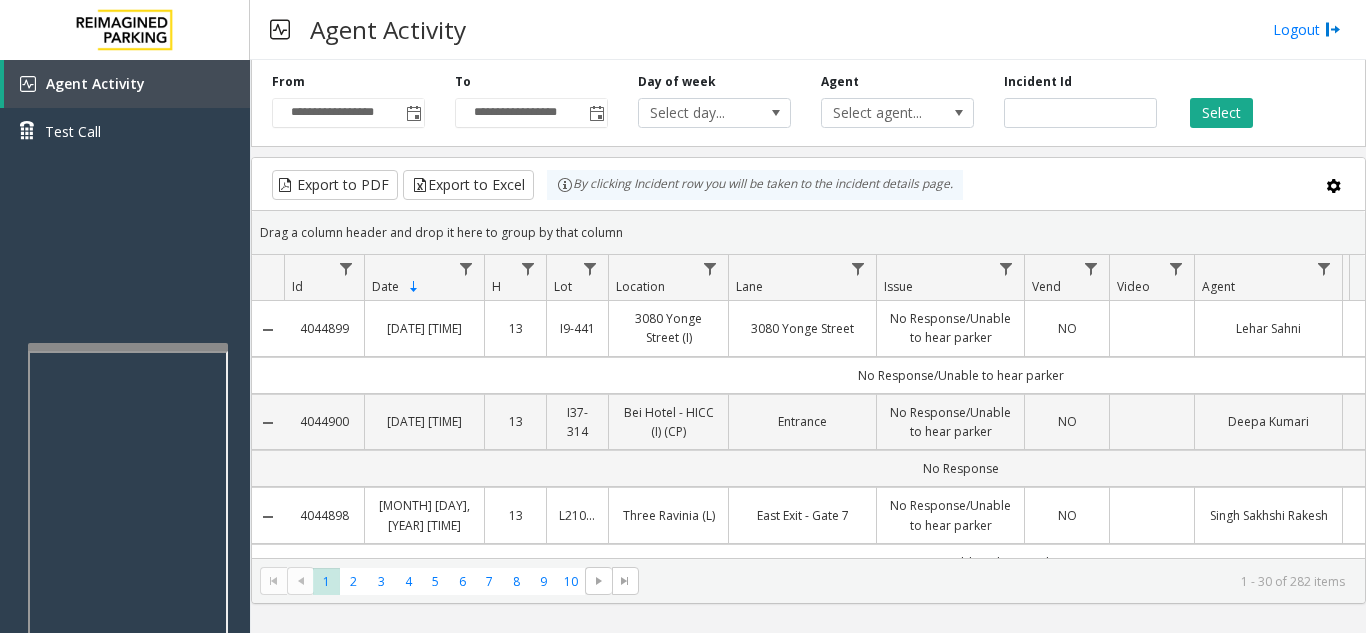 scroll, scrollTop: 0, scrollLeft: 0, axis: both 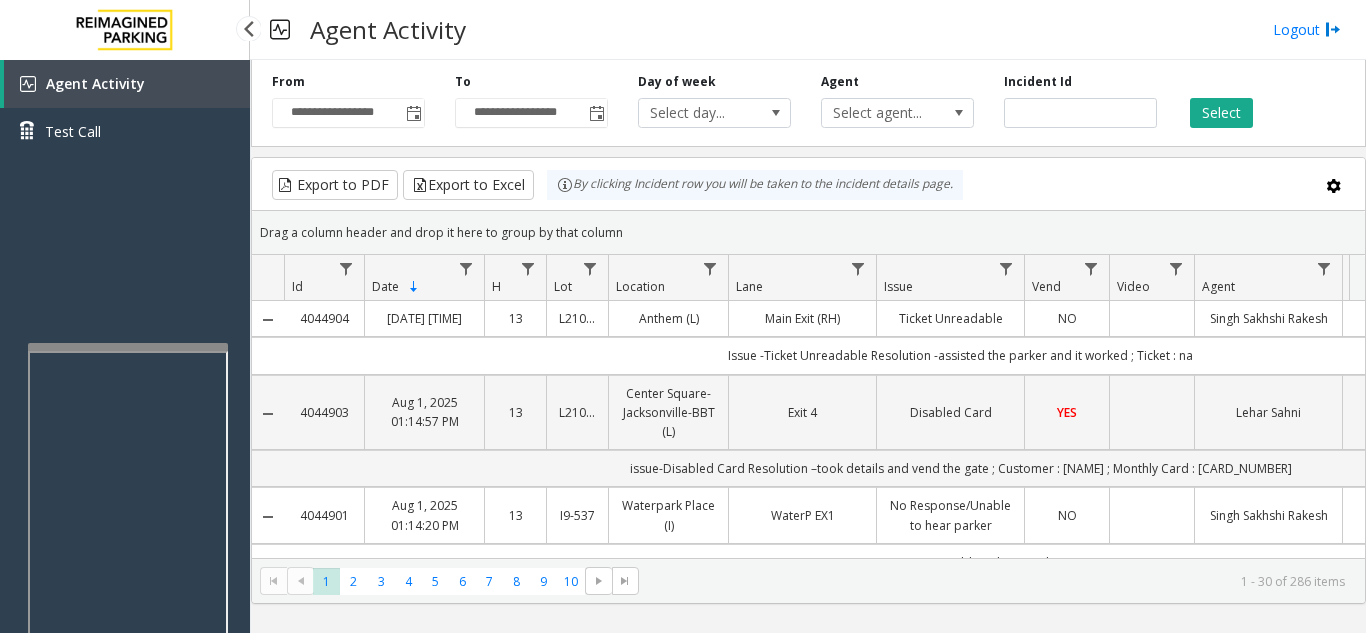 click on "Agent Activity Test Call" at bounding box center (125, 376) 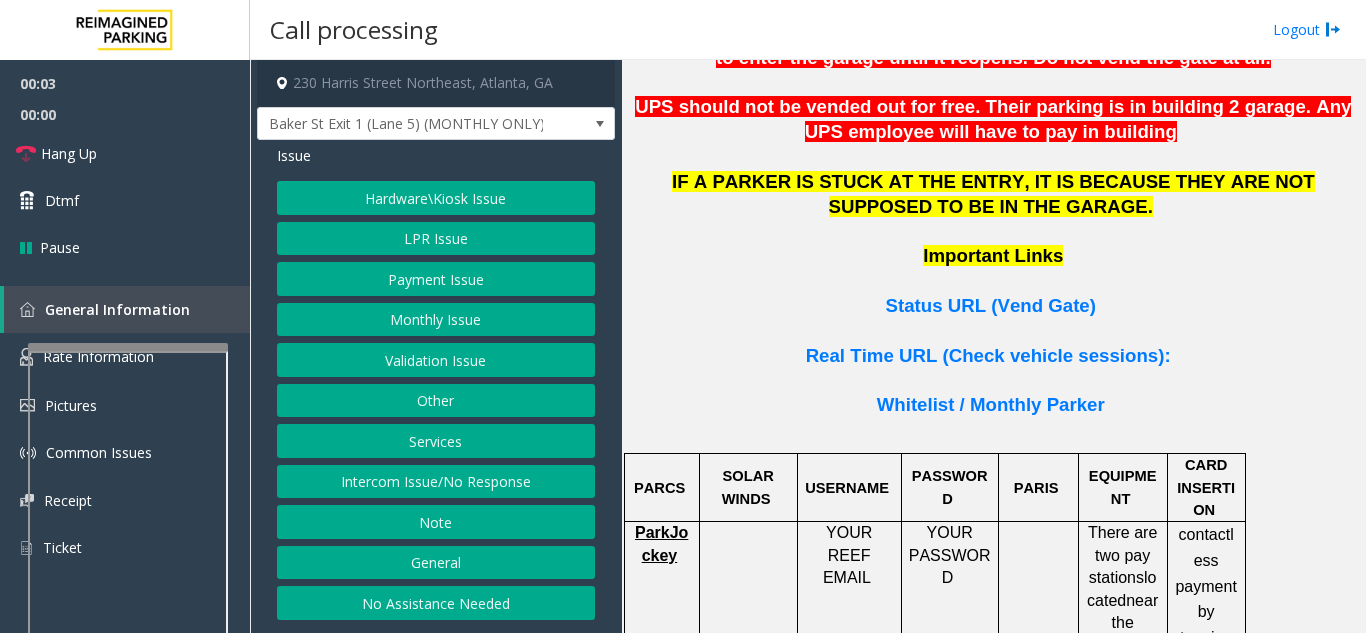 scroll, scrollTop: 1400, scrollLeft: 0, axis: vertical 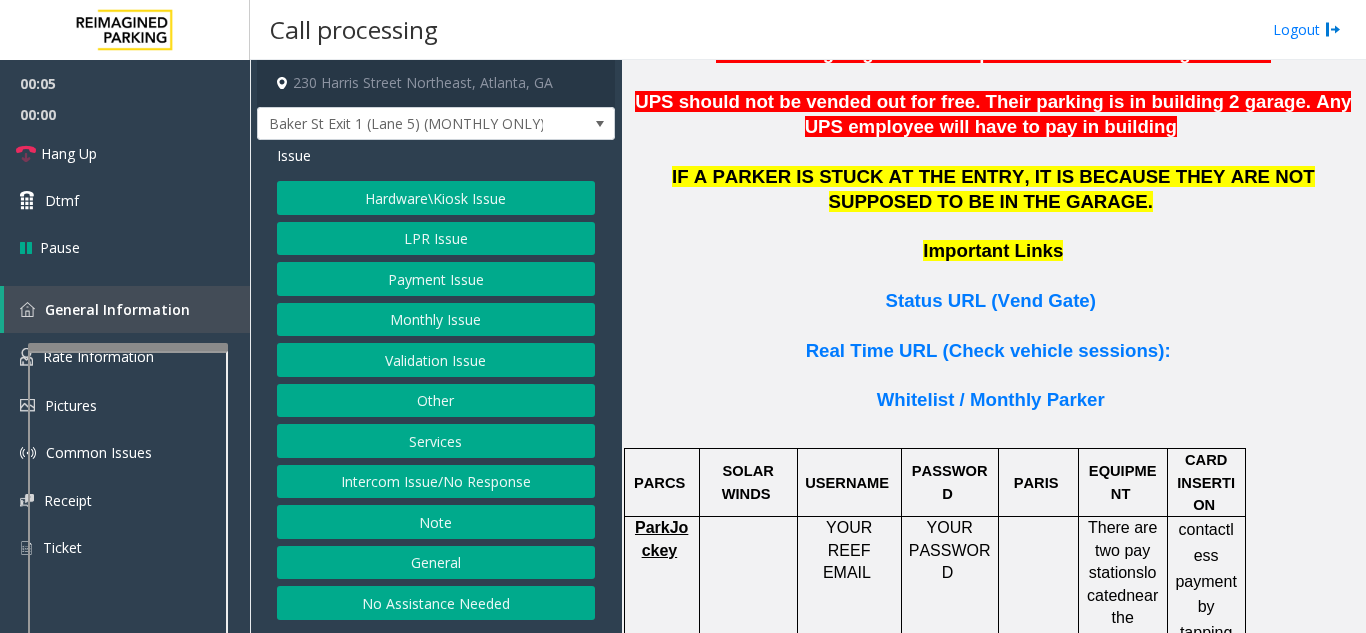 click on "Payment Issue" 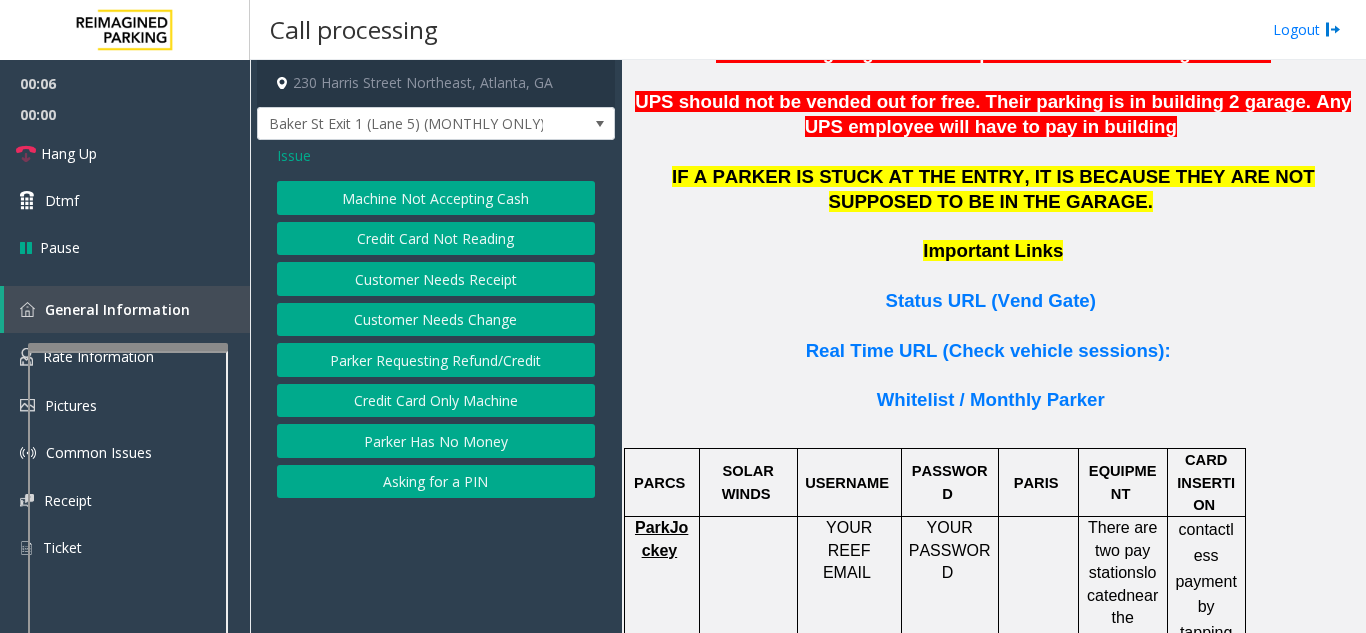 click on "Issue" 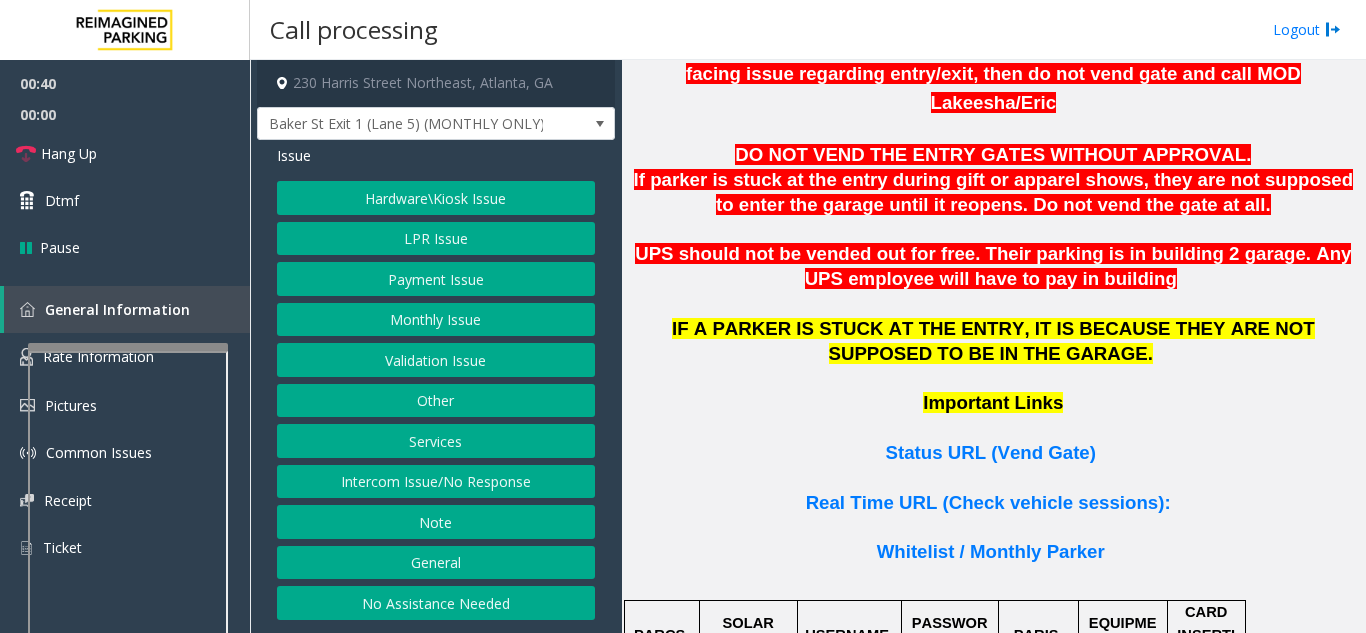 scroll, scrollTop: 1200, scrollLeft: 0, axis: vertical 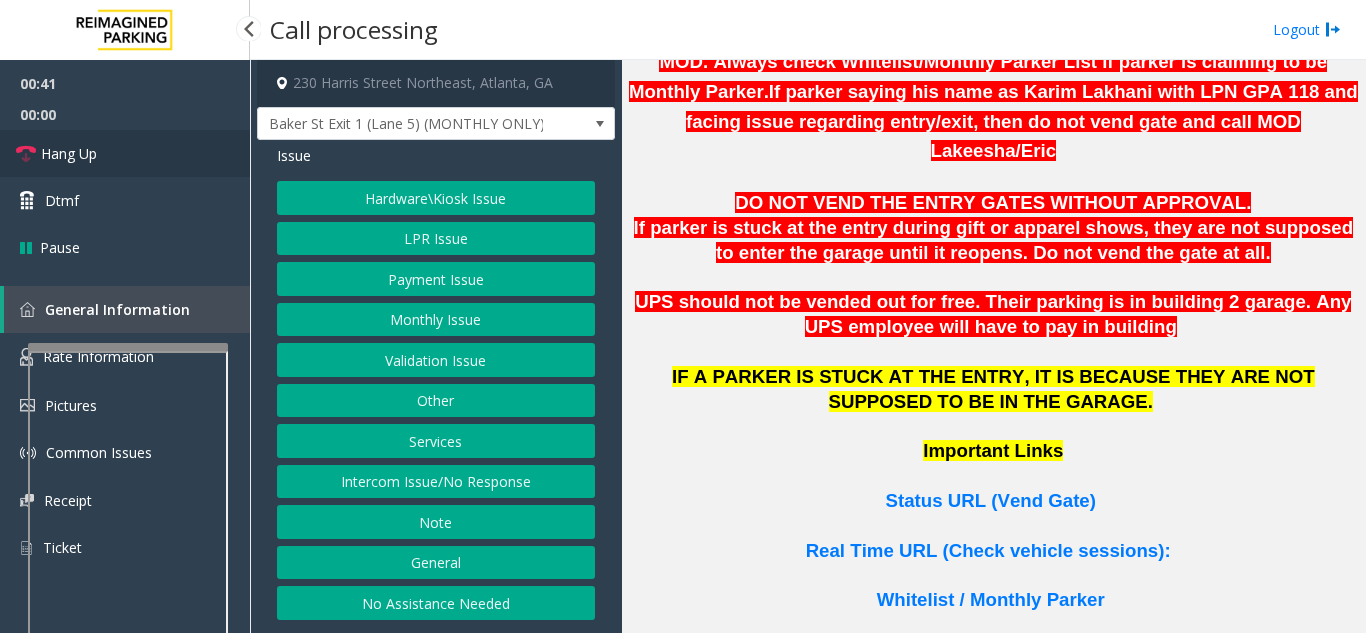 click on "Hang Up" at bounding box center (125, 153) 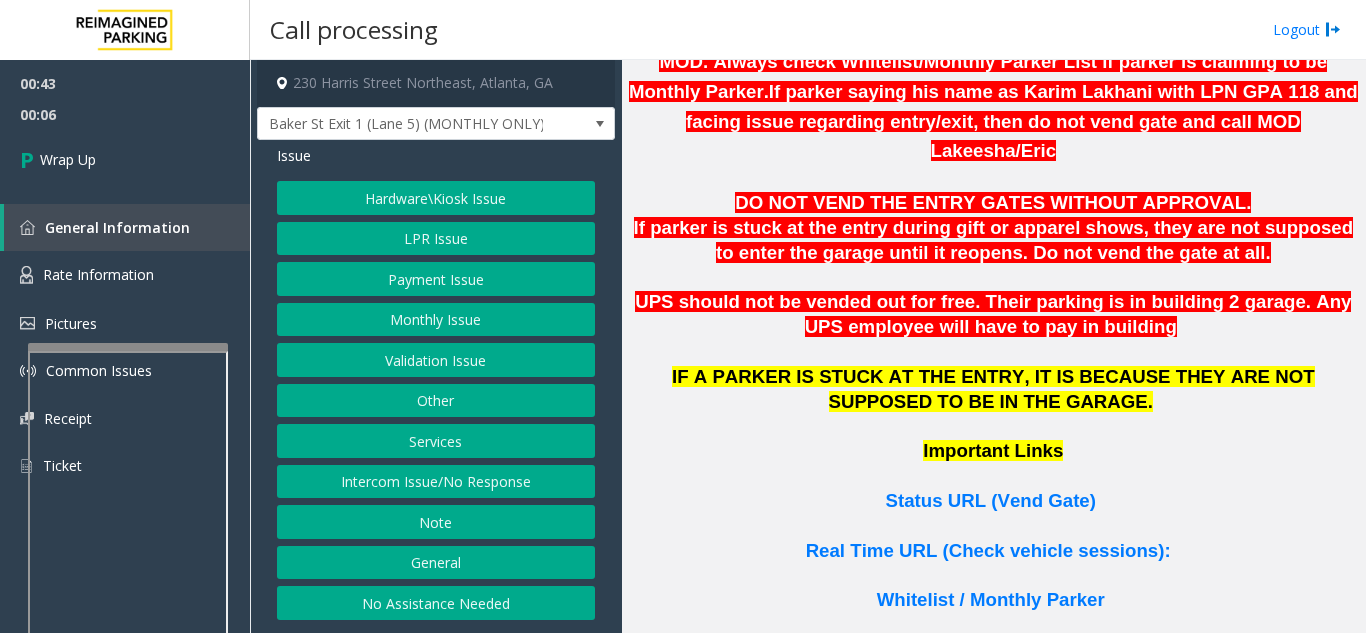click on "Intercom Issue/No Response" 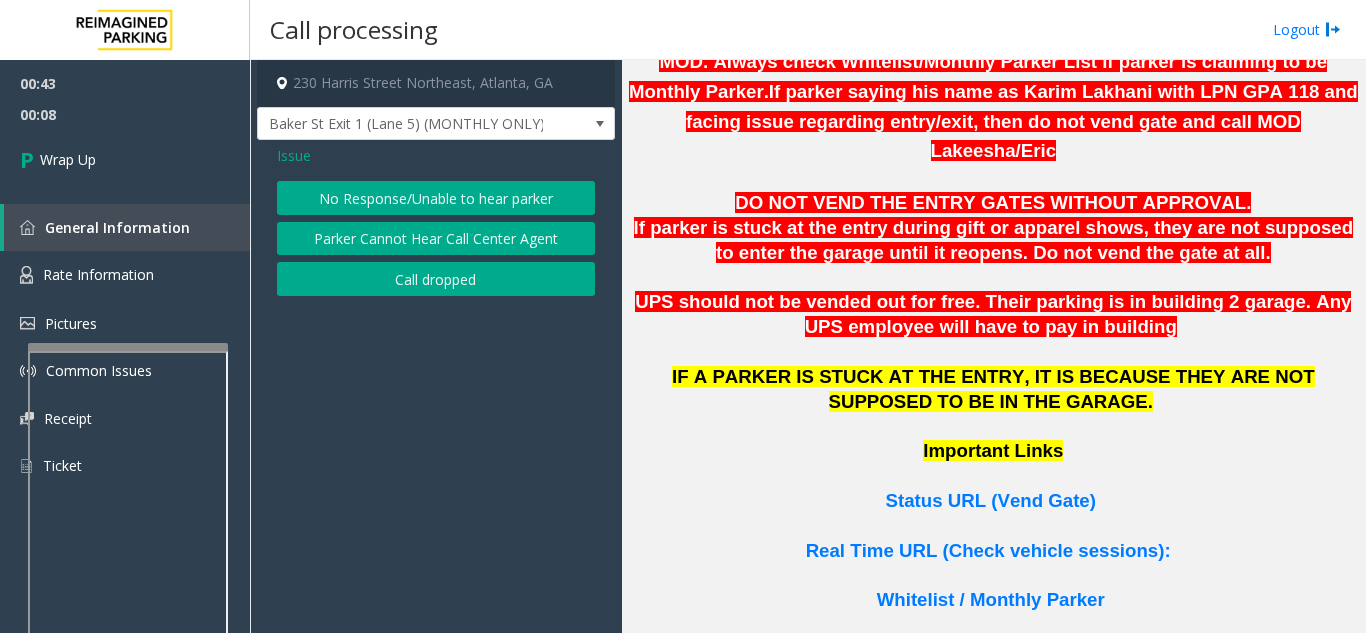 click on "No Response/Unable to hear parker" 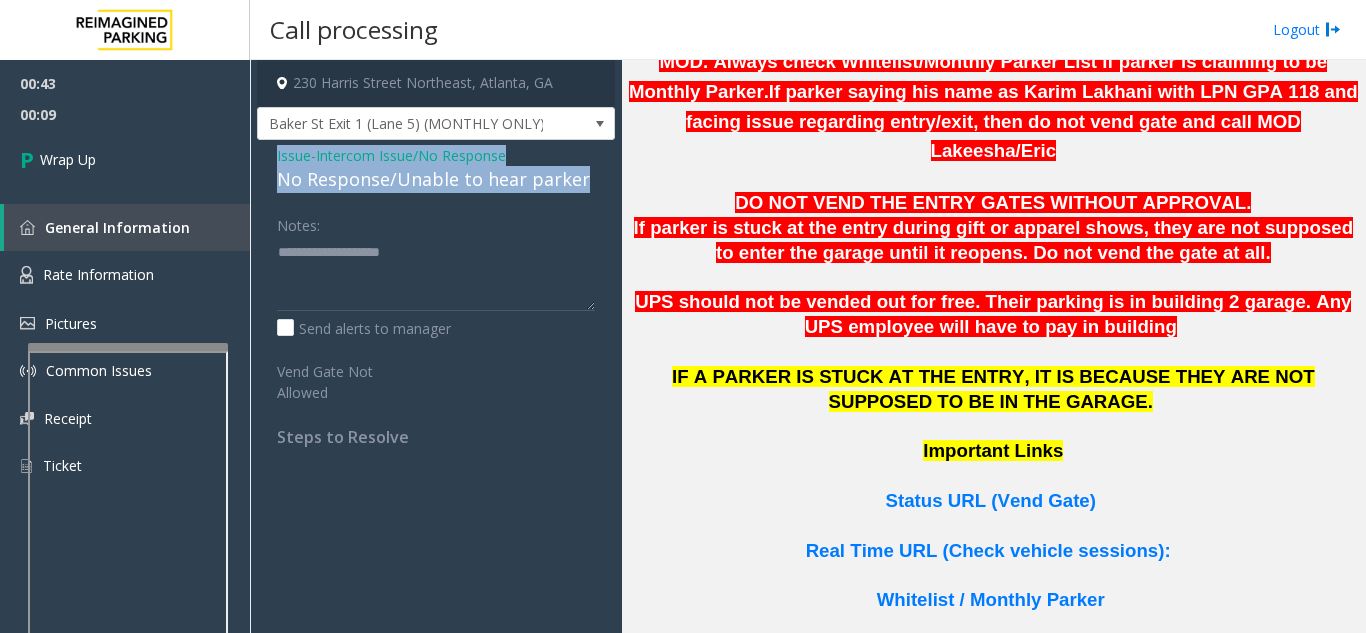 drag, startPoint x: 272, startPoint y: 153, endPoint x: 578, endPoint y: 169, distance: 306.41803 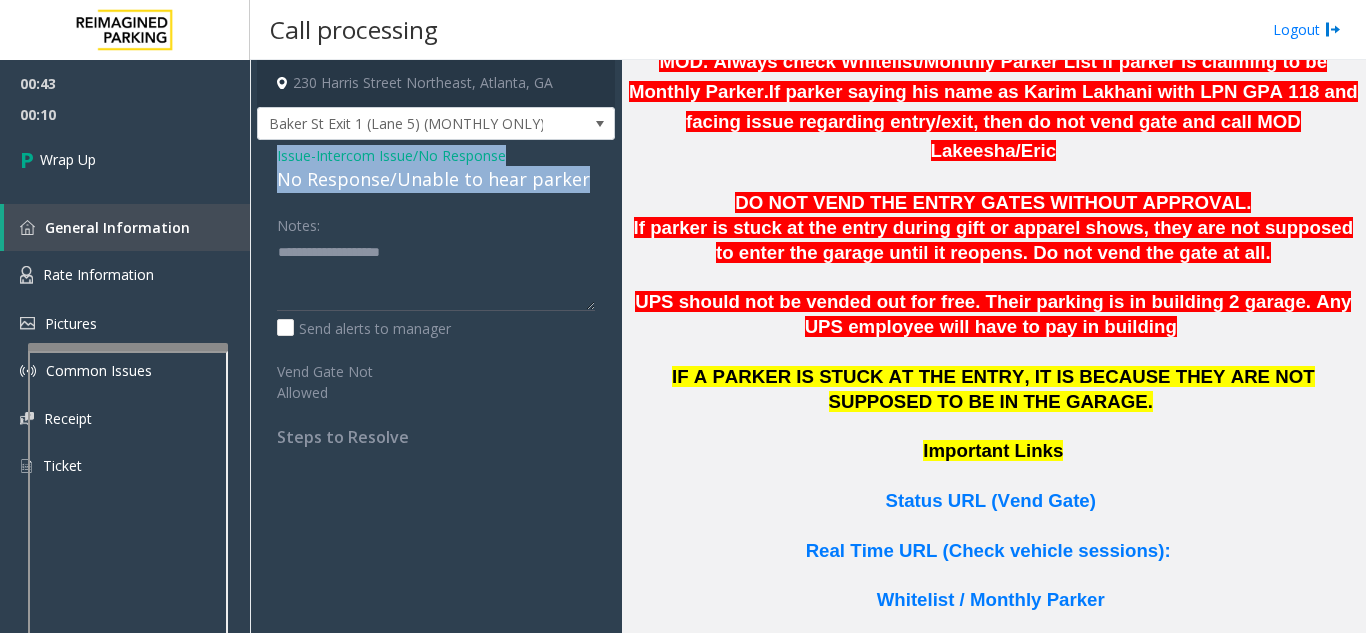 copy on "Issue  -  Intercom Issue/No Response No Response/Unable to hear parker" 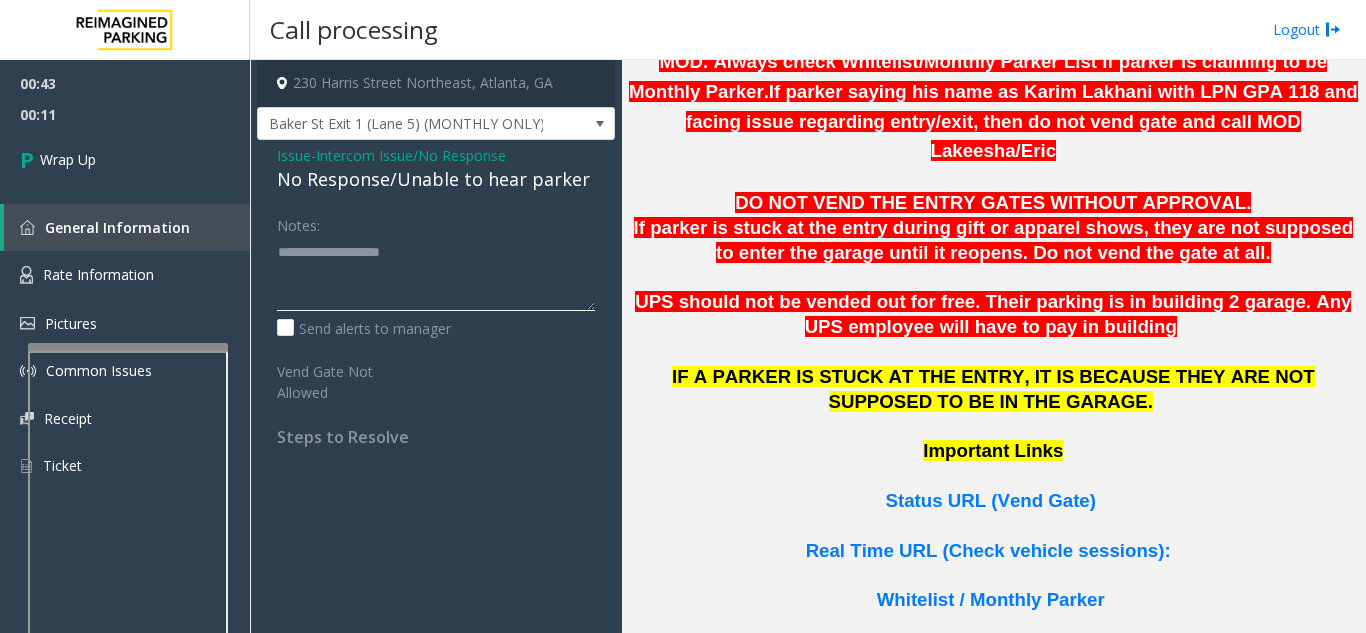 click 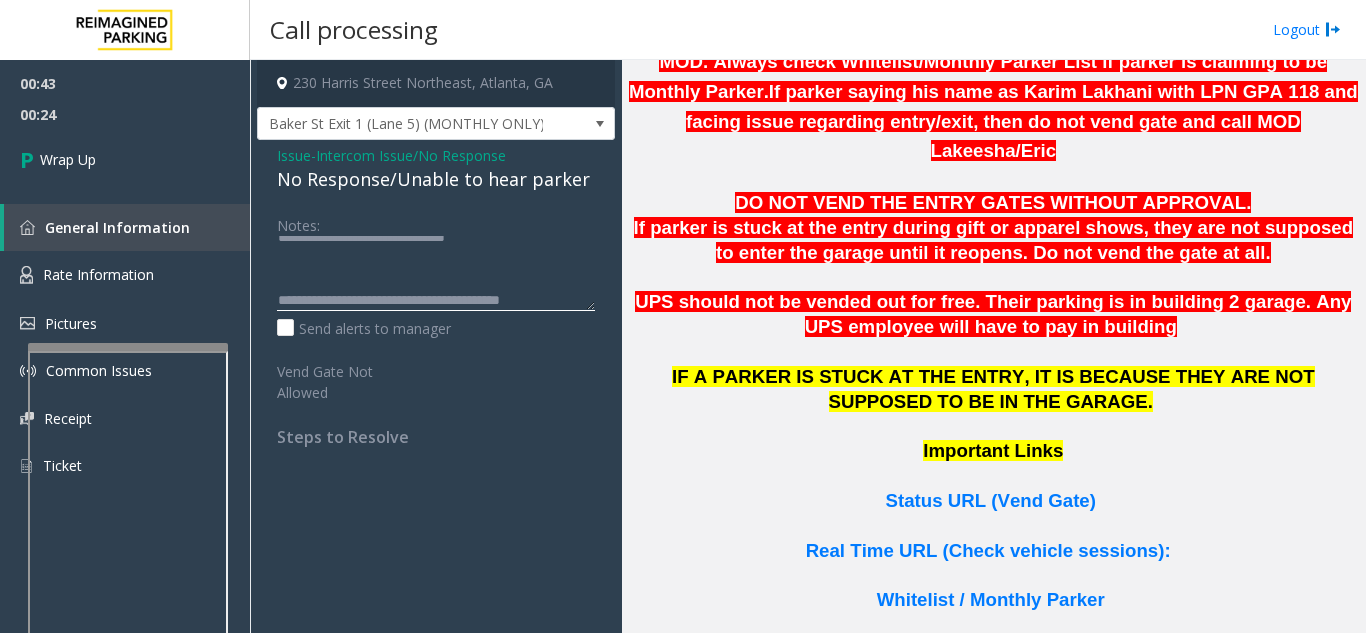 scroll, scrollTop: 57, scrollLeft: 0, axis: vertical 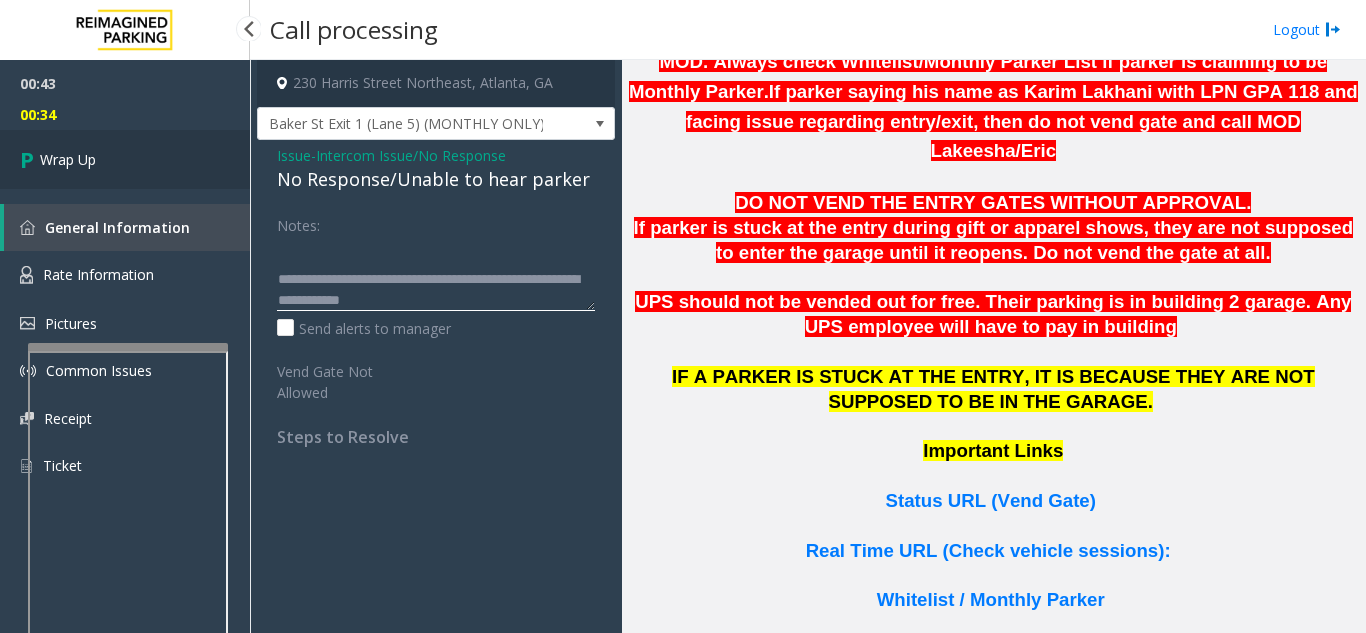 type on "**********" 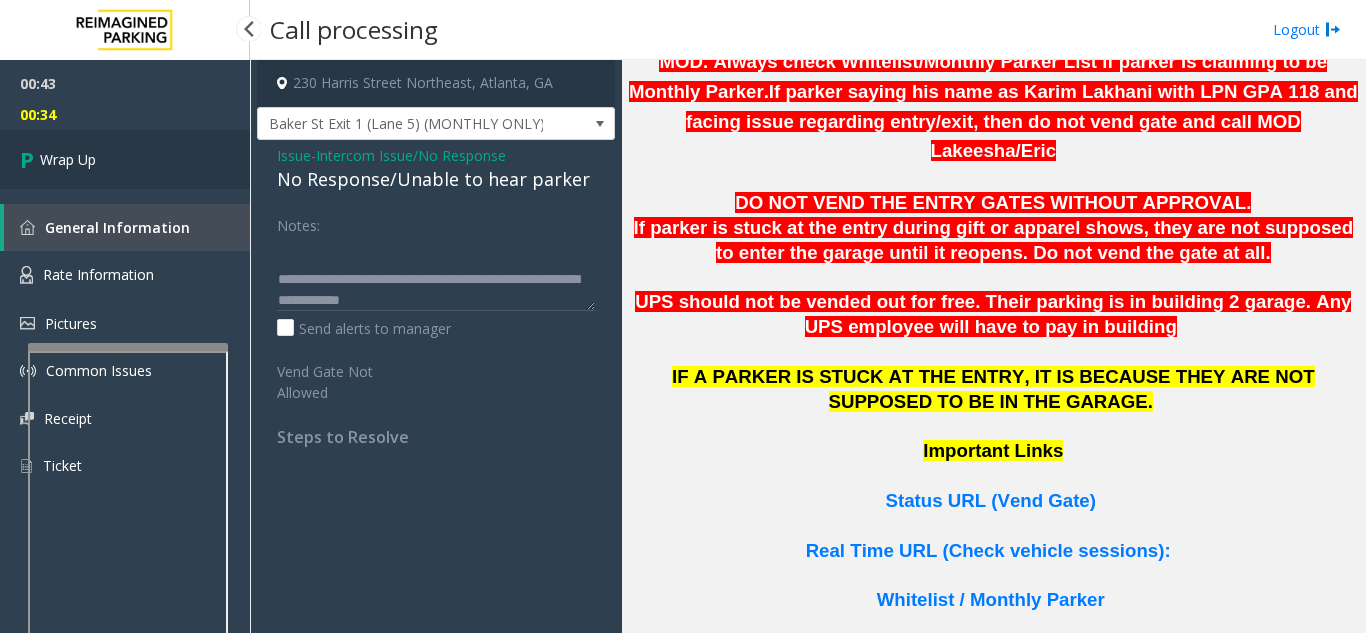 click on "Wrap Up" at bounding box center [125, 159] 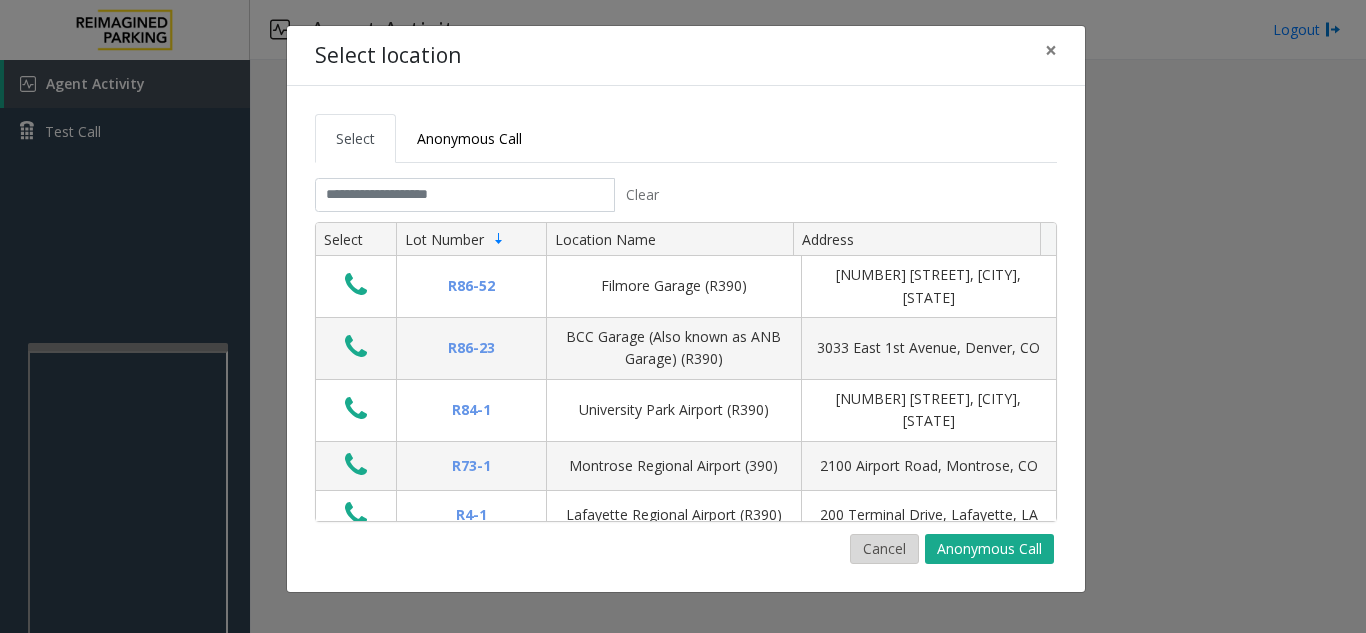 click on "Cancel" 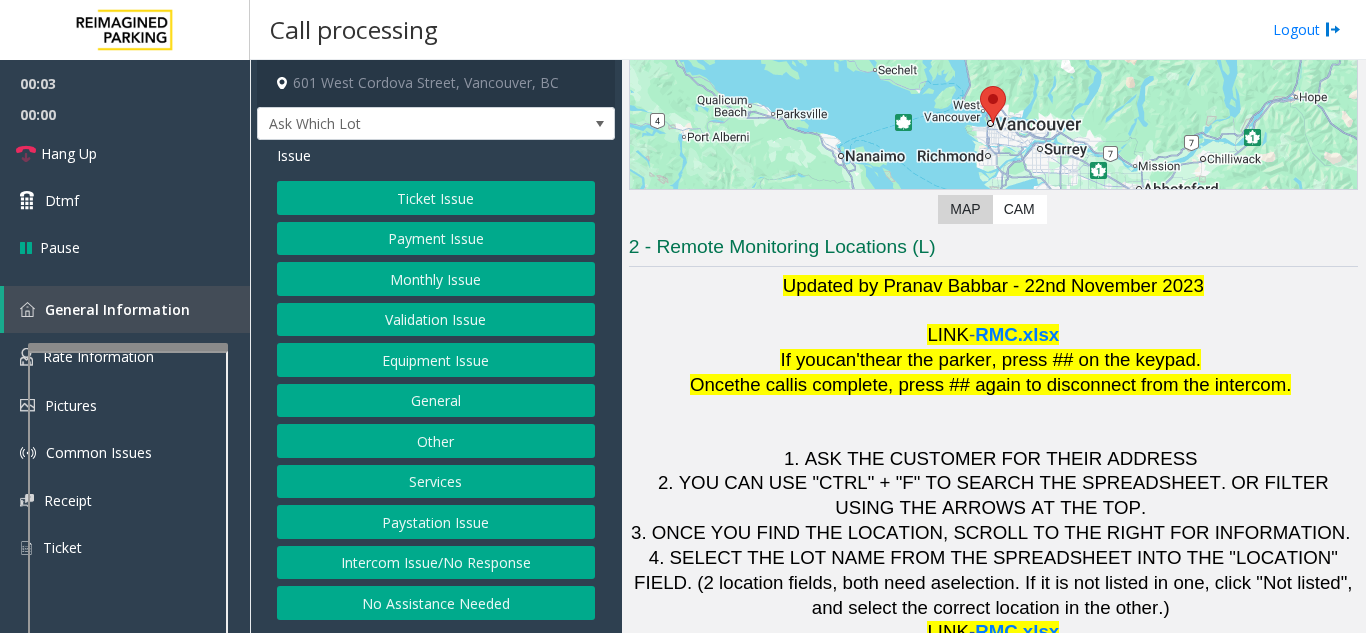 scroll, scrollTop: 294, scrollLeft: 0, axis: vertical 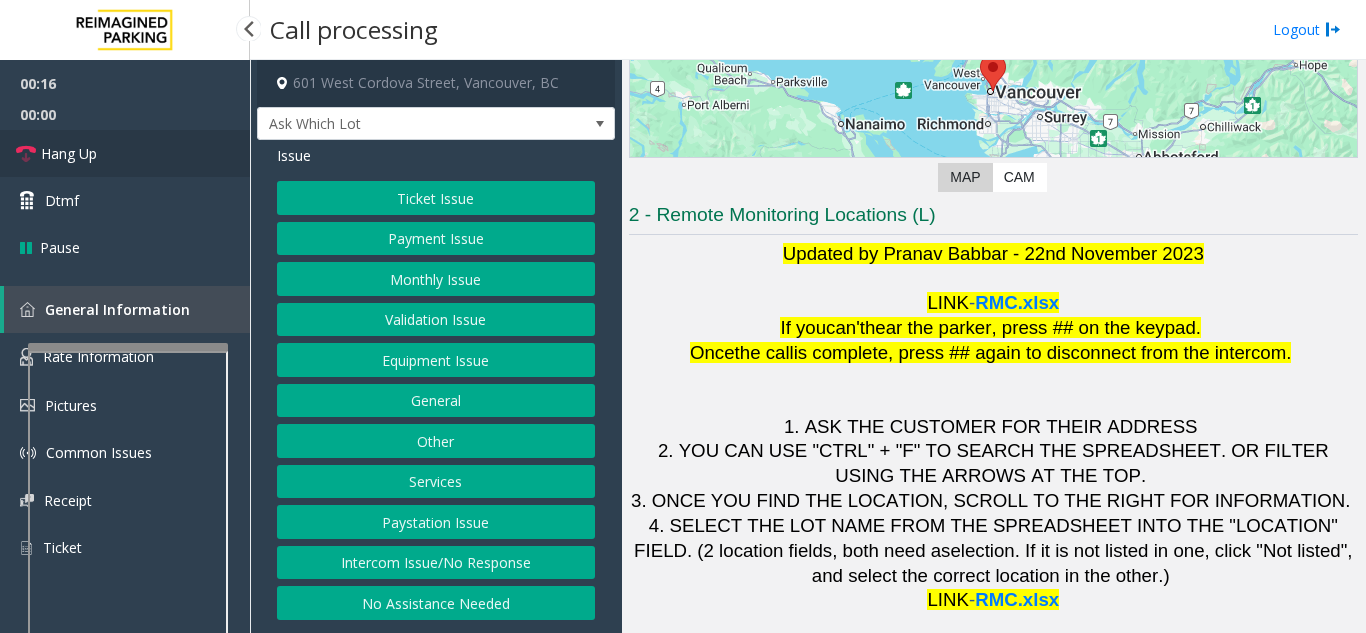 click on "Hang Up" at bounding box center [125, 153] 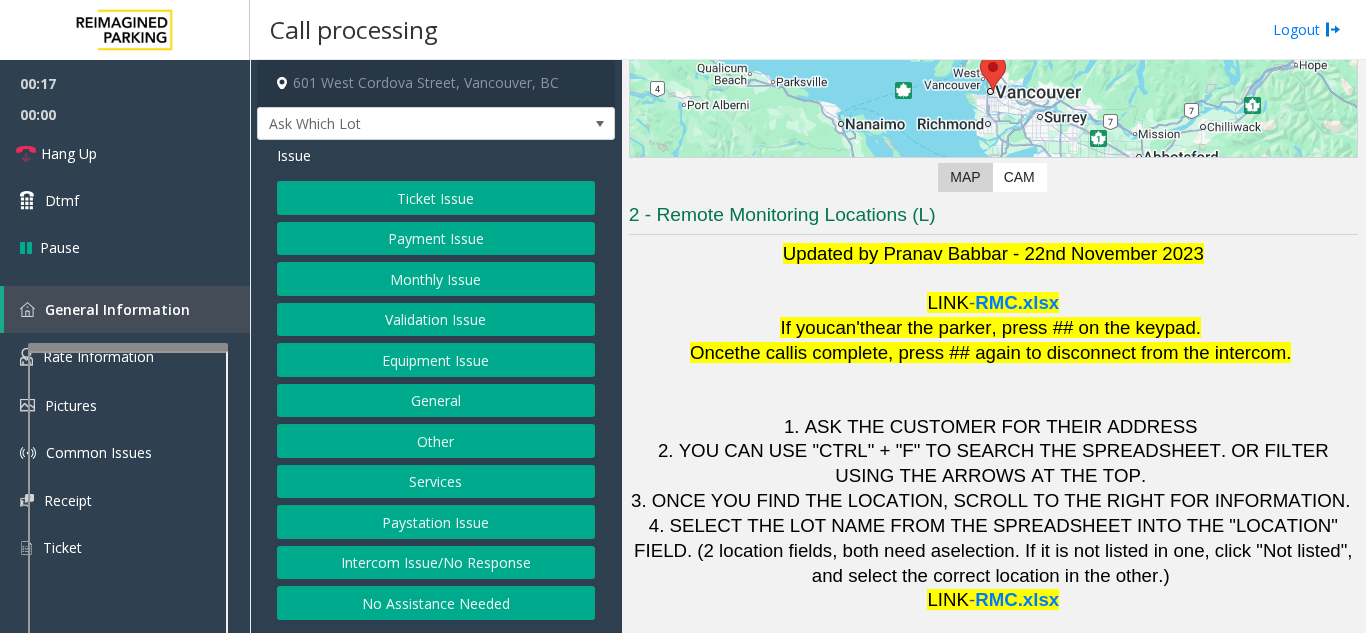 click on "Intercom Issue/No Response" 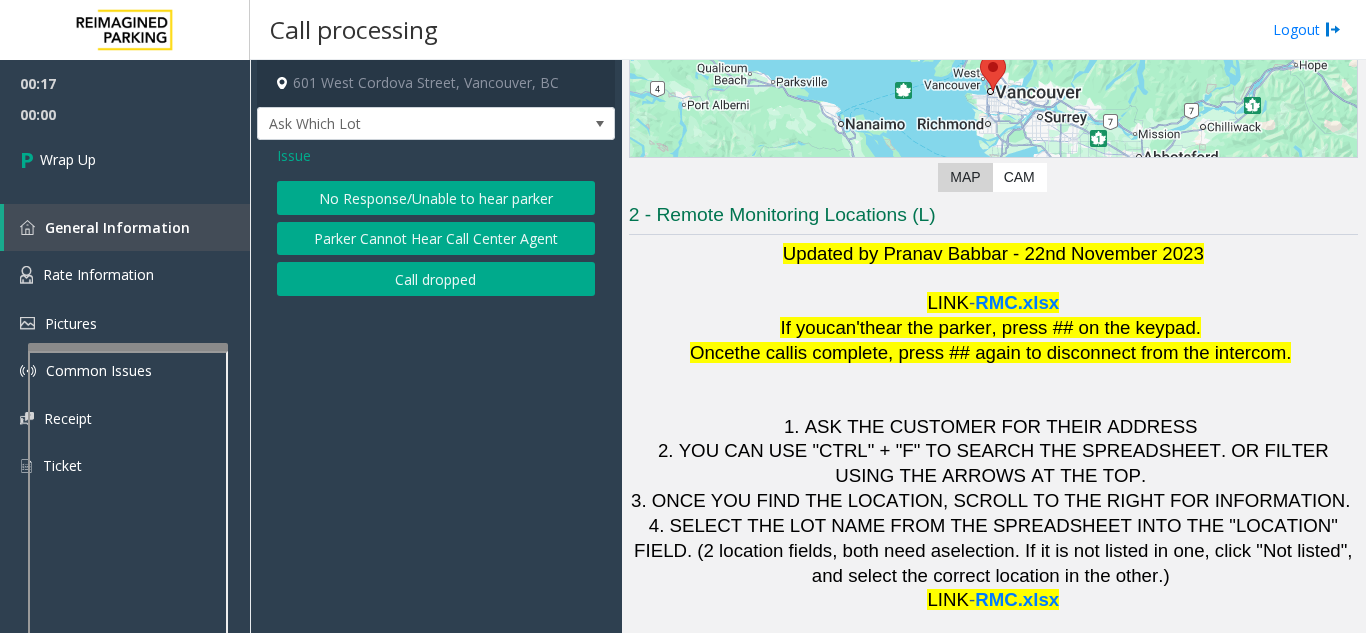 click on "No Response/Unable to hear parker" 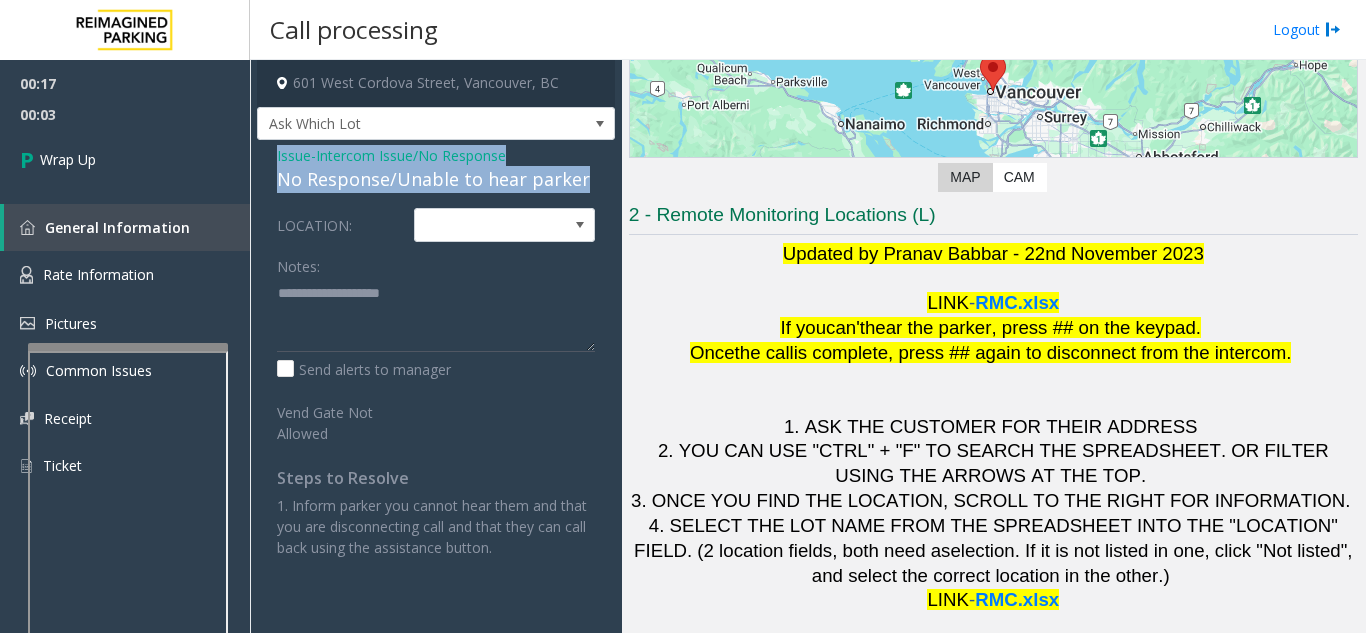 drag, startPoint x: 278, startPoint y: 150, endPoint x: 612, endPoint y: 176, distance: 335.01044 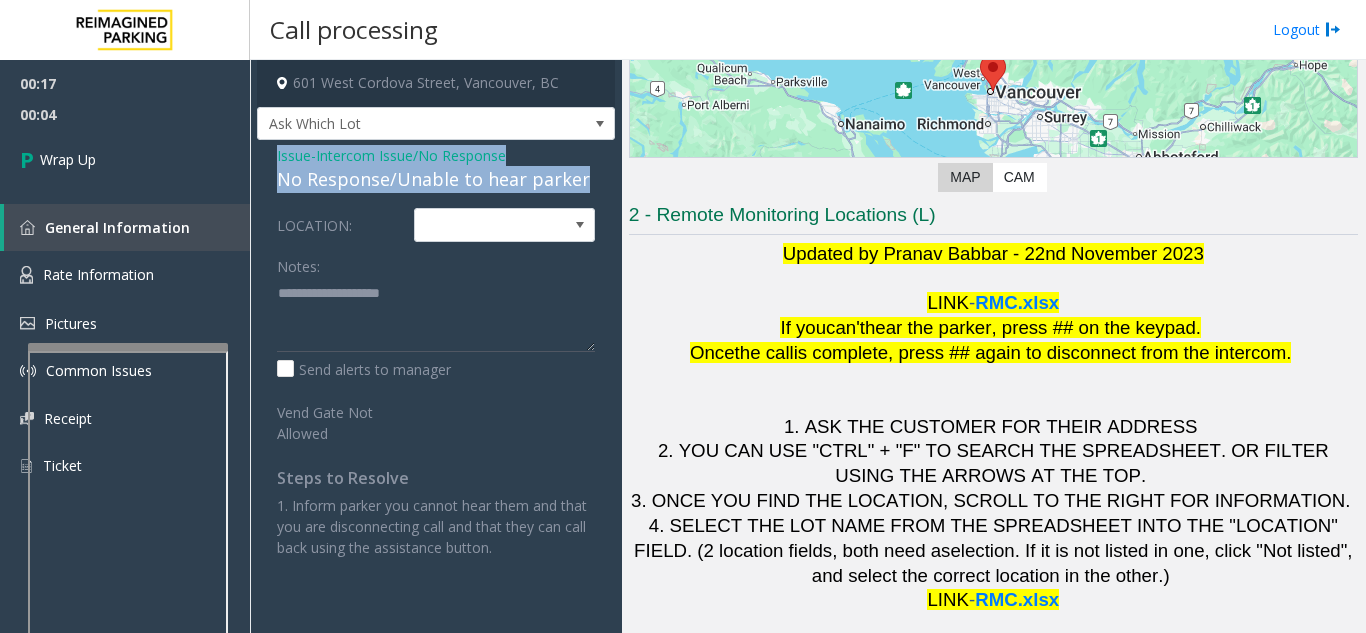 copy on "Issue  -  Intercom Issue/No Response No Response/Unable to hear parker" 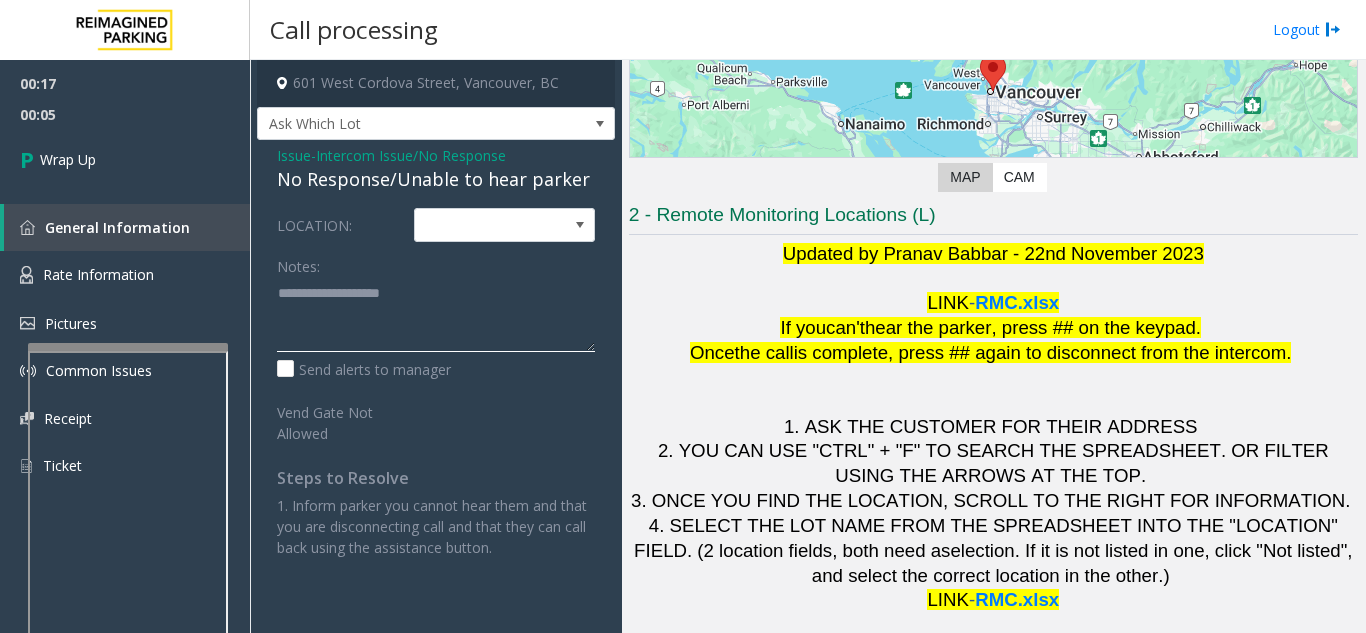 click 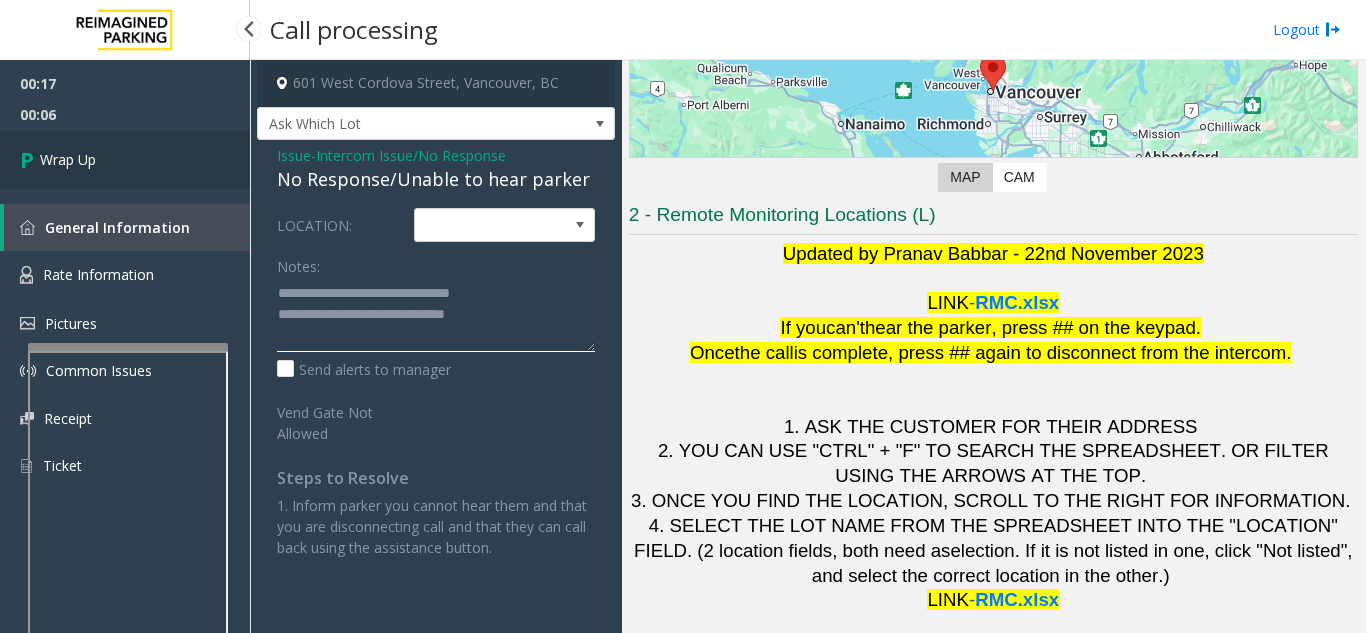 type on "**********" 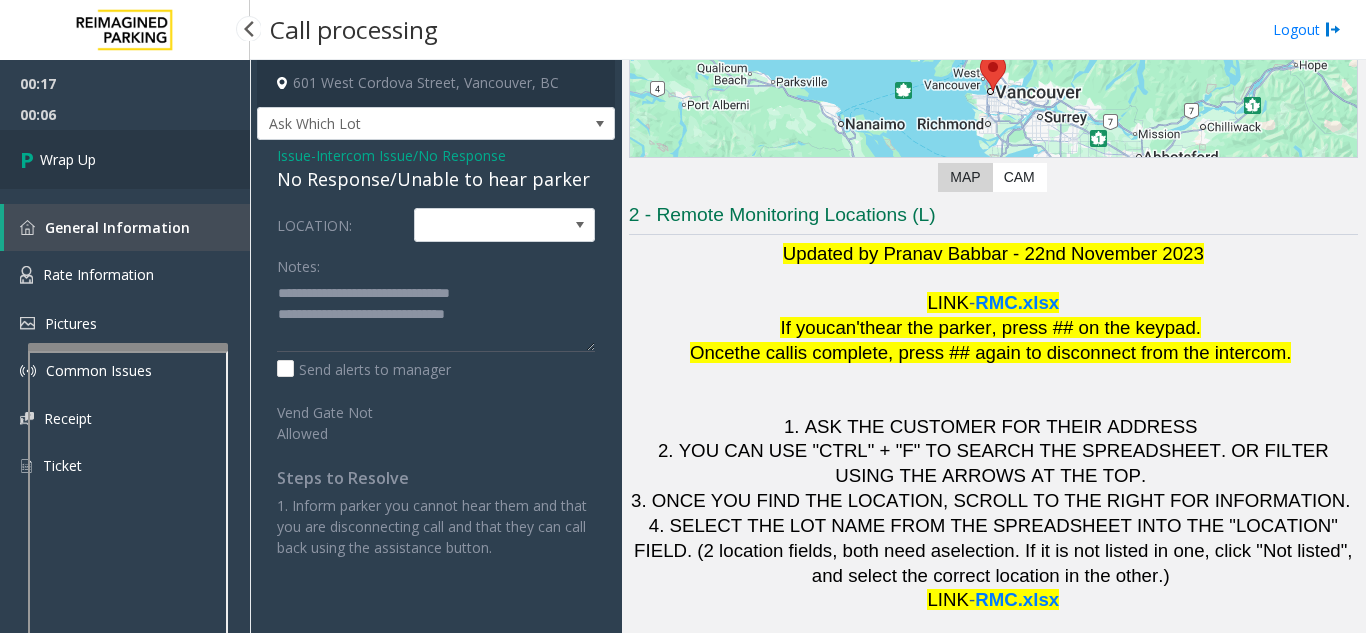 click on "Wrap Up" at bounding box center (125, 159) 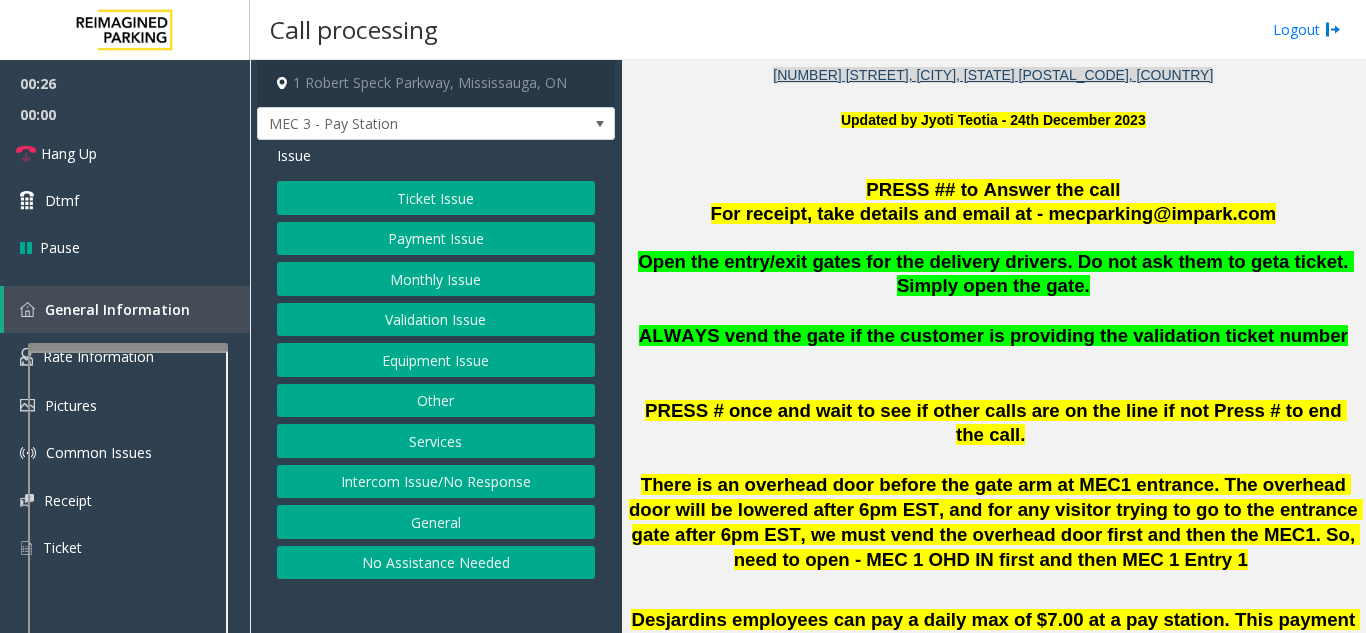 scroll, scrollTop: 400, scrollLeft: 0, axis: vertical 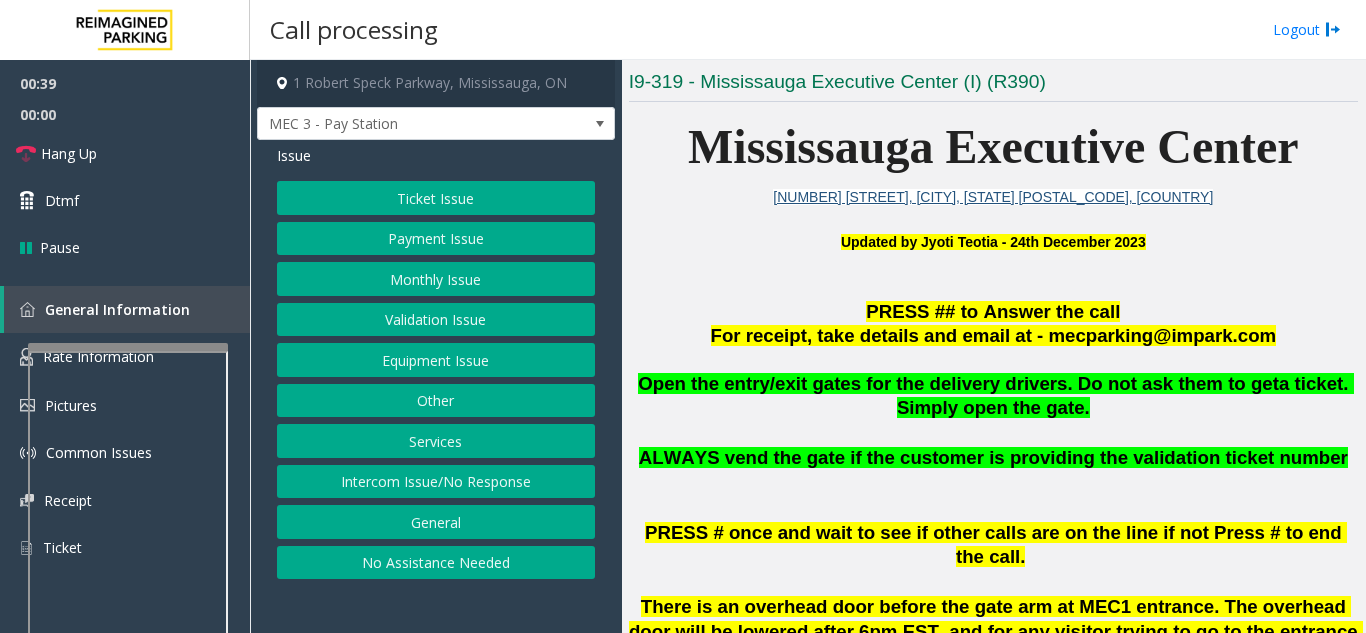 click on "Validation Issue" 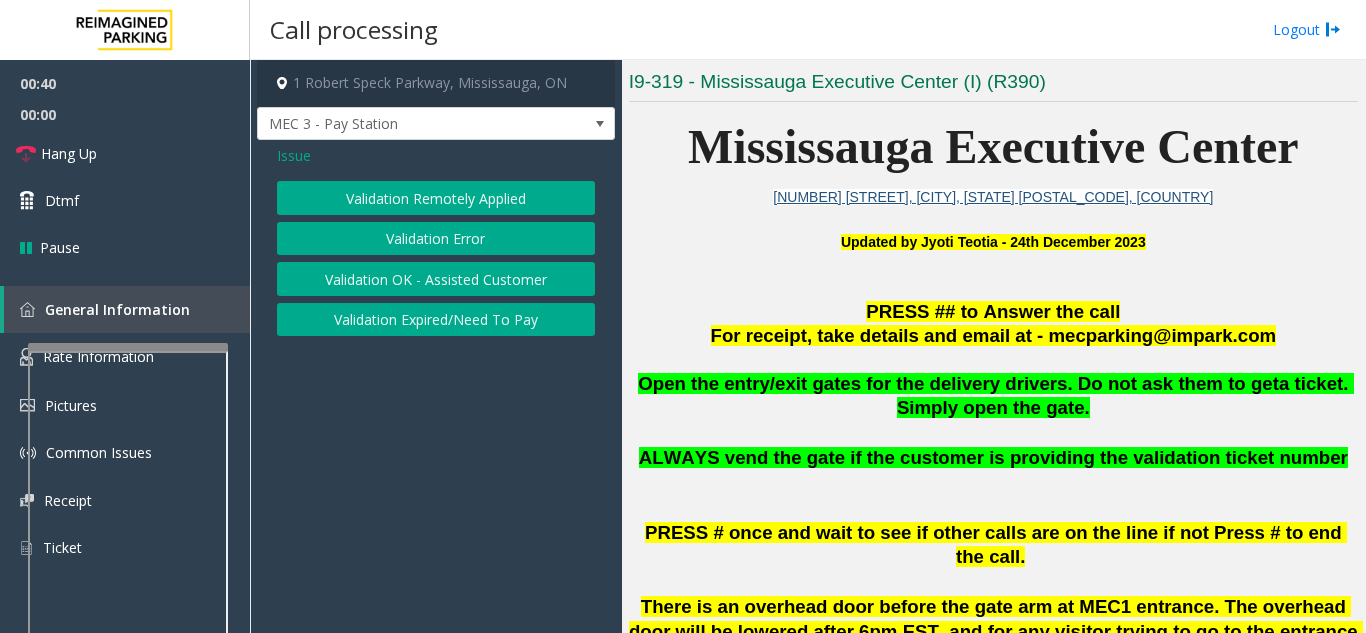 click on "Validation Error" 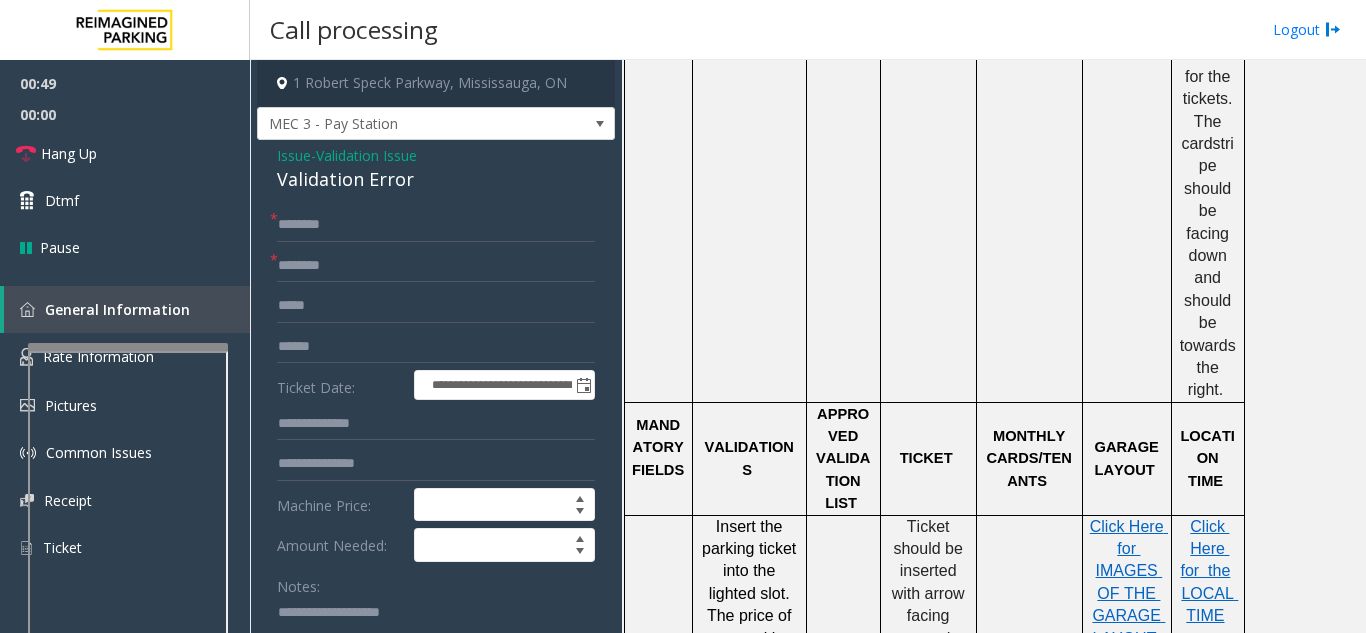 scroll, scrollTop: 1500, scrollLeft: 0, axis: vertical 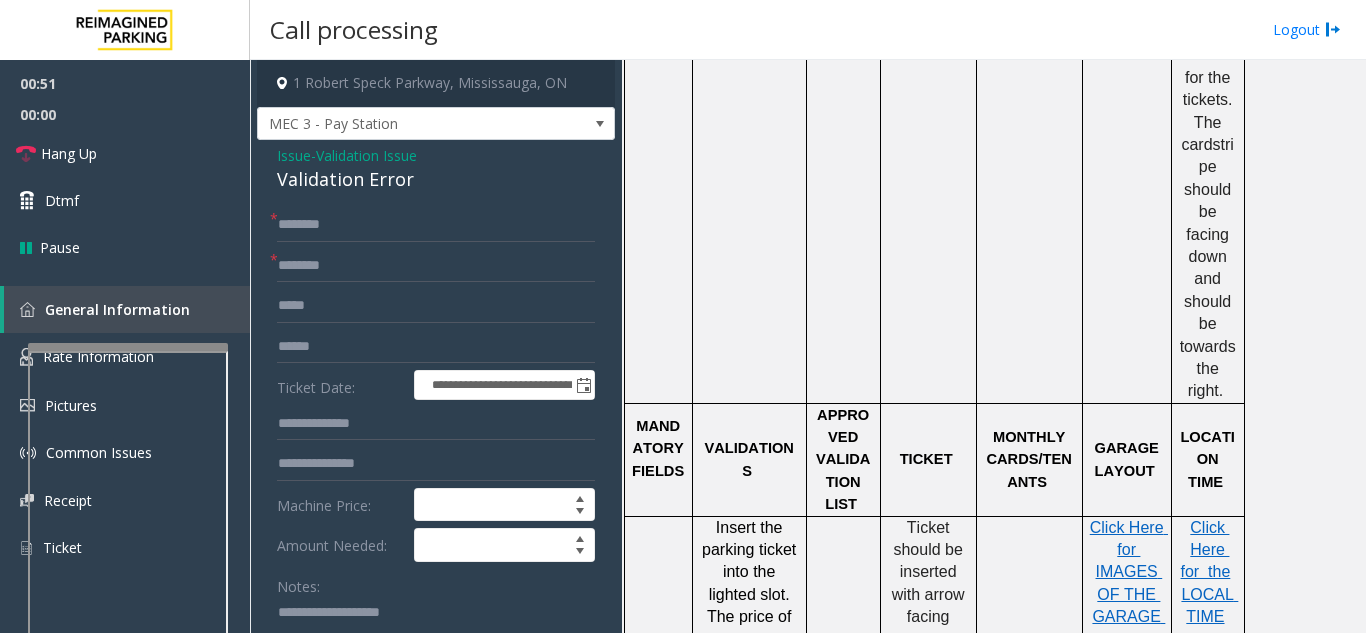 click on "Issue" 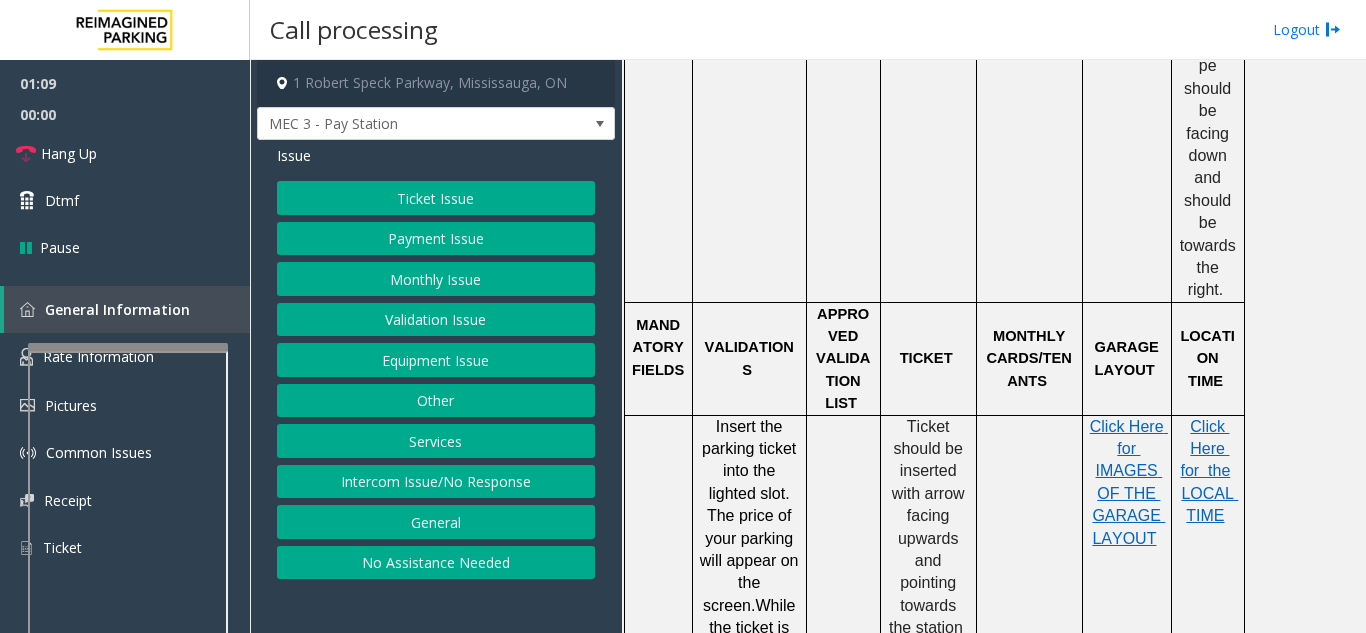 scroll, scrollTop: 1600, scrollLeft: 0, axis: vertical 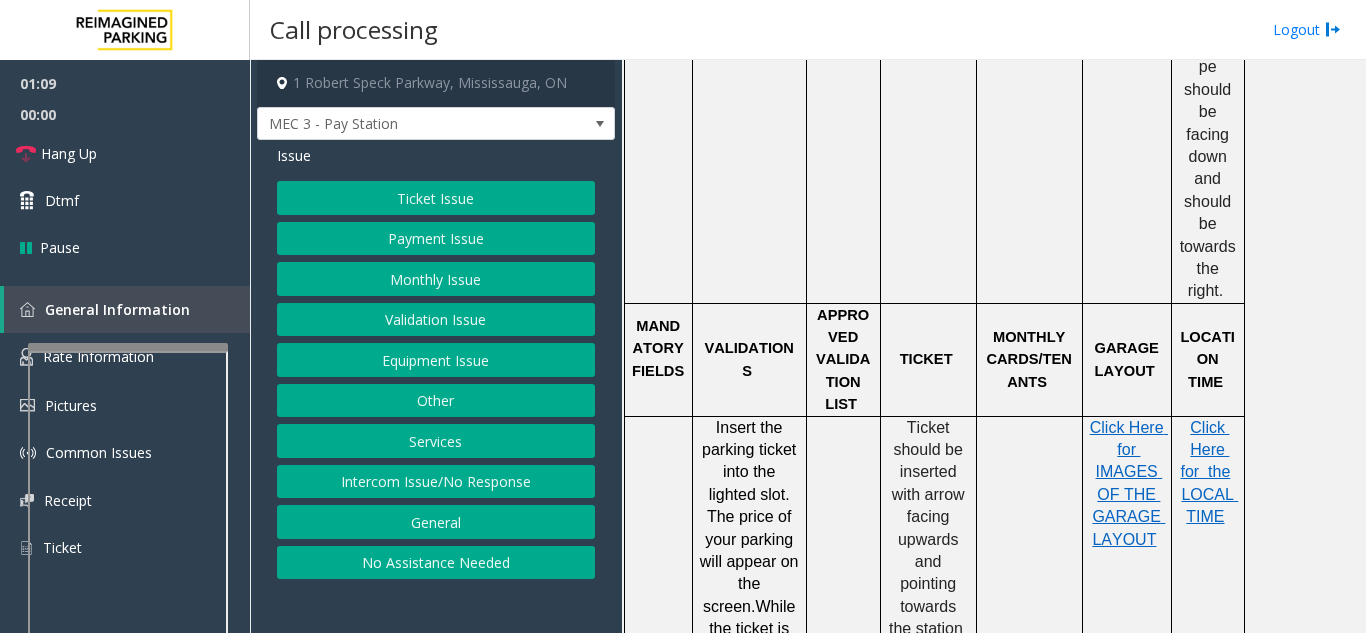 click at bounding box center (928, 11) 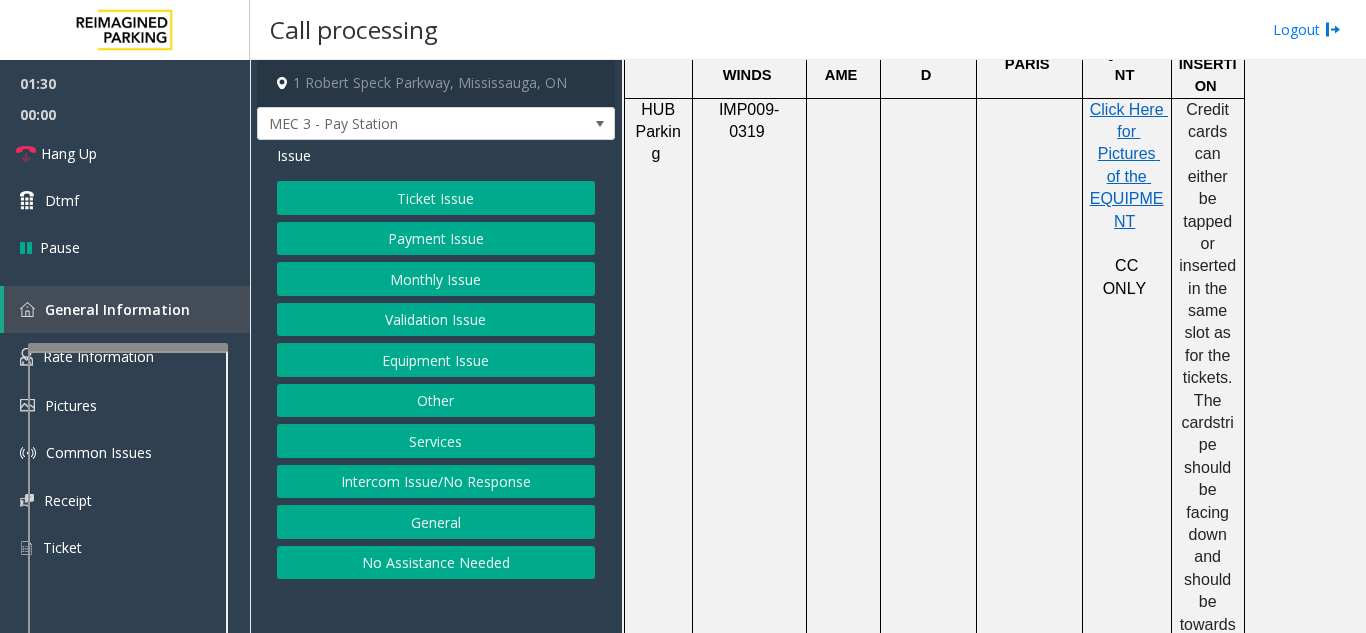 scroll, scrollTop: 1200, scrollLeft: 0, axis: vertical 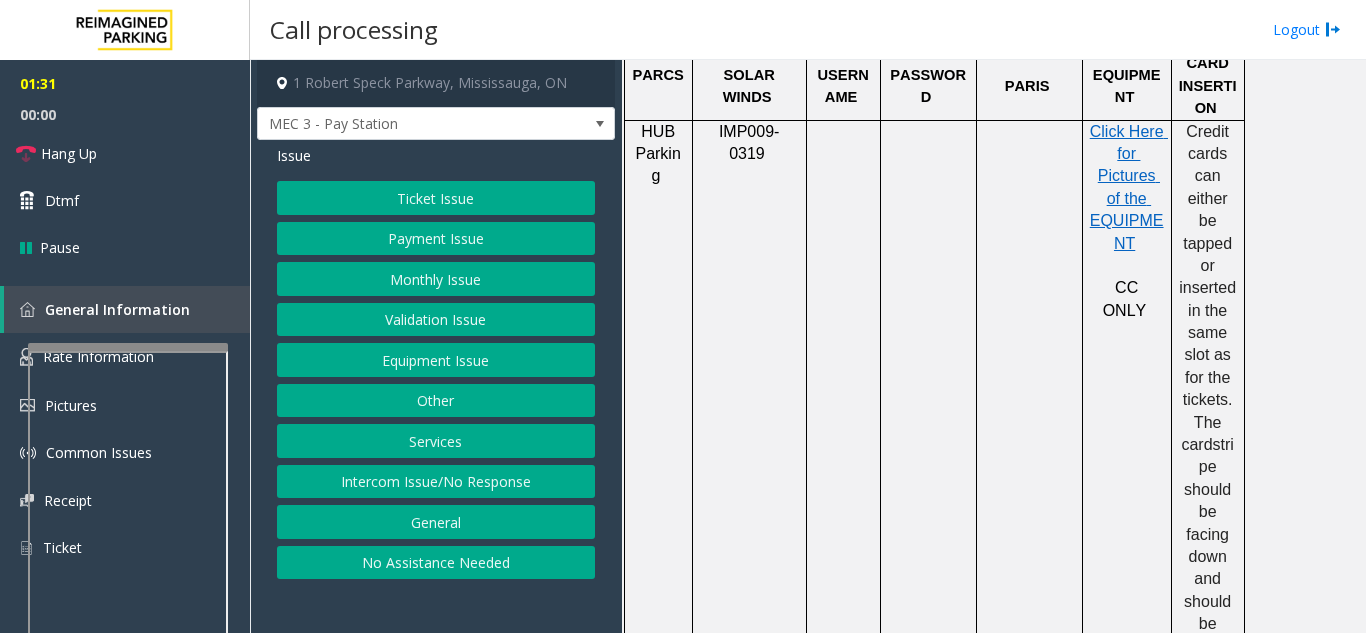 click at bounding box center (928, 411) 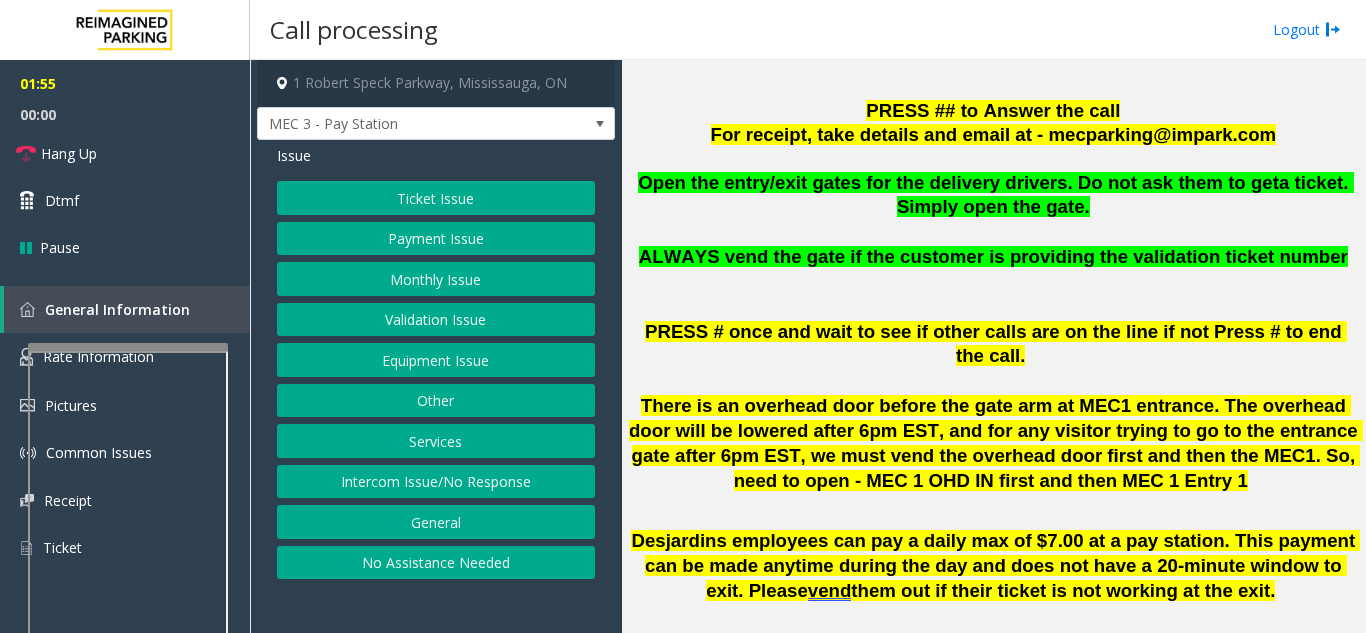scroll, scrollTop: 600, scrollLeft: 0, axis: vertical 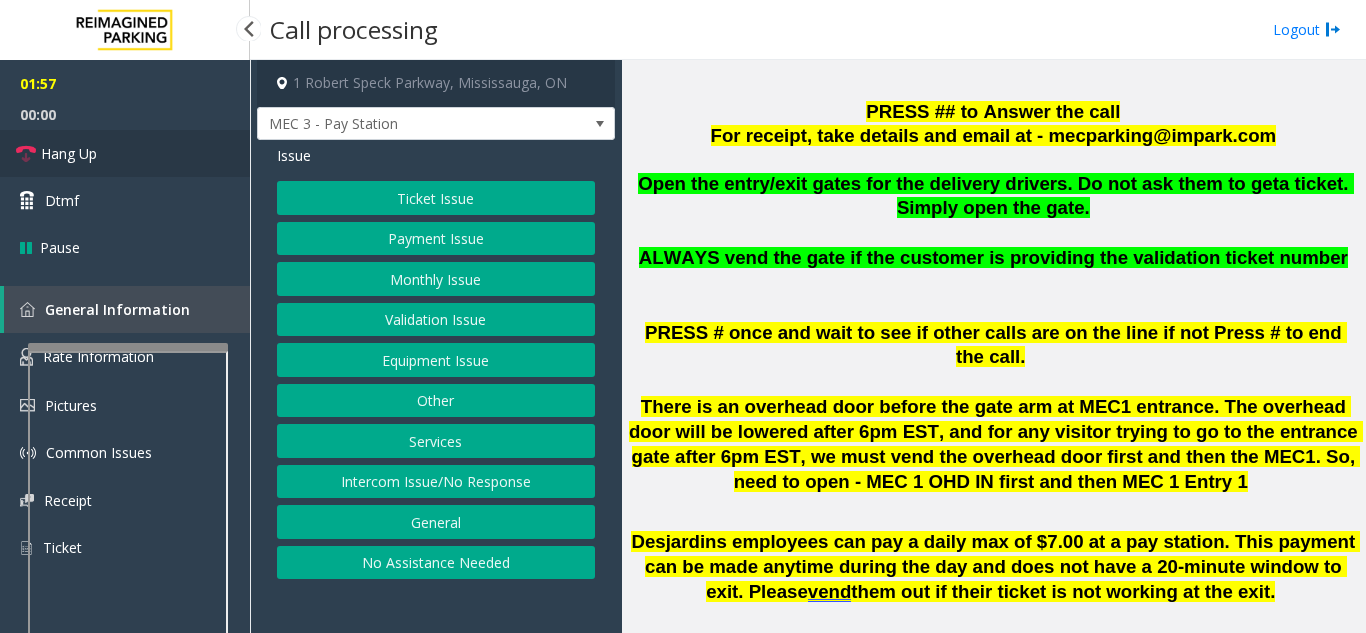 click on "Hang Up" at bounding box center [125, 153] 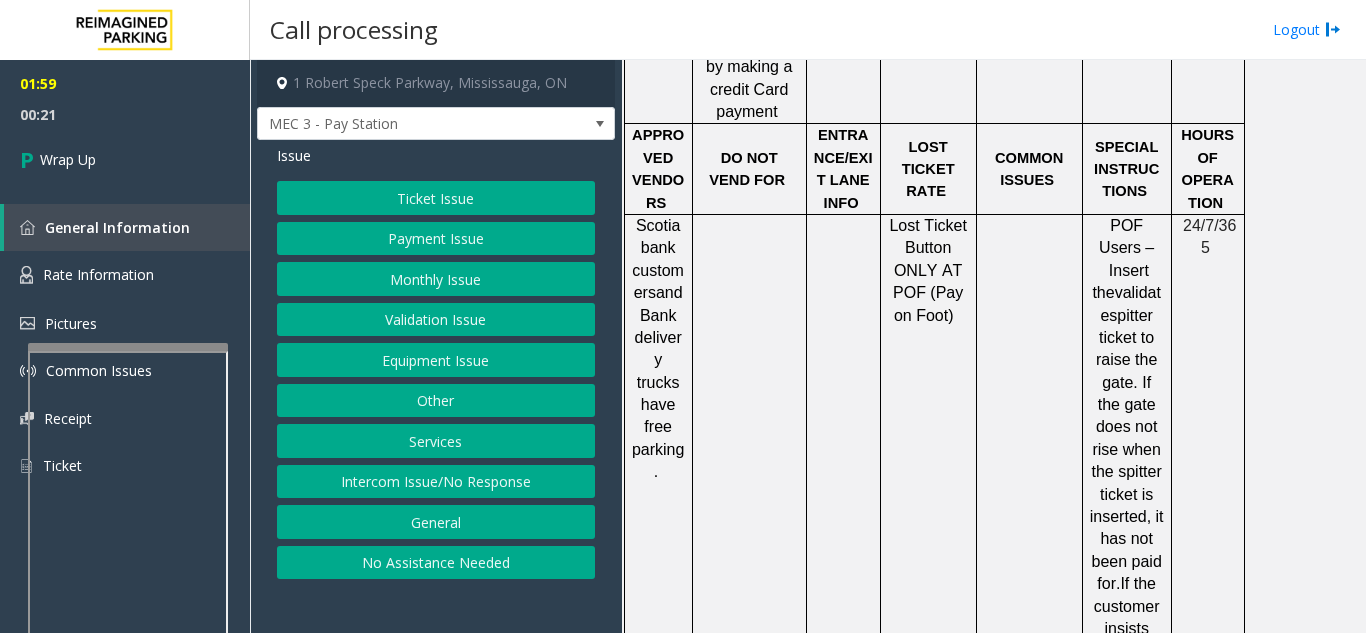 scroll, scrollTop: 2600, scrollLeft: 0, axis: vertical 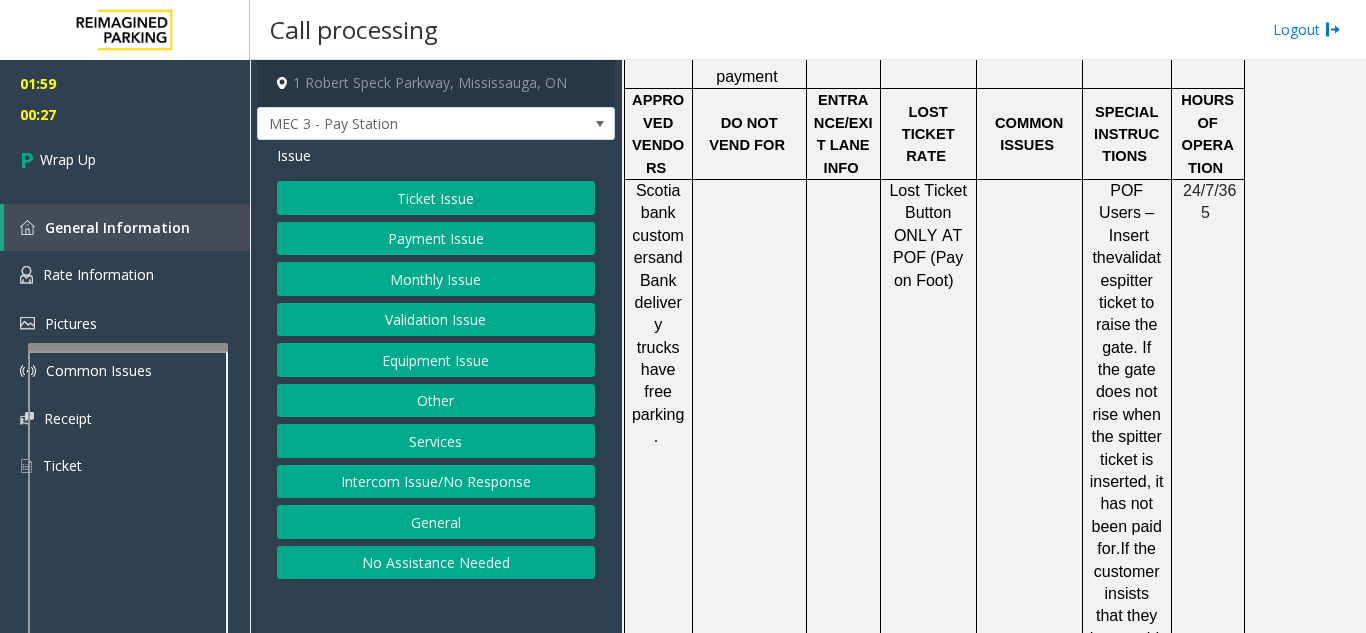 click on "Validation Issue" 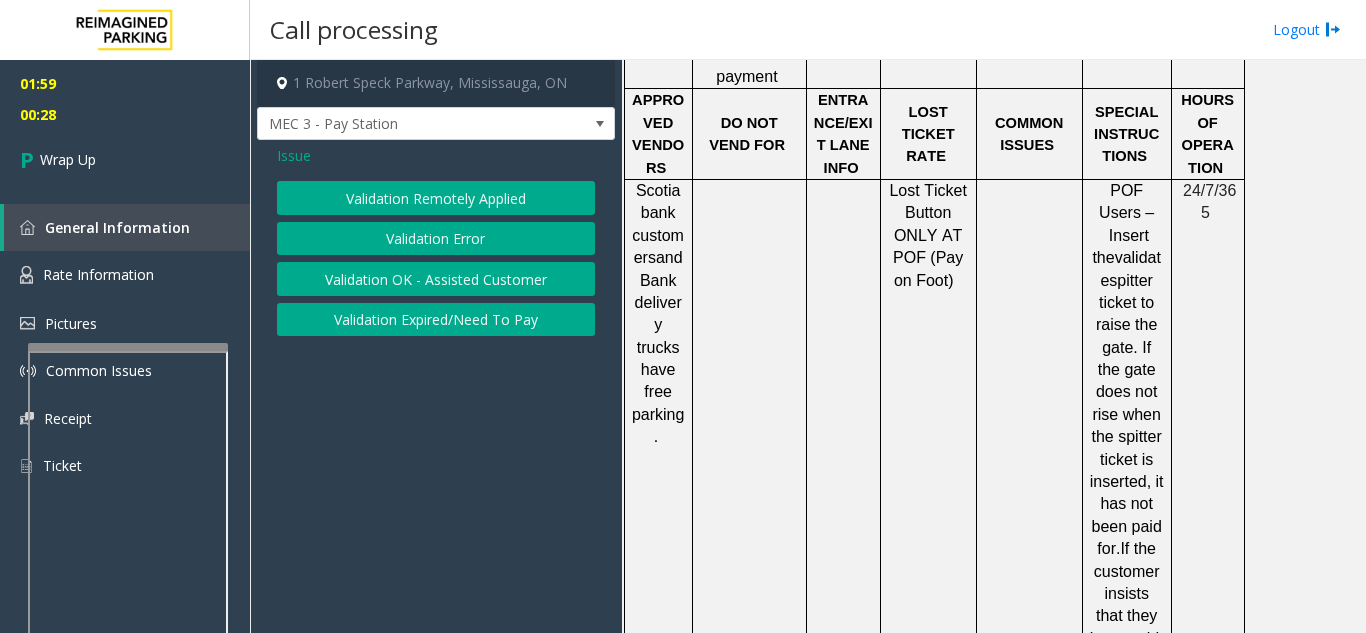 click on "Validation Error" 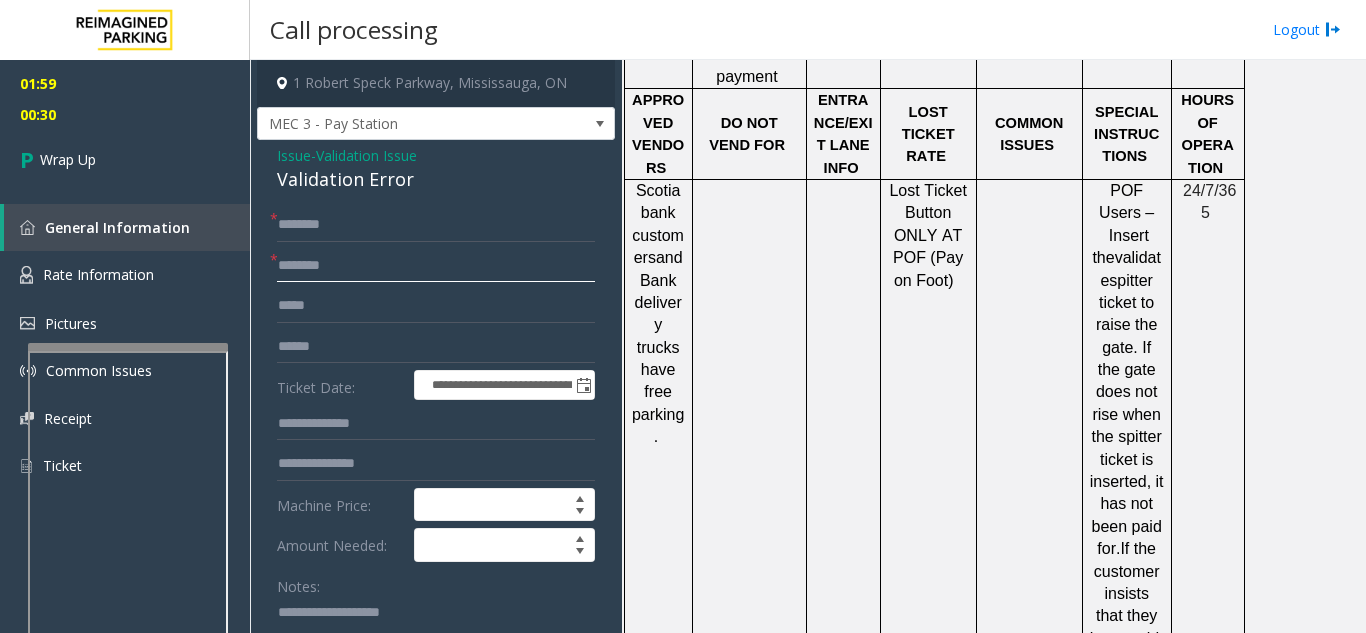 click 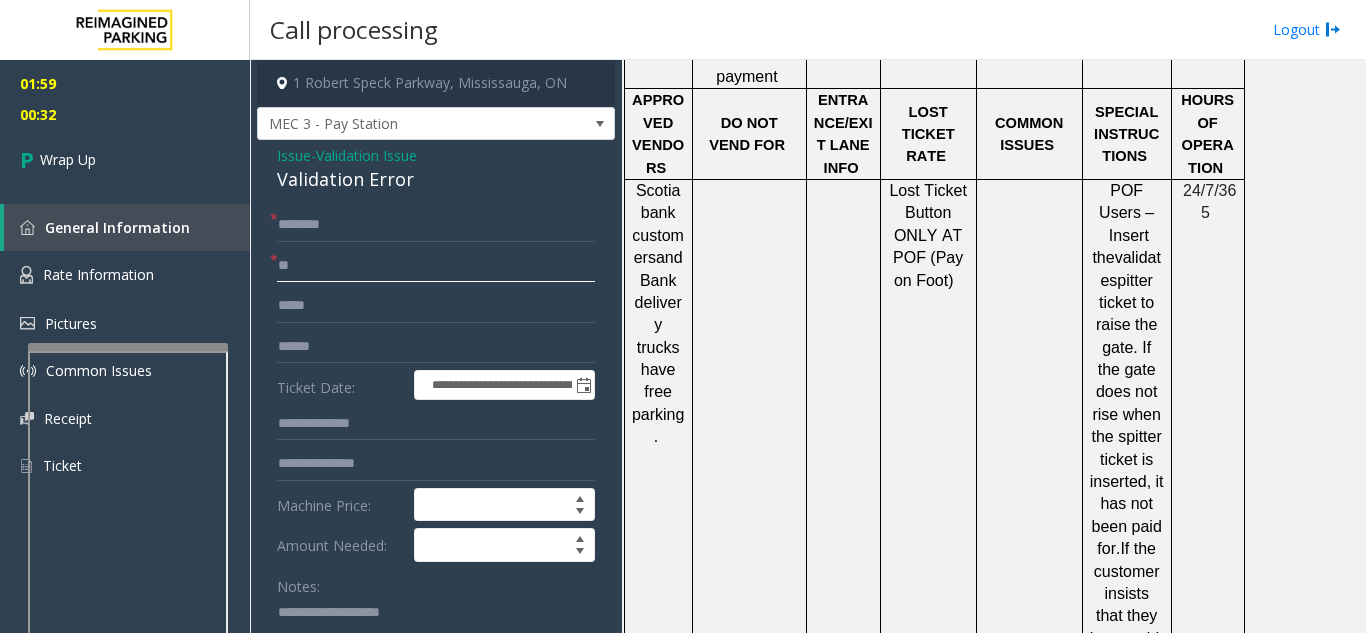 type on "**" 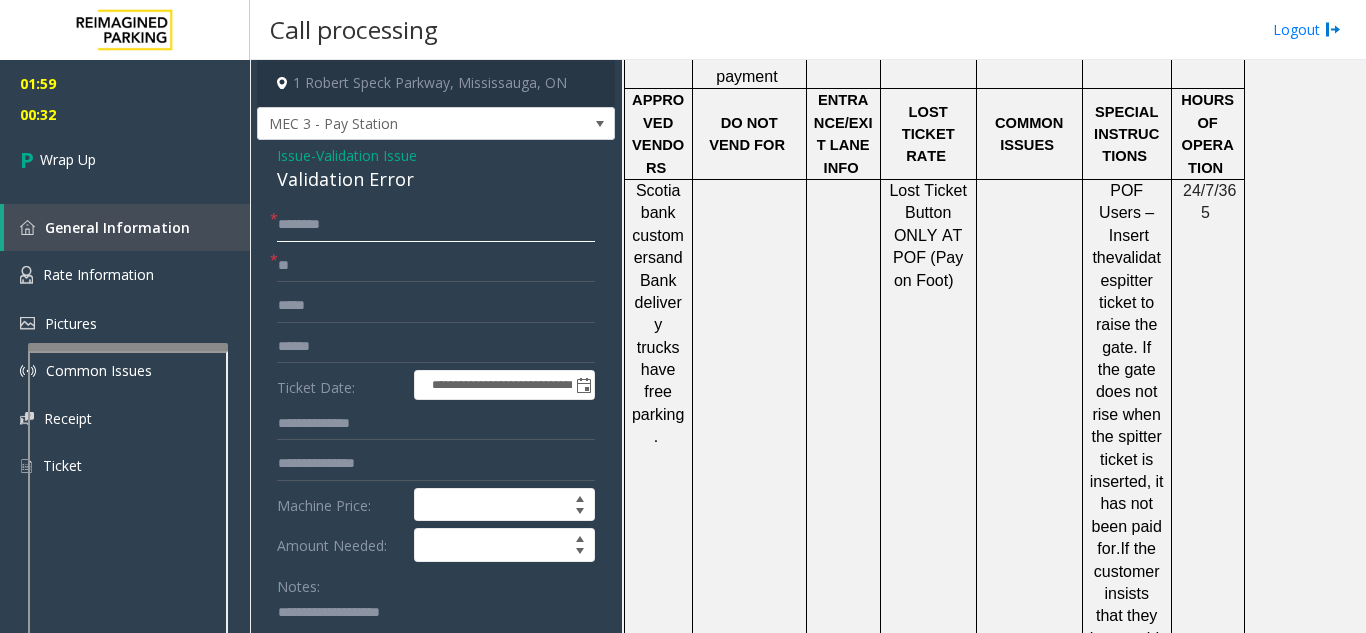 click 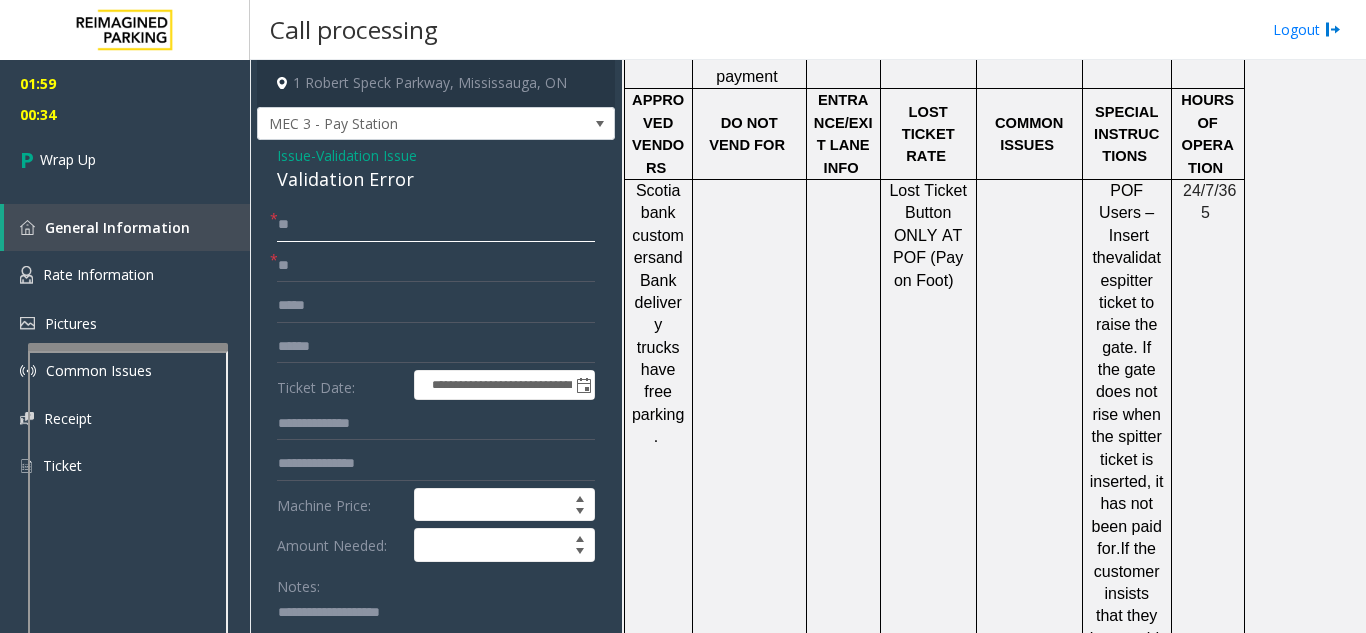type on "**" 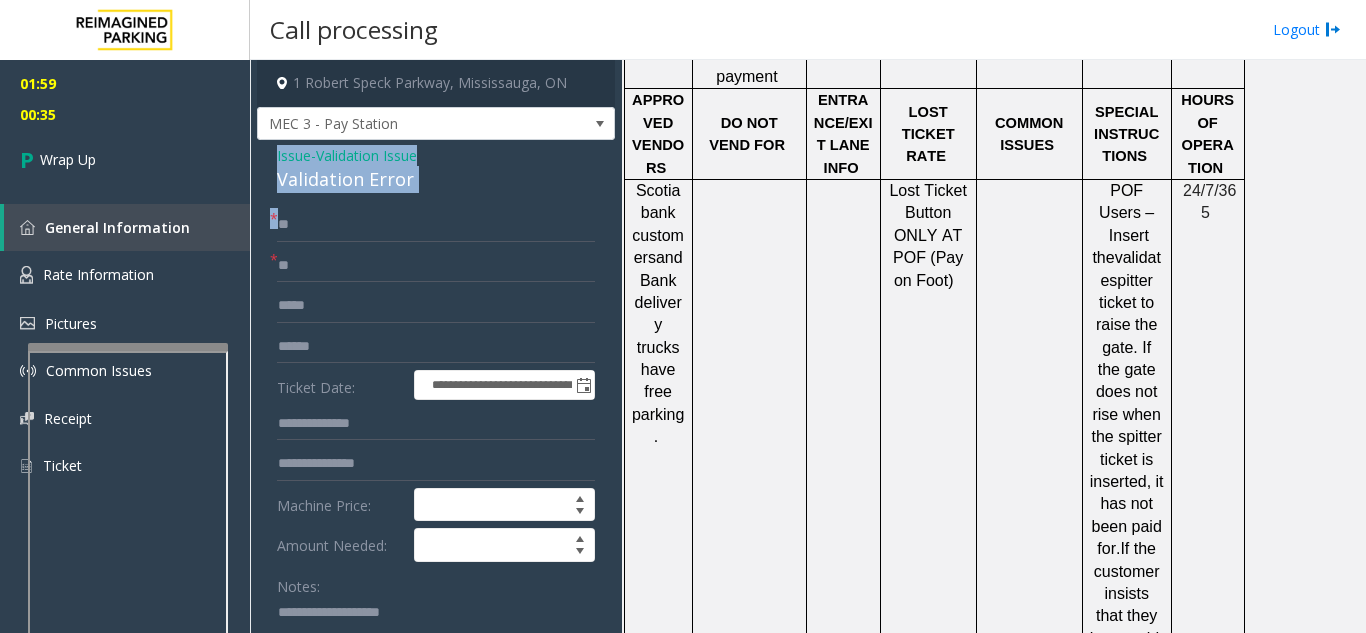 drag, startPoint x: 272, startPoint y: 154, endPoint x: 433, endPoint y: 207, distance: 169.49927 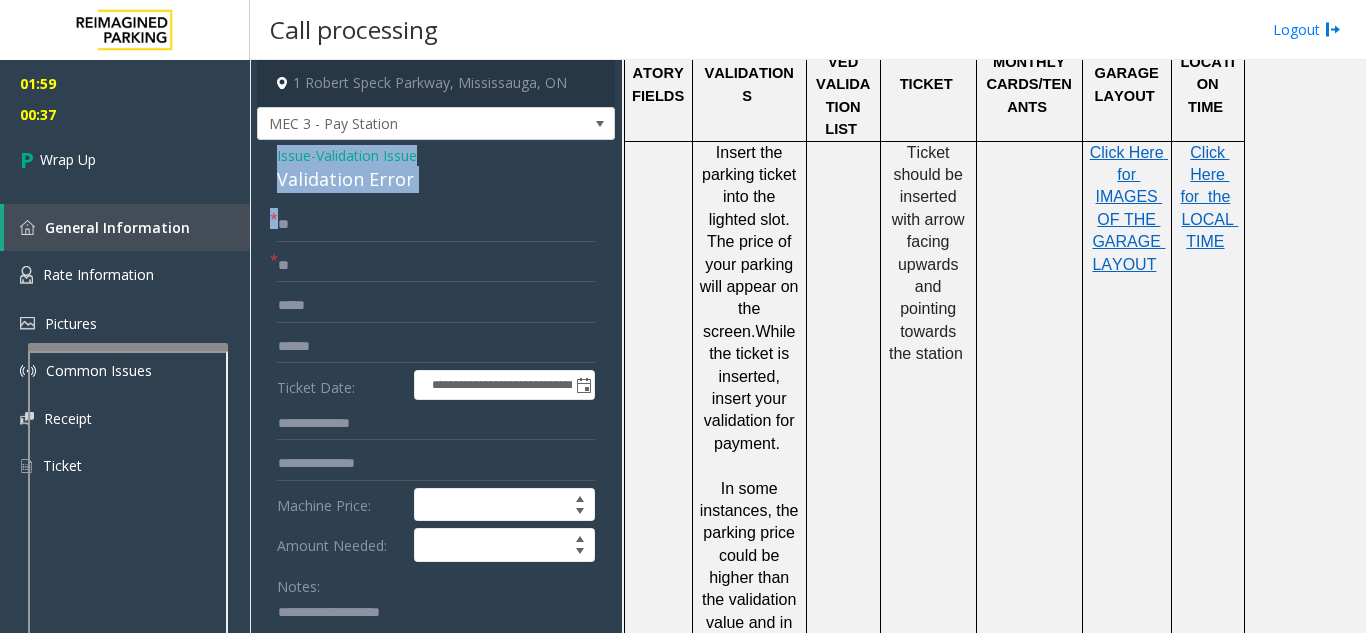 scroll, scrollTop: 1700, scrollLeft: 0, axis: vertical 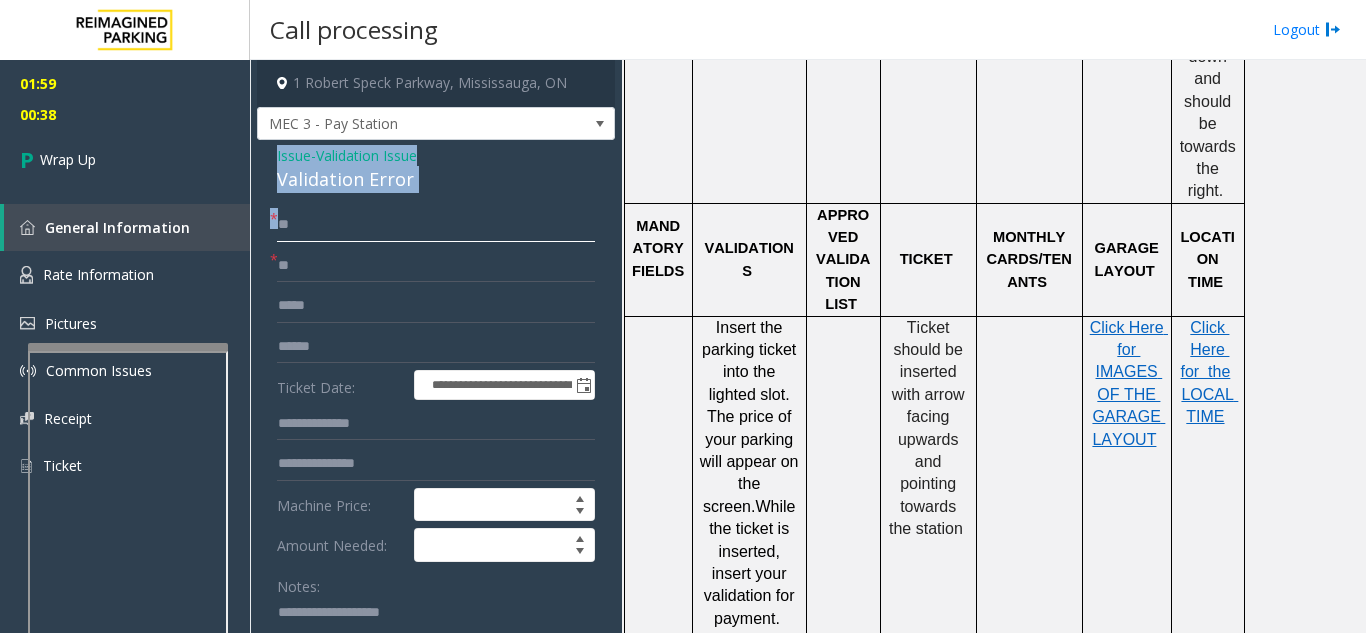 click on "**" 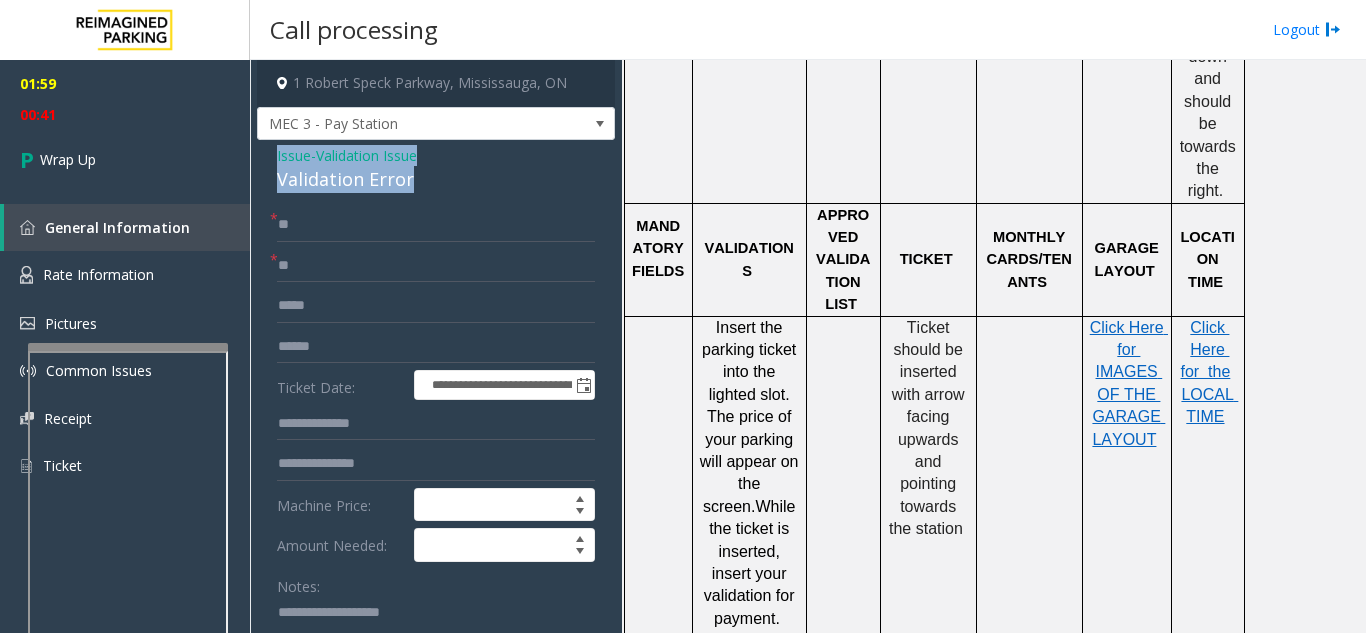 drag, startPoint x: 266, startPoint y: 153, endPoint x: 465, endPoint y: 189, distance: 202.23007 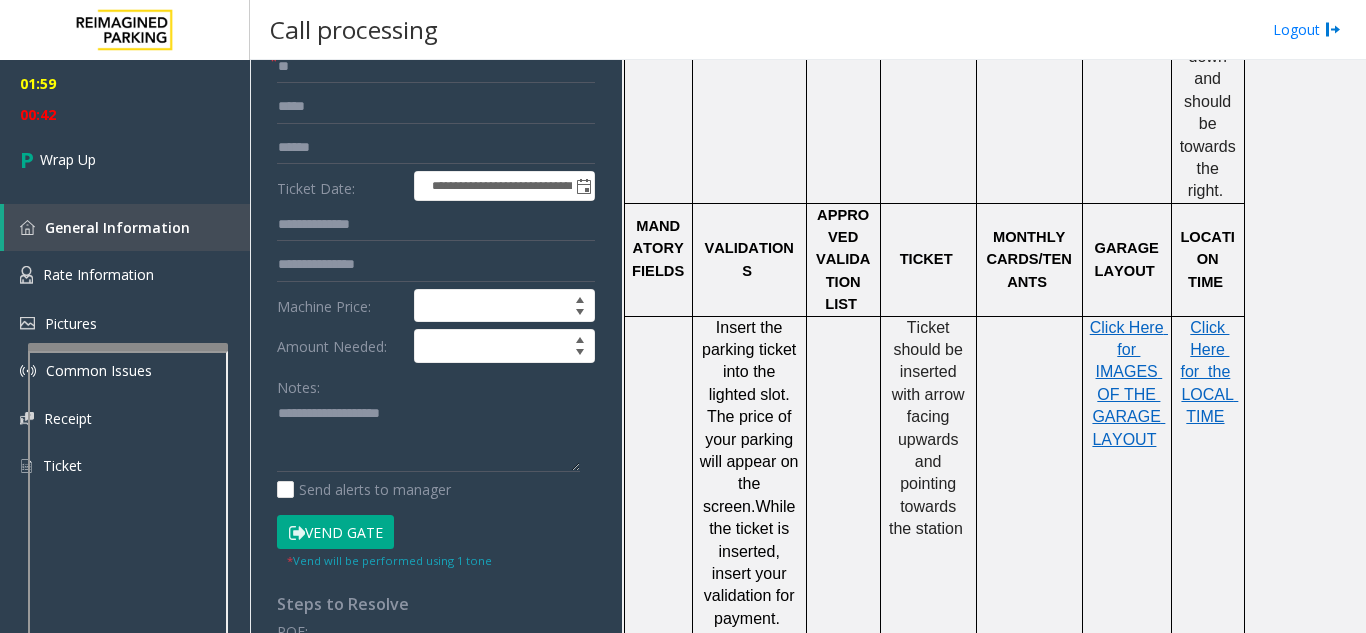 scroll, scrollTop: 200, scrollLeft: 0, axis: vertical 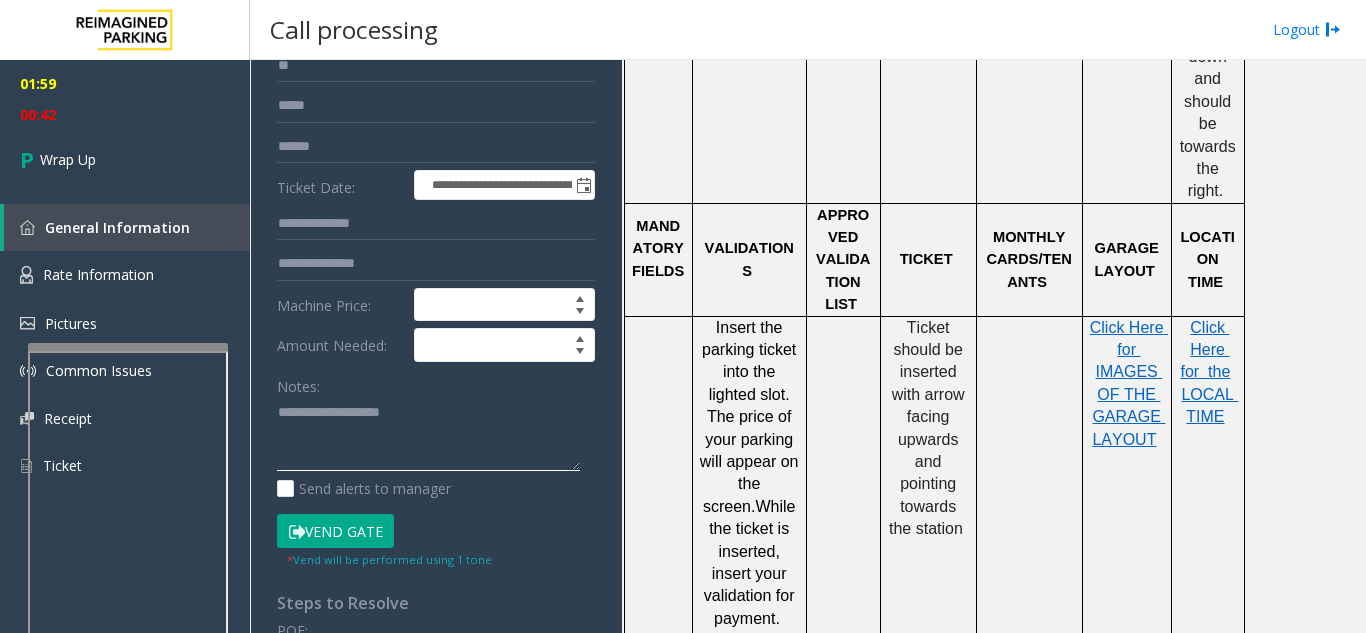 click 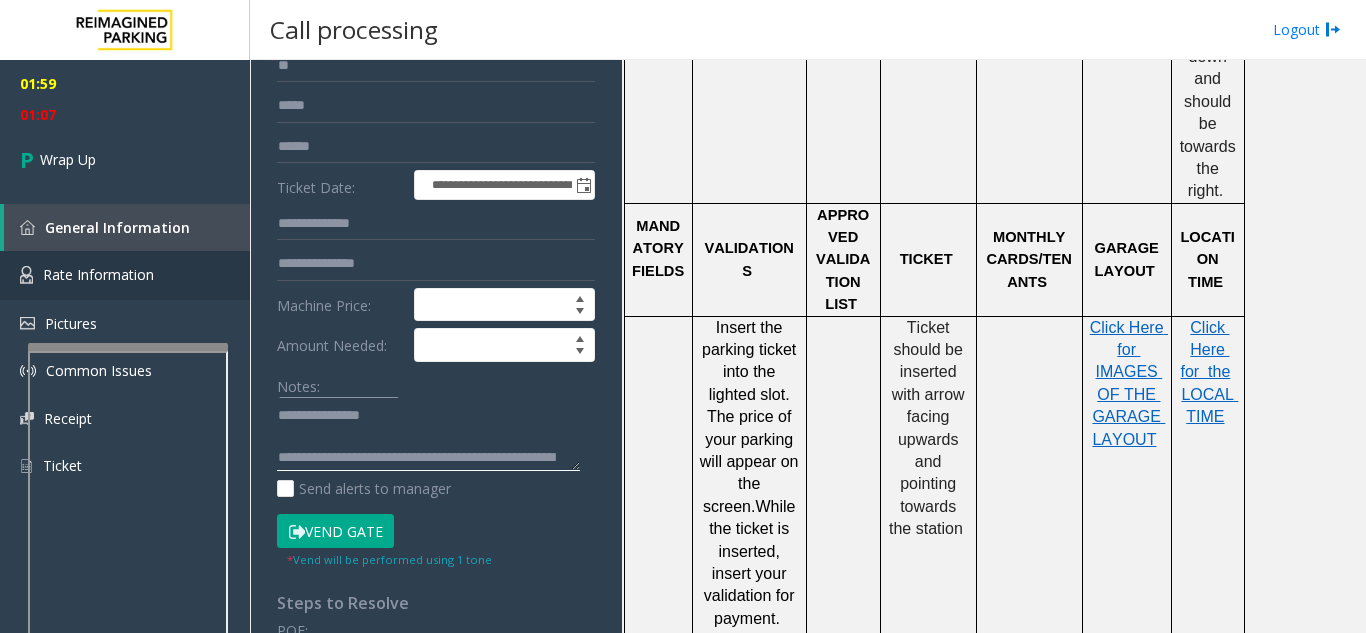 scroll, scrollTop: 0, scrollLeft: 0, axis: both 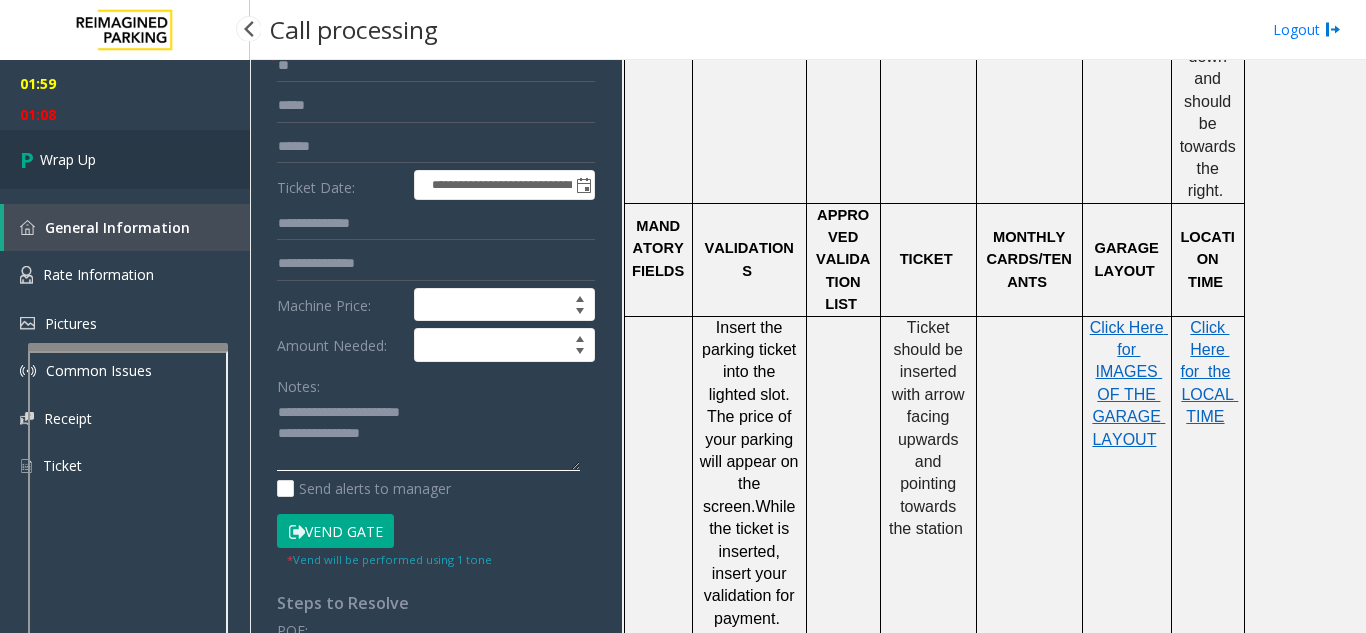 type on "**********" 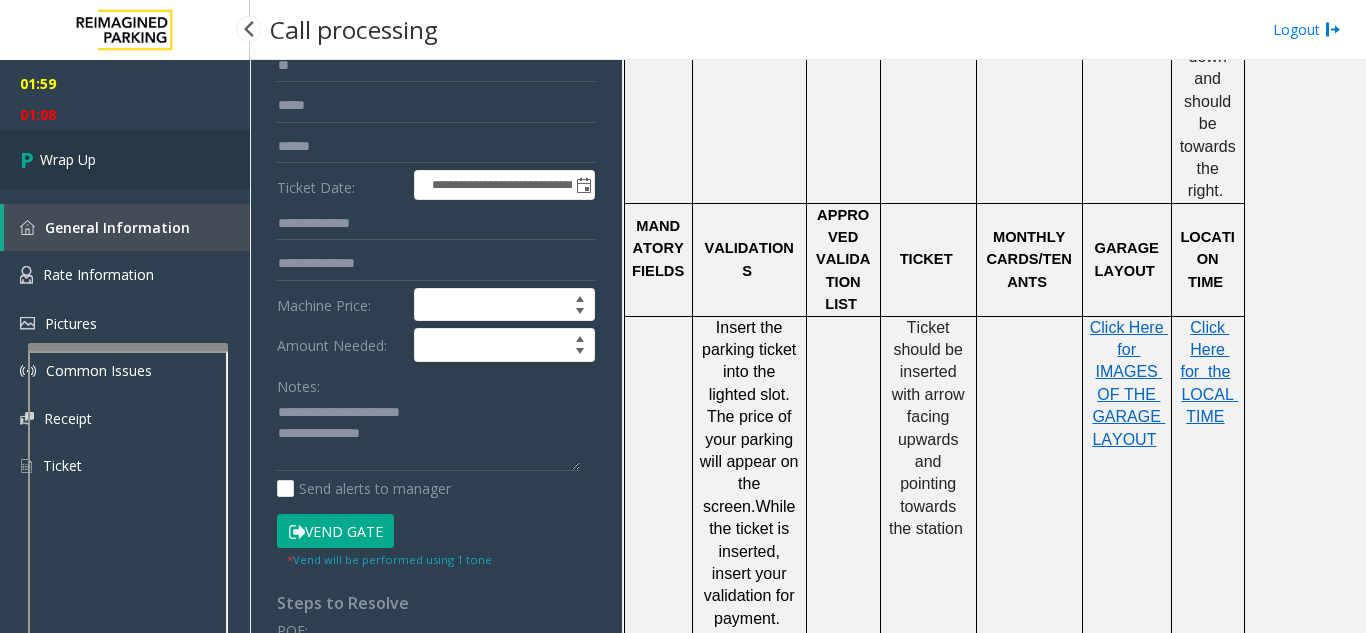 click on "Wrap Up" at bounding box center [125, 159] 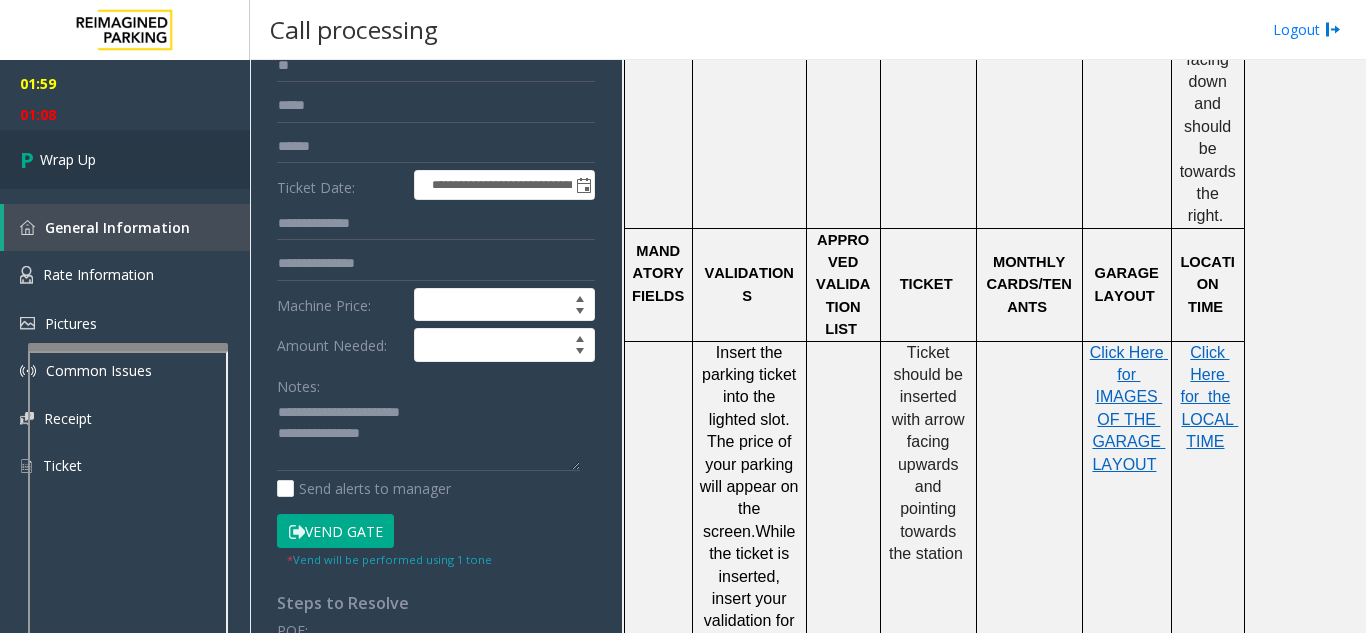 scroll, scrollTop: 1600, scrollLeft: 0, axis: vertical 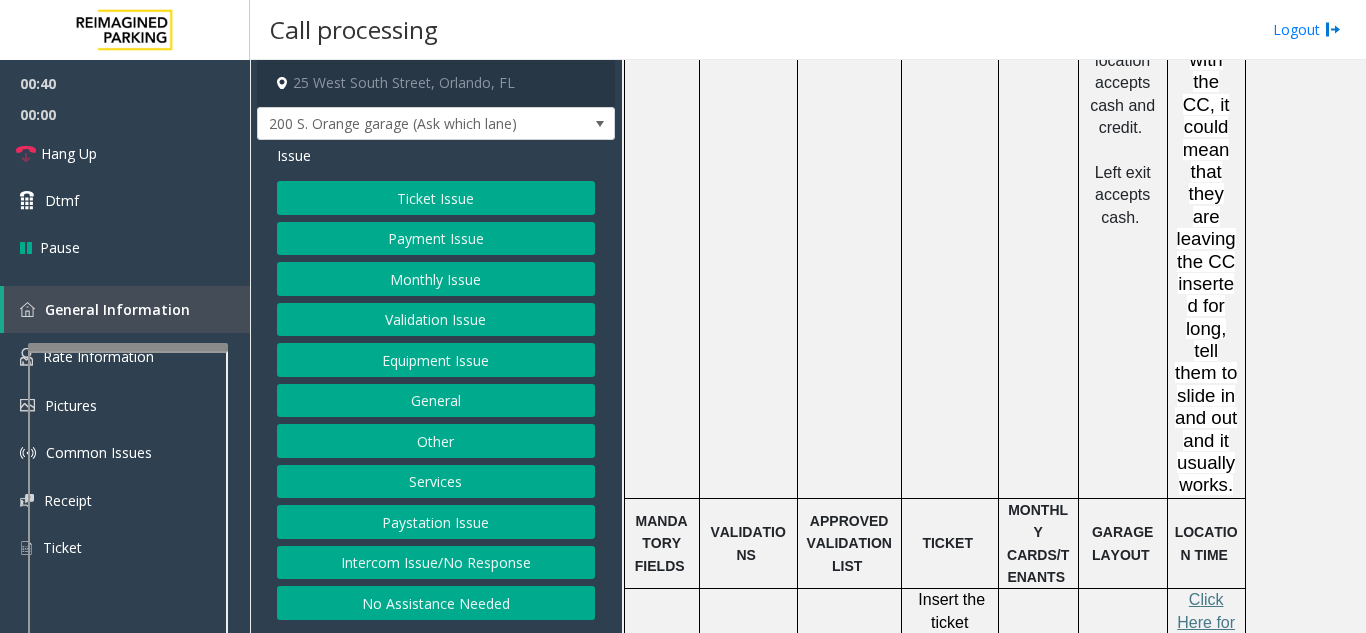 click on "Ticket Issue   Payment Issue   Monthly Issue   Validation Issue   Equipment Issue   General   Other   Services   Paystation Issue   Intercom Issue/No Response   No Assistance Needed" 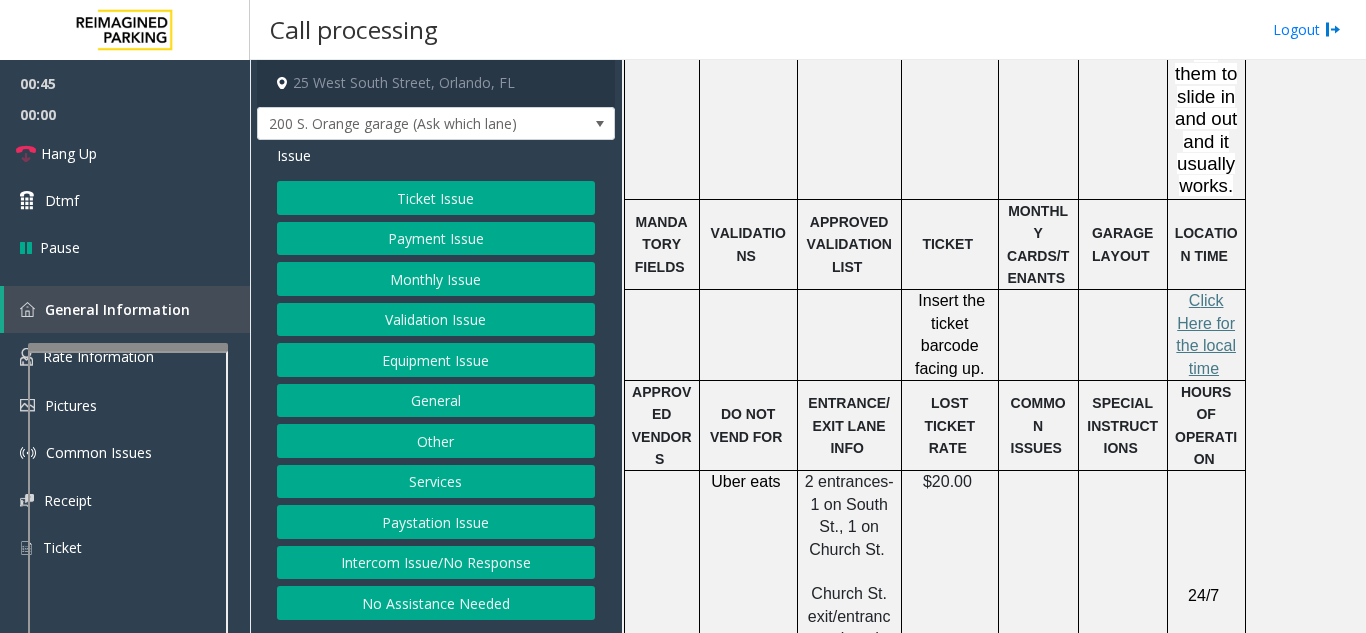 scroll, scrollTop: 2200, scrollLeft: 0, axis: vertical 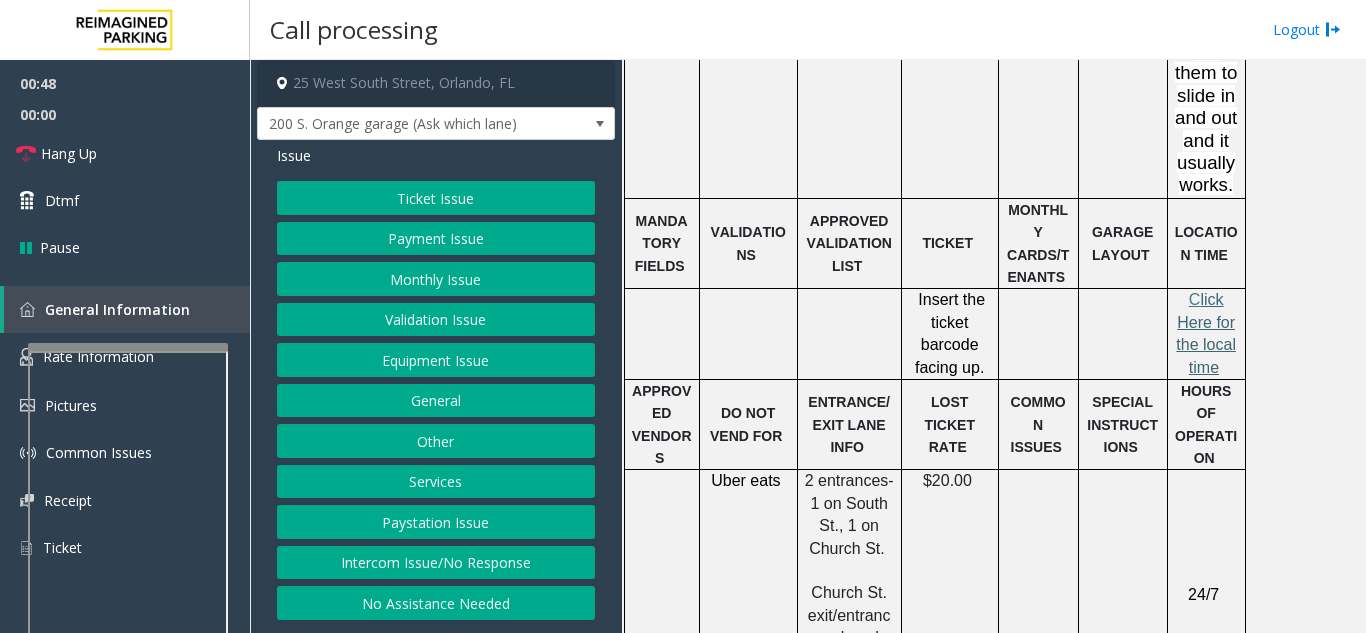 click on "lick Here for the local time" 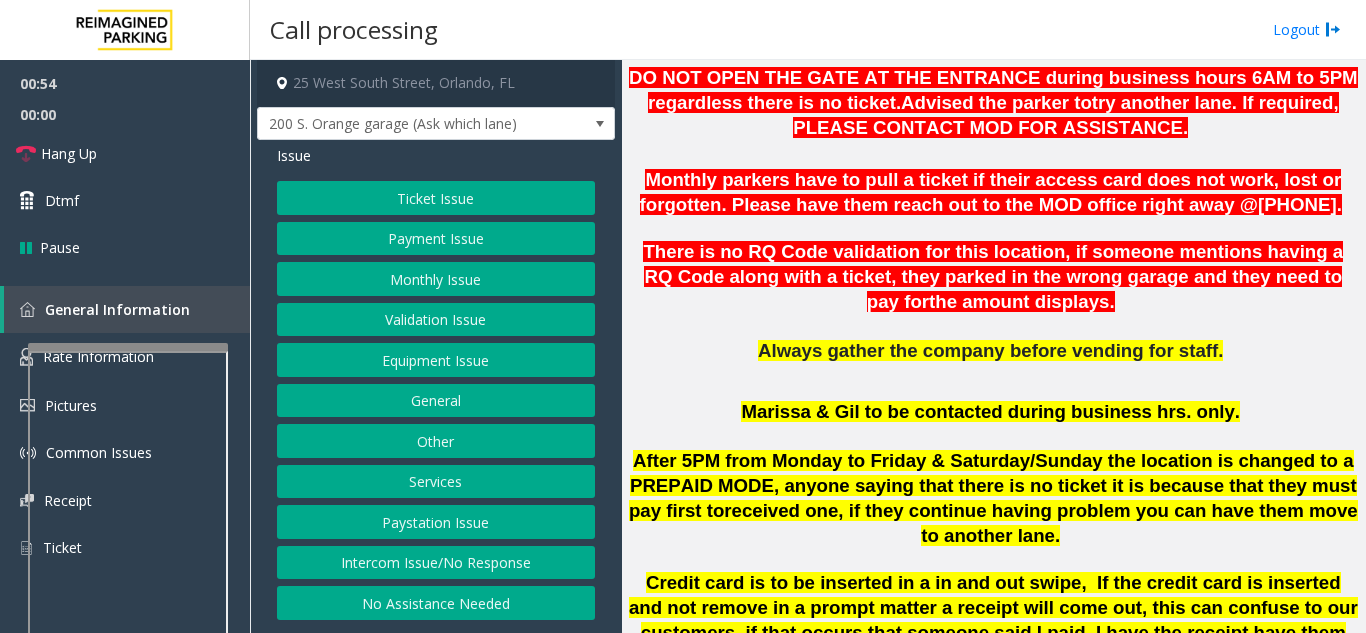 scroll, scrollTop: 700, scrollLeft: 0, axis: vertical 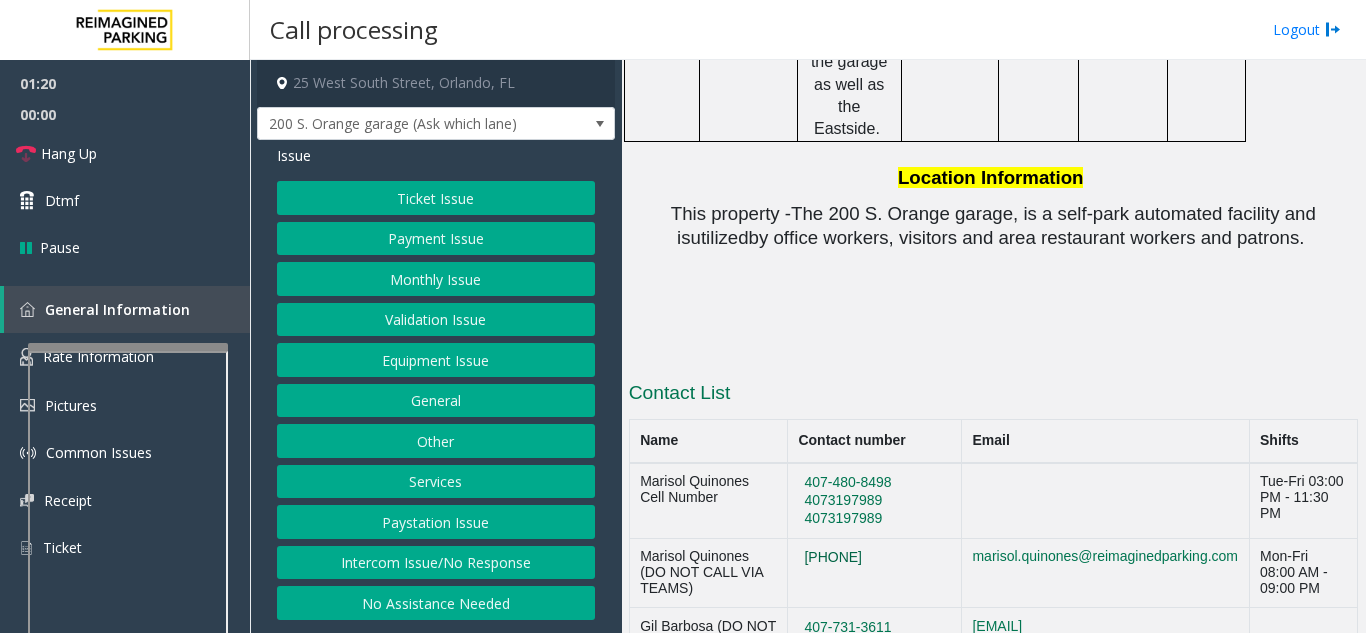 drag, startPoint x: 893, startPoint y: 392, endPoint x: 797, endPoint y: 393, distance: 96.00521 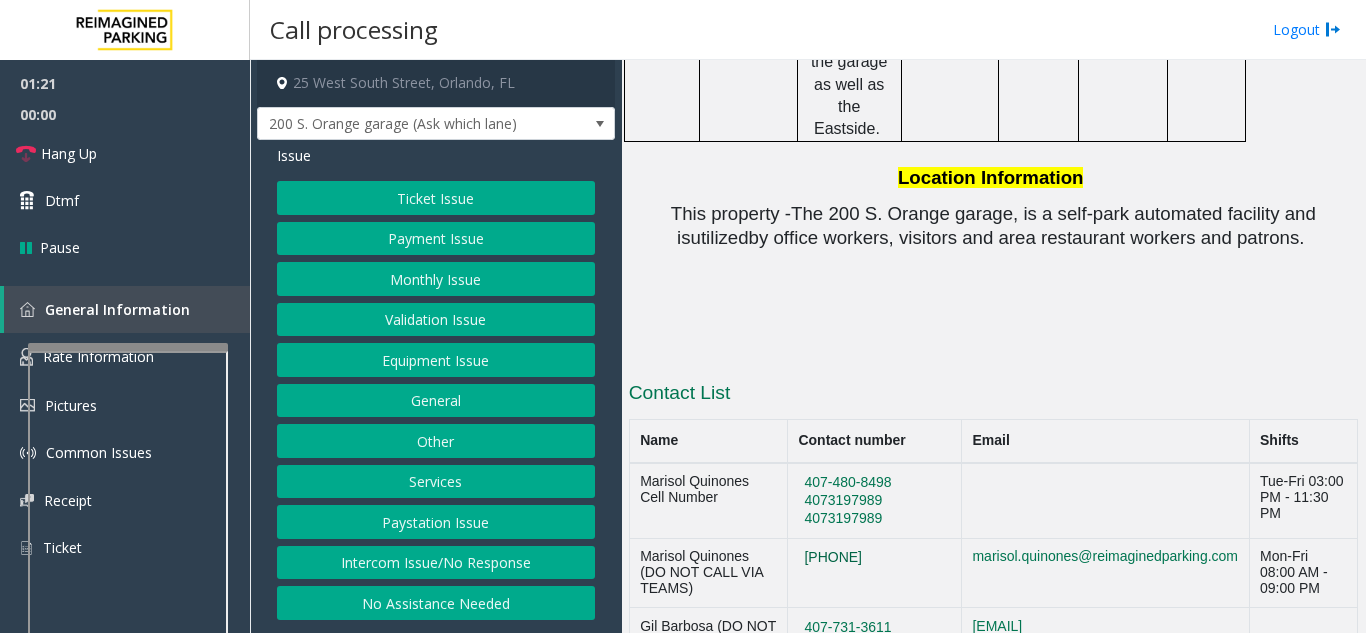 copy on "[PHONE]" 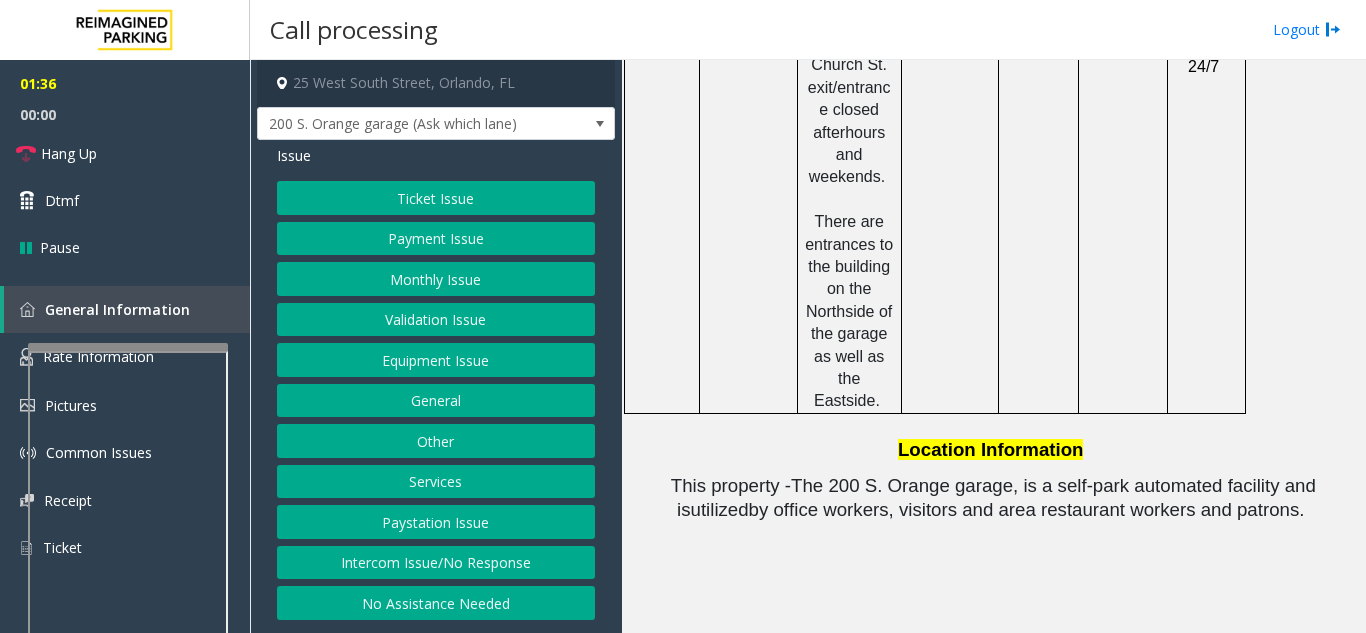 scroll, scrollTop: 2900, scrollLeft: 0, axis: vertical 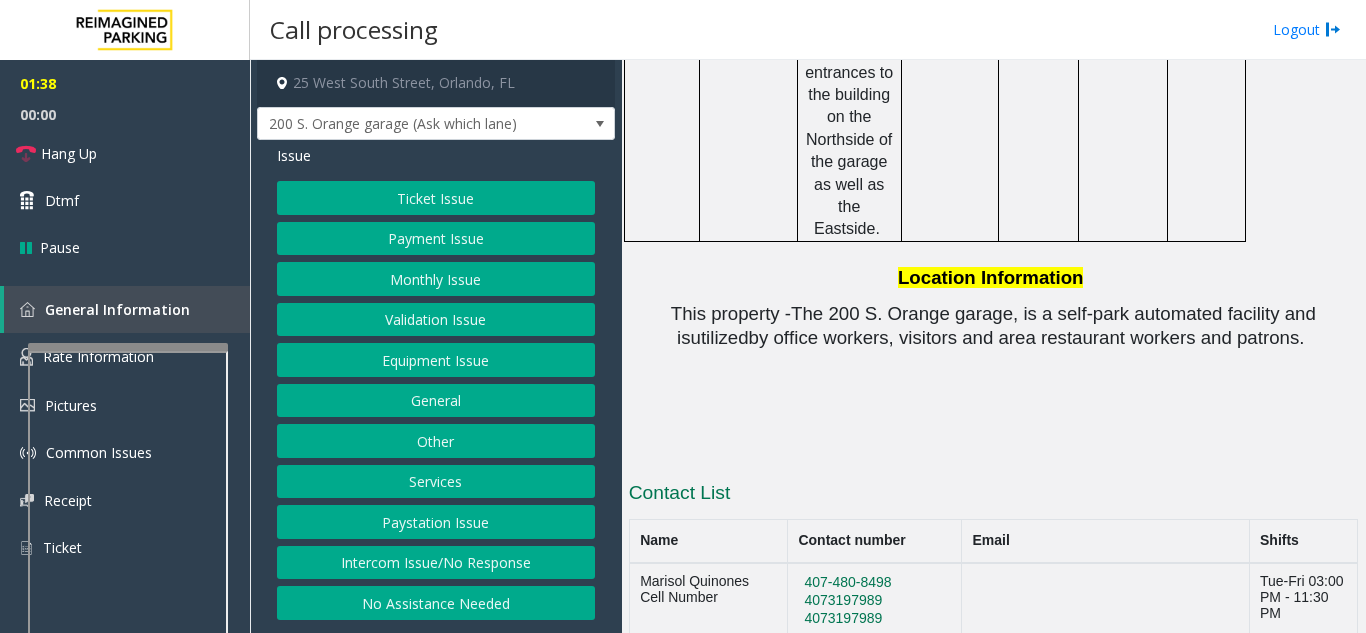 drag, startPoint x: 896, startPoint y: 563, endPoint x: 801, endPoint y: 566, distance: 95.047356 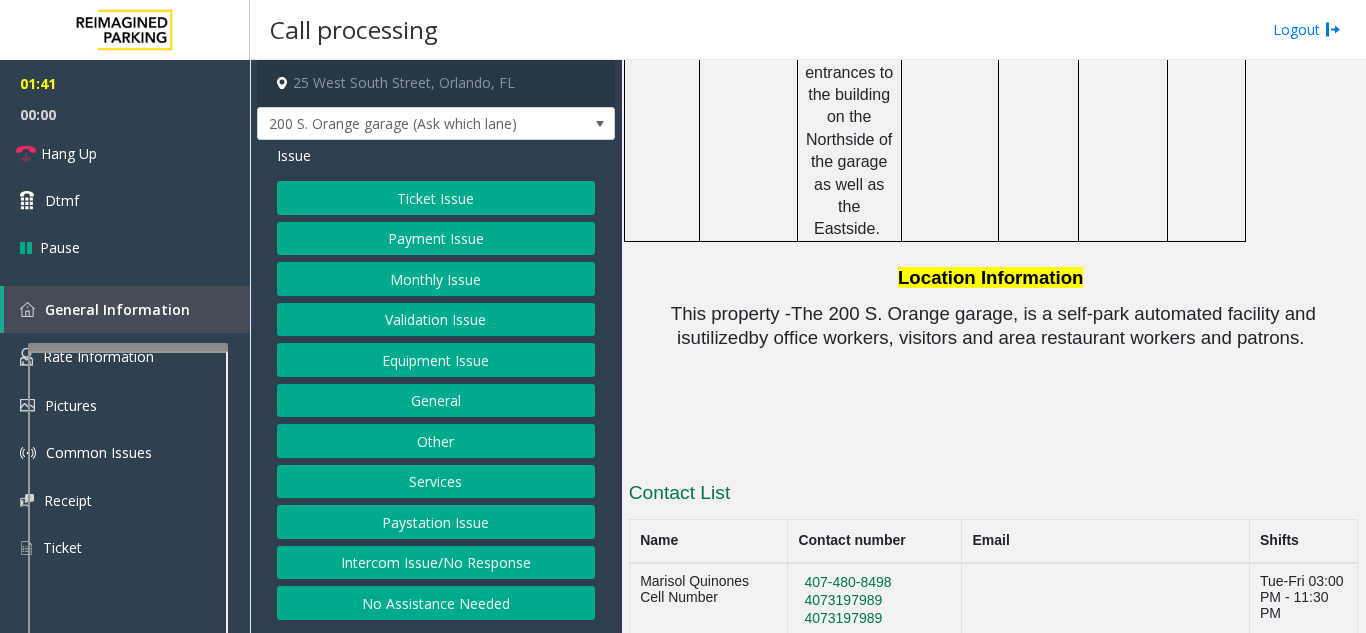 copy on "407-731-3611" 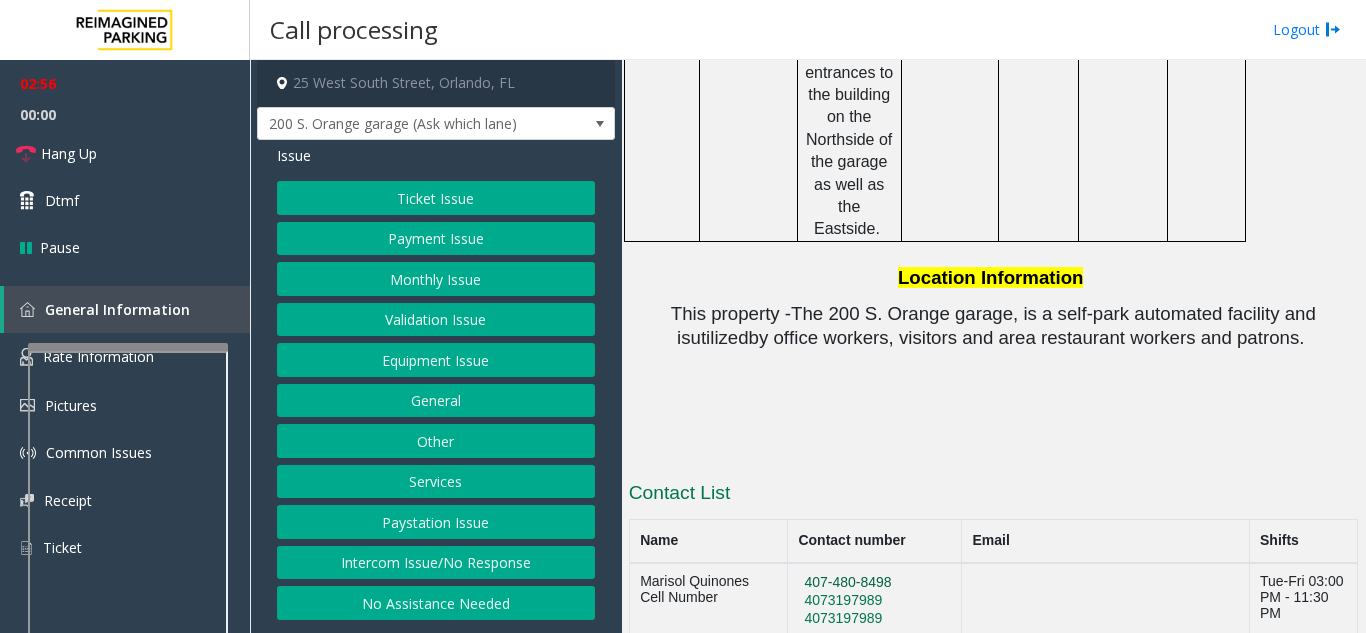 drag, startPoint x: 893, startPoint y: 410, endPoint x: 797, endPoint y: 420, distance: 96.519424 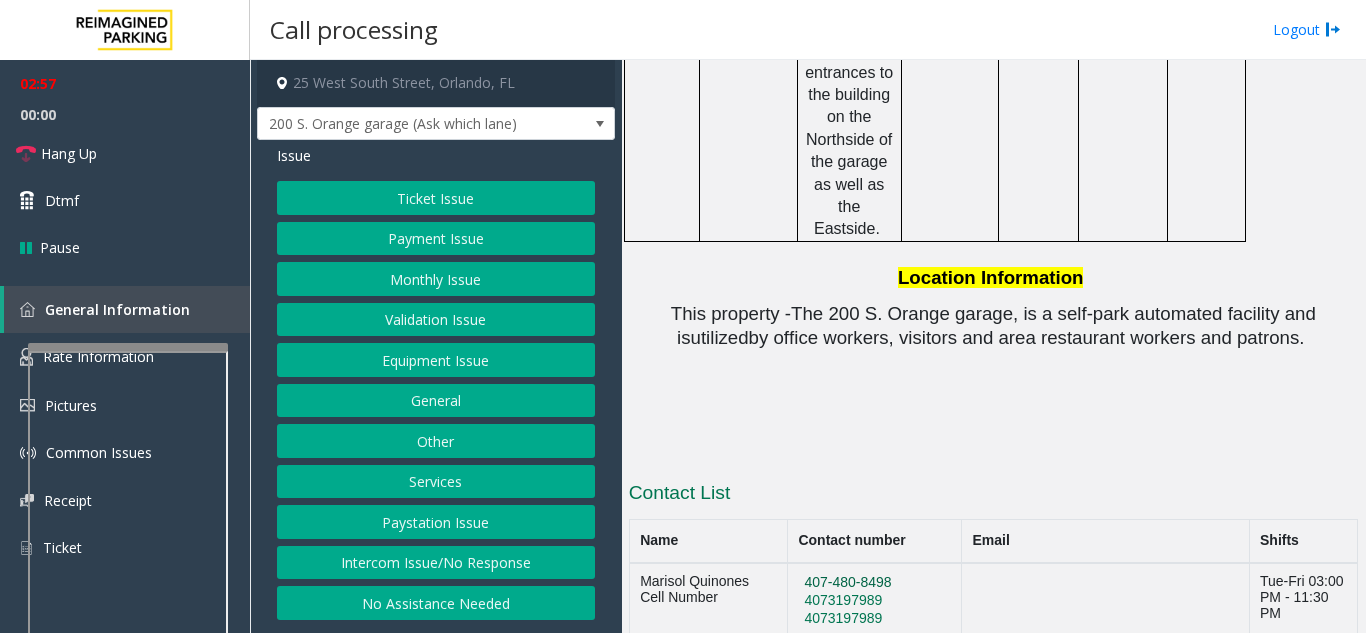 copy on "407-480-8498" 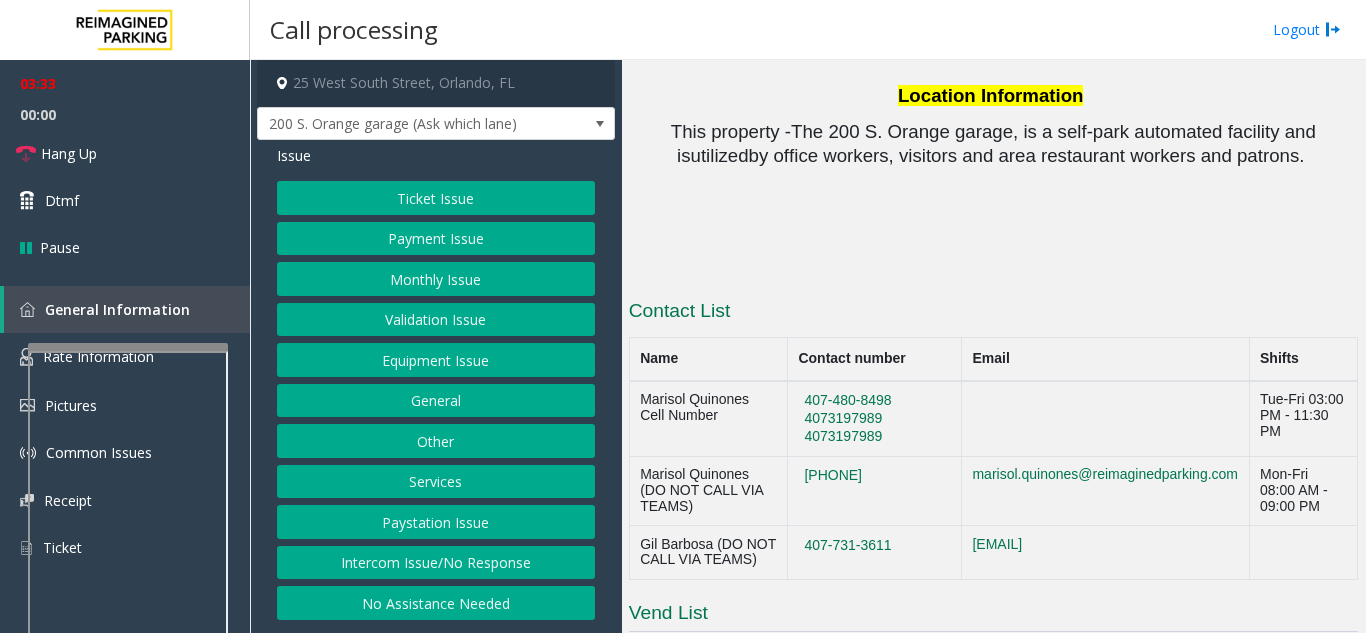scroll, scrollTop: 3081, scrollLeft: 0, axis: vertical 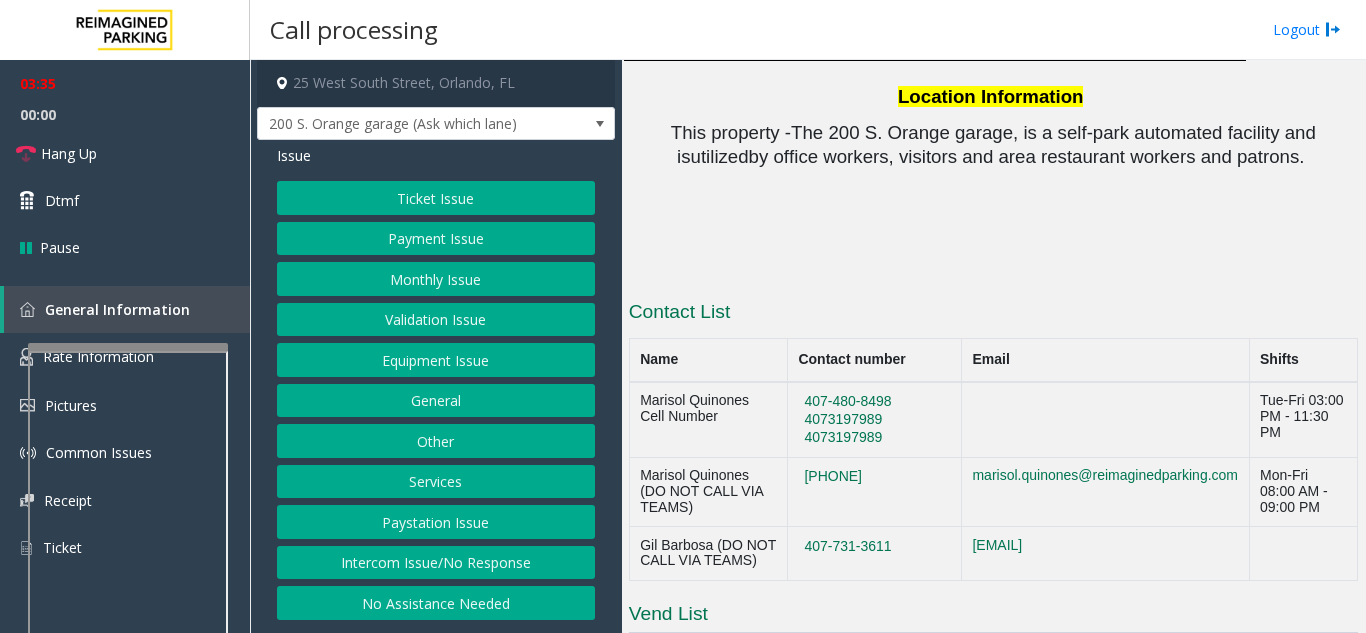 drag, startPoint x: 891, startPoint y: 261, endPoint x: 781, endPoint y: 266, distance: 110.11358 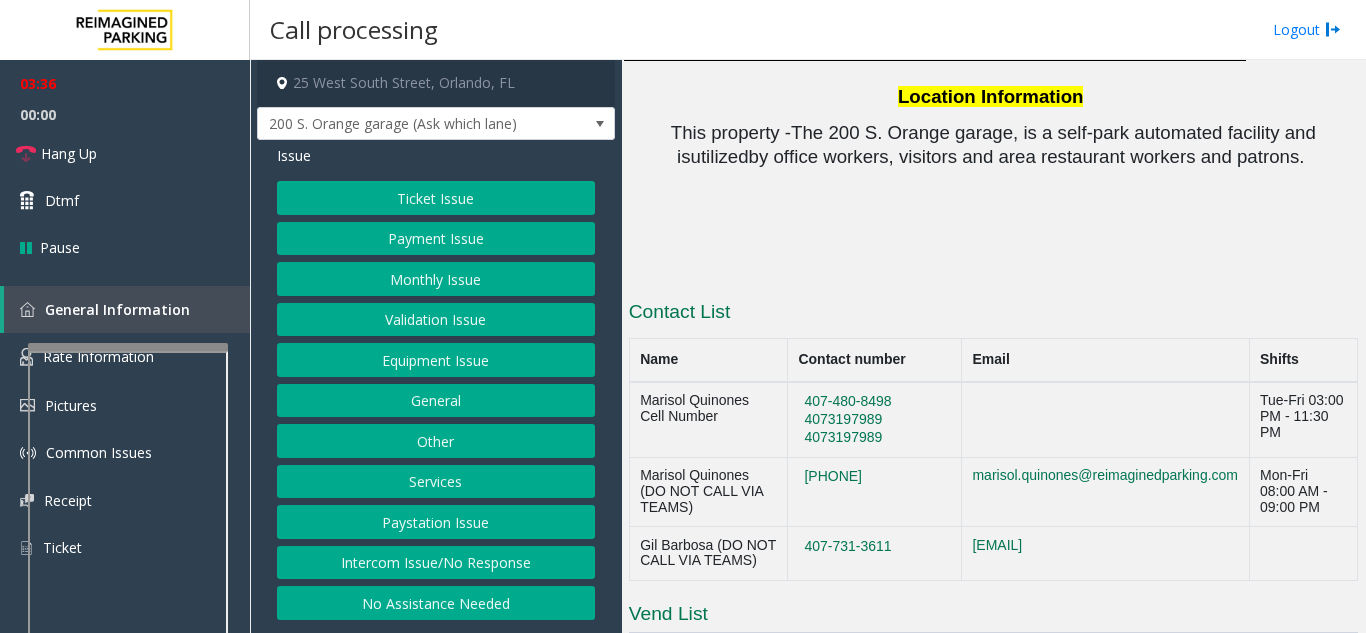 copy on "4073197989" 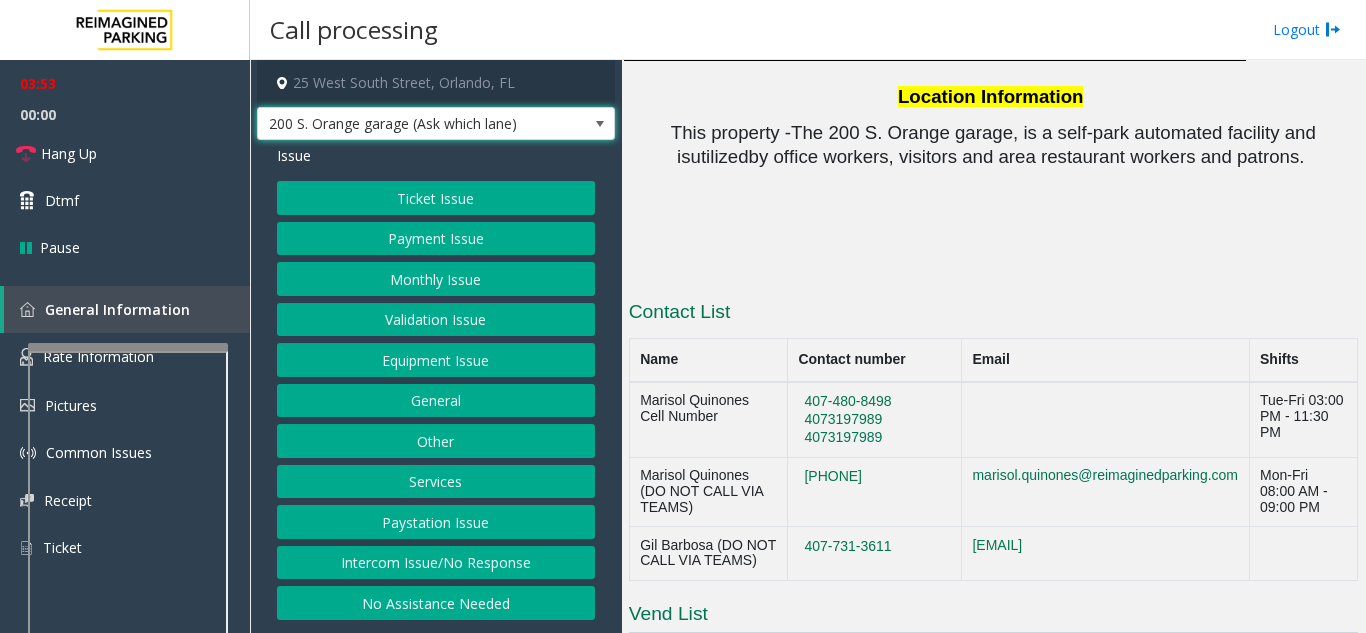 click on "200 S. Orange garage (Ask which lane)" at bounding box center (400, 124) 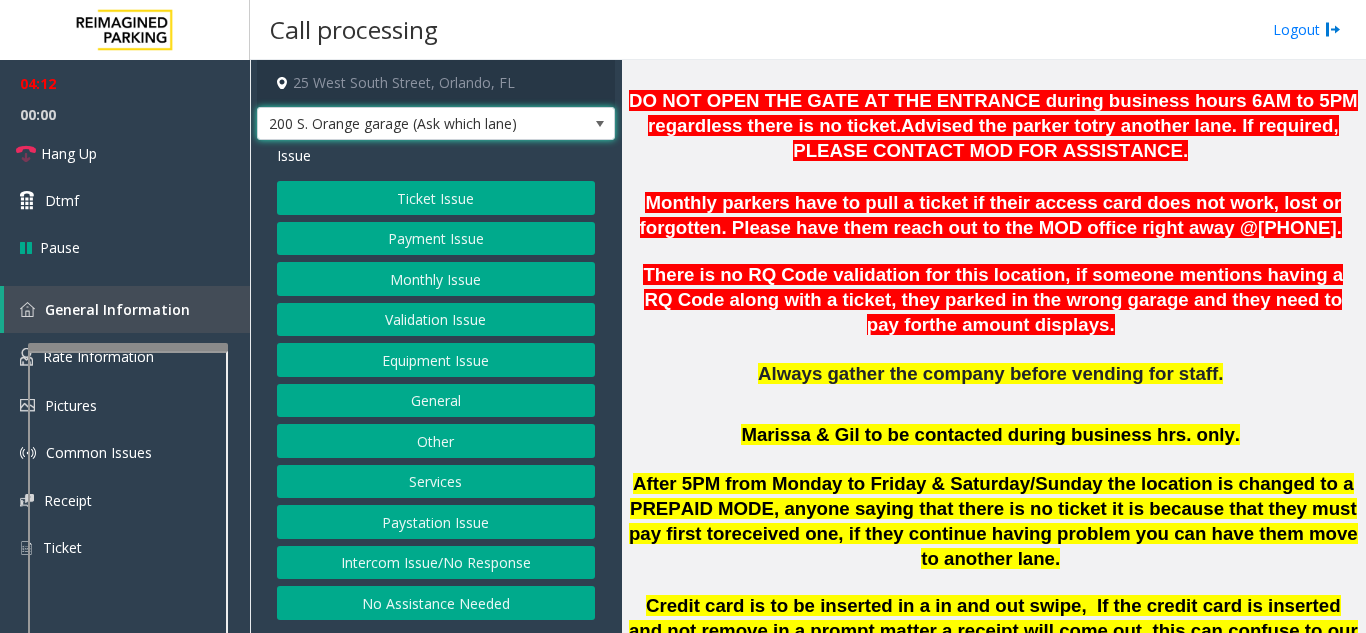 scroll, scrollTop: 1081, scrollLeft: 0, axis: vertical 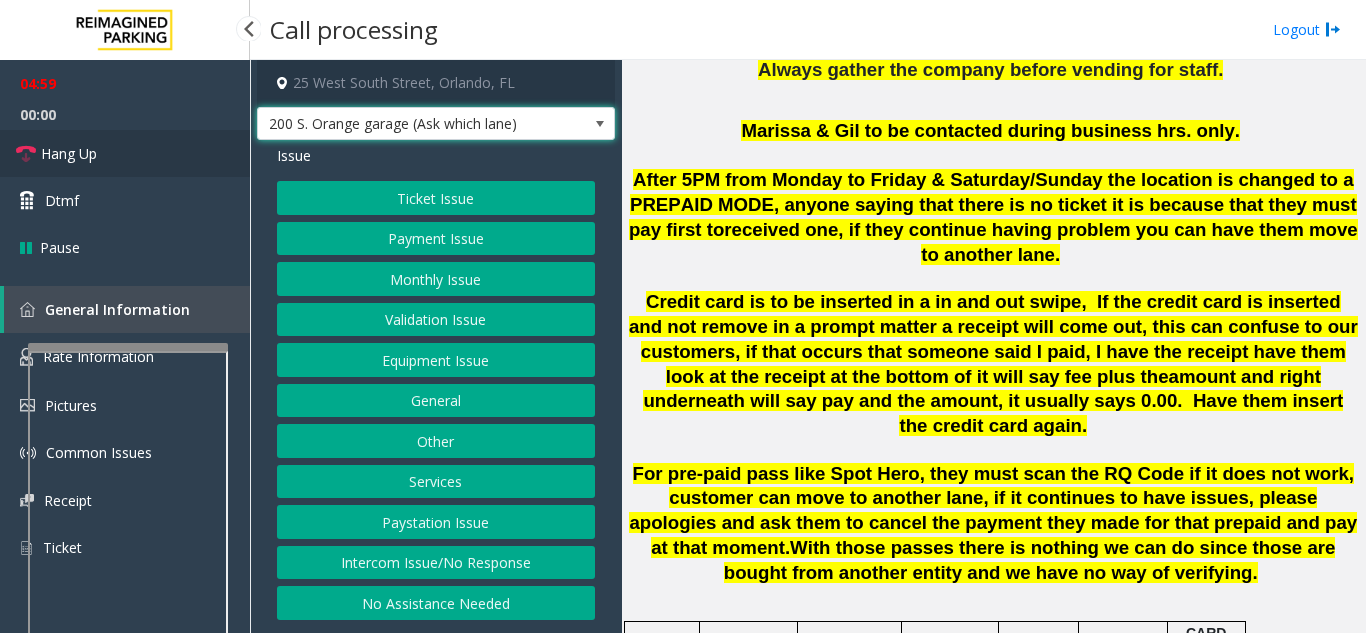 click on "Hang Up" at bounding box center (69, 153) 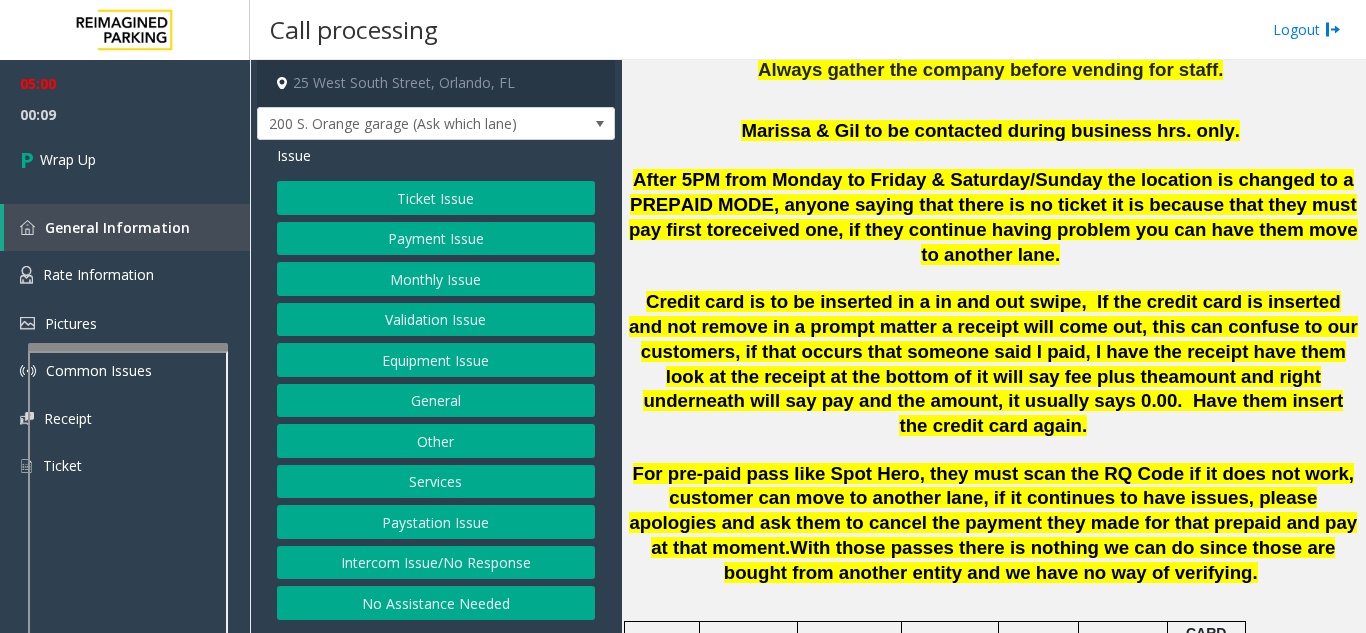 click on "Ticket Issue" 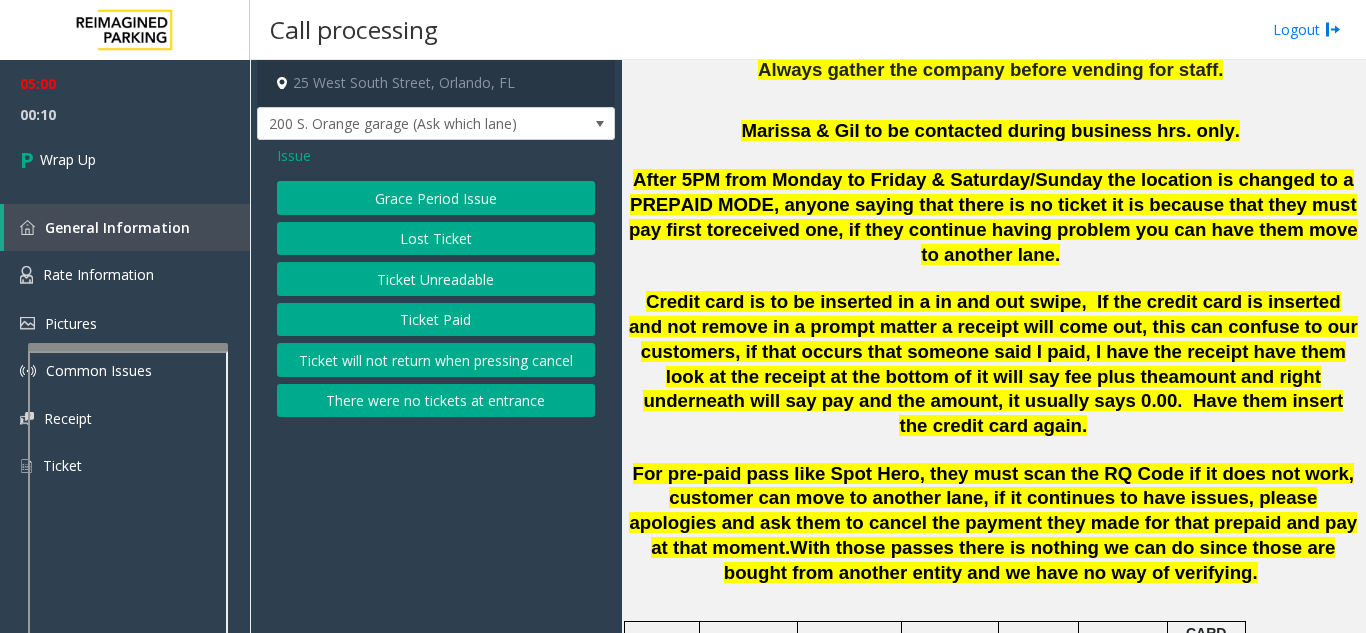 click on "Ticket Unreadable" 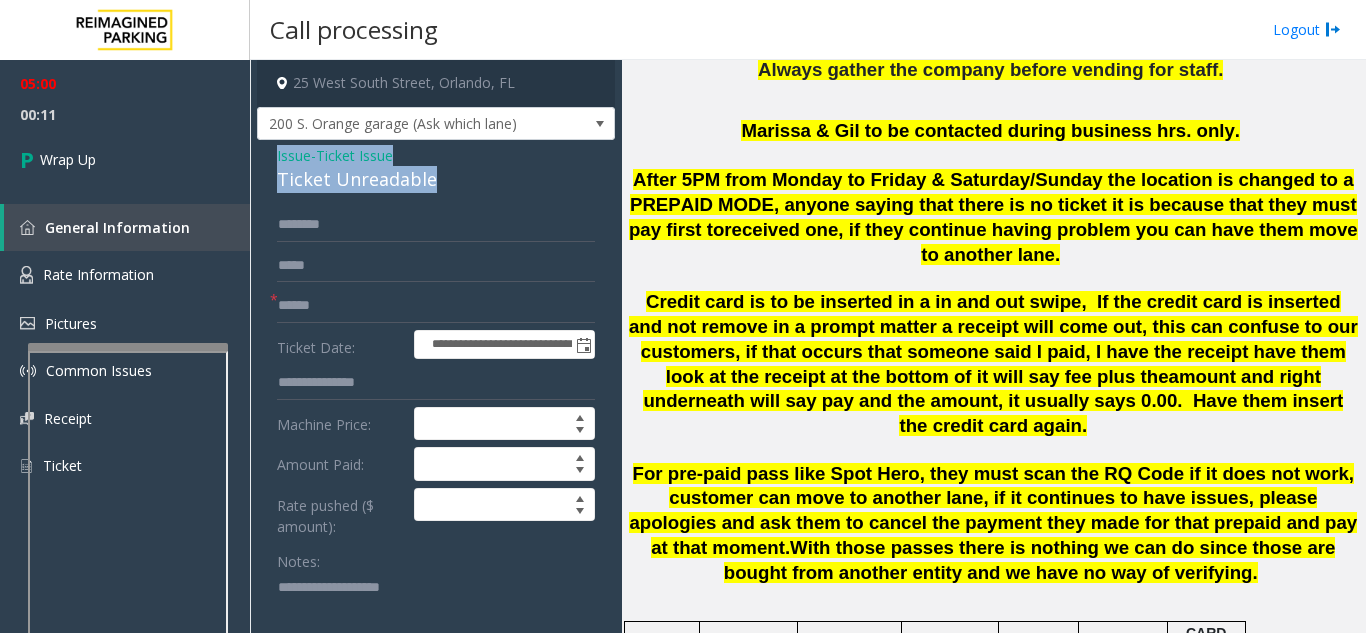 drag, startPoint x: 262, startPoint y: 152, endPoint x: 441, endPoint y: 190, distance: 182.98907 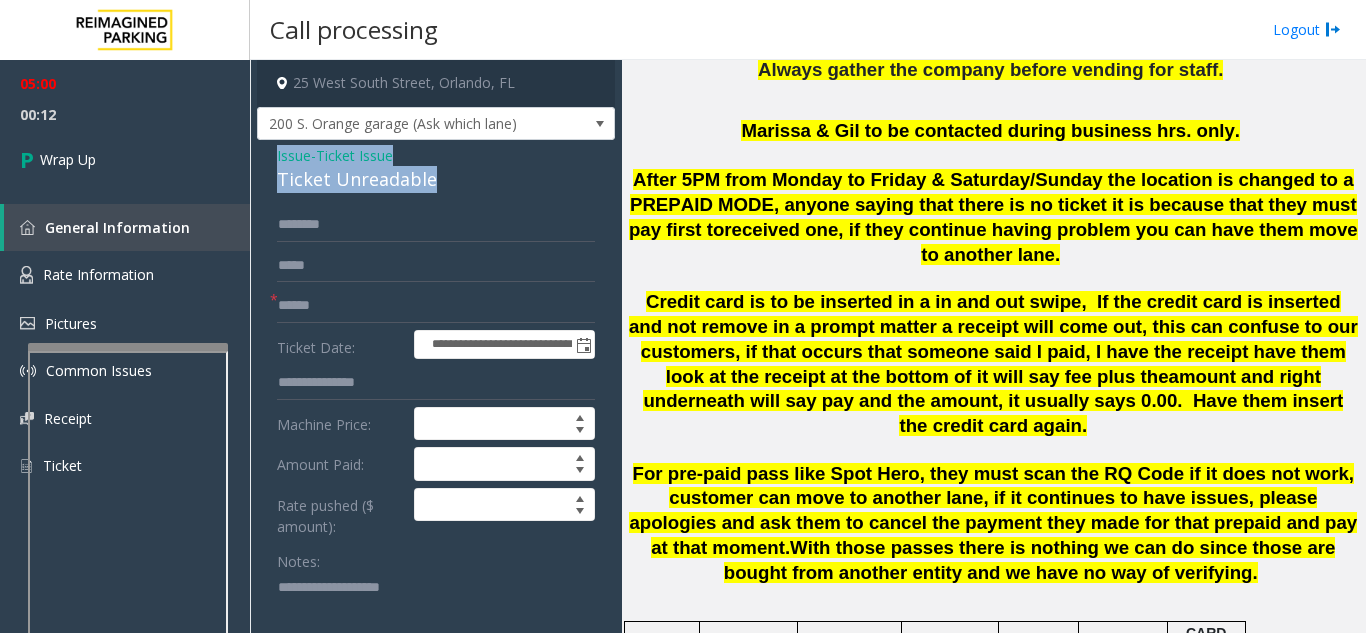 copy on "Issue  -  Ticket Issue Ticket Unreadable" 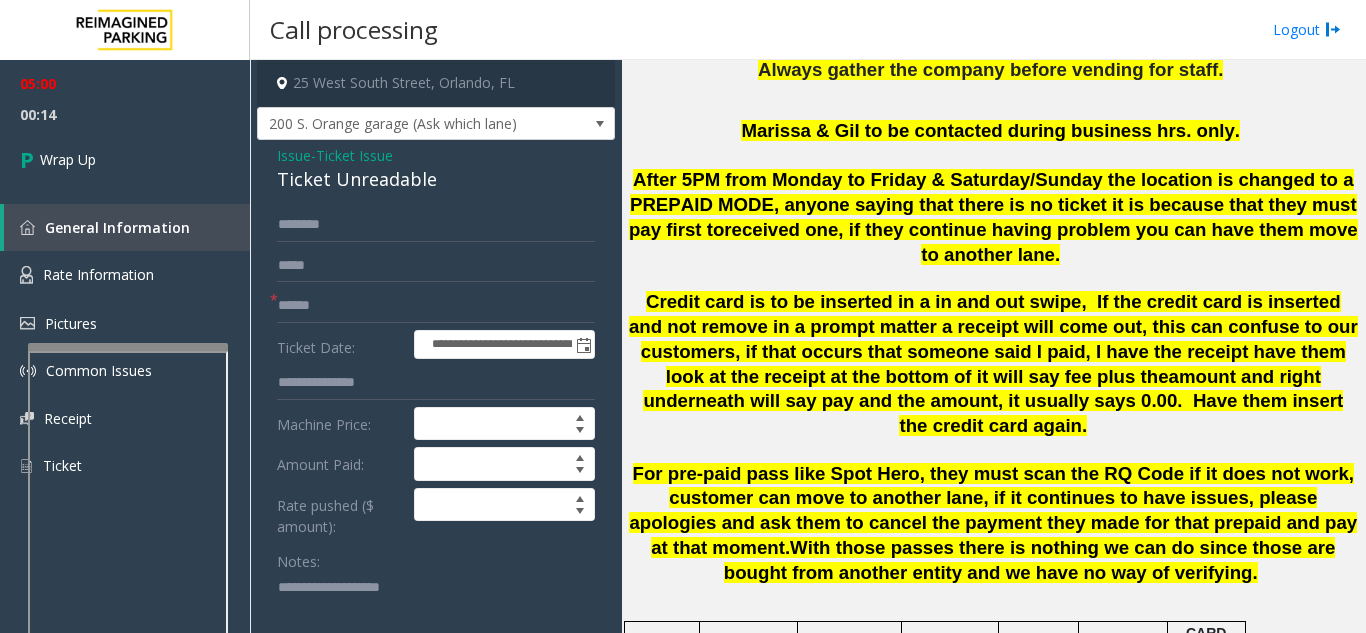 click 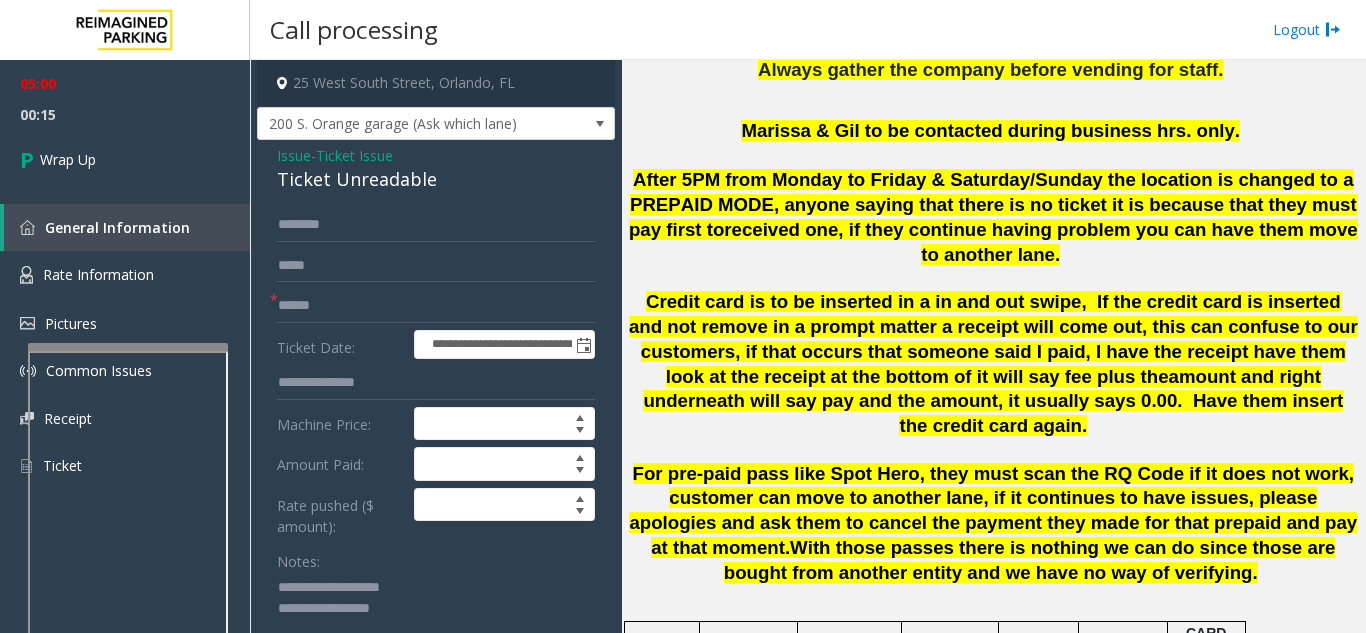 scroll, scrollTop: 7, scrollLeft: 0, axis: vertical 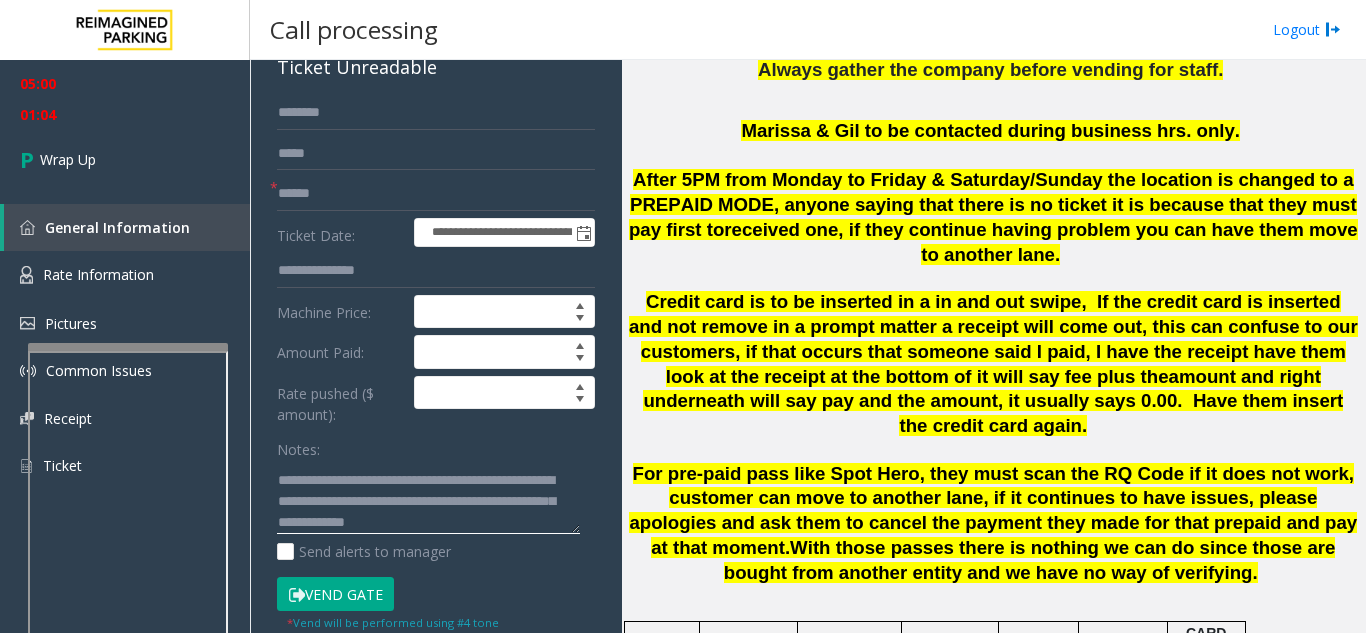 click 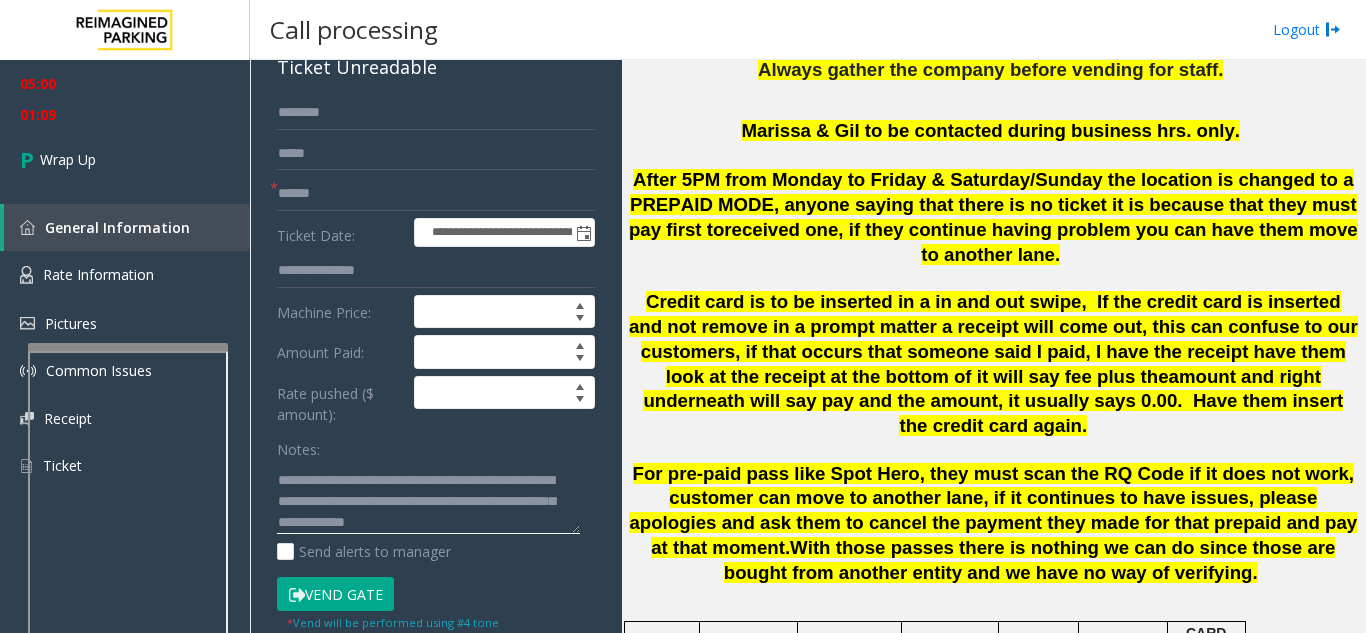 click 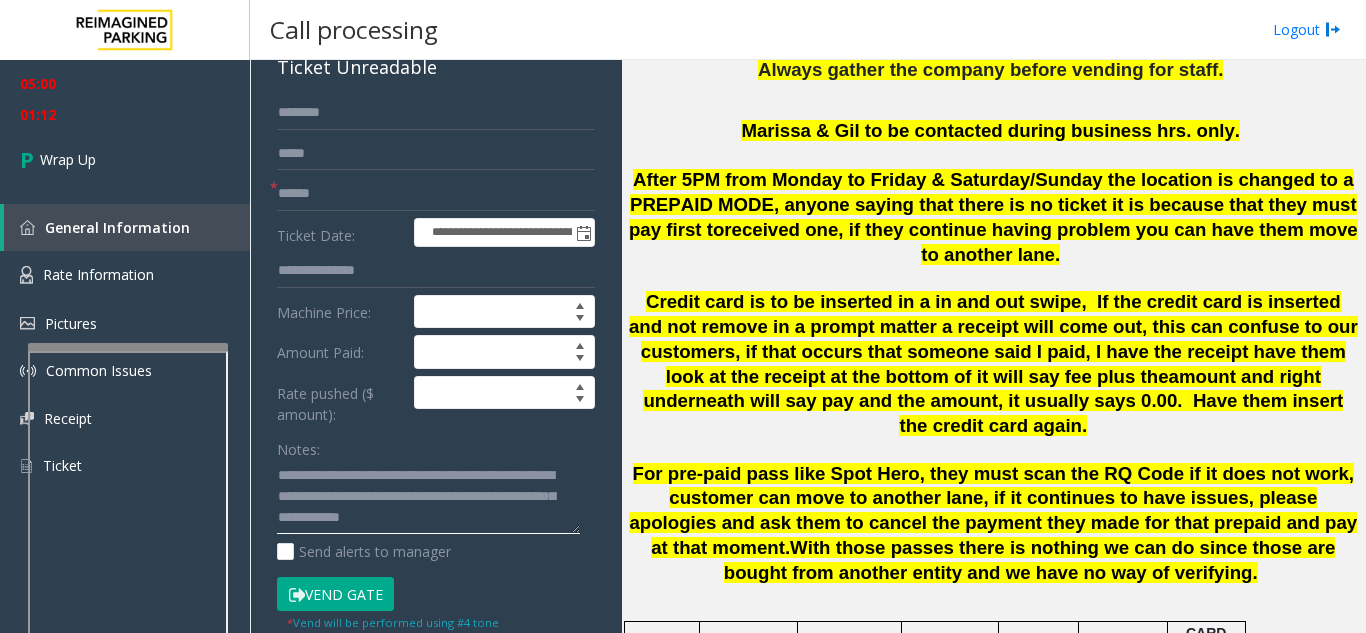 scroll, scrollTop: 0, scrollLeft: 0, axis: both 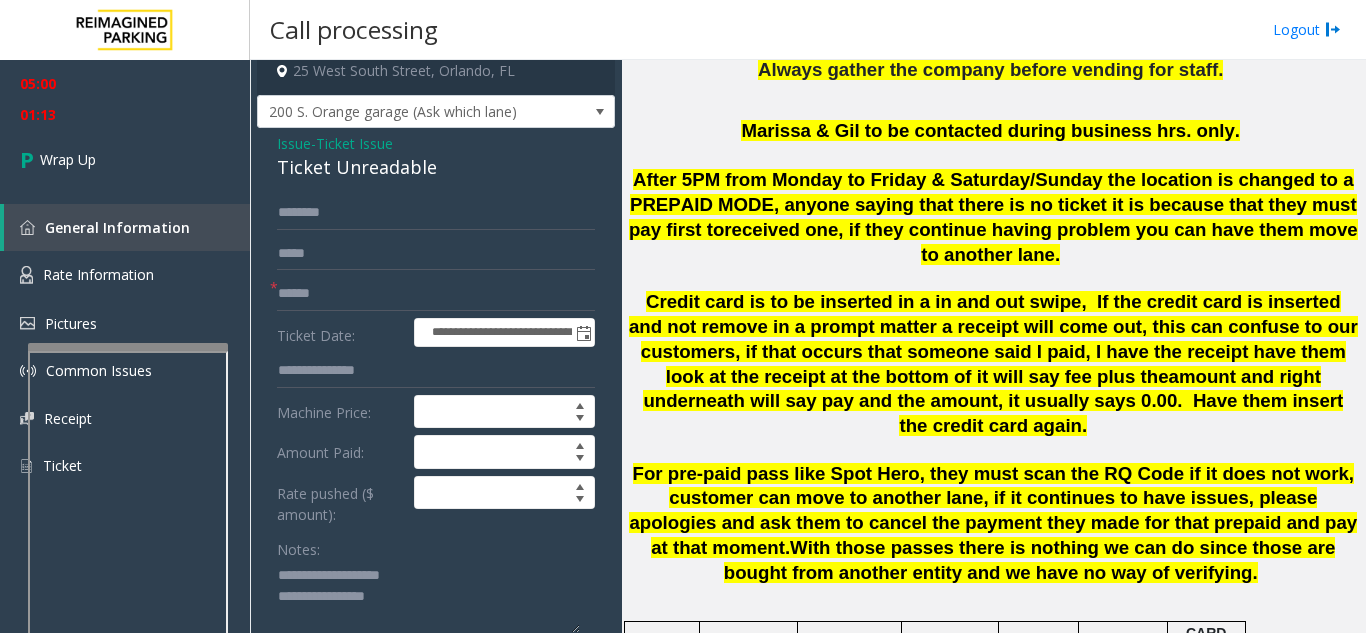 type on "**********" 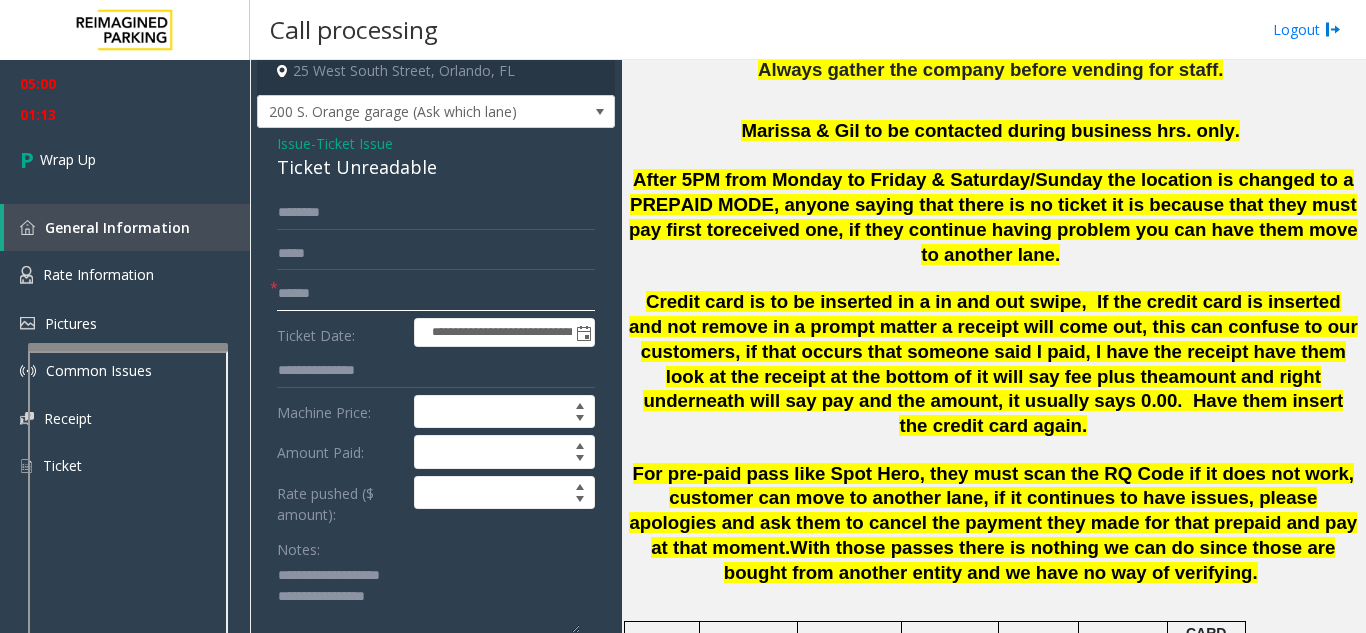 click 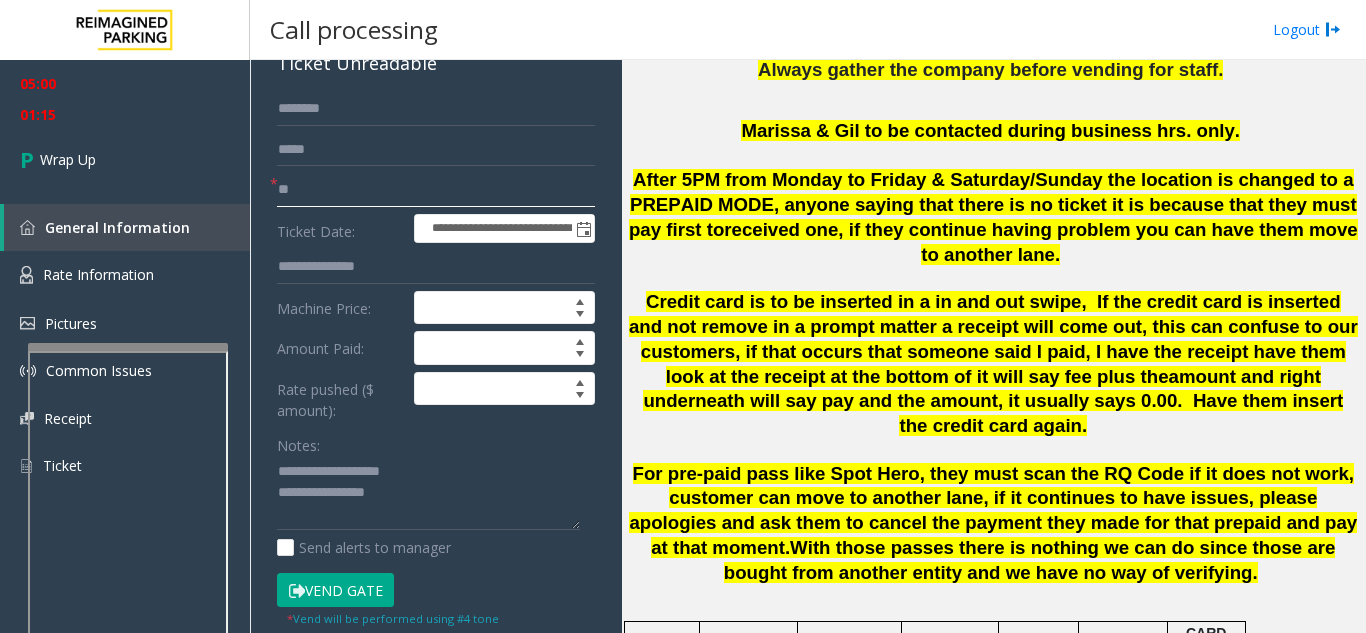 scroll, scrollTop: 212, scrollLeft: 0, axis: vertical 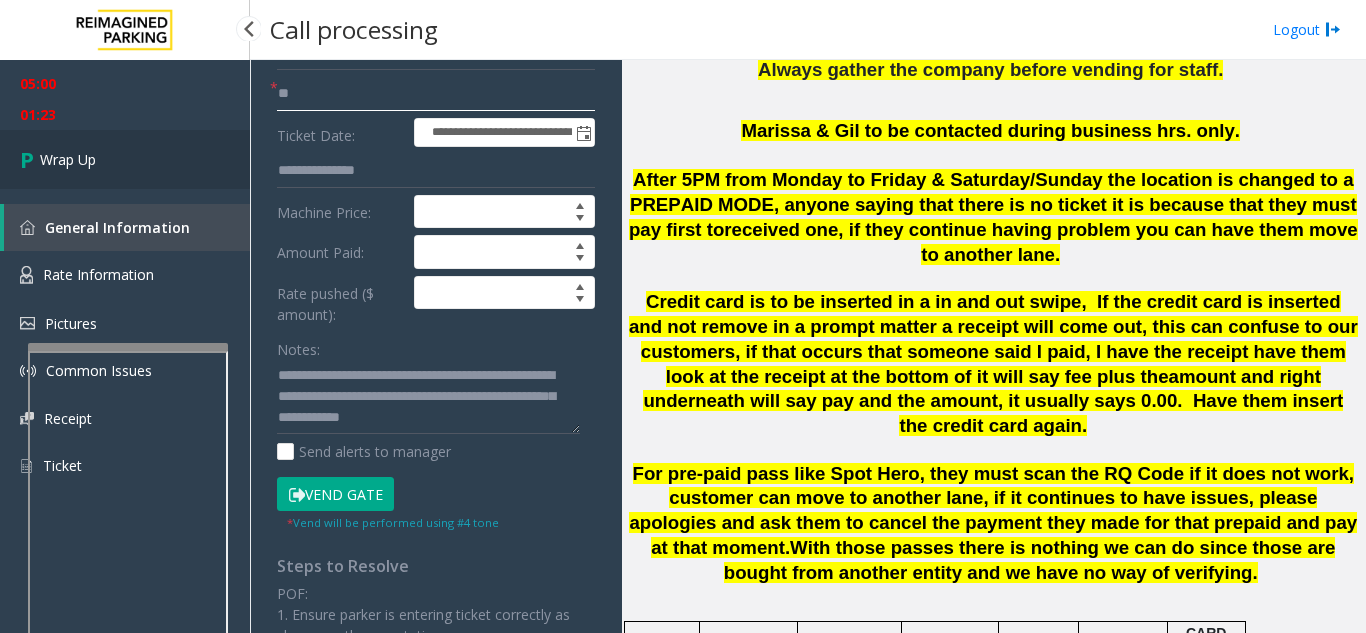 type on "**" 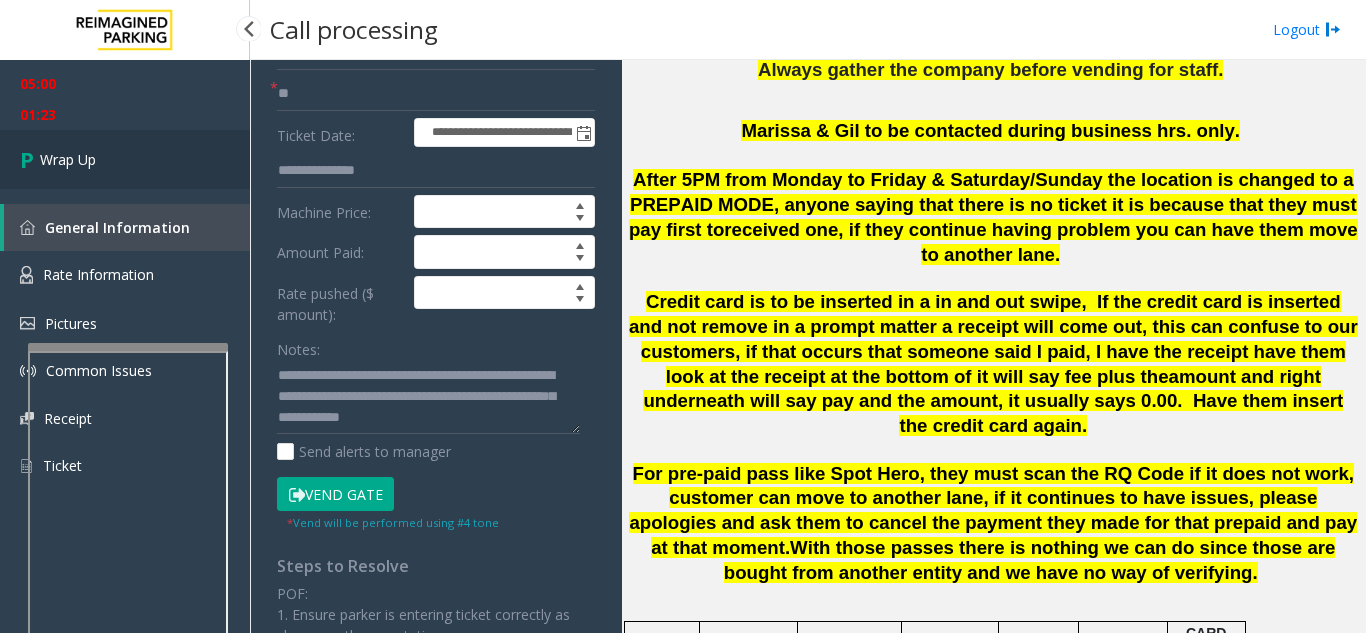 click on "Wrap Up" at bounding box center [125, 159] 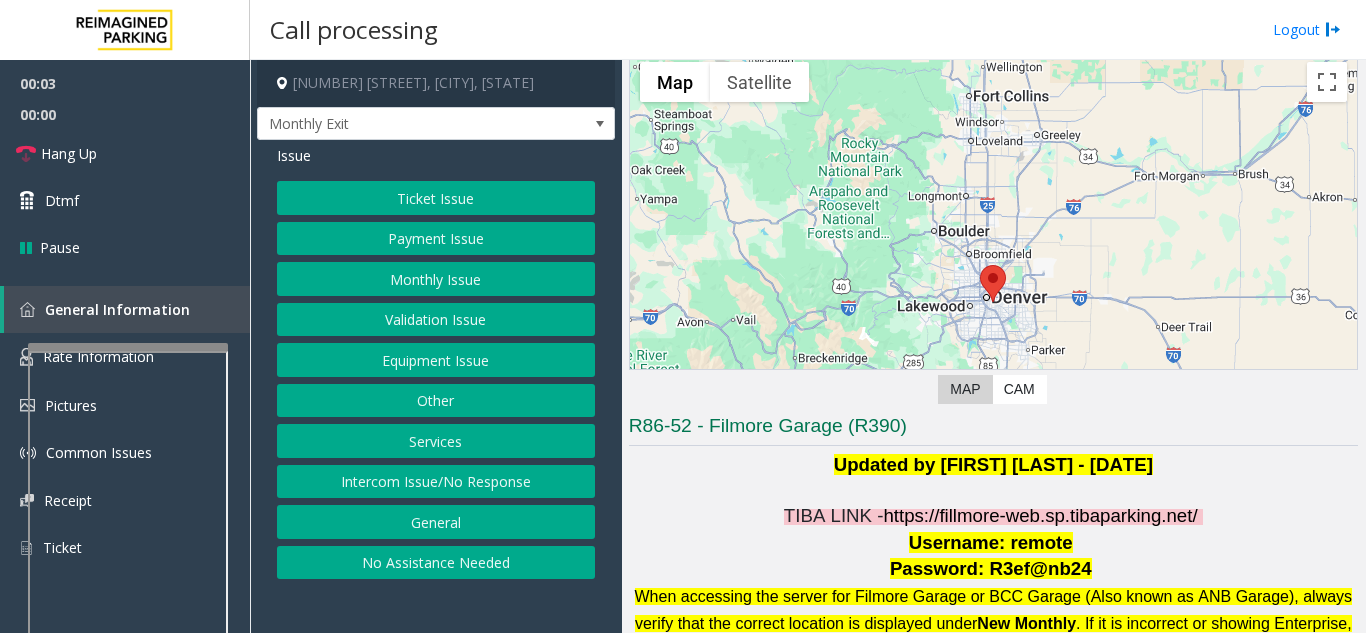 scroll, scrollTop: 100, scrollLeft: 0, axis: vertical 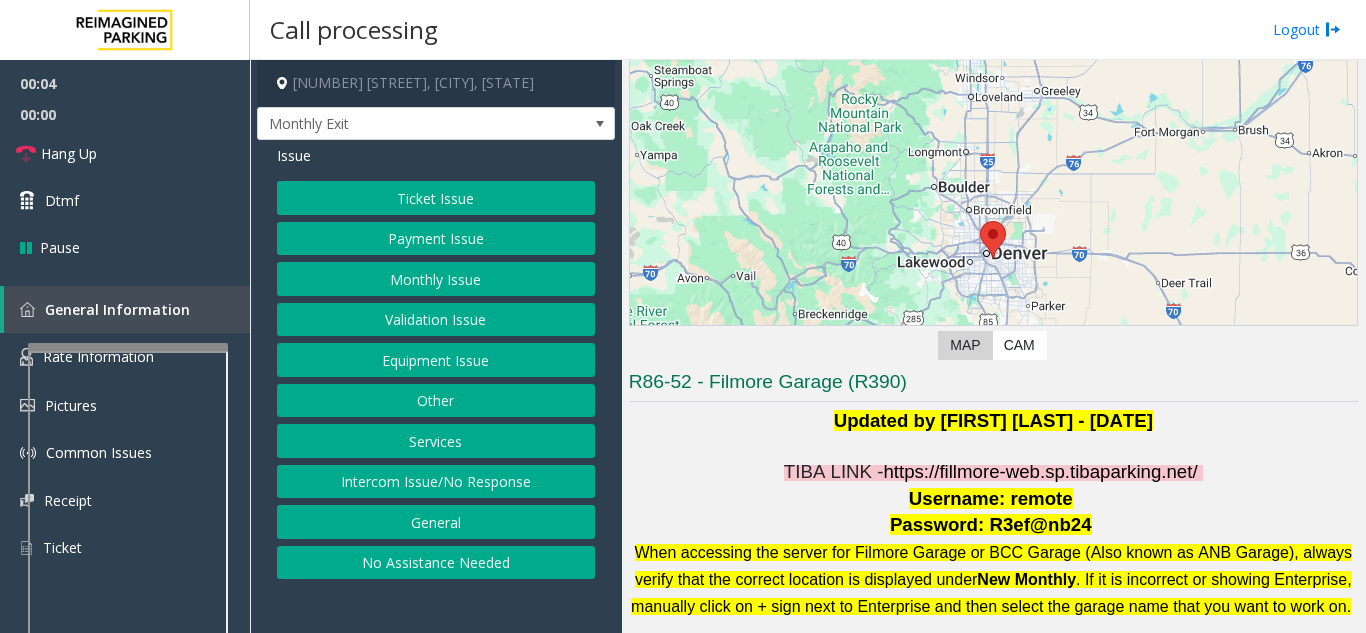 click on "https://fillmore-web.sp.tibaparking.net/" 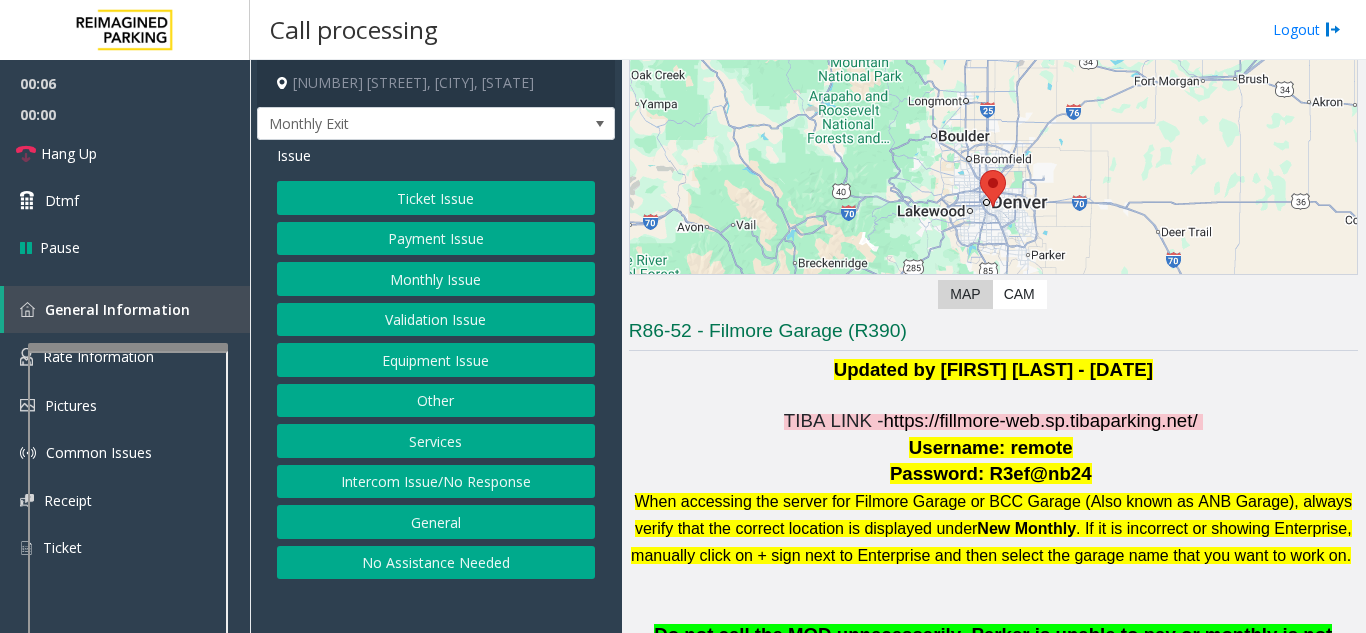 scroll, scrollTop: 200, scrollLeft: 0, axis: vertical 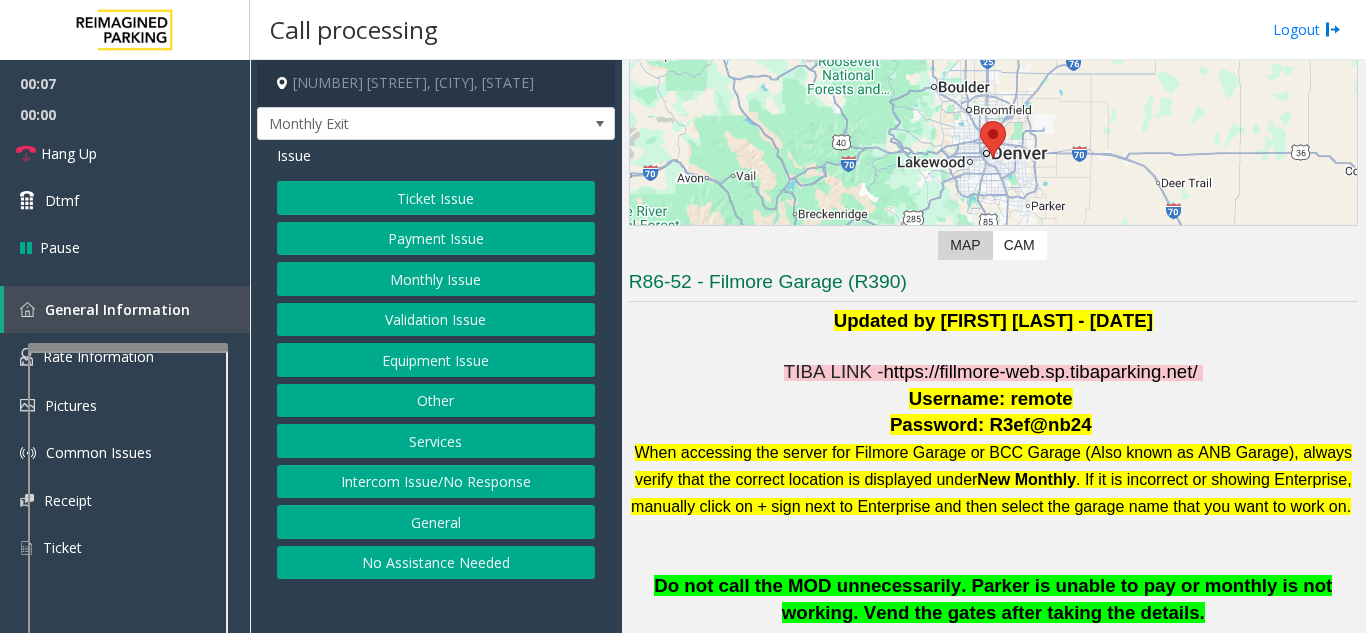 click on "Monthly Issue" 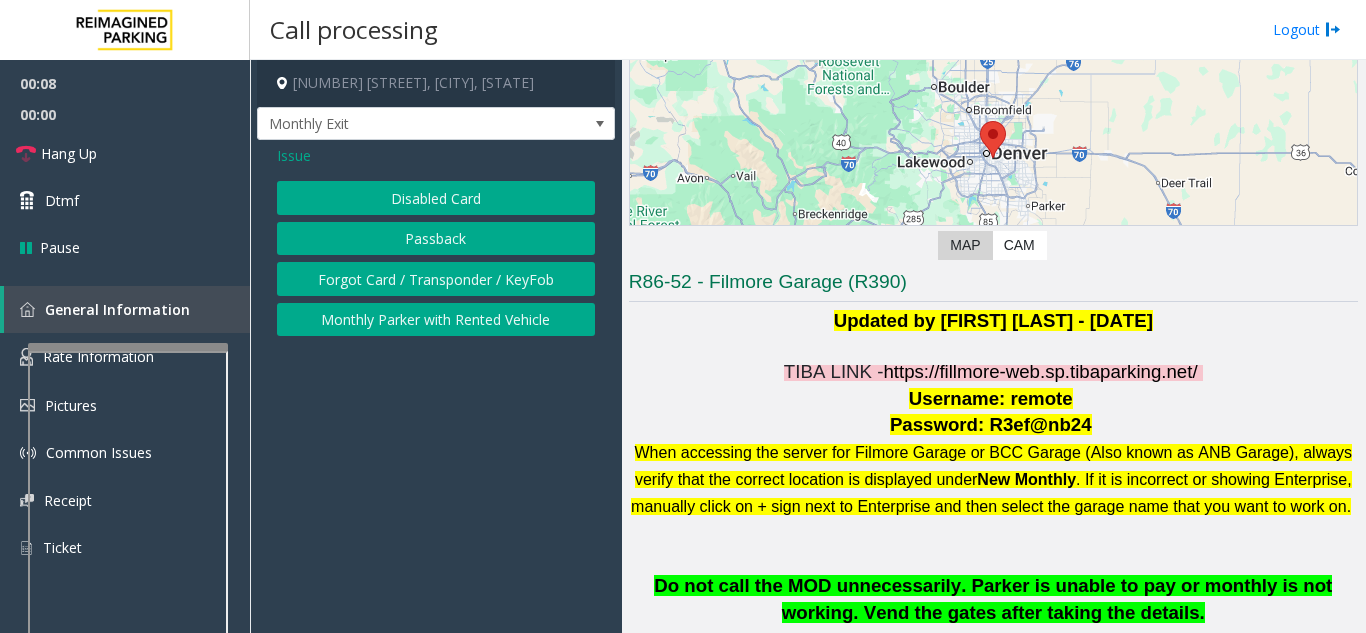 click on "Passback" 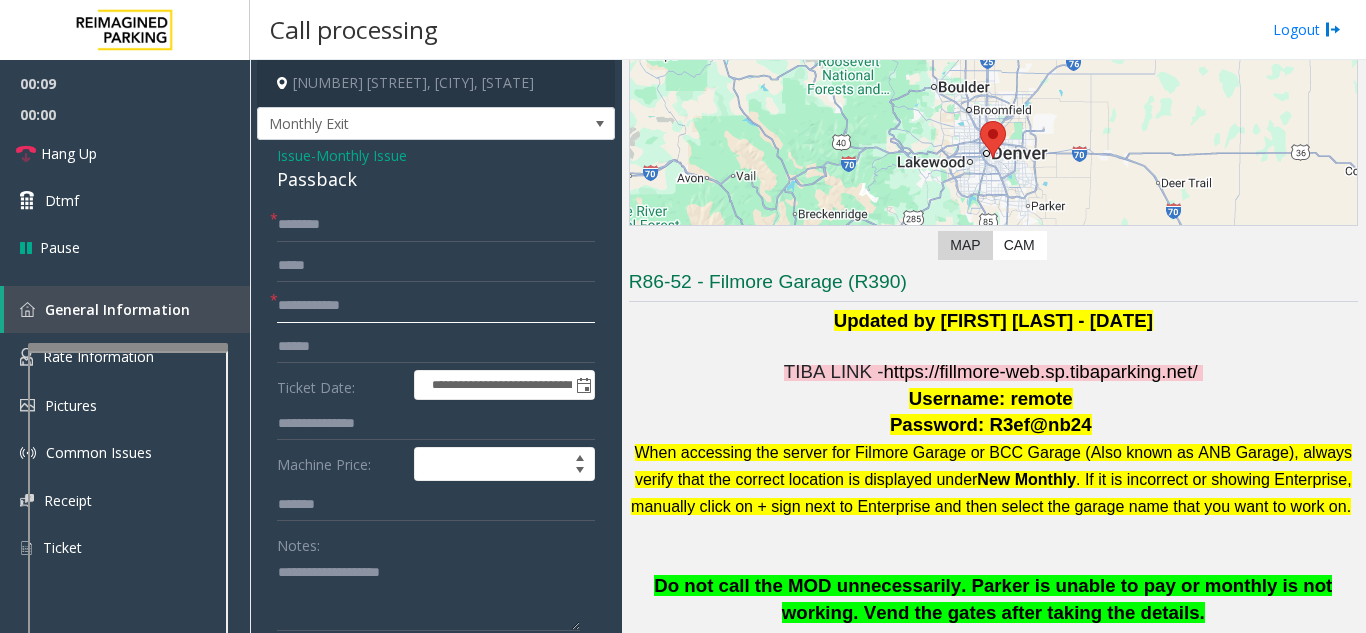 click 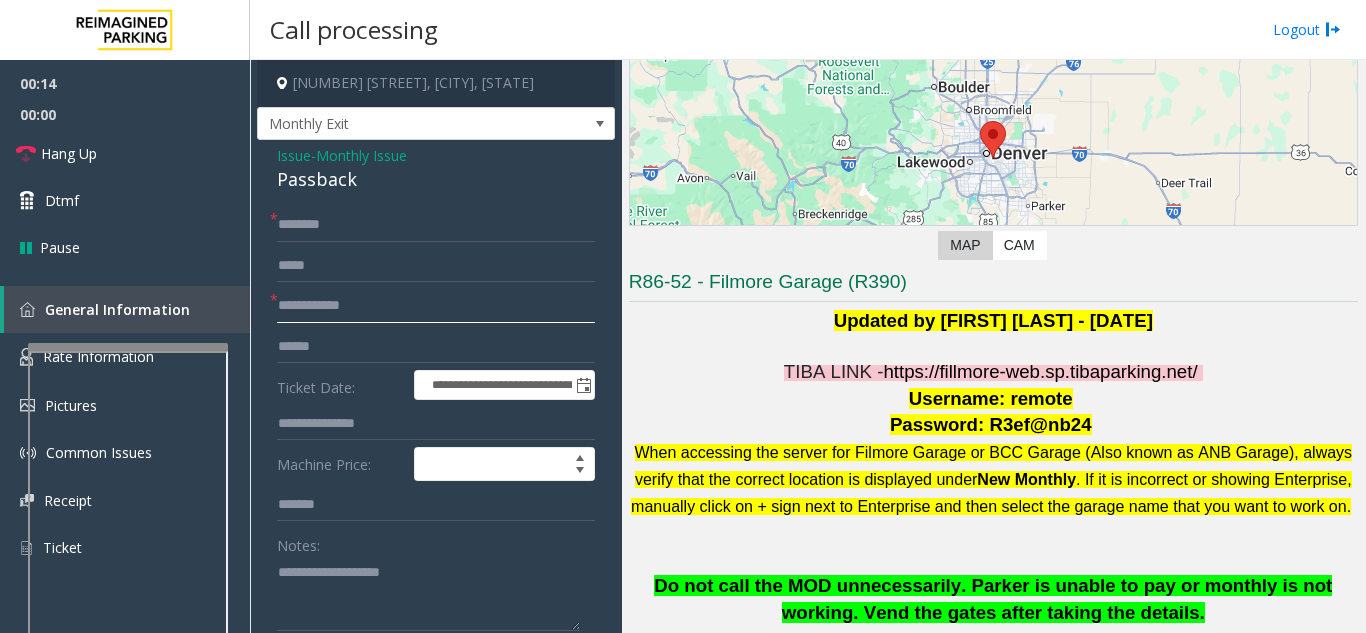 click 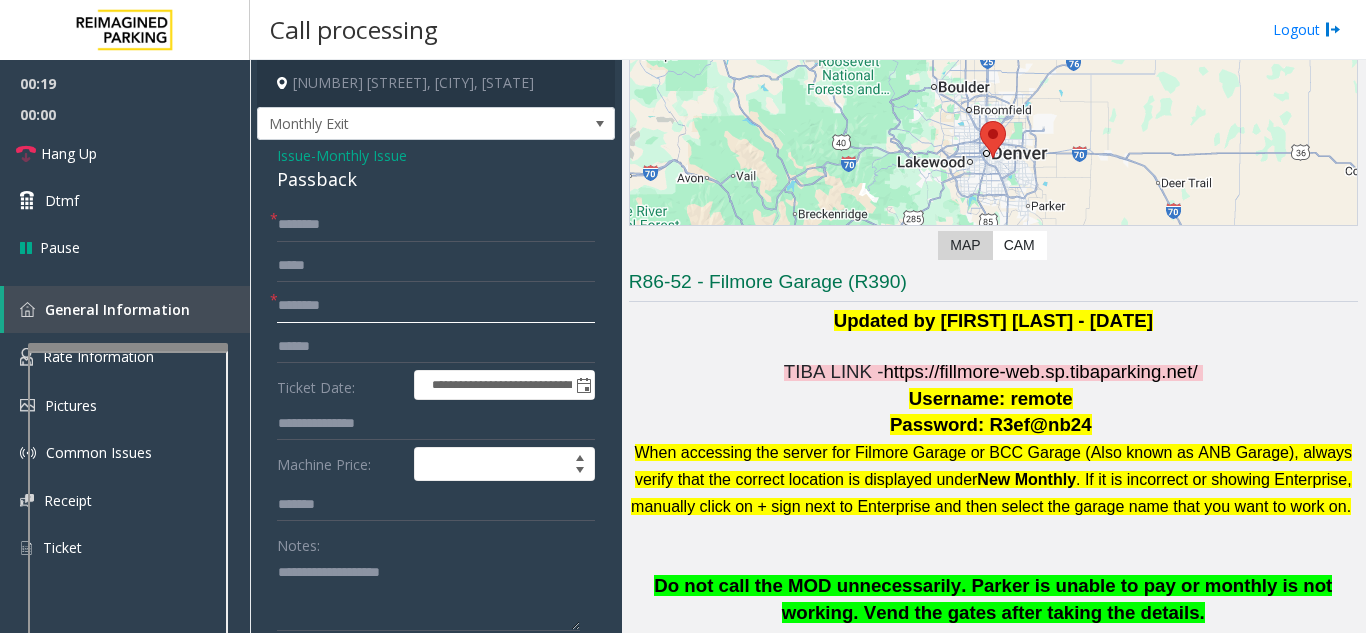 type on "********" 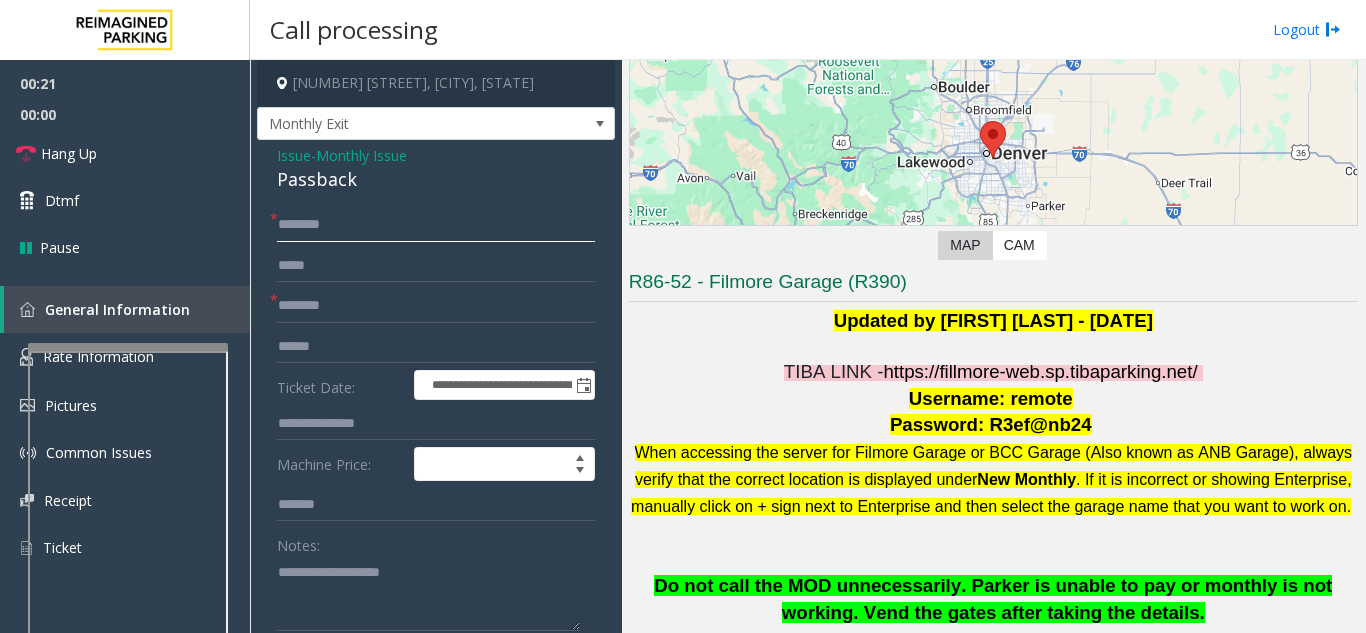 click 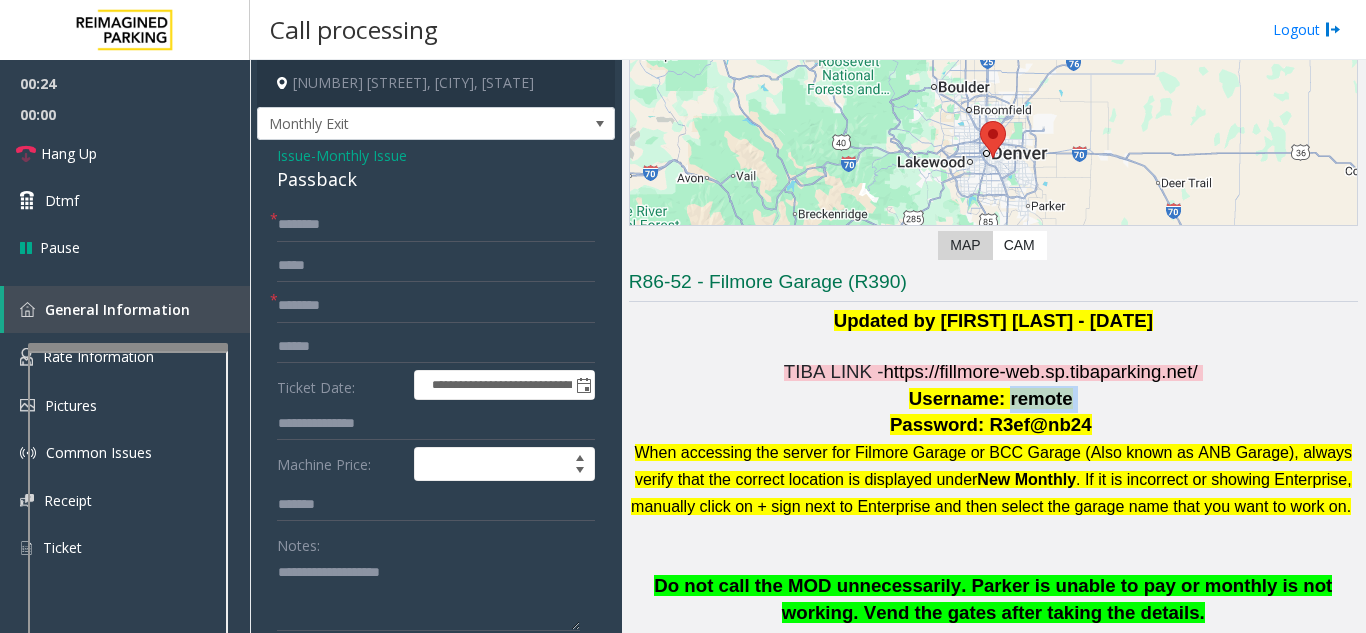 drag, startPoint x: 998, startPoint y: 396, endPoint x: 1061, endPoint y: 395, distance: 63.007935 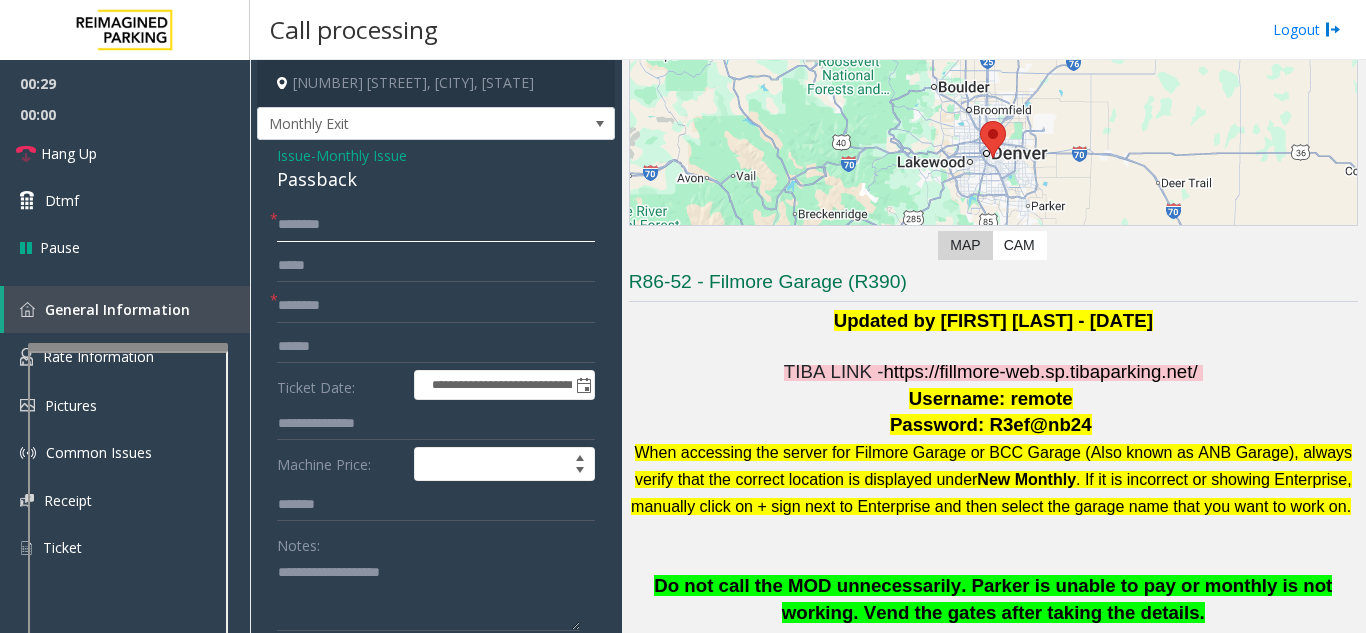 click 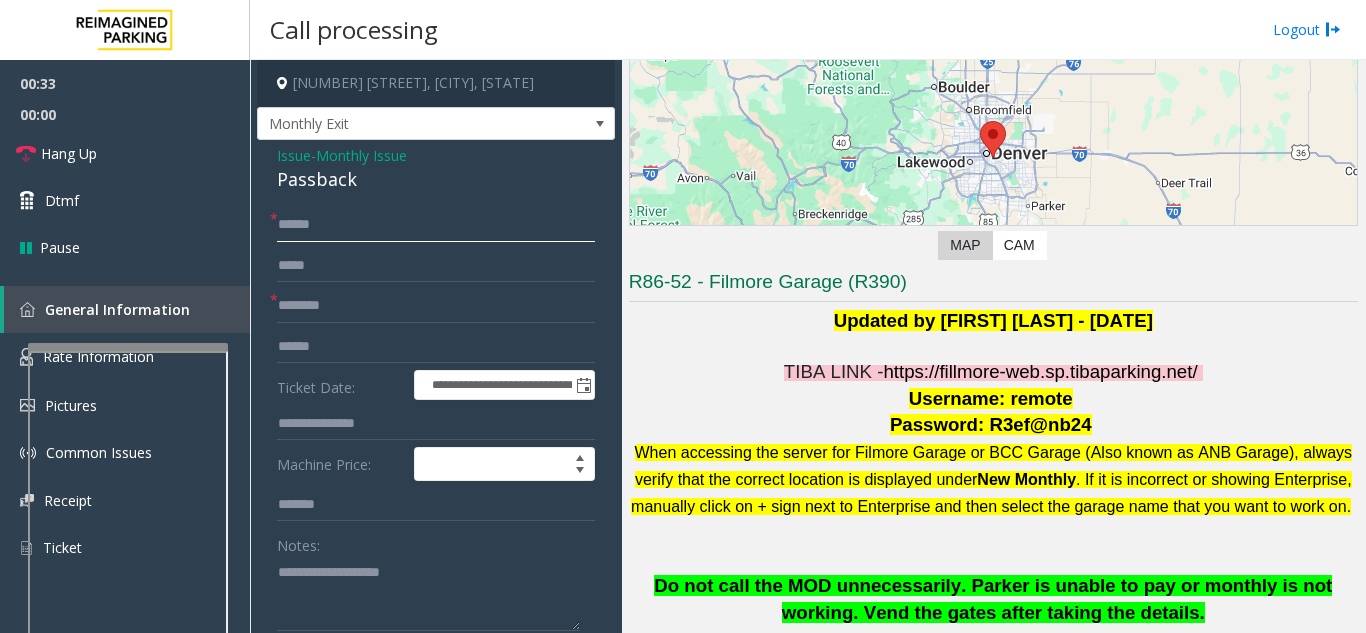 type on "******" 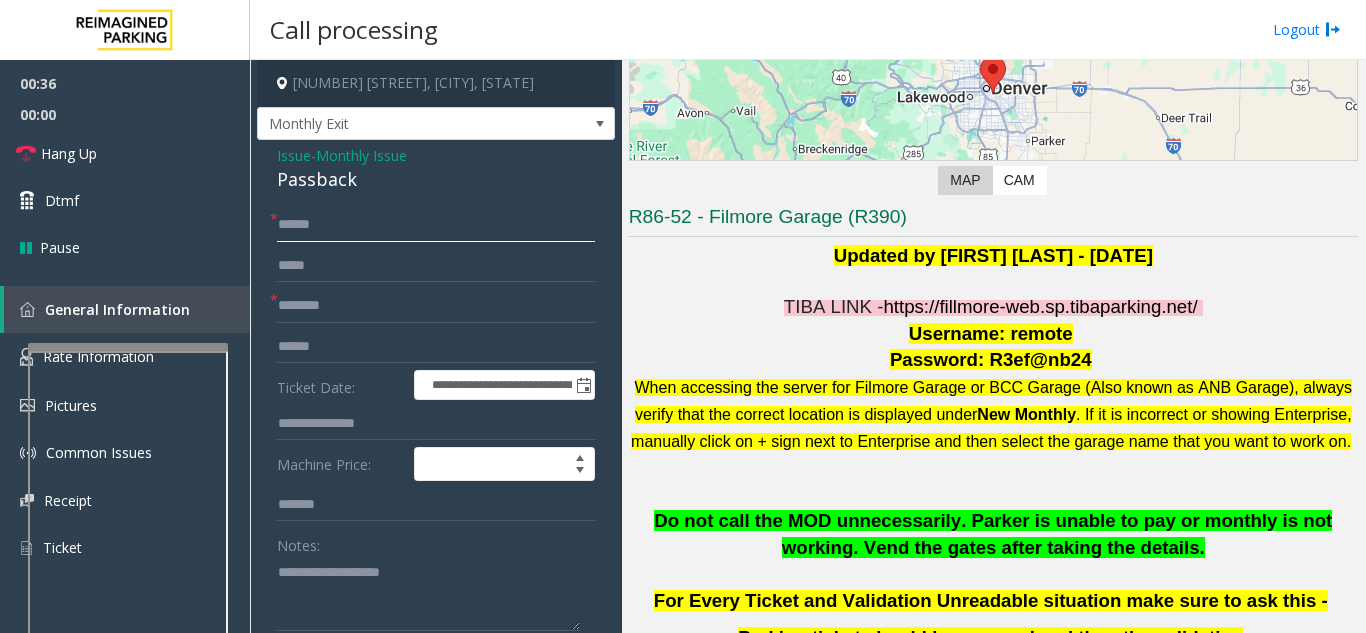 scroll, scrollTop: 300, scrollLeft: 0, axis: vertical 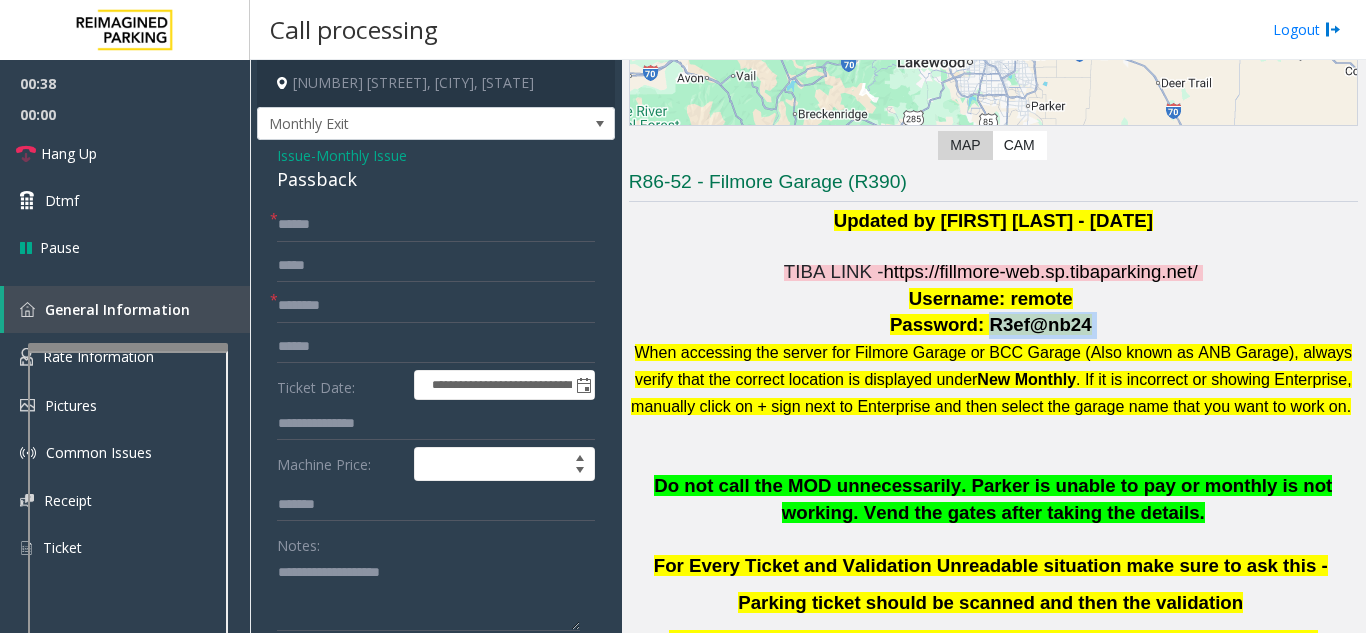 drag, startPoint x: 979, startPoint y: 326, endPoint x: 1079, endPoint y: 325, distance: 100.005 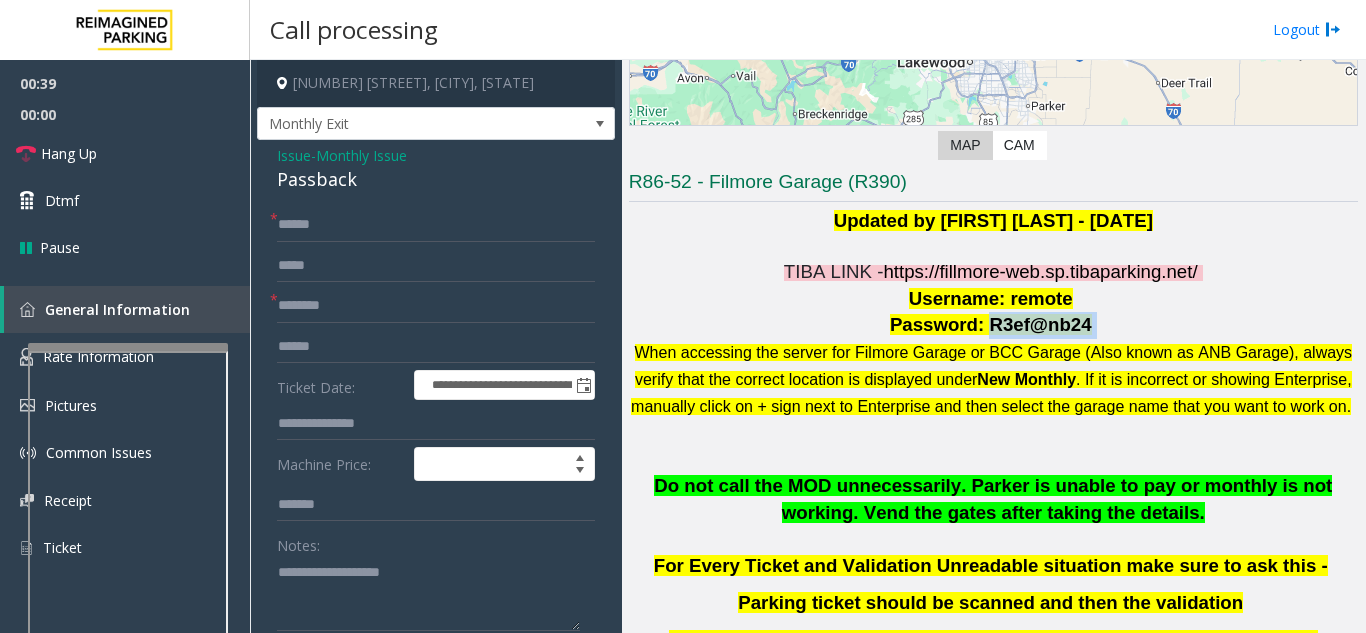 copy on "R3ef@nb24" 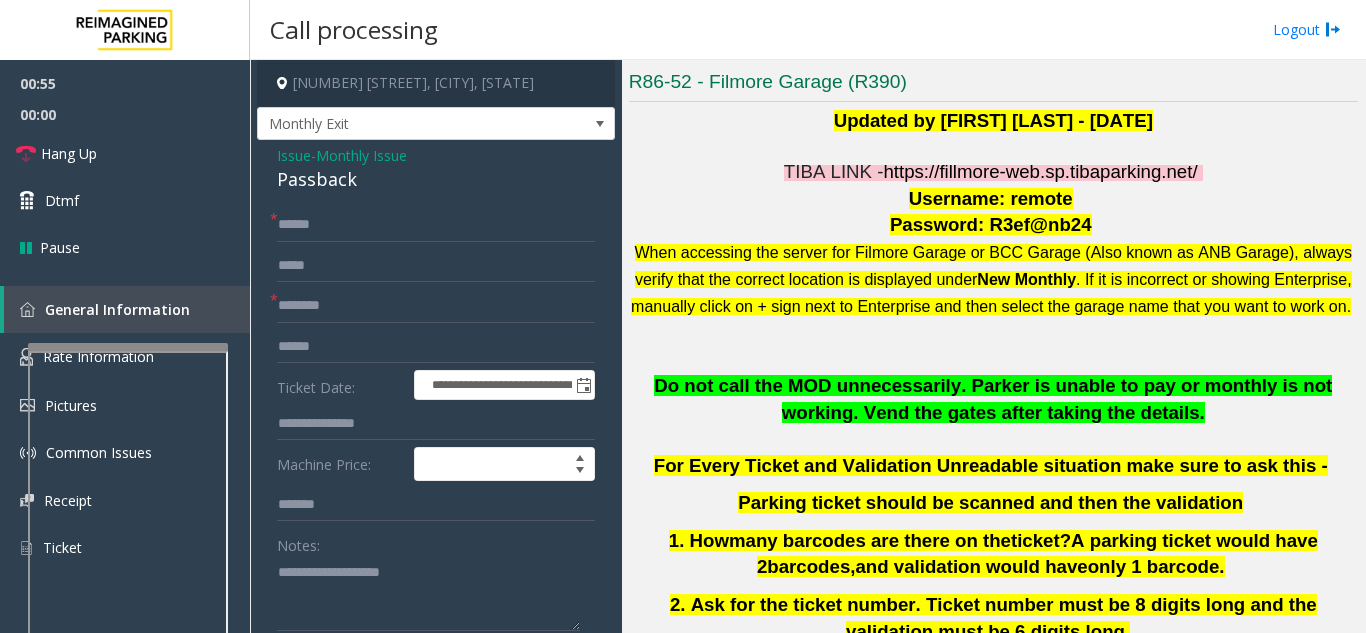 click on "Do not call the MOD unnecessarily. Parker is unable to pay or monthly is not working. Vend the gates after taking the details." 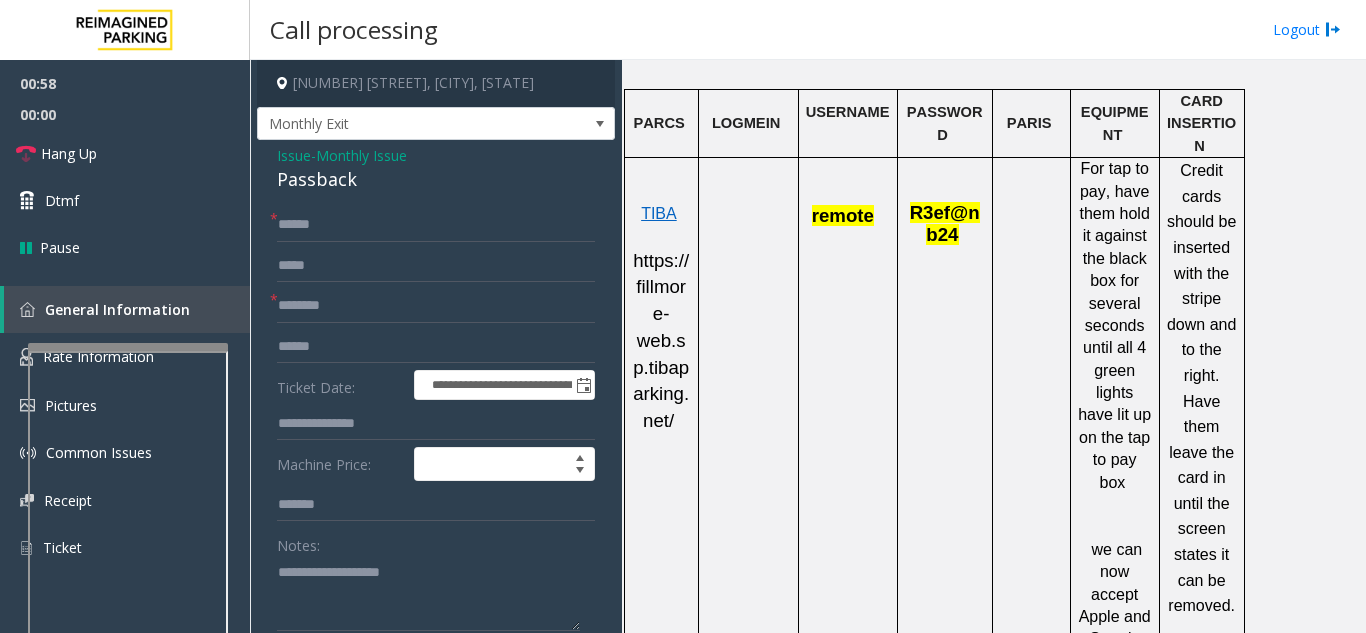 scroll, scrollTop: 1200, scrollLeft: 0, axis: vertical 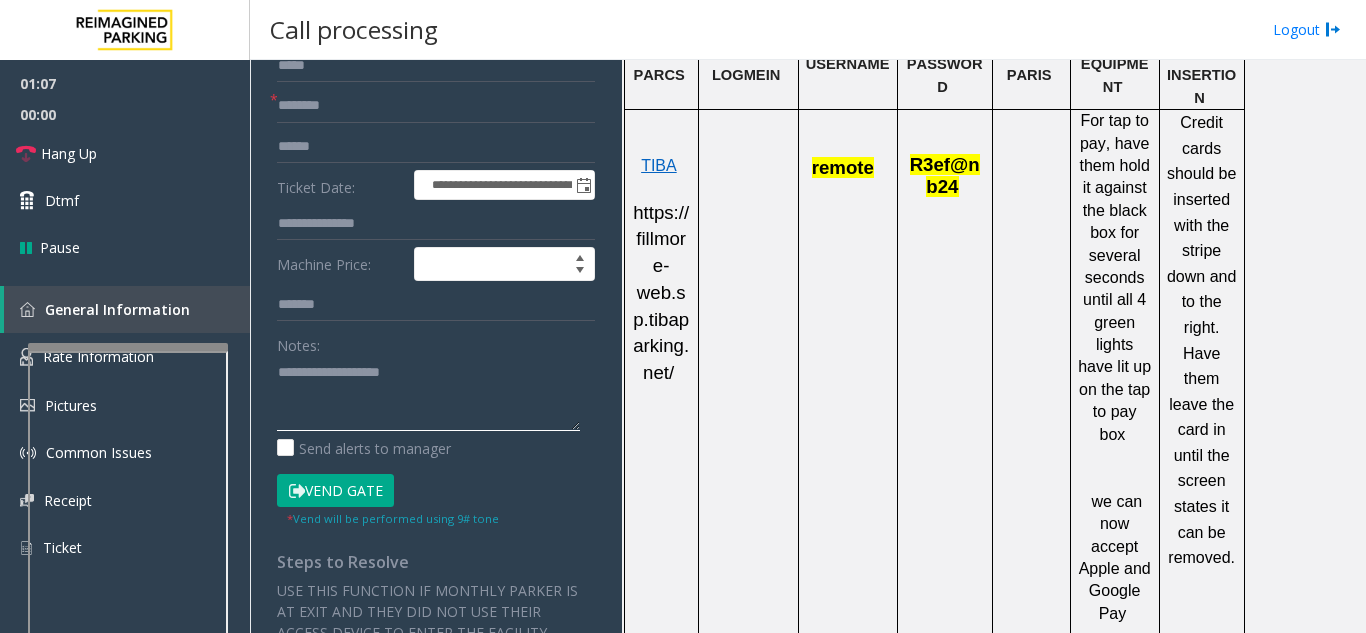 click 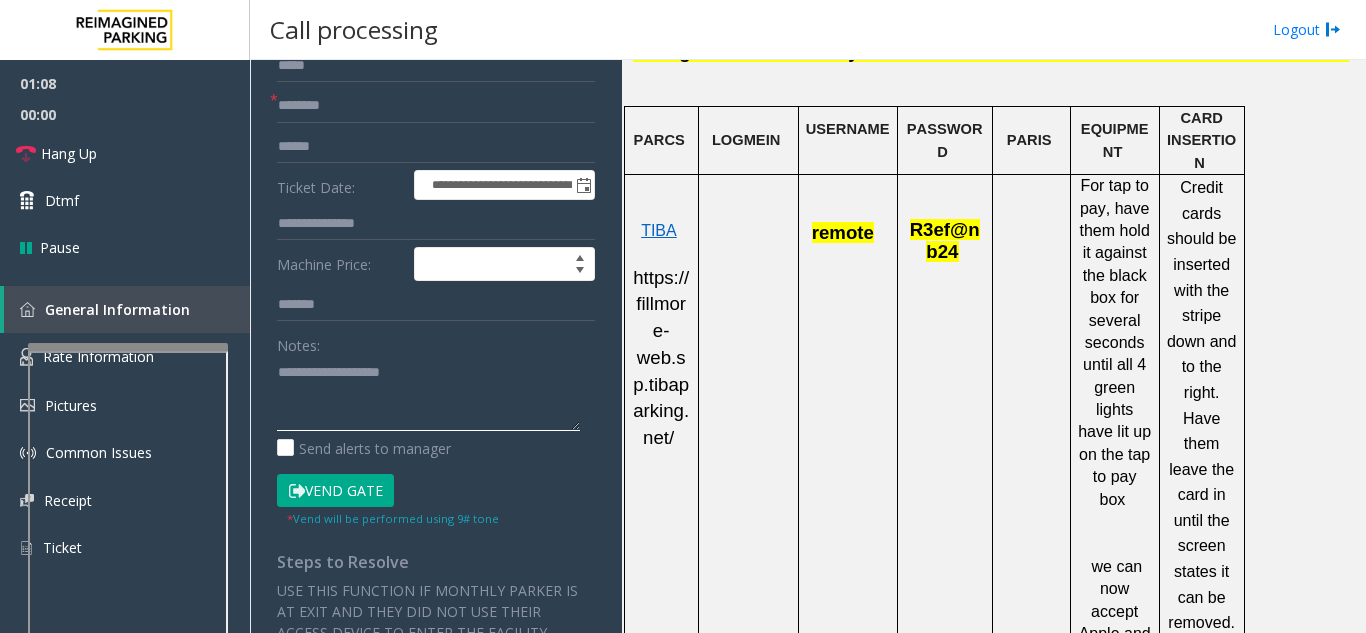 scroll, scrollTop: 1100, scrollLeft: 0, axis: vertical 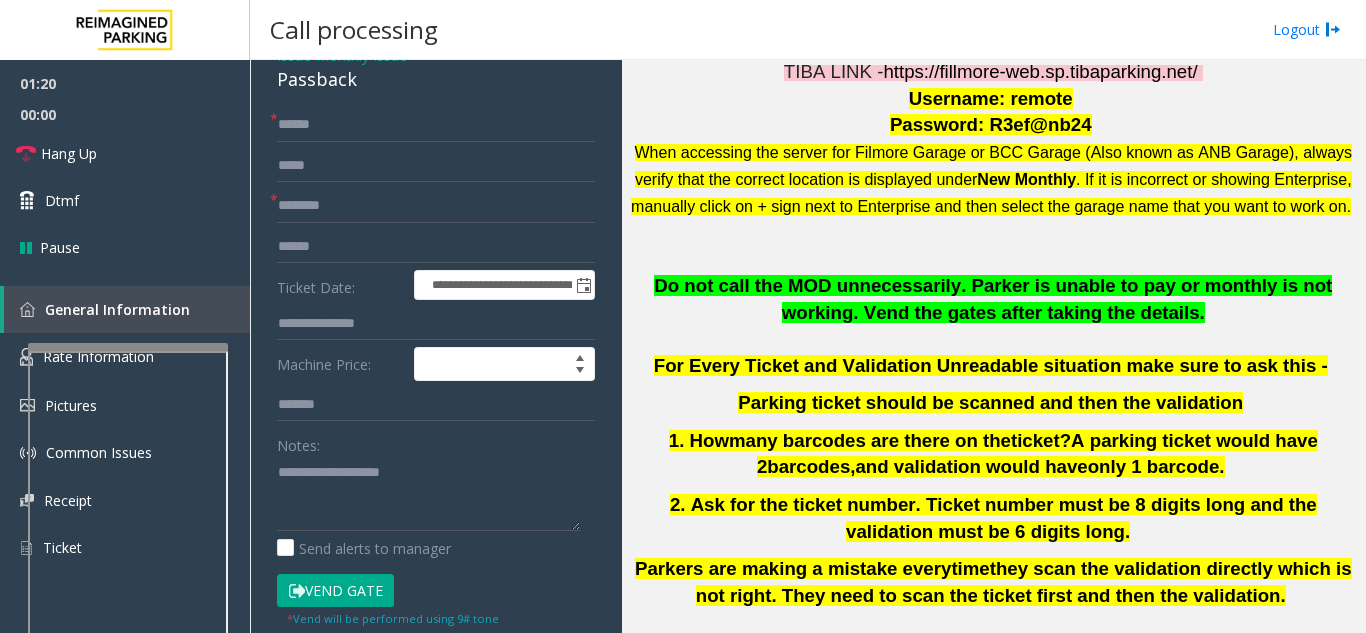 click on "Vend Gate" 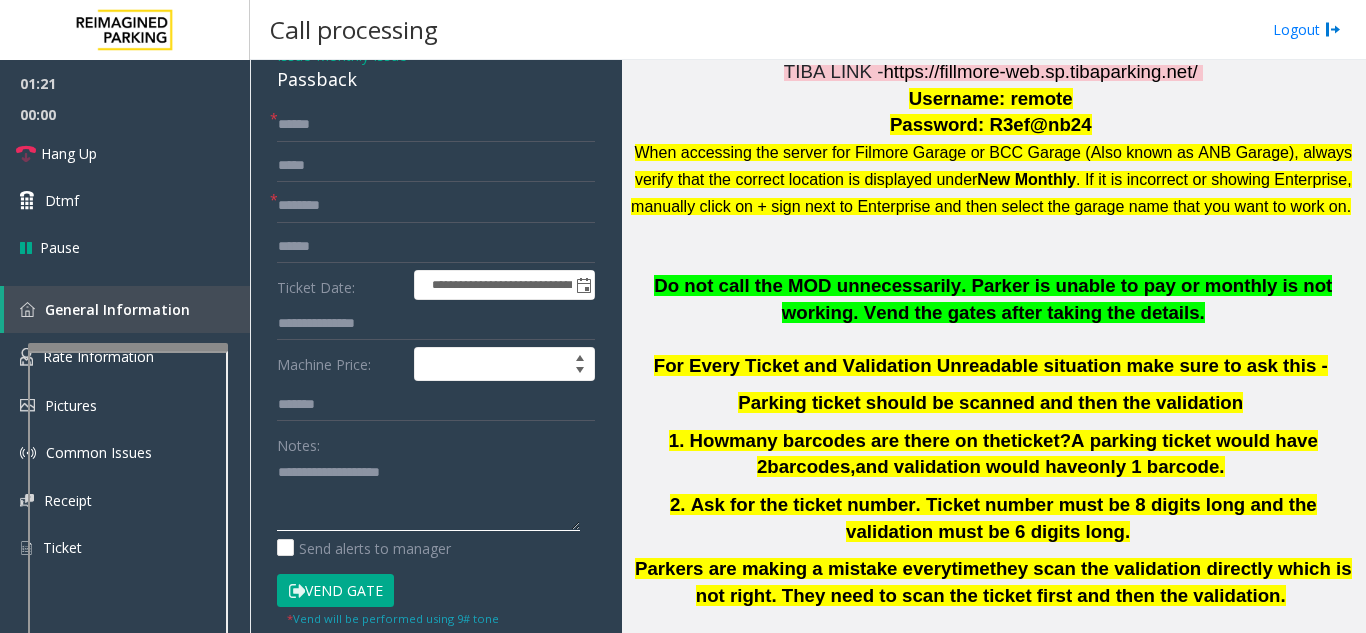 click 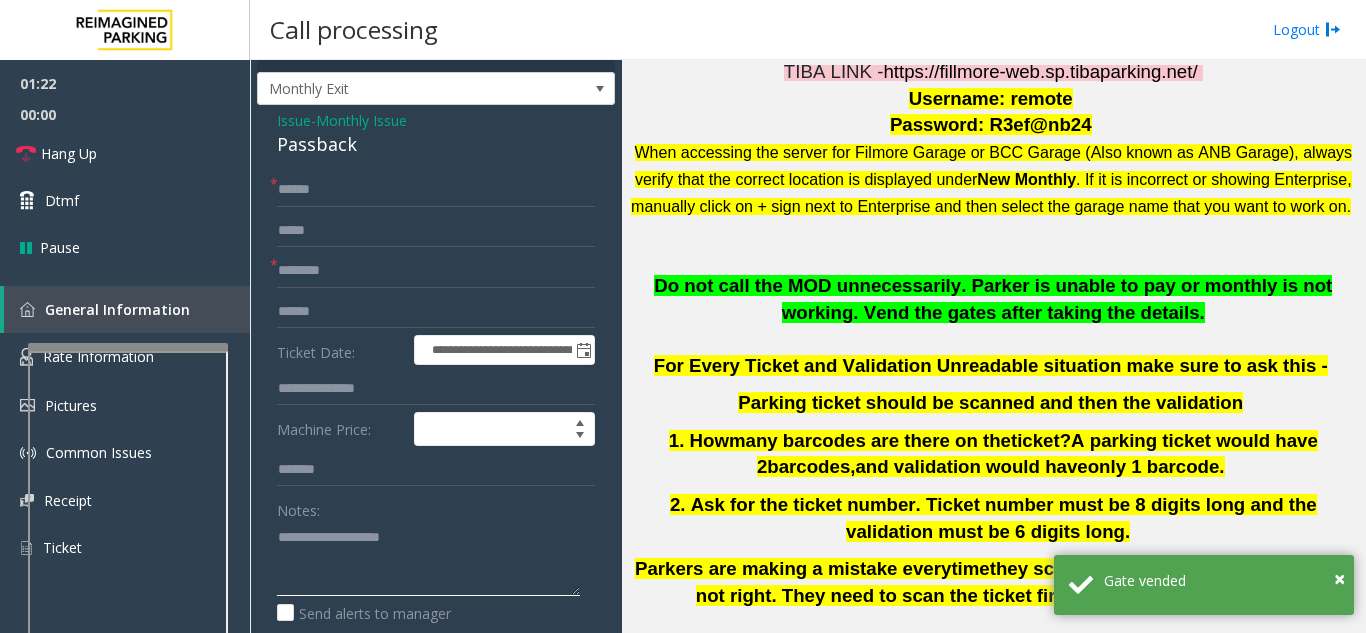 scroll, scrollTop: 0, scrollLeft: 0, axis: both 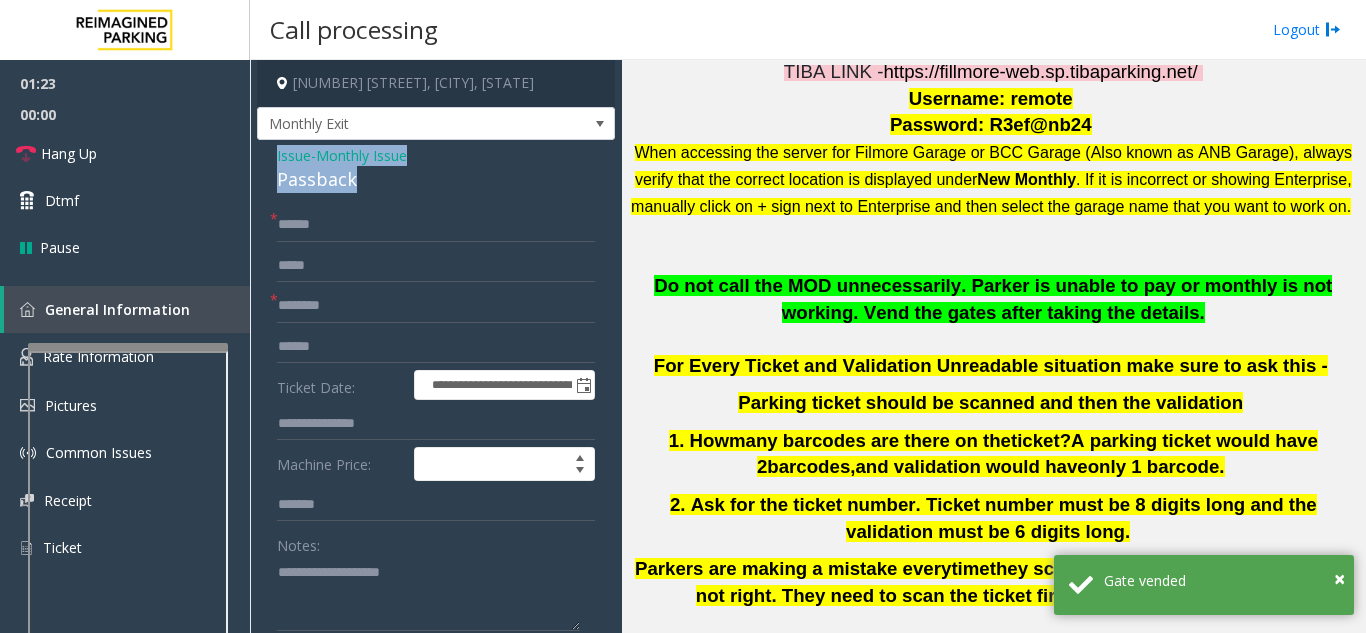 drag, startPoint x: 304, startPoint y: 162, endPoint x: 370, endPoint y: 176, distance: 67.46851 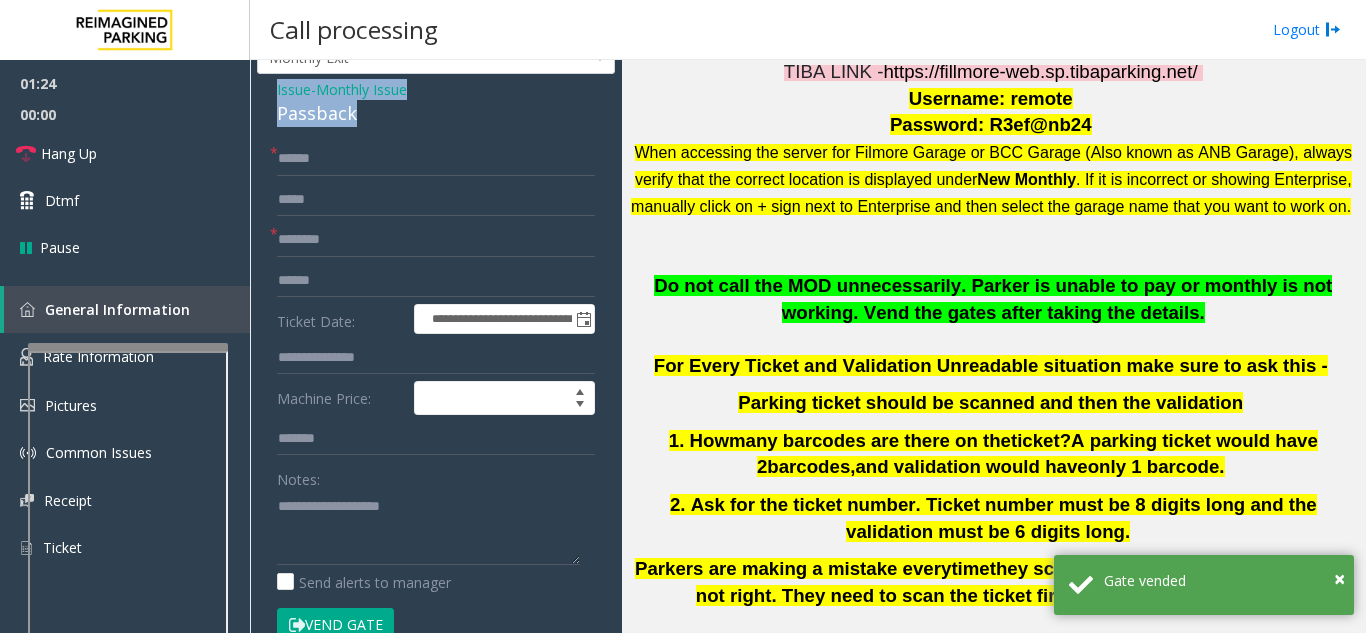 scroll, scrollTop: 100, scrollLeft: 0, axis: vertical 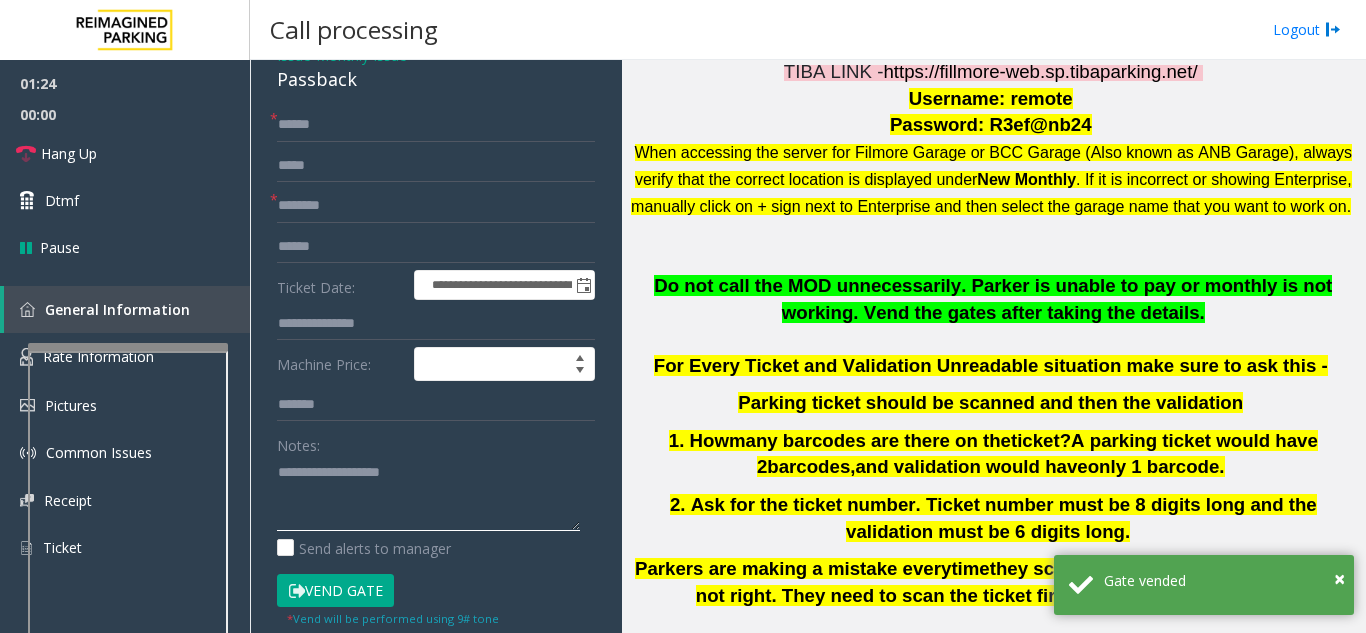 click 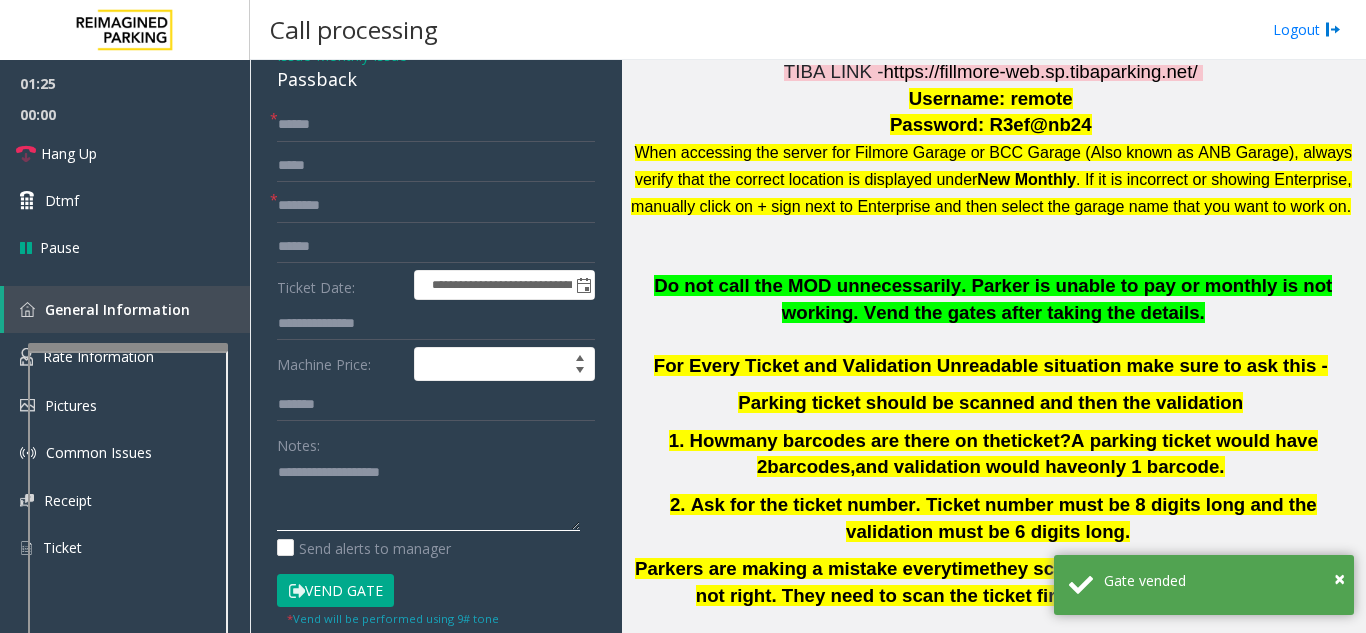 paste on "**********" 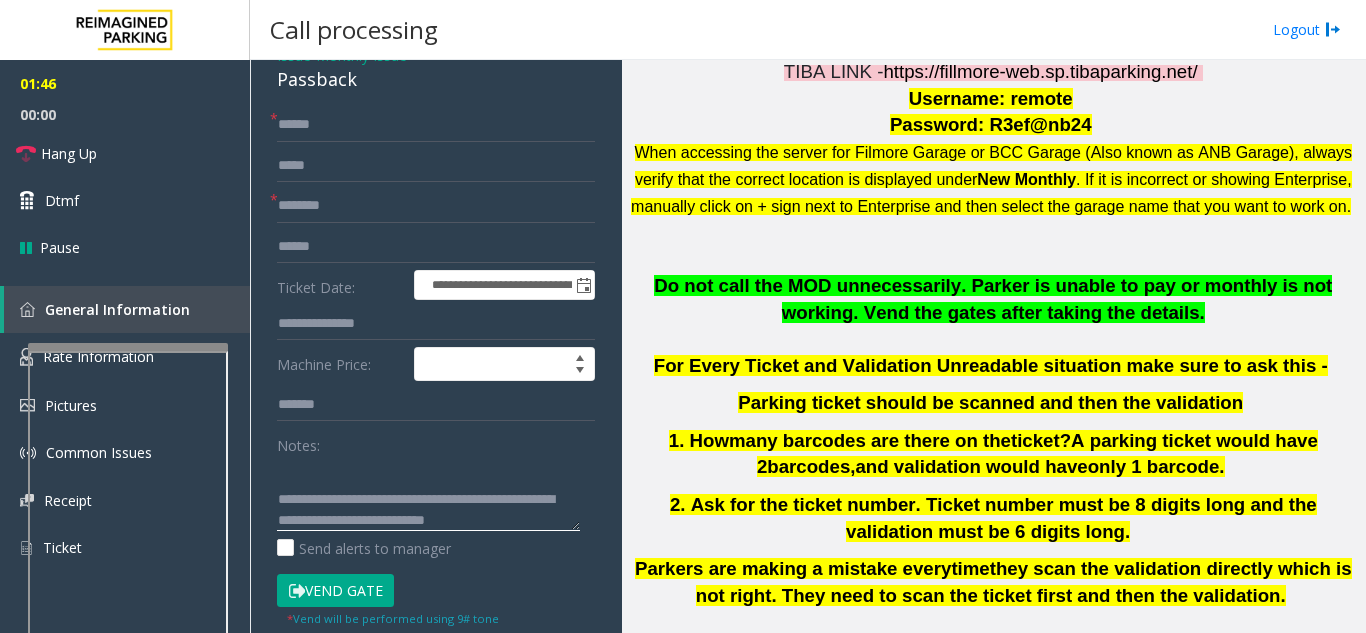 scroll, scrollTop: 78, scrollLeft: 0, axis: vertical 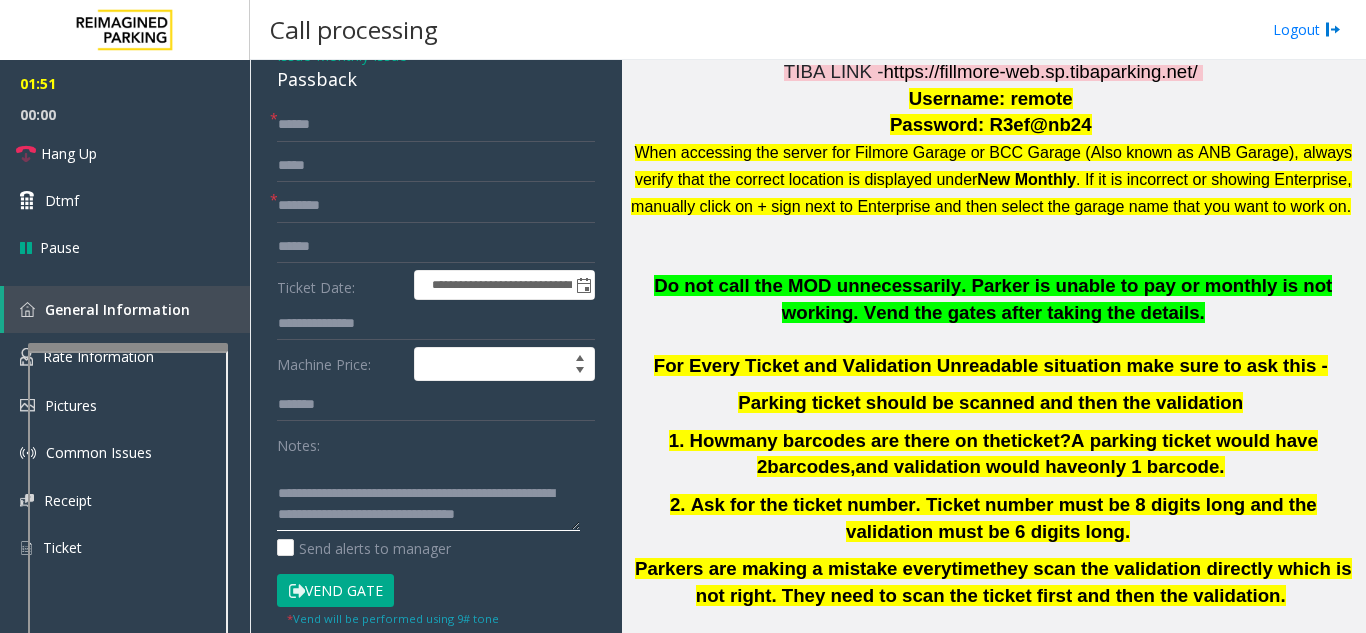 click 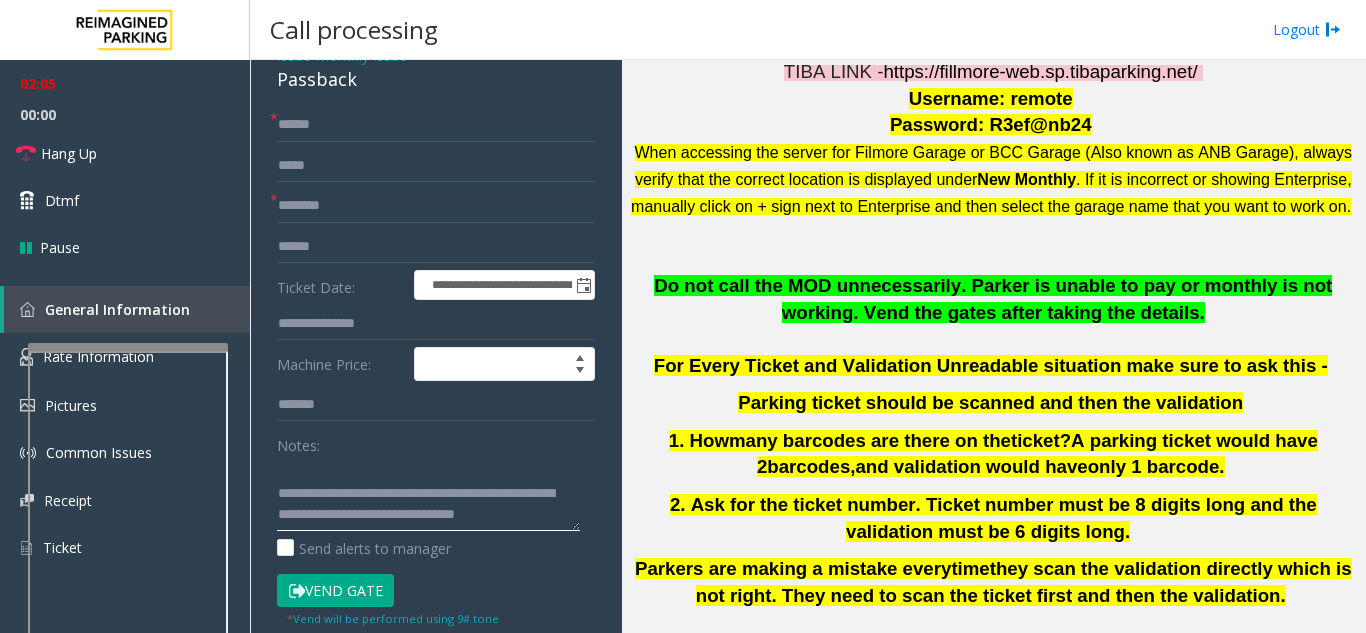 scroll, scrollTop: 84, scrollLeft: 0, axis: vertical 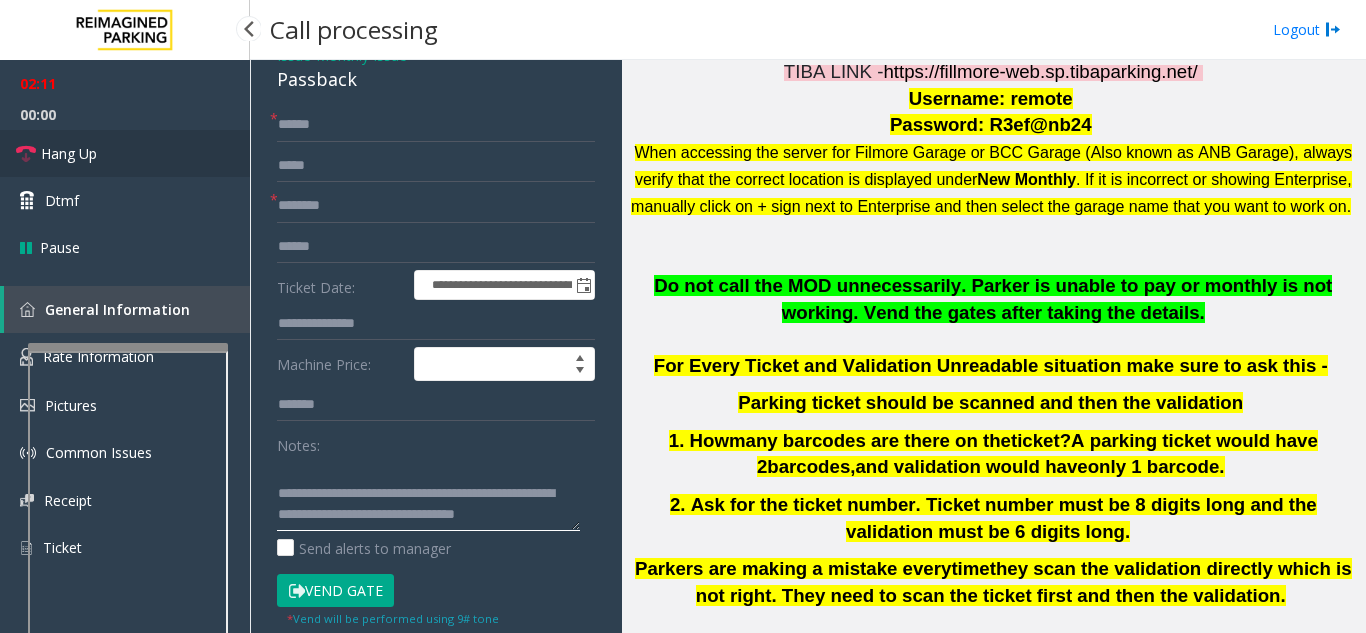 type on "**********" 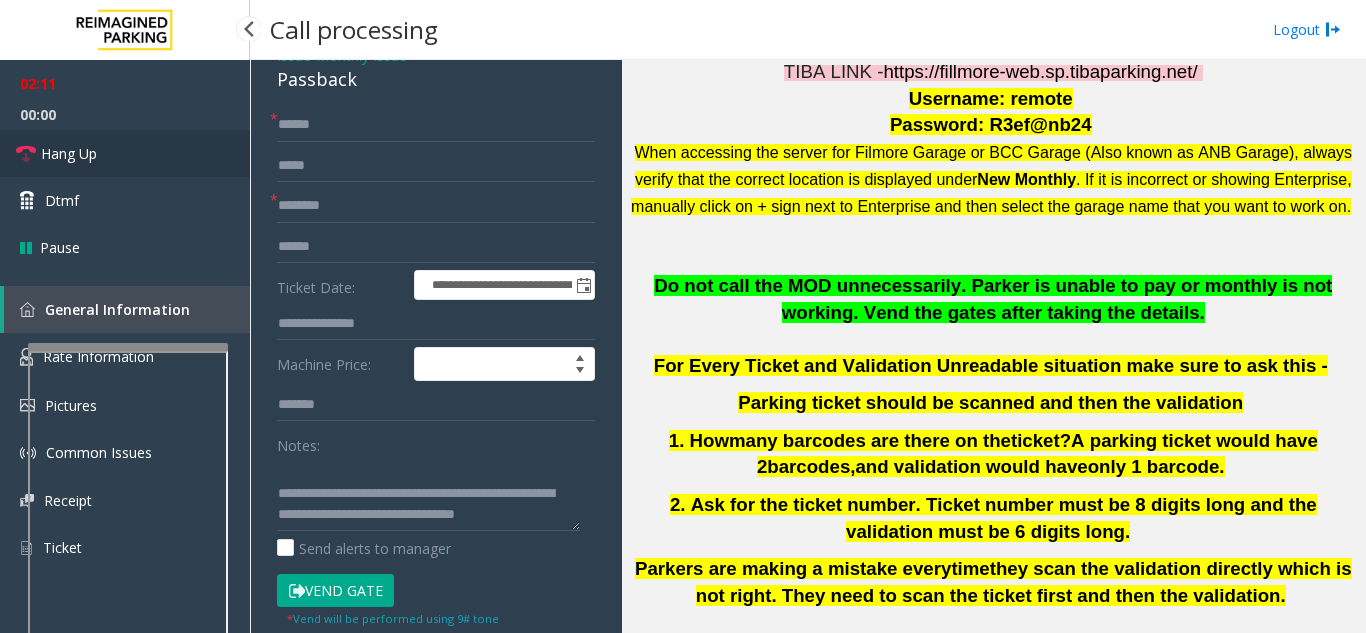 click on "Hang Up" at bounding box center [125, 153] 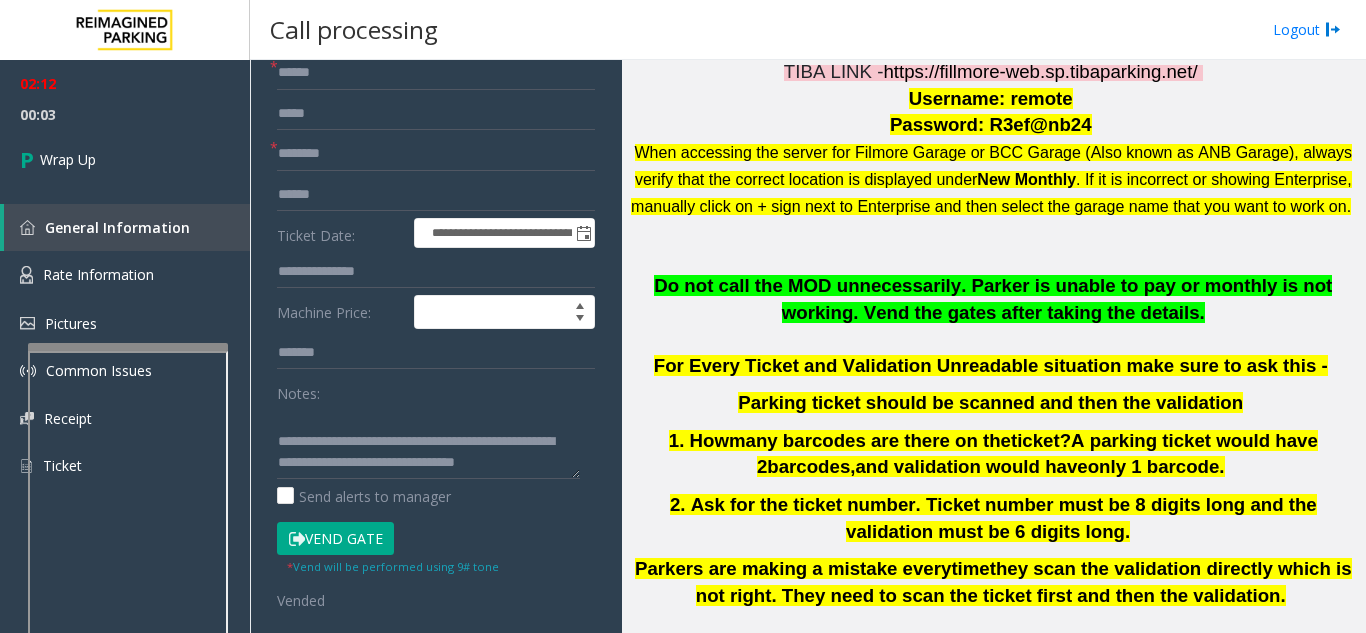 scroll, scrollTop: 200, scrollLeft: 0, axis: vertical 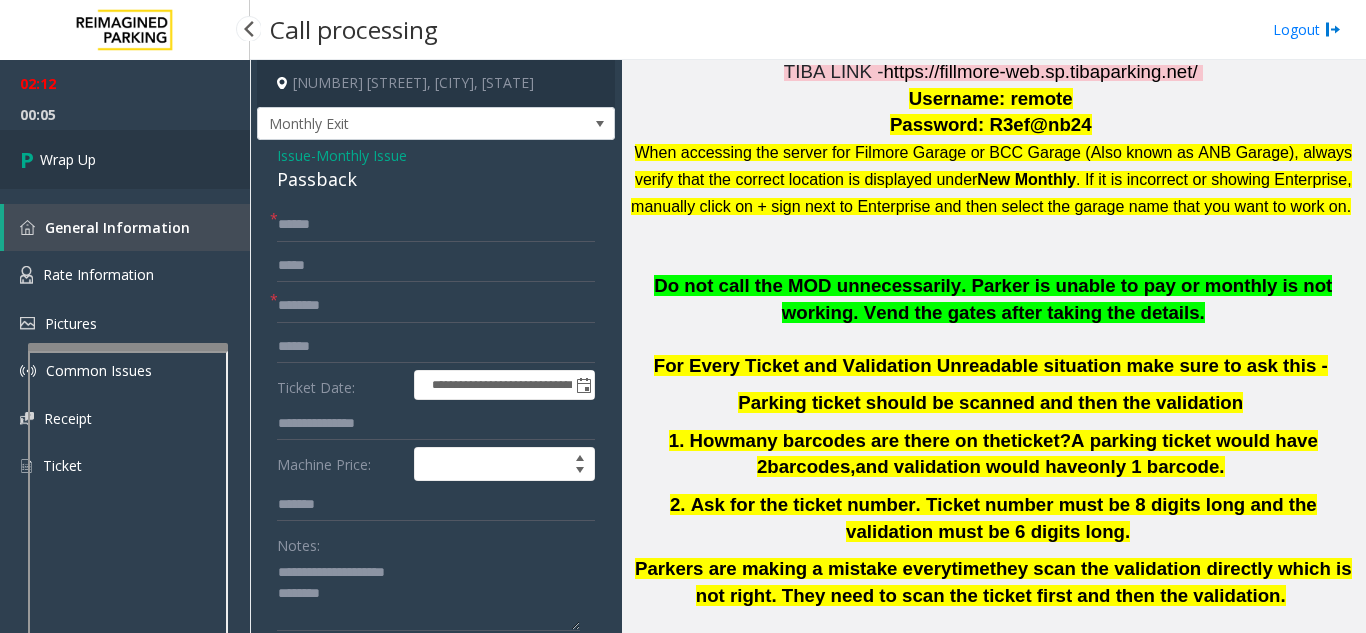 click on "Wrap Up" at bounding box center [125, 159] 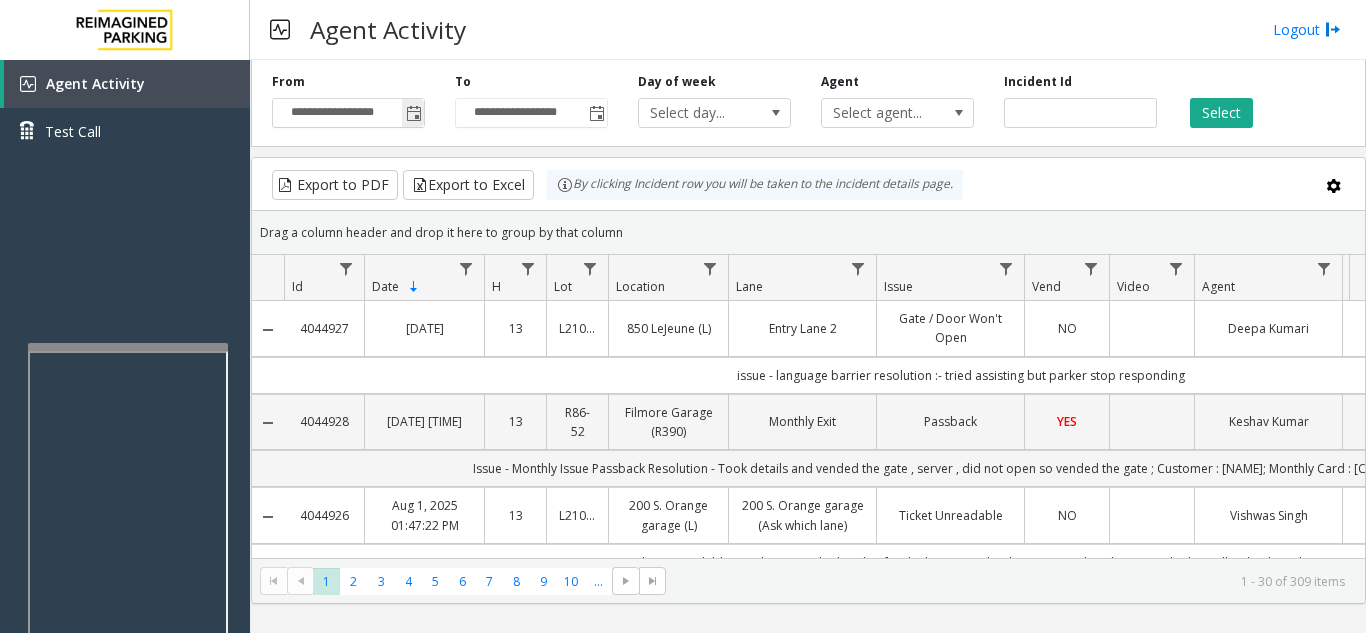 click 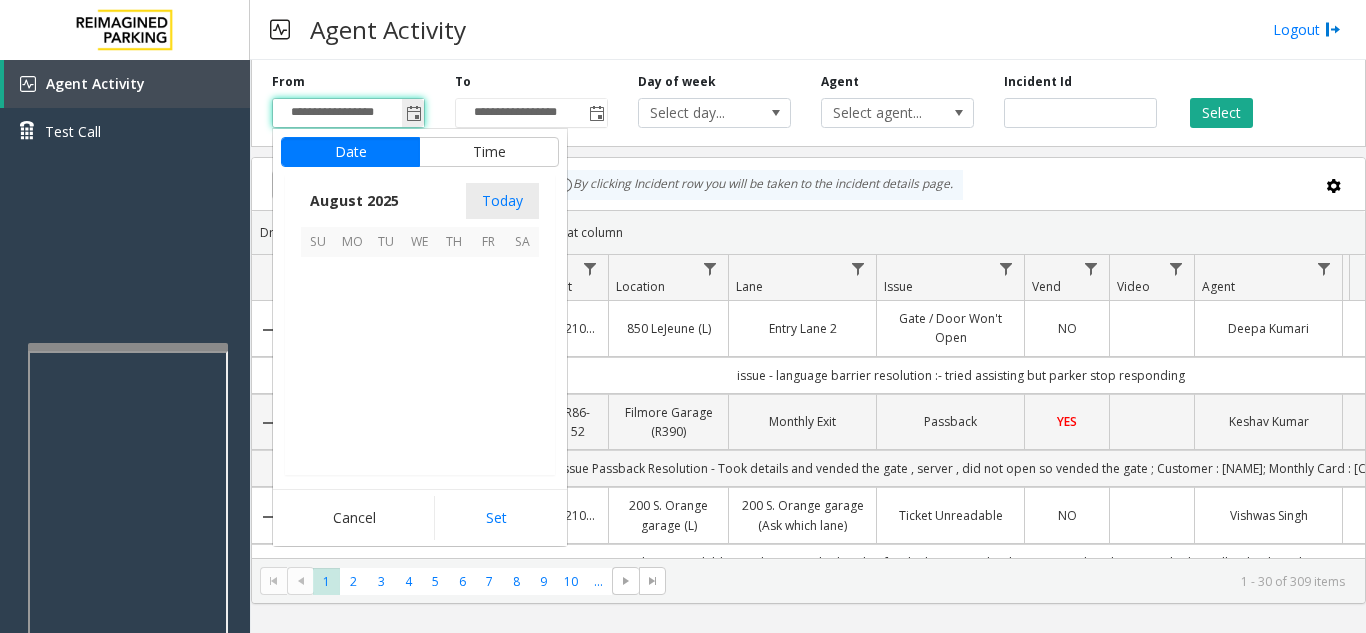 scroll, scrollTop: 358666, scrollLeft: 0, axis: vertical 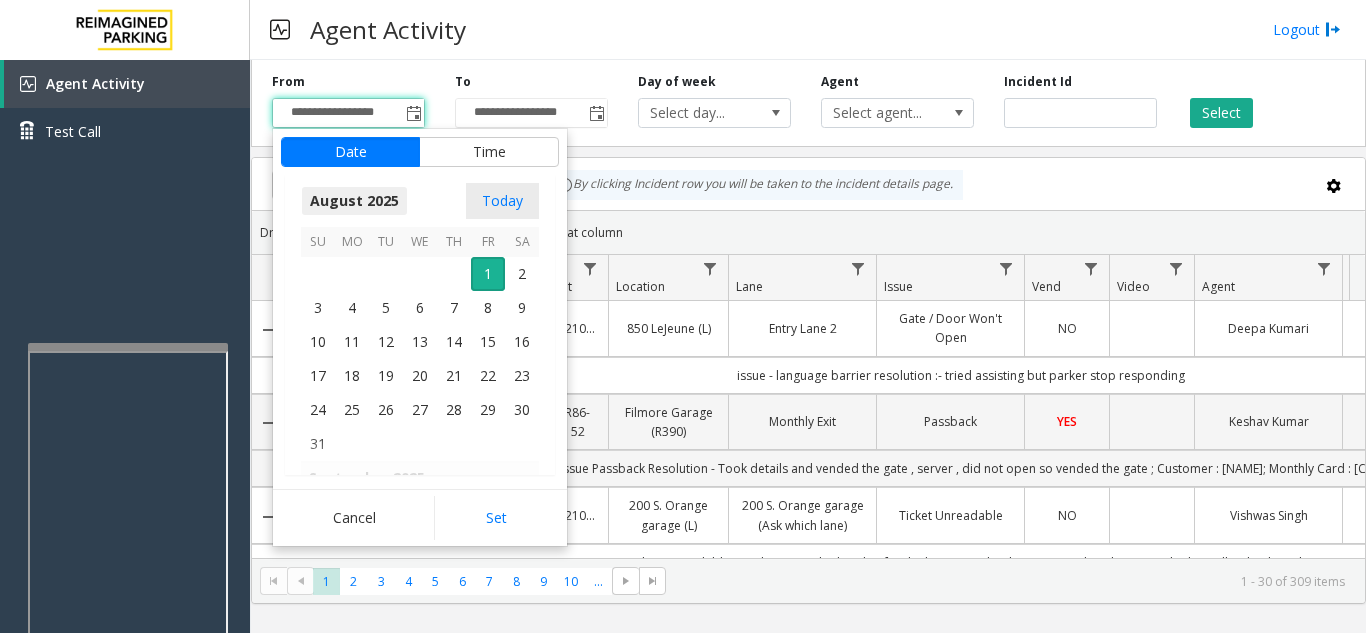 click on "August 2025" at bounding box center [354, 201] 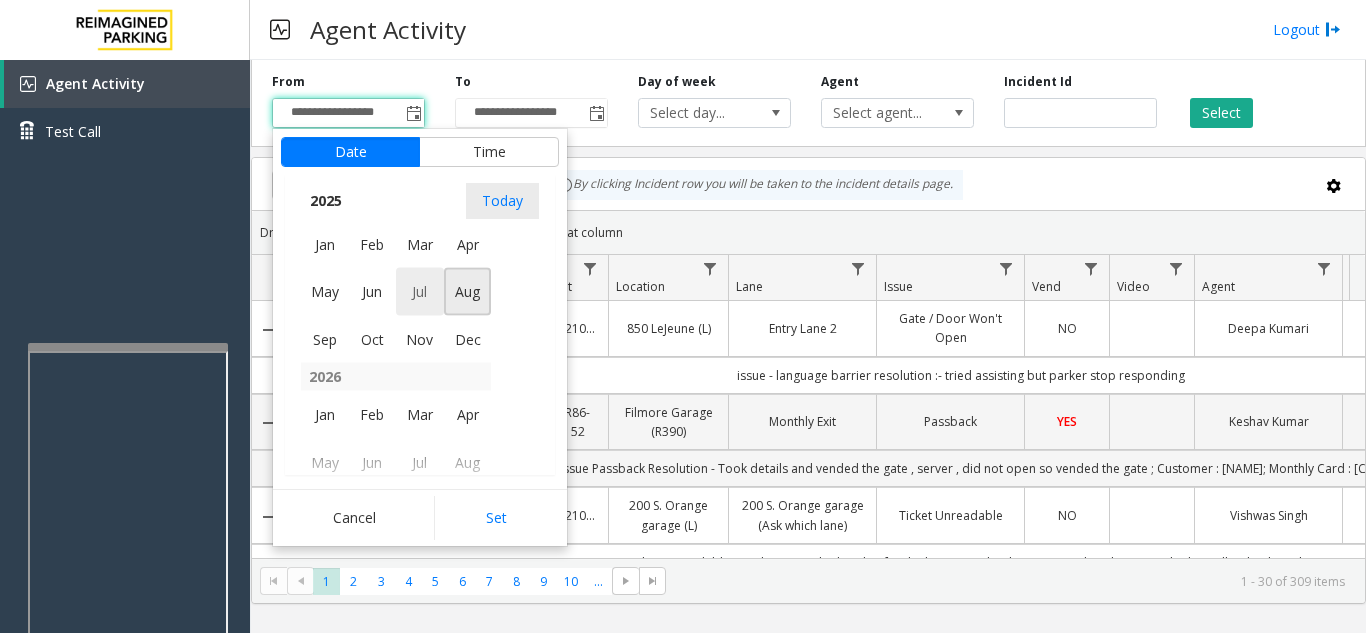 click on "Jul" at bounding box center (420, 292) 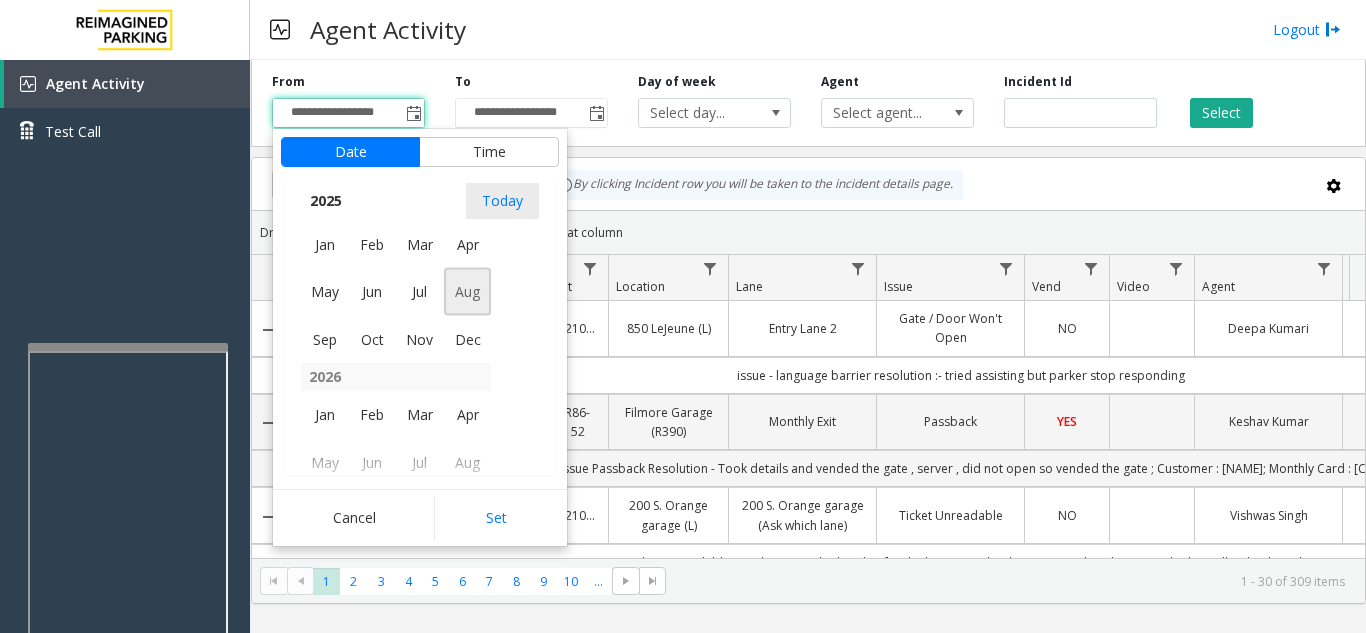 scroll, scrollTop: 358428, scrollLeft: 0, axis: vertical 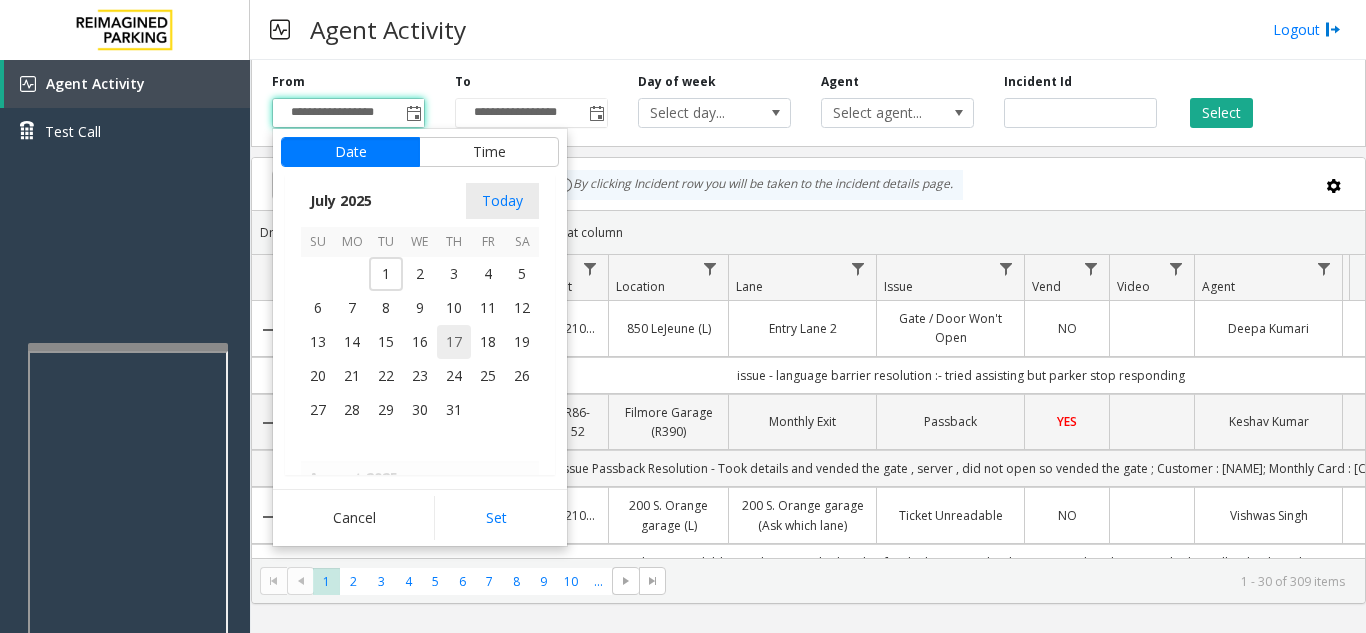 click on "17" at bounding box center (454, 342) 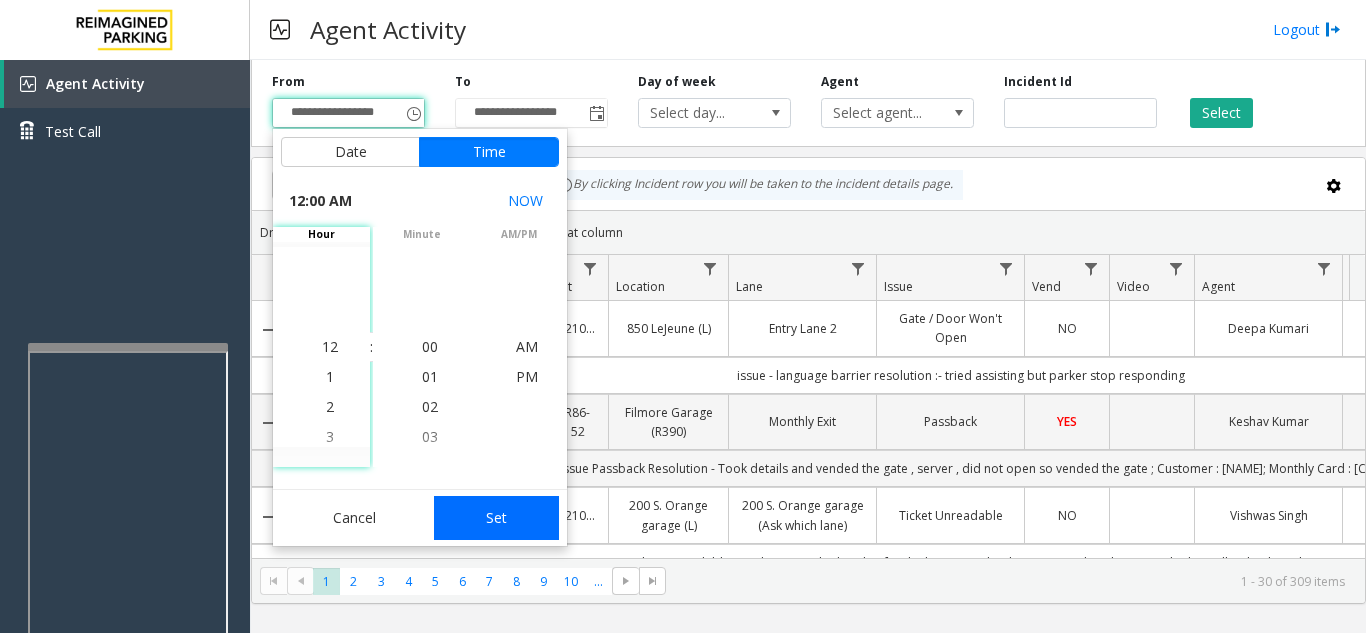 click on "Set" 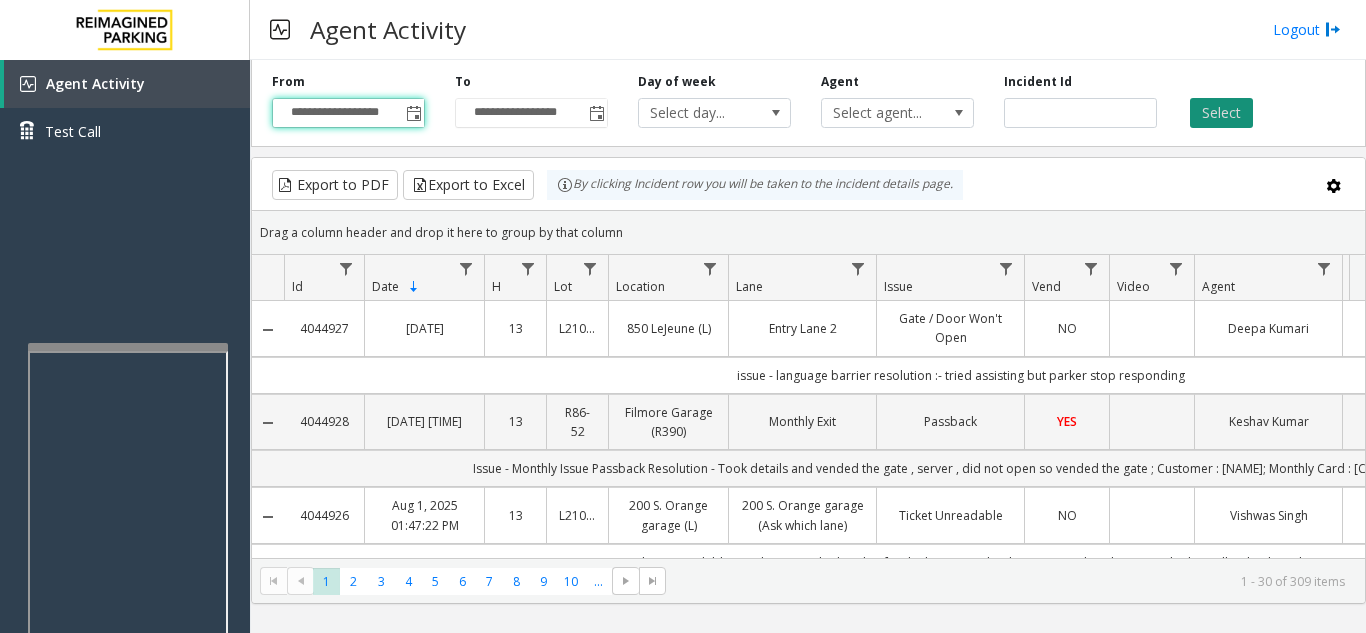click on "Select" 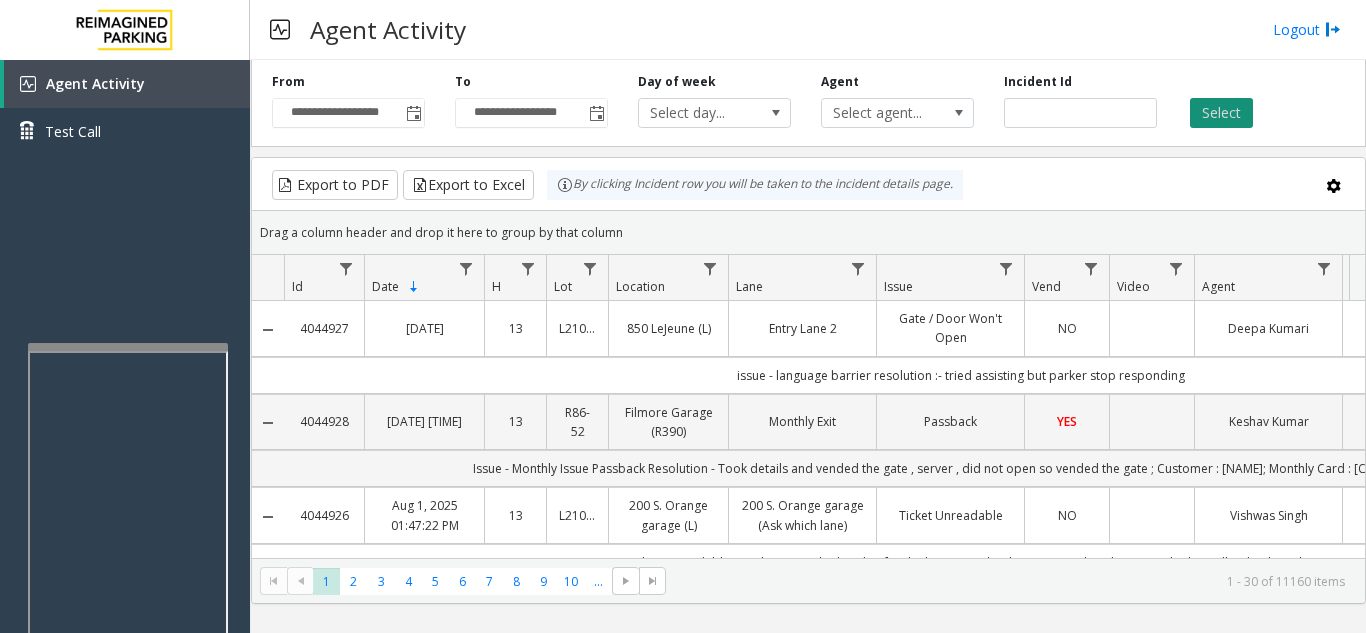 click on "Select" 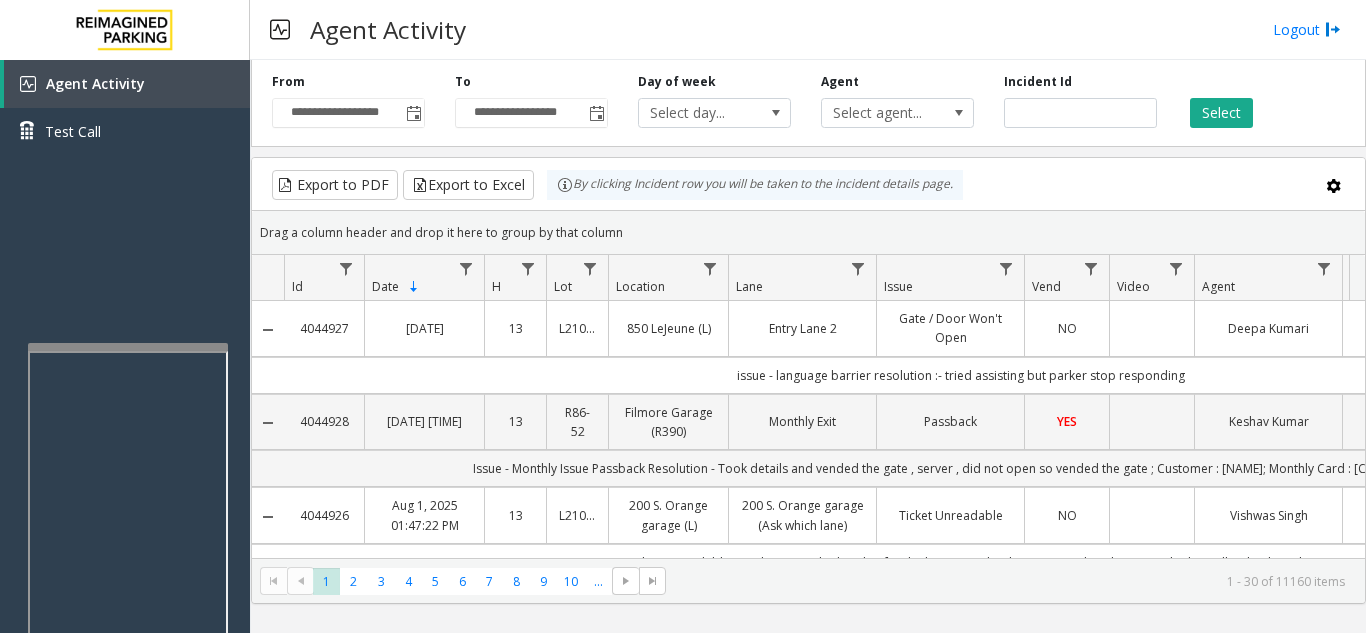 scroll, scrollTop: 100, scrollLeft: 0, axis: vertical 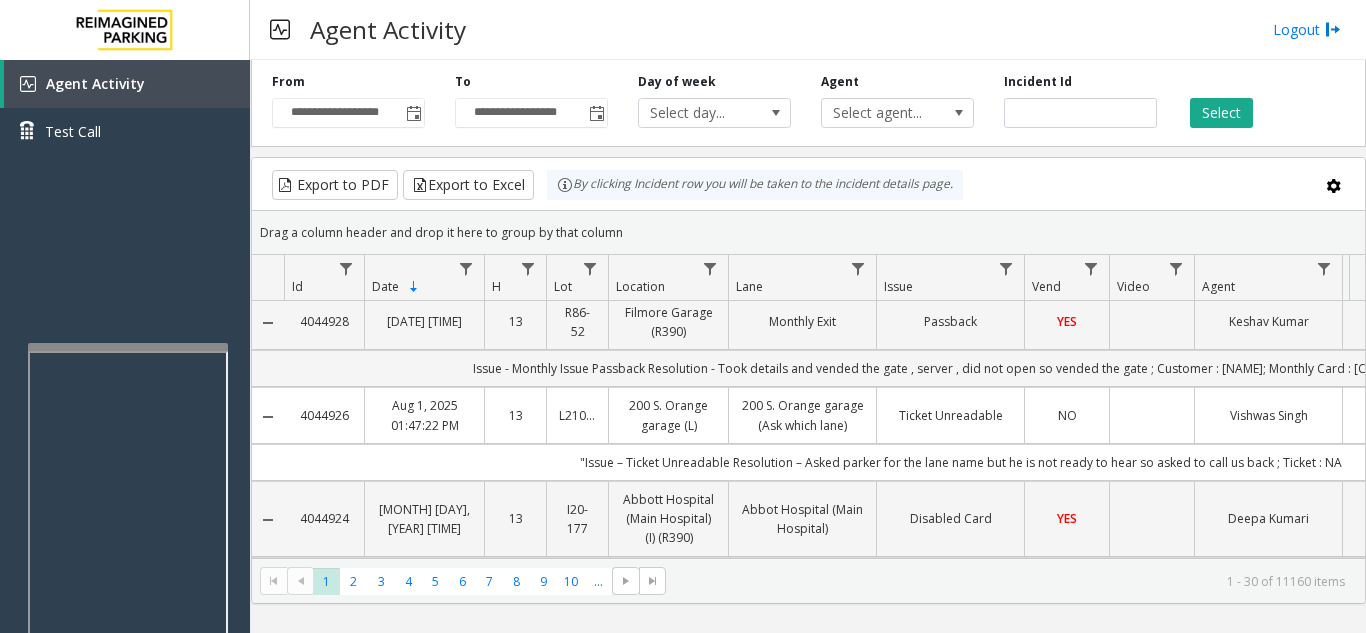 drag, startPoint x: 352, startPoint y: 415, endPoint x: 298, endPoint y: 413, distance: 54.037025 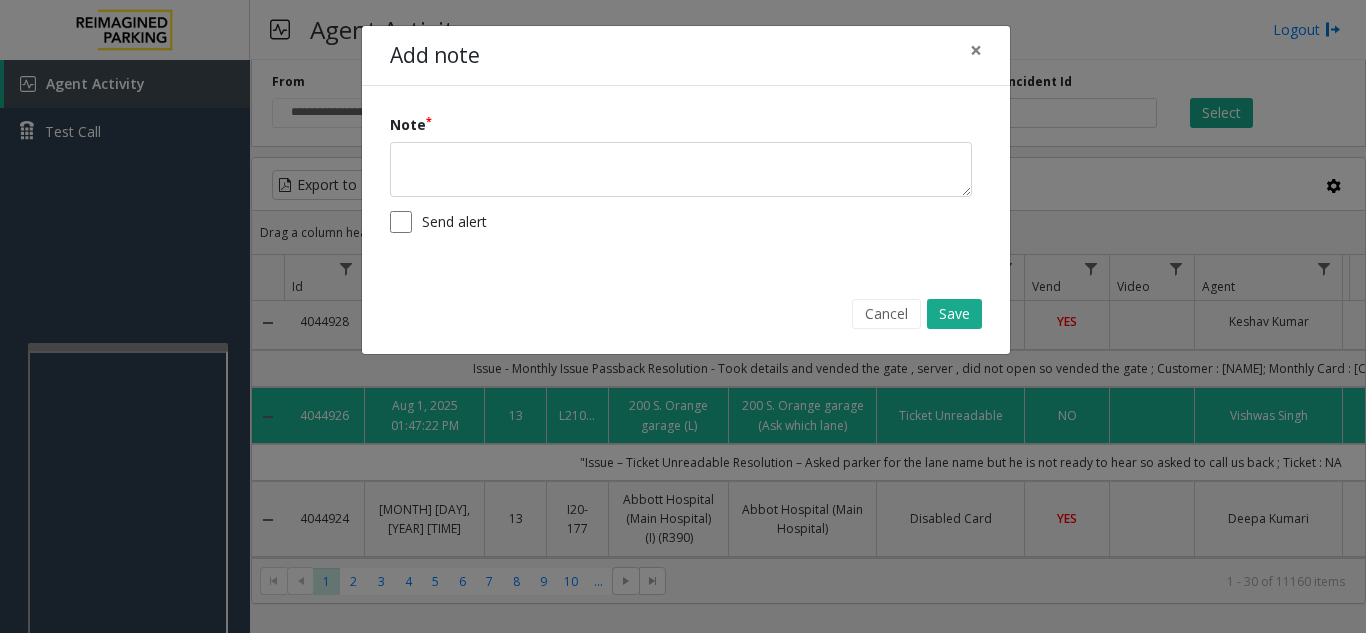 click on "Add note × Note Send alert Cancel Save" 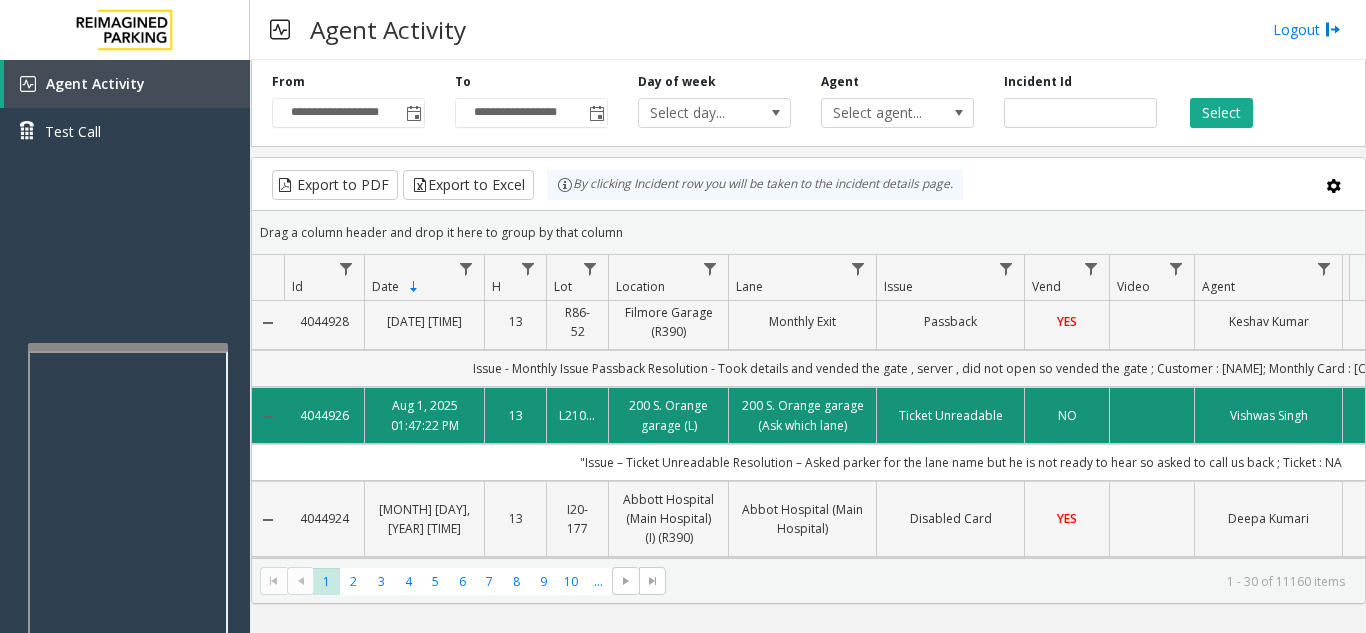 drag, startPoint x: 352, startPoint y: 409, endPoint x: 299, endPoint y: 411, distance: 53.037724 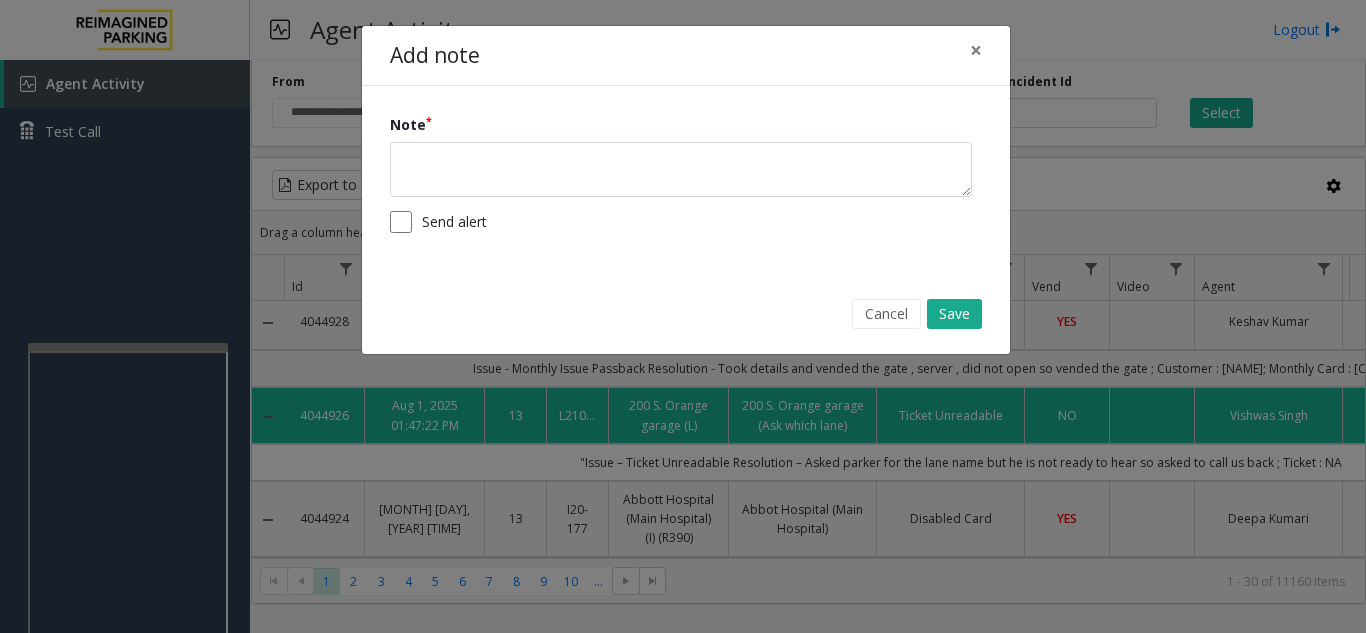 click on "Cancel Save" 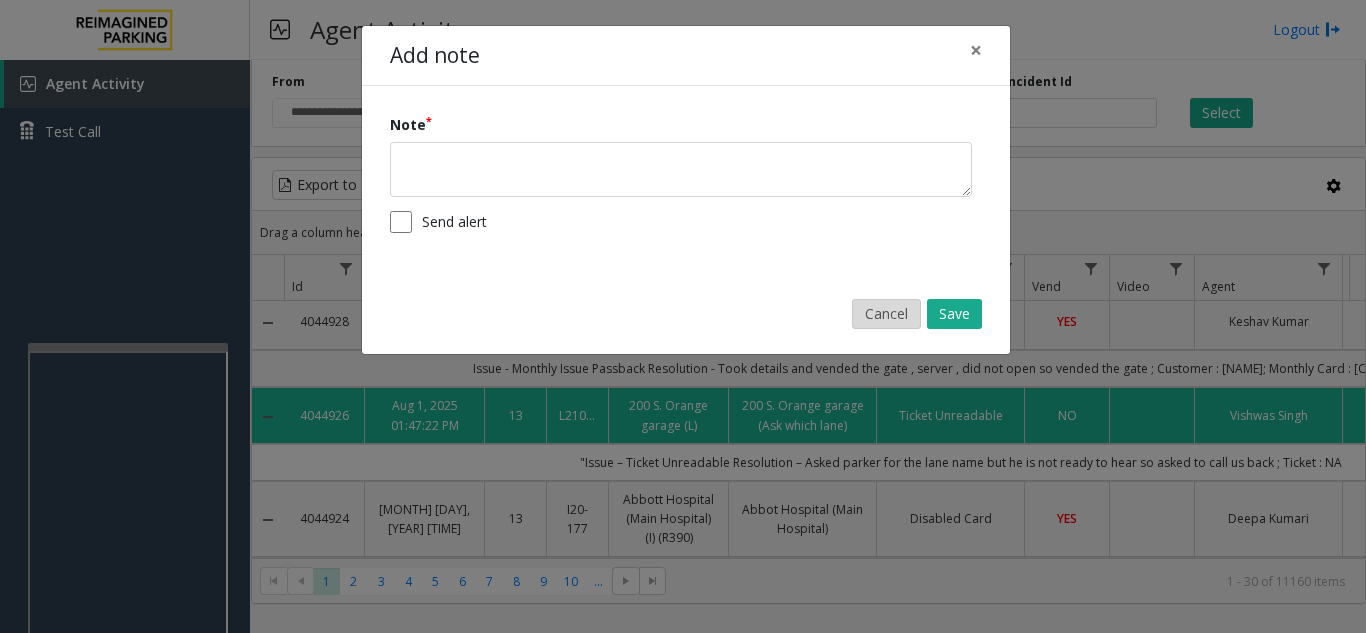 click on "Cancel" 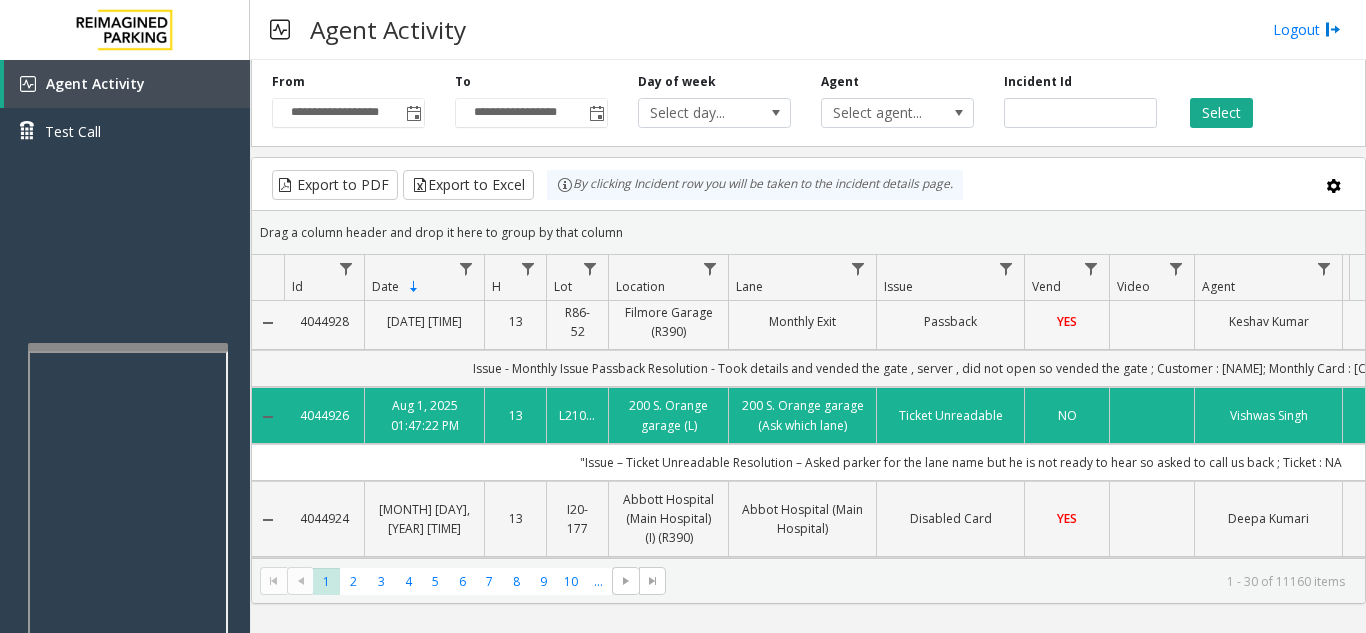 click on "13" 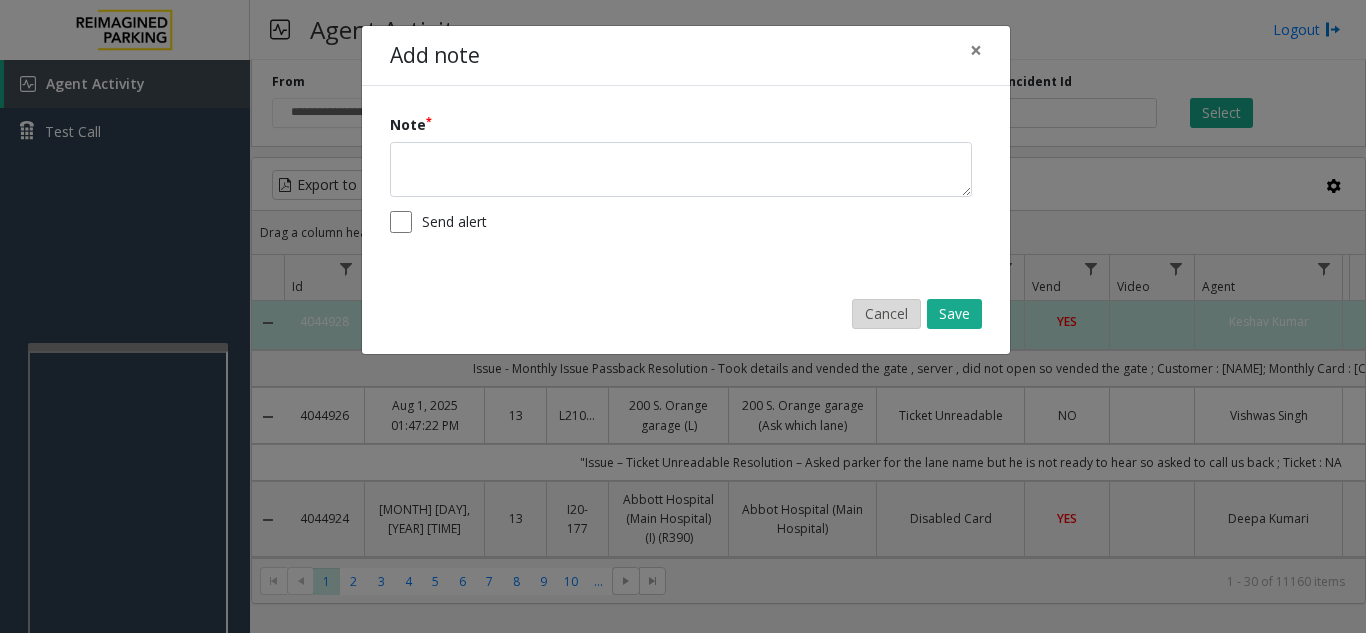 click on "Cancel" 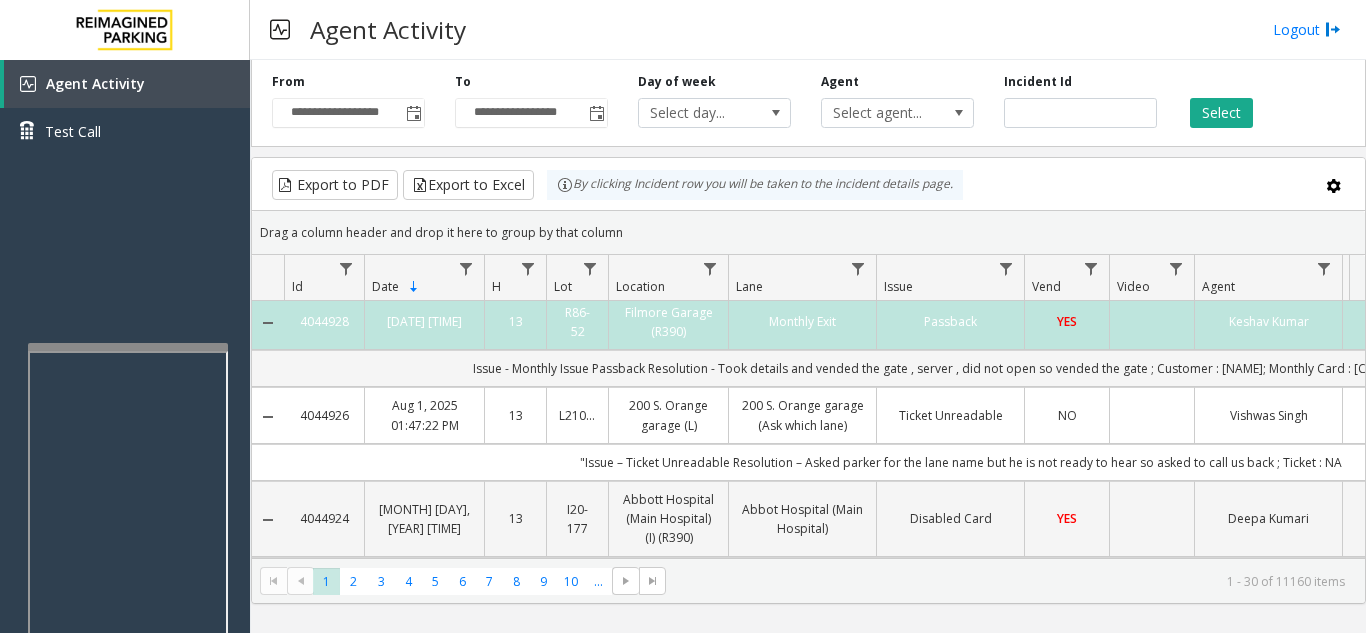 click on ""Issue – Ticket Unreadable
Resolution – Asked parker for the lane name but he is not ready to hear so asked to call us back ; Ticket : NA" 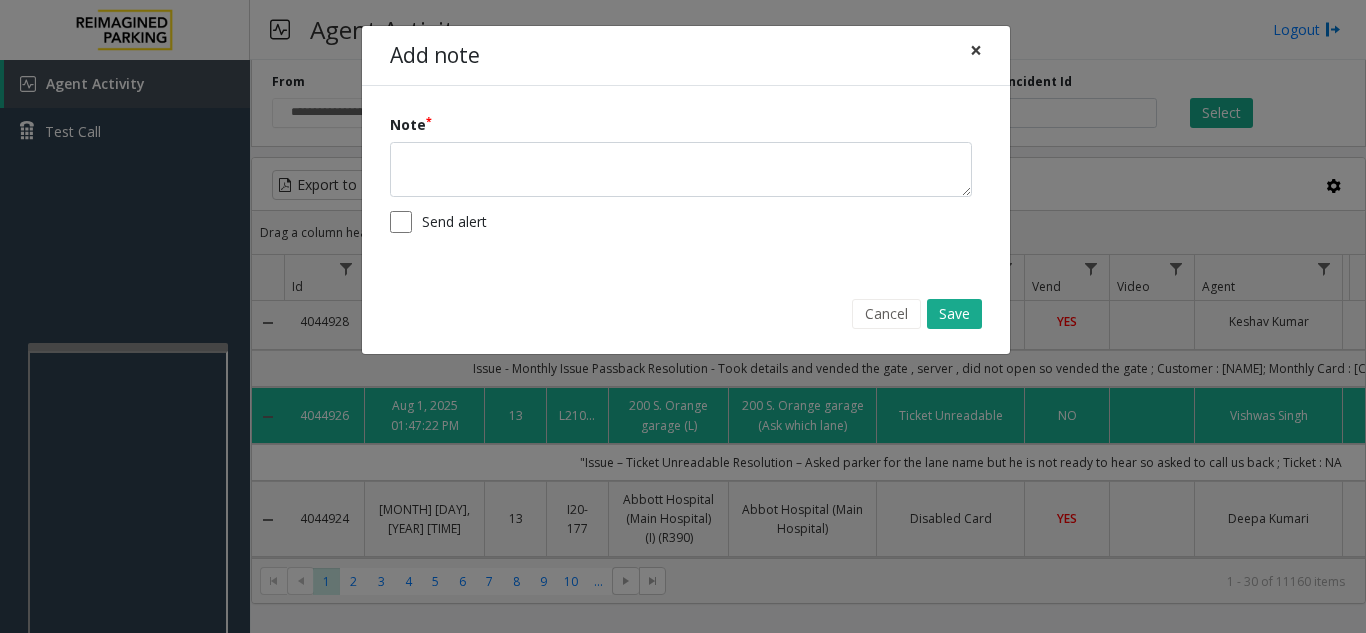 click on "×" 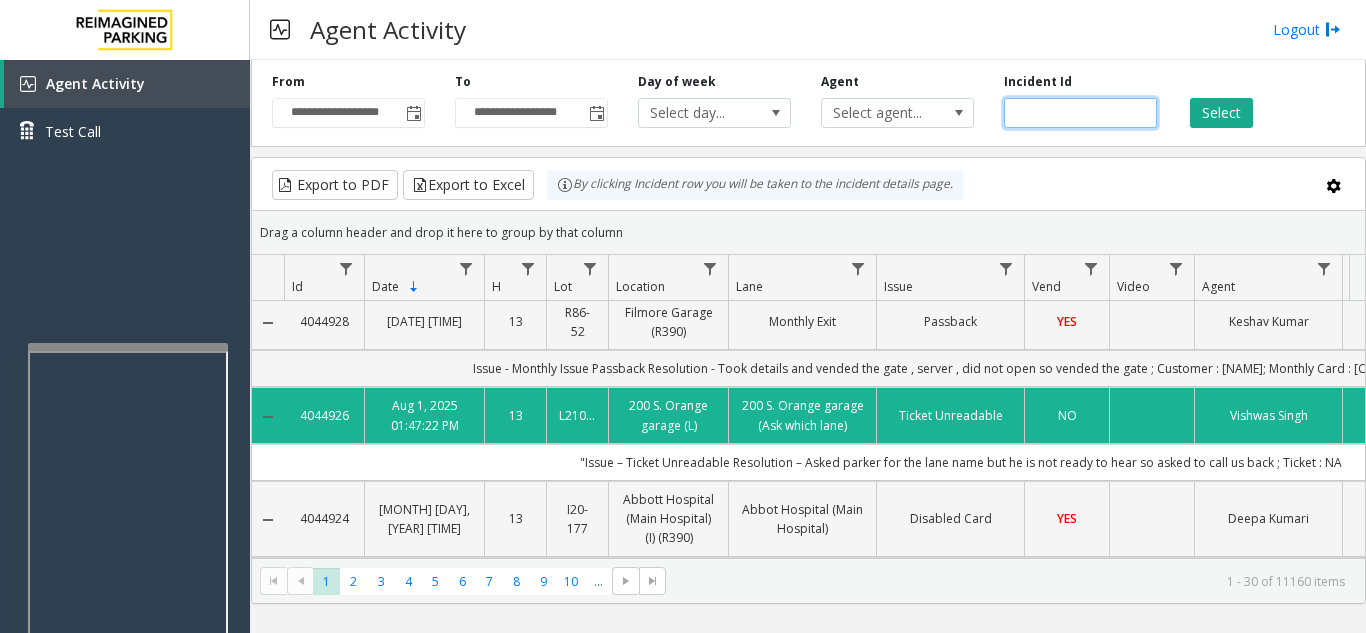 click 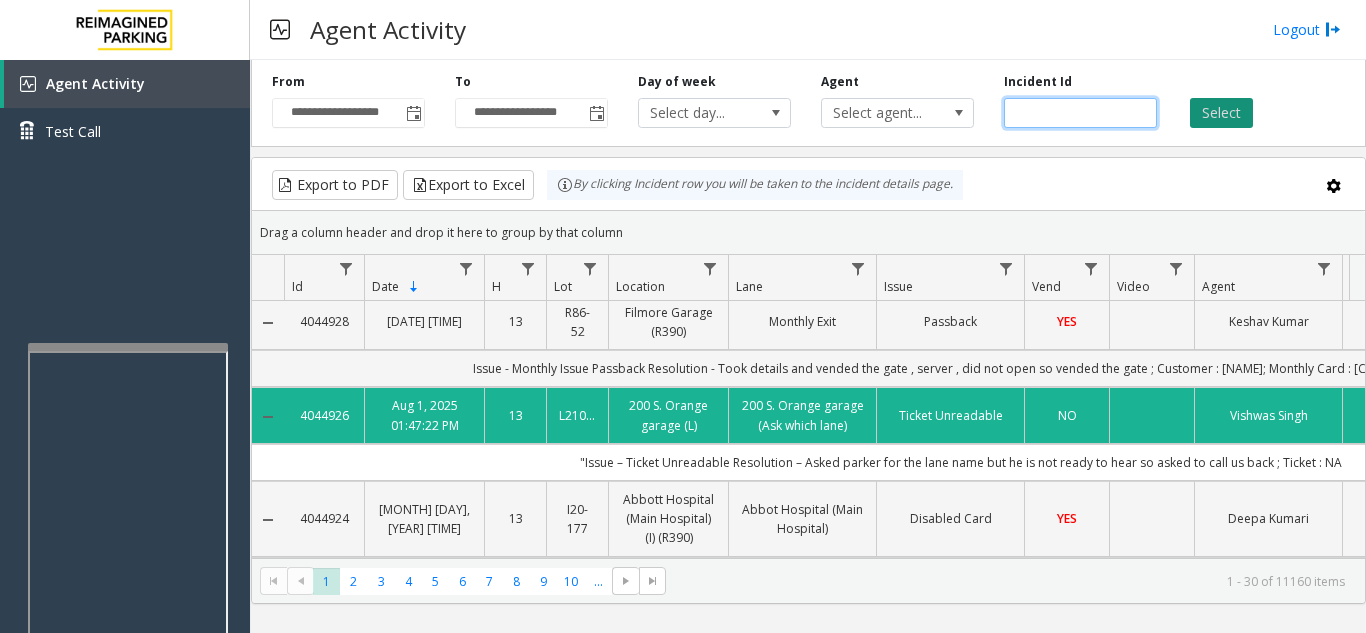 type on "*******" 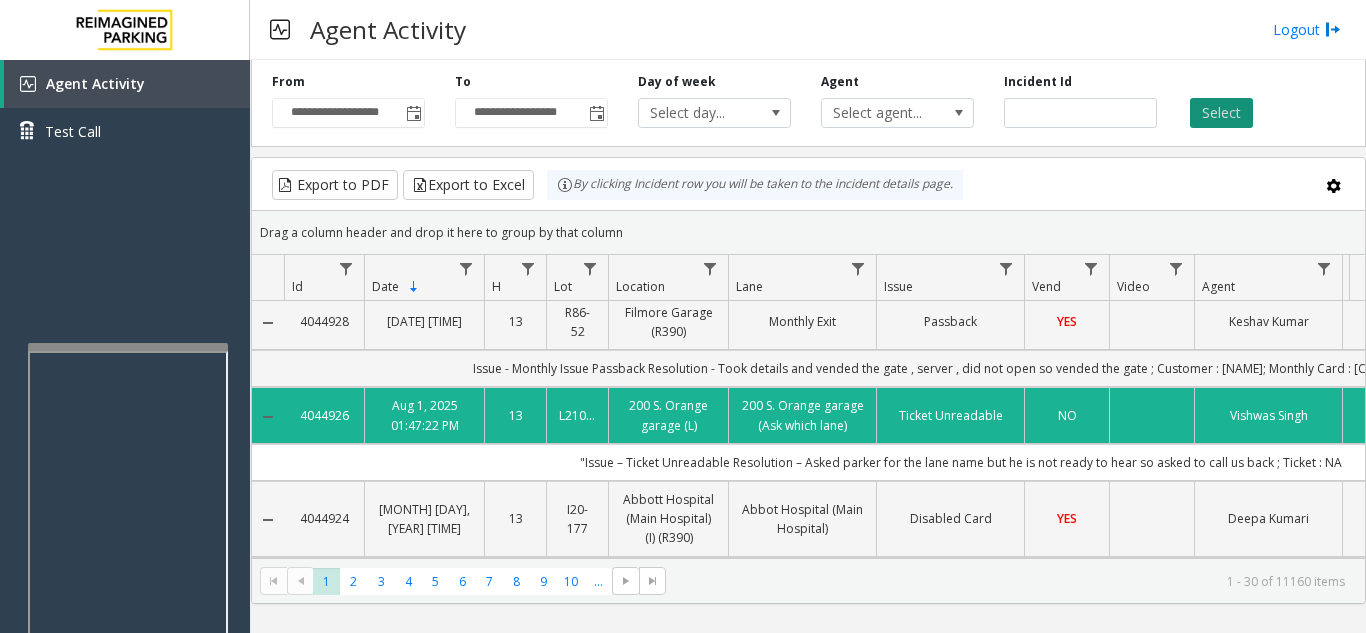 click on "Select" 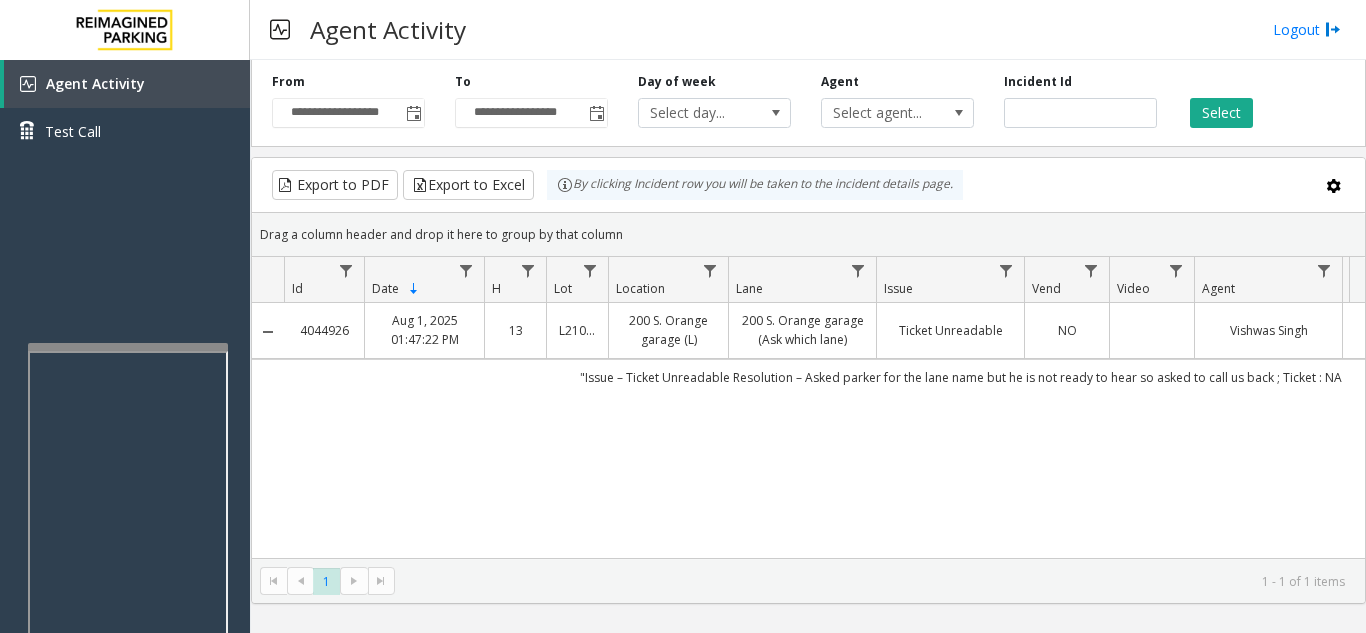 scroll, scrollTop: 0, scrollLeft: 260, axis: horizontal 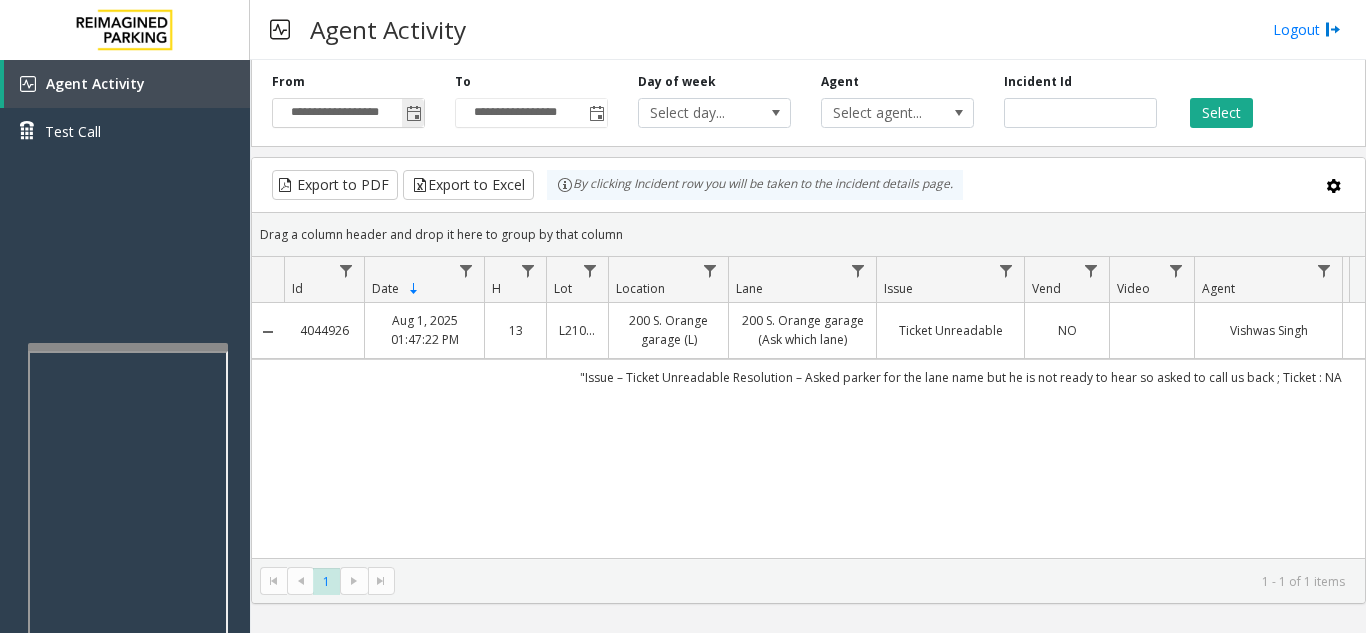 click 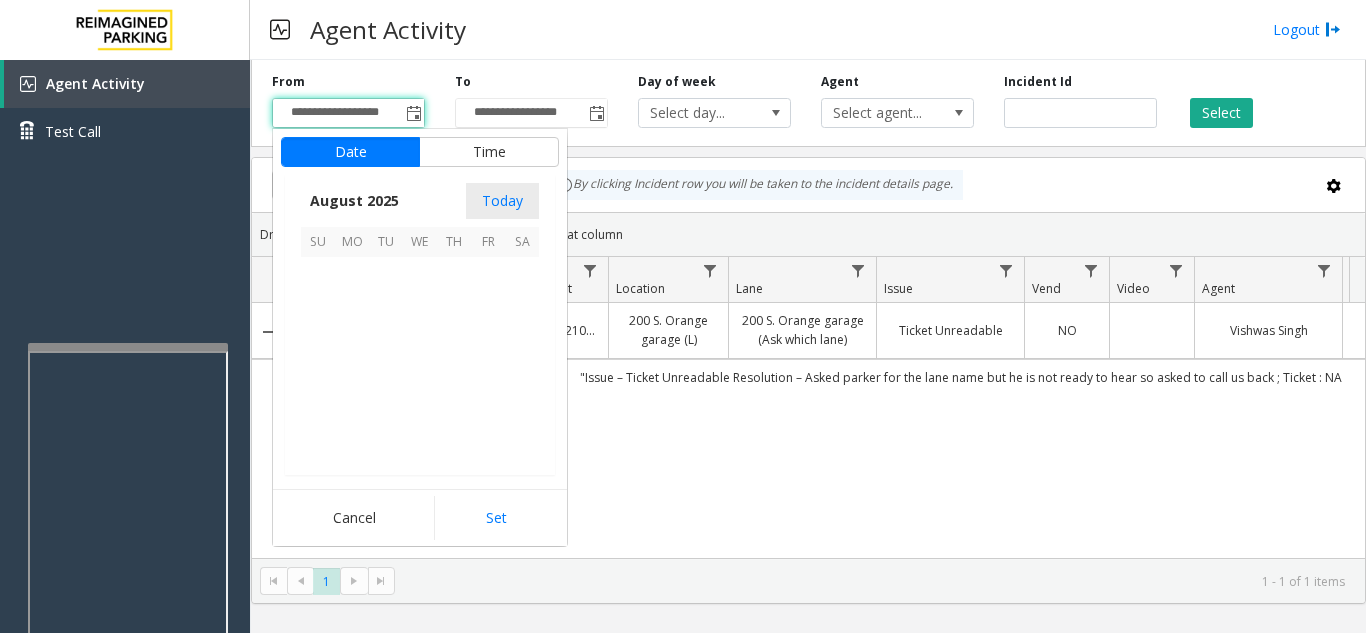 scroll, scrollTop: 358666, scrollLeft: 0, axis: vertical 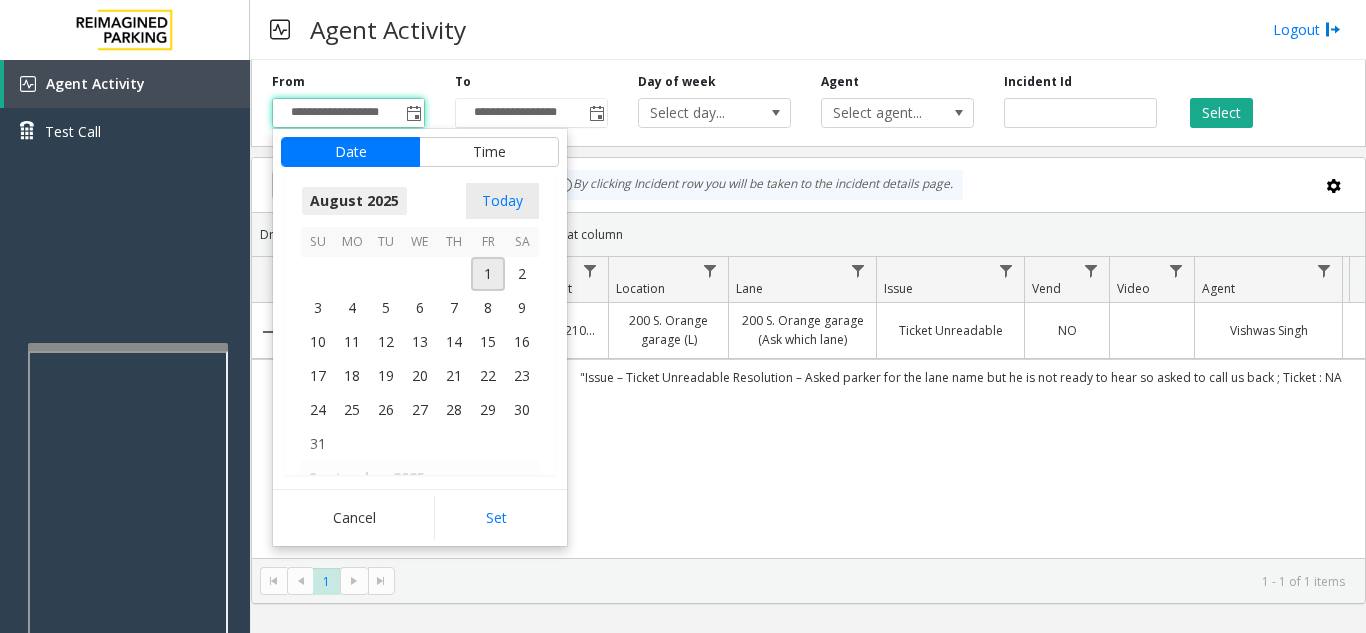 click on "August 2025" at bounding box center (354, 201) 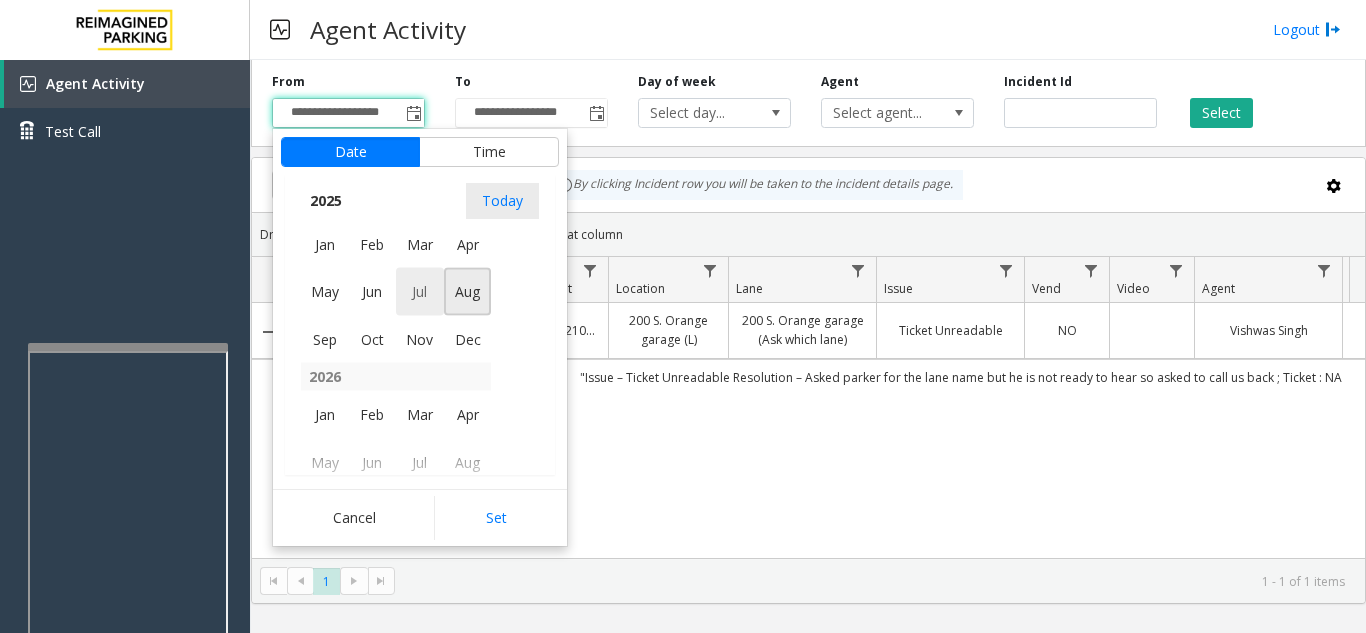 click on "Jul" at bounding box center (420, 292) 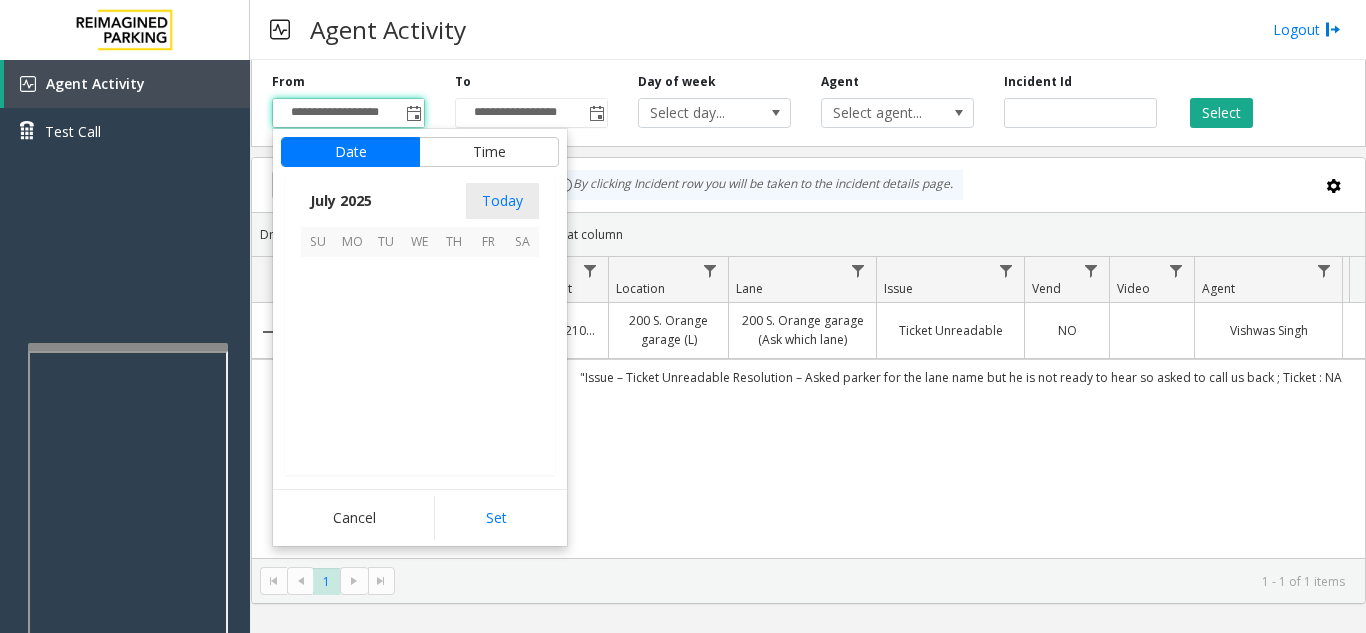 scroll, scrollTop: 358428, scrollLeft: 0, axis: vertical 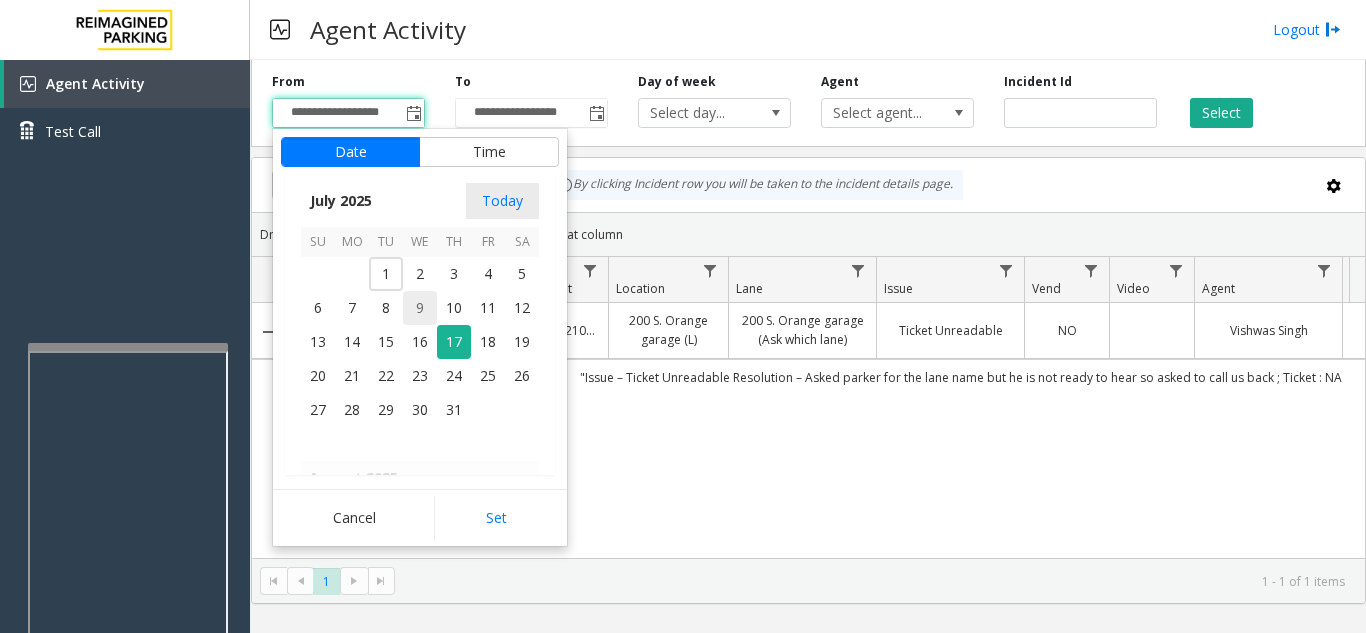 click on "9" at bounding box center [420, 308] 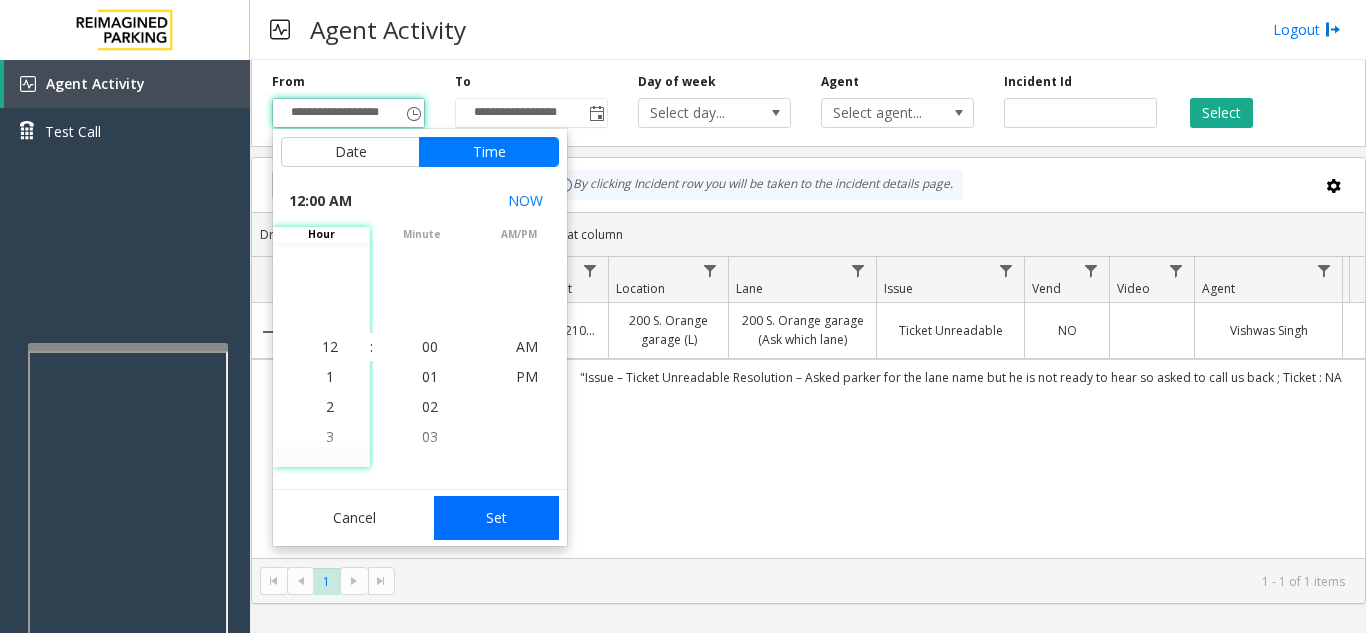click on "Set" 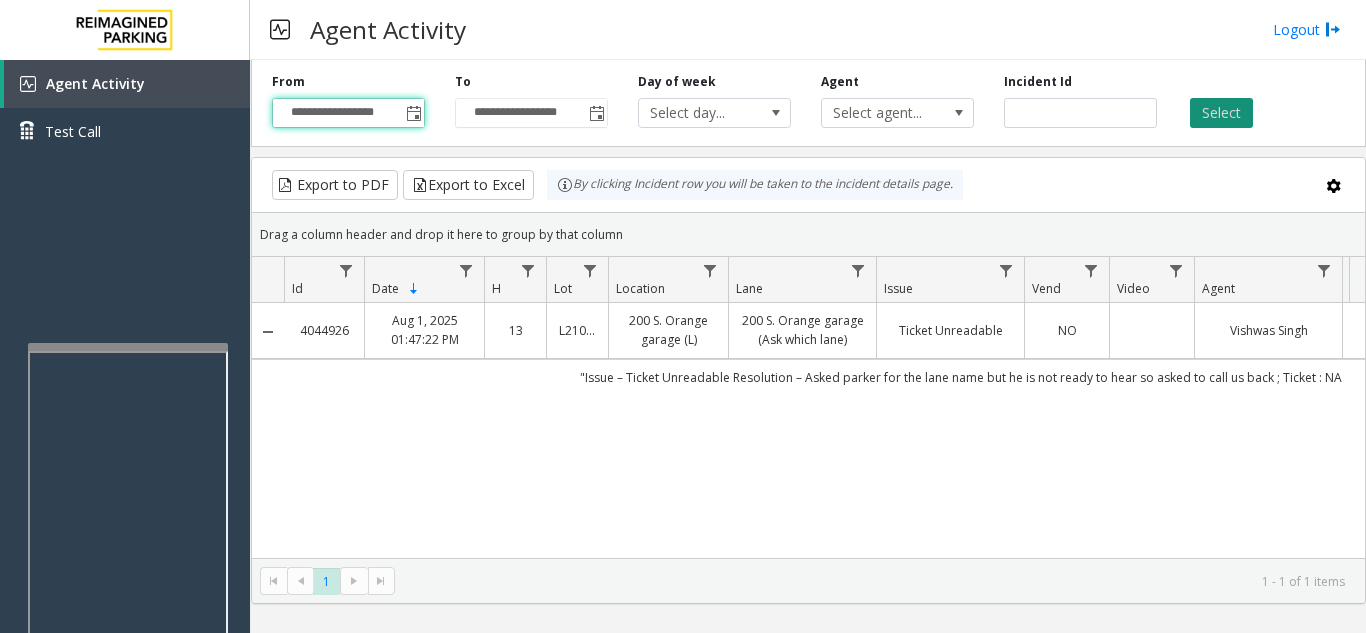 click on "Select" 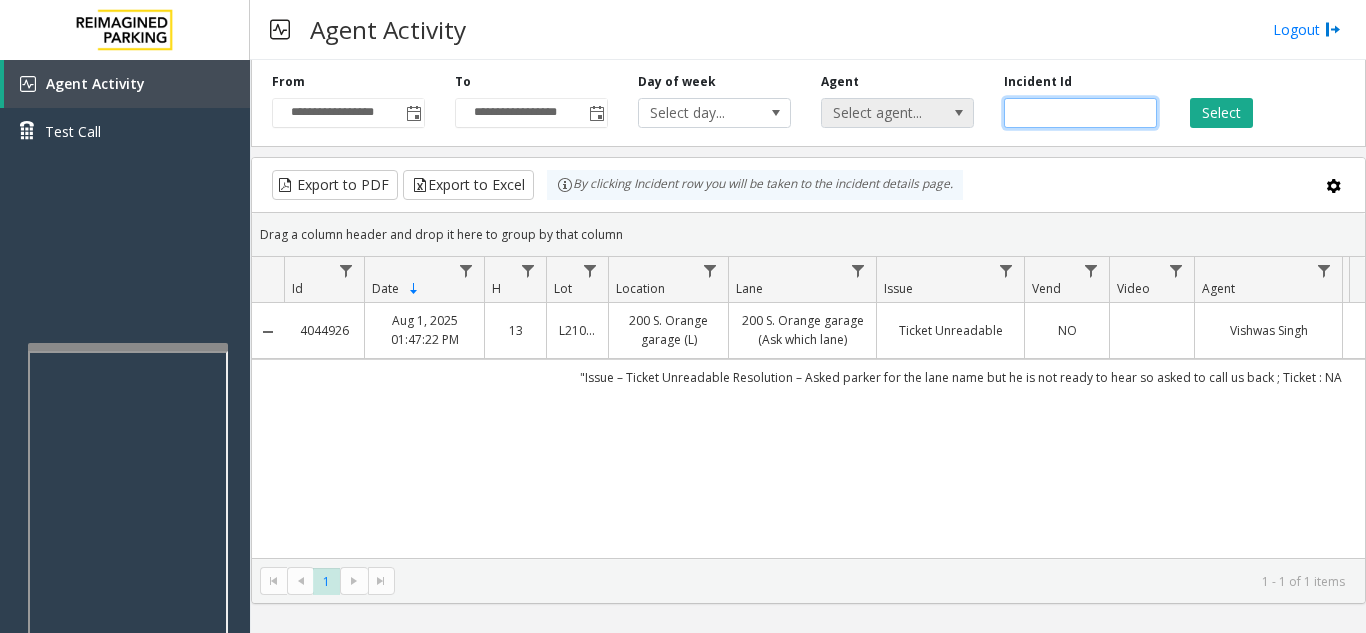 drag, startPoint x: 1072, startPoint y: 109, endPoint x: 945, endPoint y: 117, distance: 127.25172 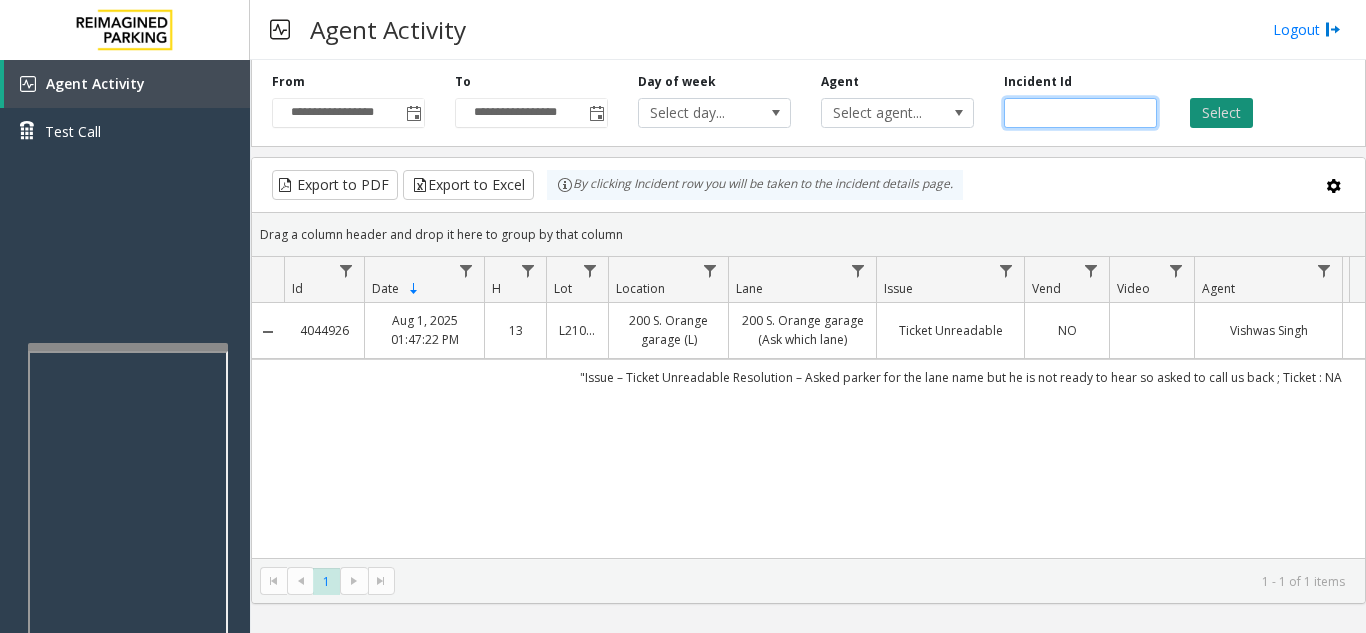 type 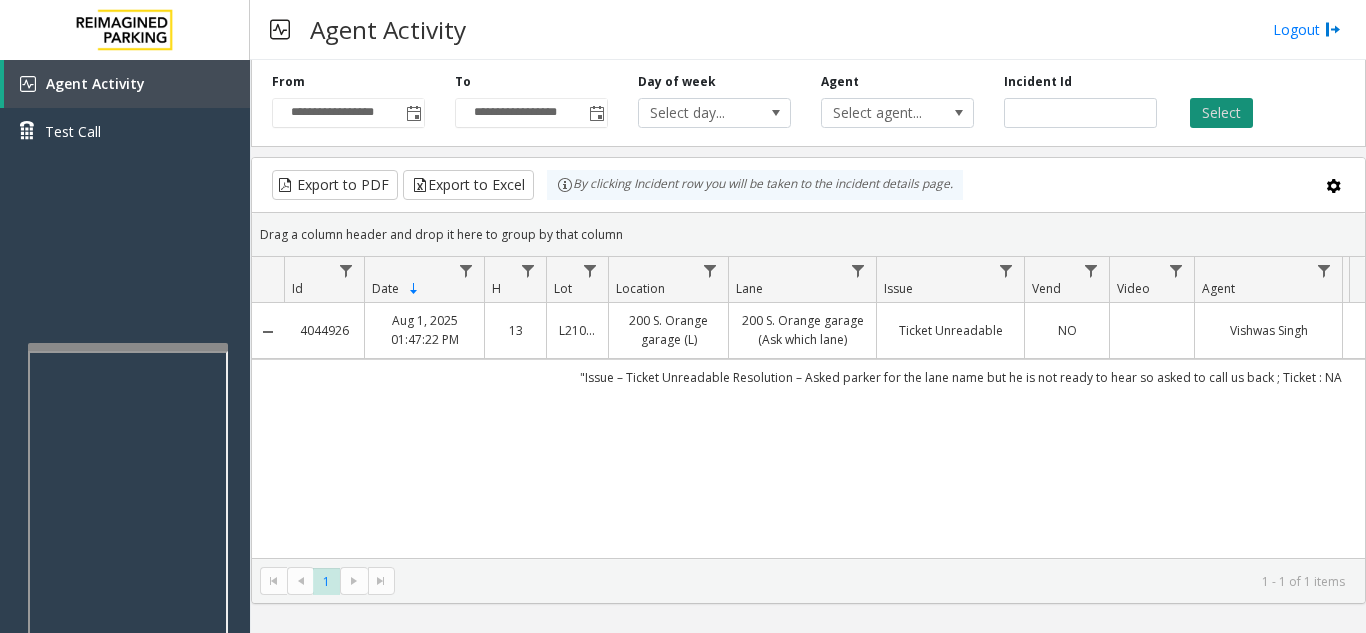 click on "Select" 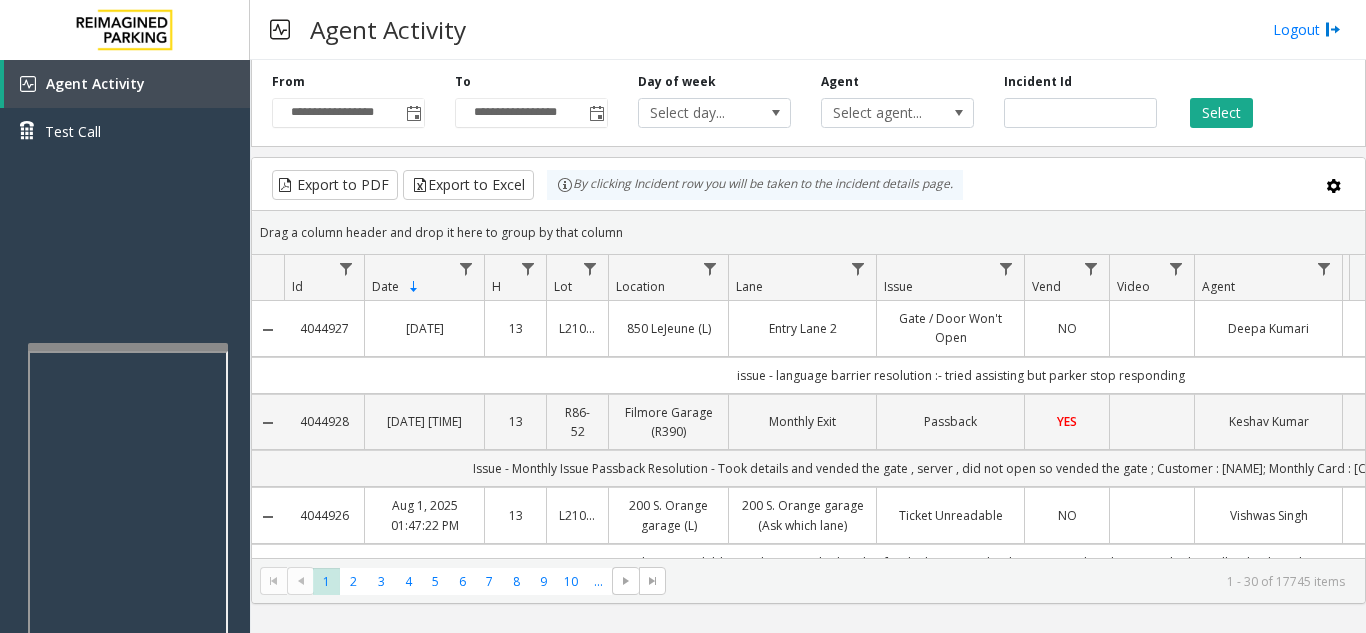 scroll, scrollTop: 0, scrollLeft: 225, axis: horizontal 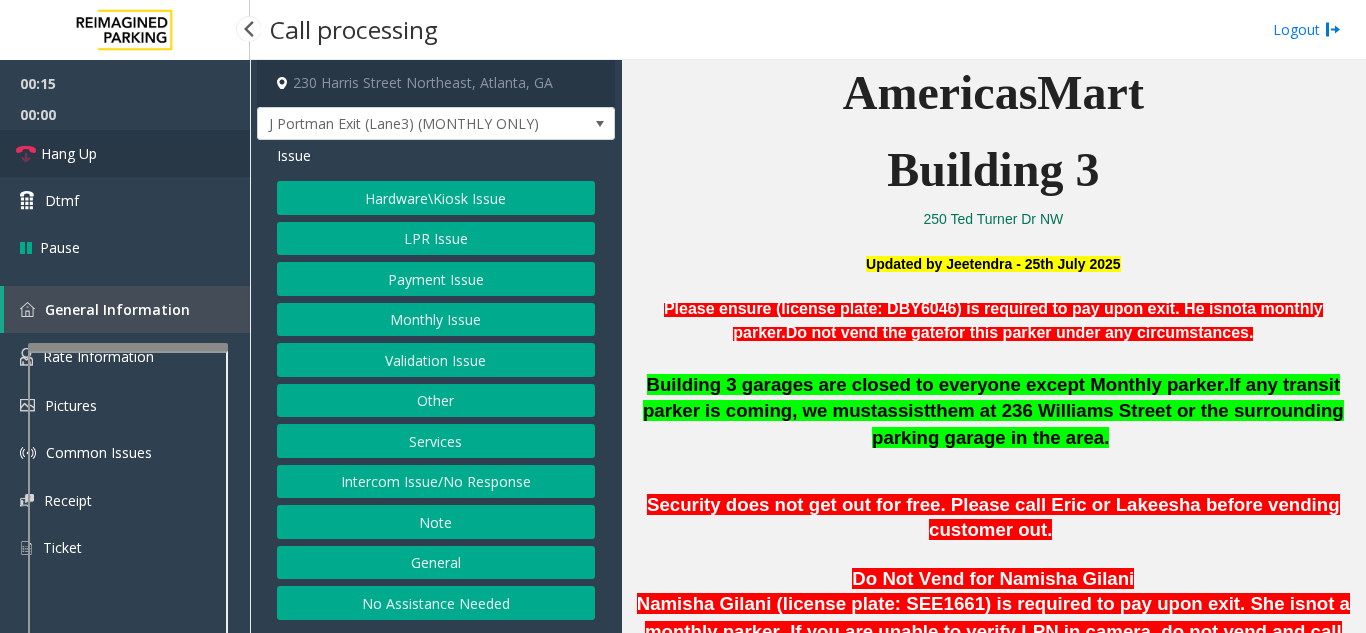 click on "Hang Up" at bounding box center (125, 153) 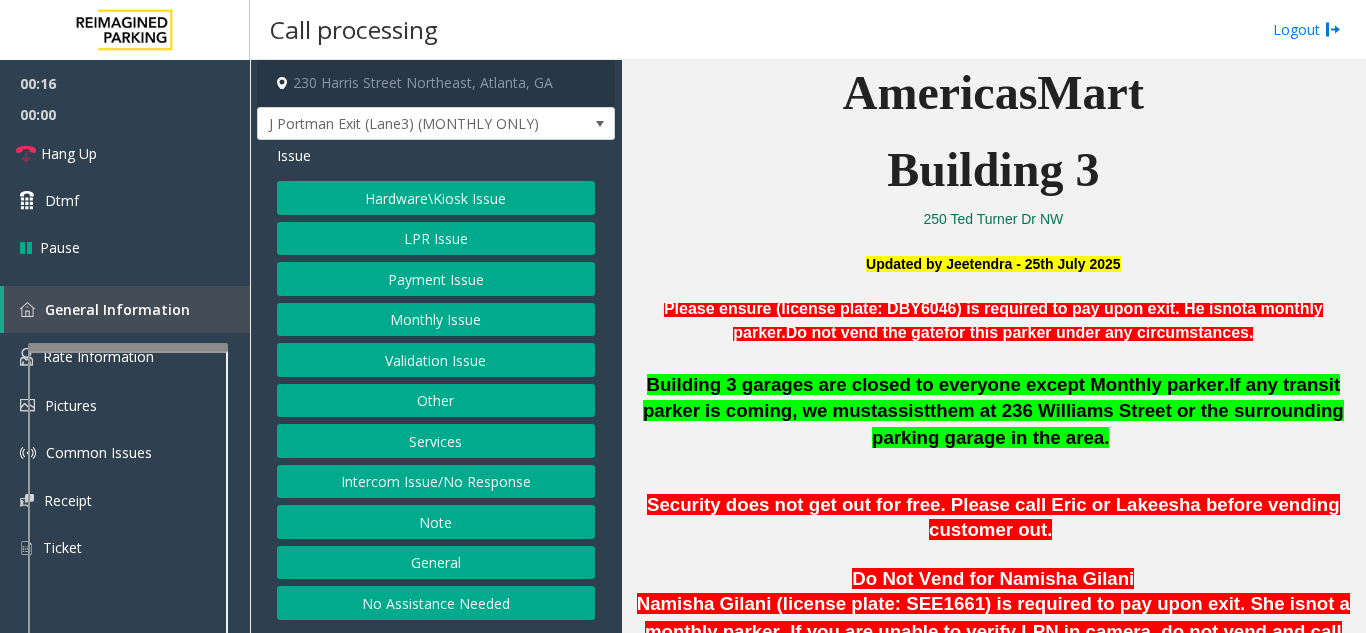 click on "No Assistance Needed" 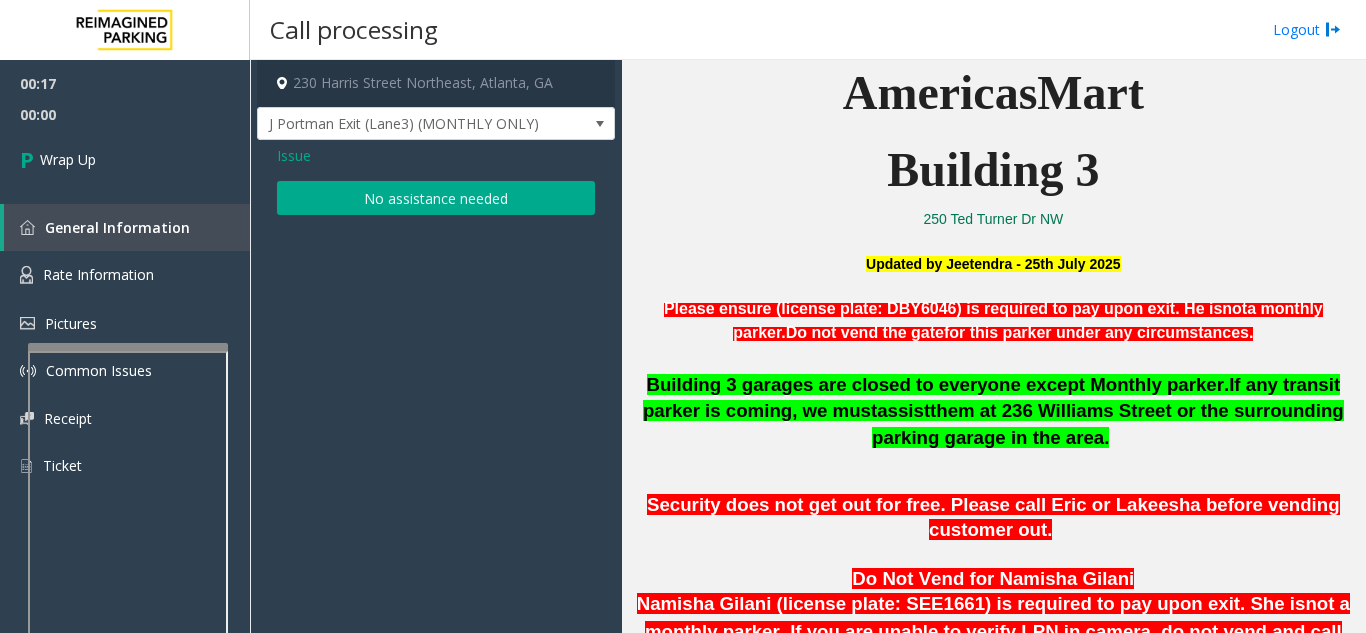 click on "No assistance needed" 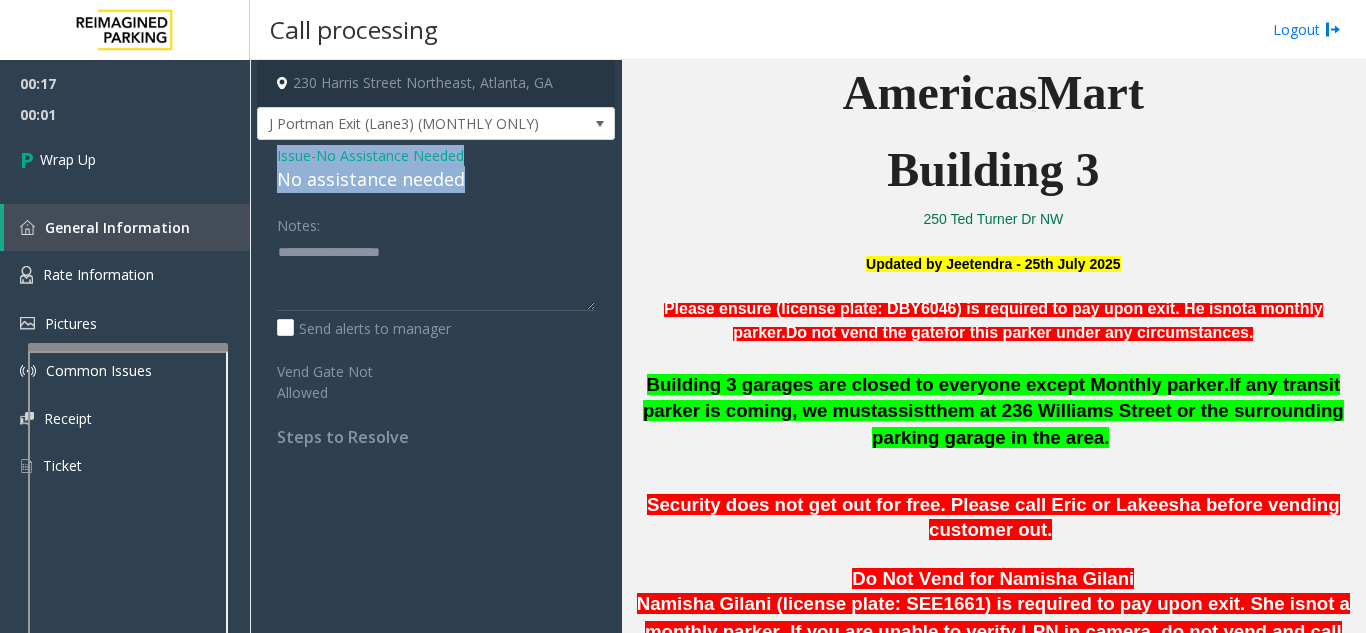 drag, startPoint x: 273, startPoint y: 159, endPoint x: 481, endPoint y: 180, distance: 209.0574 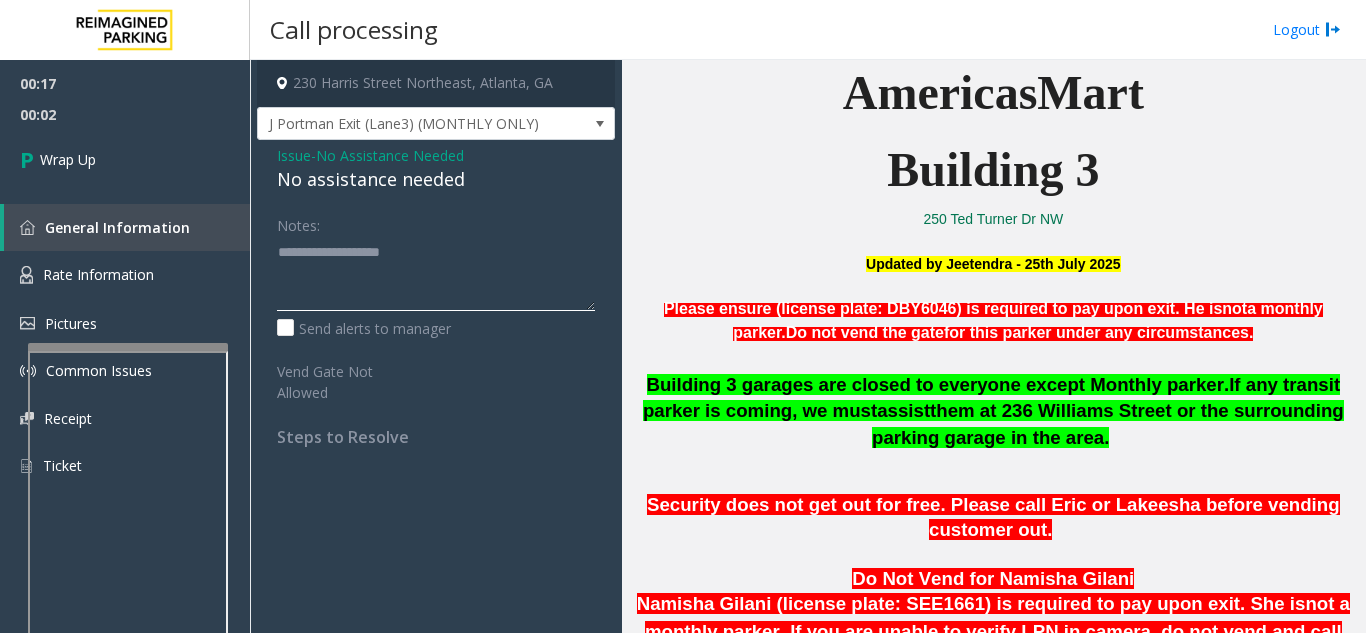 click 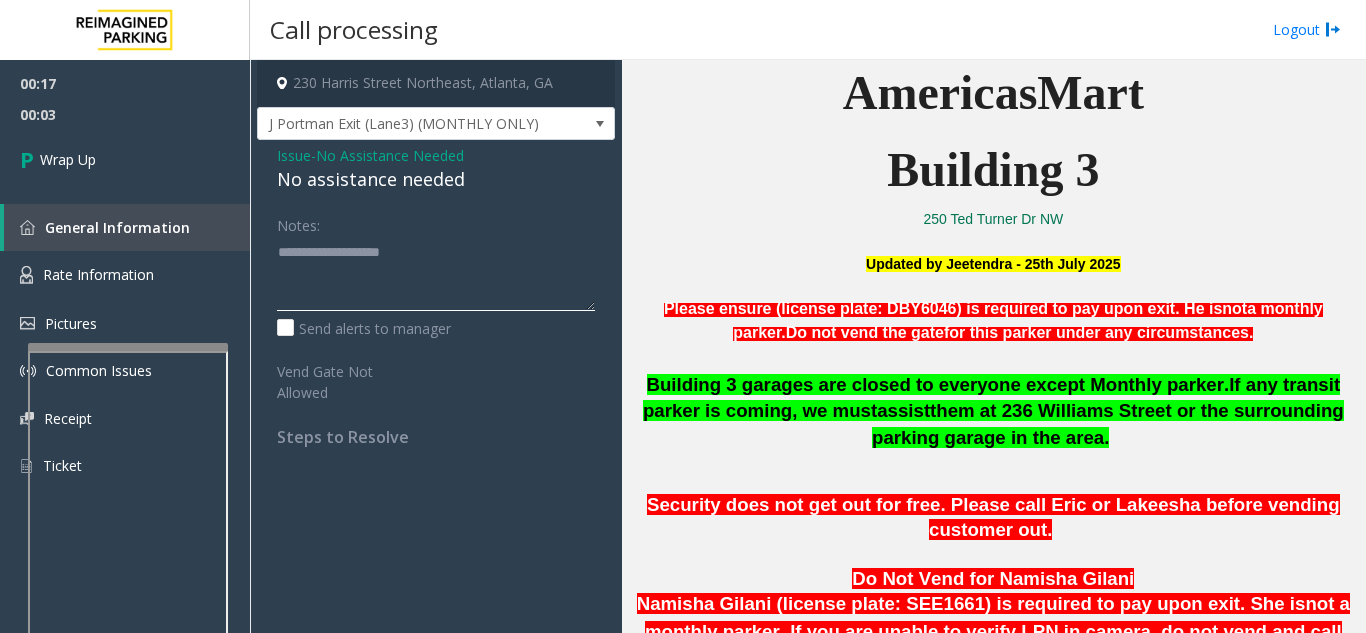 paste on "**********" 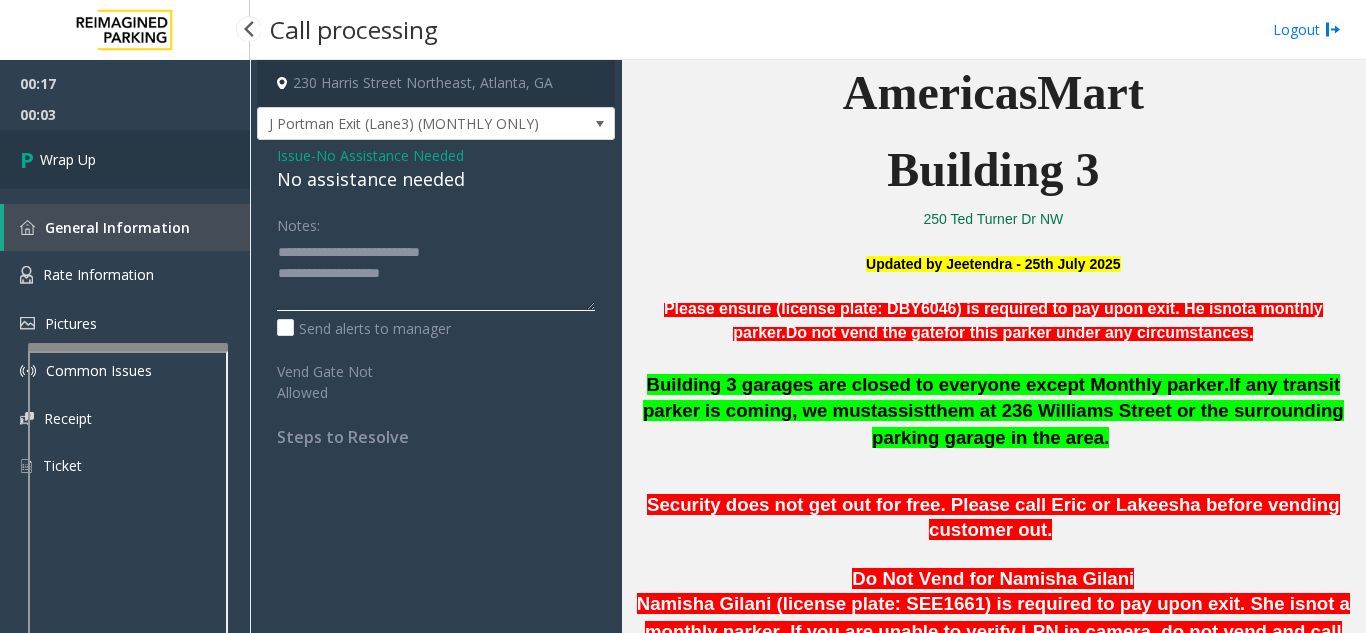 type on "**********" 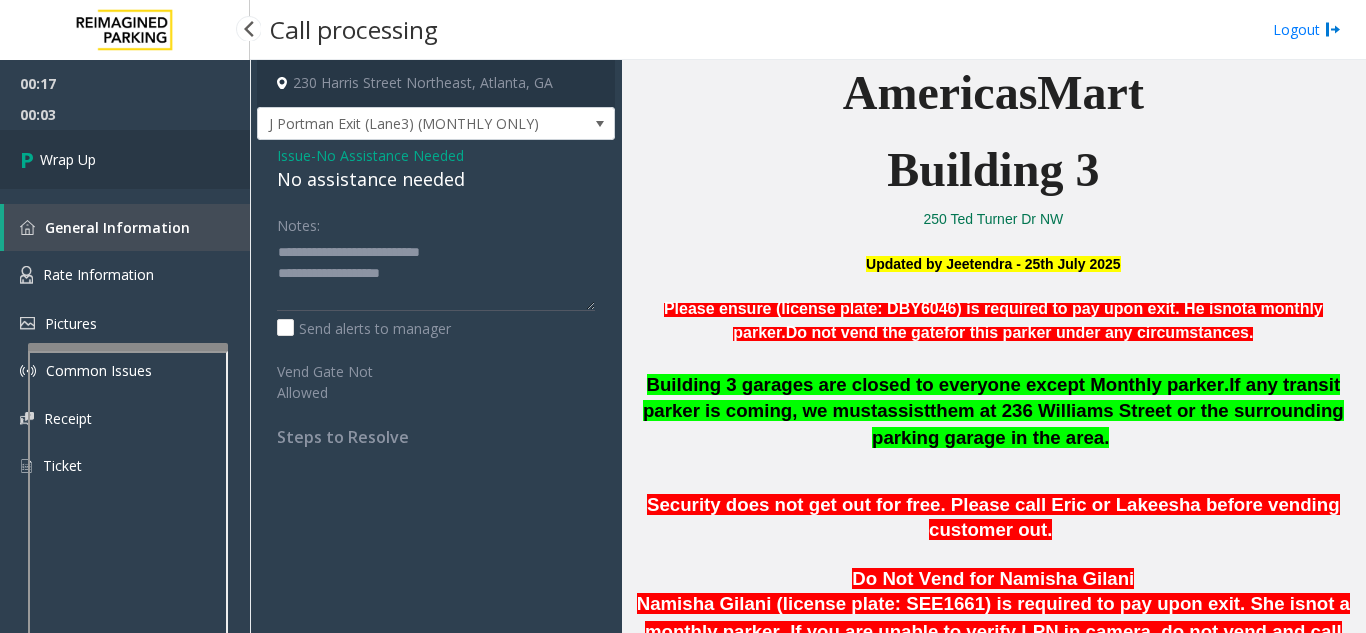 click on "Wrap Up" at bounding box center [125, 159] 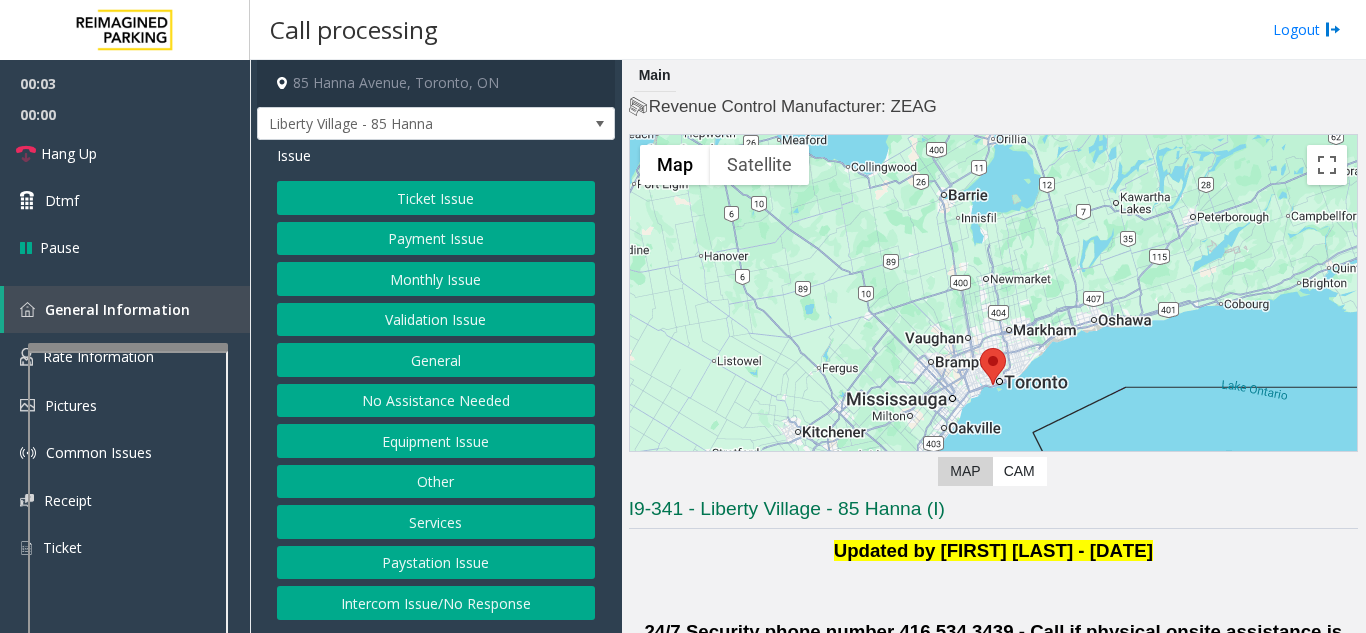 click on "Validation Issue" 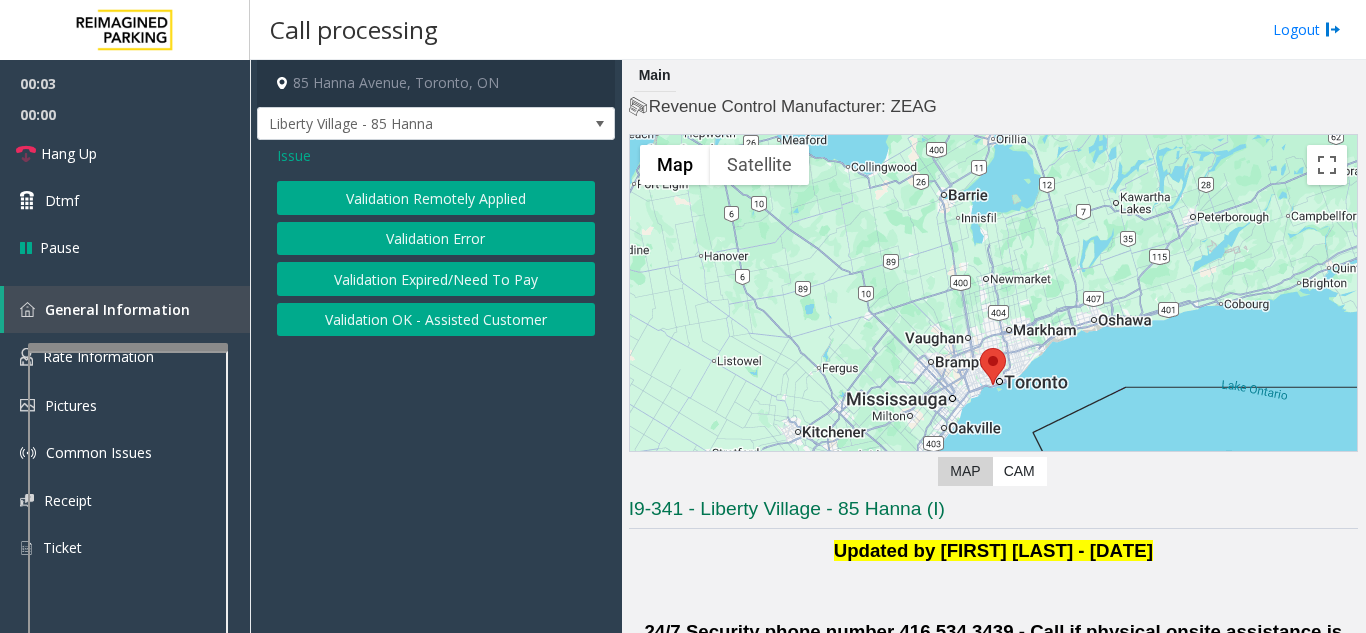 click on "Validation Error" 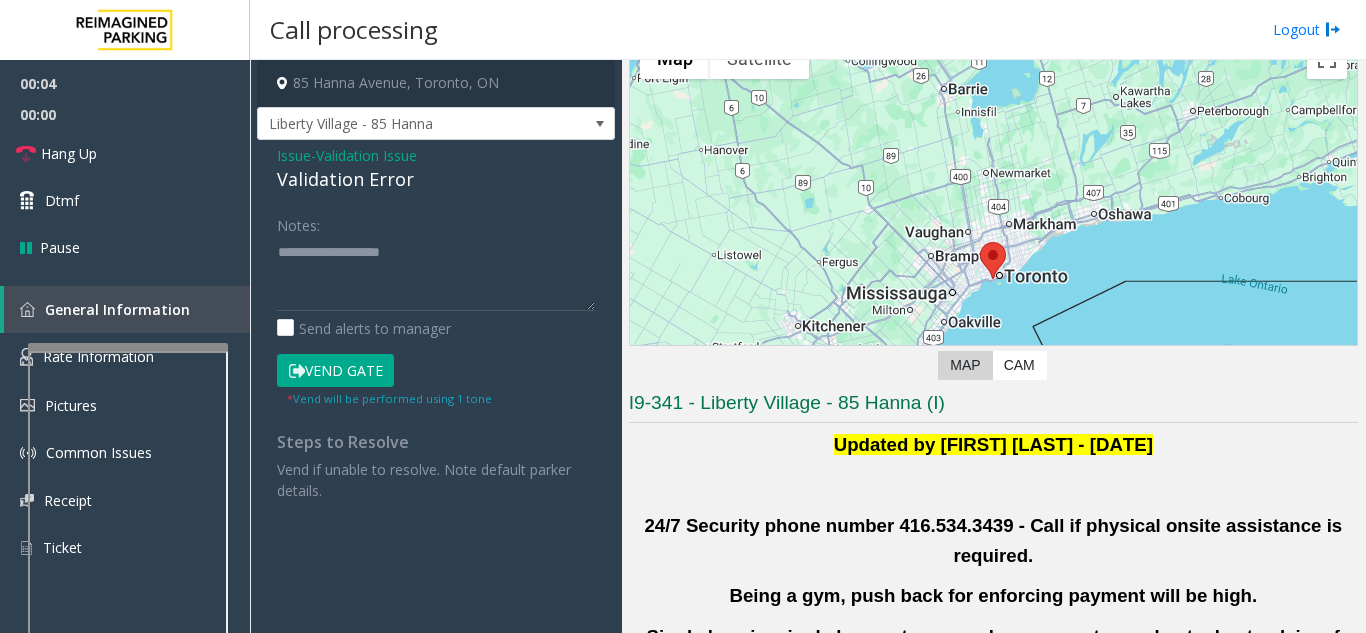scroll, scrollTop: 300, scrollLeft: 0, axis: vertical 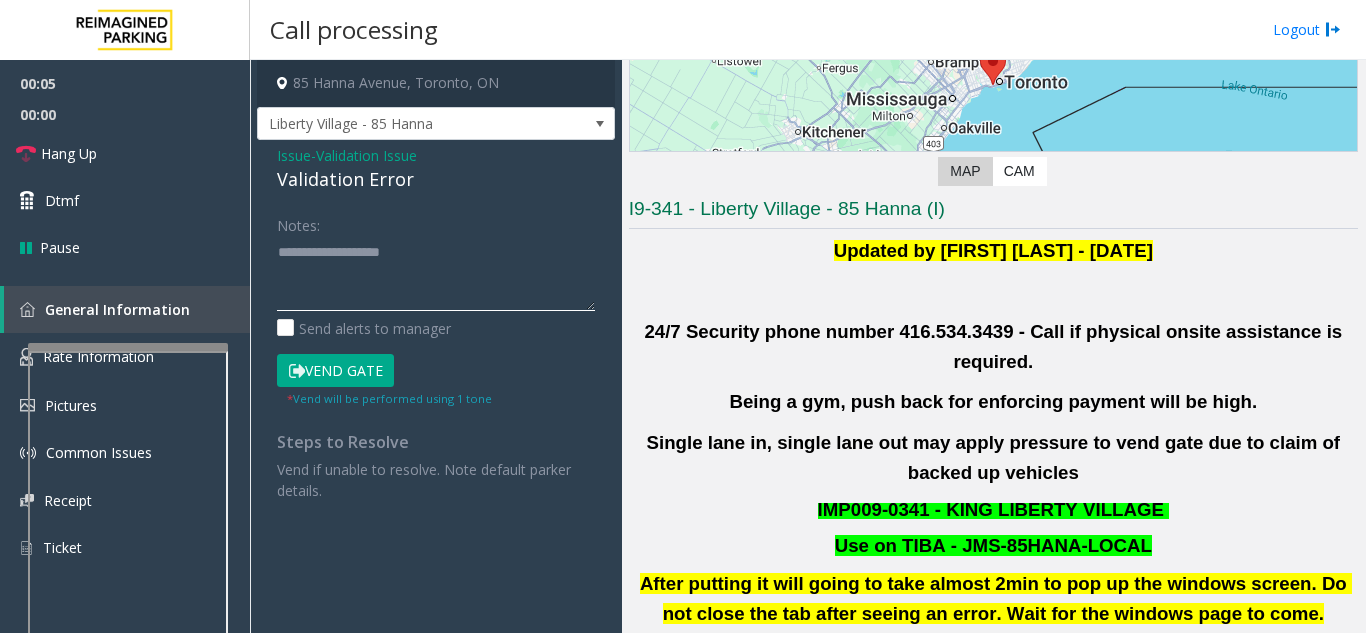 click 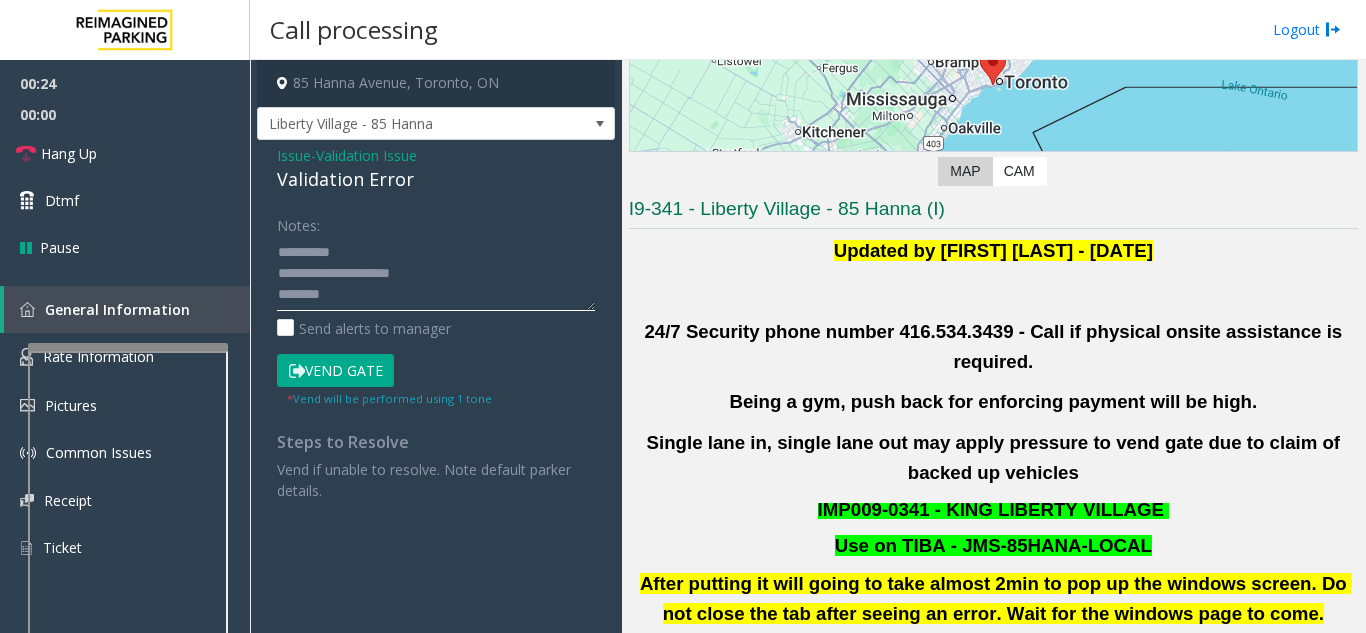 scroll, scrollTop: 15, scrollLeft: 0, axis: vertical 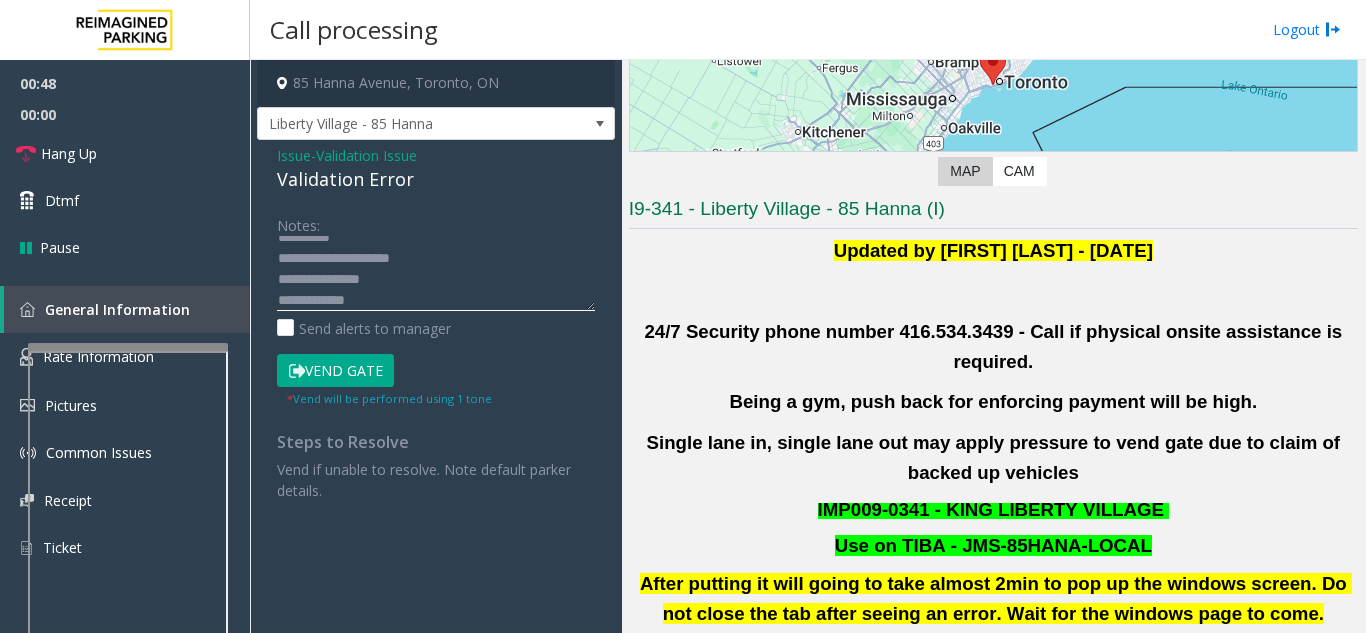 click 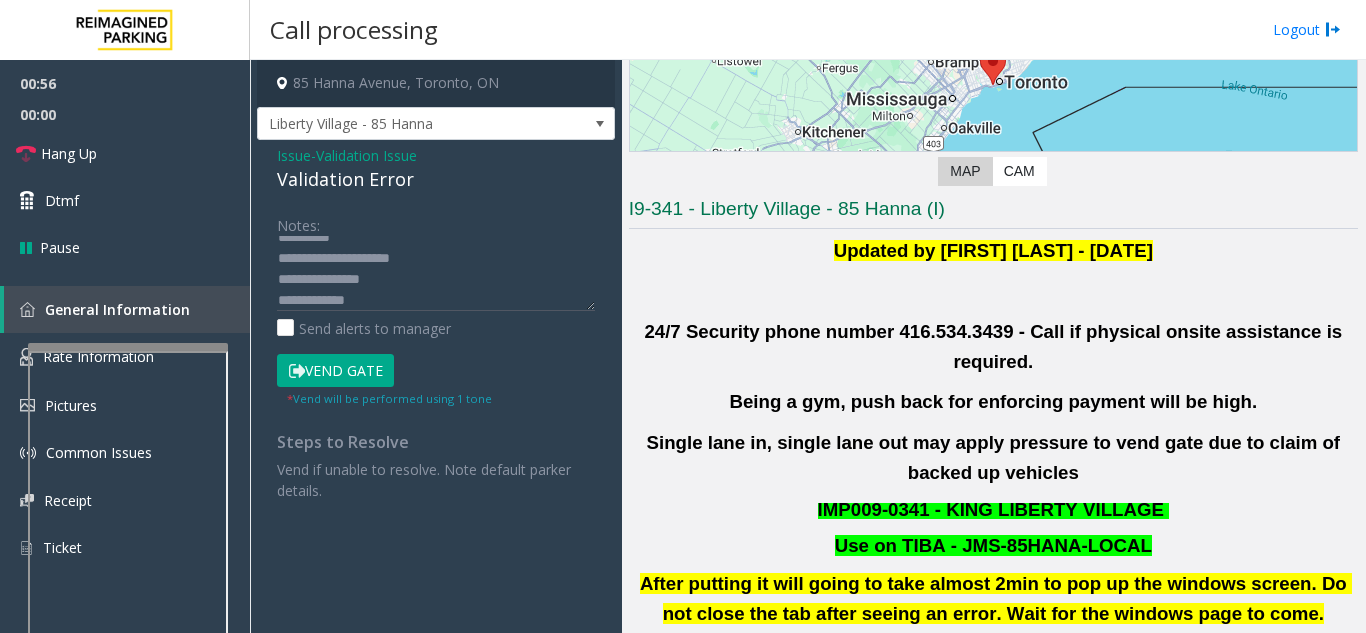 click on "Vend Gate" 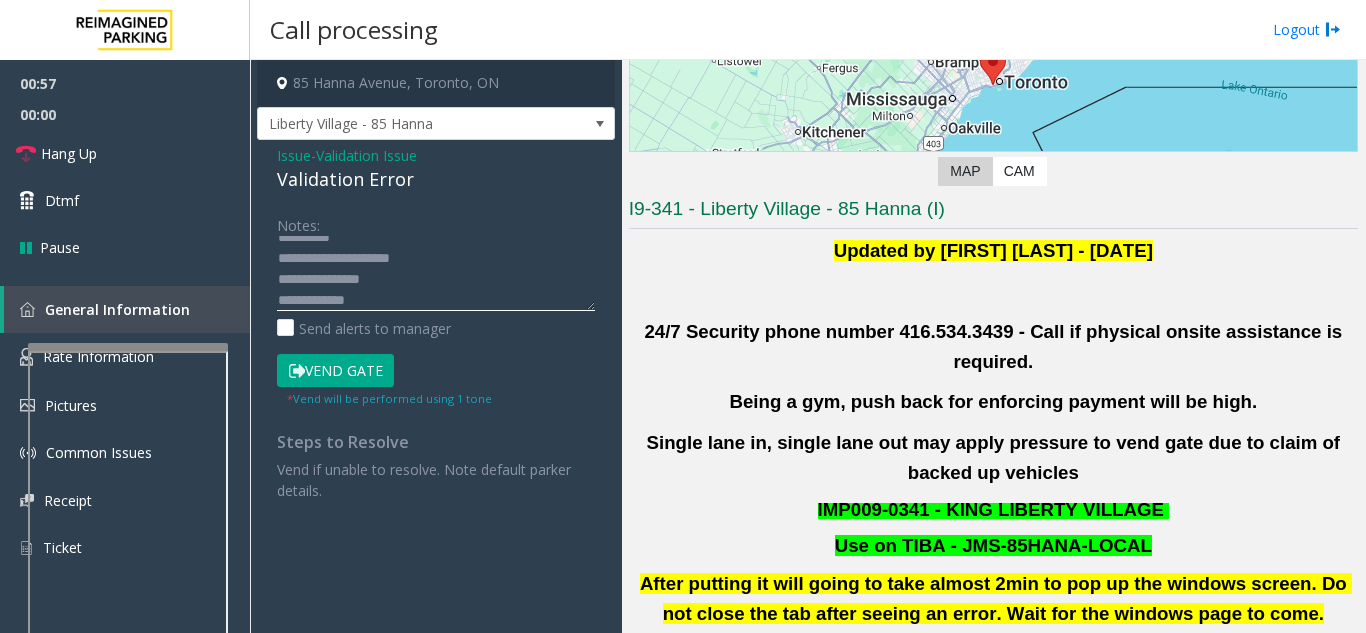 click 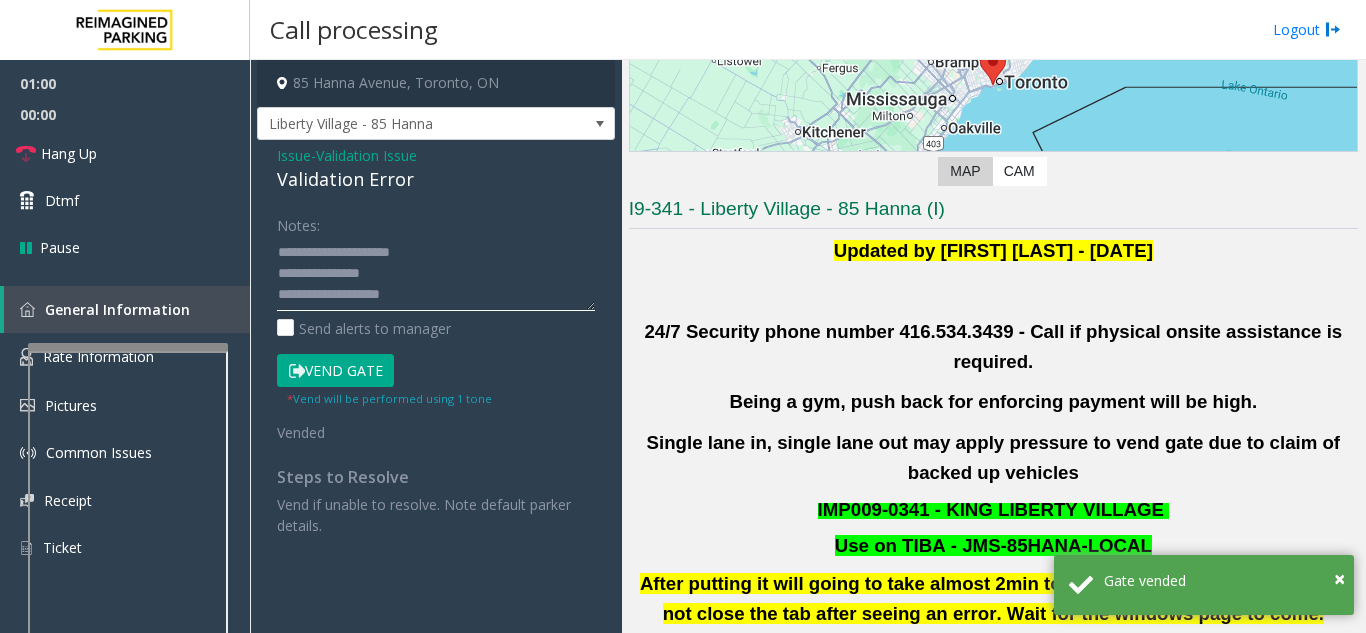 scroll, scrollTop: 57, scrollLeft: 0, axis: vertical 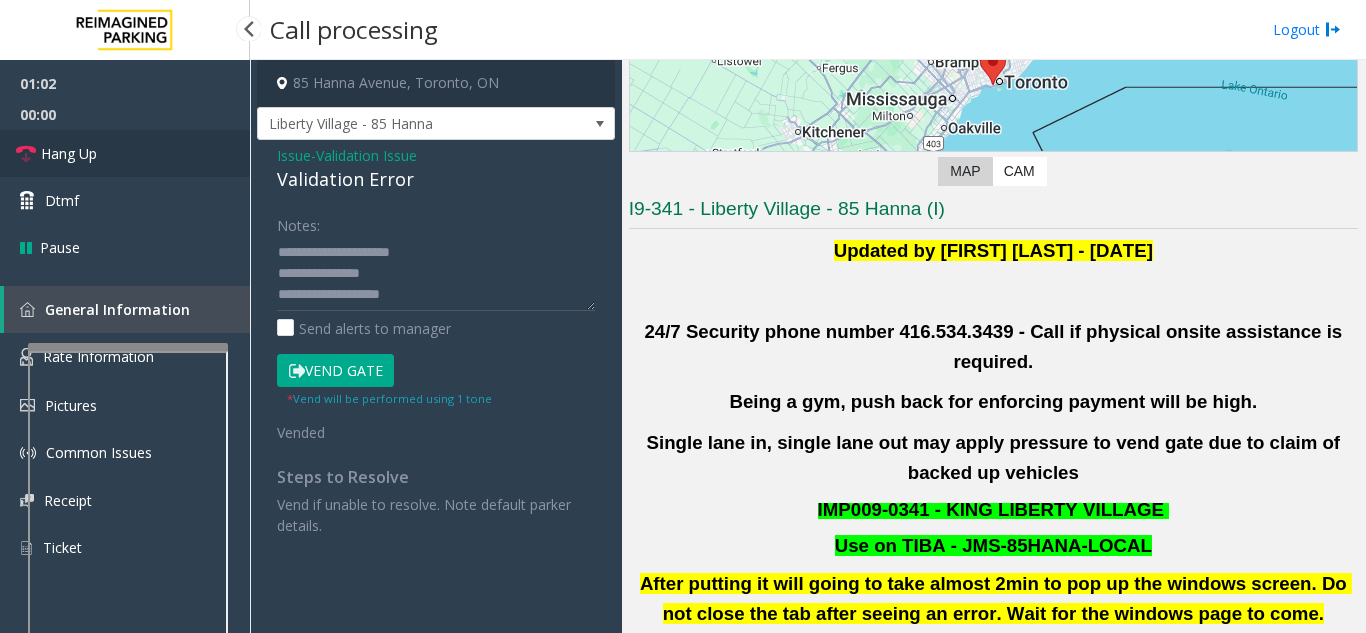click on "Hang Up" at bounding box center (69, 153) 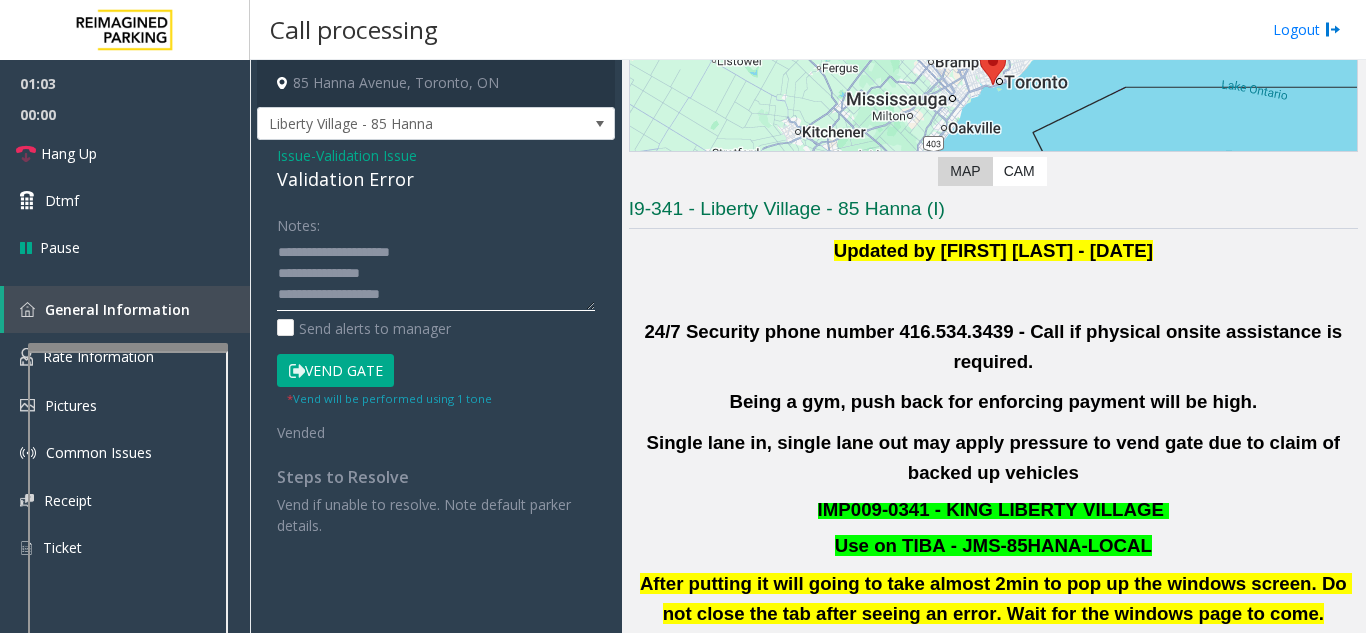 click 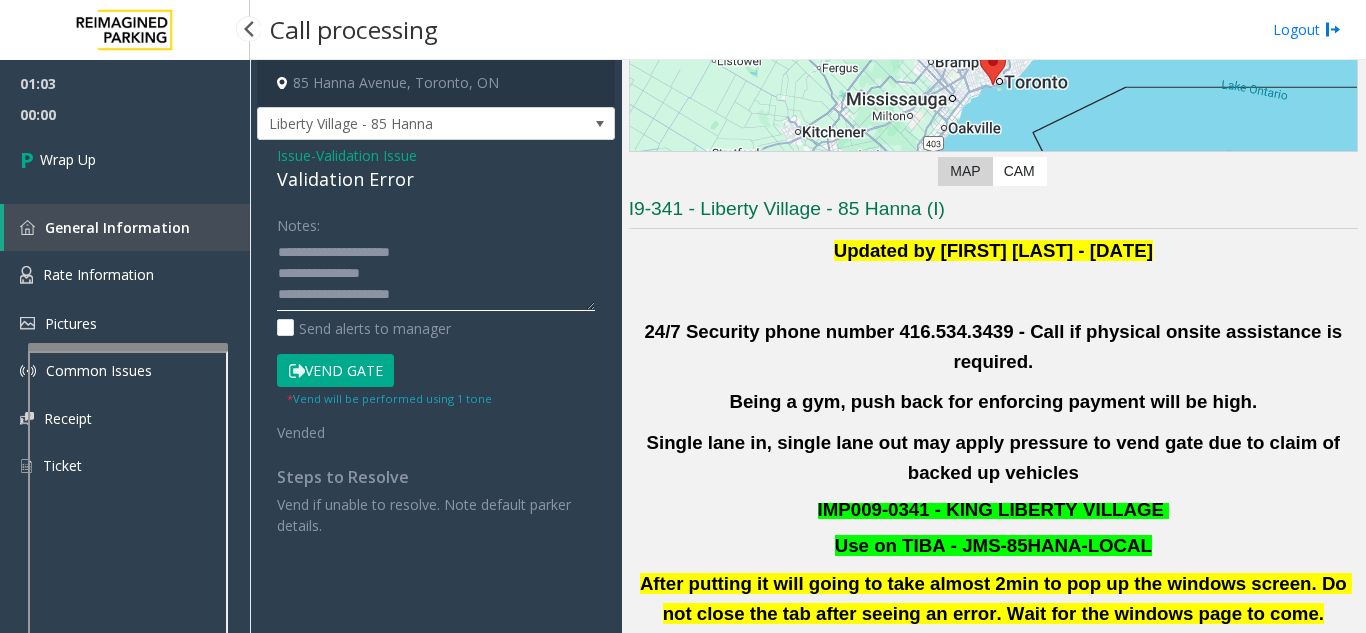 scroll, scrollTop: 78, scrollLeft: 0, axis: vertical 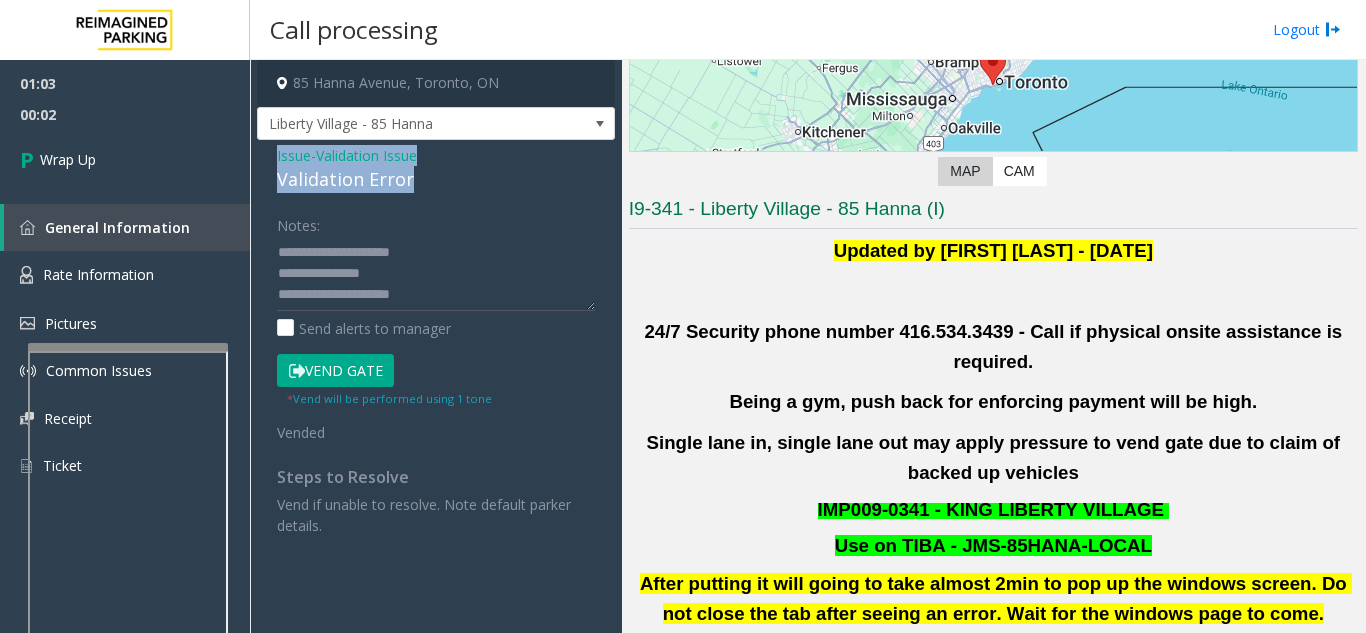 drag, startPoint x: 275, startPoint y: 153, endPoint x: 427, endPoint y: 177, distance: 153.88307 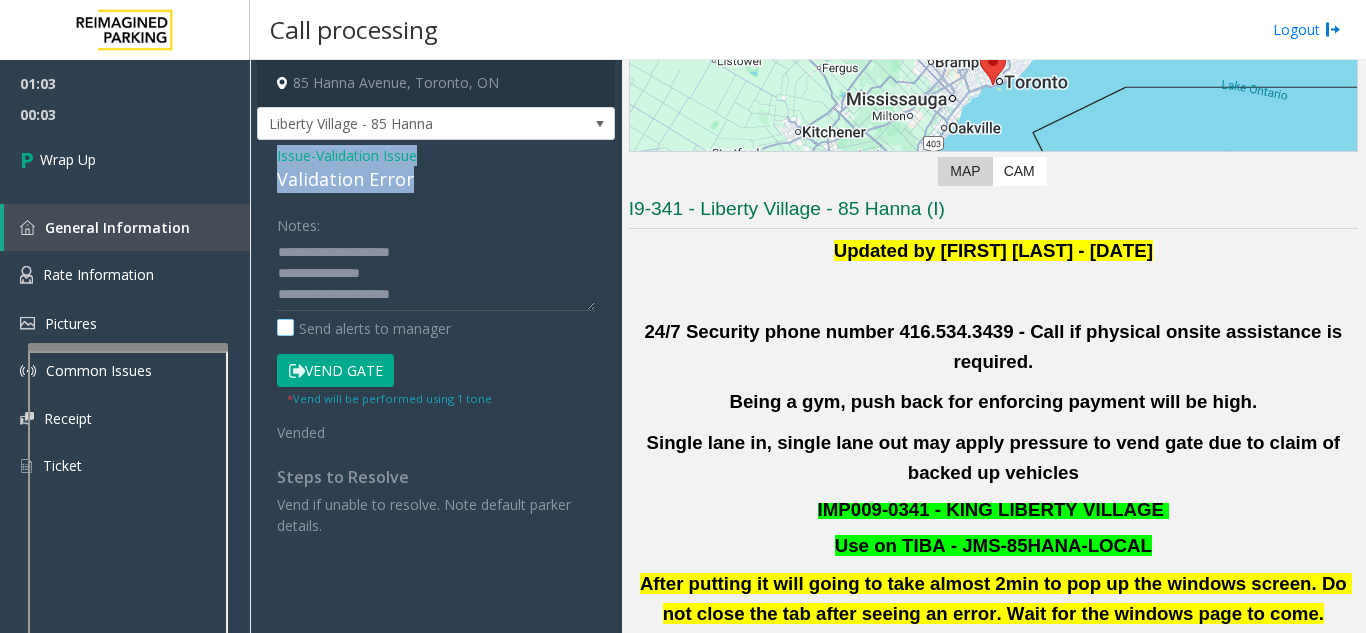 scroll, scrollTop: 105, scrollLeft: 0, axis: vertical 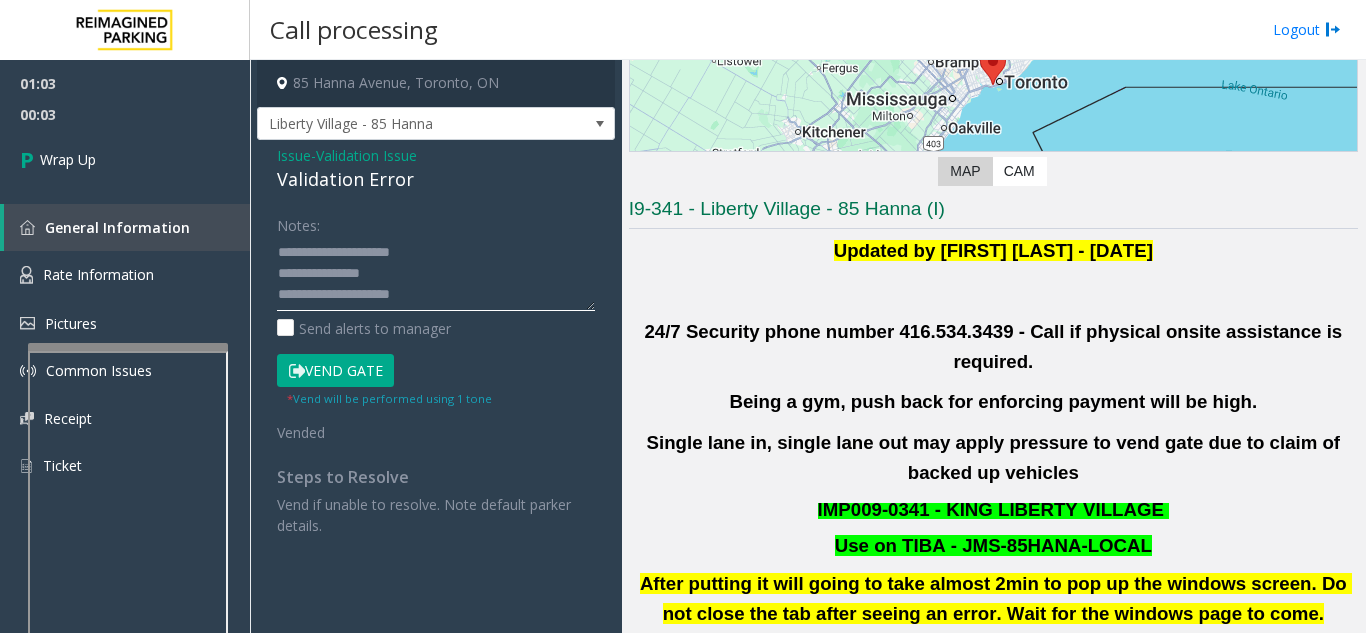 click 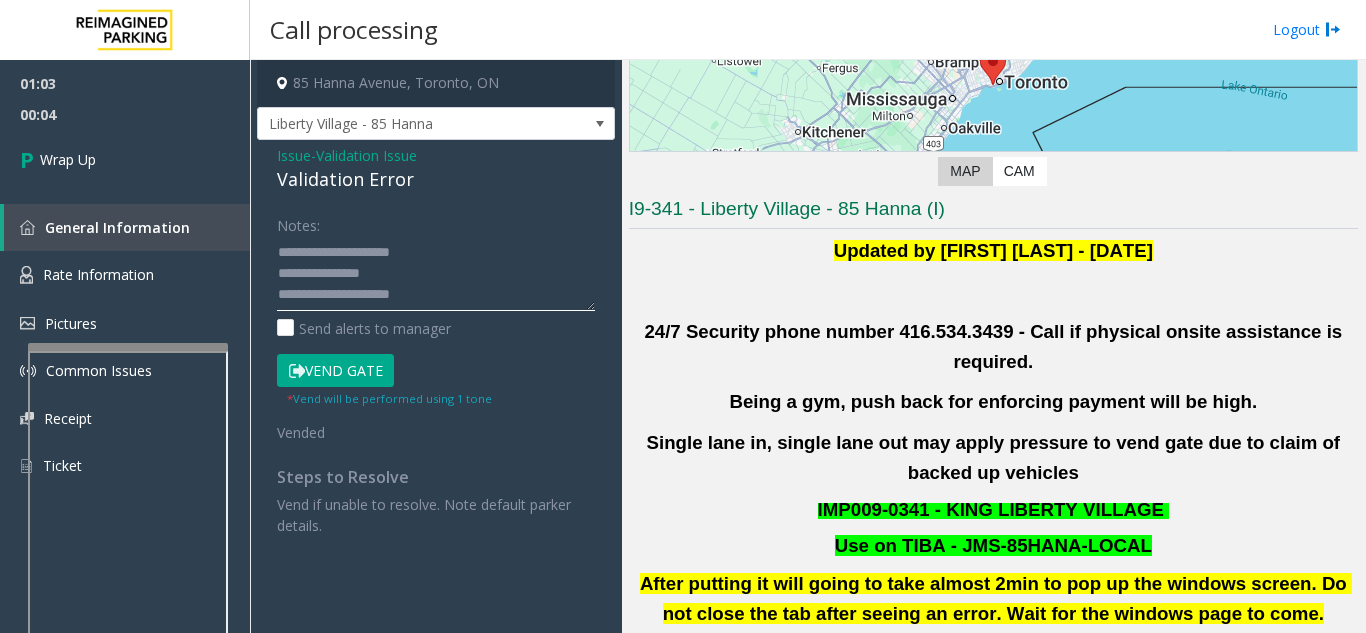 paste on "**********" 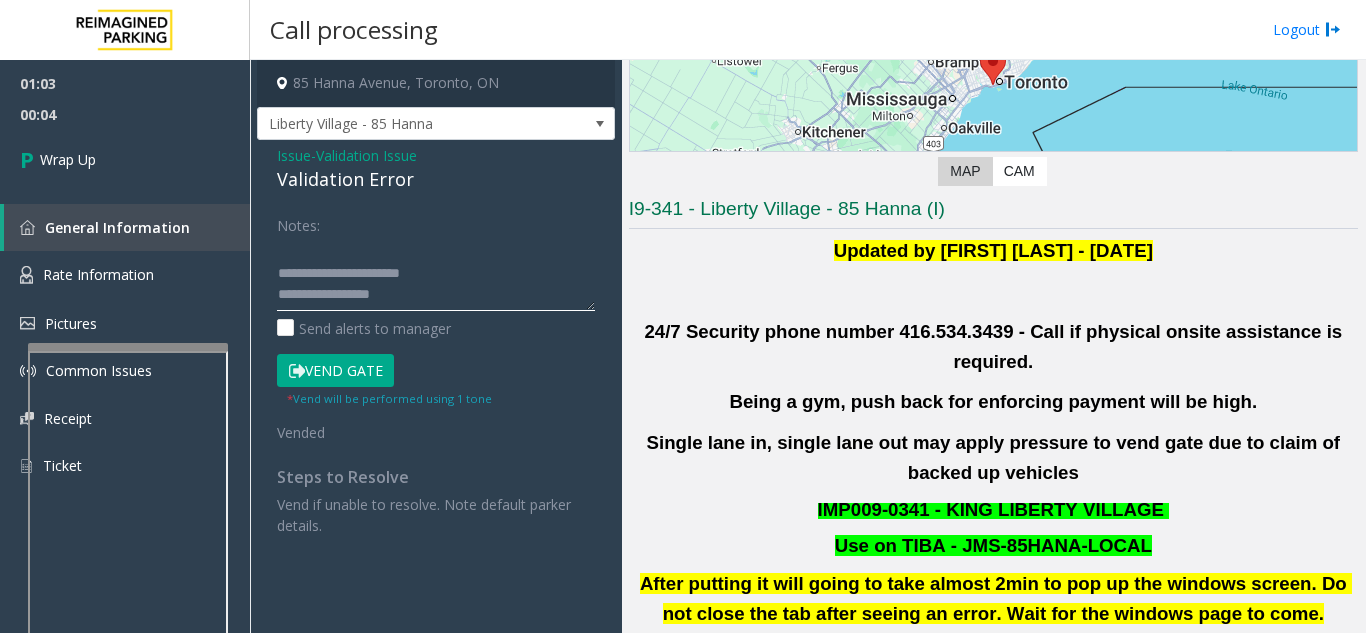 scroll, scrollTop: 162, scrollLeft: 0, axis: vertical 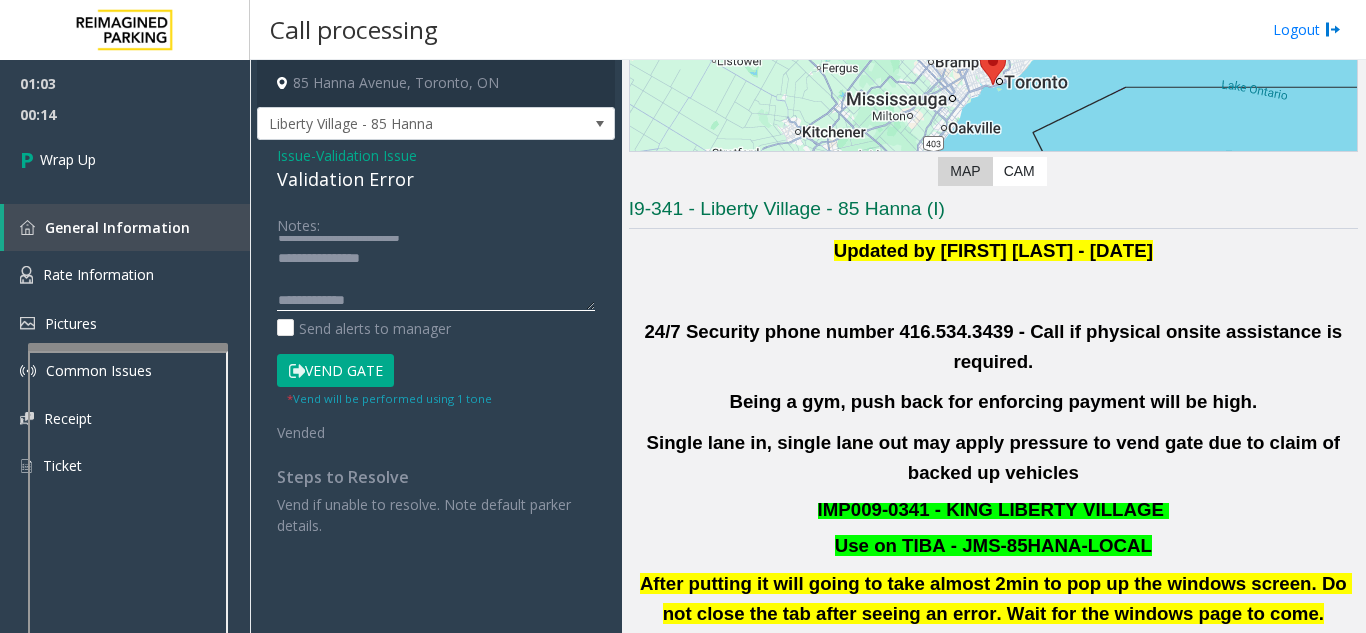 click 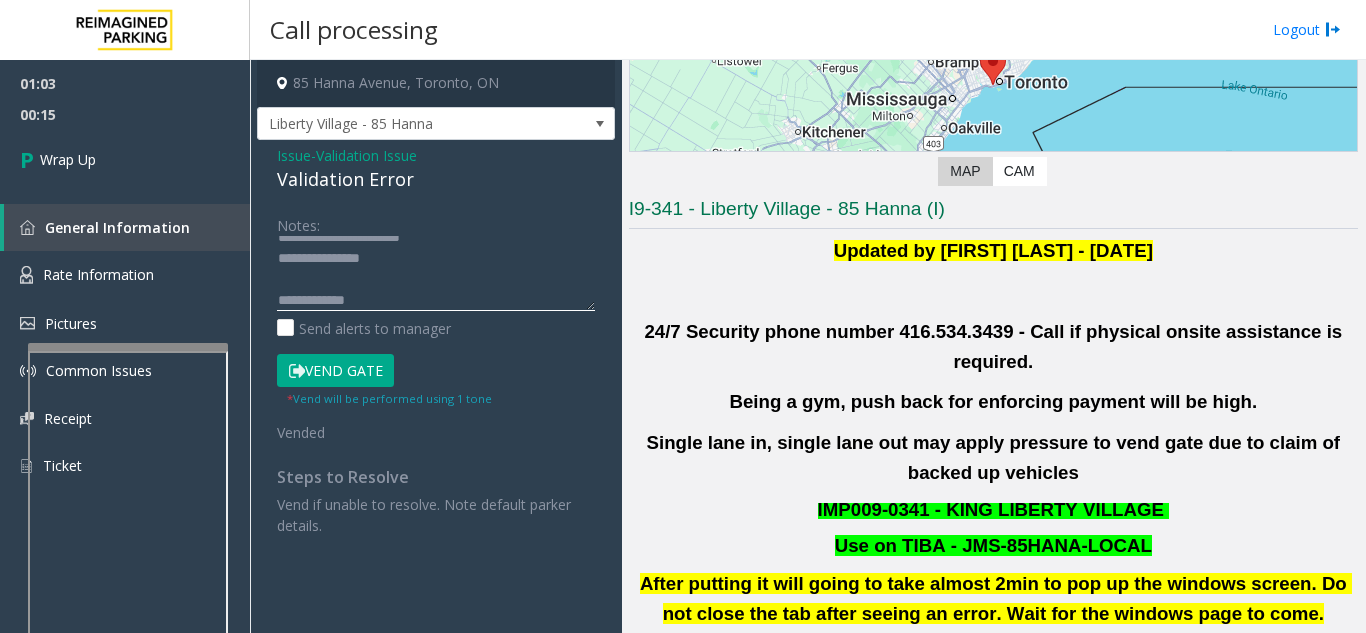 paste on "**********" 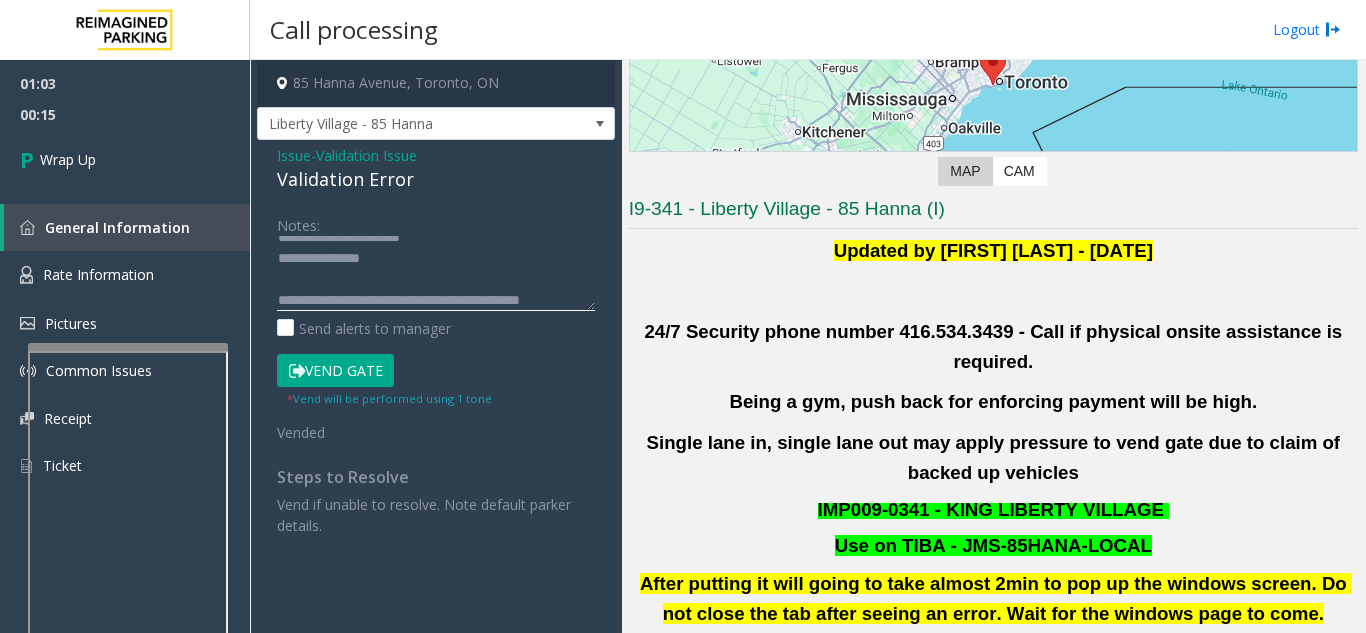 scroll, scrollTop: 183, scrollLeft: 0, axis: vertical 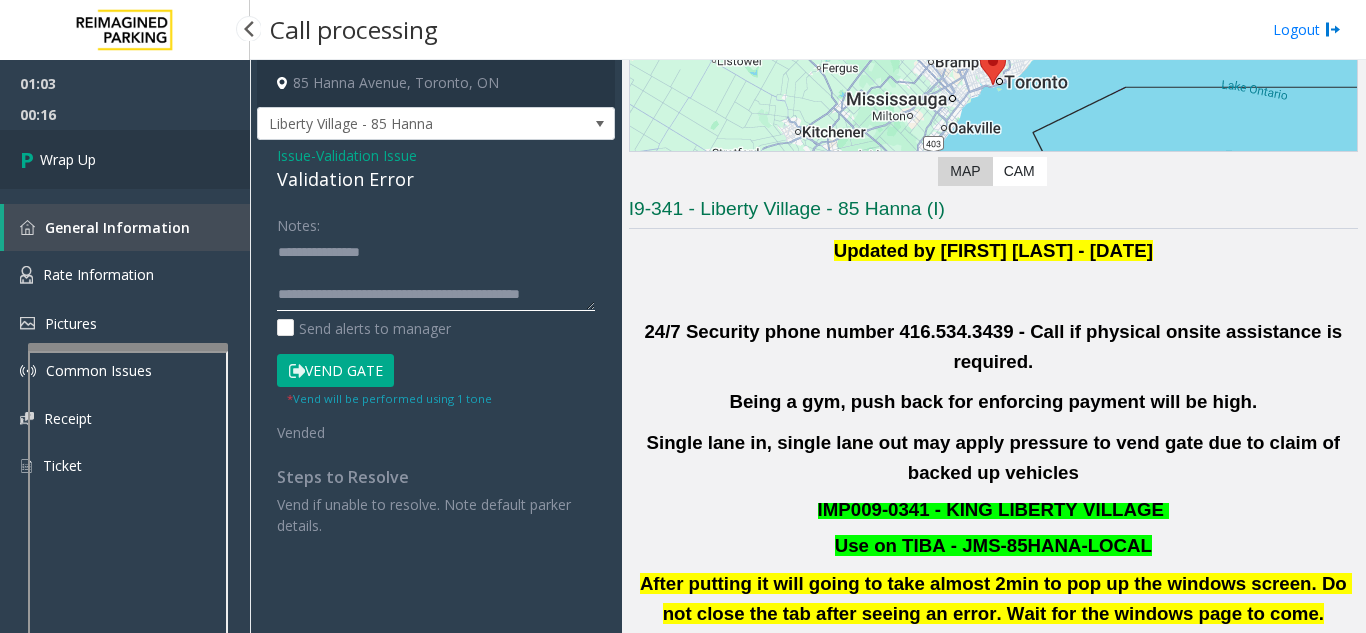 type on "**********" 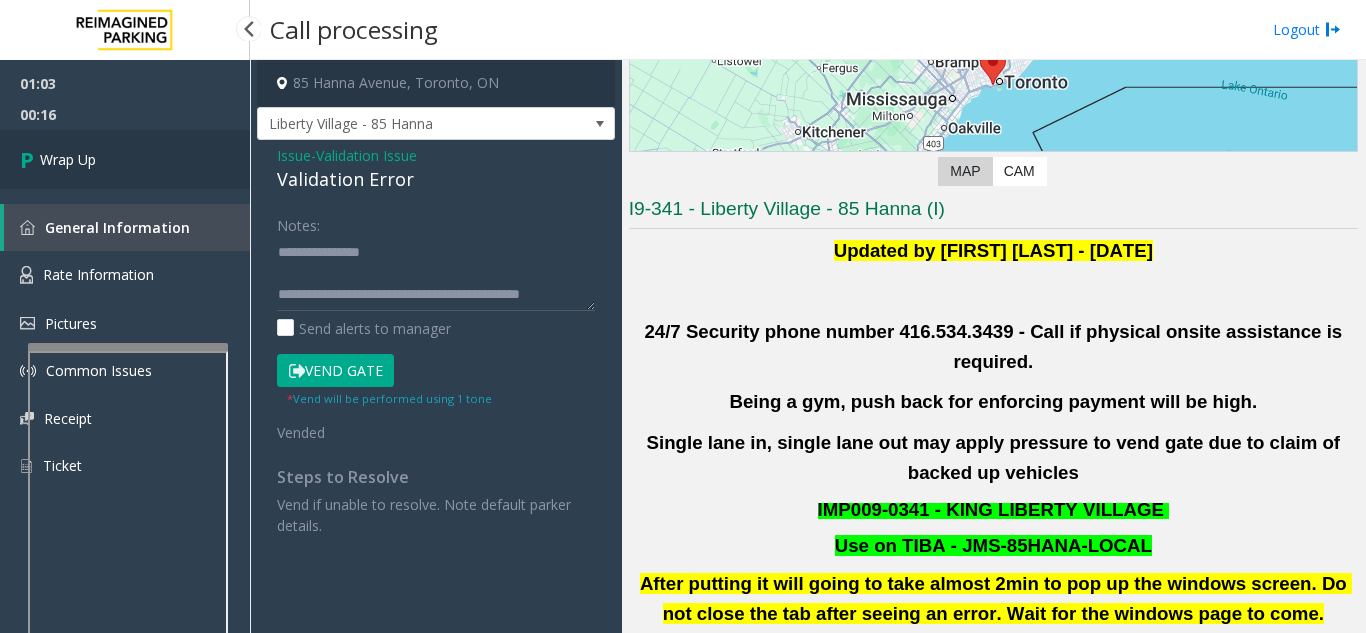 click on "Wrap Up" at bounding box center [125, 159] 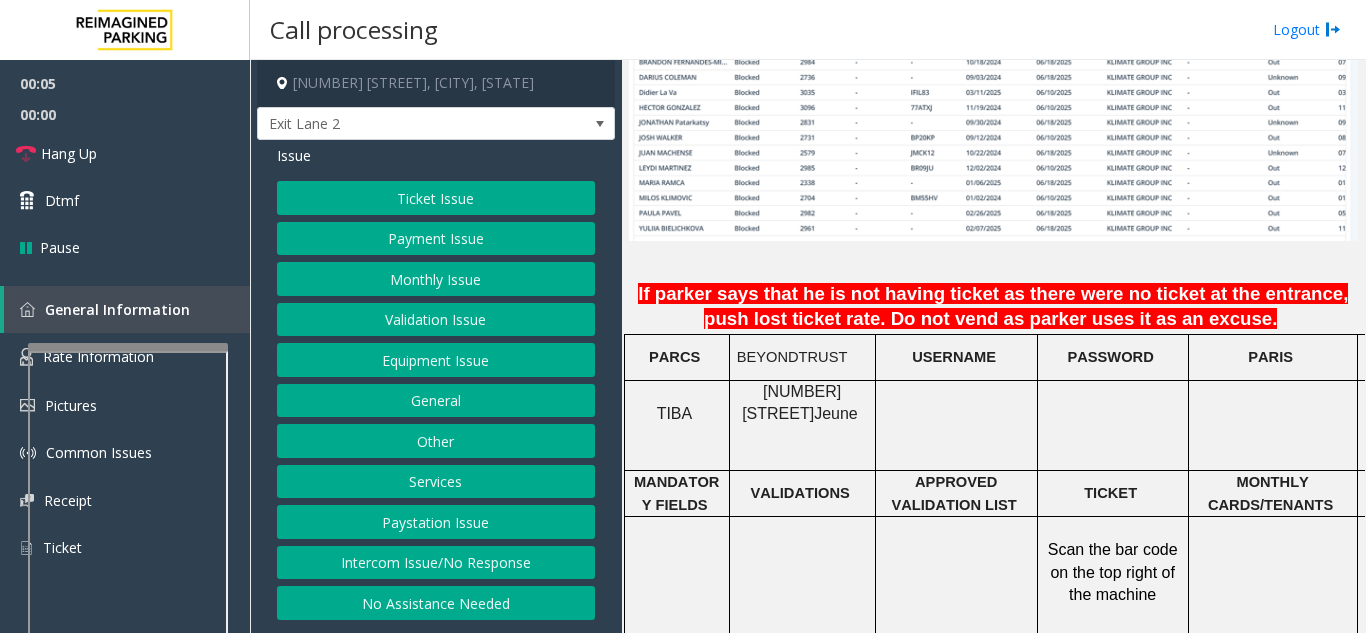 scroll, scrollTop: 1500, scrollLeft: 0, axis: vertical 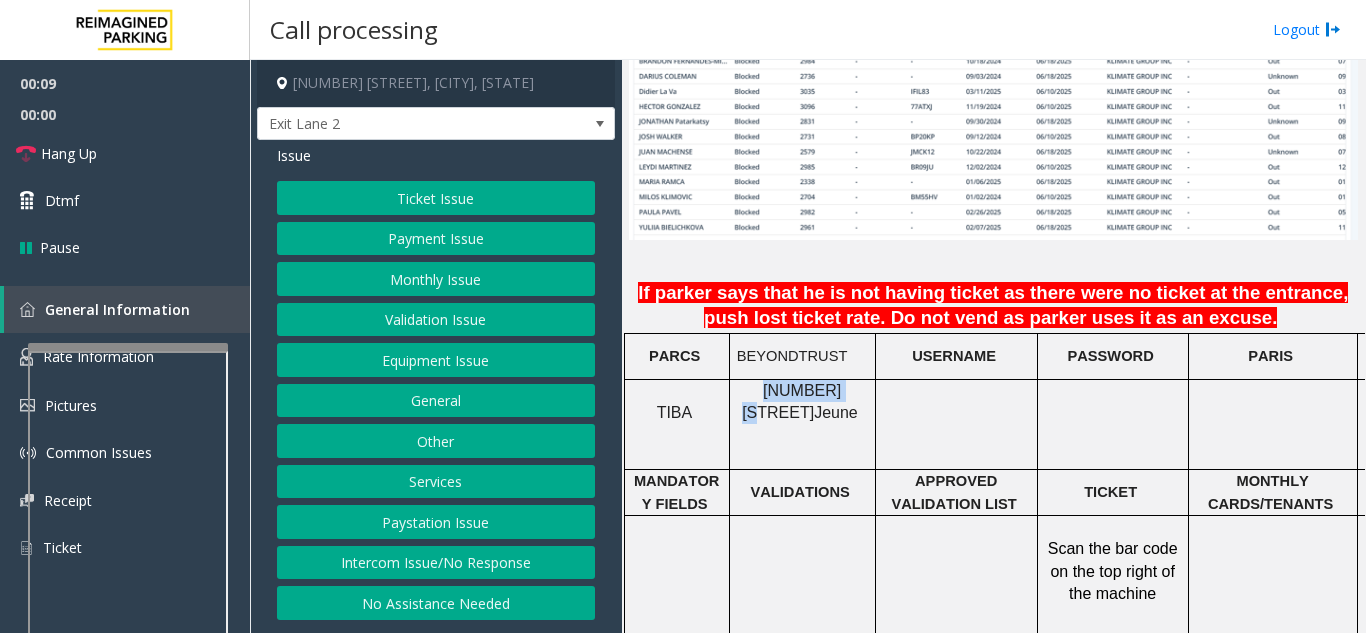 drag, startPoint x: 829, startPoint y: 378, endPoint x: 740, endPoint y: 375, distance: 89.050545 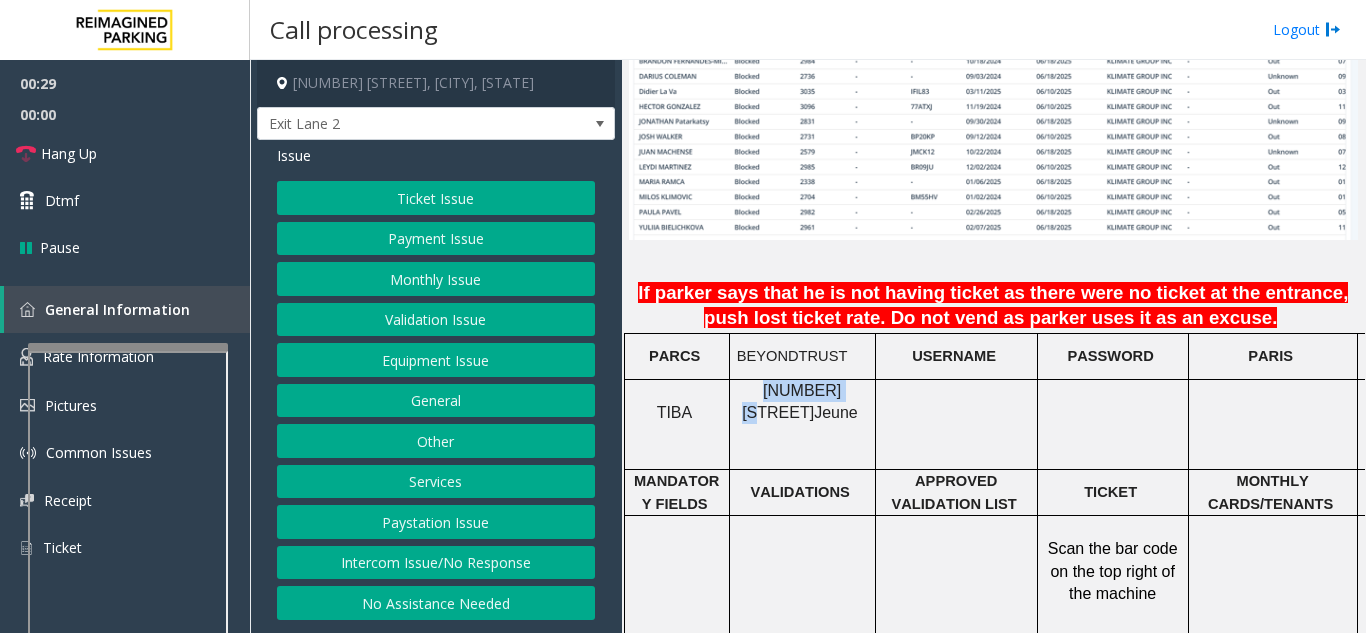 click on "Monthly Issue" 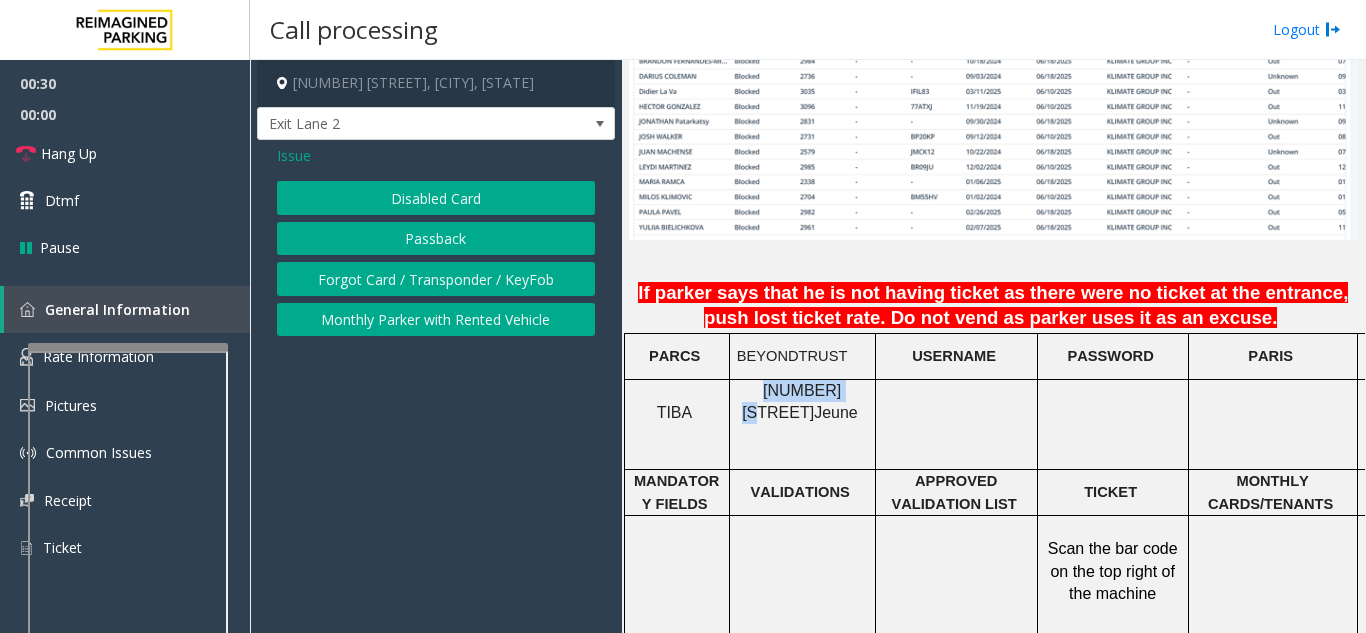 click on "Forgot Card / Transponder / KeyFob" 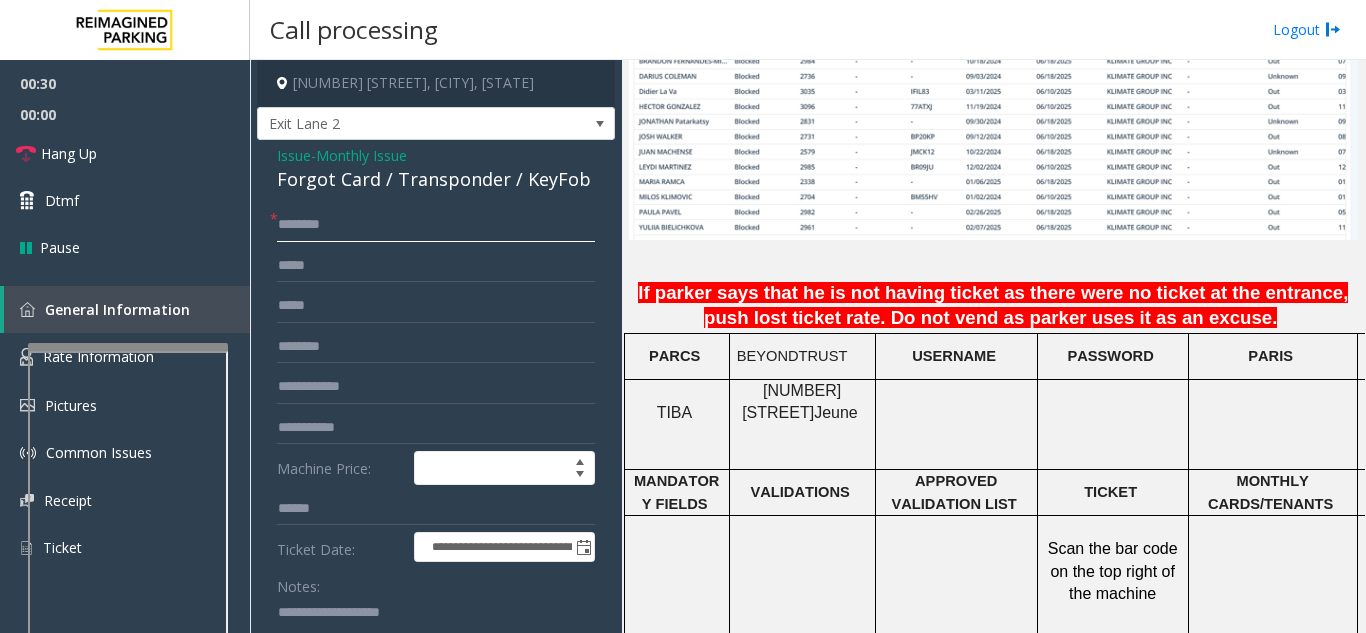 click 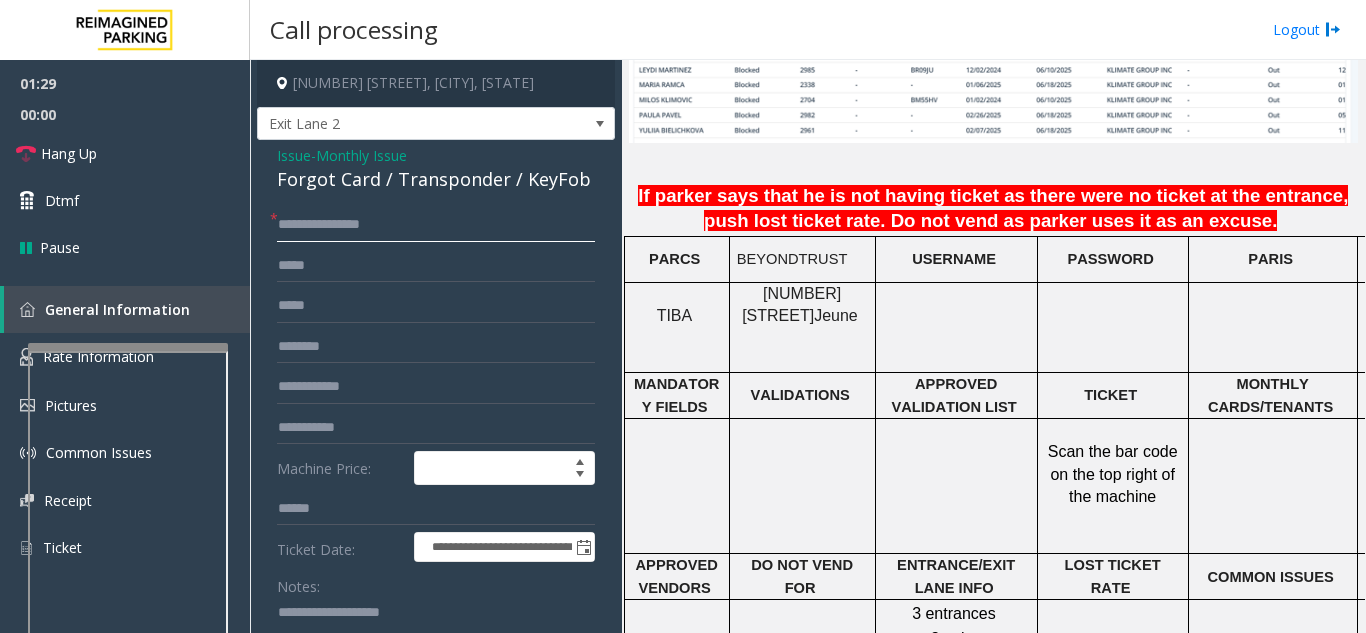 scroll, scrollTop: 1600, scrollLeft: 0, axis: vertical 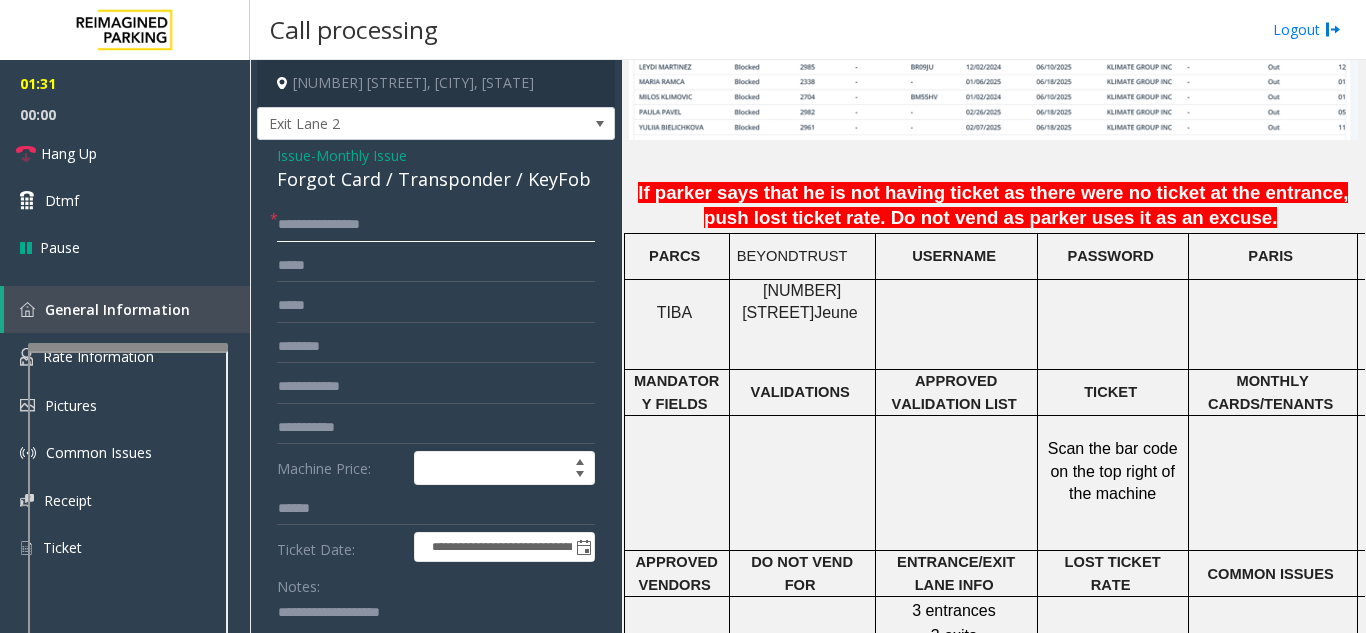 type on "**********" 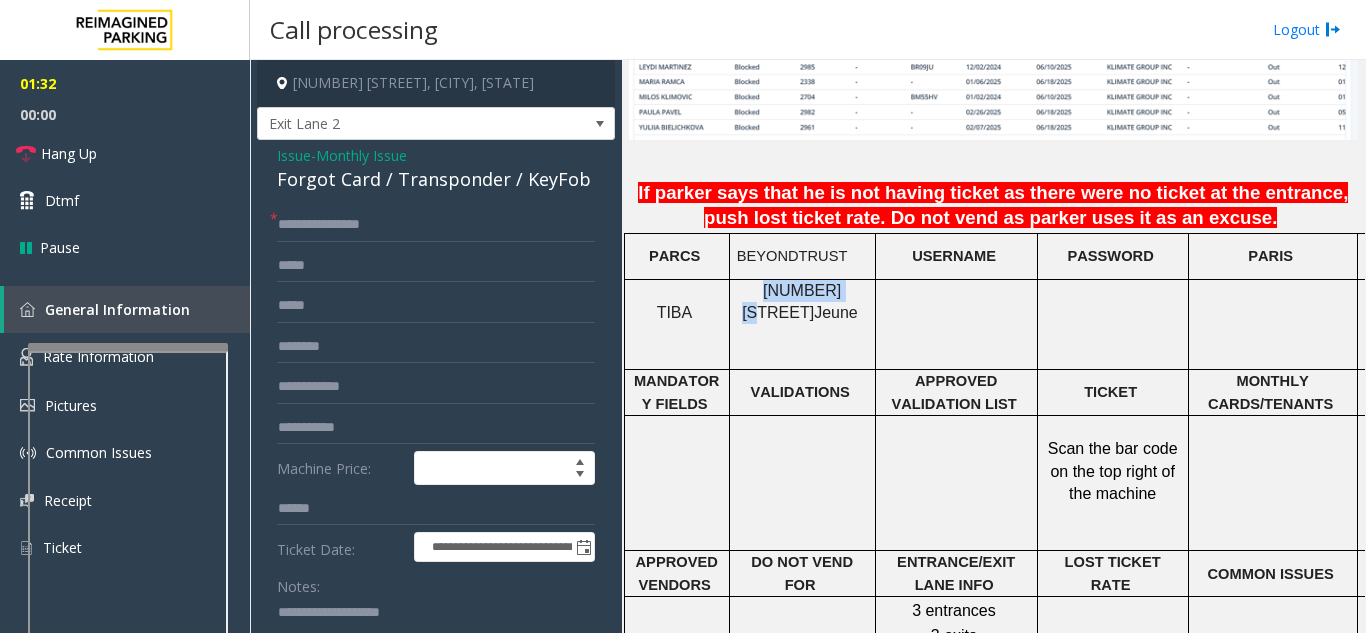 drag, startPoint x: 826, startPoint y: 287, endPoint x: 739, endPoint y: 279, distance: 87.36704 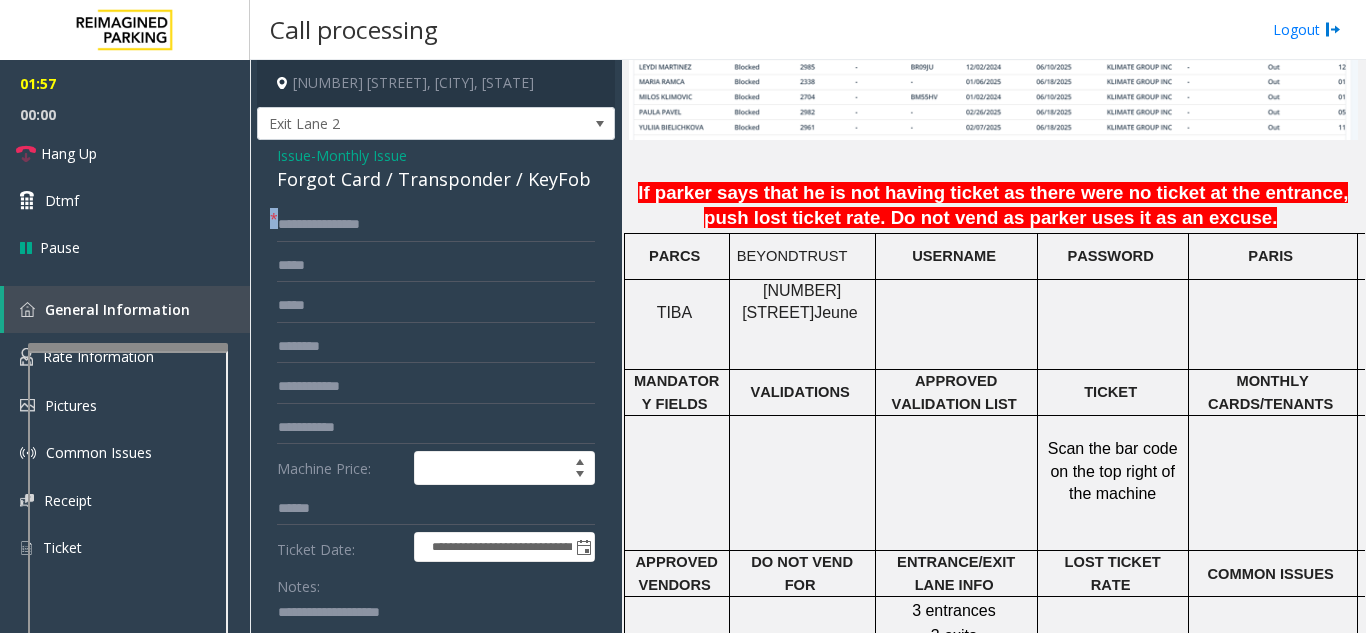 drag, startPoint x: 276, startPoint y: 224, endPoint x: 319, endPoint y: 232, distance: 43.737854 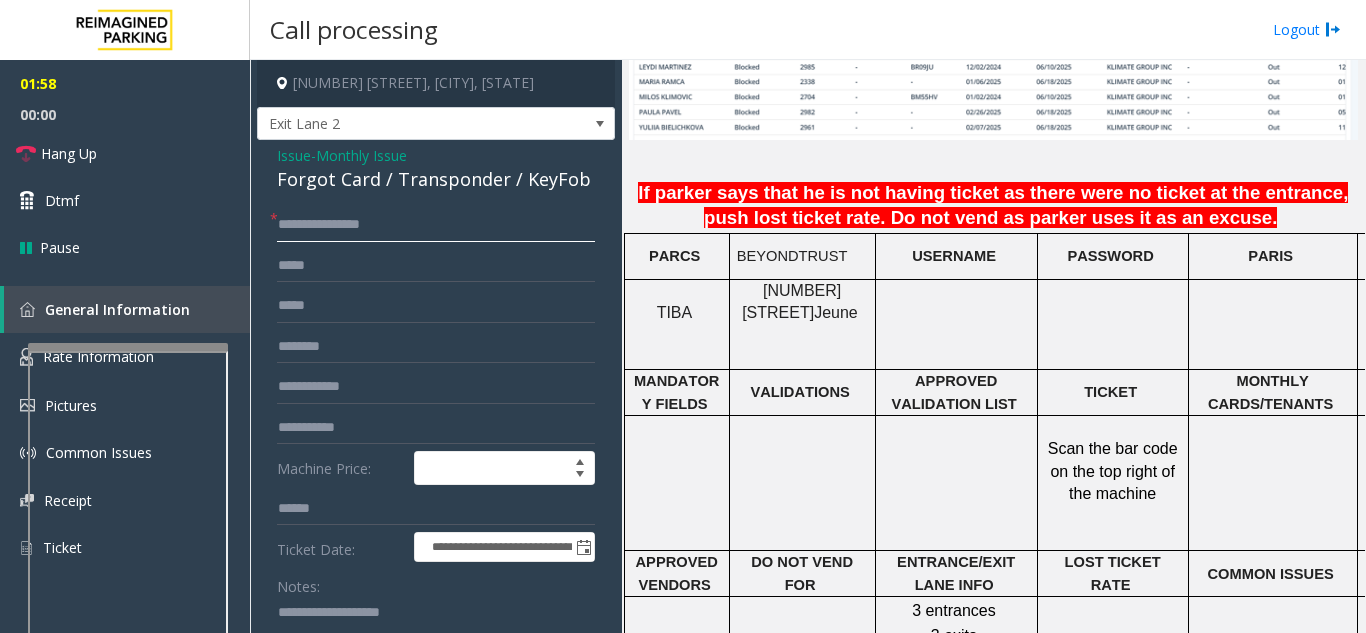 drag, startPoint x: 409, startPoint y: 237, endPoint x: 259, endPoint y: 234, distance: 150.03 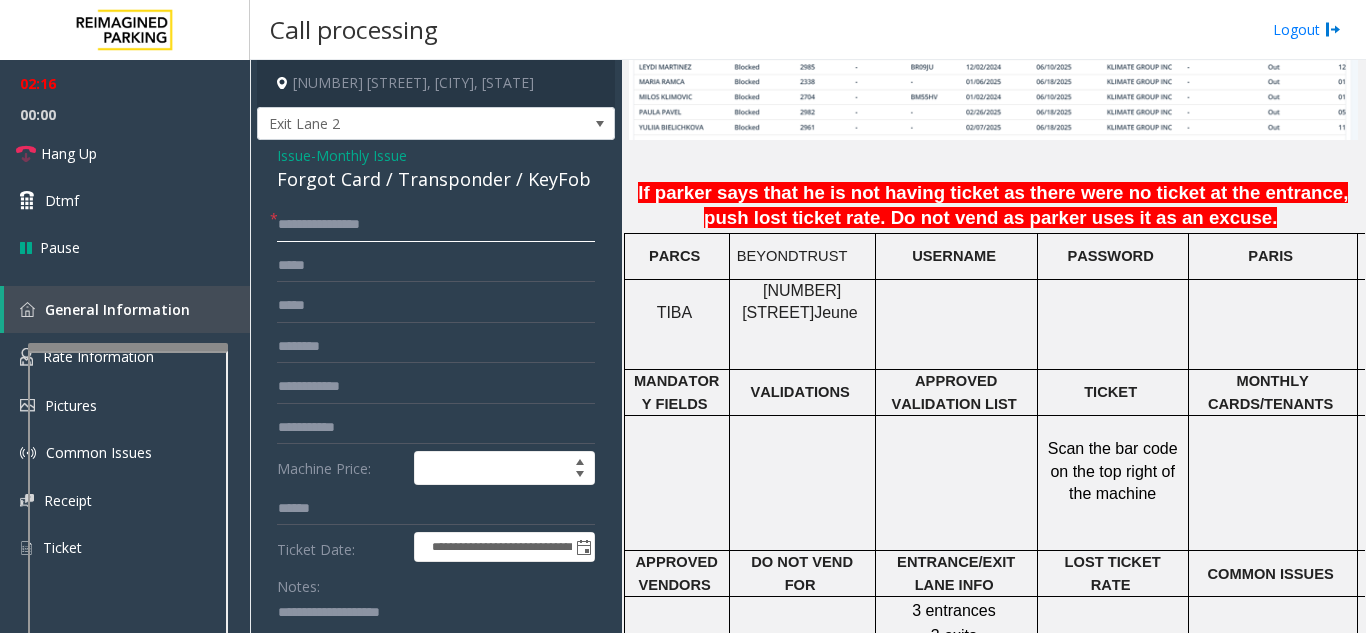 click on "**********" 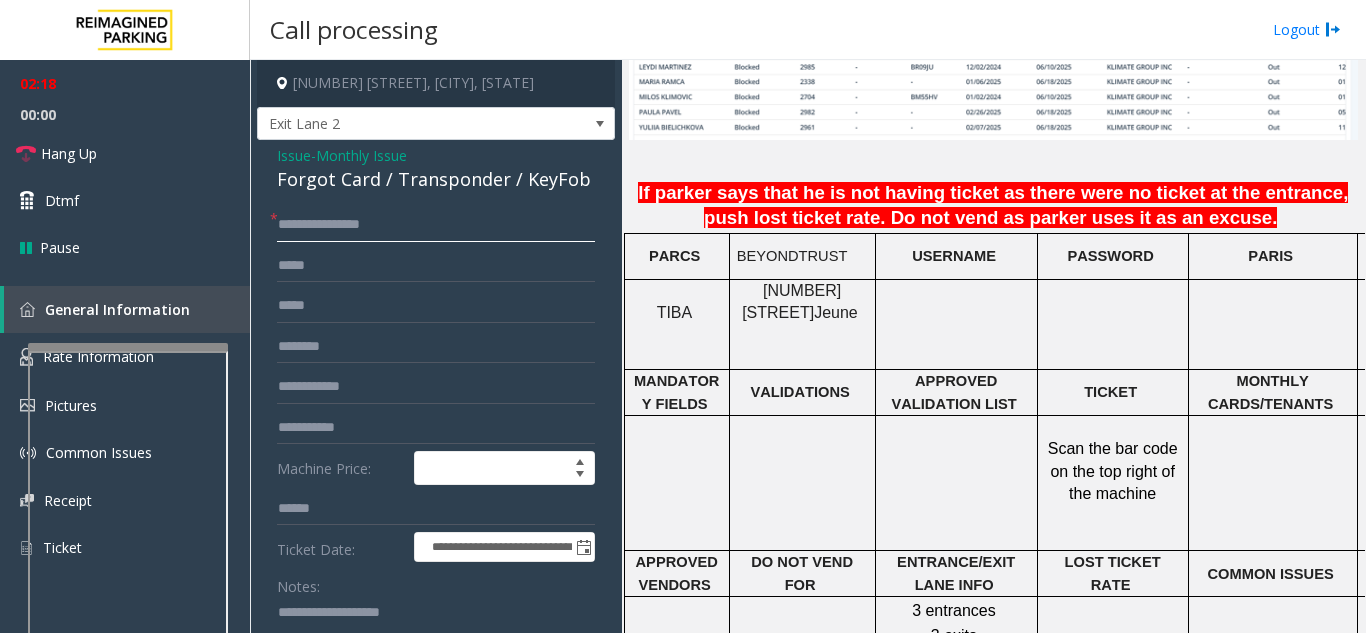 drag, startPoint x: 430, startPoint y: 222, endPoint x: 281, endPoint y: 226, distance: 149.05368 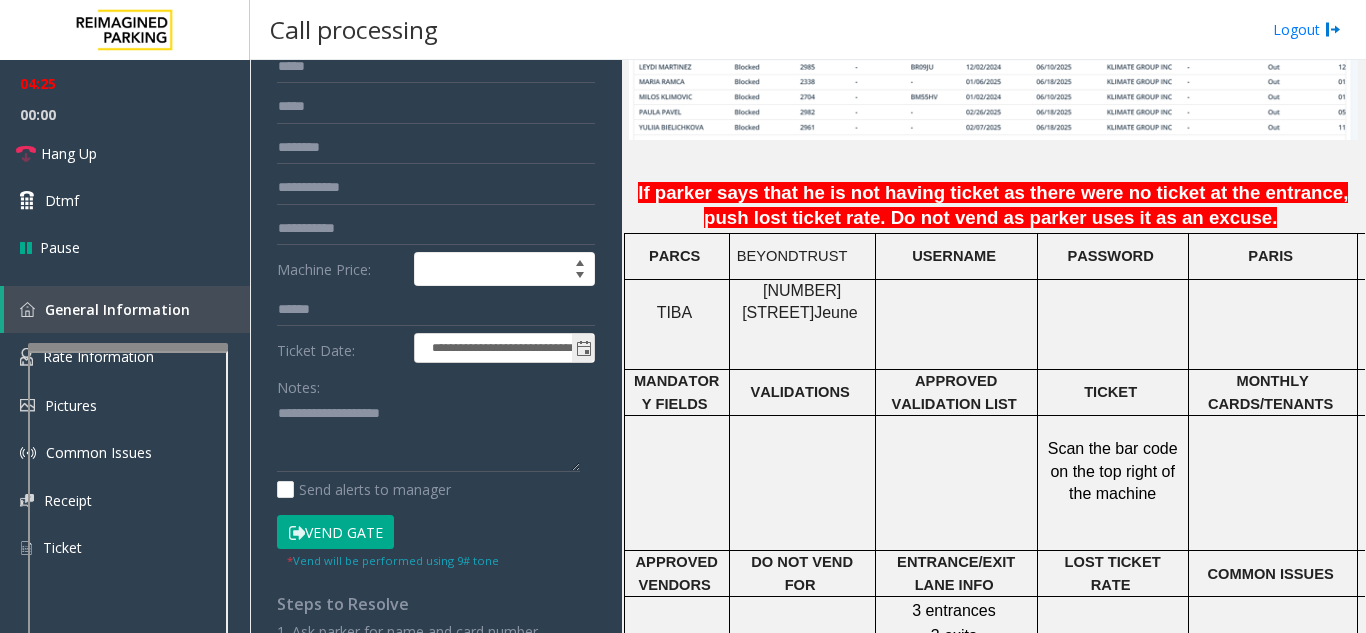 scroll, scrollTop: 200, scrollLeft: 0, axis: vertical 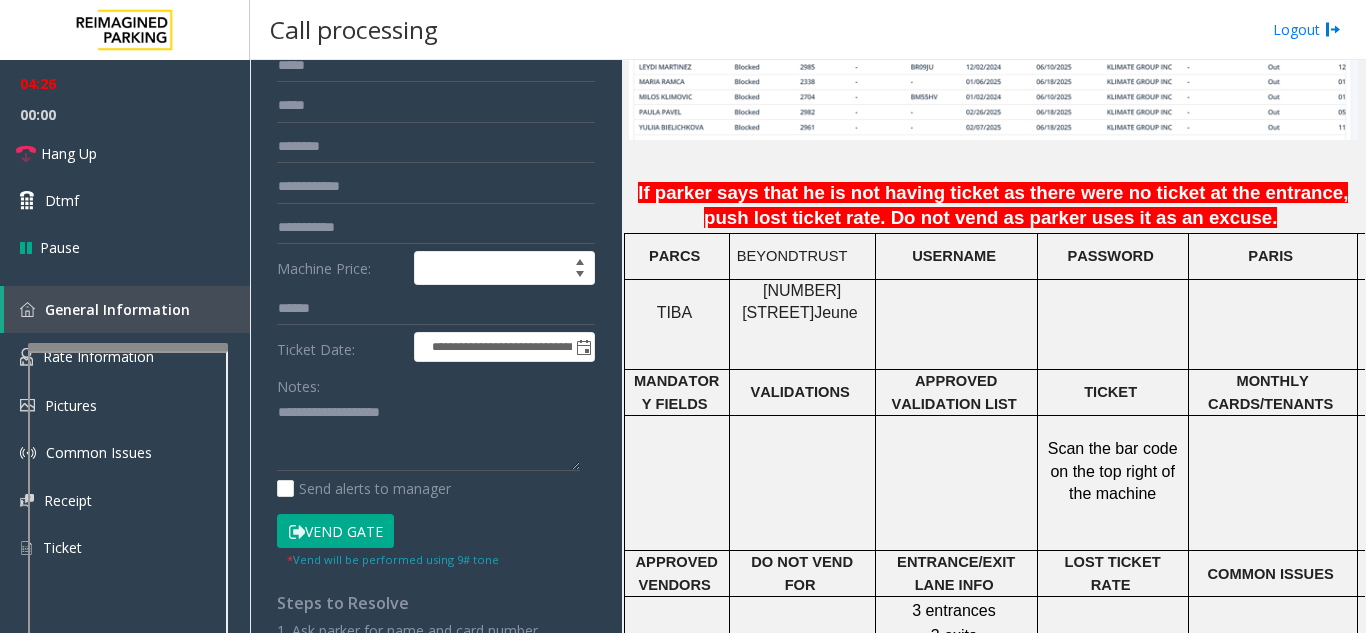 click on "Vend Gate" 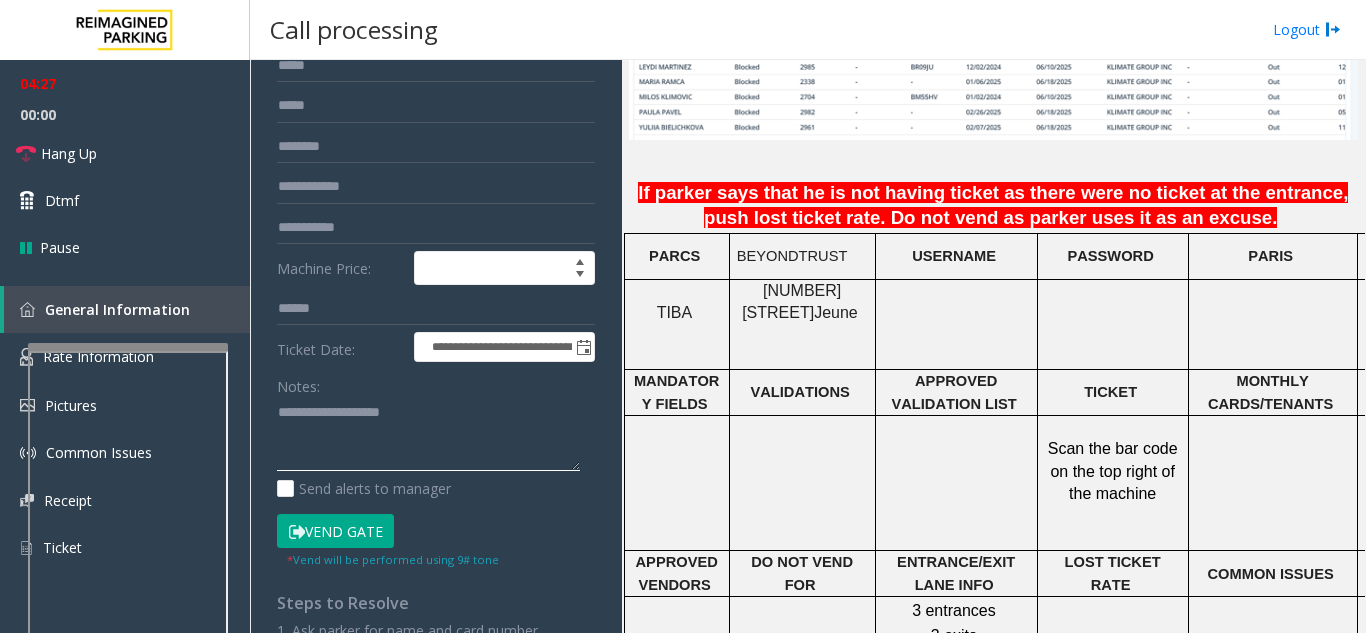 click 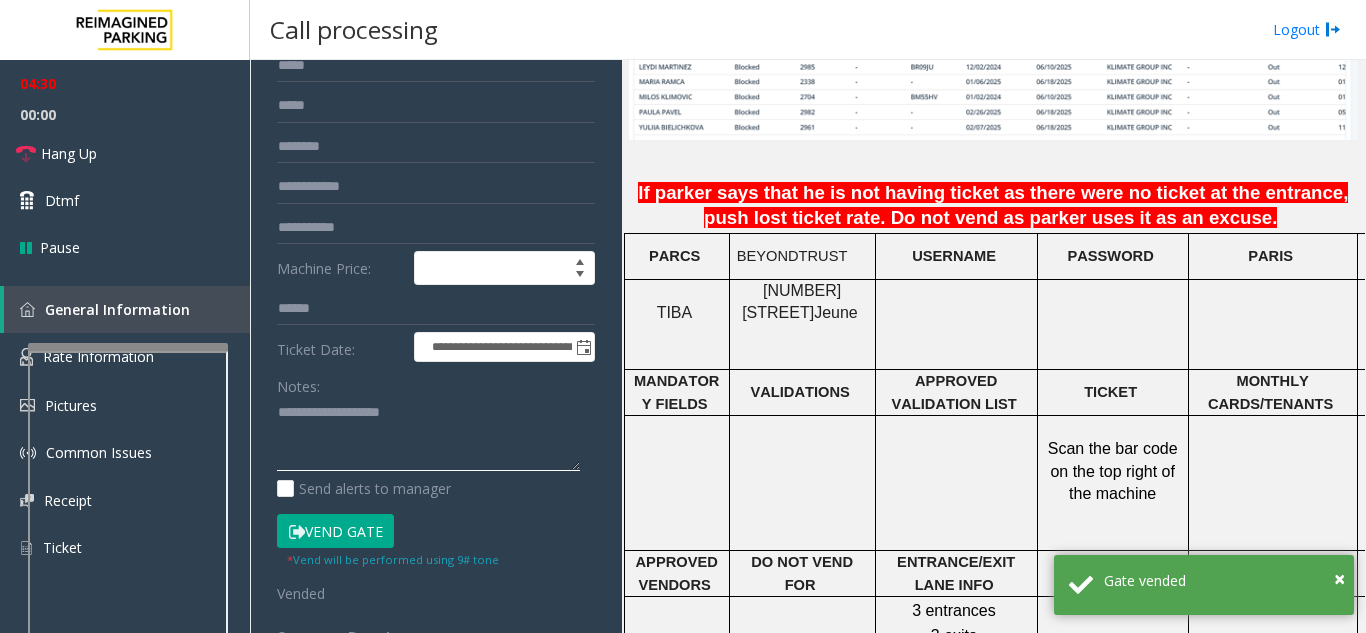 scroll, scrollTop: 100, scrollLeft: 0, axis: vertical 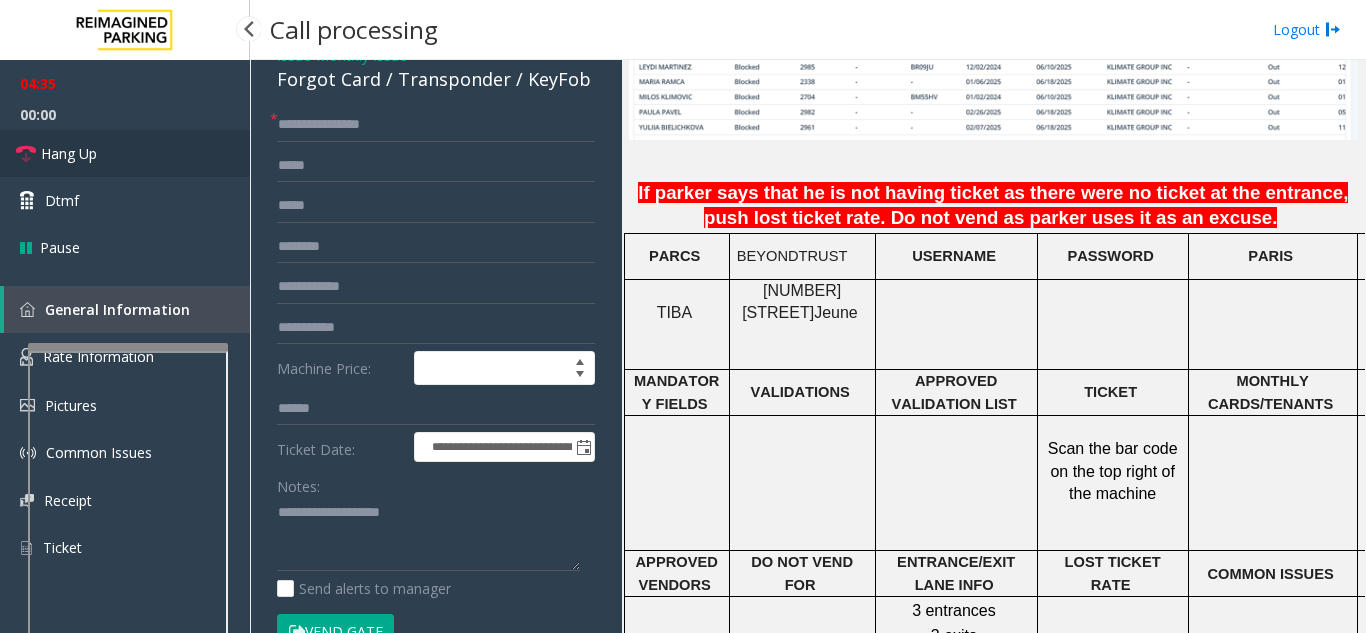 click on "Hang Up" at bounding box center (125, 153) 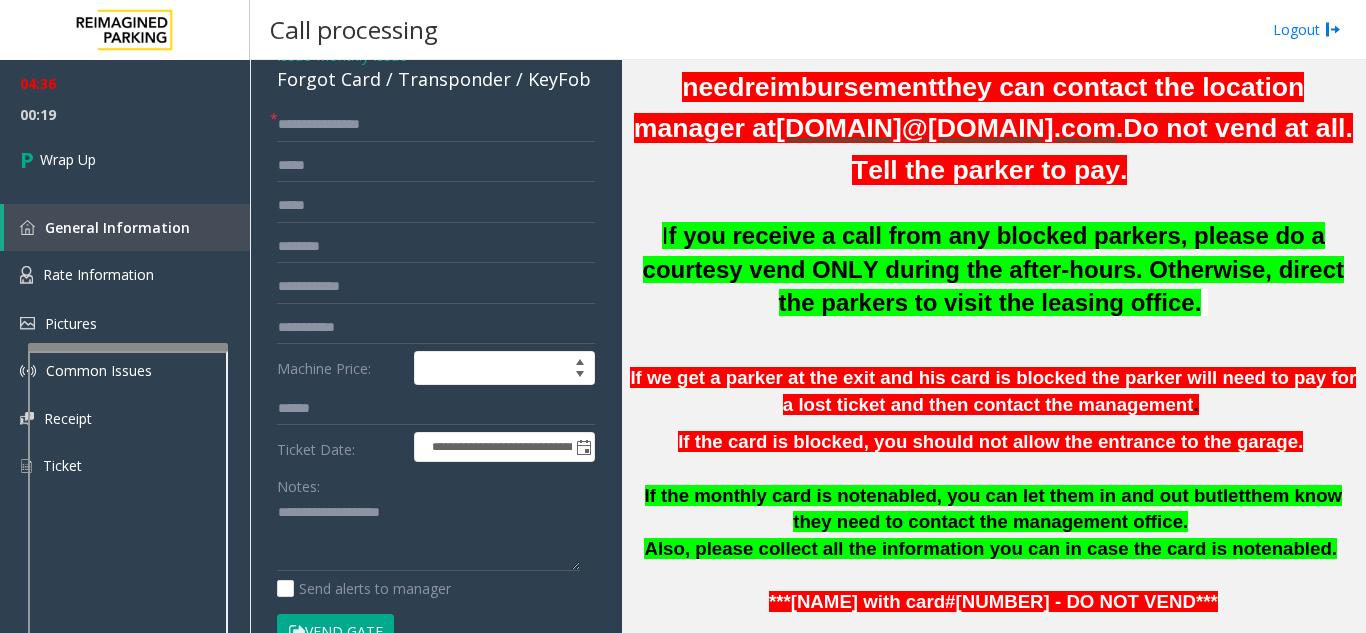 scroll, scrollTop: 800, scrollLeft: 0, axis: vertical 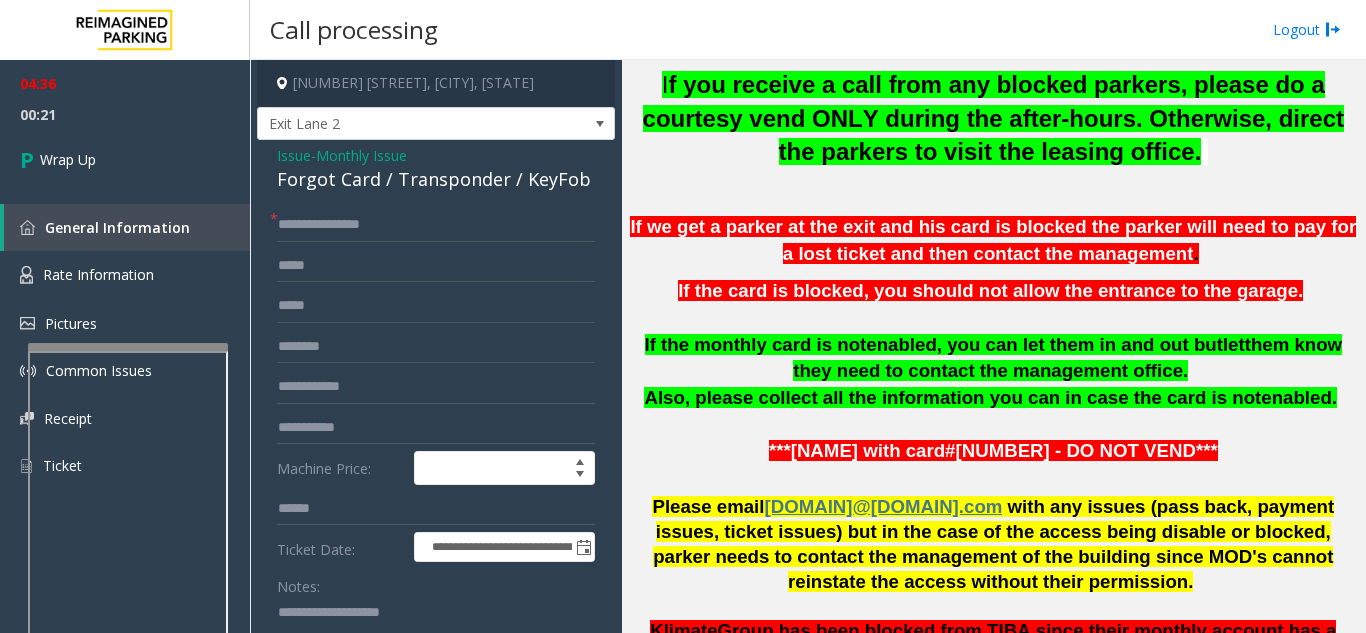 click 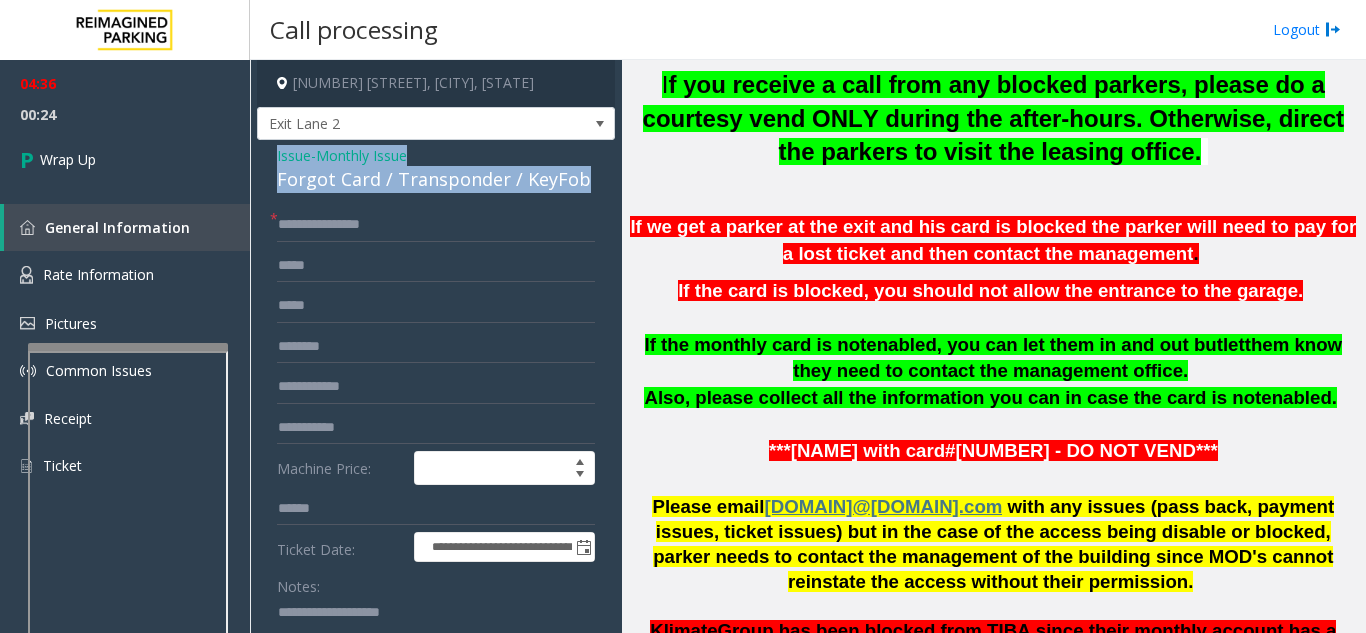 drag, startPoint x: 273, startPoint y: 153, endPoint x: 577, endPoint y: 174, distance: 304.72446 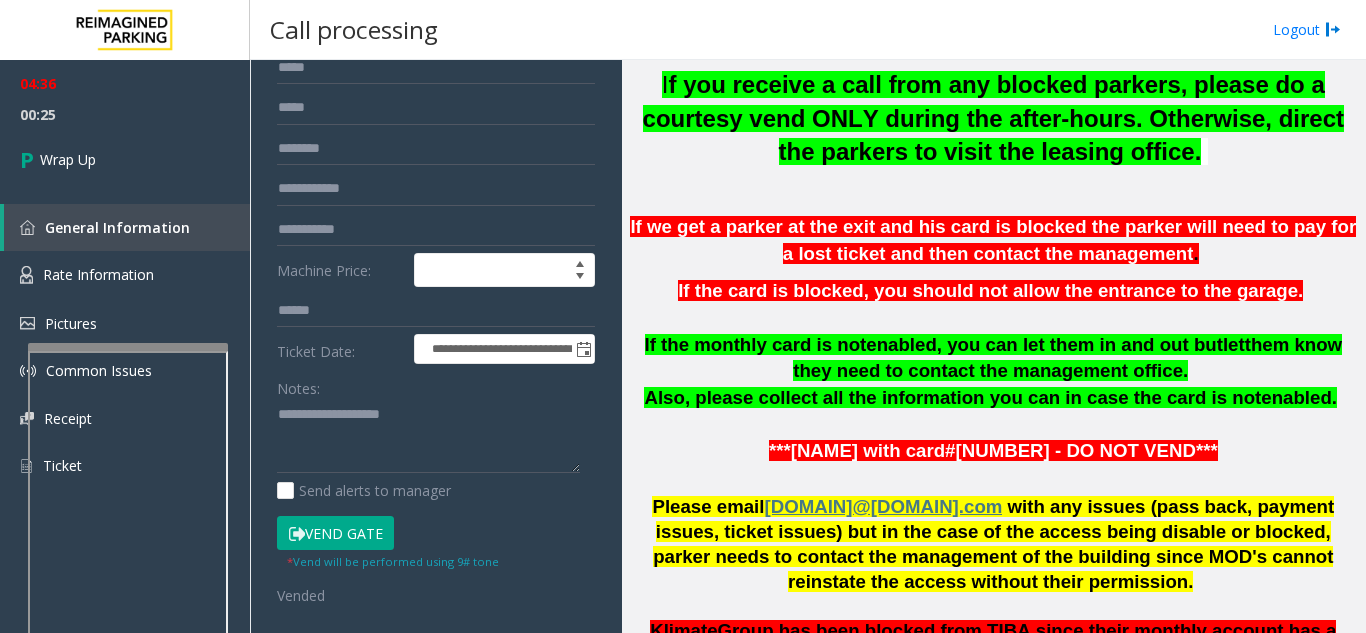 scroll, scrollTop: 200, scrollLeft: 0, axis: vertical 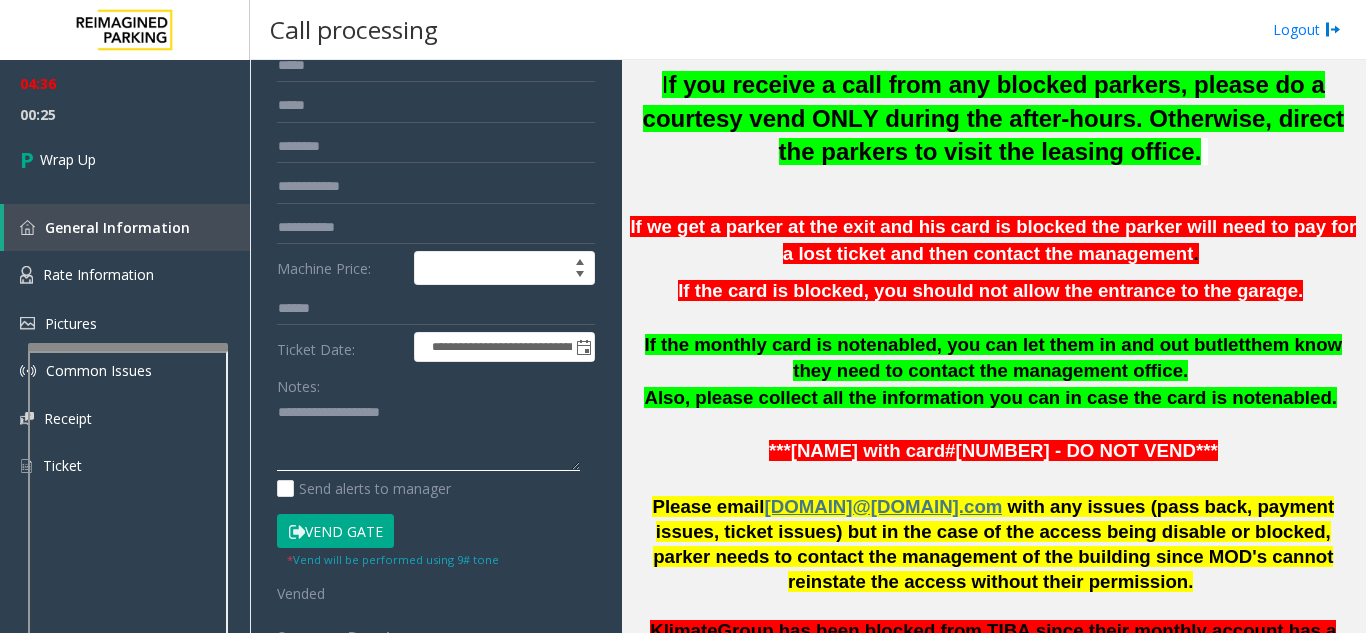 click 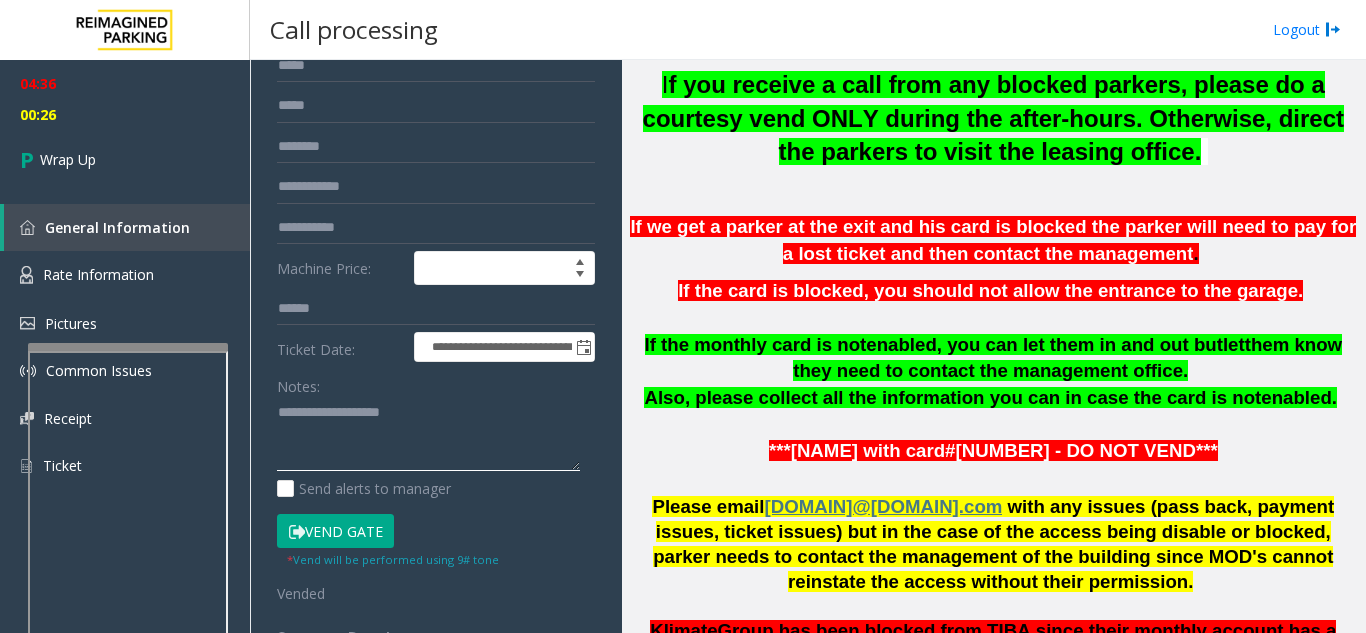 paste on "**********" 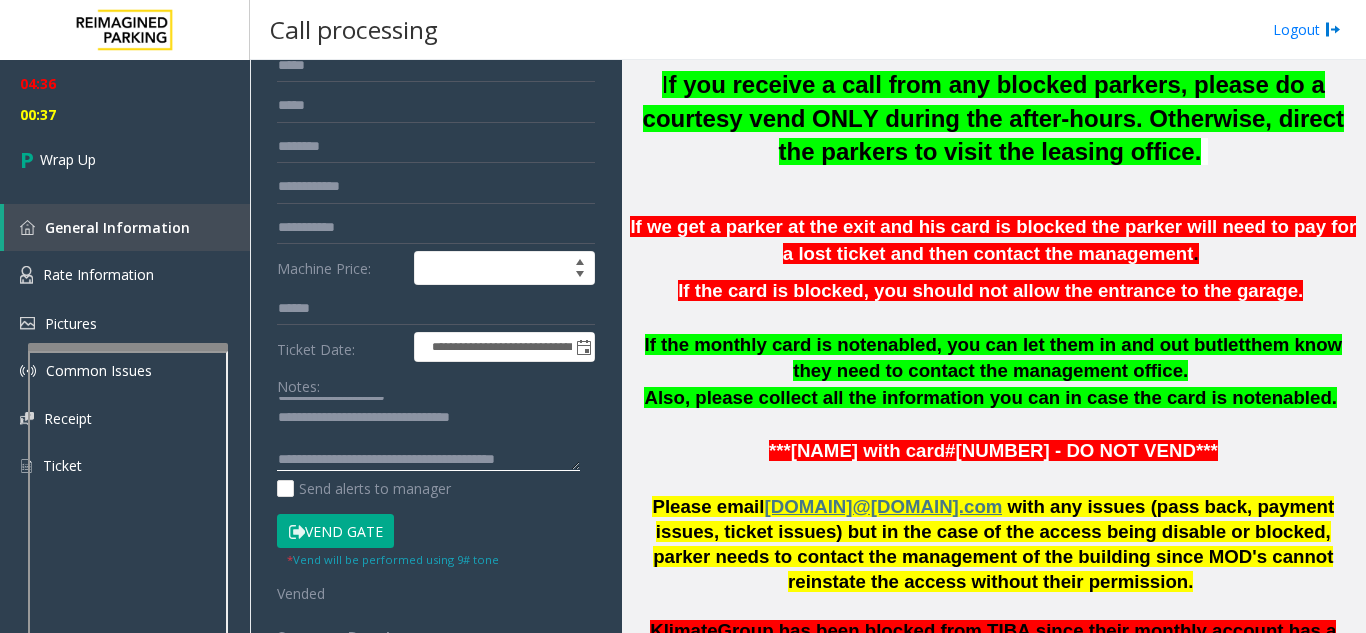 scroll, scrollTop: 37, scrollLeft: 0, axis: vertical 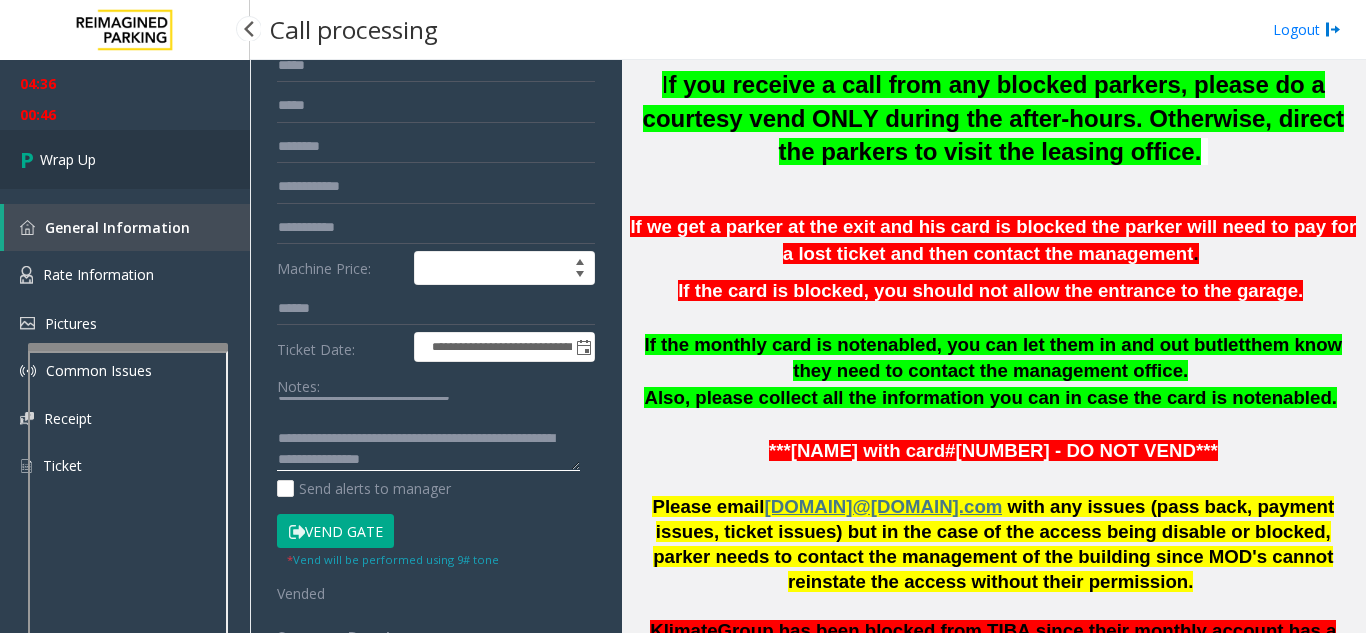 type on "**********" 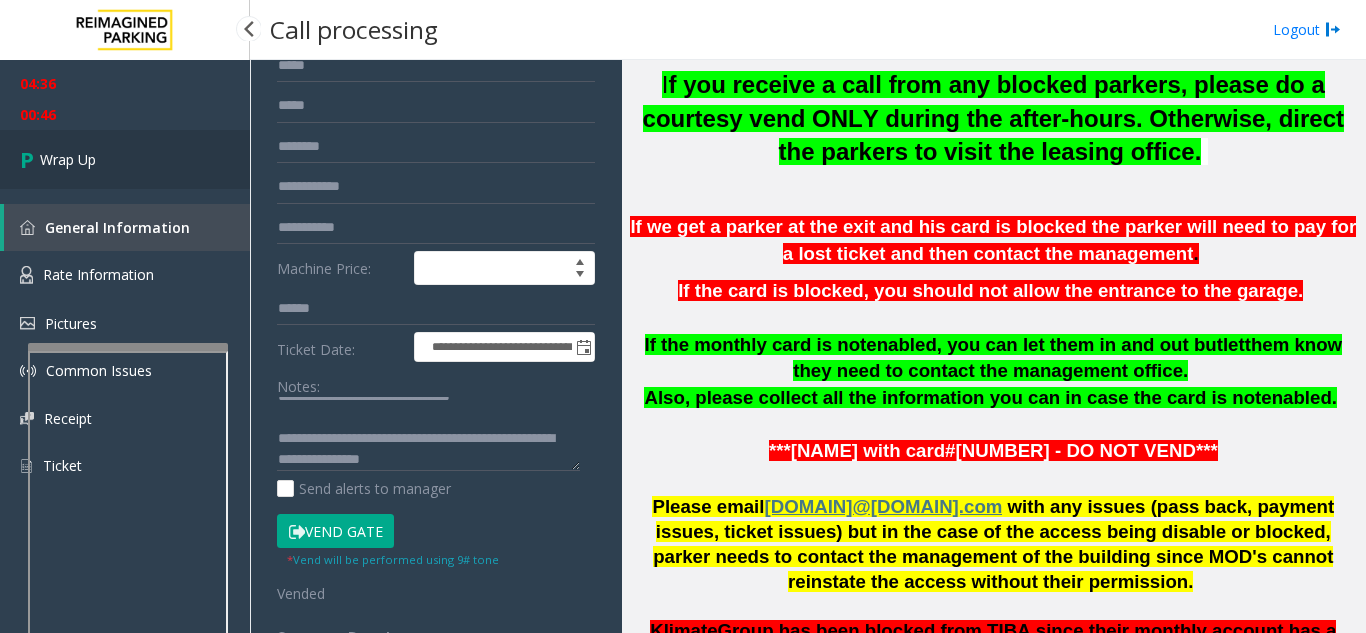 click on "Wrap Up" at bounding box center (125, 159) 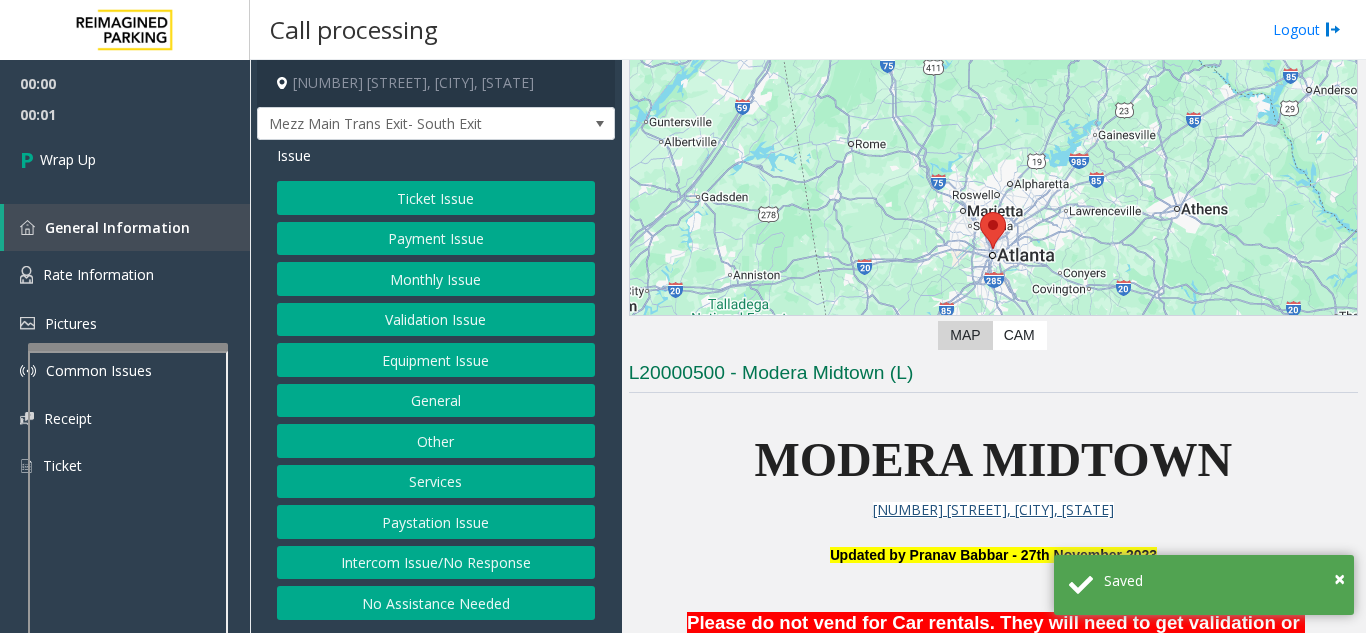 scroll, scrollTop: 300, scrollLeft: 0, axis: vertical 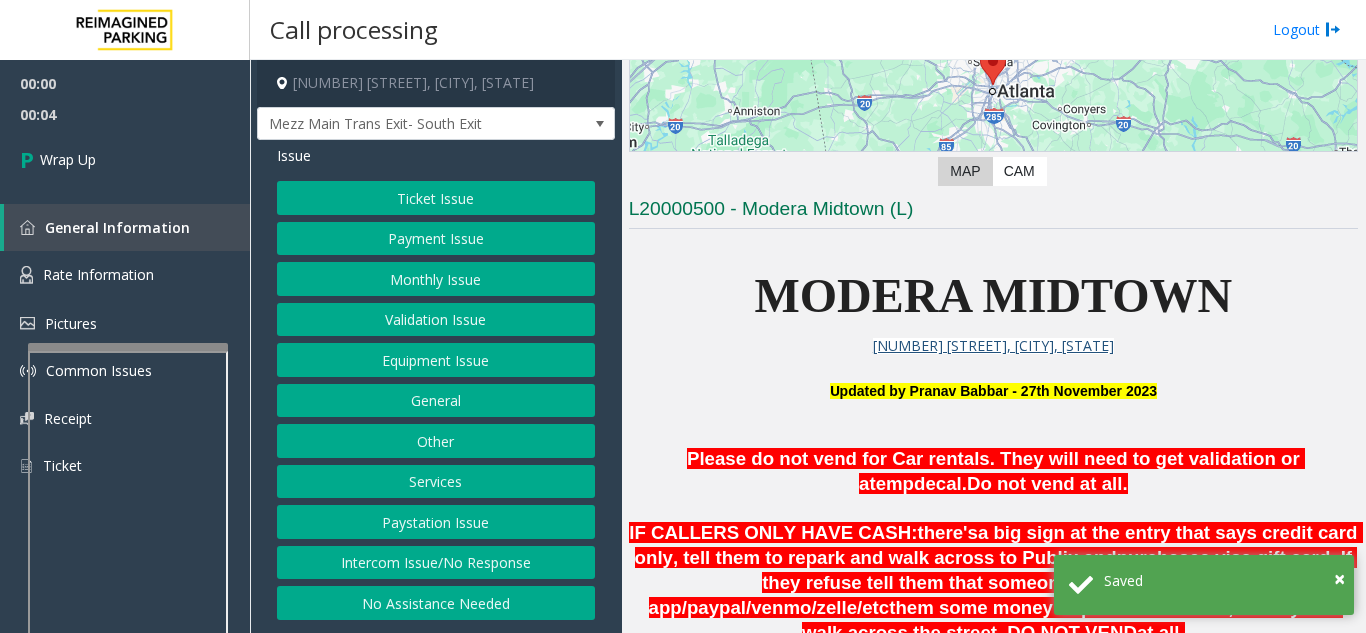 click on "Intercom Issue/No Response" 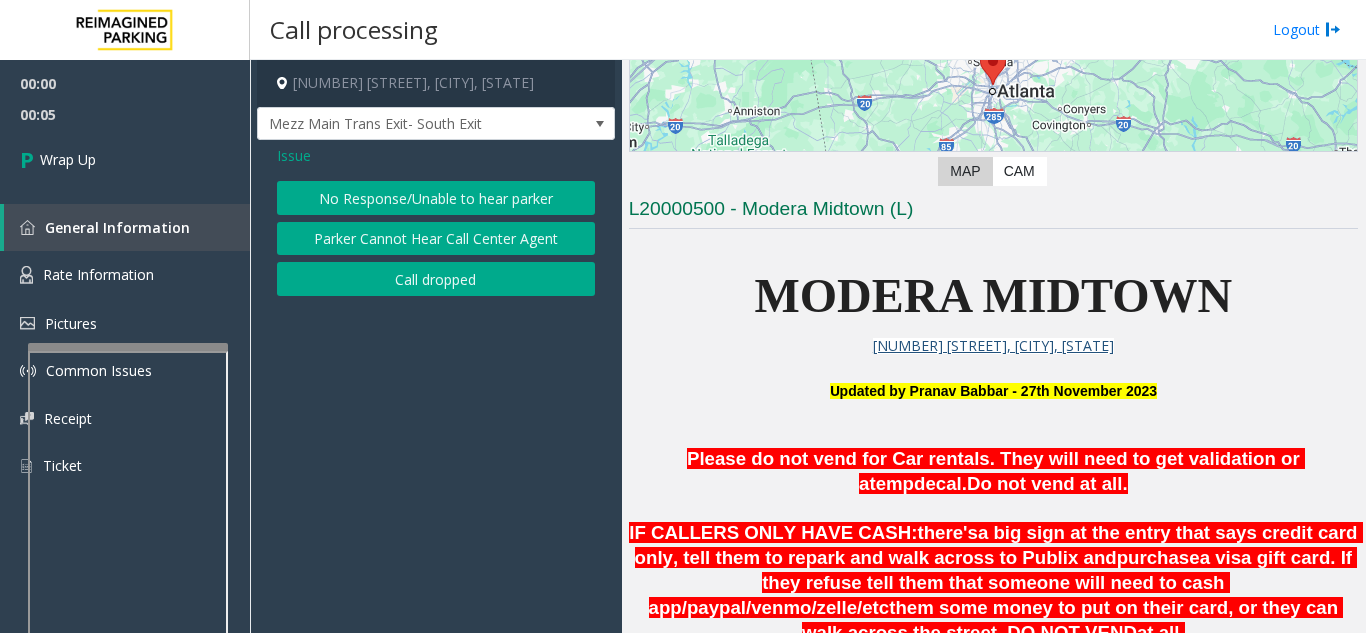 click on "Call dropped" 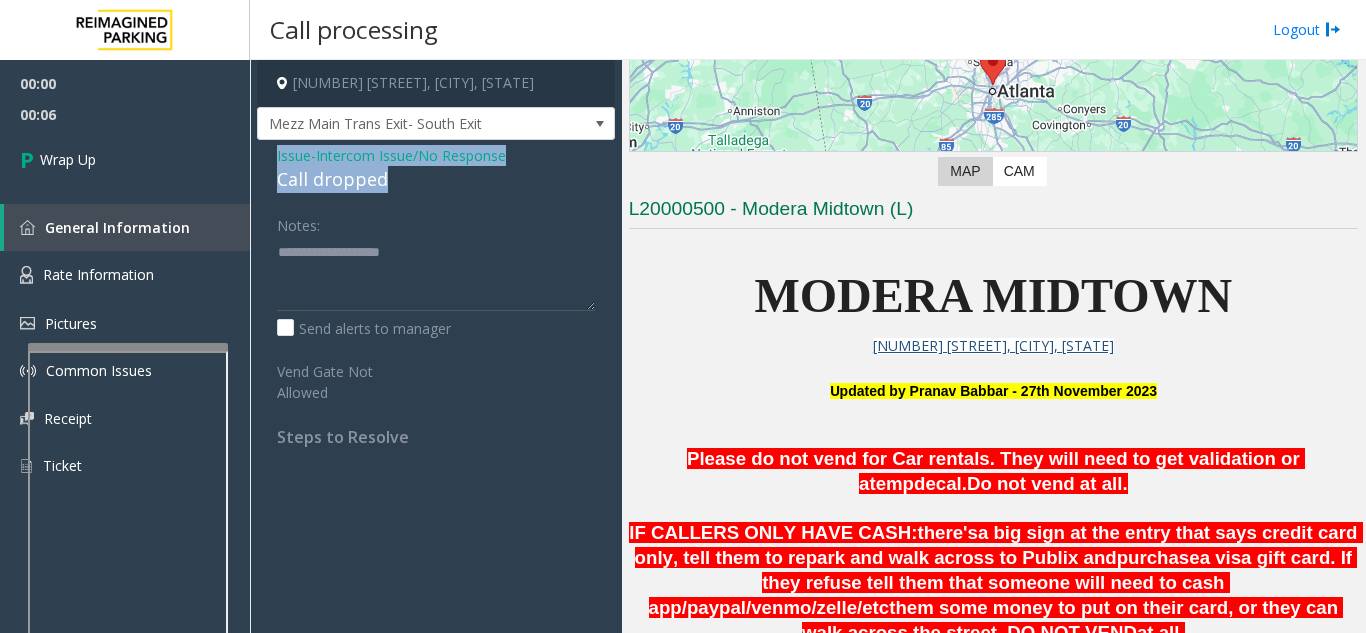 drag, startPoint x: 263, startPoint y: 156, endPoint x: 400, endPoint y: 185, distance: 140.0357 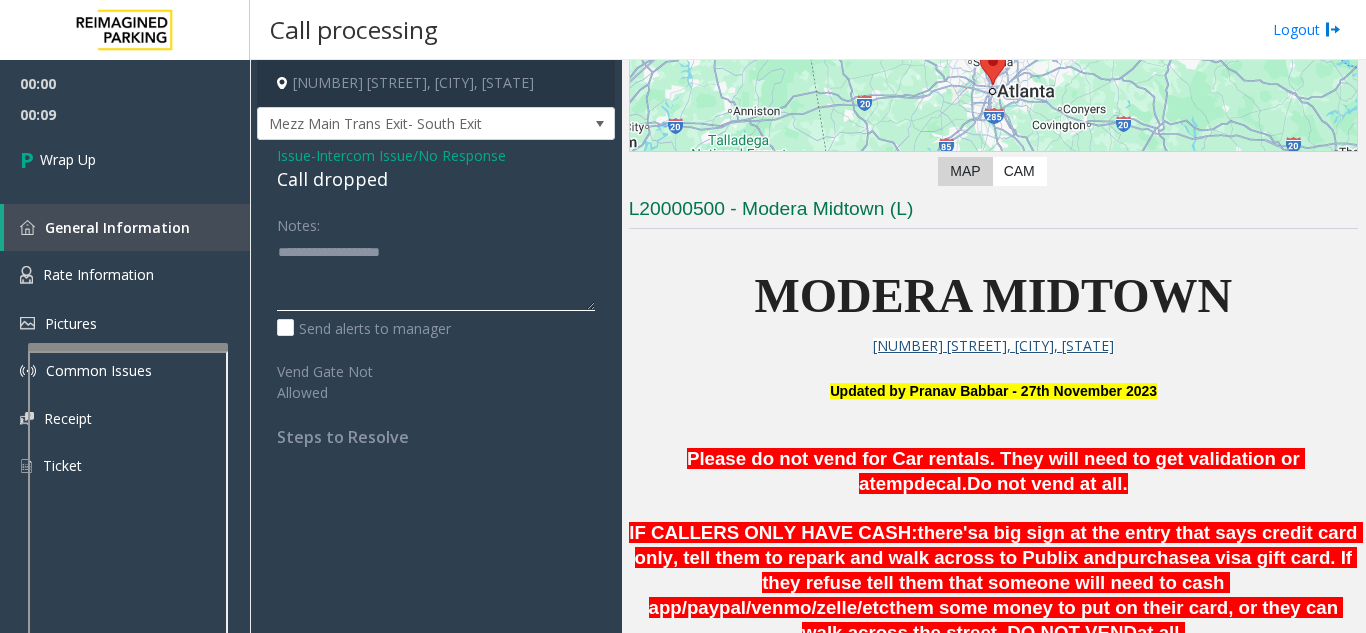 click 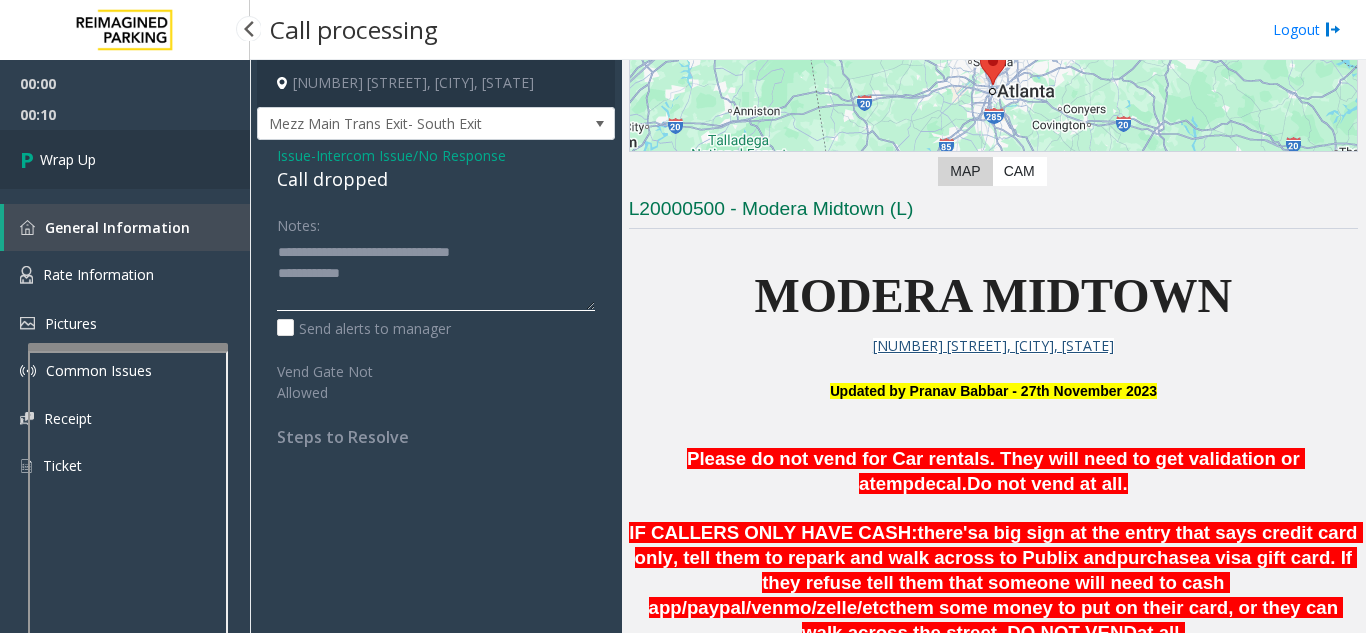 type on "**********" 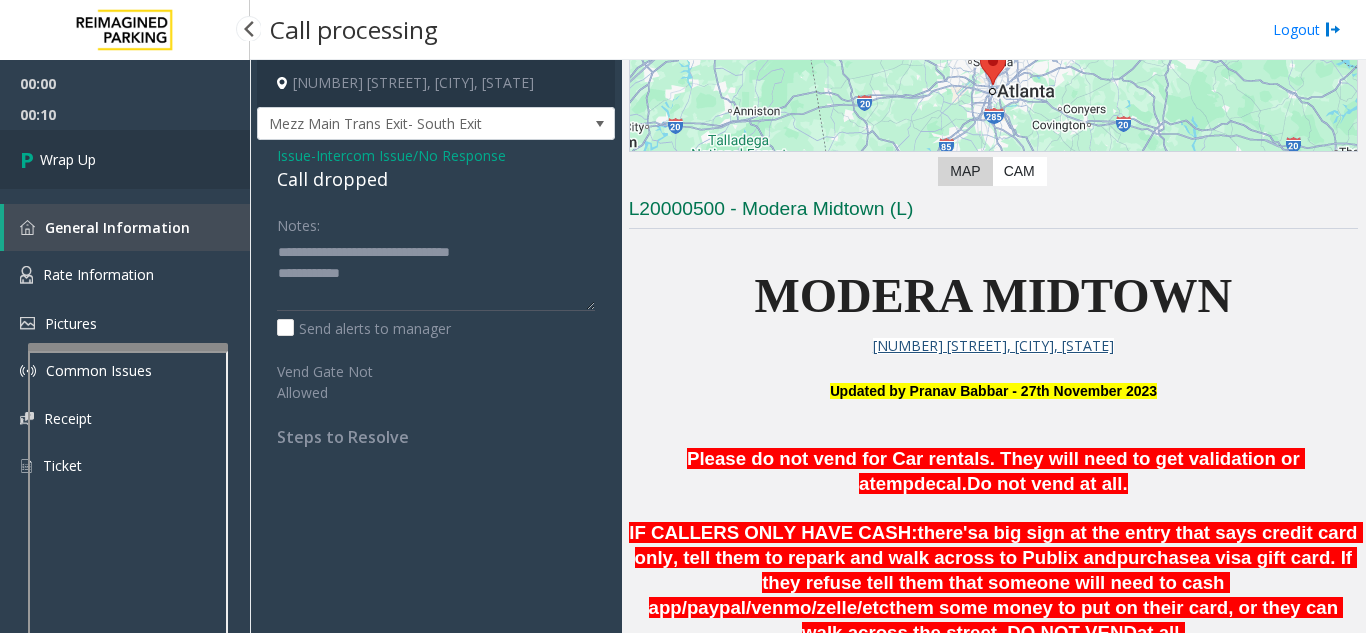 click on "Wrap Up" at bounding box center [125, 159] 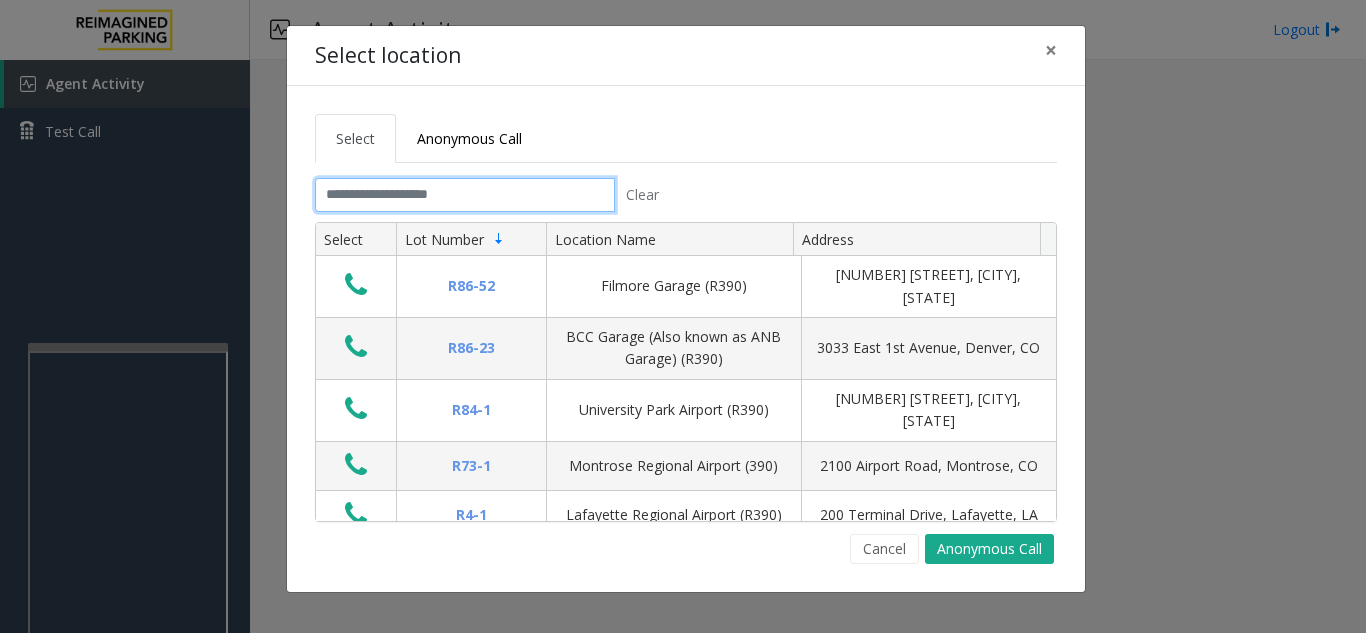 click 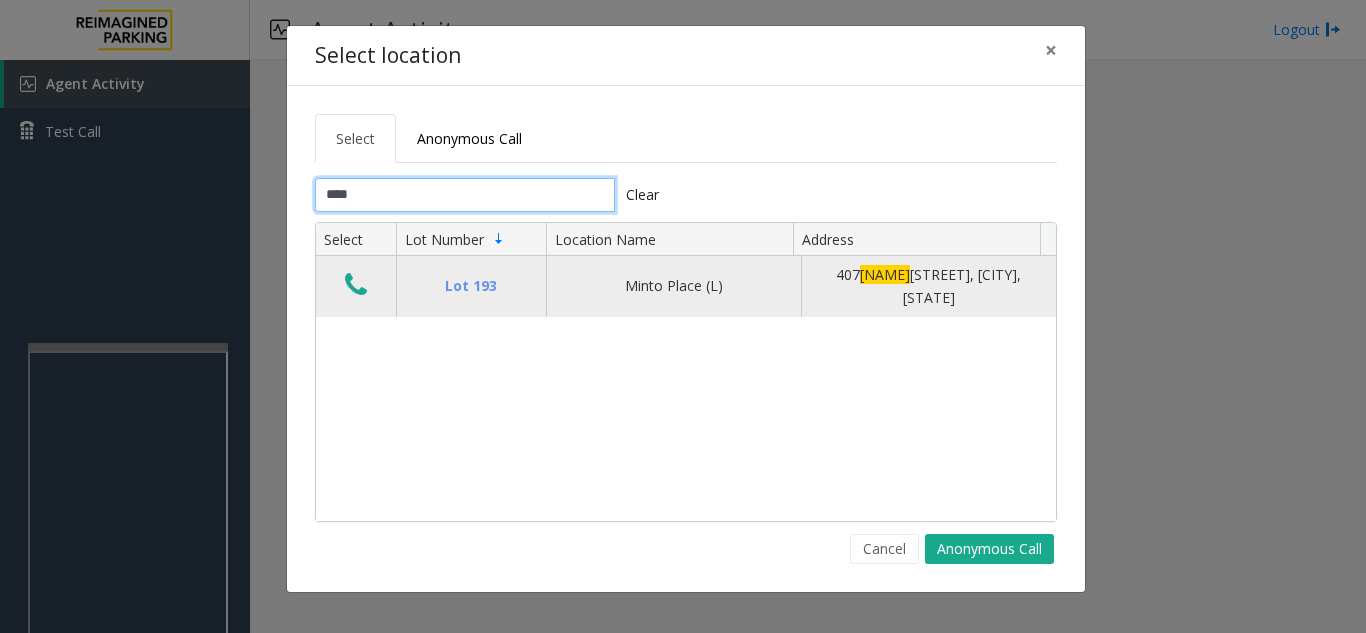 type on "****" 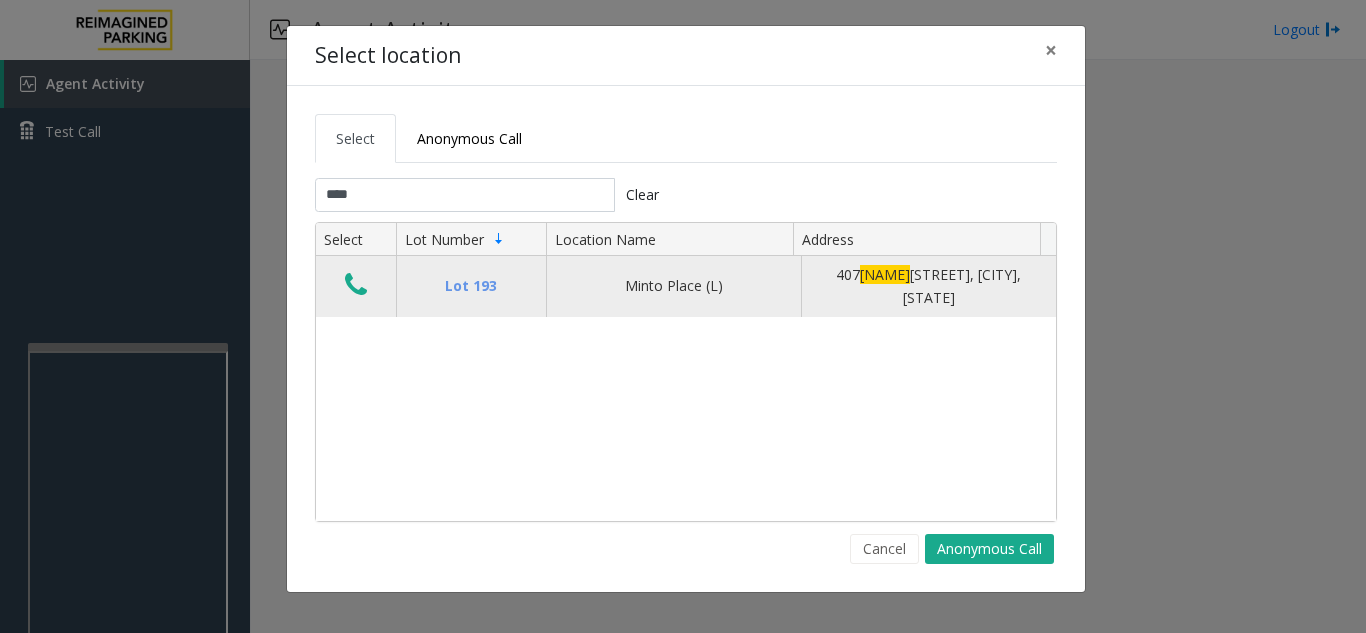 click 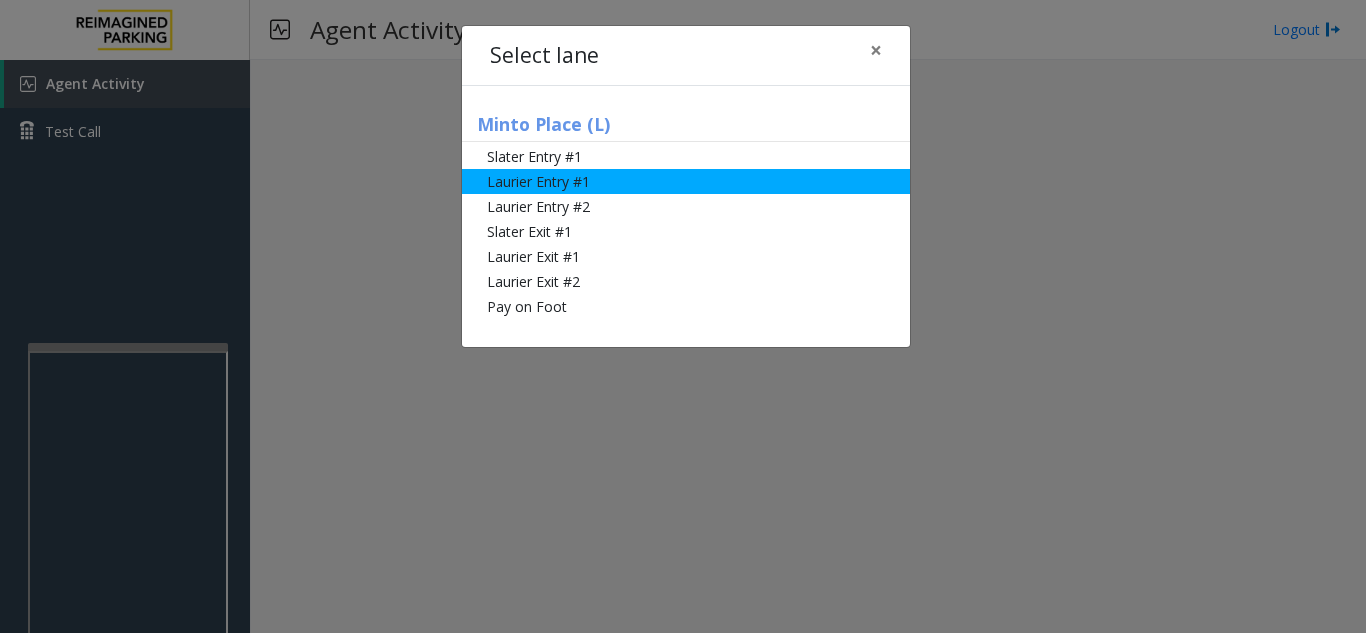 click on "Laurier Entry #1" 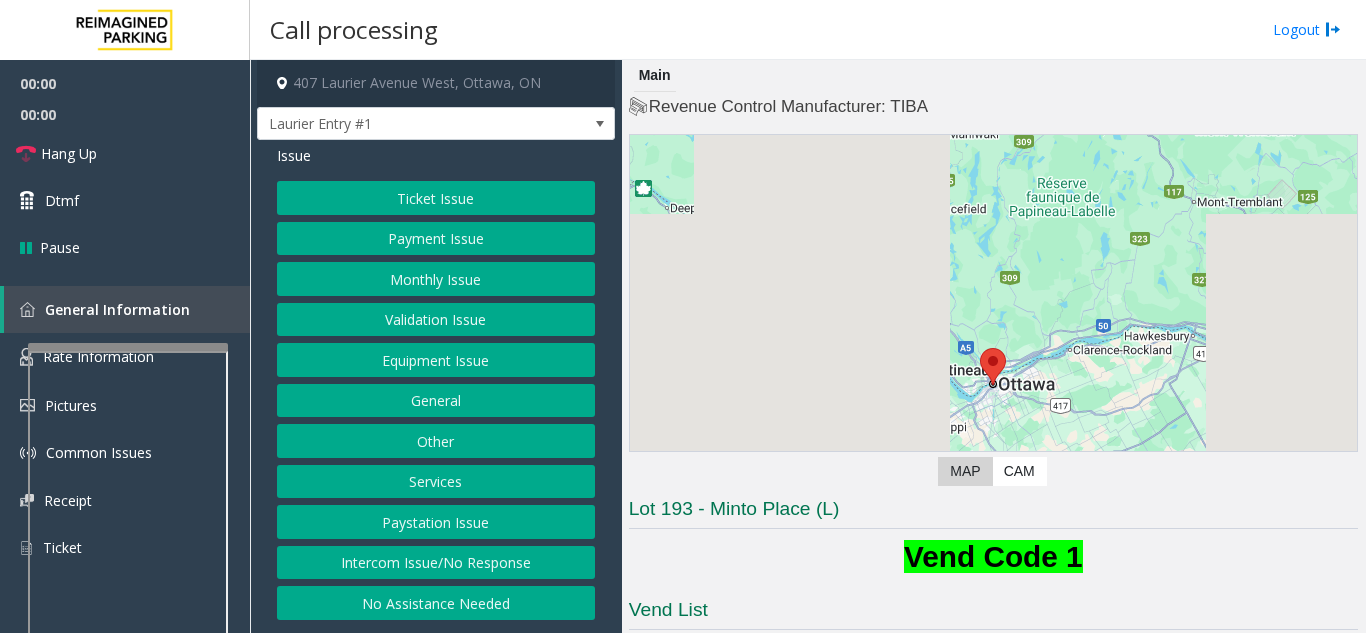 click on "Ticket Issue" 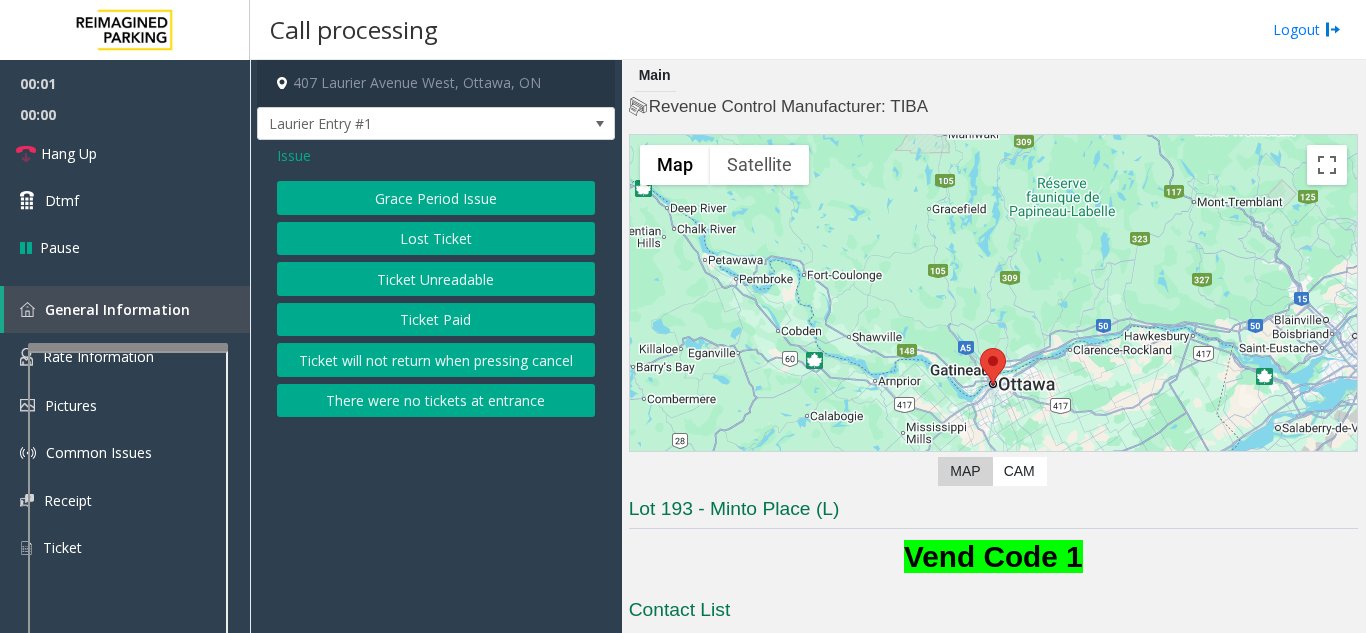 click on "Ticket Paid" 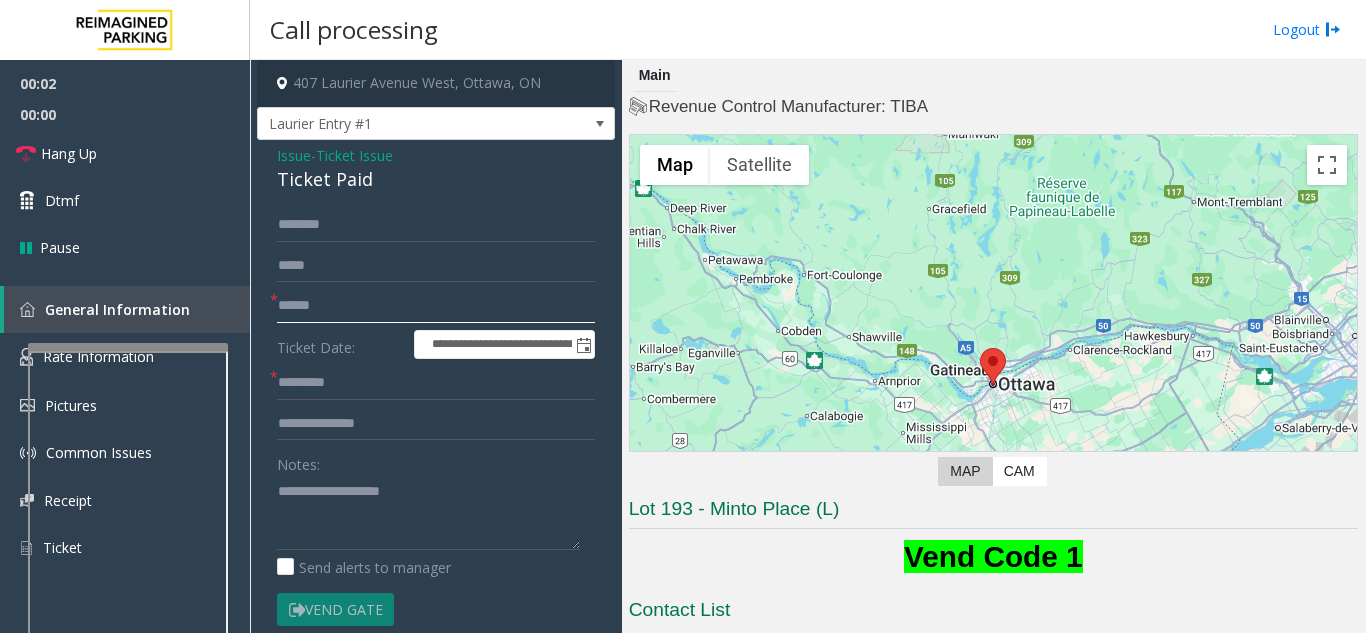 click 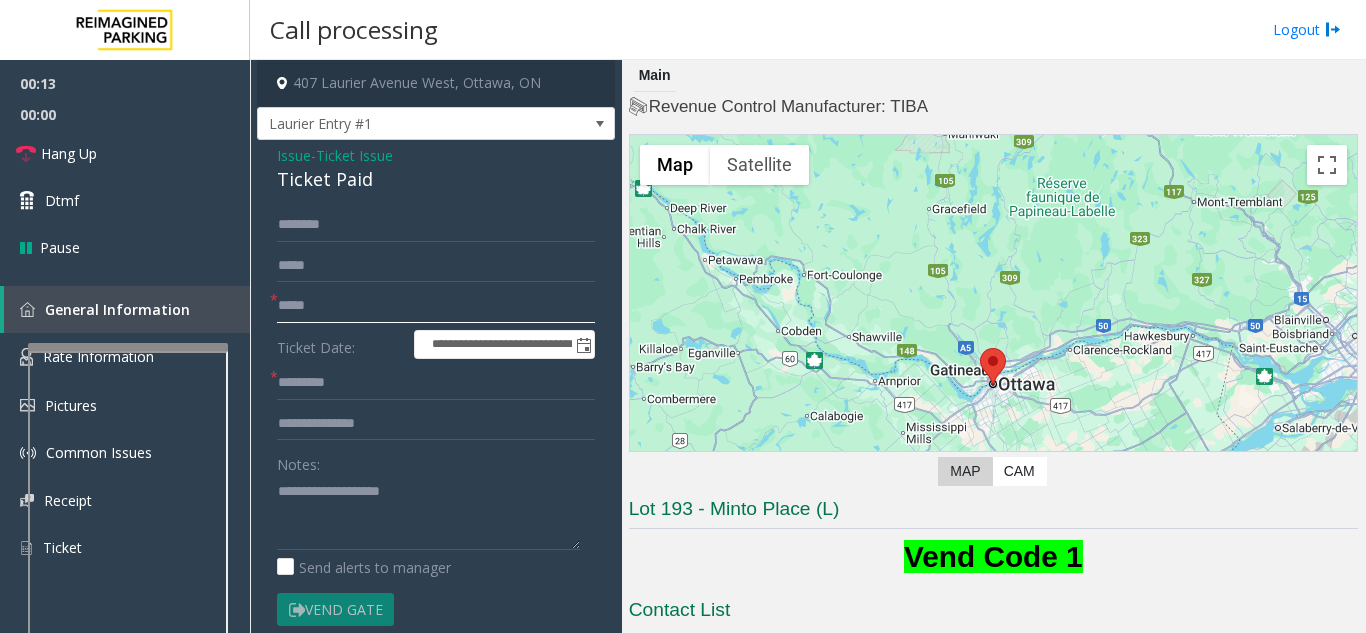 type on "*****" 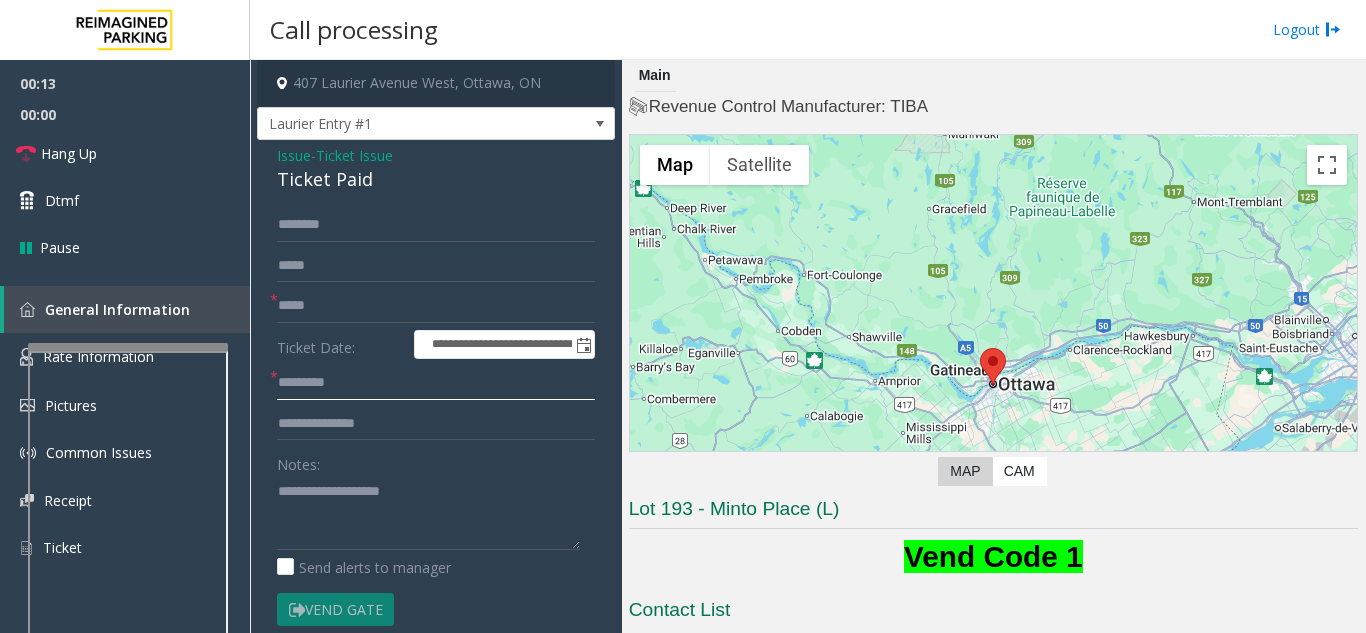 click 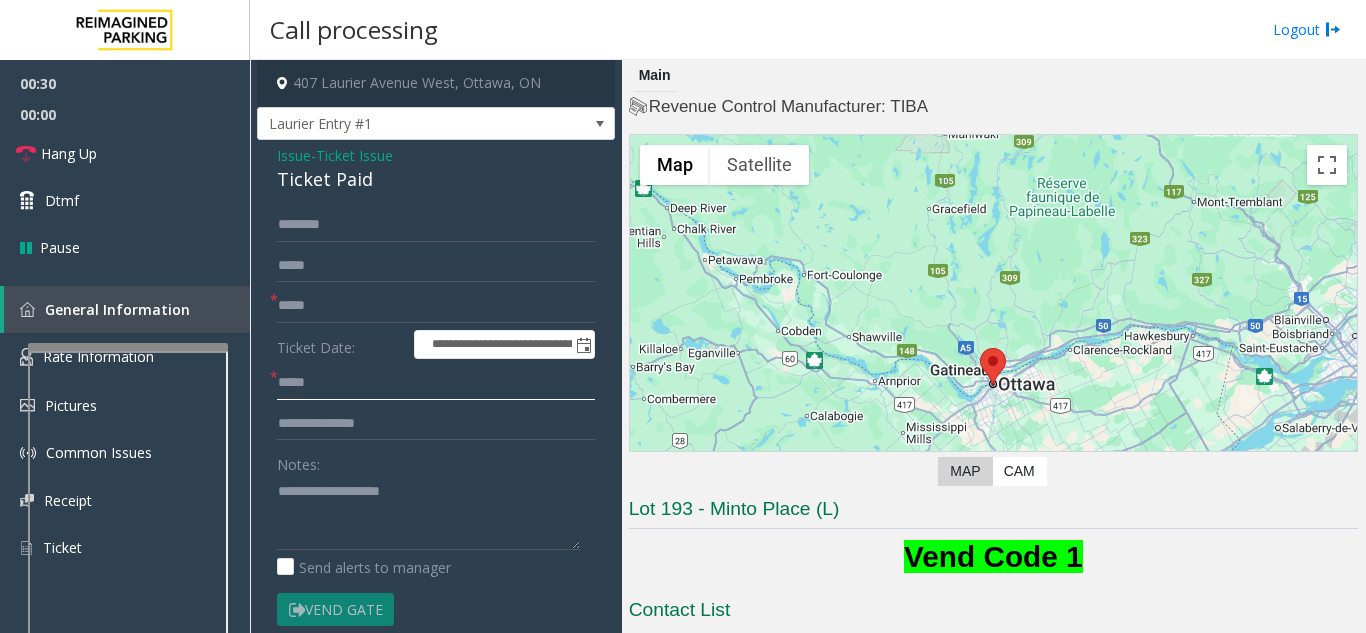 click on "****" 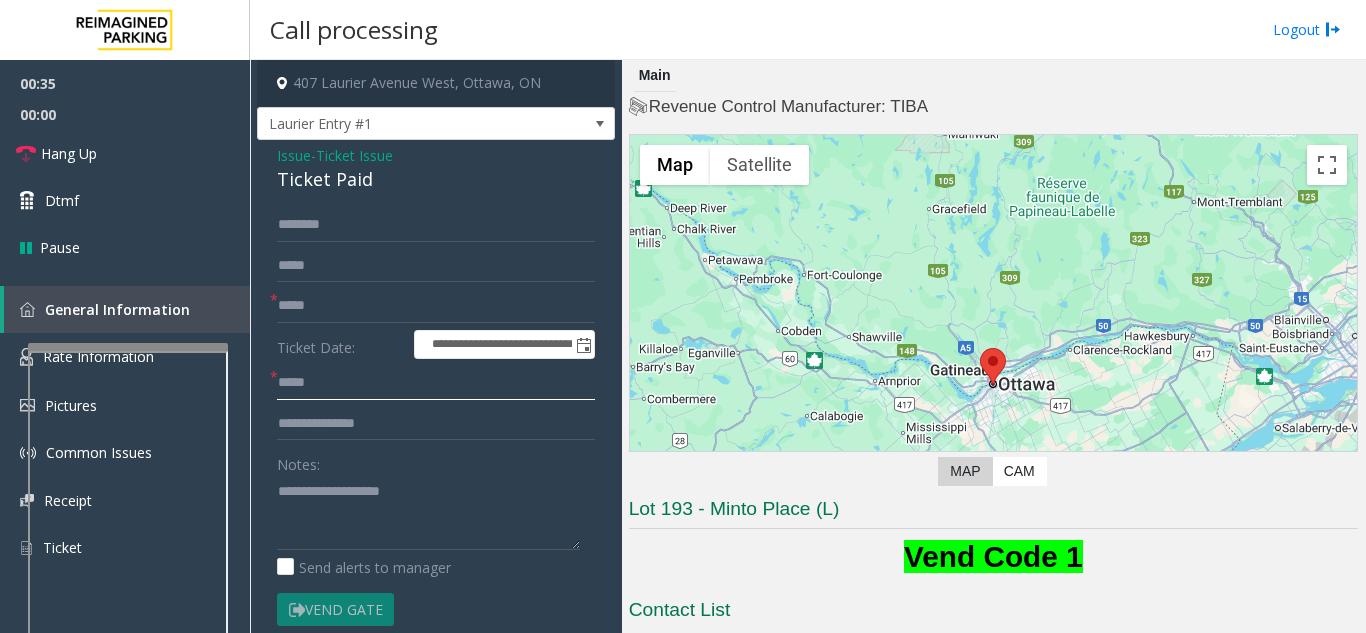 type on "****" 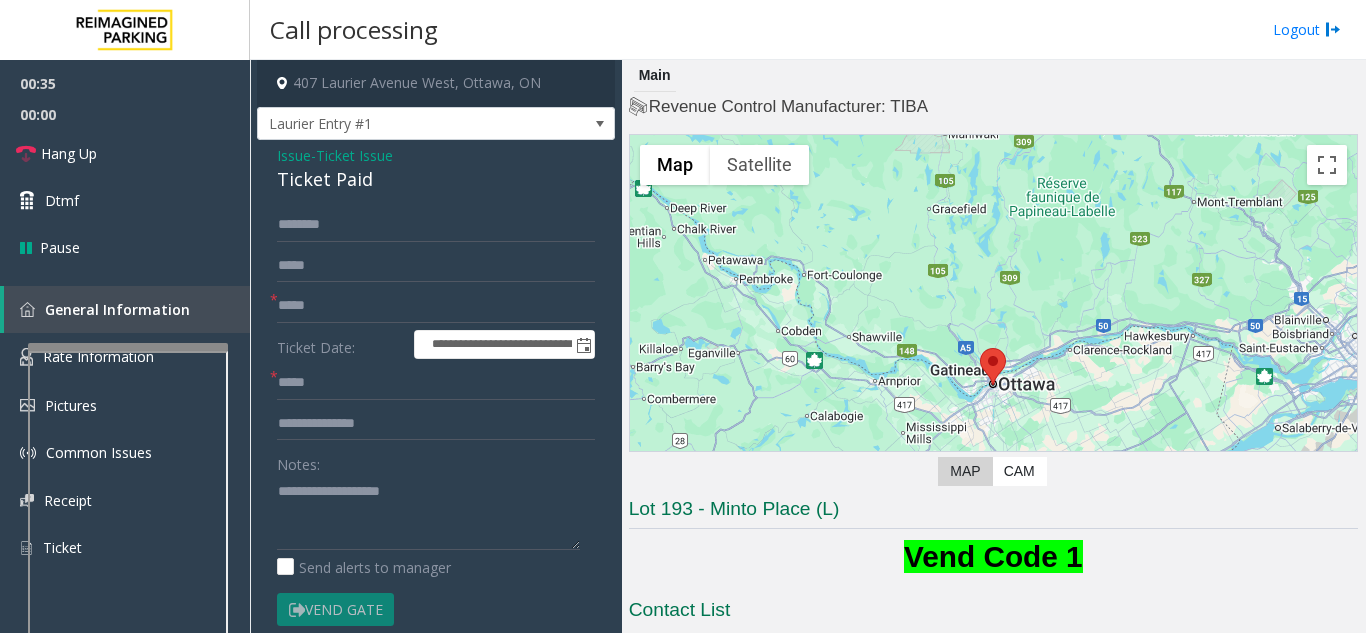 click on "Notes:" 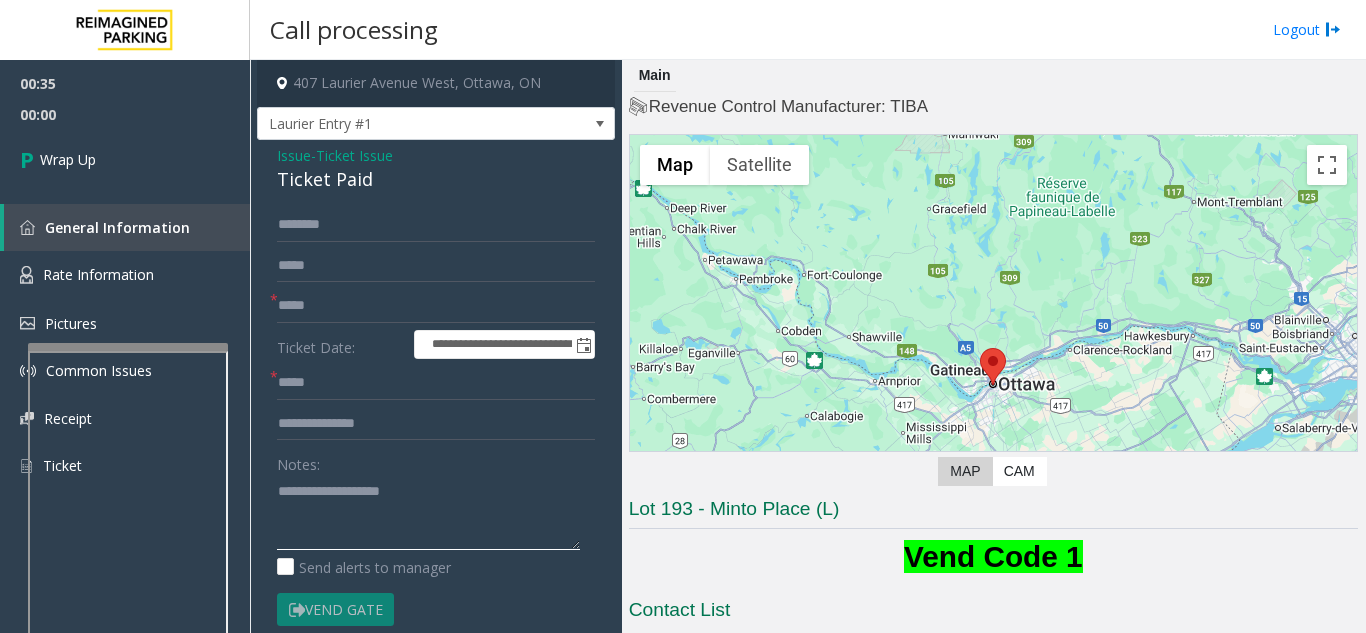 click 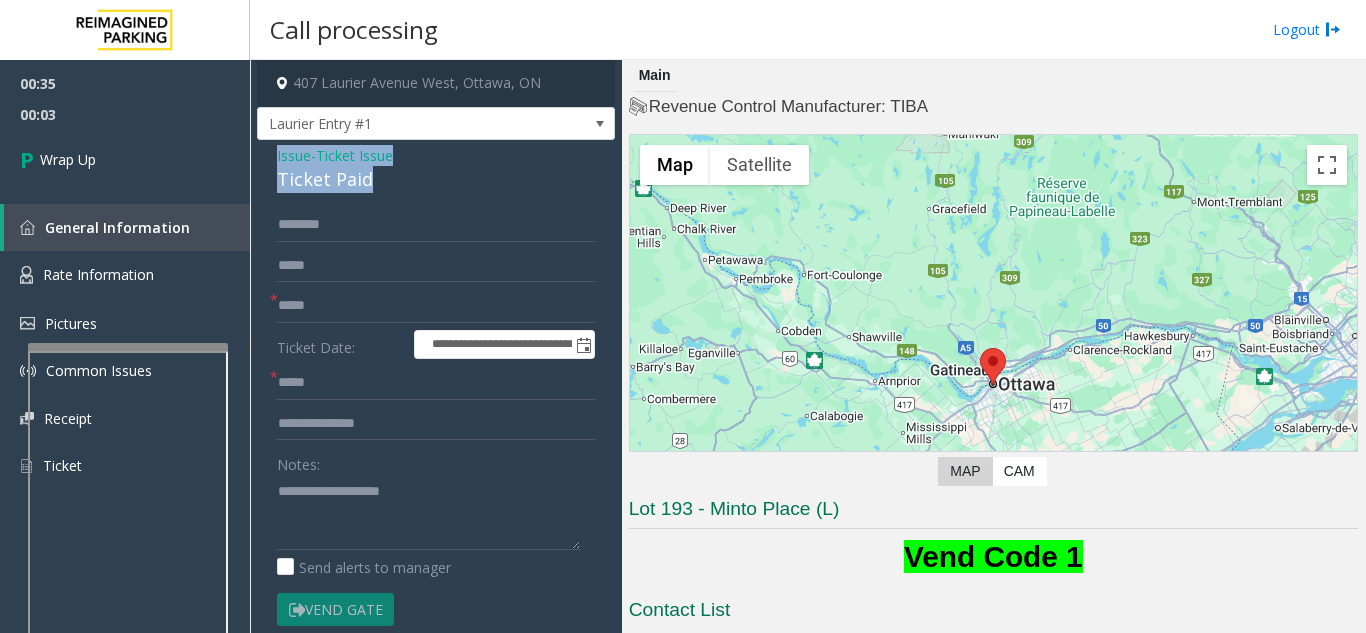 drag, startPoint x: 265, startPoint y: 164, endPoint x: 389, endPoint y: 177, distance: 124.67959 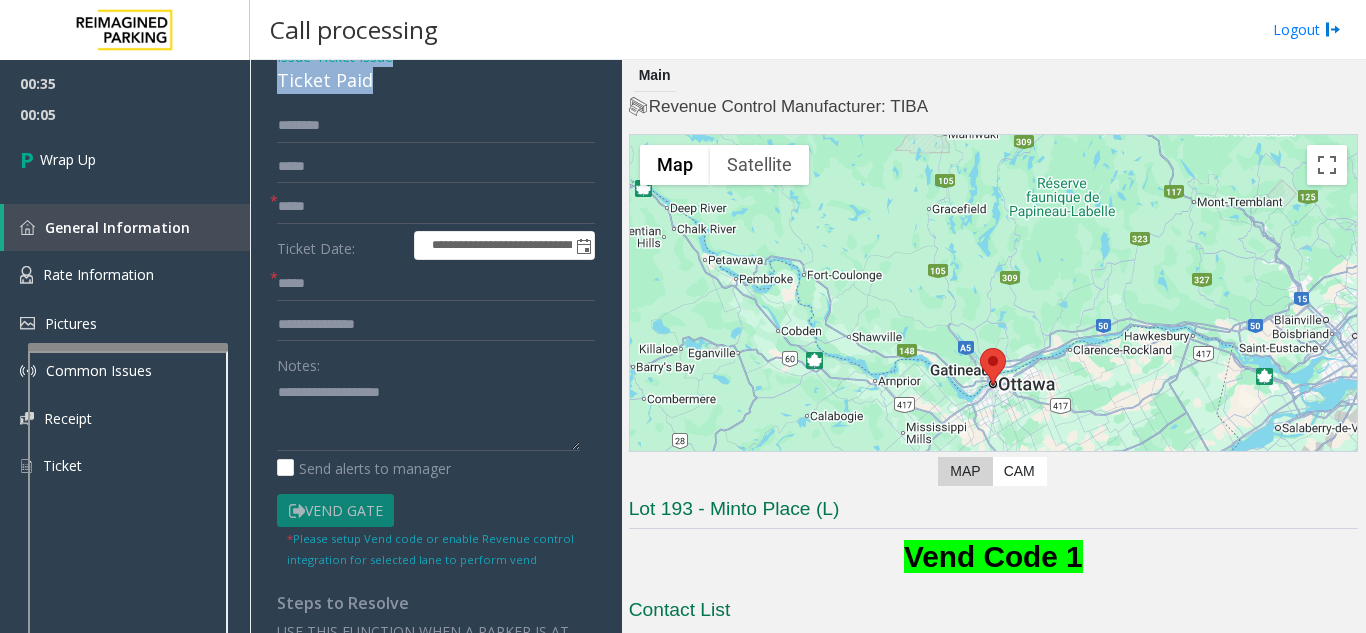 scroll, scrollTop: 100, scrollLeft: 0, axis: vertical 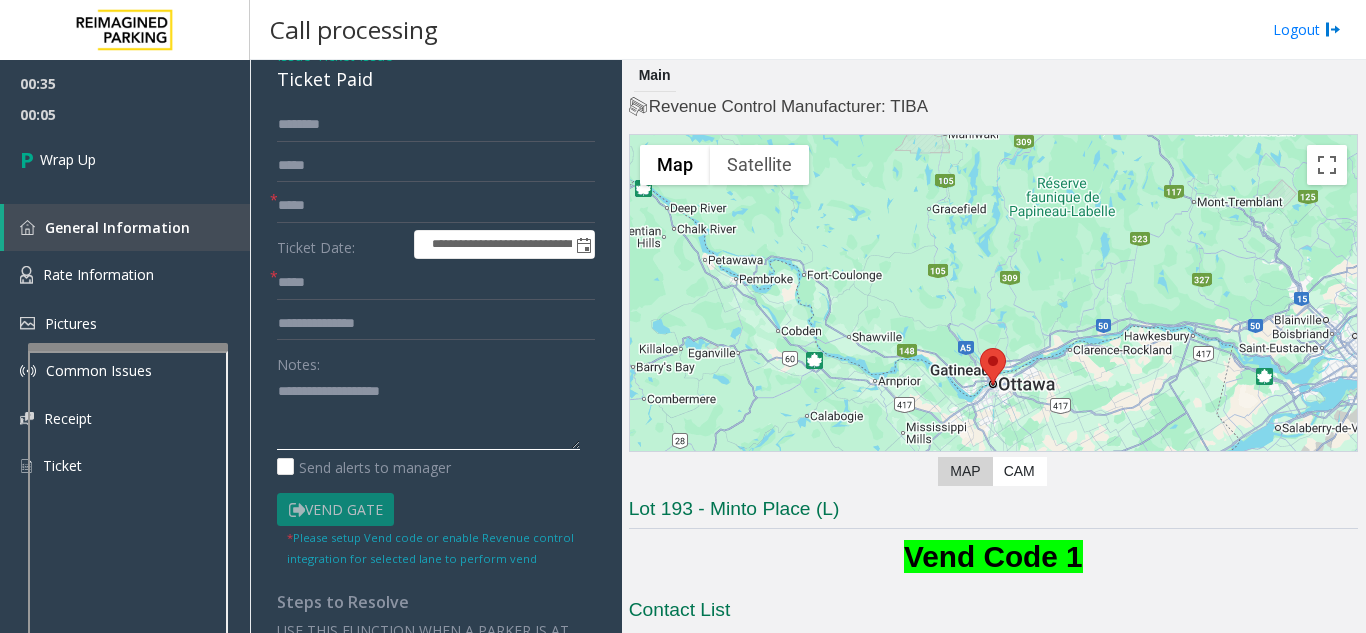 click 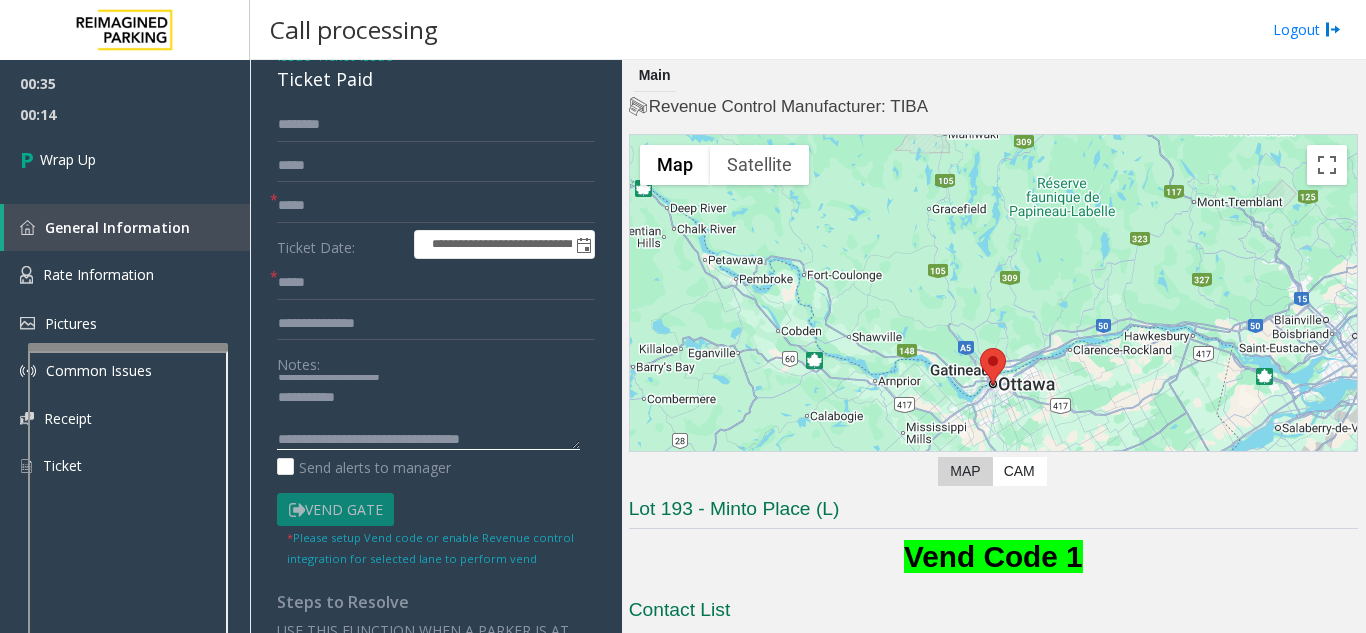scroll, scrollTop: 36, scrollLeft: 0, axis: vertical 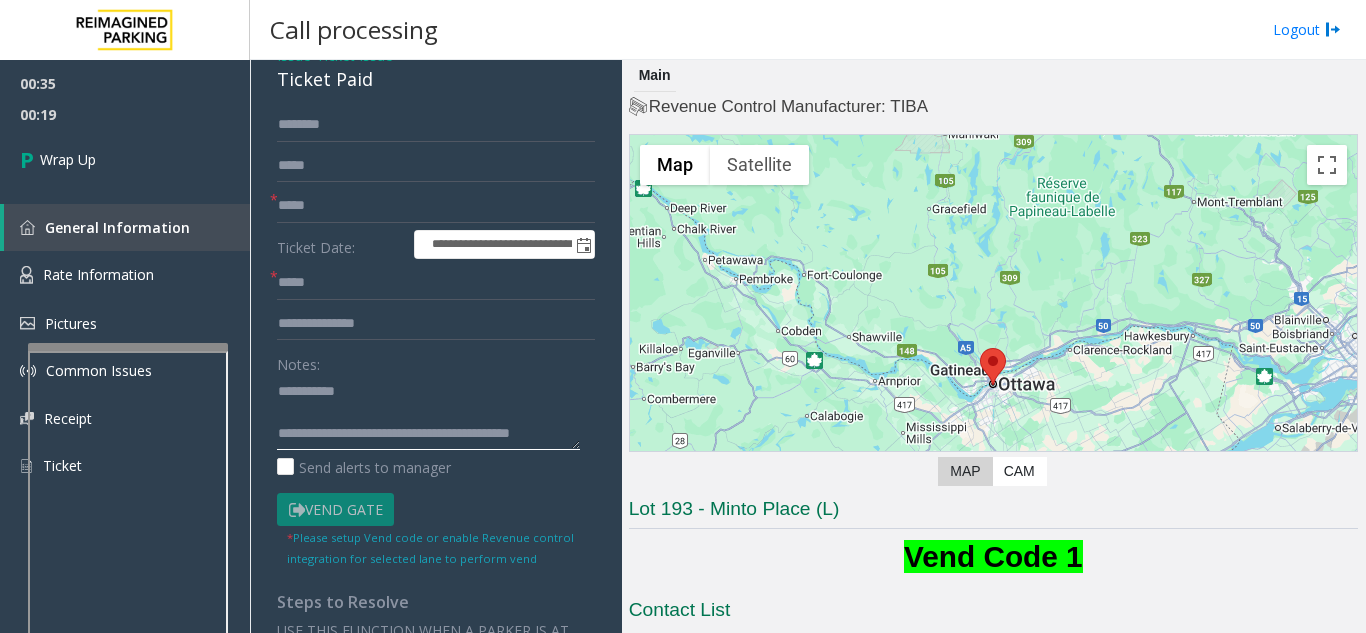 click 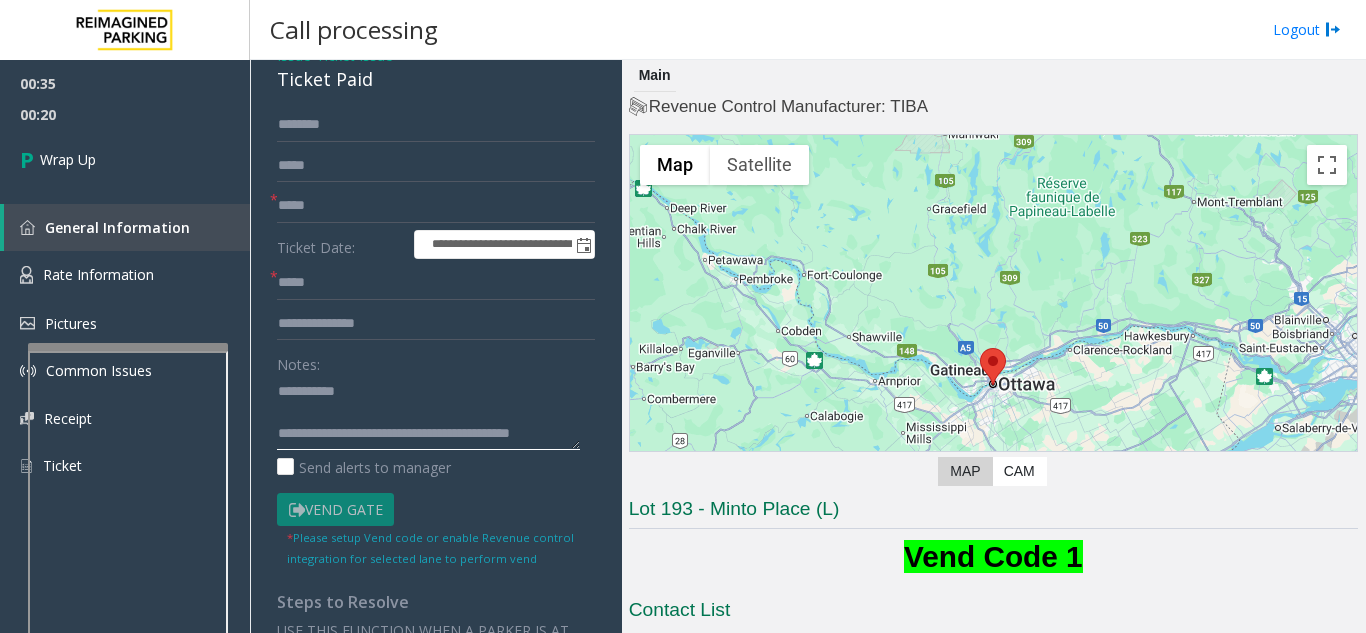 click 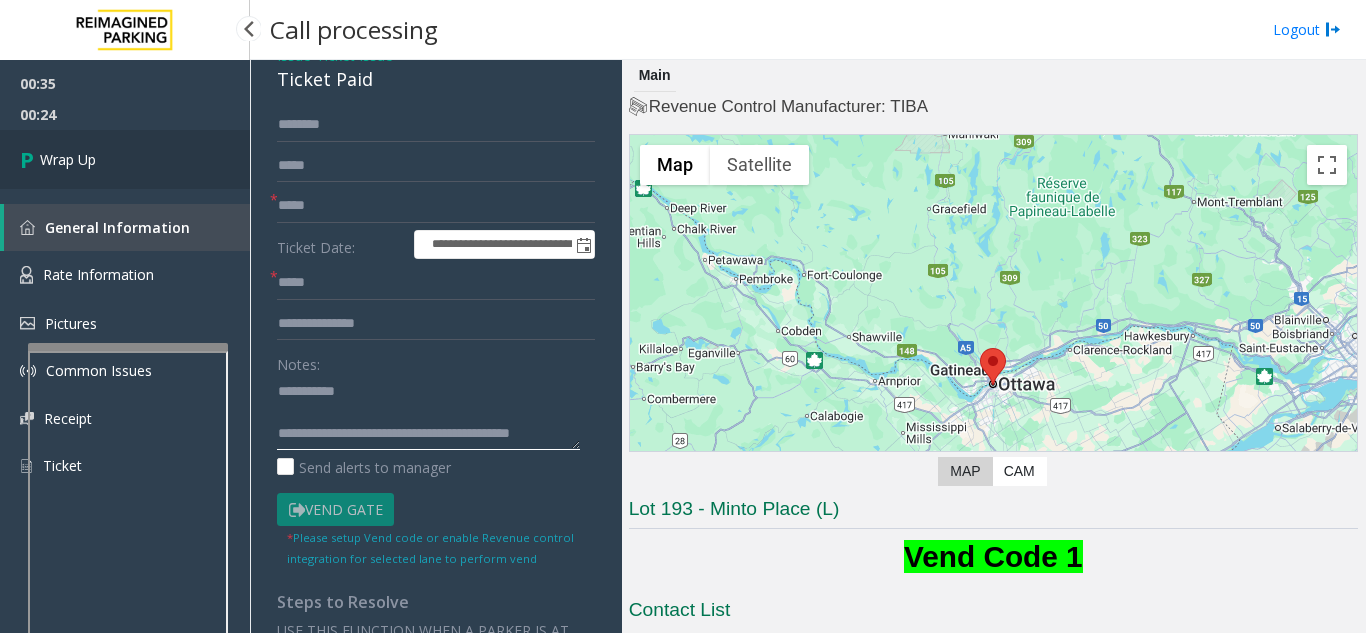 type on "**********" 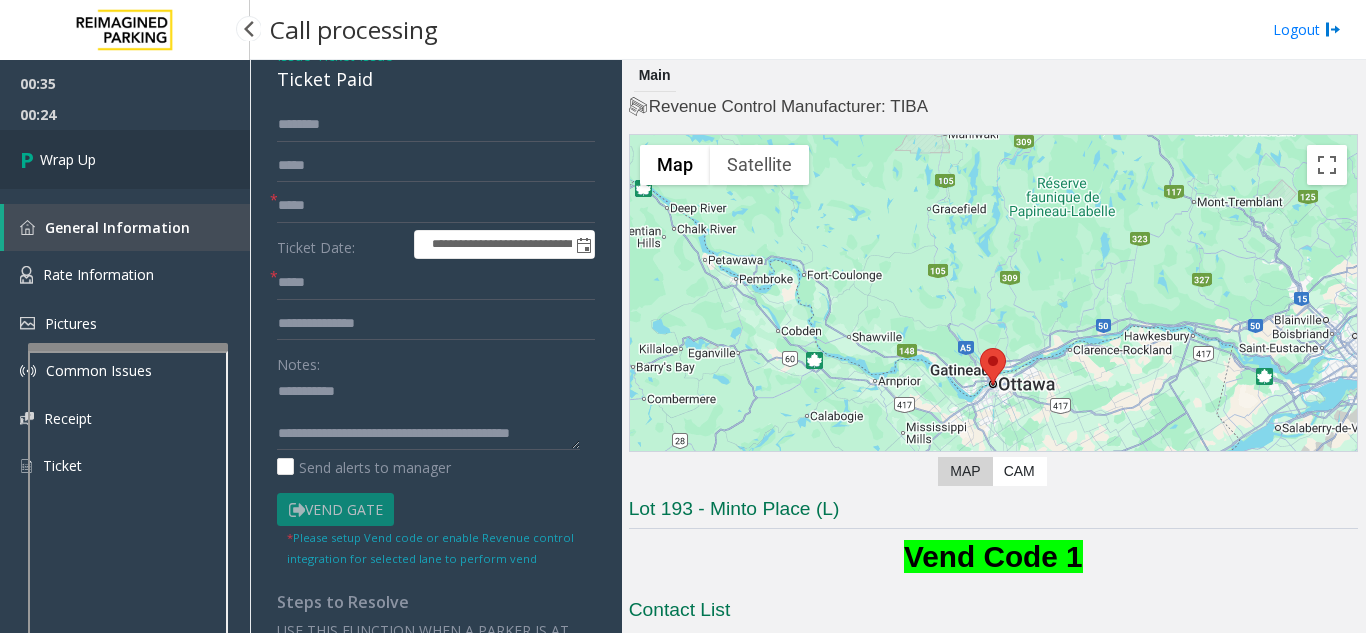 click on "Wrap Up" at bounding box center (125, 159) 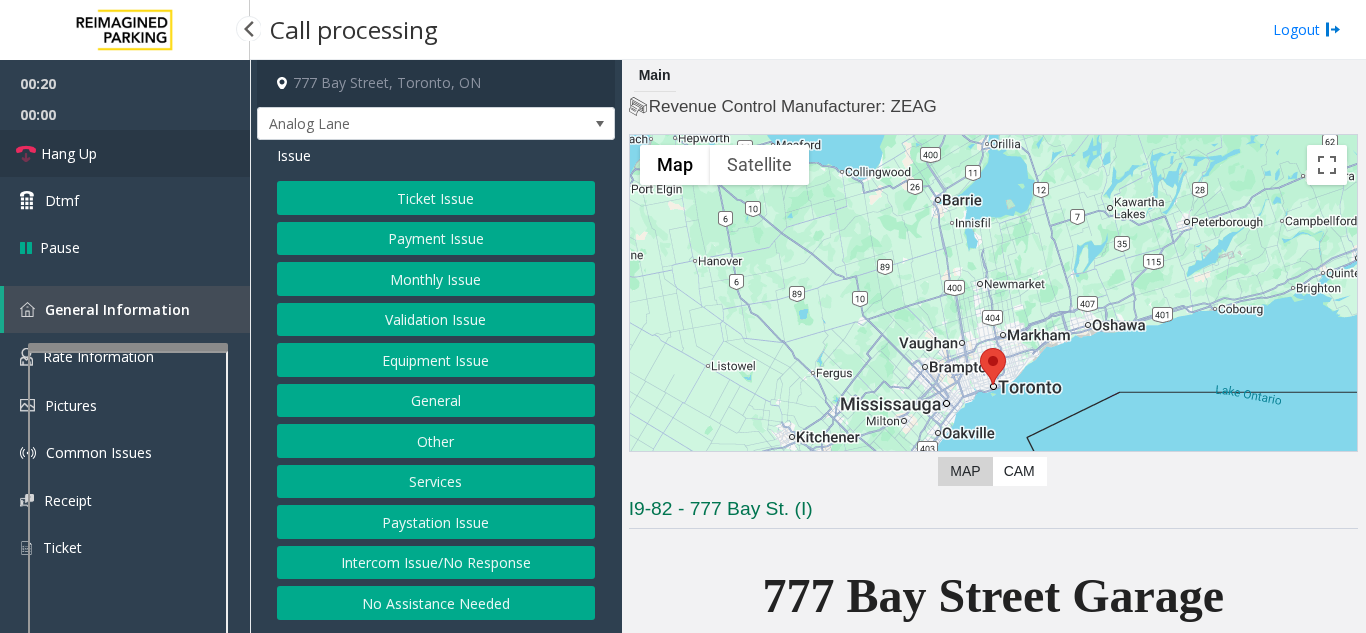 click on "Hang Up" at bounding box center [125, 153] 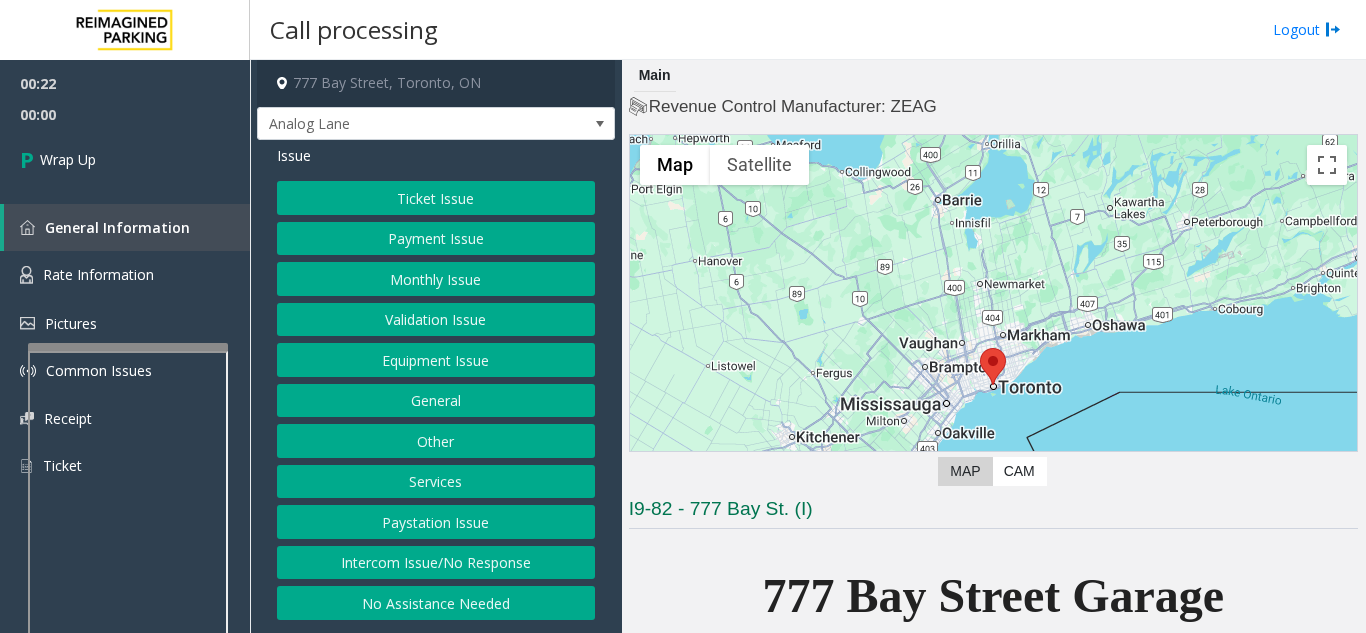 click on "Intercom Issue/No Response" 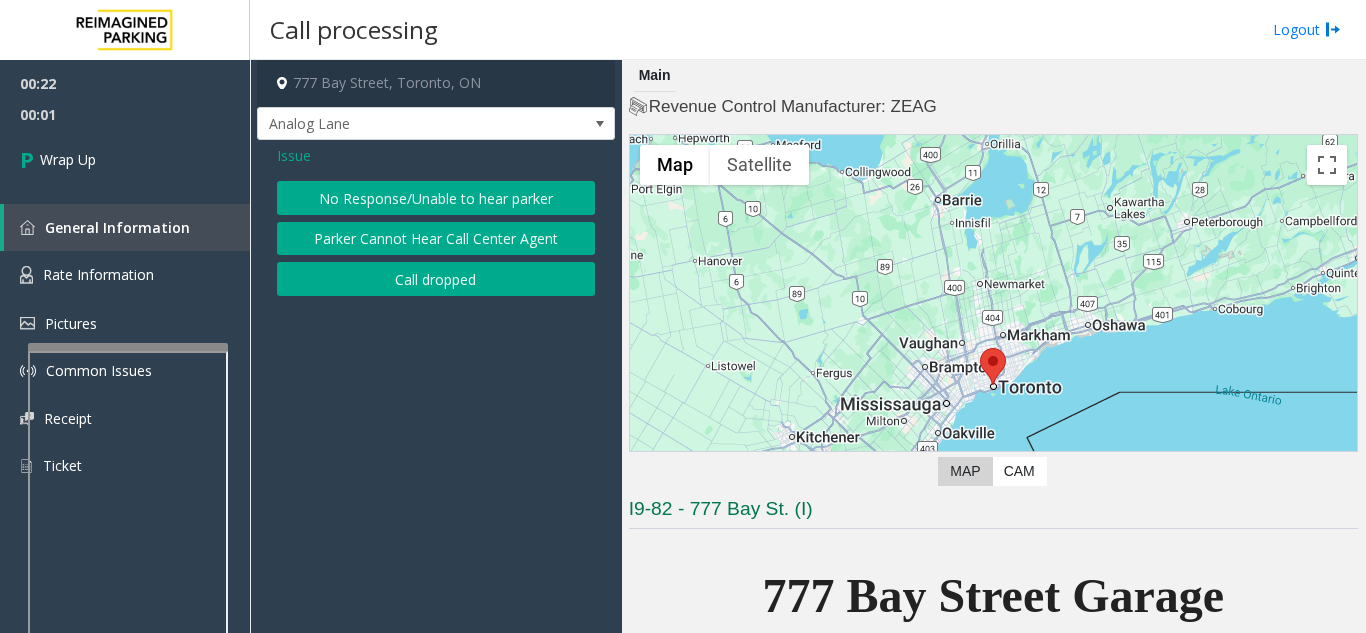 click on "No Response/Unable to hear parker" 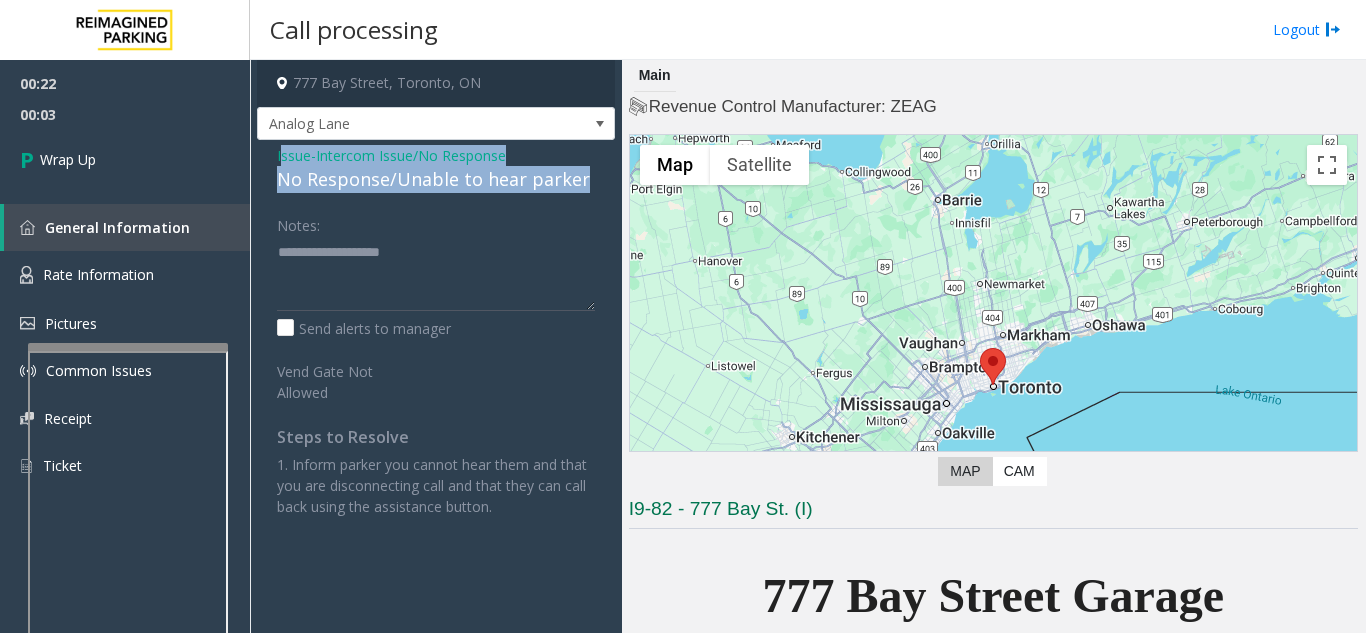 drag, startPoint x: 279, startPoint y: 153, endPoint x: 551, endPoint y: 176, distance: 272.9707 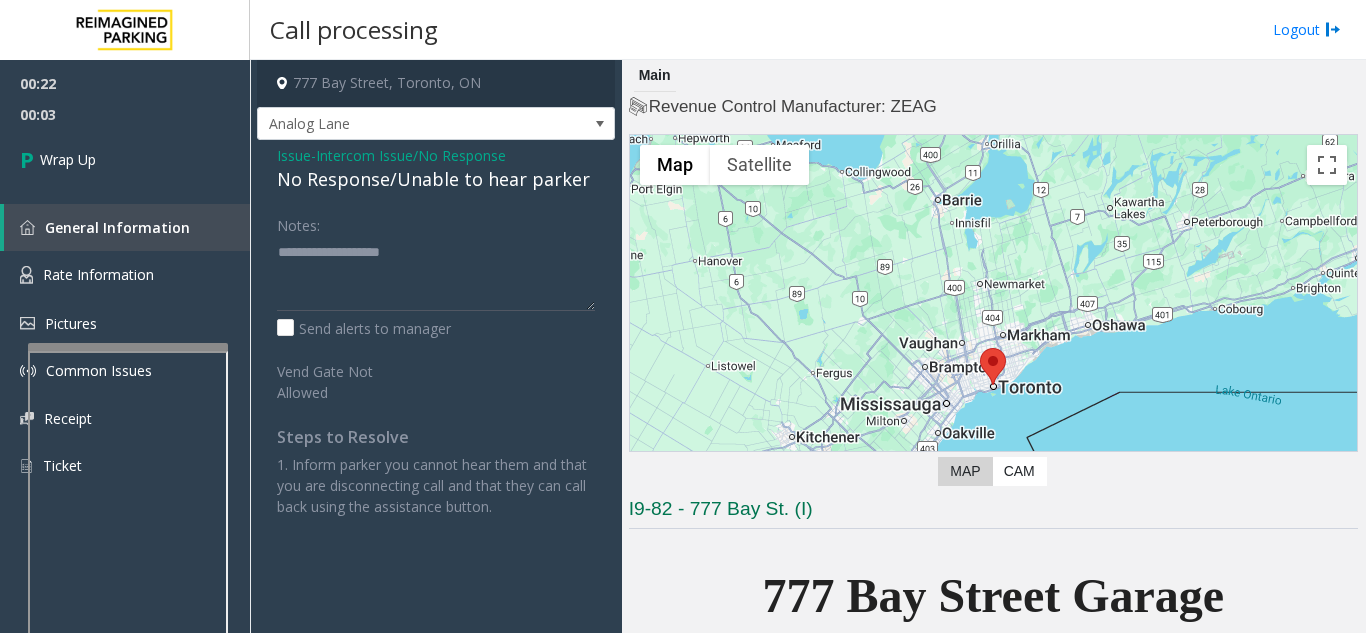 click on "Notes:" 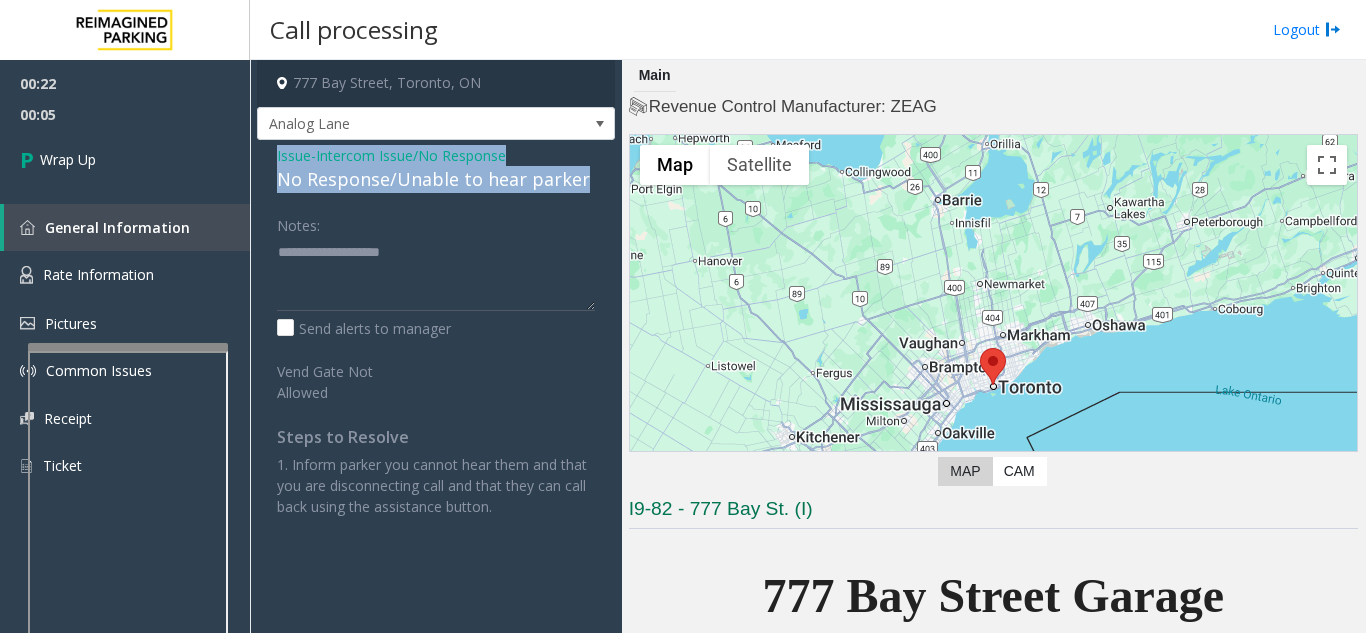 drag, startPoint x: 263, startPoint y: 155, endPoint x: 579, endPoint y: 177, distance: 316.7649 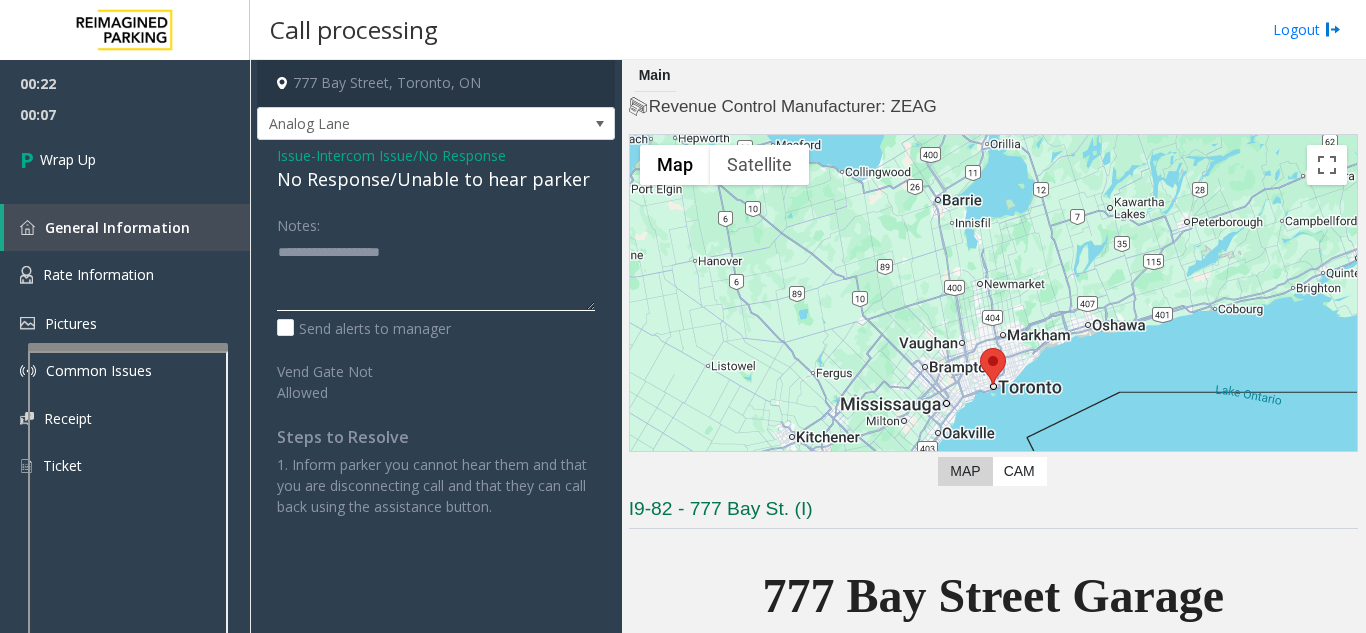 click 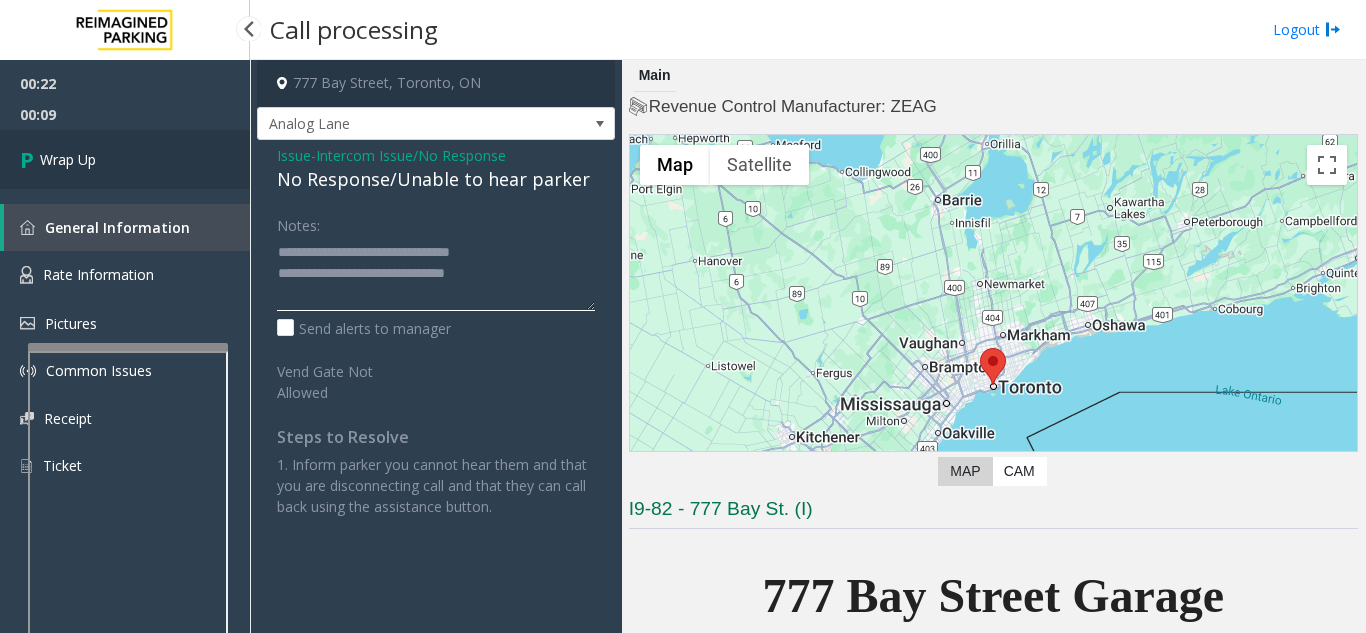 type on "**********" 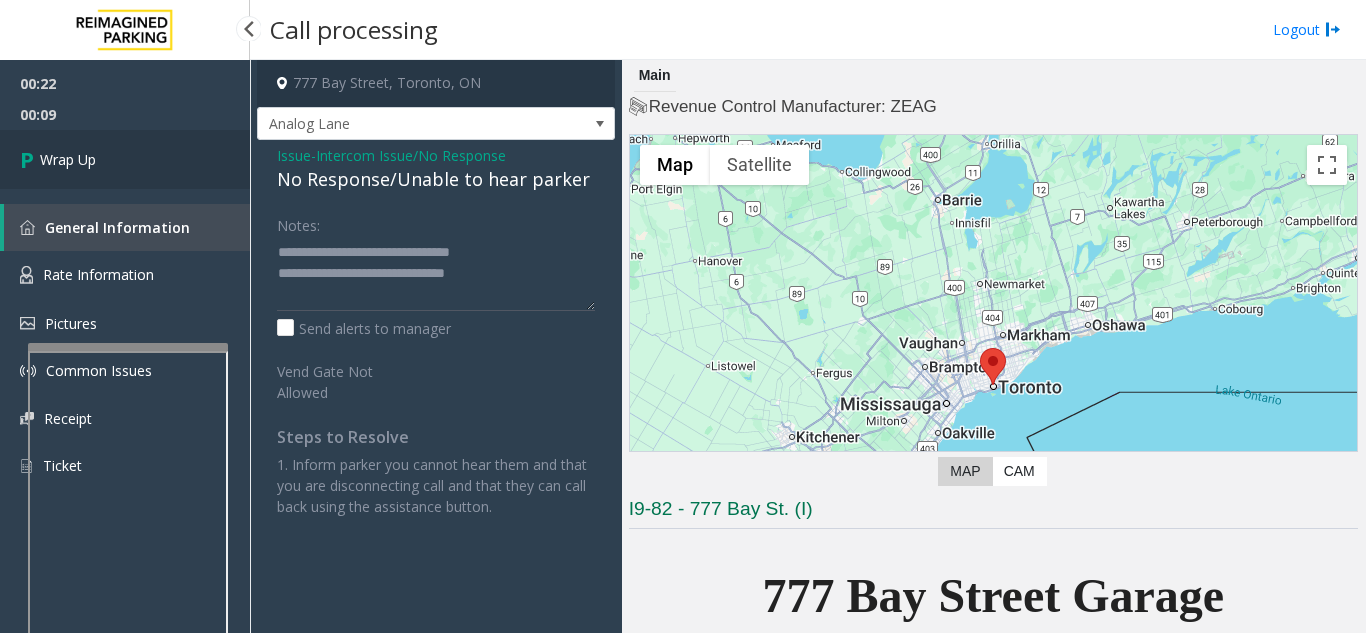 click on "Wrap Up" at bounding box center [125, 159] 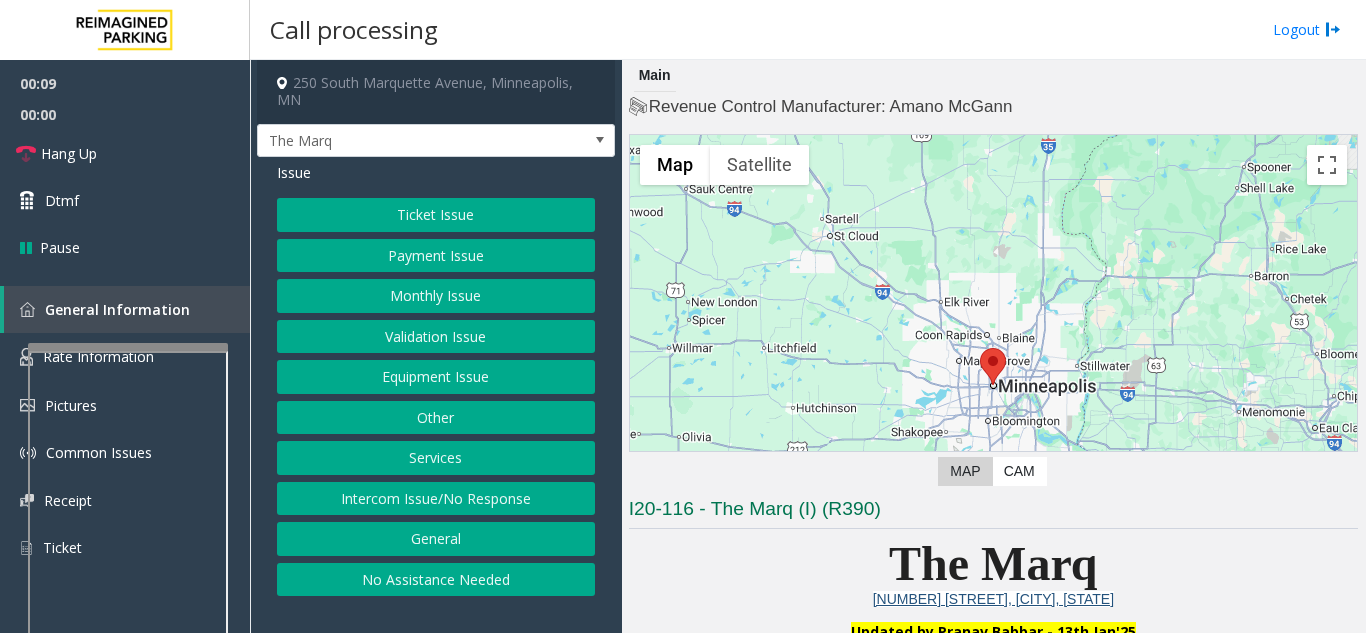 click on "Payment Issue" 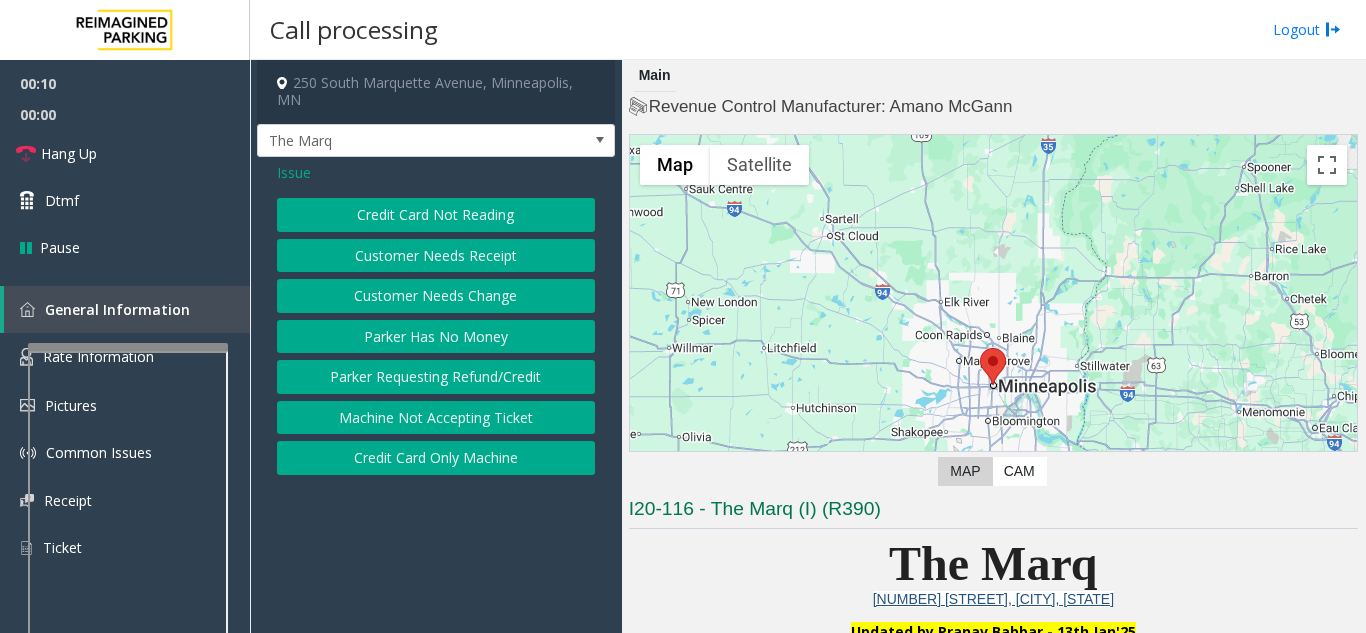 click on "Credit Card Not Reading" 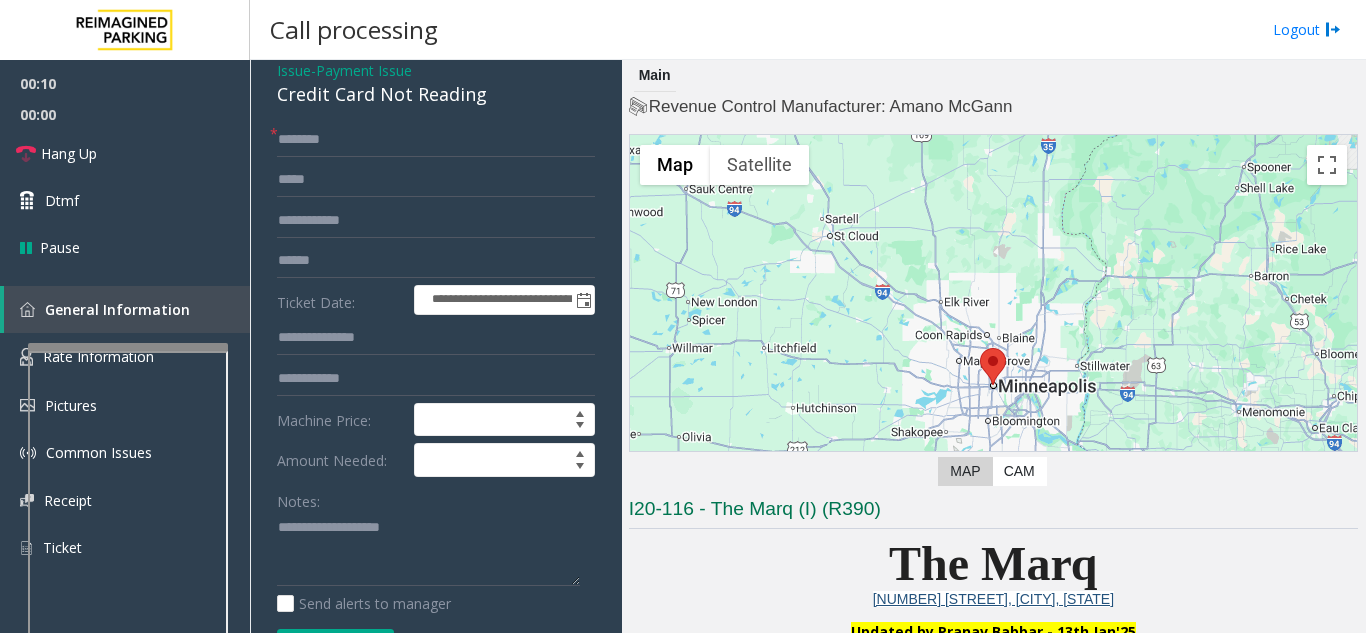 scroll, scrollTop: 200, scrollLeft: 0, axis: vertical 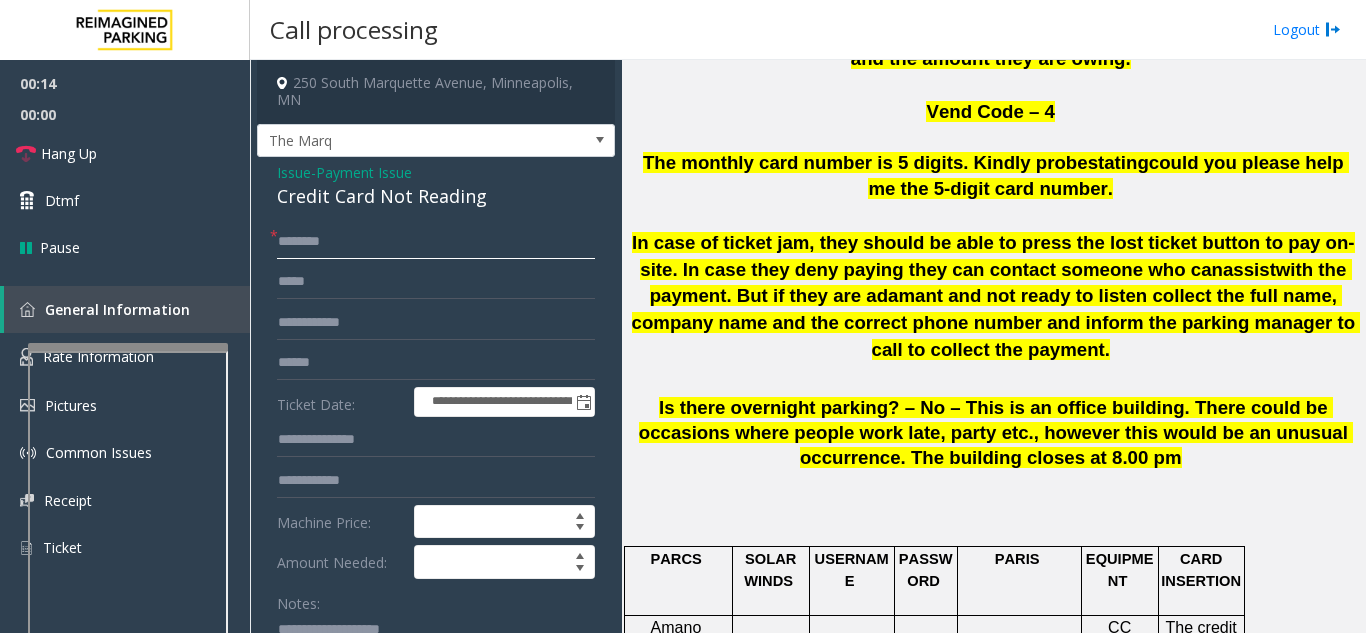 click 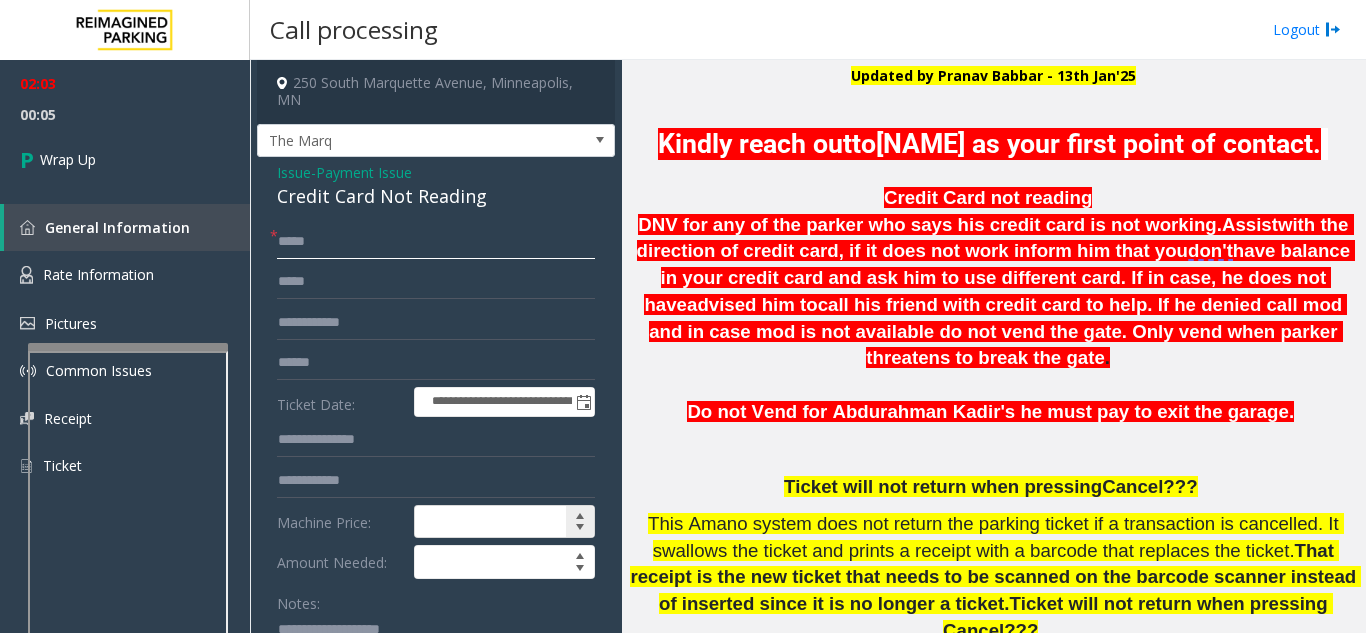 scroll, scrollTop: 600, scrollLeft: 0, axis: vertical 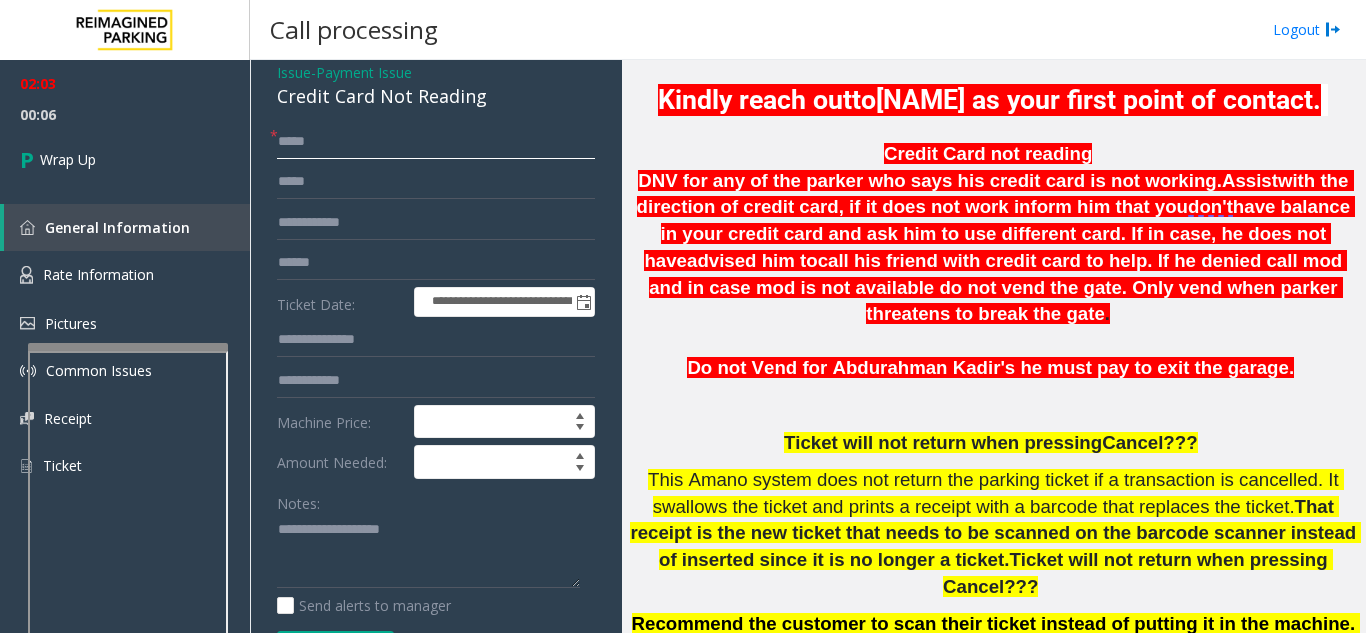 type on "*****" 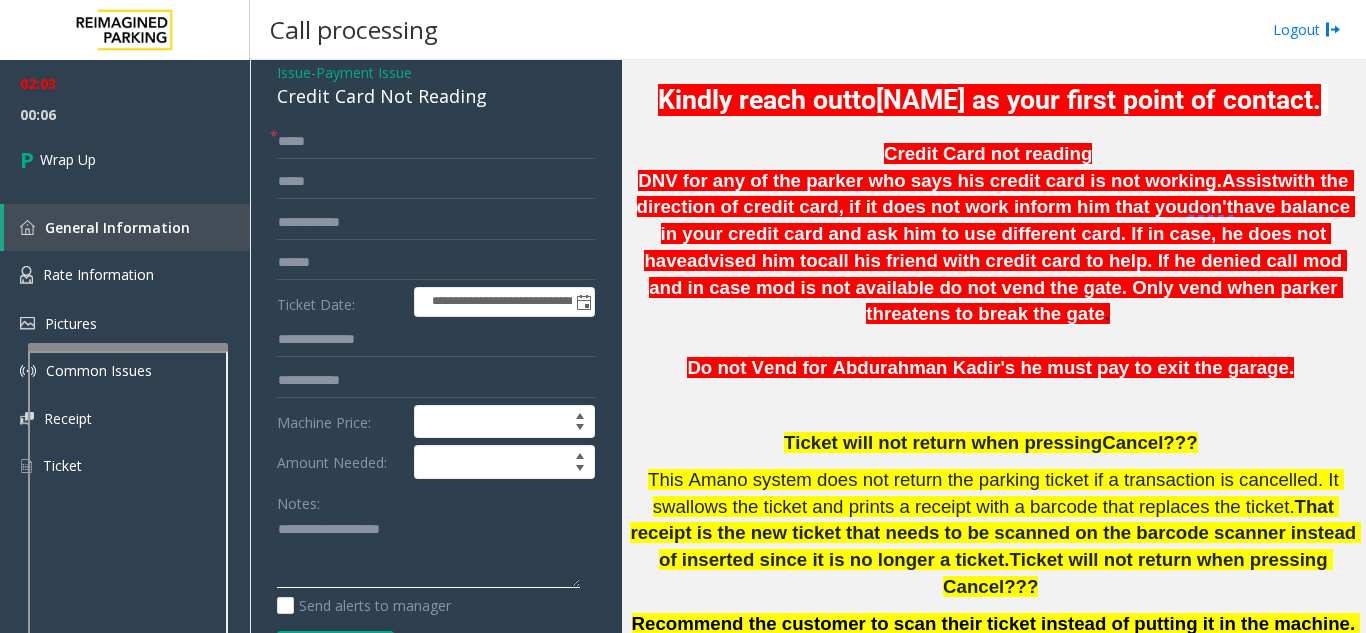 click 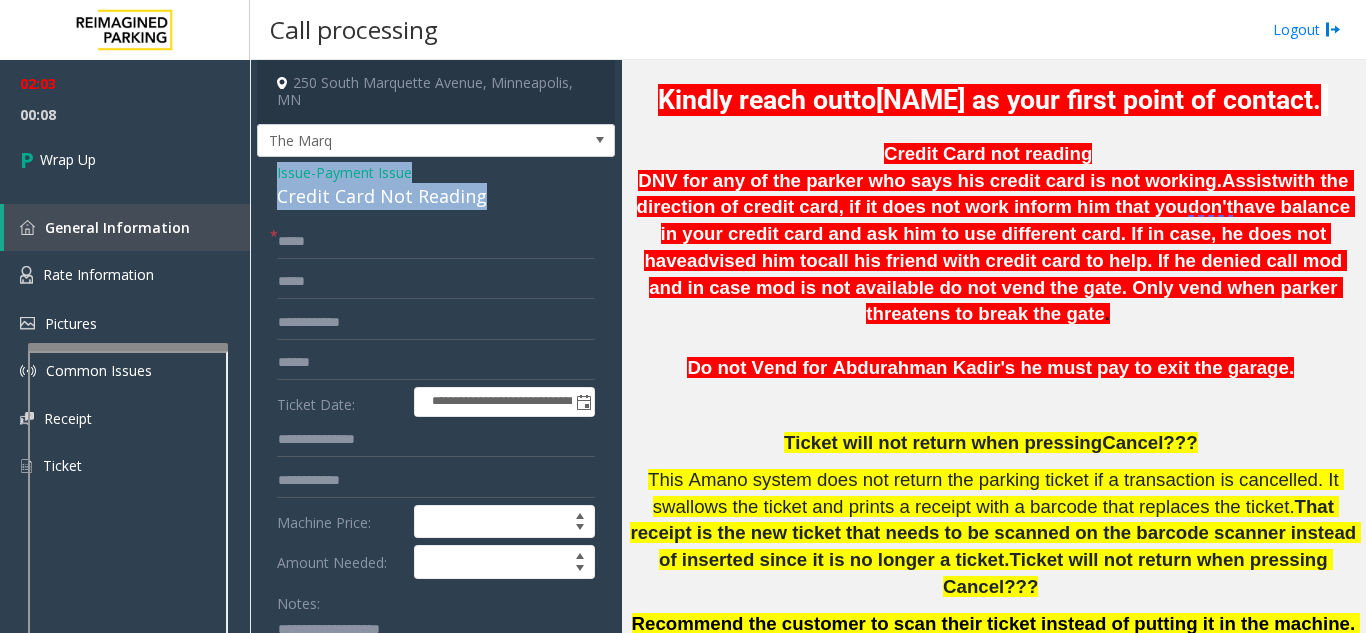 drag, startPoint x: 268, startPoint y: 169, endPoint x: 562, endPoint y: 209, distance: 296.70862 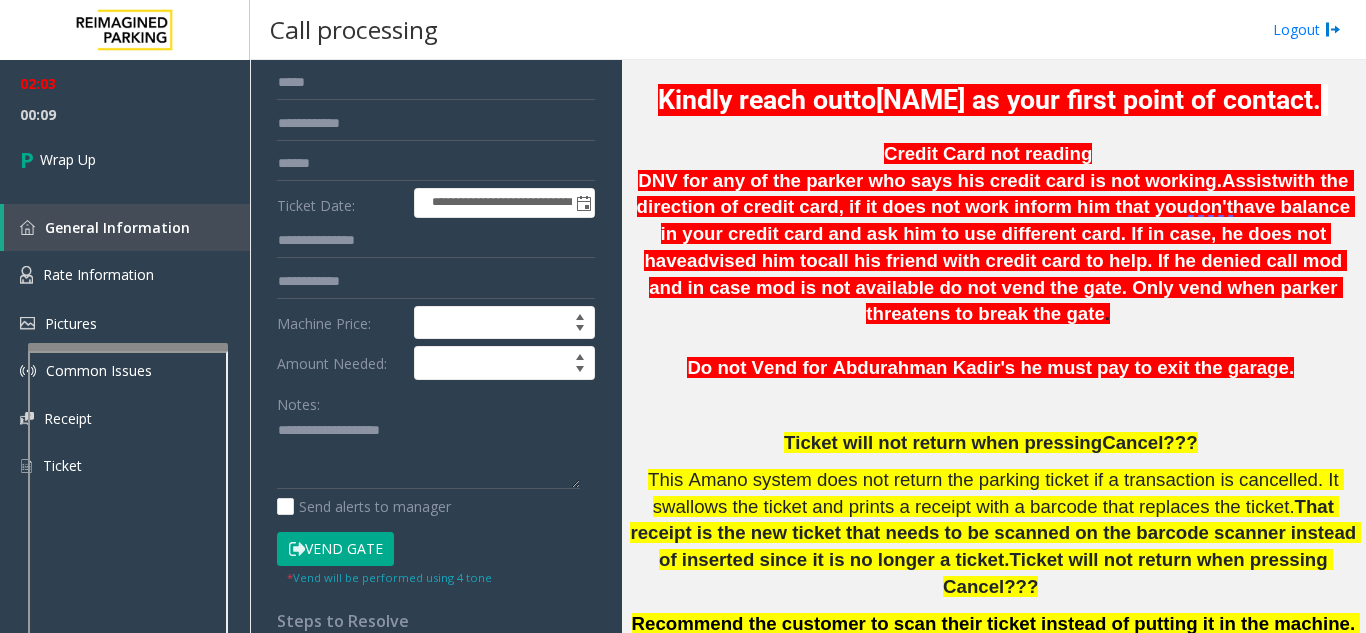 scroll, scrollTop: 200, scrollLeft: 0, axis: vertical 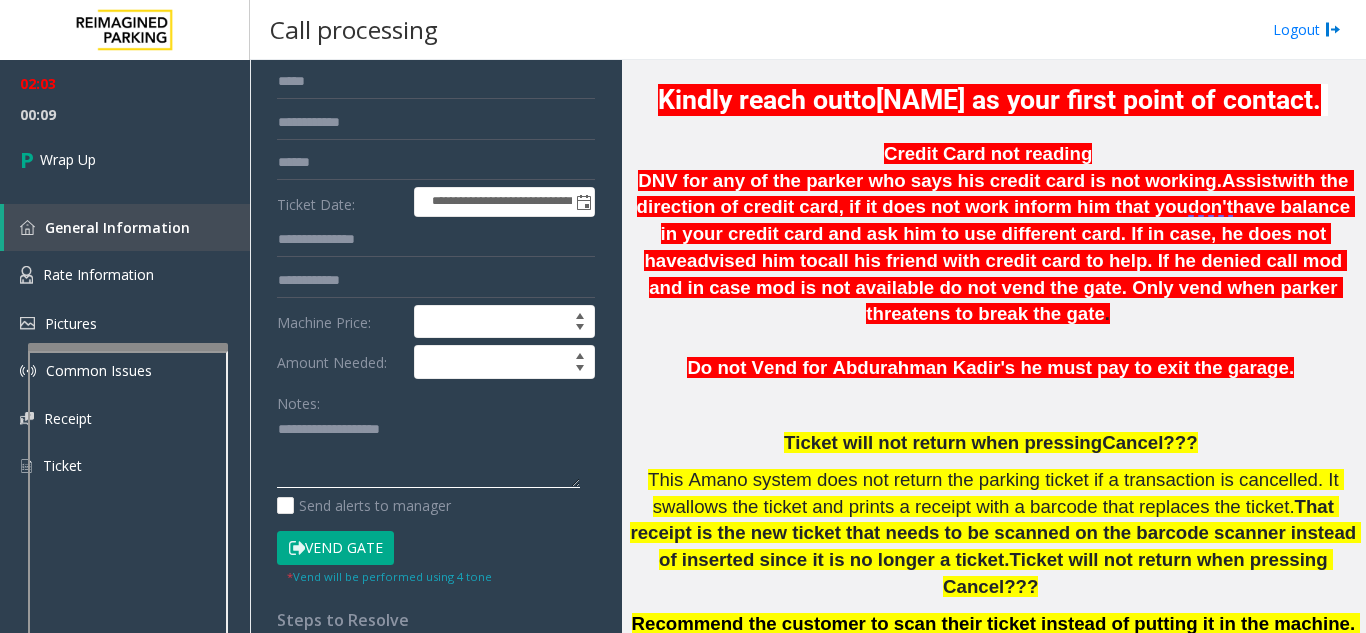 click 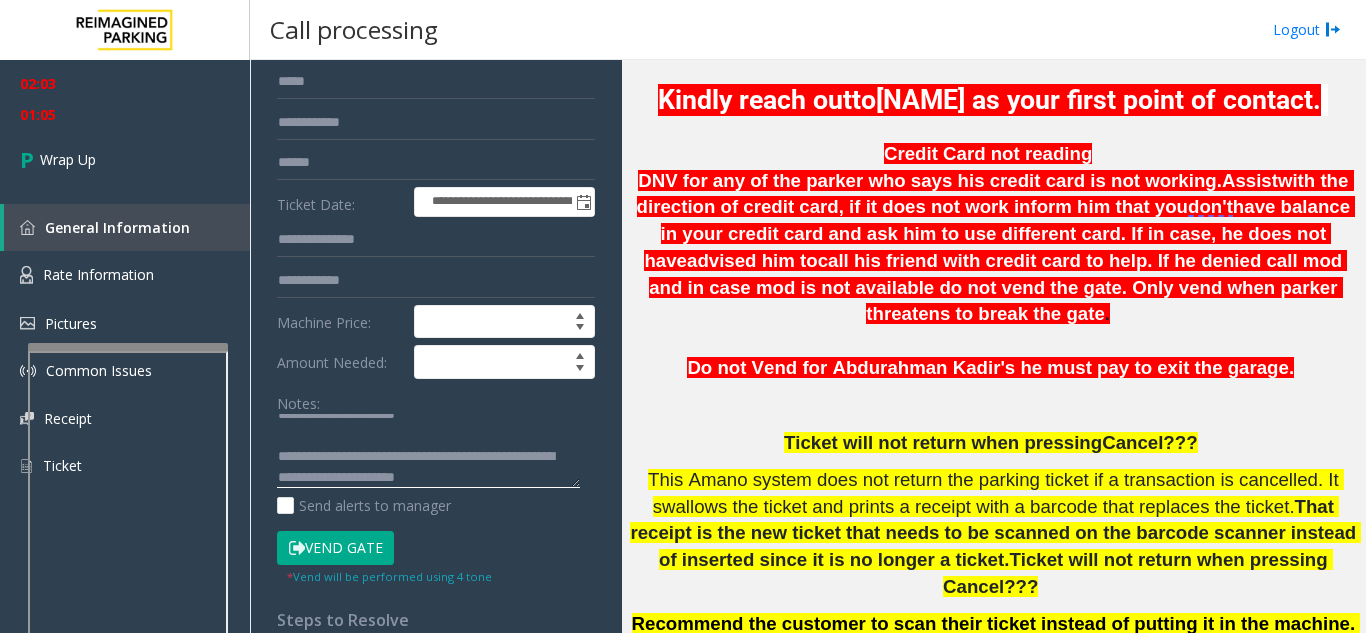 scroll, scrollTop: 57, scrollLeft: 0, axis: vertical 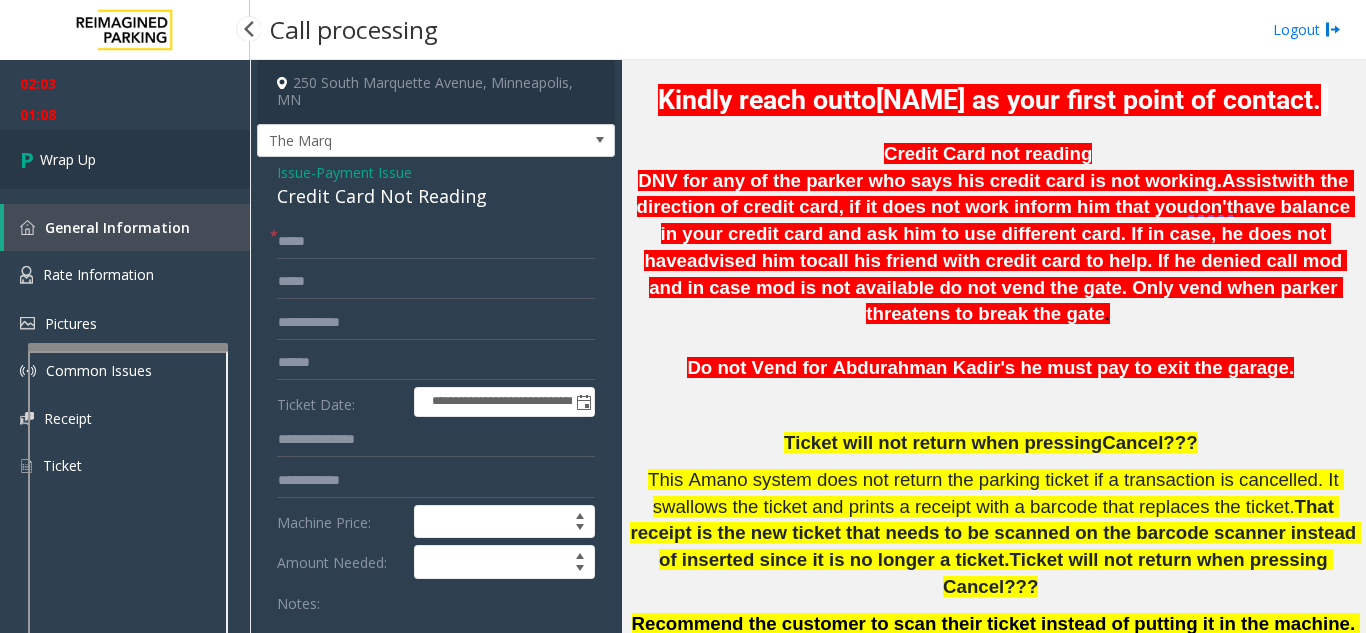type on "**********" 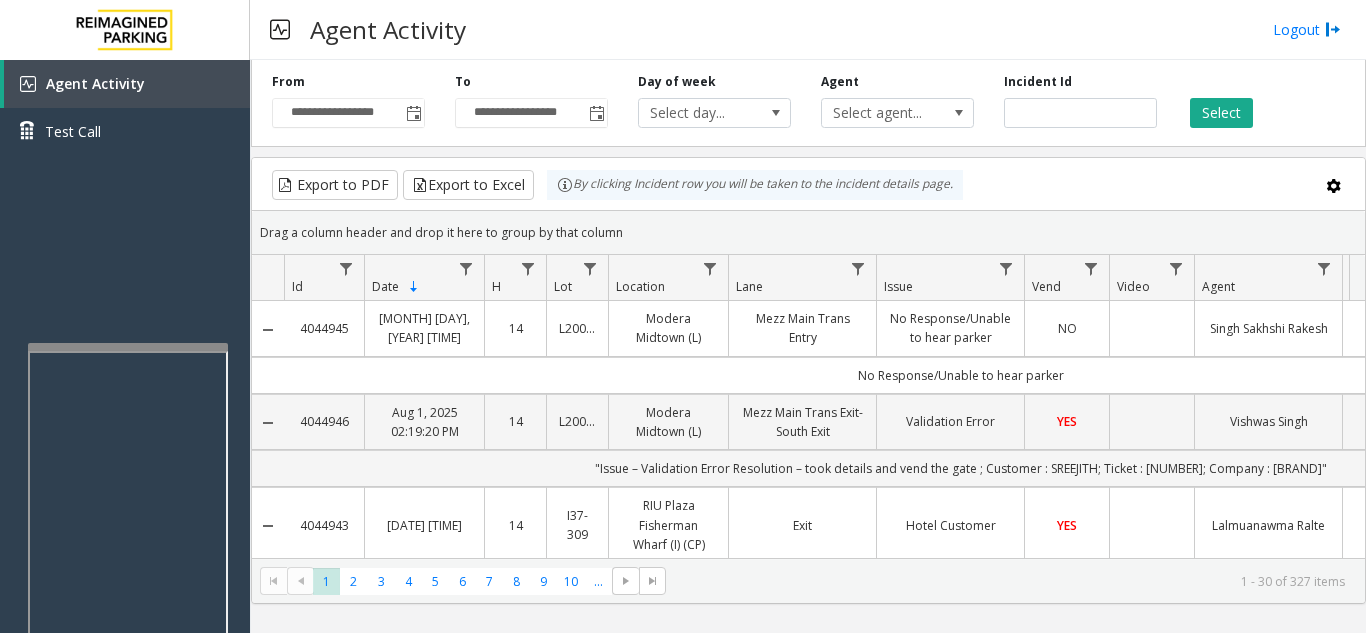 click on "**********" at bounding box center [808, 346] 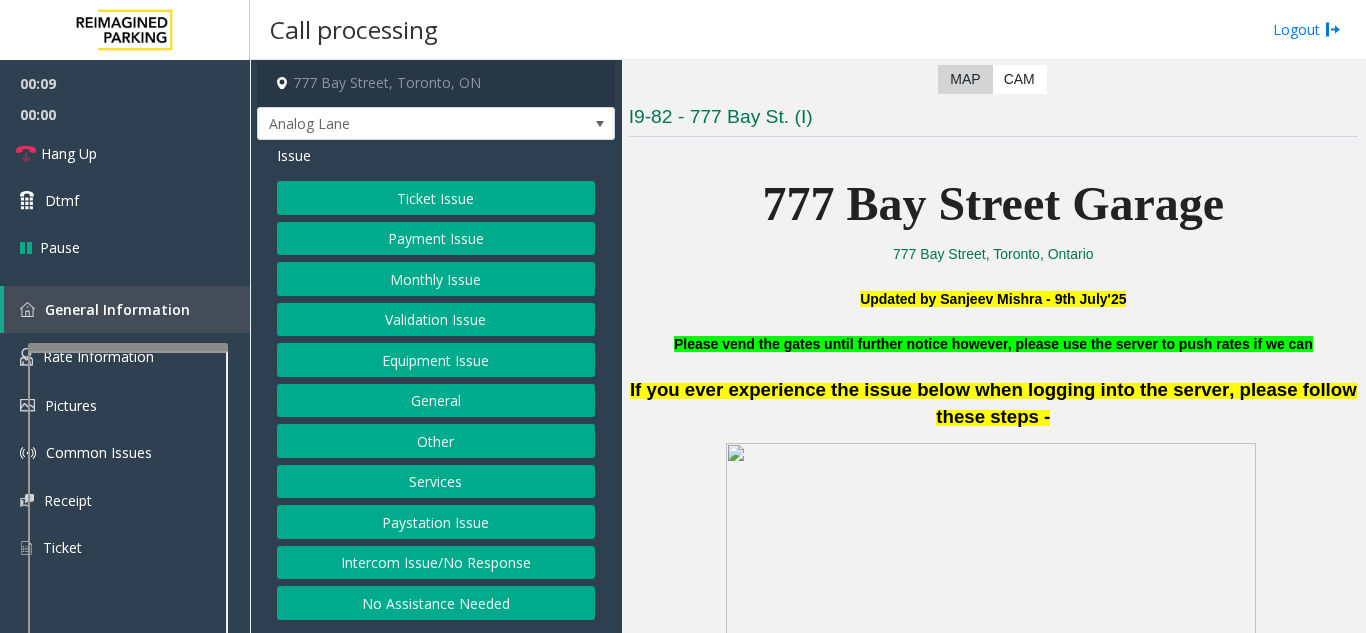scroll, scrollTop: 400, scrollLeft: 0, axis: vertical 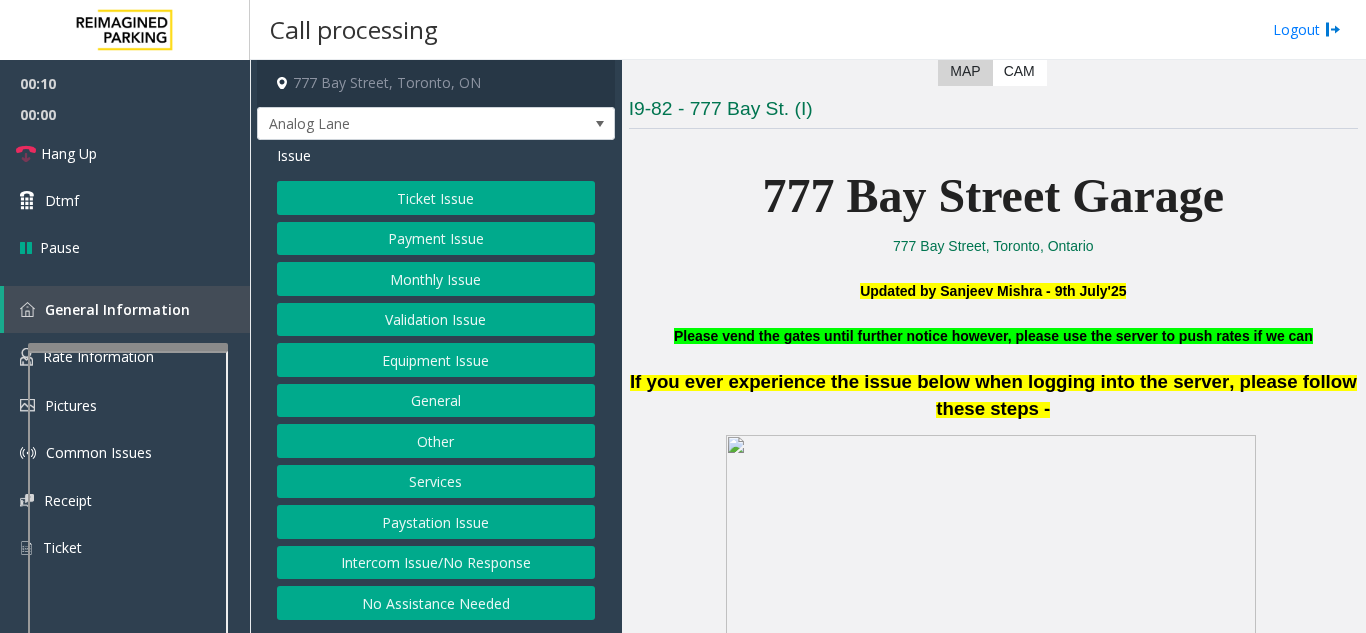 click on "Intercom Issue/No Response" 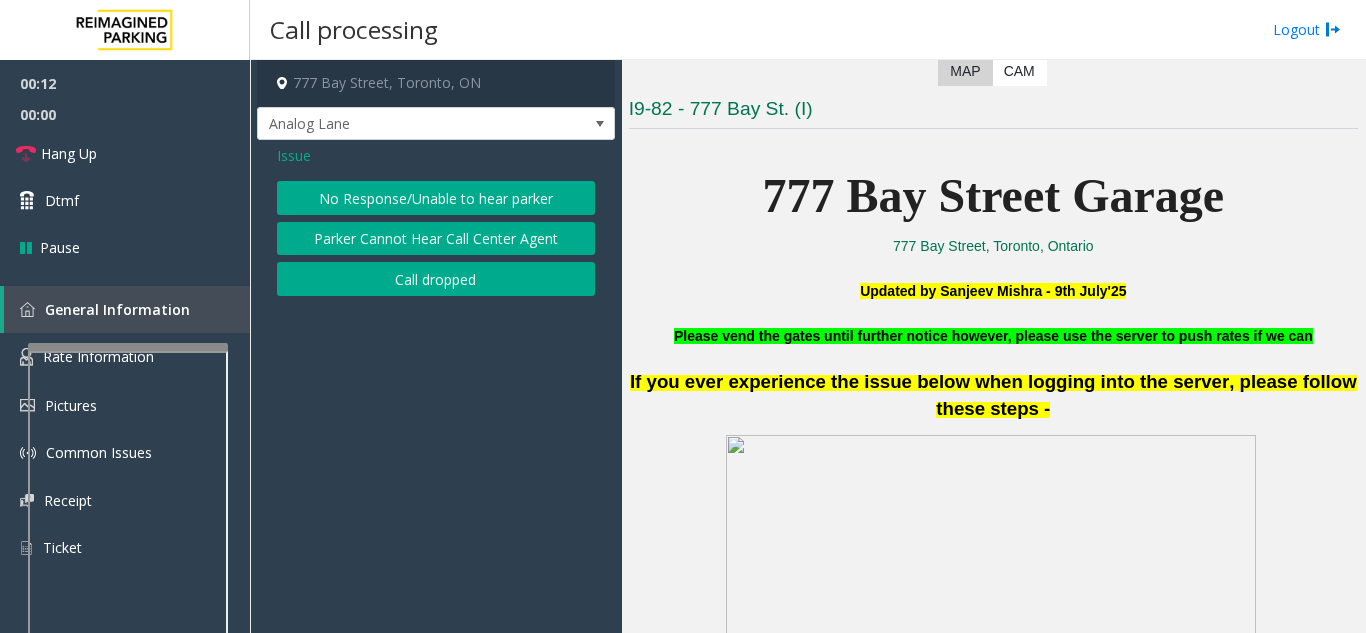 click on "No Response/Unable to hear parker" 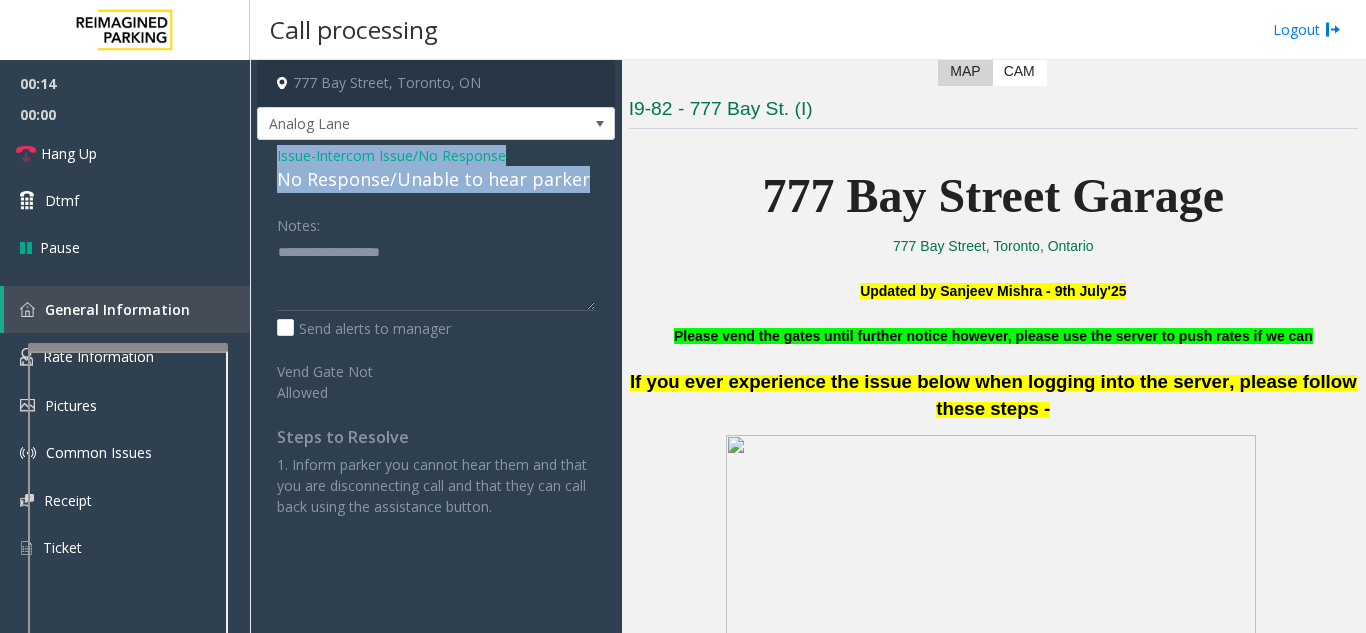 drag, startPoint x: 270, startPoint y: 156, endPoint x: 599, endPoint y: 176, distance: 329.60733 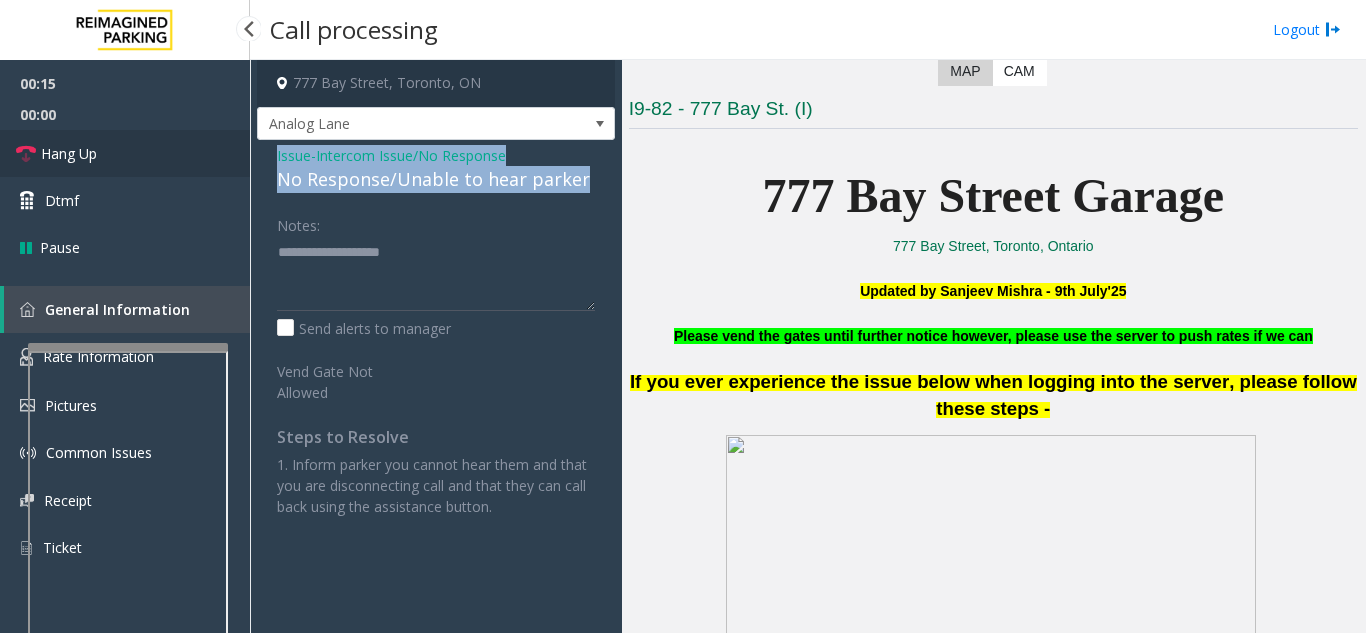 click on "Hang Up" at bounding box center [125, 153] 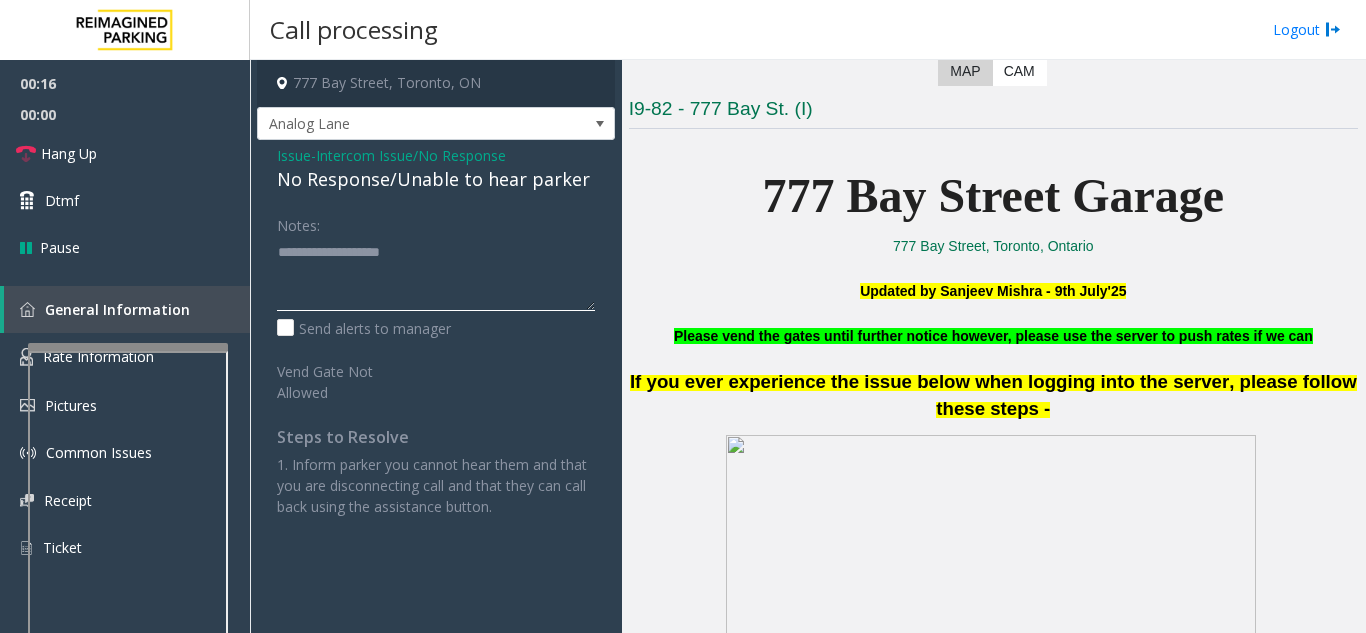click 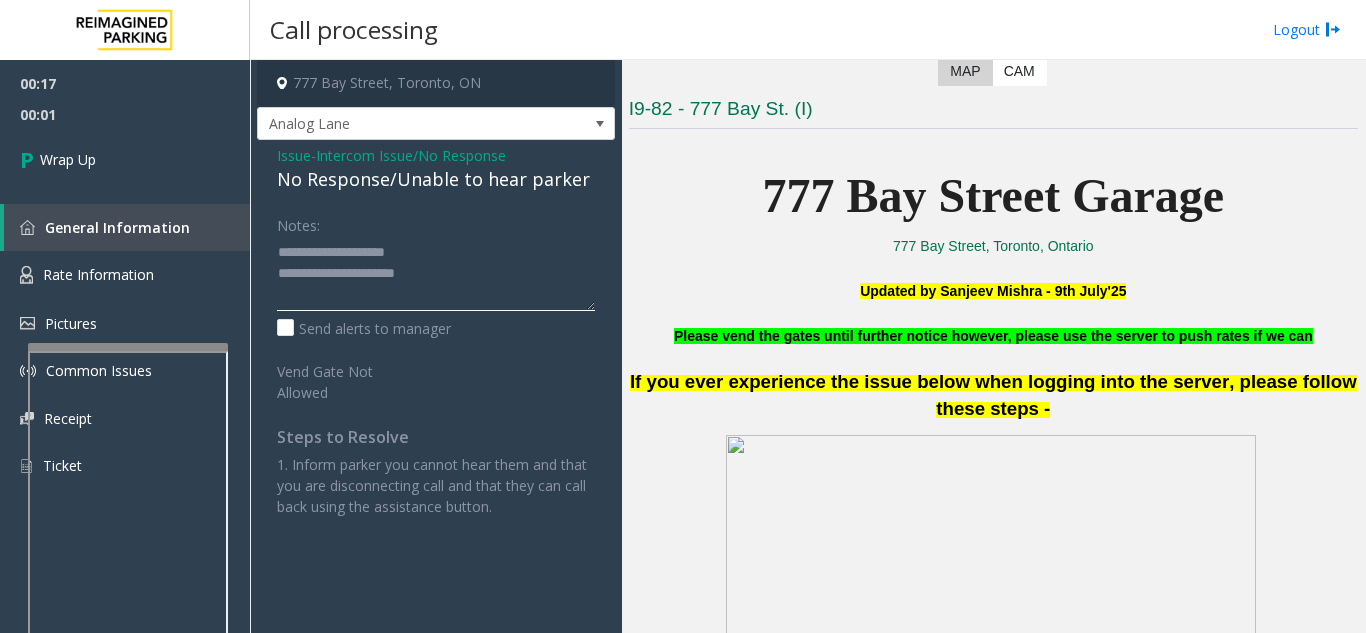 drag, startPoint x: 437, startPoint y: 277, endPoint x: 276, endPoint y: 248, distance: 163.59096 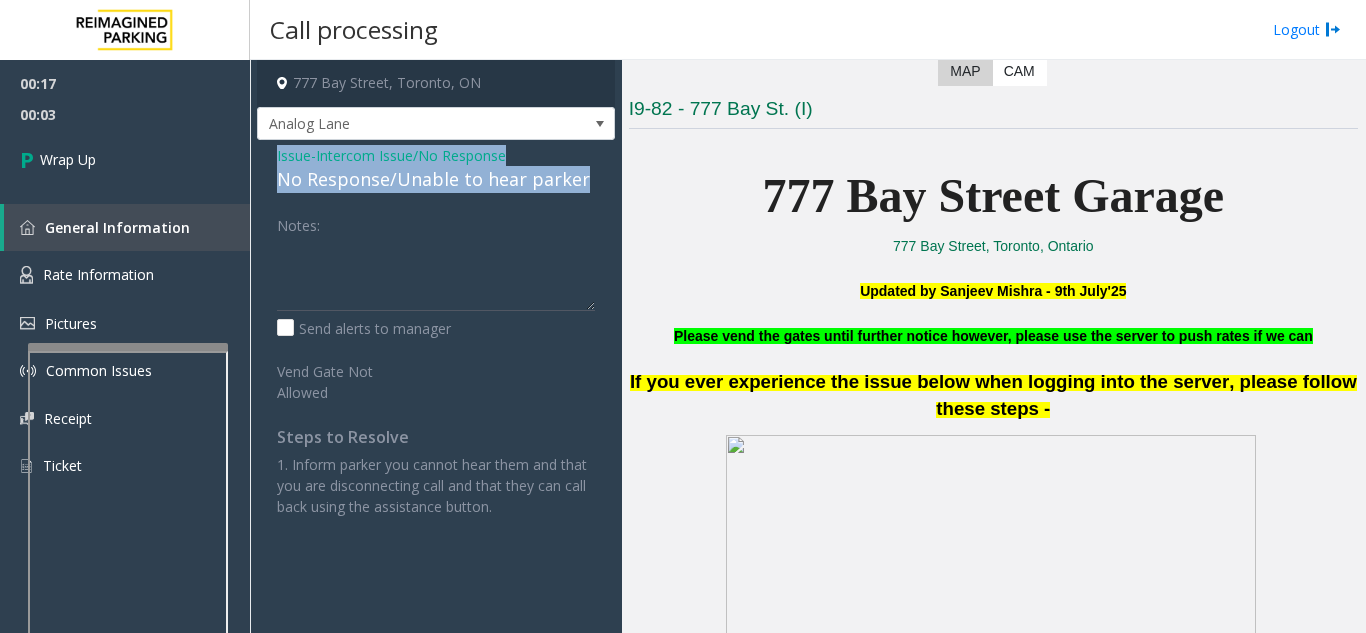 drag, startPoint x: 264, startPoint y: 148, endPoint x: 581, endPoint y: 174, distance: 318.06445 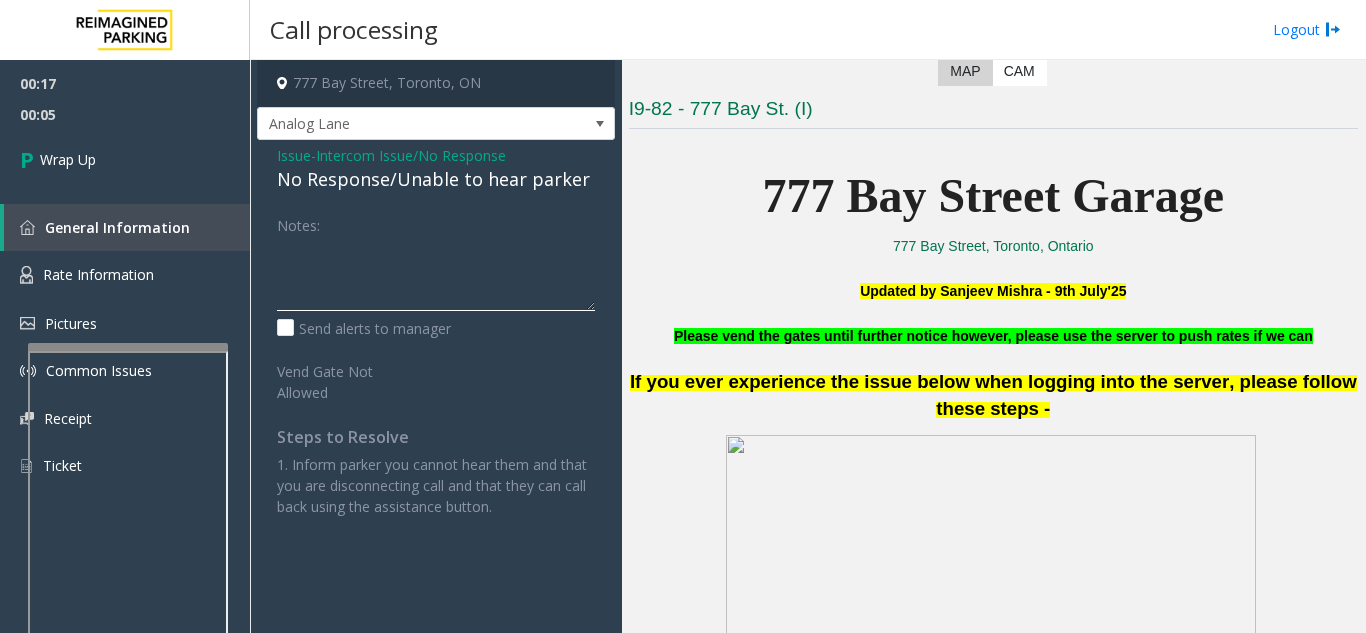 click 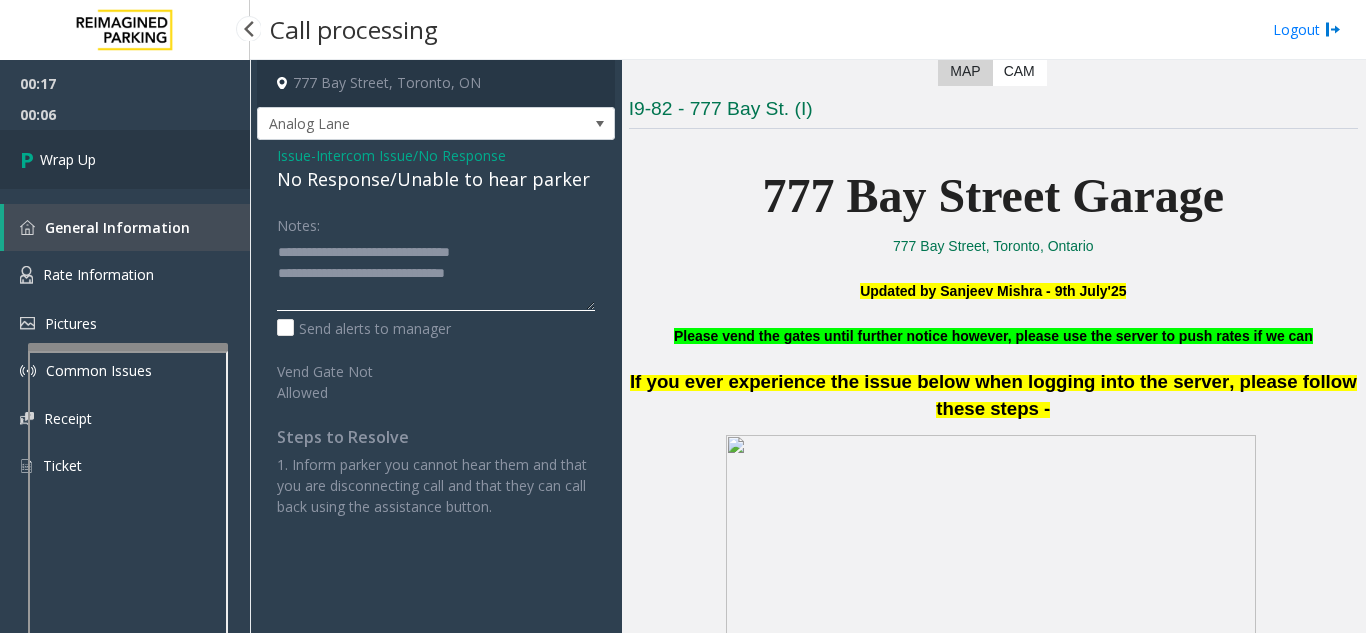 type on "**********" 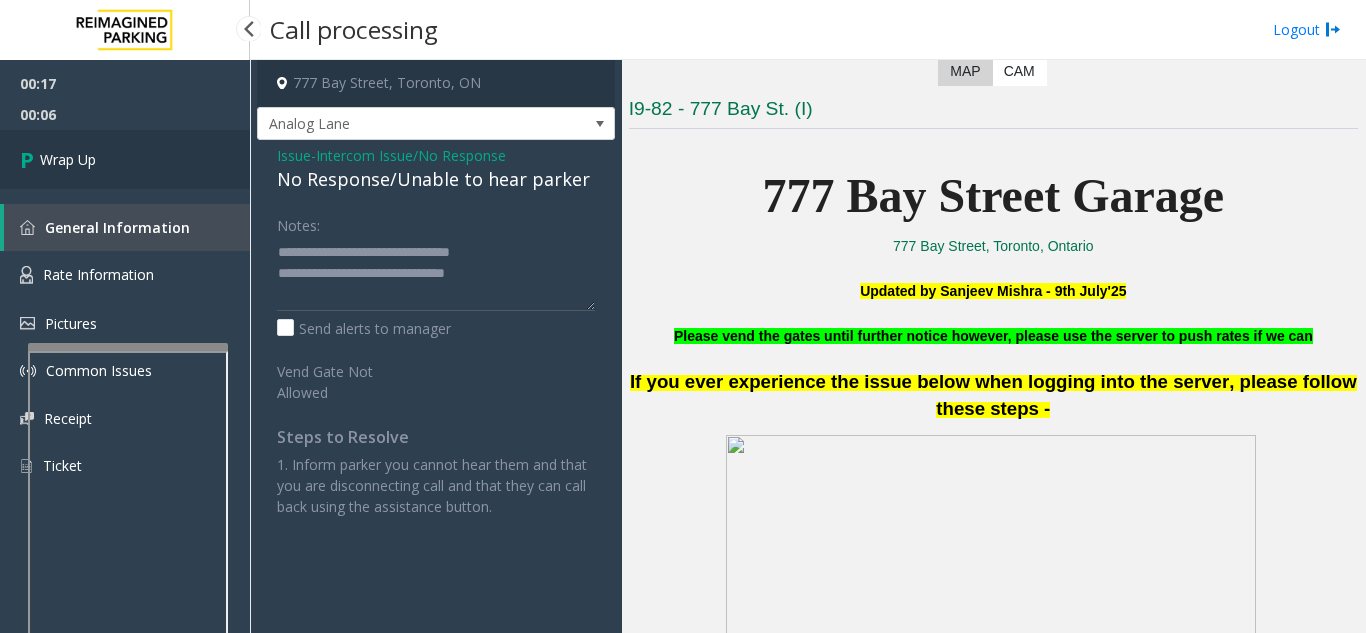 click on "Wrap Up" at bounding box center (125, 159) 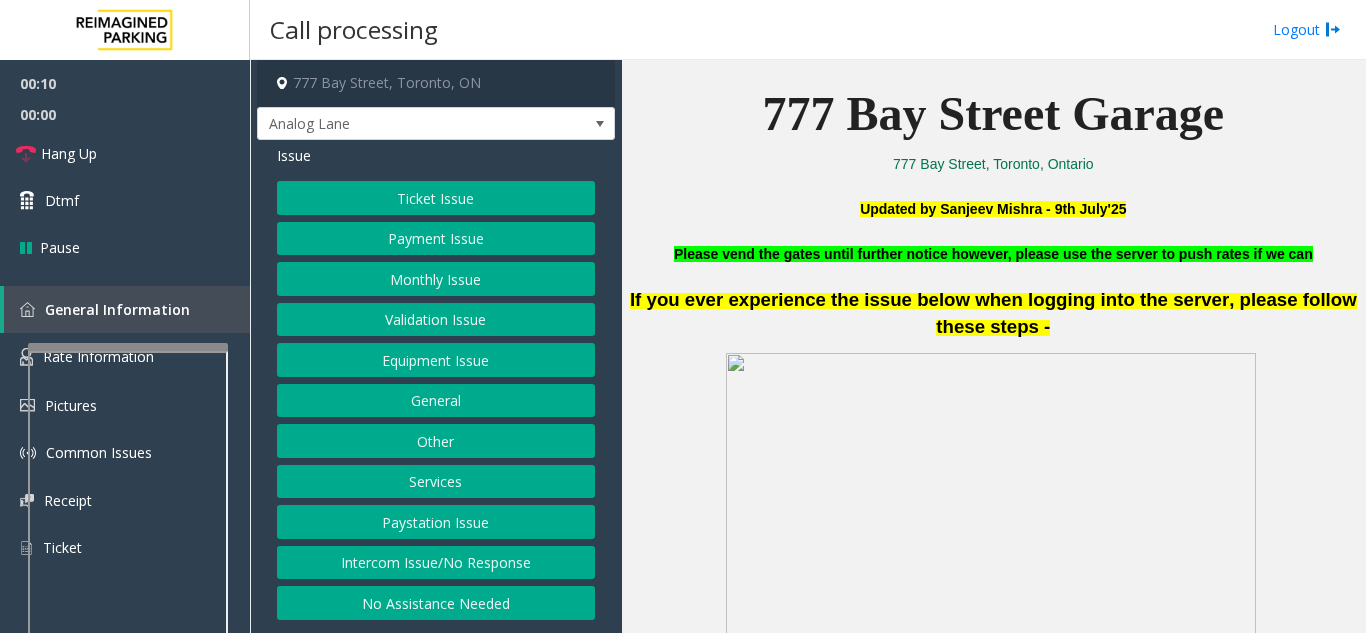 scroll, scrollTop: 600, scrollLeft: 0, axis: vertical 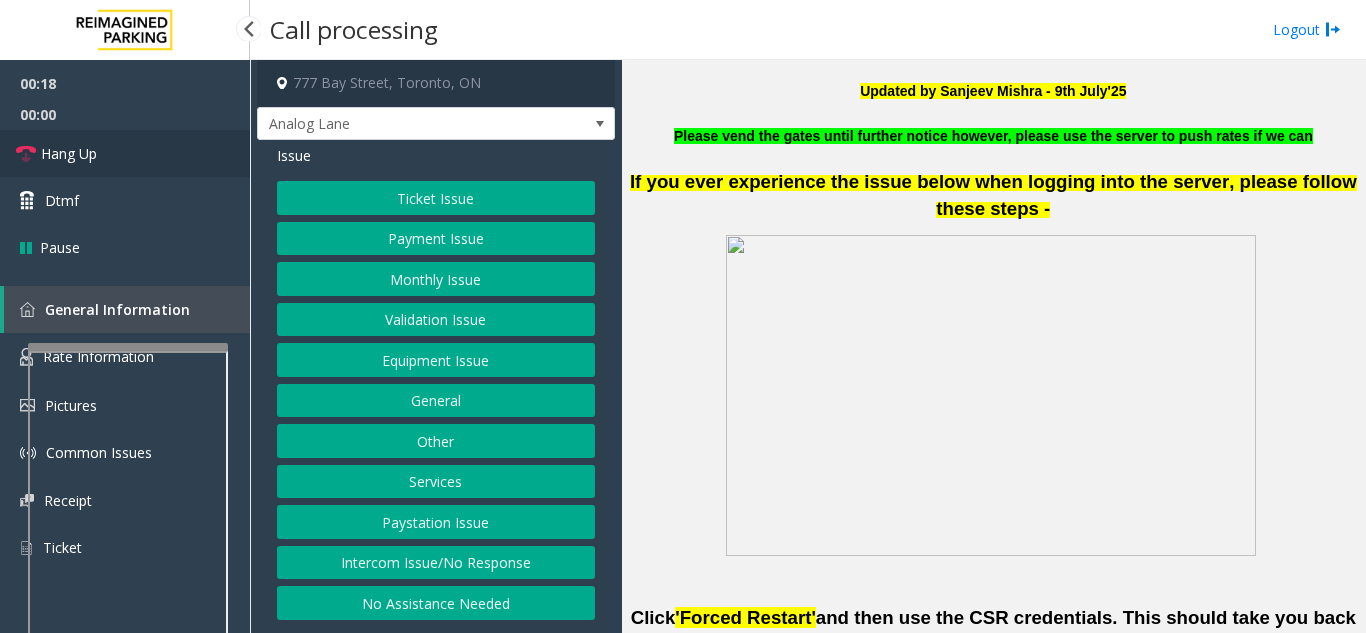 click on "Hang Up" at bounding box center [125, 153] 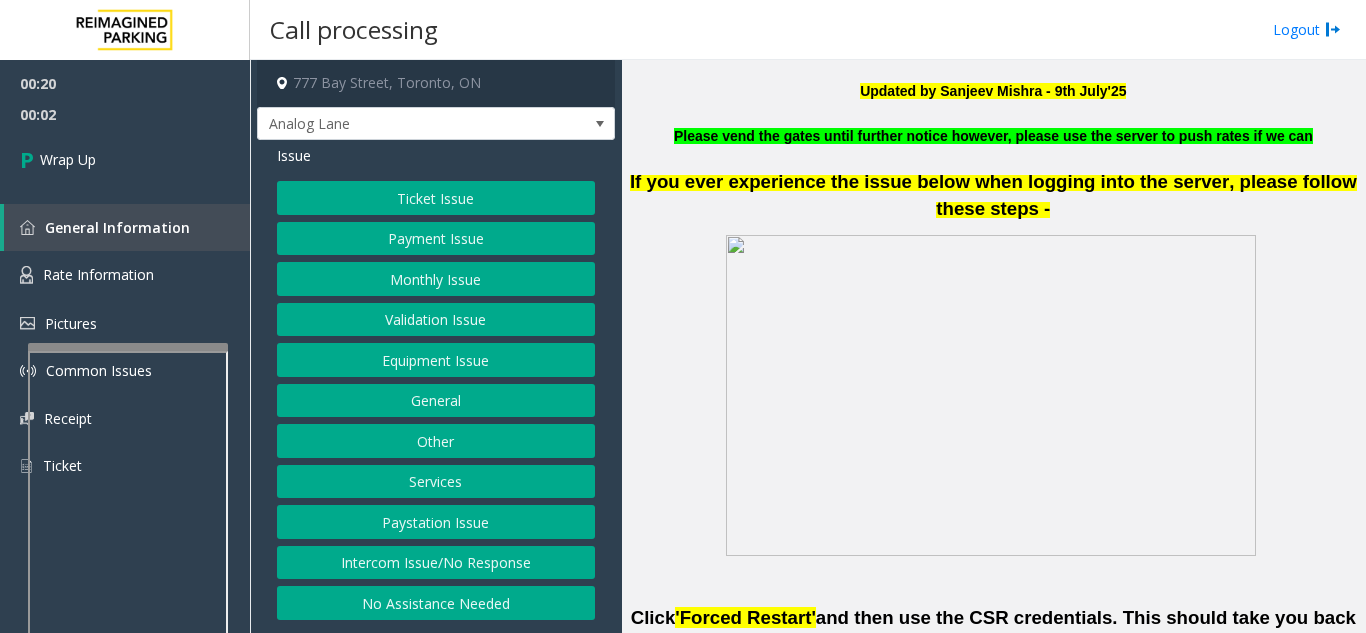 click on "Intercom Issue/No Response" 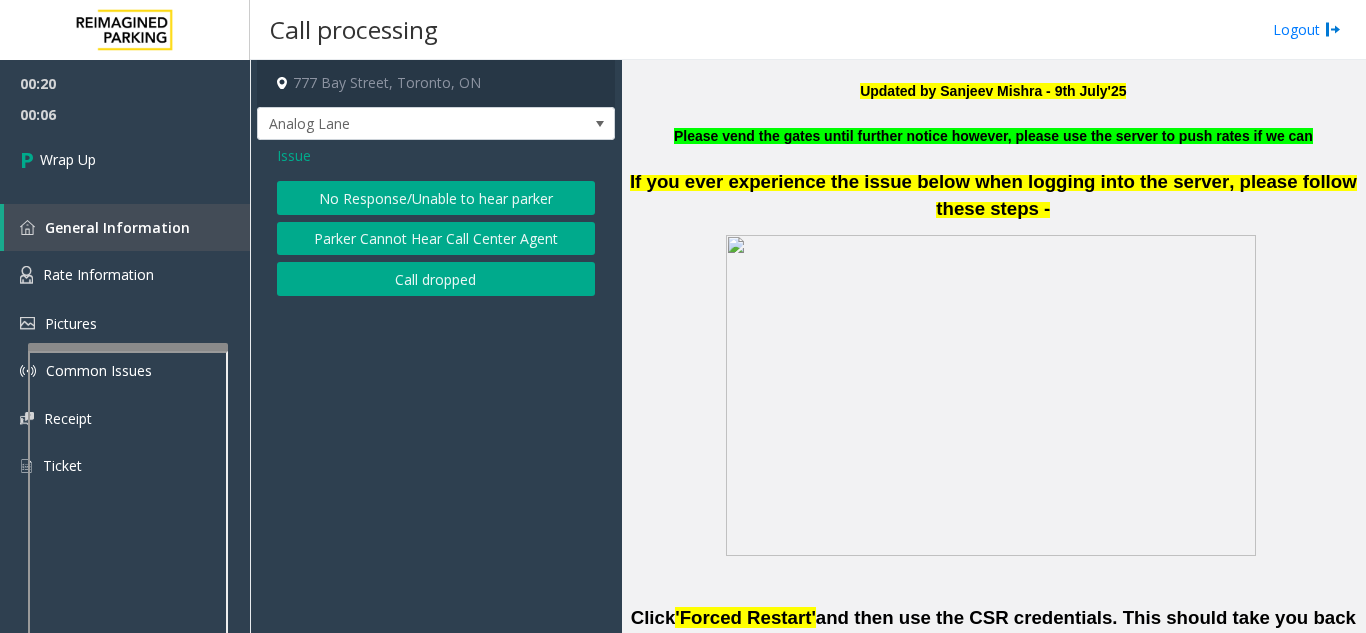 click on "No Response/Unable to hear parker" 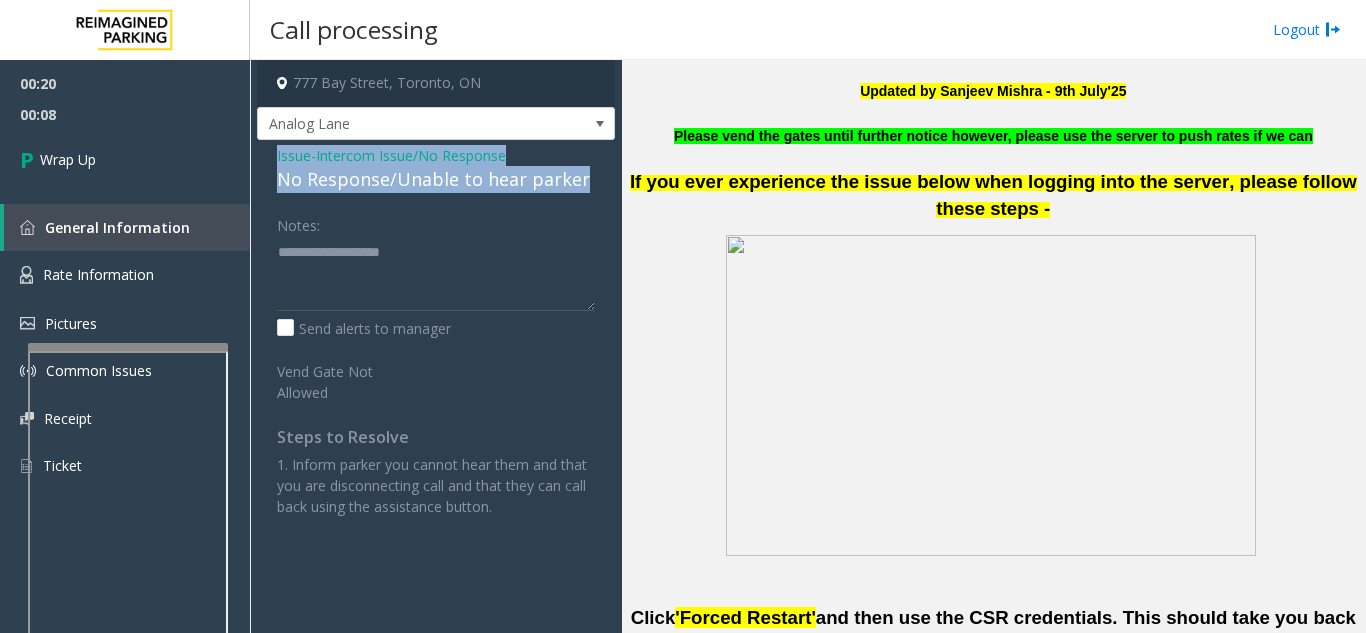drag, startPoint x: 273, startPoint y: 152, endPoint x: 605, endPoint y: 177, distance: 332.93994 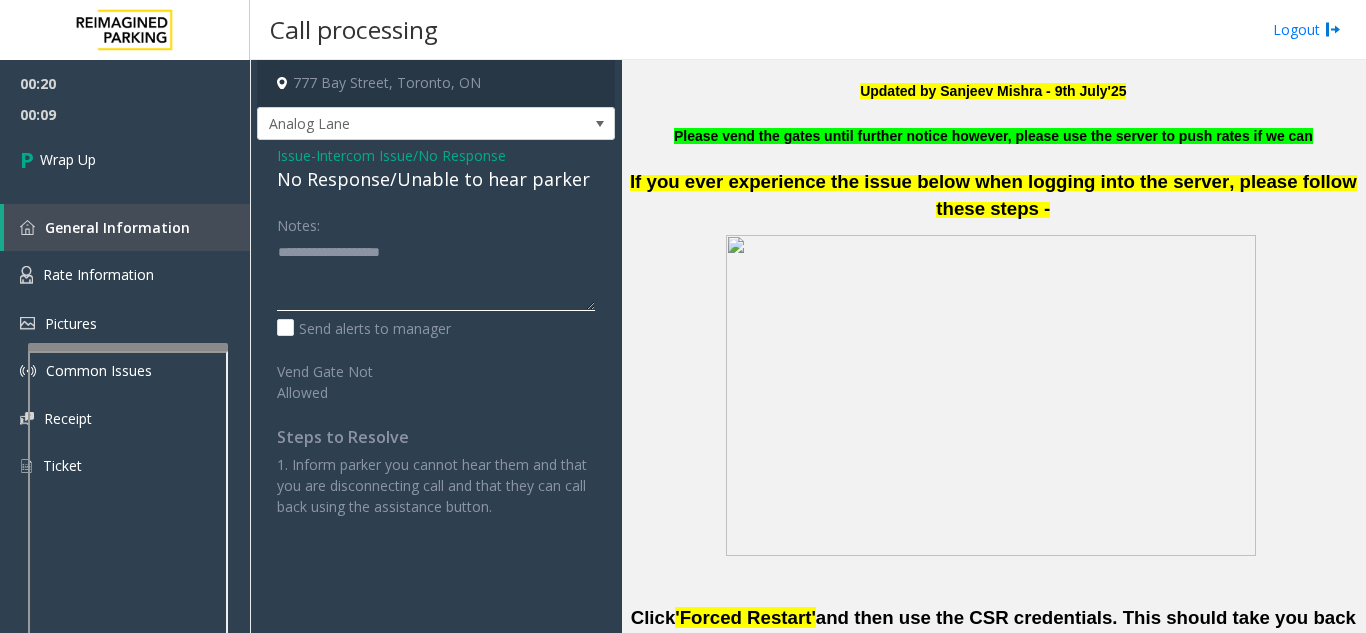 click 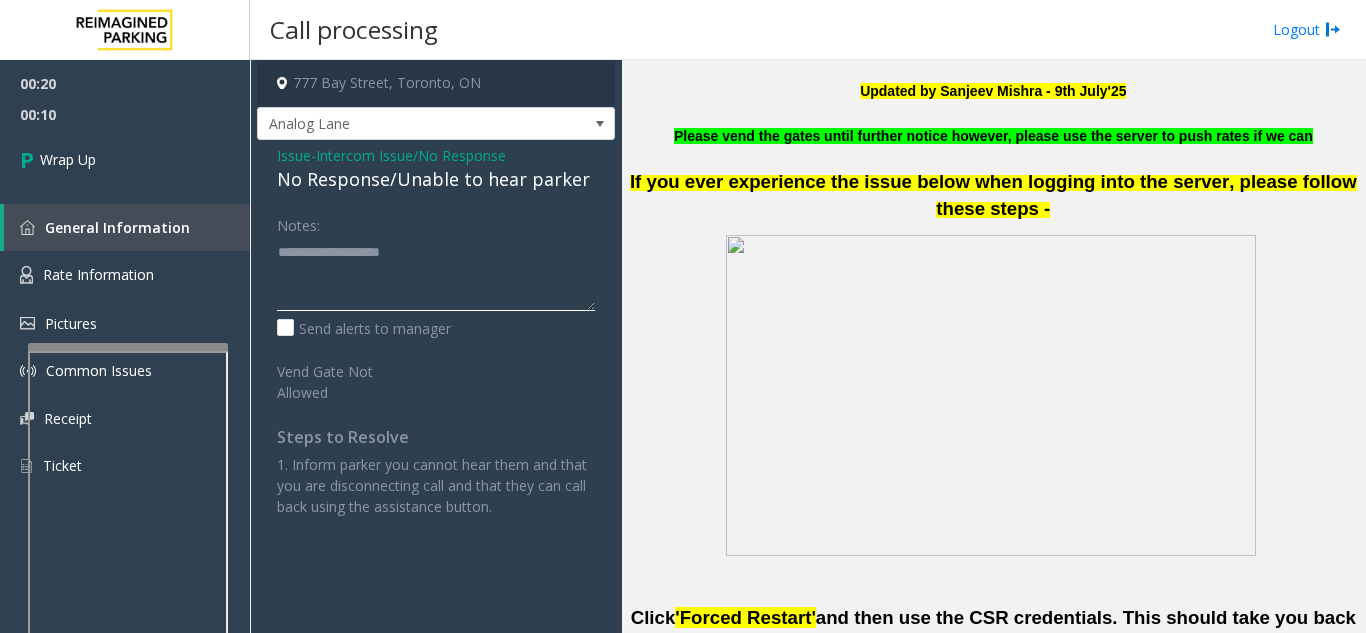 paste on "**********" 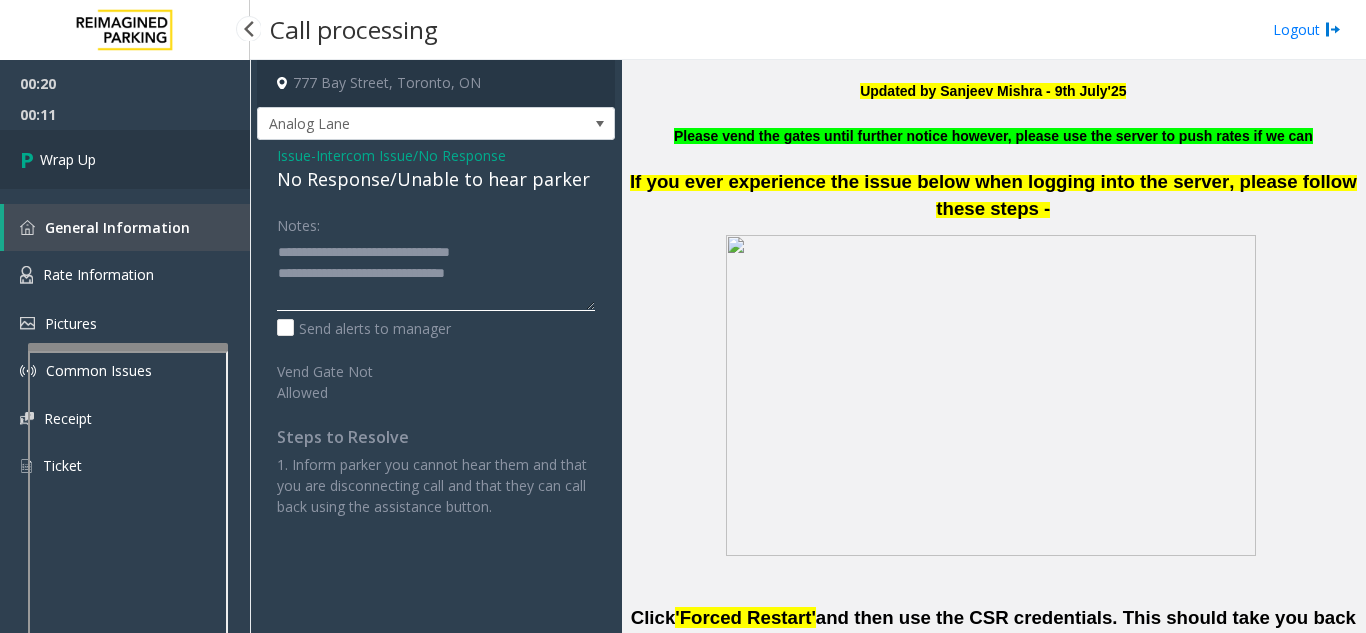 type on "**********" 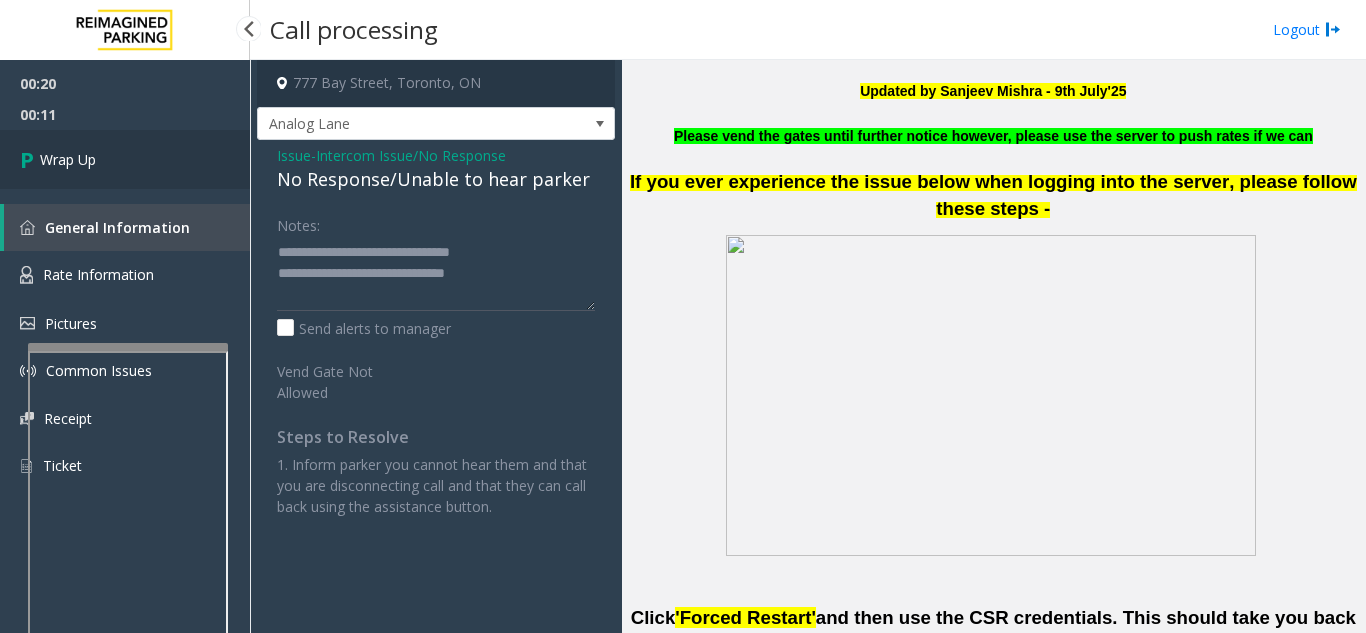 click on "Wrap Up" at bounding box center [125, 159] 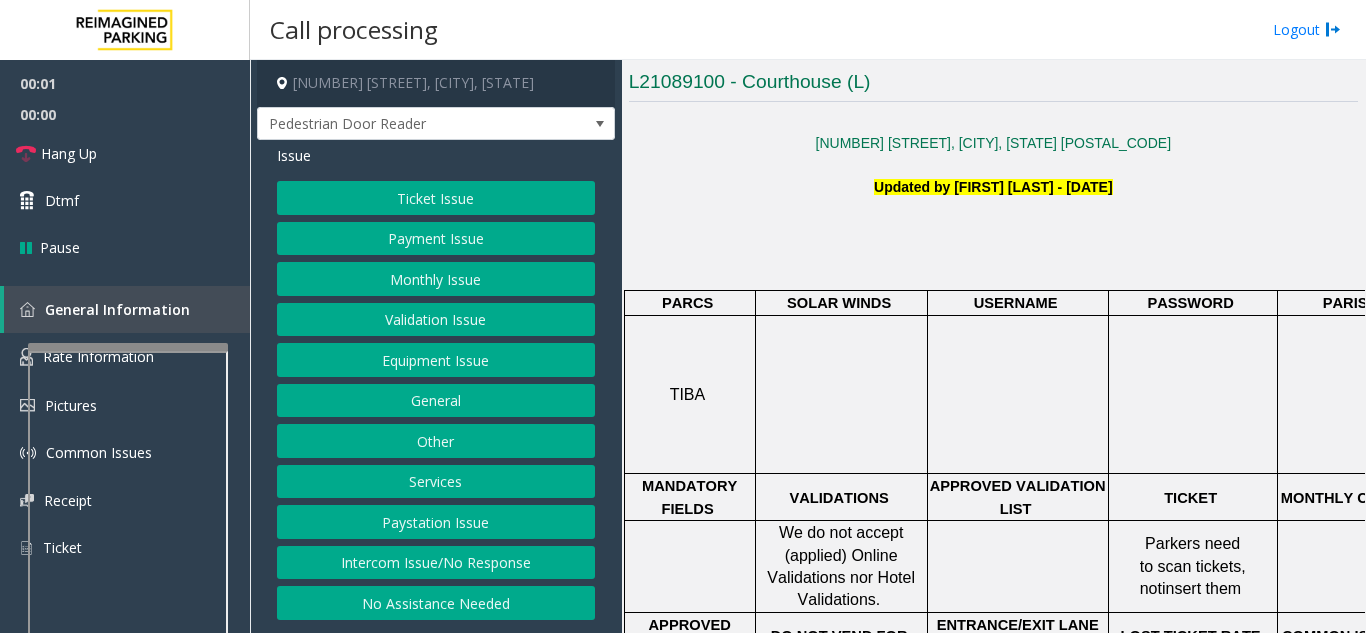 scroll, scrollTop: 500, scrollLeft: 0, axis: vertical 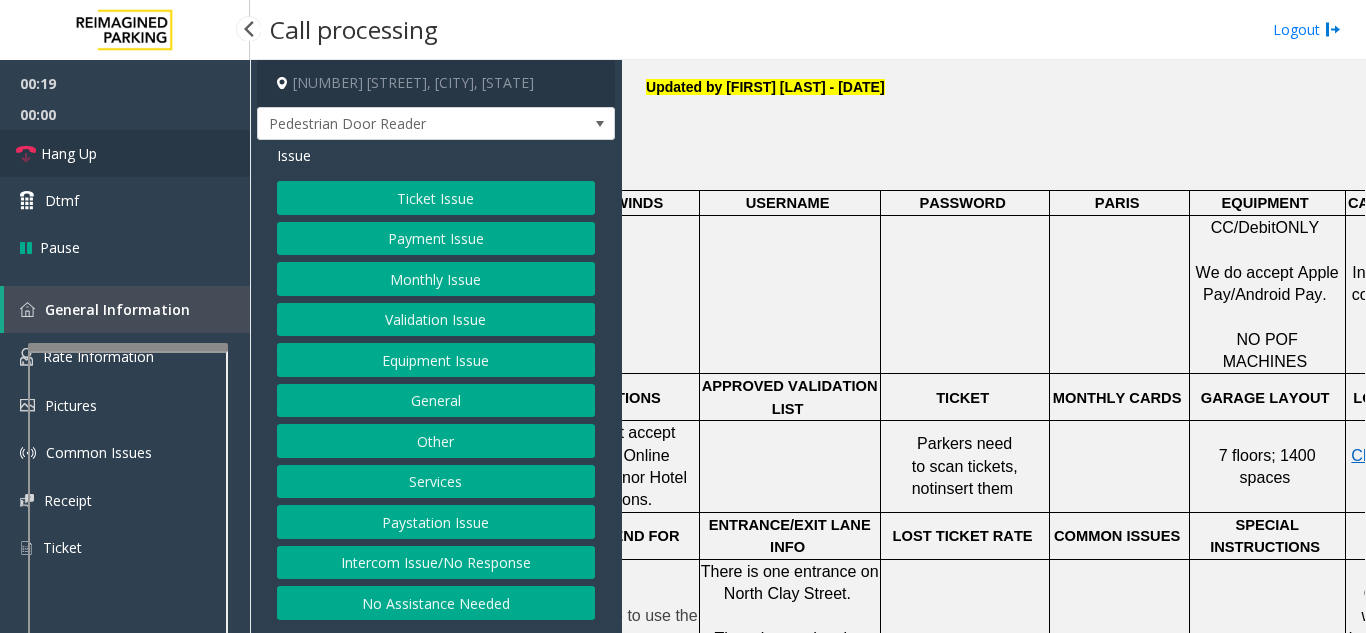 click on "Hang Up" at bounding box center [125, 153] 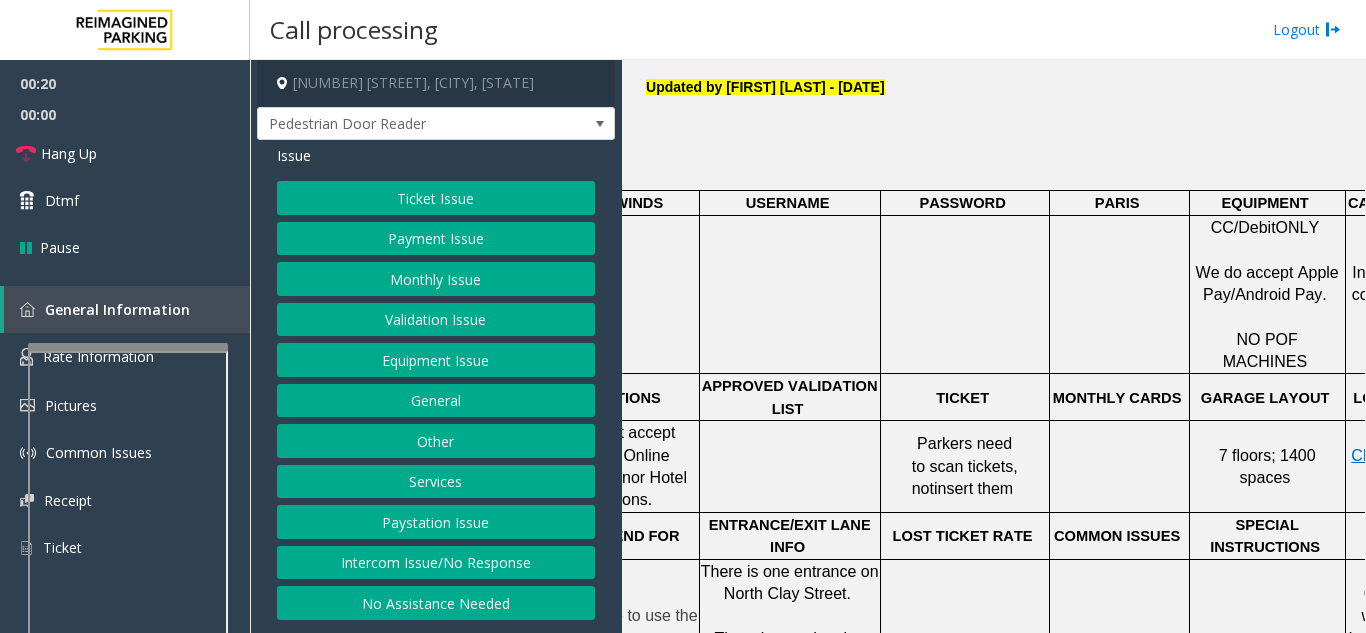 click on "Intercom Issue/No Response" 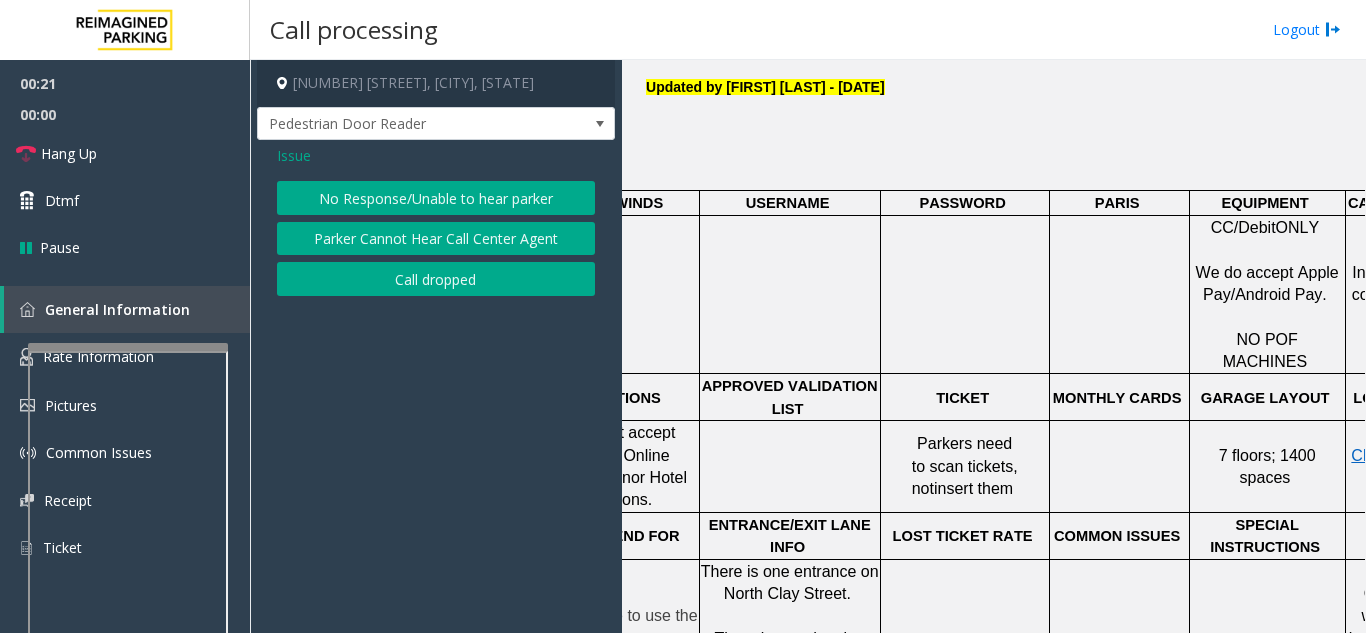 click on "No Response/Unable to hear parker" 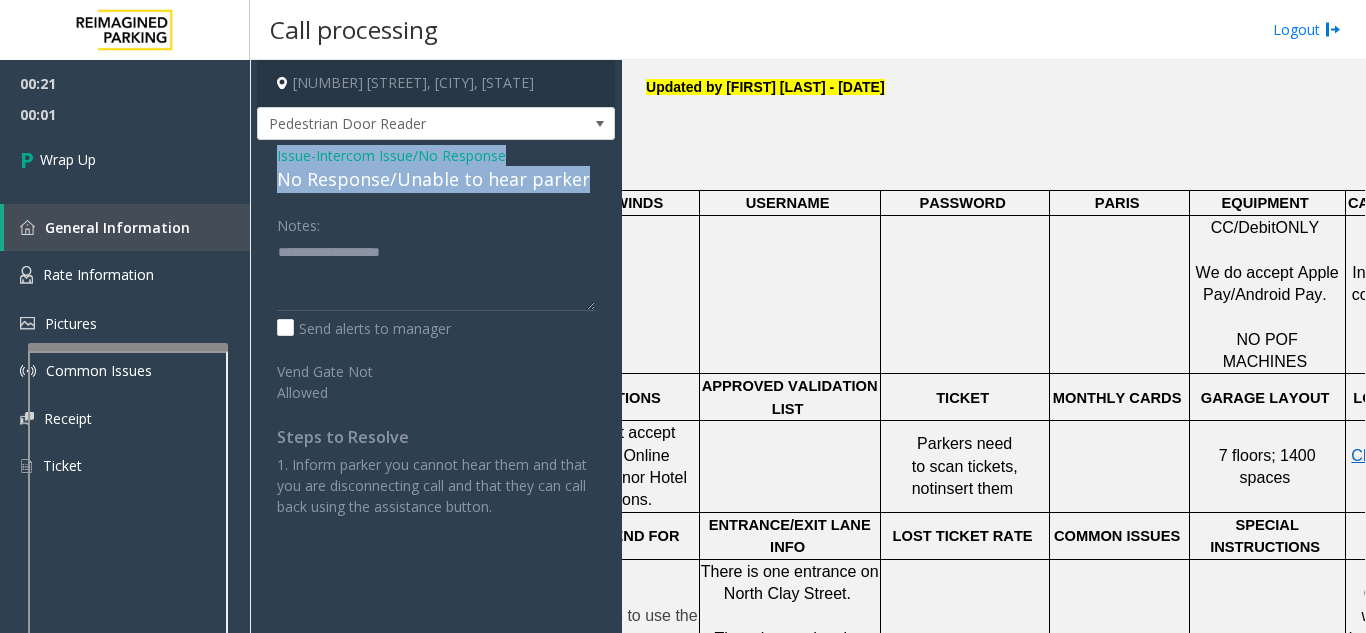 drag, startPoint x: 272, startPoint y: 160, endPoint x: 589, endPoint y: 183, distance: 317.83328 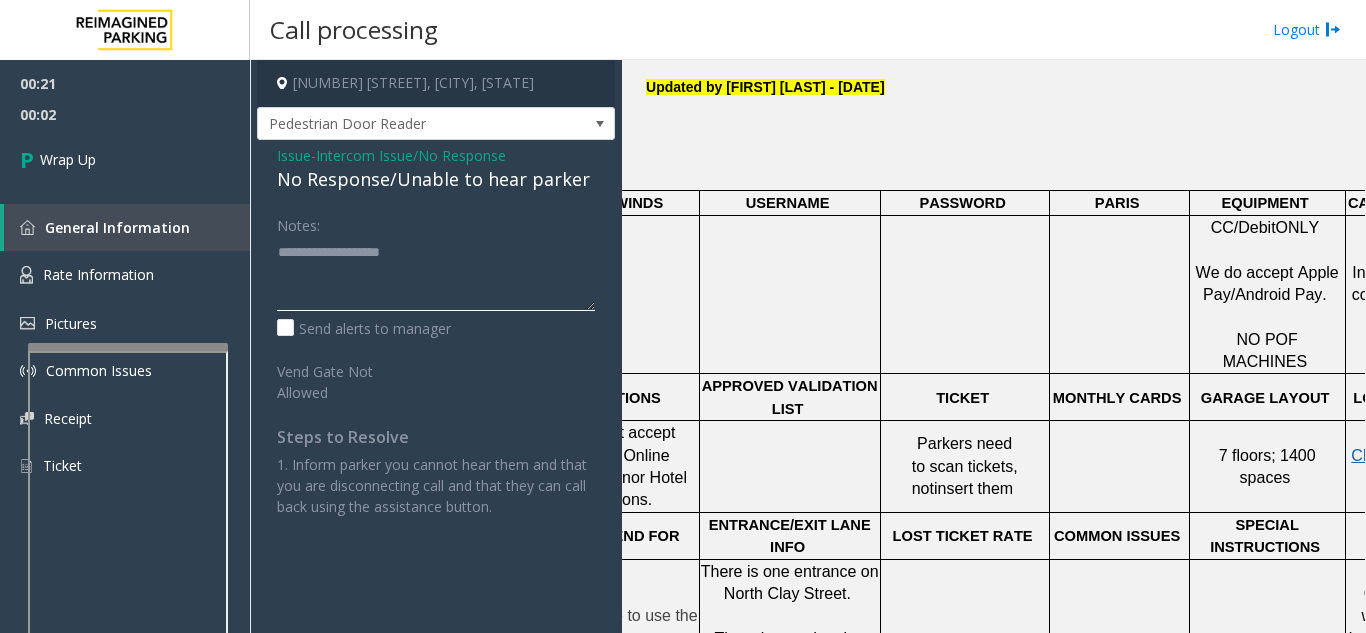 click 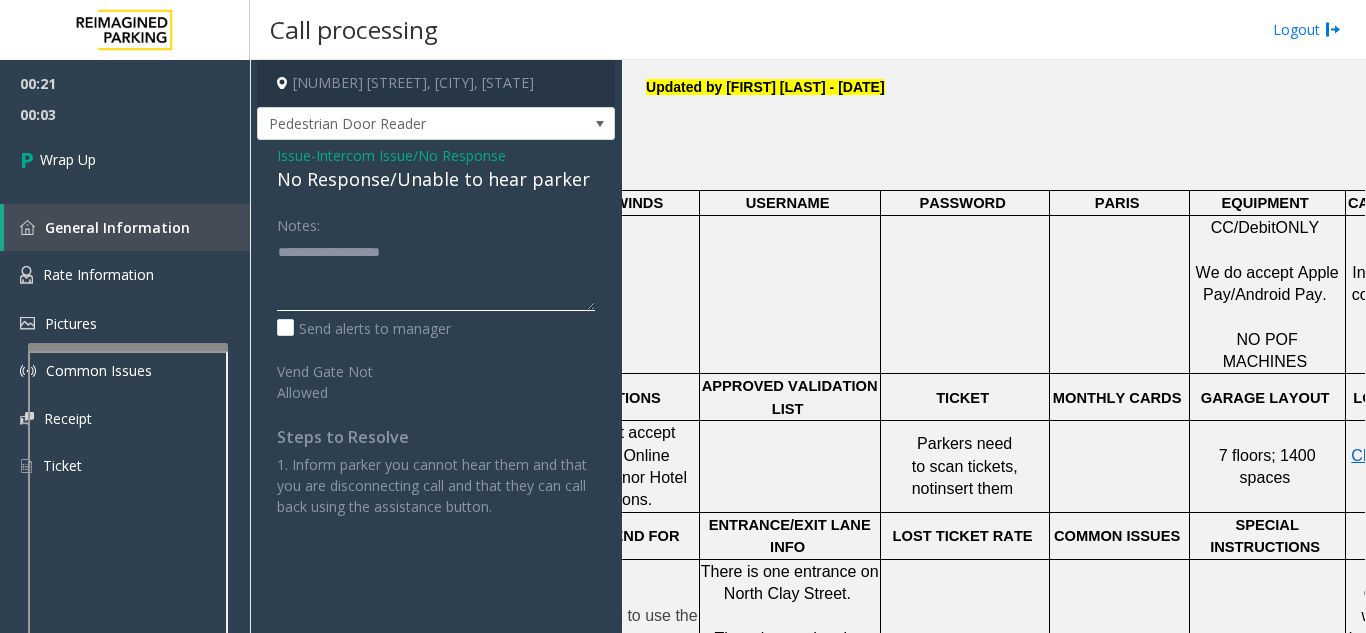 paste on "**********" 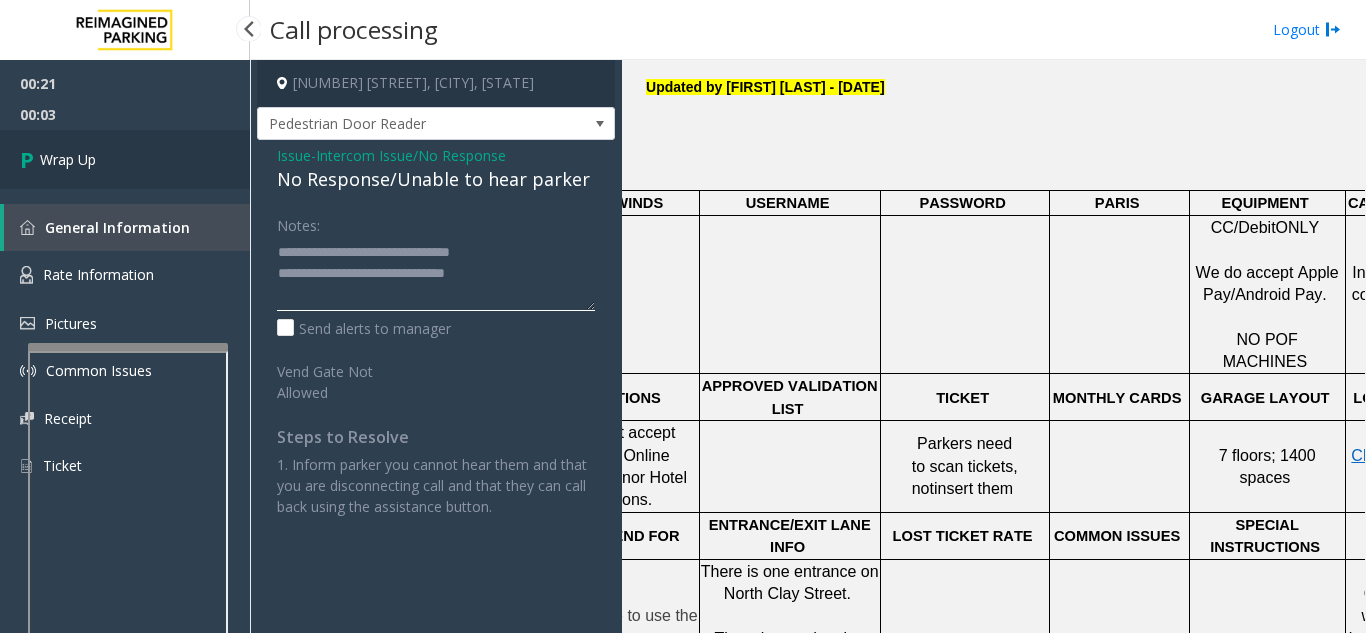 type on "**********" 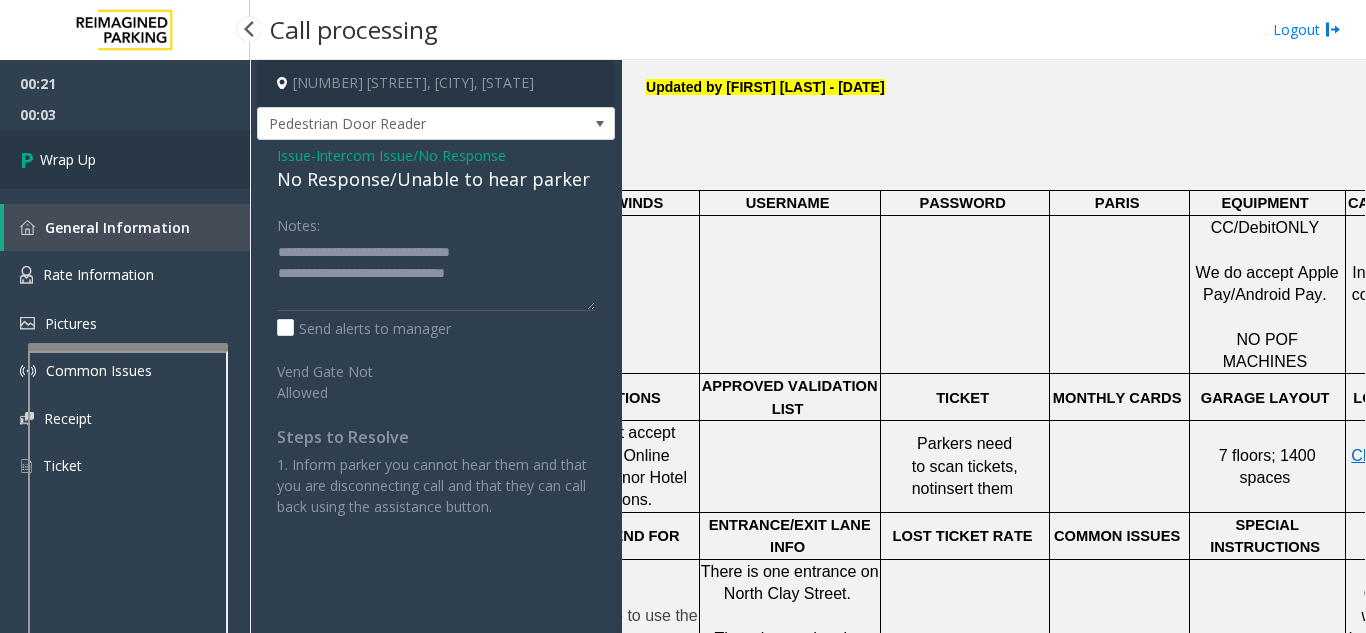 click on "Wrap Up" at bounding box center (125, 159) 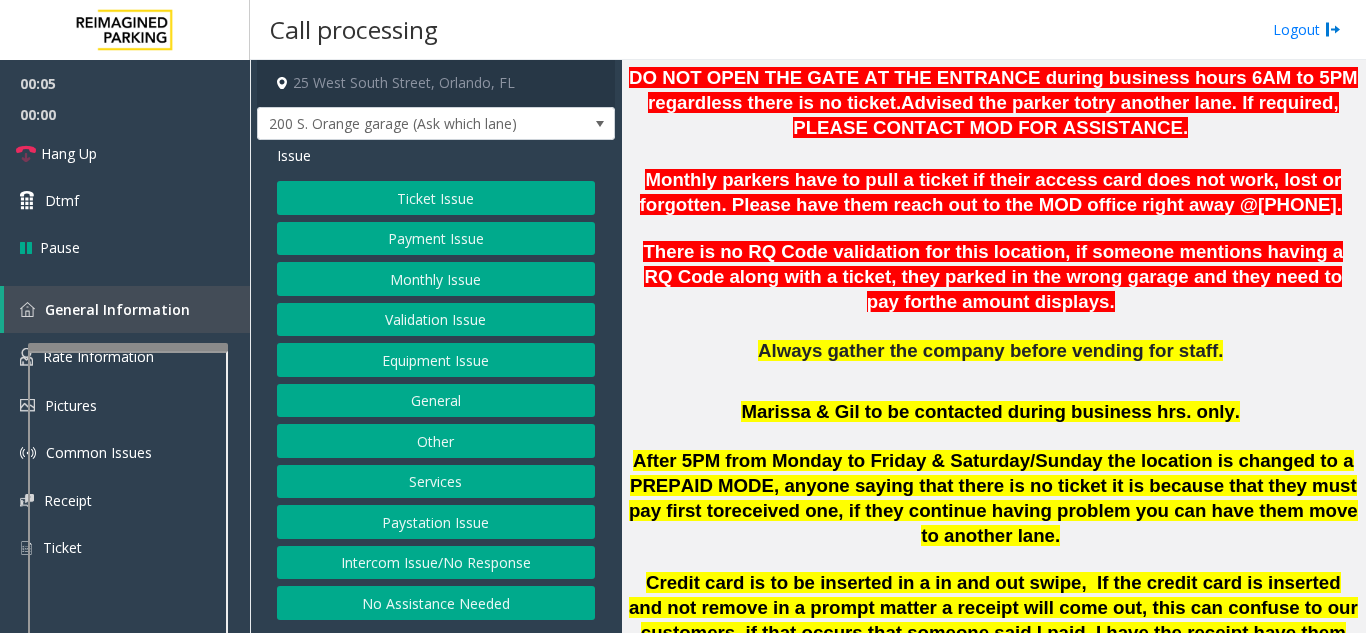 scroll, scrollTop: 900, scrollLeft: 0, axis: vertical 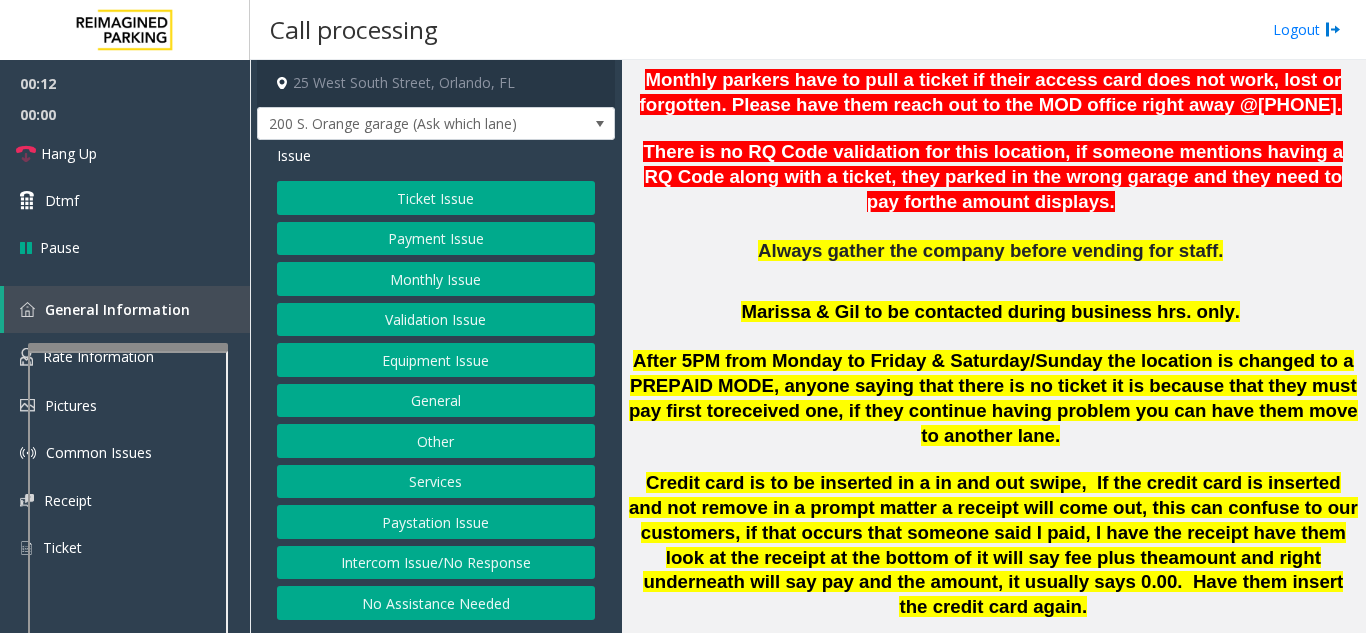 click on "Ticket Issue" 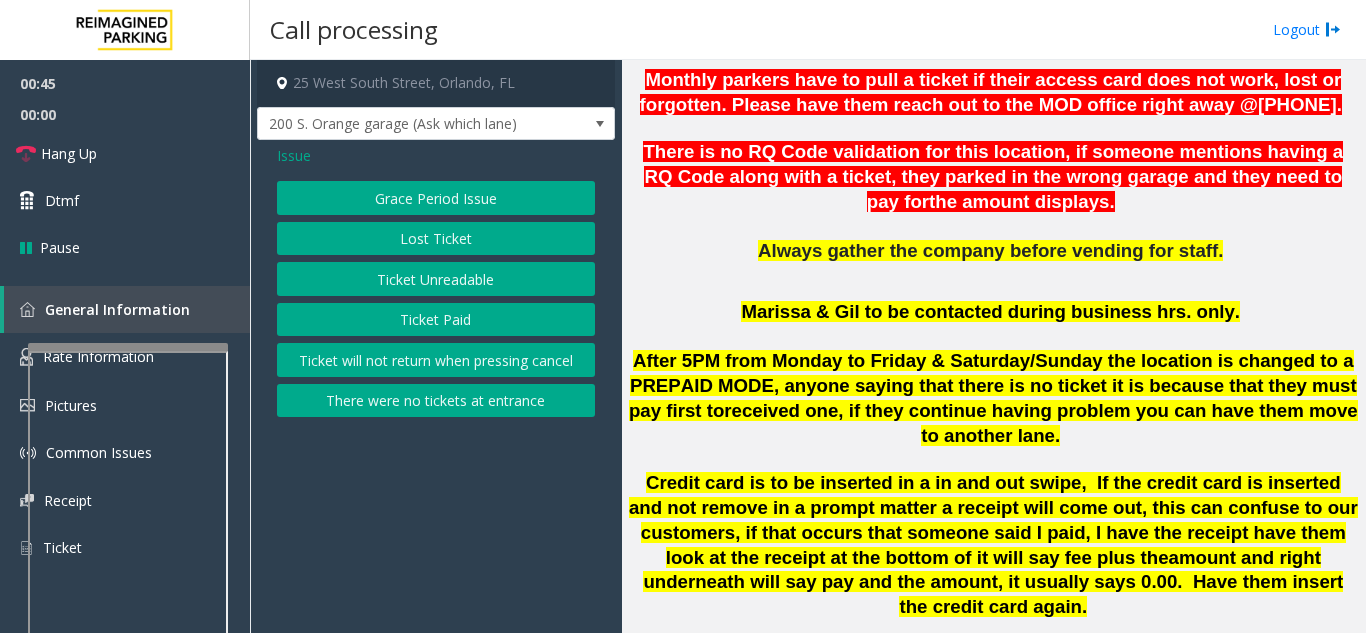 click on "Ticket Unreadable" 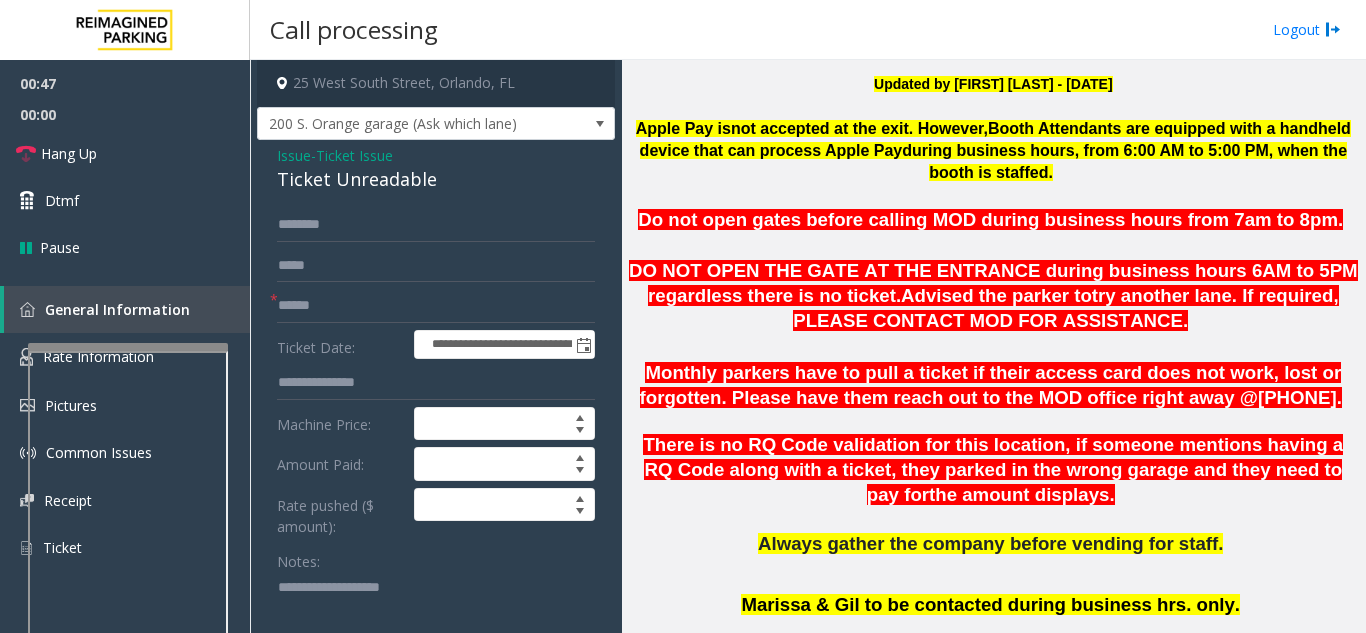 scroll, scrollTop: 600, scrollLeft: 0, axis: vertical 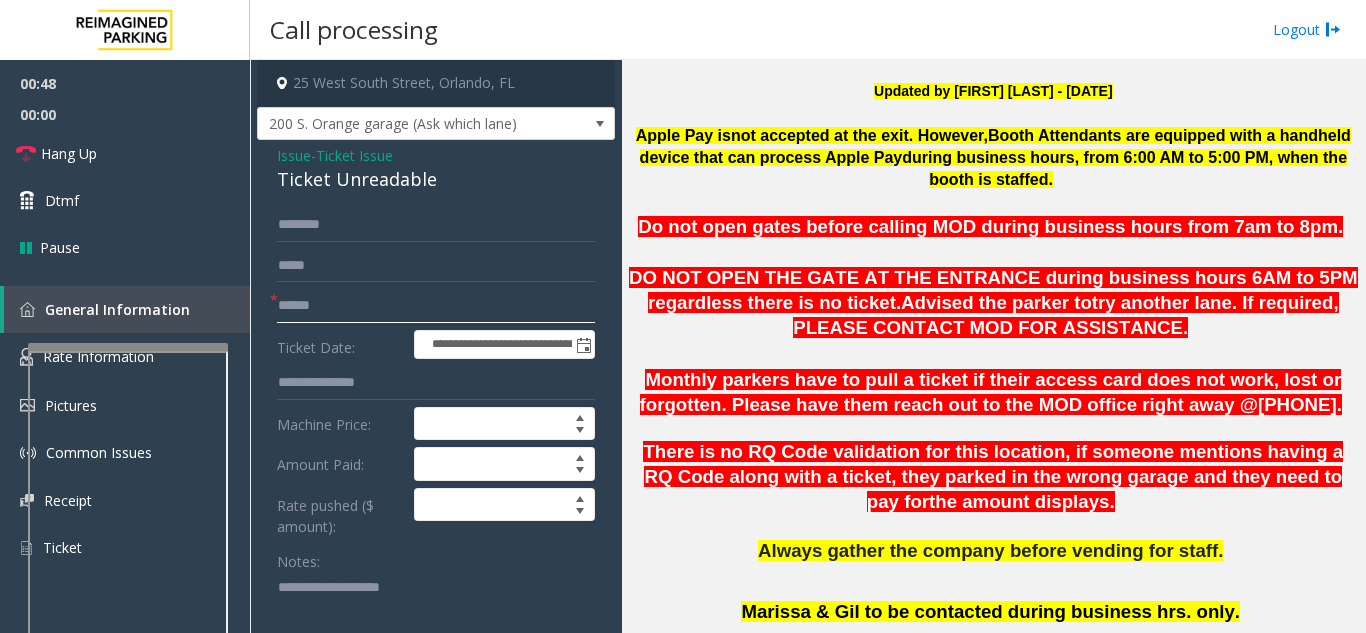 click 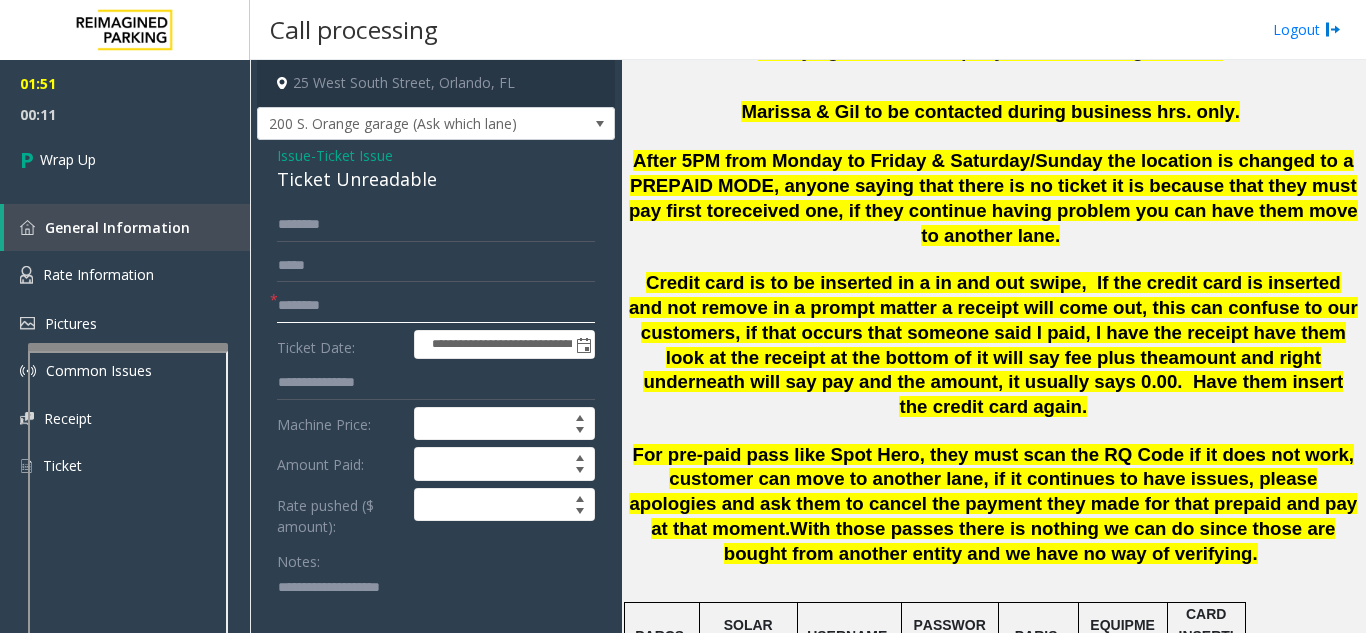 scroll, scrollTop: 900, scrollLeft: 0, axis: vertical 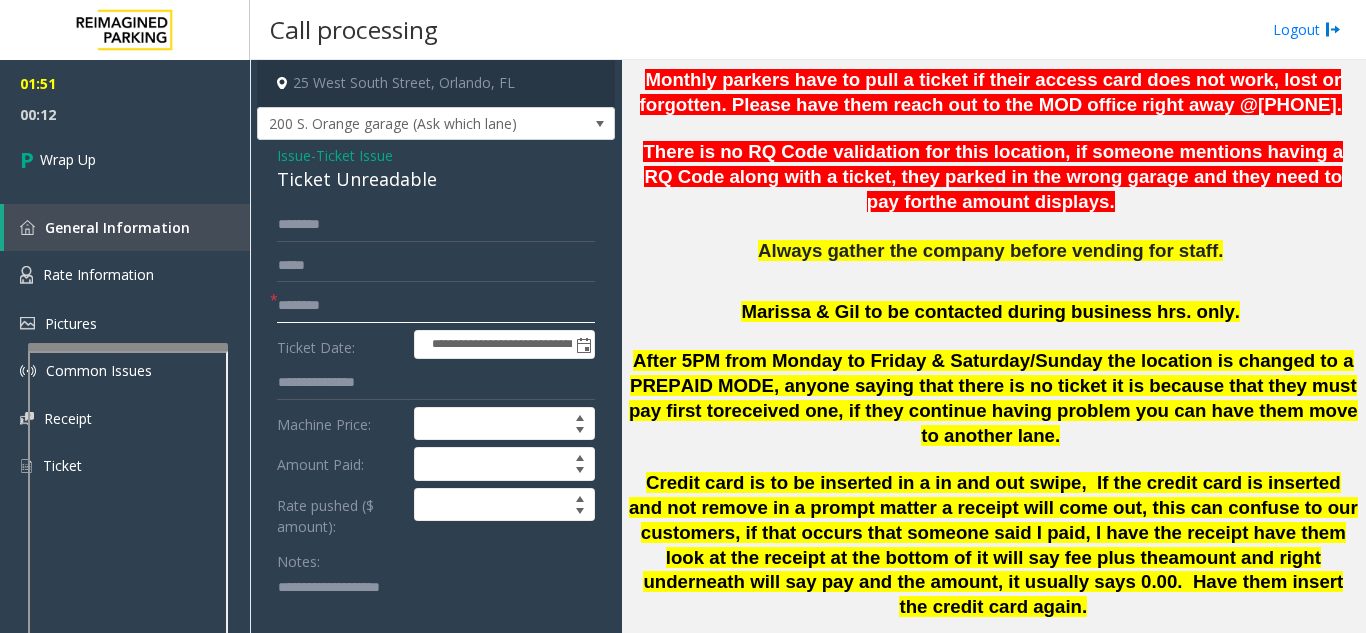 type on "********" 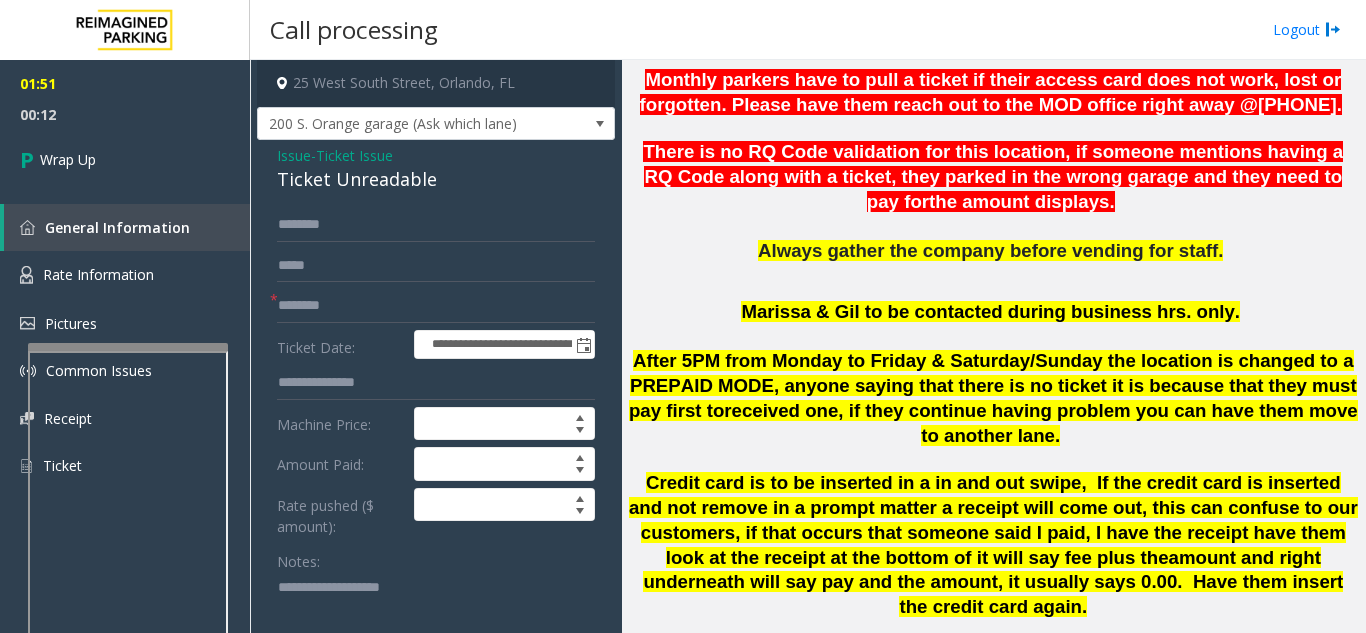 click 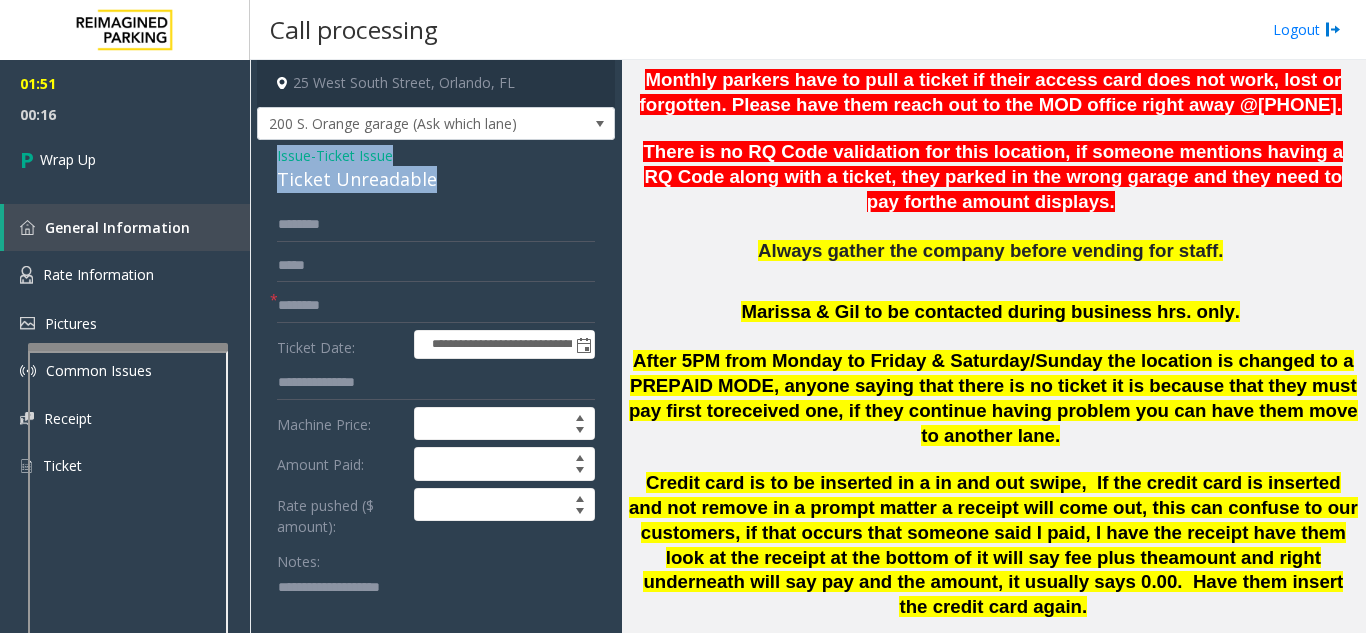 drag, startPoint x: 273, startPoint y: 147, endPoint x: 461, endPoint y: 182, distance: 191.23022 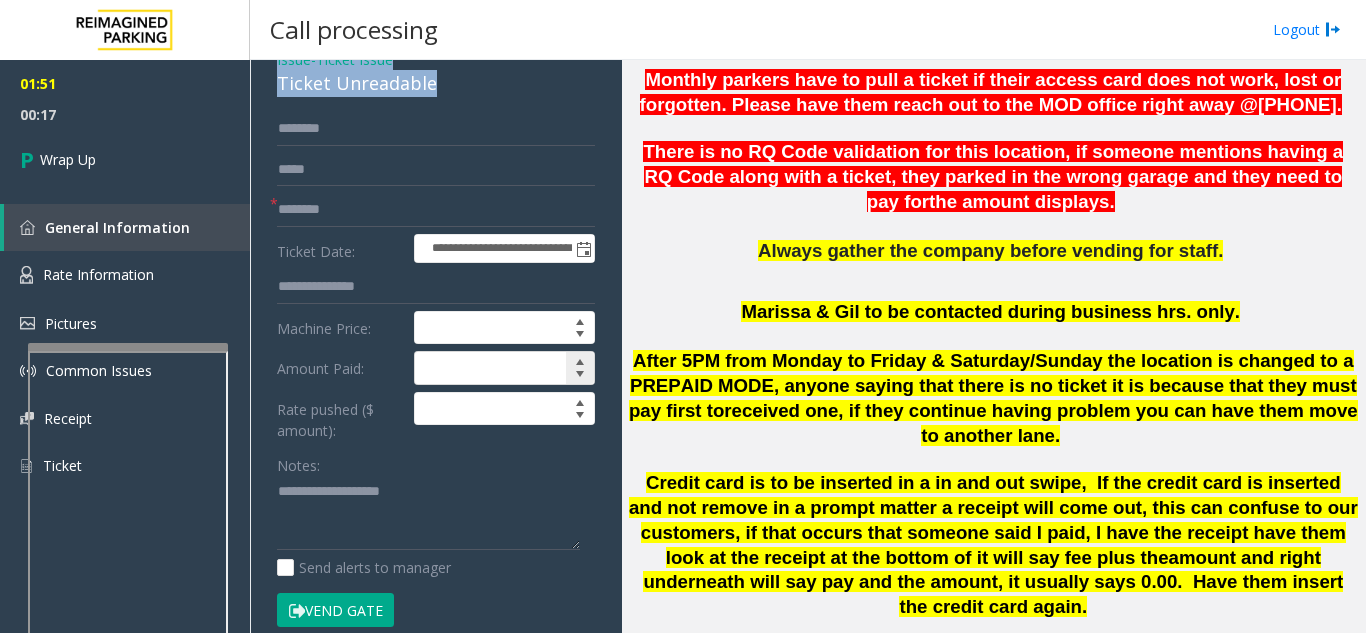 scroll, scrollTop: 200, scrollLeft: 0, axis: vertical 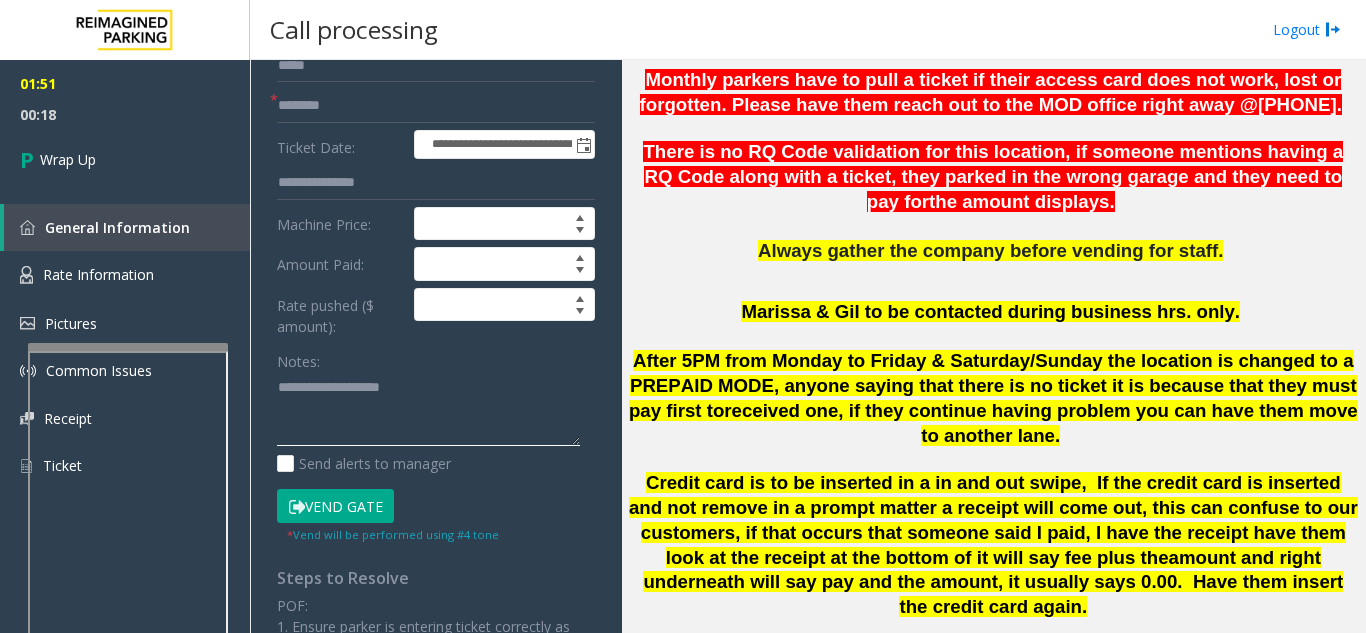 click 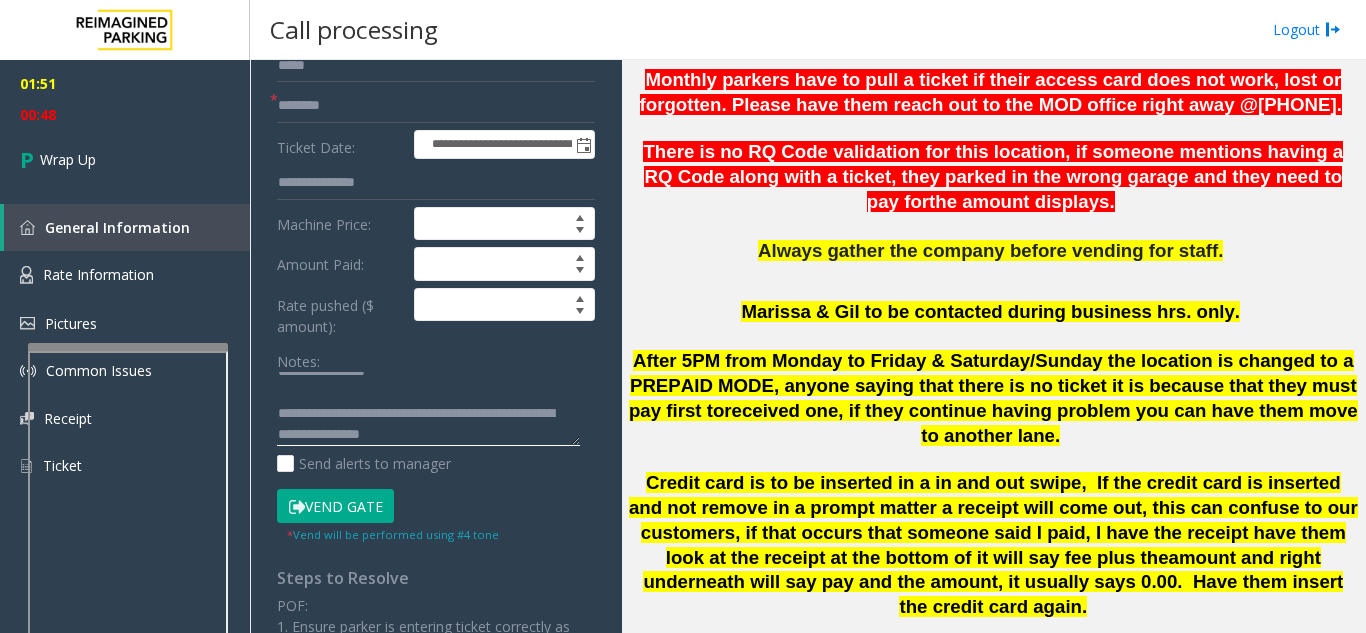 scroll, scrollTop: 0, scrollLeft: 0, axis: both 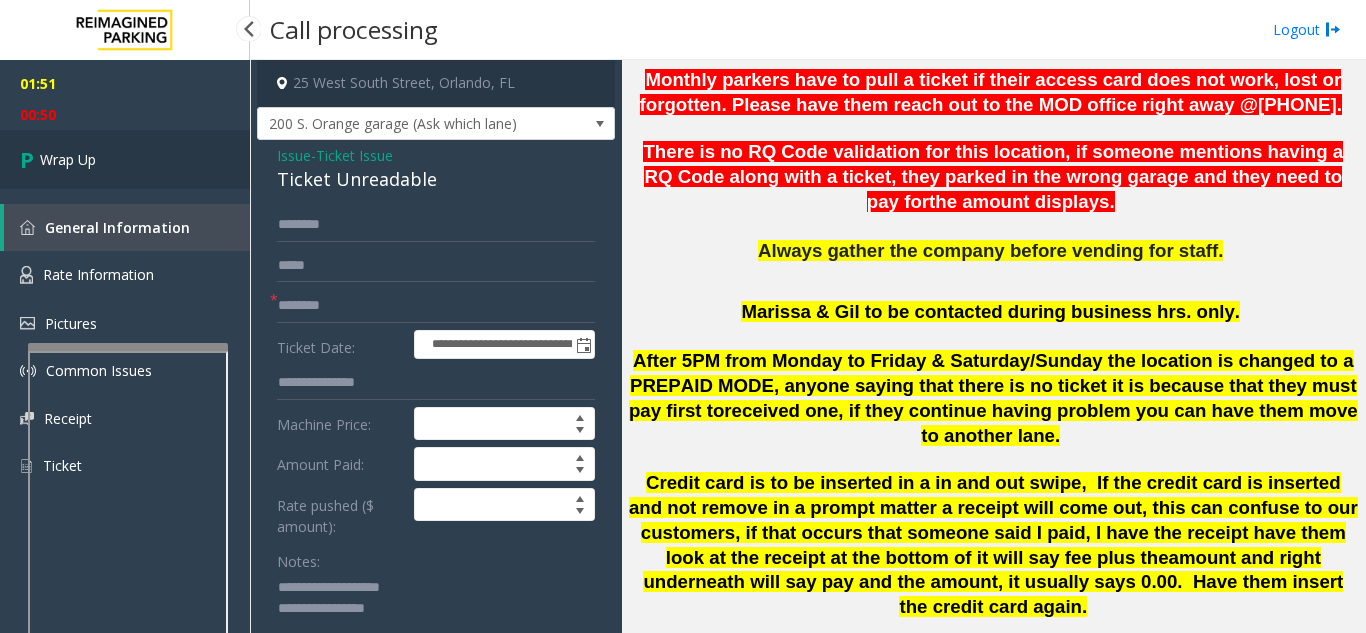 type on "**********" 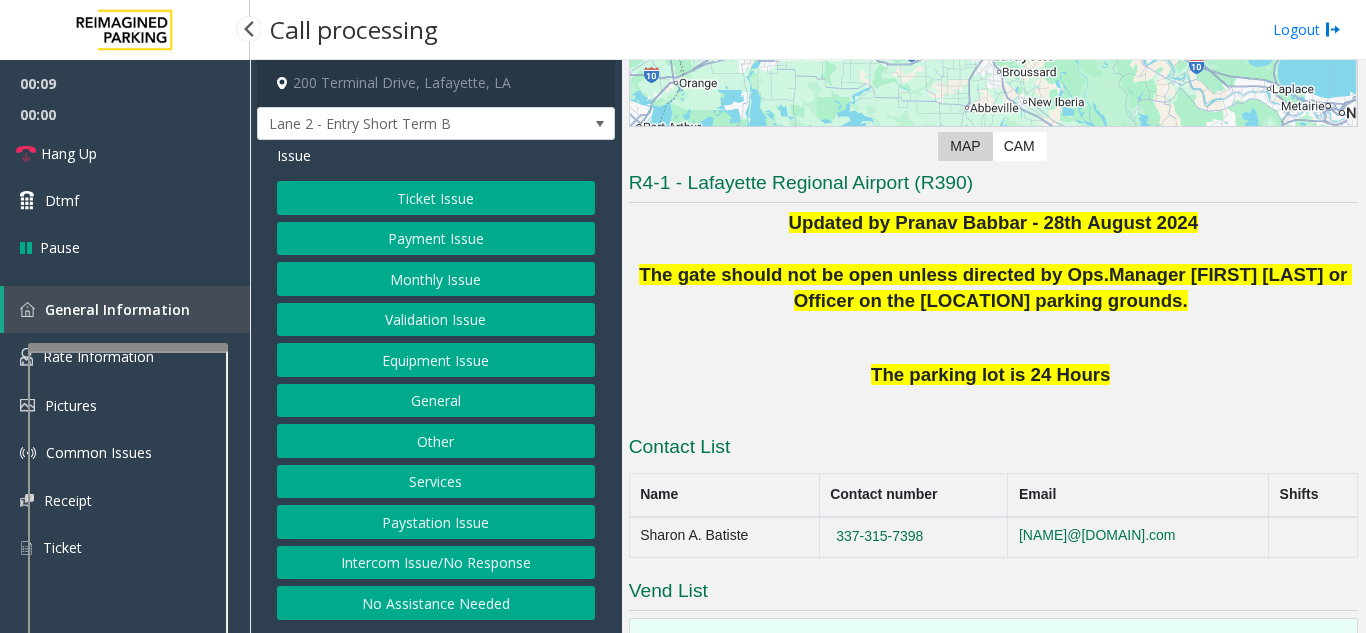 scroll, scrollTop: 300, scrollLeft: 0, axis: vertical 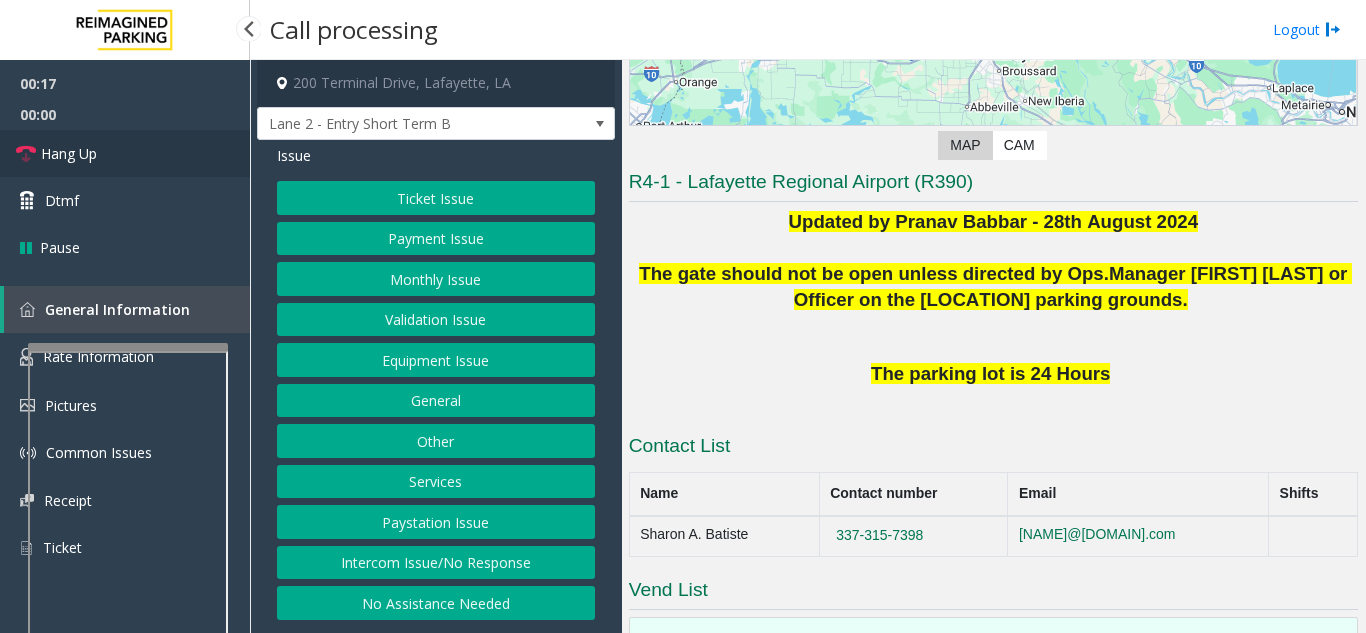 click on "Hang Up" at bounding box center (125, 153) 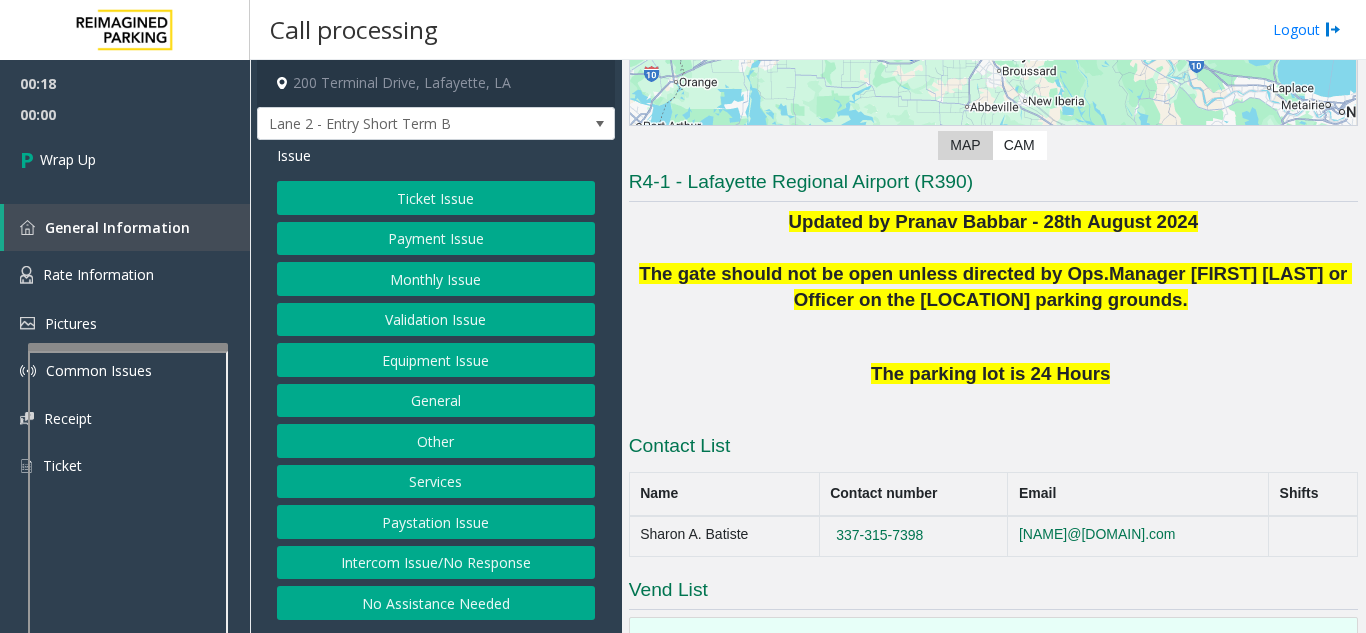 click on "Intercom Issue/No Response" 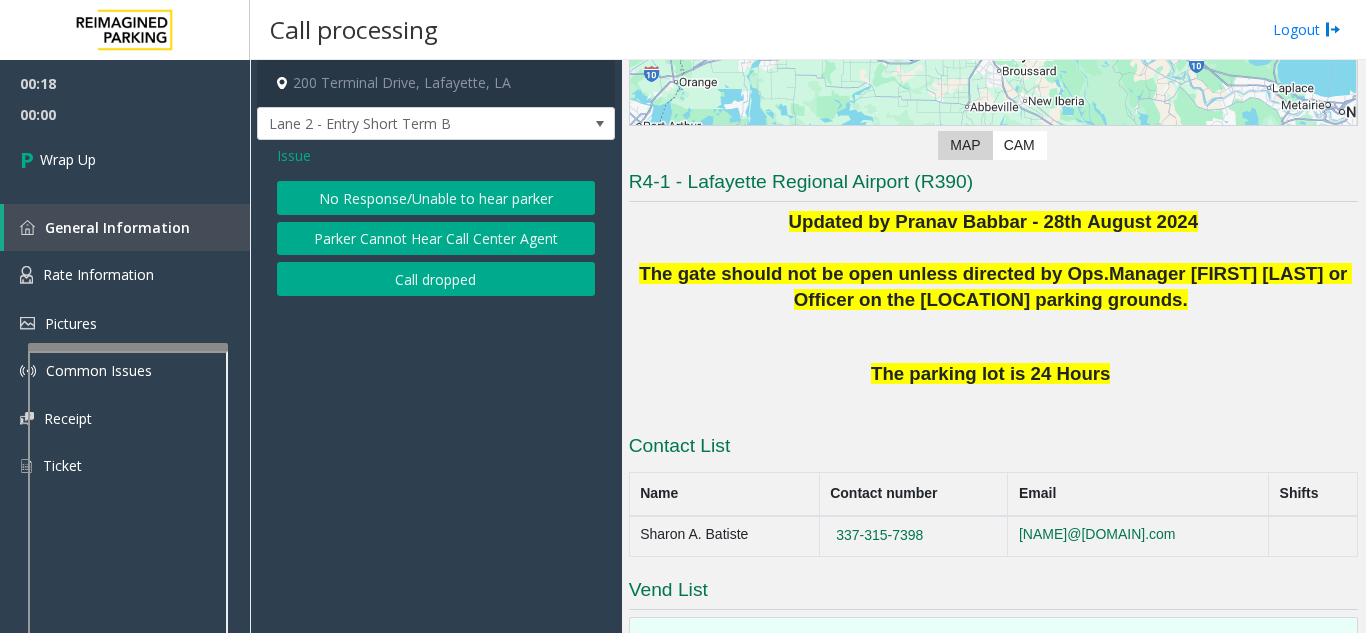 click on "No Response/Unable to hear parker" 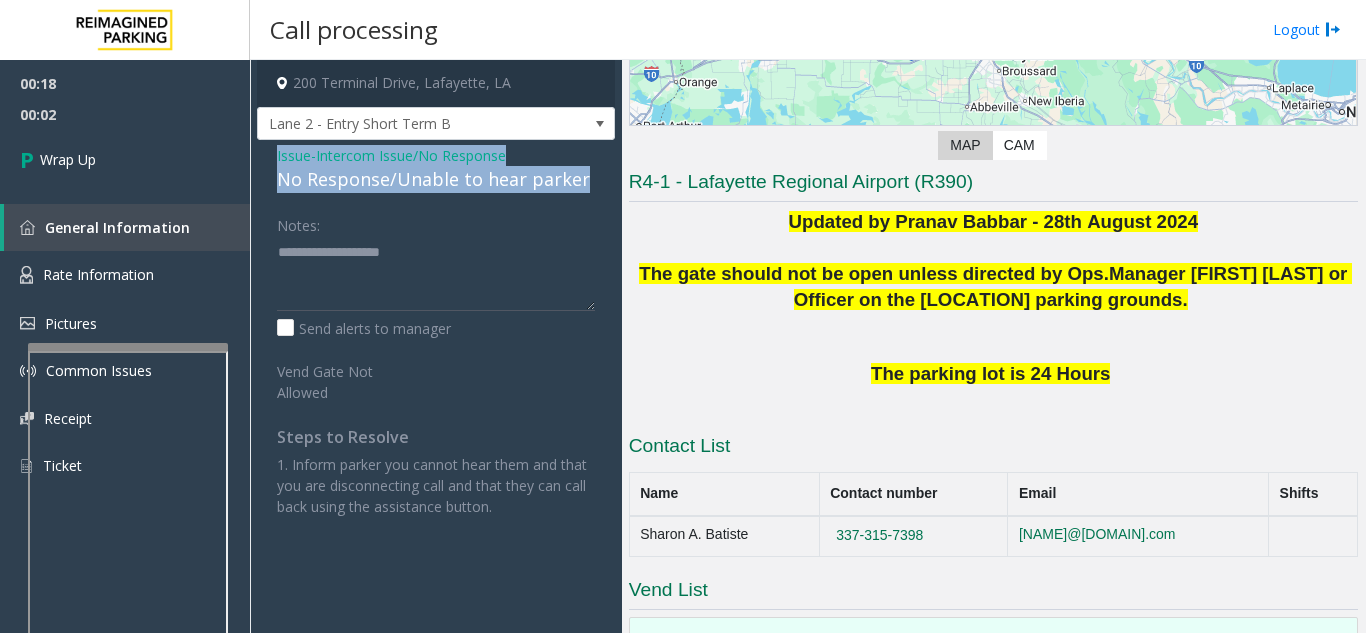 drag, startPoint x: 275, startPoint y: 152, endPoint x: 591, endPoint y: 167, distance: 316.3558 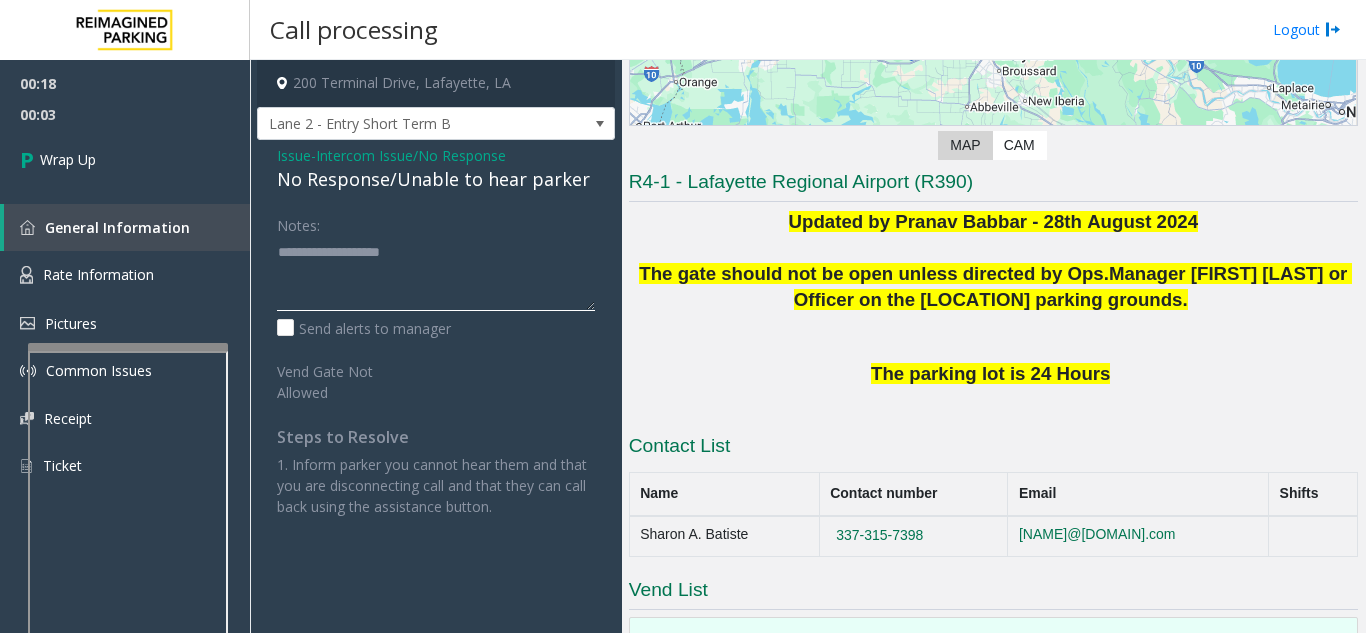click 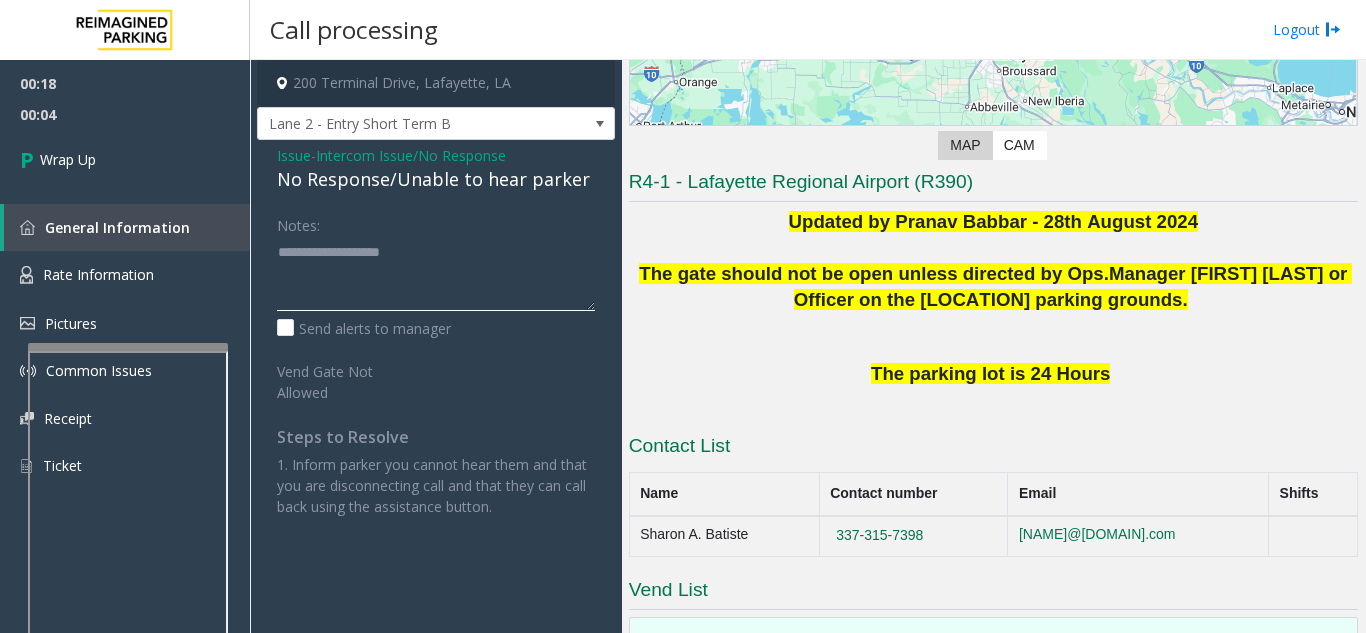 paste on "**********" 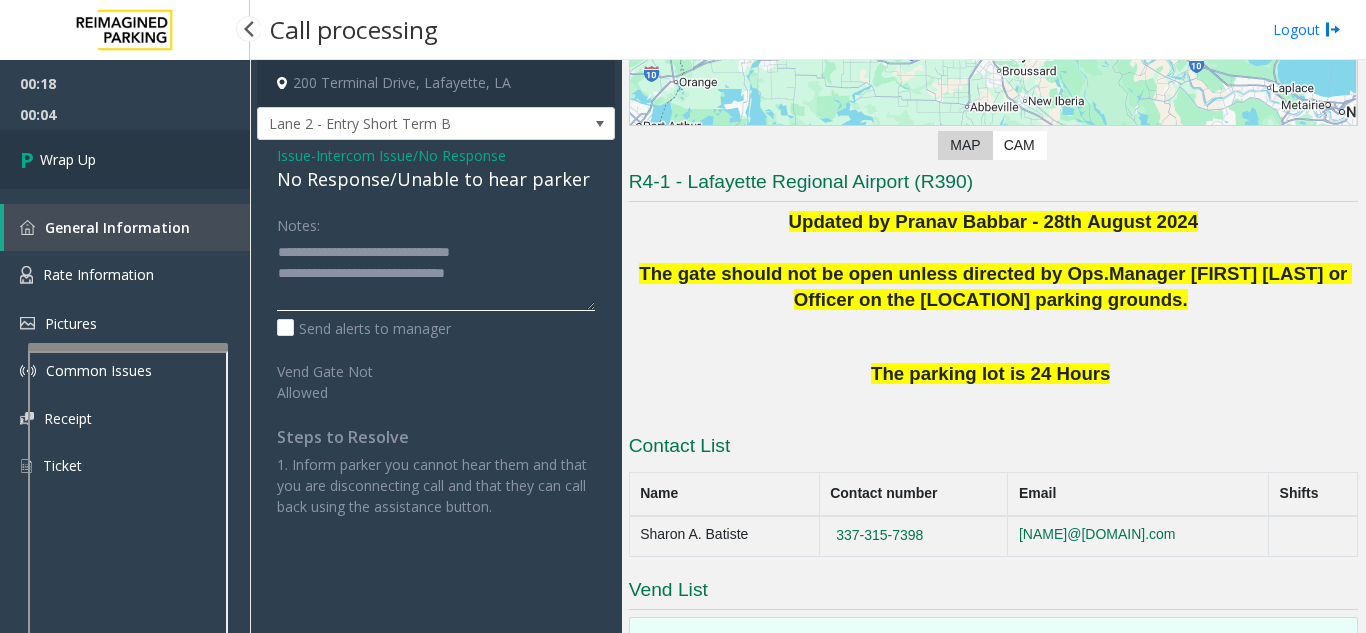 type on "**********" 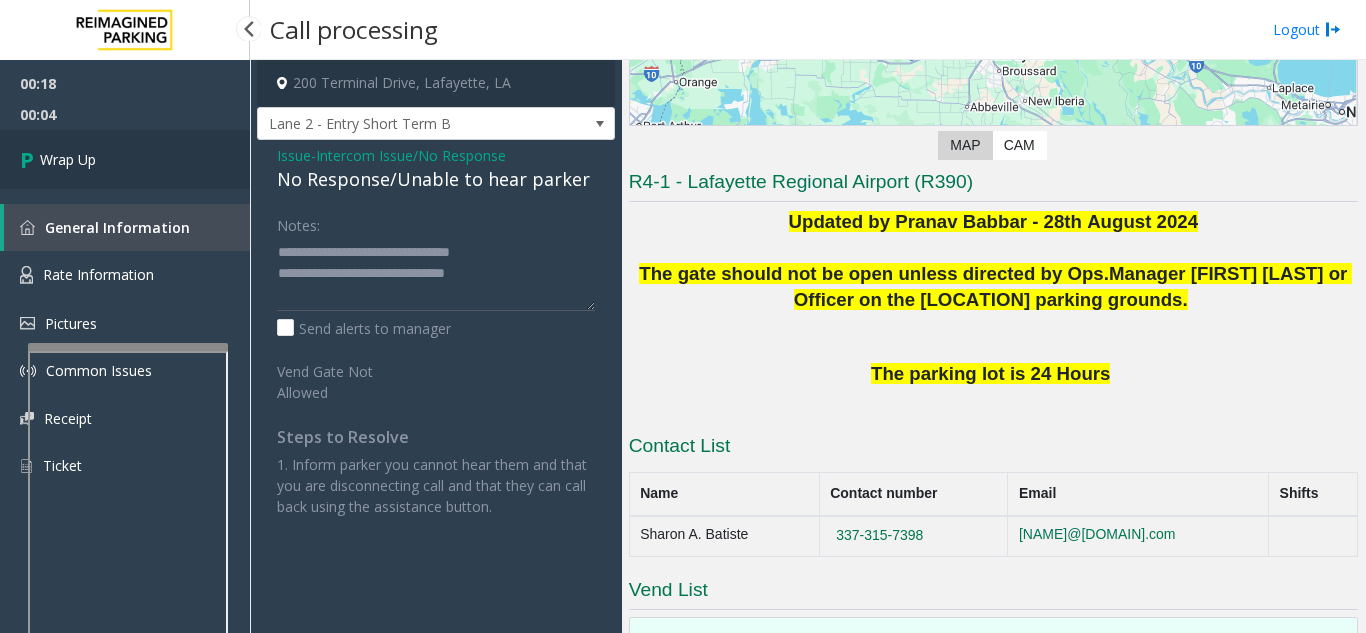 click on "Wrap Up" at bounding box center (125, 159) 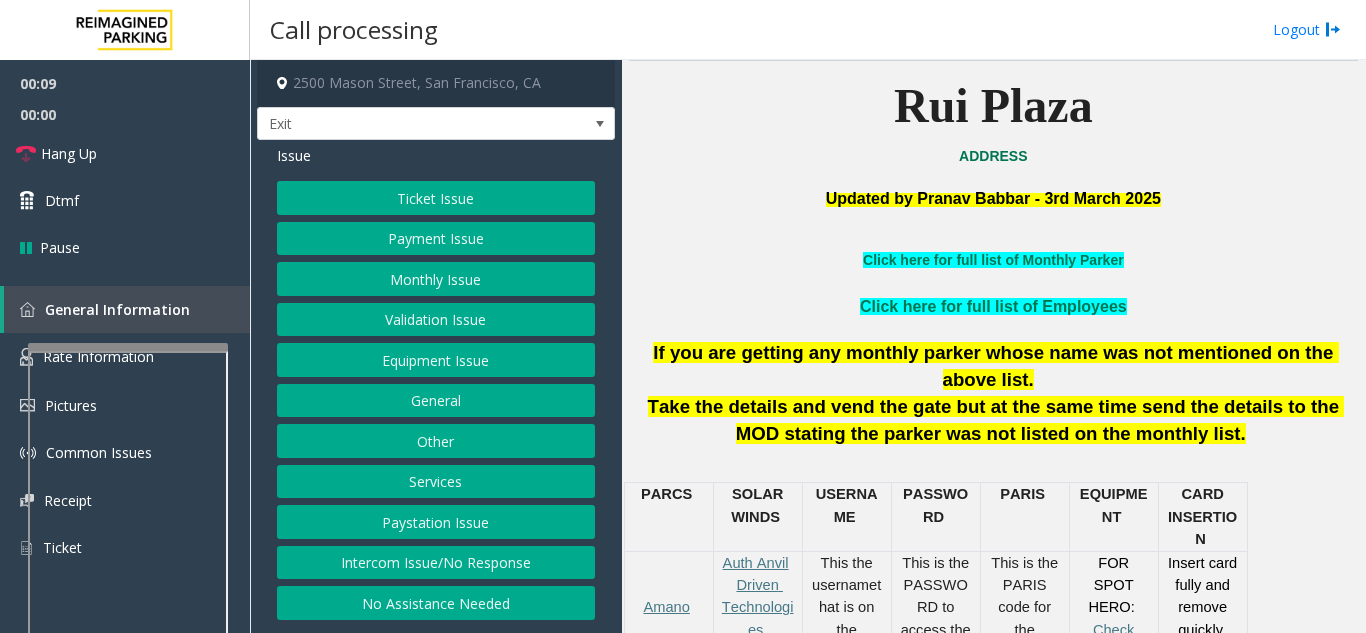 scroll, scrollTop: 500, scrollLeft: 0, axis: vertical 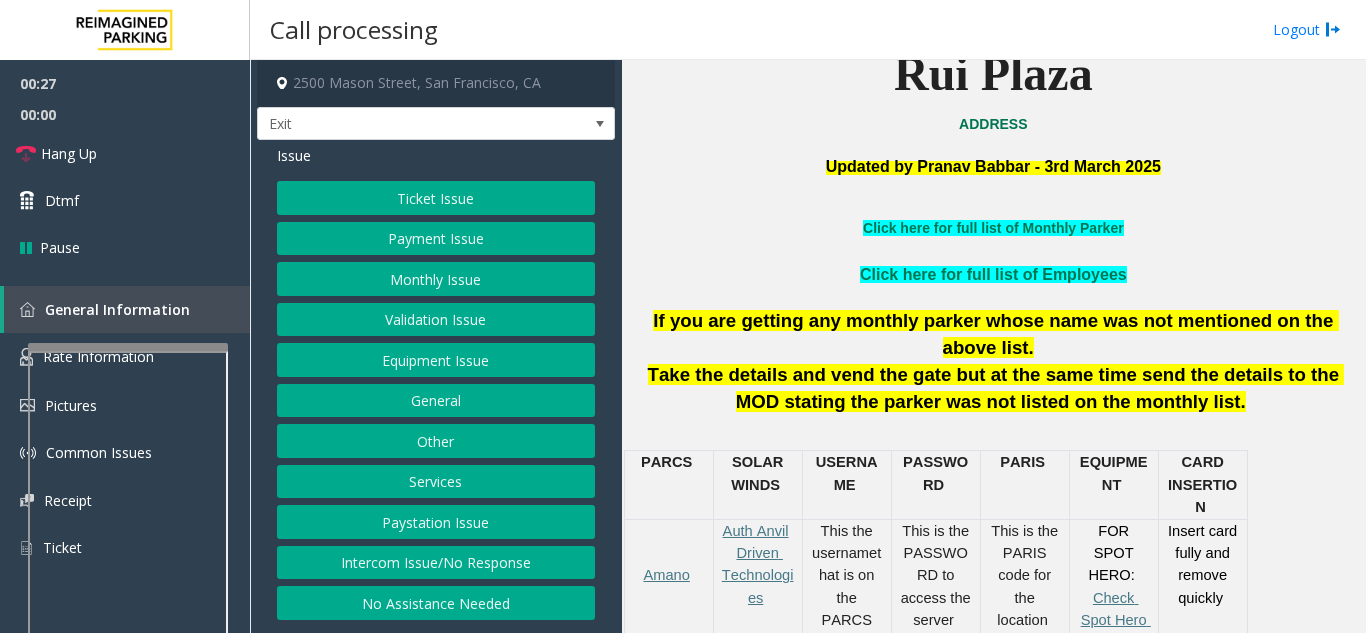 click on "Ticket Issue" 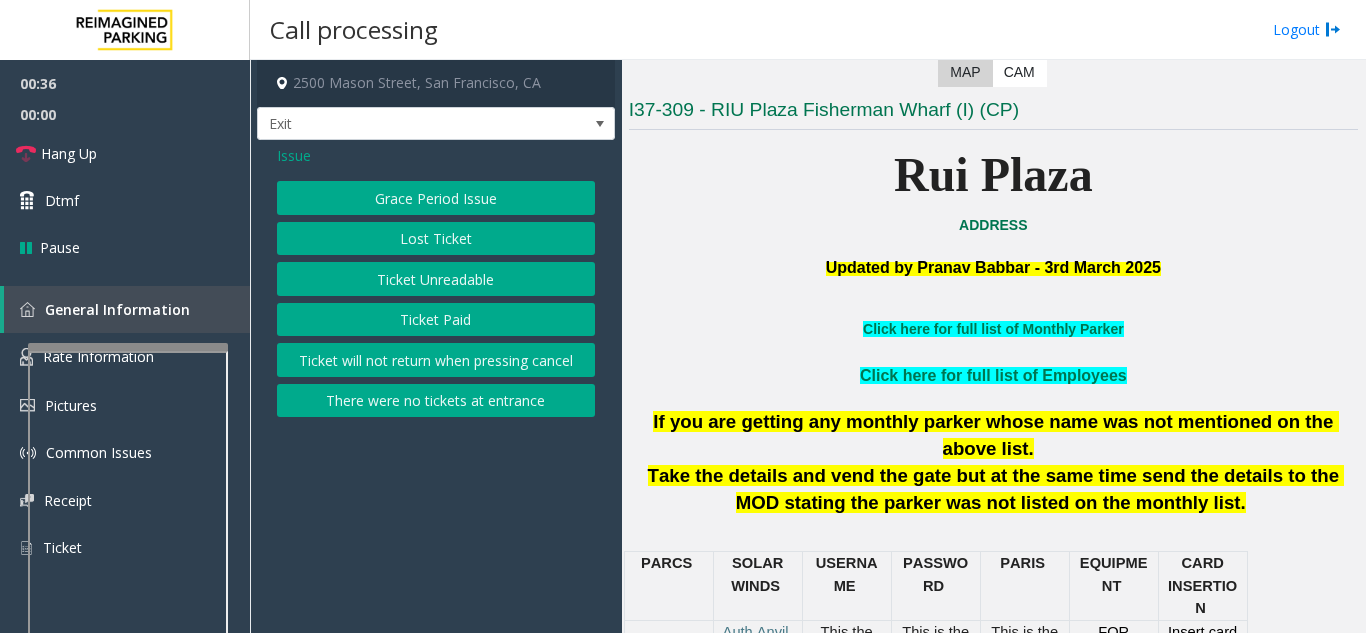 scroll, scrollTop: 400, scrollLeft: 0, axis: vertical 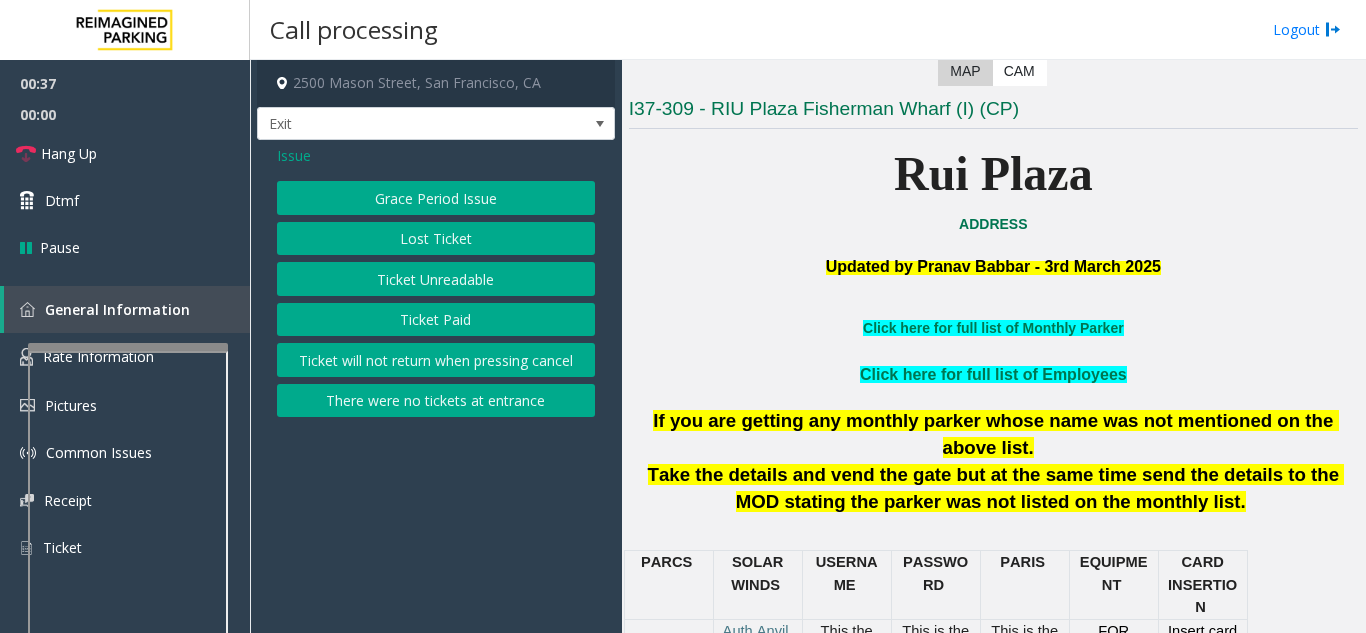click on "Ticket Unreadable" 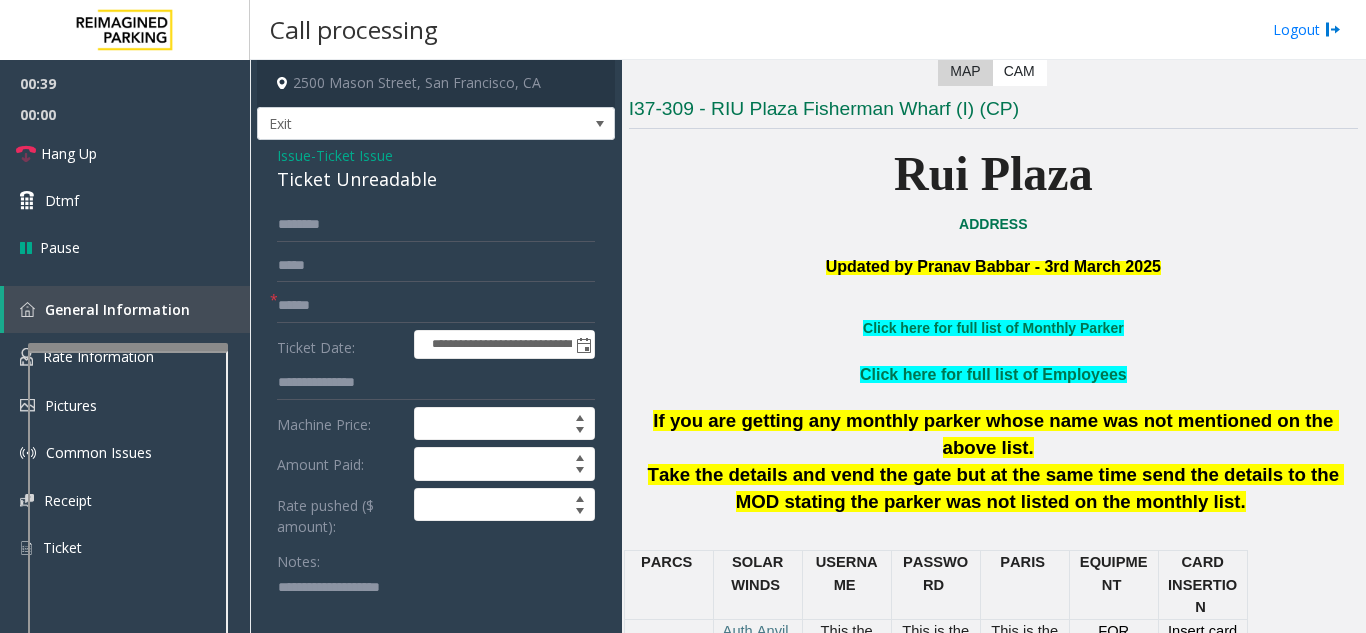 click on "Issue" 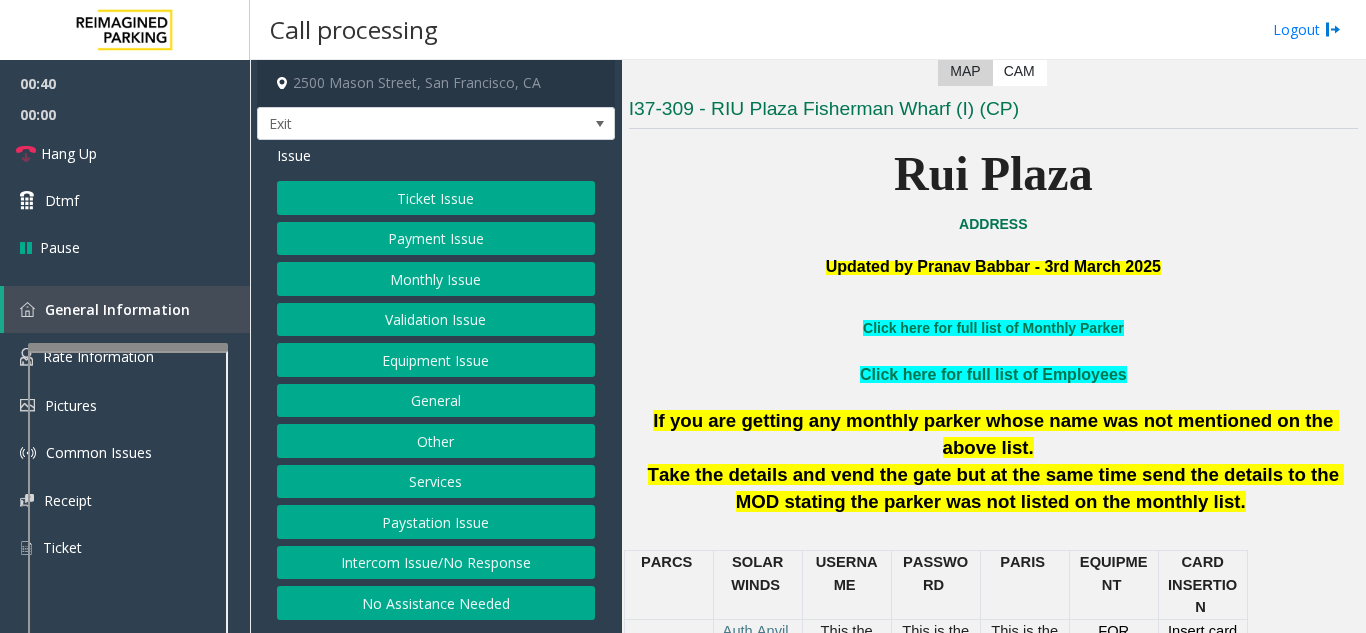click on "Payment Issue" 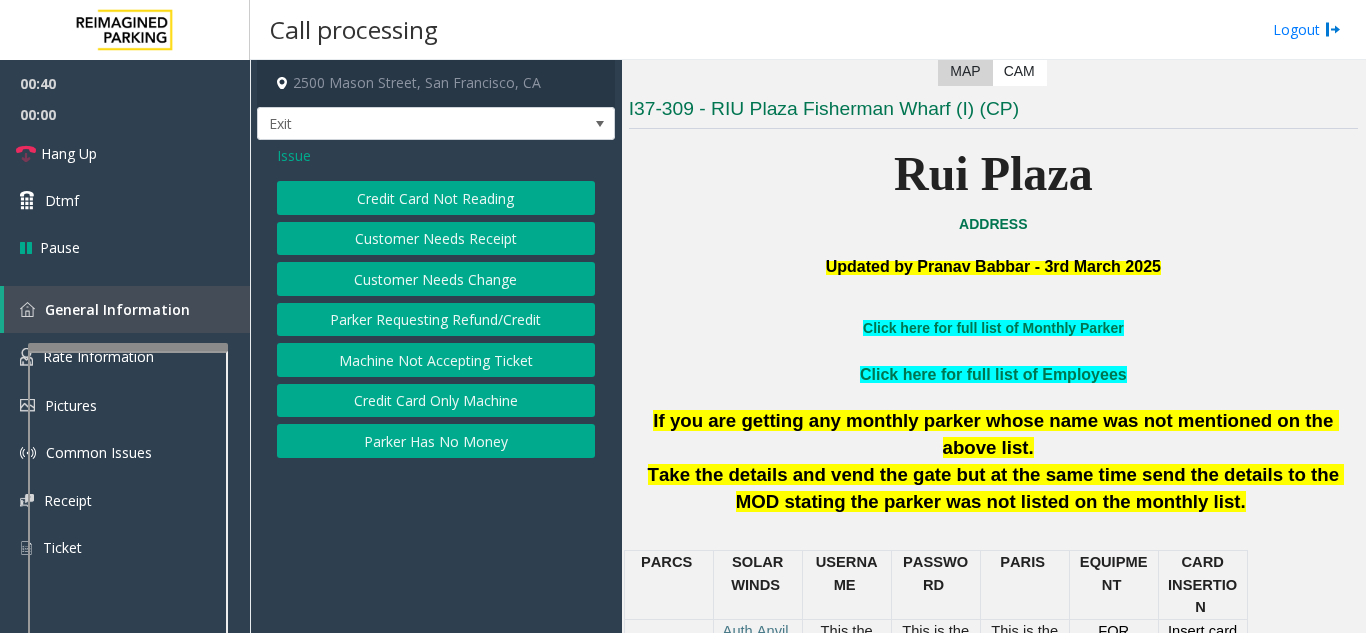 click on "Credit Card Not Reading" 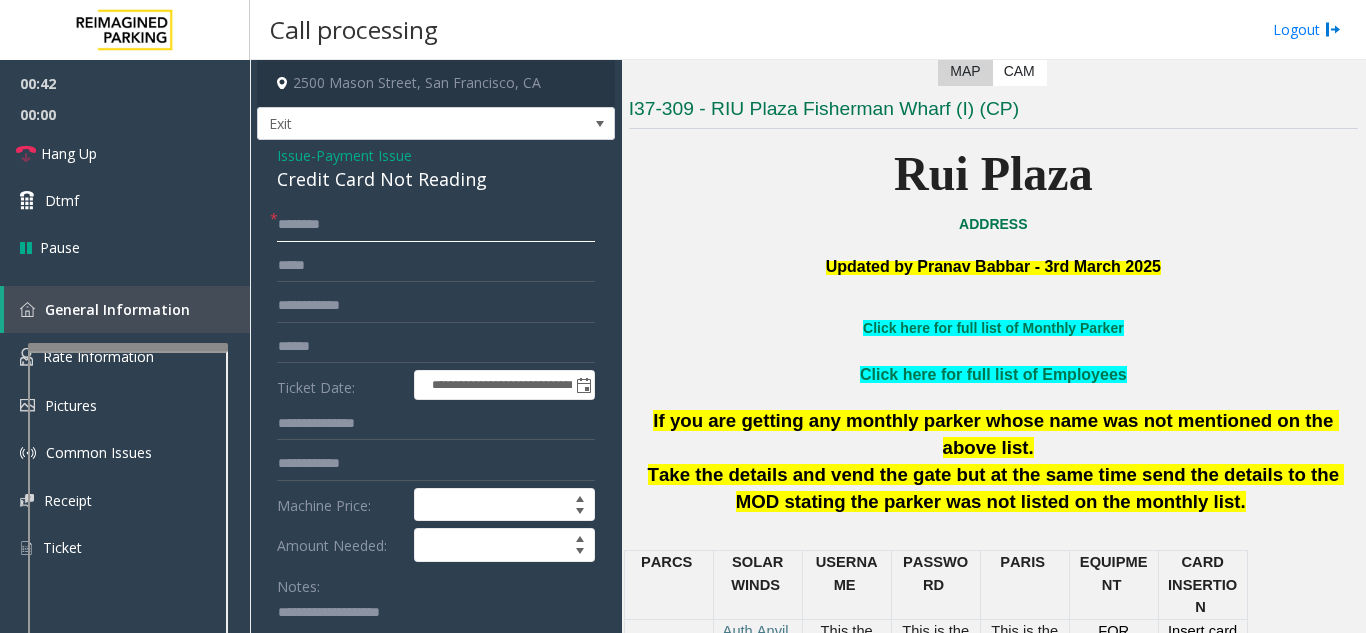 click 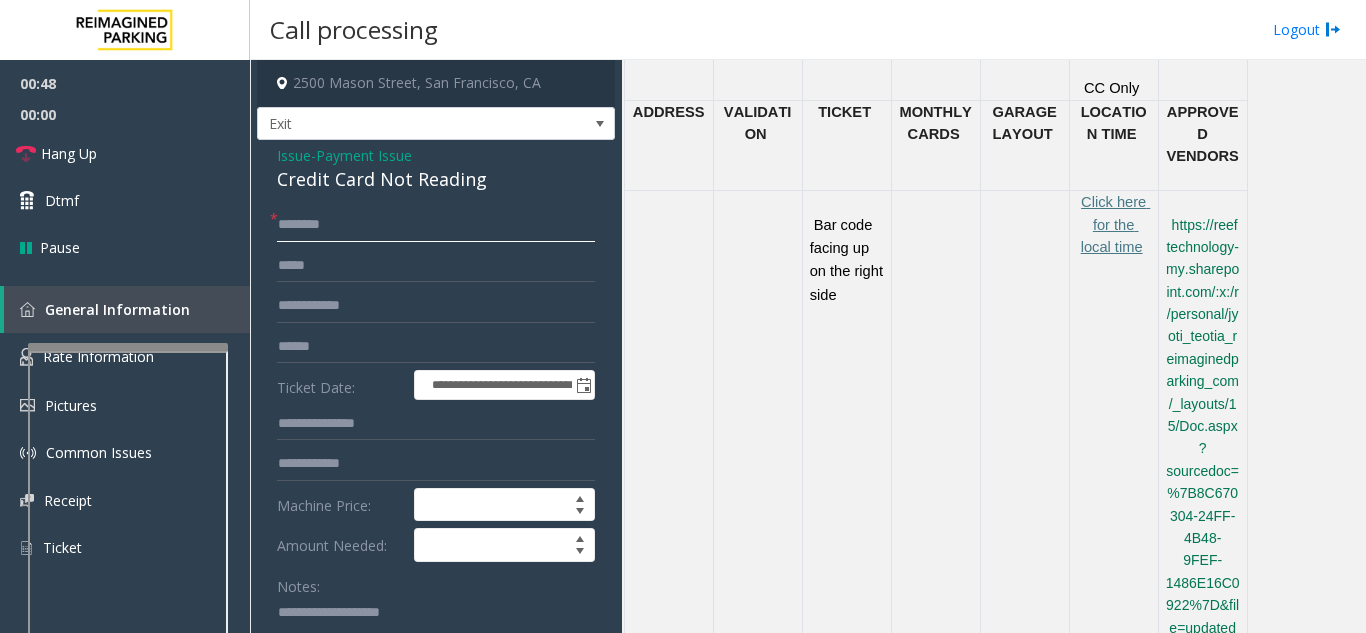 scroll, scrollTop: 1200, scrollLeft: 0, axis: vertical 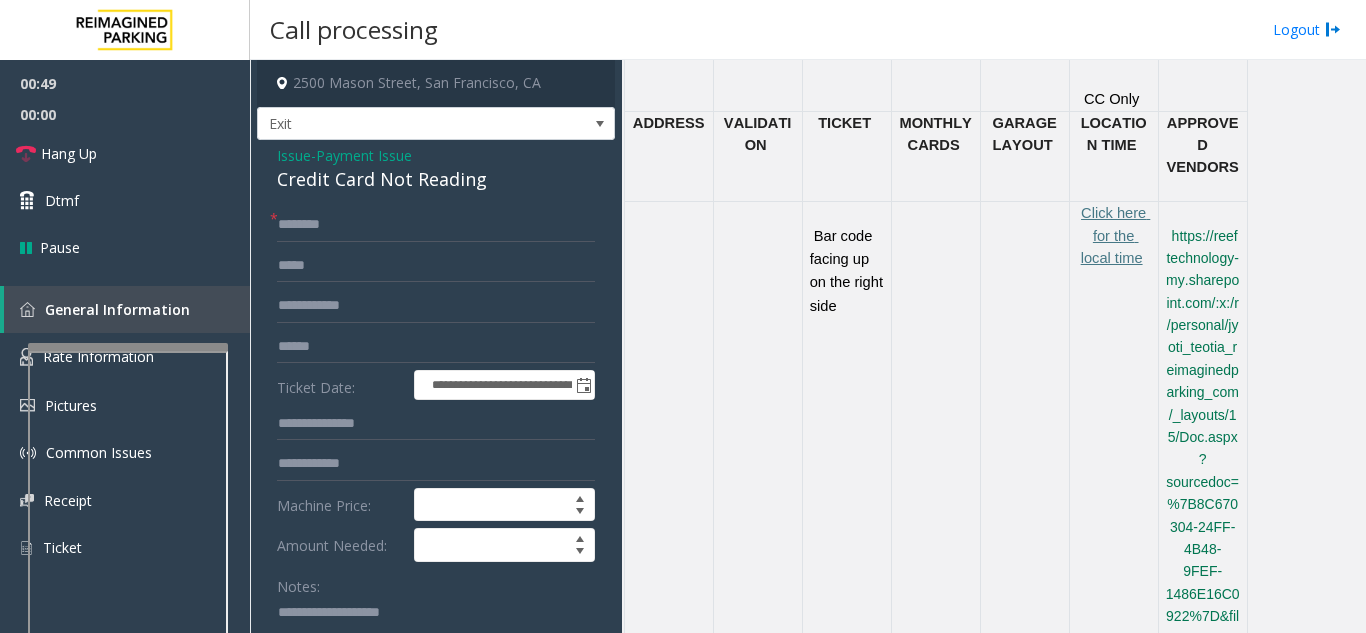 click on "Issue" 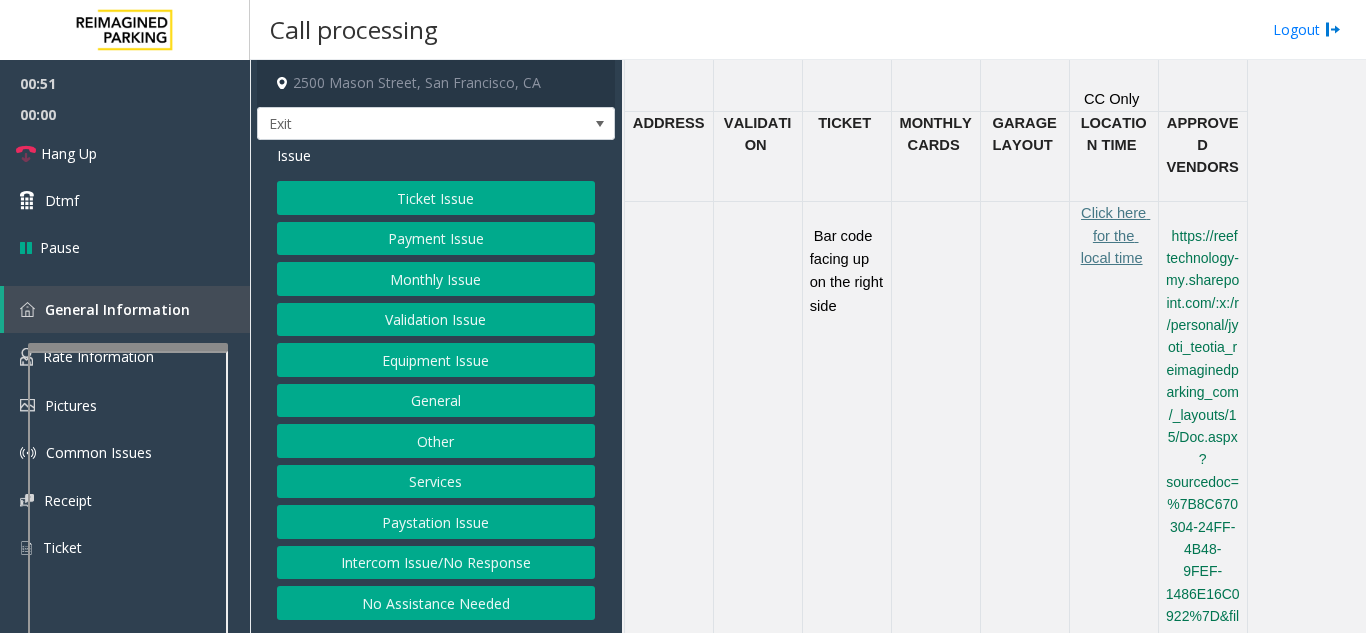 click on "Services" 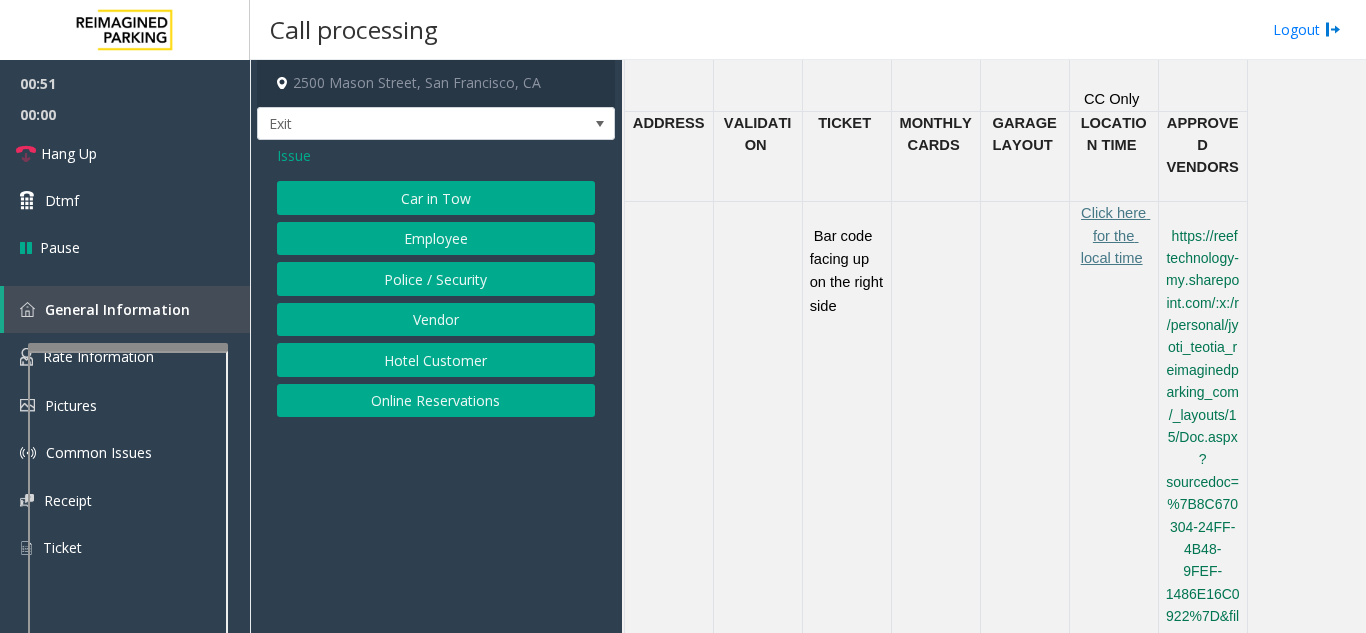 click on "Online Reservations" 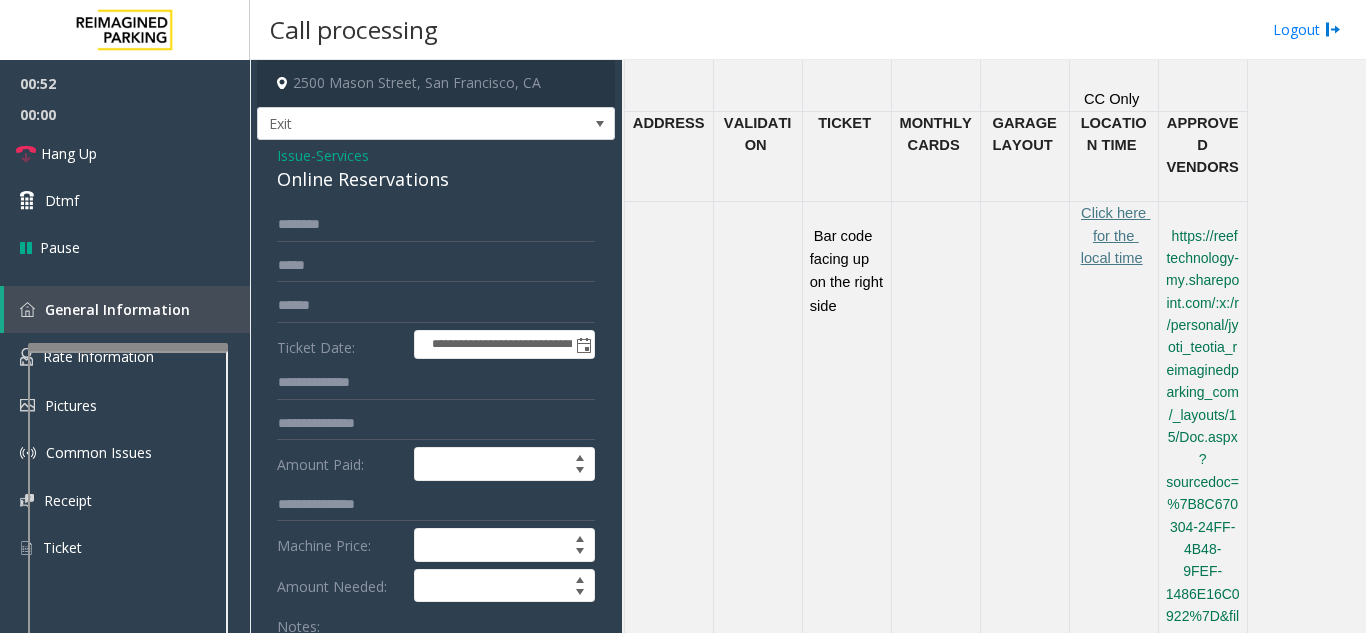 click on "Issue" 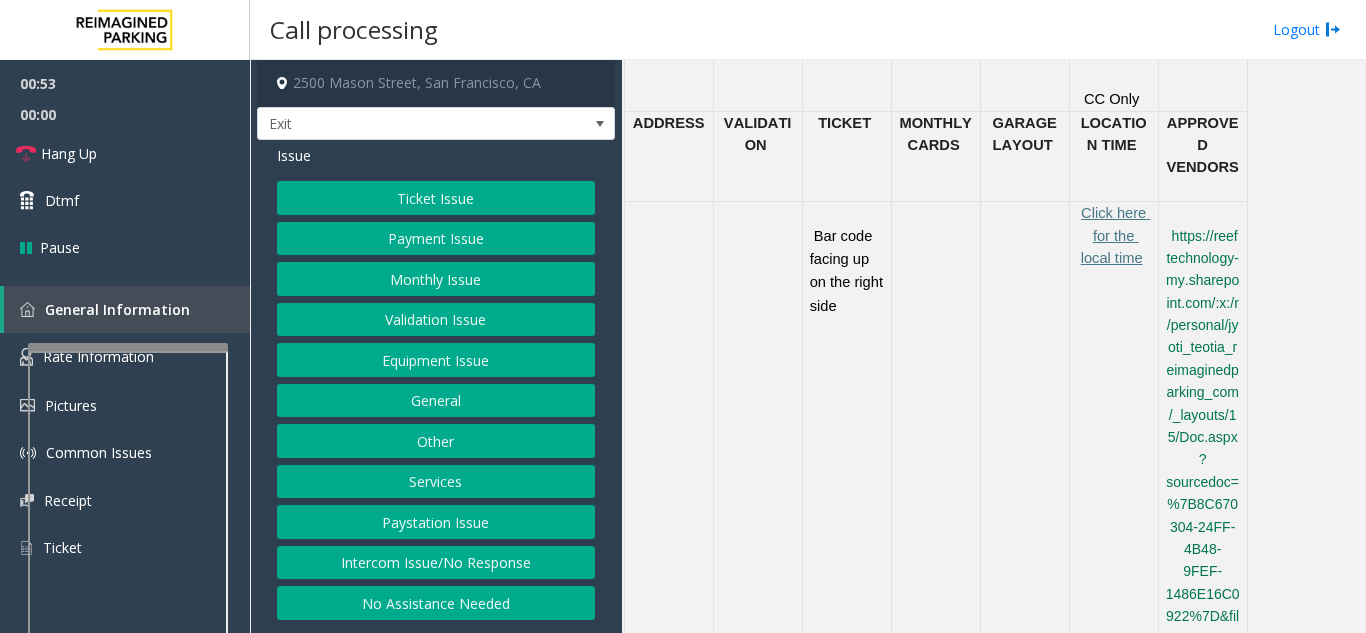 click on "Services" 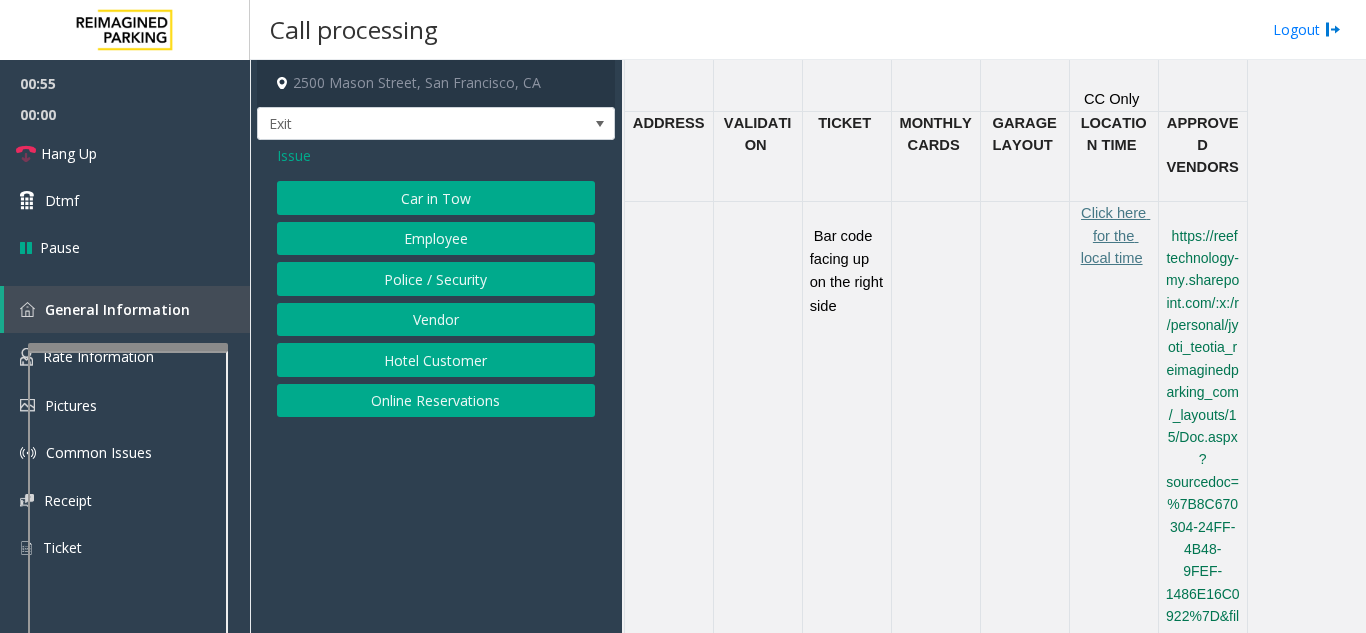 click on "Hotel Customer" 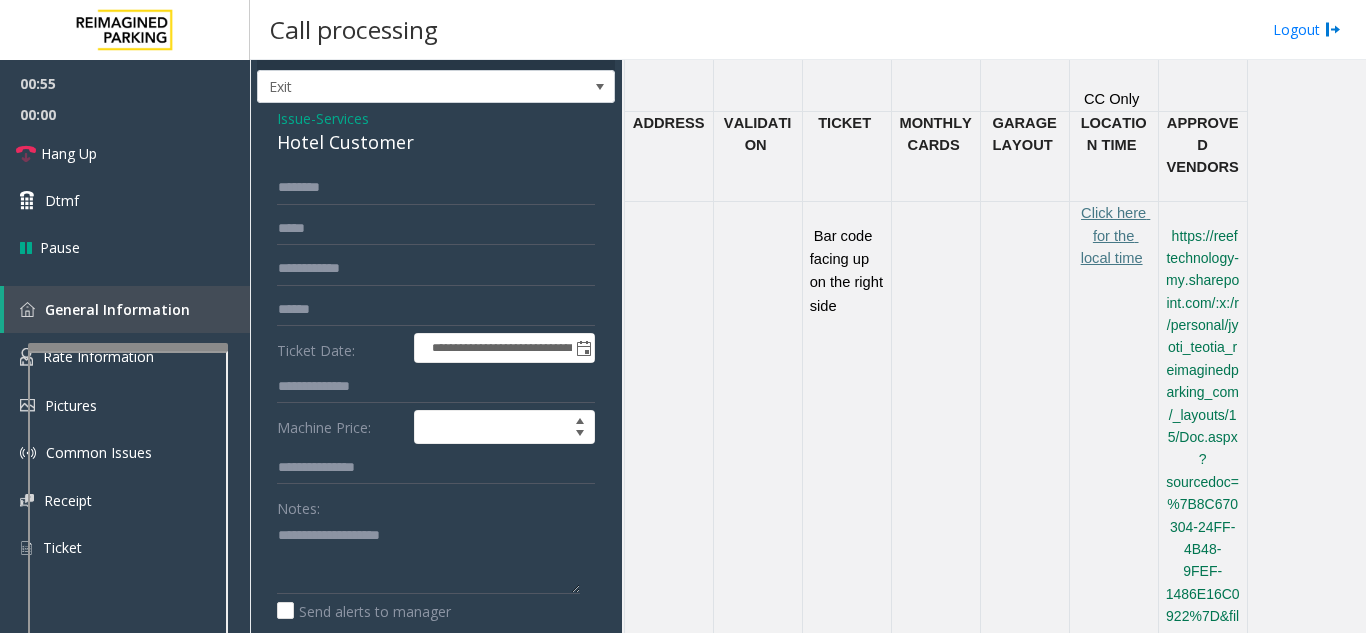 scroll, scrollTop: 100, scrollLeft: 0, axis: vertical 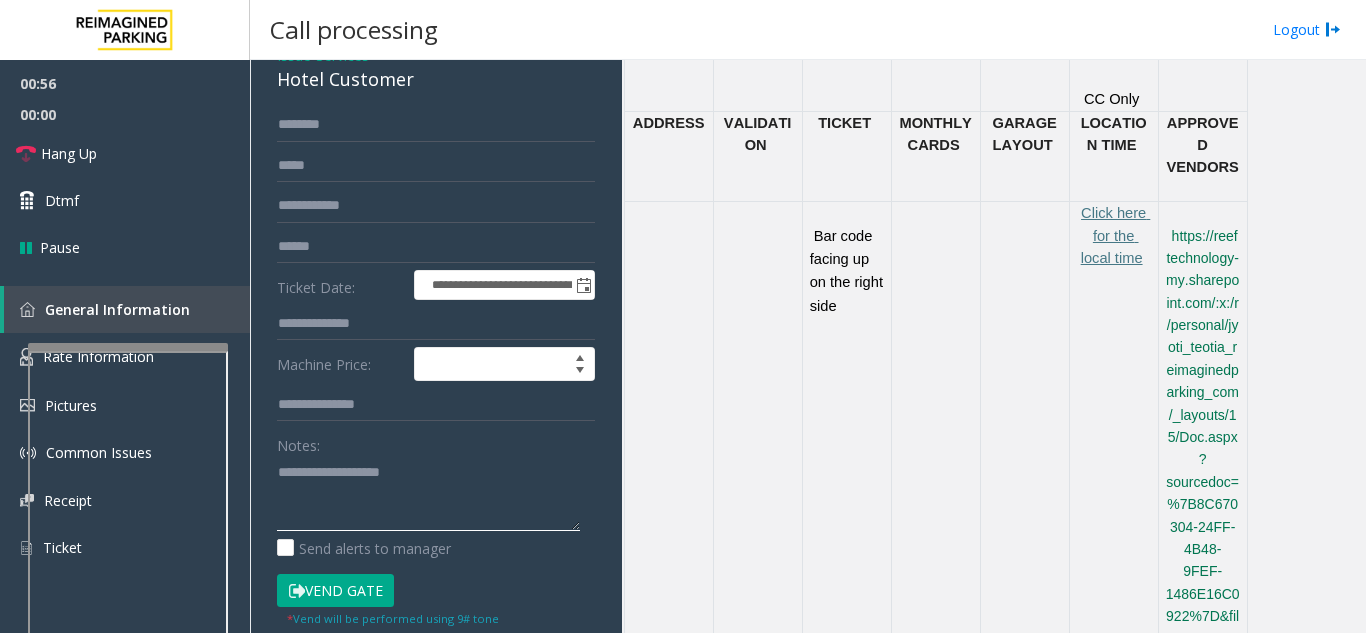 click 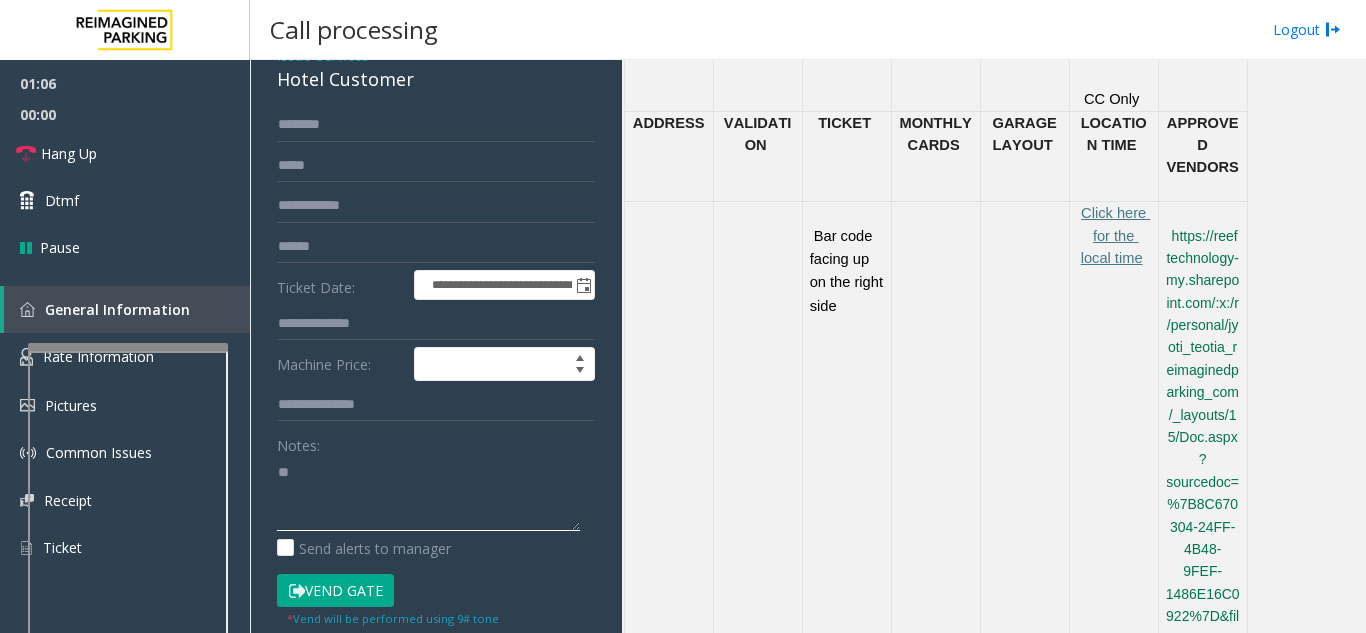 type on "*" 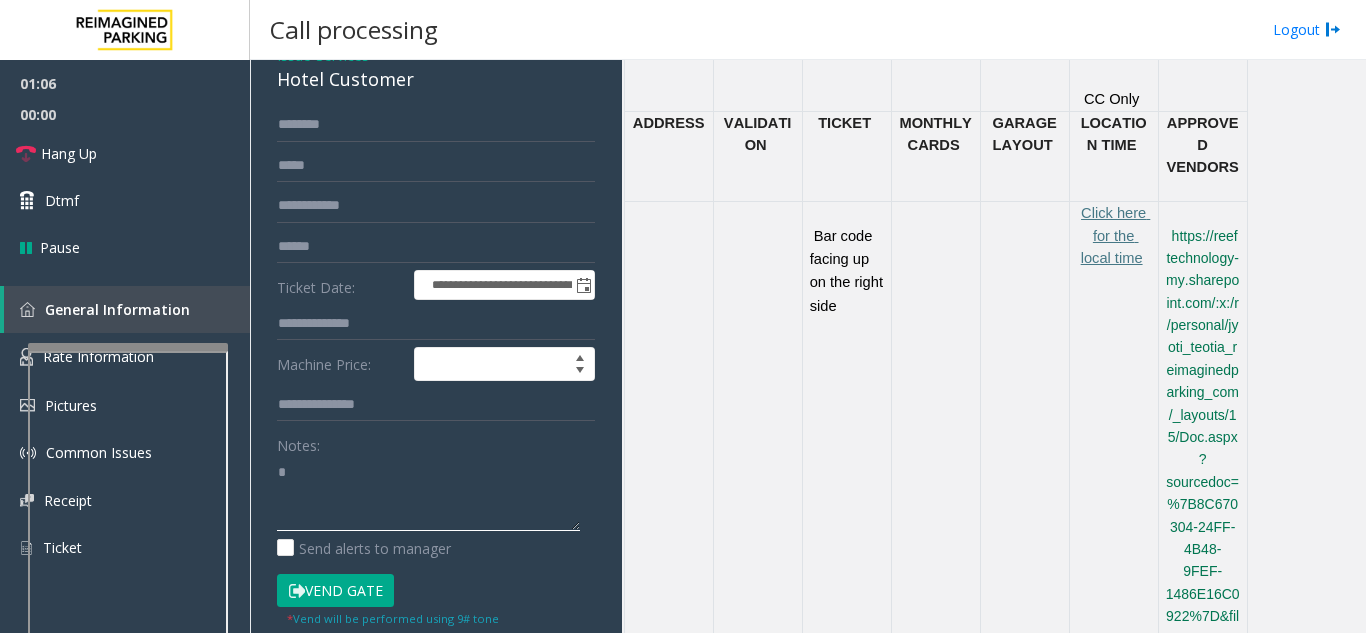 type 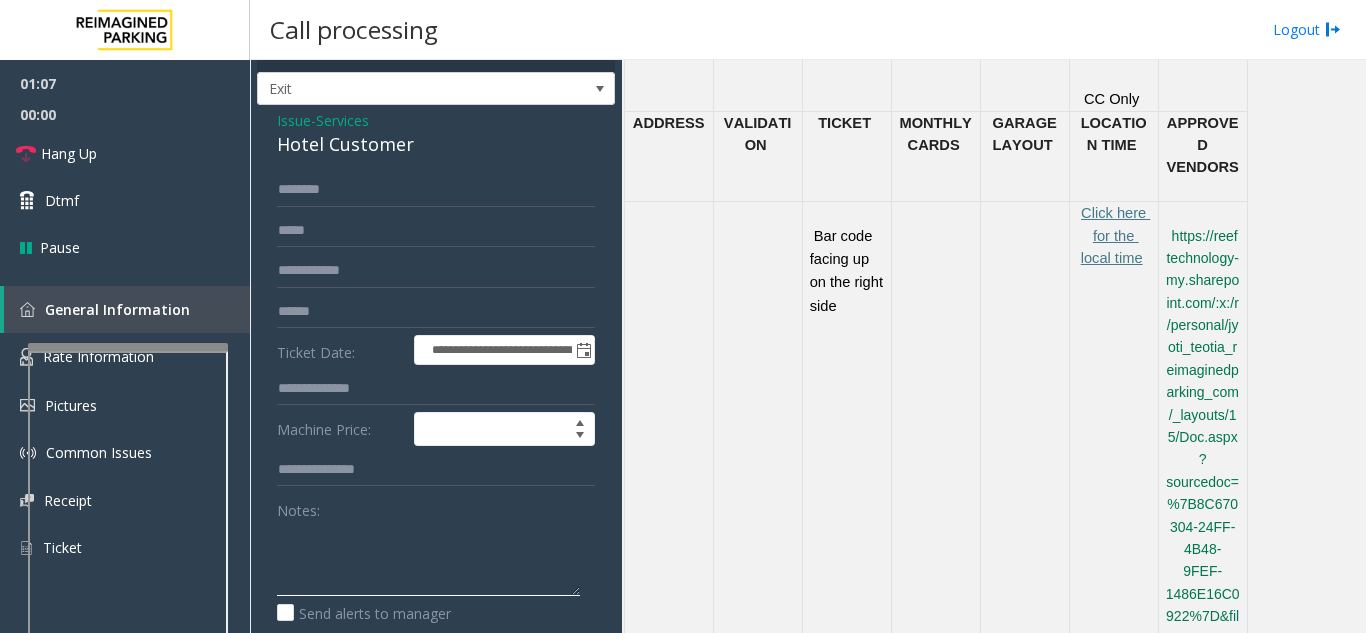 scroll, scrollTop: 0, scrollLeft: 0, axis: both 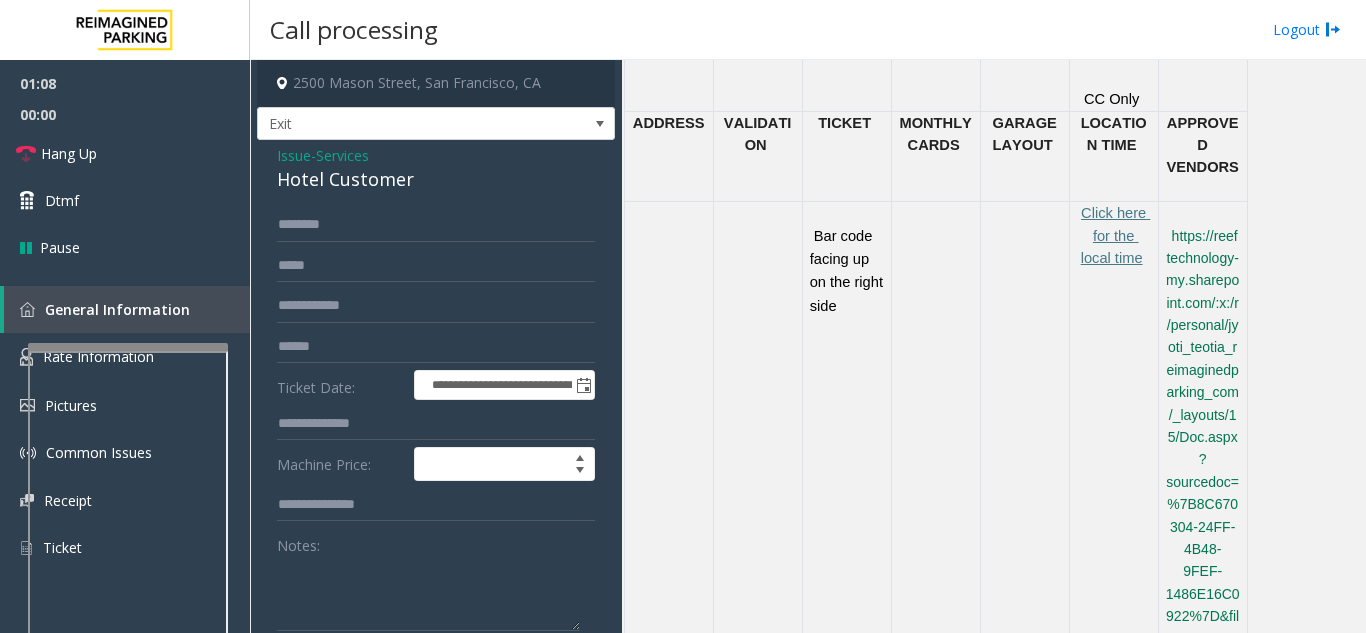 click on "Issue" 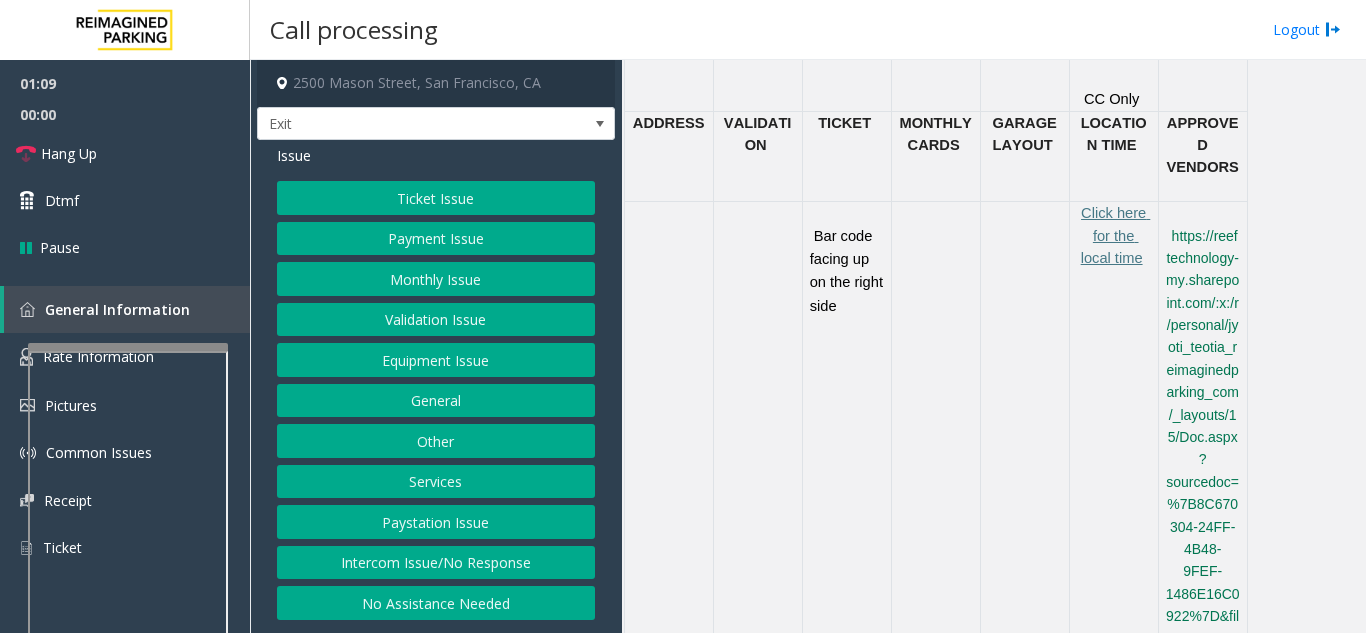 click on "Payment Issue" 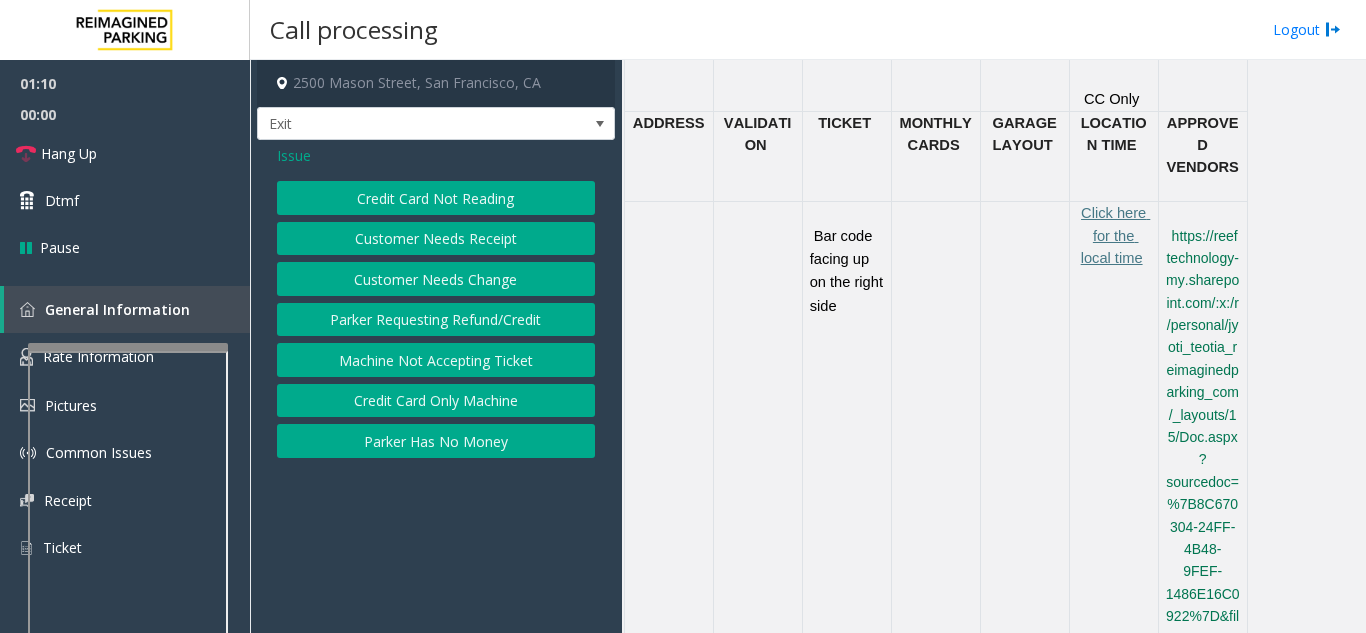 click on "Credit Card Not Reading" 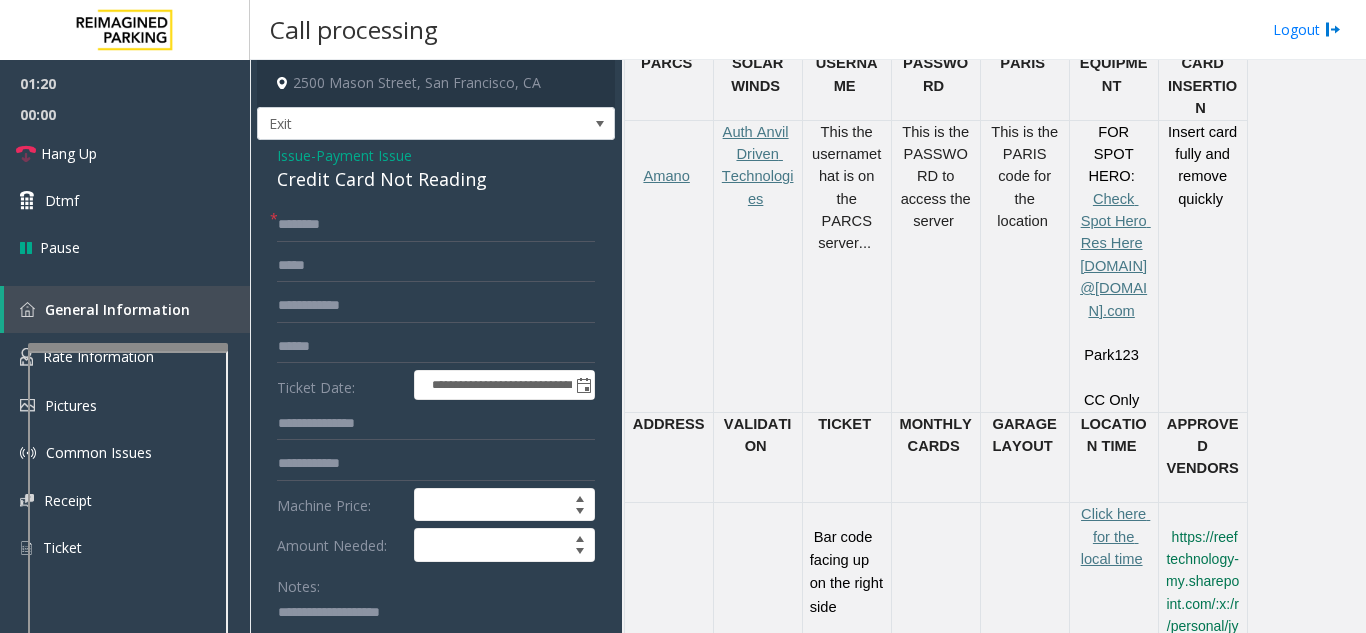scroll, scrollTop: 900, scrollLeft: 0, axis: vertical 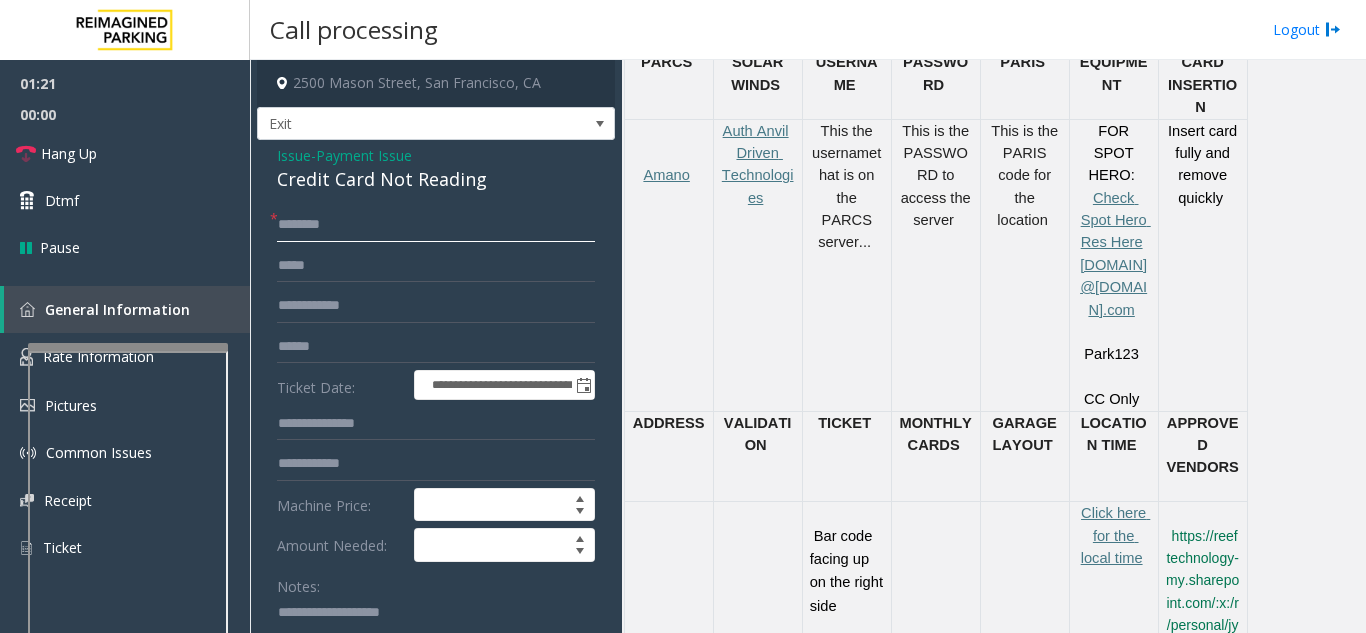 click 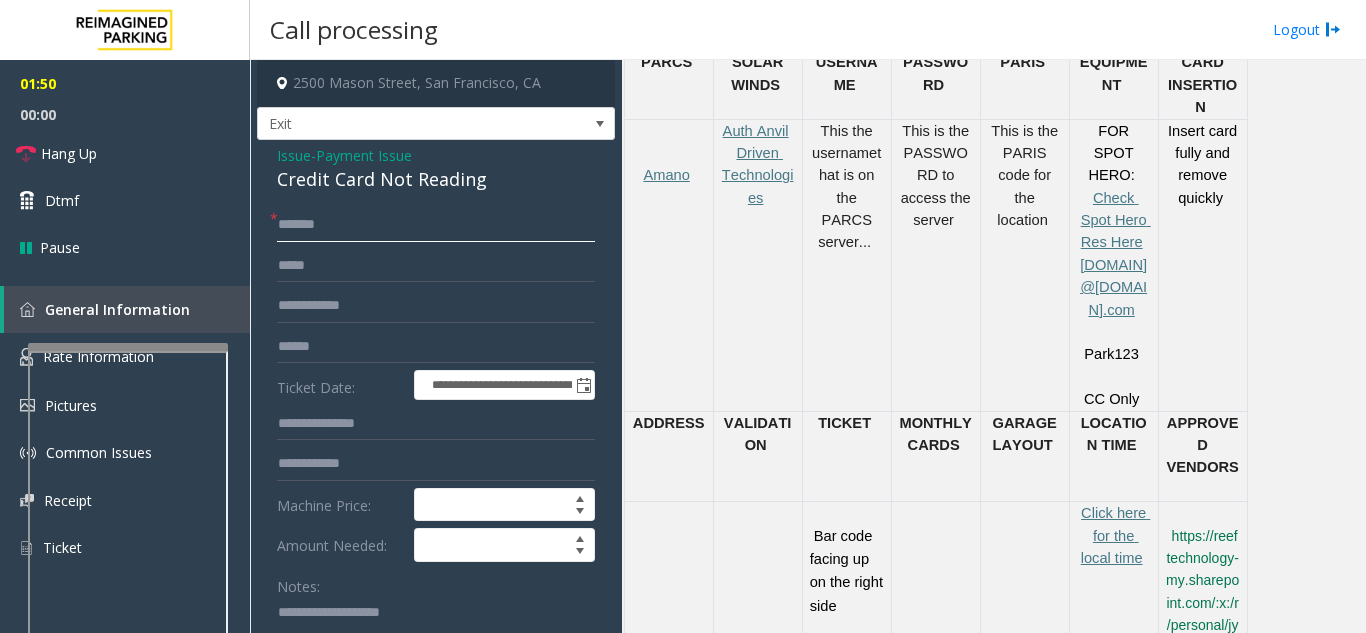 scroll, scrollTop: 100, scrollLeft: 0, axis: vertical 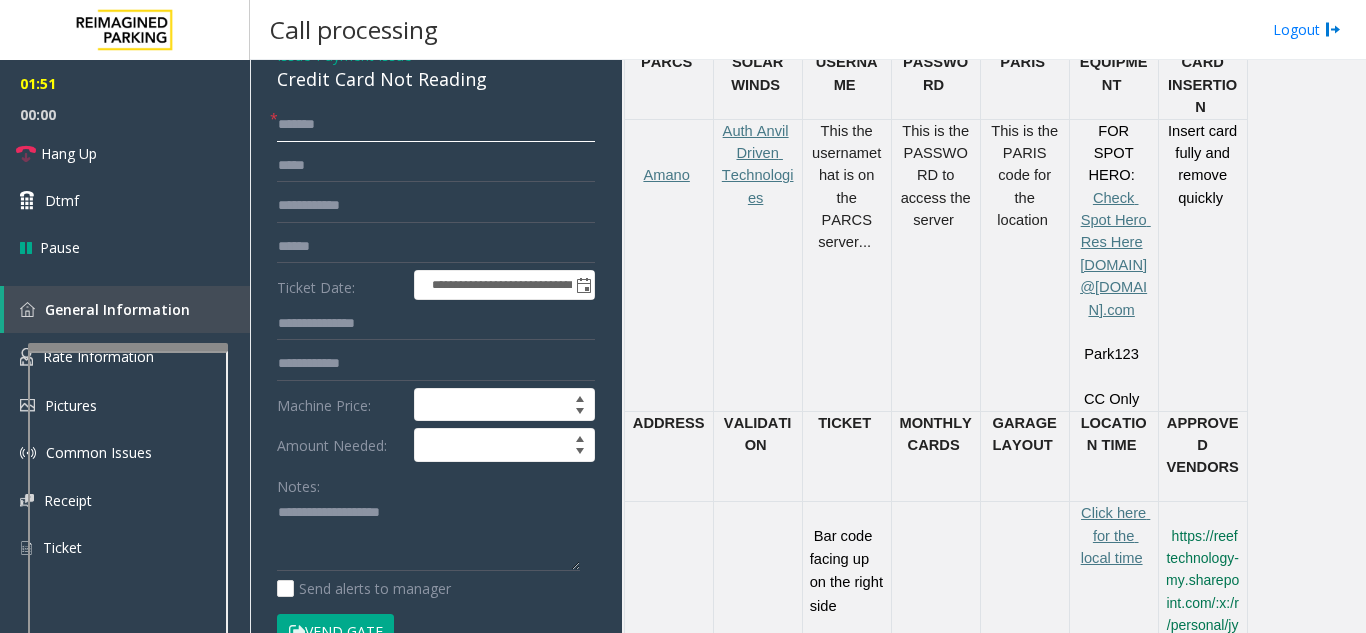 type on "******" 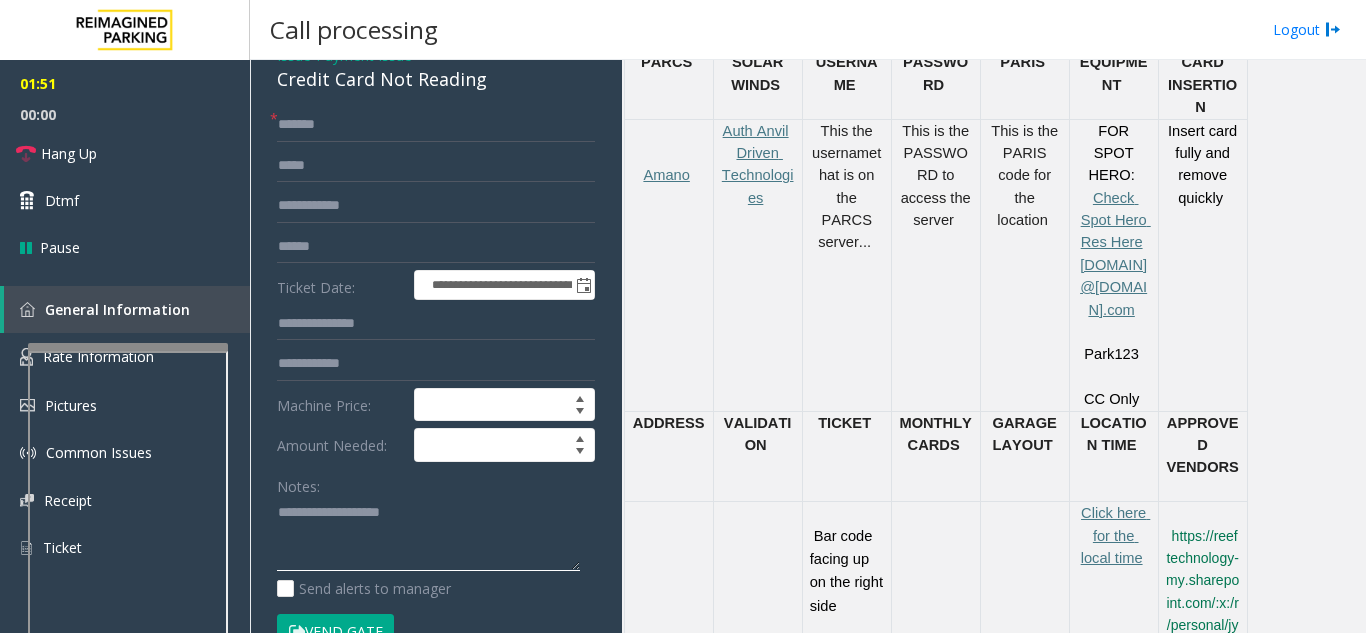 click 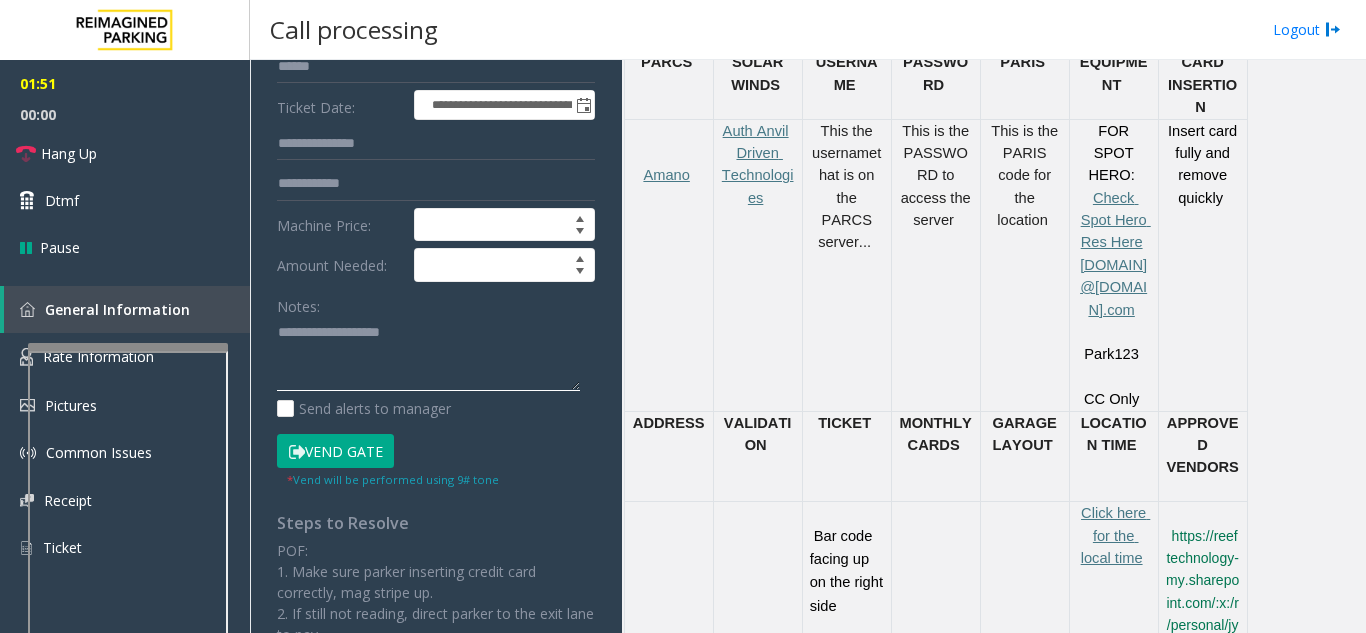 scroll, scrollTop: 300, scrollLeft: 0, axis: vertical 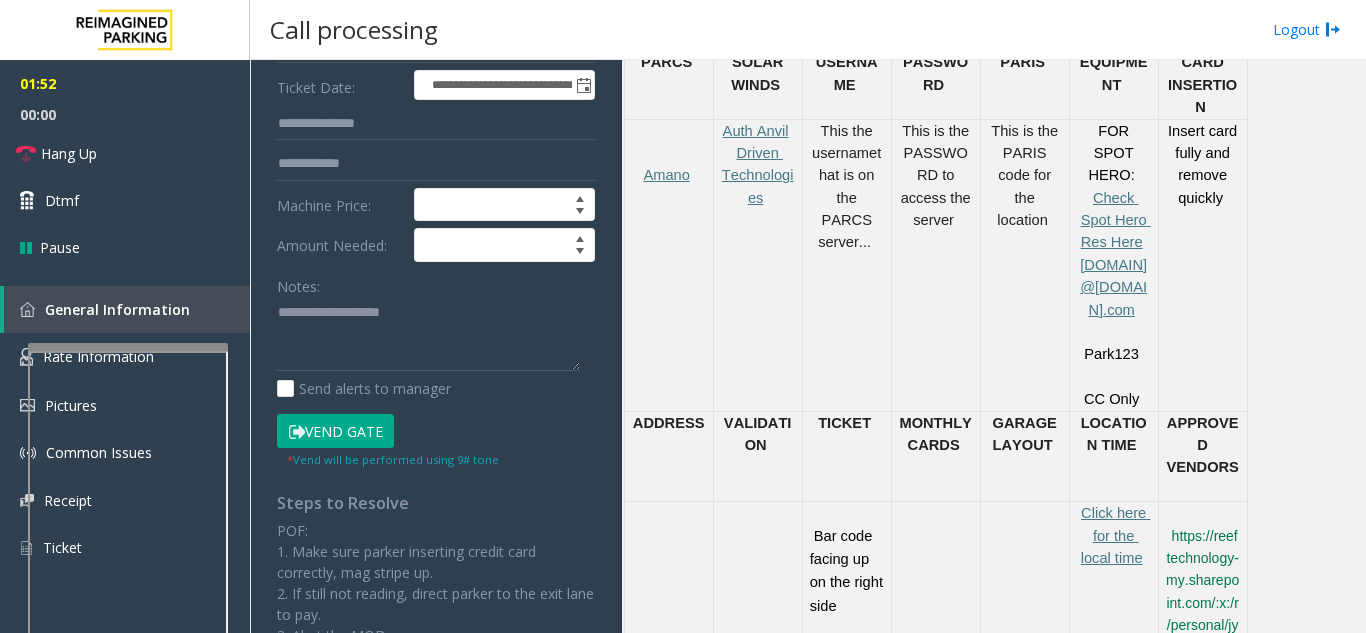 click on "* Vend will be performed using 9# tone" 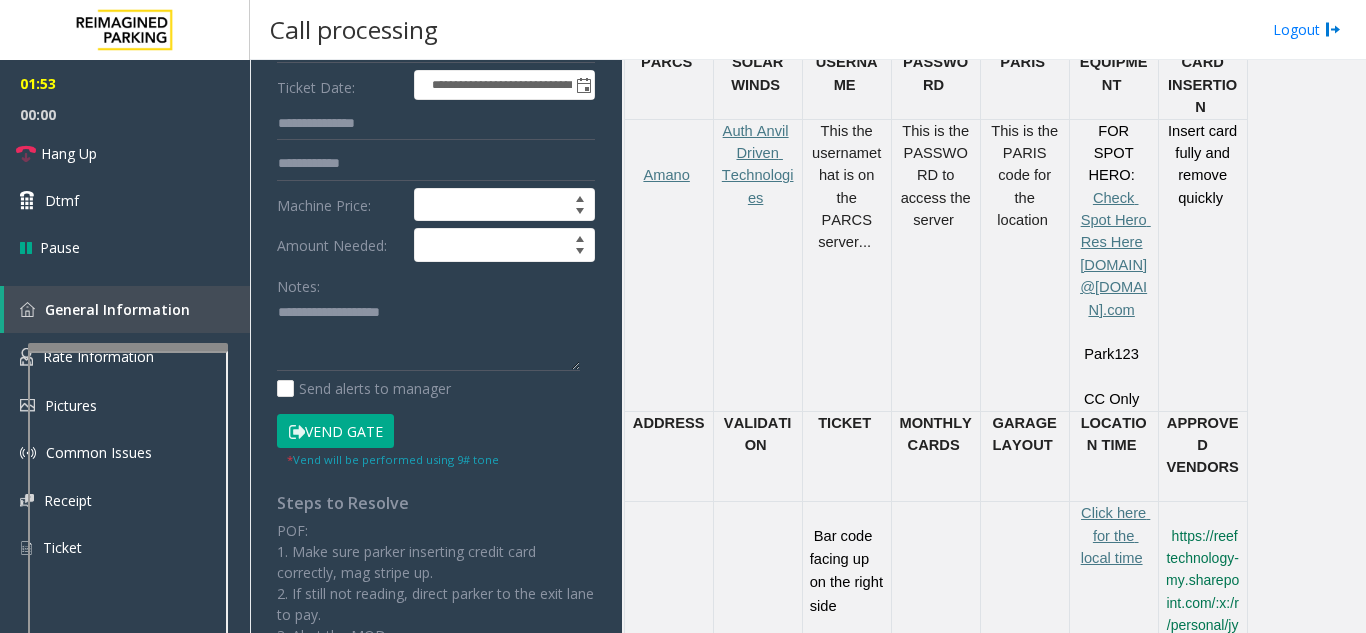 click on "Vend Gate" 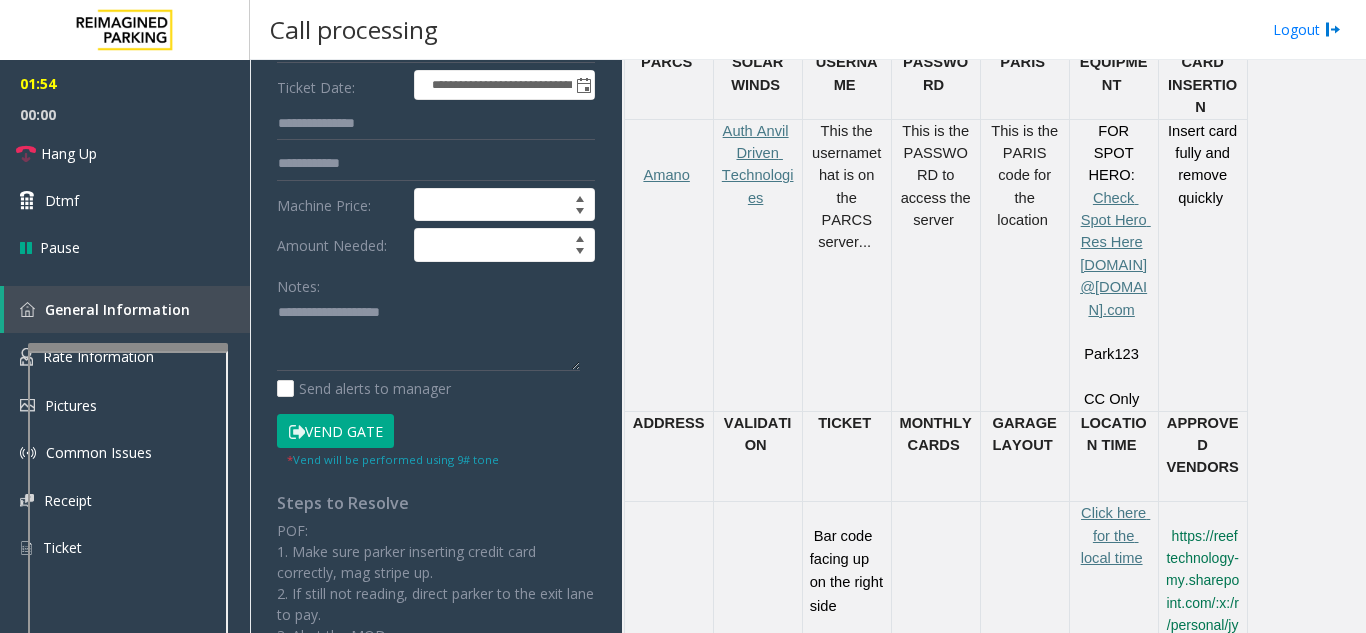 scroll, scrollTop: 200, scrollLeft: 0, axis: vertical 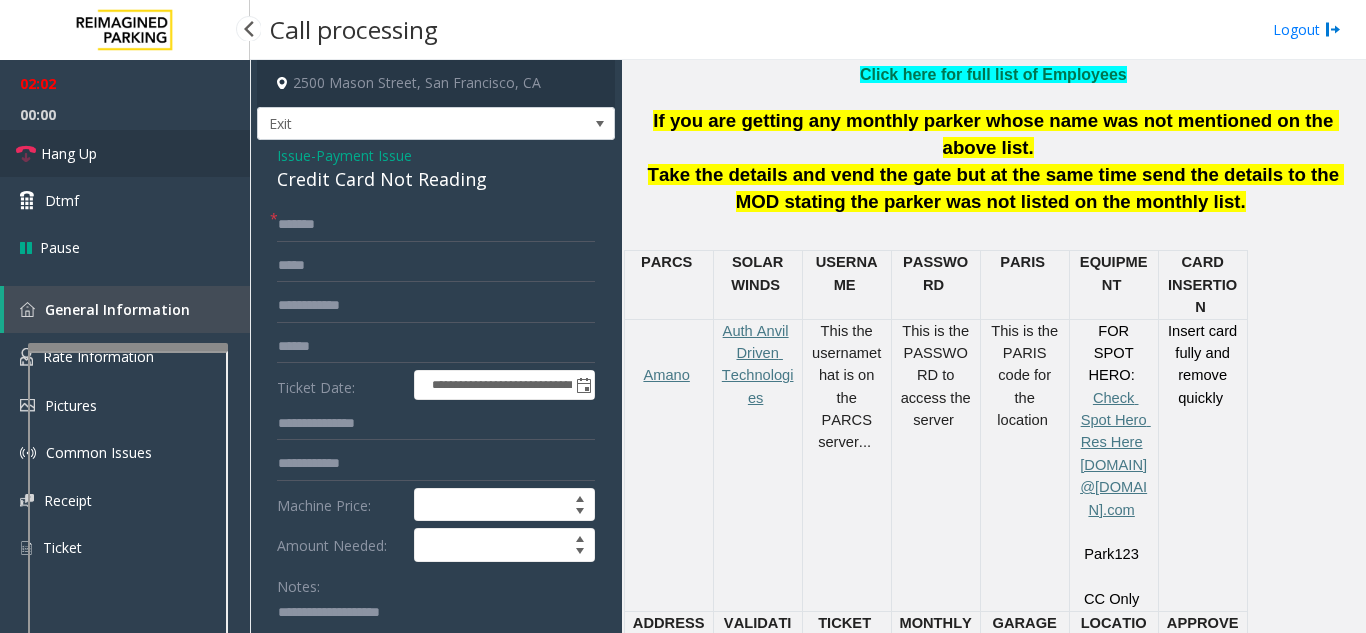 click on "Hang Up" at bounding box center (69, 153) 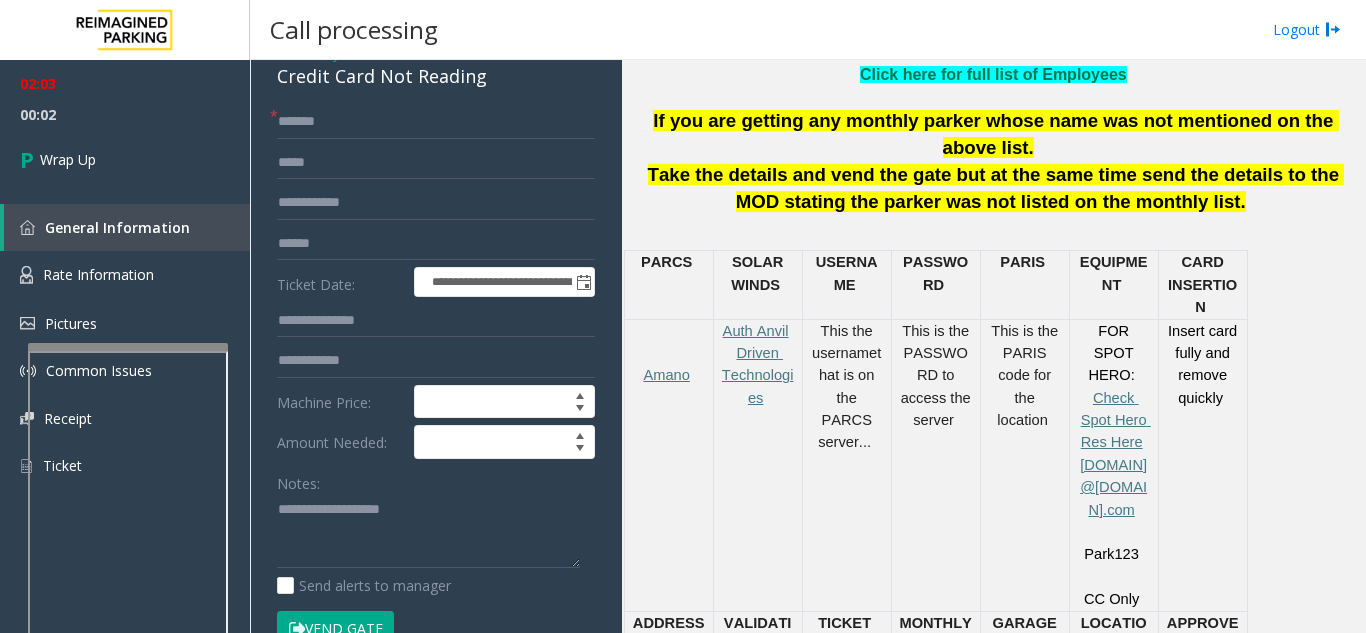 scroll, scrollTop: 200, scrollLeft: 0, axis: vertical 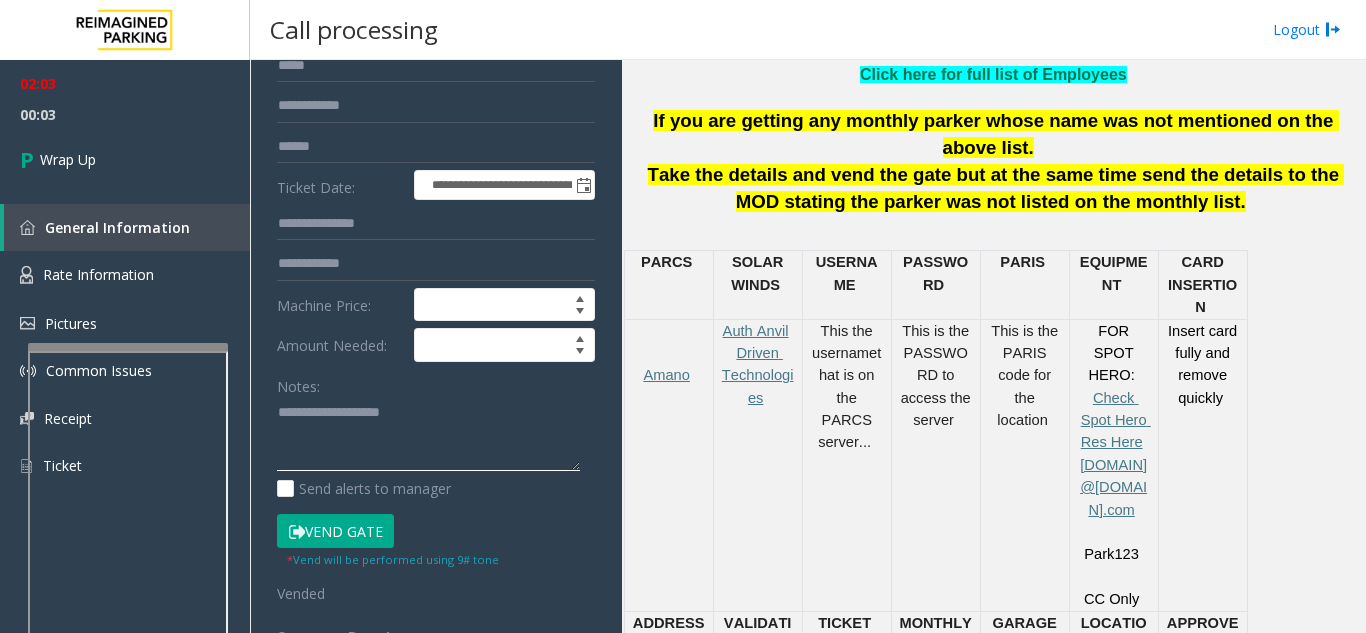 click 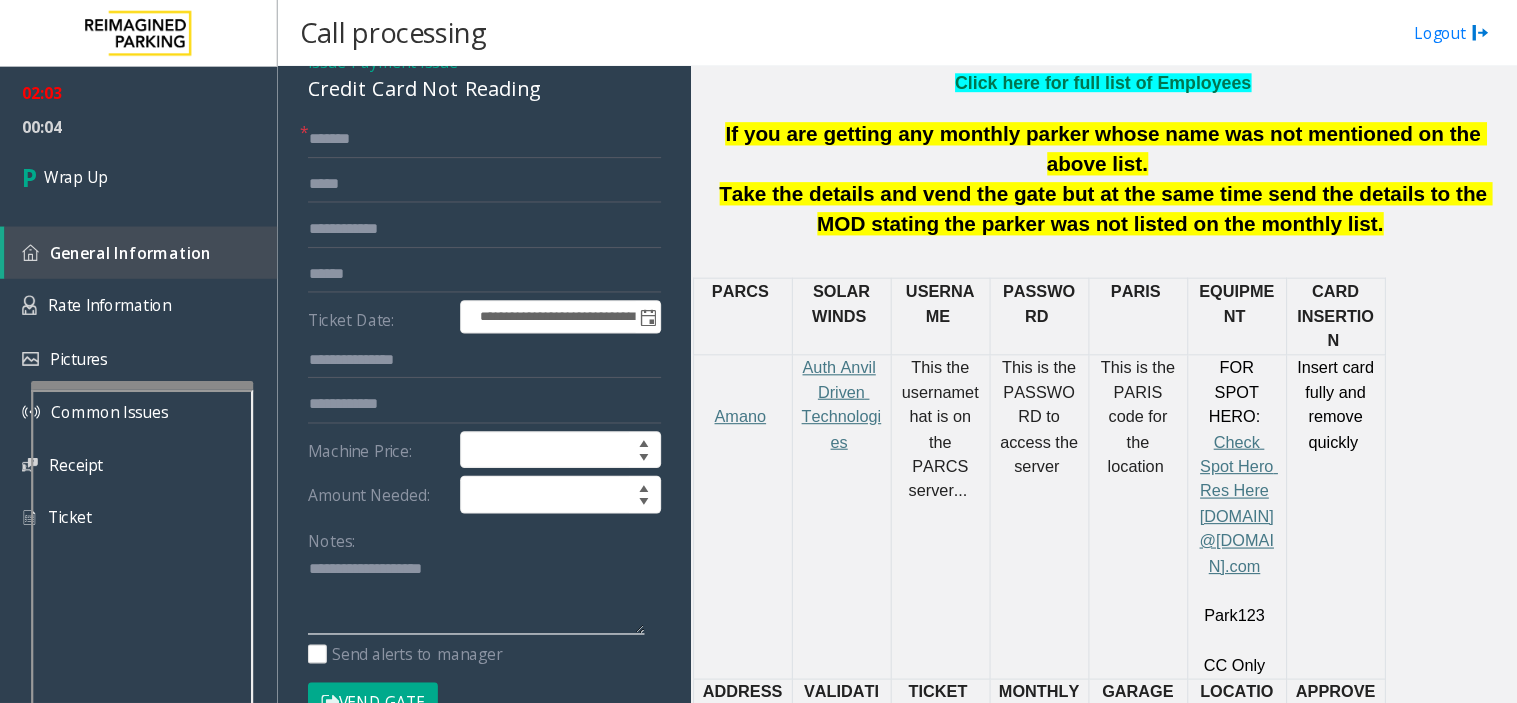 scroll, scrollTop: 0, scrollLeft: 0, axis: both 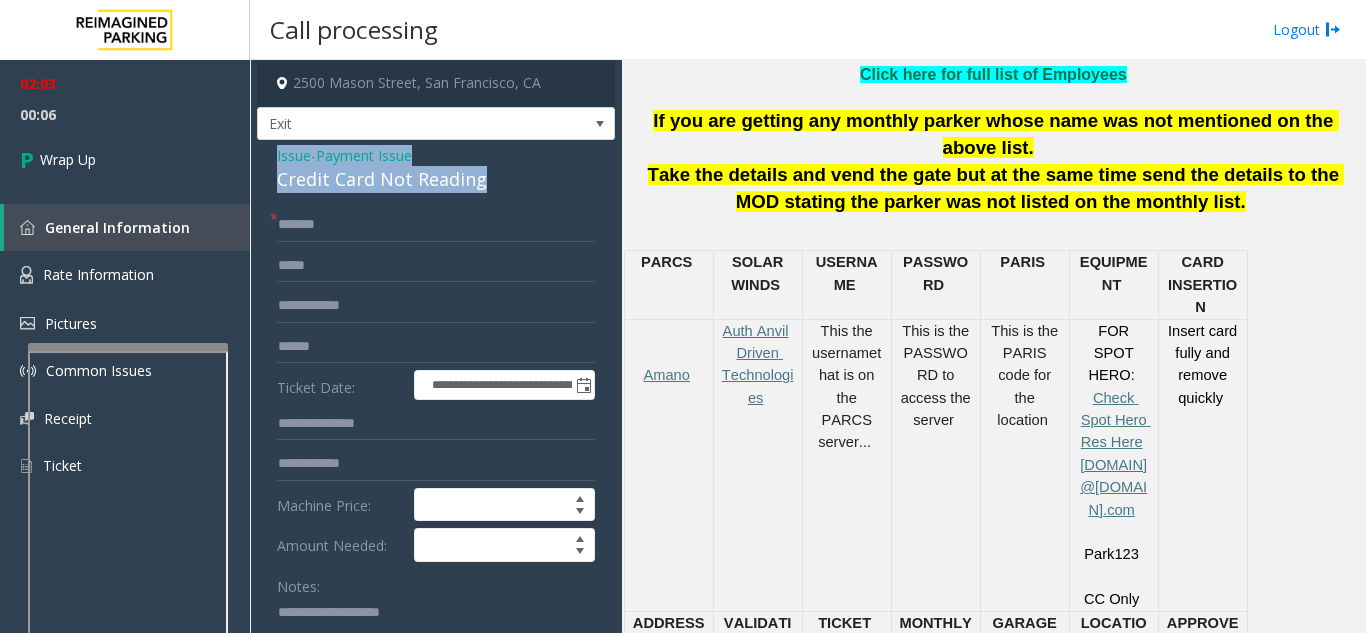 drag, startPoint x: 274, startPoint y: 149, endPoint x: 485, endPoint y: 186, distance: 214.21951 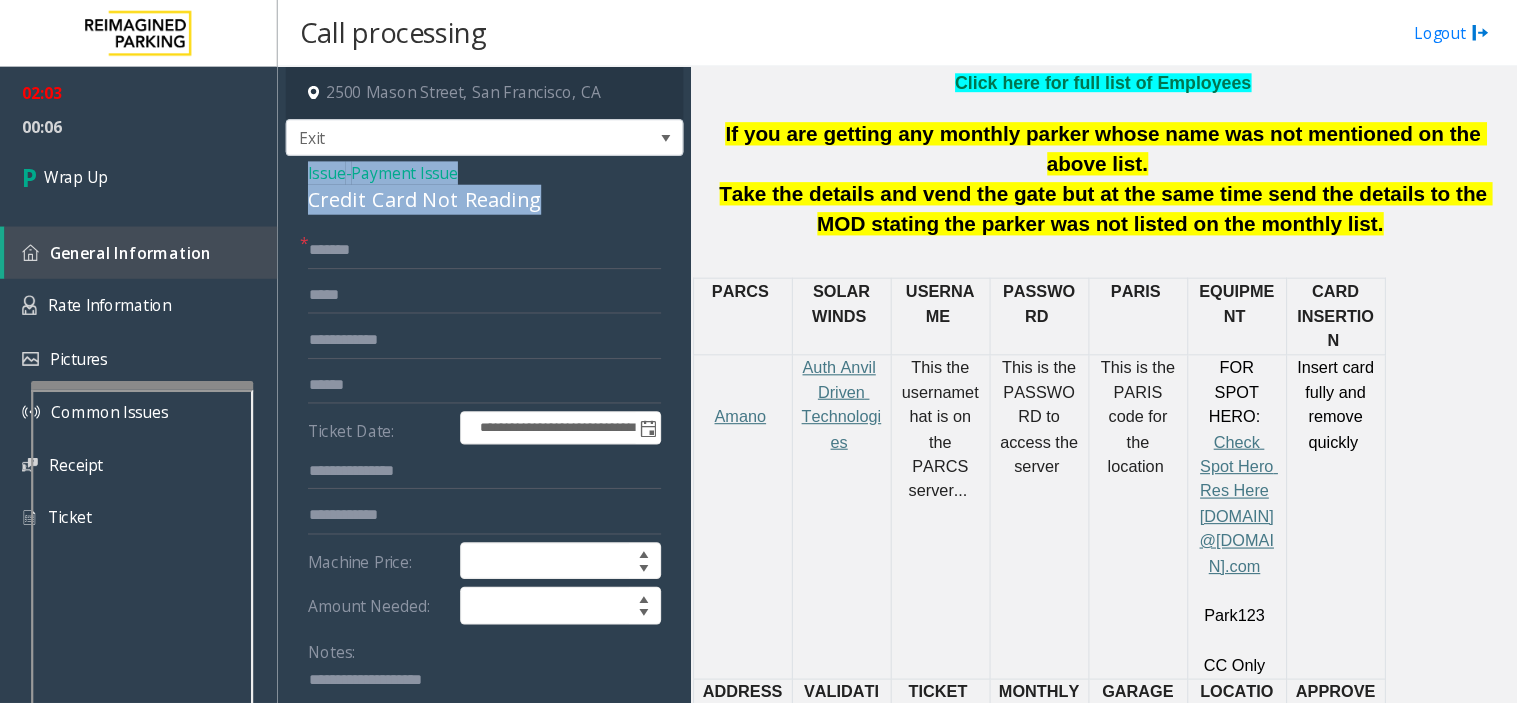 scroll, scrollTop: 700, scrollLeft: 0, axis: vertical 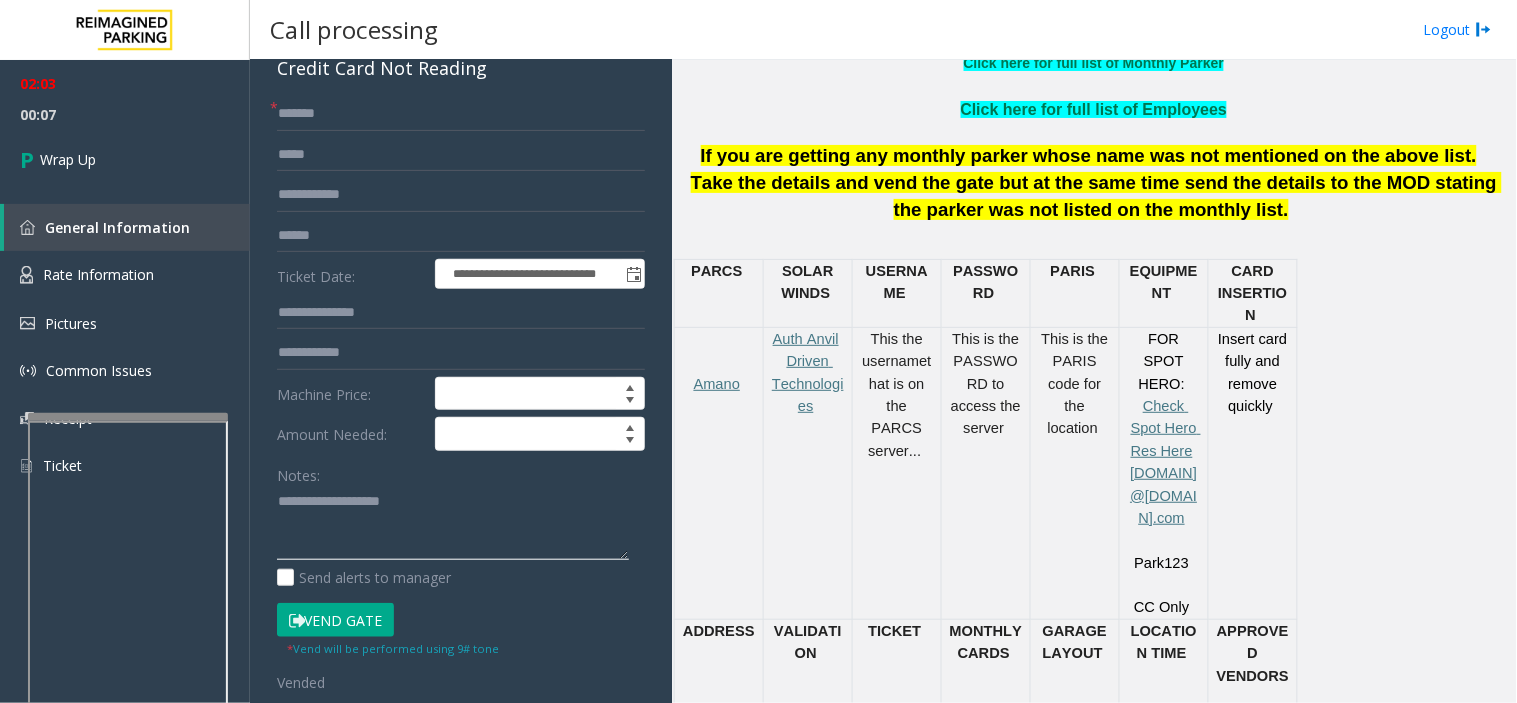 click 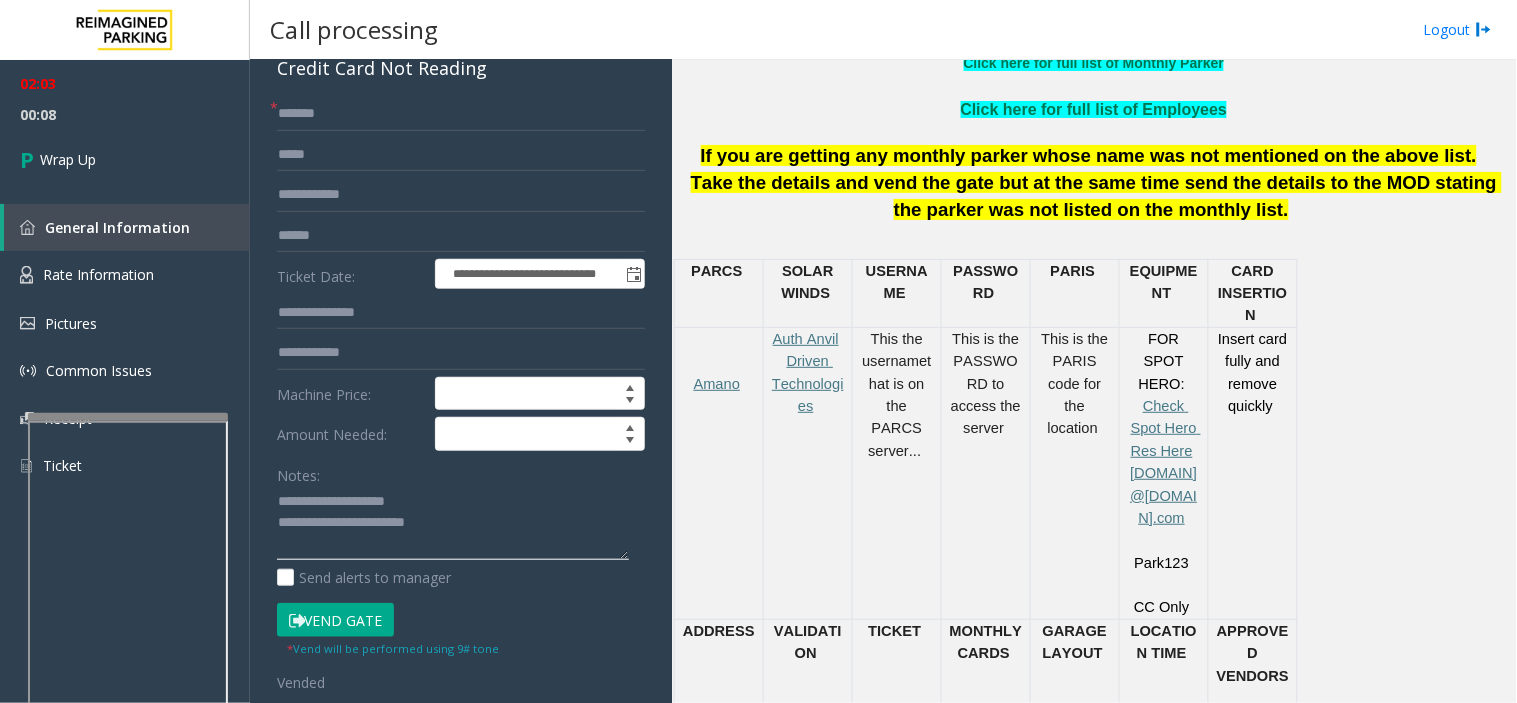 scroll, scrollTop: 14, scrollLeft: 0, axis: vertical 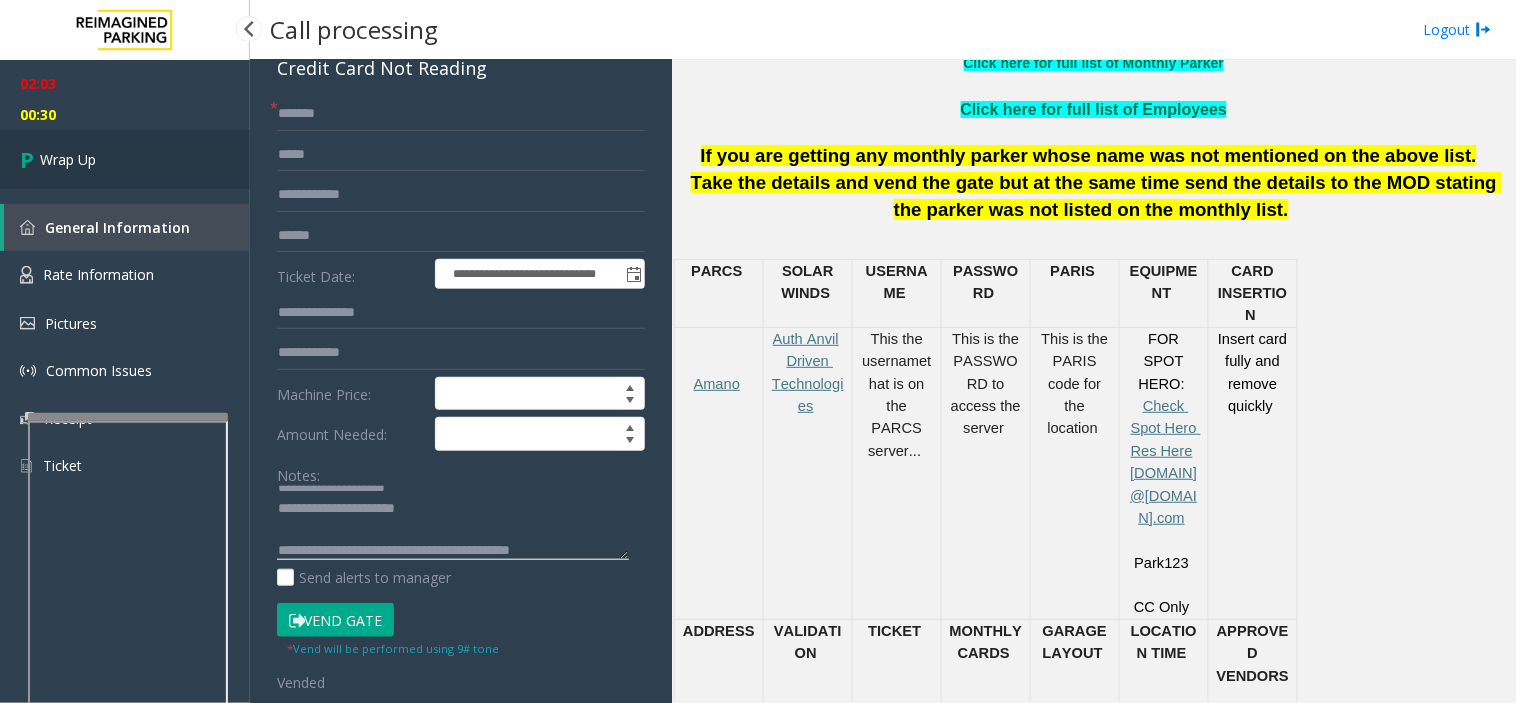 type on "**********" 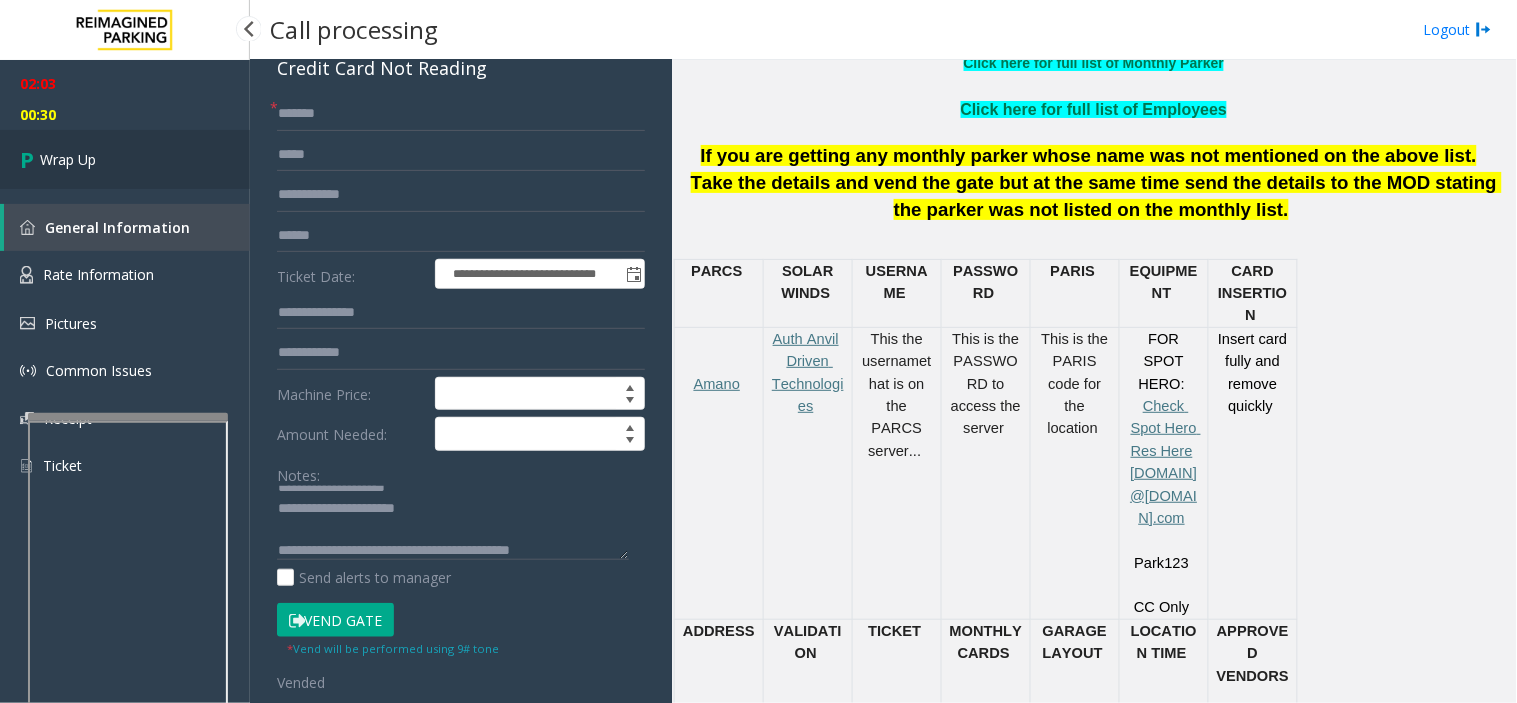 click on "Wrap Up" at bounding box center (68, 159) 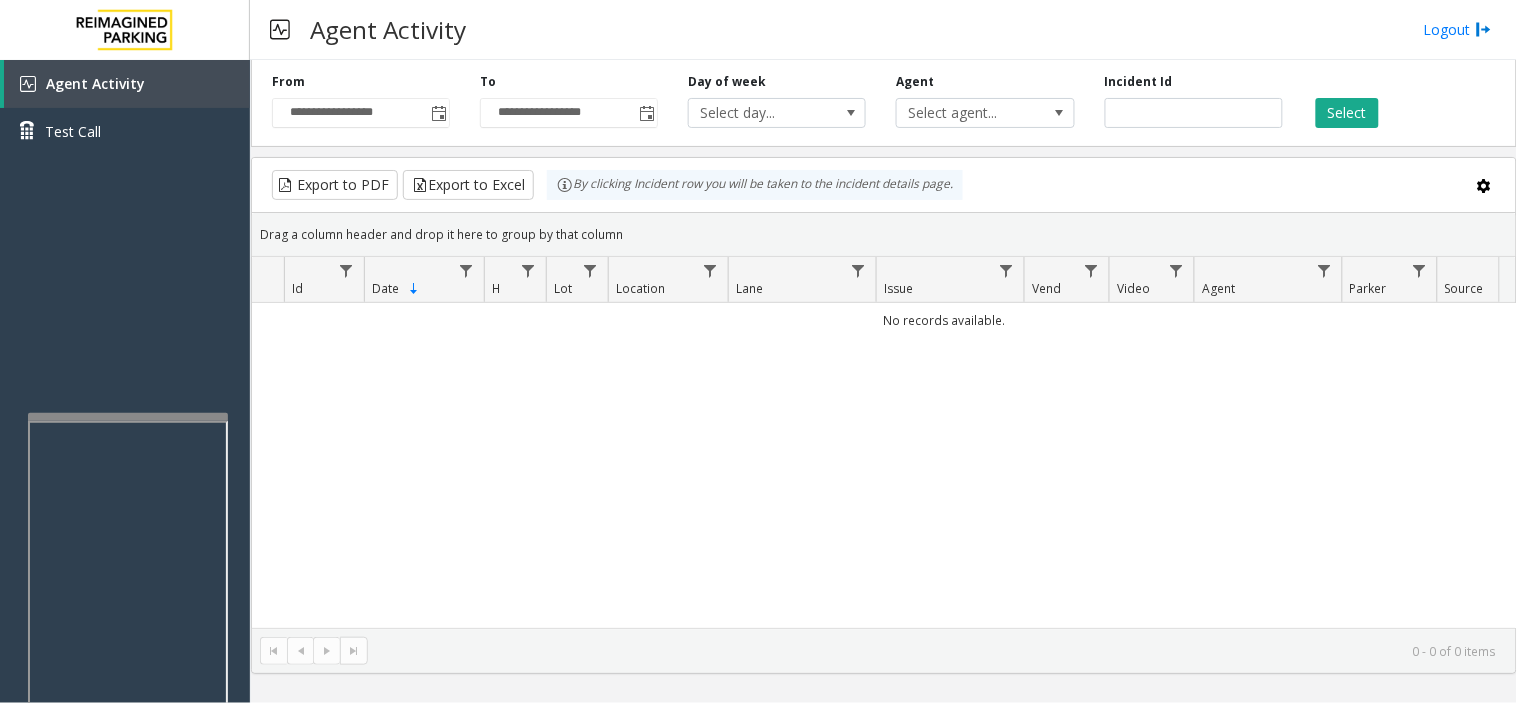 type 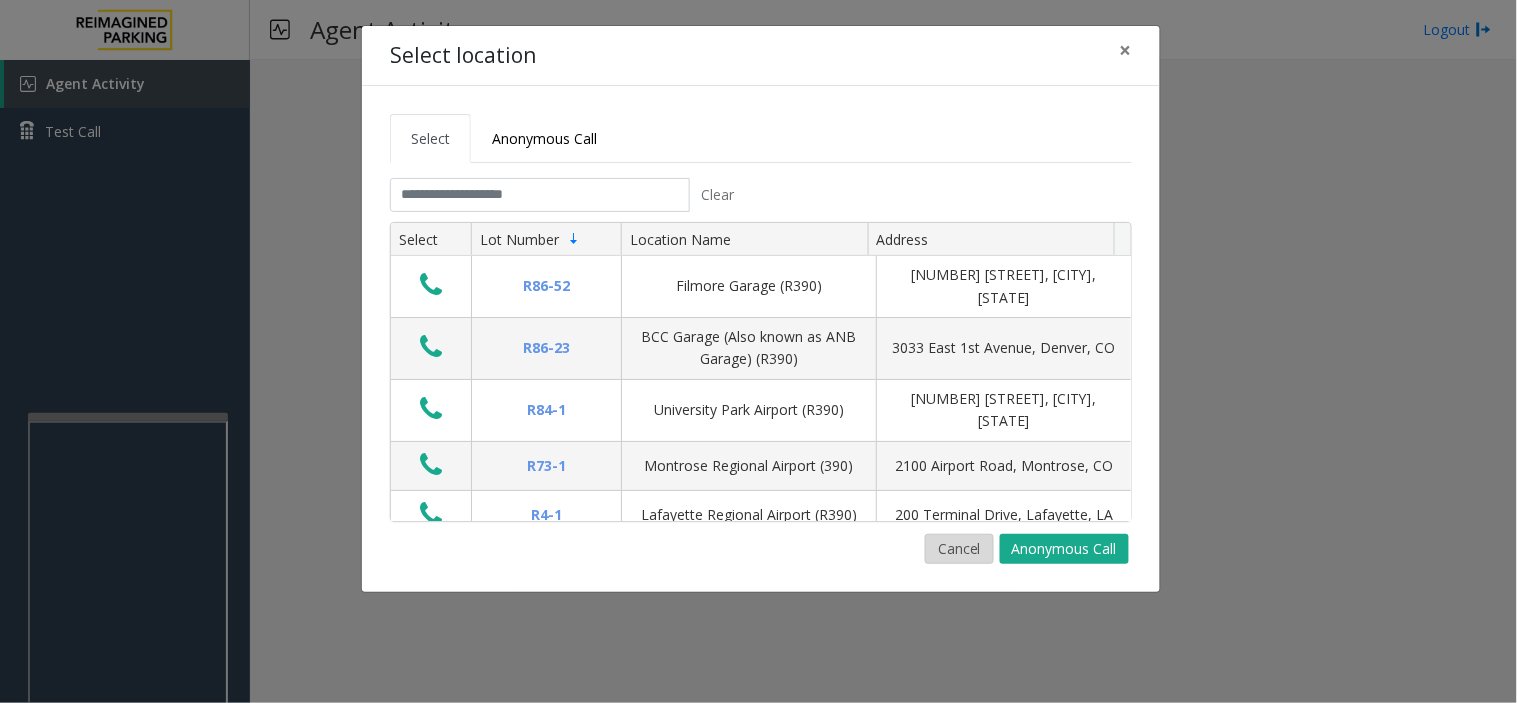 click on "Cancel" 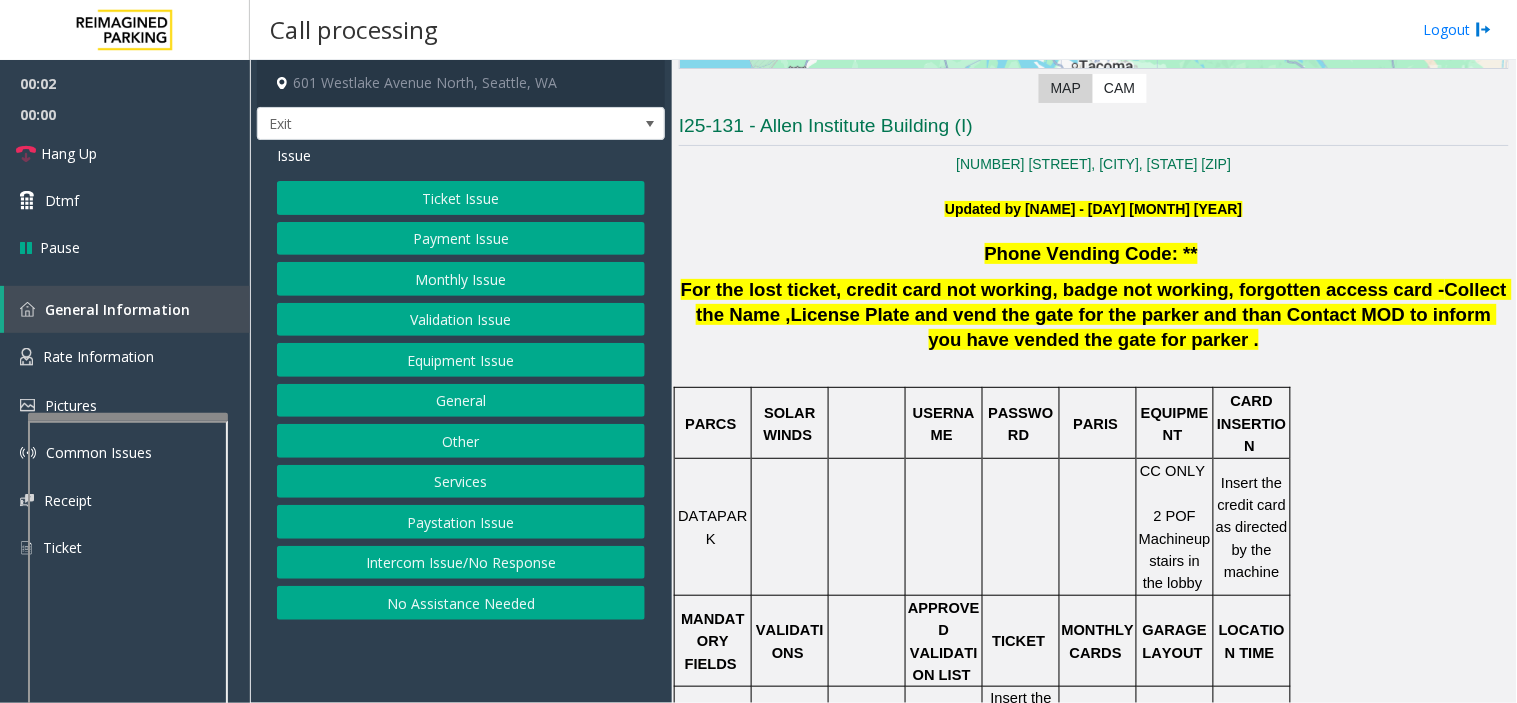 scroll, scrollTop: 555, scrollLeft: 0, axis: vertical 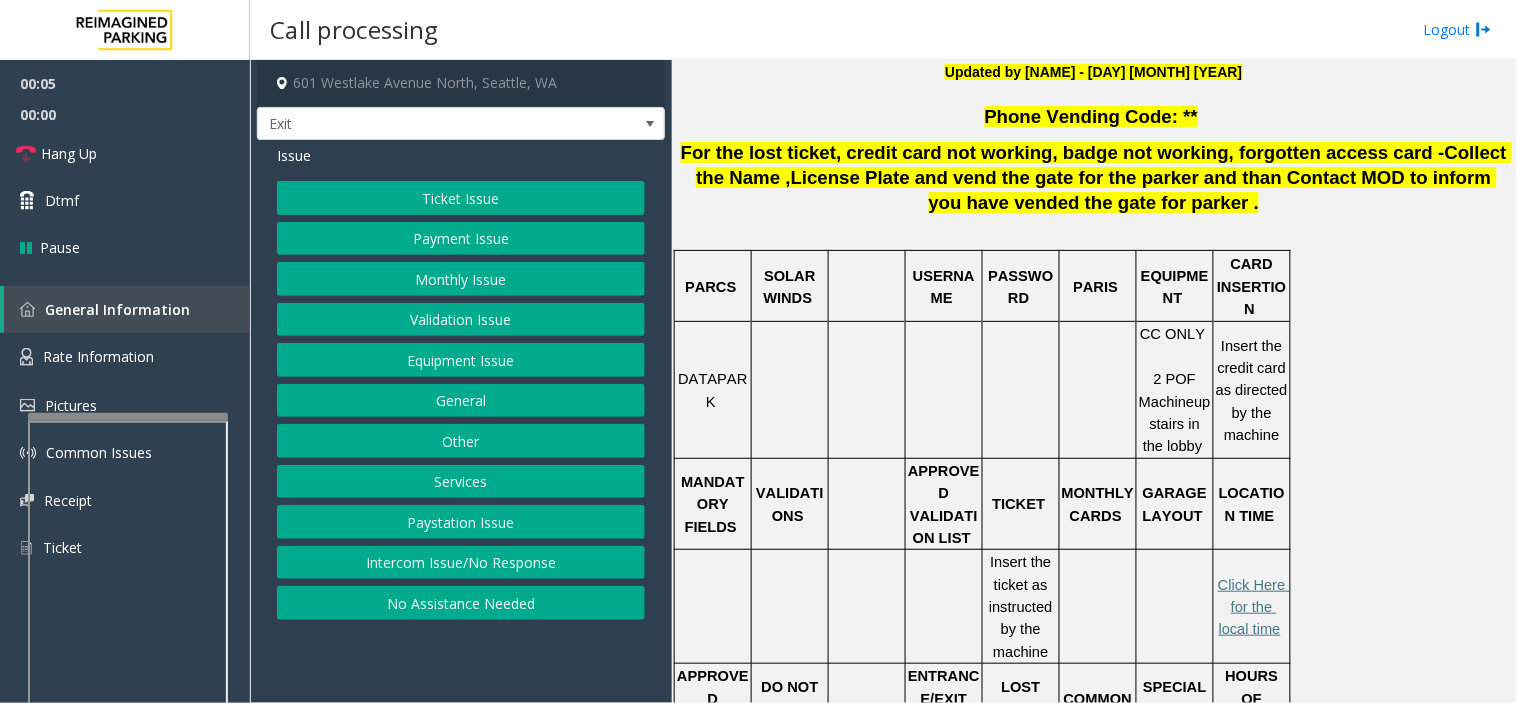 click on "Ticket Issue" 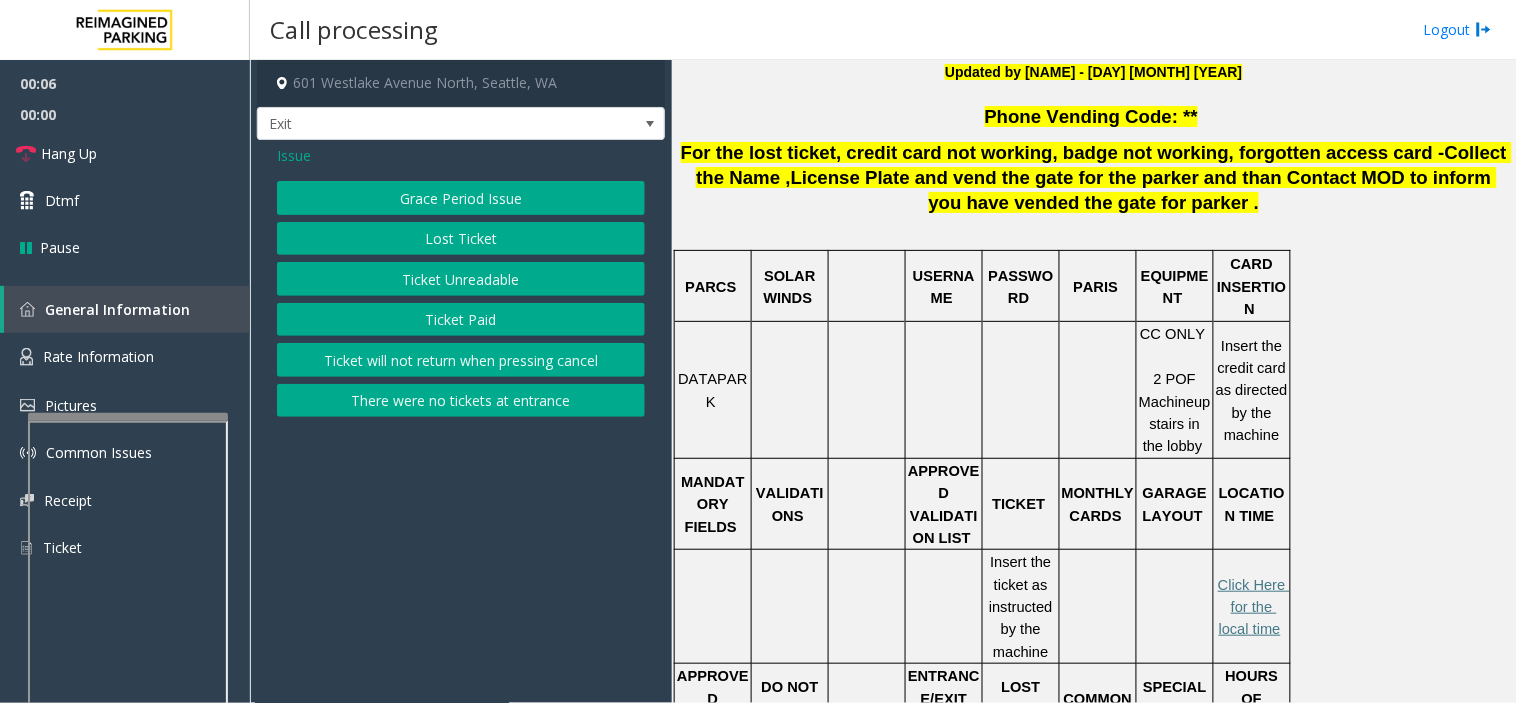 click on "Ticket Unreadable" 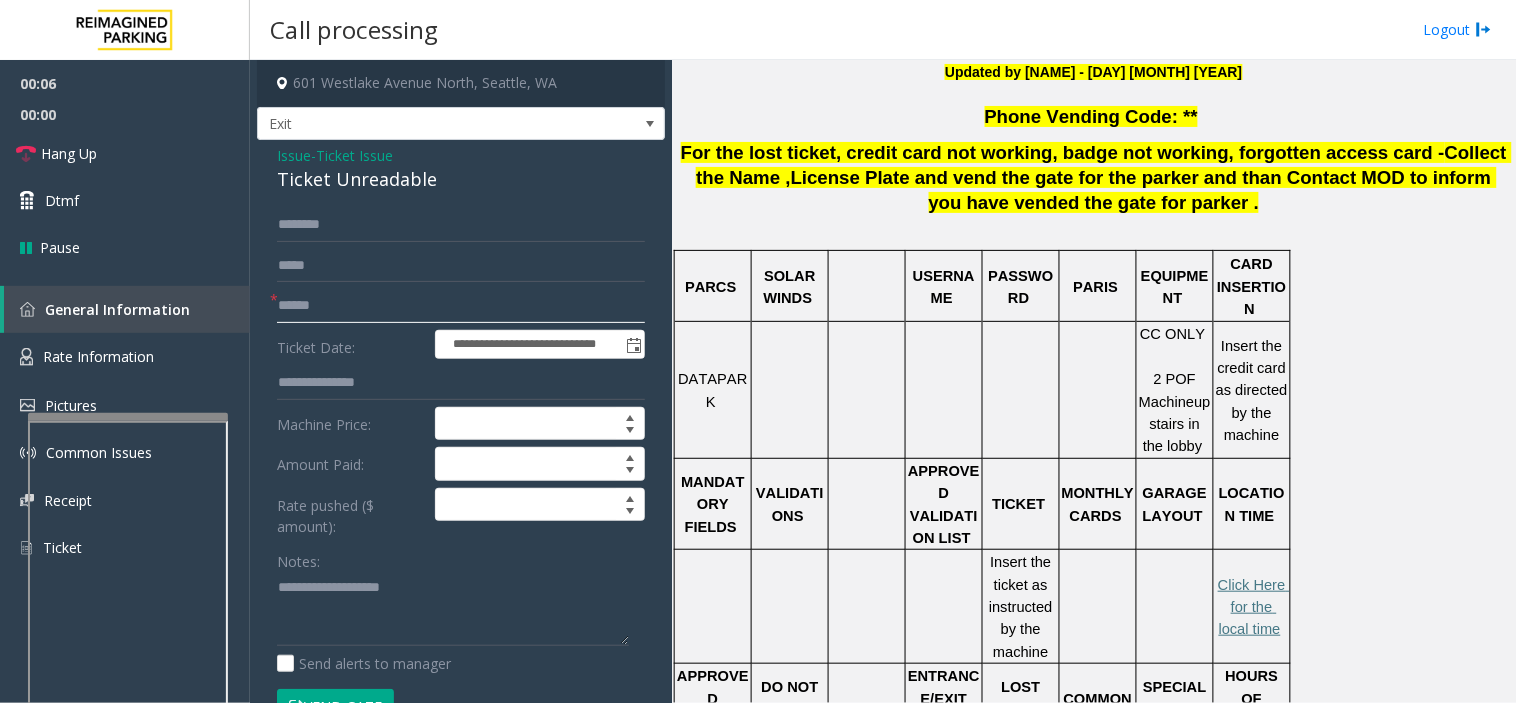 click 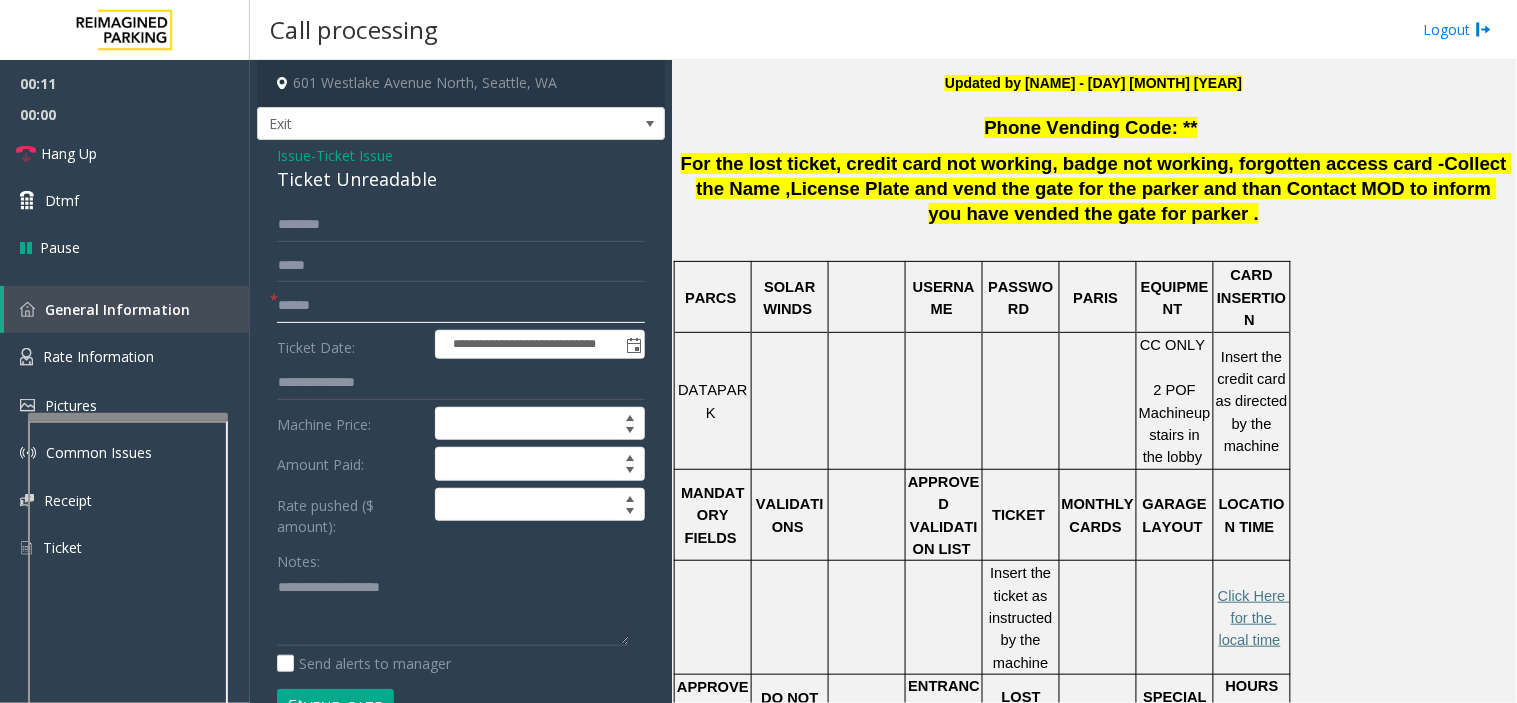 scroll, scrollTop: 535, scrollLeft: 0, axis: vertical 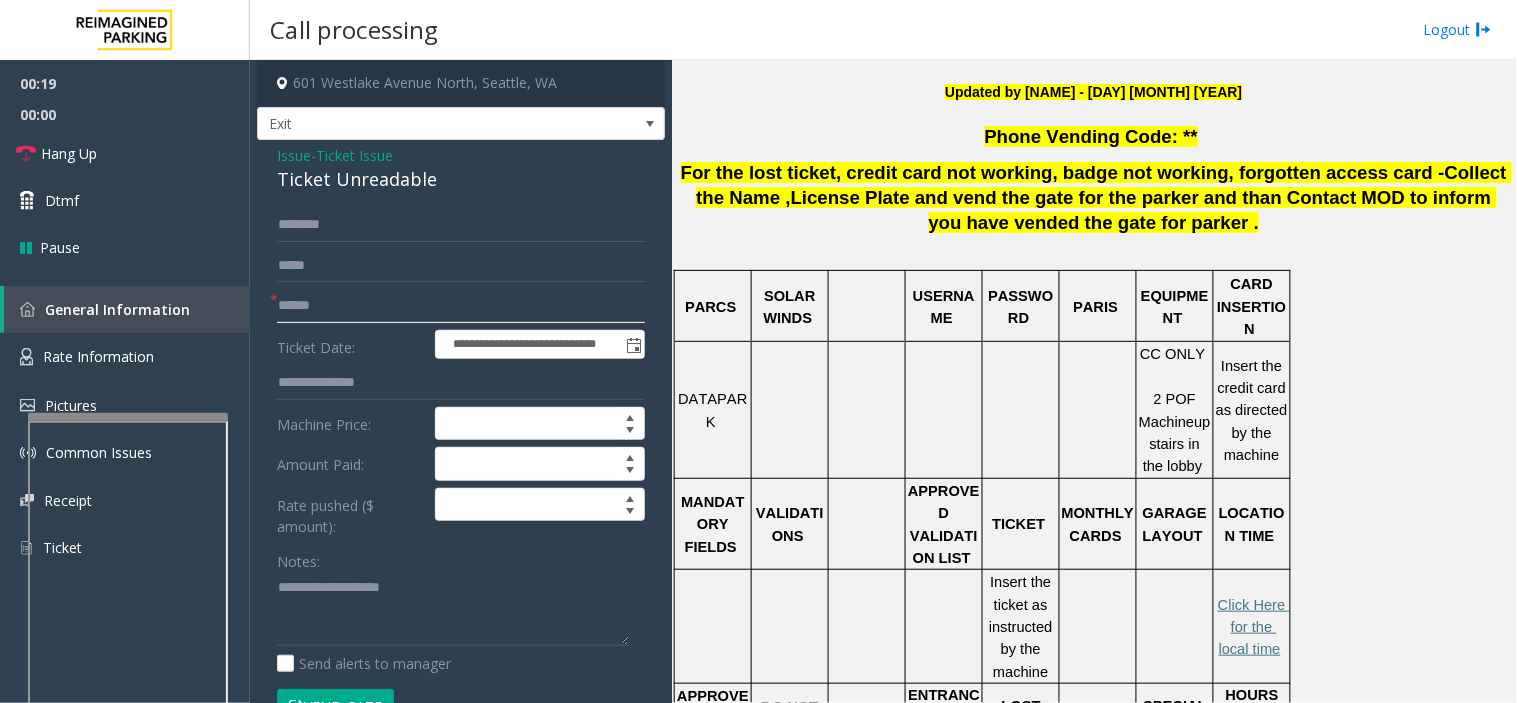 type on "******" 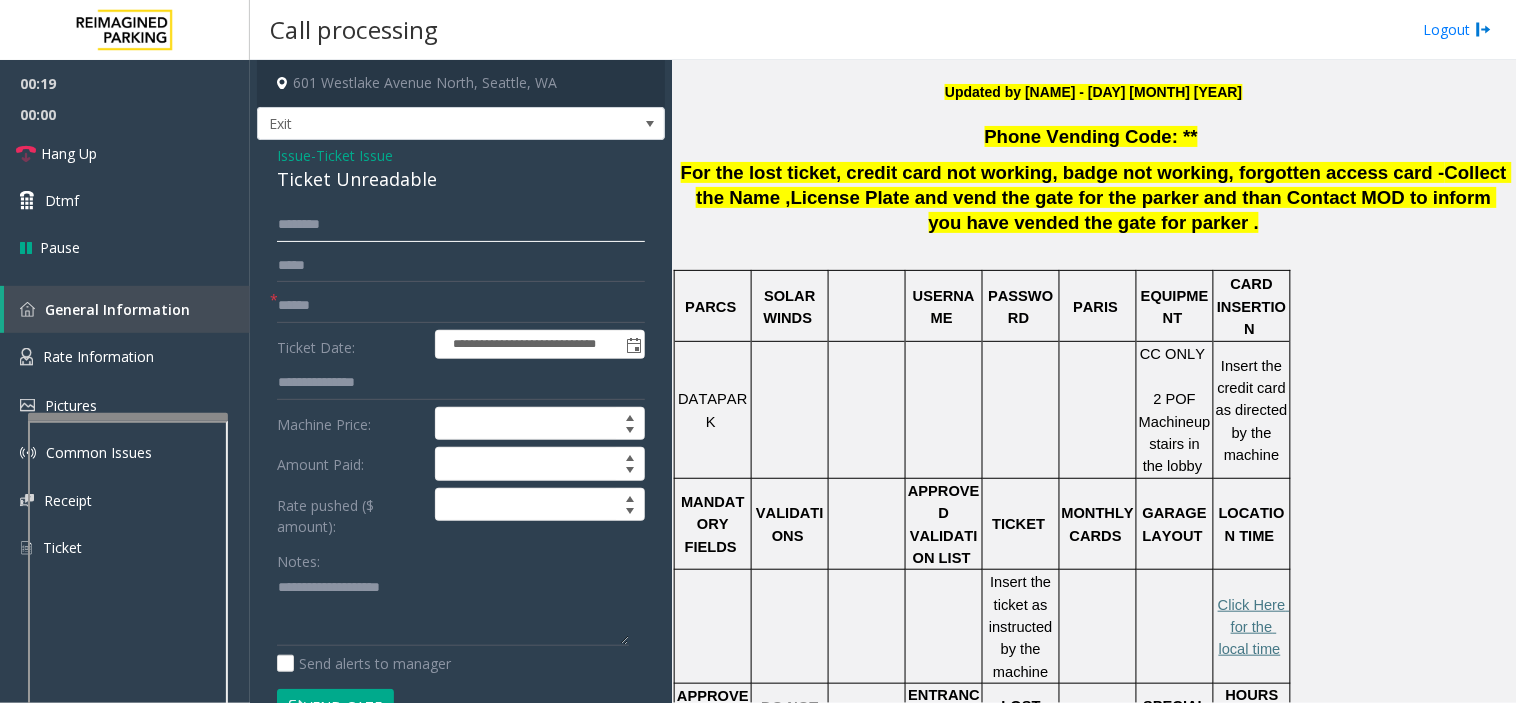 click 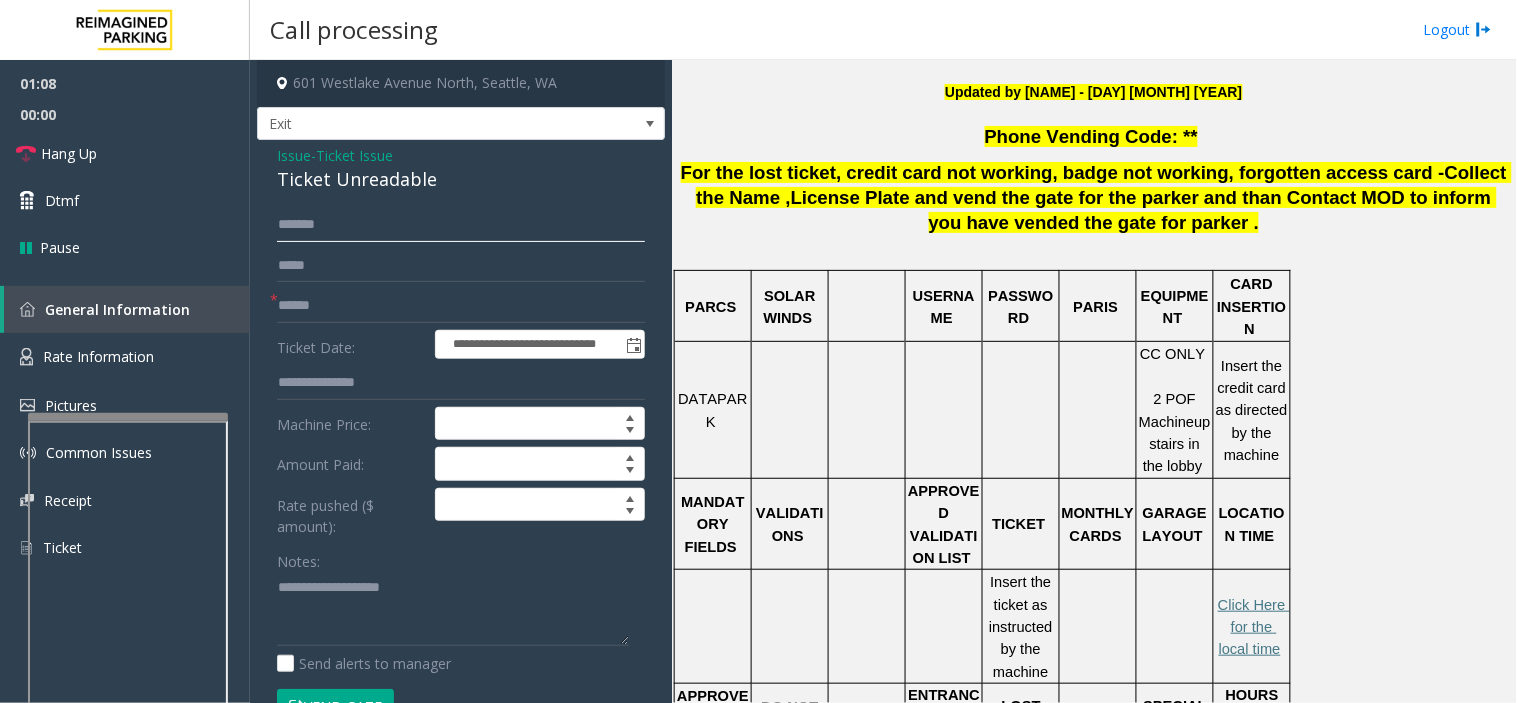 click on "*******" 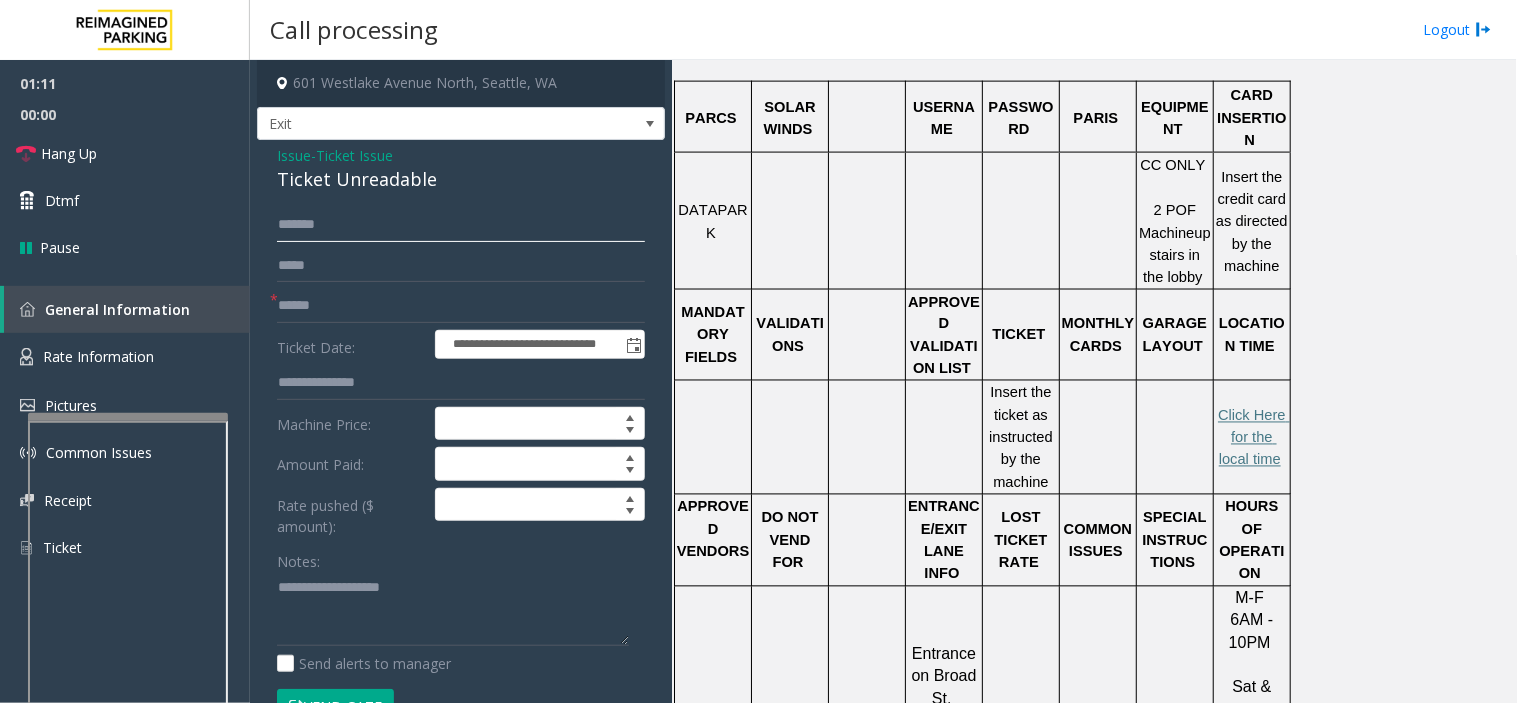 scroll, scrollTop: 757, scrollLeft: 0, axis: vertical 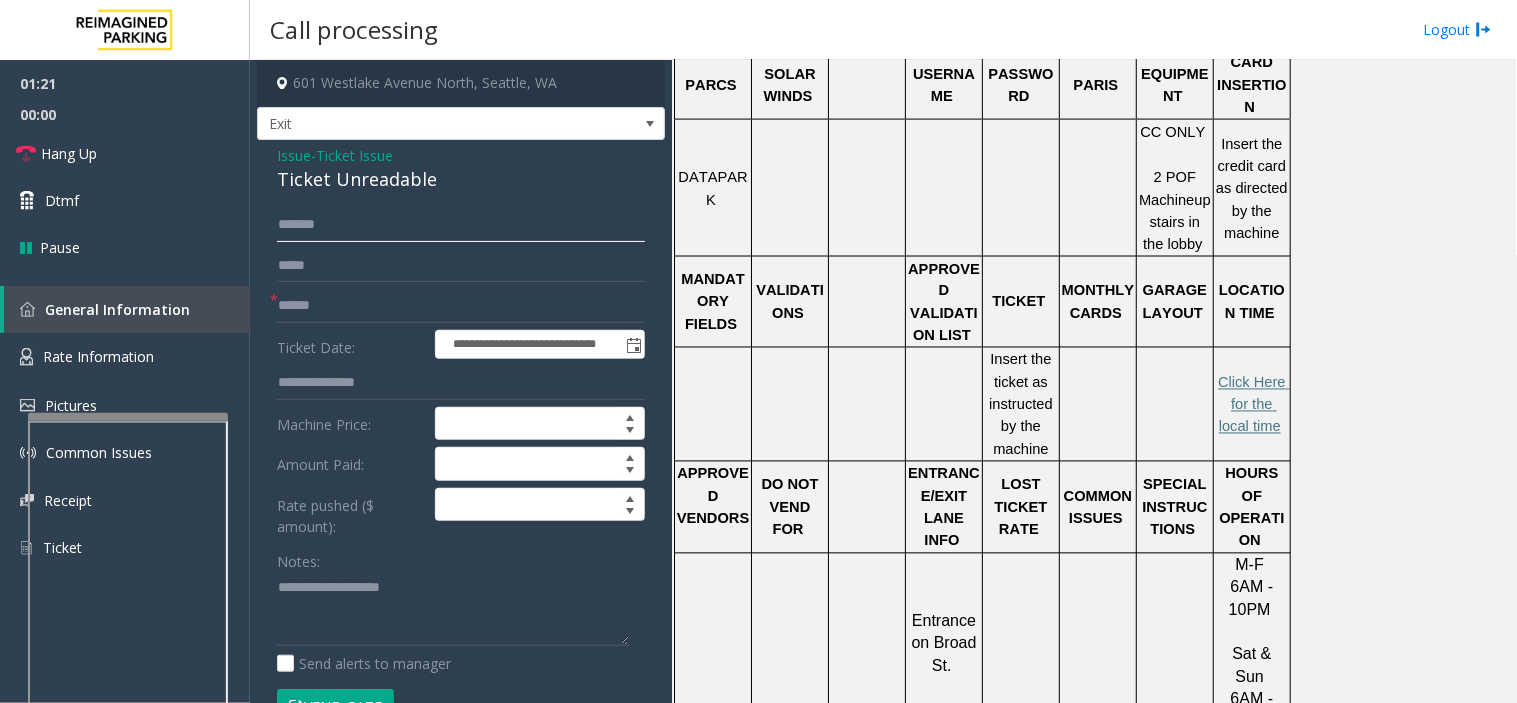 type on "*******" 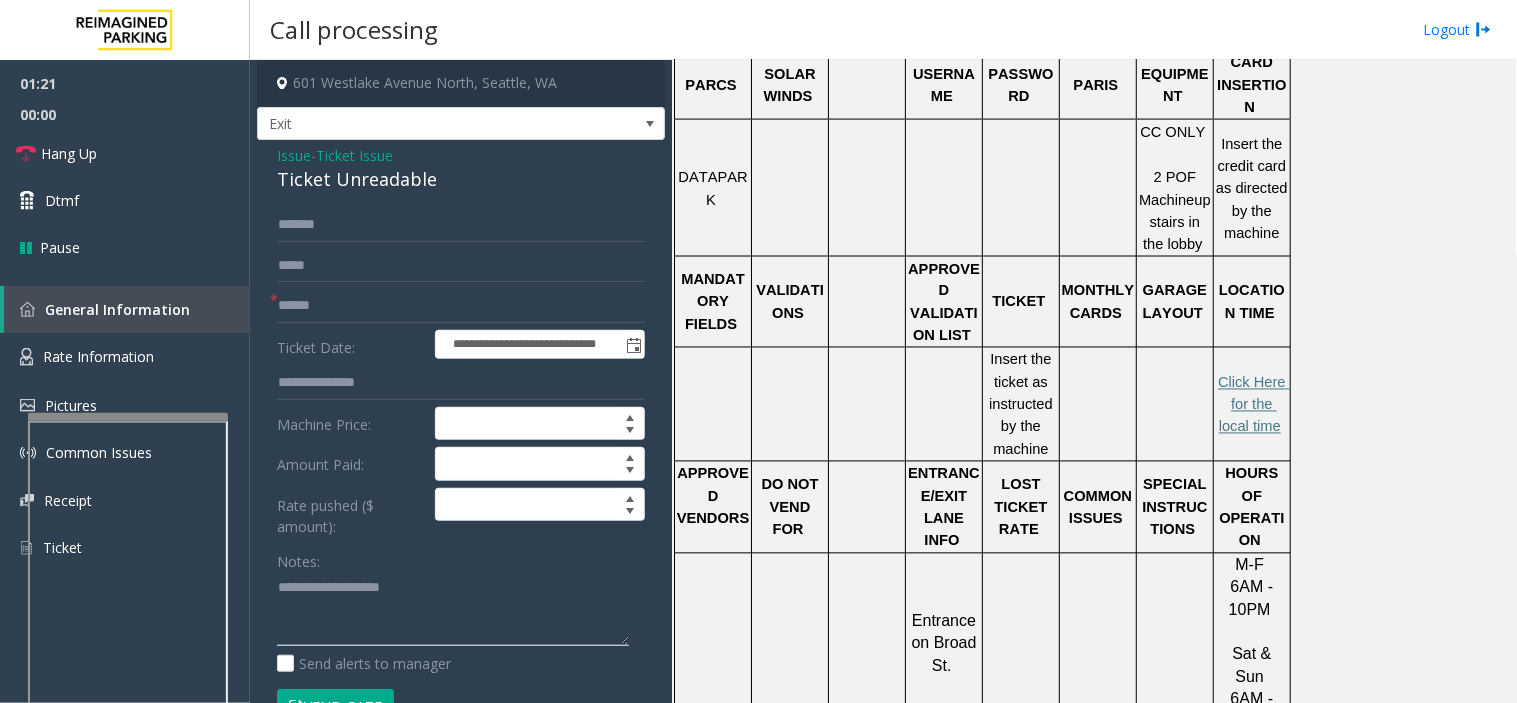 click 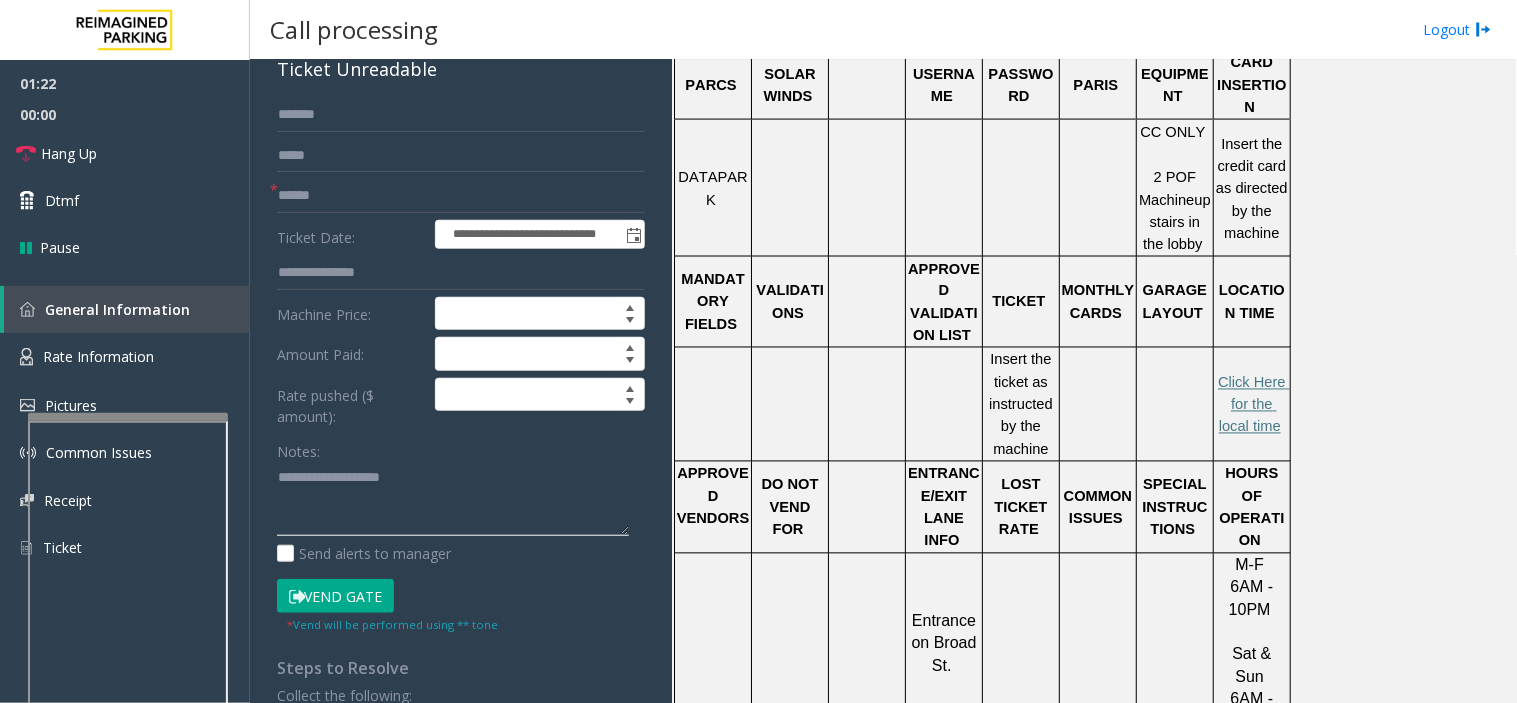 scroll, scrollTop: 111, scrollLeft: 0, axis: vertical 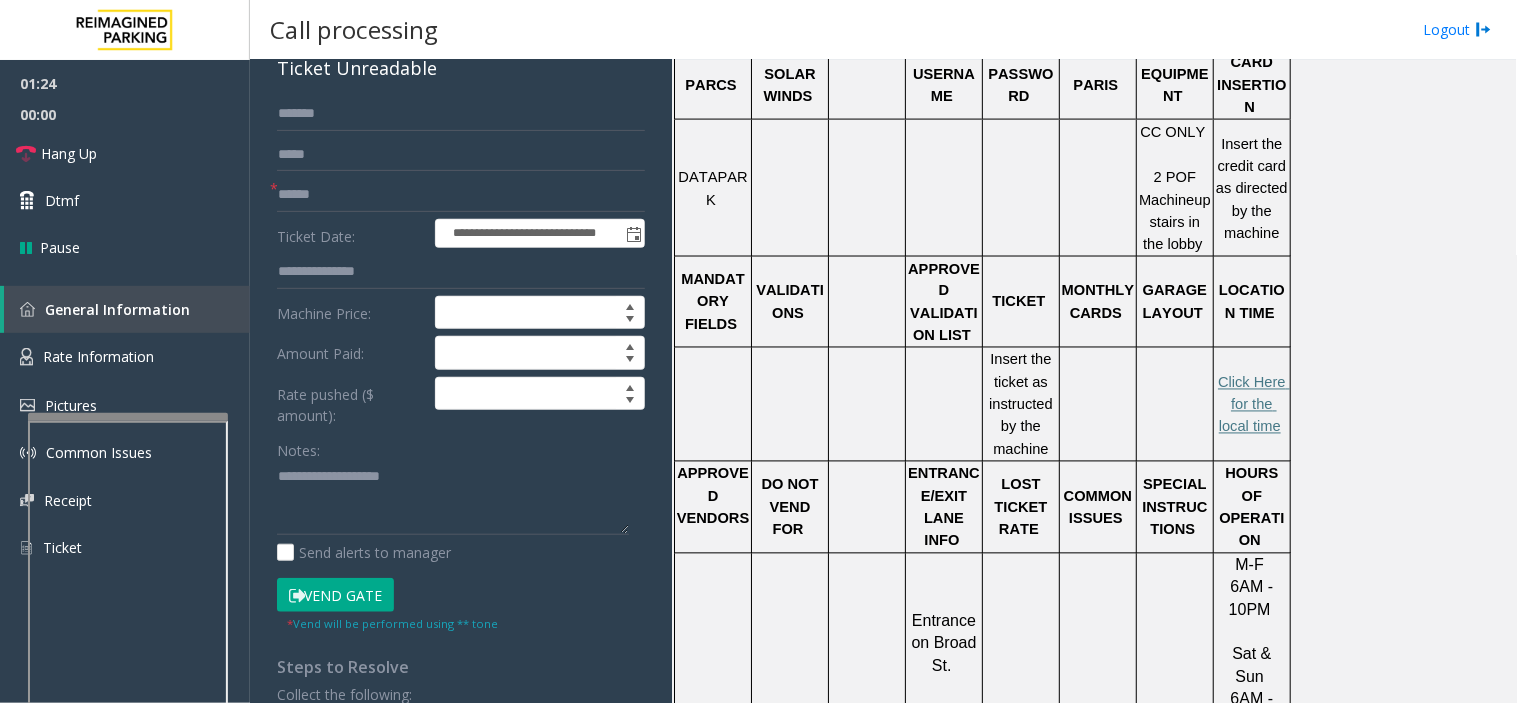 click on "Vend Gate" 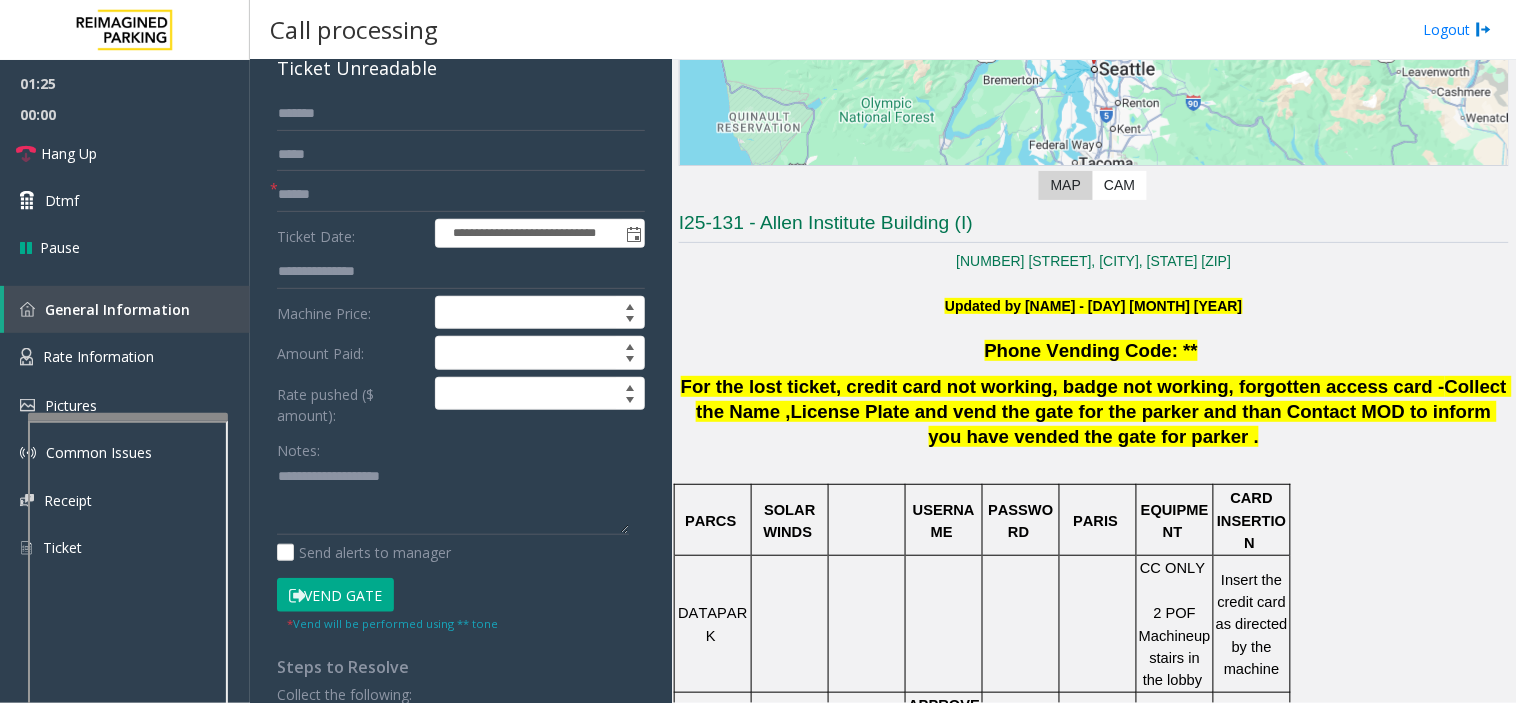 scroll, scrollTop: 313, scrollLeft: 0, axis: vertical 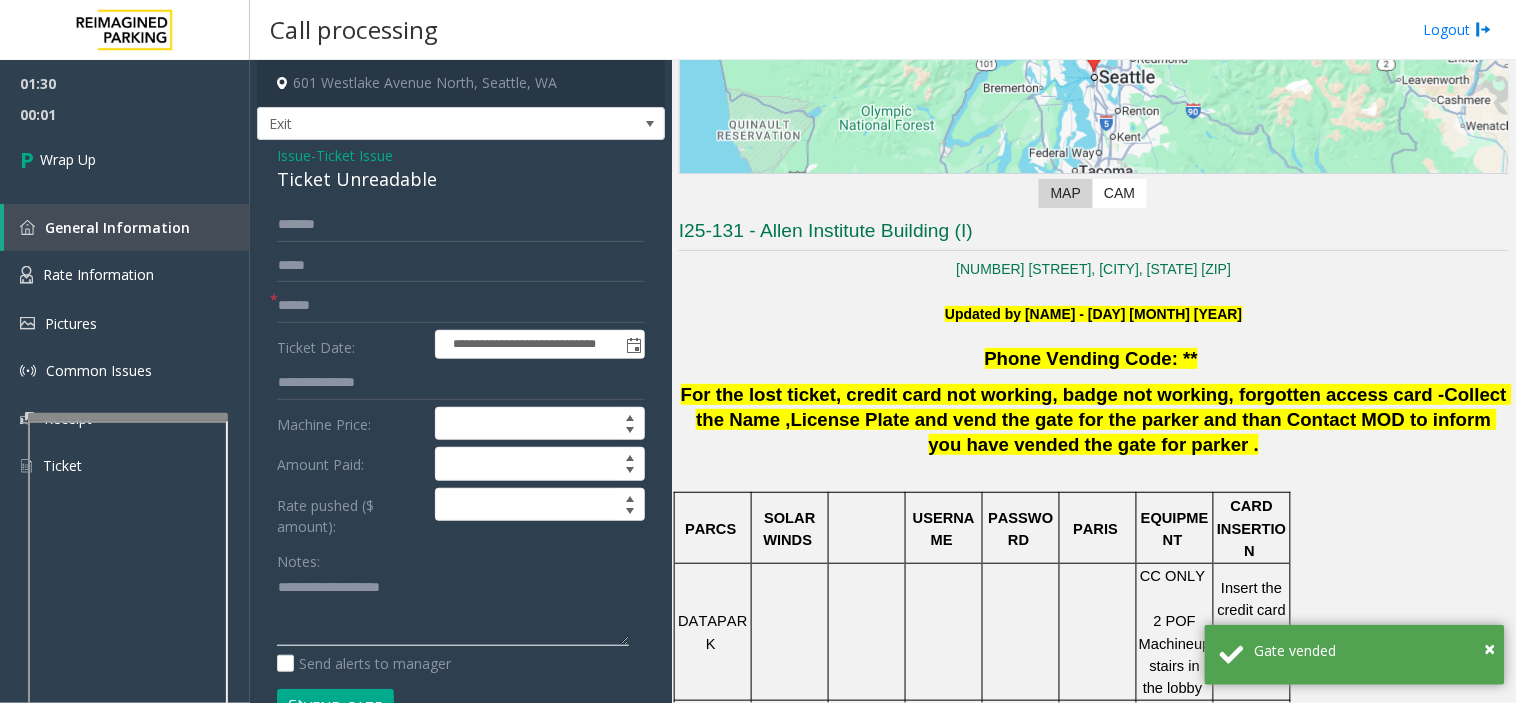 click 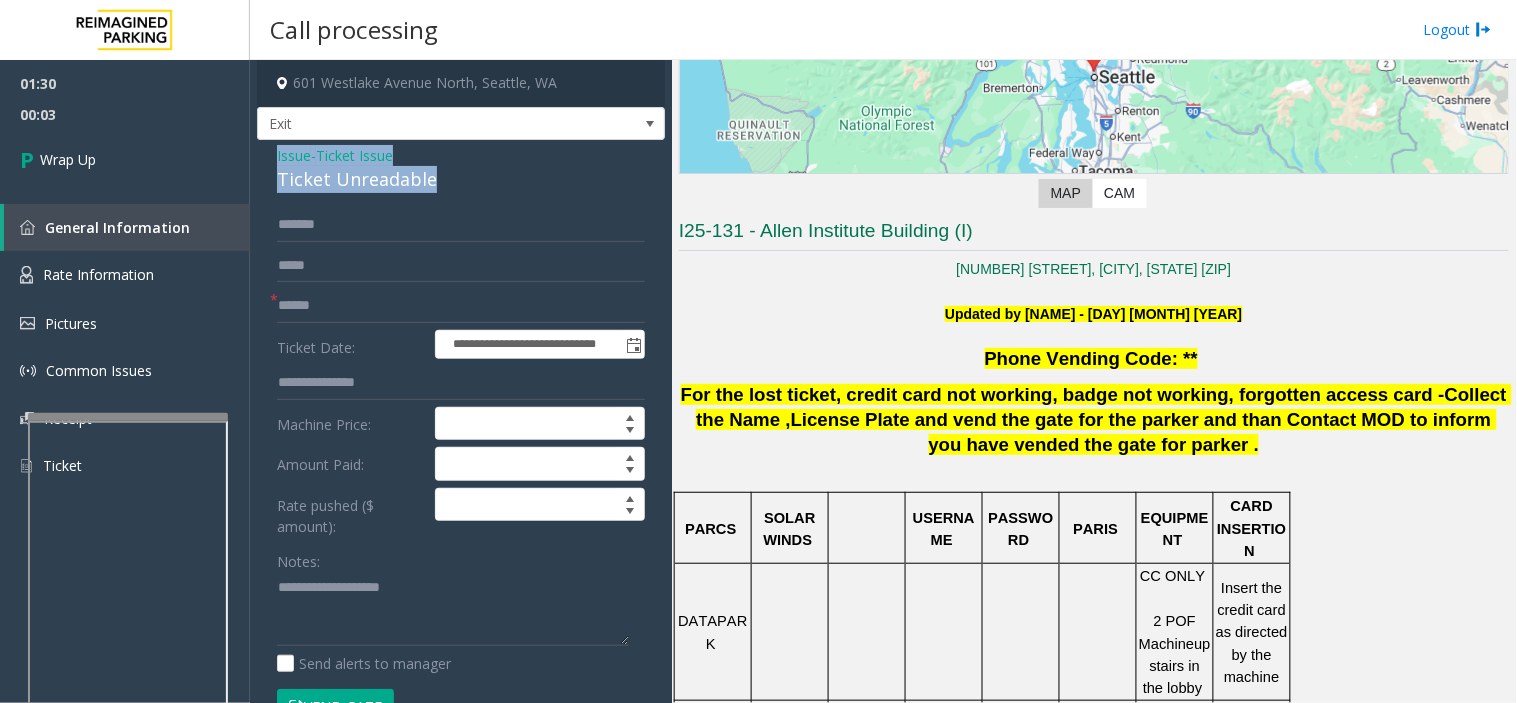 drag, startPoint x: 278, startPoint y: 160, endPoint x: 446, endPoint y: 192, distance: 171.02046 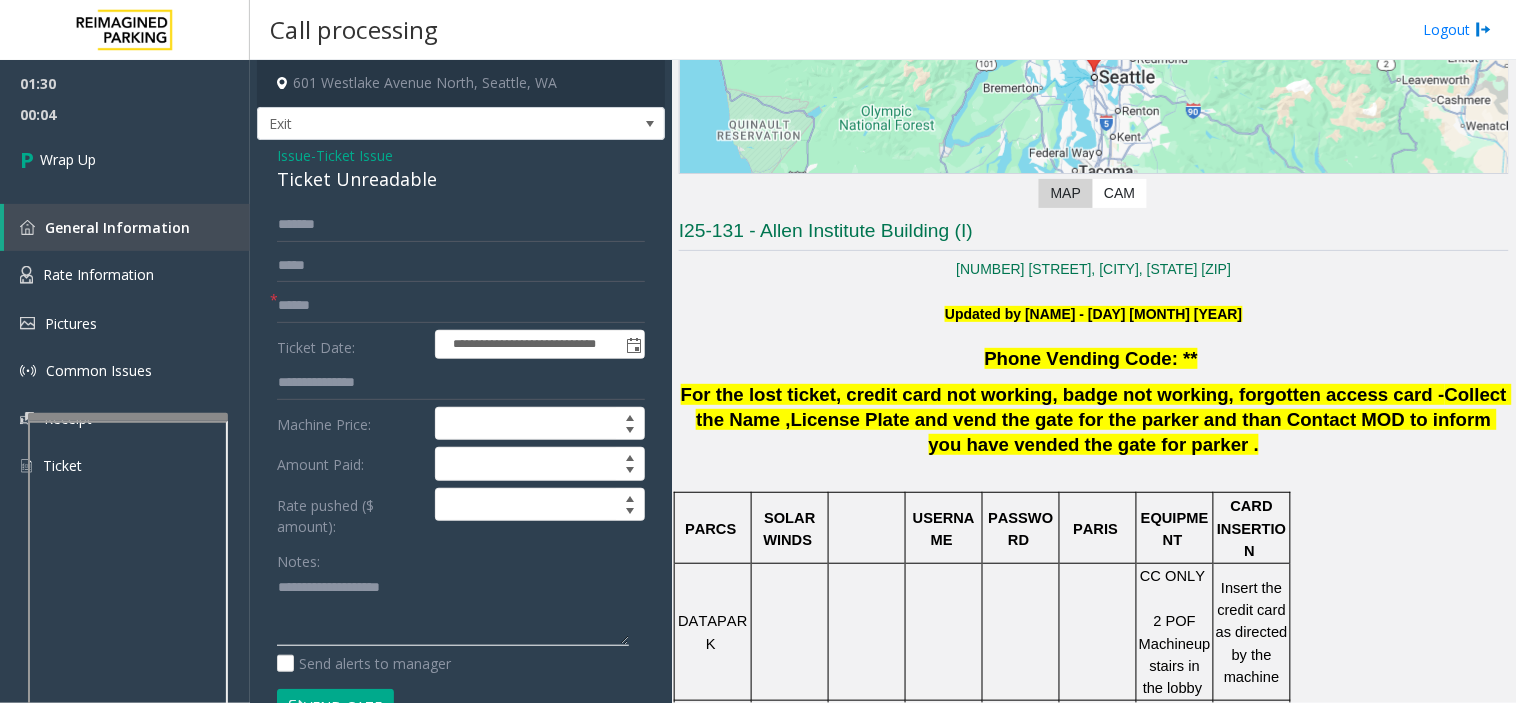 click 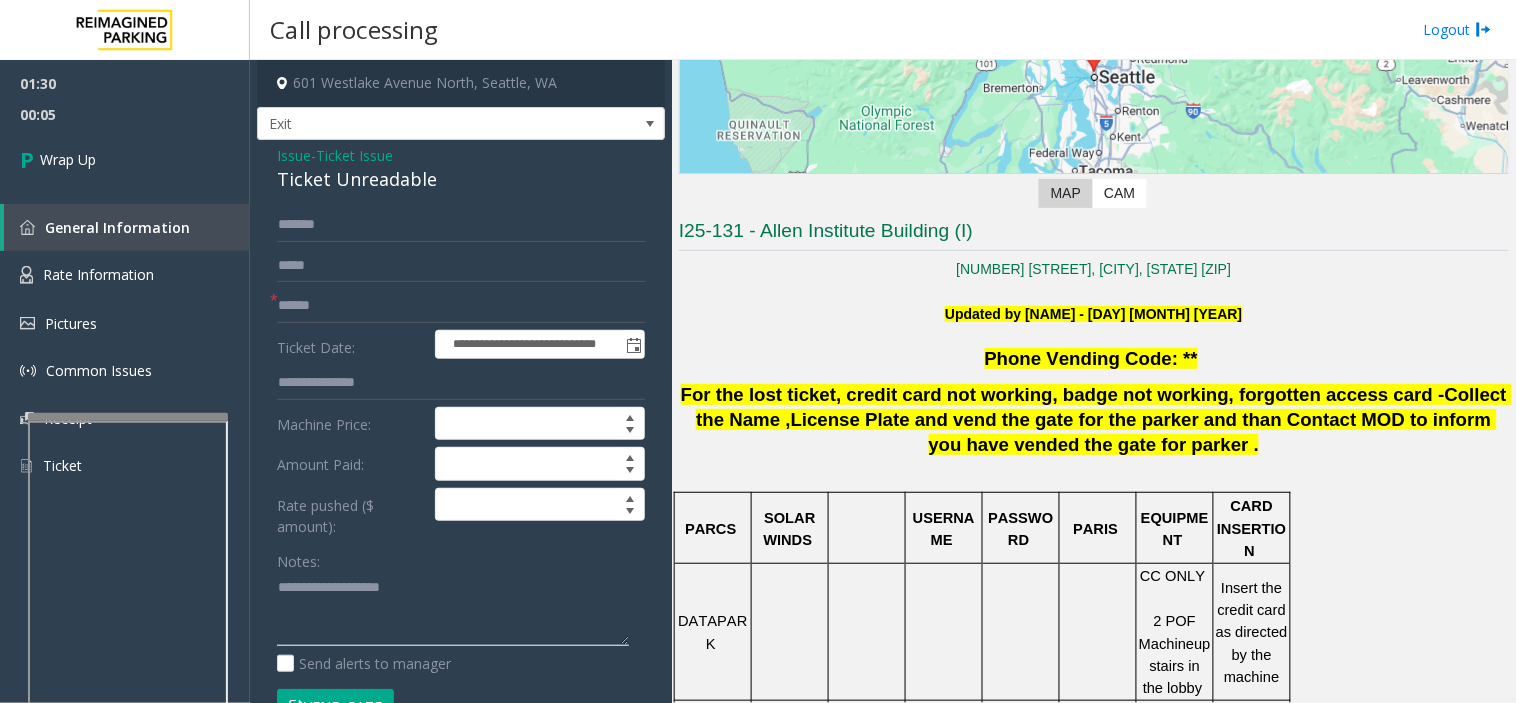 paste on "**********" 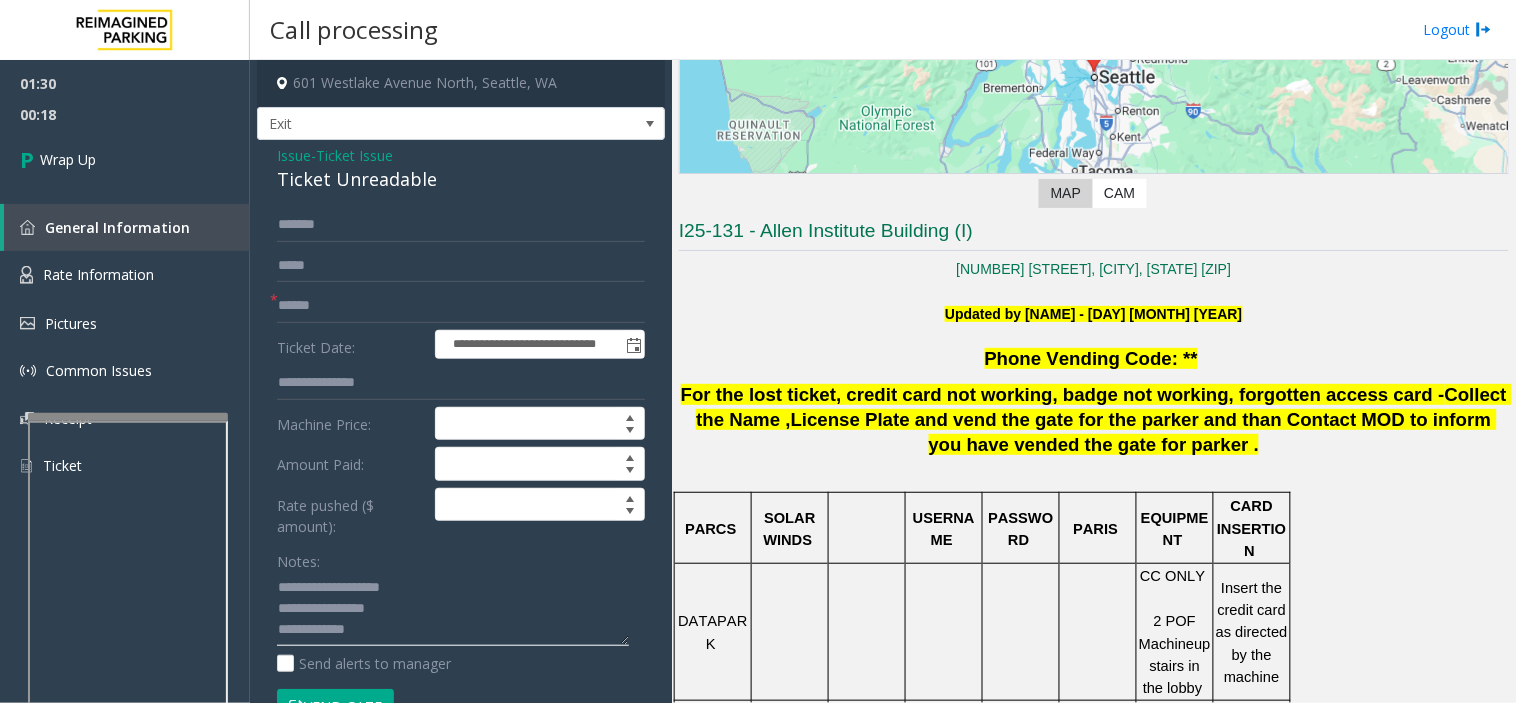 click 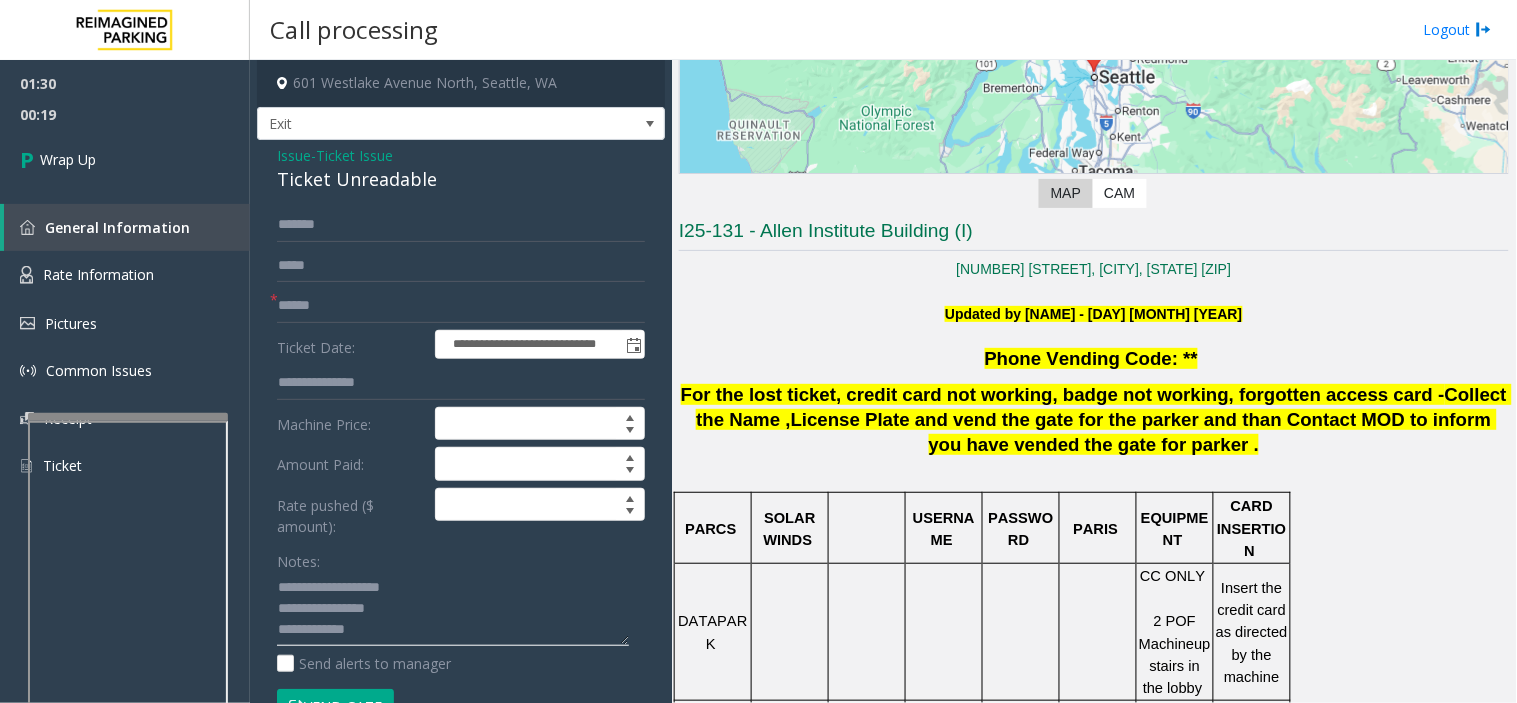 paste on "**********" 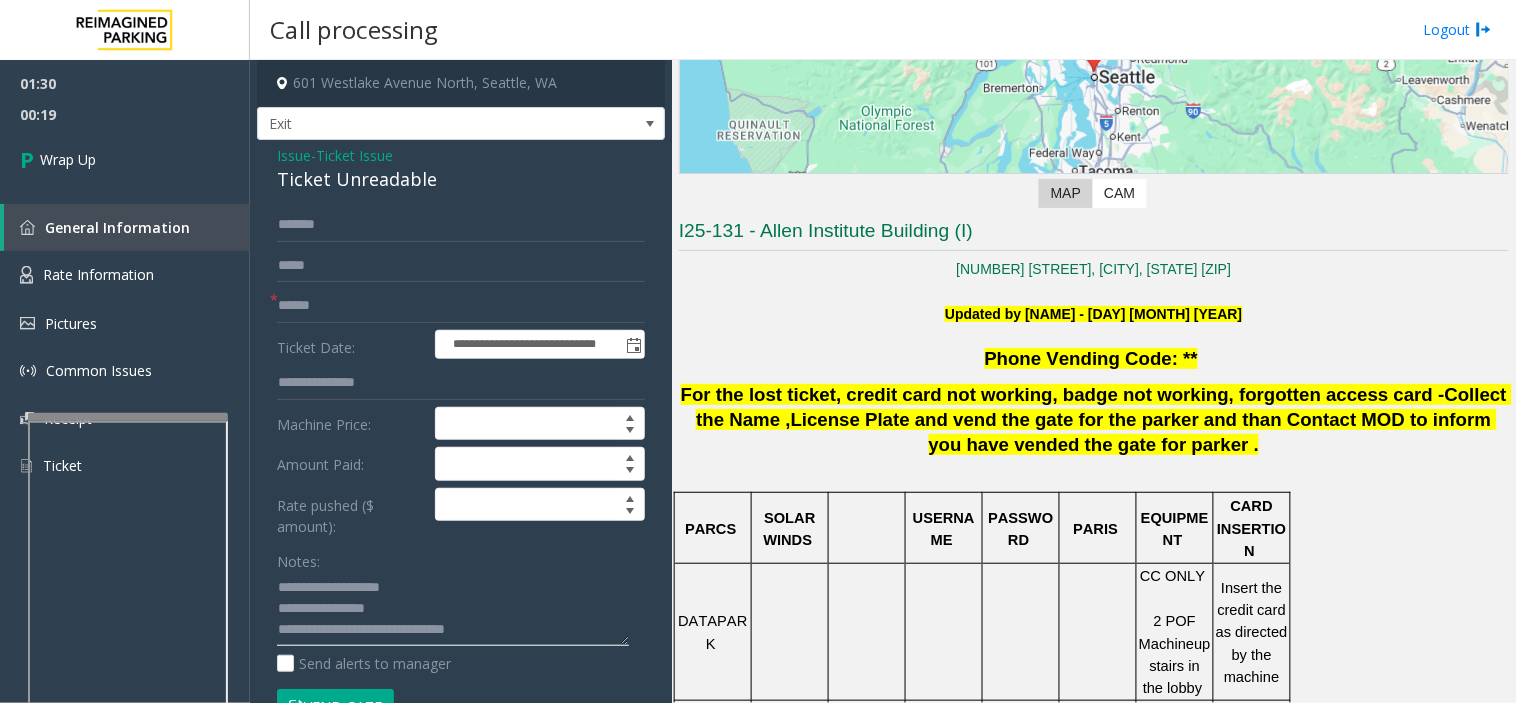 scroll, scrollTop: 14, scrollLeft: 0, axis: vertical 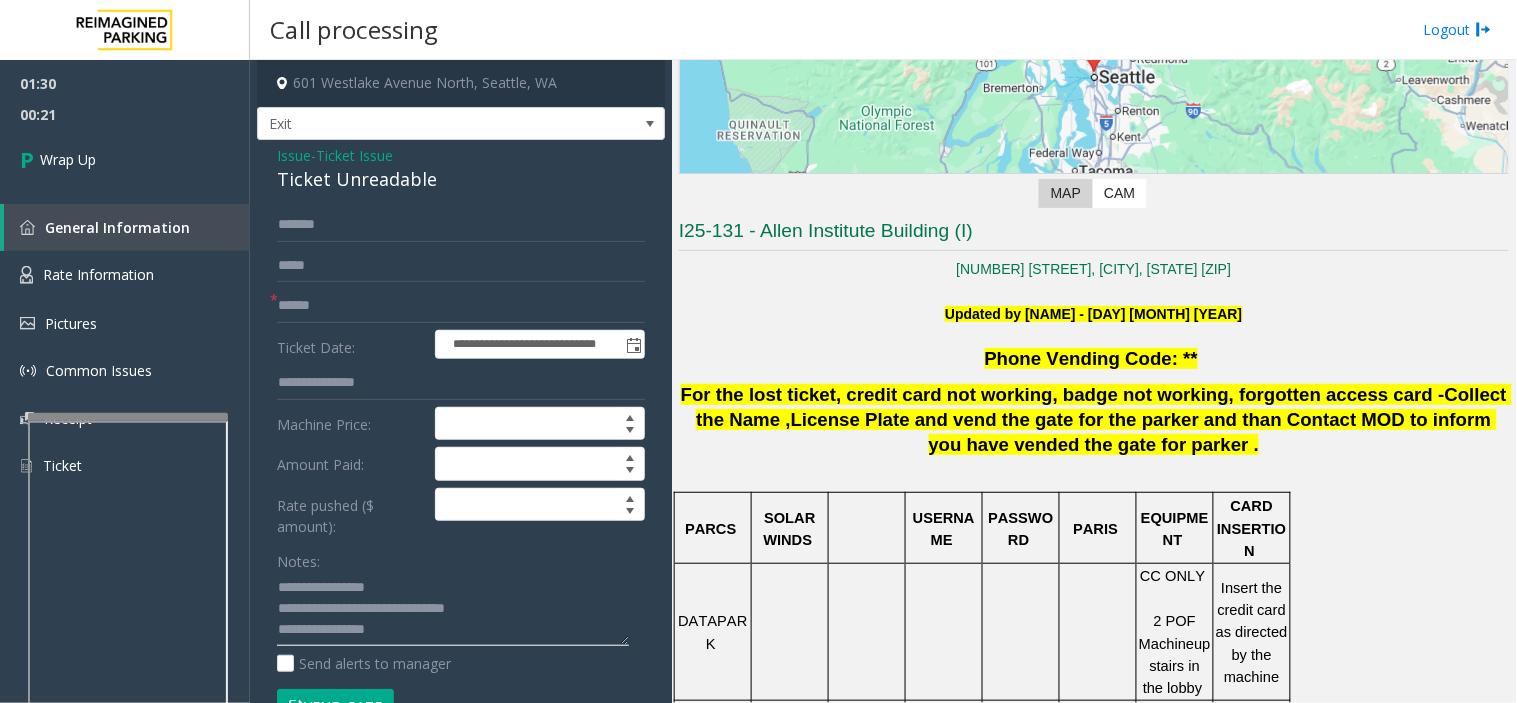drag, startPoint x: 457, startPoint y: 636, endPoint x: 363, endPoint y: 610, distance: 97.52948 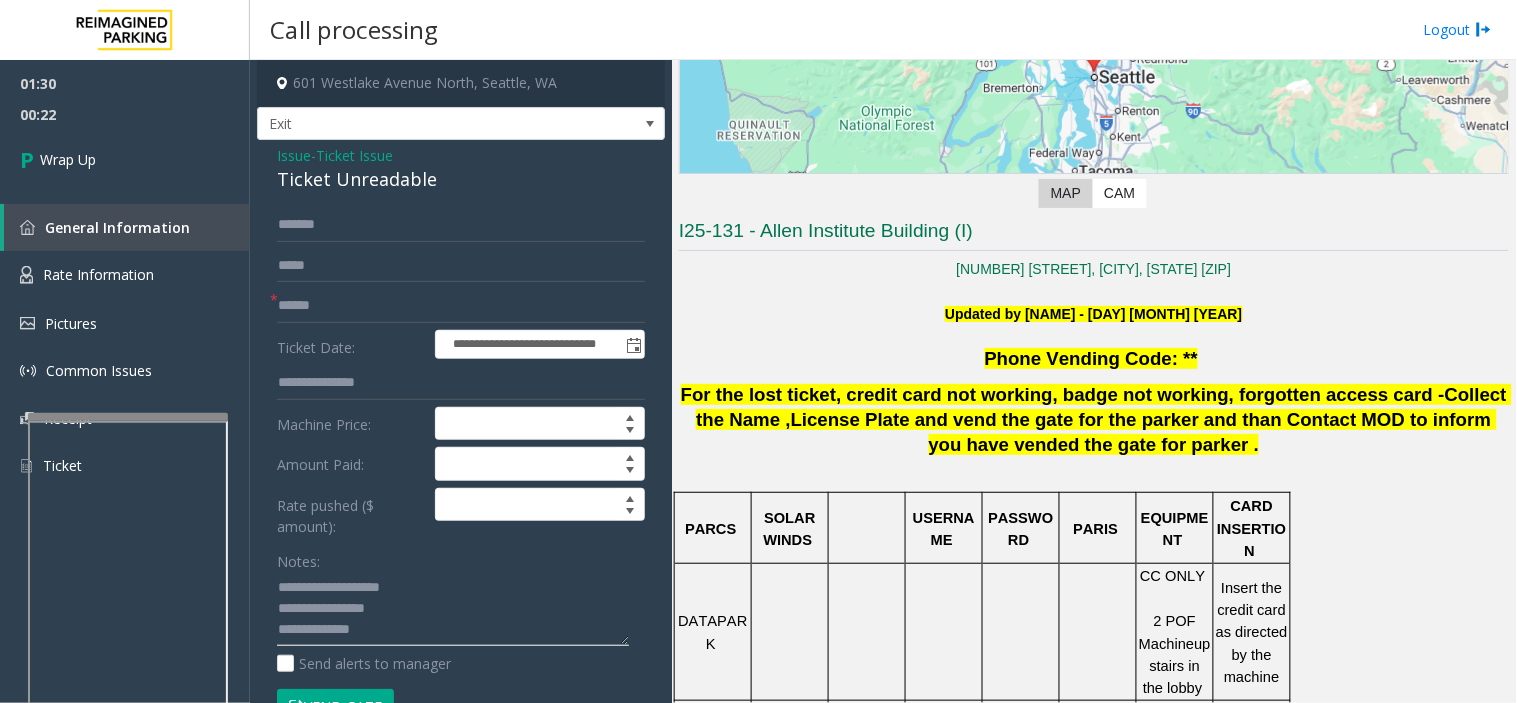 scroll, scrollTop: 0, scrollLeft: 0, axis: both 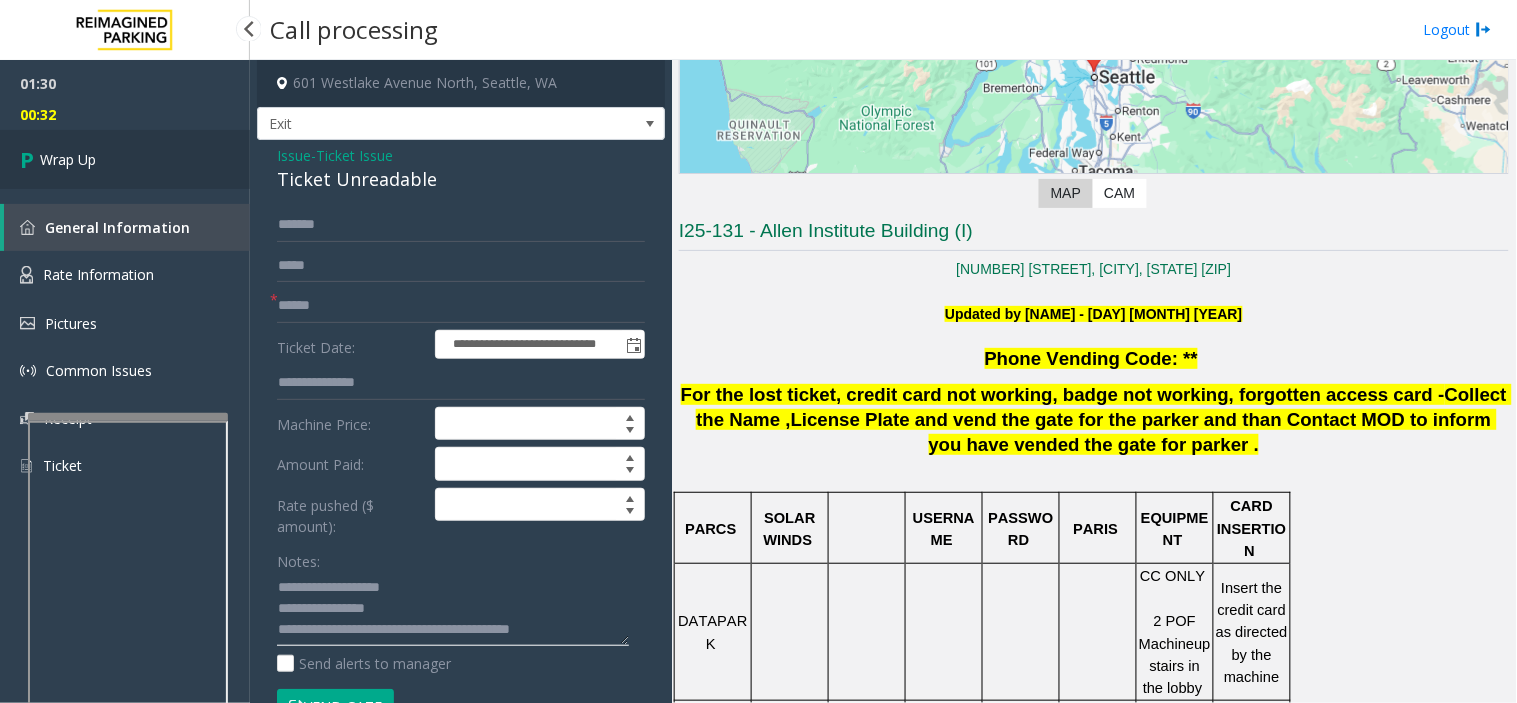type on "**********" 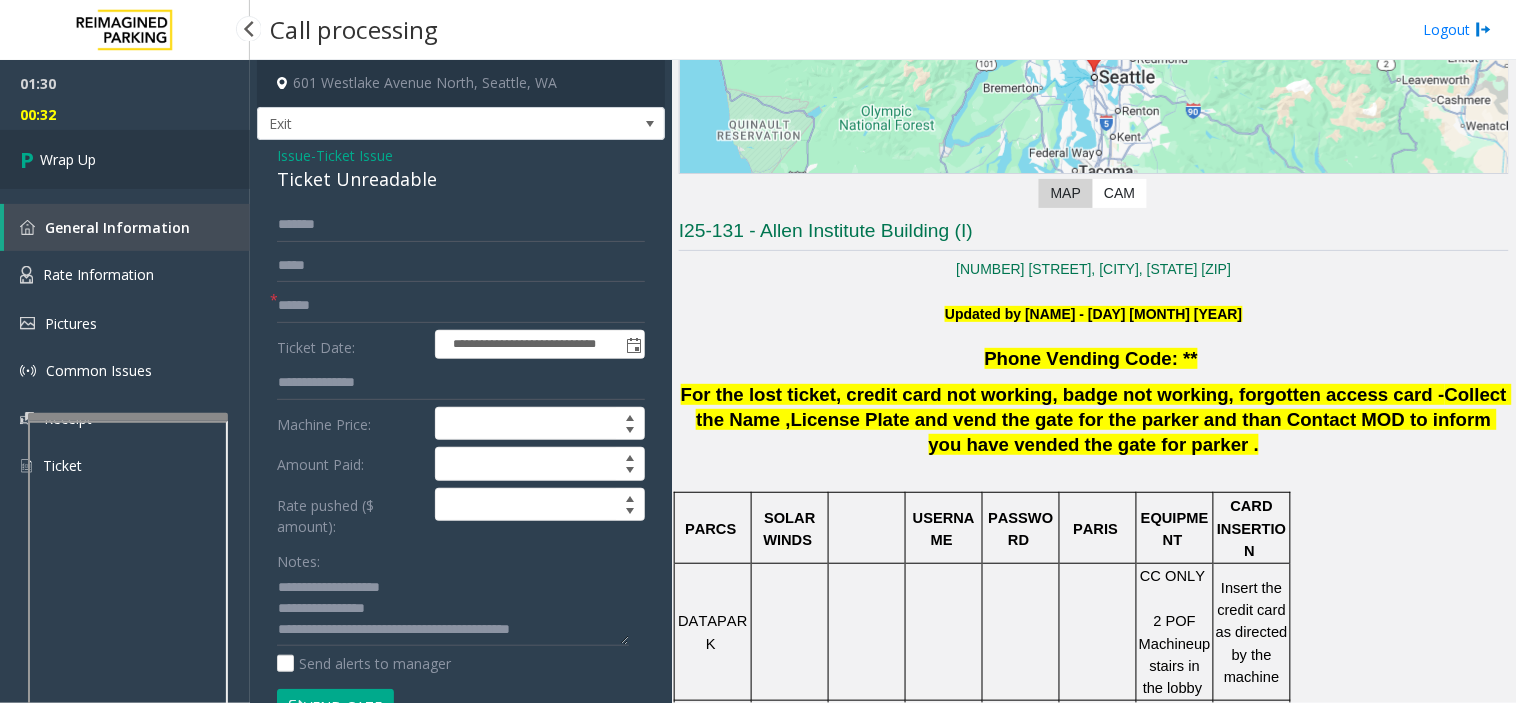 click on "Wrap Up" at bounding box center [125, 159] 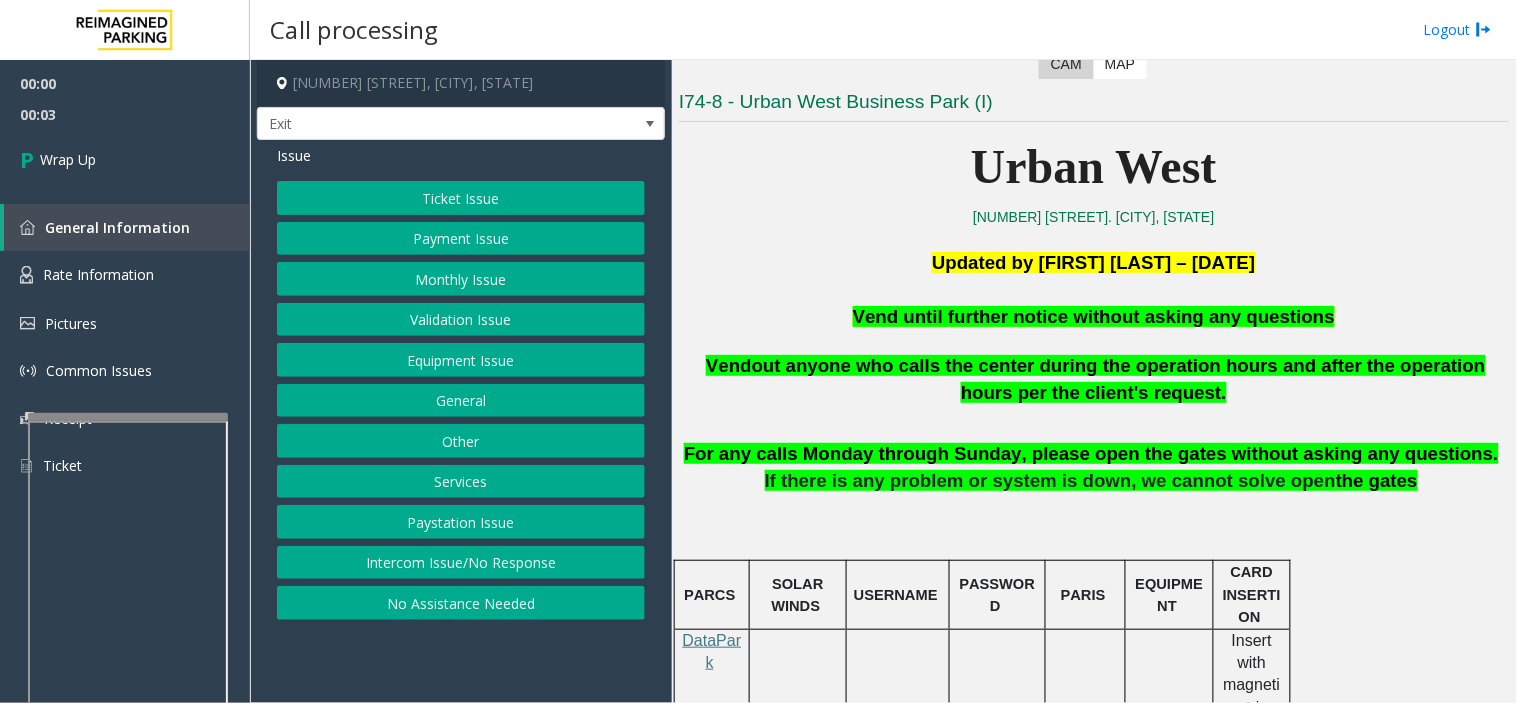 scroll, scrollTop: 444, scrollLeft: 0, axis: vertical 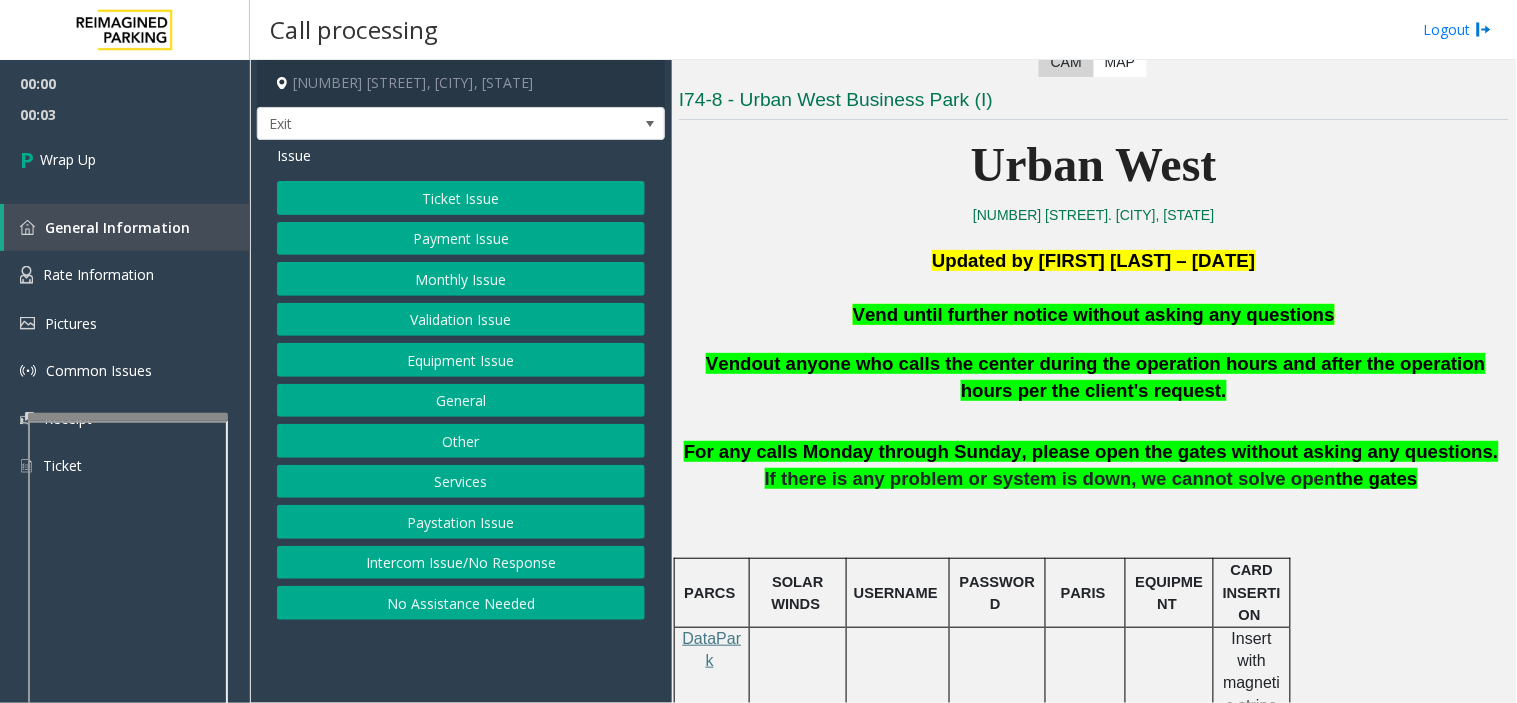 click on "Intercom Issue/No Response" 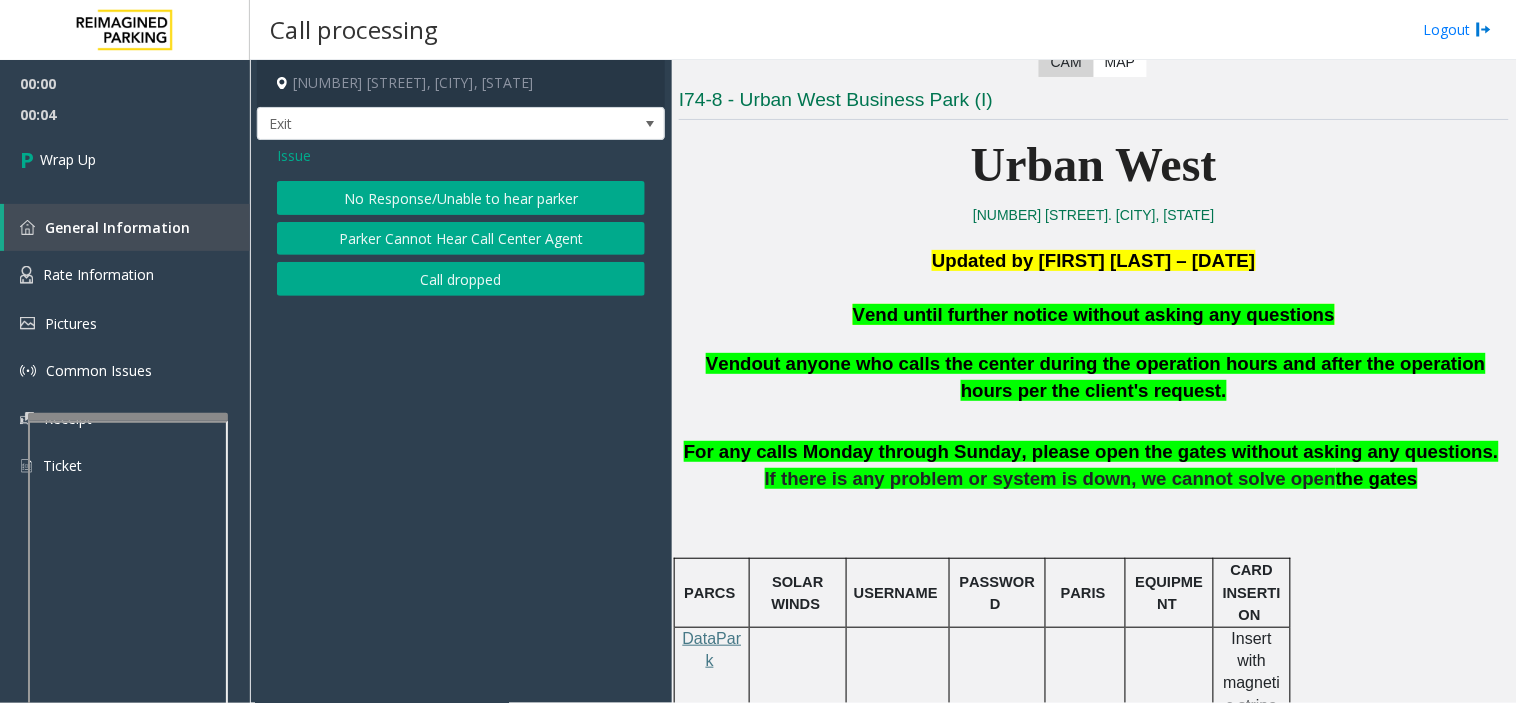 click on "Call dropped" 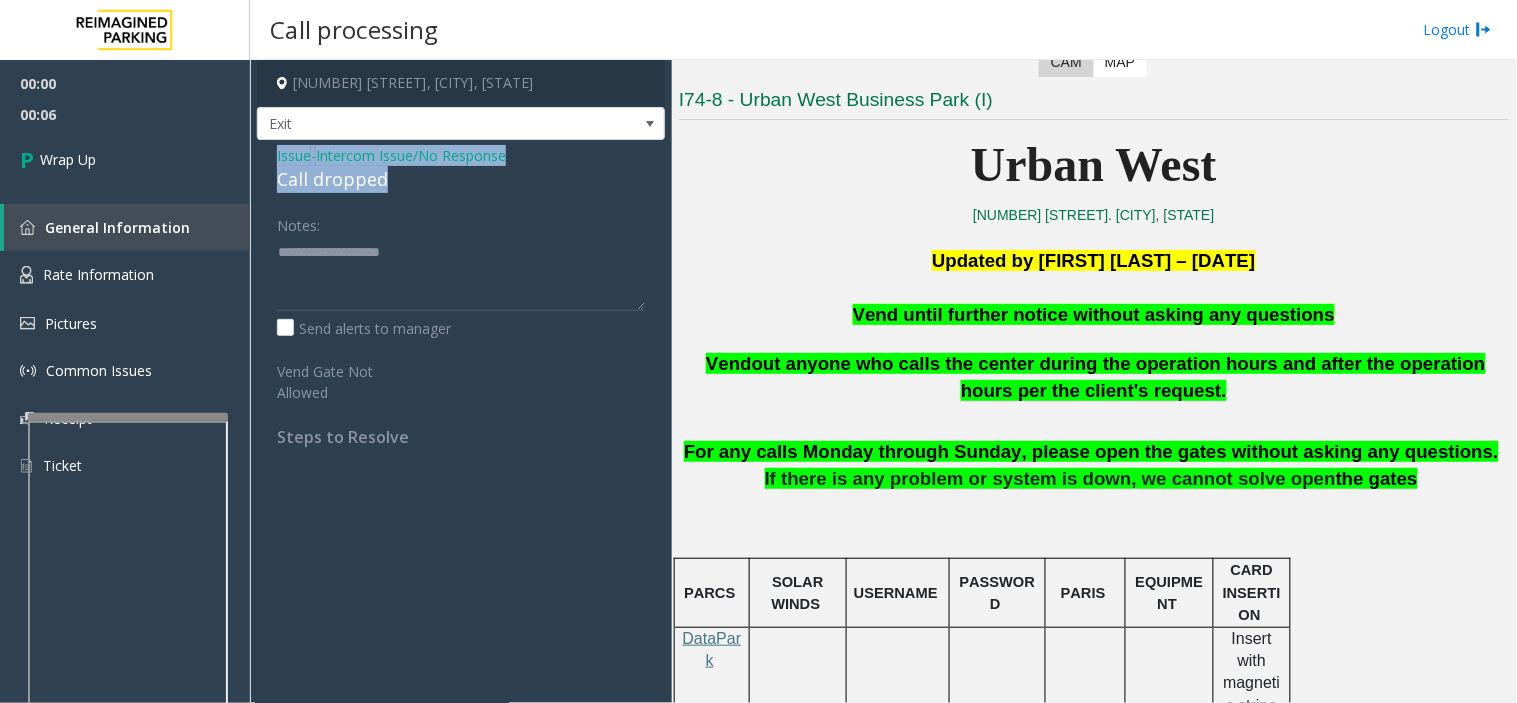 drag, startPoint x: 268, startPoint y: 146, endPoint x: 412, endPoint y: 190, distance: 150.57224 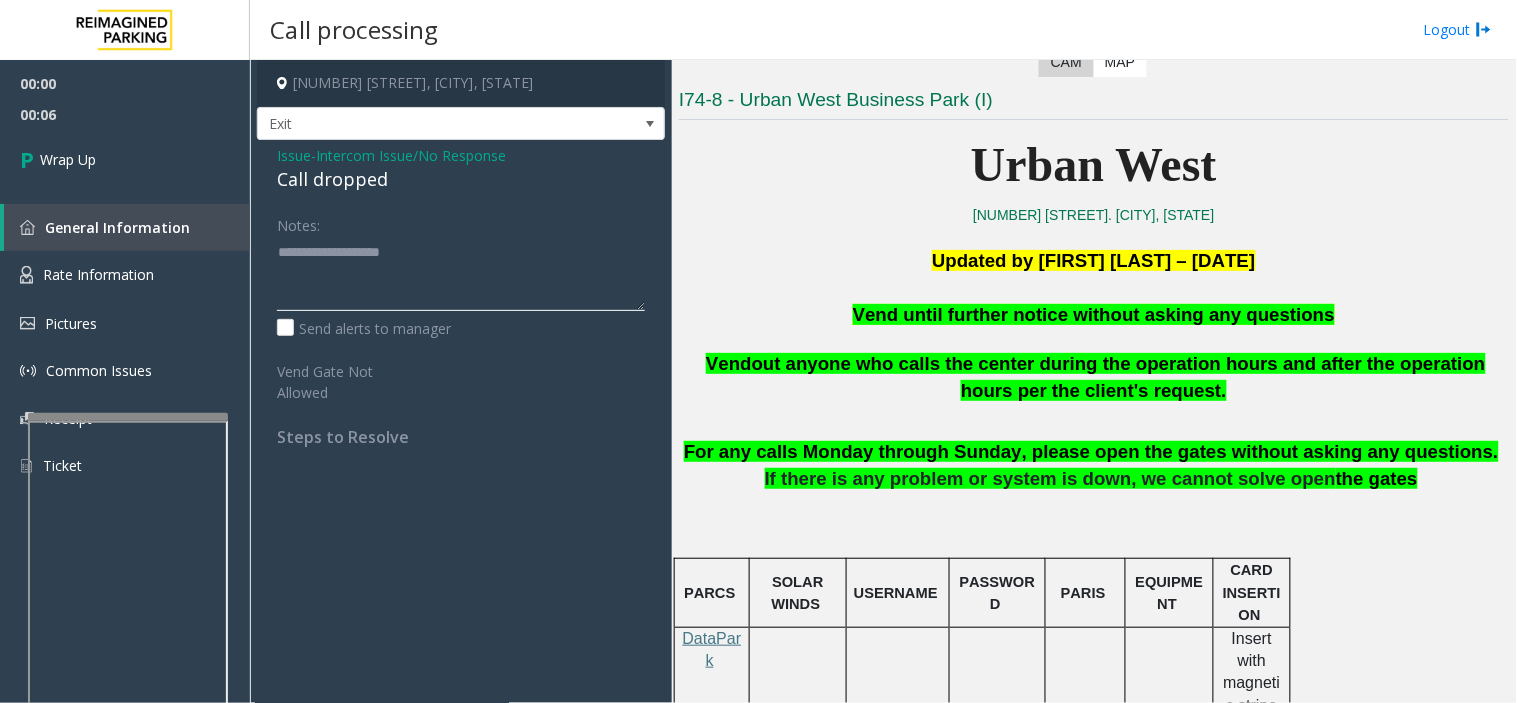 click 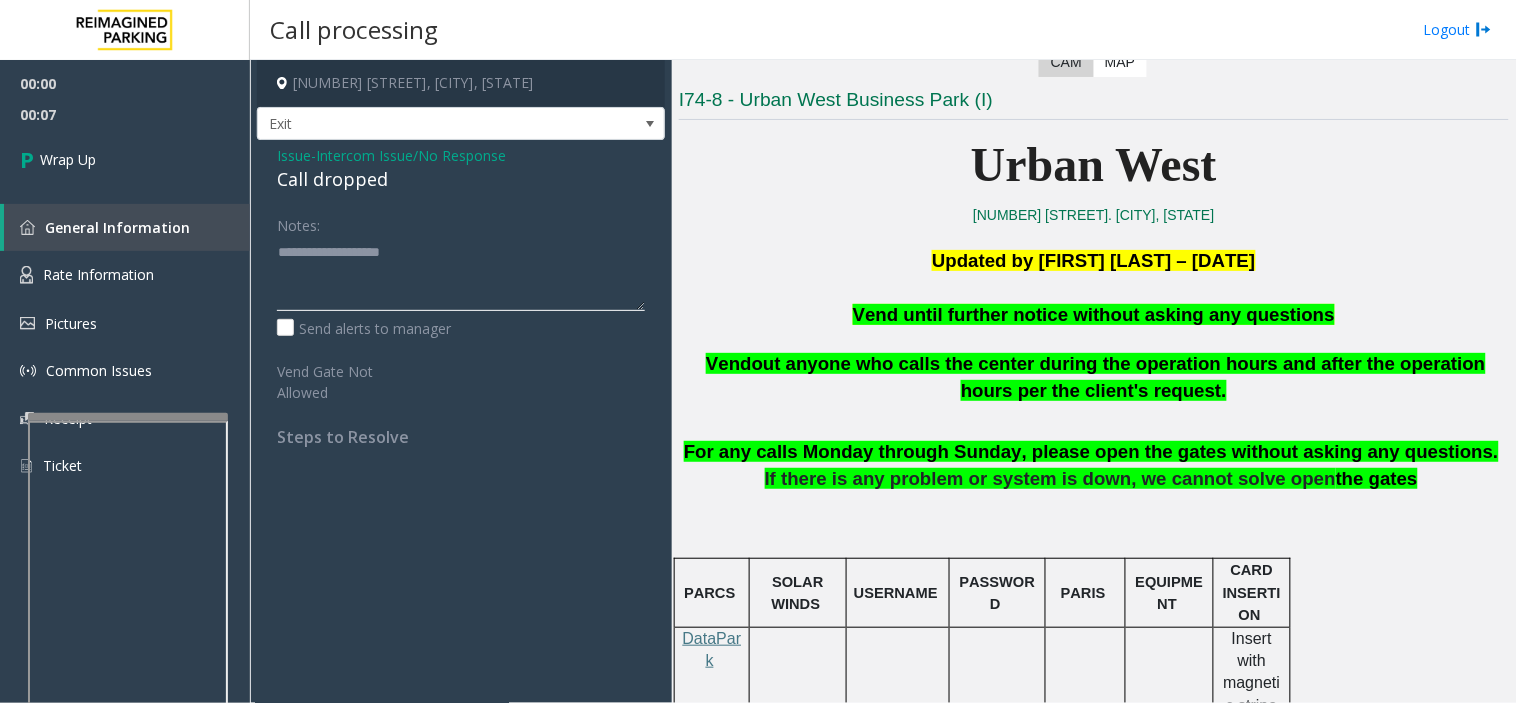 paste on "**********" 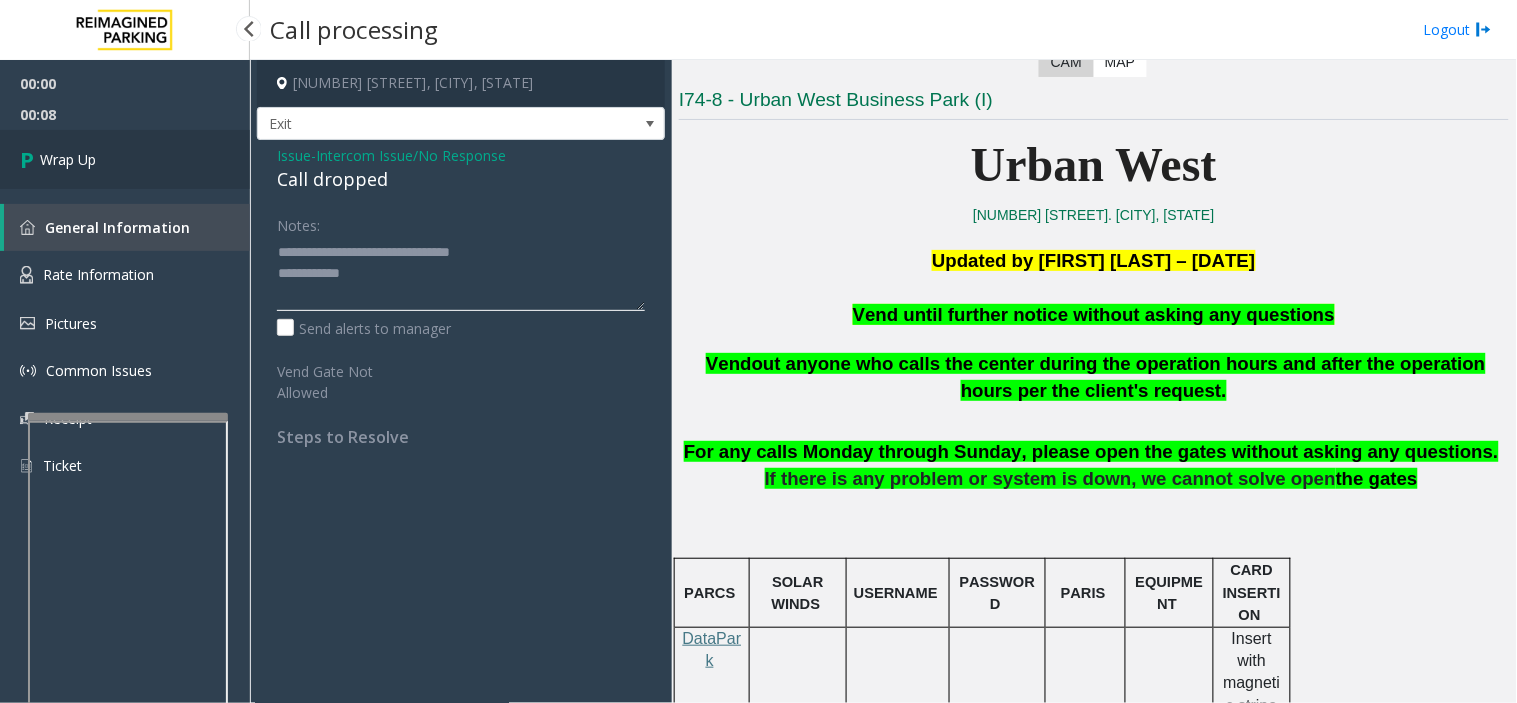 type on "**********" 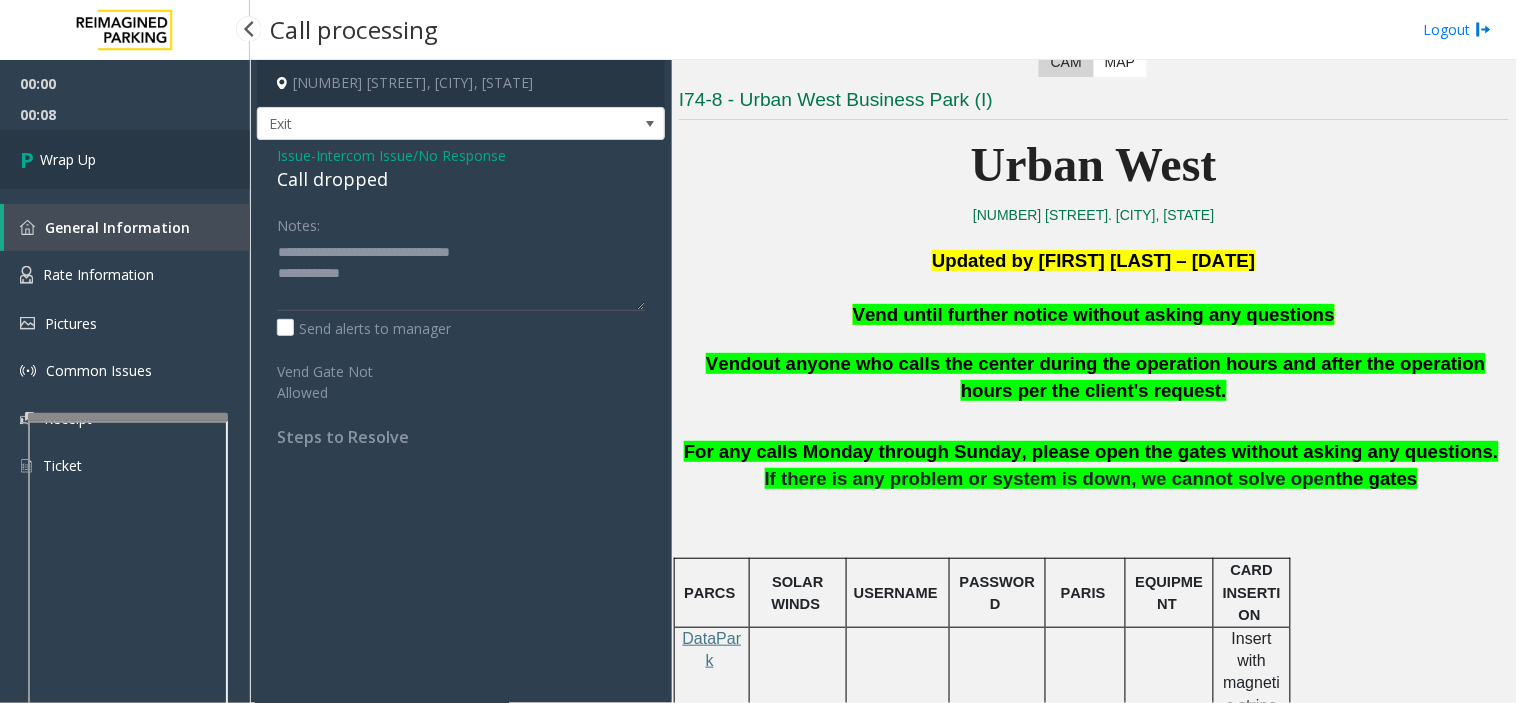 click on "Wrap Up" at bounding box center (125, 159) 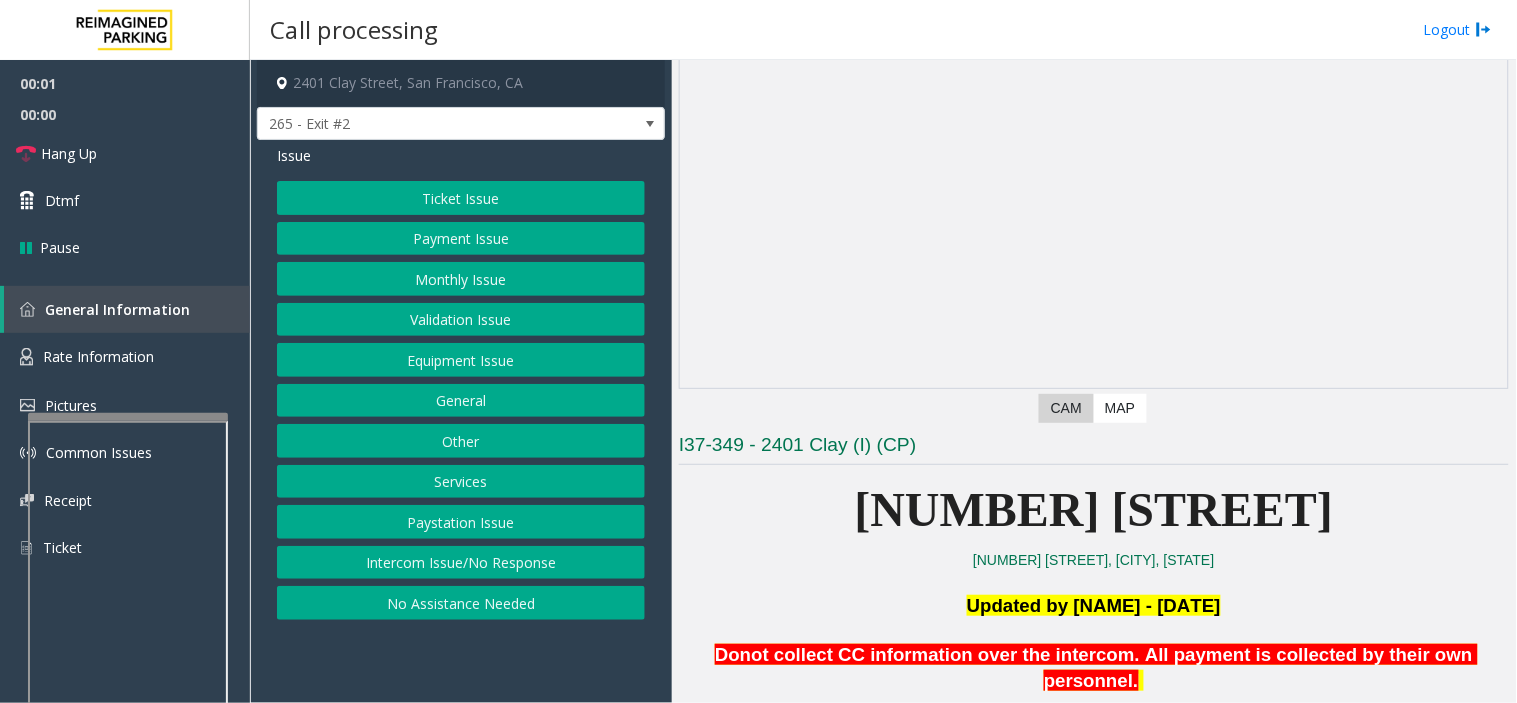 scroll, scrollTop: 111, scrollLeft: 0, axis: vertical 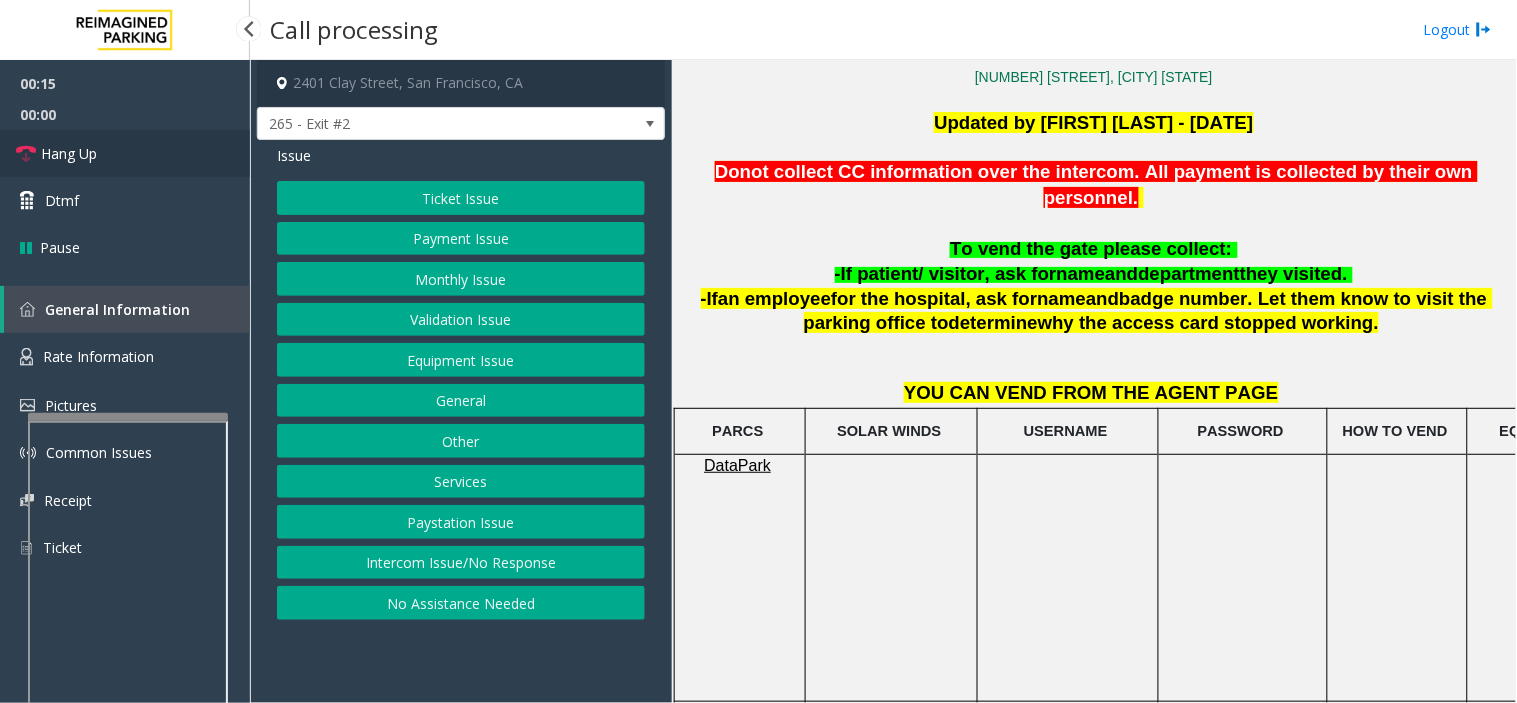click on "Hang Up" at bounding box center (125, 153) 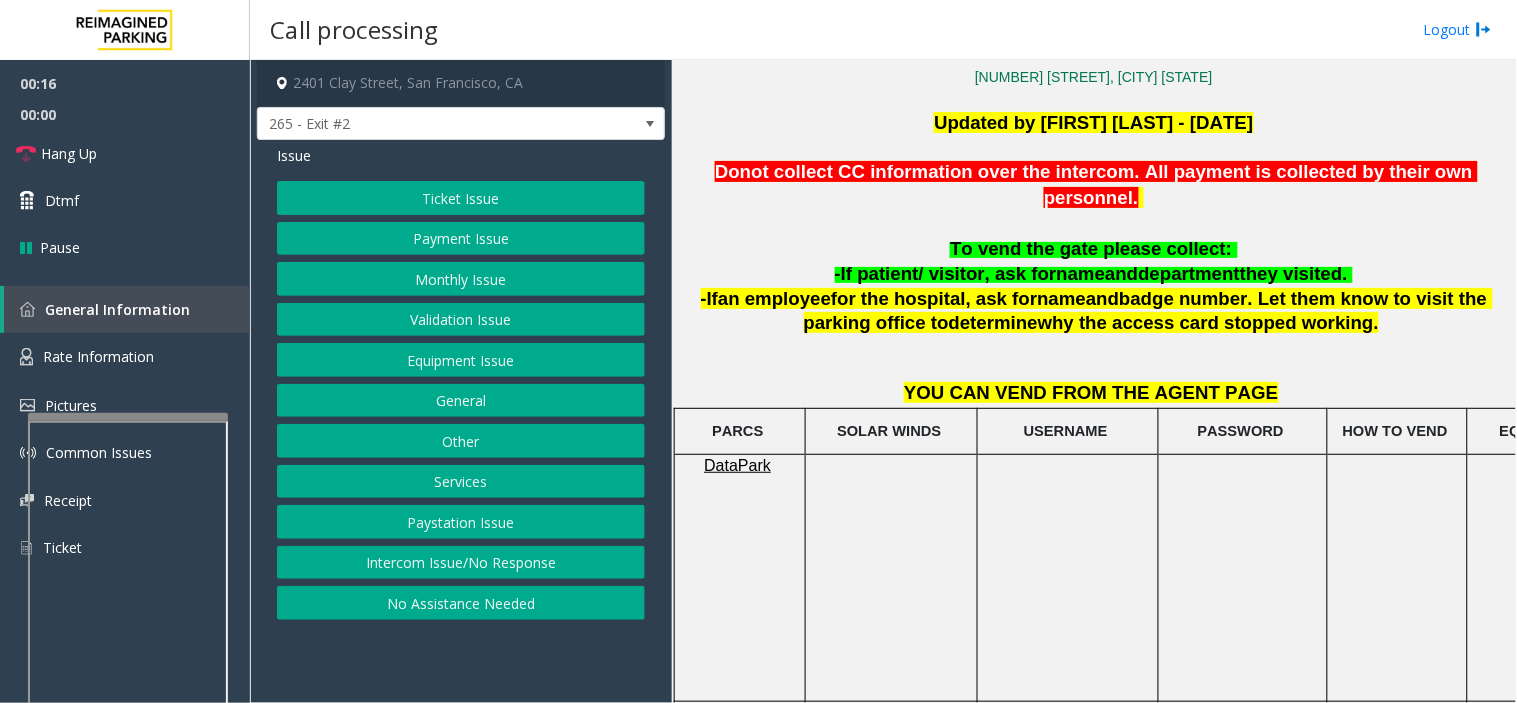click on "No Assistance Needed" 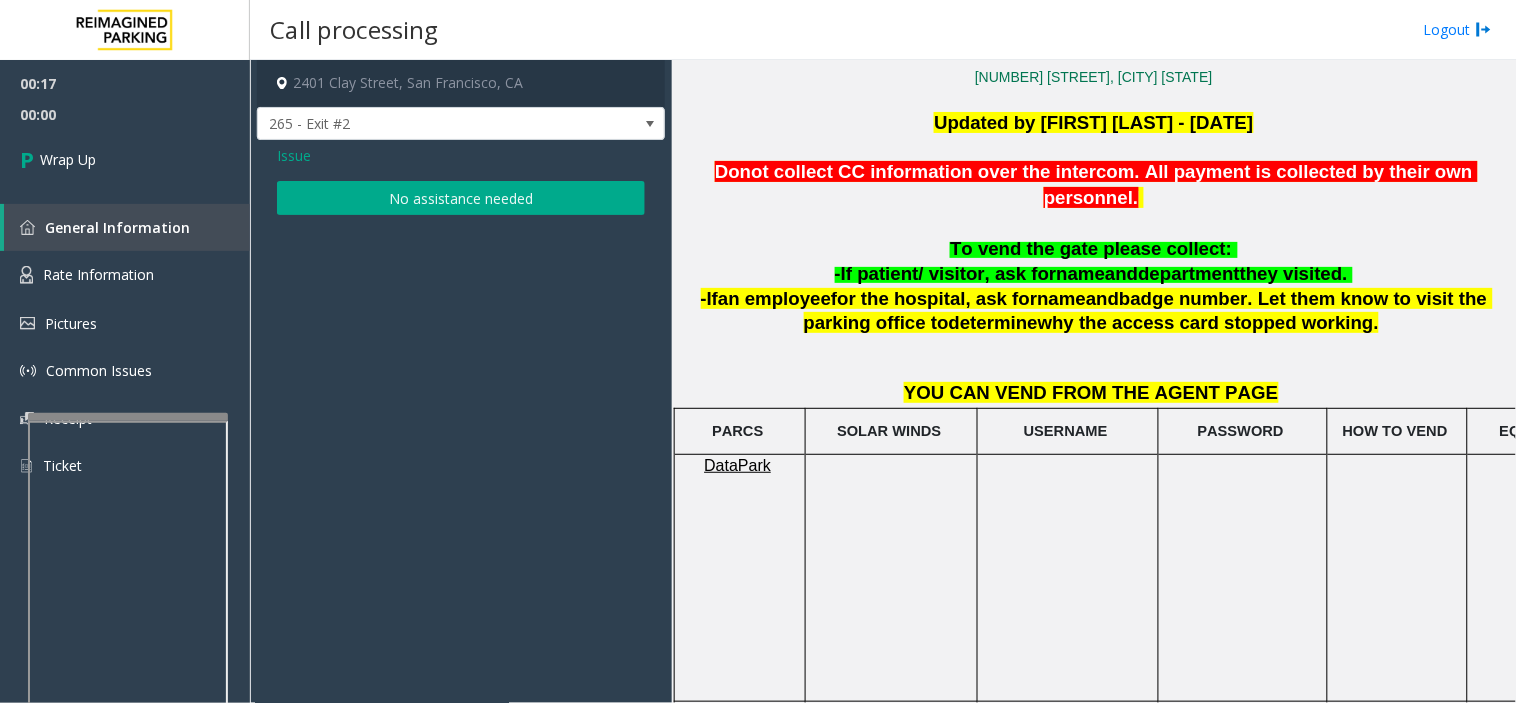 click on "No assistance needed" 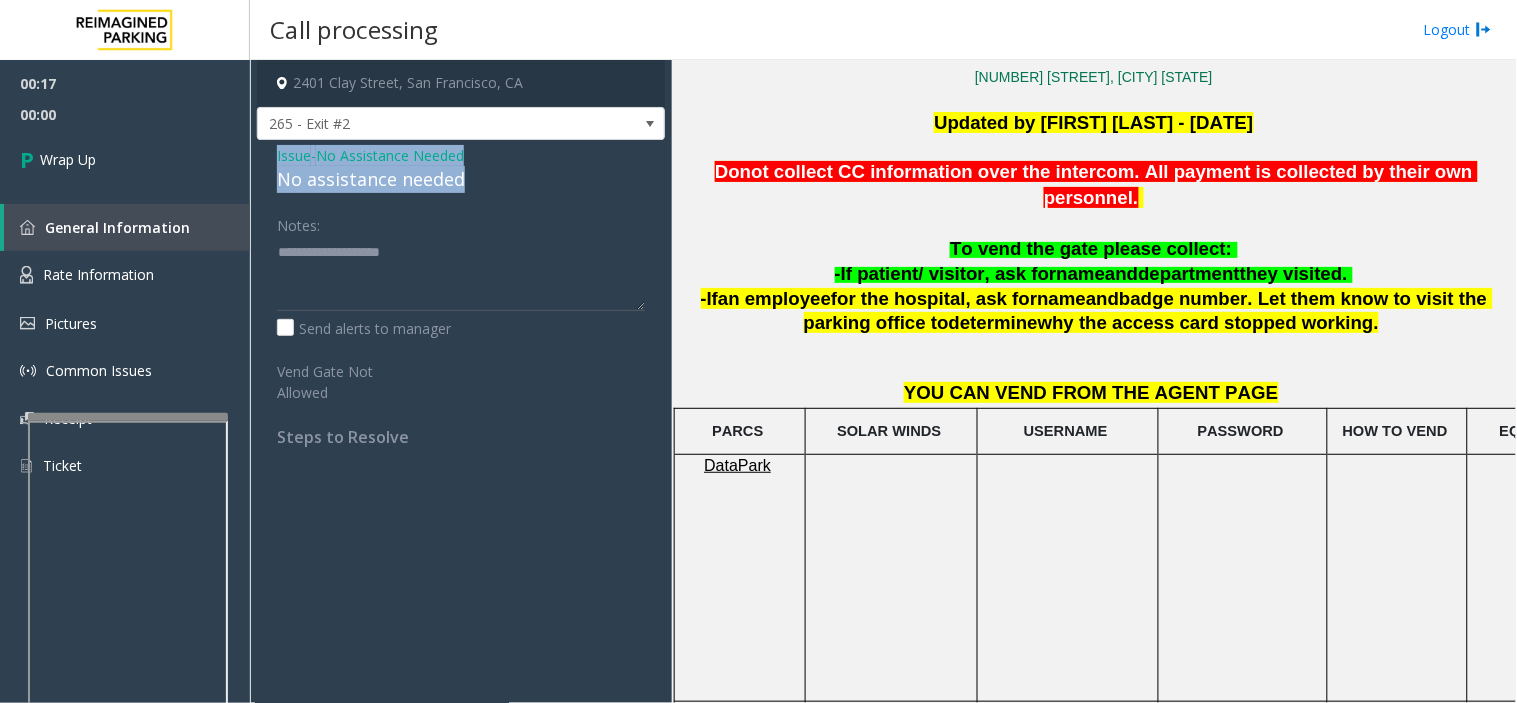 drag, startPoint x: 261, startPoint y: 150, endPoint x: 481, endPoint y: 183, distance: 222.46123 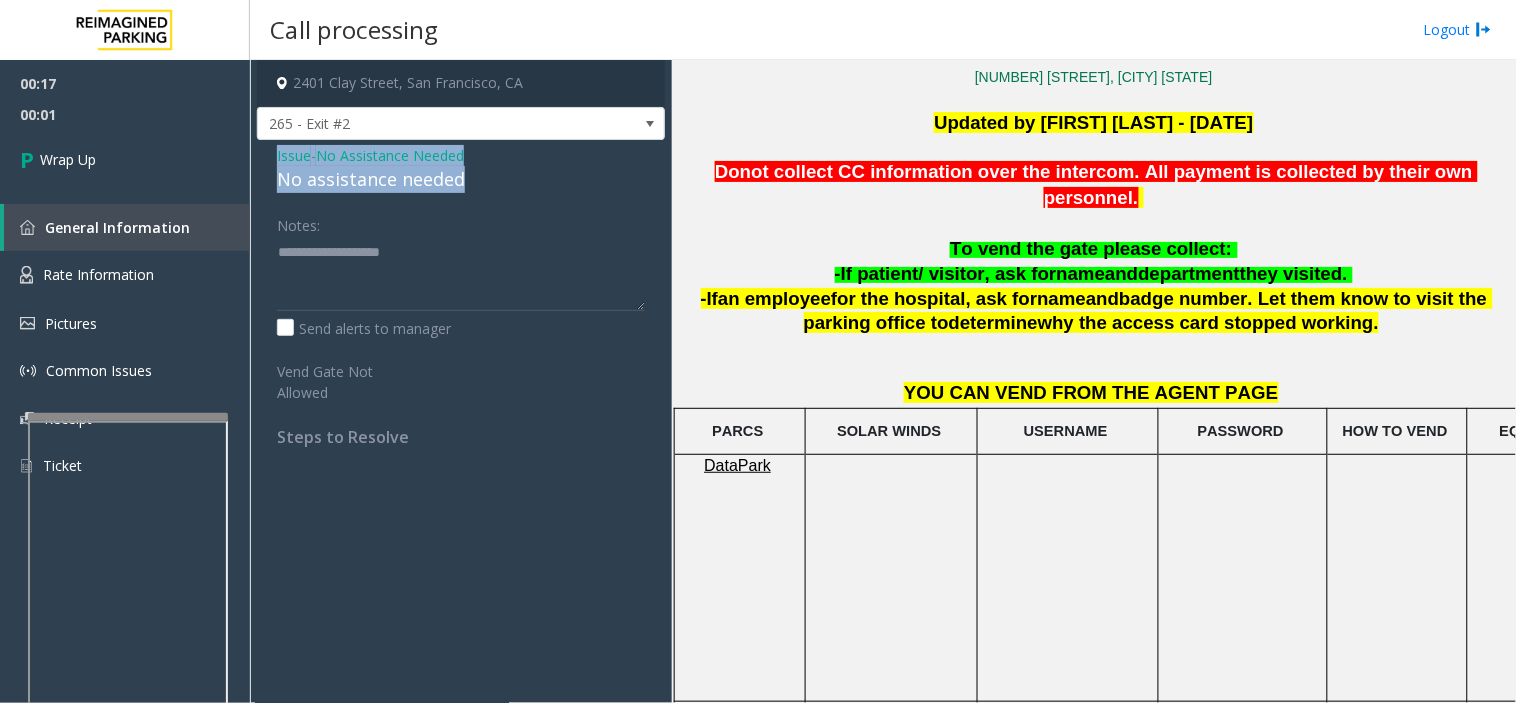copy on "Issue  -  No Assistance Needed No assistance needed" 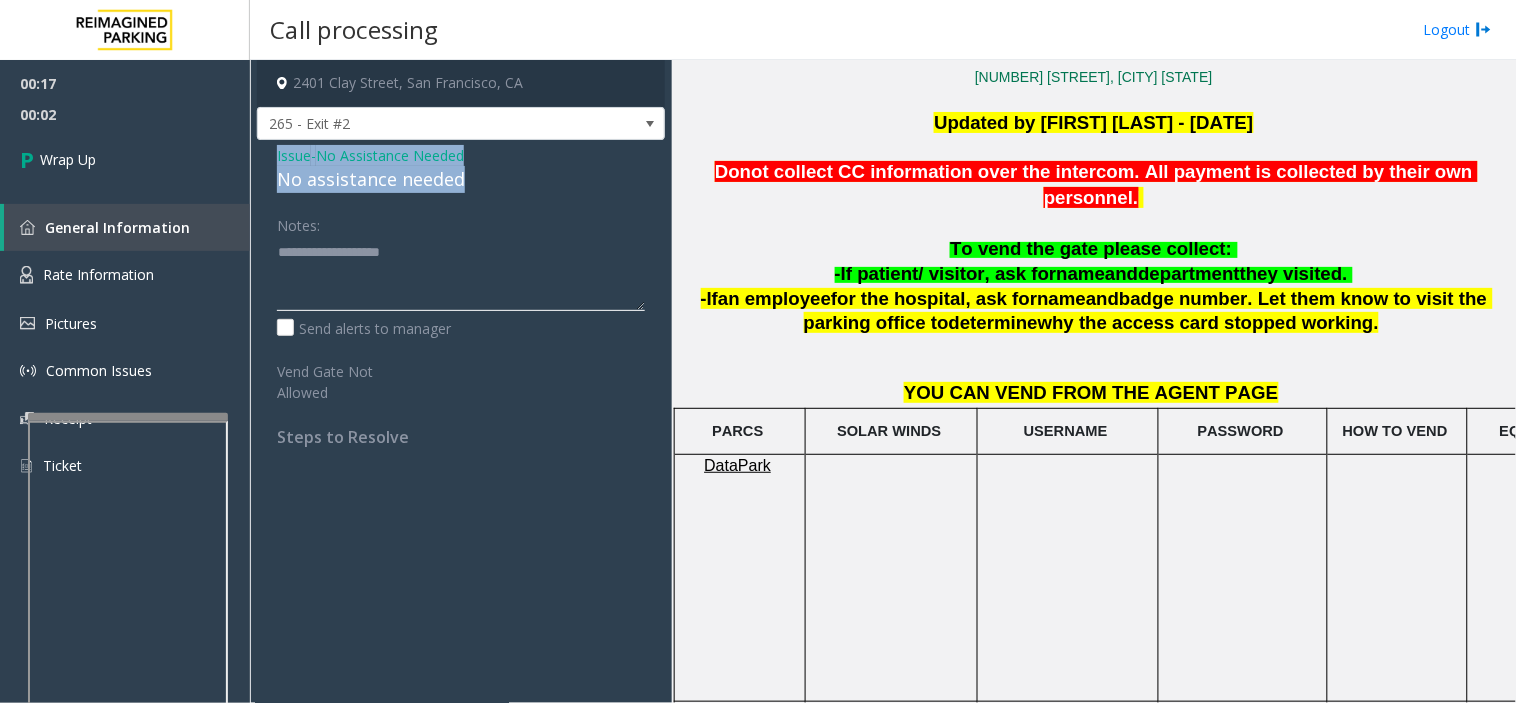 click 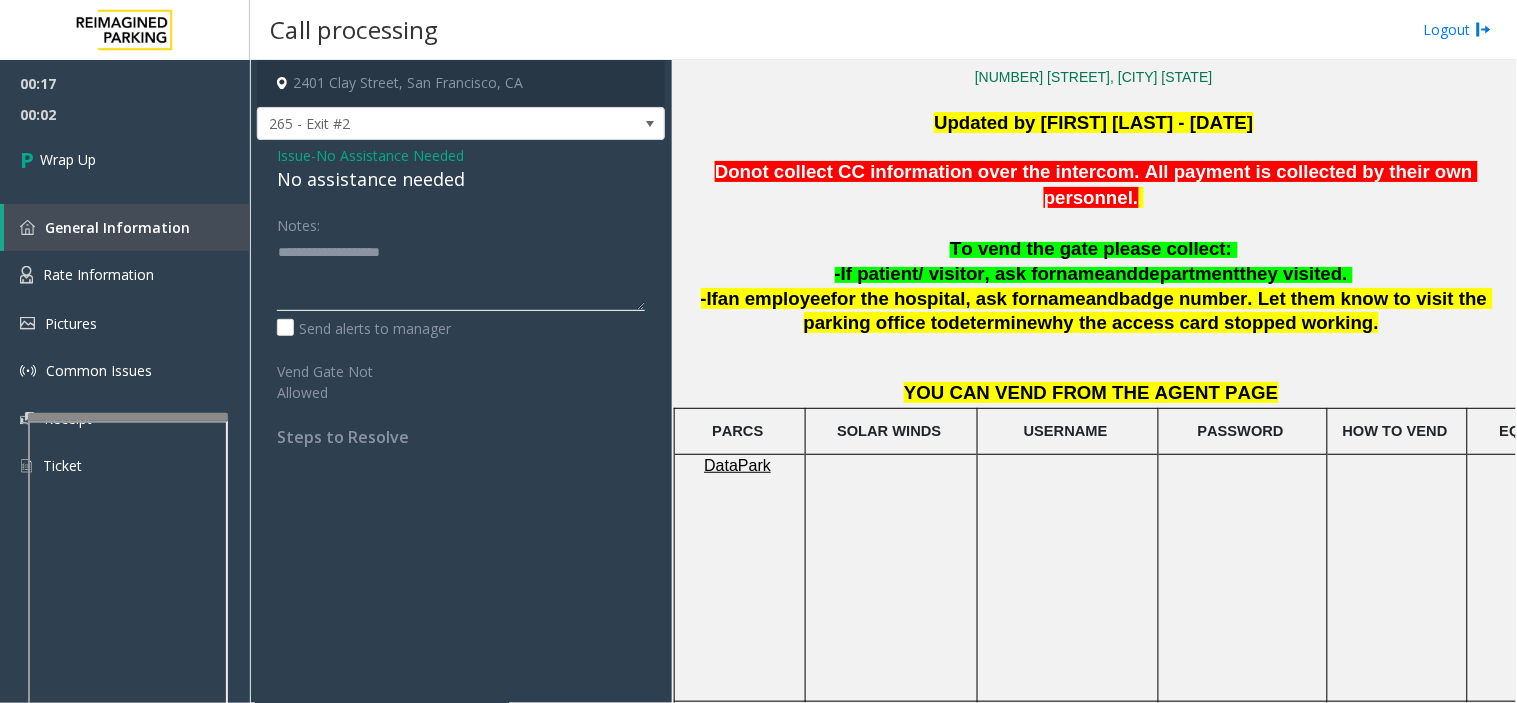 paste on "**********" 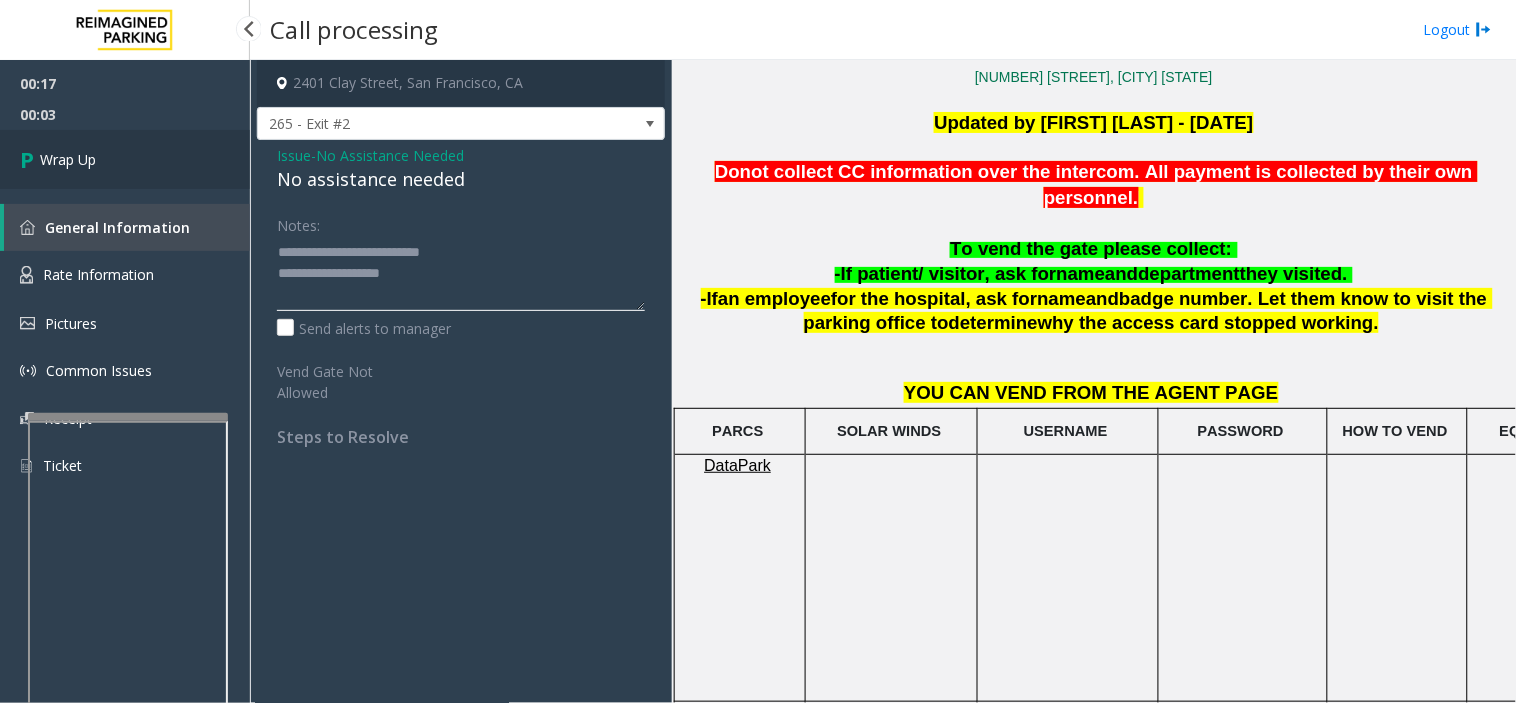 type on "**********" 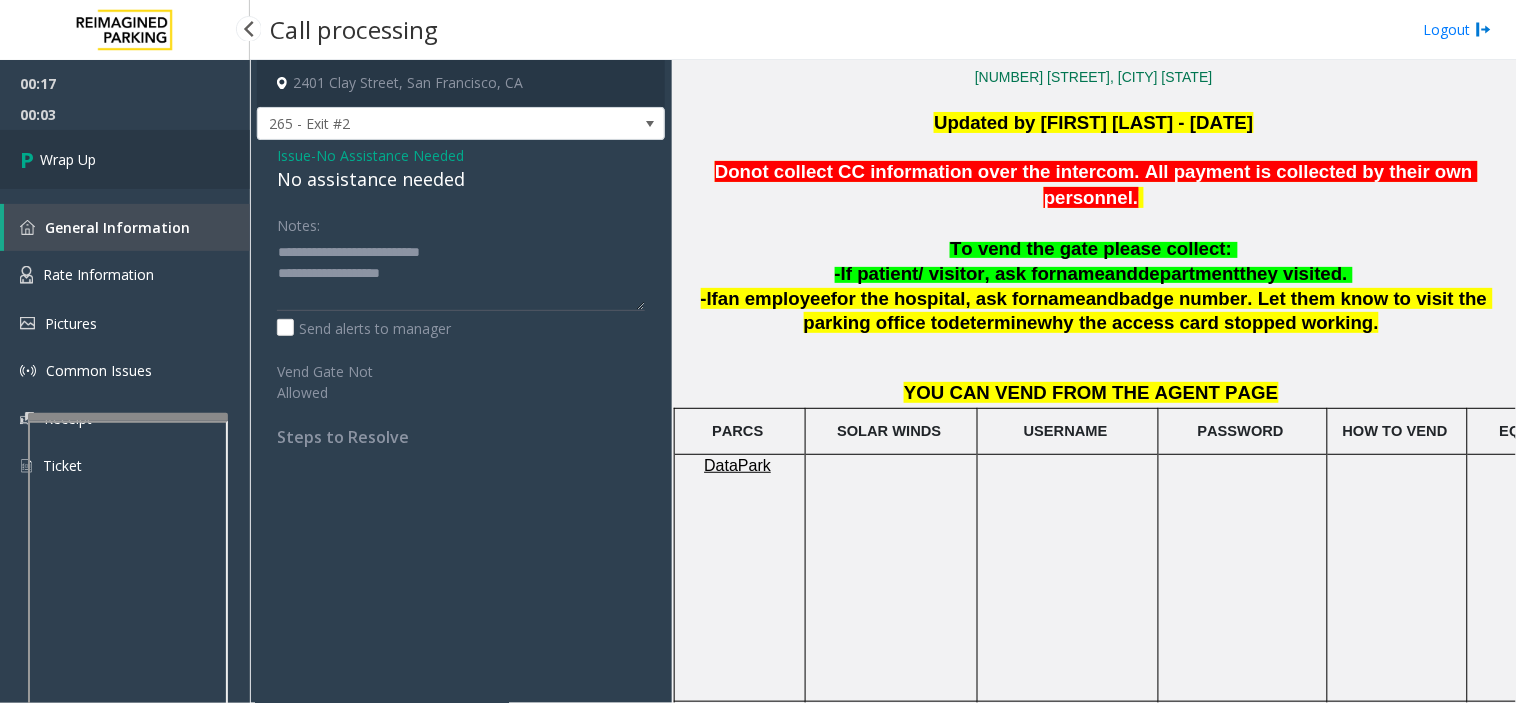 click on "Wrap Up" at bounding box center [125, 159] 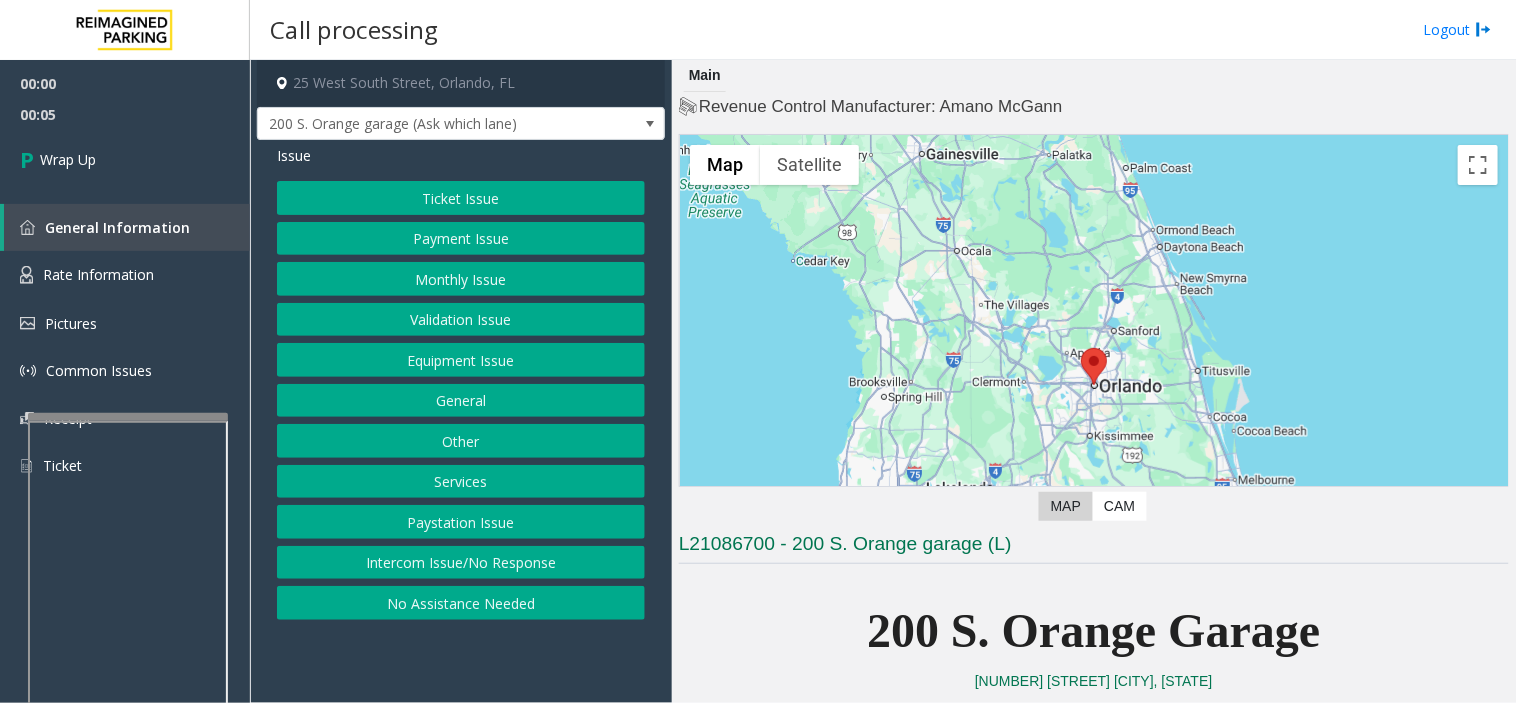 click on "Intercom Issue/No Response" 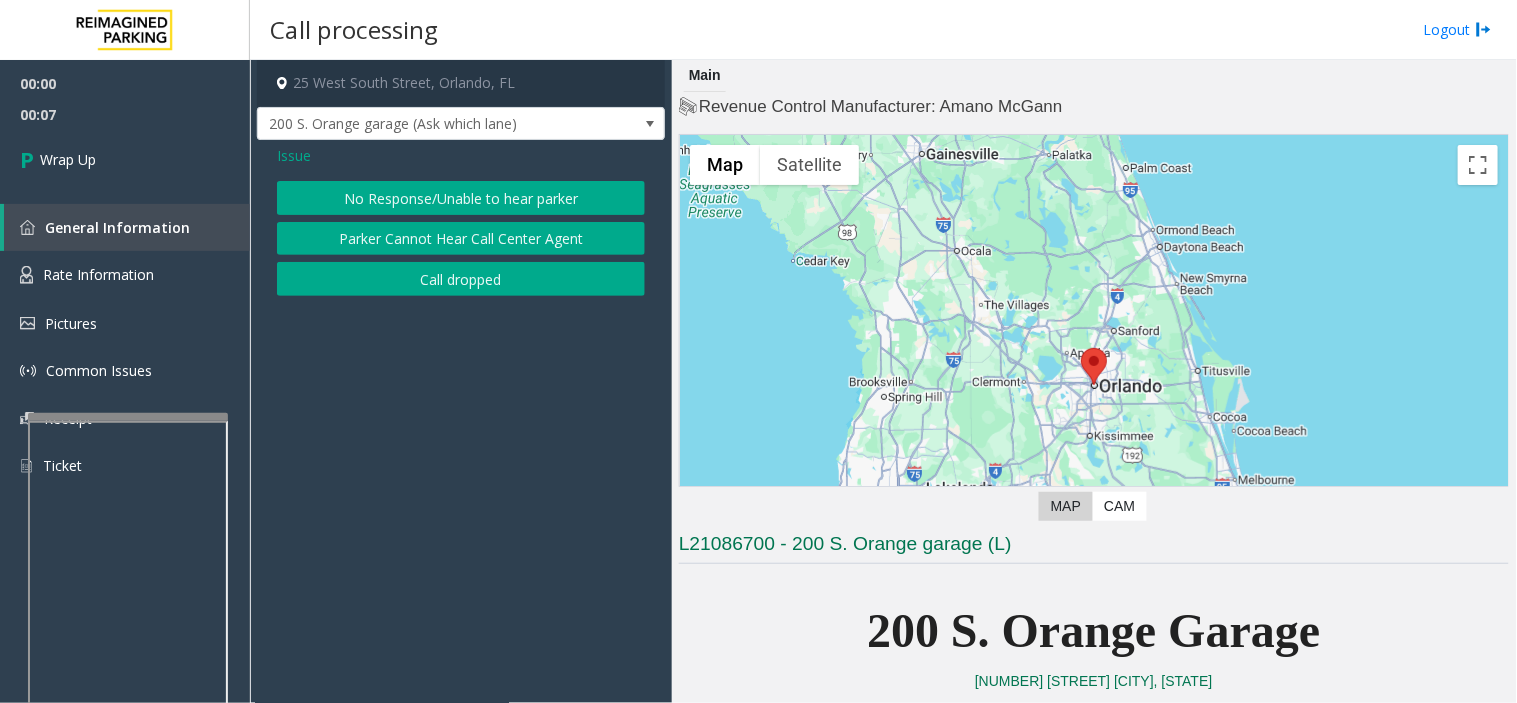 click on "Call dropped" 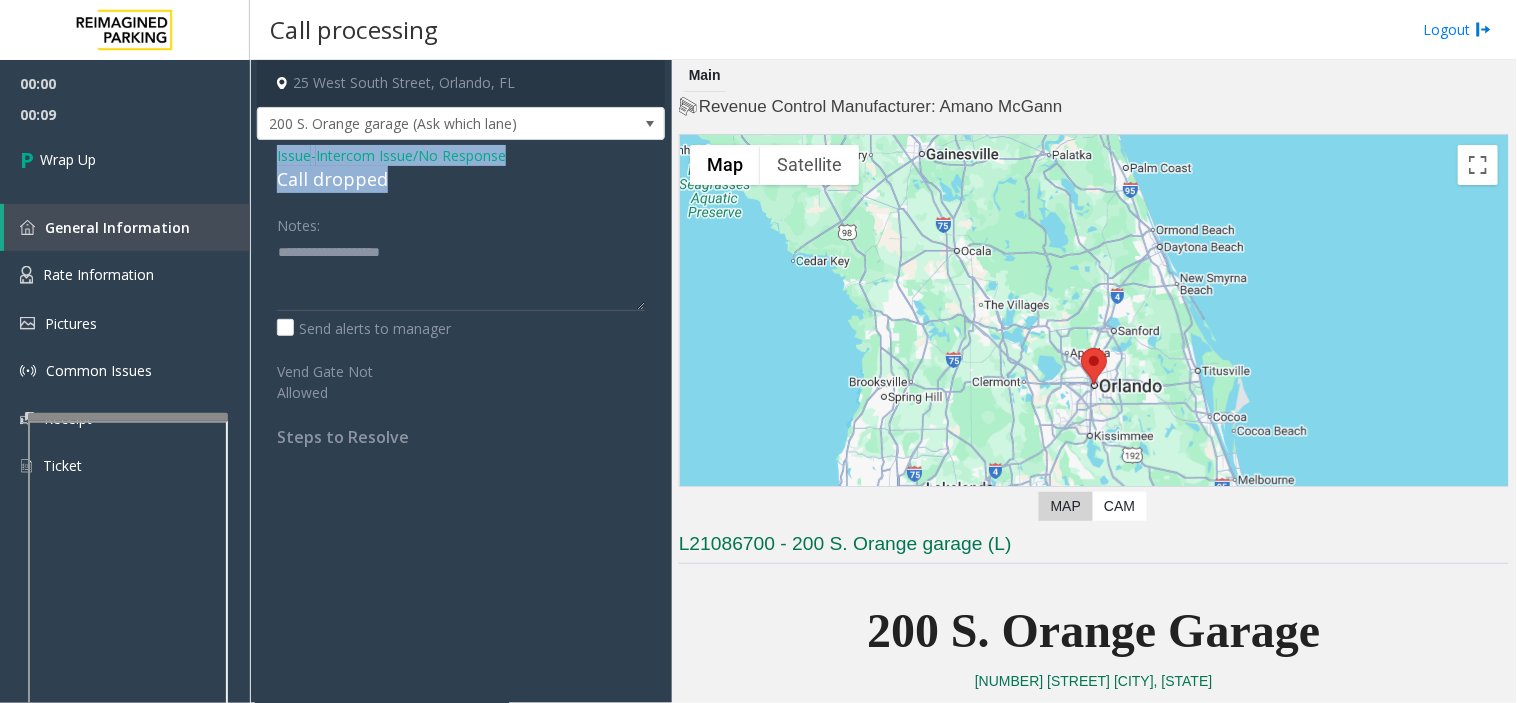 drag, startPoint x: 265, startPoint y: 155, endPoint x: 395, endPoint y: 190, distance: 134.62912 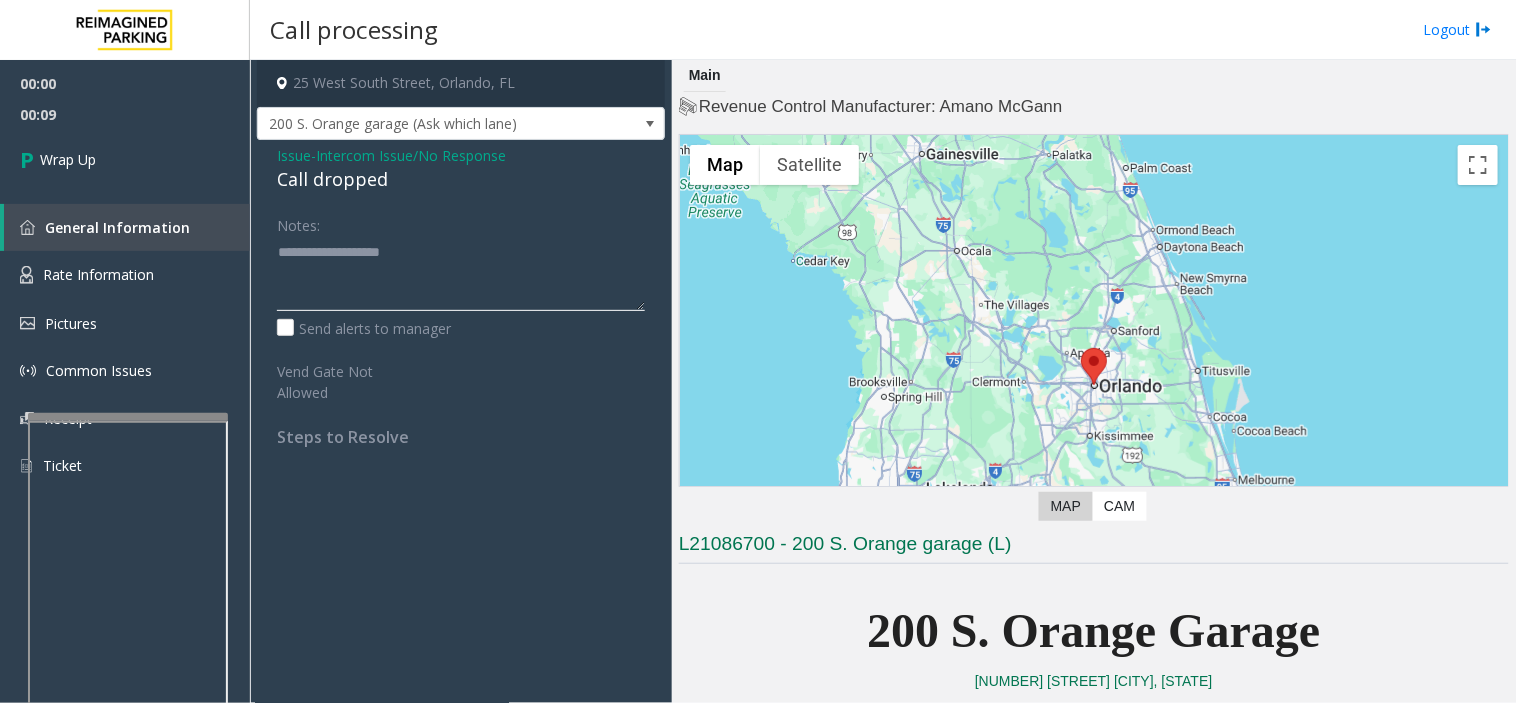 click 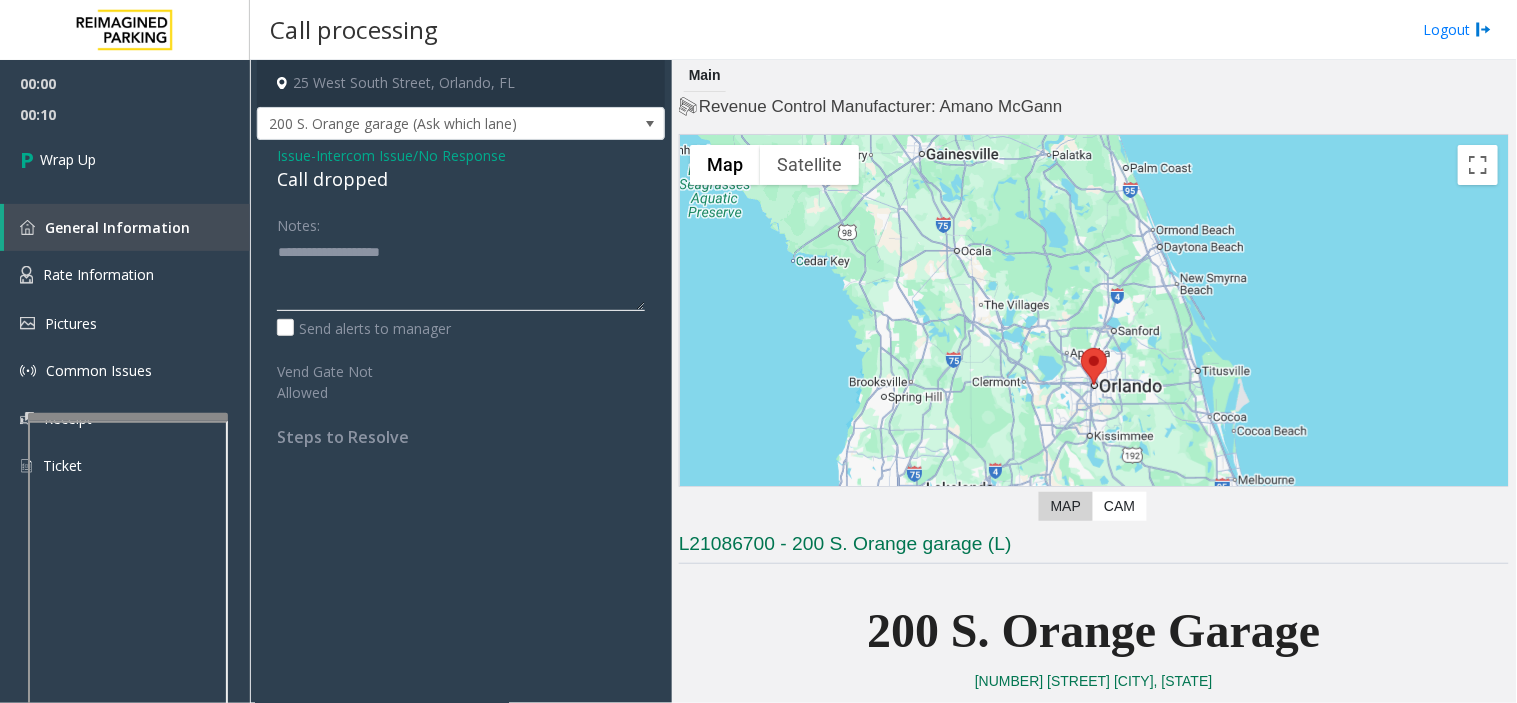 paste on "**********" 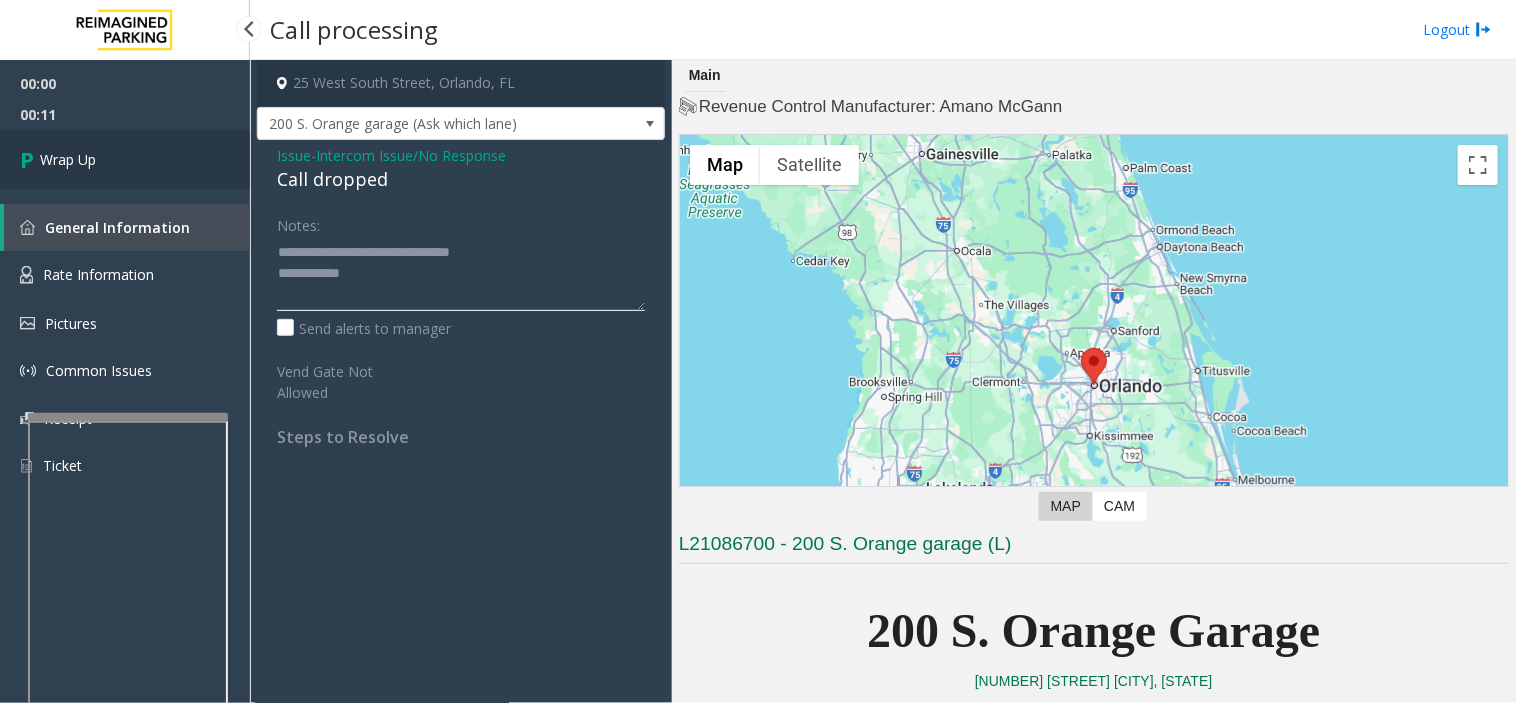 type on "**********" 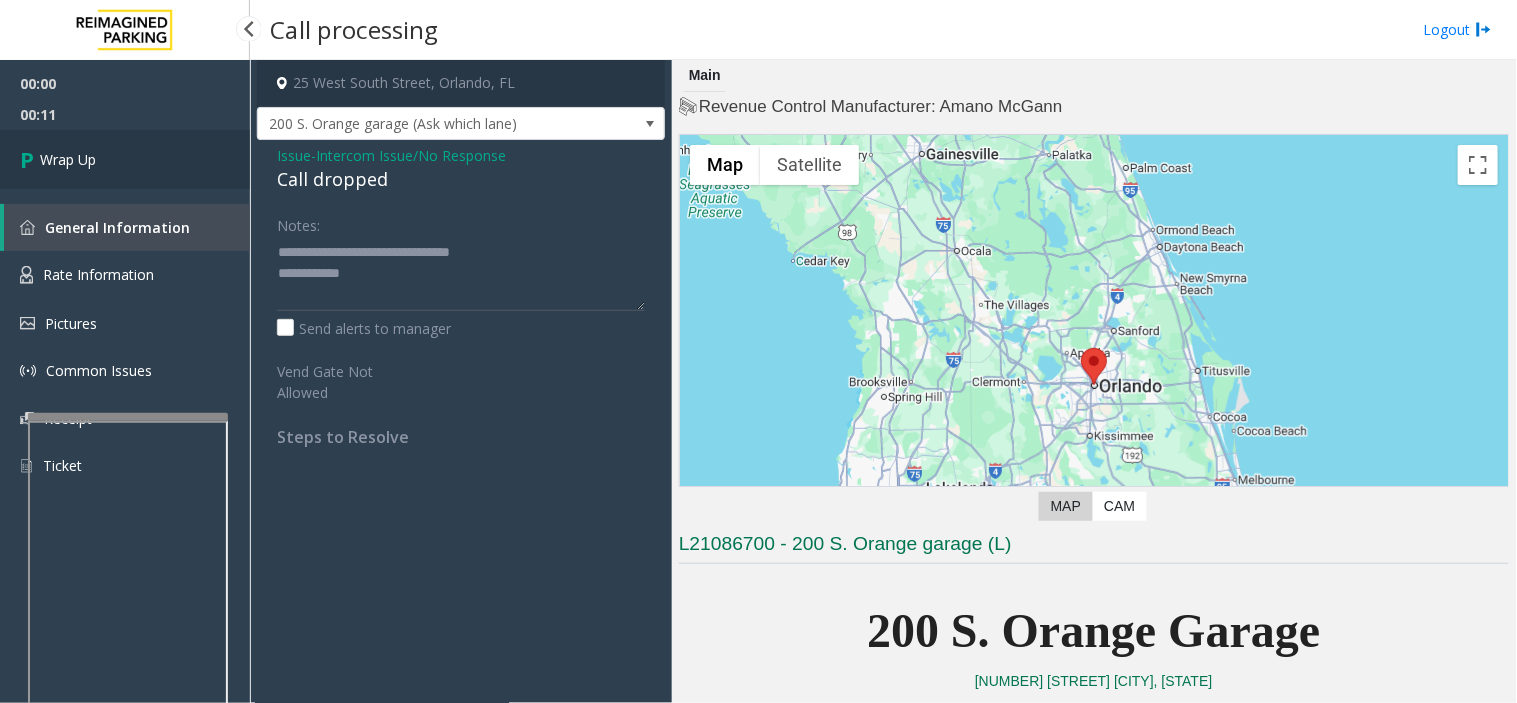 click on "Wrap Up" at bounding box center (125, 159) 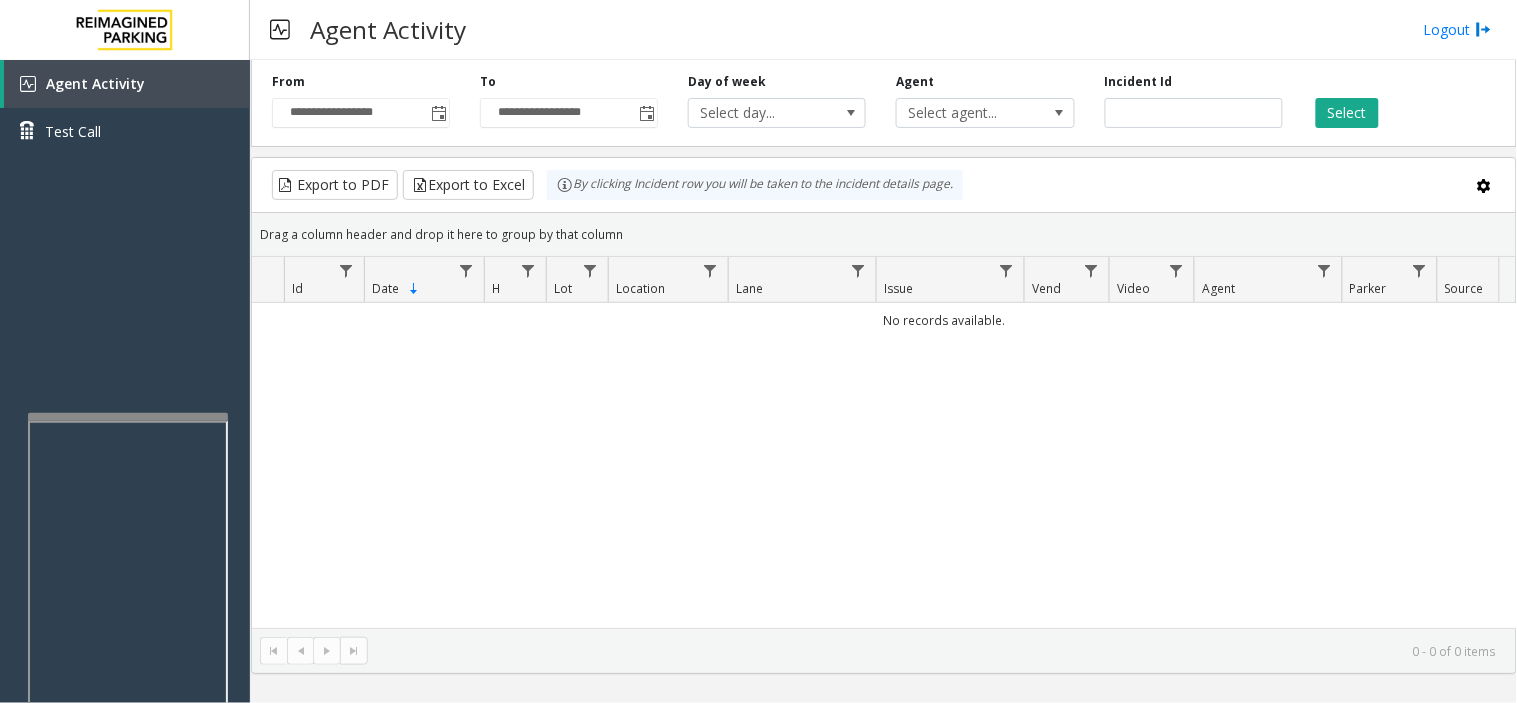 click at bounding box center (128, 649) 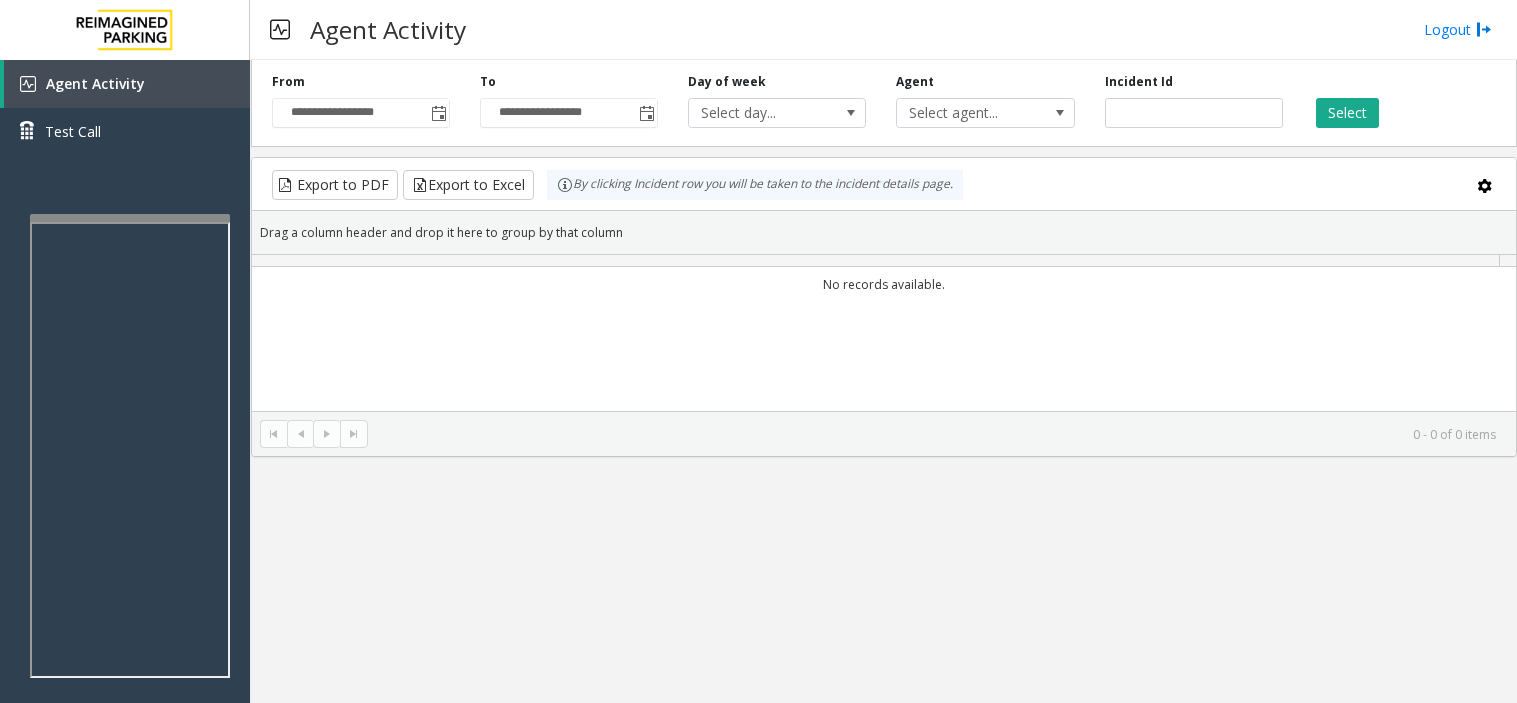 scroll, scrollTop: 0, scrollLeft: 0, axis: both 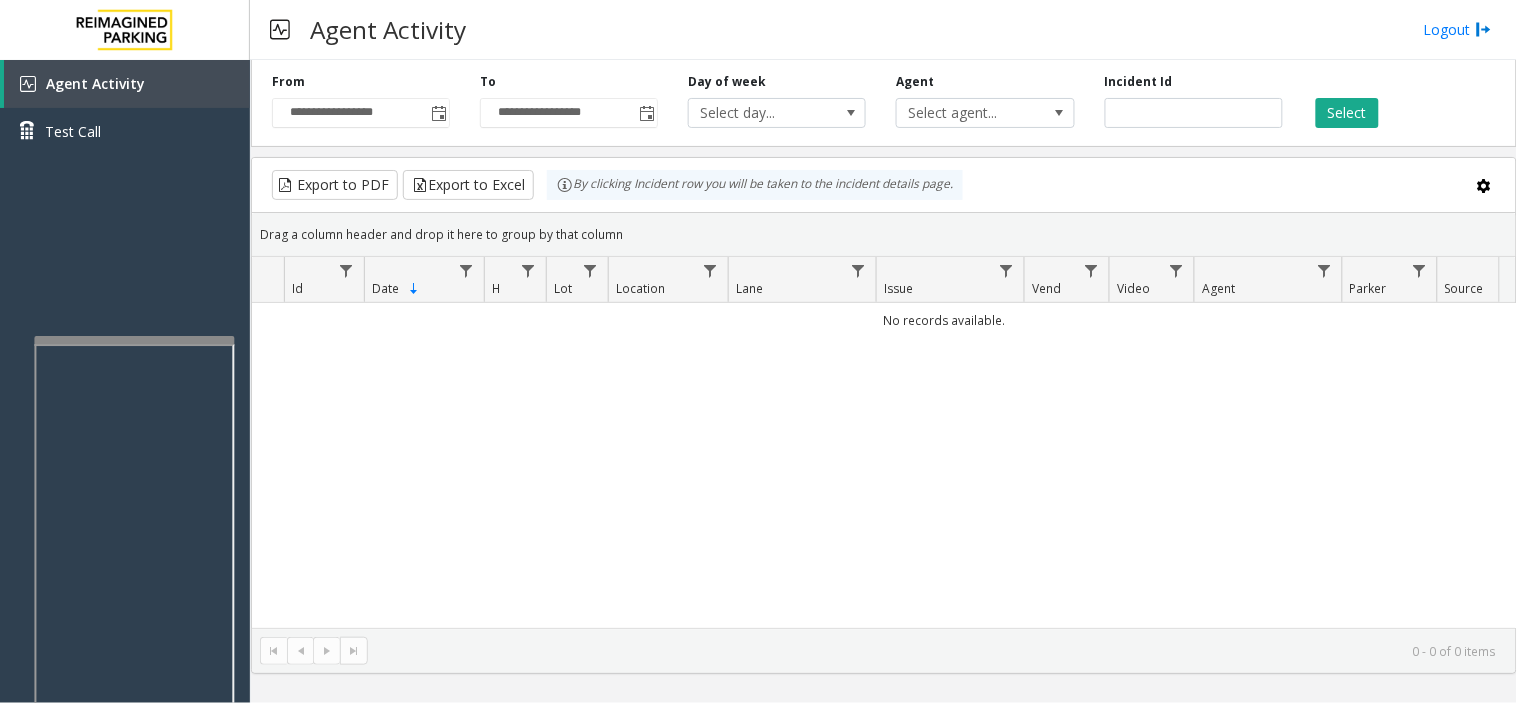 click at bounding box center [134, 570] 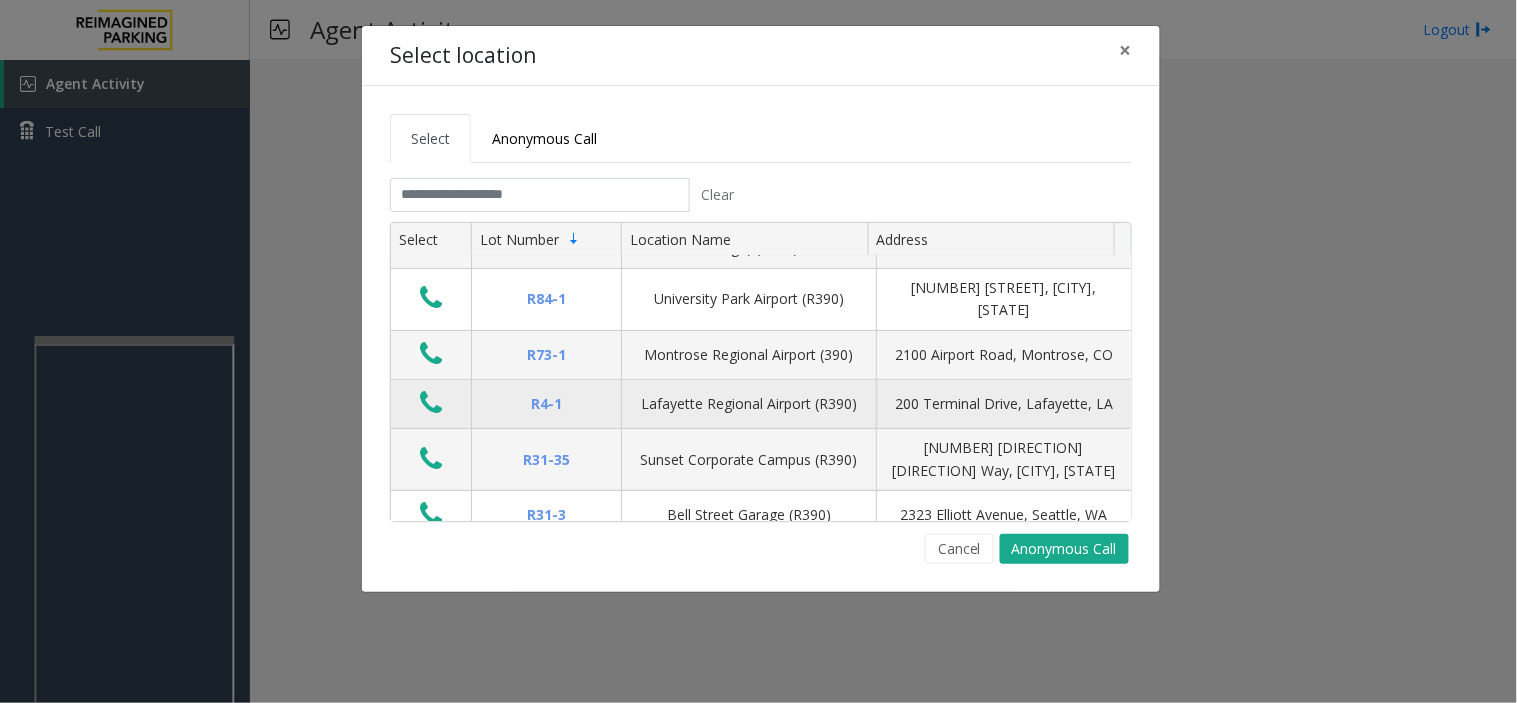 scroll, scrollTop: 0, scrollLeft: 0, axis: both 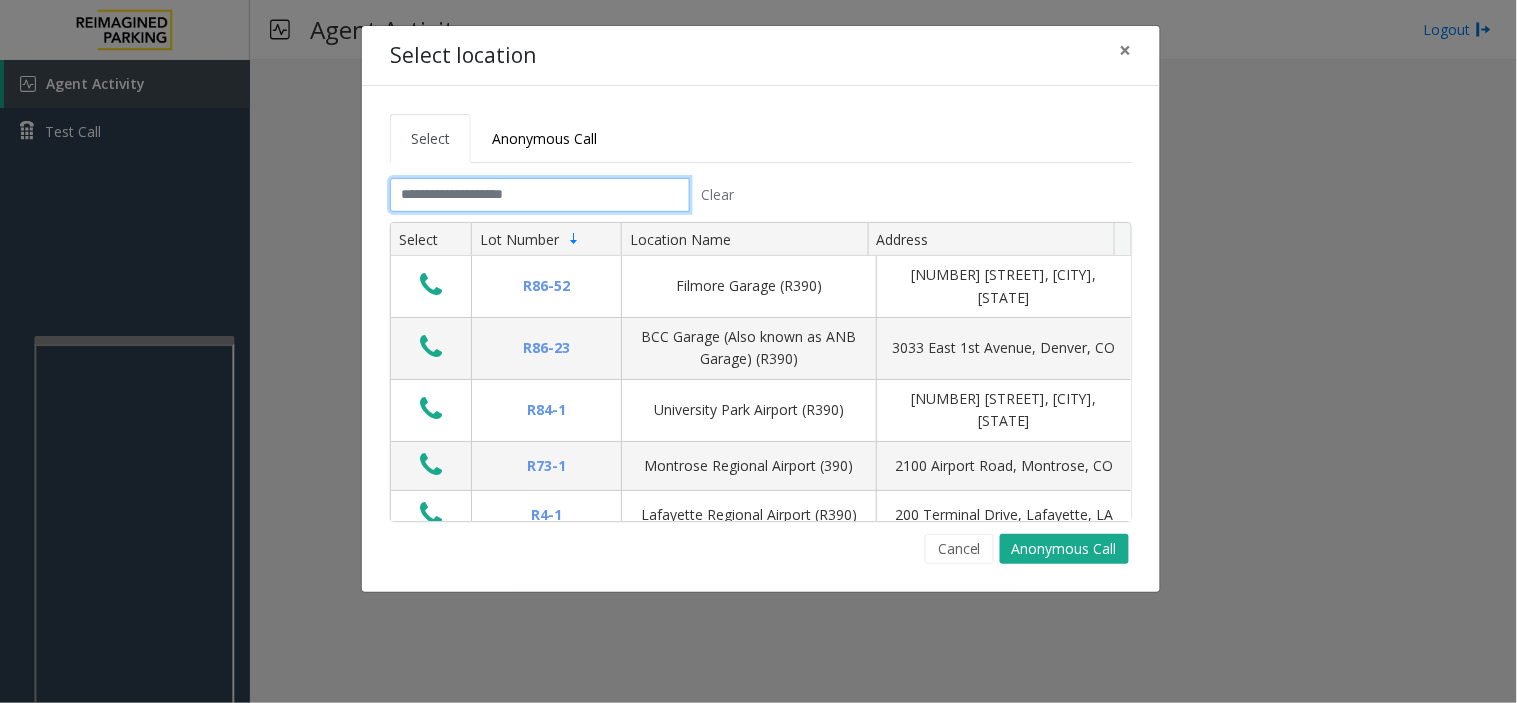 click 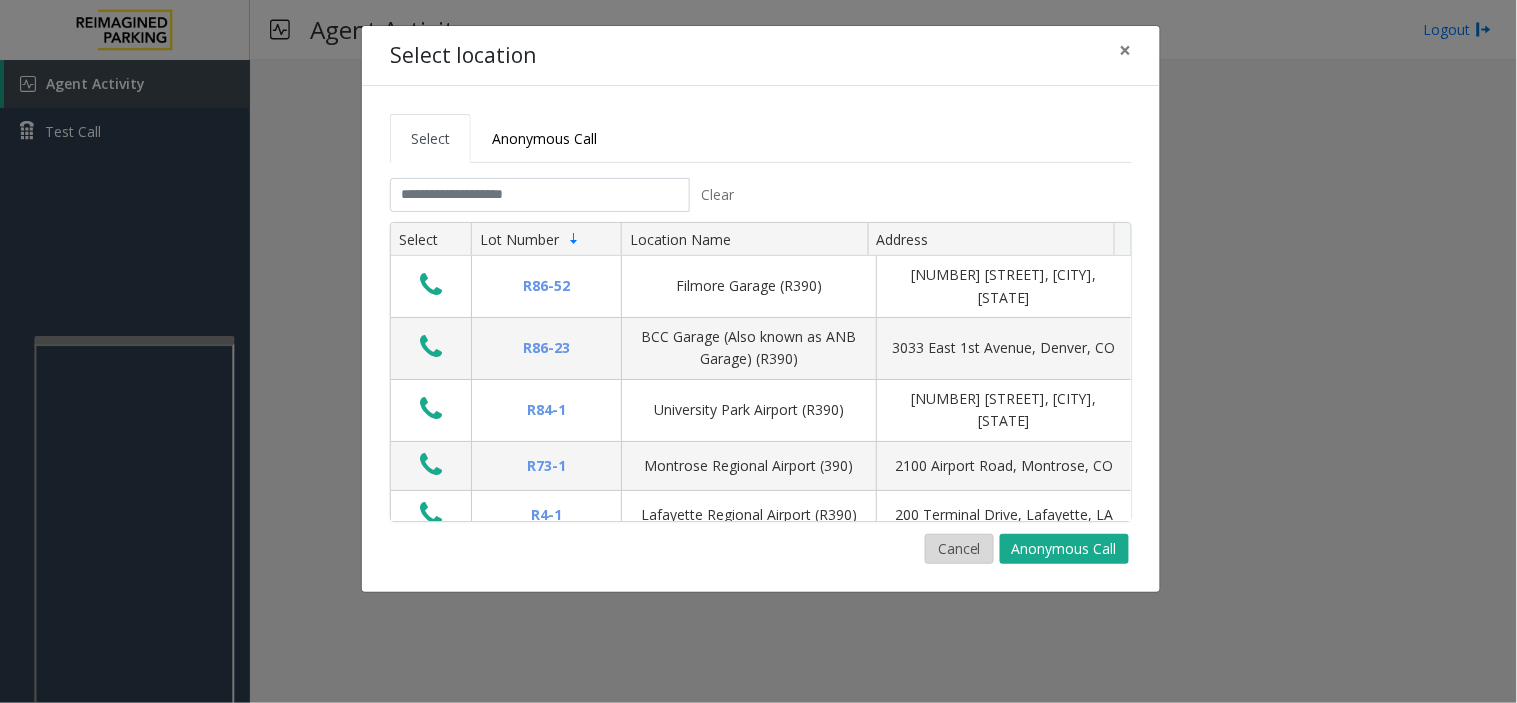 click on "Cancel" 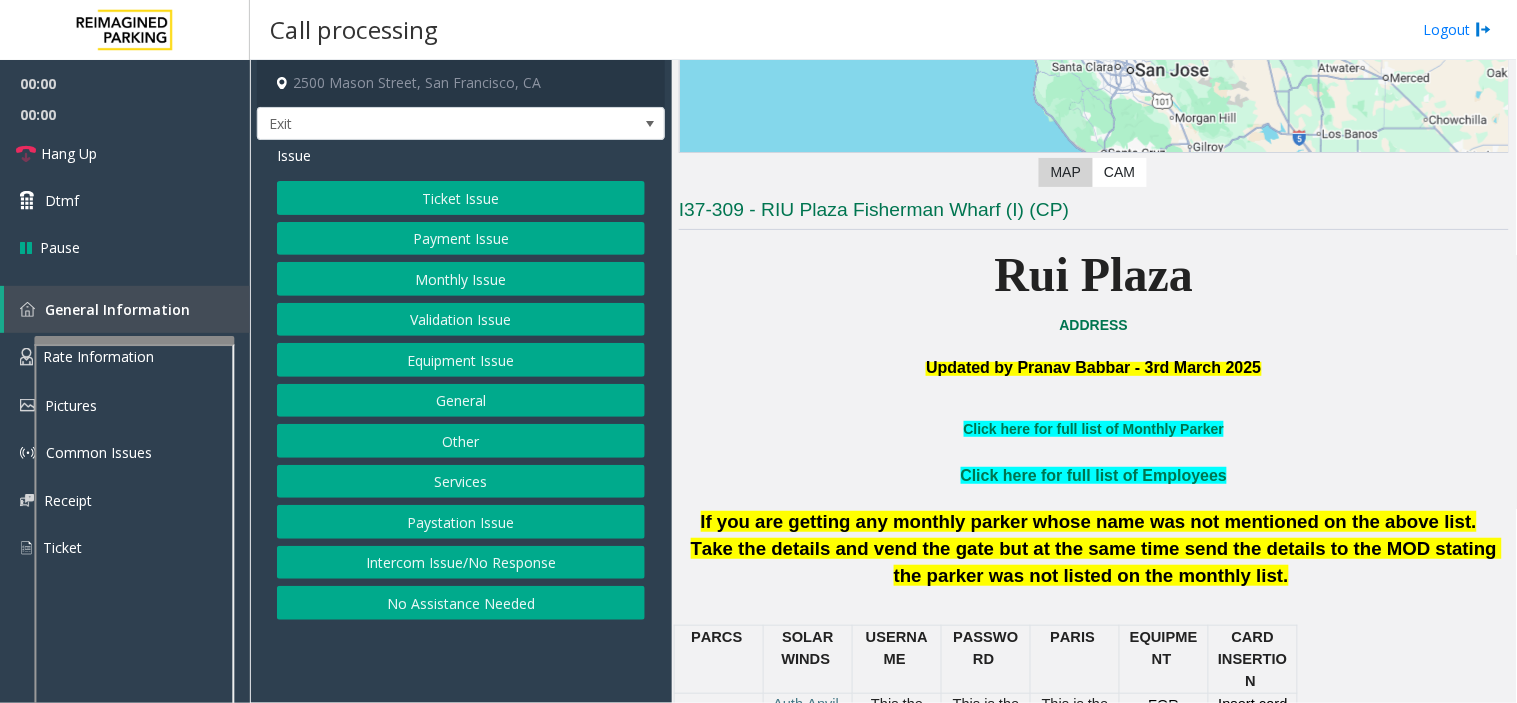 scroll, scrollTop: 555, scrollLeft: 0, axis: vertical 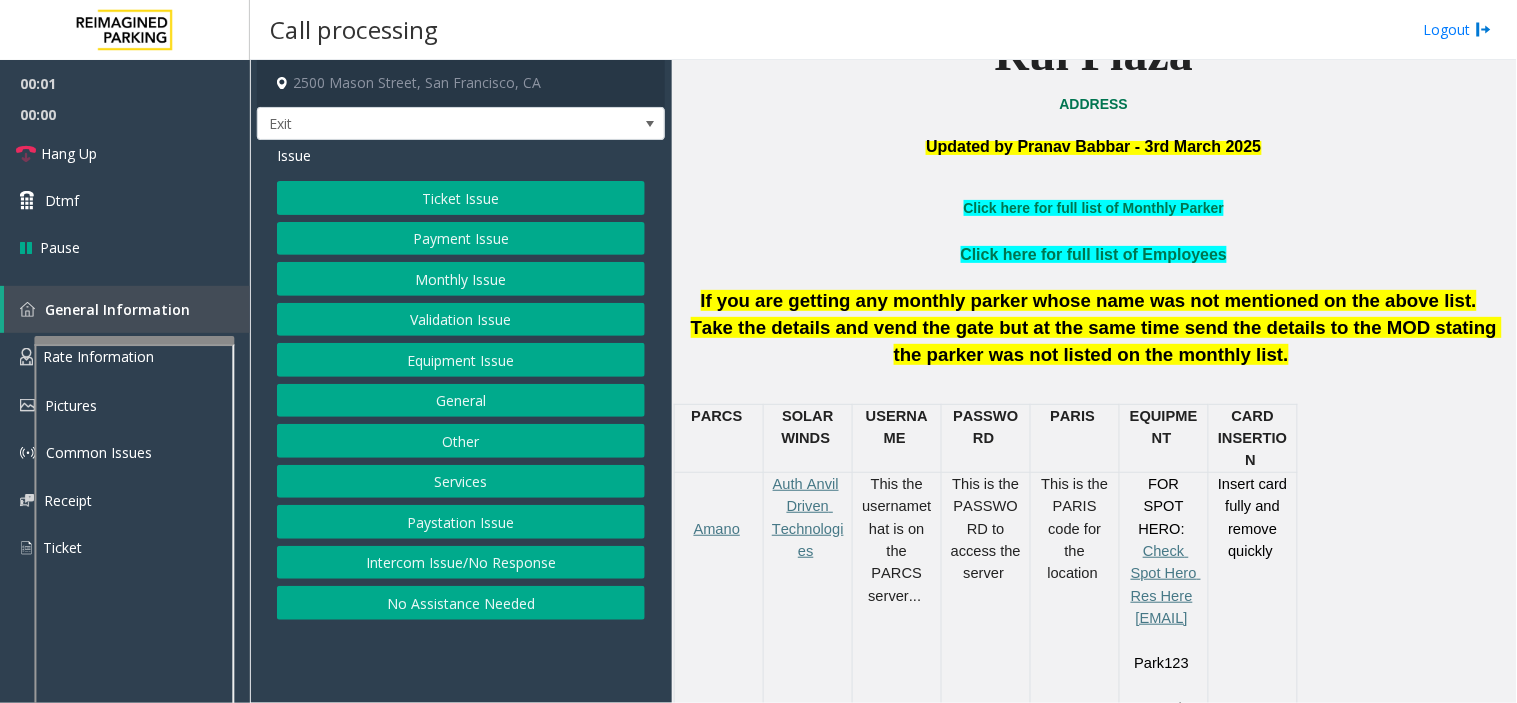 click on "Monthly Issue" 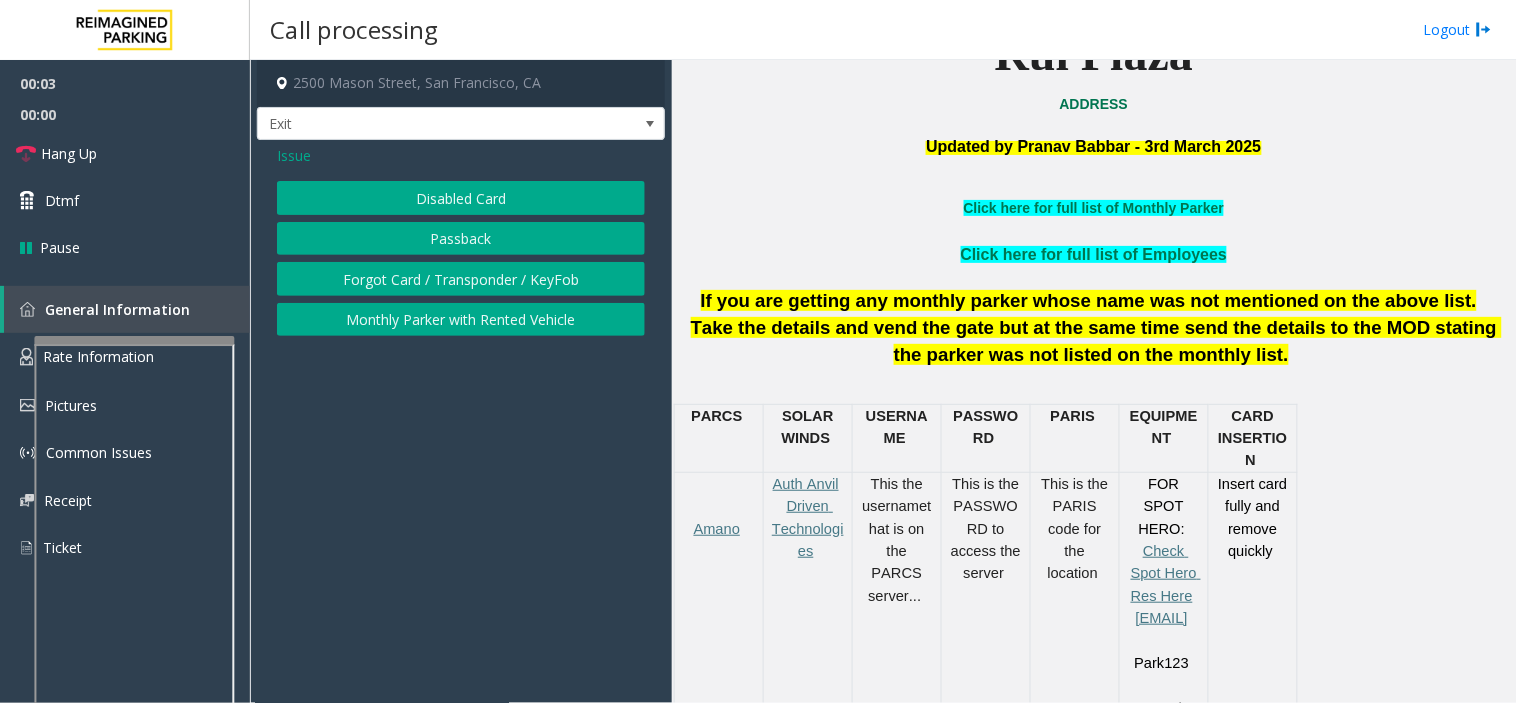 click on "Issue" 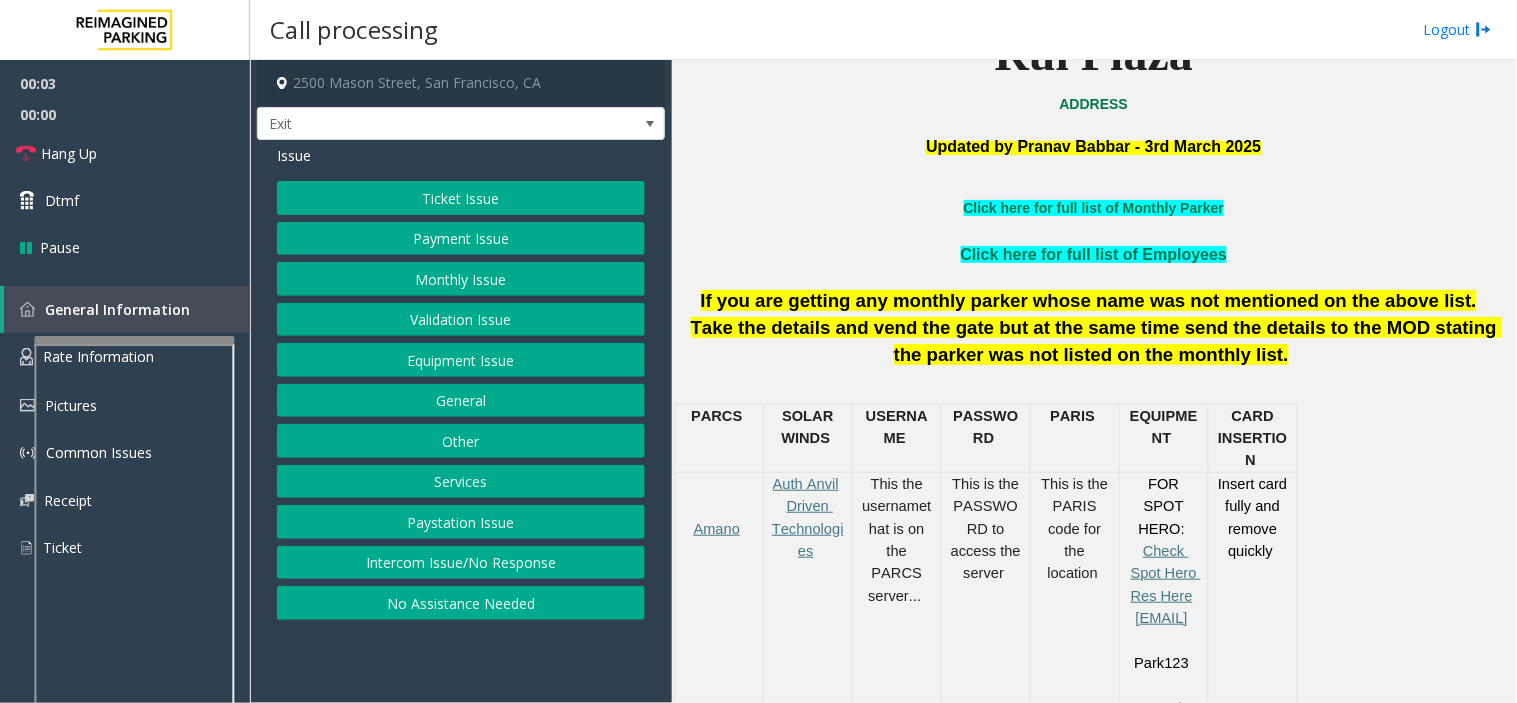 click on "Validation Issue" 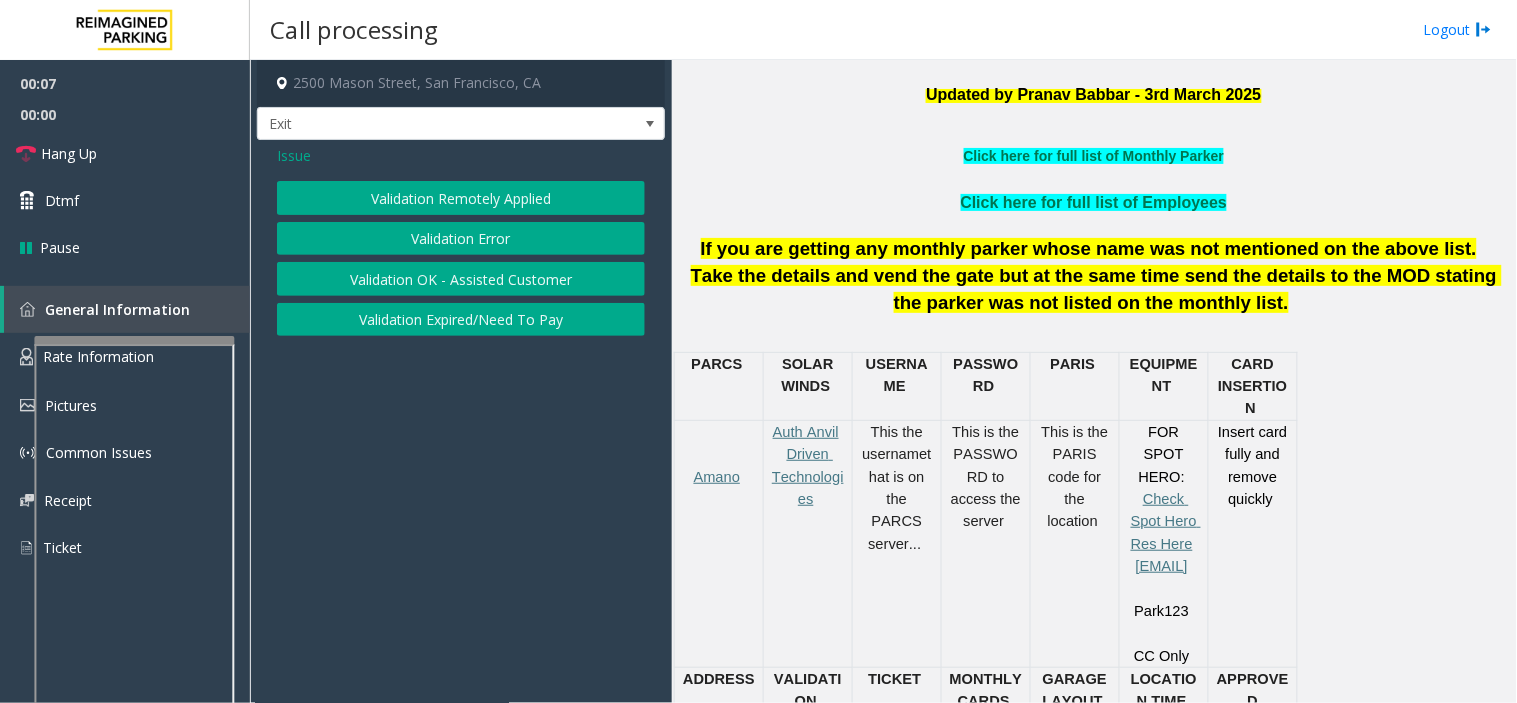scroll, scrollTop: 555, scrollLeft: 0, axis: vertical 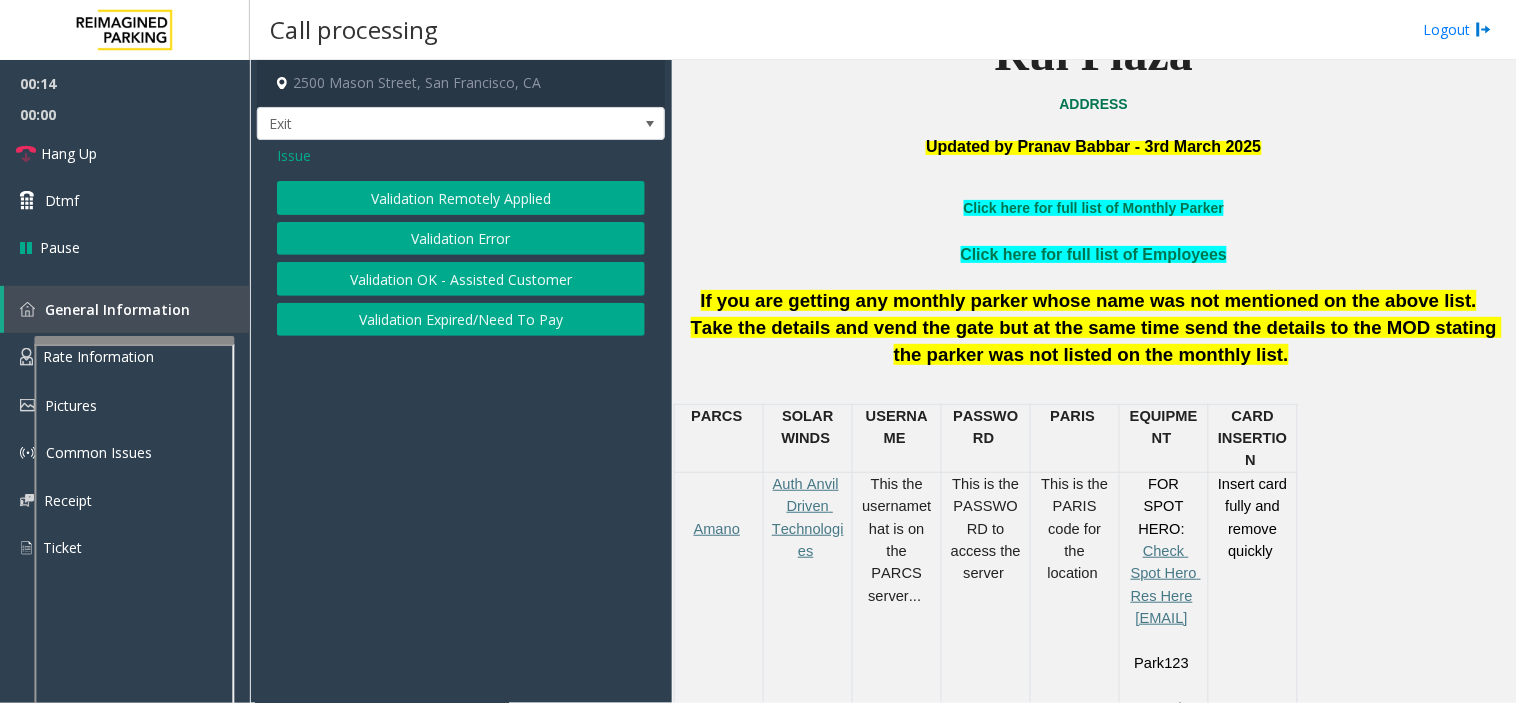 click on "Issue  Validation Remotely Applied   Validation Error   Validation OK - Assisted Customer   Validation Expired/Need To Pay" 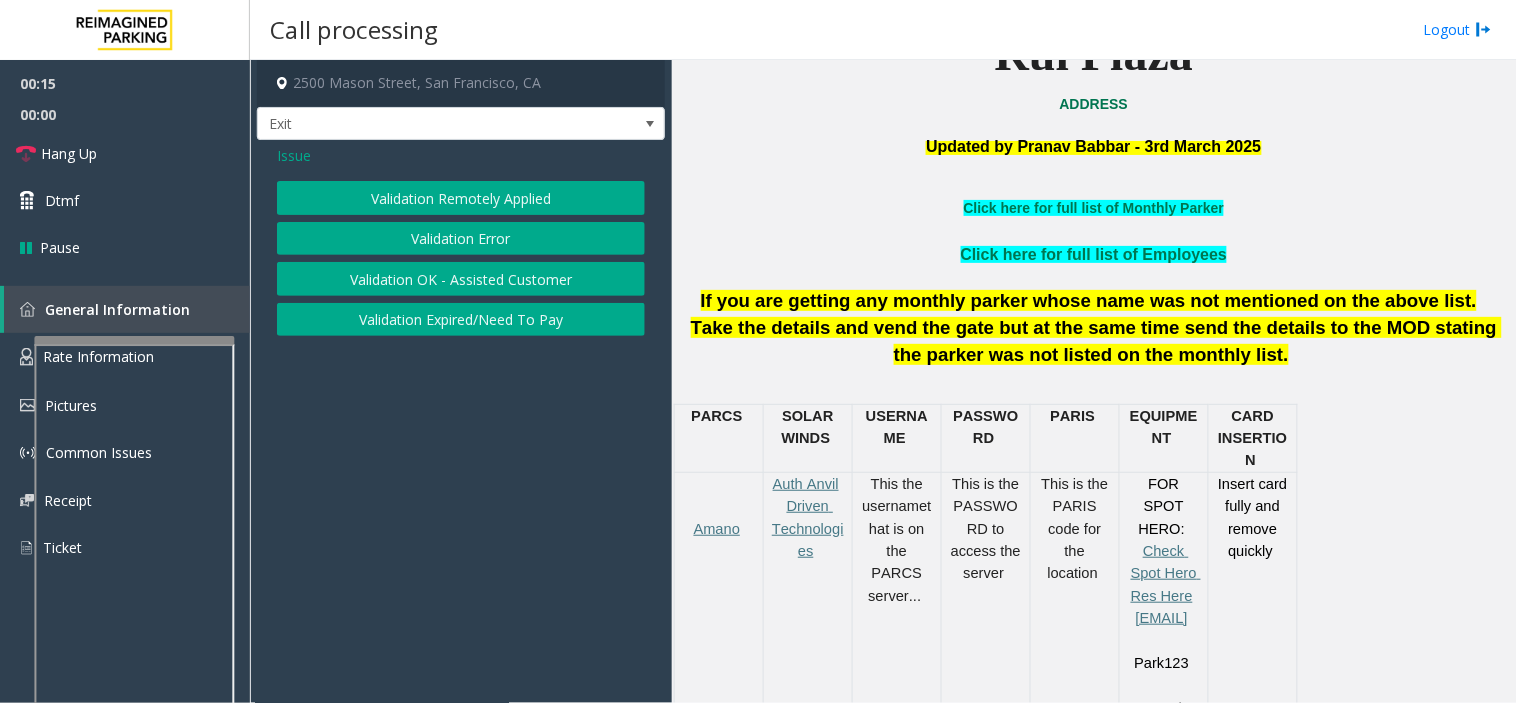 click on "Issue" 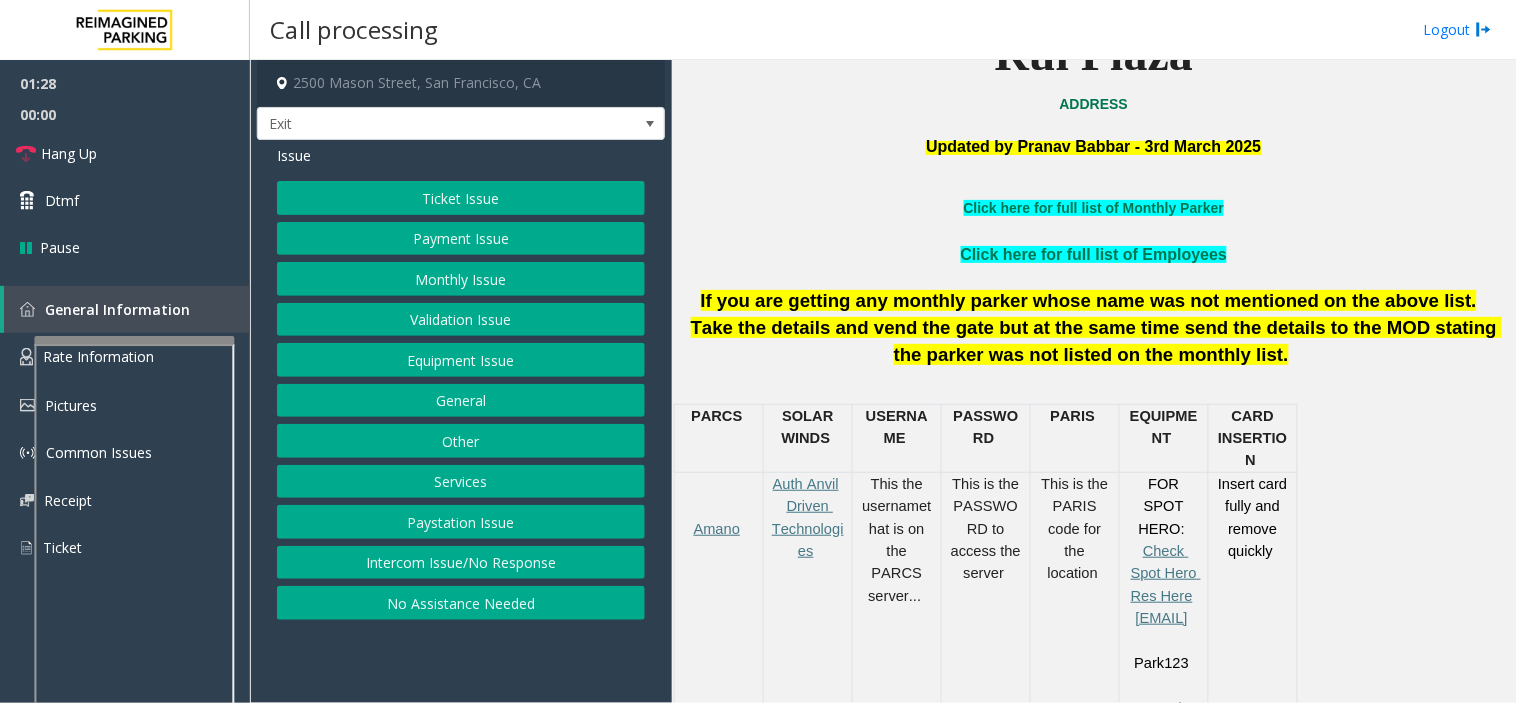 click on "Ticket Issue" 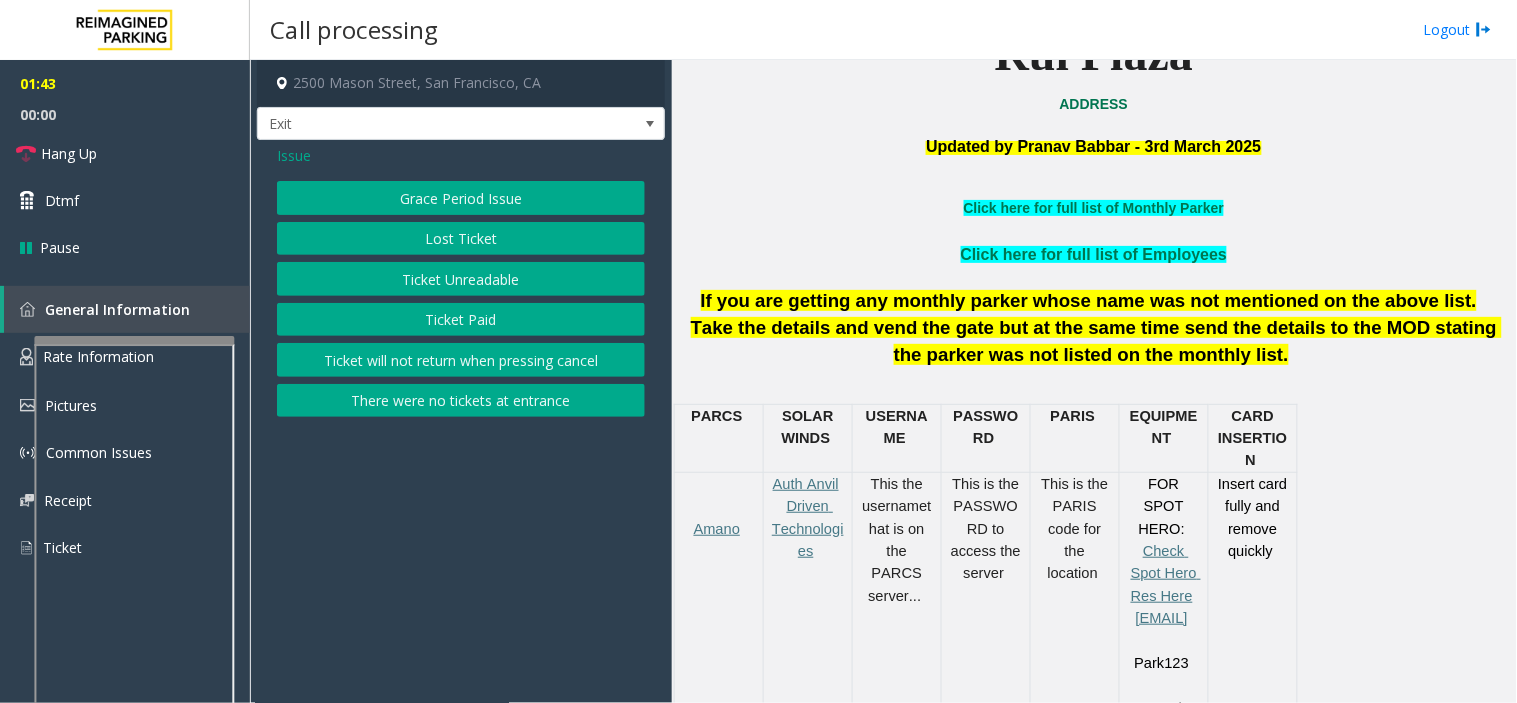 click on "Issue" 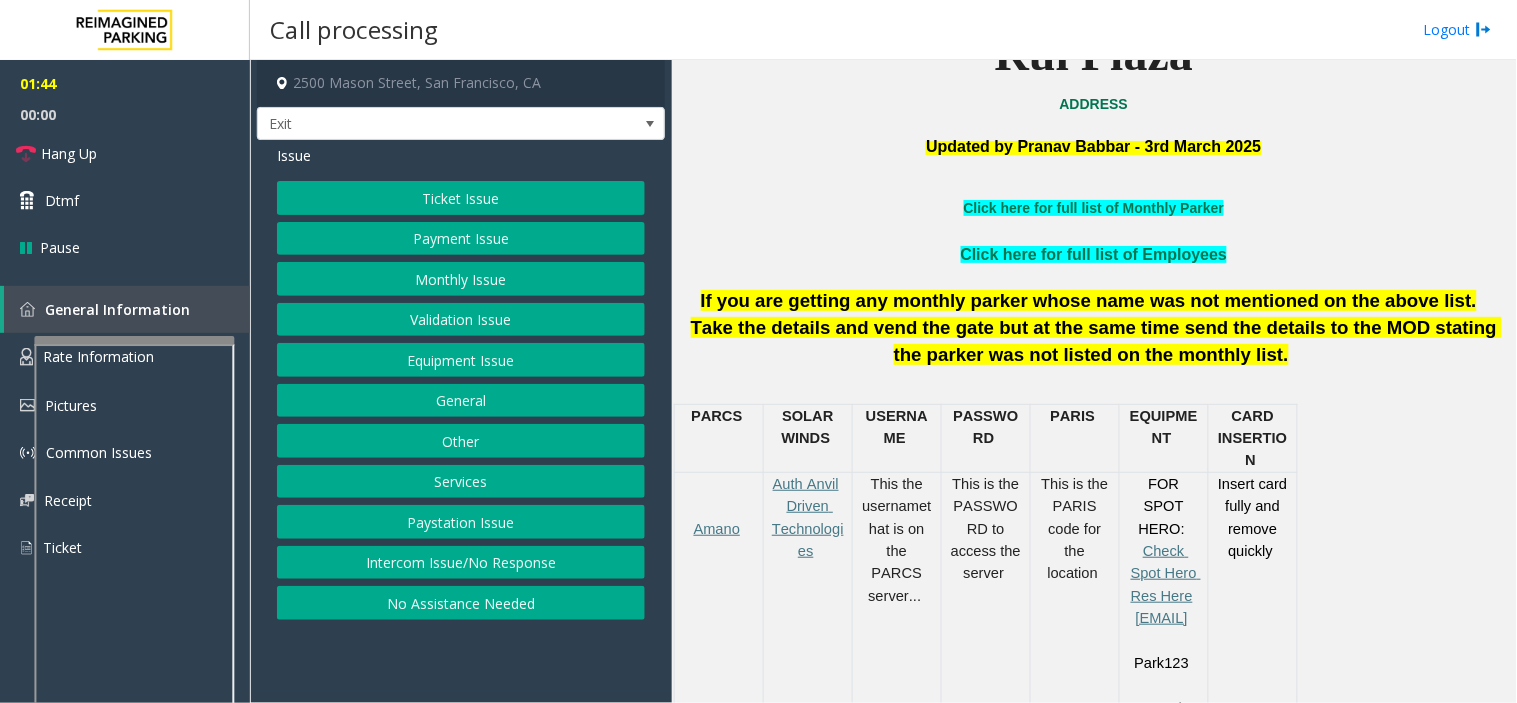 click on "Payment Issue" 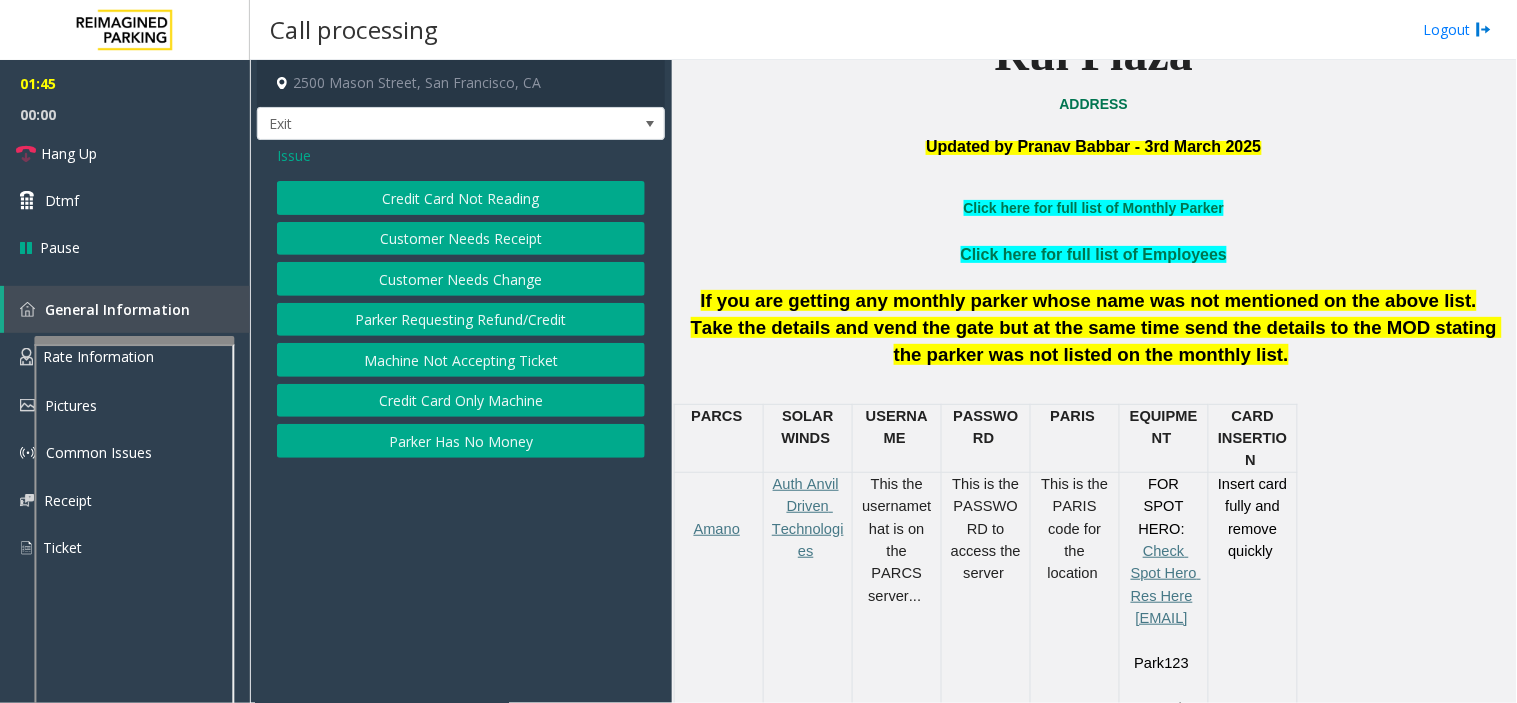 click on "Credit Card Not Reading" 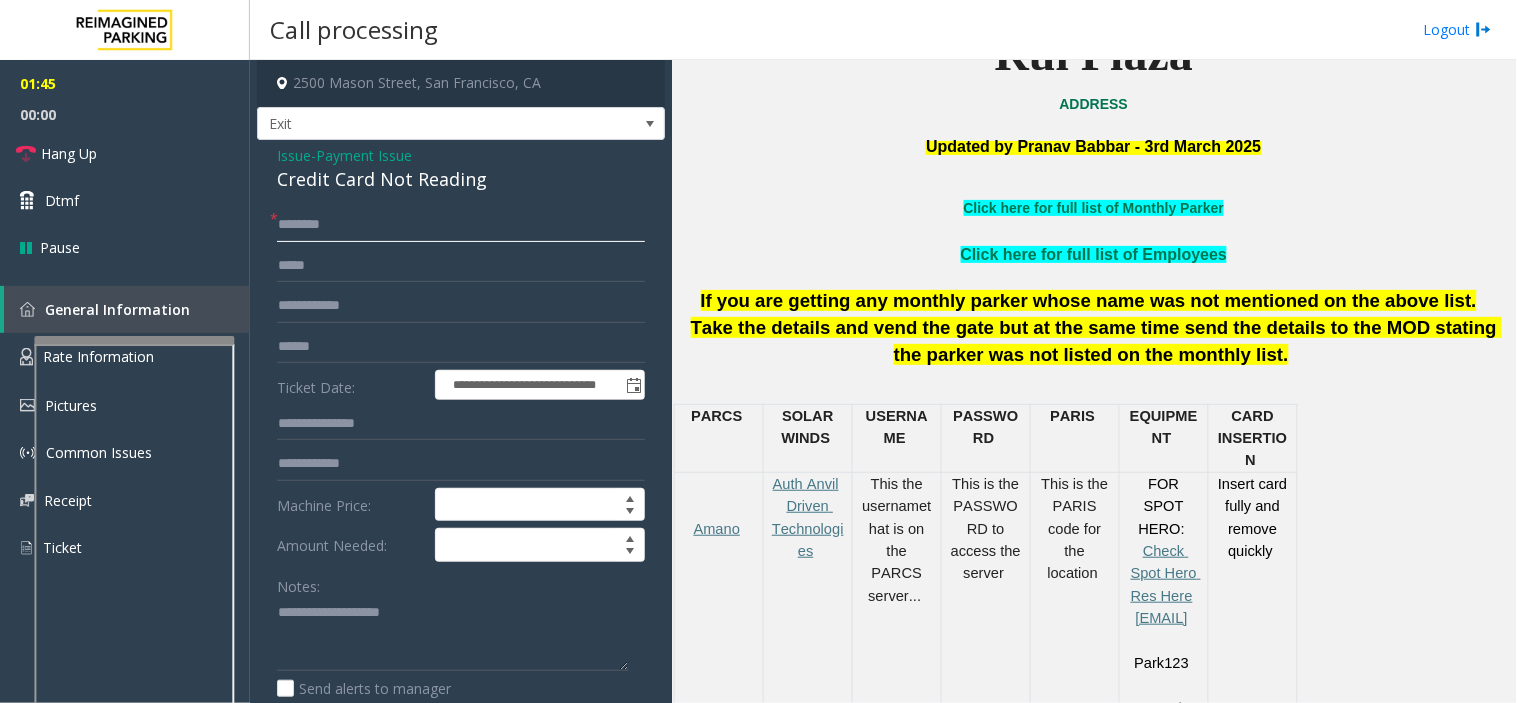 click 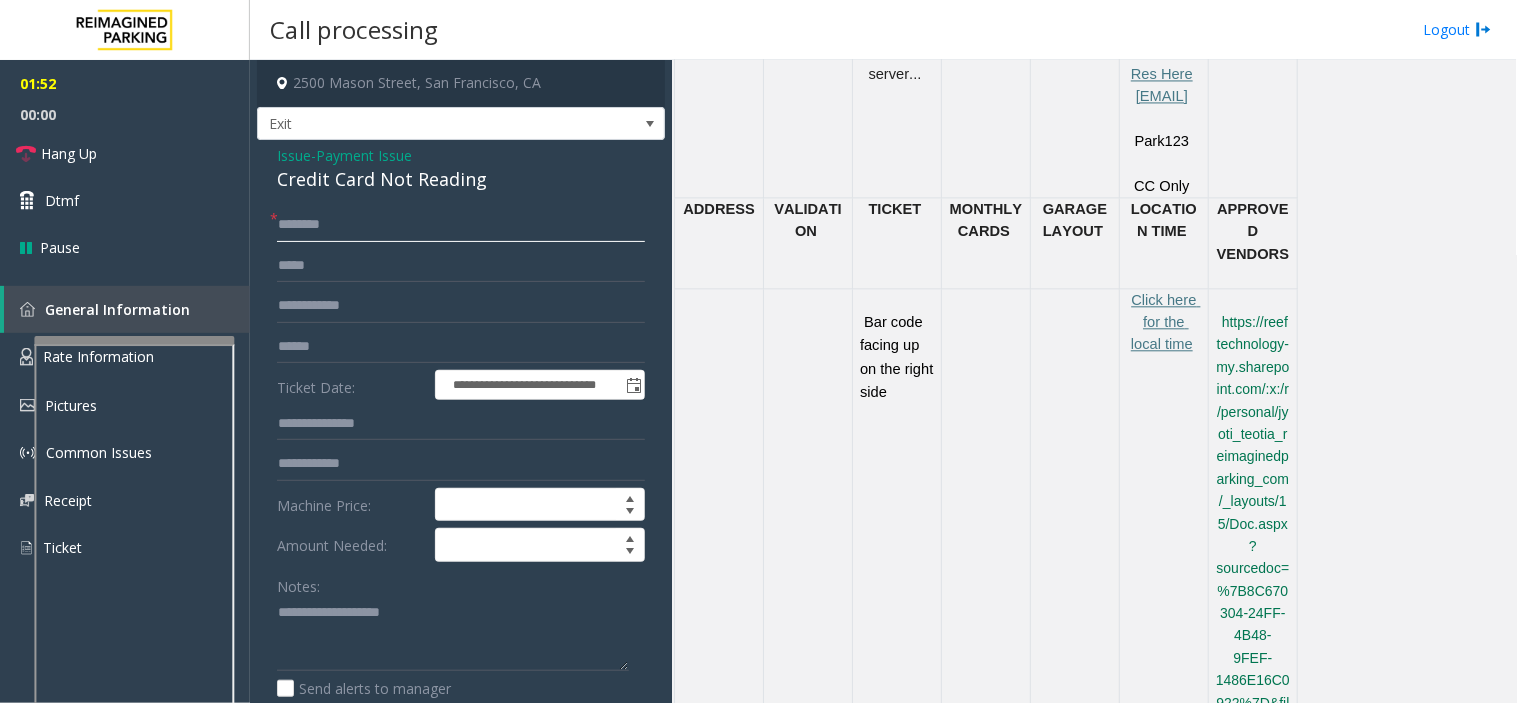 scroll, scrollTop: 1111, scrollLeft: 0, axis: vertical 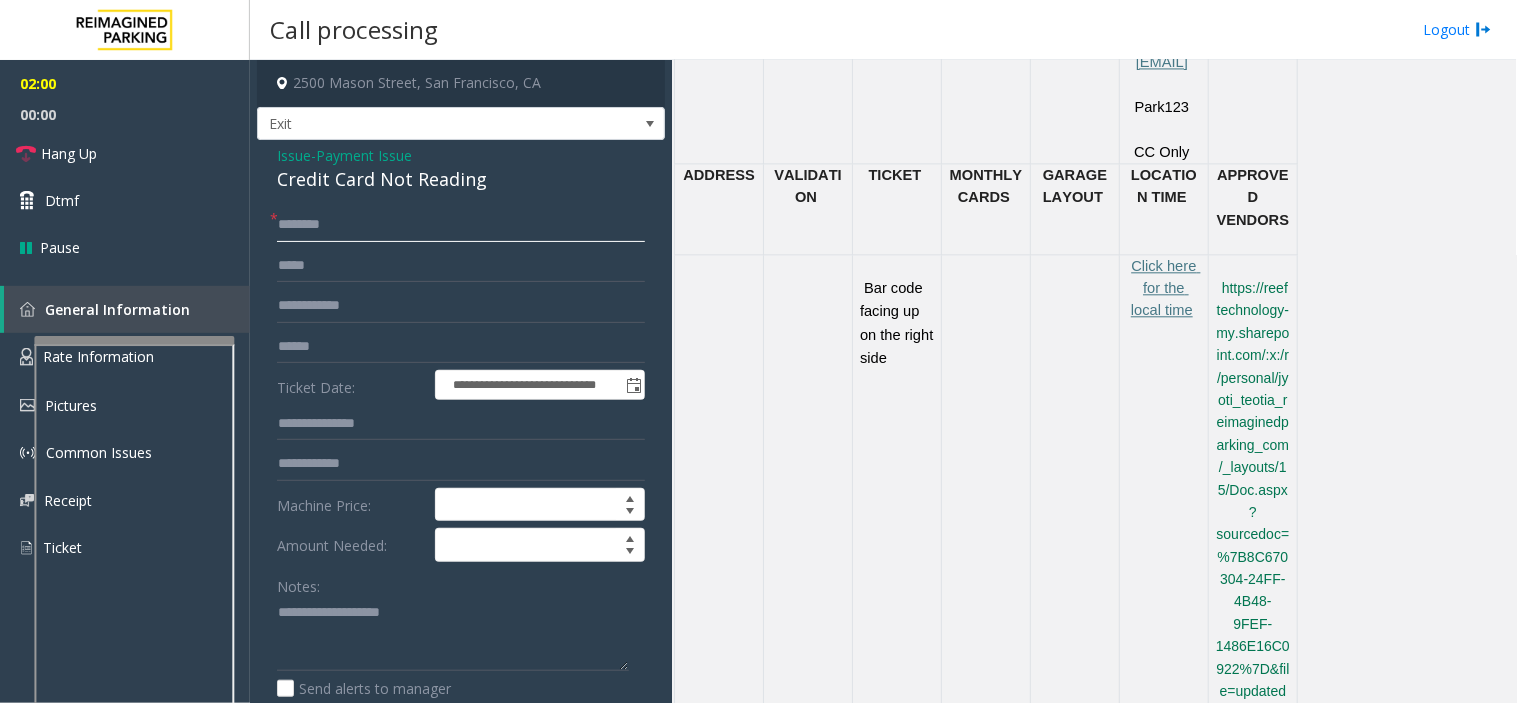 click 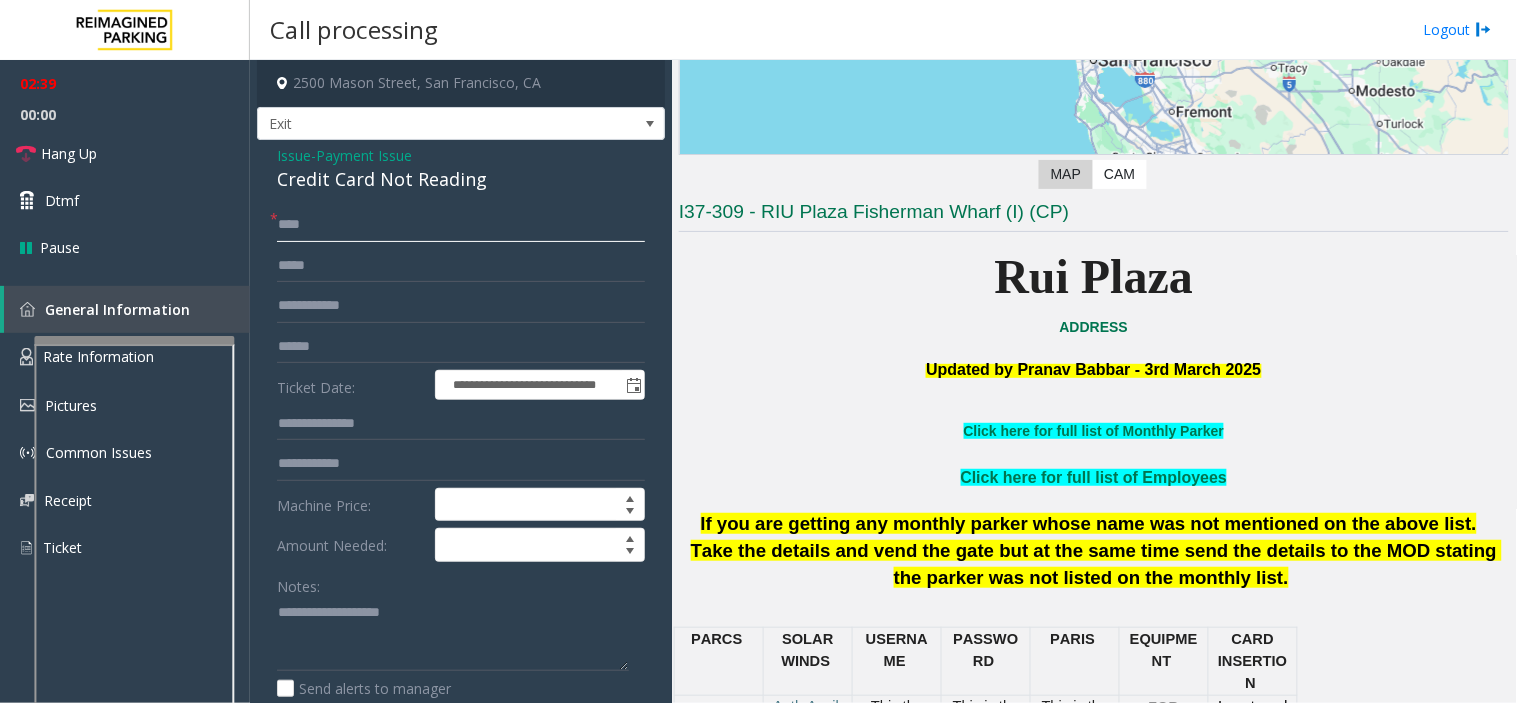 scroll, scrollTop: 333, scrollLeft: 0, axis: vertical 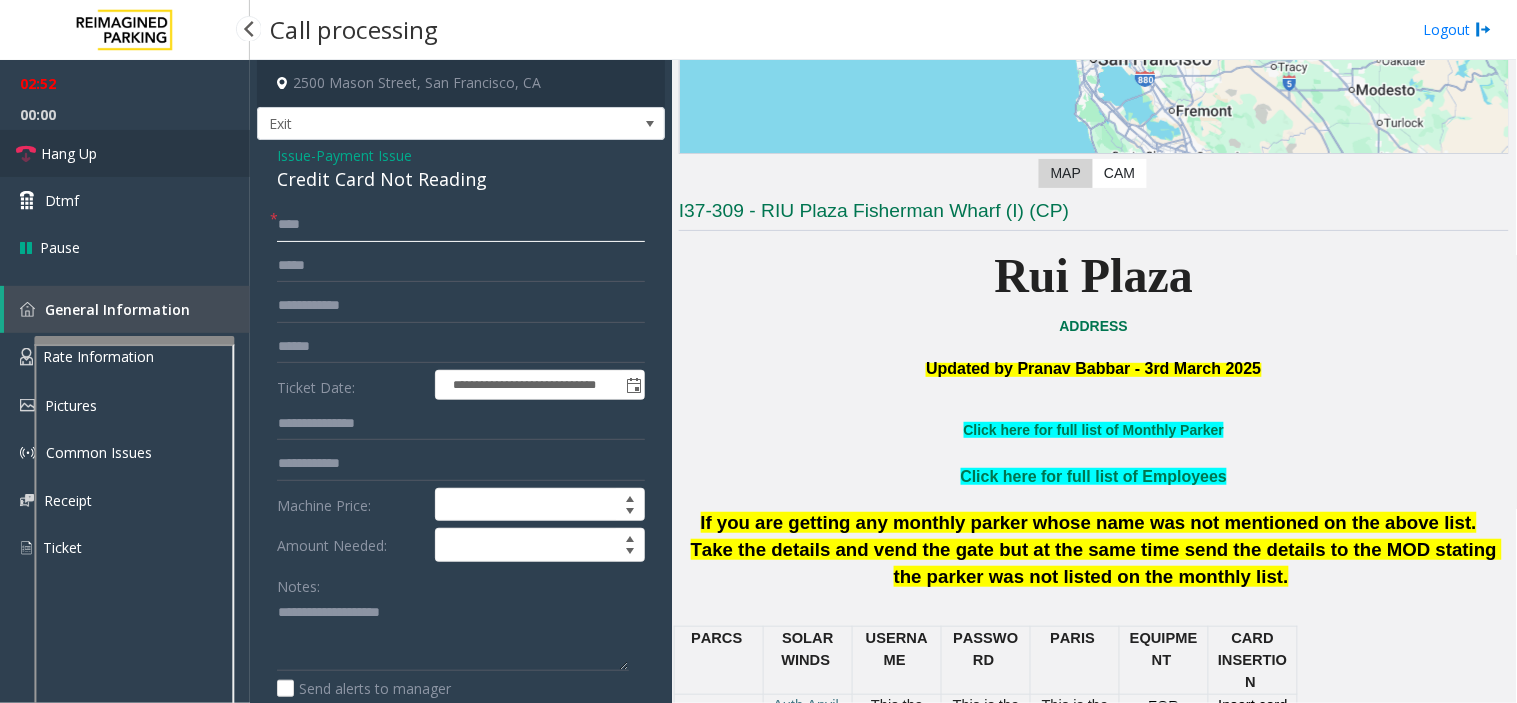 type on "***" 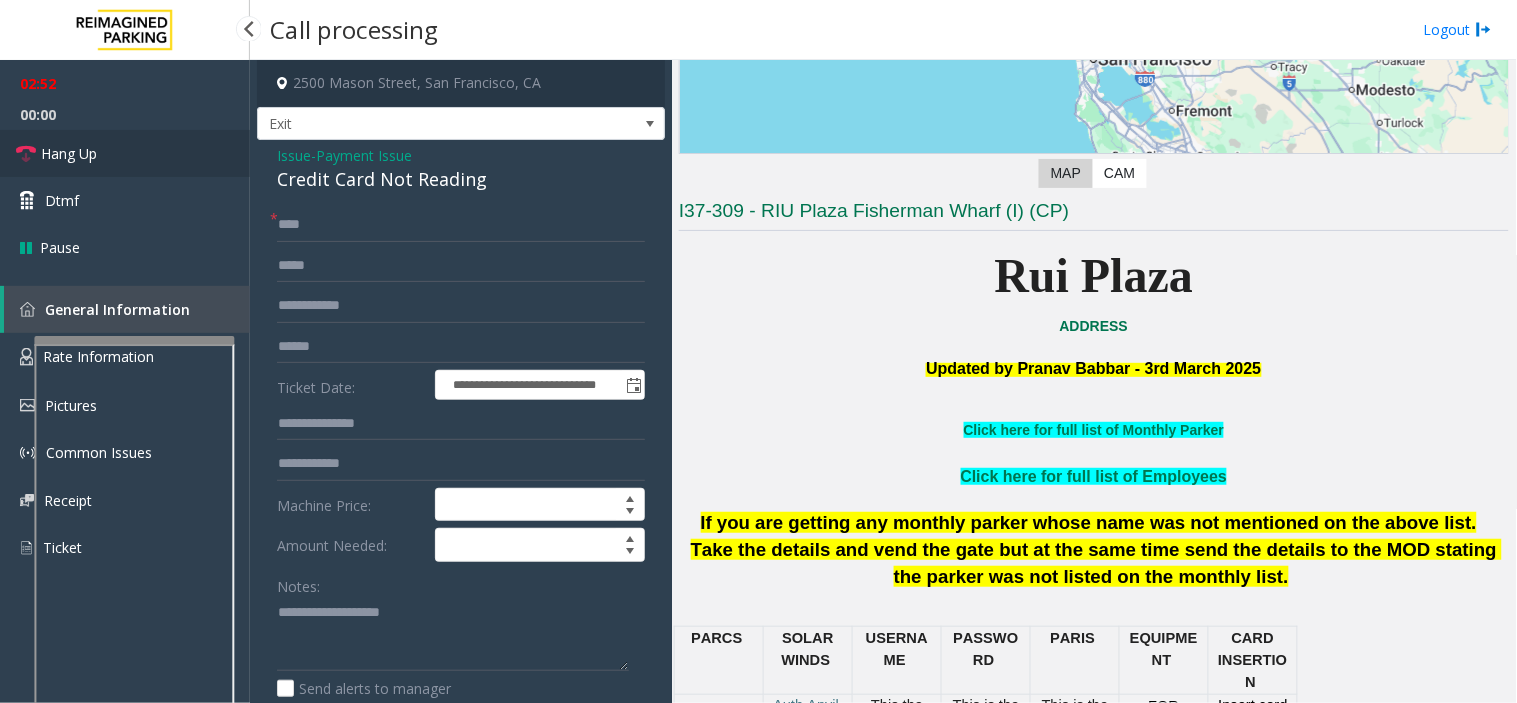 click on "Hang Up" at bounding box center (125, 153) 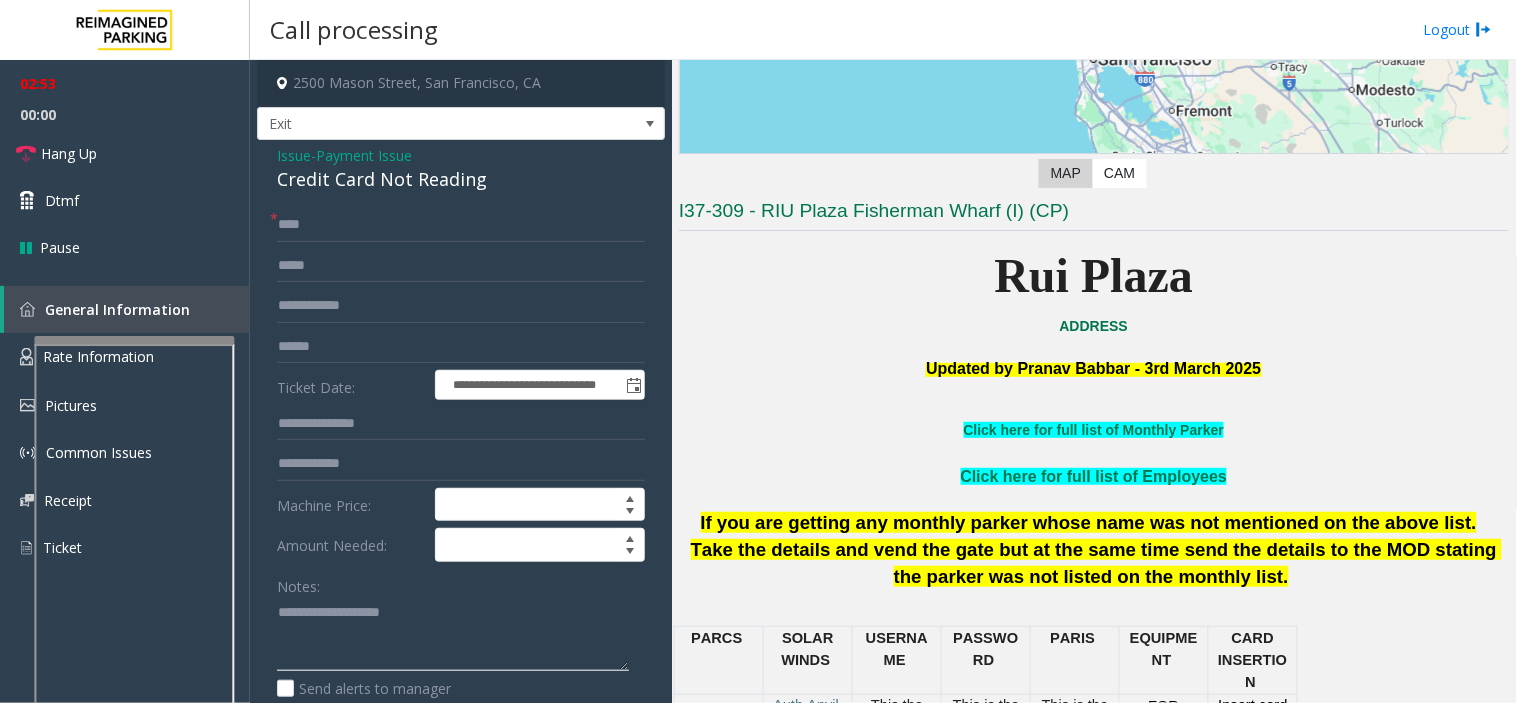 click 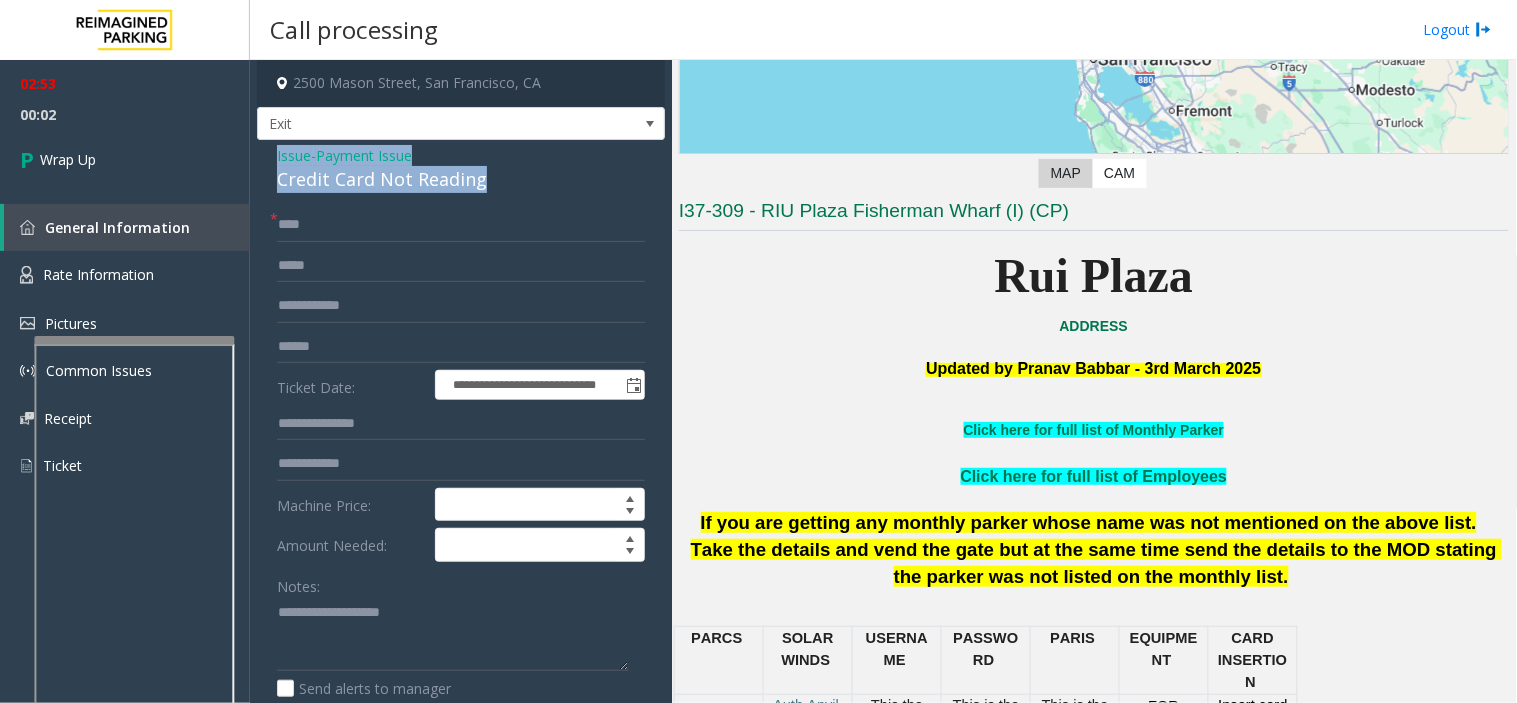drag, startPoint x: 272, startPoint y: 147, endPoint x: 503, endPoint y: 186, distance: 234.26907 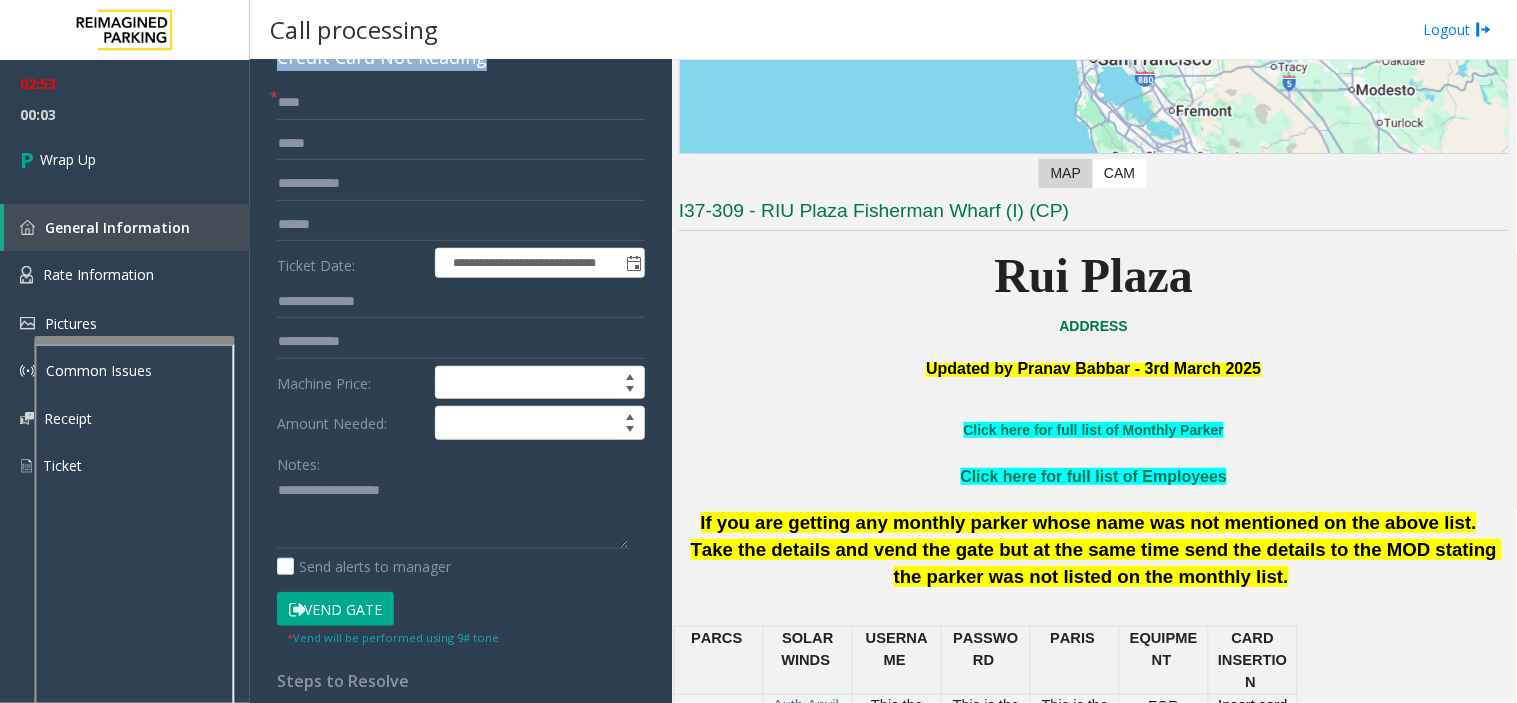 scroll, scrollTop: 222, scrollLeft: 0, axis: vertical 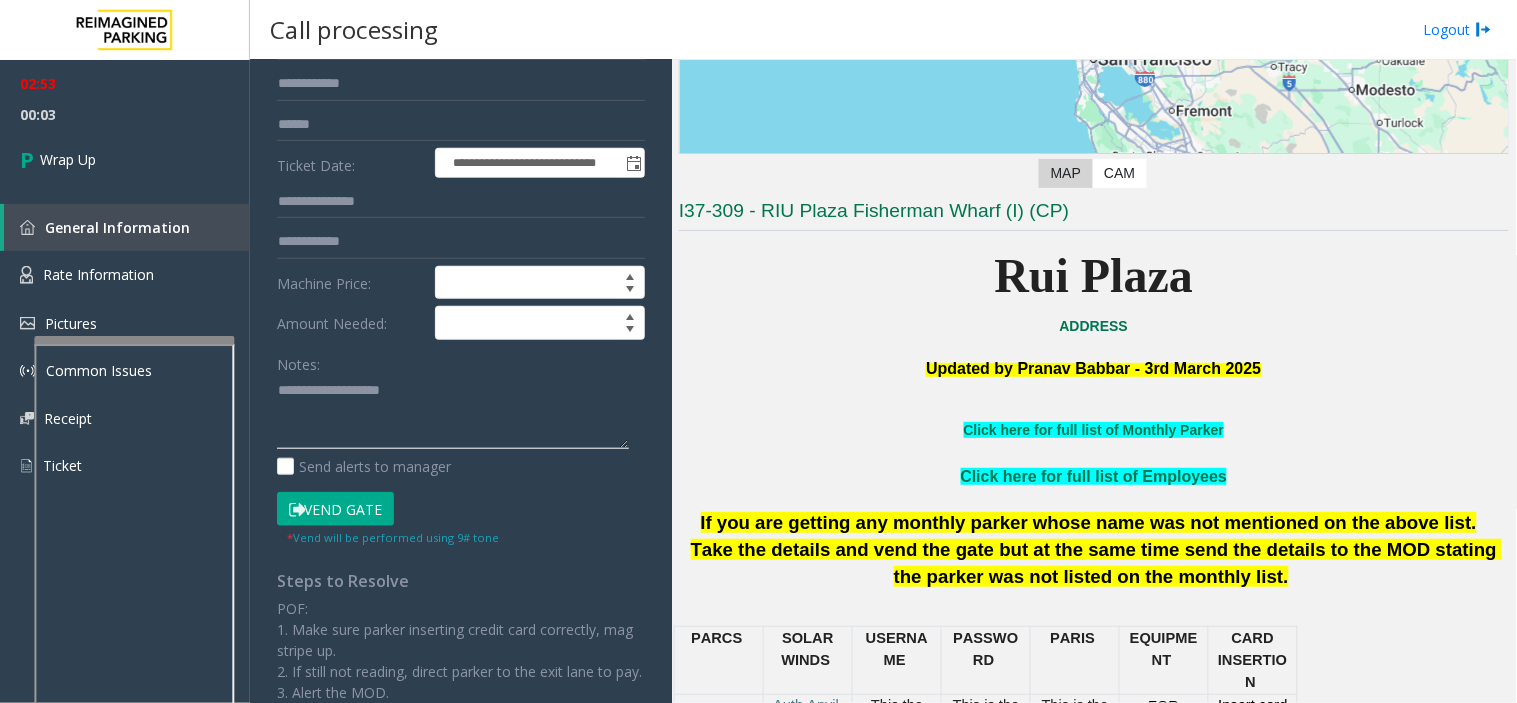 click 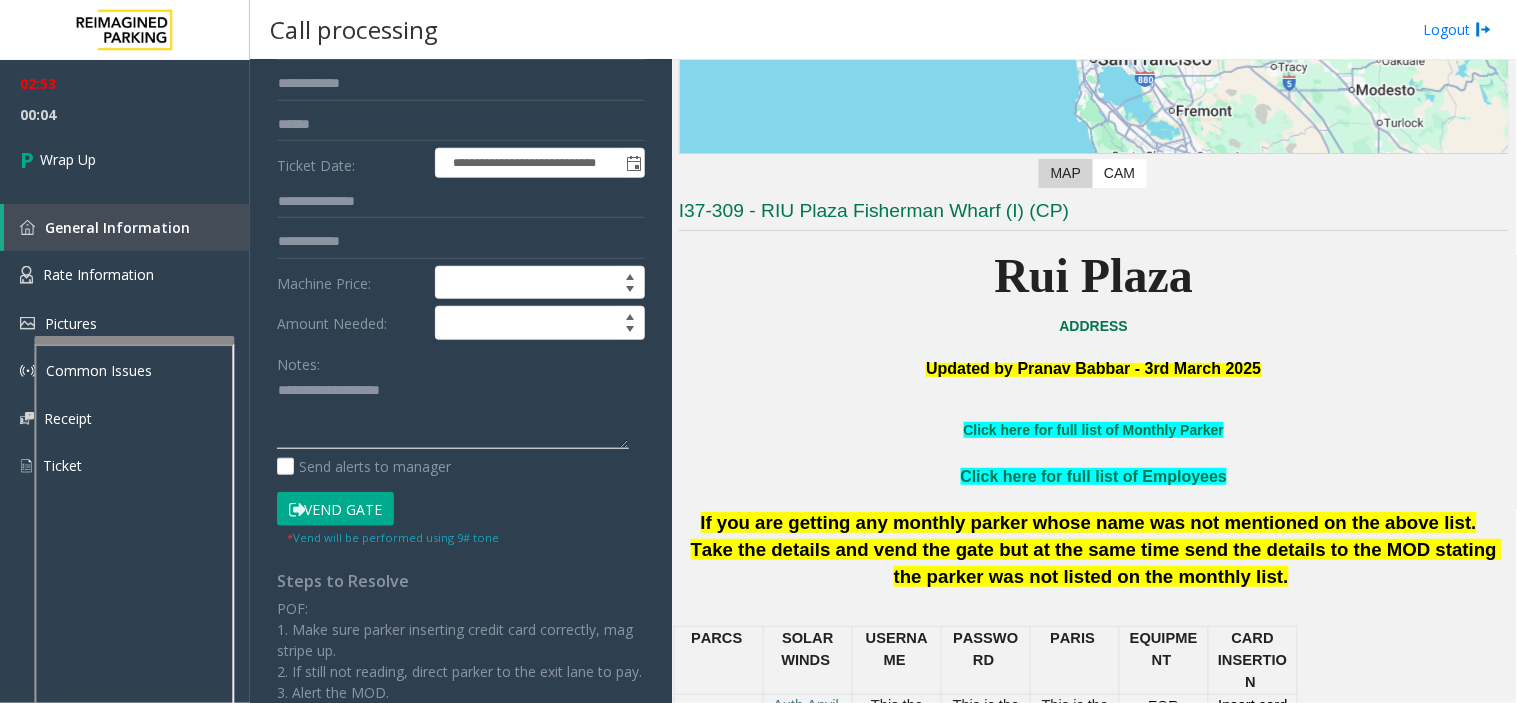 paste on "**********" 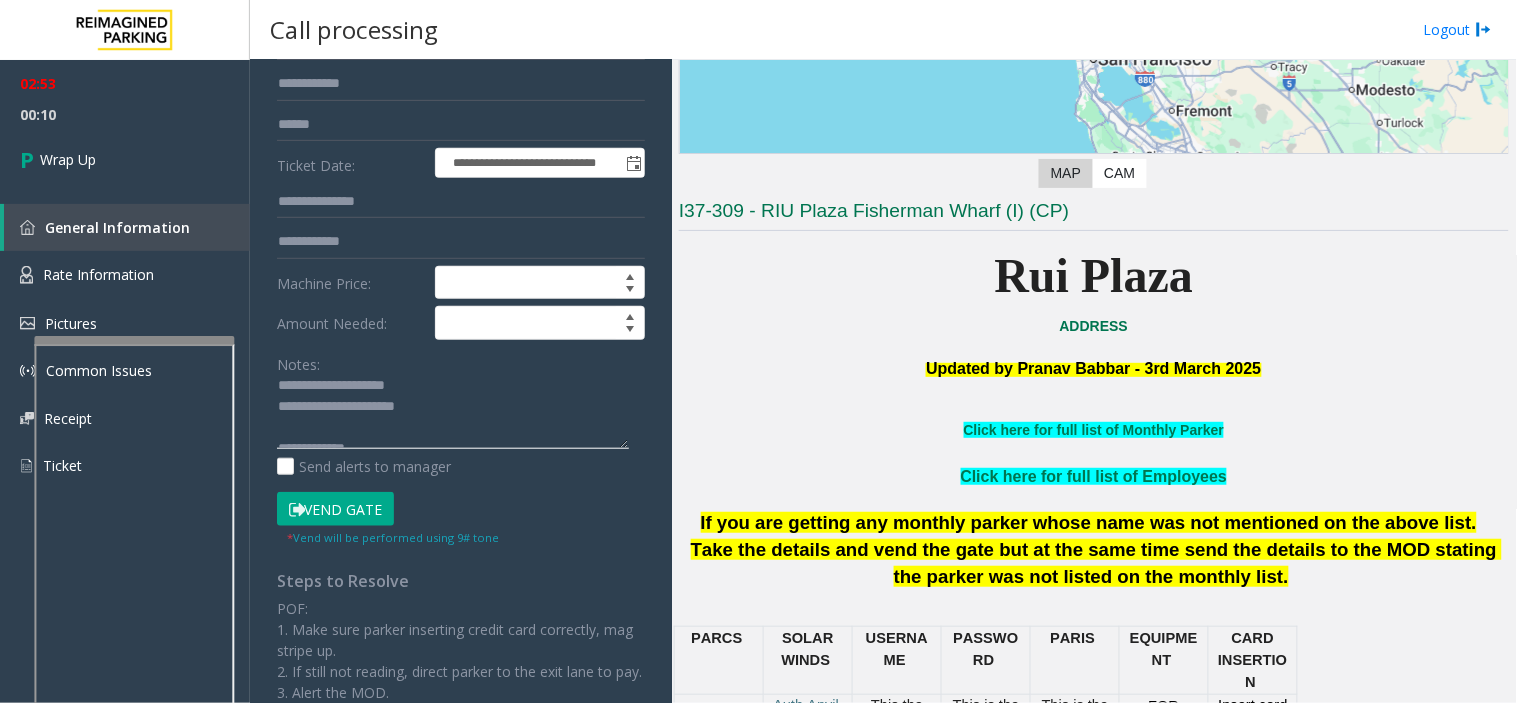 scroll, scrollTop: 0, scrollLeft: 0, axis: both 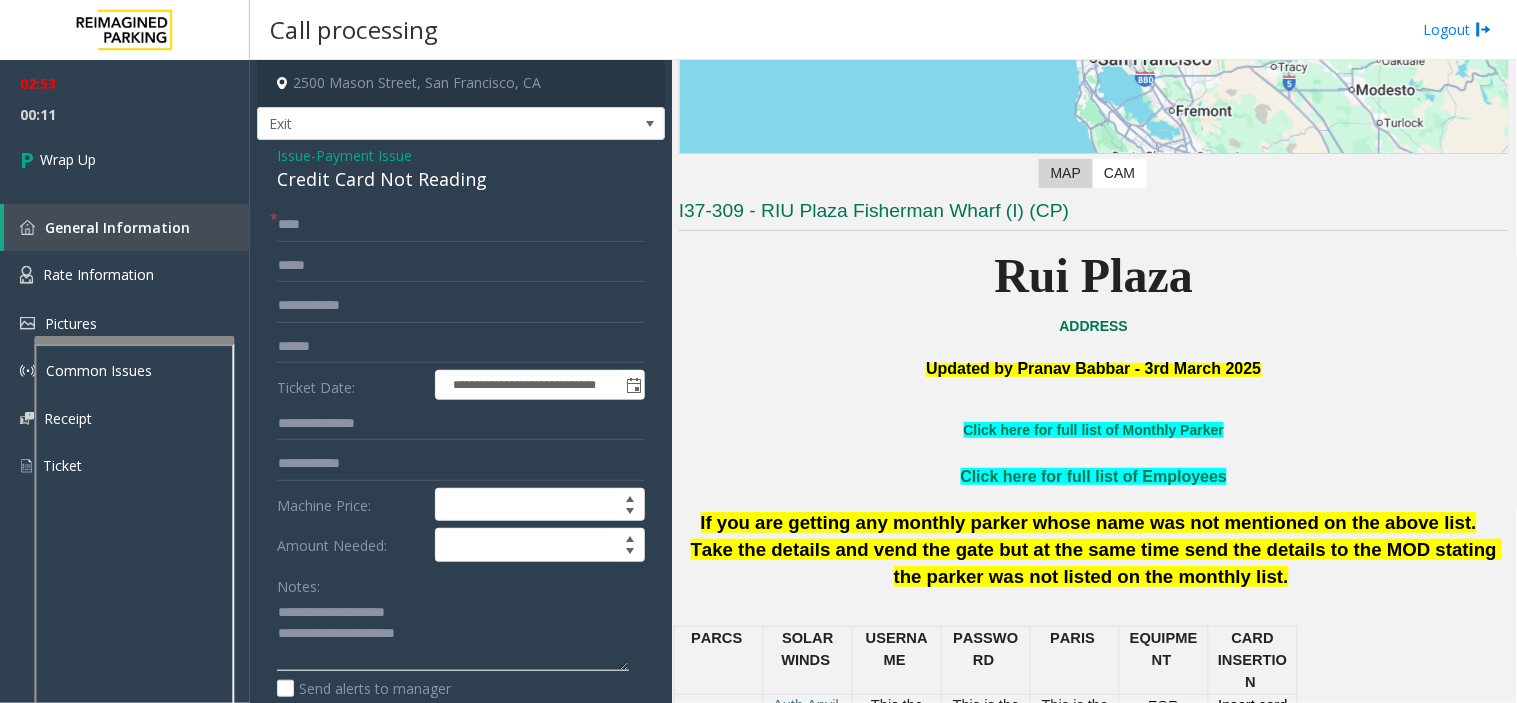 type on "**********" 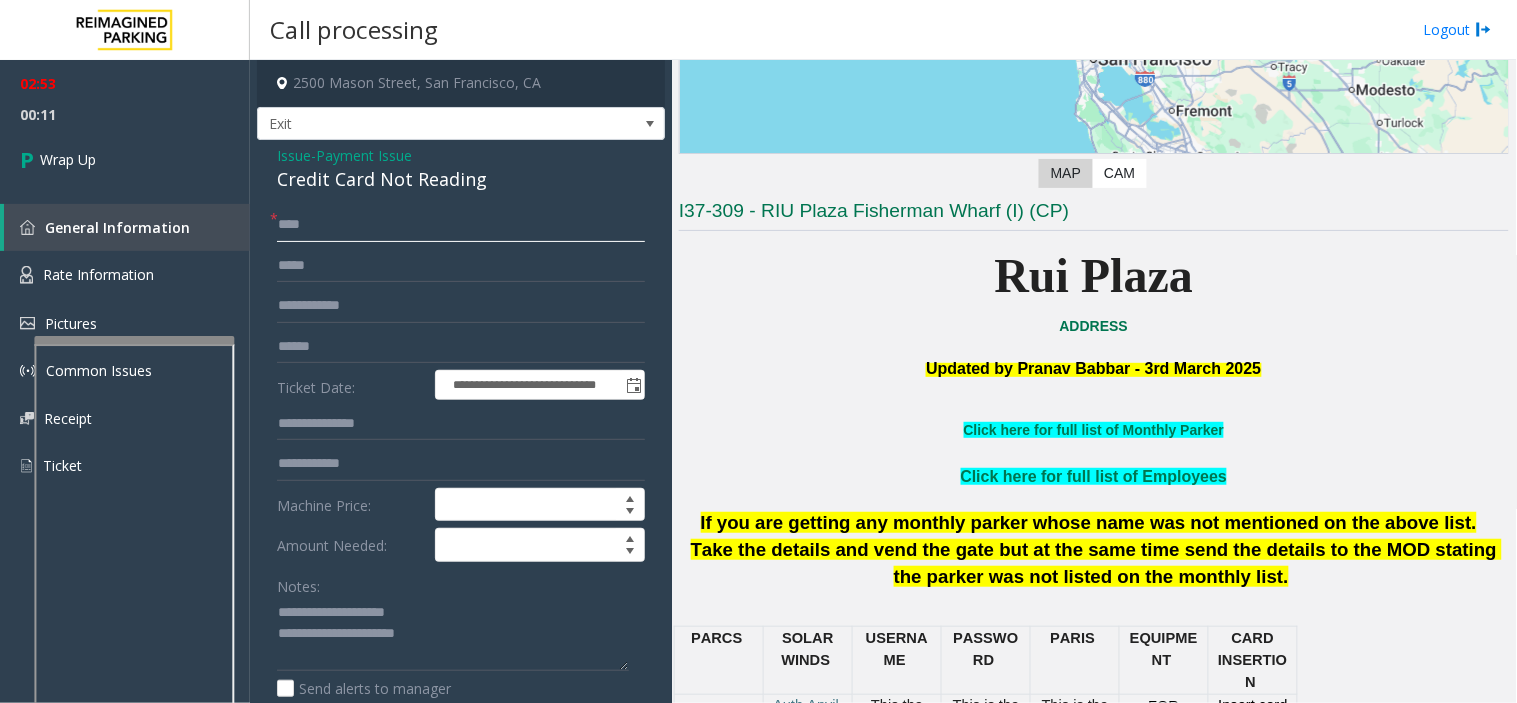 click on "***" 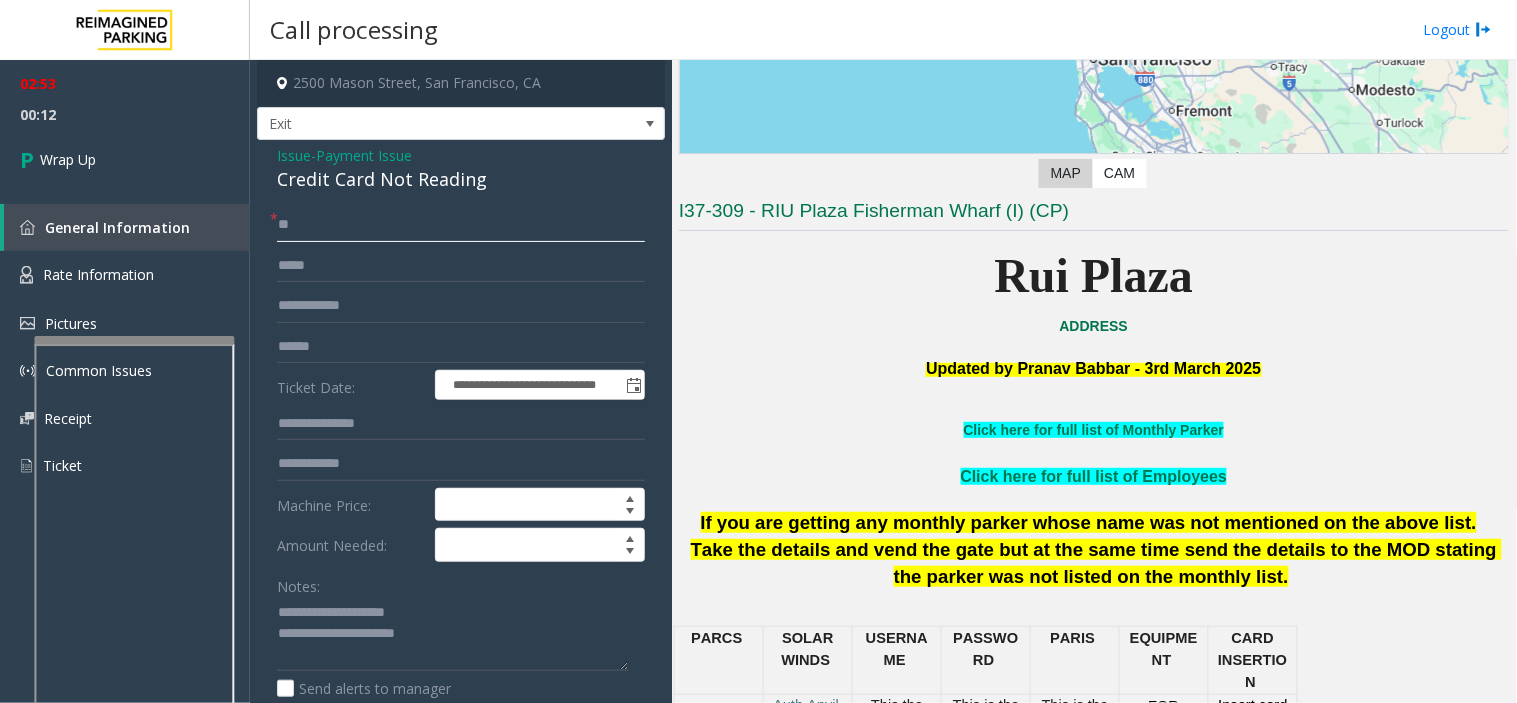 type on "*" 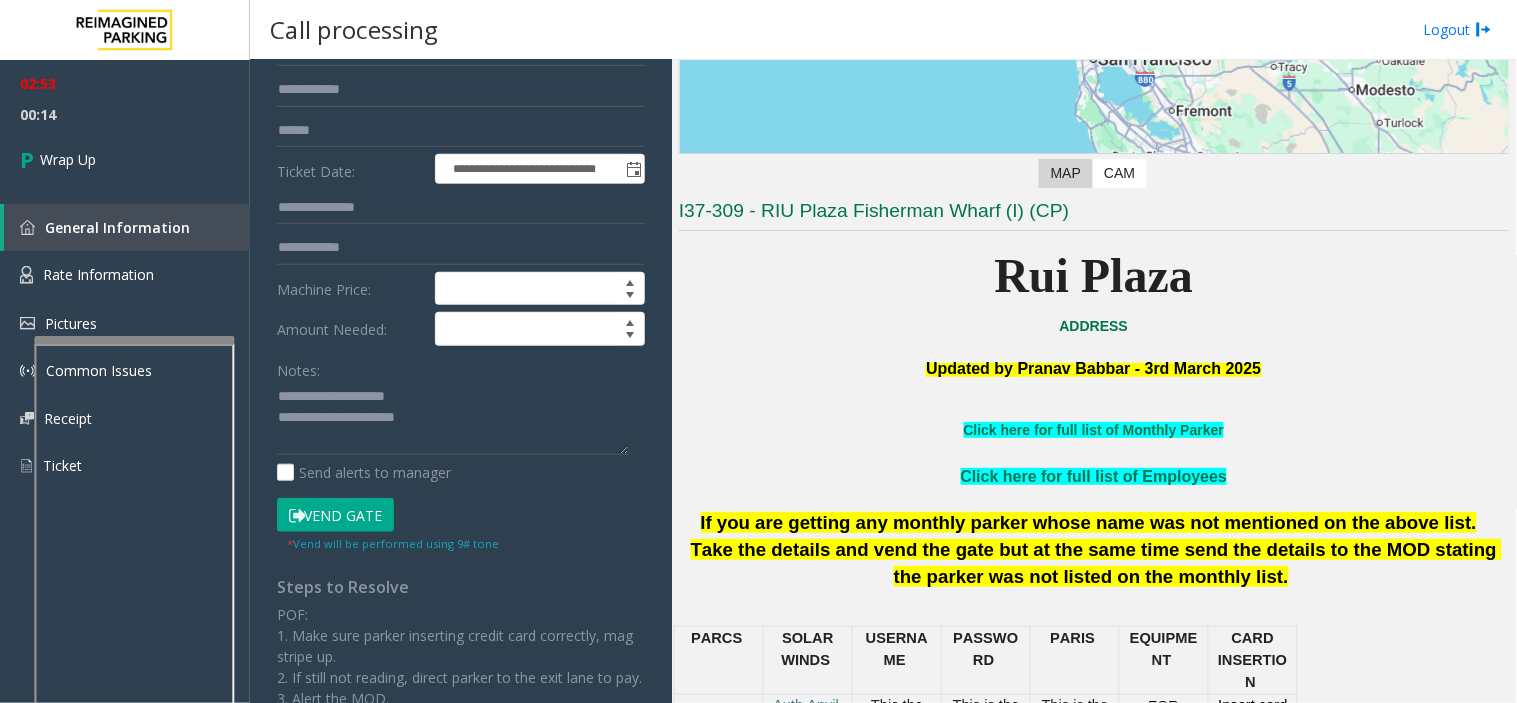 scroll, scrollTop: 222, scrollLeft: 0, axis: vertical 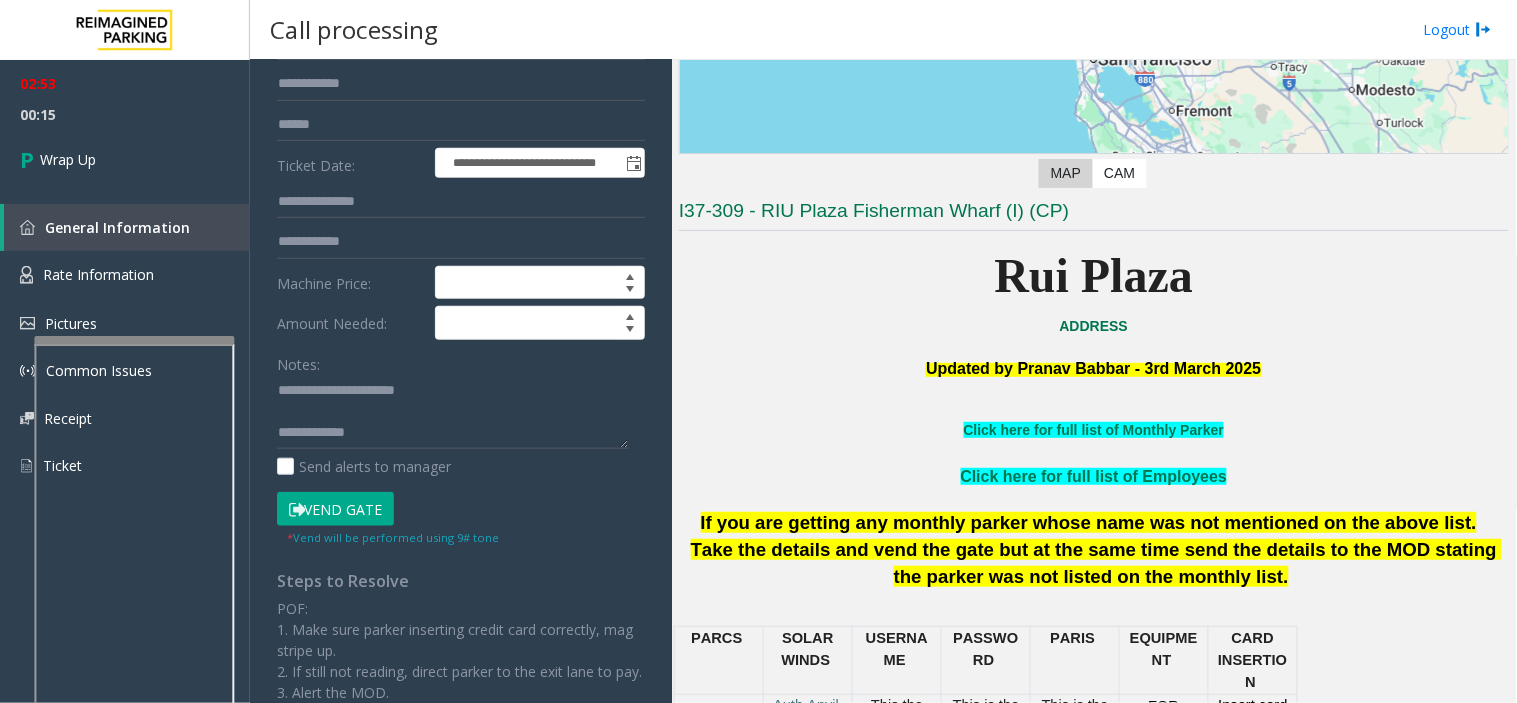 type on "**" 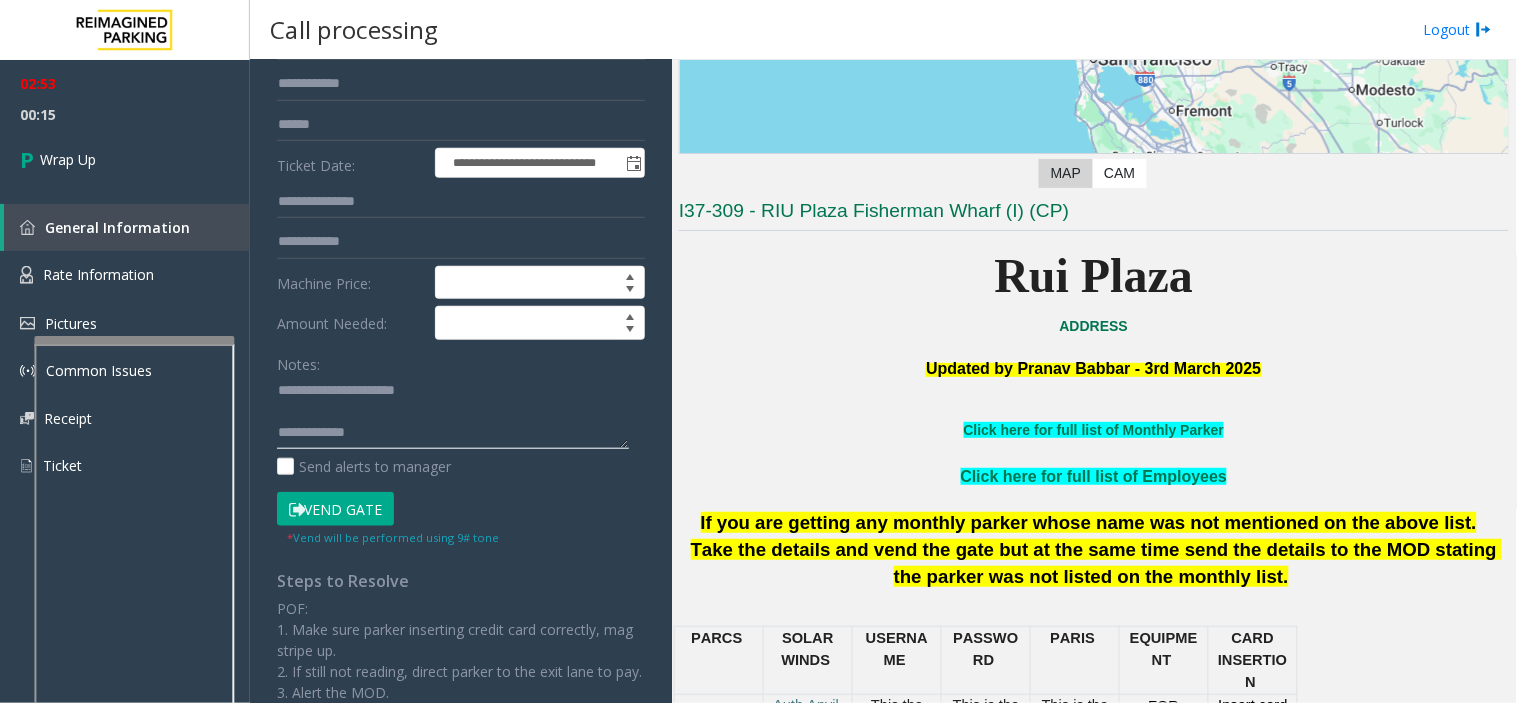 click 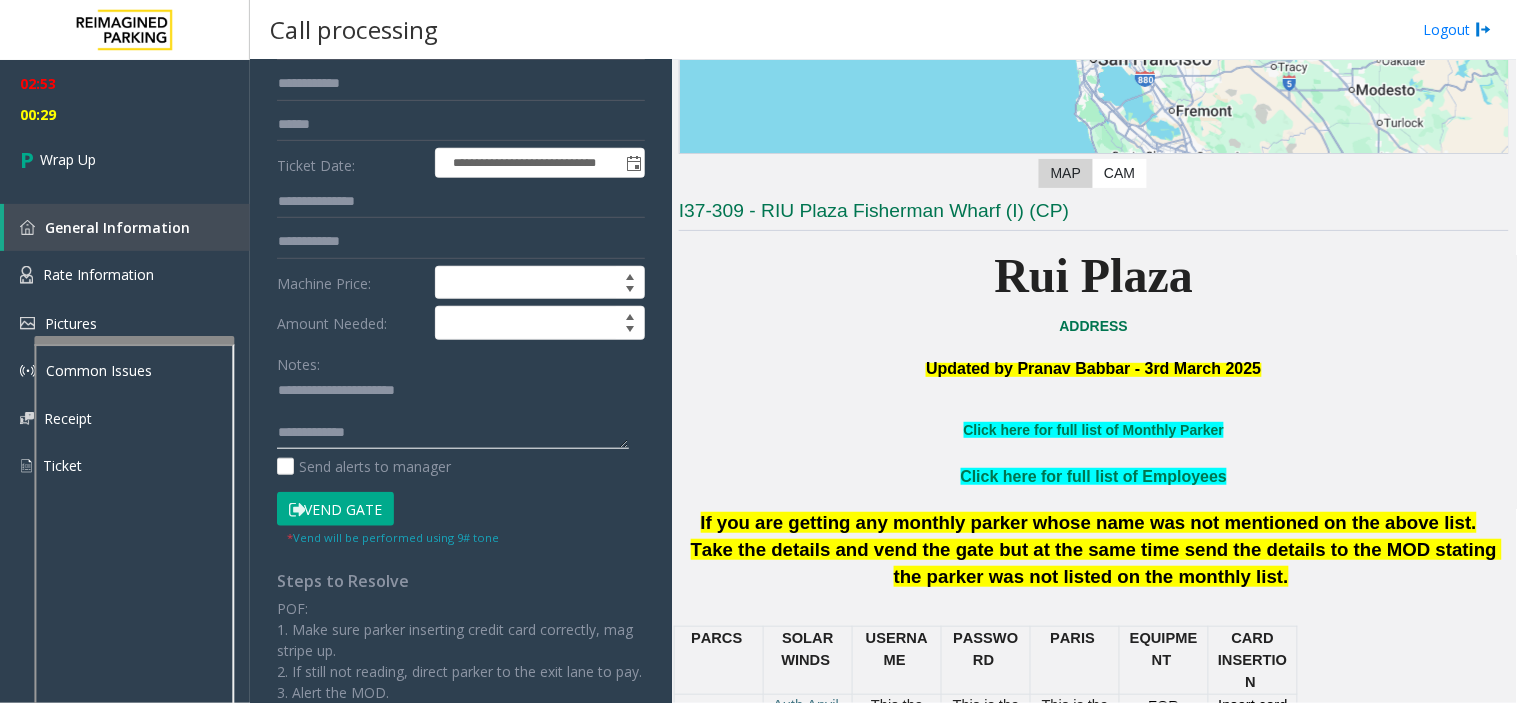 click 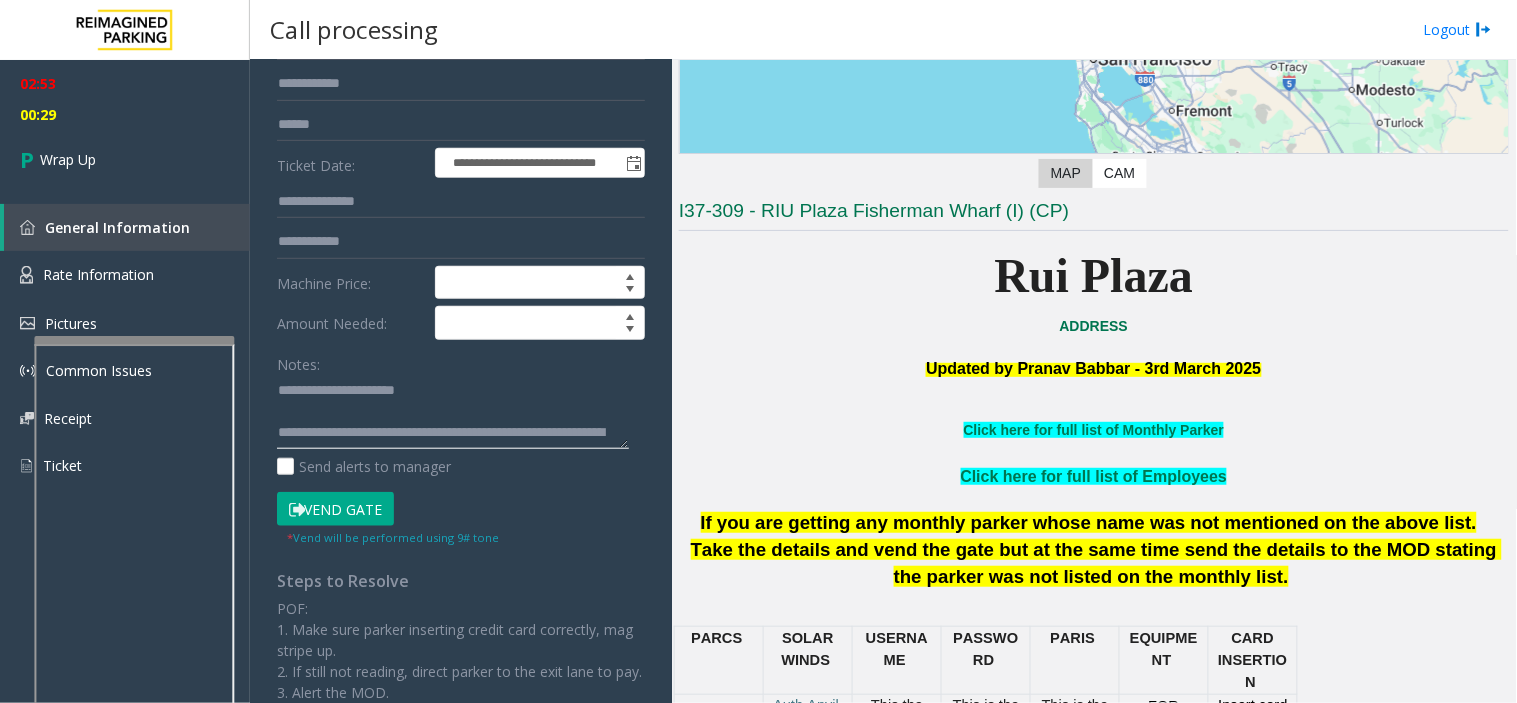 scroll, scrollTop: 35, scrollLeft: 0, axis: vertical 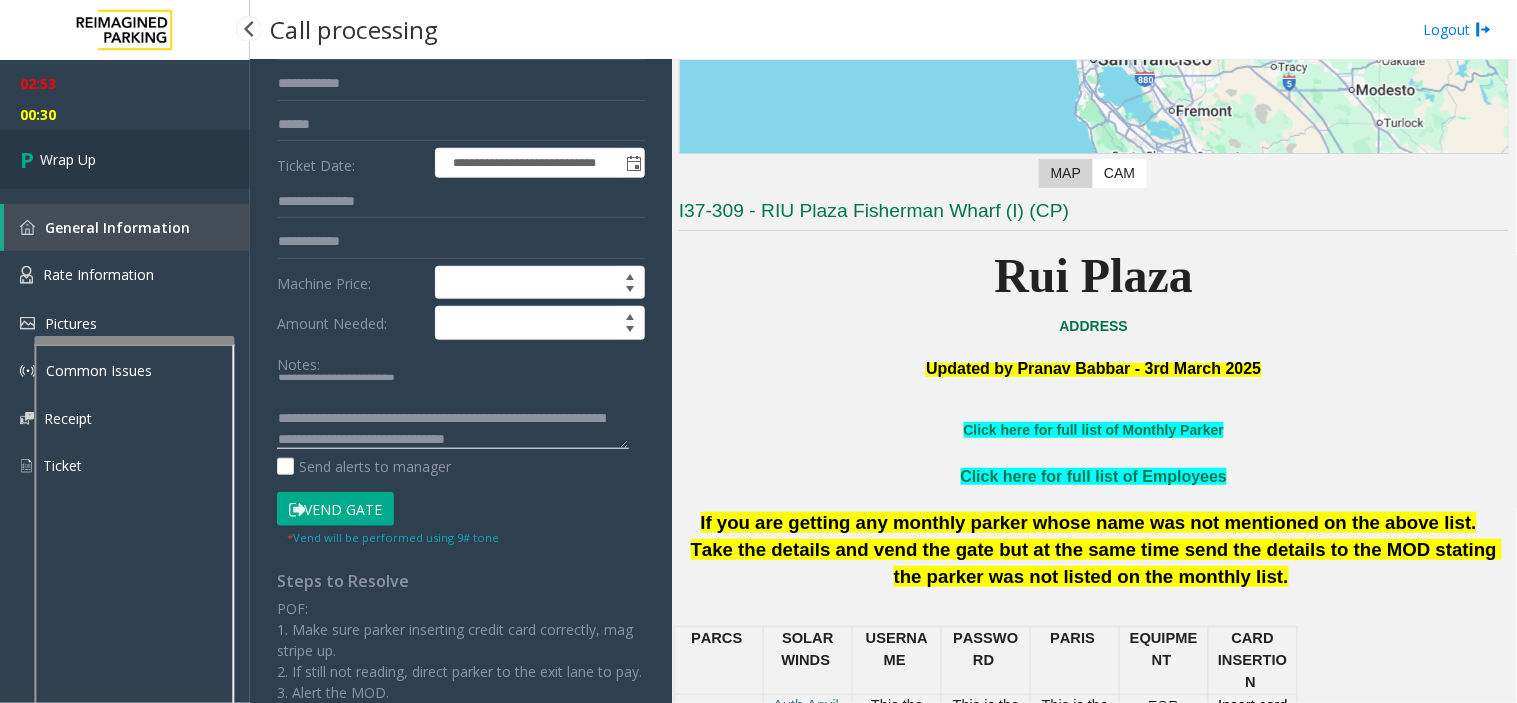 type on "**********" 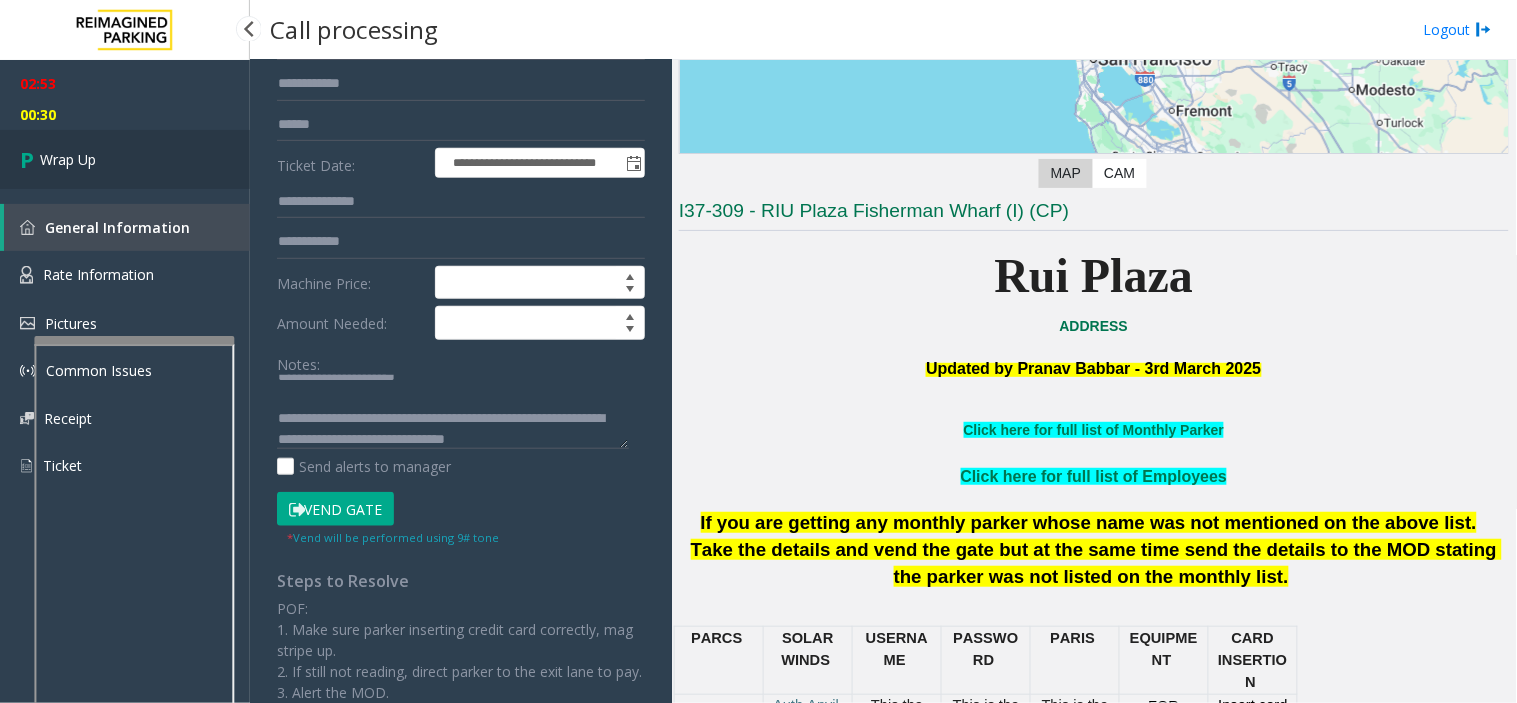 click on "Wrap Up" at bounding box center (125, 159) 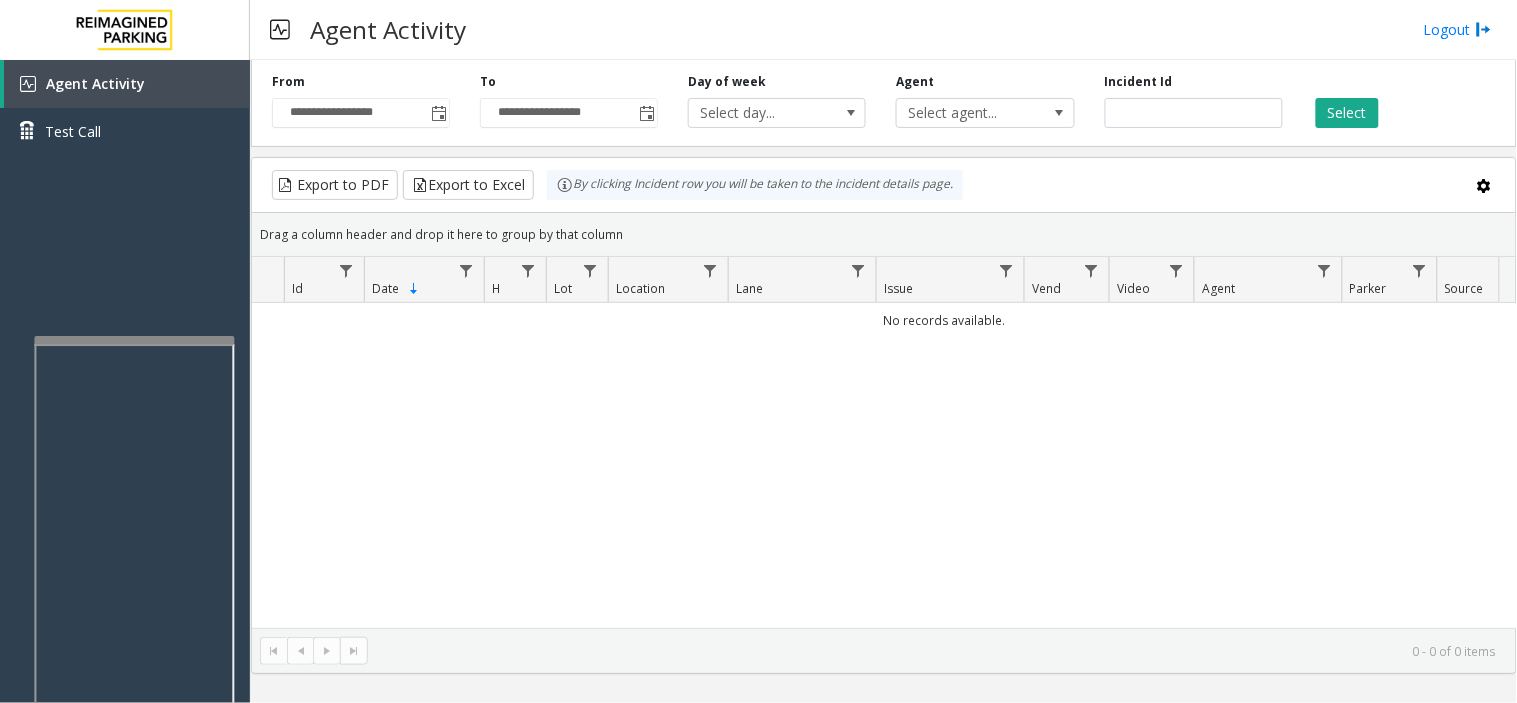 click at bounding box center (134, 572) 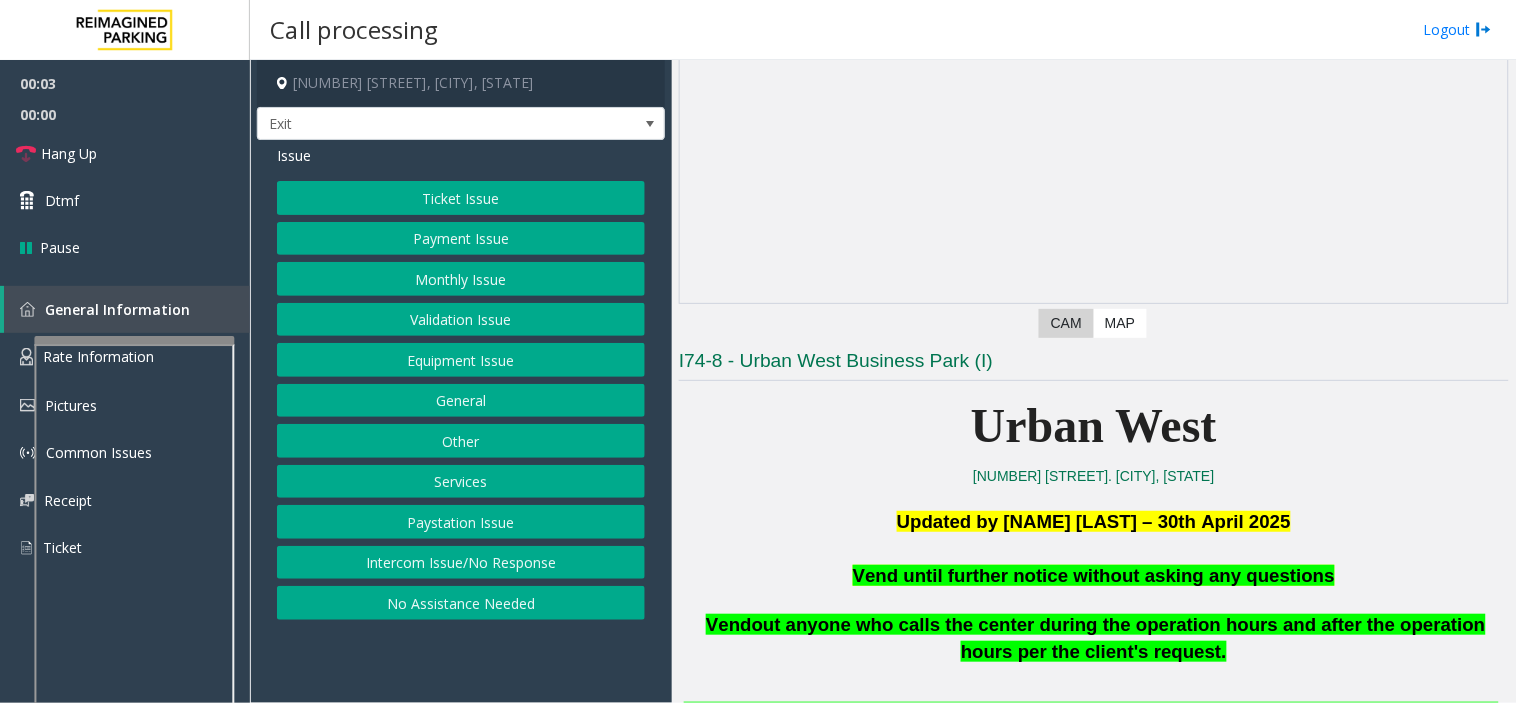 scroll, scrollTop: 222, scrollLeft: 0, axis: vertical 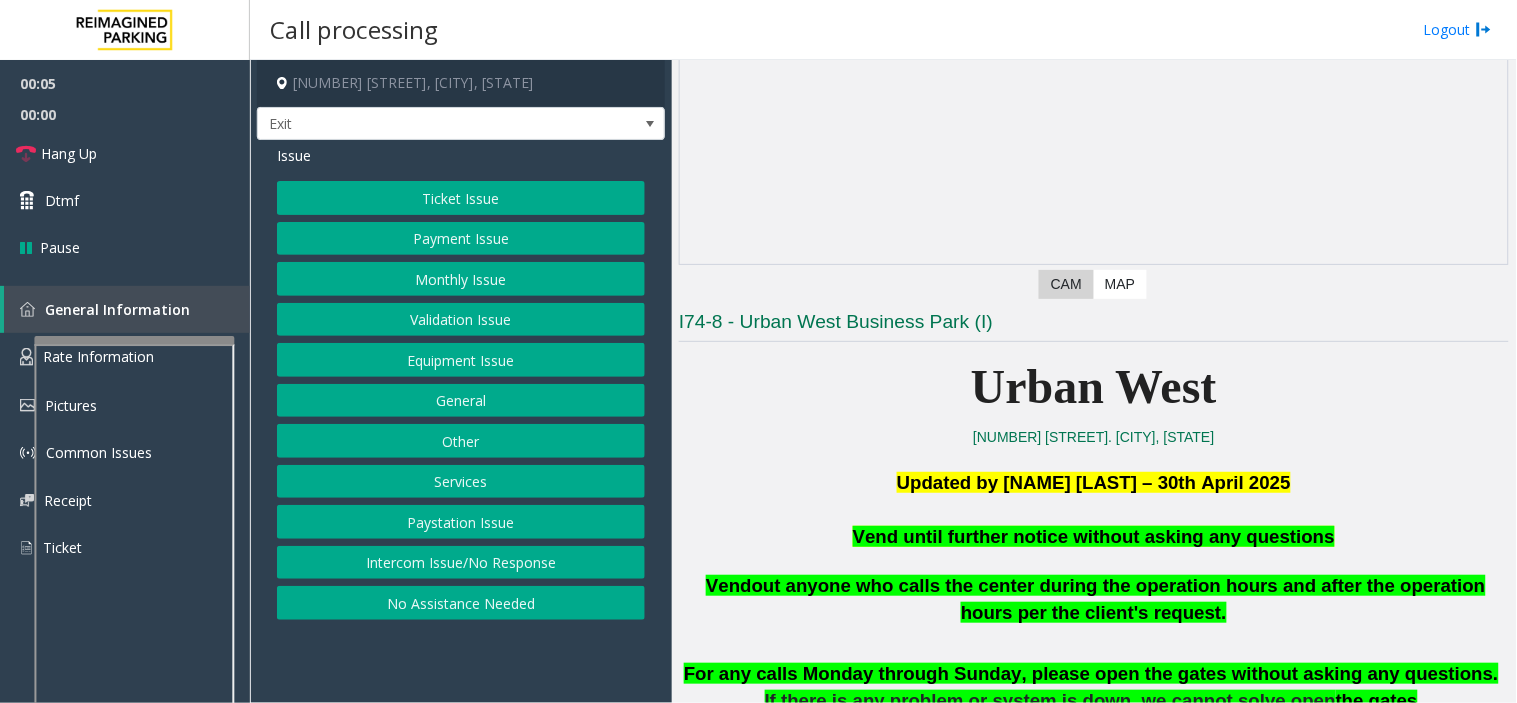 click on "Equipment Issue" 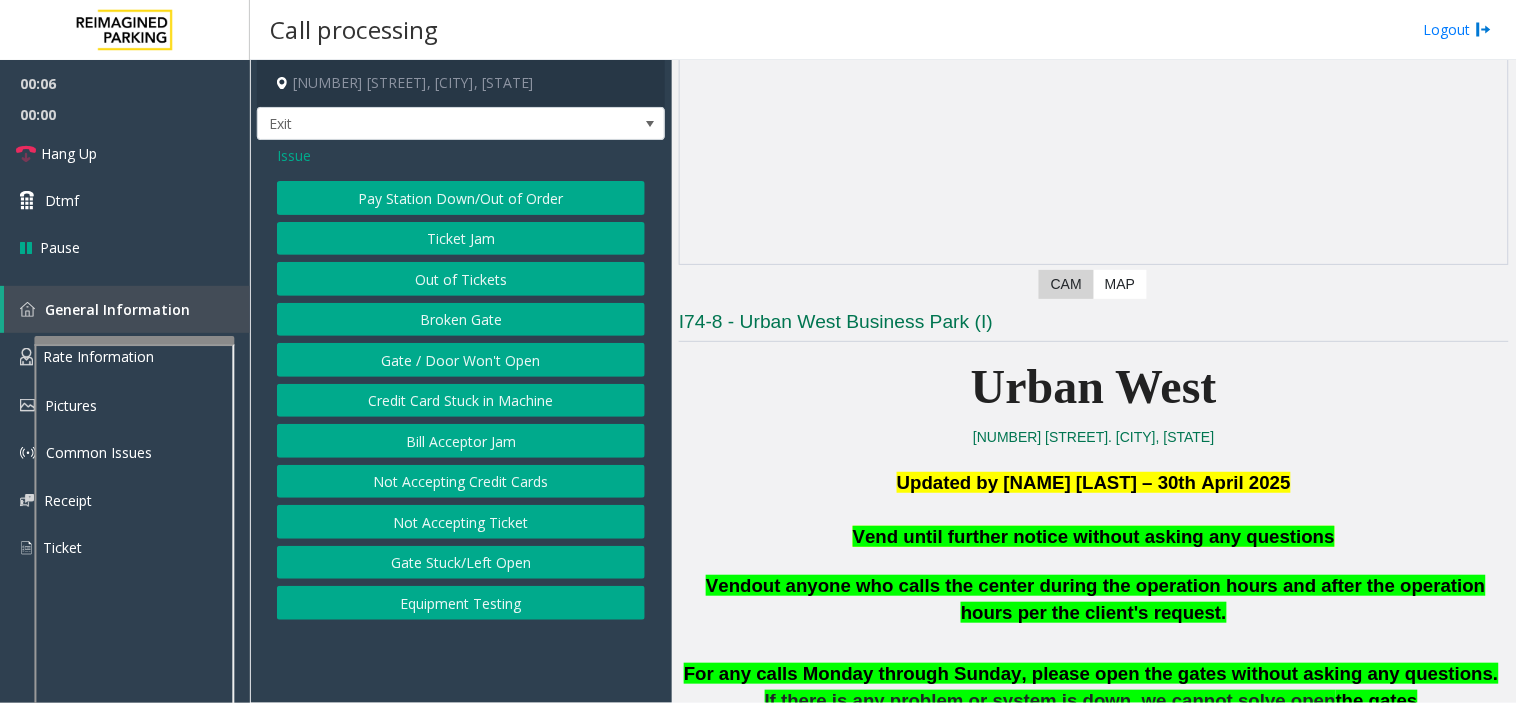 click on "Gate / Door Won't Open" 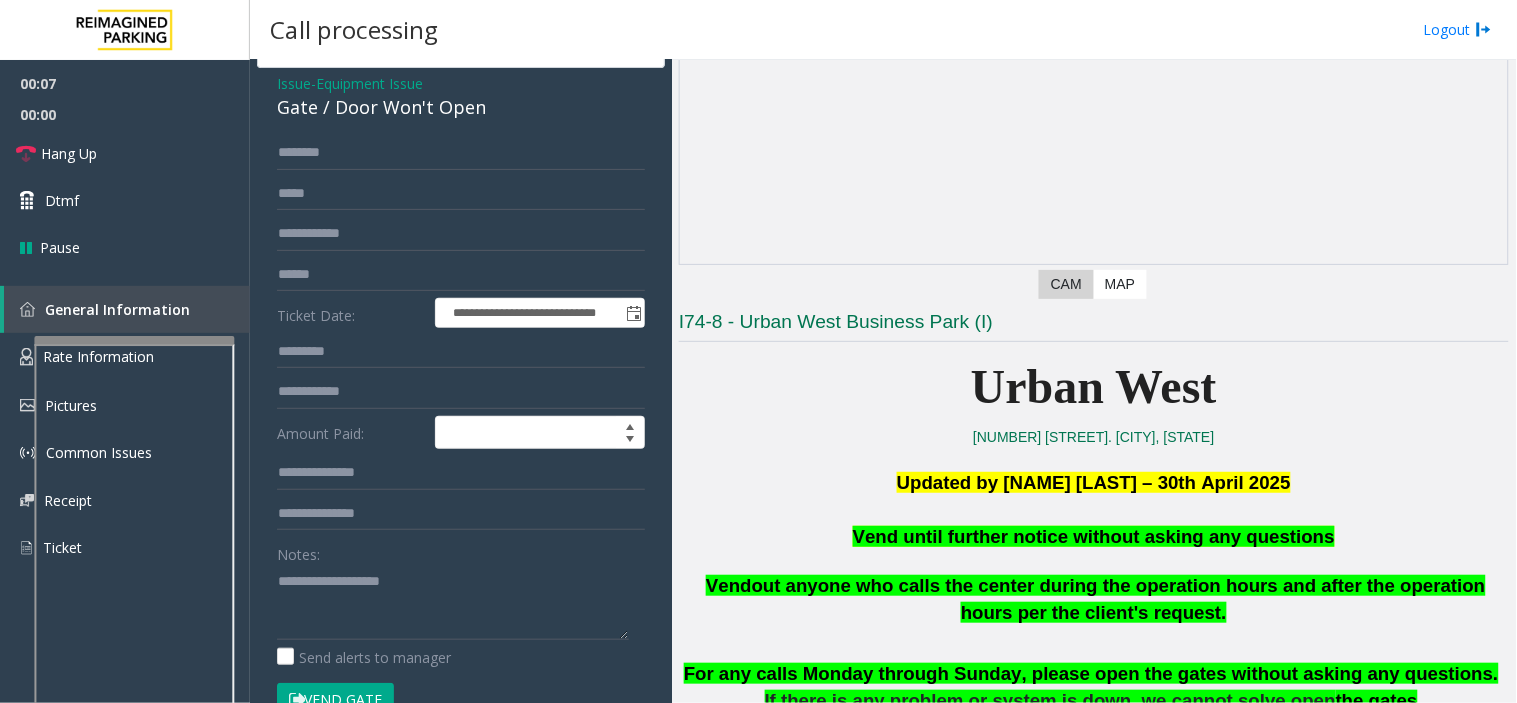 scroll, scrollTop: 111, scrollLeft: 0, axis: vertical 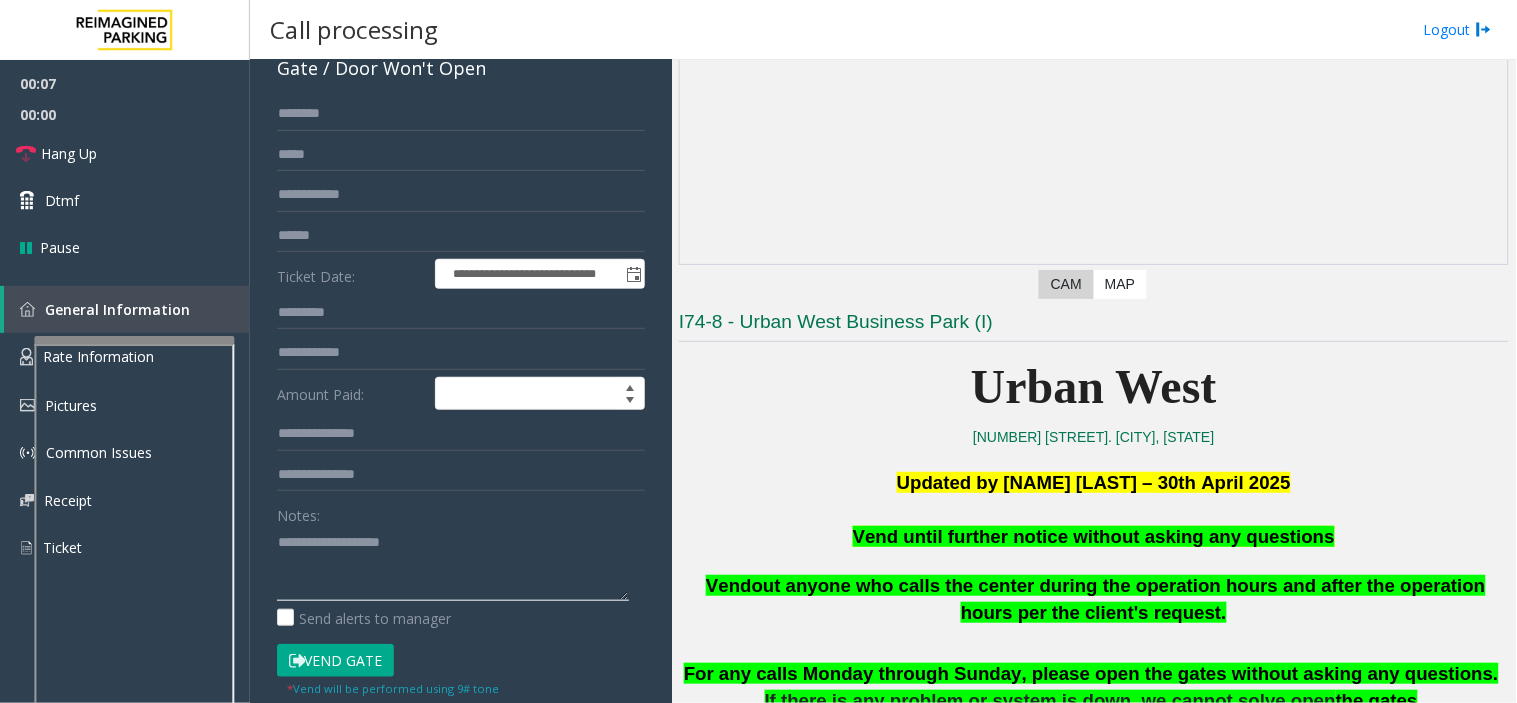 click 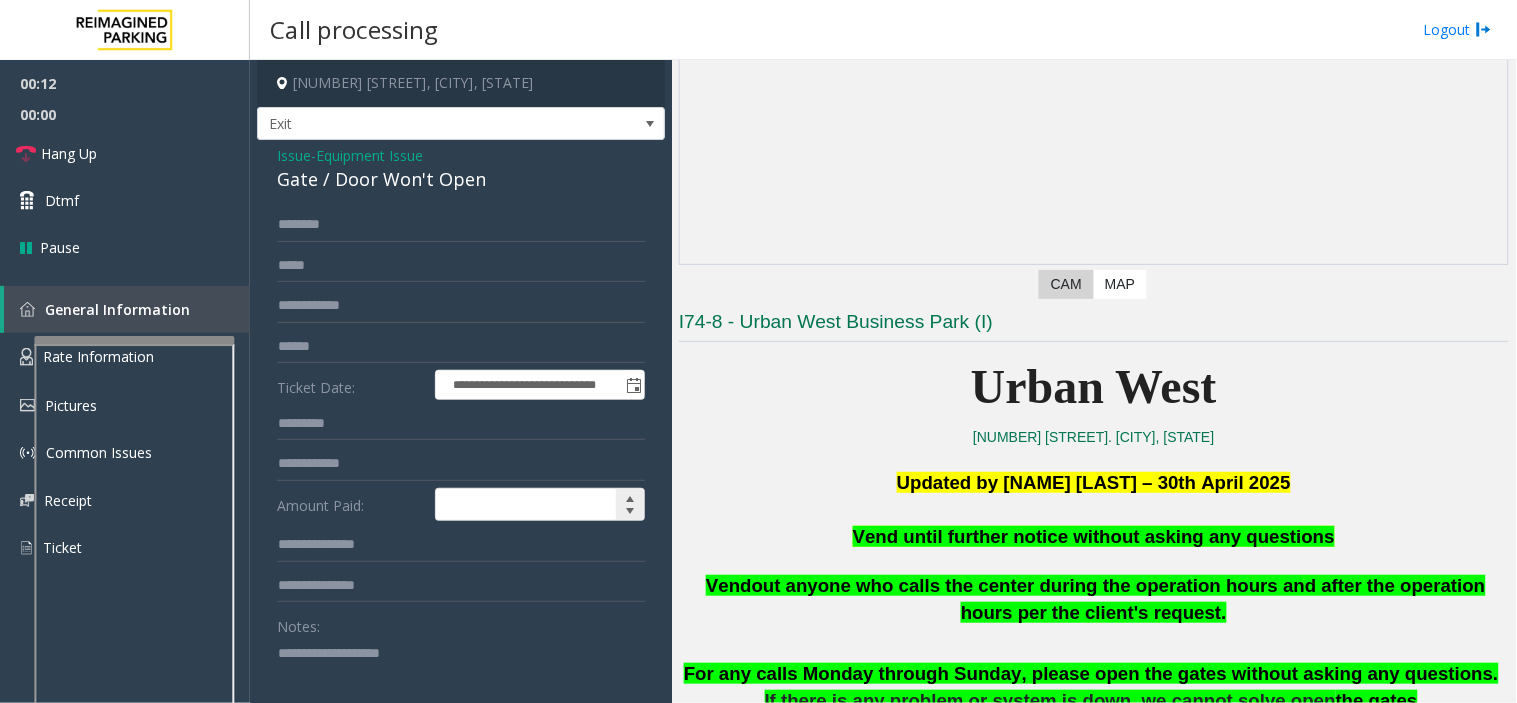 scroll, scrollTop: 111, scrollLeft: 0, axis: vertical 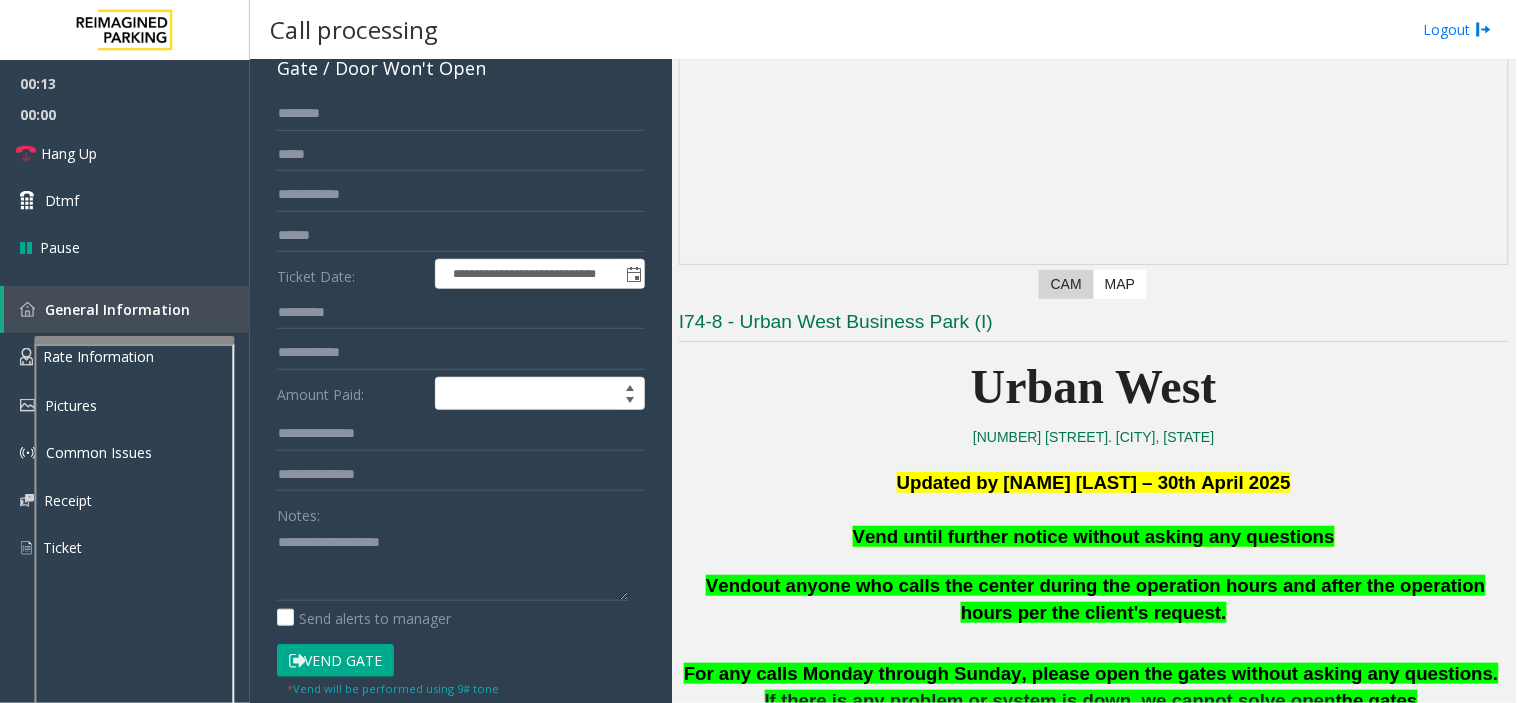 click on "Vend Gate" 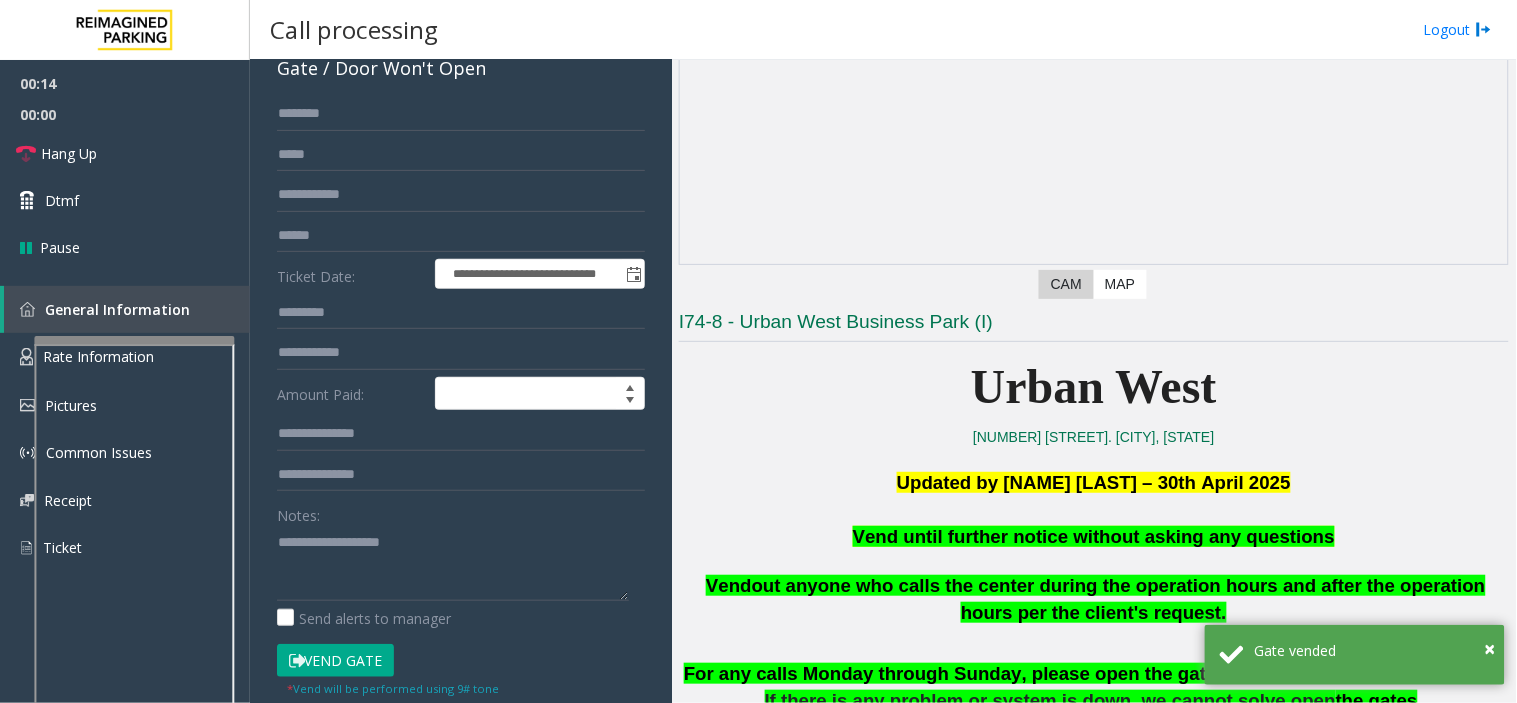scroll, scrollTop: 0, scrollLeft: 0, axis: both 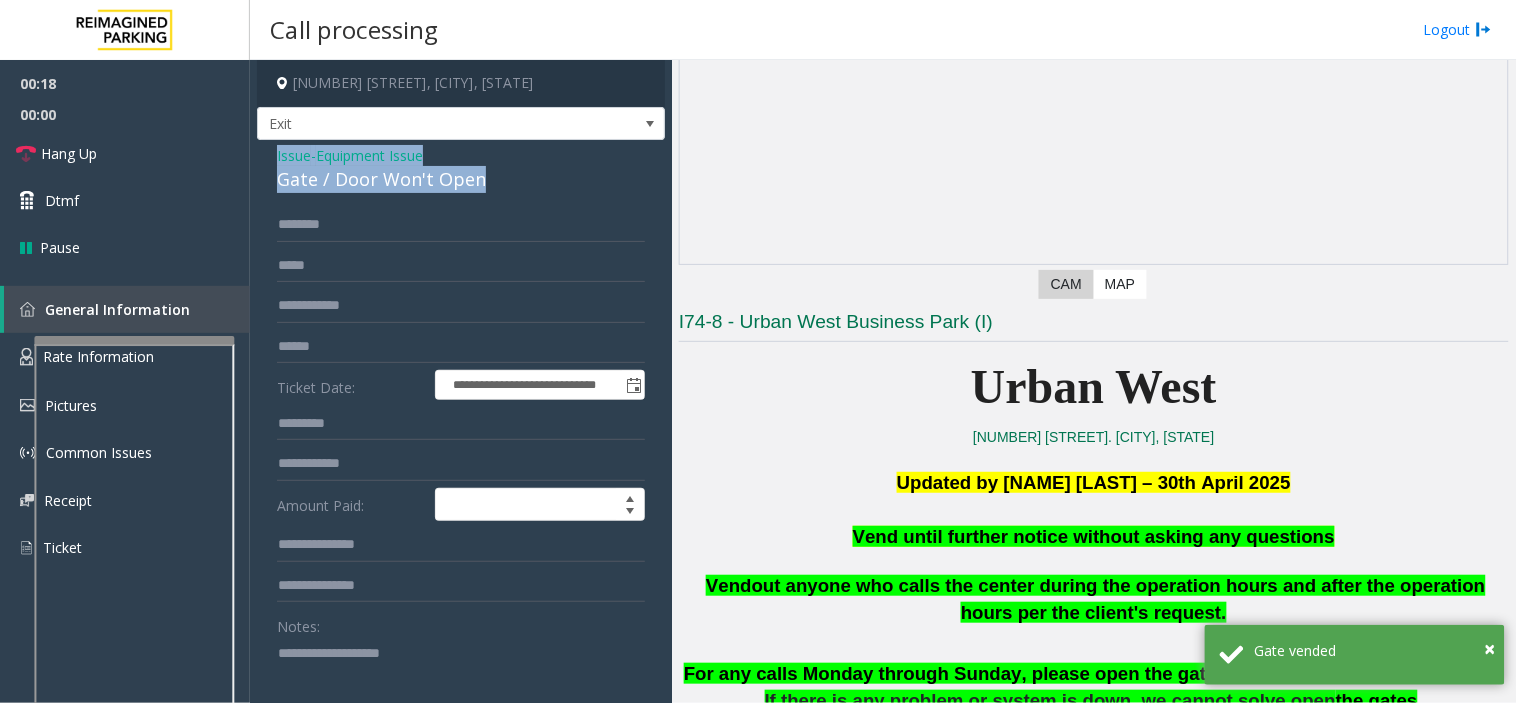 drag, startPoint x: 271, startPoint y: 152, endPoint x: 520, endPoint y: 176, distance: 250.15395 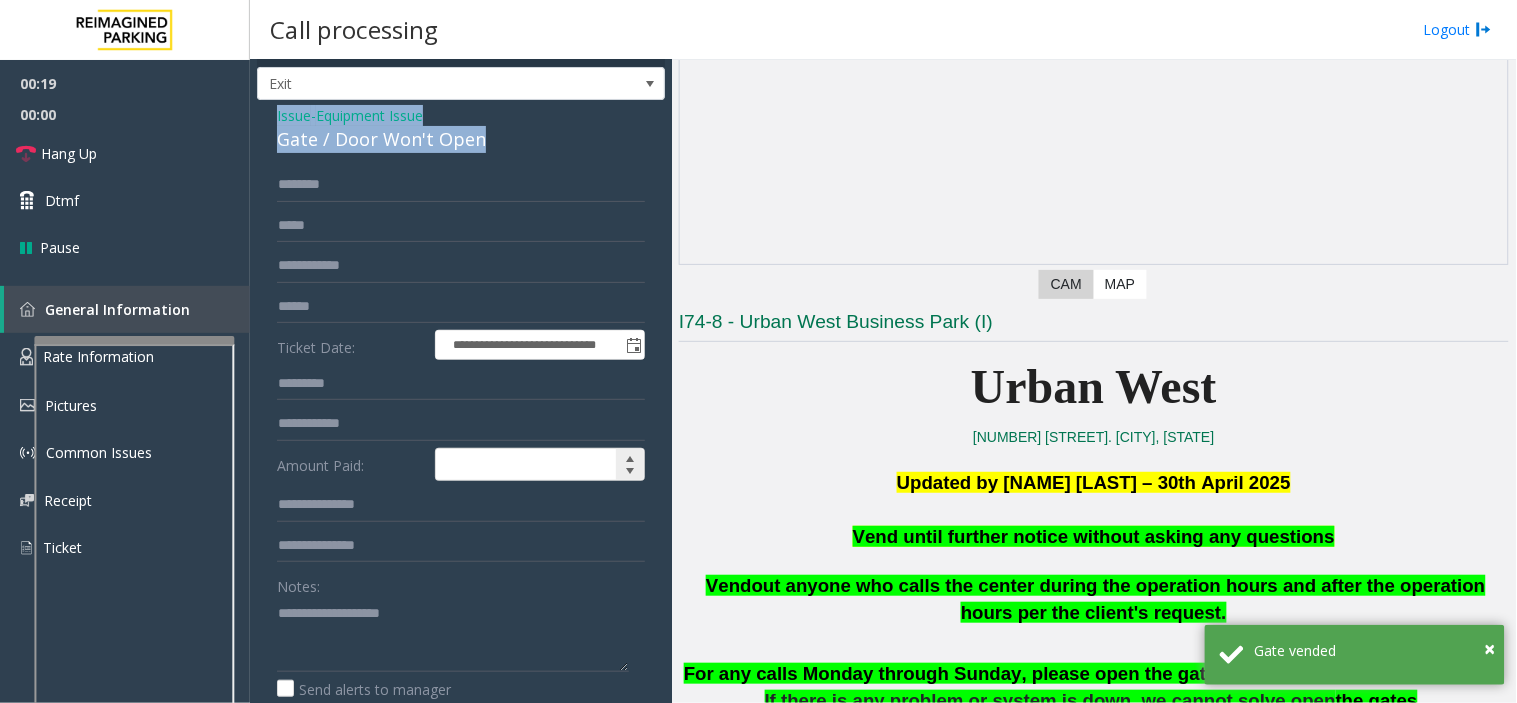 scroll, scrollTop: 111, scrollLeft: 0, axis: vertical 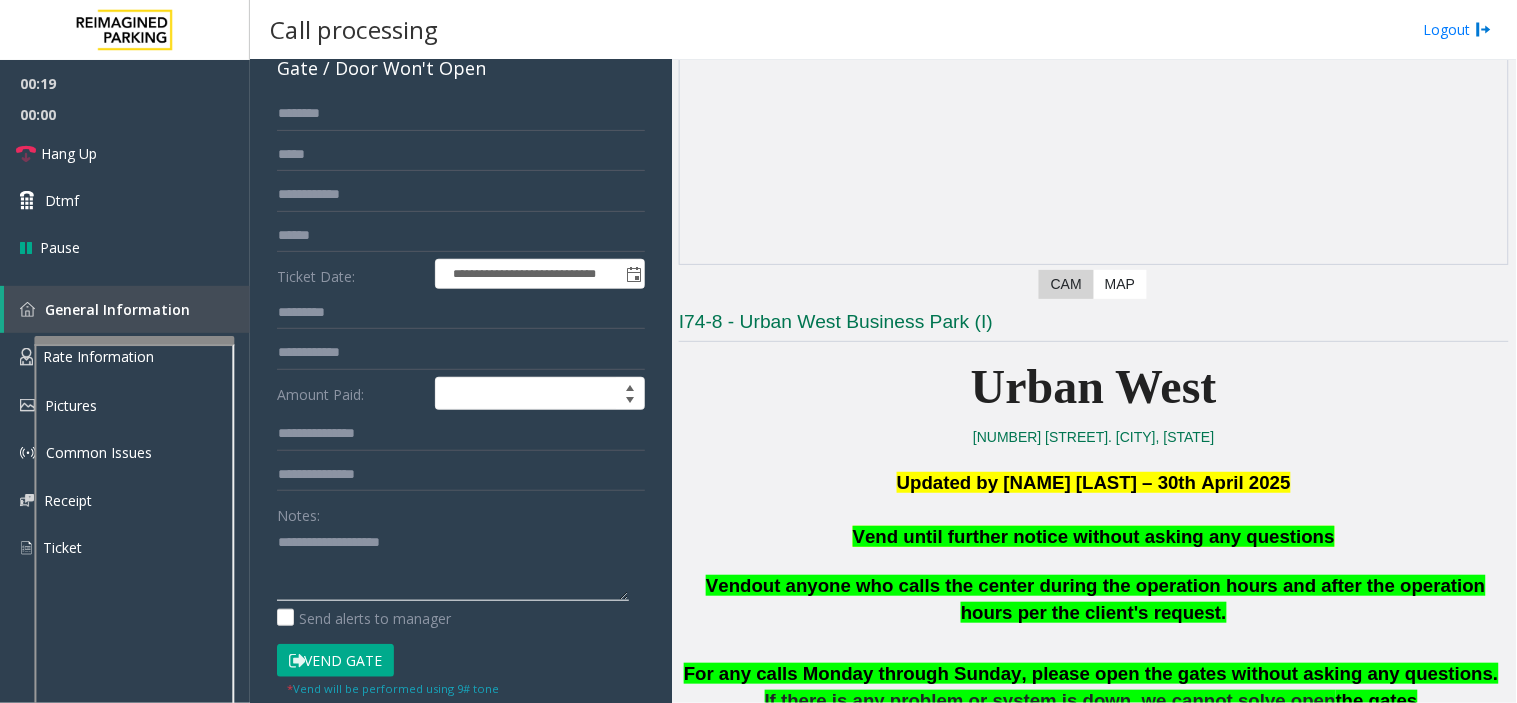 click 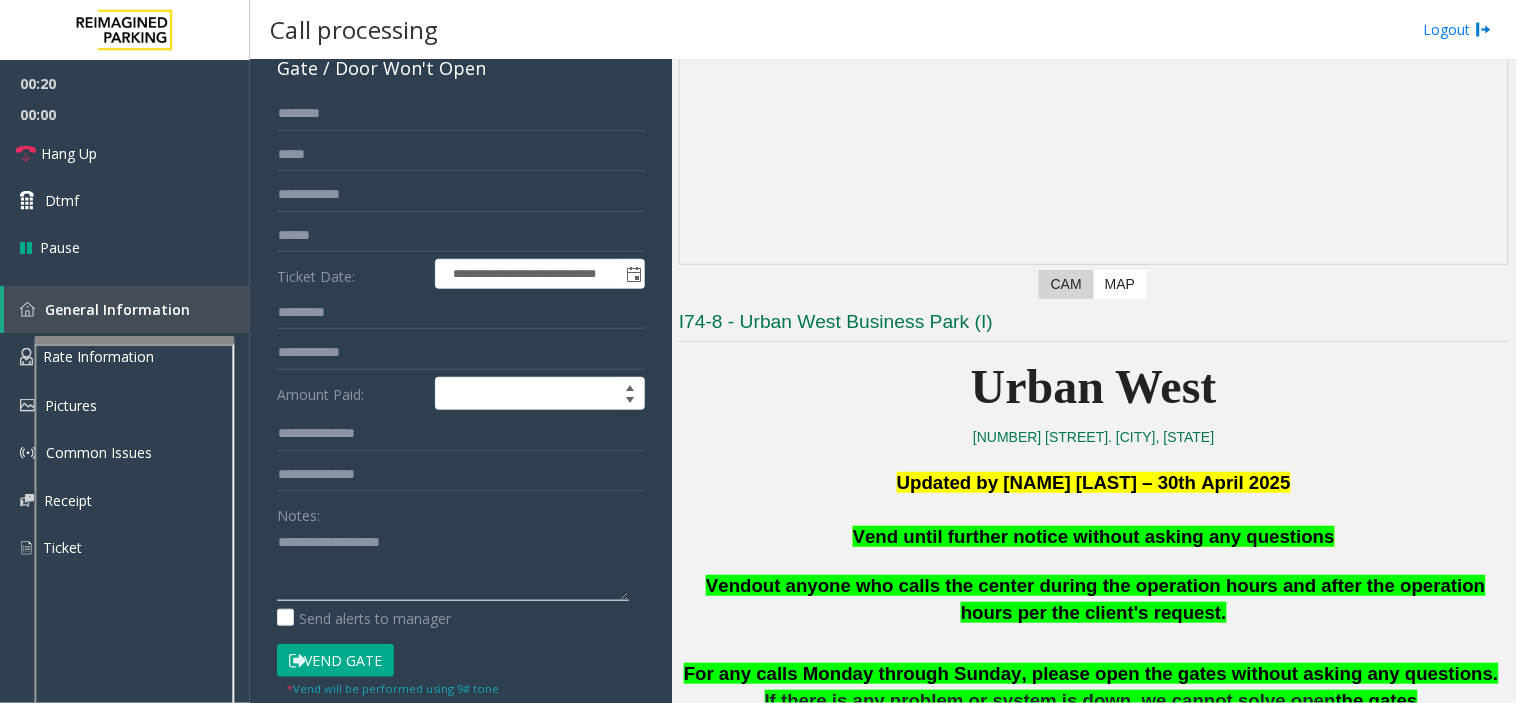 paste on "**********" 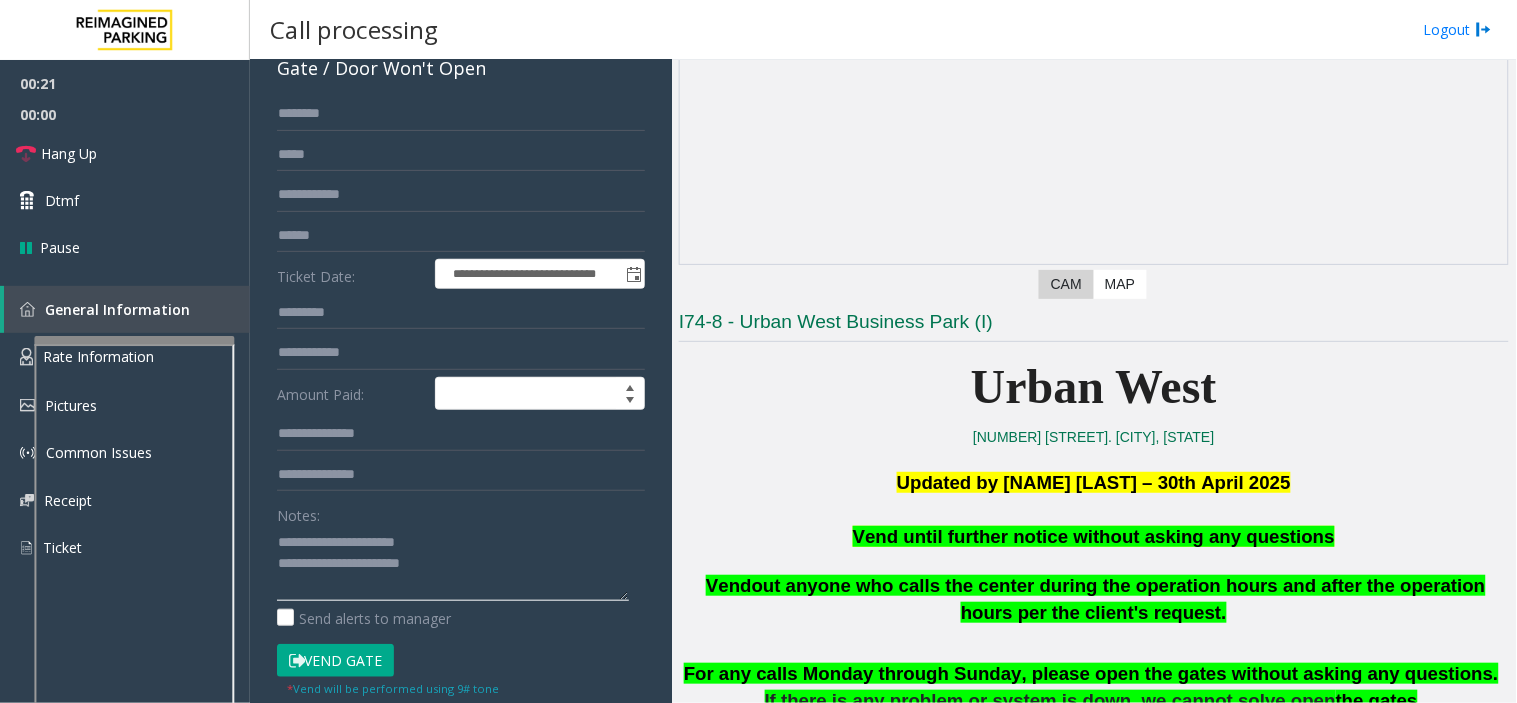 scroll, scrollTop: 14, scrollLeft: 0, axis: vertical 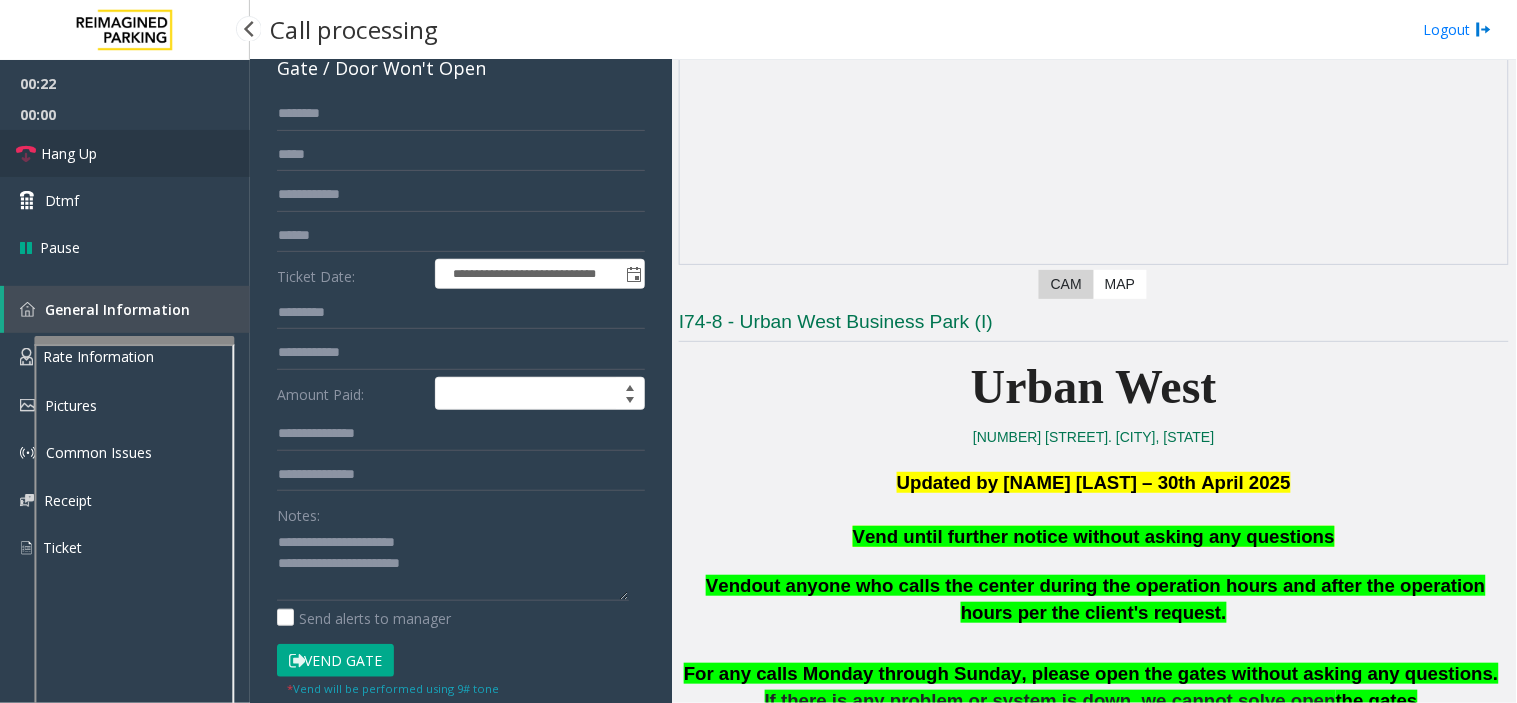 click on "Hang Up" at bounding box center [69, 153] 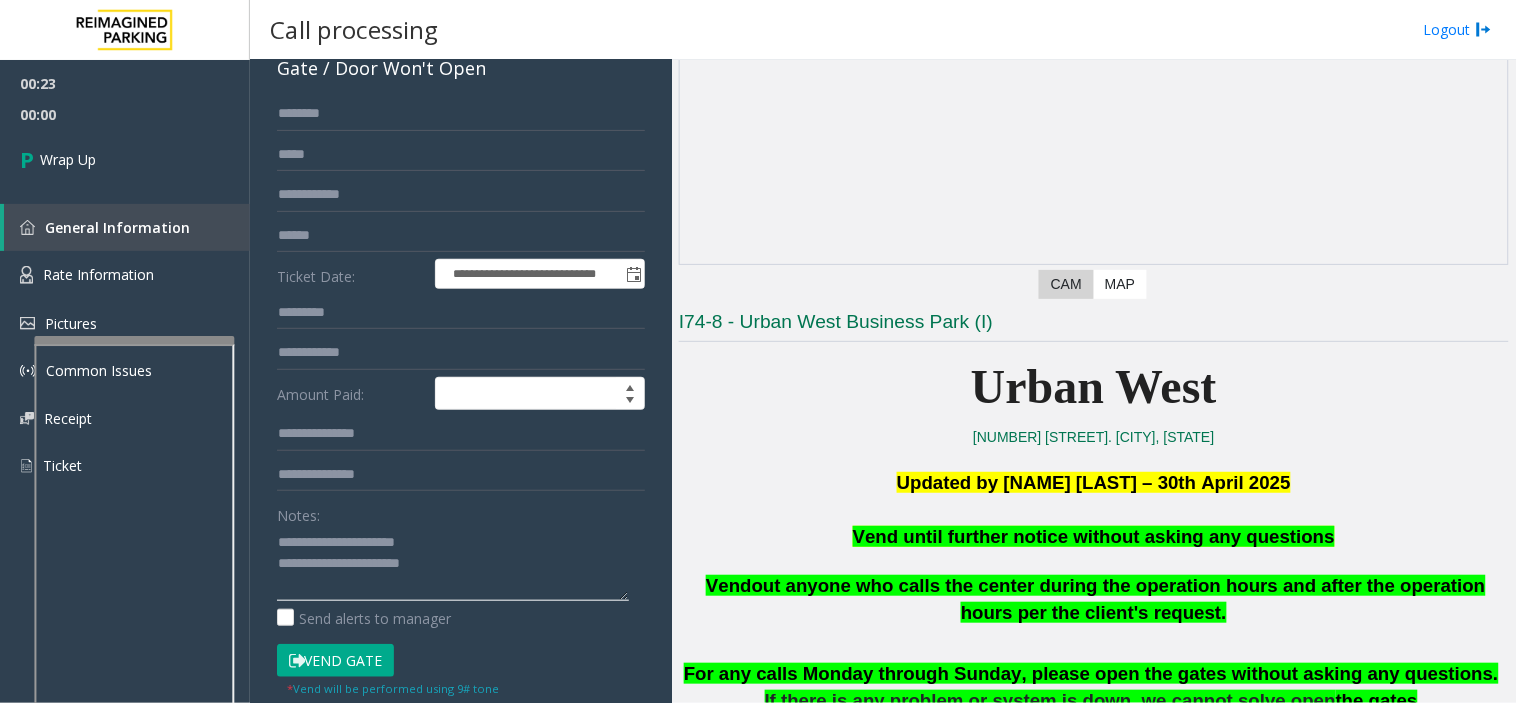 drag, startPoint x: 450, startPoint y: 590, endPoint x: 451, endPoint y: 573, distance: 17.029387 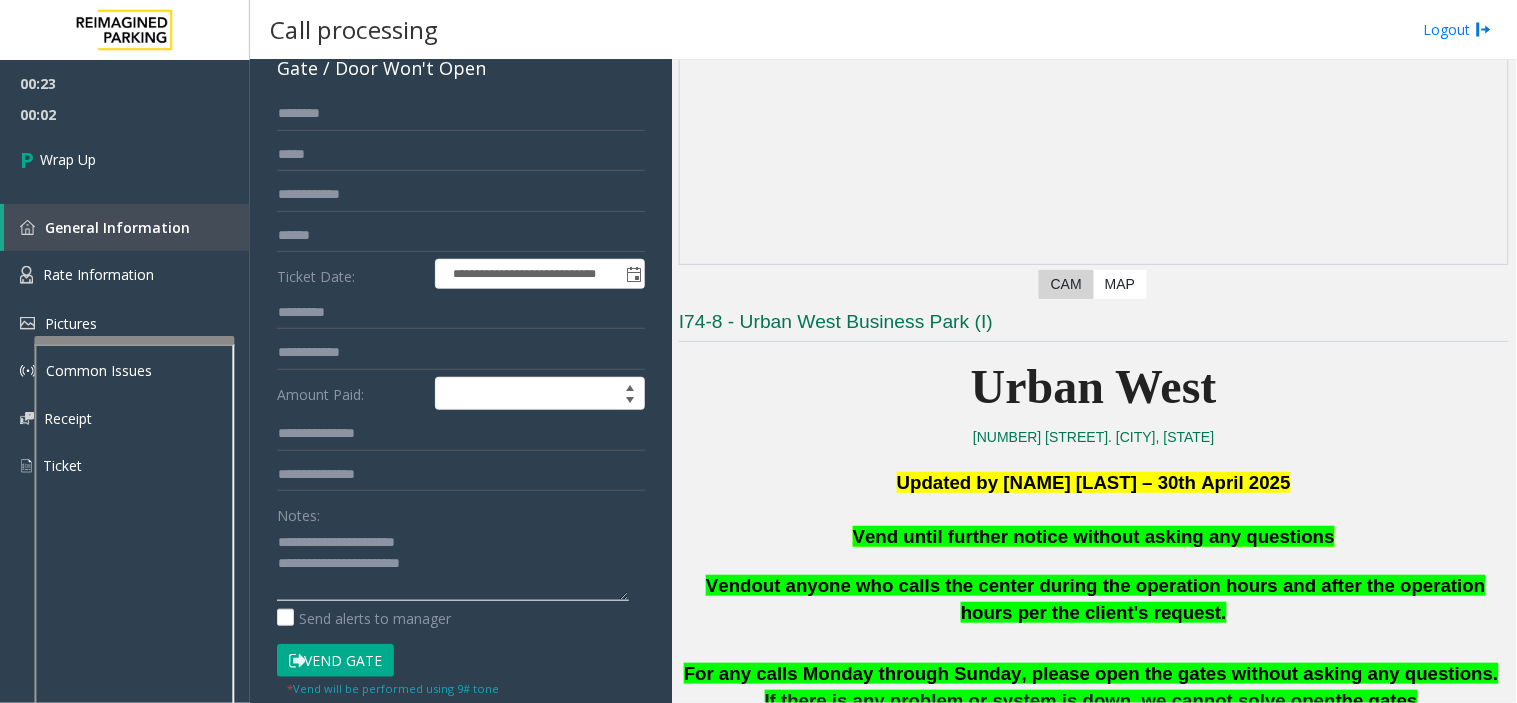 click 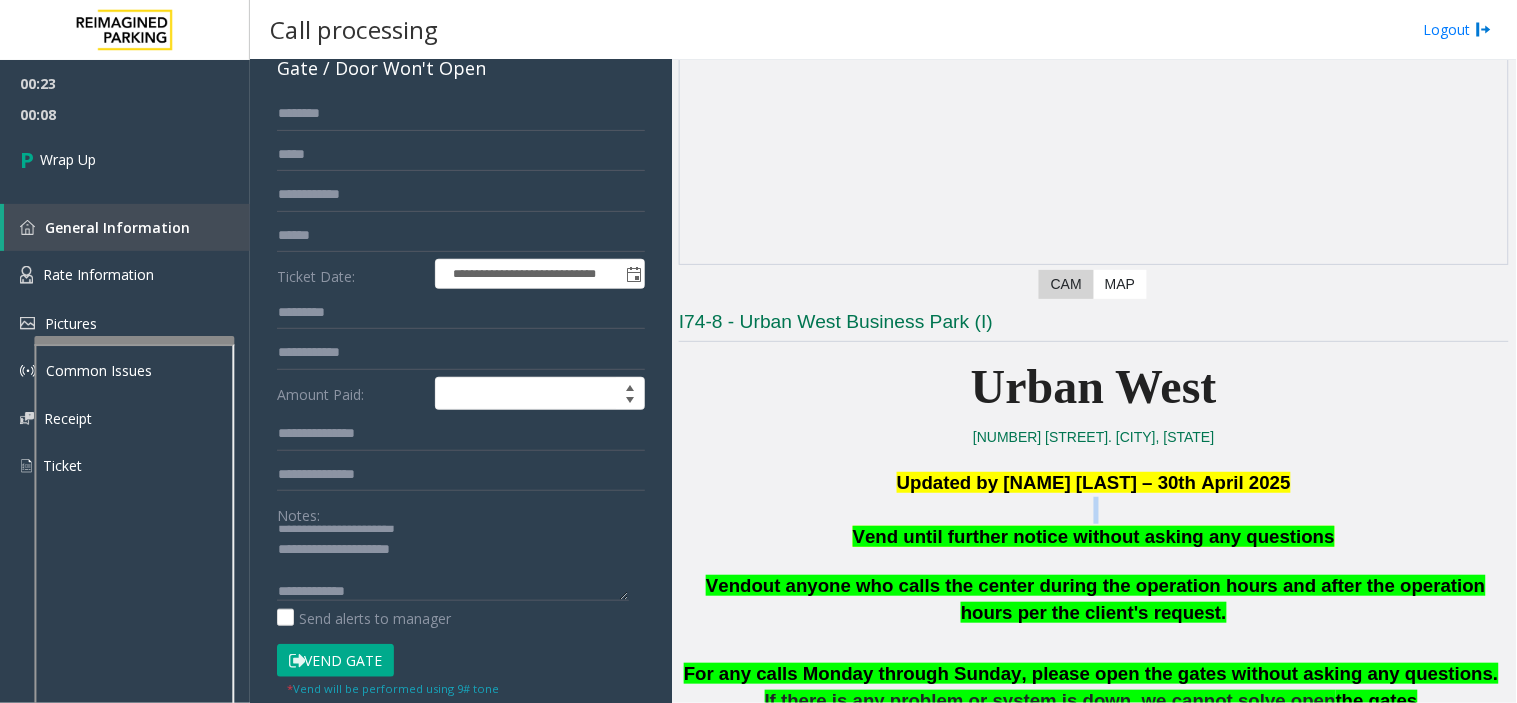 drag, startPoint x: 835, startPoint y: 537, endPoint x: 1330, endPoint y: 520, distance: 495.29184 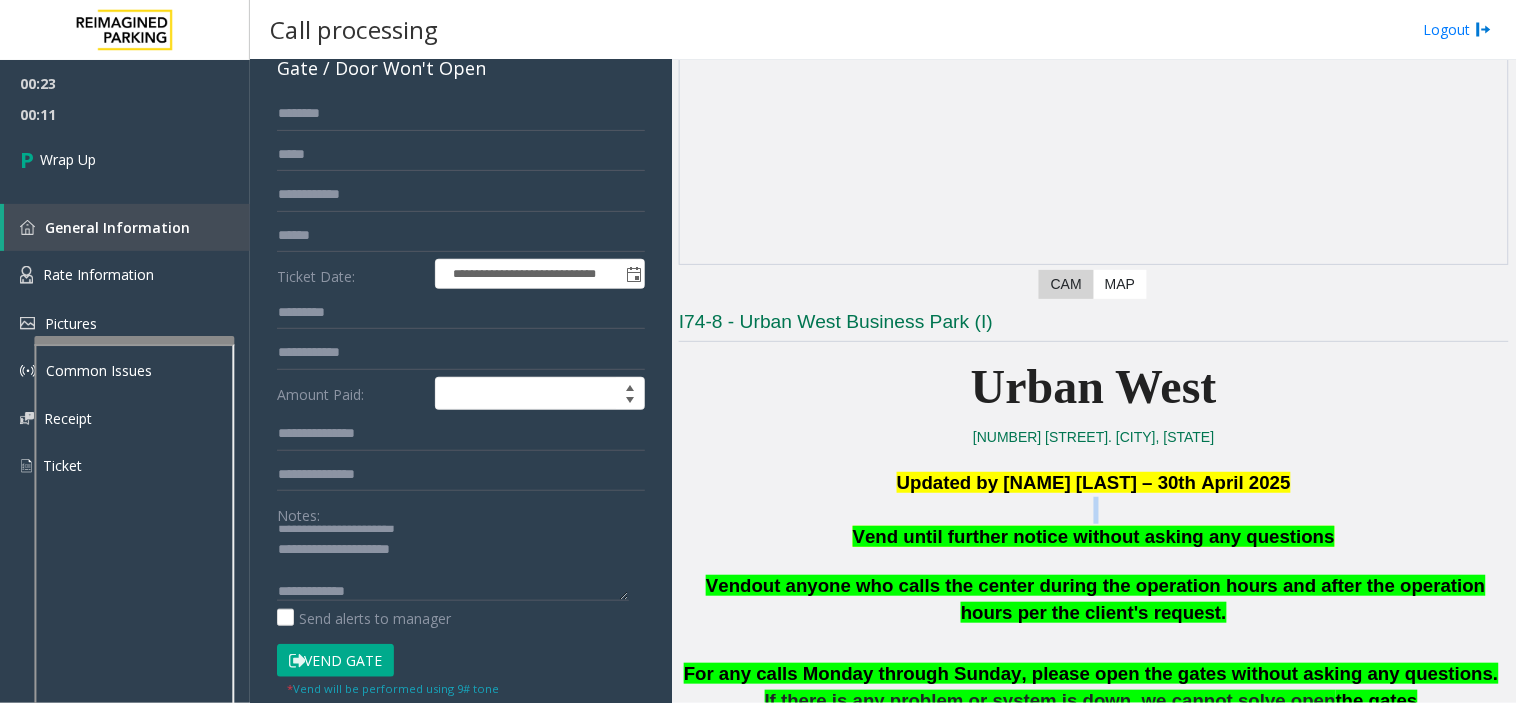 drag, startPoint x: 1322, startPoint y: 542, endPoint x: 876, endPoint y: 545, distance: 446.0101 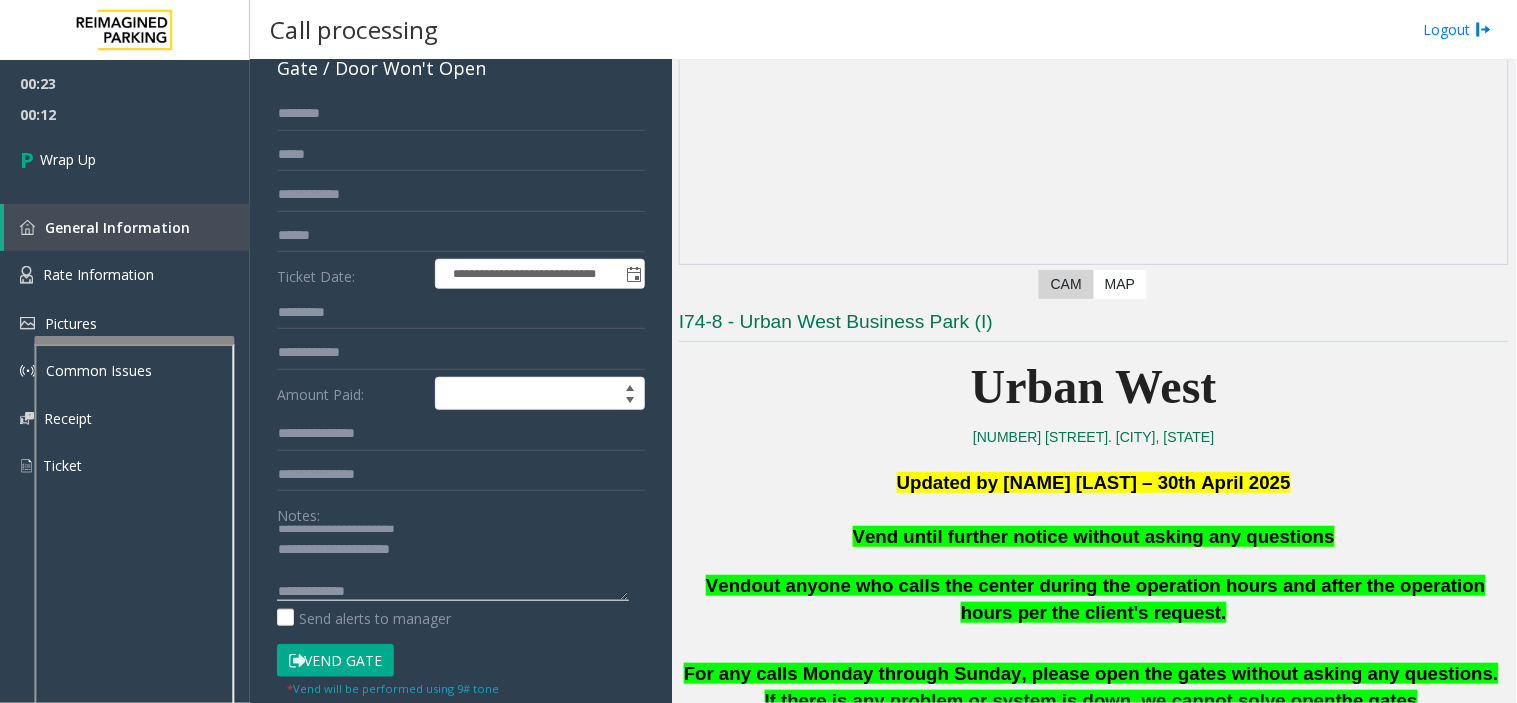 click 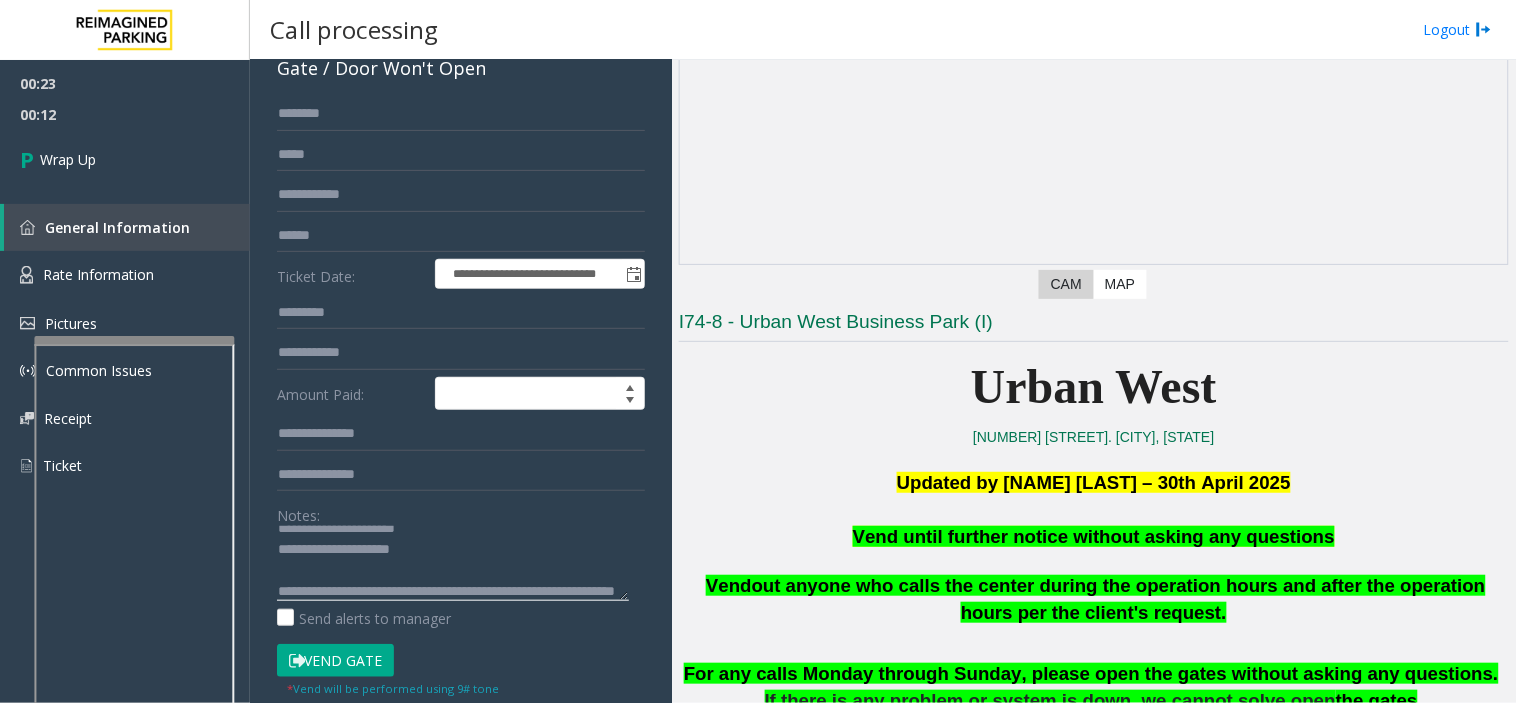scroll, scrollTop: 35, scrollLeft: 0, axis: vertical 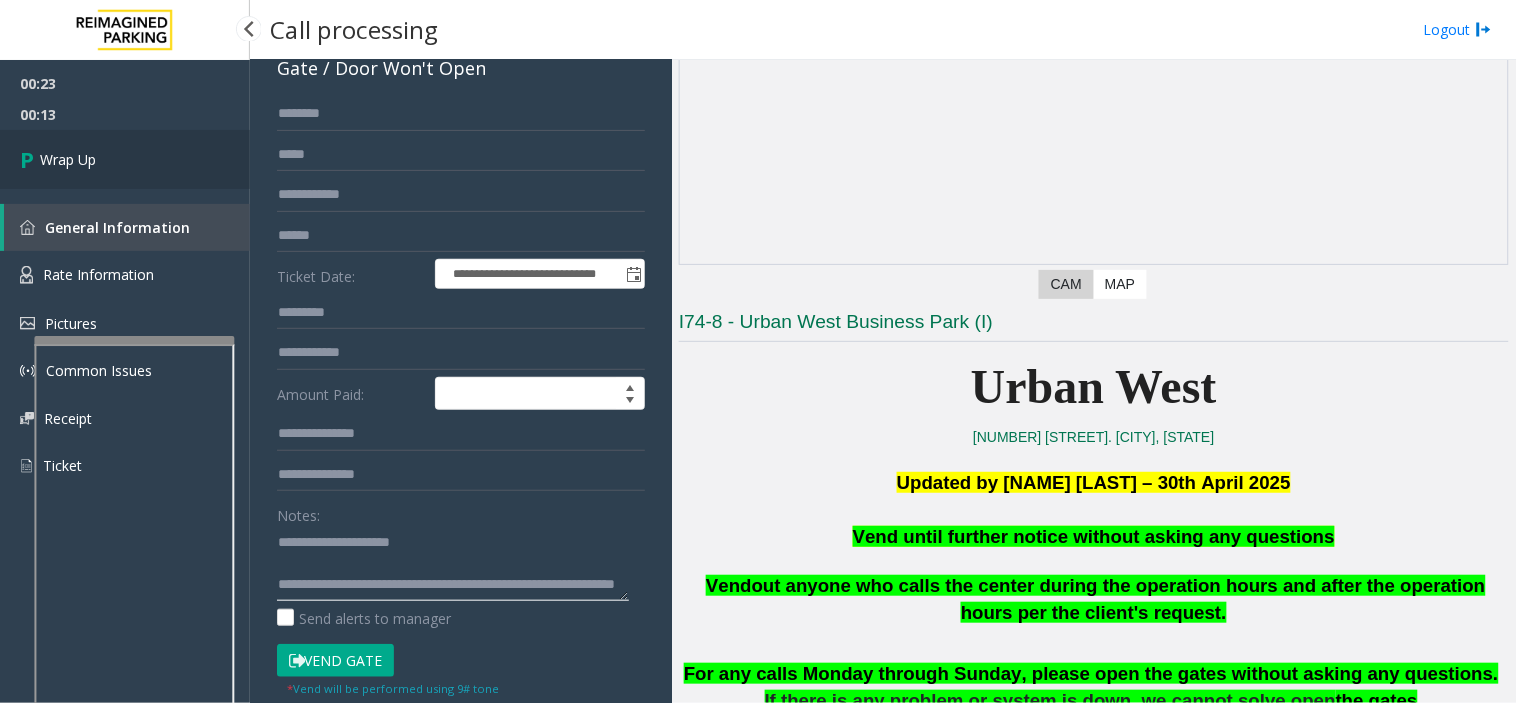type on "**********" 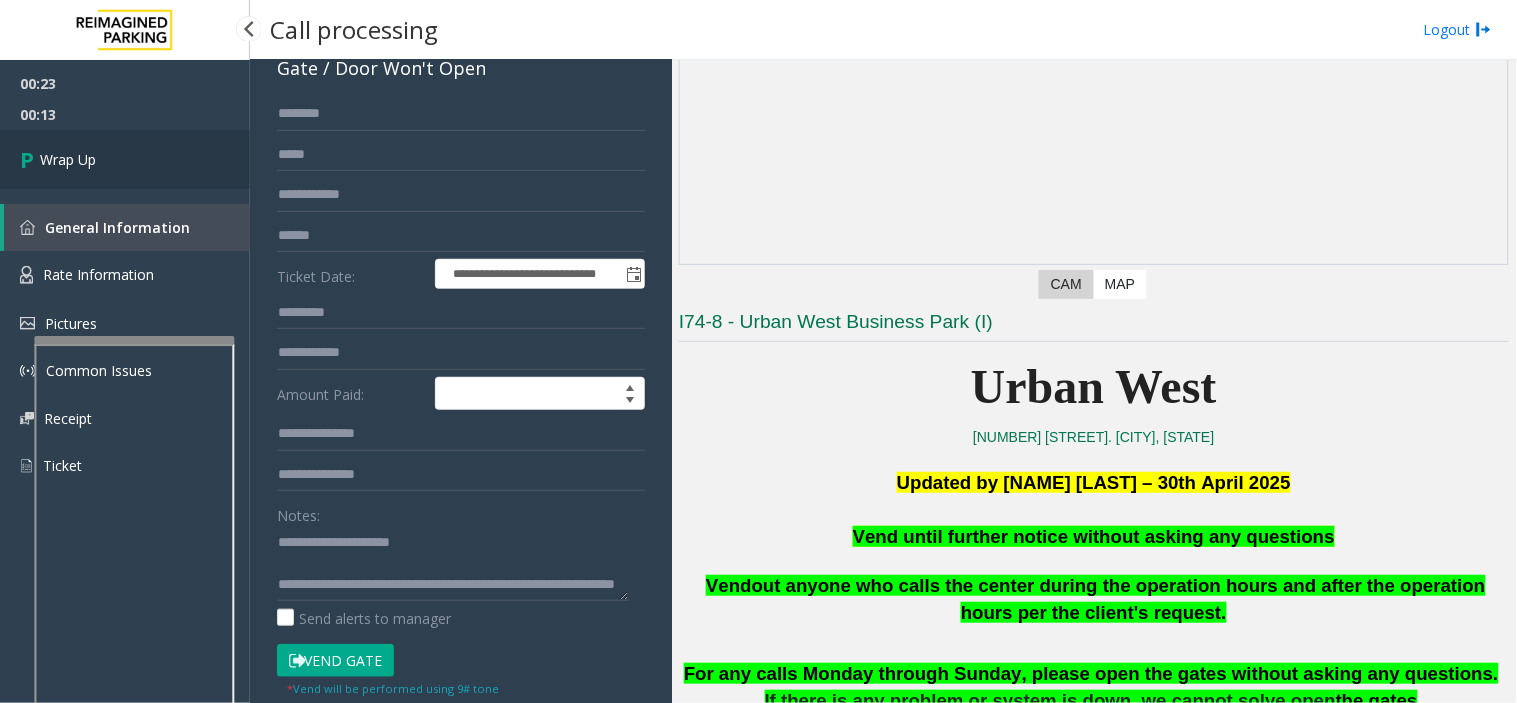 click on "Wrap Up" at bounding box center (125, 159) 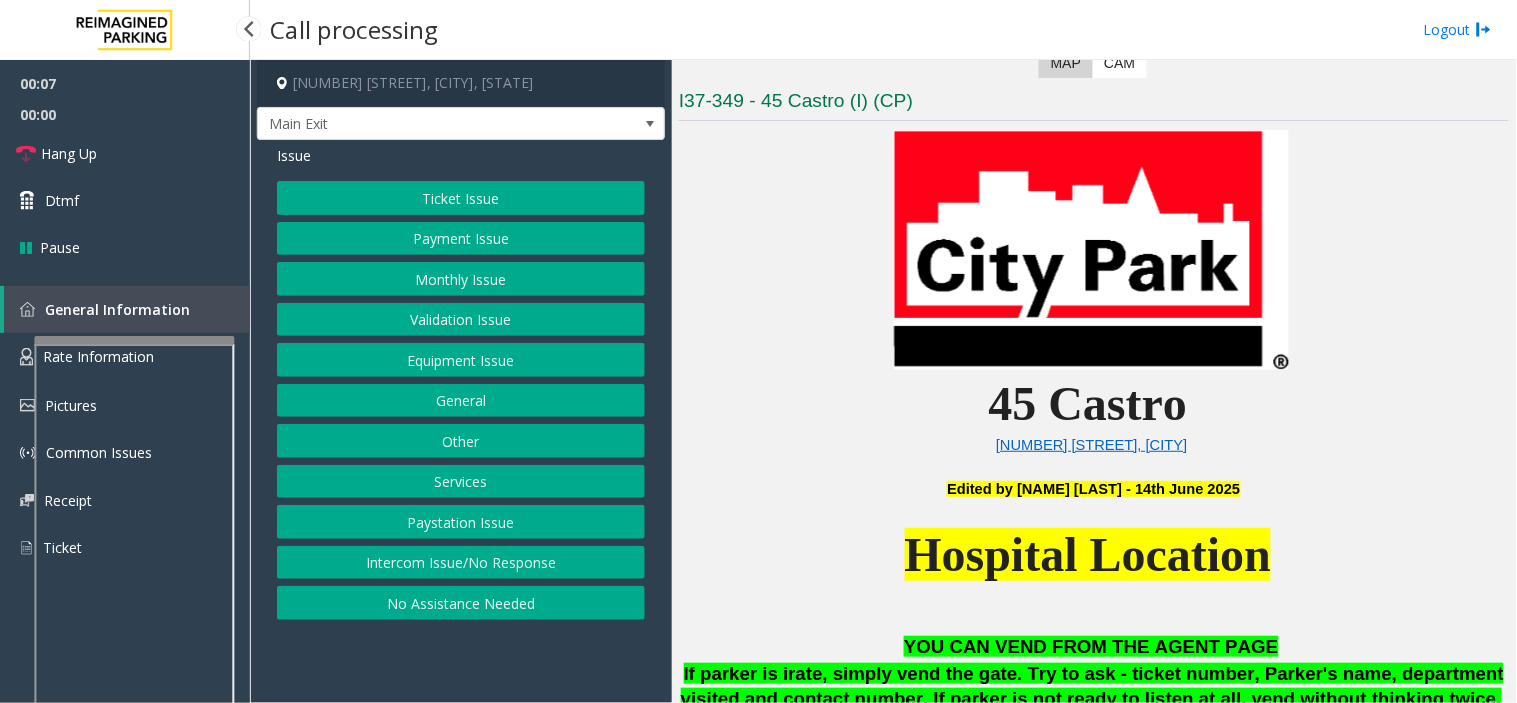 scroll, scrollTop: 444, scrollLeft: 0, axis: vertical 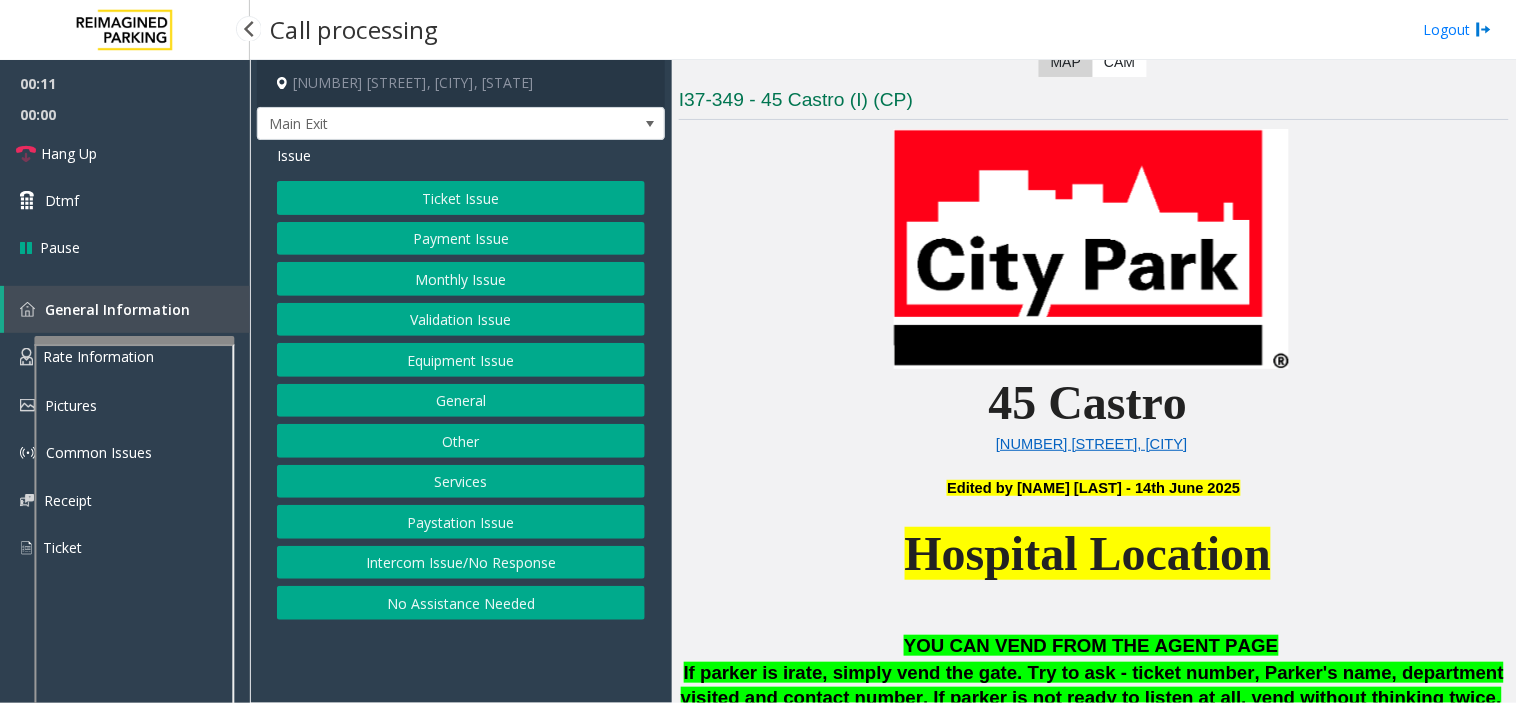click on "Equipment Issue" 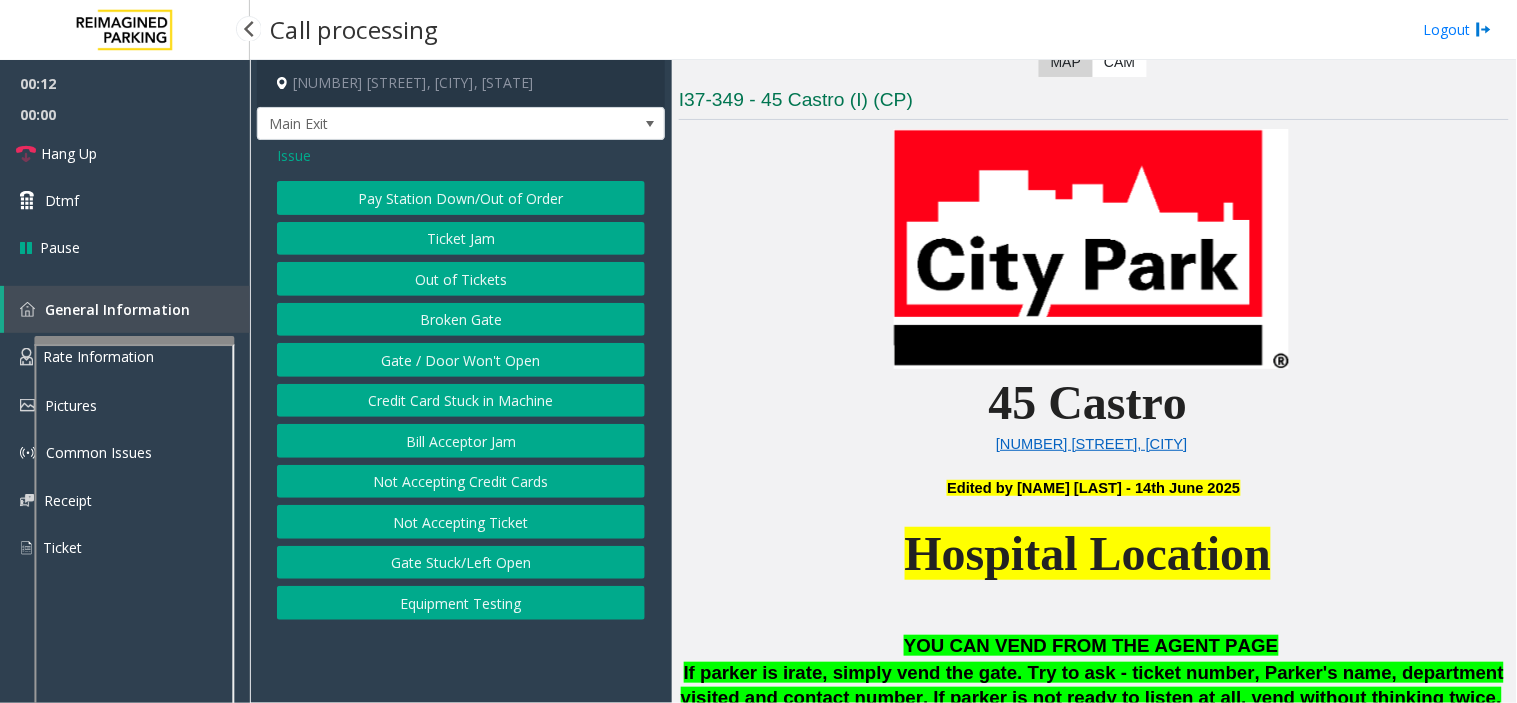 click on "Issue" 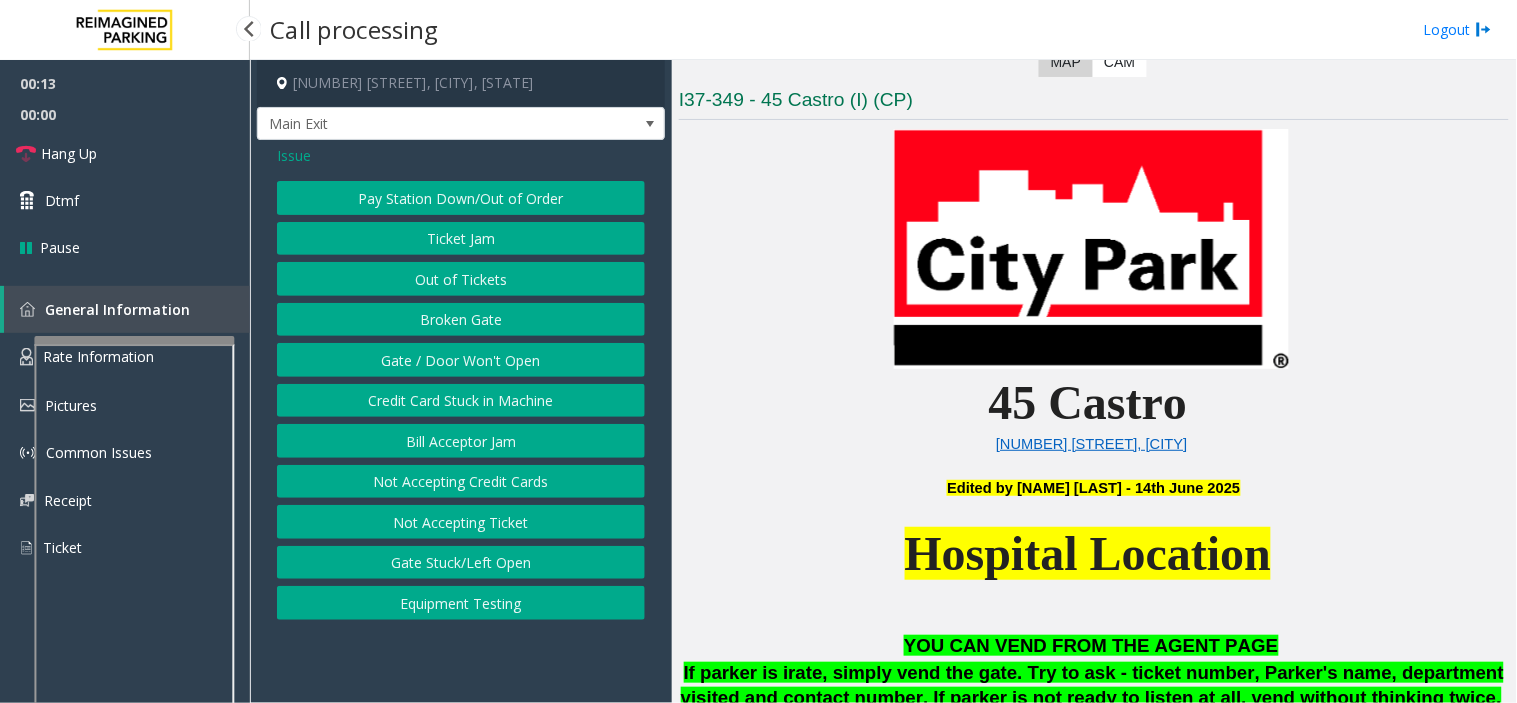 click on "Issue" 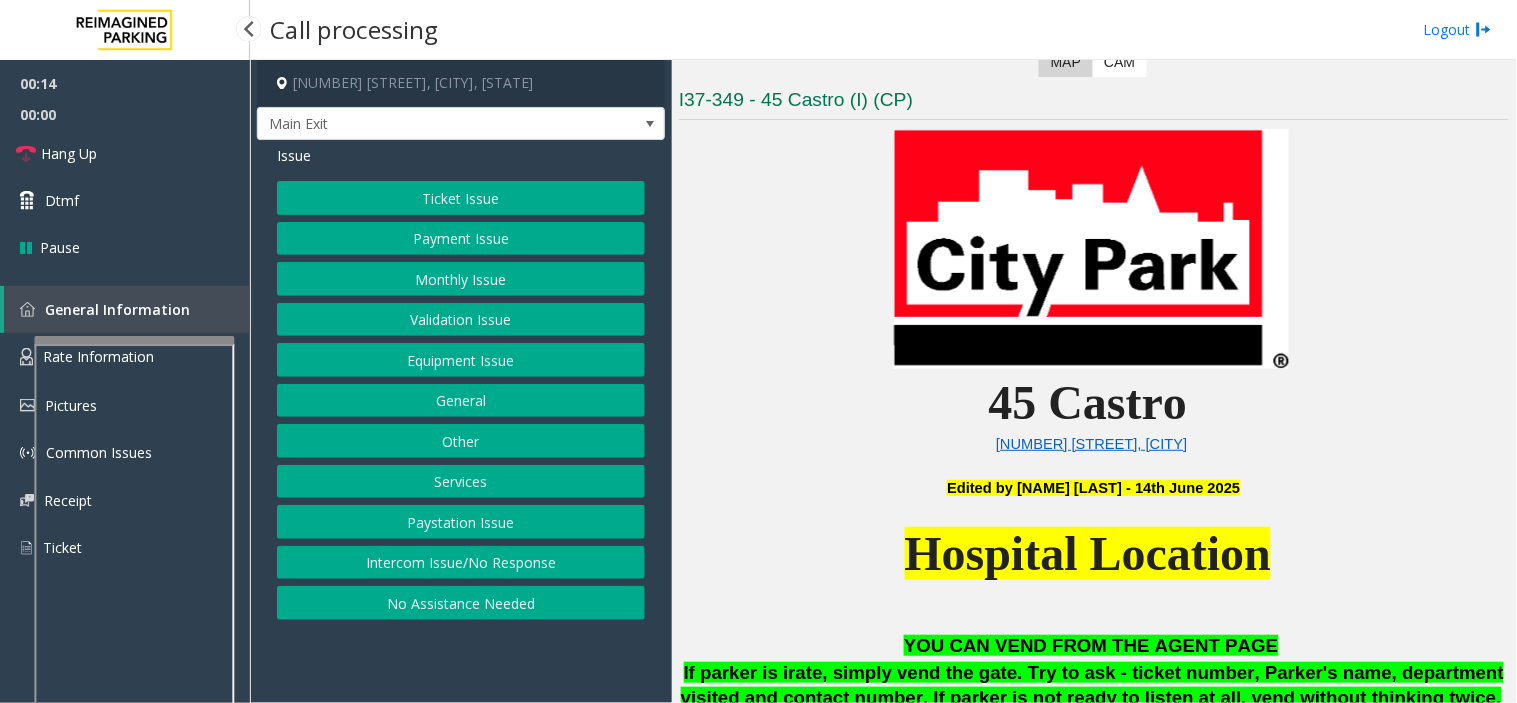 click on "Intercom Issue/No Response" 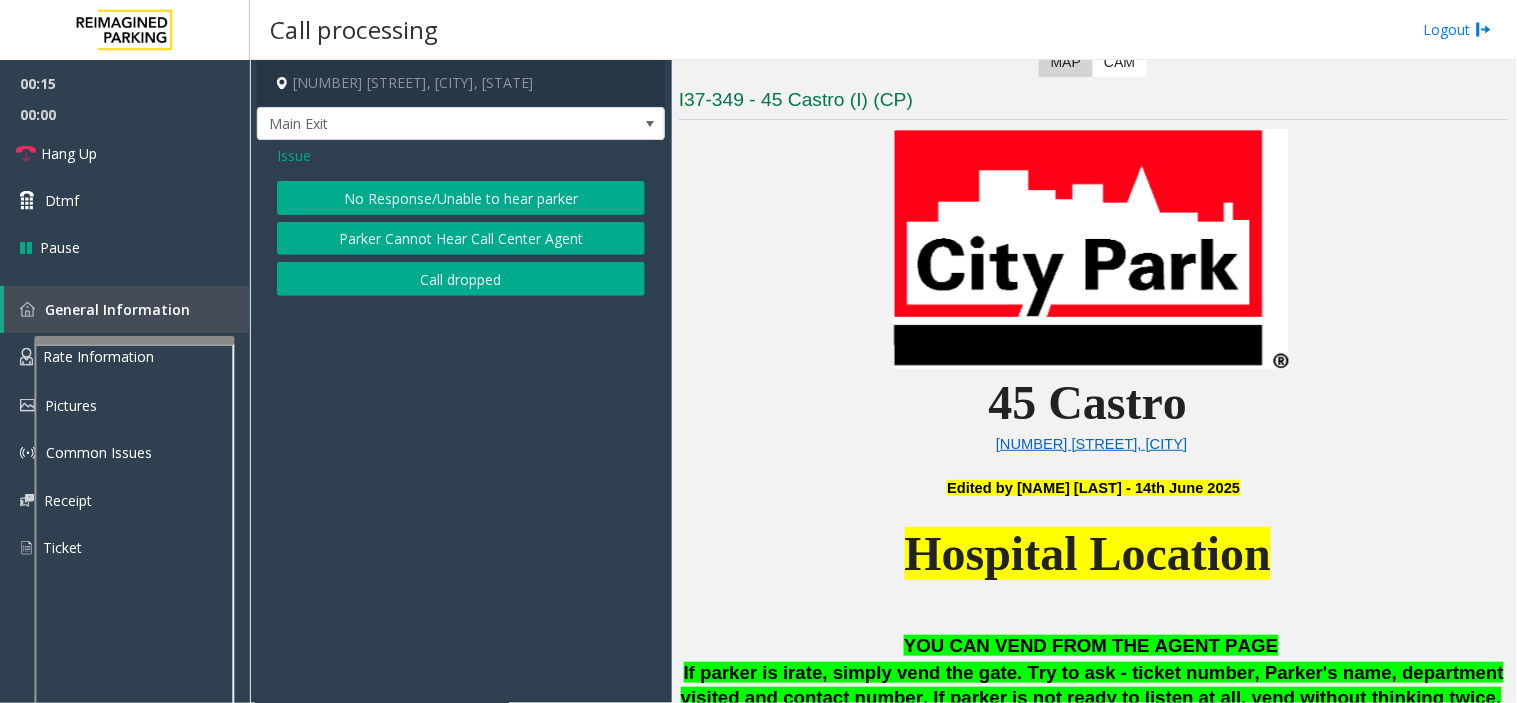 click on "No Response/Unable to hear parker" 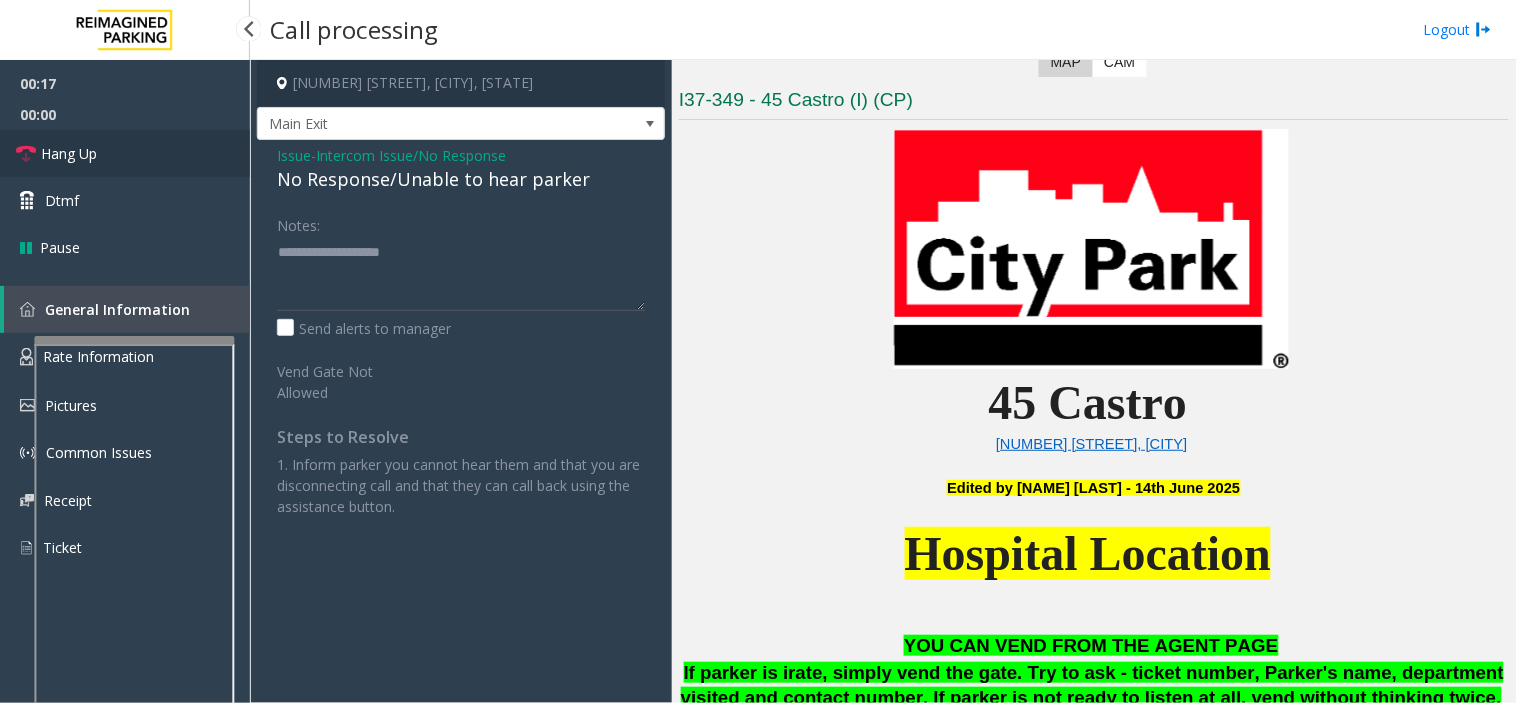 click on "Hang Up" at bounding box center (125, 153) 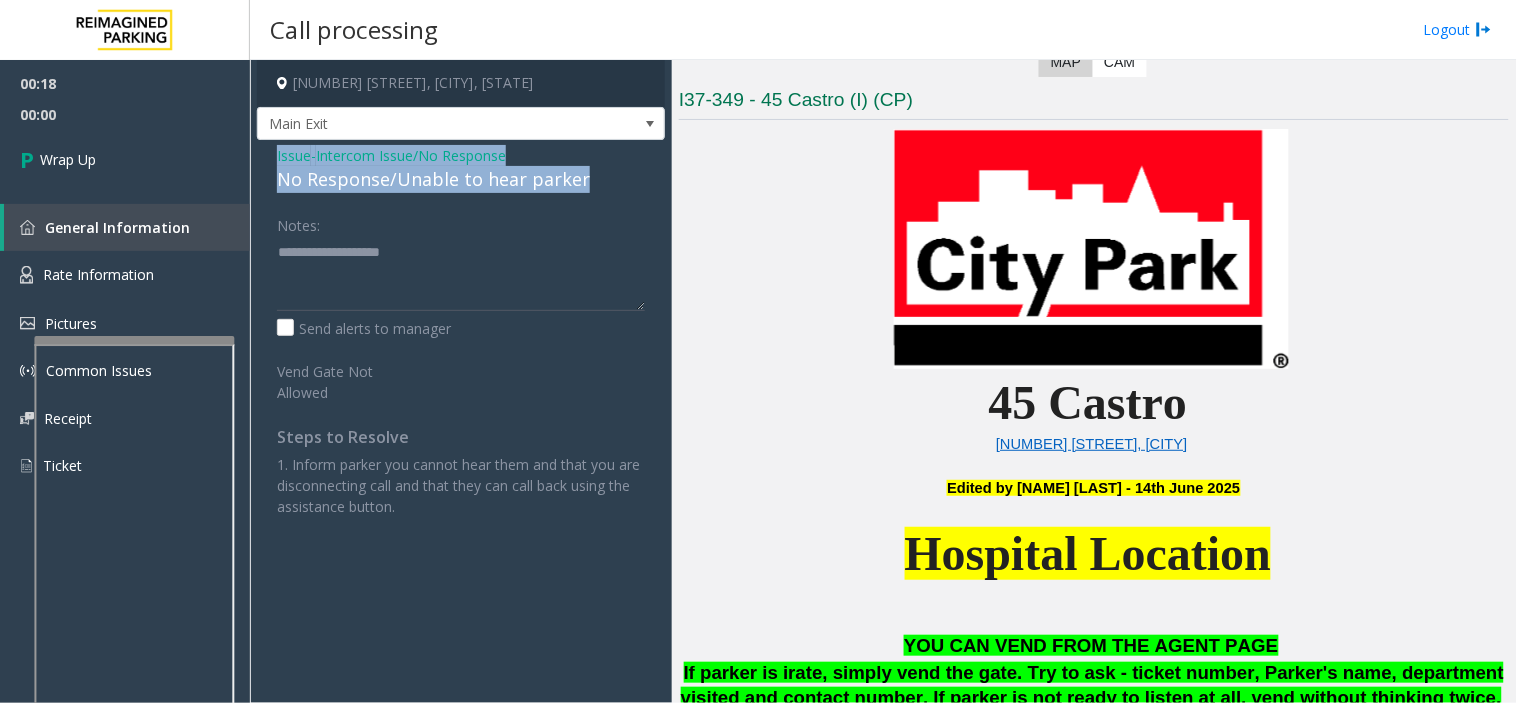 drag, startPoint x: 267, startPoint y: 152, endPoint x: 592, endPoint y: 192, distance: 327.4523 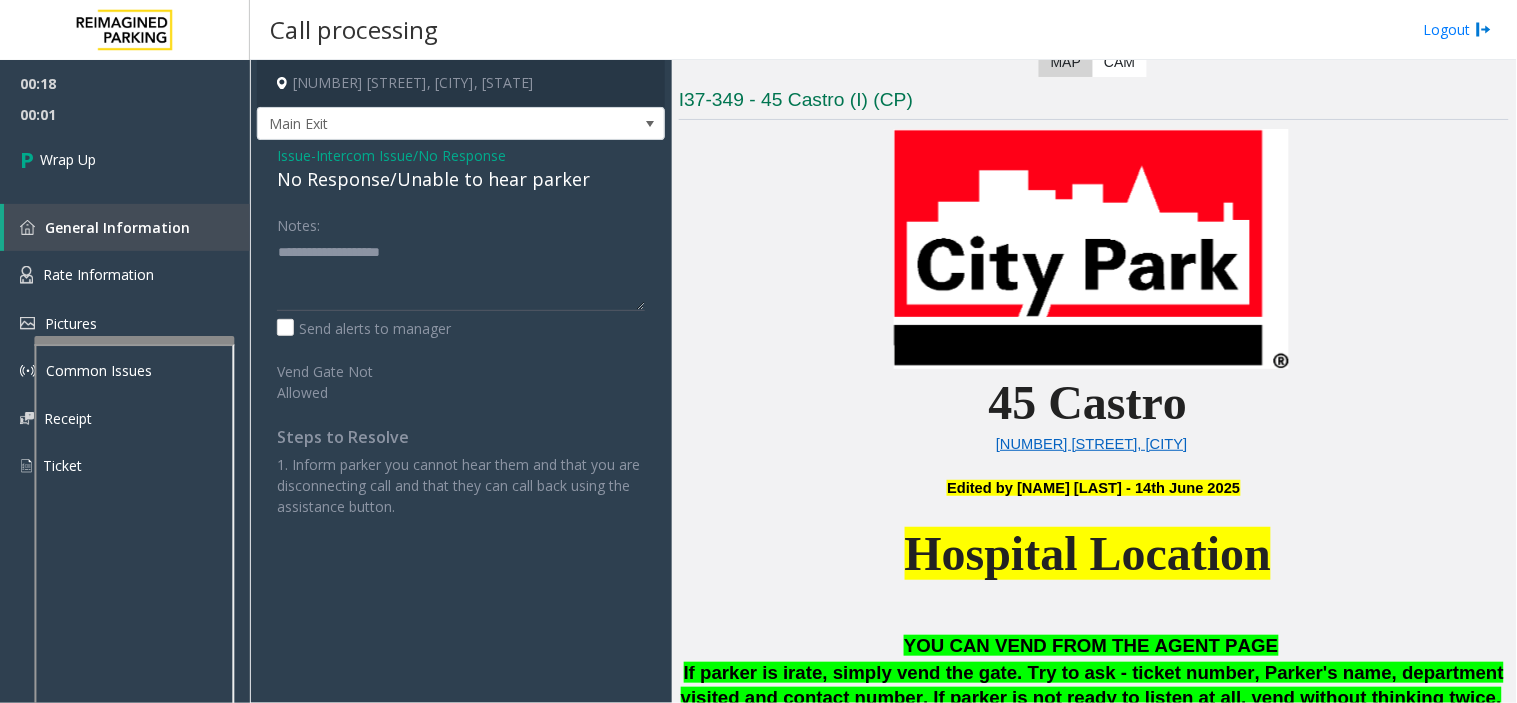 click on "Notes:                      Send alerts to manager  Vend Gate Not Allowed  Steps to Resolve 1. Inform parker you cannot hear them and that you are disconnecting call and that they can call back using the assistance button." 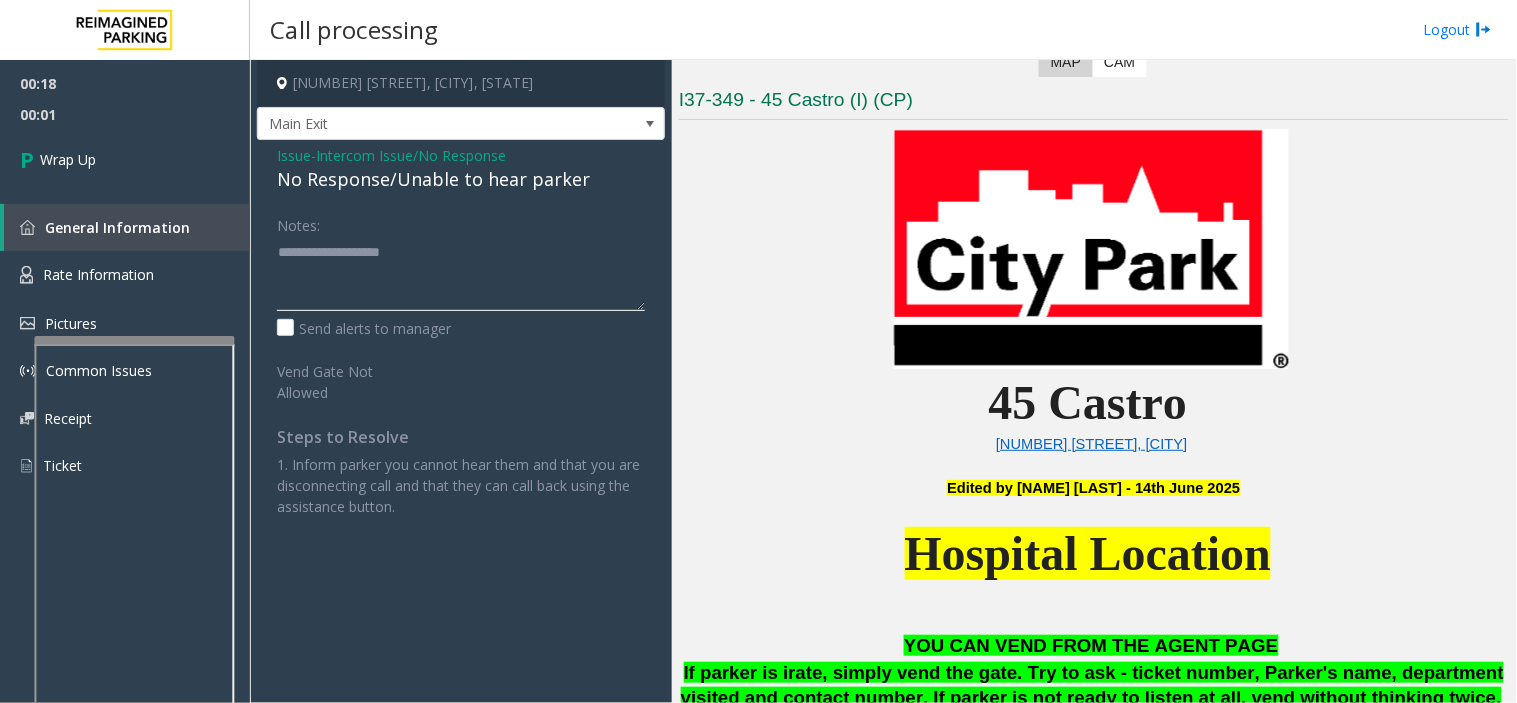 click 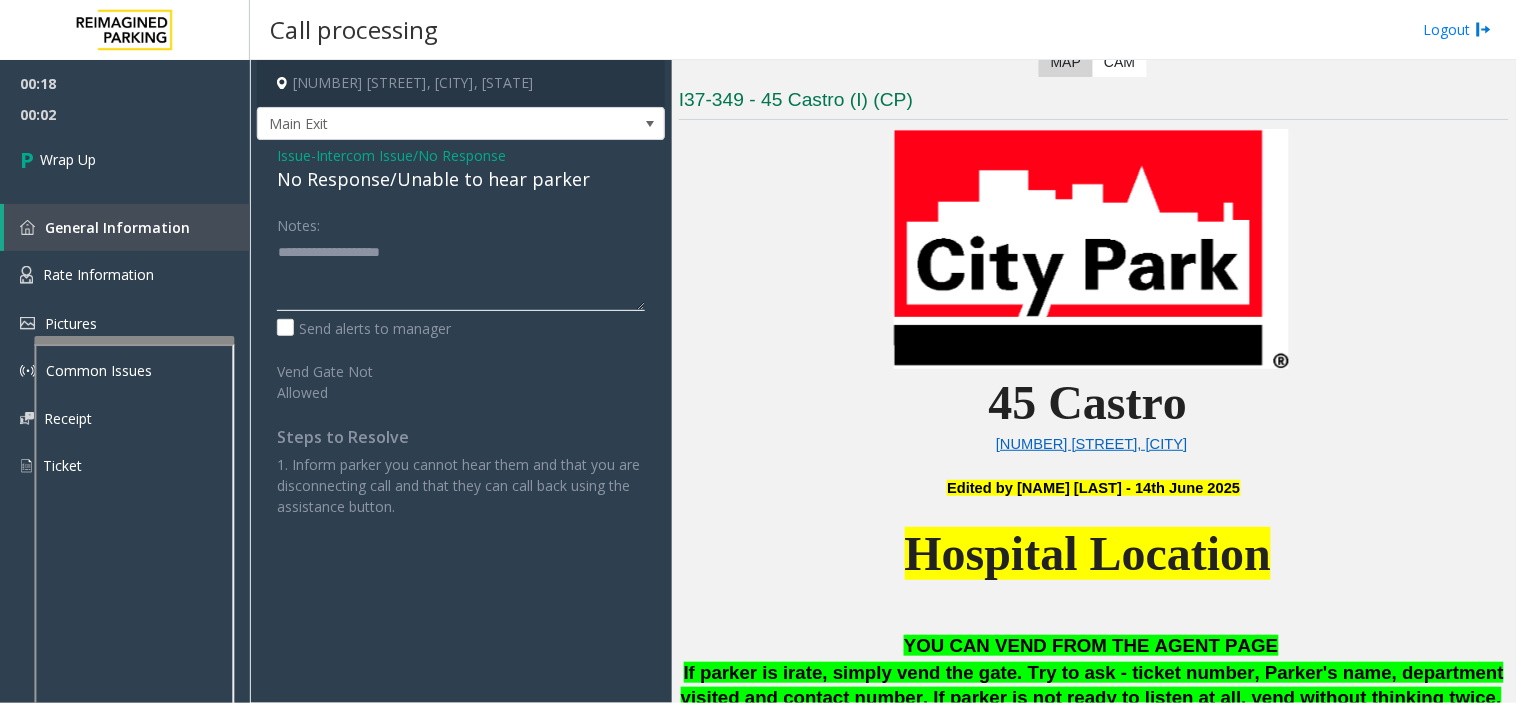 paste on "**********" 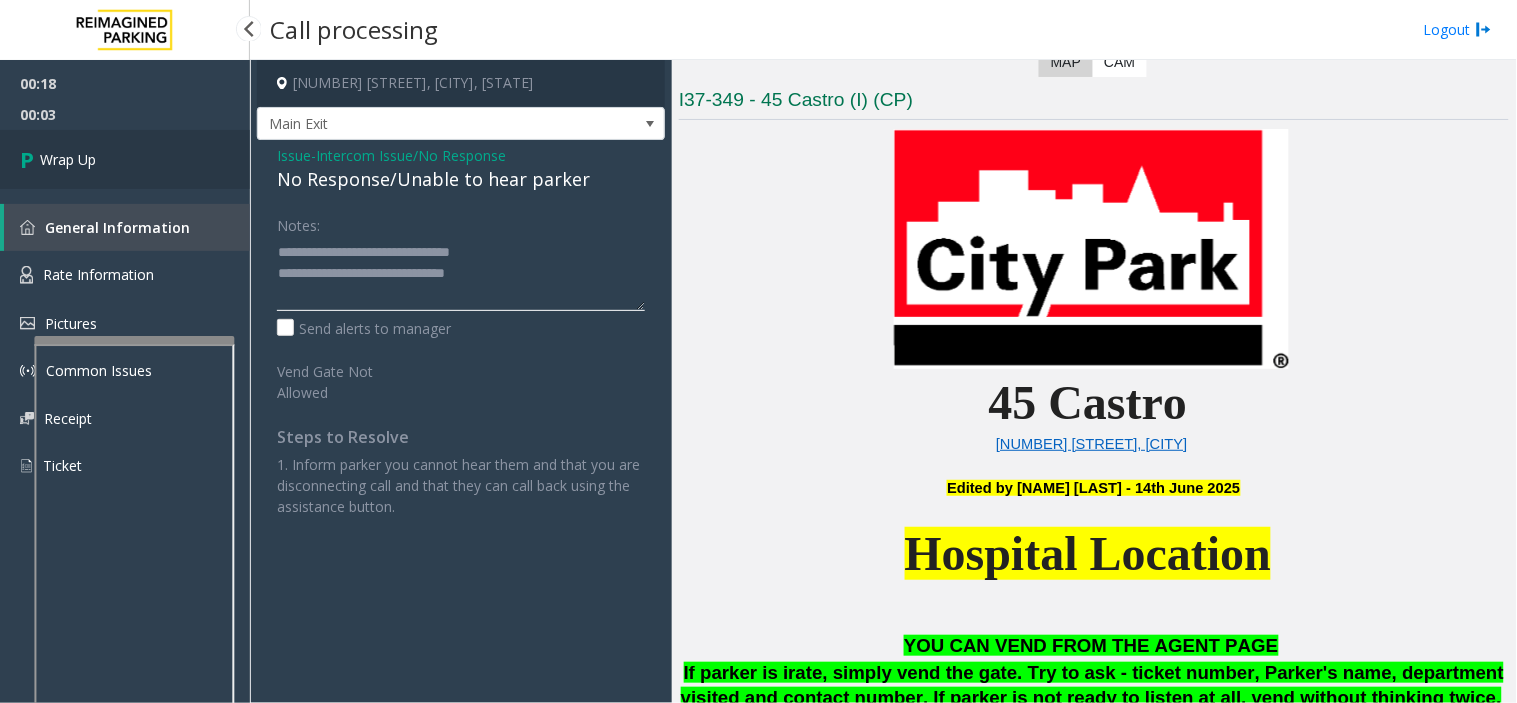 type on "**********" 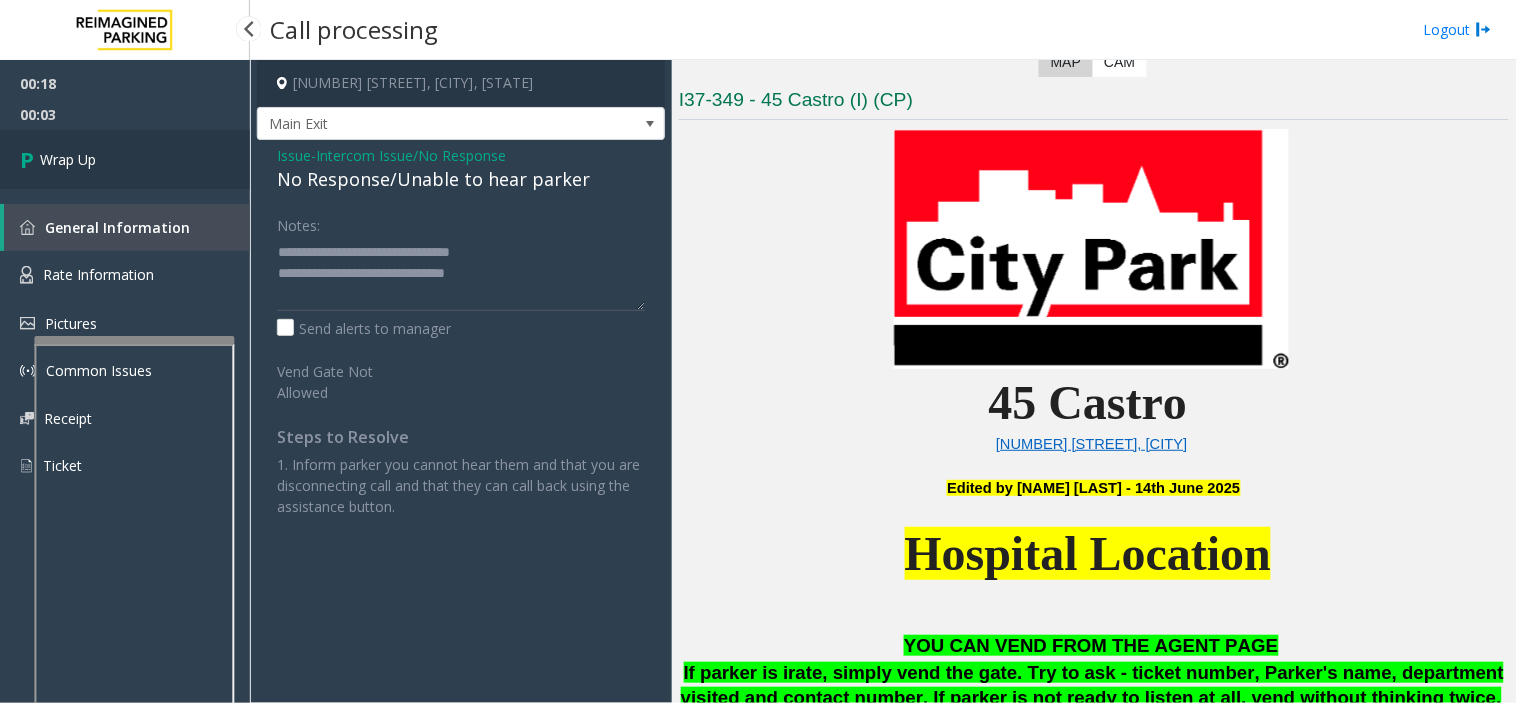 click on "Wrap Up" at bounding box center (125, 159) 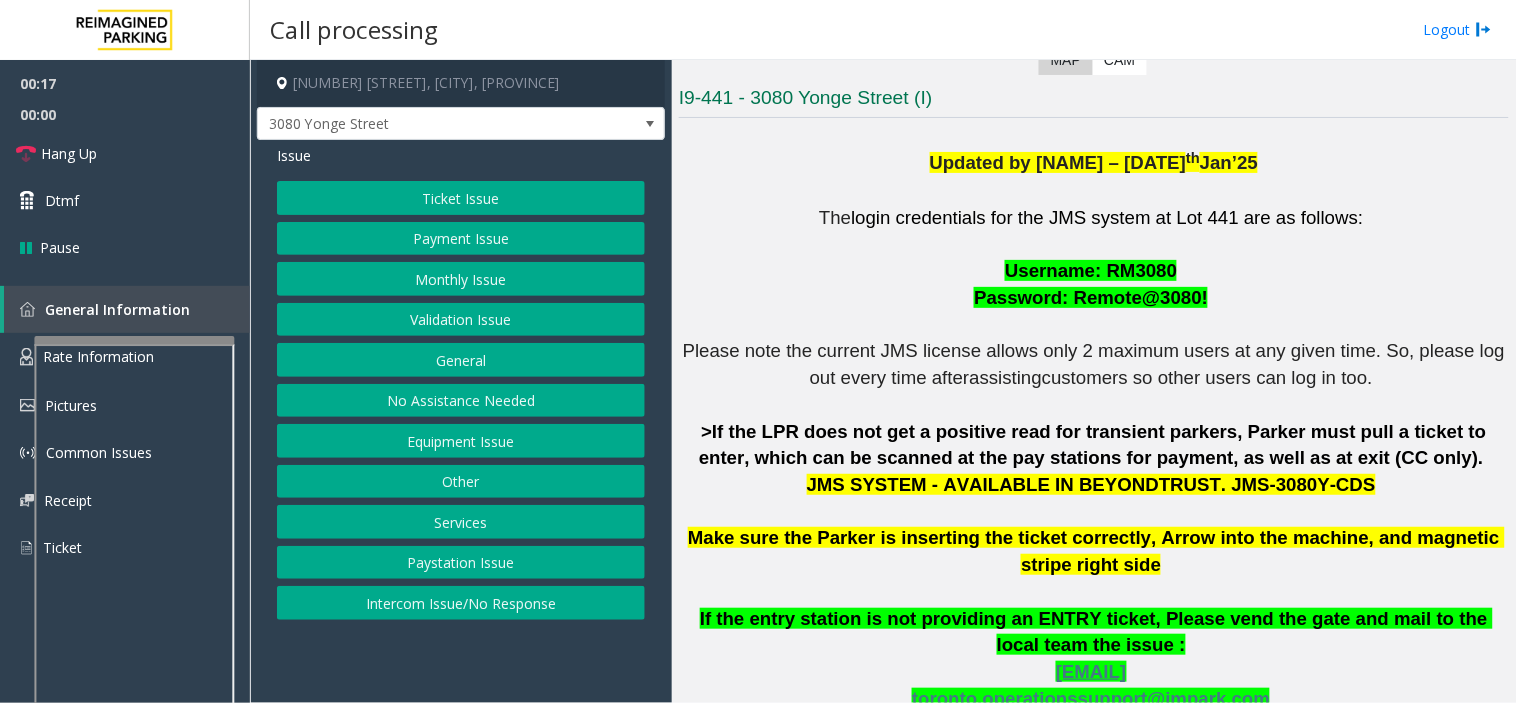 scroll, scrollTop: 444, scrollLeft: 0, axis: vertical 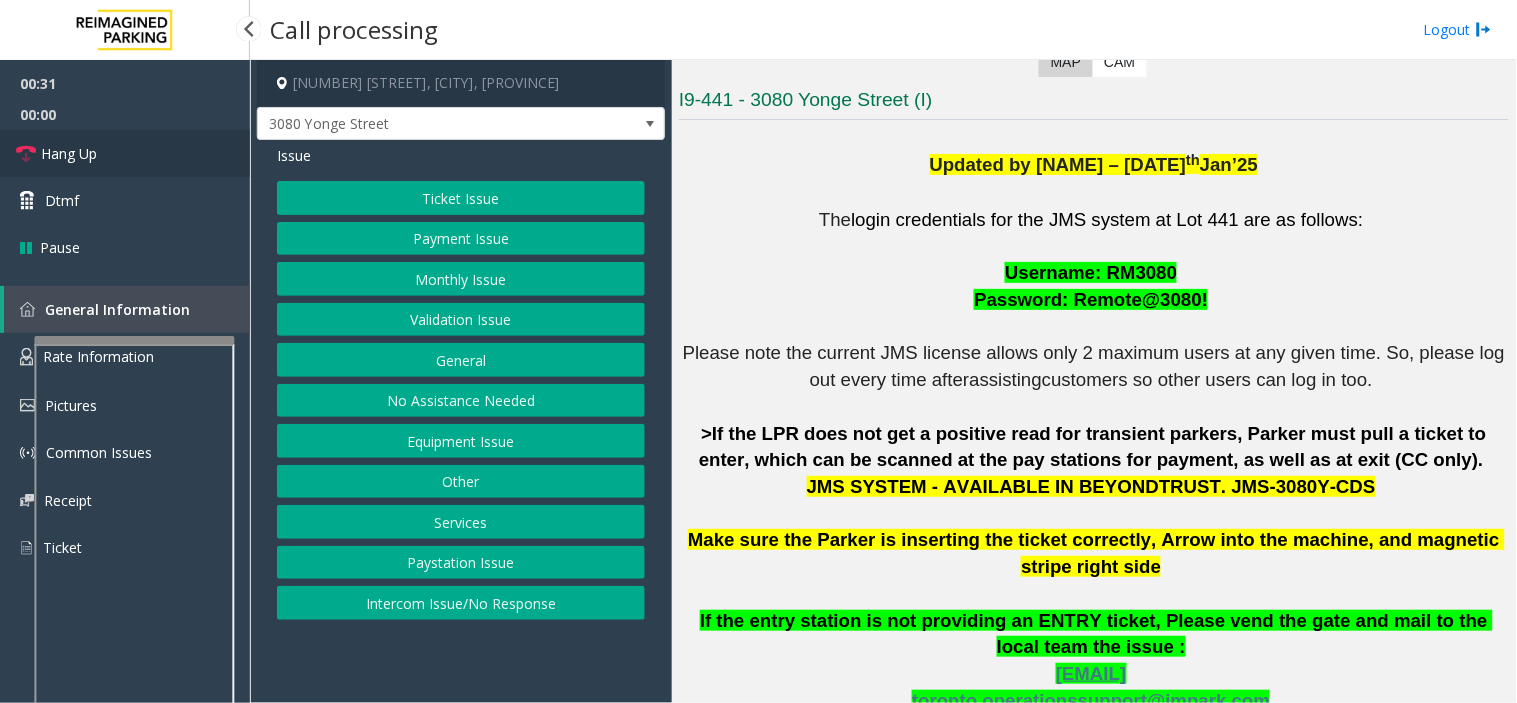 click on "Hang Up" at bounding box center [125, 153] 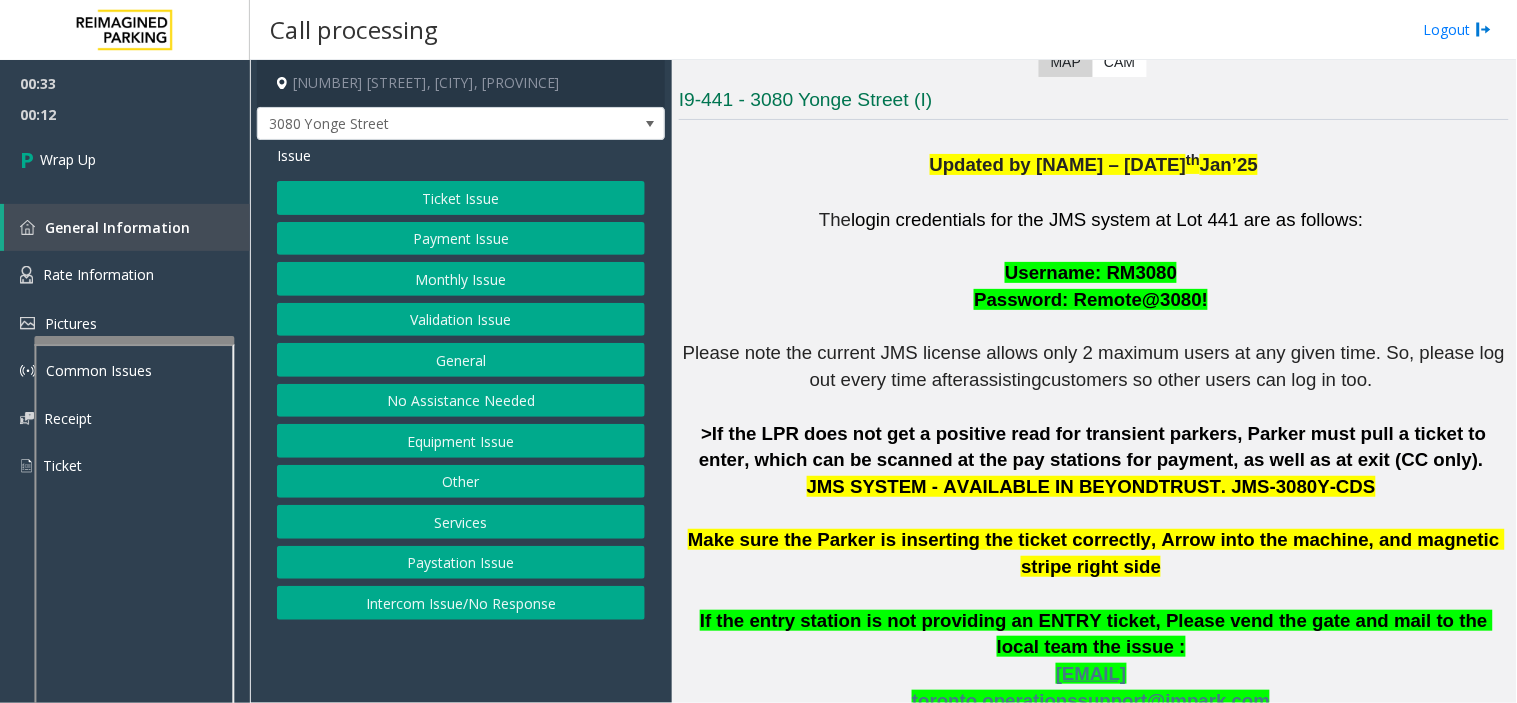 click on "No Assistance Needed" 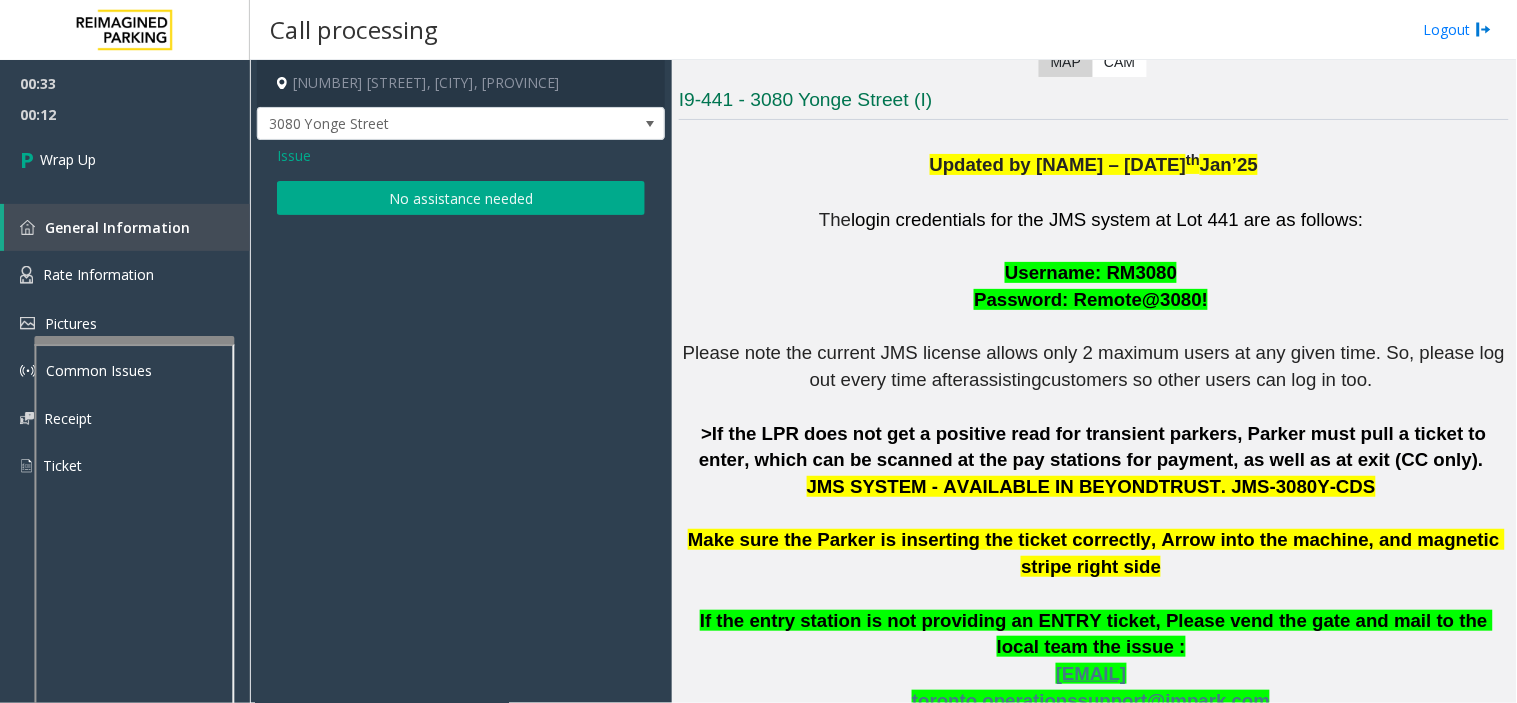 click on "No assistance needed" 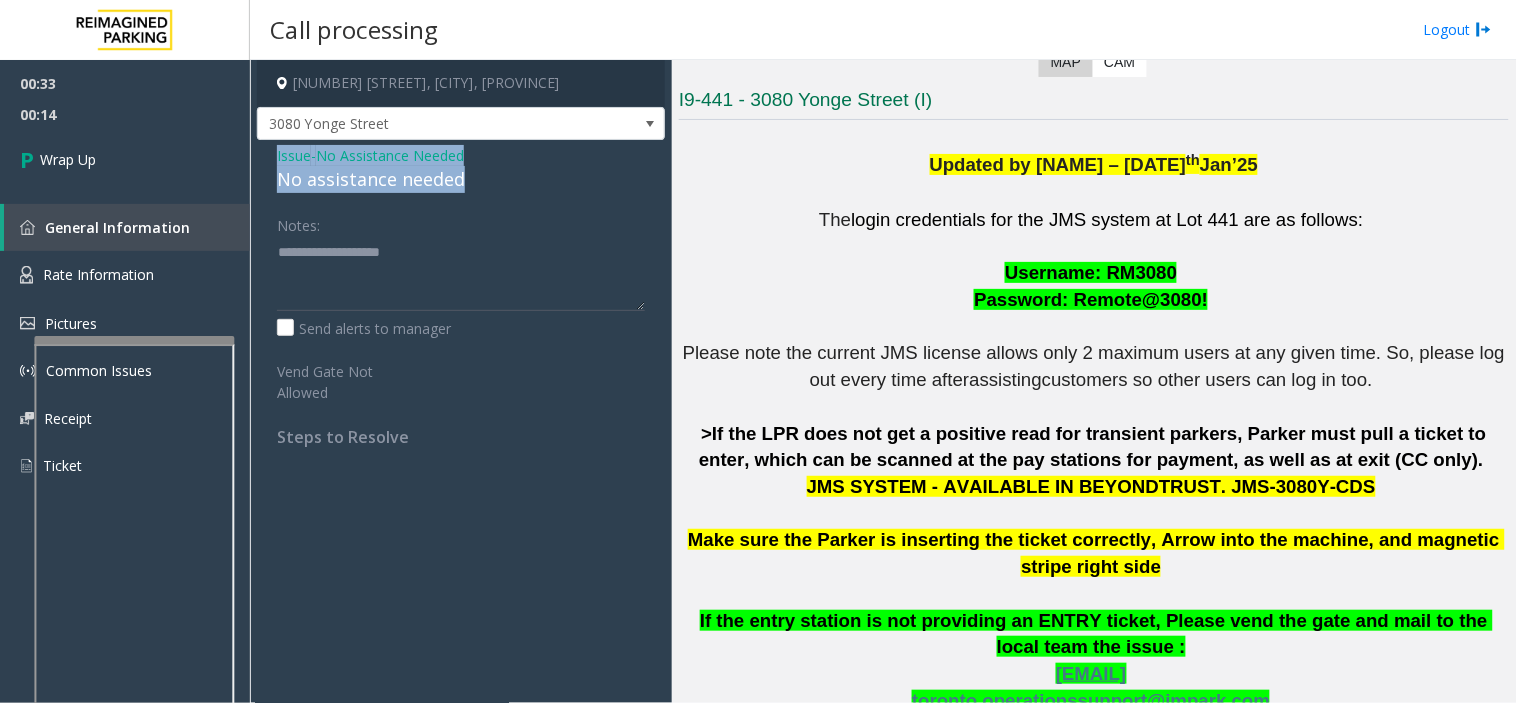 drag, startPoint x: 306, startPoint y: 156, endPoint x: 492, endPoint y: 190, distance: 189.08199 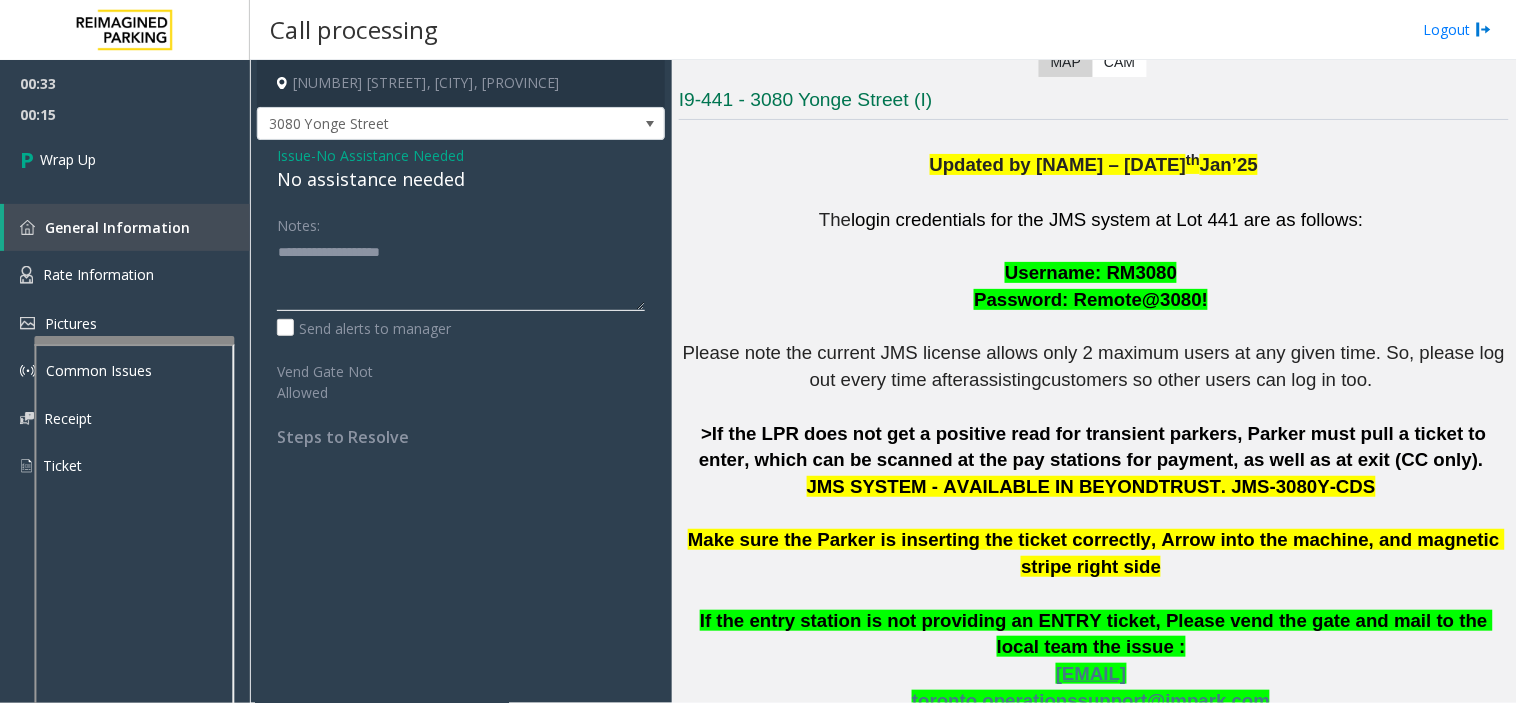 click 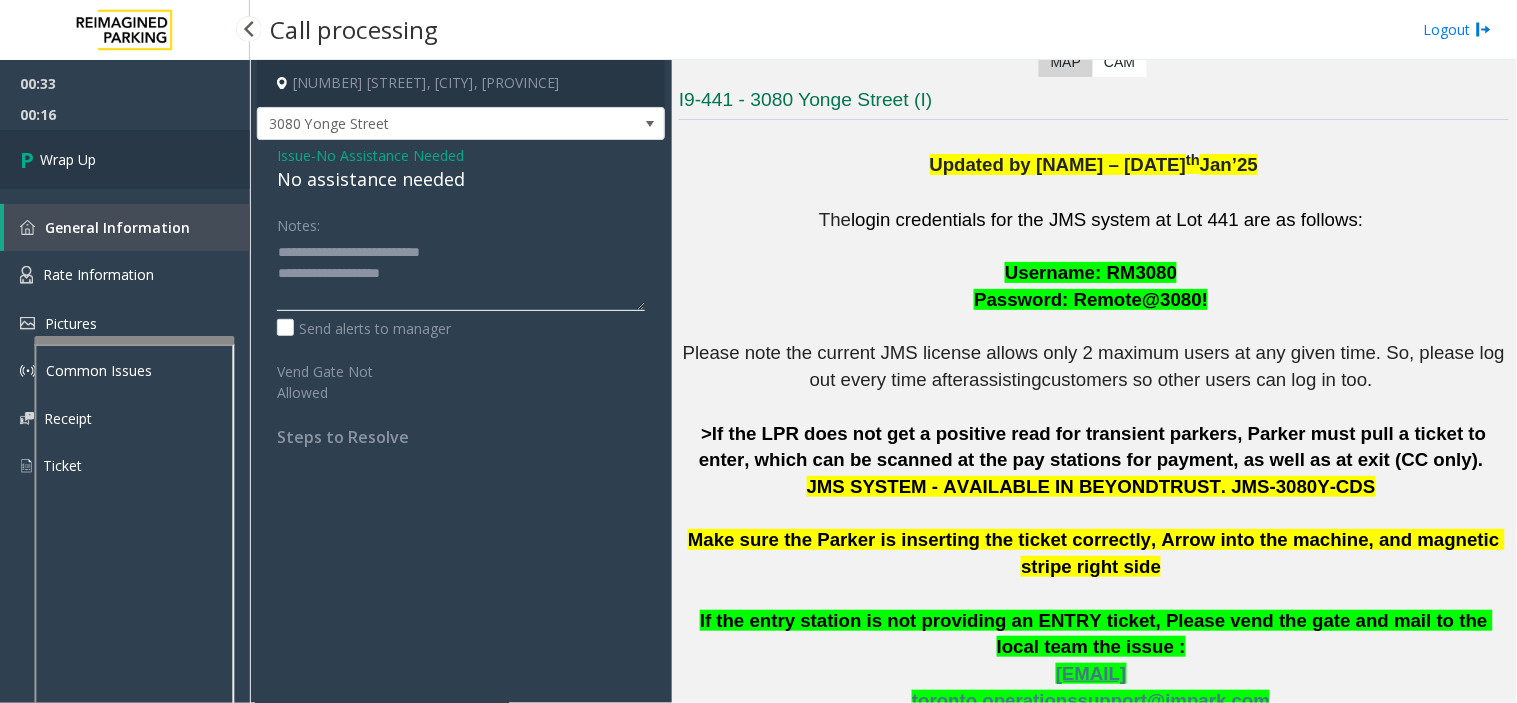 type on "**********" 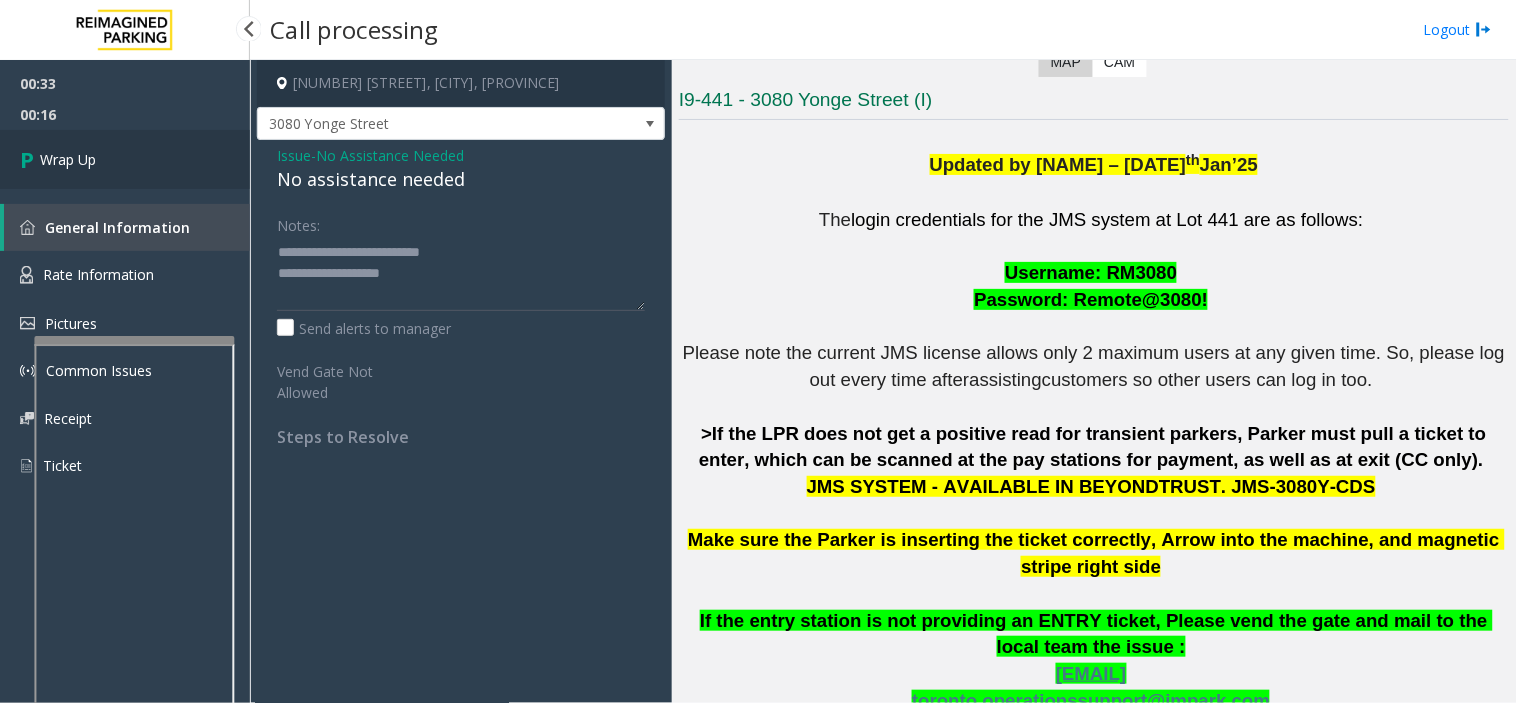 click on "Wrap Up" at bounding box center (125, 159) 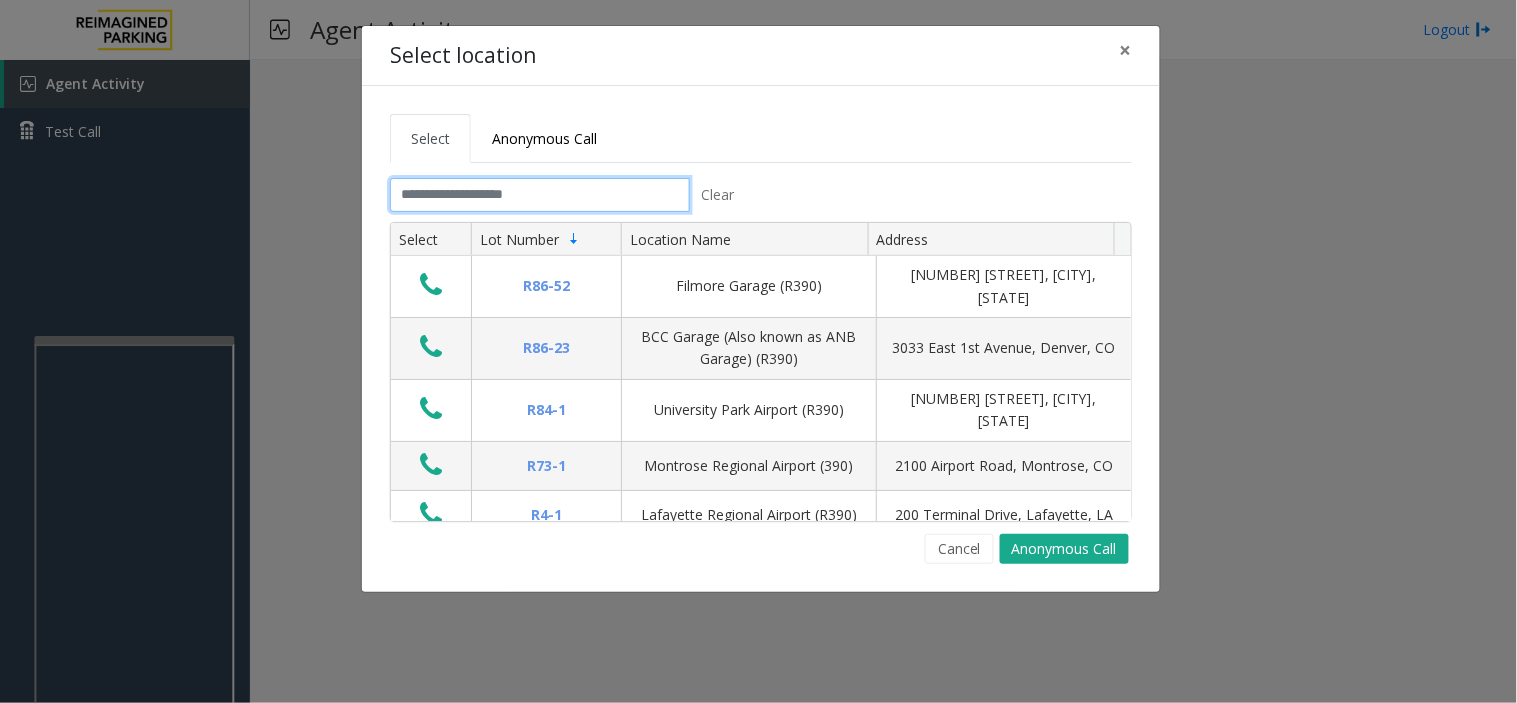 click 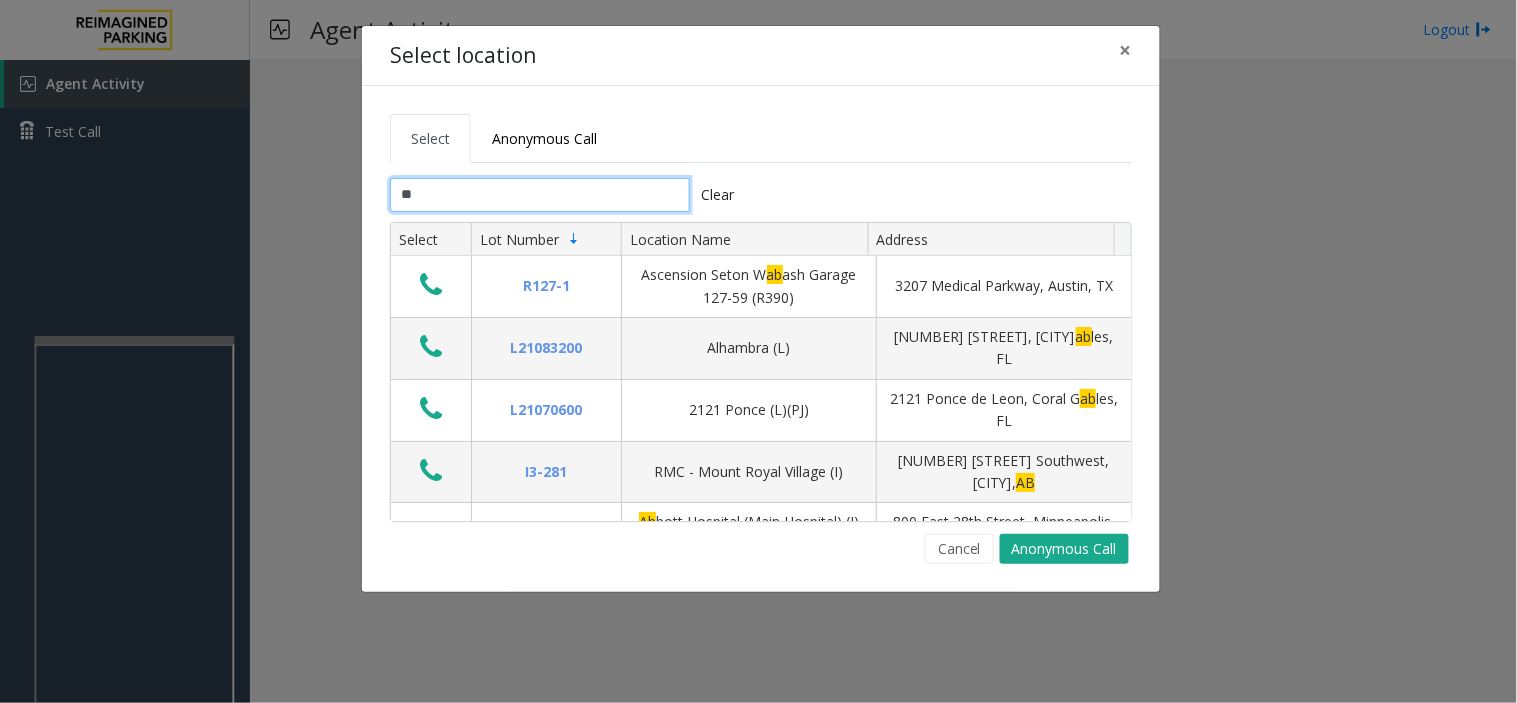 type on "*" 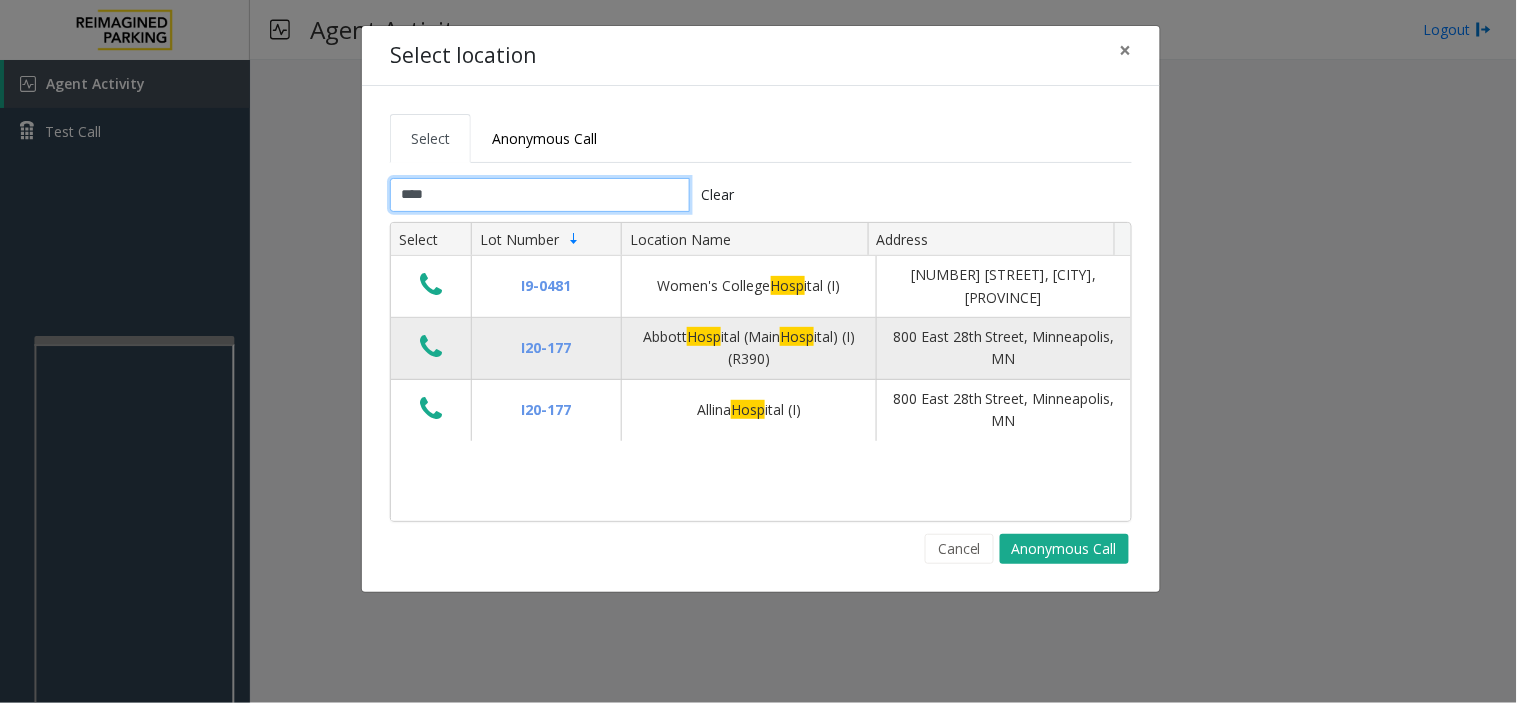 type on "****" 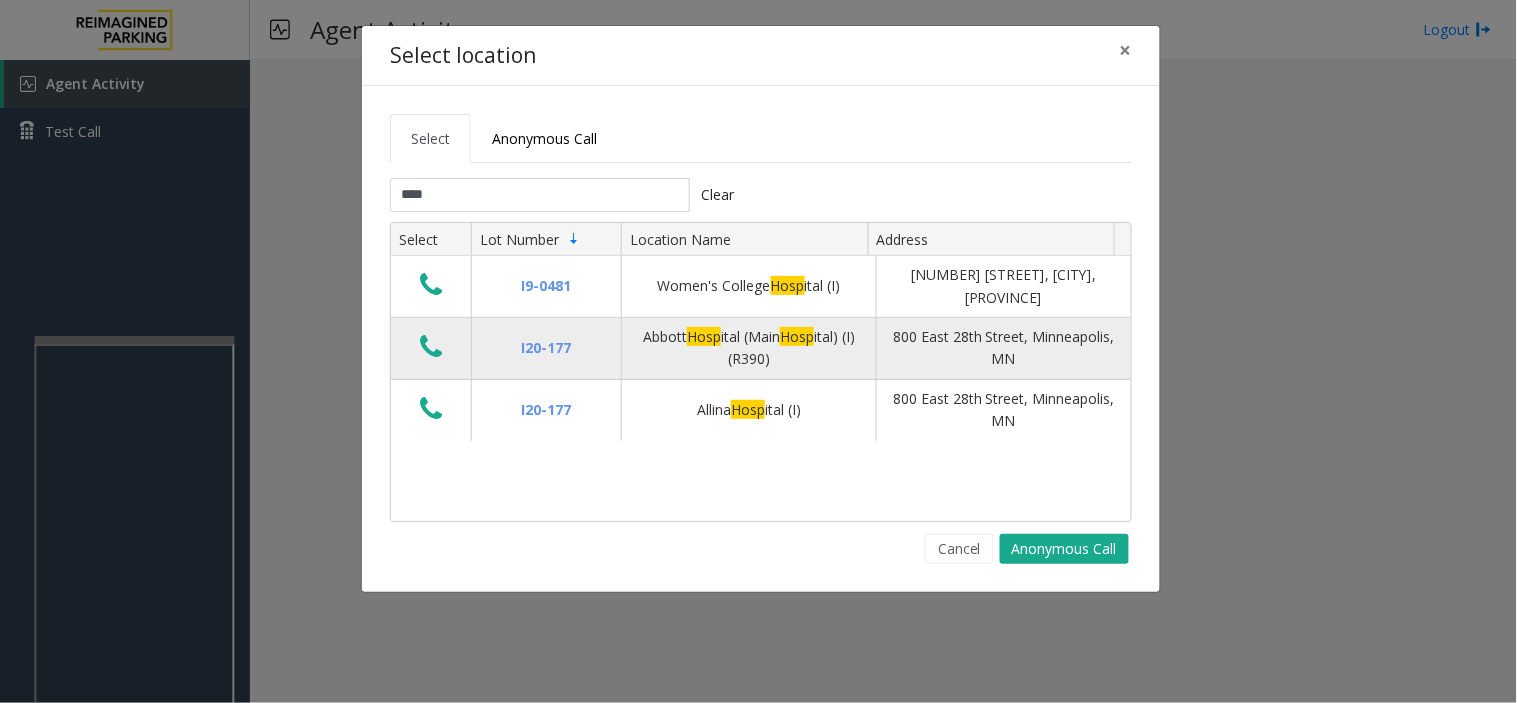 click 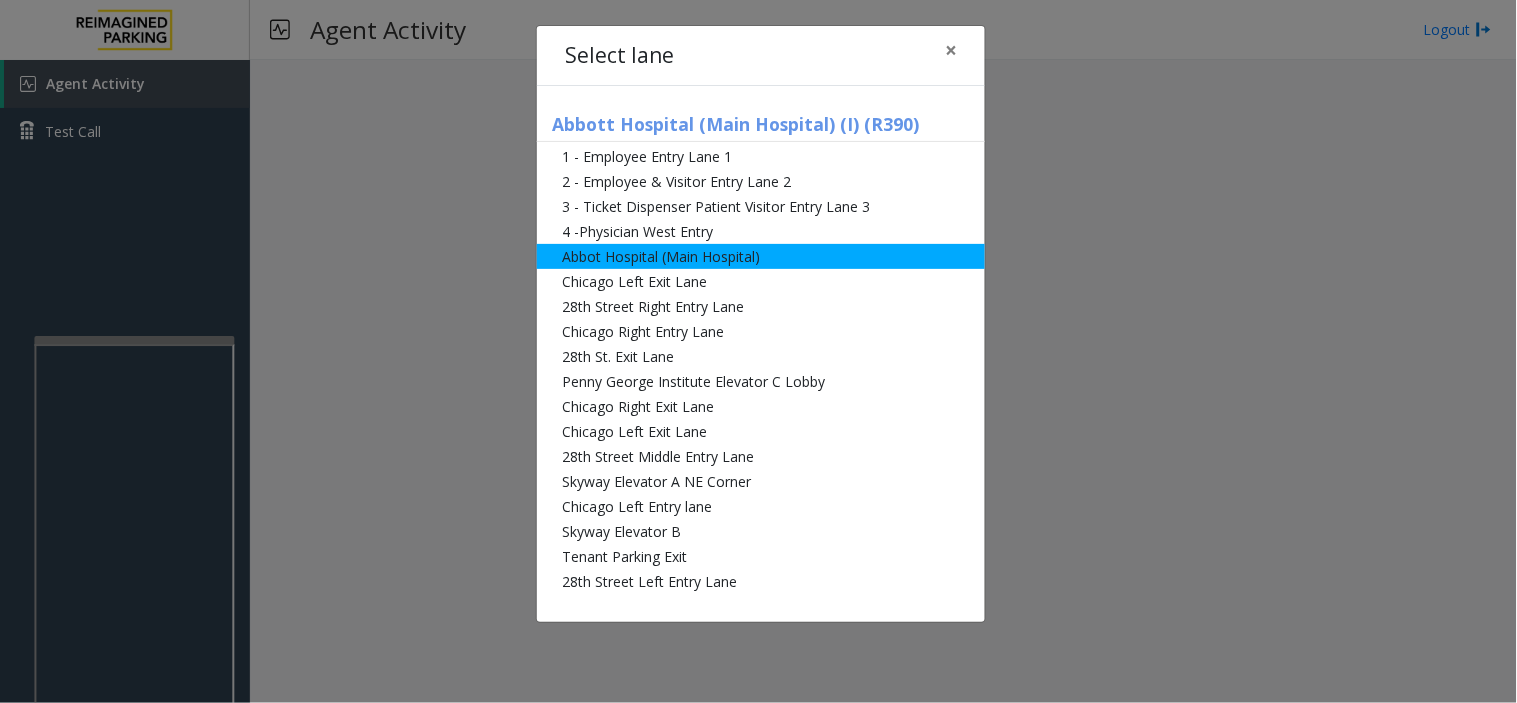 click on "Abbot Hospital (Main Hospital)" 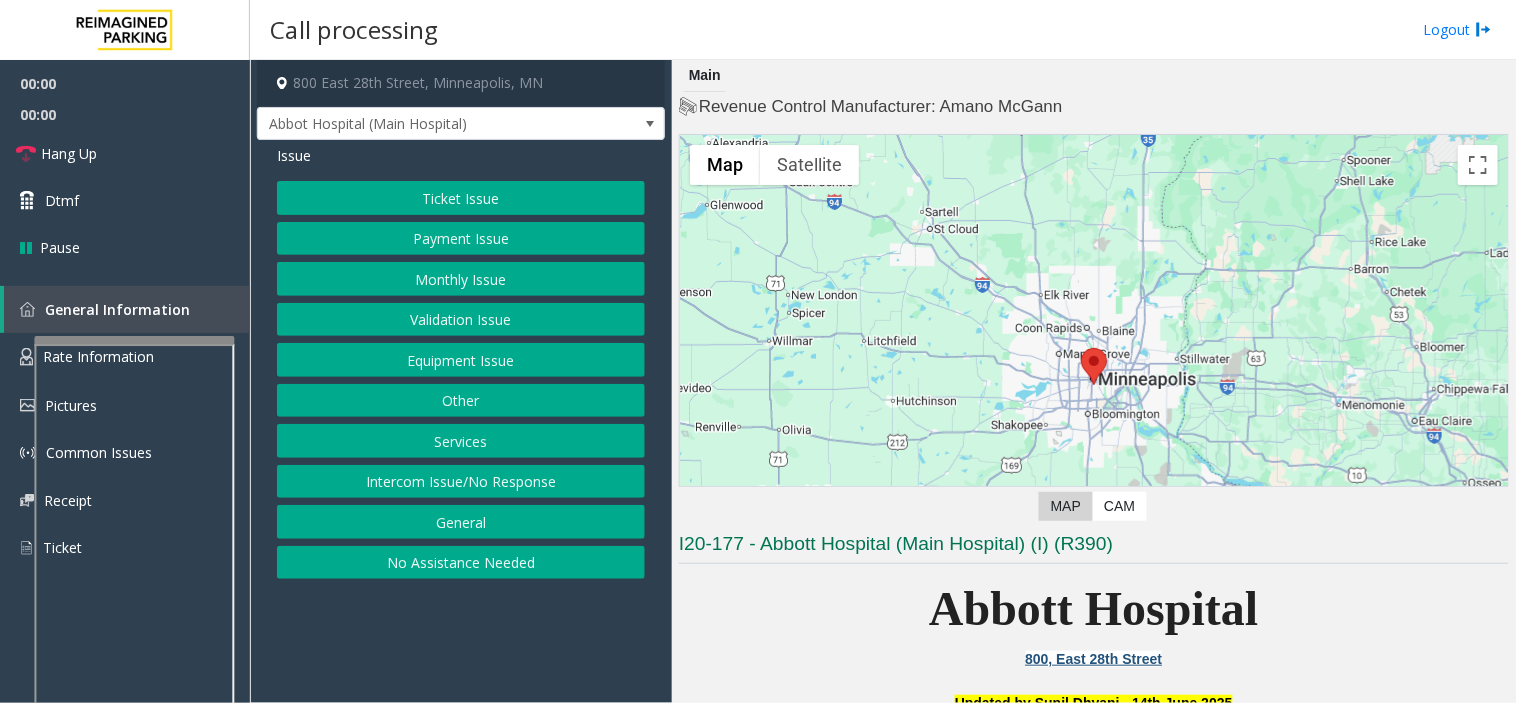 click on "Monthly Issue" 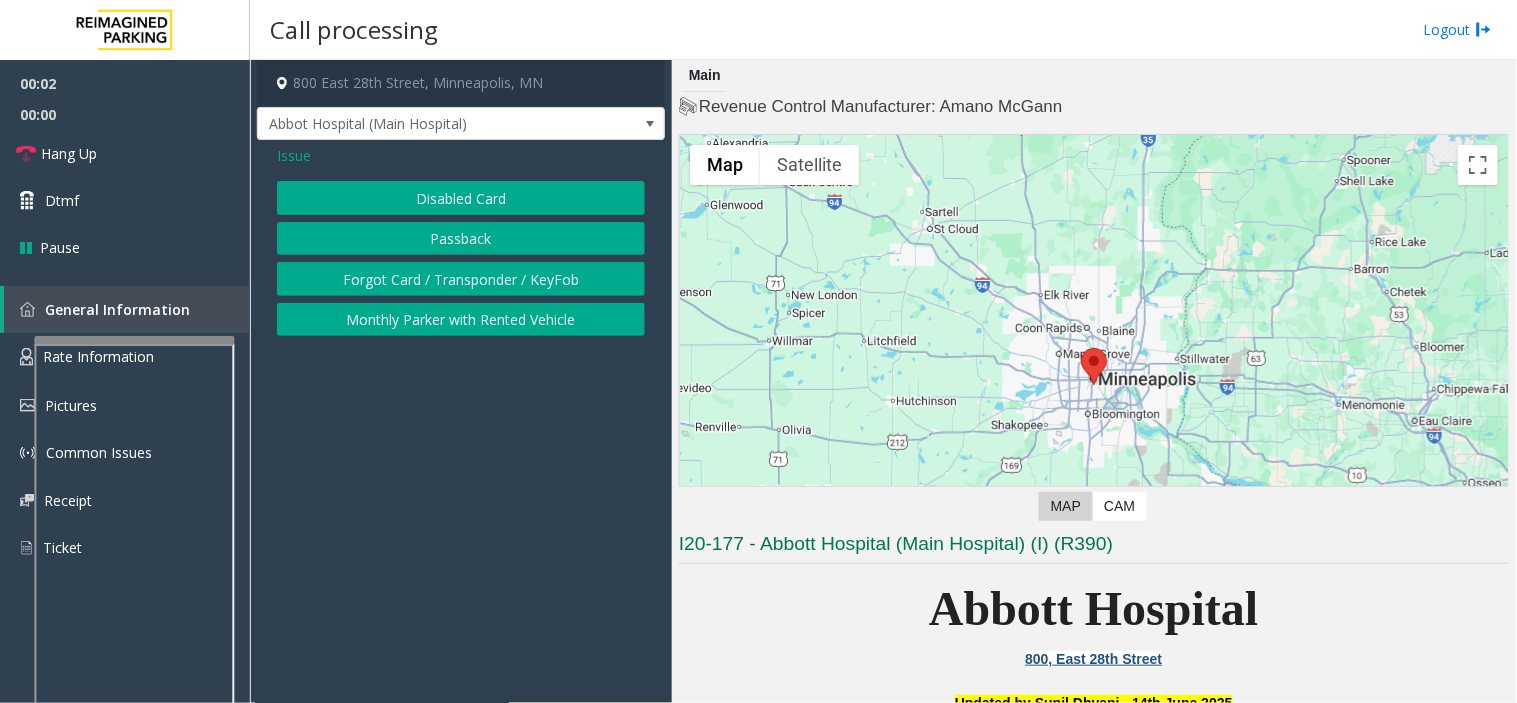 click on "Disabled Card" 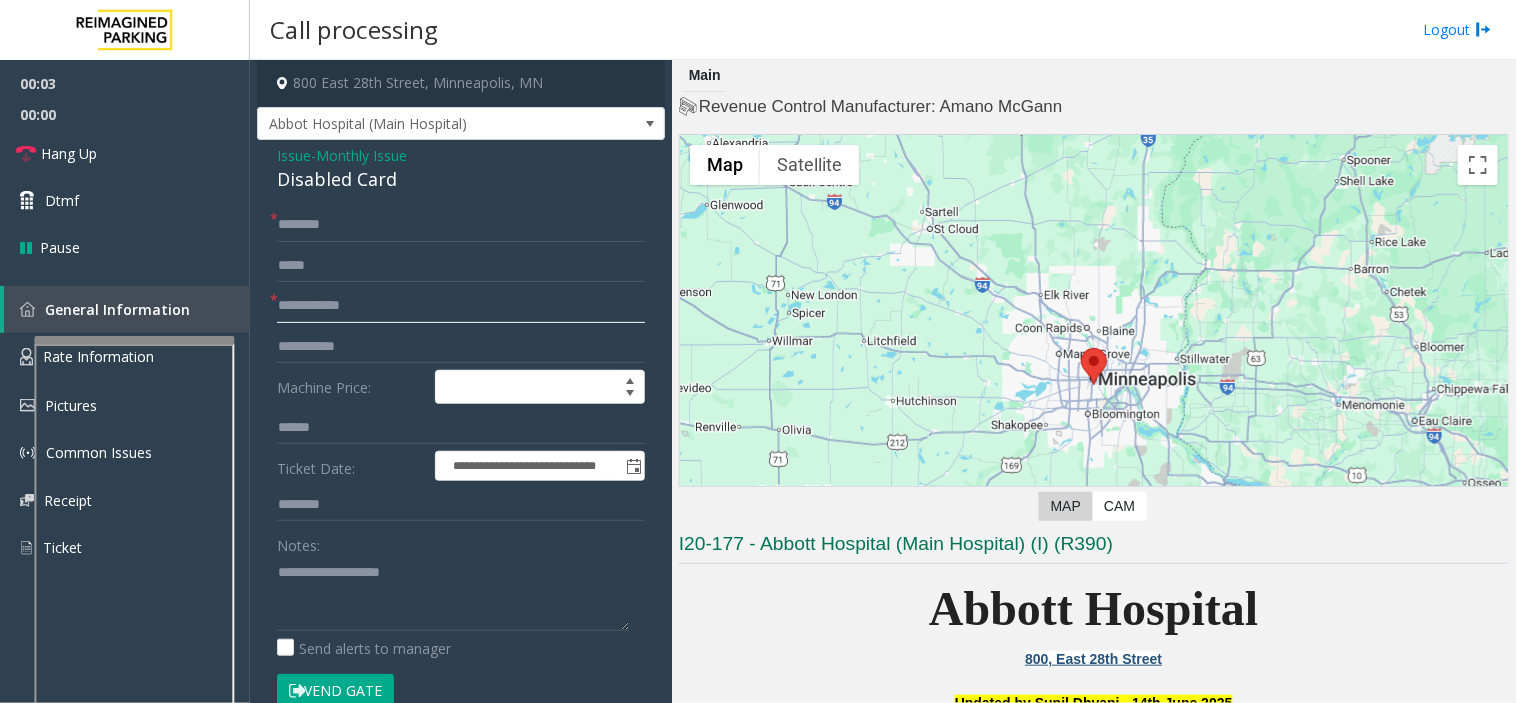 click 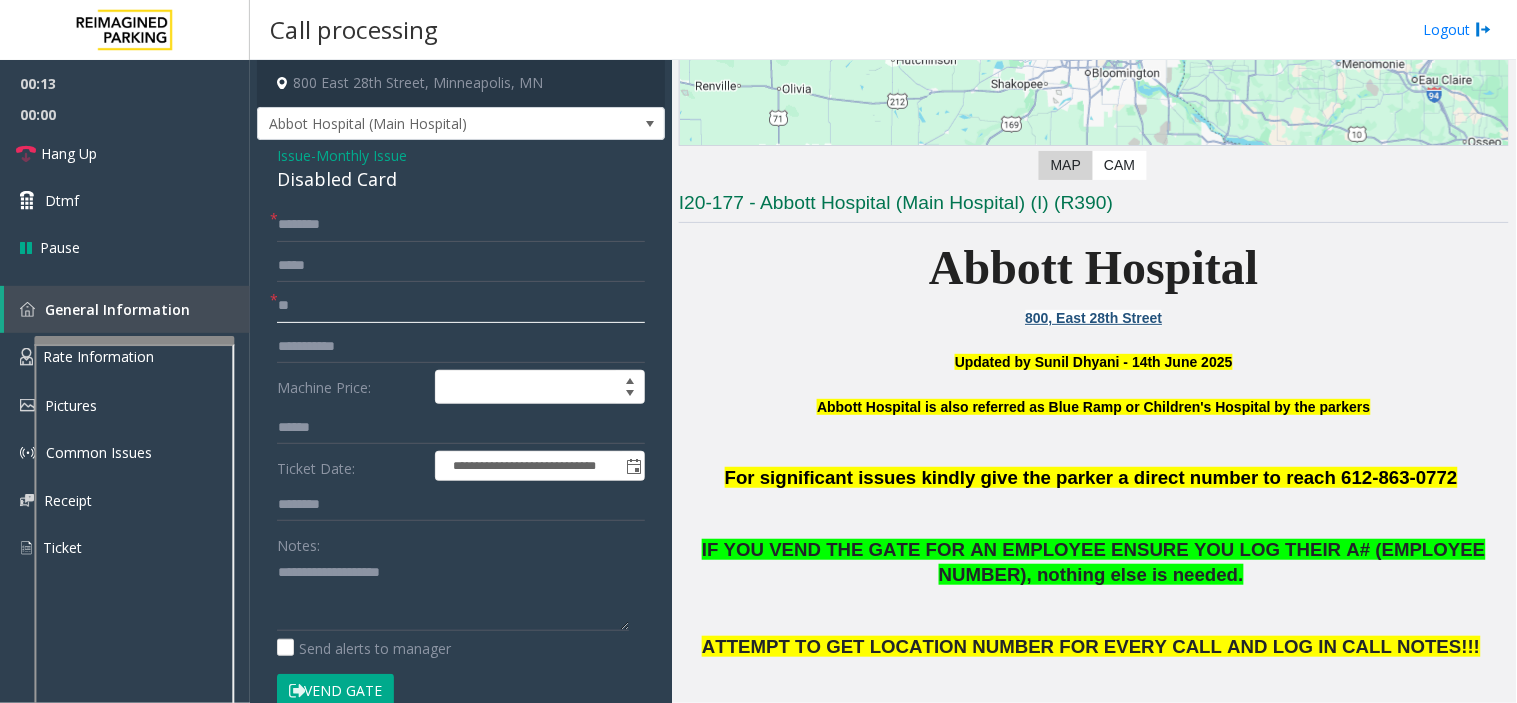 scroll, scrollTop: 444, scrollLeft: 0, axis: vertical 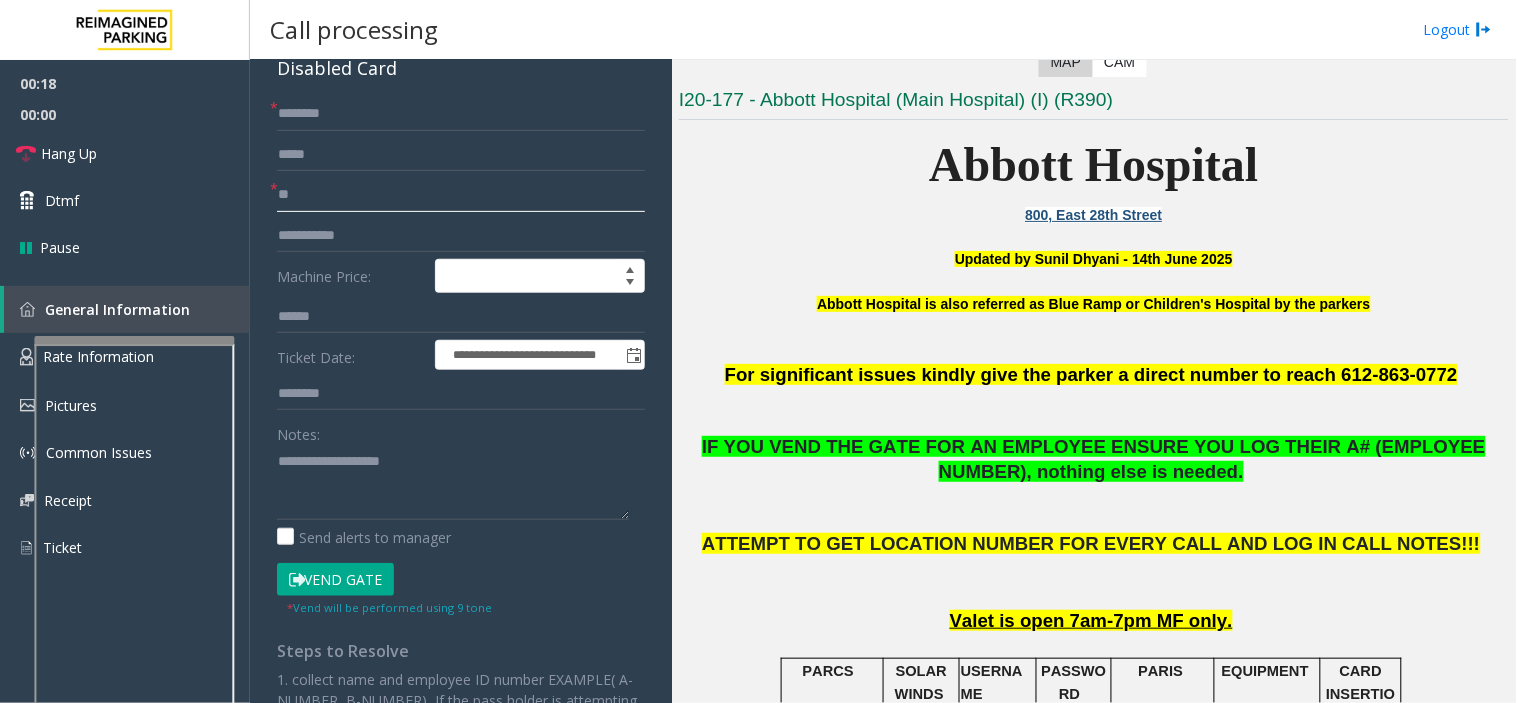 type on "**" 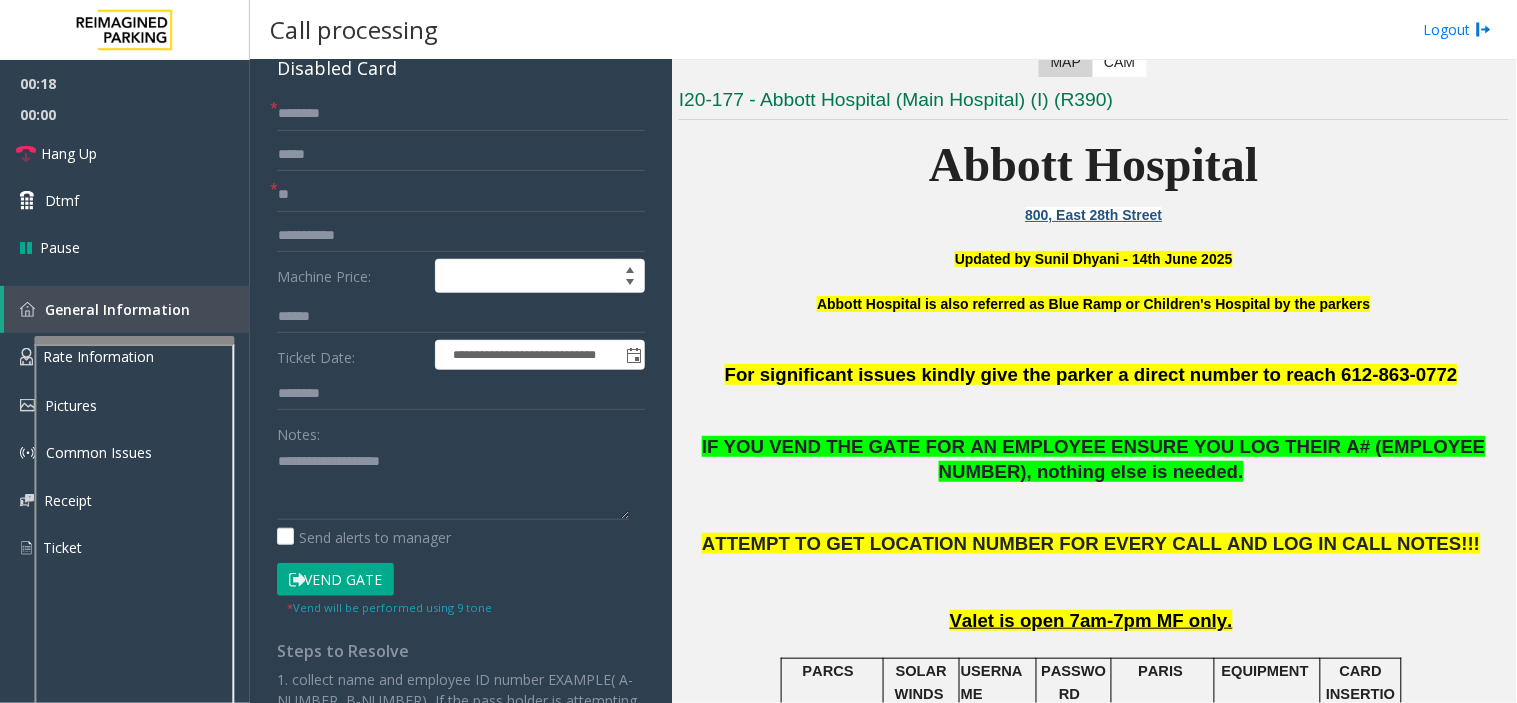 click on "Vend Gate" 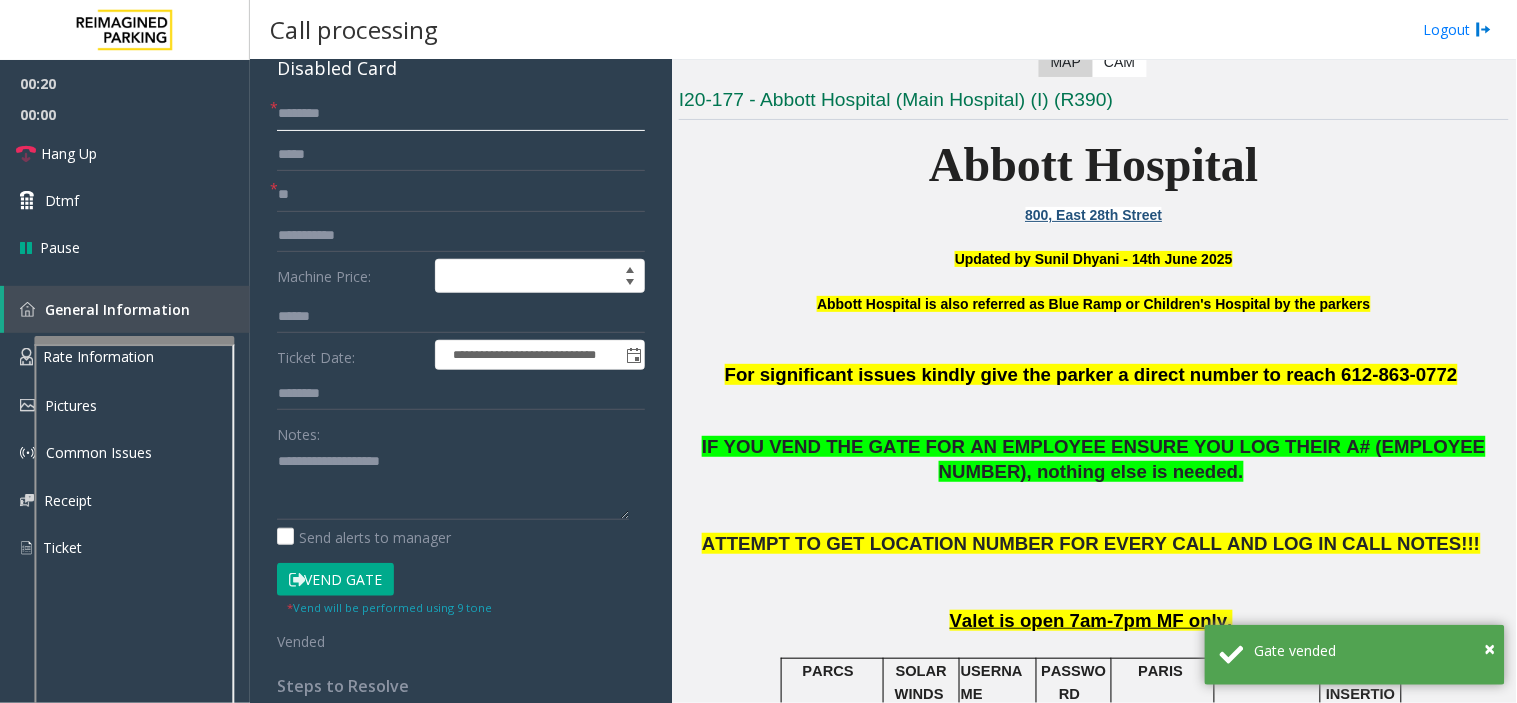 click 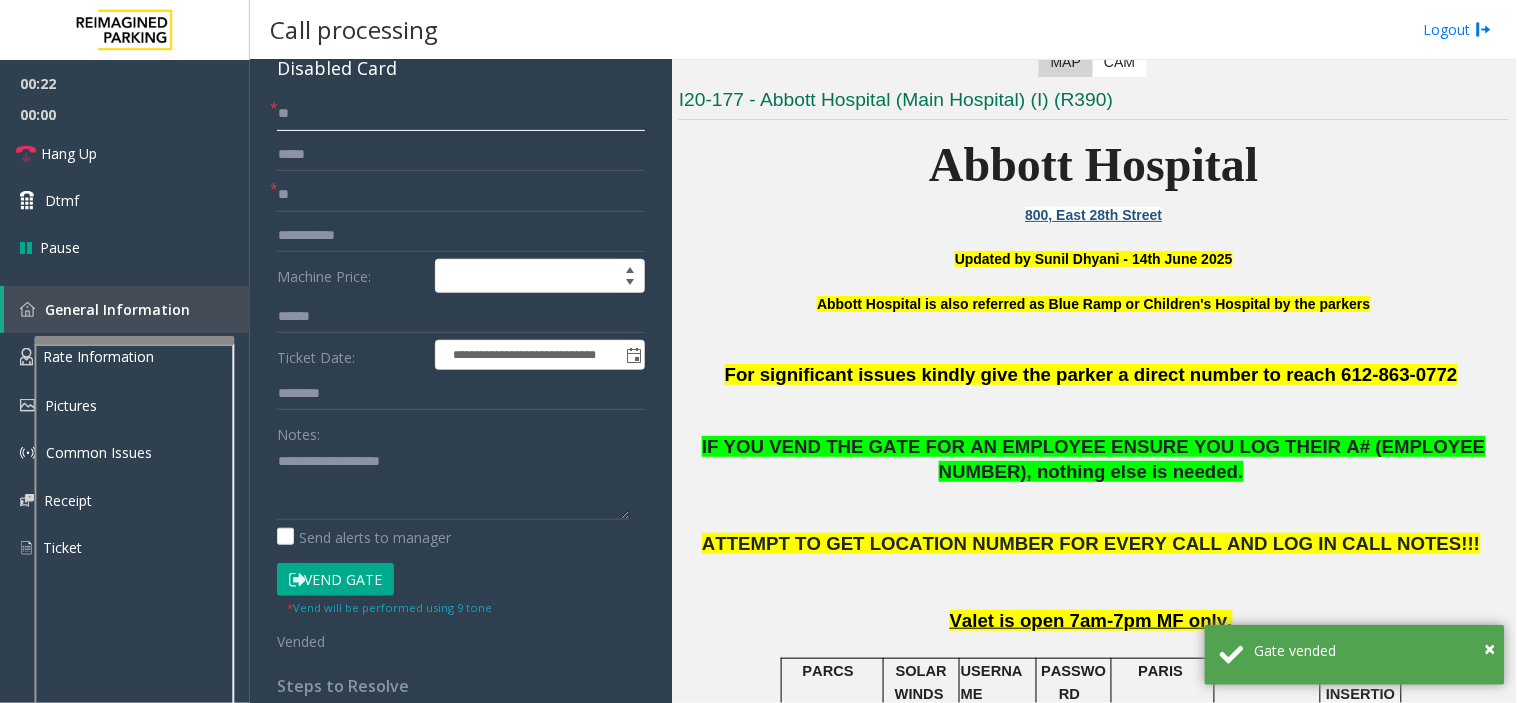 type on "**" 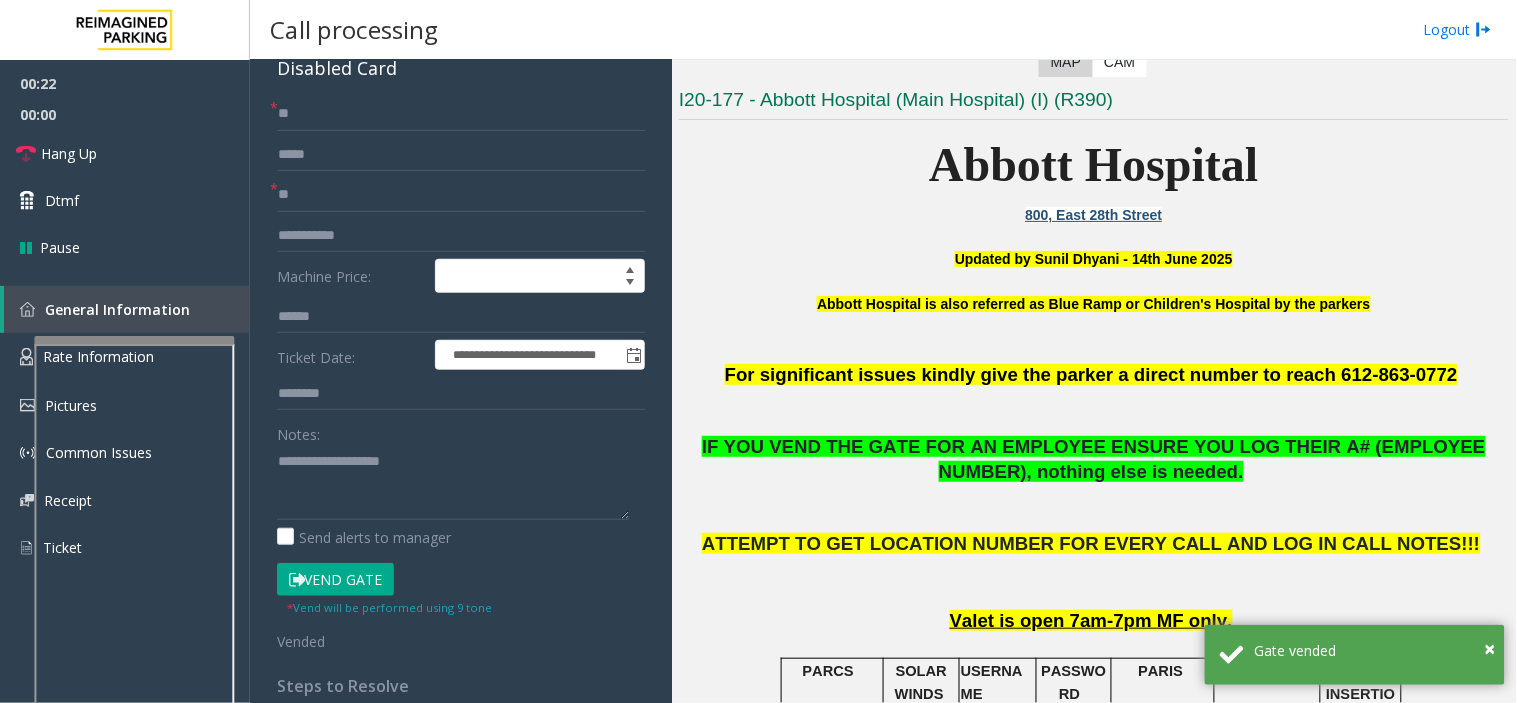 click on "Vend Gate" 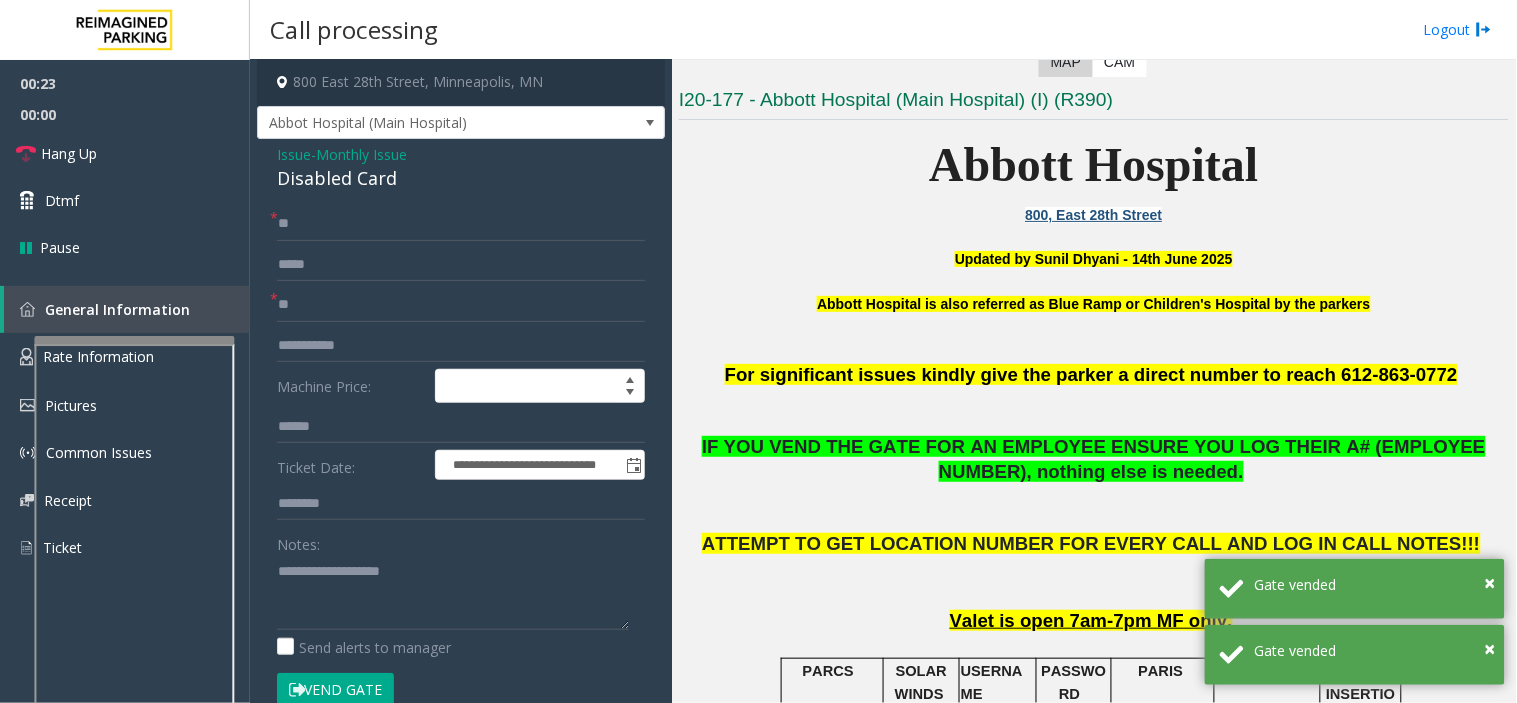 scroll, scrollTop: 0, scrollLeft: 0, axis: both 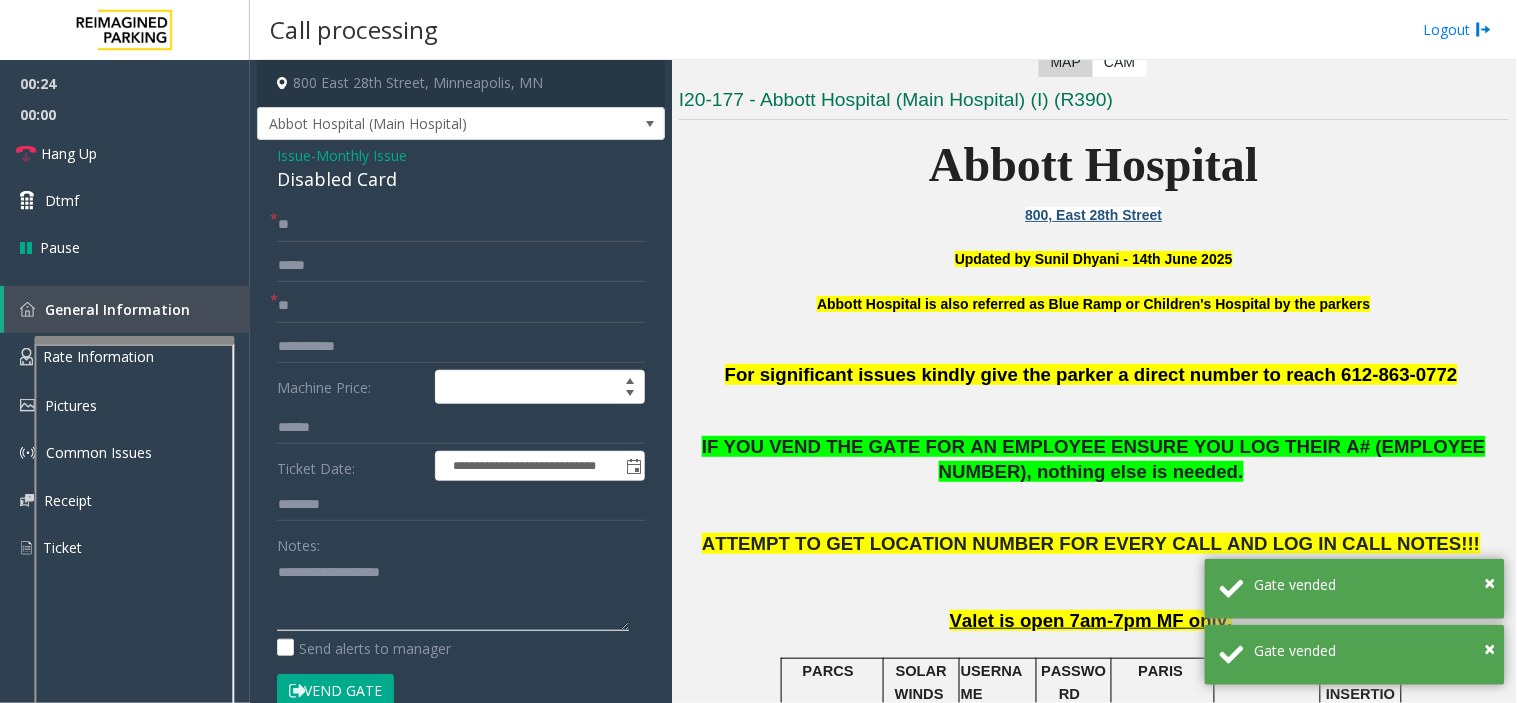 click 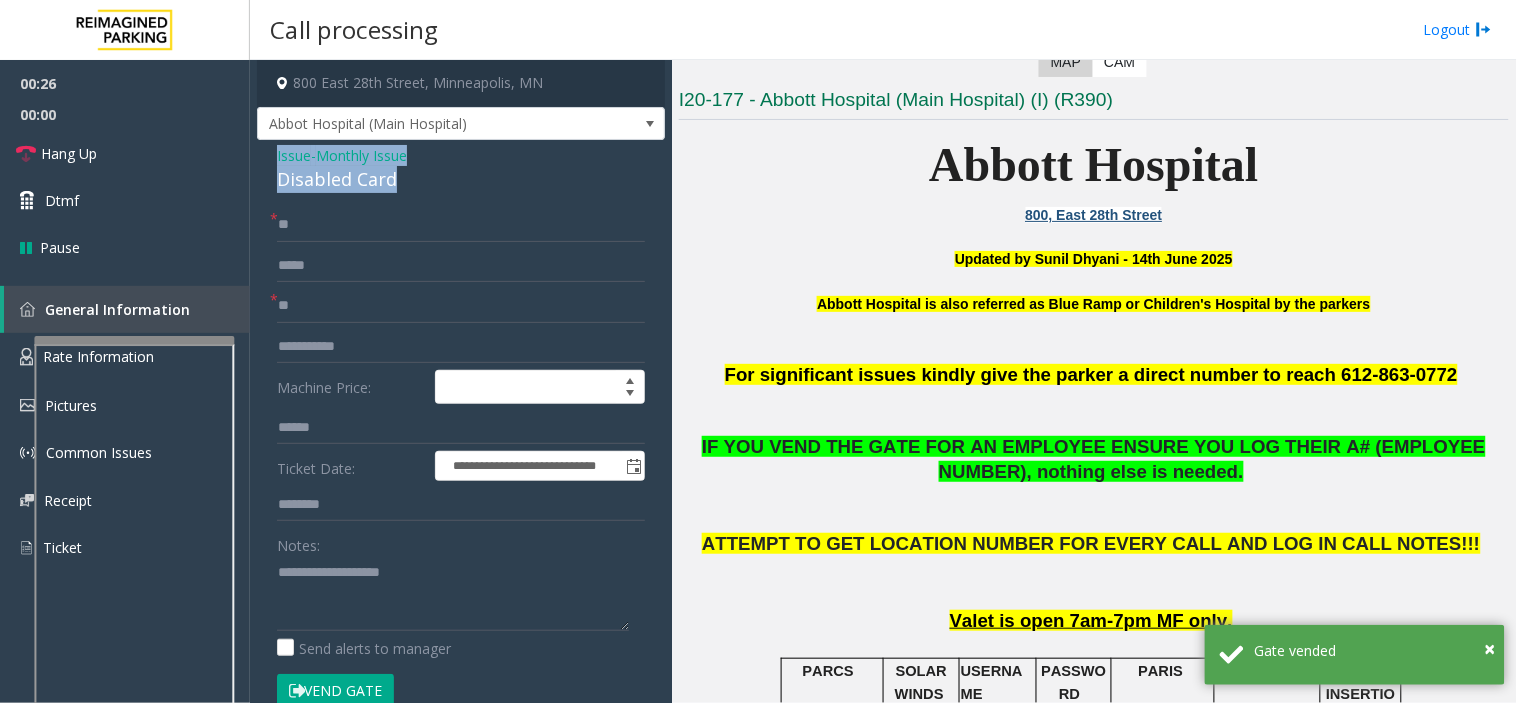 drag, startPoint x: 271, startPoint y: 156, endPoint x: 398, endPoint y: 166, distance: 127.39309 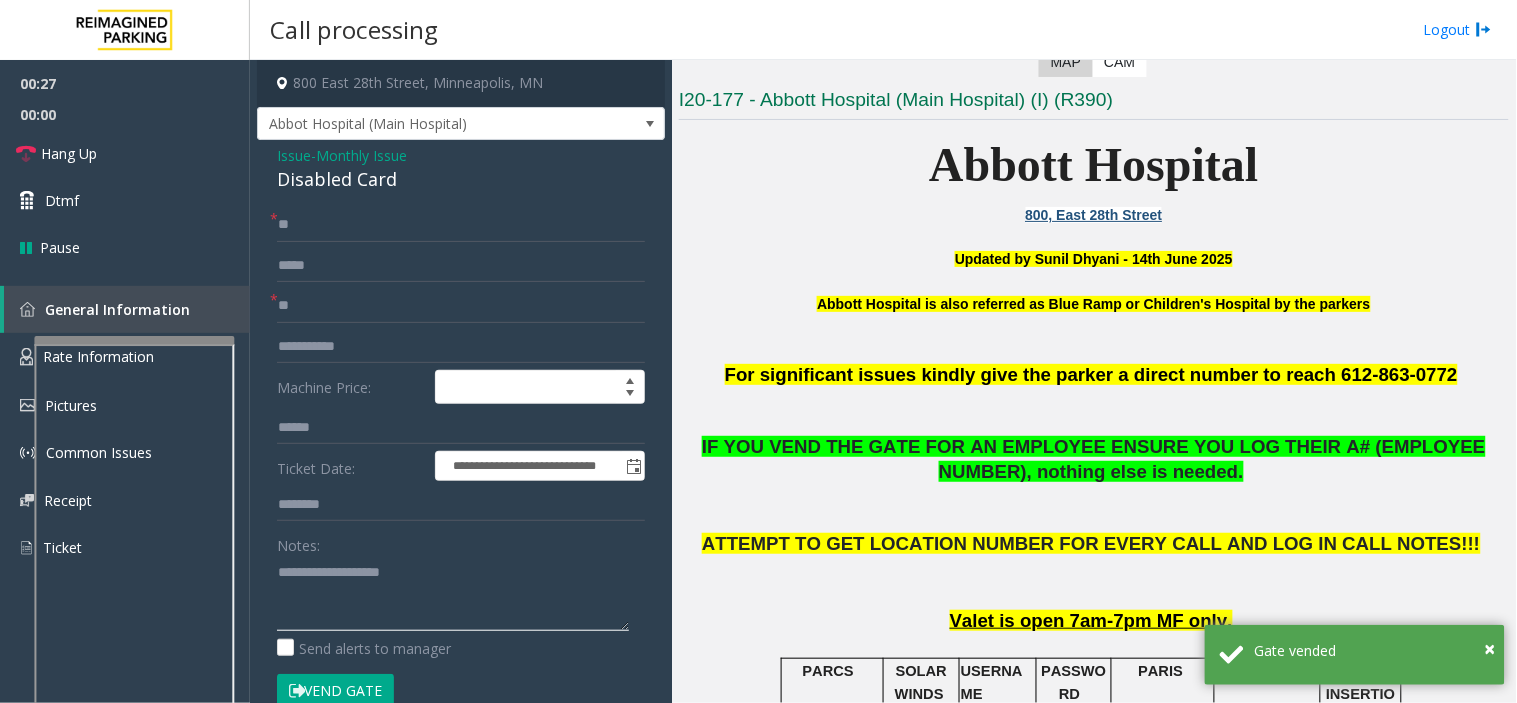 click 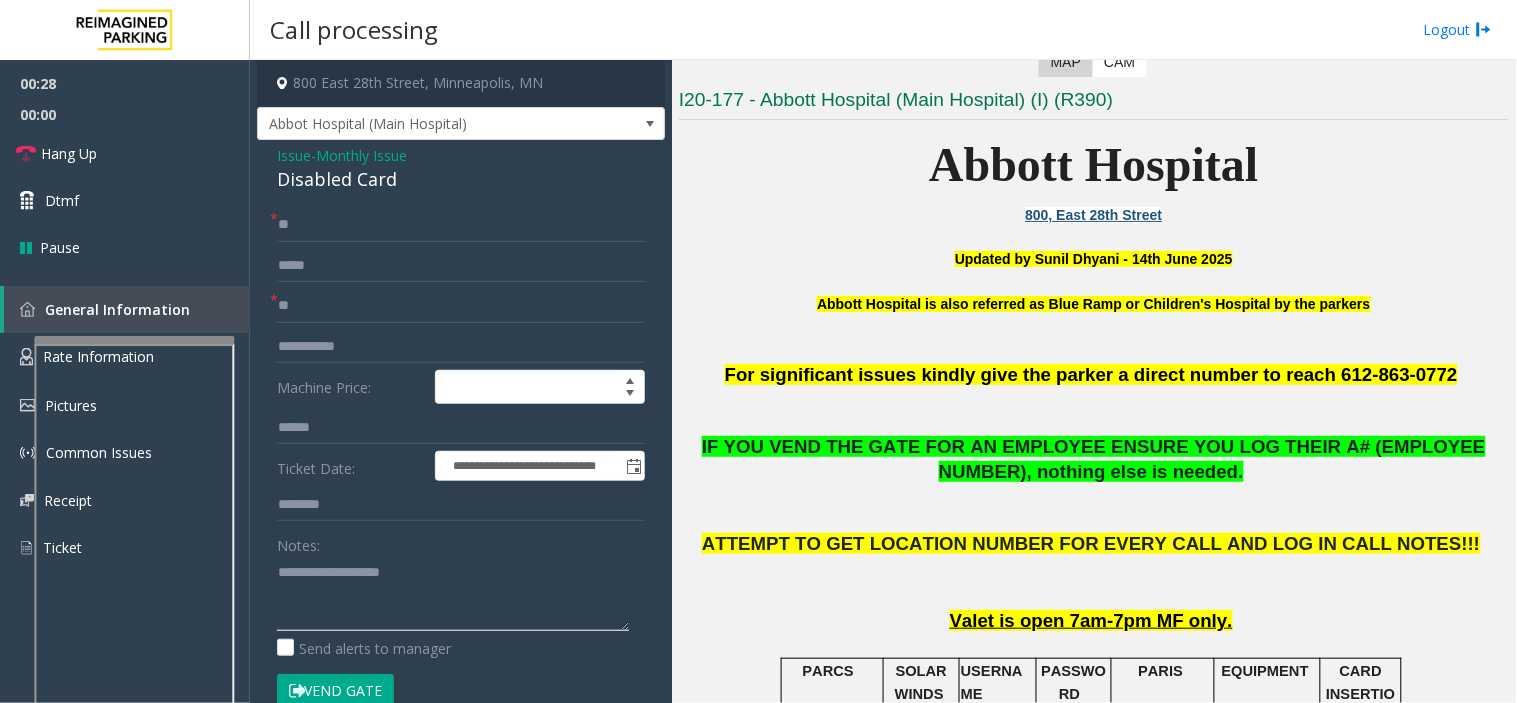 paste on "**********" 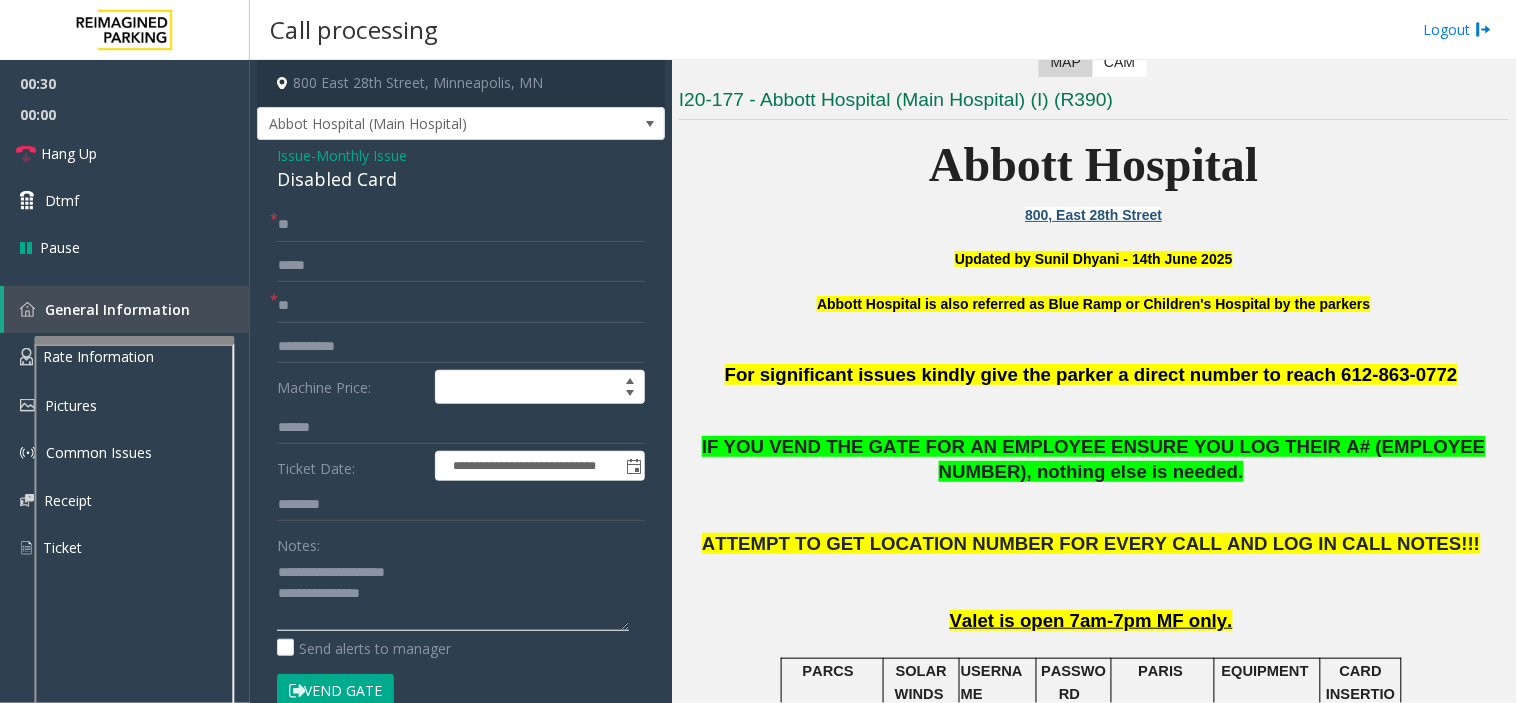 scroll, scrollTop: 35, scrollLeft: 0, axis: vertical 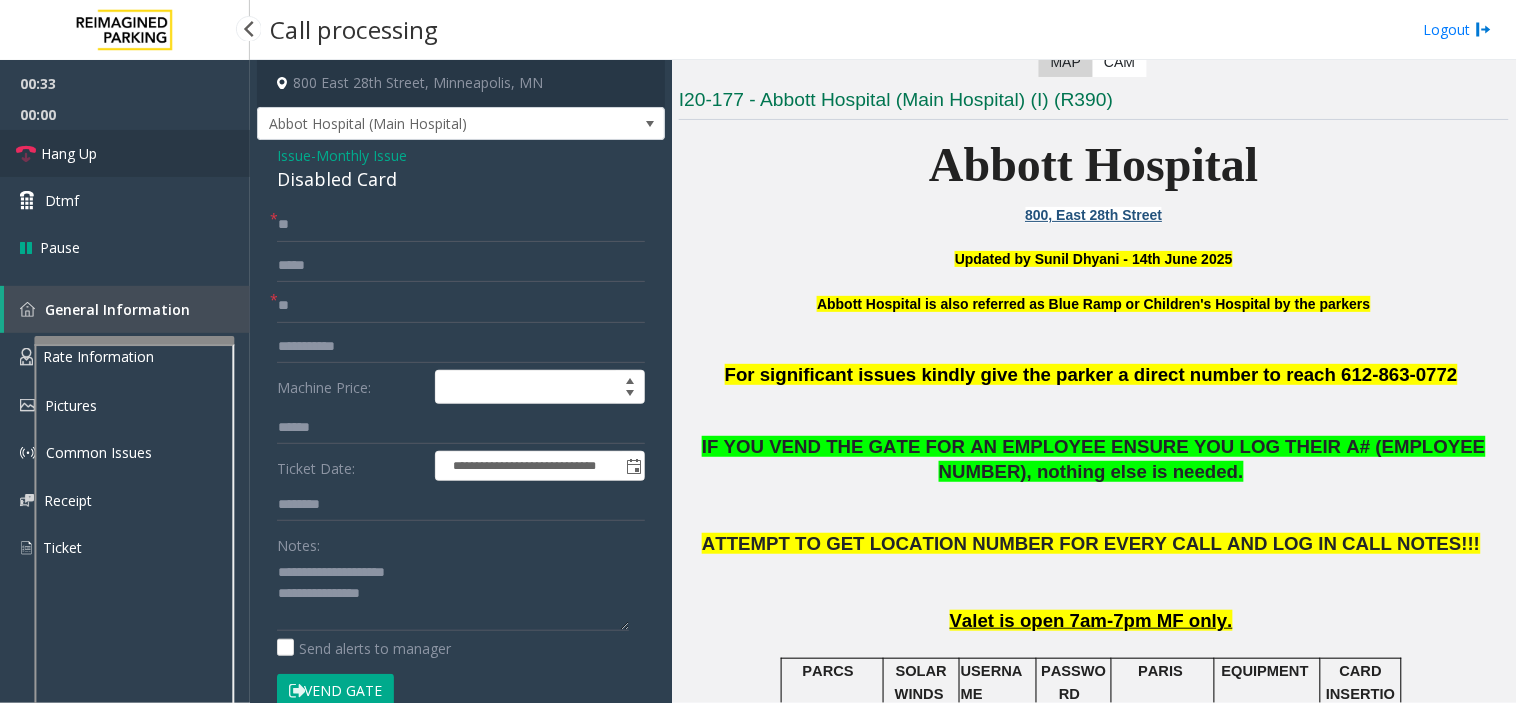drag, startPoint x: 115, startPoint y: 161, endPoint x: 181, endPoint y: 271, distance: 128.28094 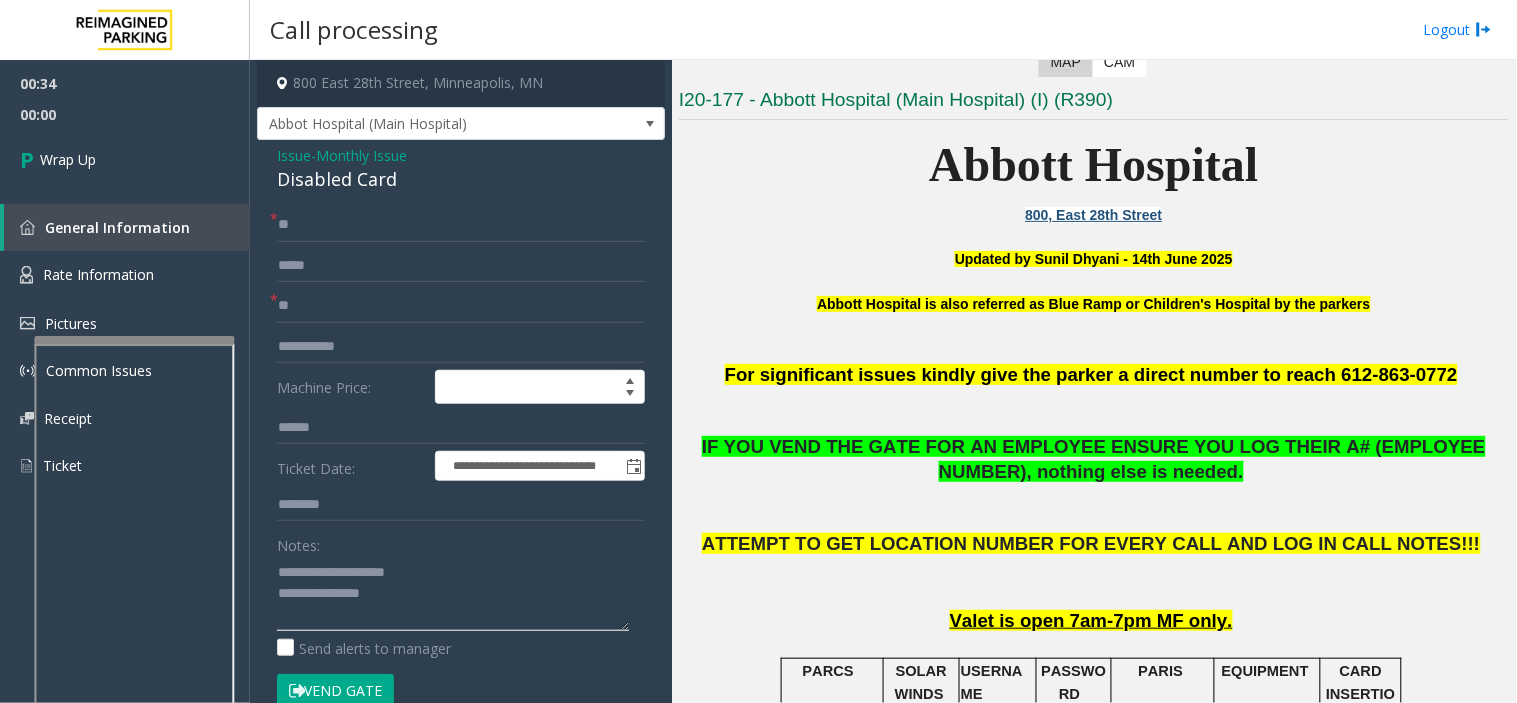click 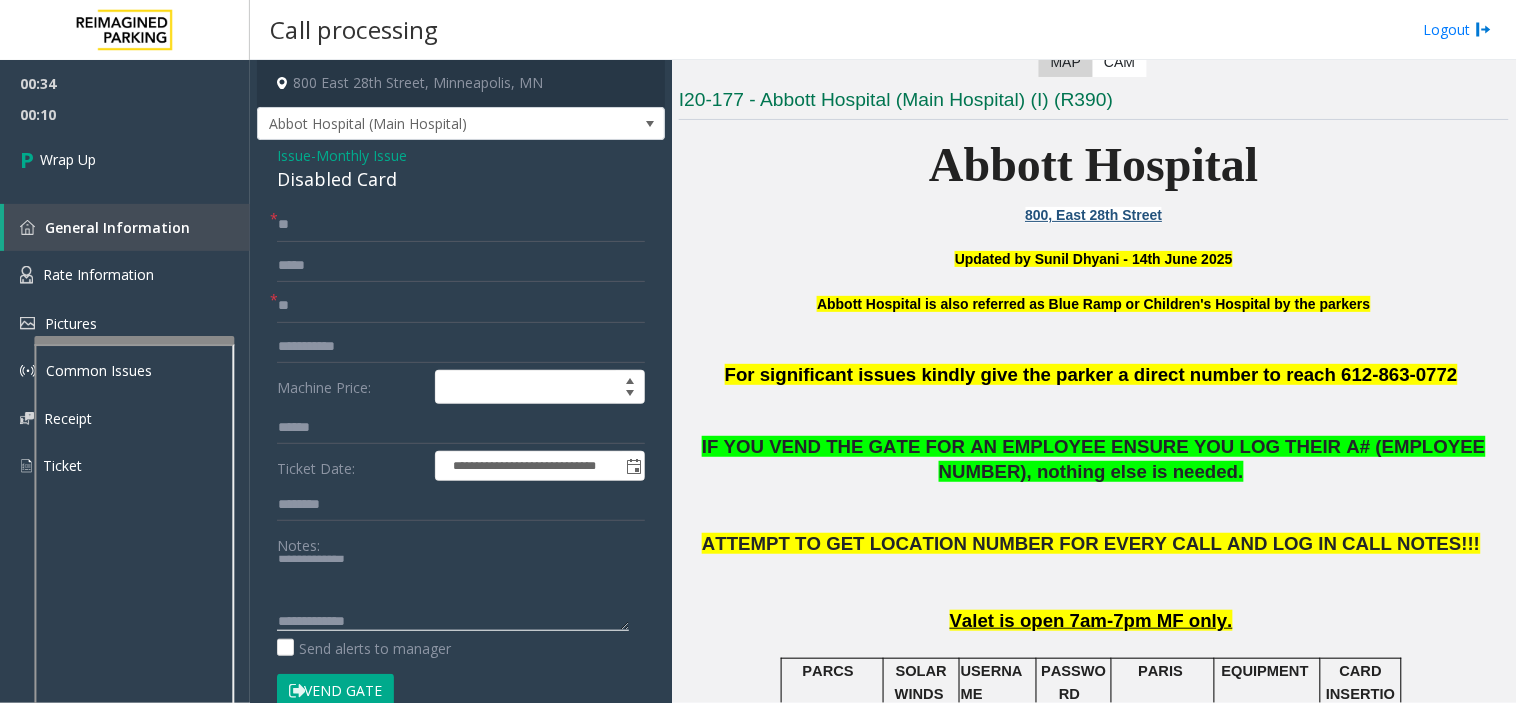 click 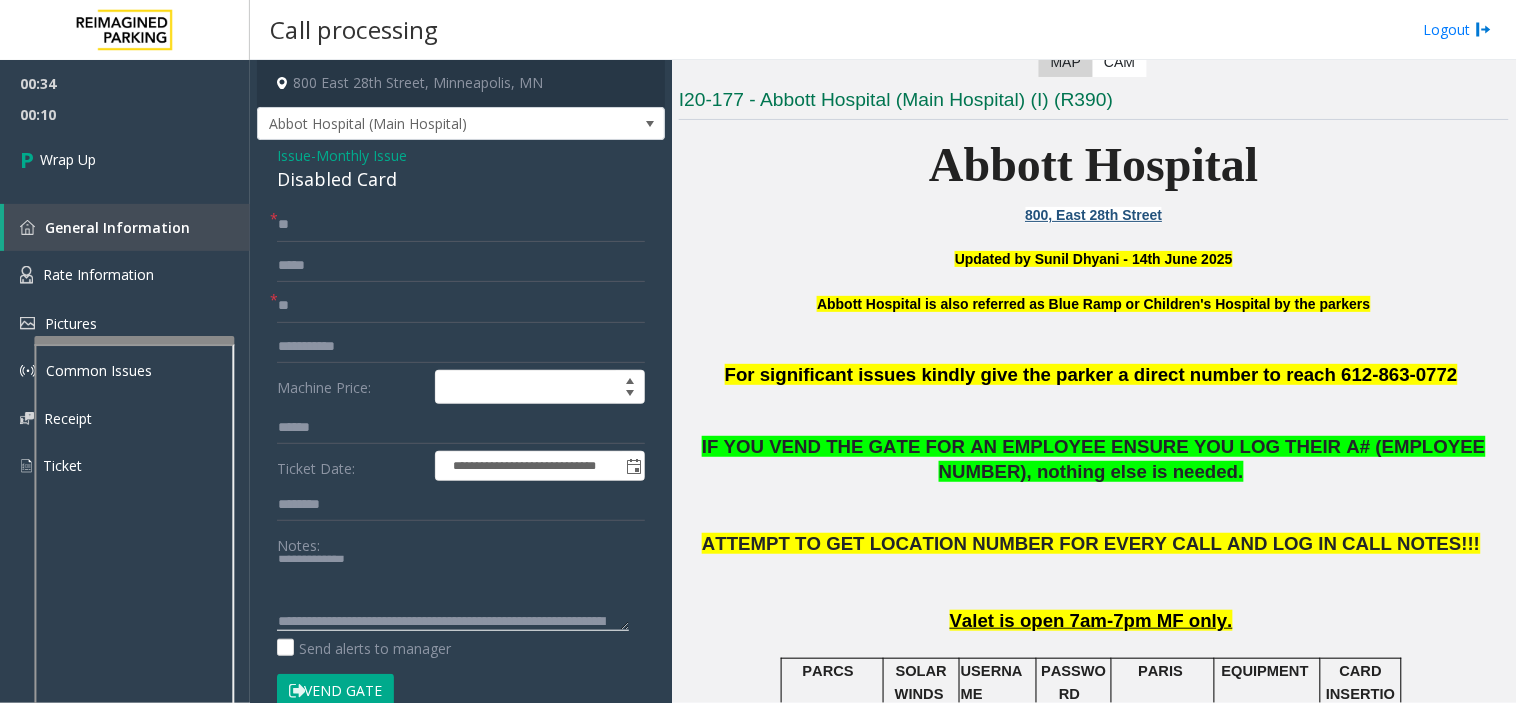 scroll, scrollTop: 56, scrollLeft: 0, axis: vertical 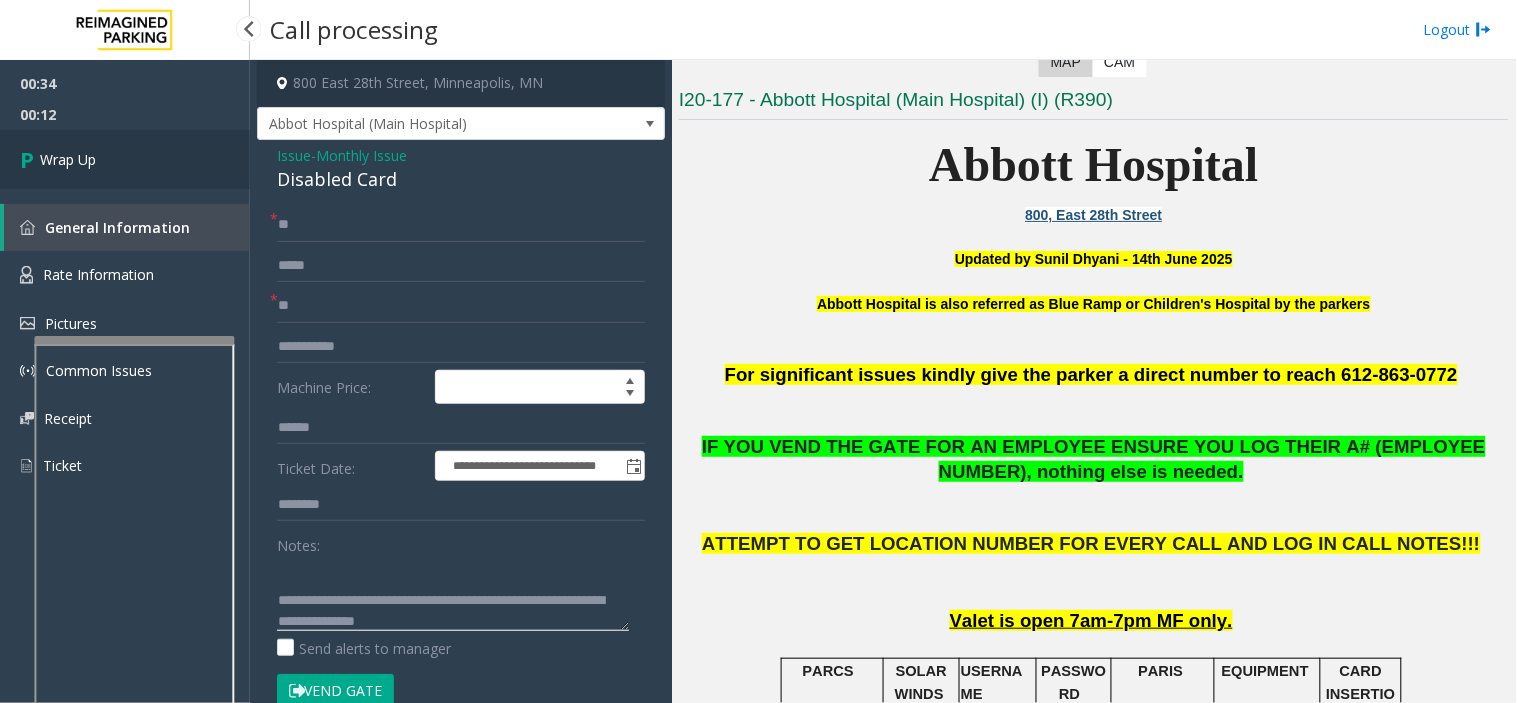 type on "**********" 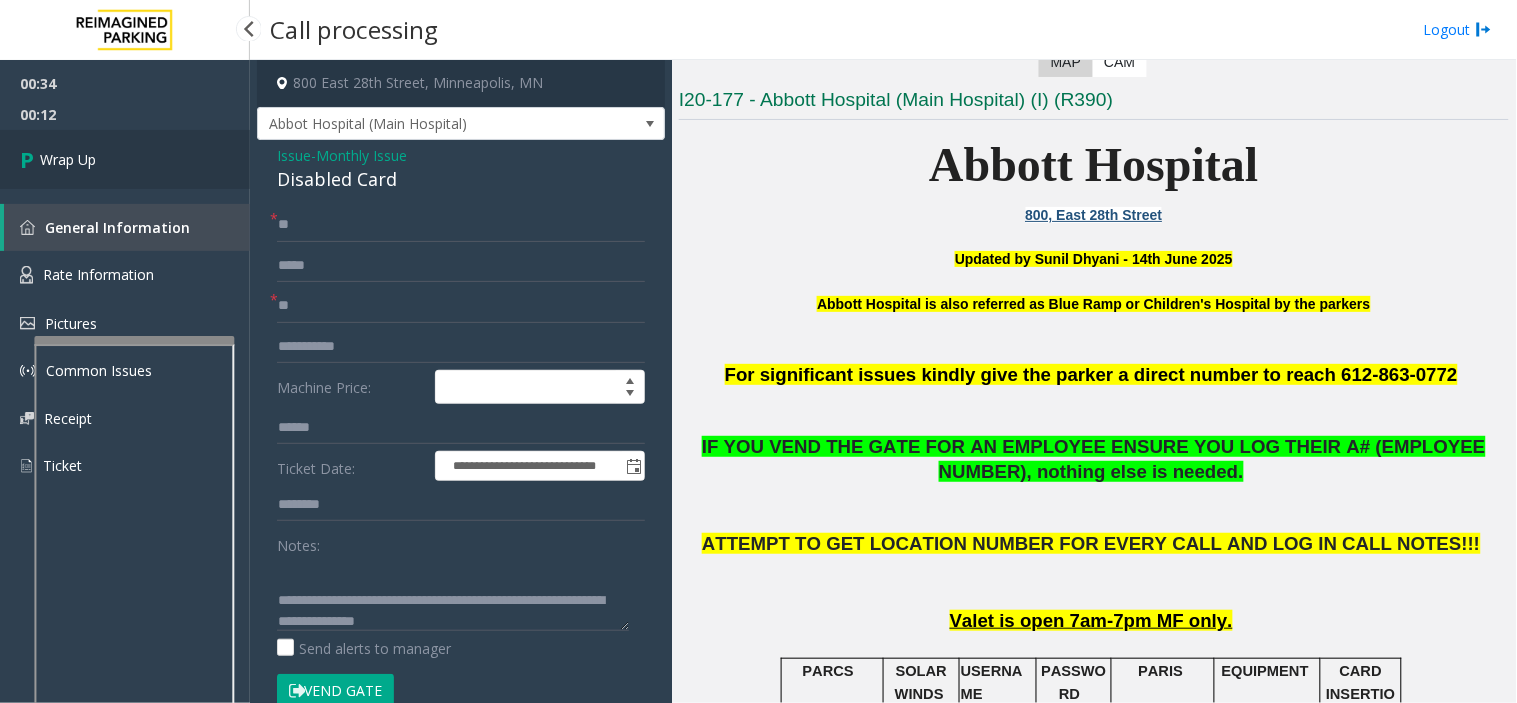 click on "Wrap Up" at bounding box center [125, 159] 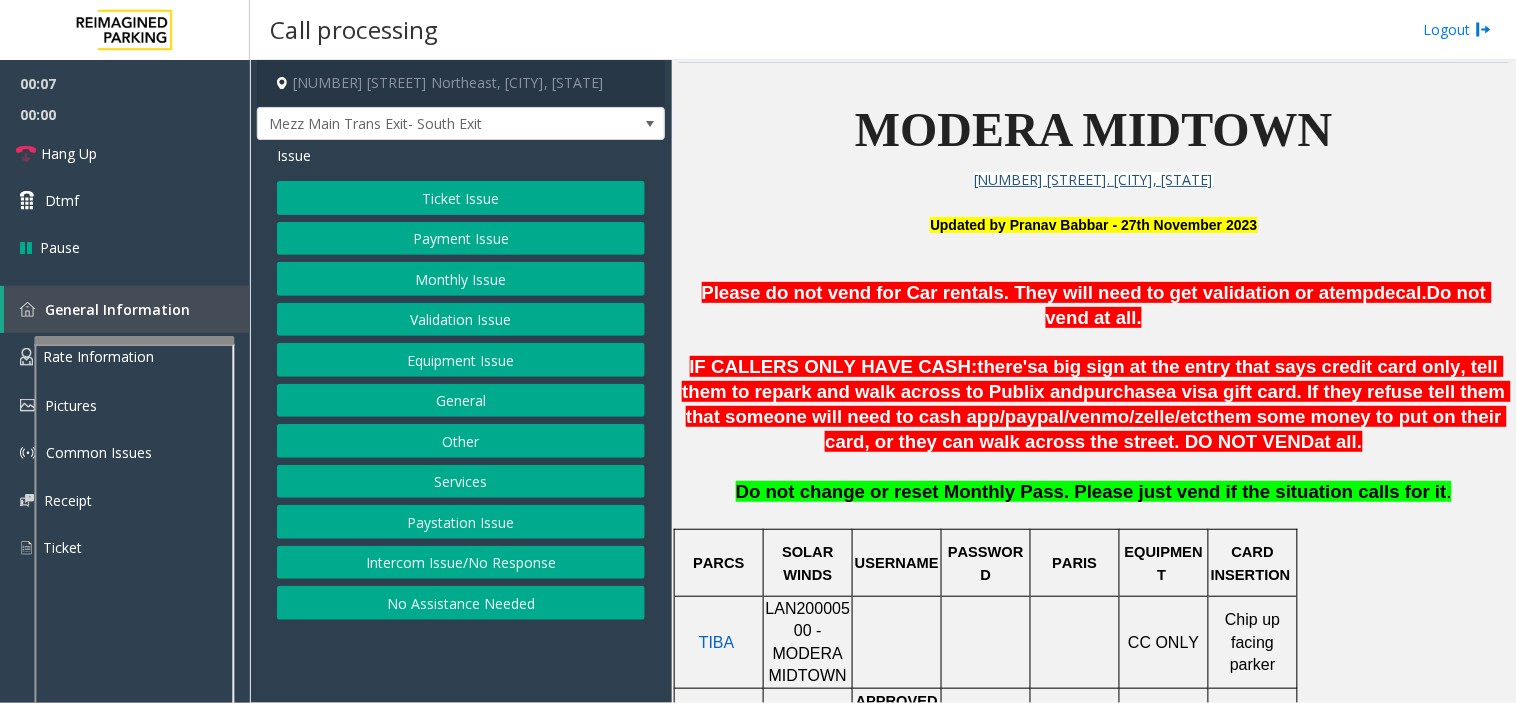 scroll, scrollTop: 555, scrollLeft: 0, axis: vertical 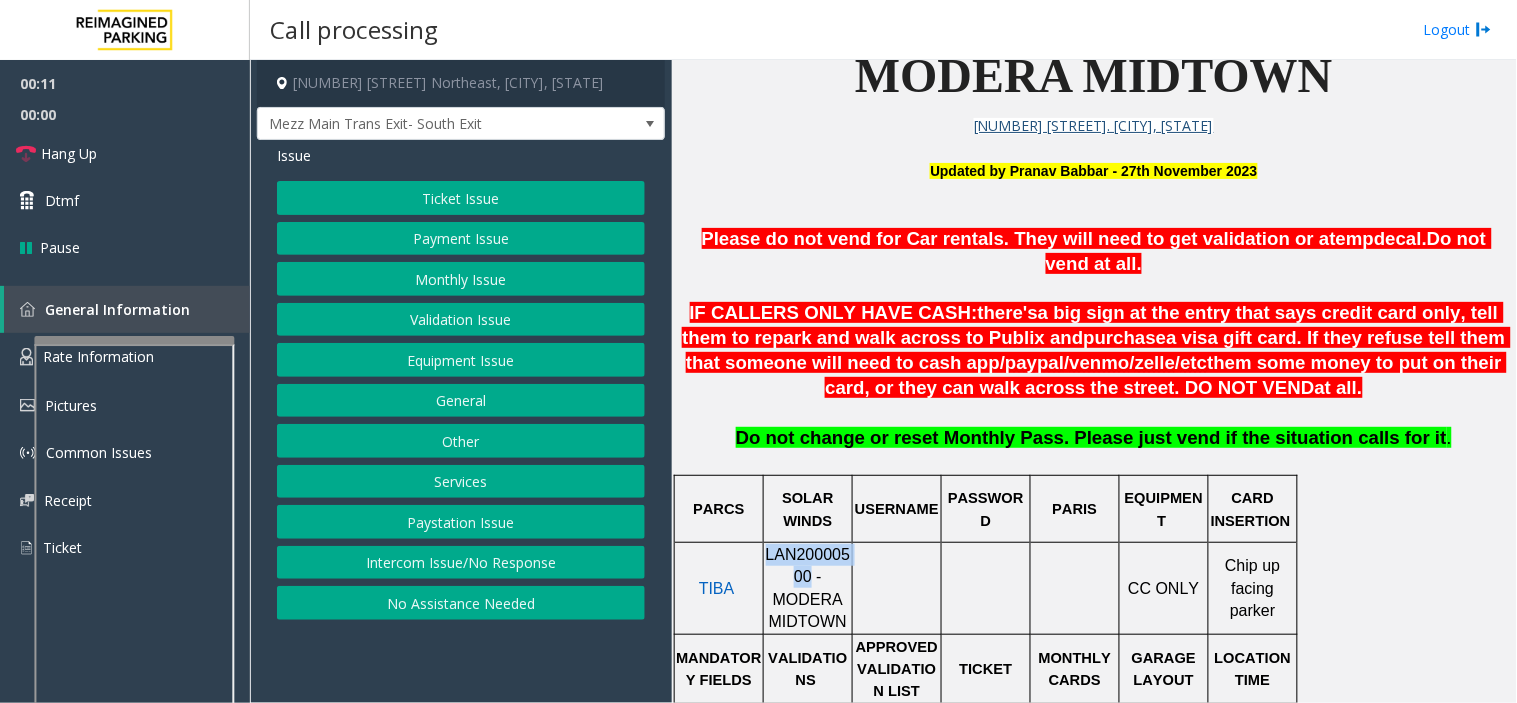 drag, startPoint x: 773, startPoint y: 551, endPoint x: 767, endPoint y: 537, distance: 15.231546 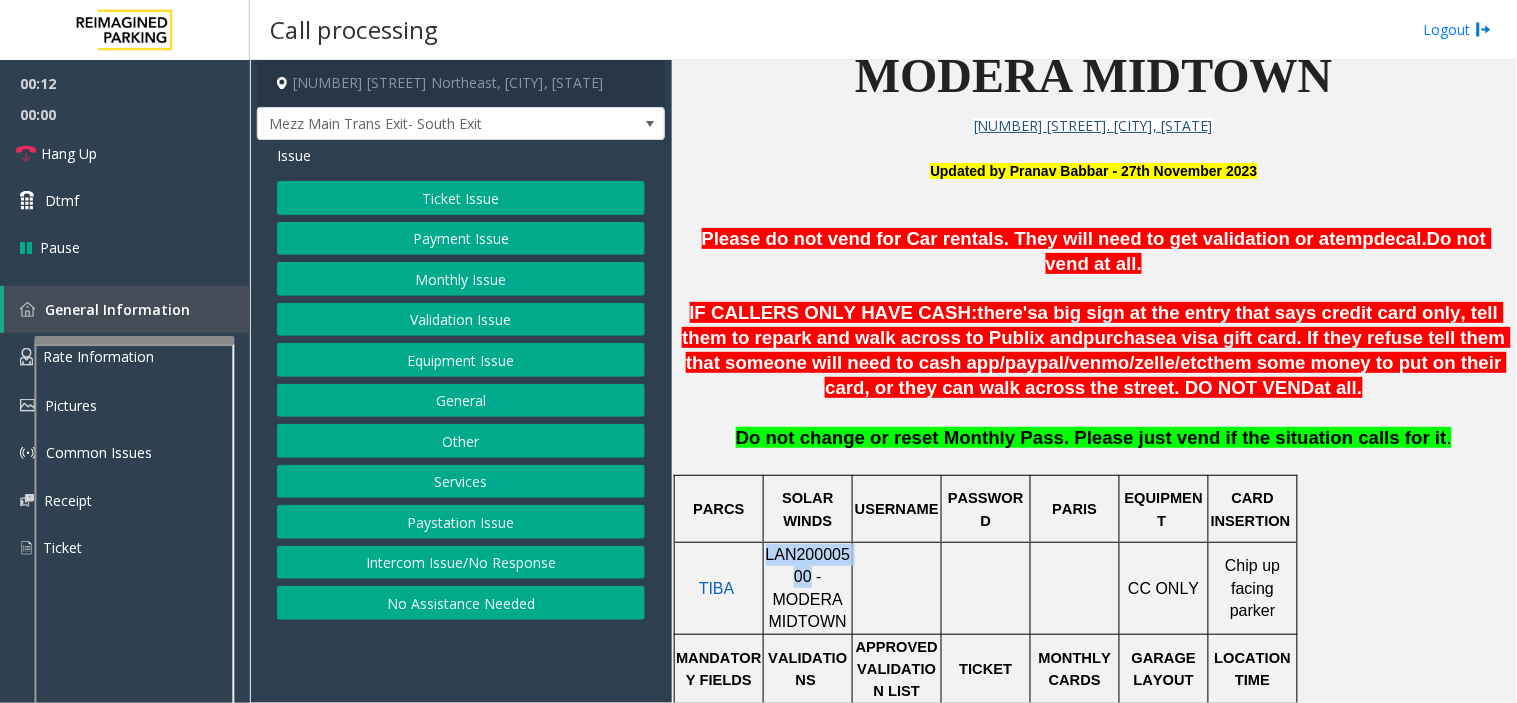 copy on "LAN20000500" 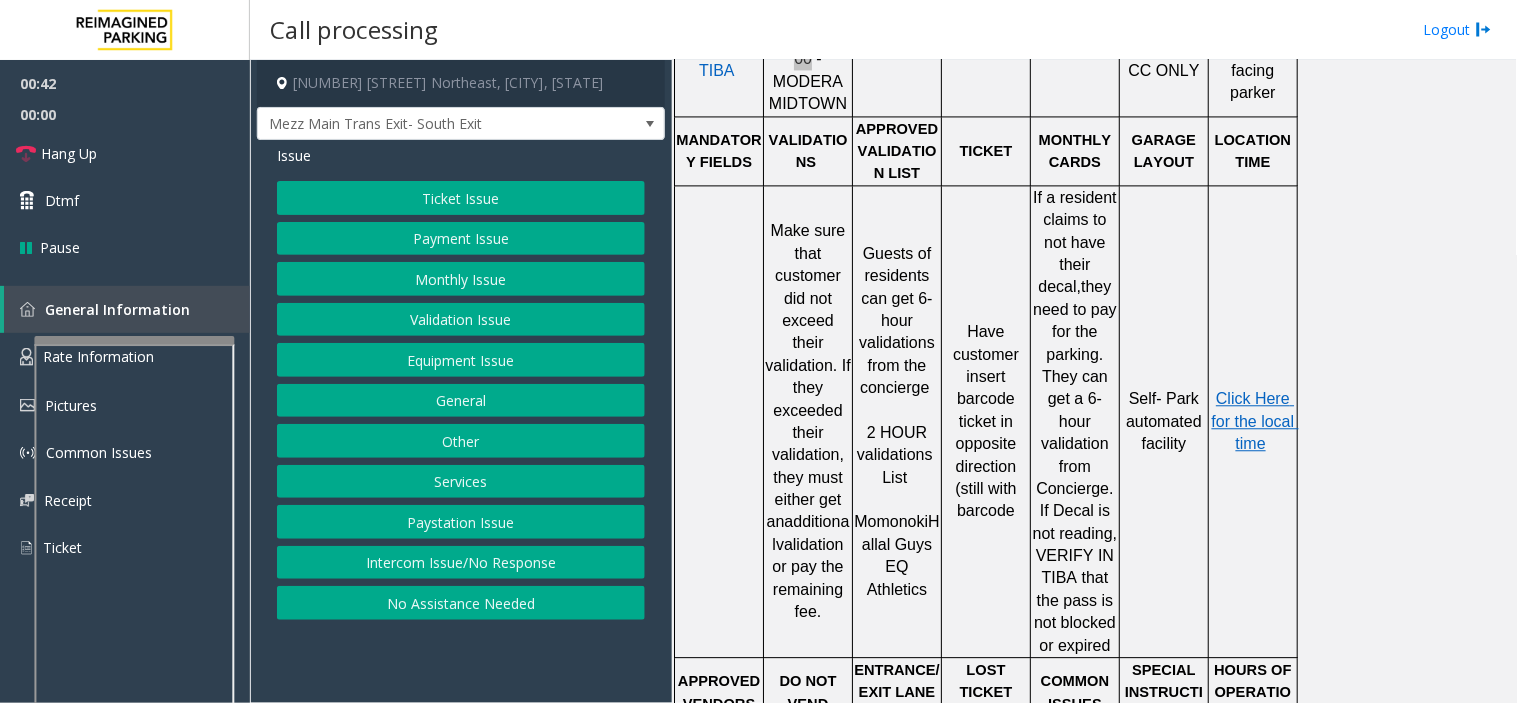 scroll, scrollTop: 1111, scrollLeft: 0, axis: vertical 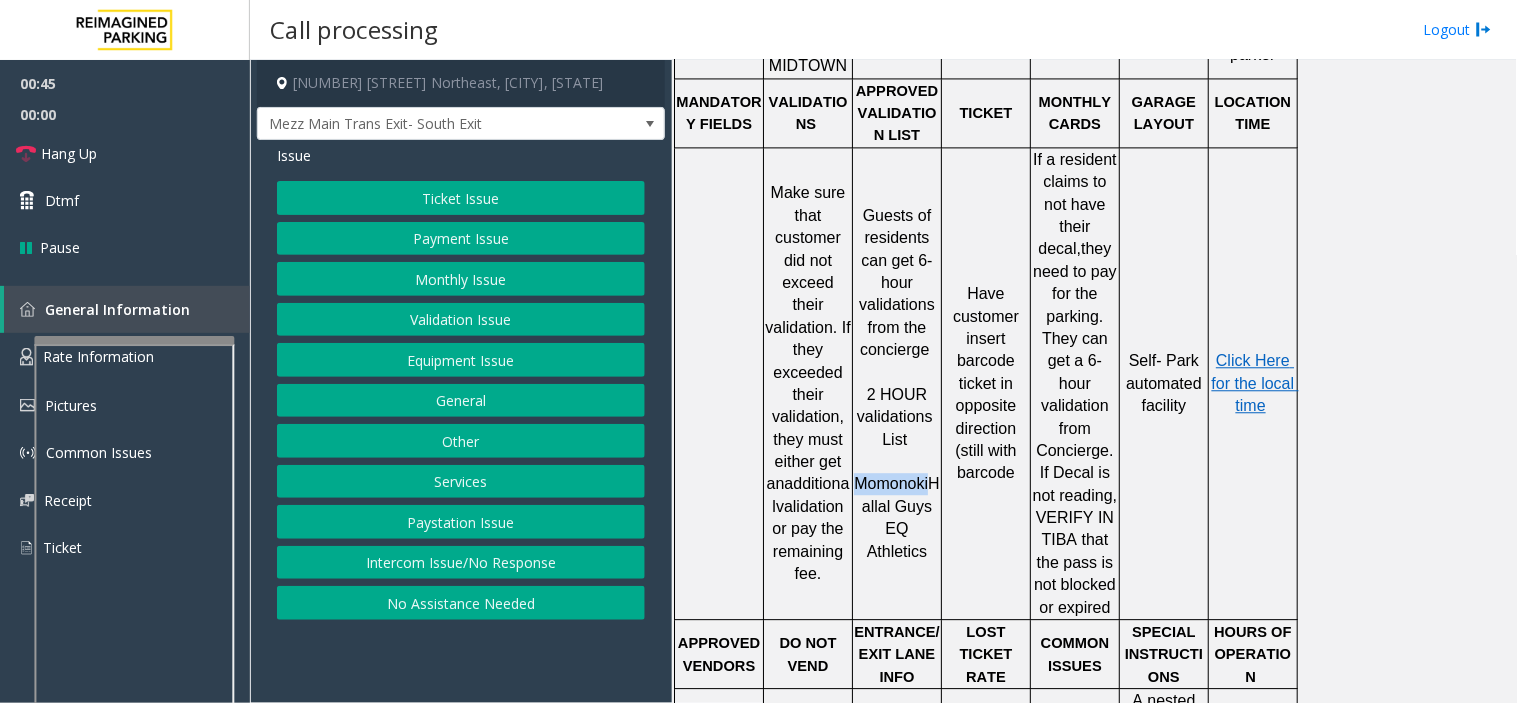 drag, startPoint x: 861, startPoint y: 427, endPoint x: 933, endPoint y: 432, distance: 72.1734 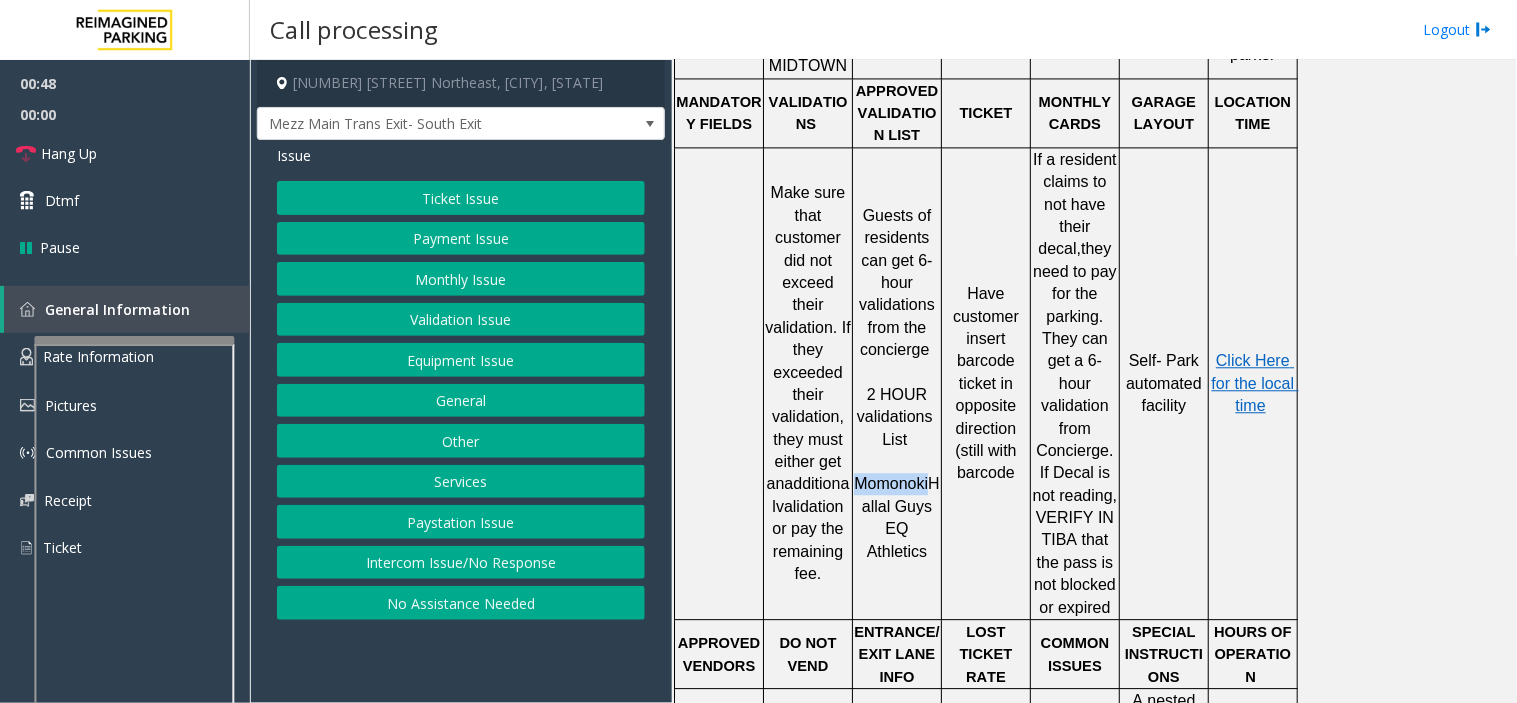 click on "Validation Issue" 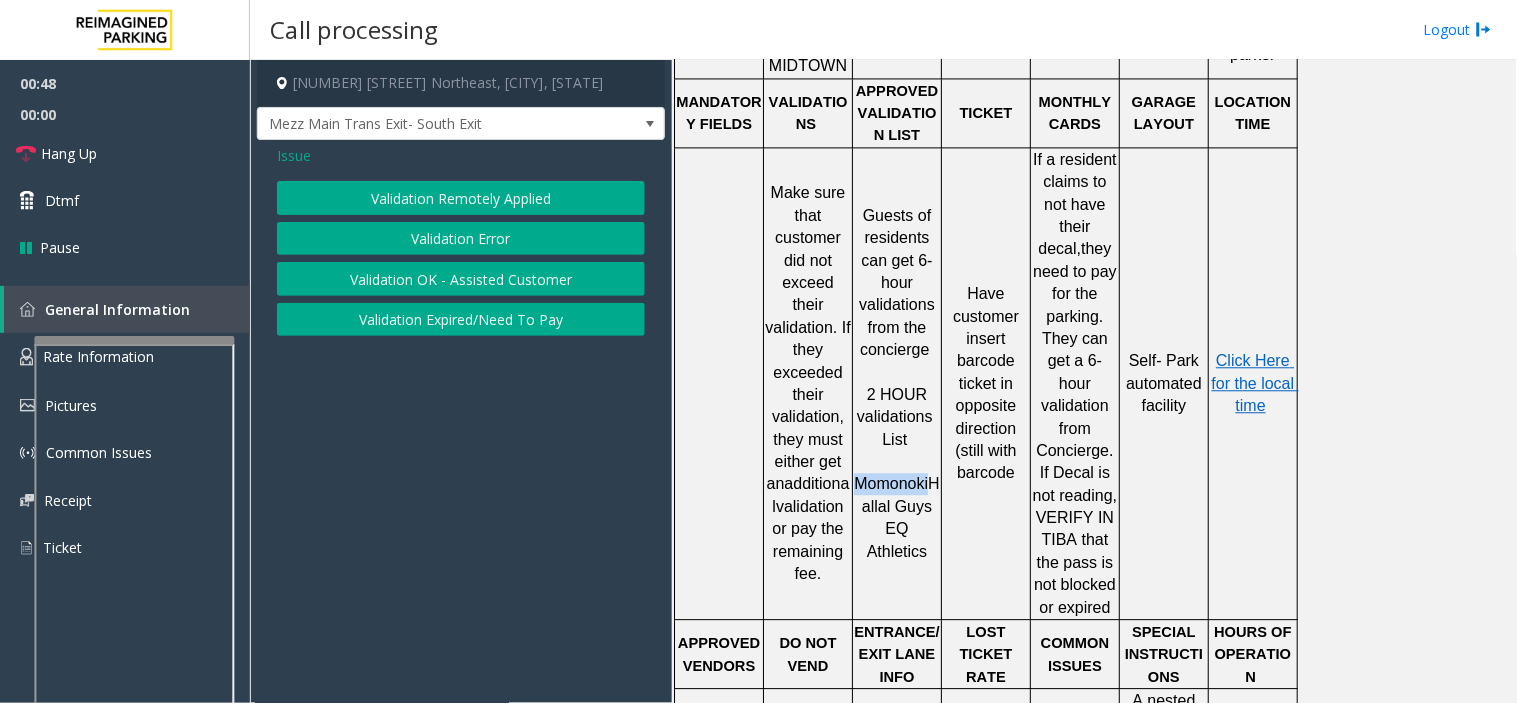 click on "Validation Error" 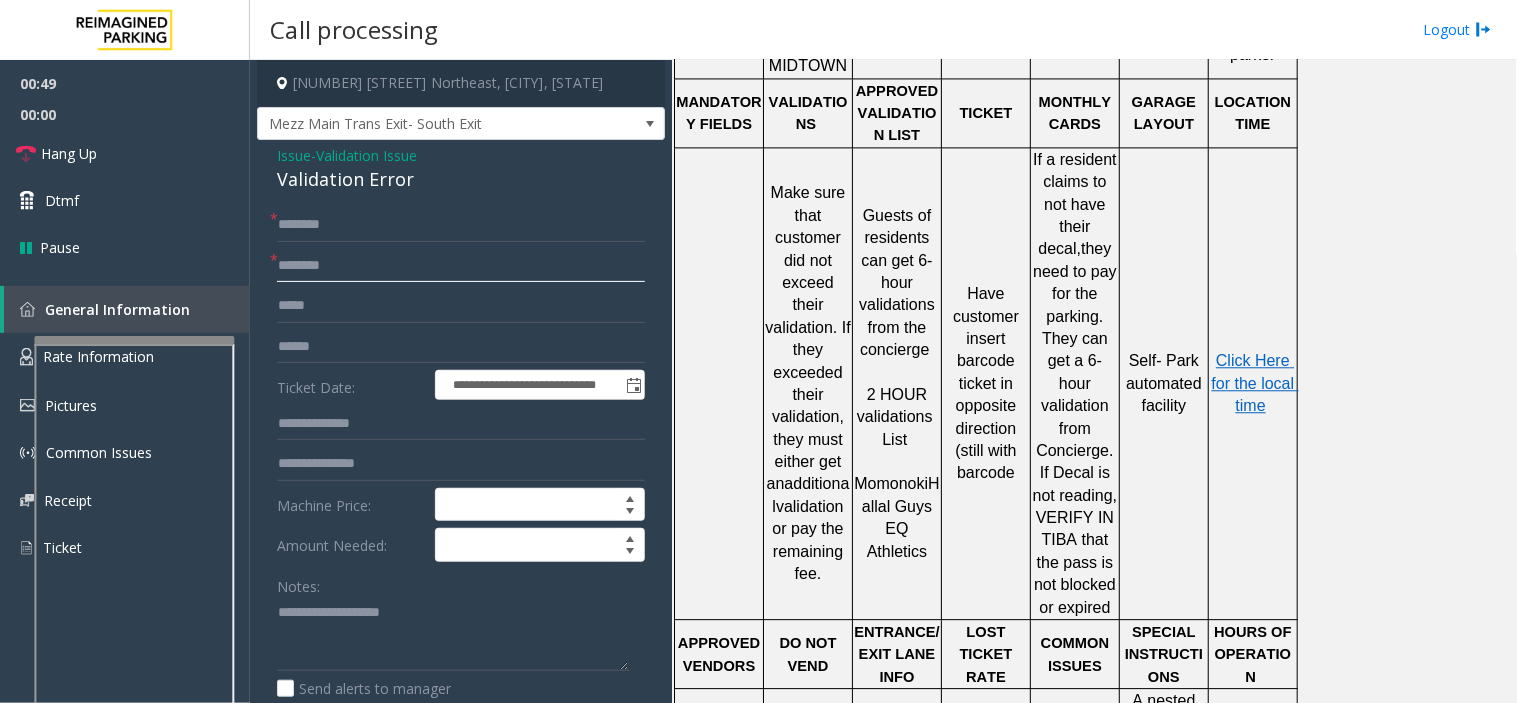 click 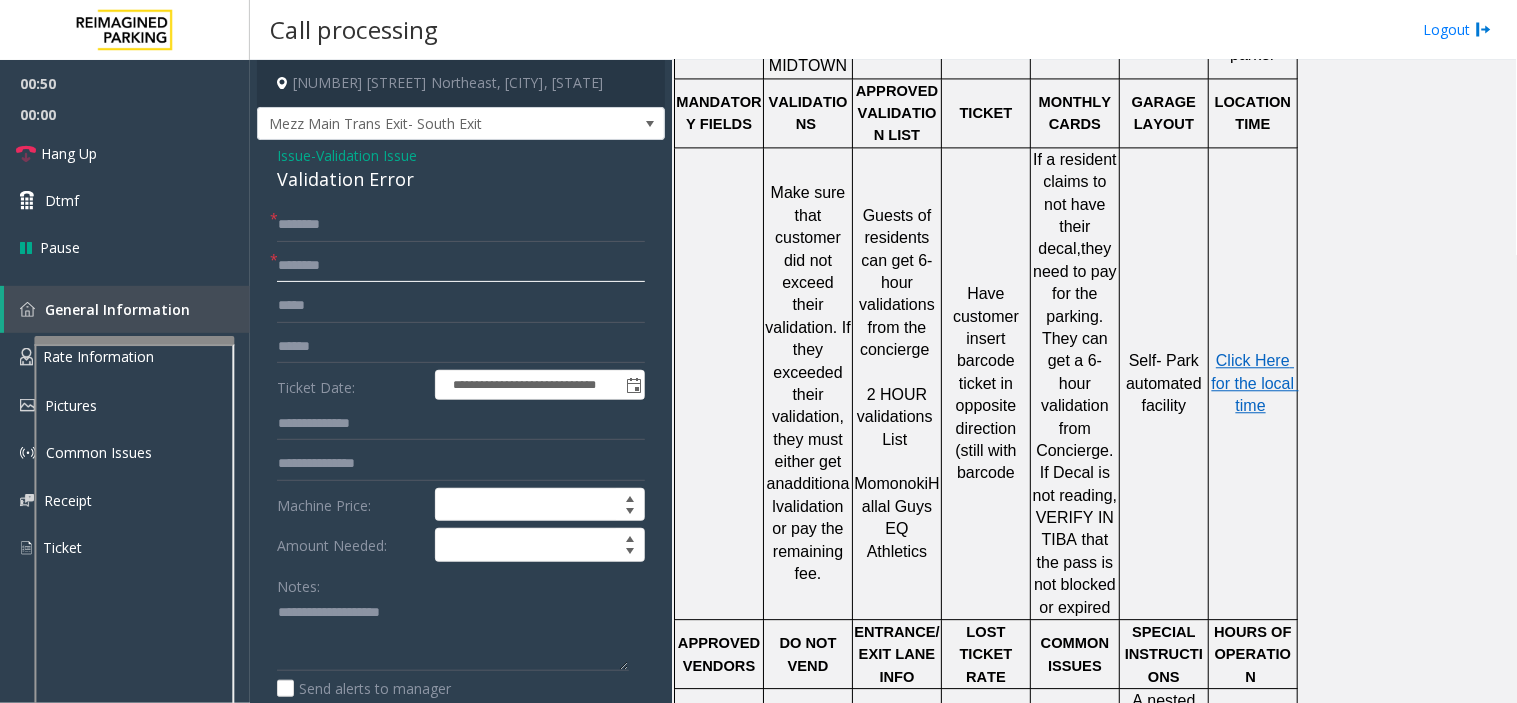paste on "********" 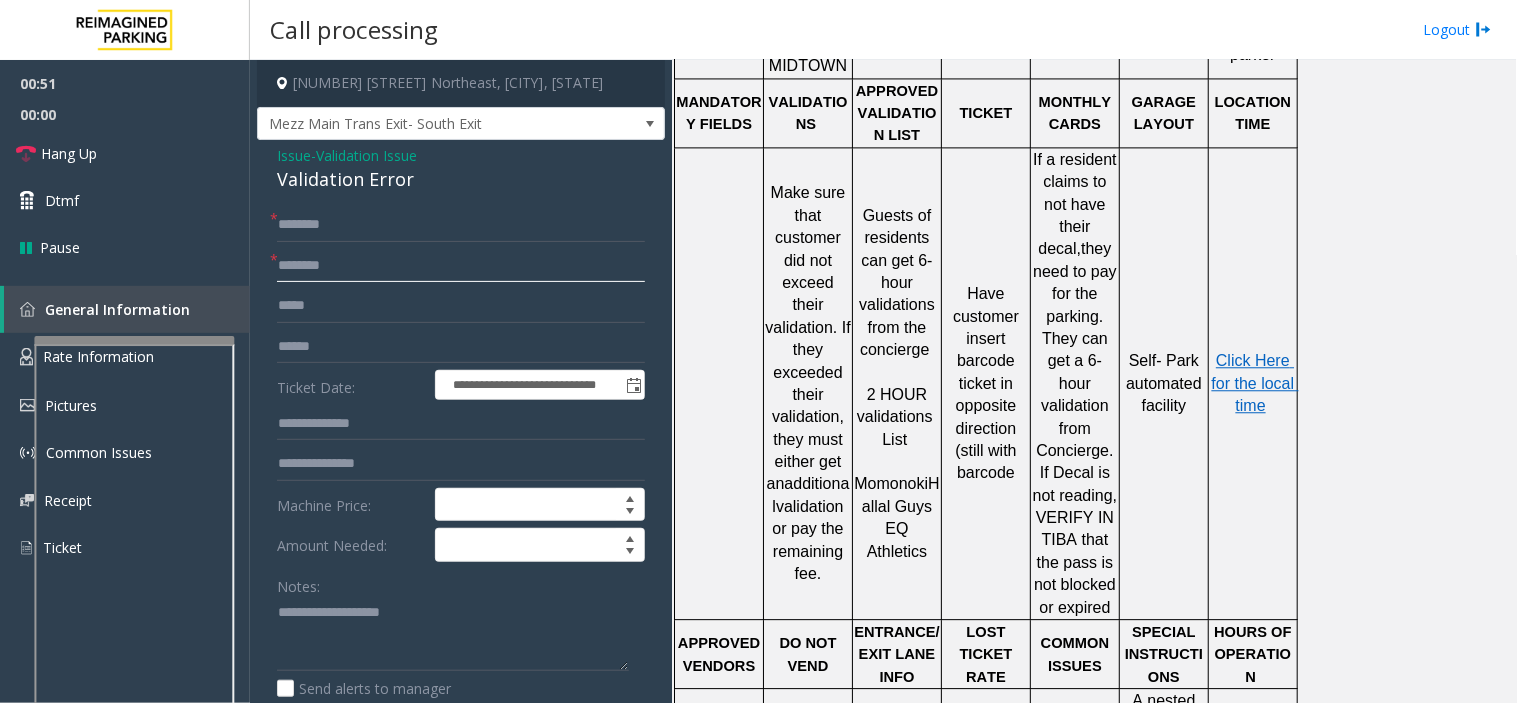 type on "********" 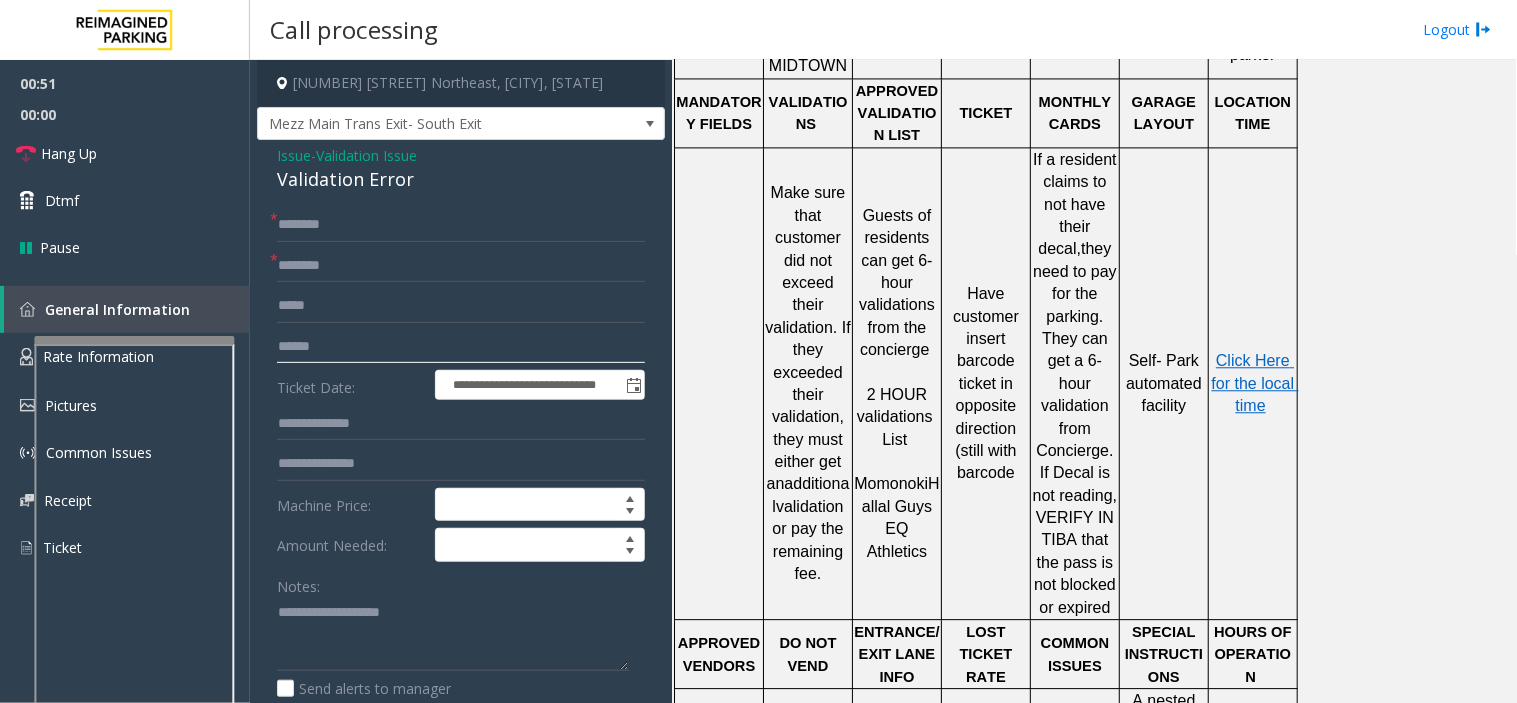 click 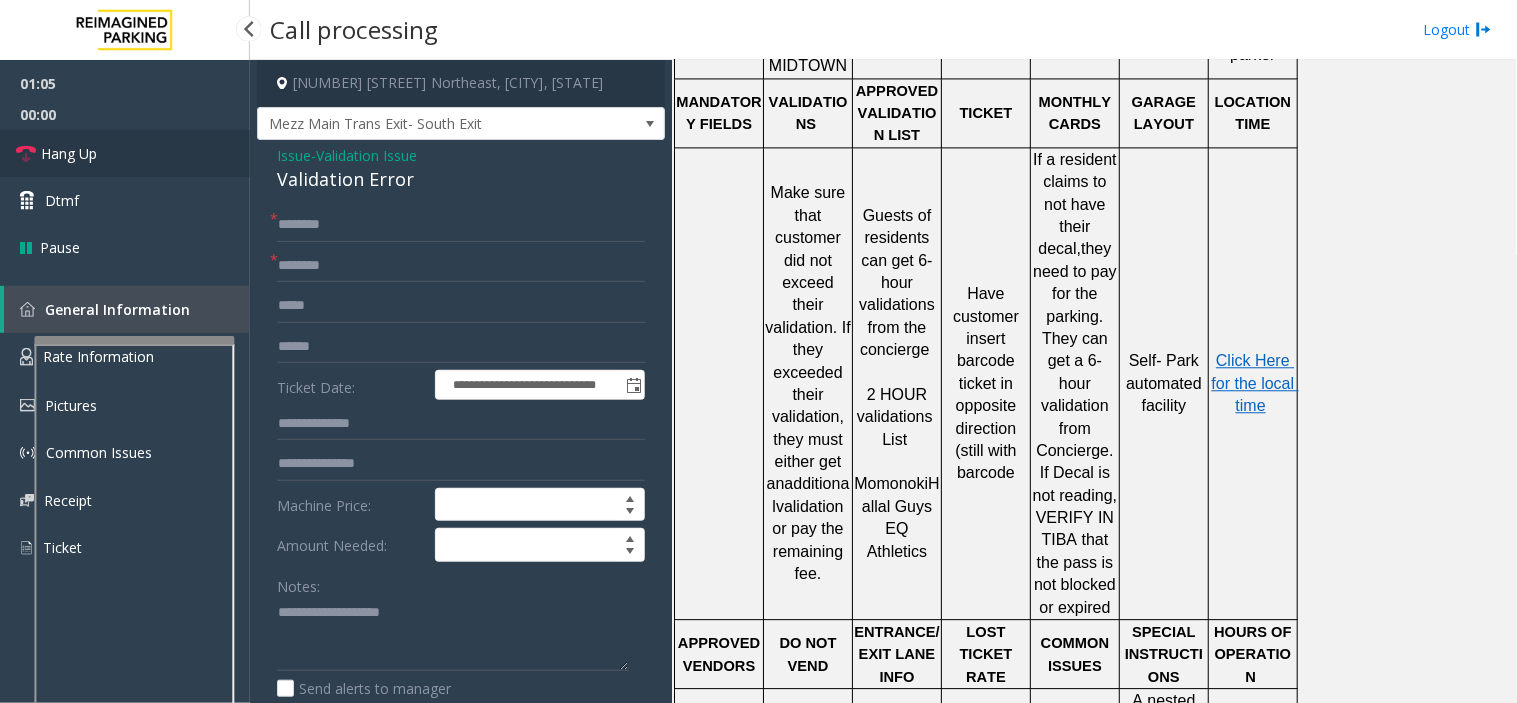 click on "Hang Up" at bounding box center [125, 153] 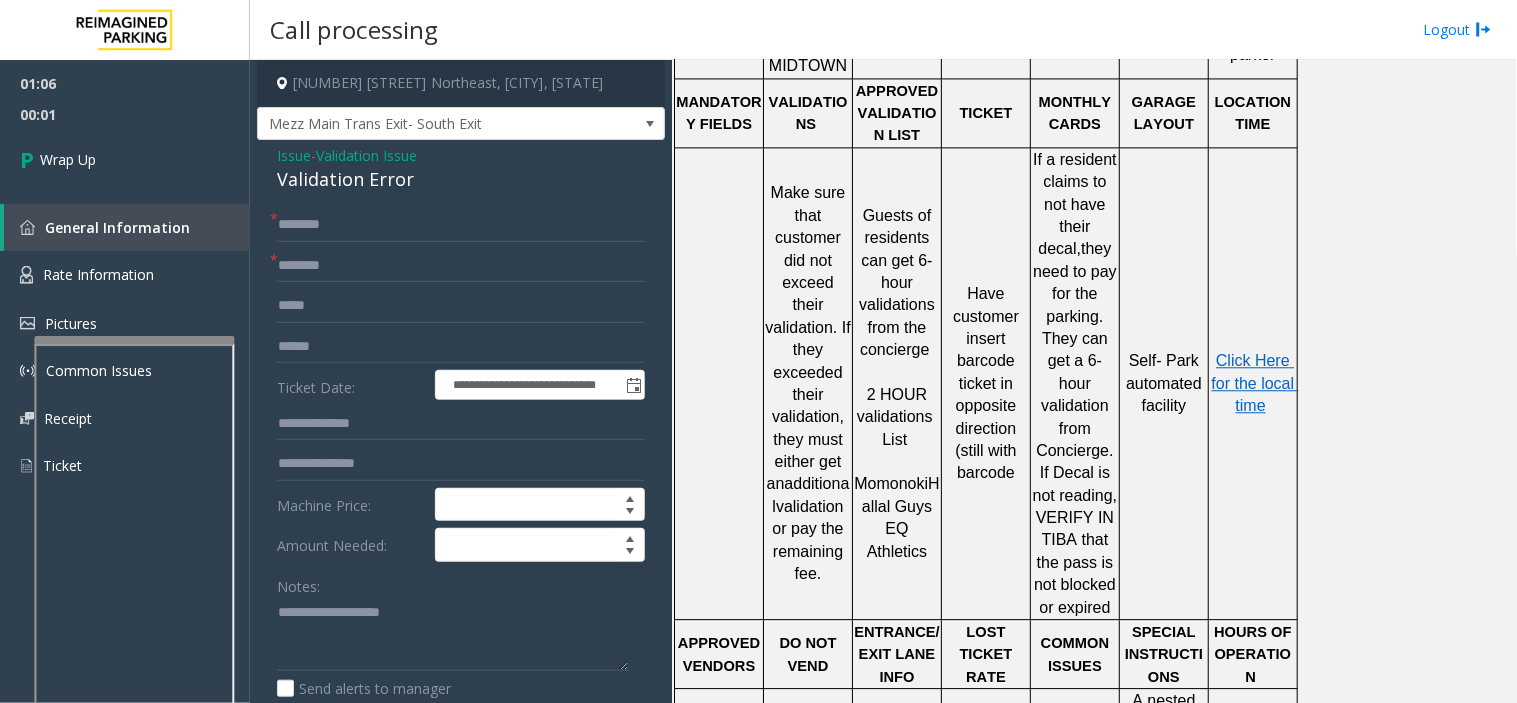click on "**********" 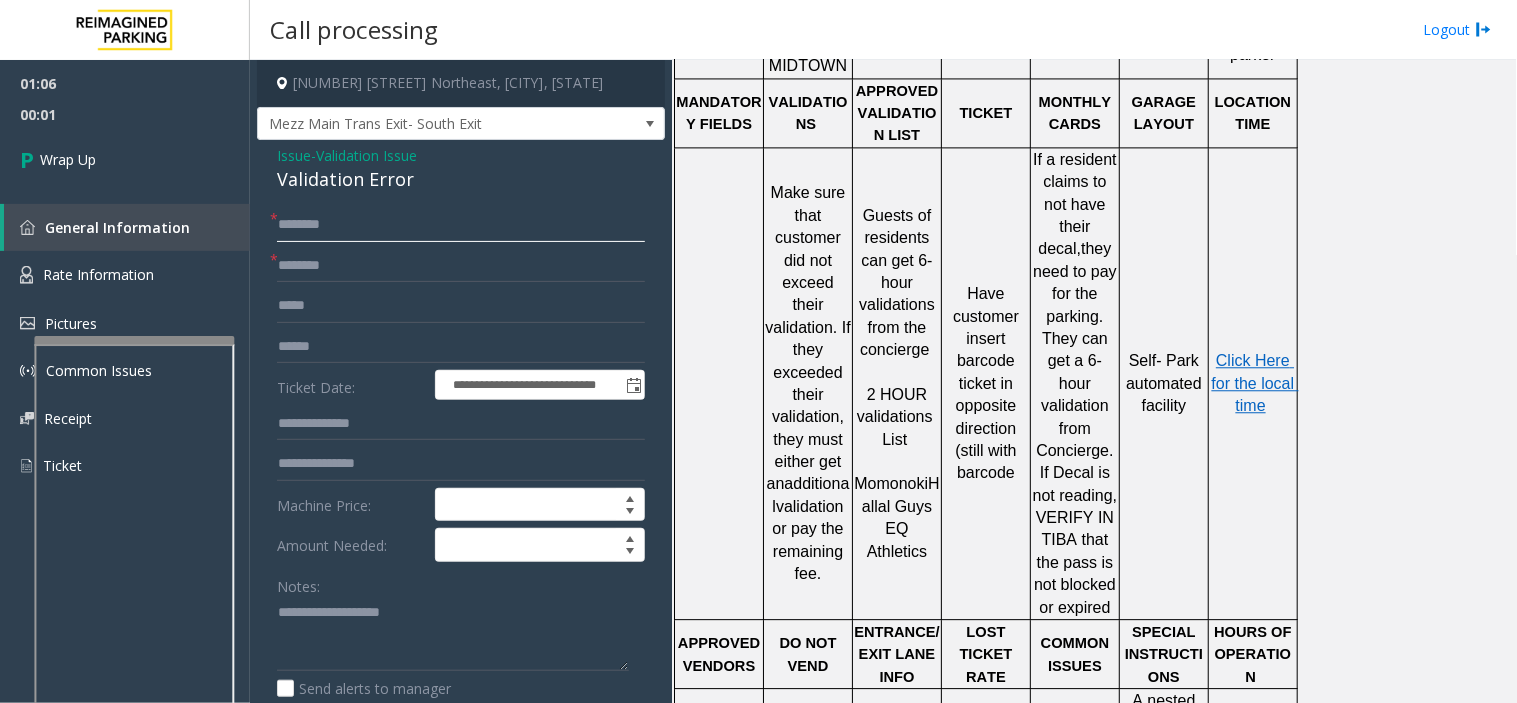 click 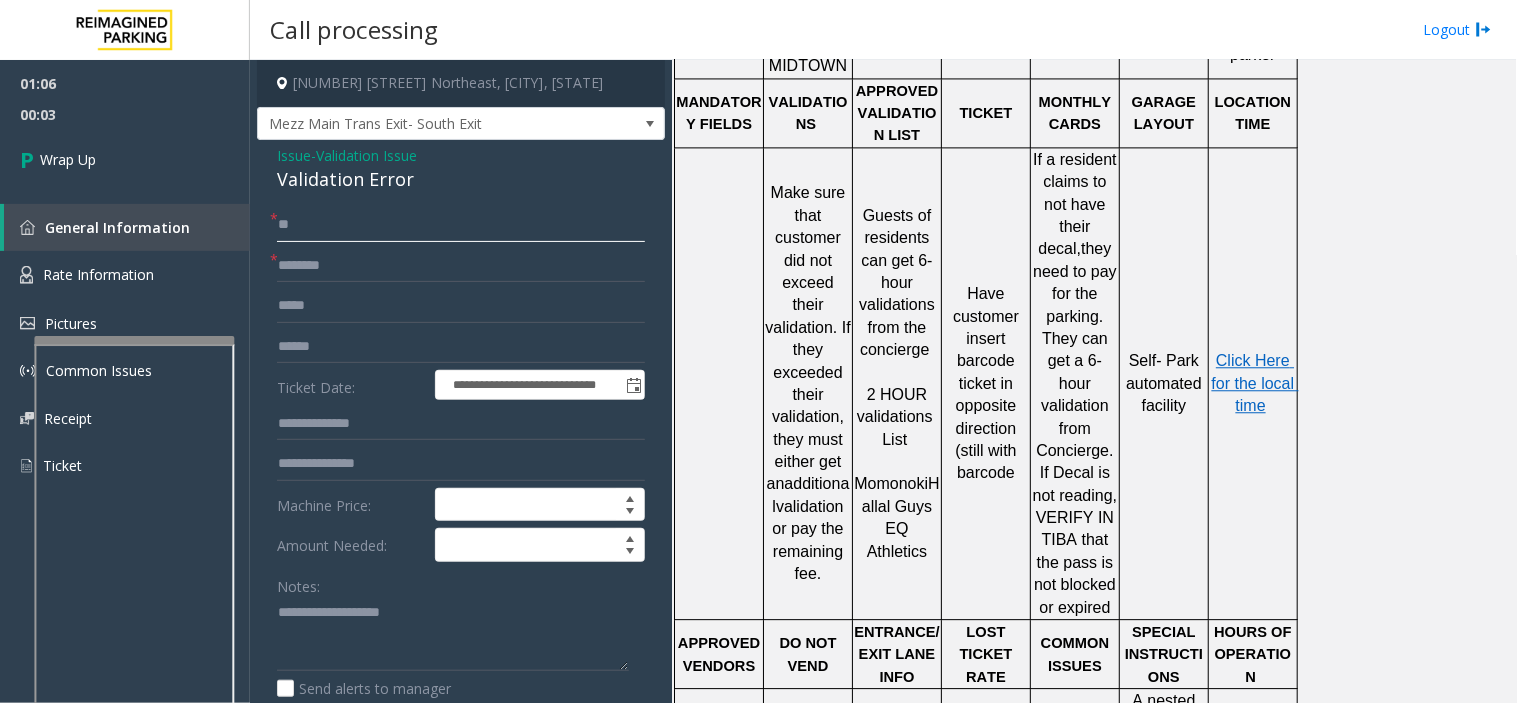 type on "**" 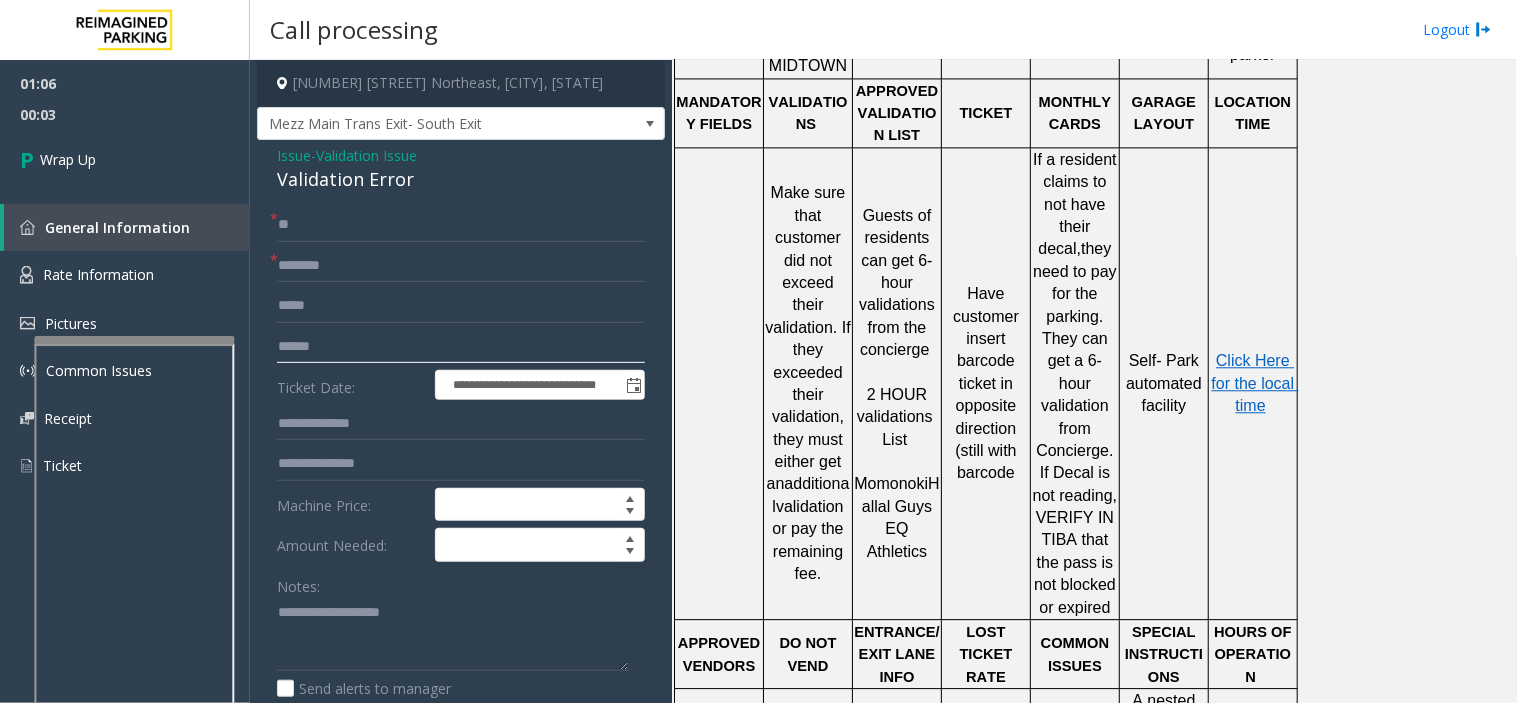click 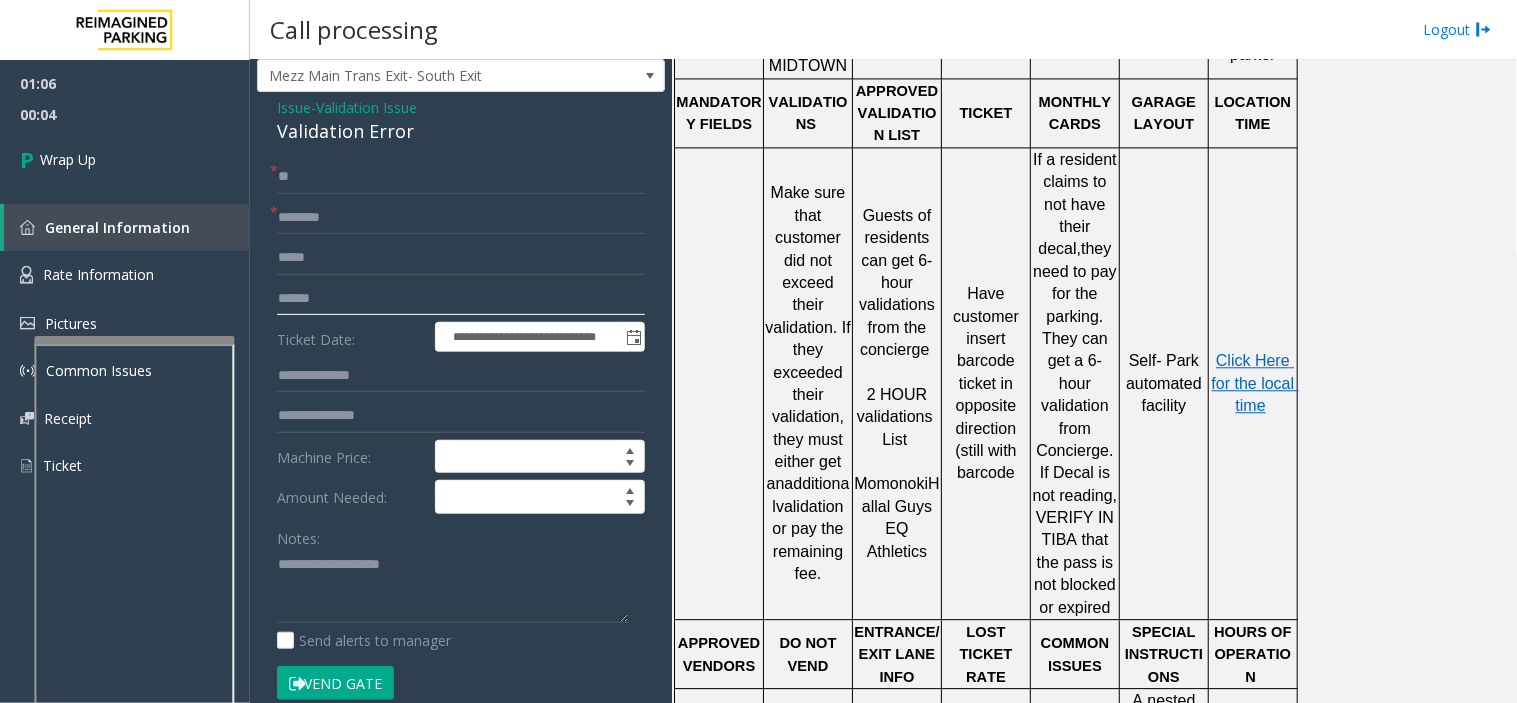 scroll, scrollTop: 0, scrollLeft: 0, axis: both 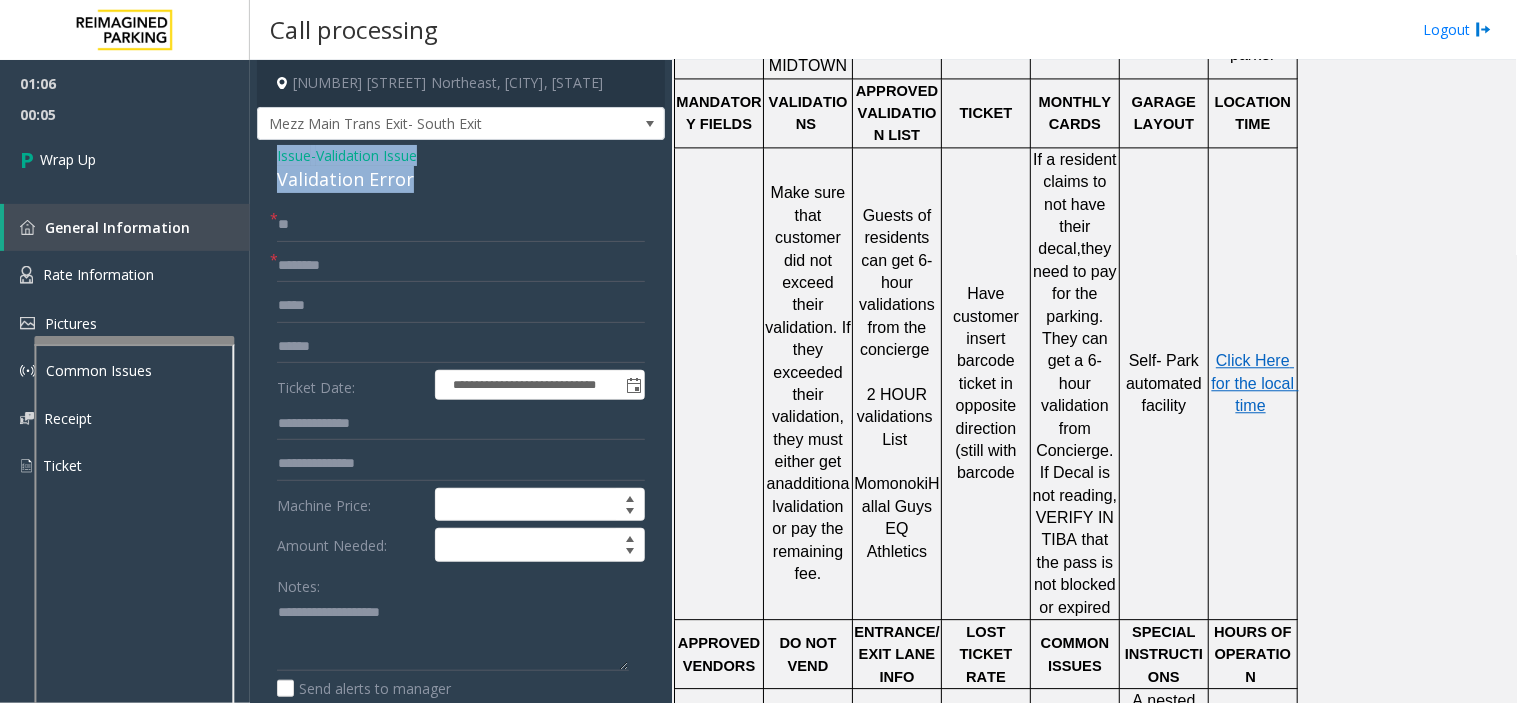 drag, startPoint x: 265, startPoint y: 155, endPoint x: 431, endPoint y: 190, distance: 169.64964 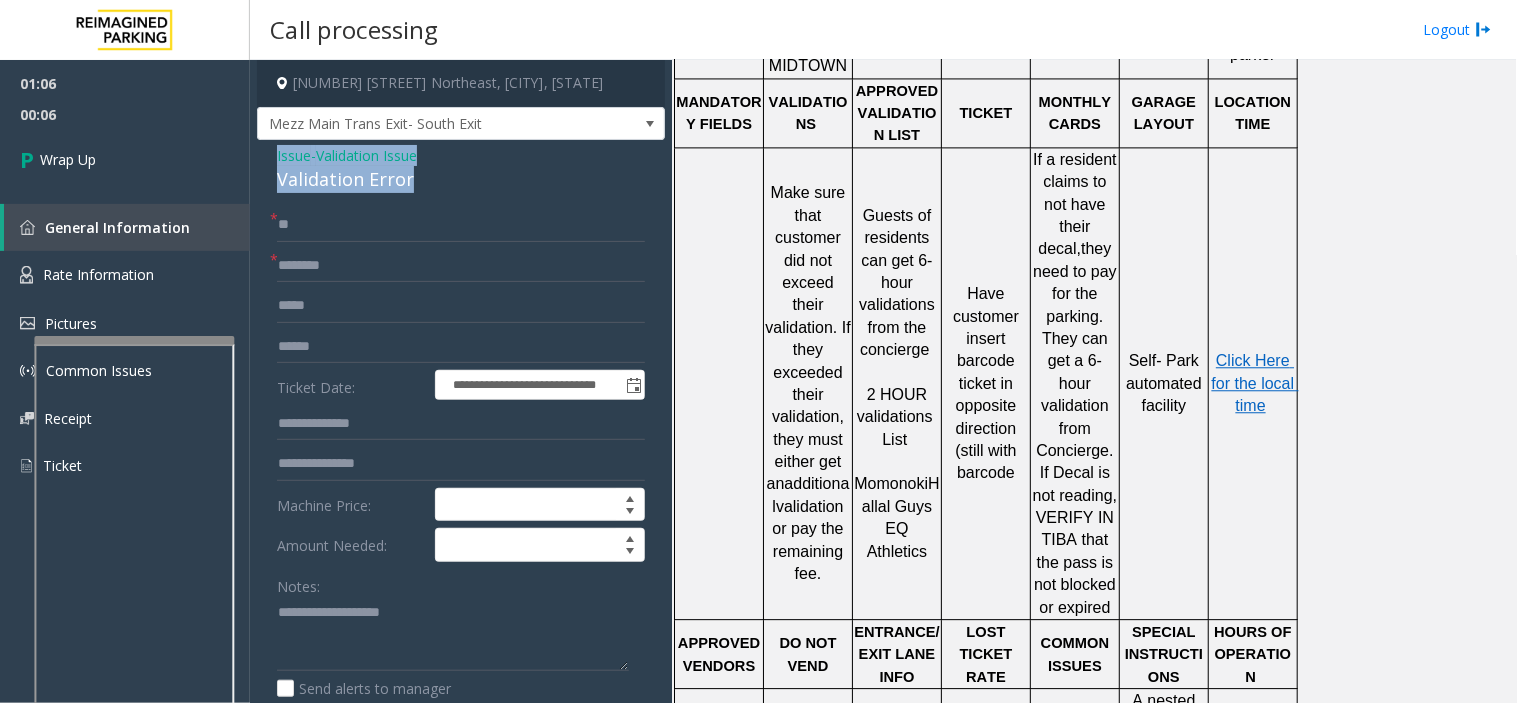 copy on "Issue  -  Validation Issue Validation Error" 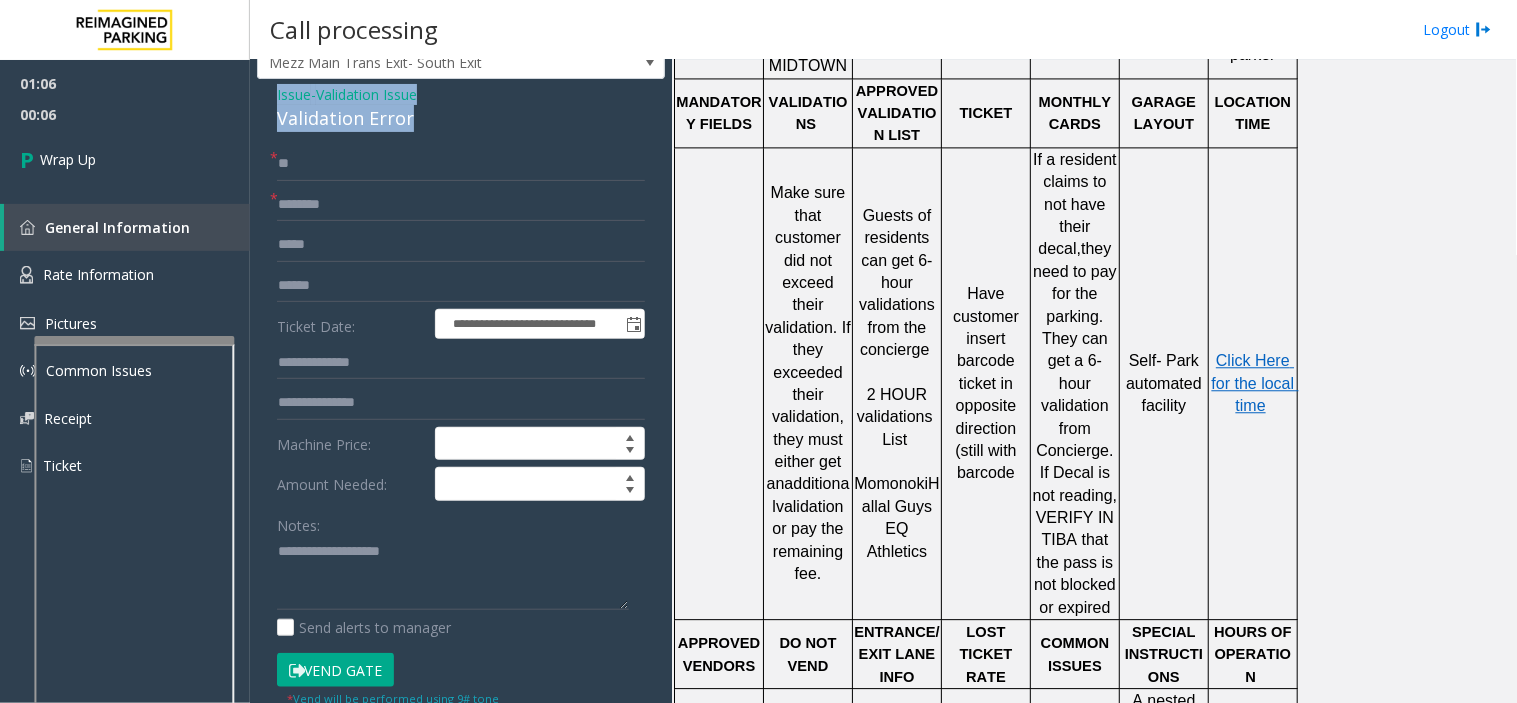 scroll, scrollTop: 111, scrollLeft: 0, axis: vertical 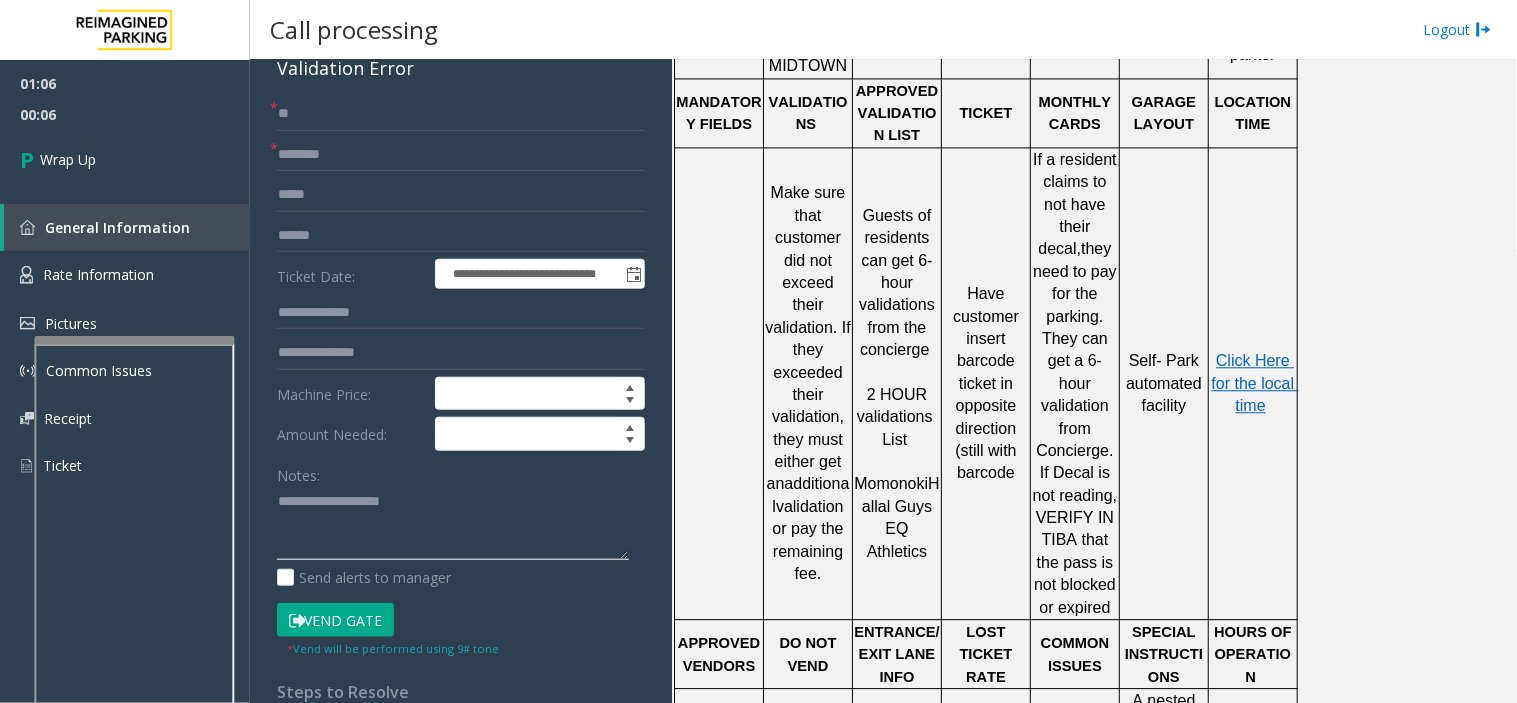 click 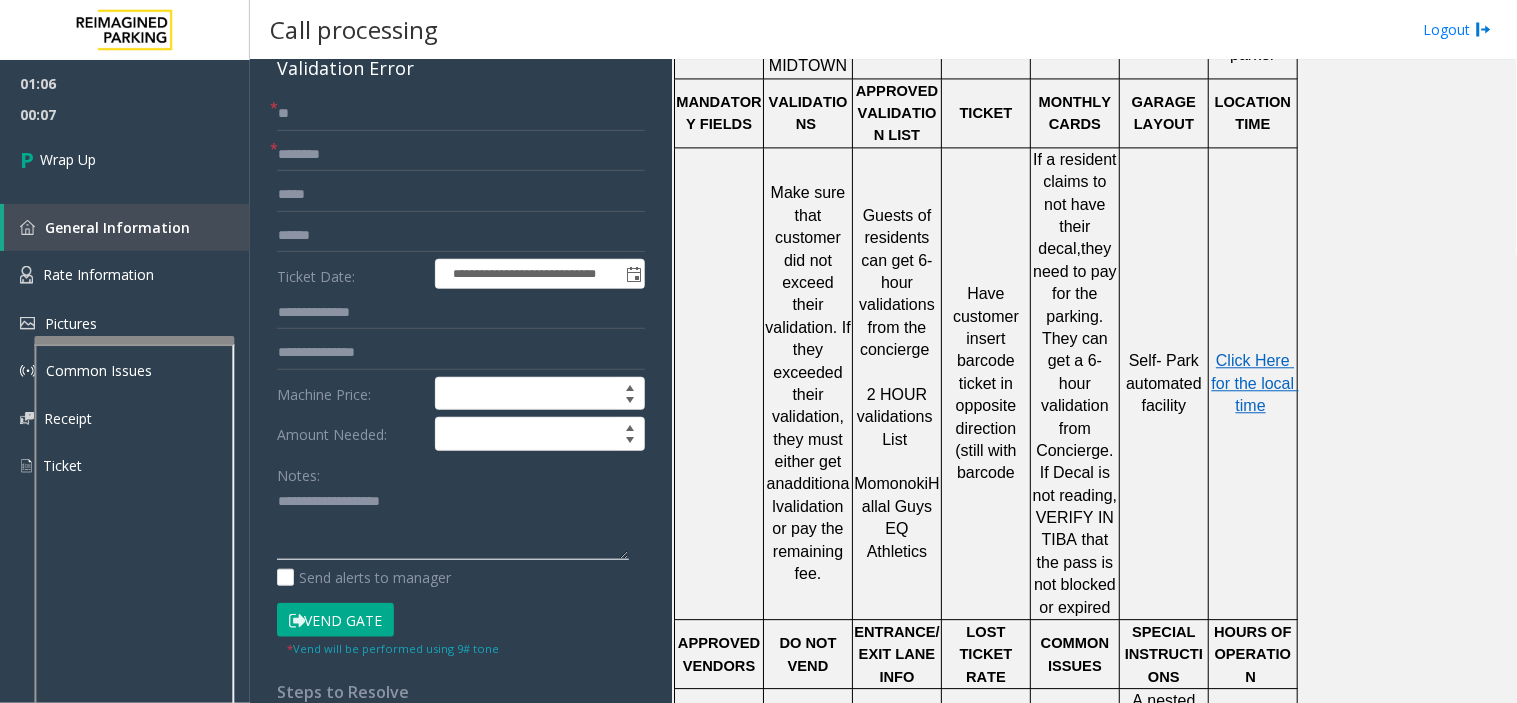 paste on "**********" 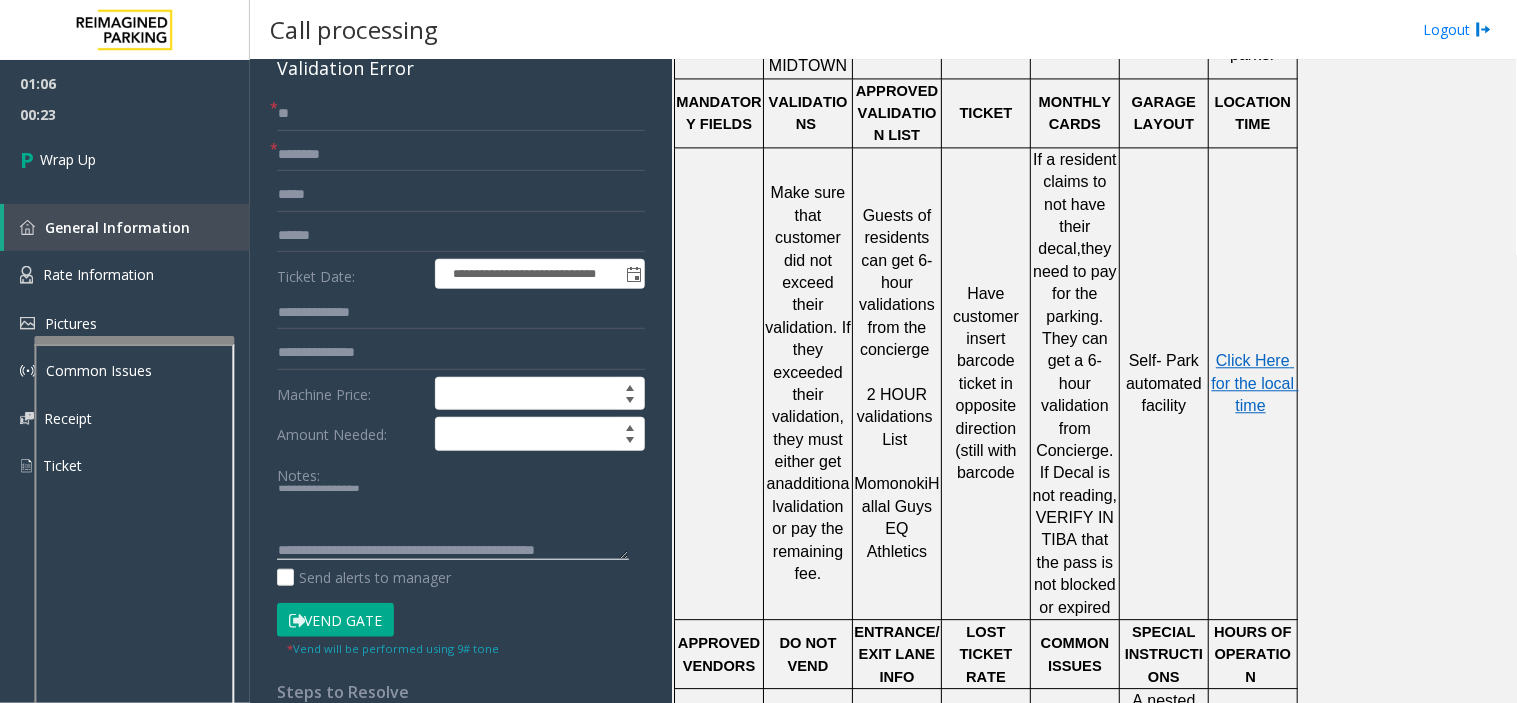 scroll, scrollTop: 56, scrollLeft: 0, axis: vertical 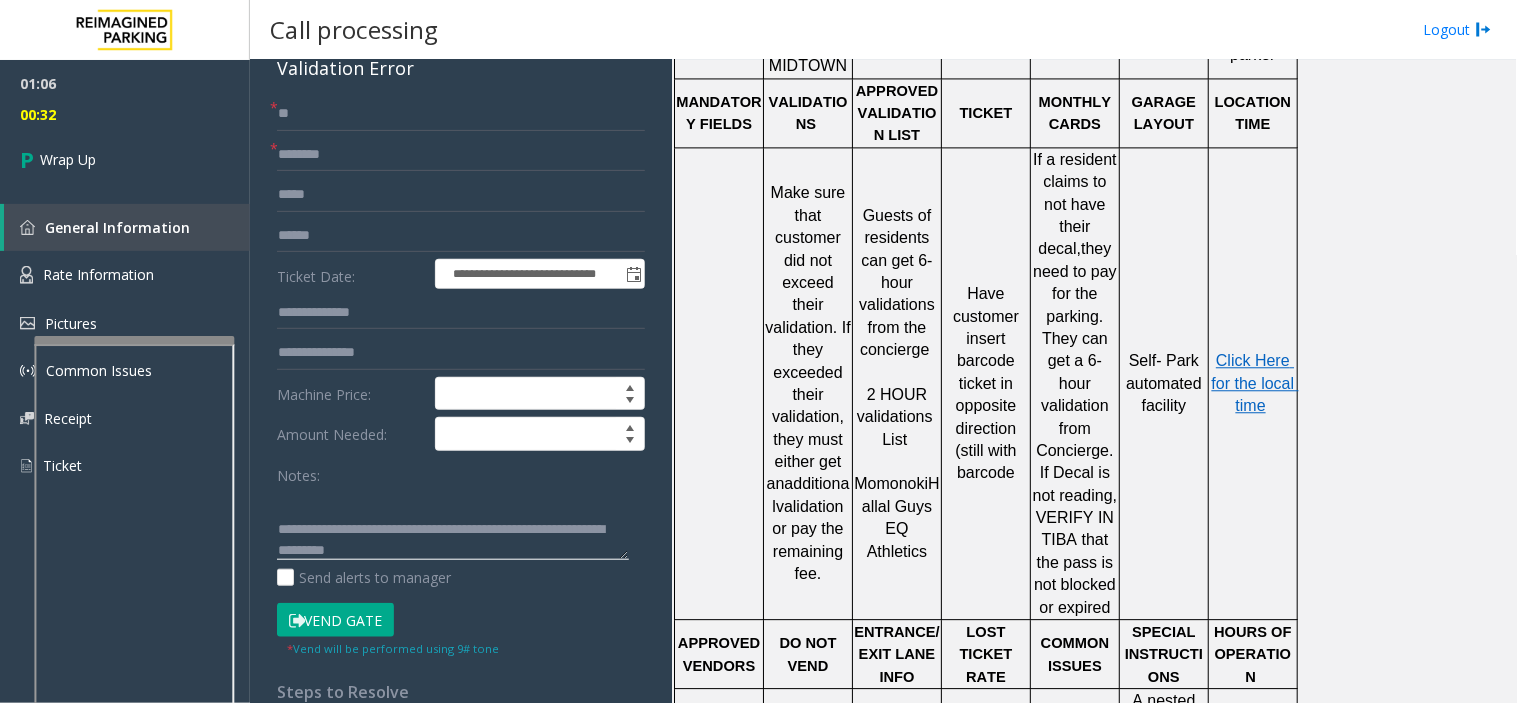 click 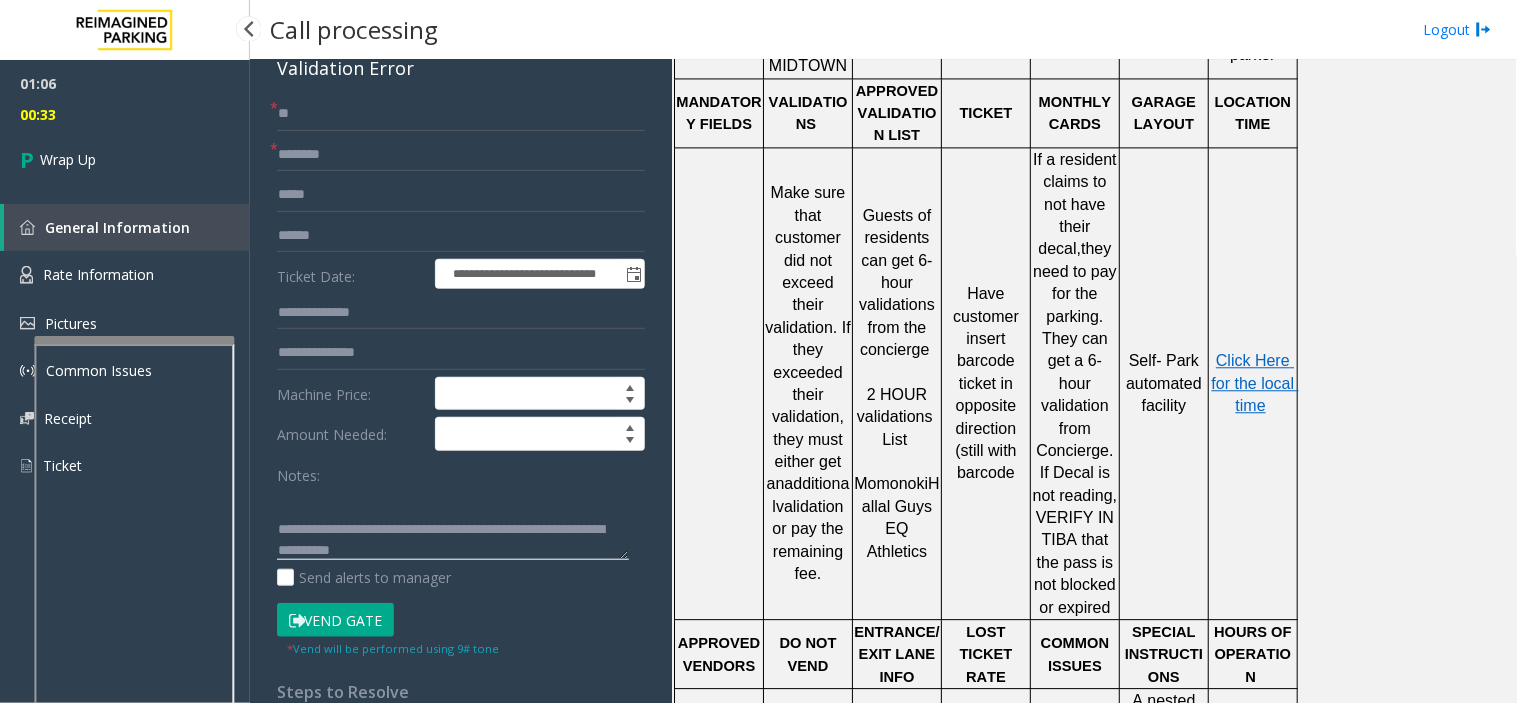 type on "**********" 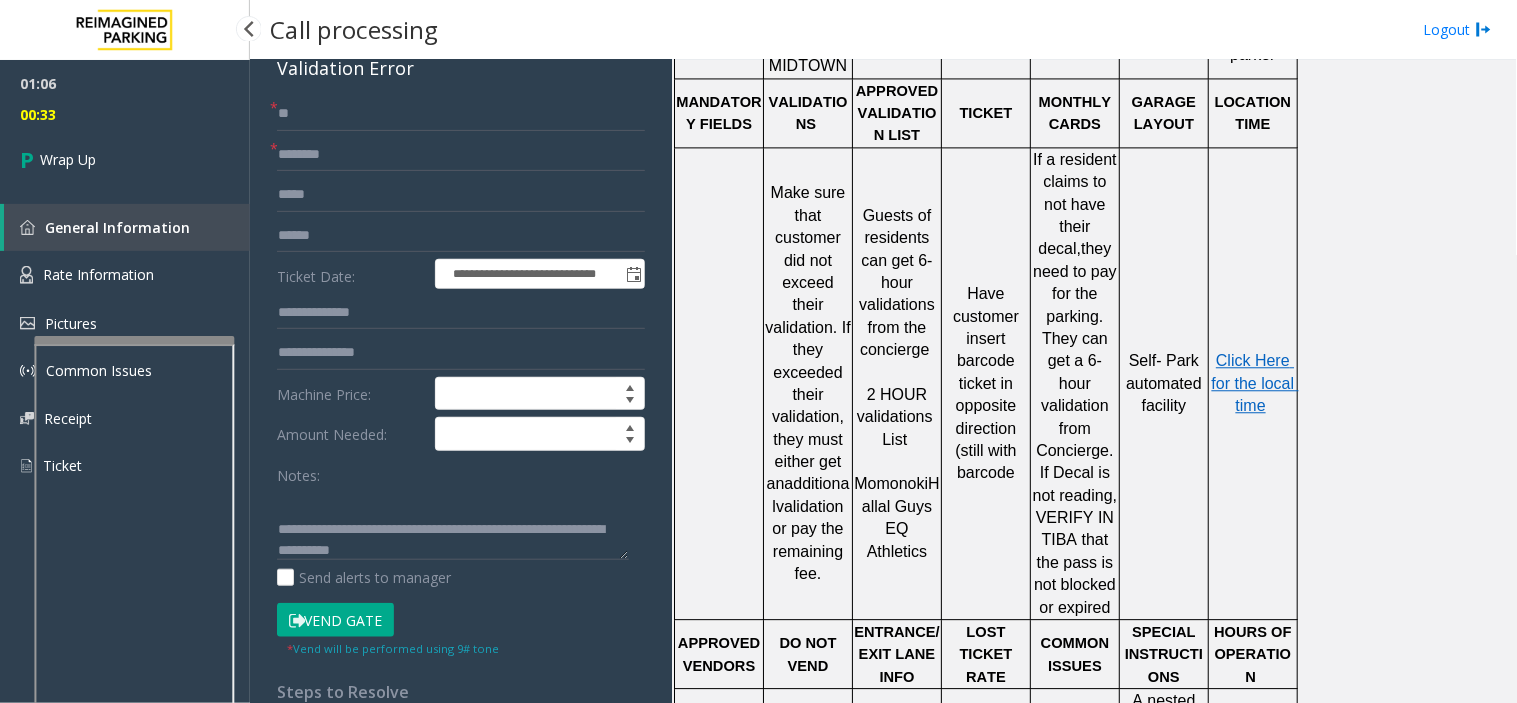 click on "01:06   00:33  Wrap Up General Information Rate Information Pictures Common Issues Receipt Ticket" at bounding box center (125, 283) 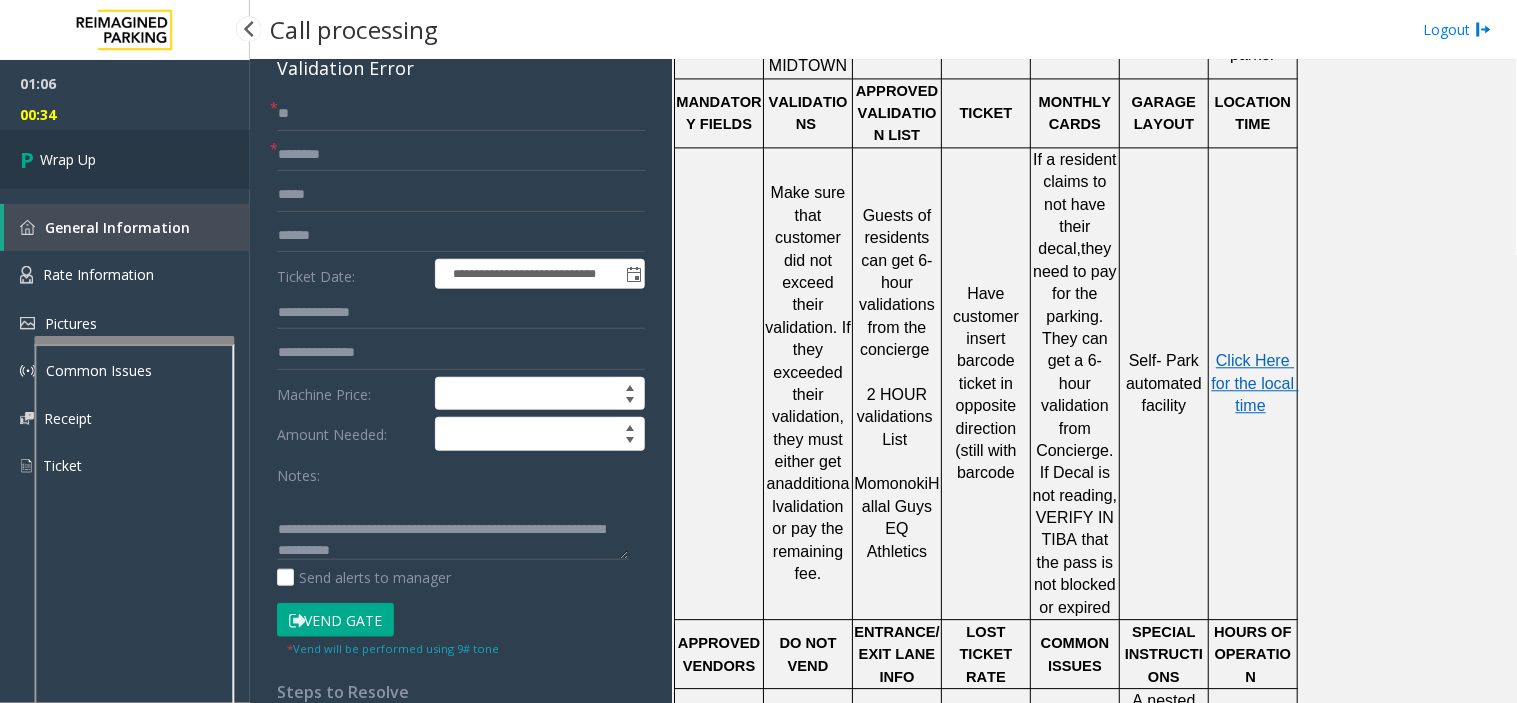 click on "Wrap Up" at bounding box center [125, 159] 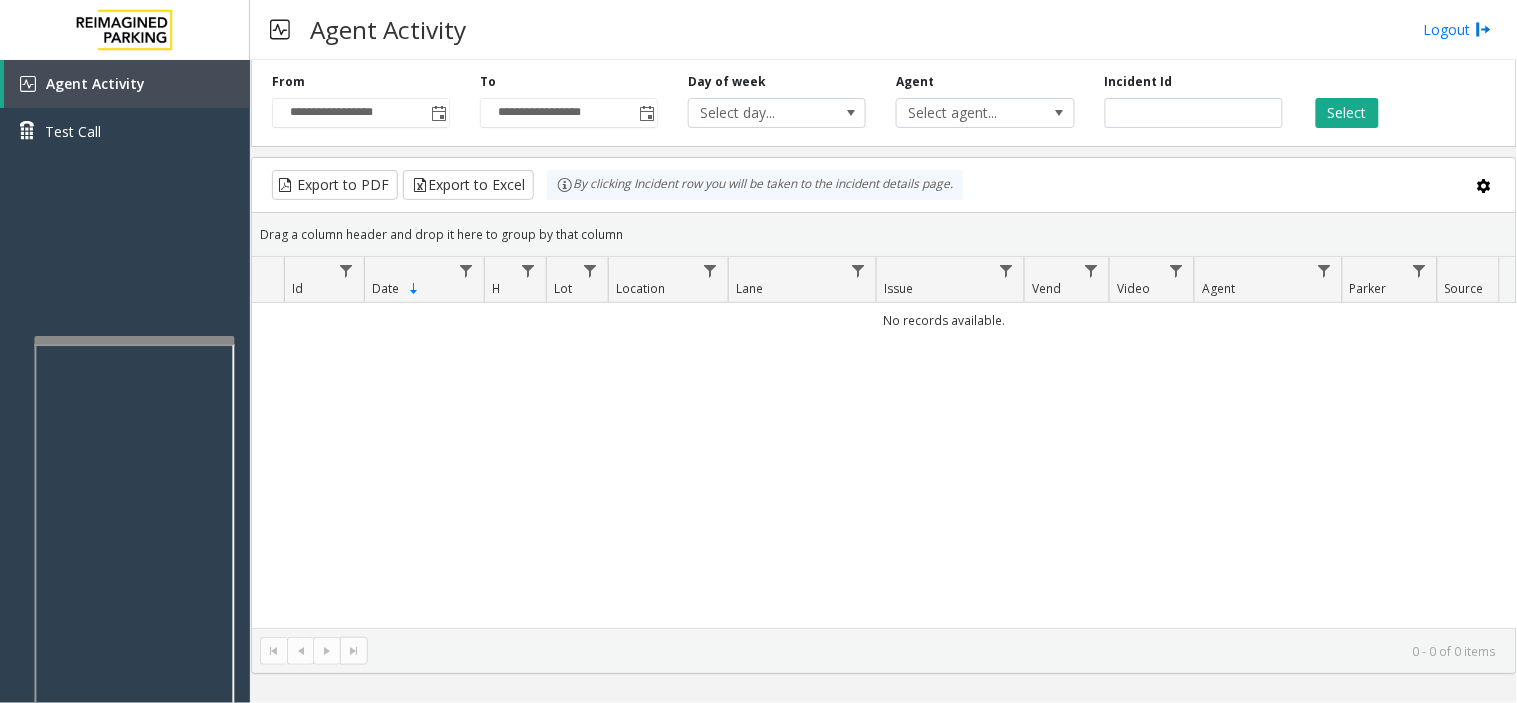 type 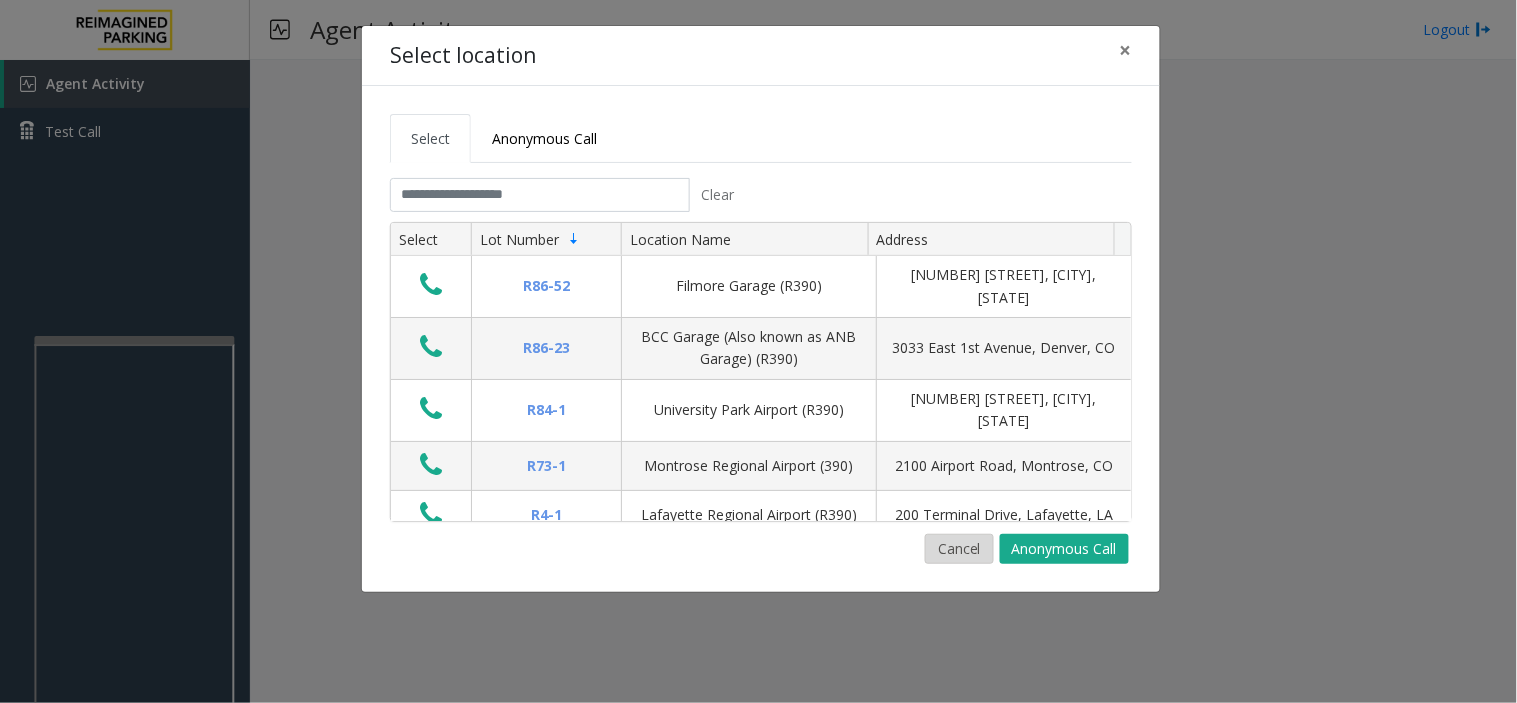 click on "Cancel" 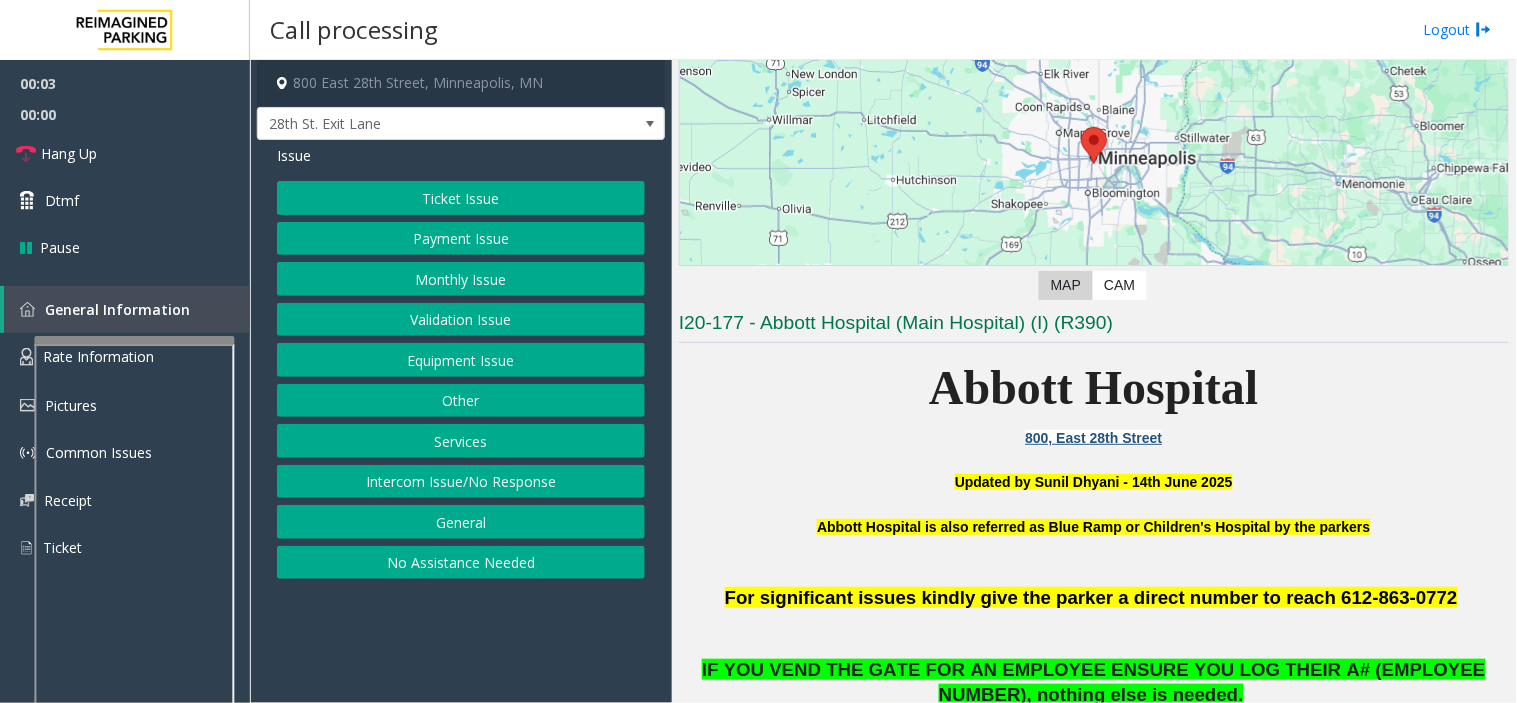 scroll, scrollTop: 222, scrollLeft: 0, axis: vertical 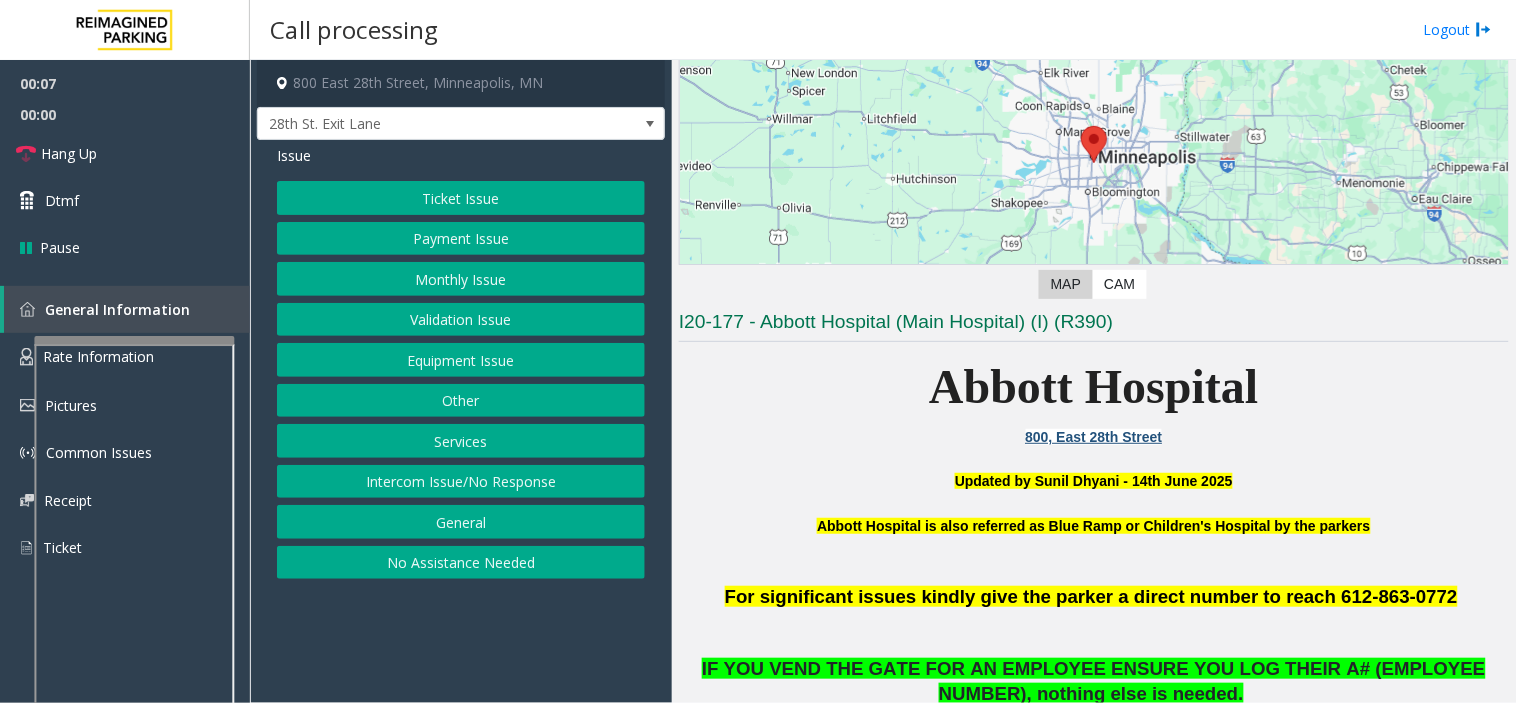 click on "Issue  Ticket Issue   Payment Issue   Monthly Issue   Validation Issue   Equipment Issue   Other   Services   Intercom Issue/No Response   General   No Assistance Needed" 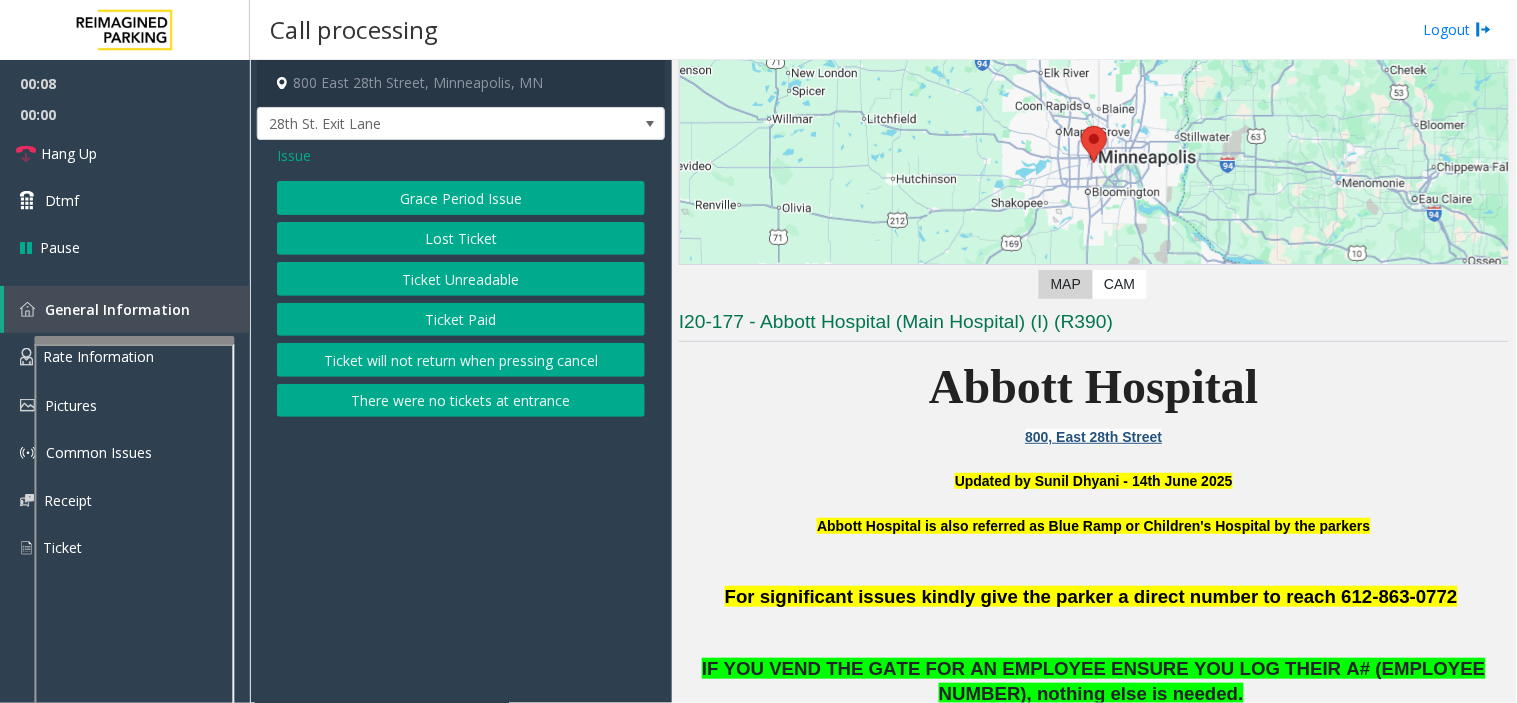 click on "Ticket Unreadable" 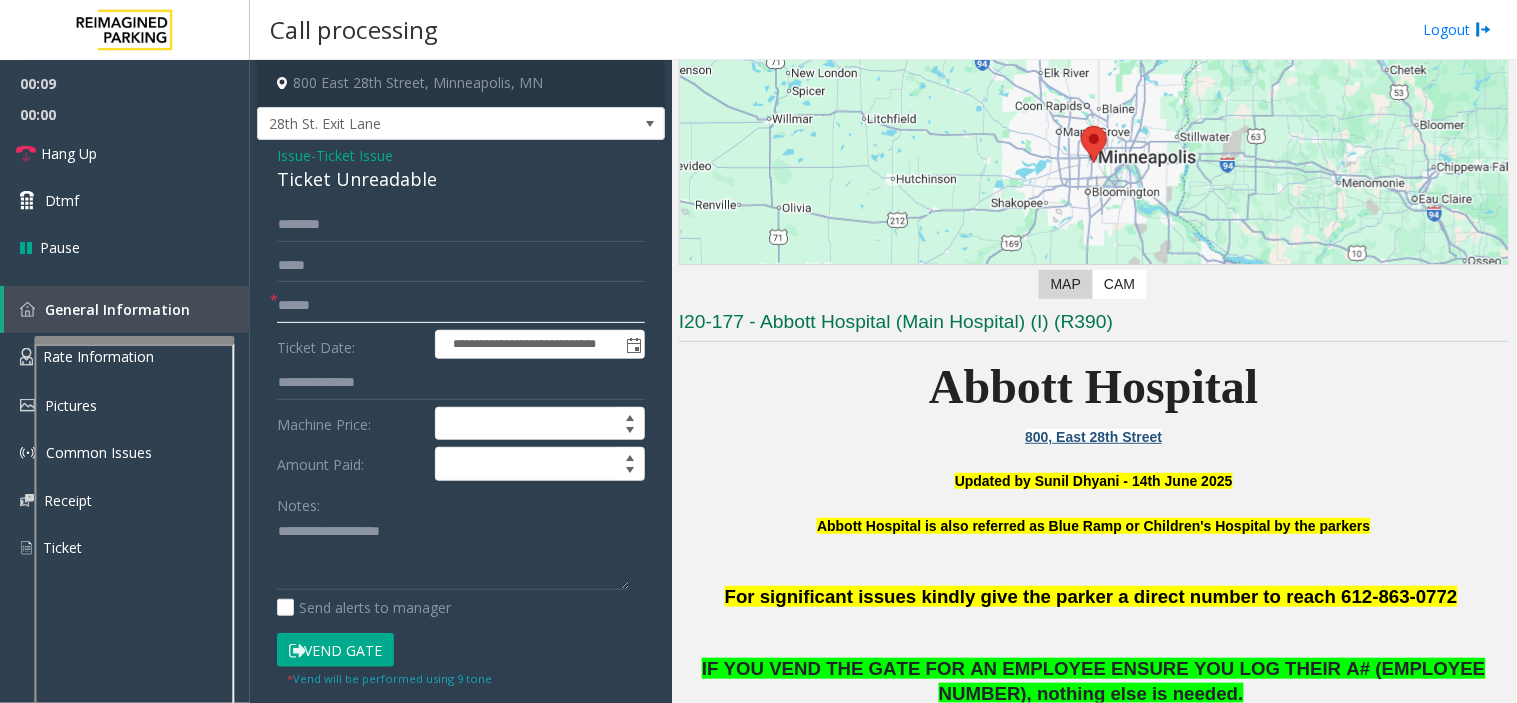 click 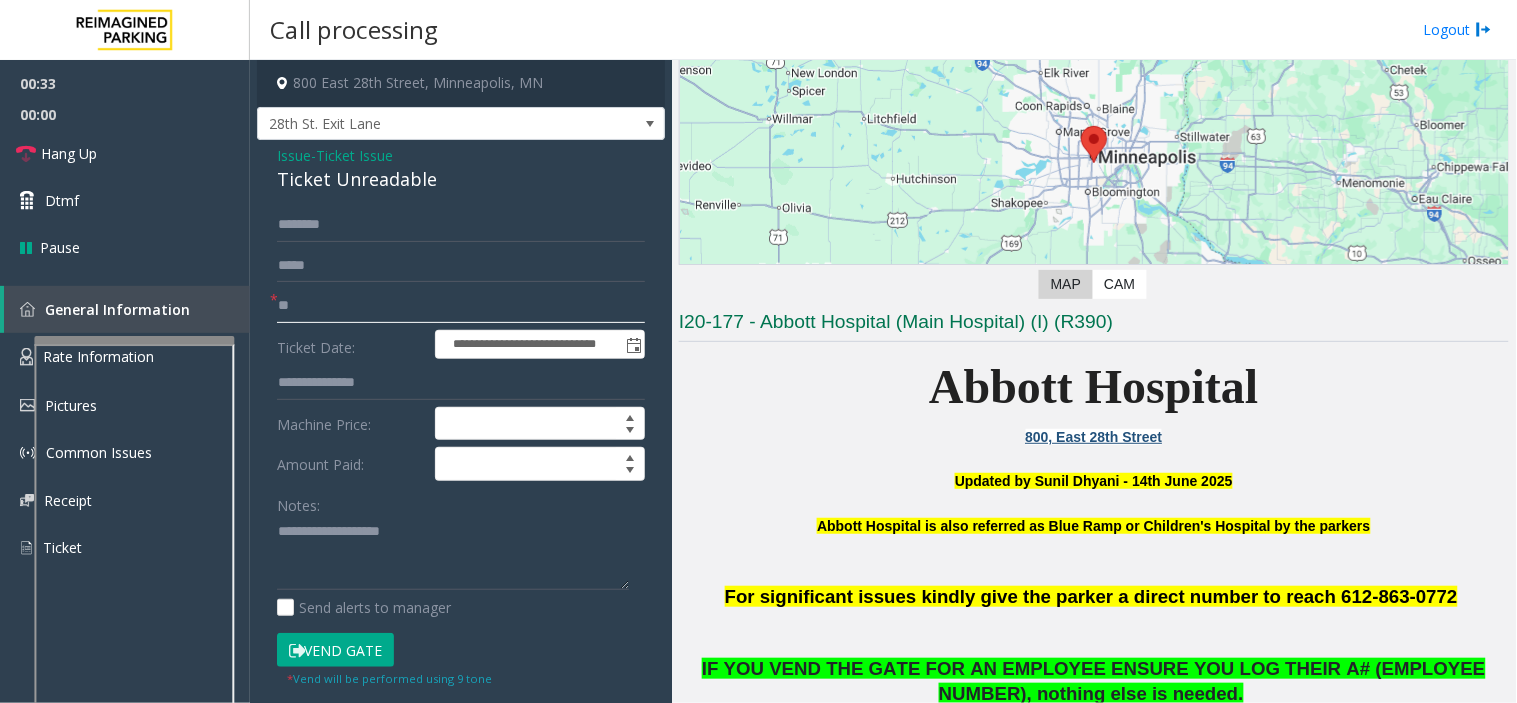 type on "**" 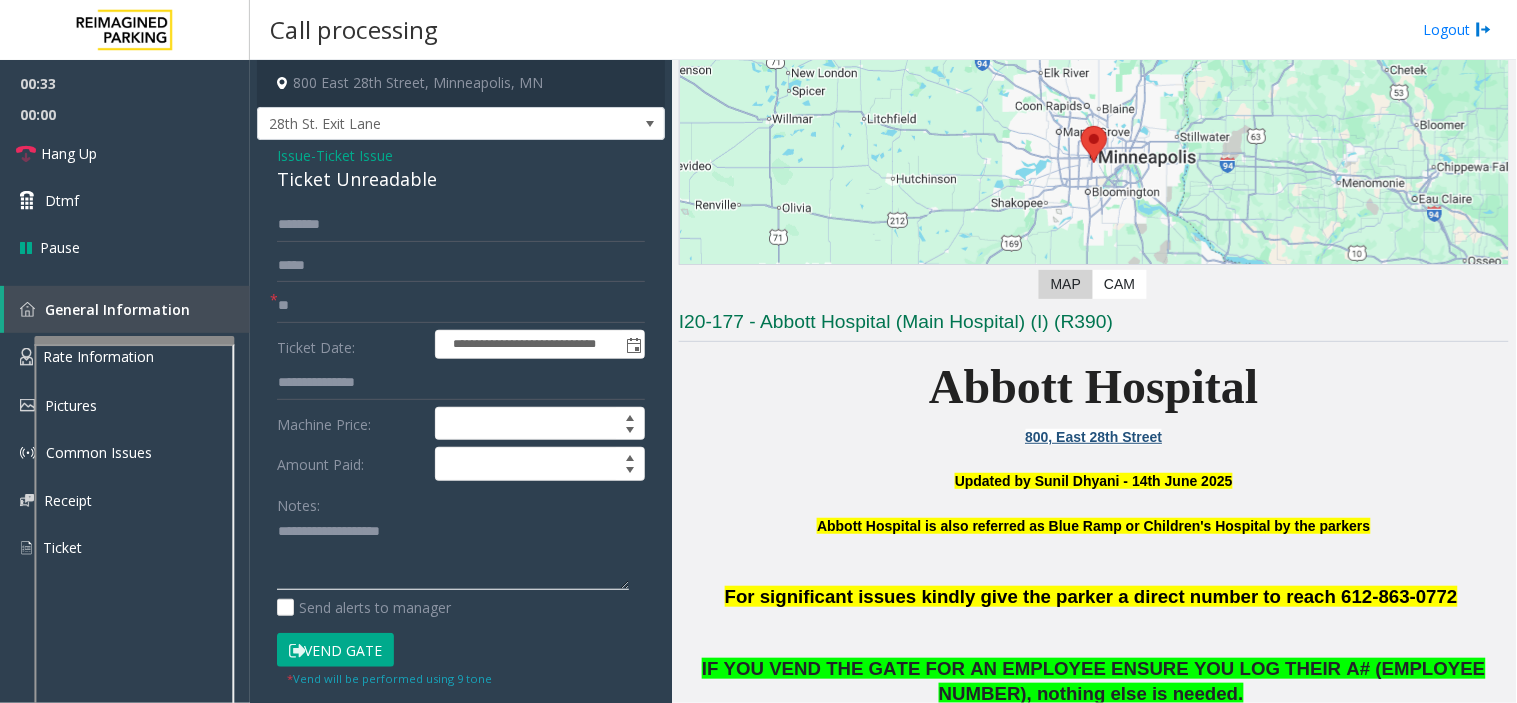 click 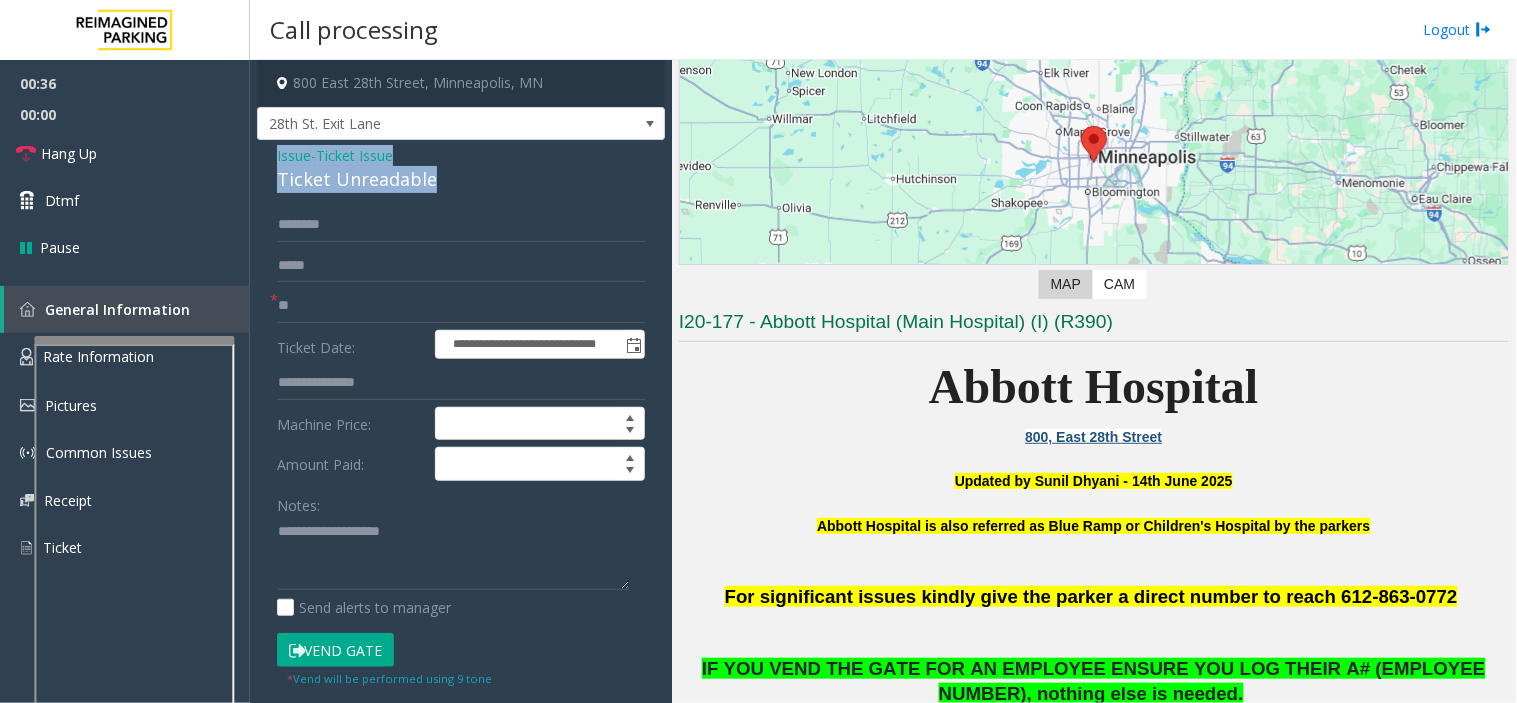 drag, startPoint x: 268, startPoint y: 155, endPoint x: 437, endPoint y: 170, distance: 169.66437 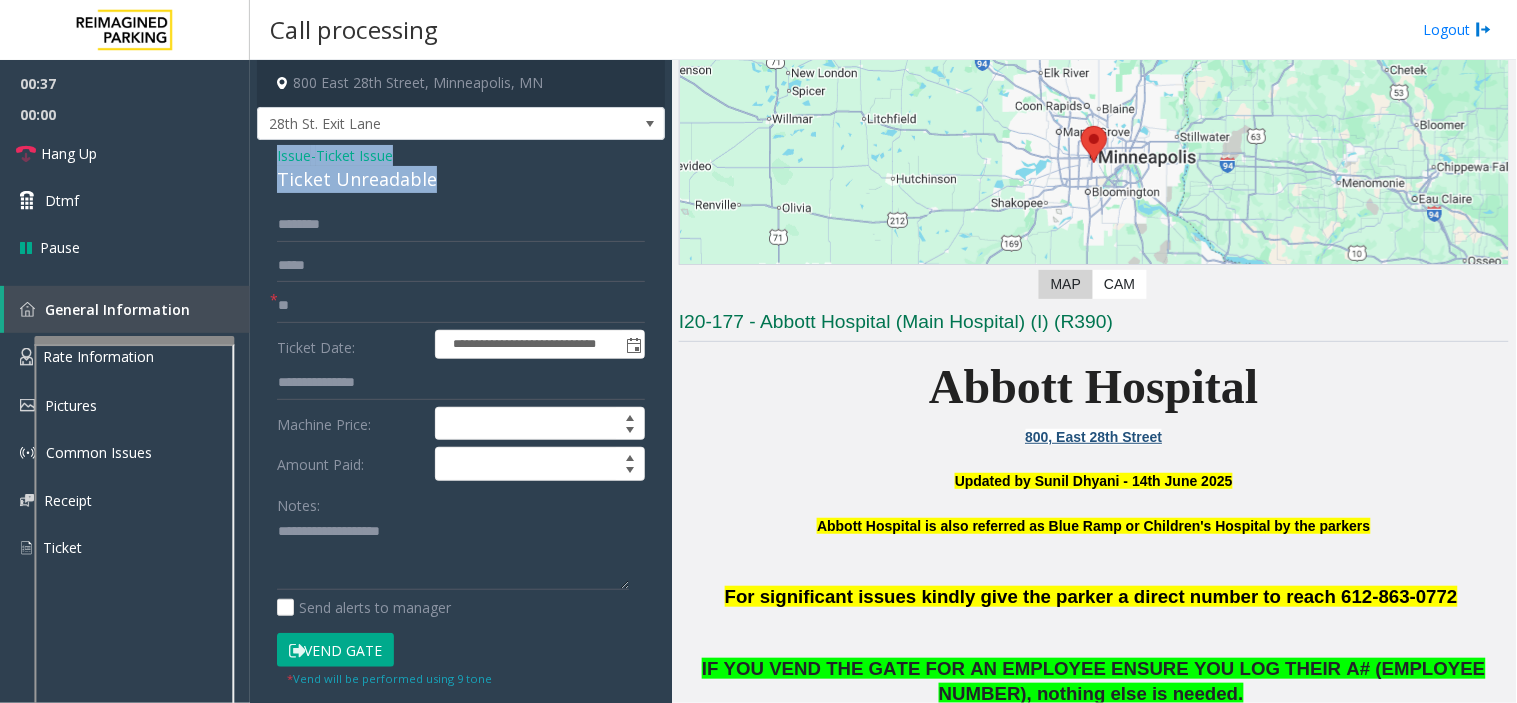 copy on "Issue  -  Ticket Issue Ticket Unreadable" 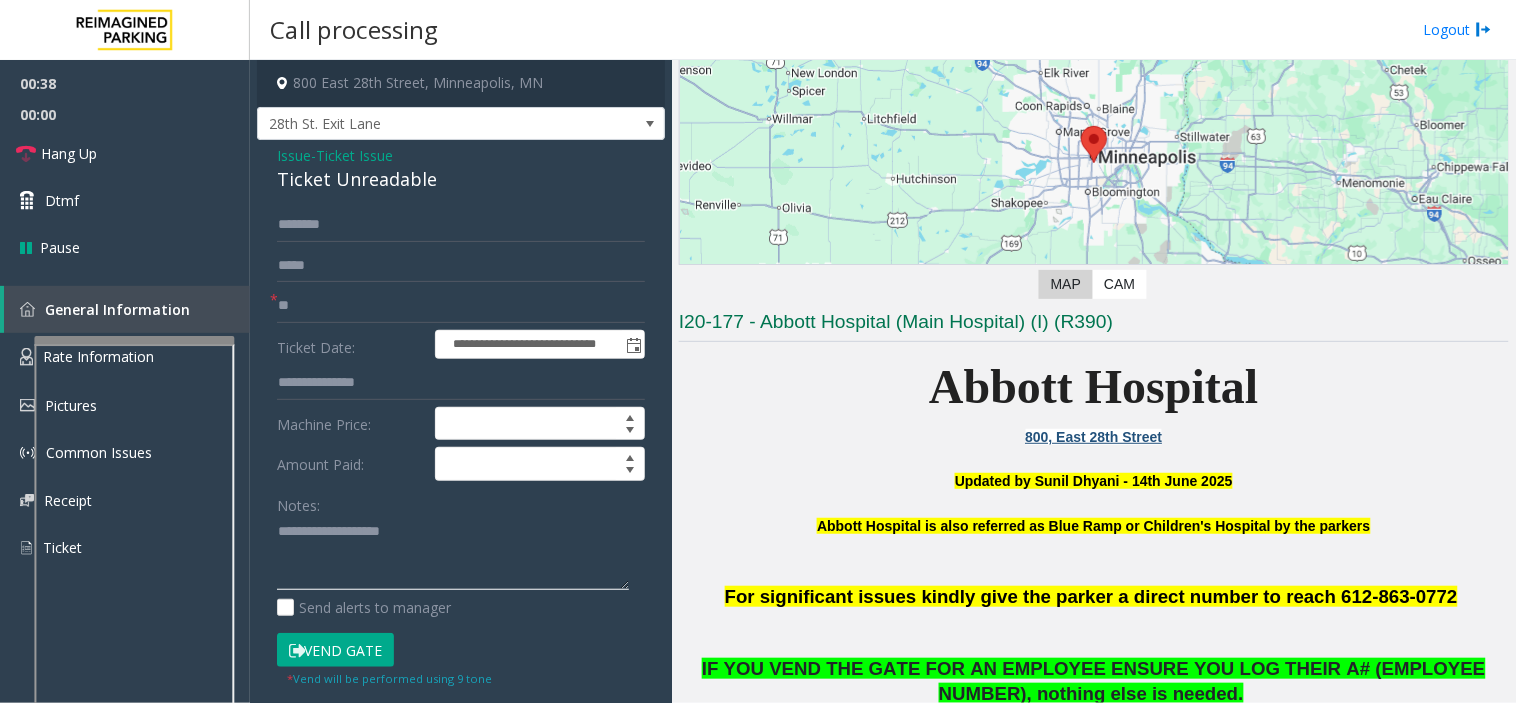 click 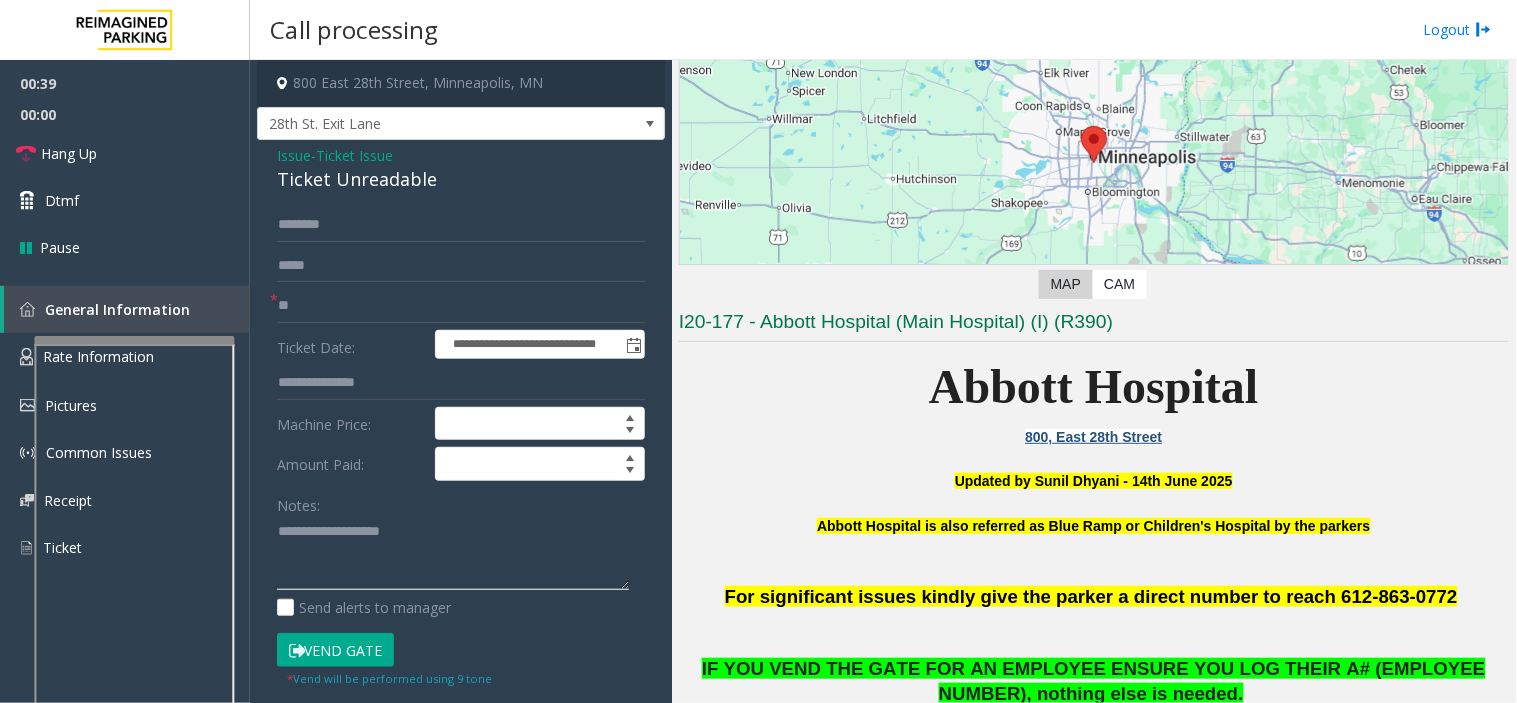 paste on "**********" 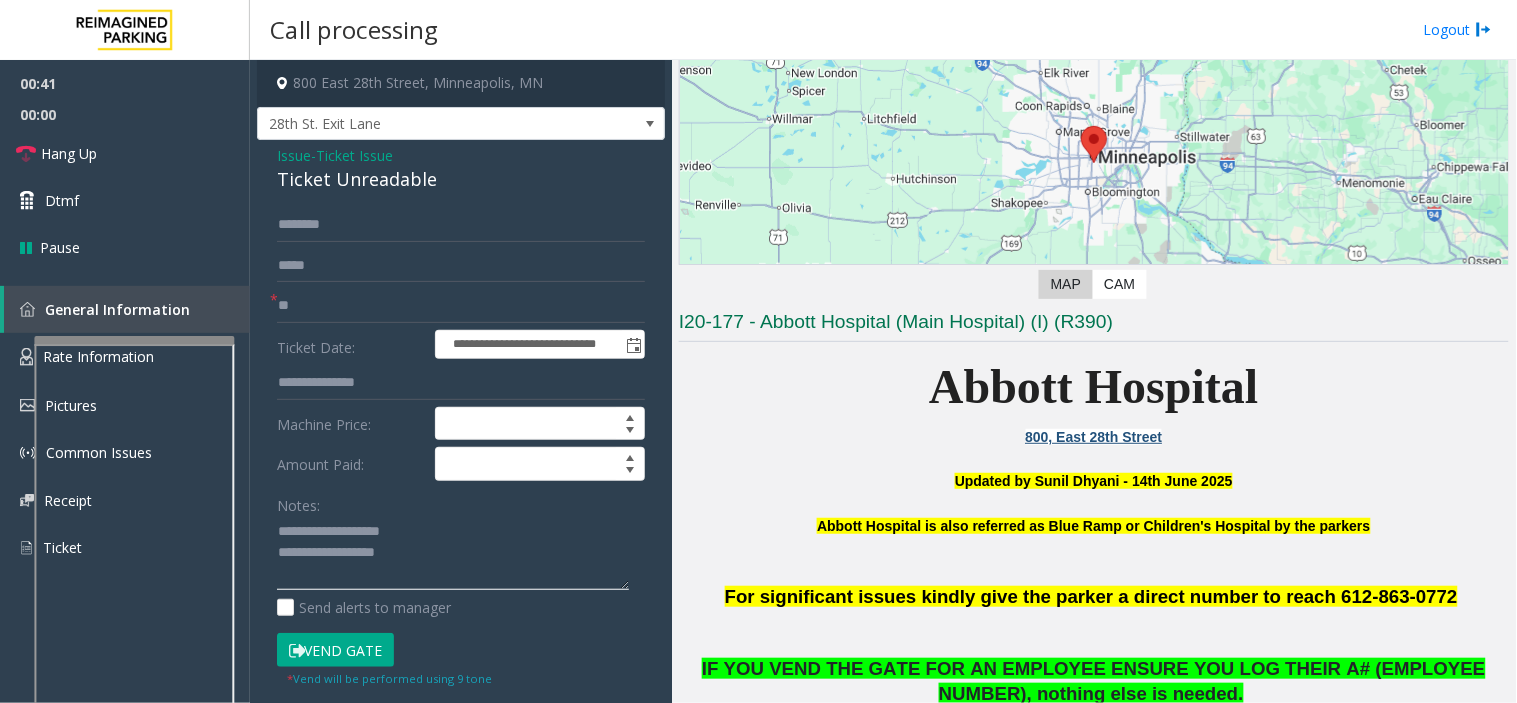 scroll, scrollTop: 14, scrollLeft: 0, axis: vertical 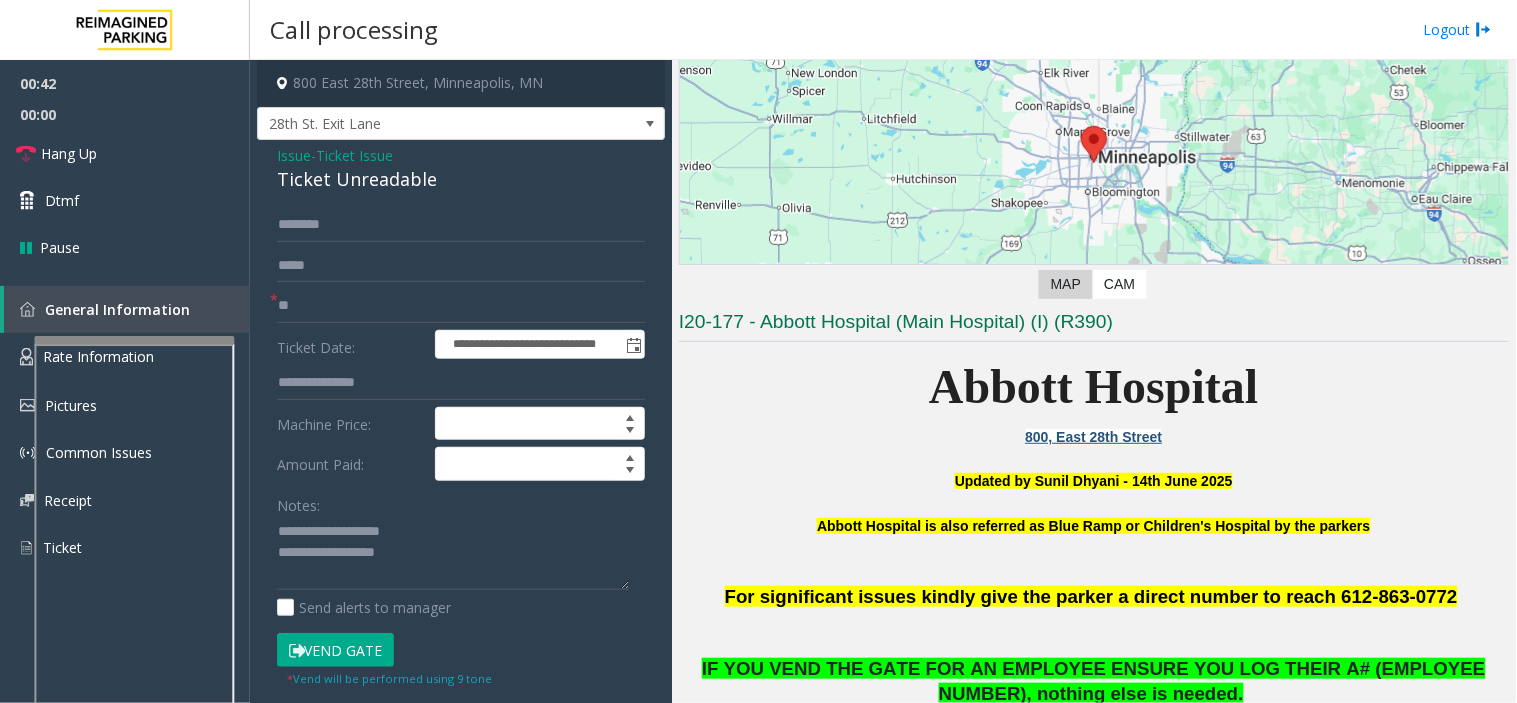 click on "Vend Gate" 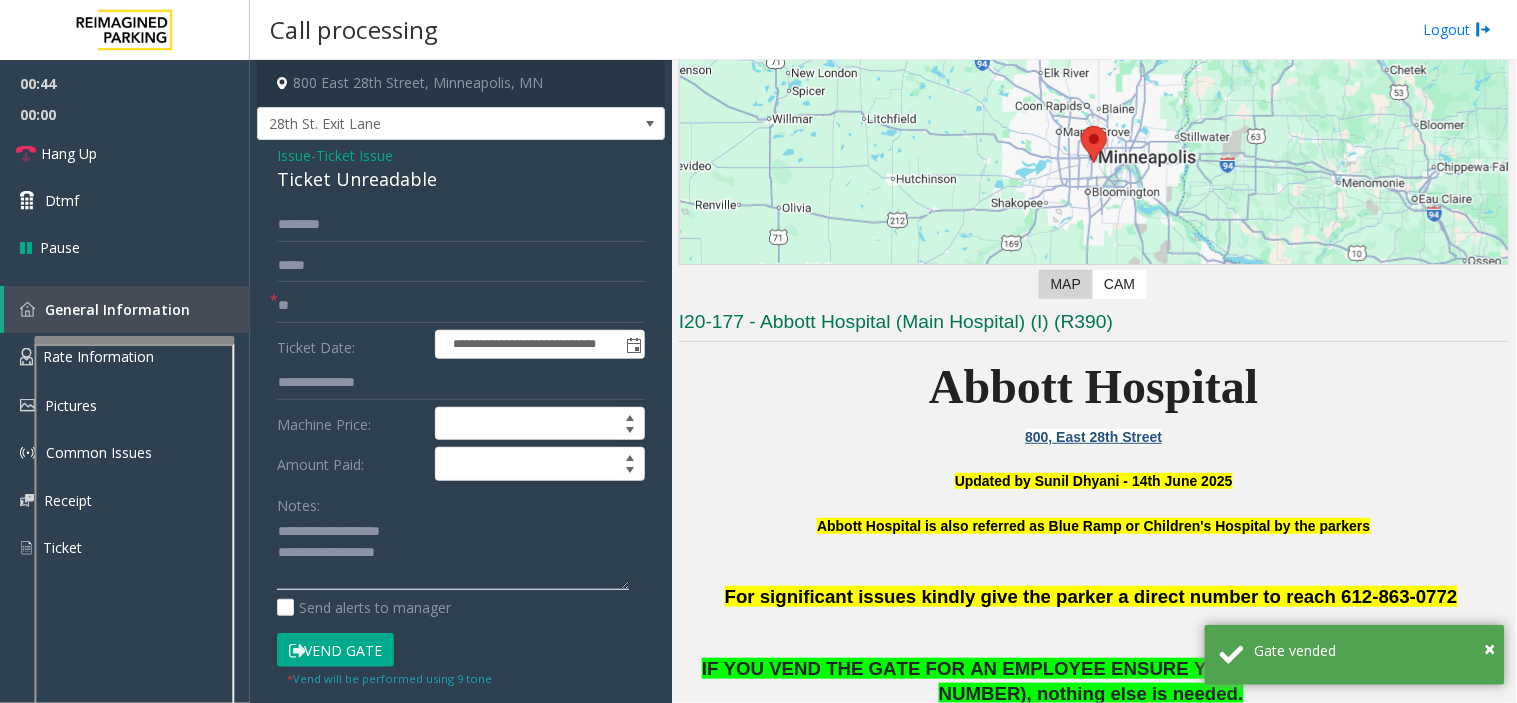click 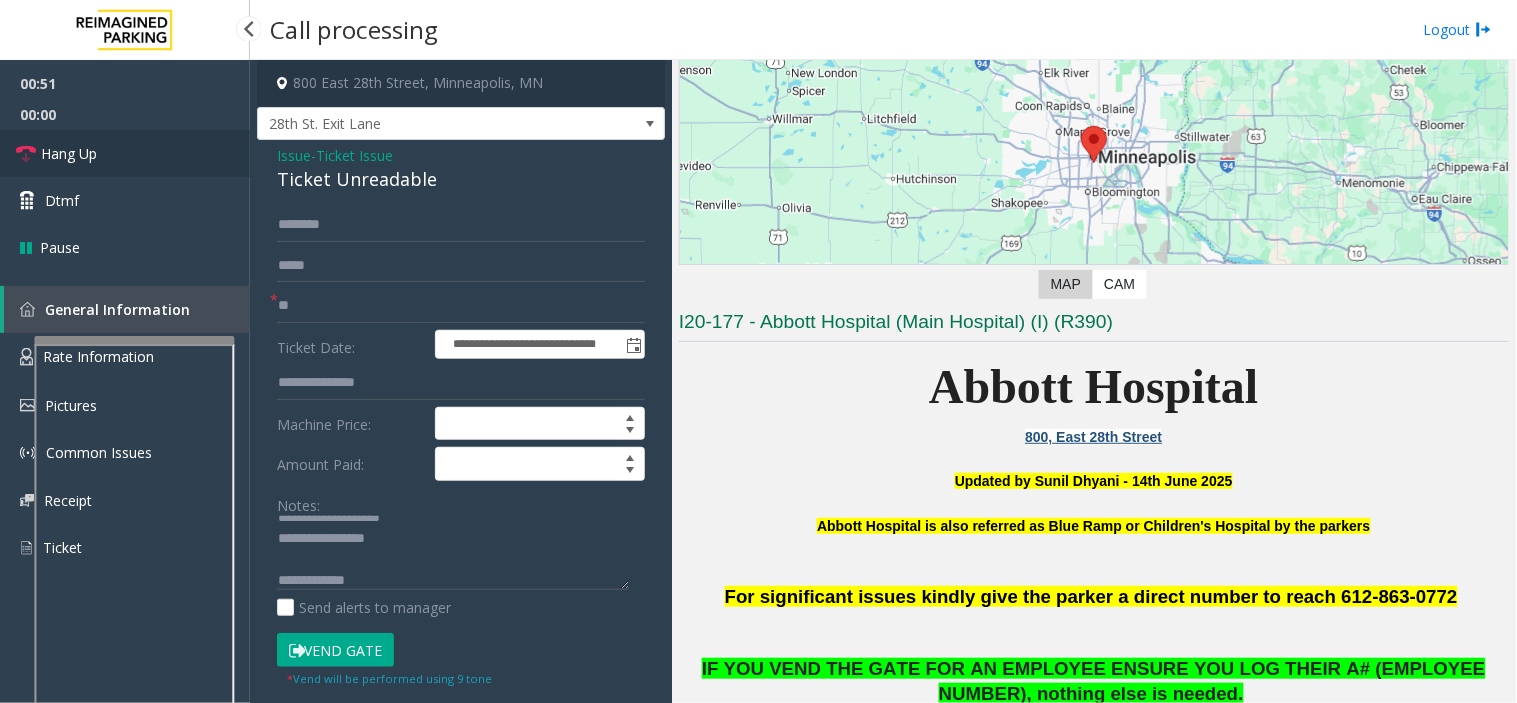 click on "Hang Up" at bounding box center (125, 153) 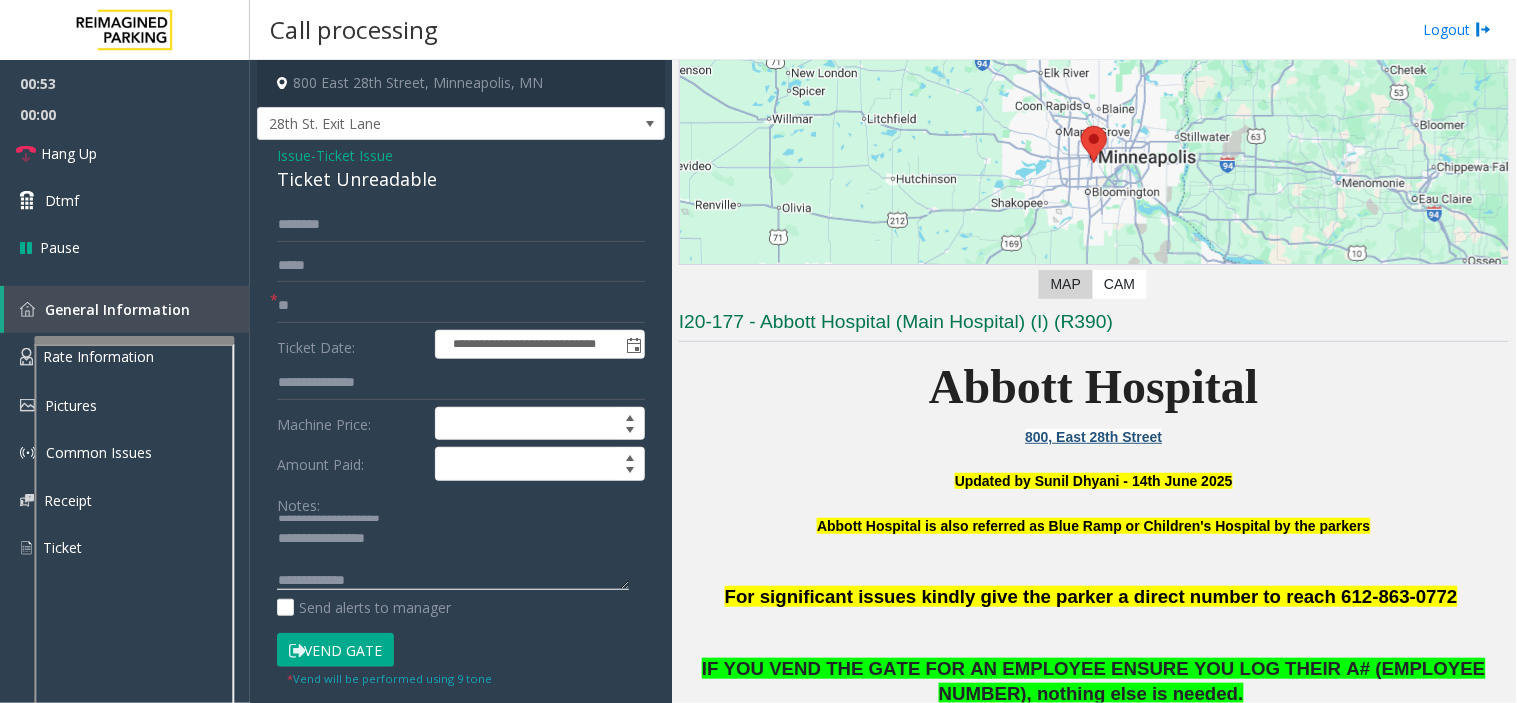 click 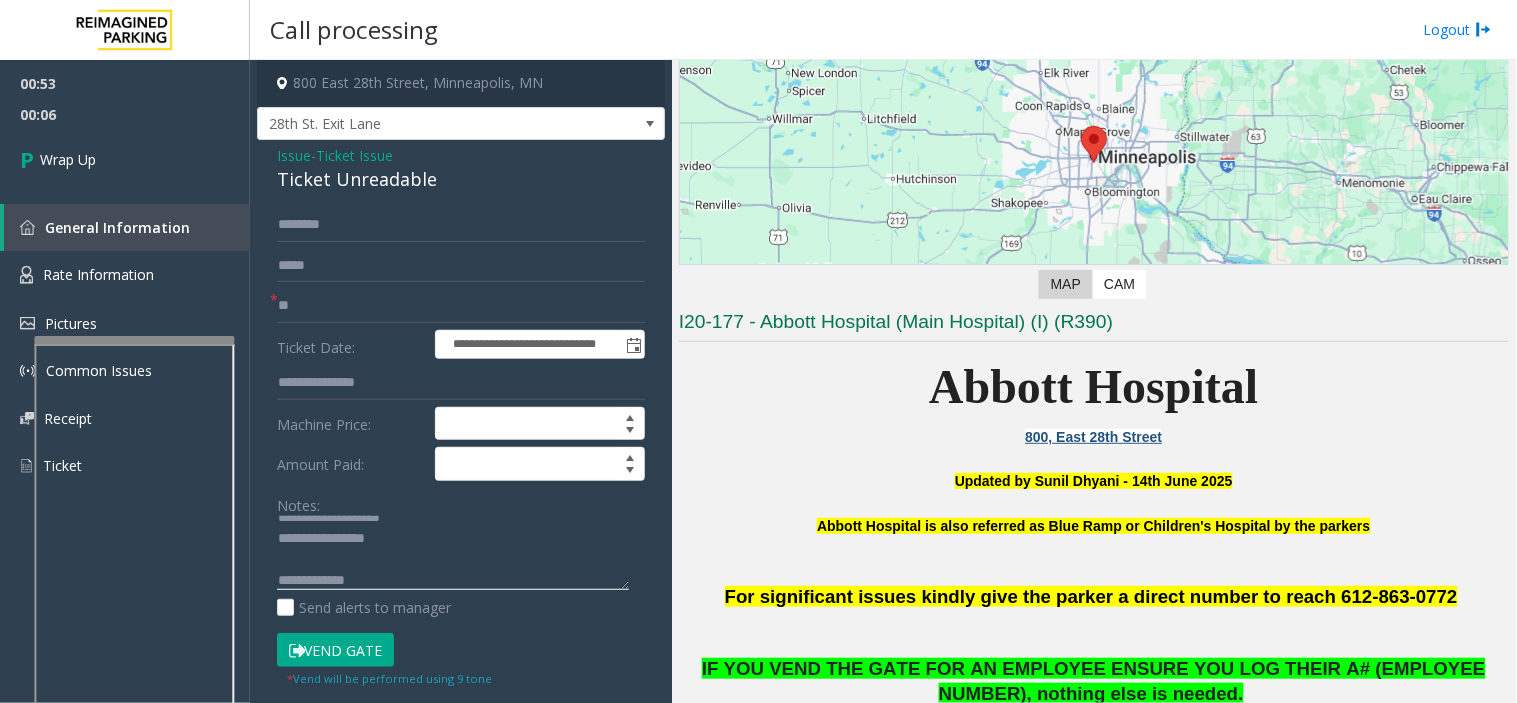 click 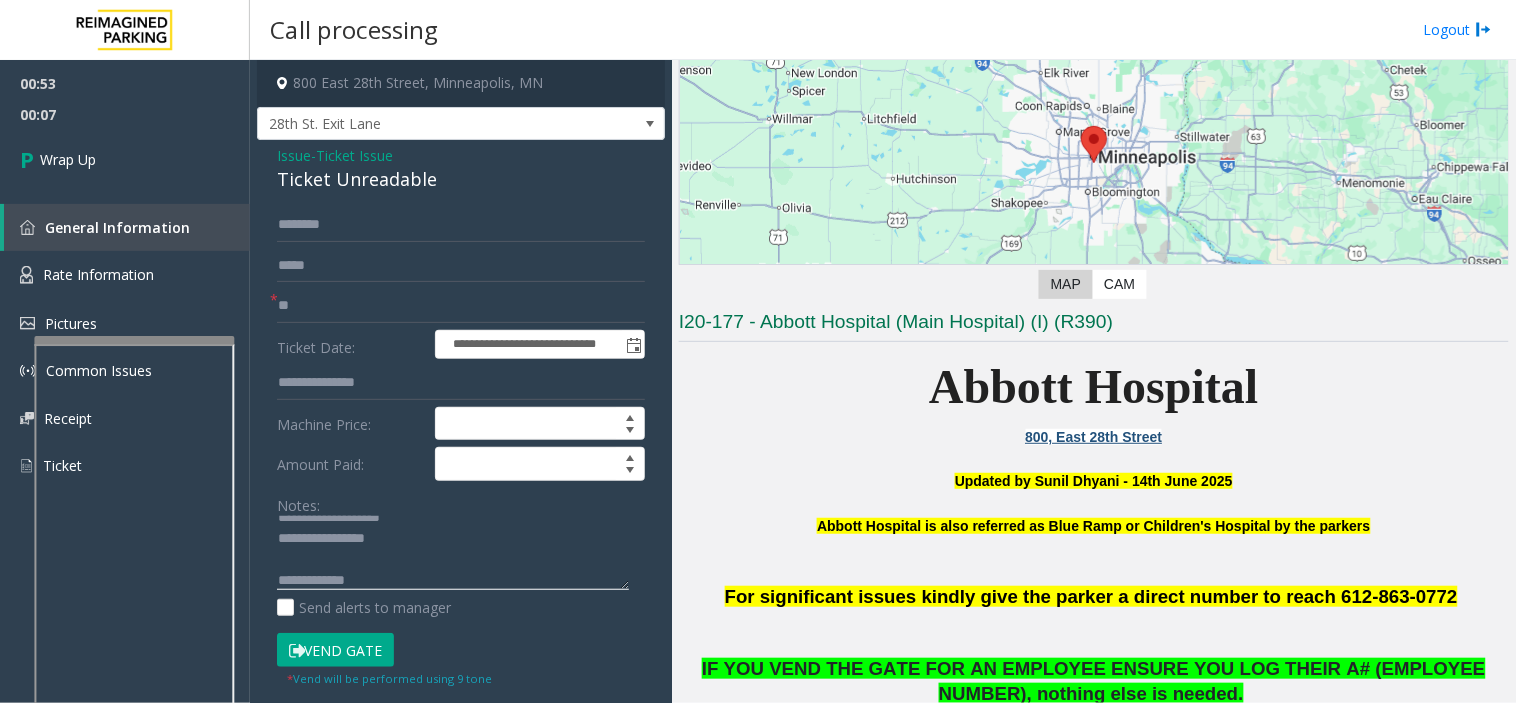 paste on "**********" 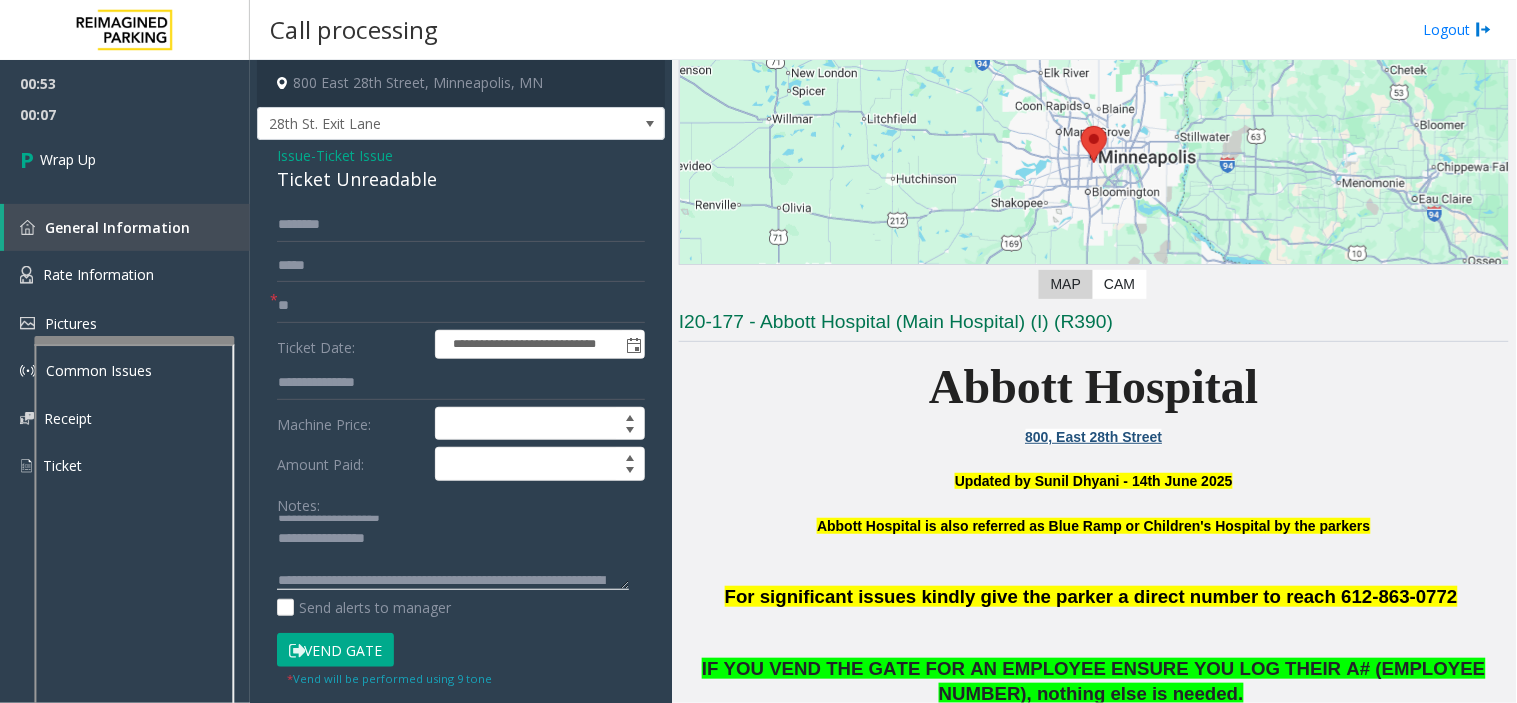 scroll, scrollTop: 35, scrollLeft: 0, axis: vertical 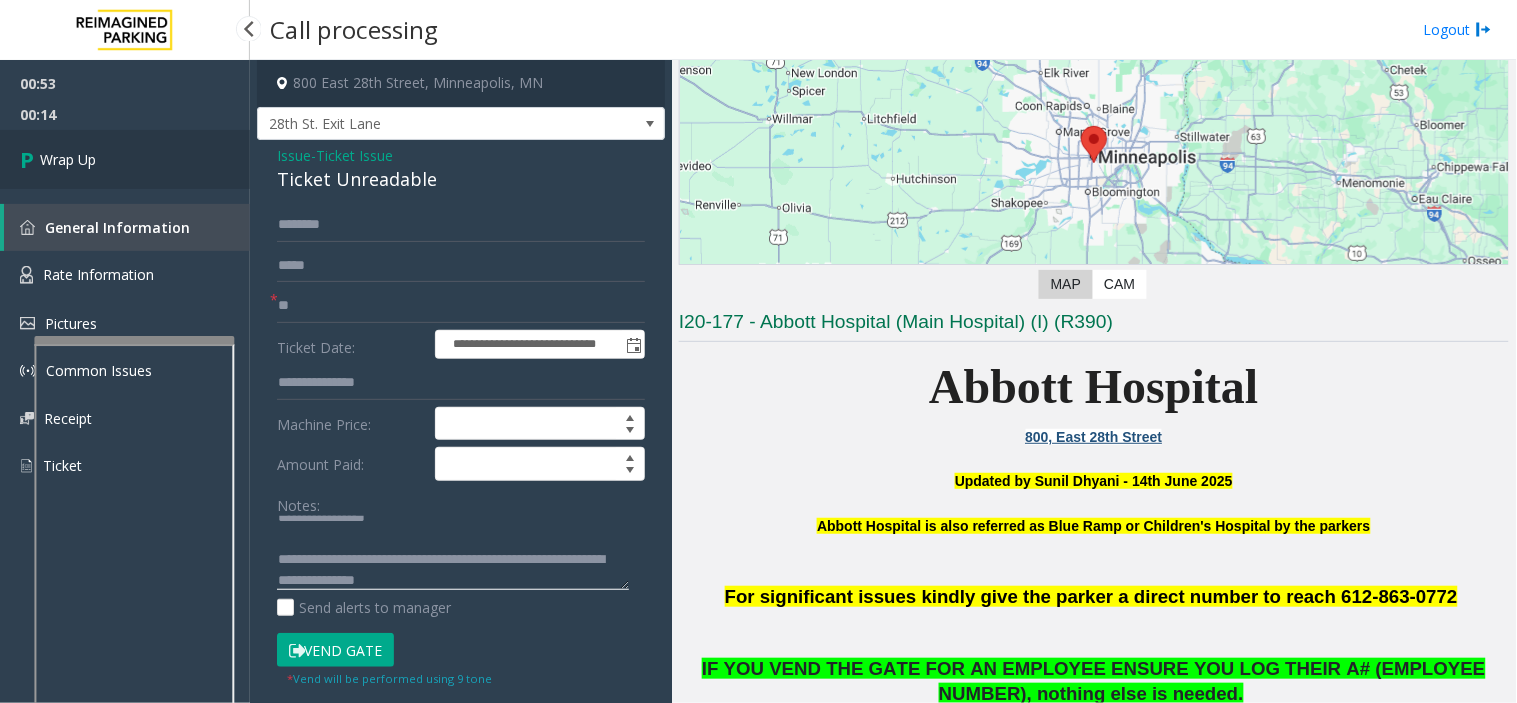 type on "**********" 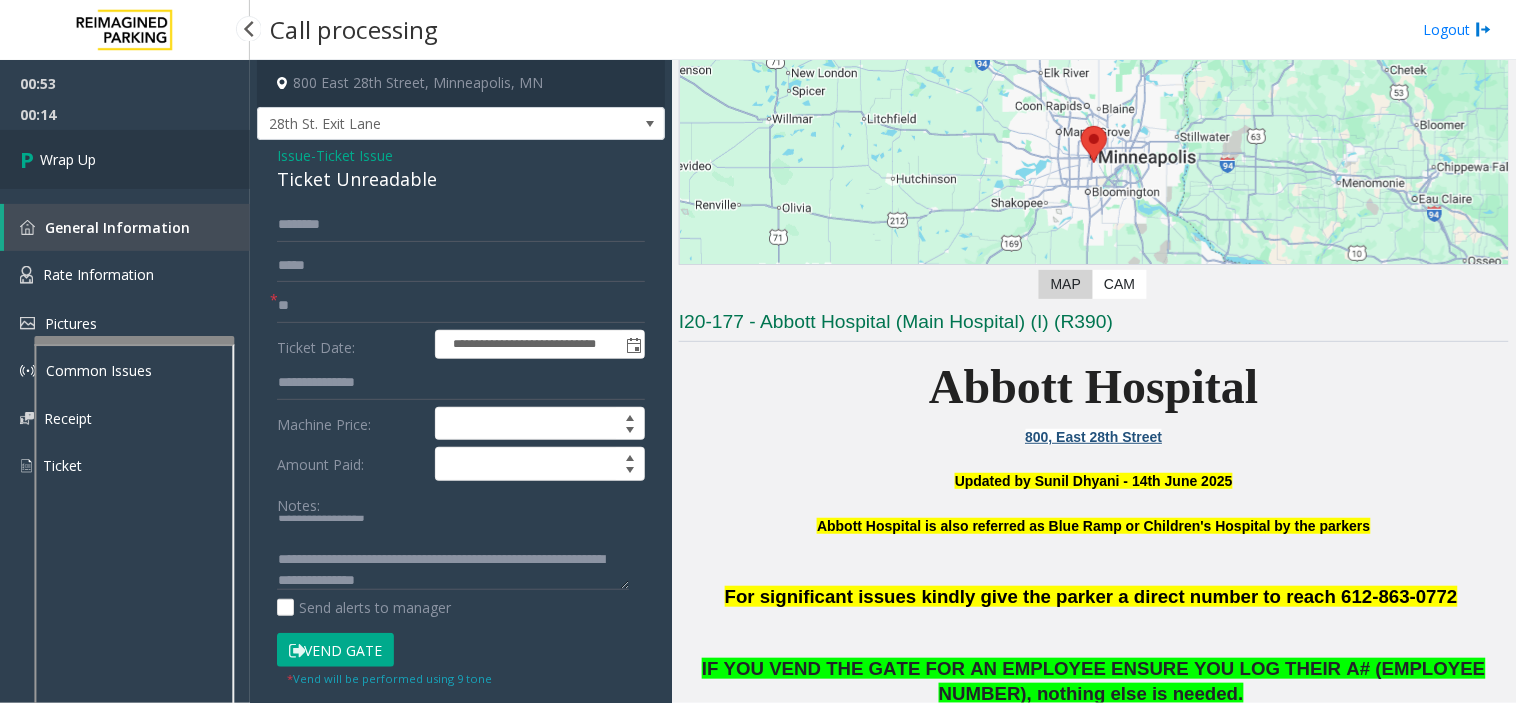 click on "Wrap Up" at bounding box center [125, 159] 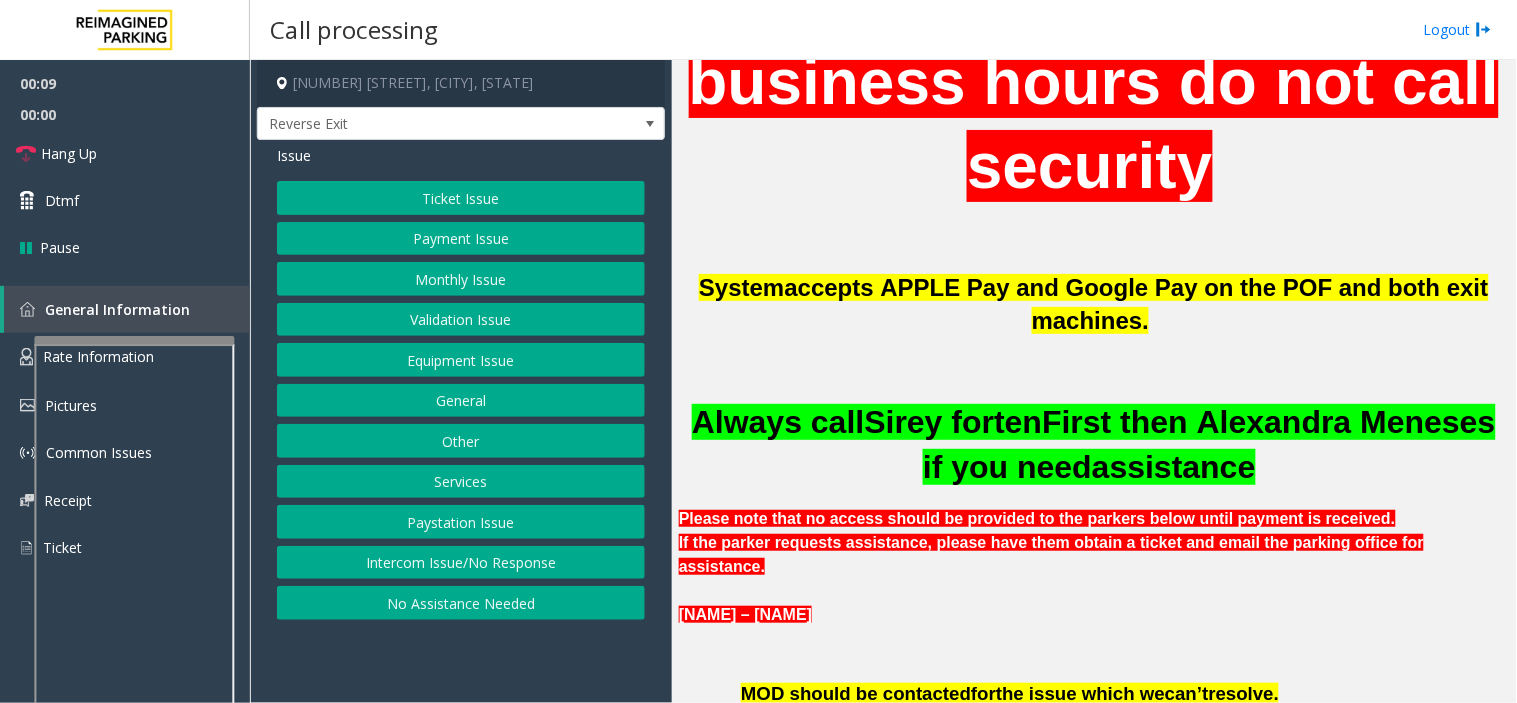 scroll, scrollTop: 777, scrollLeft: 0, axis: vertical 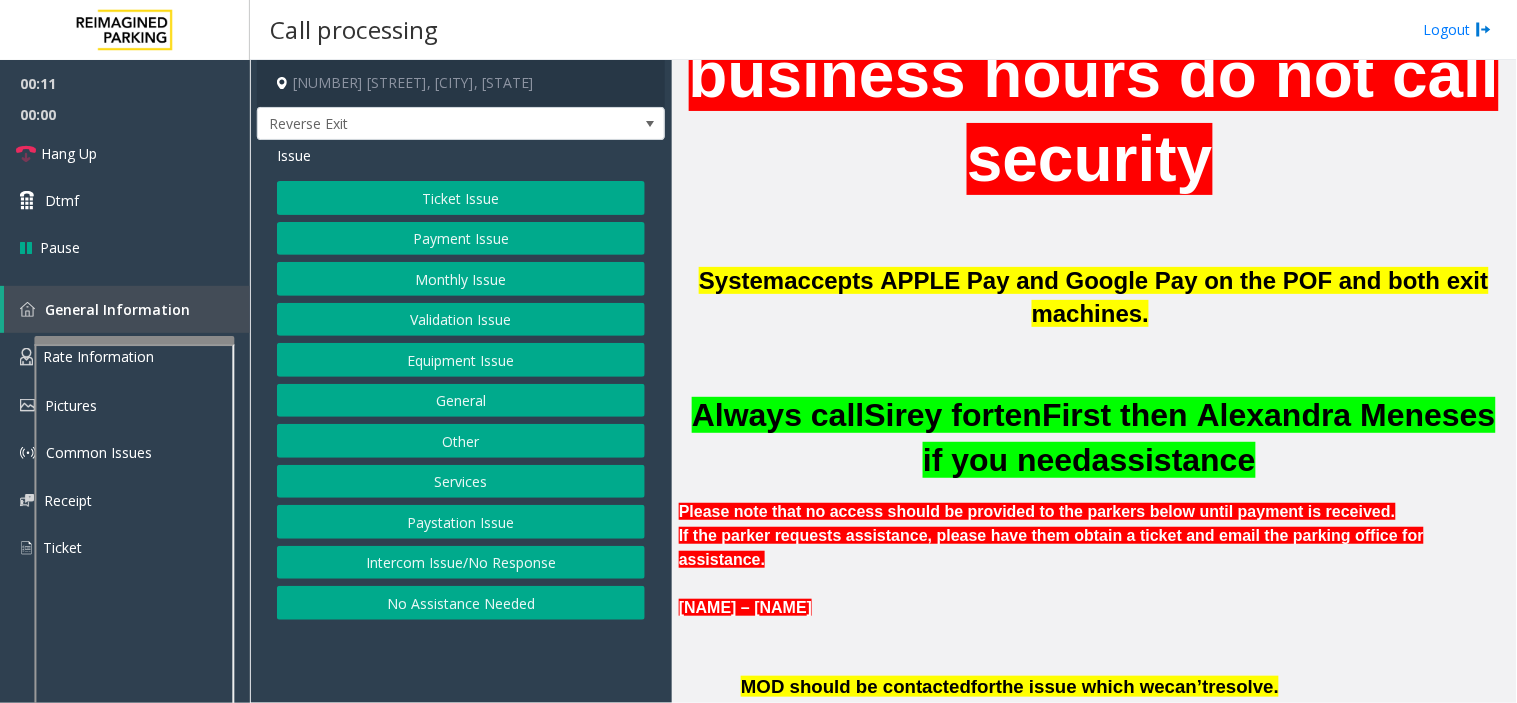 click on "Monthly Issue" 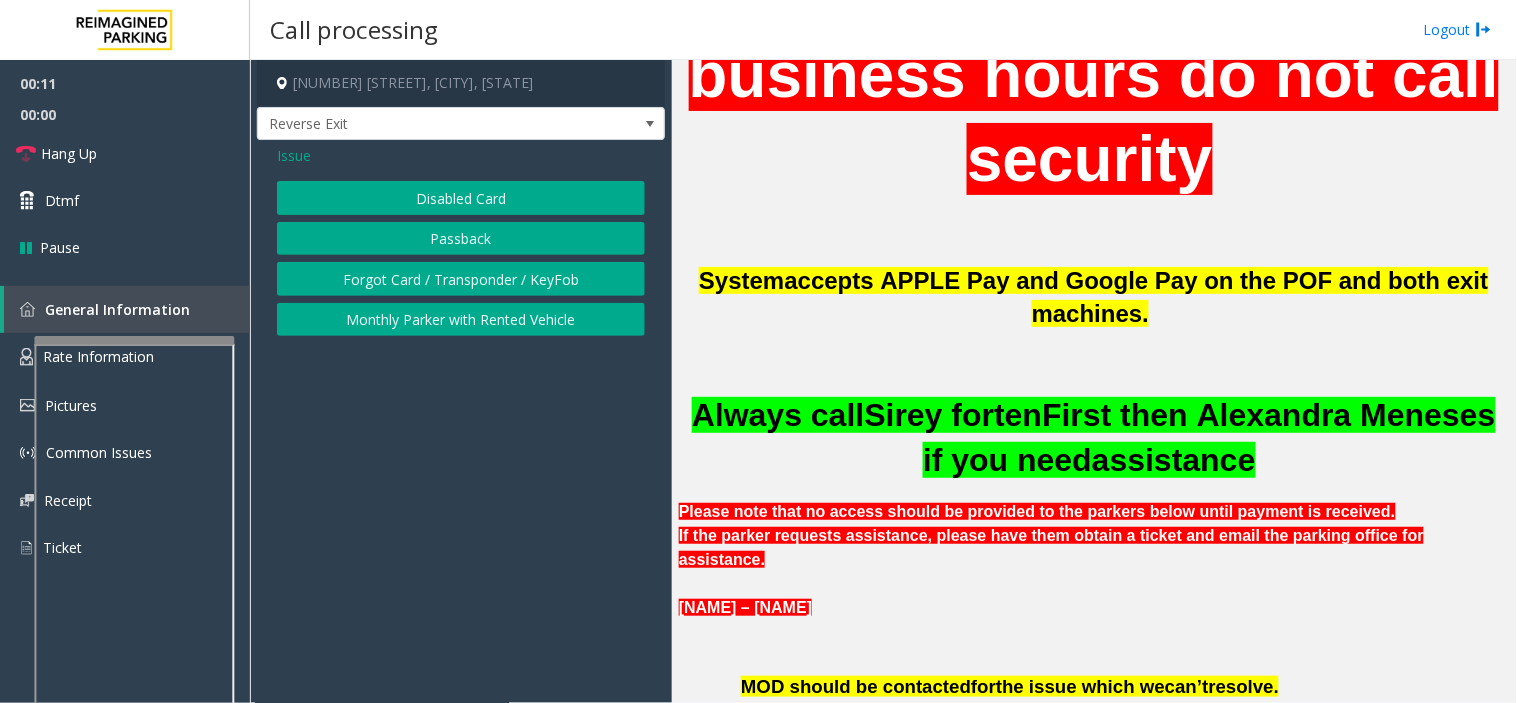 click on "Passback" 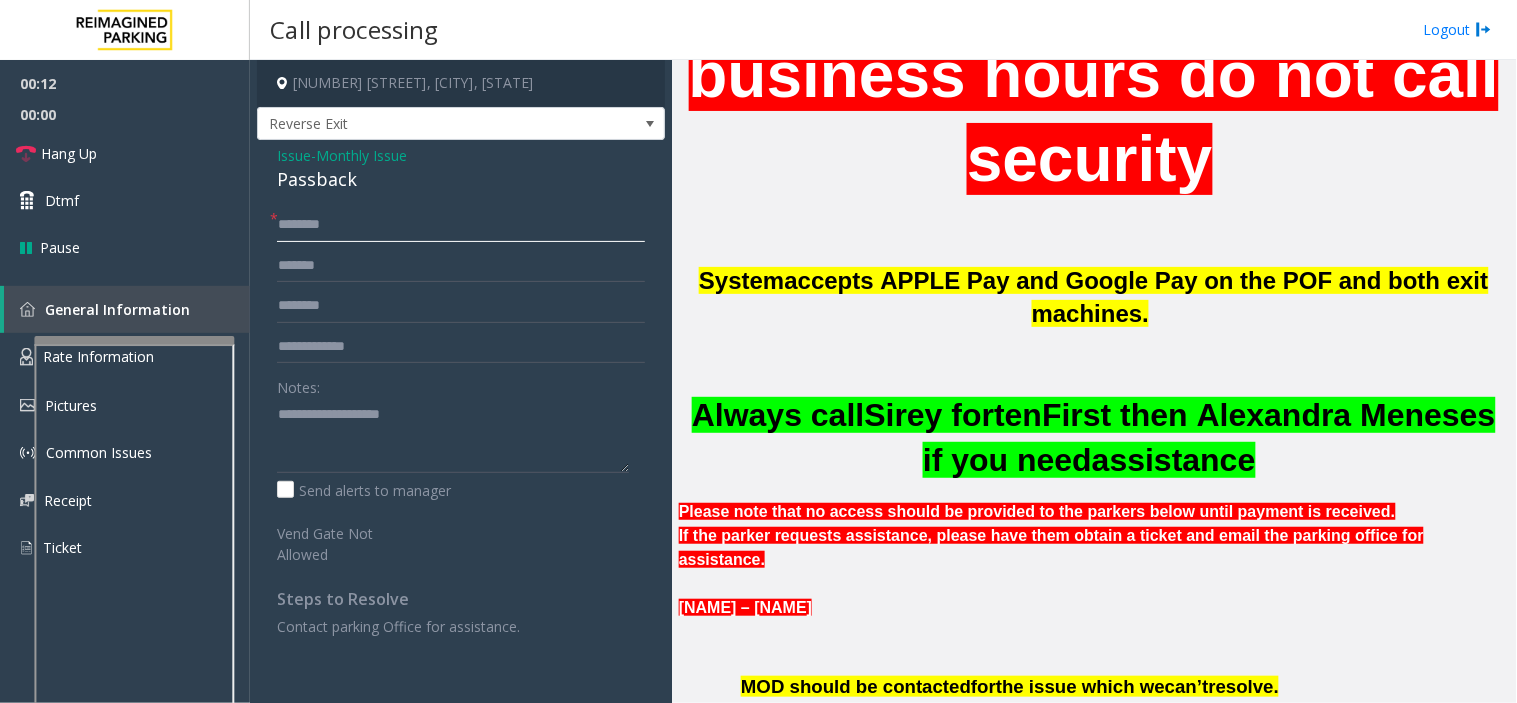 click 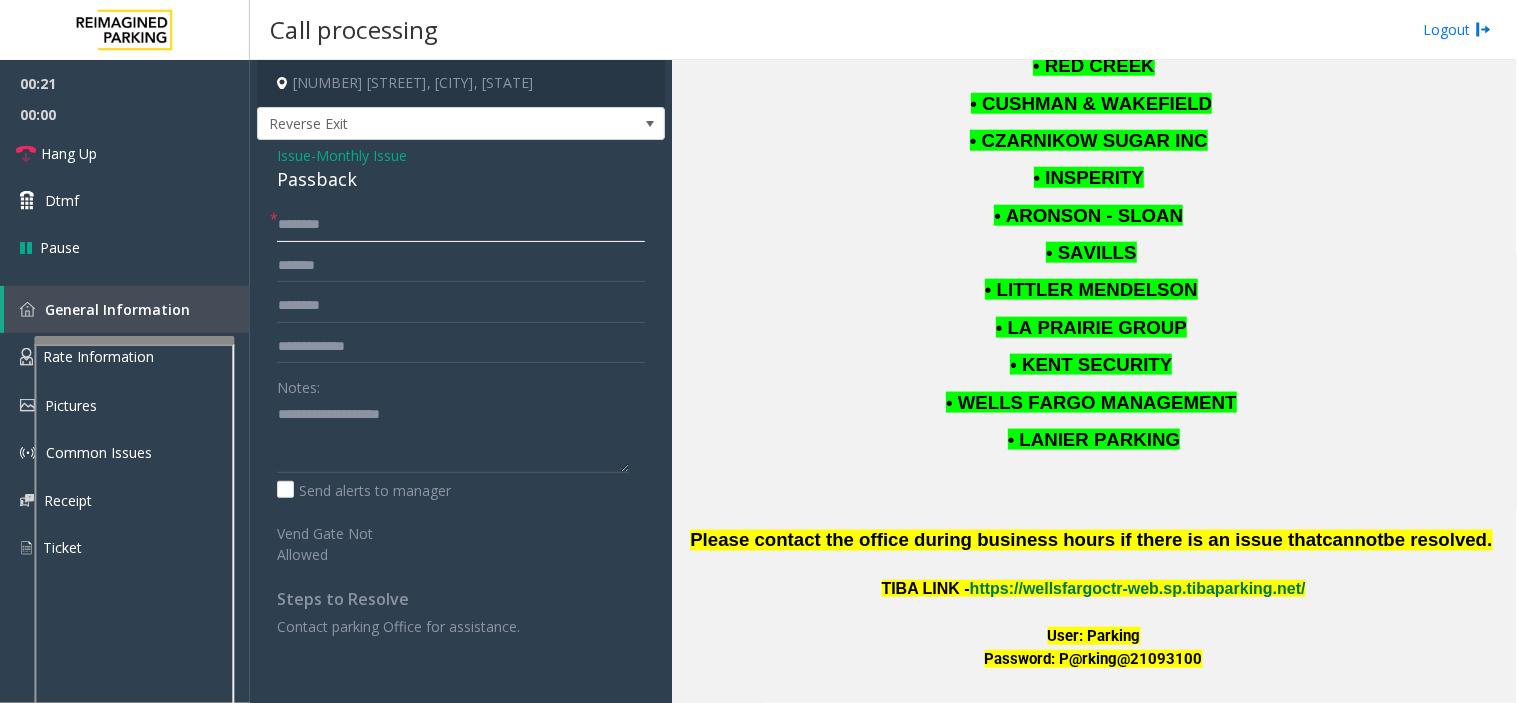 scroll, scrollTop: 2442, scrollLeft: 0, axis: vertical 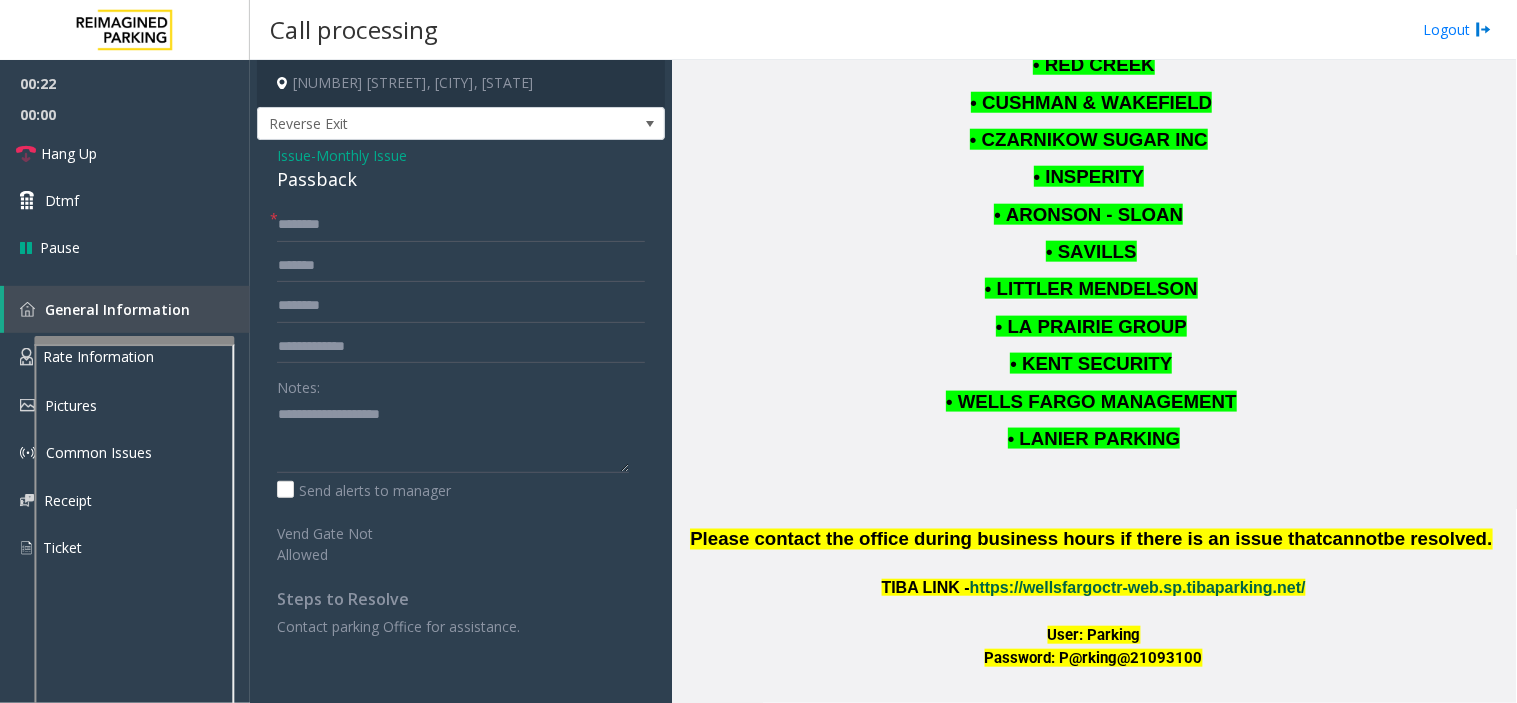 click on "https://wellsfargoctr-web.sp.tibaparking.net/" 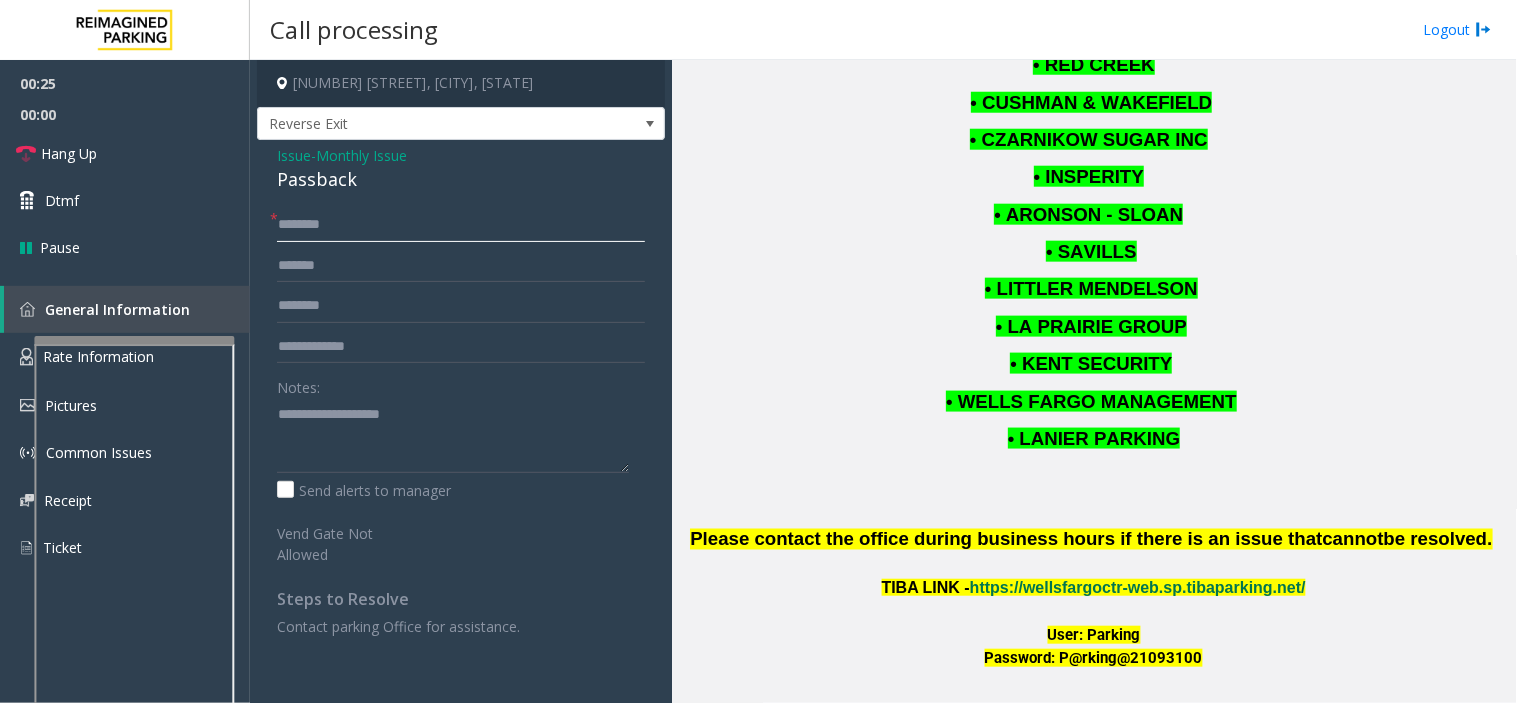 click 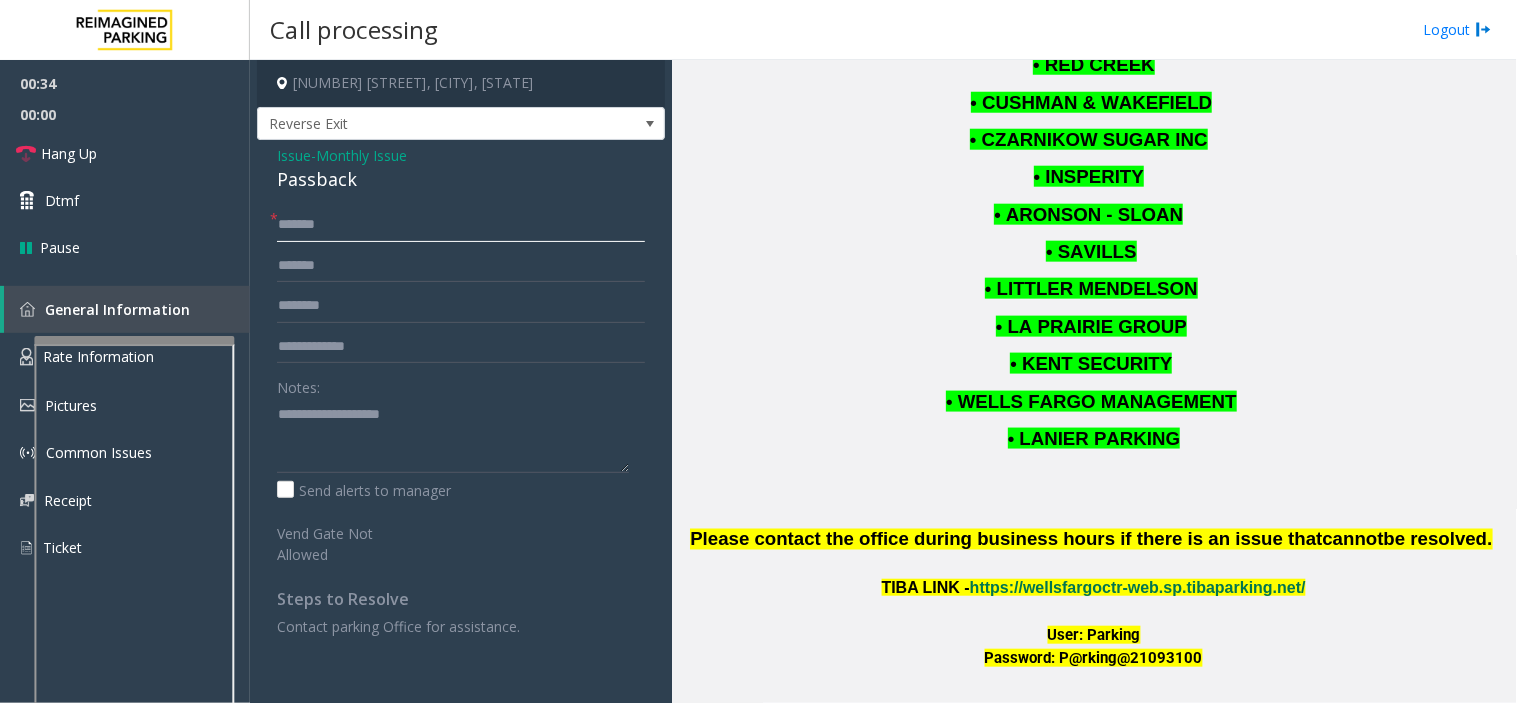 type on "******" 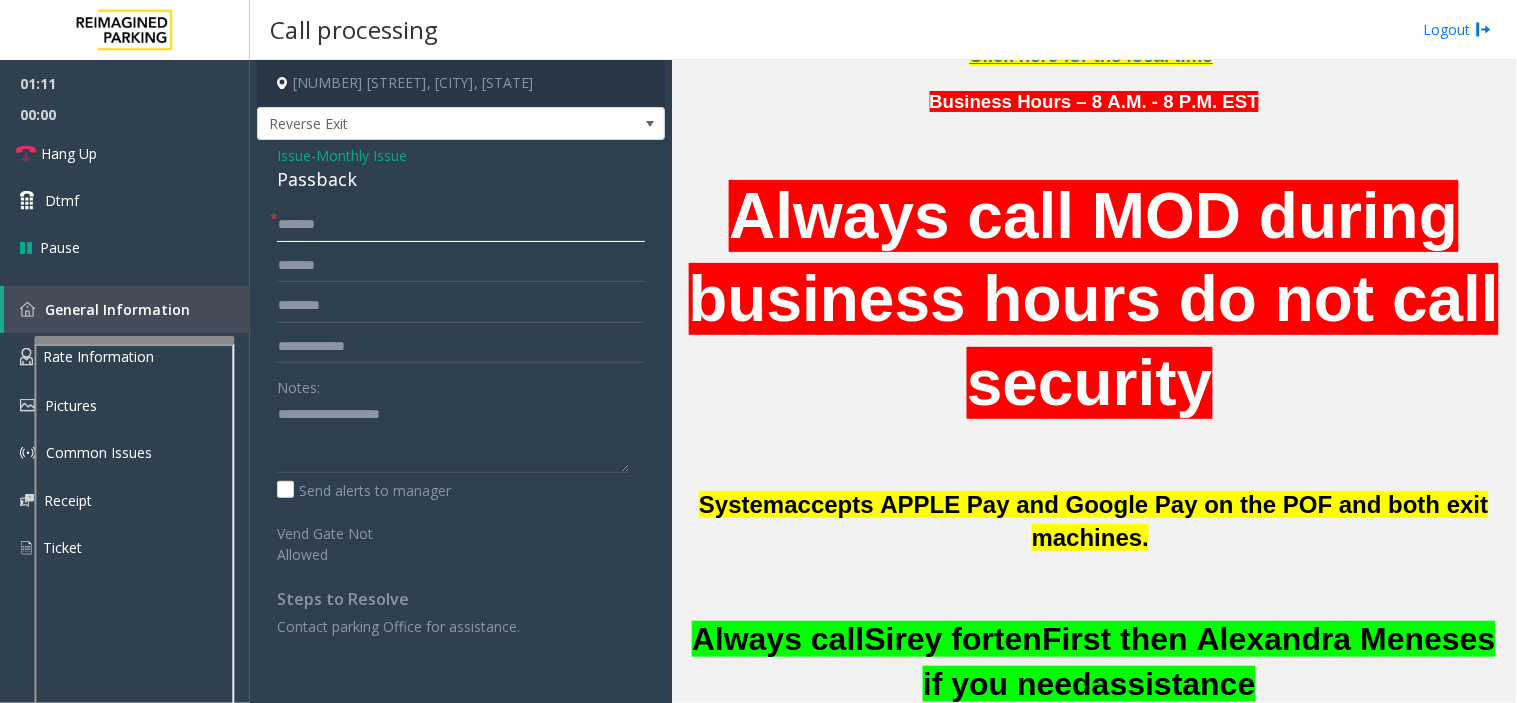 scroll, scrollTop: 442, scrollLeft: 0, axis: vertical 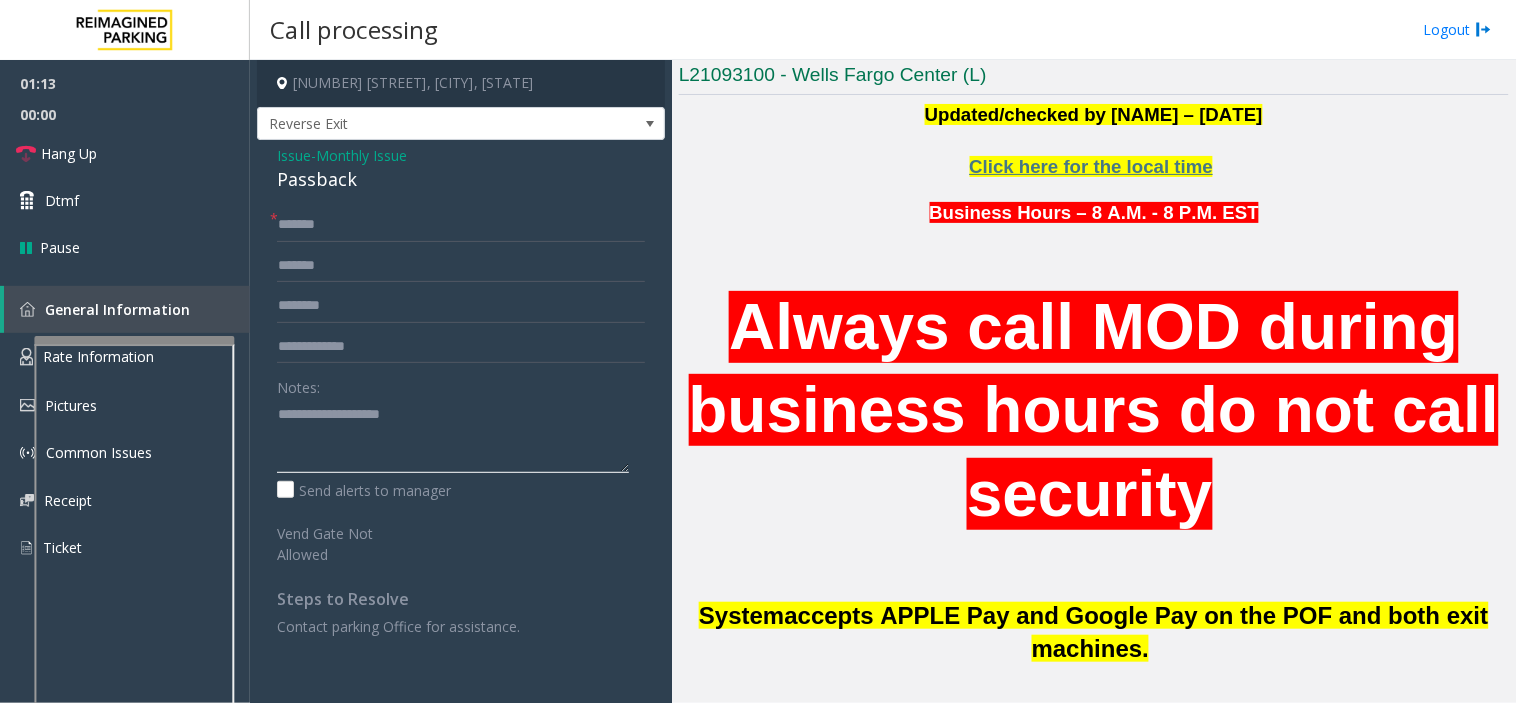 click 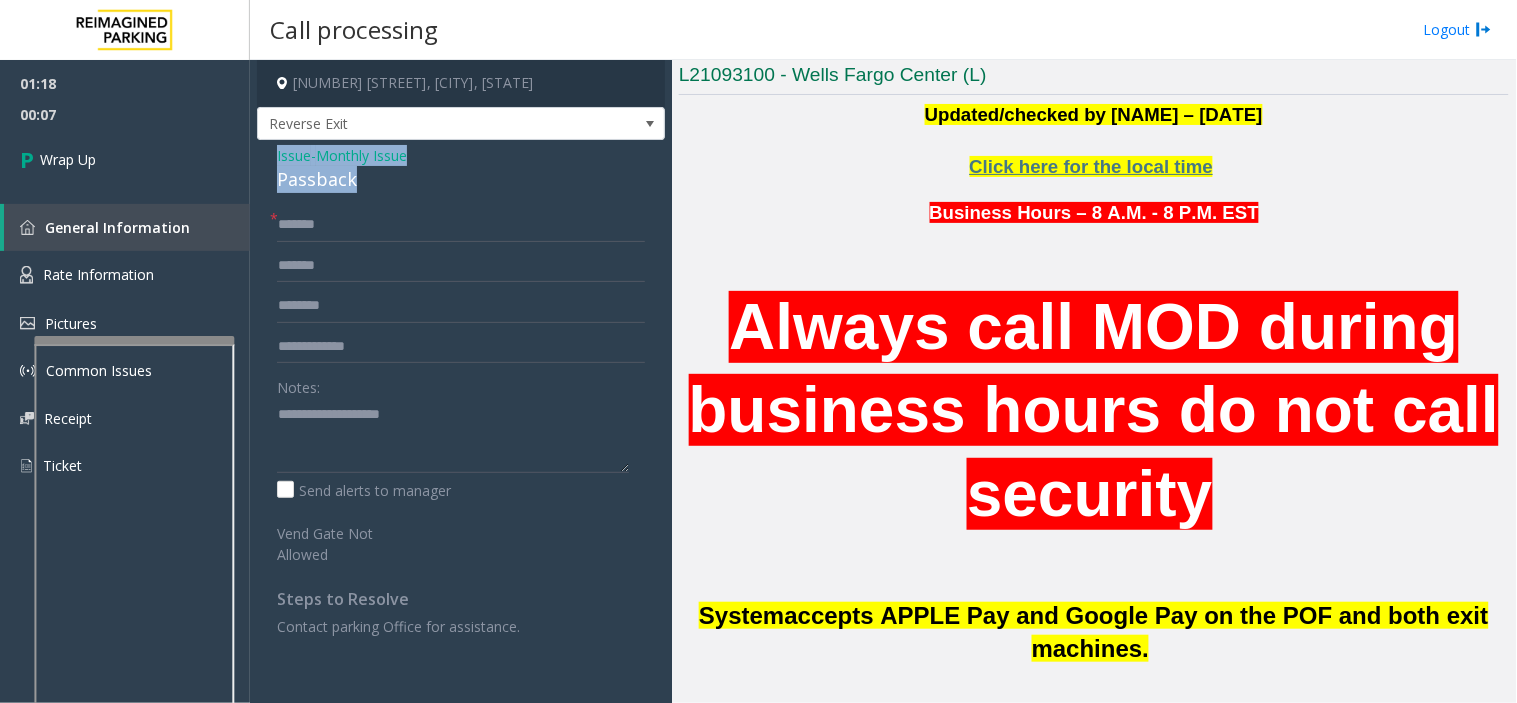 drag, startPoint x: 273, startPoint y: 153, endPoint x: 397, endPoint y: 191, distance: 129.69194 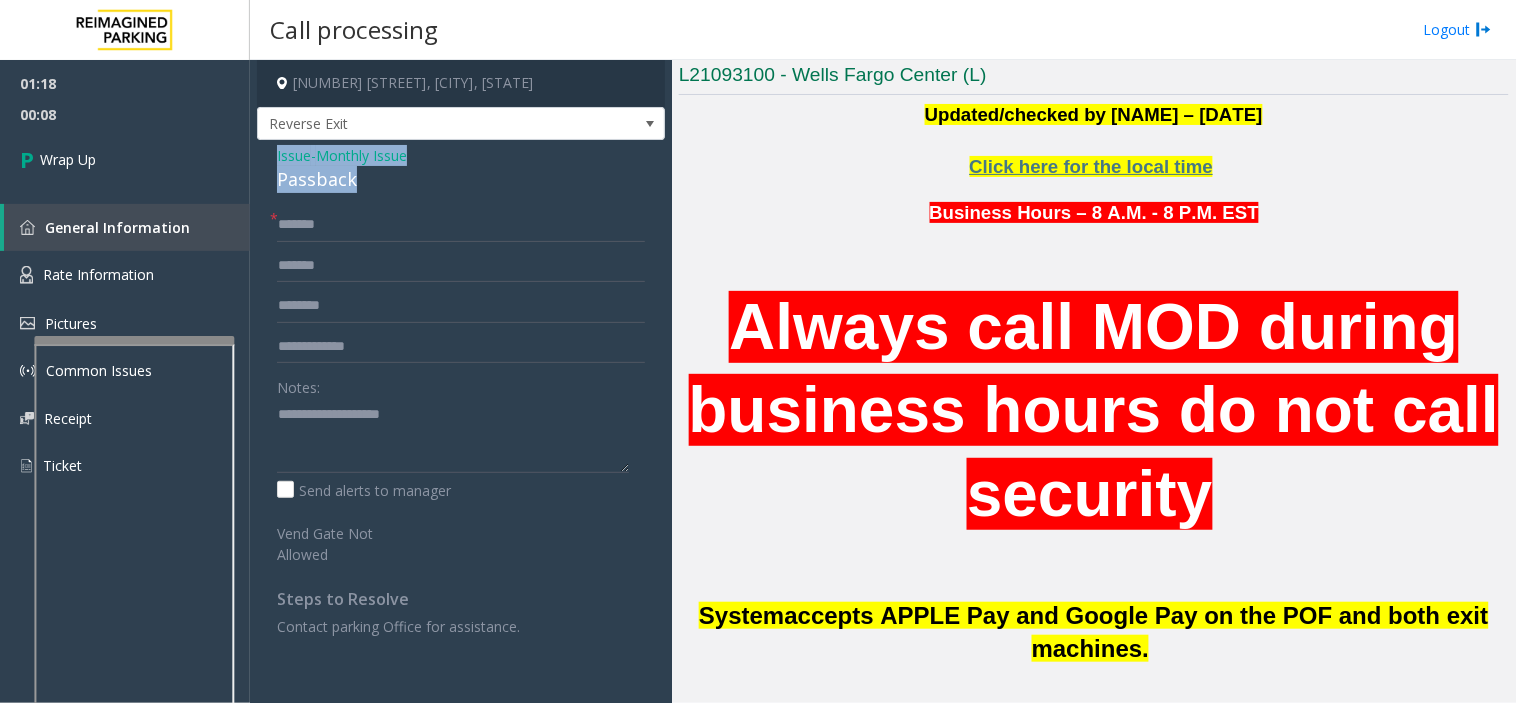 copy on "Issue  -  Monthly Issue Passback" 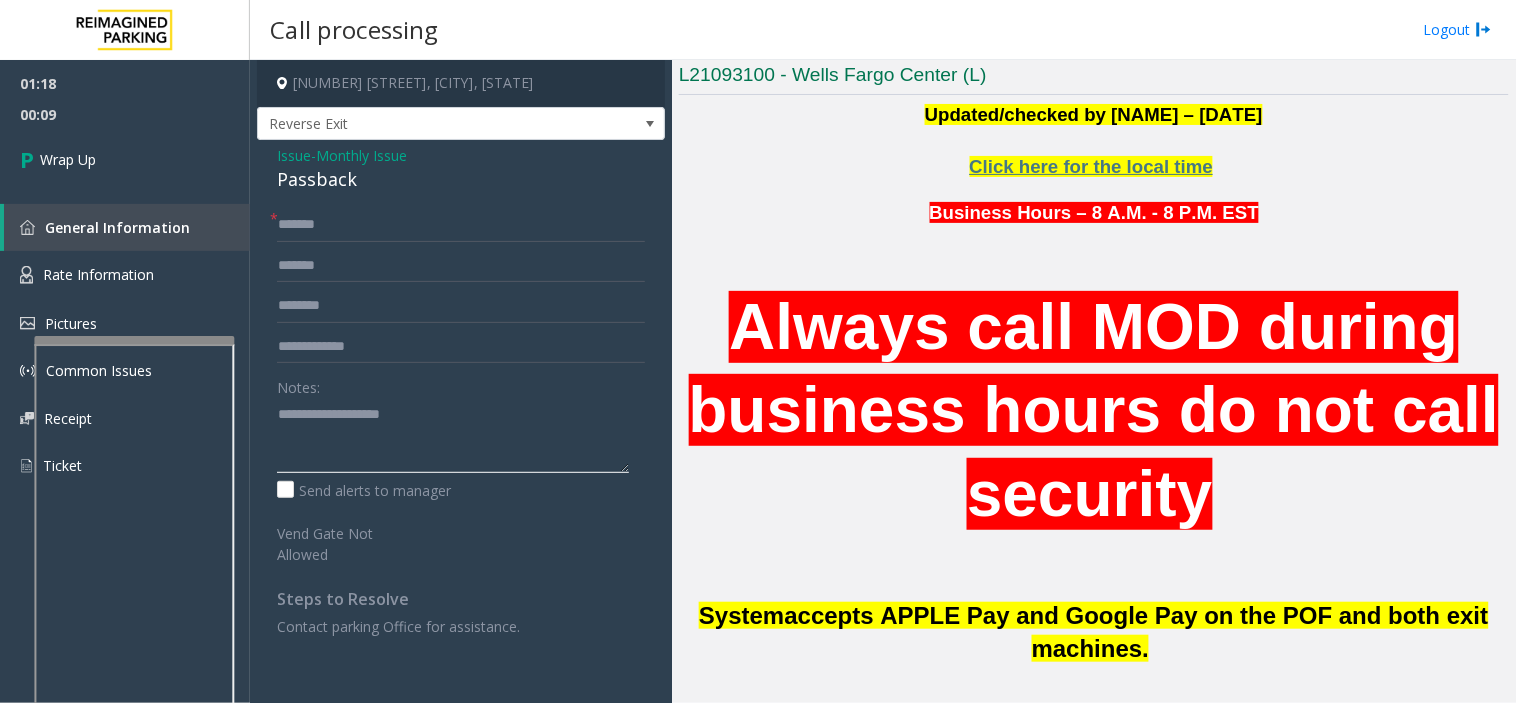 click 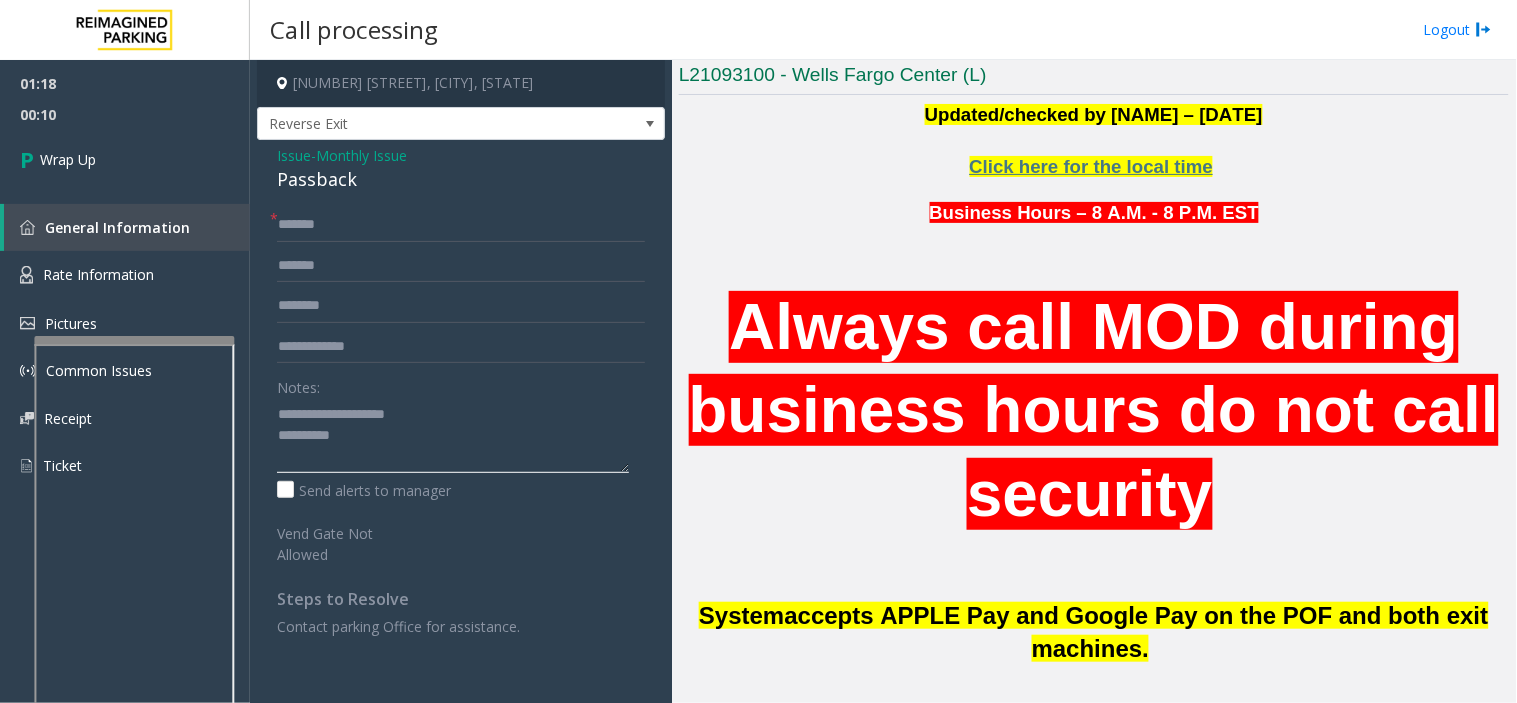 scroll, scrollTop: 13, scrollLeft: 0, axis: vertical 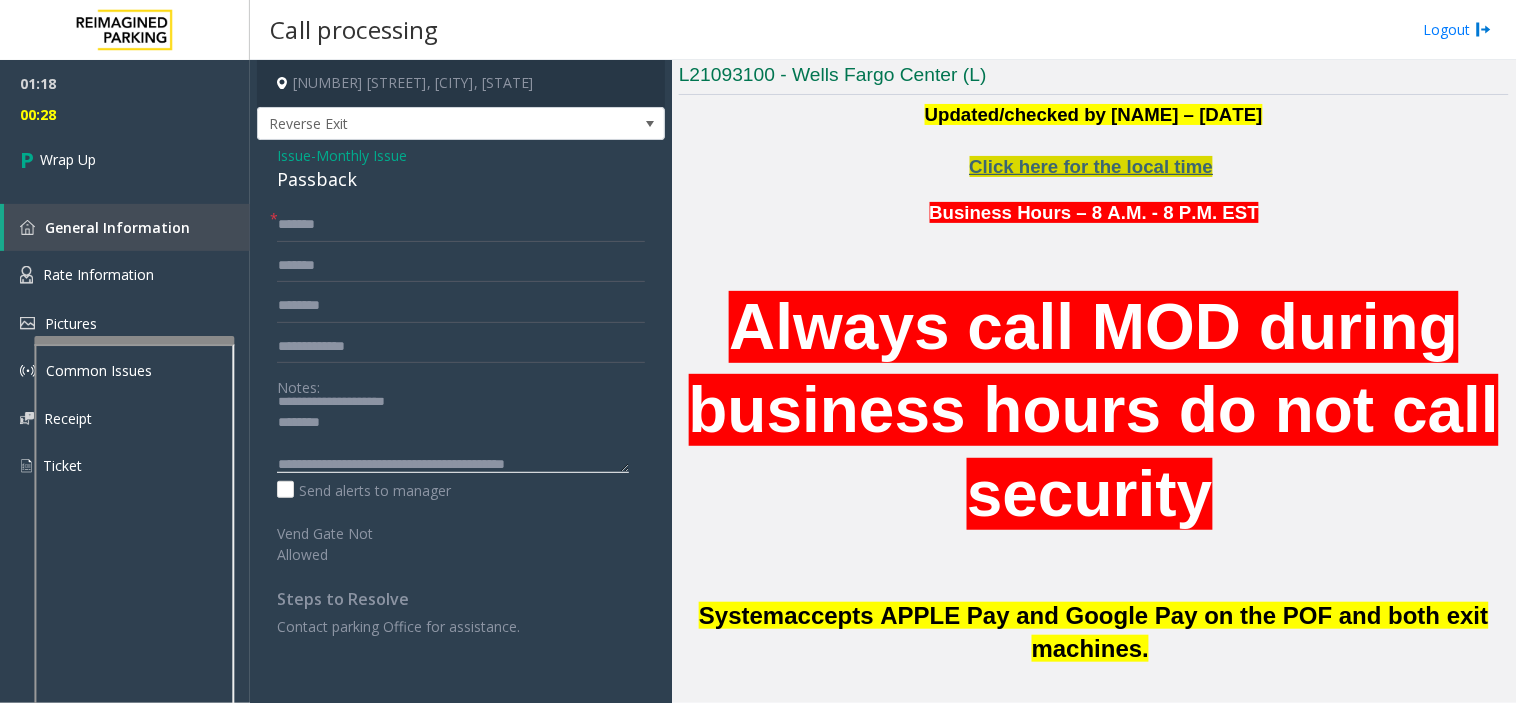 type on "**********" 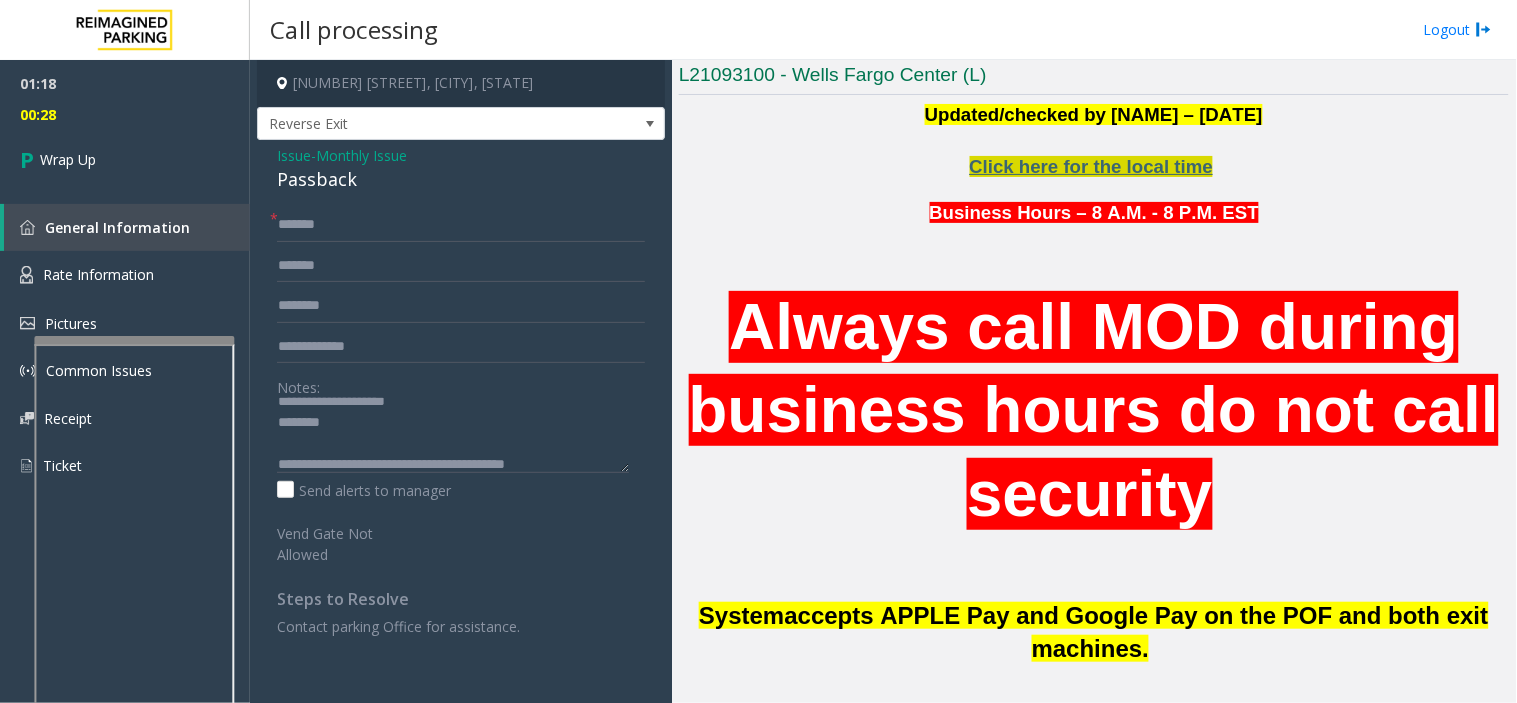 click on "Click here for the local time" 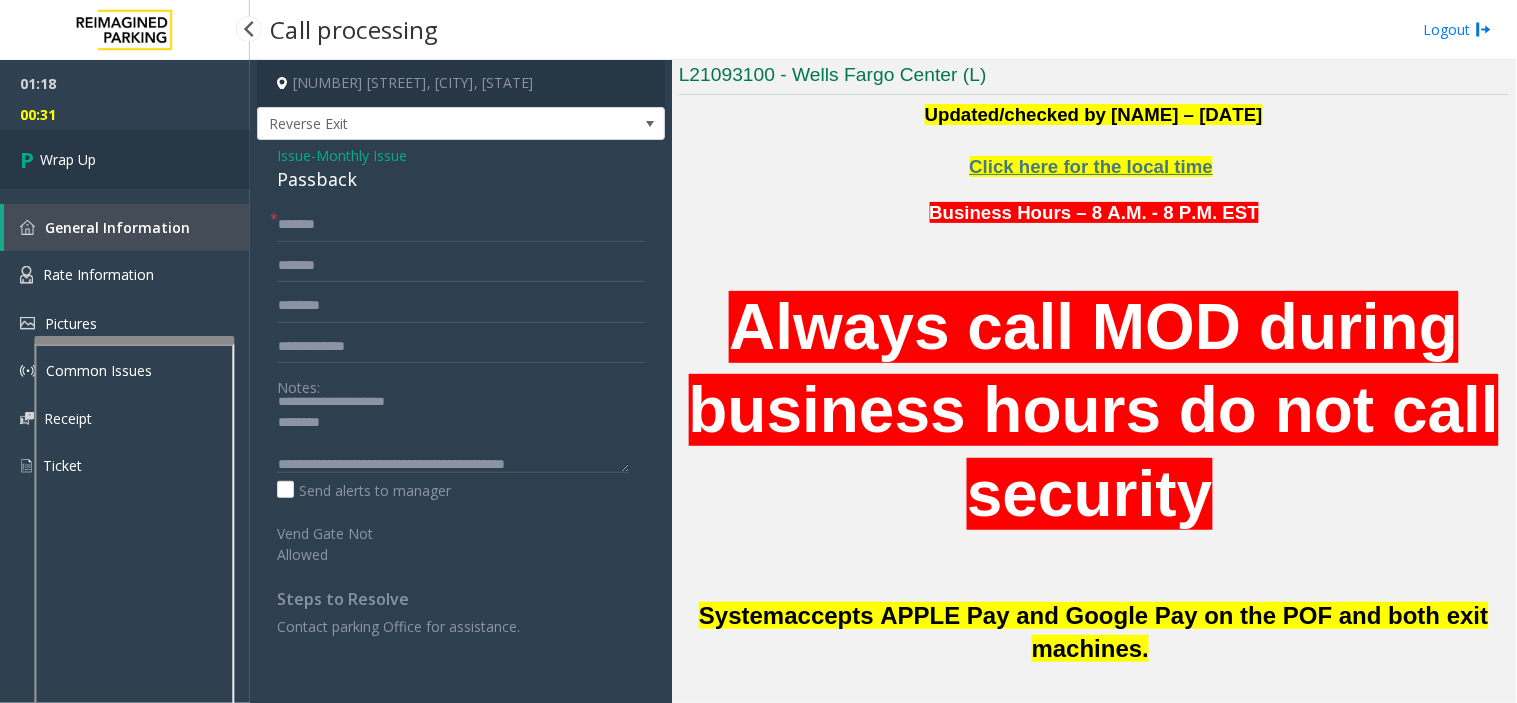 click on "Wrap Up" at bounding box center (125, 159) 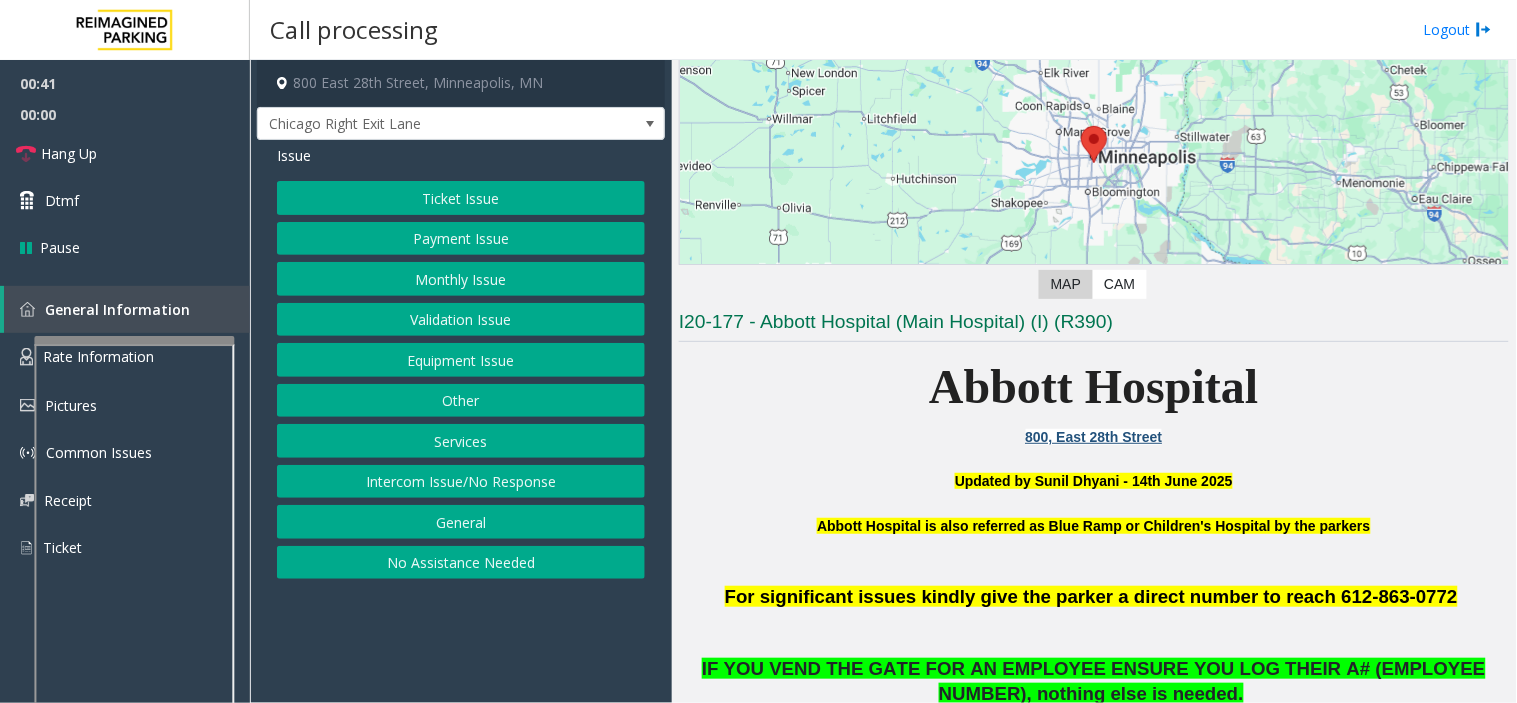 scroll, scrollTop: 444, scrollLeft: 0, axis: vertical 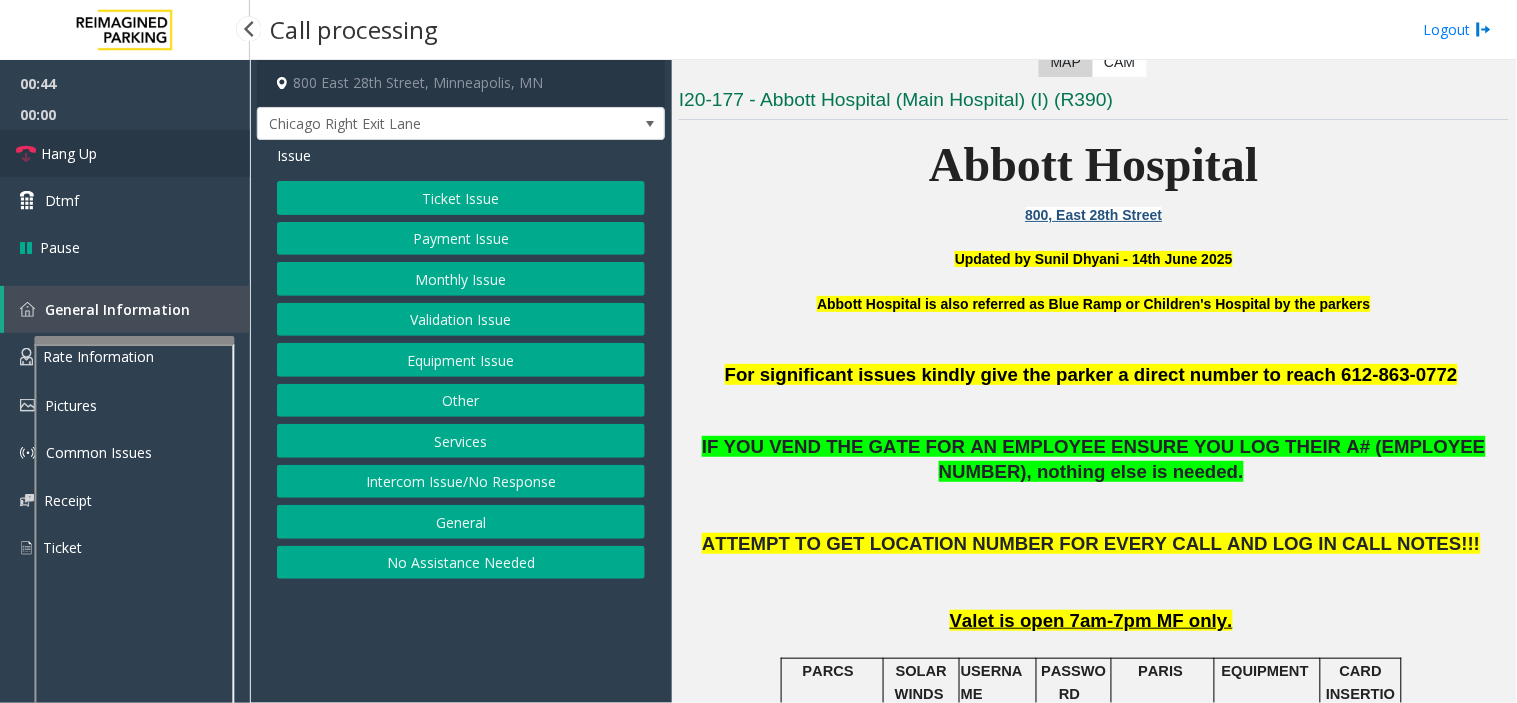 click on "Hang Up" at bounding box center [125, 153] 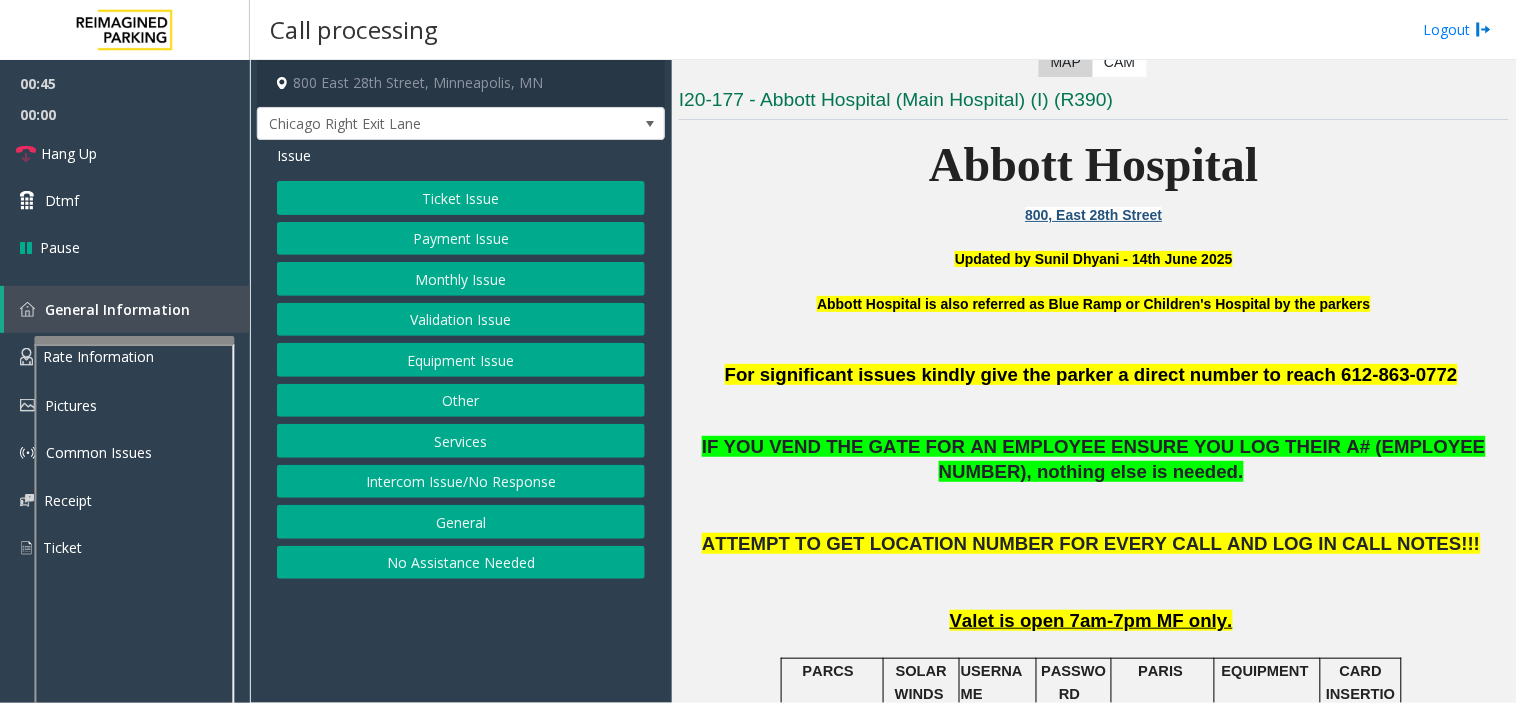 click on "Intercom Issue/No Response" 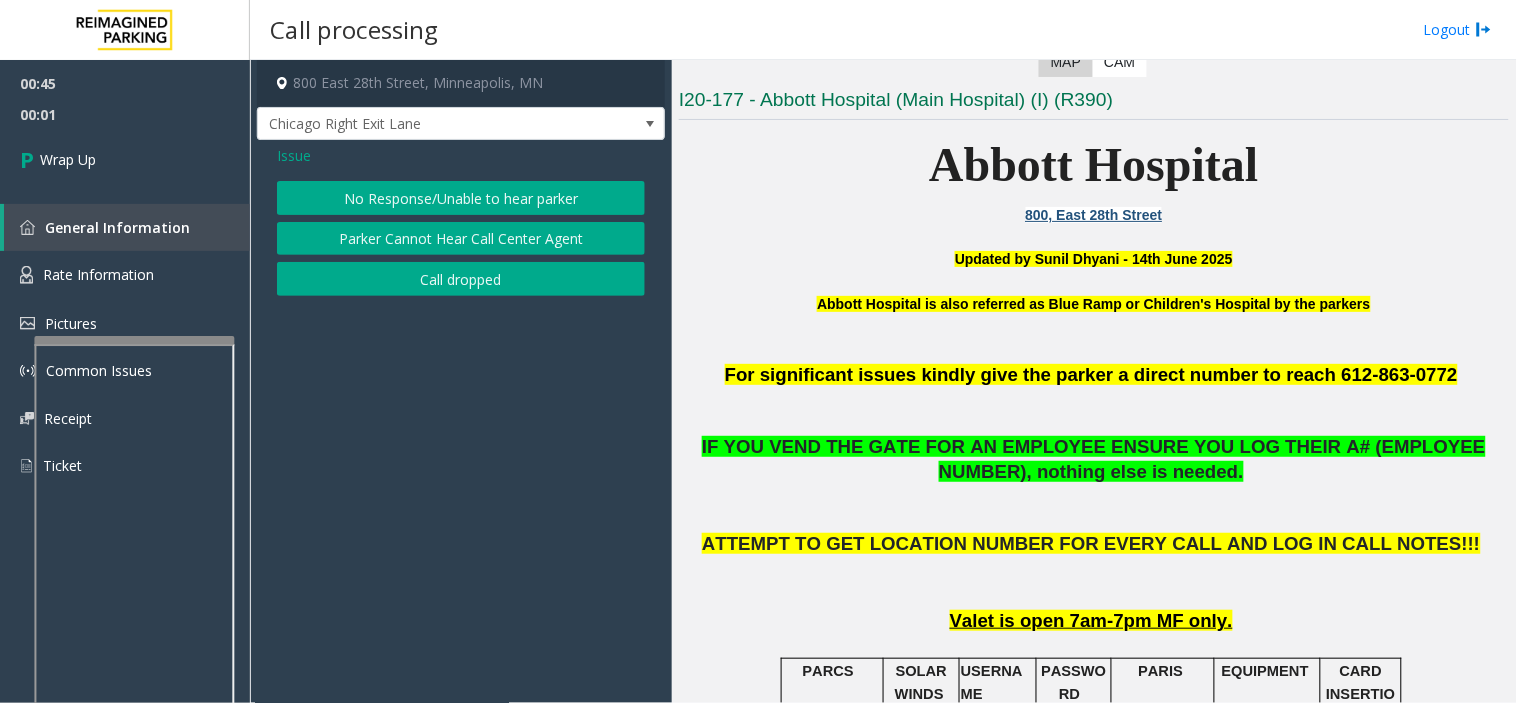 click on "Parker Cannot Hear Call Center Agent" 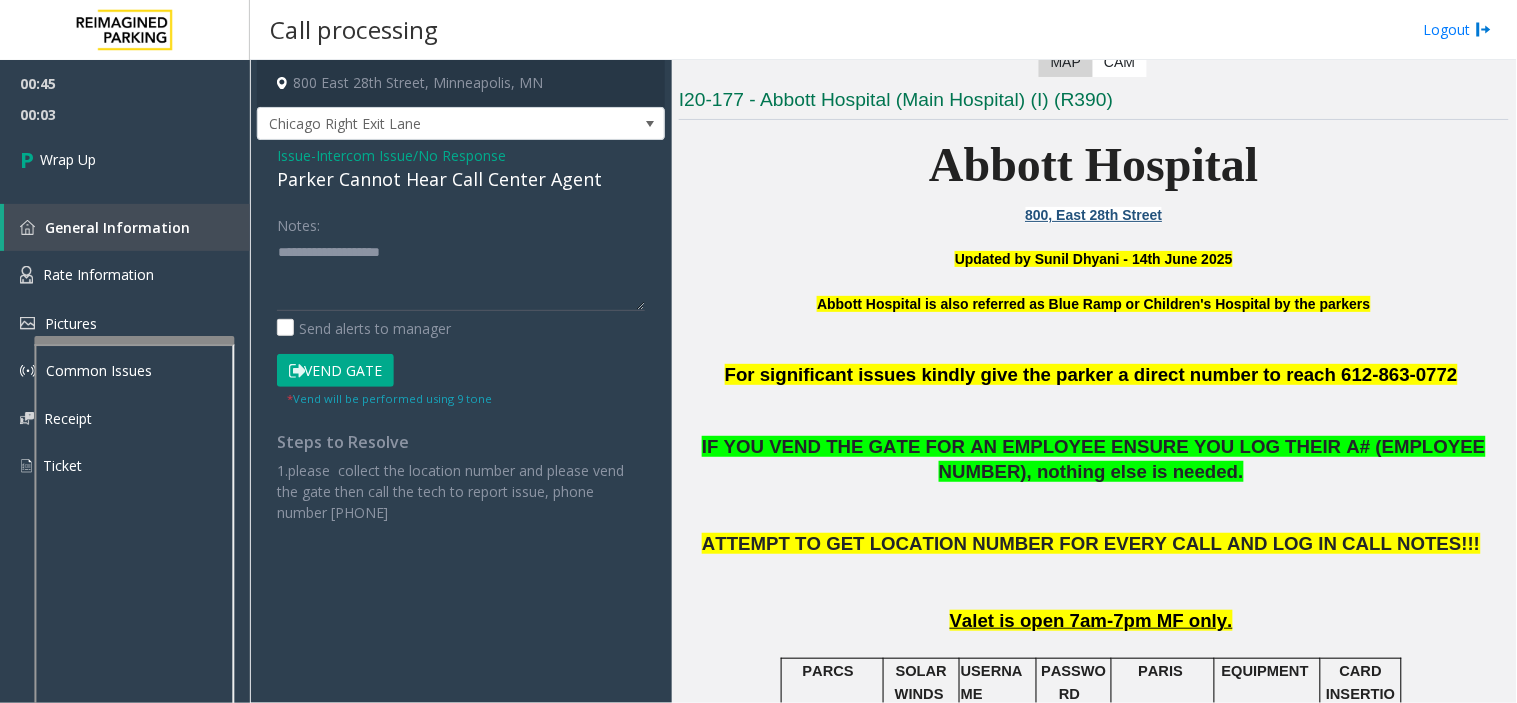click on "Issue" 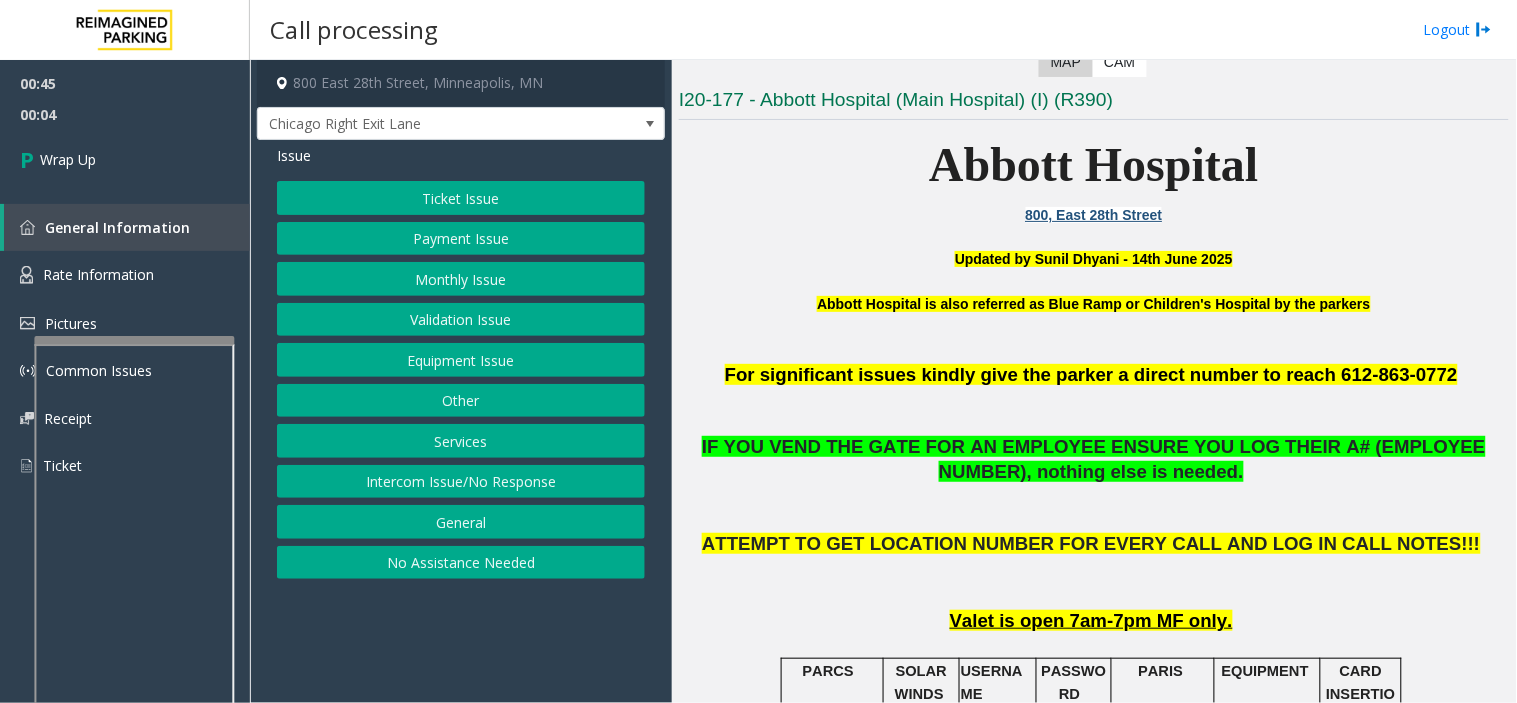 click on "Intercom Issue/No Response" 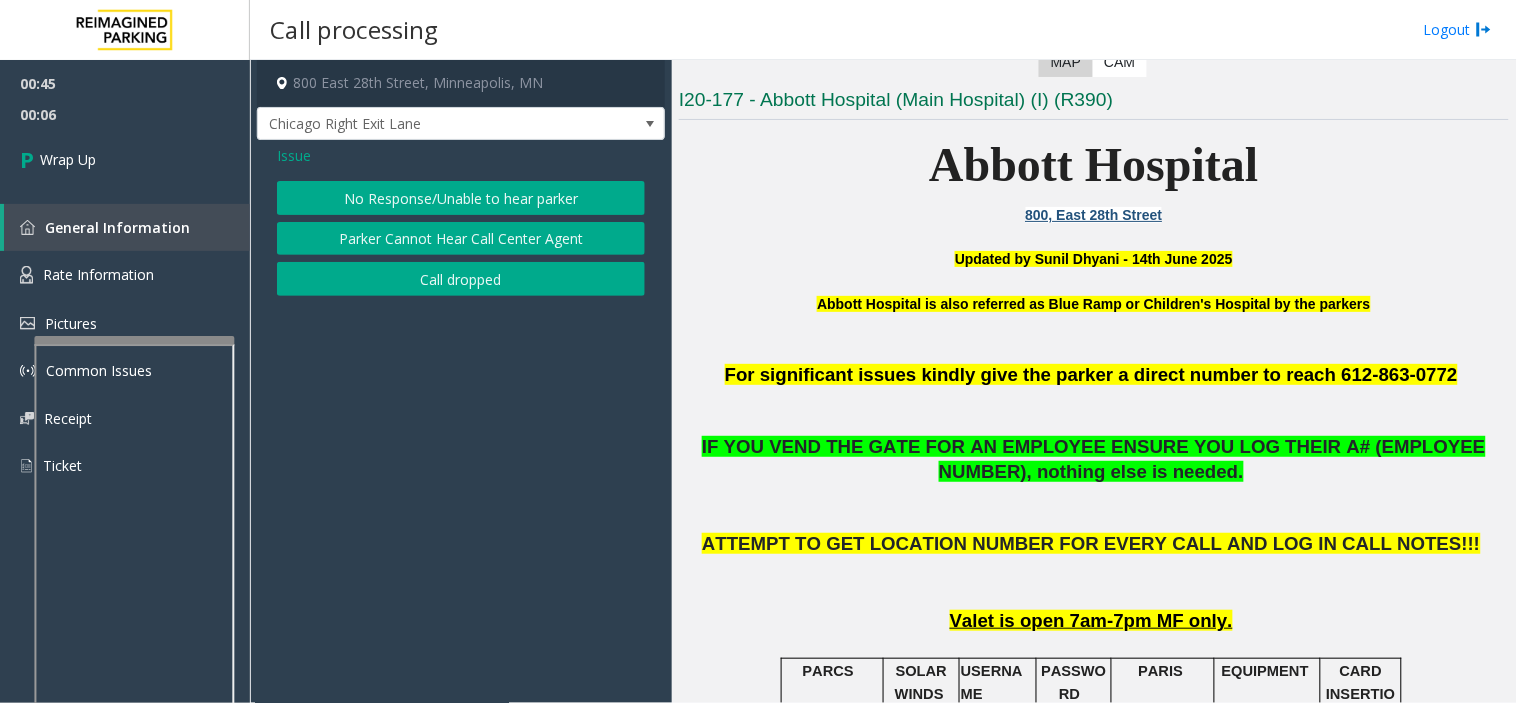 click on "No Response/Unable to hear parker" 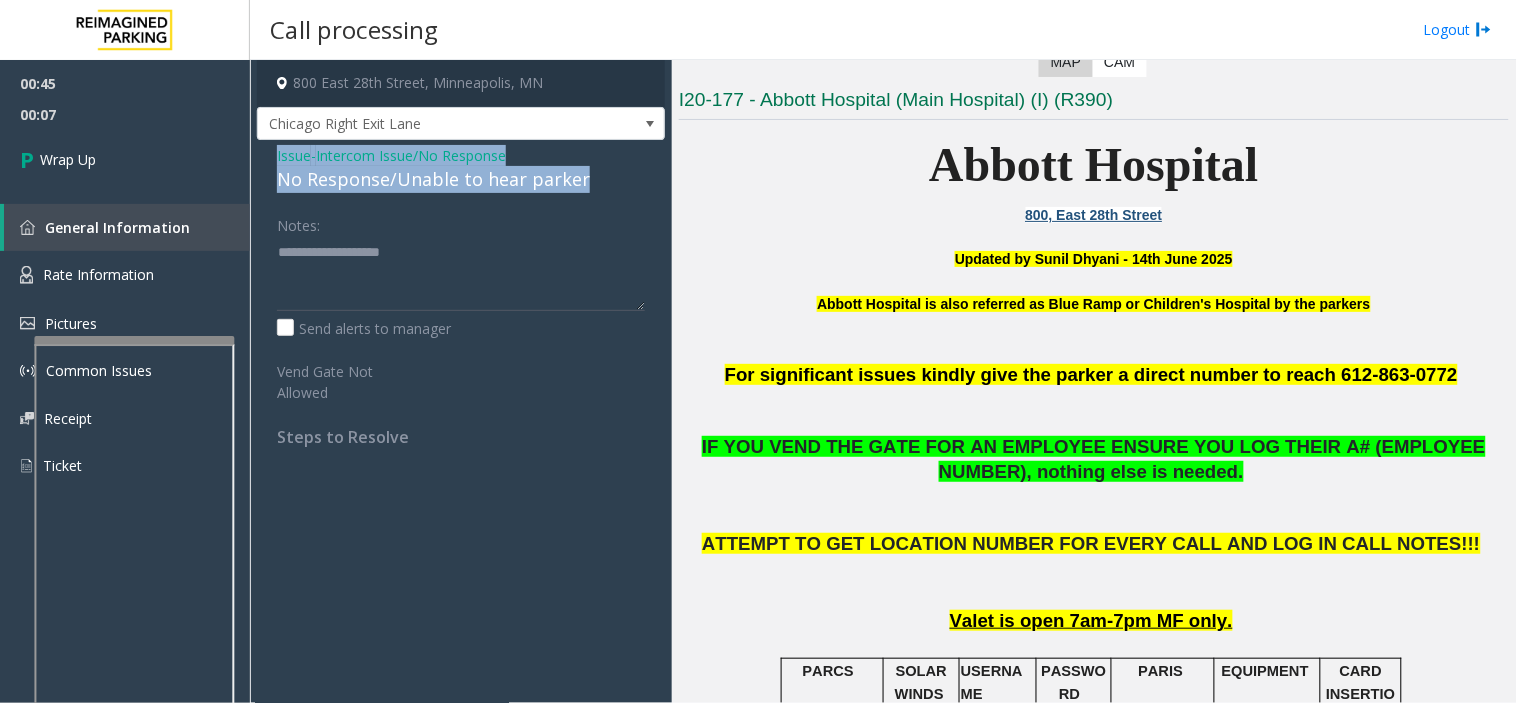 drag, startPoint x: 273, startPoint y: 157, endPoint x: 581, endPoint y: 166, distance: 308.13147 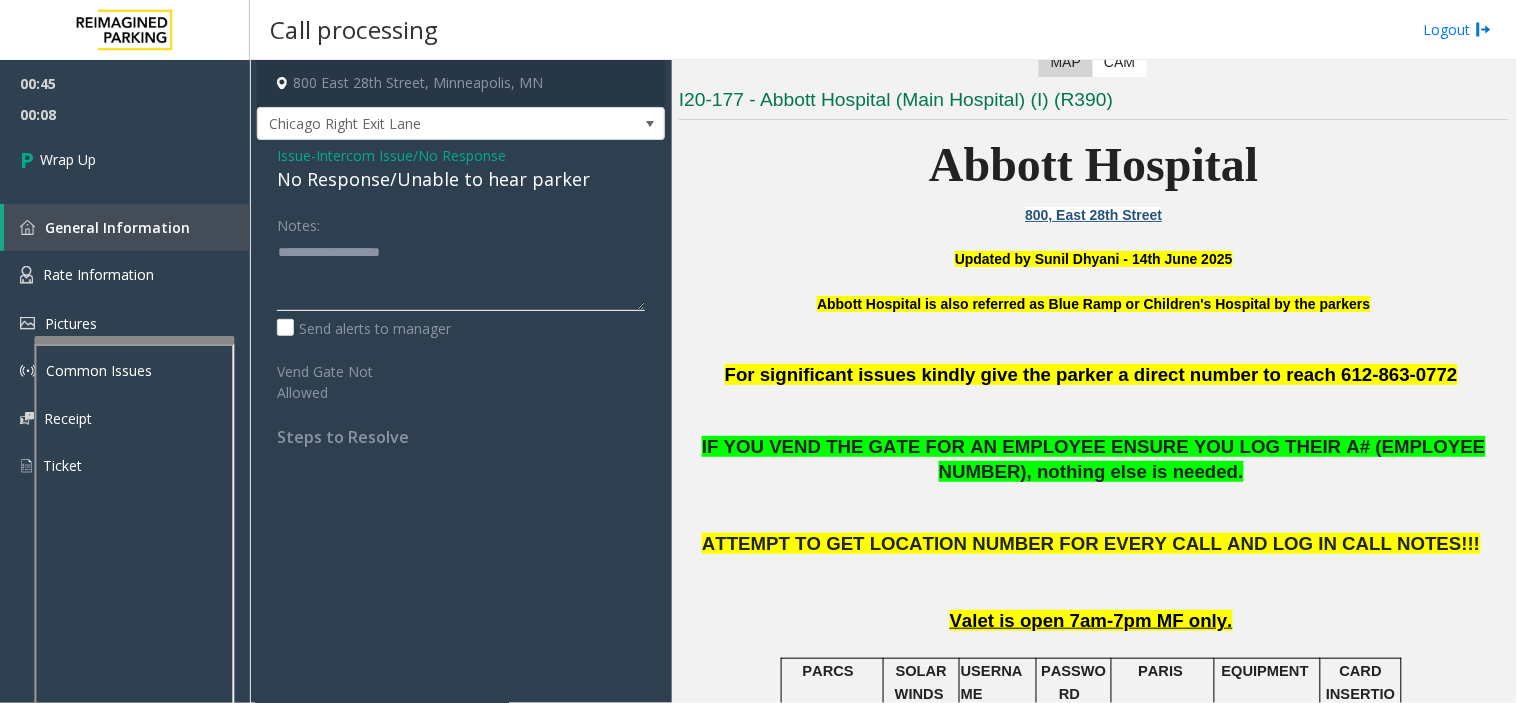 click 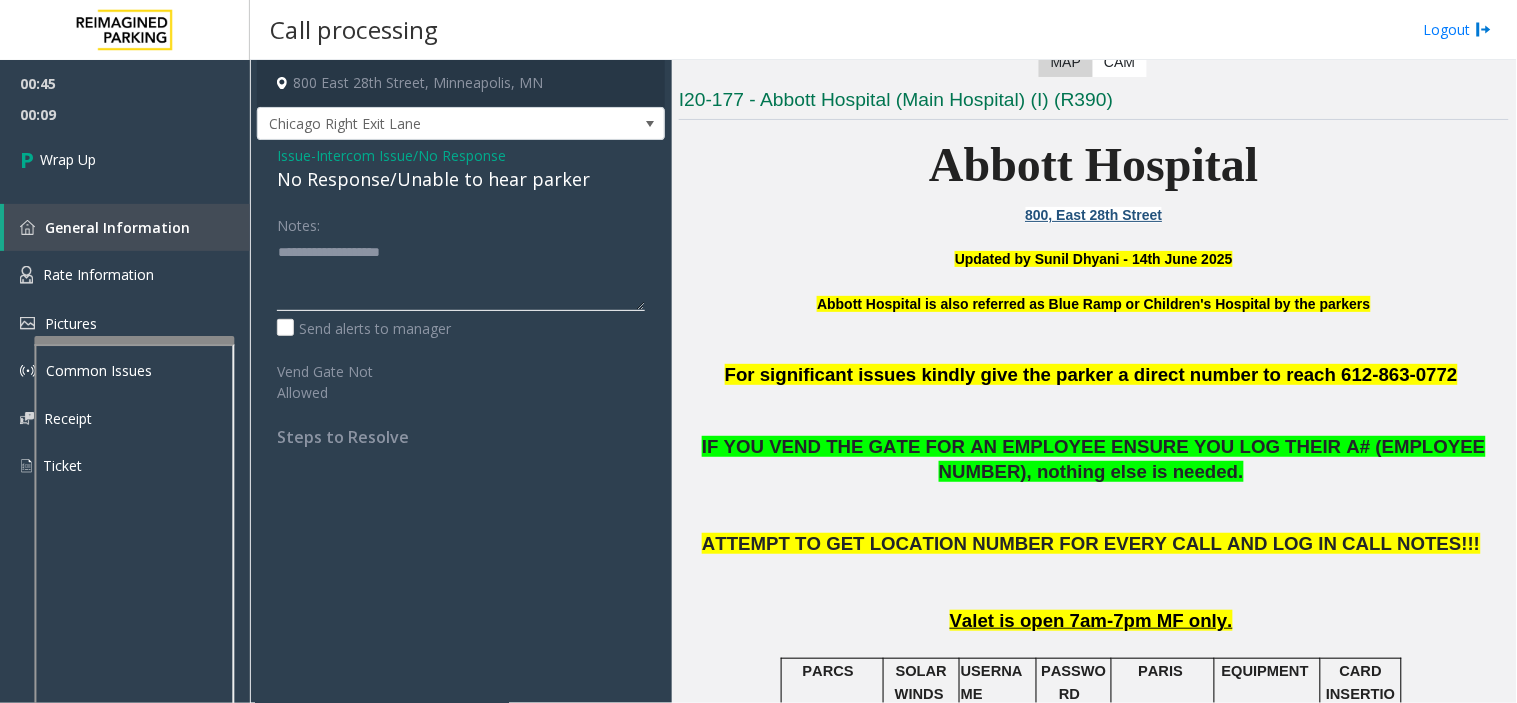 paste on "**********" 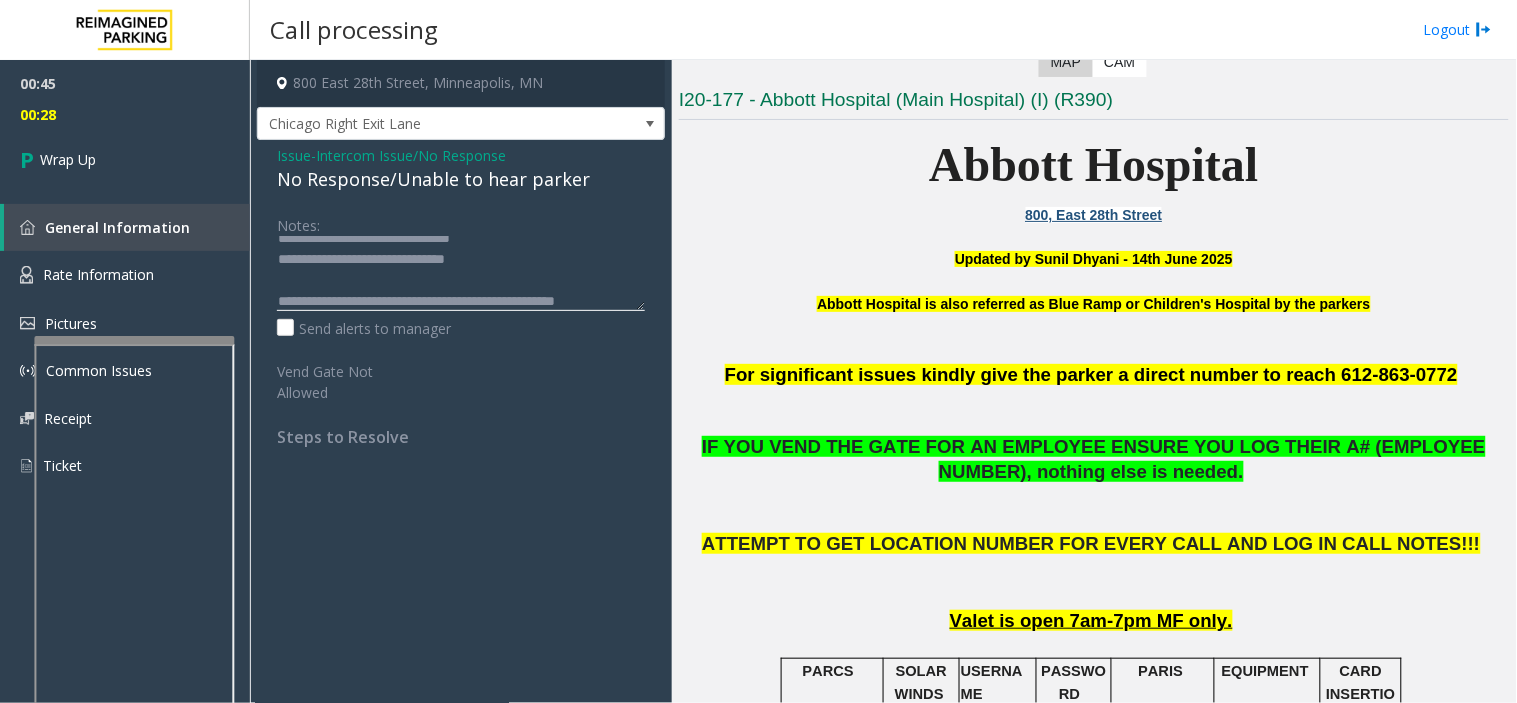scroll, scrollTop: 35, scrollLeft: 0, axis: vertical 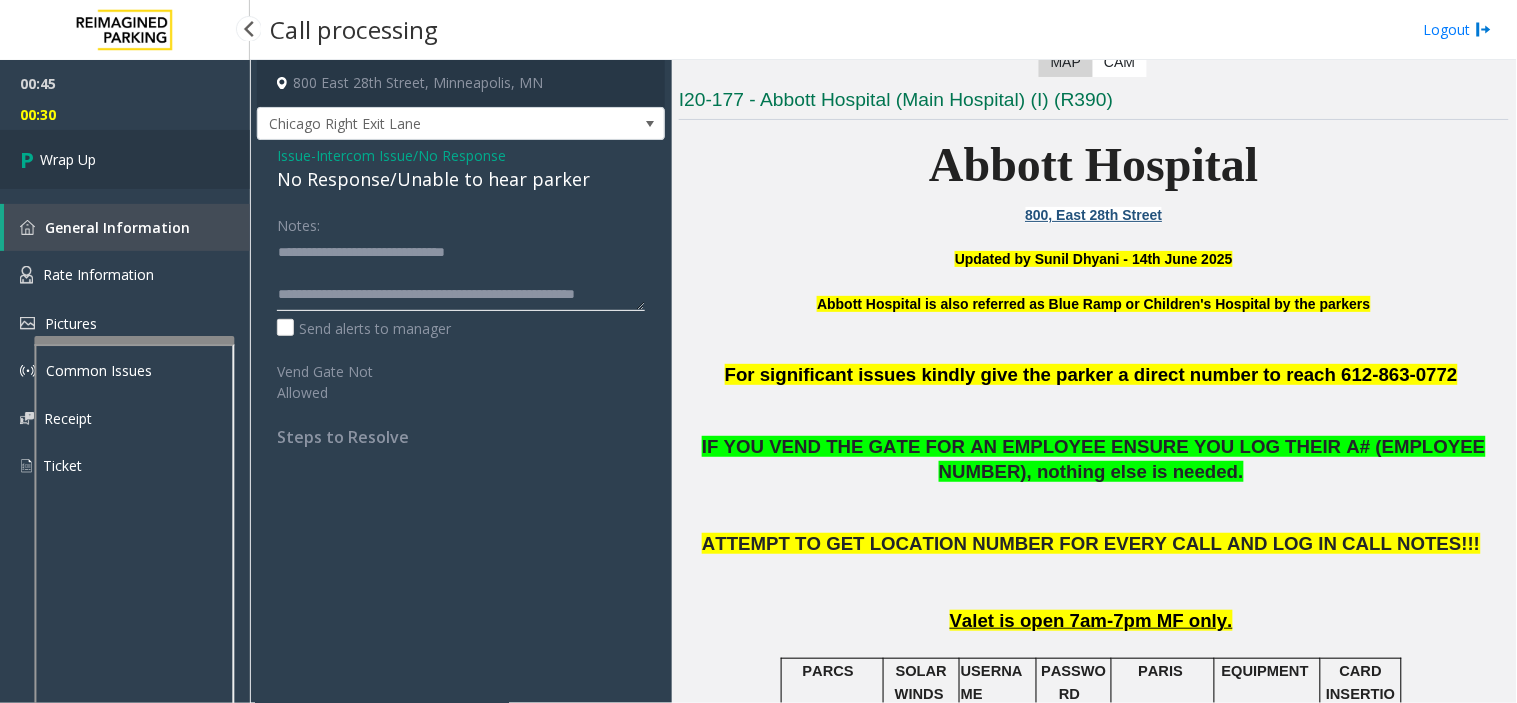 type on "**********" 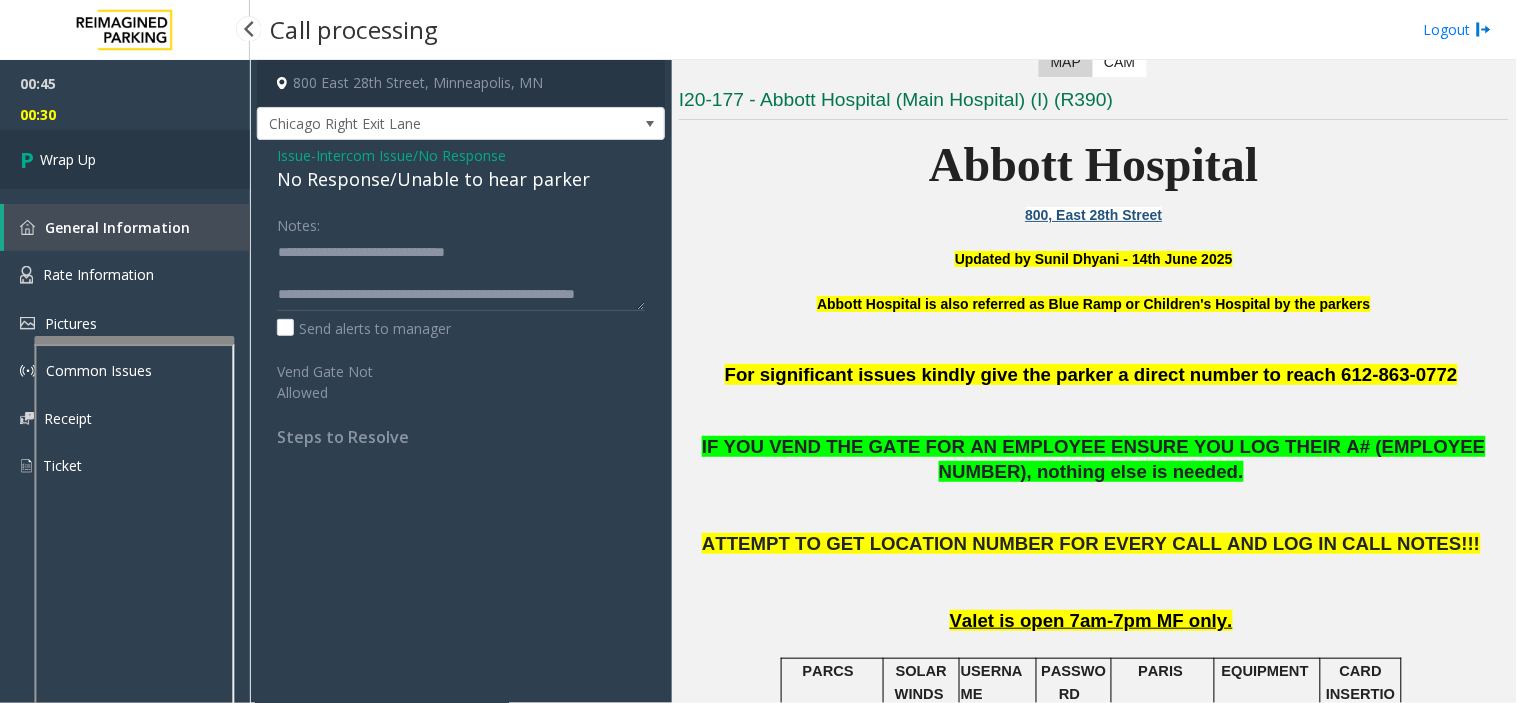 click on "Wrap Up" at bounding box center [125, 159] 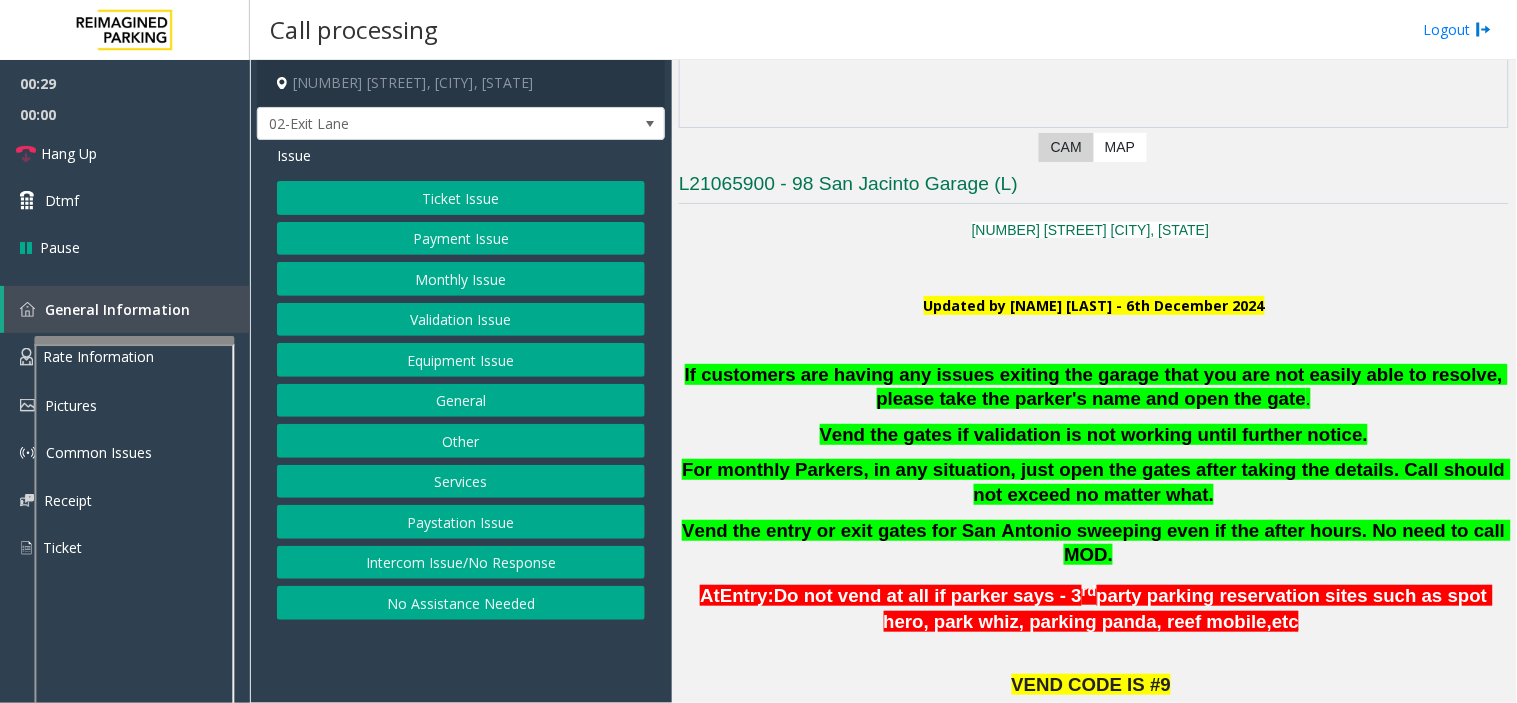 scroll, scrollTop: 666, scrollLeft: 0, axis: vertical 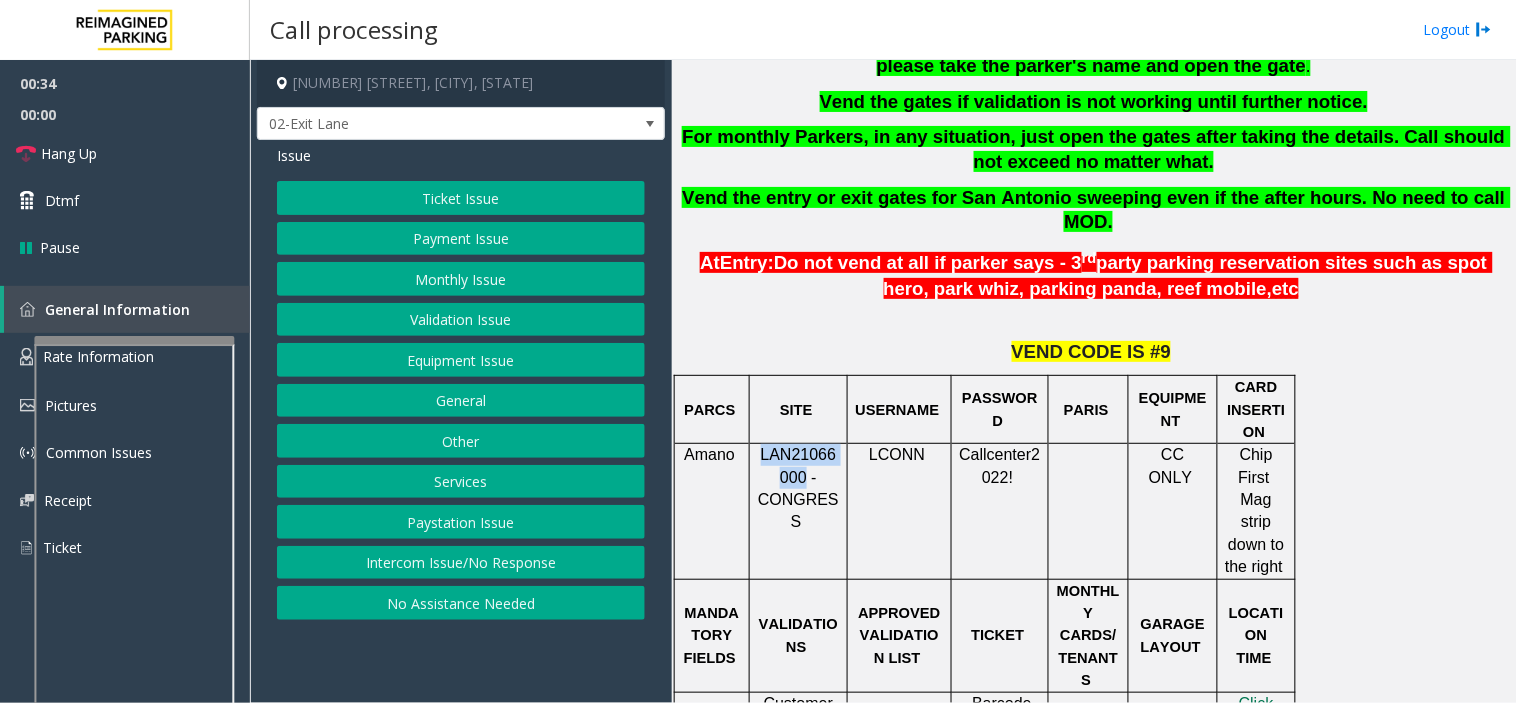 drag, startPoint x: 798, startPoint y: 457, endPoint x: 753, endPoint y: 432, distance: 51.47815 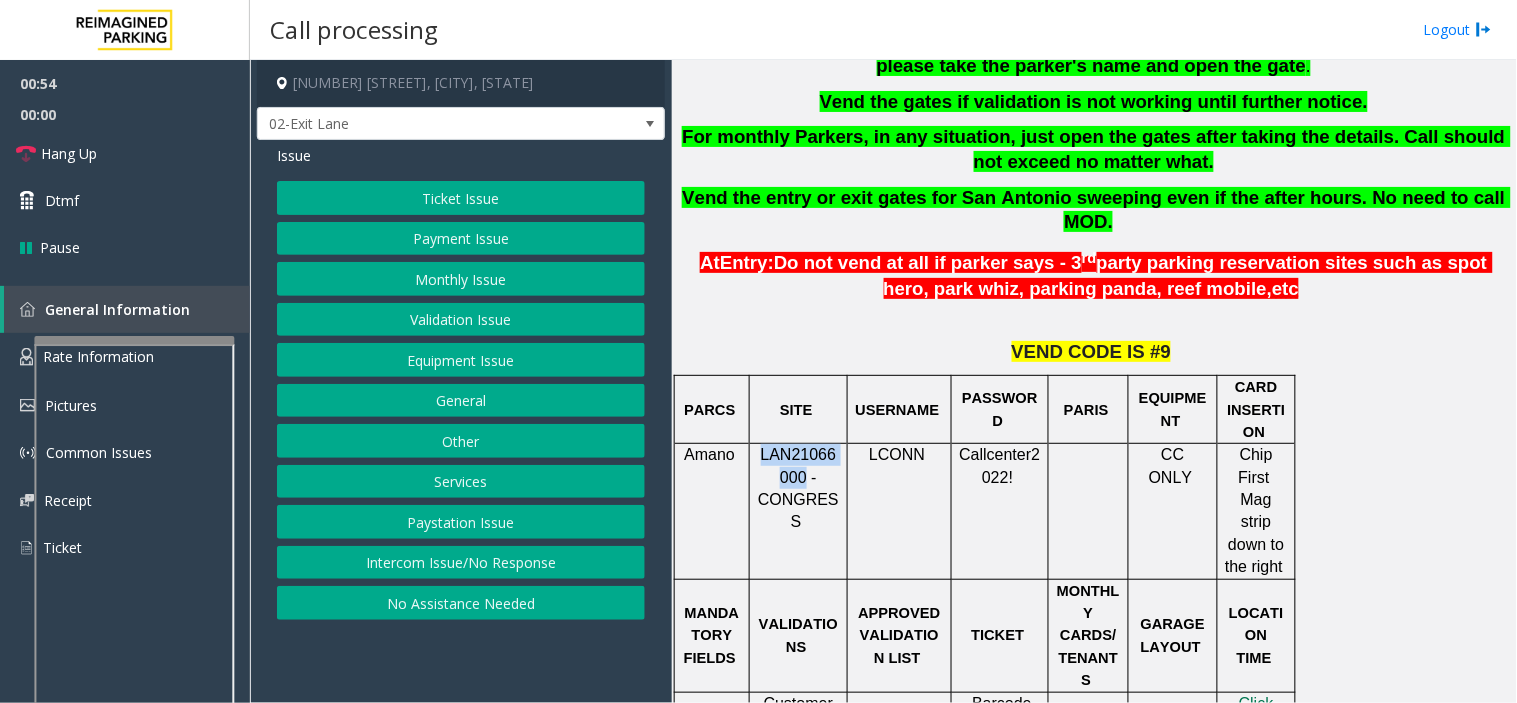 click on "Intercom Issue/No Response" 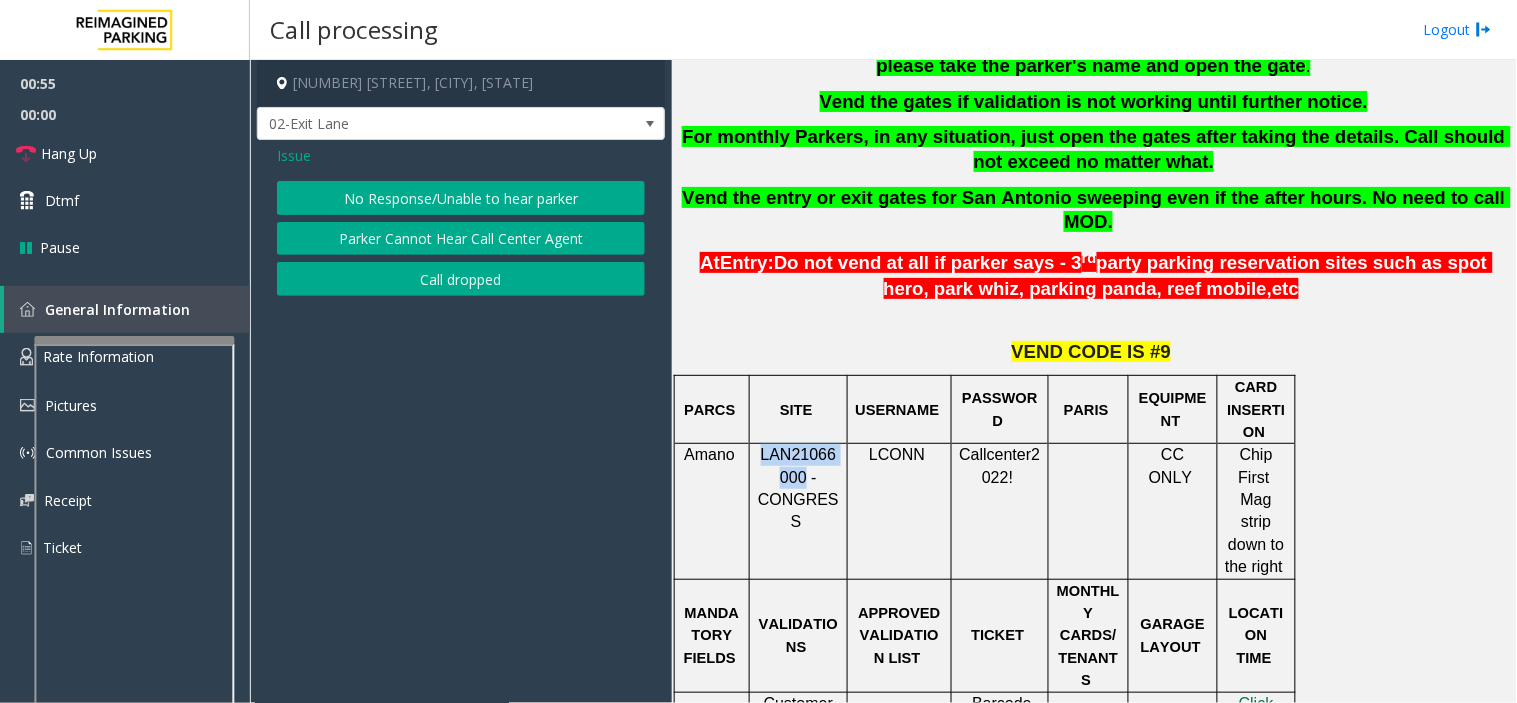 click on "No Response/Unable to hear parker" 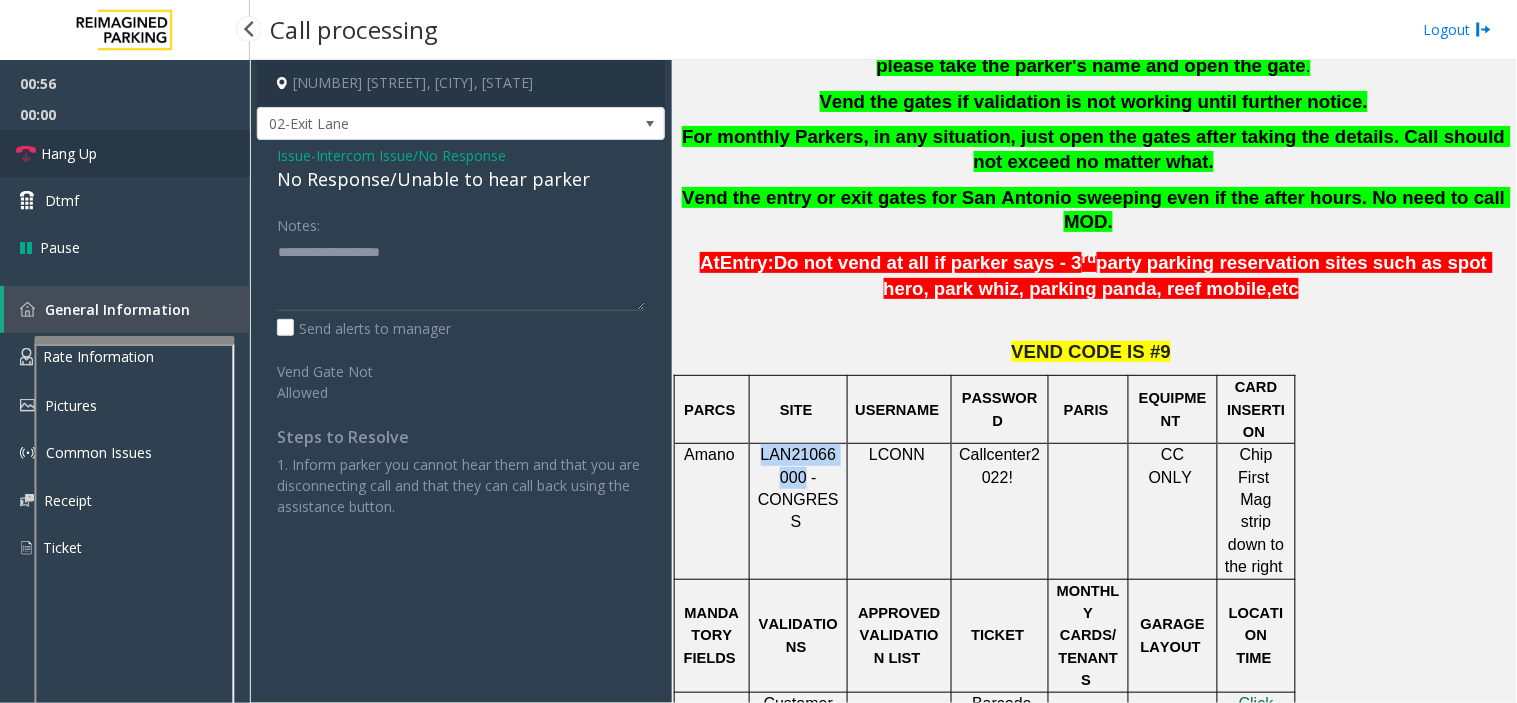 click on "Hang Up" at bounding box center [125, 153] 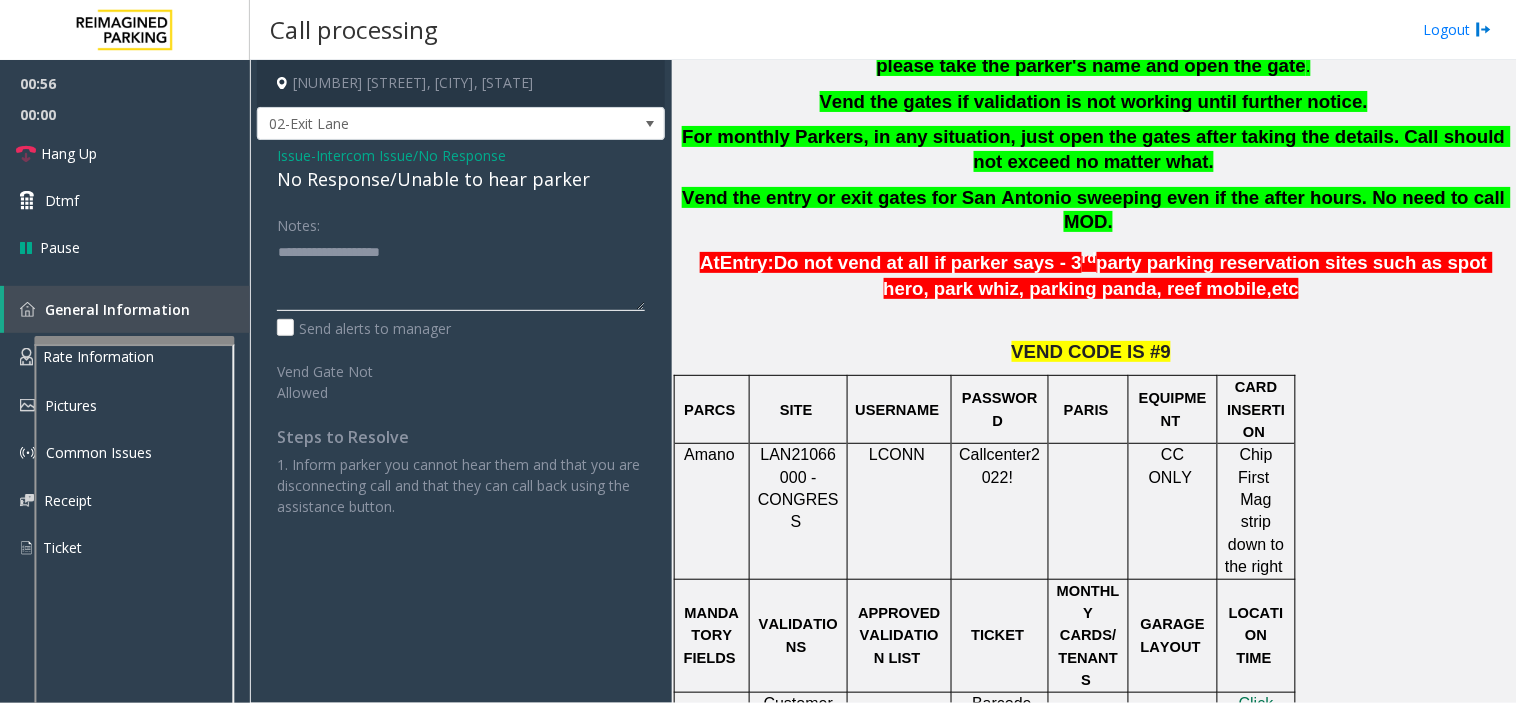 click 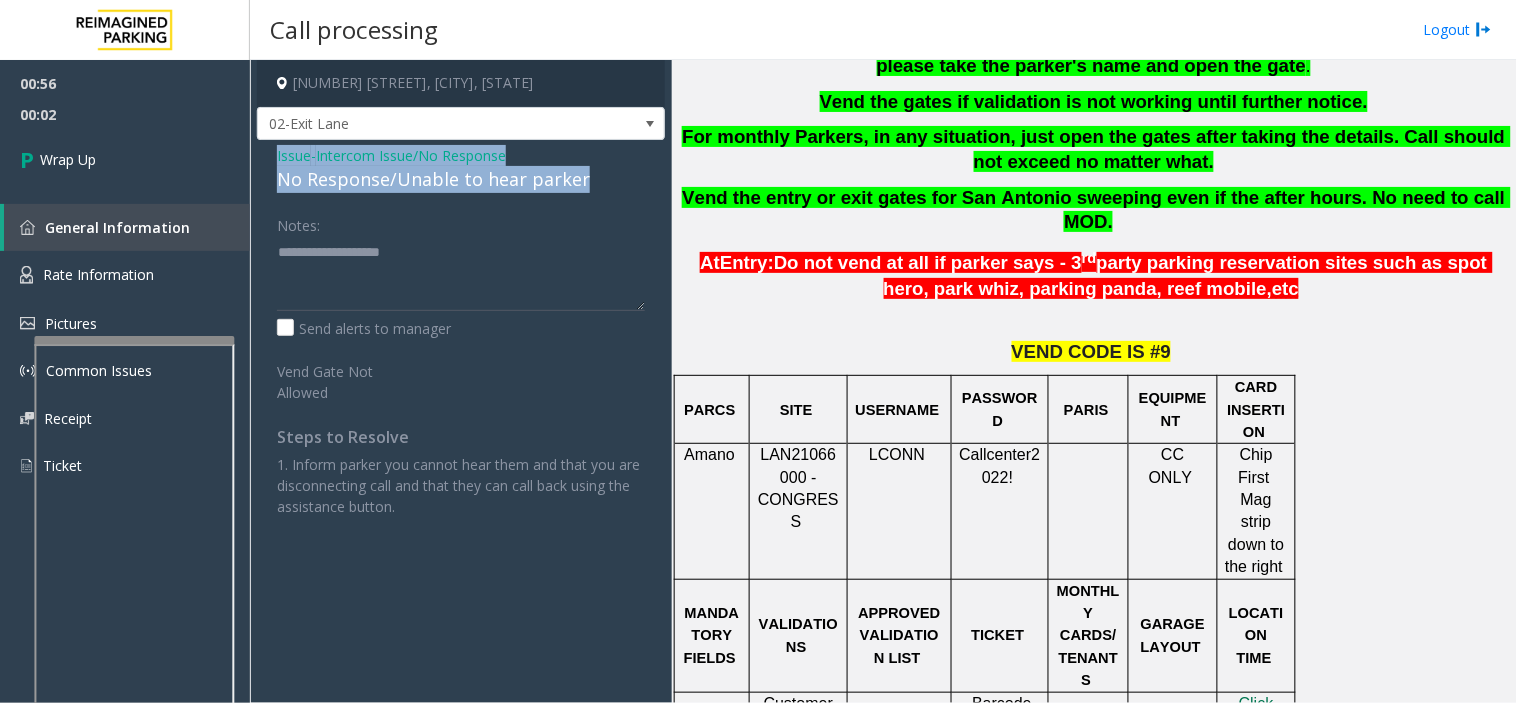 drag, startPoint x: 266, startPoint y: 150, endPoint x: 601, endPoint y: 190, distance: 337.3796 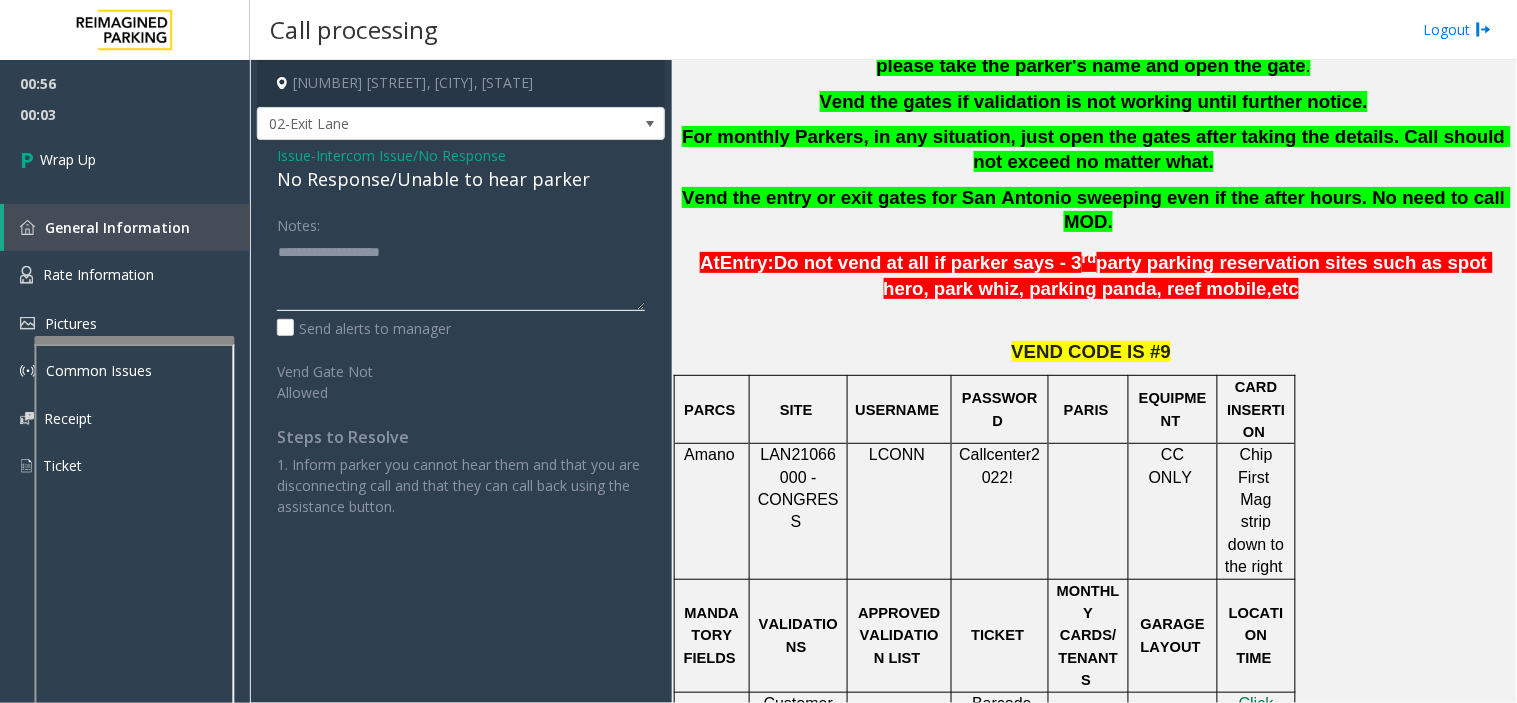 click 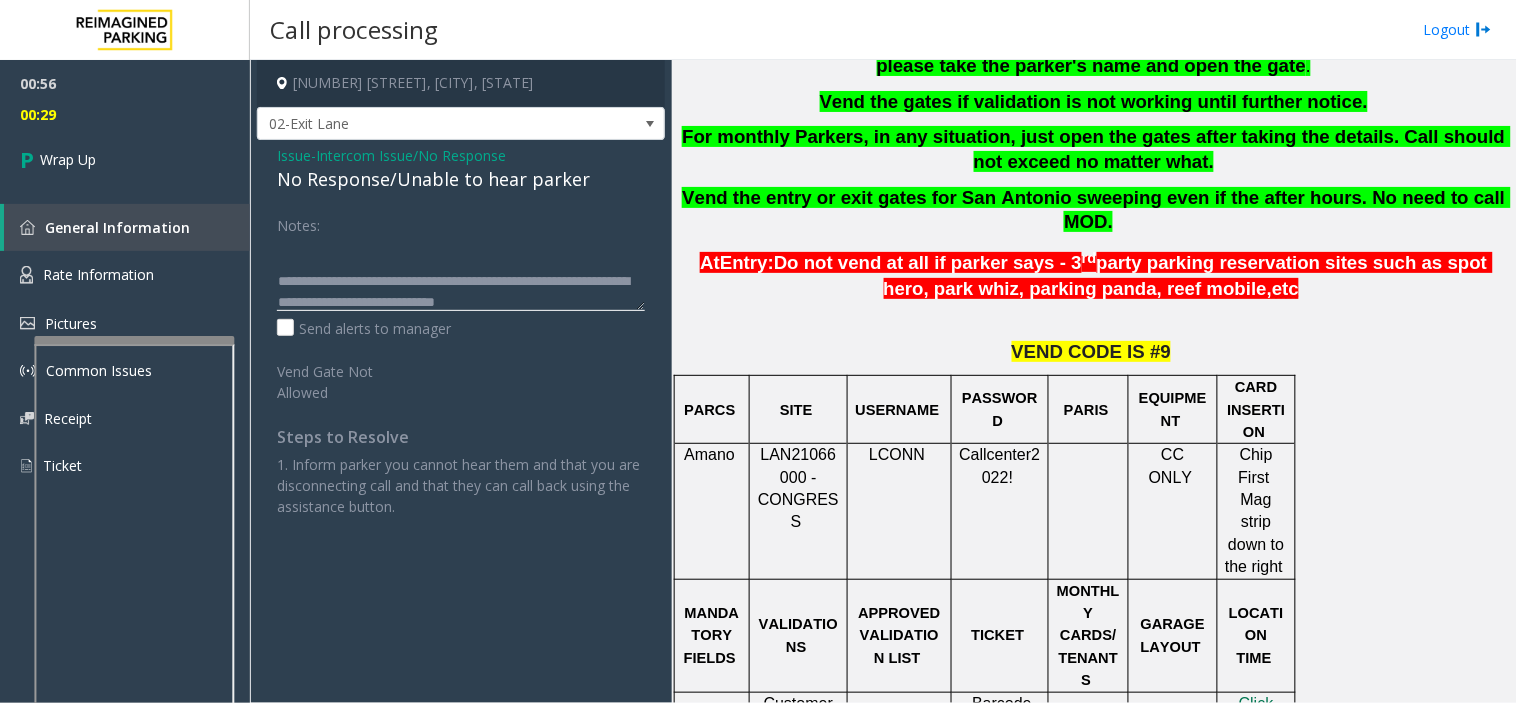 scroll, scrollTop: 76, scrollLeft: 0, axis: vertical 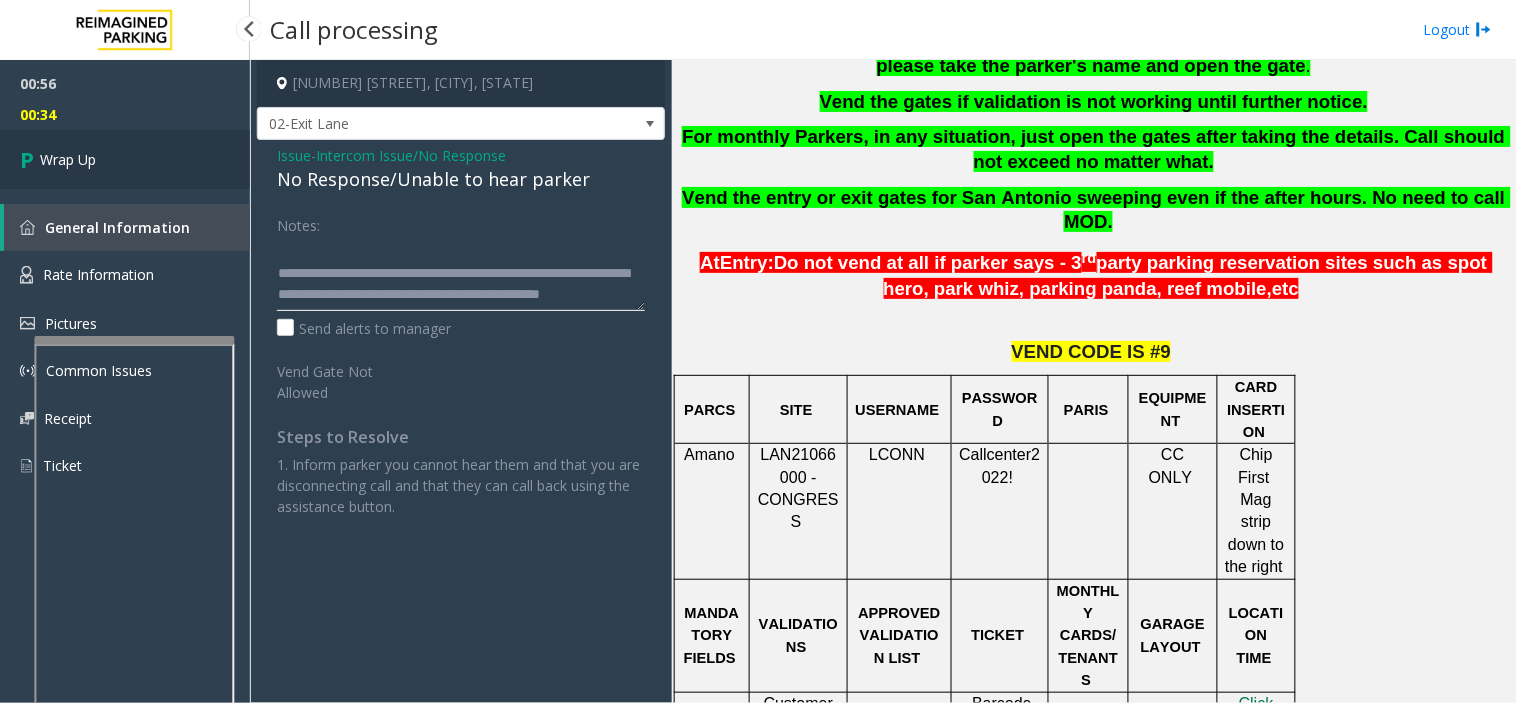 type on "**********" 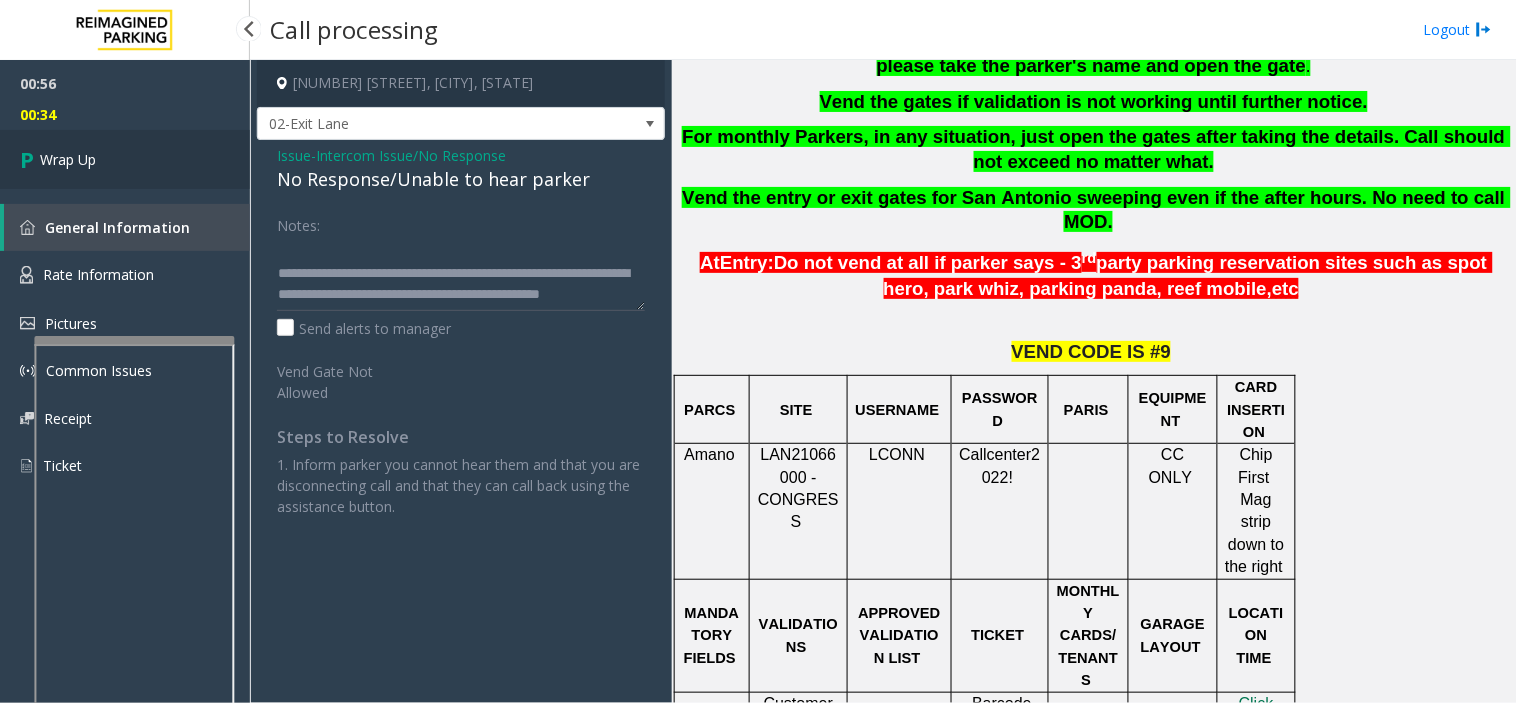 click on "Wrap Up" at bounding box center (125, 159) 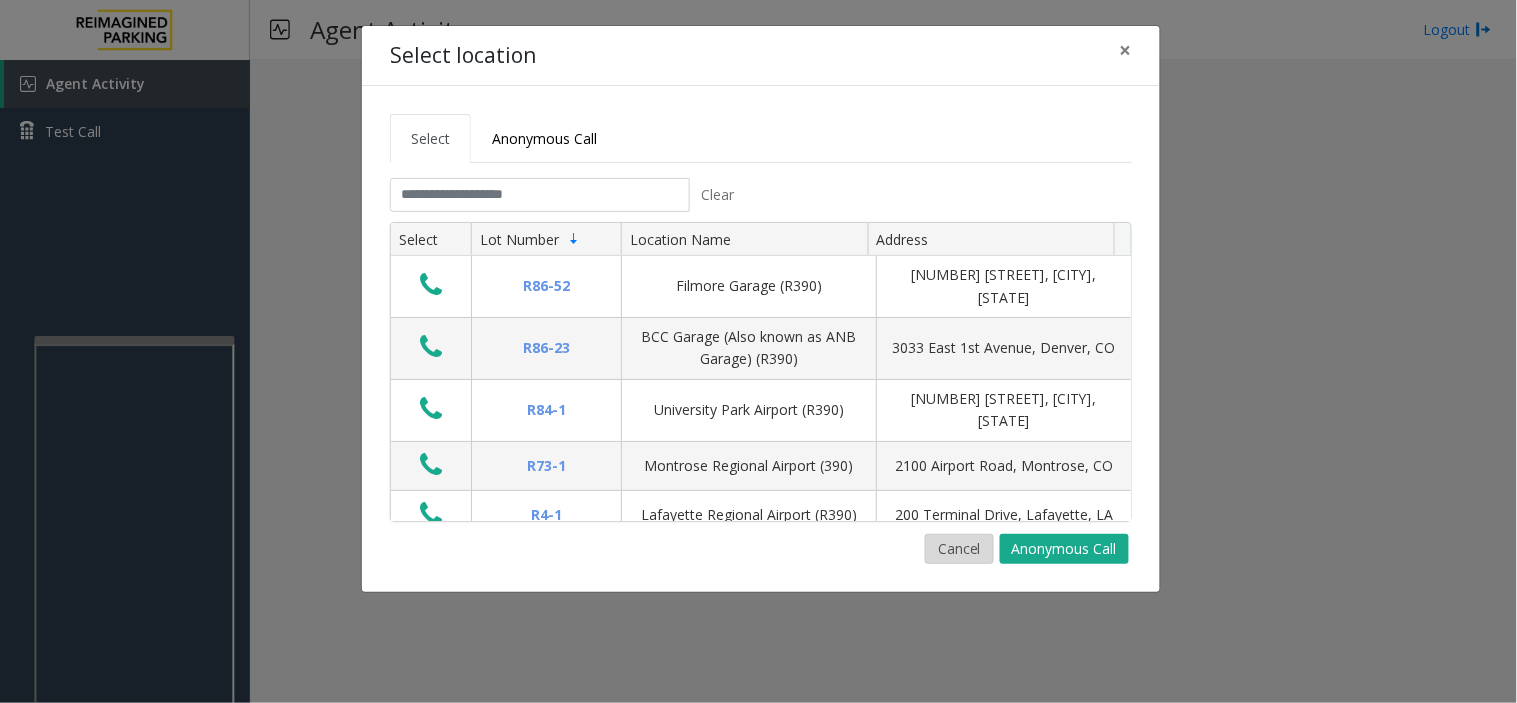 click on "Cancel" 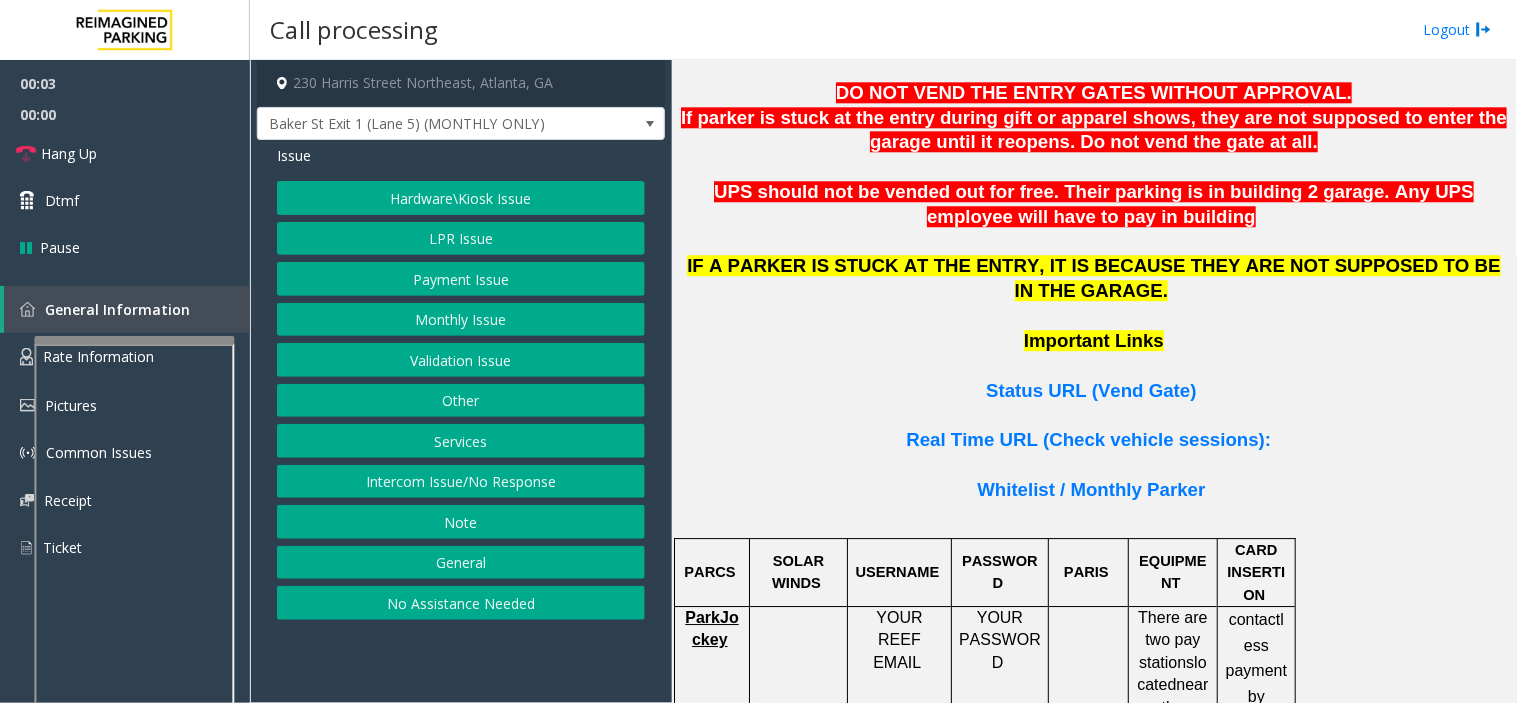 scroll, scrollTop: 1333, scrollLeft: 0, axis: vertical 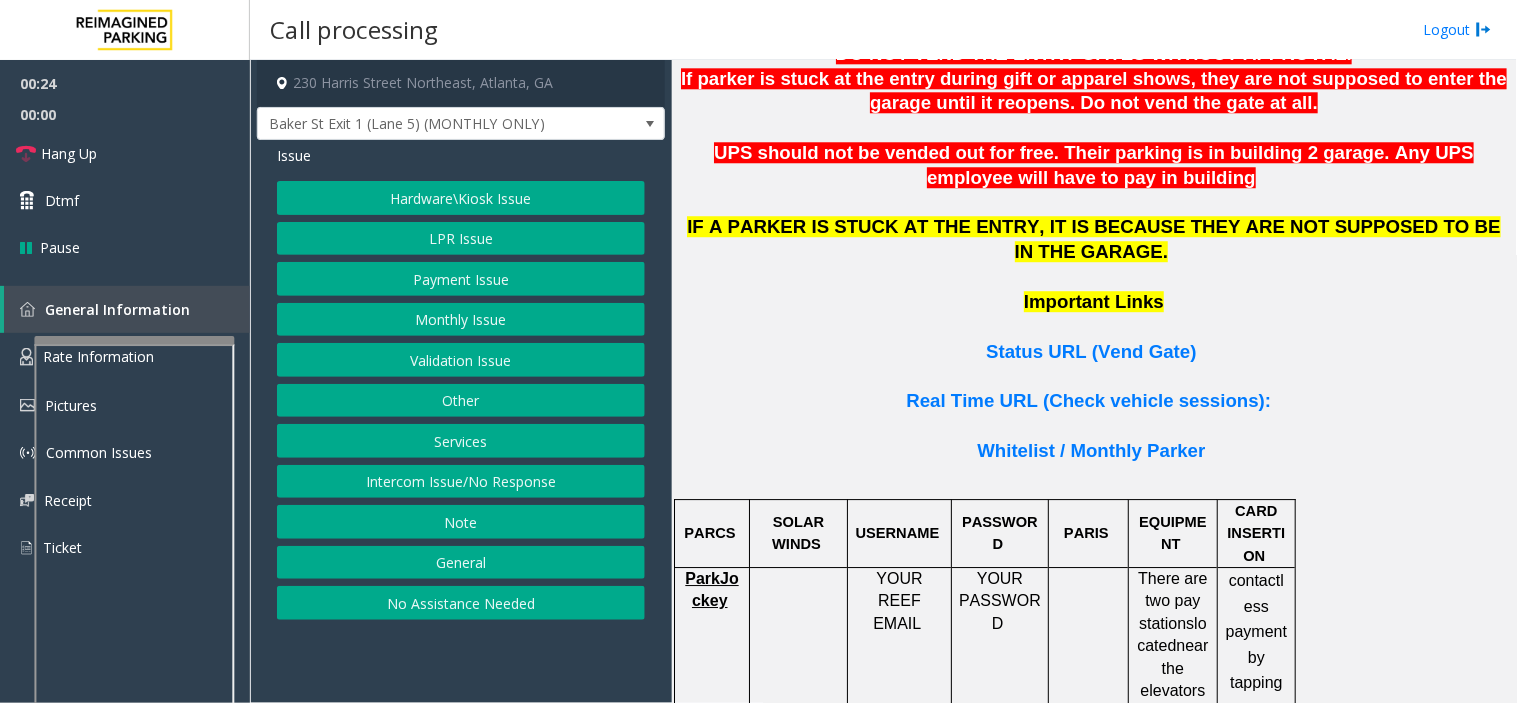 click on "Monthly Issue" 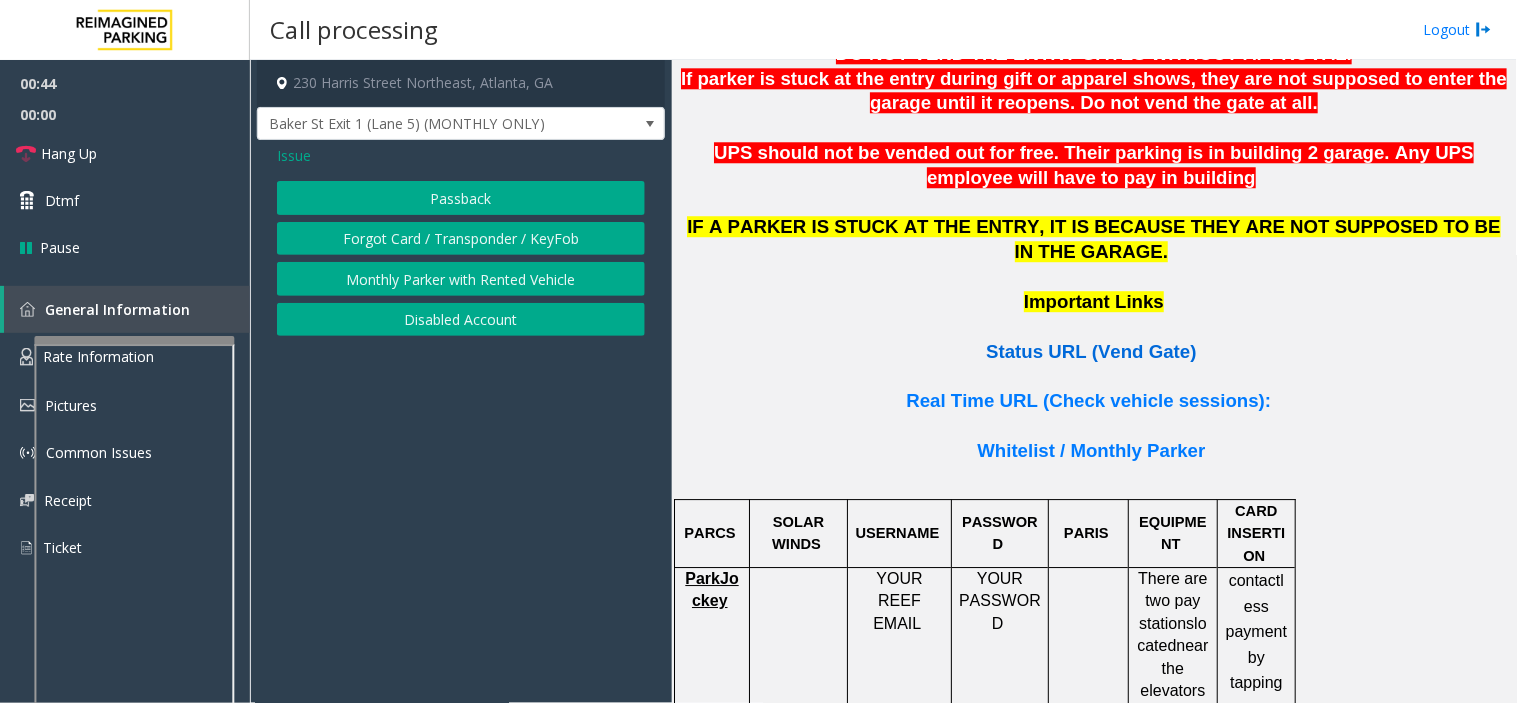 click on "Status URL (Vend Gate)" 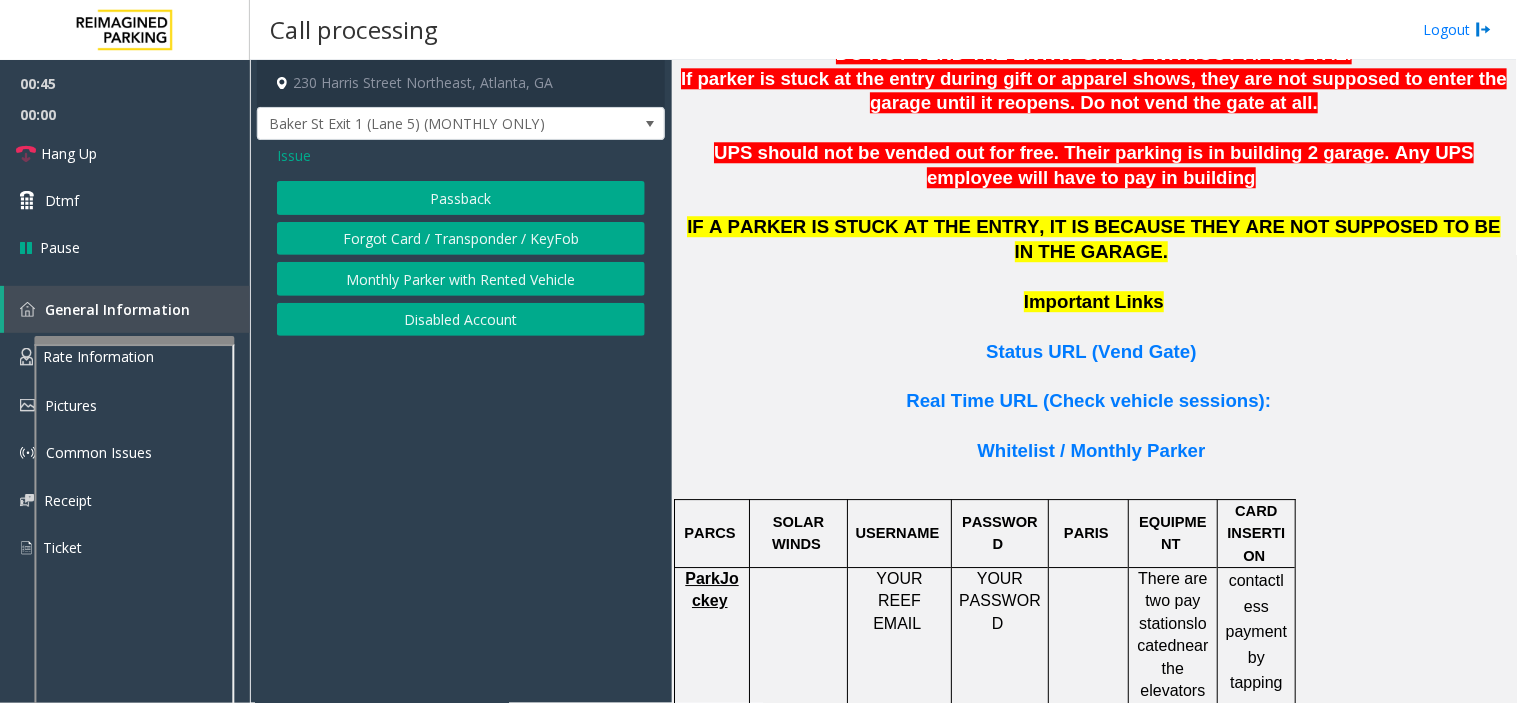 scroll, scrollTop: 1111, scrollLeft: 0, axis: vertical 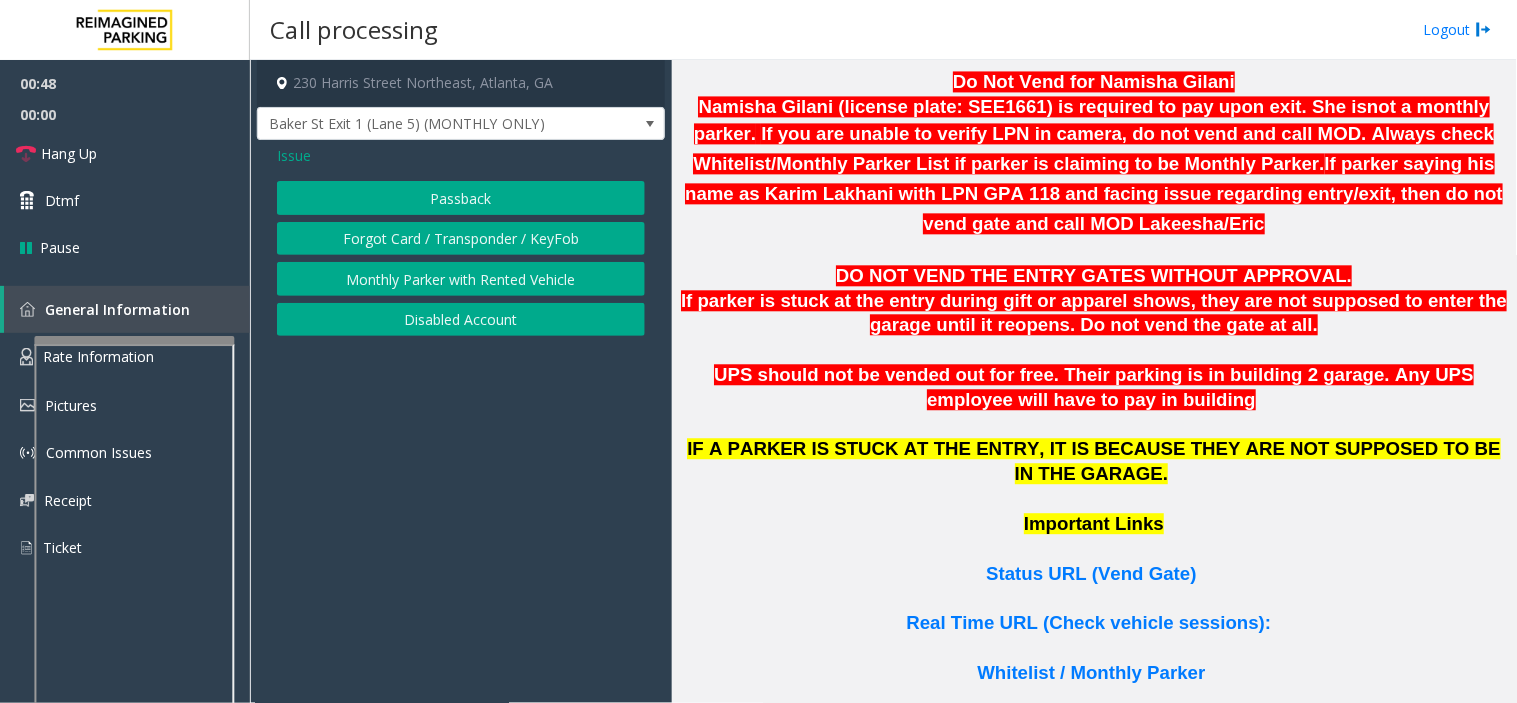 click on "Issue" 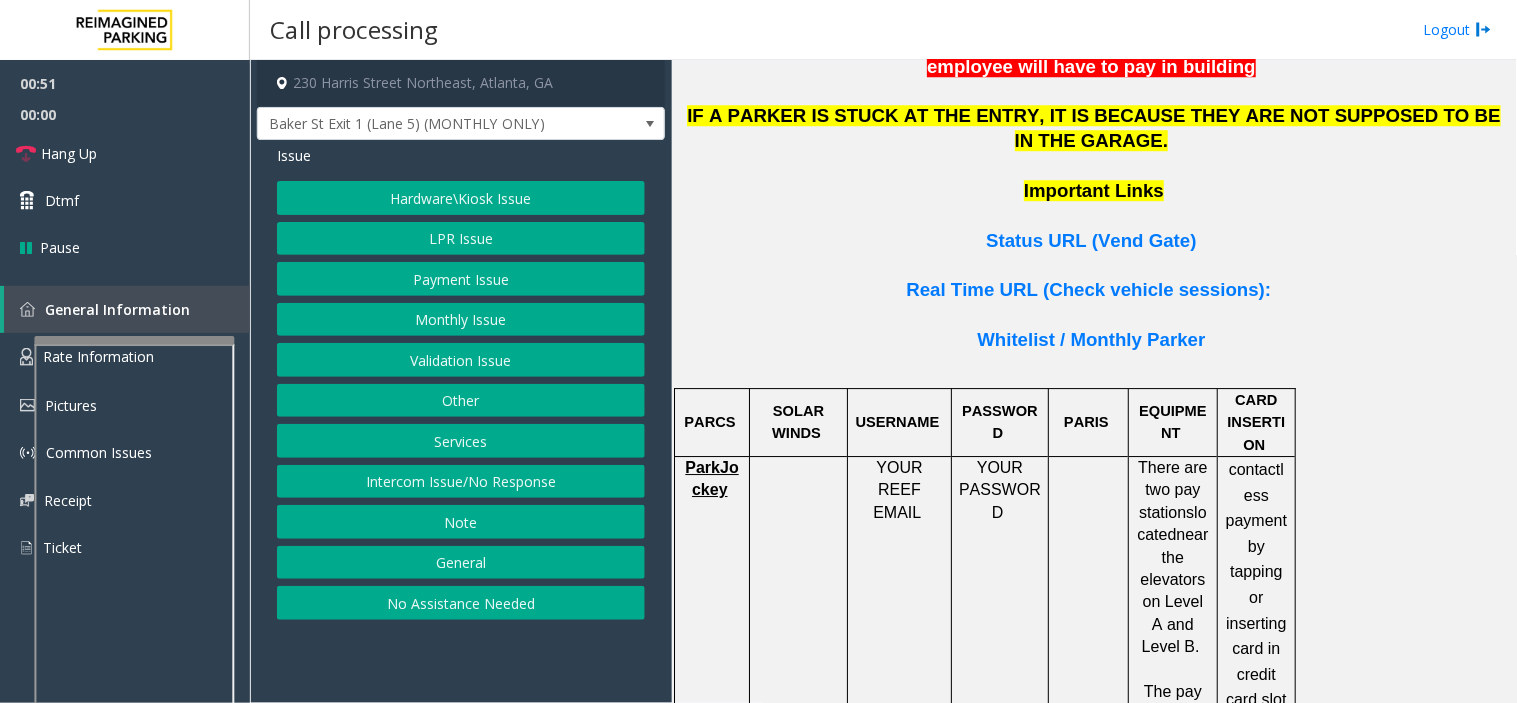 scroll, scrollTop: 1666, scrollLeft: 0, axis: vertical 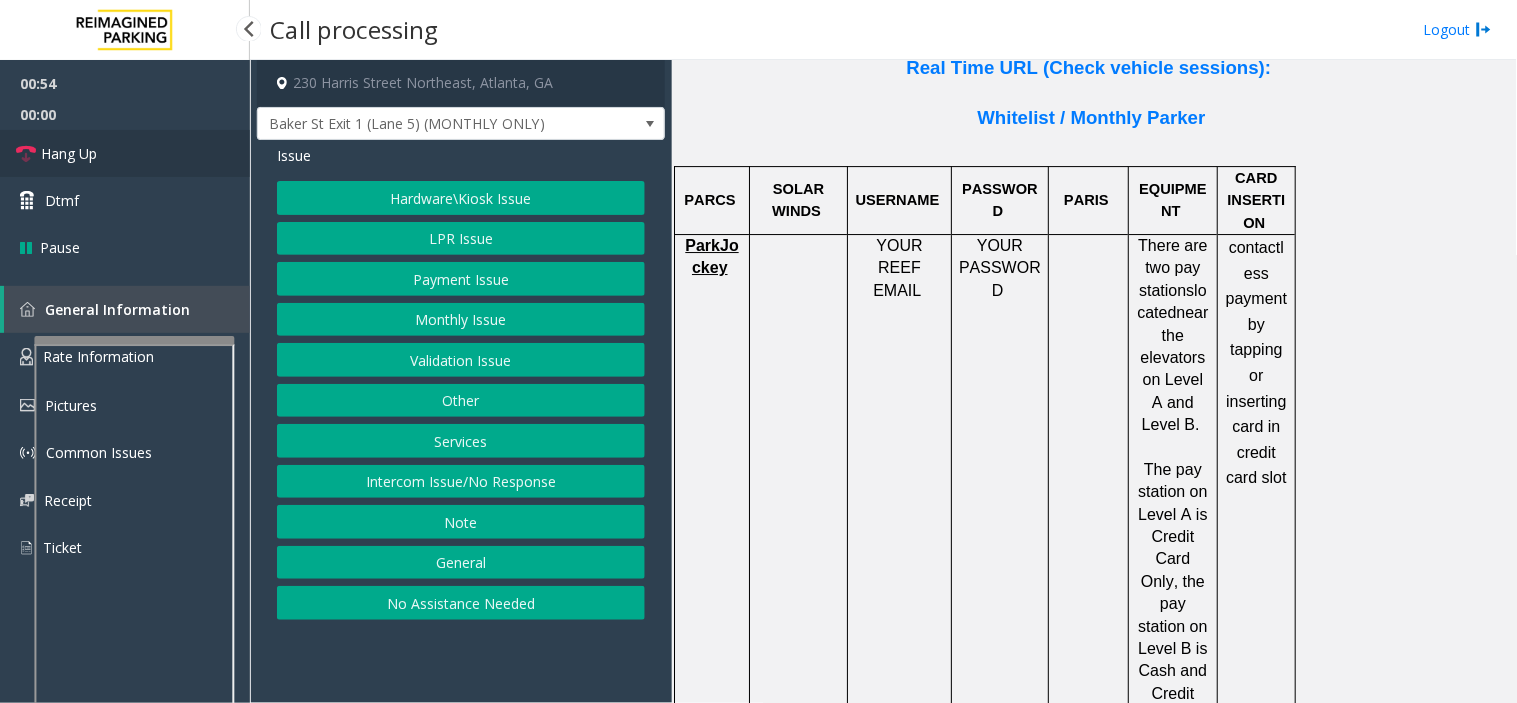 click on "Hang Up" at bounding box center (125, 153) 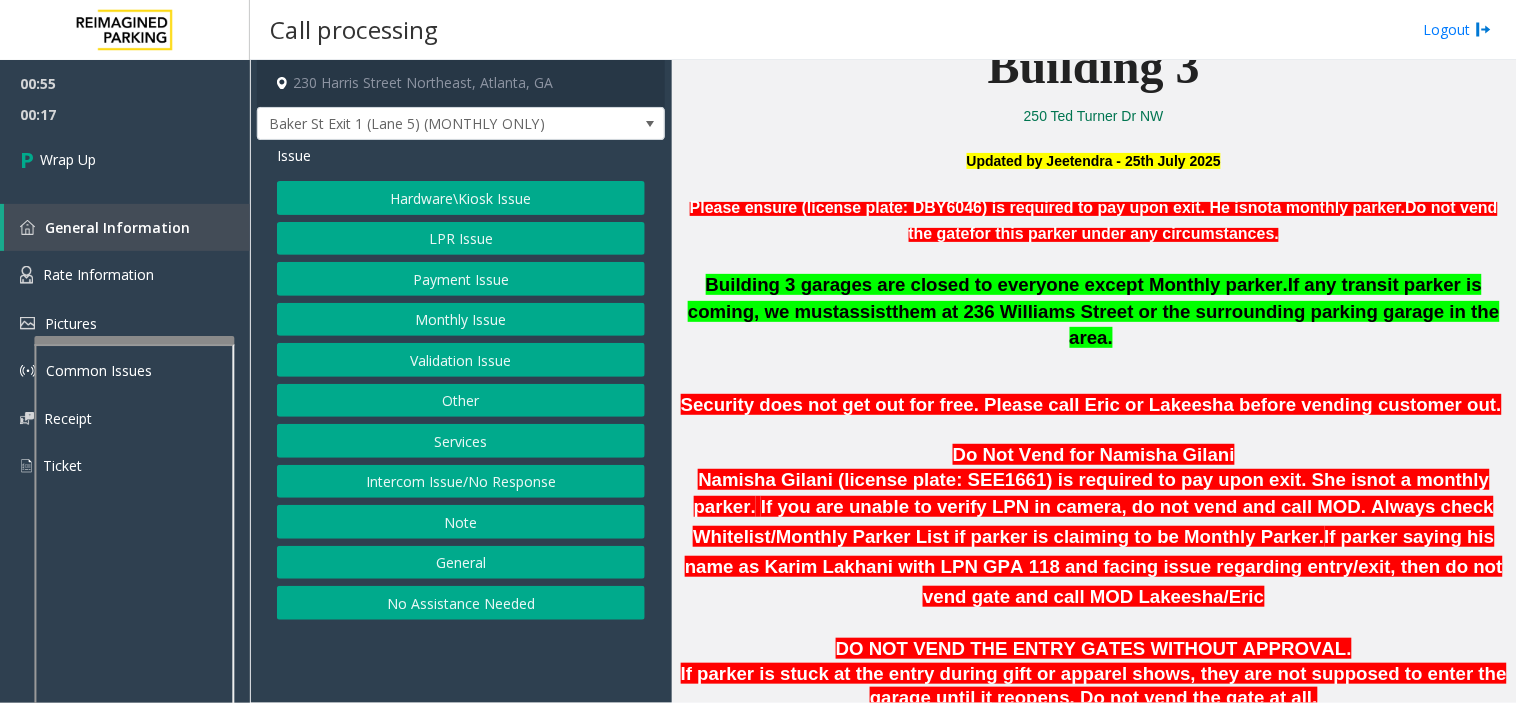 scroll, scrollTop: 777, scrollLeft: 0, axis: vertical 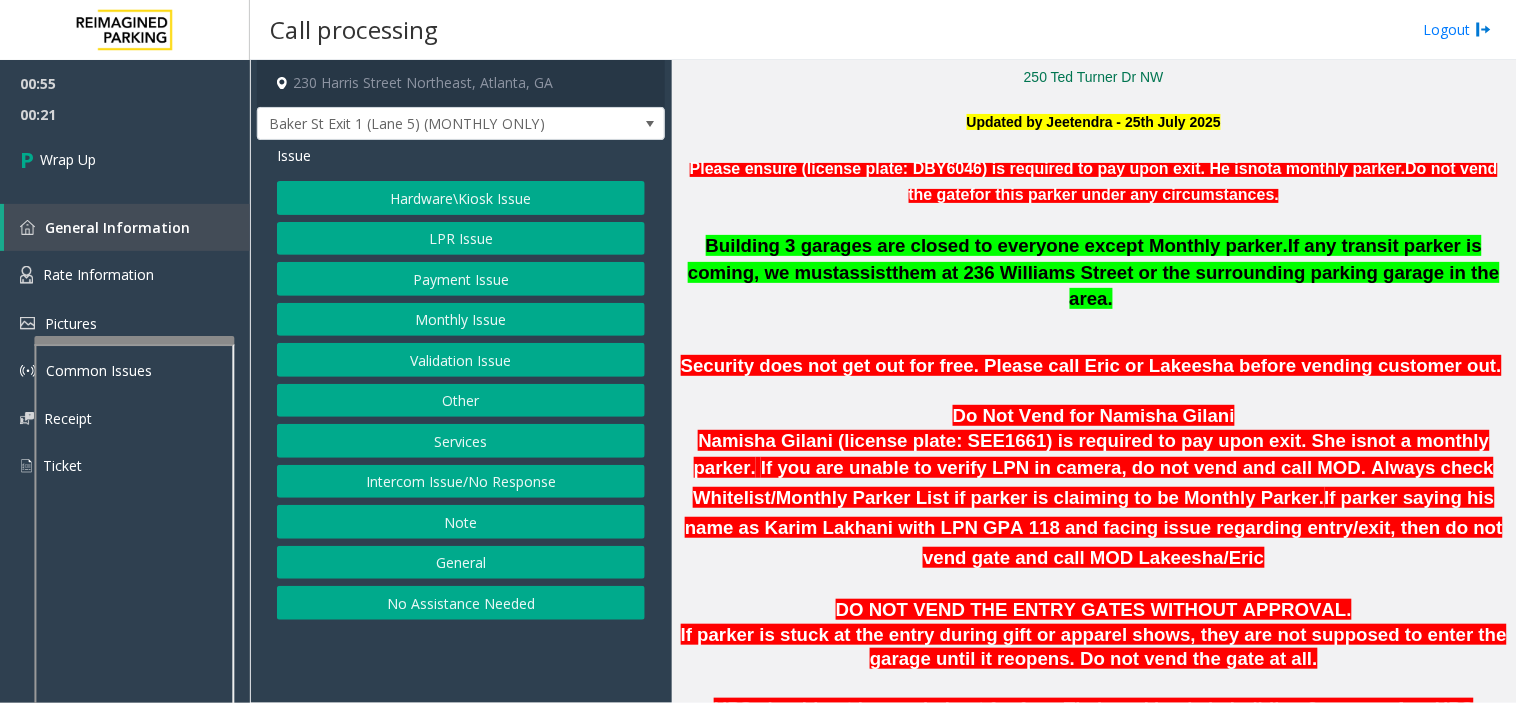 click on "No Assistance Needed" 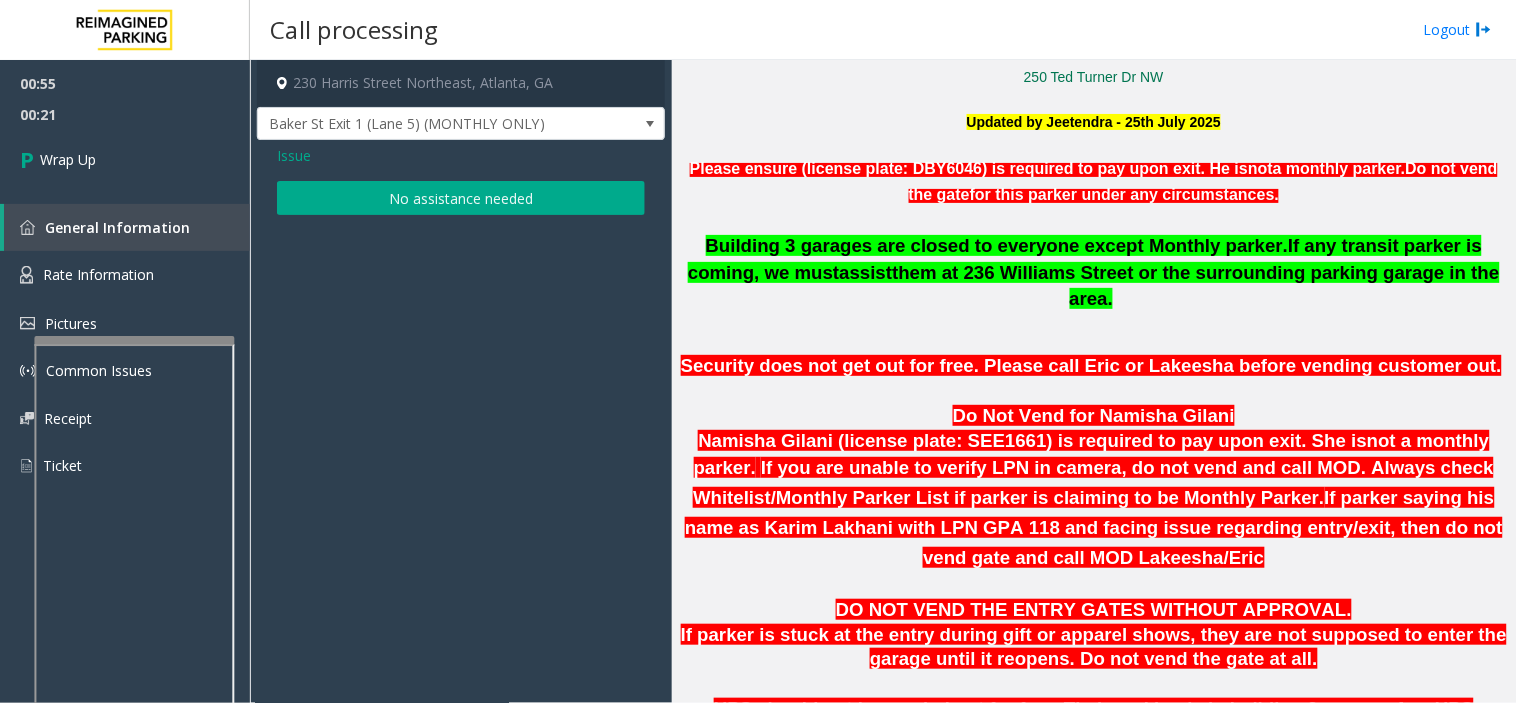 click on "No assistance needed" 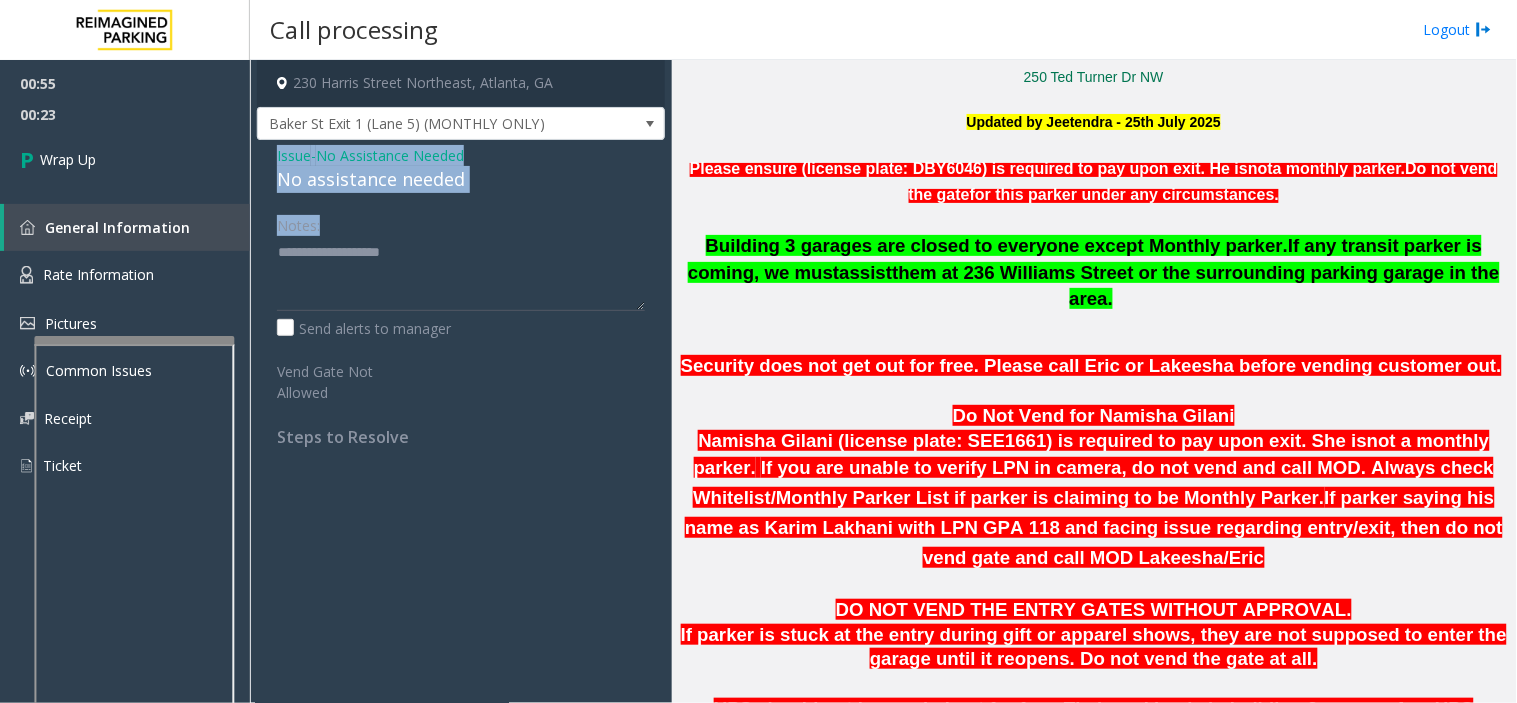 drag, startPoint x: 405, startPoint y: 185, endPoint x: 496, endPoint y: 194, distance: 91.44397 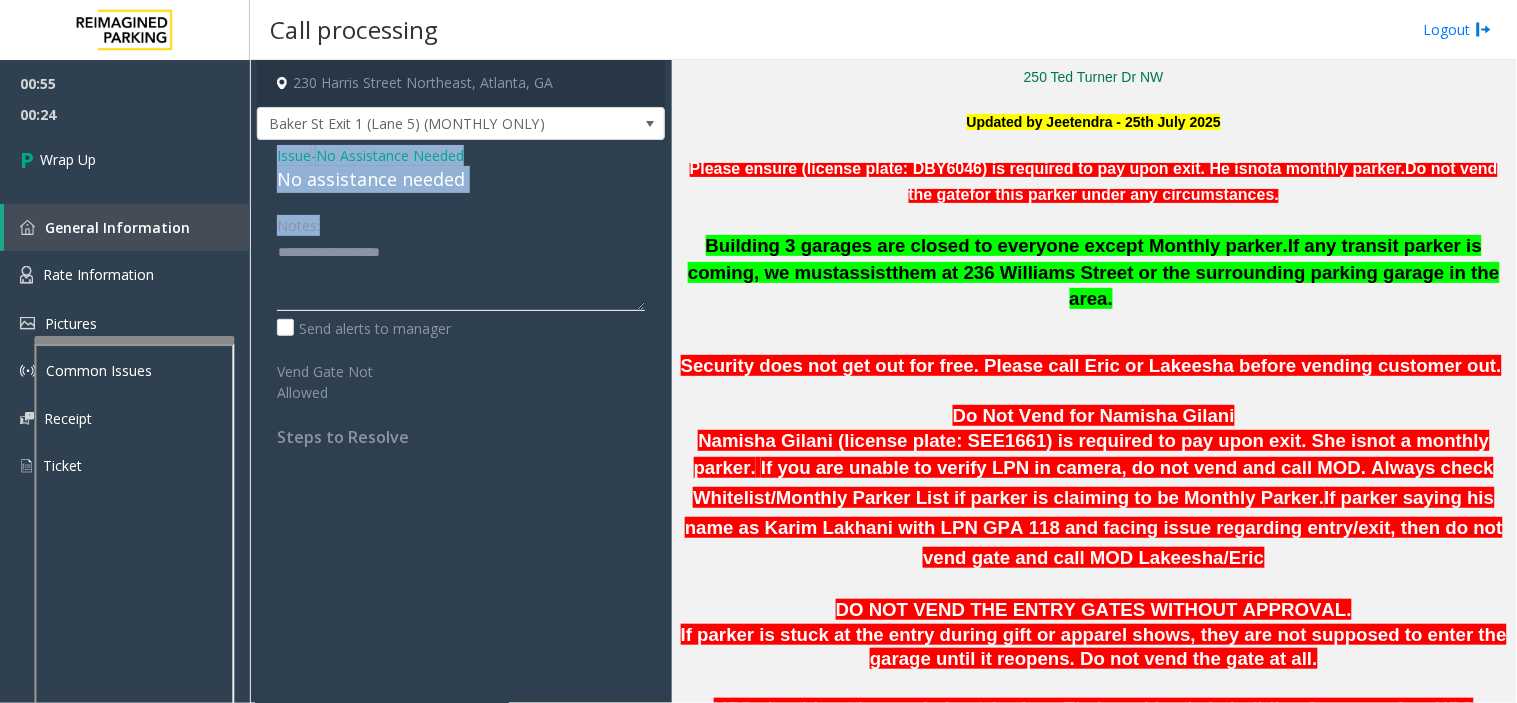 click 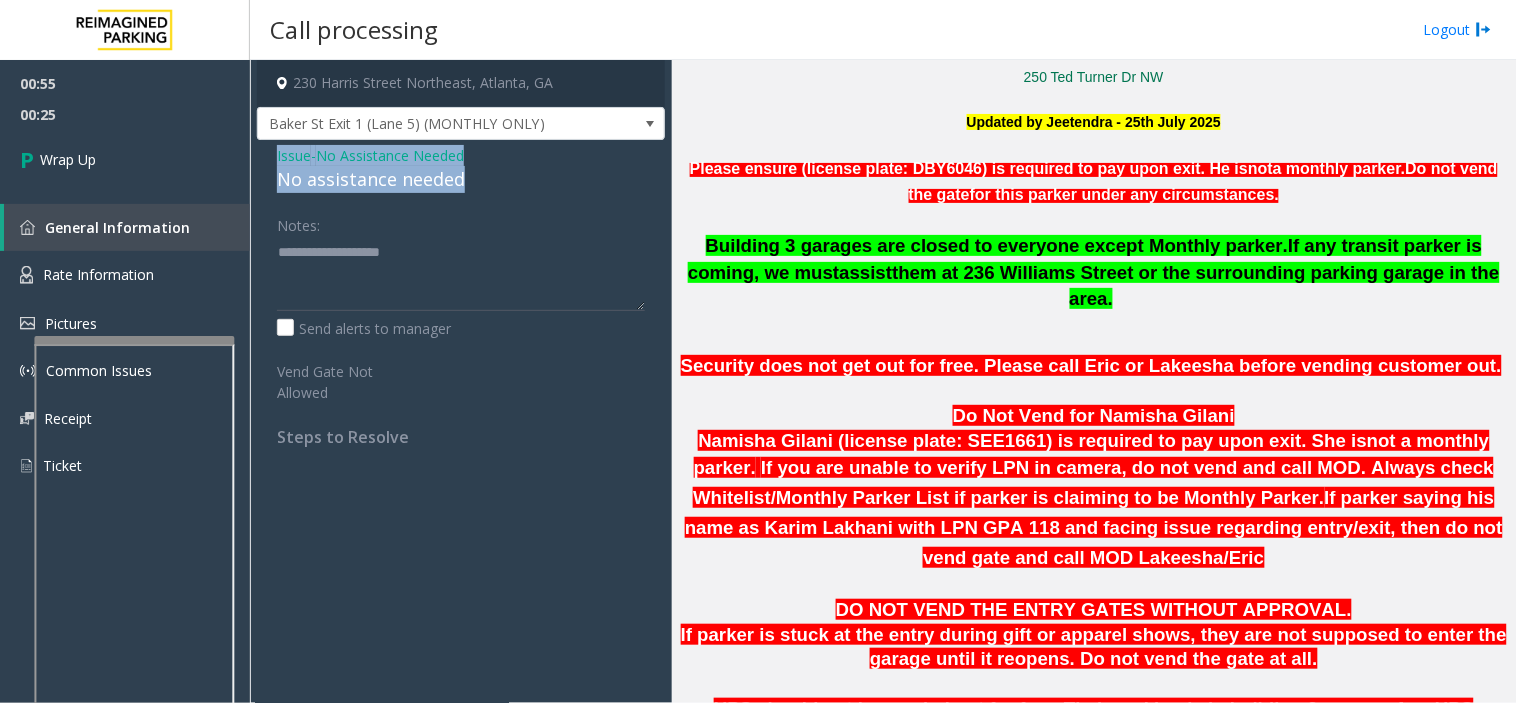 drag, startPoint x: 332, startPoint y: 165, endPoint x: 496, endPoint y: 184, distance: 165.09694 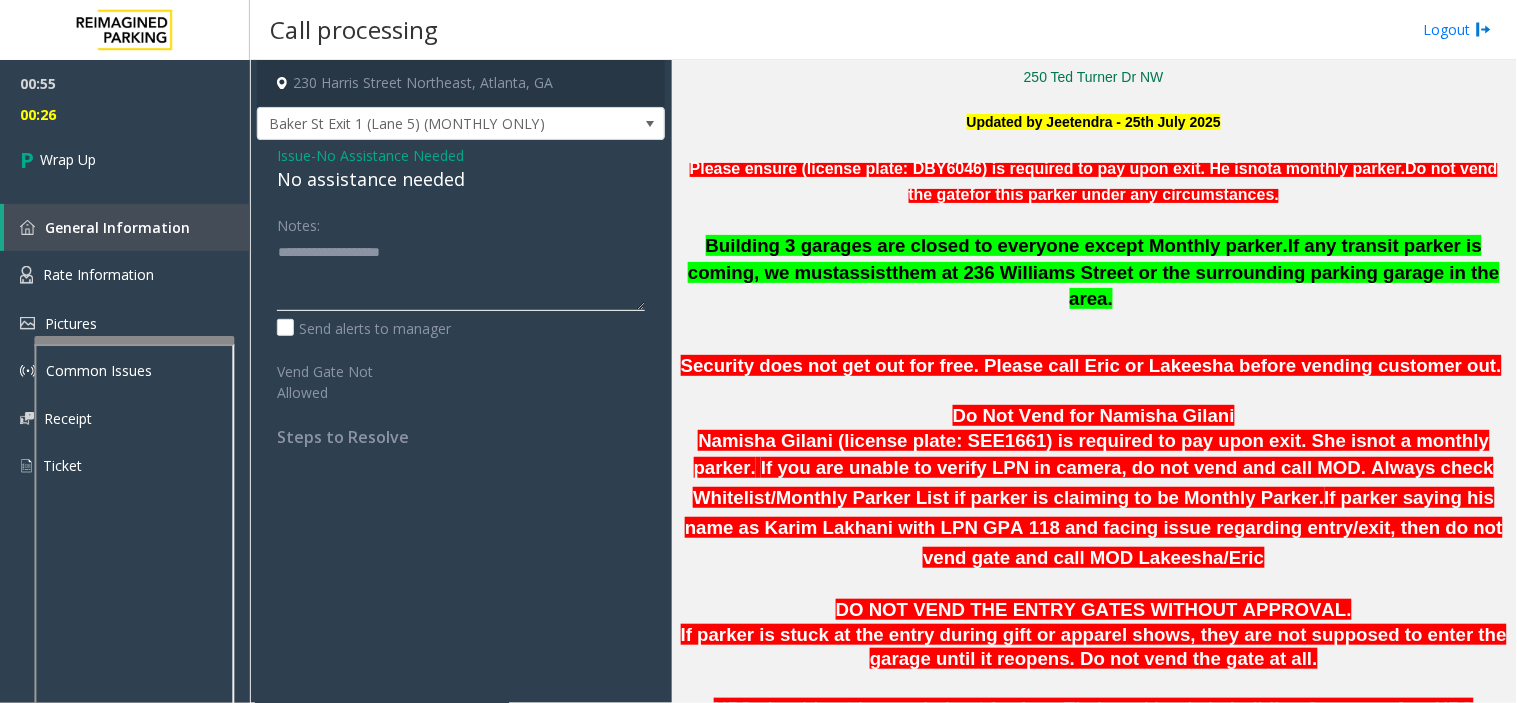 click 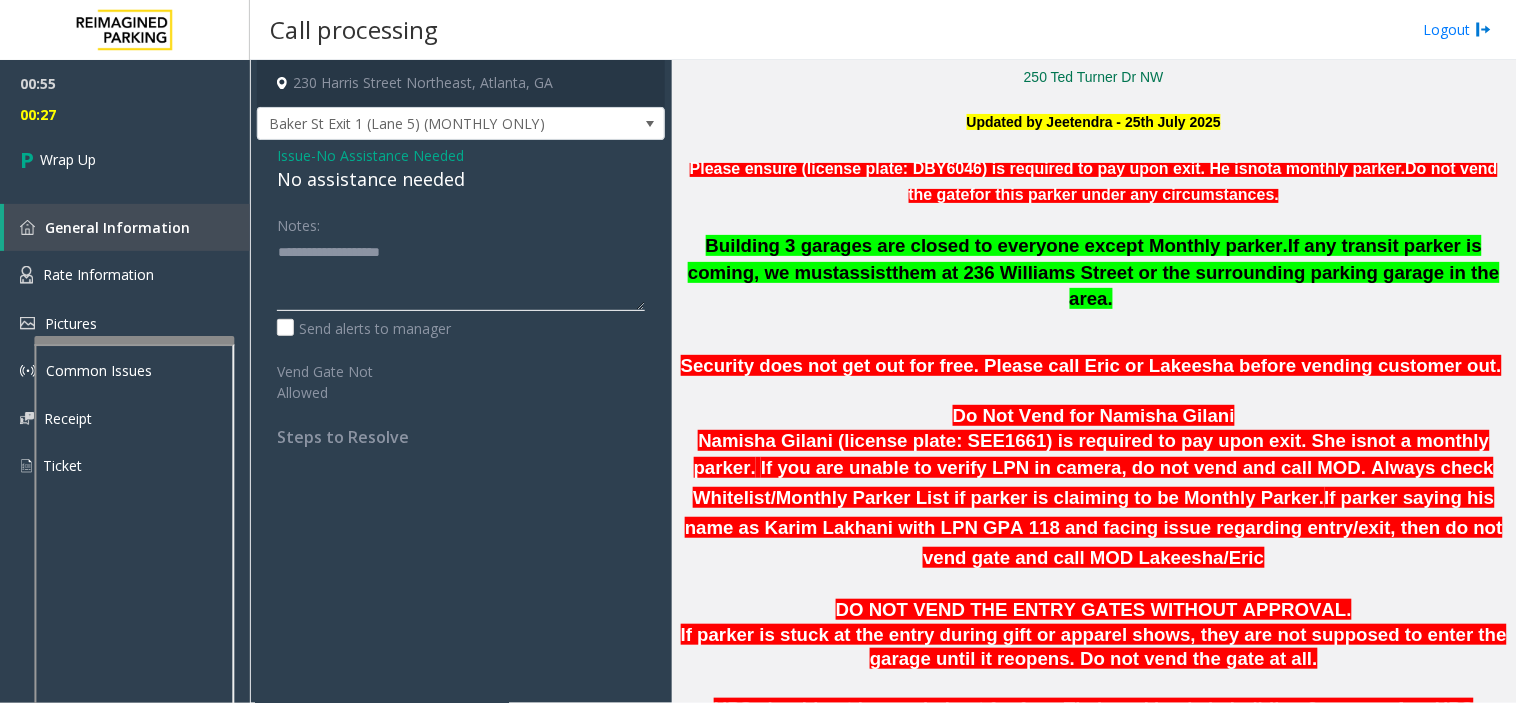 paste on "**********" 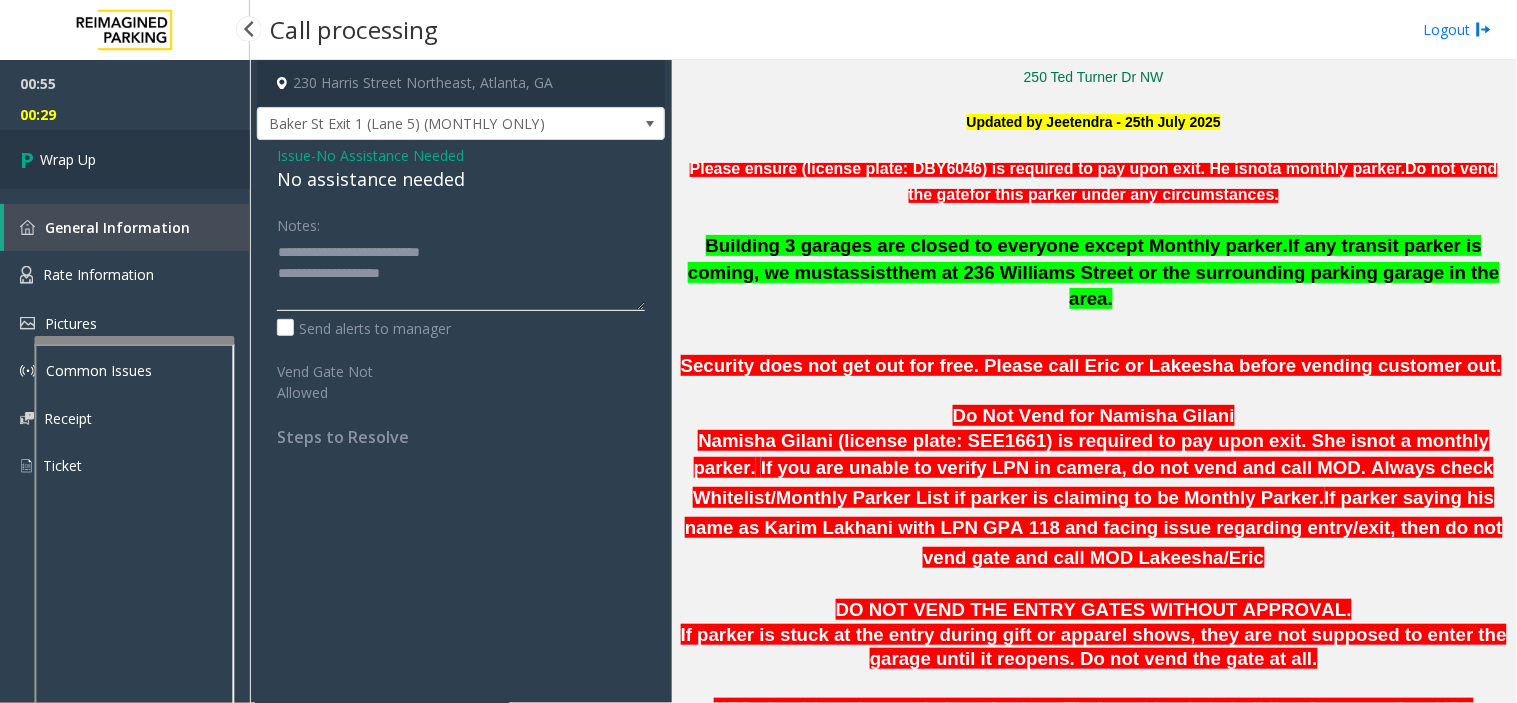 type on "**********" 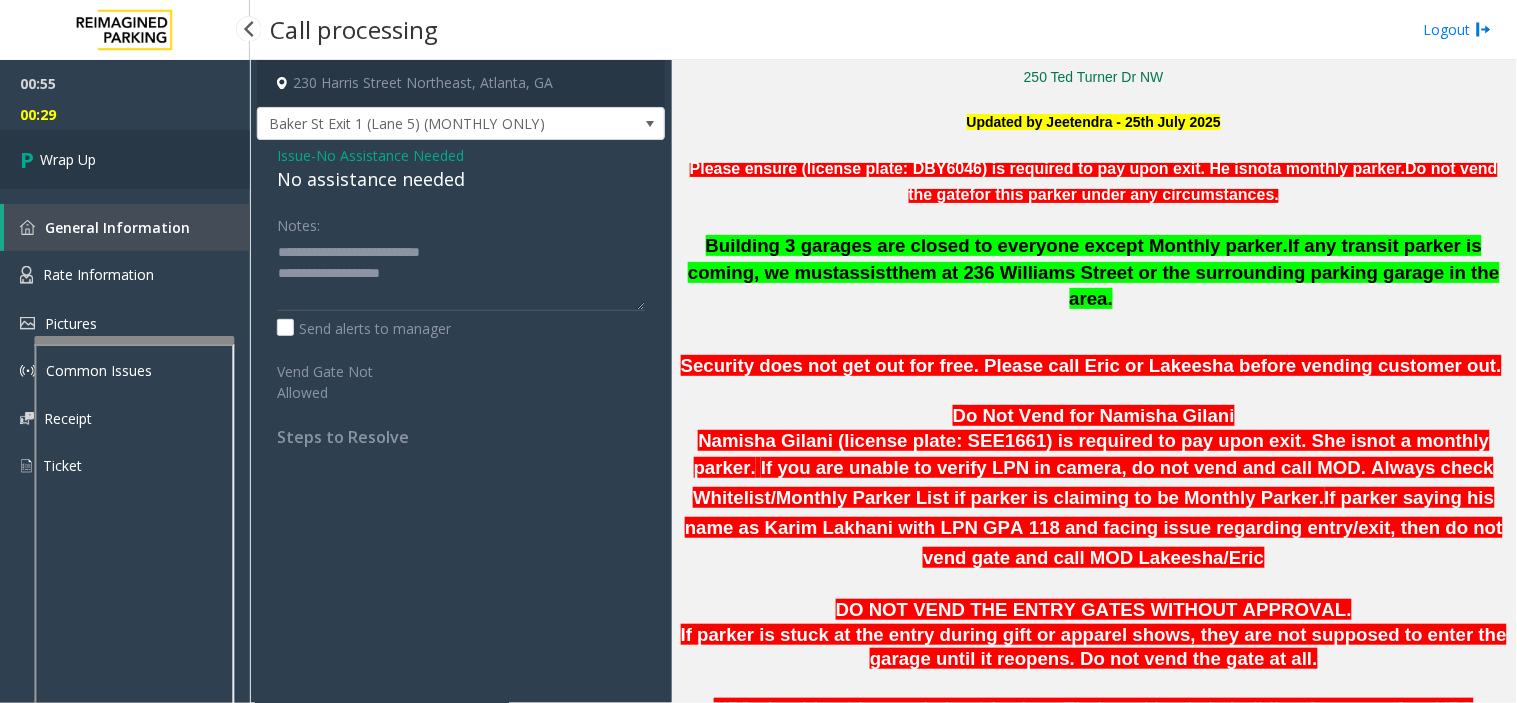 click on "Wrap Up" at bounding box center (125, 159) 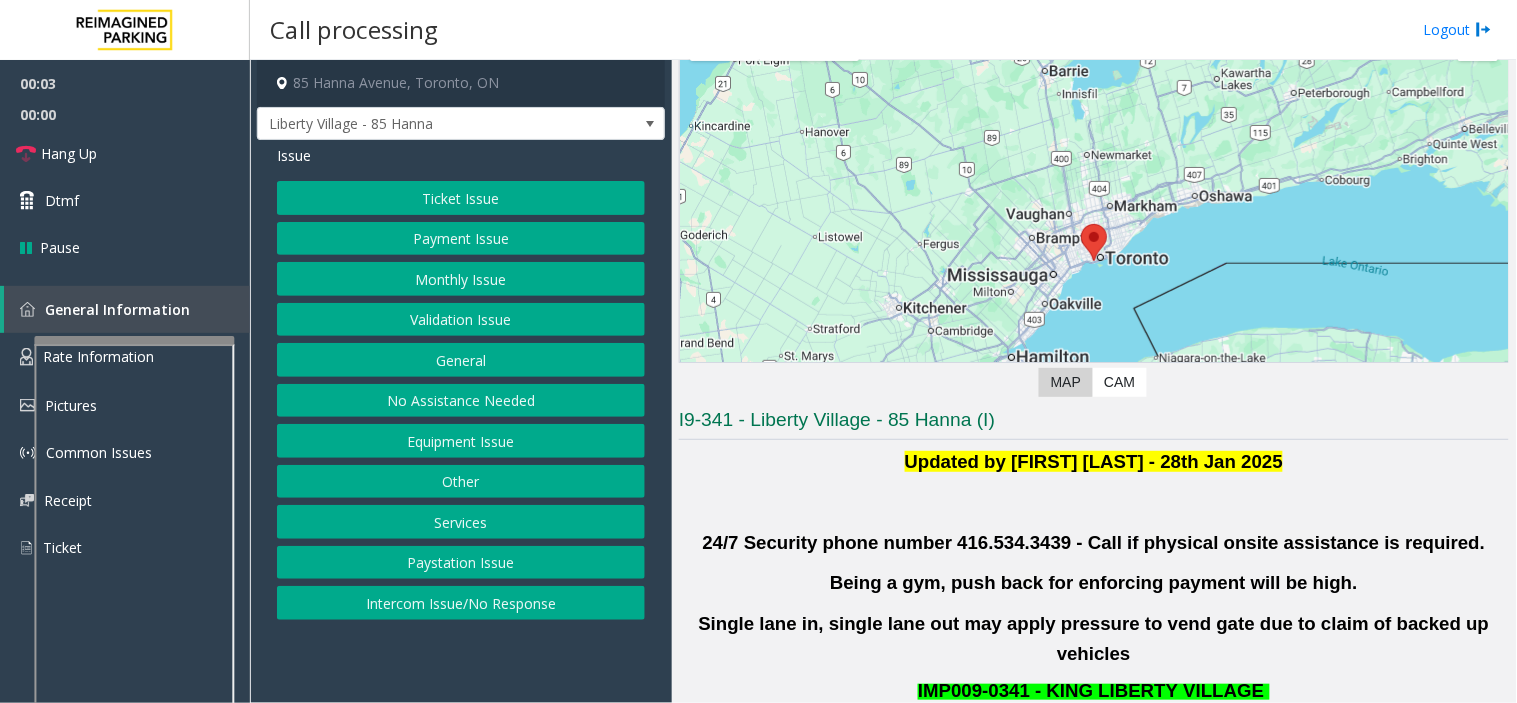 scroll, scrollTop: 222, scrollLeft: 0, axis: vertical 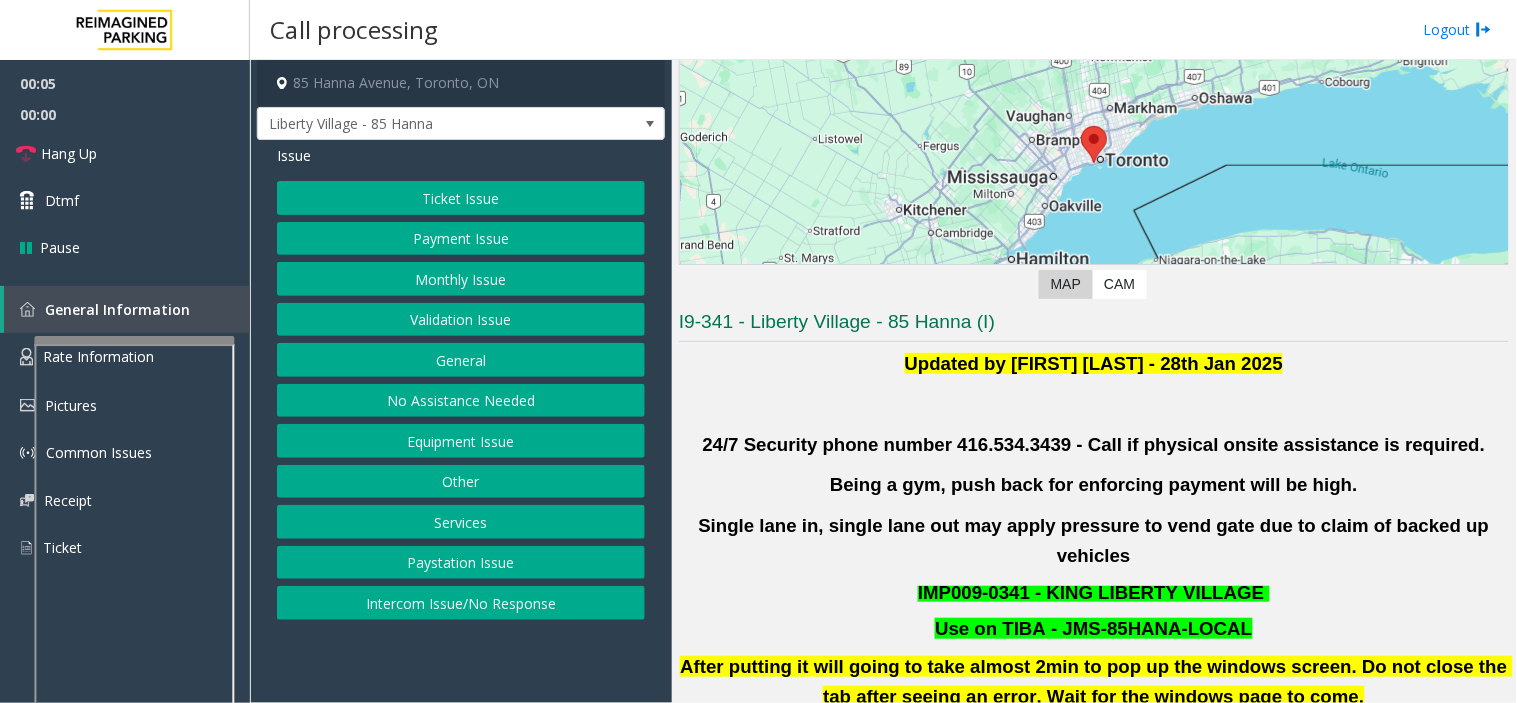 click on "Validation Issue" 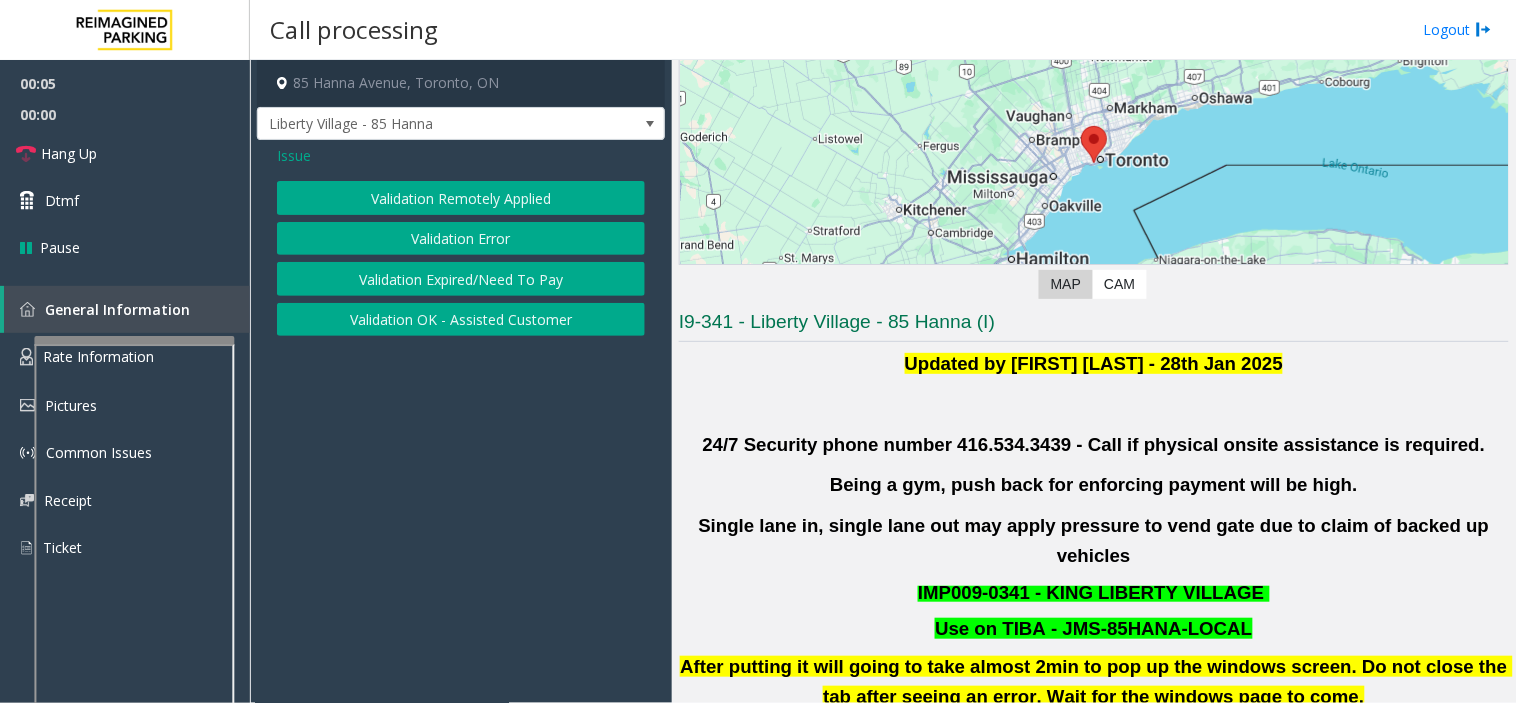 click on "Validation Error" 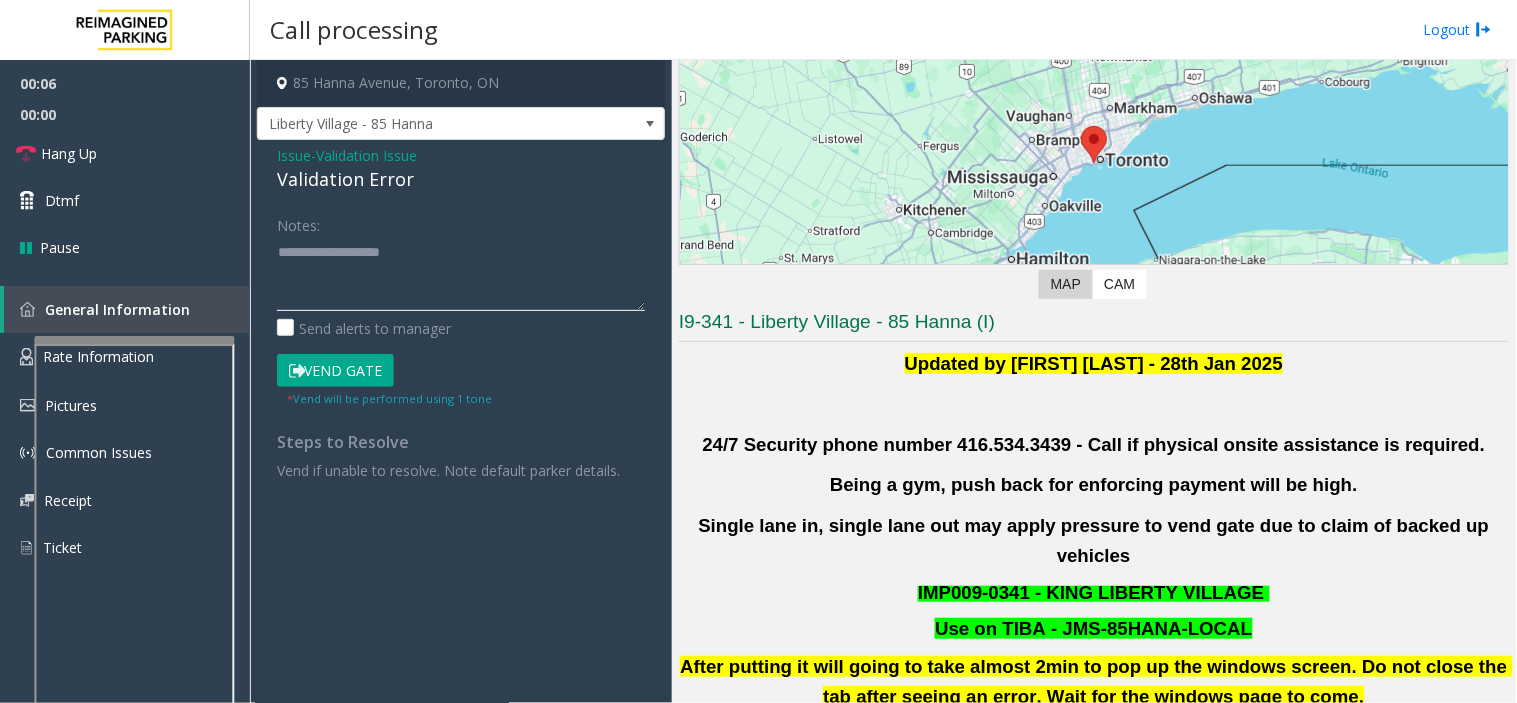 click 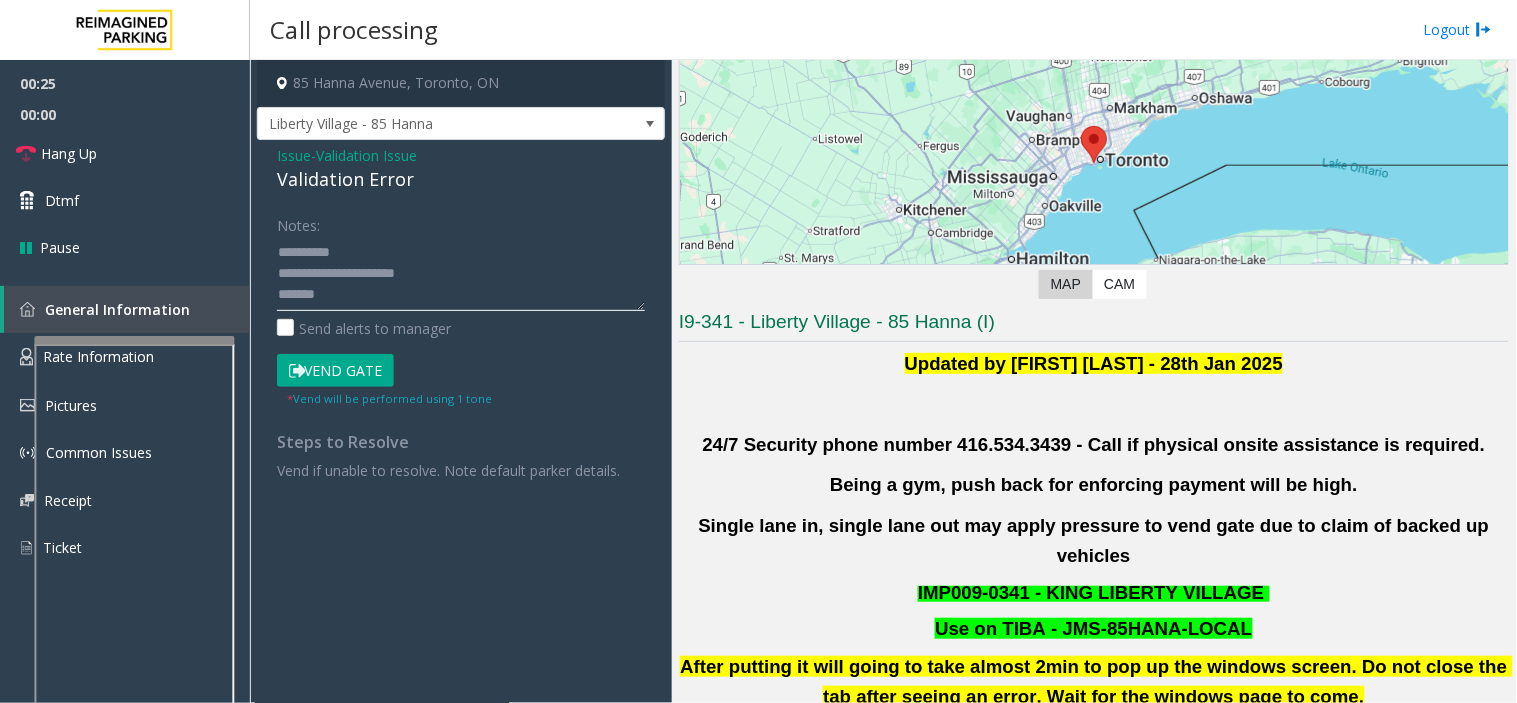 click 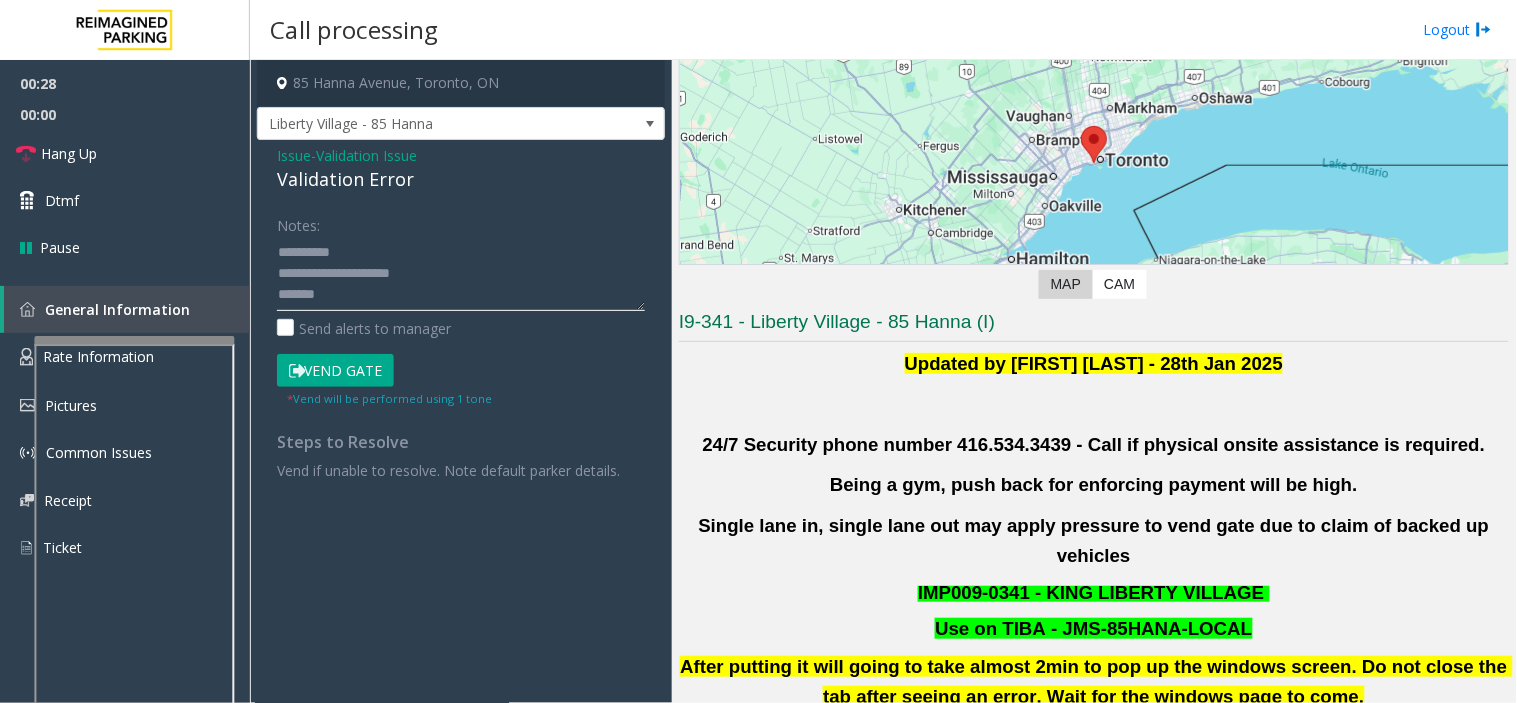 click 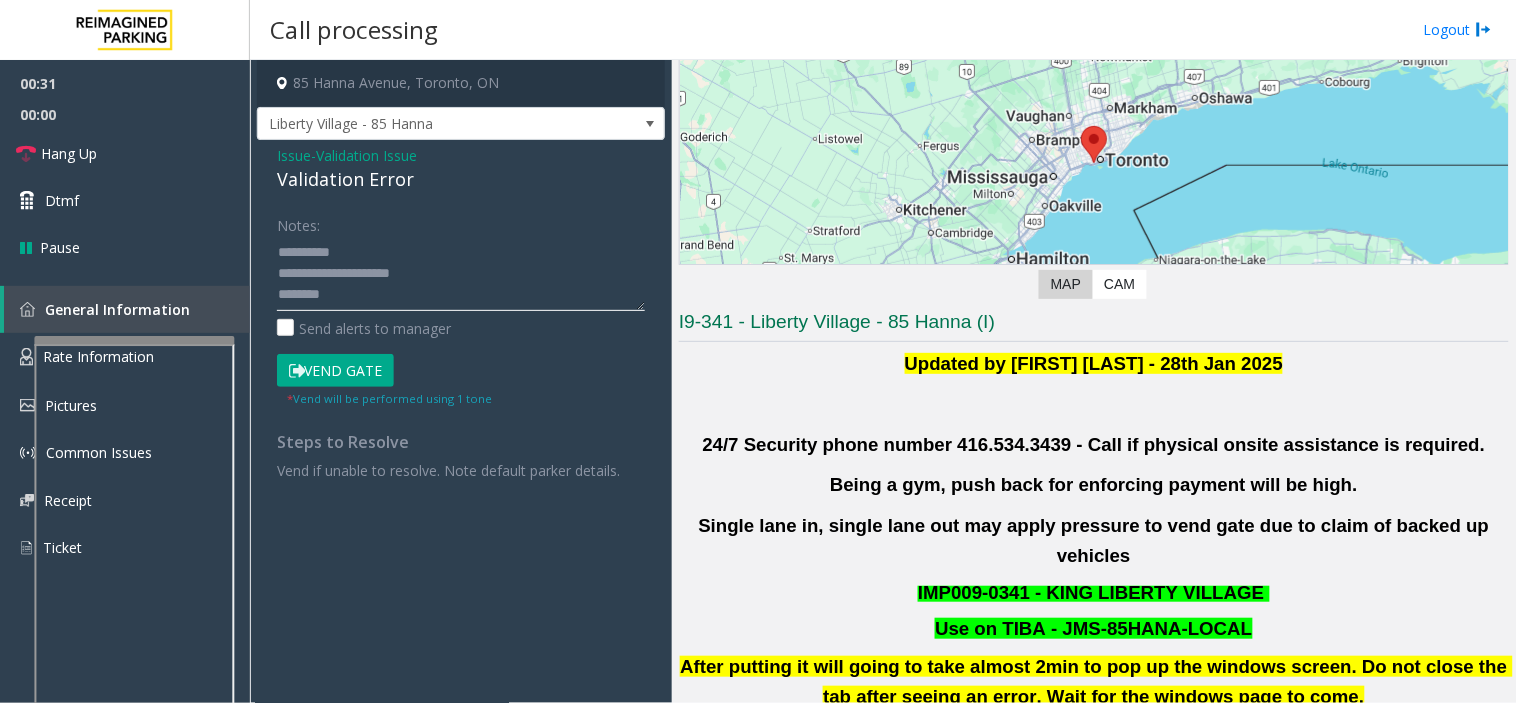 scroll, scrollTop: 14, scrollLeft: 0, axis: vertical 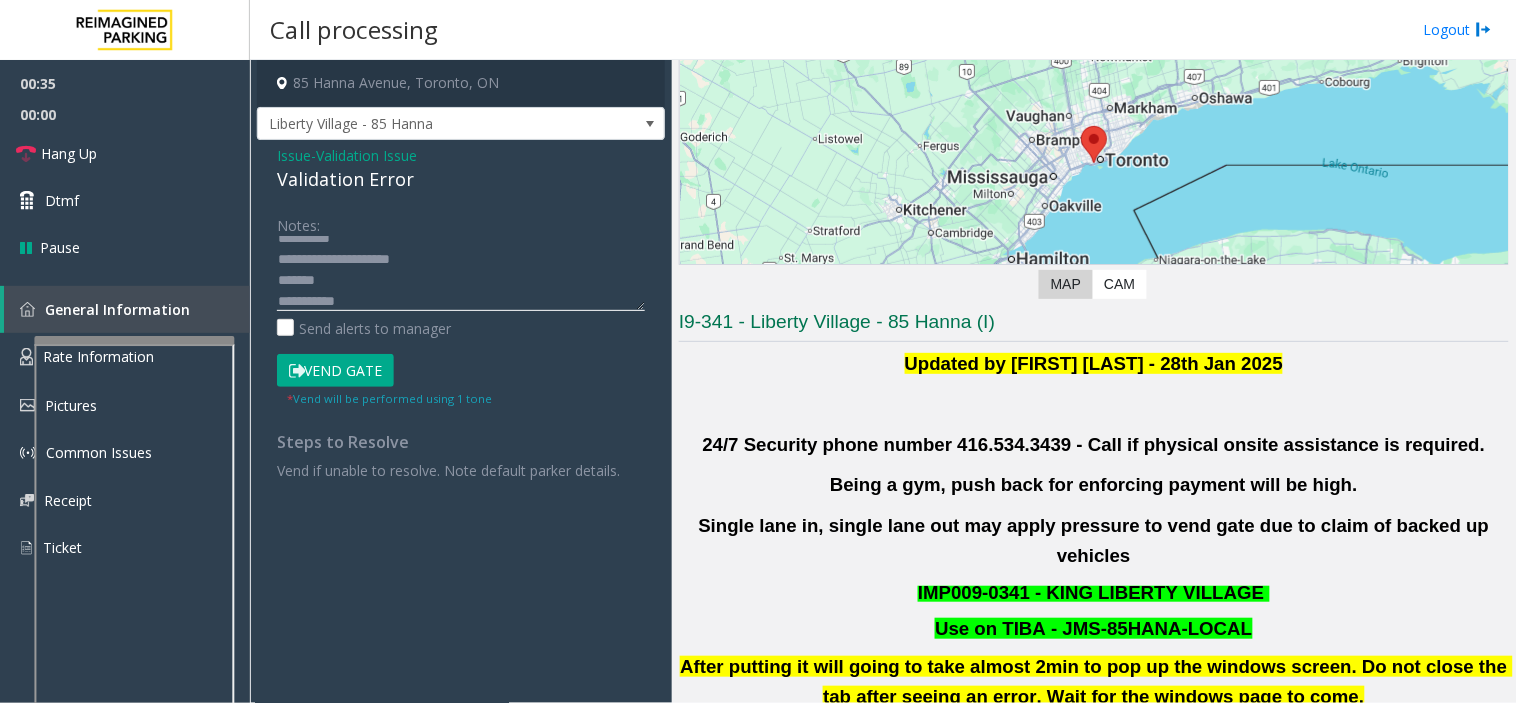 click 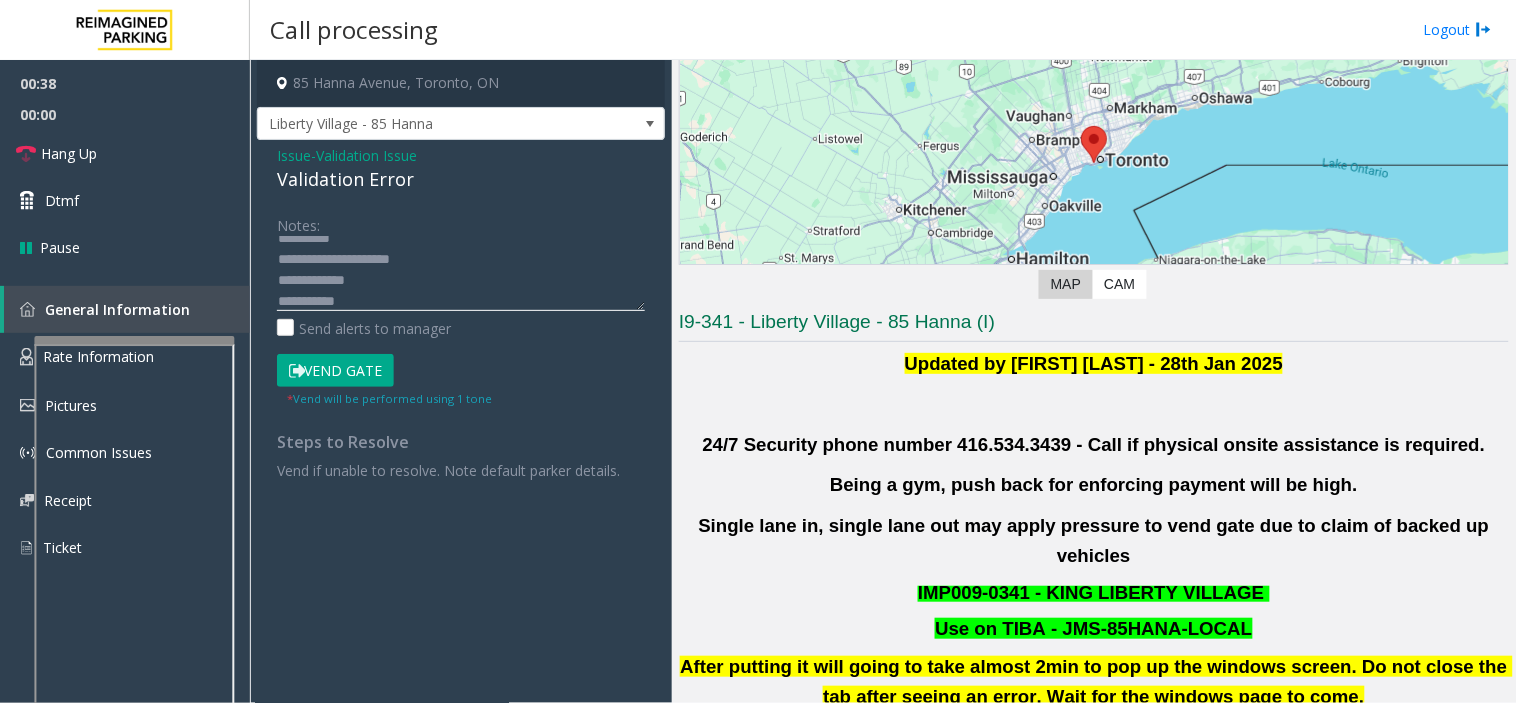 click 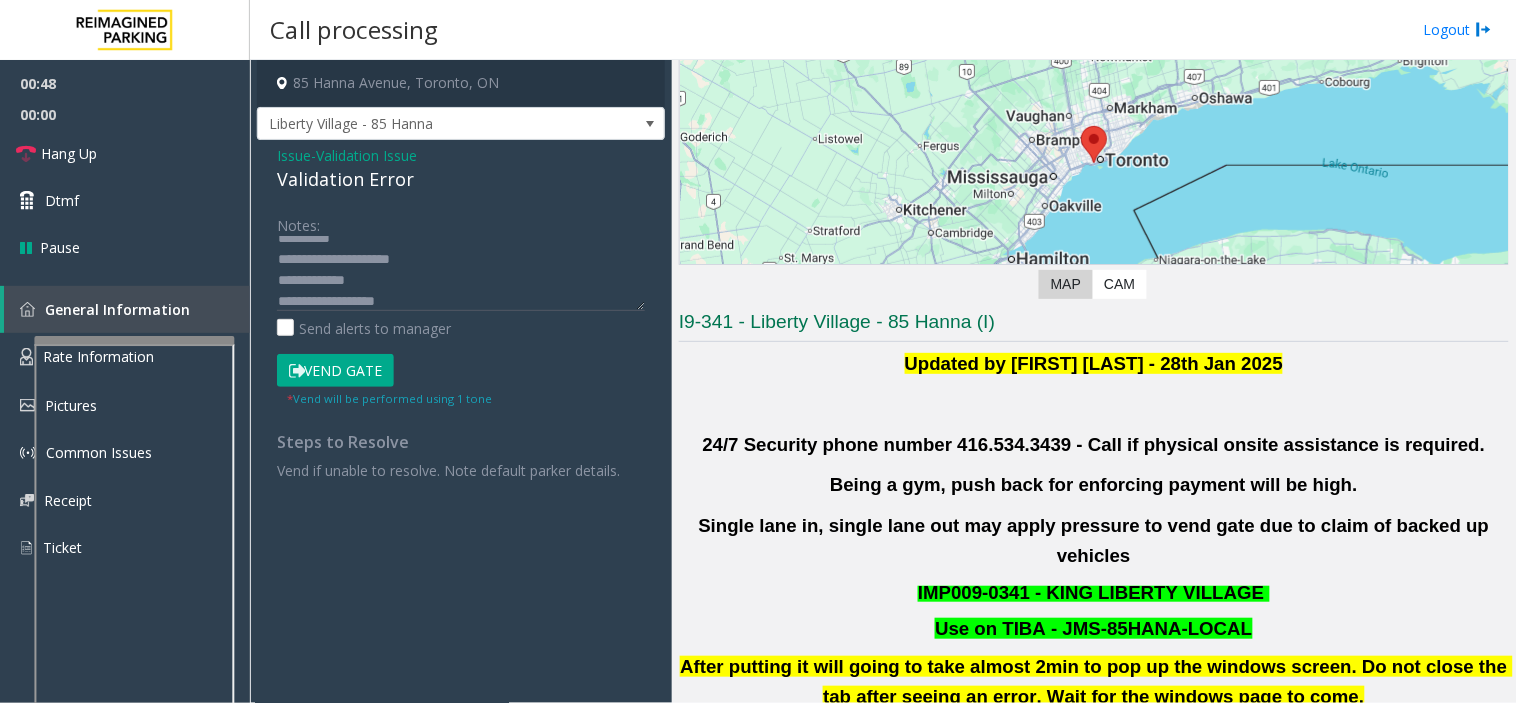 click on "Vend Gate" 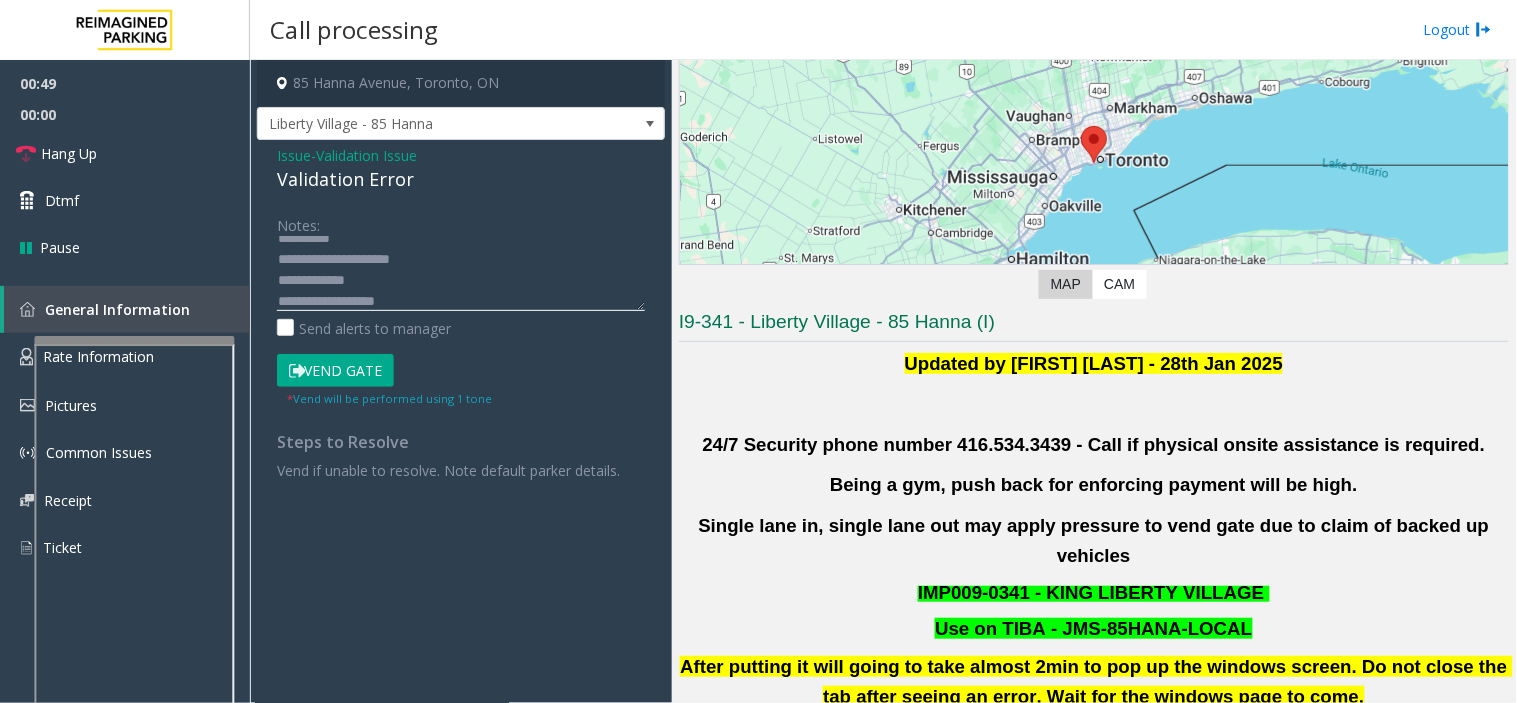click 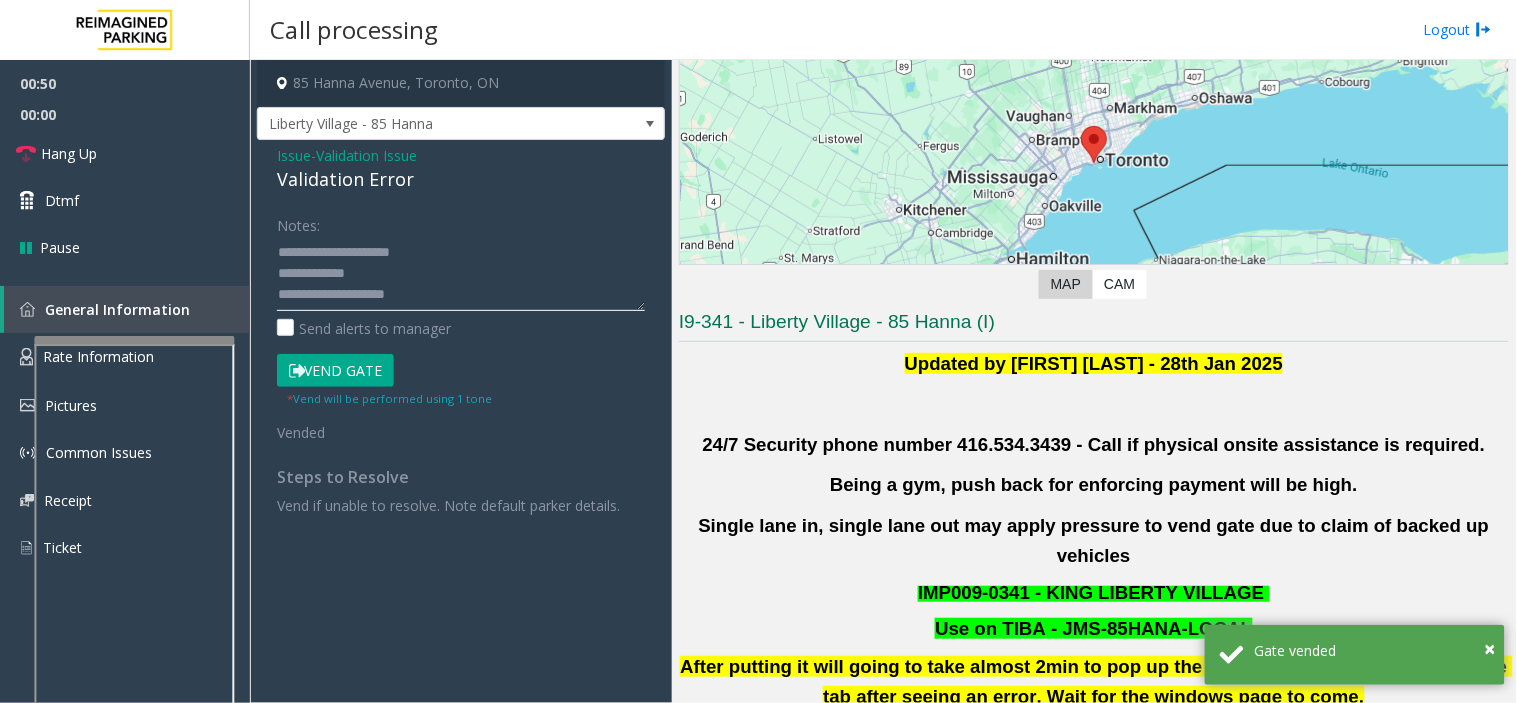 scroll, scrollTop: 55, scrollLeft: 0, axis: vertical 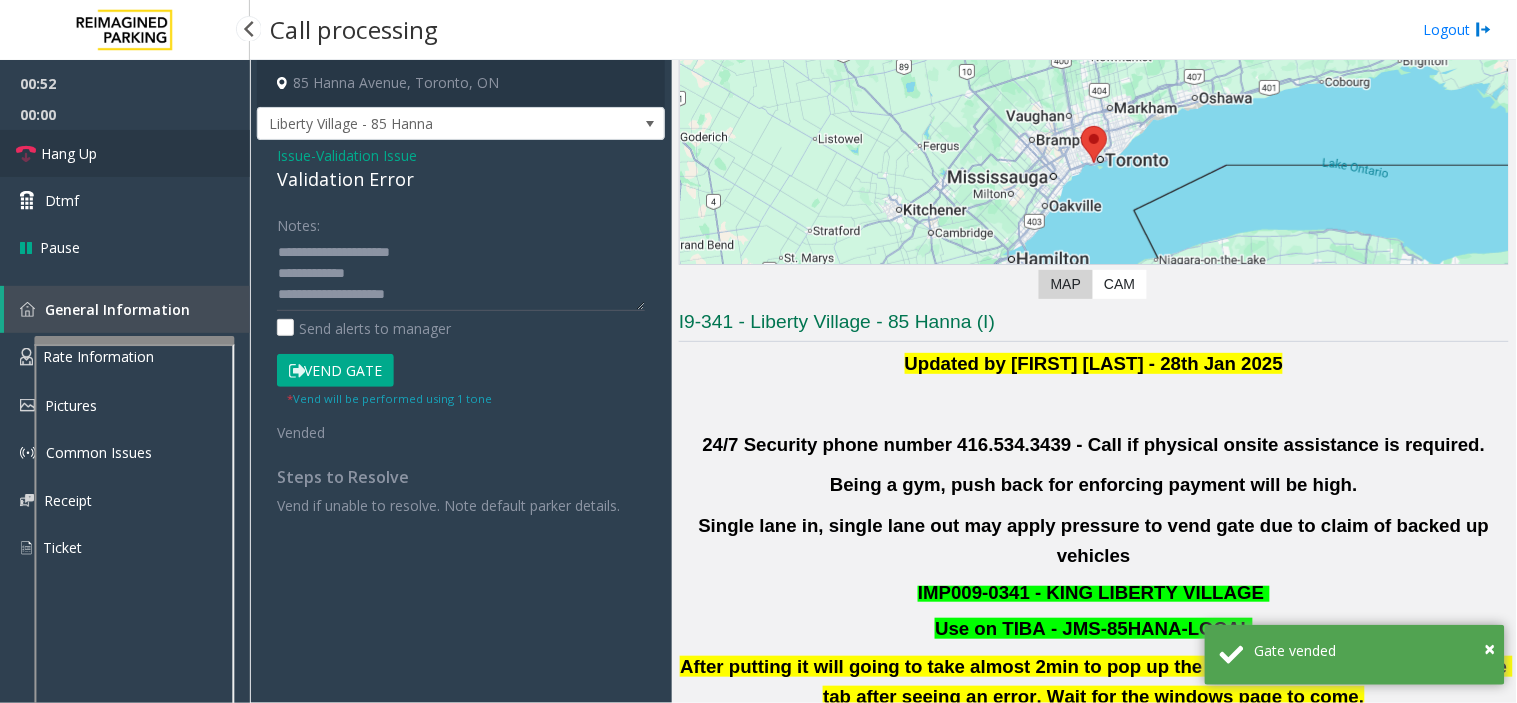 click on "Hang Up" at bounding box center [125, 153] 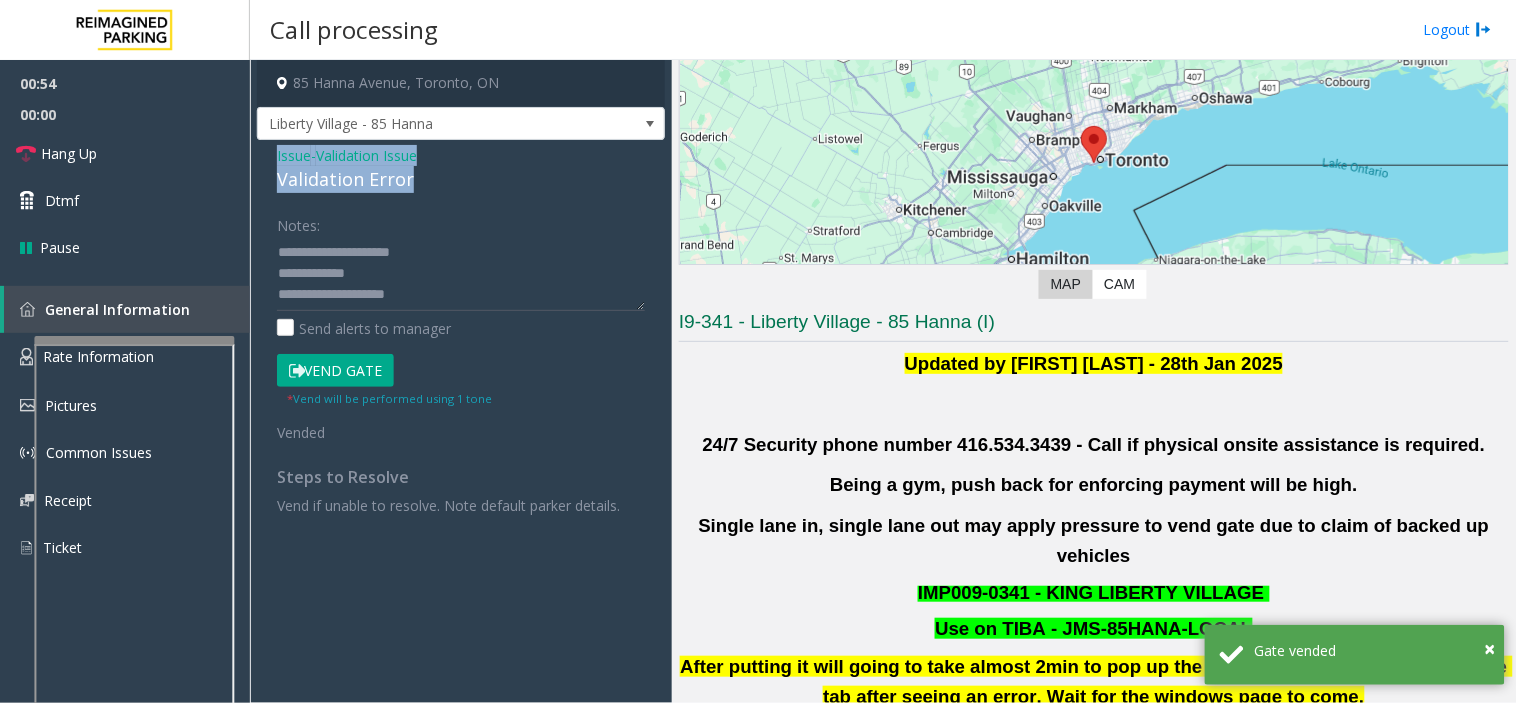 drag, startPoint x: 272, startPoint y: 151, endPoint x: 437, endPoint y: 165, distance: 165.59288 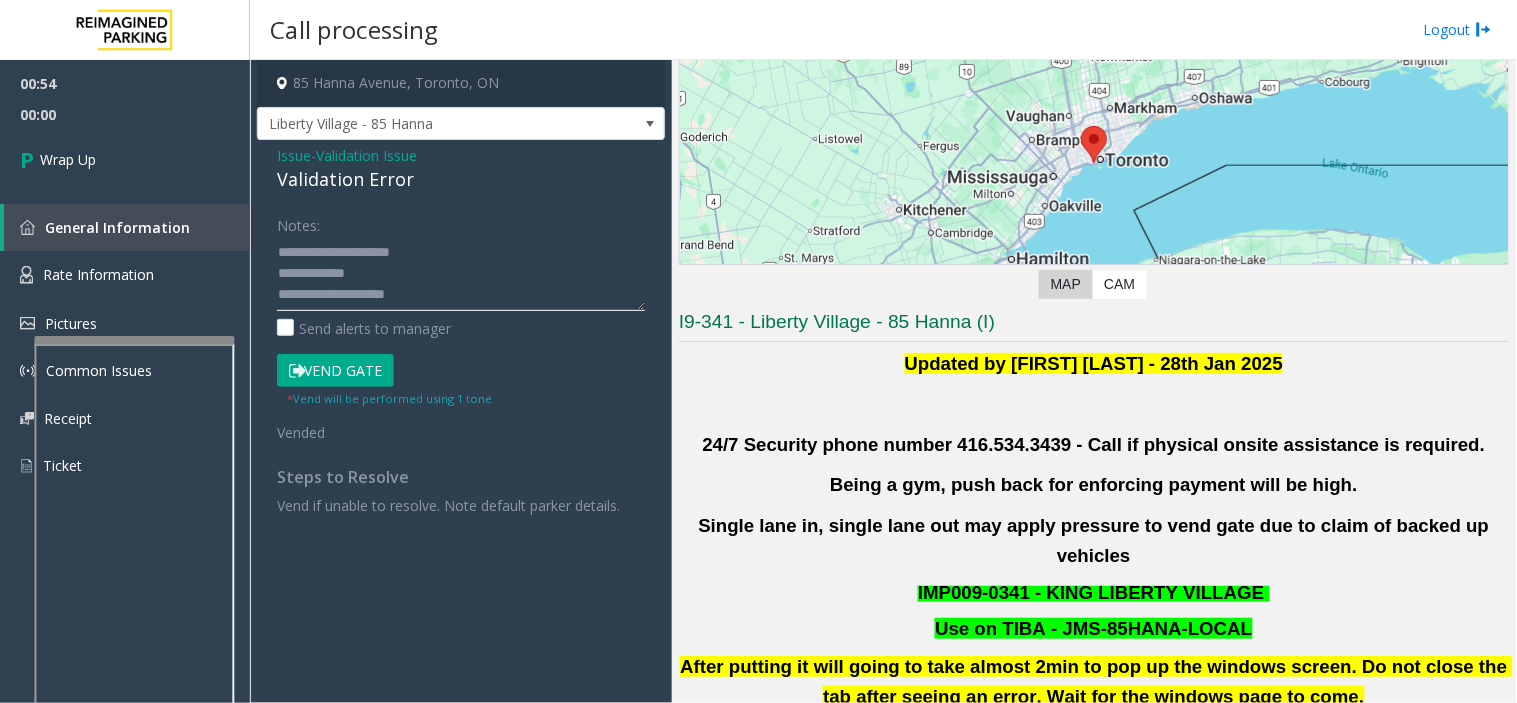 click 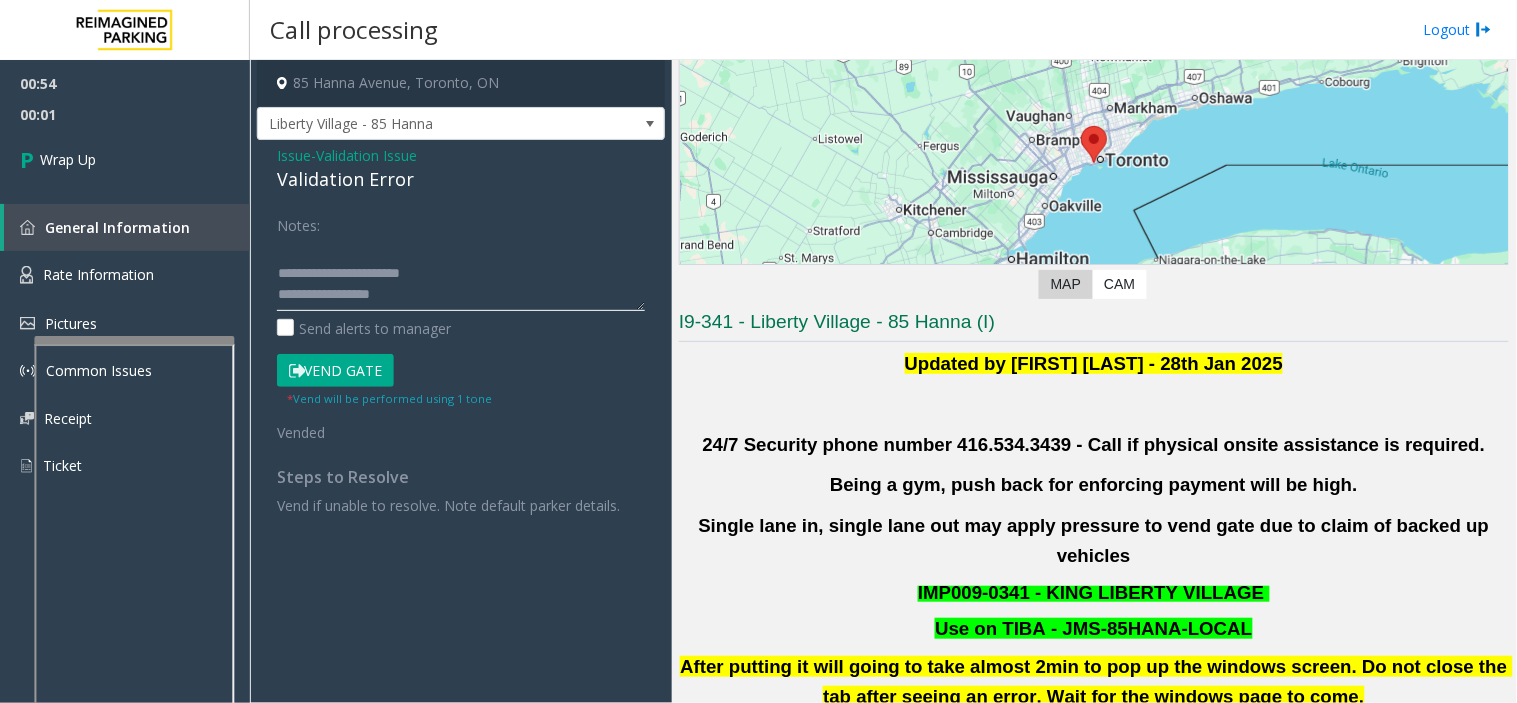 scroll, scrollTop: 118, scrollLeft: 0, axis: vertical 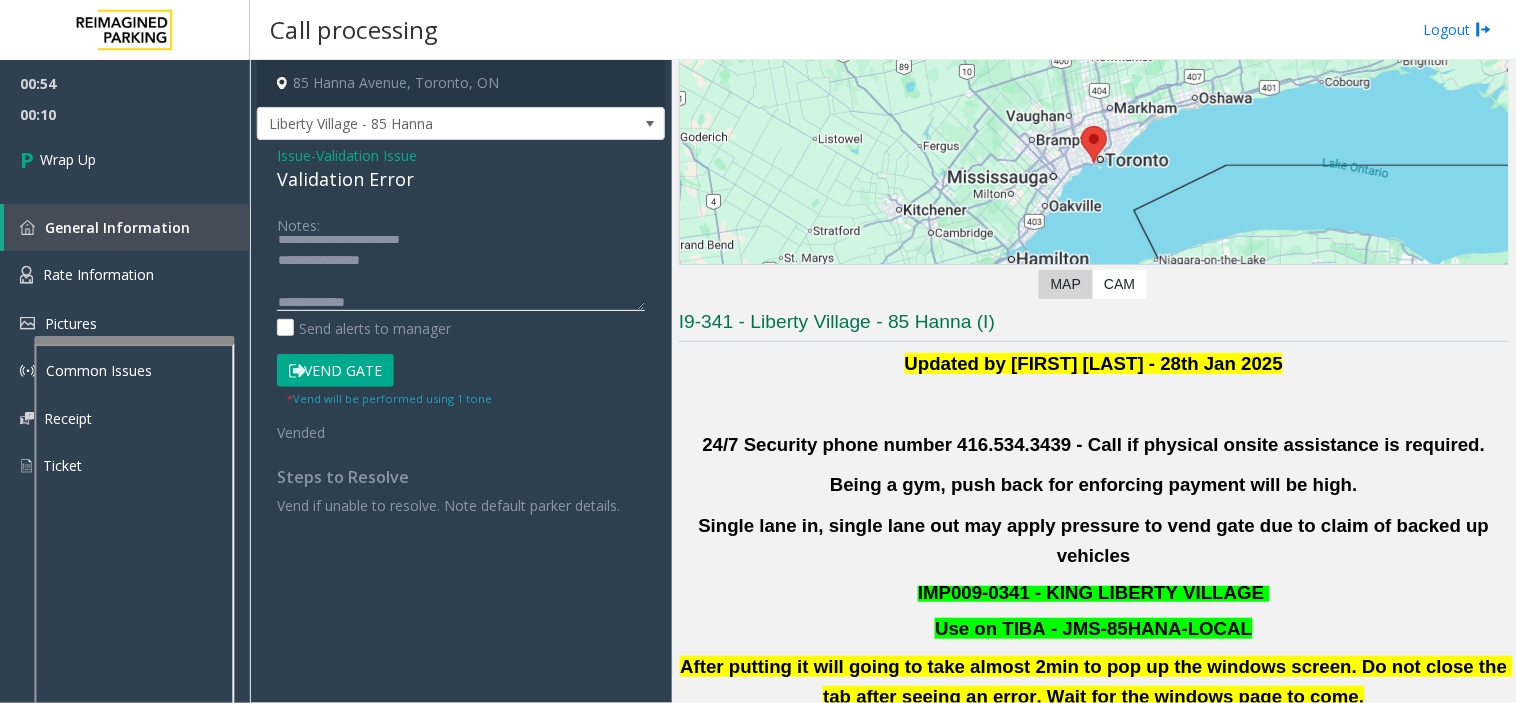click 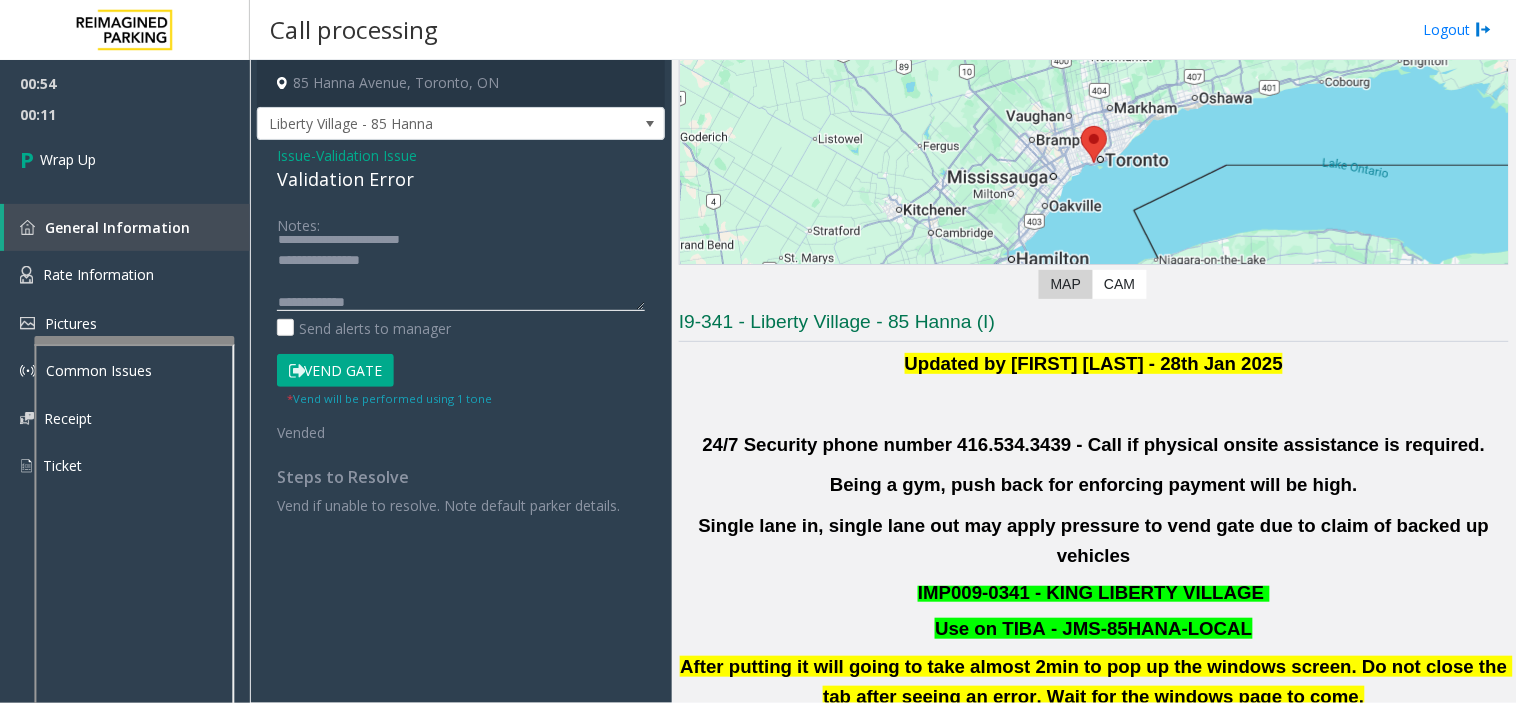 paste on "**********" 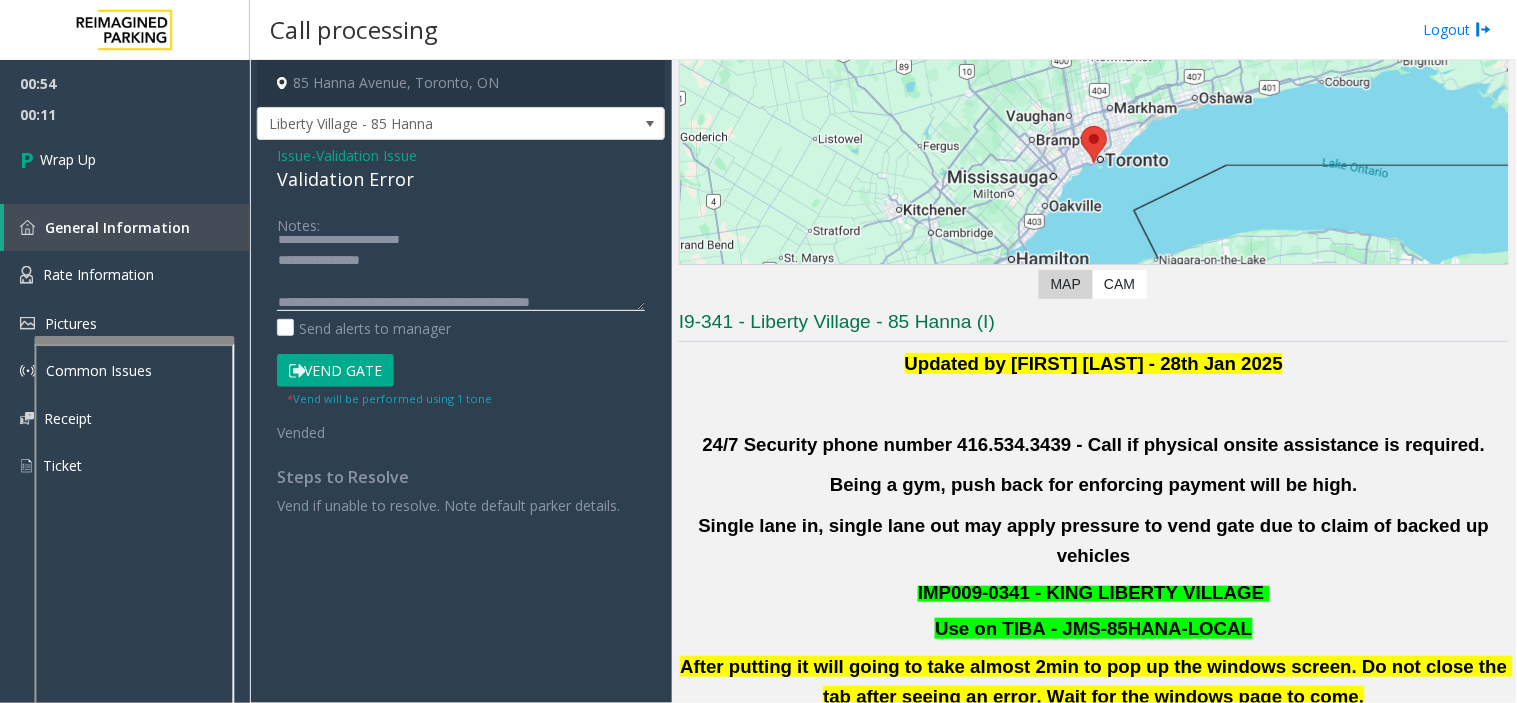 scroll, scrollTop: 161, scrollLeft: 0, axis: vertical 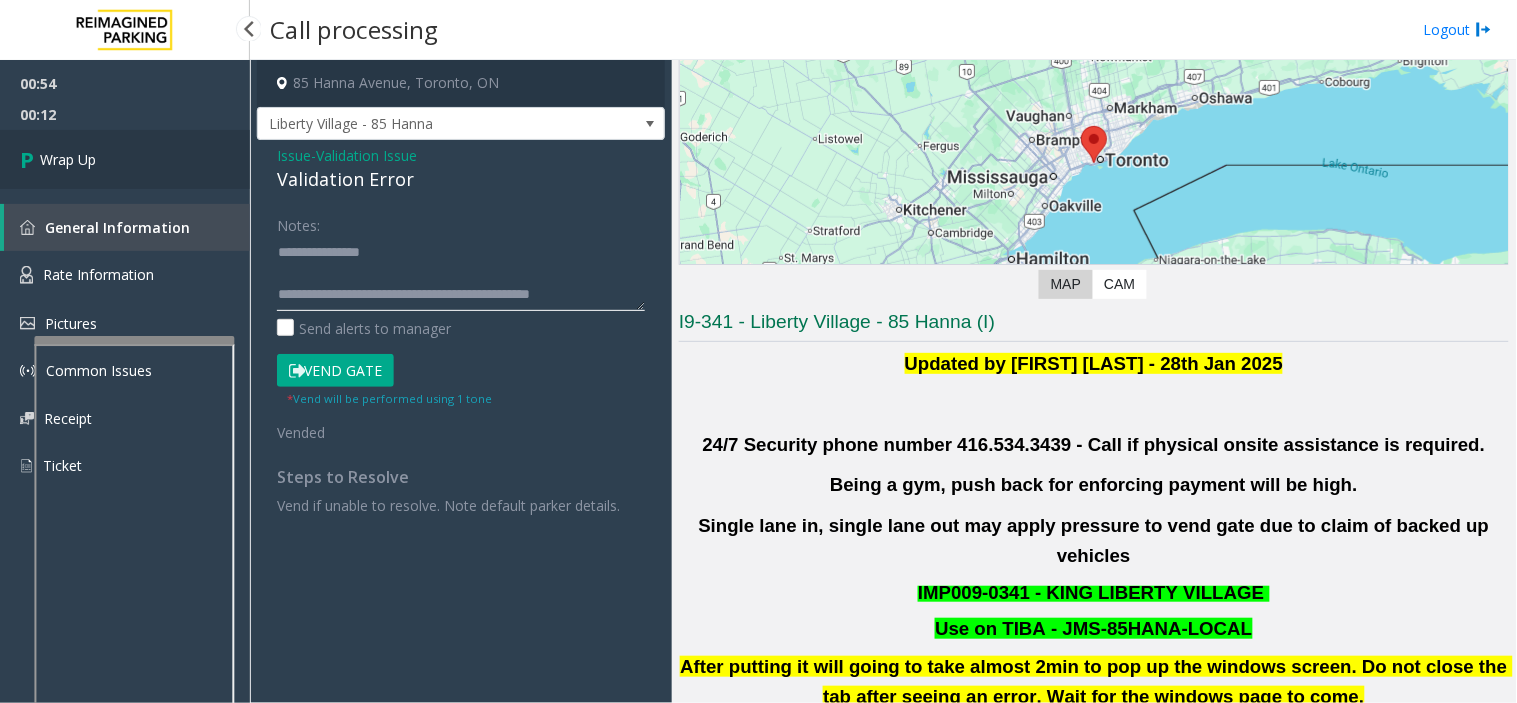 type on "**********" 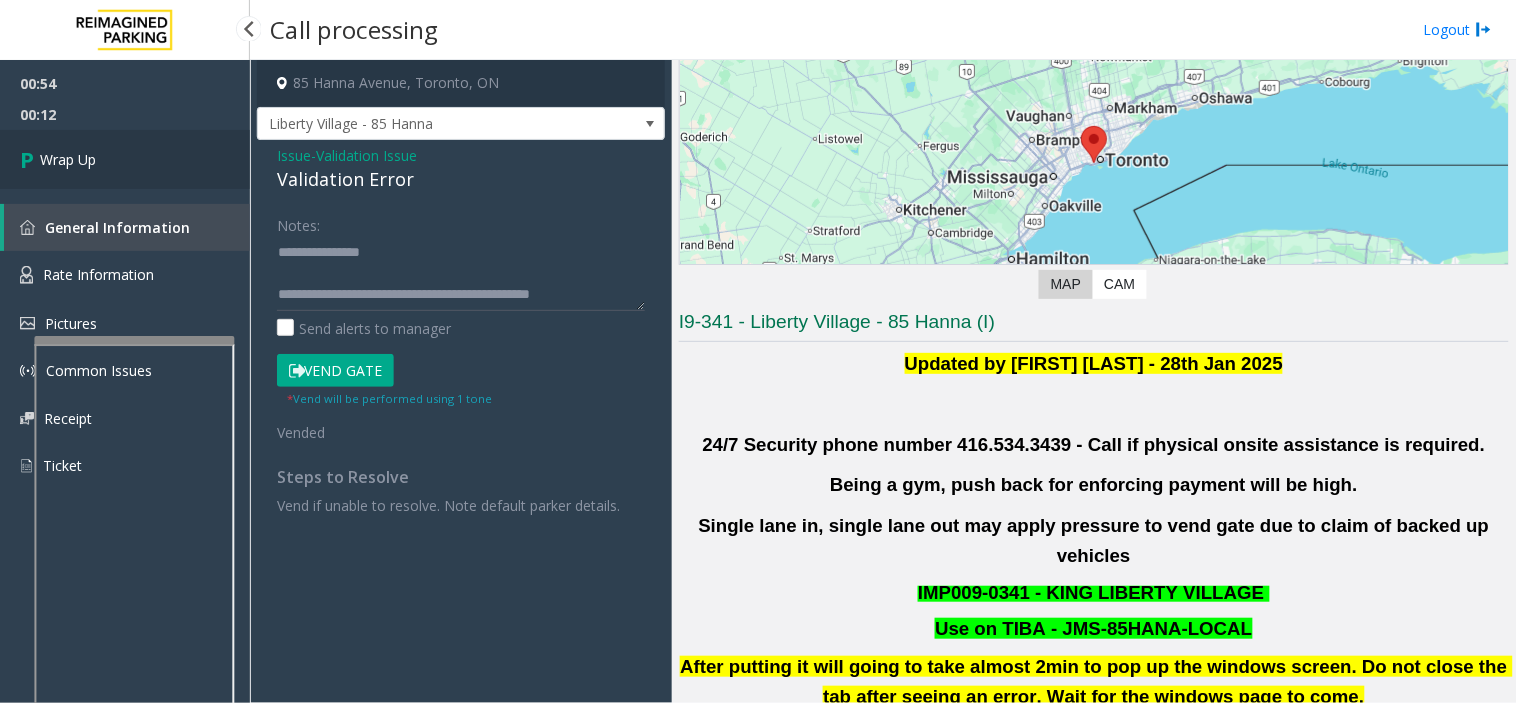 click on "Wrap Up" at bounding box center [125, 159] 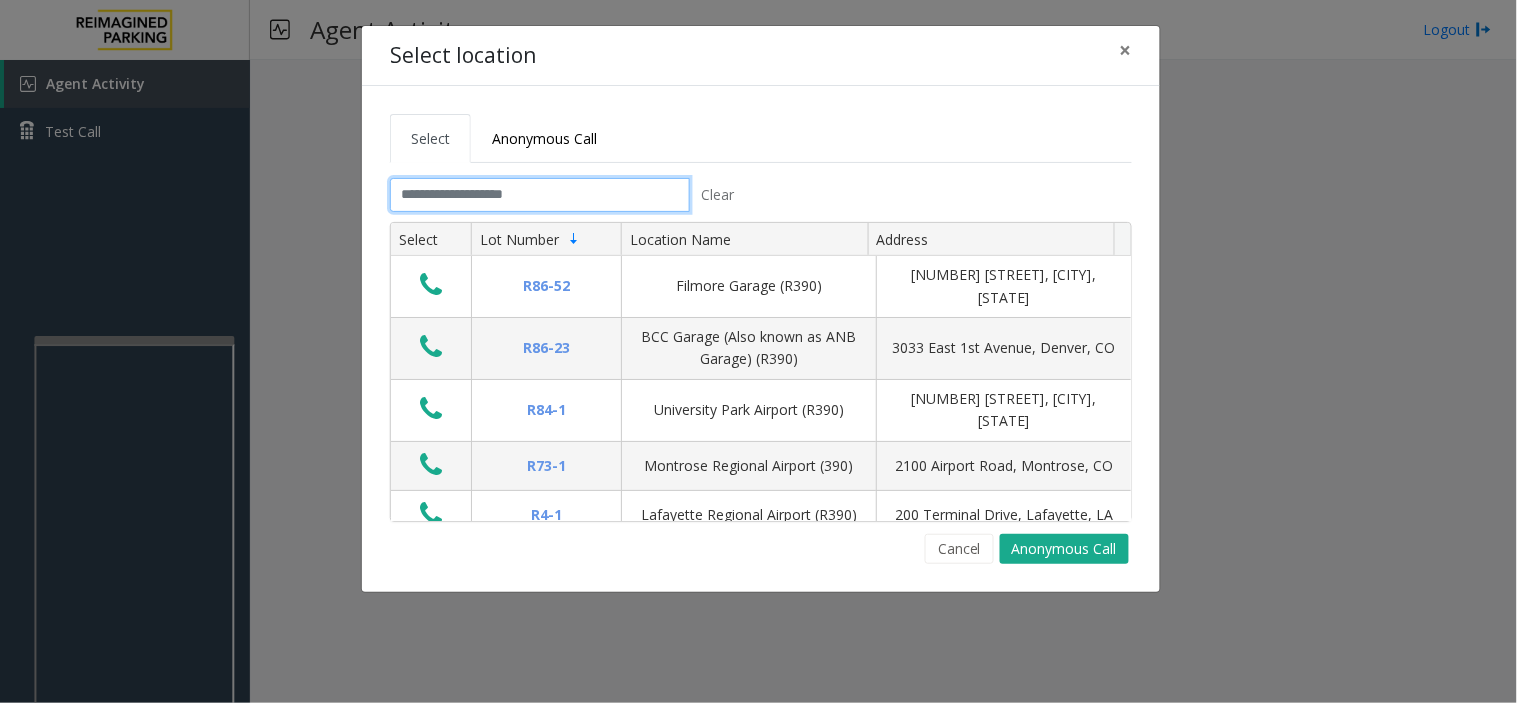 click 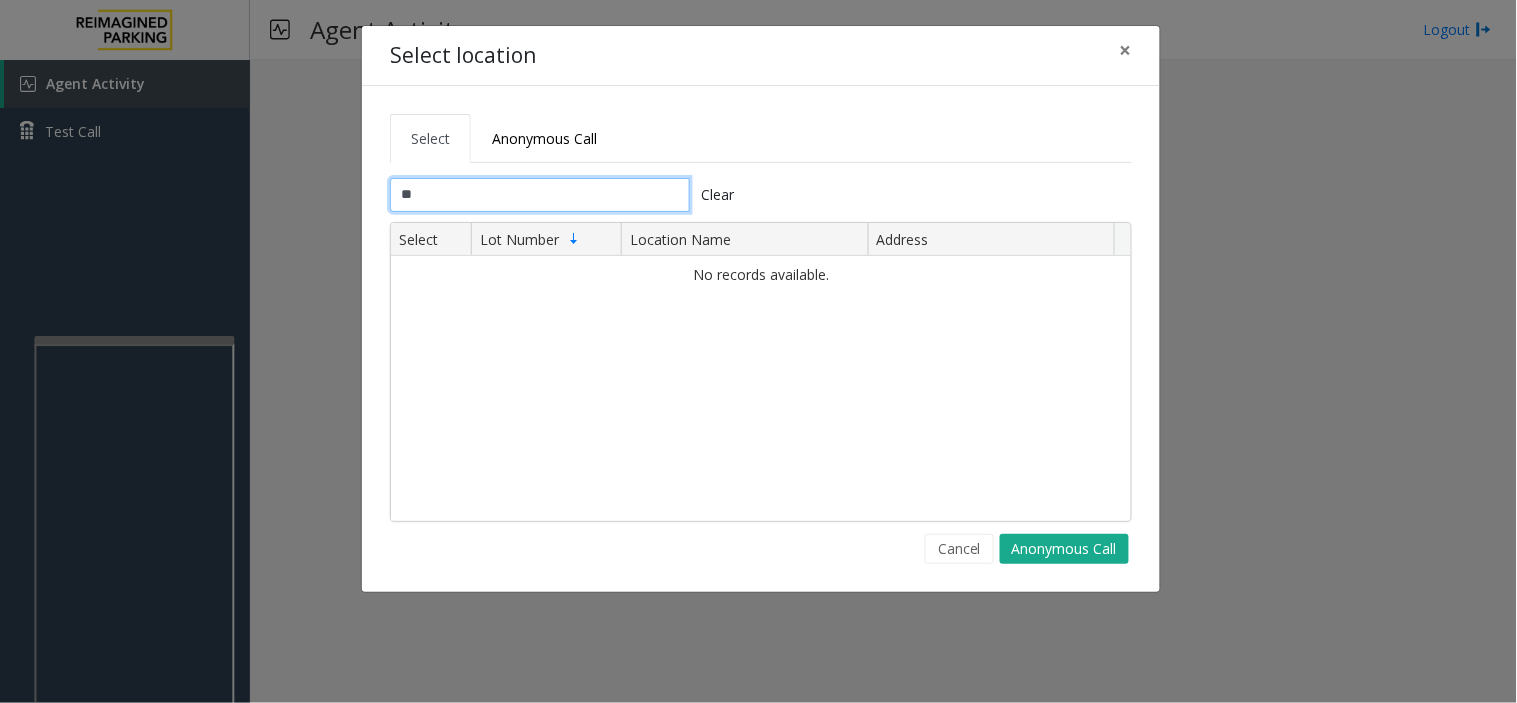 type on "*" 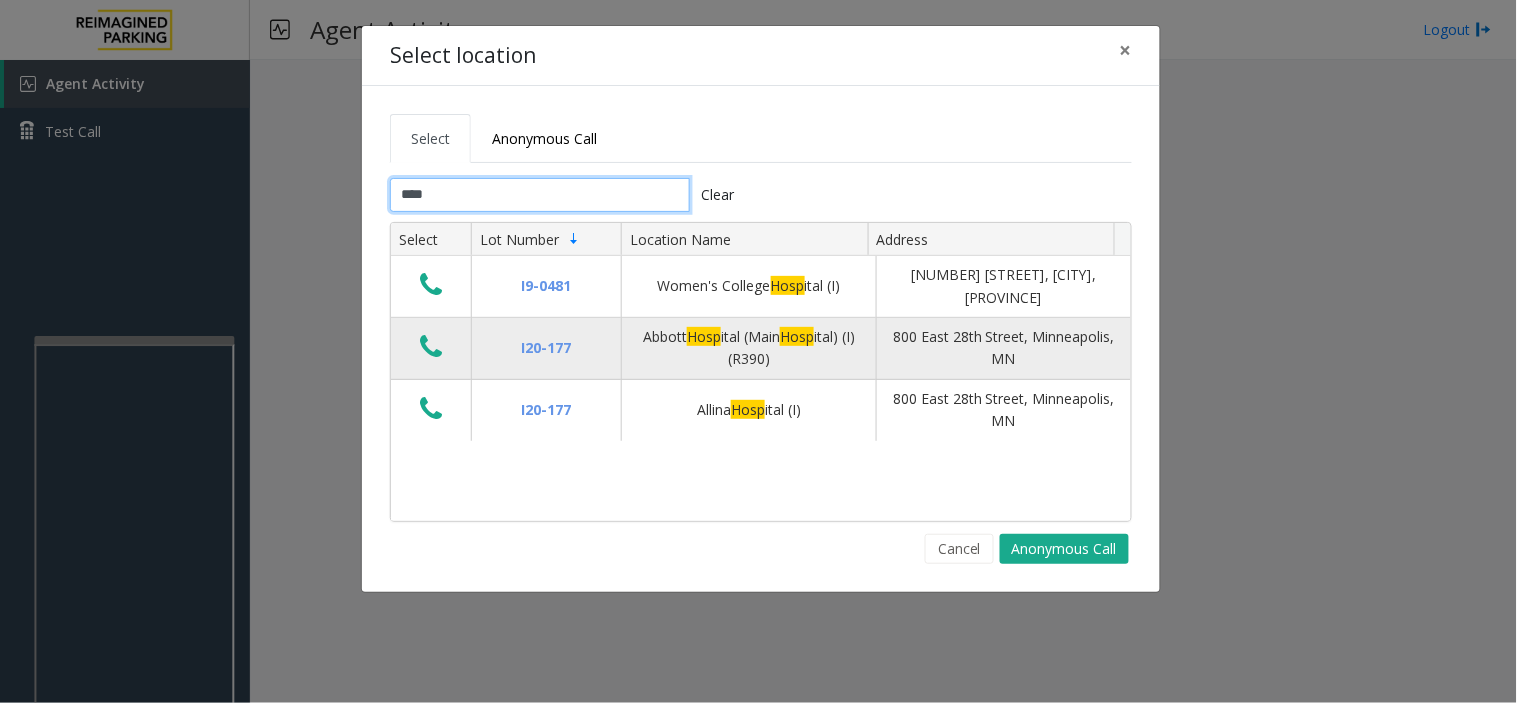 type on "****" 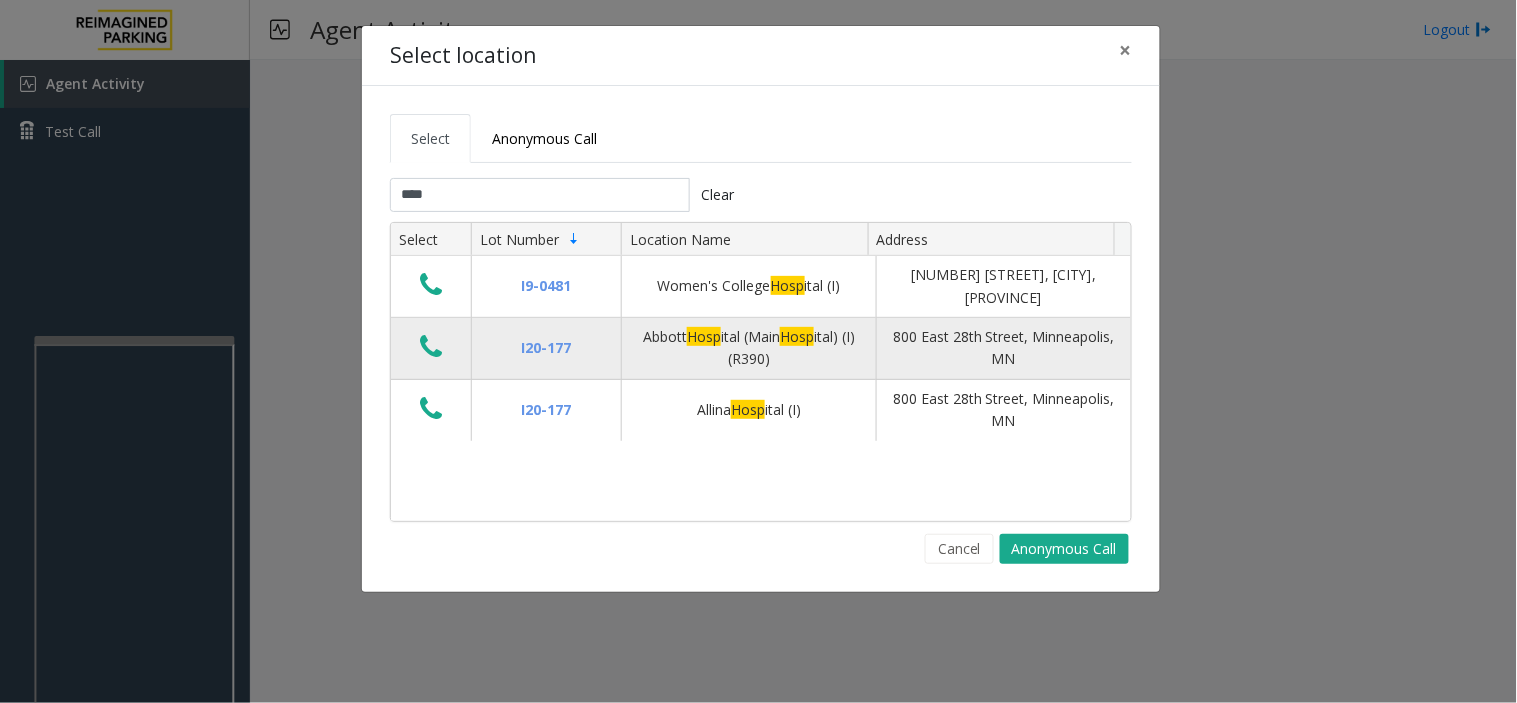 click 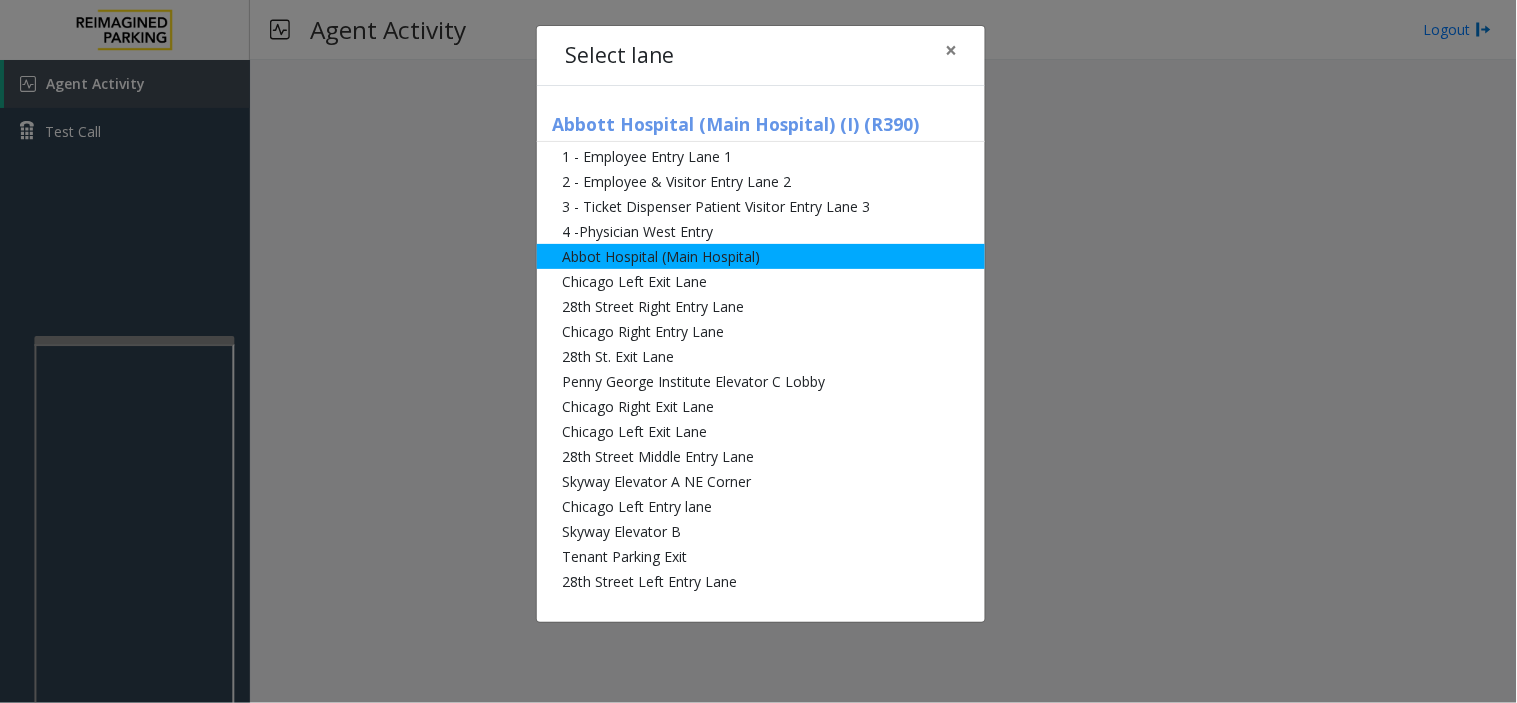 click on "Abbot Hospital (Main Hospital)" 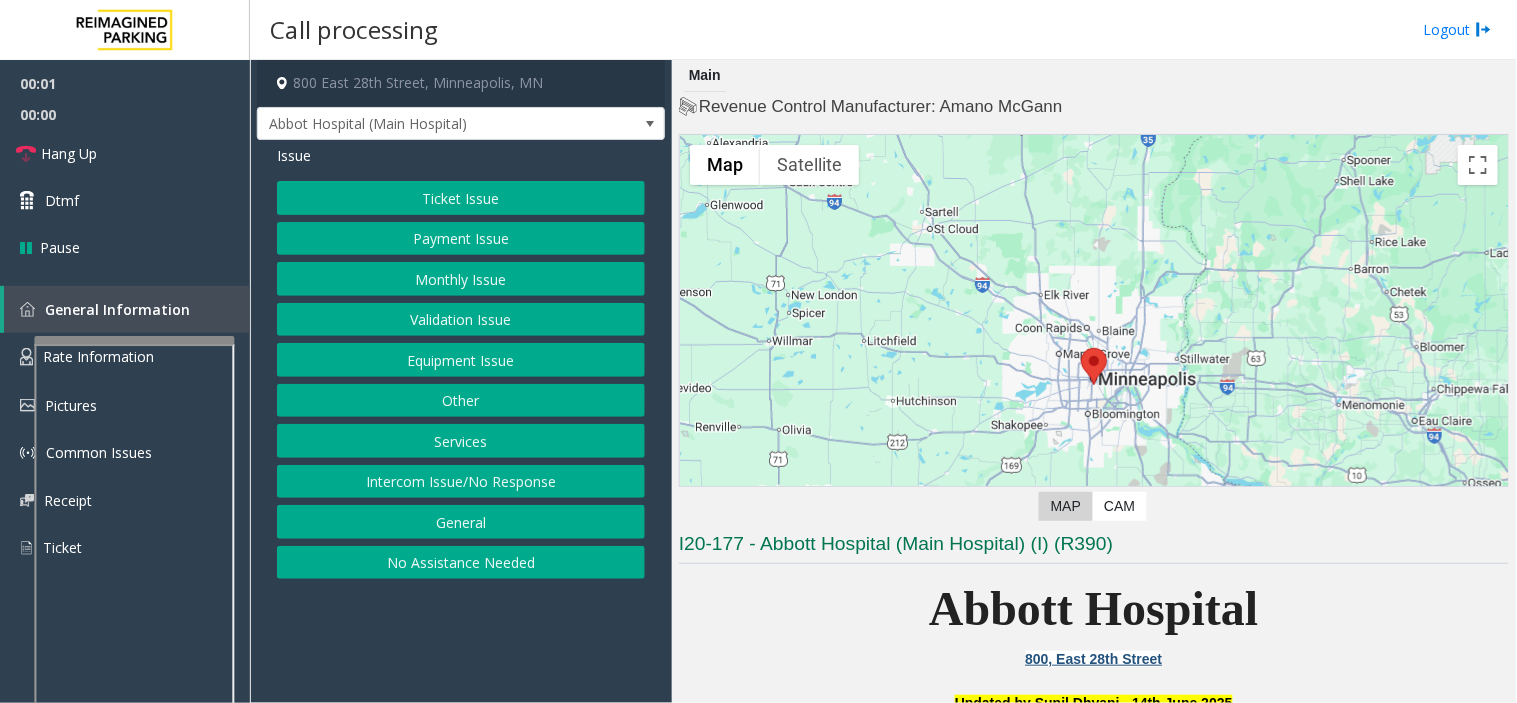 click on "Services" 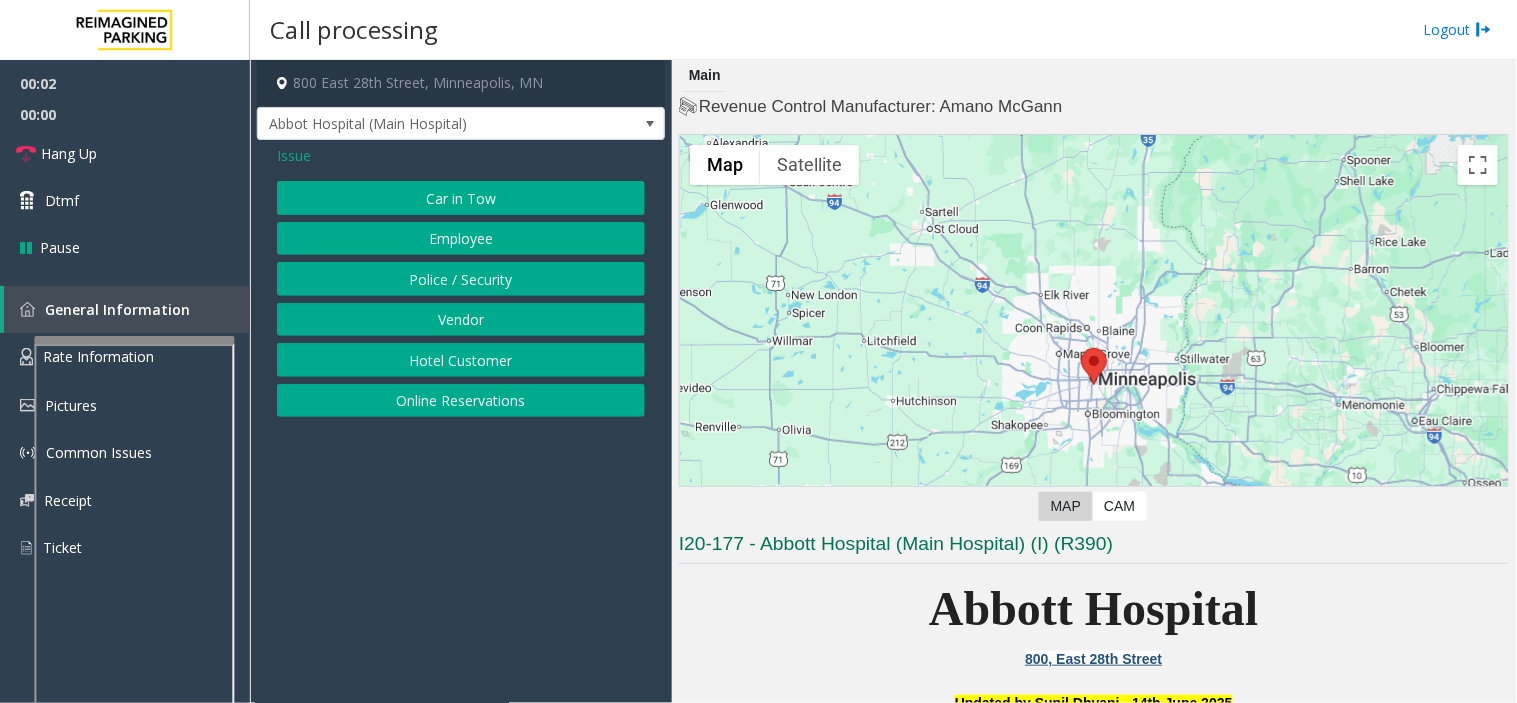 click on "Employee" 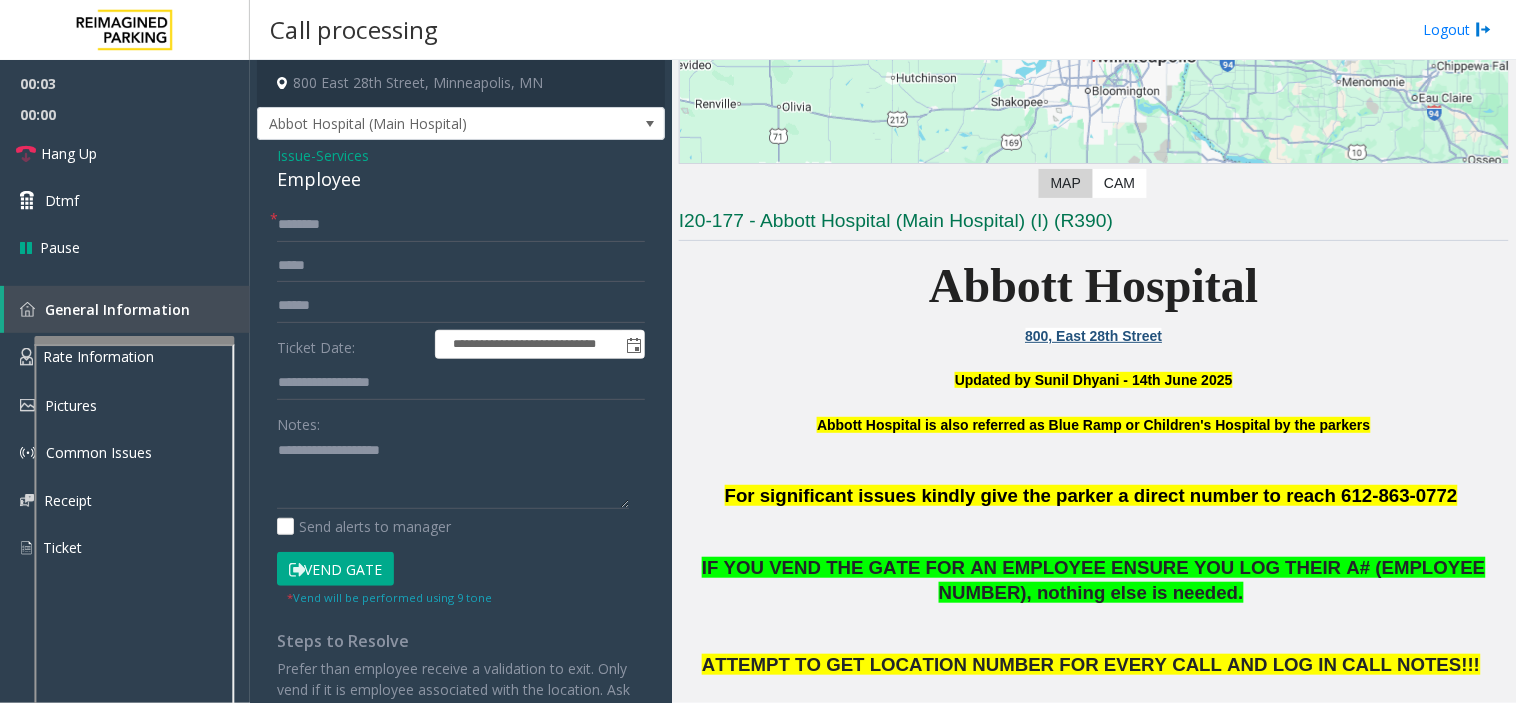 scroll, scrollTop: 333, scrollLeft: 0, axis: vertical 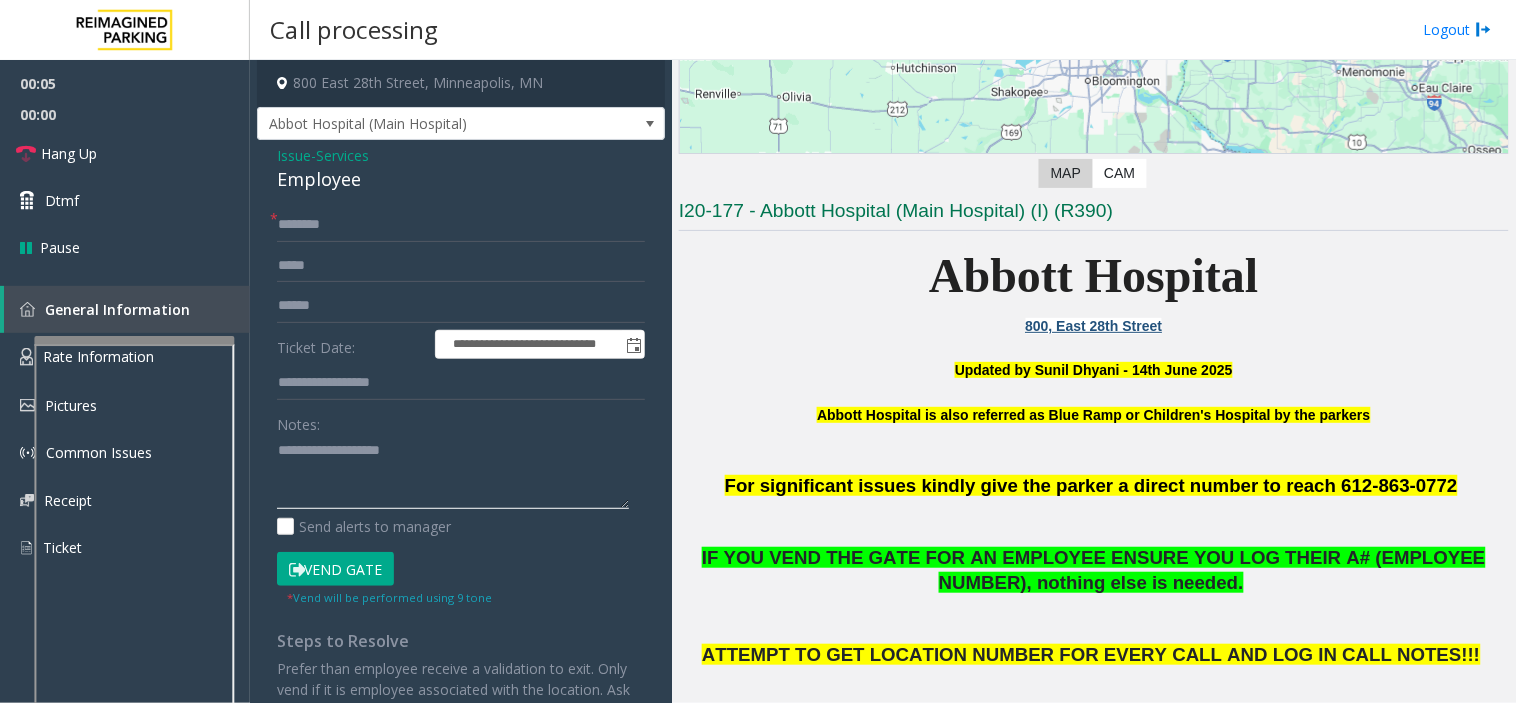 click 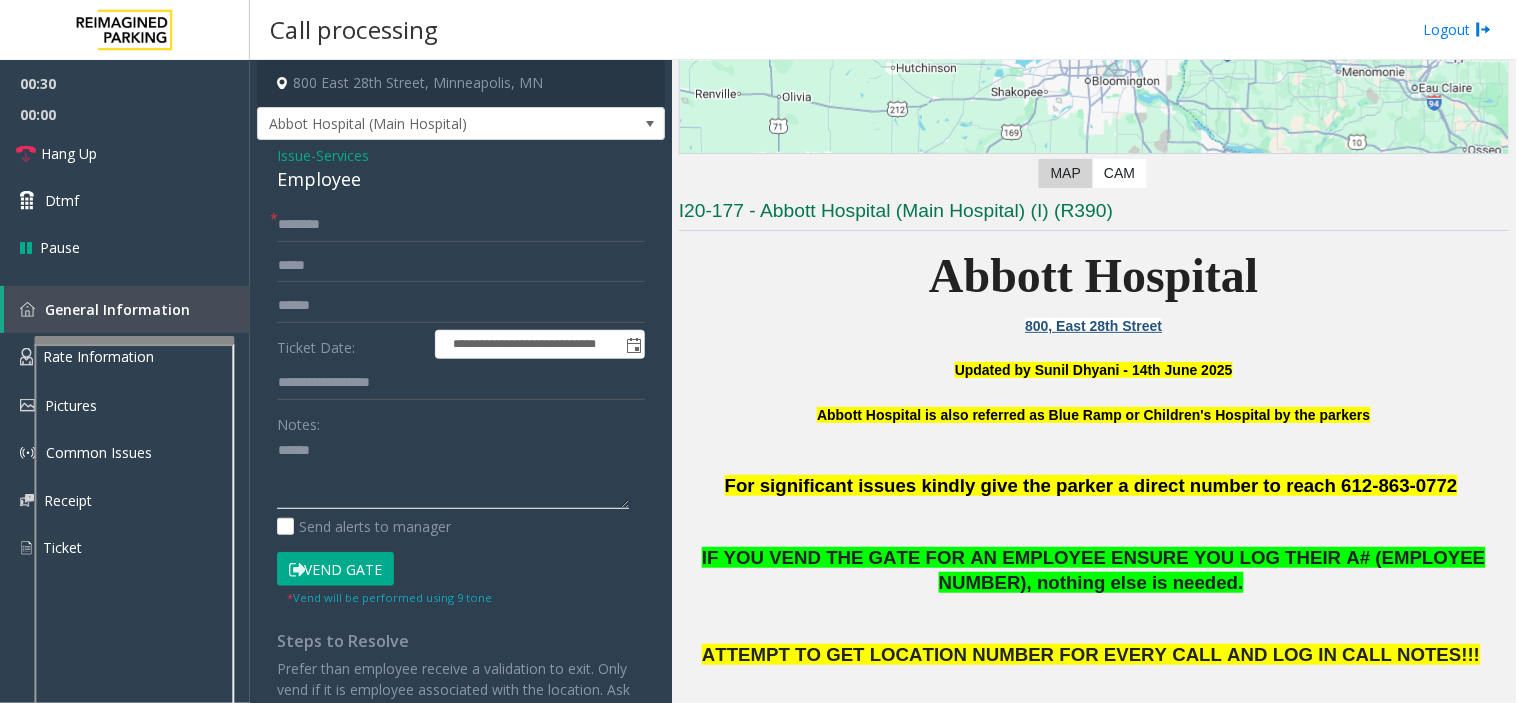 type on "*****" 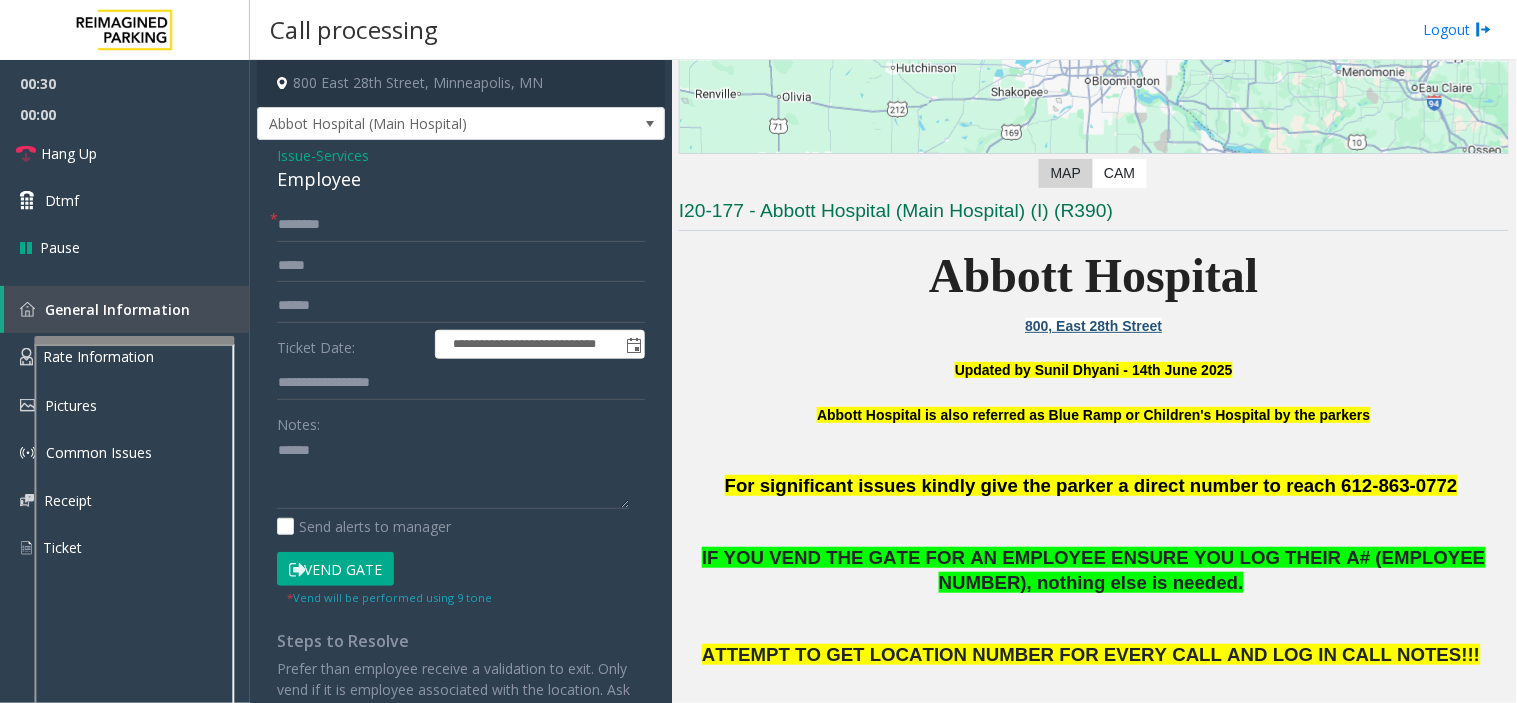 click on "Vend Gate" 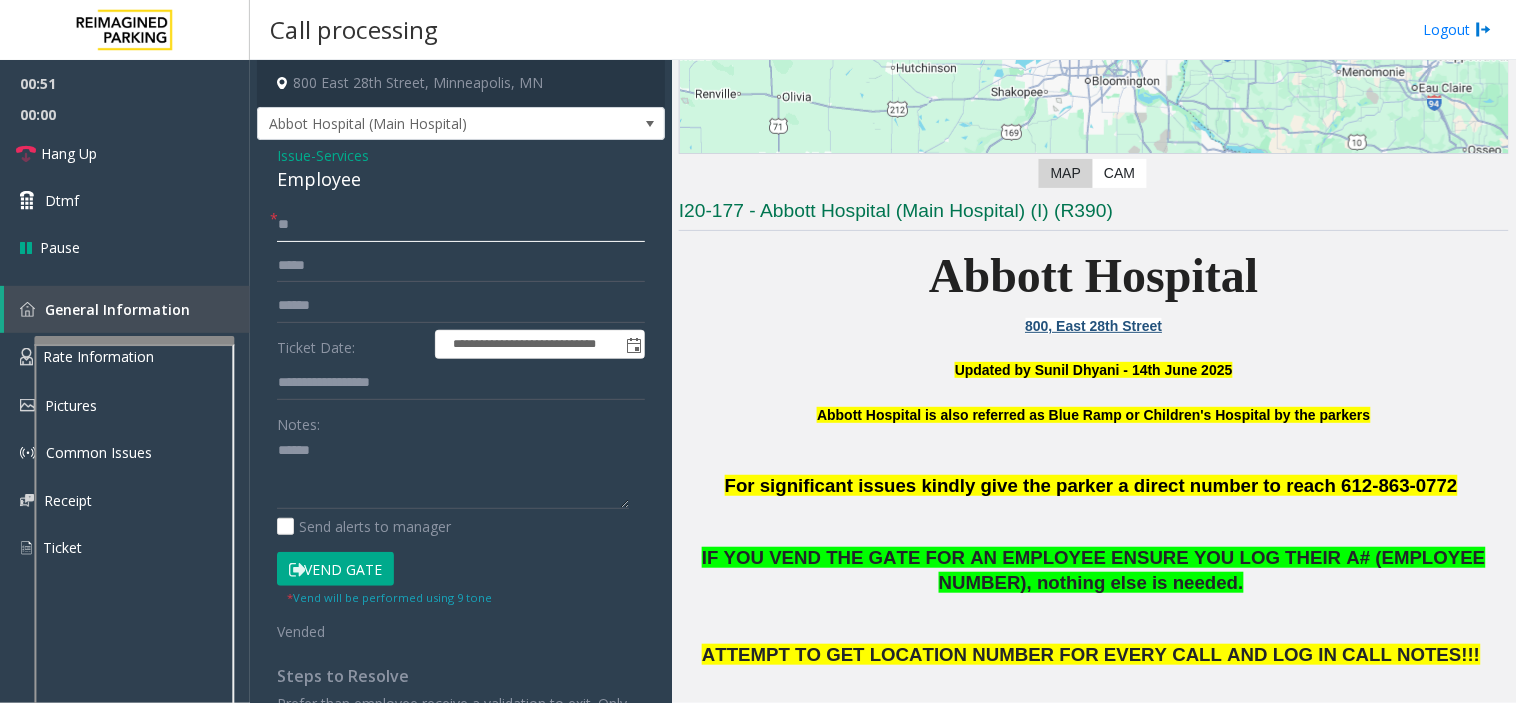 type on "**" 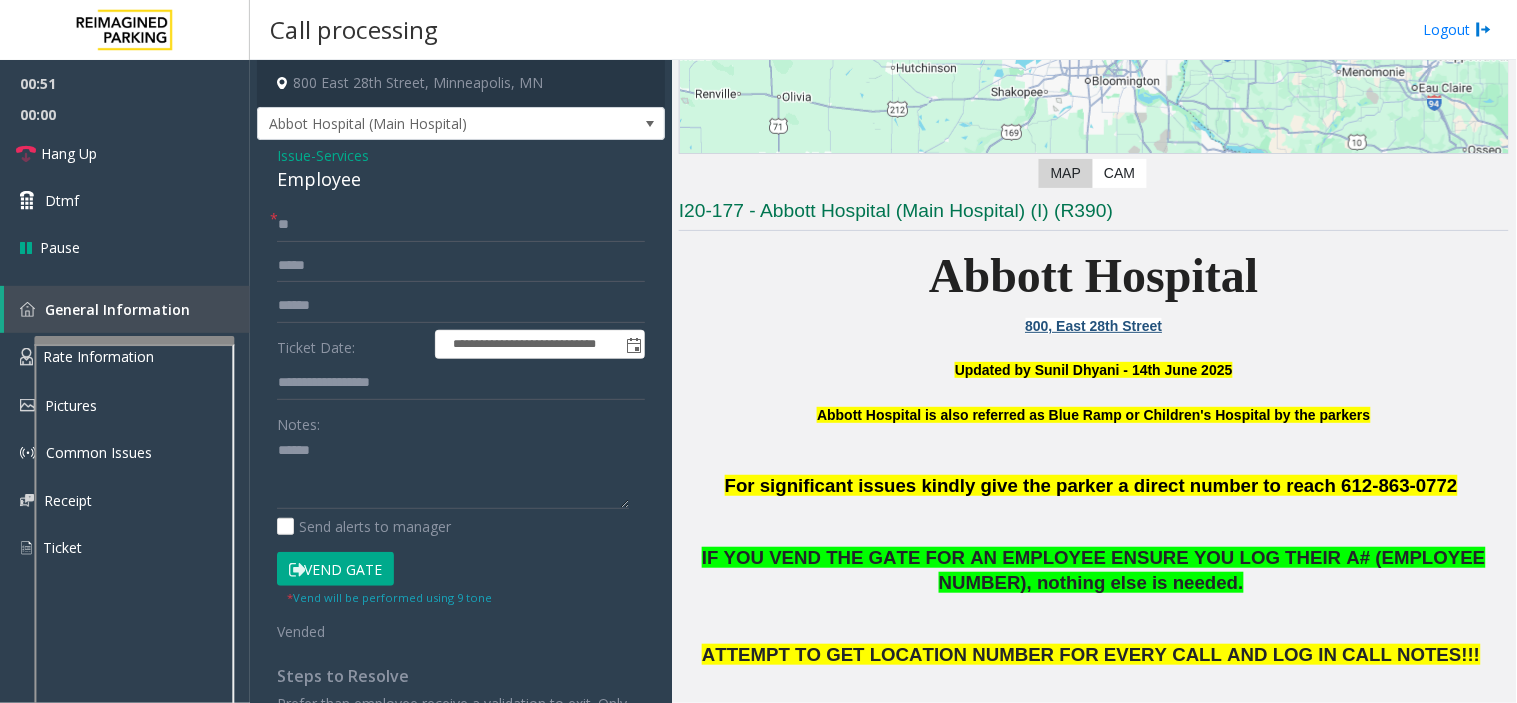 click on "* Vend will be performed using 9 tone" 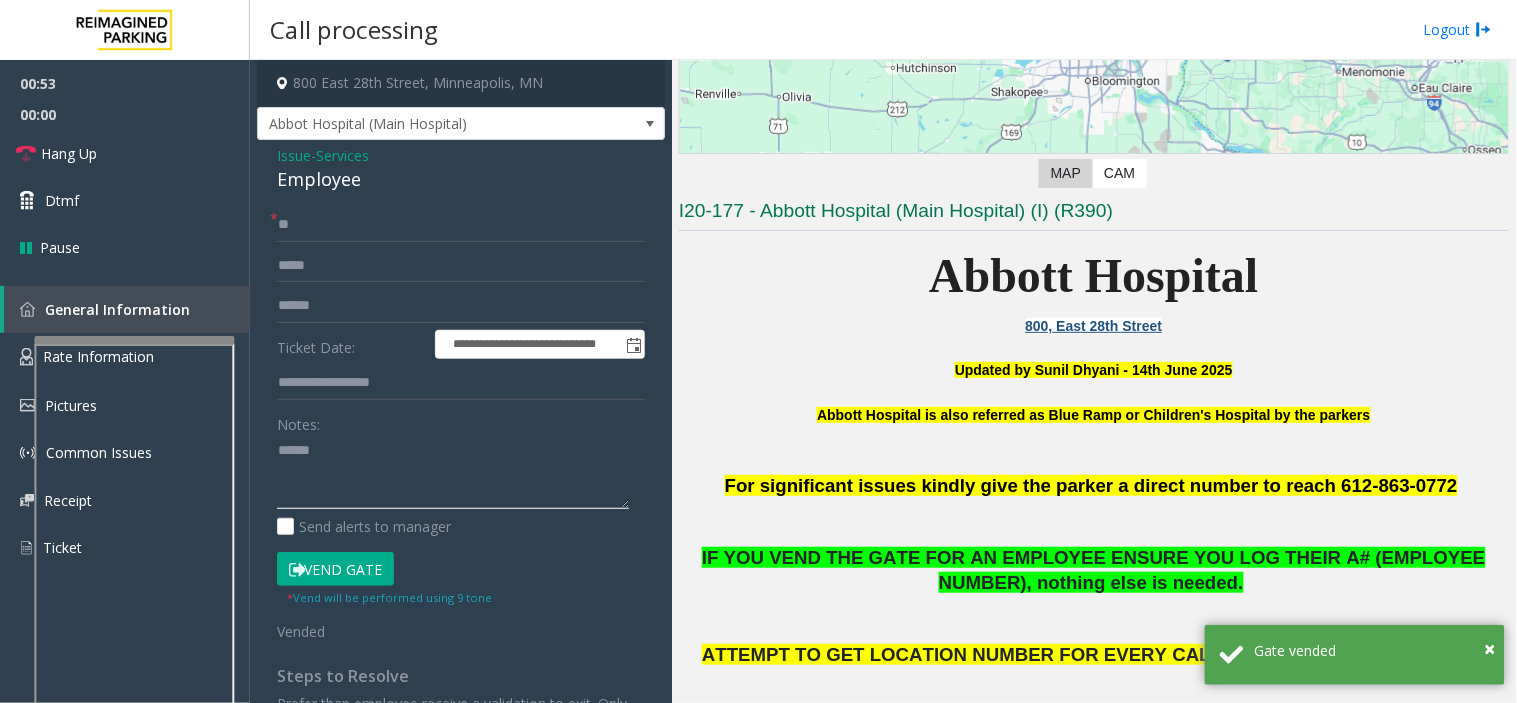 click 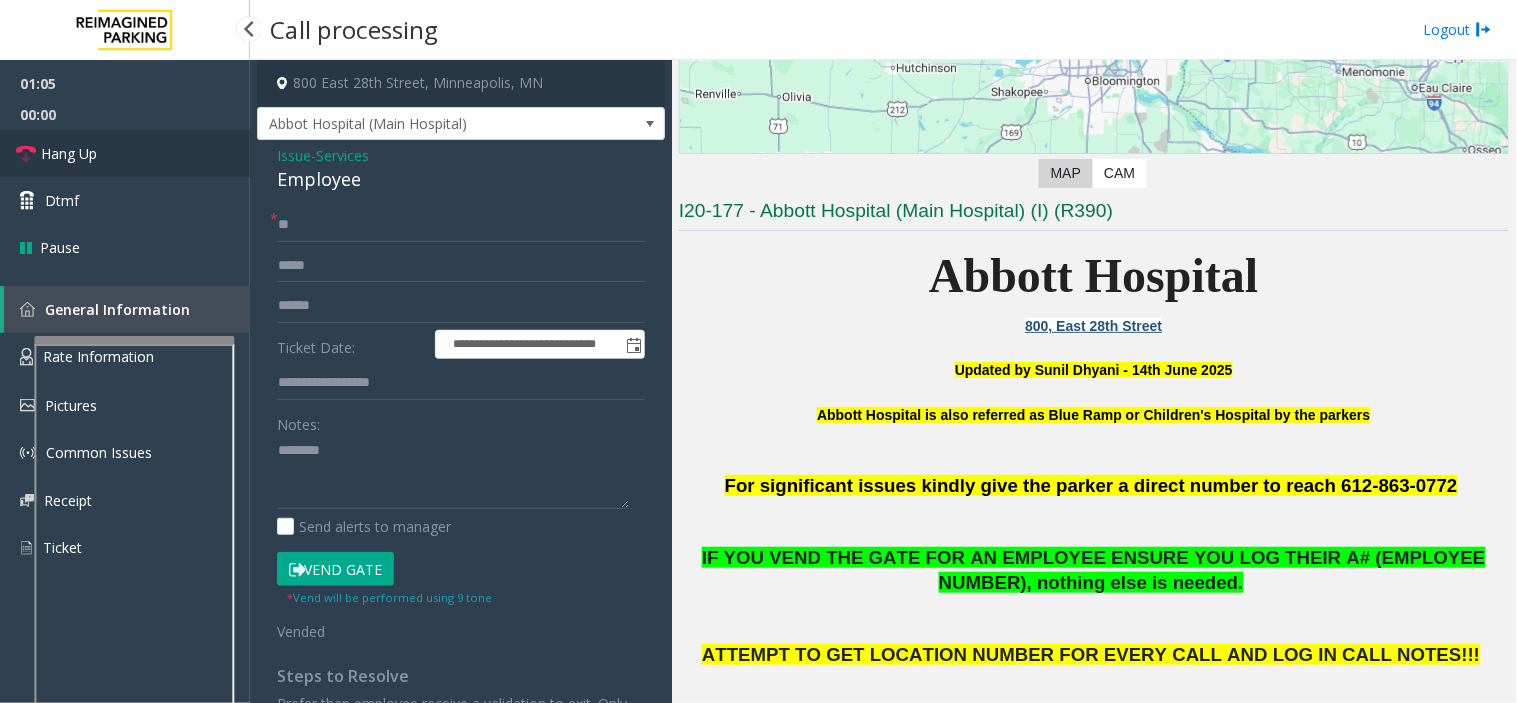 click on "Hang Up" at bounding box center (69, 153) 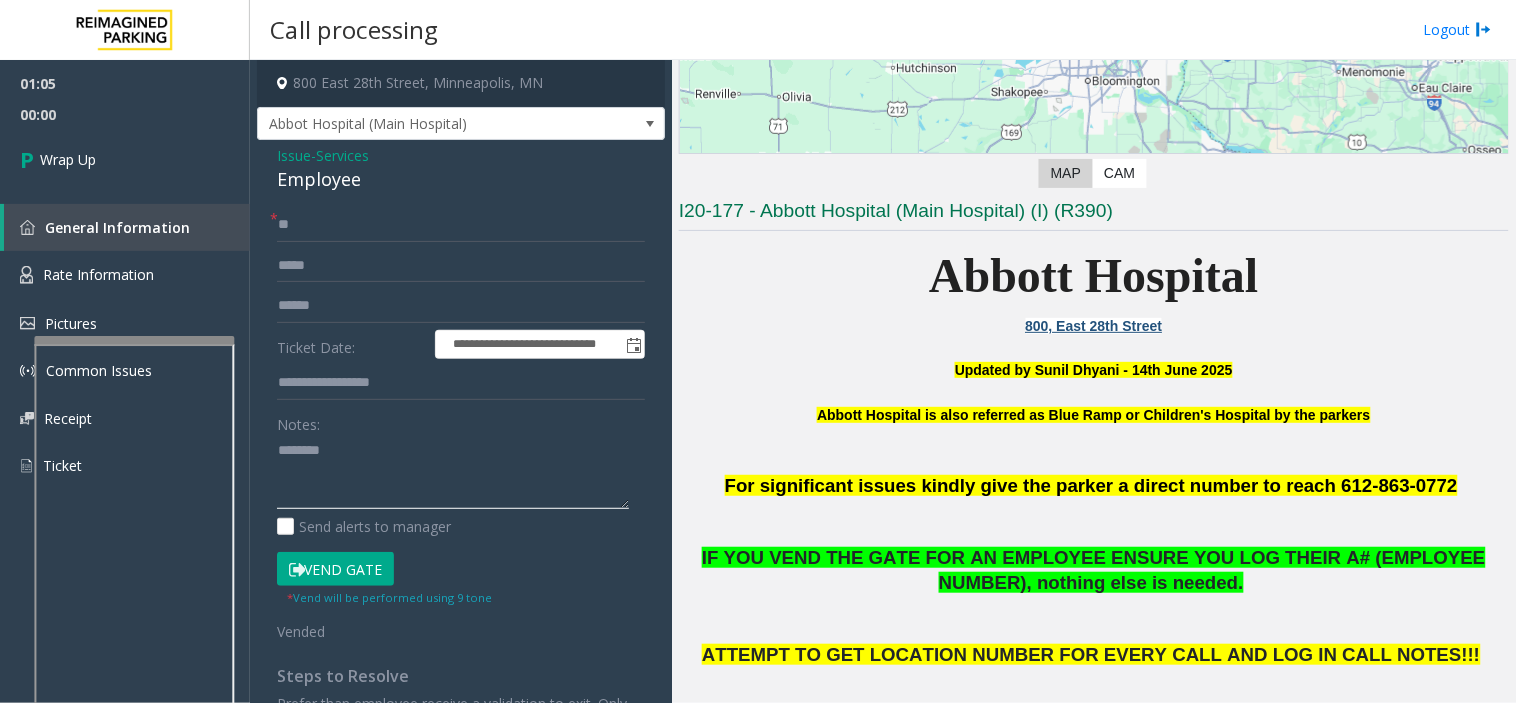 click 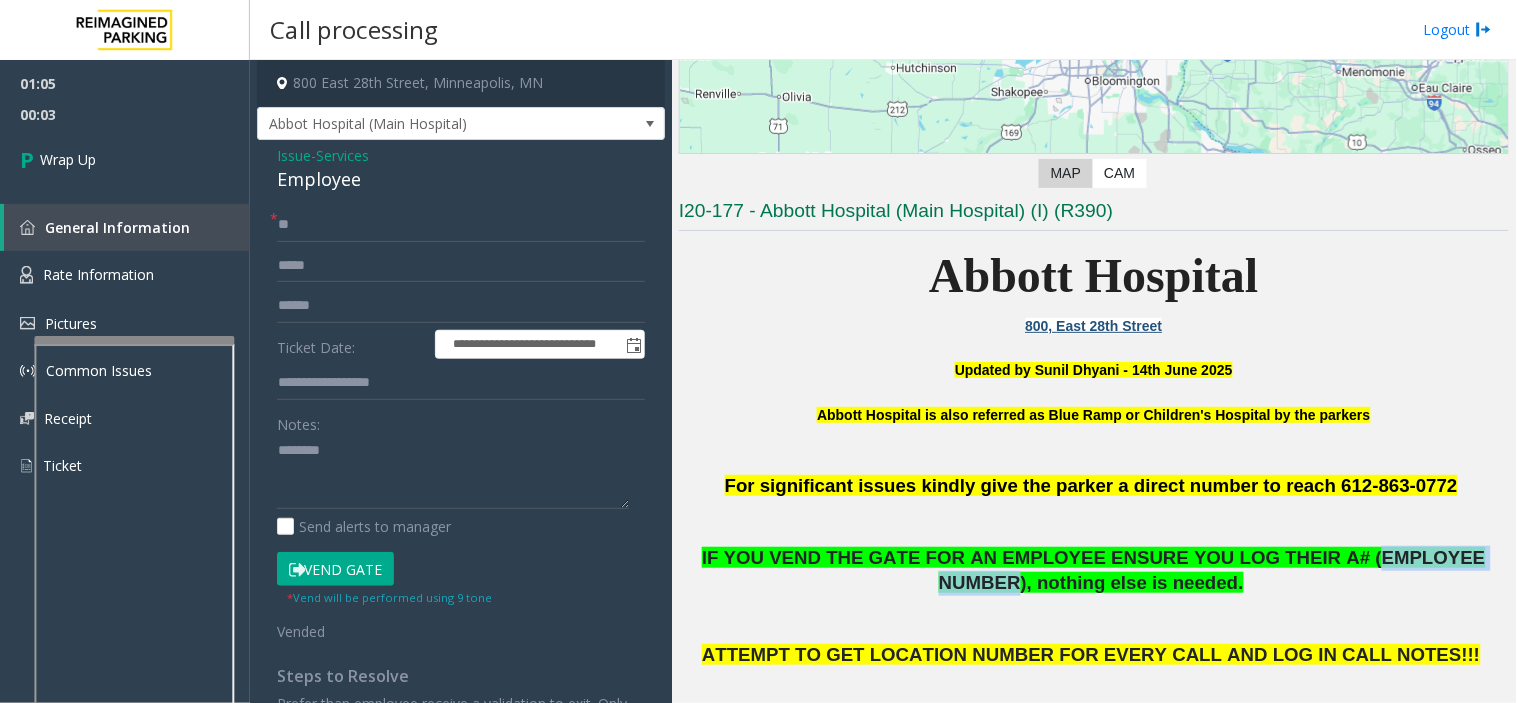 drag, startPoint x: 1250, startPoint y: 558, endPoint x: 1405, endPoint y: 558, distance: 155 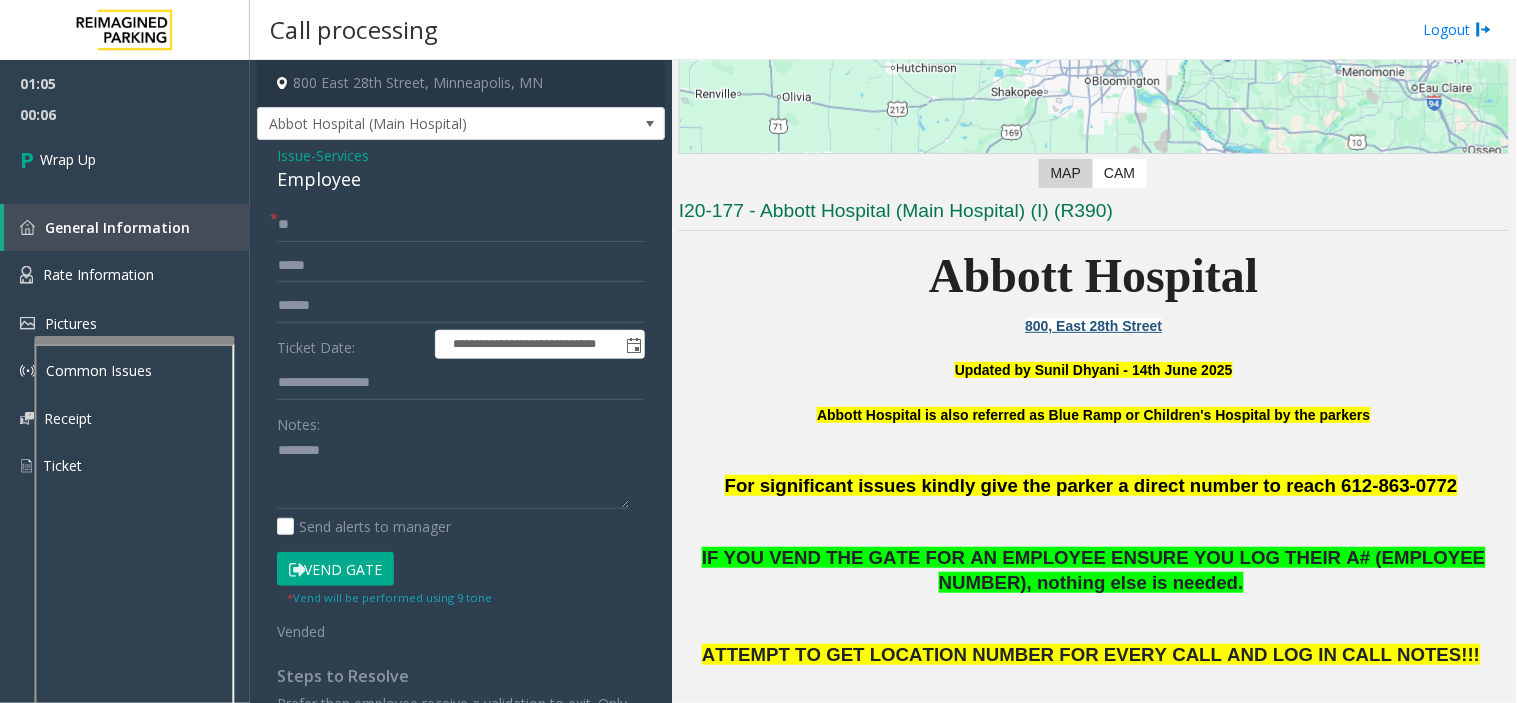 click on "**********" 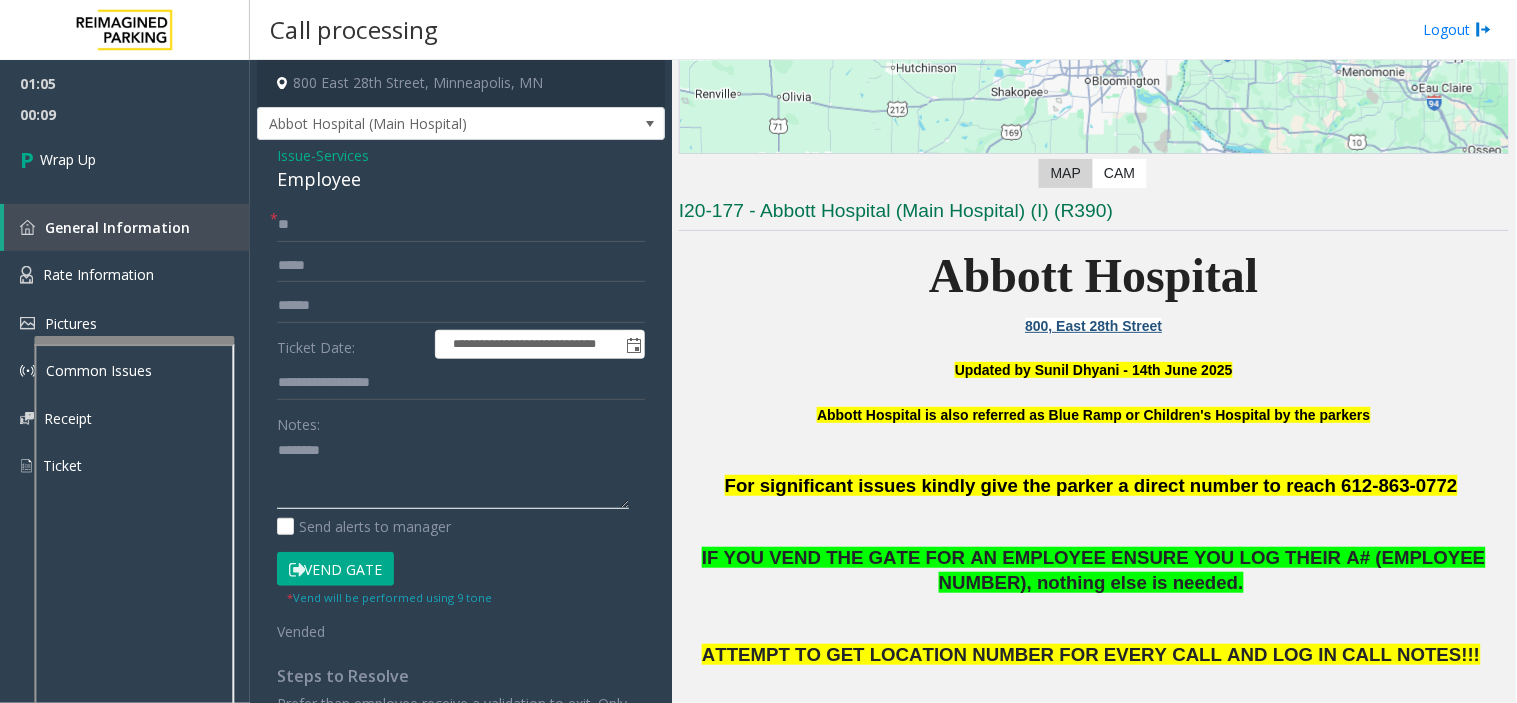 click 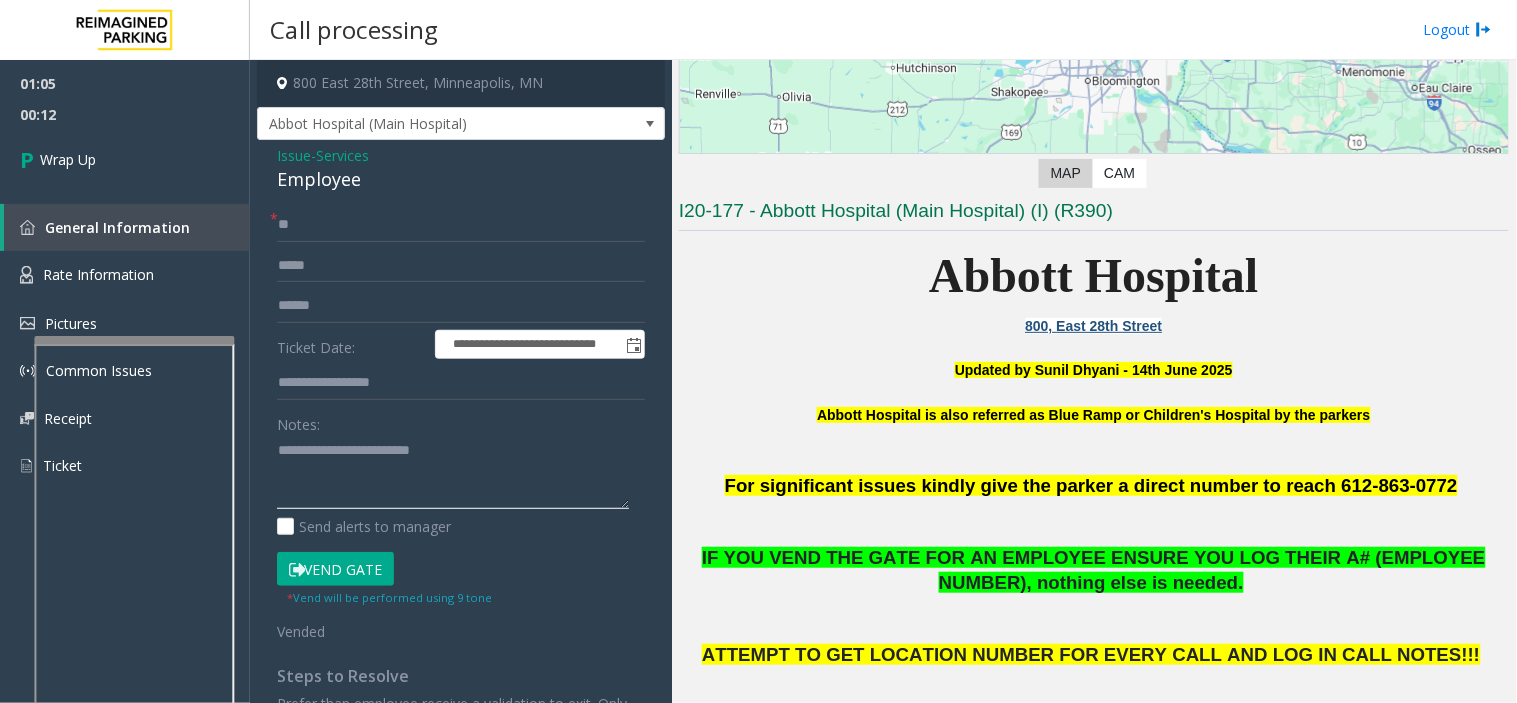 click 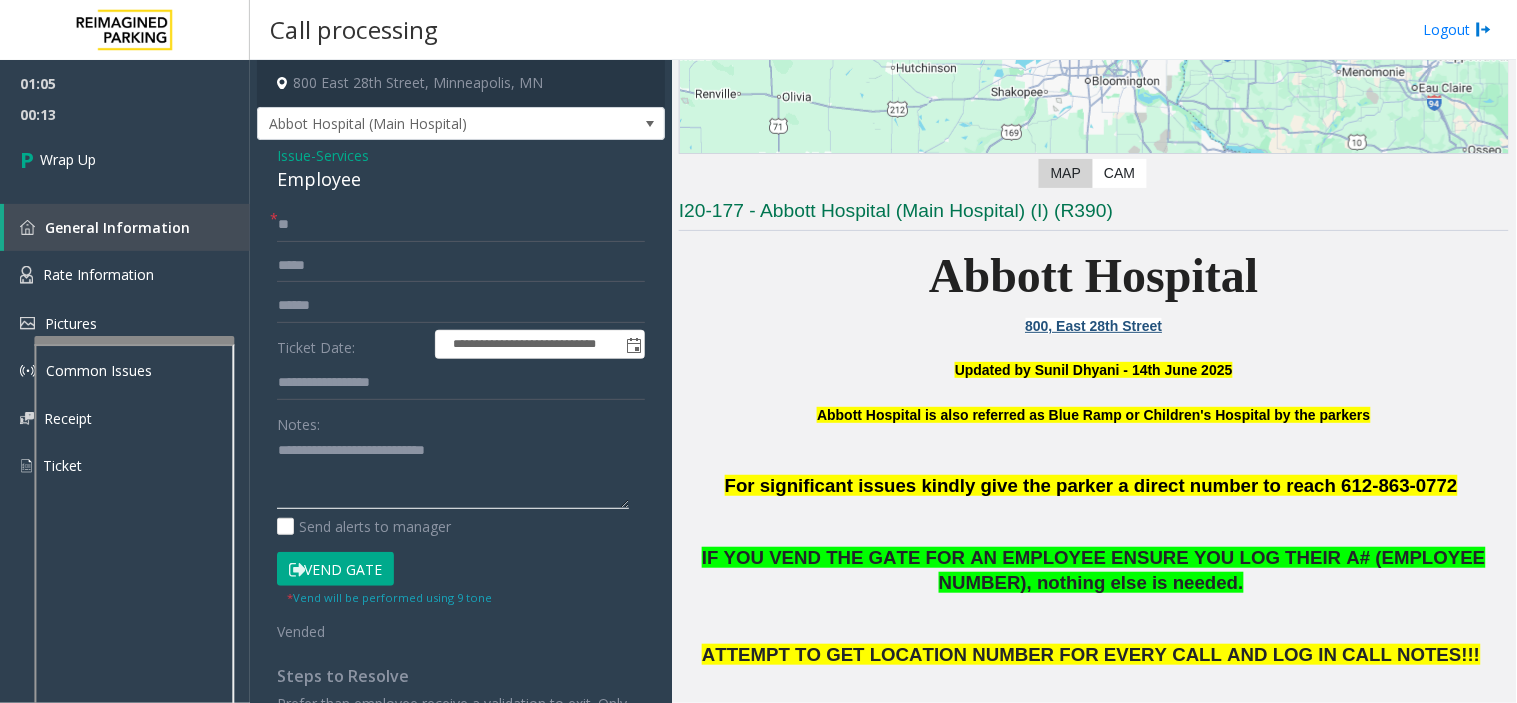 scroll, scrollTop: 14, scrollLeft: 0, axis: vertical 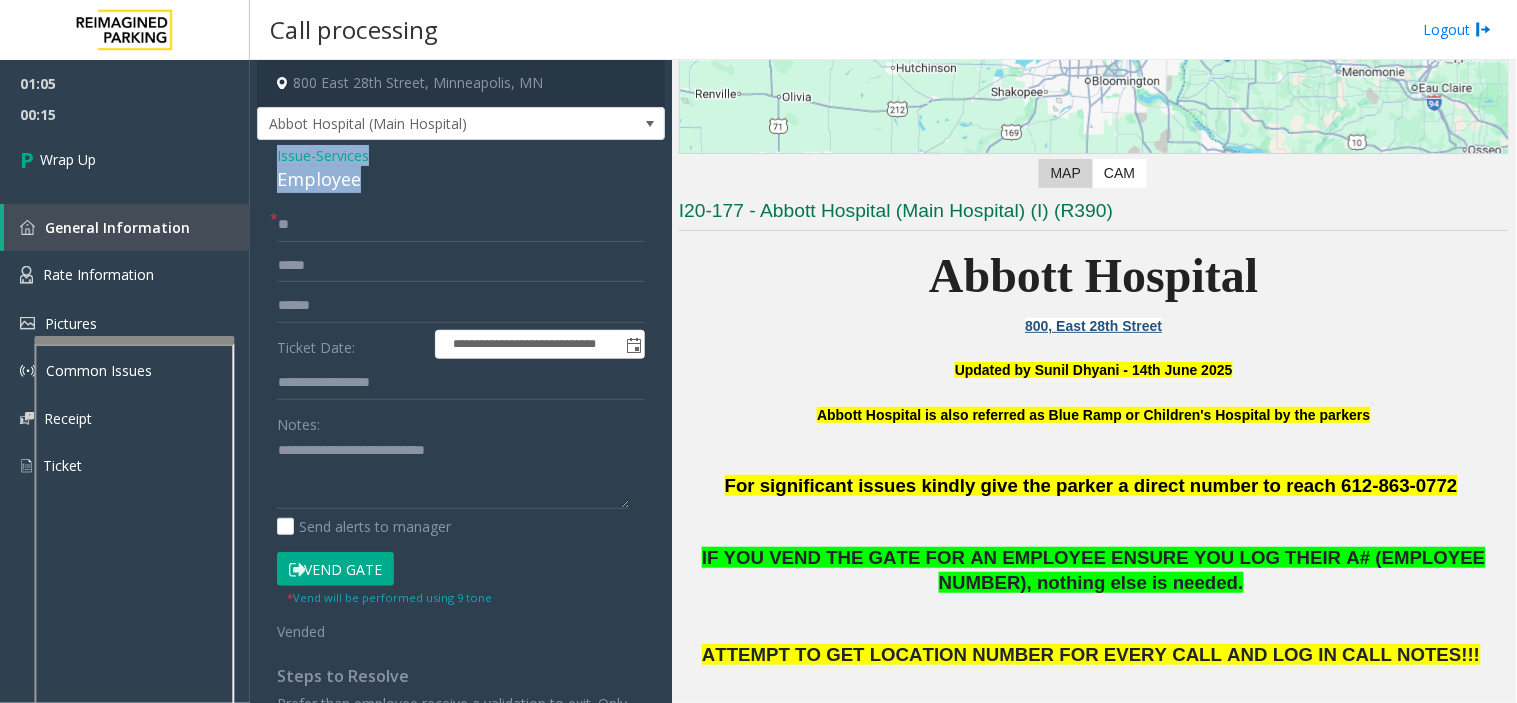 drag, startPoint x: 280, startPoint y: 157, endPoint x: 398, endPoint y: 181, distance: 120.41595 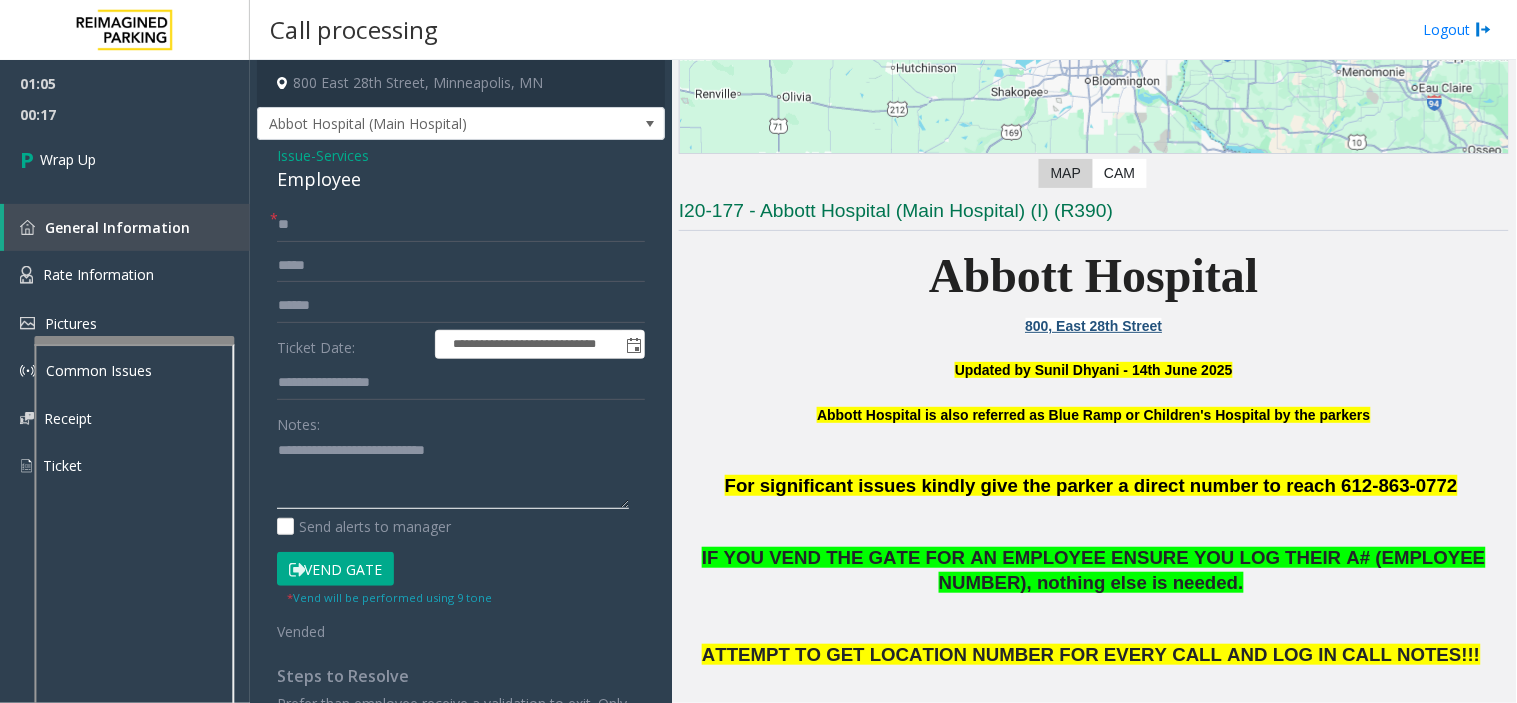 click 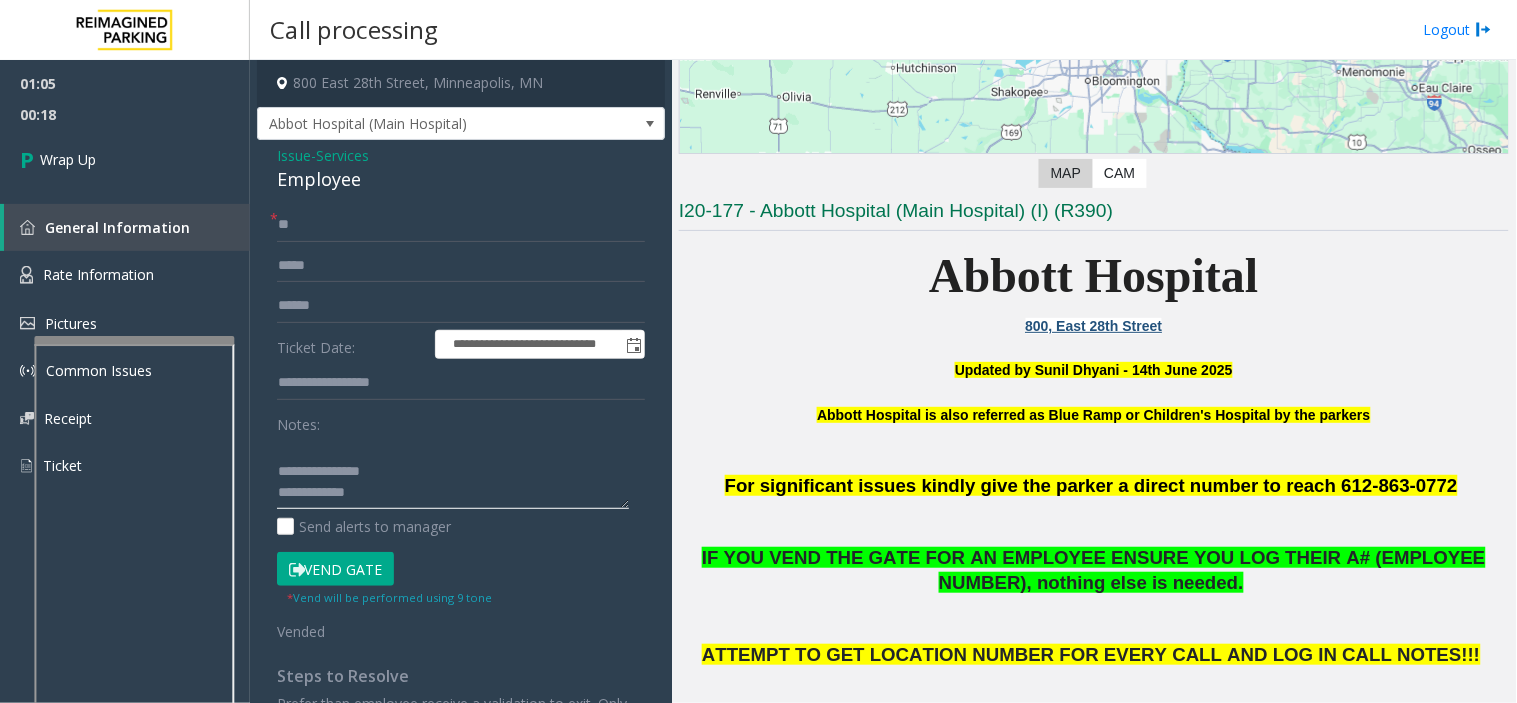 scroll, scrollTop: 55, scrollLeft: 0, axis: vertical 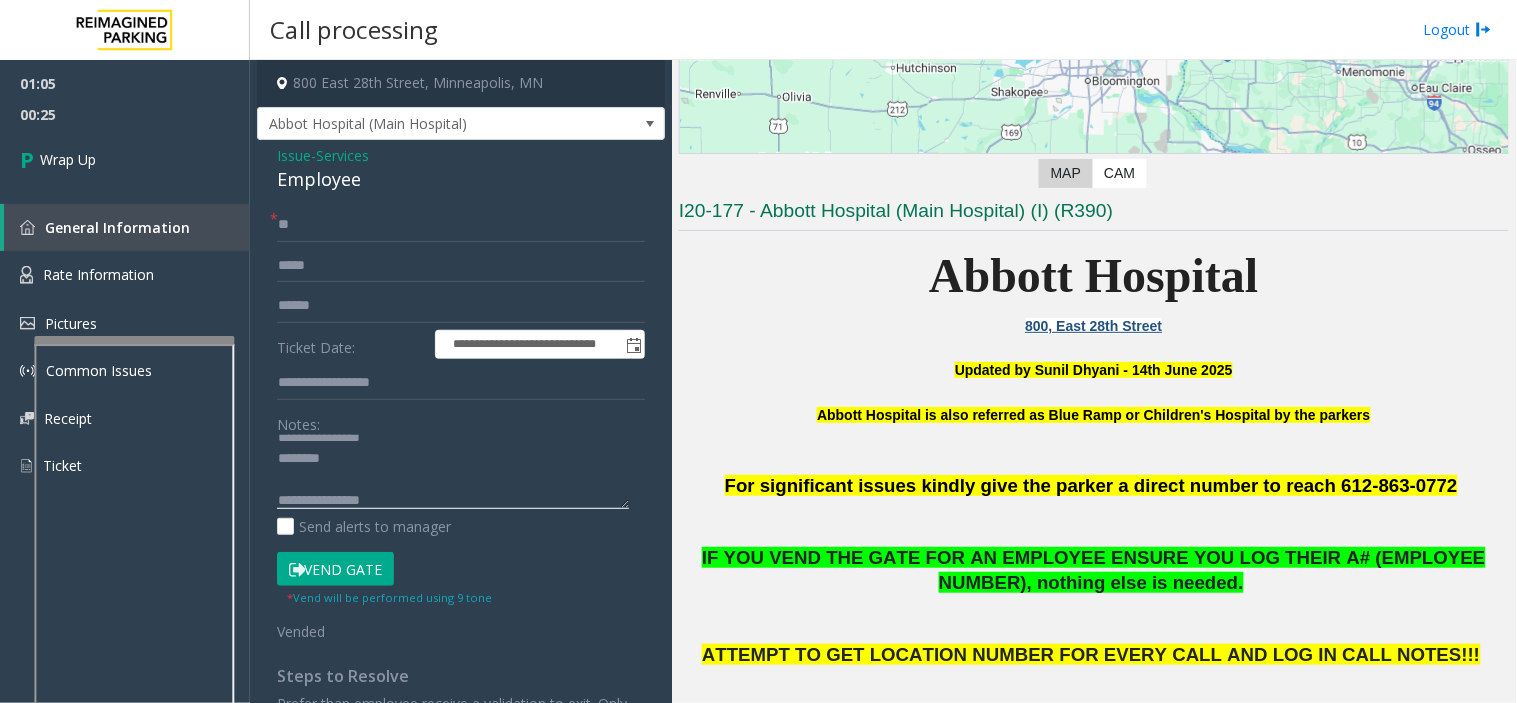 click 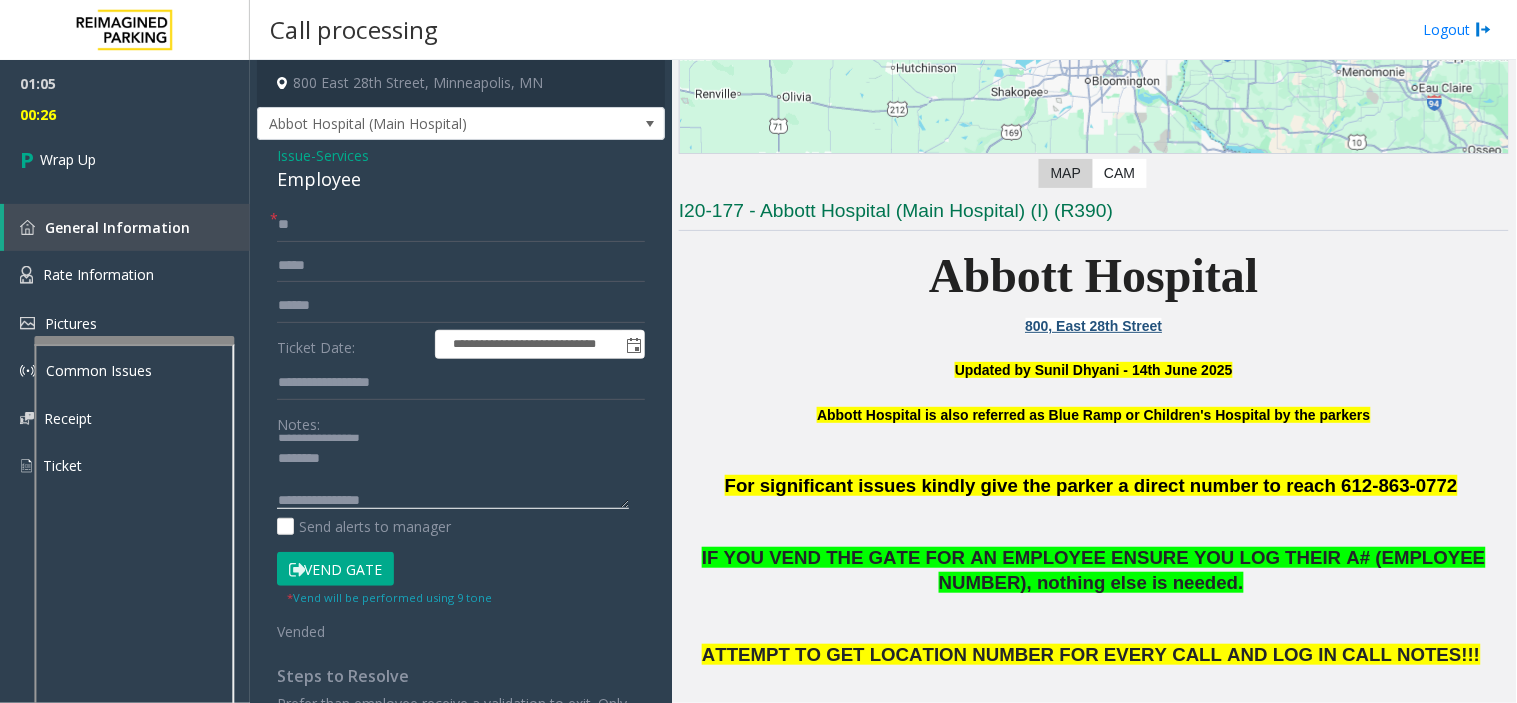 paste on "**********" 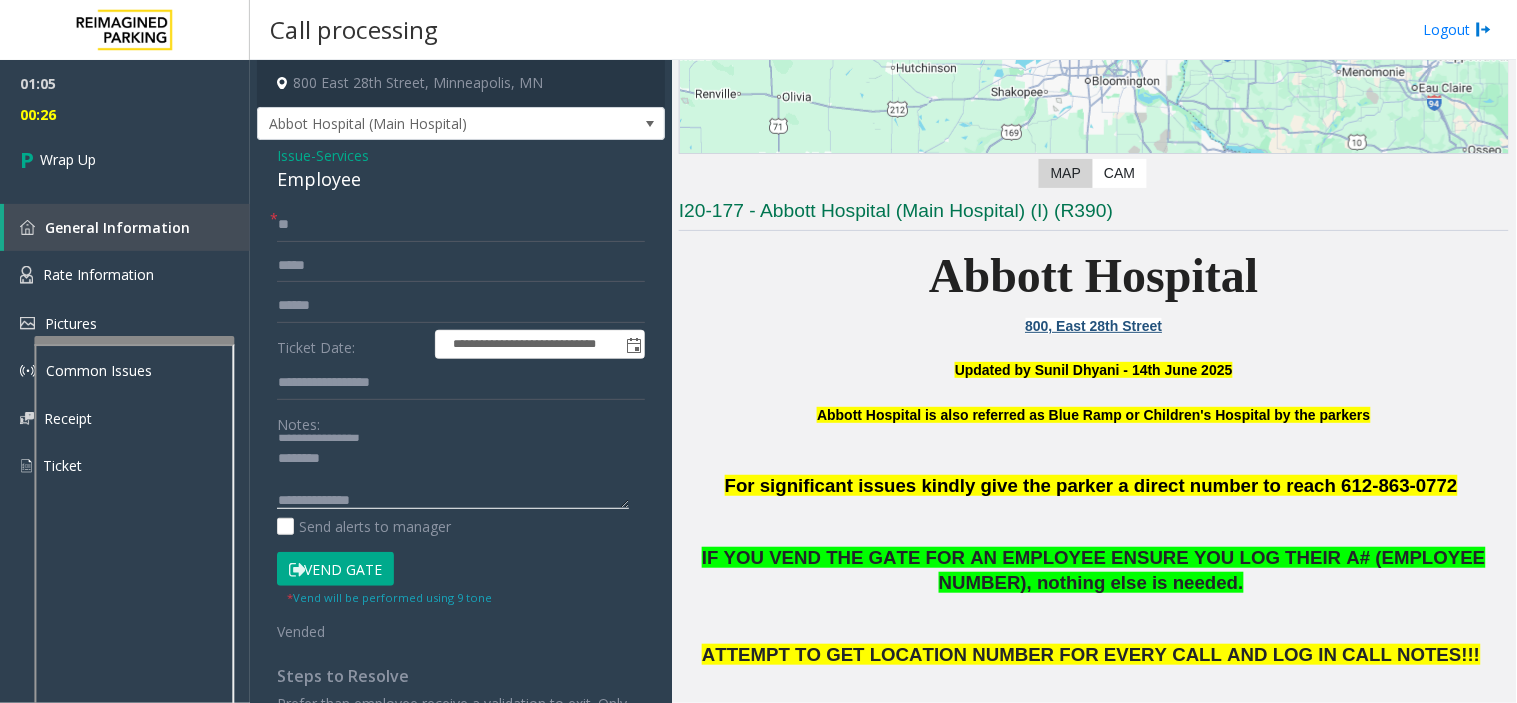 scroll, scrollTop: 118, scrollLeft: 0, axis: vertical 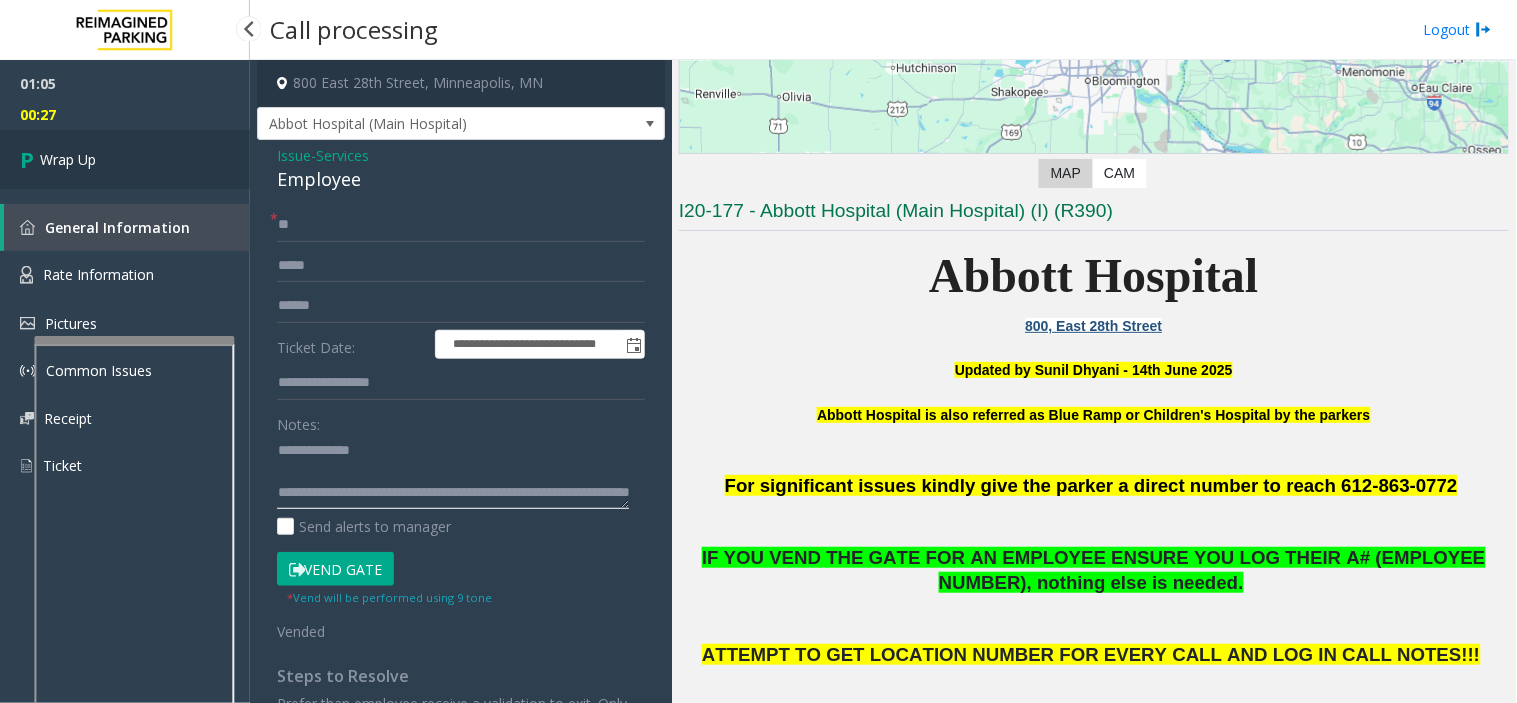 type on "**********" 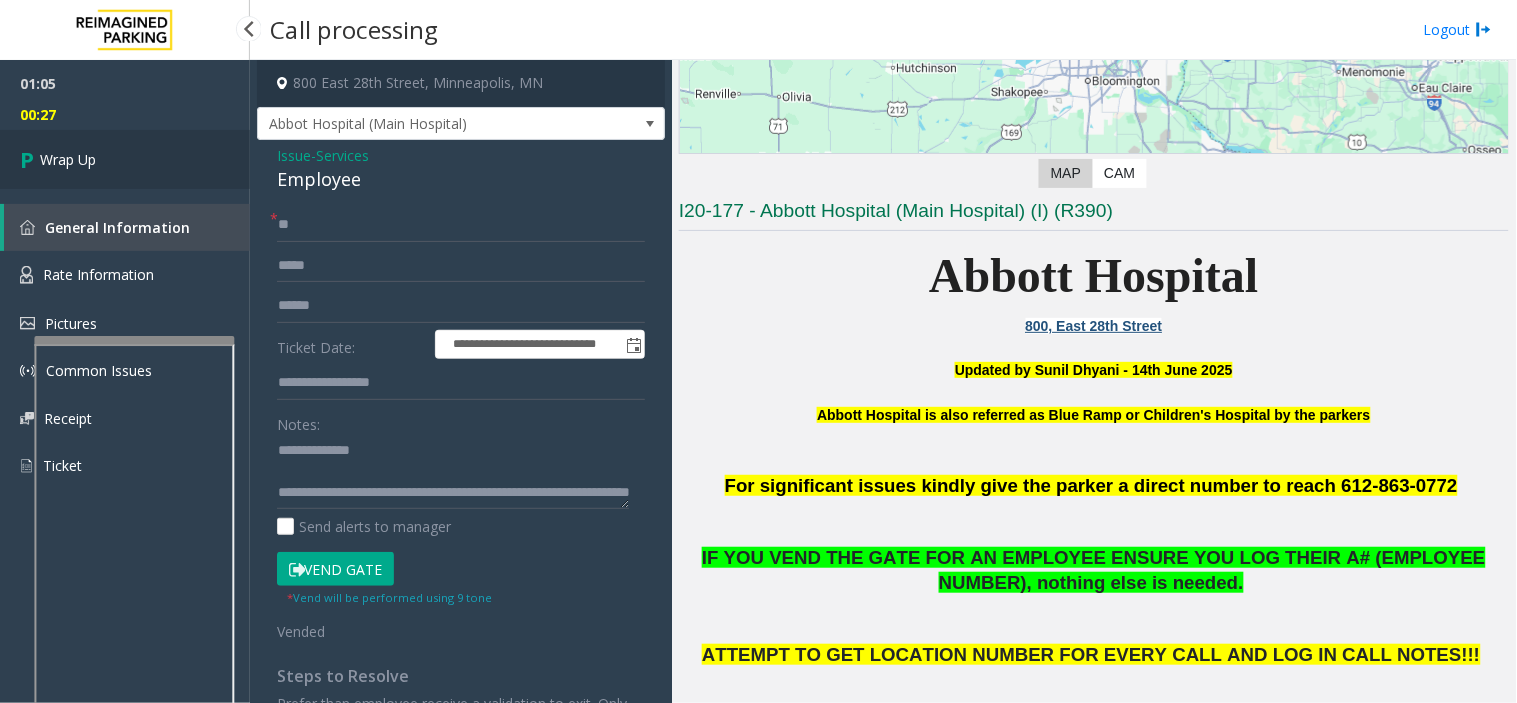 click on "Wrap Up" at bounding box center (125, 159) 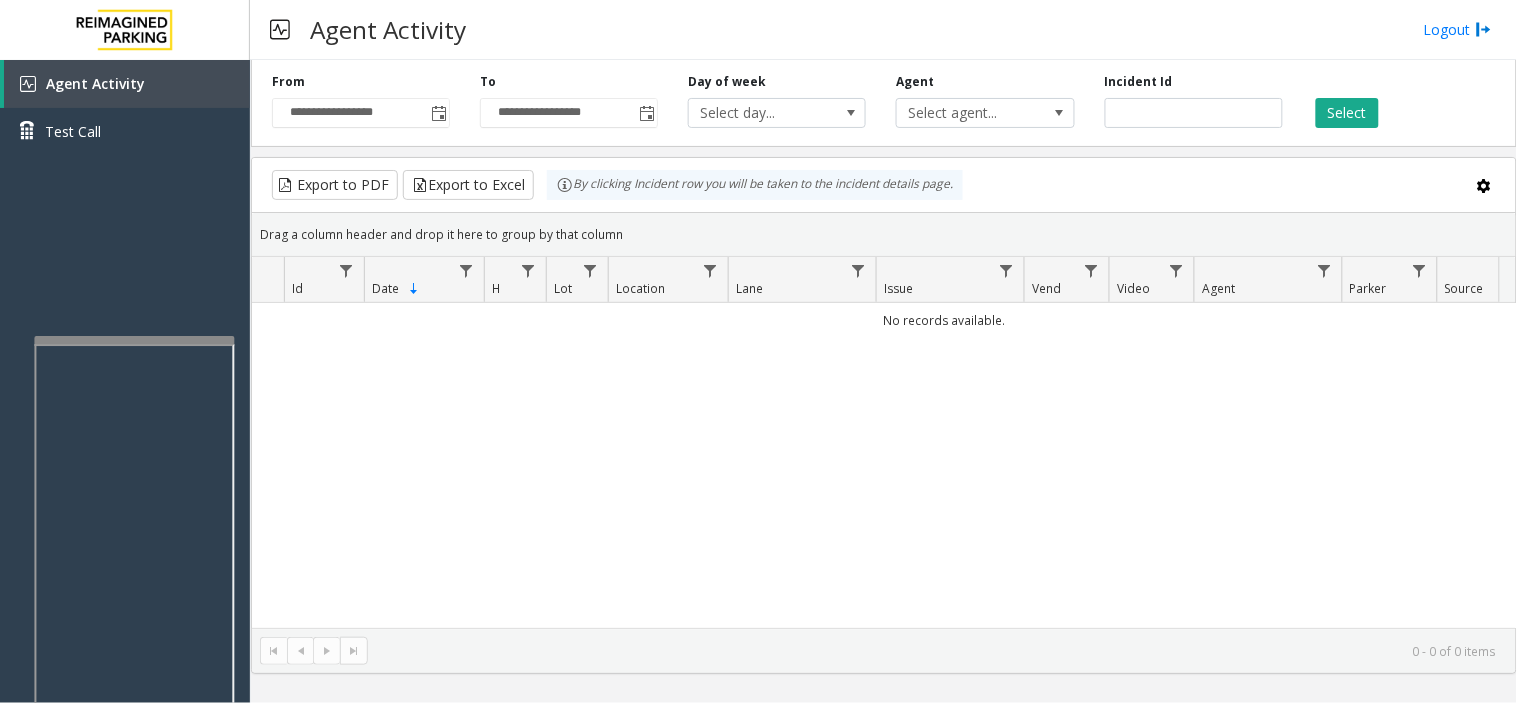 type 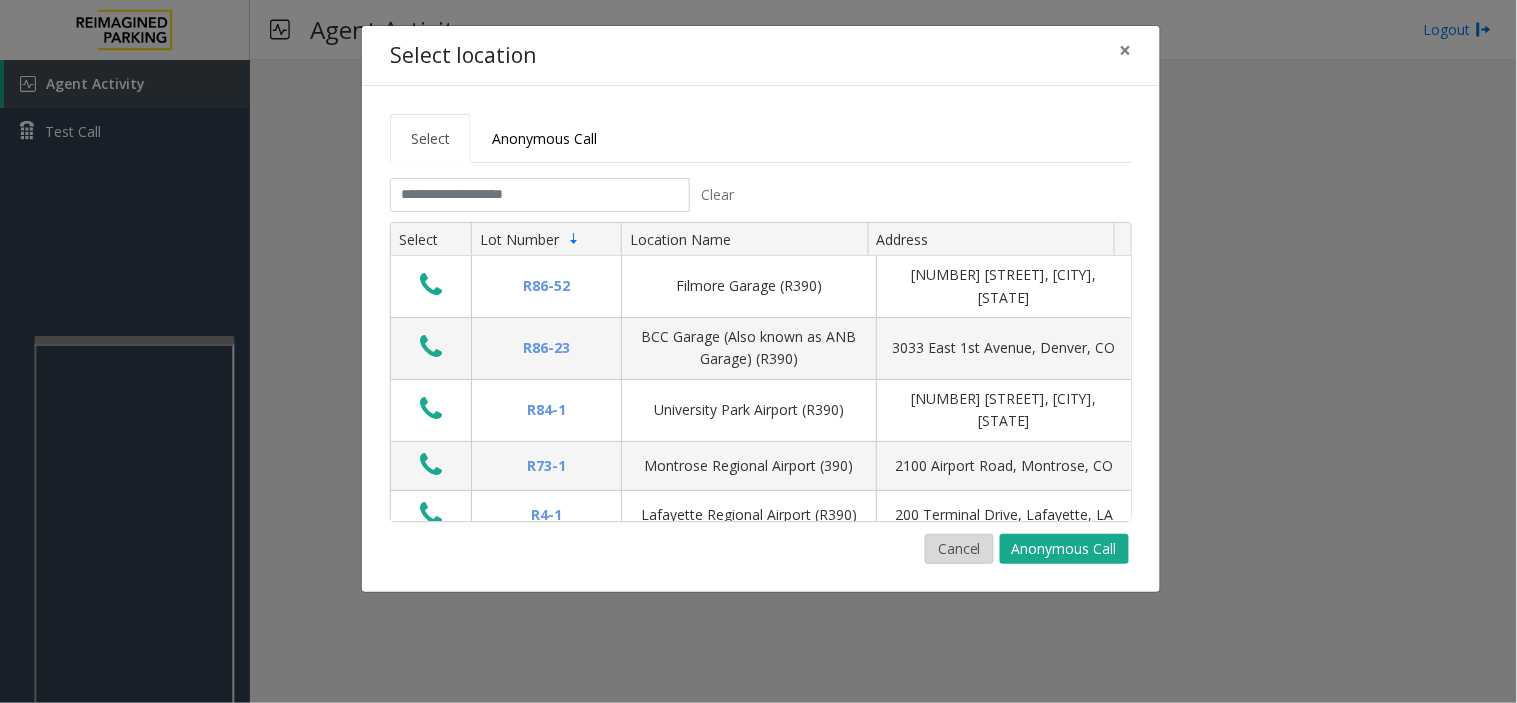 click on "Cancel" 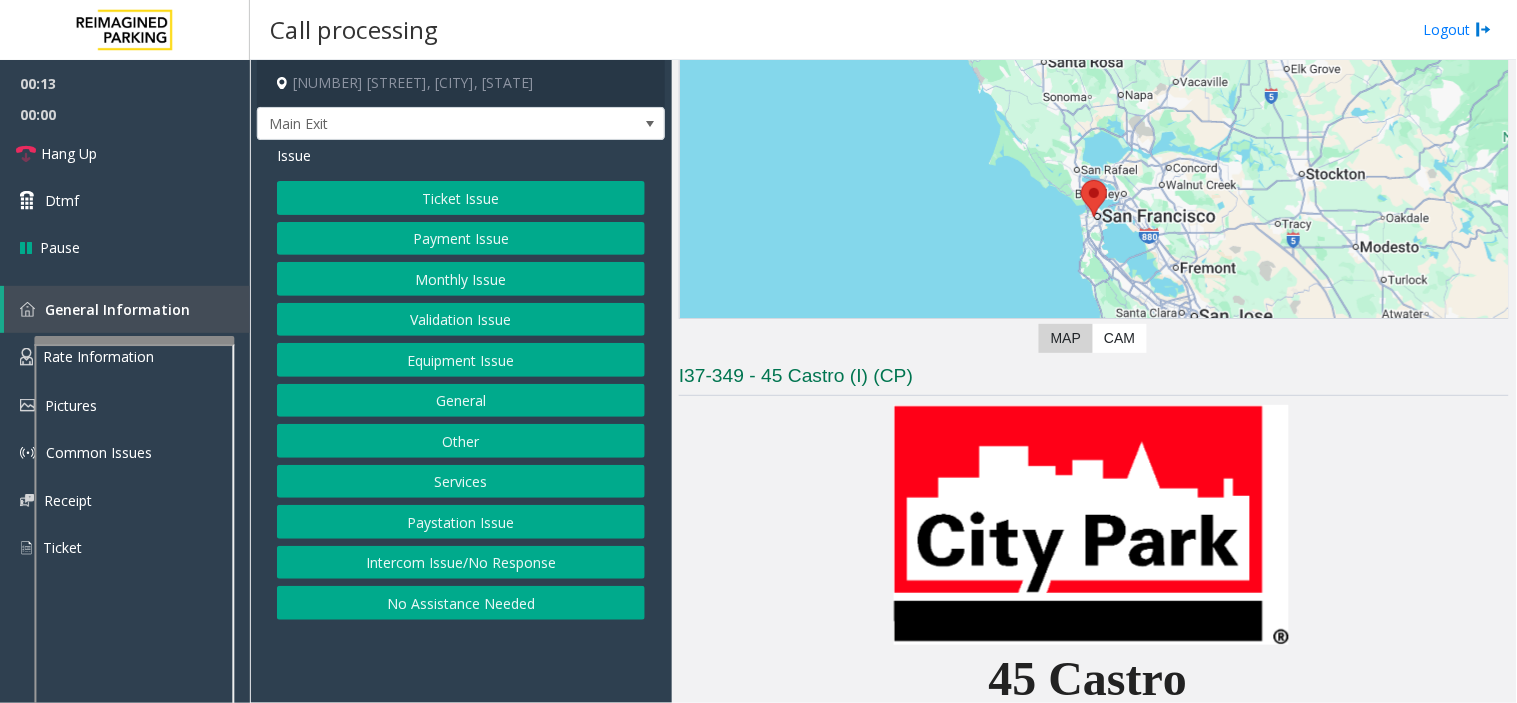 scroll, scrollTop: 222, scrollLeft: 0, axis: vertical 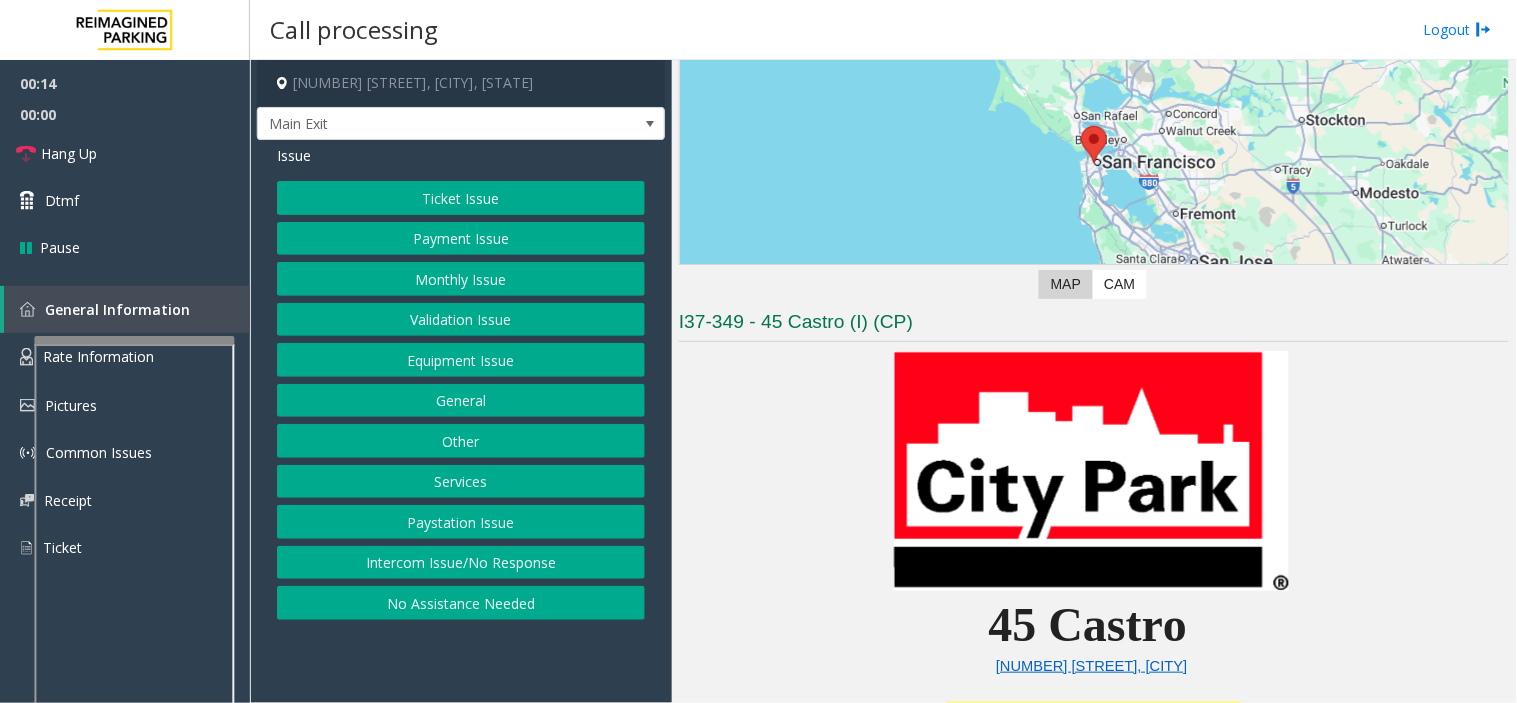 click on "Monthly Issue" 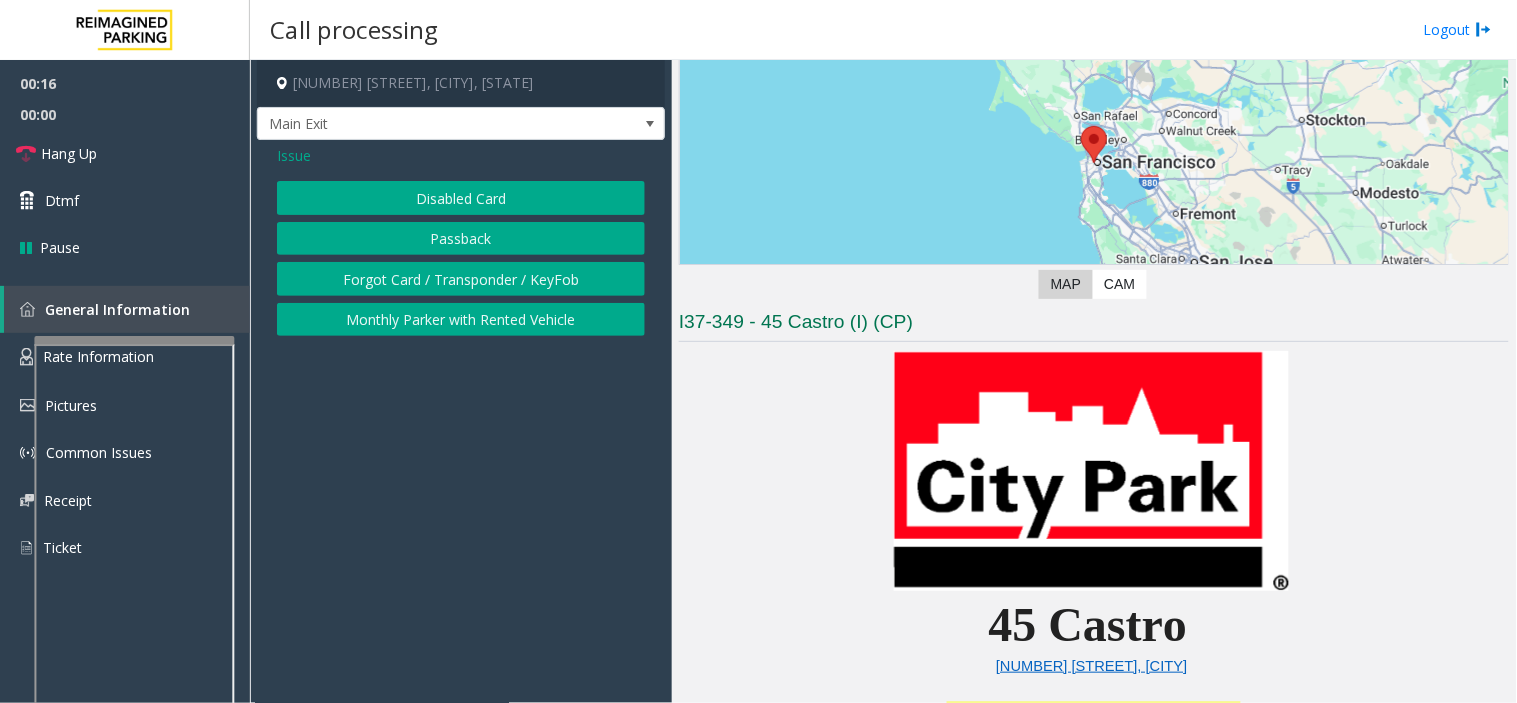 click on "Disabled Card" 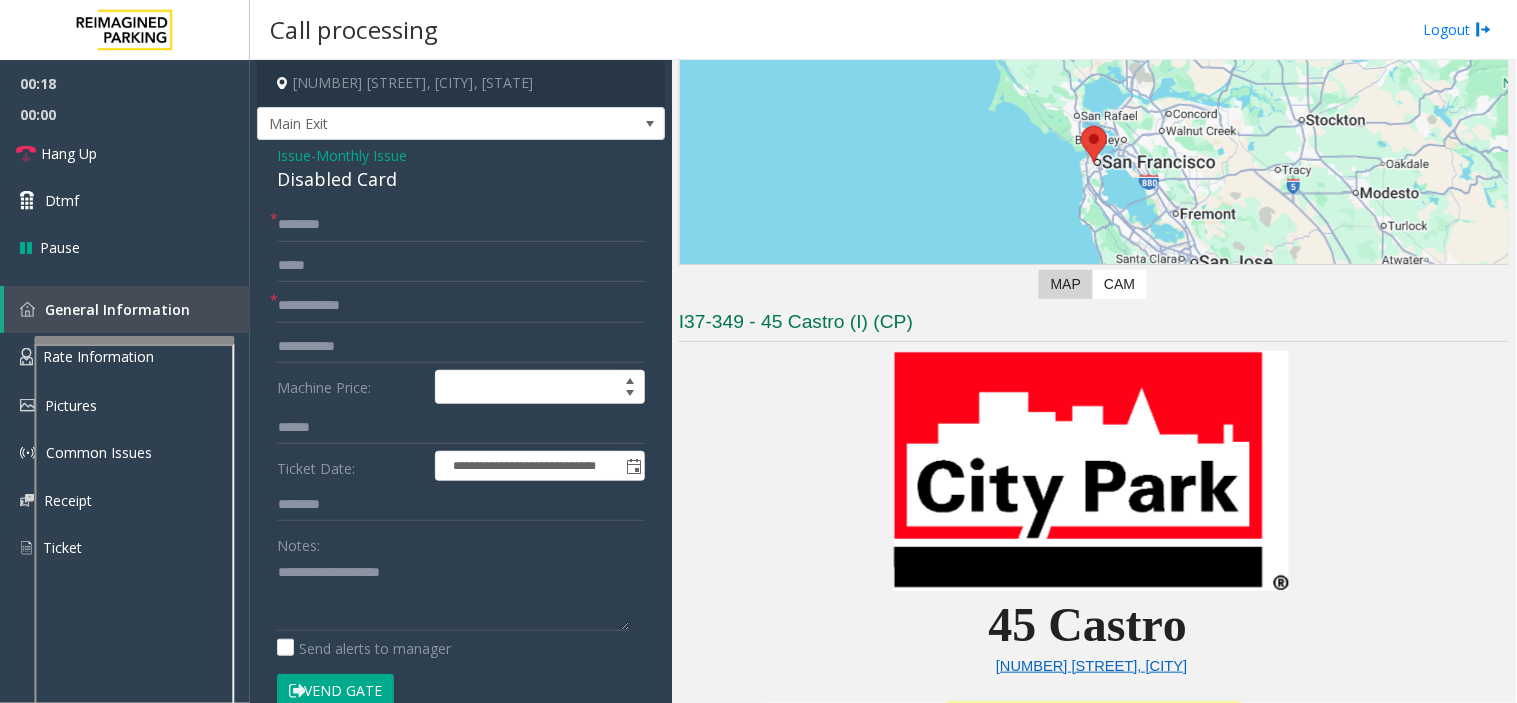 click on "Issue" 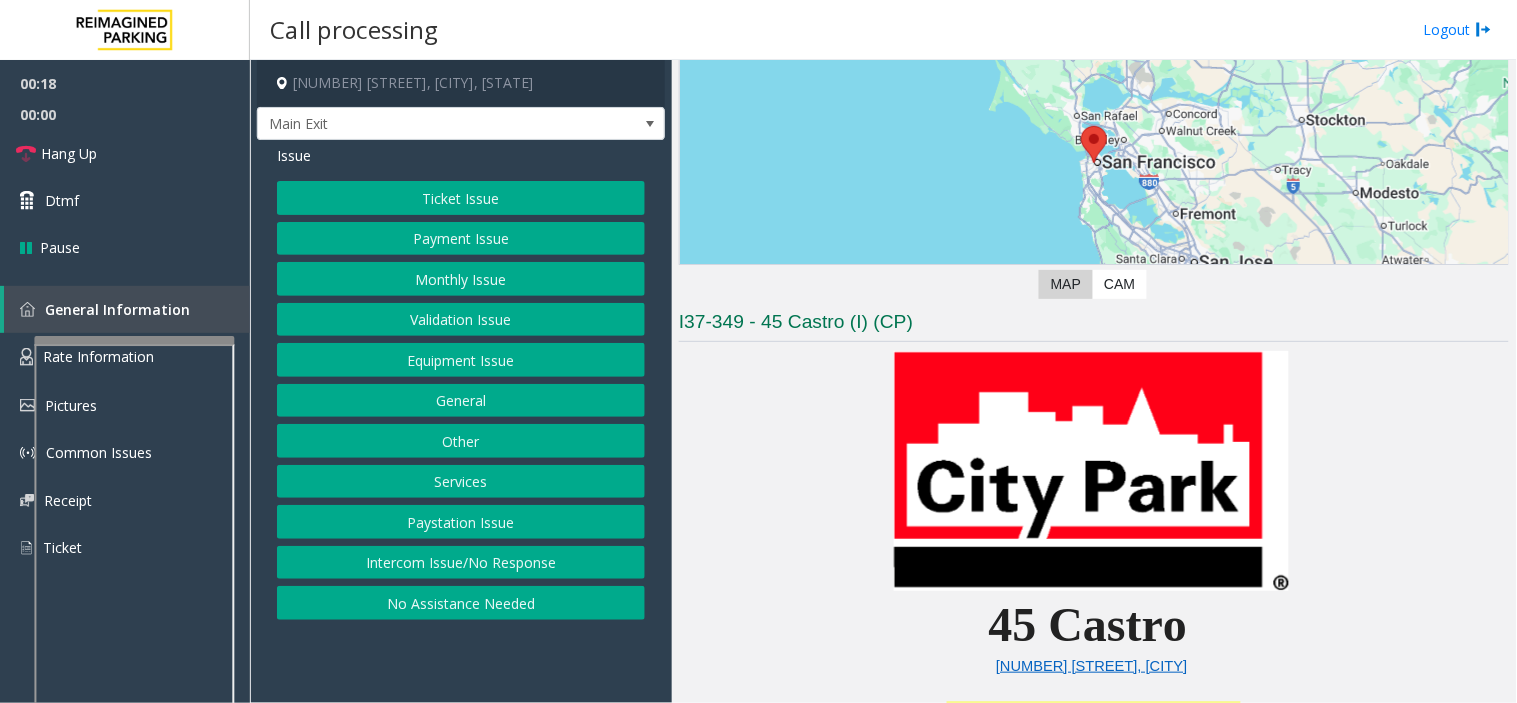 click on "Monthly Issue" 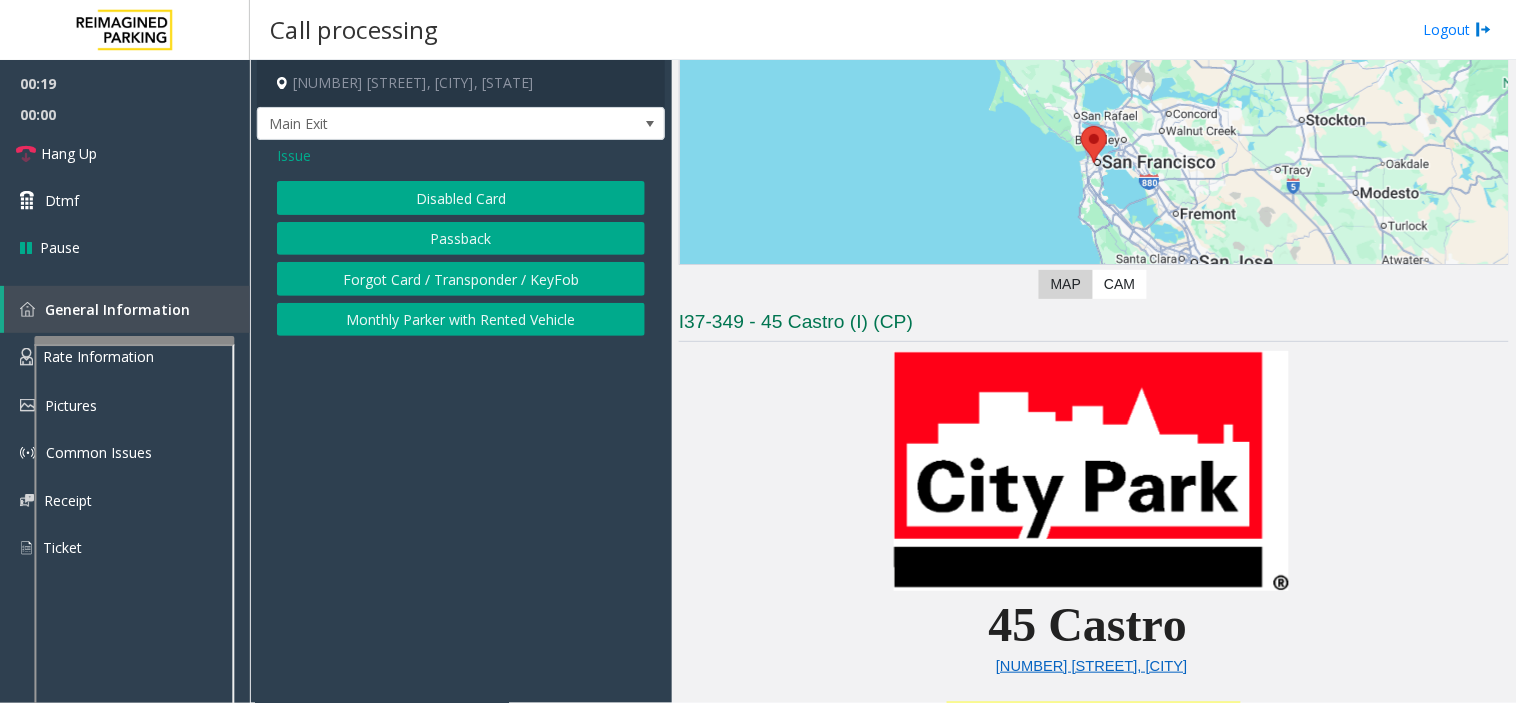 click on "Disabled Card" 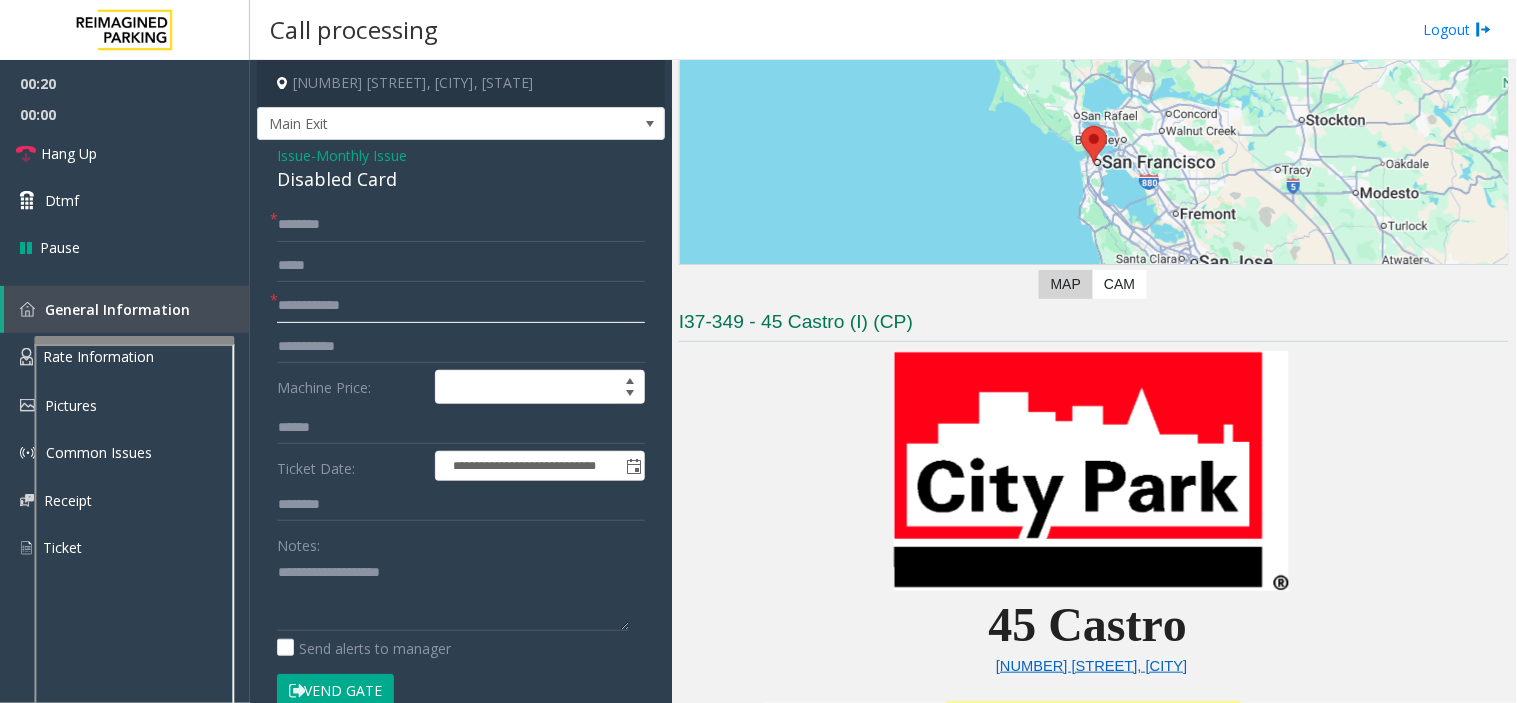 click 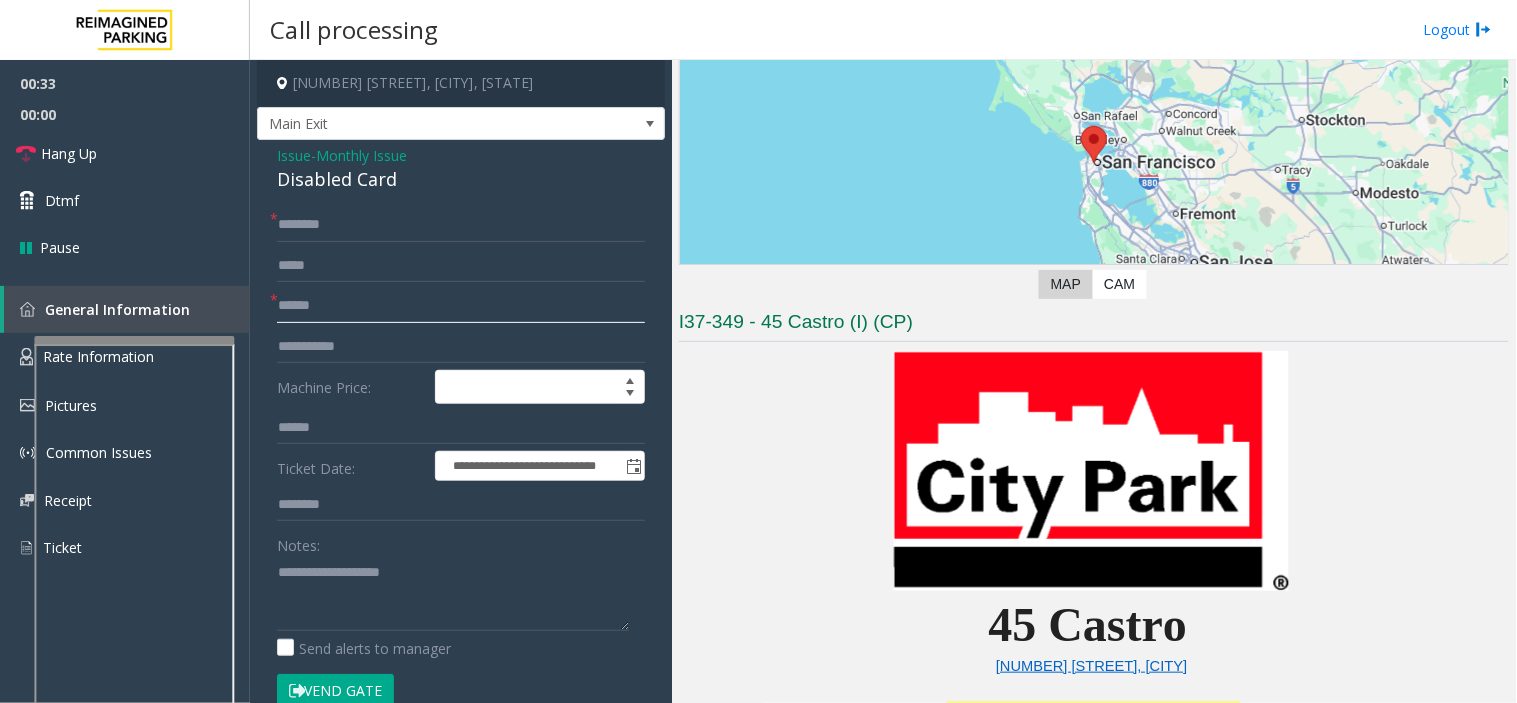 type on "******" 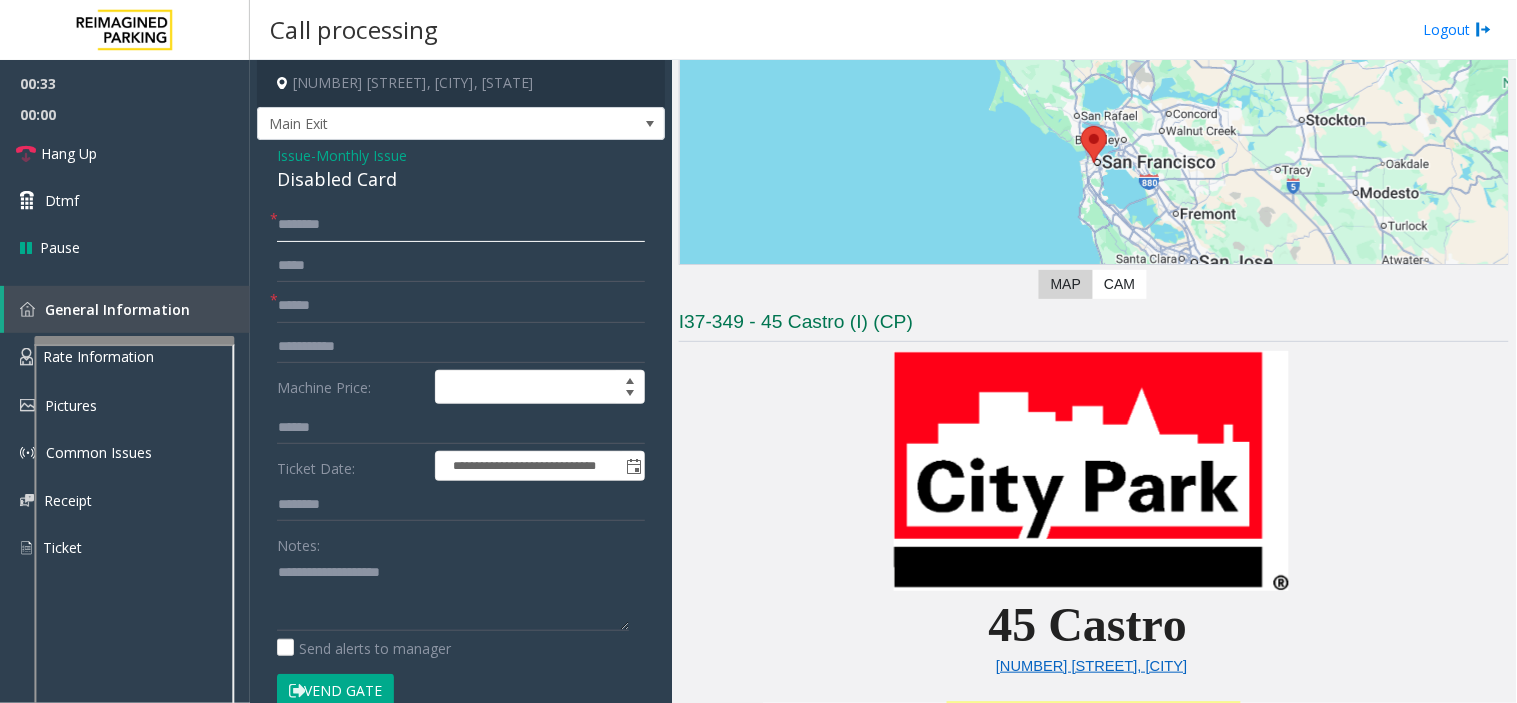 click 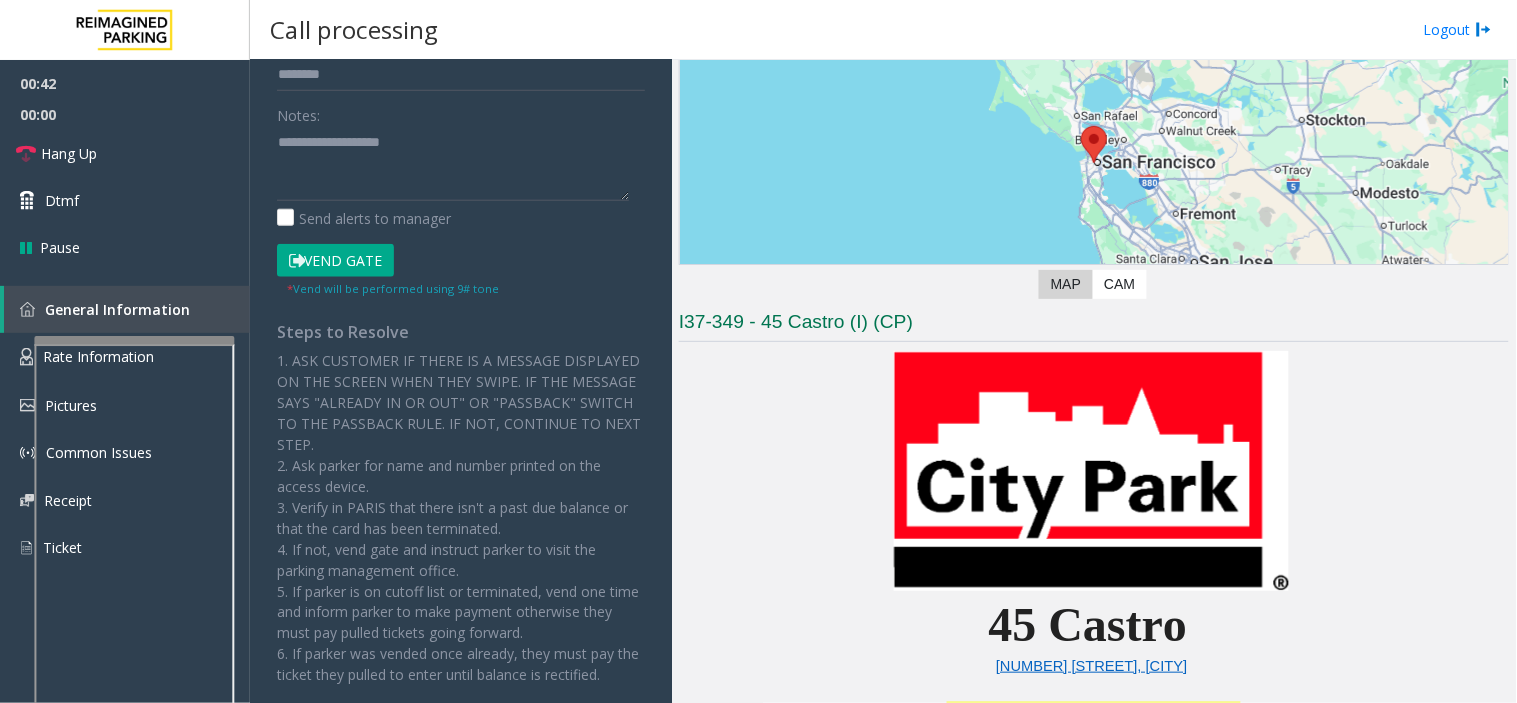 scroll, scrollTop: 444, scrollLeft: 0, axis: vertical 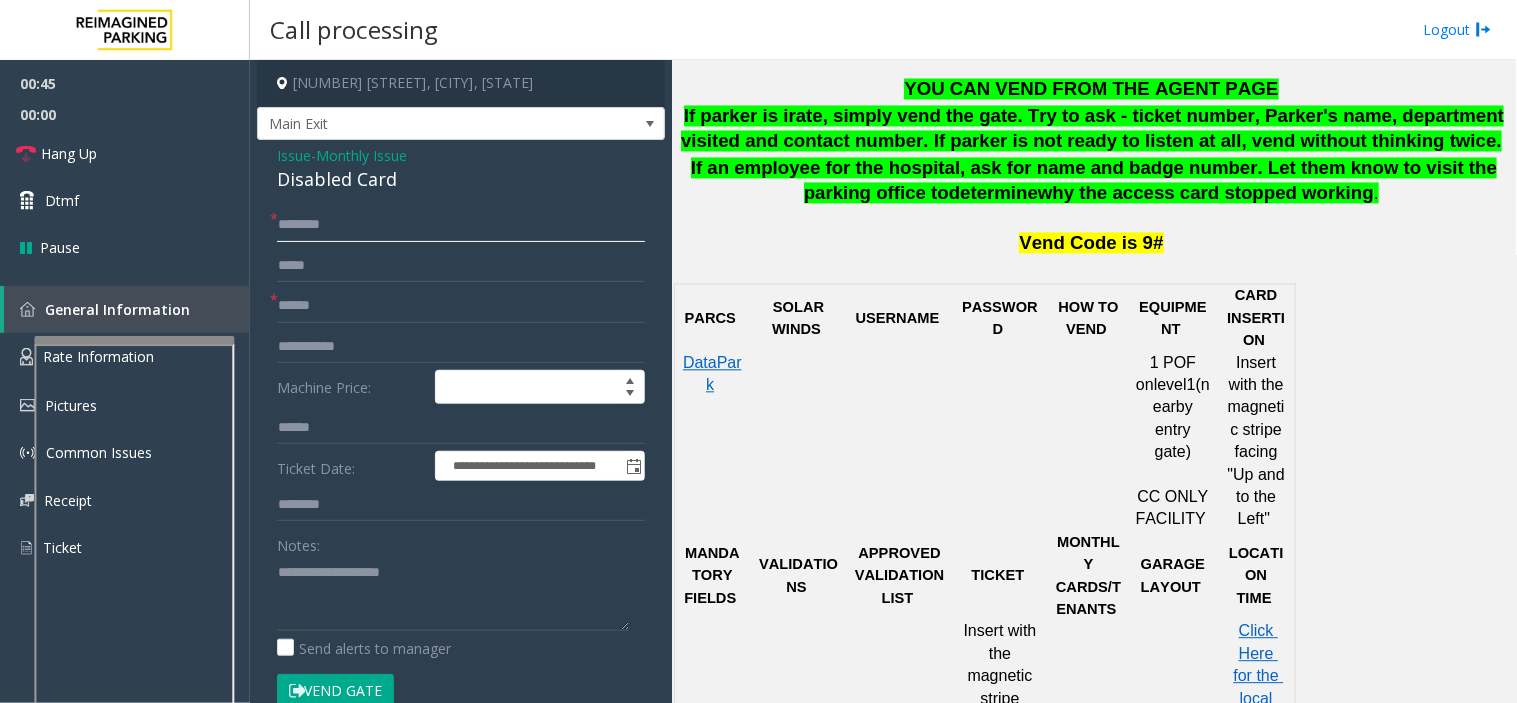 click 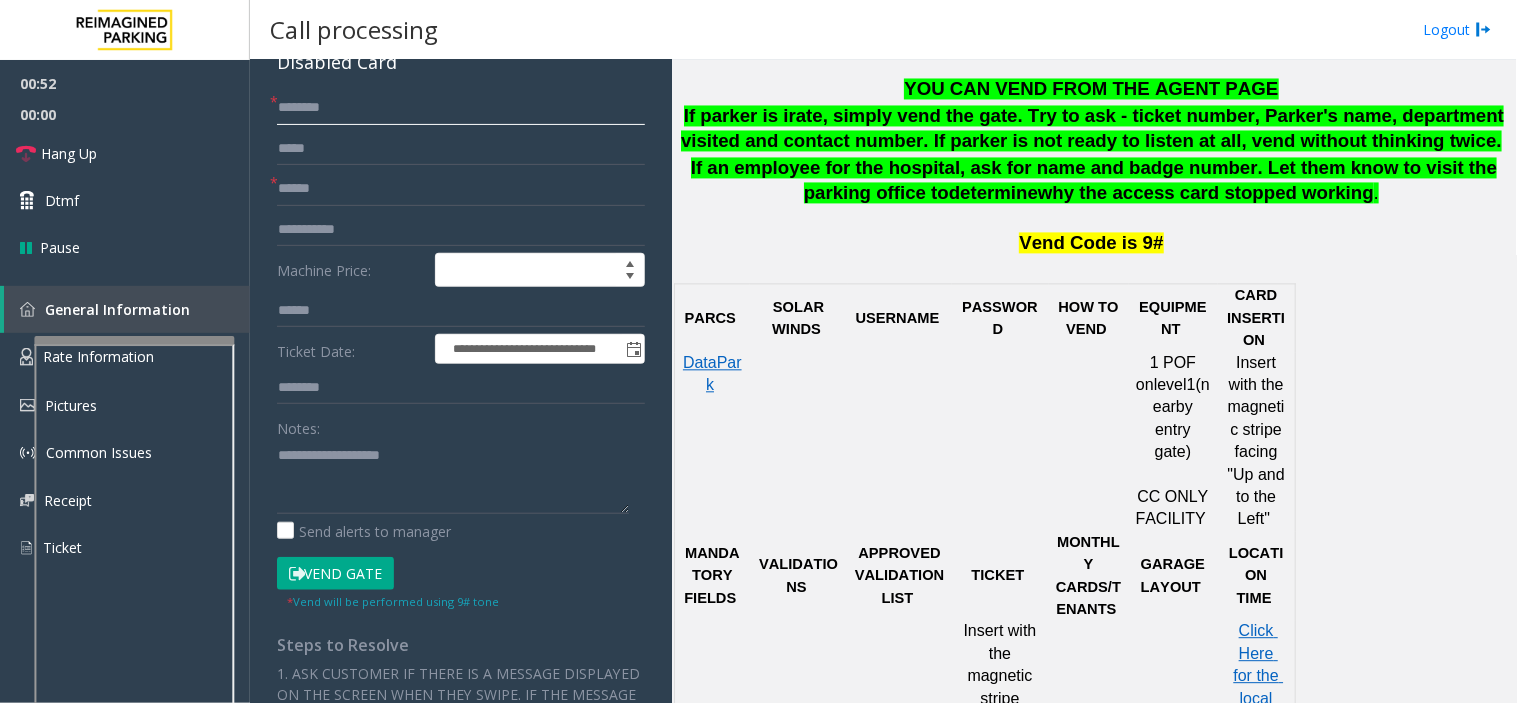 scroll, scrollTop: 333, scrollLeft: 0, axis: vertical 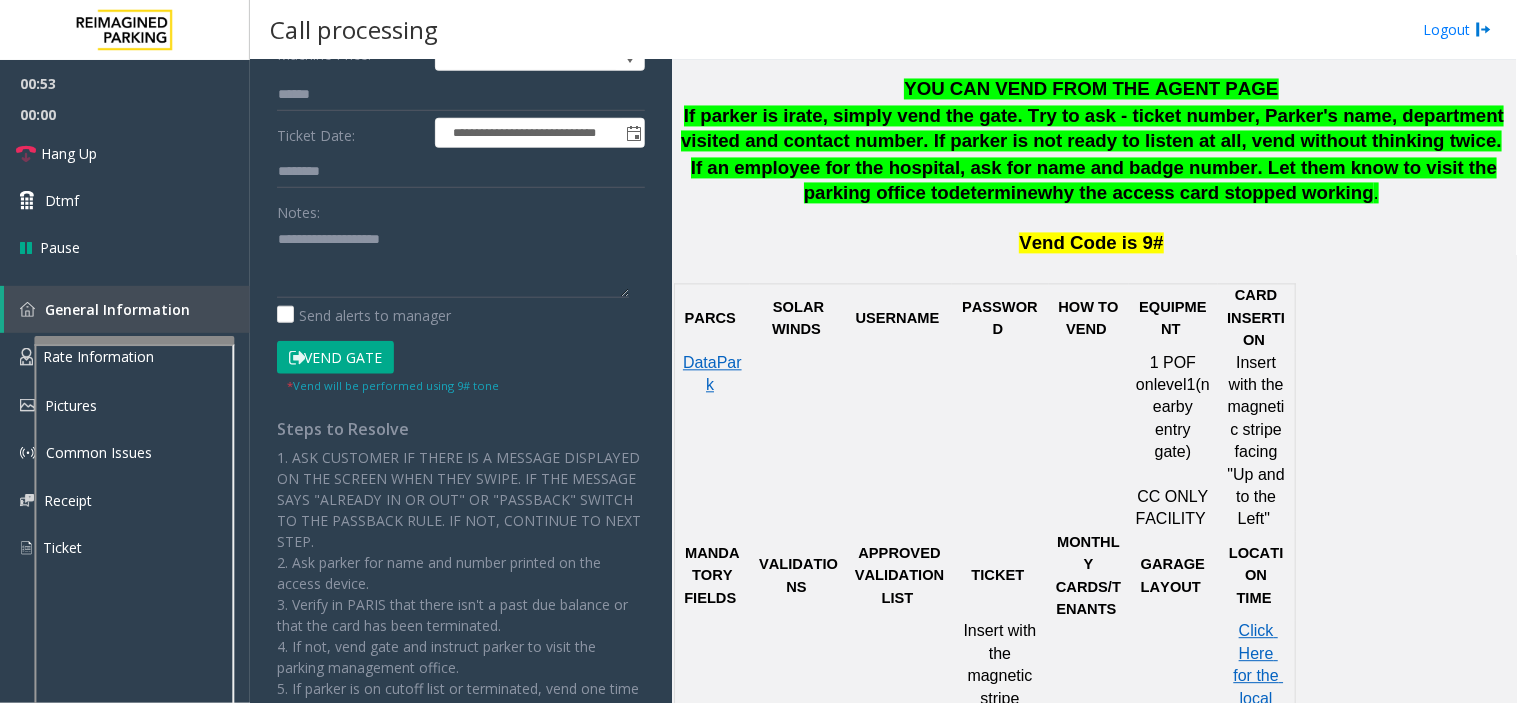 type on "*******" 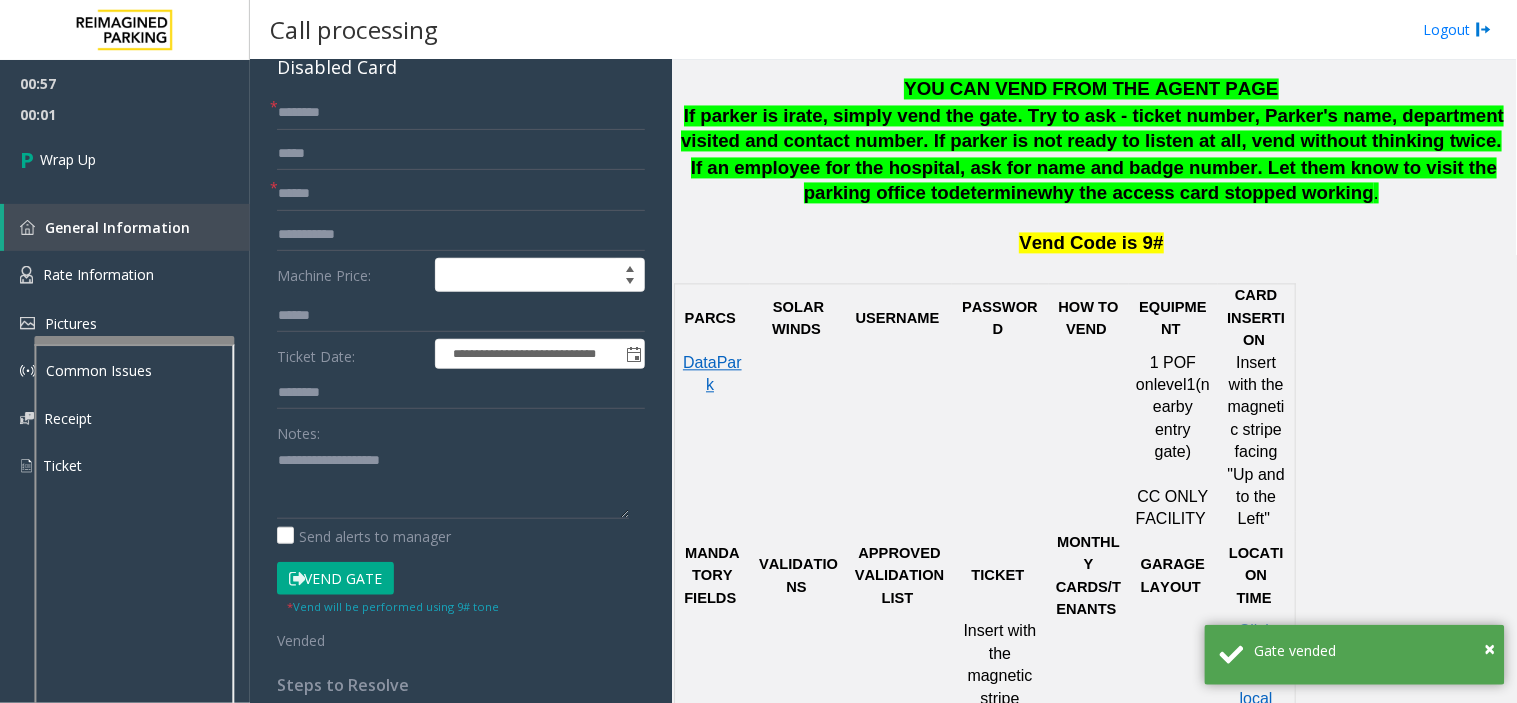 scroll, scrollTop: 111, scrollLeft: 0, axis: vertical 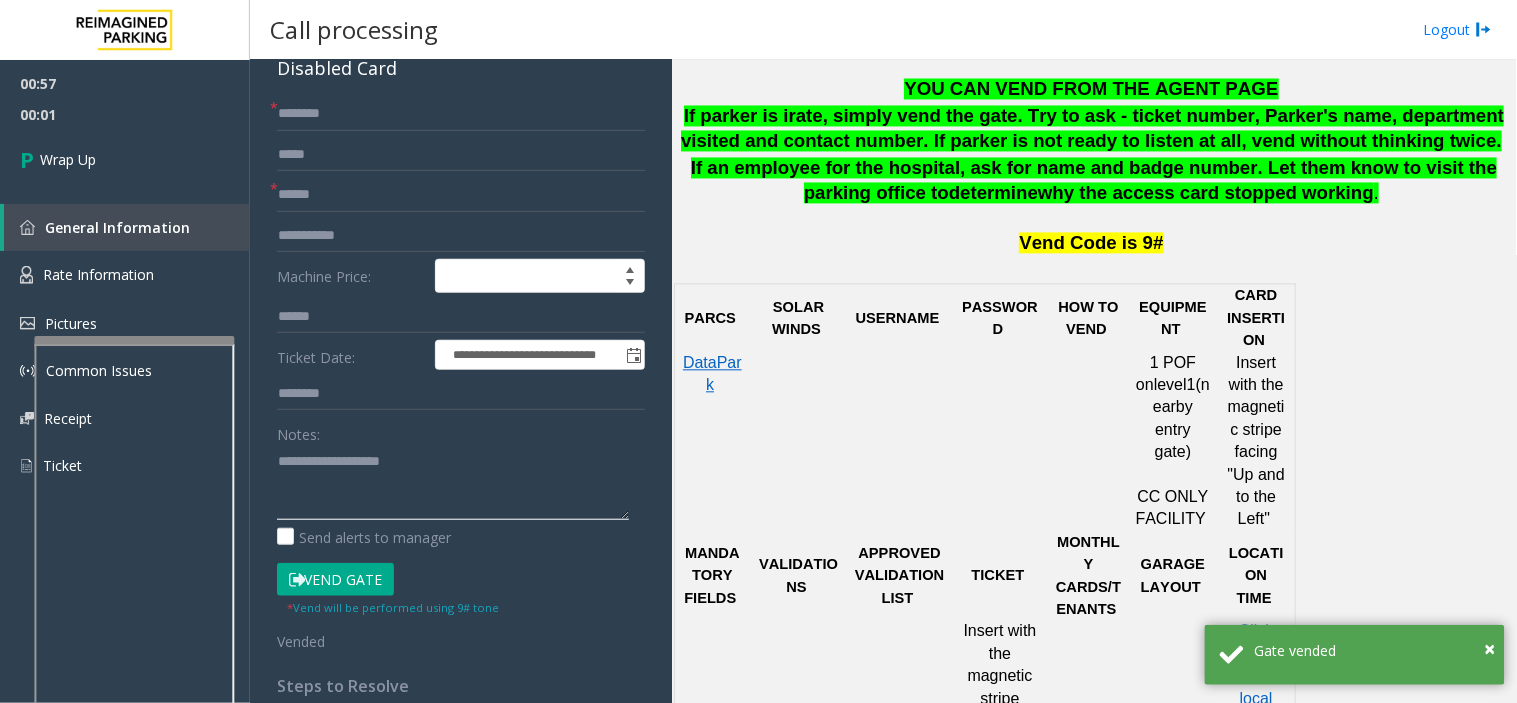 click 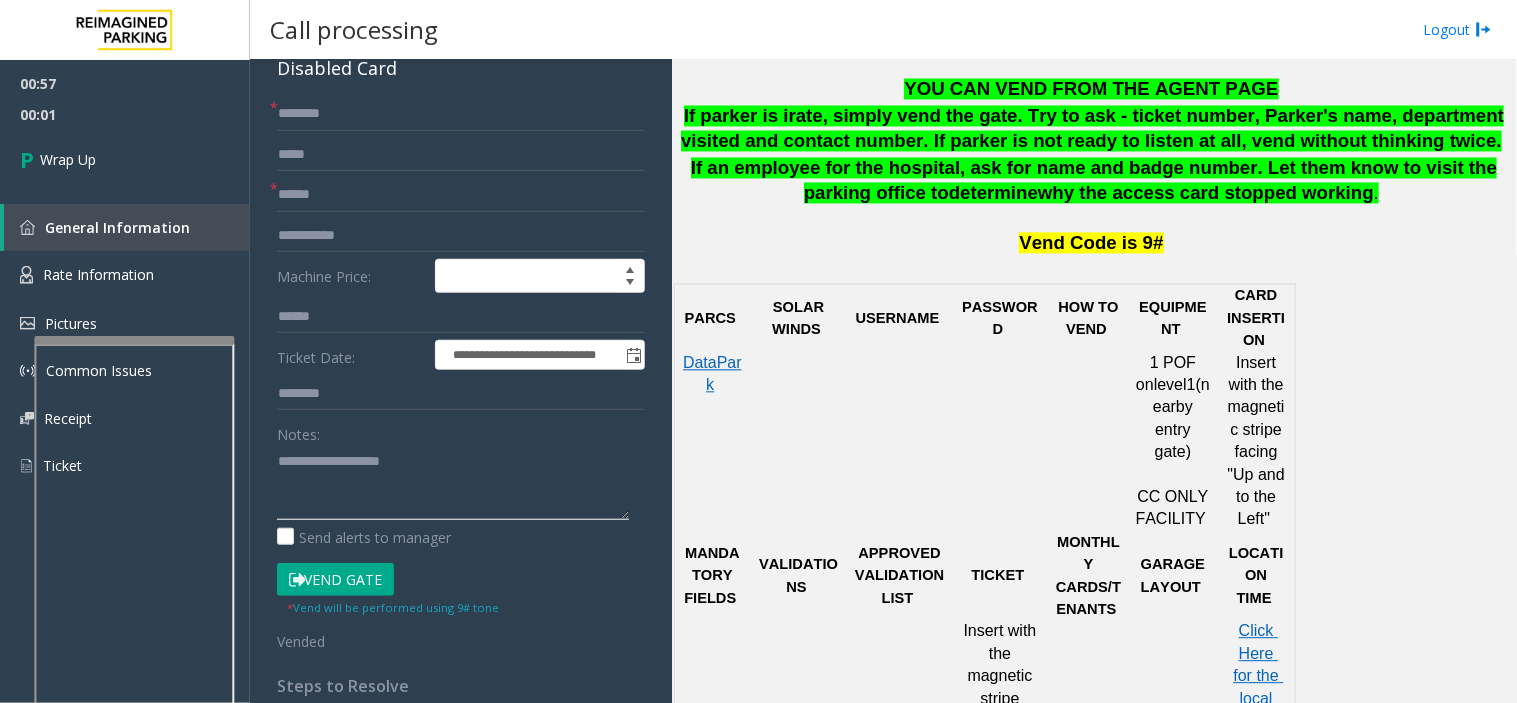 scroll, scrollTop: 666, scrollLeft: 0, axis: vertical 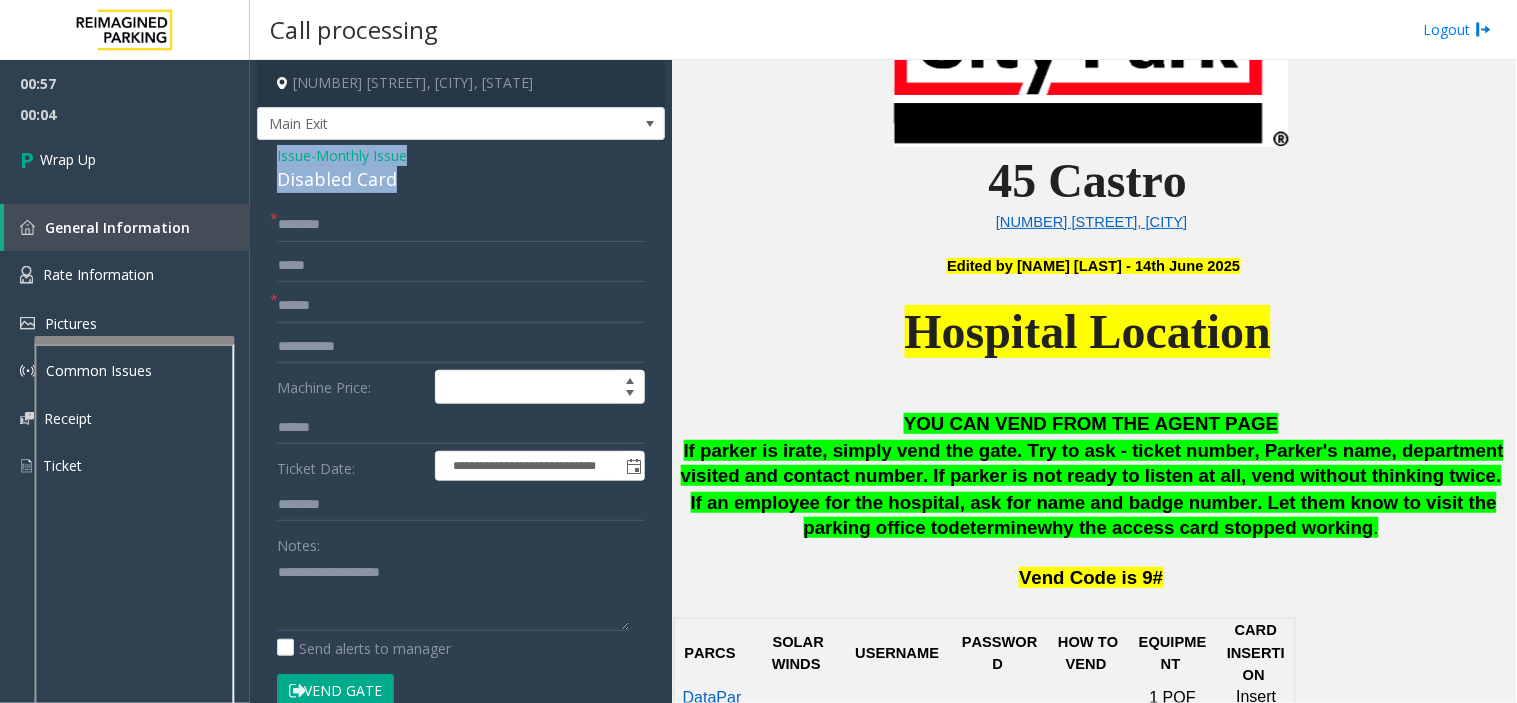 drag, startPoint x: 263, startPoint y: 154, endPoint x: 413, endPoint y: 190, distance: 154.25952 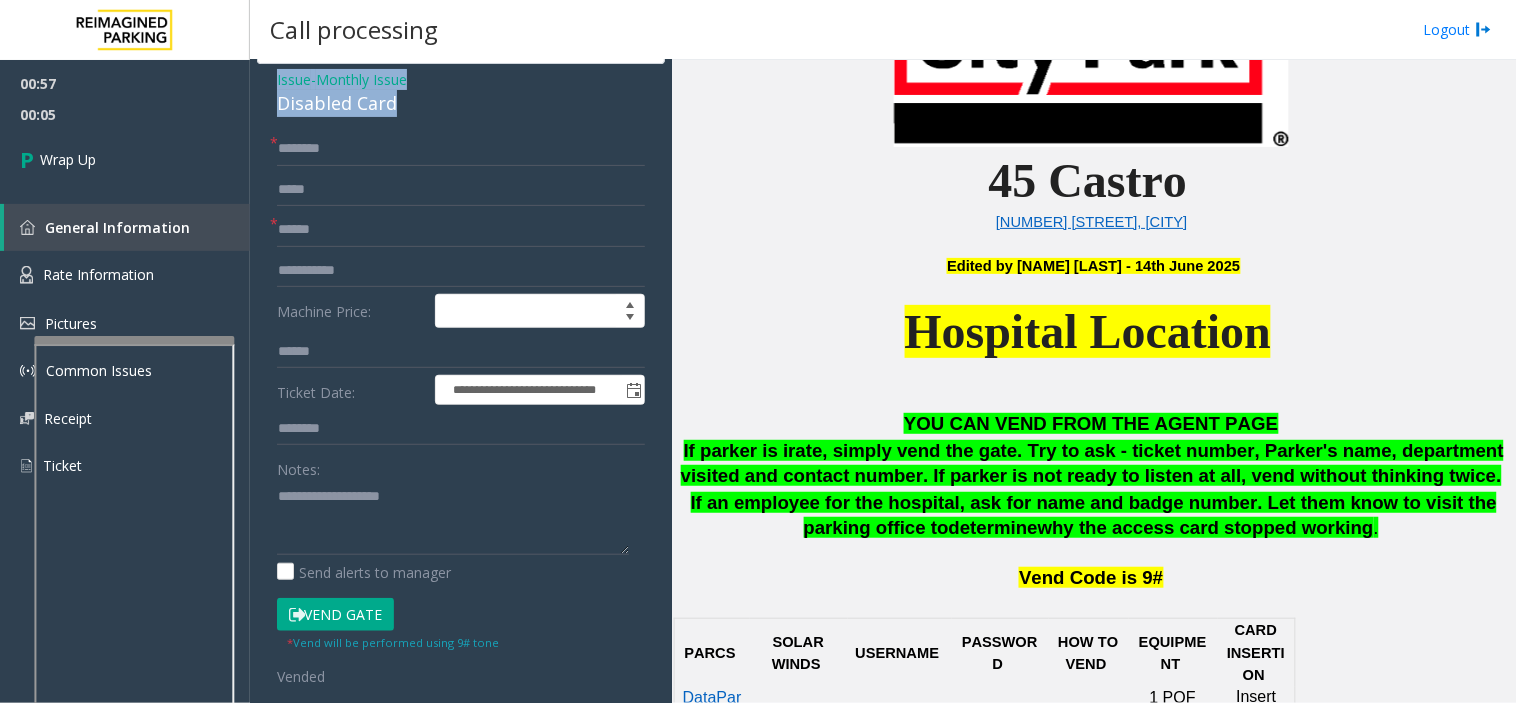 scroll, scrollTop: 111, scrollLeft: 0, axis: vertical 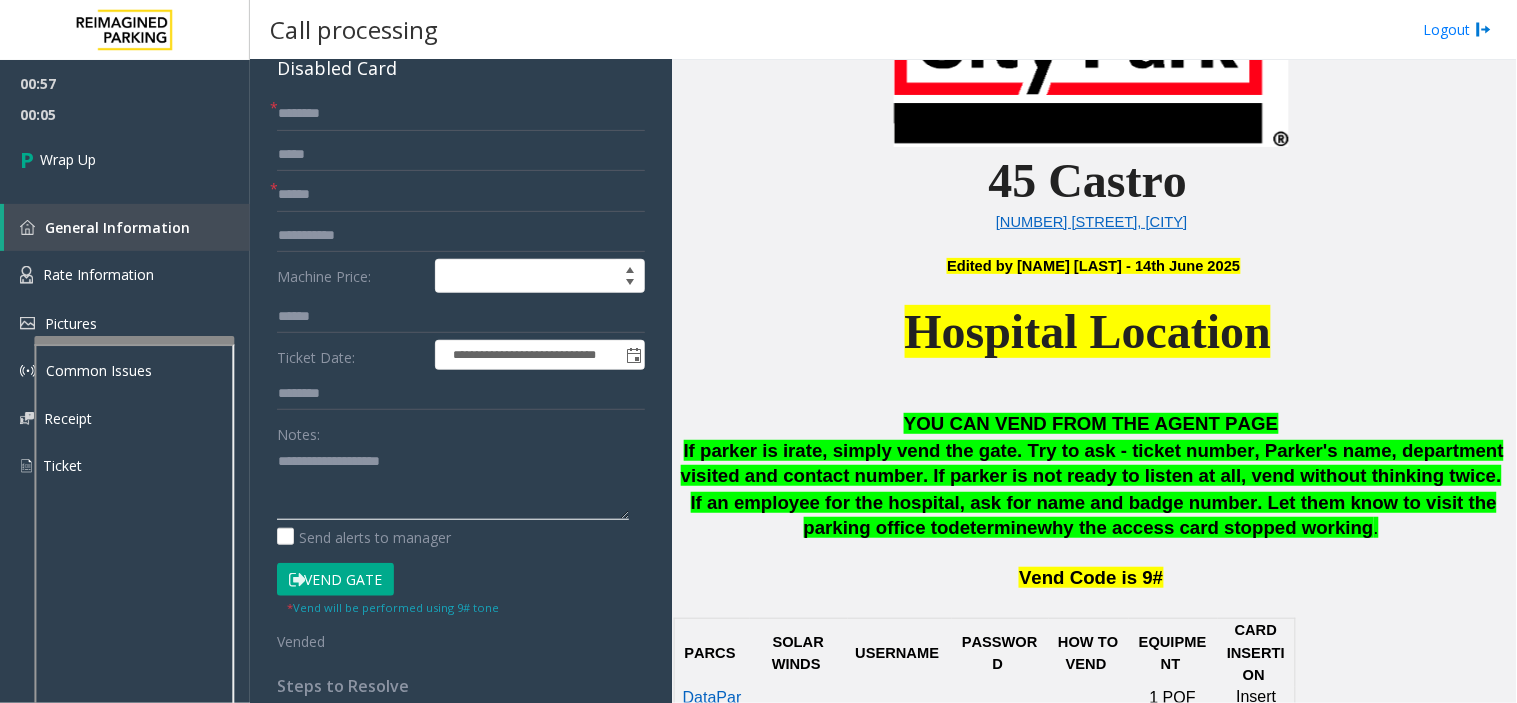 click 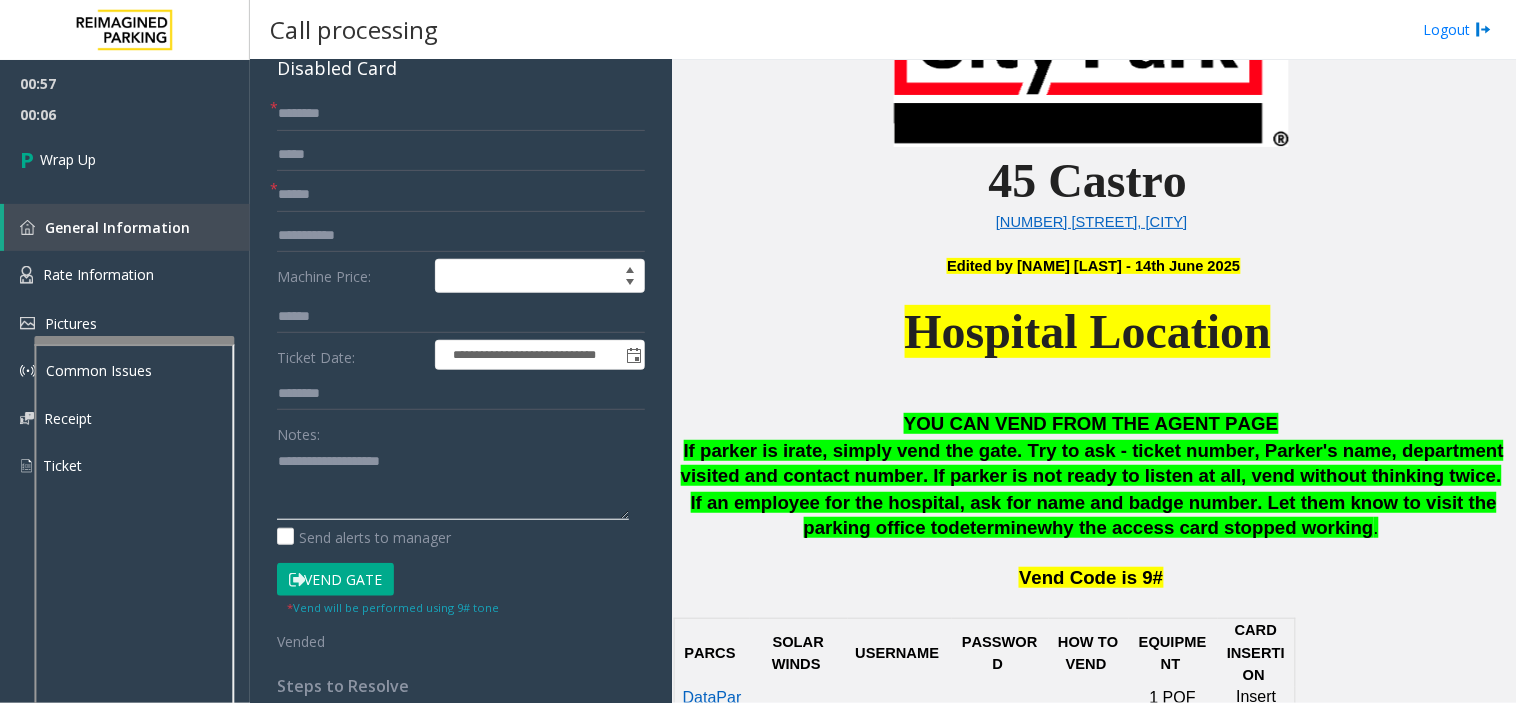 paste on "**********" 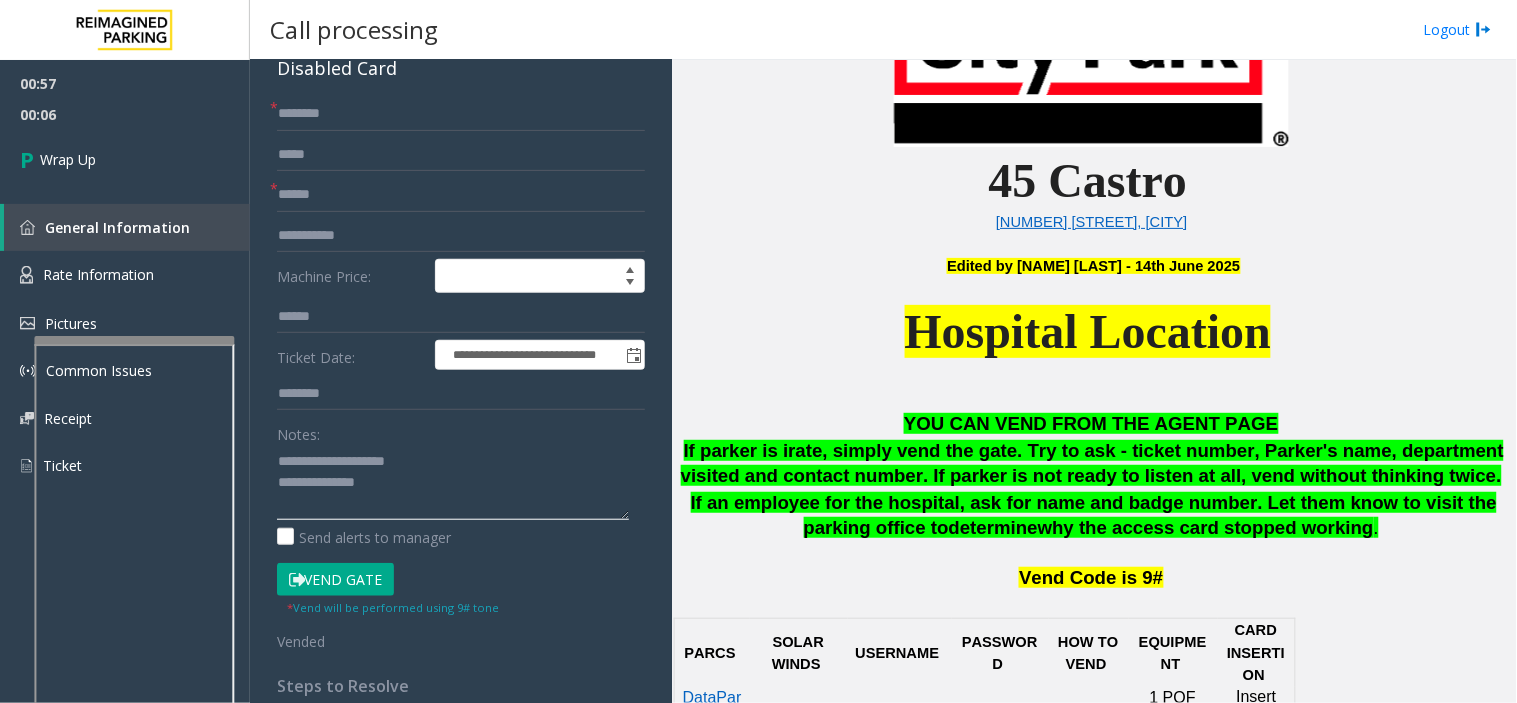 scroll, scrollTop: 14, scrollLeft: 0, axis: vertical 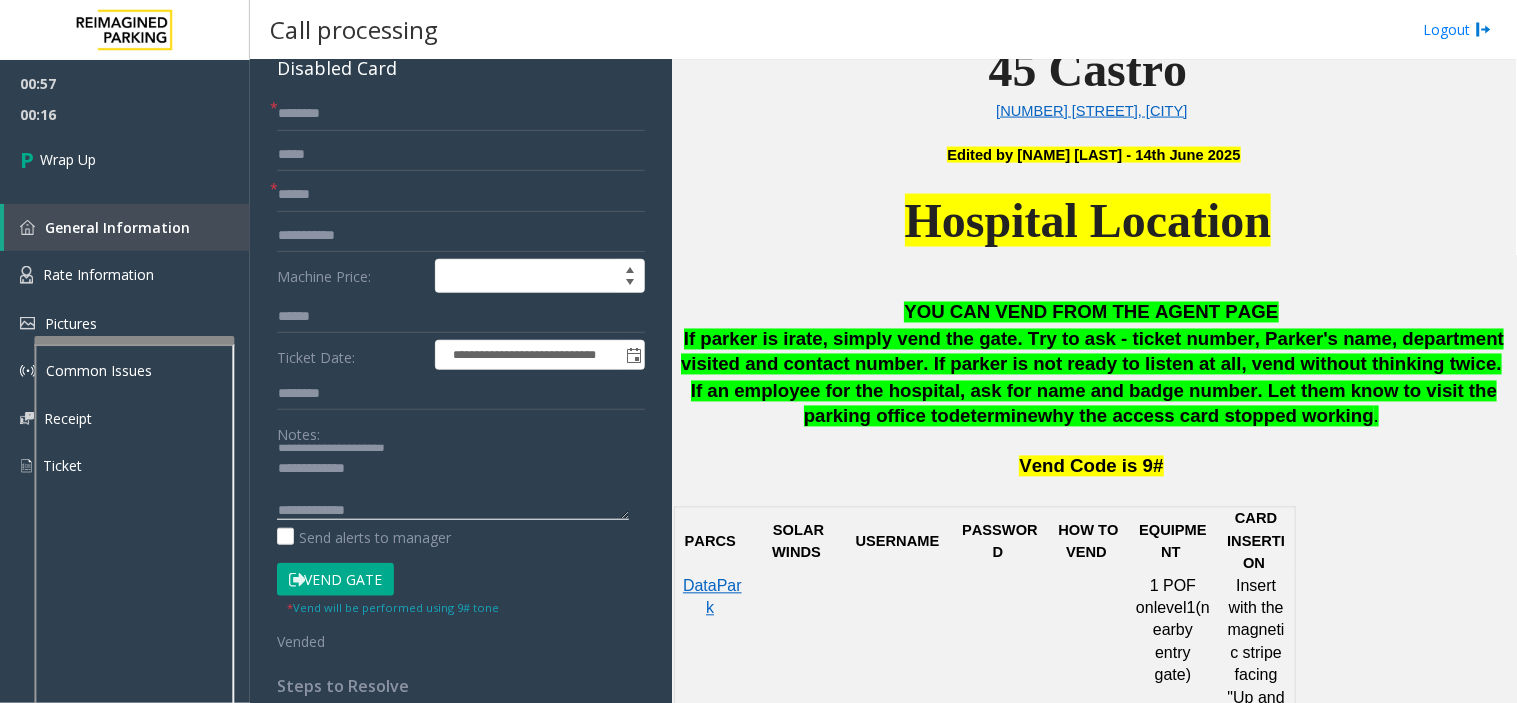 click 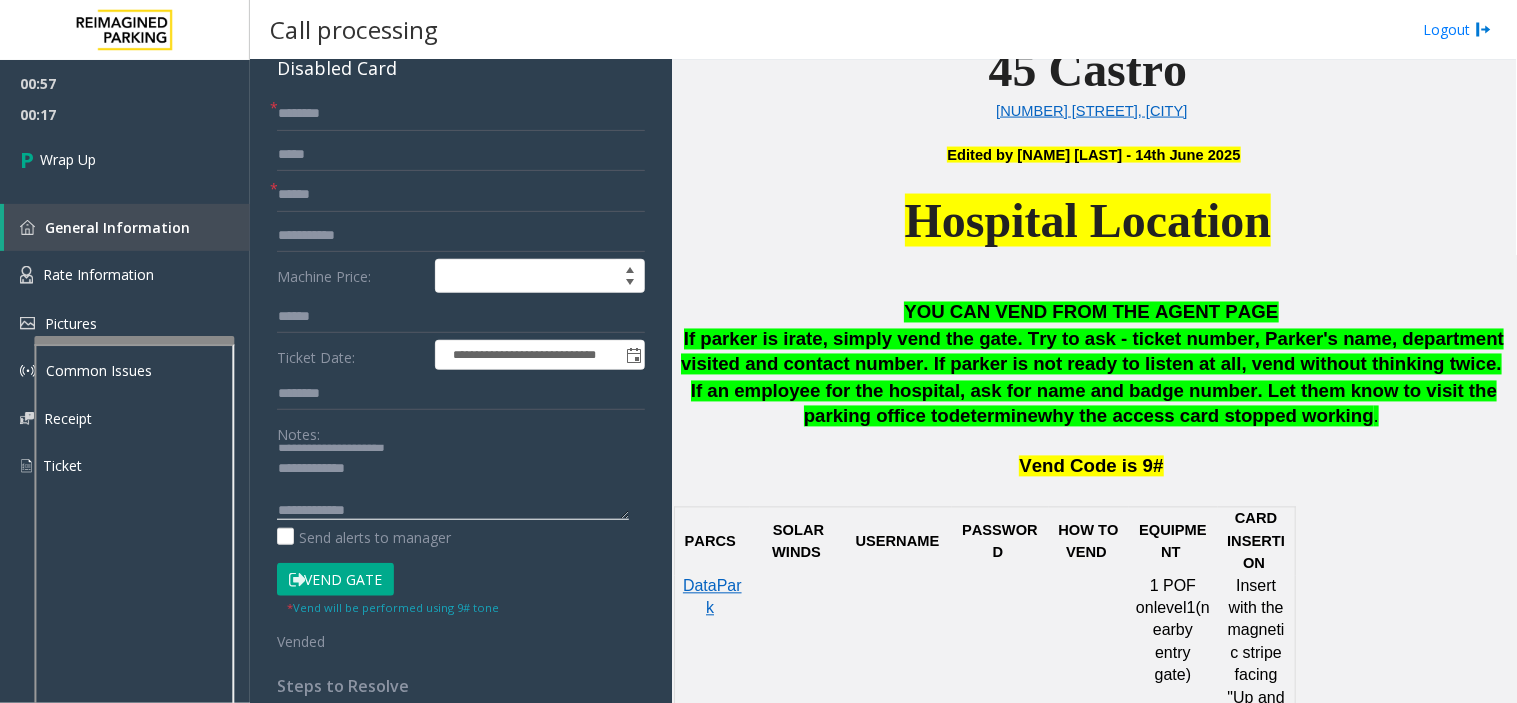 paste on "**********" 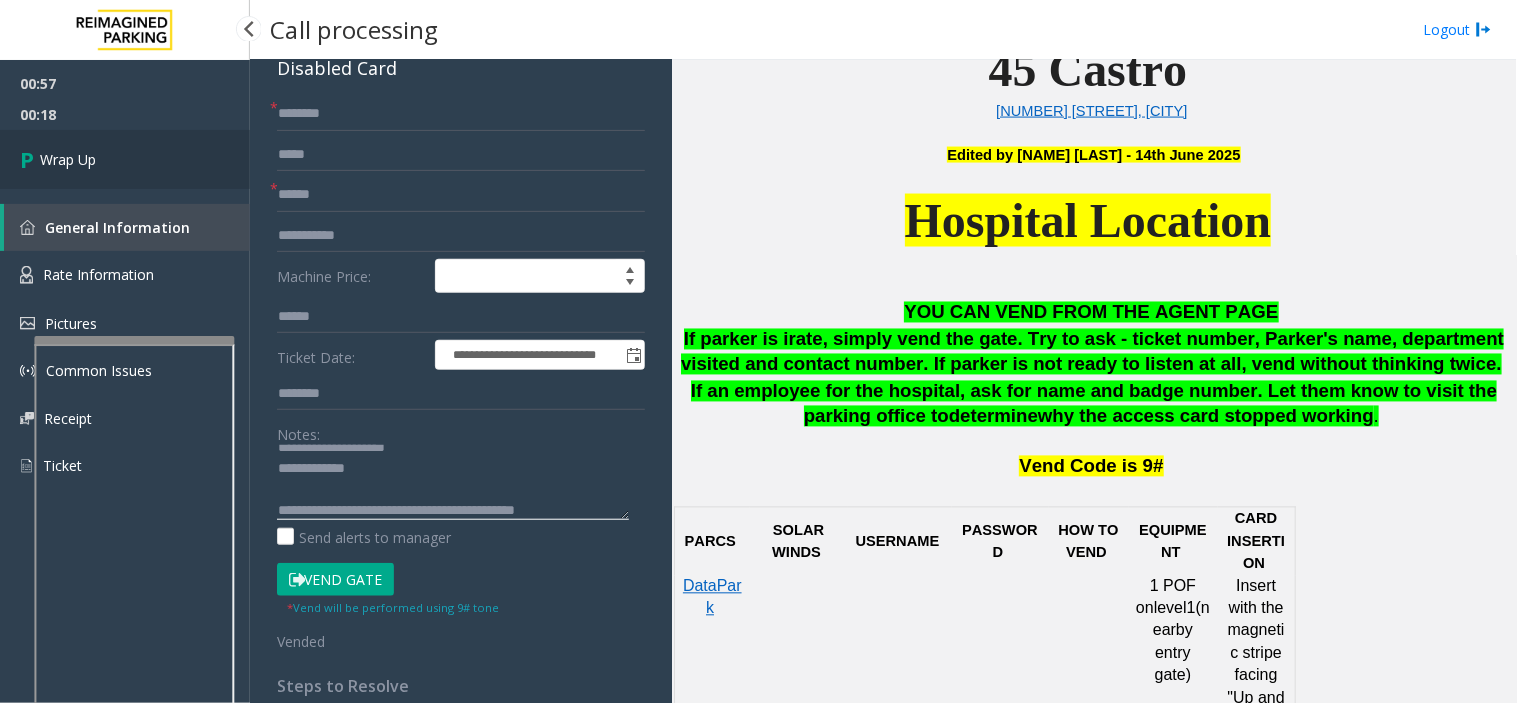 type on "**********" 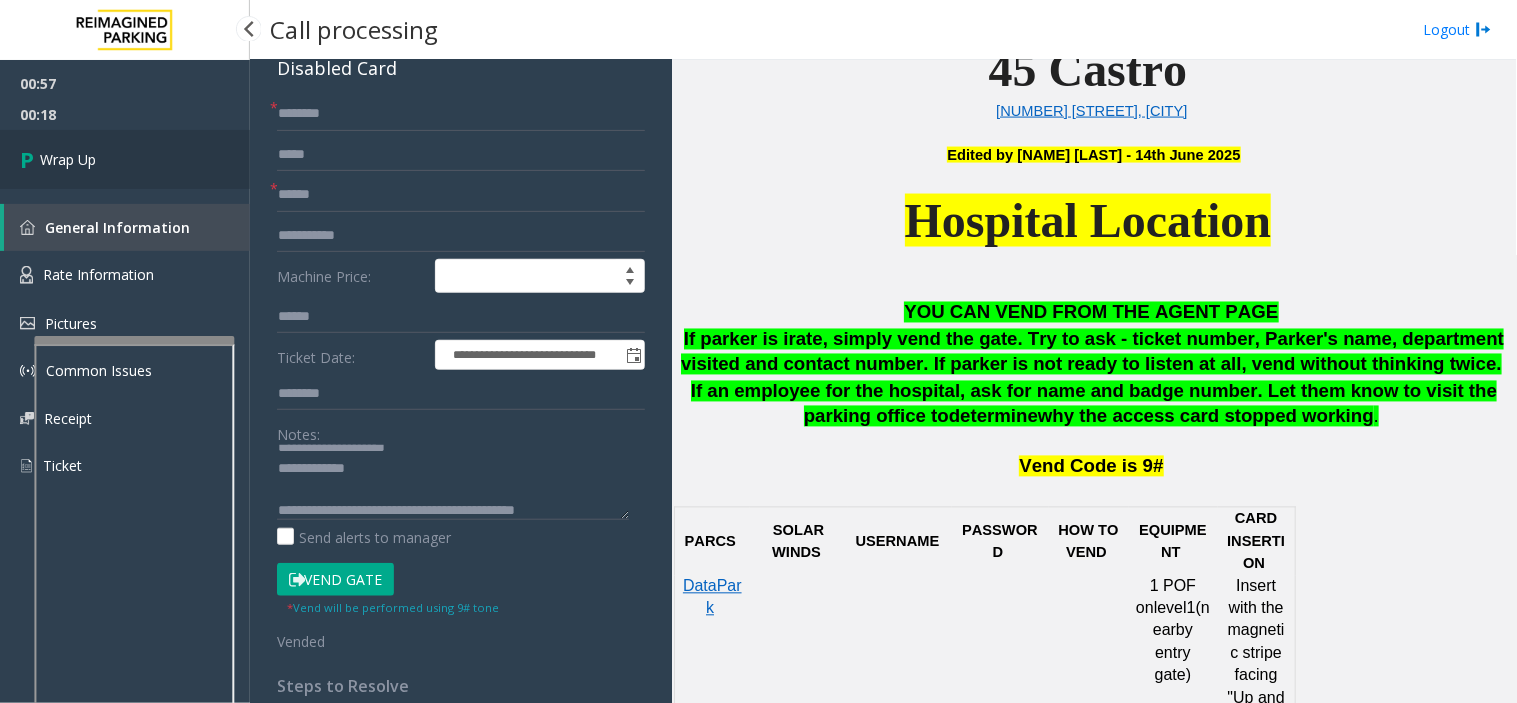 click on "Wrap Up" at bounding box center [125, 159] 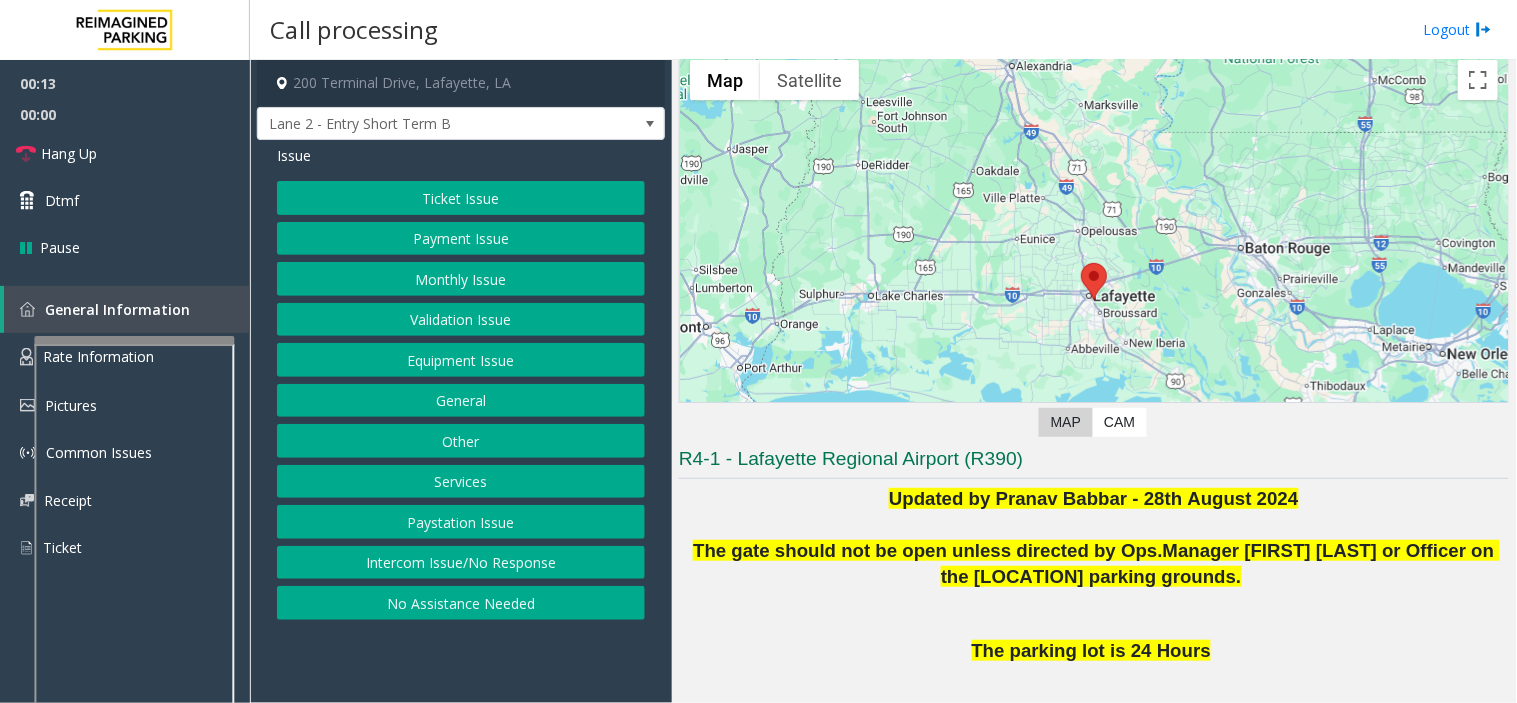 scroll, scrollTop: 111, scrollLeft: 0, axis: vertical 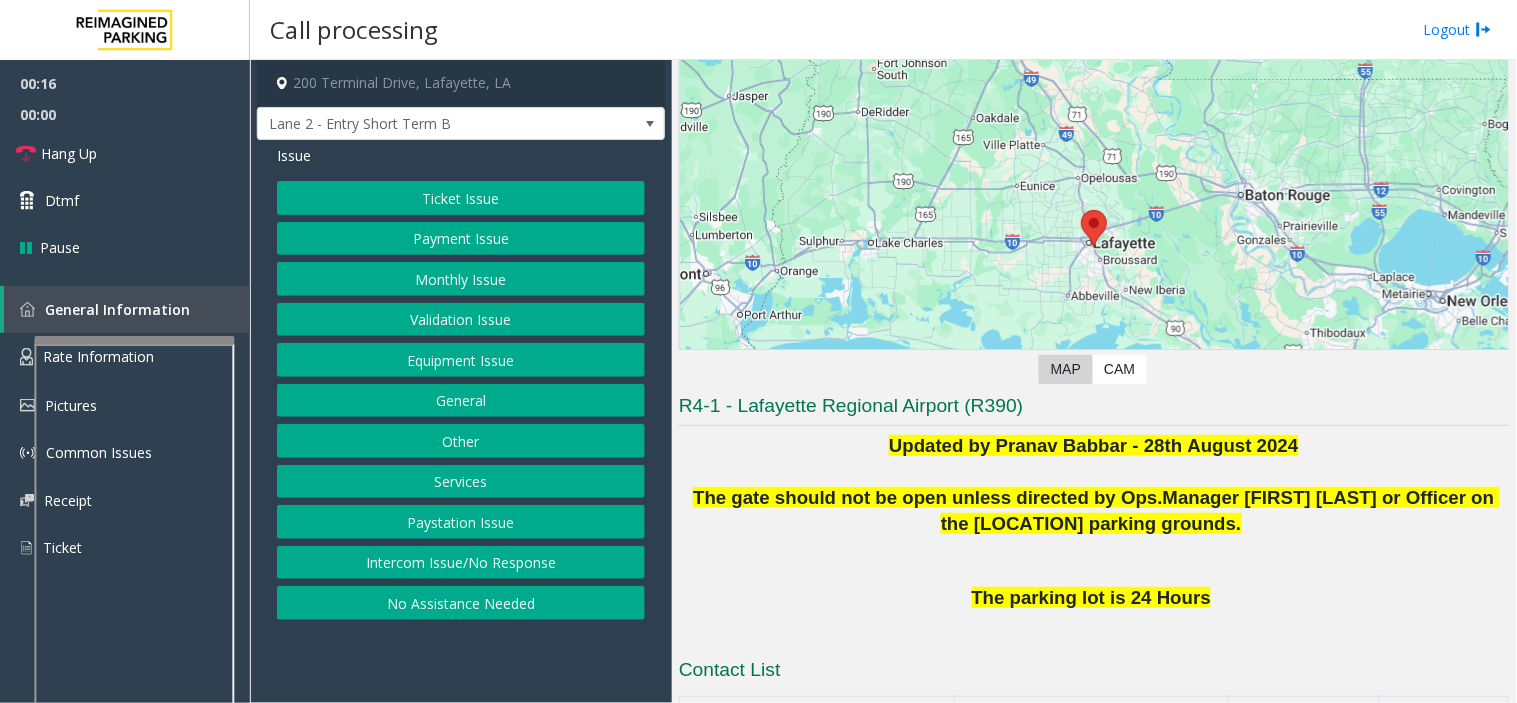 click on "Intercom Issue/No Response" 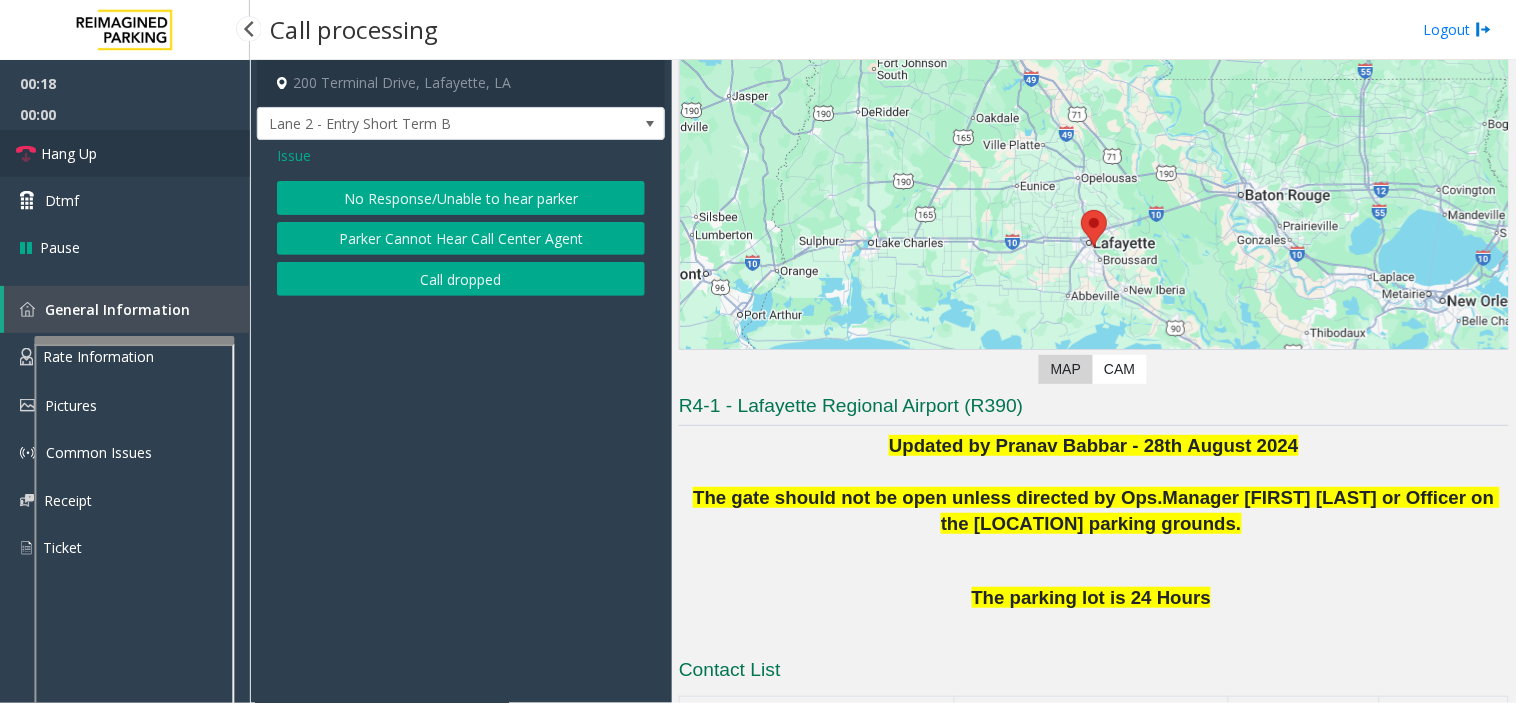 click on "Hang Up" at bounding box center (125, 153) 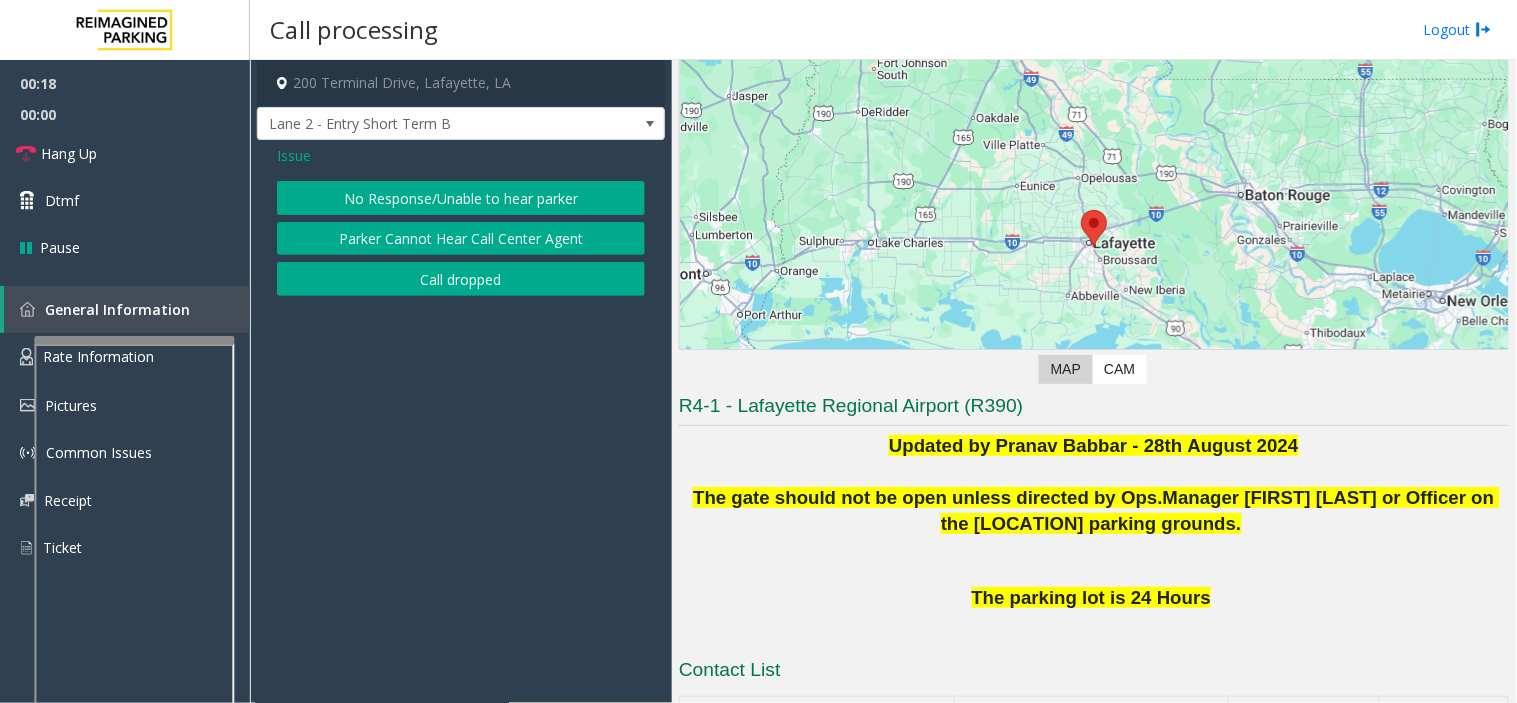 click on "No Response/Unable to hear parker" 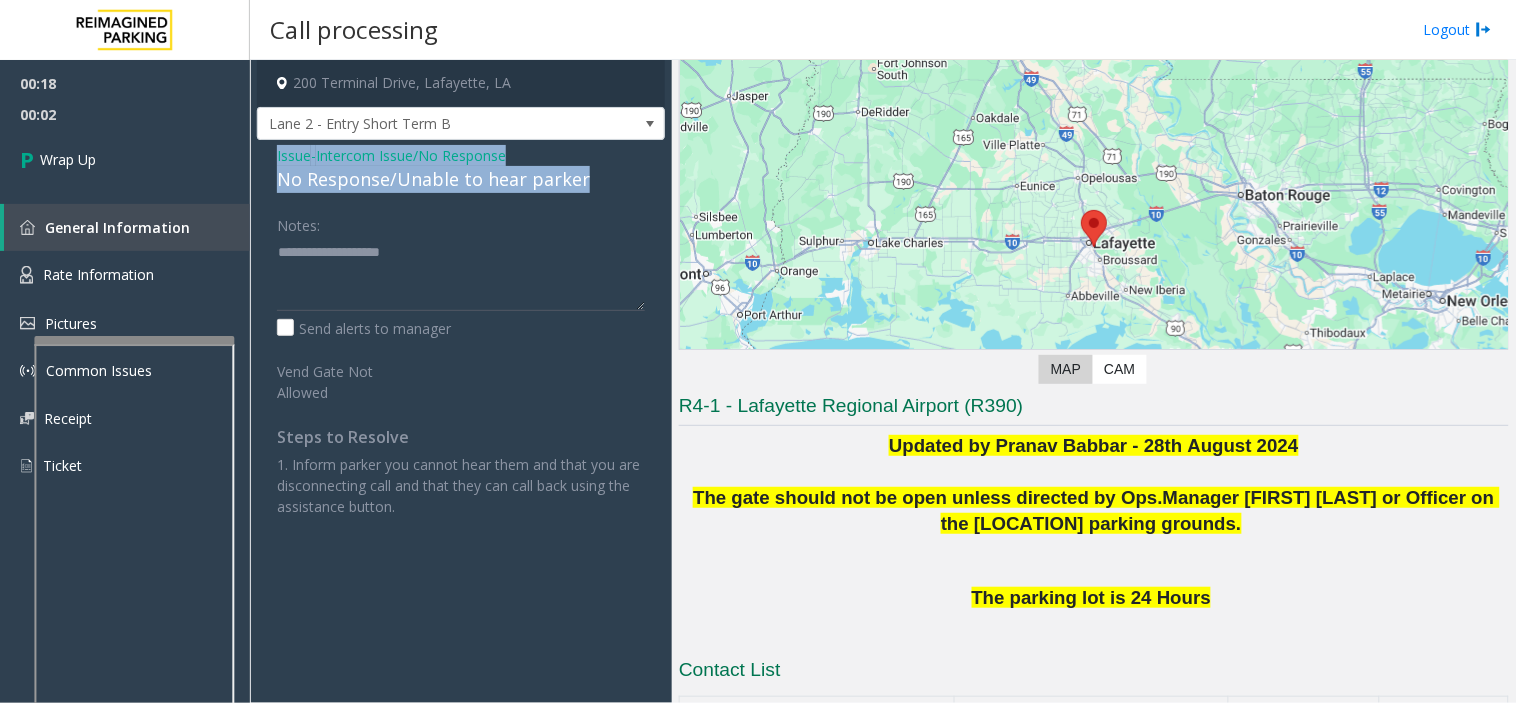 drag, startPoint x: 258, startPoint y: 153, endPoint x: 583, endPoint y: 181, distance: 326.20392 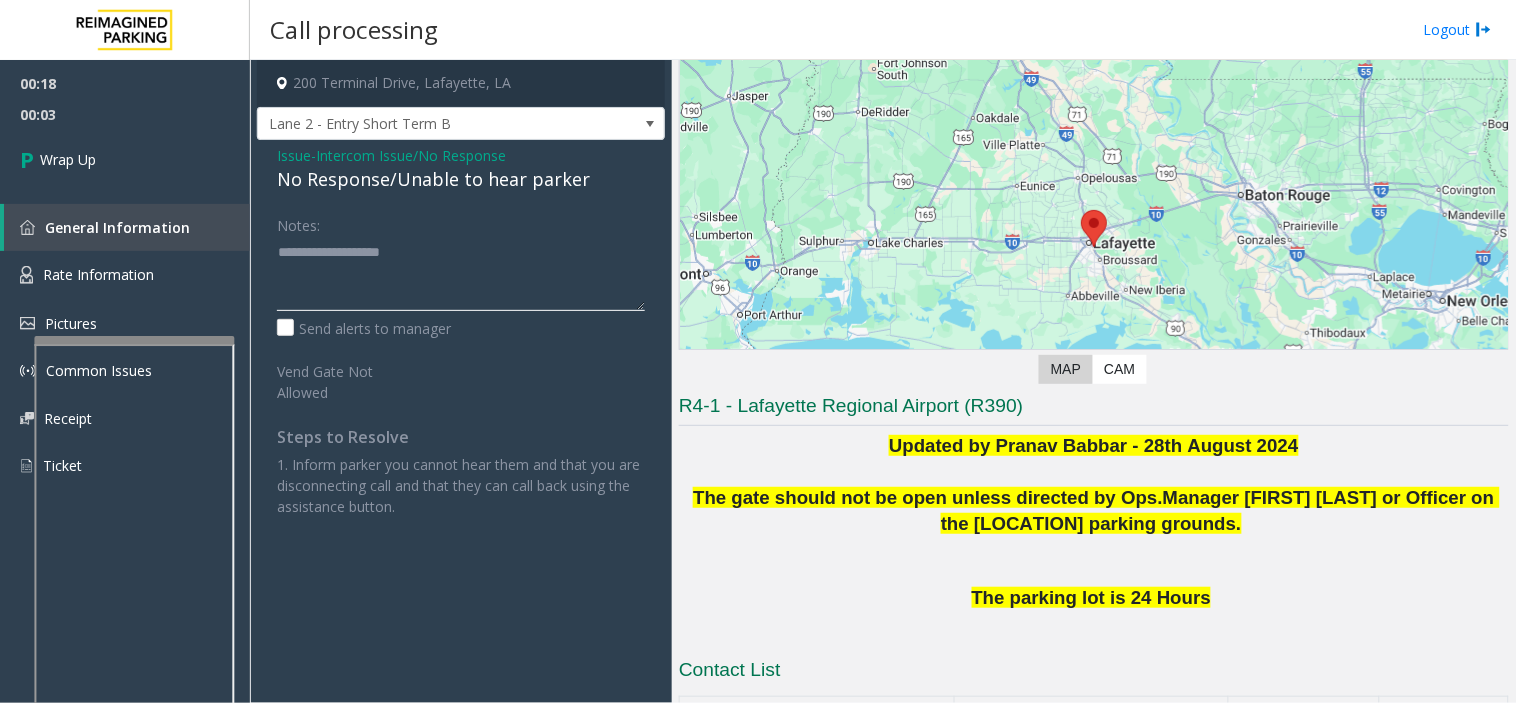 click 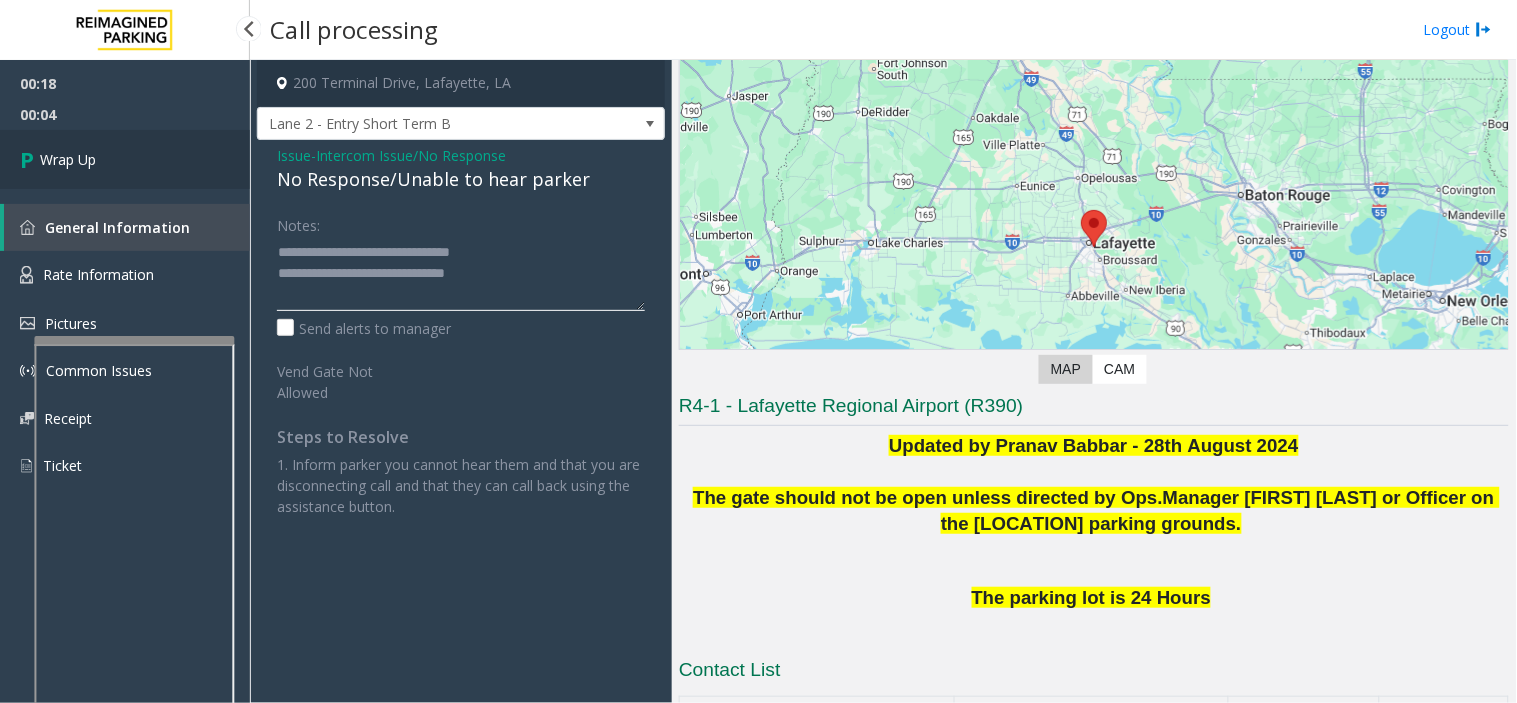 type on "**********" 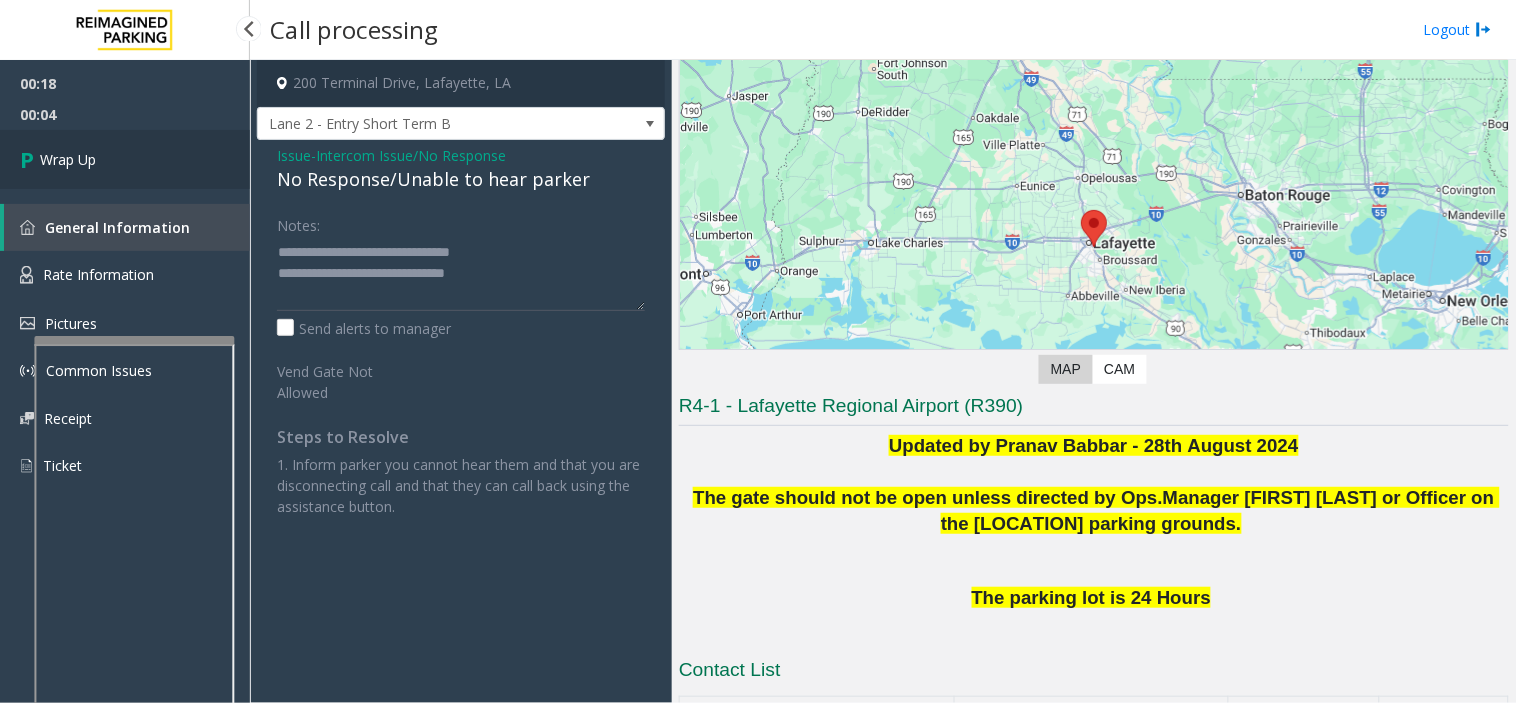 click on "Wrap Up" at bounding box center (68, 159) 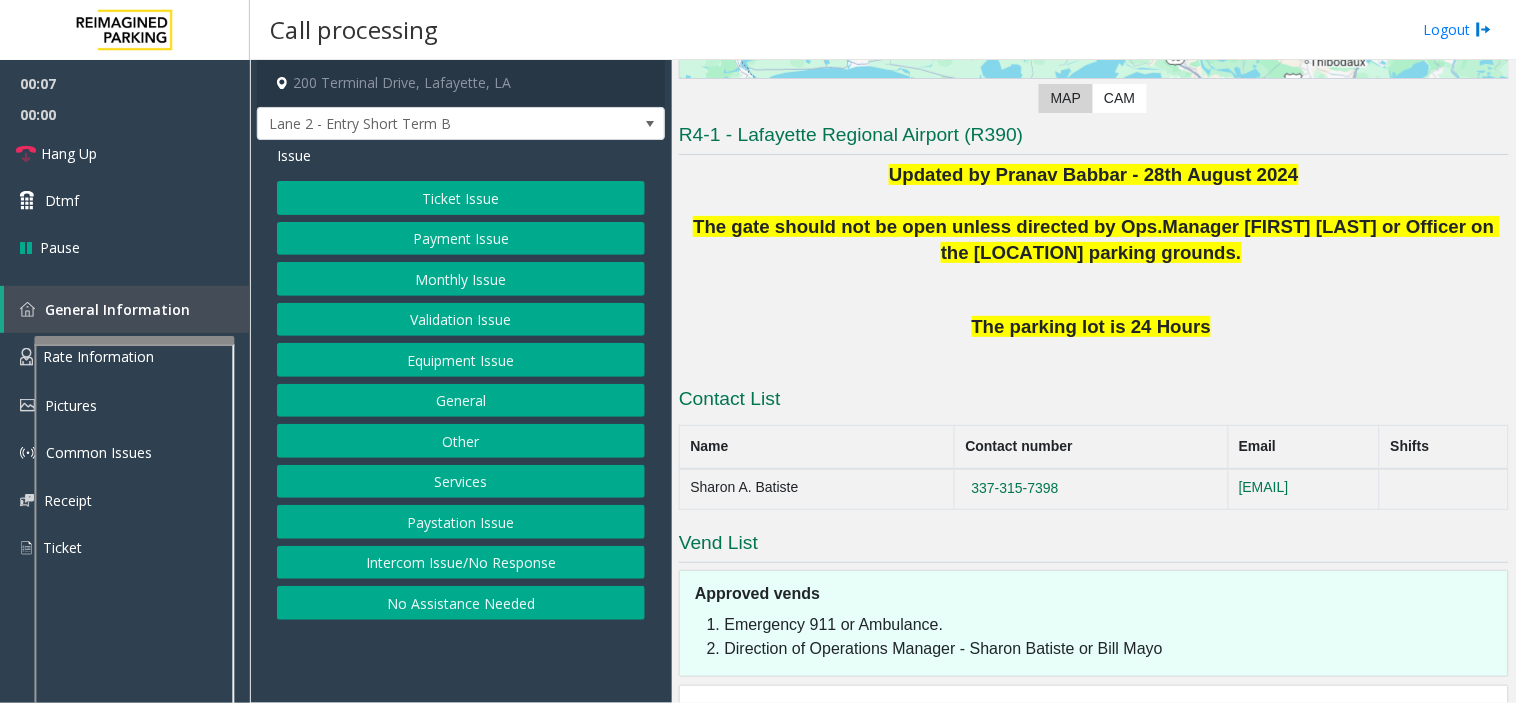 scroll, scrollTop: 333, scrollLeft: 0, axis: vertical 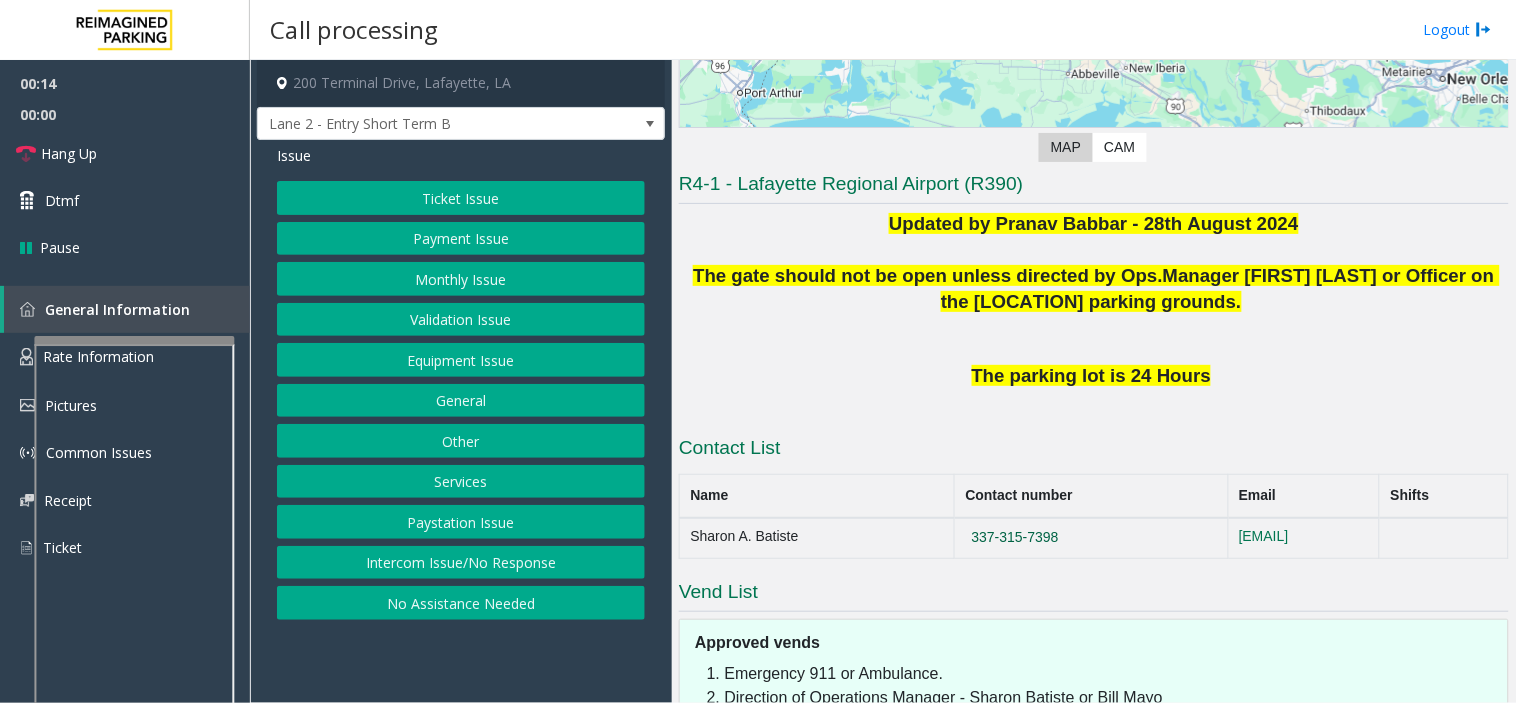 drag, startPoint x: 1004, startPoint y: 527, endPoint x: 883, endPoint y: 527, distance: 121 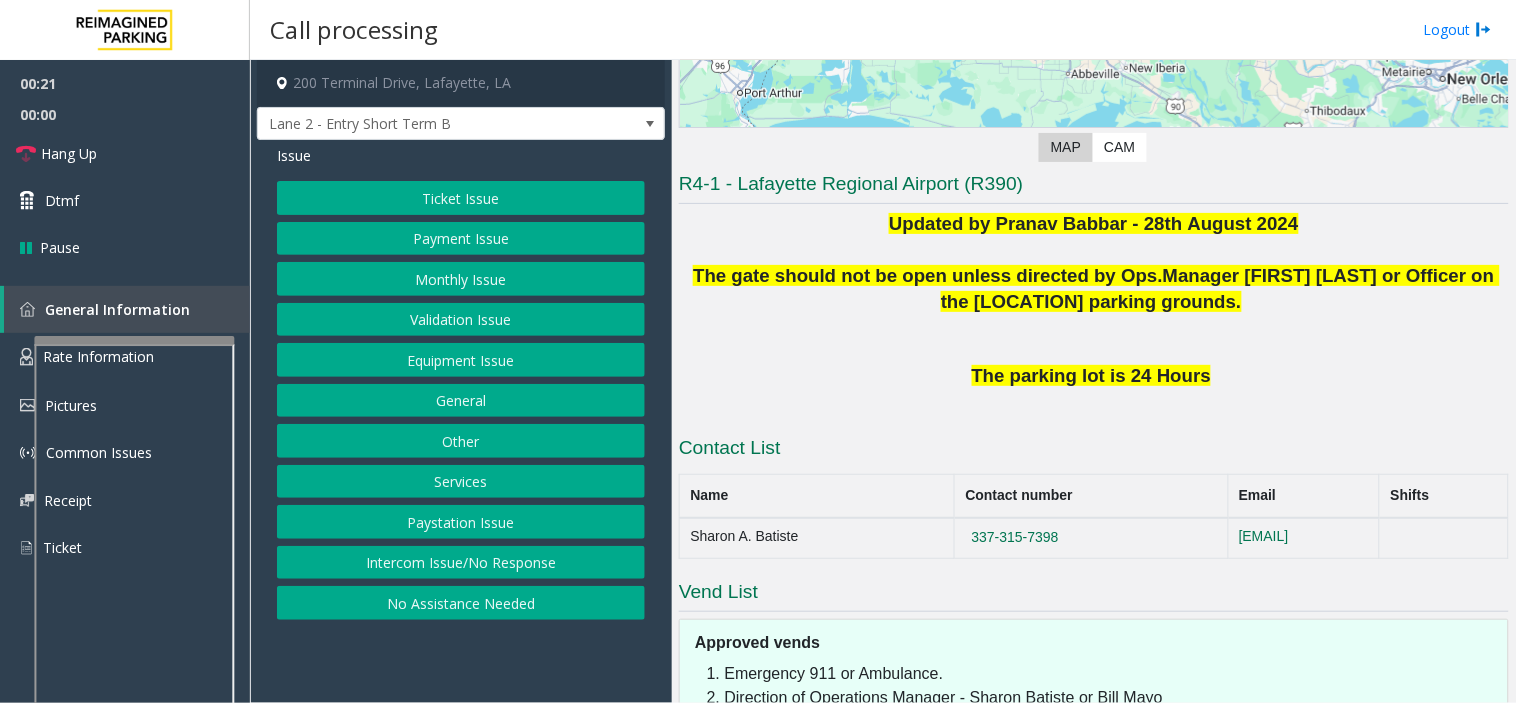 click on "Contact List" 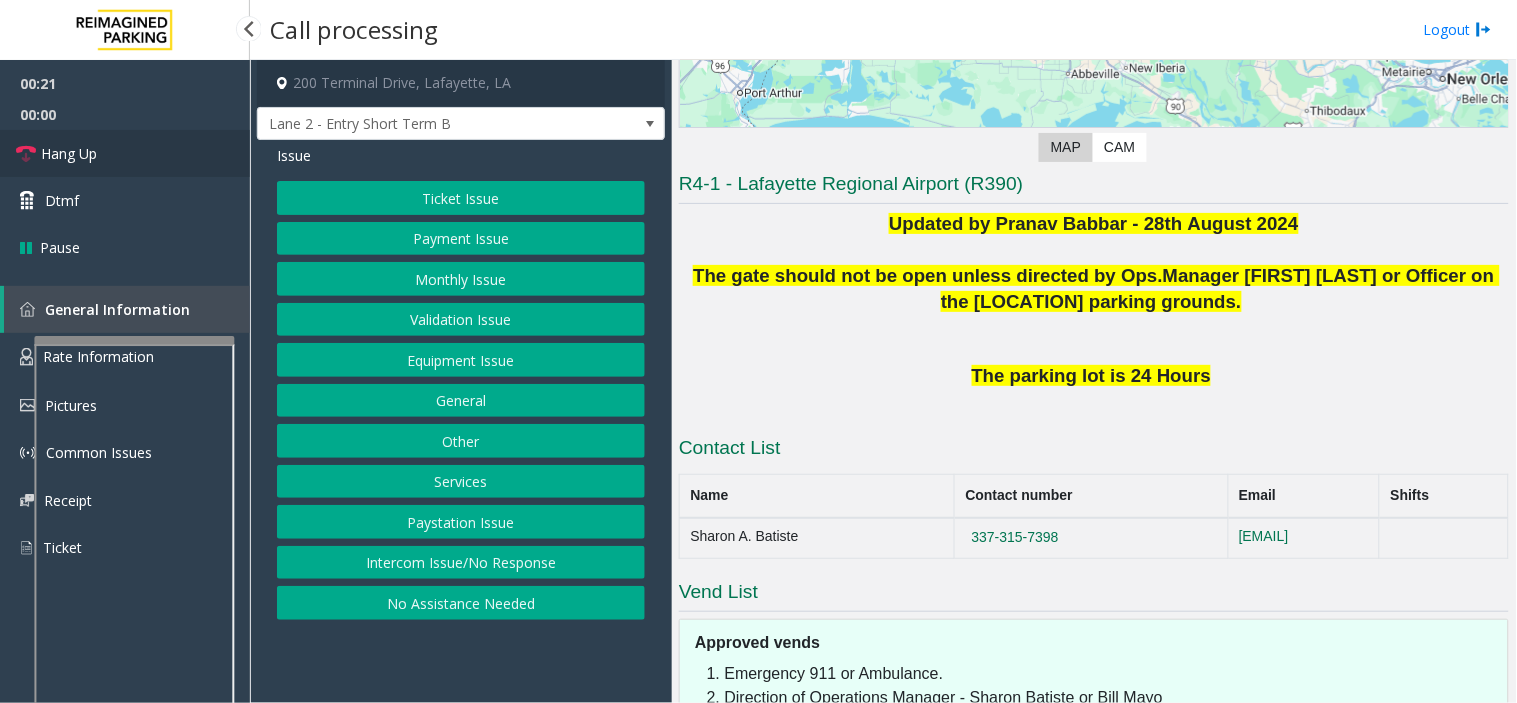 click on "Hang Up" at bounding box center (125, 153) 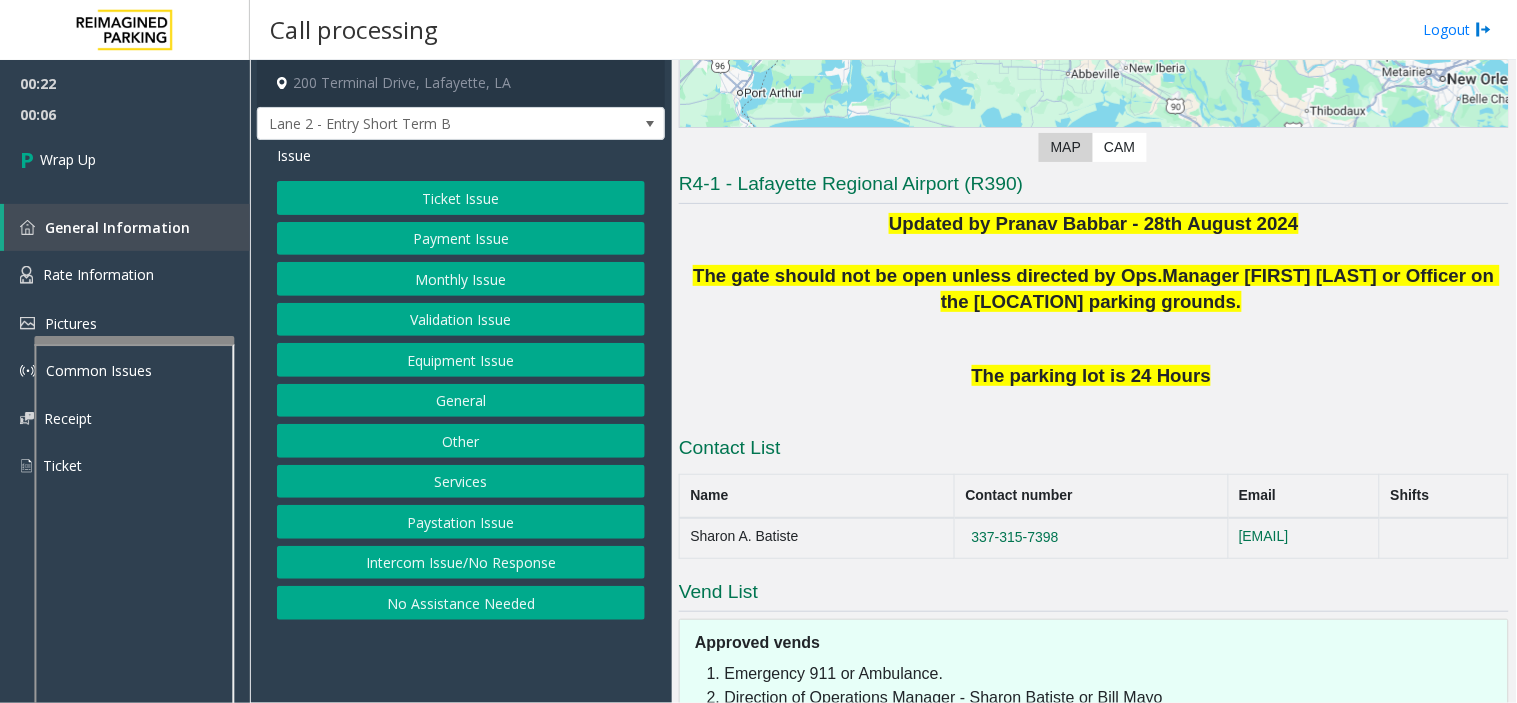click on "Ticket Issue" 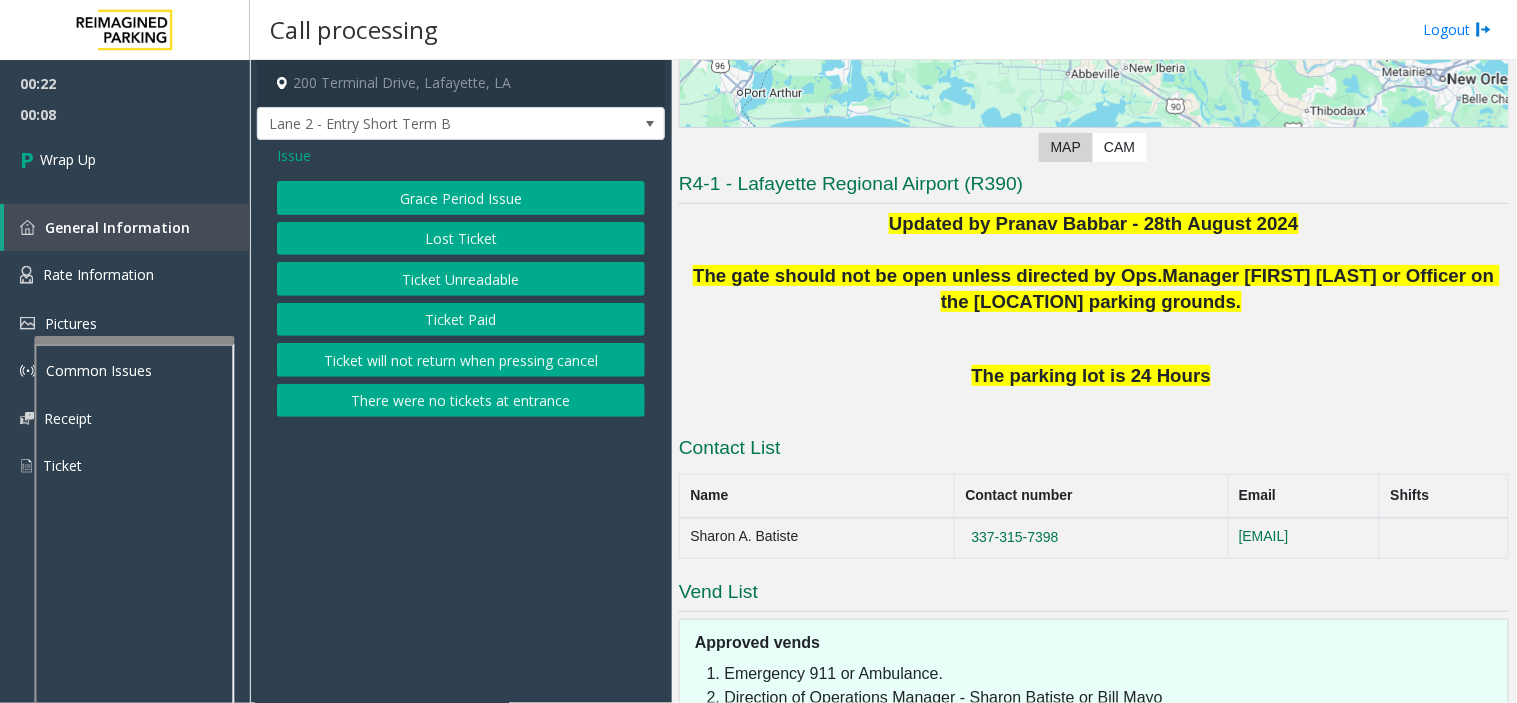 click on "There were no tickets at entrance" 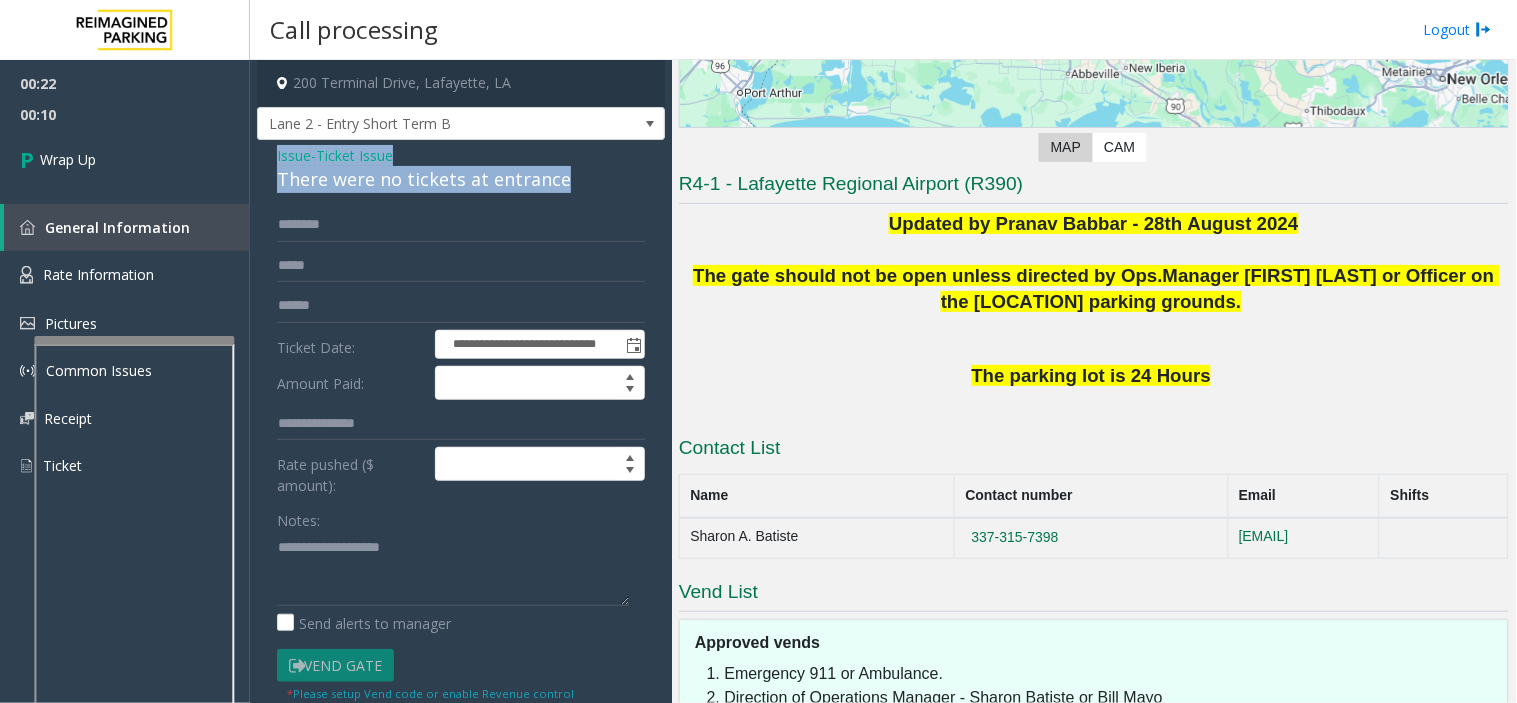 drag, startPoint x: 268, startPoint y: 142, endPoint x: 582, endPoint y: 195, distance: 318.44153 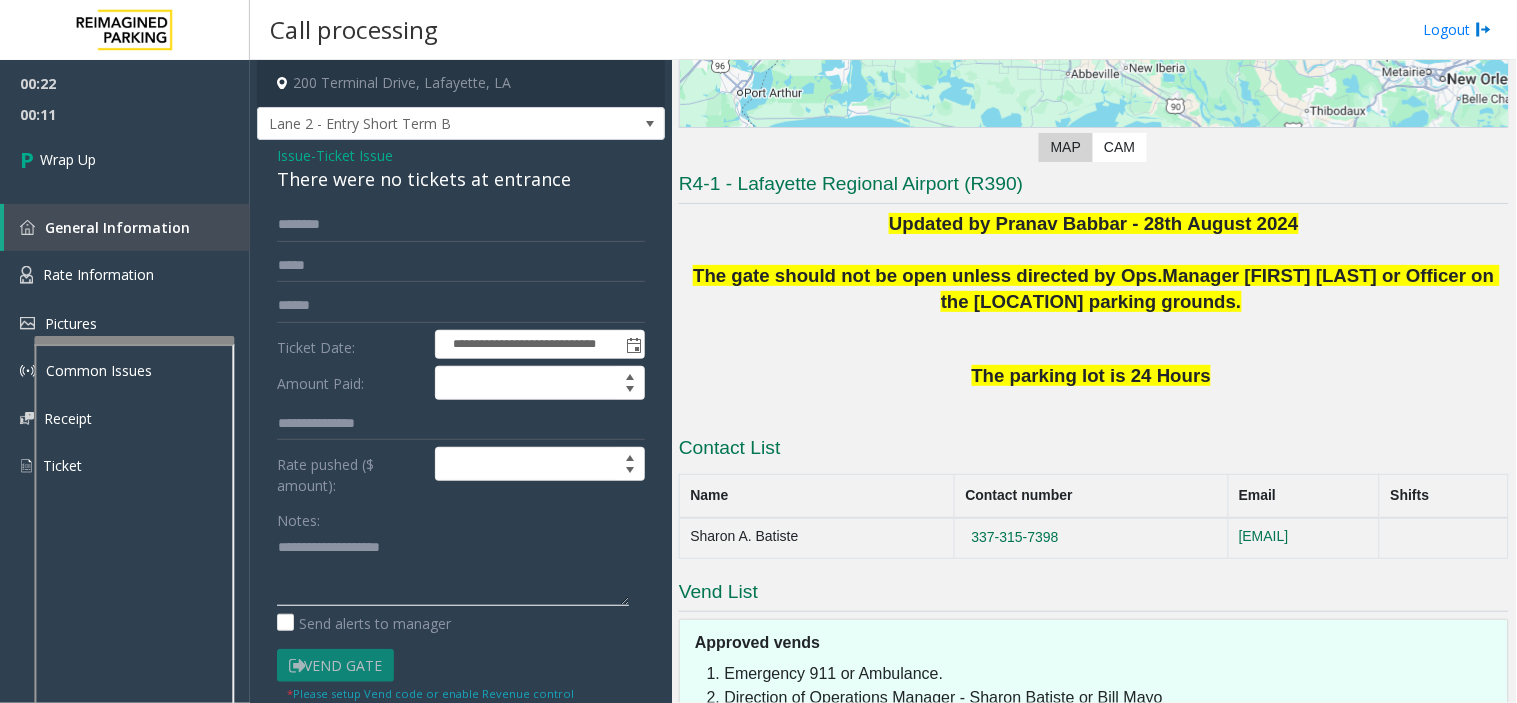 click 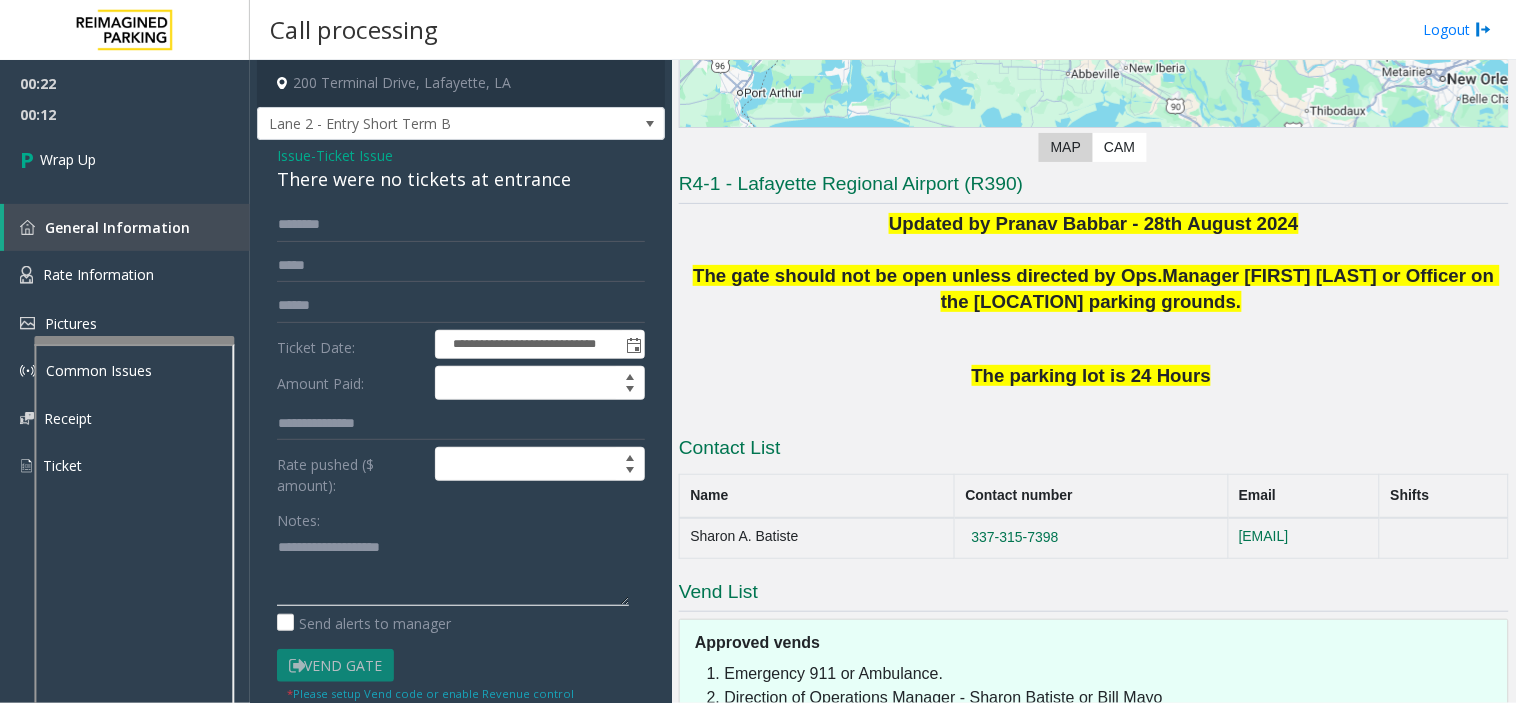 paste on "**********" 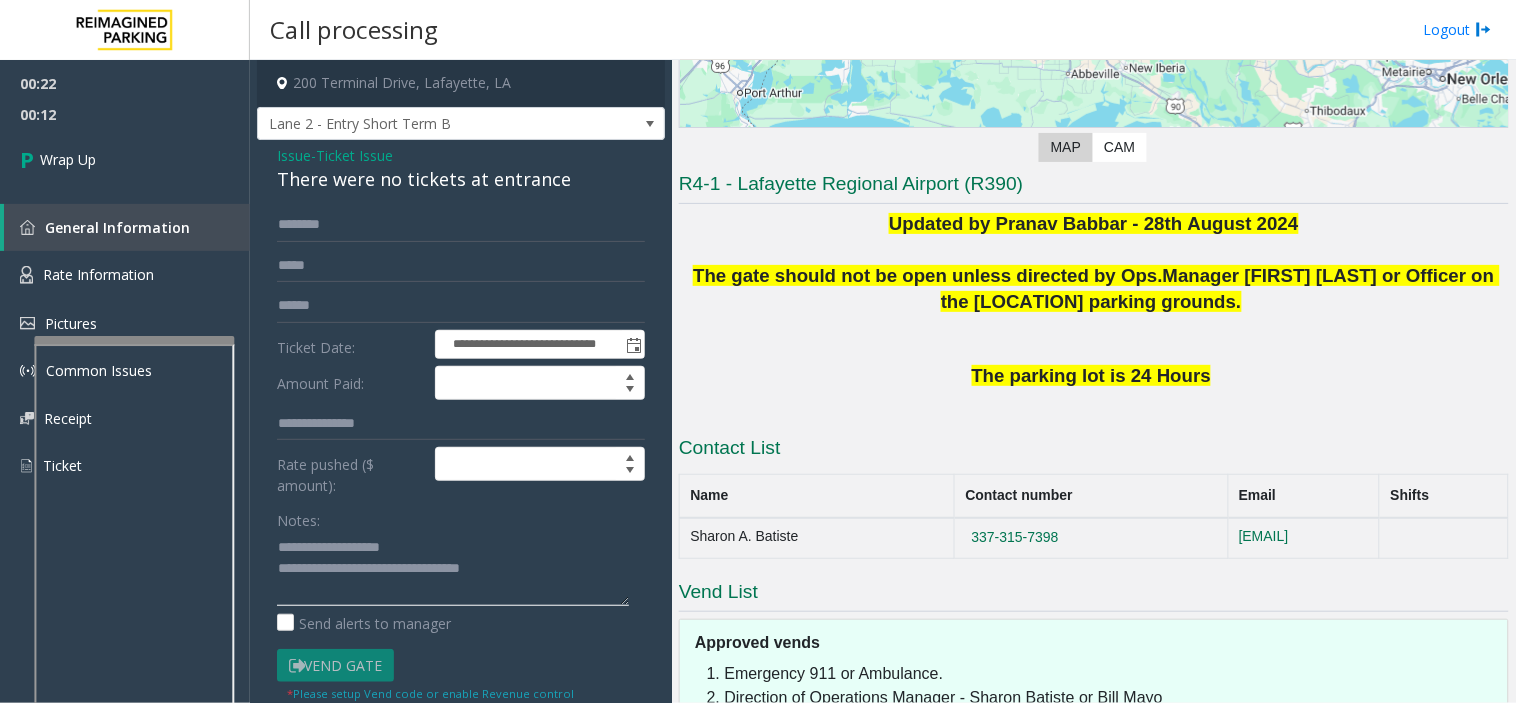 scroll, scrollTop: 34, scrollLeft: 0, axis: vertical 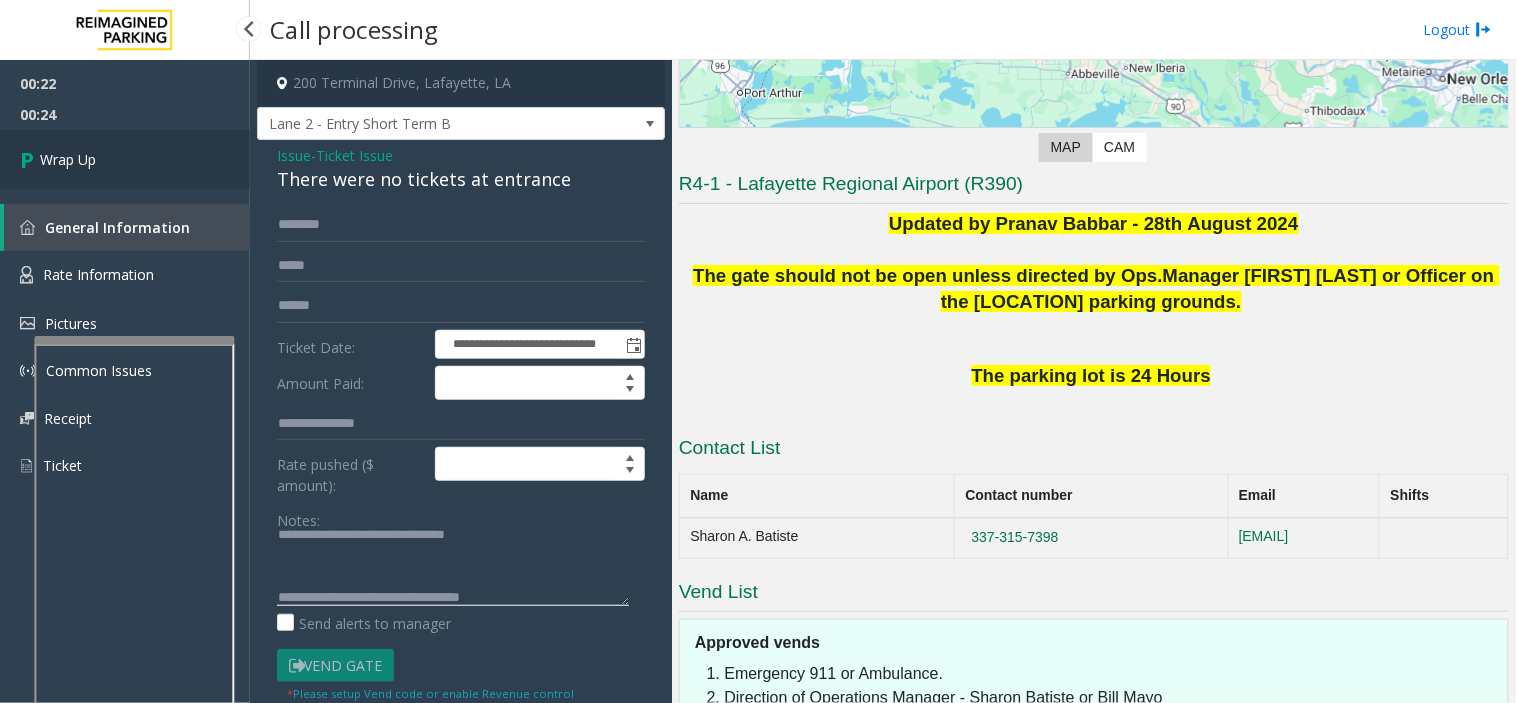 type on "**********" 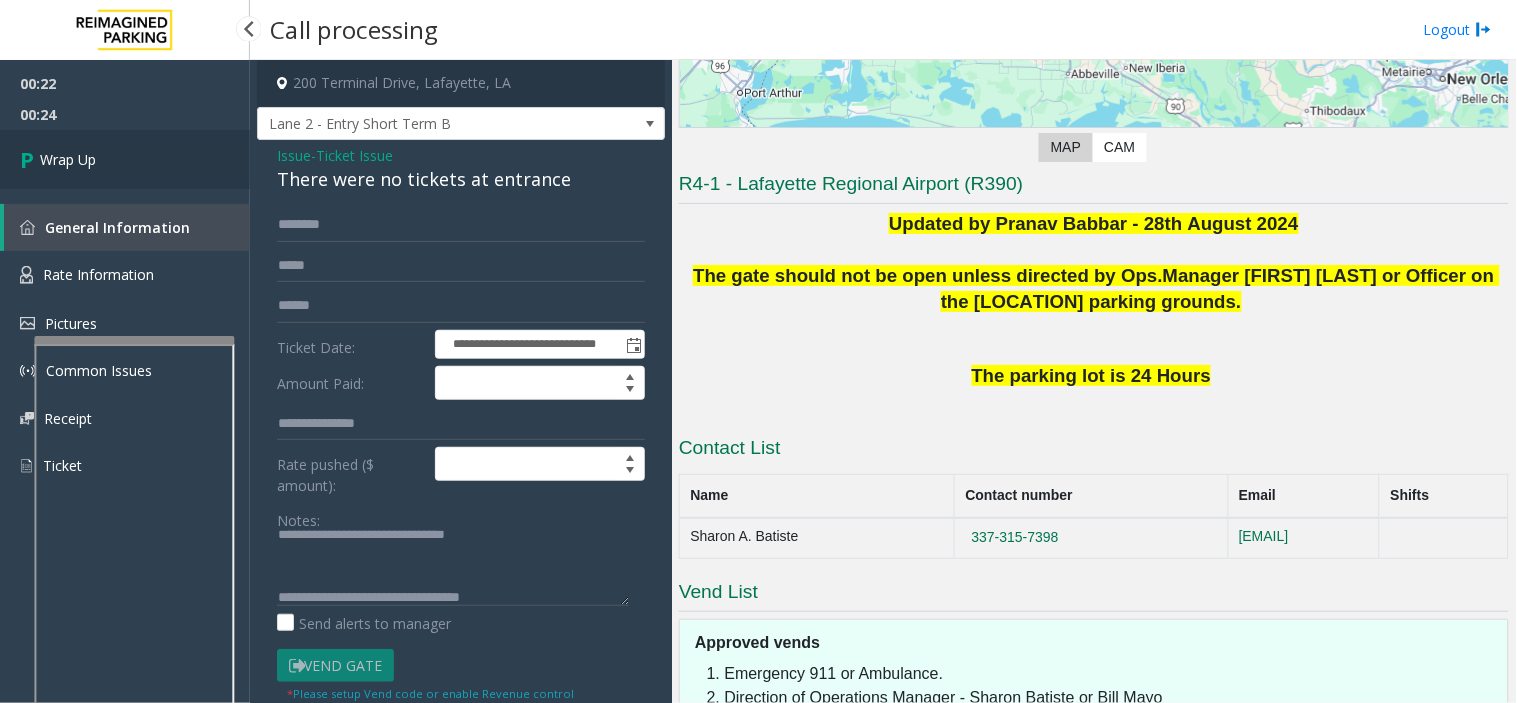 click on "Wrap Up" at bounding box center [125, 159] 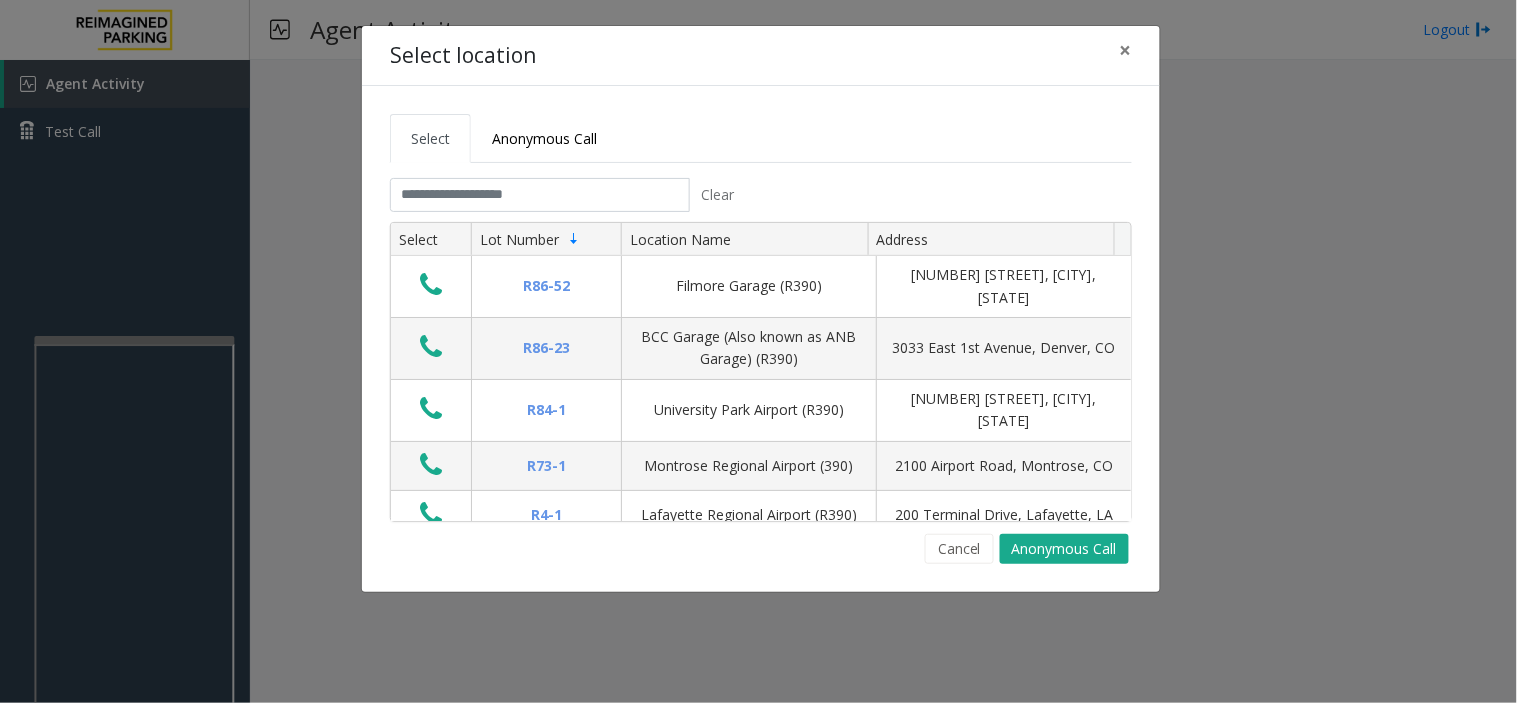click on "Clear Select Lot Number Location Name Address R86-52 Filmore Garage (R390) 175 Milwaukee Street, Denver, CO R86-23 BCC Garage (Also known as ANB Garage) (R390)  3033 East 1st Avenue, Denver, CO R84-1 University Park Airport (R390) 2493 Fox Hill Road, State College, PA R73-1 Montrose Regional Airport (390) 2100 Airport Road, Montrose, CO R4-1 Lafayette Regional Airport (R390) 200 Terminal Drive, Lafayette, LA R31-35 Sunset Corporate Campus (R390) 13920 Southeast Eastgate Way, Bellevue, WA R31-3 Bell Street Garage (R390) 2323 Elliott Avenue, Seattle, WA R31-3 Bellevue Technology Center (R390) 2125 158th Court Northeast, Bellevue, WA R31-1 Meydenbauer Center (MBC)(R390) 11100 Northeast 6th Street, Bellevue, WA R30-259 Cherry Hill (R390) 511 16th Avenue, Seattle, WA R30-259 First (1st) Hill Medical Pavilion (R390) 1124 Columbia Street, Seattle, WA R30-216 G2 Garage (R390) 5601 6th Avenue South, Seattle, WA R30-204 Pacific Tower West Garage (R390) 1200 12th Avenue South, Seattle, WA R30-20 R26-529 R26-509 R210-52" 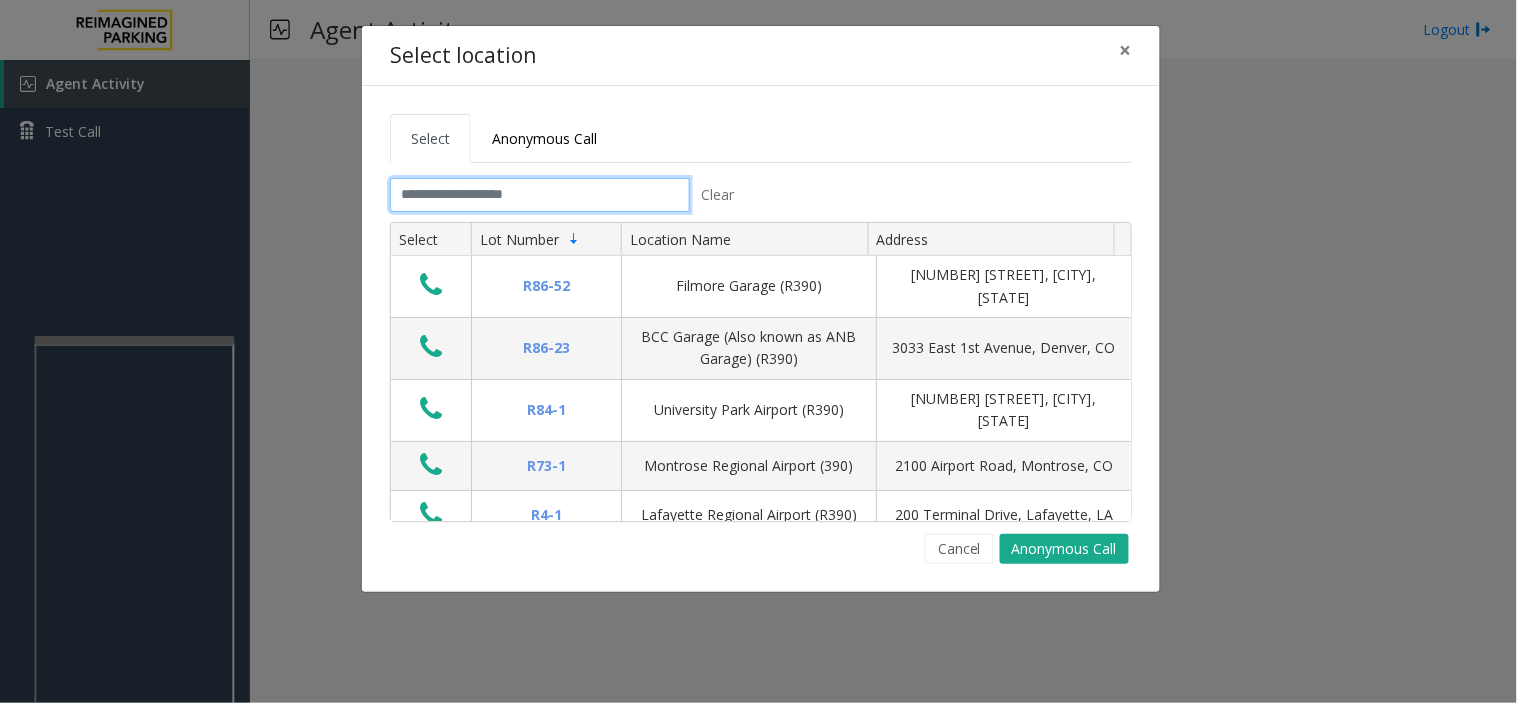 click 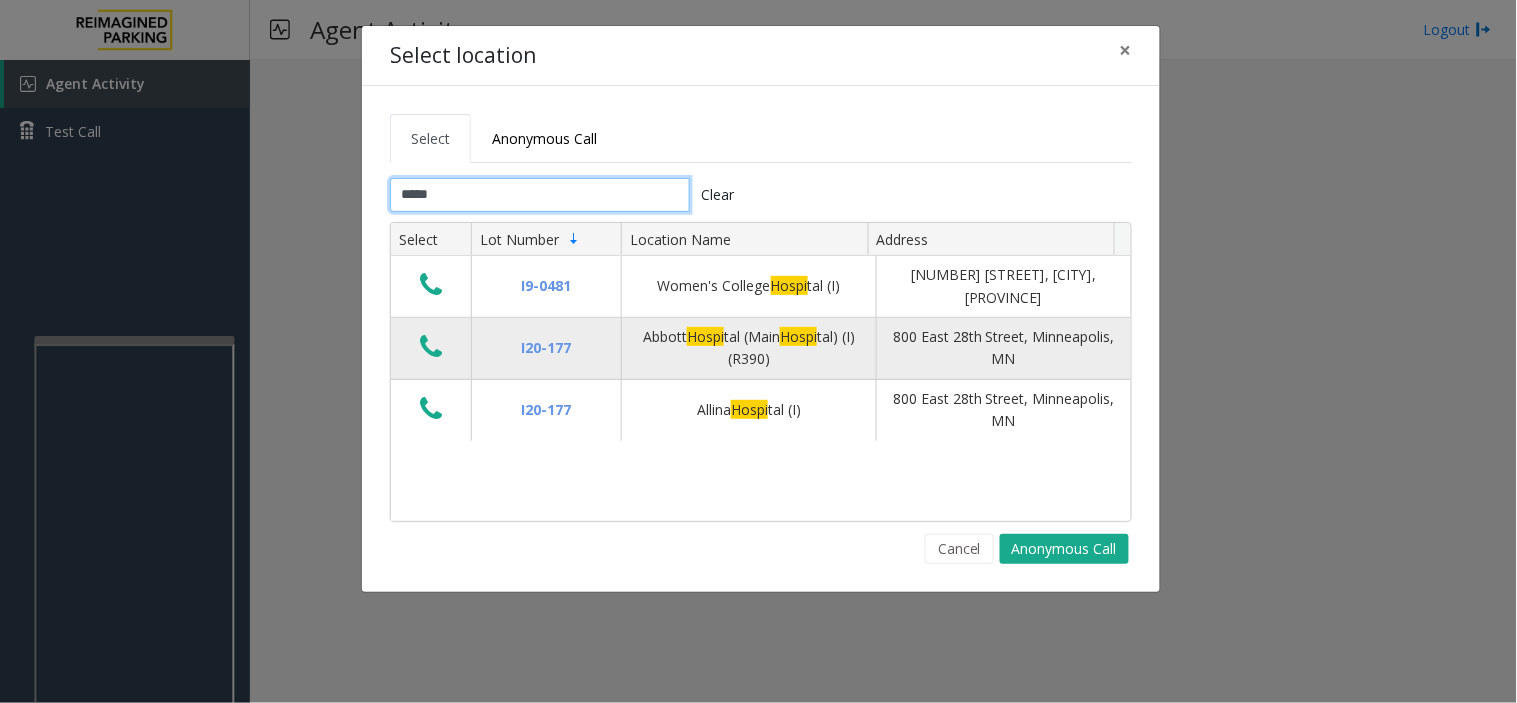 type on "*****" 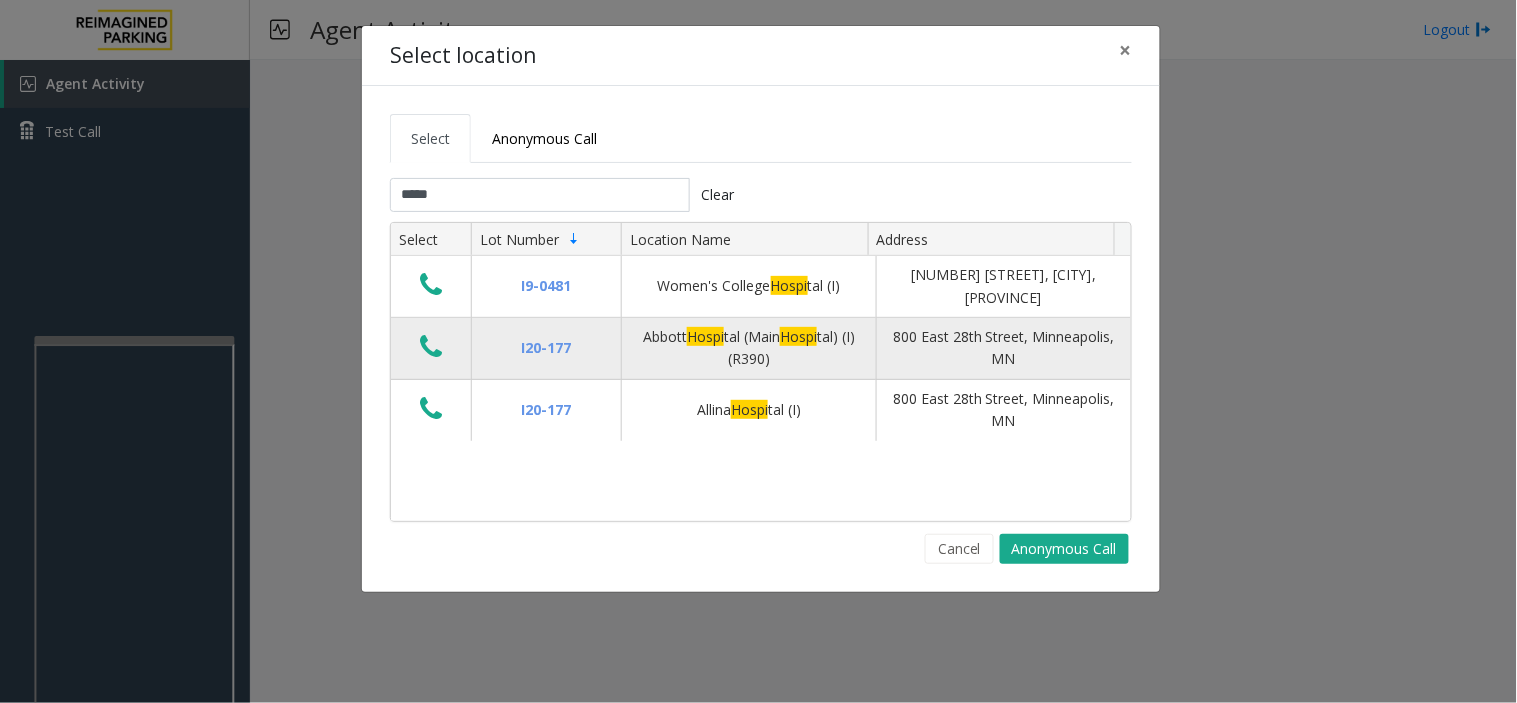 click 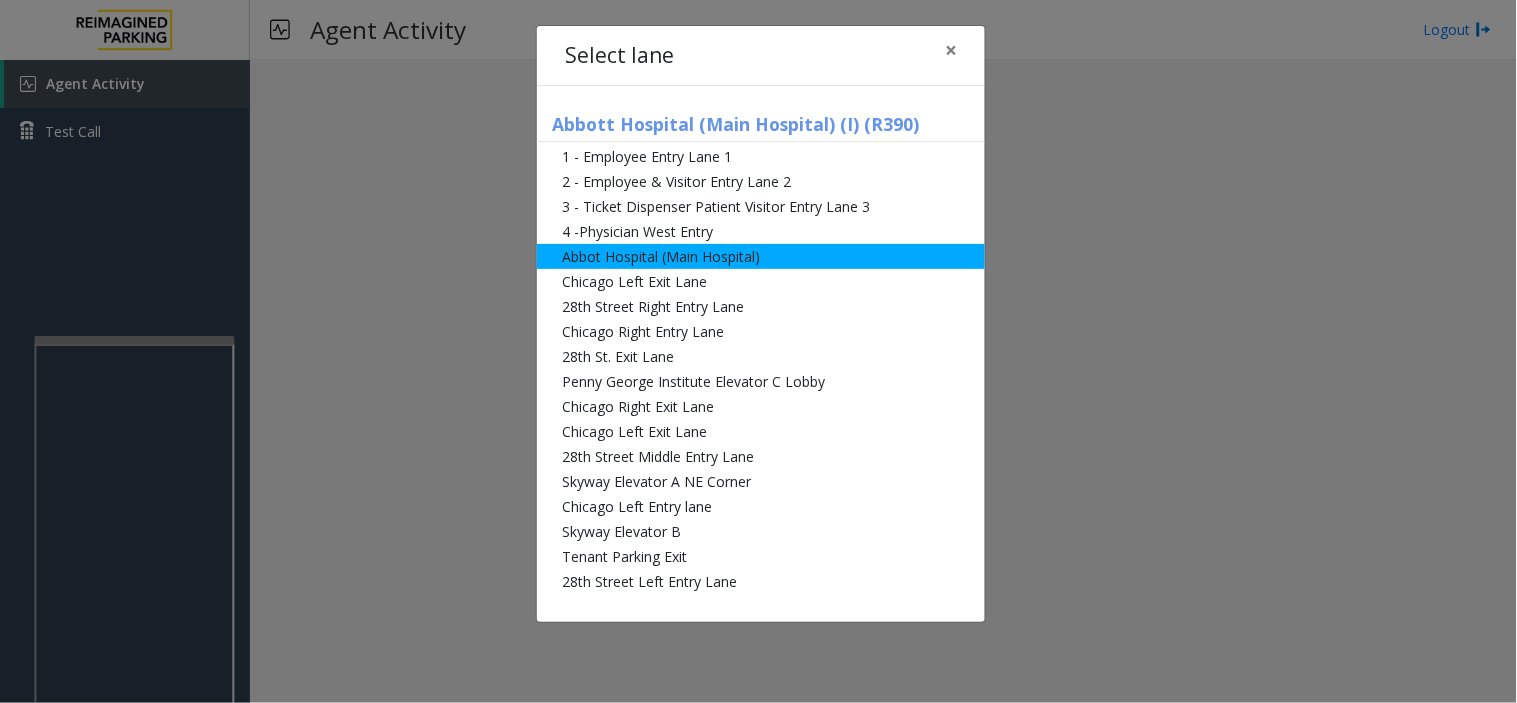 click on "Abbot Hospital (Main Hospital)" 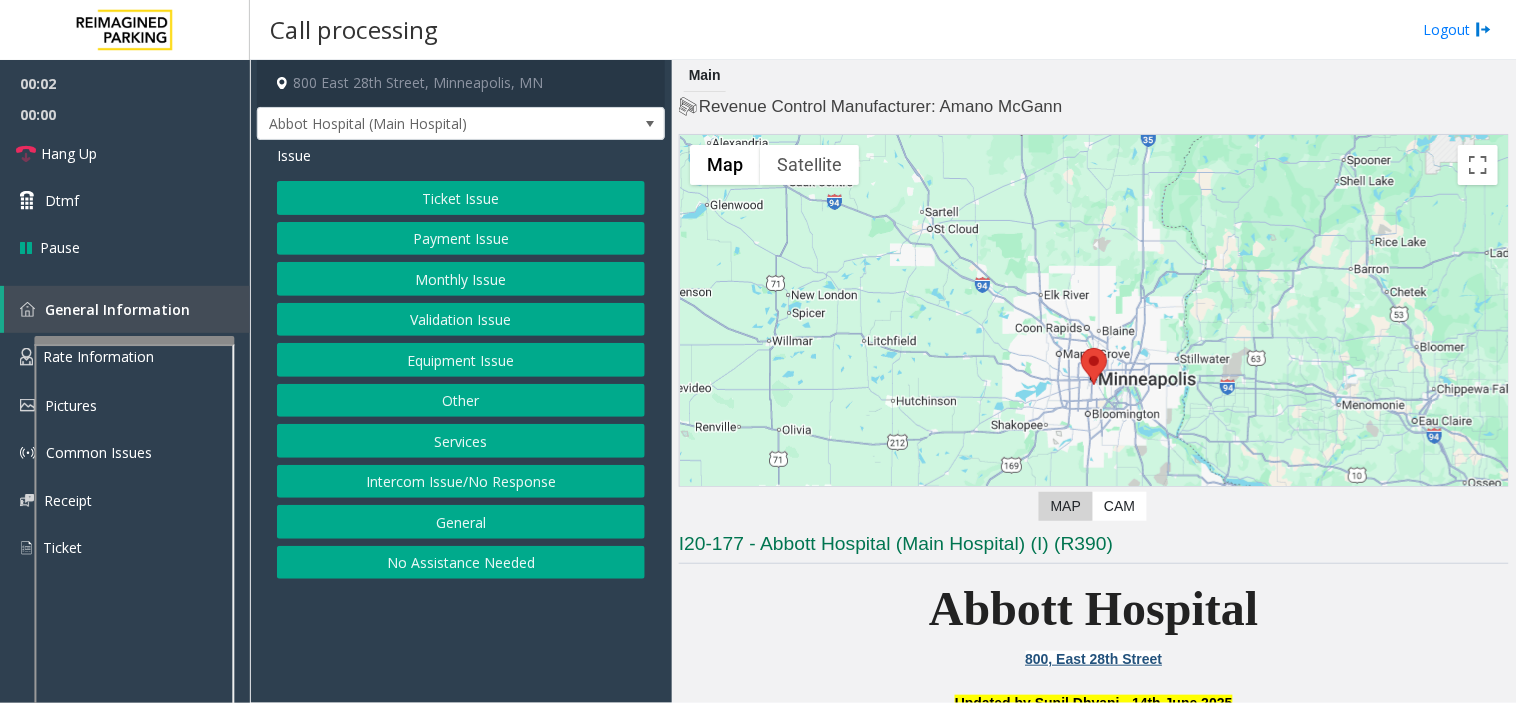 click on "Services" 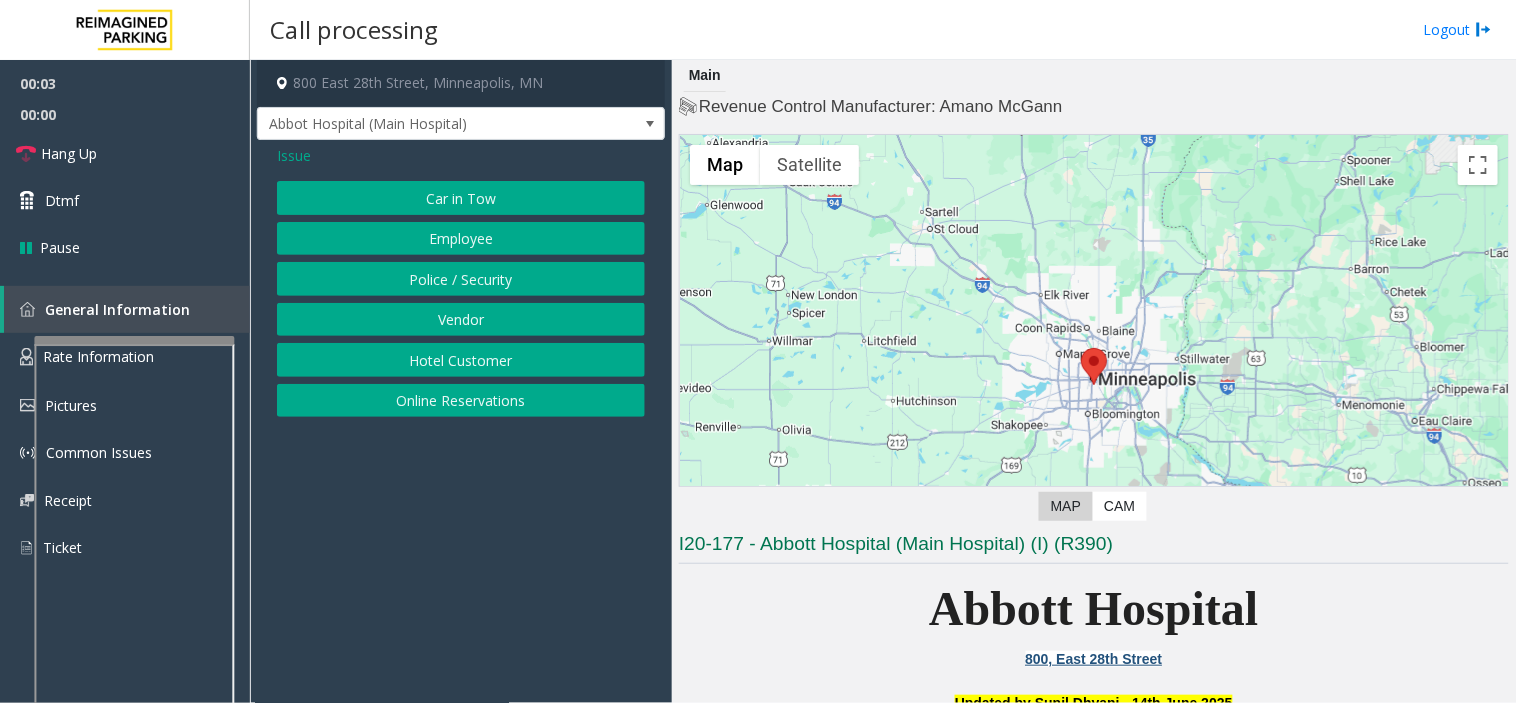 click on "Employee" 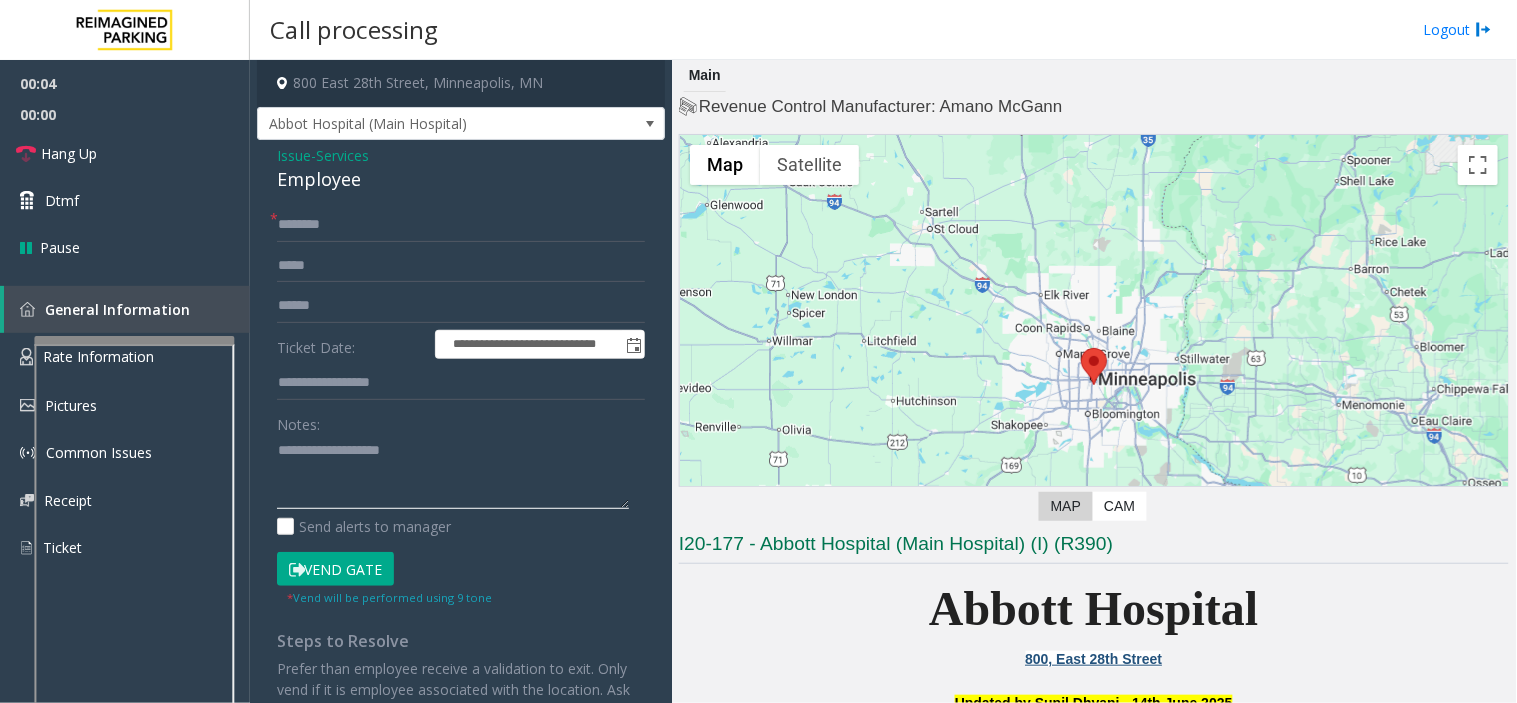 click 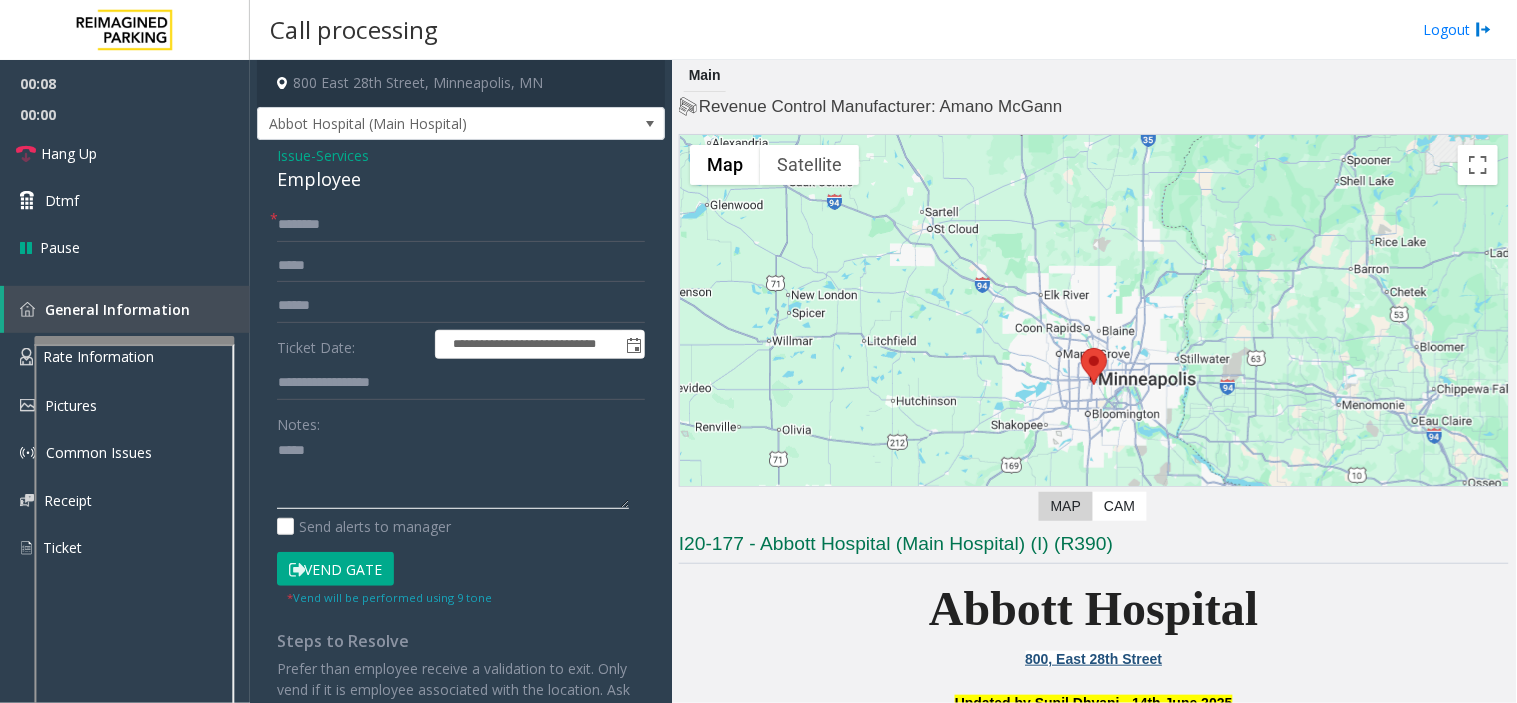 type on "*****" 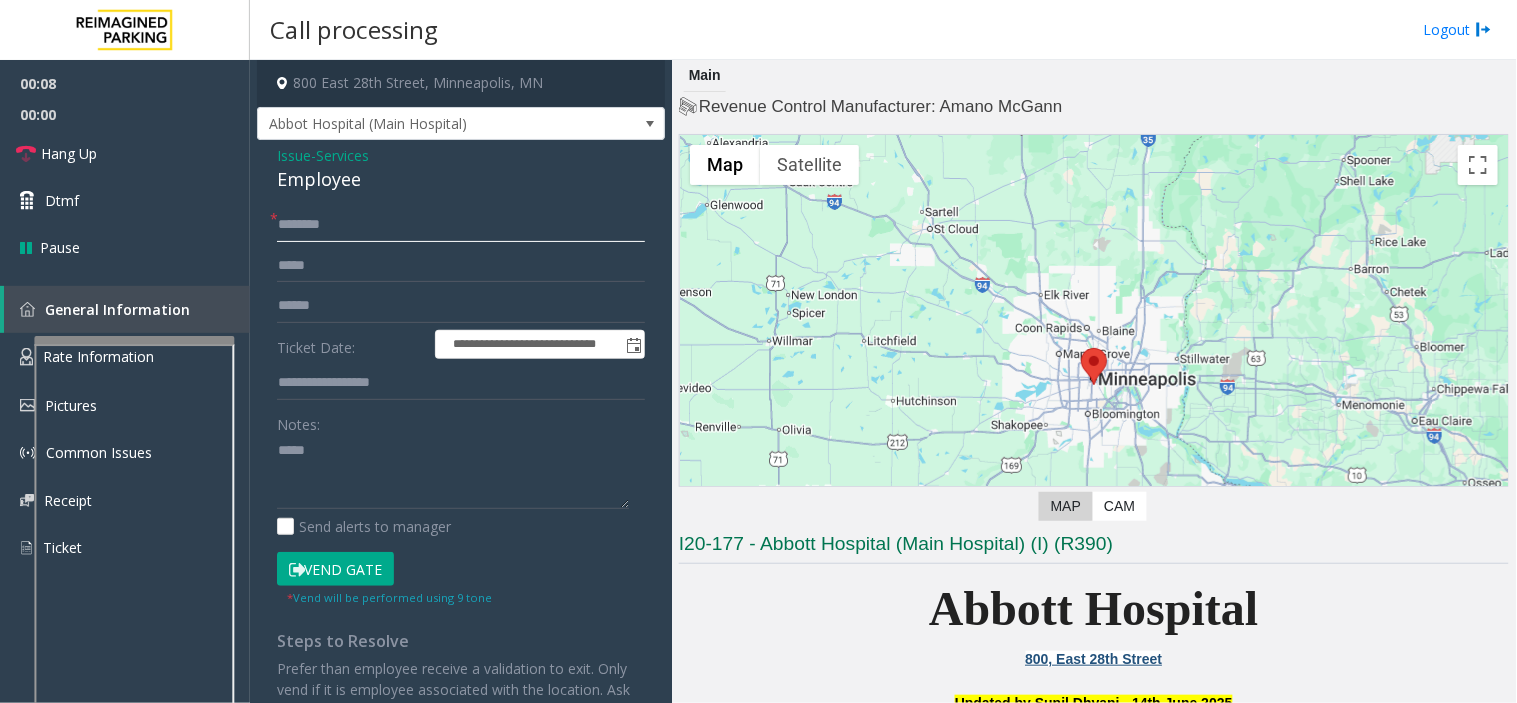 click 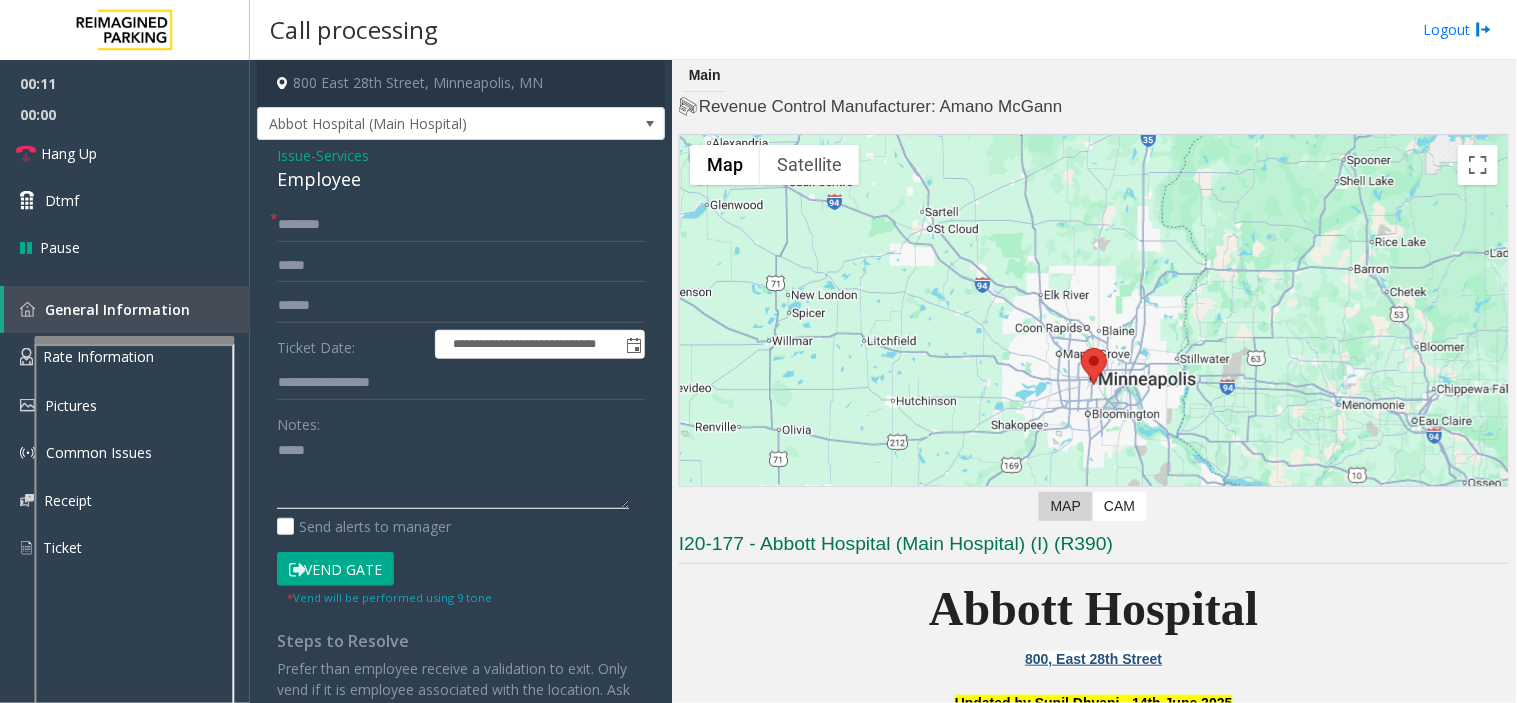 click 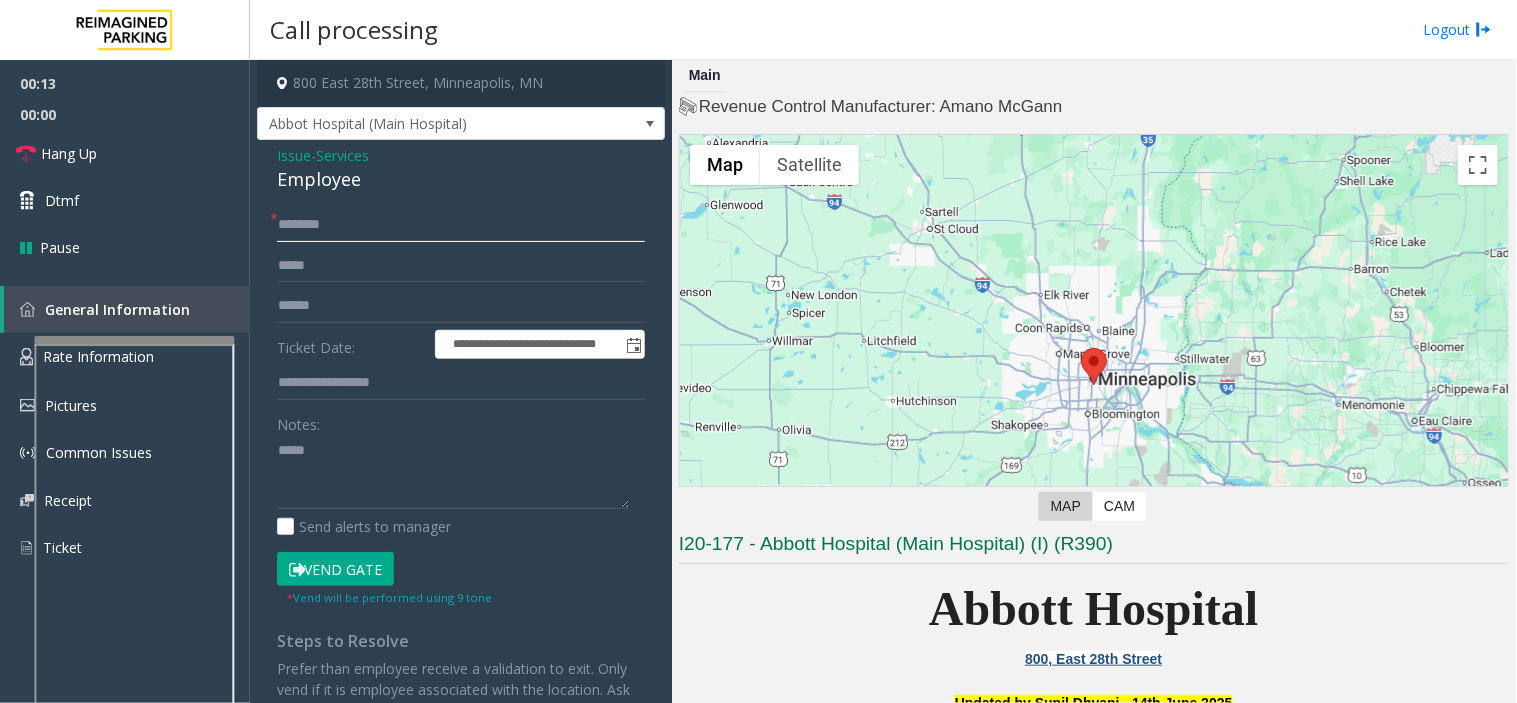 click 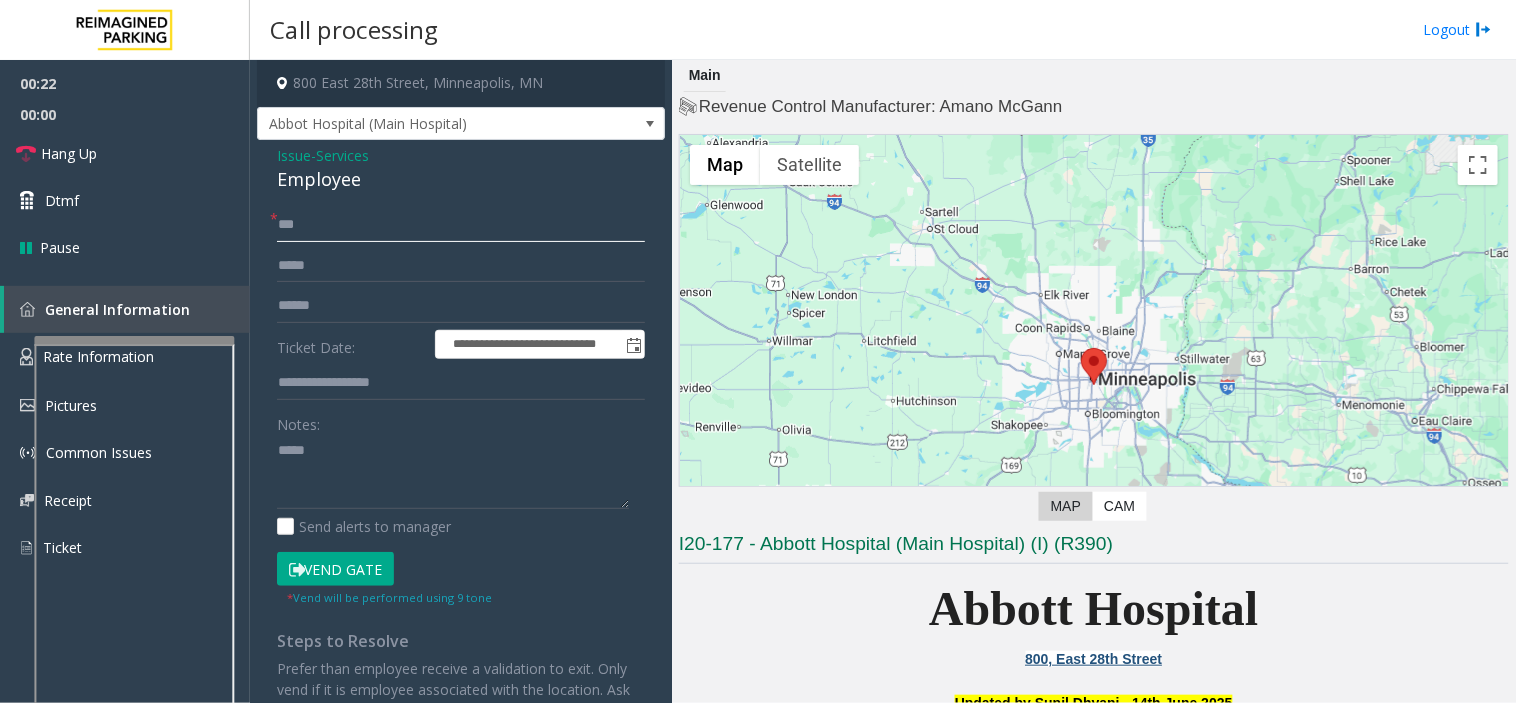 type on "***" 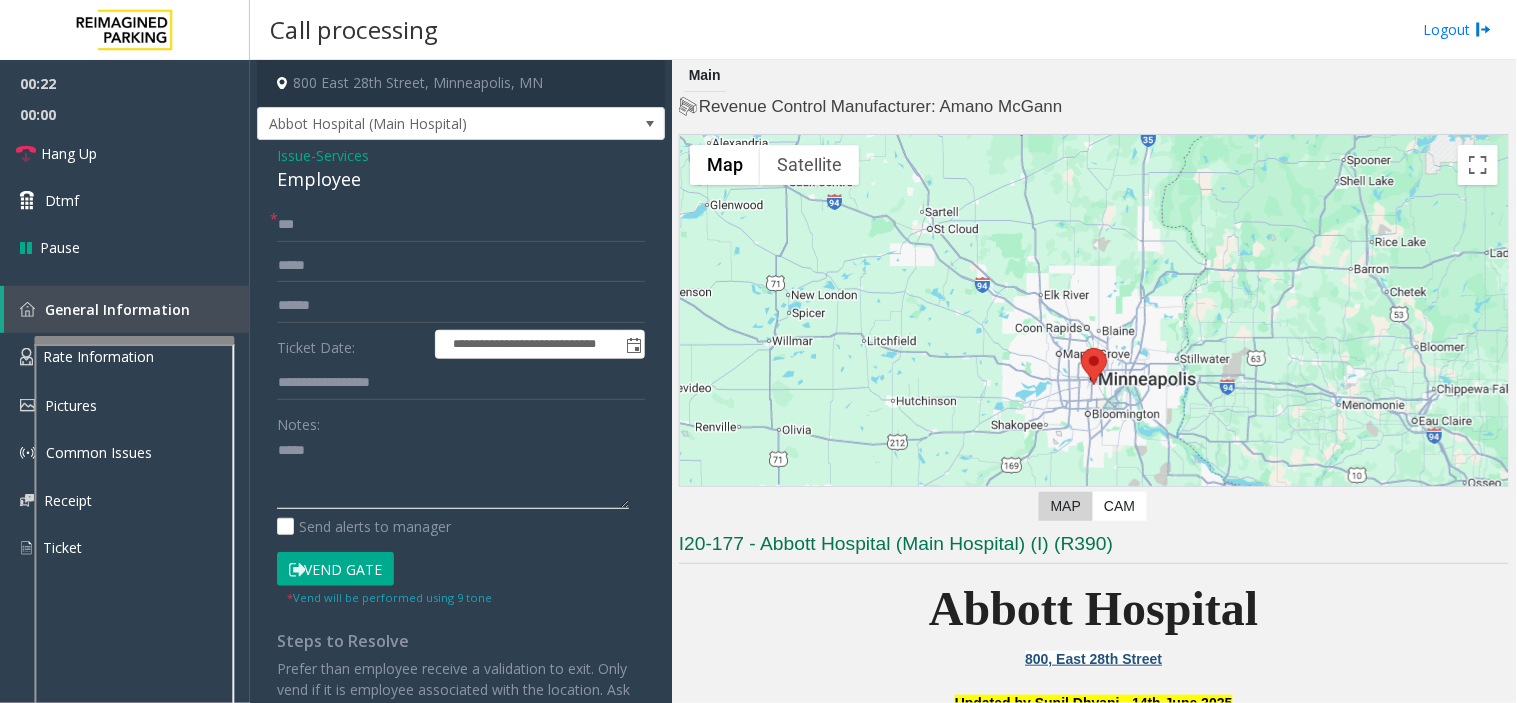 click 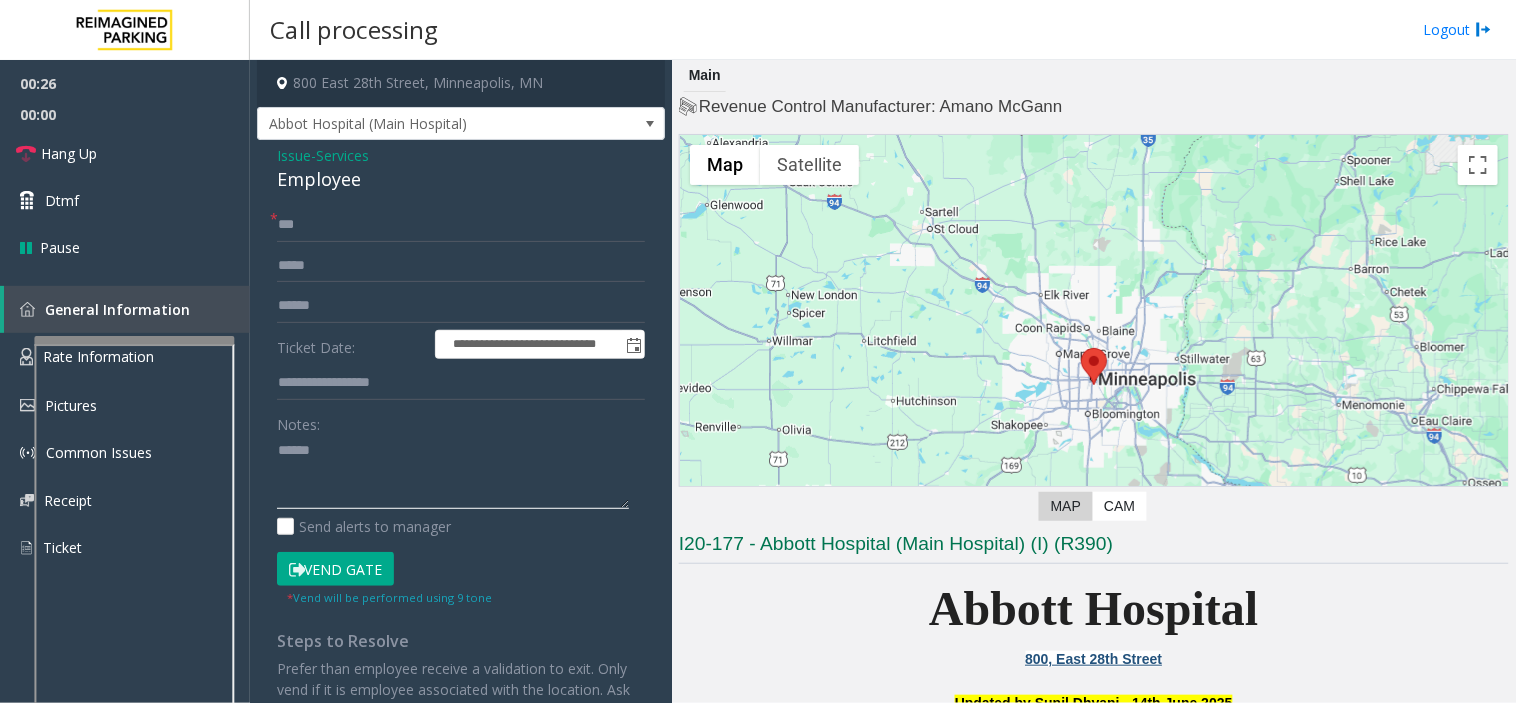 type on "*****" 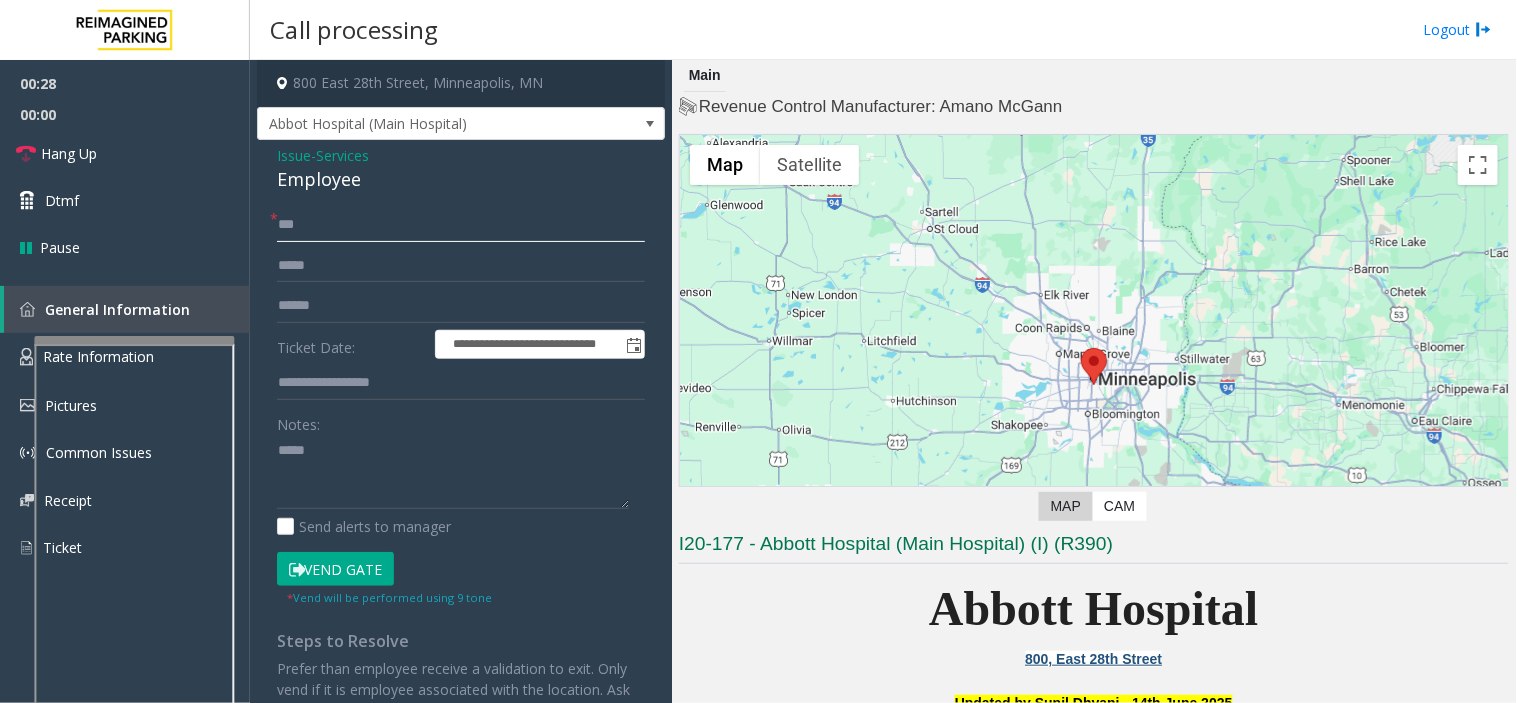 click on "***" 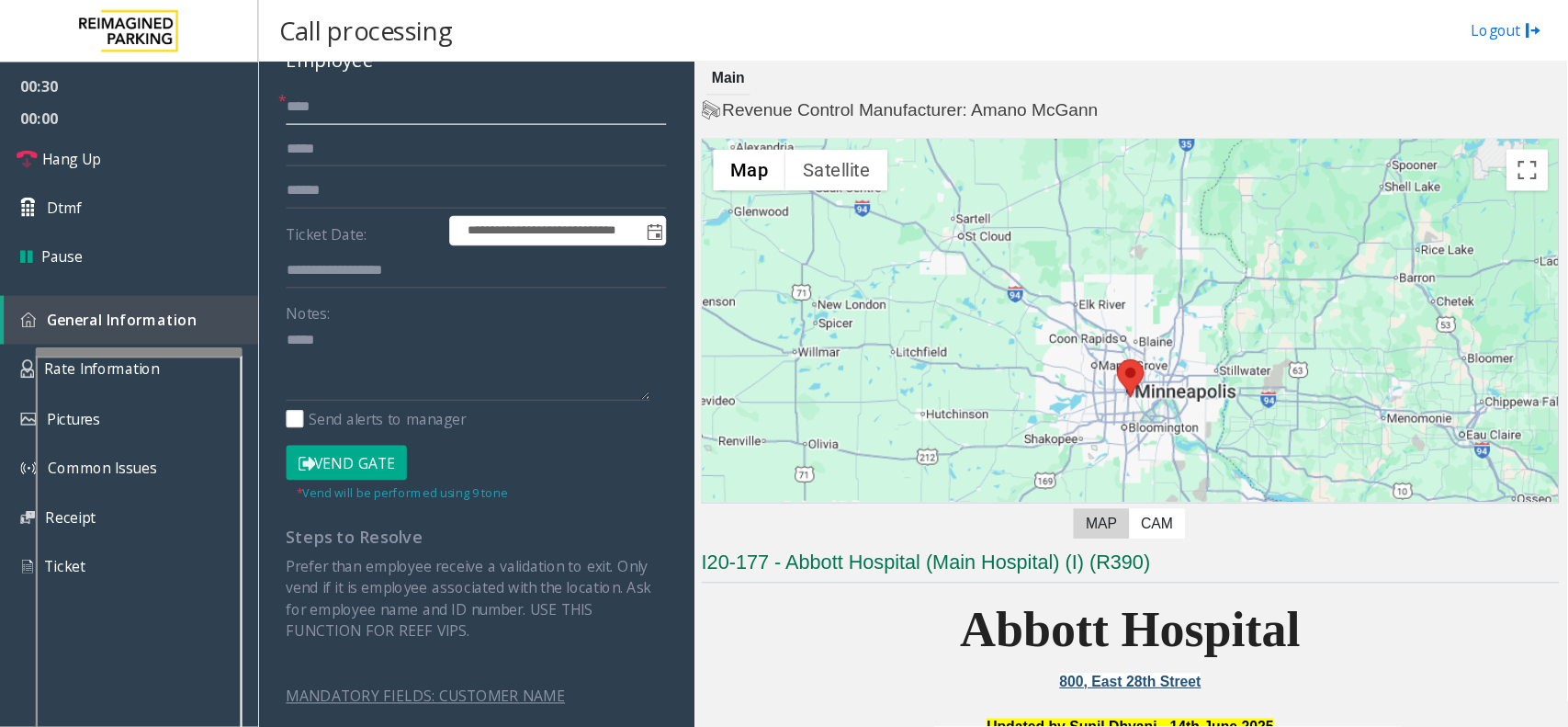 scroll, scrollTop: 112, scrollLeft: 0, axis: vertical 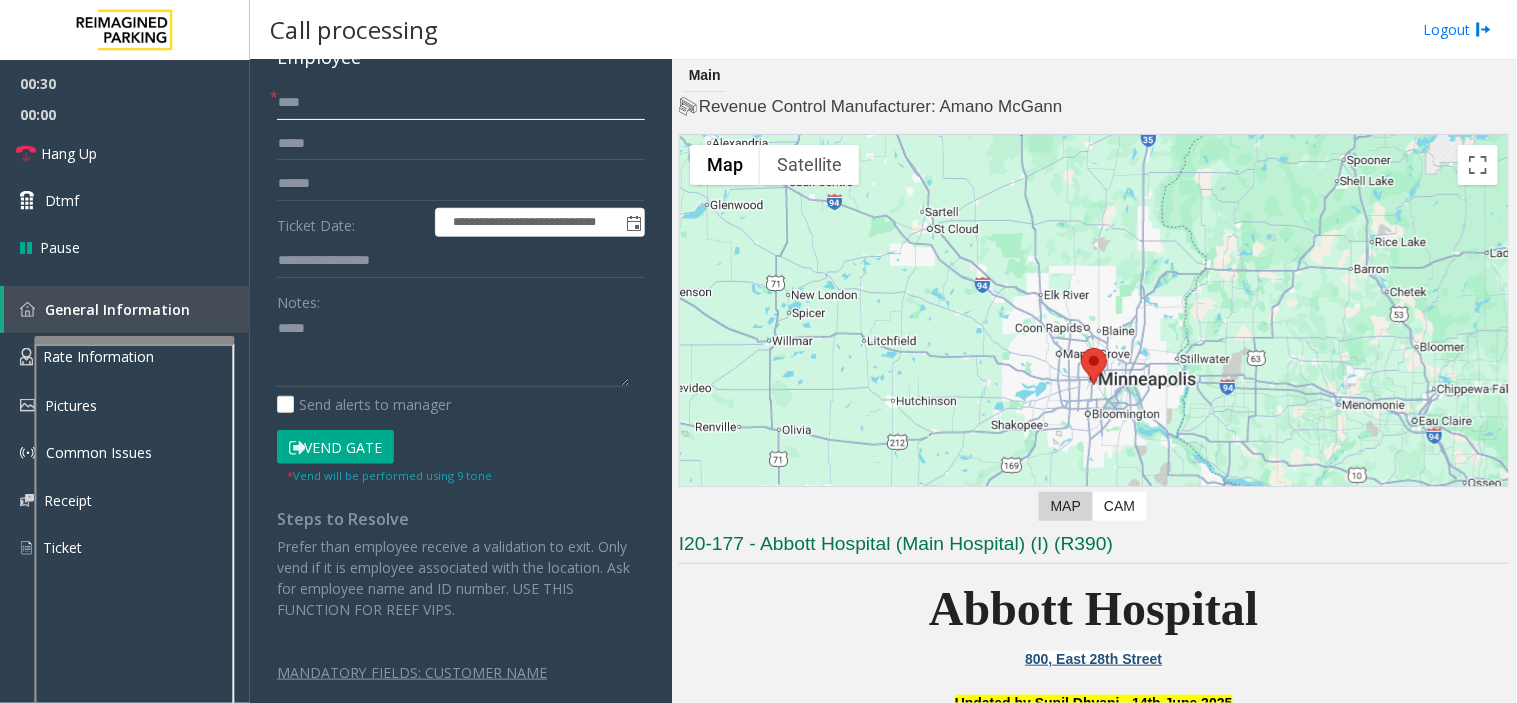 type on "****" 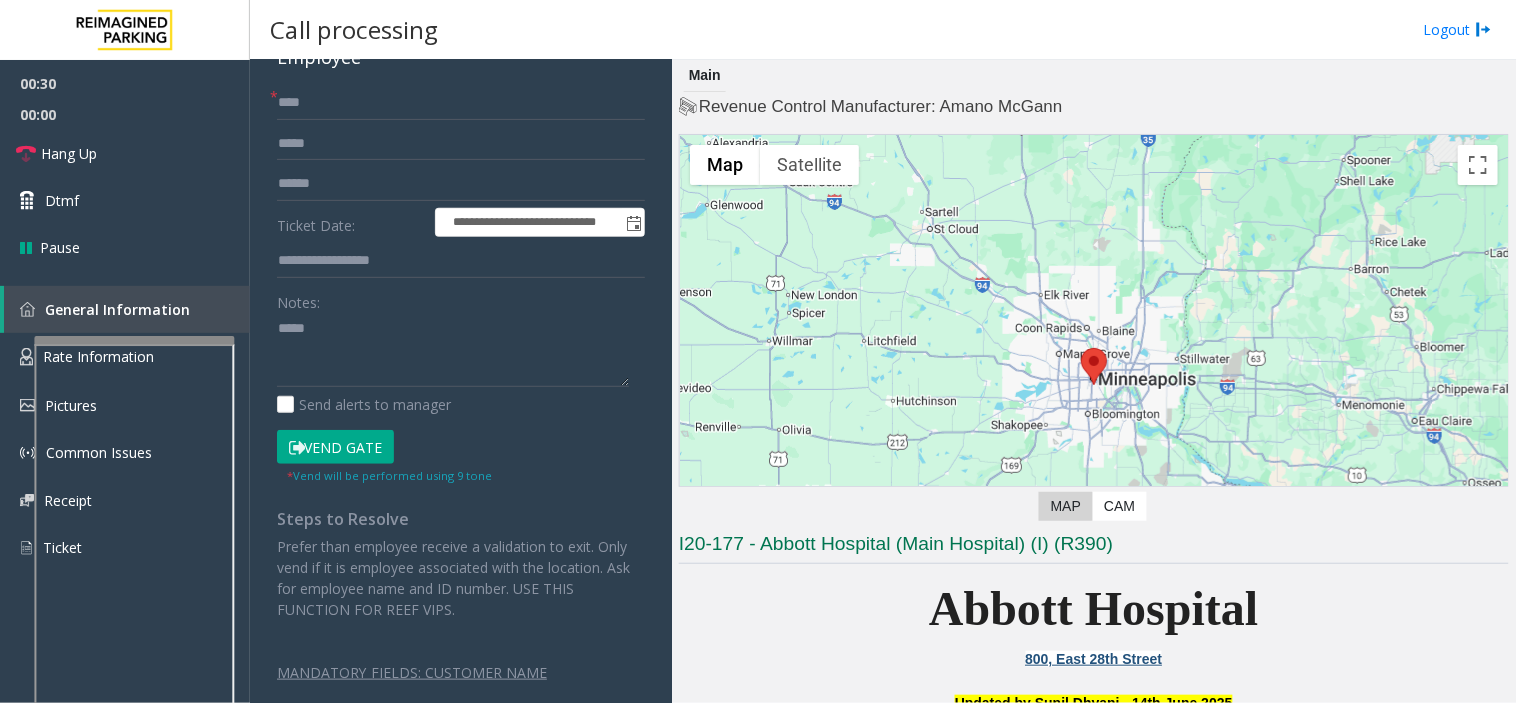 click on "Vend Gate" 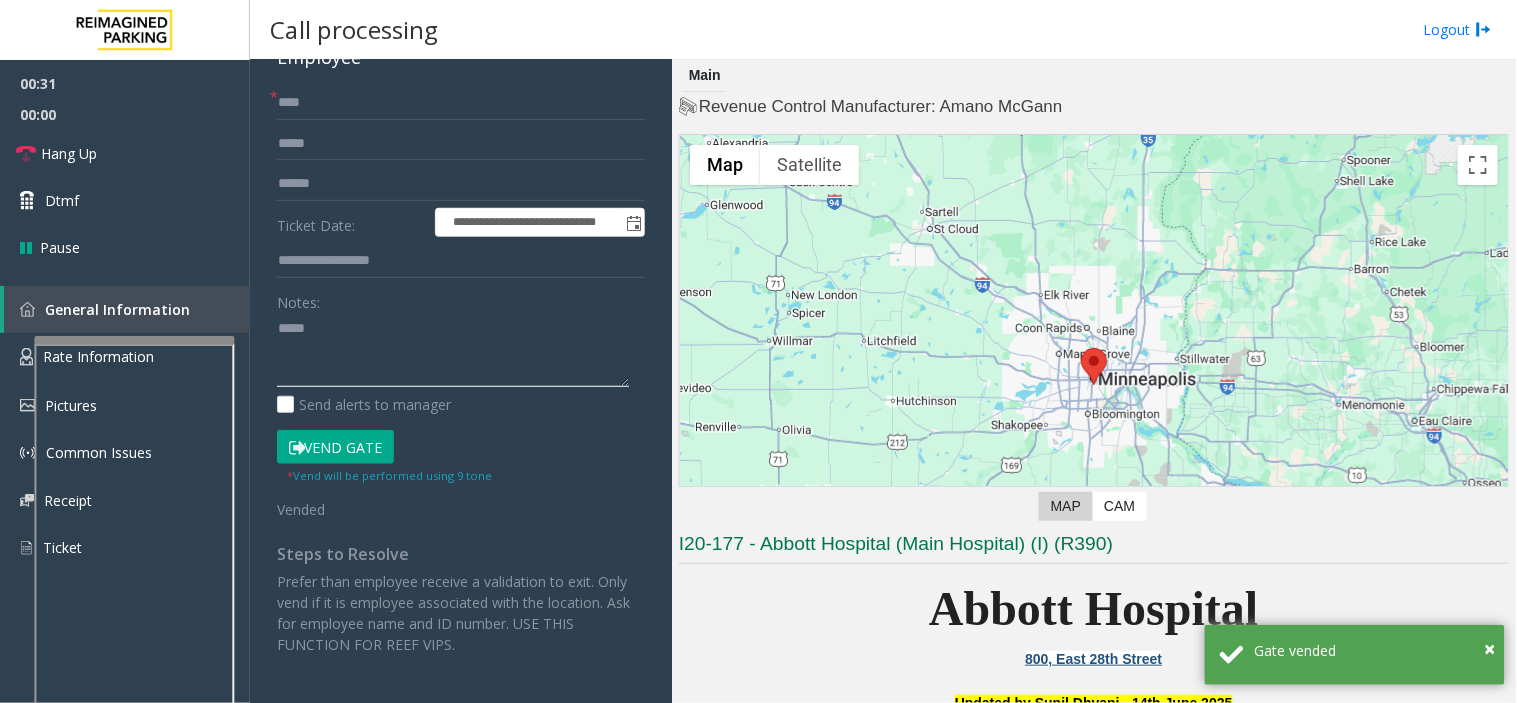 click 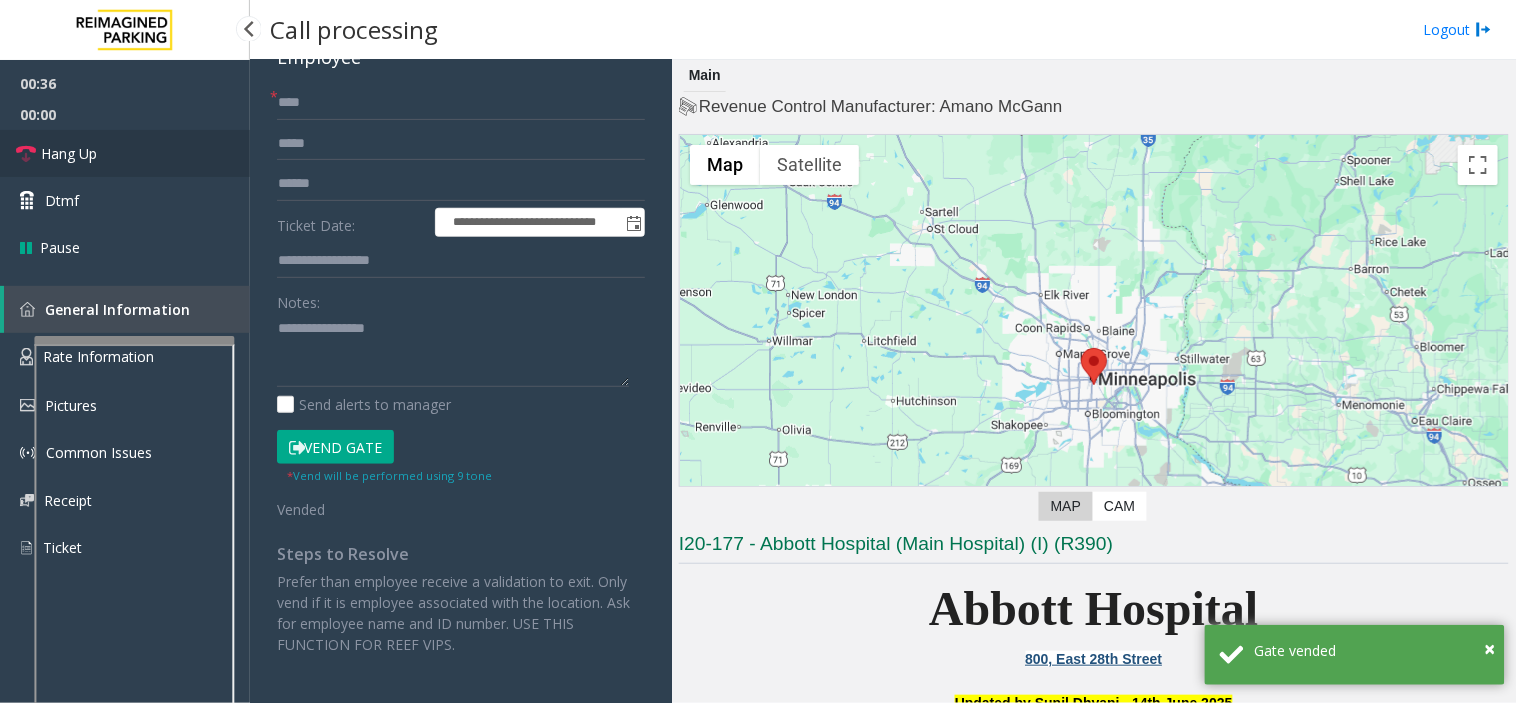 click on "Hang Up" at bounding box center (125, 153) 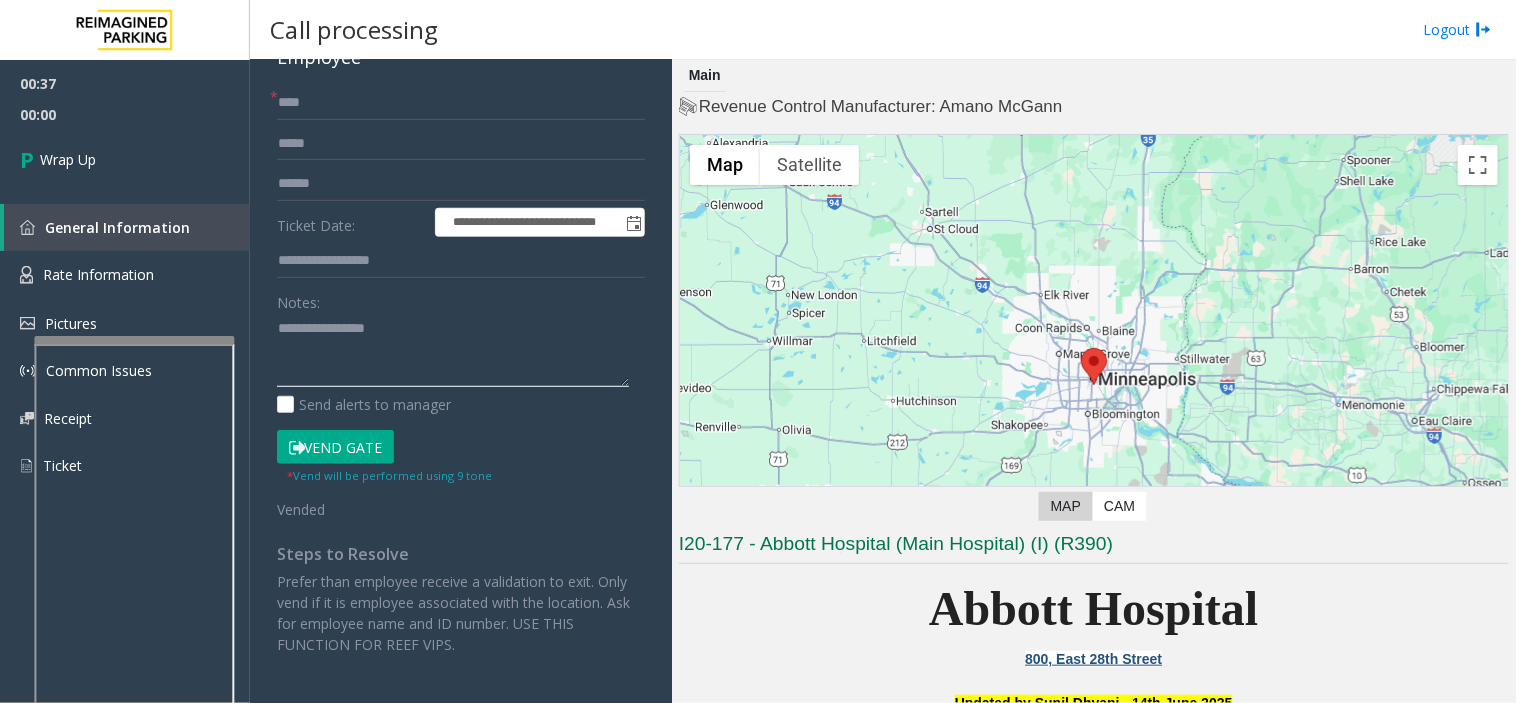 click 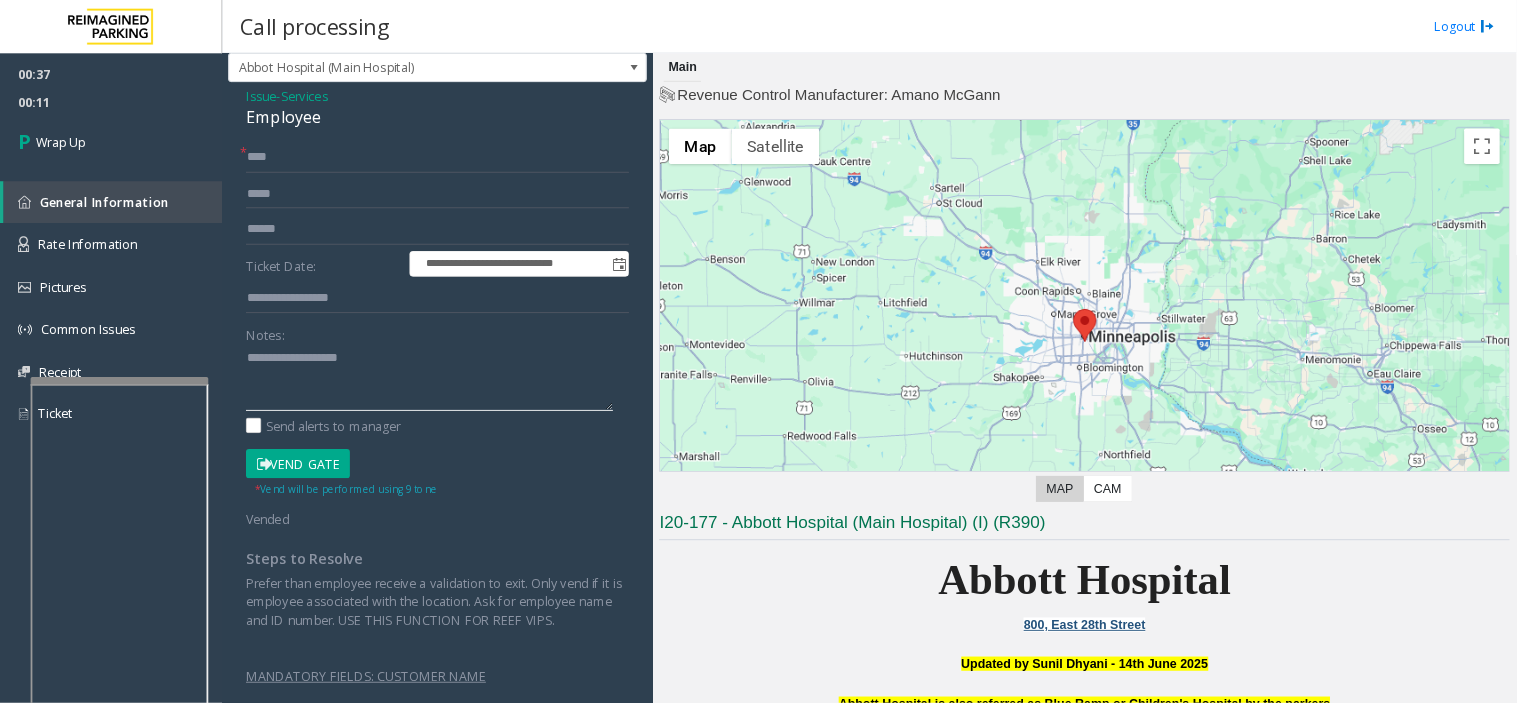 scroll, scrollTop: 48, scrollLeft: 0, axis: vertical 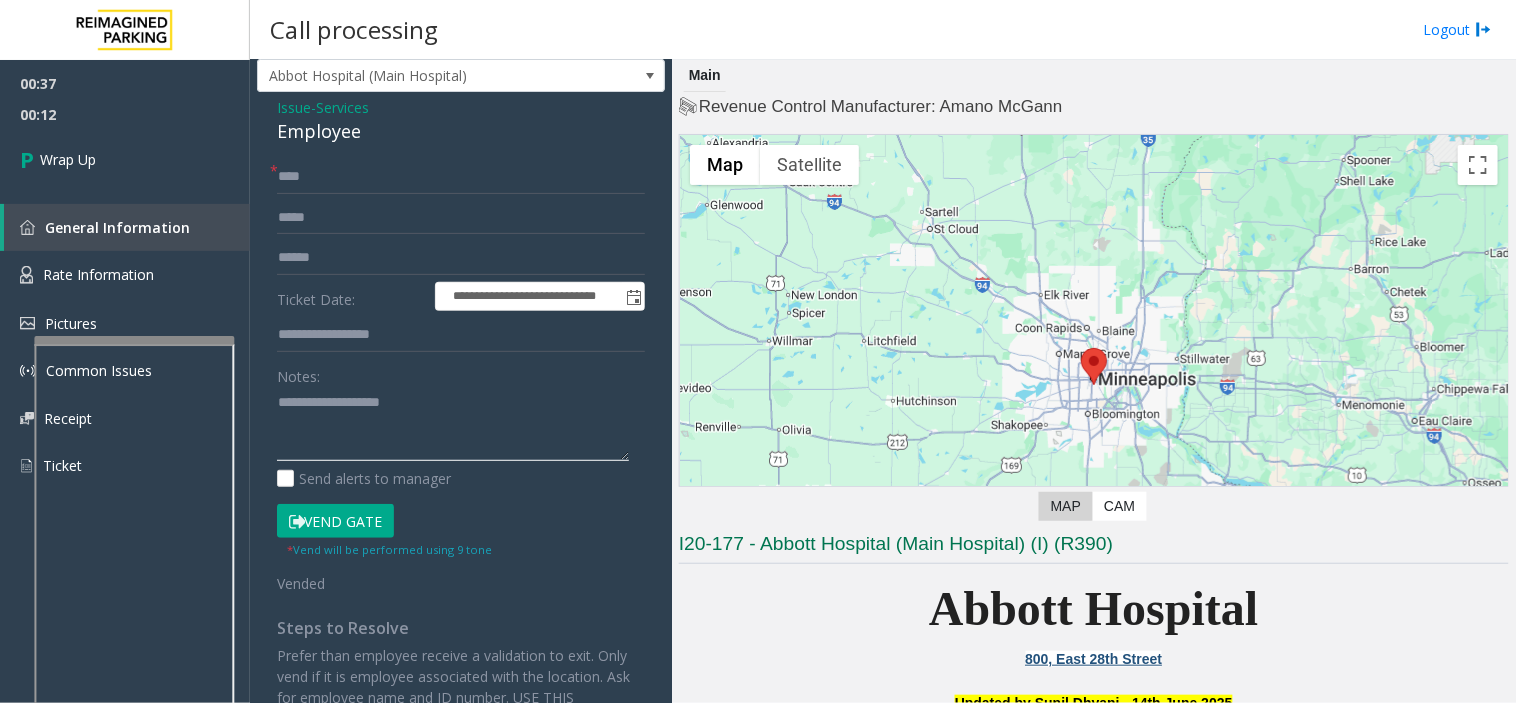 click 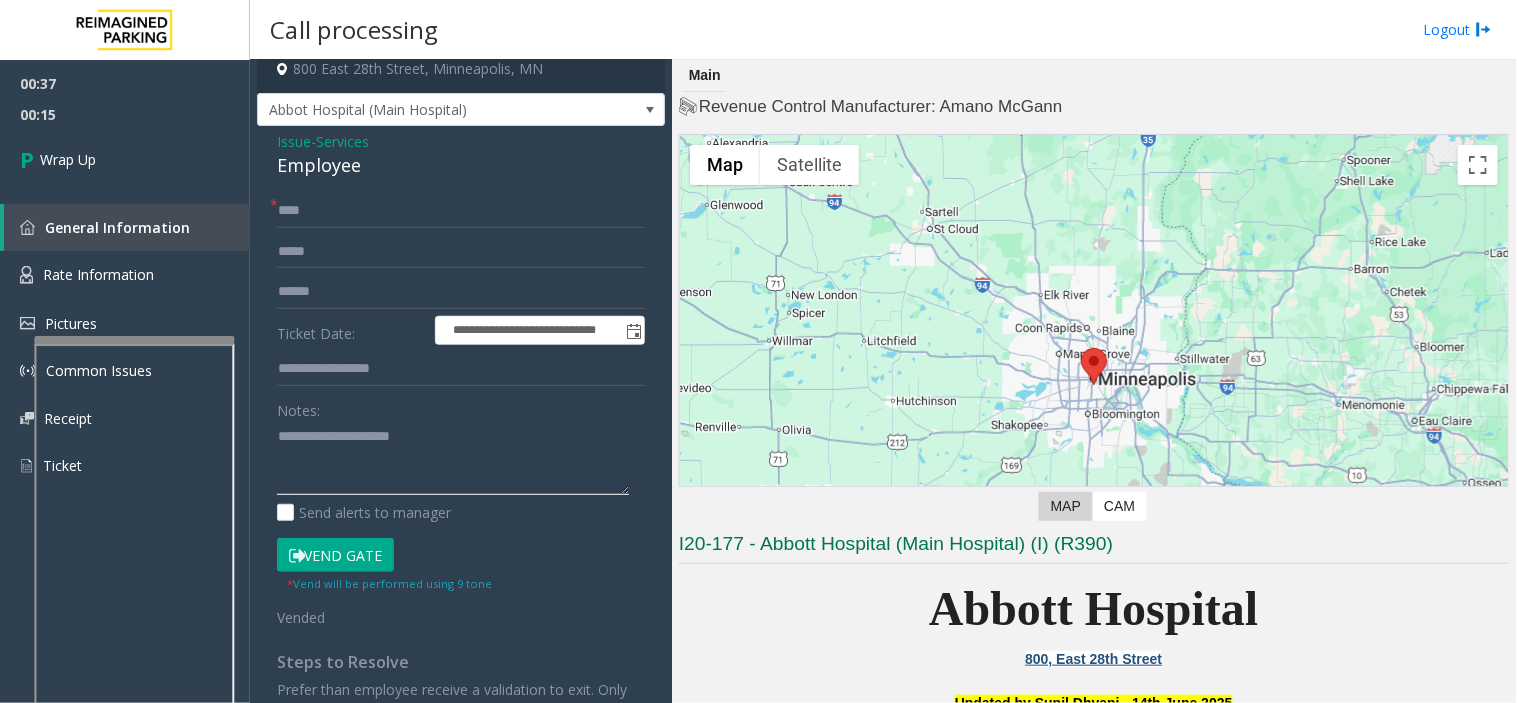 scroll, scrollTop: 0, scrollLeft: 0, axis: both 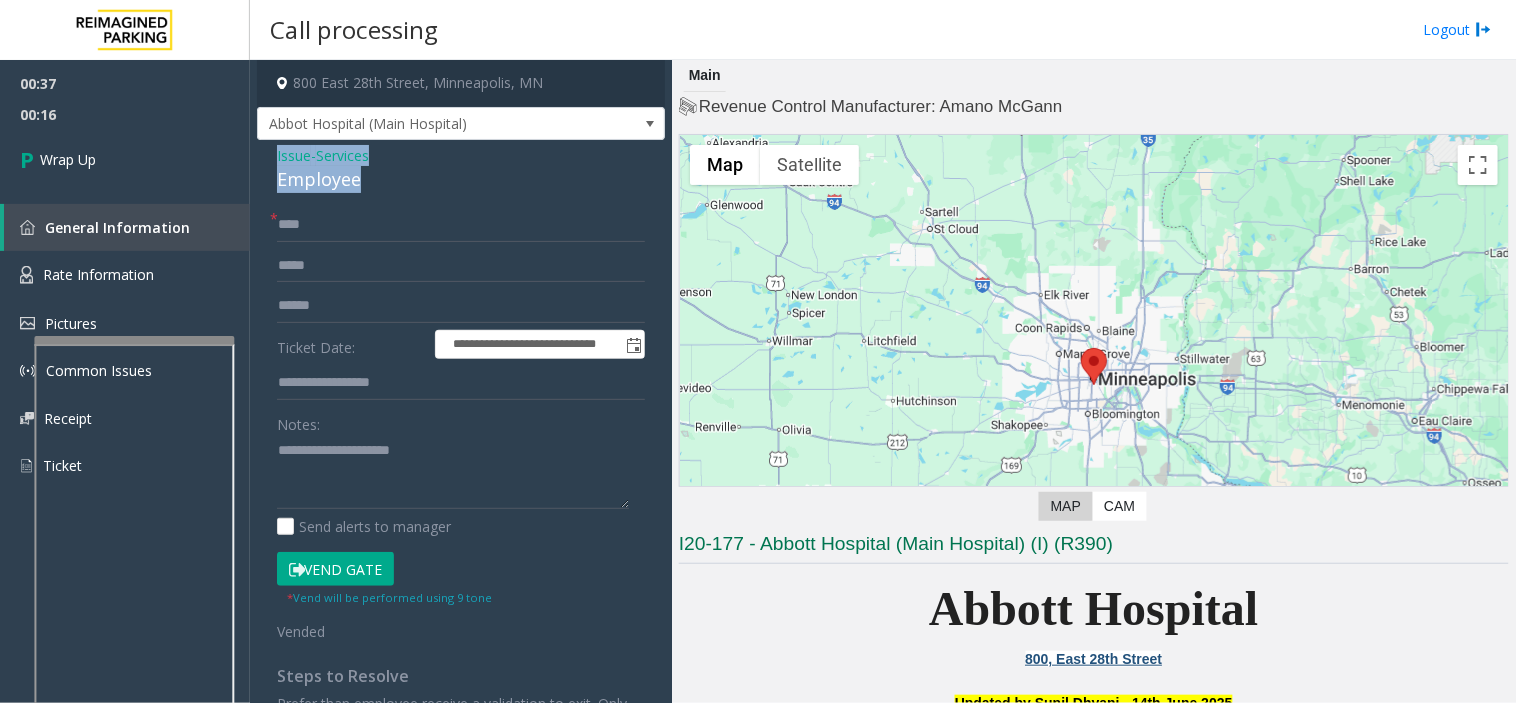 drag, startPoint x: 271, startPoint y: 156, endPoint x: 380, endPoint y: 188, distance: 113.600174 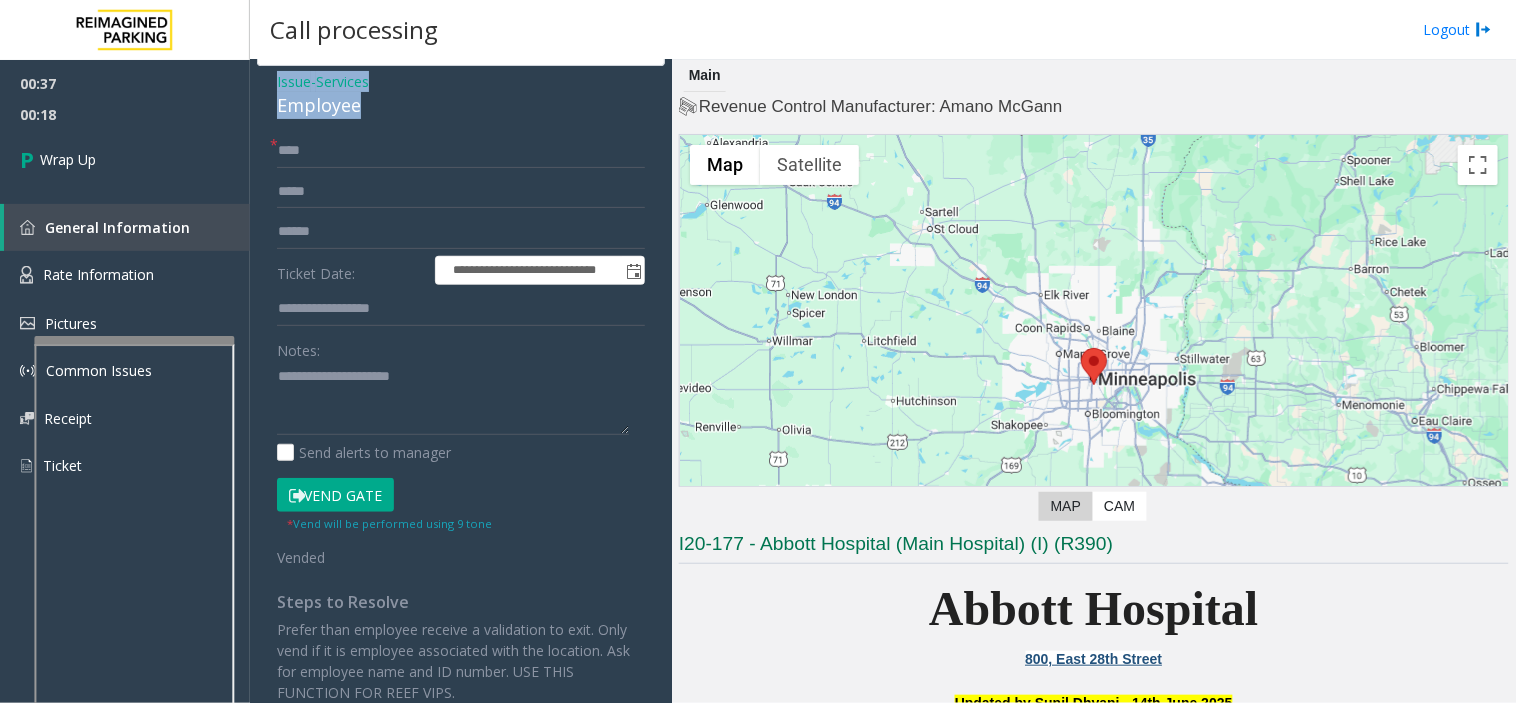 scroll, scrollTop: 111, scrollLeft: 0, axis: vertical 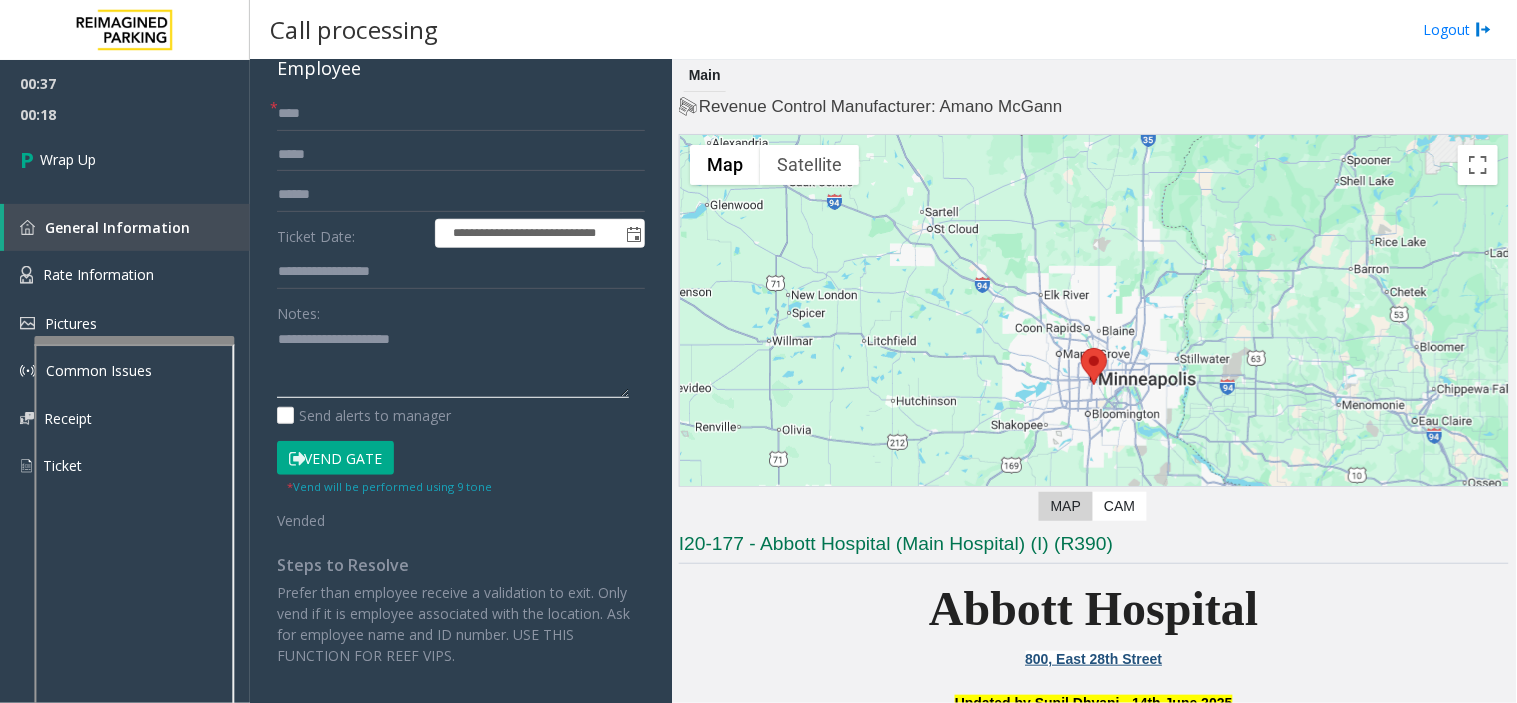 click 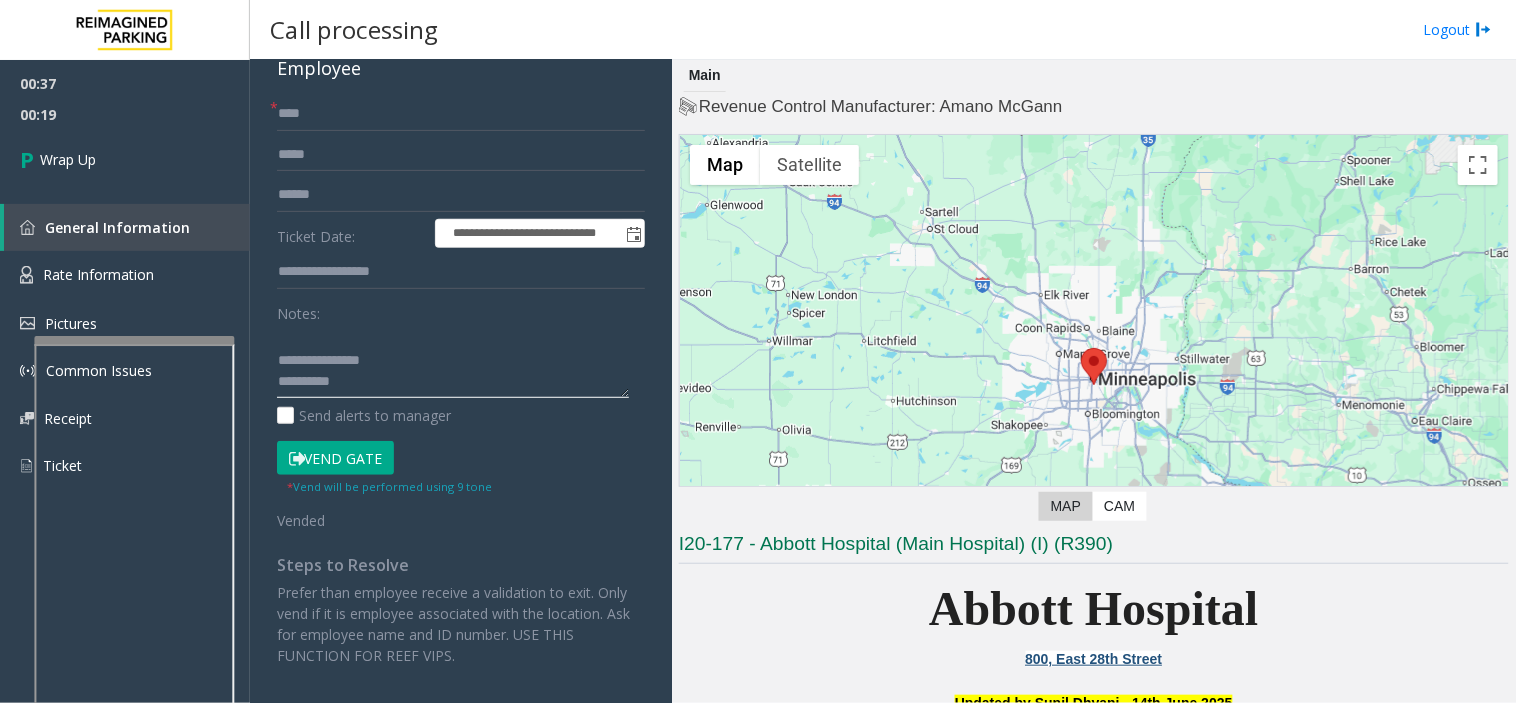 scroll, scrollTop: 55, scrollLeft: 0, axis: vertical 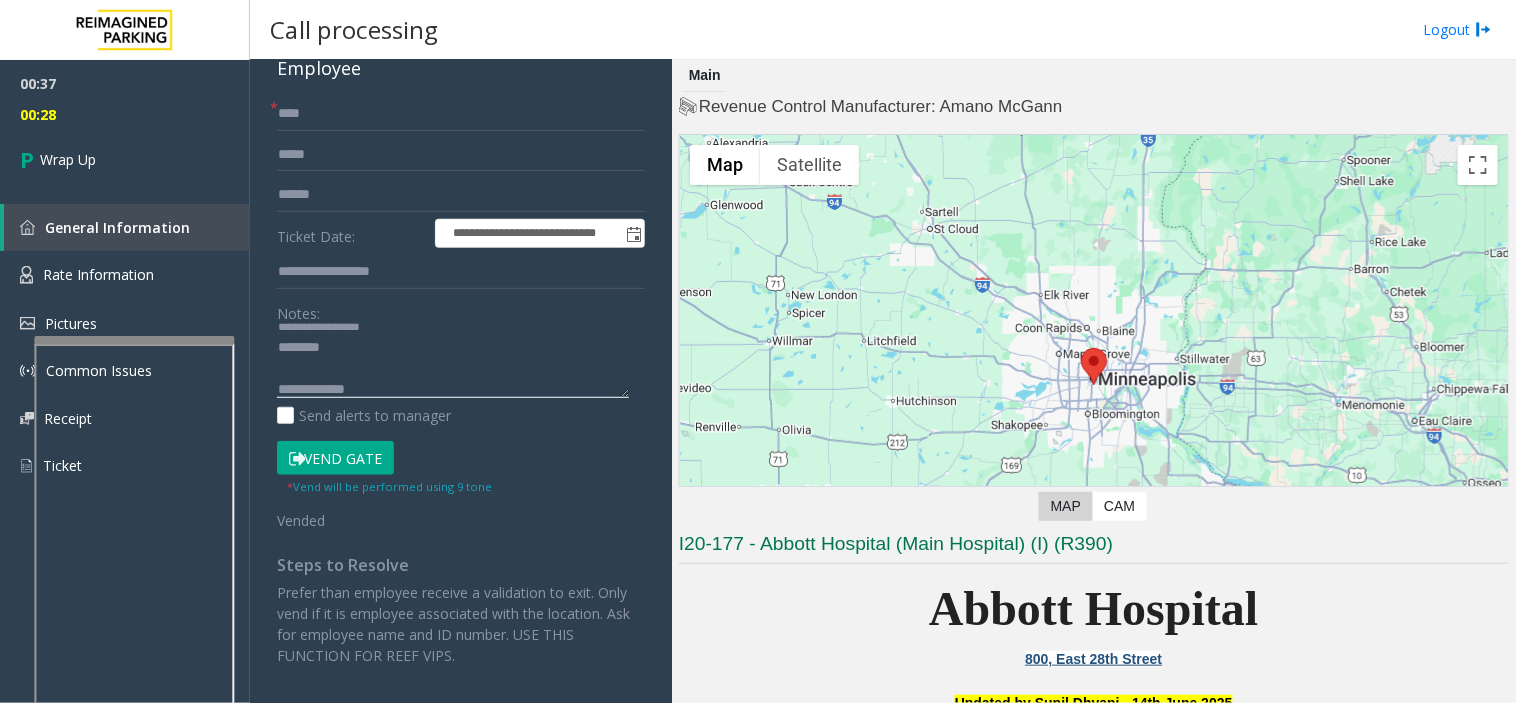click 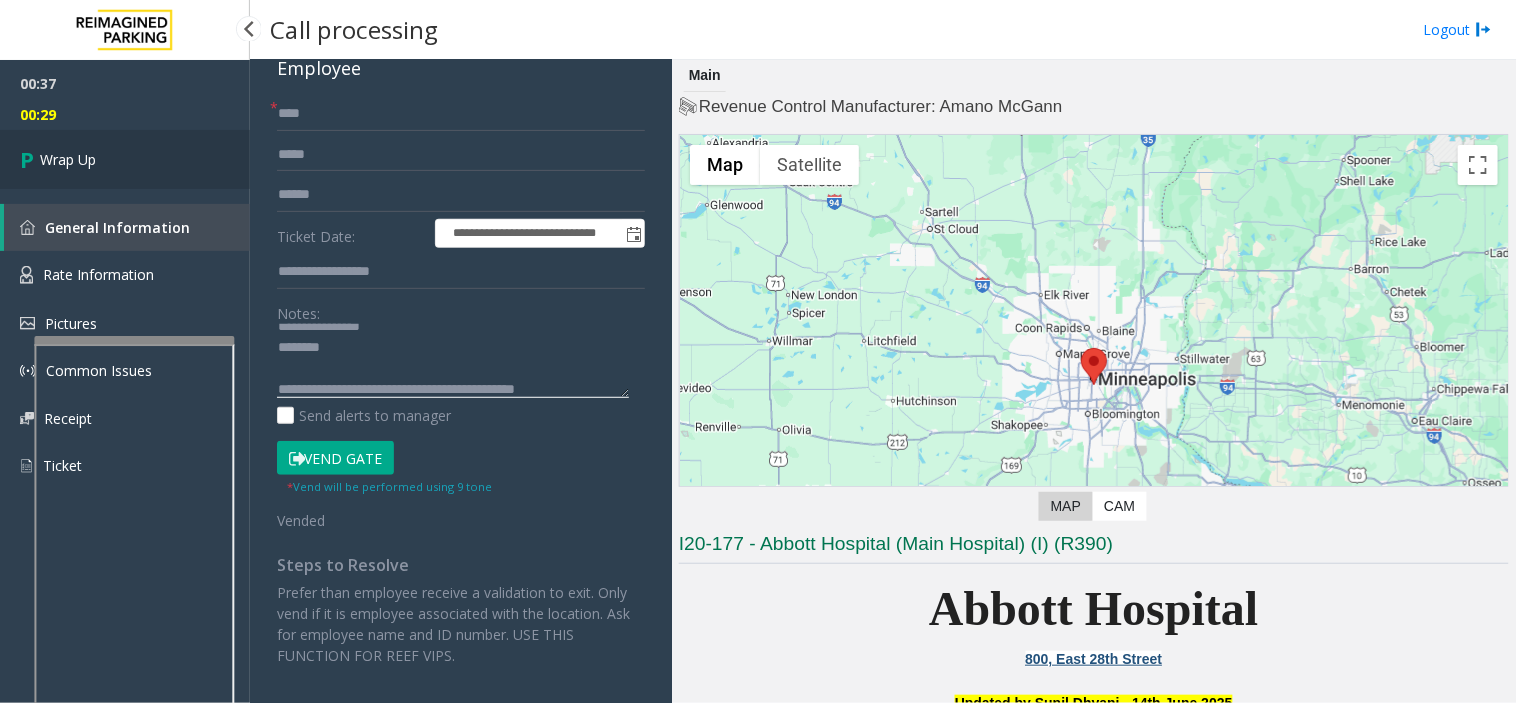 type on "**********" 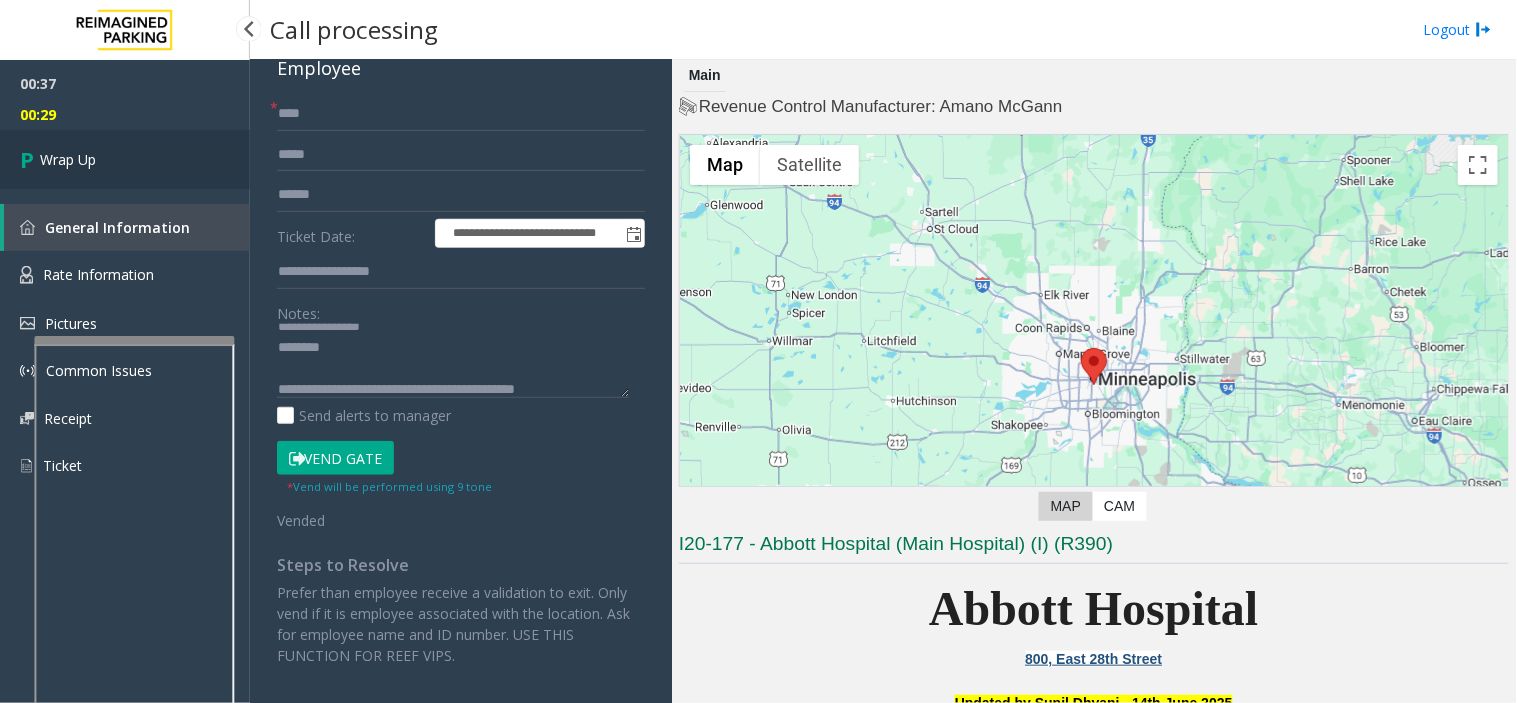click on "Wrap Up" at bounding box center (125, 159) 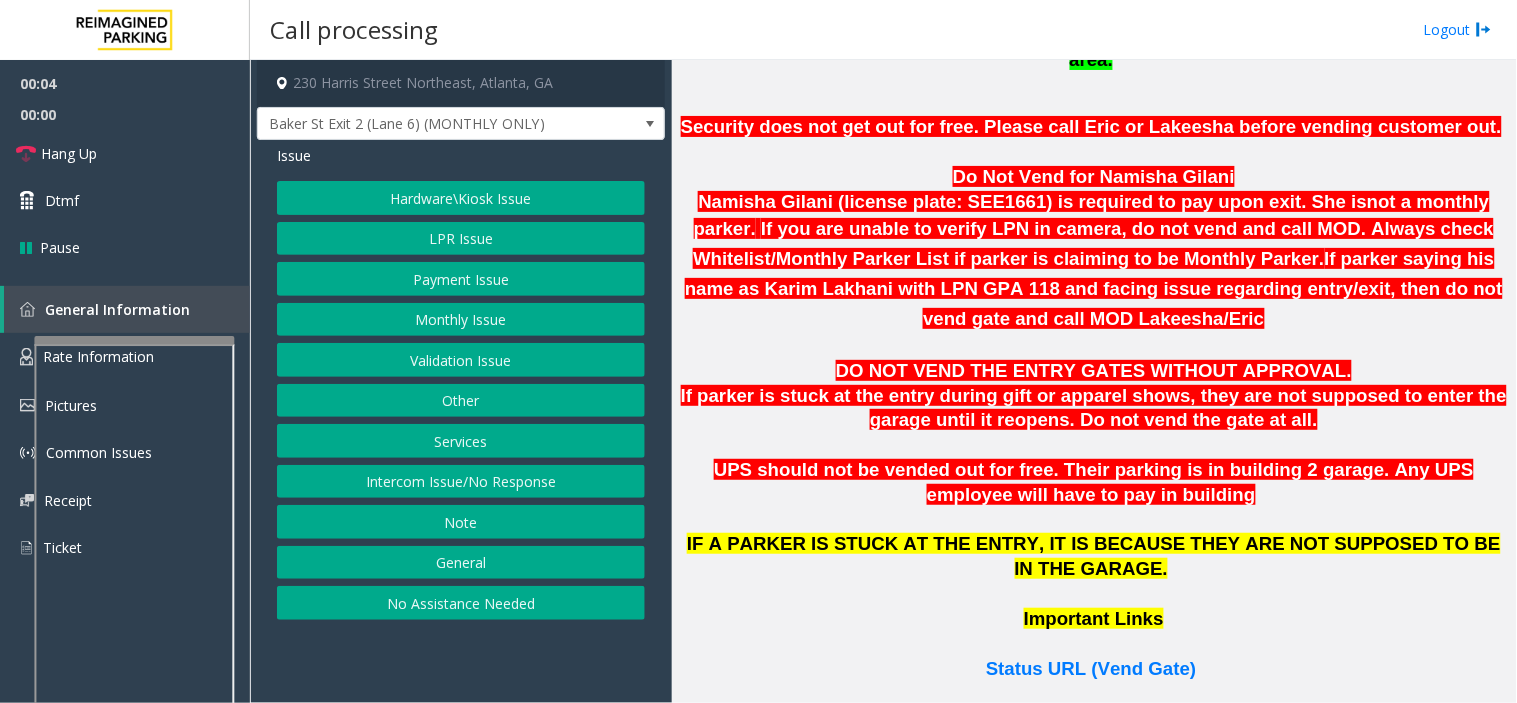 scroll, scrollTop: 1222, scrollLeft: 0, axis: vertical 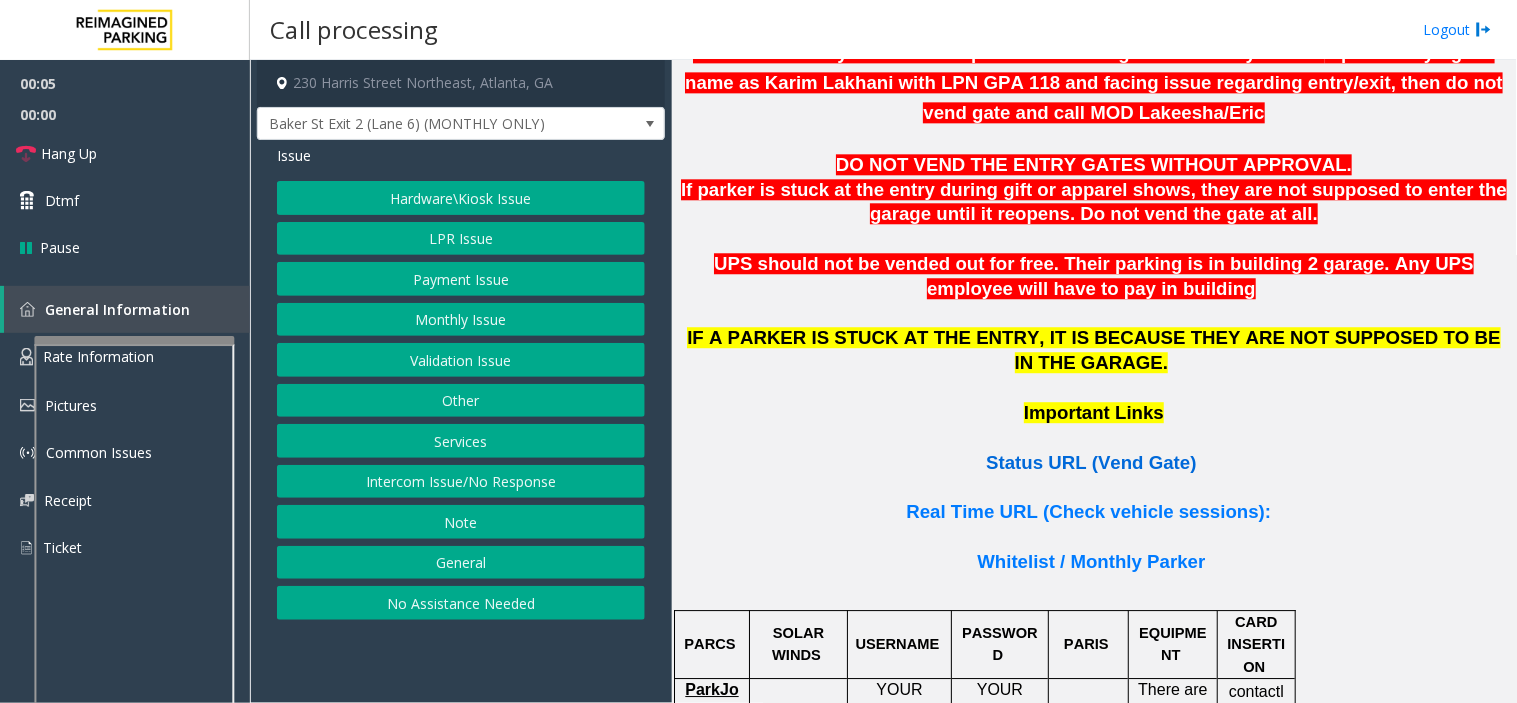 click on "Status URL (Vend Gate)" 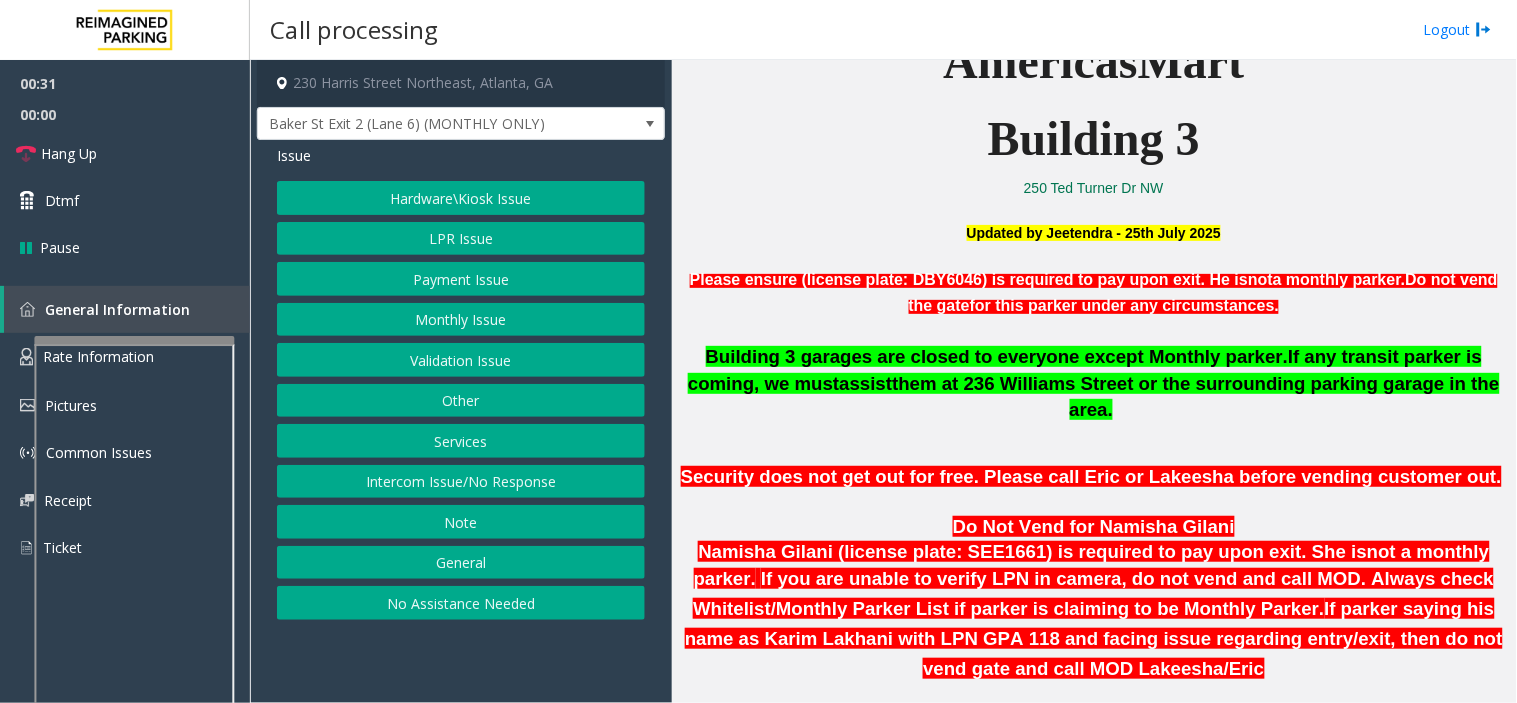 scroll, scrollTop: 777, scrollLeft: 0, axis: vertical 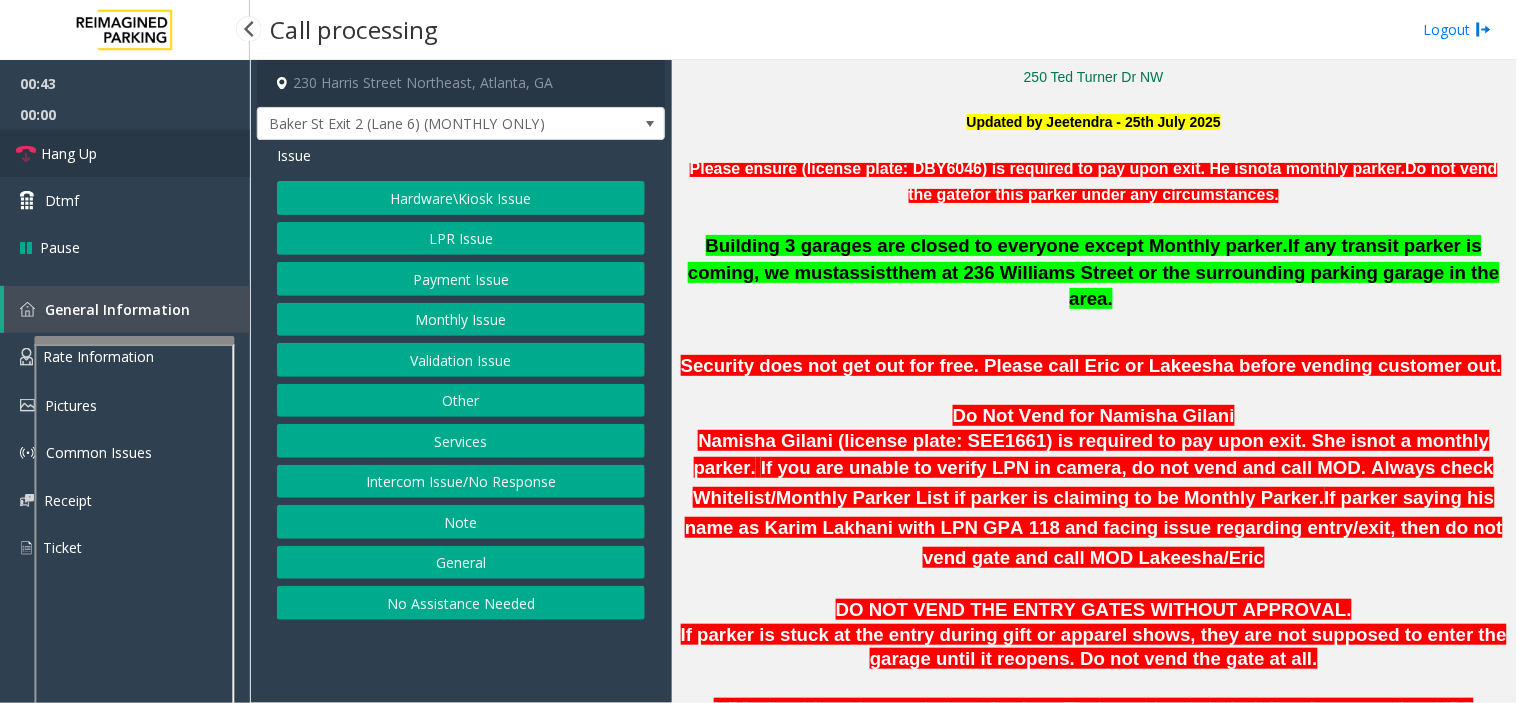 click on "Hang Up" at bounding box center [125, 153] 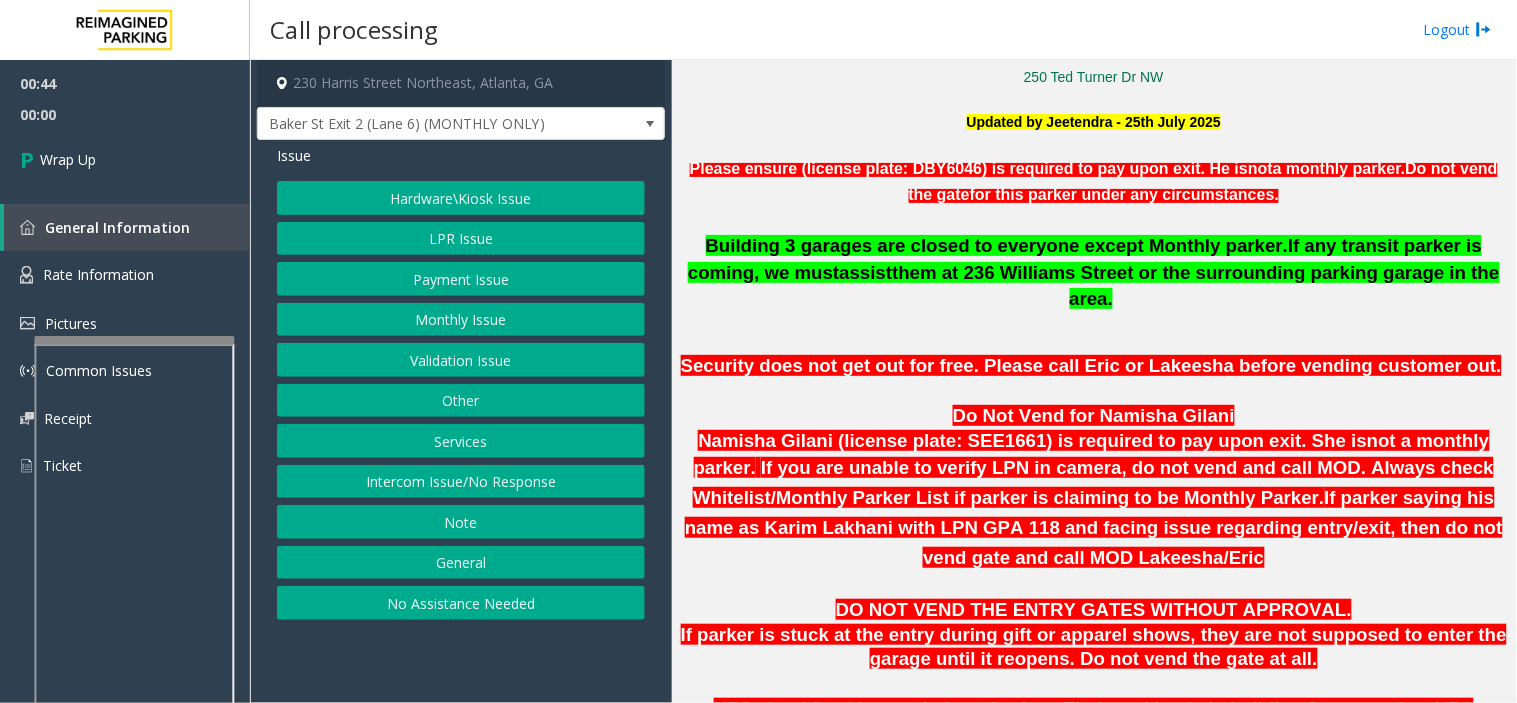 click on "Intercom Issue/No Response" 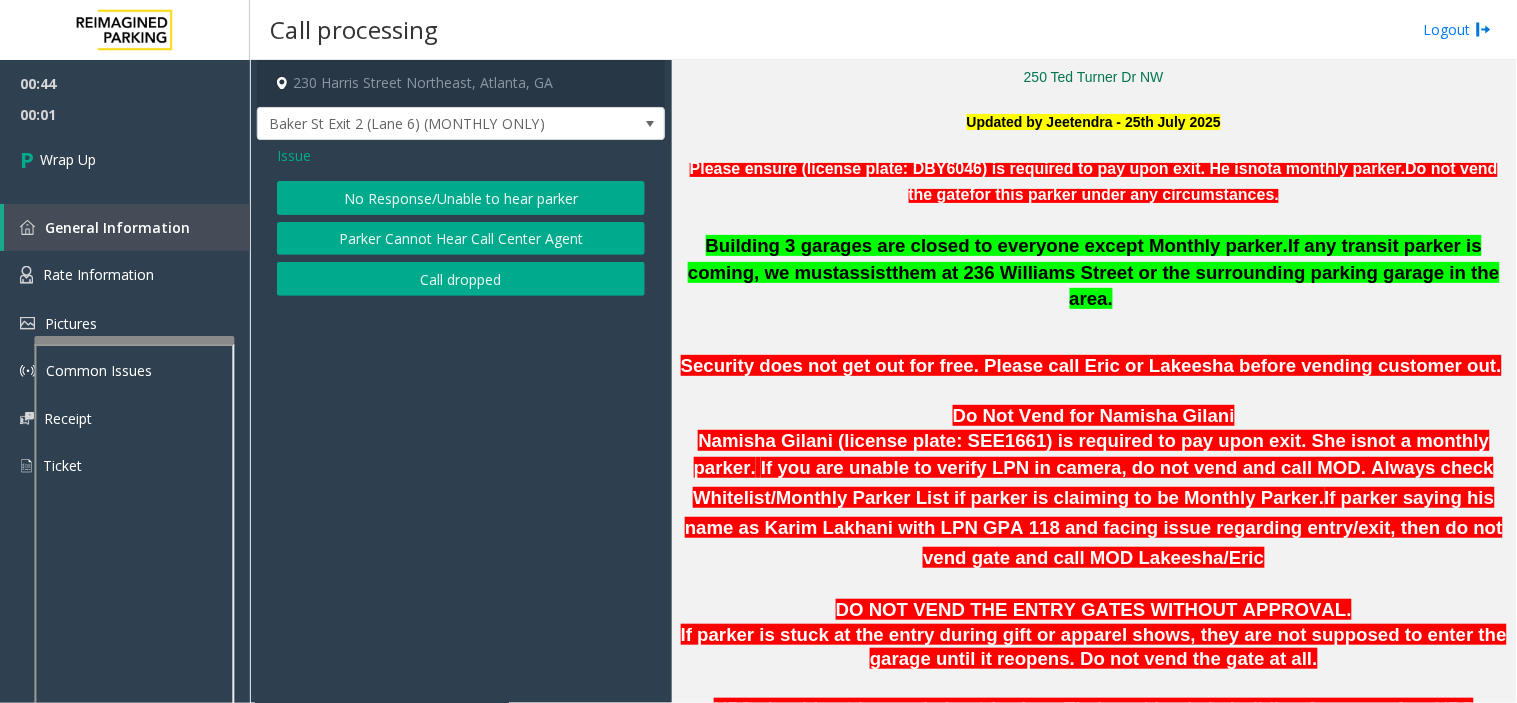 click on "Issue" 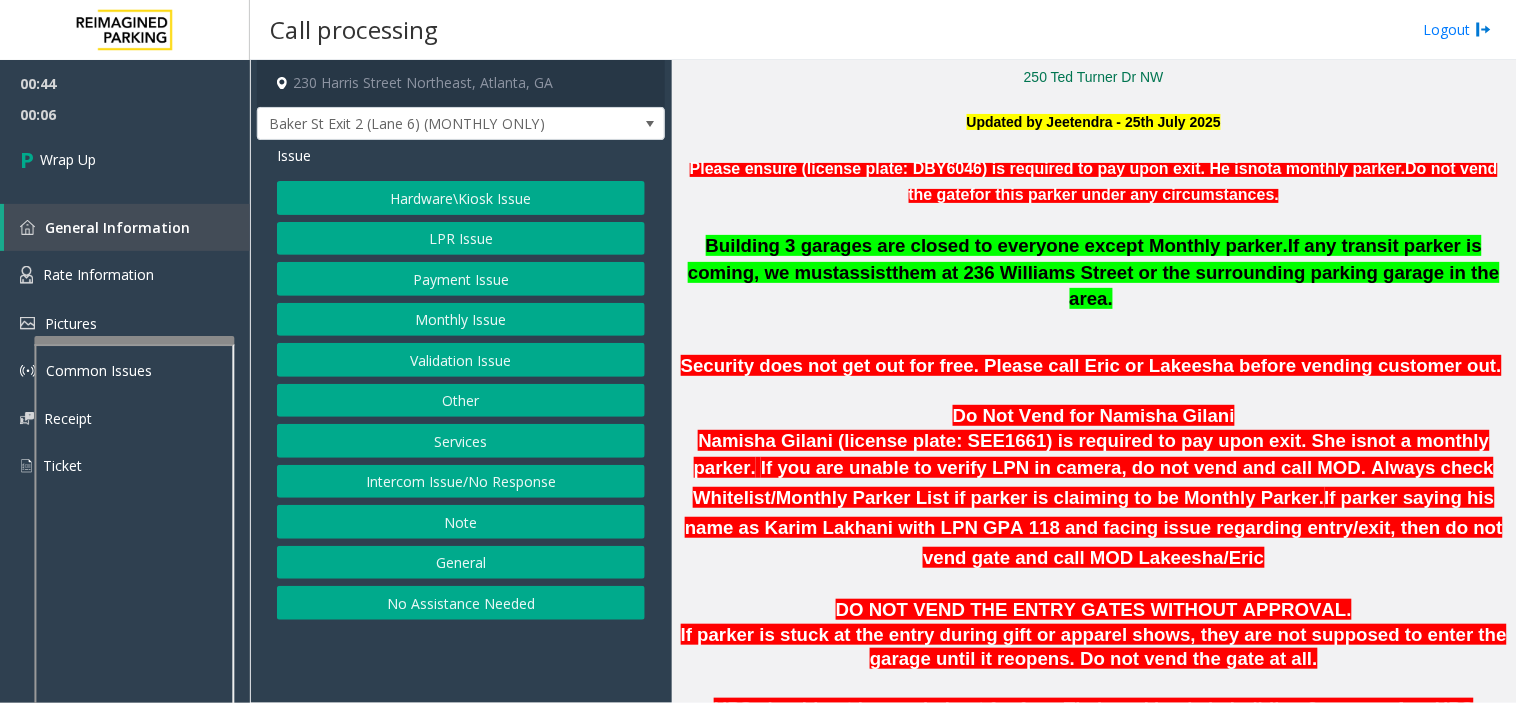 click on "Hardware\Kiosk Issue   LPR Issue   Payment Issue   Monthly Issue   Validation Issue   Other   Services   Intercom Issue/No Response   Note   General   No Assistance Needed" 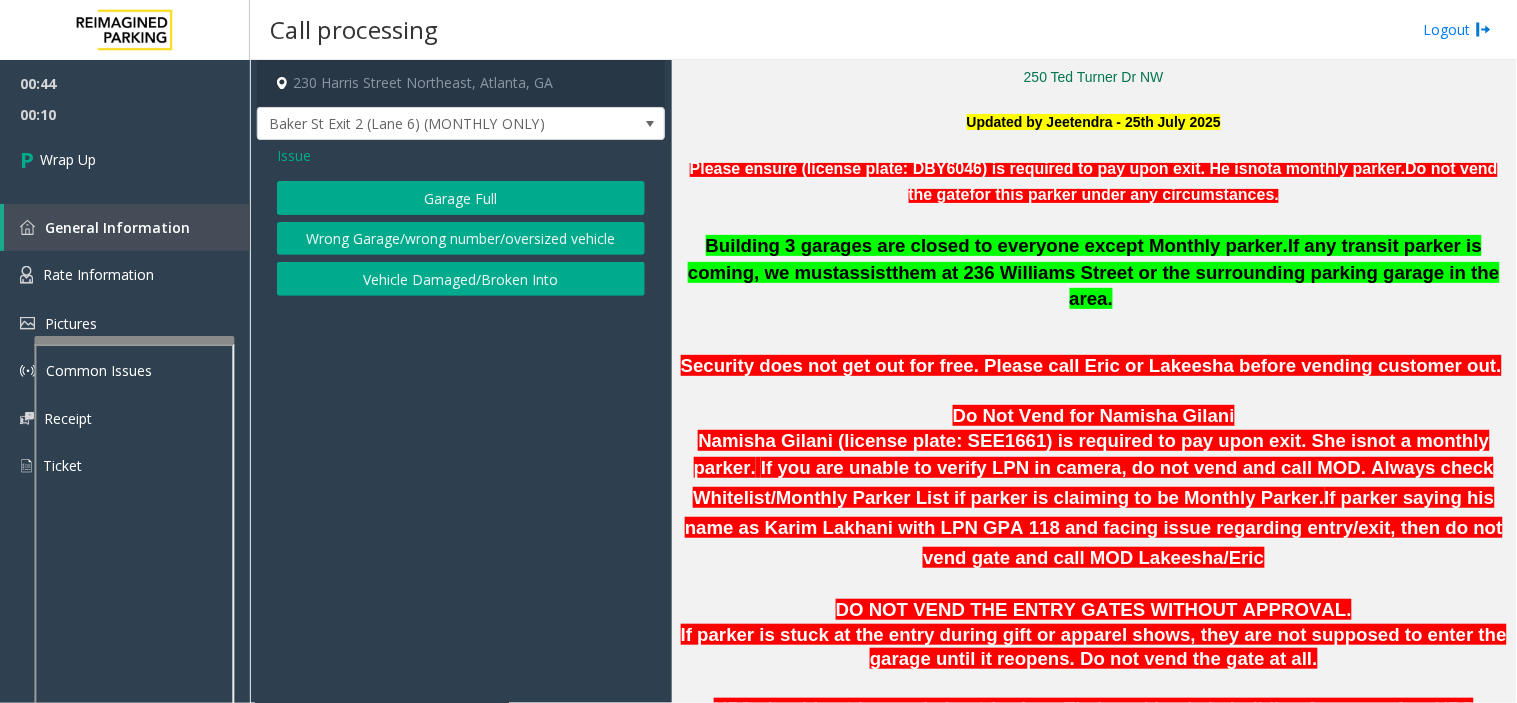 click on "Issue" 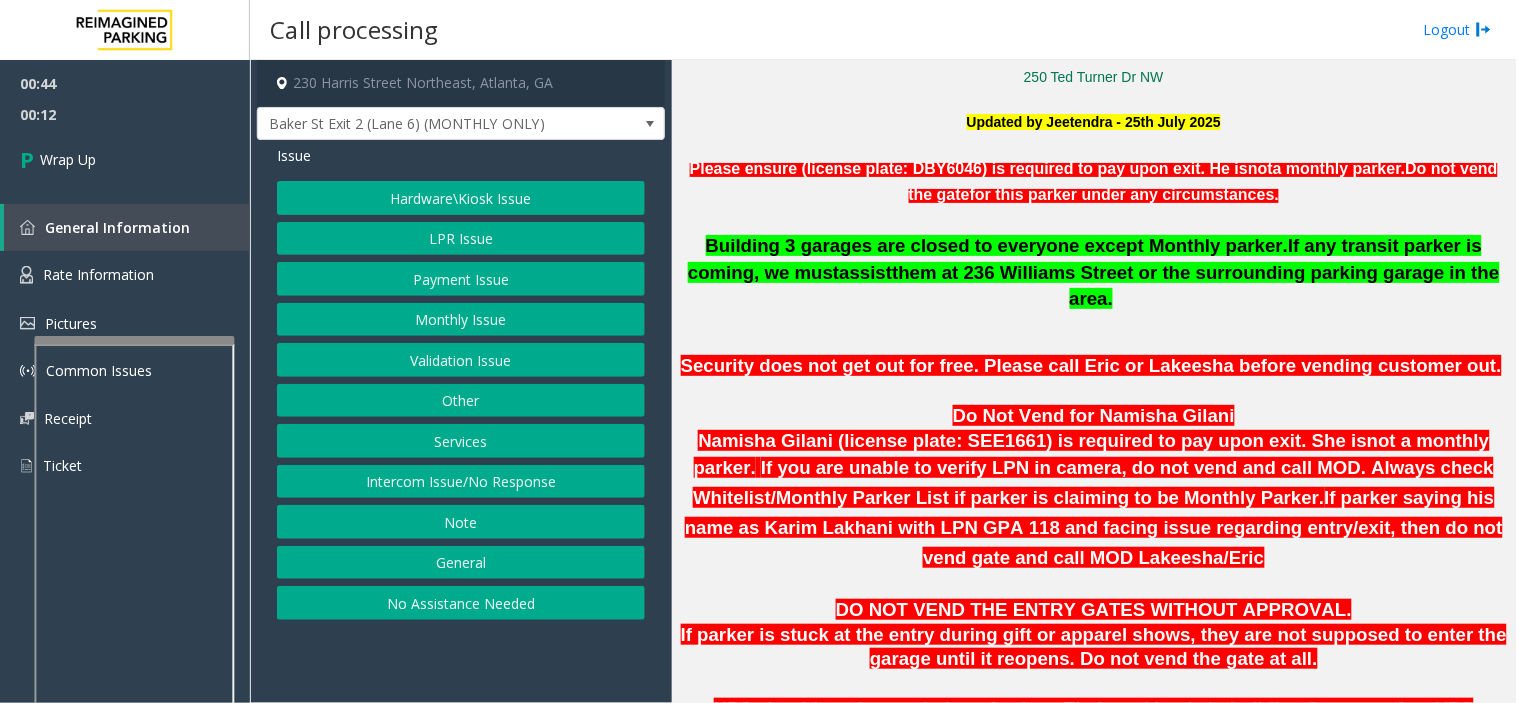 click on "Services" 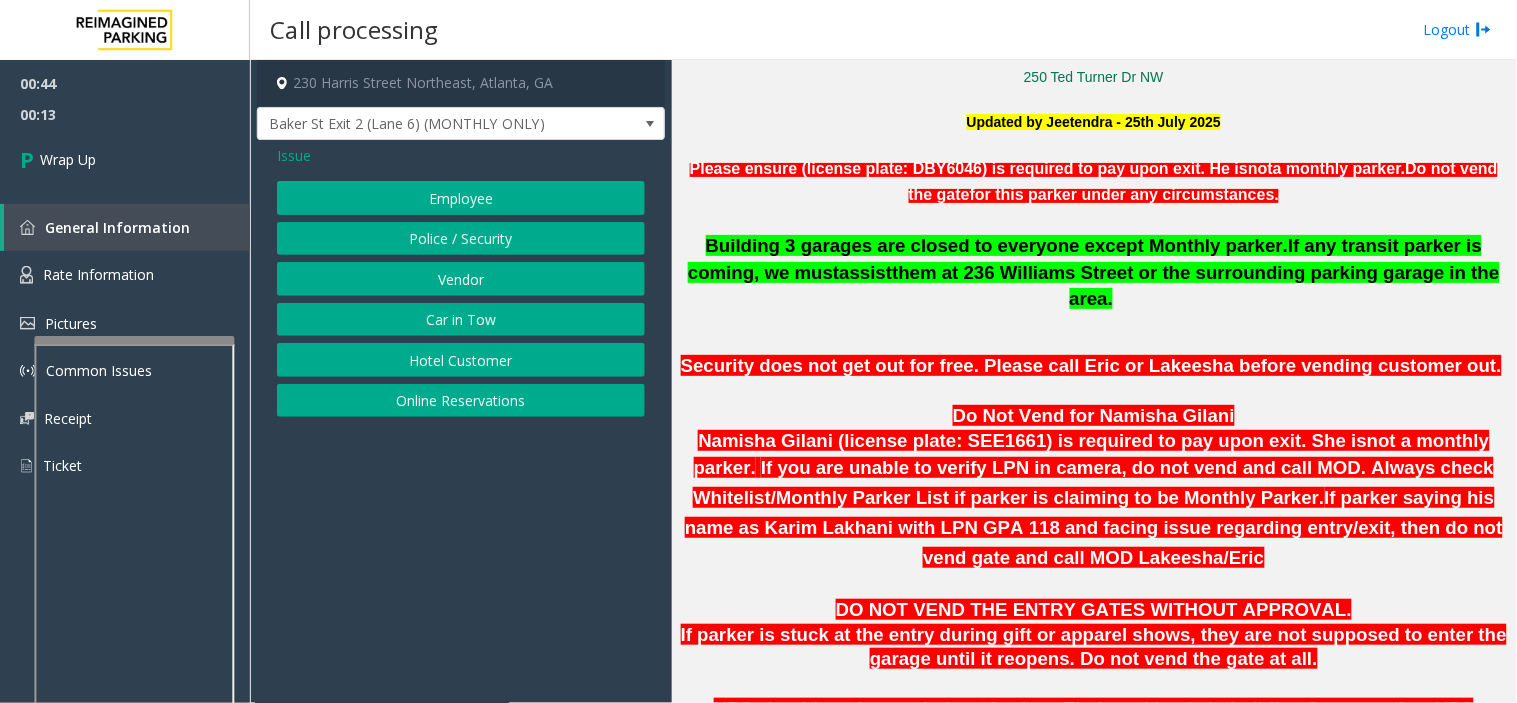 click on "Issue" 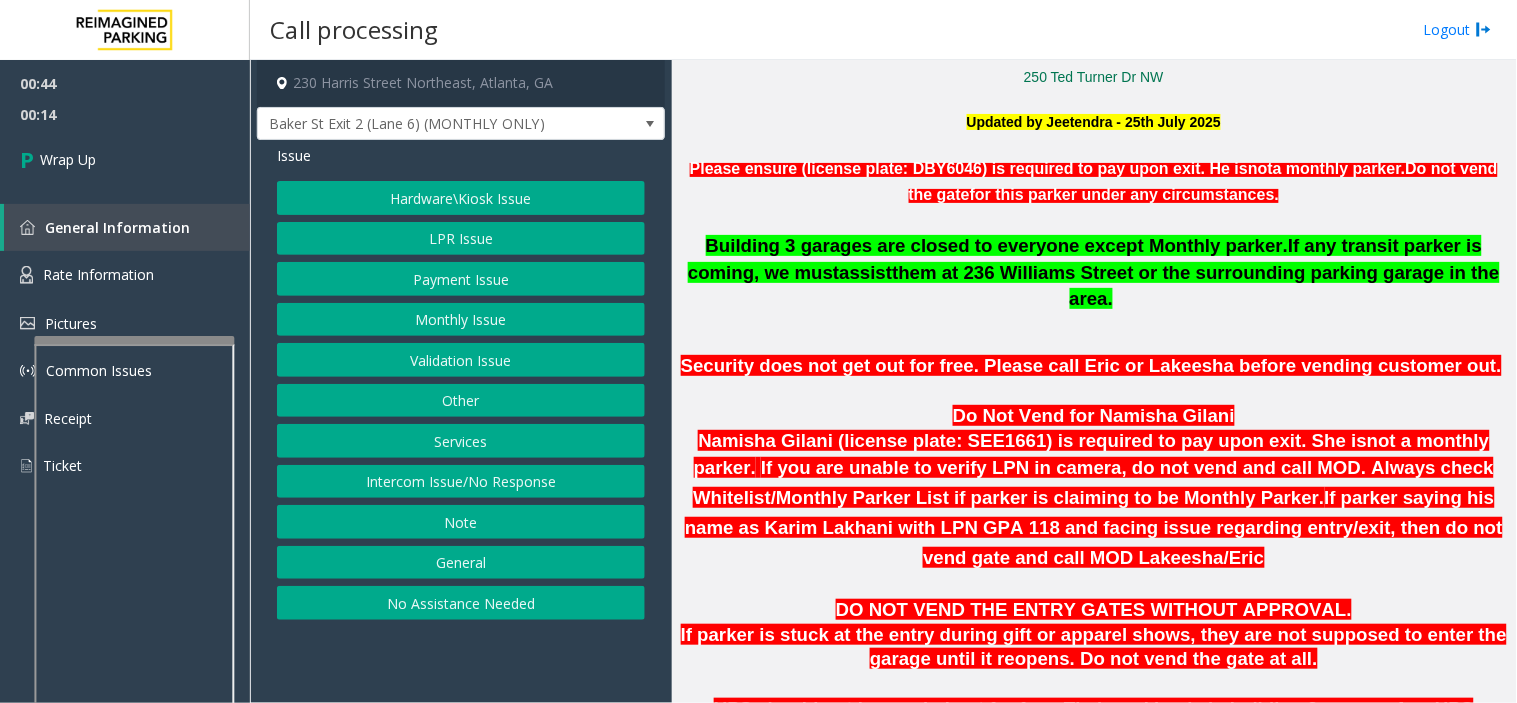 click on "General" 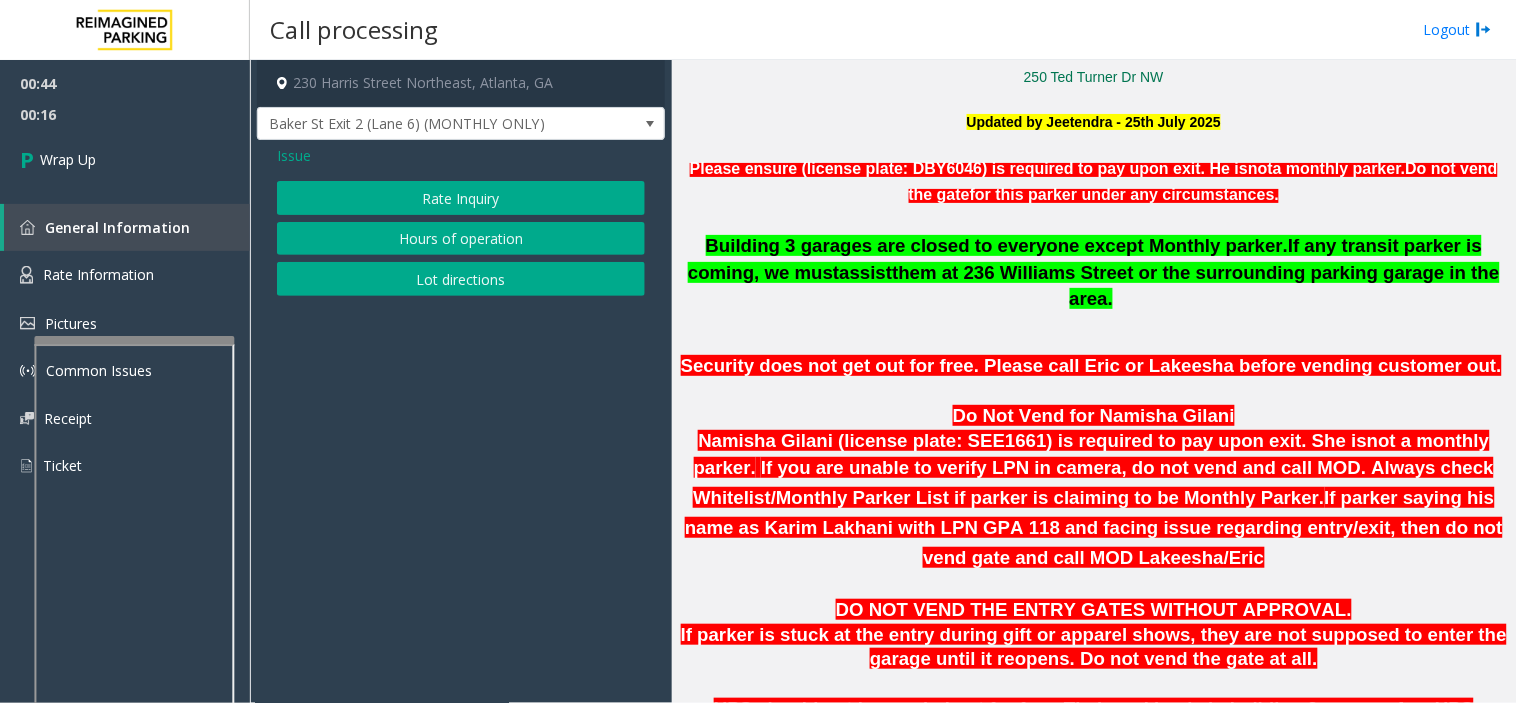 click on "Issue" 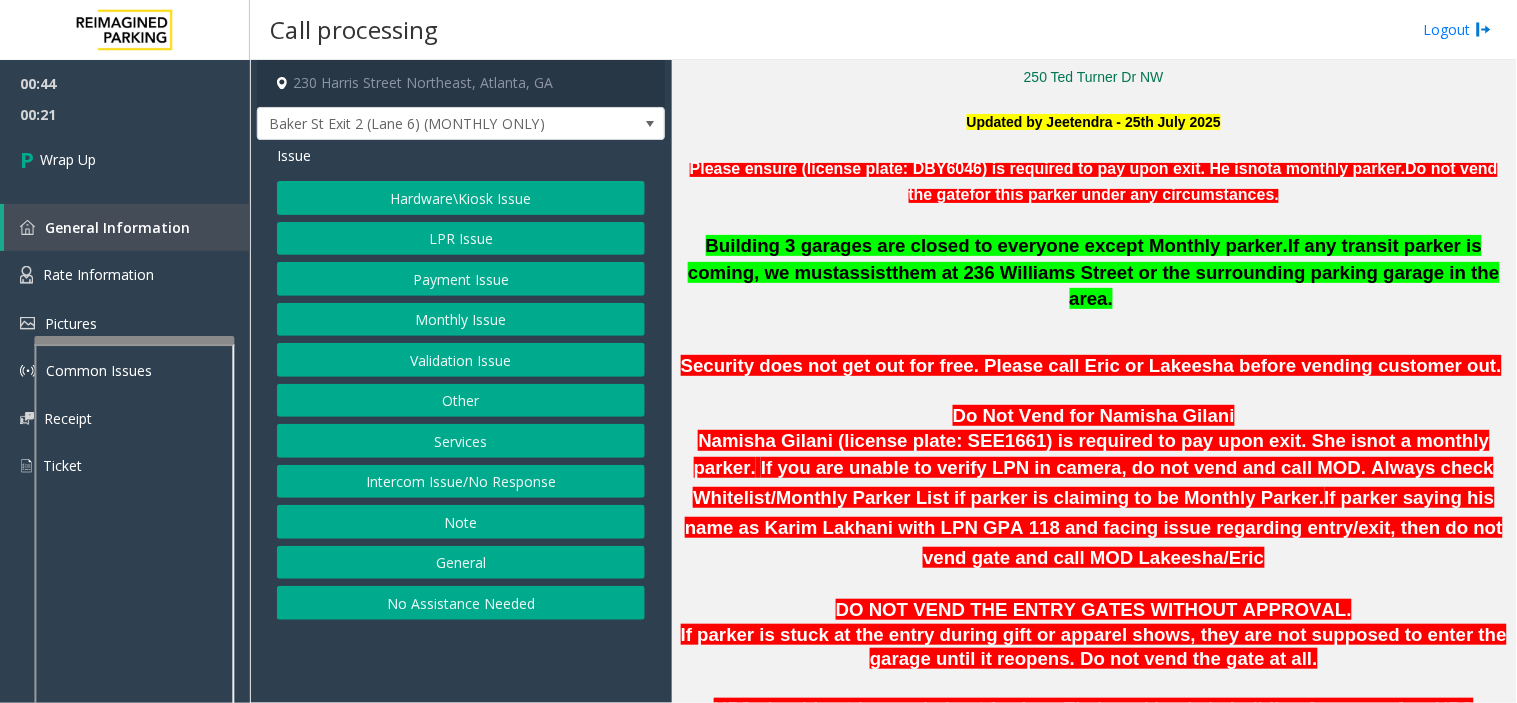click on "Hardware\Kiosk Issue" 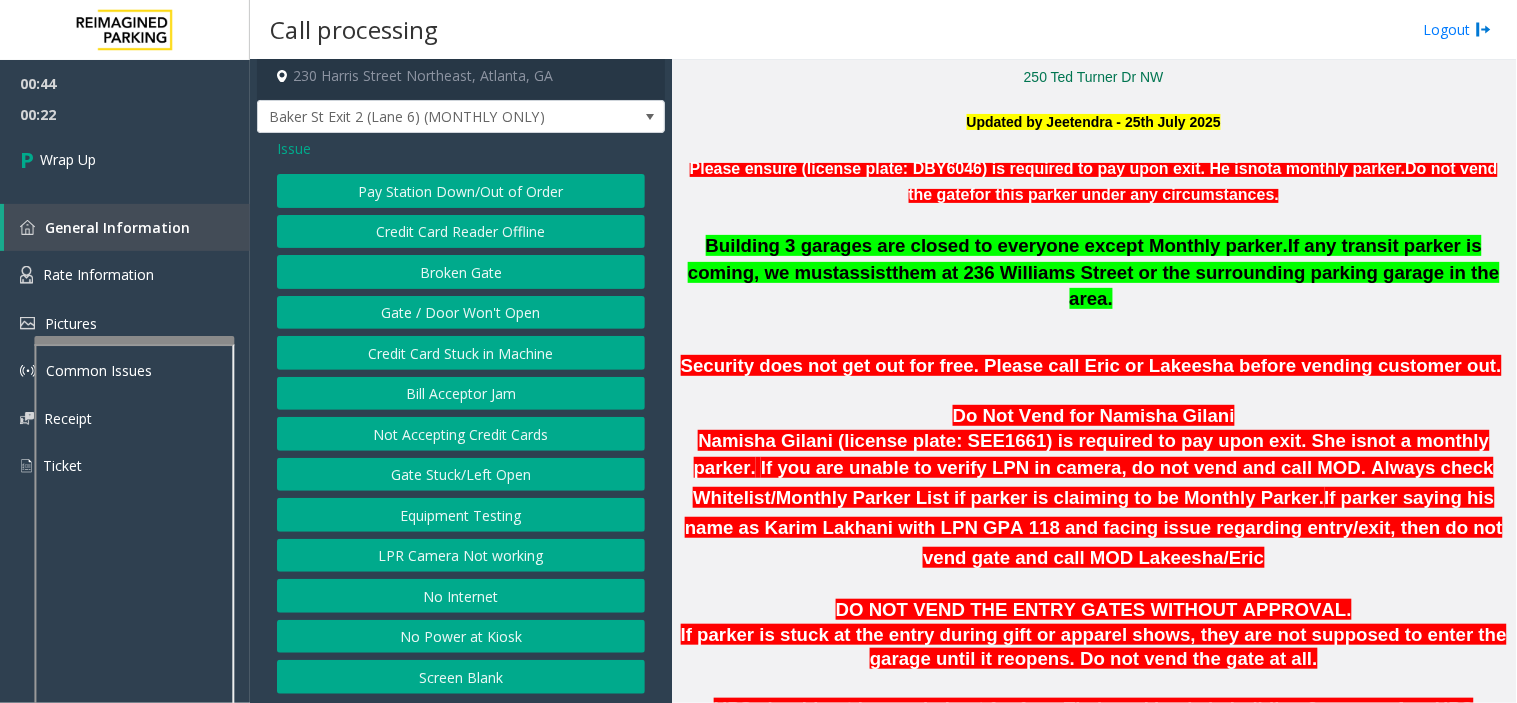 scroll, scrollTop: 10, scrollLeft: 0, axis: vertical 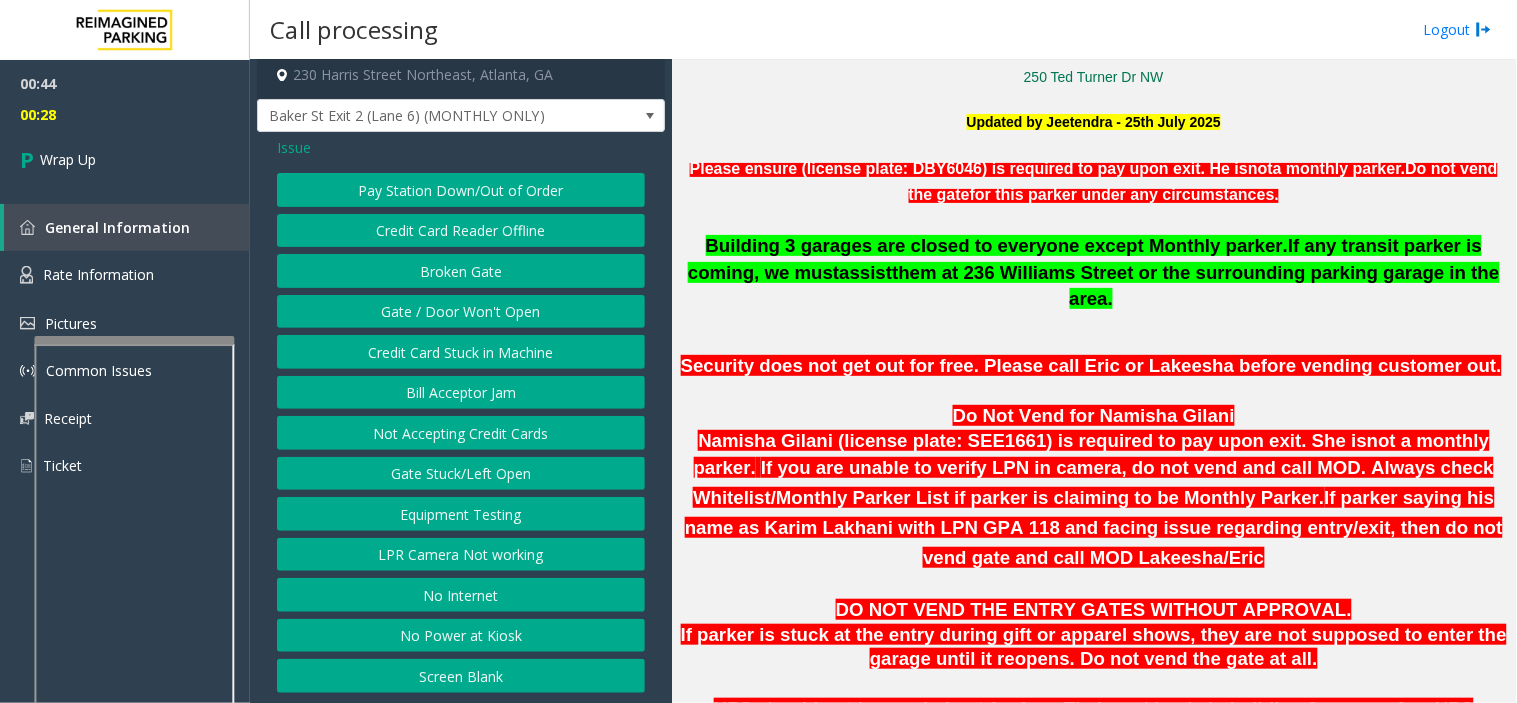 click on "Gate / Door Won't Open" 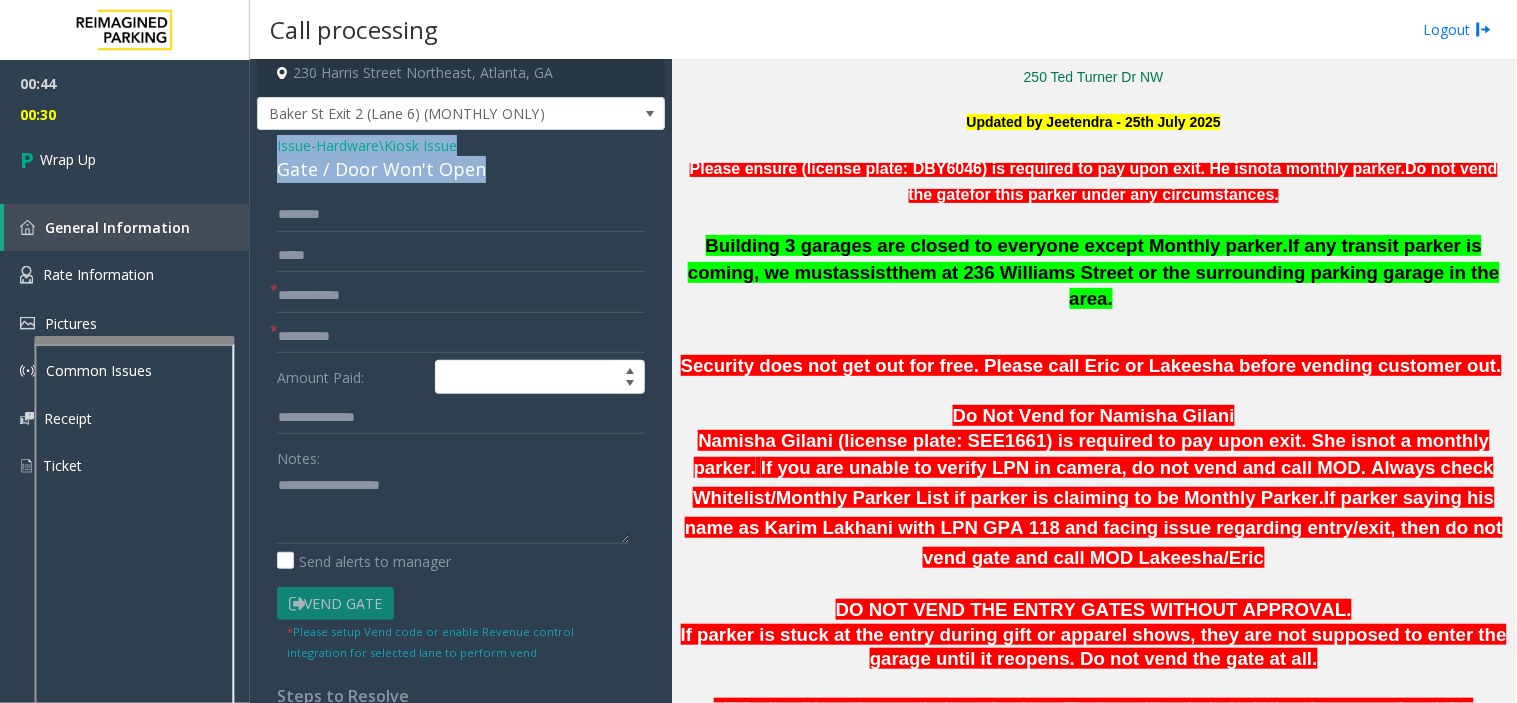 drag, startPoint x: 268, startPoint y: 147, endPoint x: 525, endPoint y: 175, distance: 258.52078 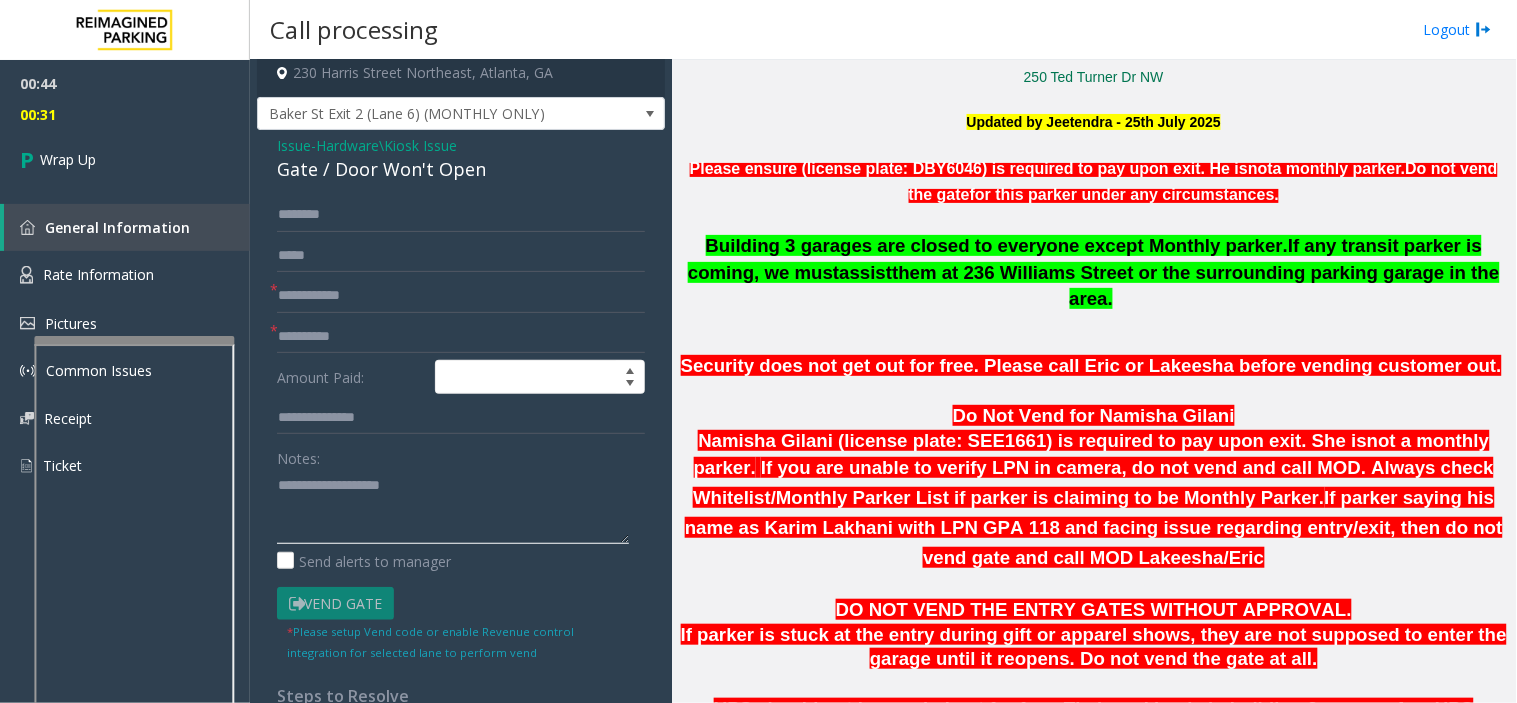 click 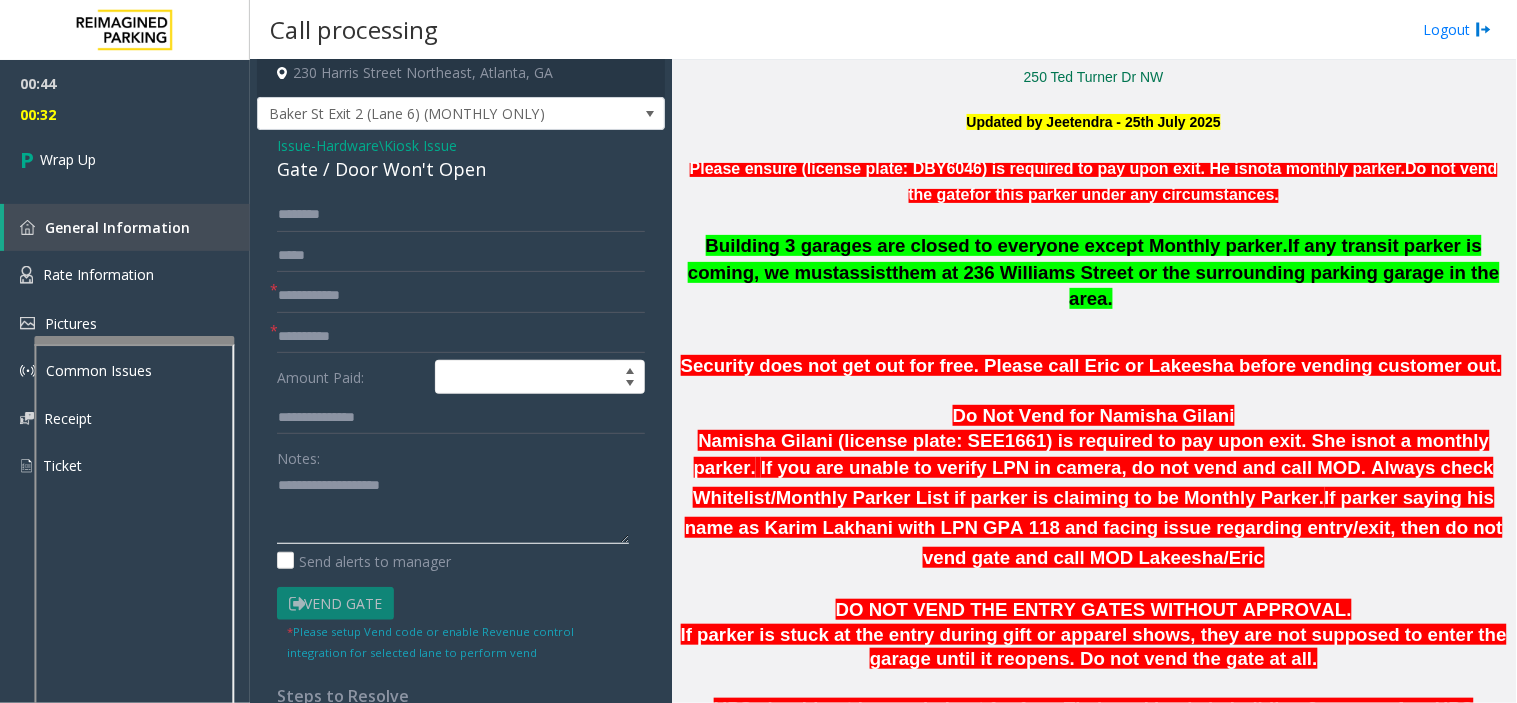 paste on "**********" 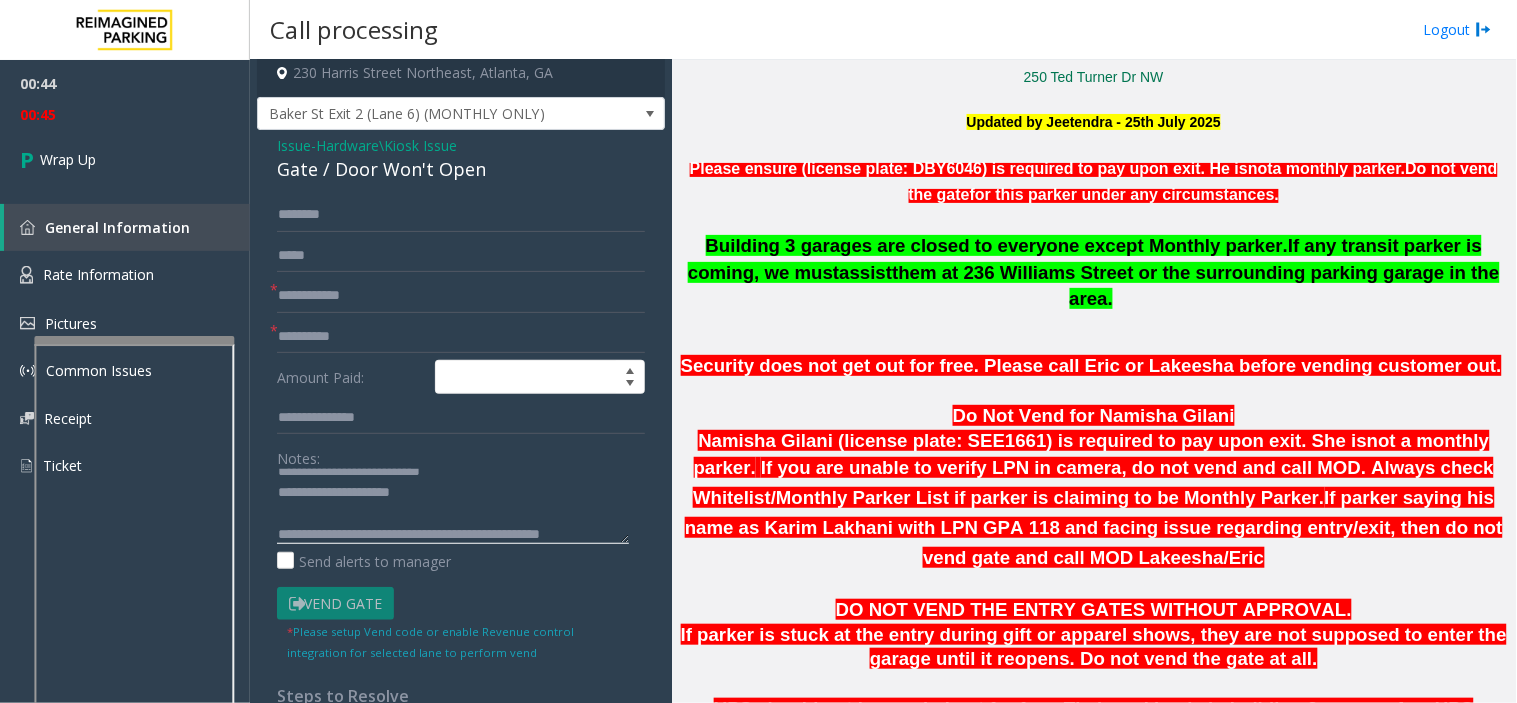 scroll, scrollTop: 34, scrollLeft: 0, axis: vertical 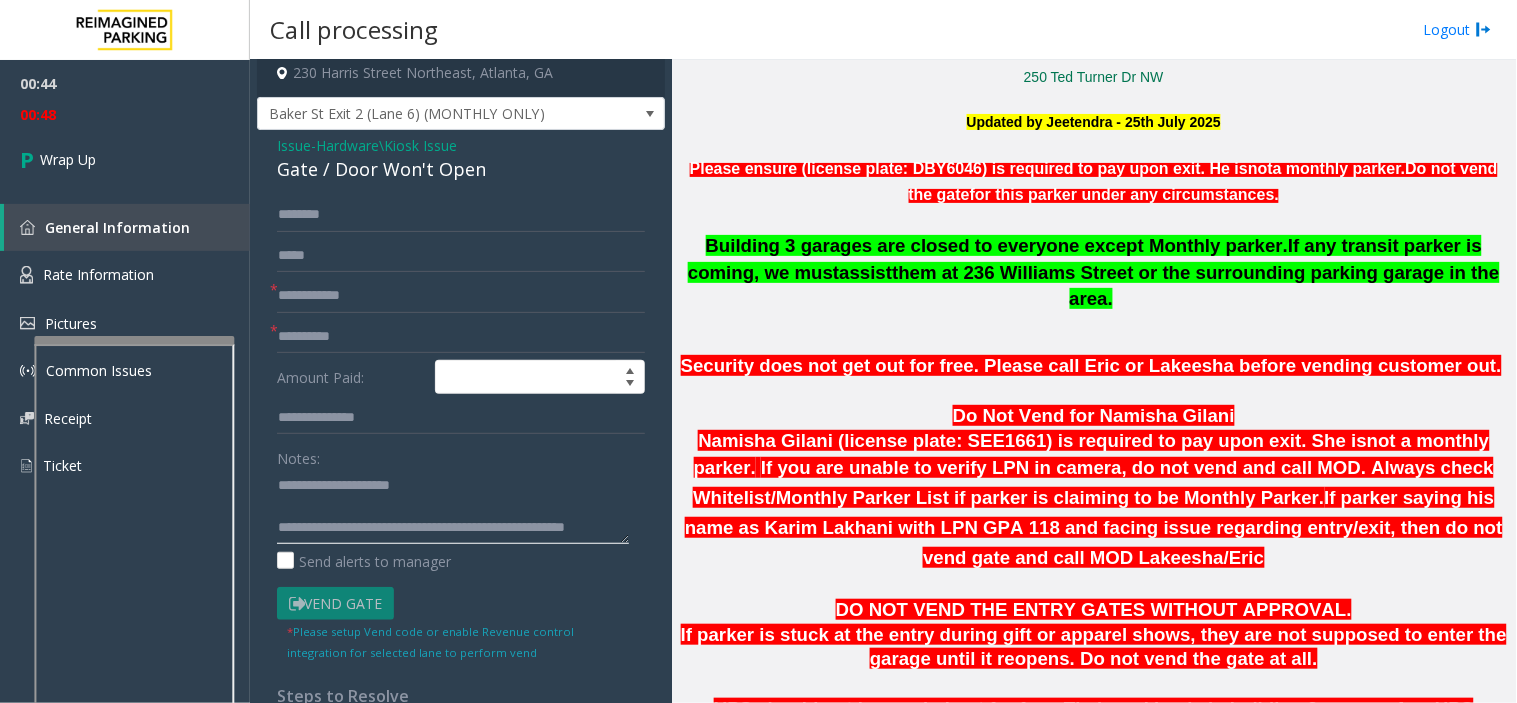 type on "**********" 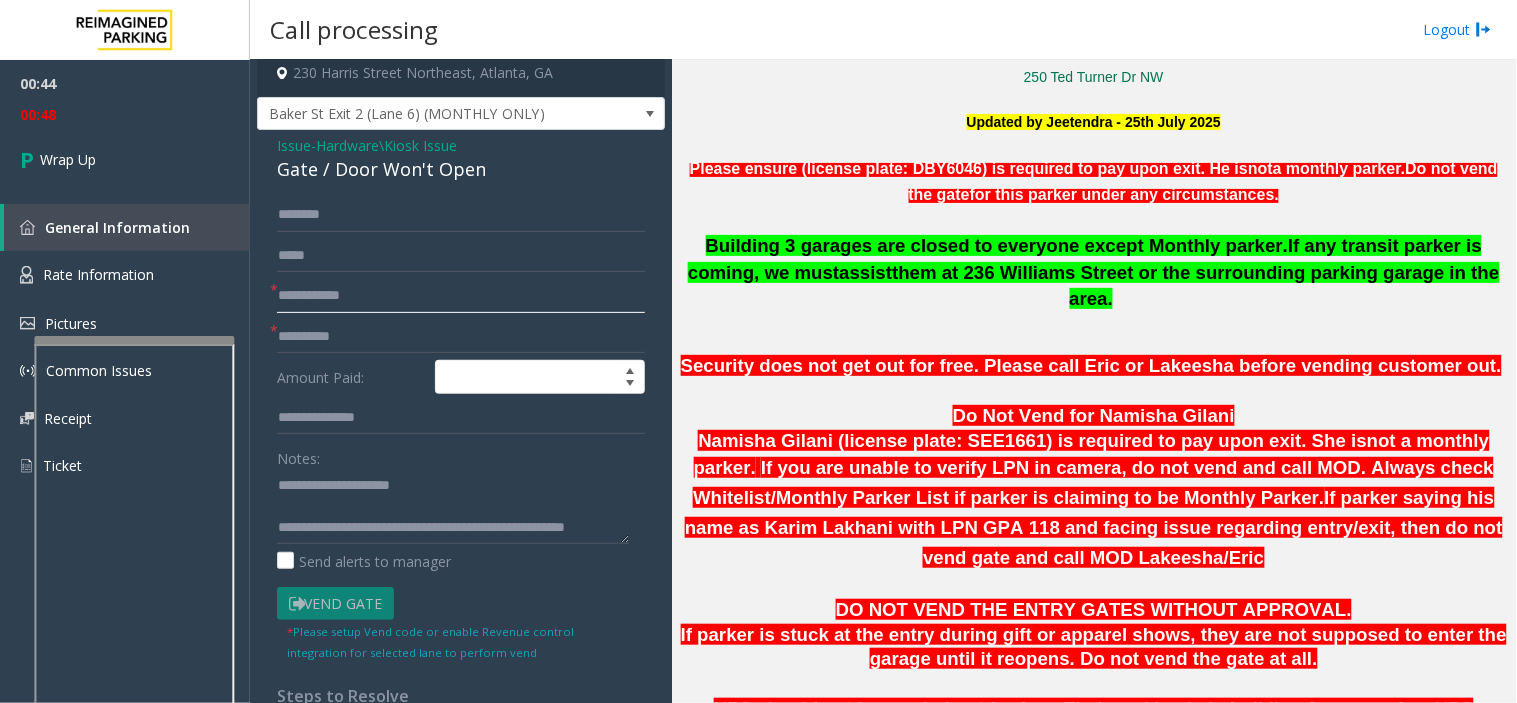 click 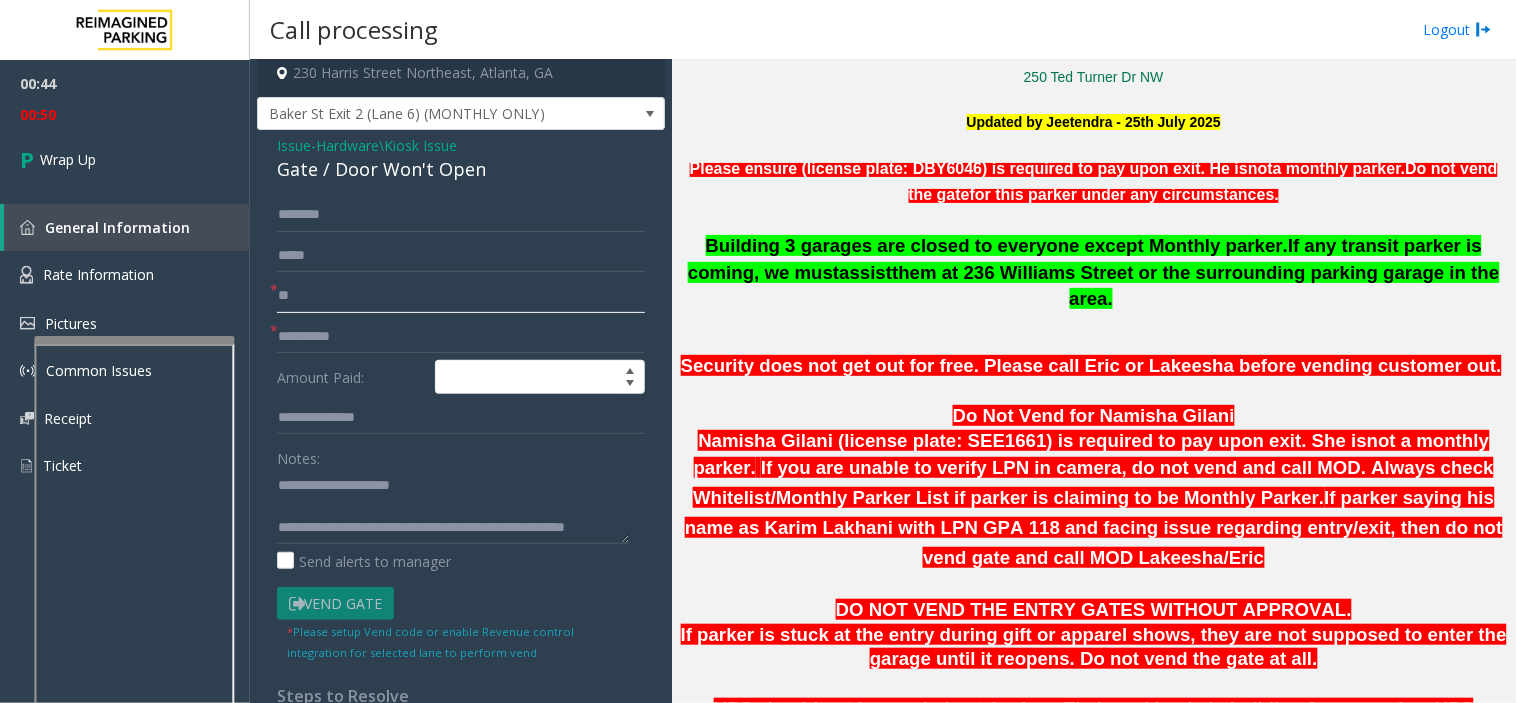 type on "**" 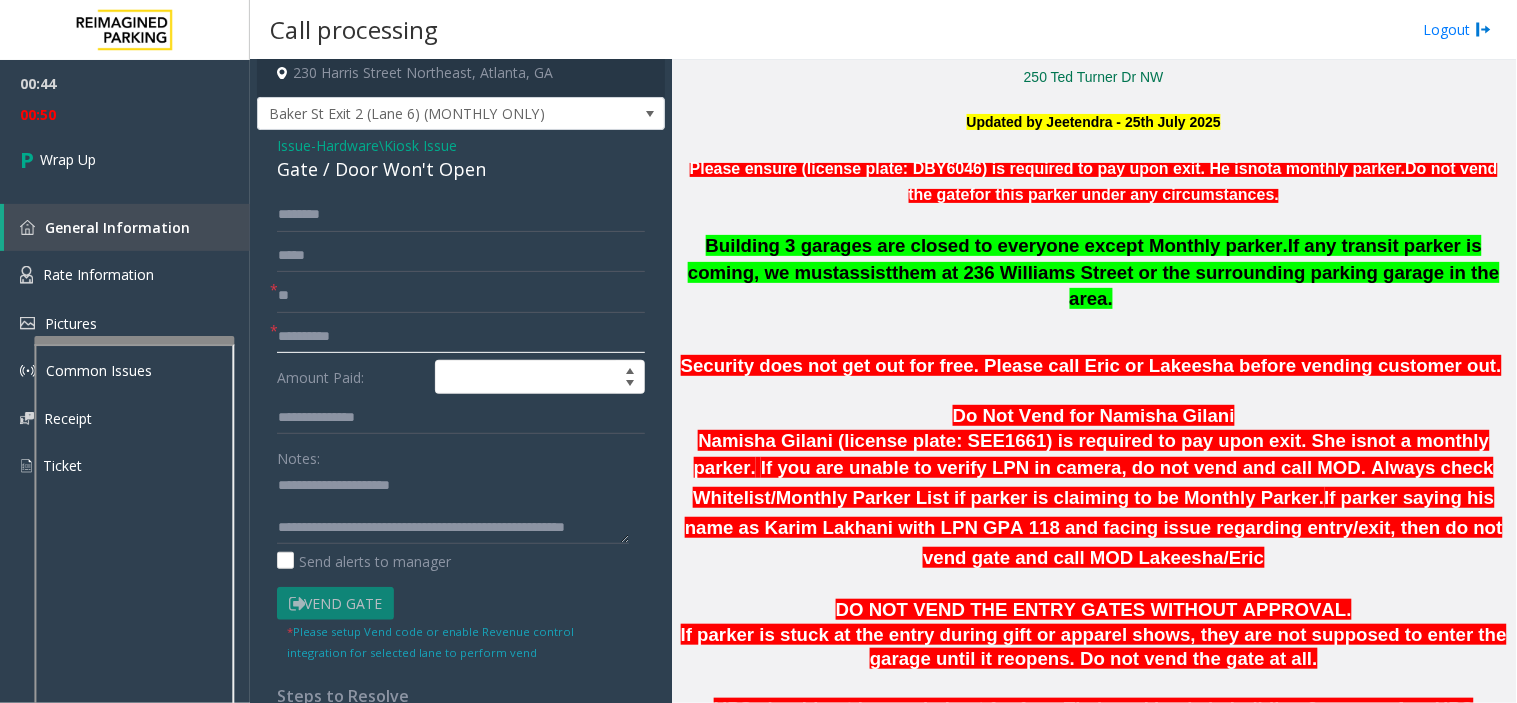 click 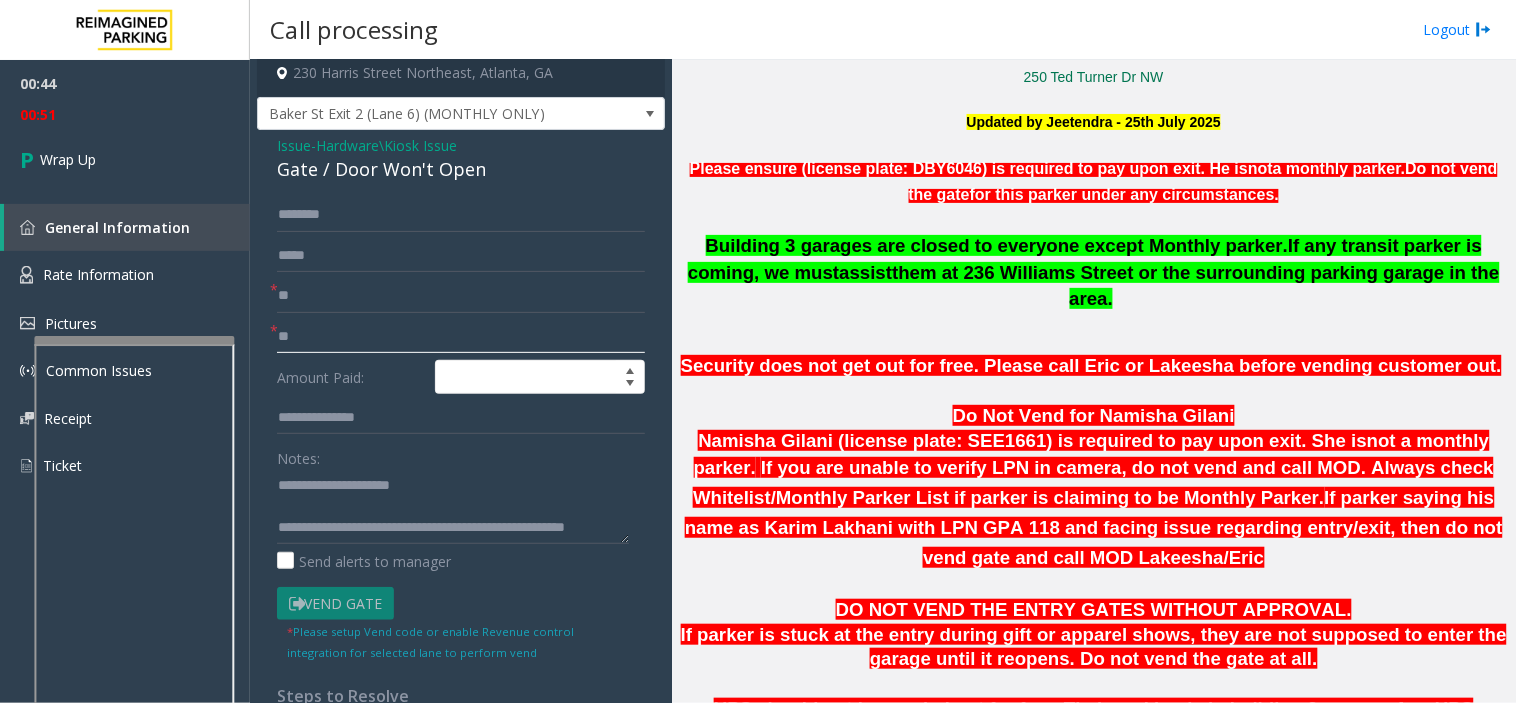 type on "**" 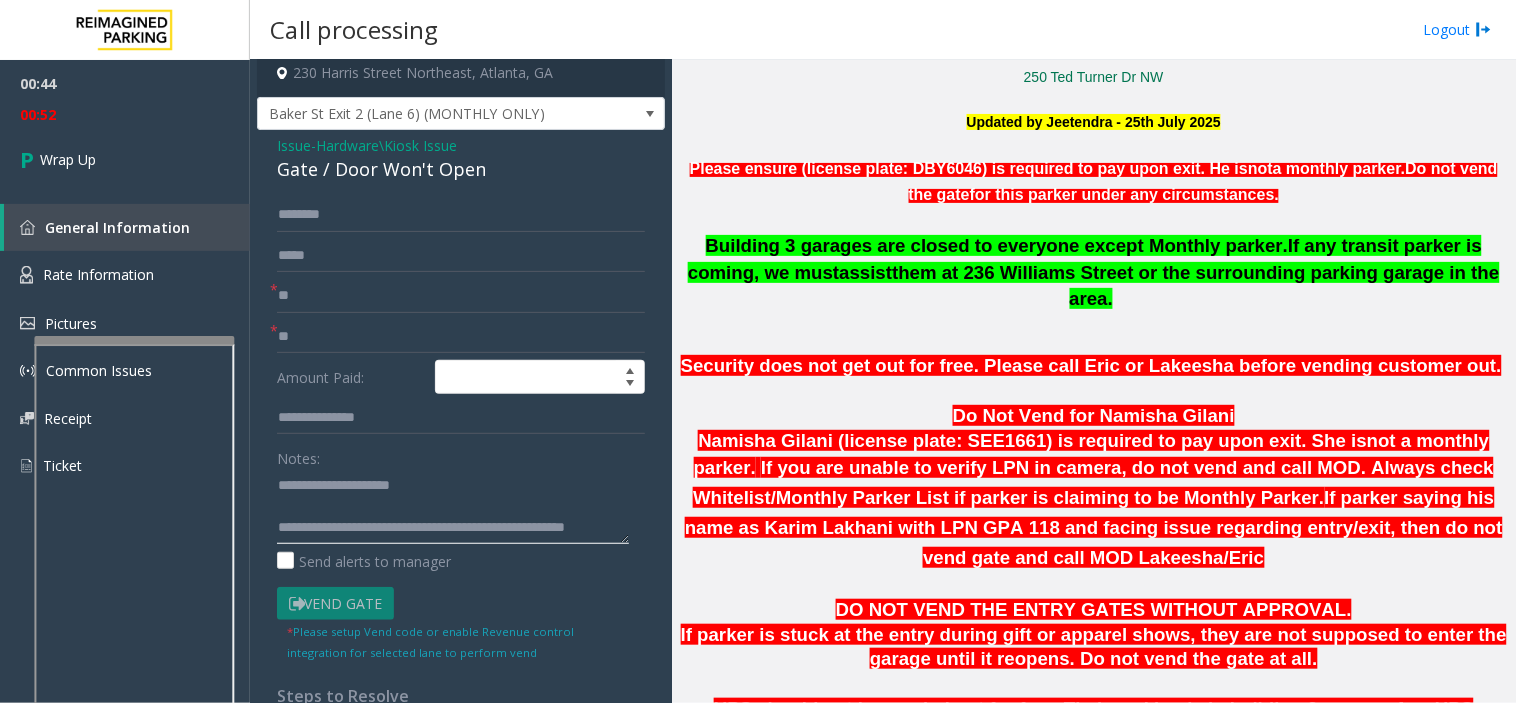click 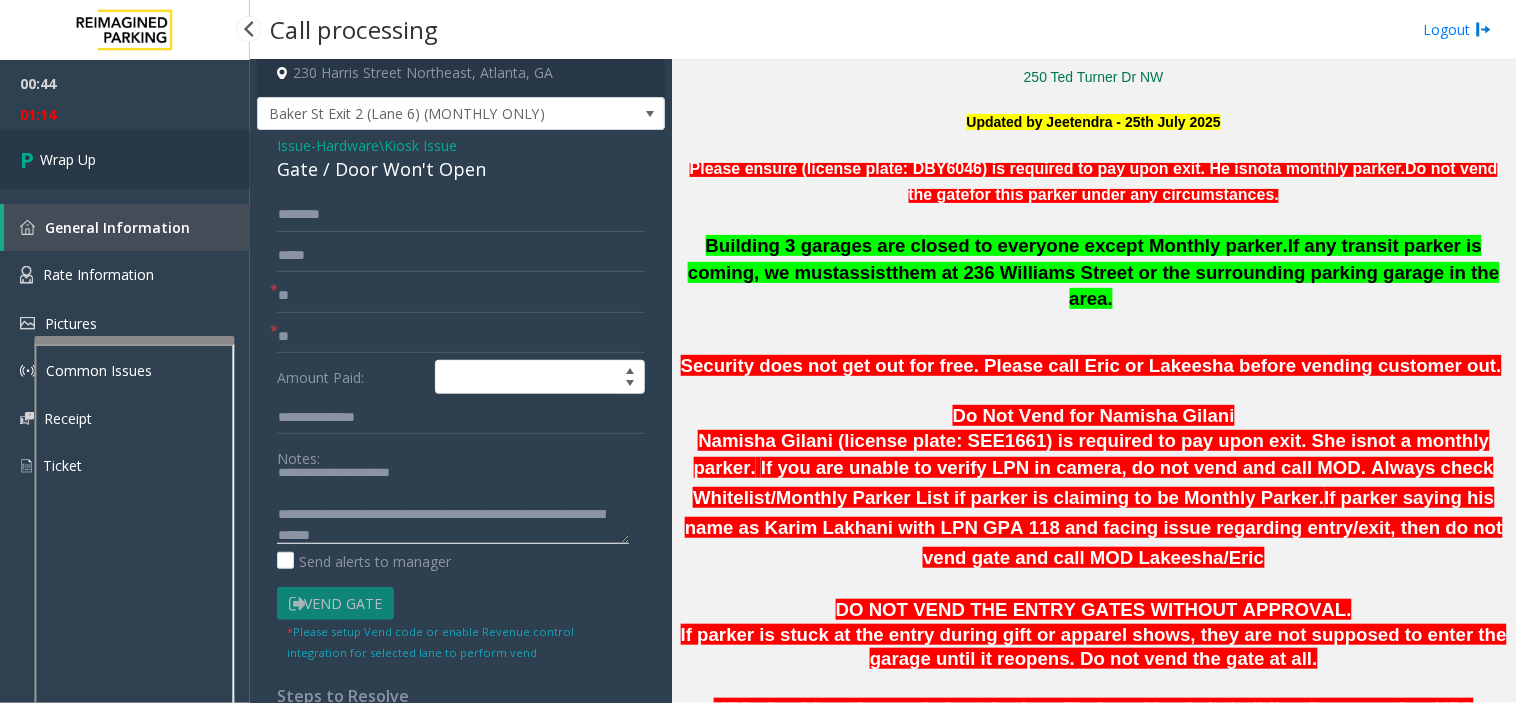 type on "**********" 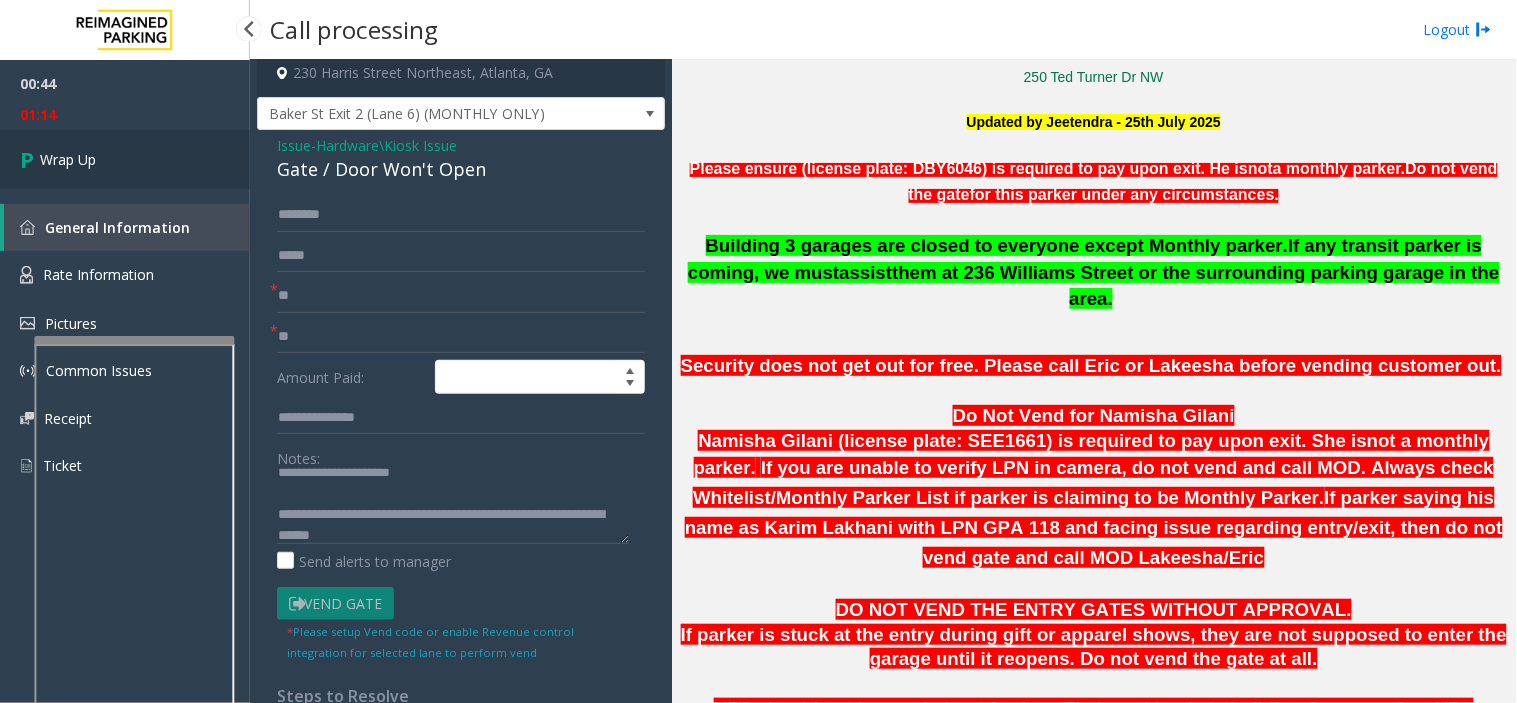 click on "Wrap Up" at bounding box center [125, 159] 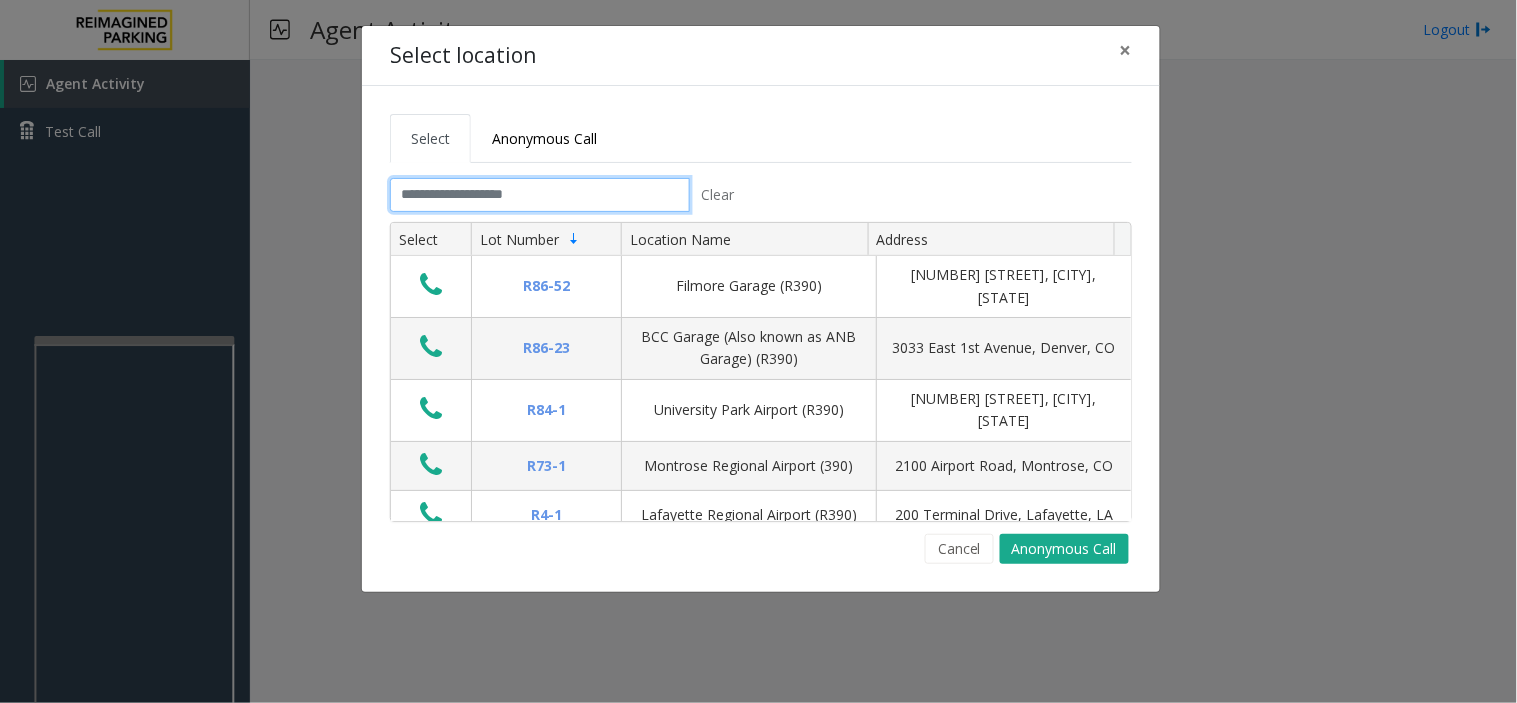 click 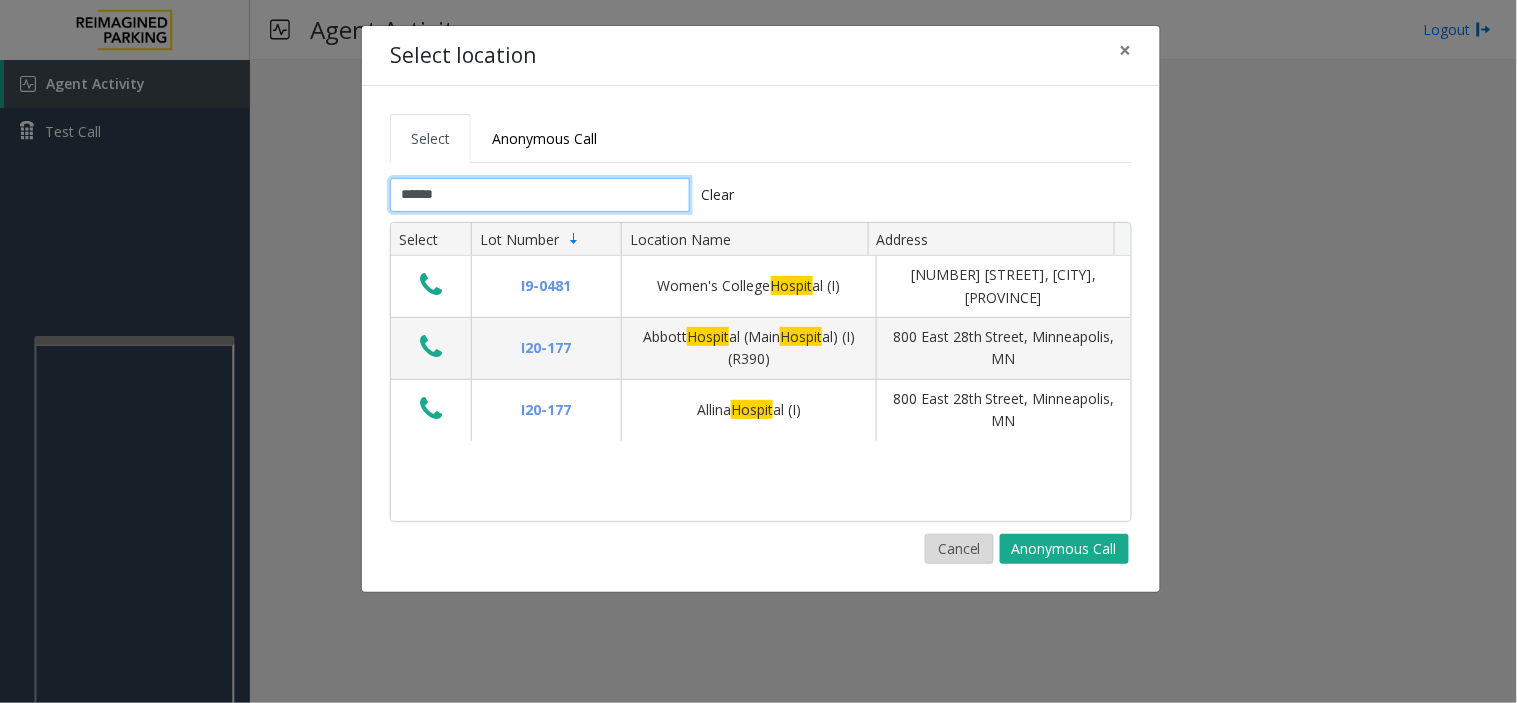 type on "******" 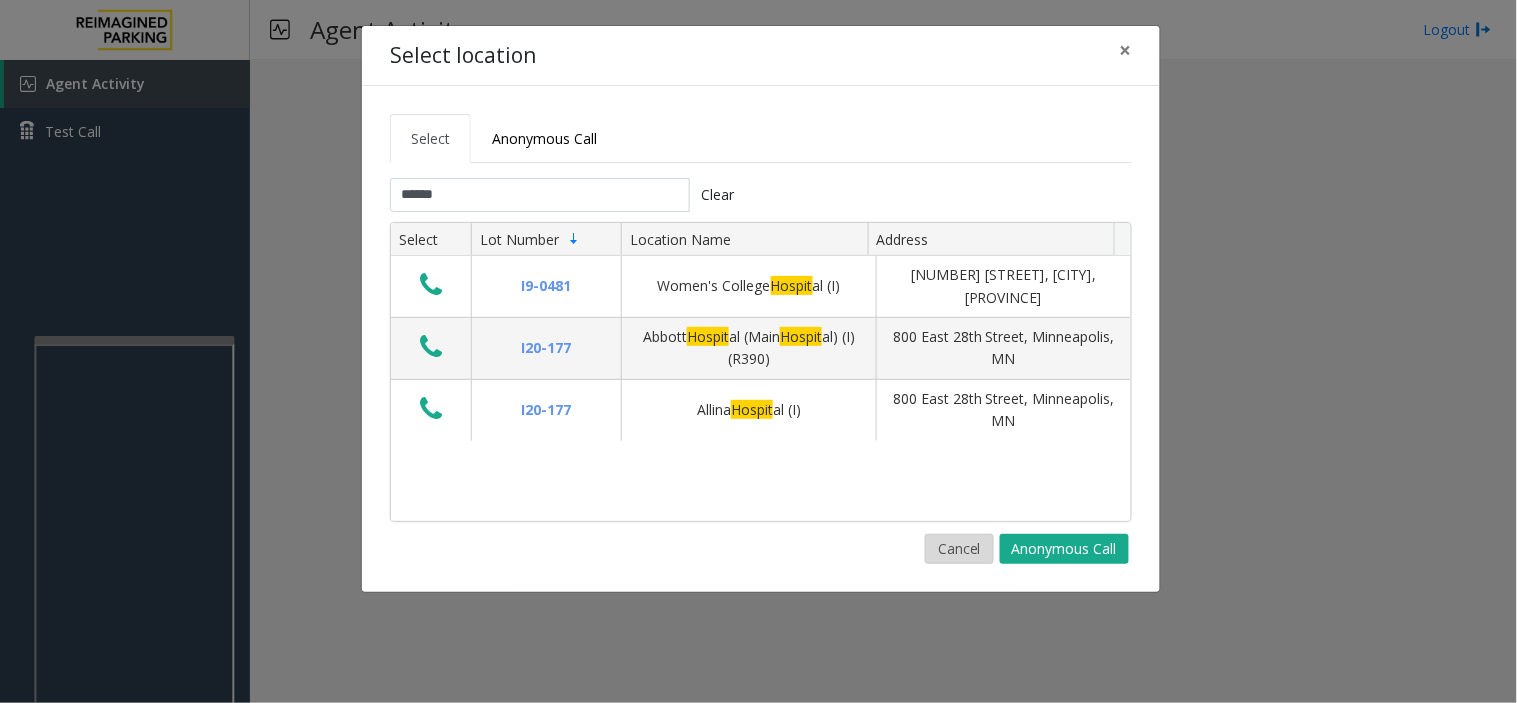 click on "Cancel" 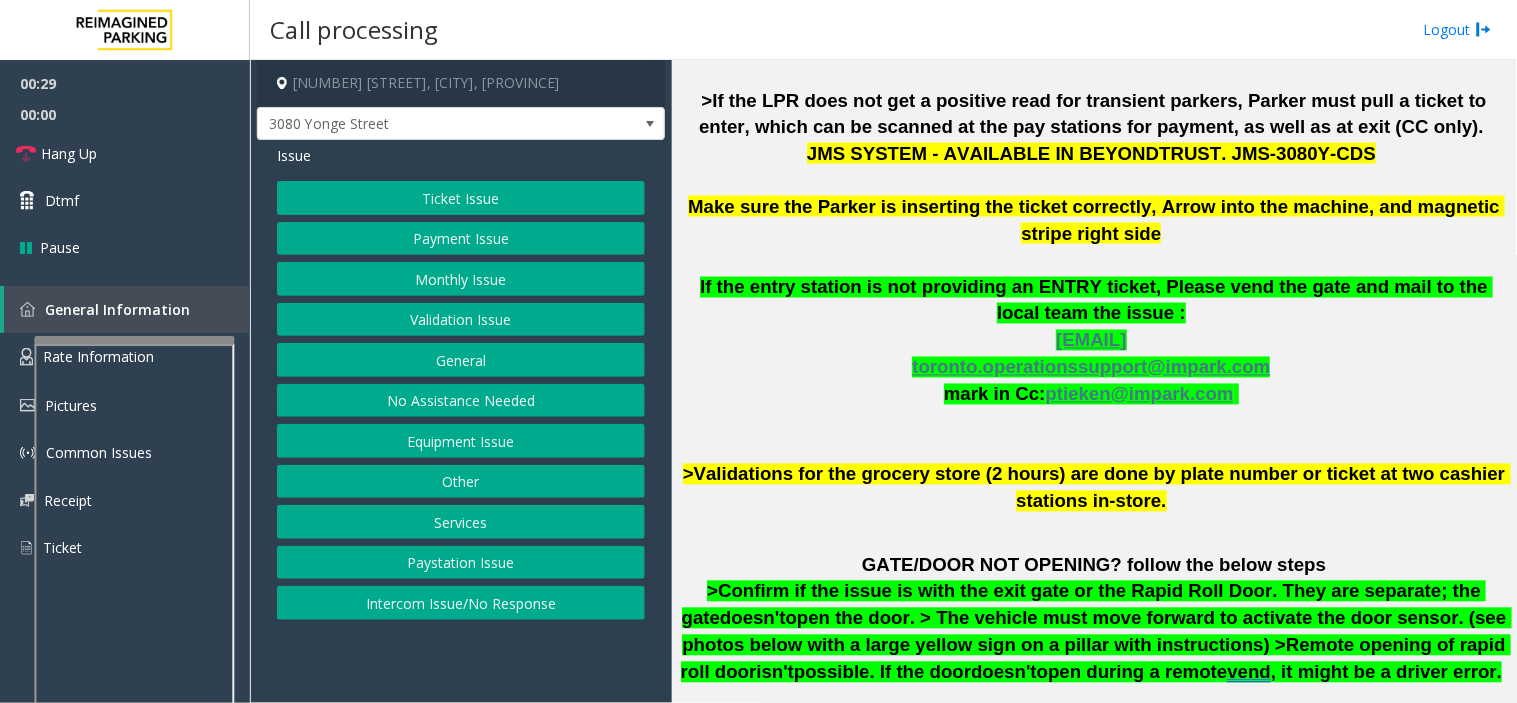 scroll, scrollTop: 888, scrollLeft: 0, axis: vertical 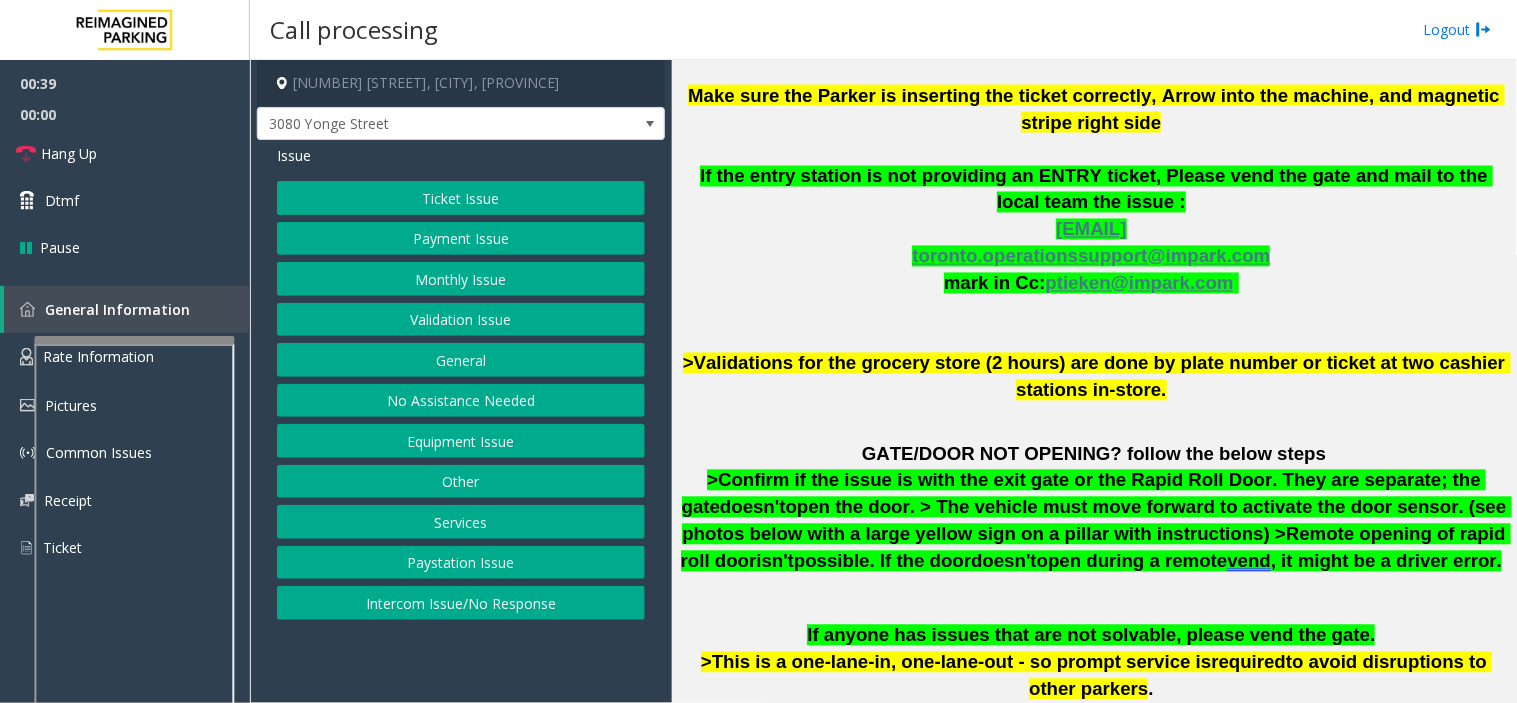 click on "Ticket Issue" 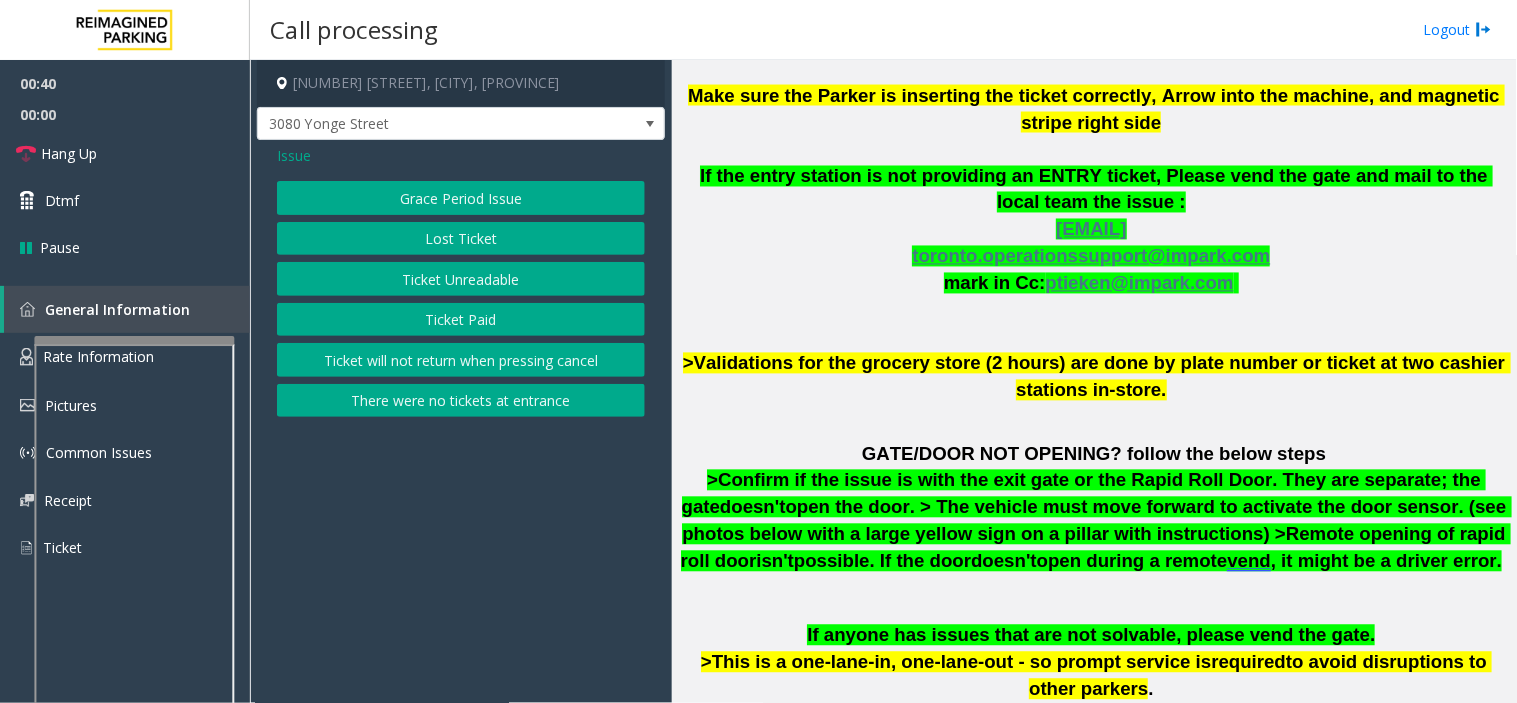 click on "Issue" 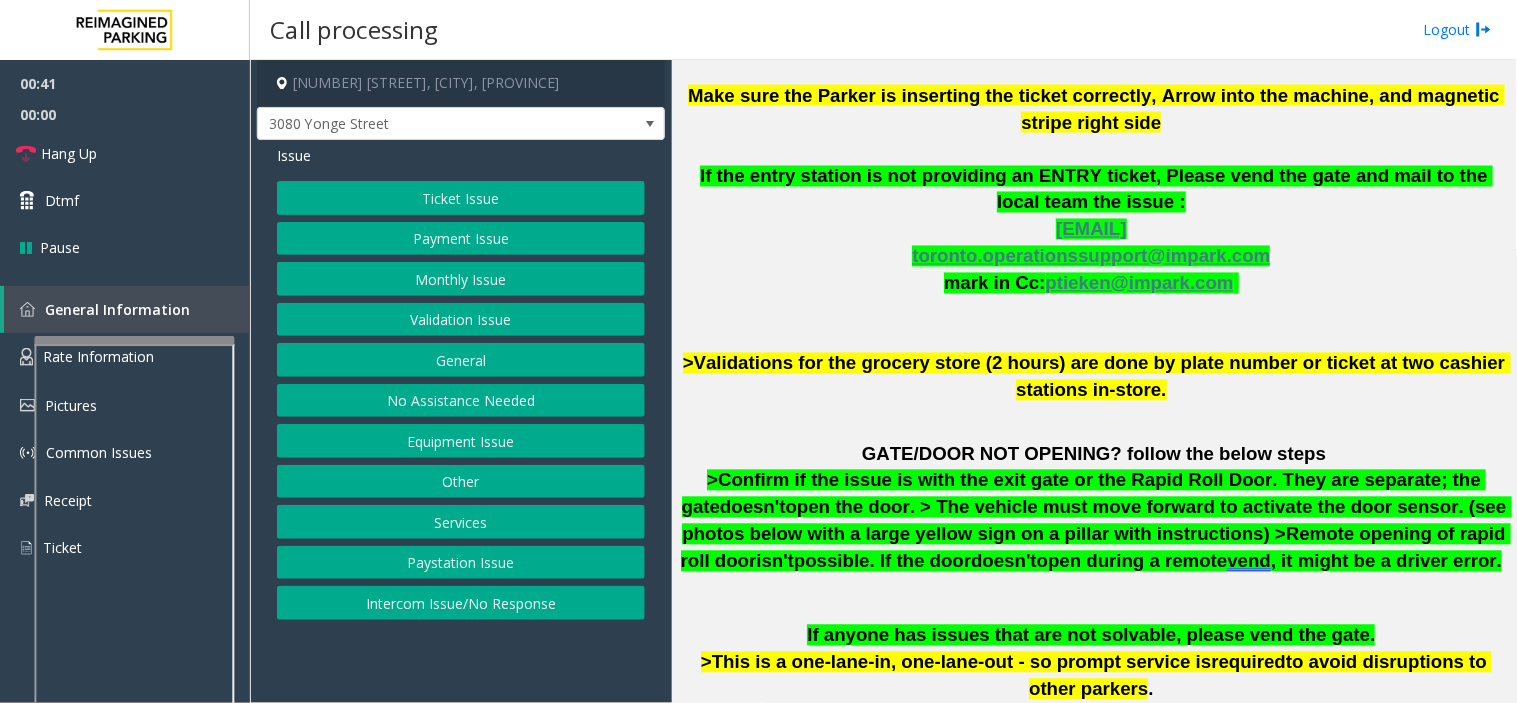 click on "Payment Issue" 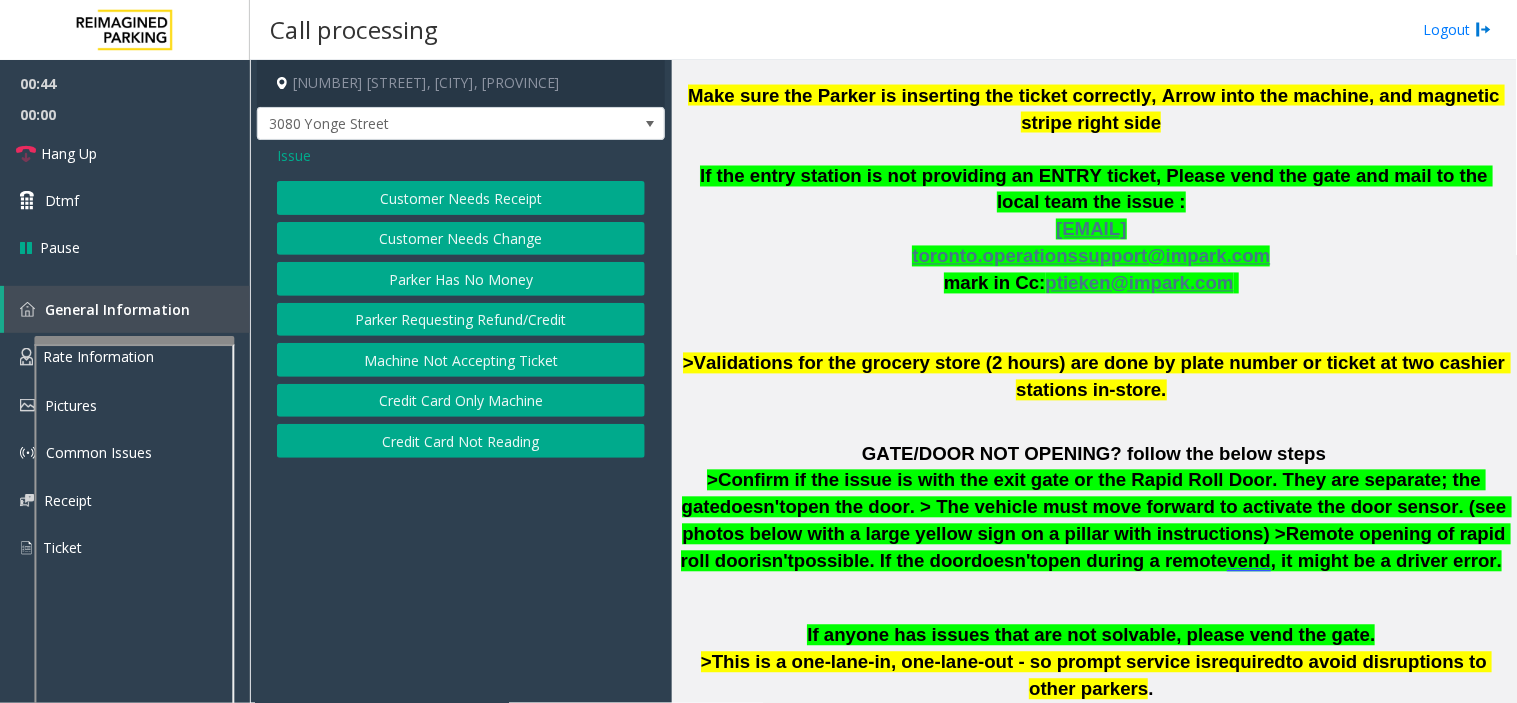 click on "Credit Card Not Reading" 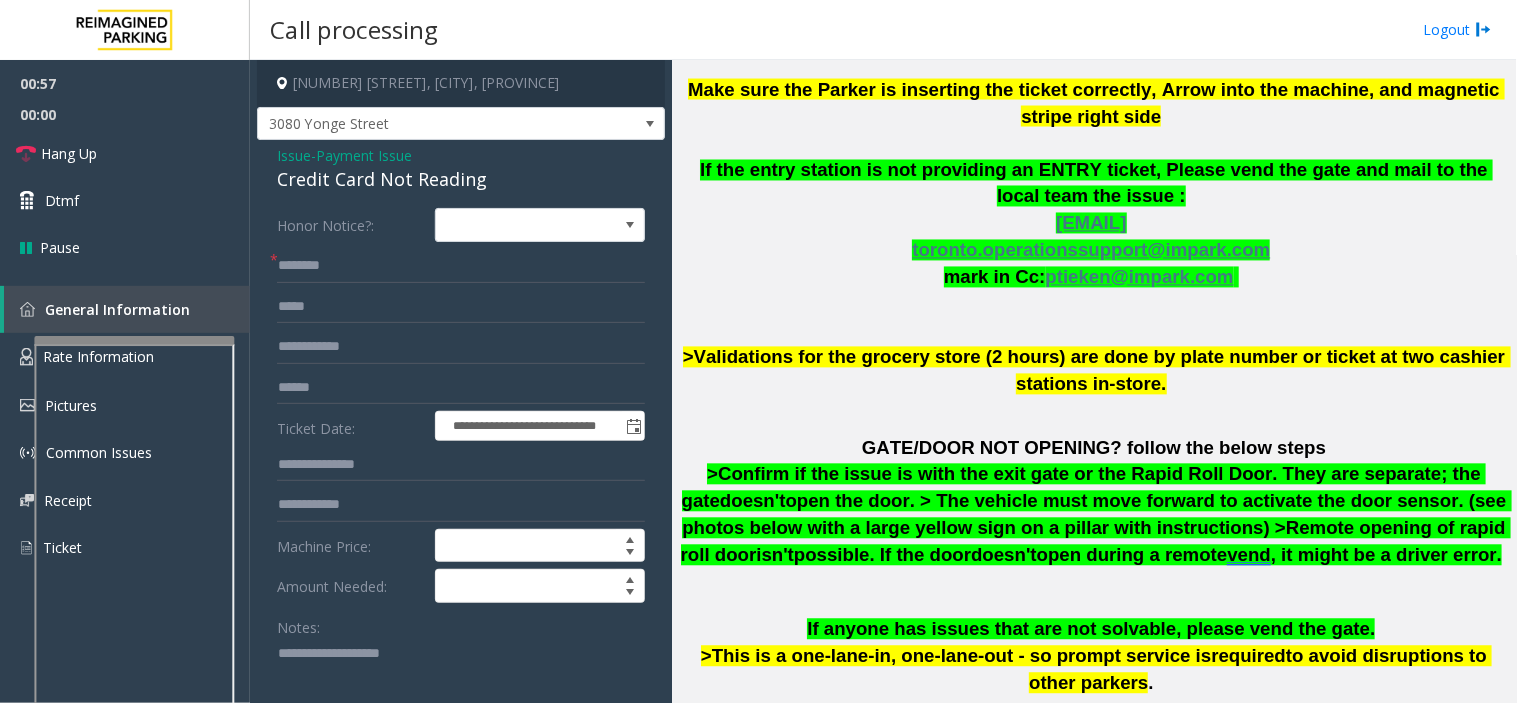 scroll, scrollTop: 680, scrollLeft: 0, axis: vertical 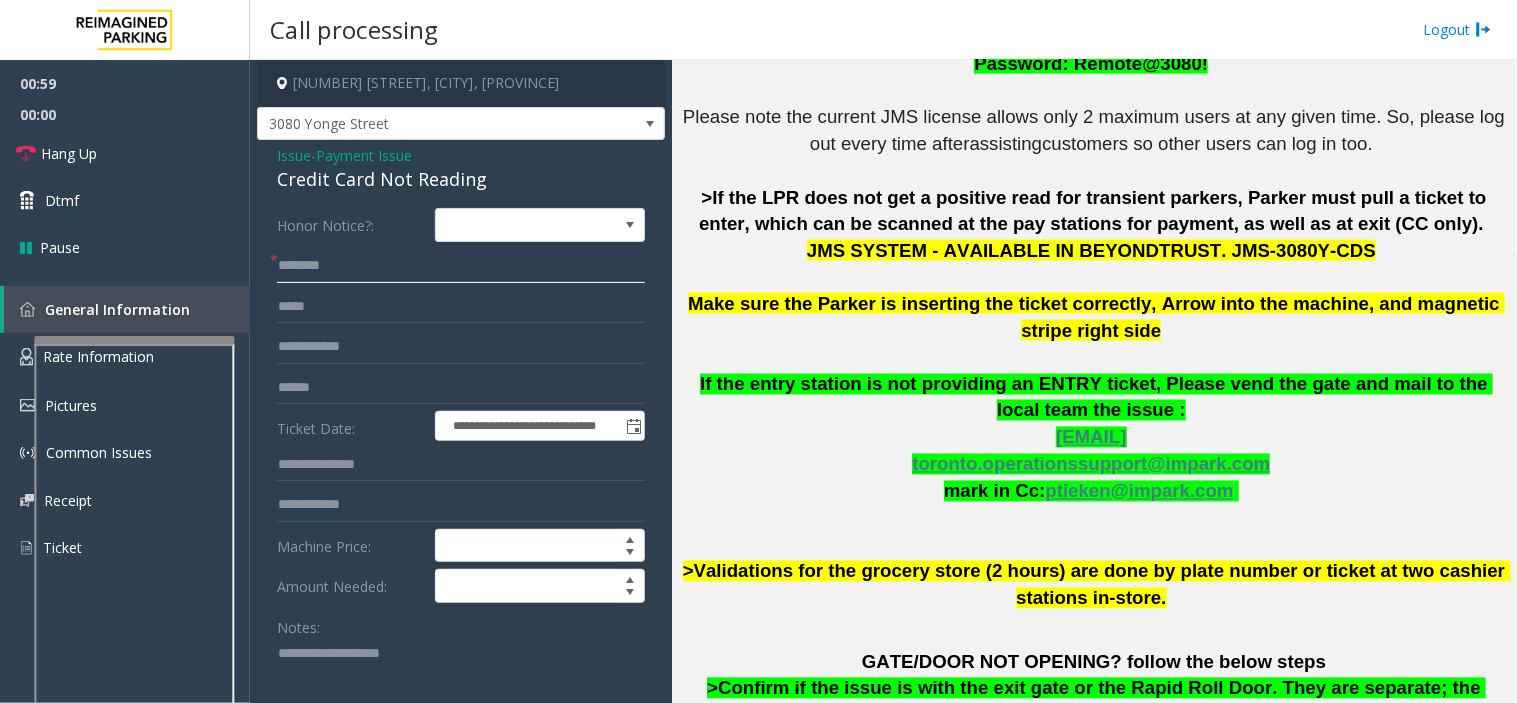 click 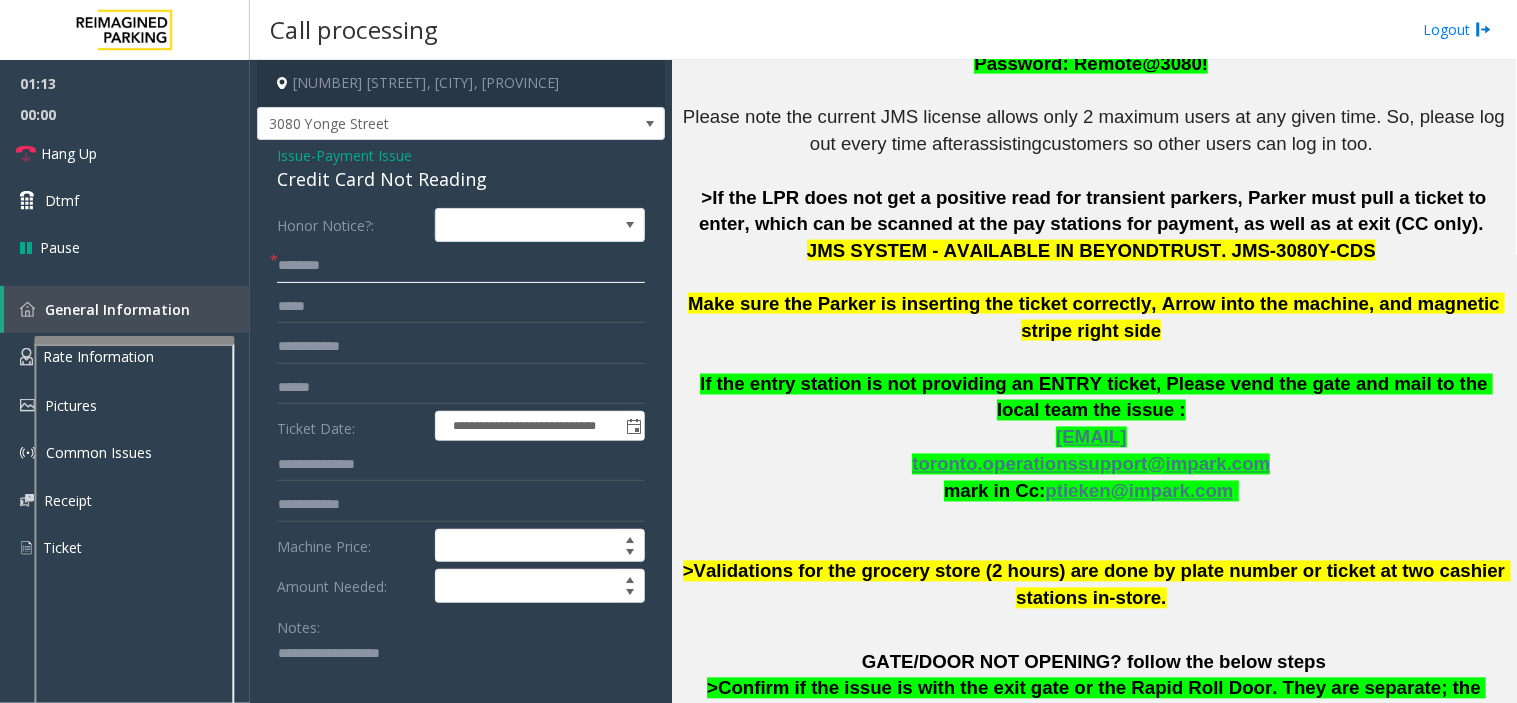 scroll, scrollTop: 791, scrollLeft: 0, axis: vertical 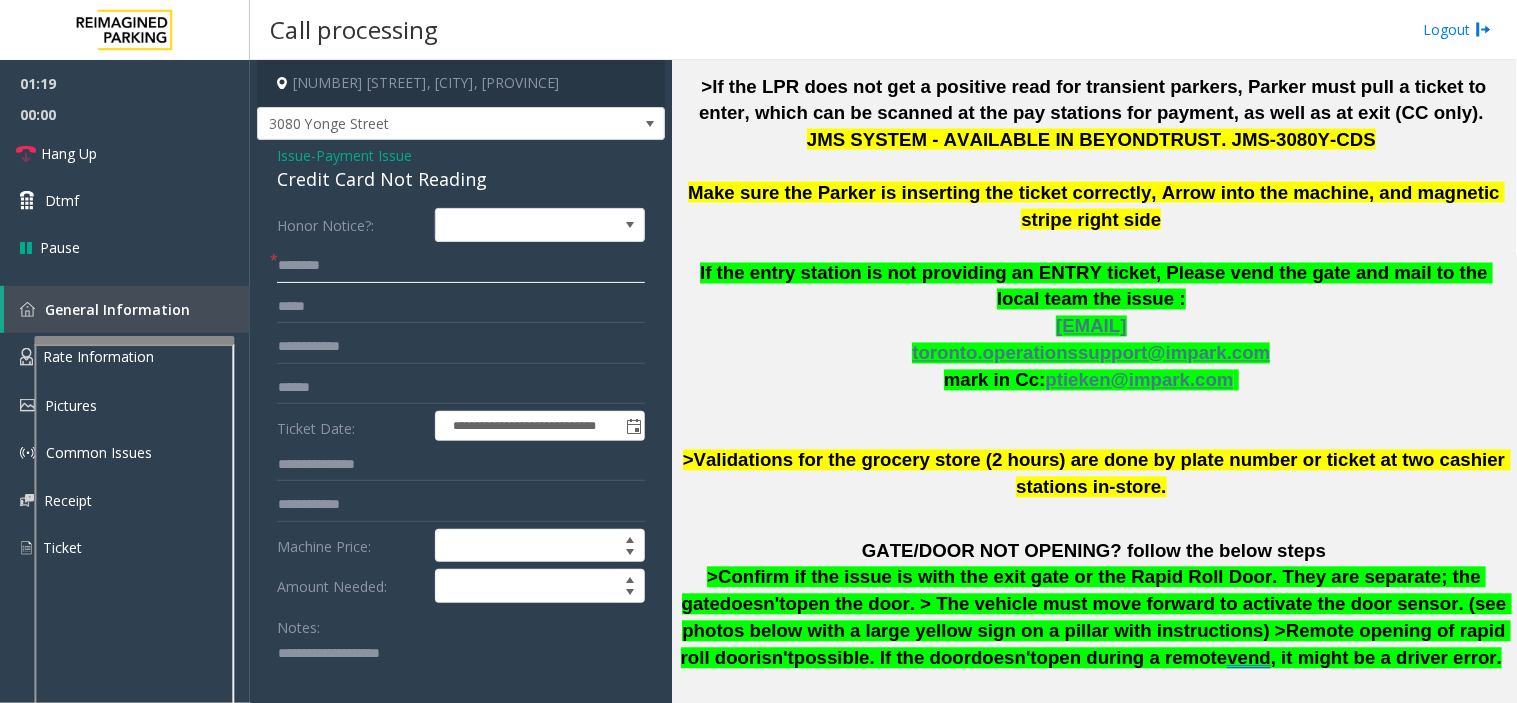 type on "*******" 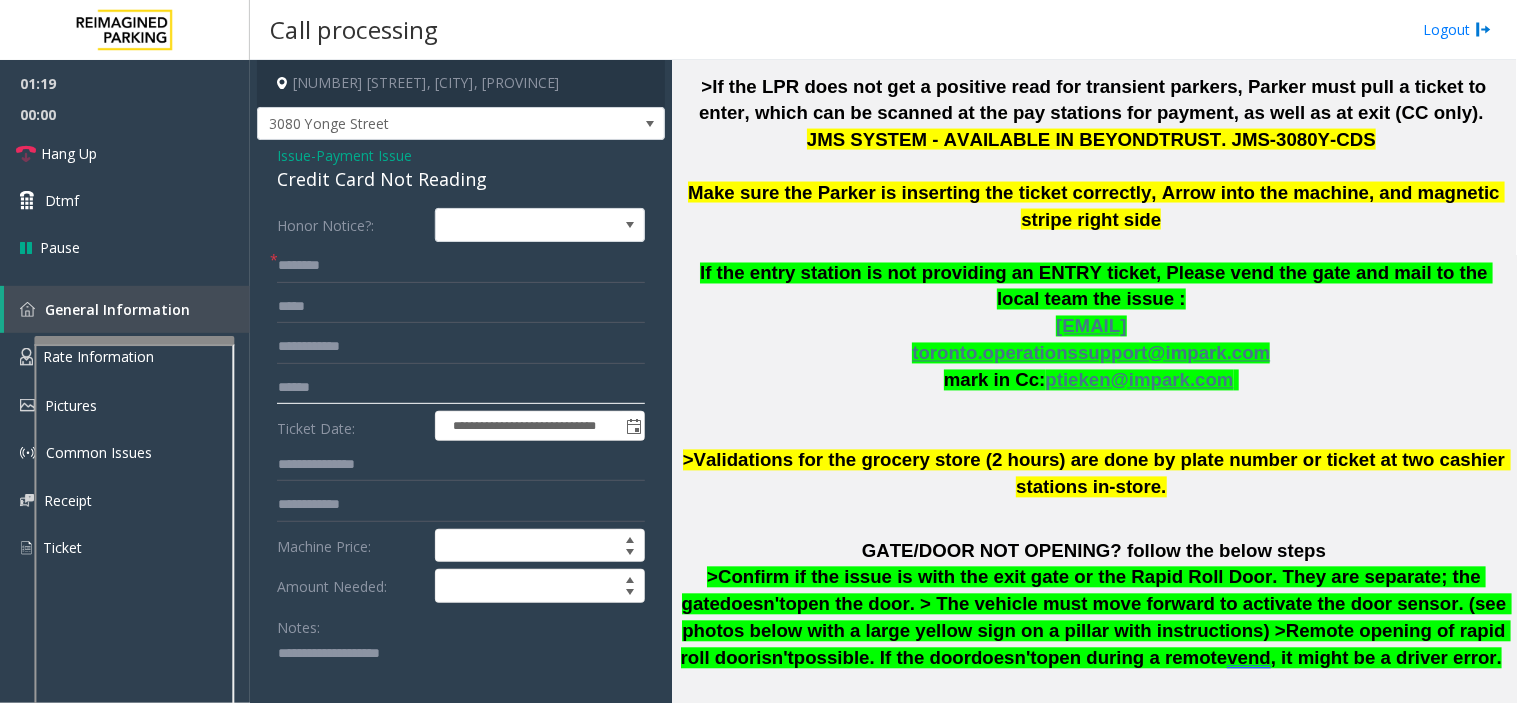 click 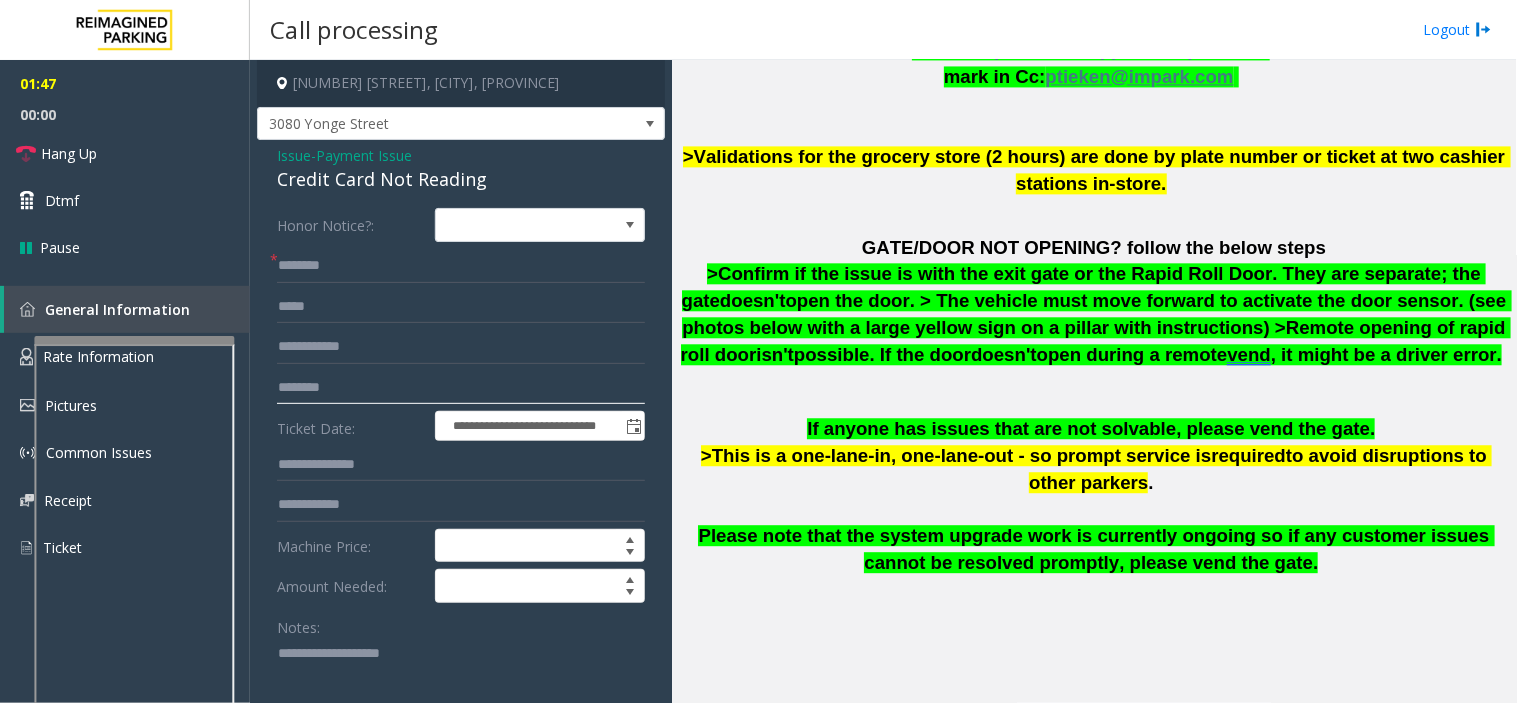 scroll, scrollTop: 1124, scrollLeft: 0, axis: vertical 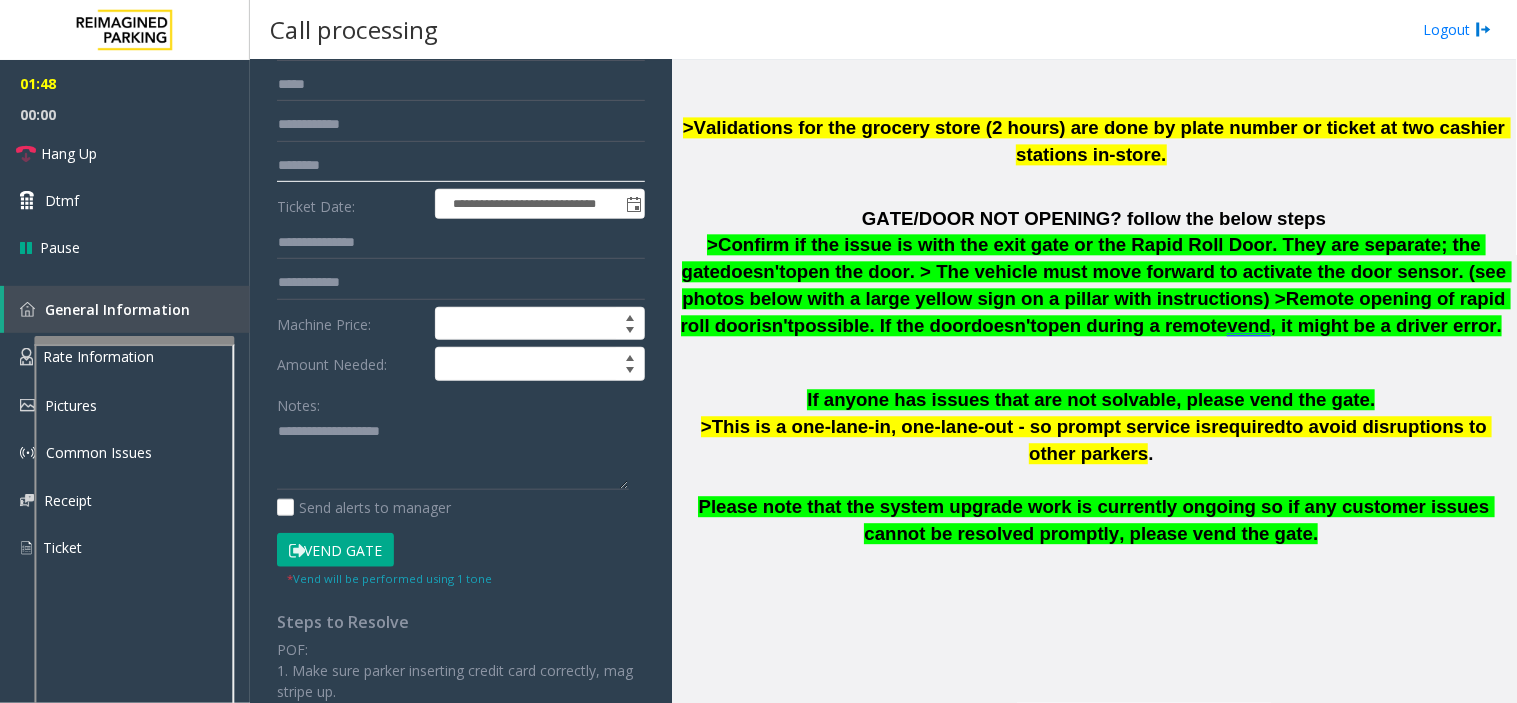 type on "********" 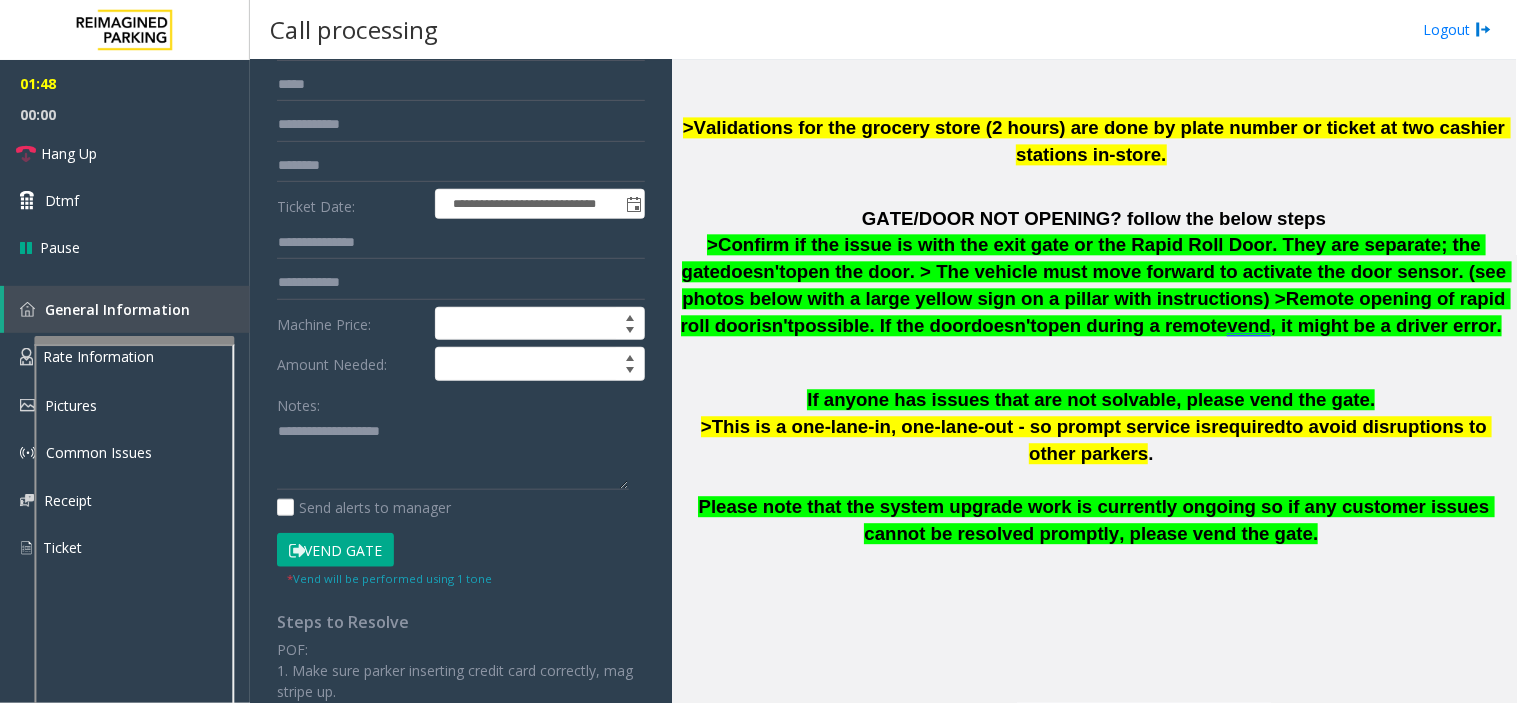 click on "Vend Gate" 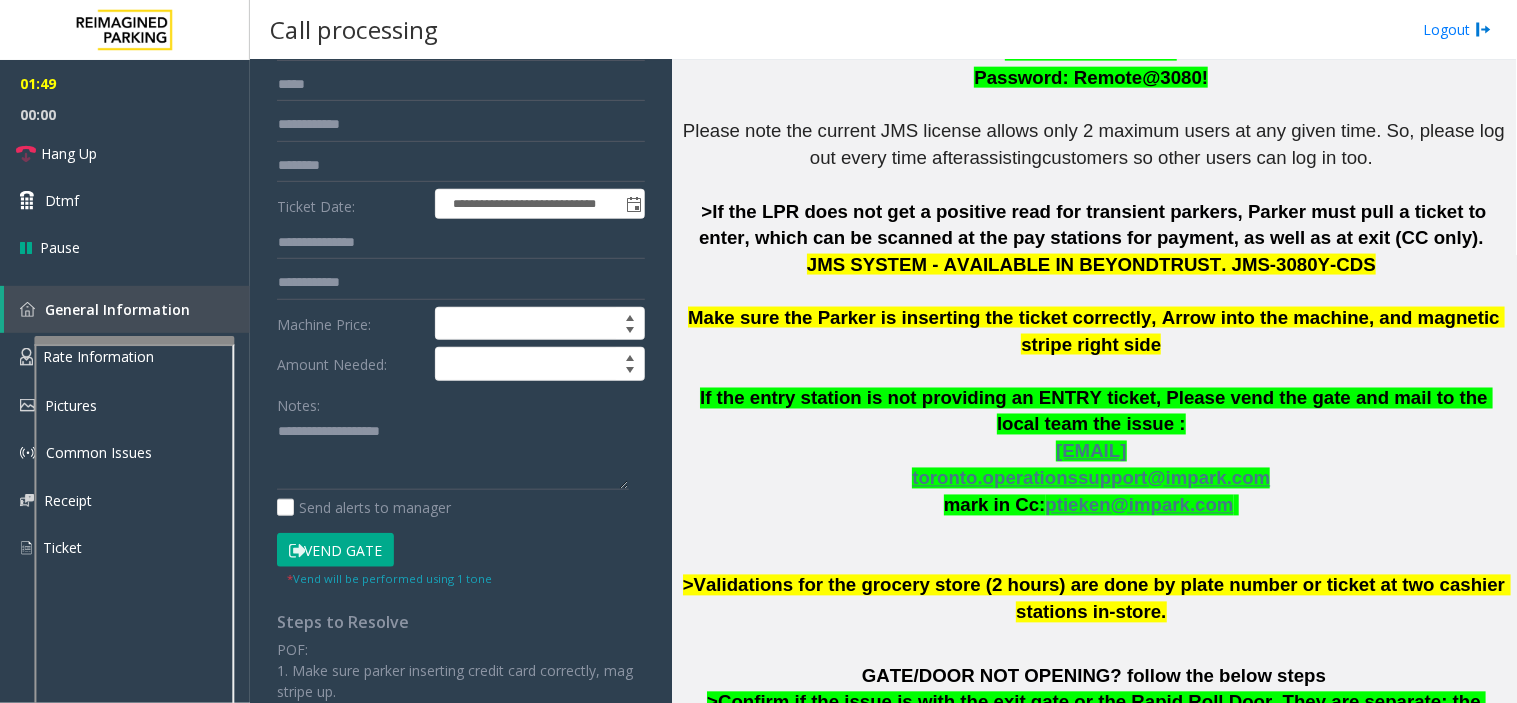 scroll, scrollTop: 457, scrollLeft: 0, axis: vertical 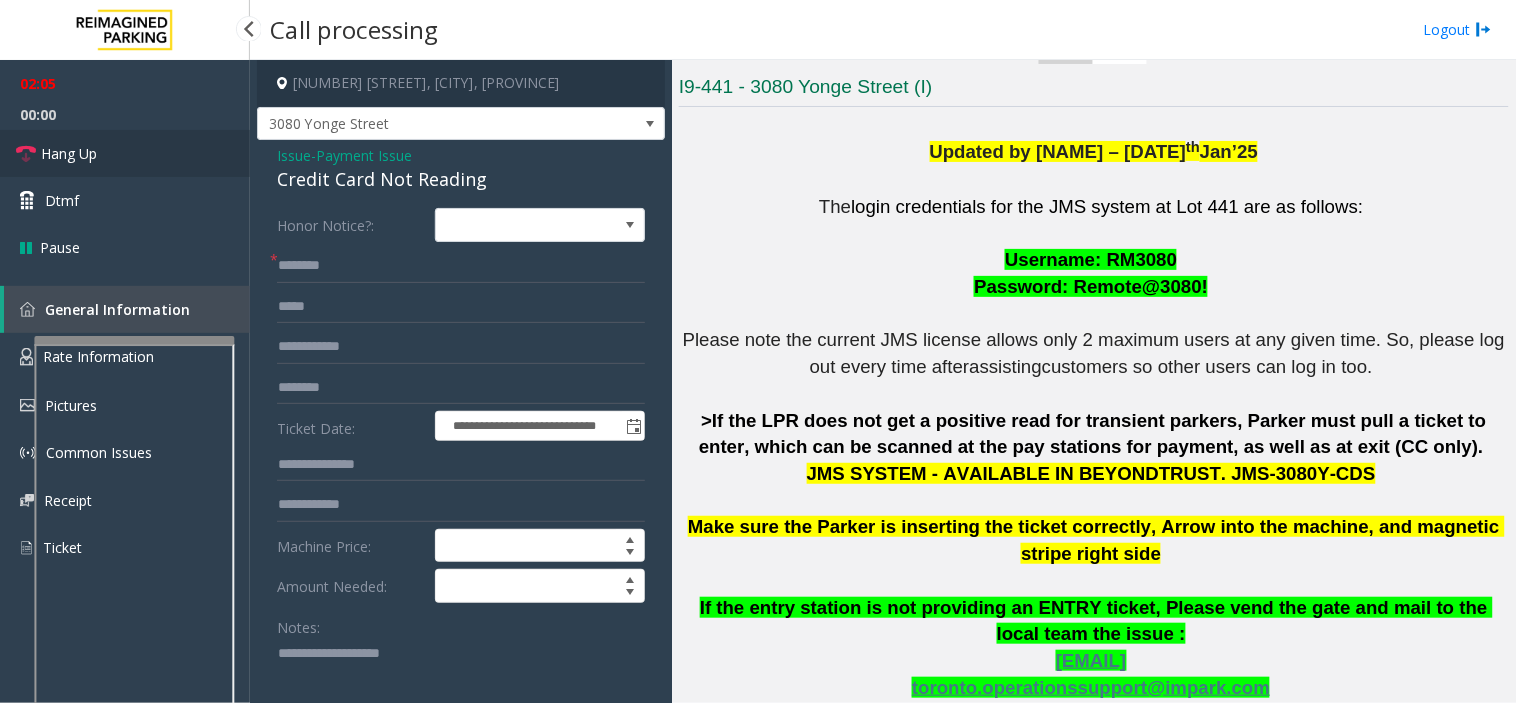 click on "Hang Up" at bounding box center (125, 153) 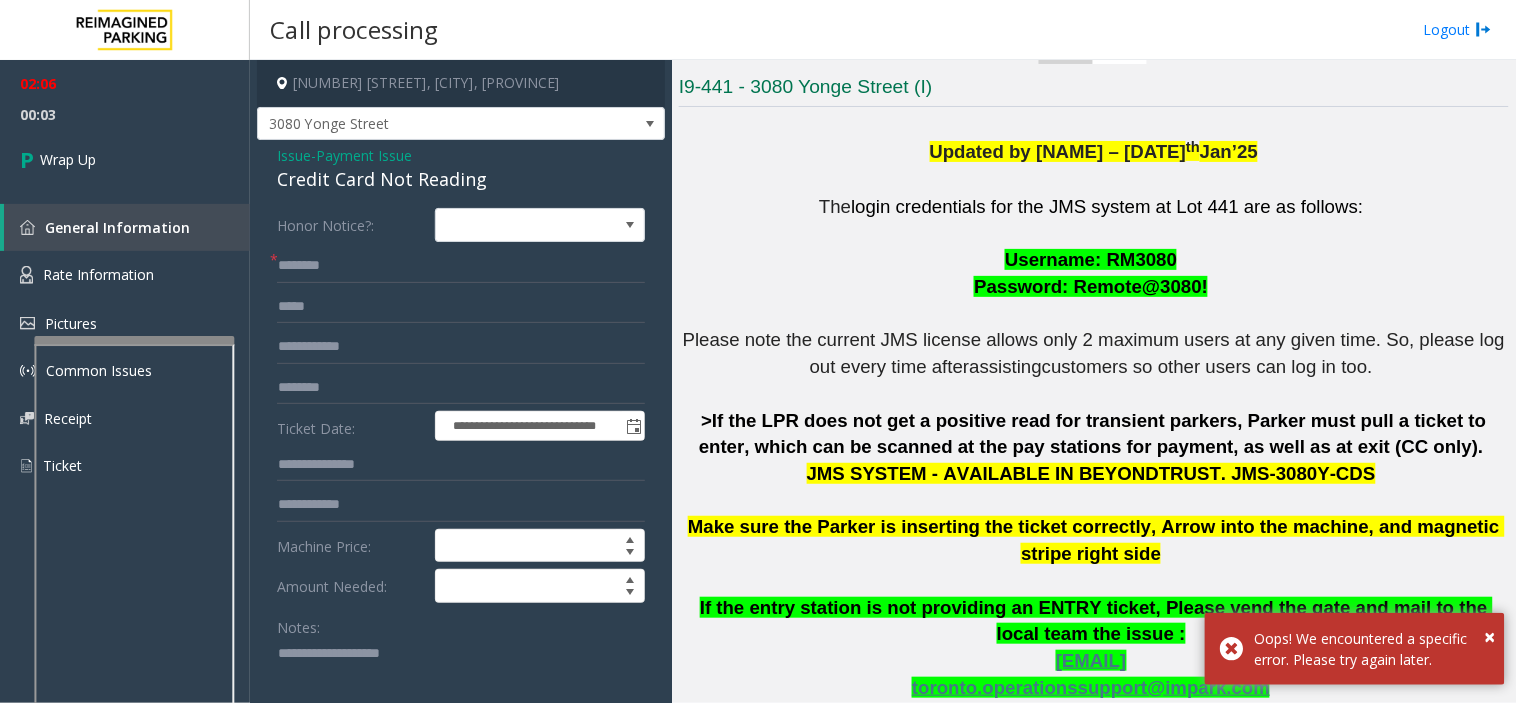 click 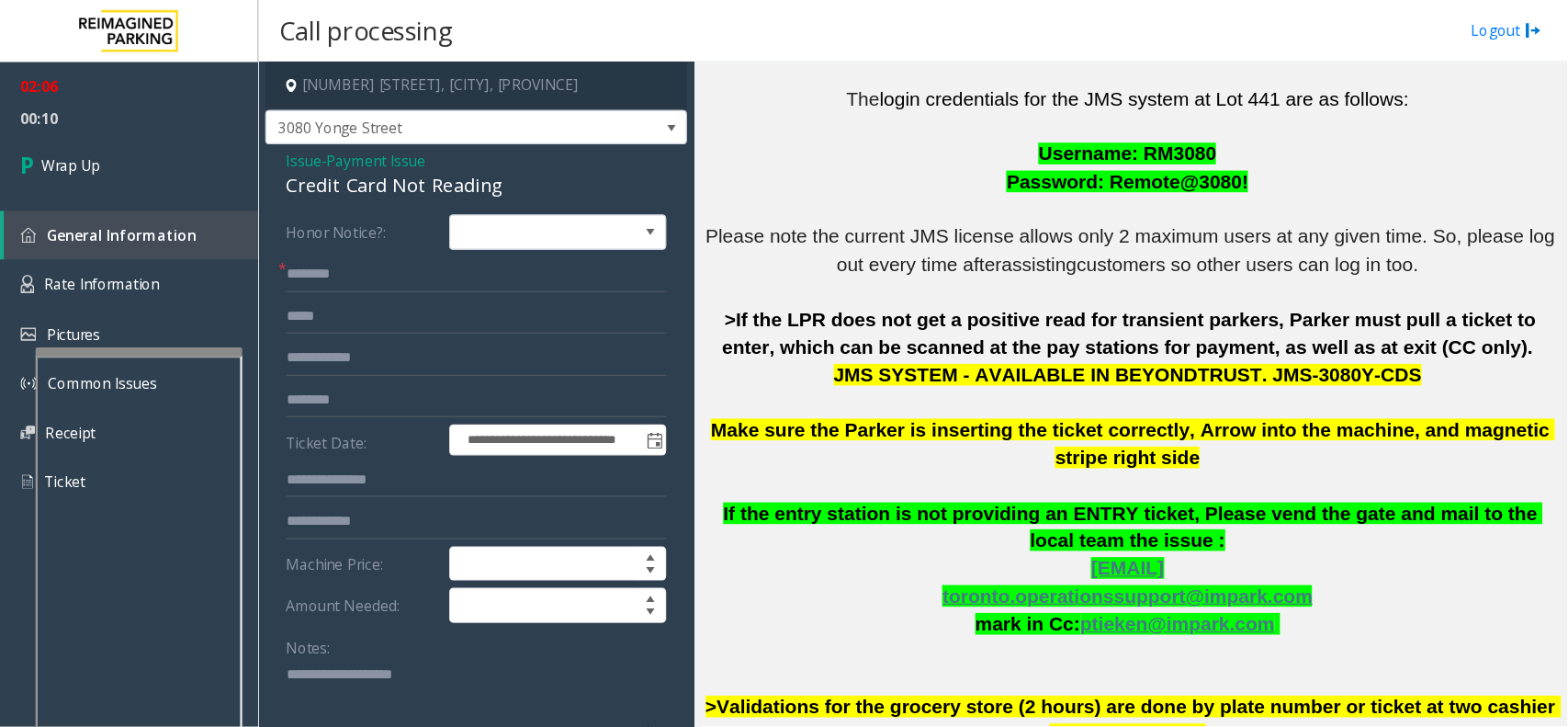 scroll, scrollTop: 625, scrollLeft: 0, axis: vertical 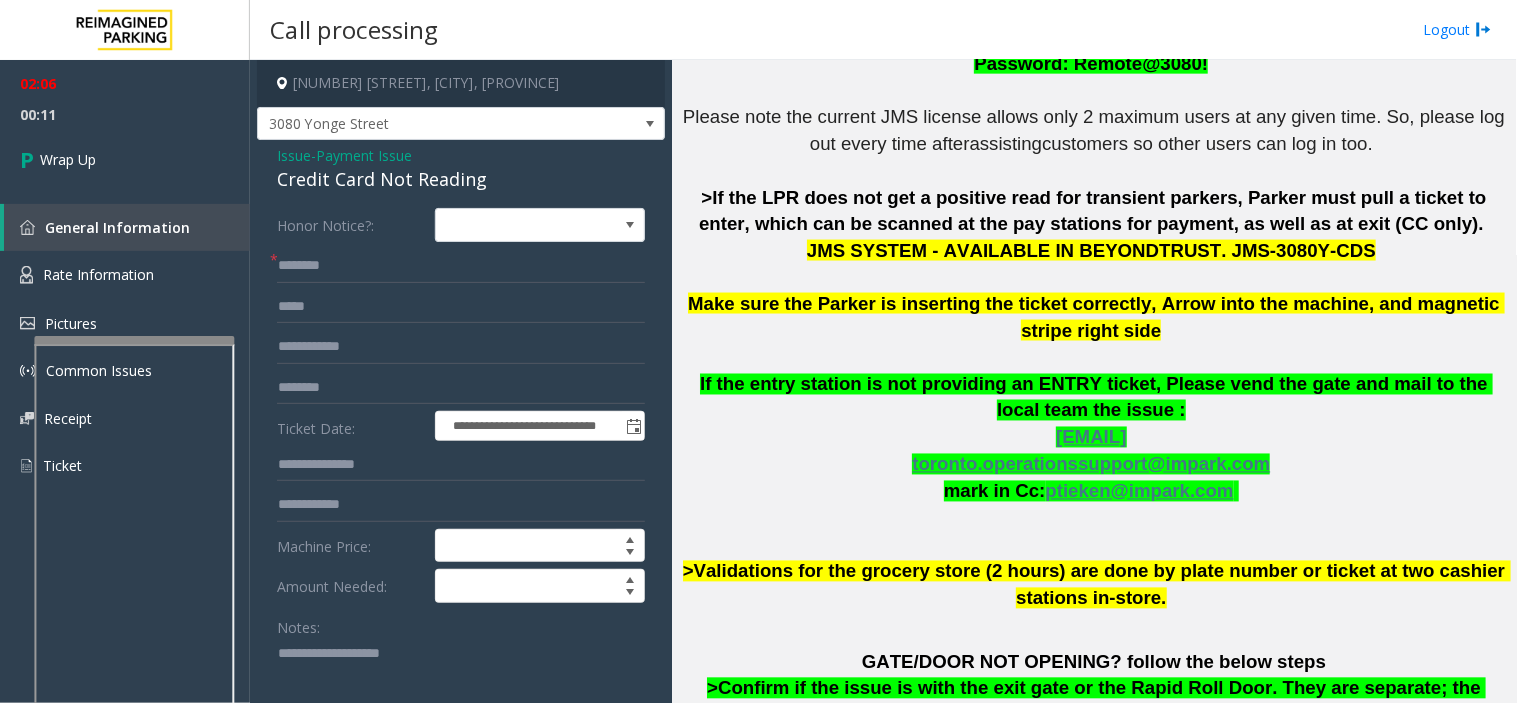 click 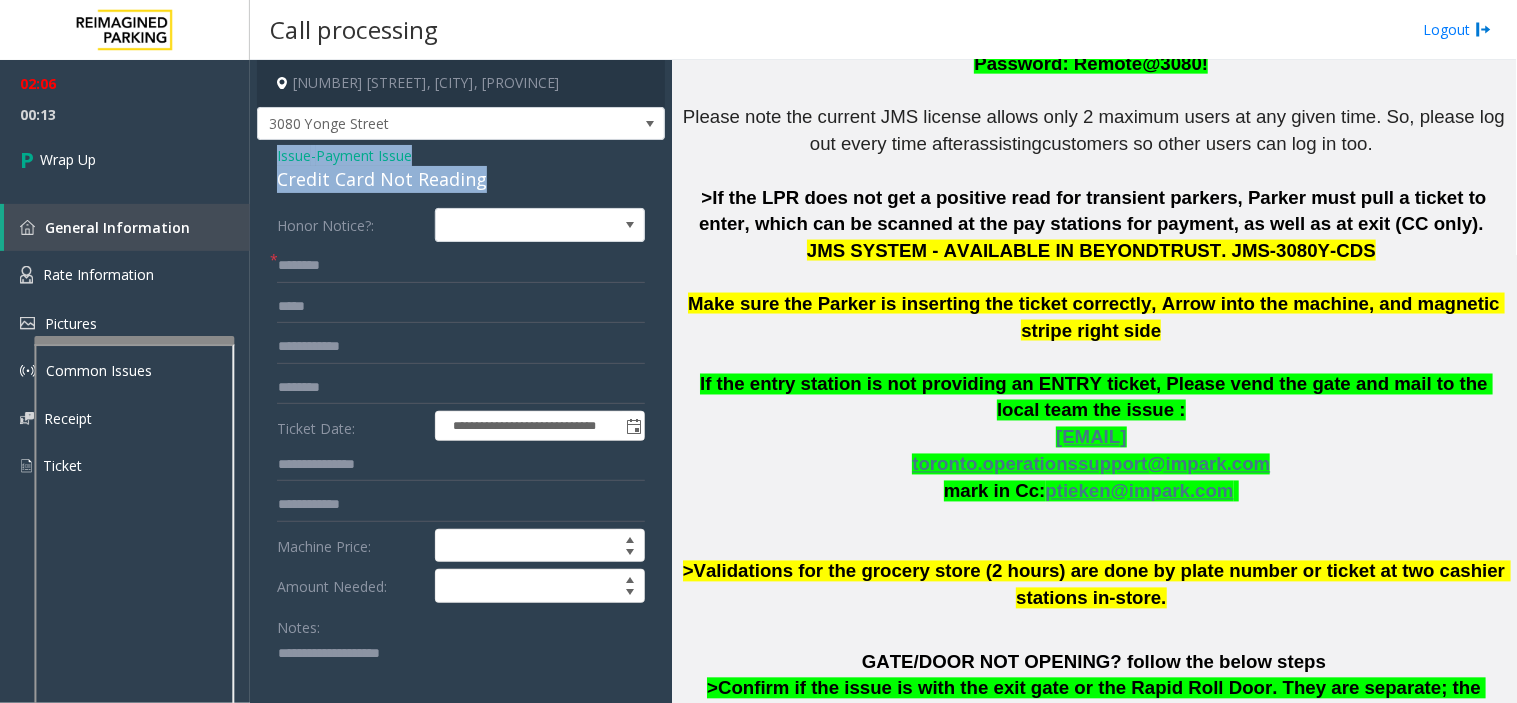 drag, startPoint x: 312, startPoint y: 164, endPoint x: 490, endPoint y: 173, distance: 178.22739 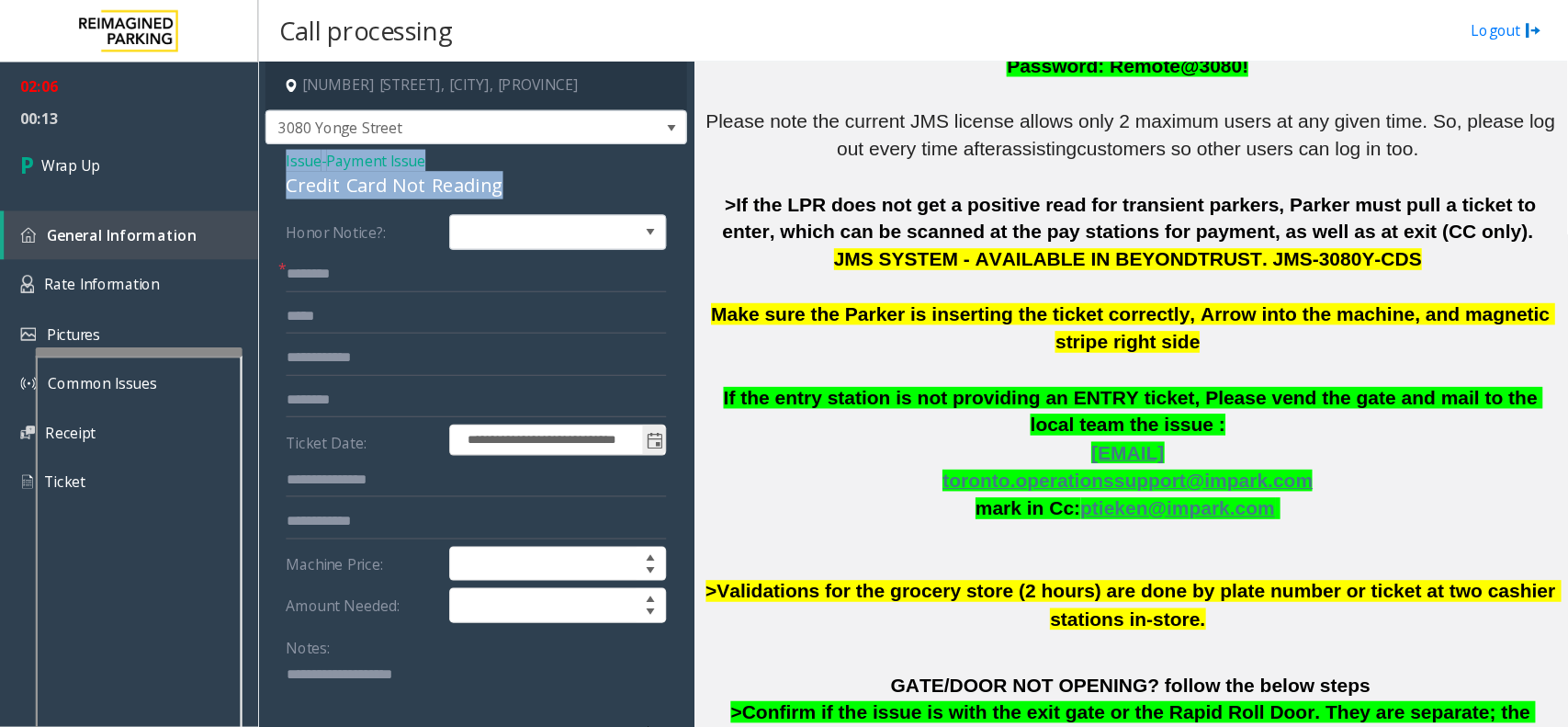 scroll, scrollTop: 625, scrollLeft: 0, axis: vertical 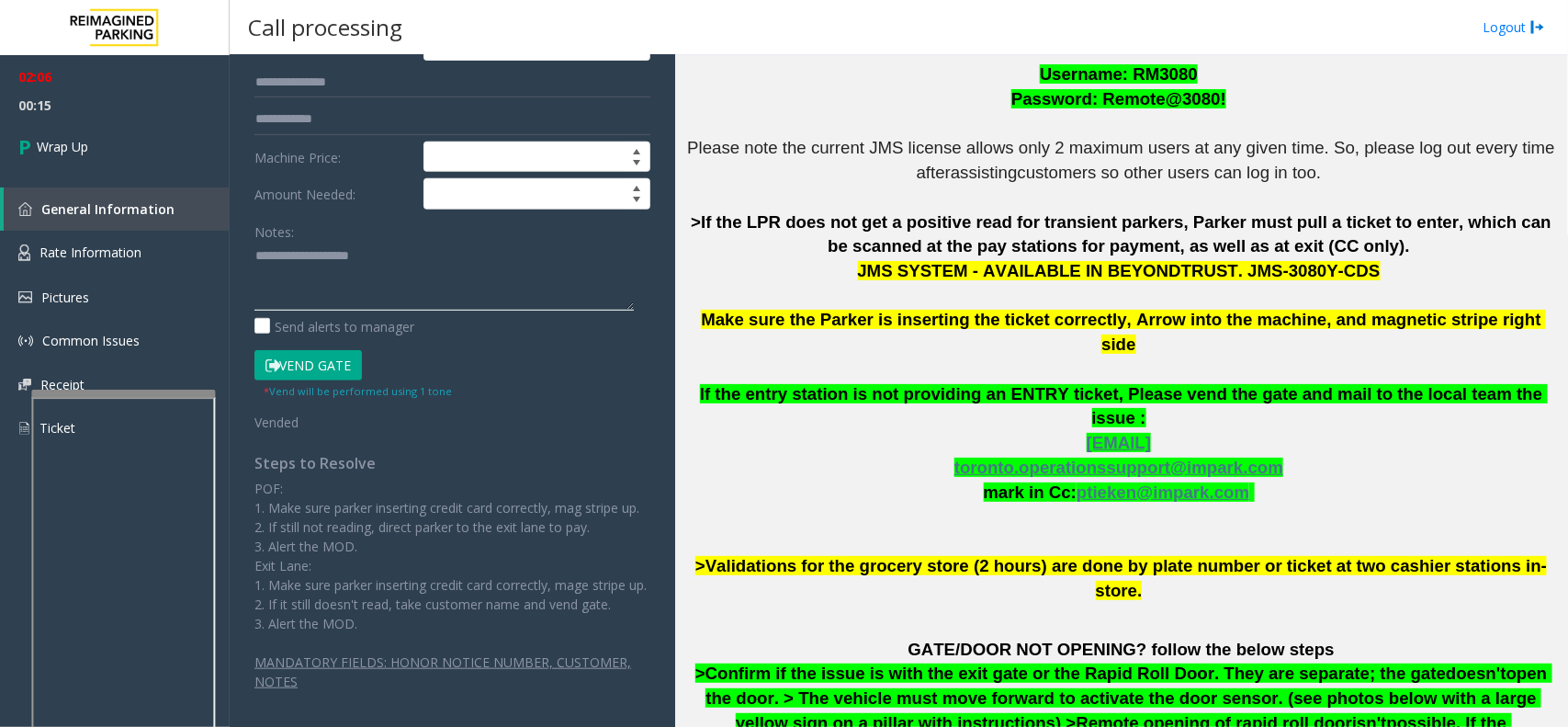 click 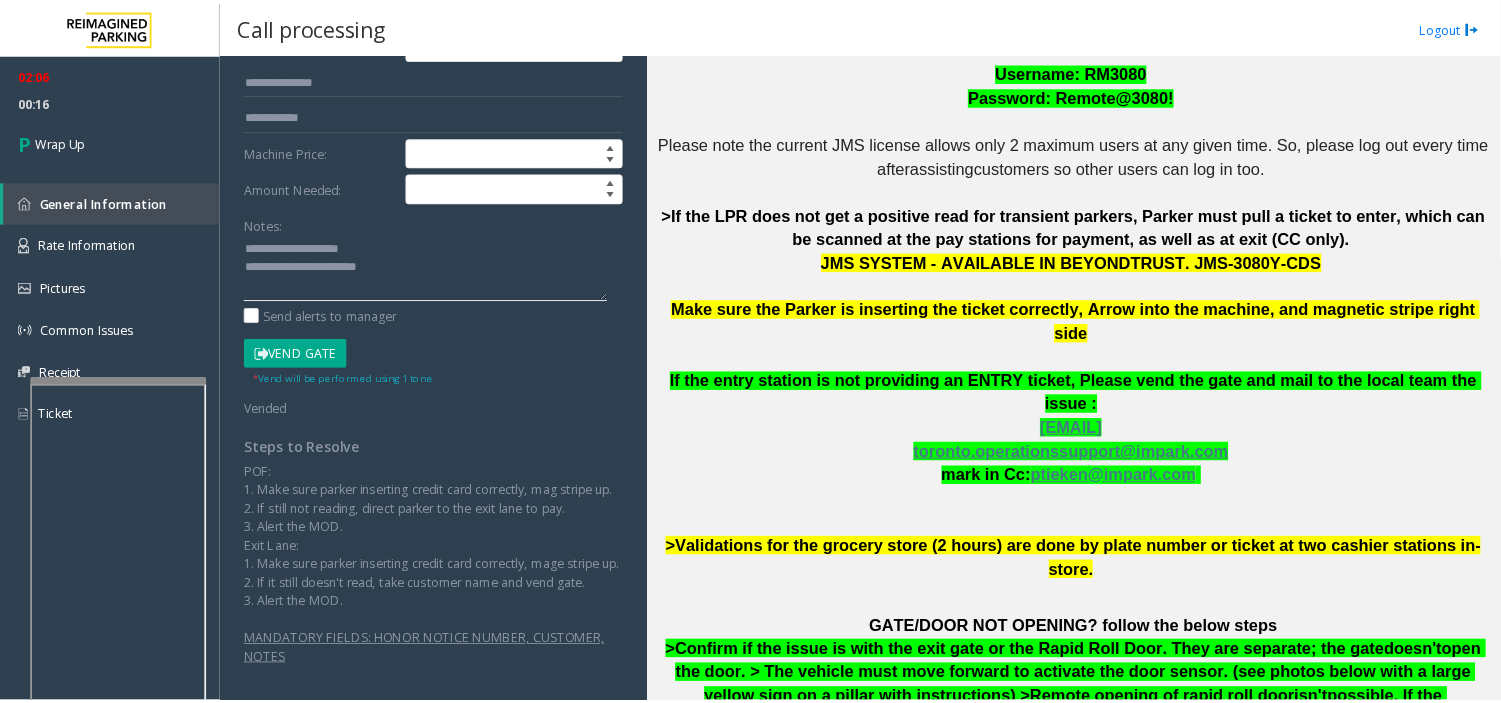 scroll, scrollTop: 15, scrollLeft: 0, axis: vertical 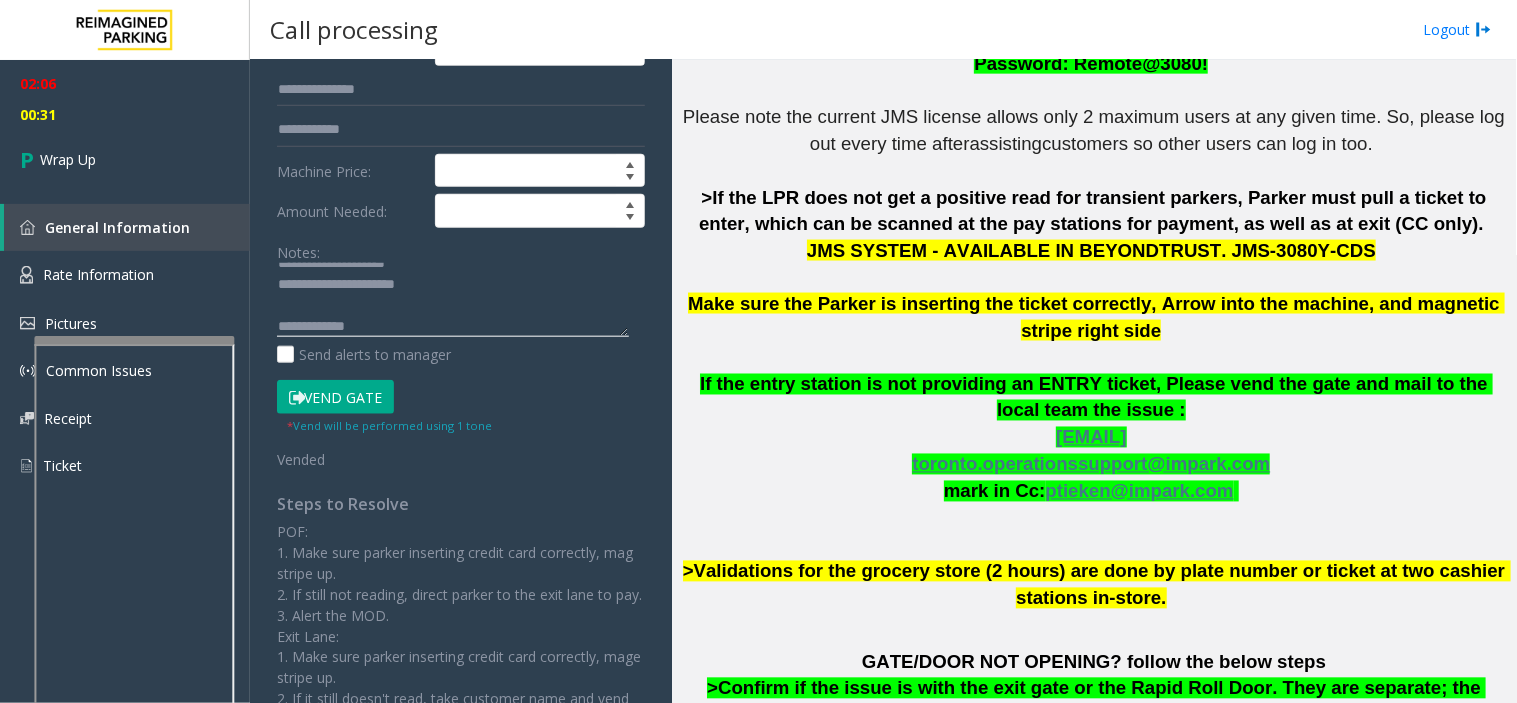 click 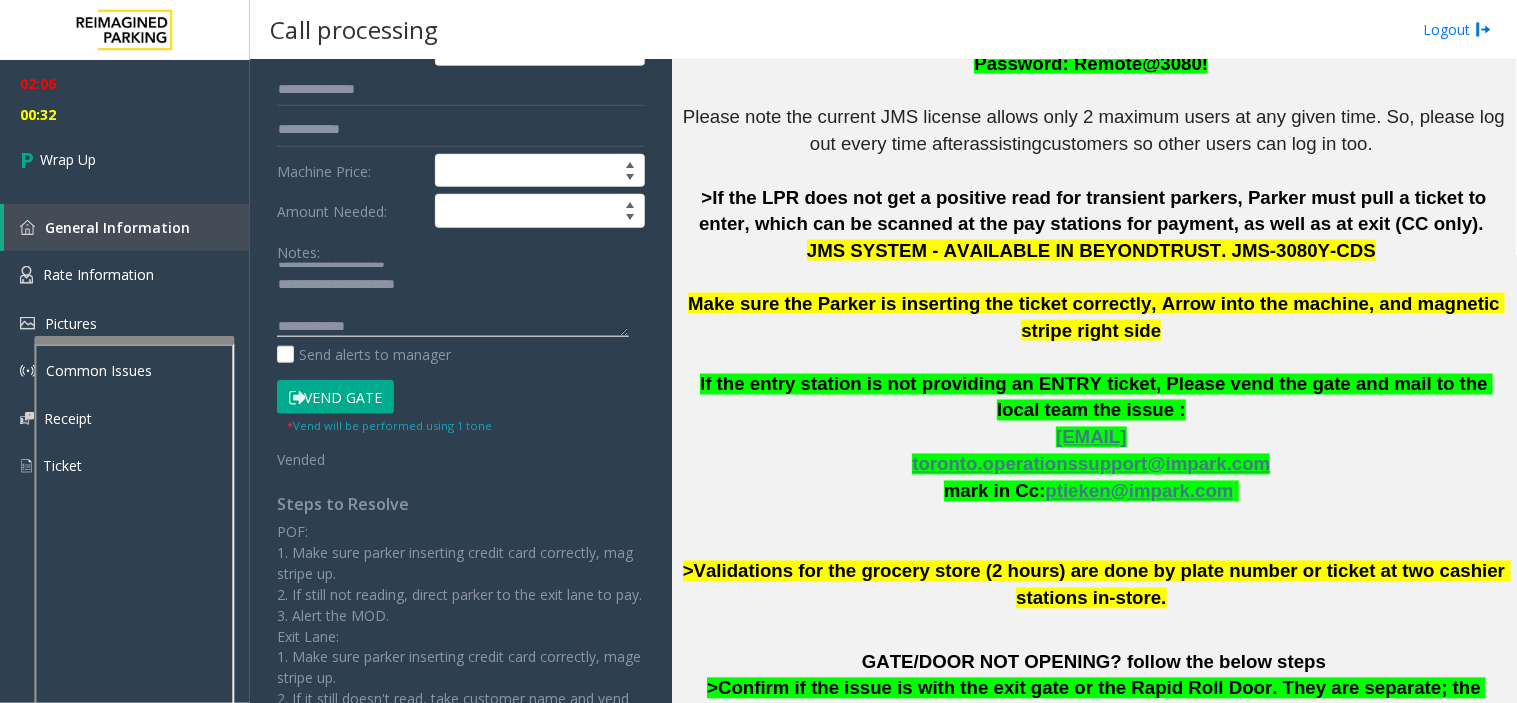 paste on "**********" 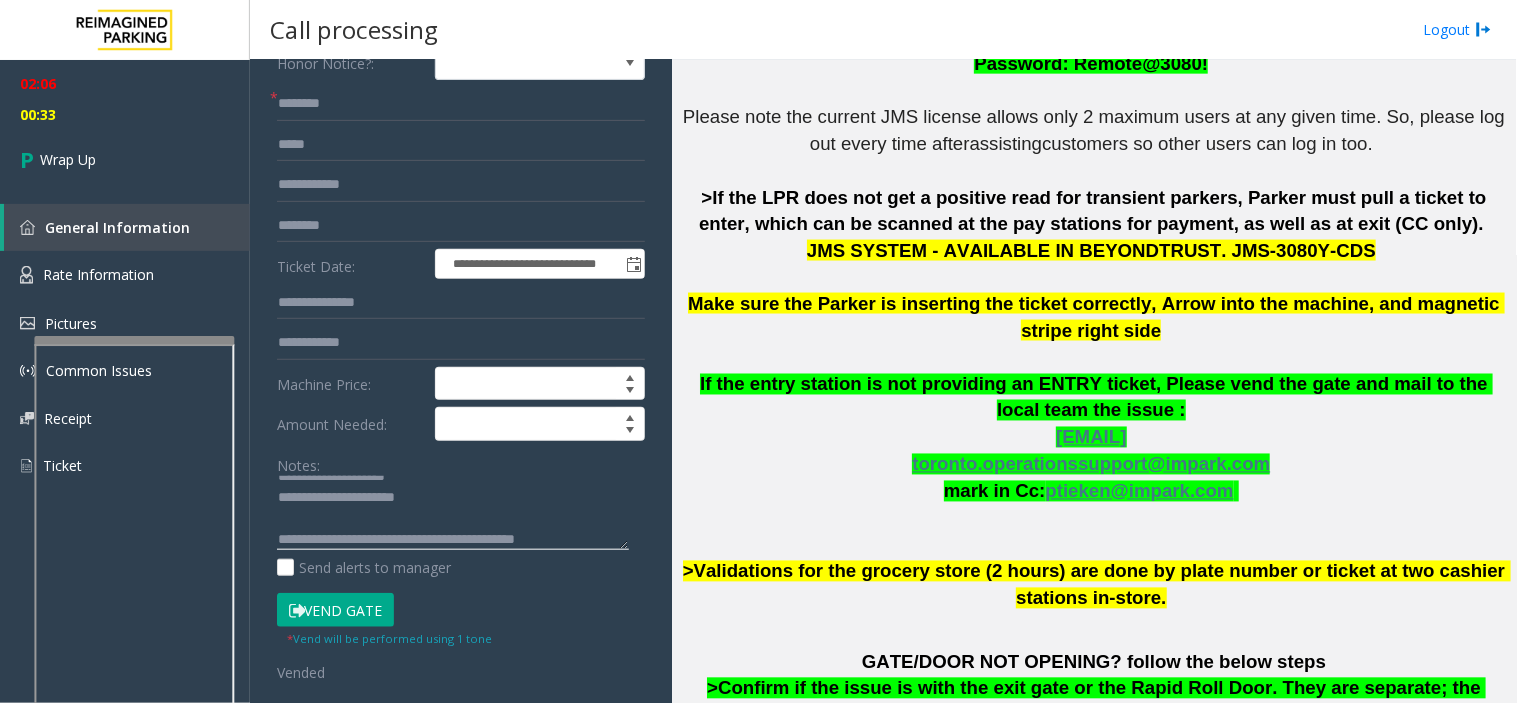scroll, scrollTop: 153, scrollLeft: 0, axis: vertical 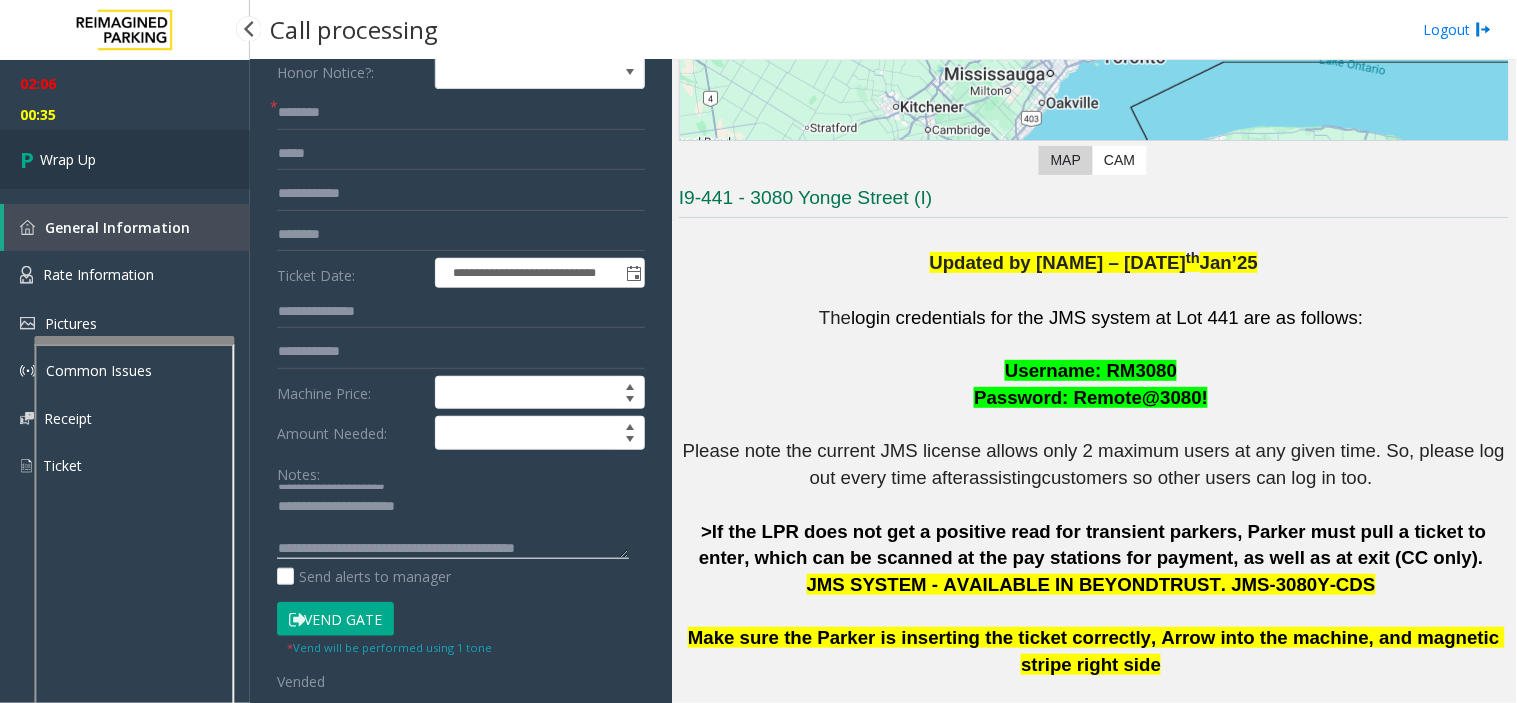 type on "**********" 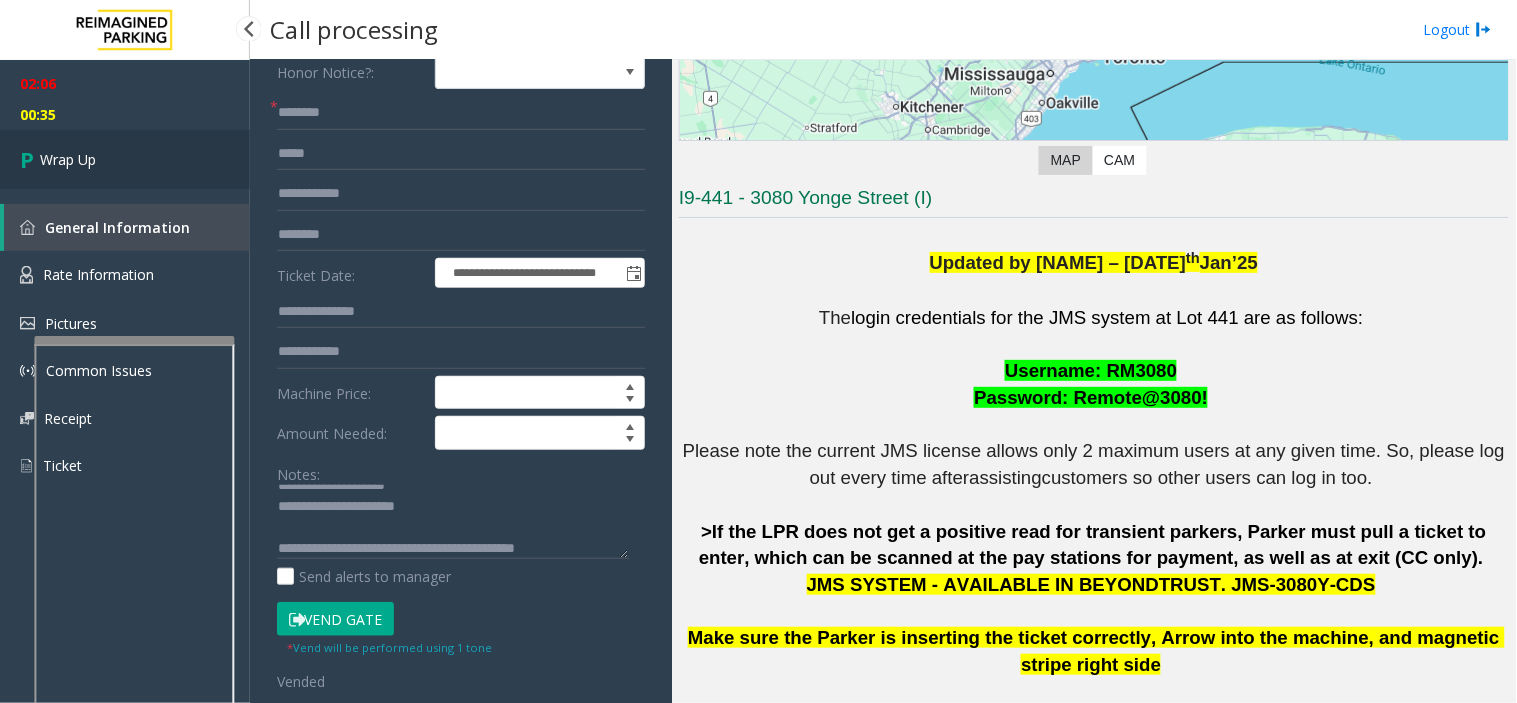 click on "Wrap Up" at bounding box center (125, 159) 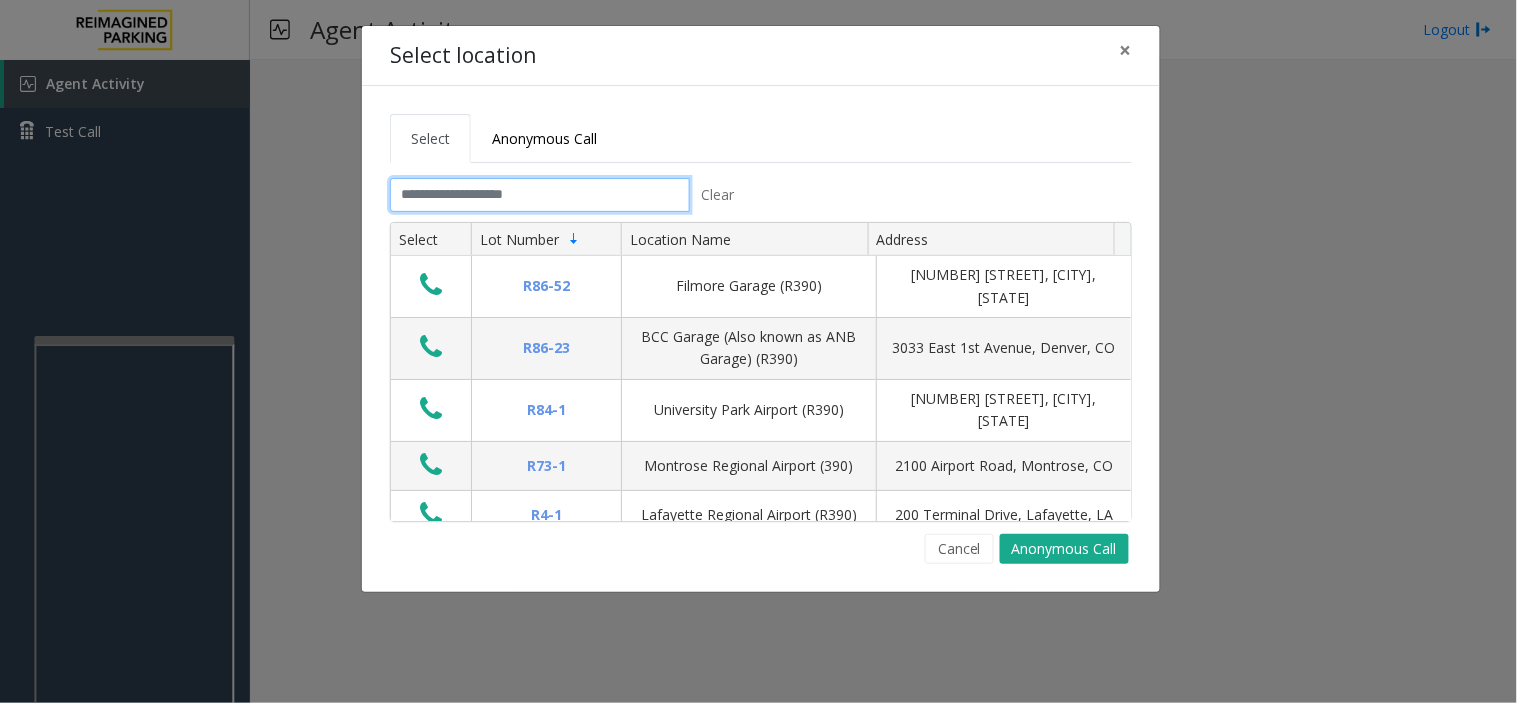 click 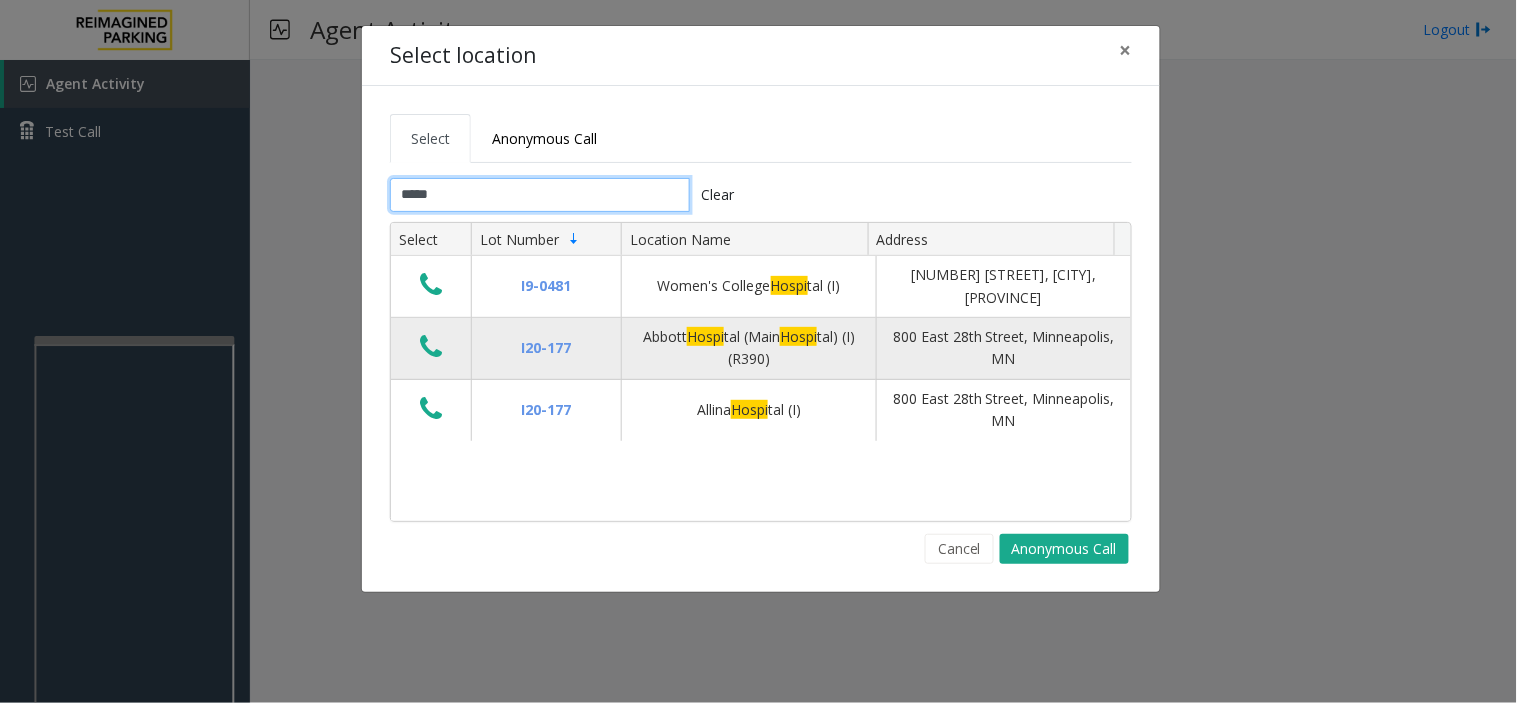 type on "*****" 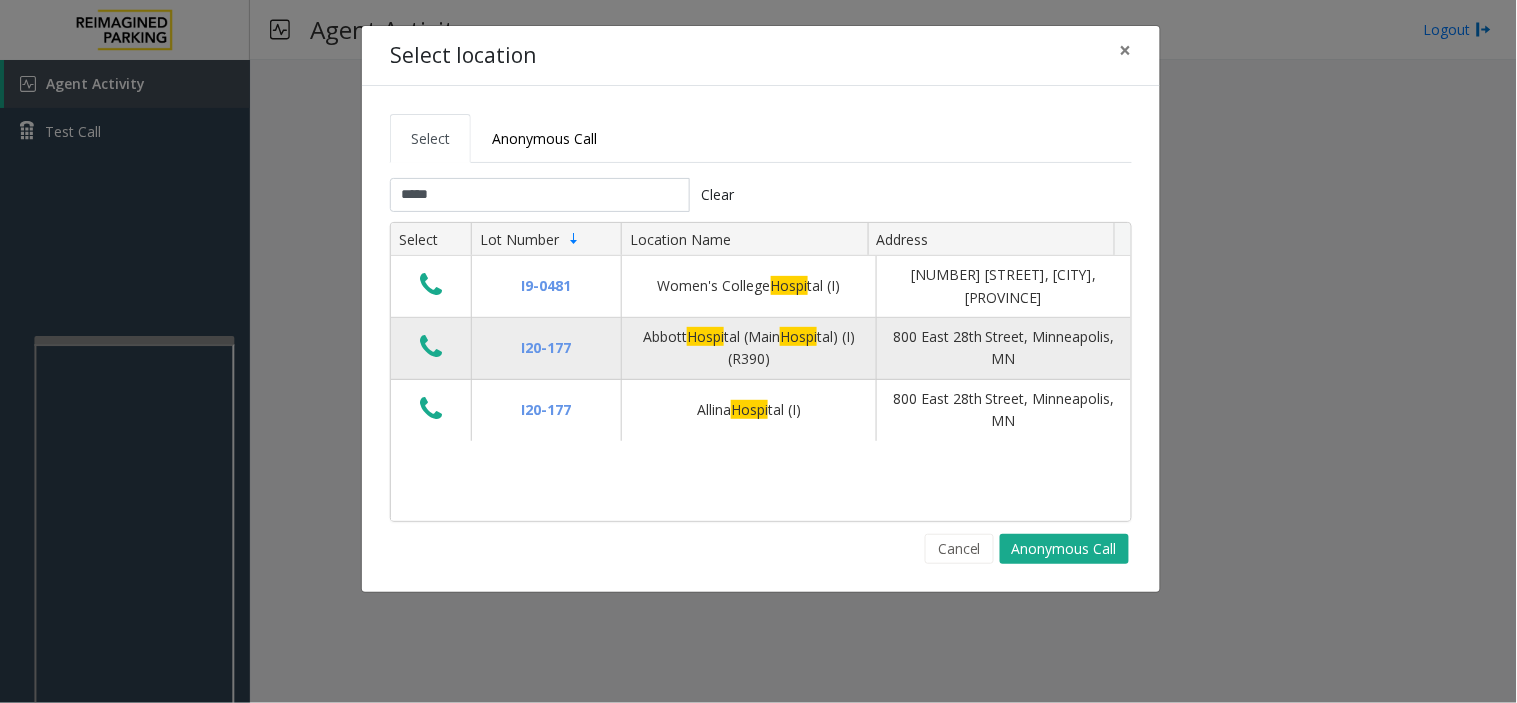 click 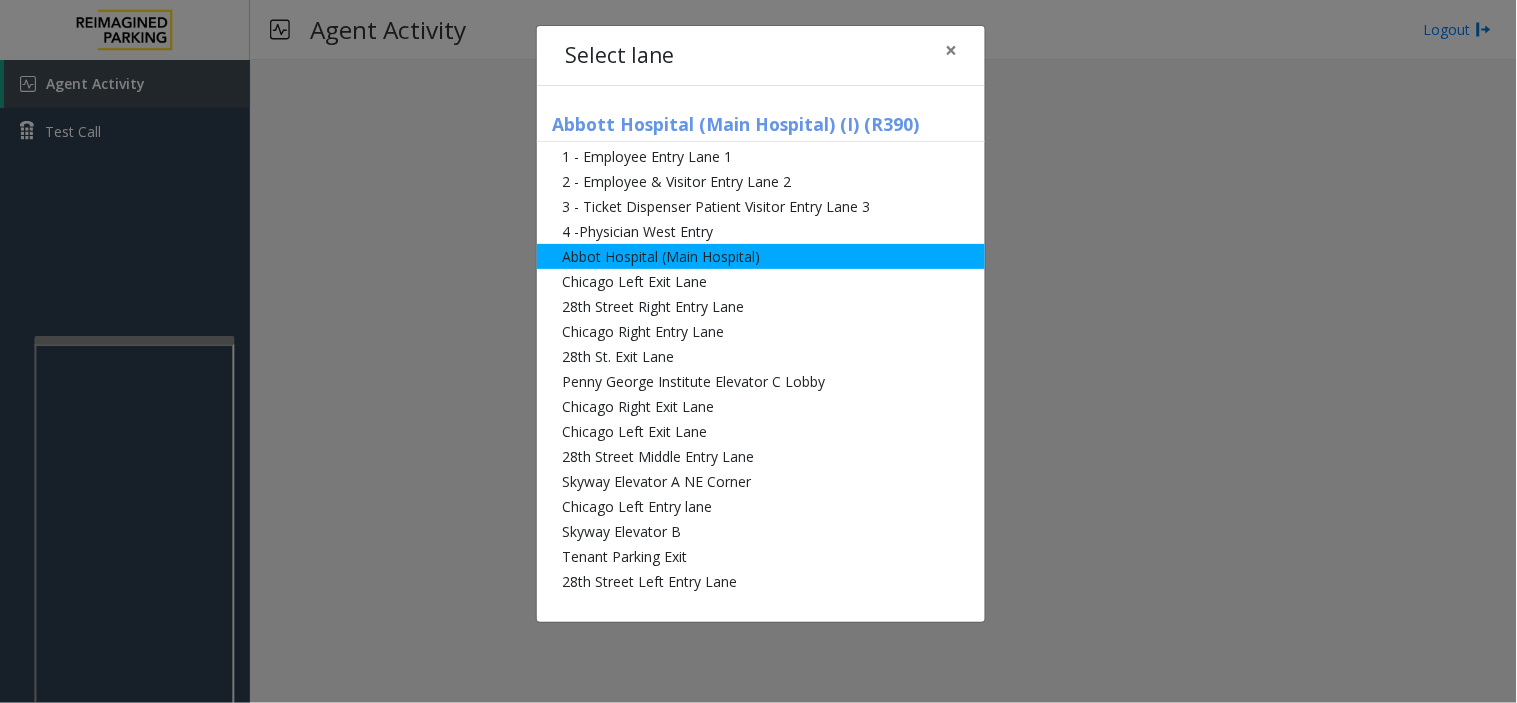 click on "Abbot Hospital (Main Hospital)" 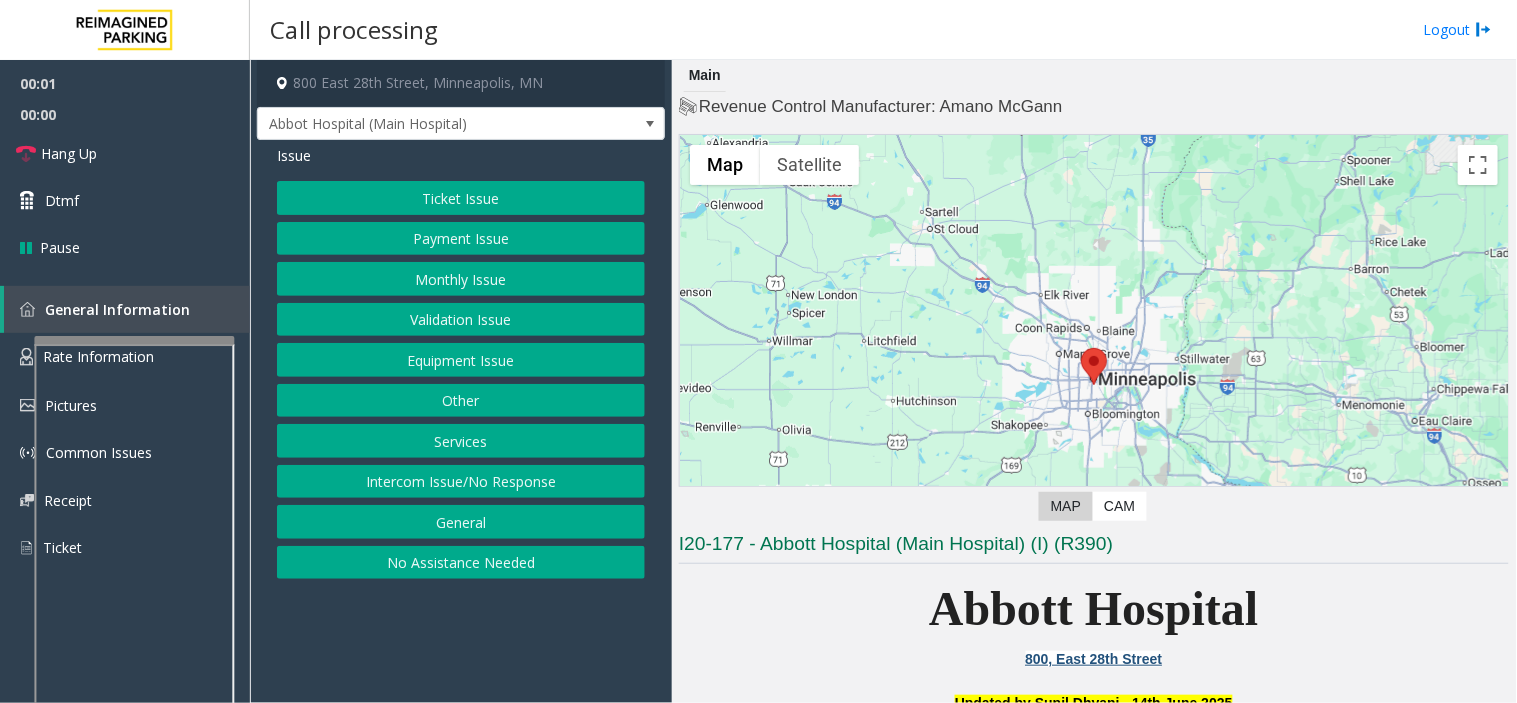 click on "Services" 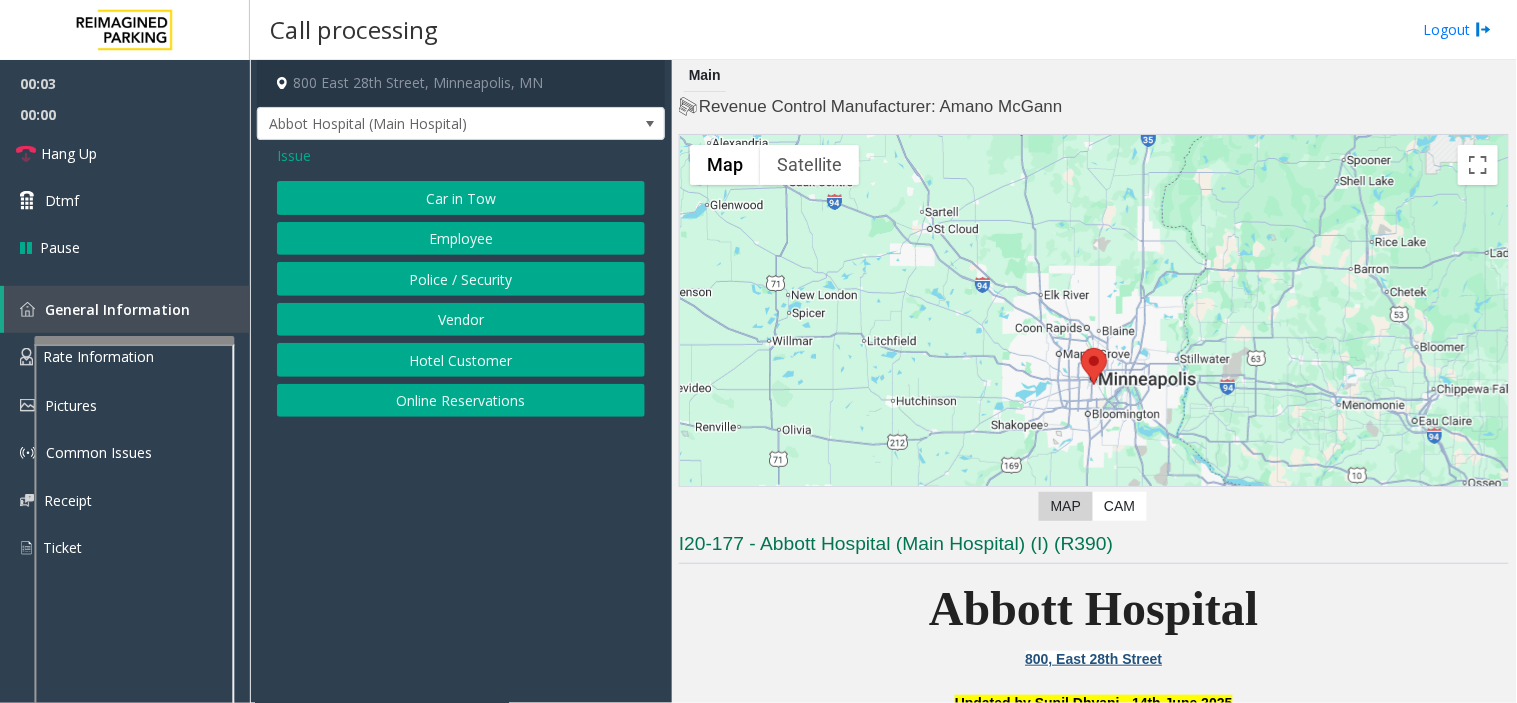 click on "Employee" 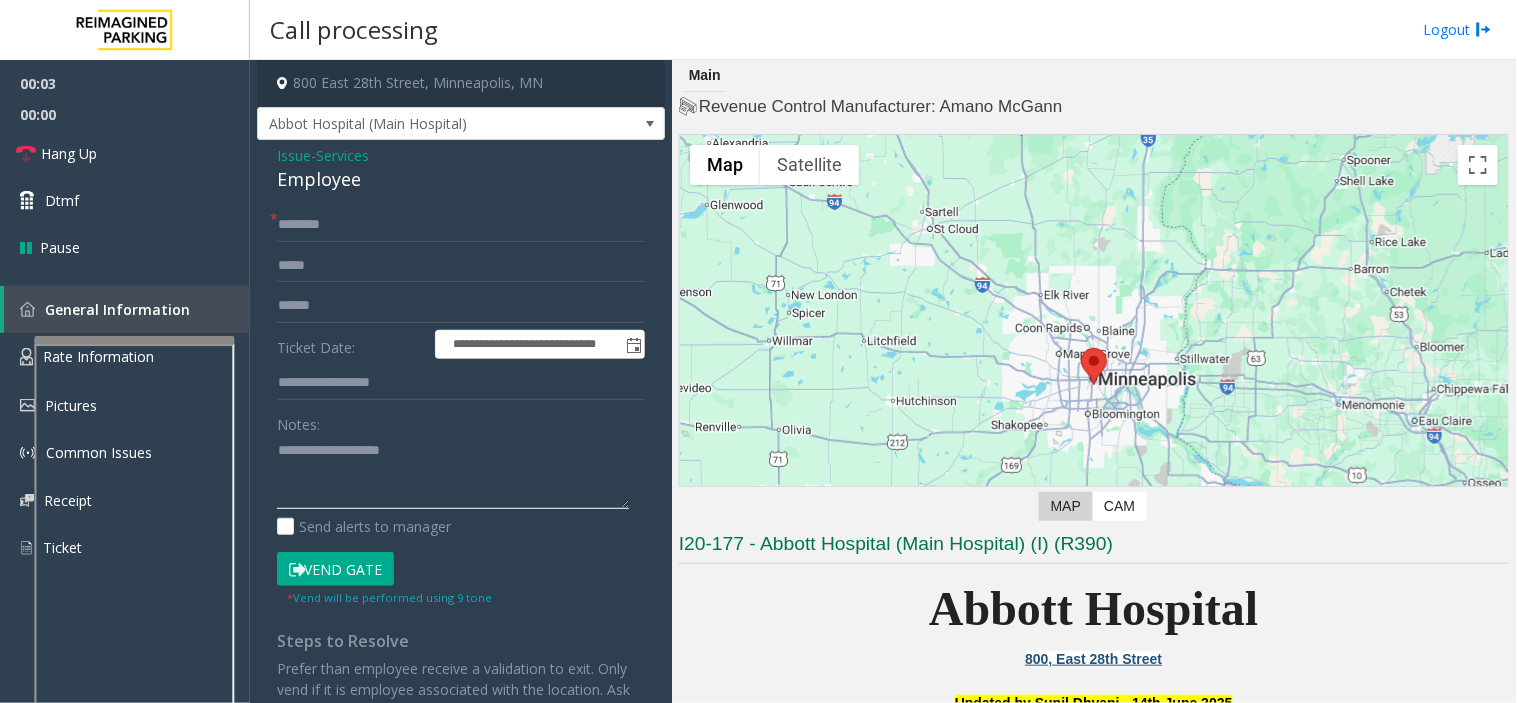 click 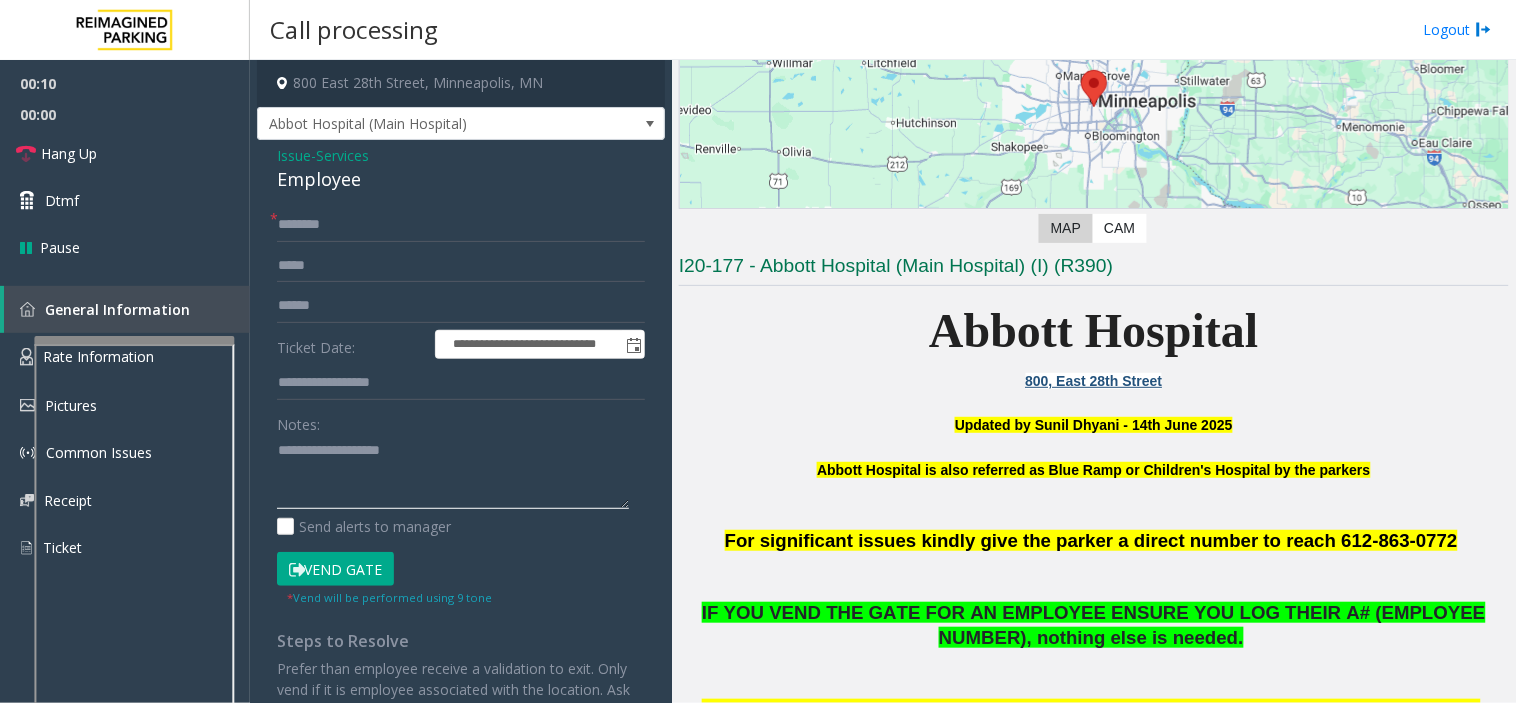 scroll, scrollTop: 333, scrollLeft: 0, axis: vertical 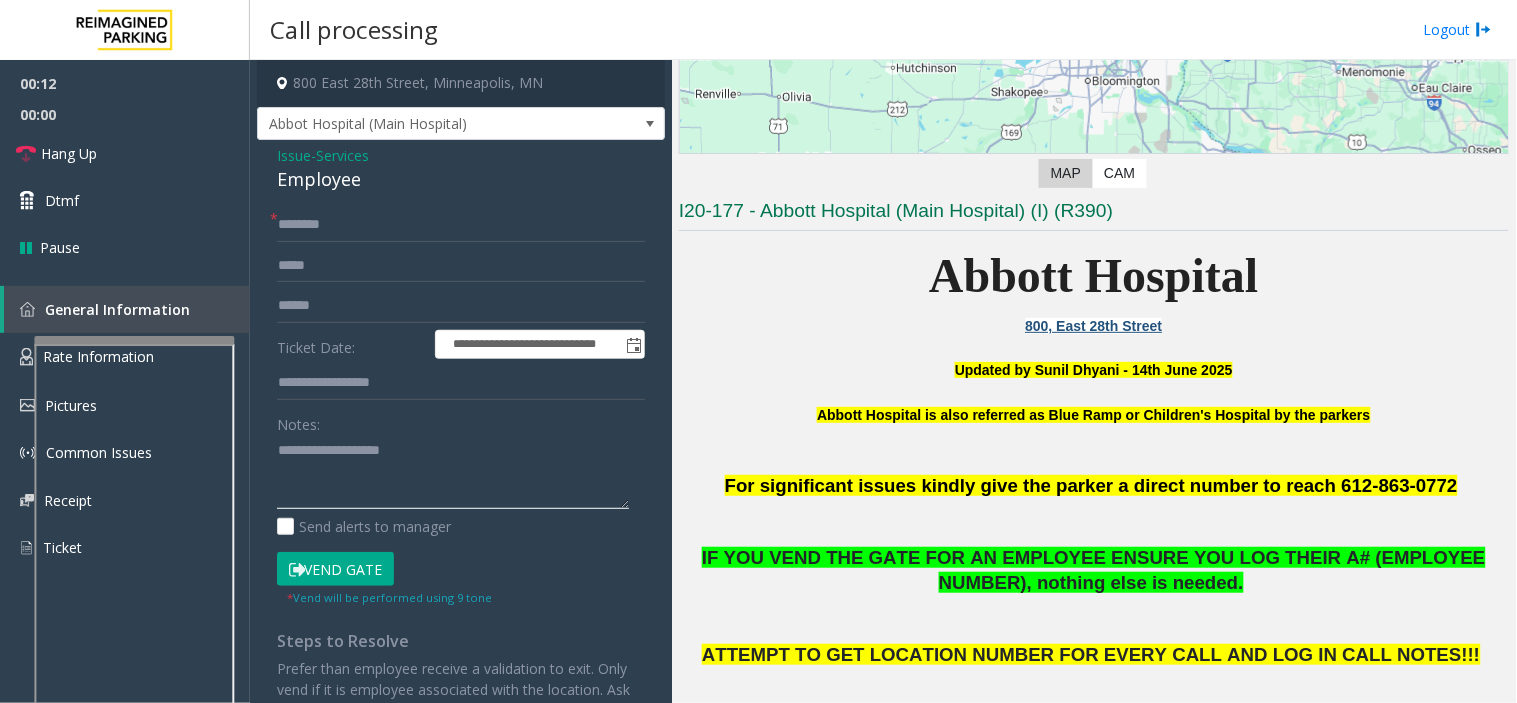 click 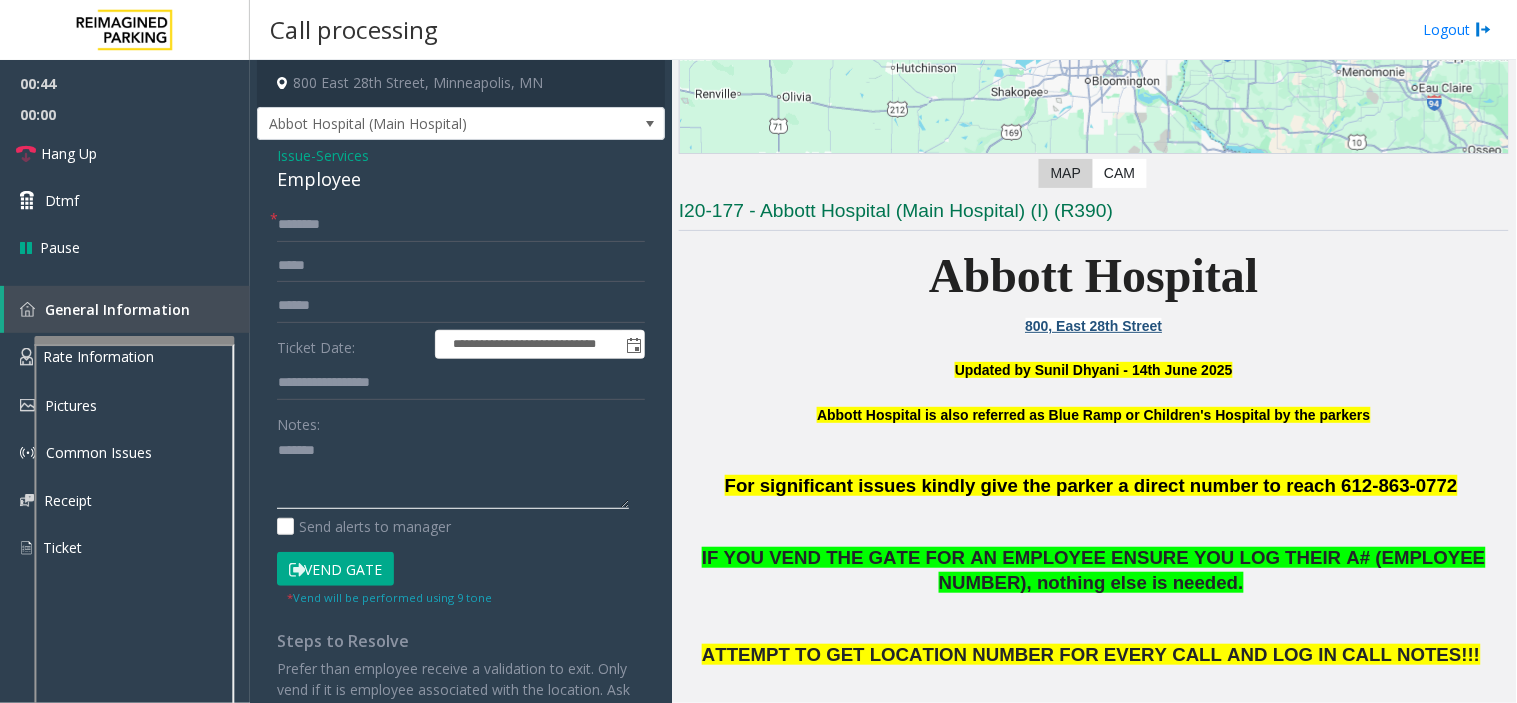 type on "*******" 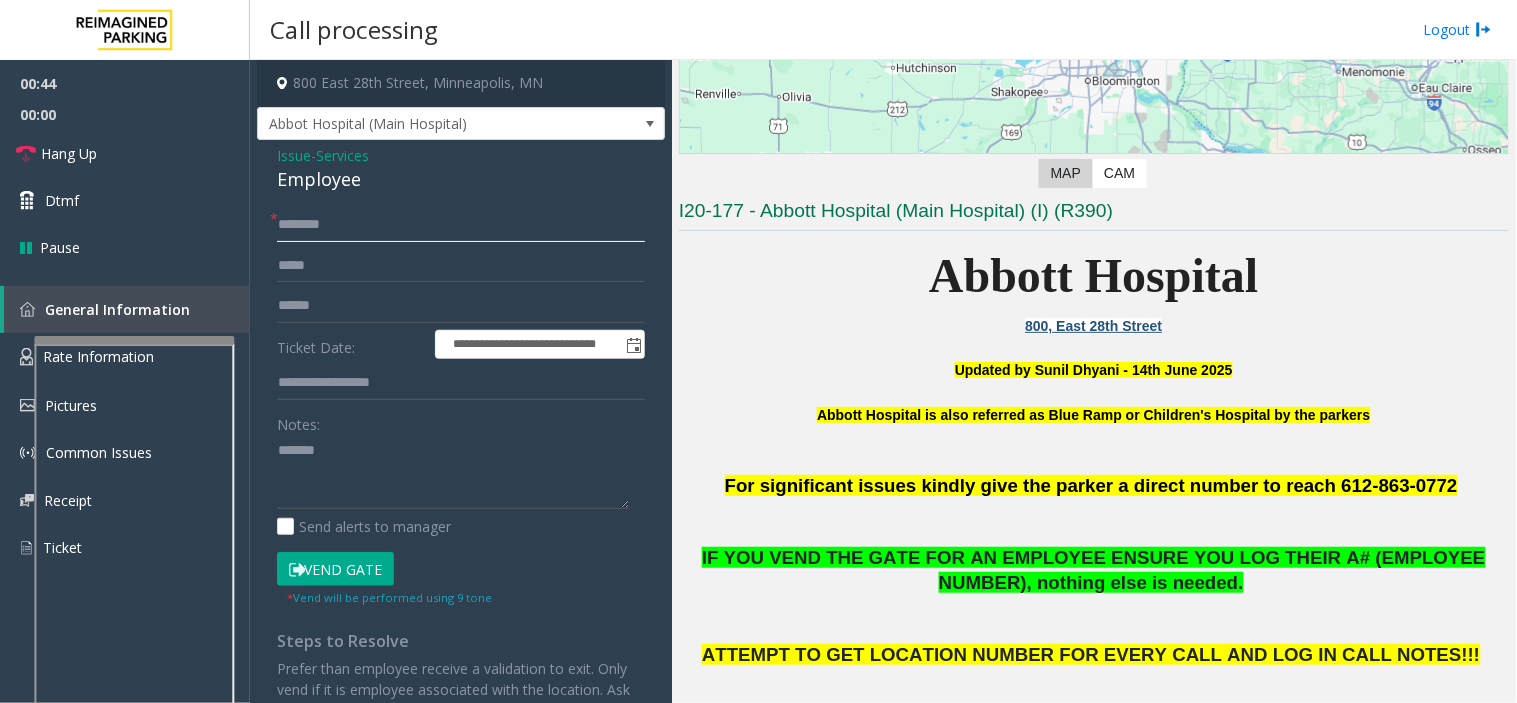 click 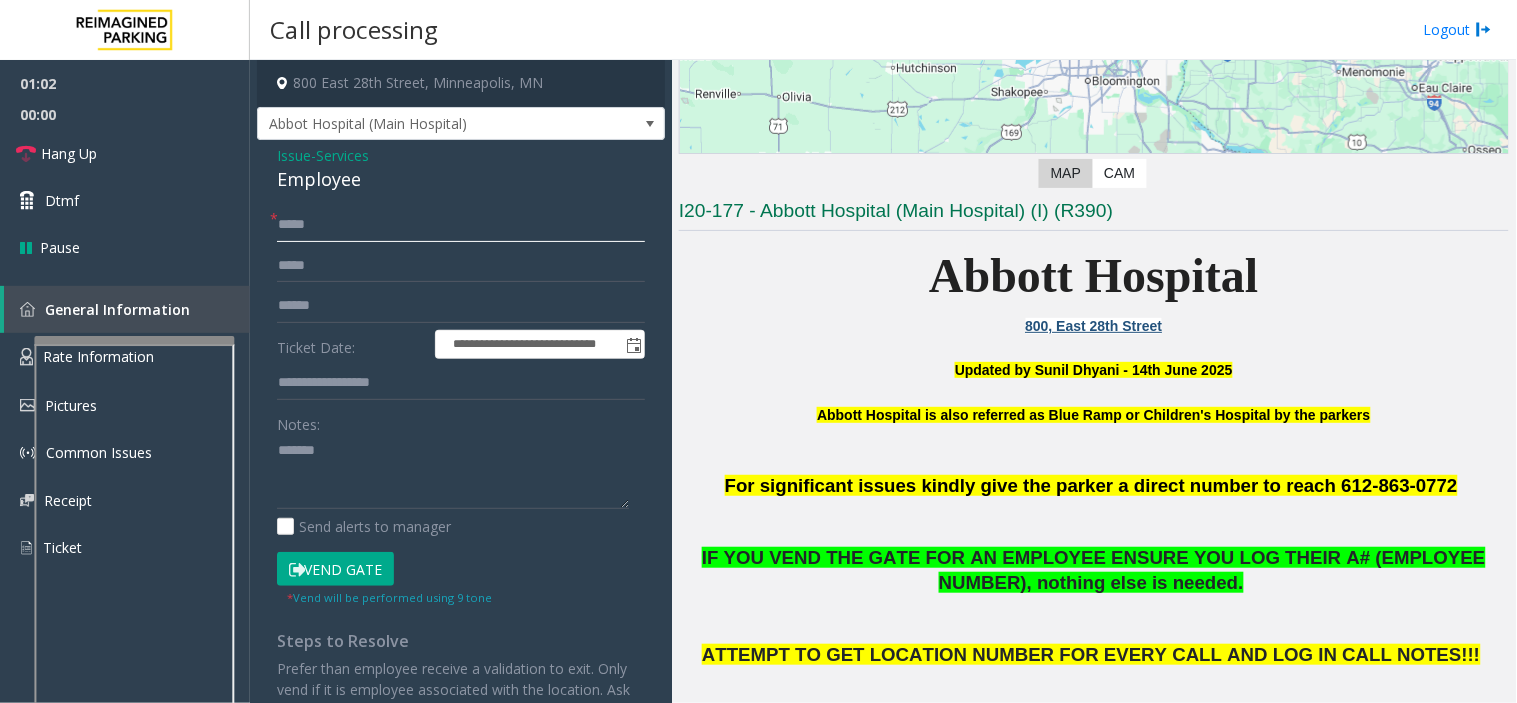 type on "*****" 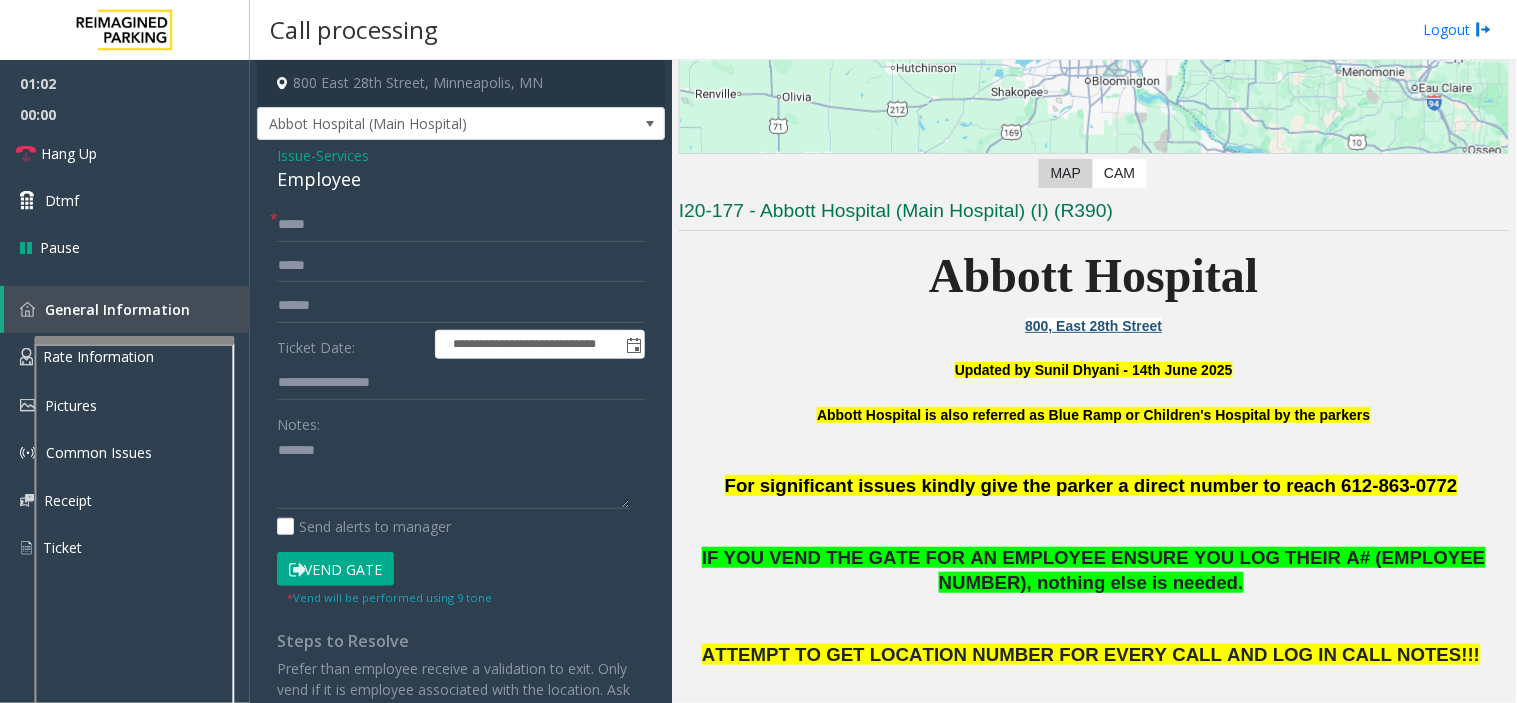 click on "Vend Gate" 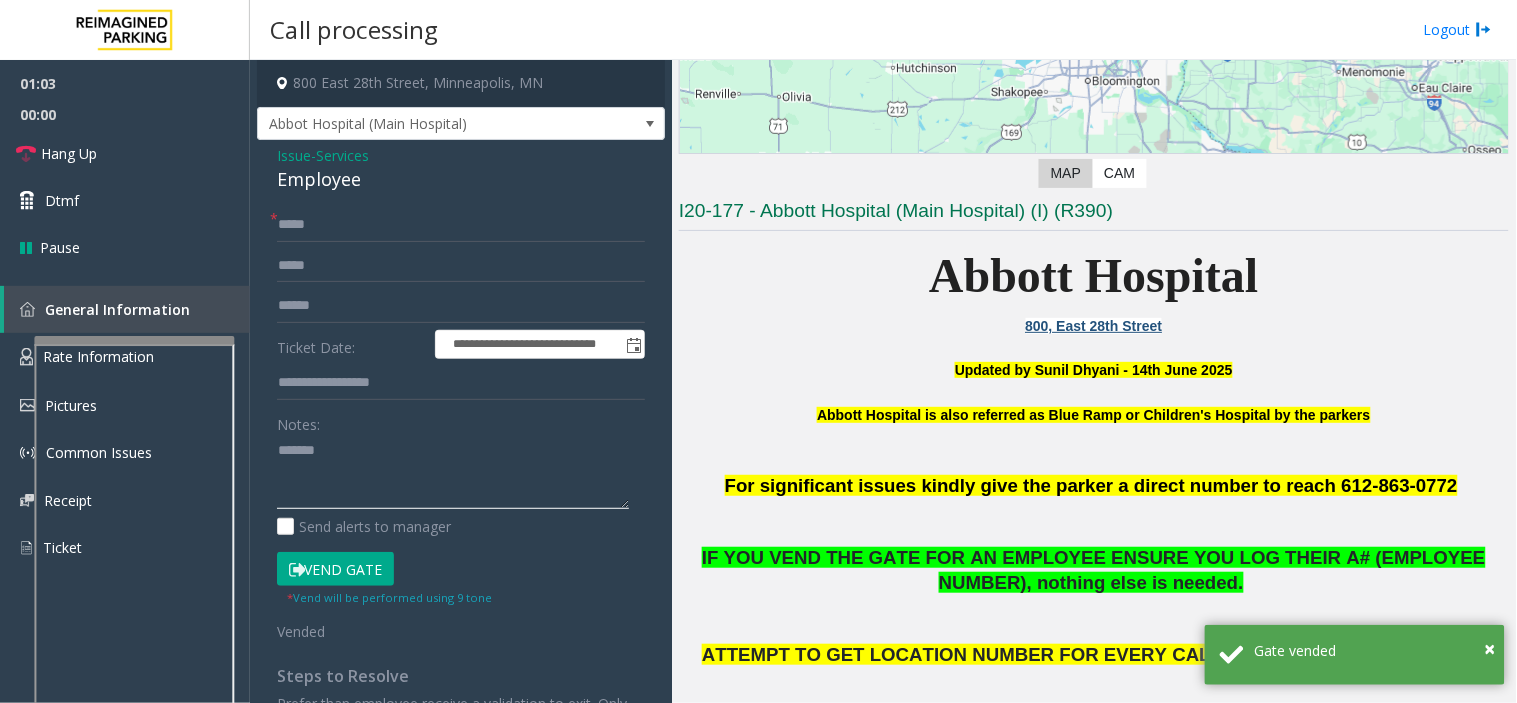 click 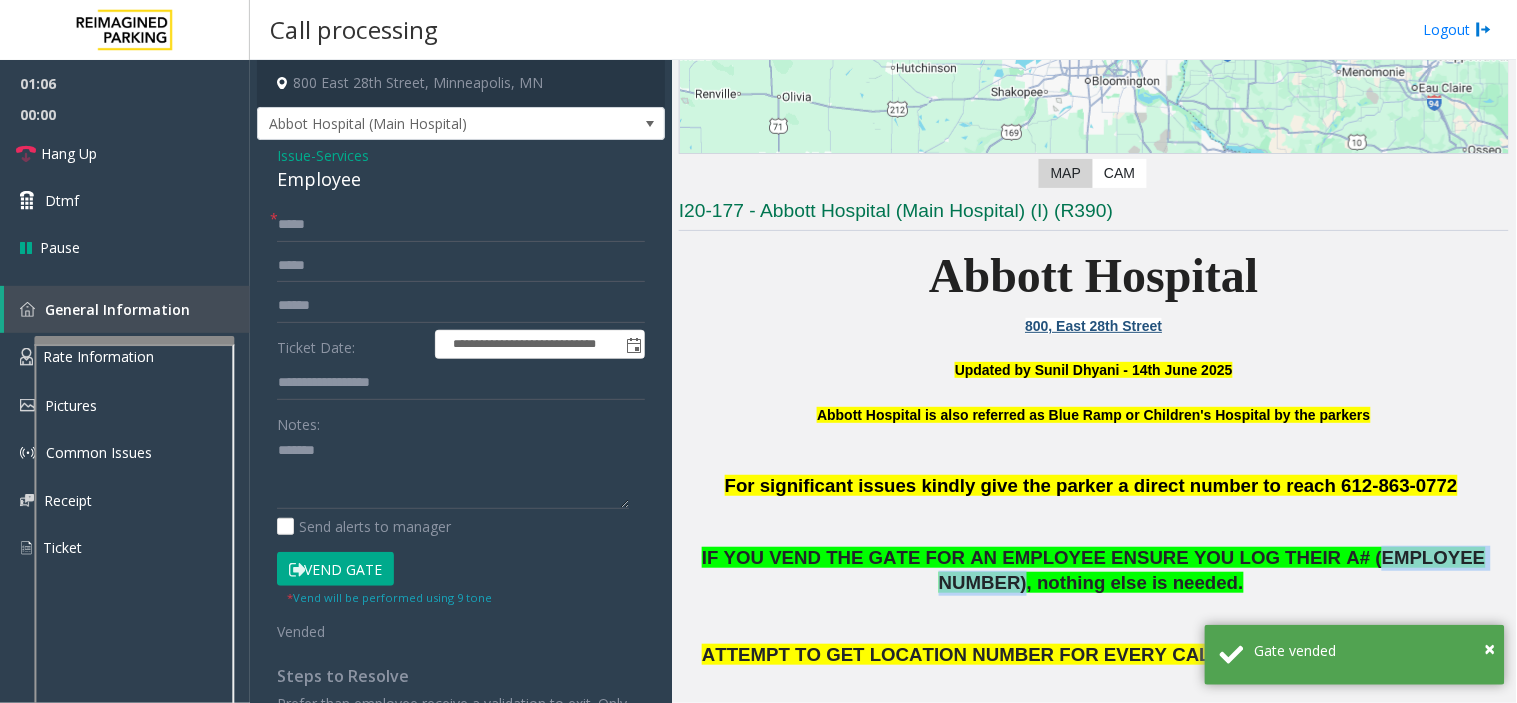 drag, startPoint x: 1250, startPoint y: 552, endPoint x: 1411, endPoint y: 561, distance: 161.25136 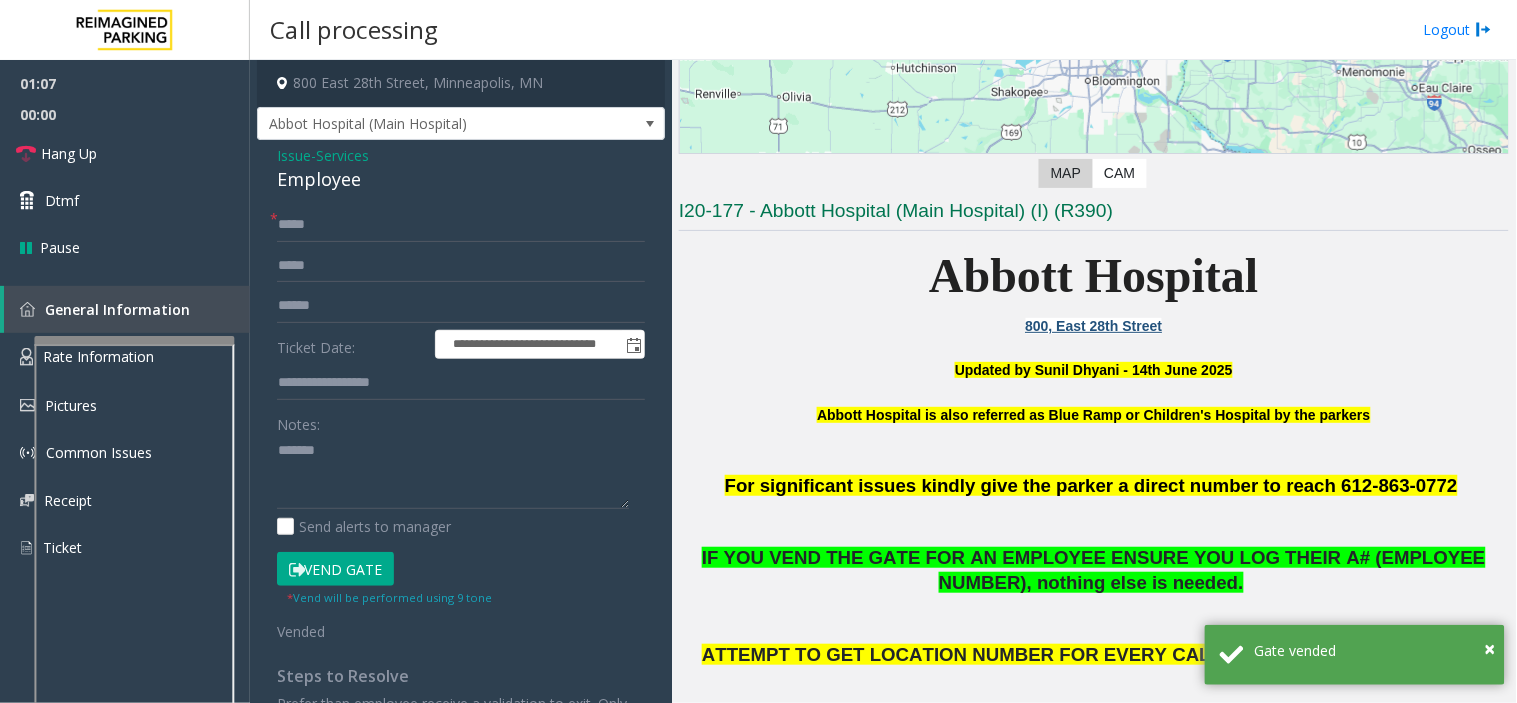 click on "IF YOU VEND THE GATE FOR AN EMPLOYEE ENSURE YOU LOG THEIR A# (EMPLOYEE NUMBER), nothing else is needed ." 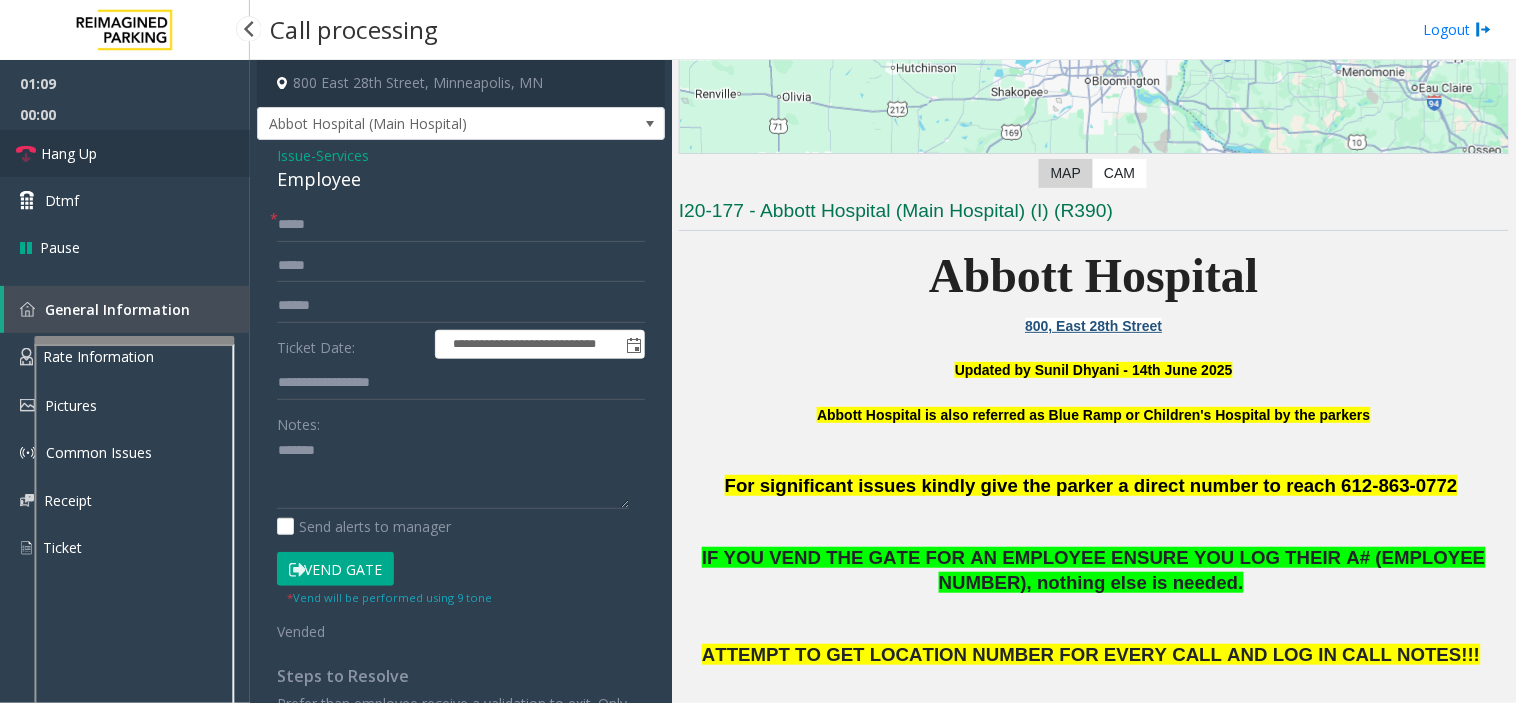 click on "Hang Up" at bounding box center [125, 153] 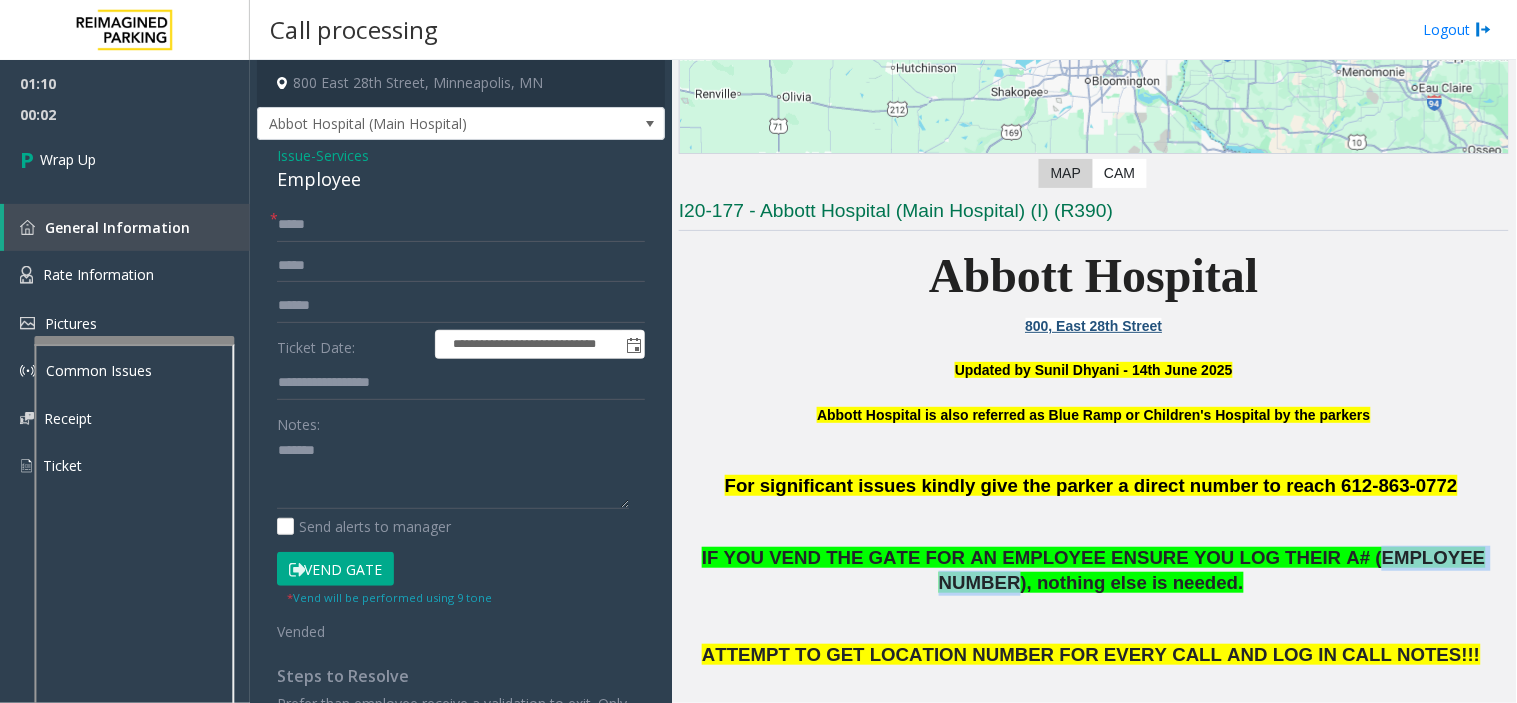 drag, startPoint x: 1247, startPoint y: 553, endPoint x: 1404, endPoint y: 556, distance: 157.02866 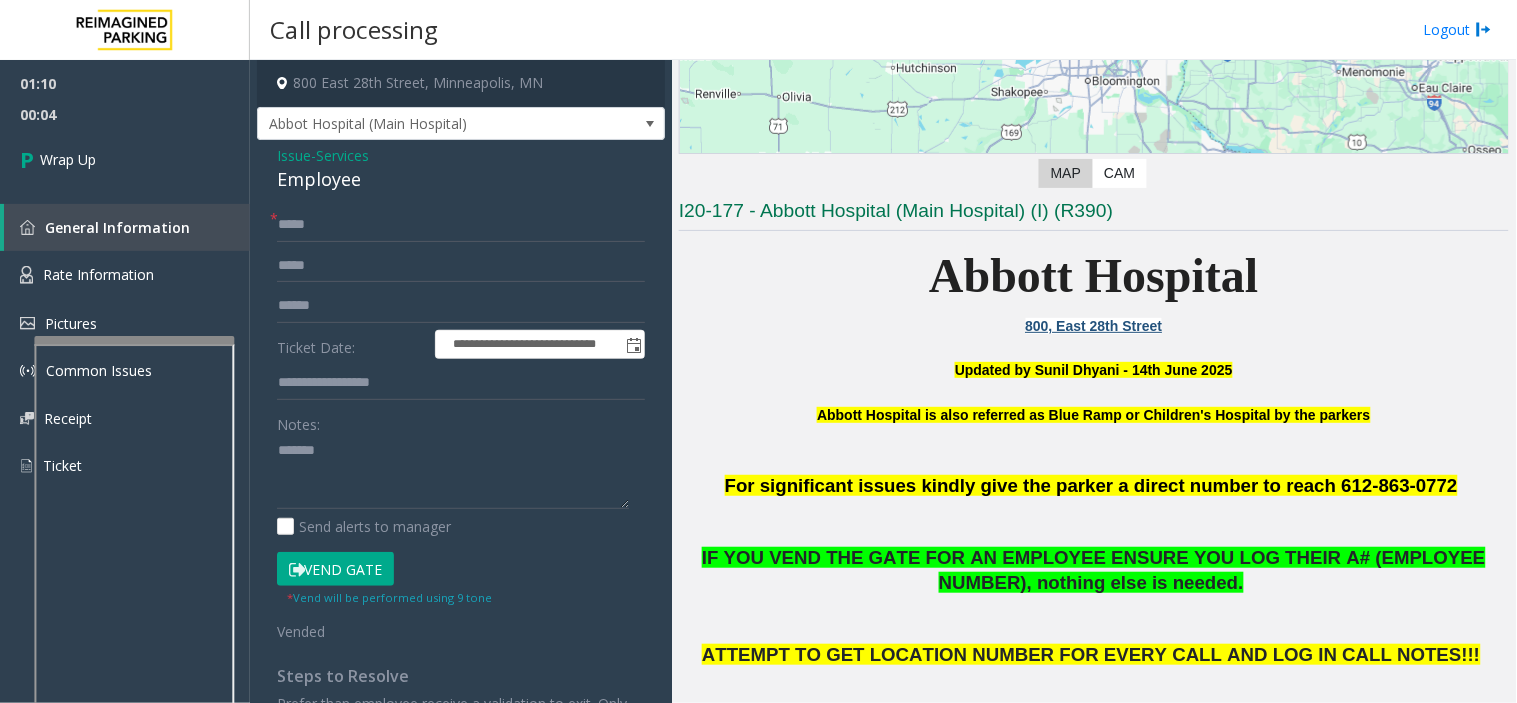 click on "**********" 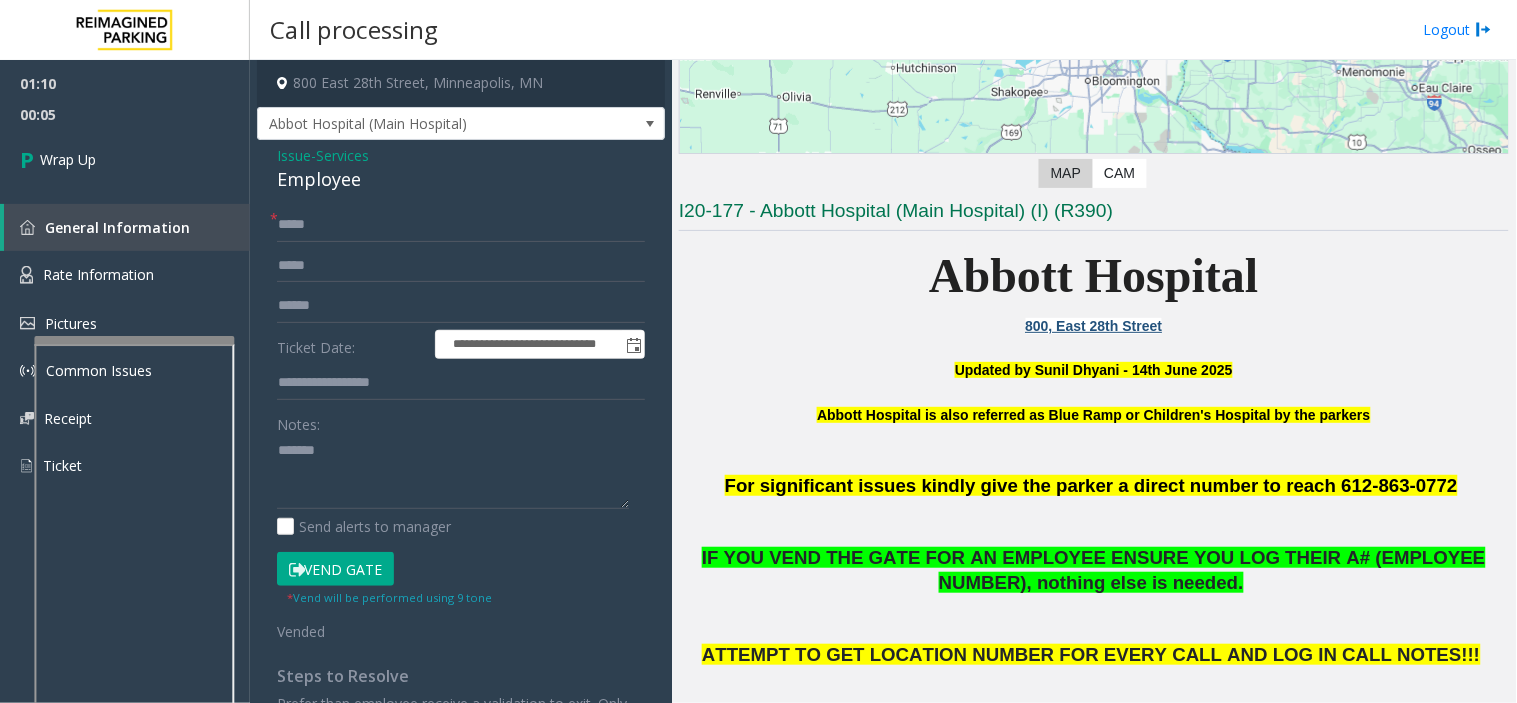click on "**********" 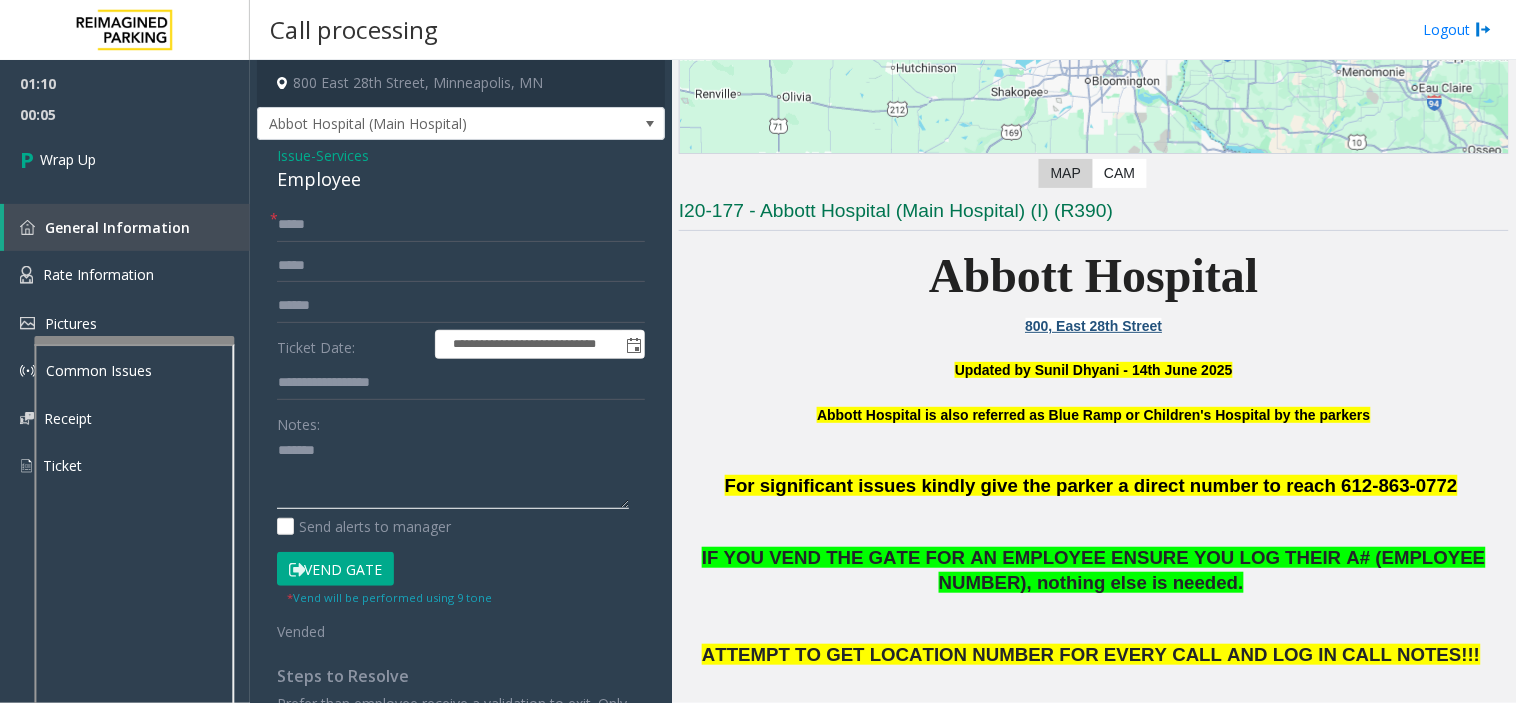 click 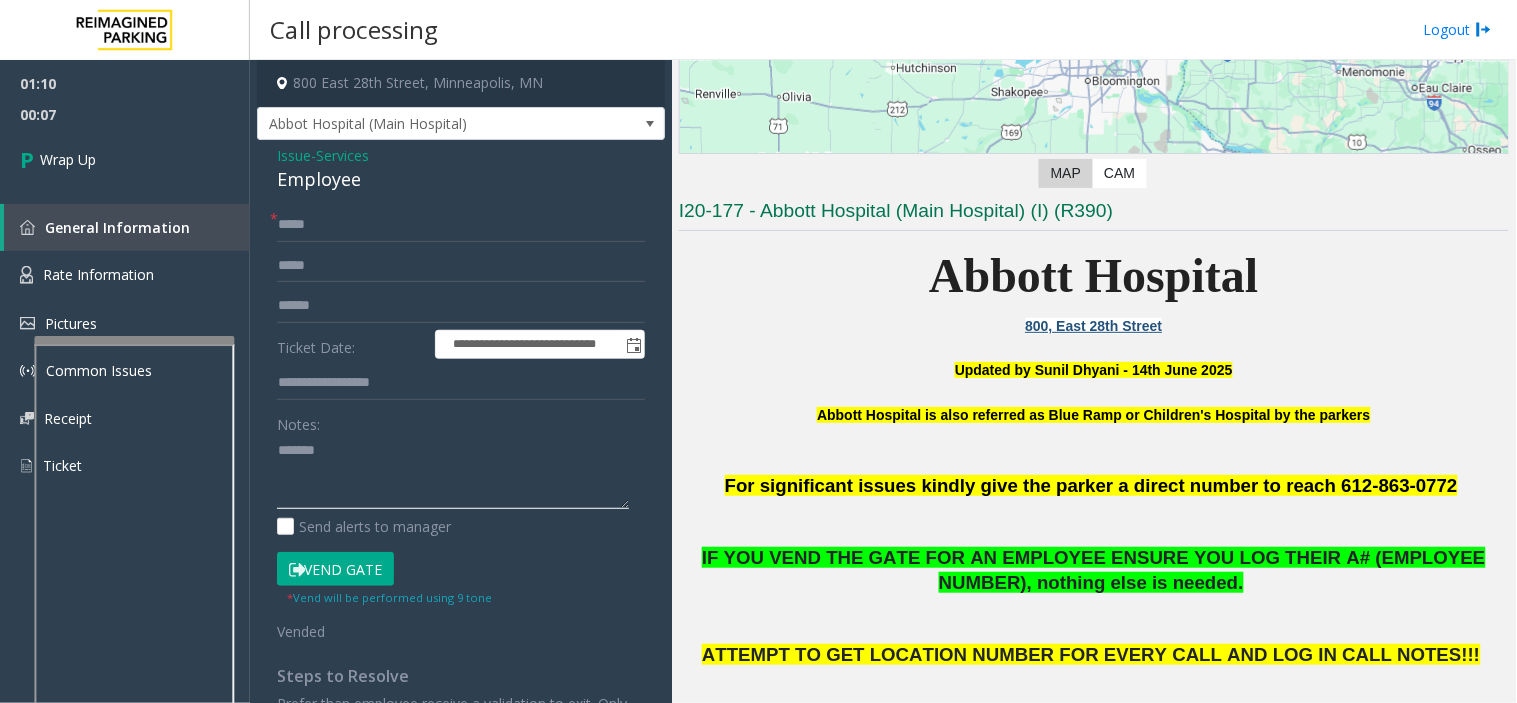 click 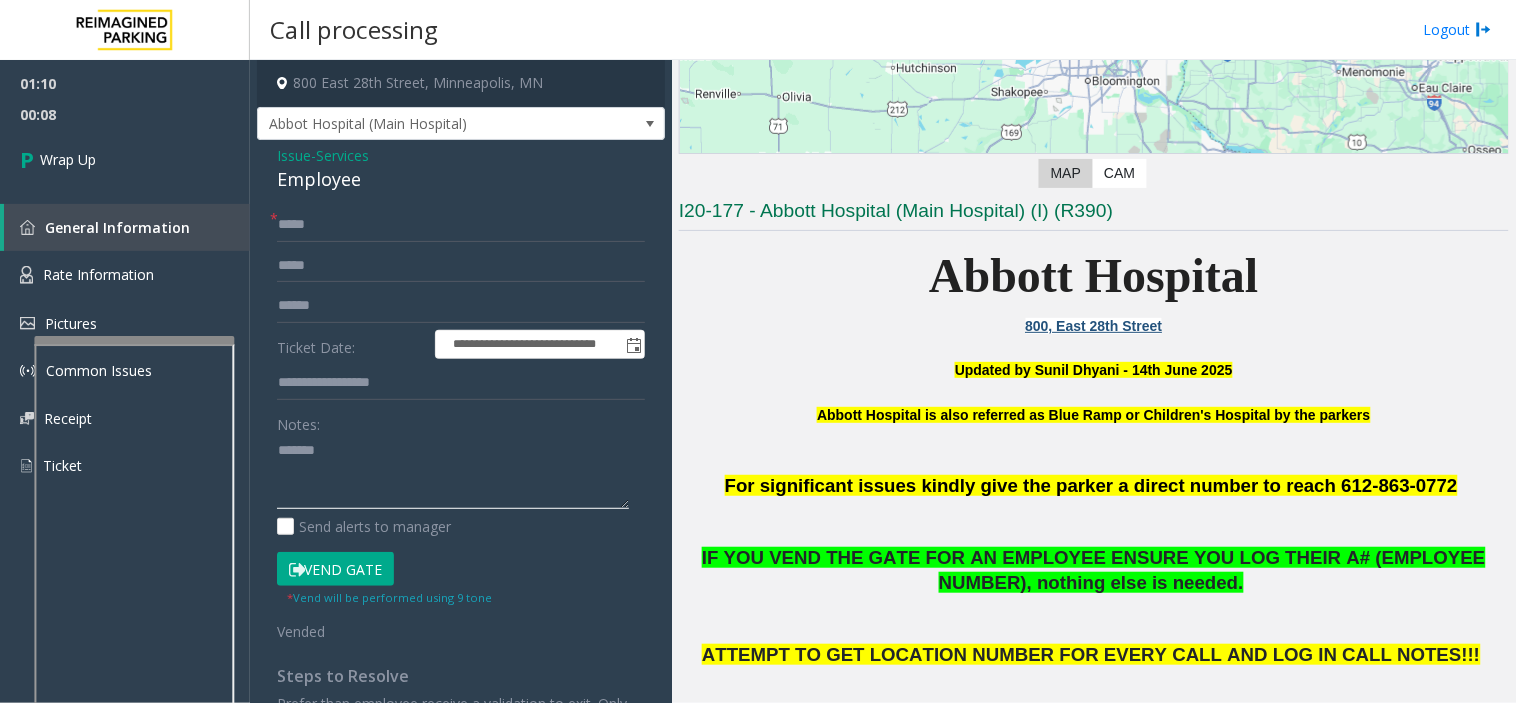 paste on "**********" 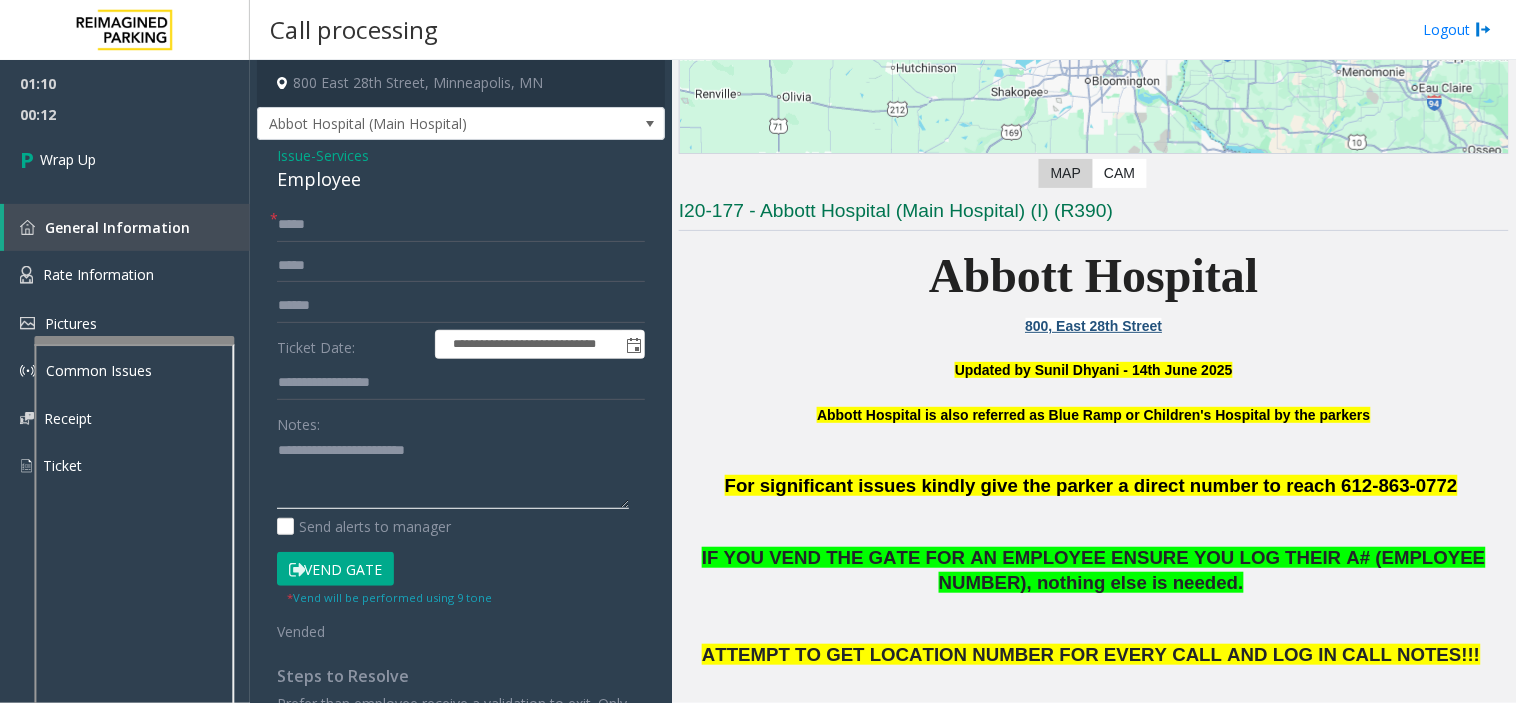 click 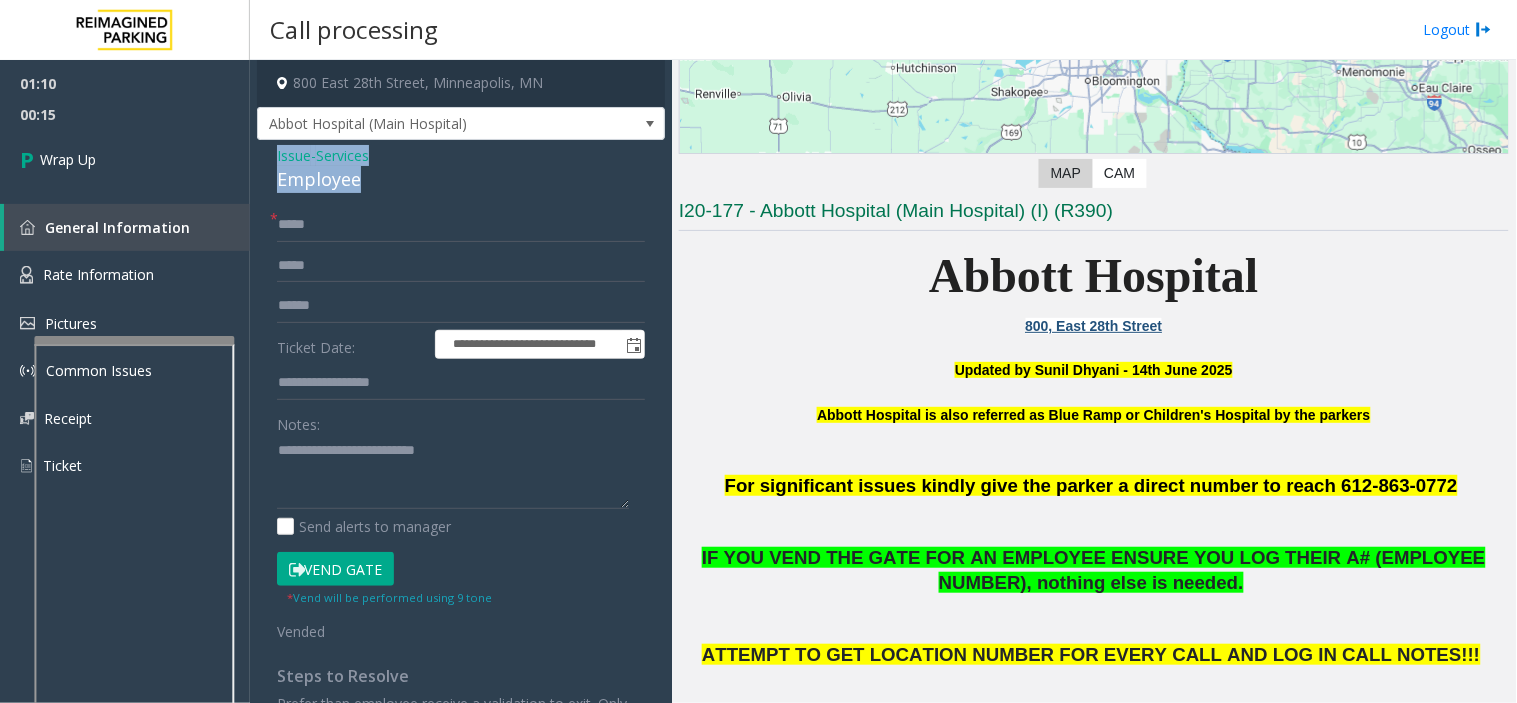 drag, startPoint x: 257, startPoint y: 148, endPoint x: 384, endPoint y: 173, distance: 129.43724 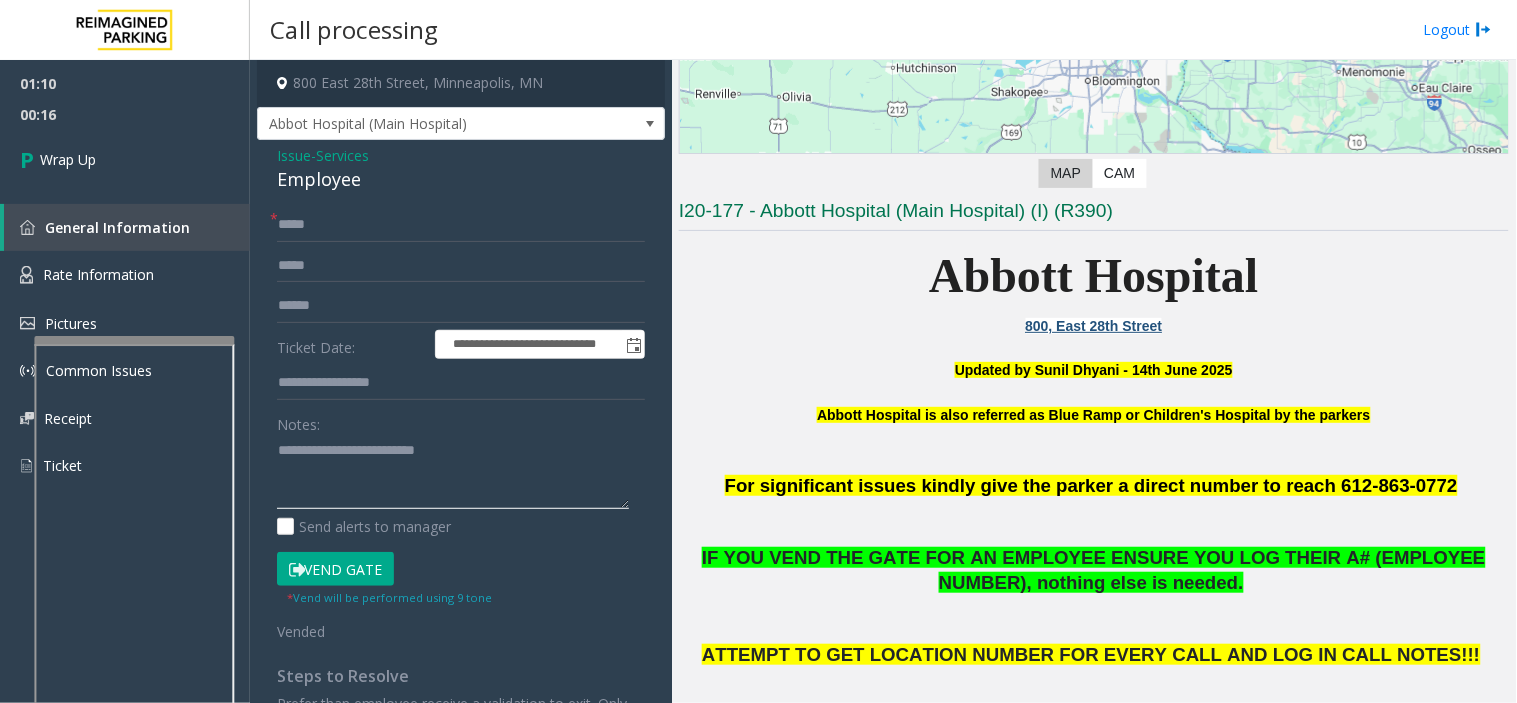click 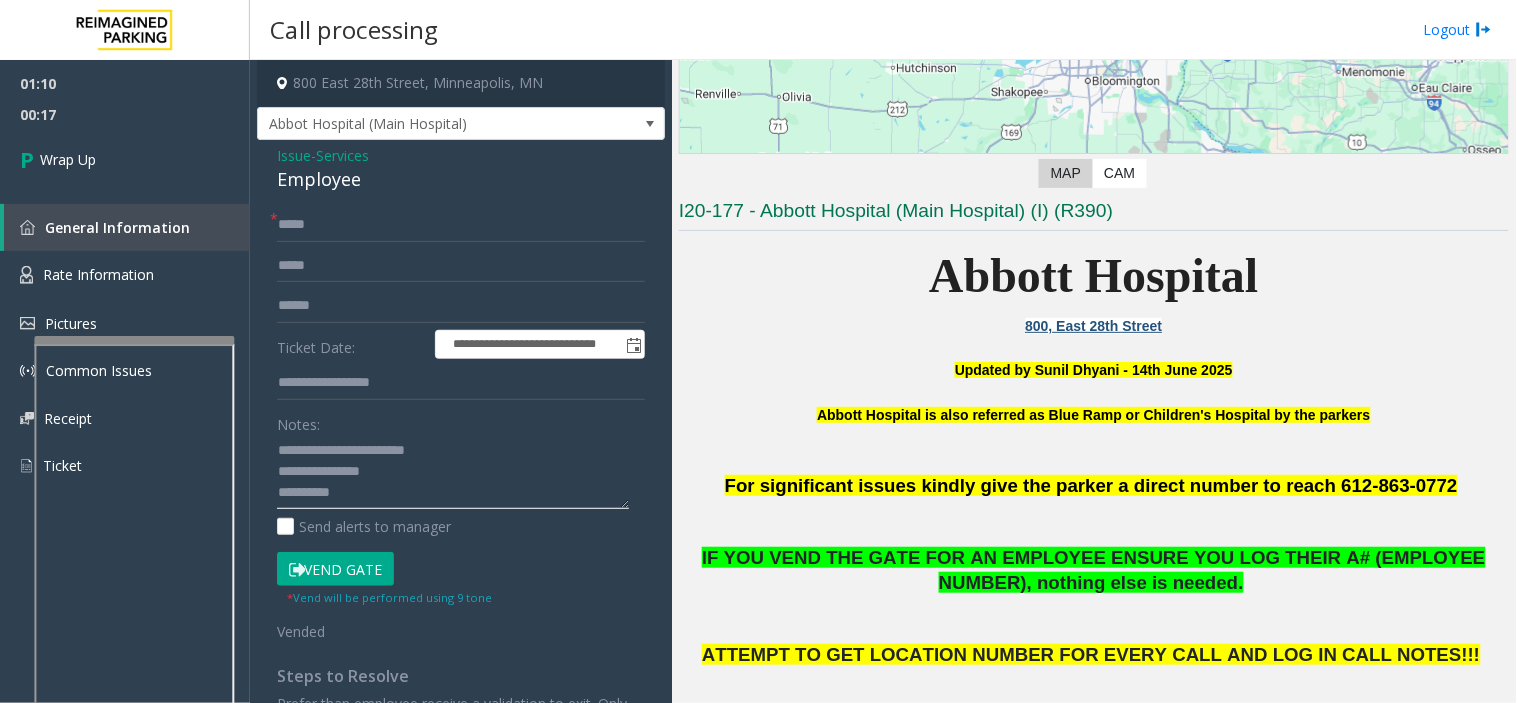 scroll, scrollTop: 34, scrollLeft: 0, axis: vertical 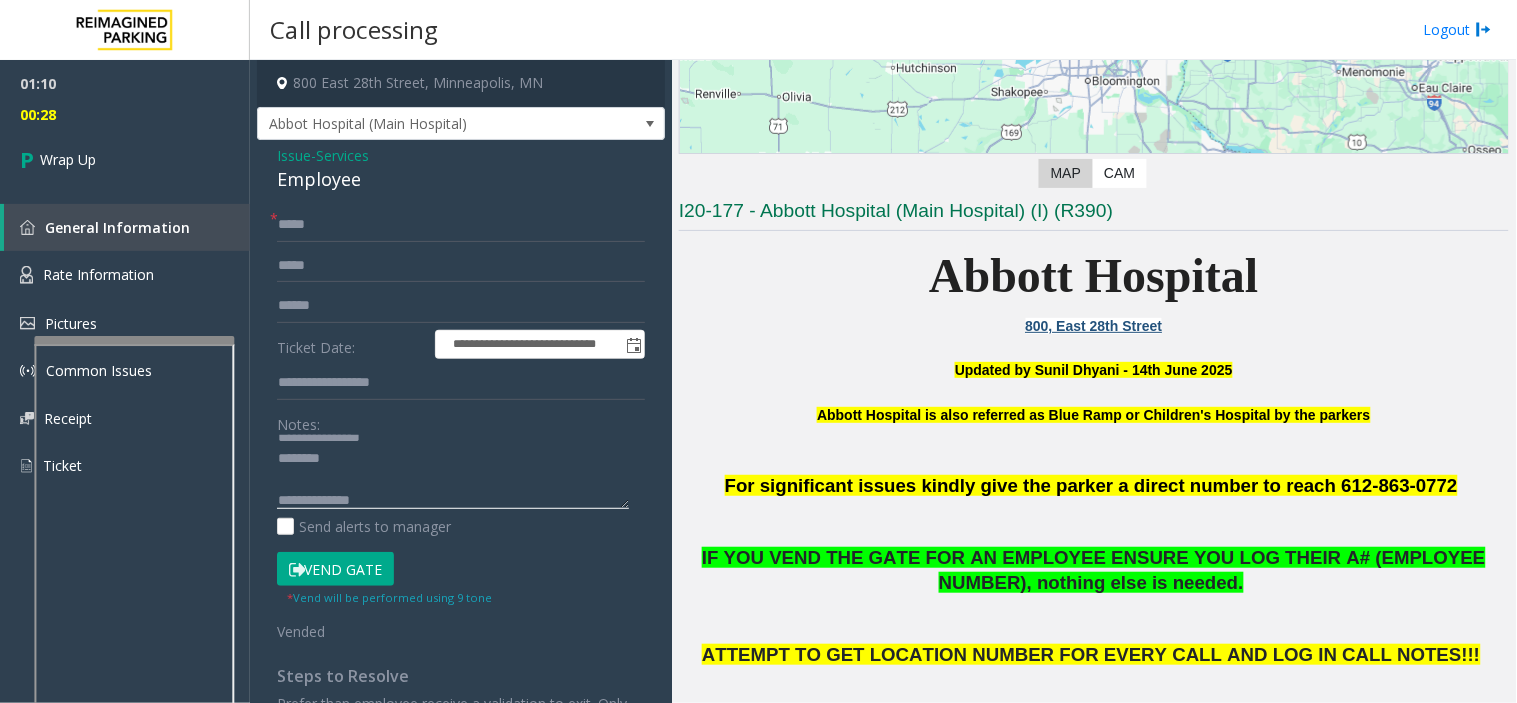 click 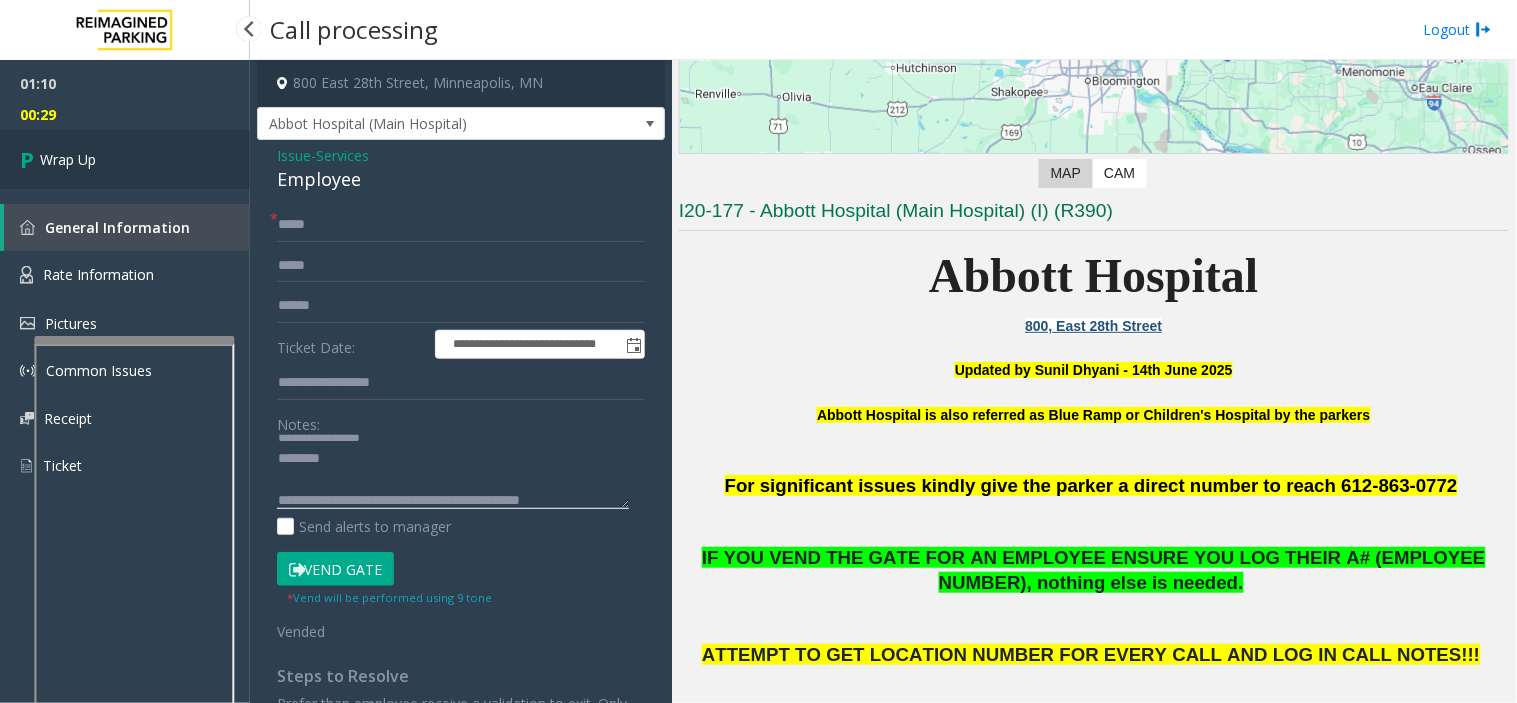 type on "**********" 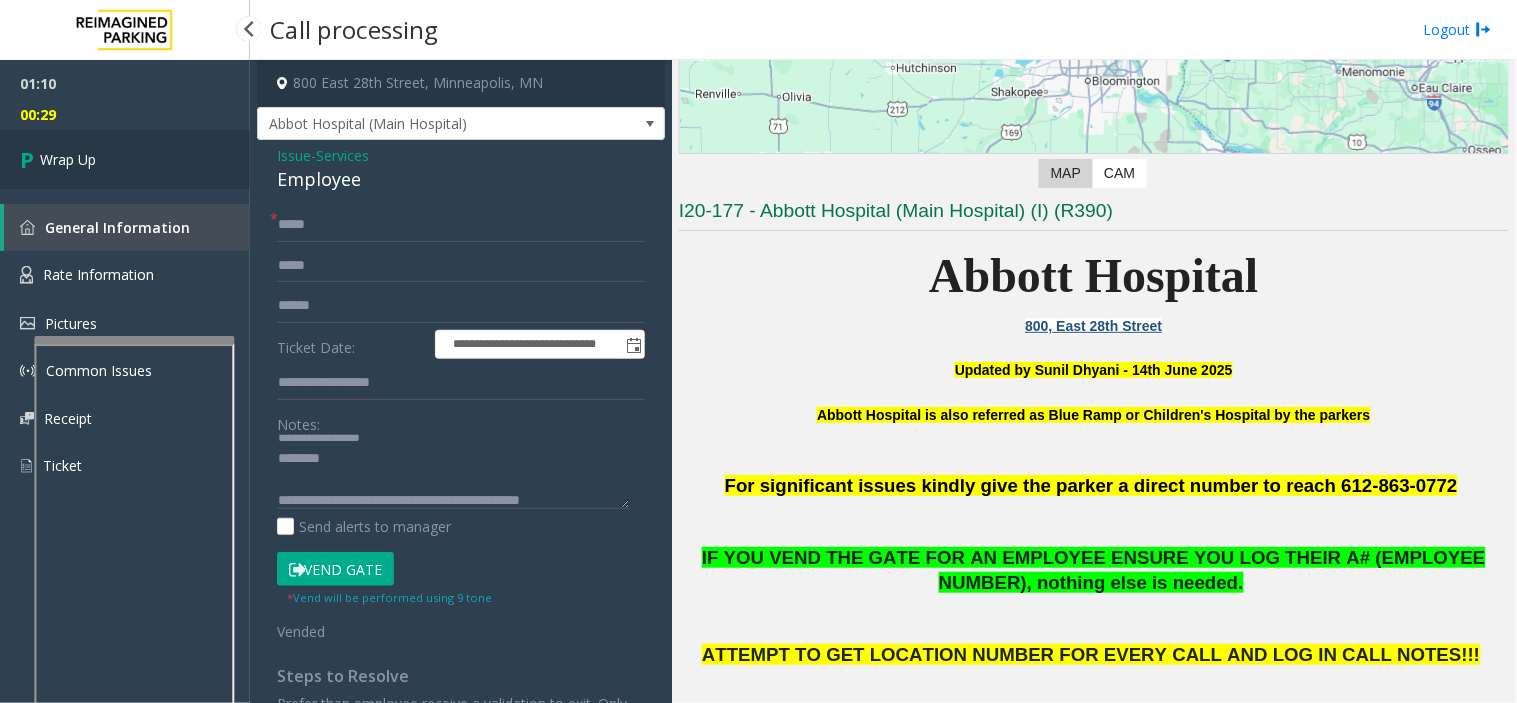 click on "Wrap Up" at bounding box center (125, 159) 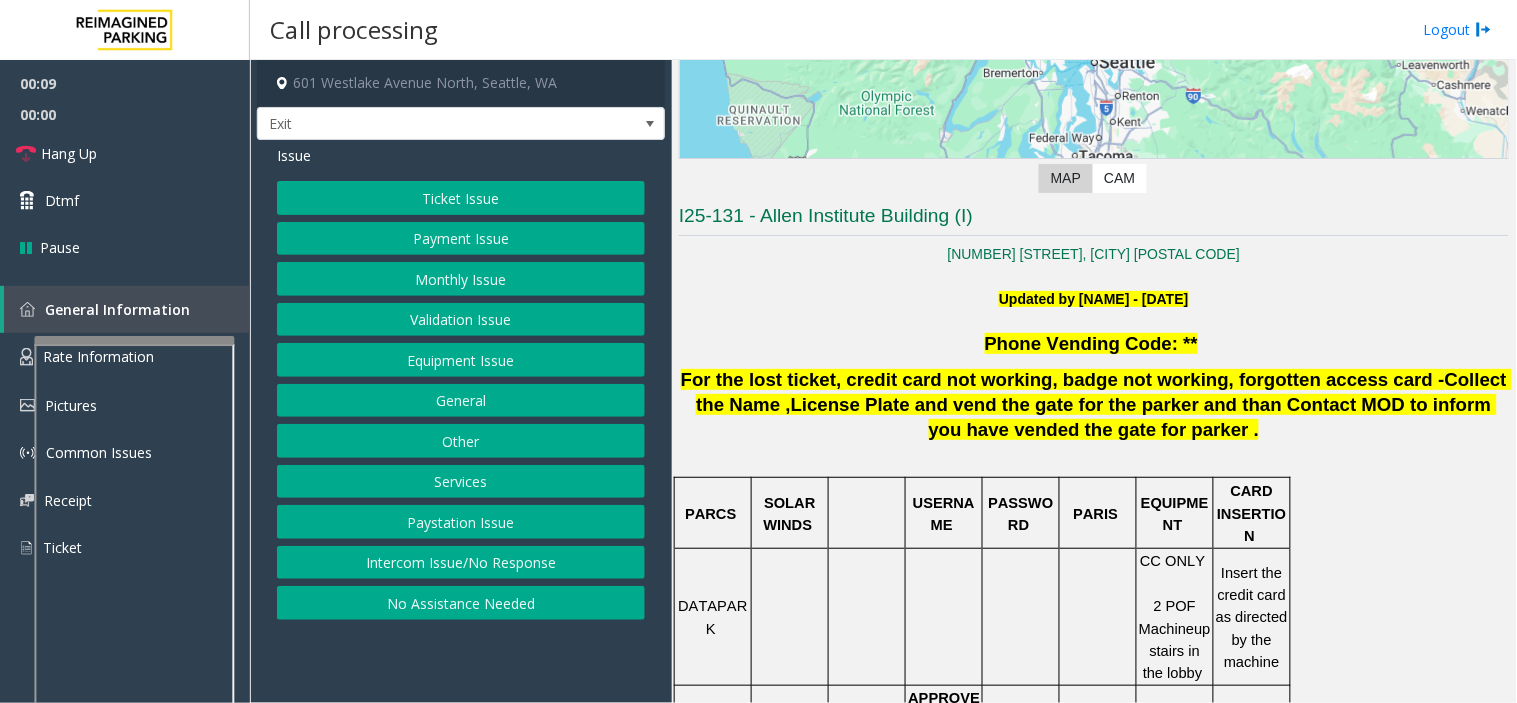 scroll, scrollTop: 333, scrollLeft: 0, axis: vertical 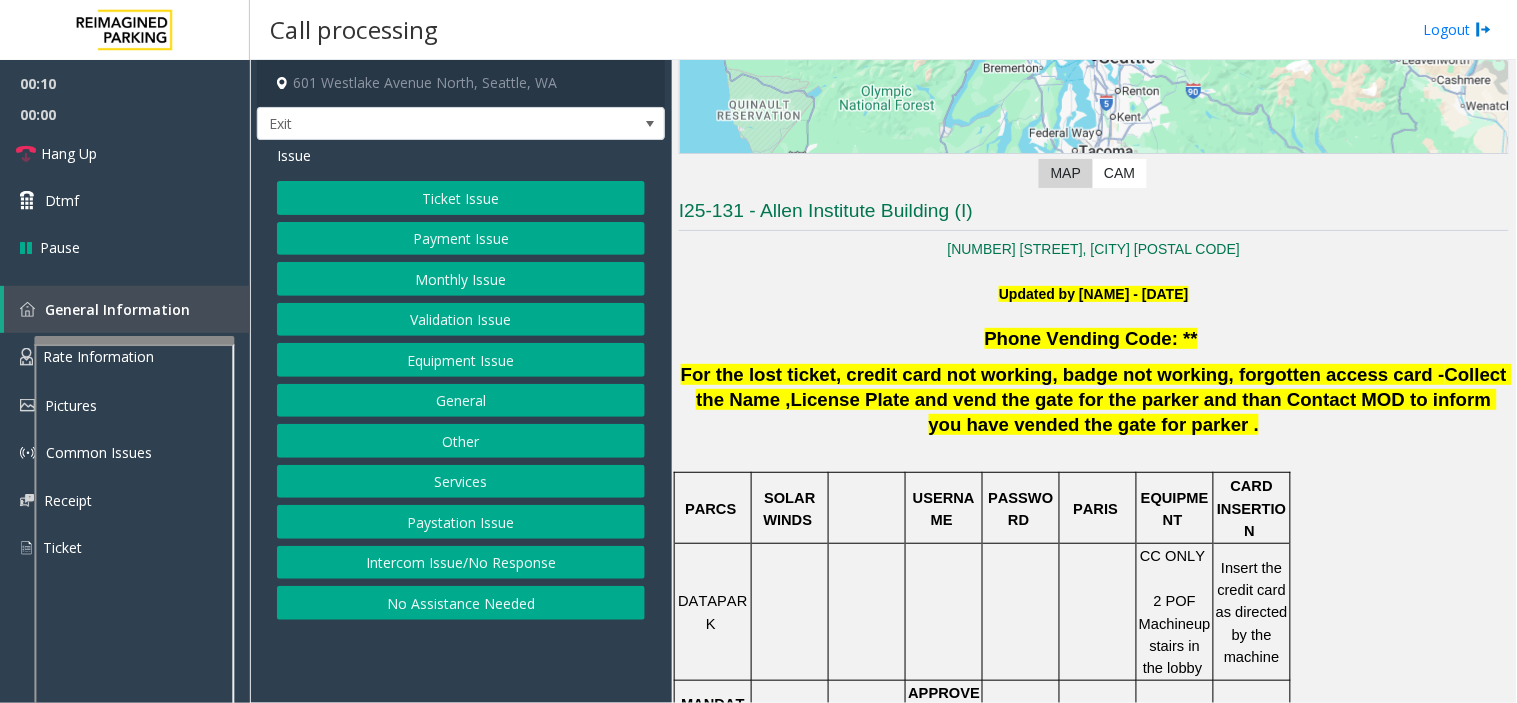 click on "Monthly Issue" 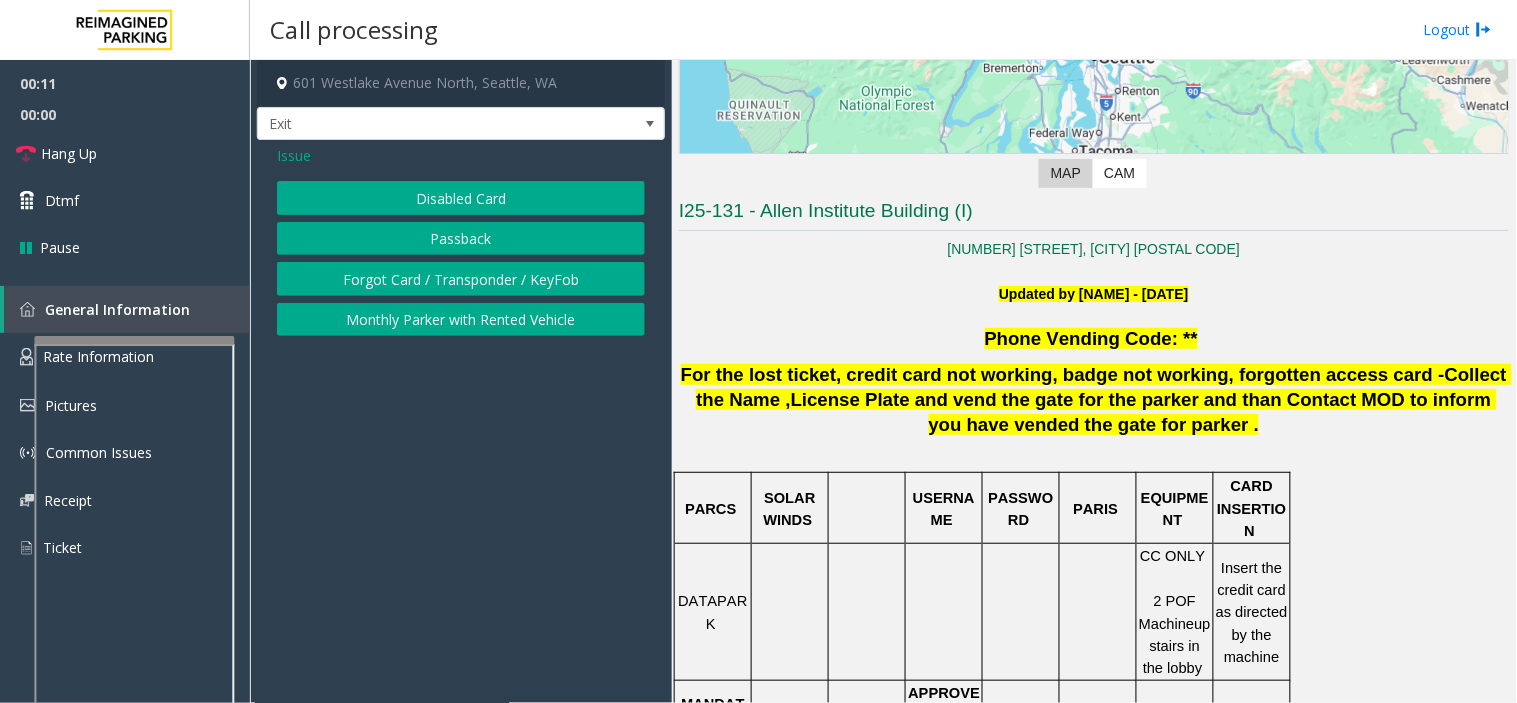 click on "Forgot Card / Transponder / KeyFob" 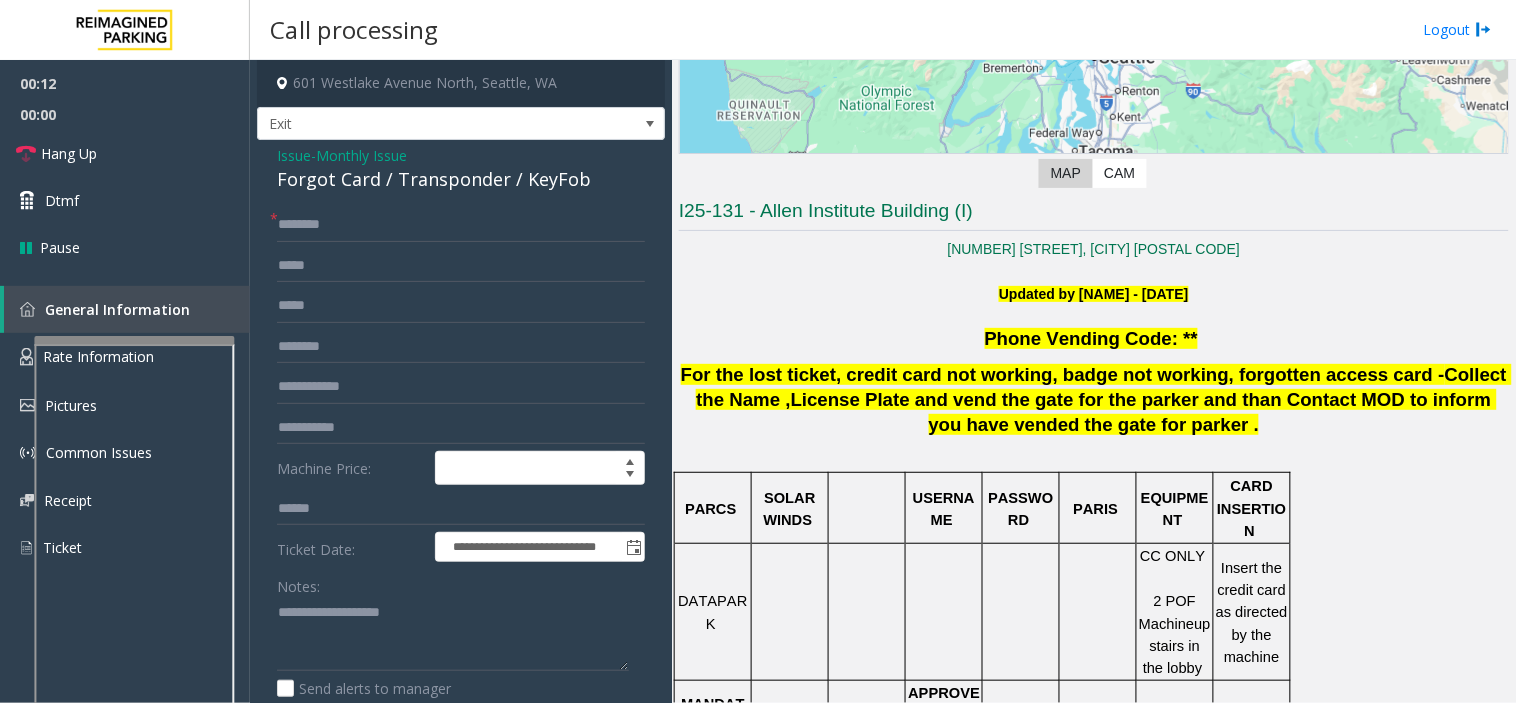 click on "Issue" 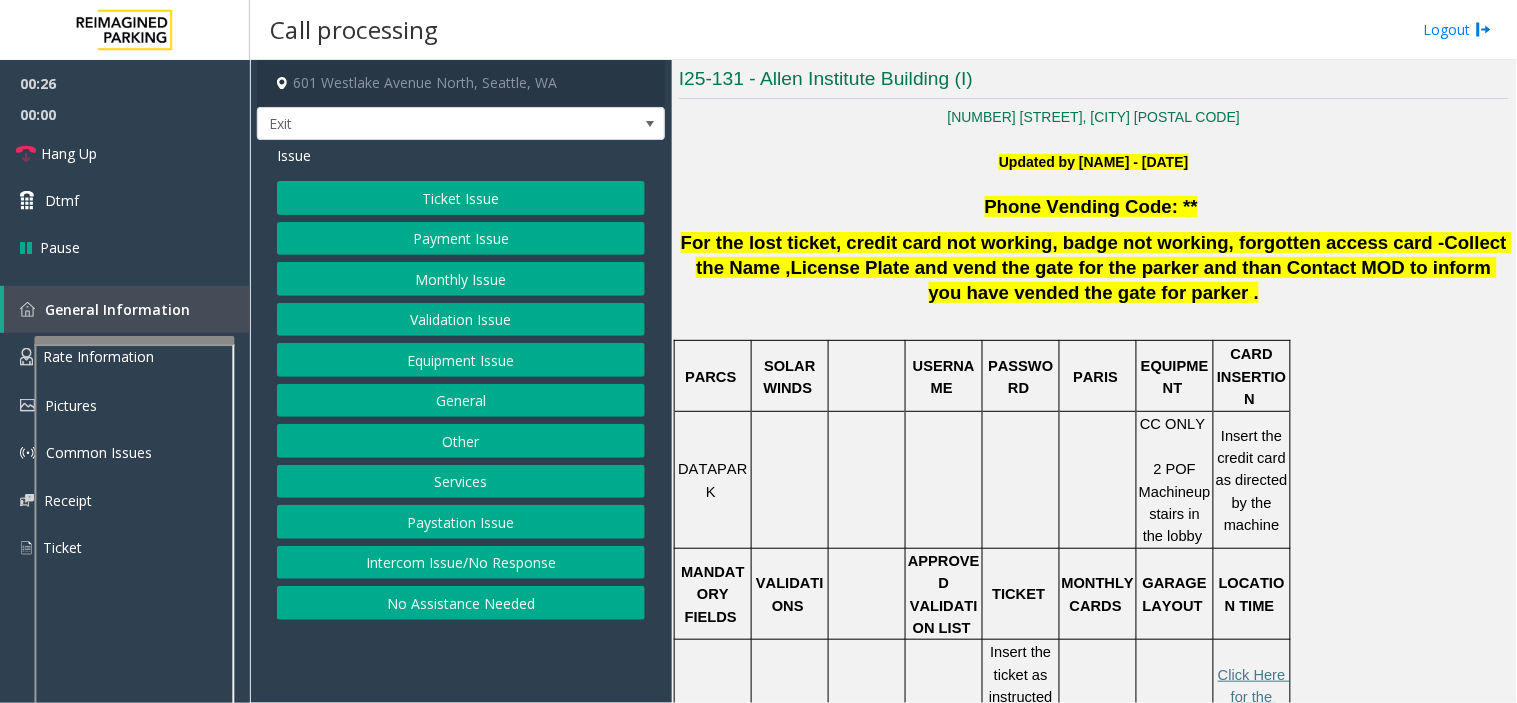 scroll, scrollTop: 444, scrollLeft: 0, axis: vertical 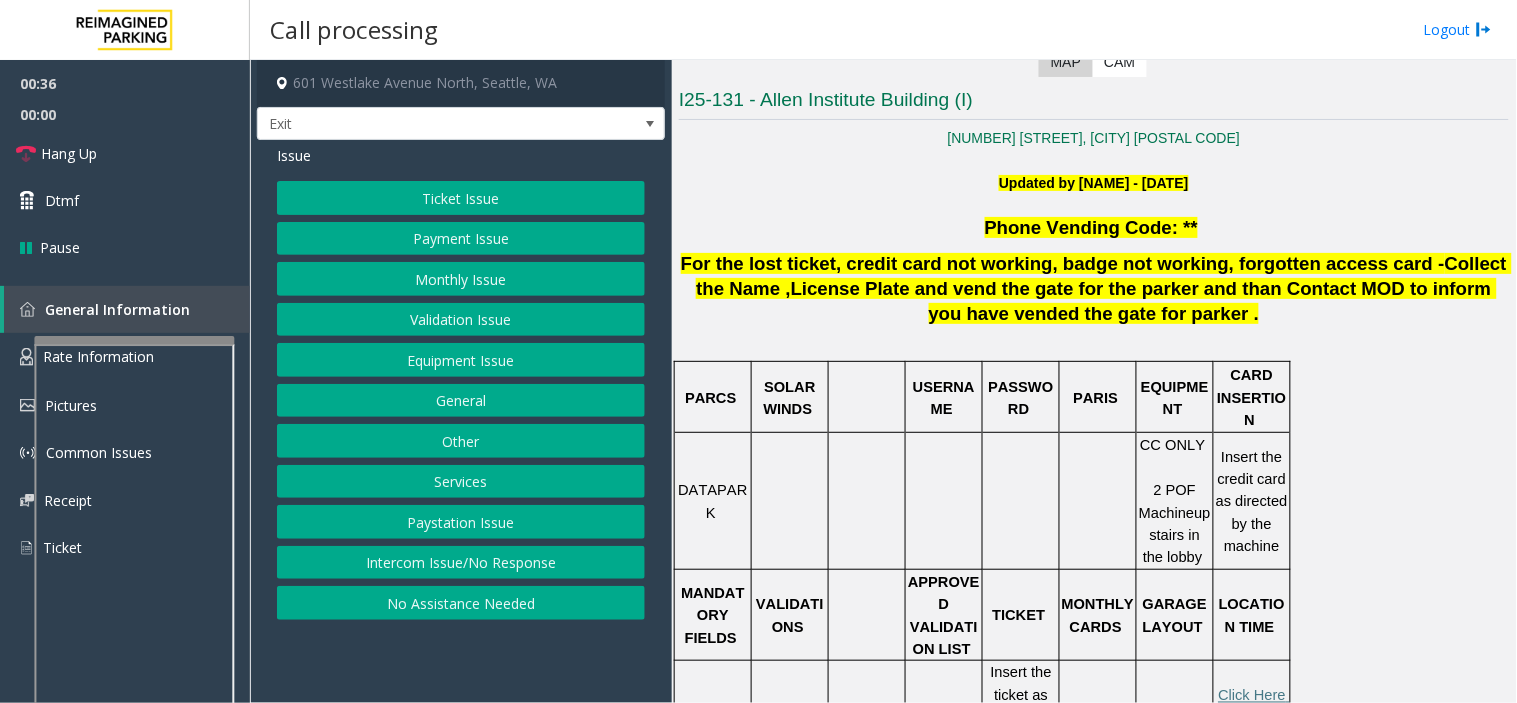 click on "Equipment Issue" 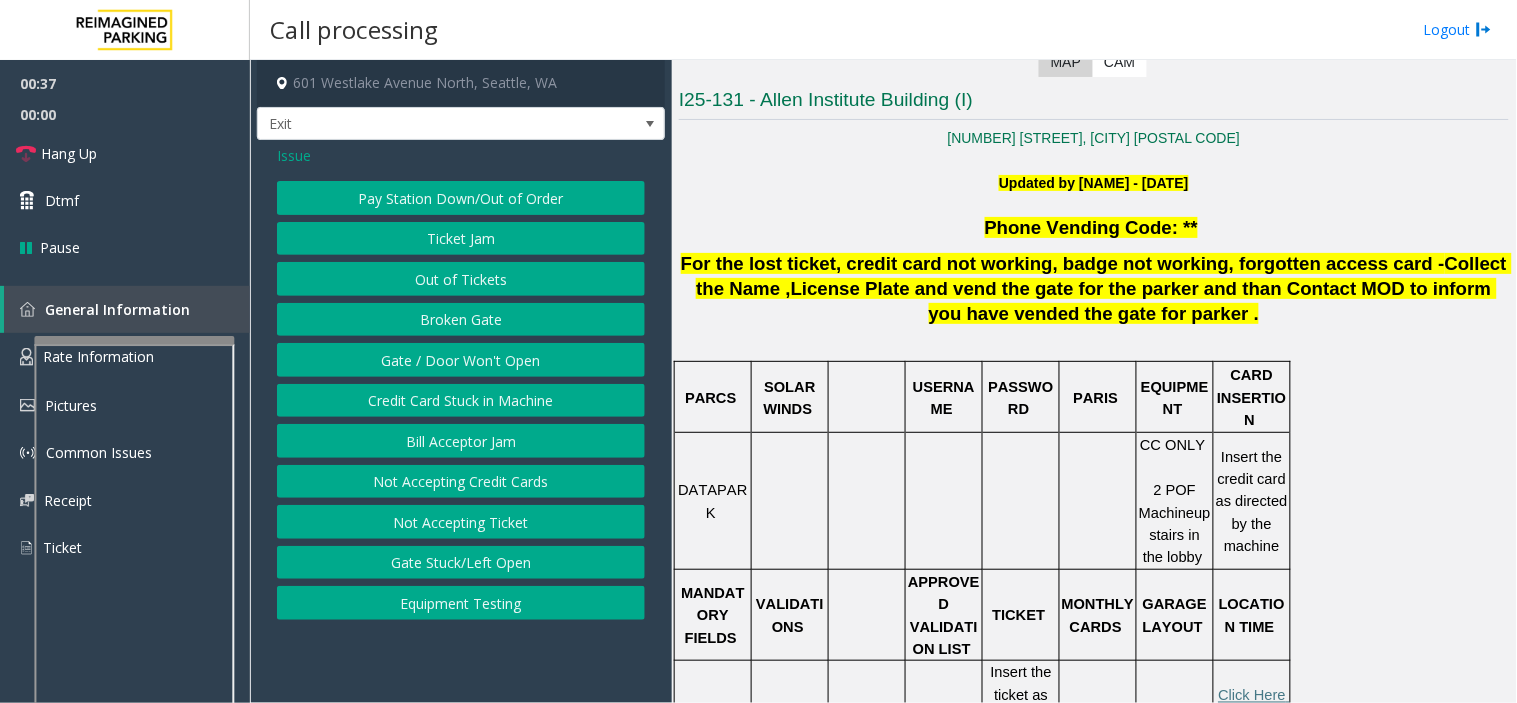 click on "Gate / Door Won't Open" 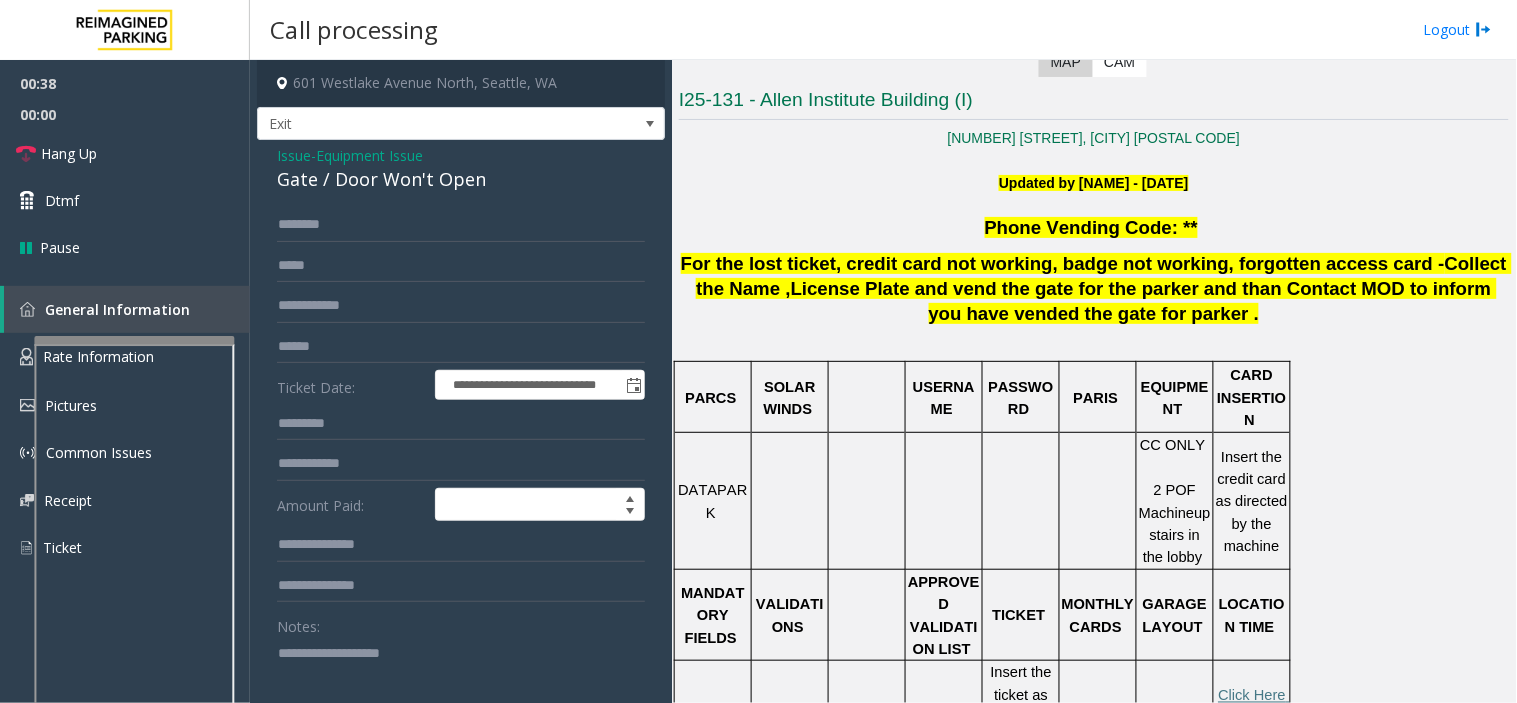 click 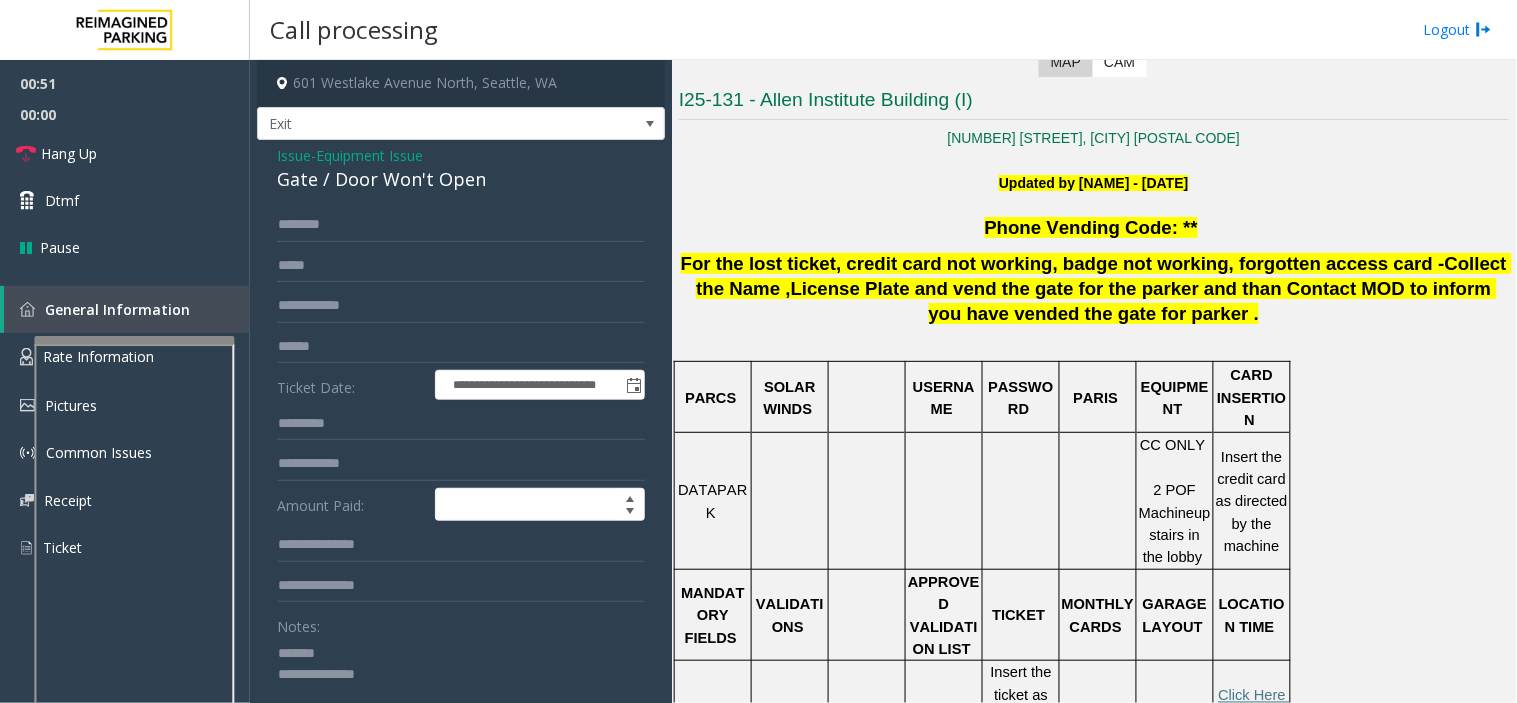 scroll, scrollTop: 1, scrollLeft: 0, axis: vertical 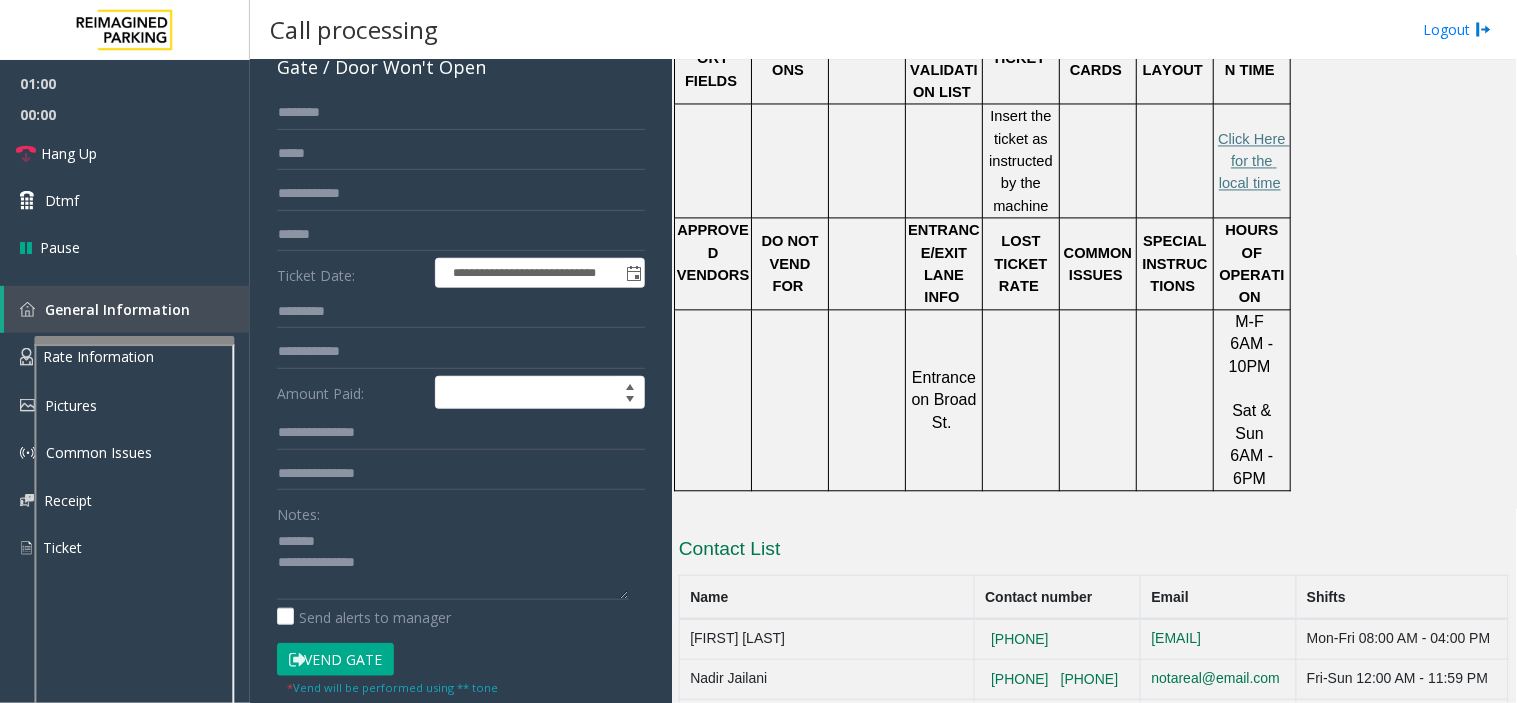 click on "Vend Gate" 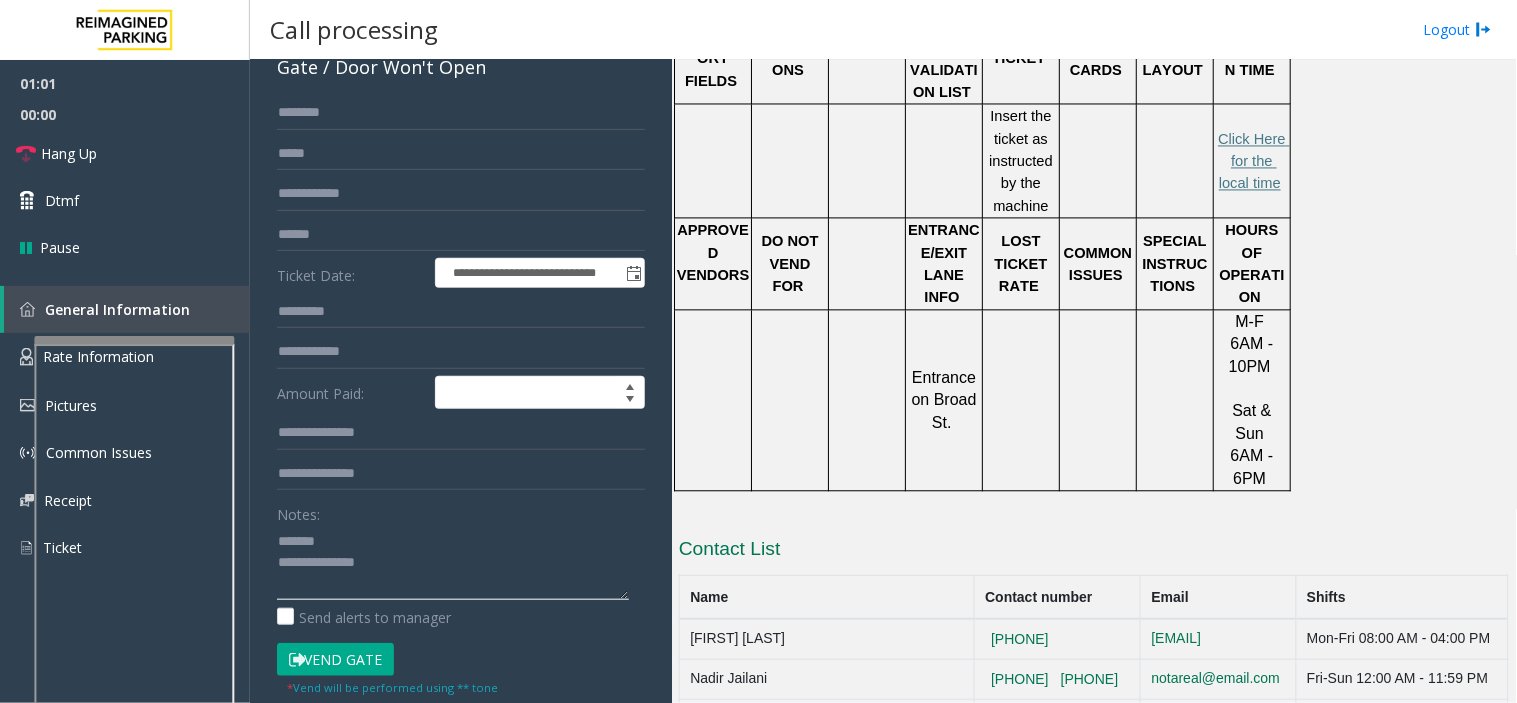 click 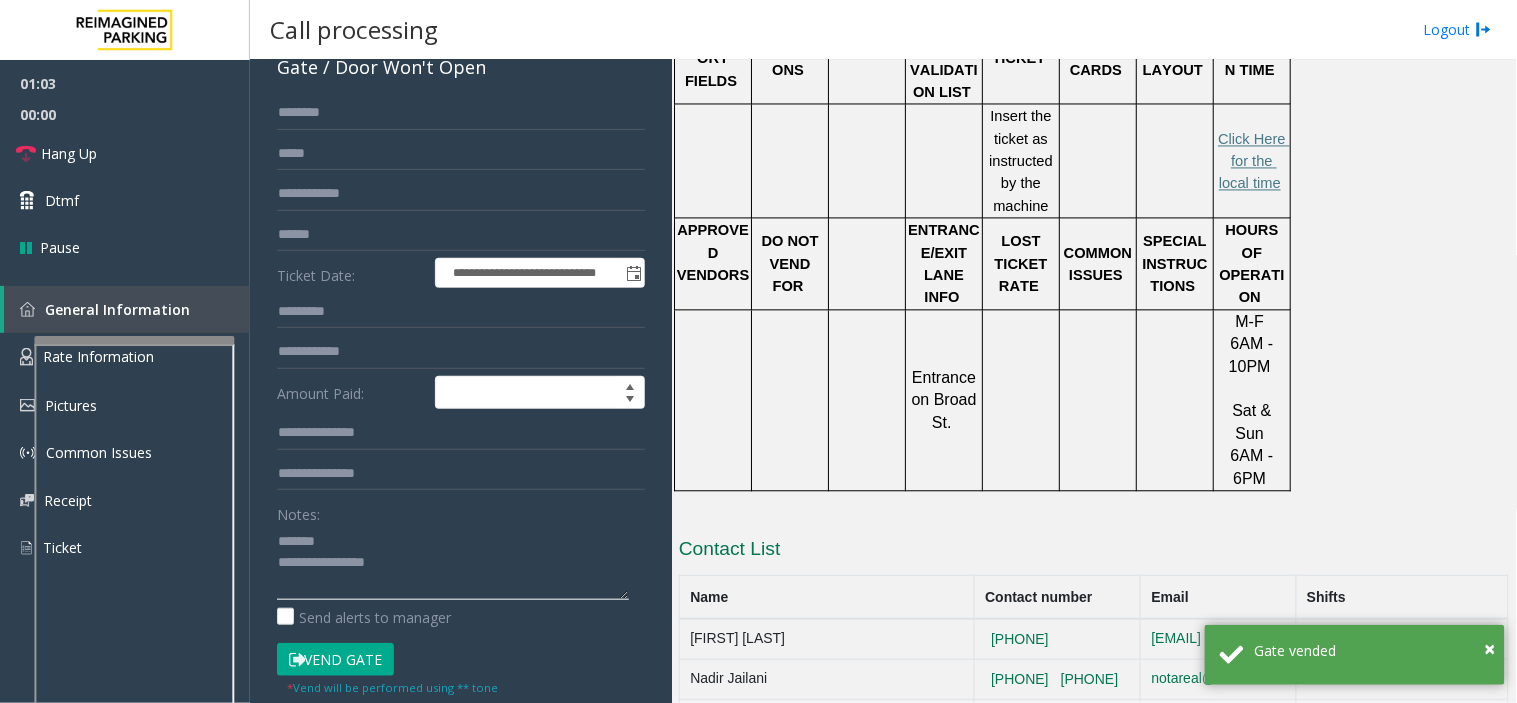 scroll, scrollTop: 14, scrollLeft: 0, axis: vertical 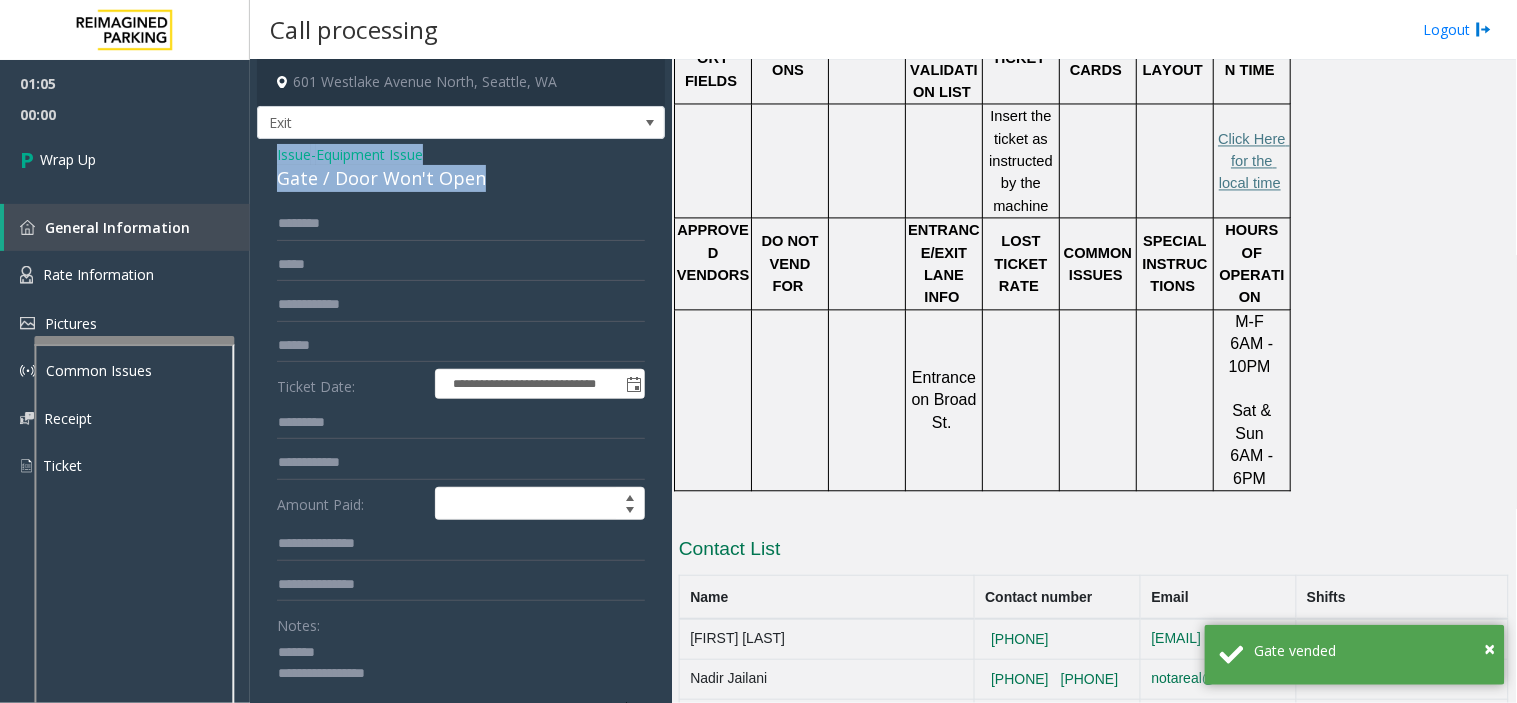 drag, startPoint x: 262, startPoint y: 147, endPoint x: 506, endPoint y: 174, distance: 245.4893 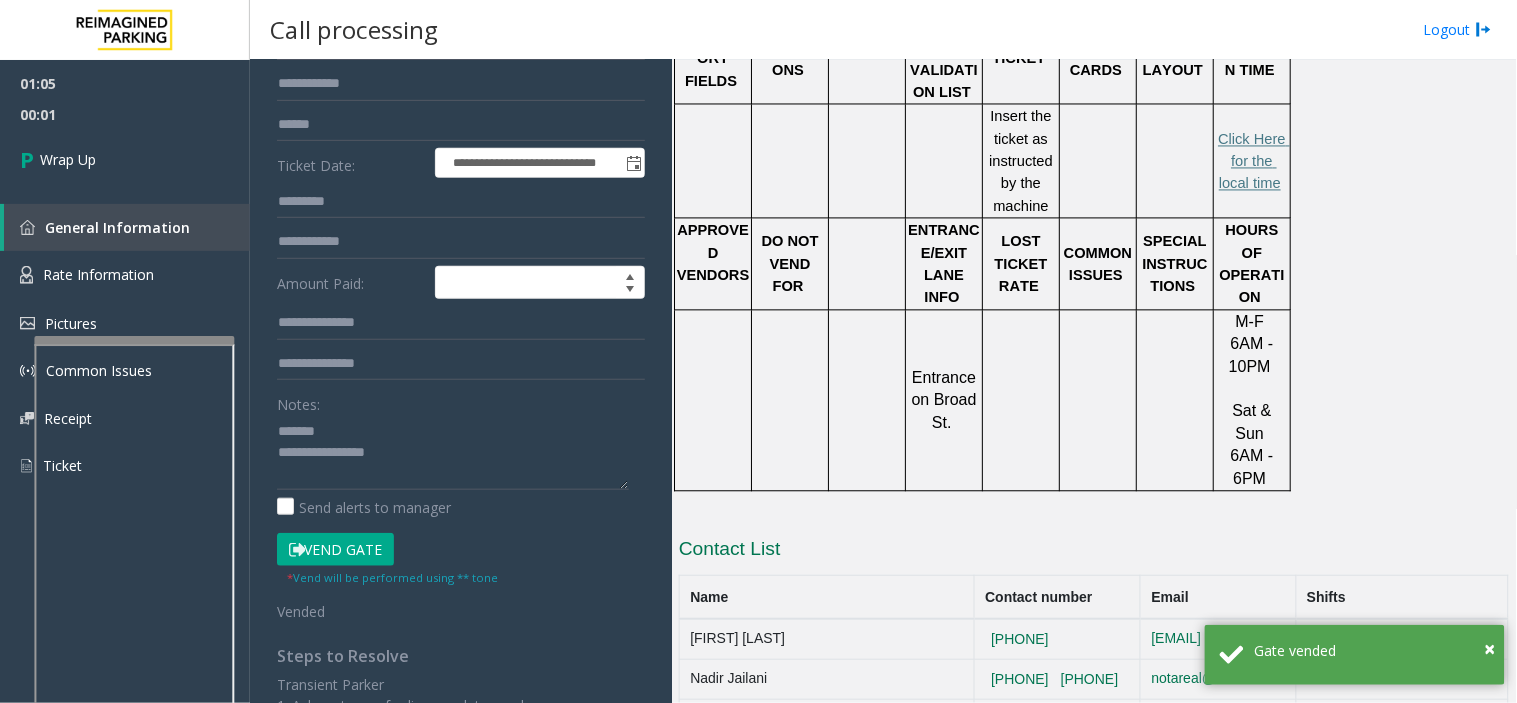 scroll, scrollTop: 223, scrollLeft: 0, axis: vertical 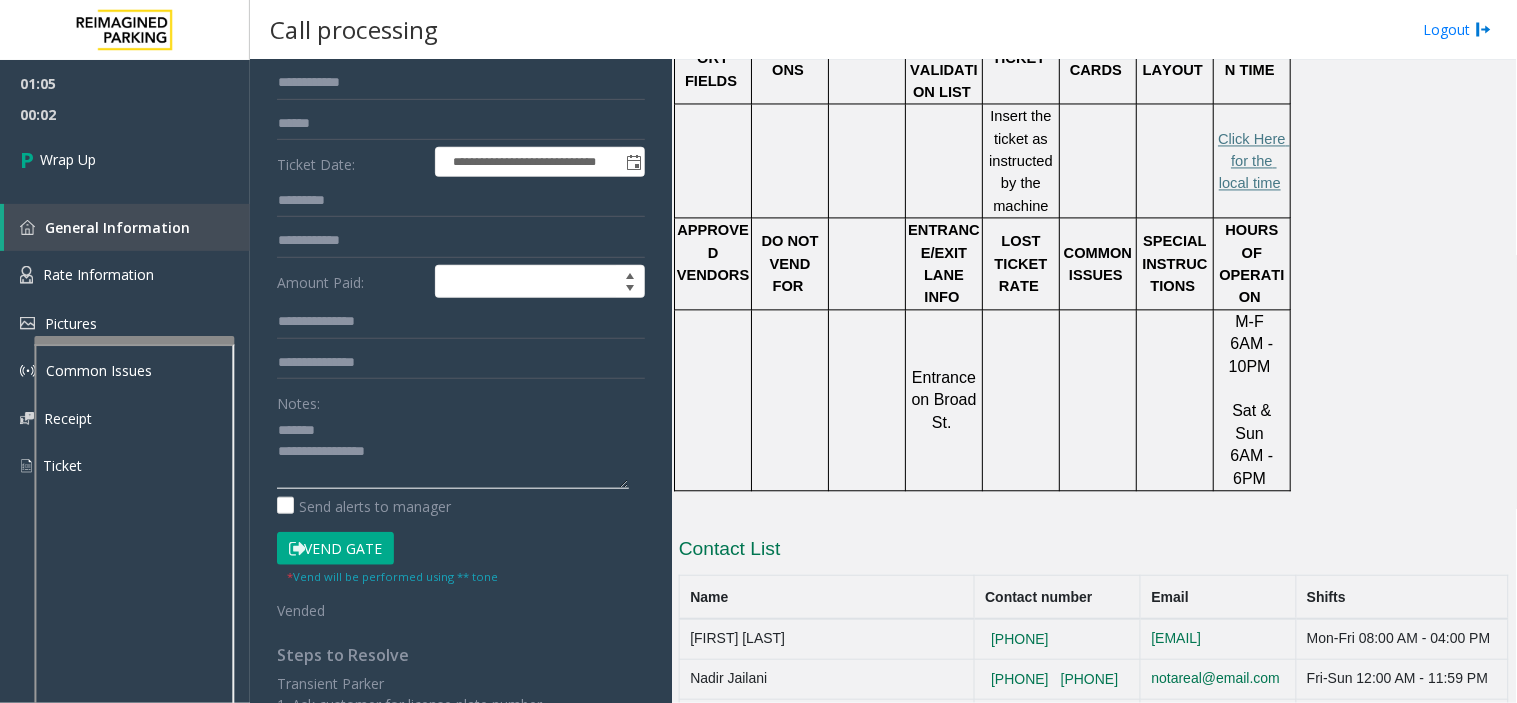 click 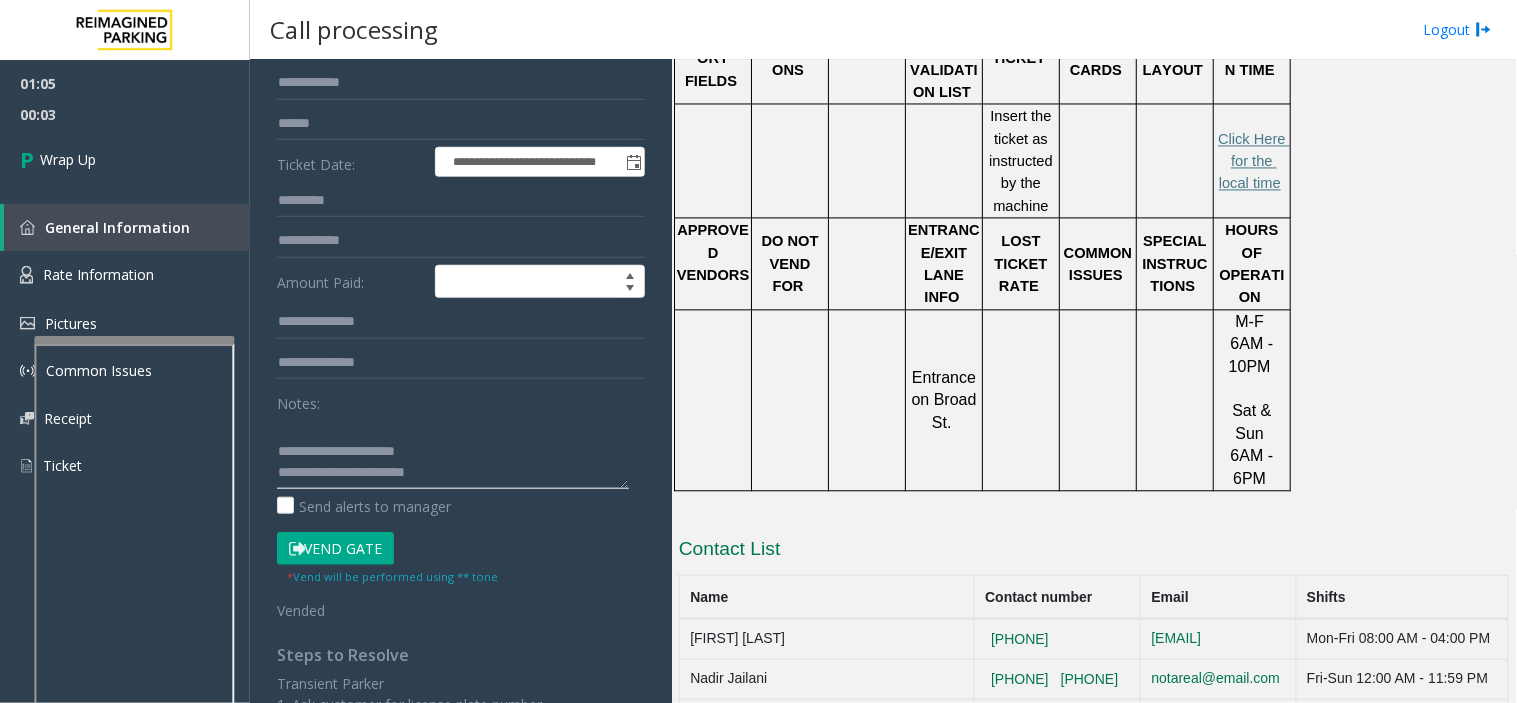 scroll, scrollTop: 77, scrollLeft: 0, axis: vertical 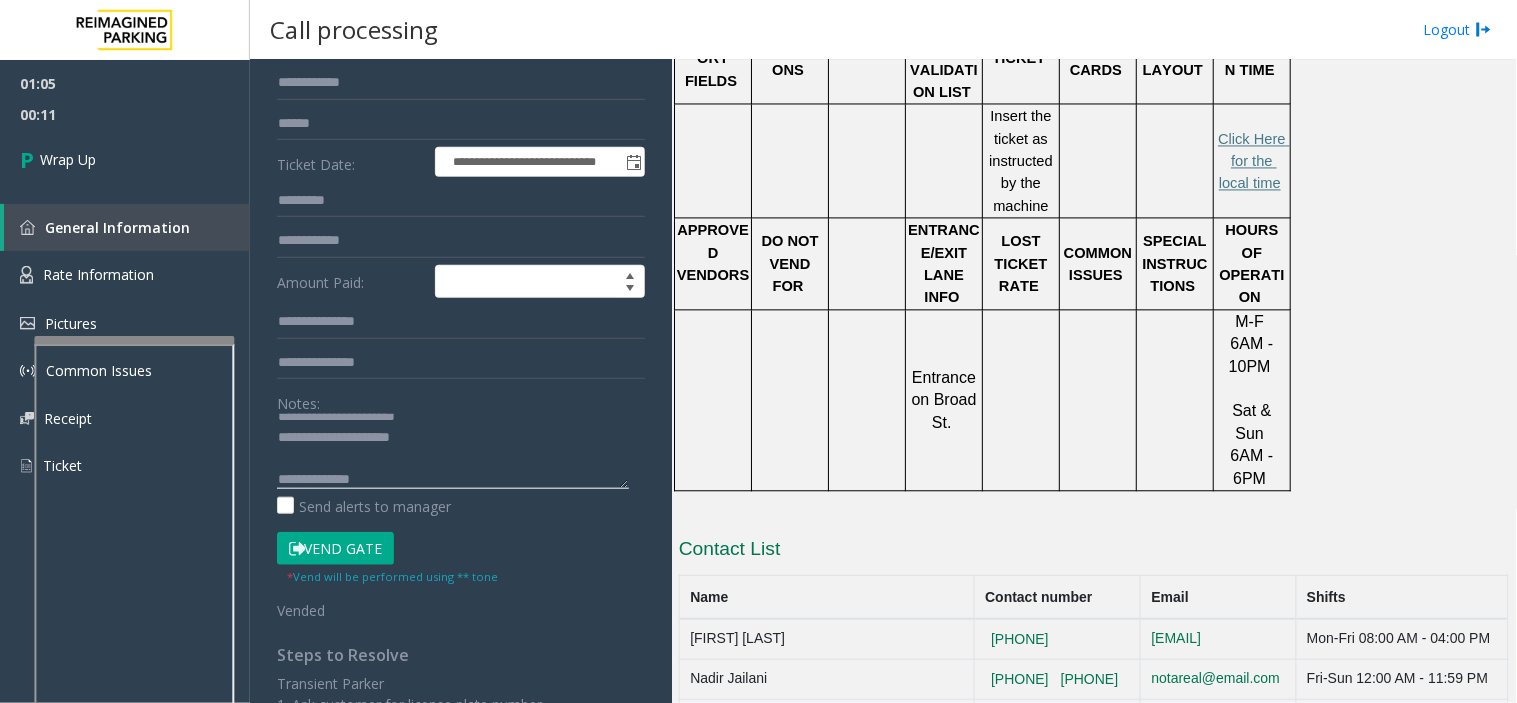 click 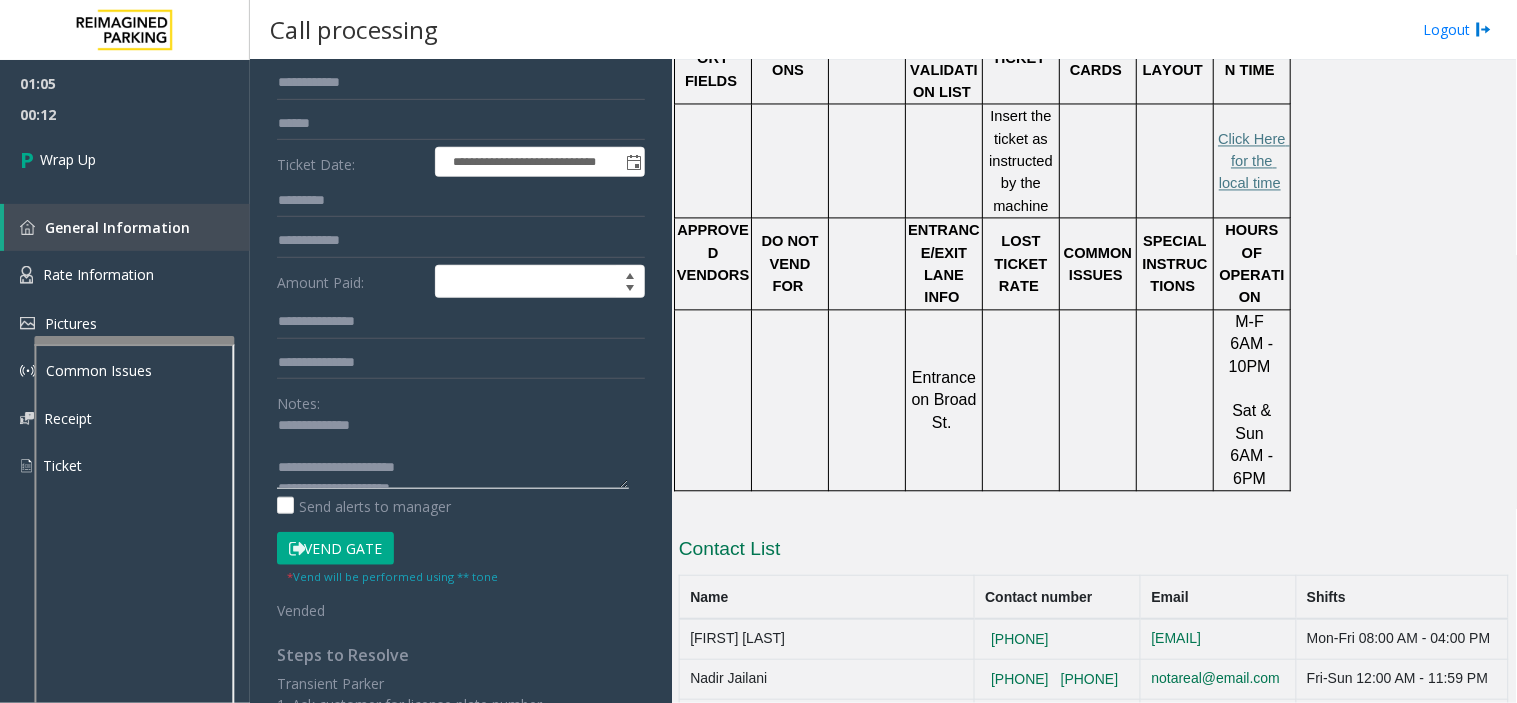 scroll, scrollTop: 0, scrollLeft: 0, axis: both 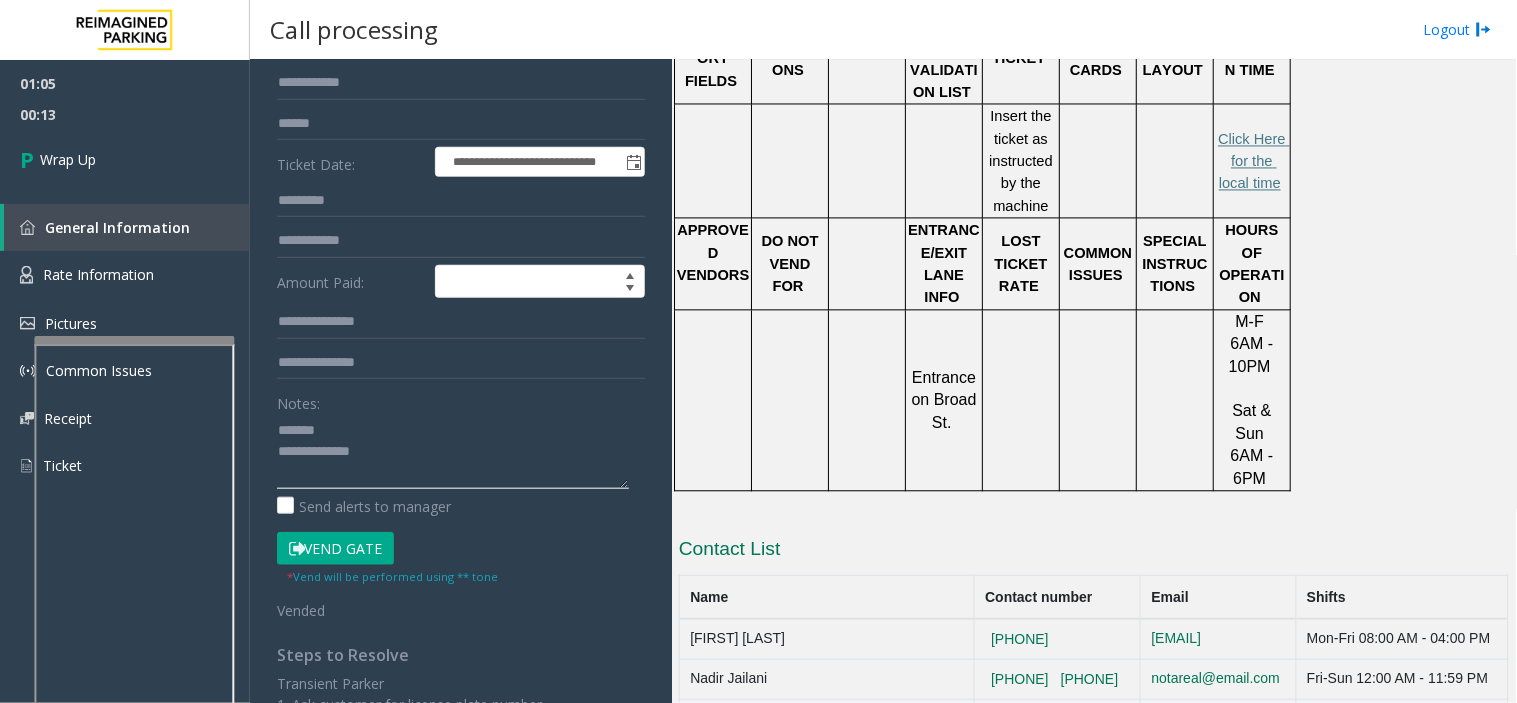 click 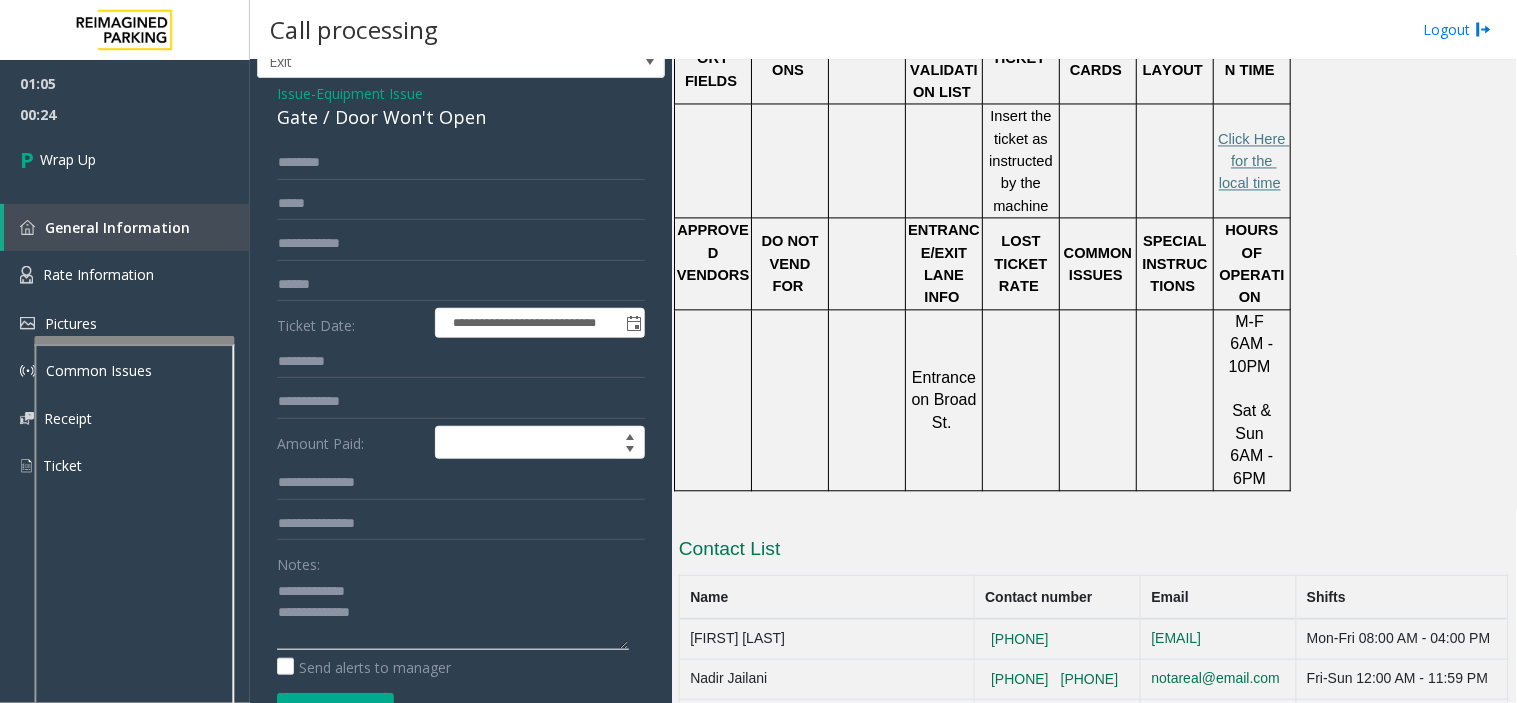 scroll, scrollTop: 112, scrollLeft: 0, axis: vertical 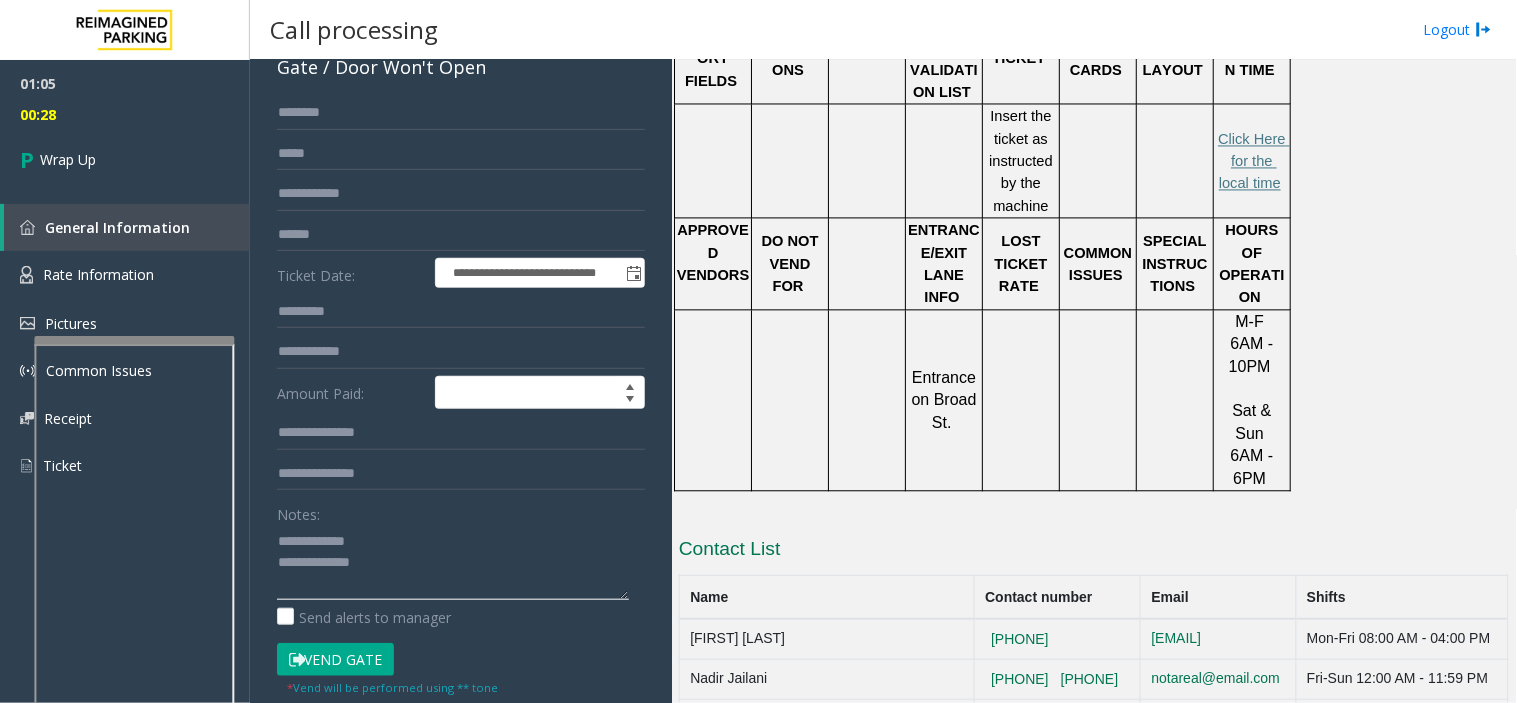 drag, startPoint x: 276, startPoint y: 538, endPoint x: 375, endPoint y: 557, distance: 100.80675 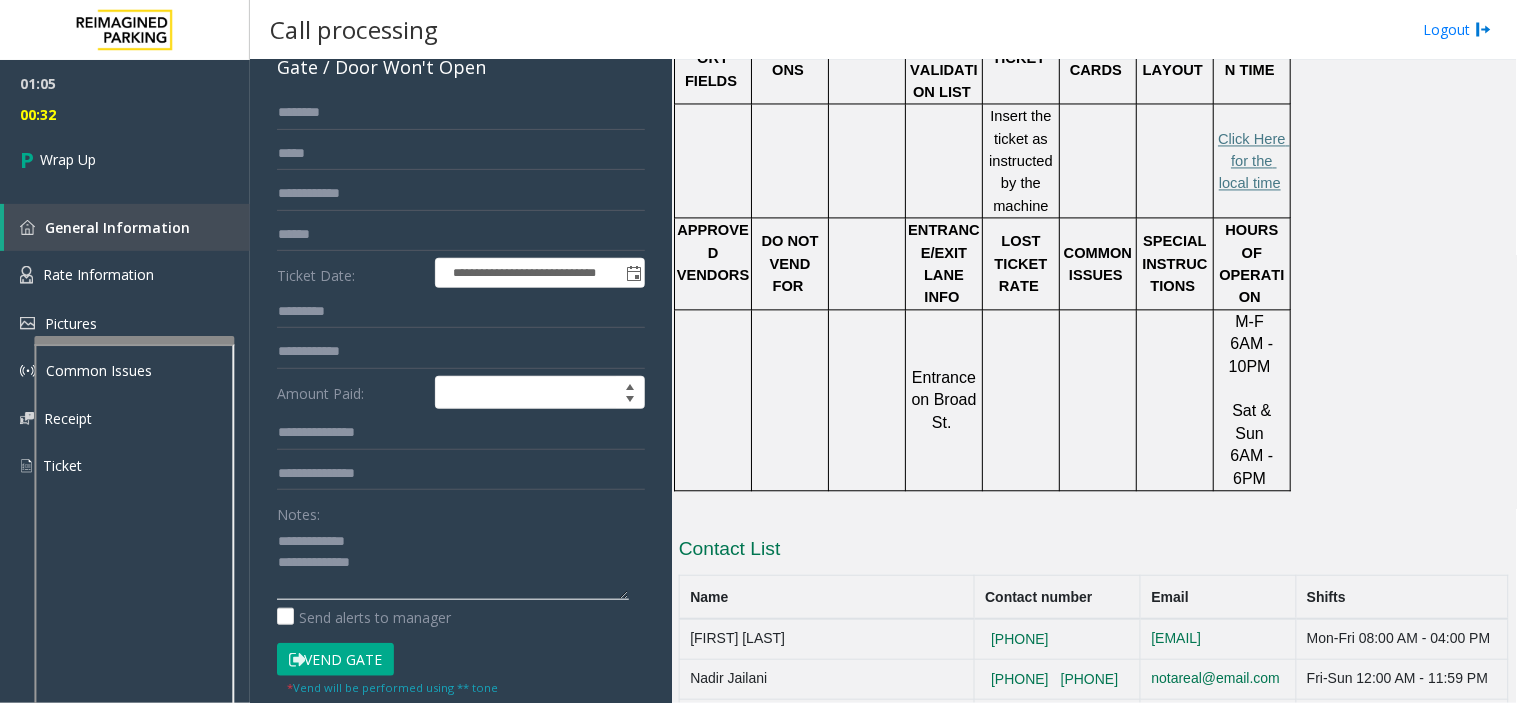type on "**********" 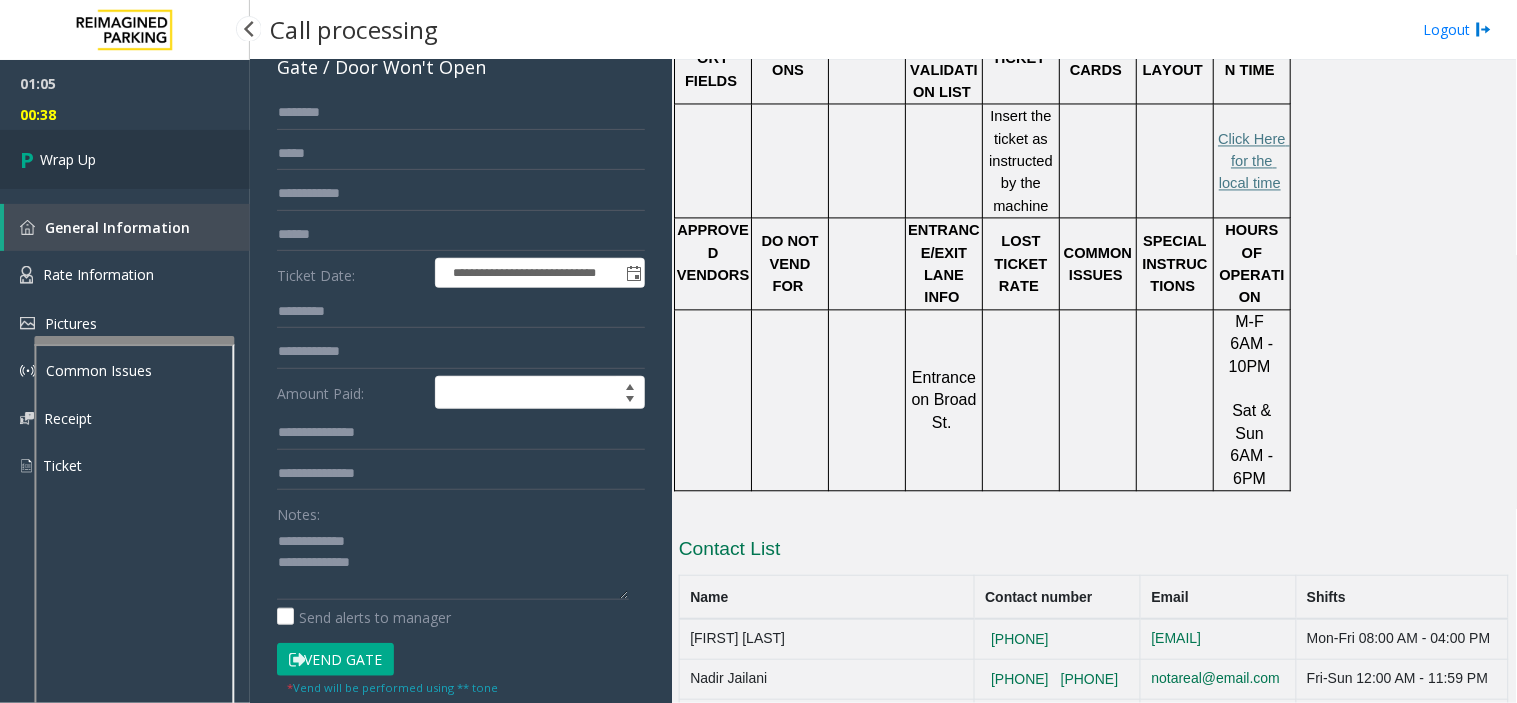 click on "Wrap Up" at bounding box center (125, 159) 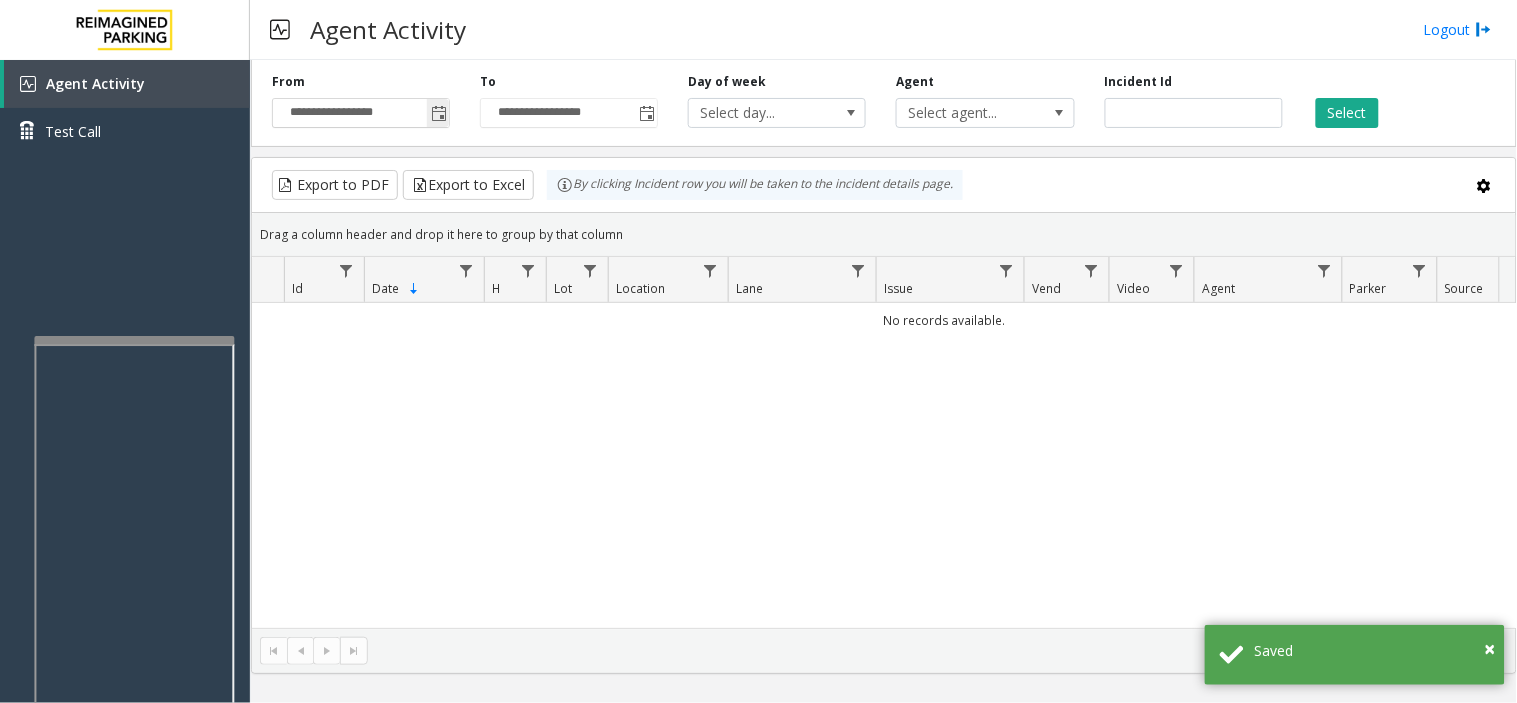 click 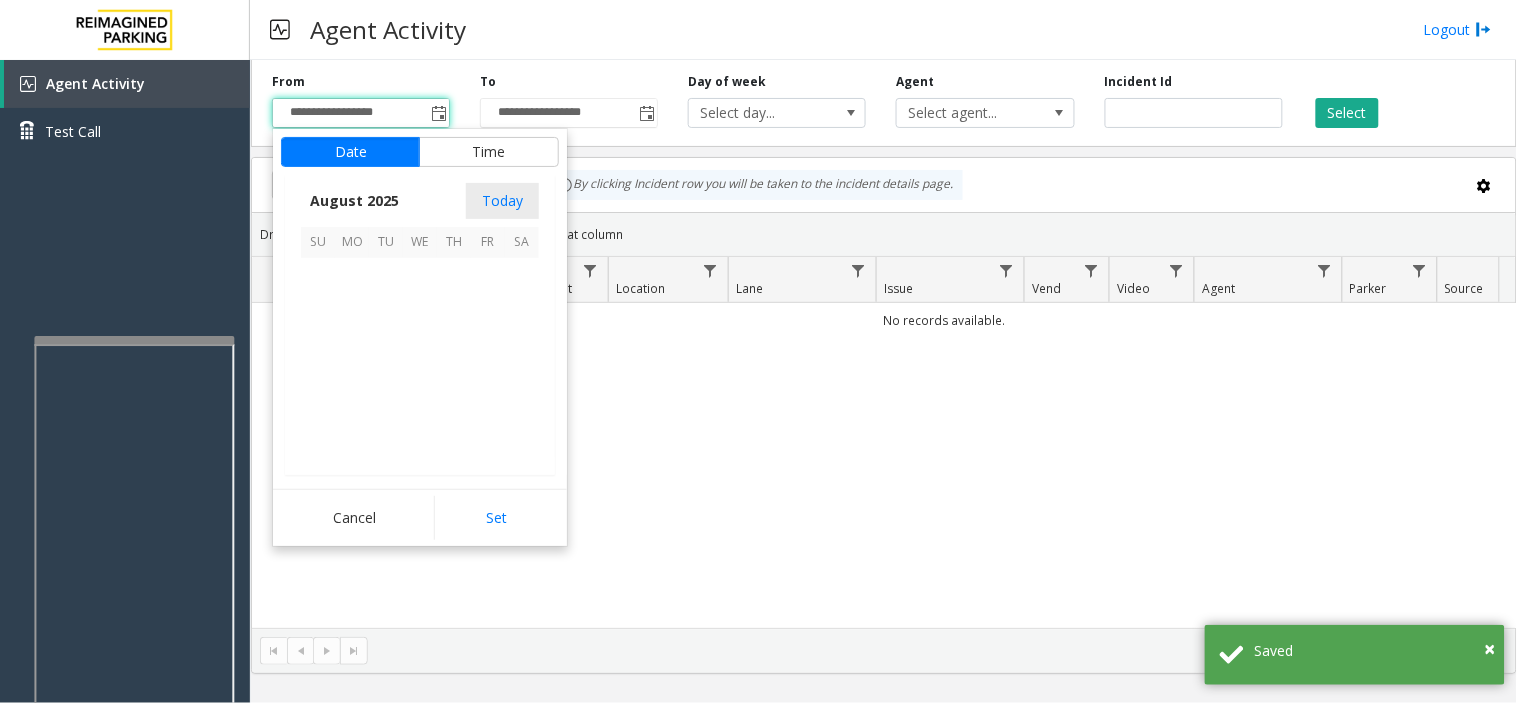 scroll, scrollTop: 358592, scrollLeft: 0, axis: vertical 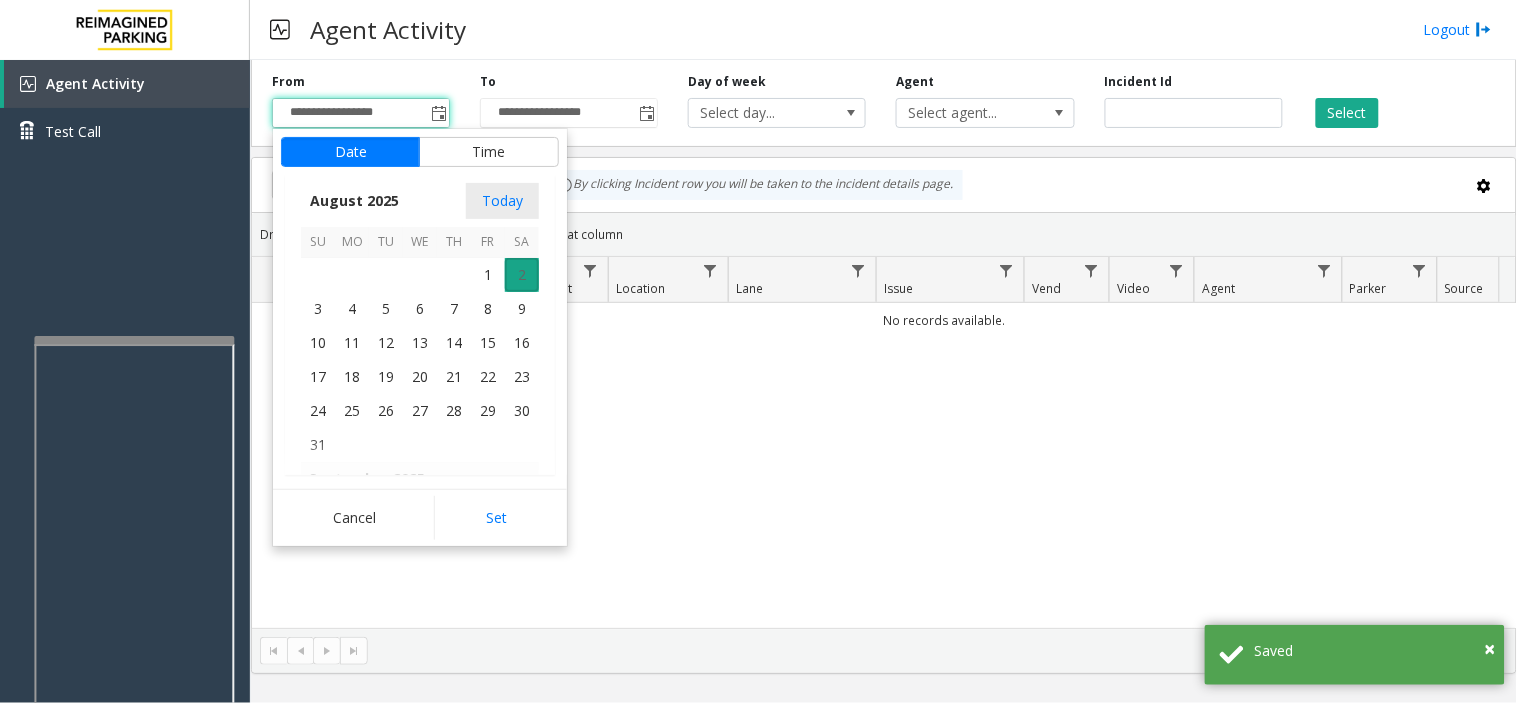click on "1" at bounding box center [488, 275] 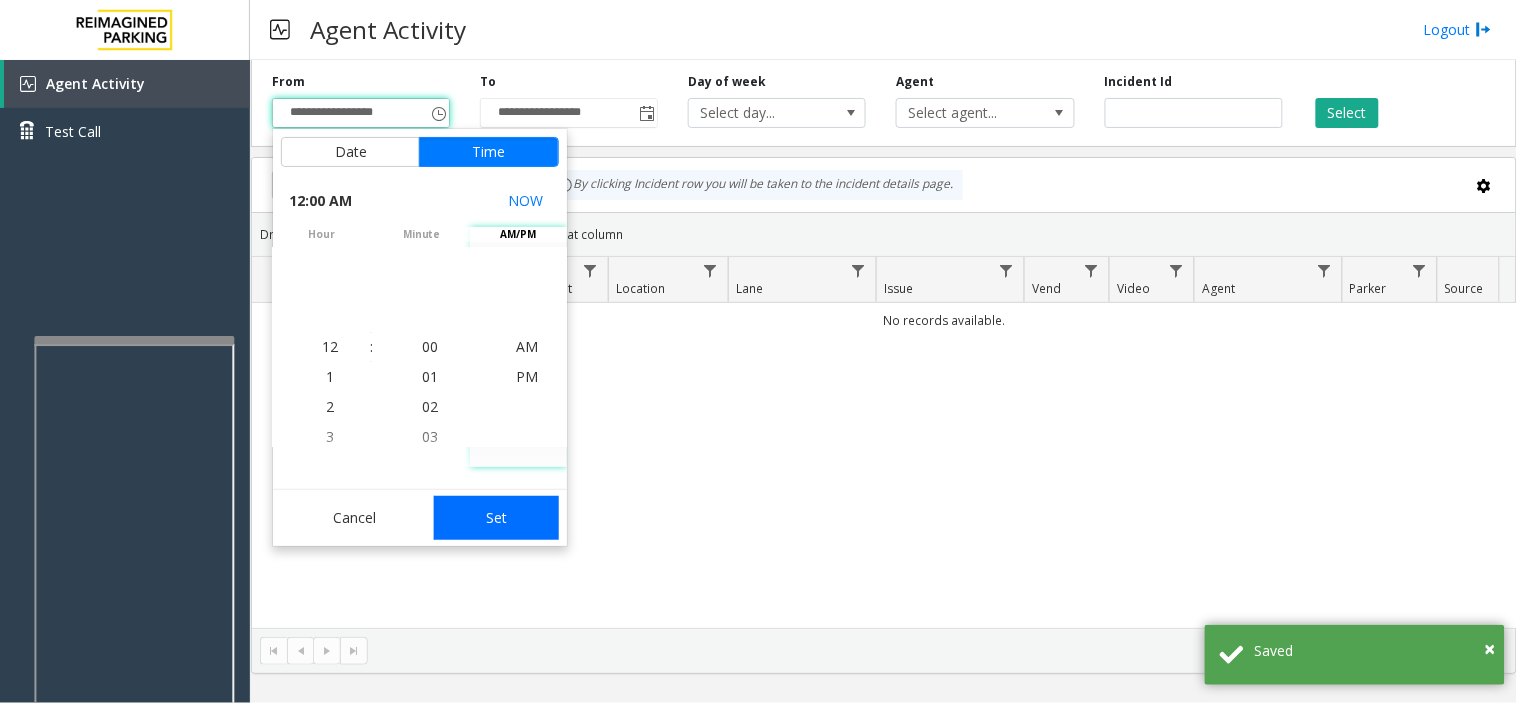 click on "Set" 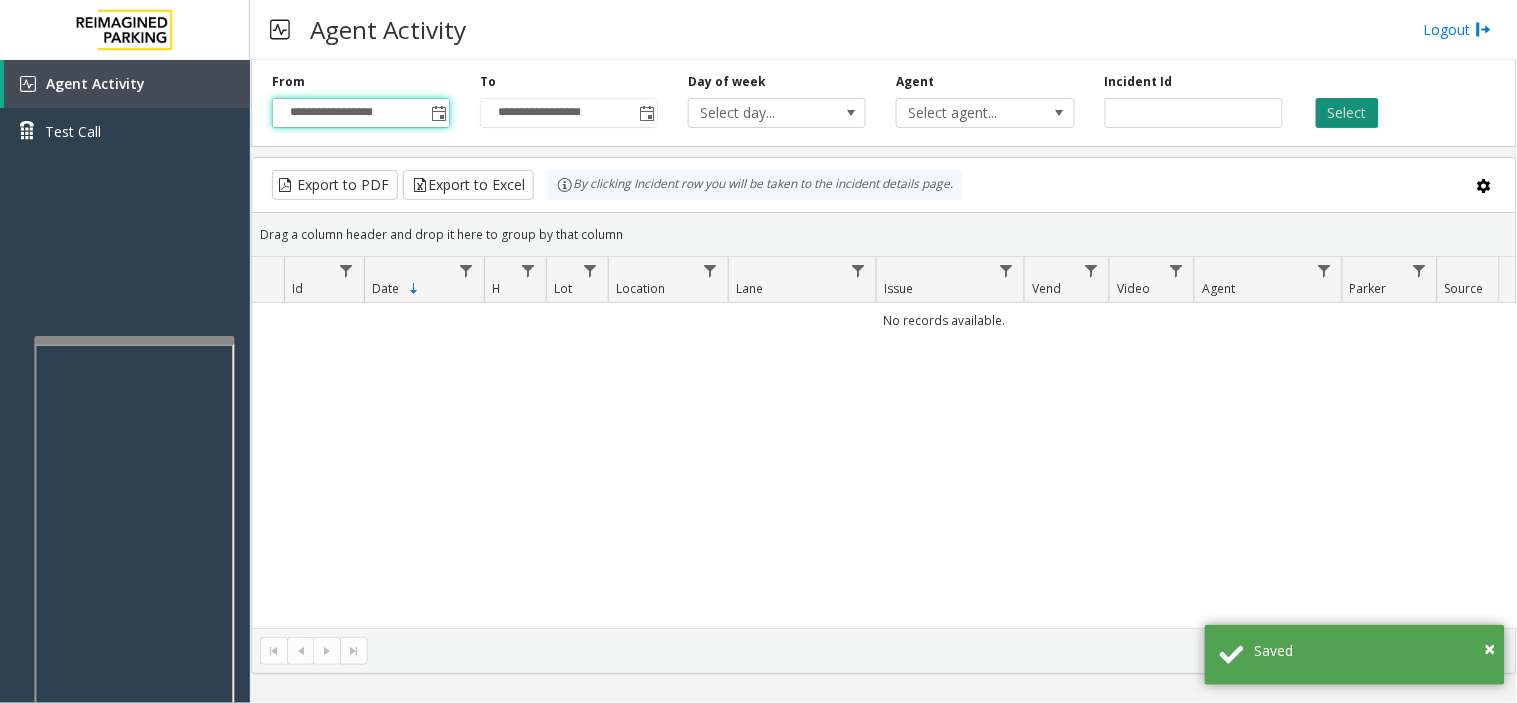 click on "Select" 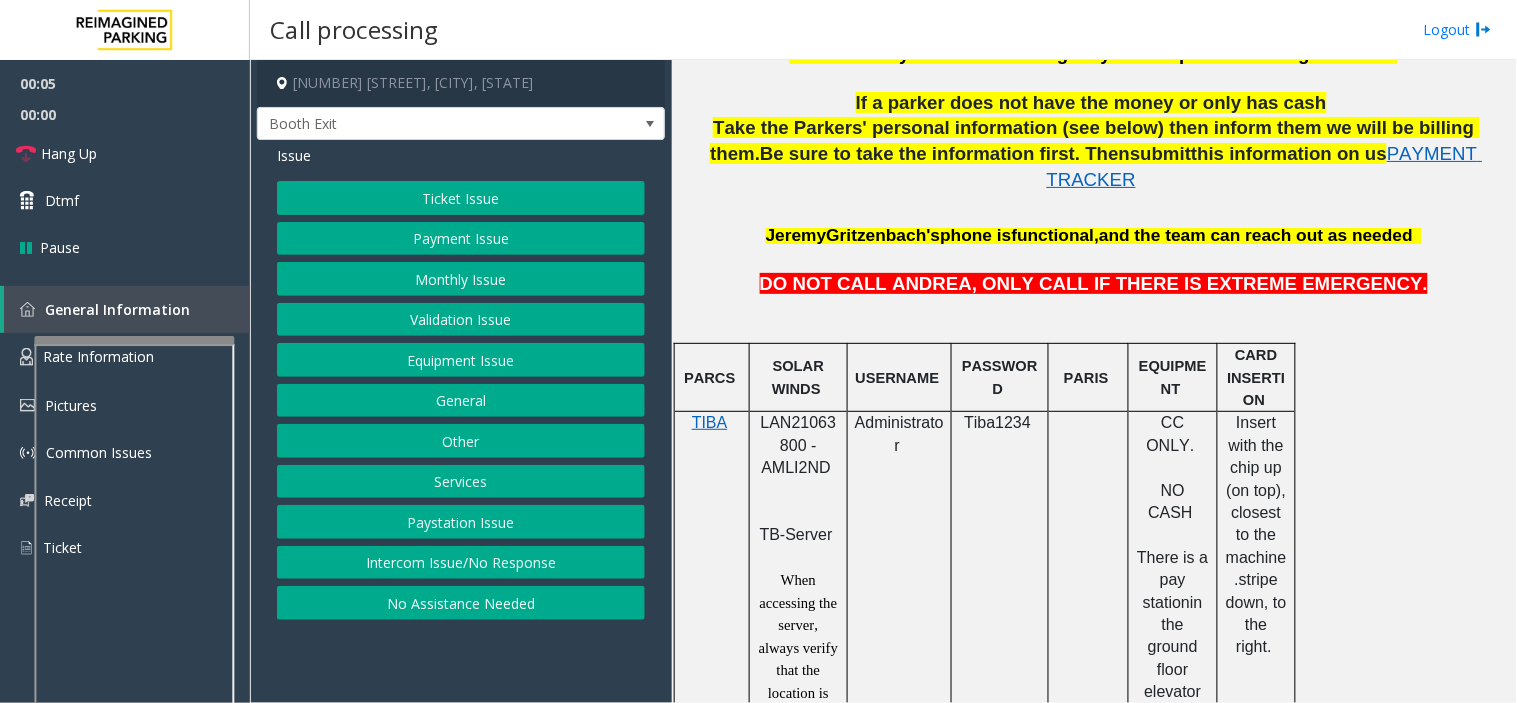 scroll, scrollTop: 1000, scrollLeft: 0, axis: vertical 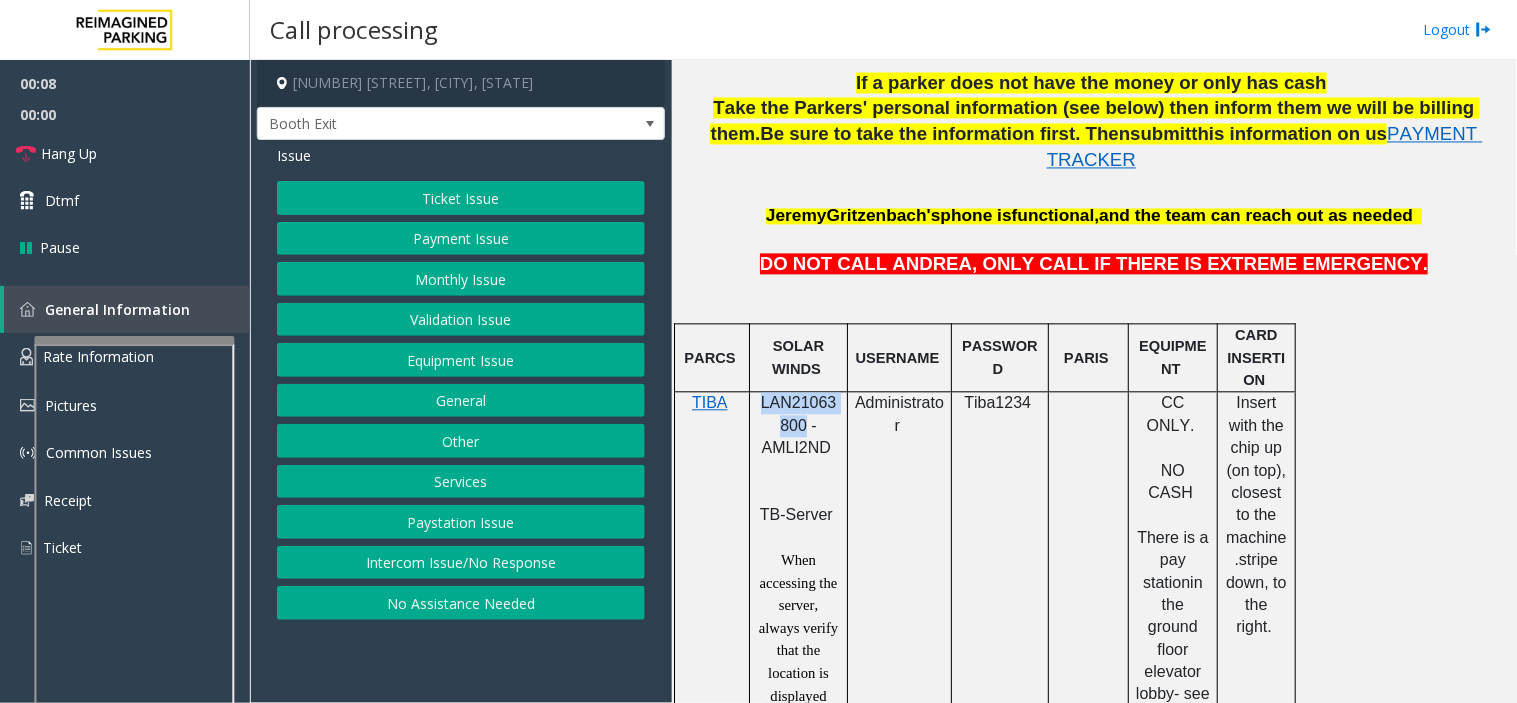 drag, startPoint x: 803, startPoint y: 404, endPoint x: 763, endPoint y: 378, distance: 47.707443 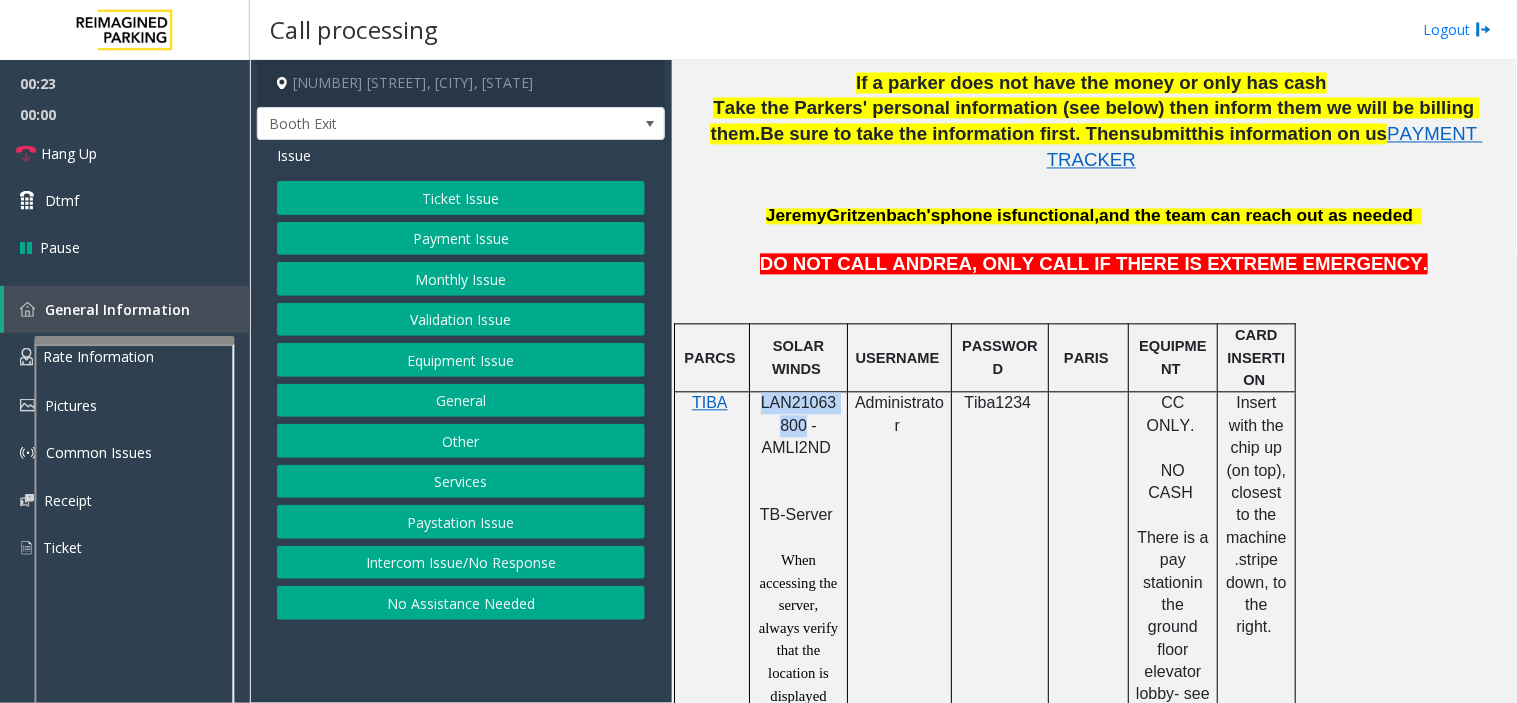click on "Ticket Issue" 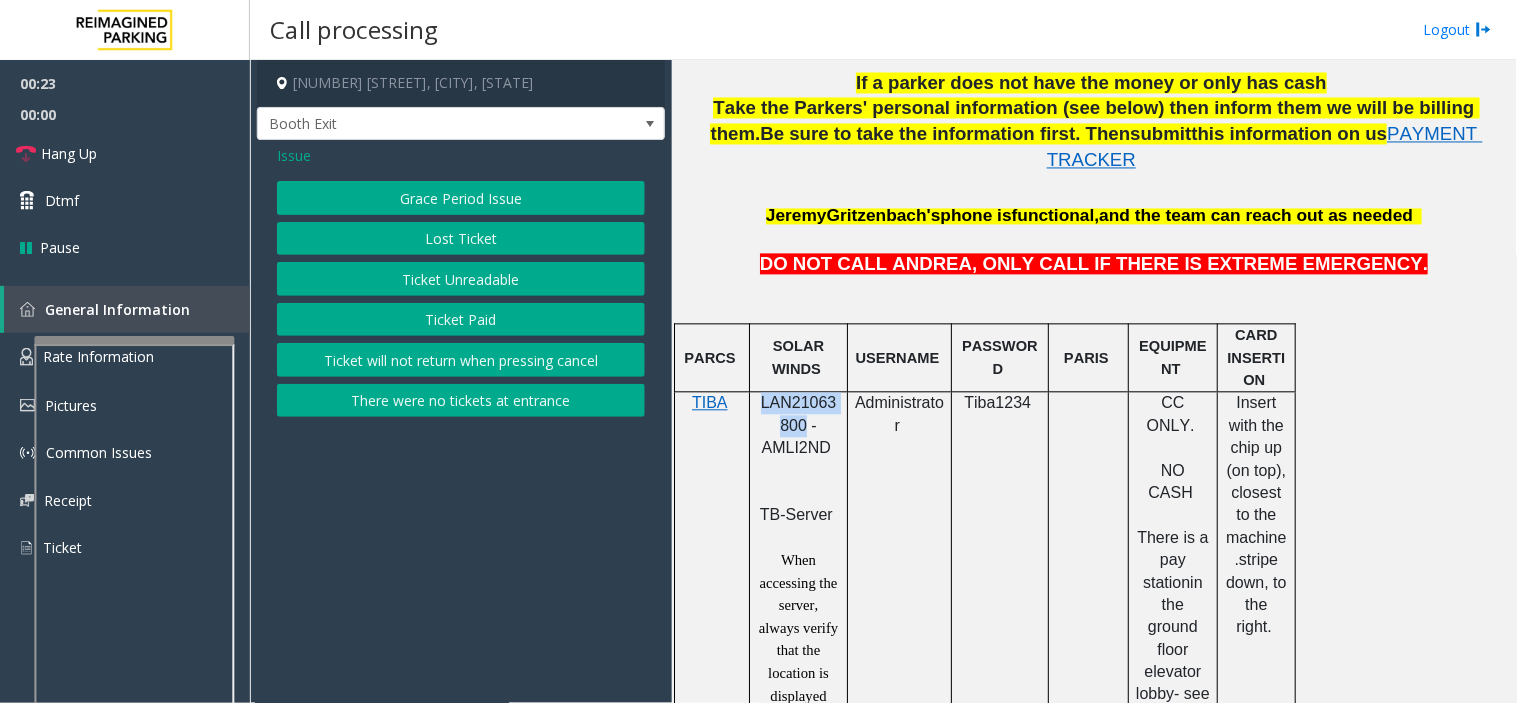 click on "Ticket Unreadable" 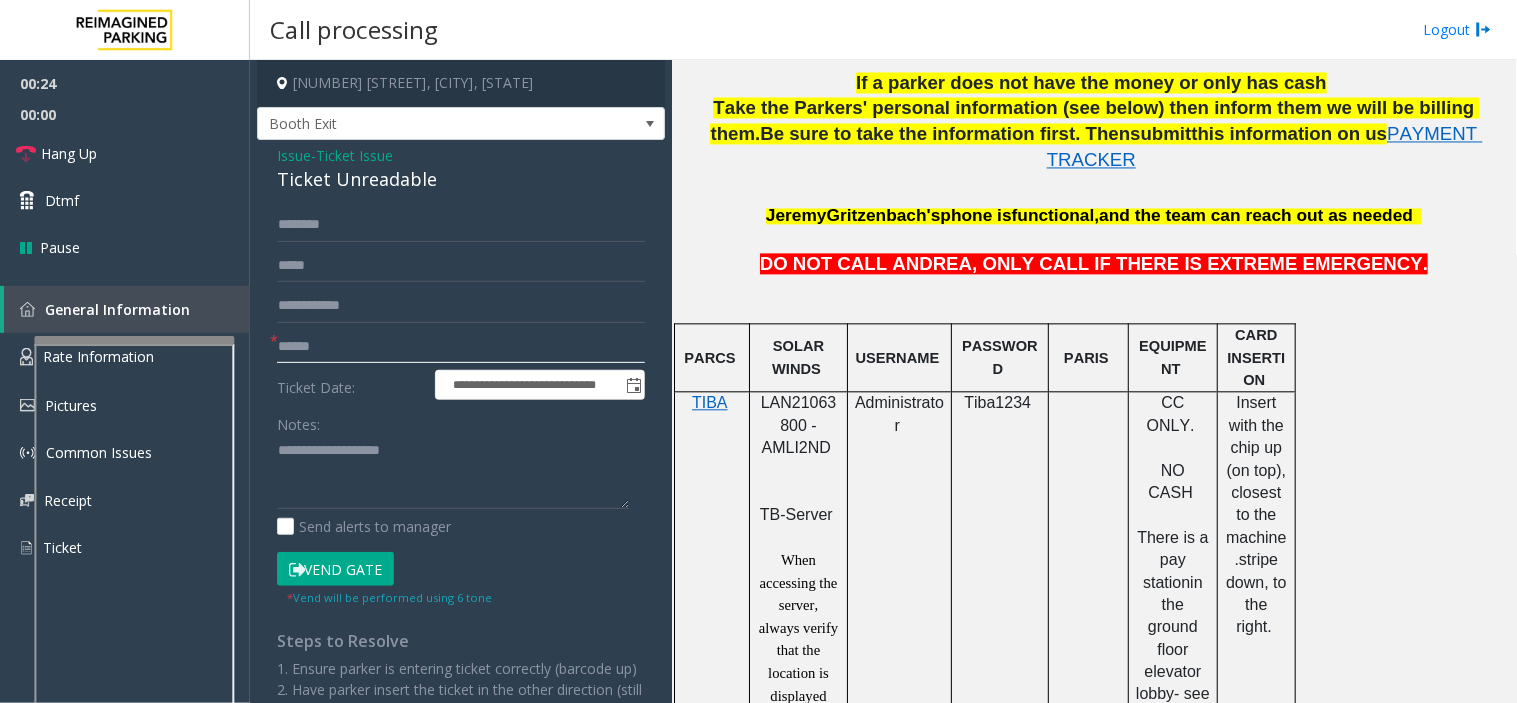 click 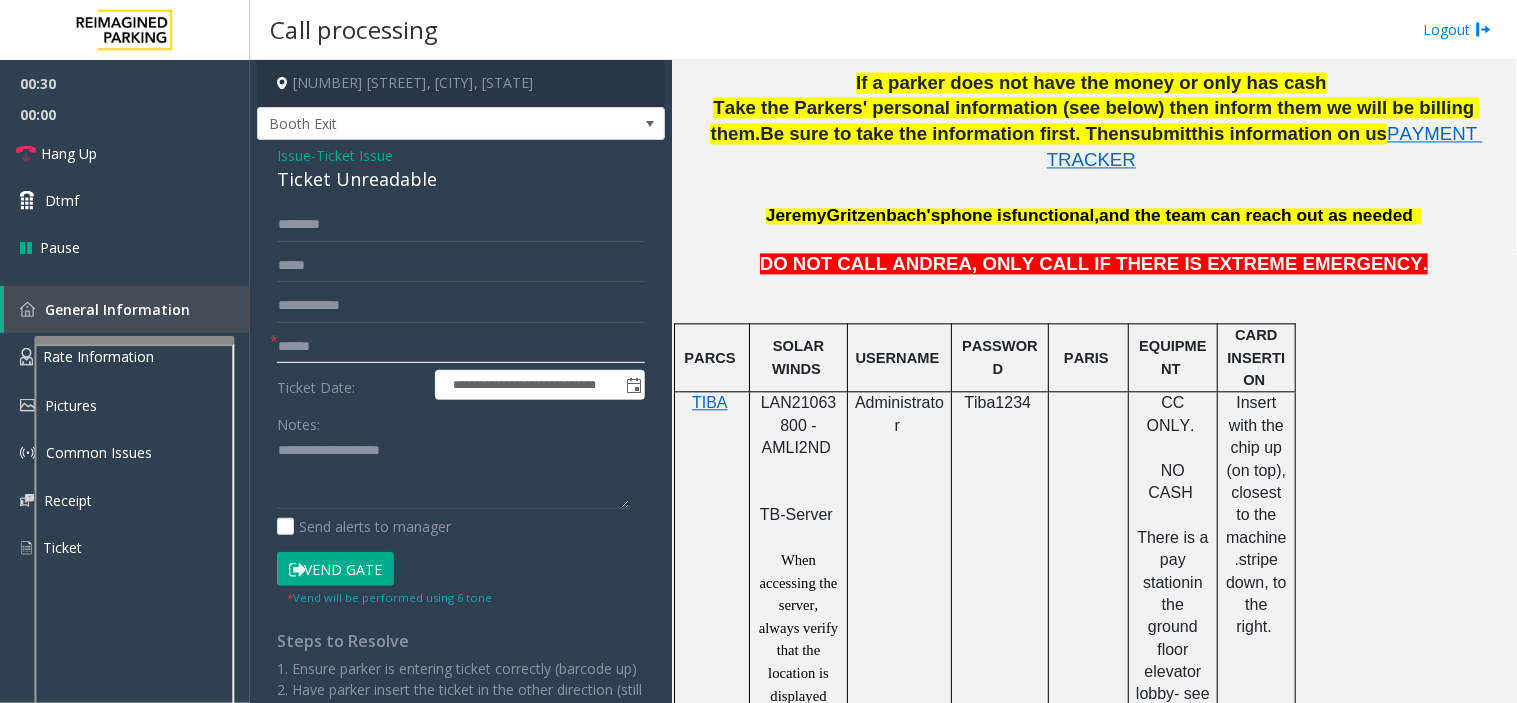 click 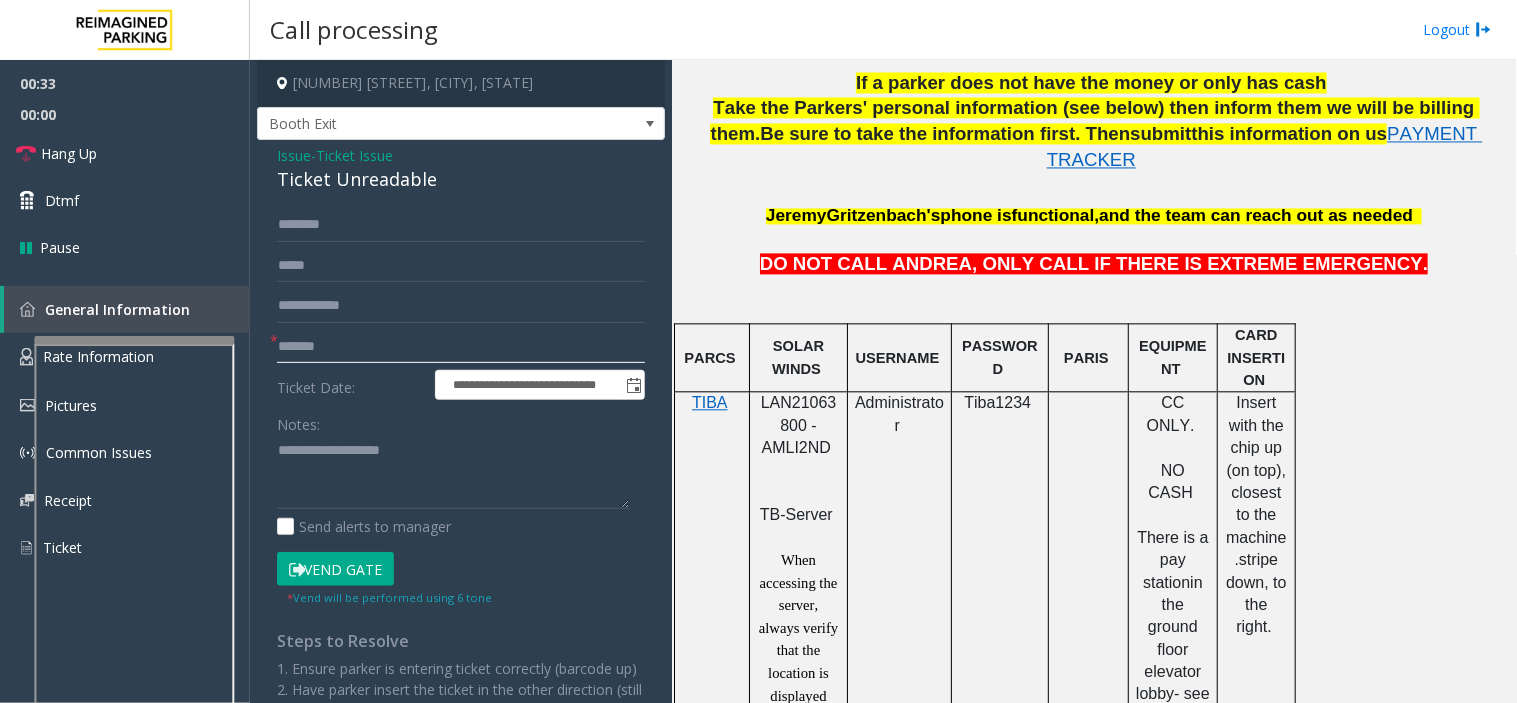 type on "*******" 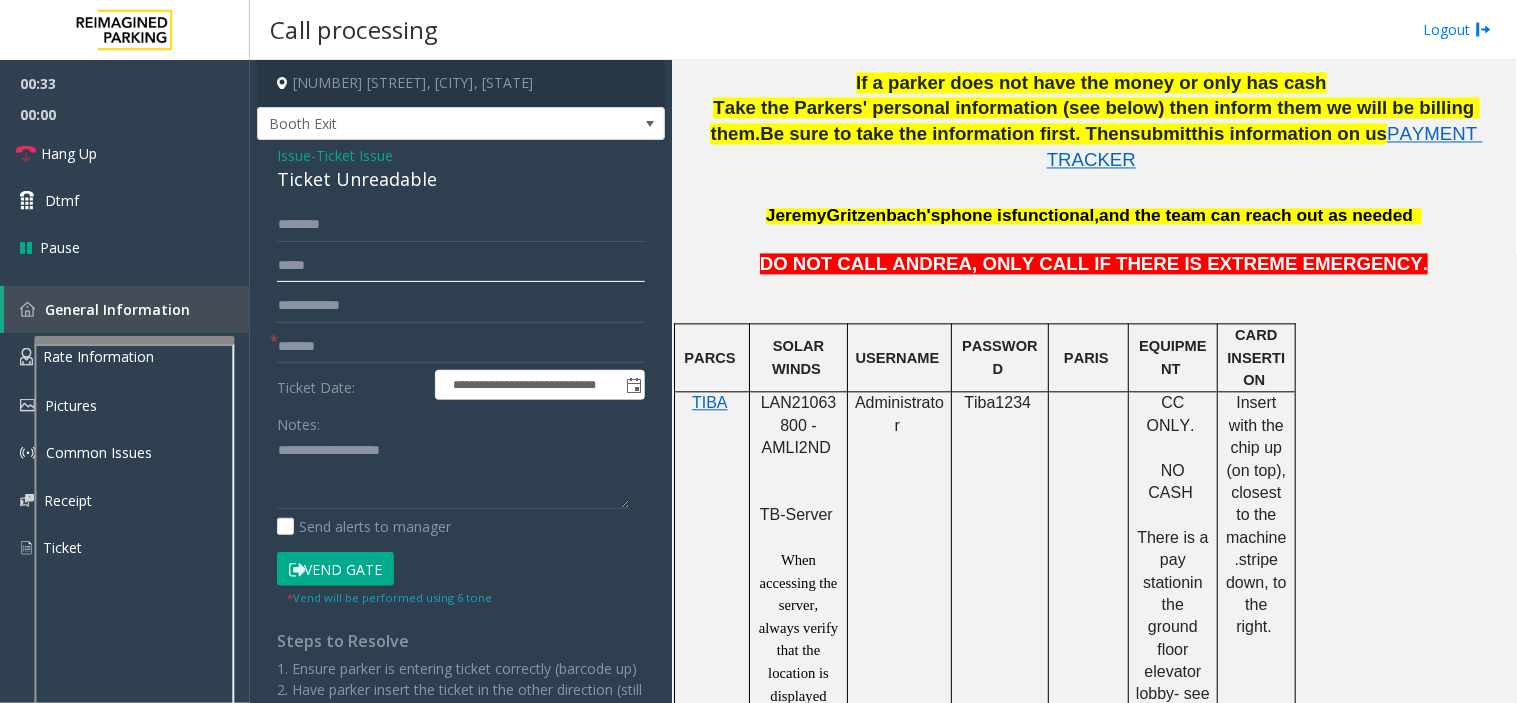 click 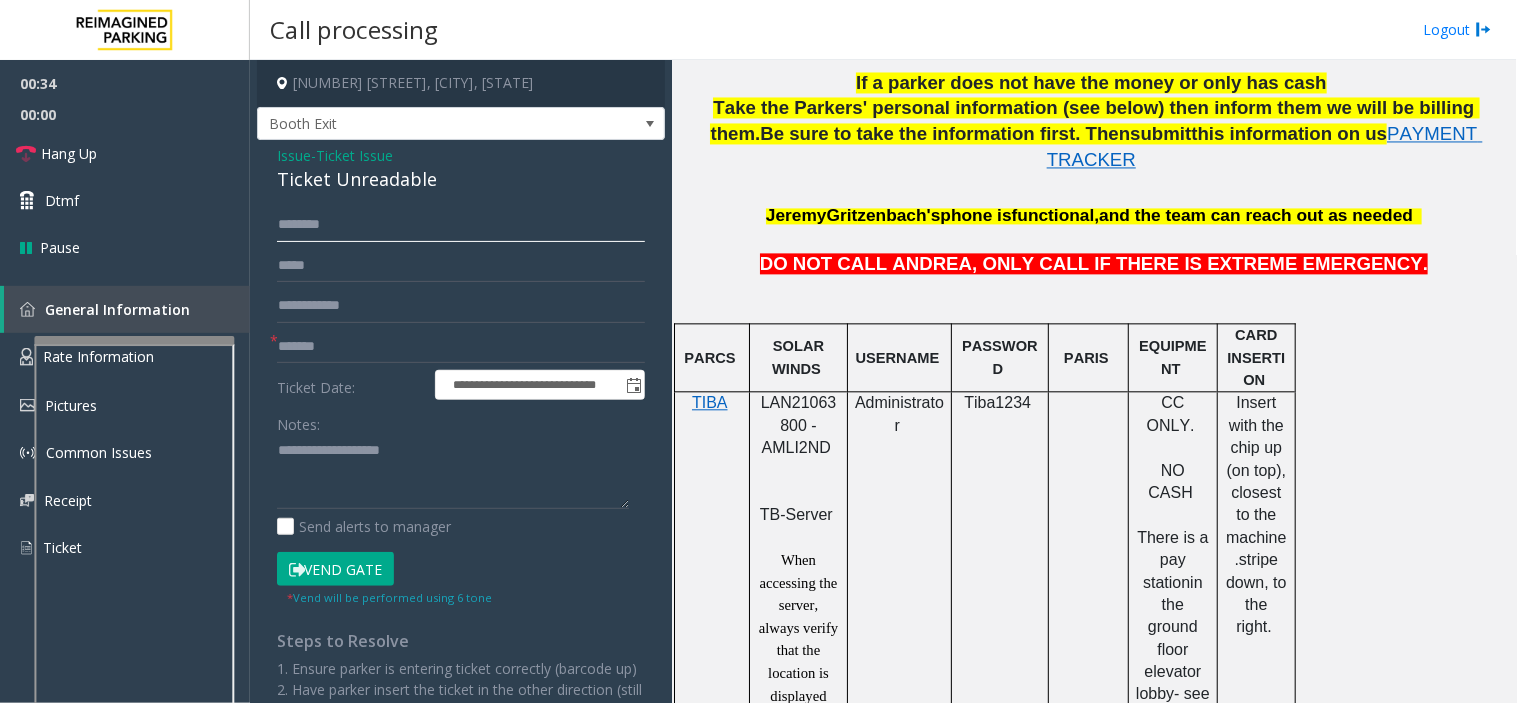click 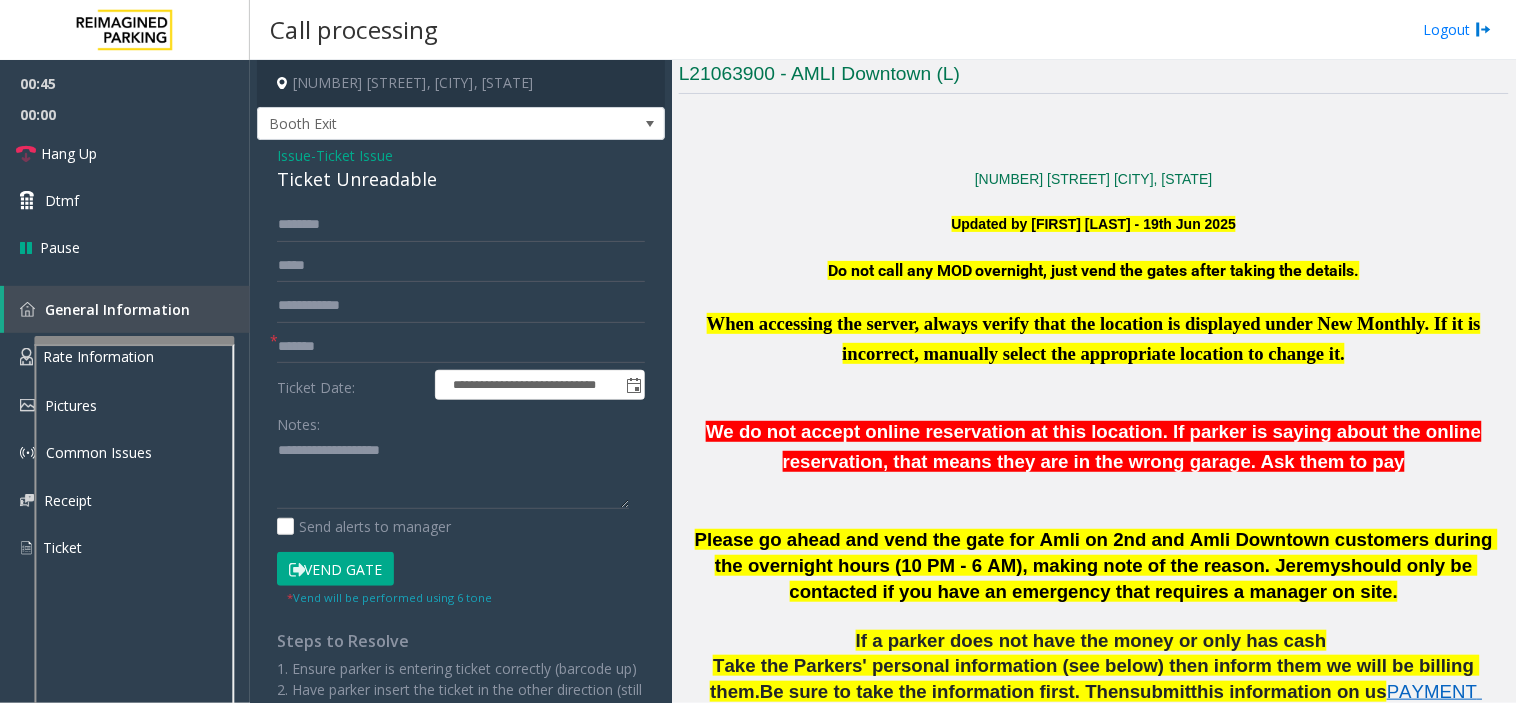 scroll, scrollTop: 444, scrollLeft: 0, axis: vertical 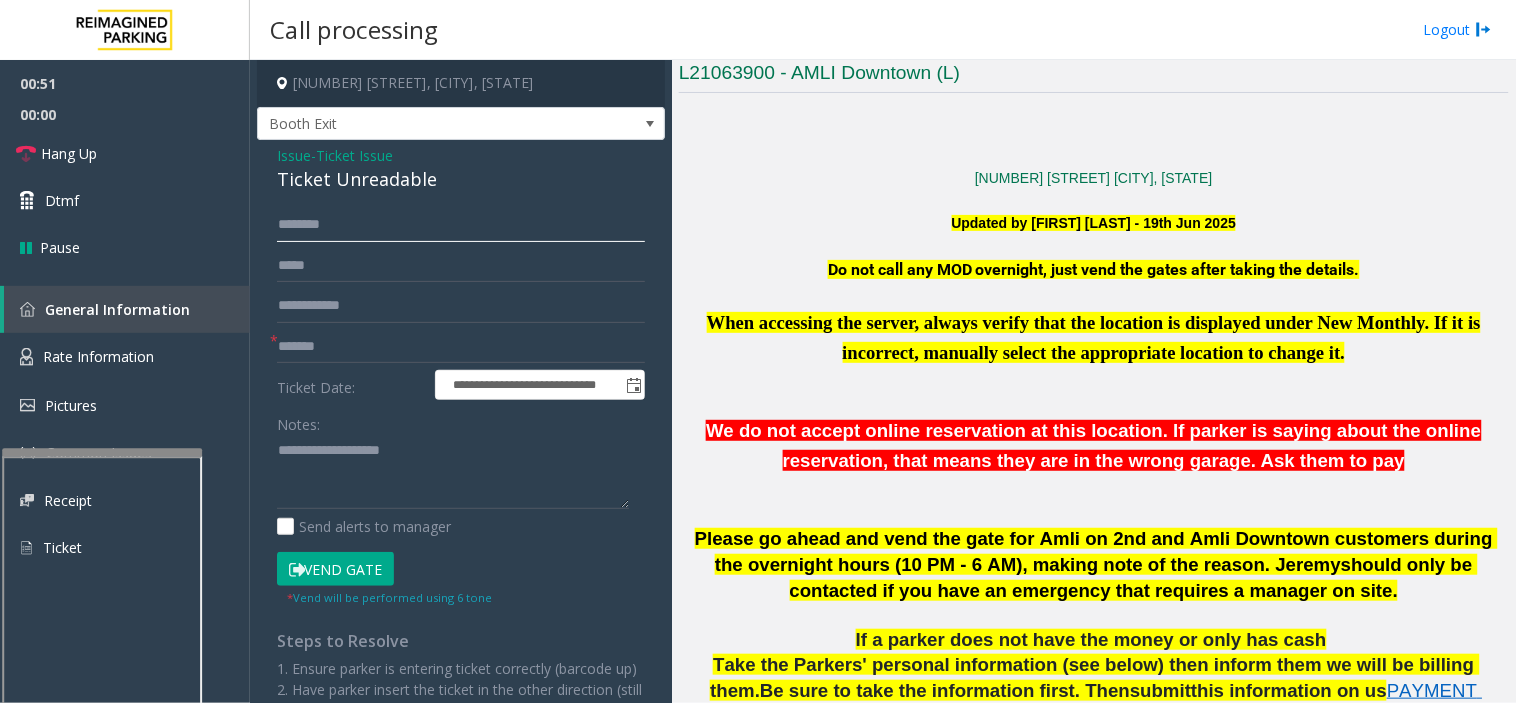 click at bounding box center (102, 452) 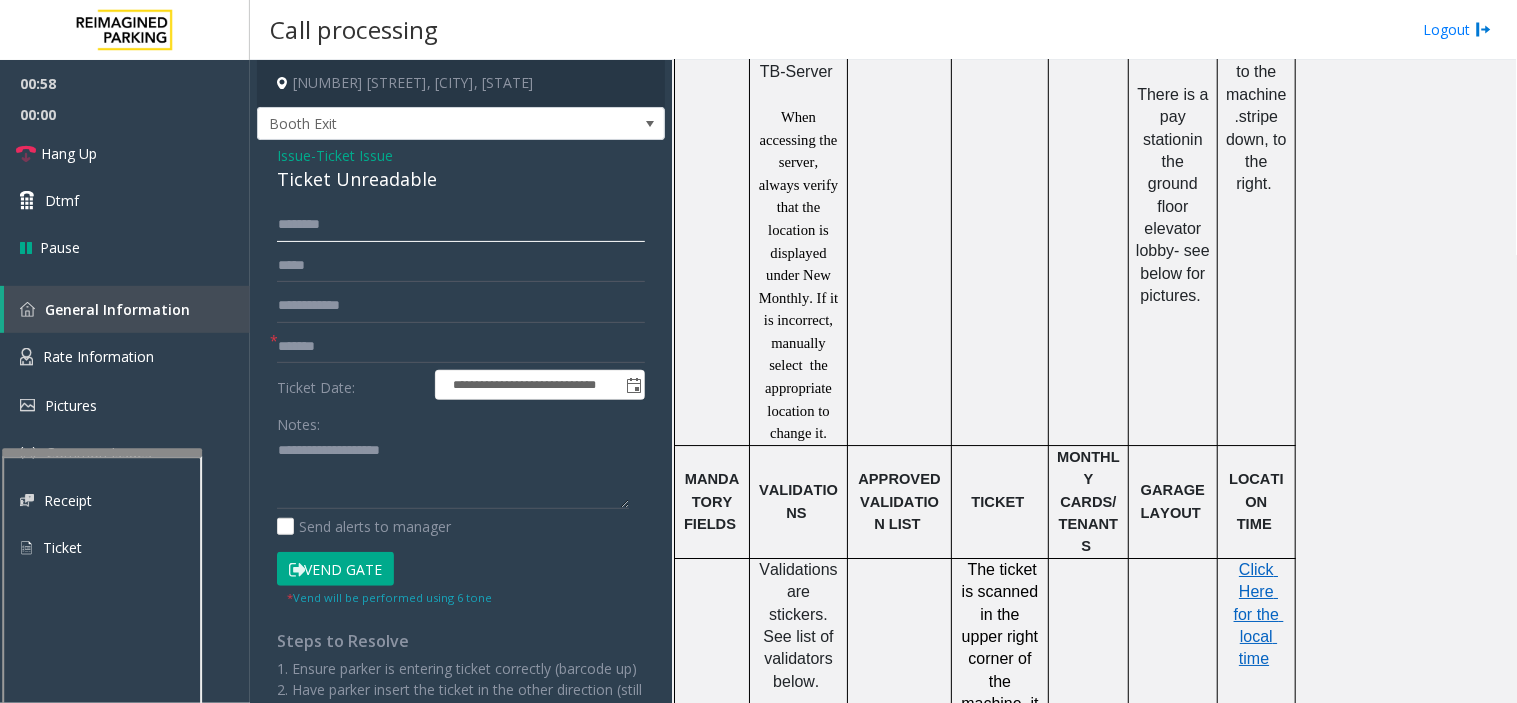 scroll, scrollTop: 1555, scrollLeft: 0, axis: vertical 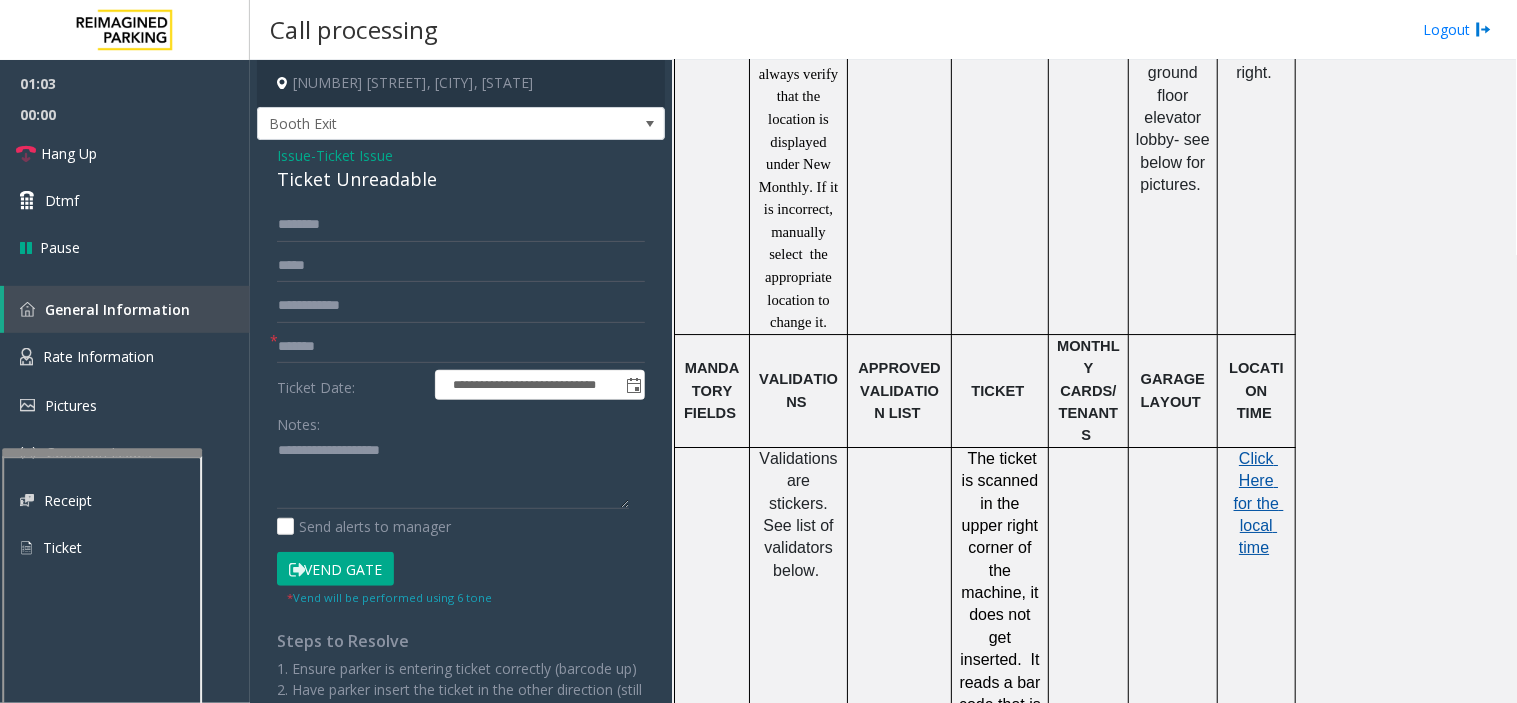 click on "Click Here for the local time" 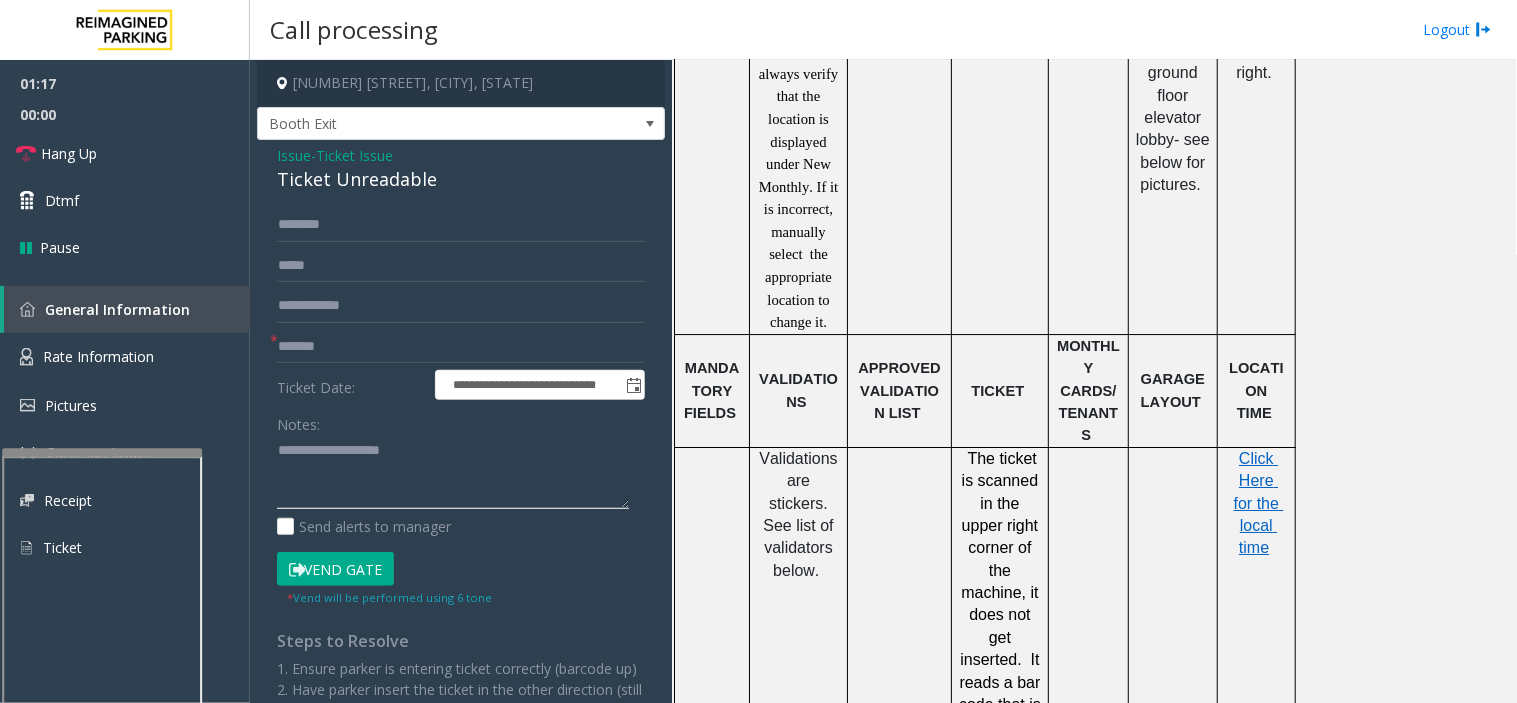 click 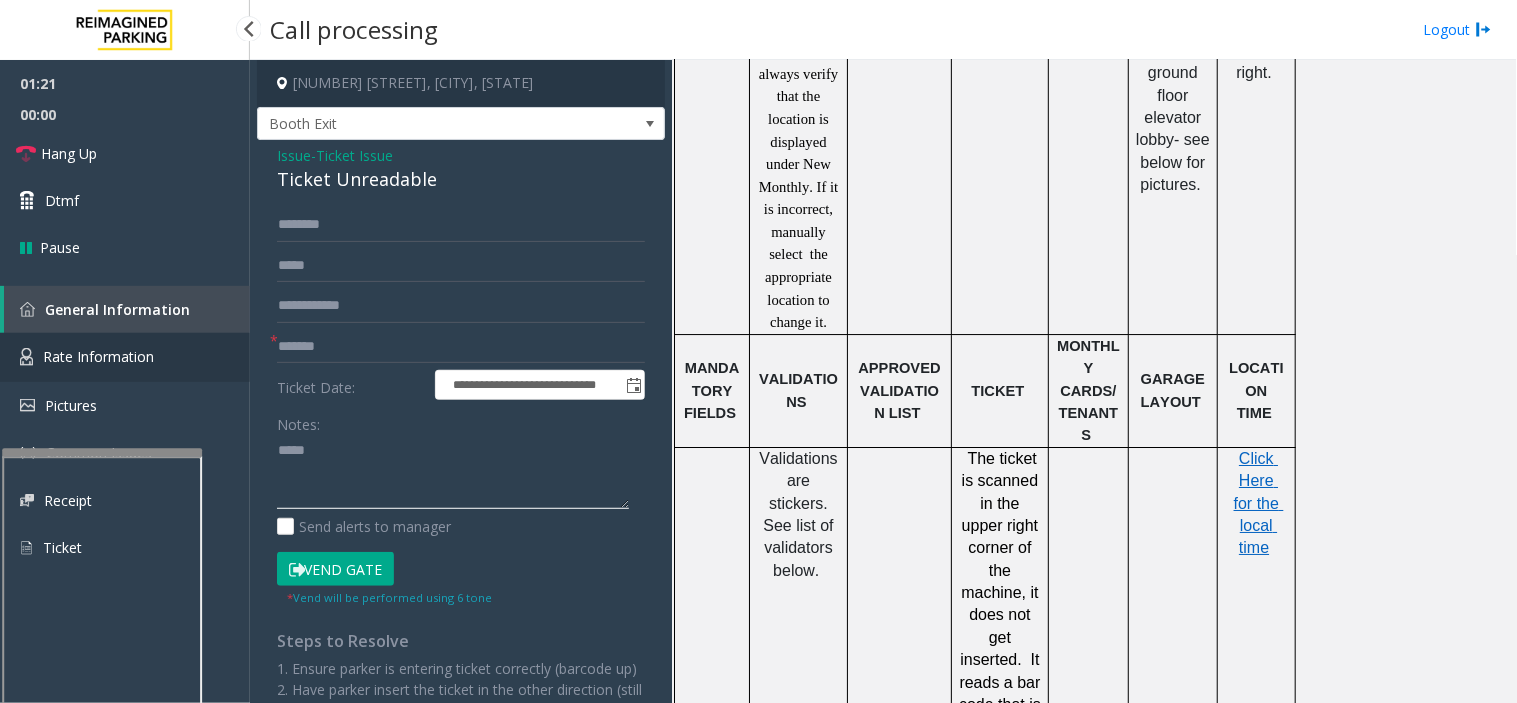 type on "****" 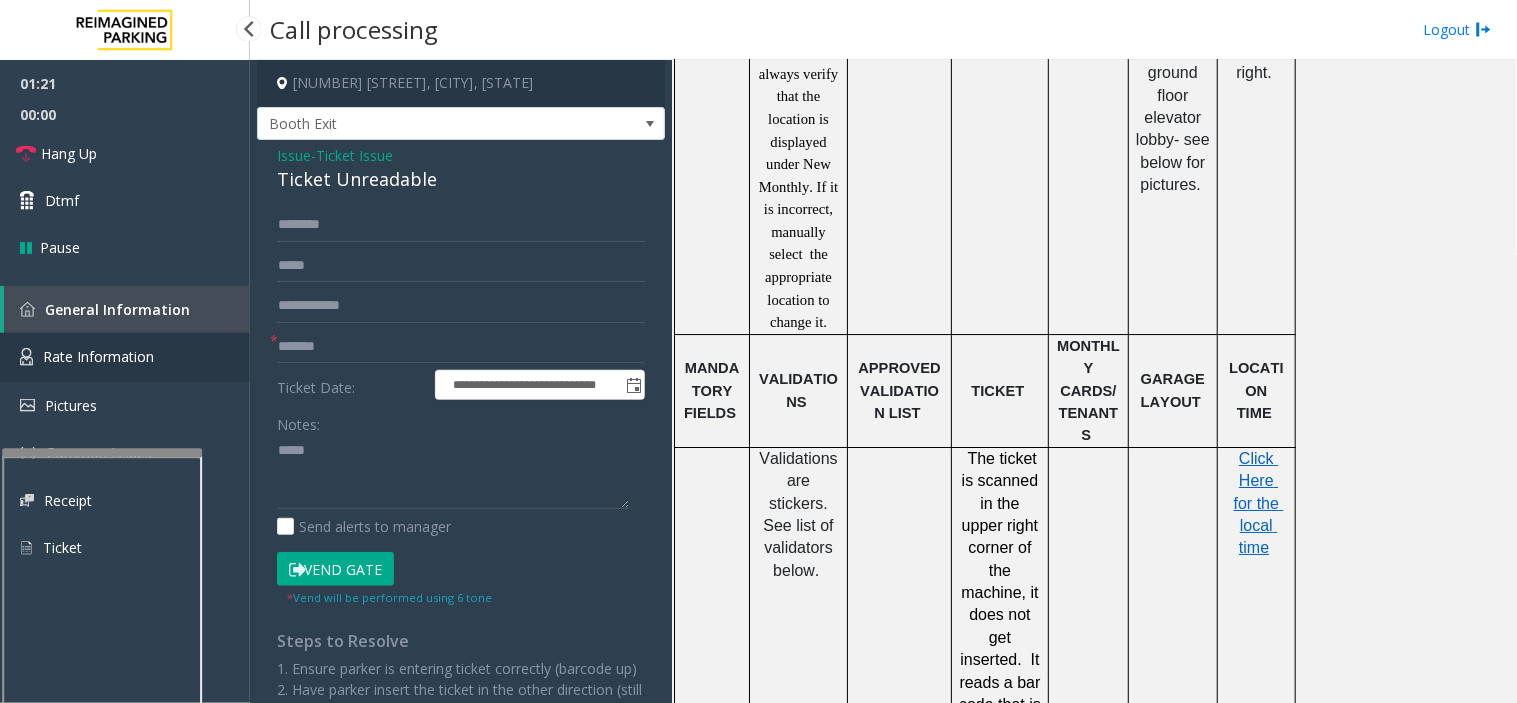 click on "Rate Information" at bounding box center [98, 356] 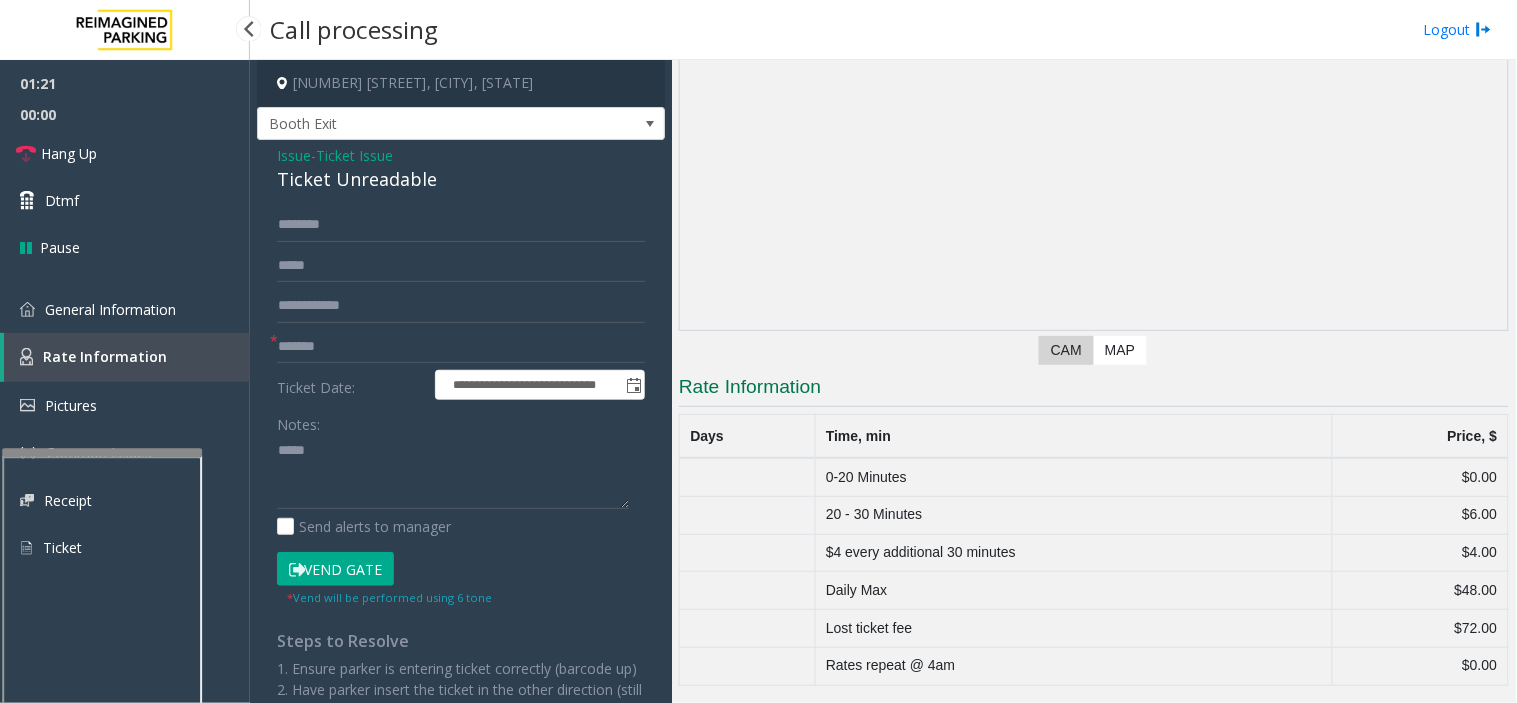 scroll, scrollTop: 130, scrollLeft: 0, axis: vertical 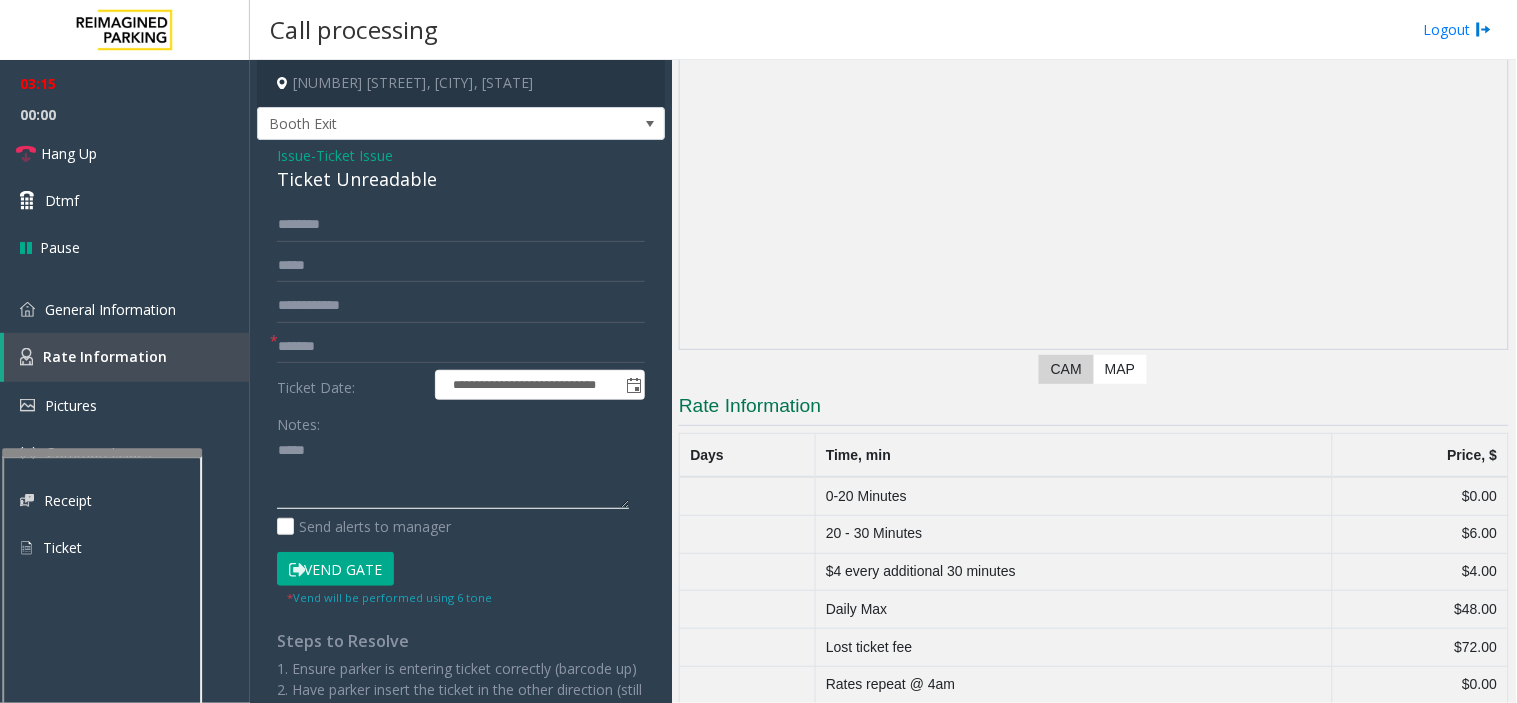 click 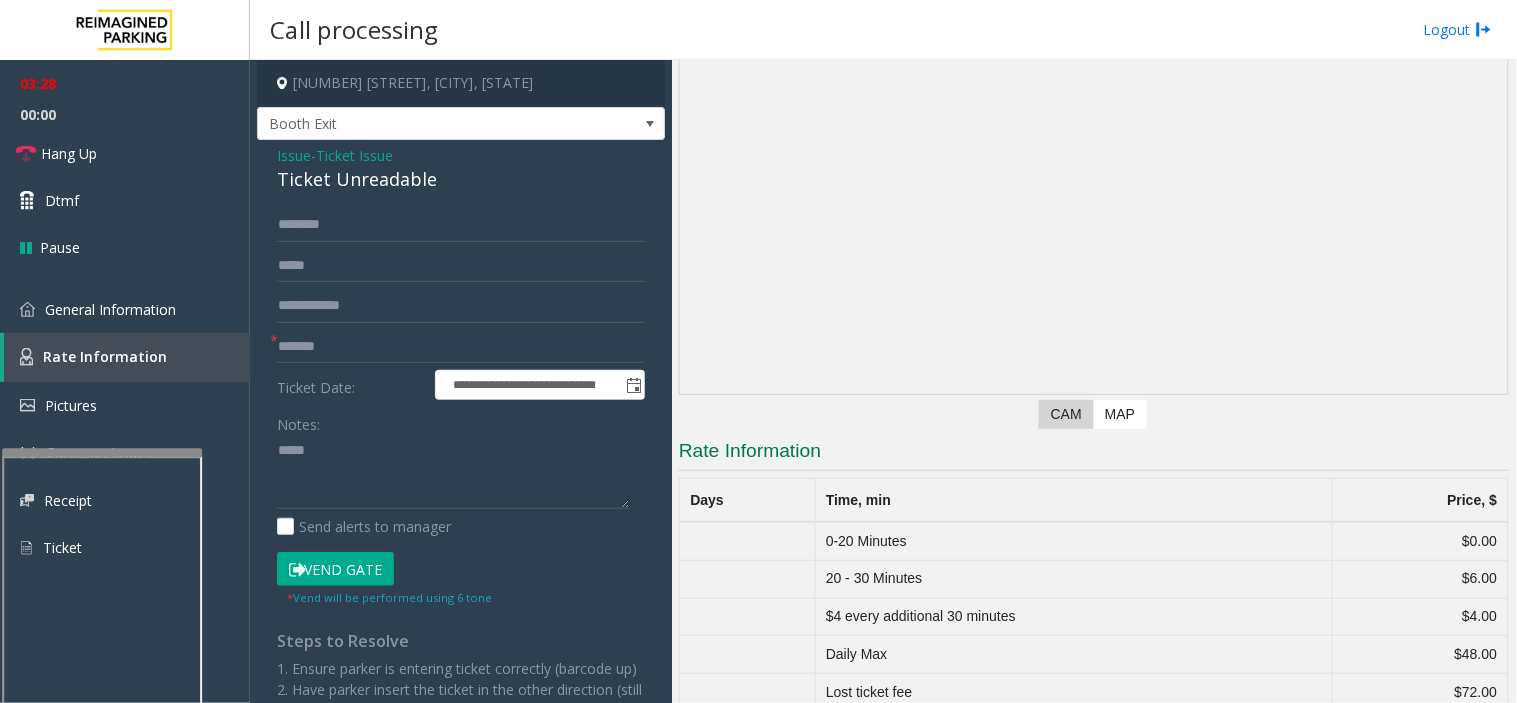 scroll, scrollTop: 130, scrollLeft: 0, axis: vertical 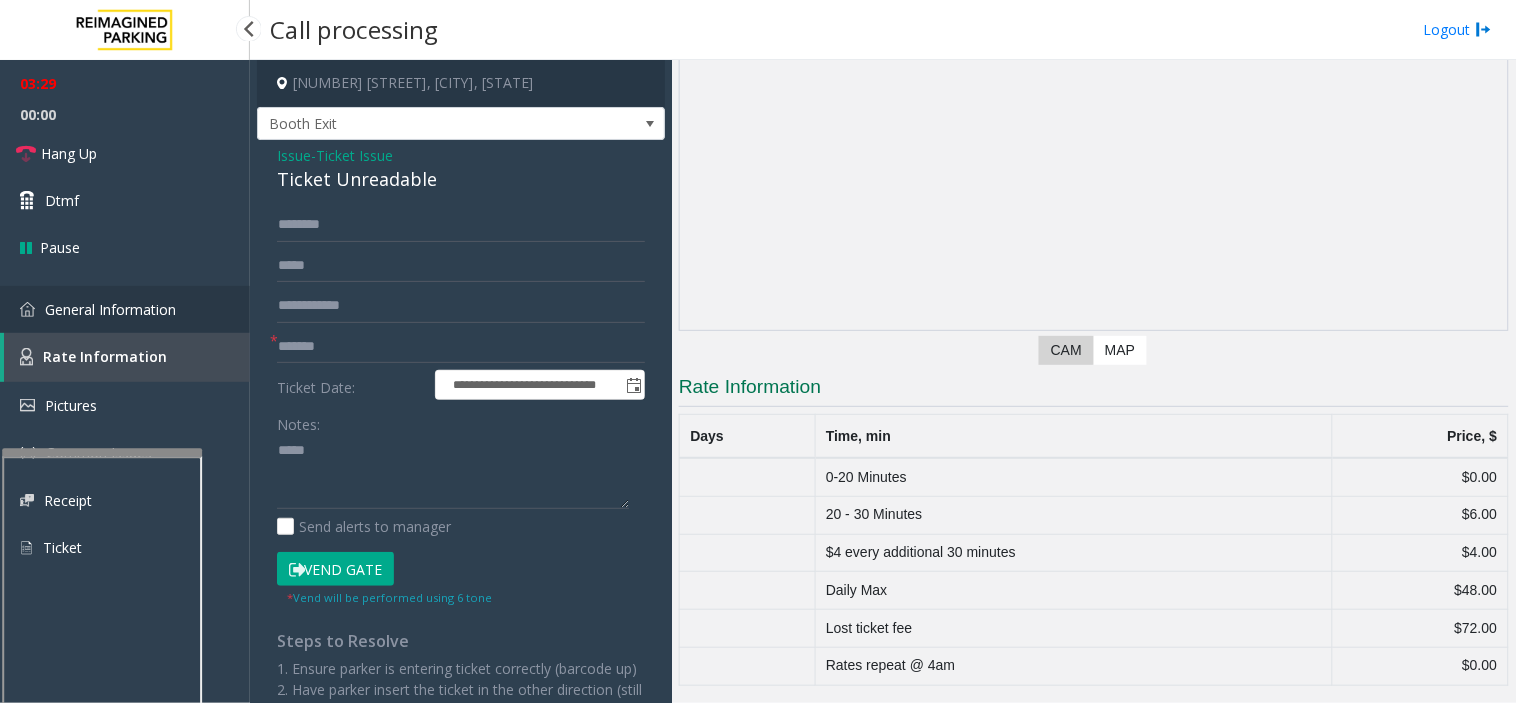 click on "General Information" at bounding box center [125, 309] 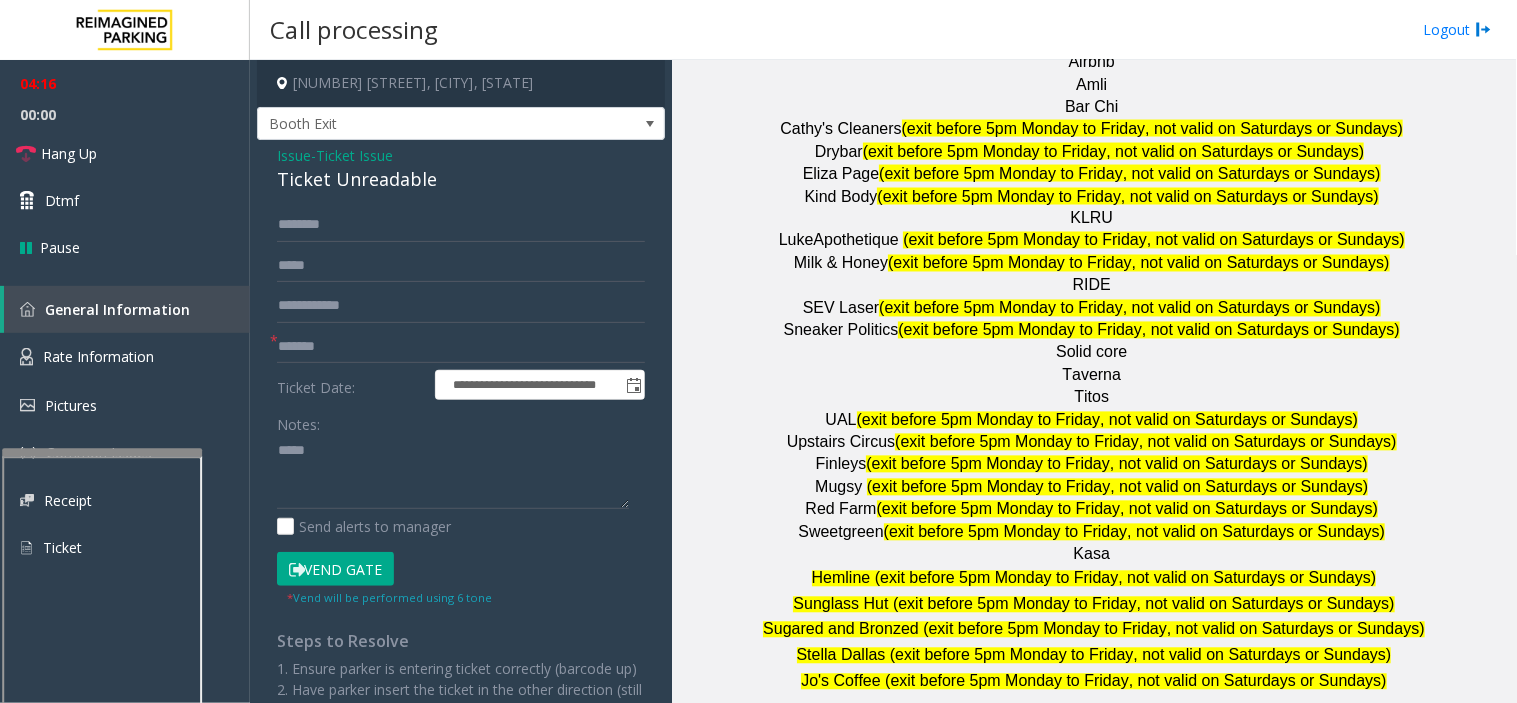 scroll, scrollTop: 2666, scrollLeft: 0, axis: vertical 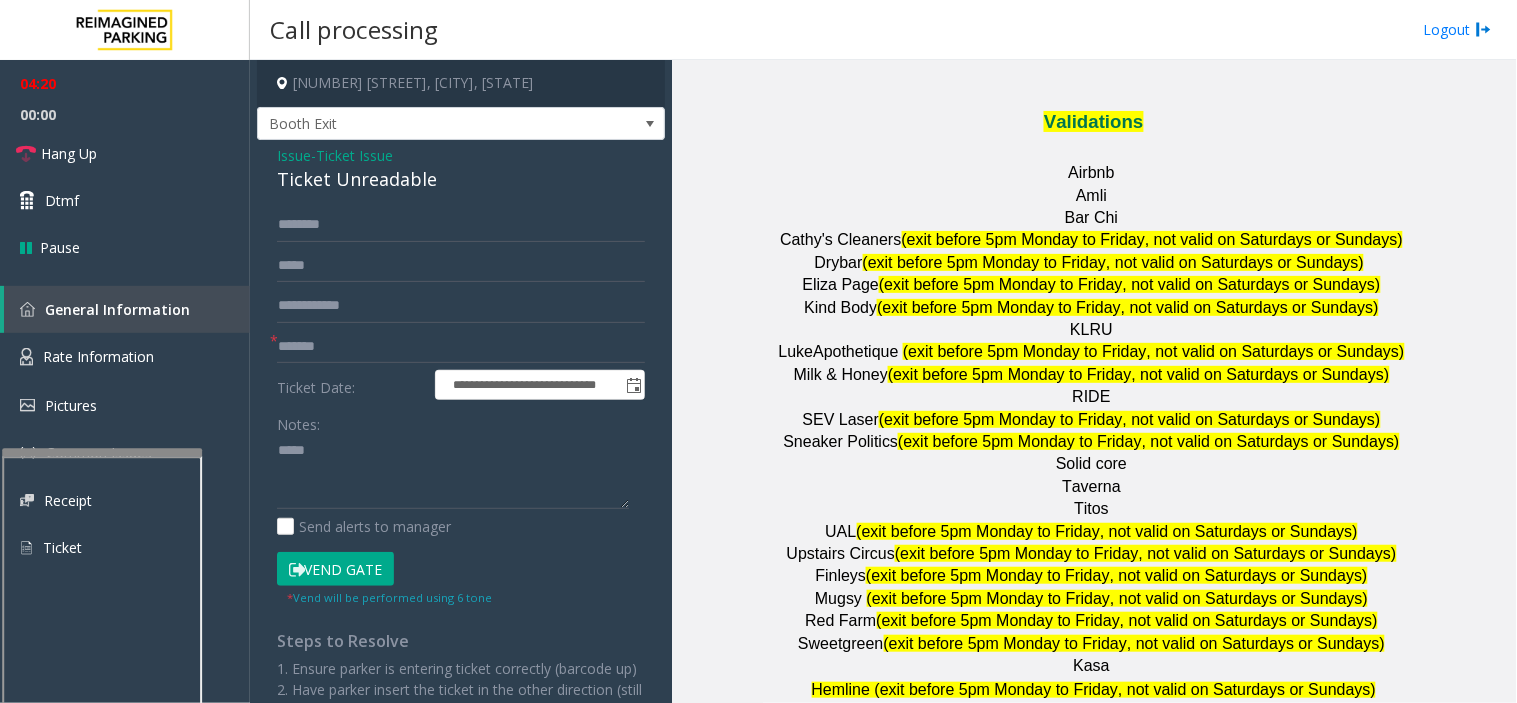 click on "Issue" 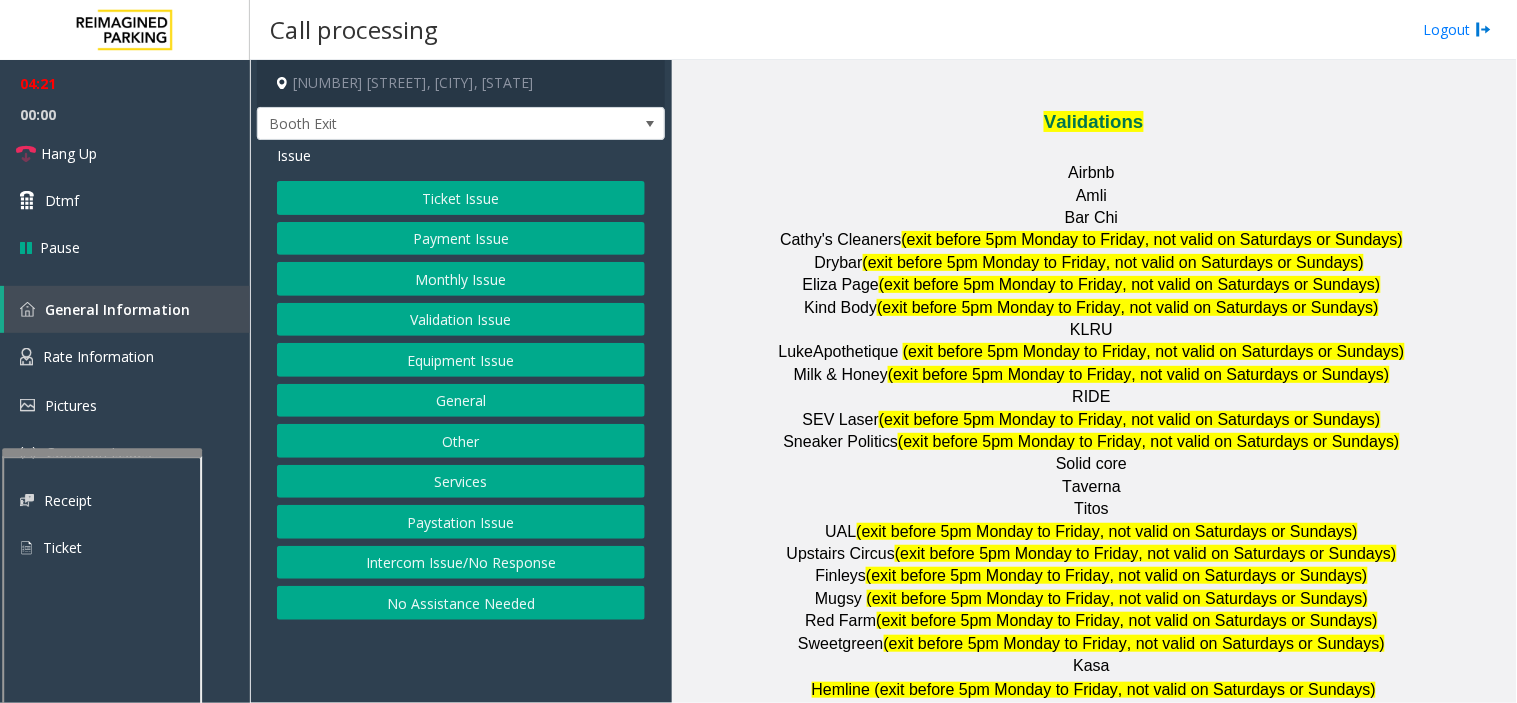 click on "Monthly Issue" 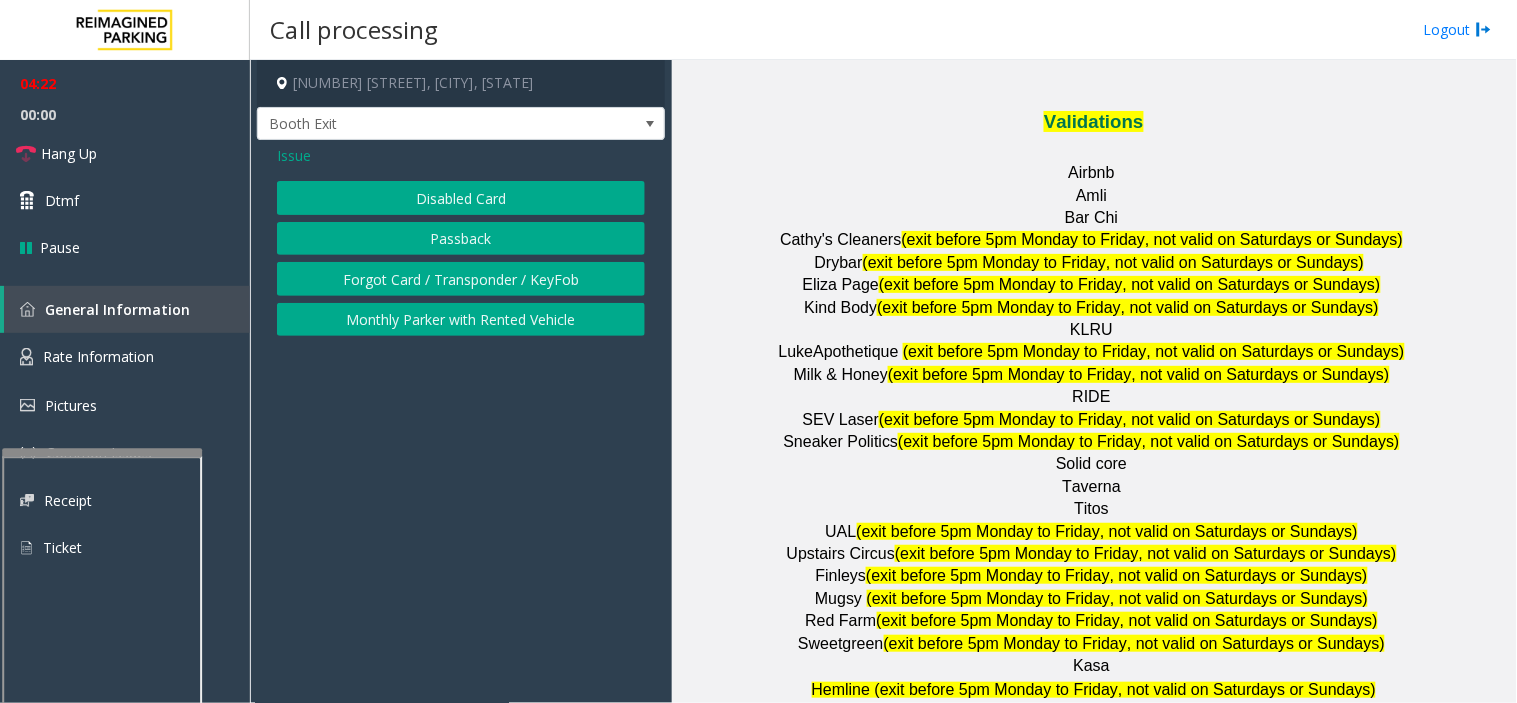 click on "Issue" 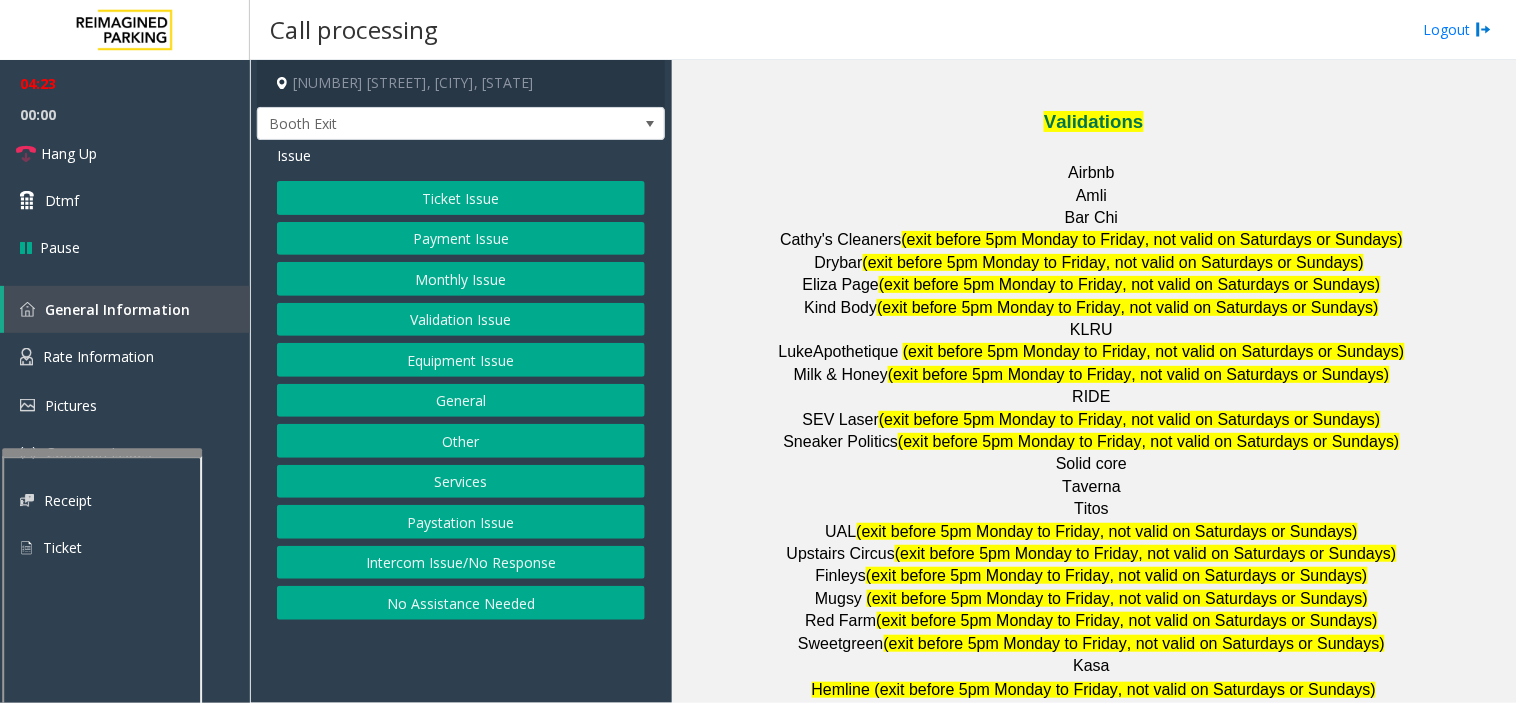 click on "Validation Issue" 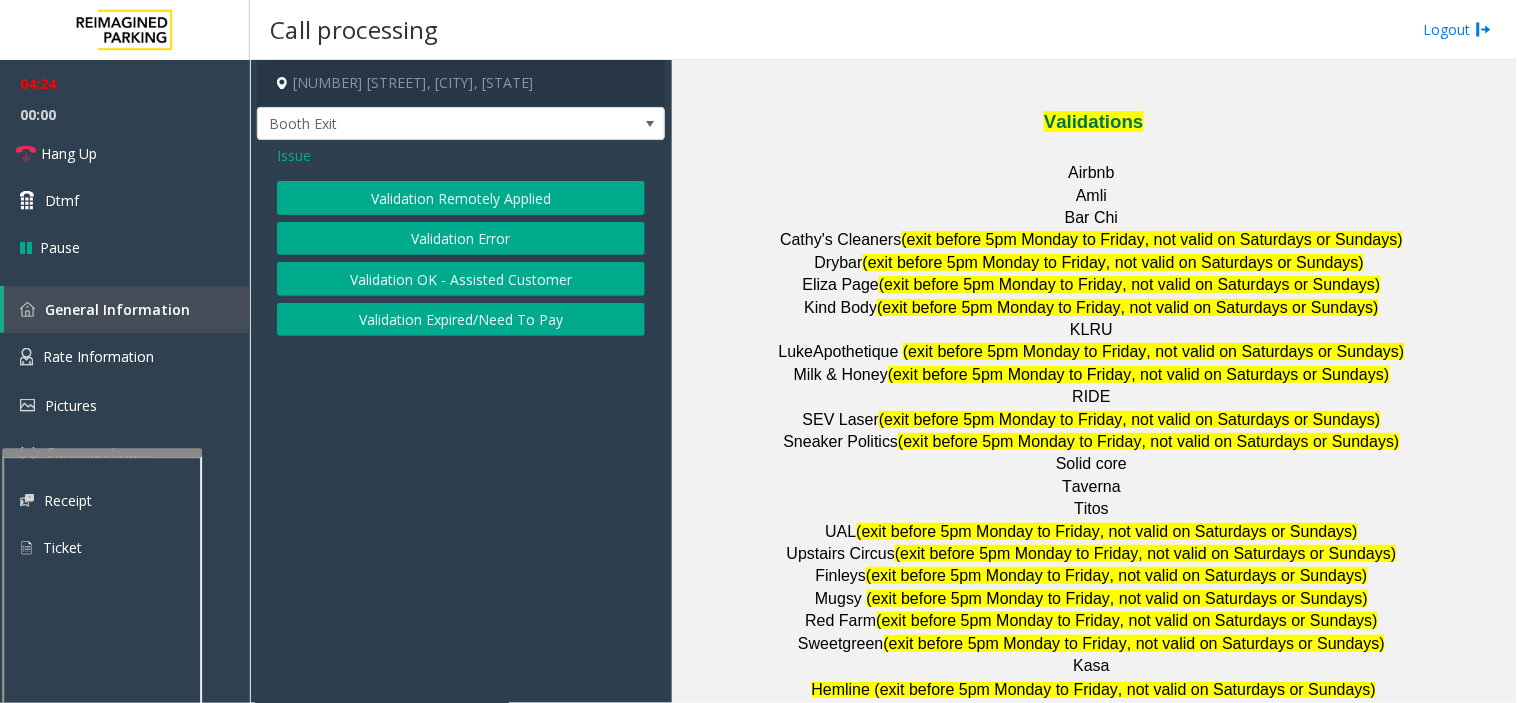 click on "Validation Error" 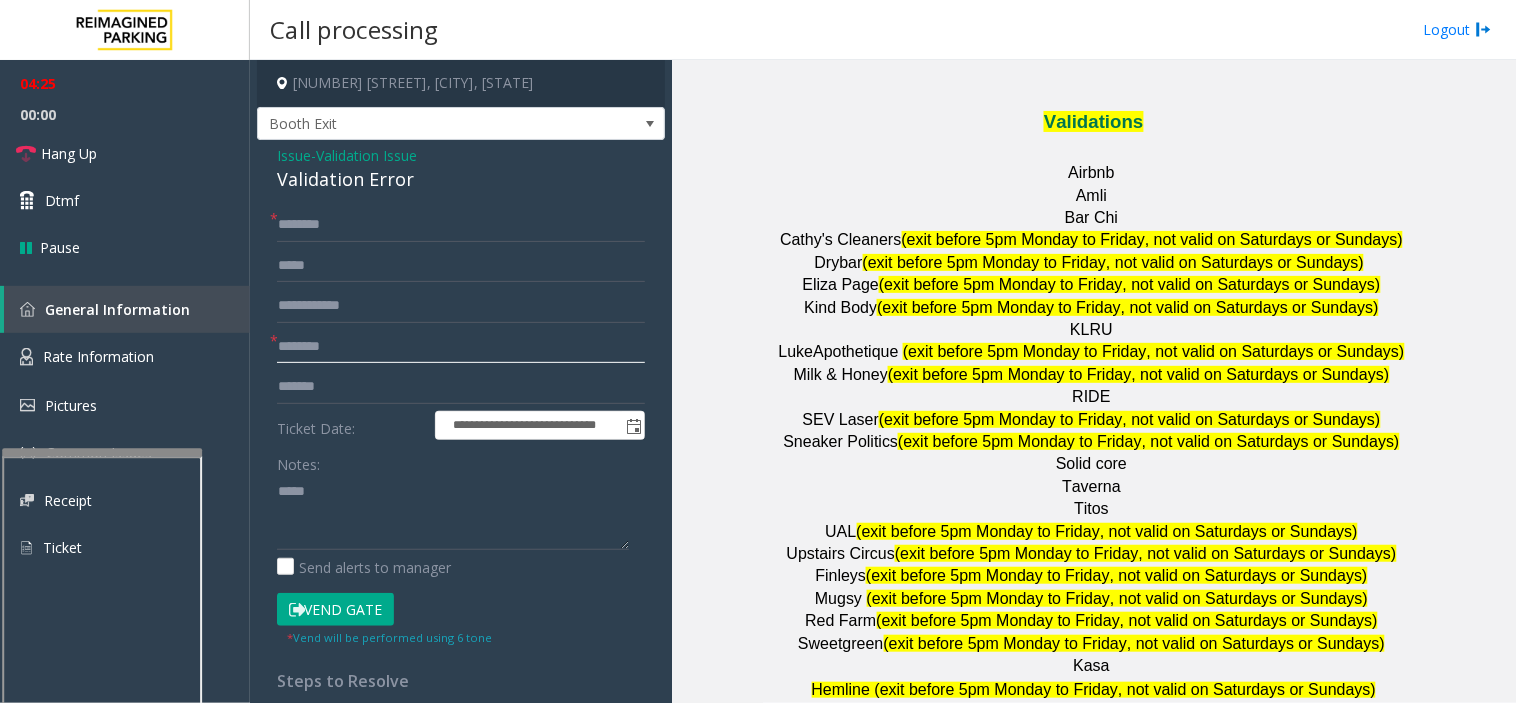 click 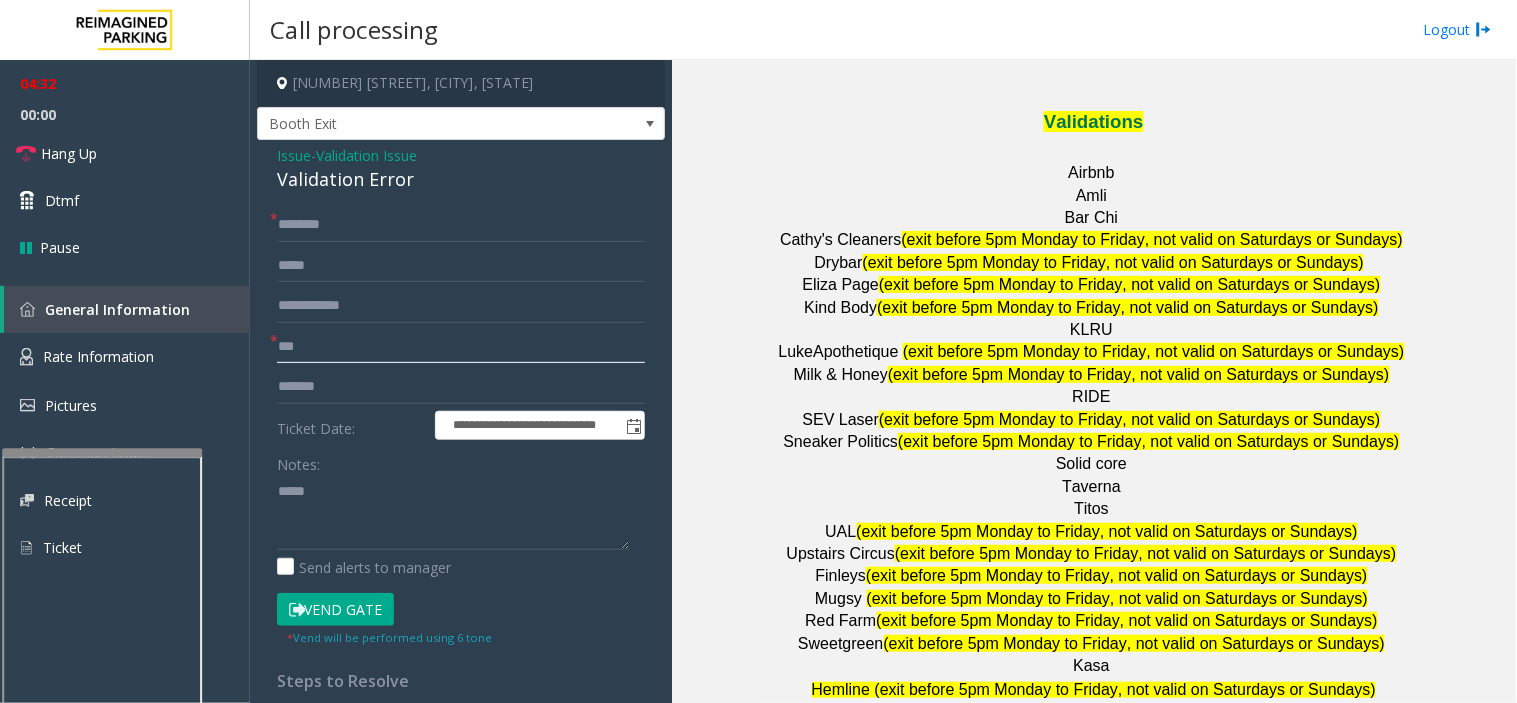 type on "***" 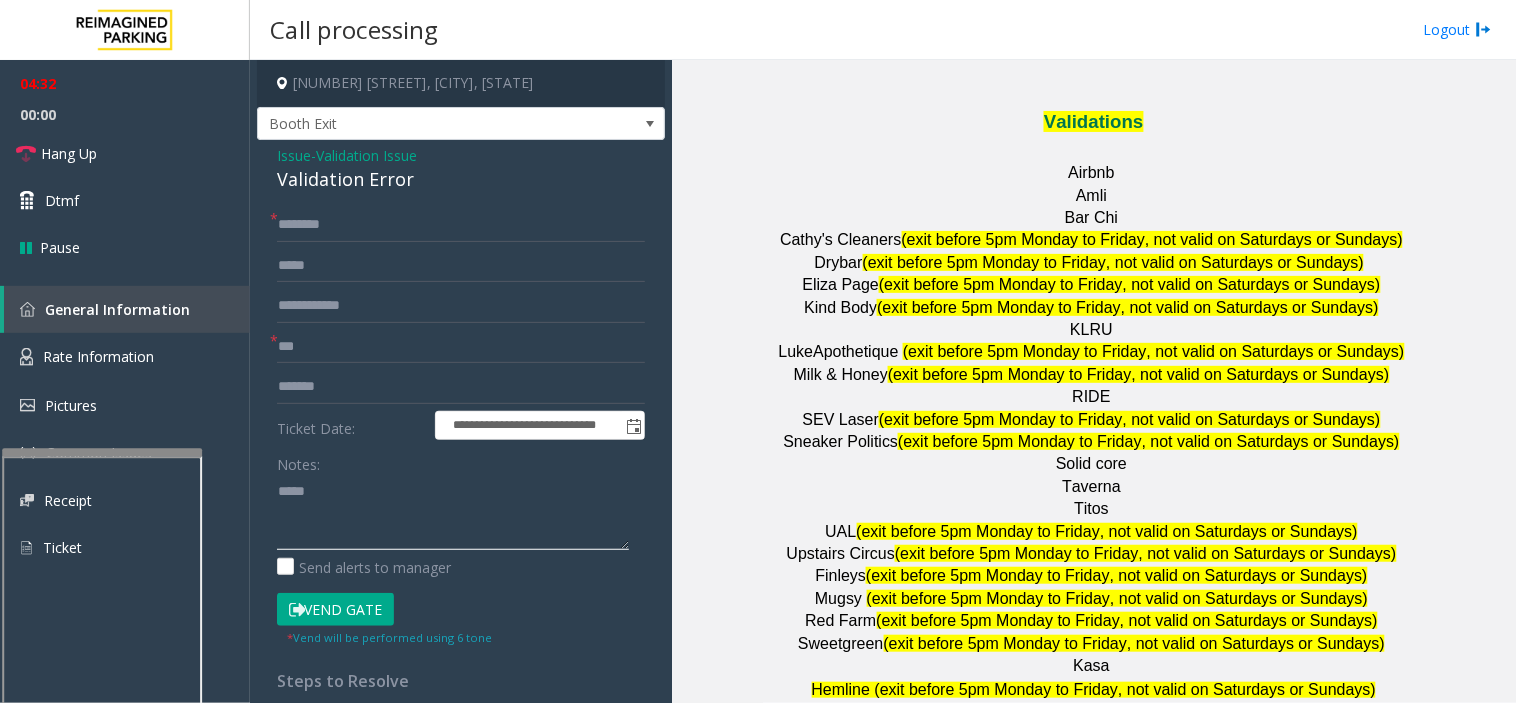 click 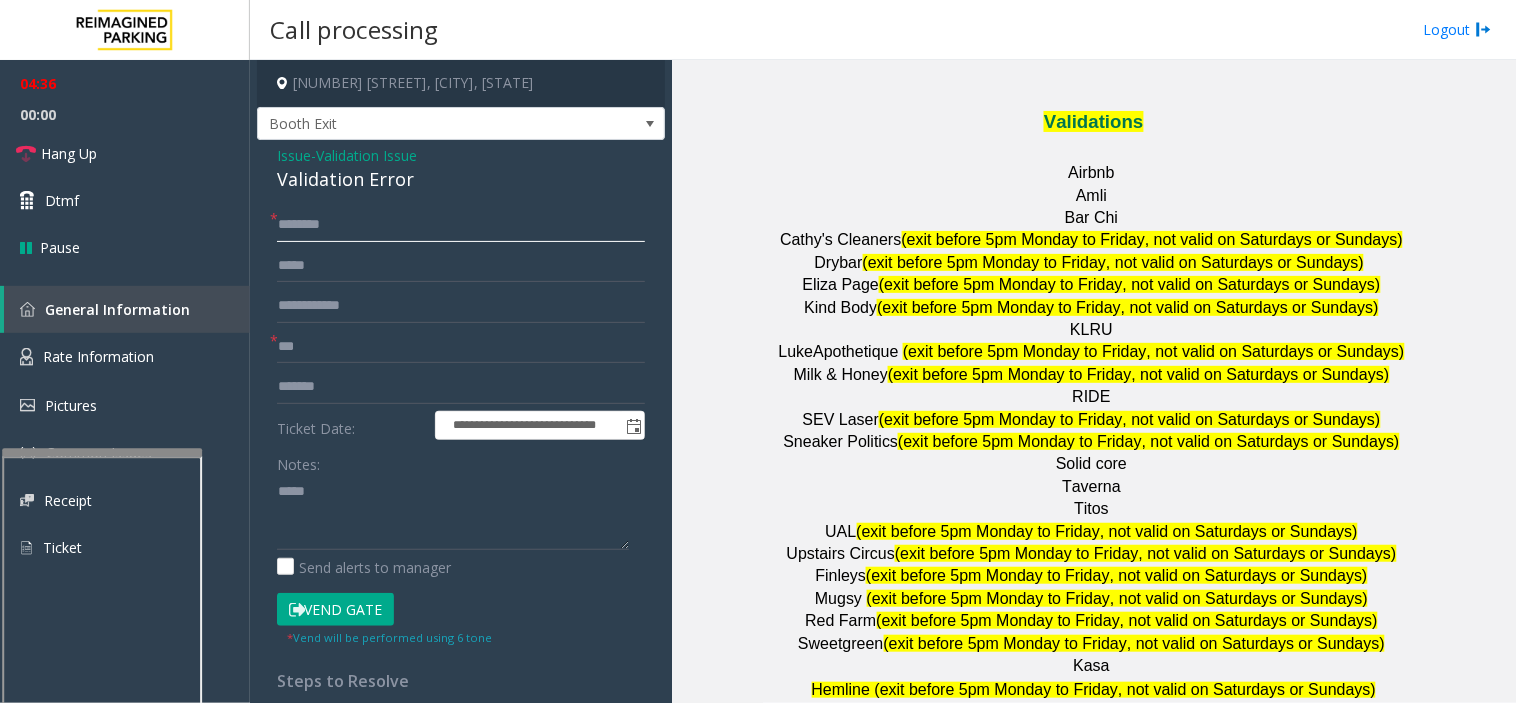 click 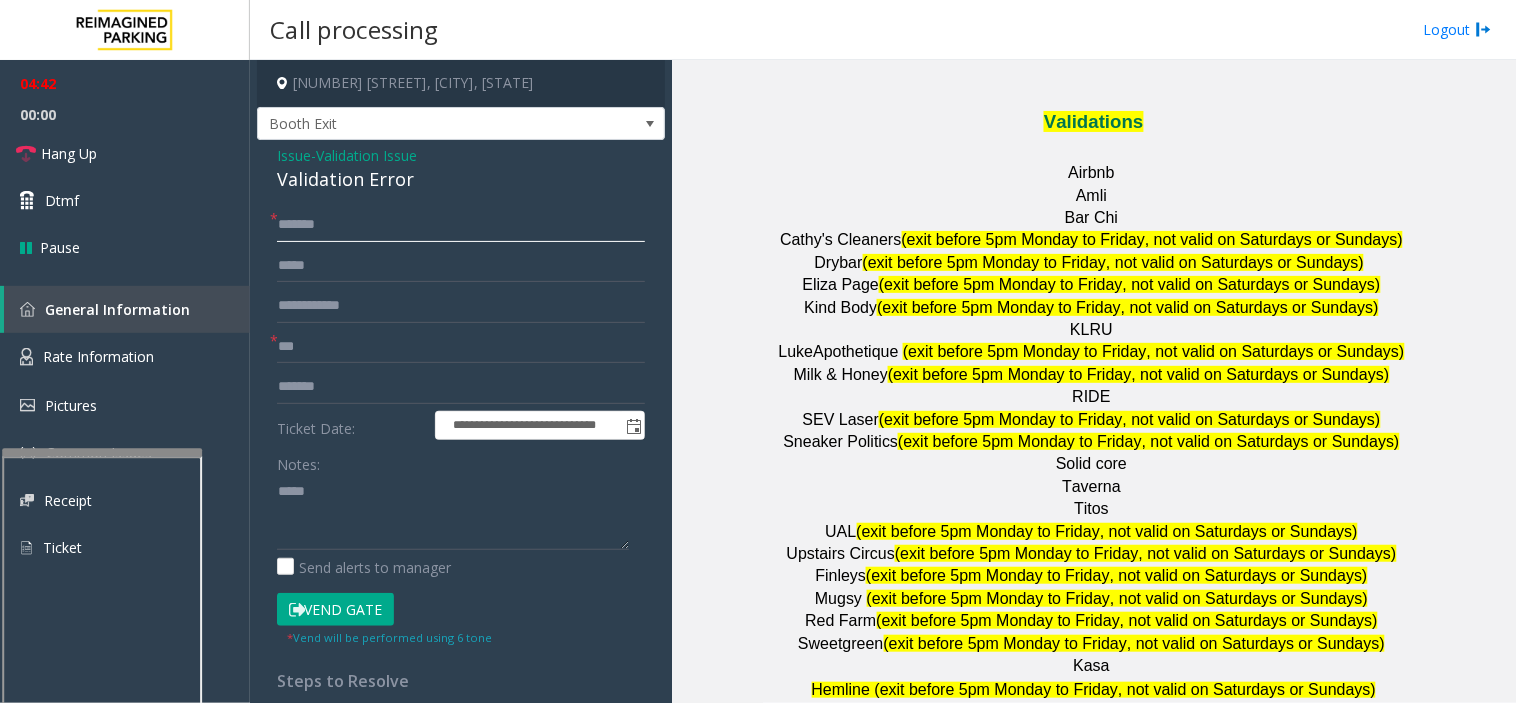 type on "*******" 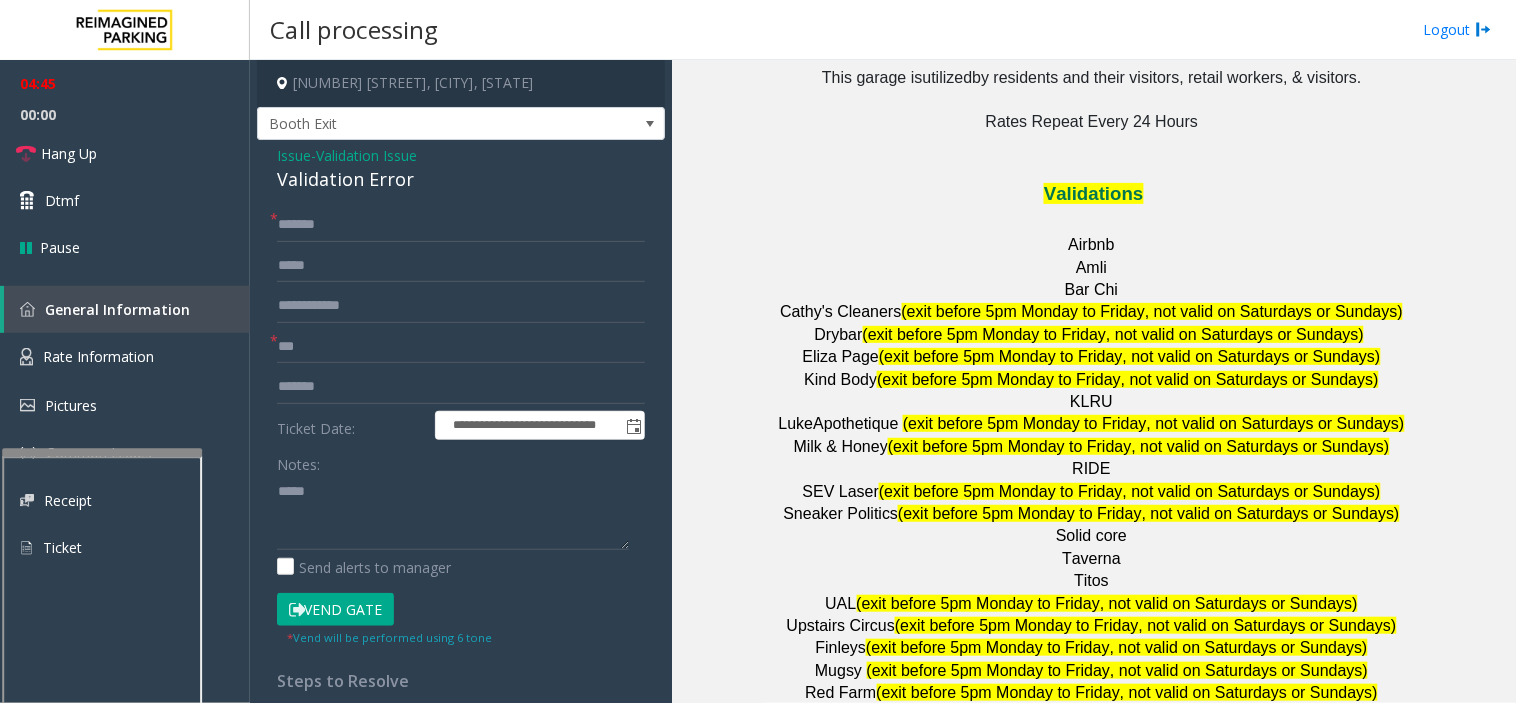 scroll, scrollTop: 2555, scrollLeft: 0, axis: vertical 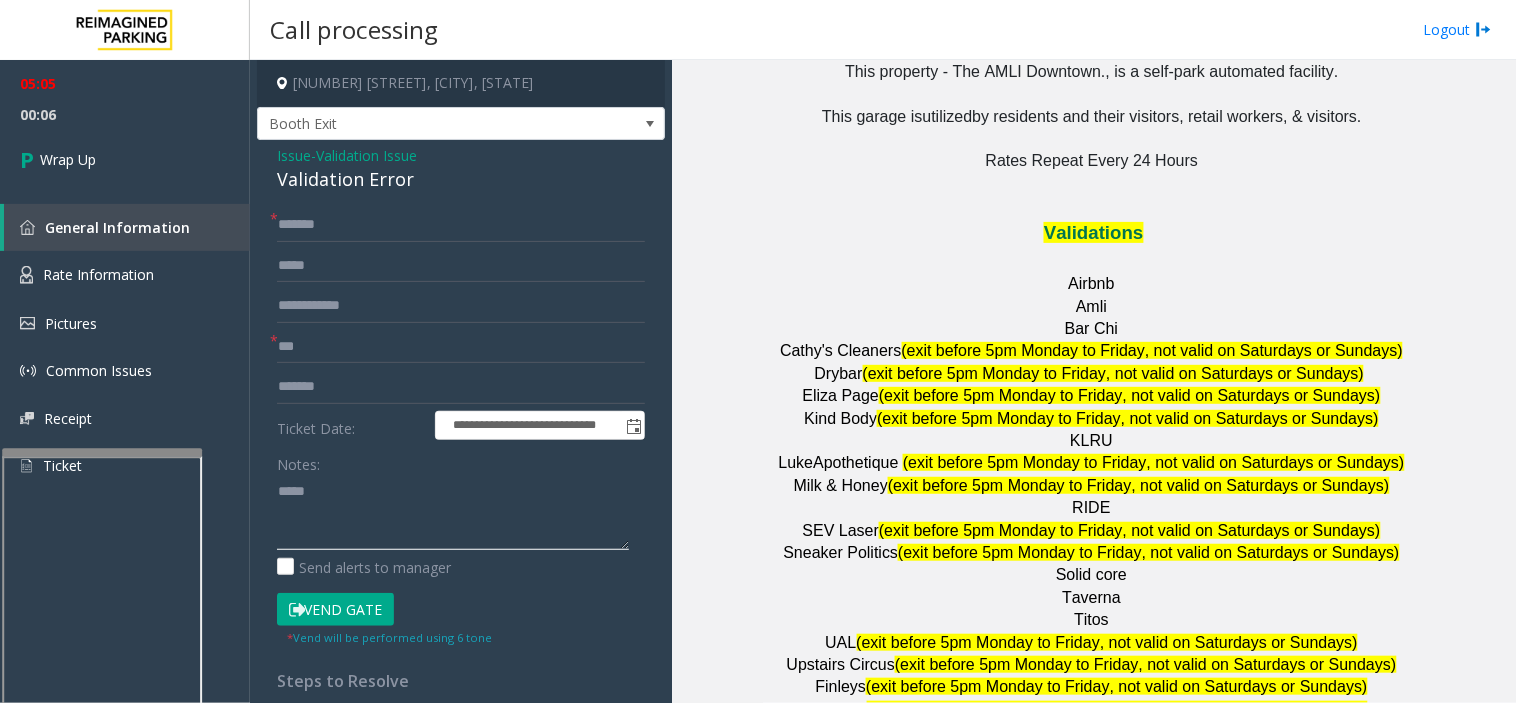 click 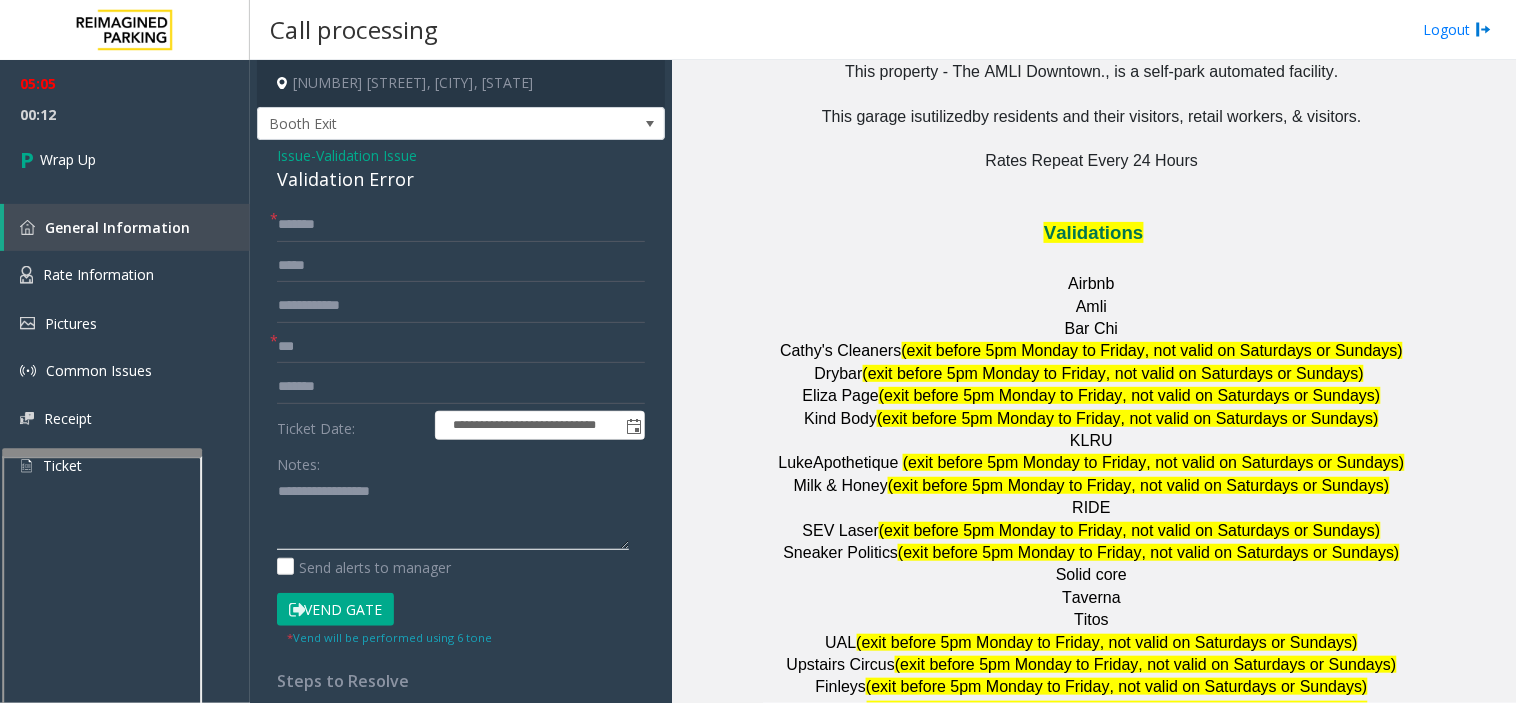 click 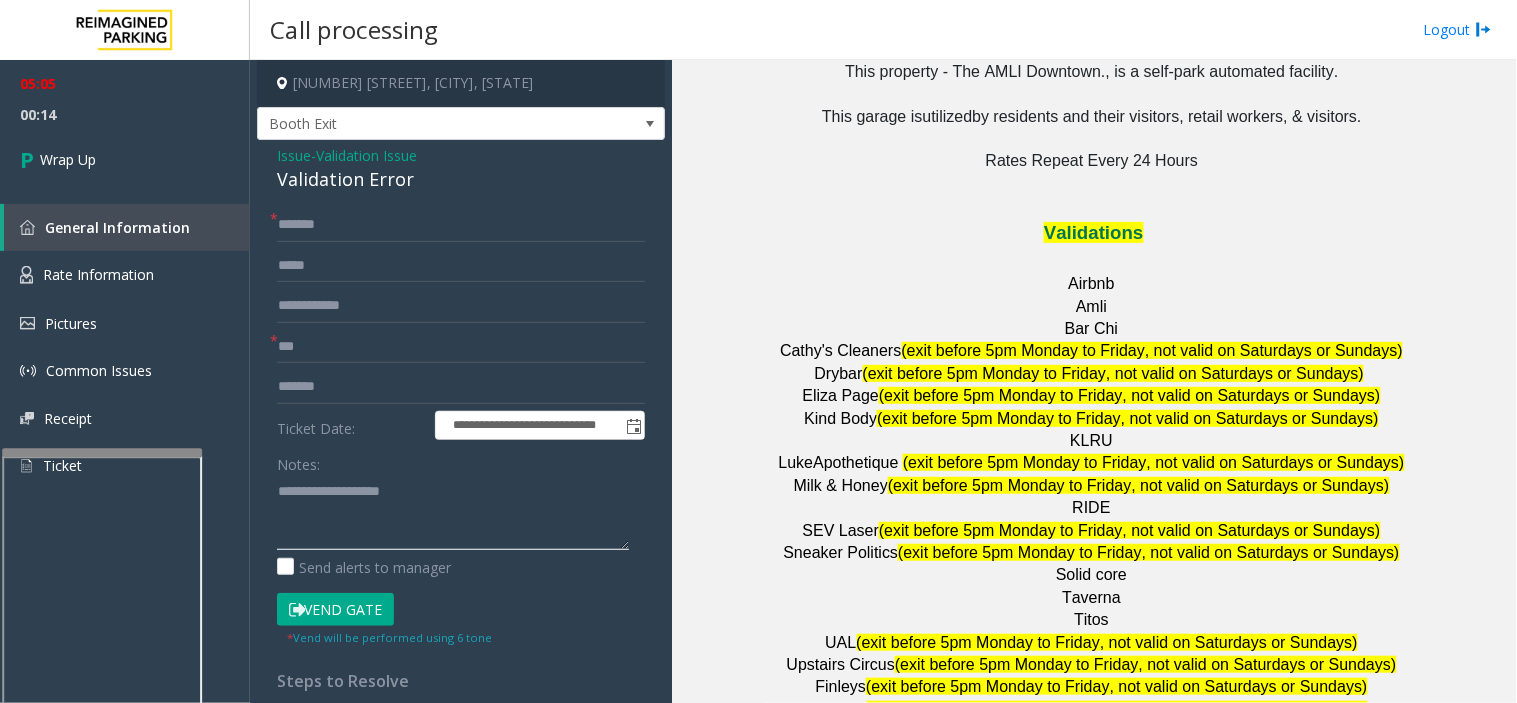 scroll, scrollTop: 14, scrollLeft: 0, axis: vertical 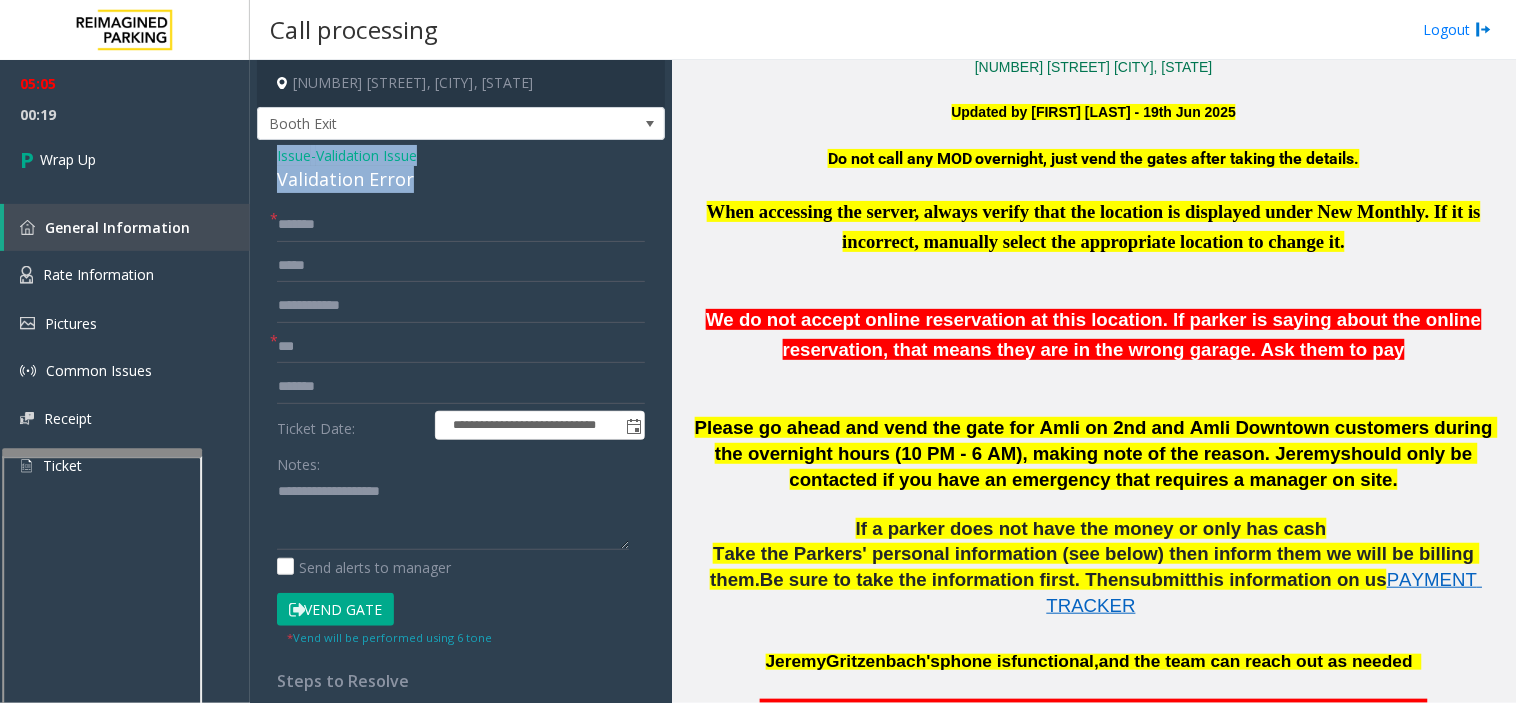 drag, startPoint x: 264, startPoint y: 156, endPoint x: 431, endPoint y: 167, distance: 167.36188 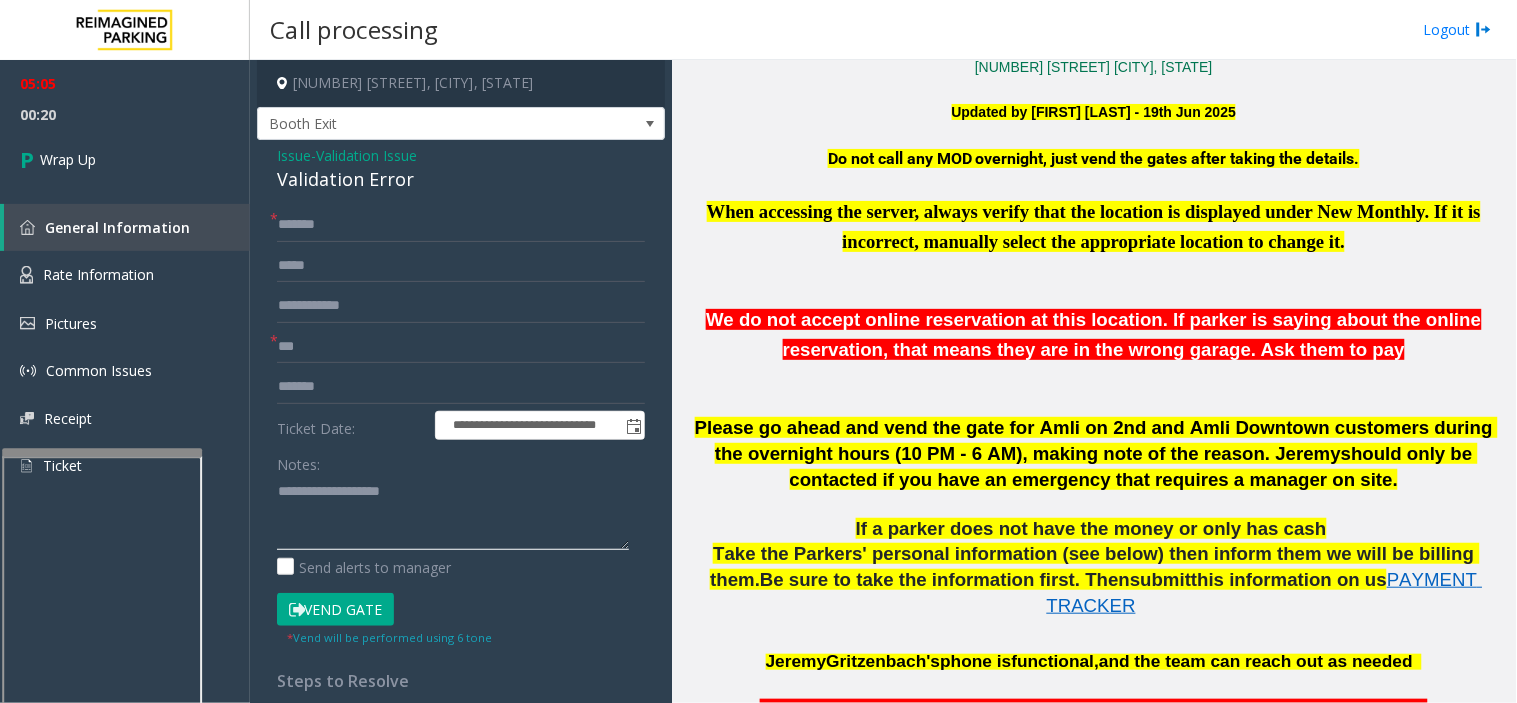 click 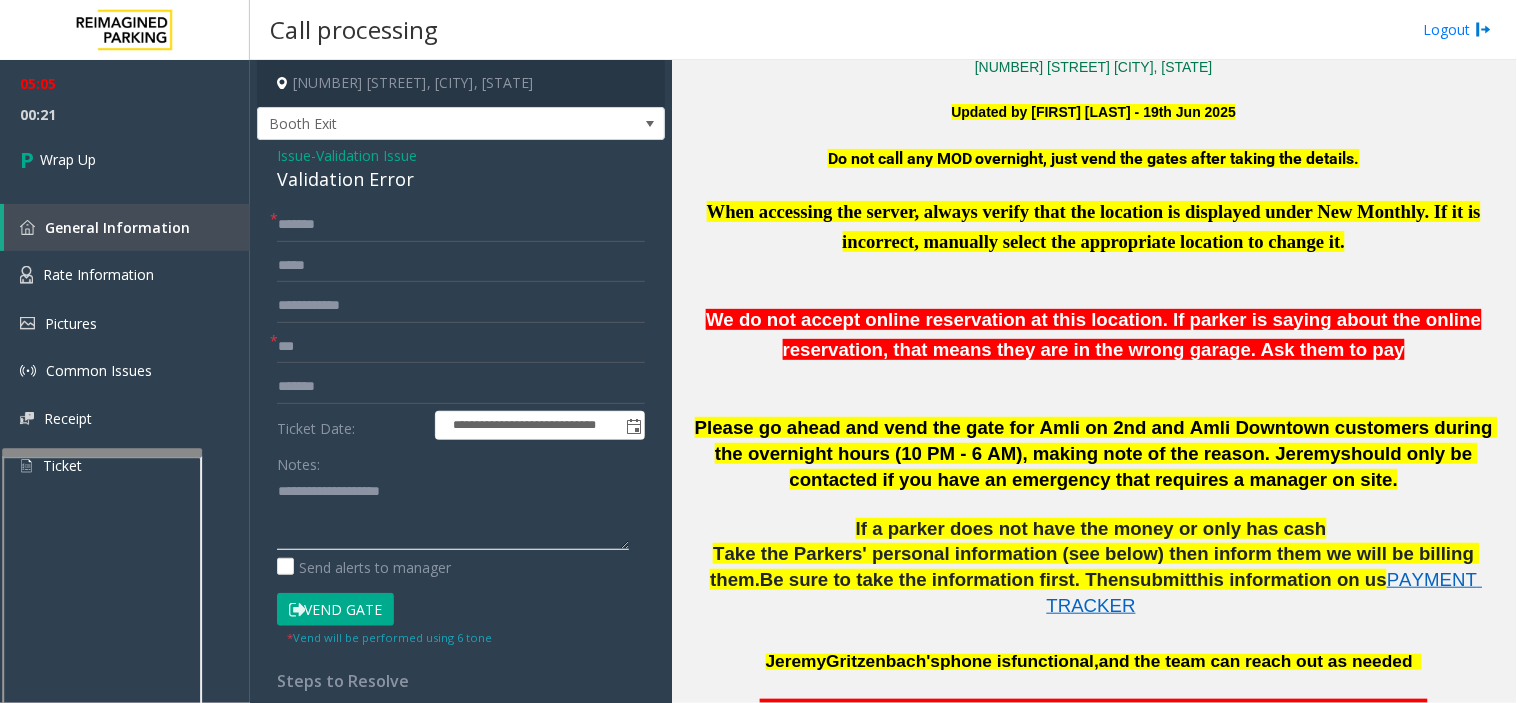 paste on "**********" 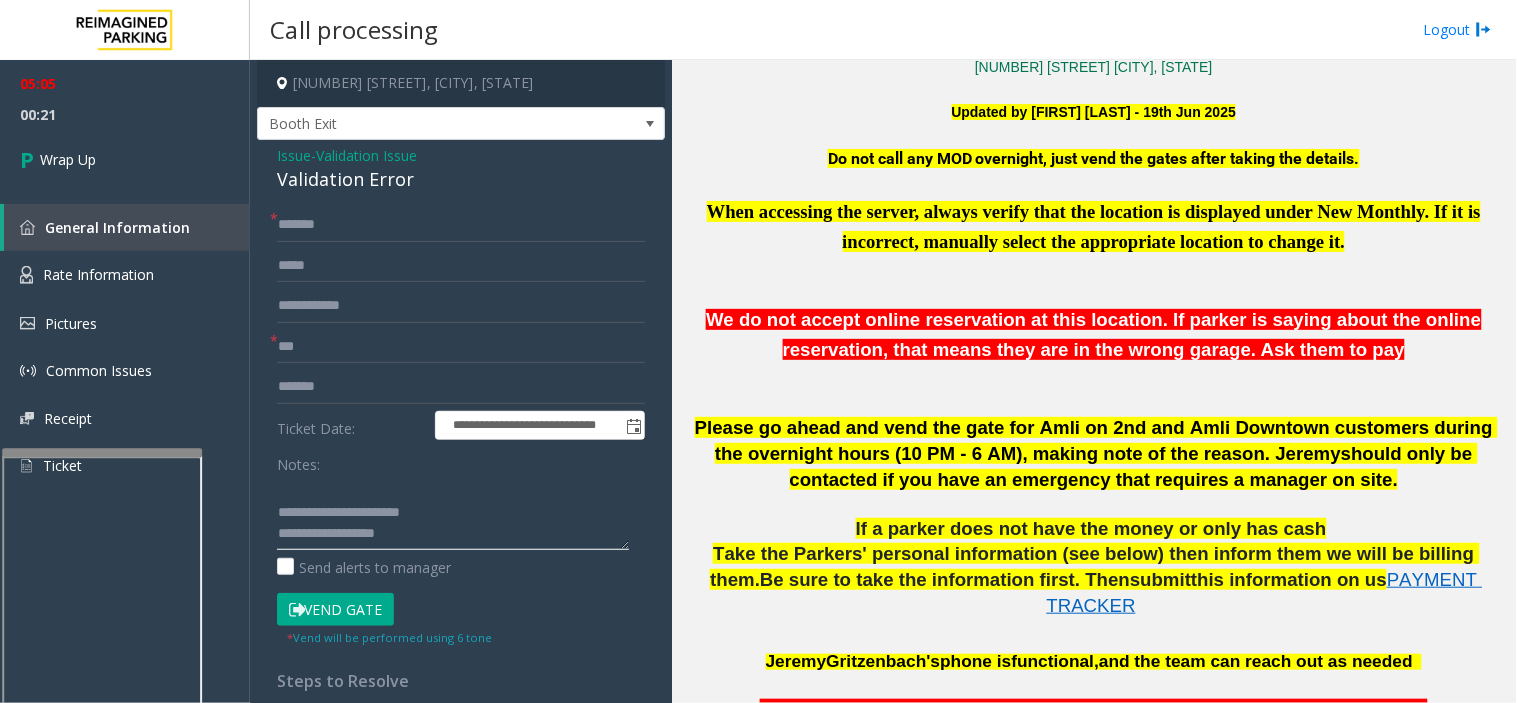 scroll, scrollTop: 56, scrollLeft: 0, axis: vertical 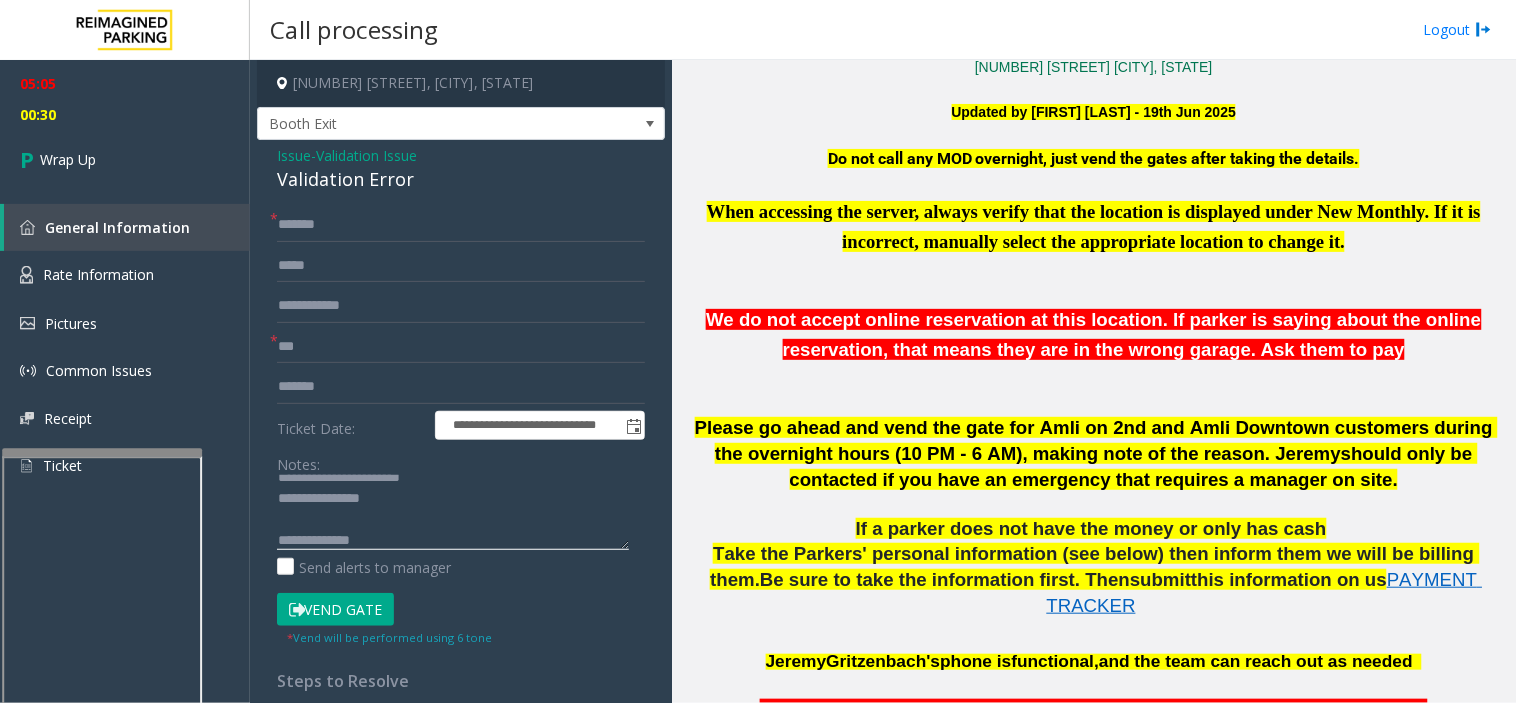 click 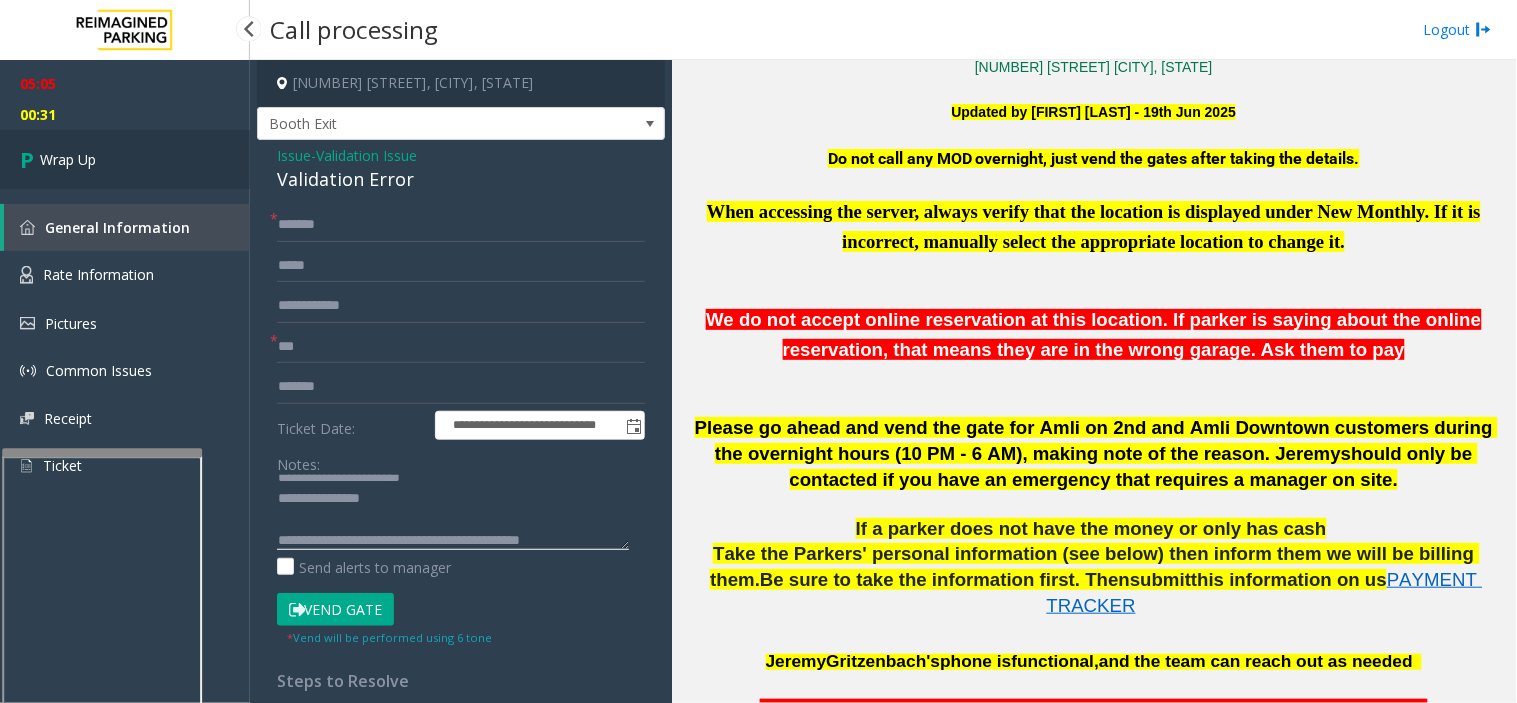 type on "**********" 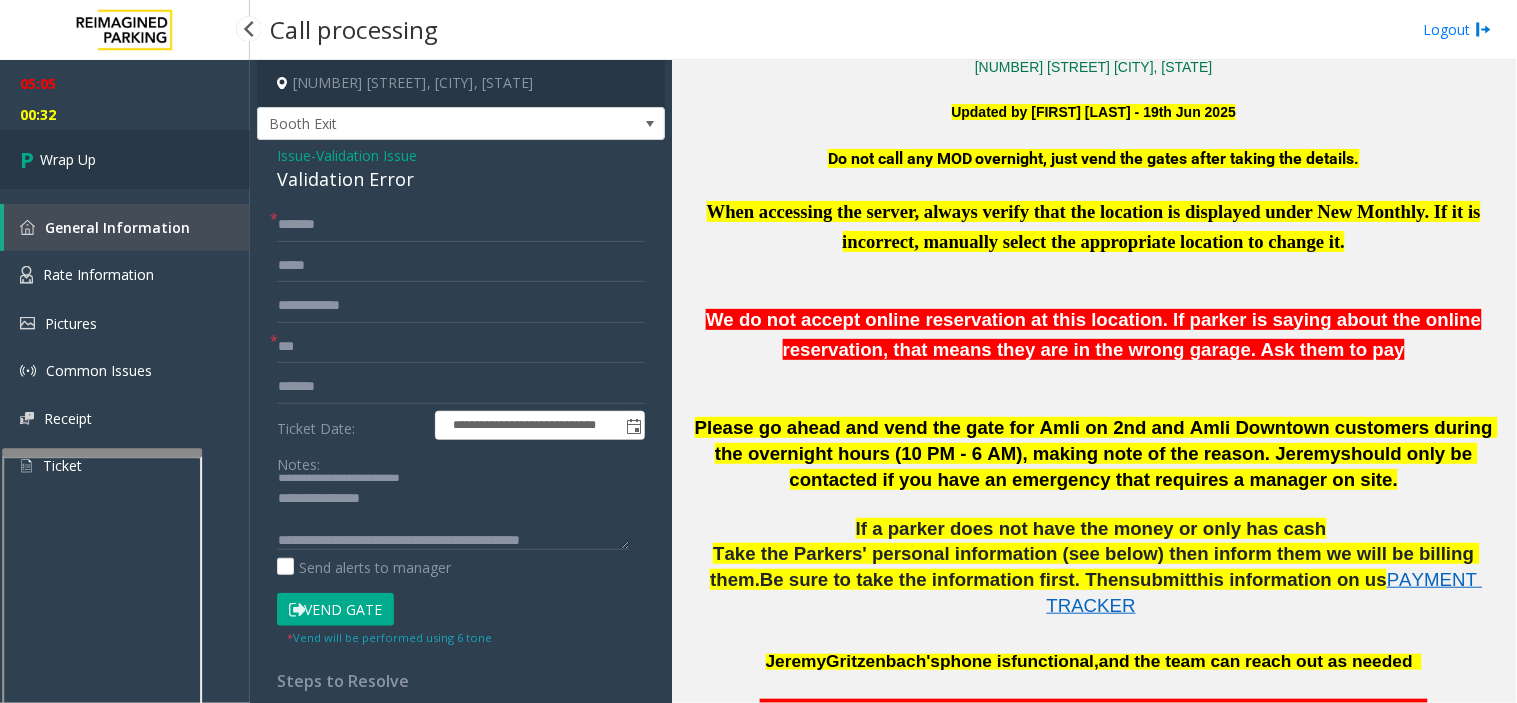 click on "Wrap Up" at bounding box center (125, 159) 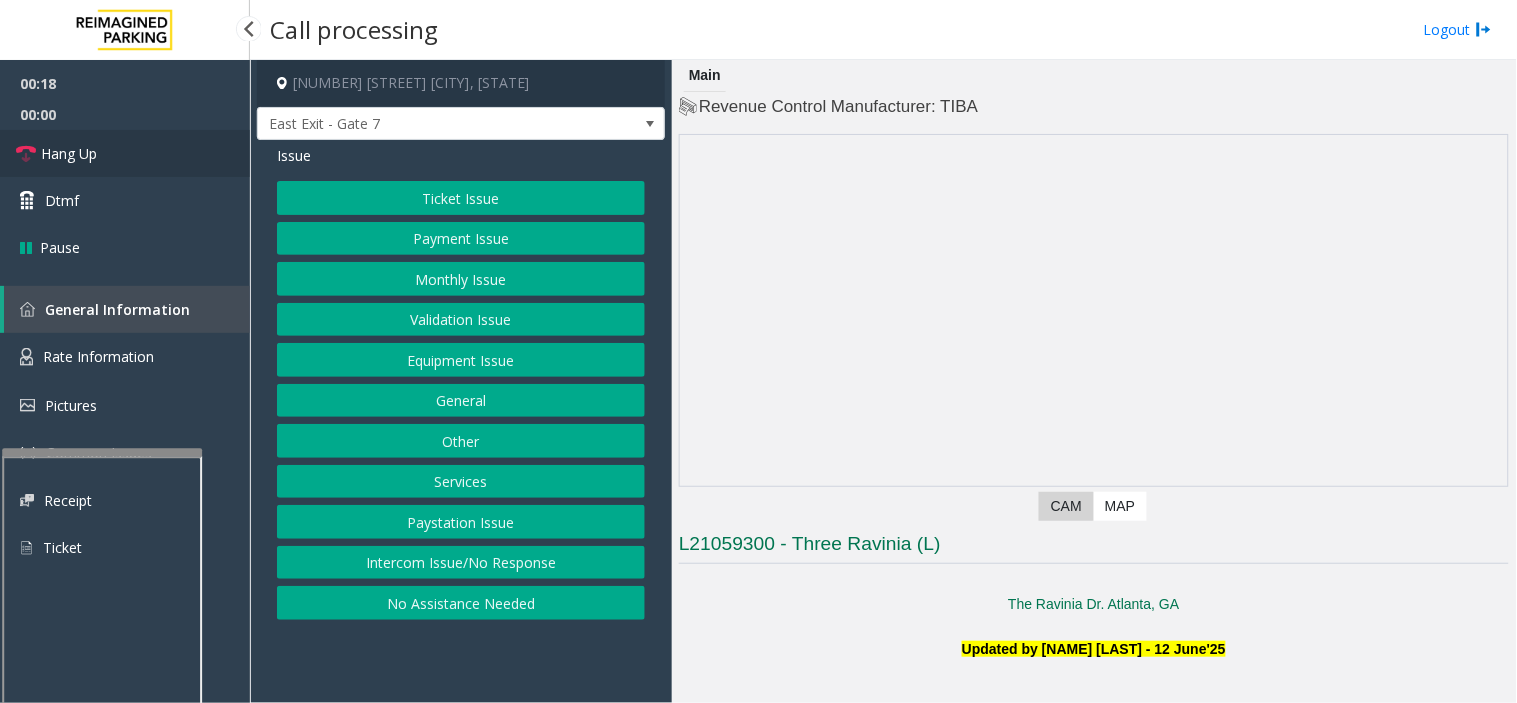 click on "Hang Up" at bounding box center [125, 153] 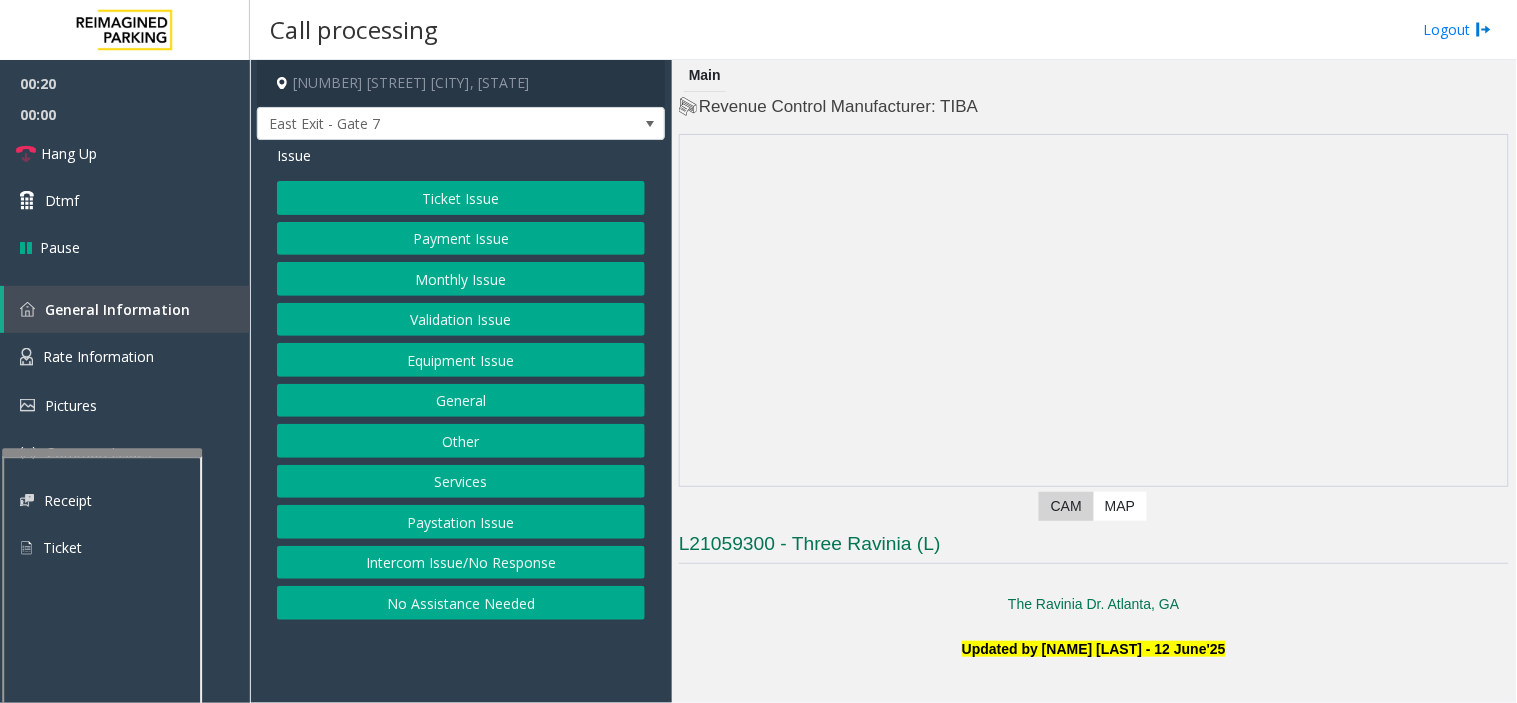 click on "Intercom Issue/No Response" 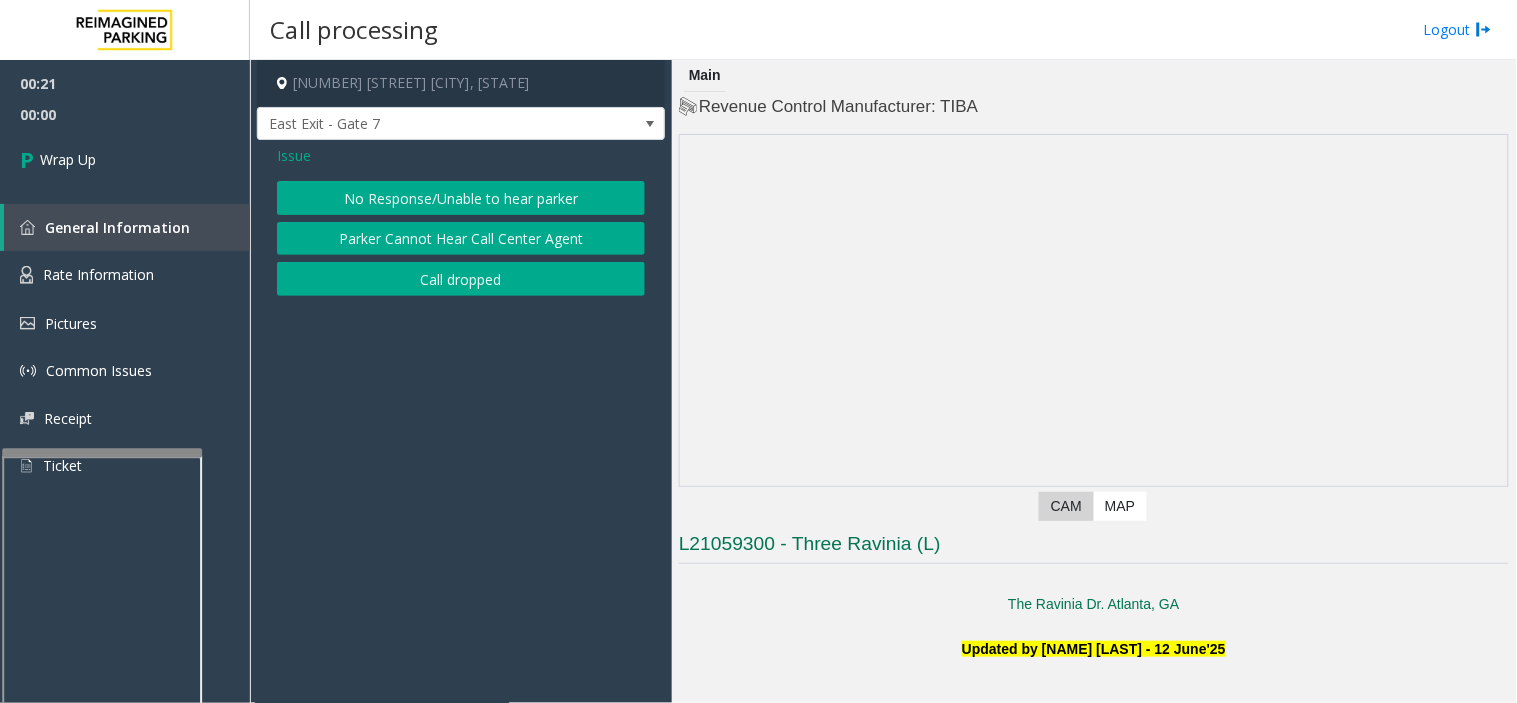 click on "No Response/Unable to hear parker" 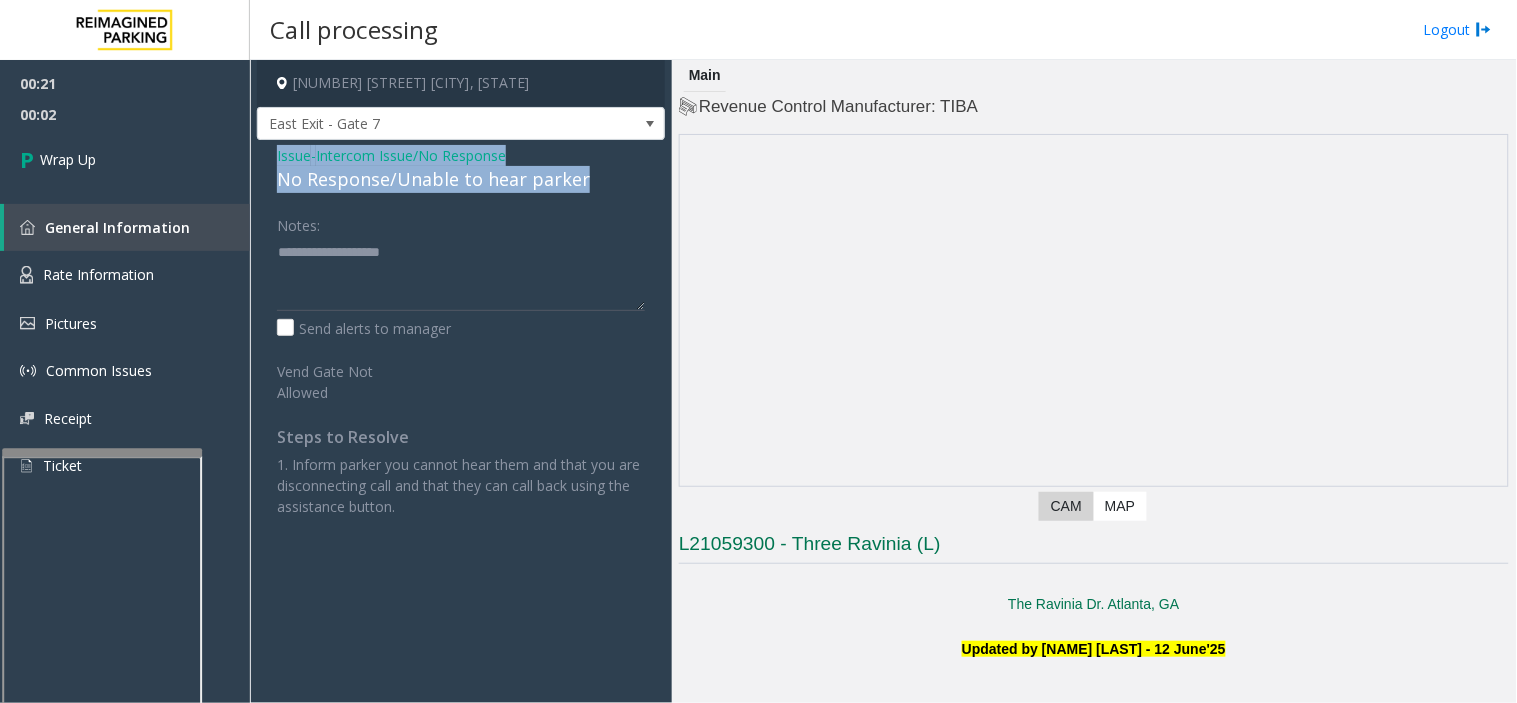 drag, startPoint x: 262, startPoint y: 156, endPoint x: 585, endPoint y: 186, distance: 324.3902 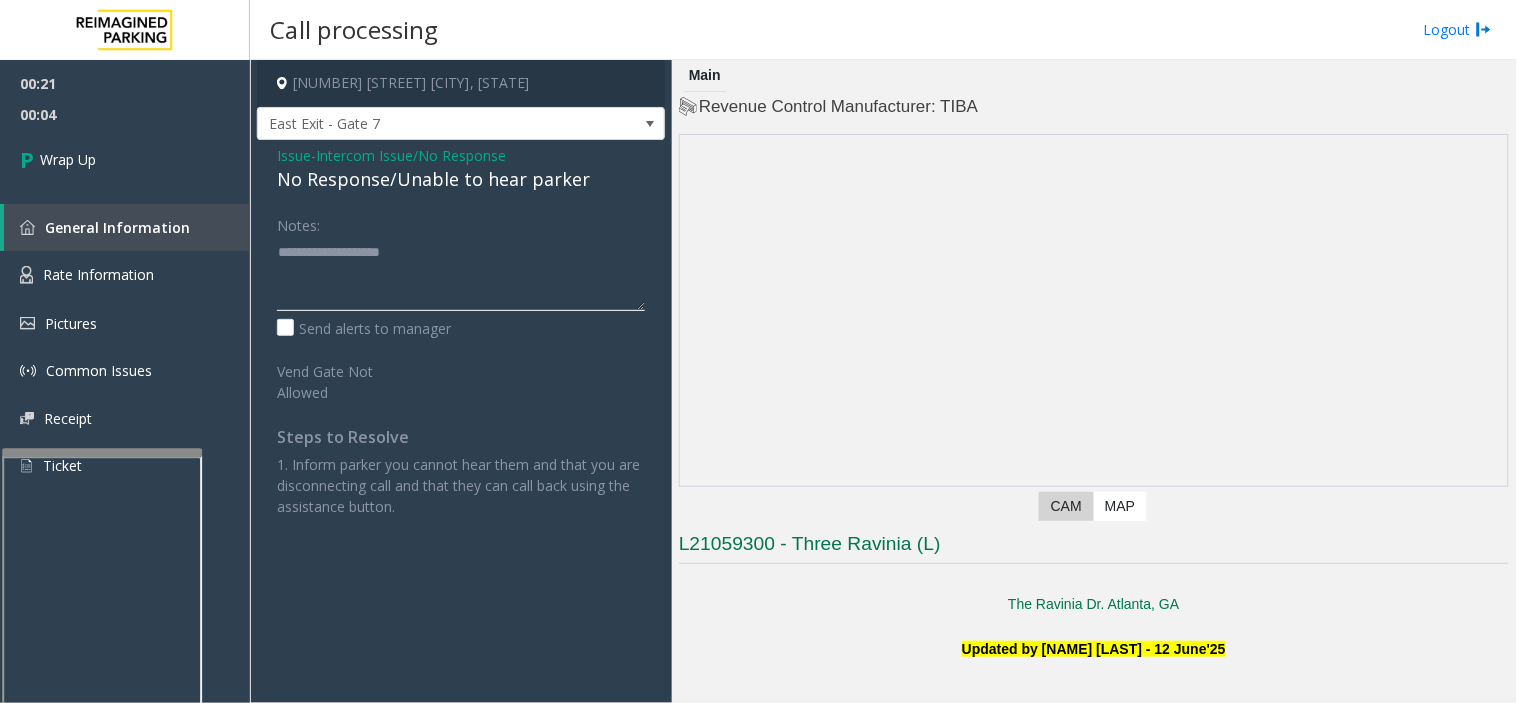 click 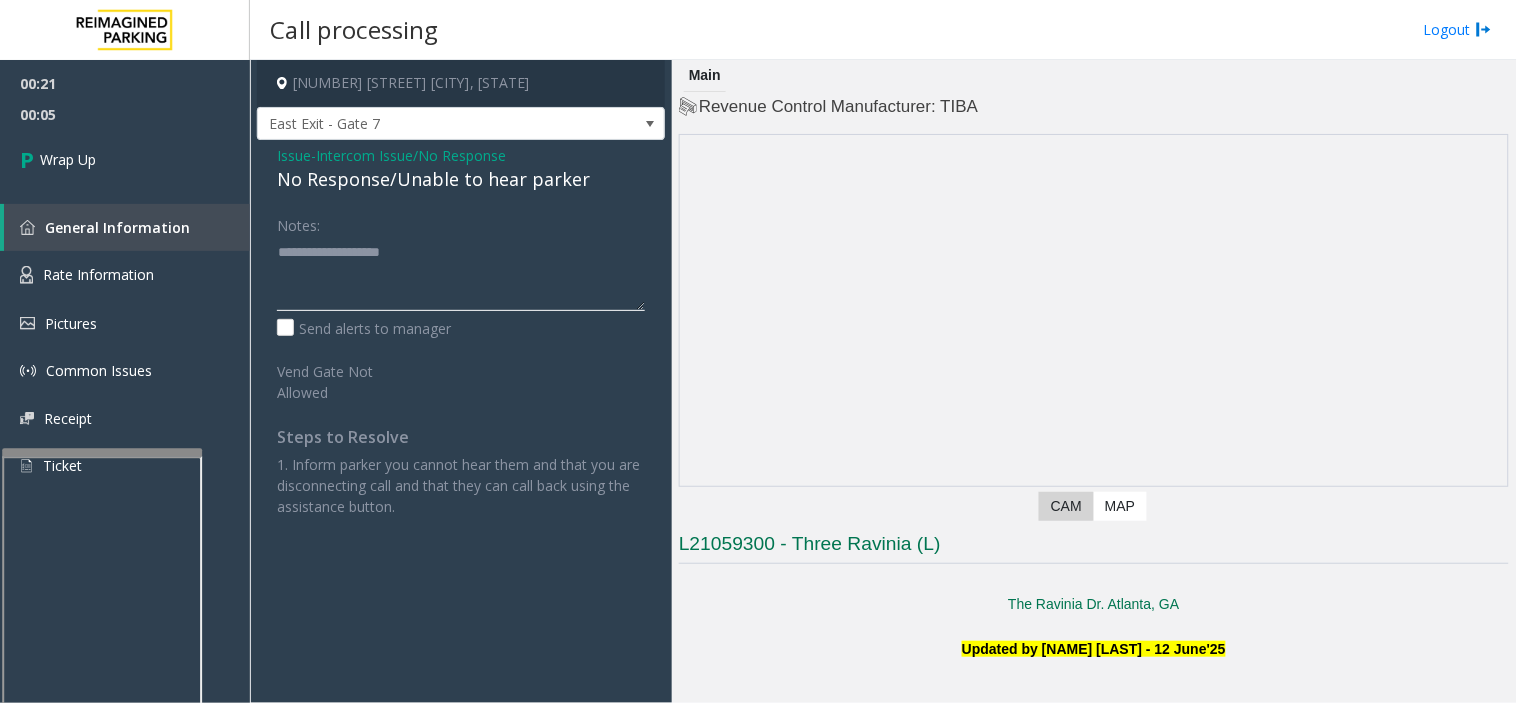 paste on "**********" 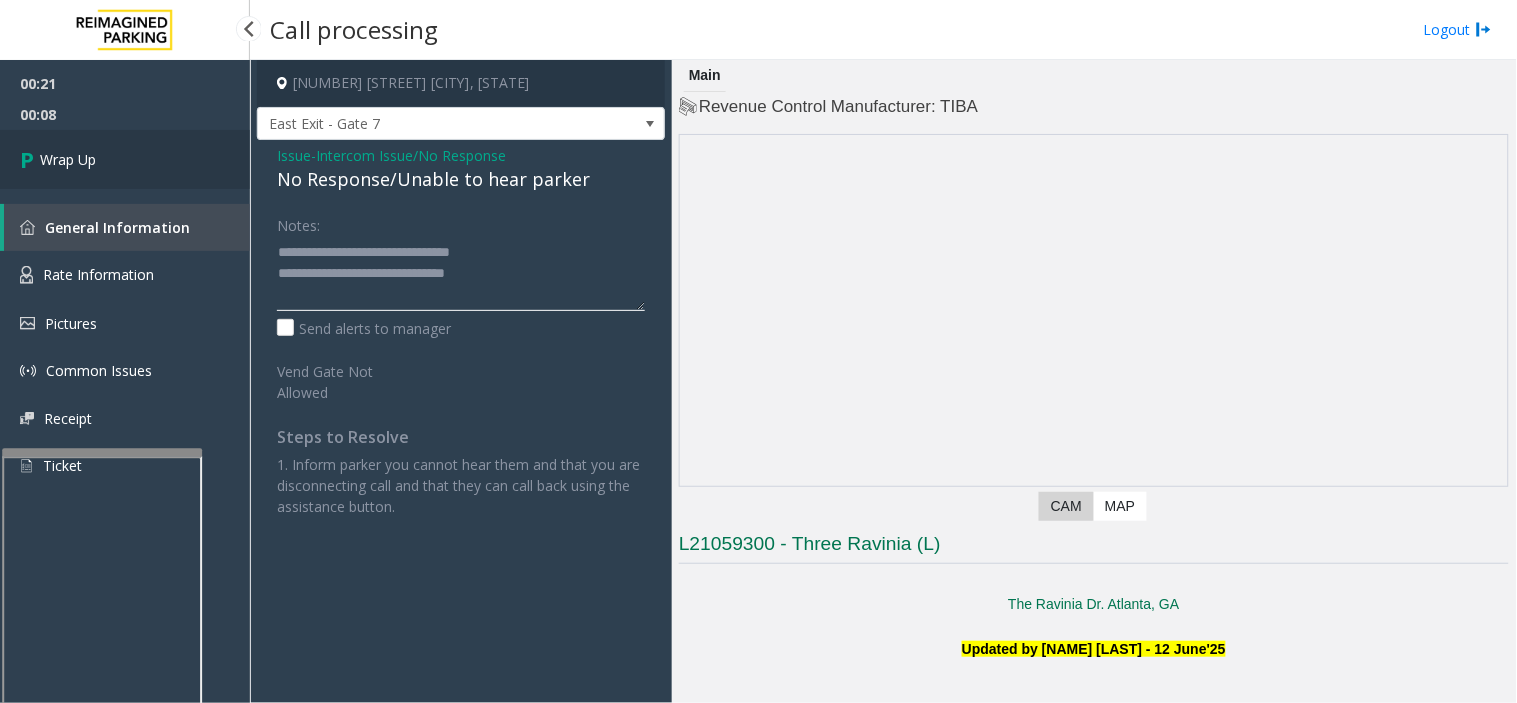 type on "**********" 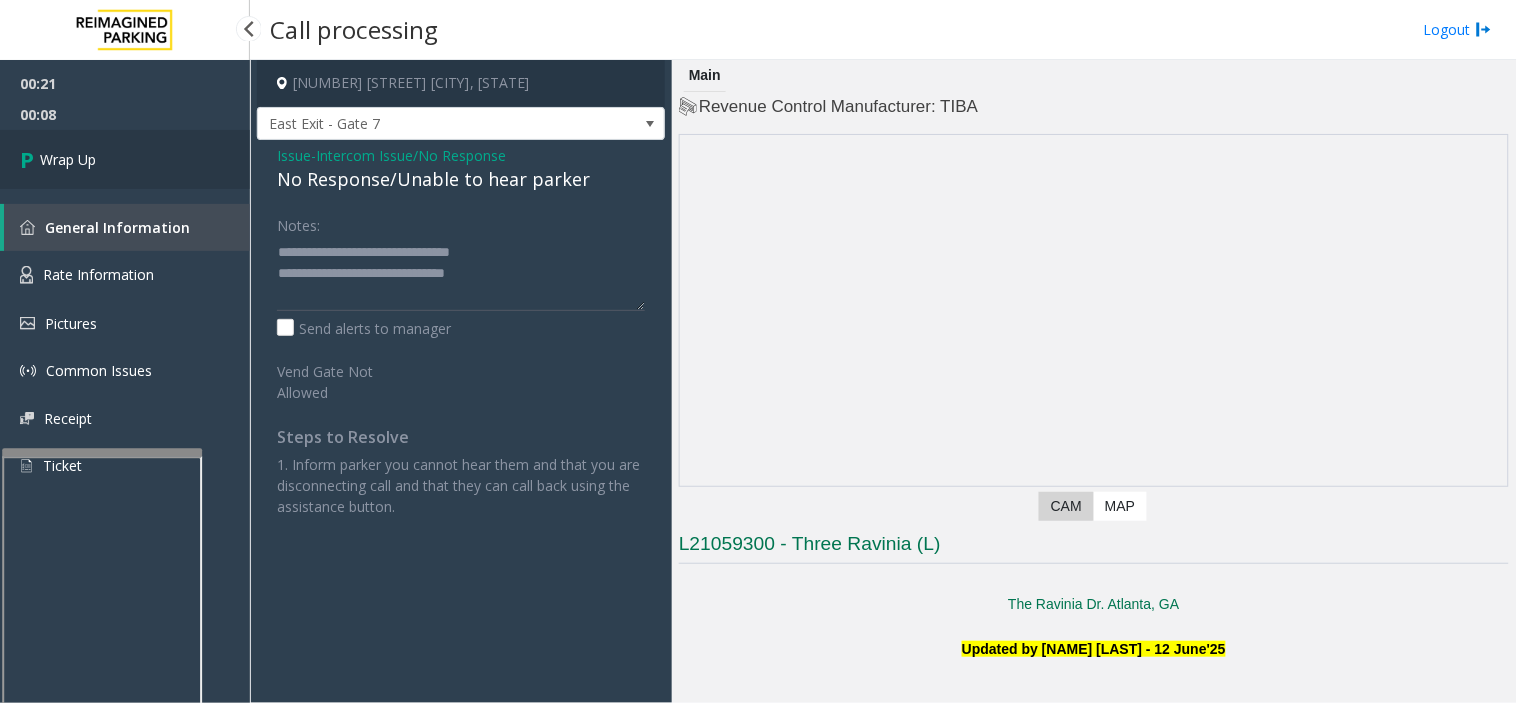click on "Wrap Up" at bounding box center [125, 159] 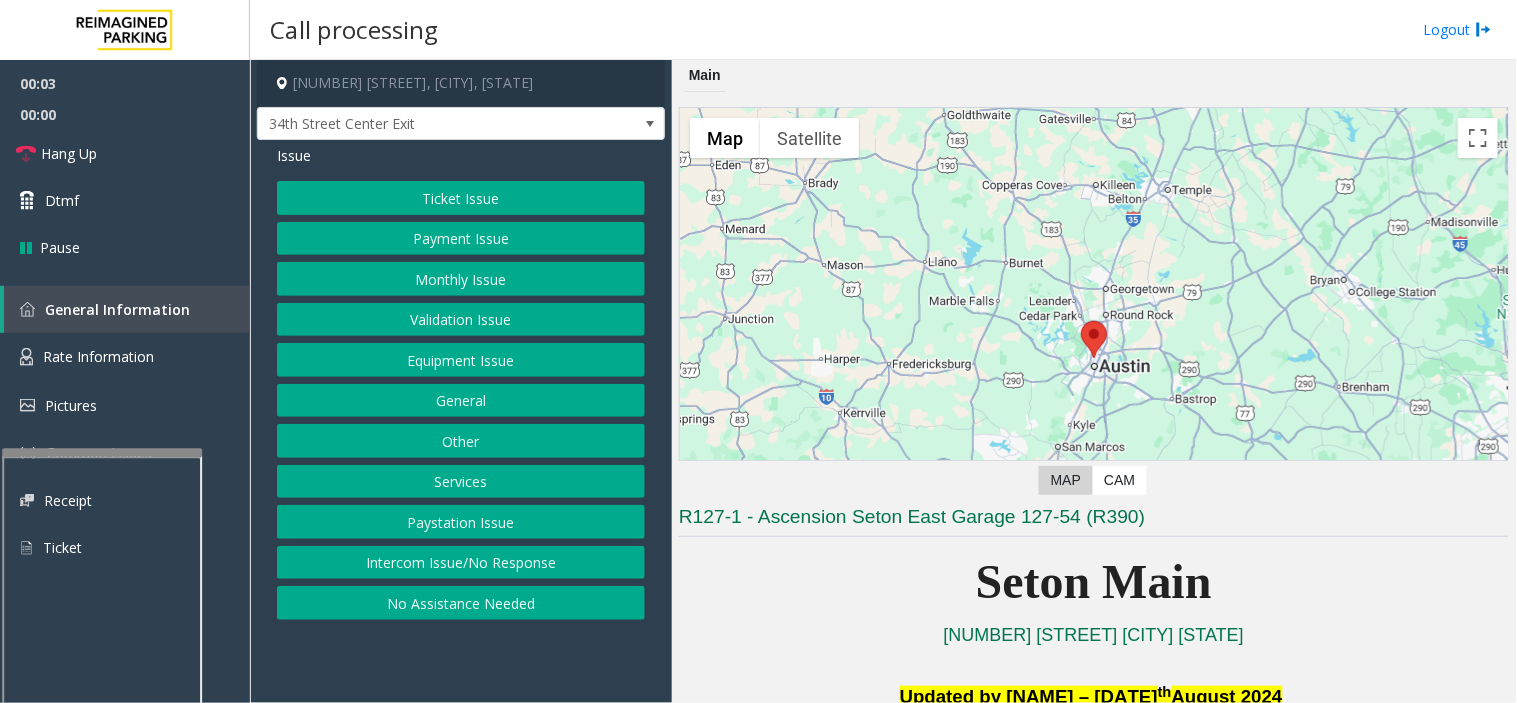 click on "Intercom Issue/No Response" 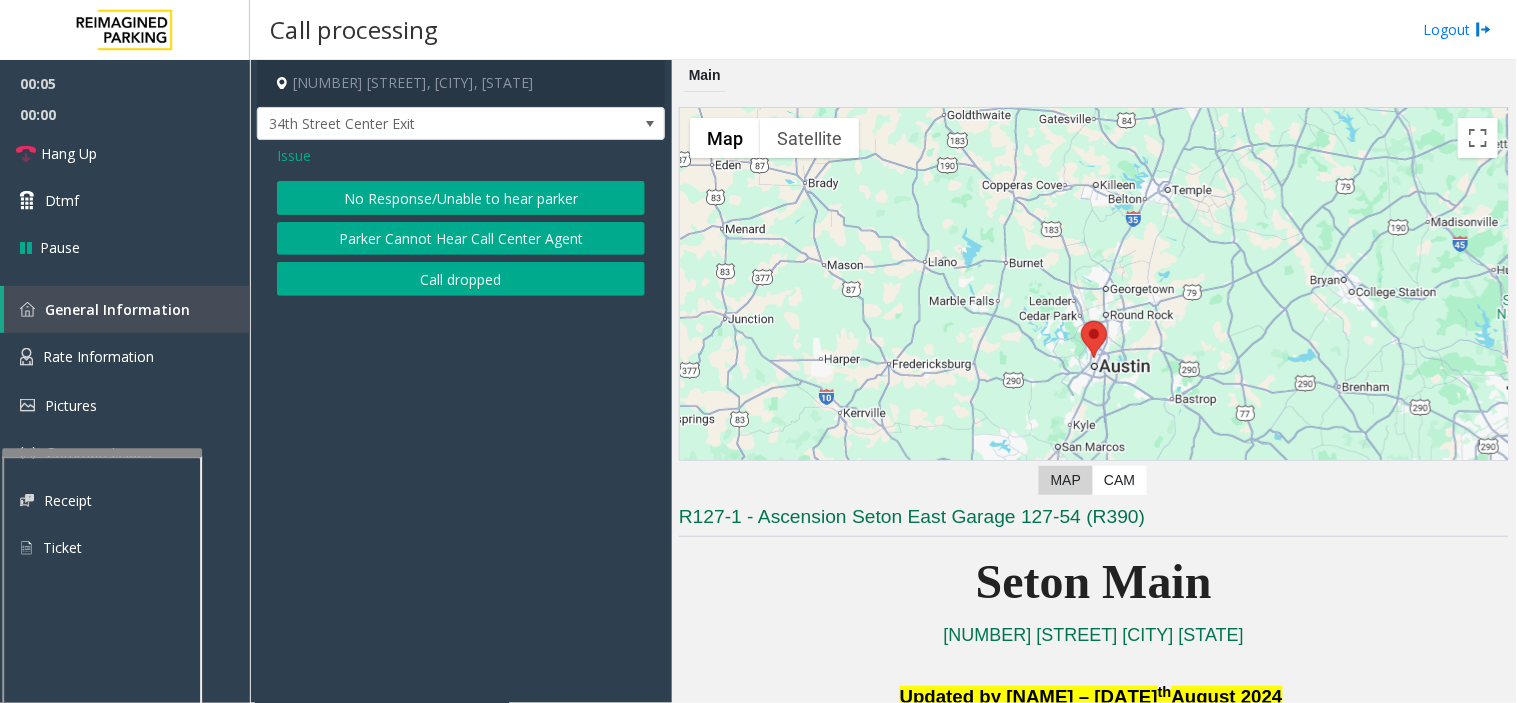 click on "No Response/Unable to hear parker" 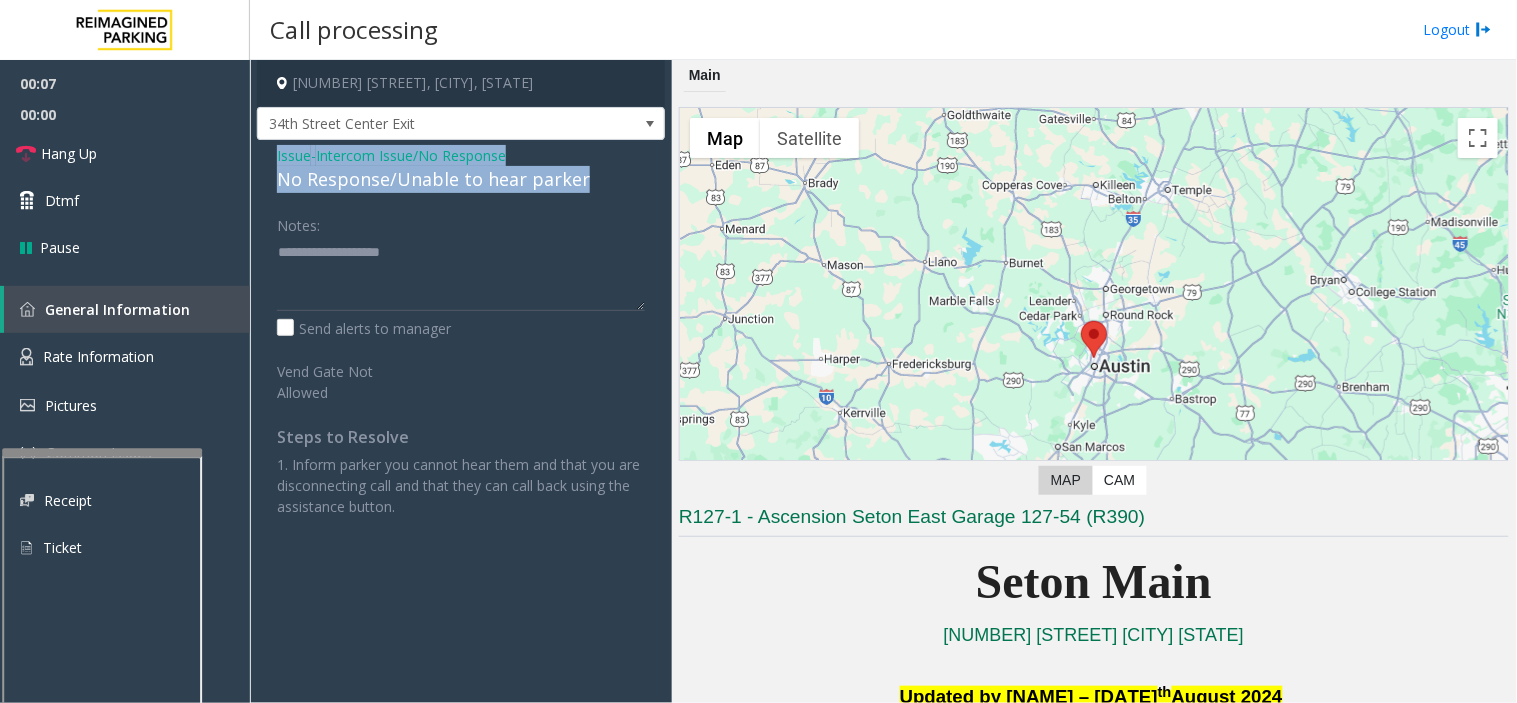 drag, startPoint x: 273, startPoint y: 147, endPoint x: 582, endPoint y: 172, distance: 310.00967 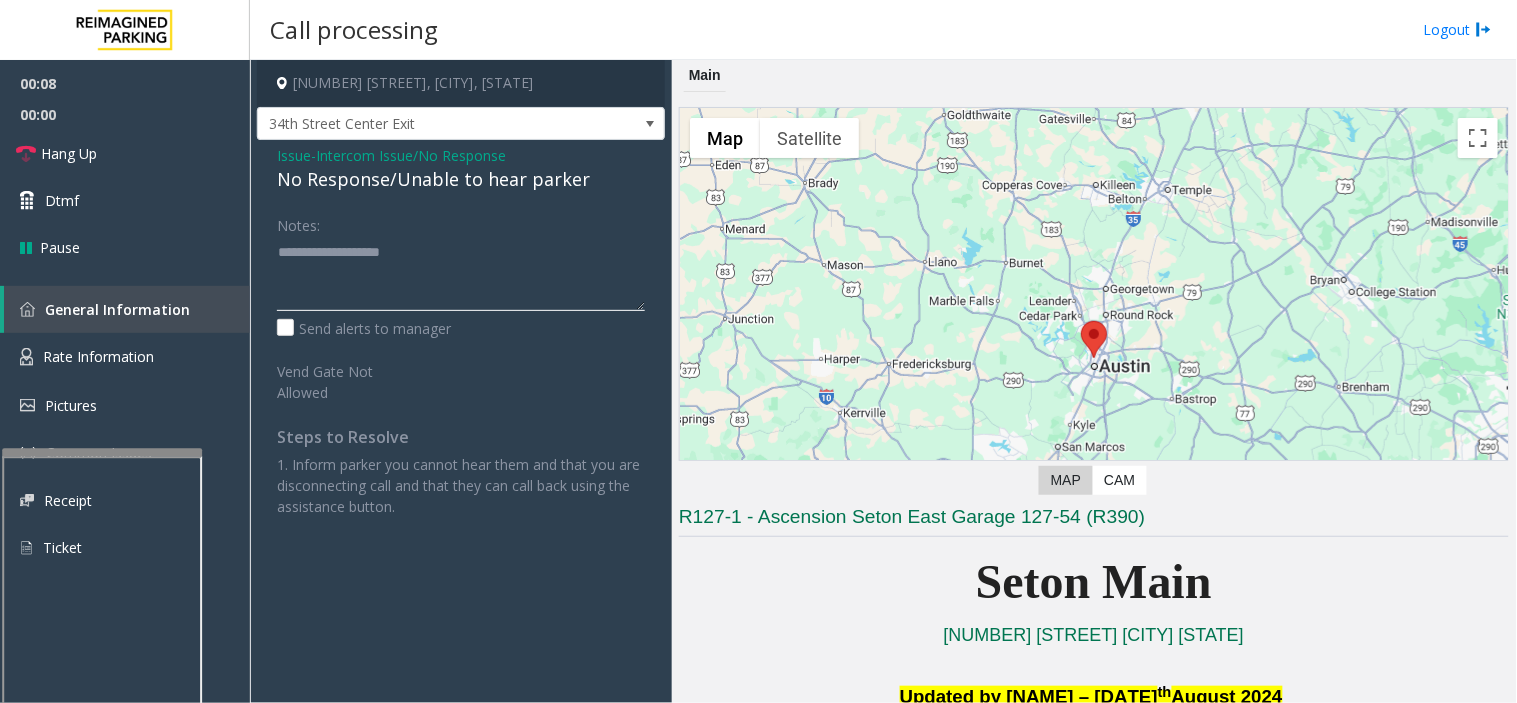 click 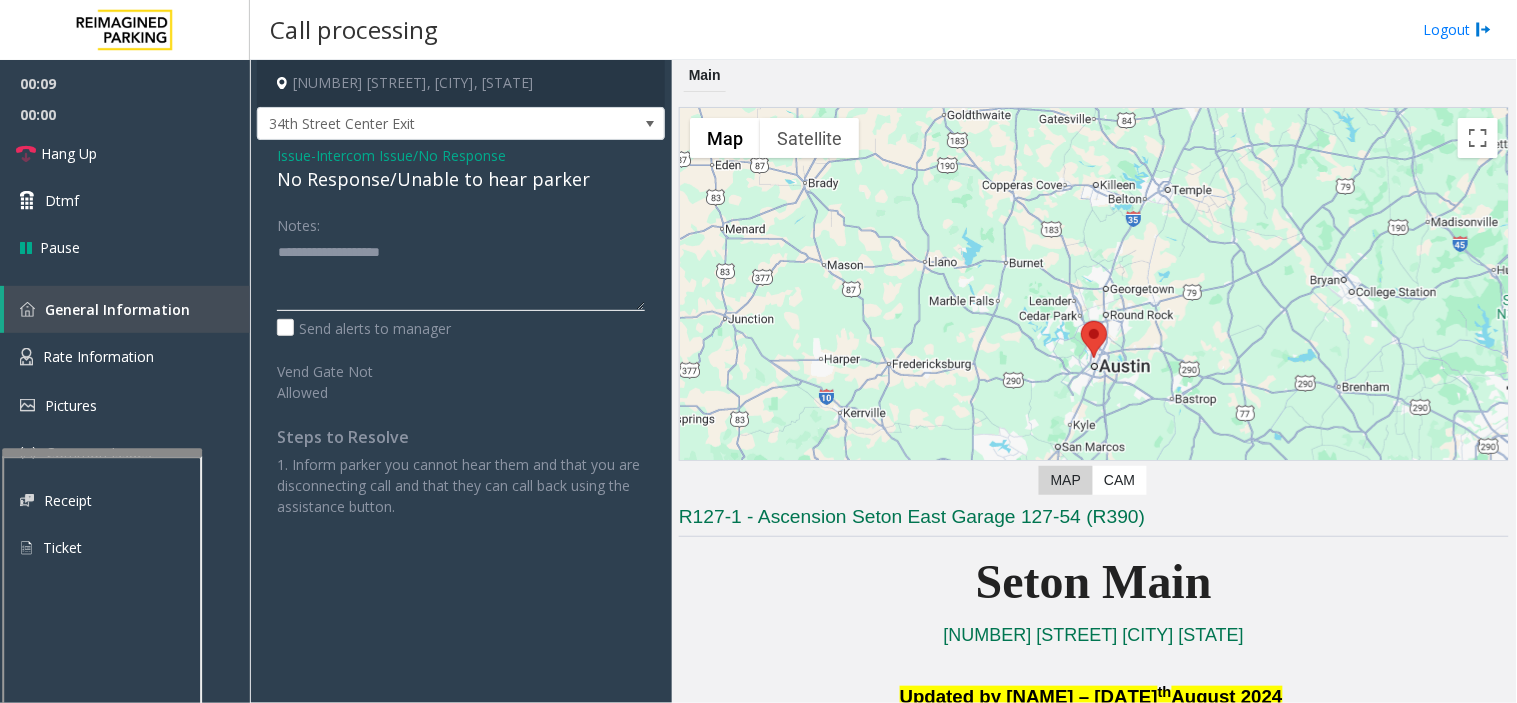 click 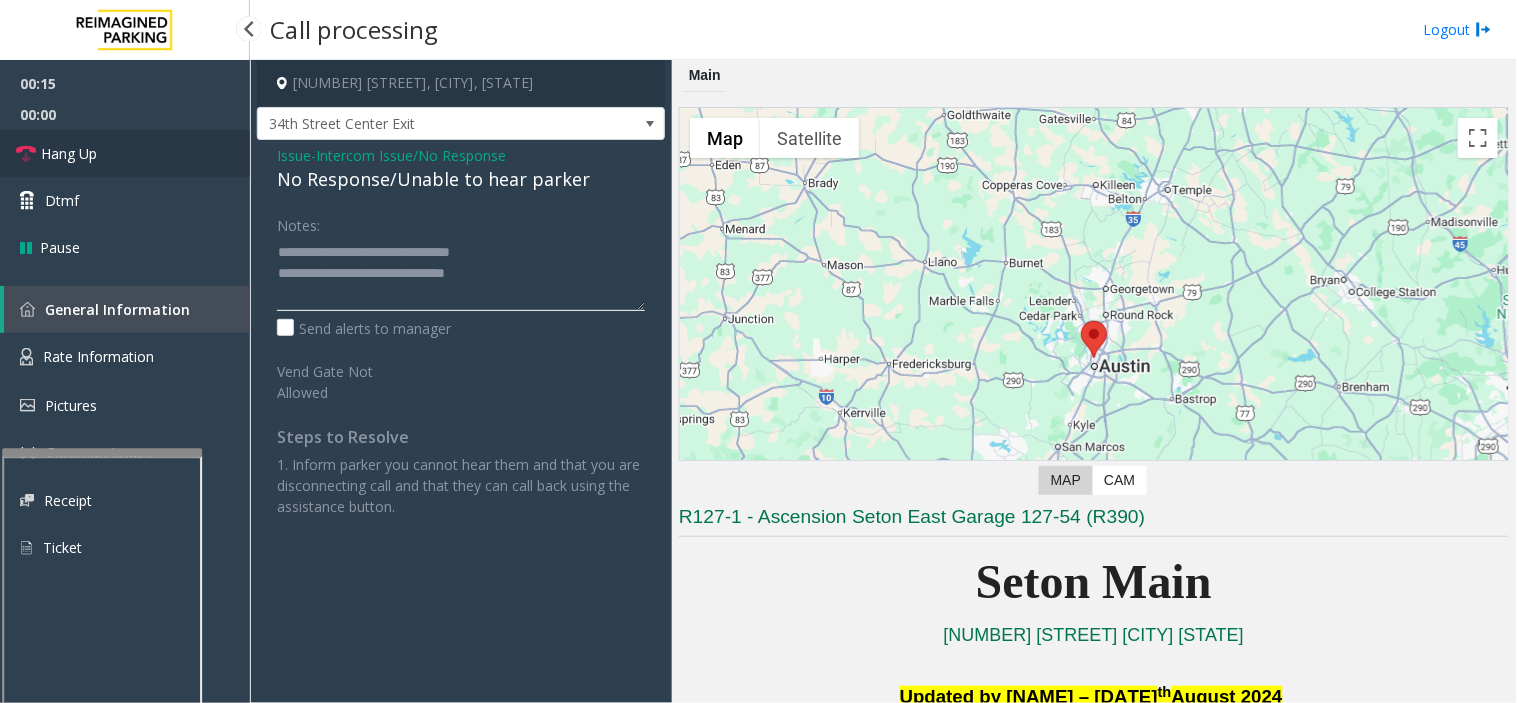 type on "**********" 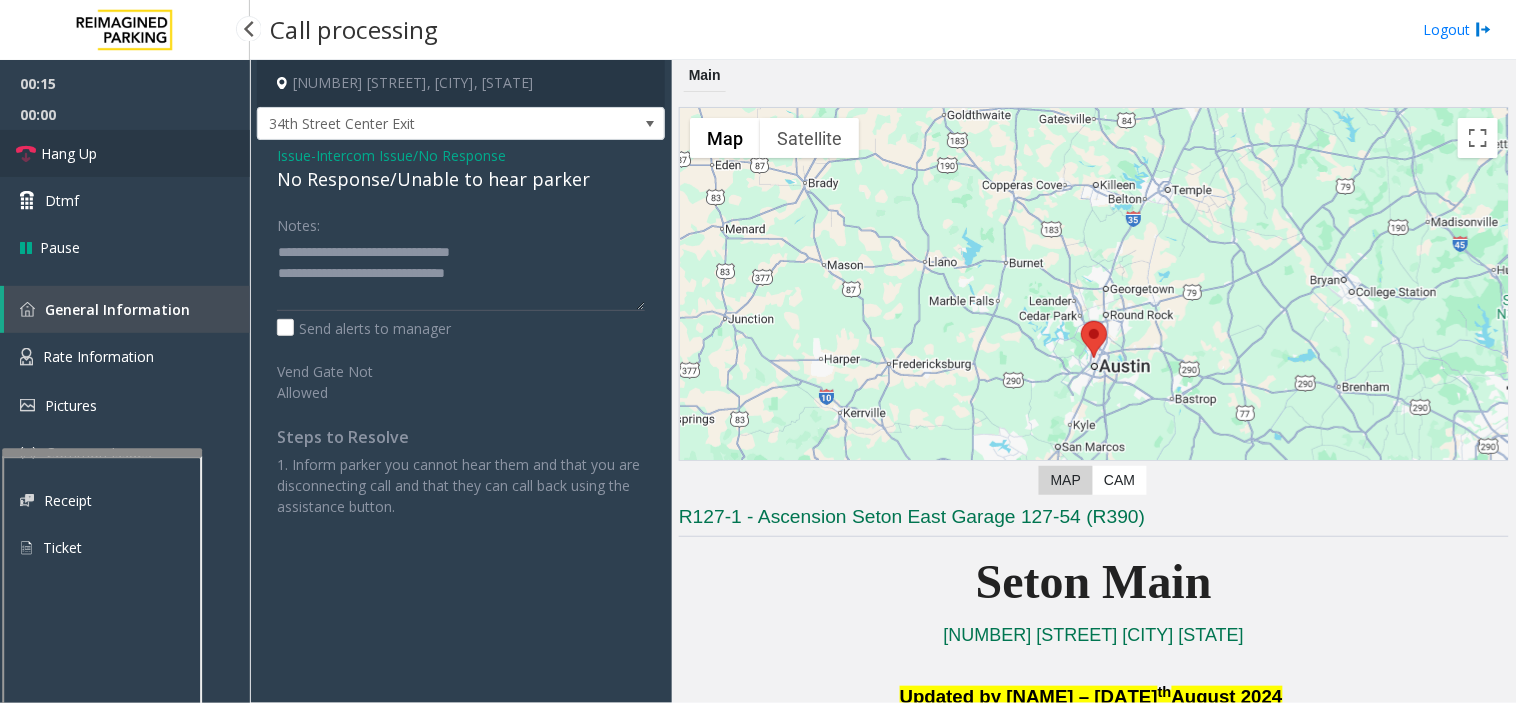 click on "Hang Up" at bounding box center (125, 153) 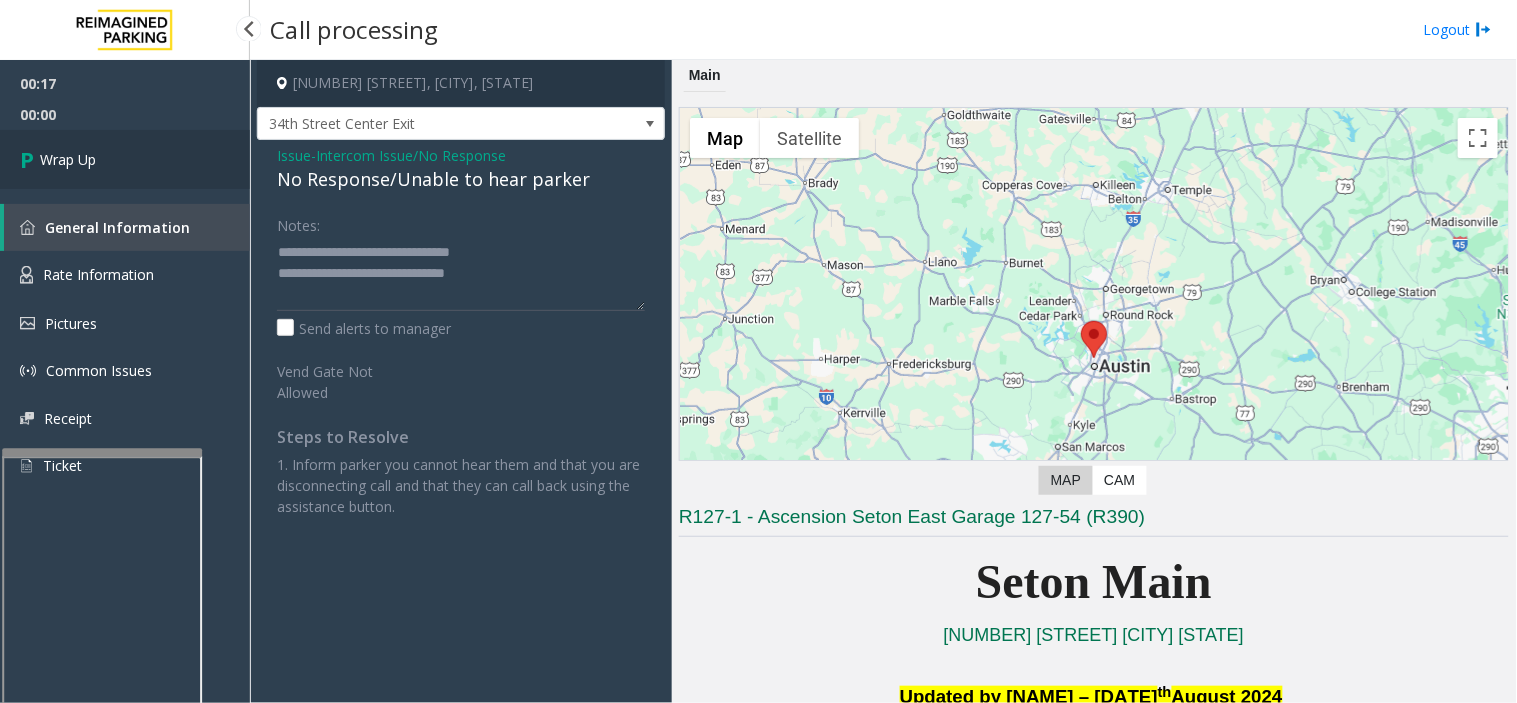 click on "Wrap Up" at bounding box center (125, 159) 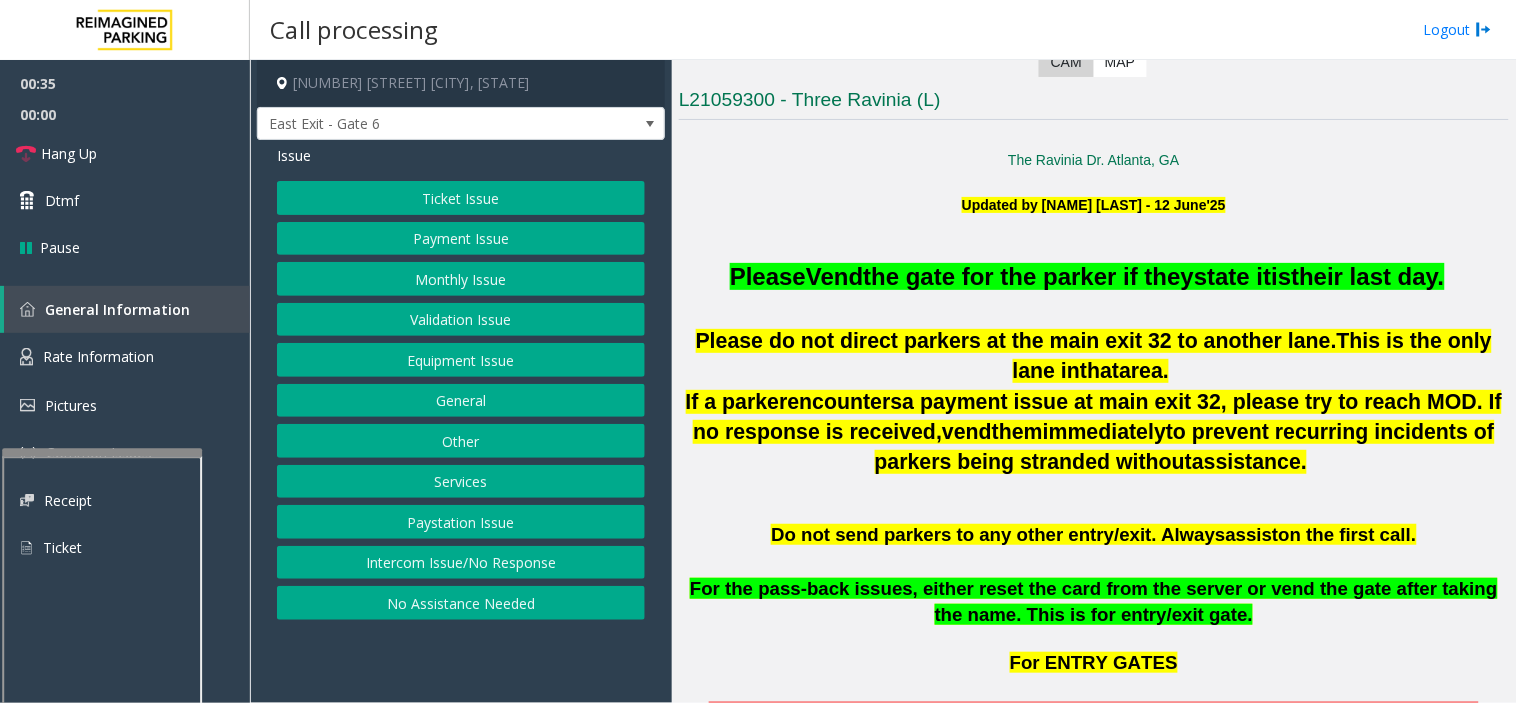 scroll, scrollTop: 555, scrollLeft: 0, axis: vertical 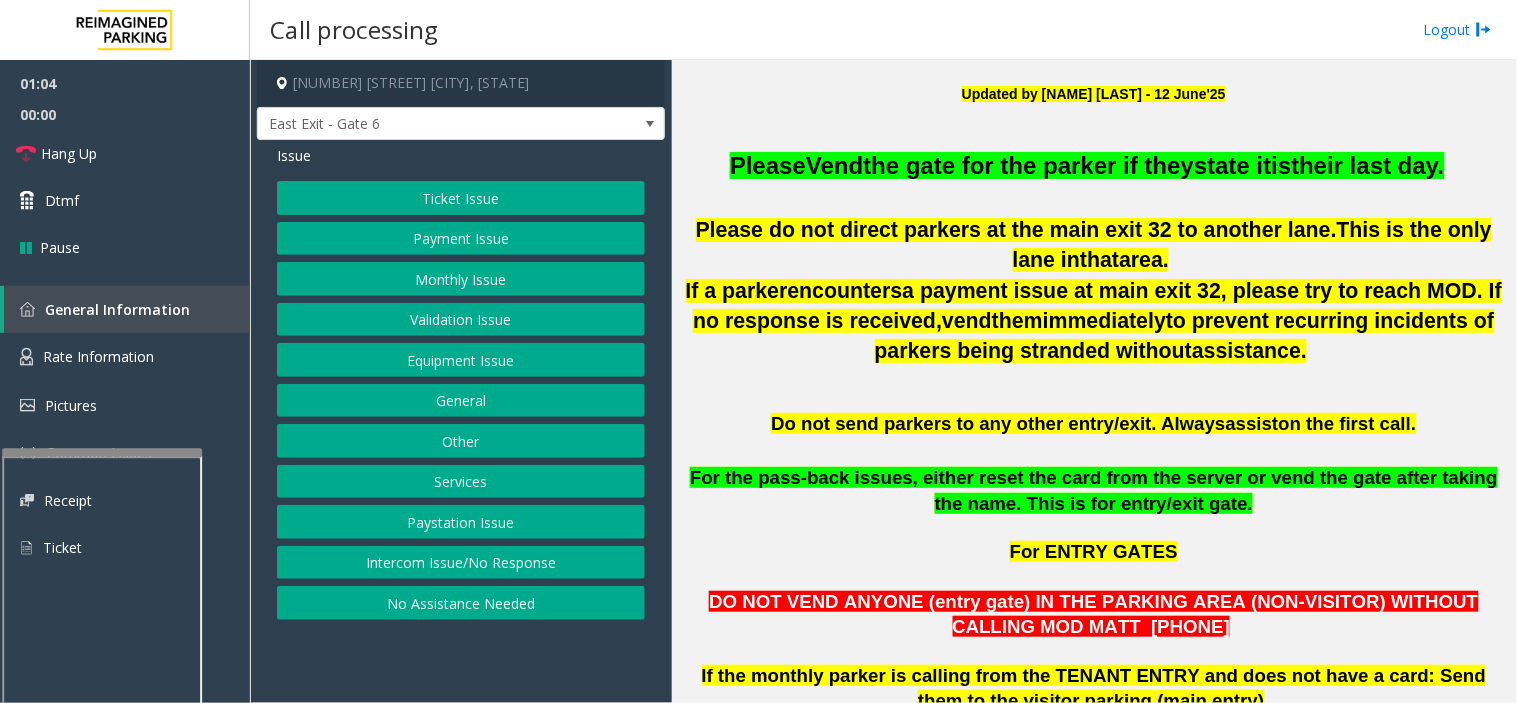 click on "Services" 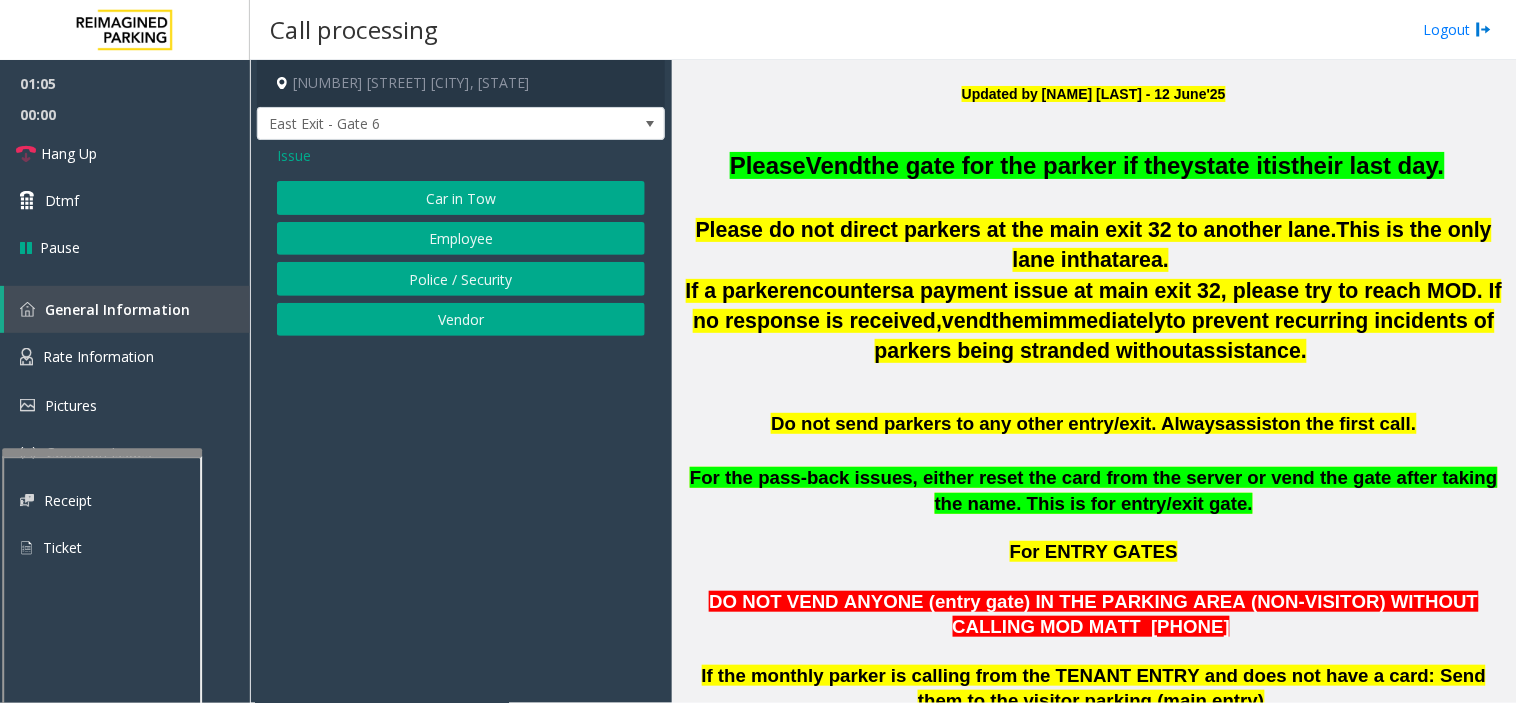 click on "Employee" 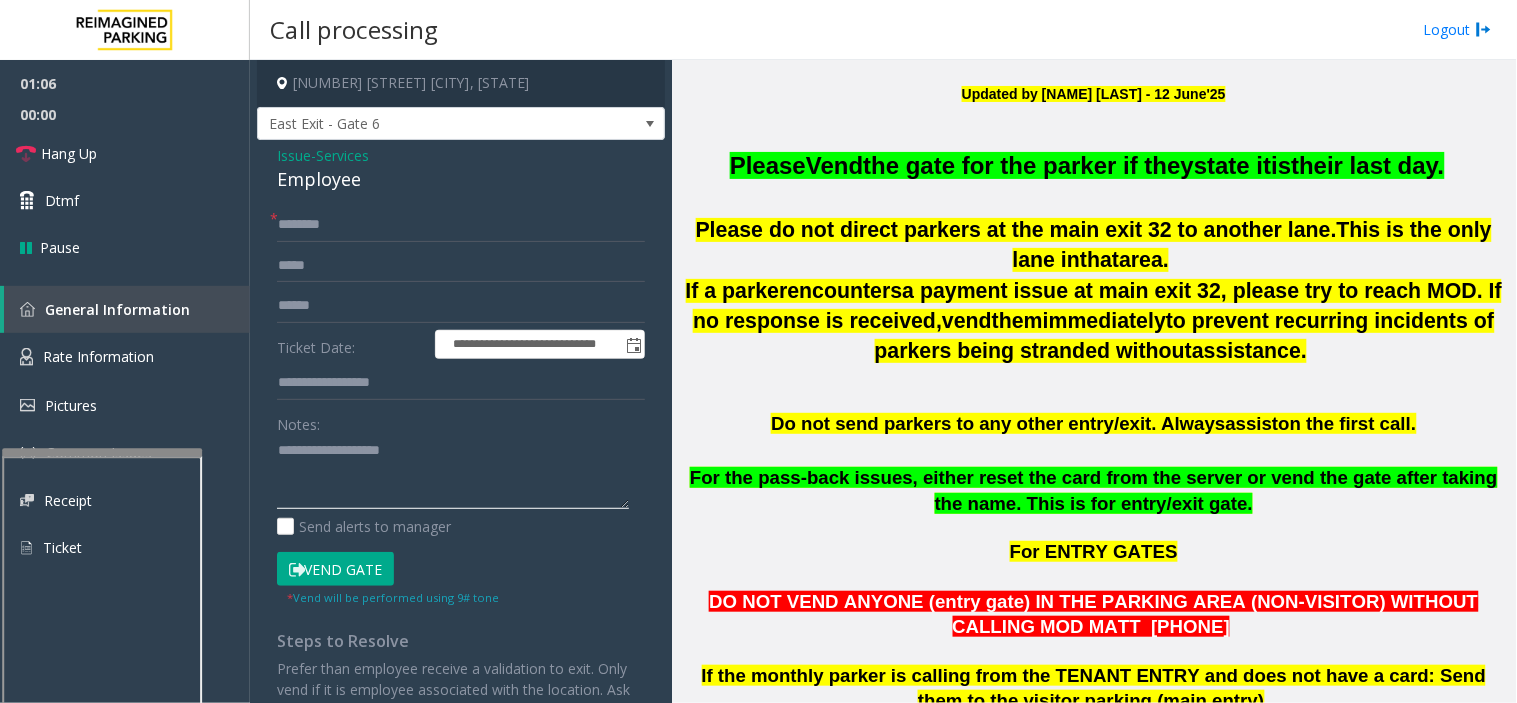 click 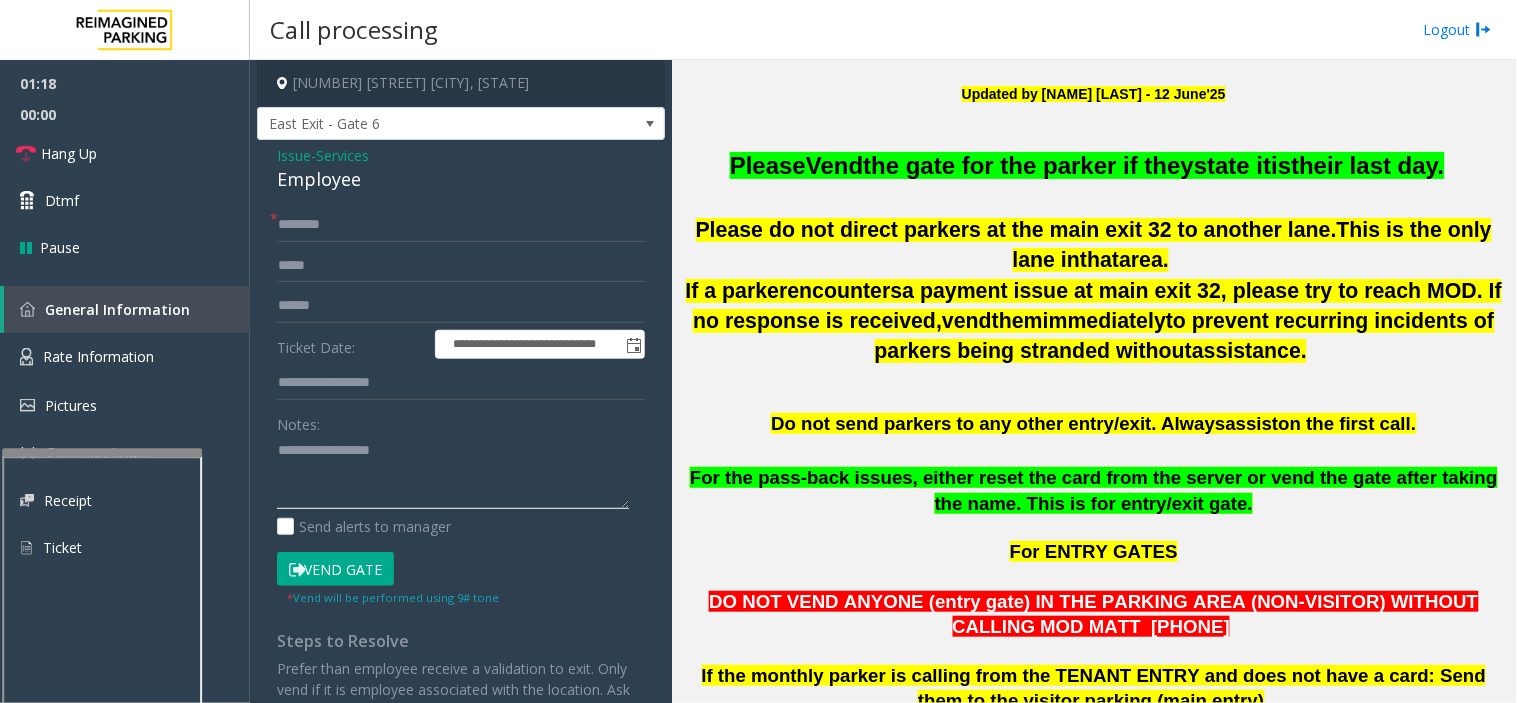 type on "**********" 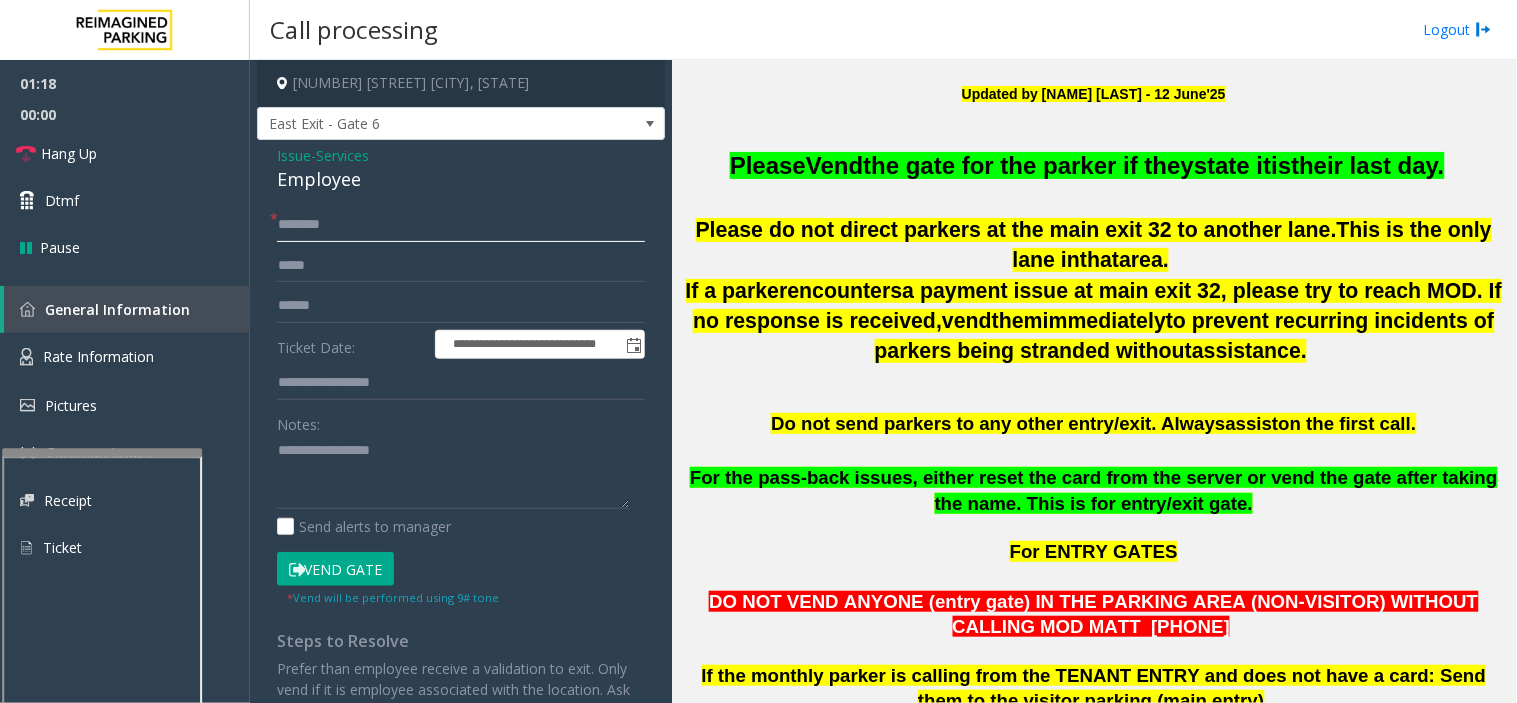 click 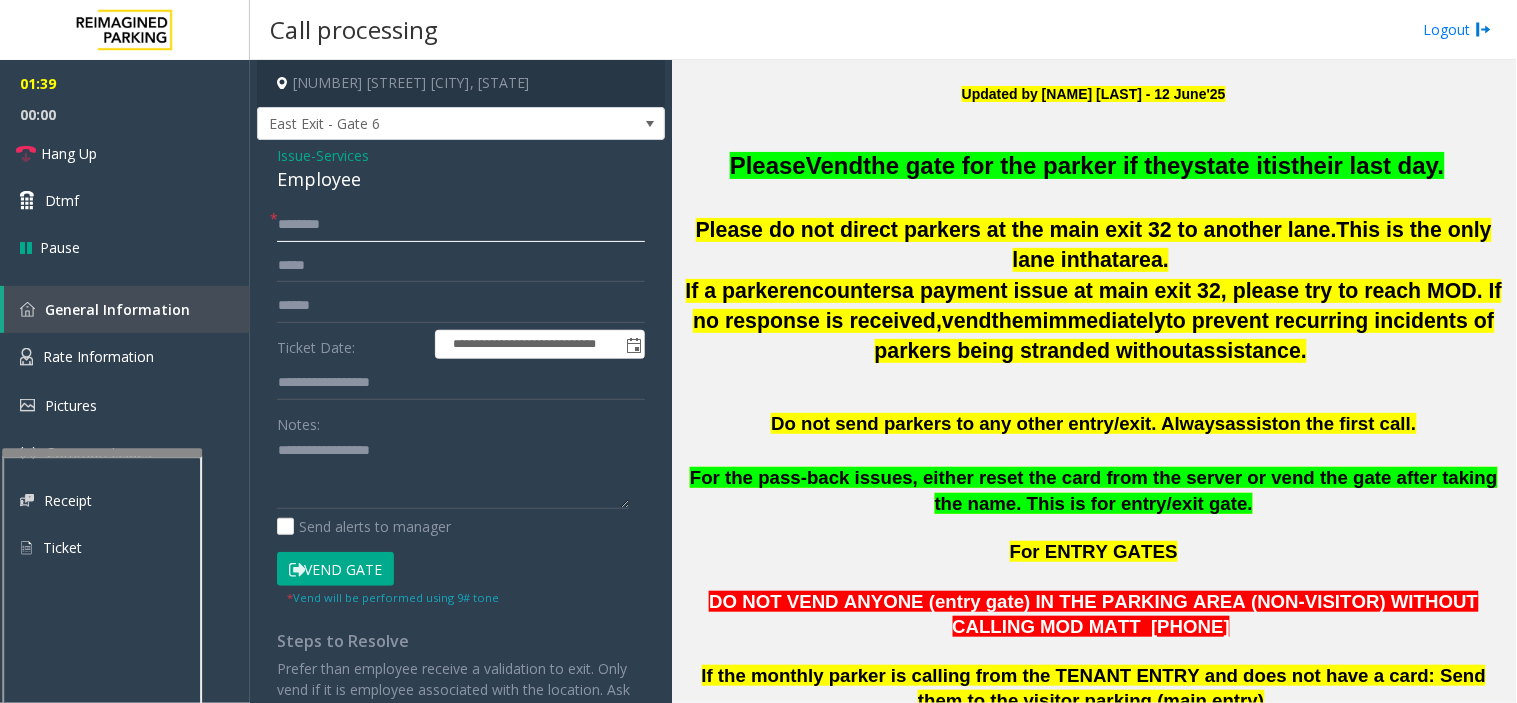 type on "********" 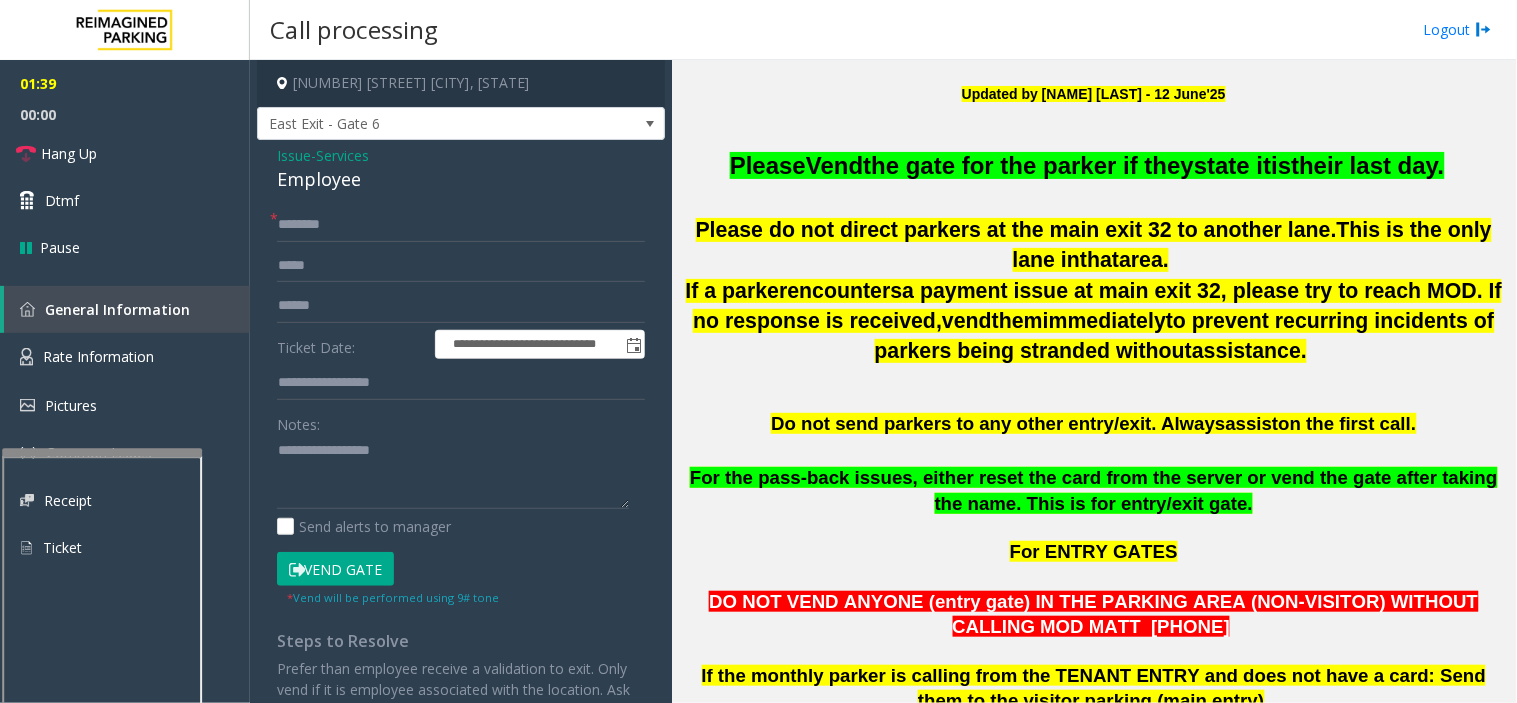 click on "Vend Gate" 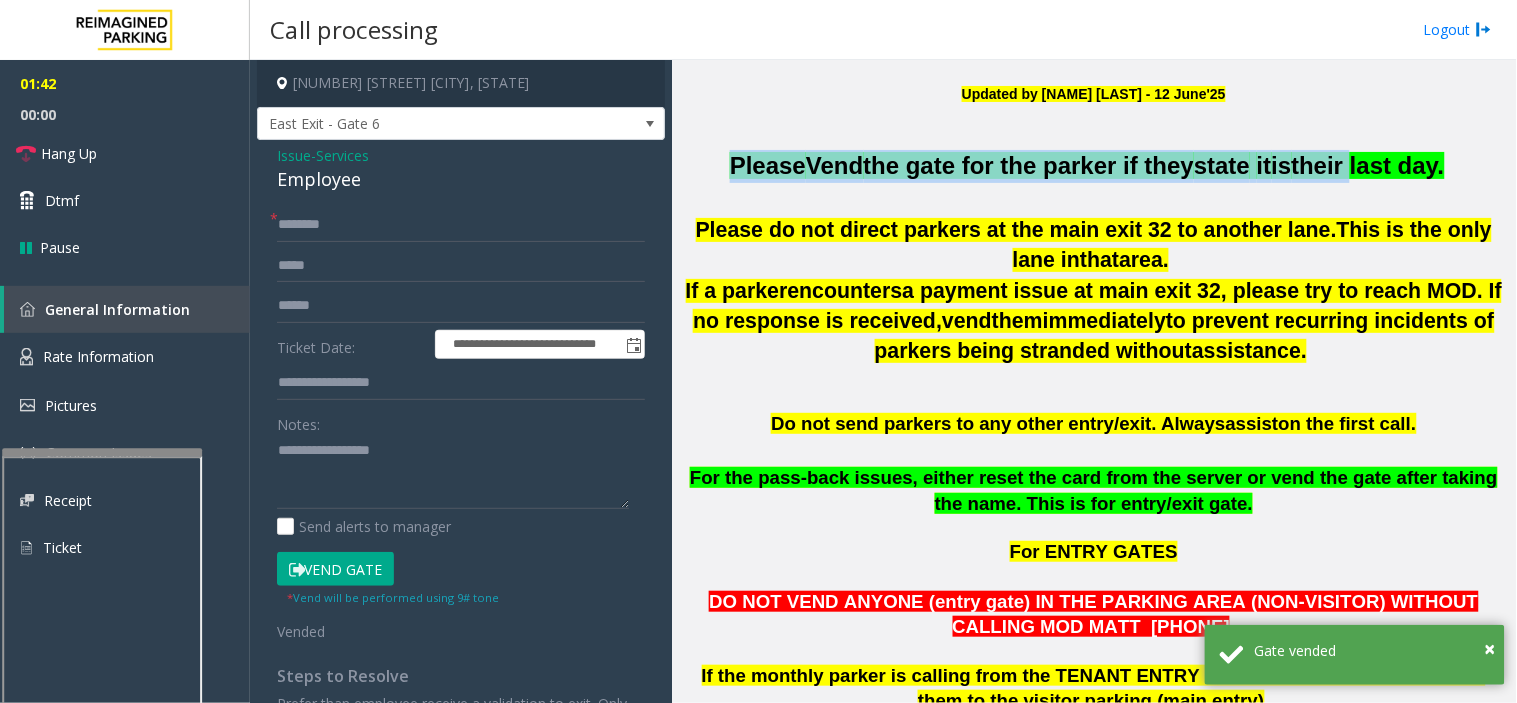 drag, startPoint x: 696, startPoint y: 155, endPoint x: 1347, endPoint y: 157, distance: 651.00305 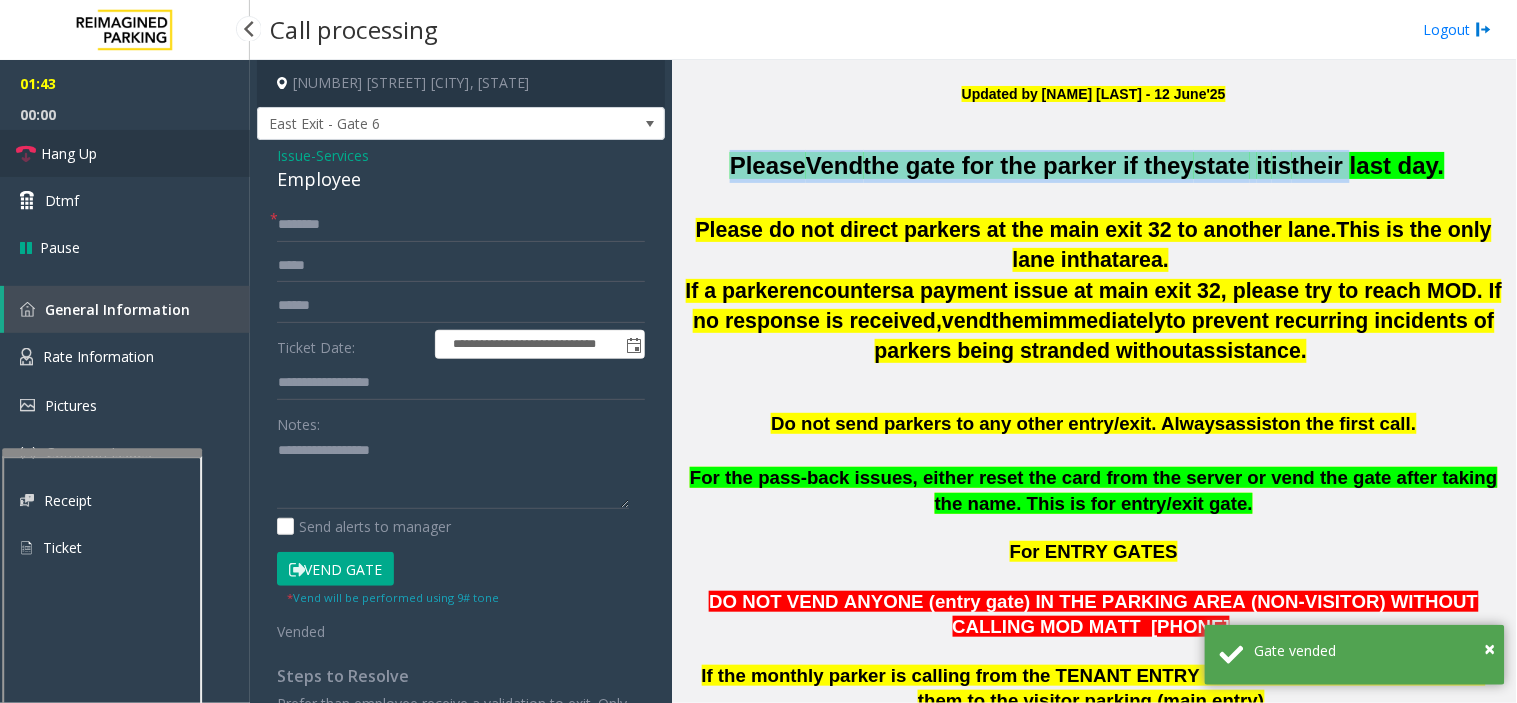 click on "Hang Up" at bounding box center (125, 153) 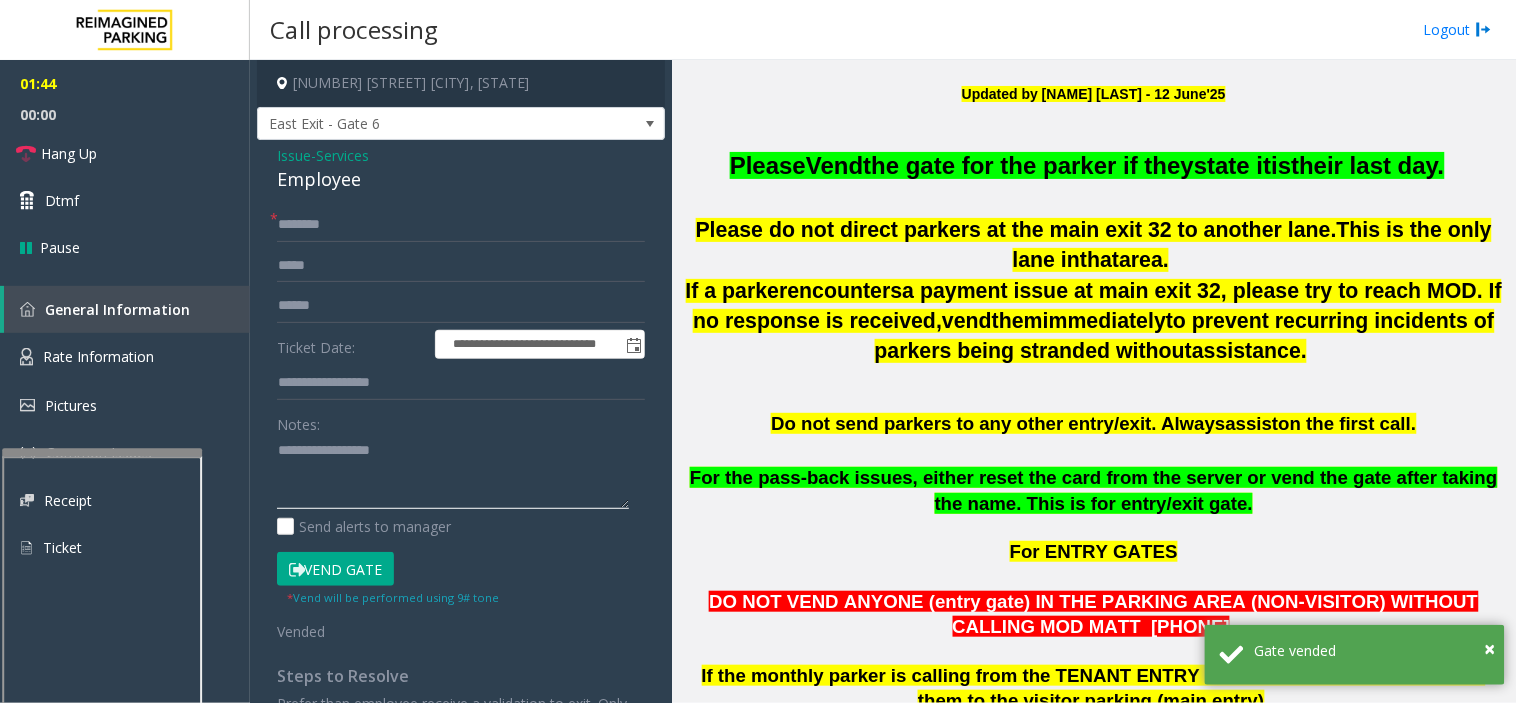 click 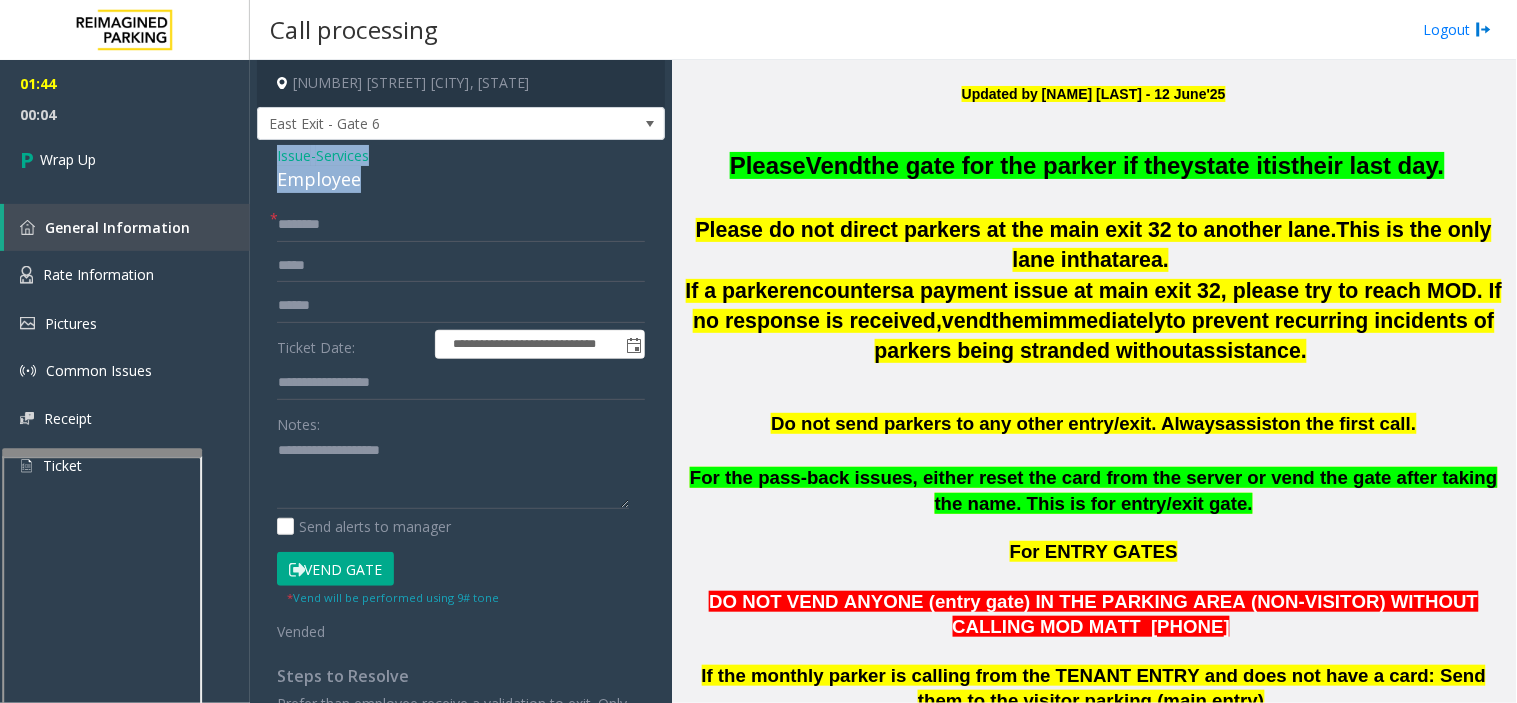 drag, startPoint x: 268, startPoint y: 151, endPoint x: 376, endPoint y: 167, distance: 109.17875 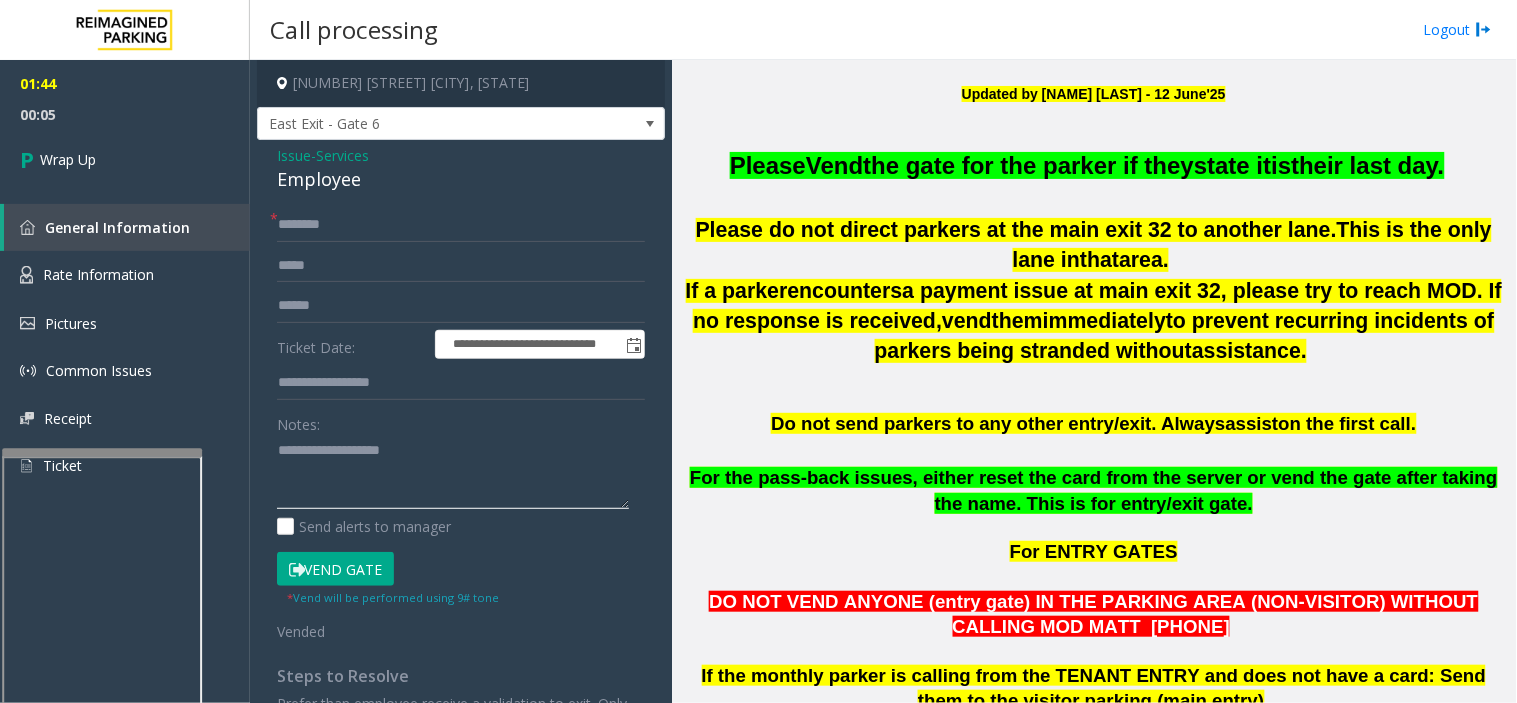 click 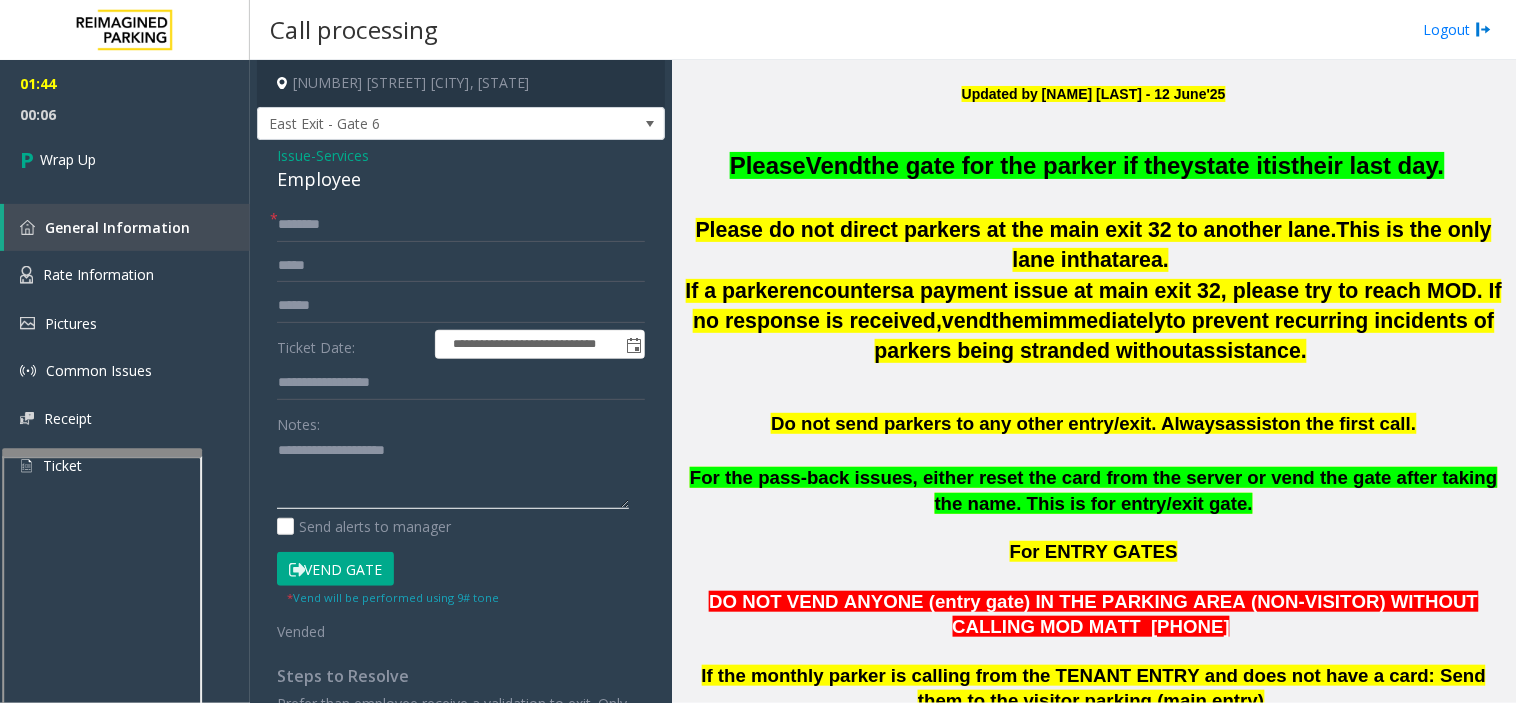 paste on "**********" 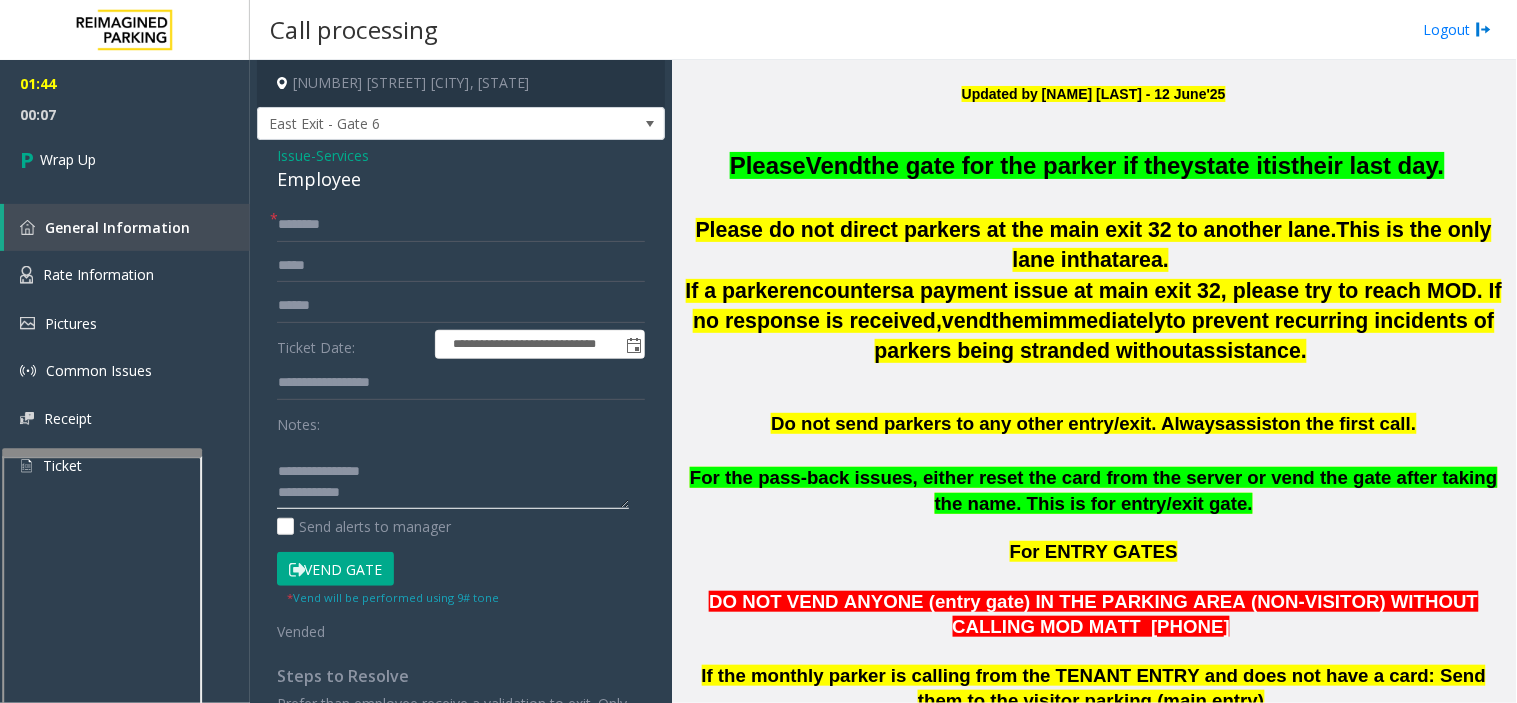 scroll, scrollTop: 55, scrollLeft: 0, axis: vertical 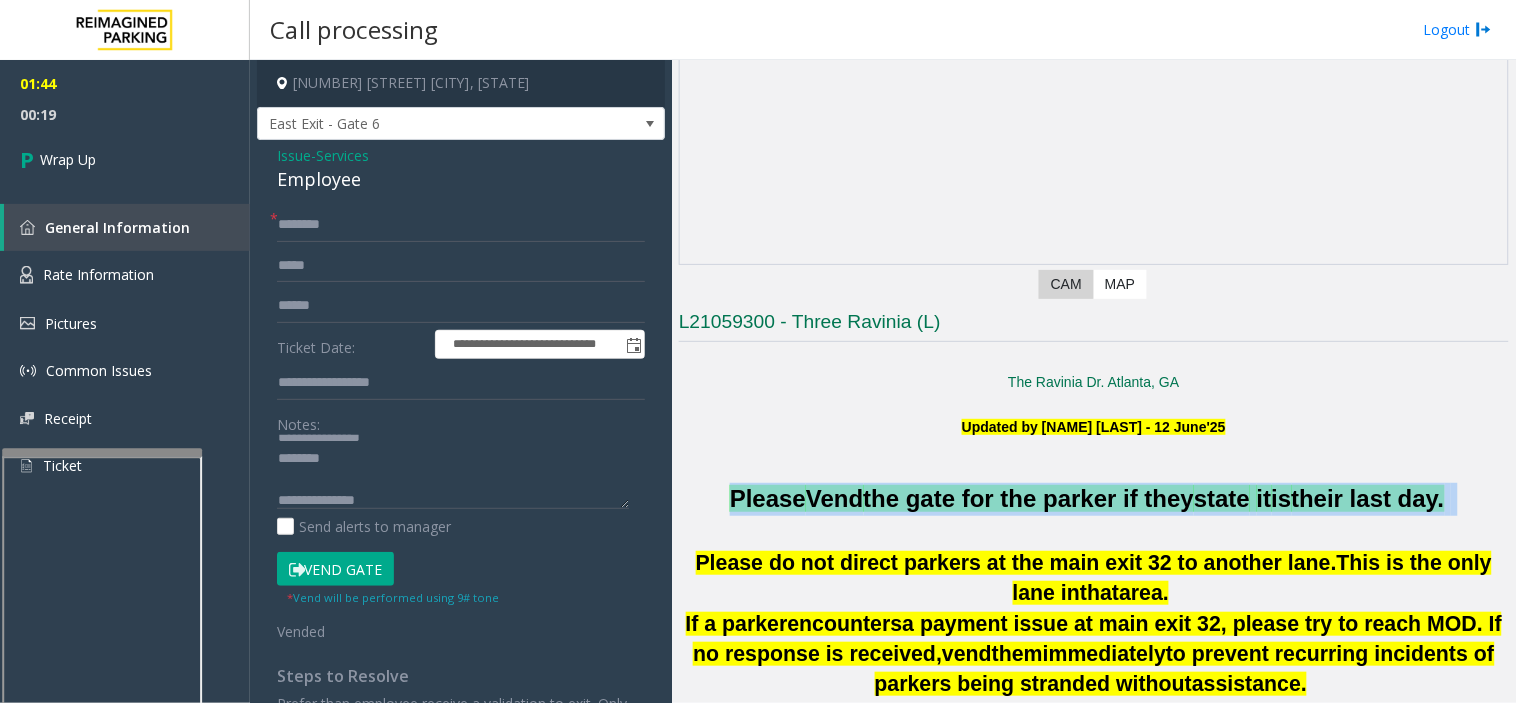 drag, startPoint x: 737, startPoint y: 504, endPoint x: 1498, endPoint y: 507, distance: 761.0059 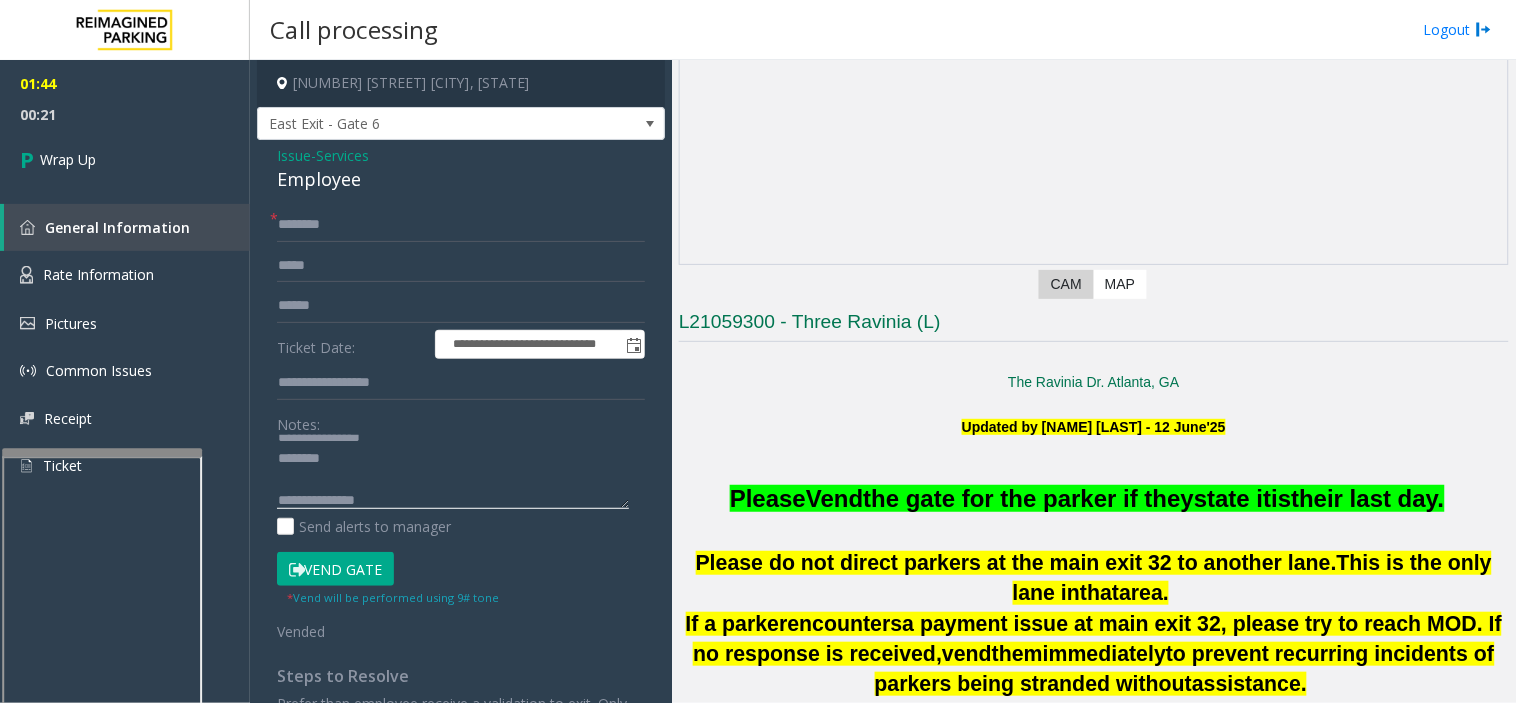 click 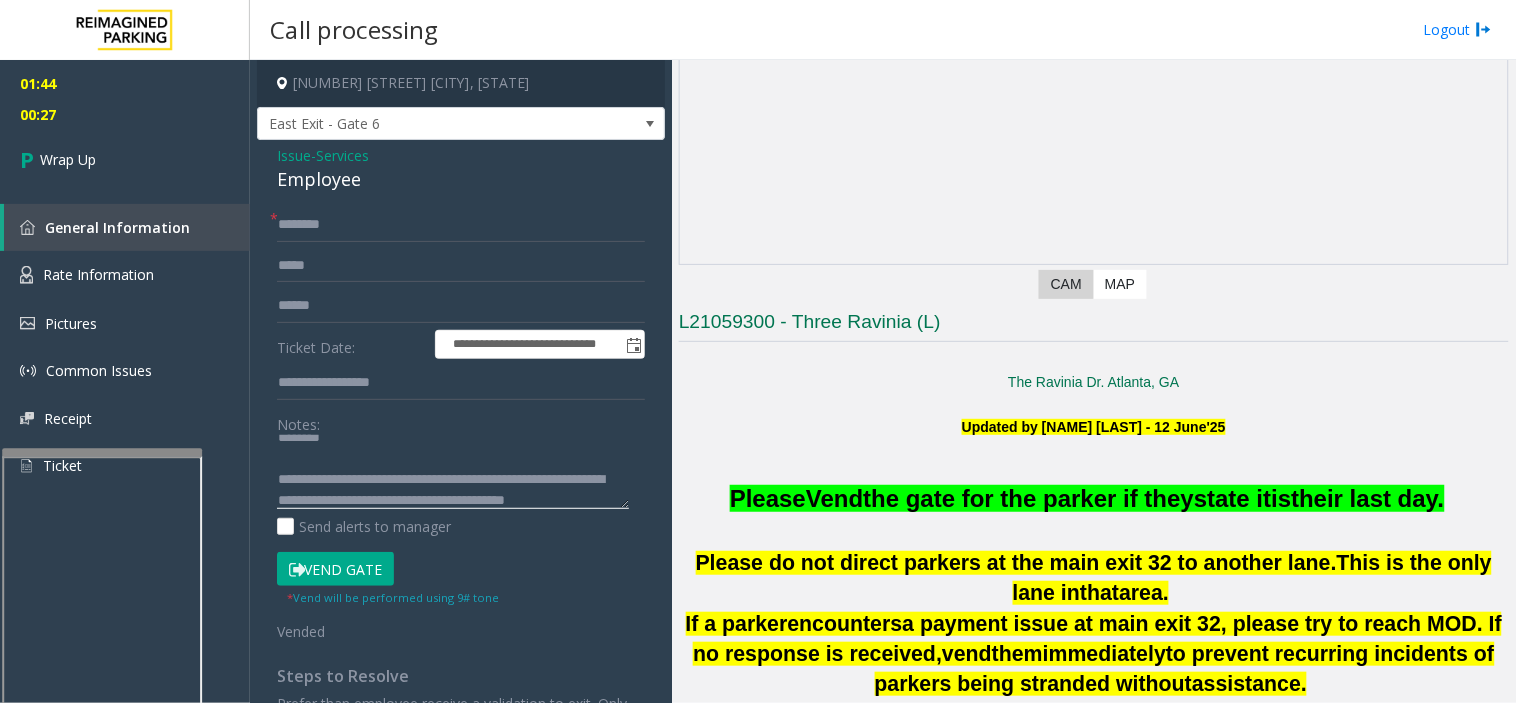 scroll, scrollTop: 97, scrollLeft: 0, axis: vertical 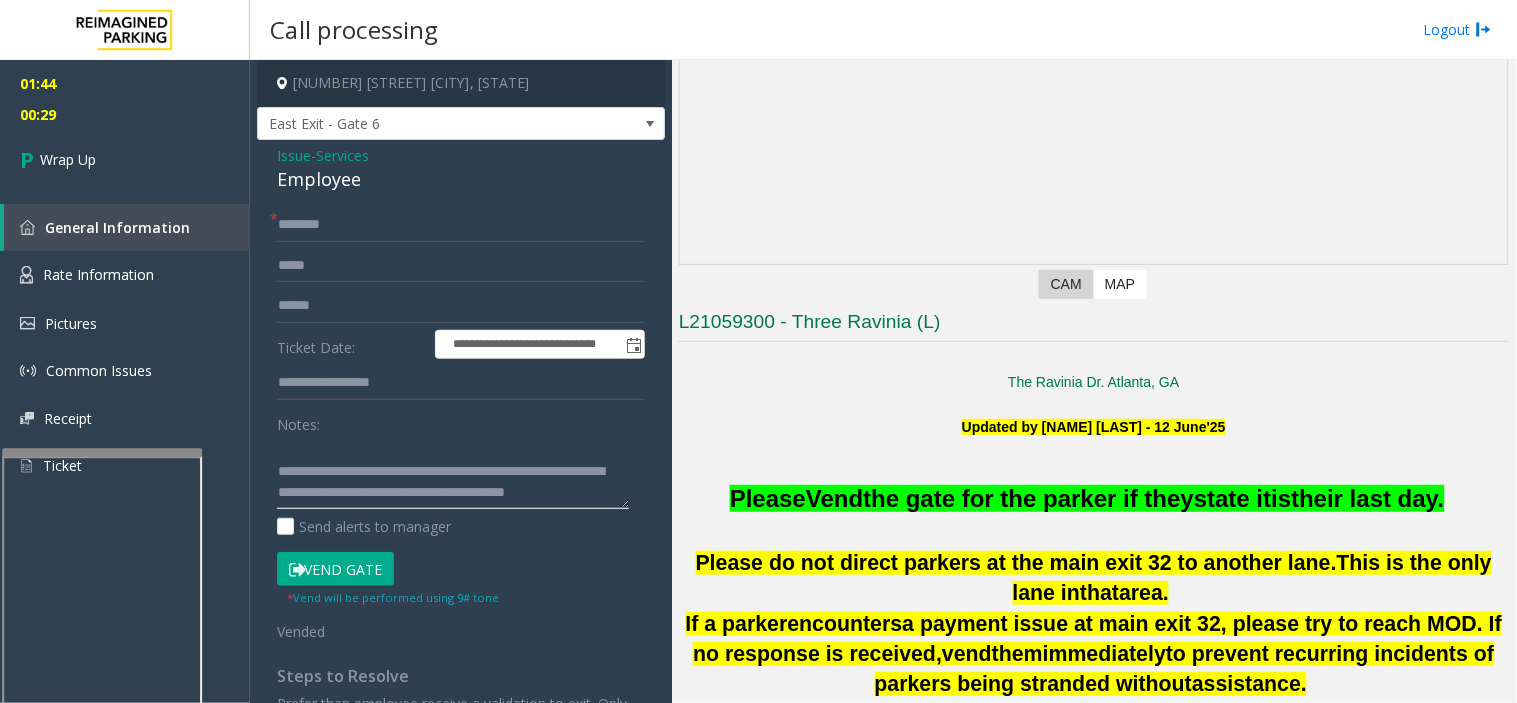 click 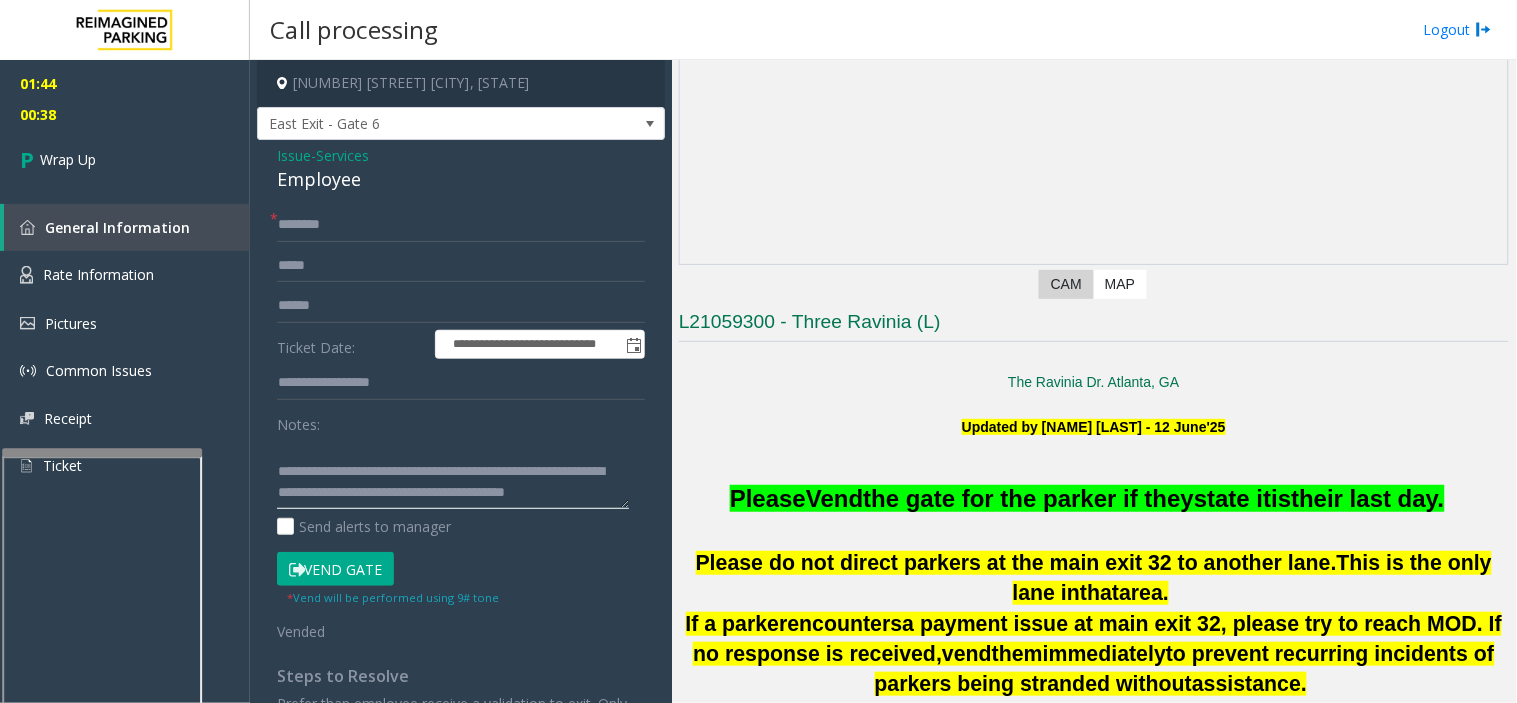 scroll, scrollTop: 0, scrollLeft: 0, axis: both 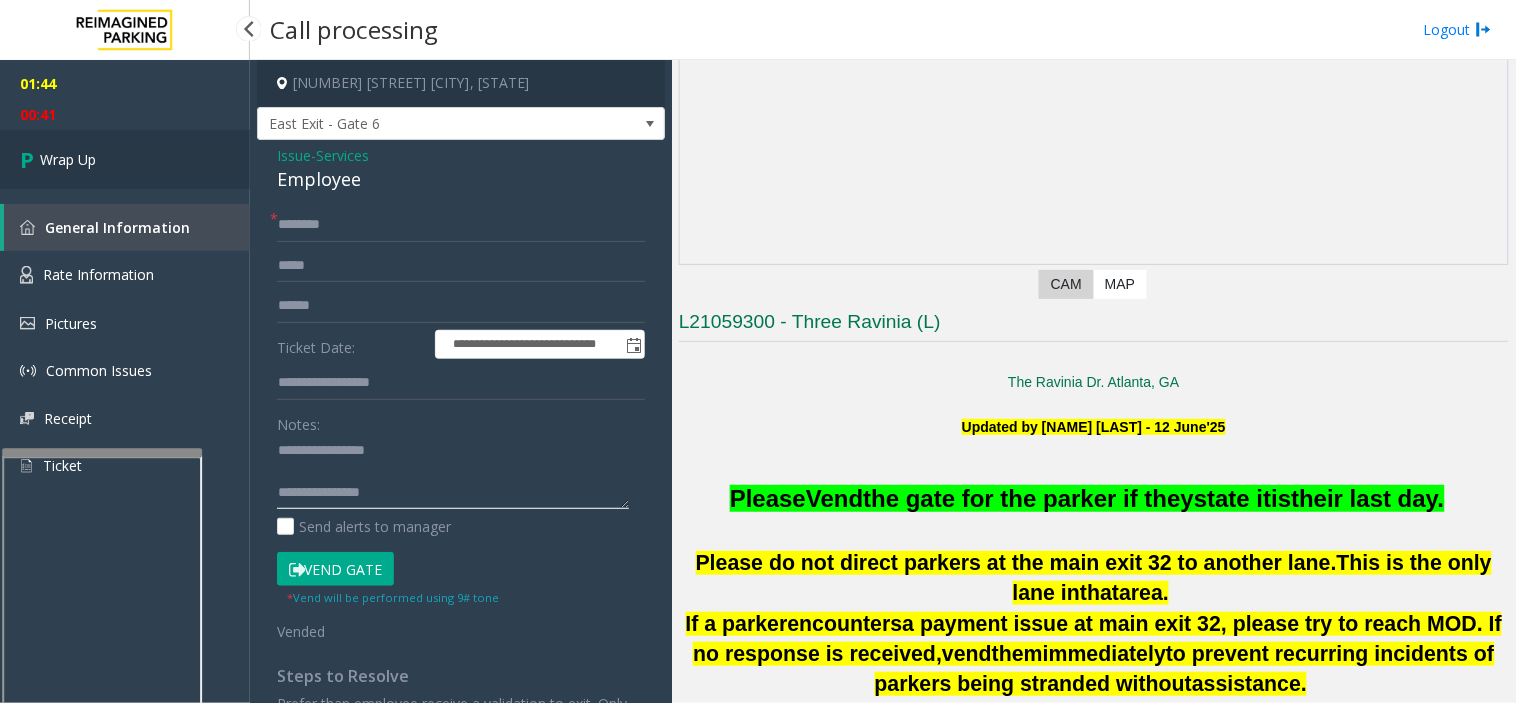 type on "**********" 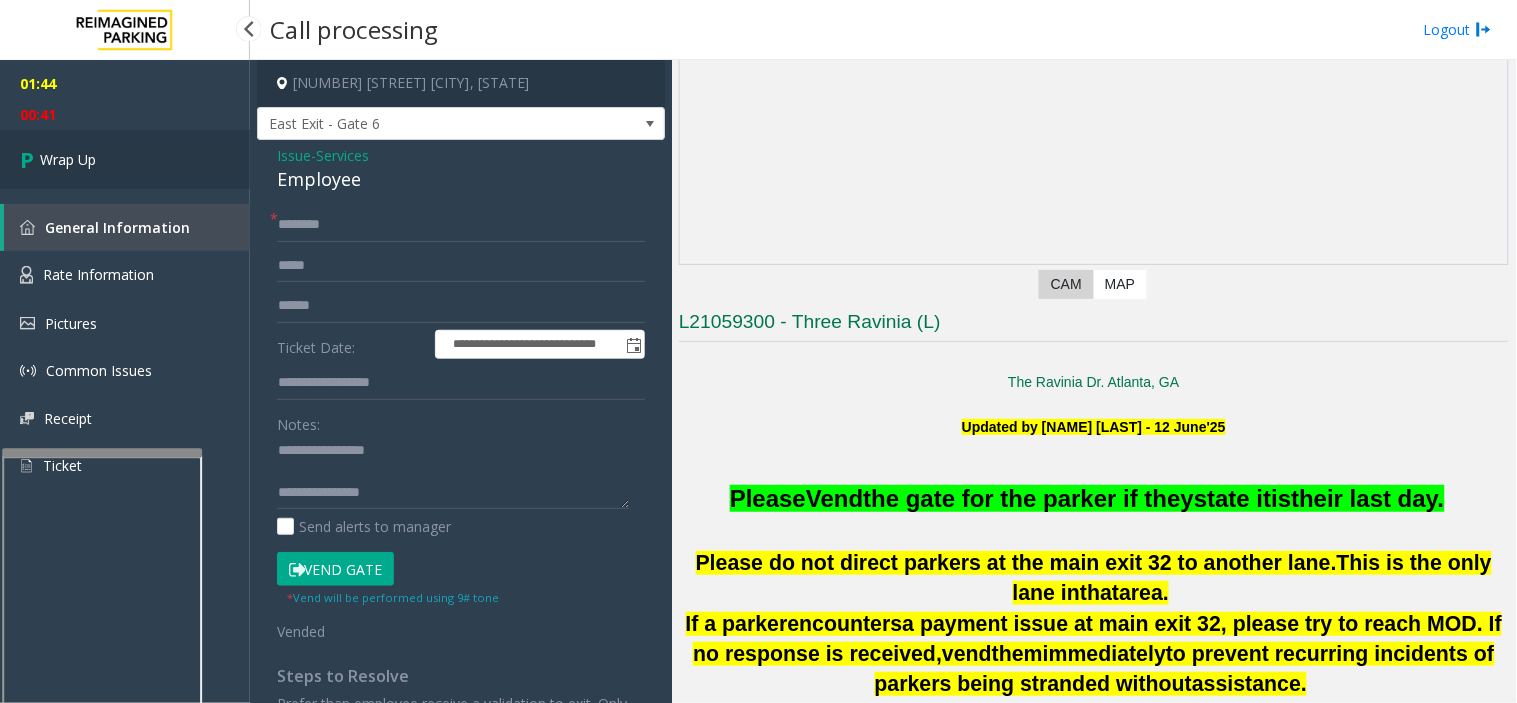 click on "Wrap Up" at bounding box center [125, 159] 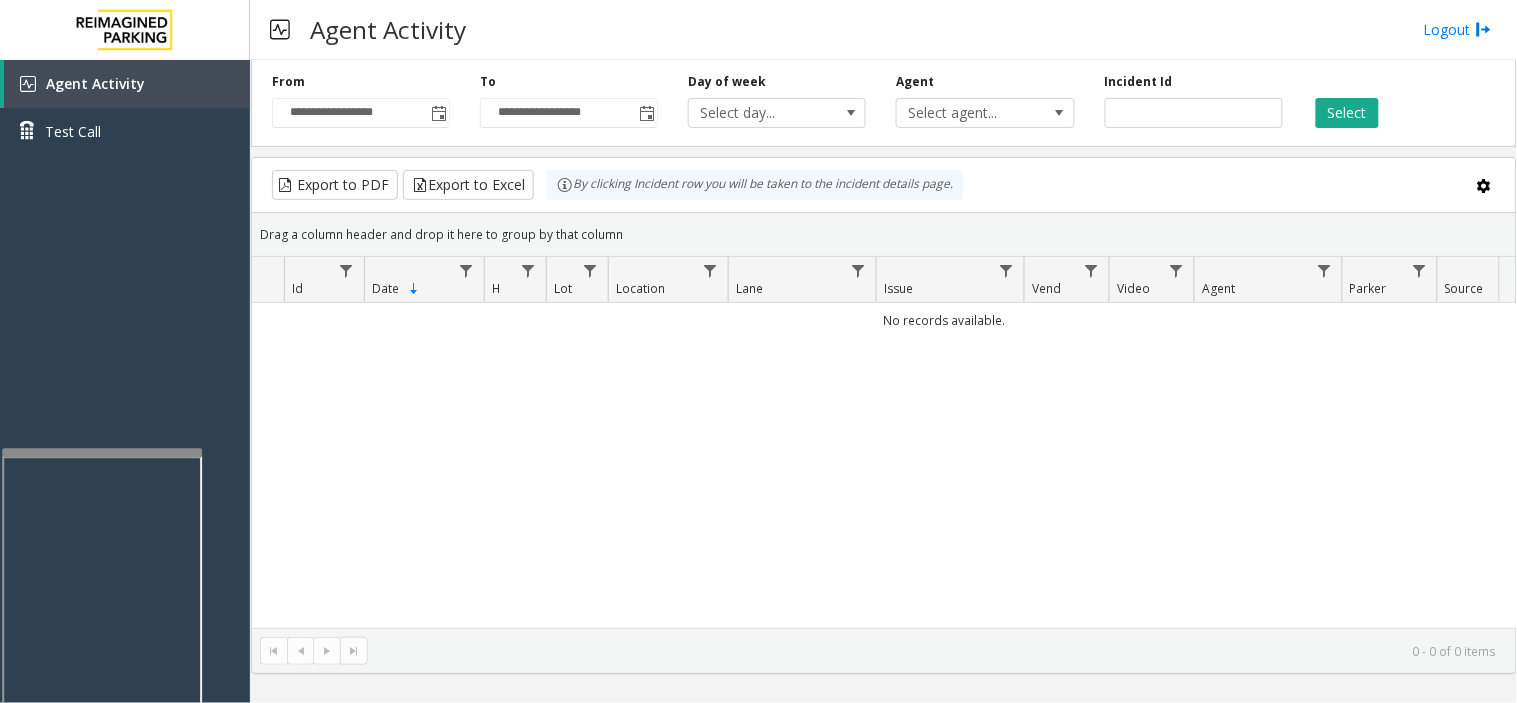 type 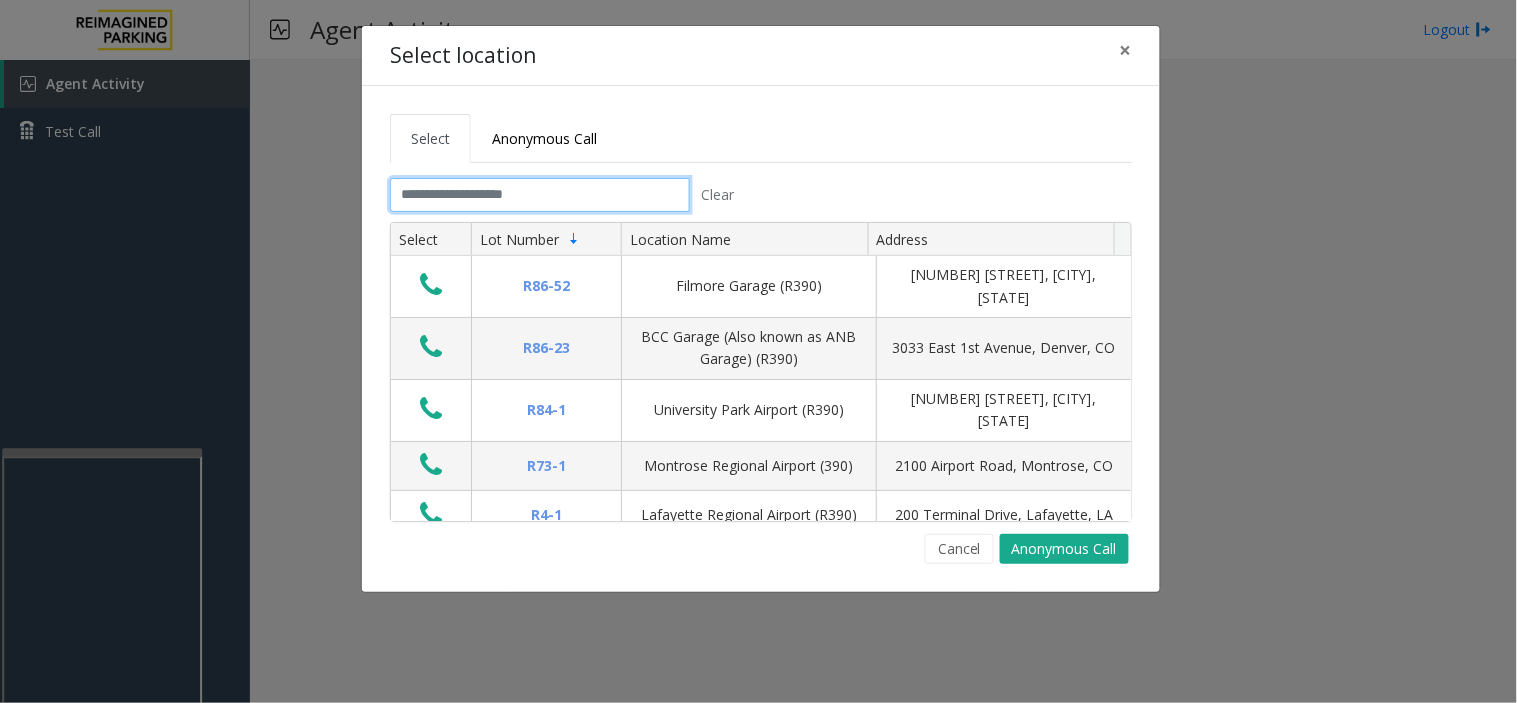 click 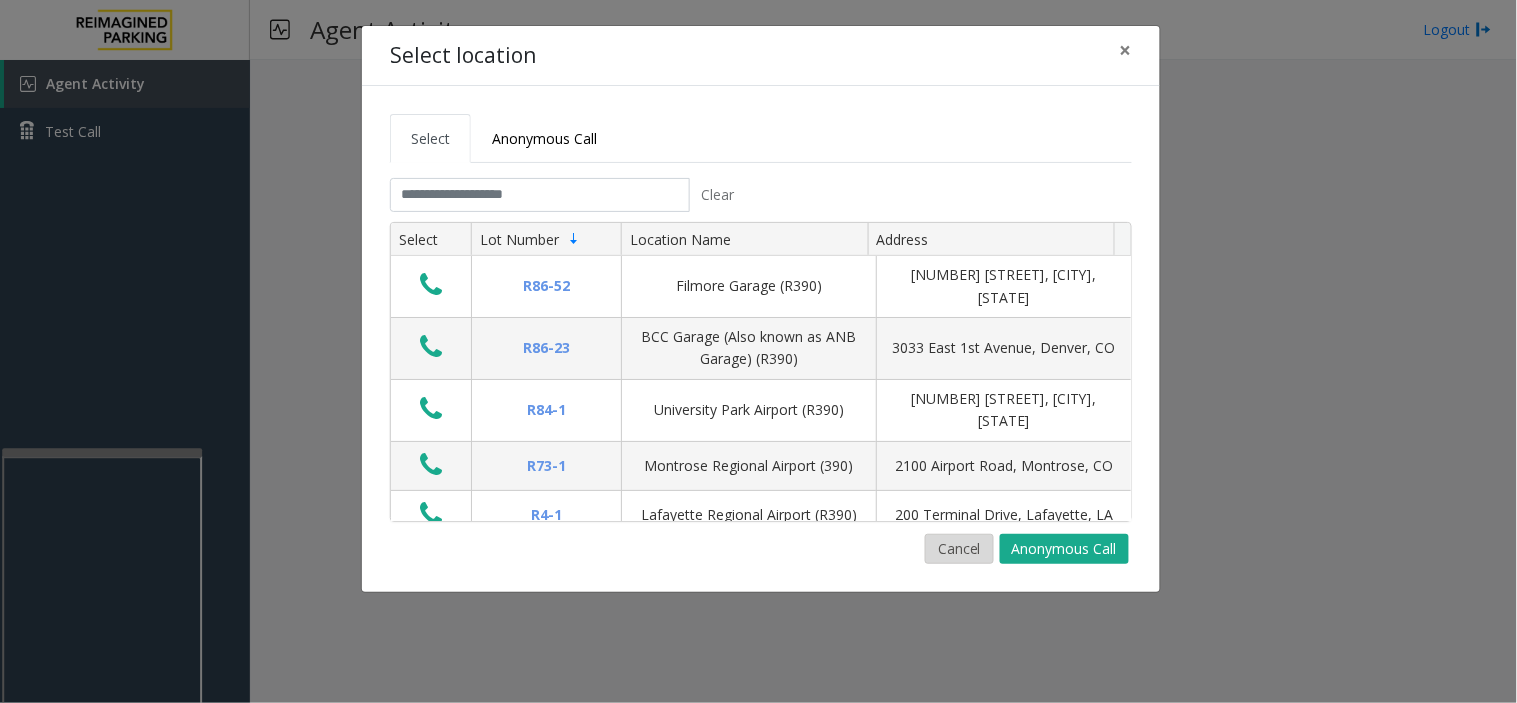 click on "Cancel" 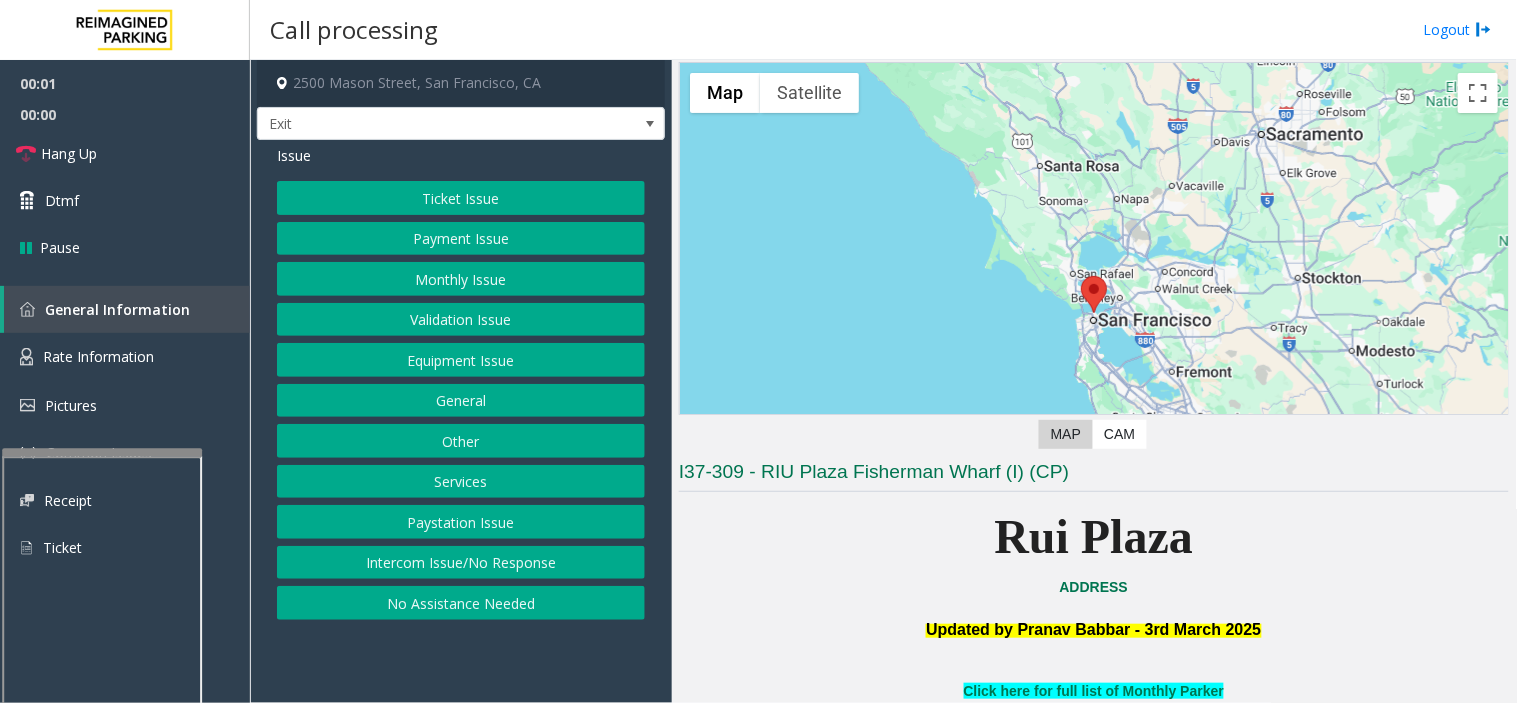 scroll, scrollTop: 111, scrollLeft: 0, axis: vertical 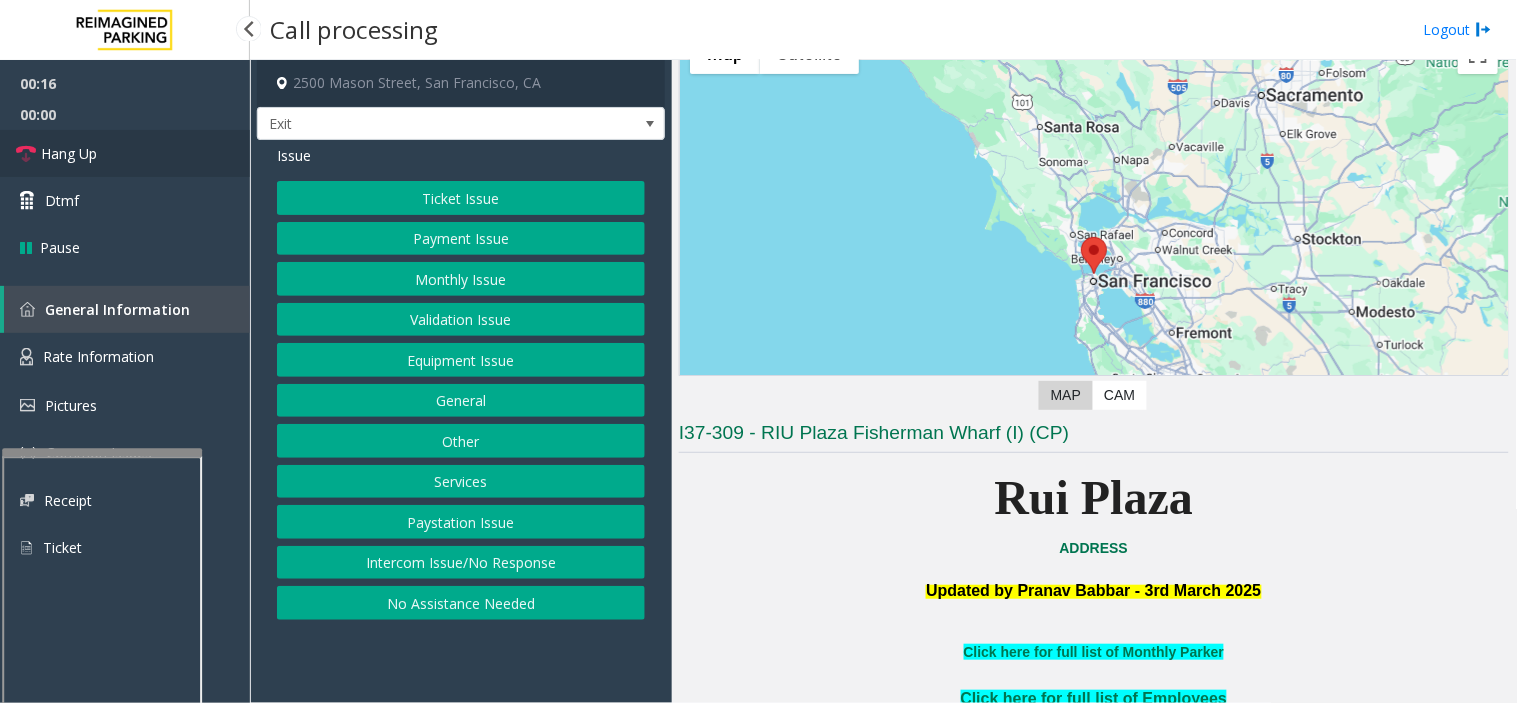 click on "Hang Up" at bounding box center [125, 153] 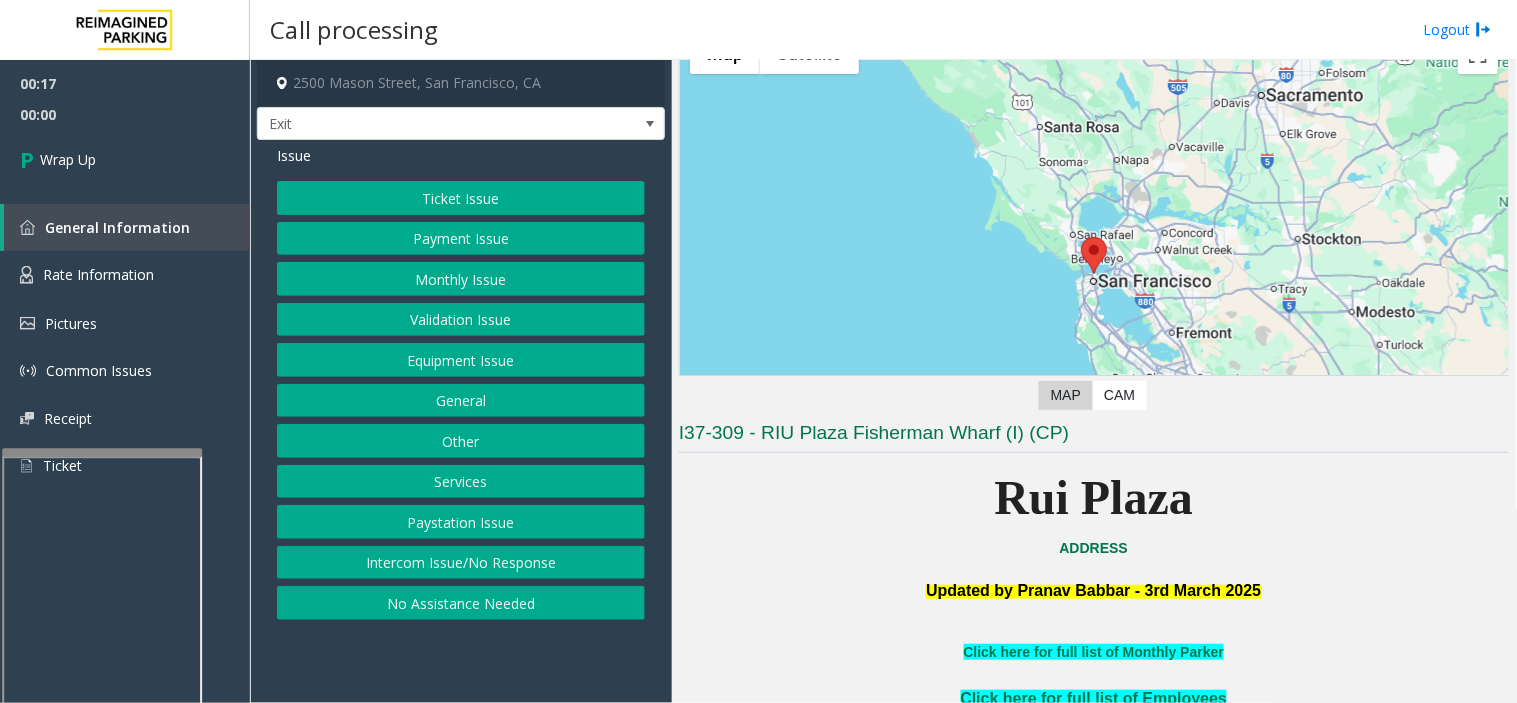 click on "Intercom Issue/No Response" 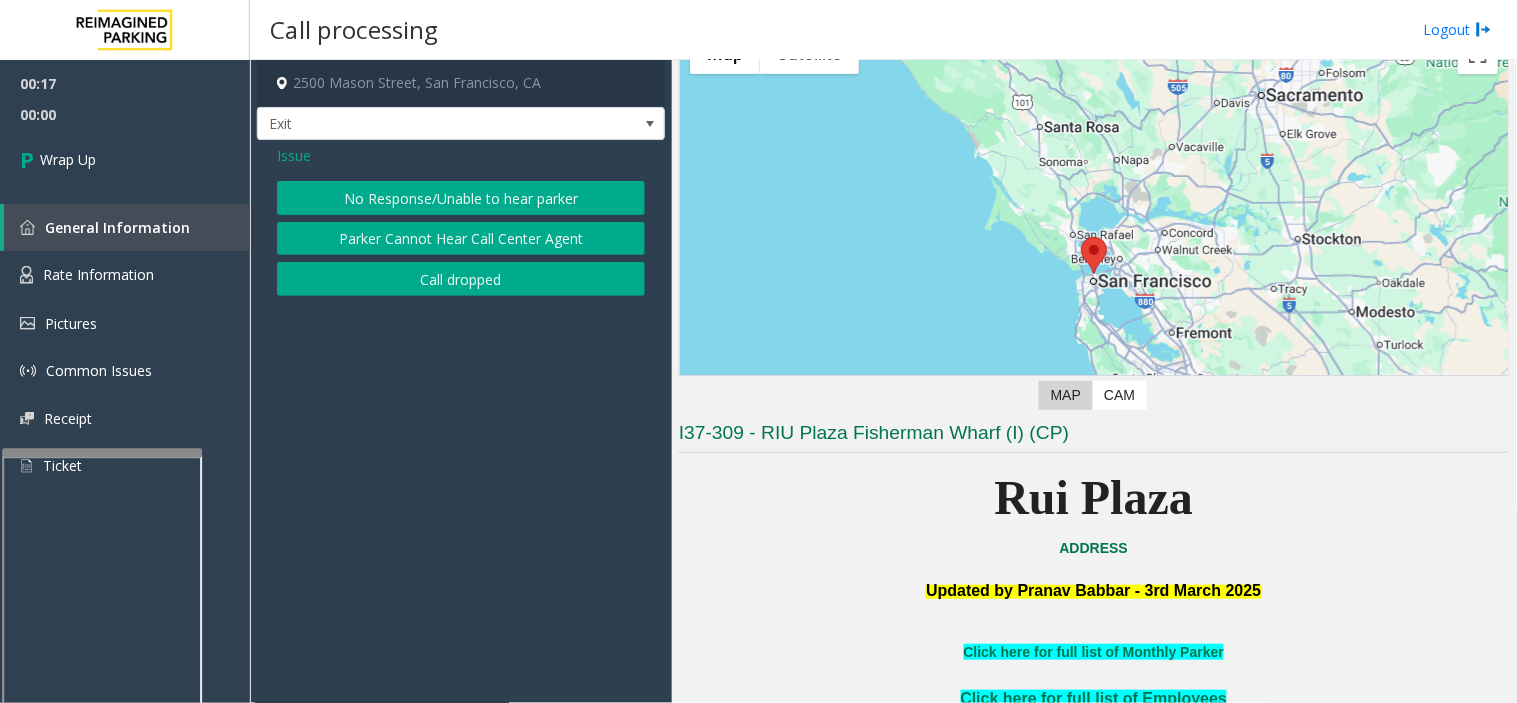click on "No Response/Unable to hear parker" 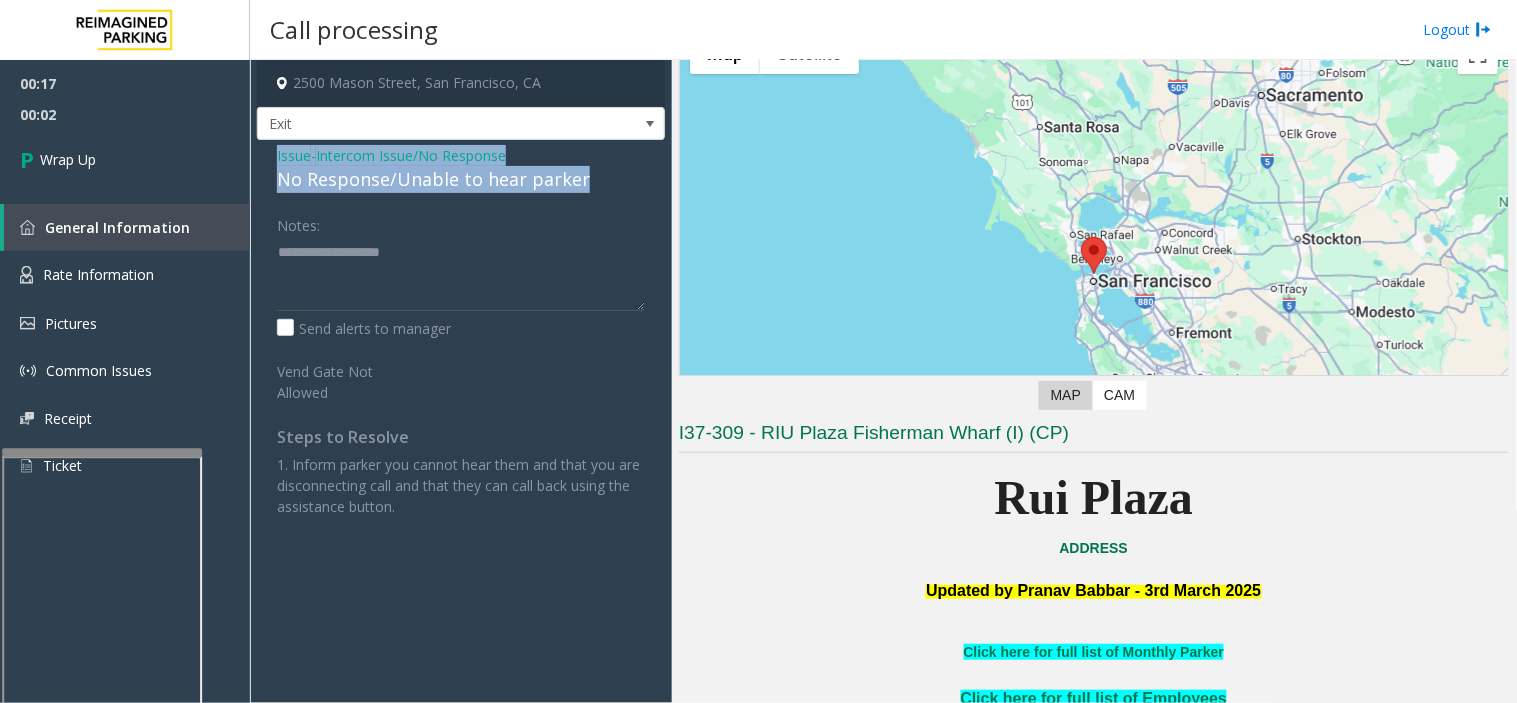 drag, startPoint x: 265, startPoint y: 165, endPoint x: 577, endPoint y: 181, distance: 312.40997 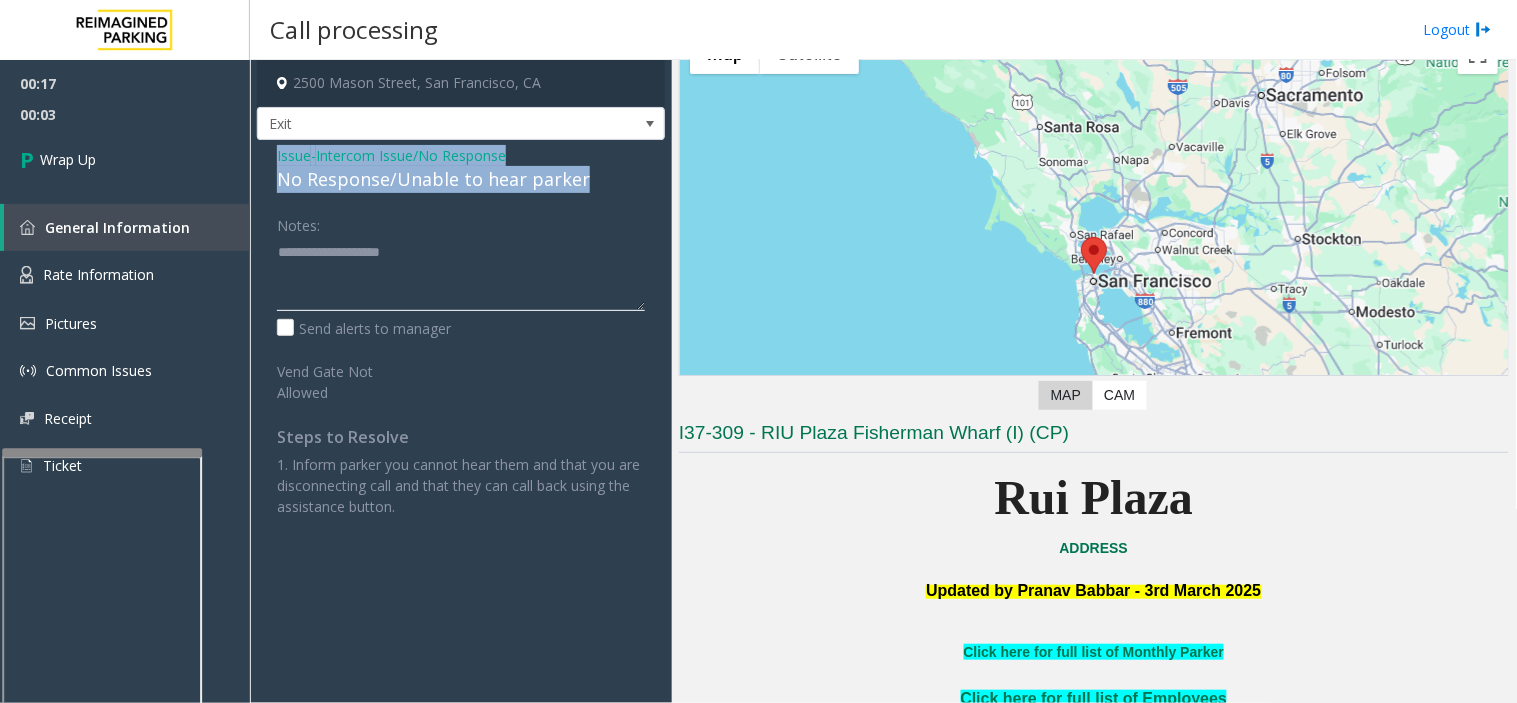 click 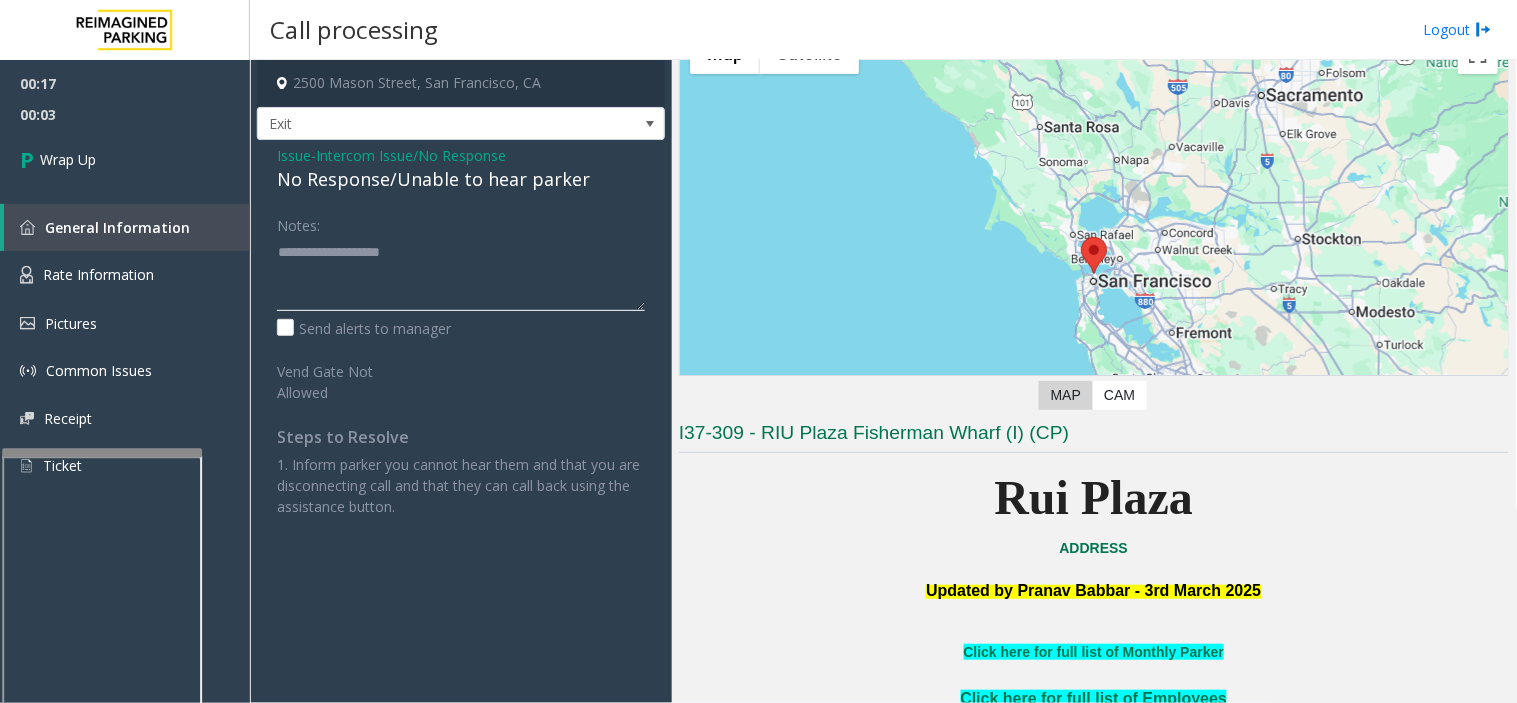 paste on "**********" 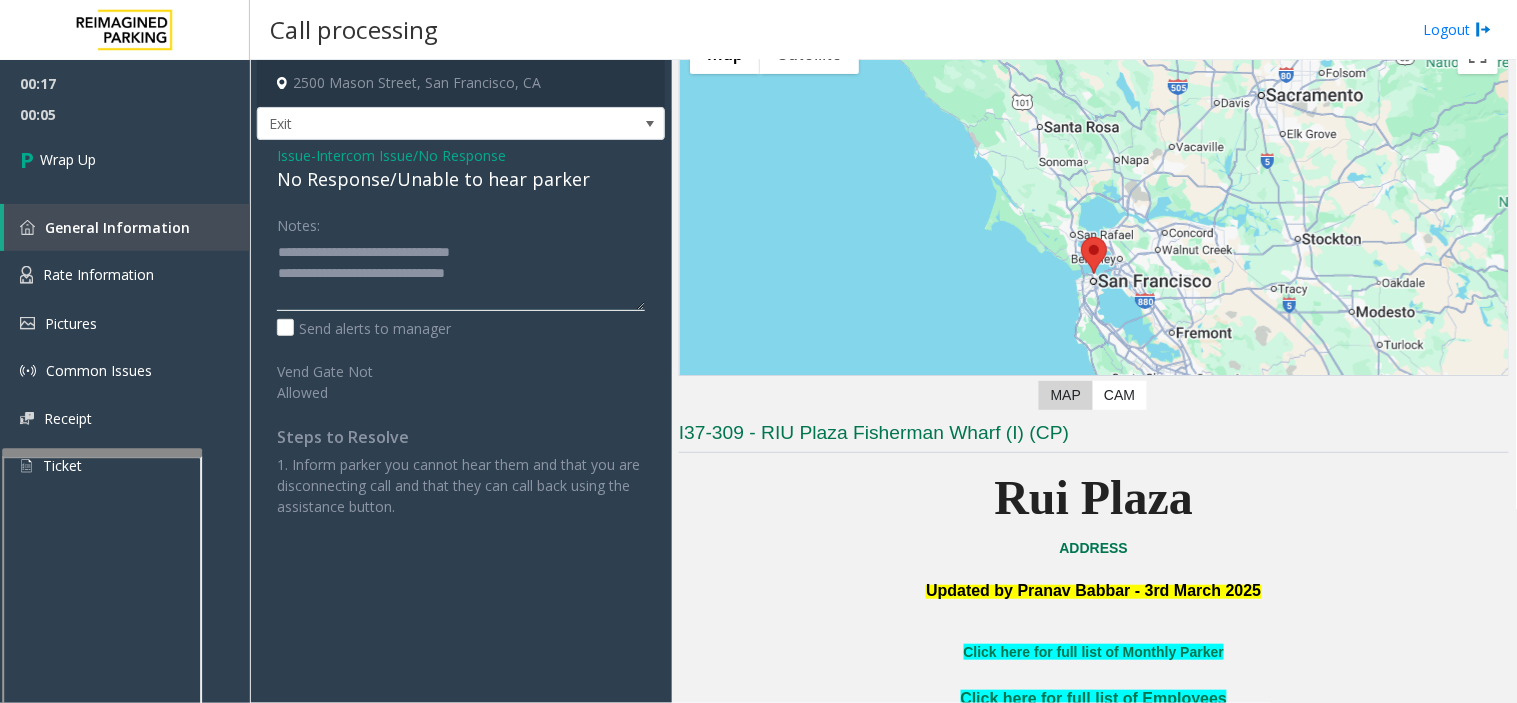 type on "**********" 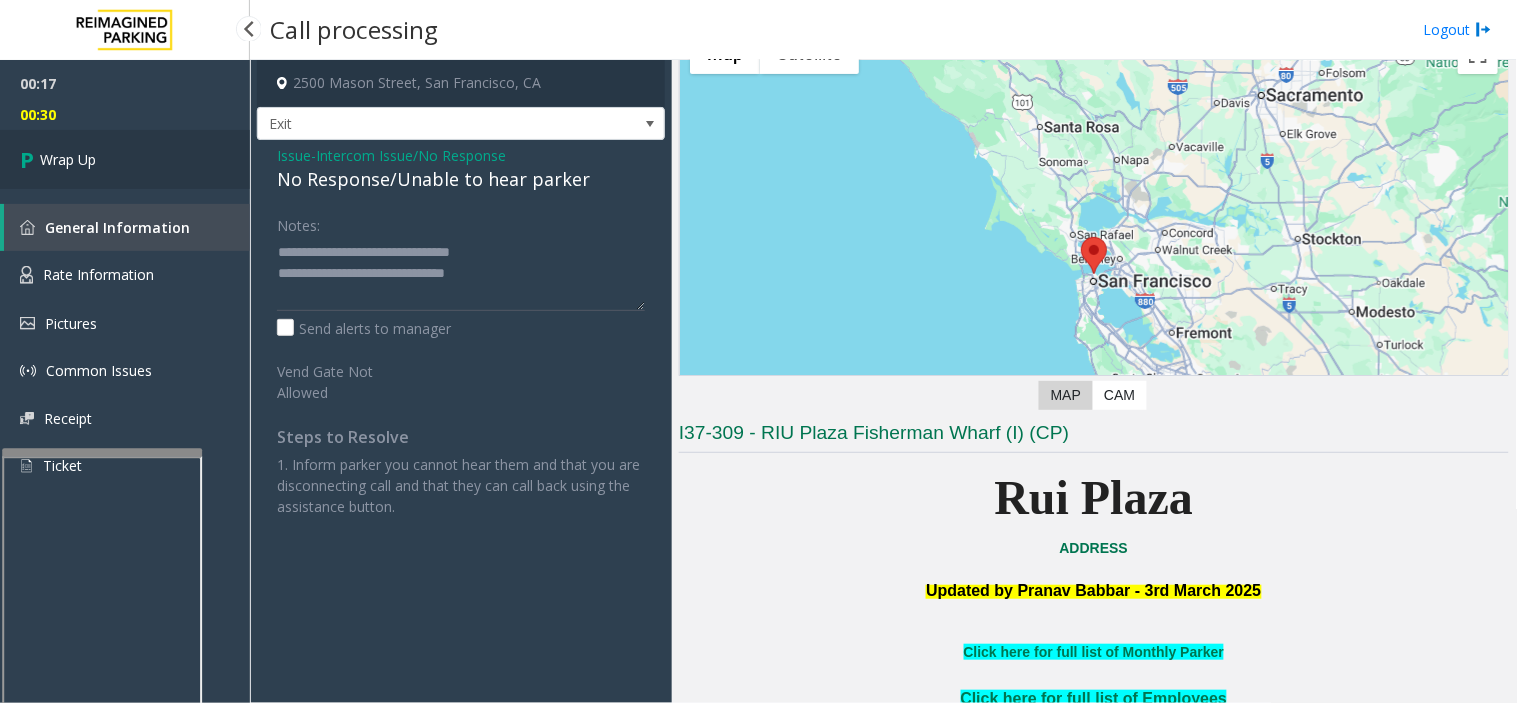 click on "Wrap Up" at bounding box center (68, 159) 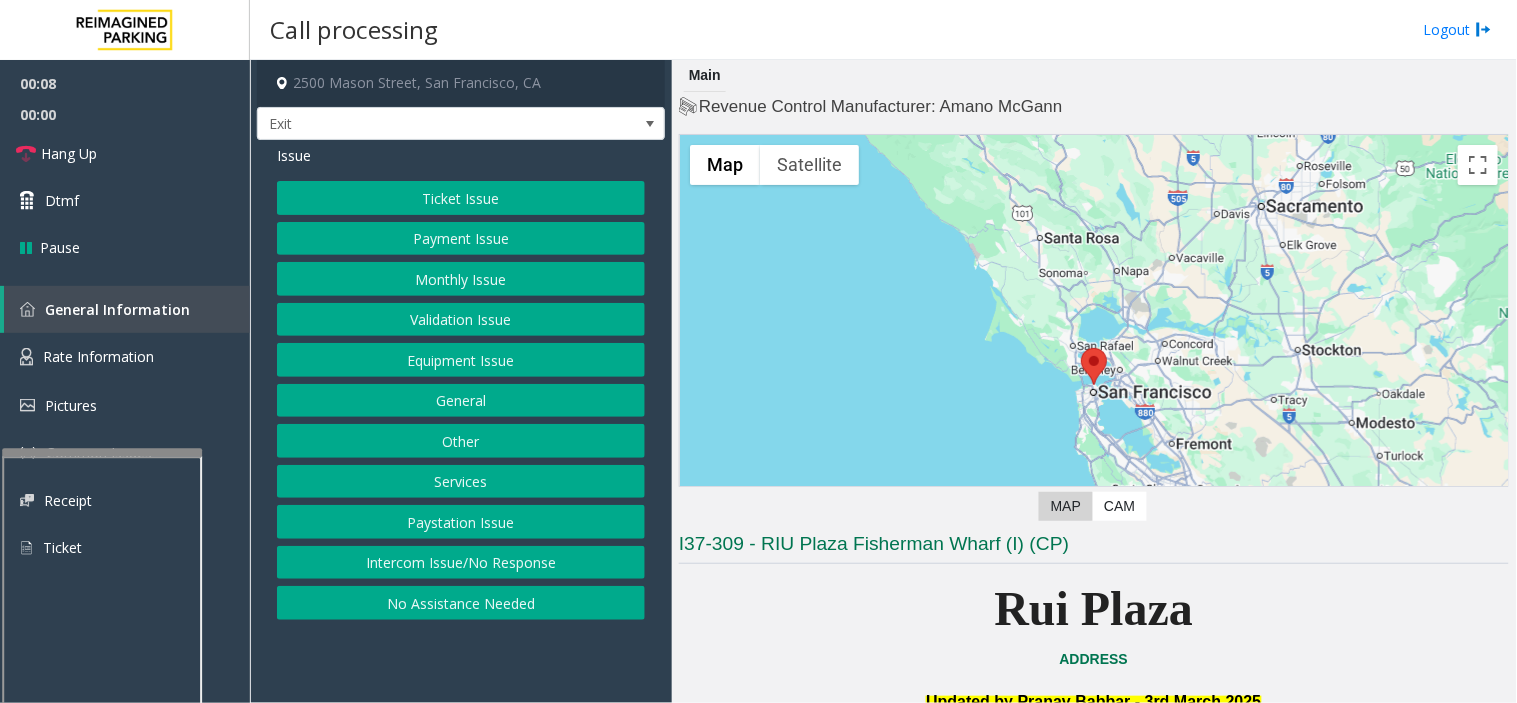 scroll, scrollTop: 222, scrollLeft: 0, axis: vertical 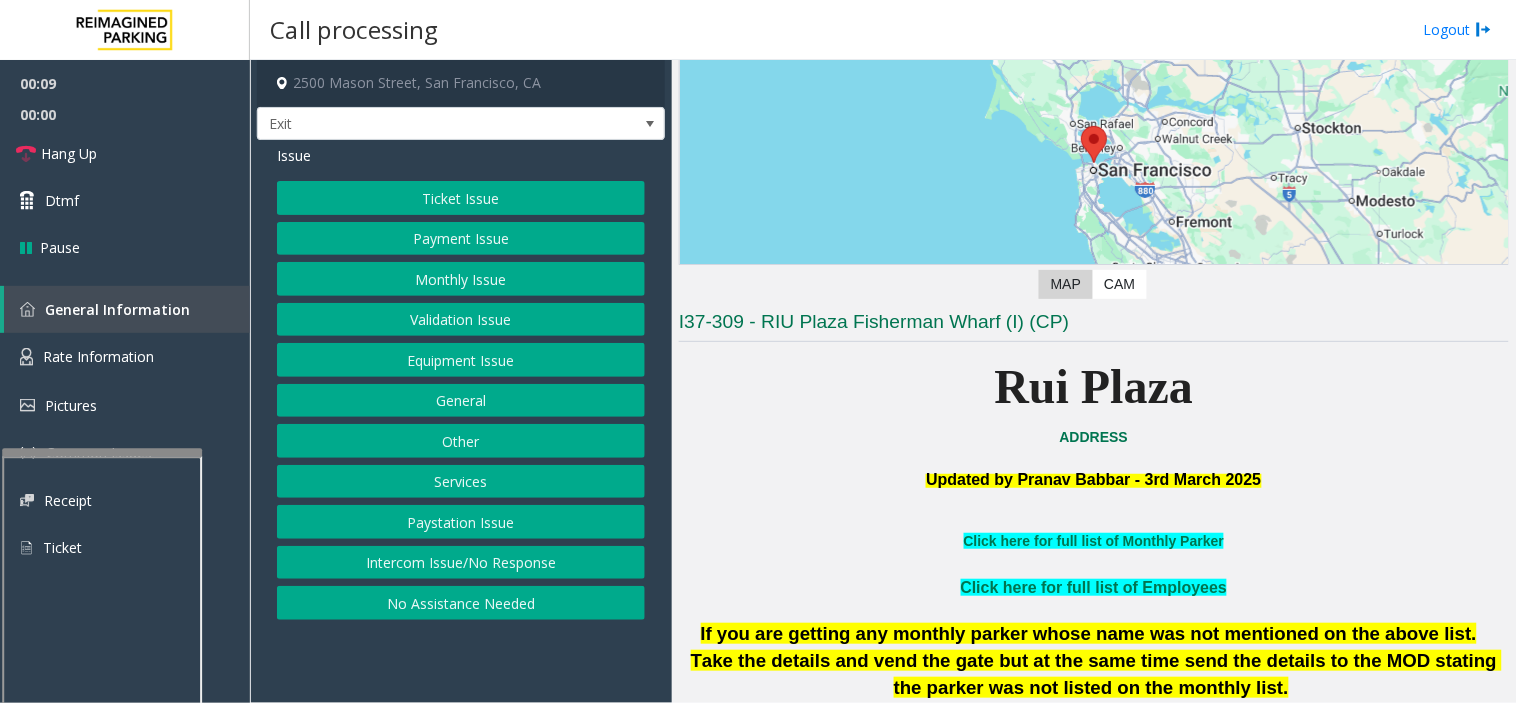click on "Validation Issue" 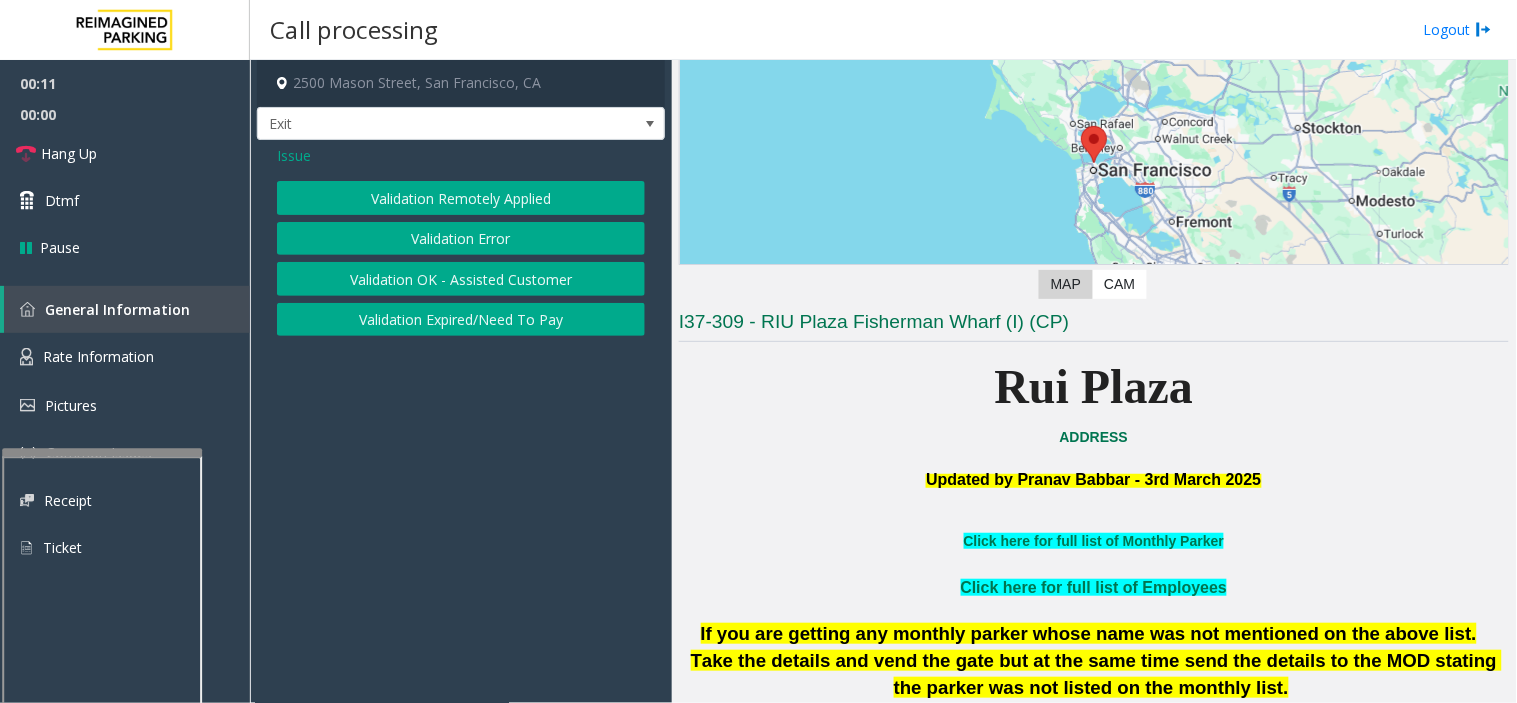 click on "Validation Error" 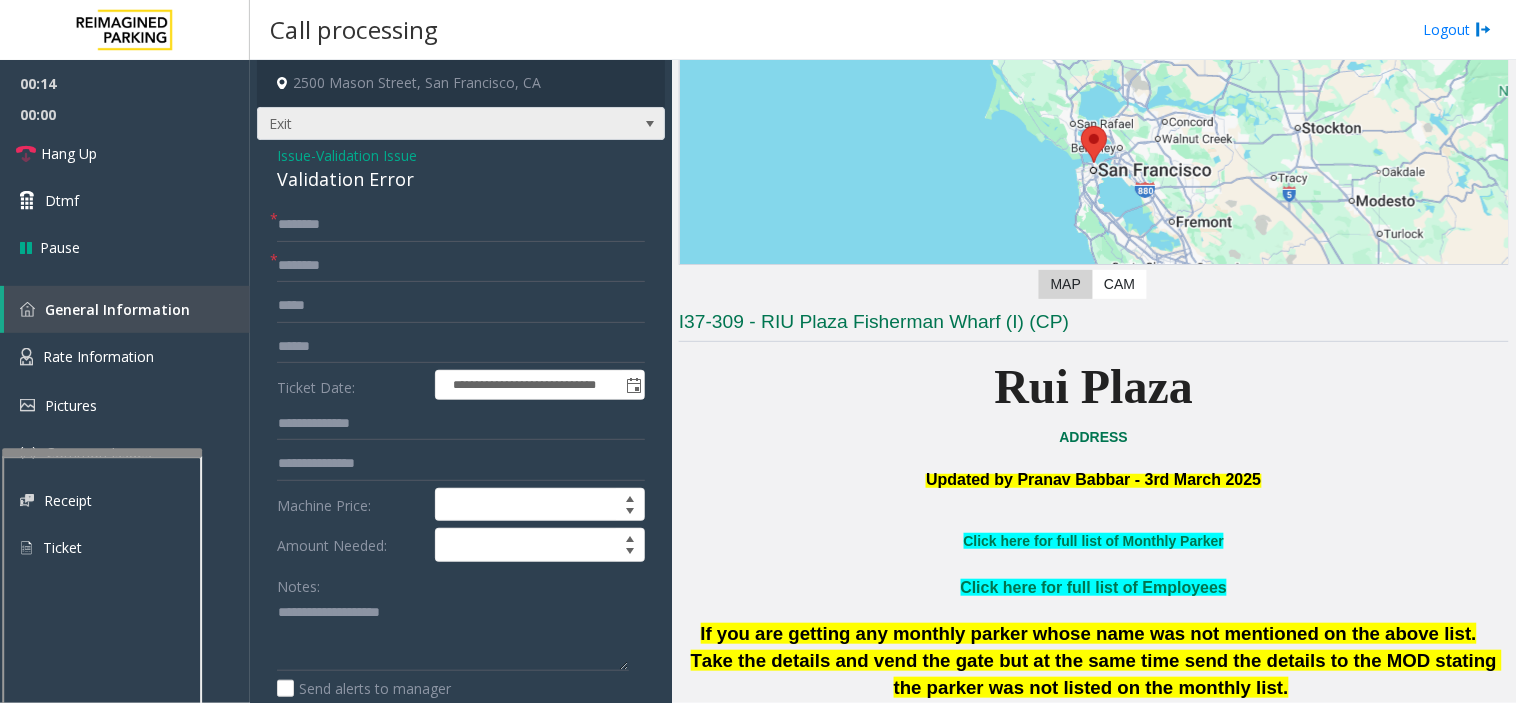 click on "Exit" at bounding box center [461, 124] 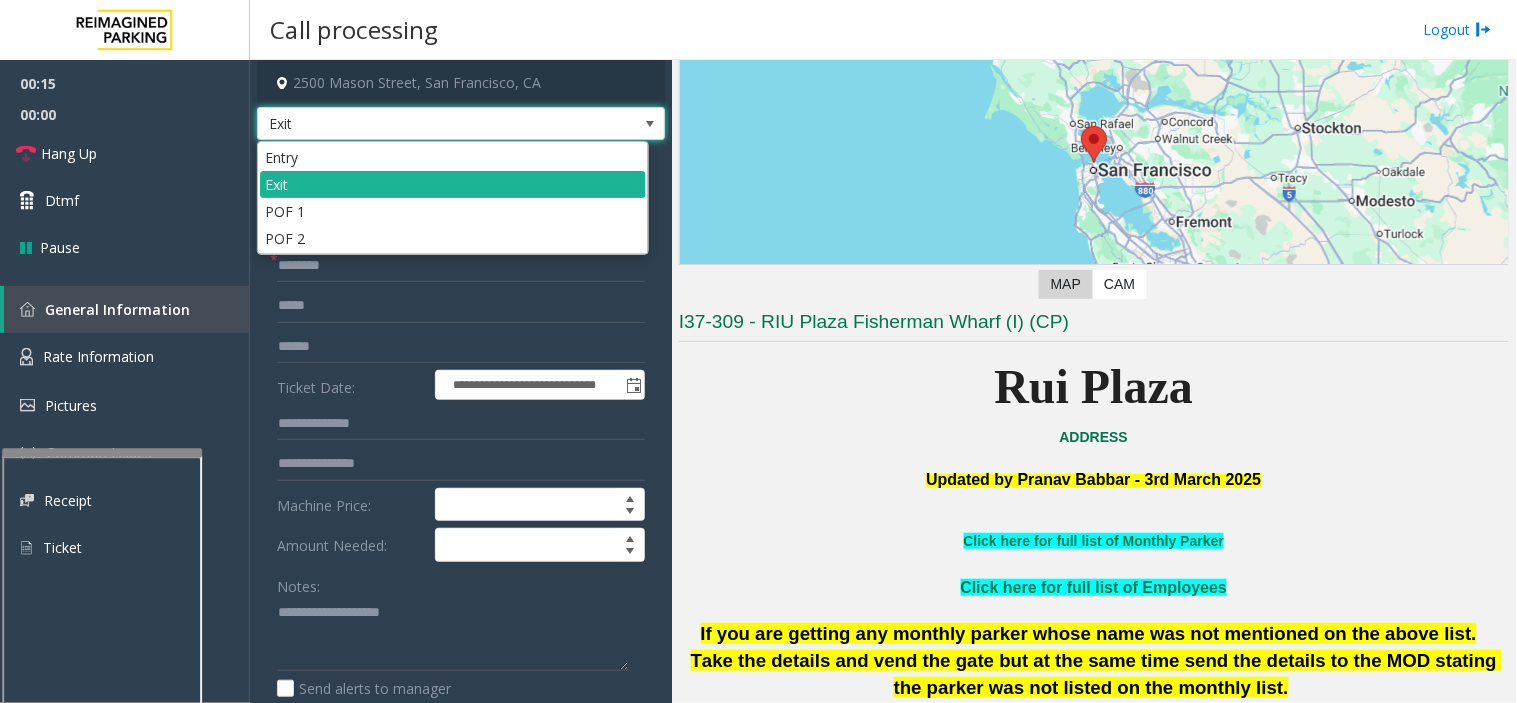 click on "Exit" at bounding box center [420, 124] 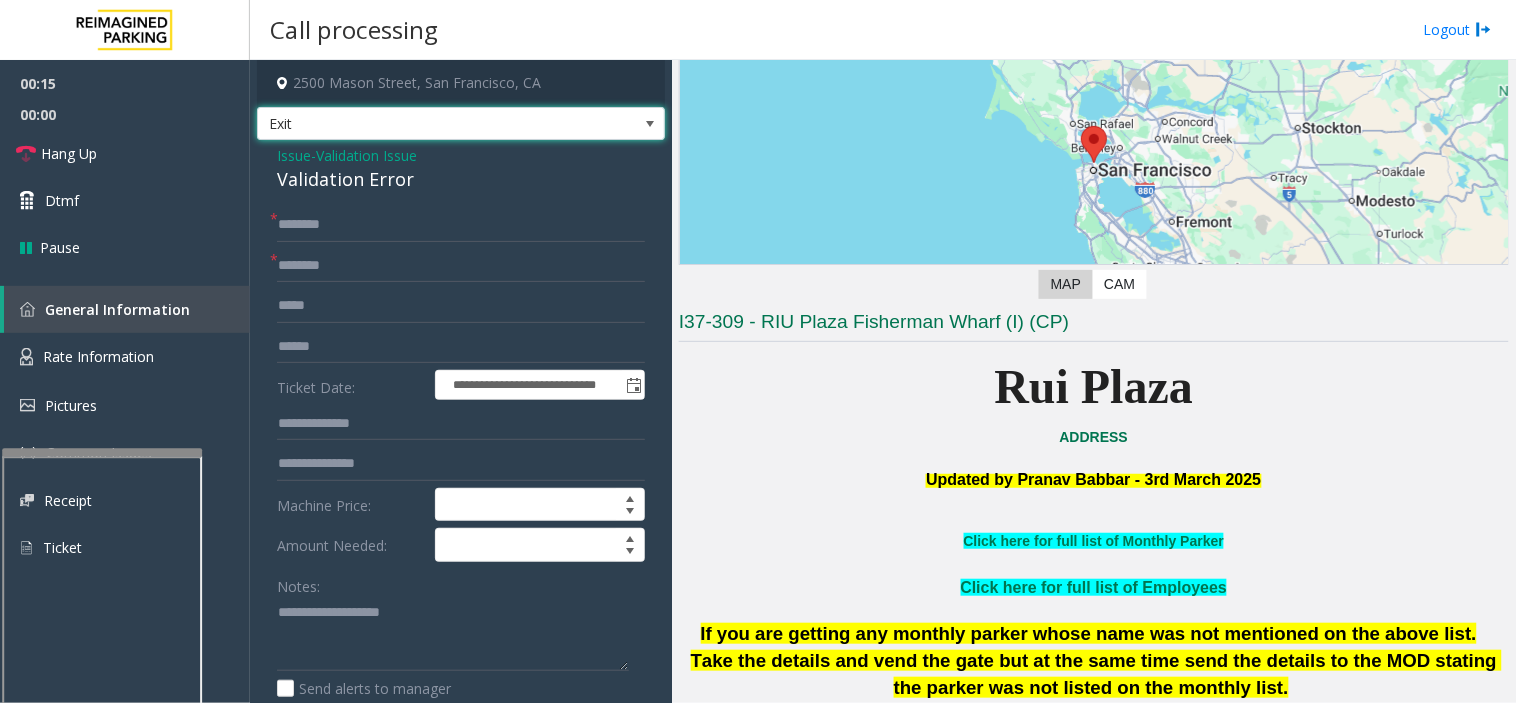 click on "Issue" 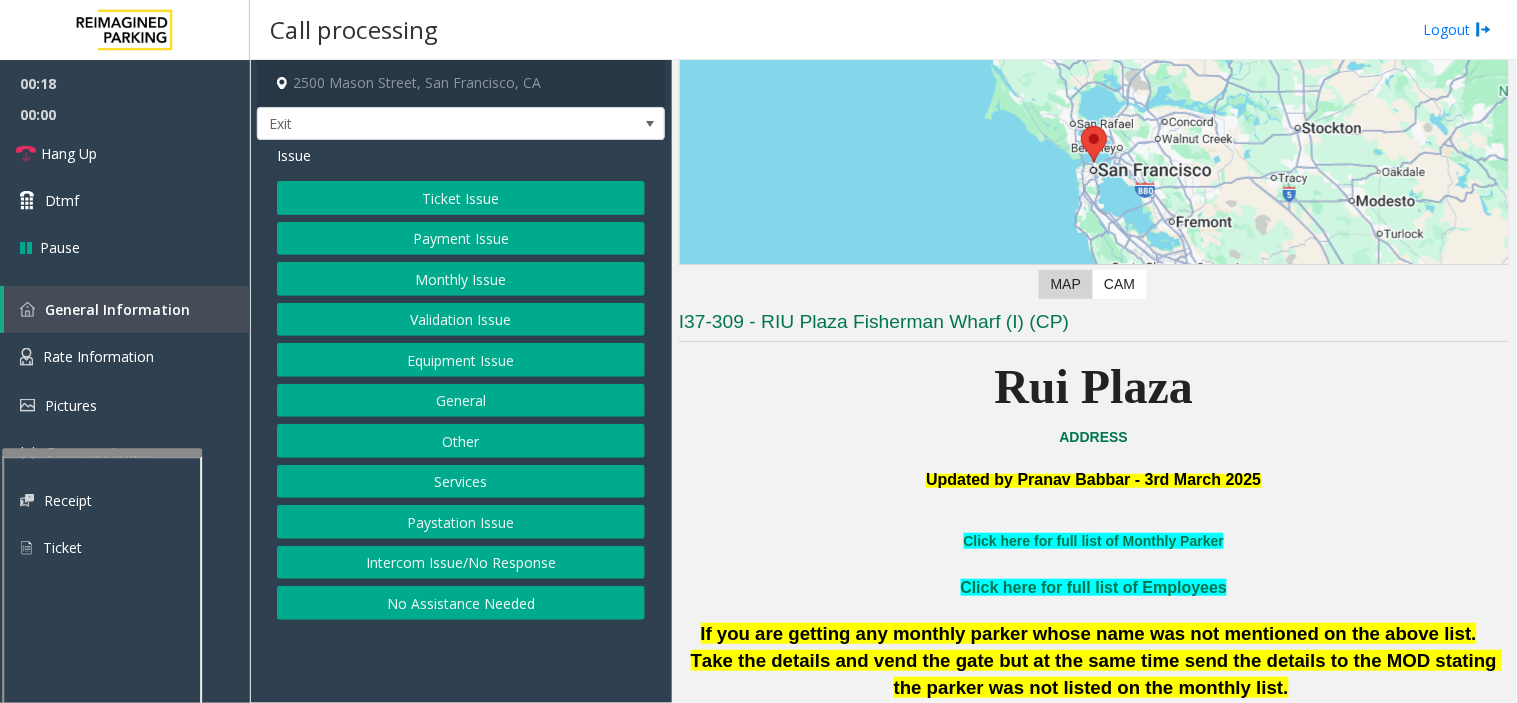 click on "Services" 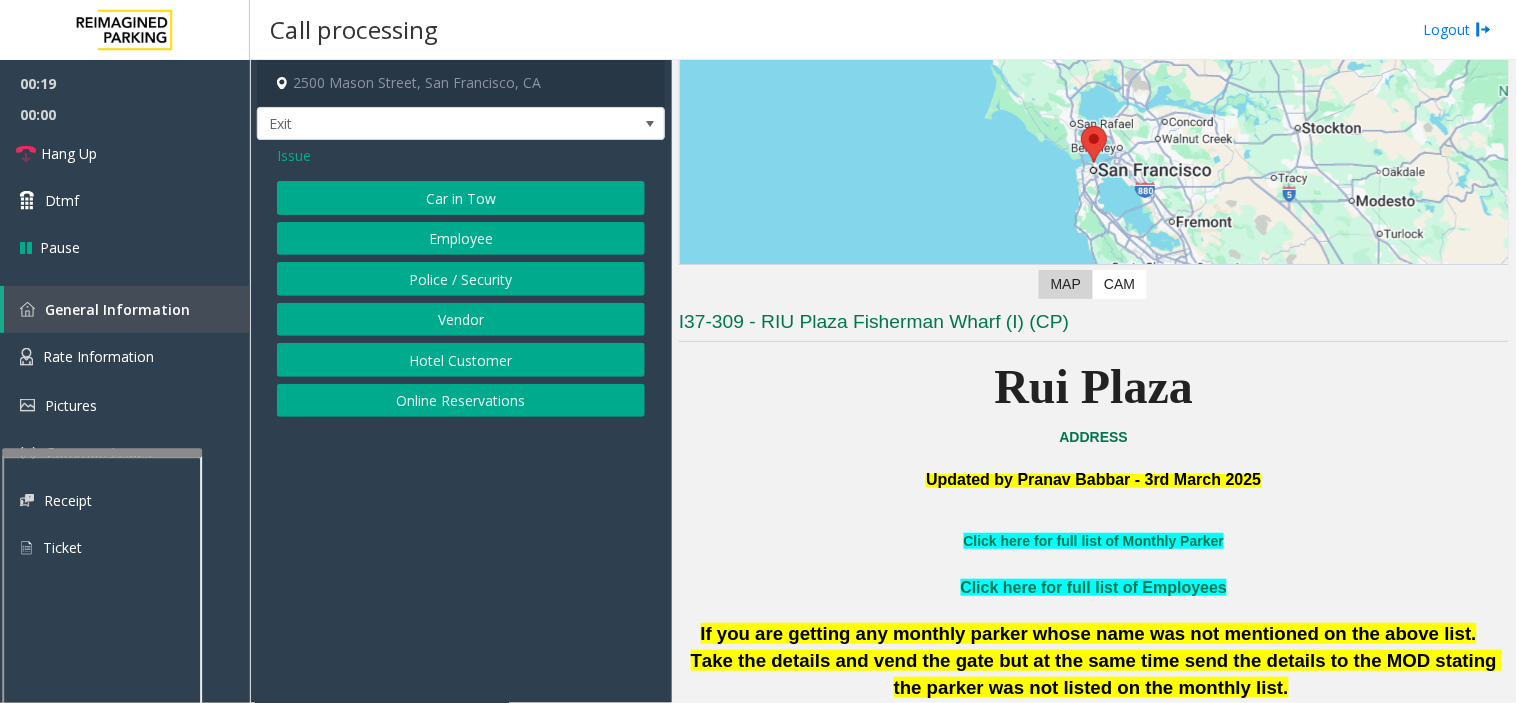 click on "Online Reservations" 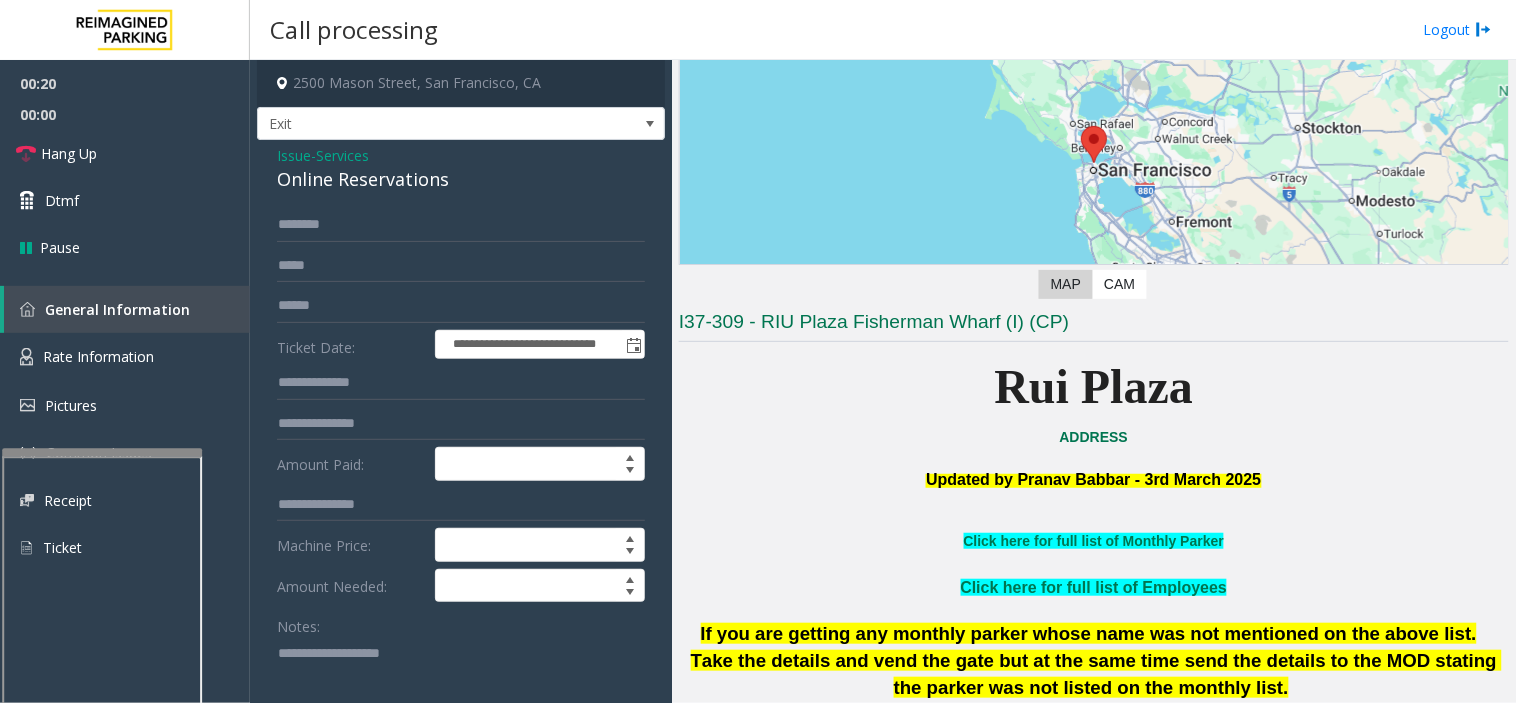 click 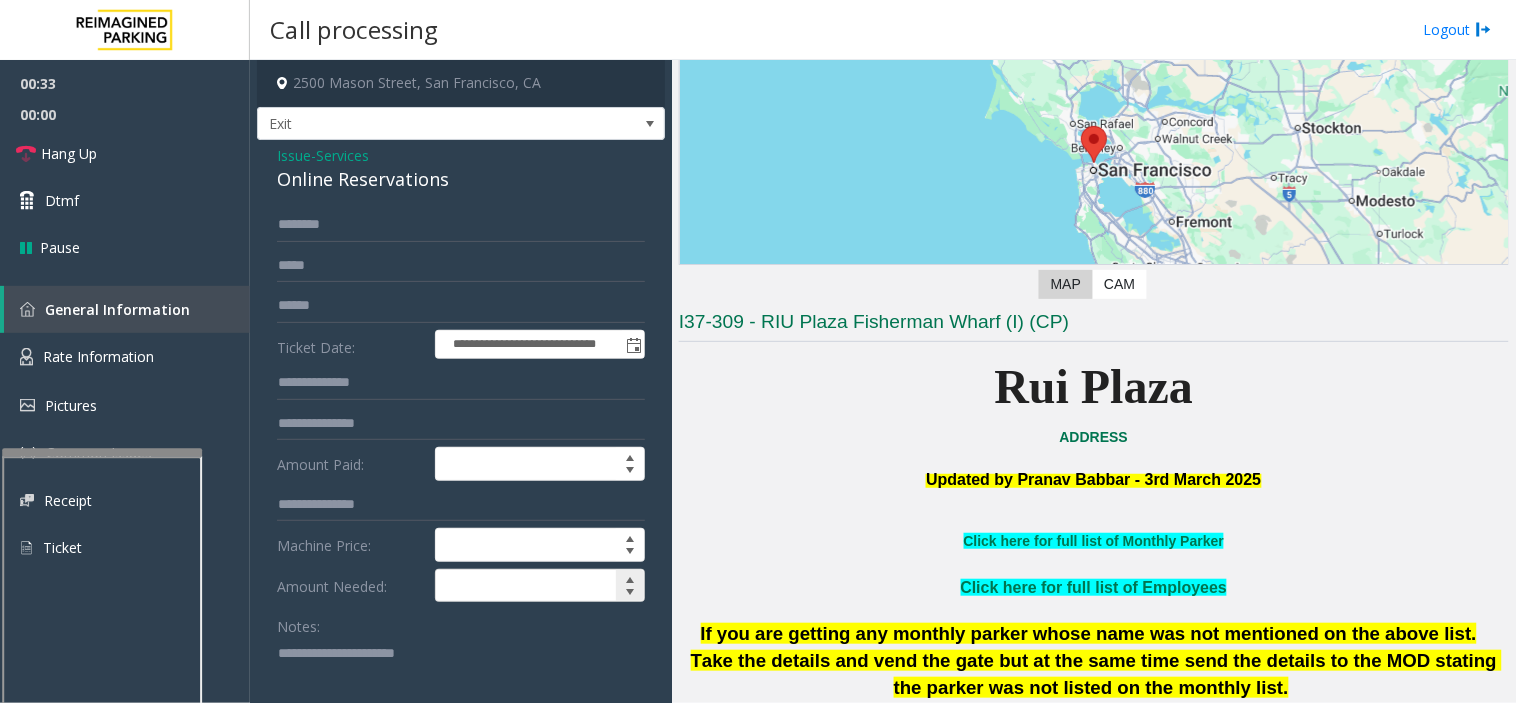 scroll, scrollTop: 222, scrollLeft: 0, axis: vertical 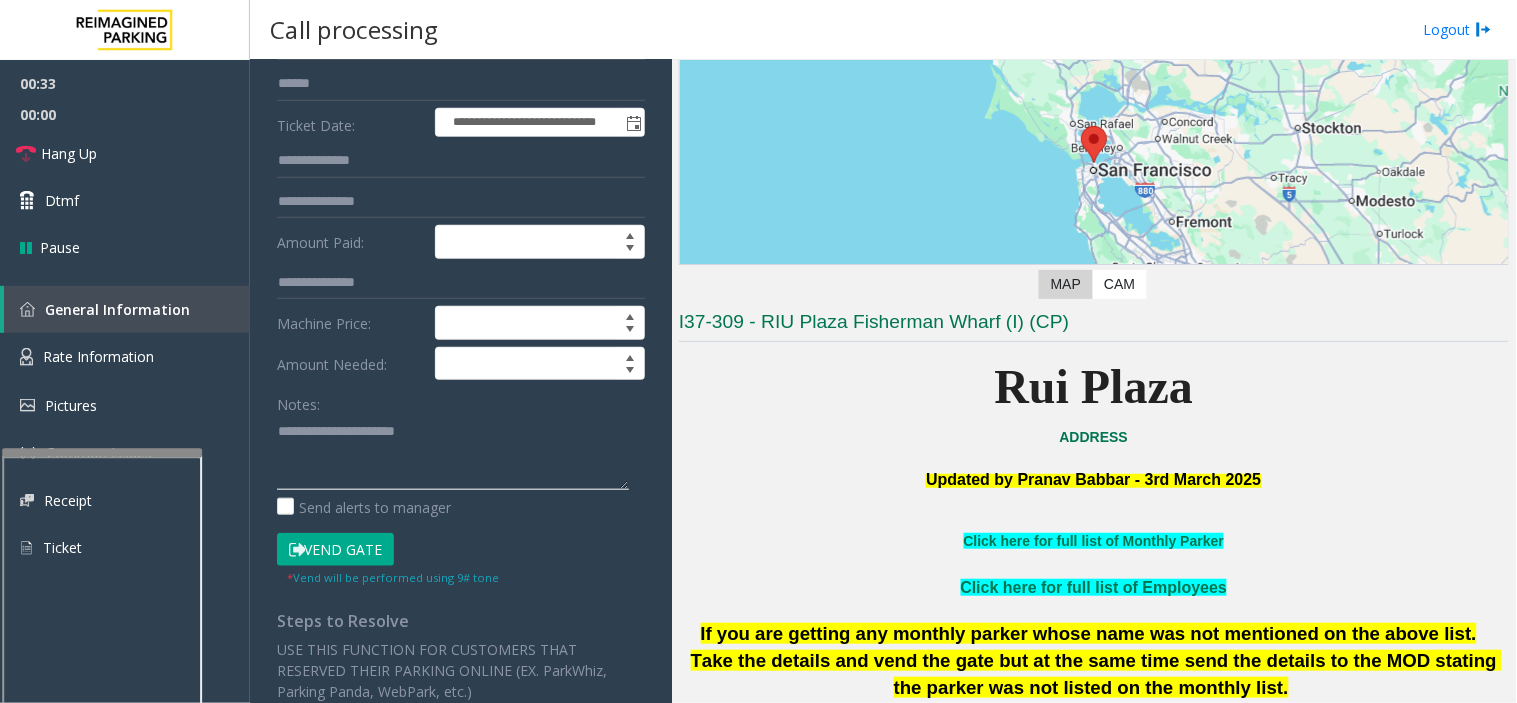 type on "**********" 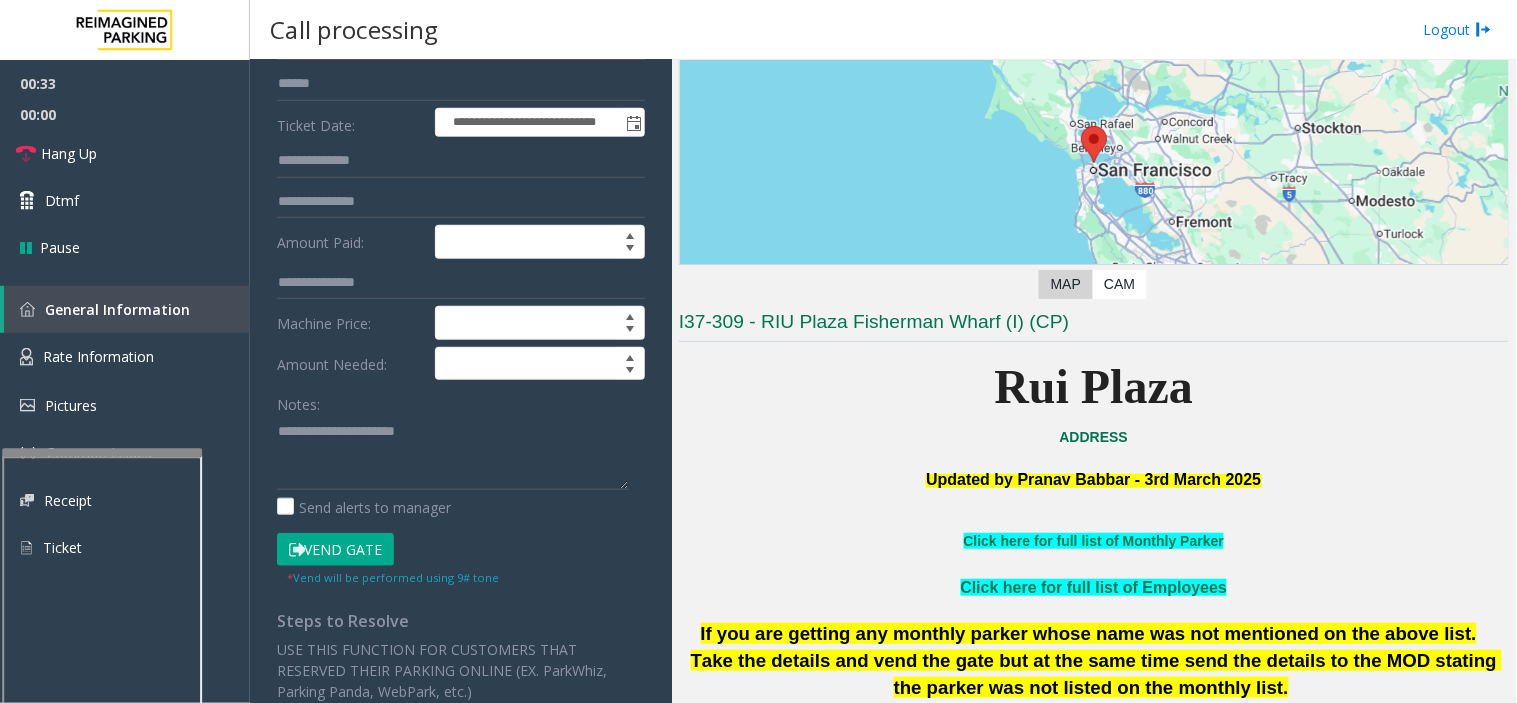 click on "Vend Gate" 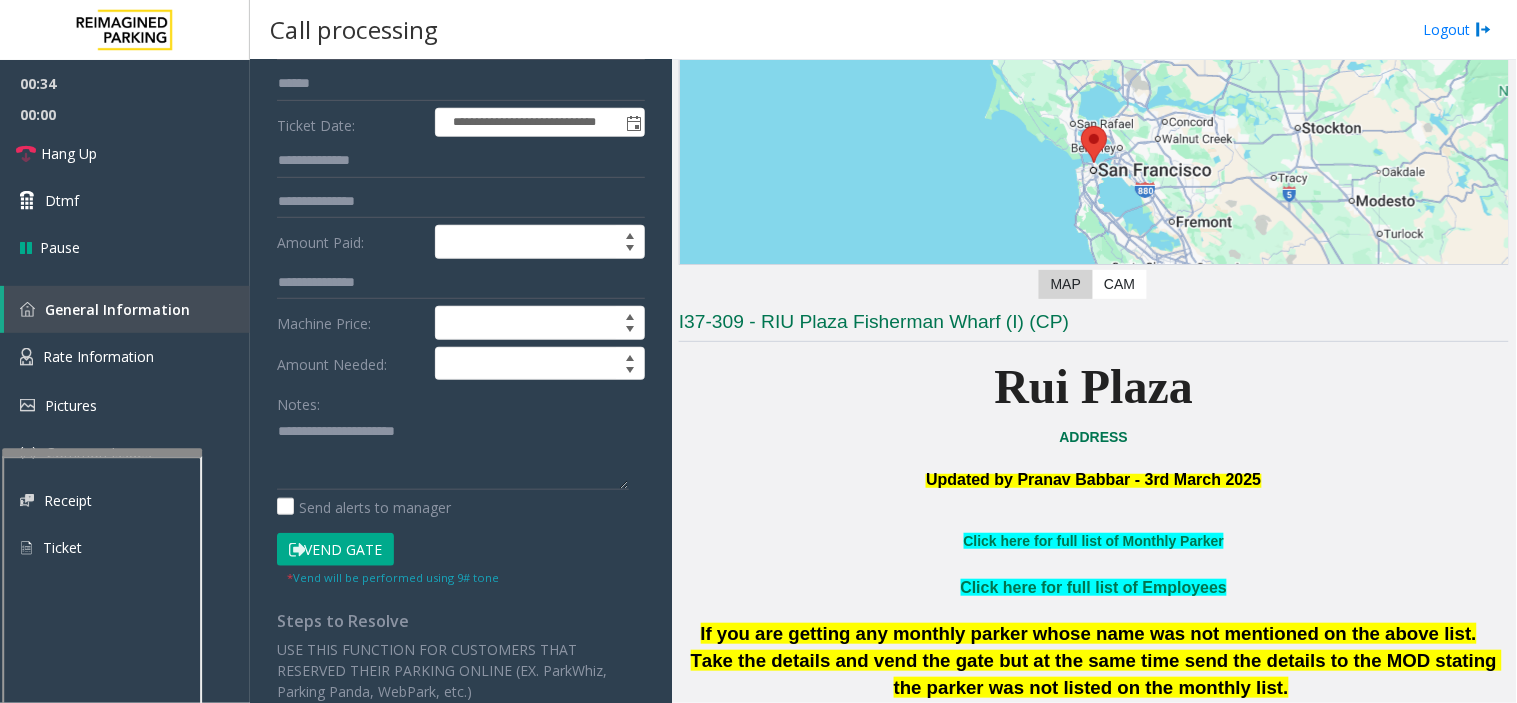 type 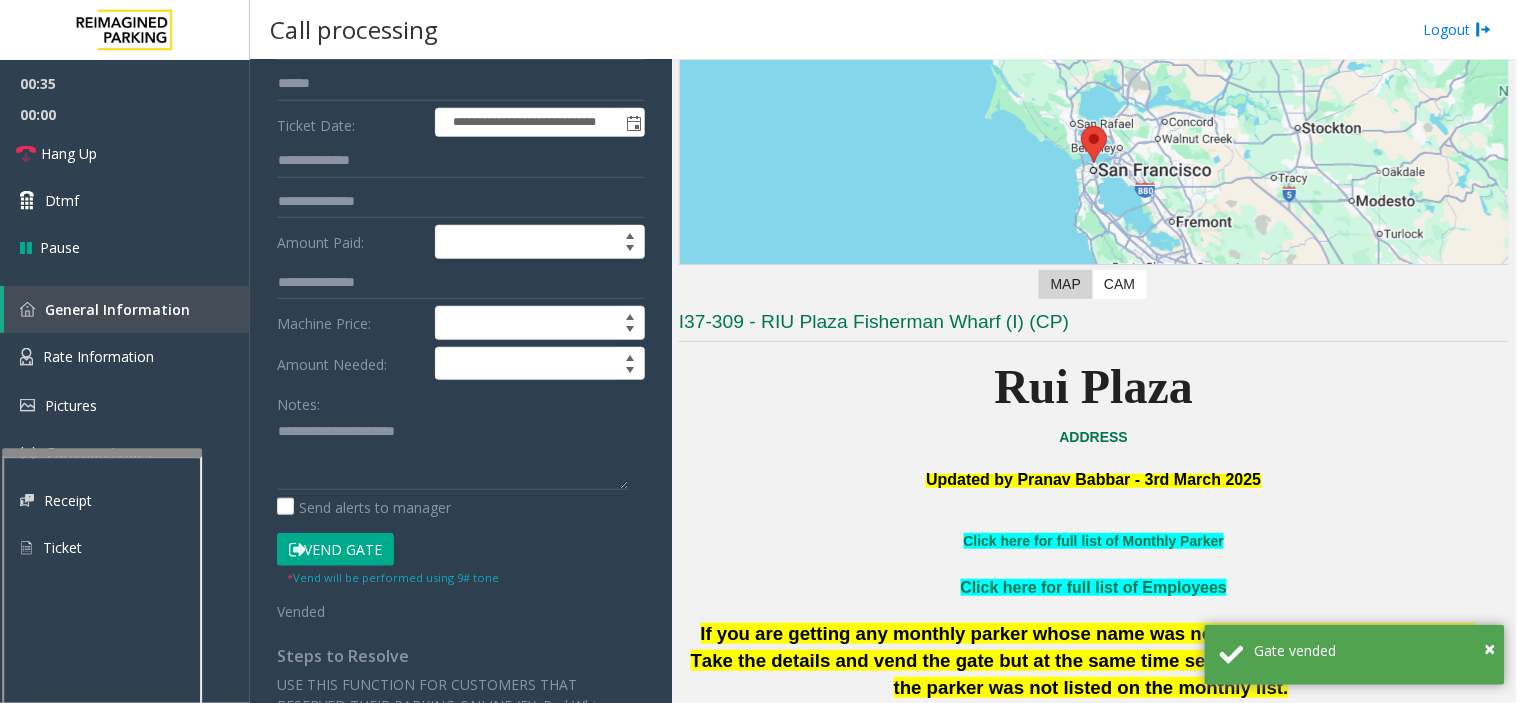 click on "Vend Gate" 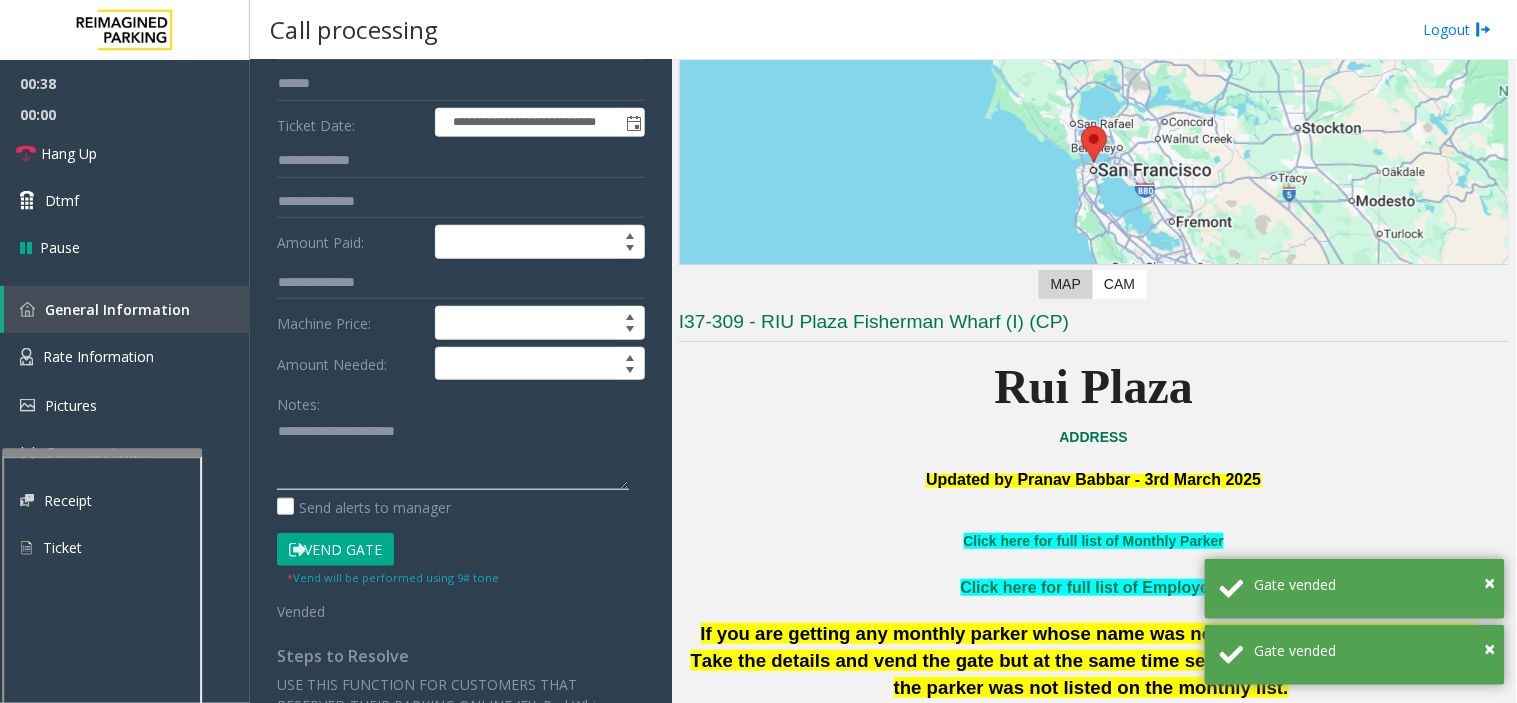 click 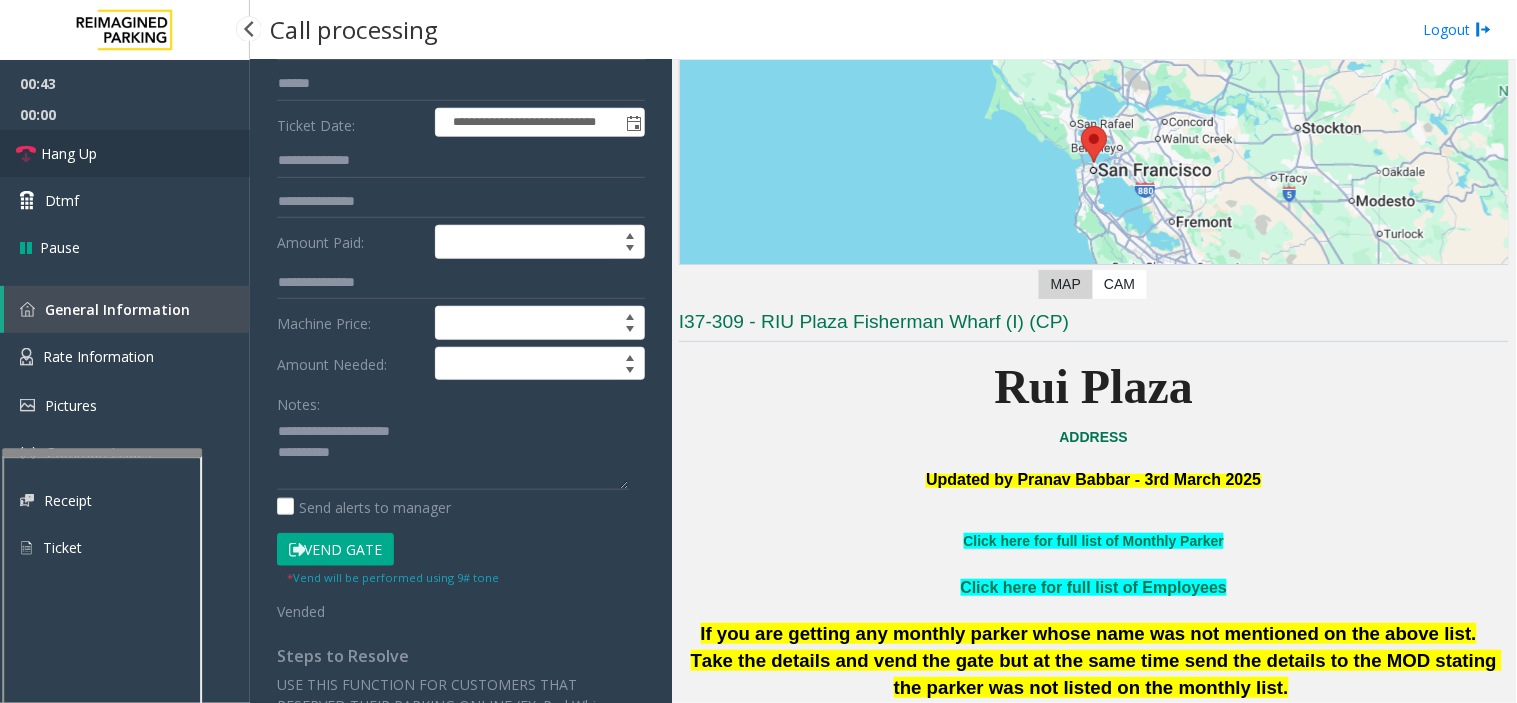 click on "Hang Up" at bounding box center (125, 153) 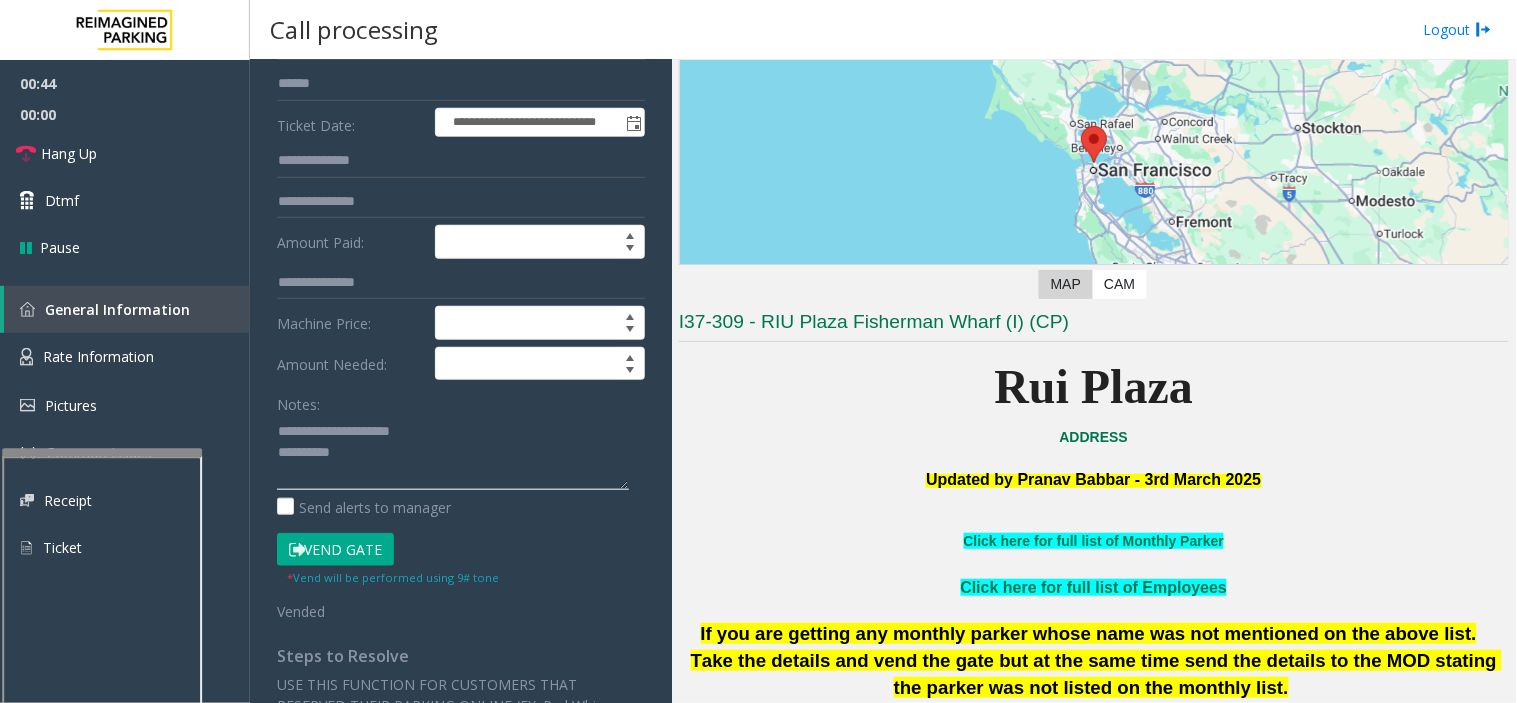 click 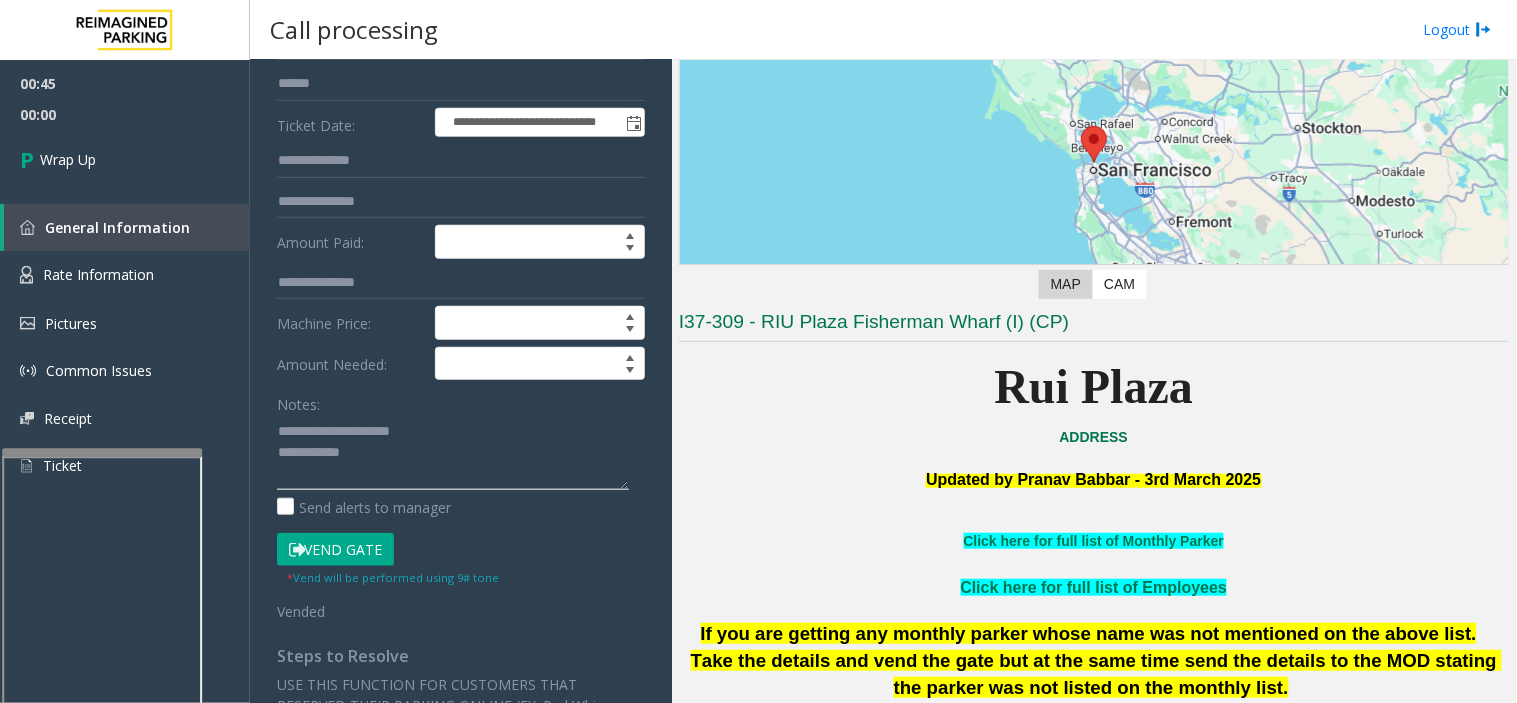 scroll, scrollTop: 13, scrollLeft: 0, axis: vertical 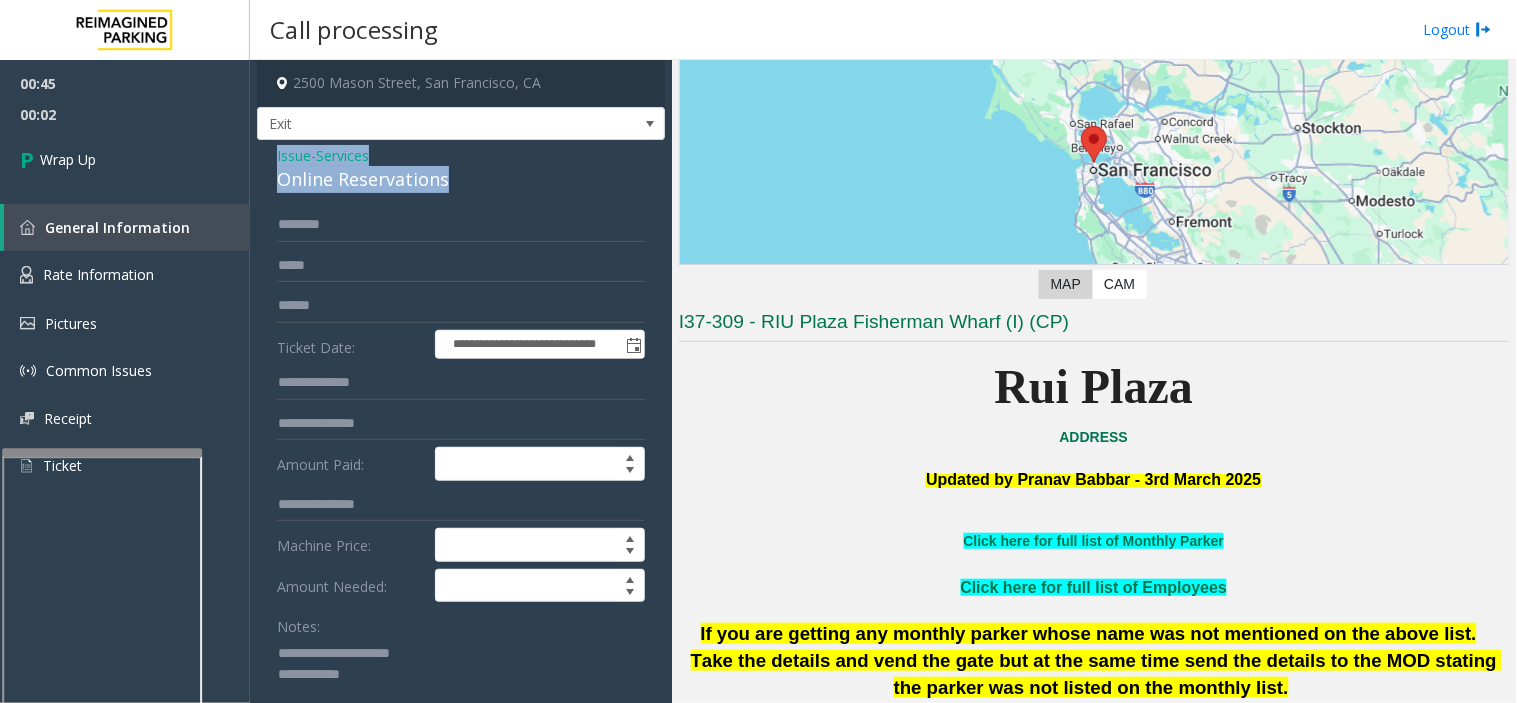 drag, startPoint x: 264, startPoint y: 155, endPoint x: 461, endPoint y: 178, distance: 198.33809 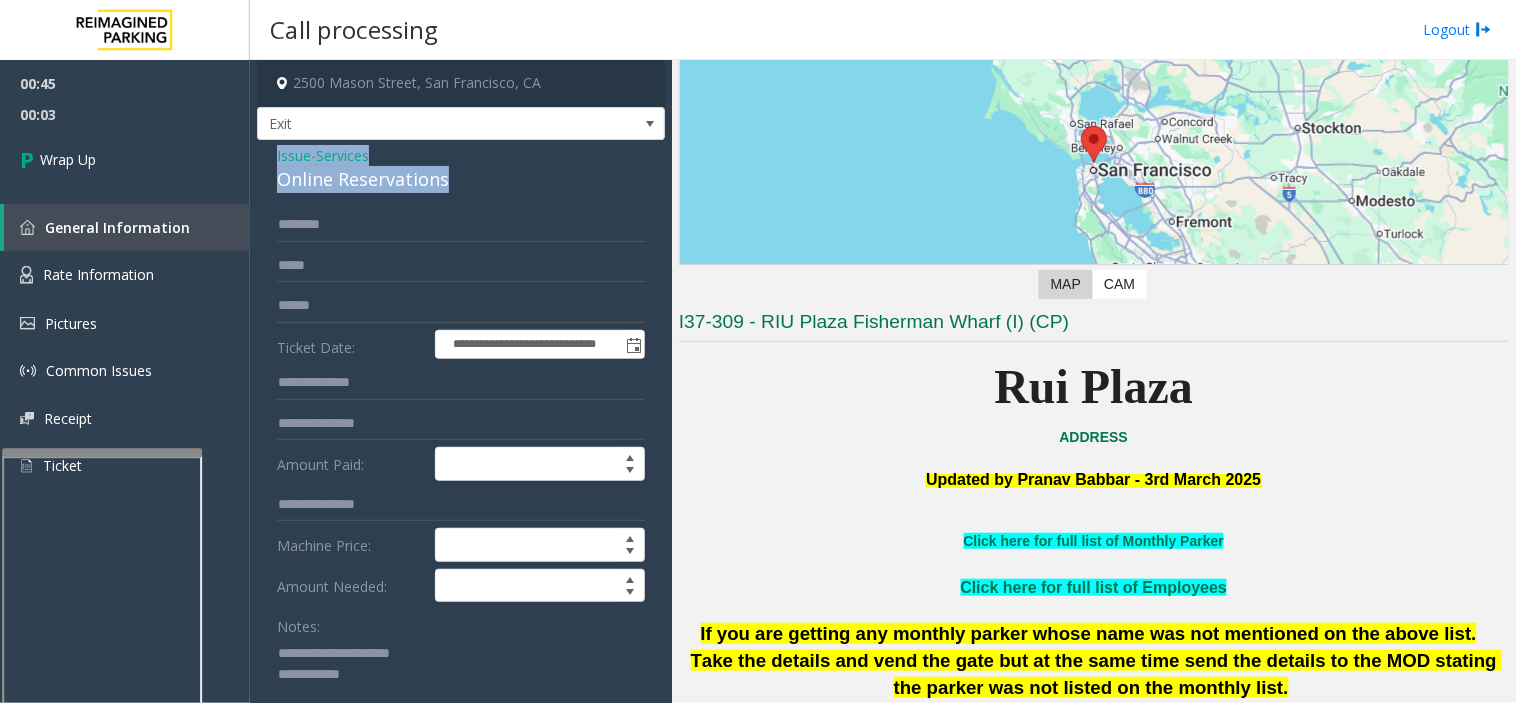 scroll, scrollTop: 111, scrollLeft: 0, axis: vertical 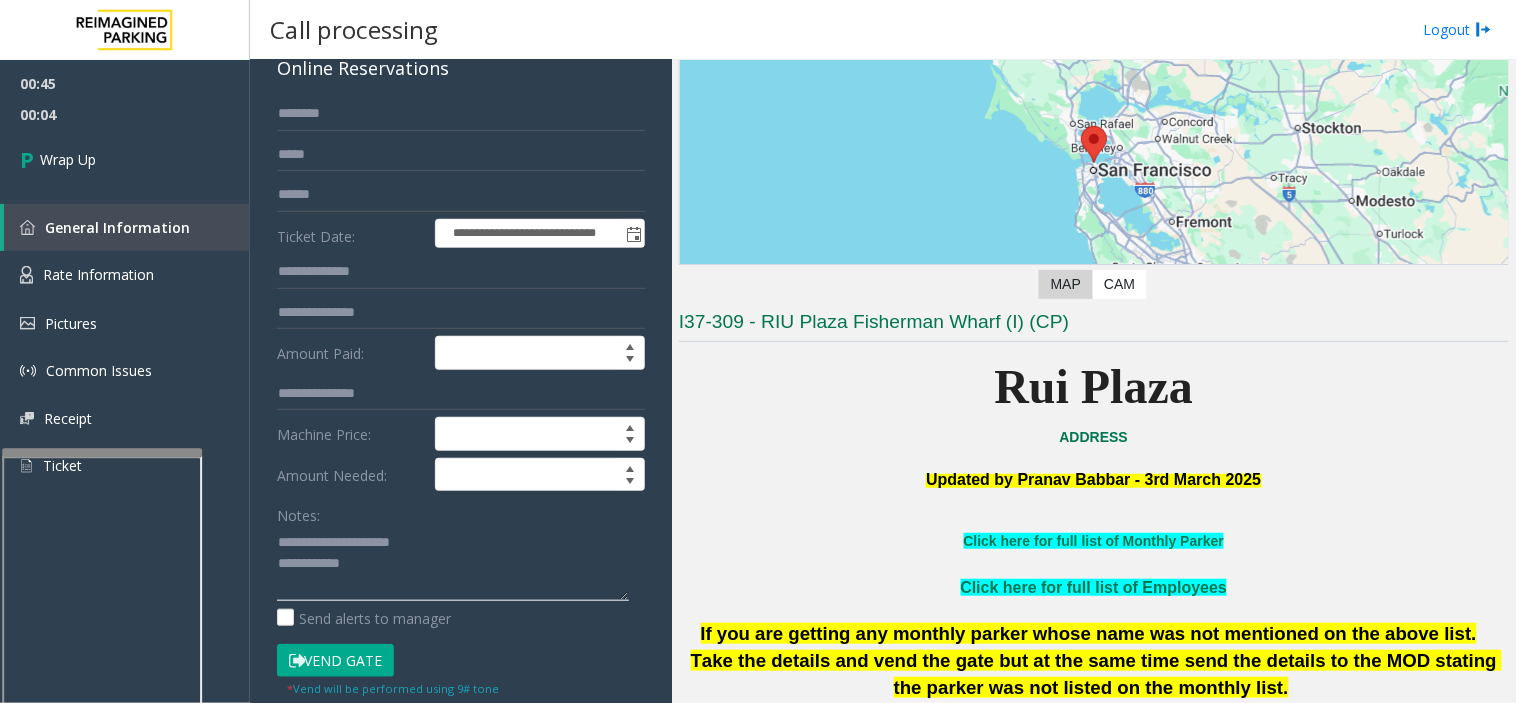 click 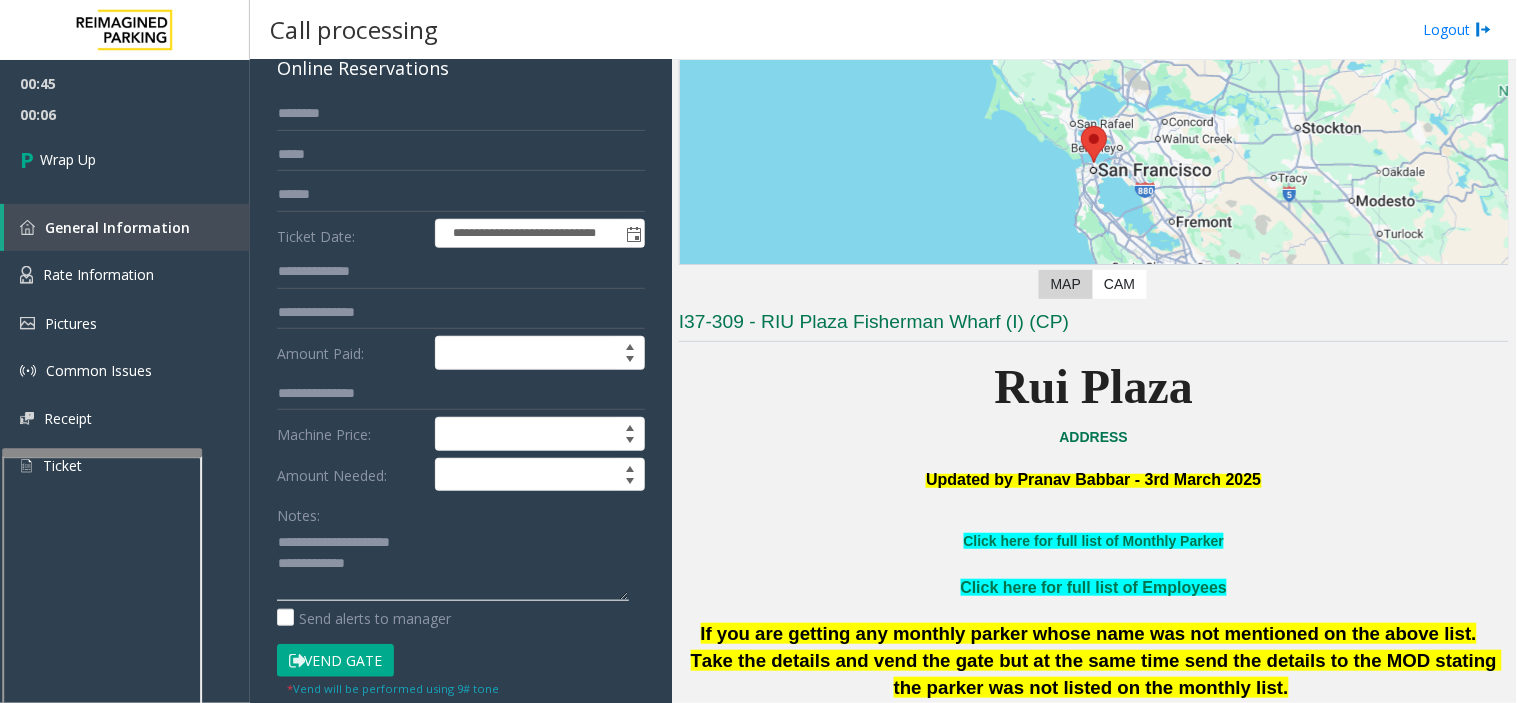 paste on "**********" 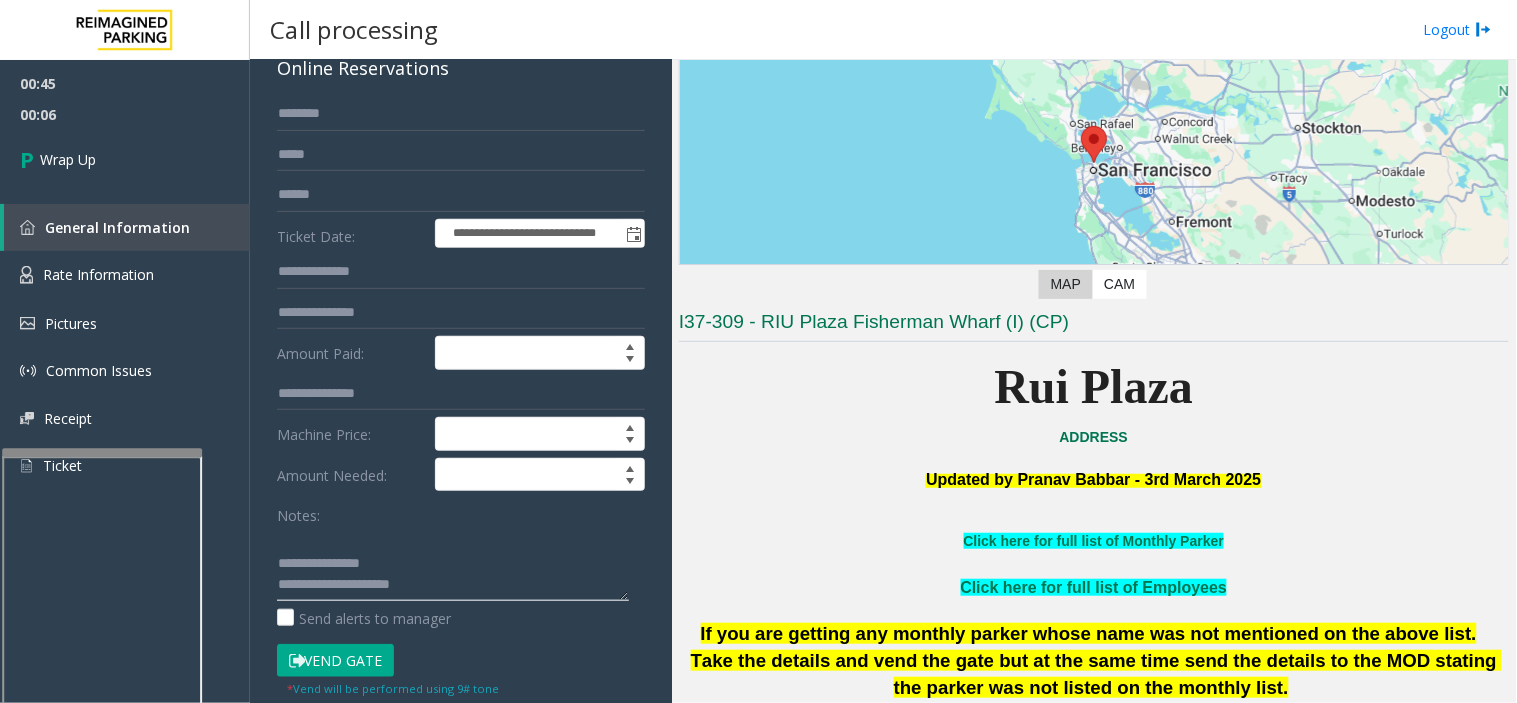 scroll, scrollTop: 76, scrollLeft: 0, axis: vertical 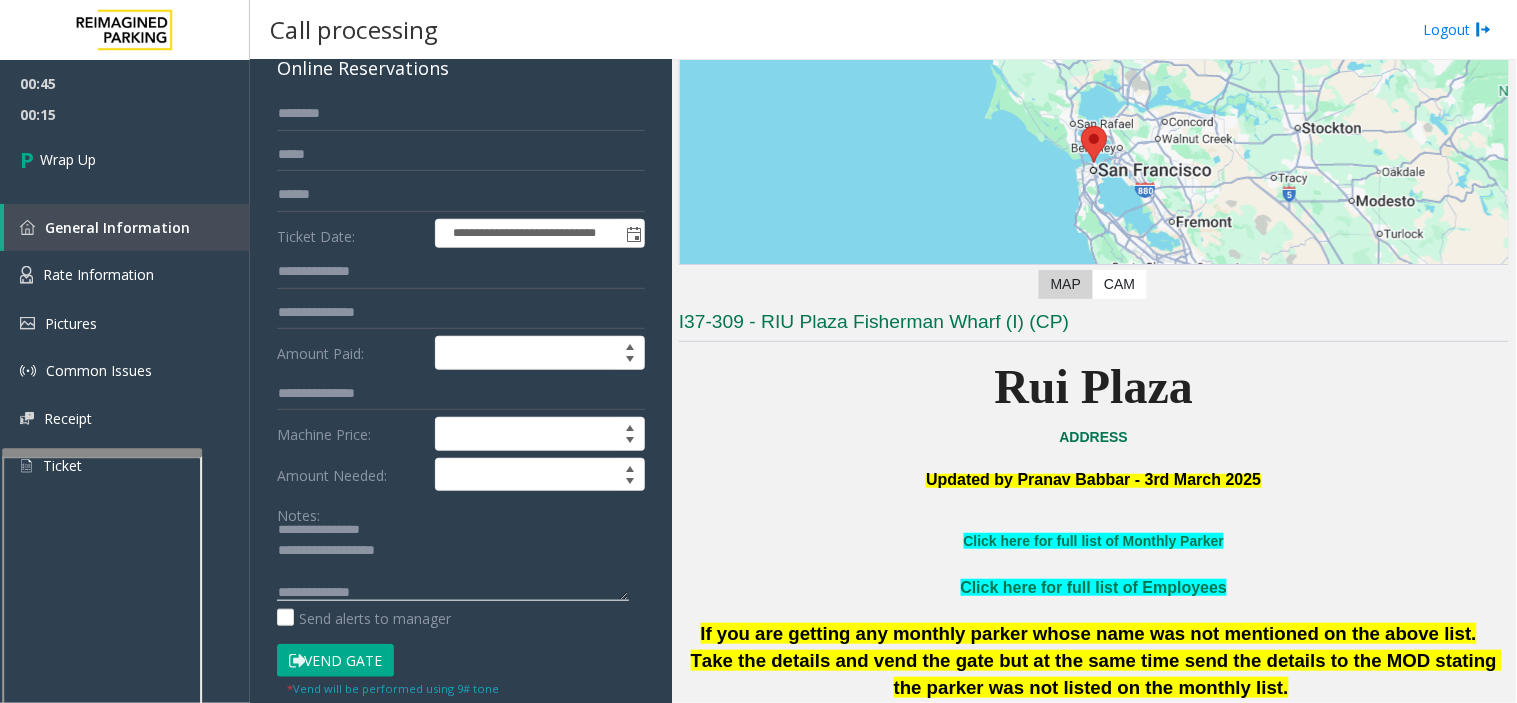 click 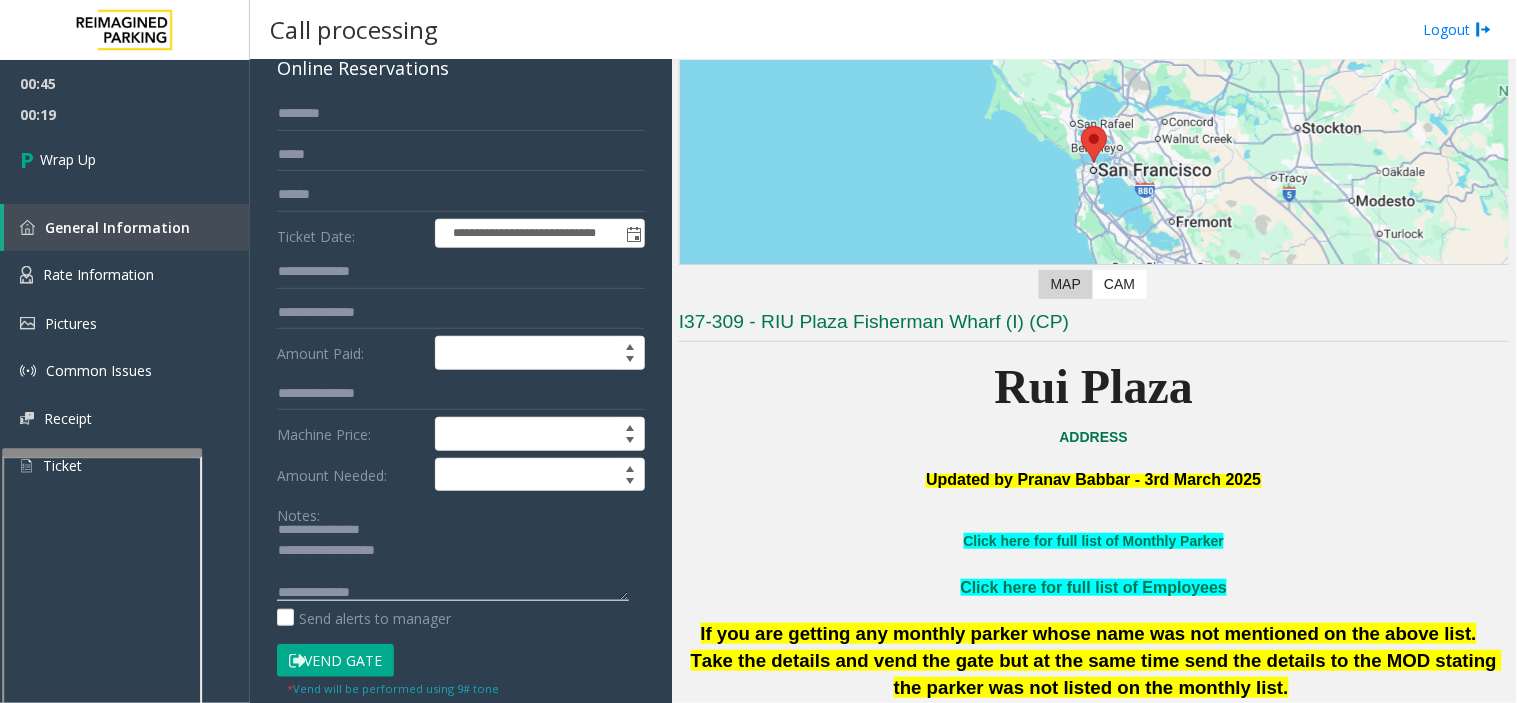 paste on "**********" 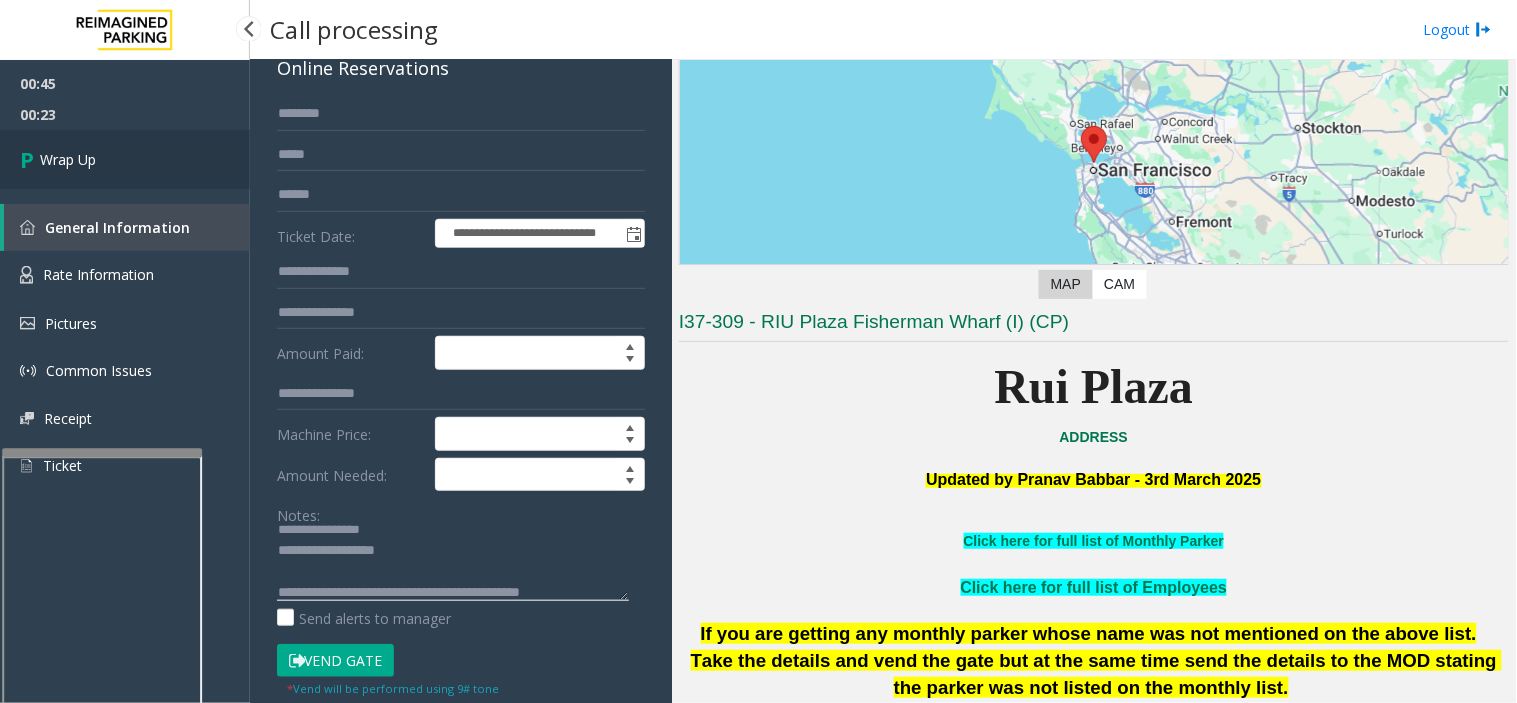 type on "**********" 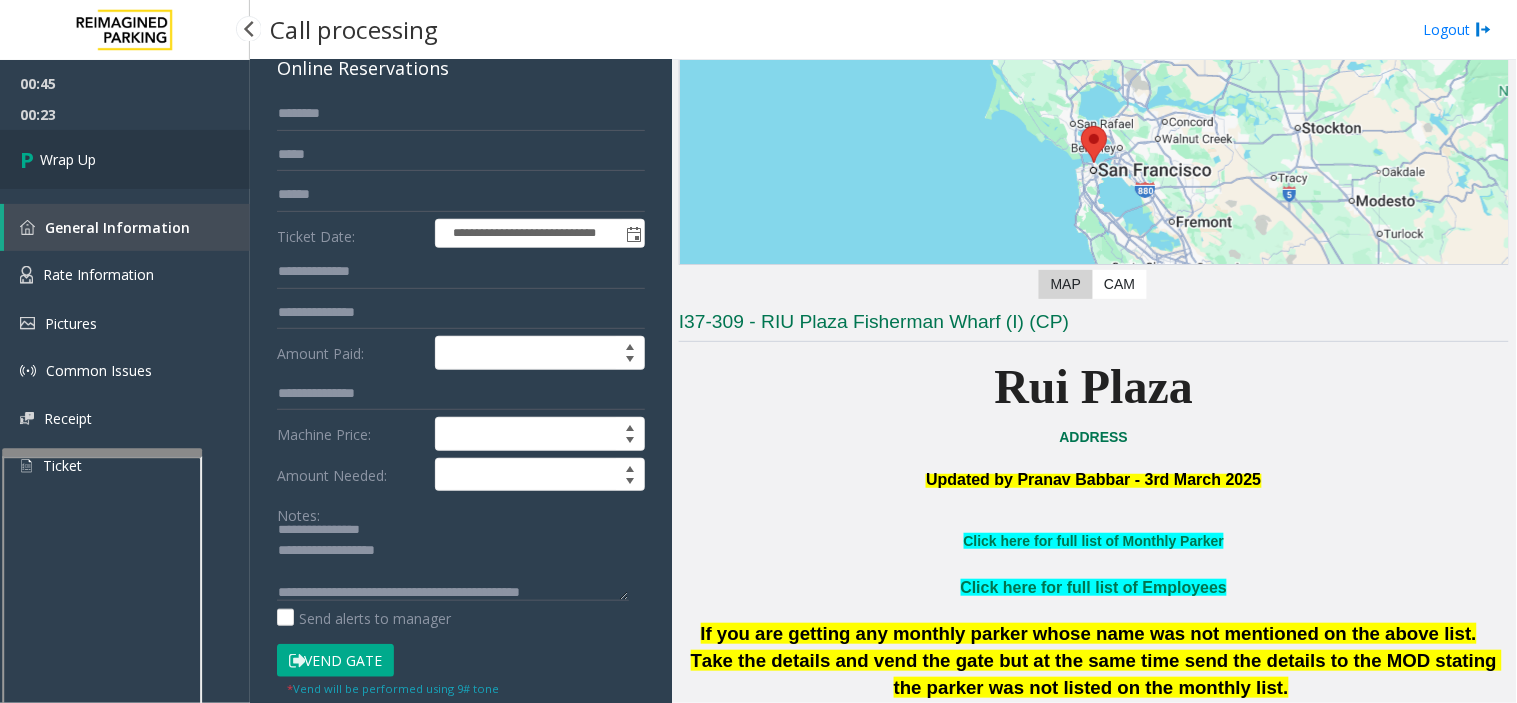 click on "Wrap Up" at bounding box center (125, 159) 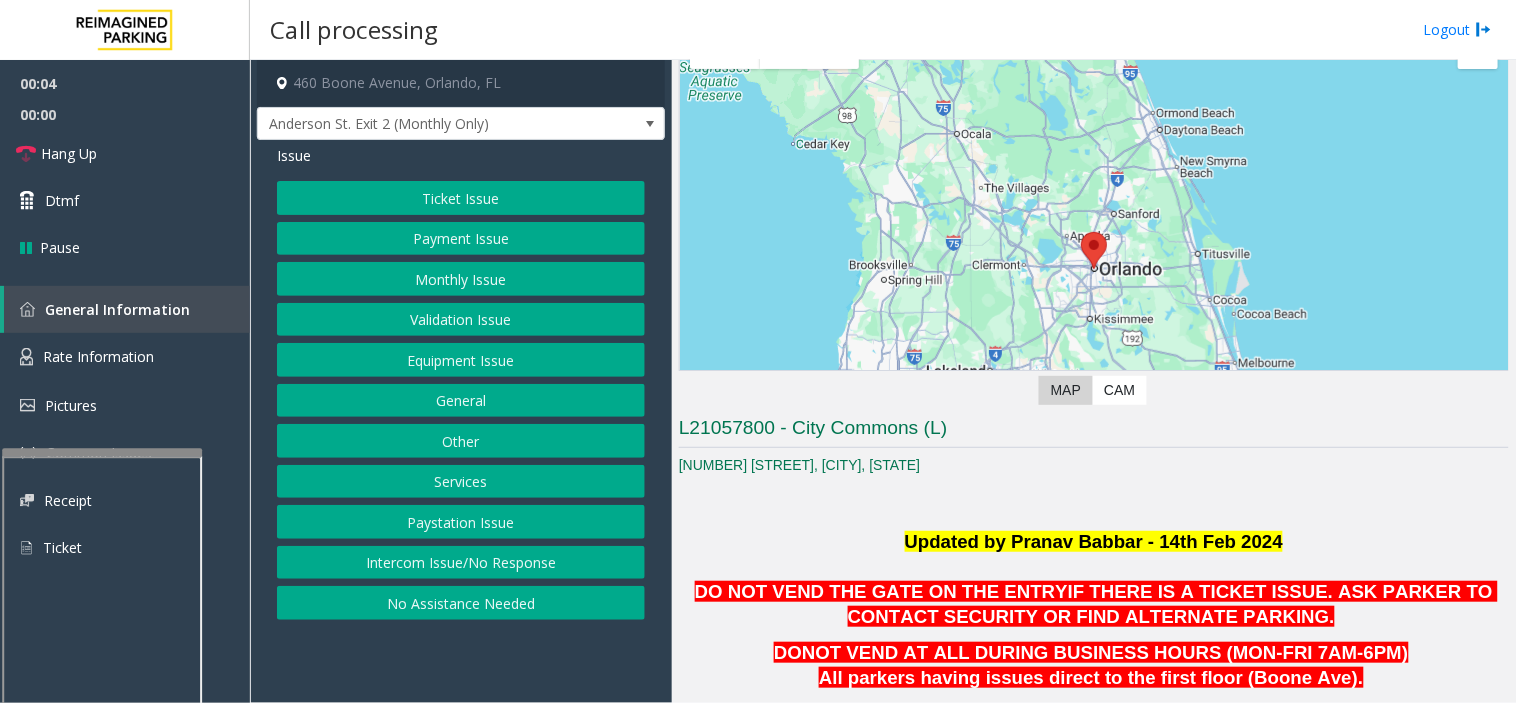 scroll, scrollTop: 333, scrollLeft: 0, axis: vertical 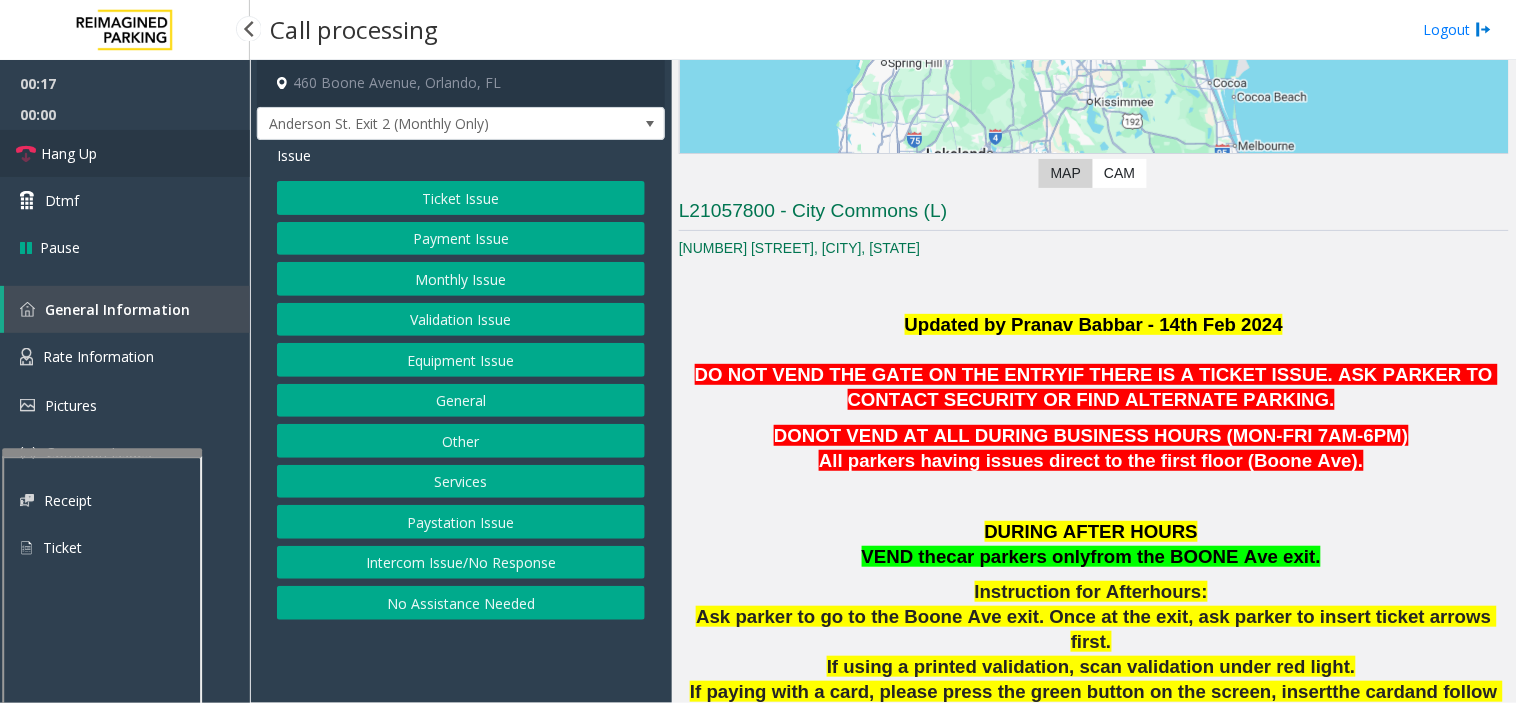 click on "Hang Up" at bounding box center [125, 153] 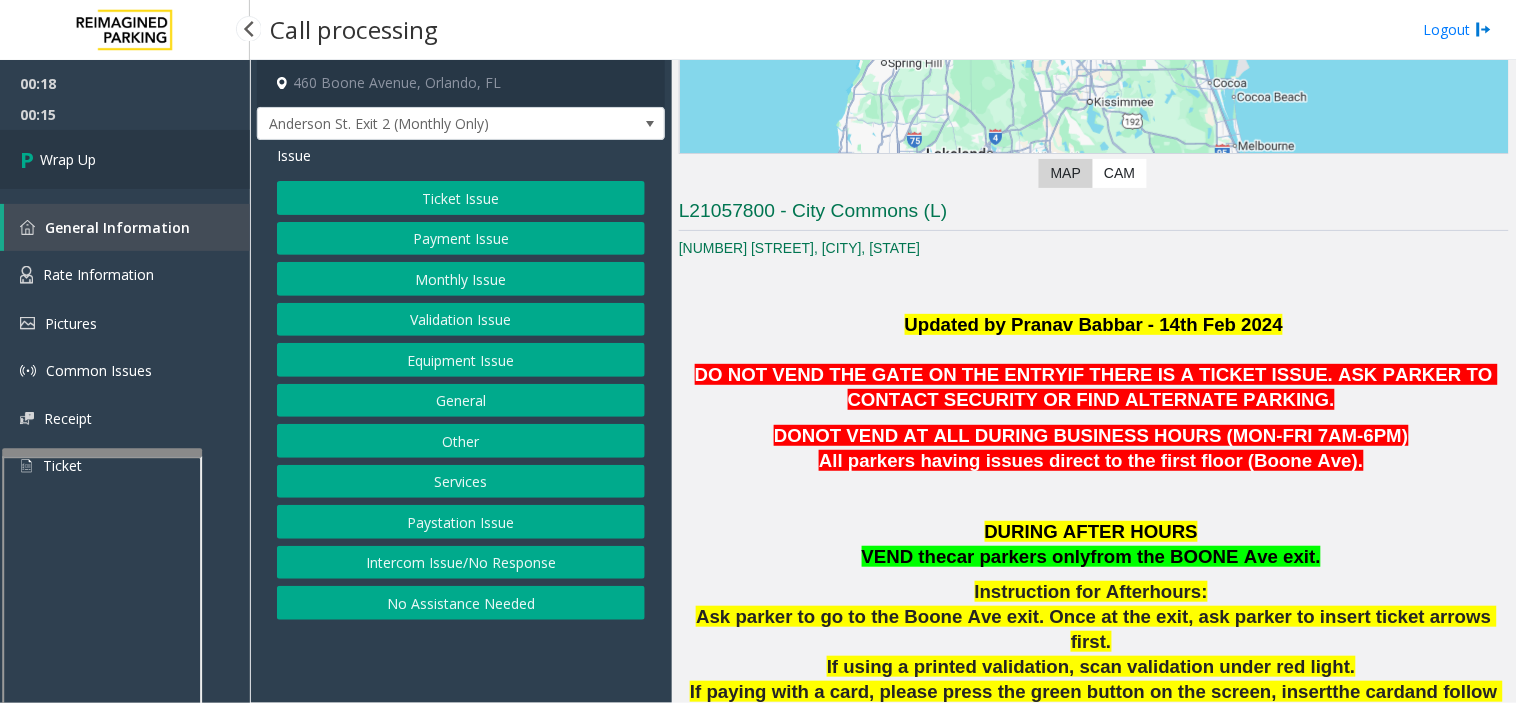 click on "Wrap Up" at bounding box center [68, 159] 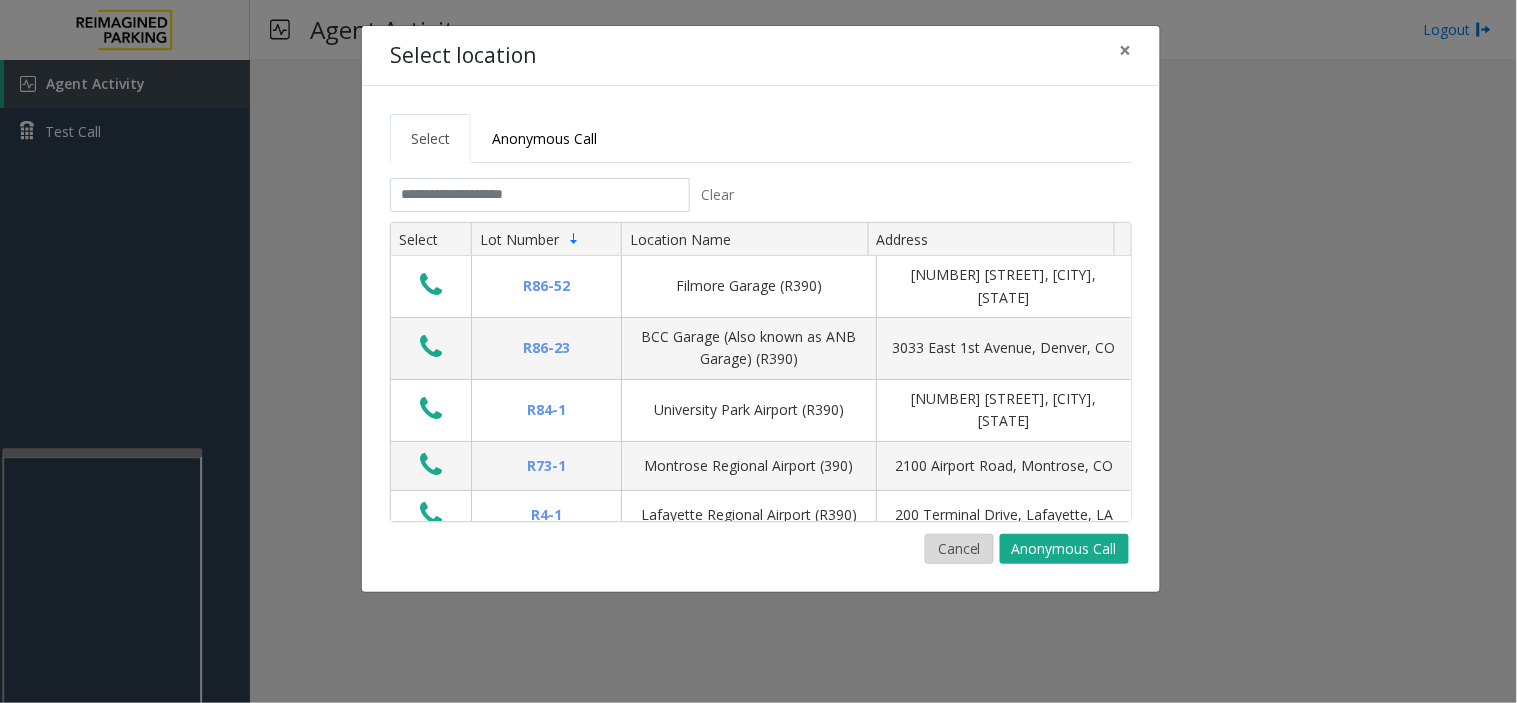 click on "Cancel" 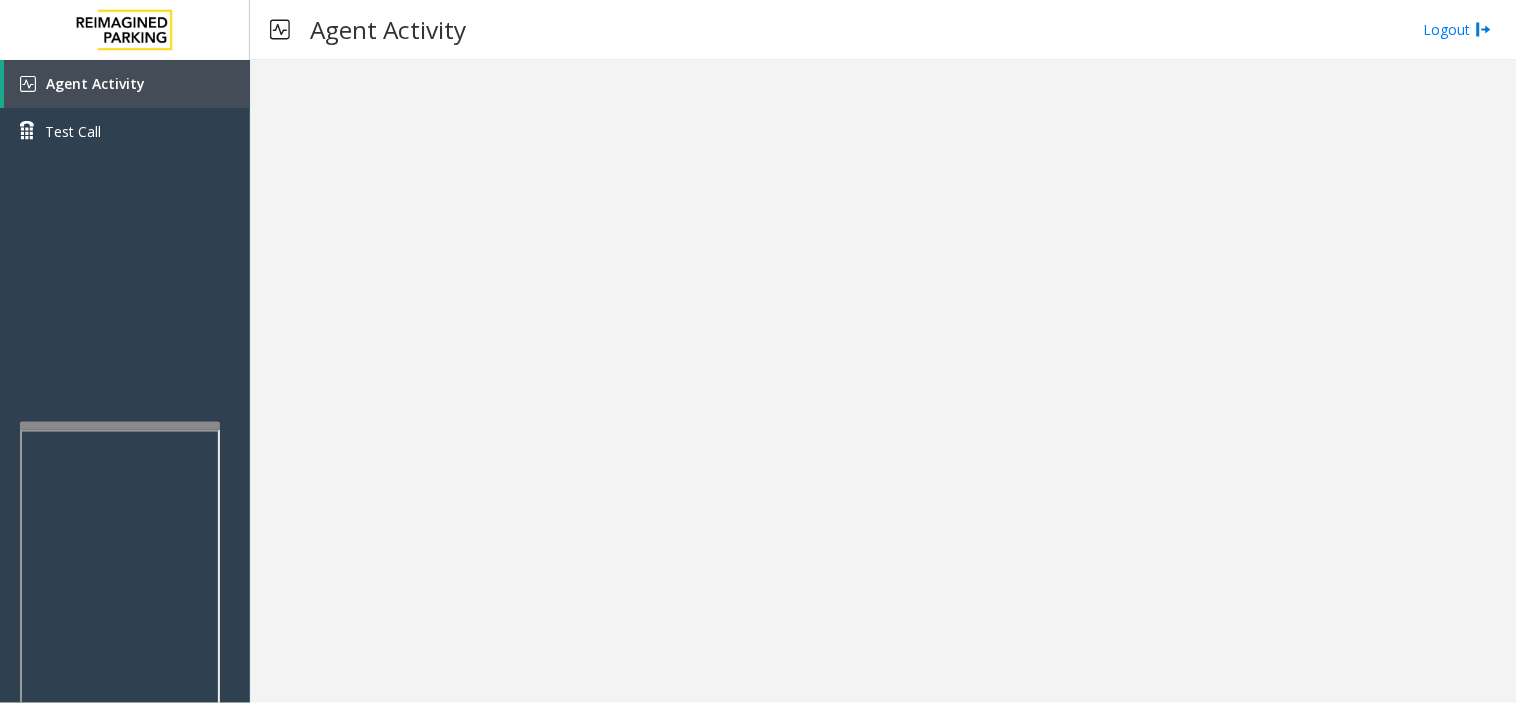 click at bounding box center (120, 426) 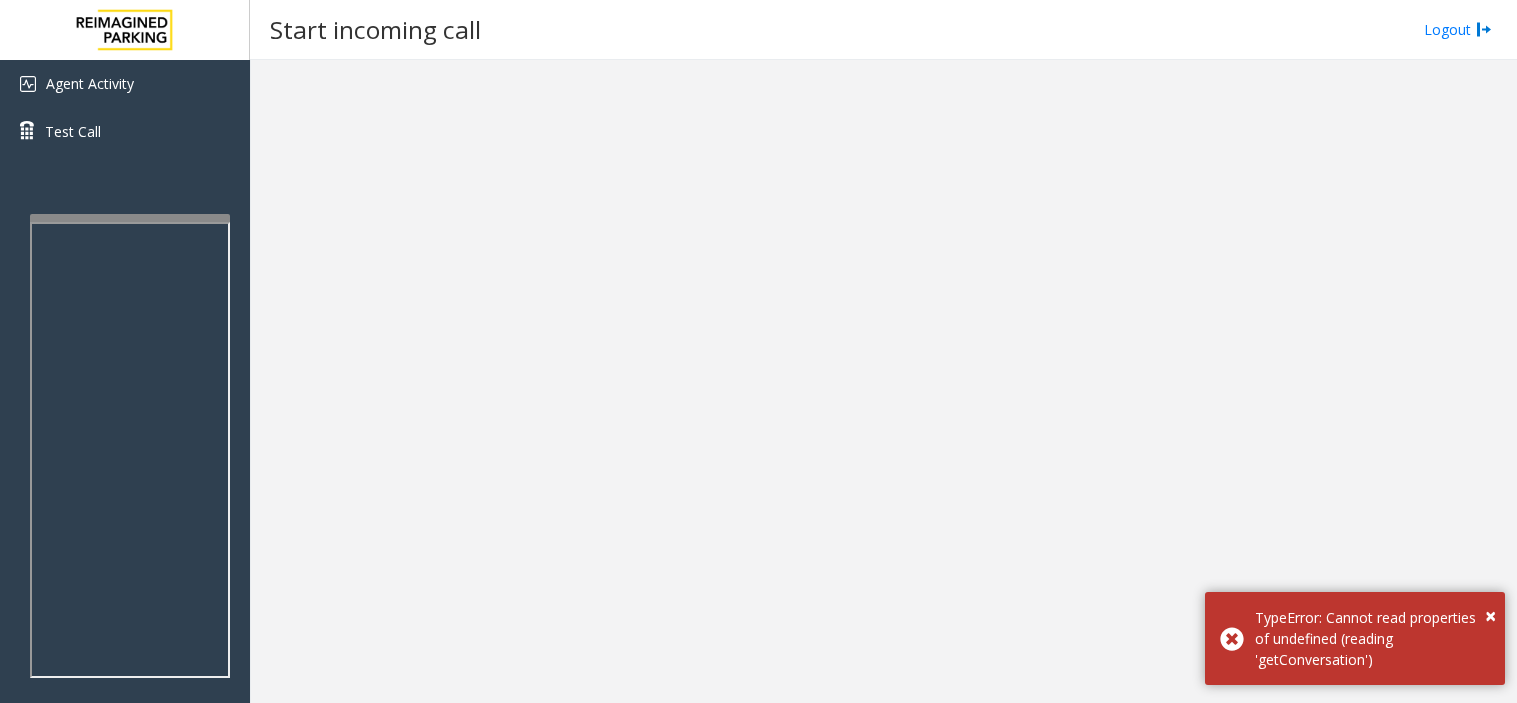 scroll, scrollTop: 0, scrollLeft: 0, axis: both 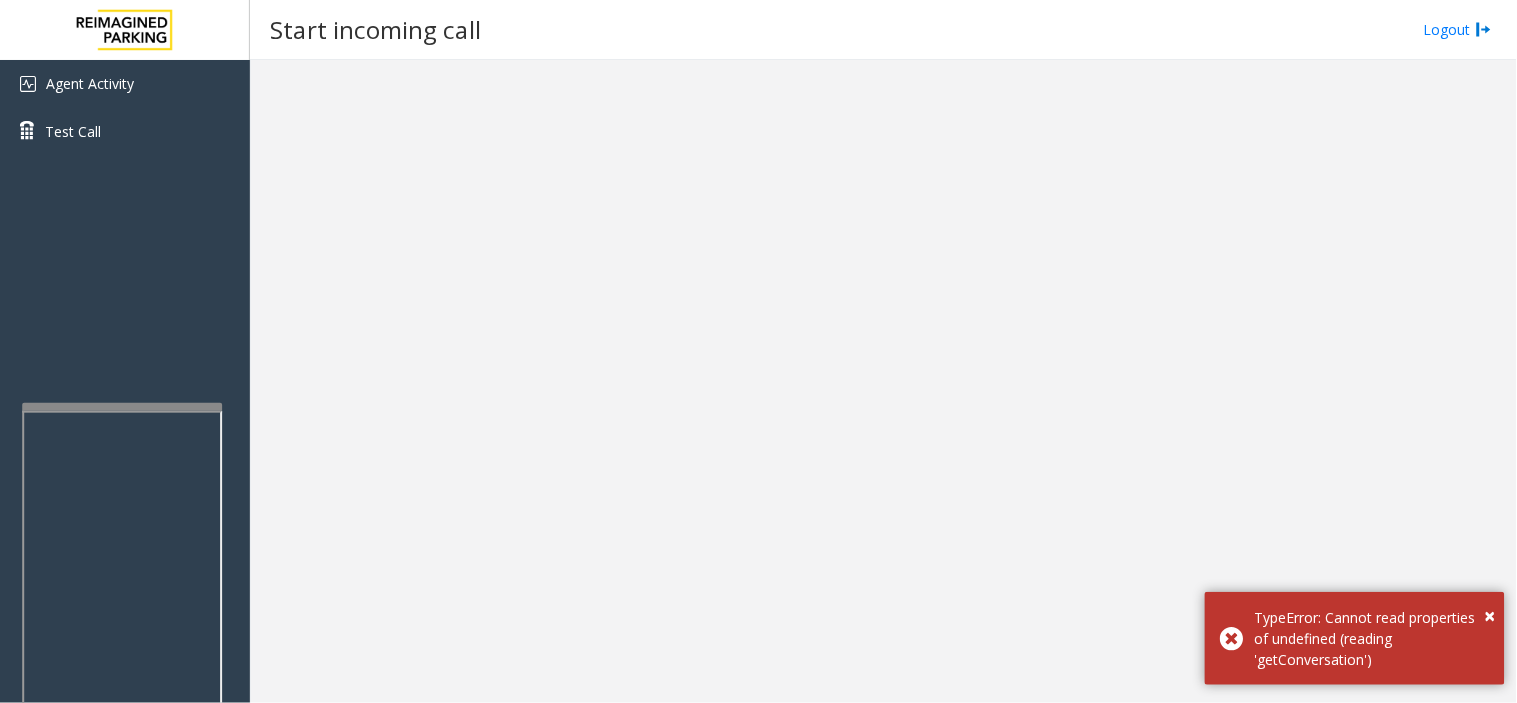 click at bounding box center [122, 637] 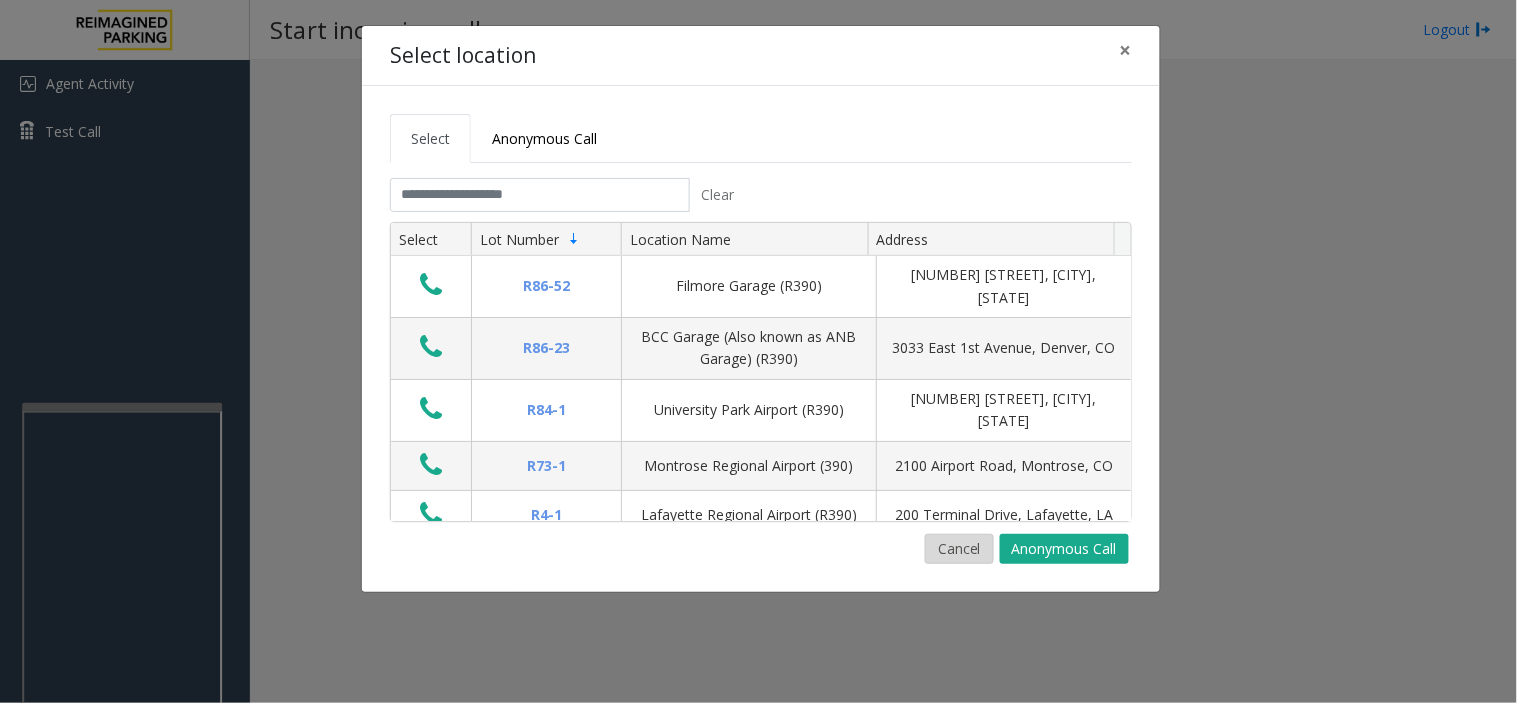 click on "Cancel" 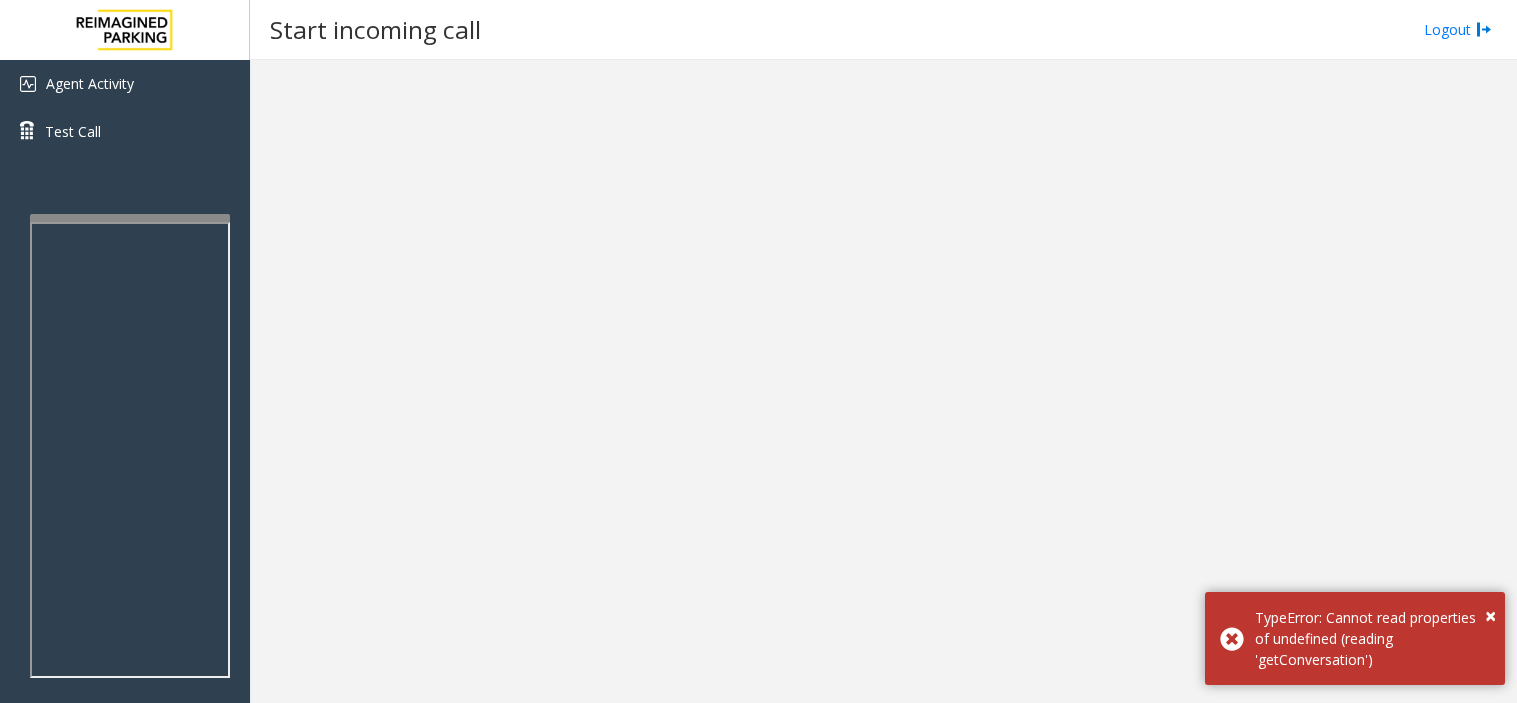 scroll, scrollTop: 0, scrollLeft: 0, axis: both 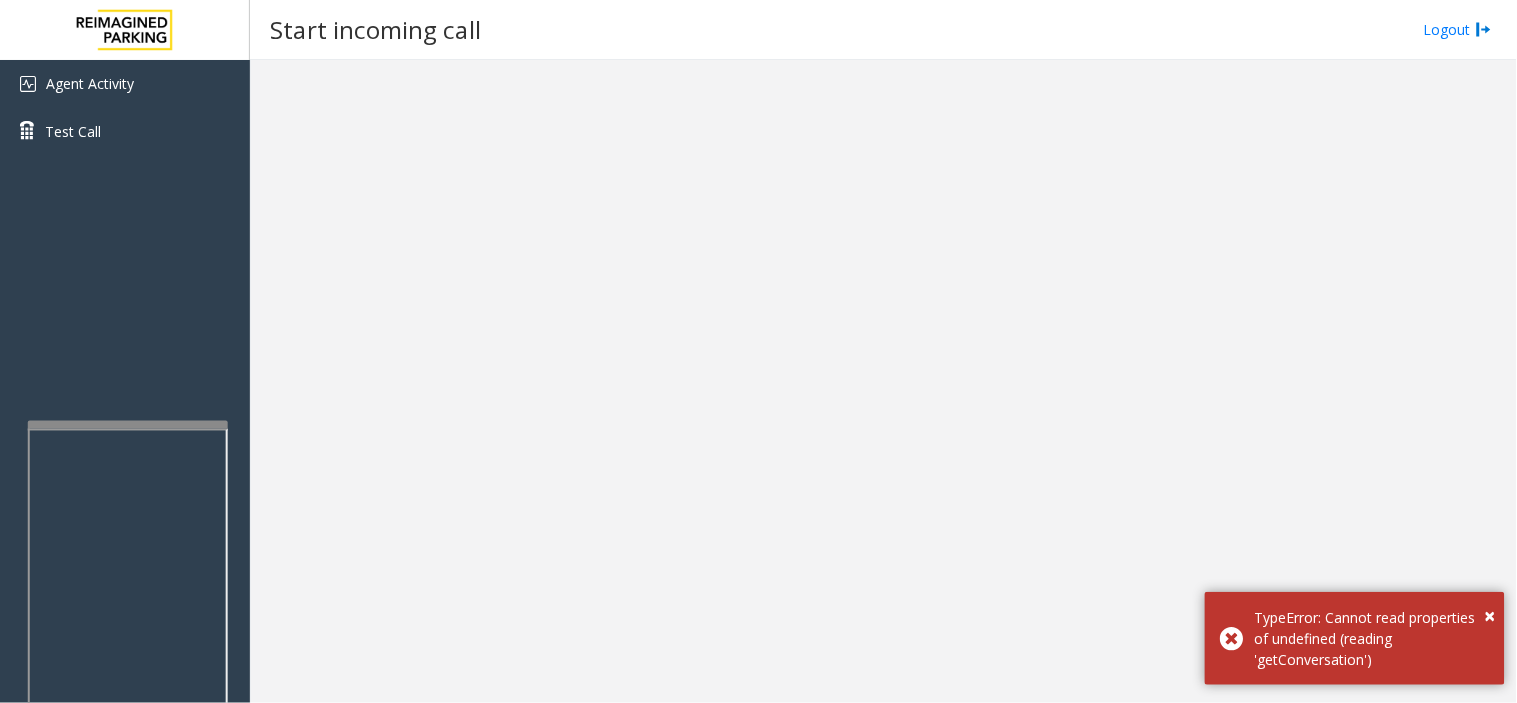 click at bounding box center [128, 655] 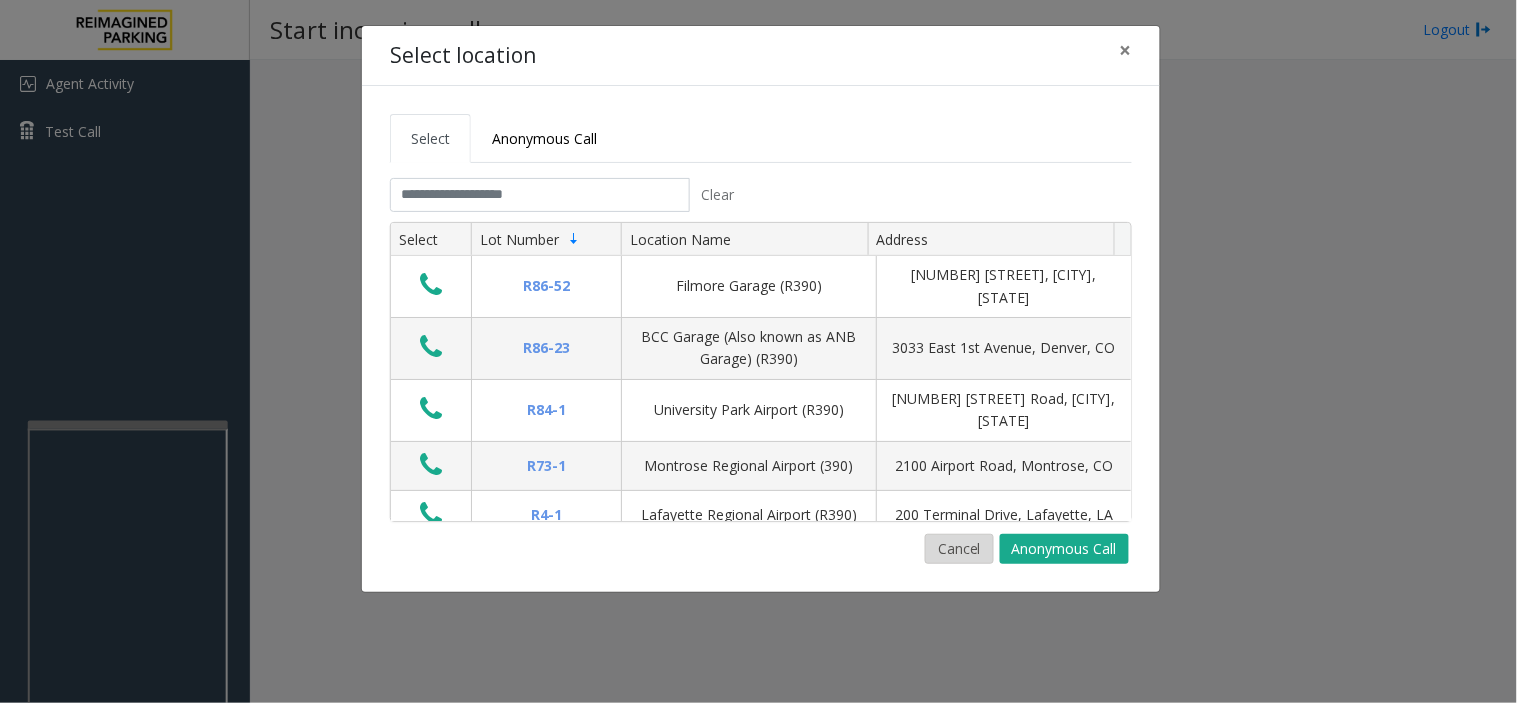 click on "Cancel" 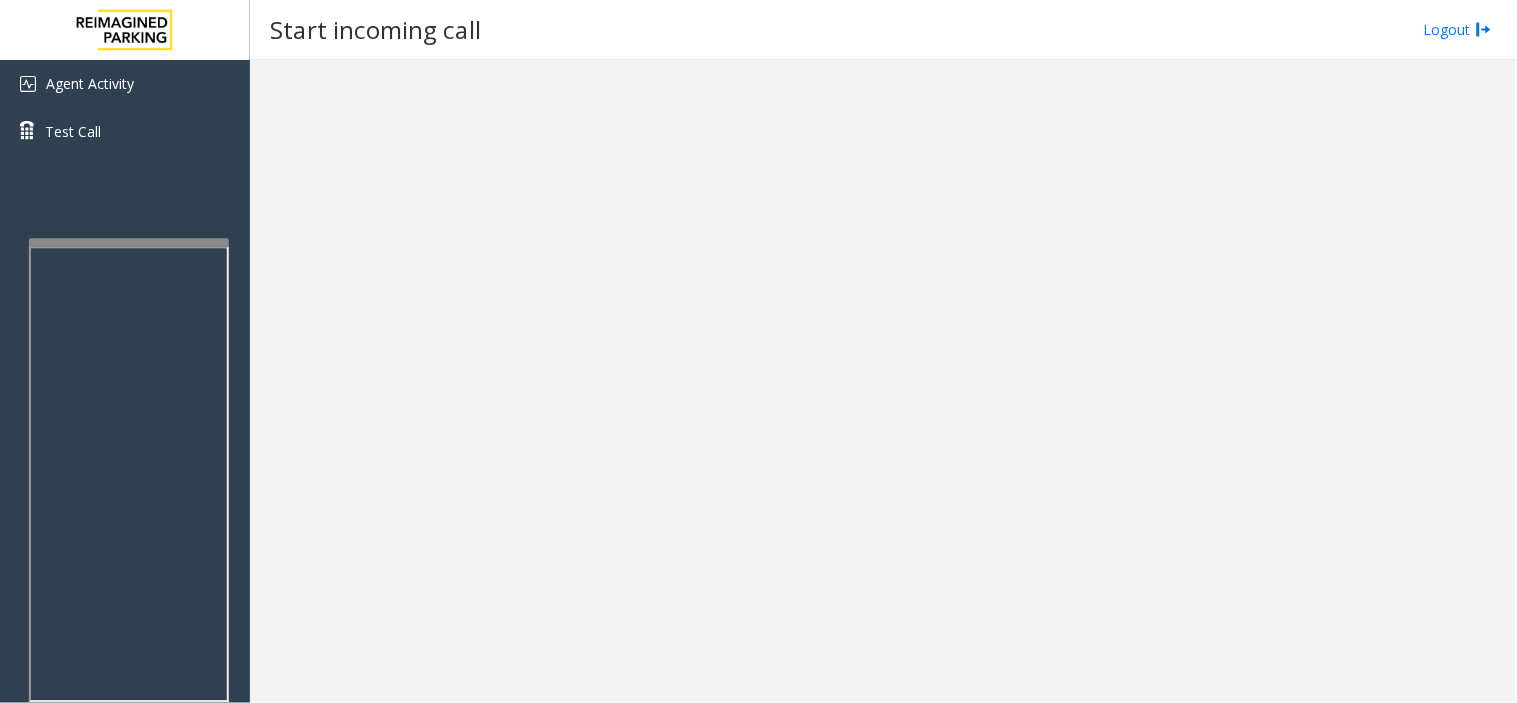 click at bounding box center (129, 242) 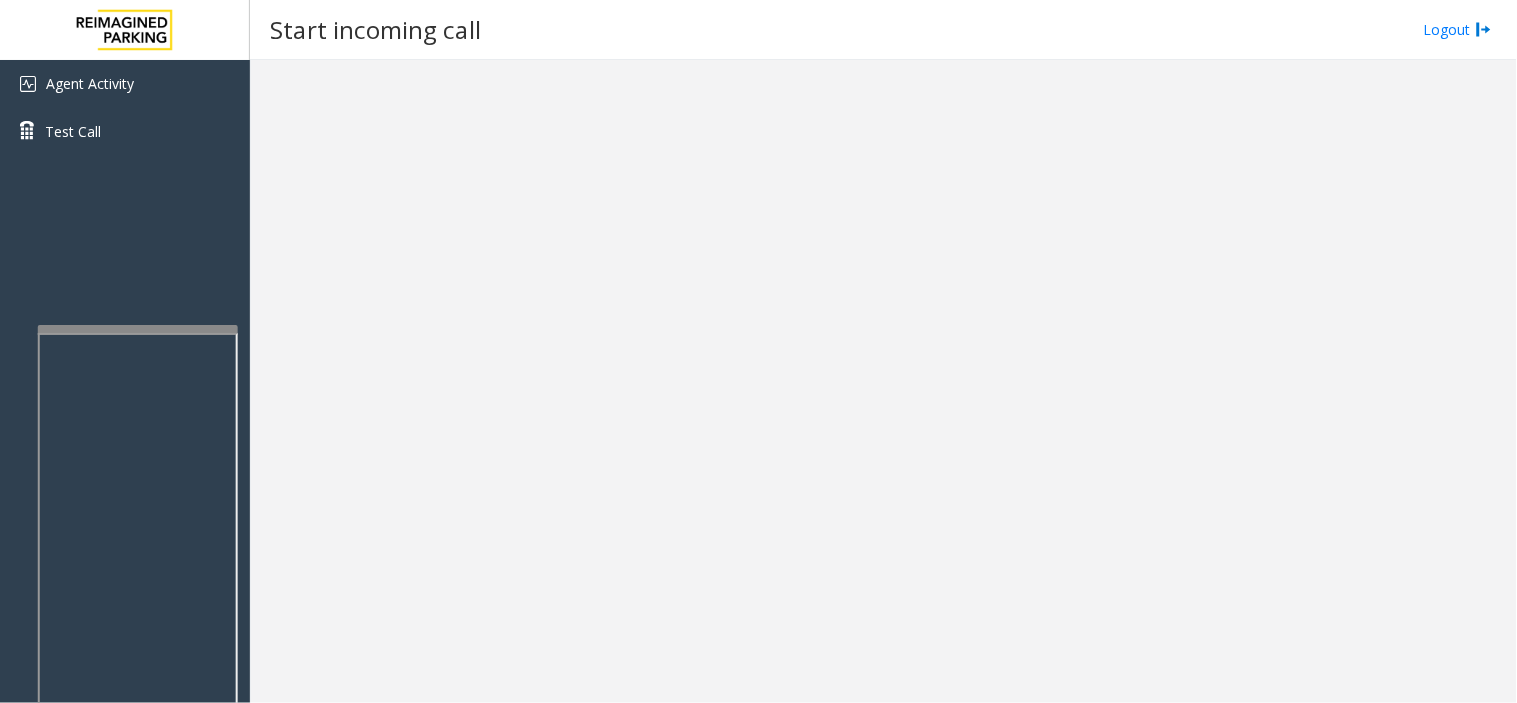 click at bounding box center [138, 329] 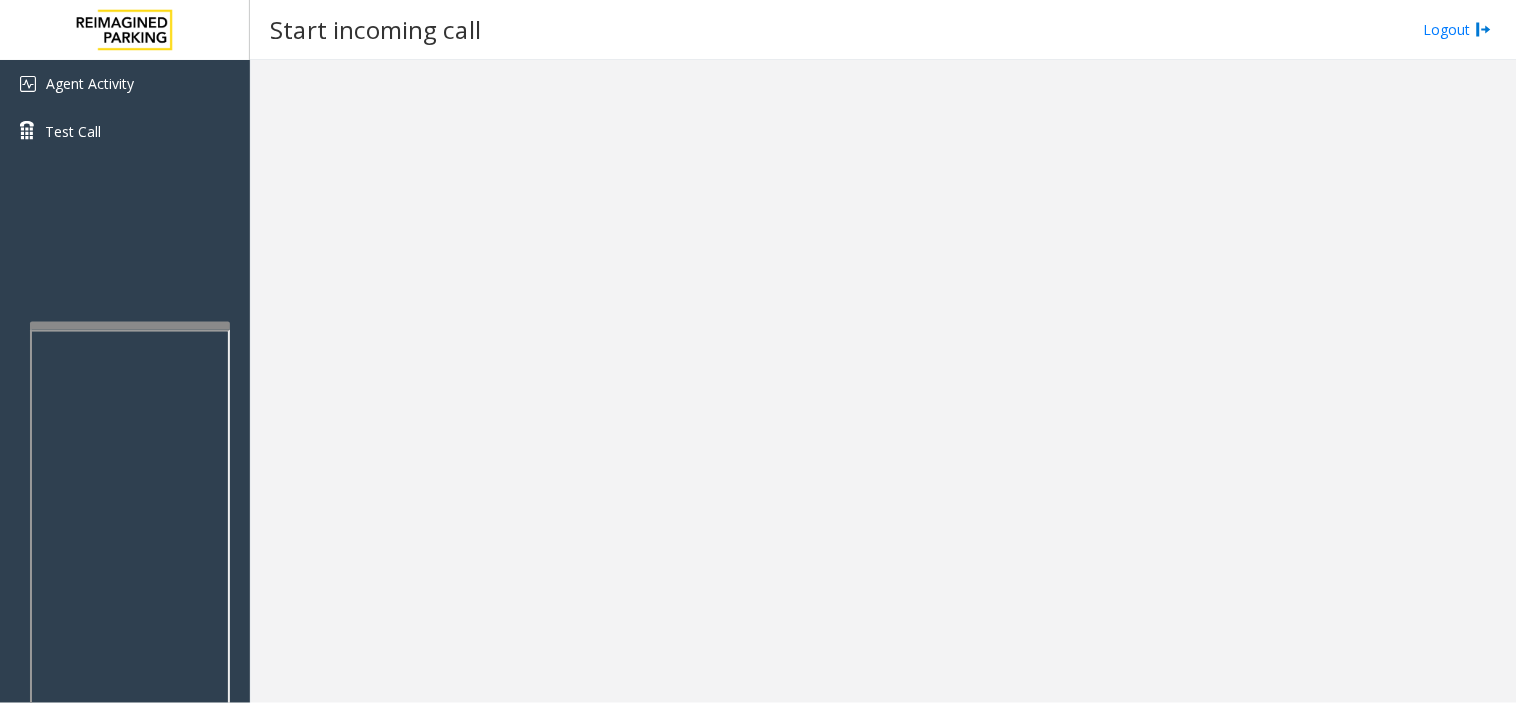 click at bounding box center (130, 326) 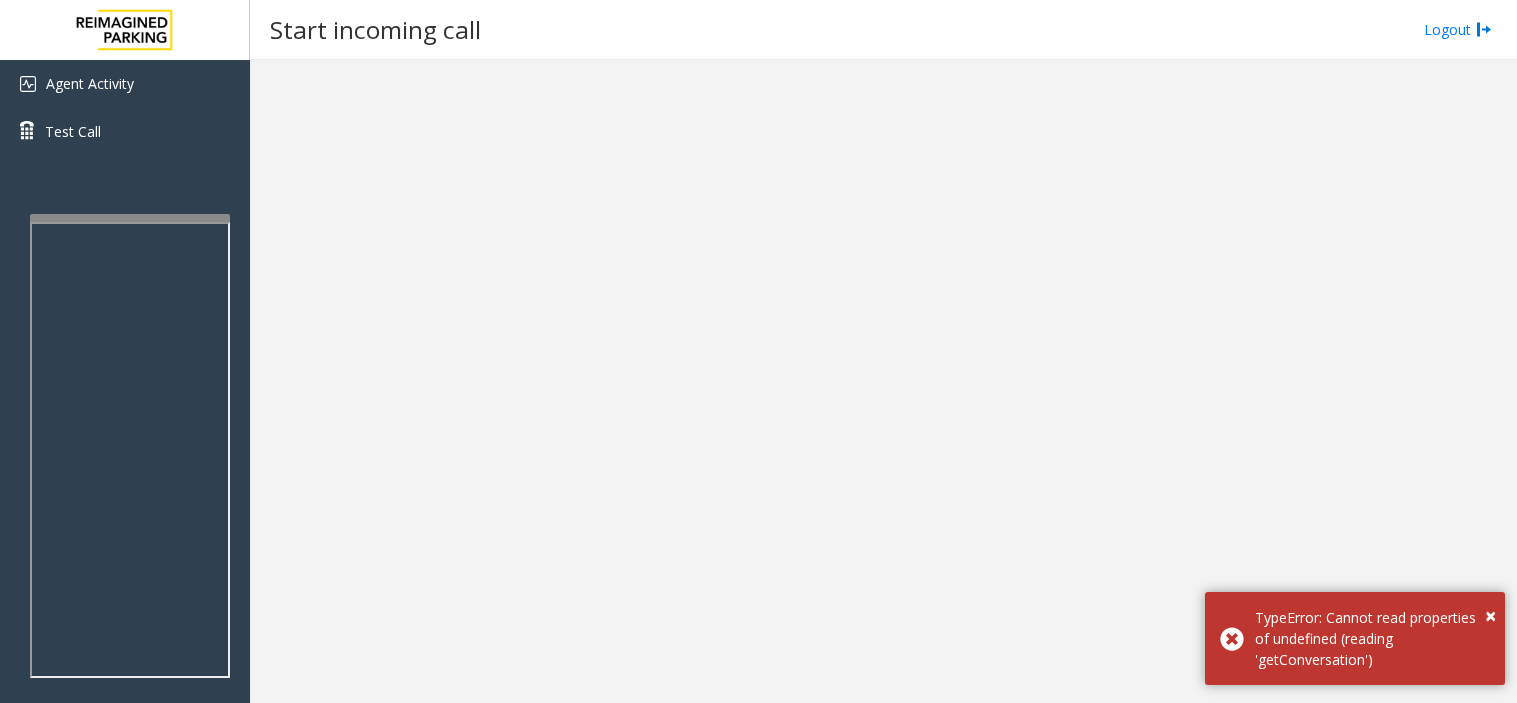 scroll, scrollTop: 0, scrollLeft: 0, axis: both 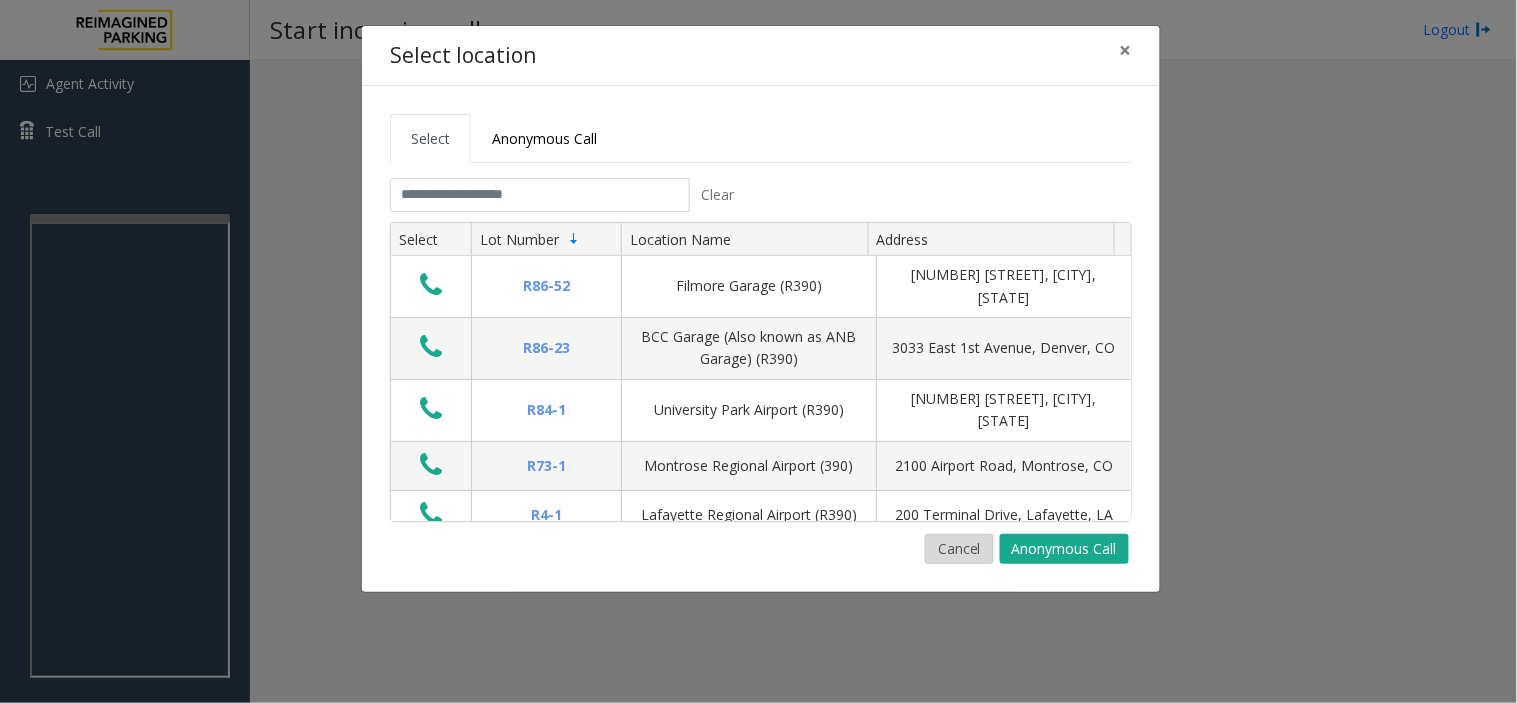 click on "Cancel" 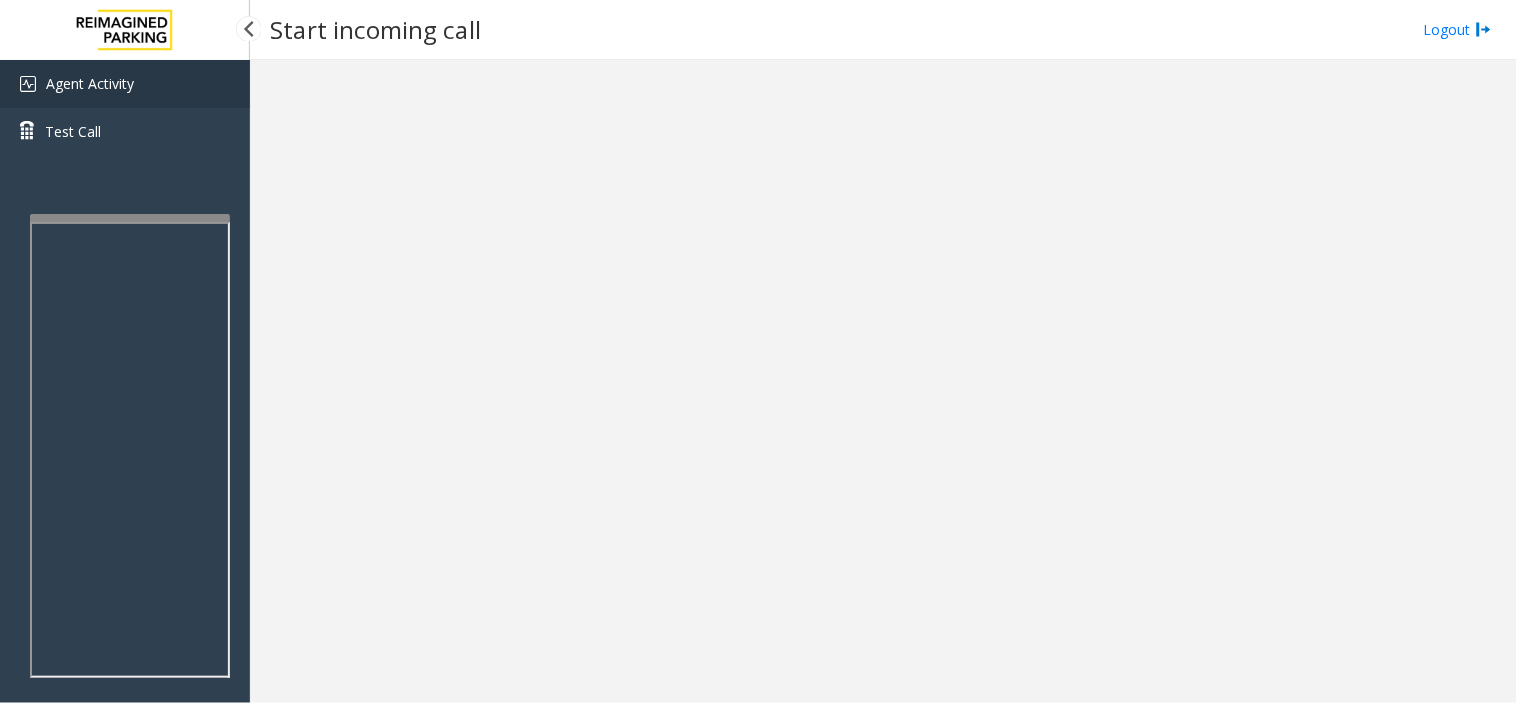 click on "Agent Activity" at bounding box center (90, 83) 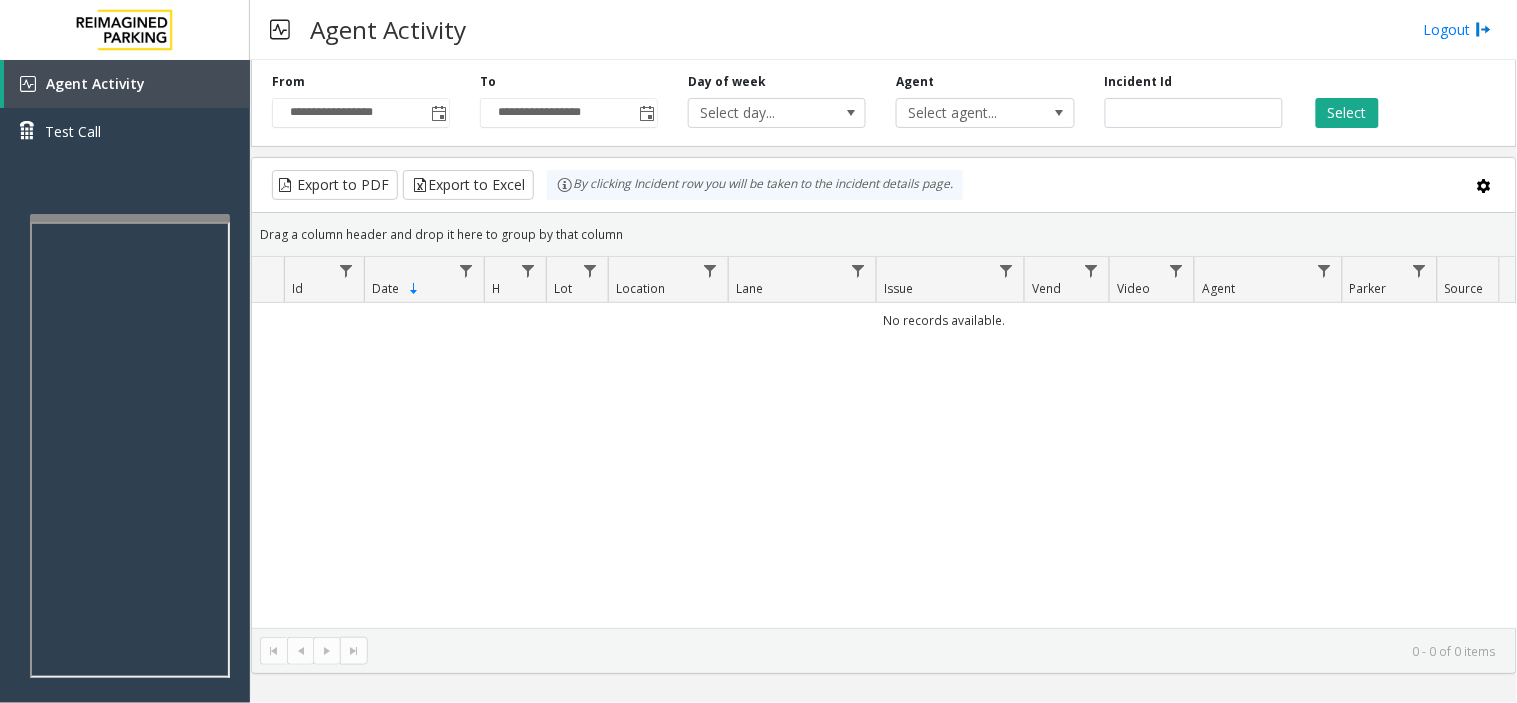 drag, startPoint x: 484, startPoint y: 386, endPoint x: 474, endPoint y: 377, distance: 13.453624 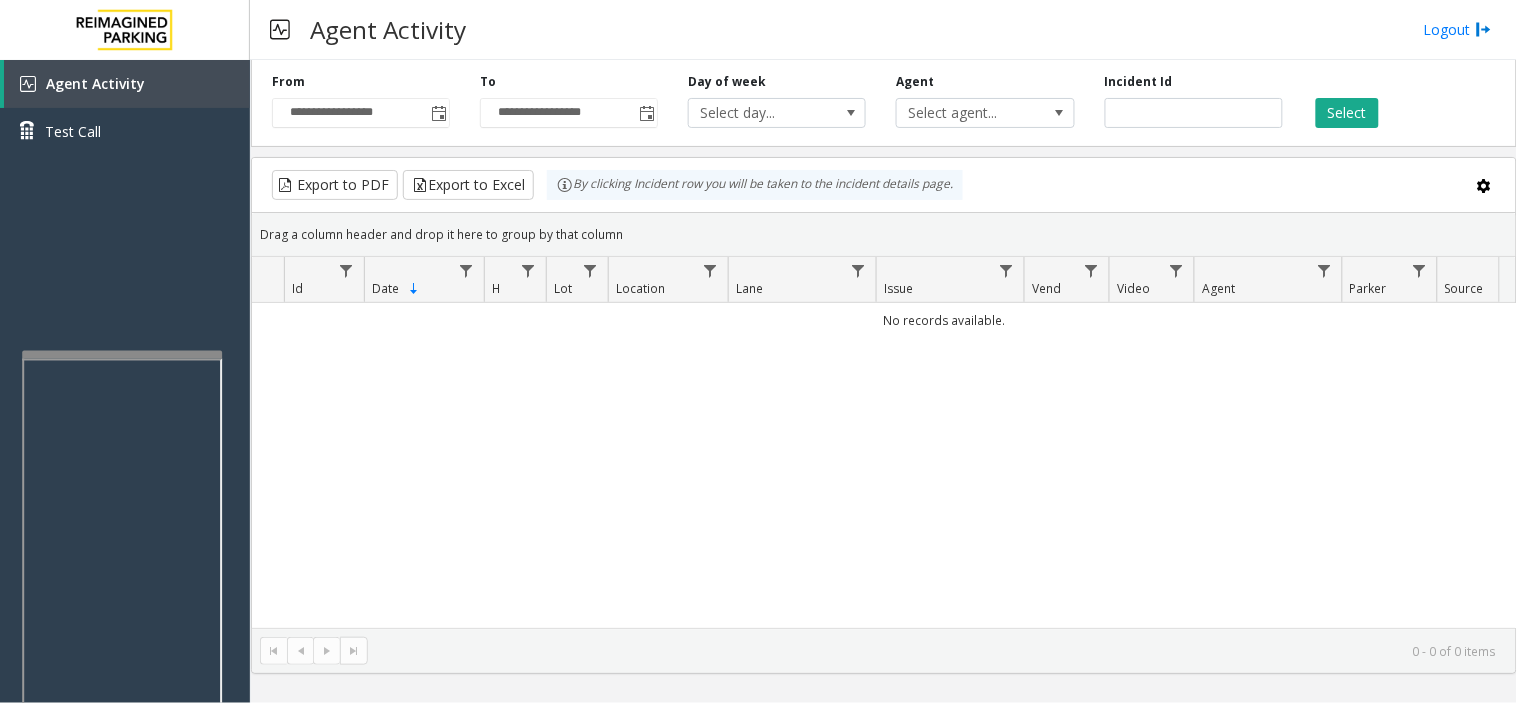 click at bounding box center (122, 585) 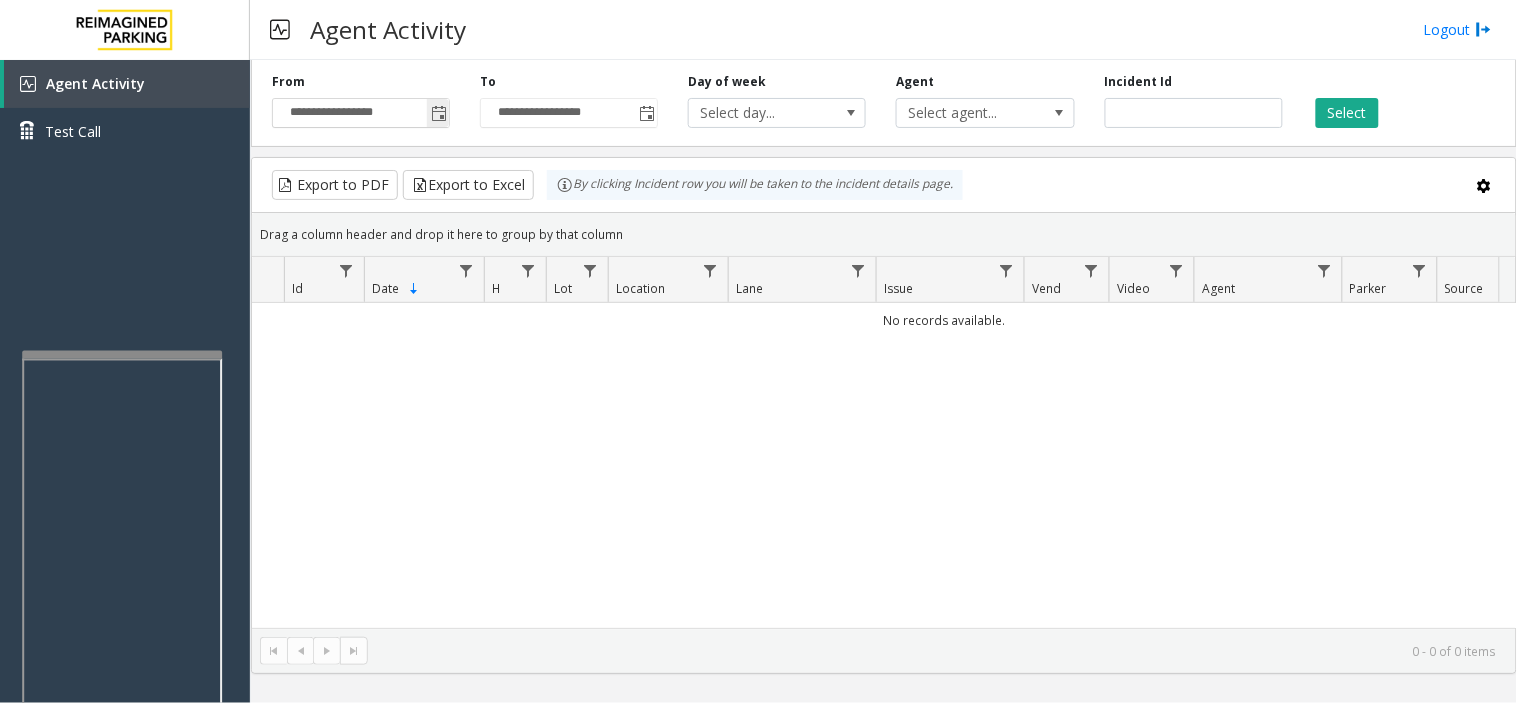 click 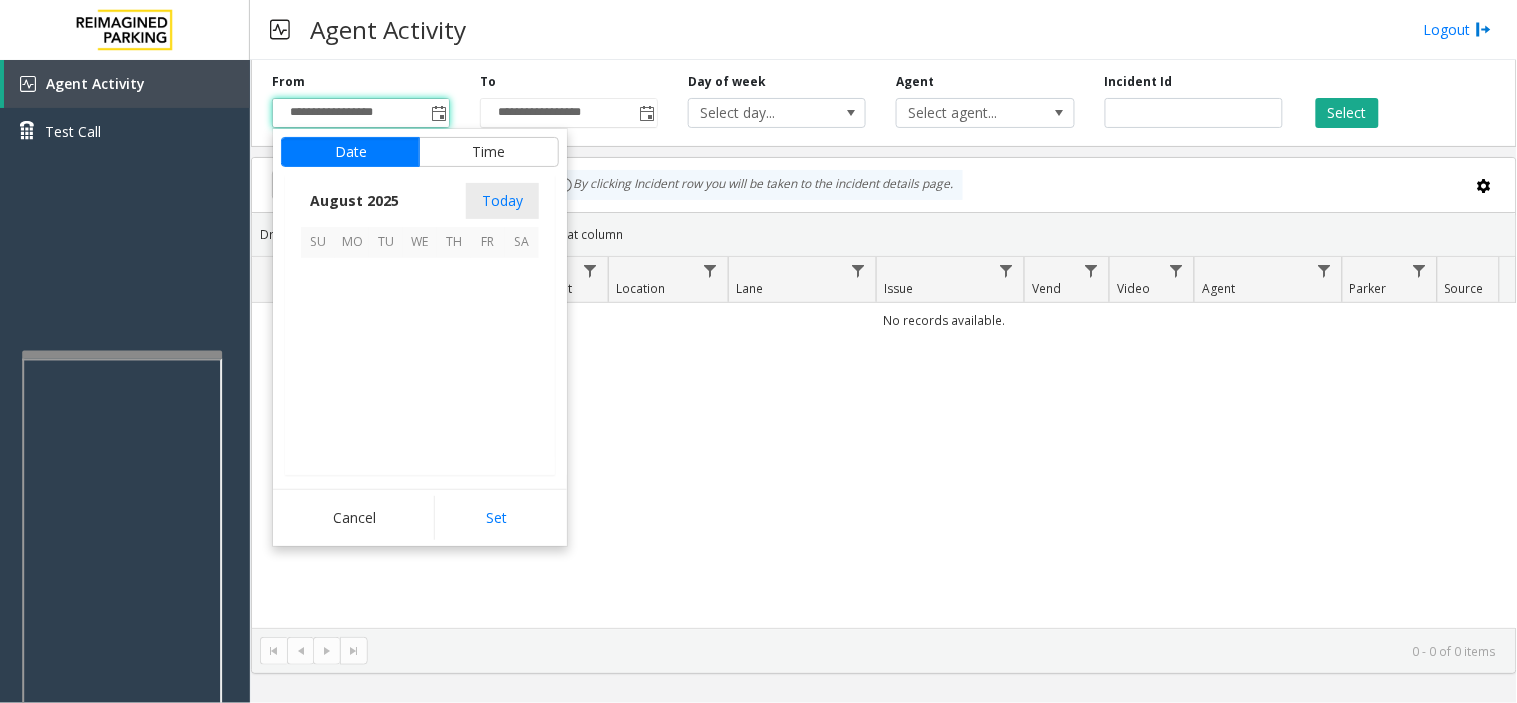 scroll, scrollTop: 358592, scrollLeft: 0, axis: vertical 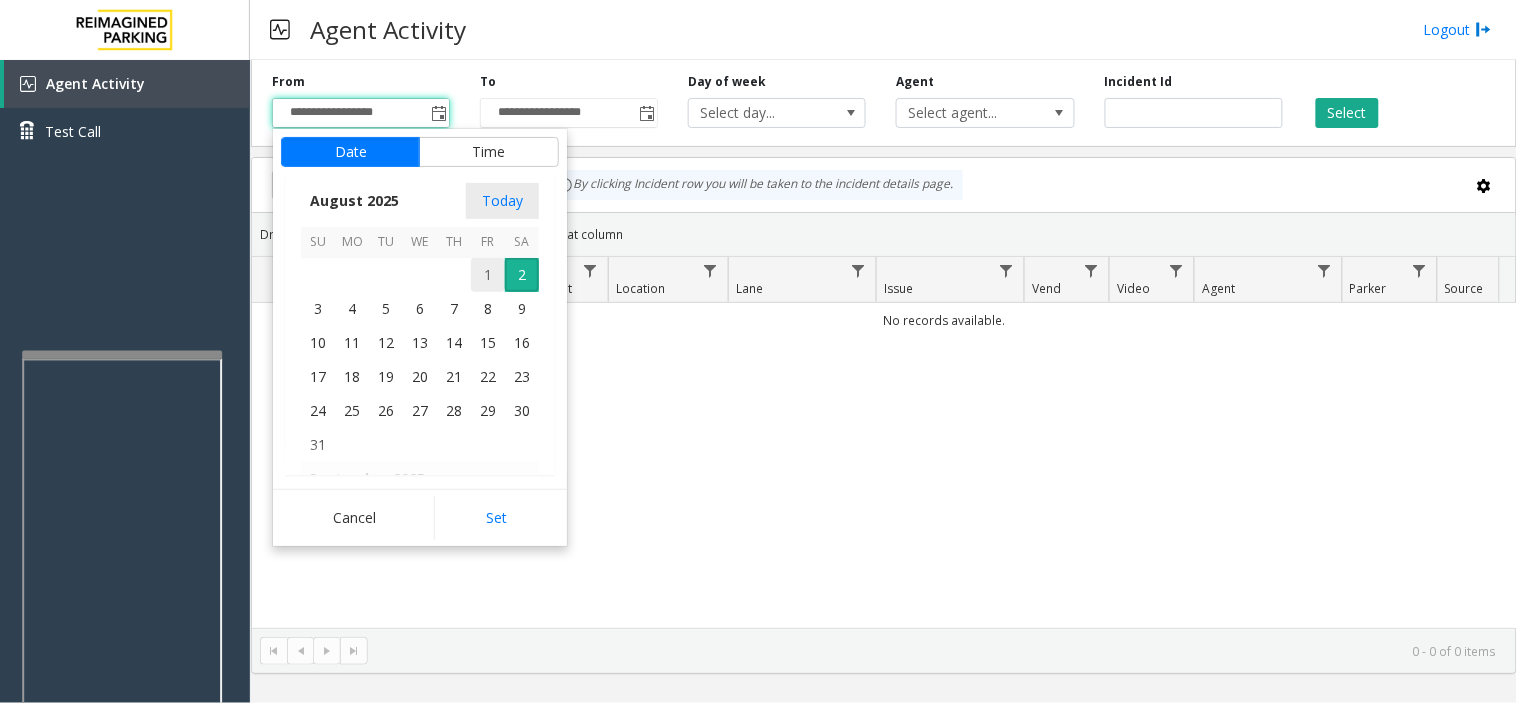 click on "1" at bounding box center [488, 275] 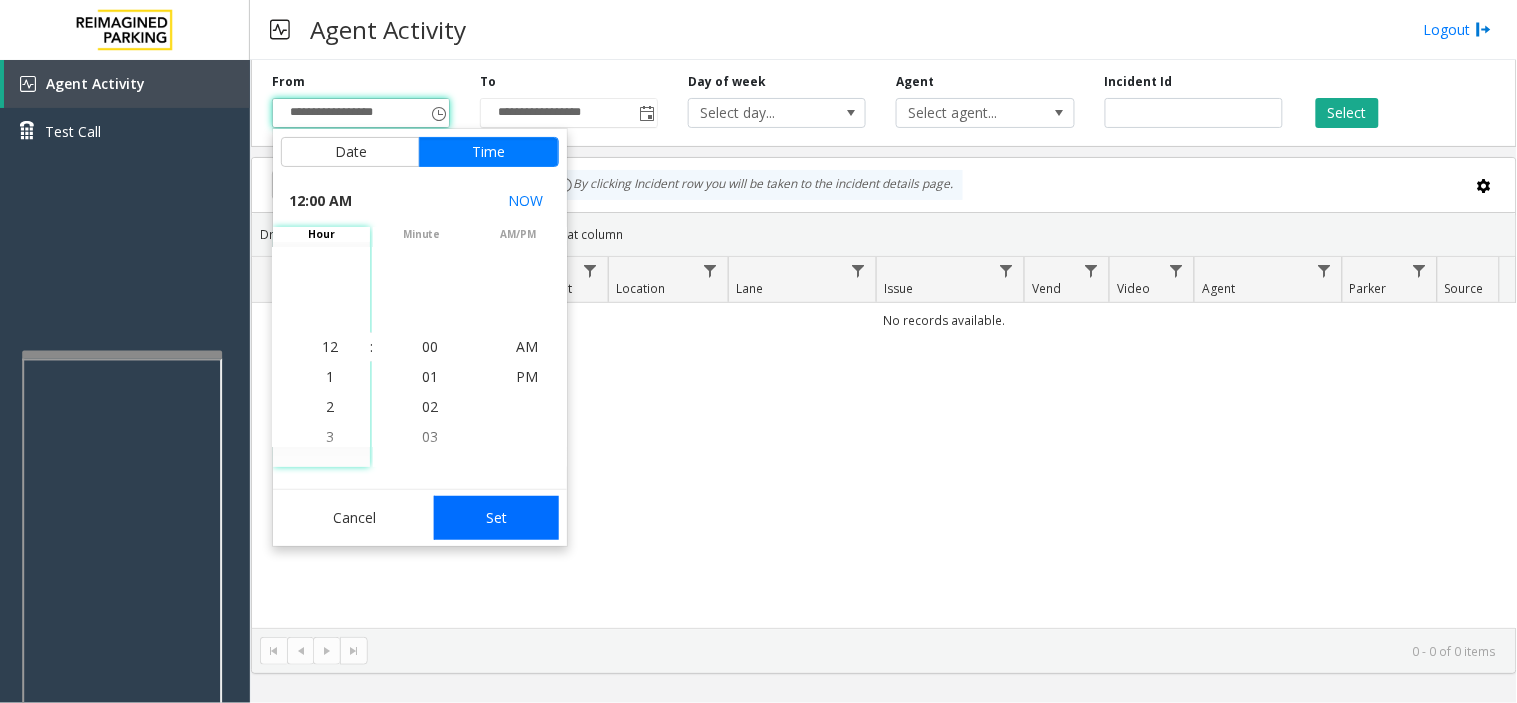 click on "Set" 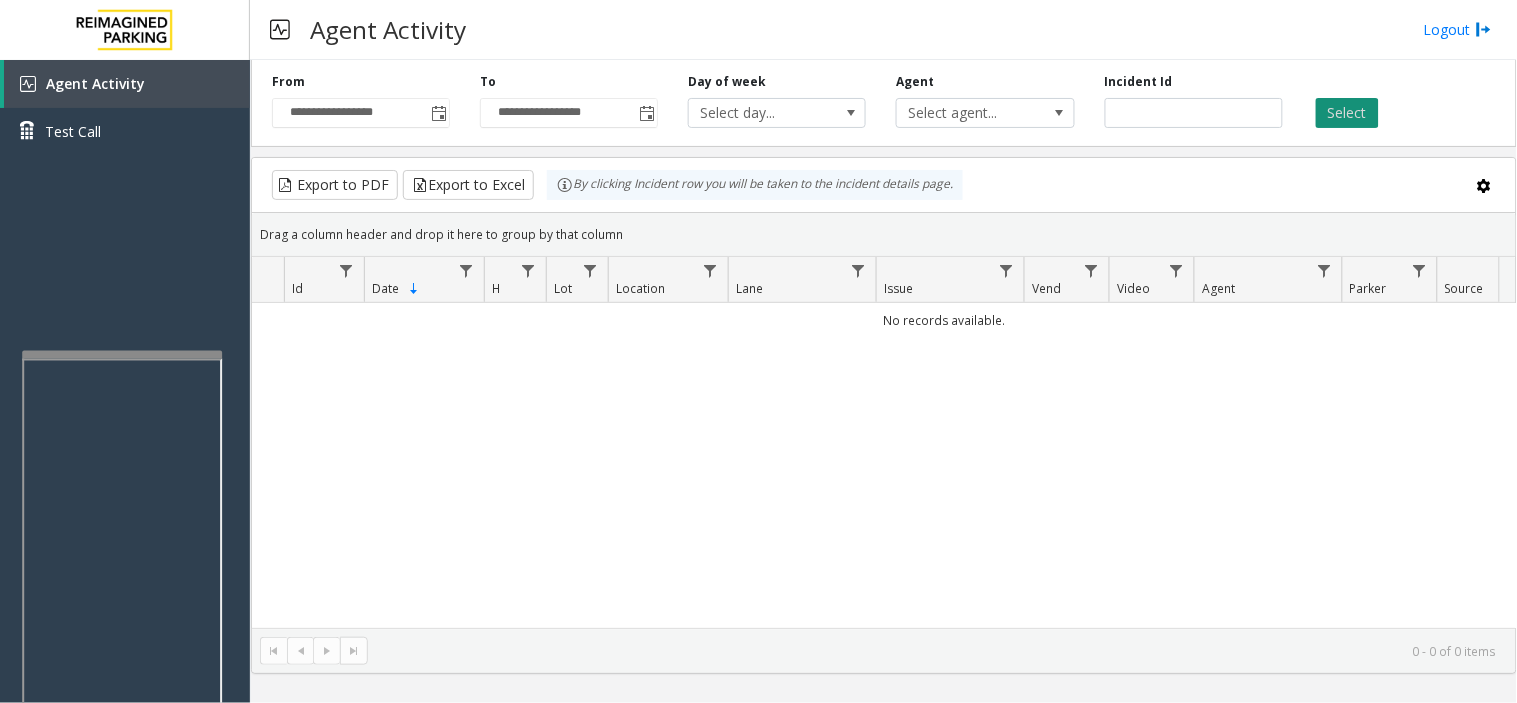 click on "Select" 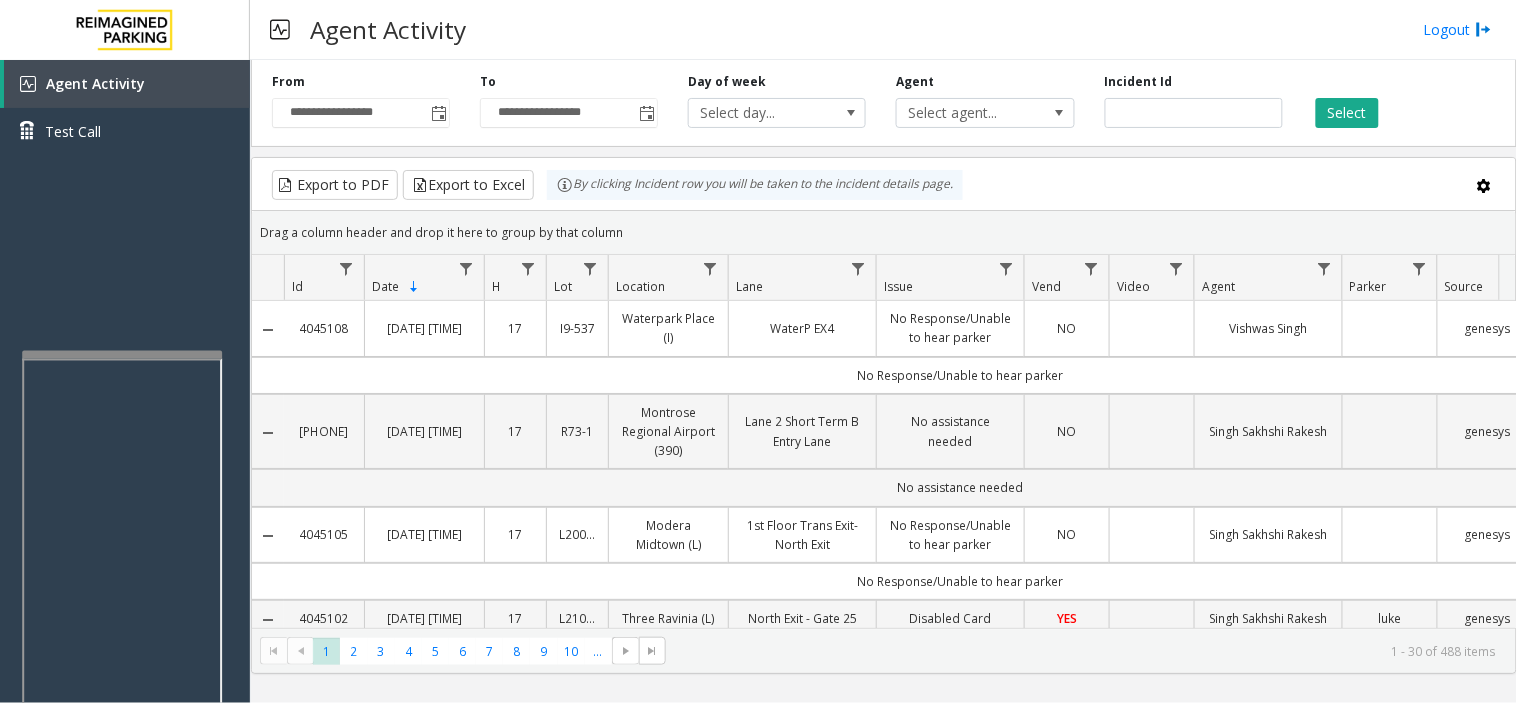 scroll, scrollTop: 0, scrollLeft: 101, axis: horizontal 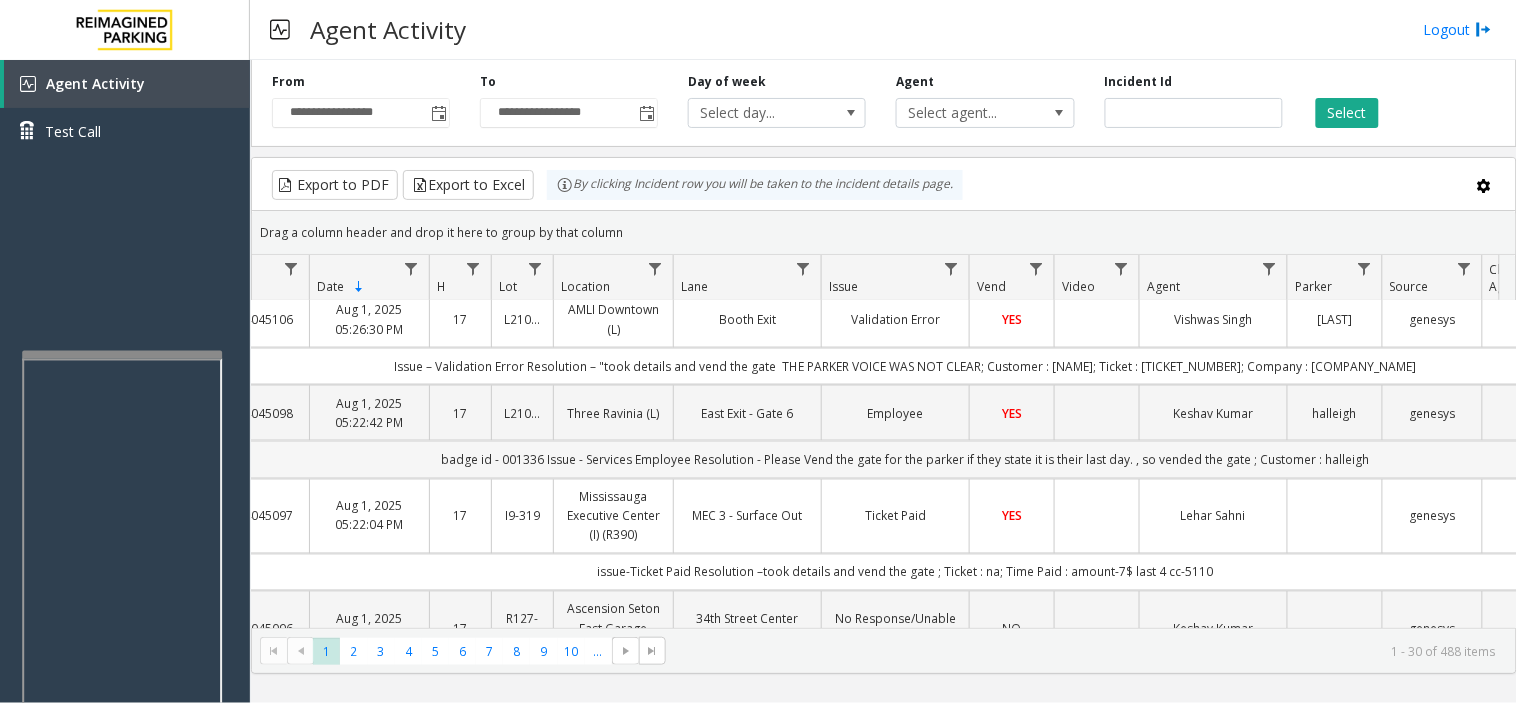 drag, startPoint x: 1320, startPoint y: 504, endPoint x: 1373, endPoint y: 503, distance: 53.009434 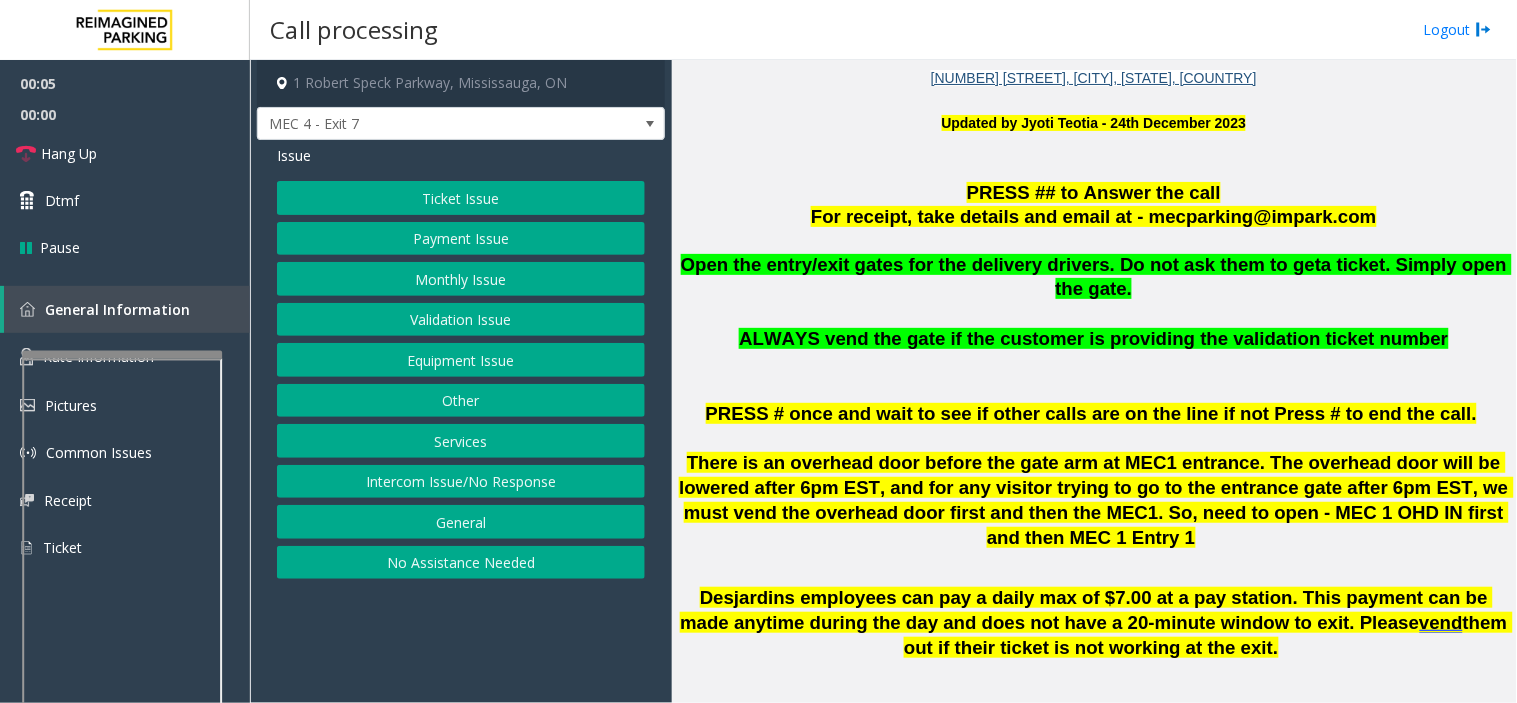 scroll, scrollTop: 555, scrollLeft: 0, axis: vertical 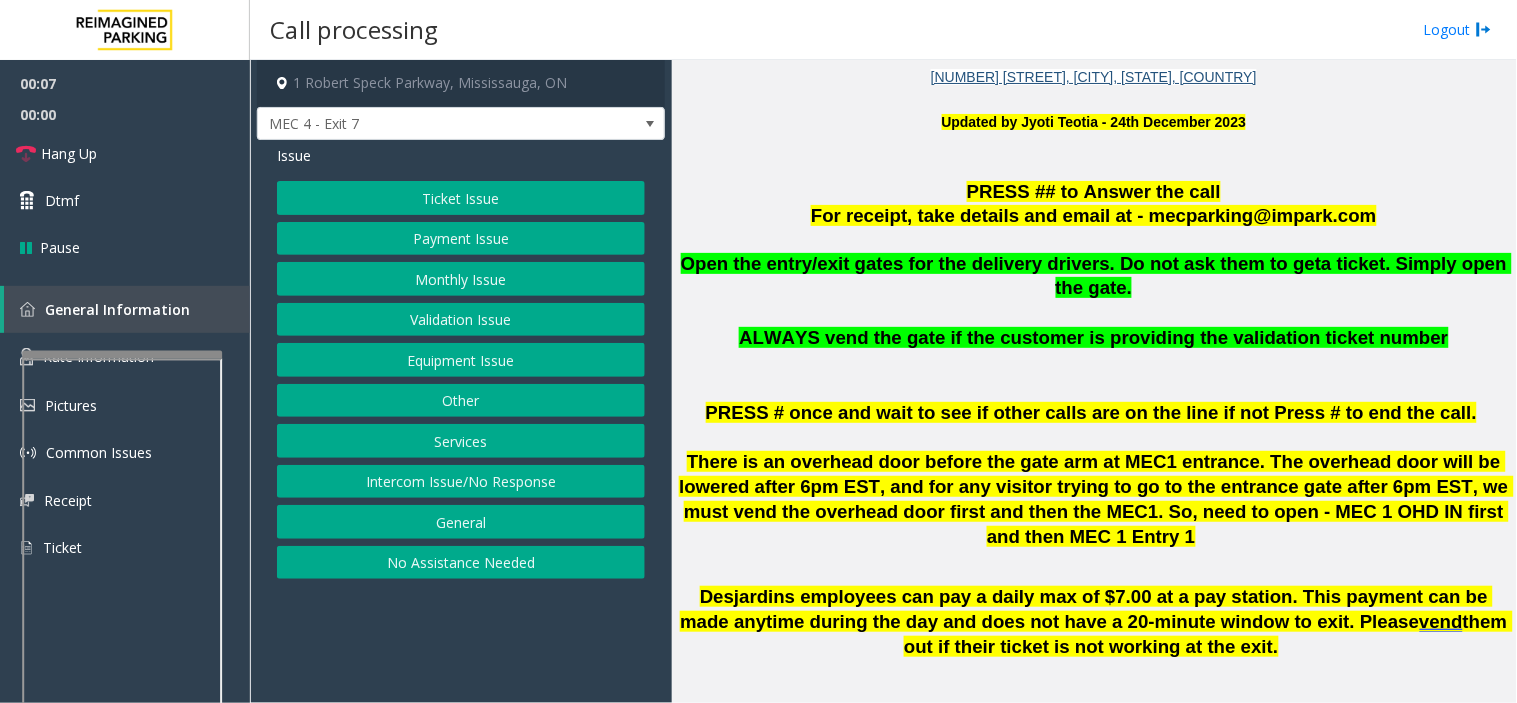 click on "Monthly Issue" 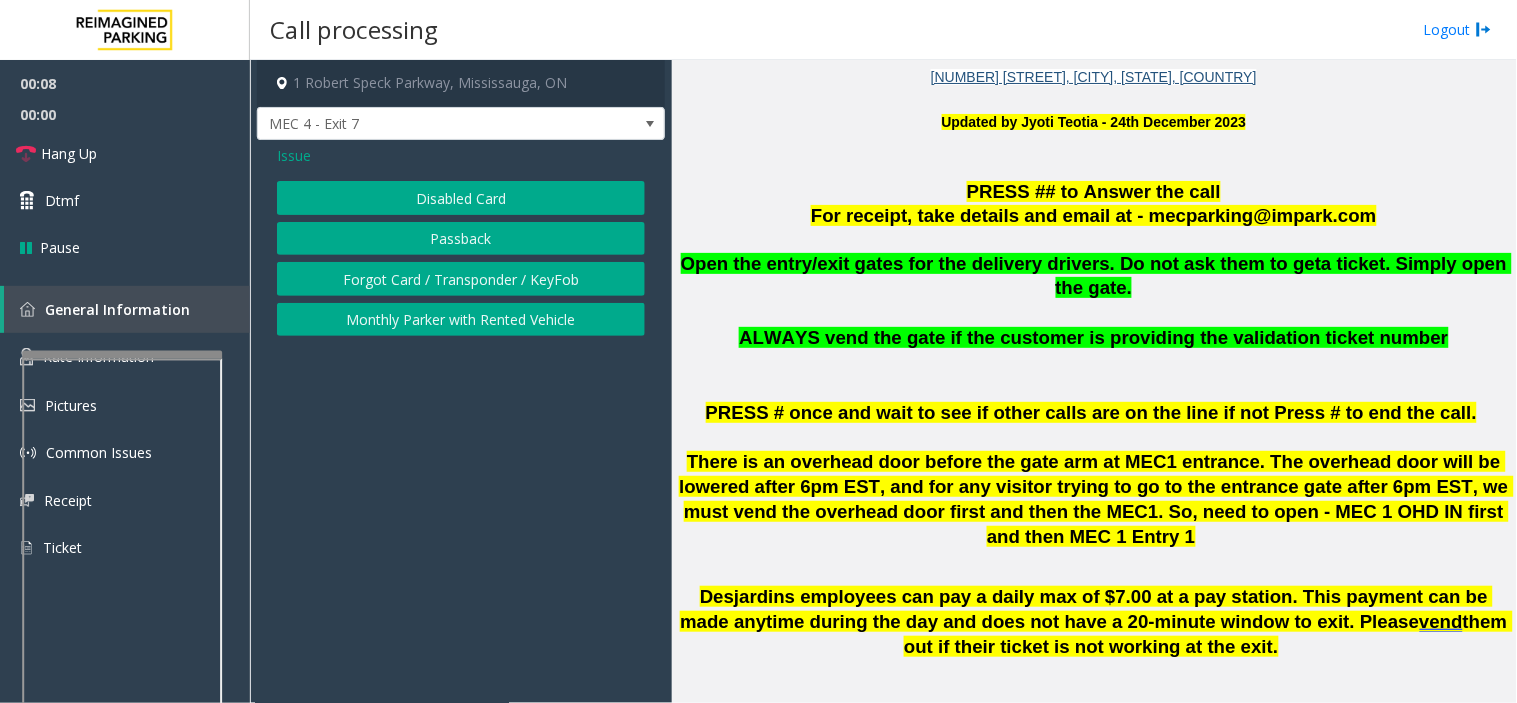 click on "Disabled Card" 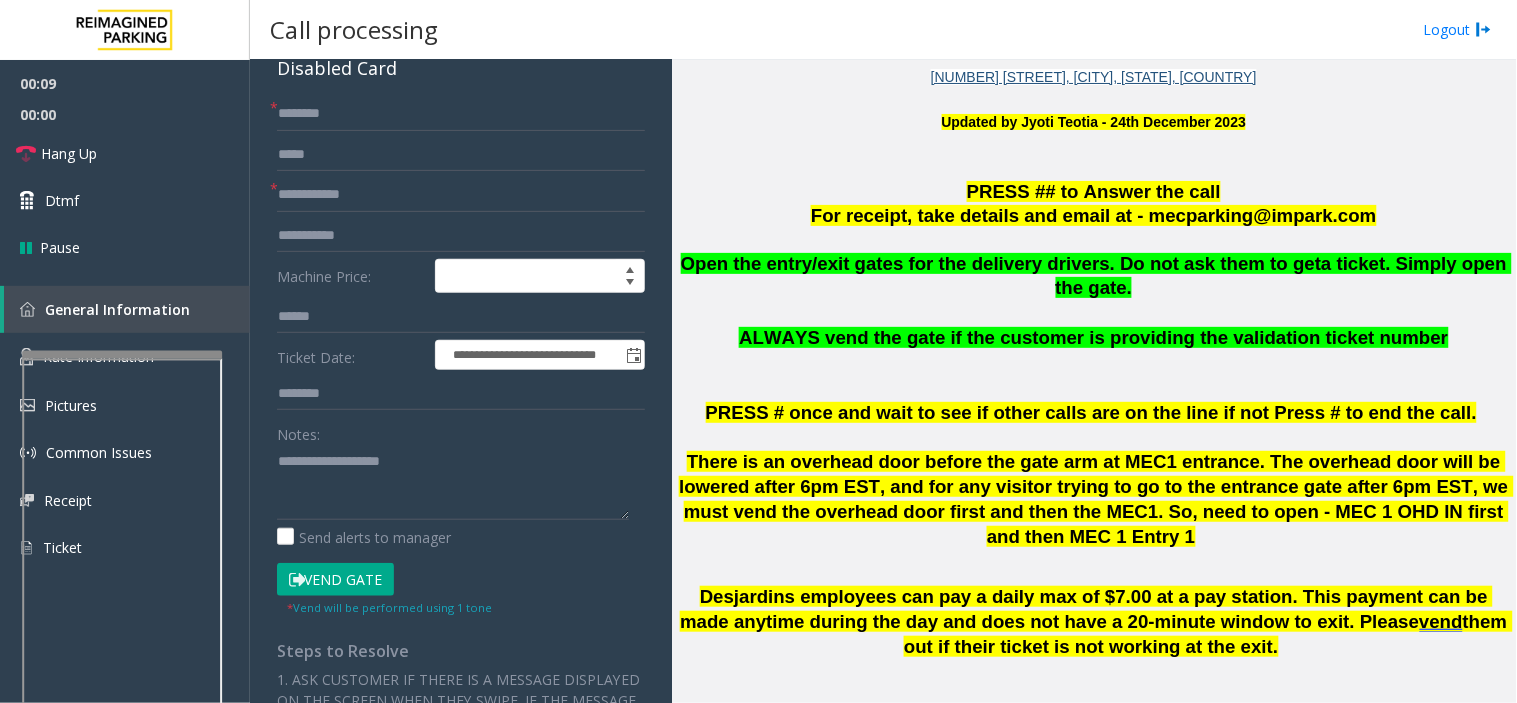 scroll, scrollTop: 0, scrollLeft: 0, axis: both 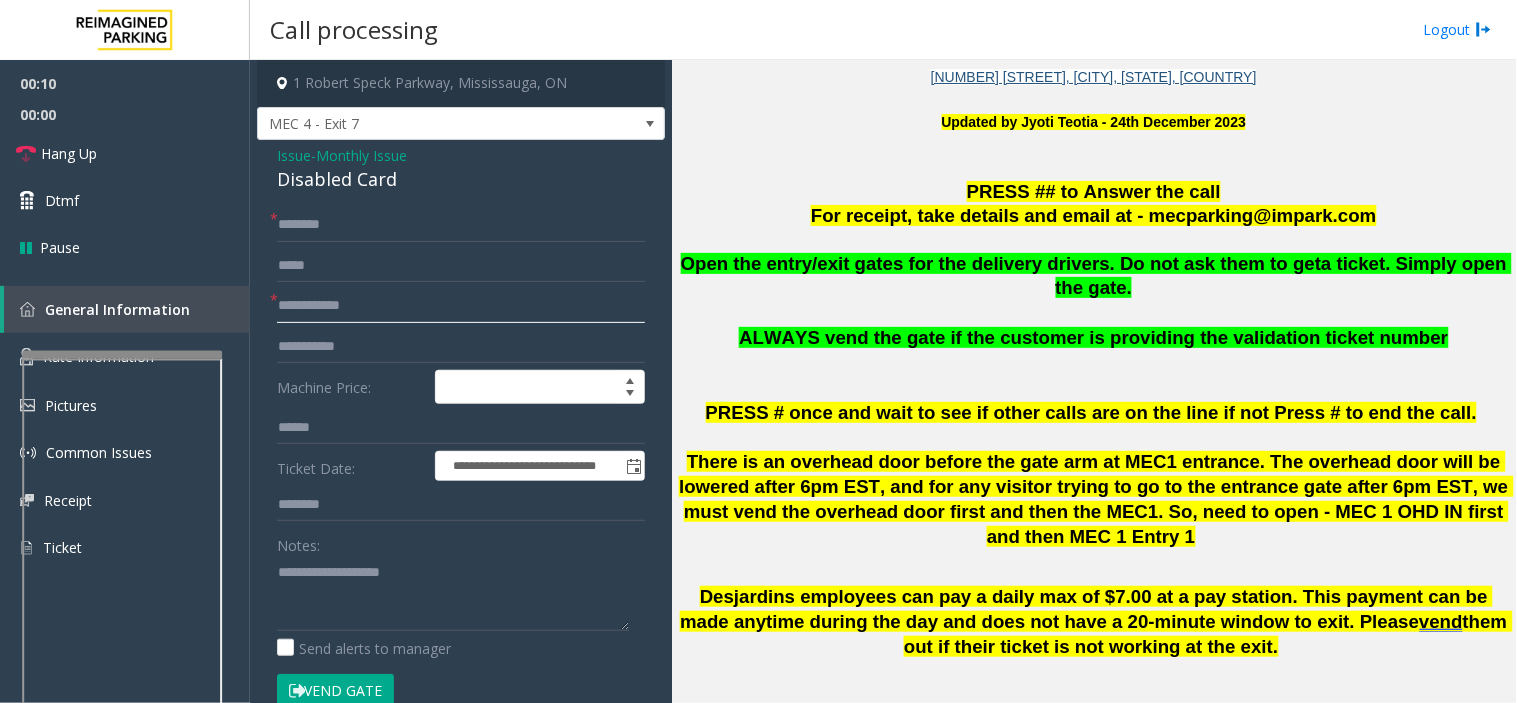 click 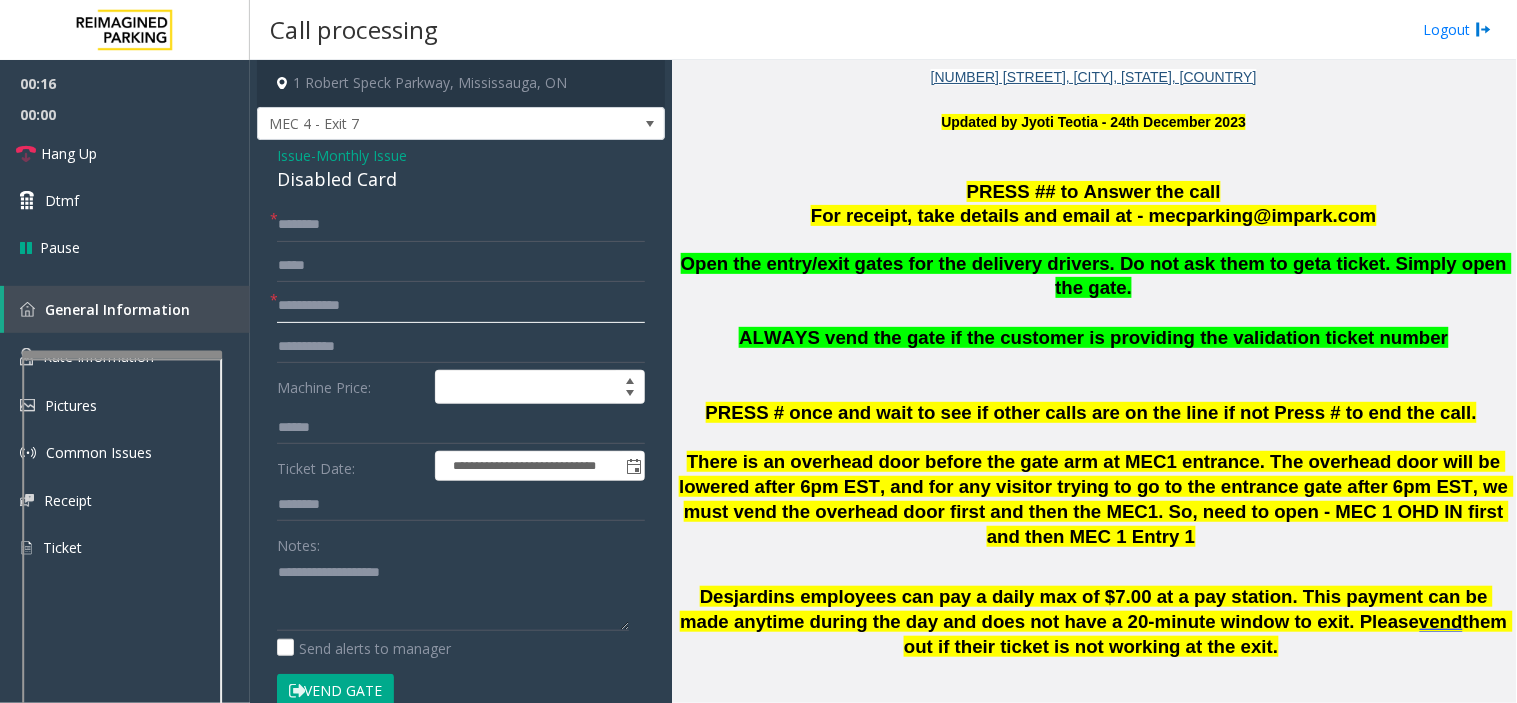 click 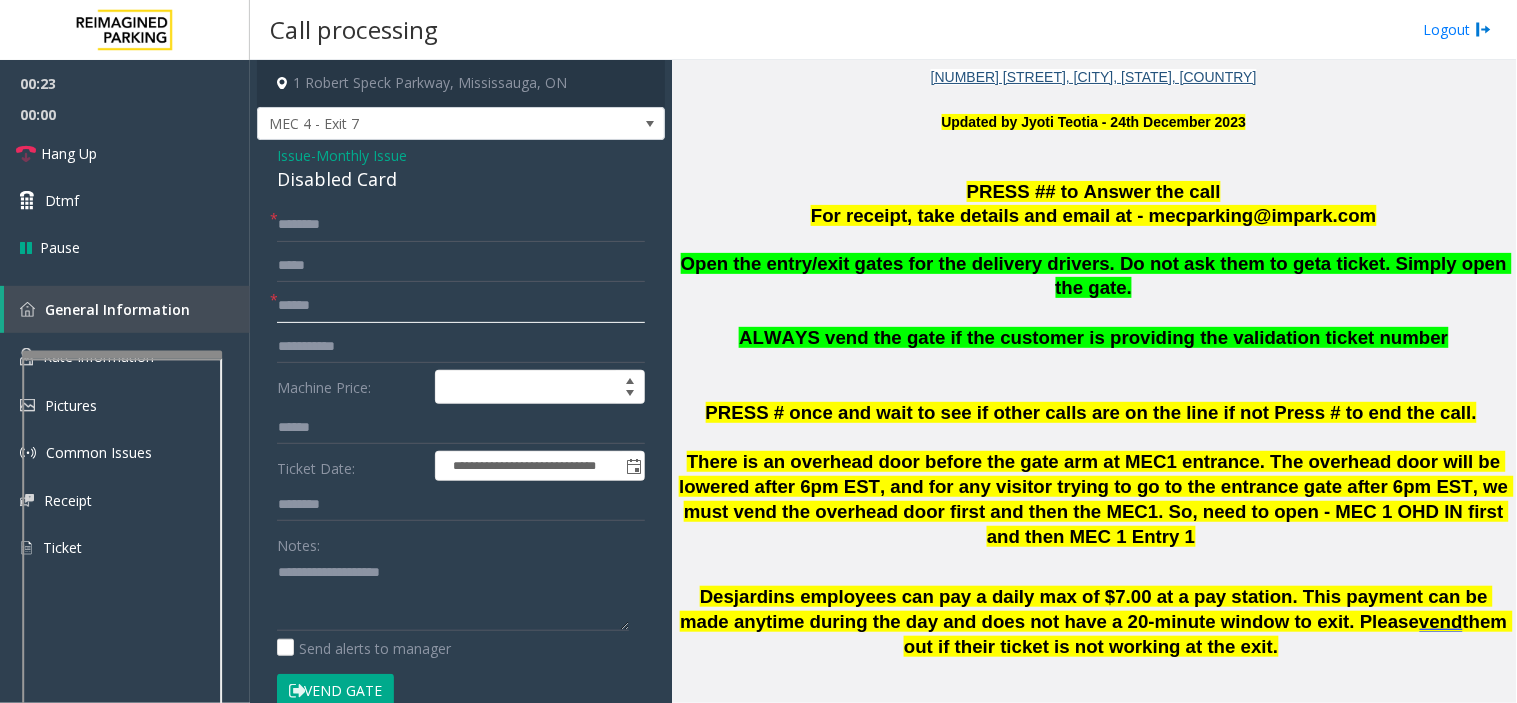 type on "******" 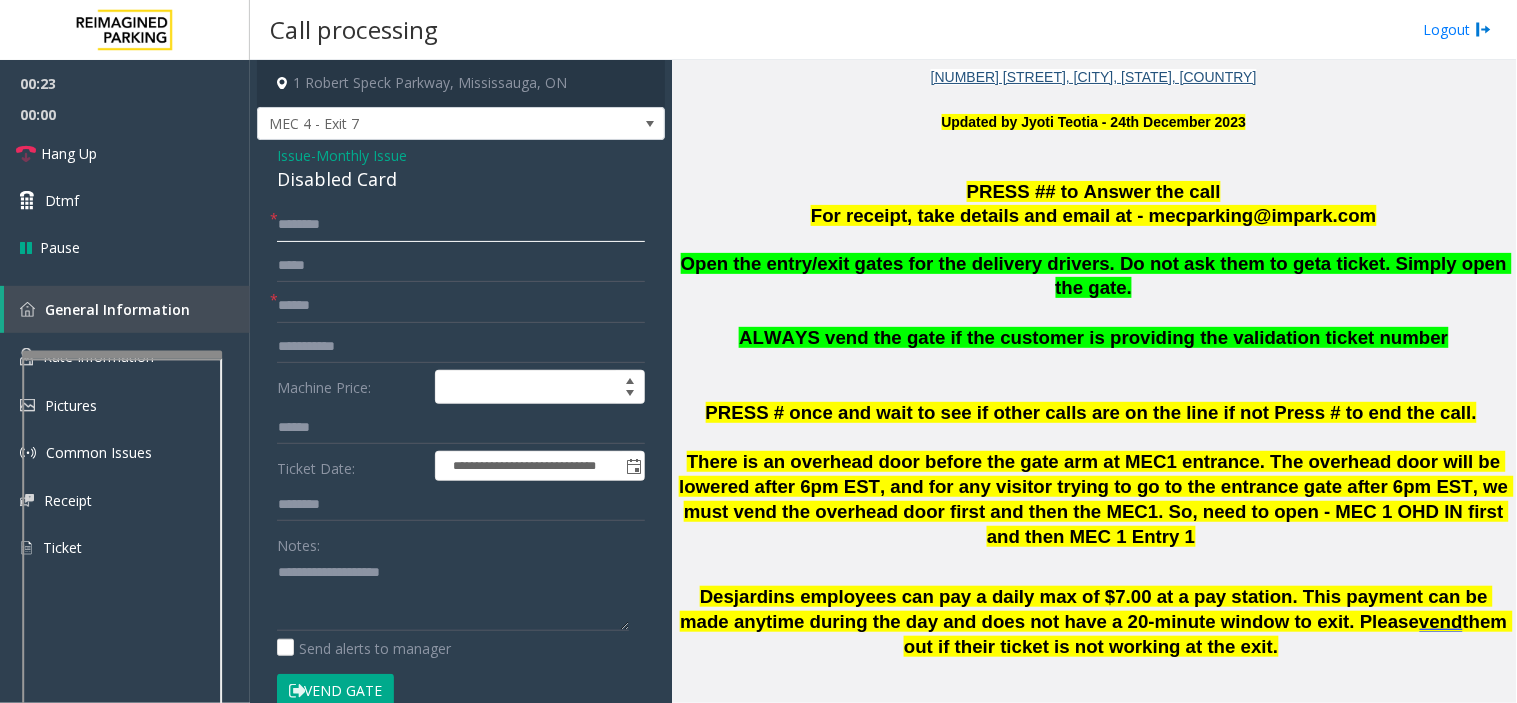 click 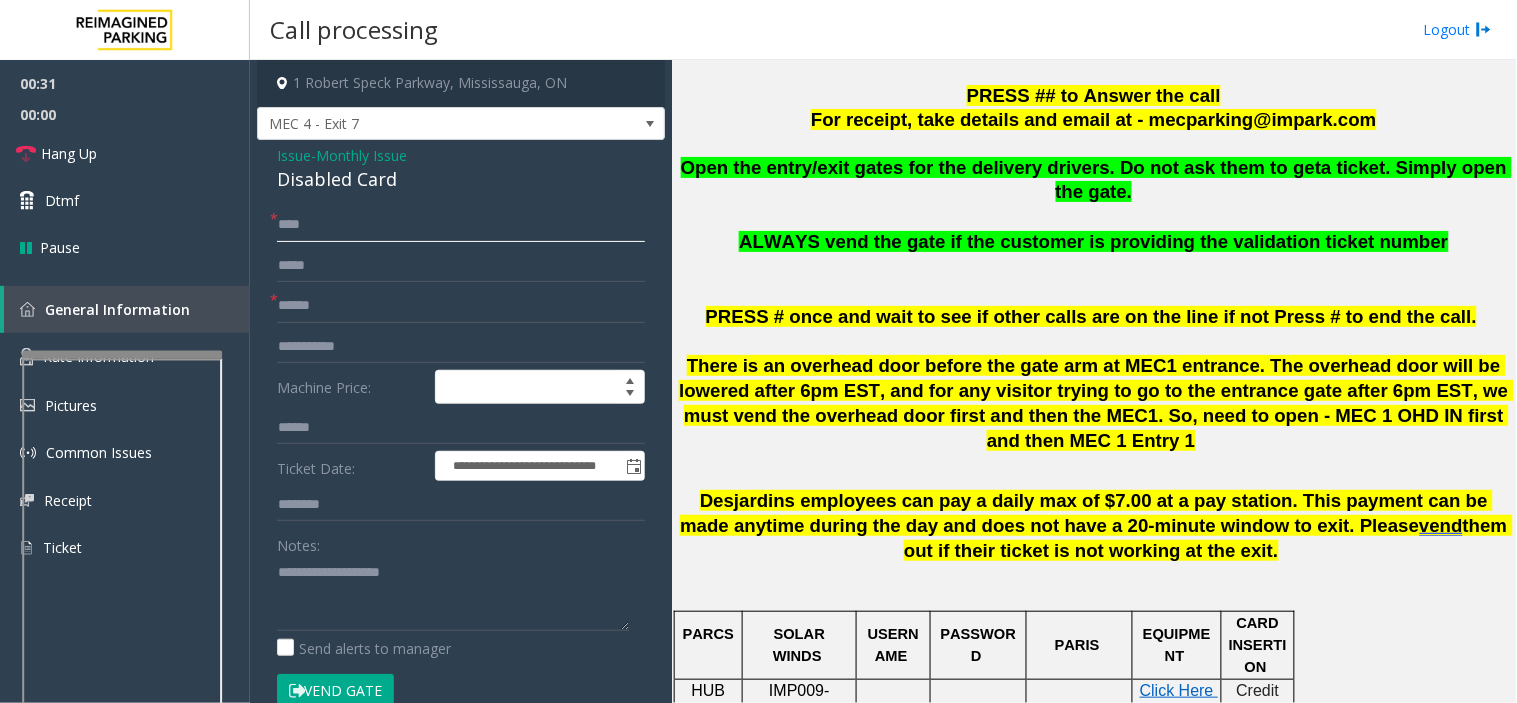 scroll, scrollTop: 777, scrollLeft: 0, axis: vertical 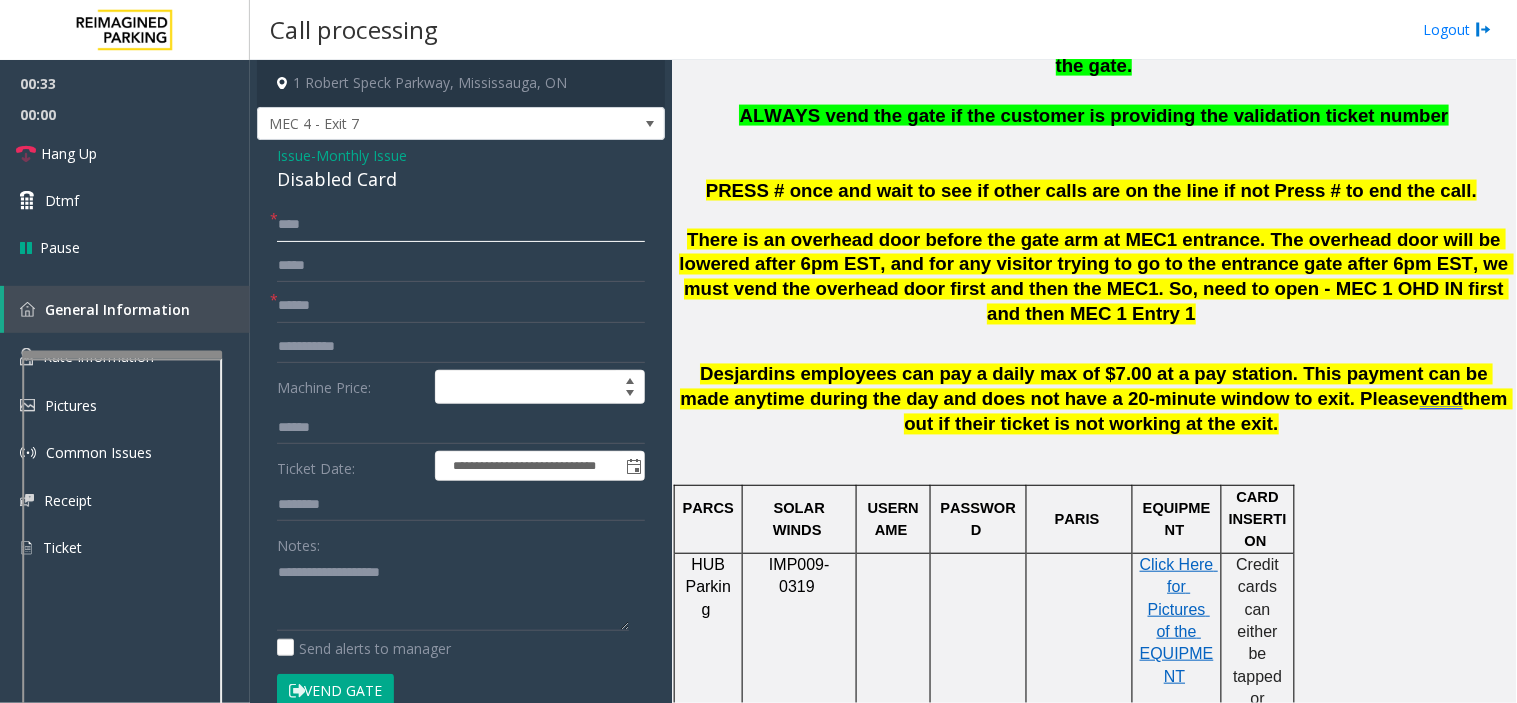 type on "****" 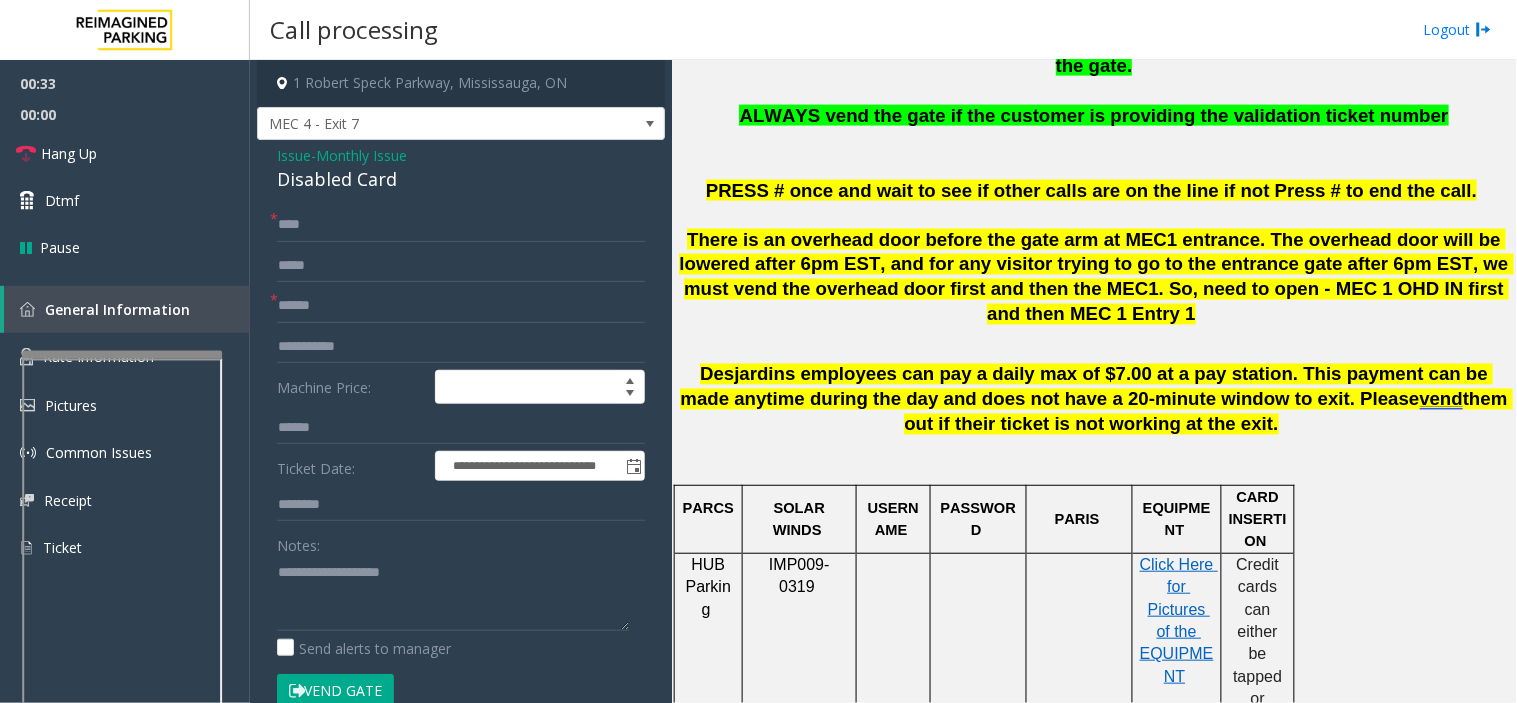 click on "Vend Gate" 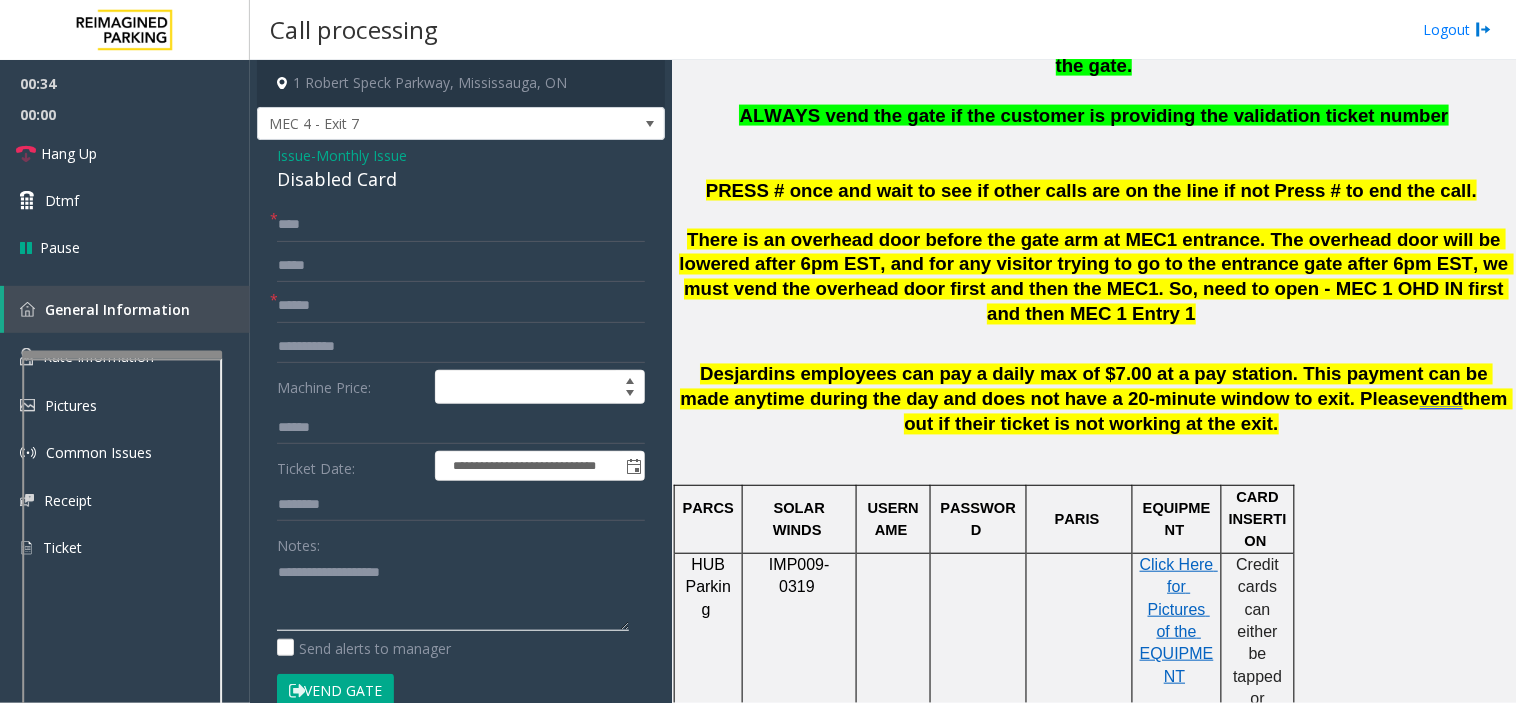 click 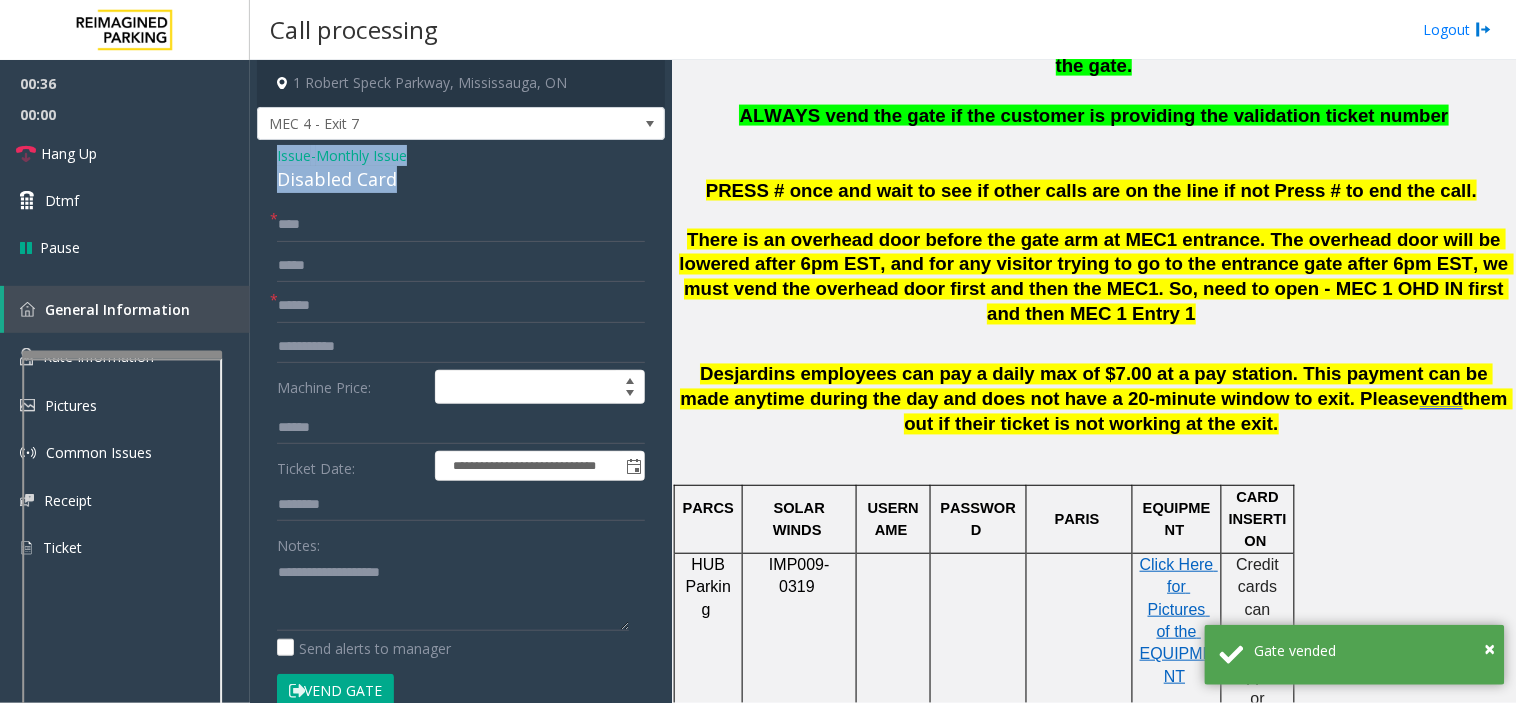 drag, startPoint x: 270, startPoint y: 152, endPoint x: 417, endPoint y: 181, distance: 149.83324 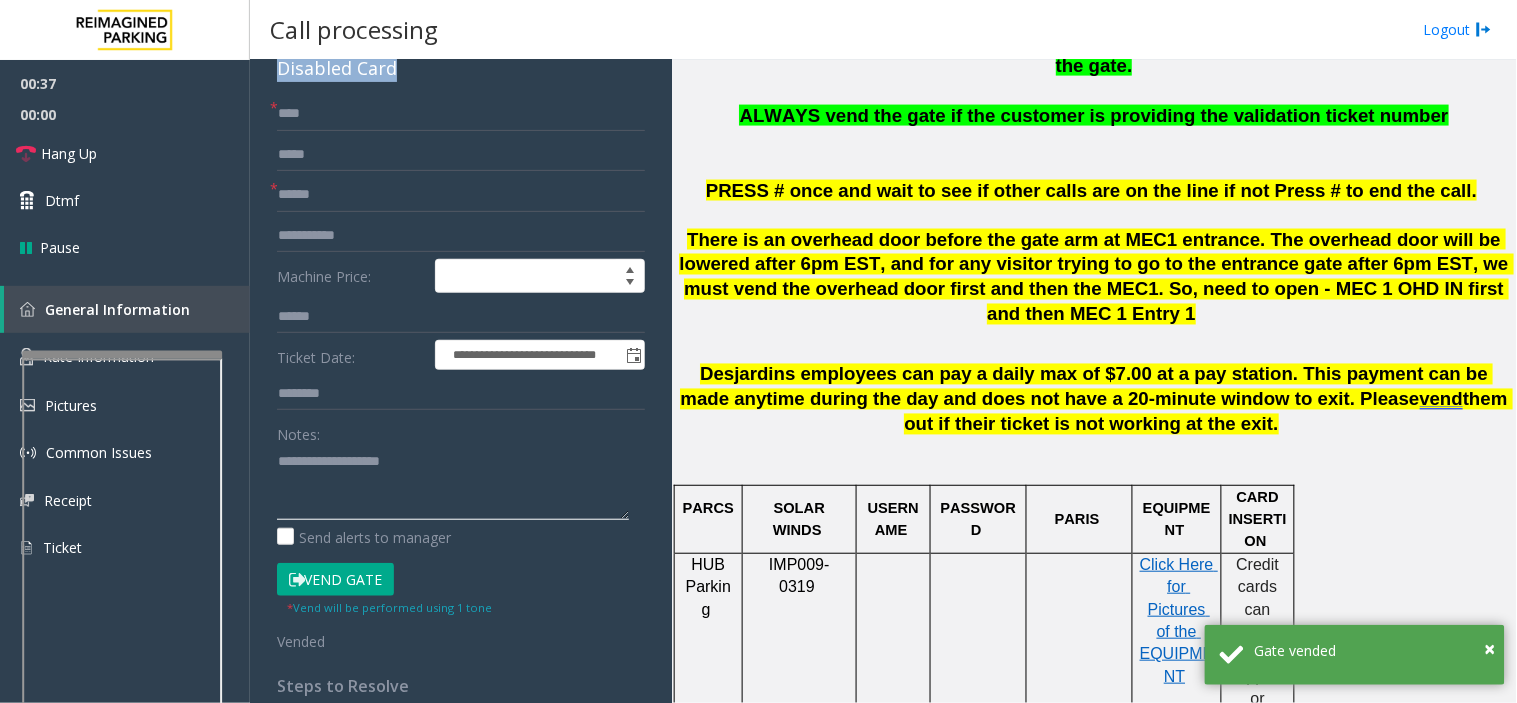 click 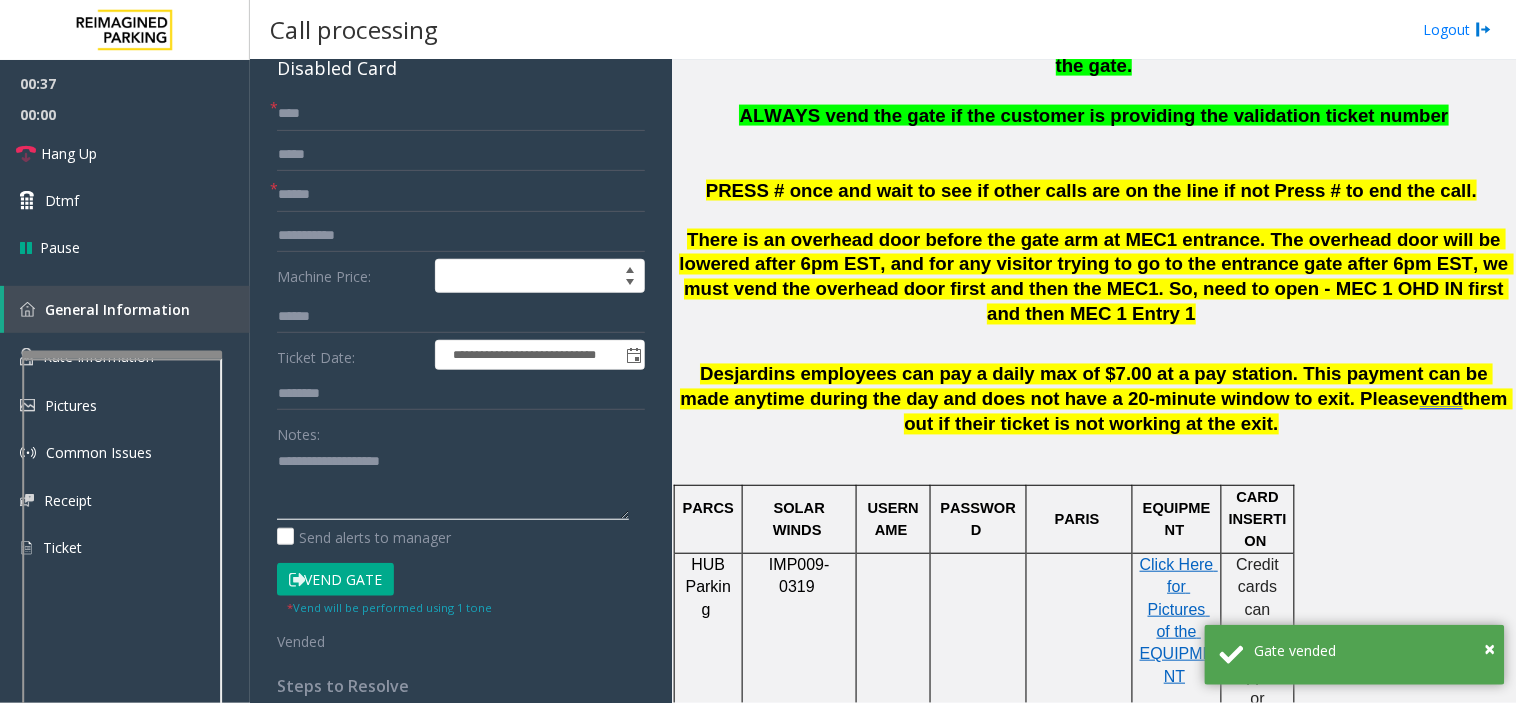 paste on "**********" 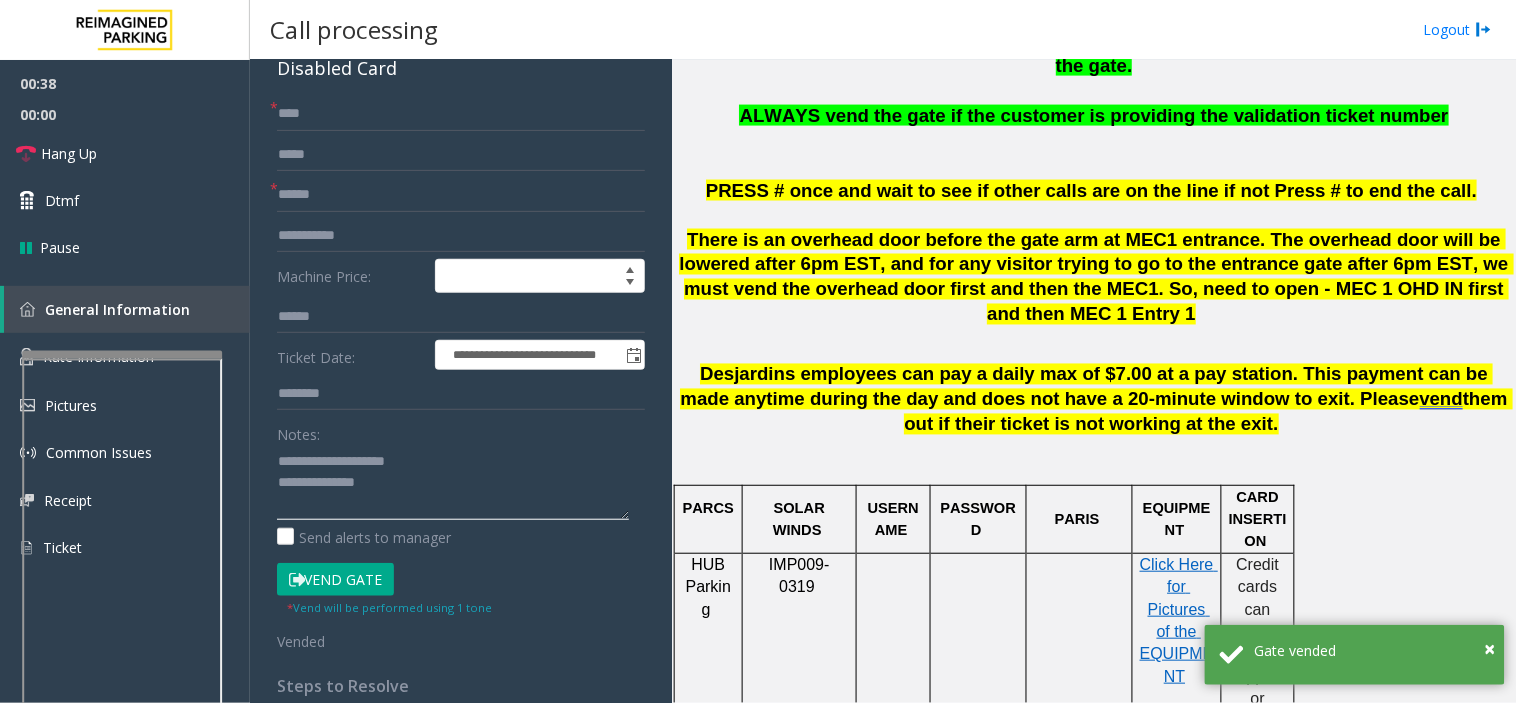 scroll, scrollTop: 14, scrollLeft: 0, axis: vertical 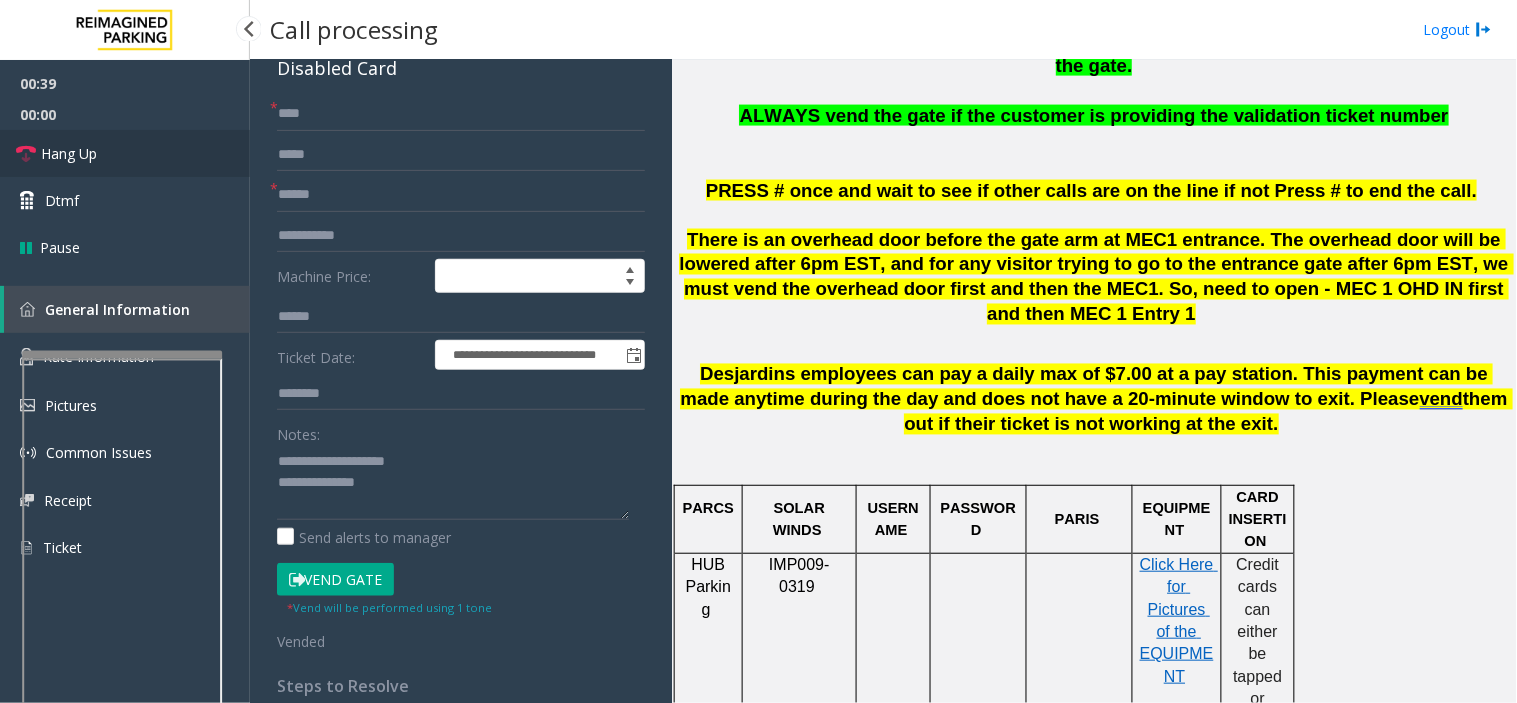 click on "Hang Up" at bounding box center (125, 153) 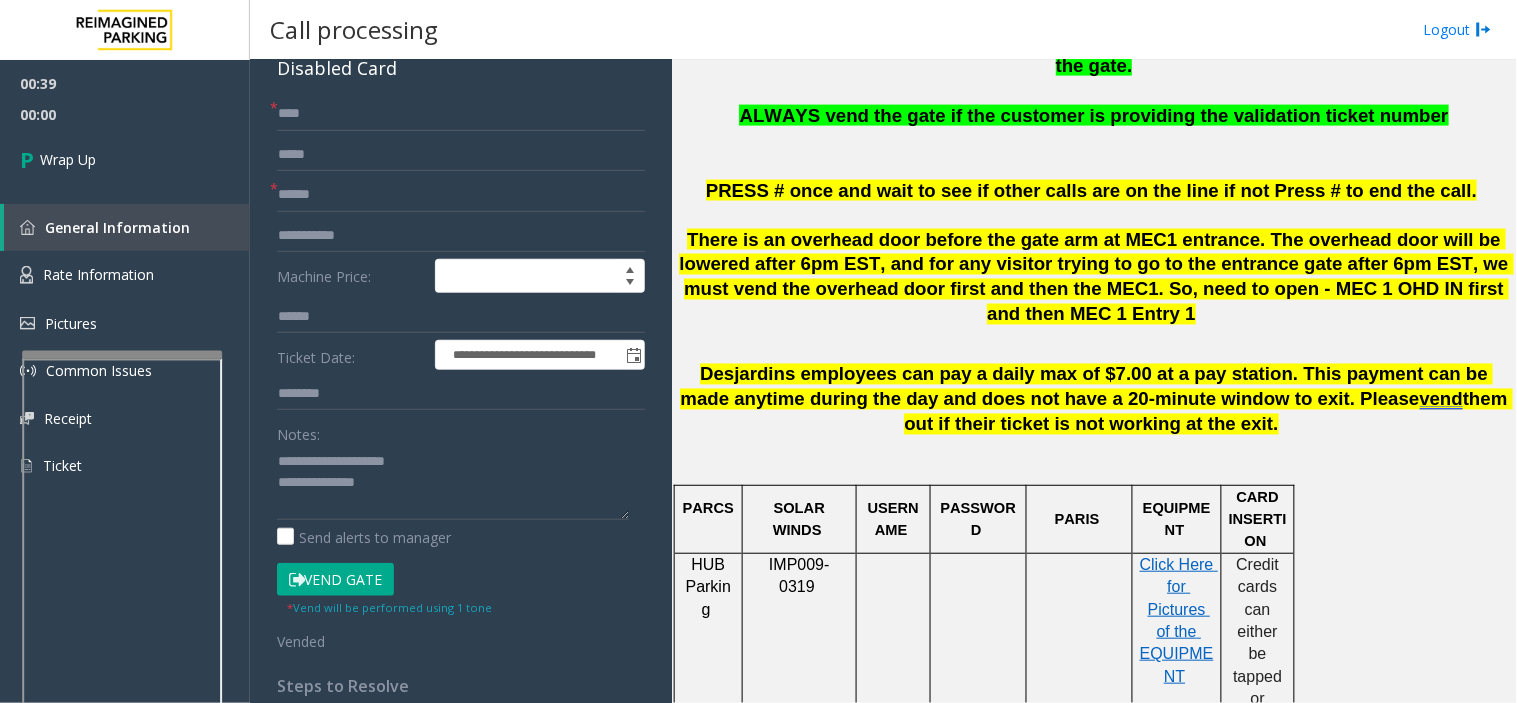click on "Notes:                      Send alerts to manager" 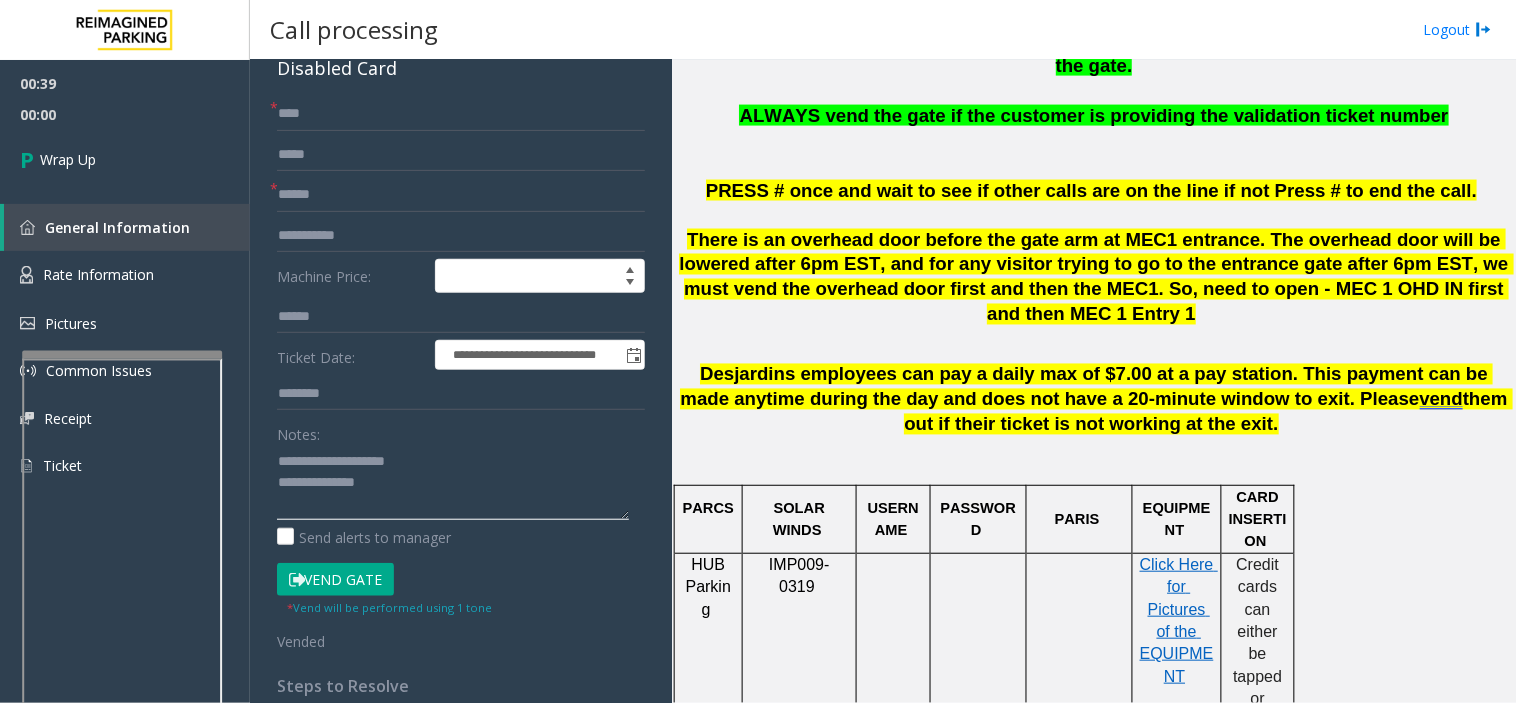 click 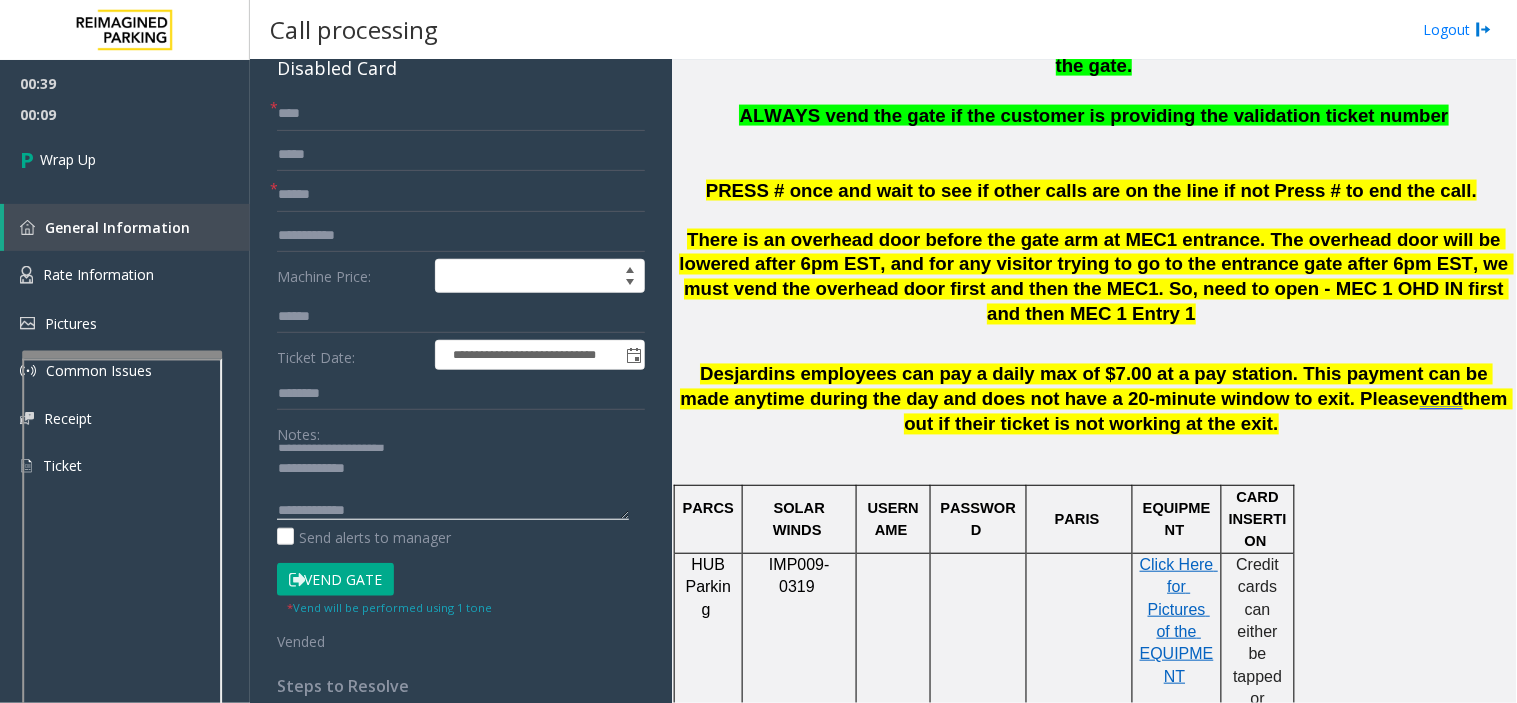 click 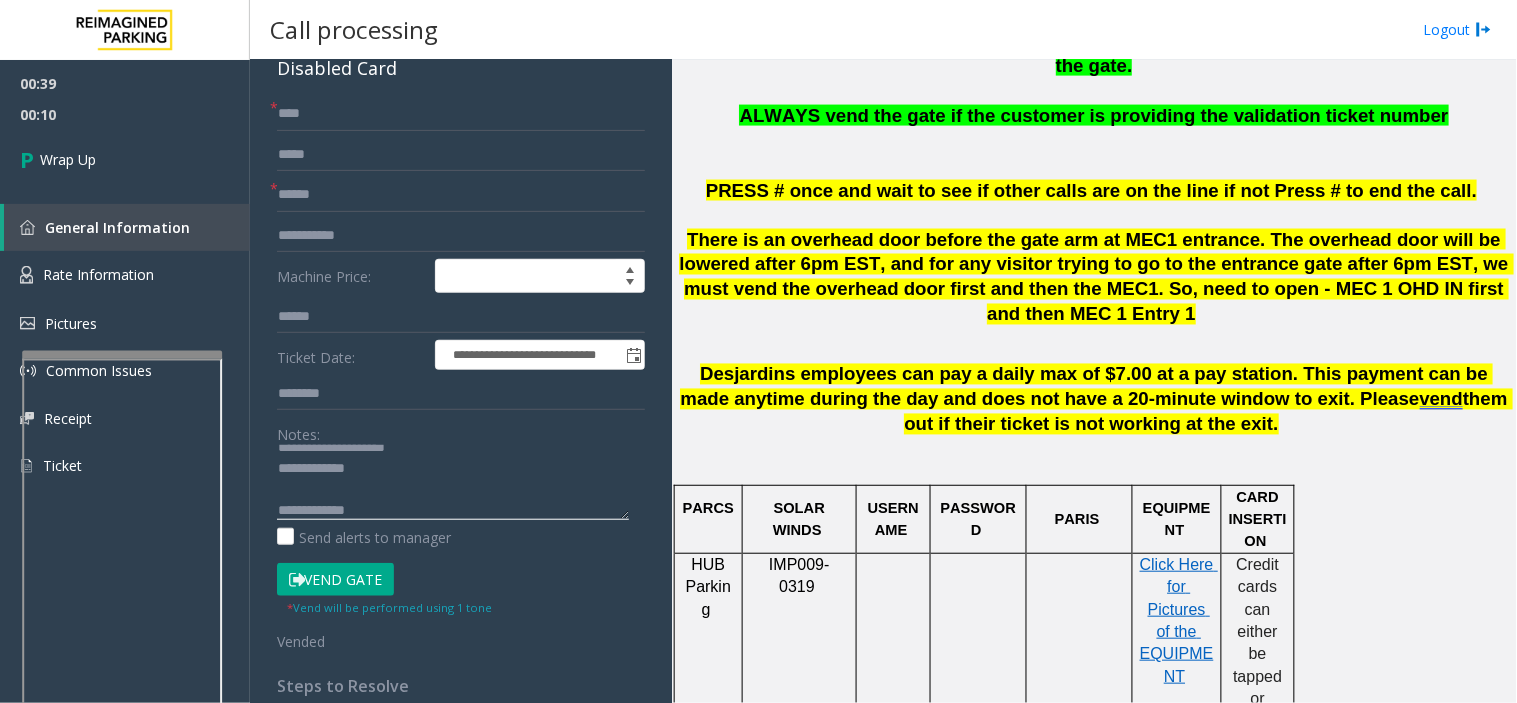 paste on "**********" 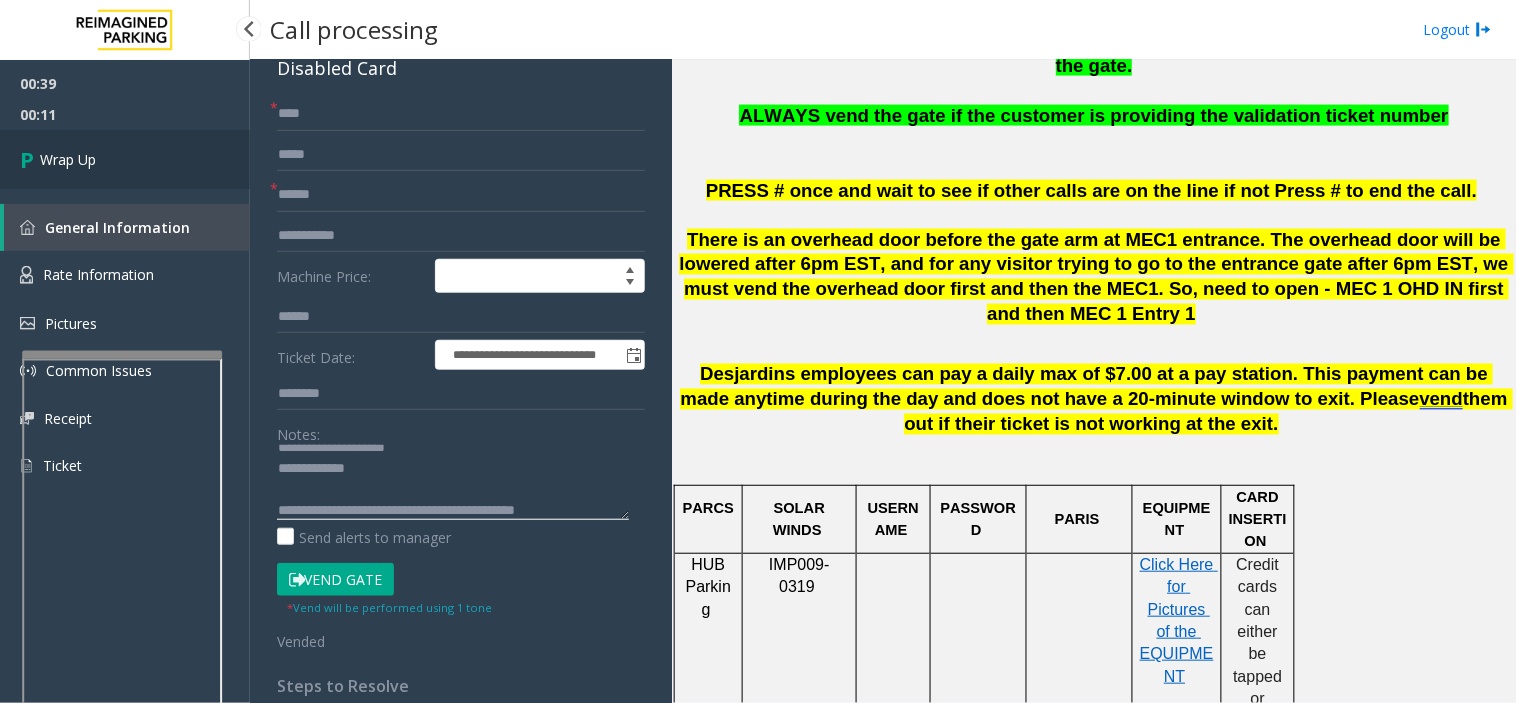 type on "**********" 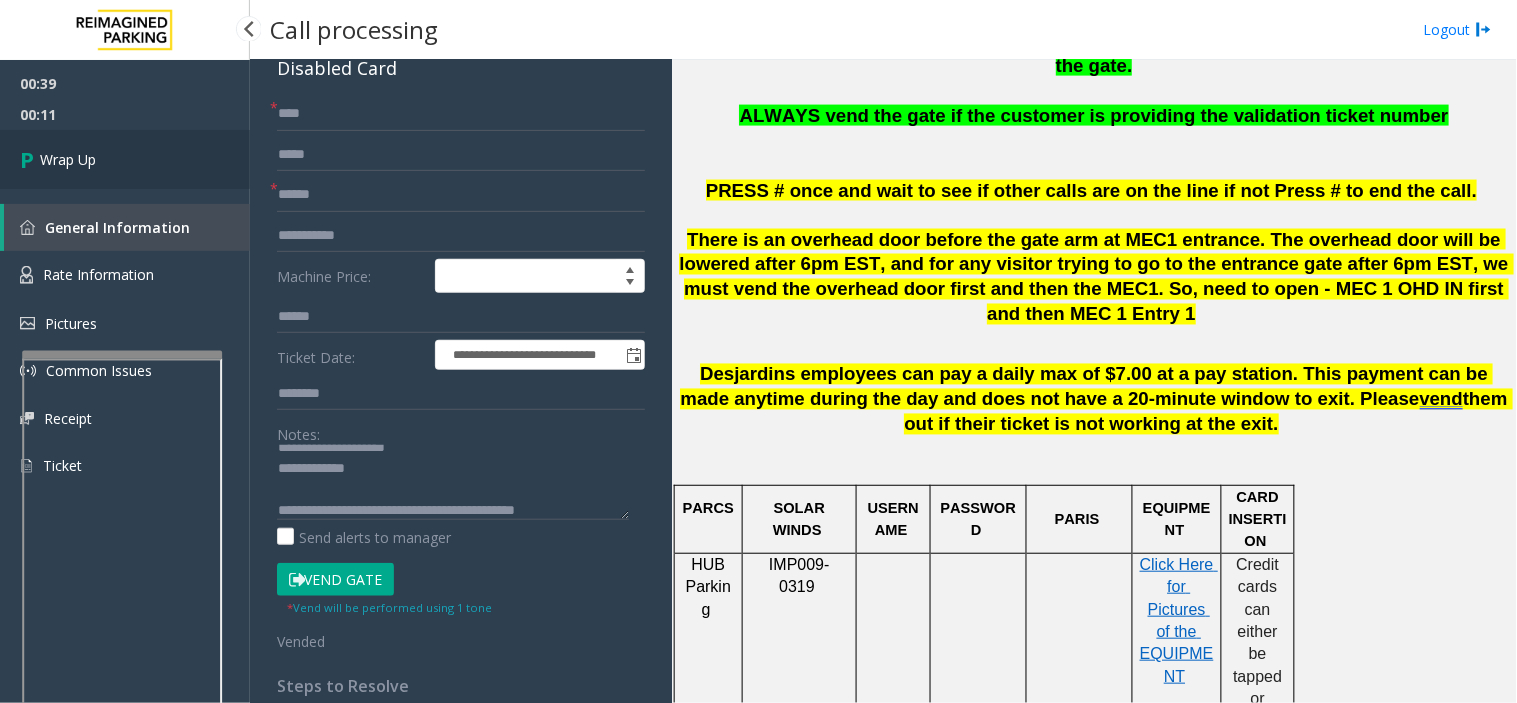 click on "Wrap Up" at bounding box center [125, 159] 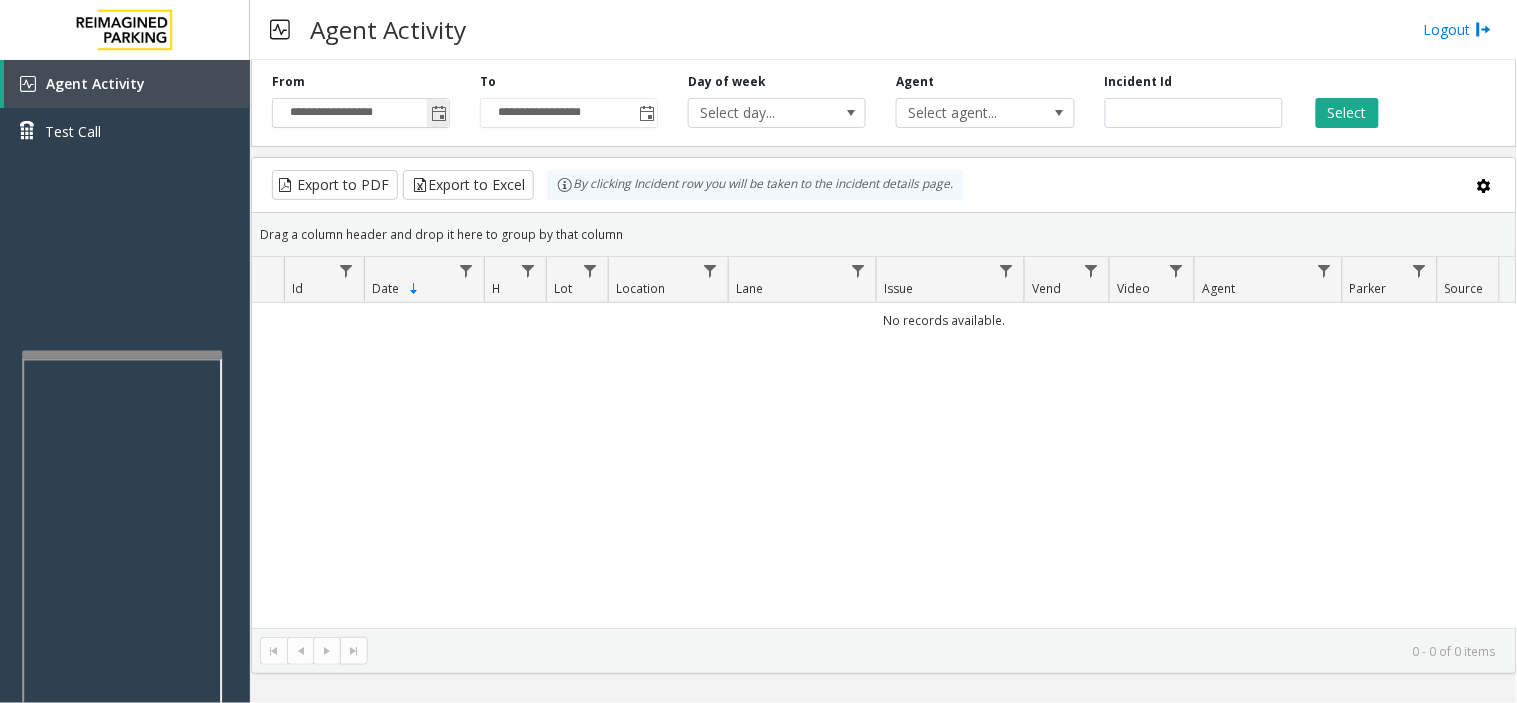 click 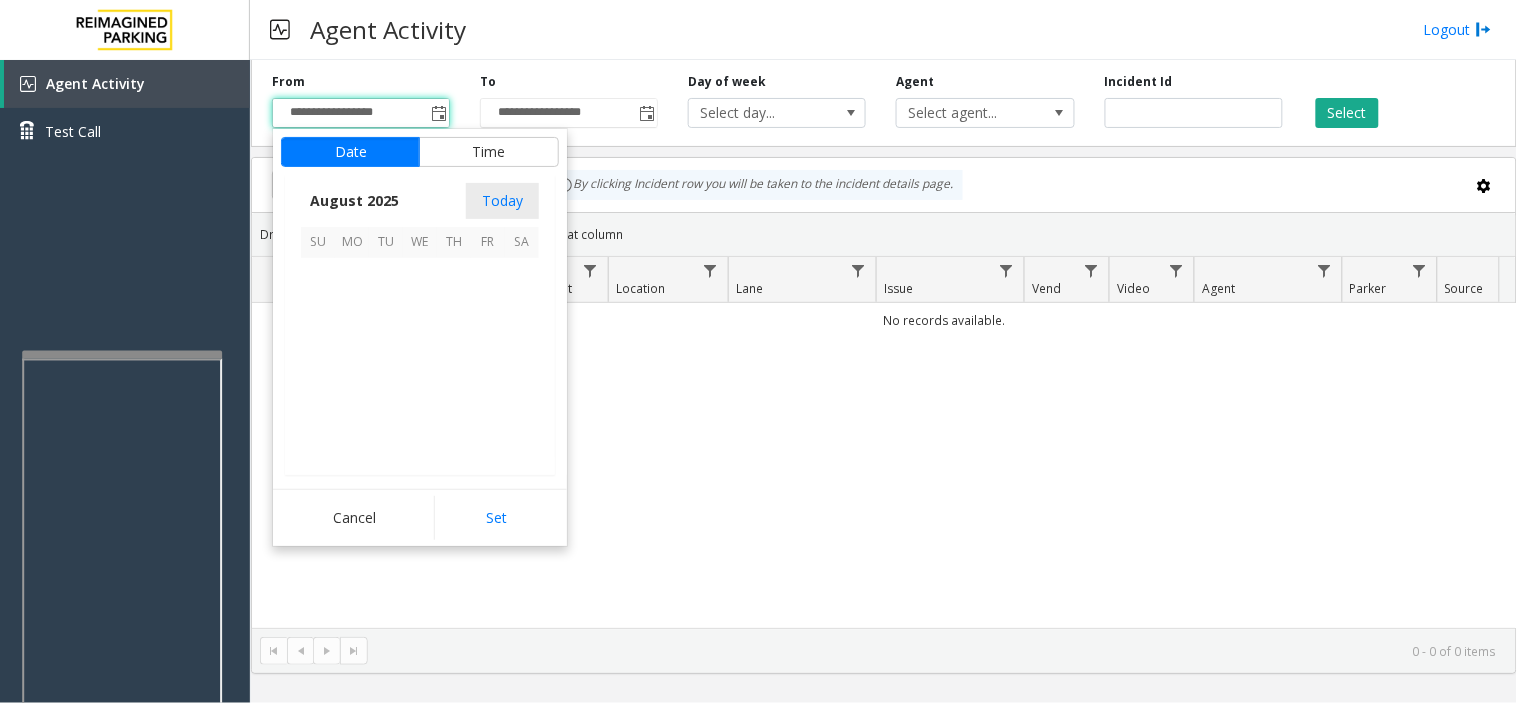 scroll, scrollTop: 358592, scrollLeft: 0, axis: vertical 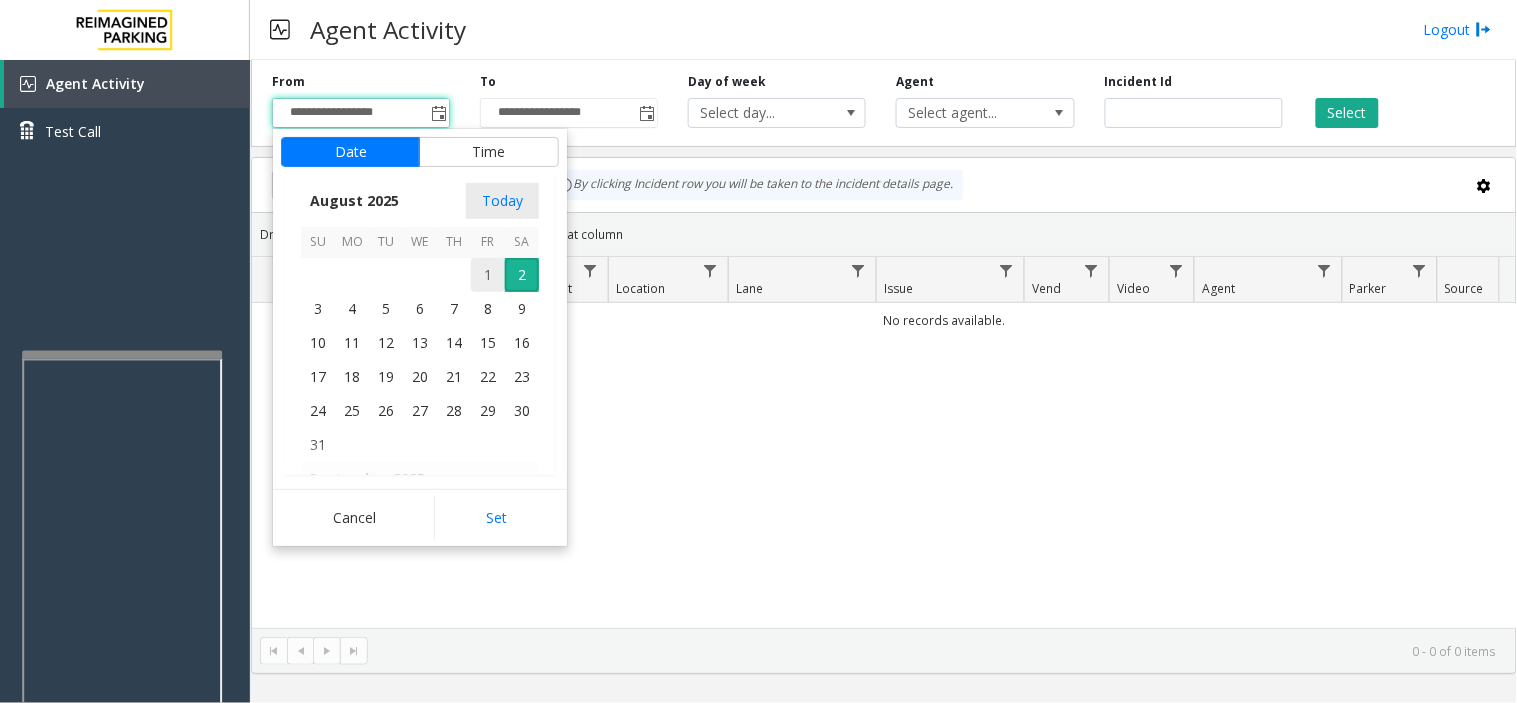 click on "1" at bounding box center (488, 275) 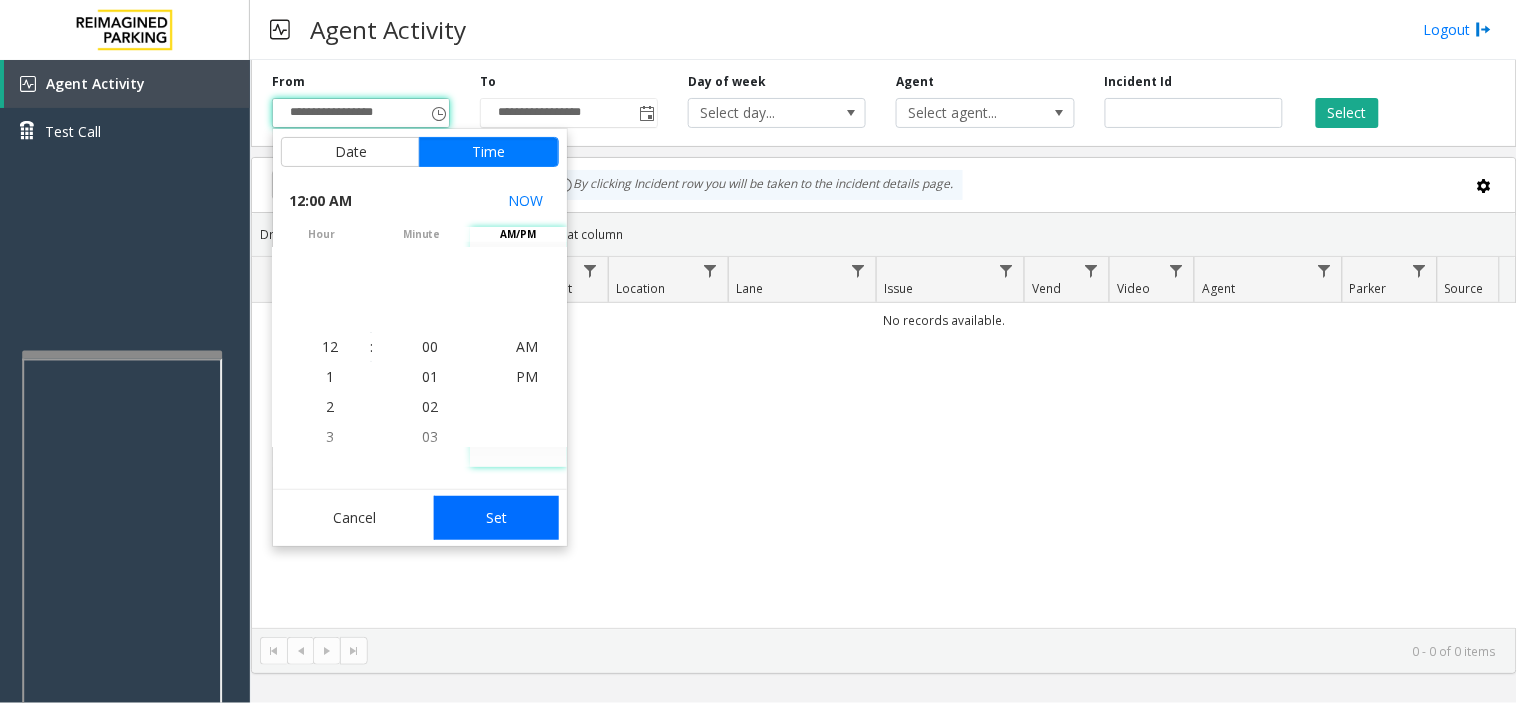 click on "Set" 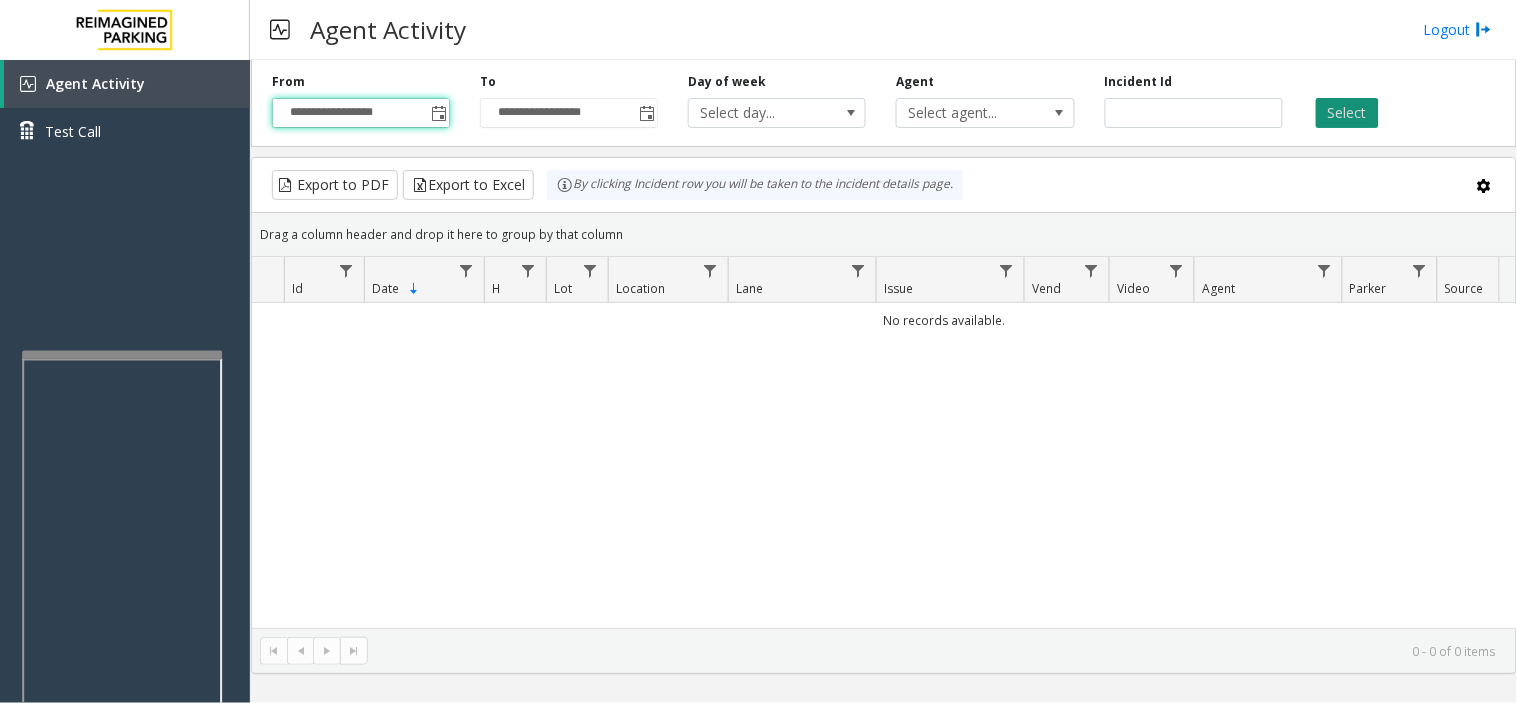 click on "Select" 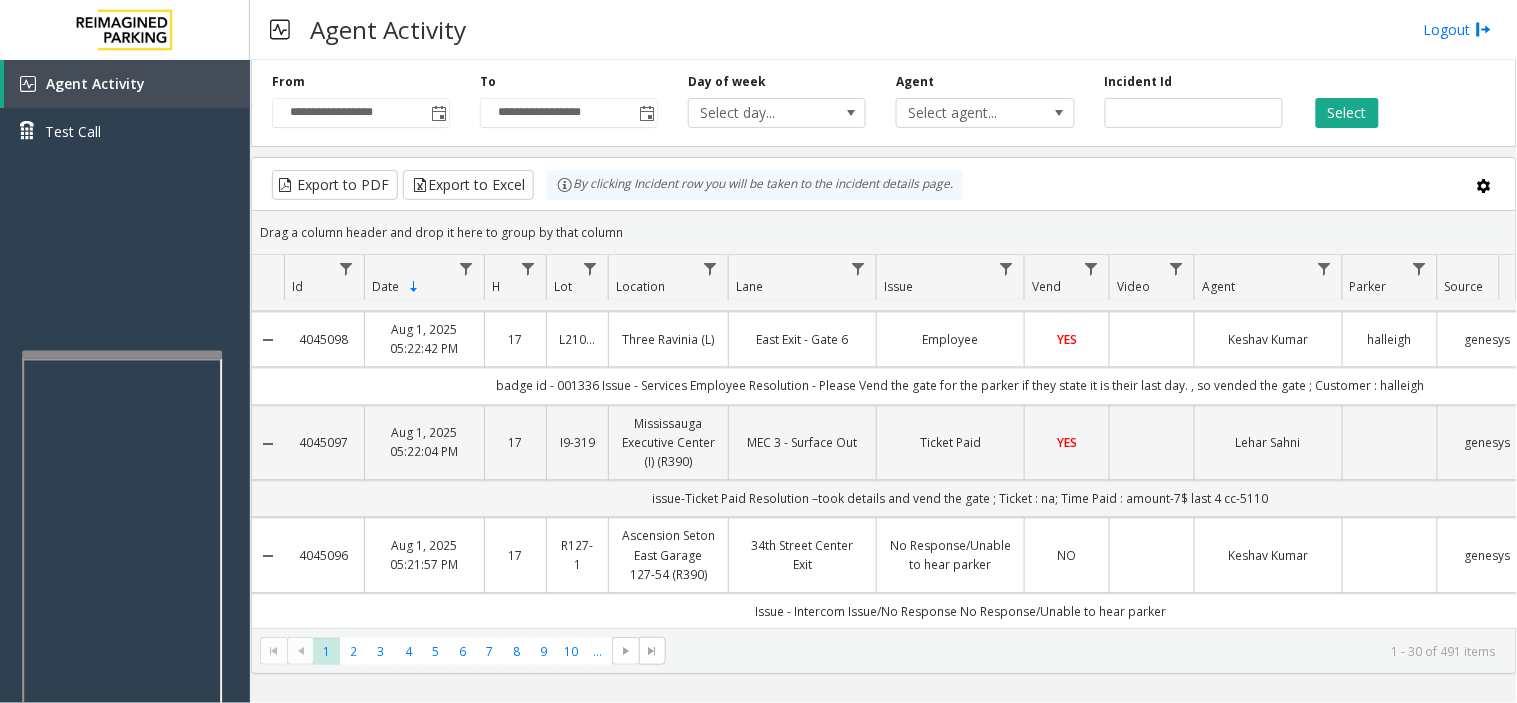scroll, scrollTop: 1111, scrollLeft: 0, axis: vertical 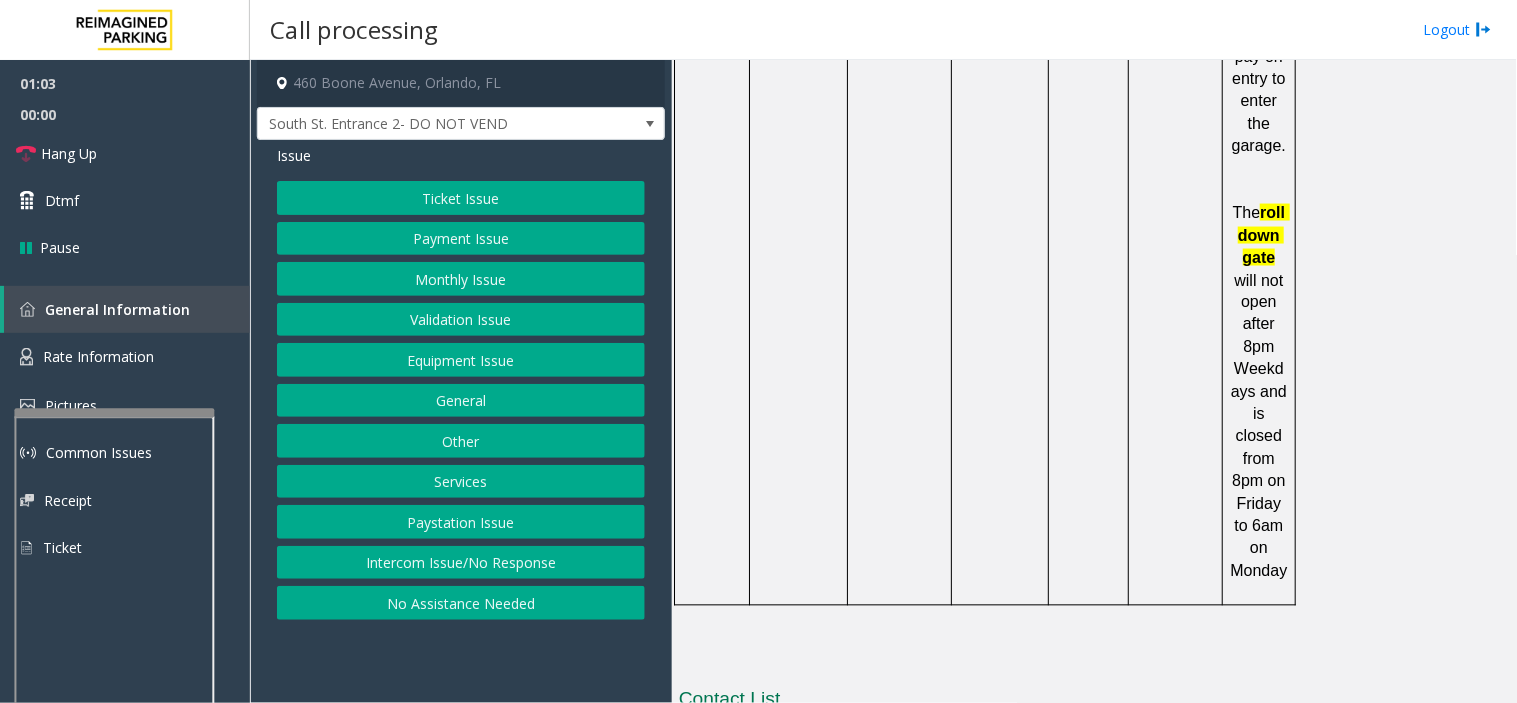 click at bounding box center [114, 412] 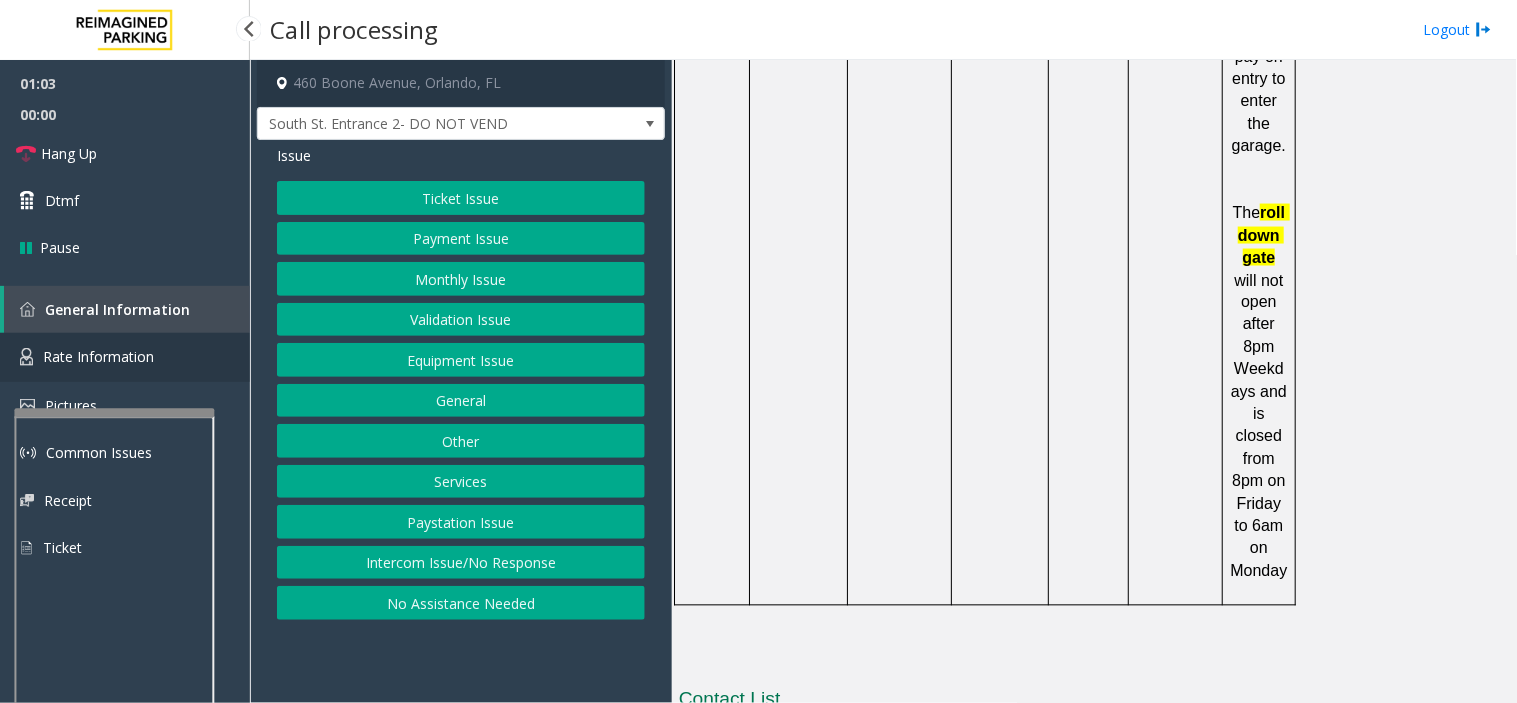 click on "Rate Information" at bounding box center [98, 356] 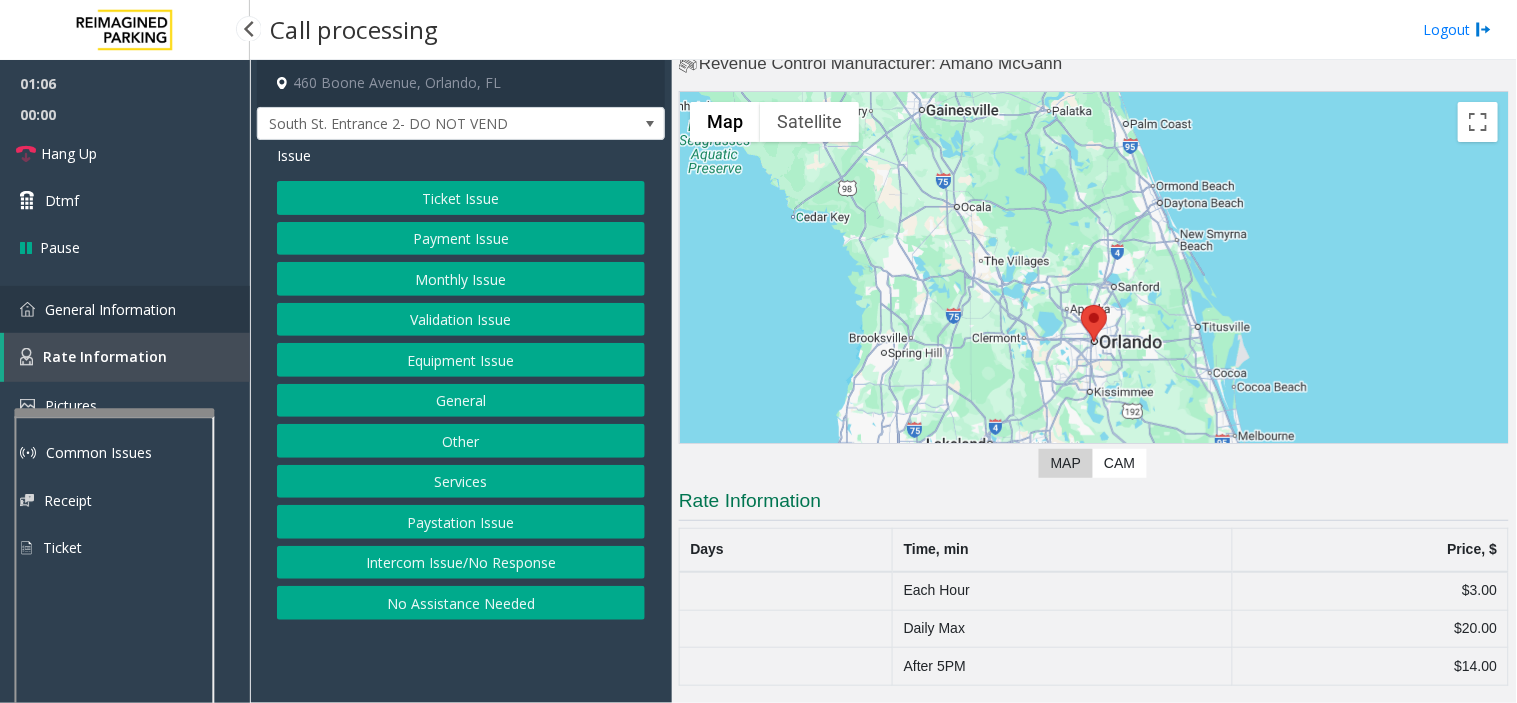 click at bounding box center [27, 309] 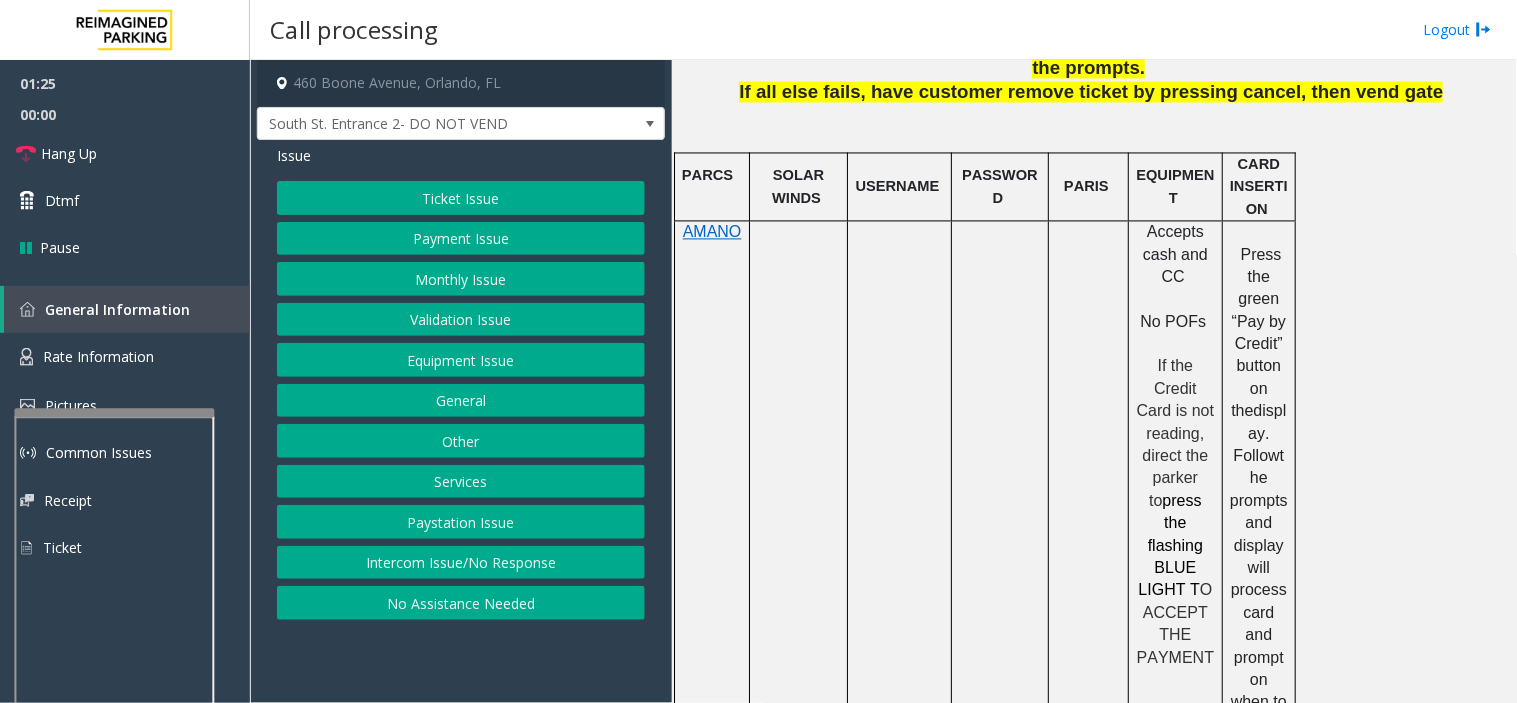 scroll, scrollTop: 1173, scrollLeft: 0, axis: vertical 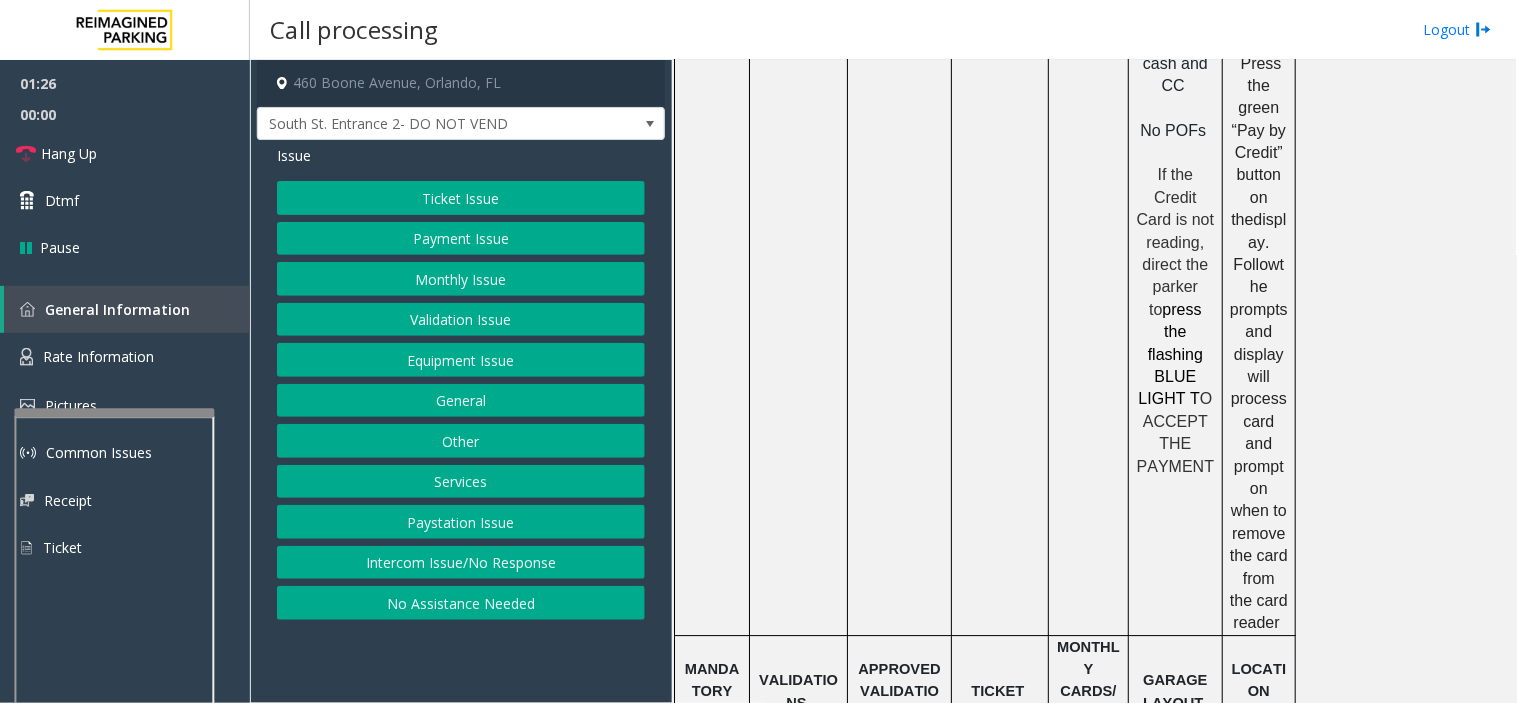 click on "Click Here for the local time" 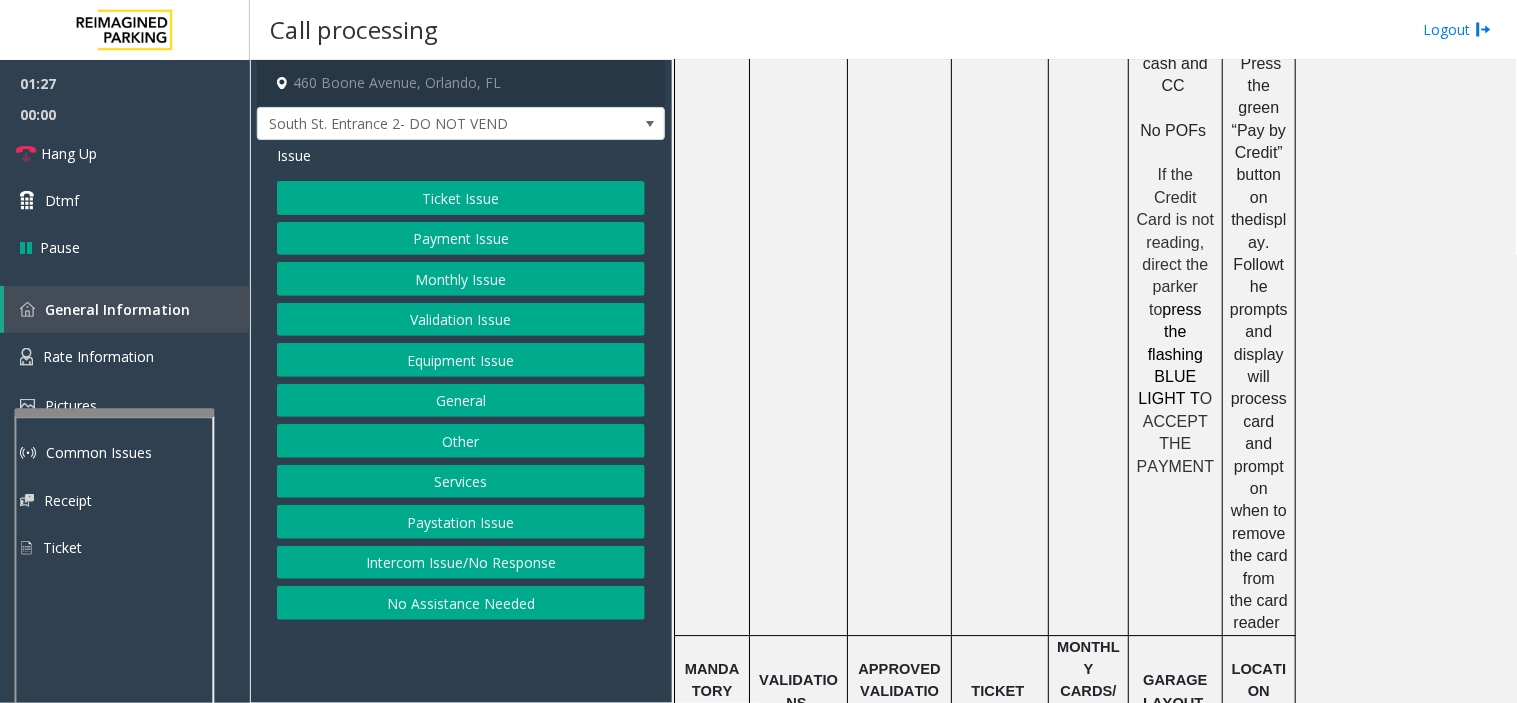 click on "Click Here for the local time" 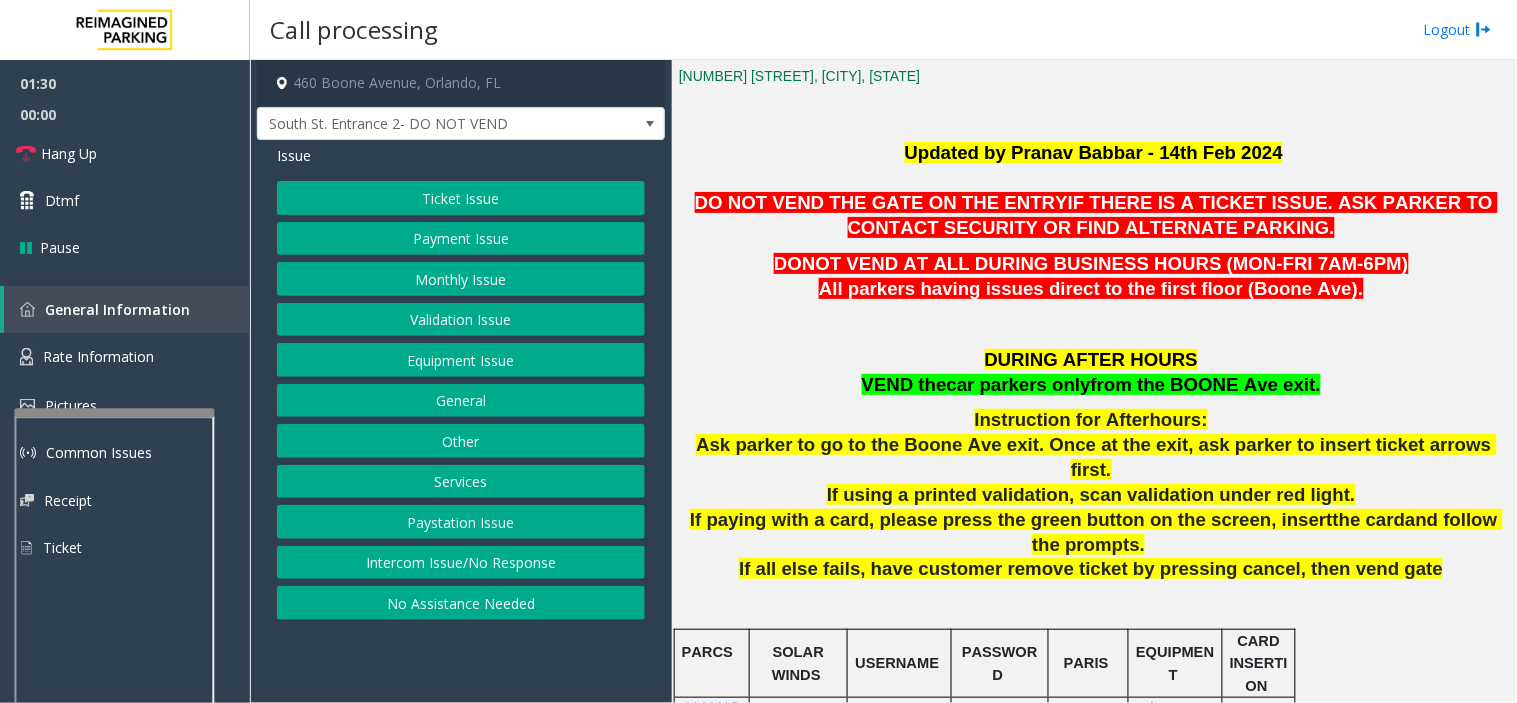 scroll, scrollTop: 506, scrollLeft: 0, axis: vertical 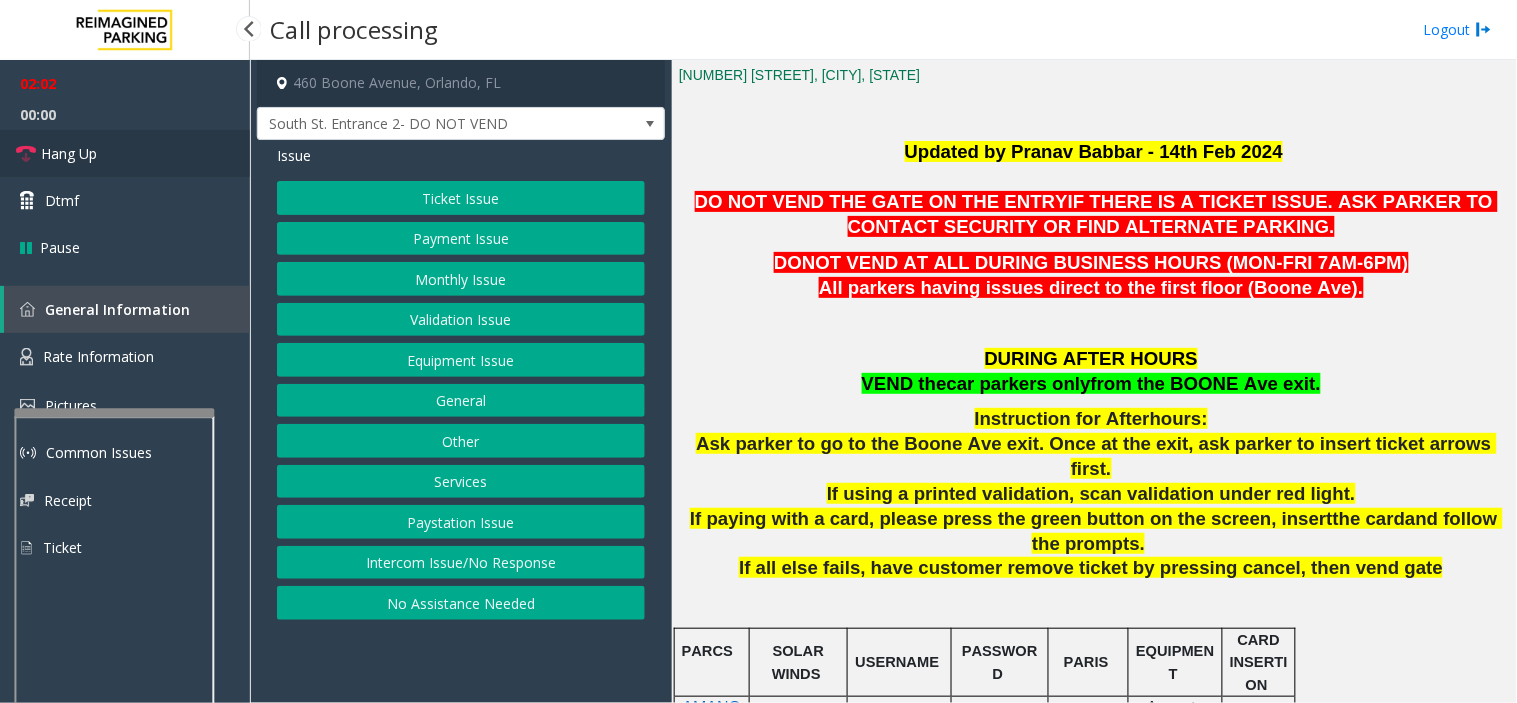 click on "Hang Up" at bounding box center [125, 153] 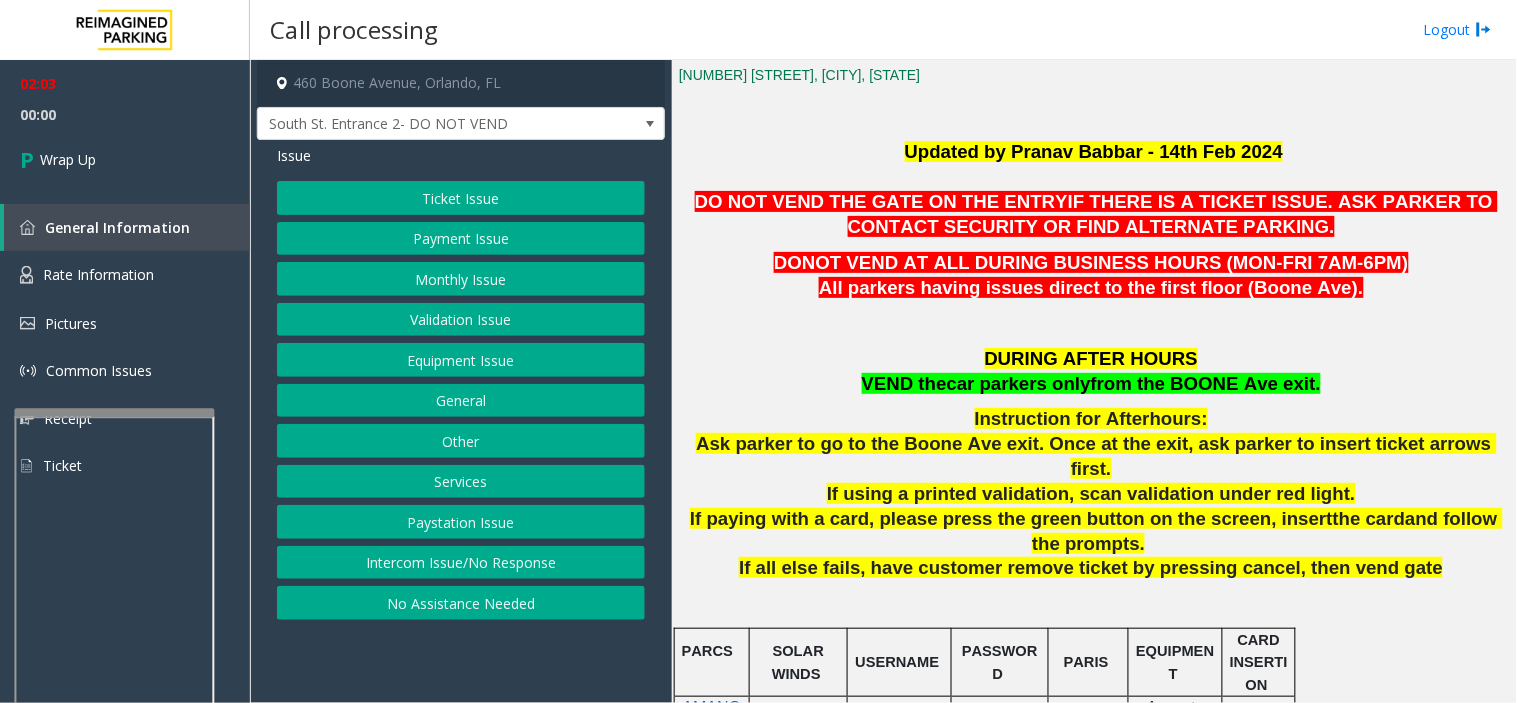 click on "Intercom Issue/No Response" 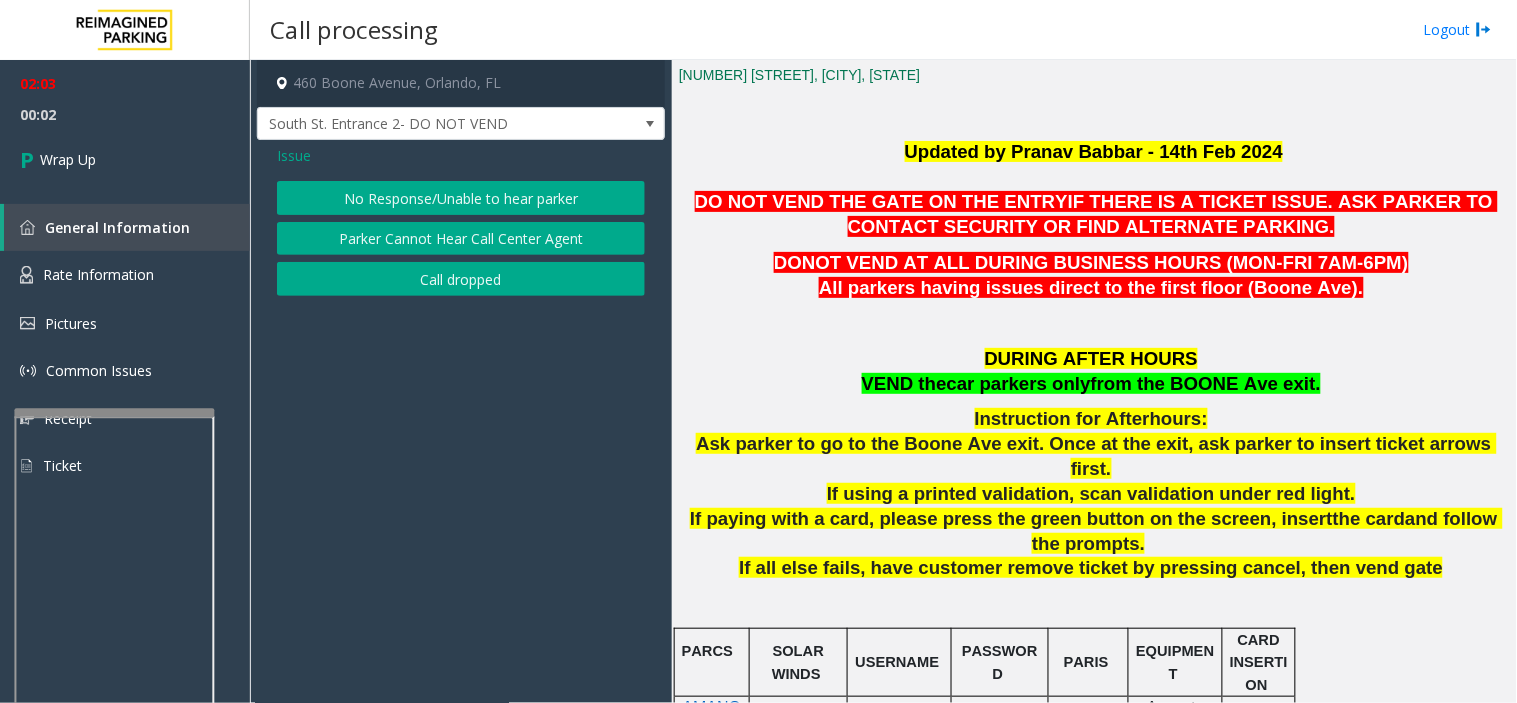 click on "Issue" 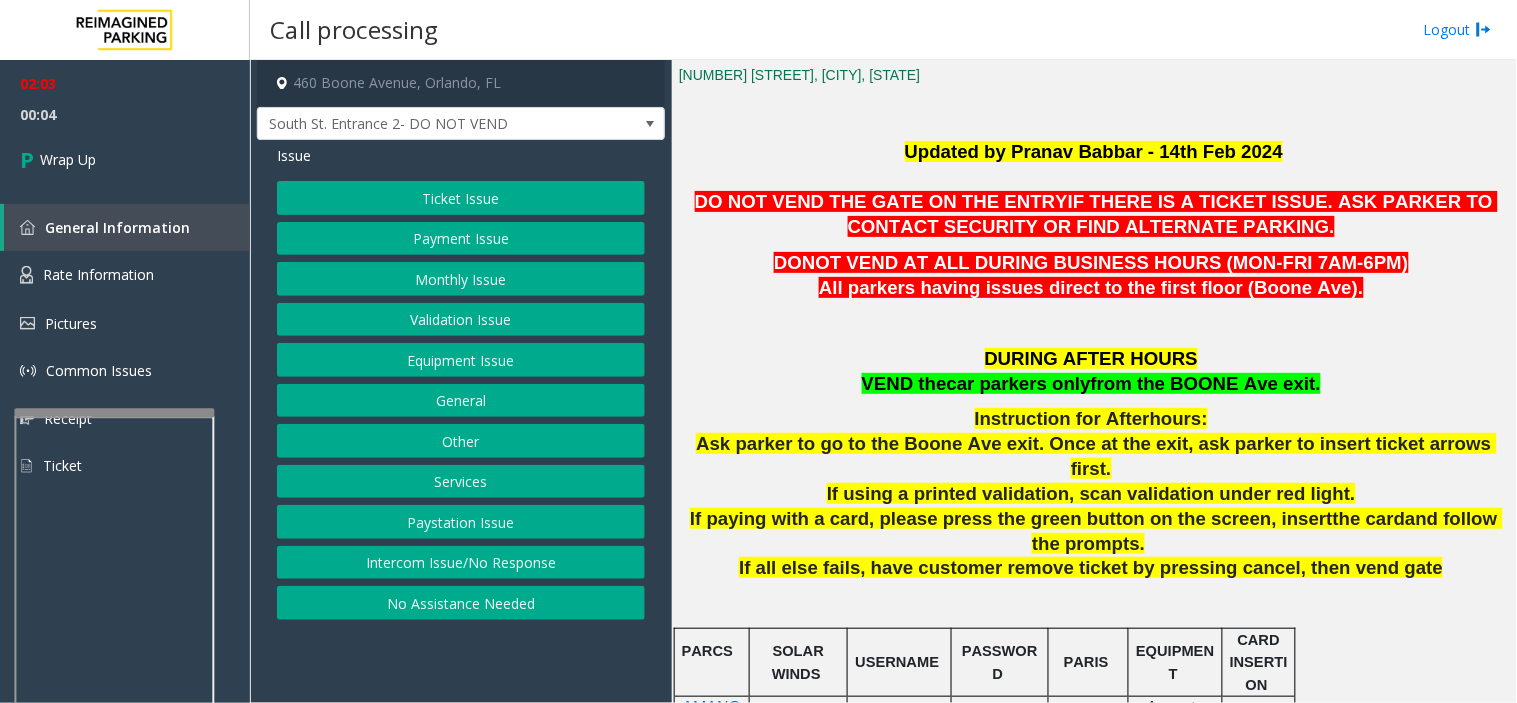 scroll, scrollTop: 617, scrollLeft: 0, axis: vertical 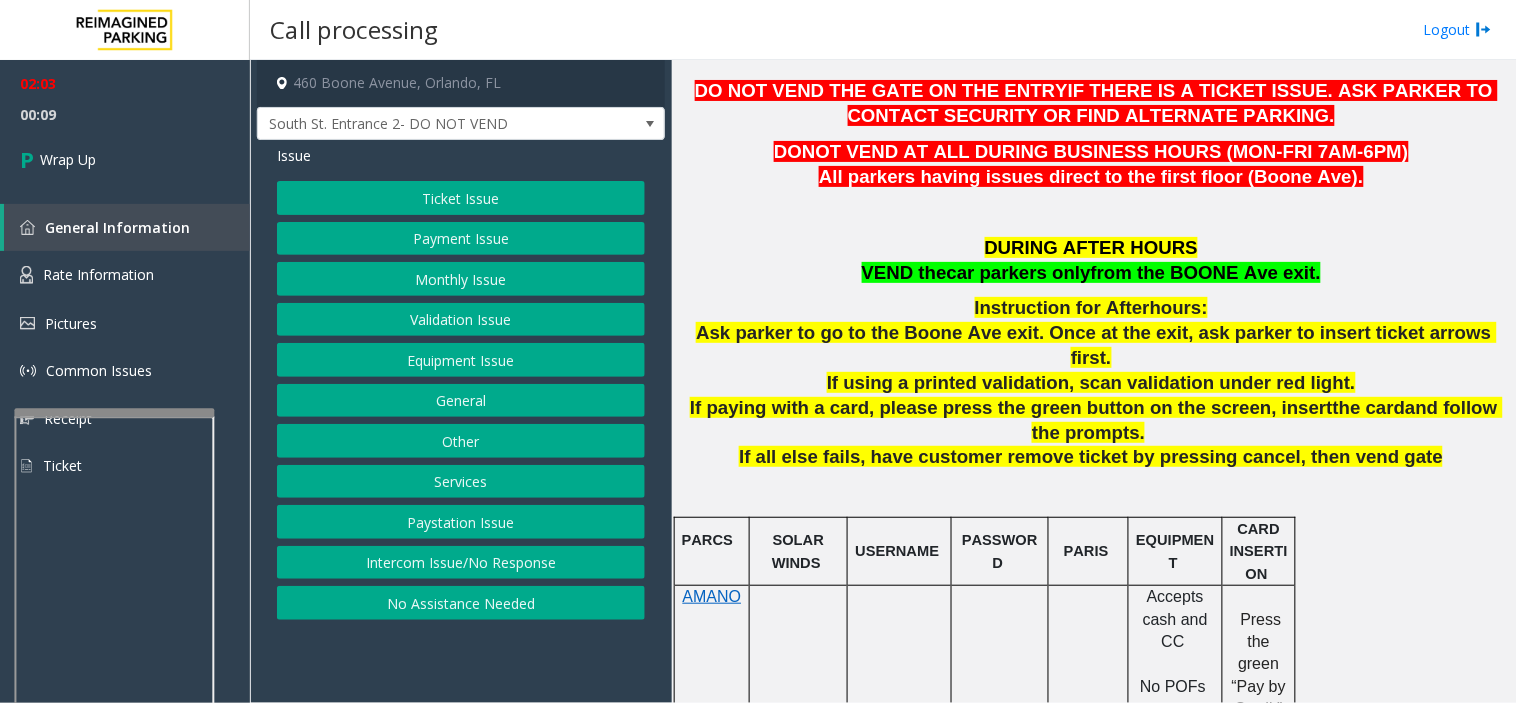 click on "Equipment Issue" 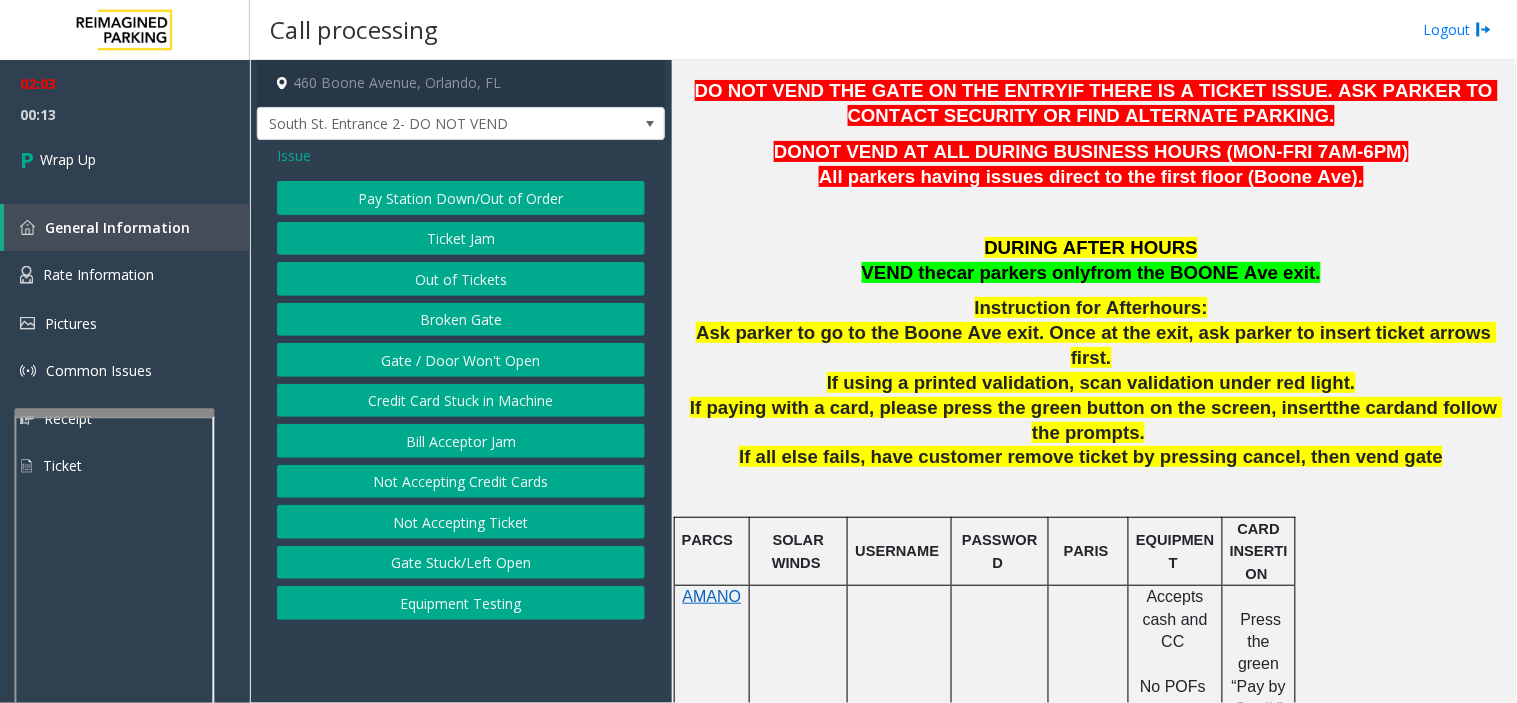 click on "Gate / Door Won't Open" 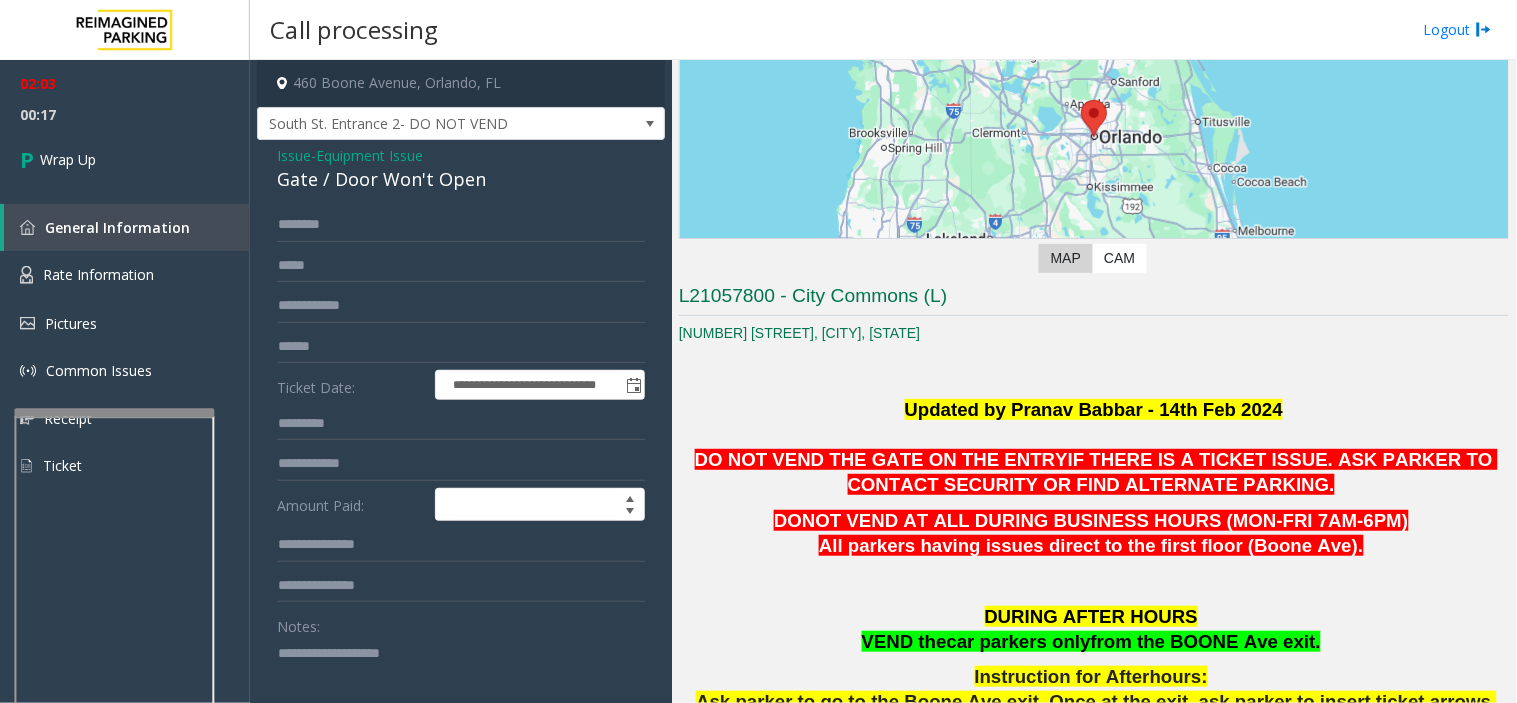 scroll, scrollTop: 284, scrollLeft: 0, axis: vertical 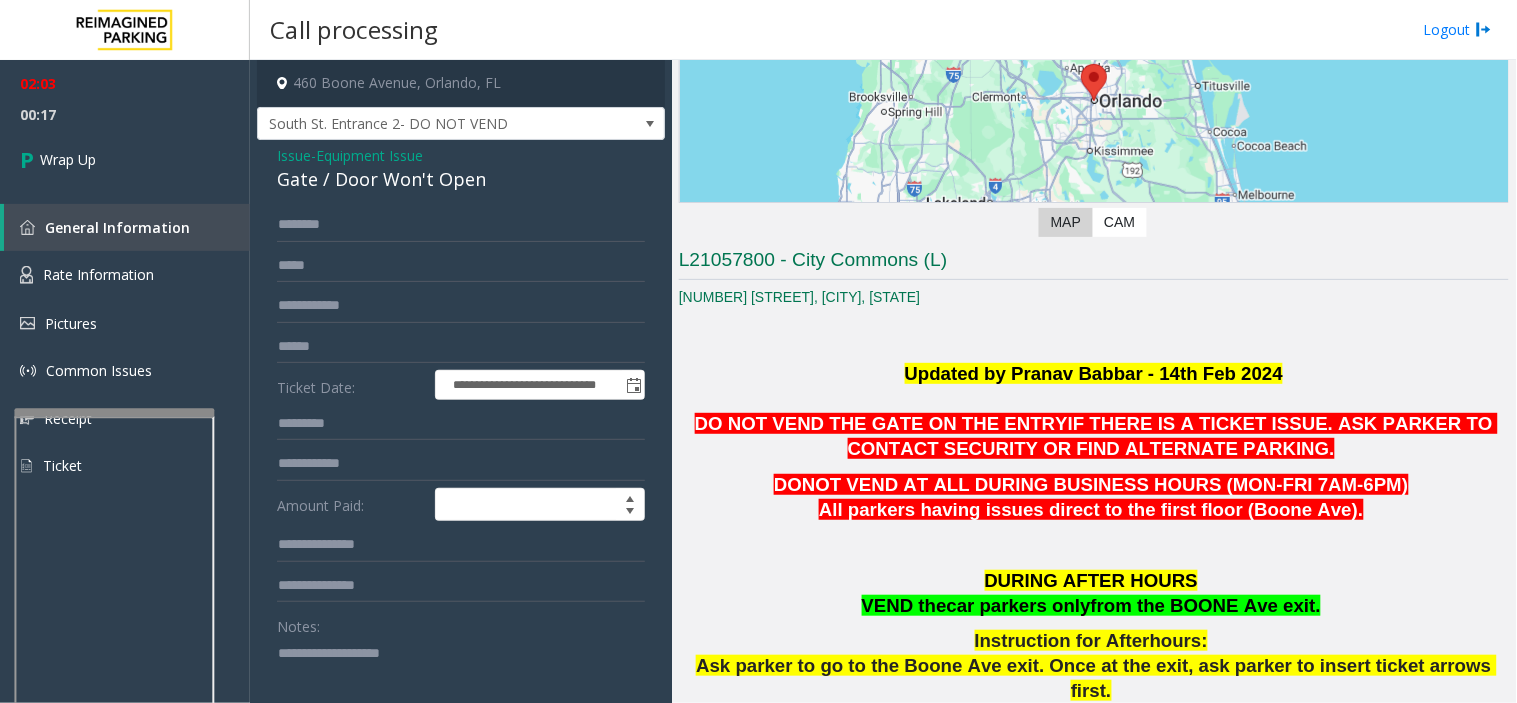 click 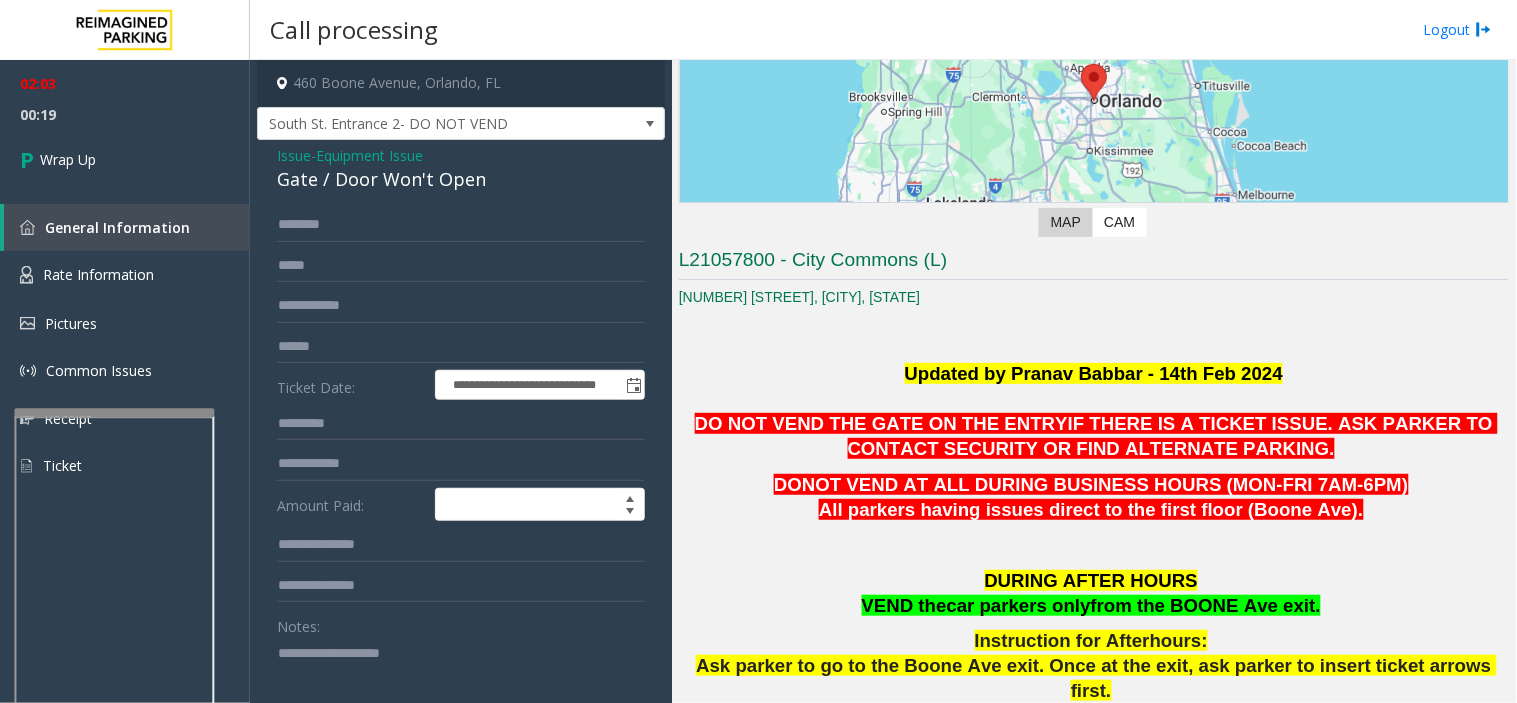click on "Issue" 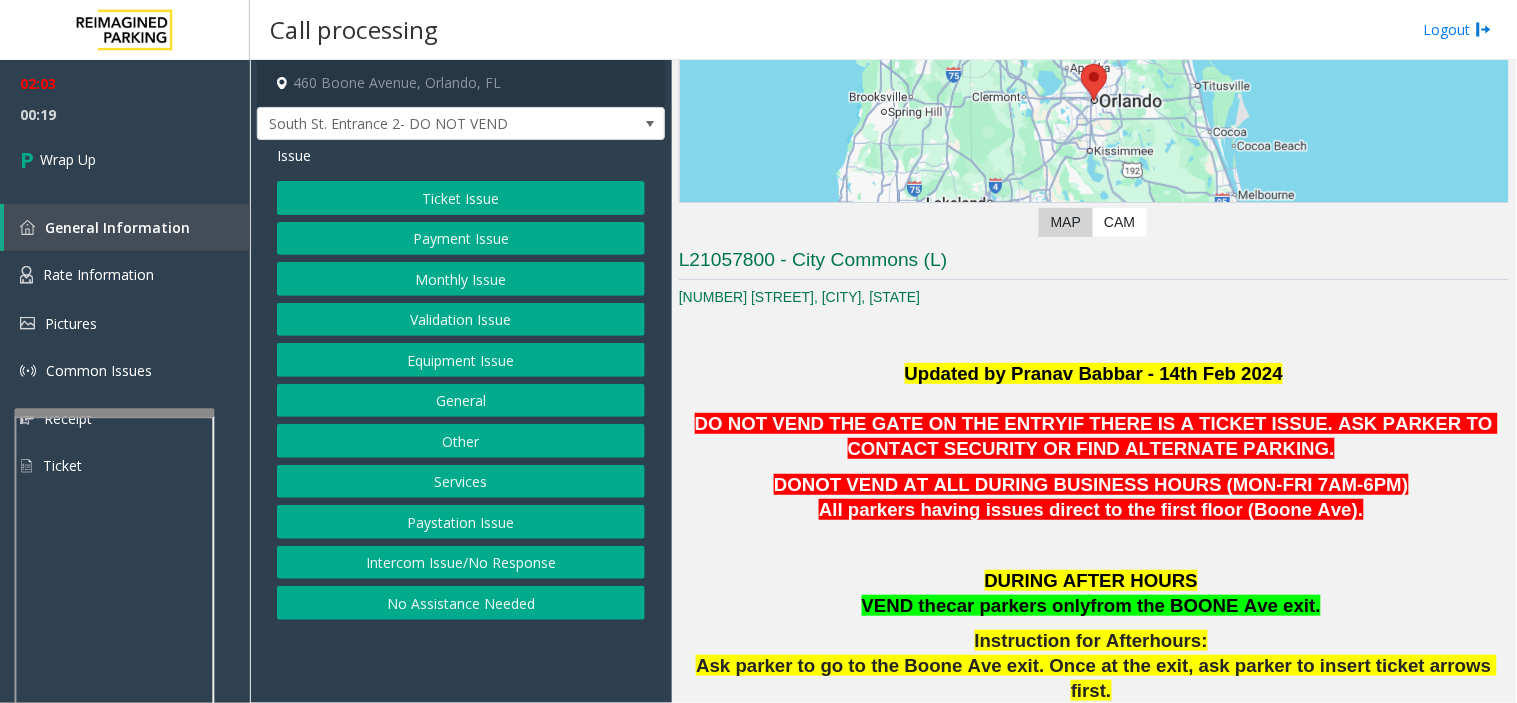 click on "Ticket Issue" 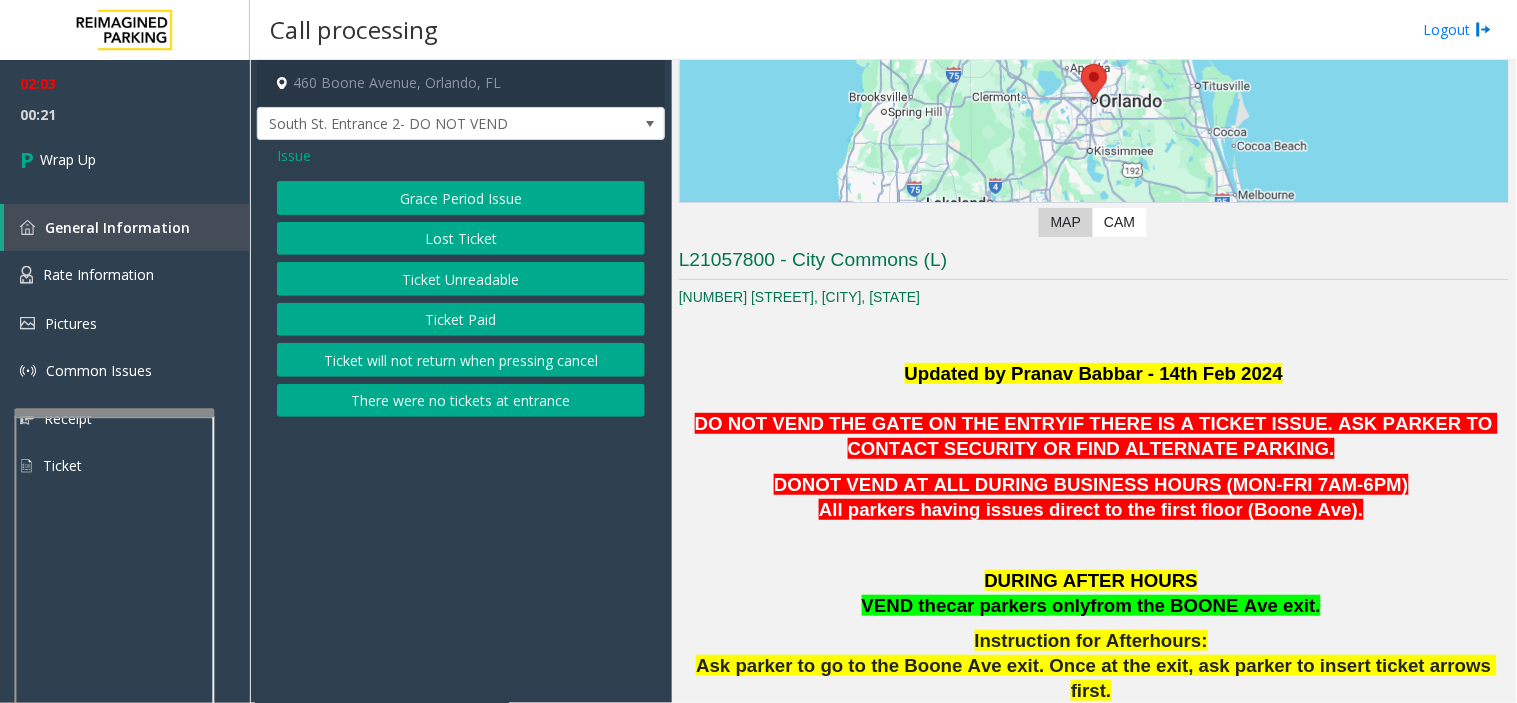 click on "There were no tickets at entrance" 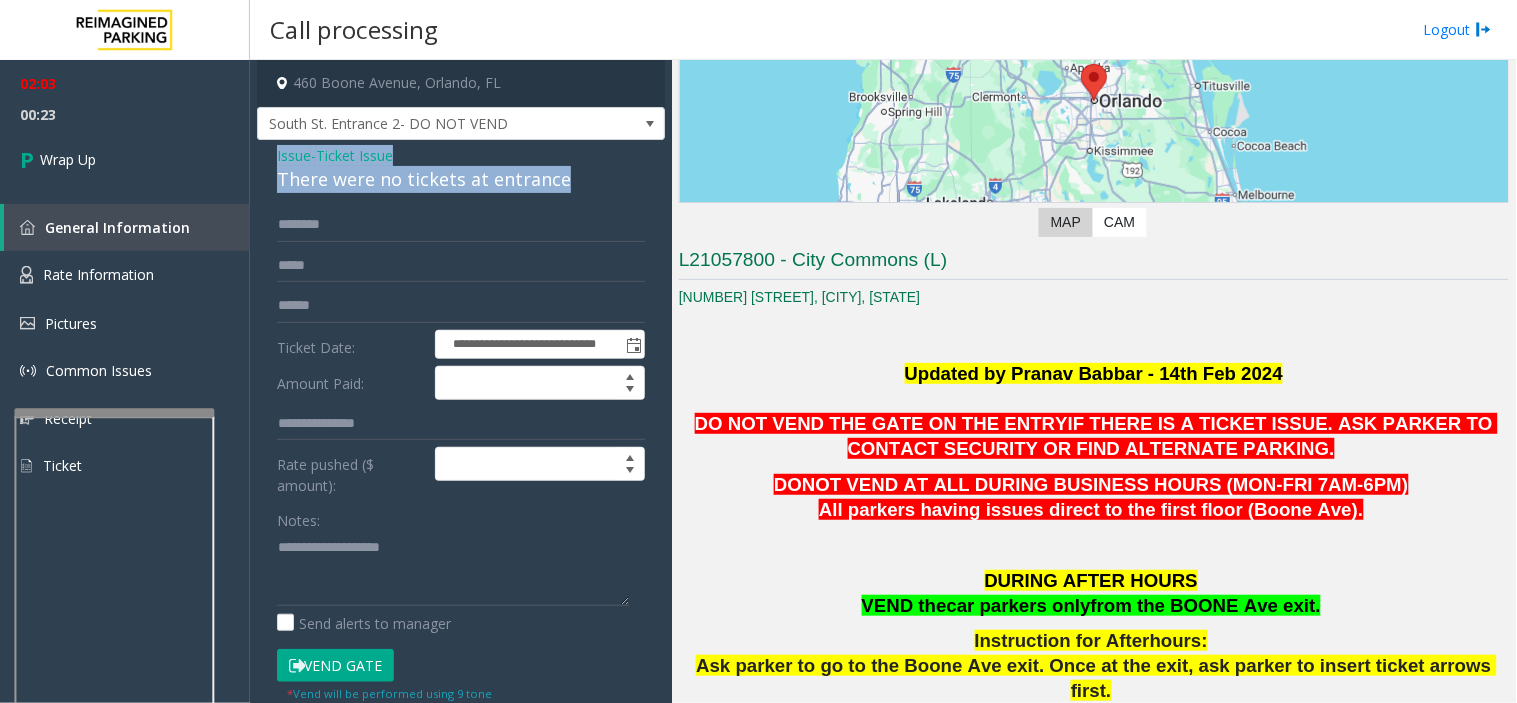 drag, startPoint x: 266, startPoint y: 146, endPoint x: 594, endPoint y: 176, distance: 329.36908 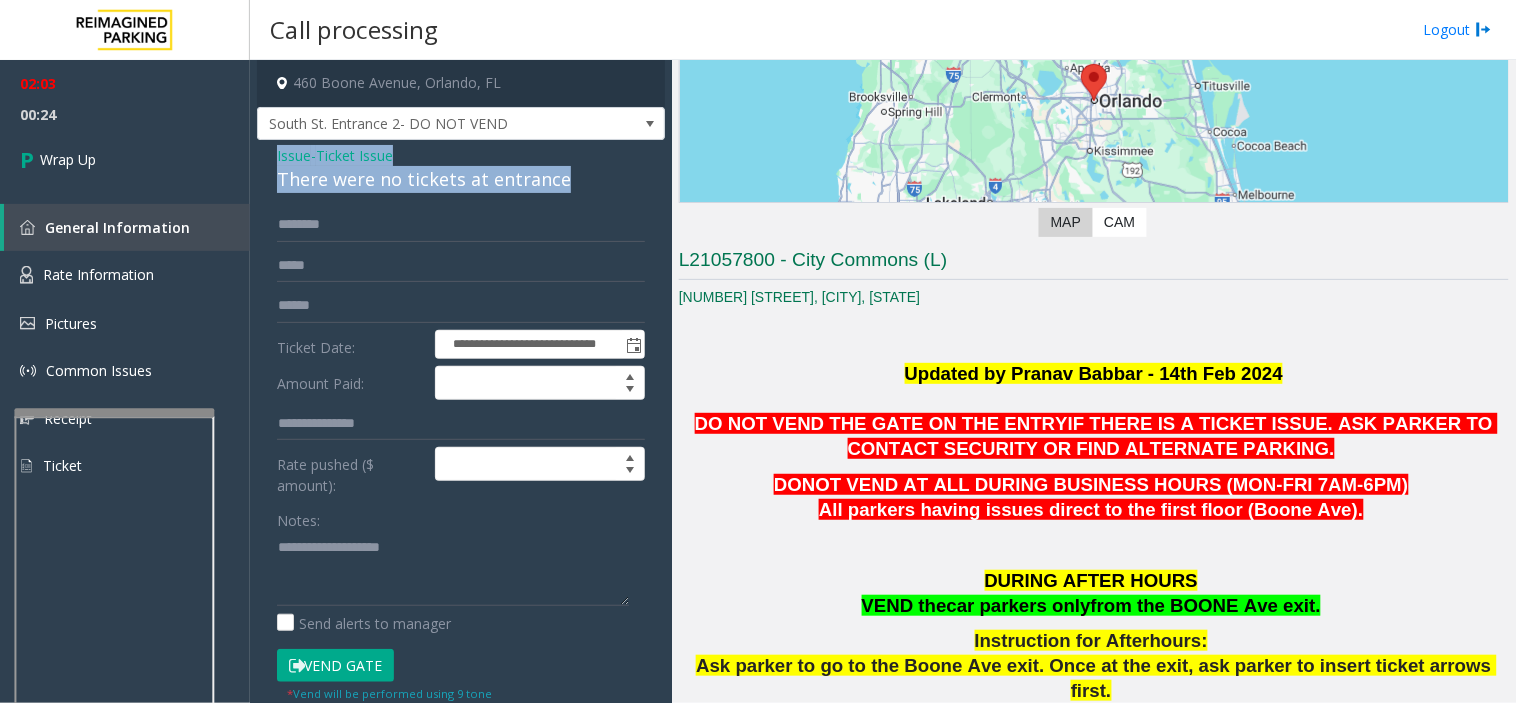 copy on "Issue  -  Ticket Issue There were no tickets at entrance" 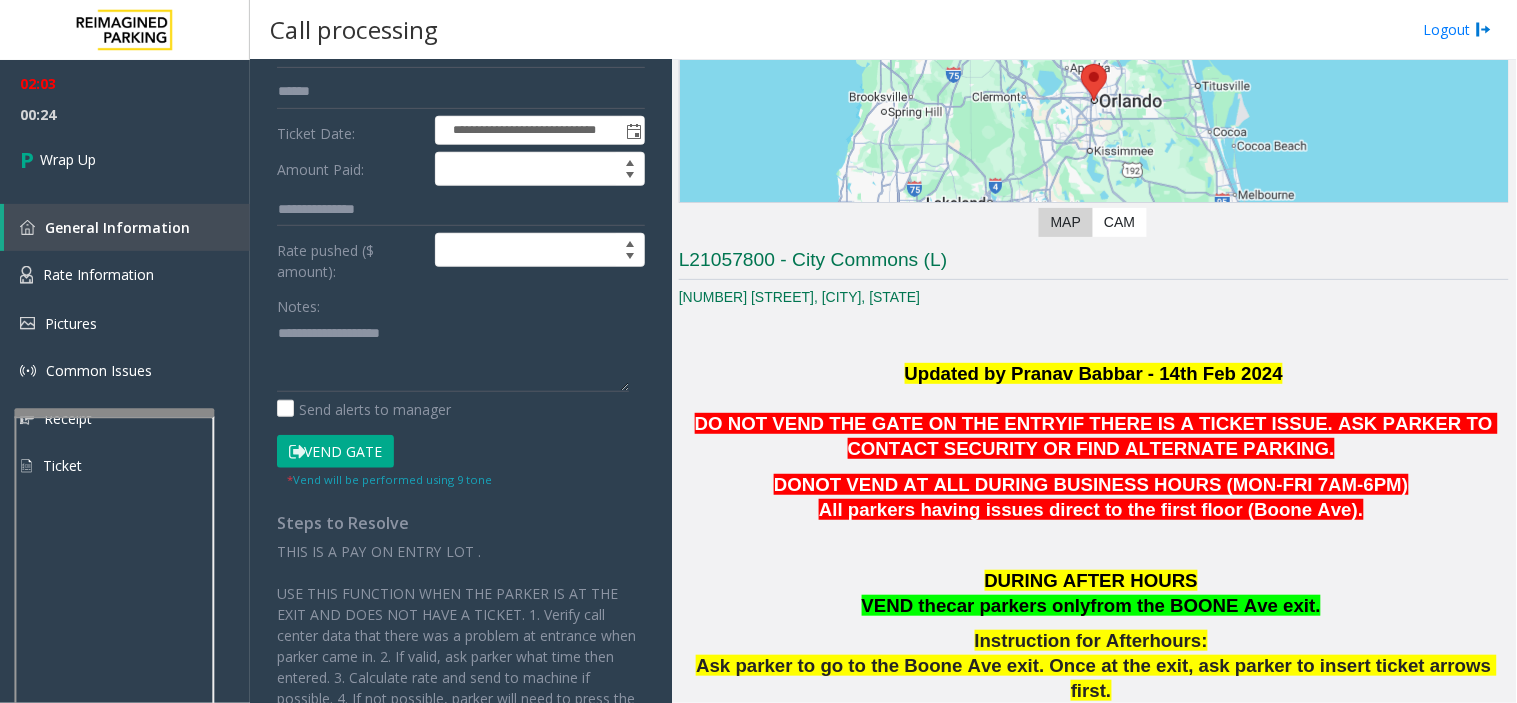 scroll, scrollTop: 324, scrollLeft: 0, axis: vertical 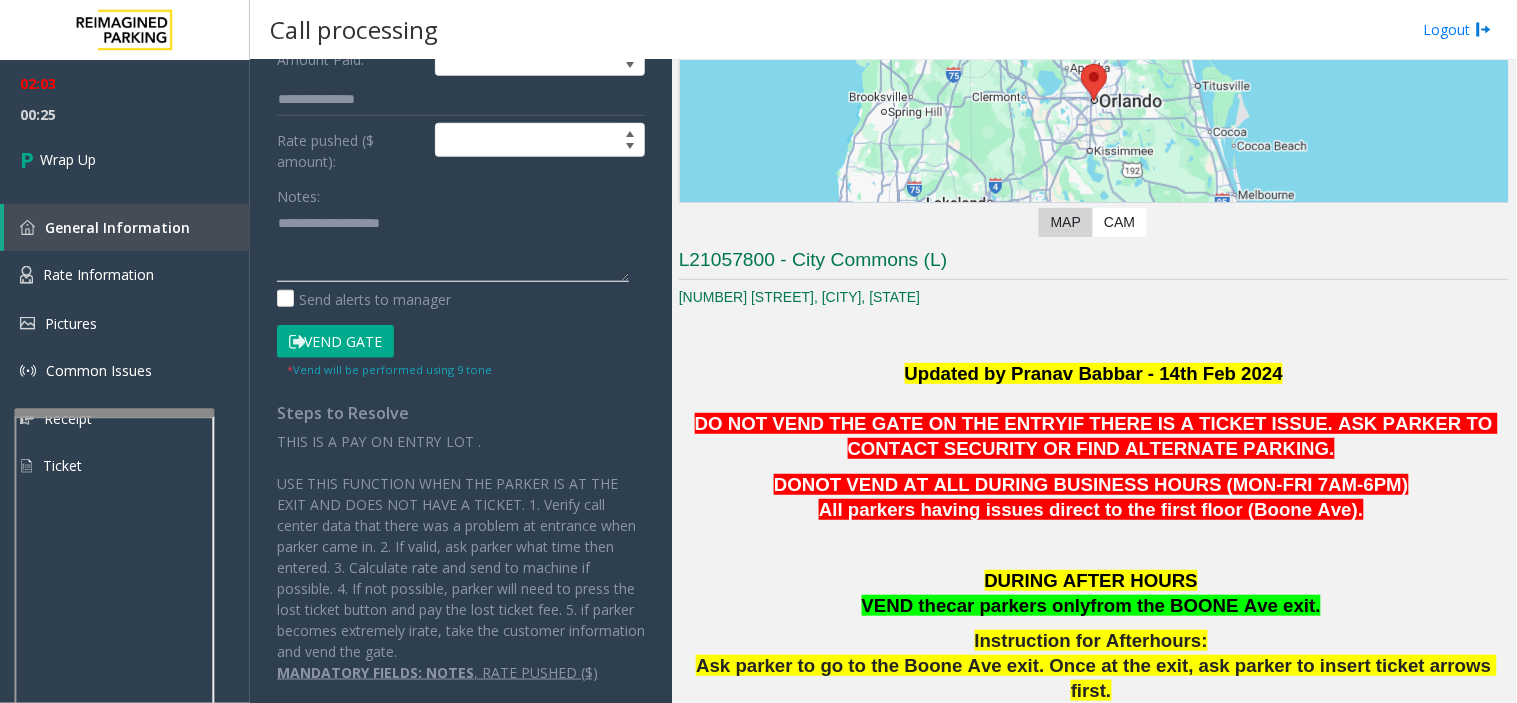 click 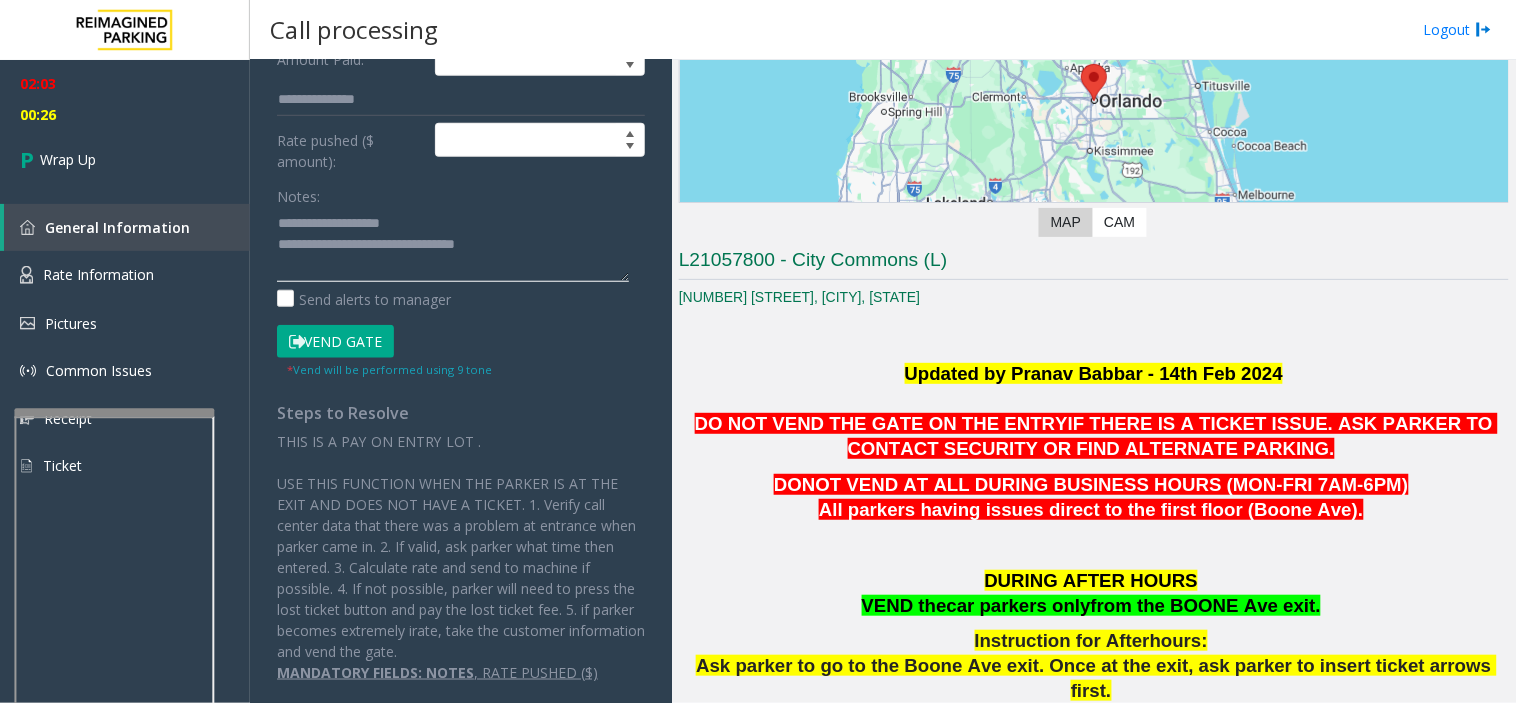 scroll, scrollTop: 14, scrollLeft: 0, axis: vertical 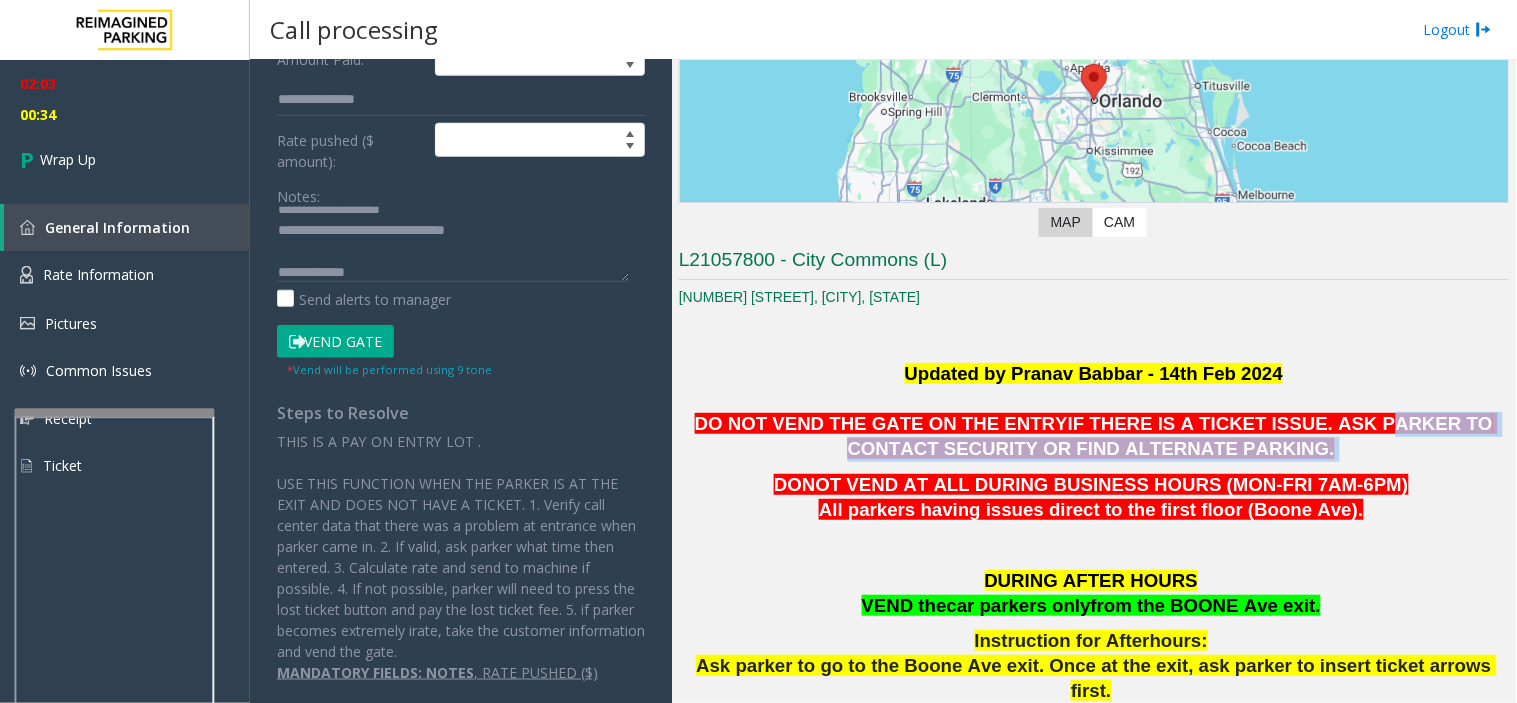 drag, startPoint x: 1244, startPoint y: 414, endPoint x: 1263, endPoint y: 457, distance: 47.010635 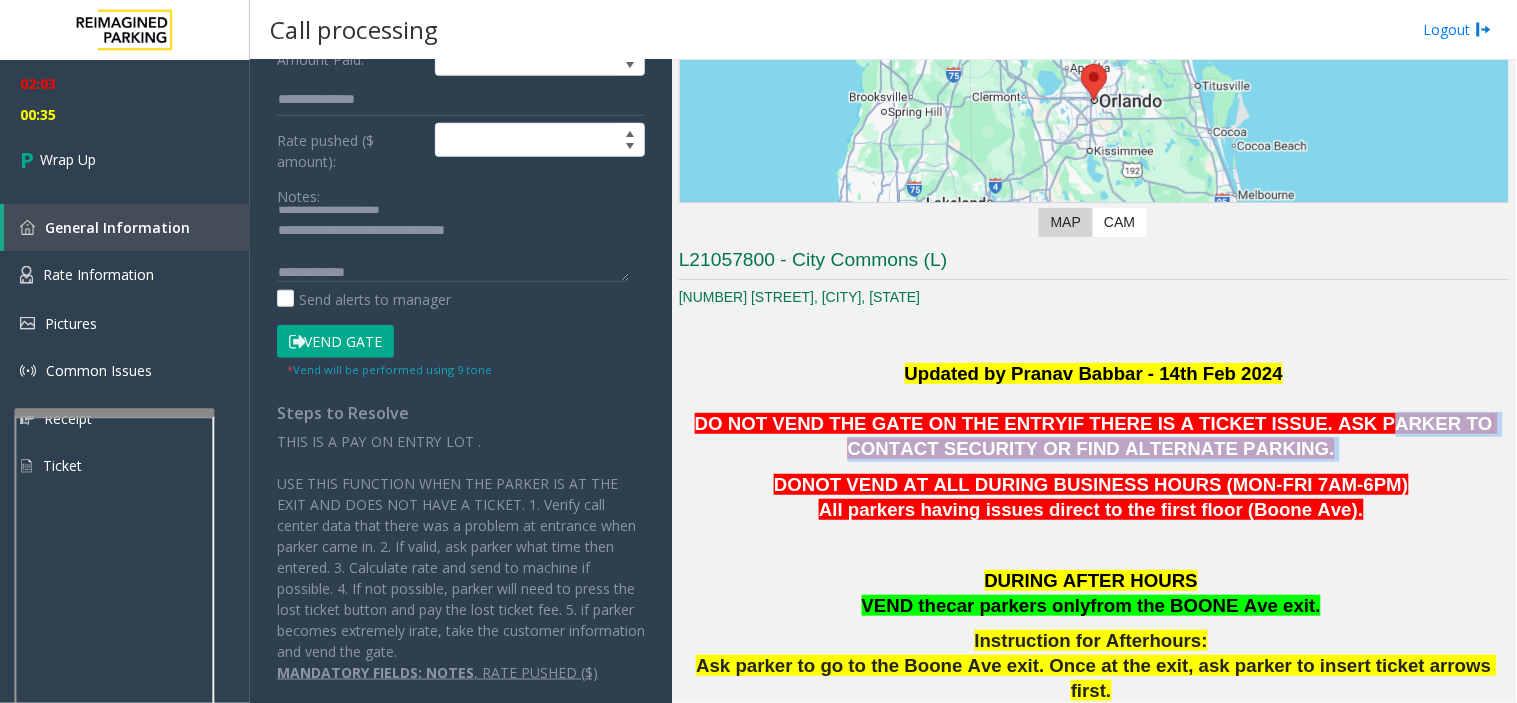 copy on "[LAST] TO CONTACT SECURITY OR FIND ALTERNATE PARKING." 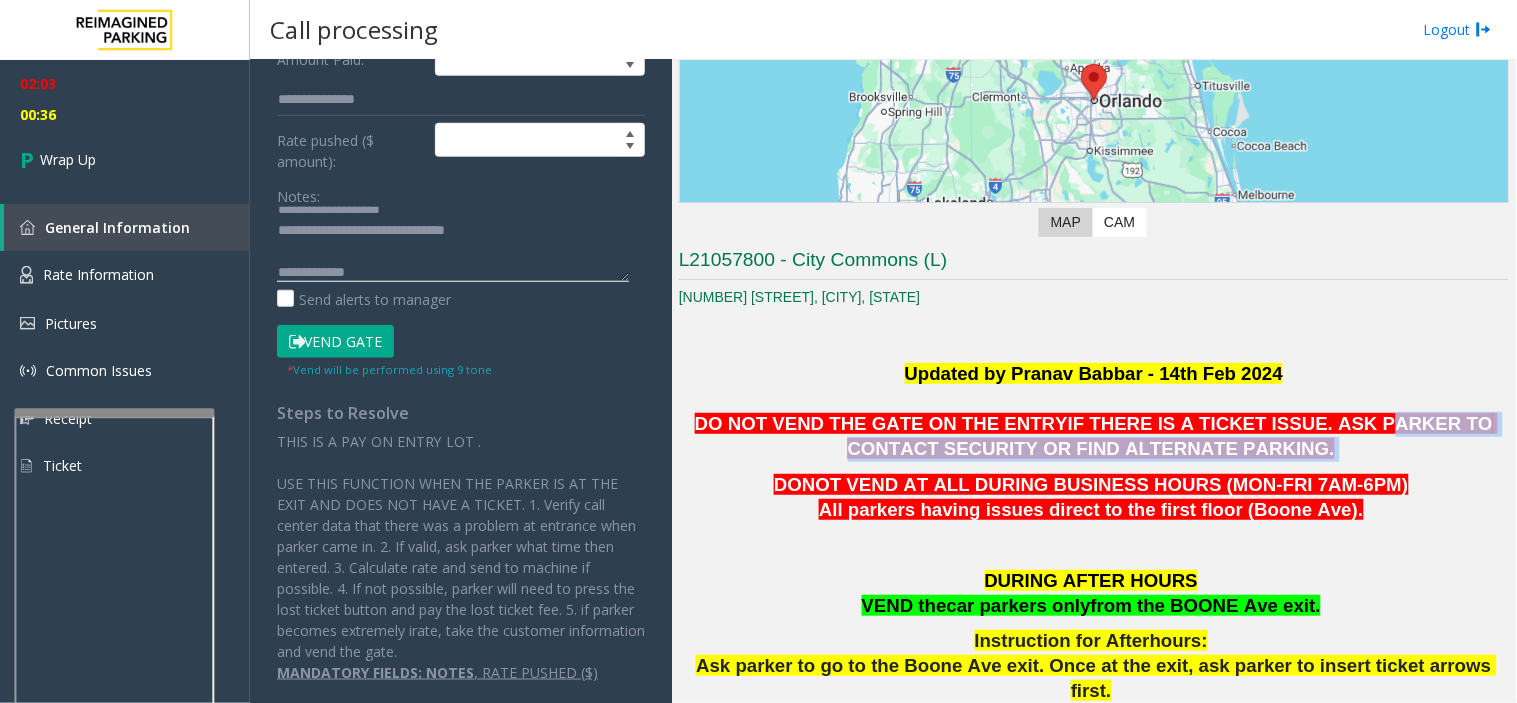 click 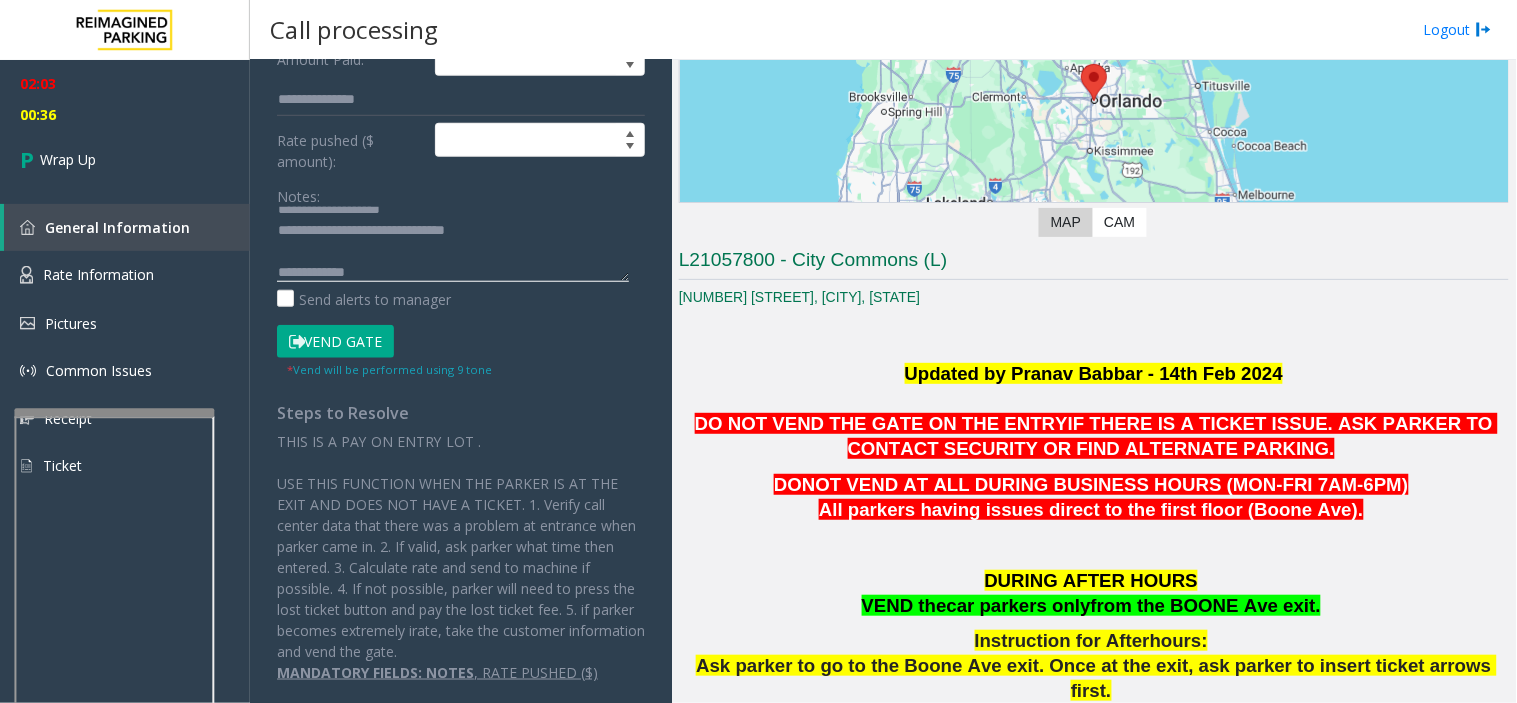 paste on "**********" 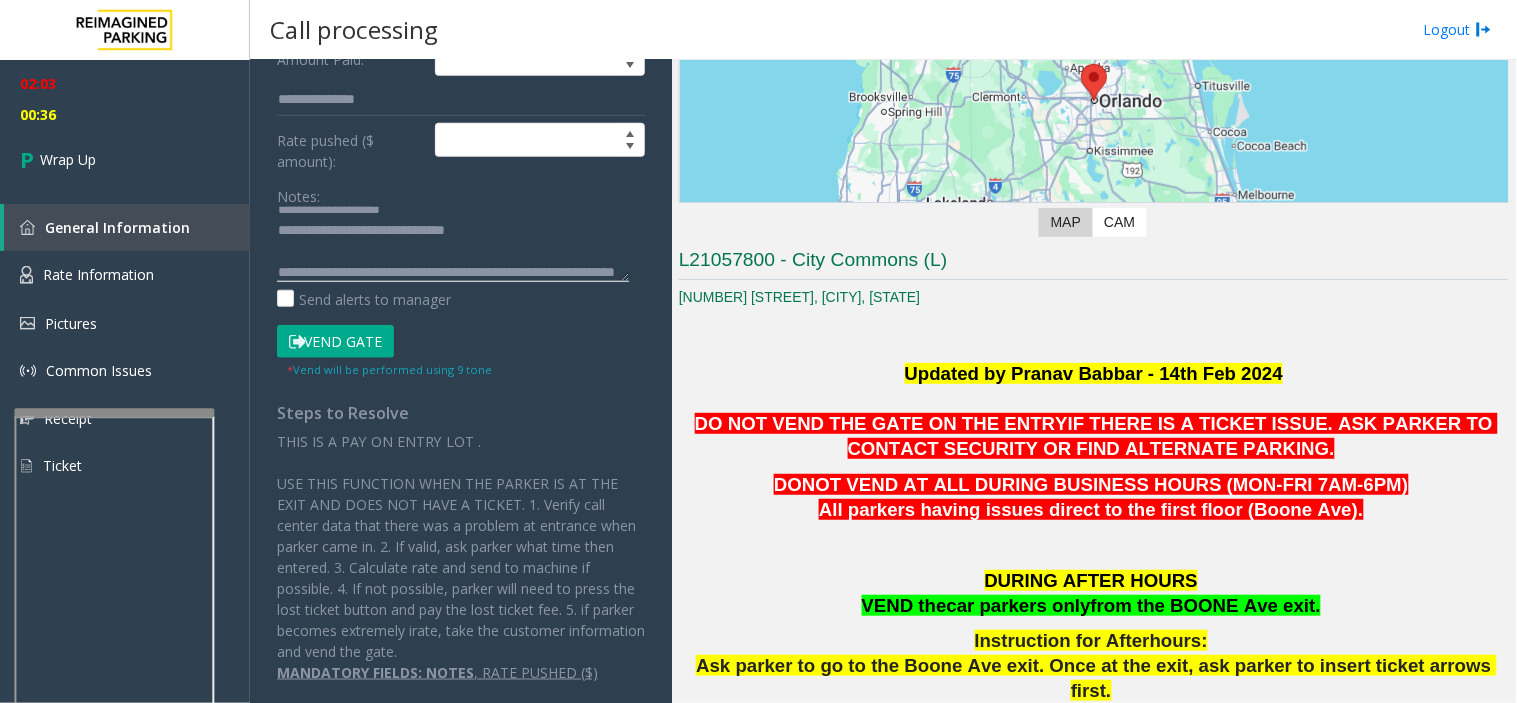 scroll, scrollTop: 34, scrollLeft: 0, axis: vertical 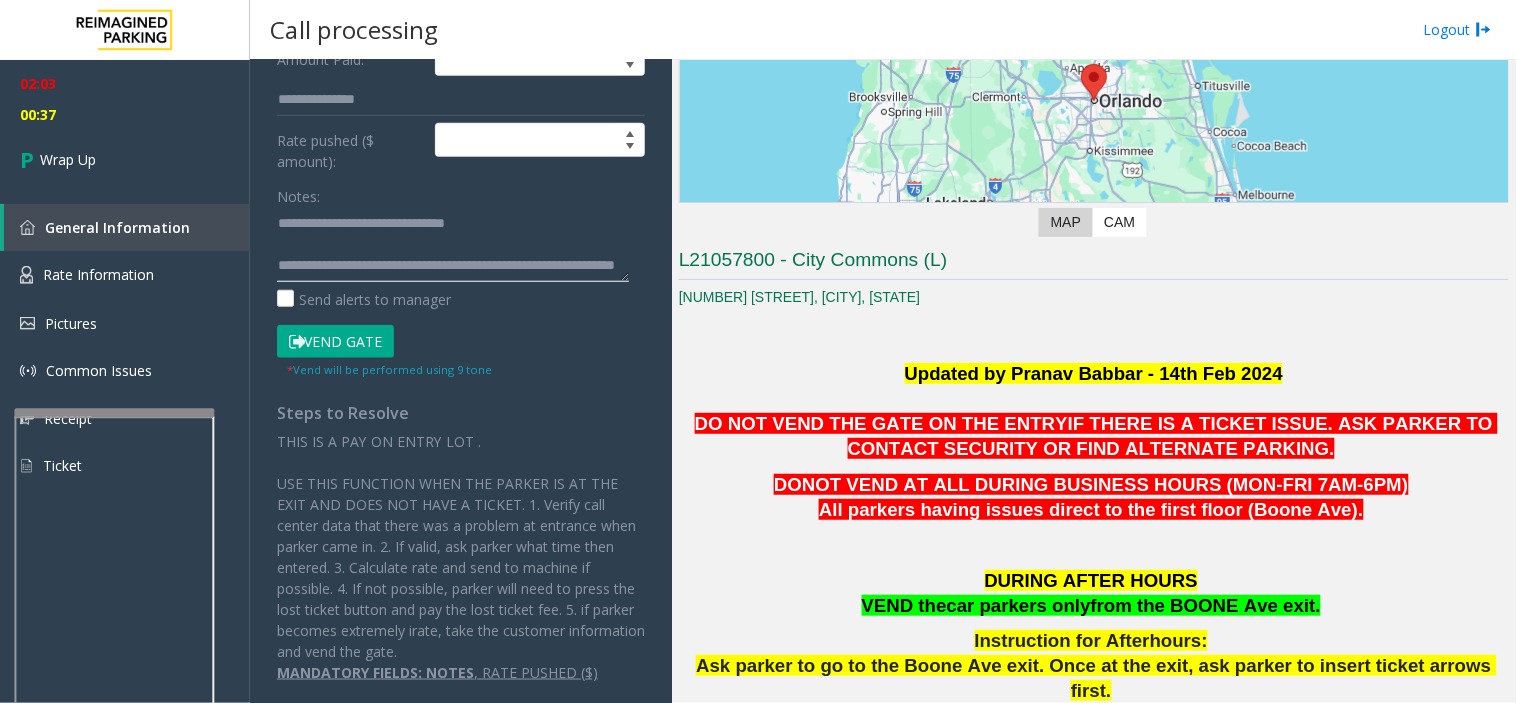 click 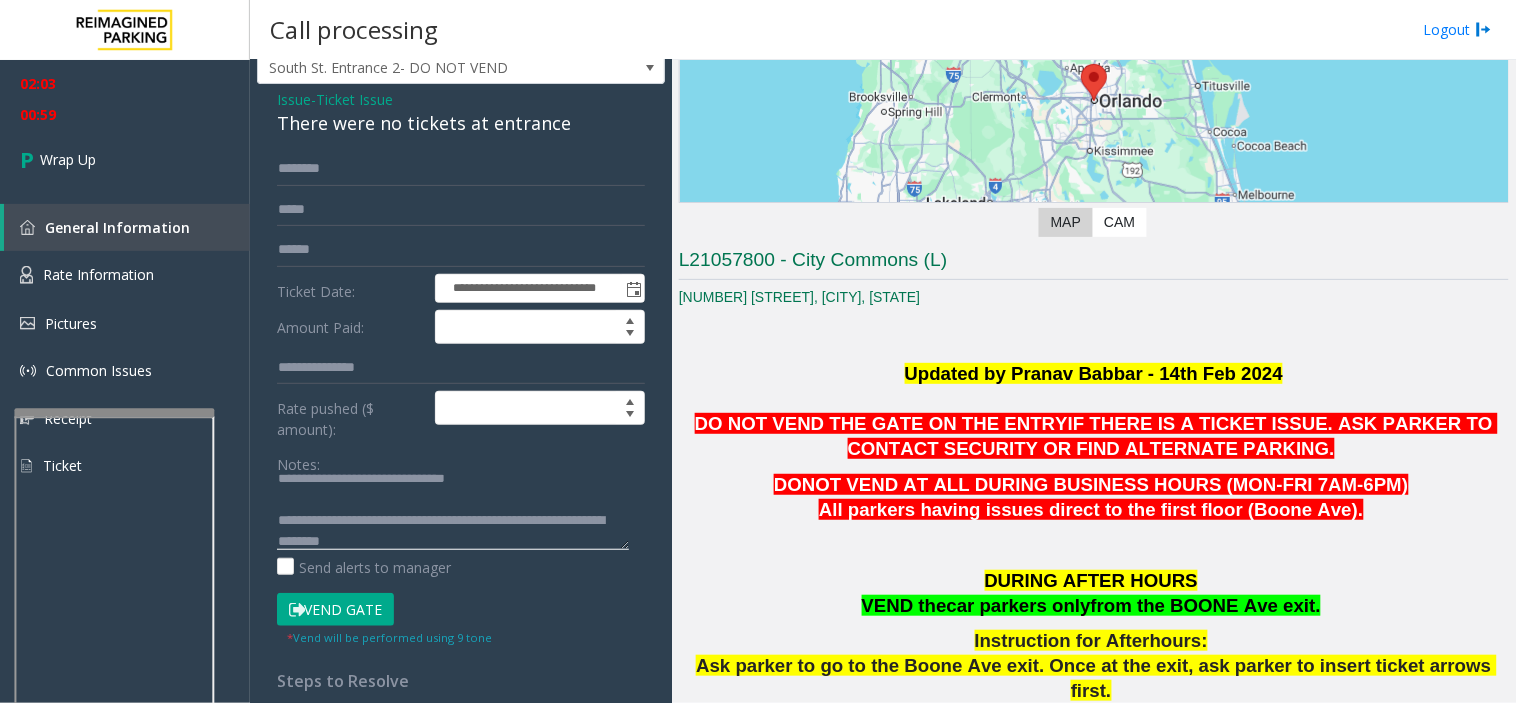 scroll, scrollTop: 111, scrollLeft: 0, axis: vertical 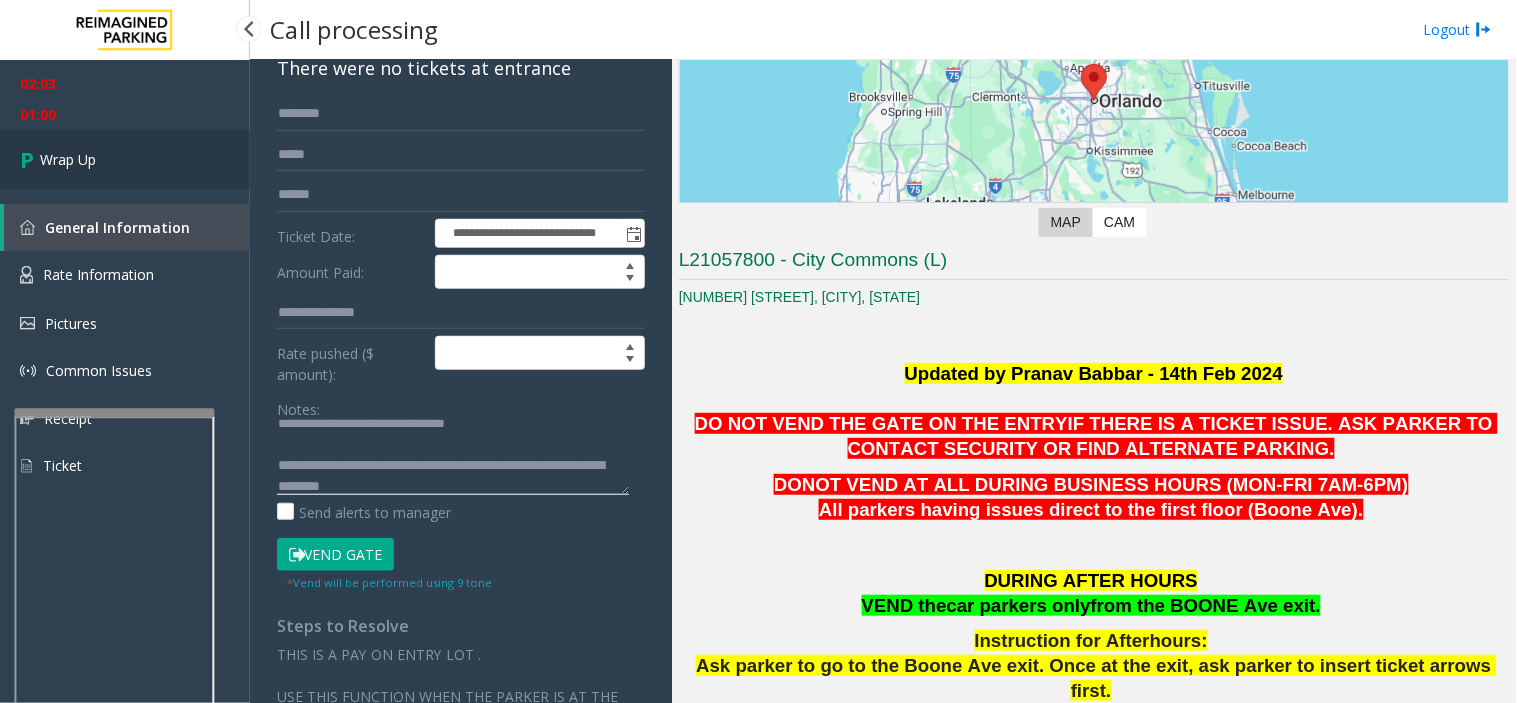 type on "**********" 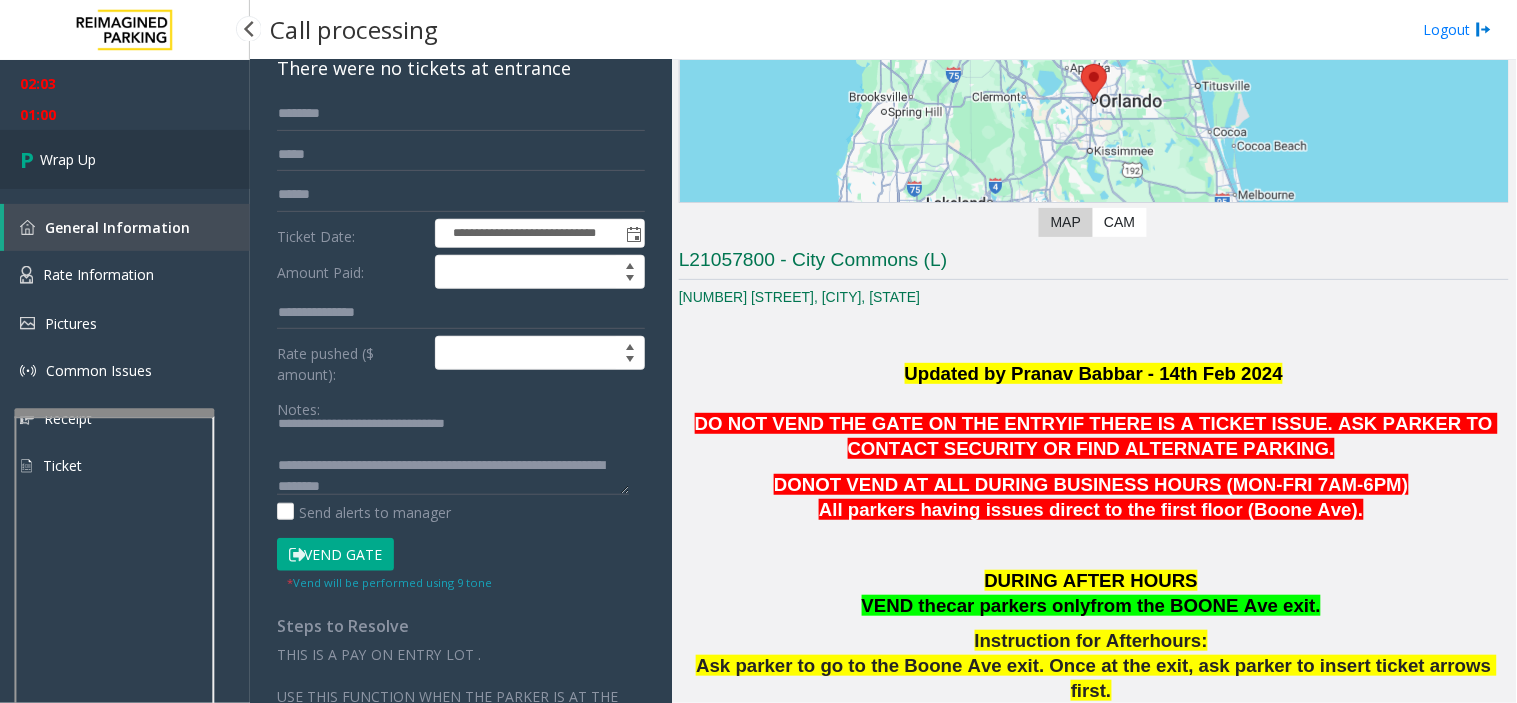 click on "Wrap Up" at bounding box center [125, 159] 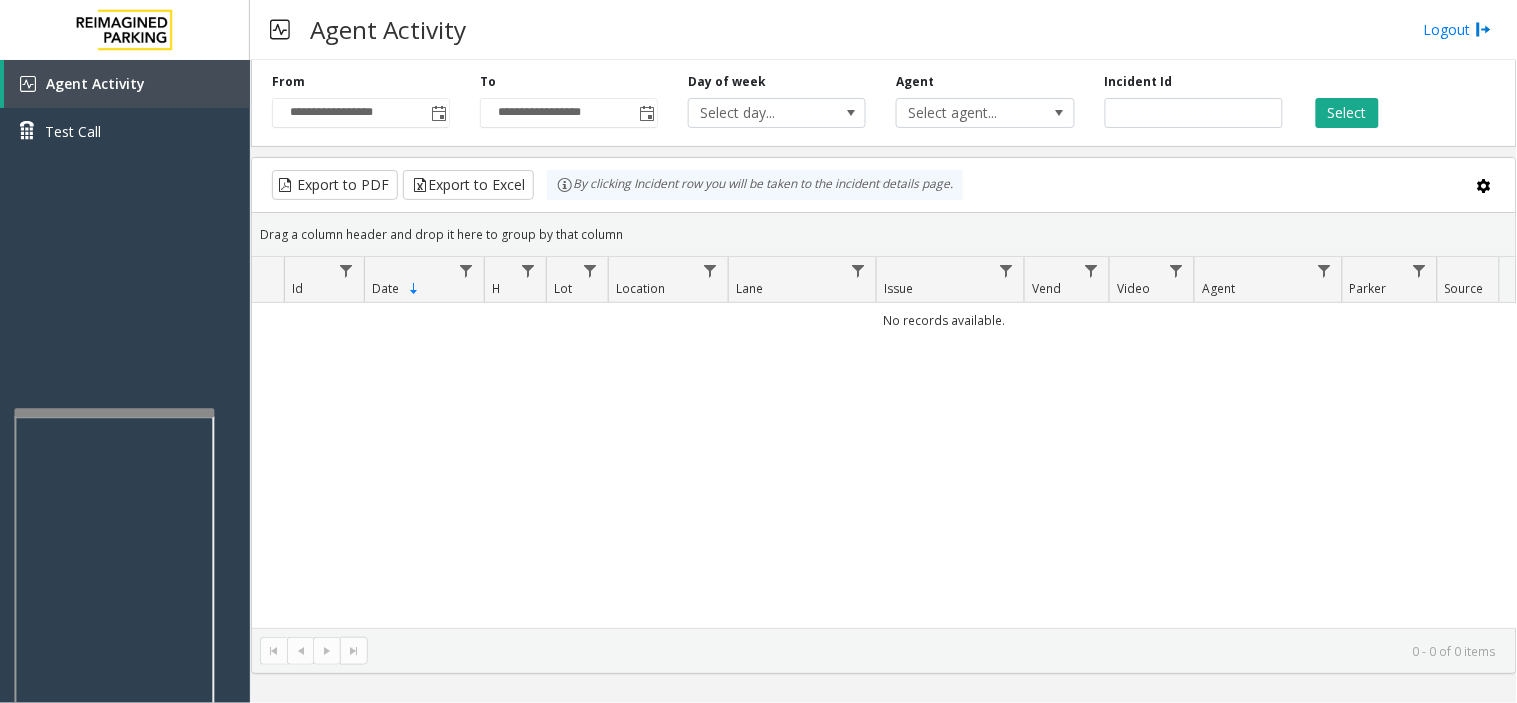 click at bounding box center [114, 412] 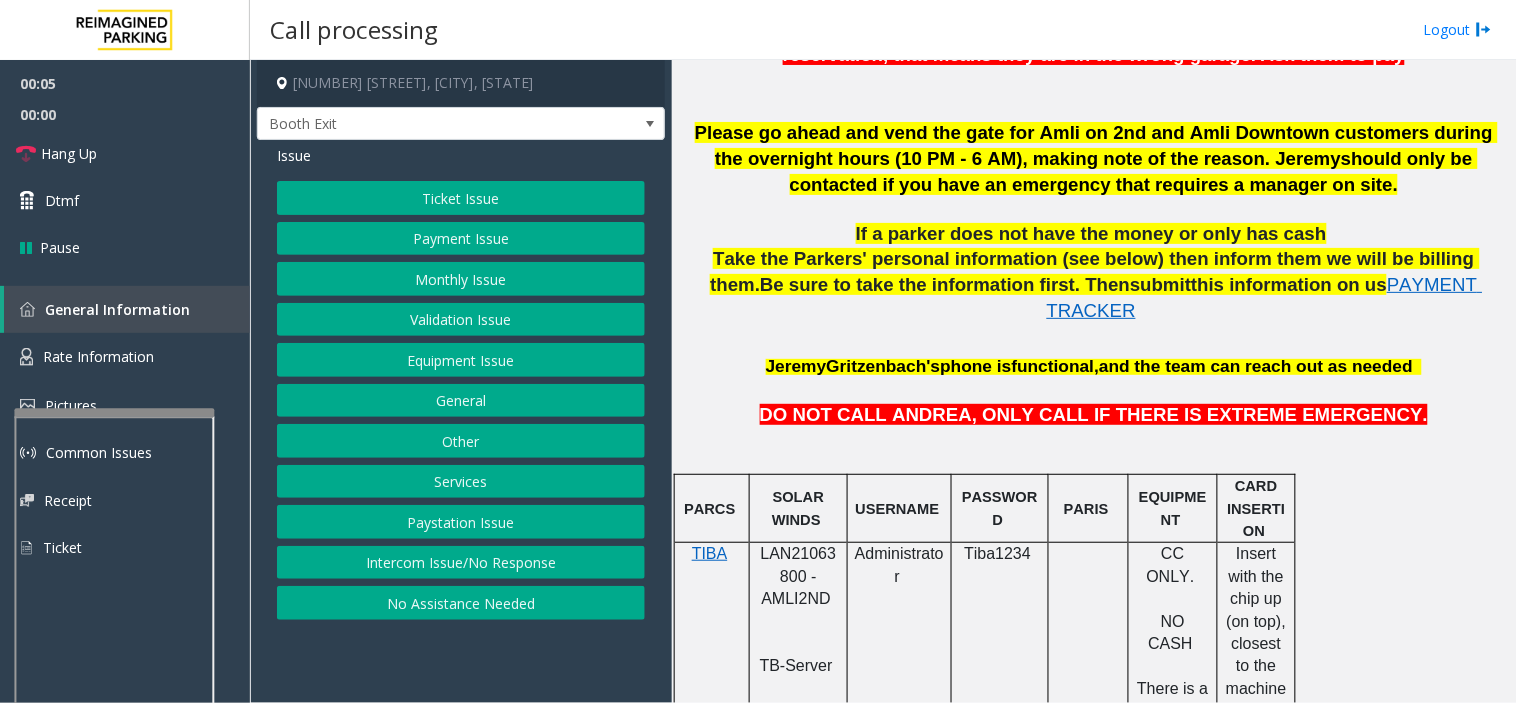 scroll, scrollTop: 888, scrollLeft: 0, axis: vertical 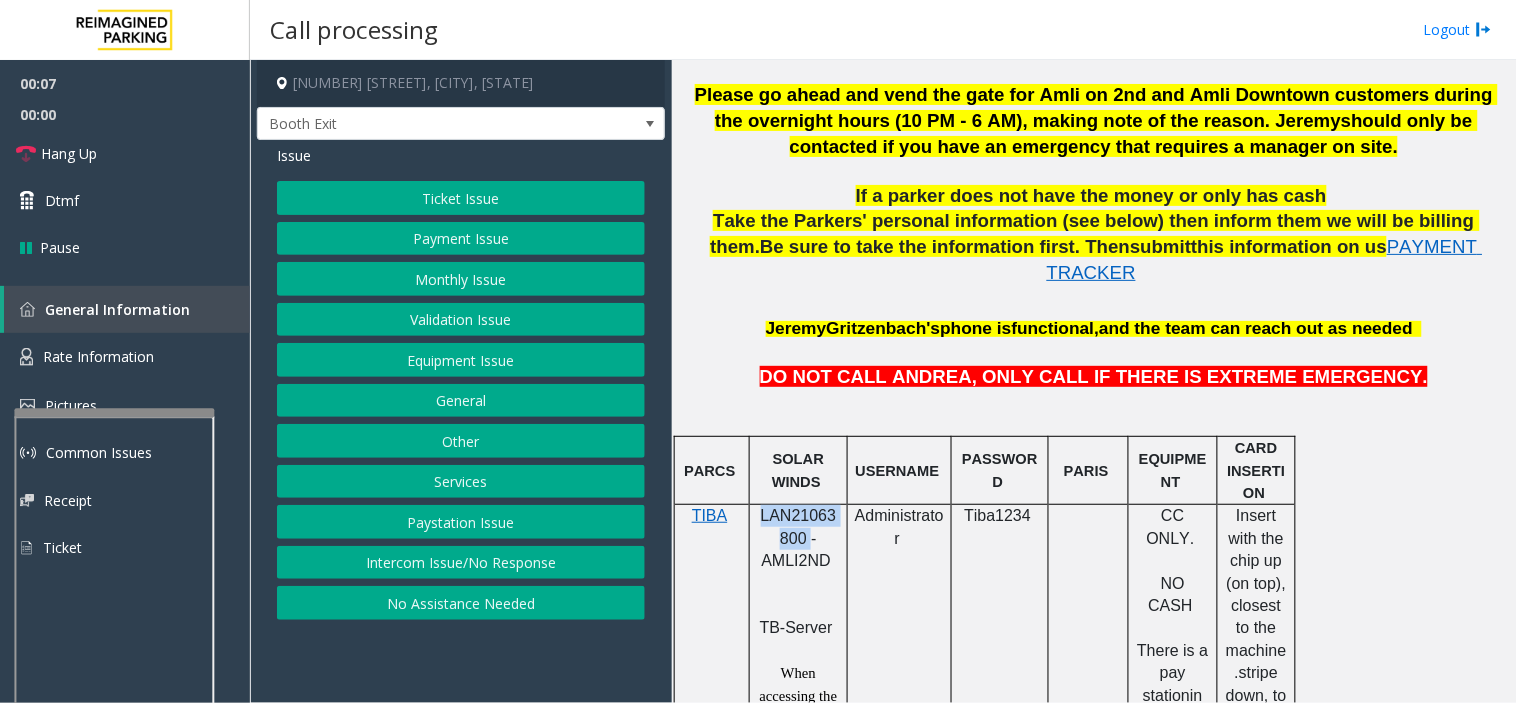 drag, startPoint x: 806, startPoint y: 510, endPoint x: 764, endPoint y: 485, distance: 48.8774 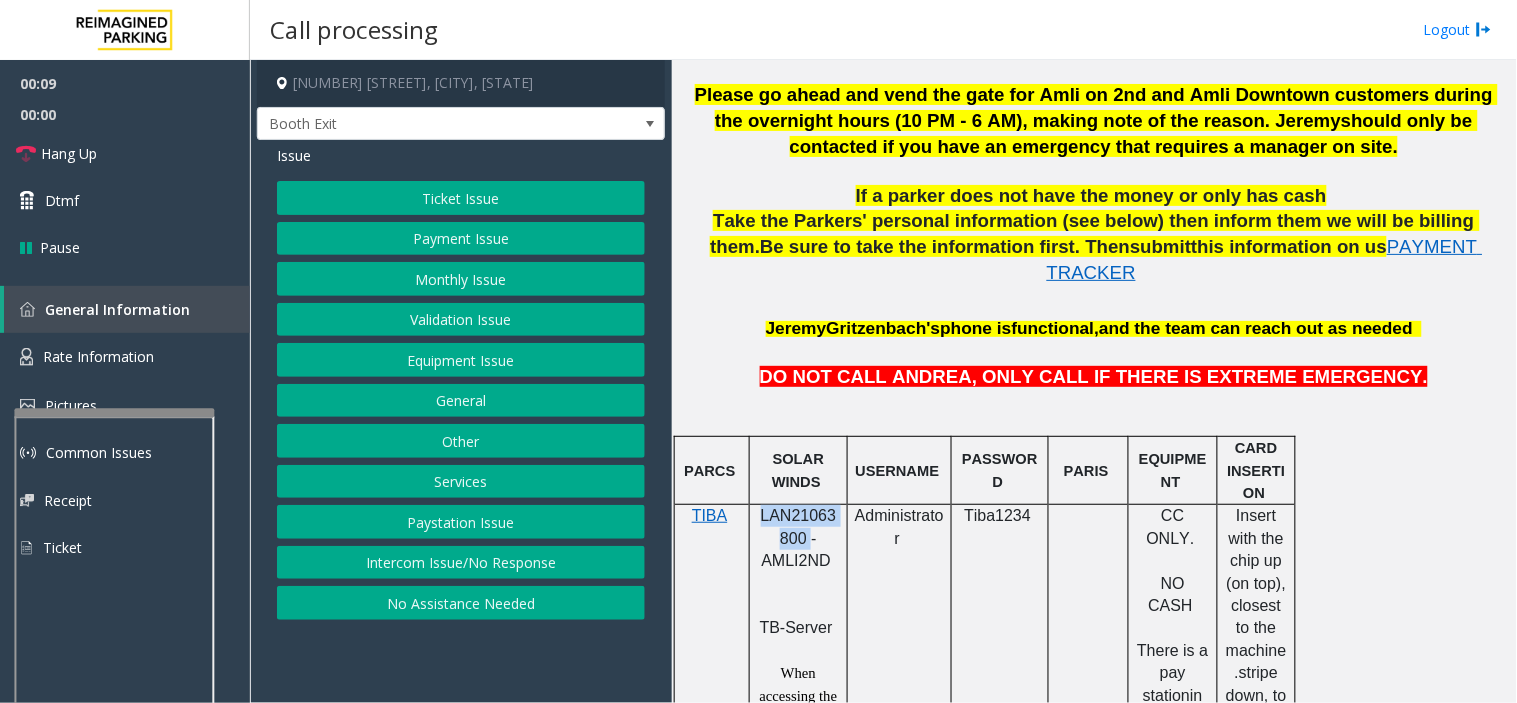 copy on "LAN21063800" 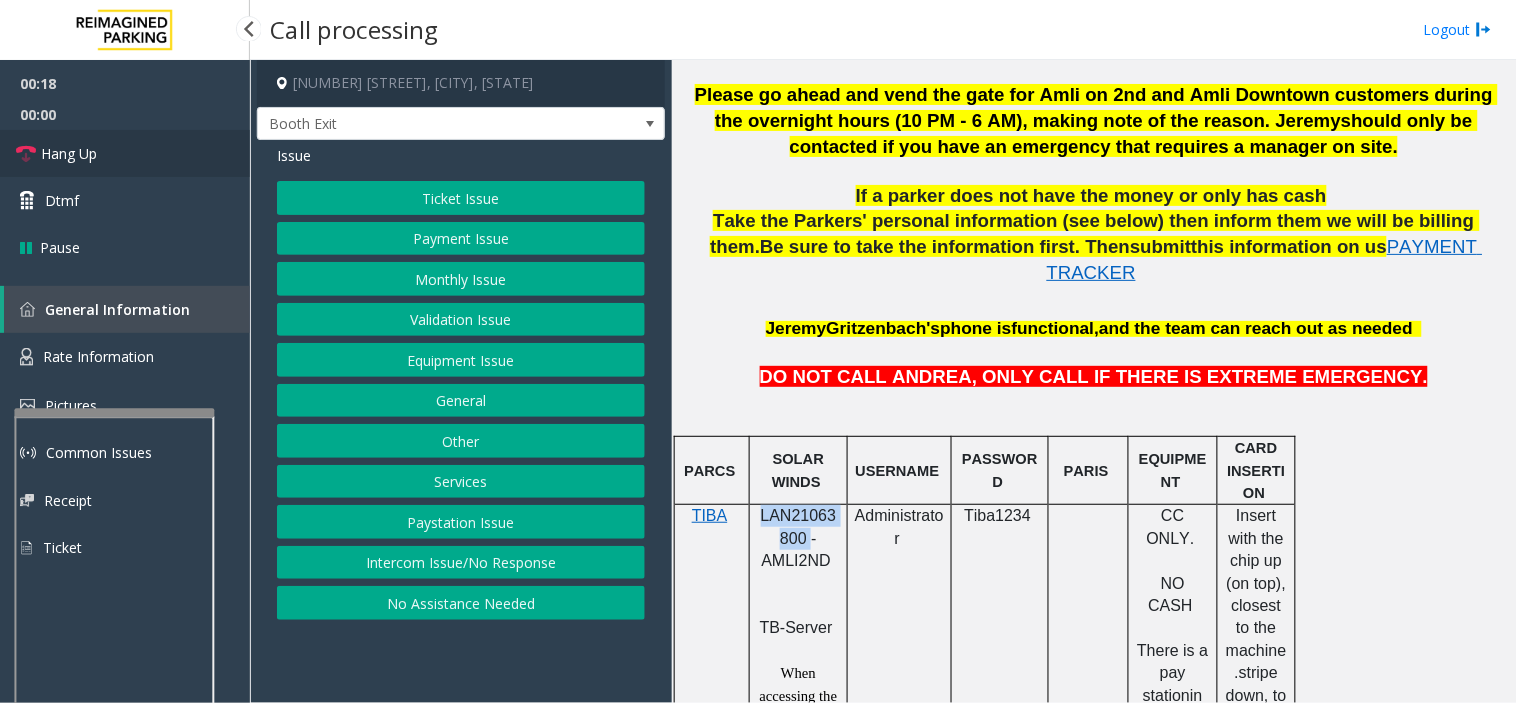 click on "Hang Up" at bounding box center (125, 153) 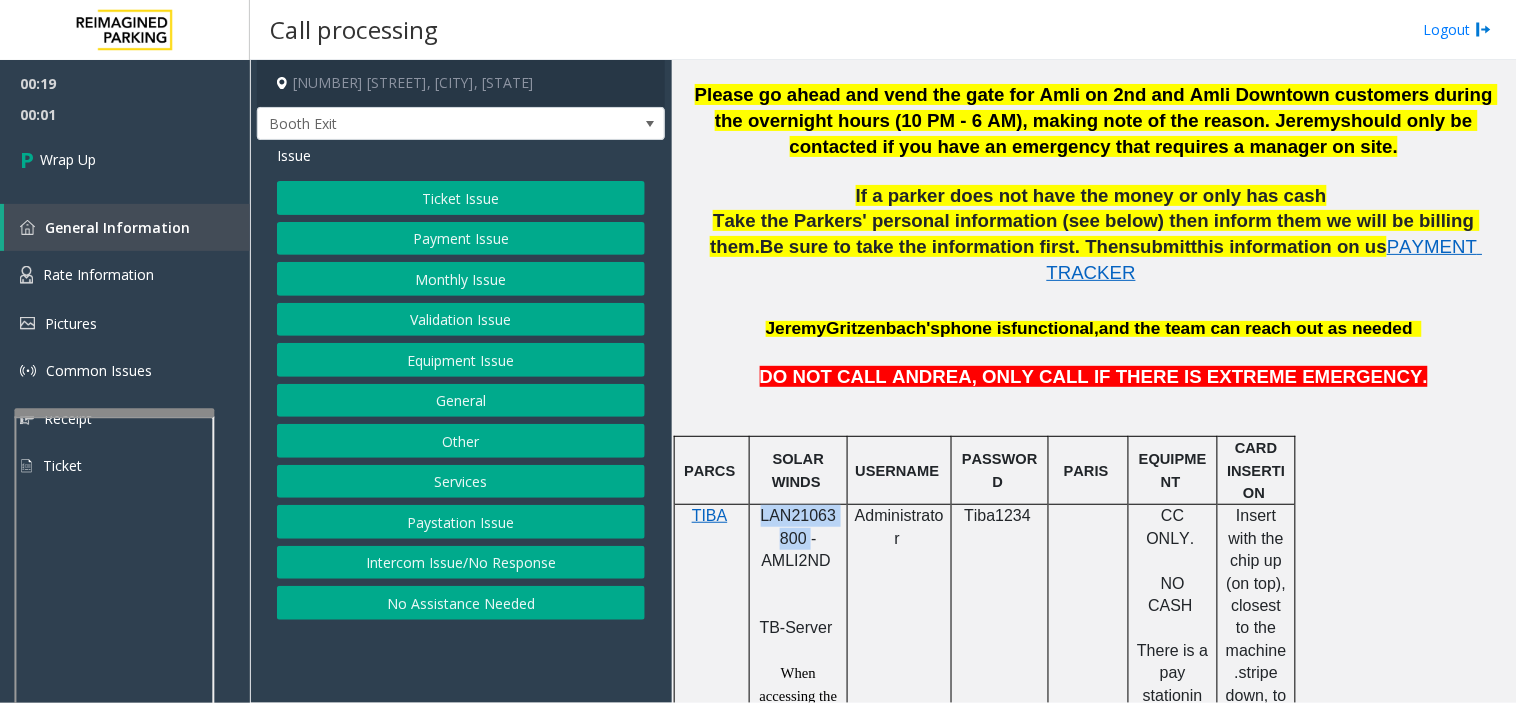 click on "Intercom Issue/No Response" 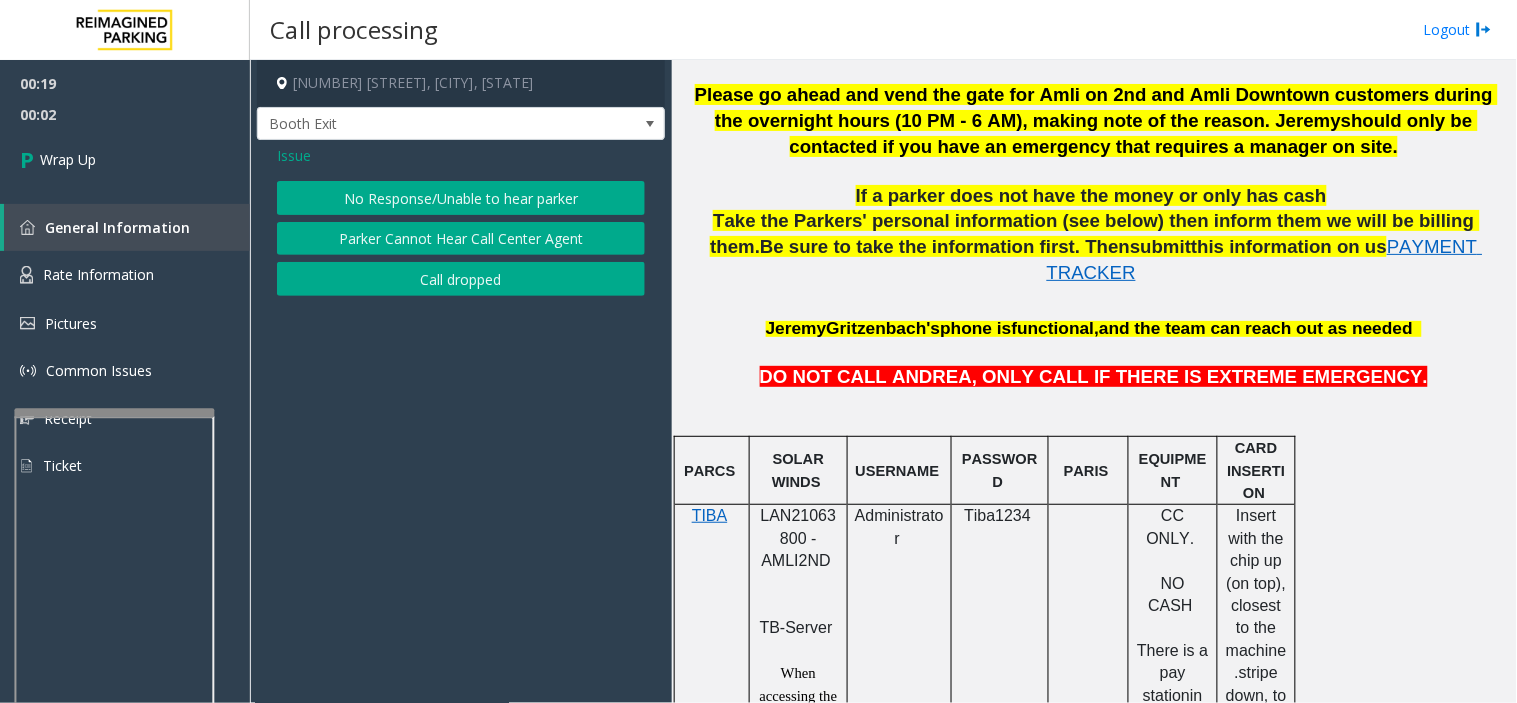 click on "Issue" 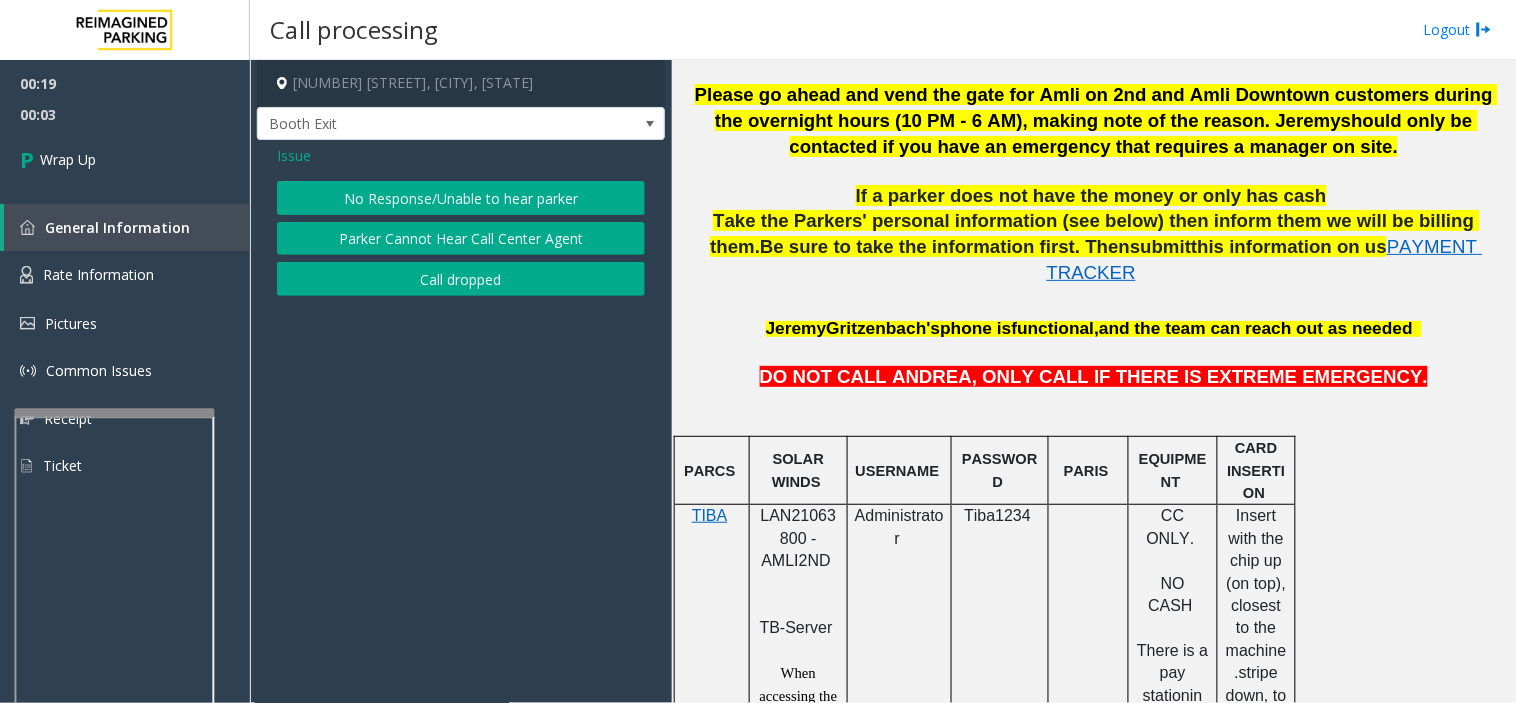 click on "Issue  No Response/Unable to hear parker   Parker Cannot Hear Call Center Agent   Call dropped" 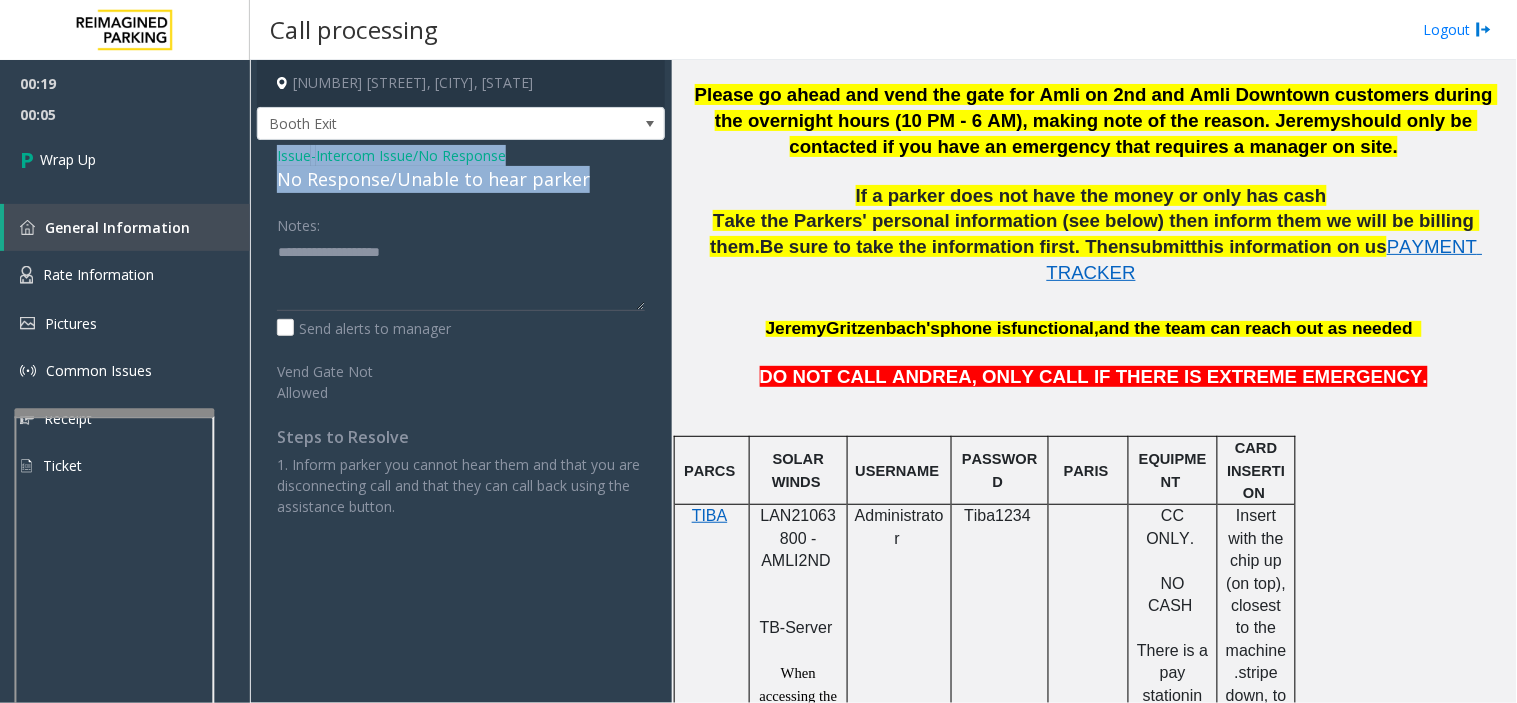 drag, startPoint x: 268, startPoint y: 153, endPoint x: 587, endPoint y: 176, distance: 319.82806 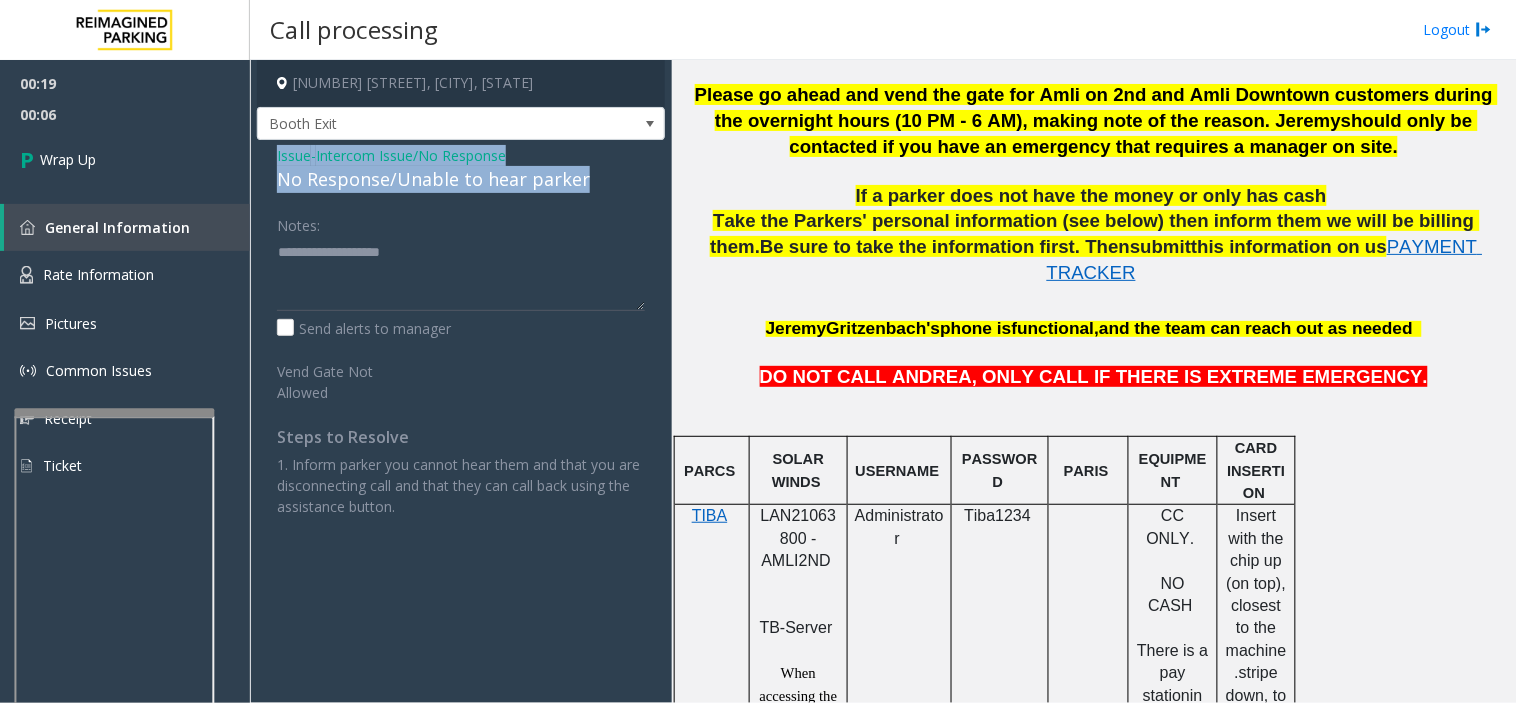 copy on "Issue  -  Intercom Issue/No Response No Response/Unable to hear parker" 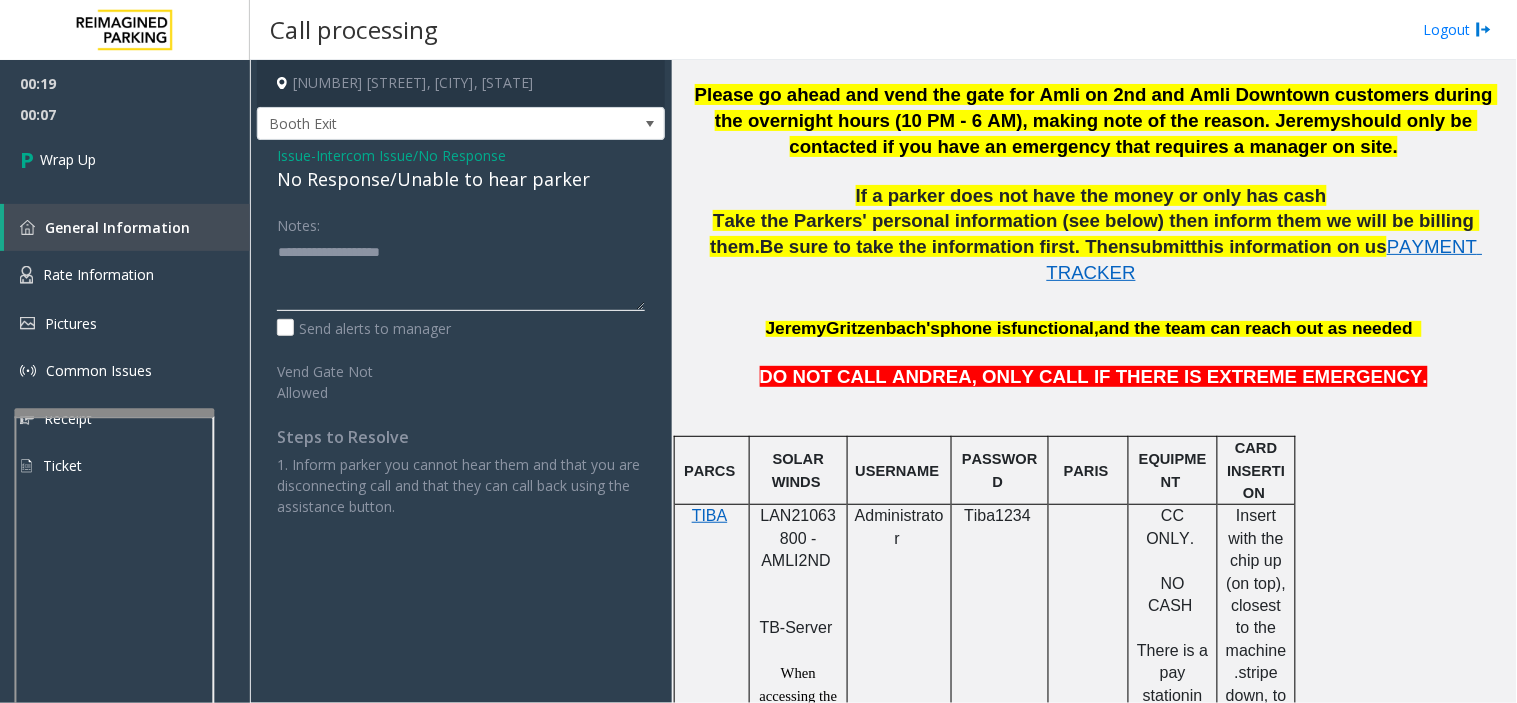 click 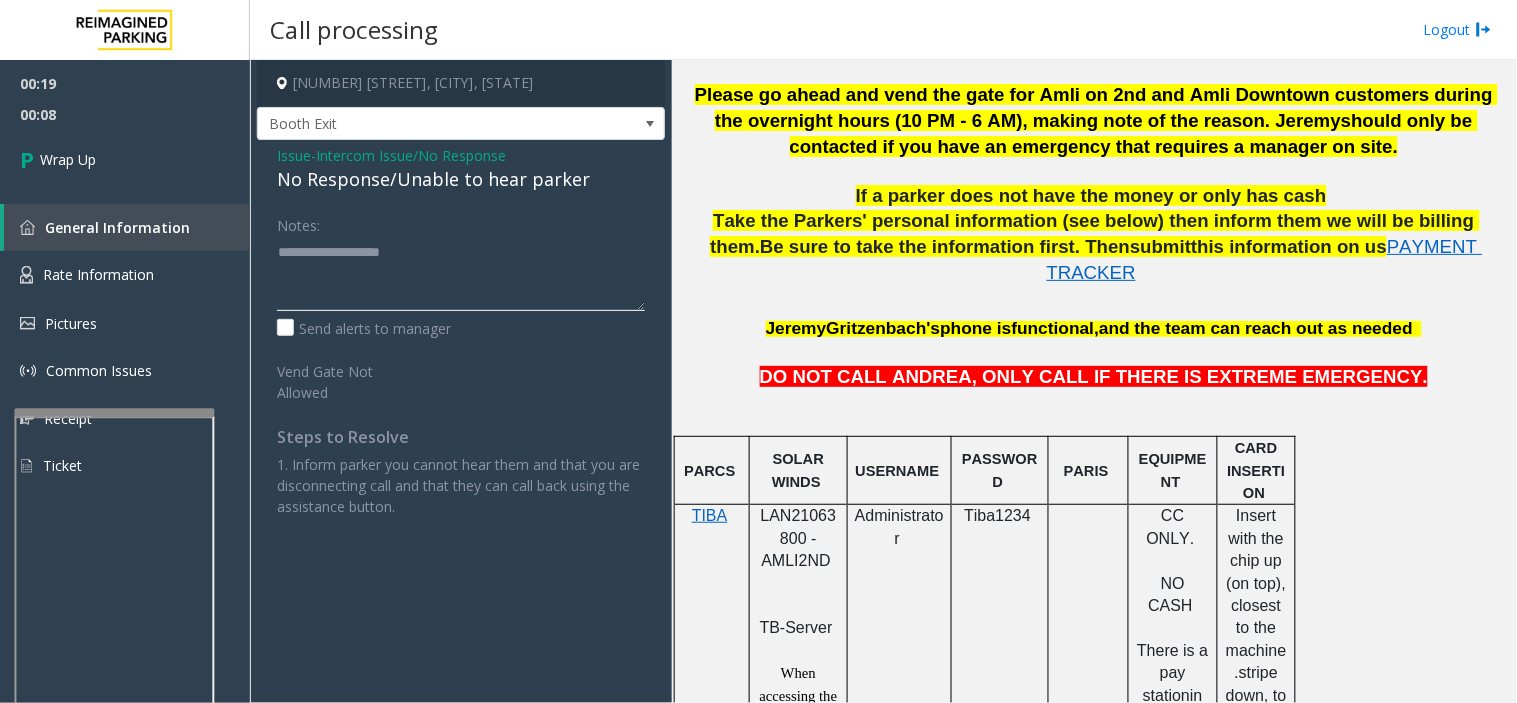 paste on "**********" 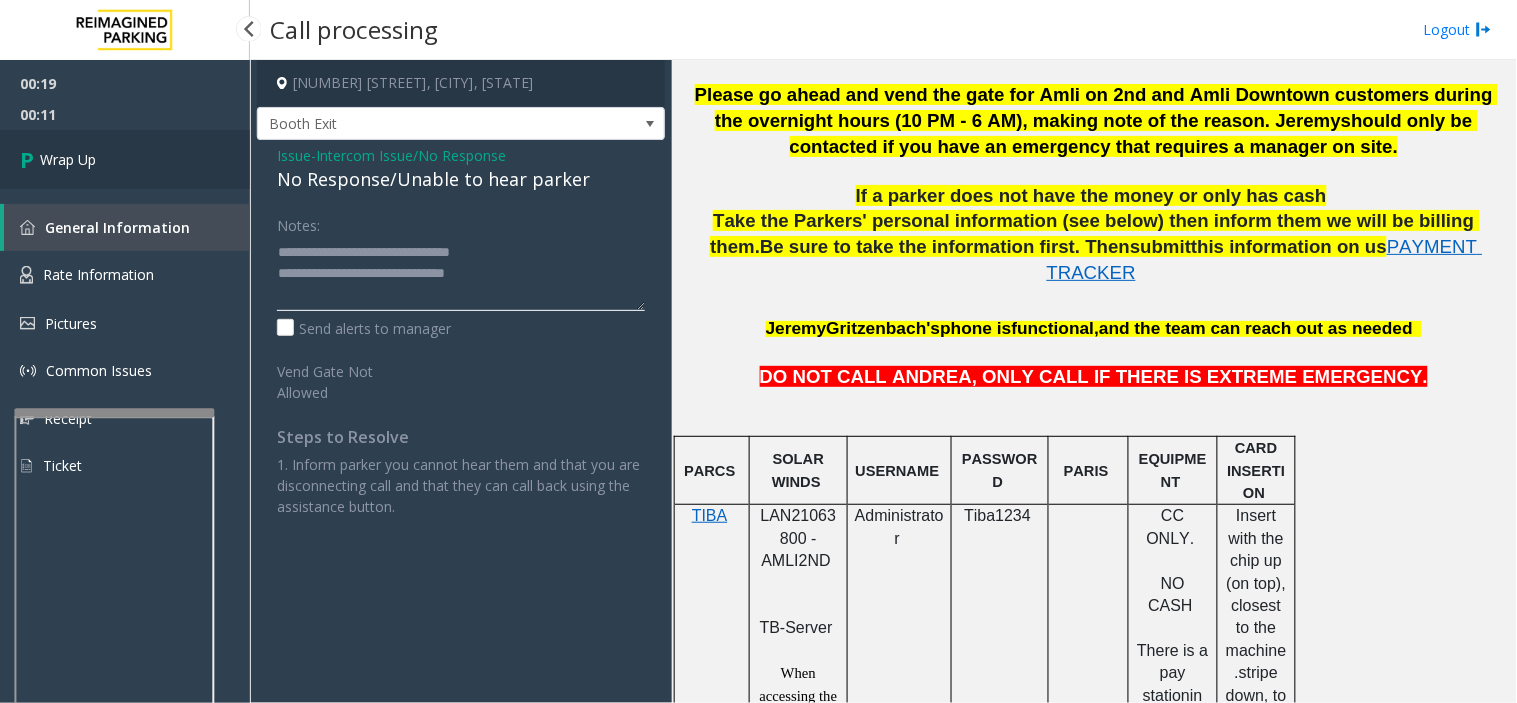 type on "**********" 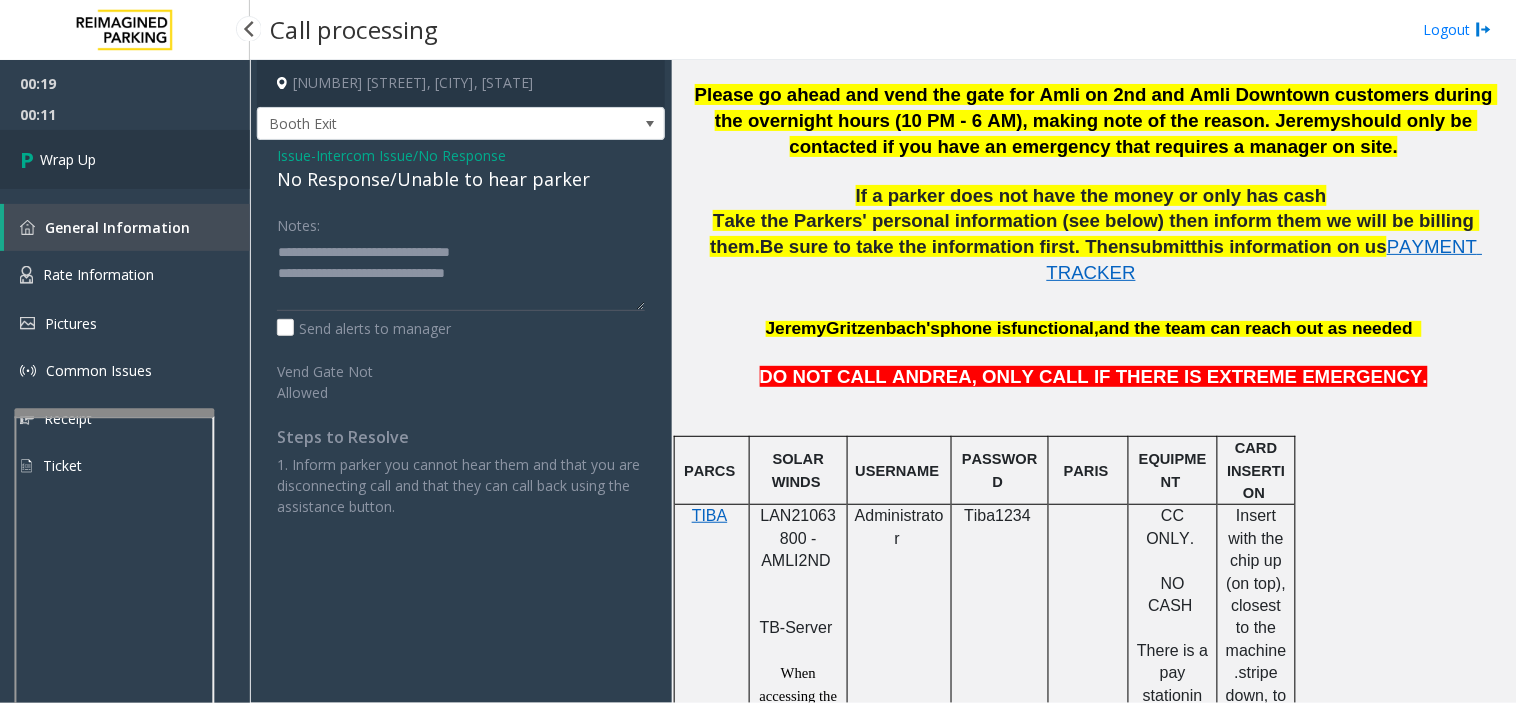 click on "Wrap Up" at bounding box center [125, 159] 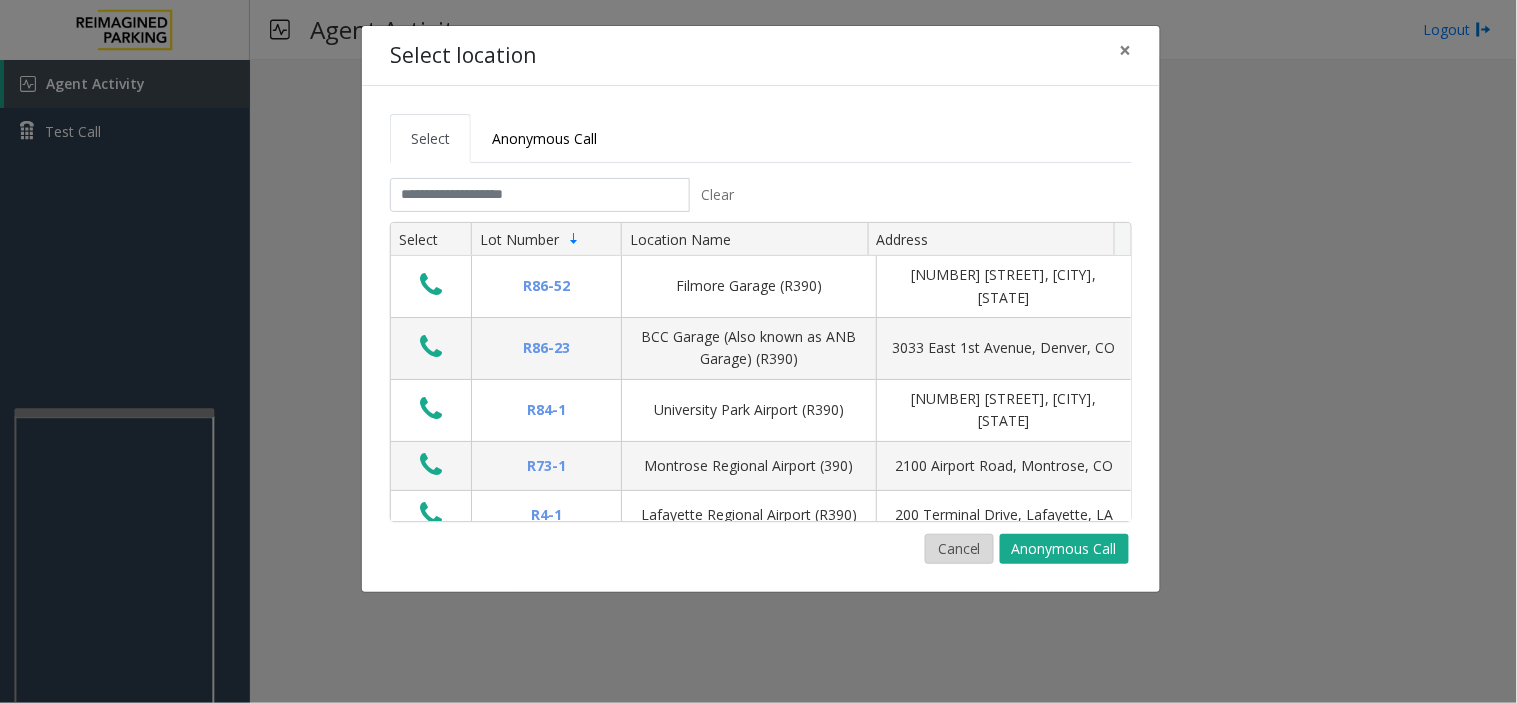 click on "Cancel" 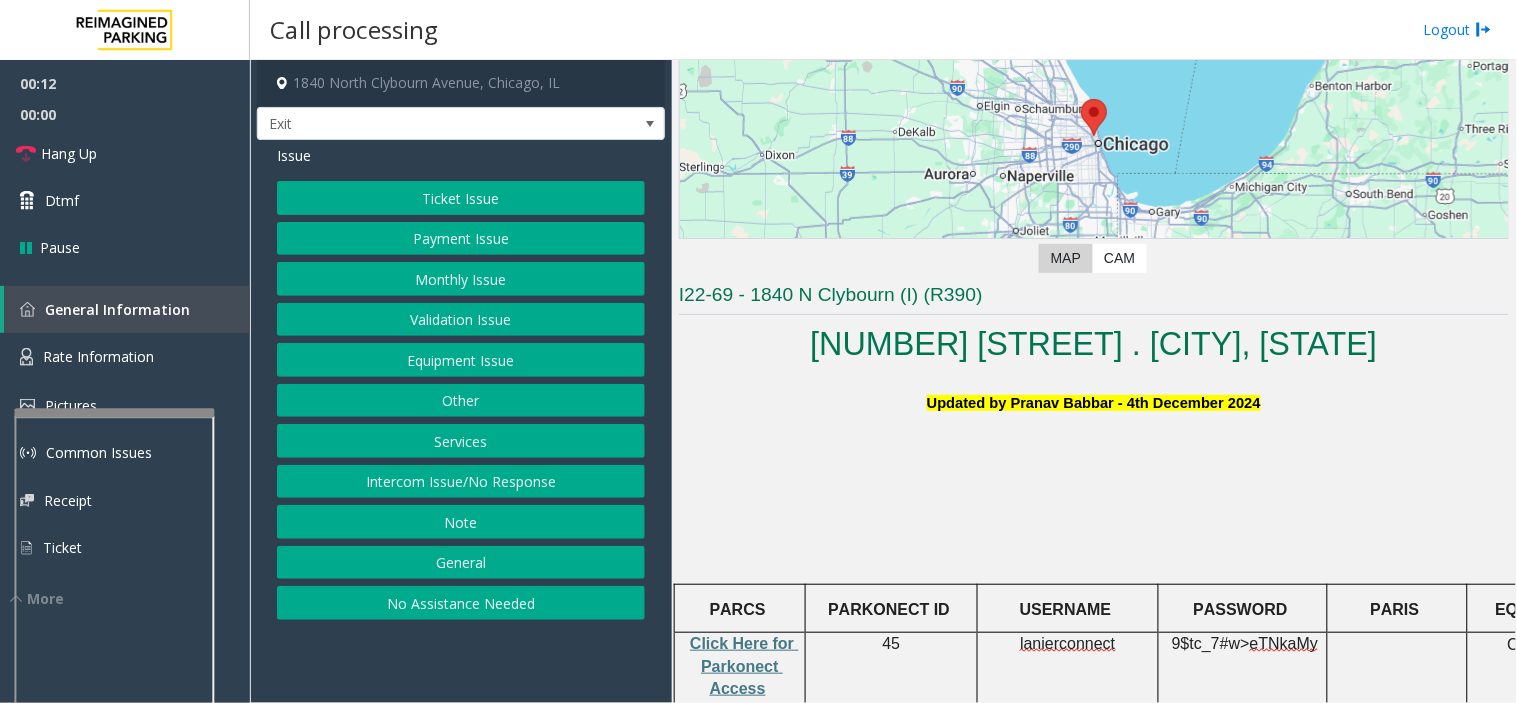 scroll, scrollTop: 333, scrollLeft: 0, axis: vertical 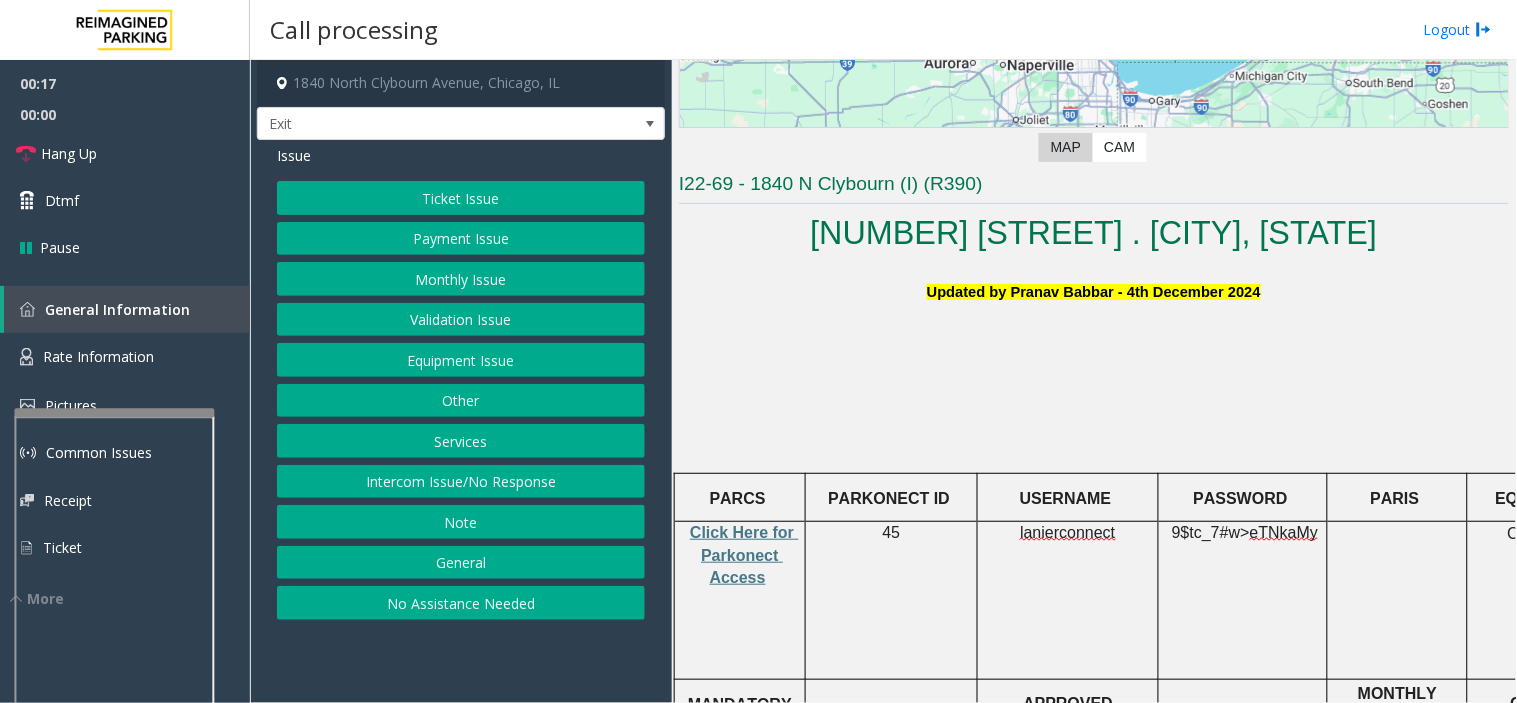click on "Ticket Issue" 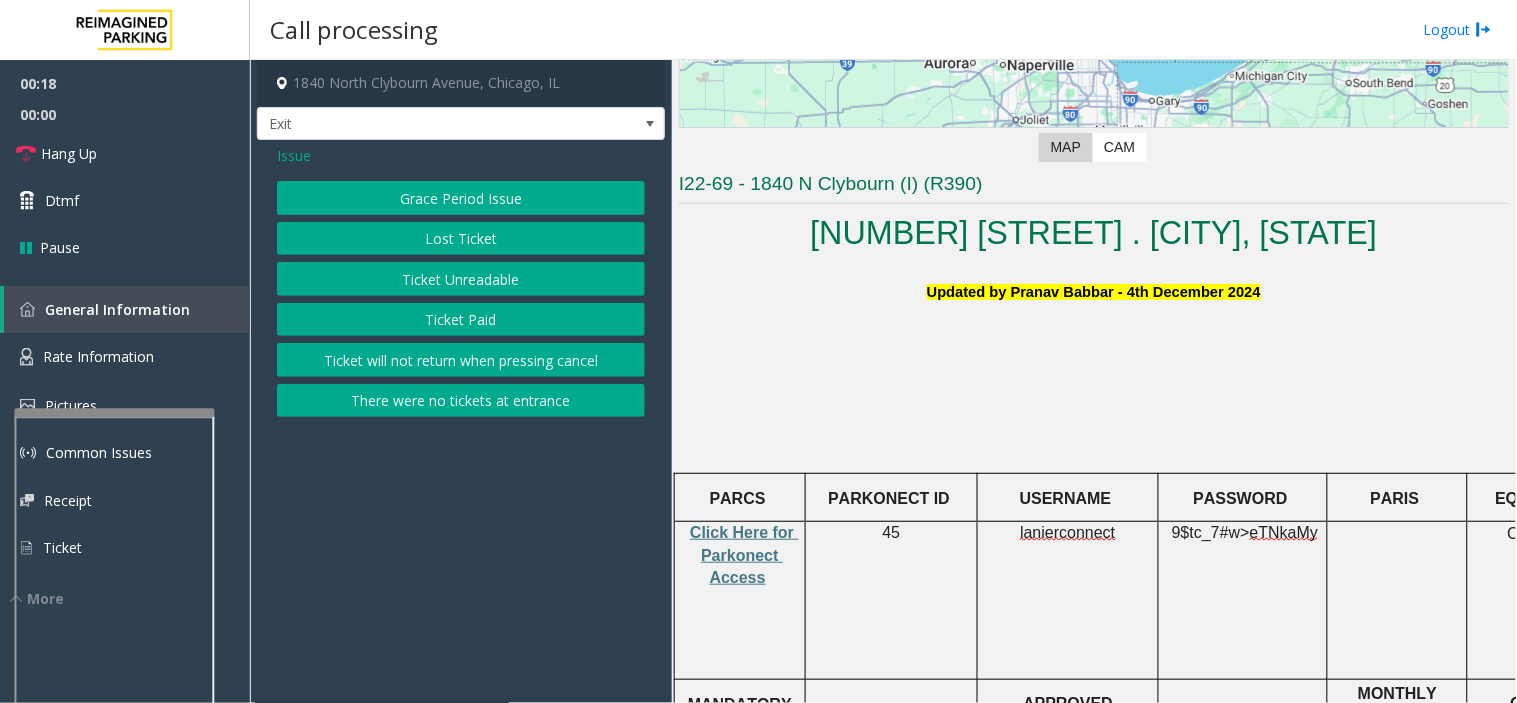click on "Ticket Unreadable" 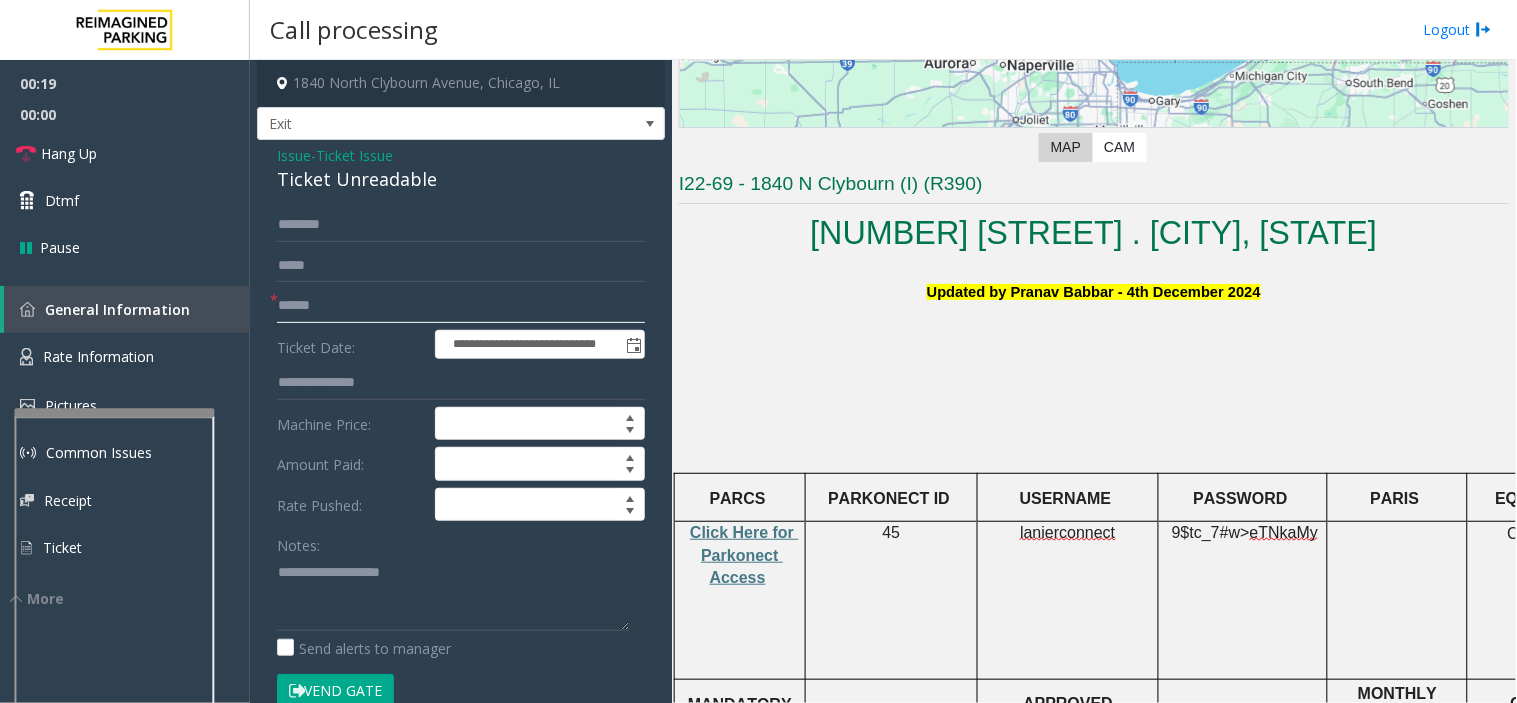 click 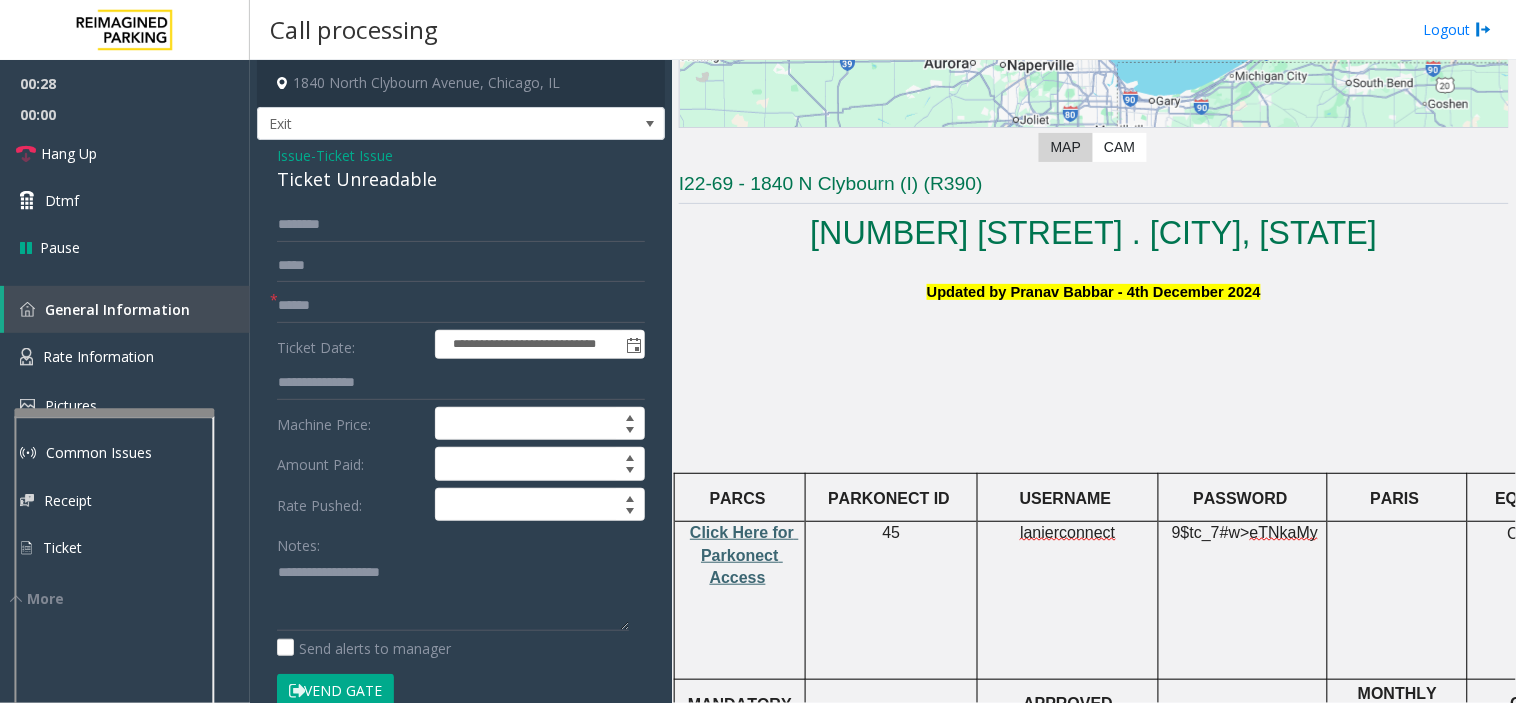 click on "Click Here for Parkonect Access" 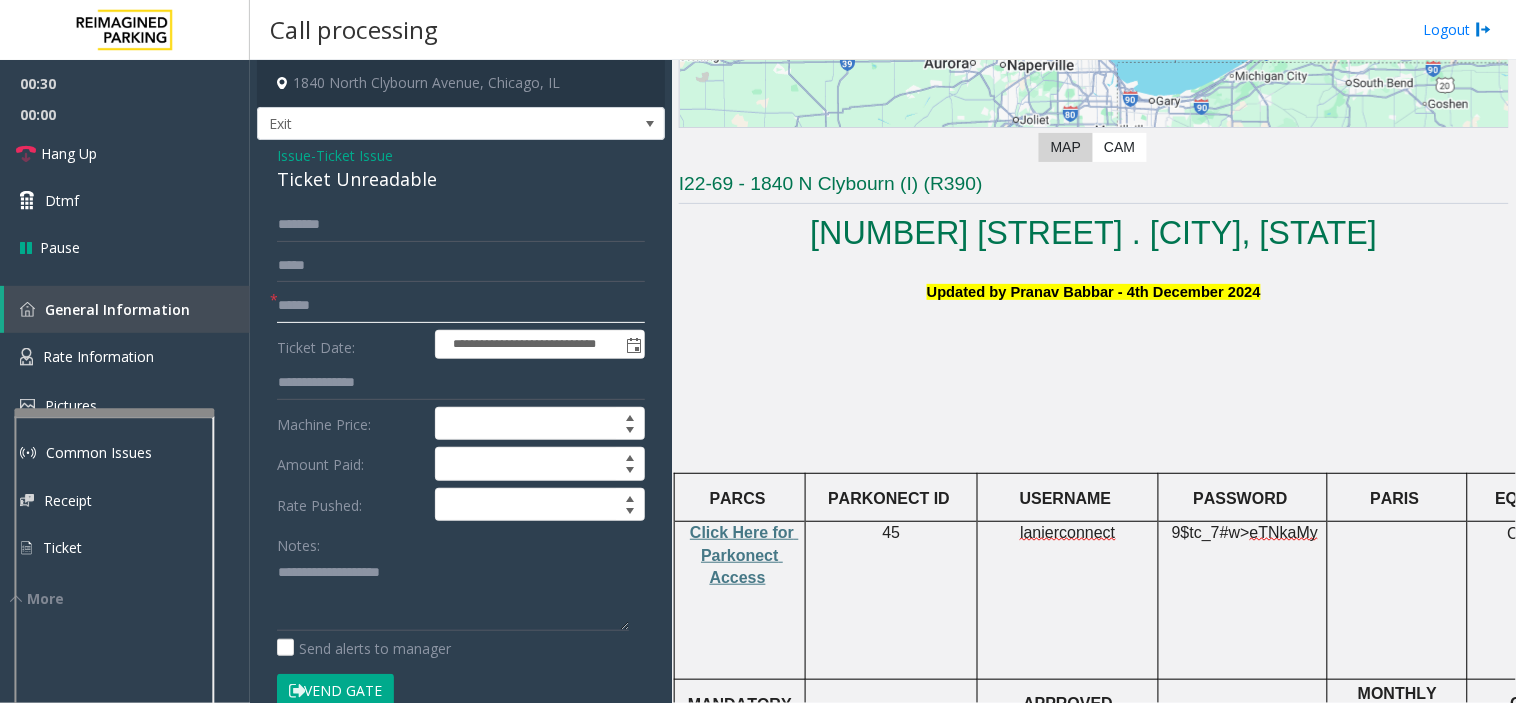 click 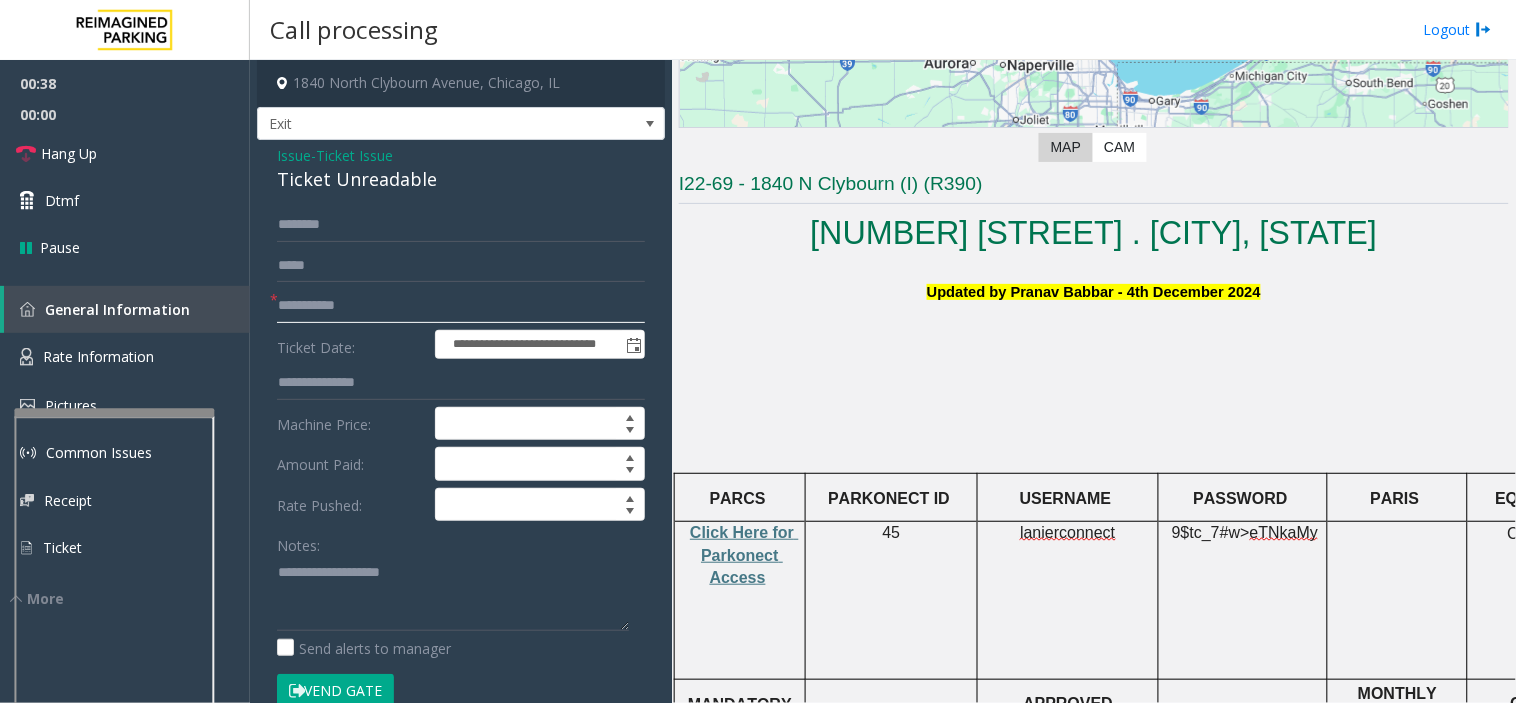 type on "**********" 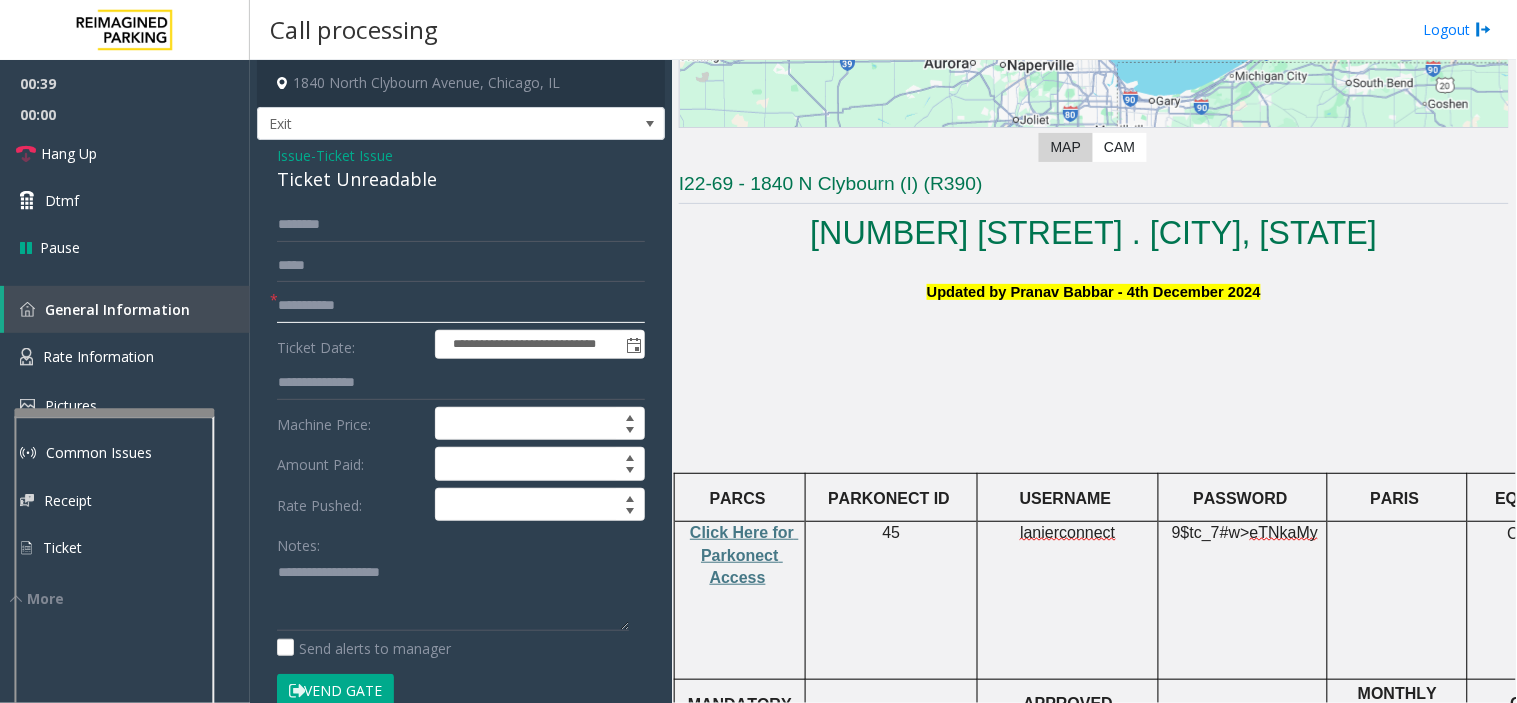 scroll, scrollTop: 444, scrollLeft: 0, axis: vertical 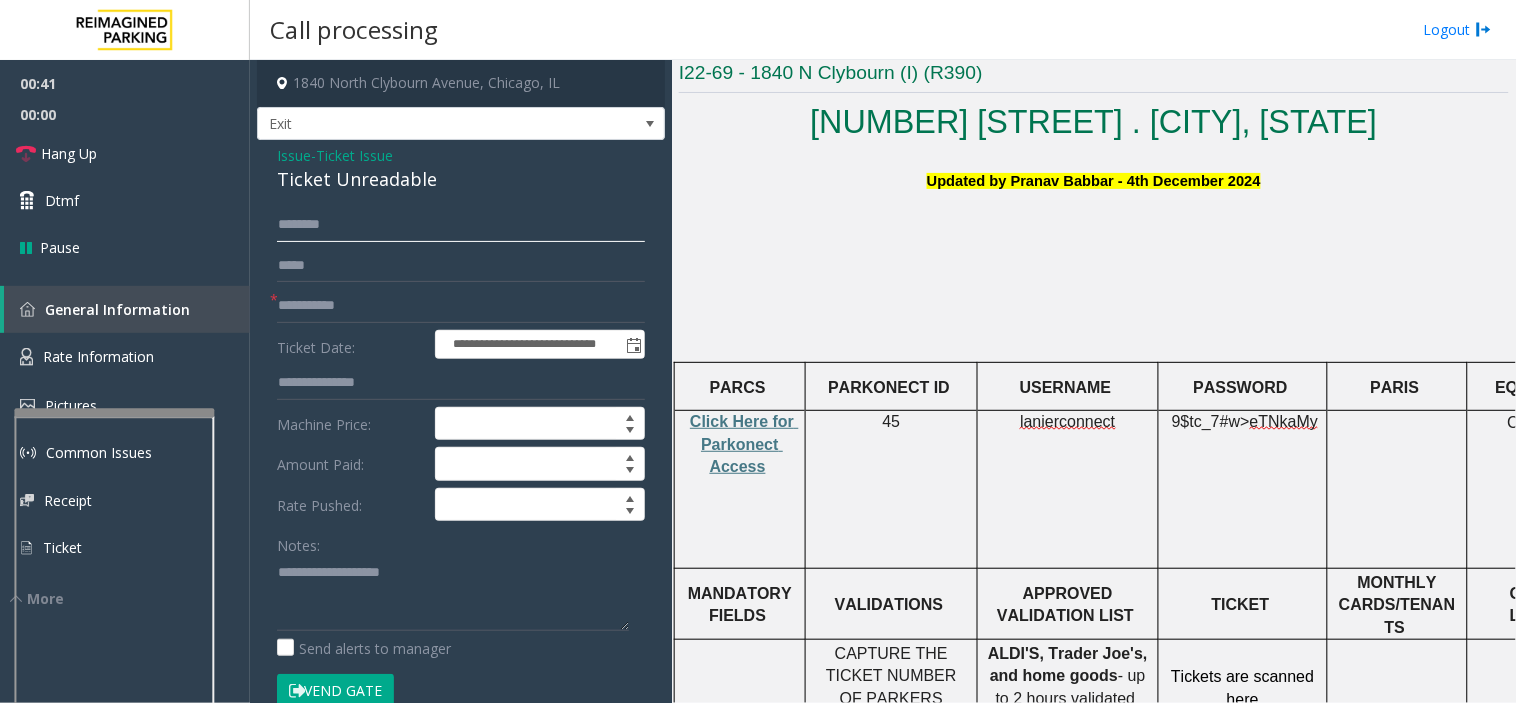 click 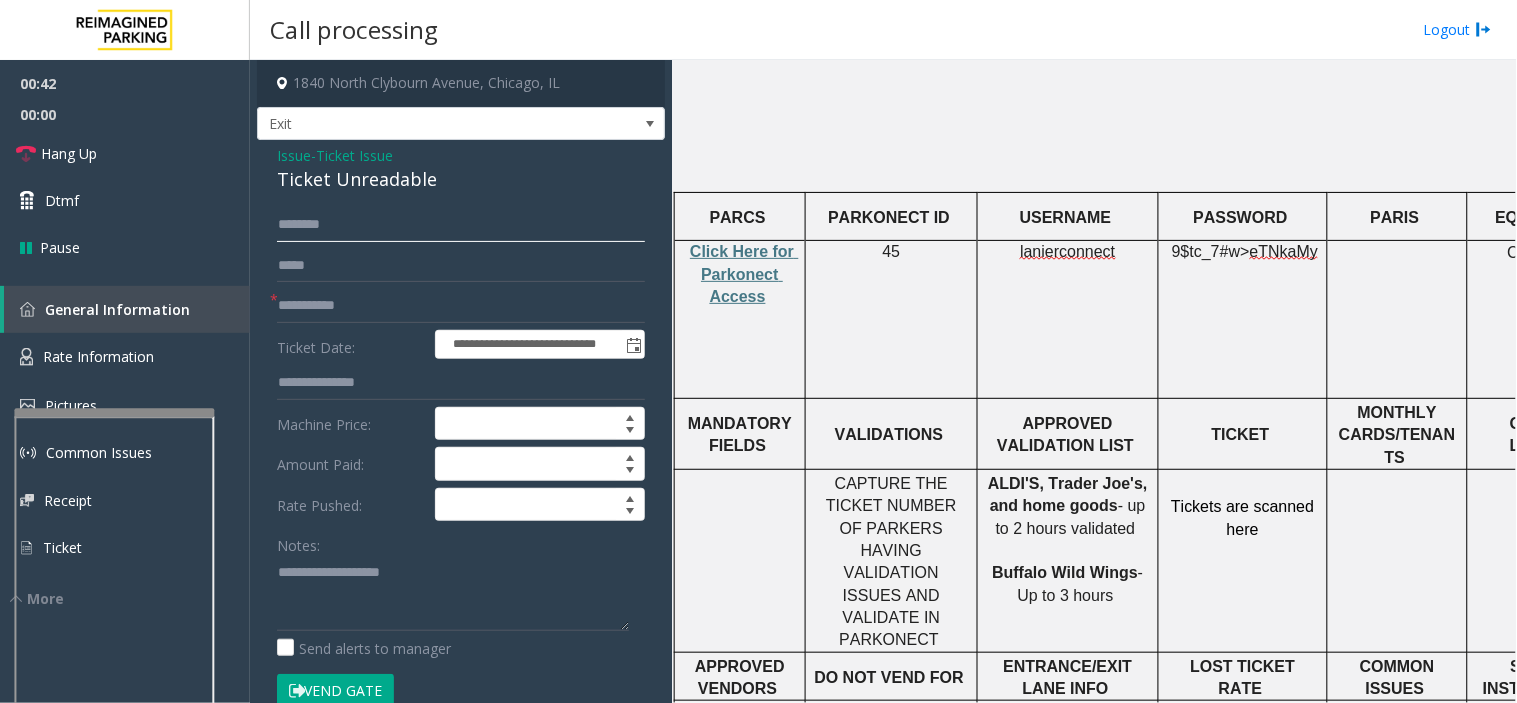 scroll, scrollTop: 666, scrollLeft: 0, axis: vertical 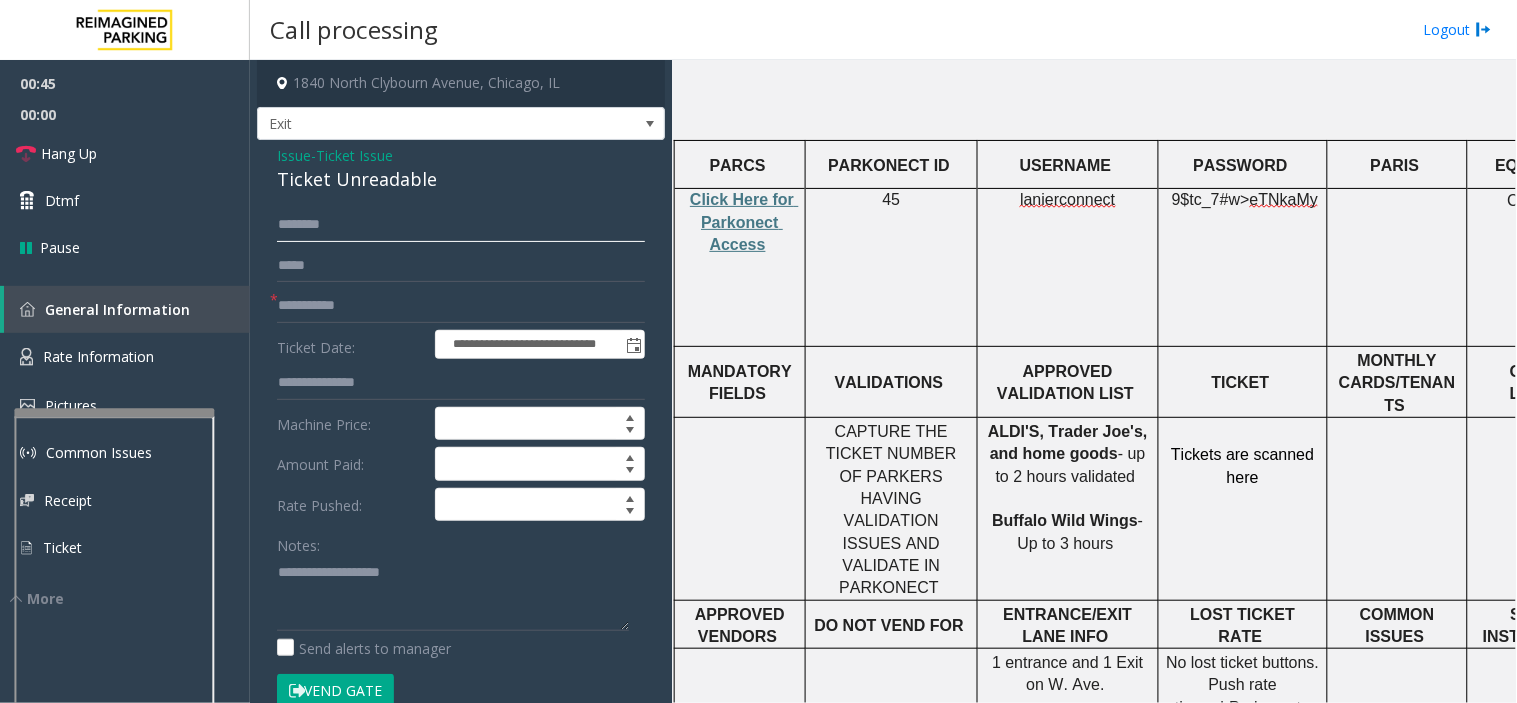 click 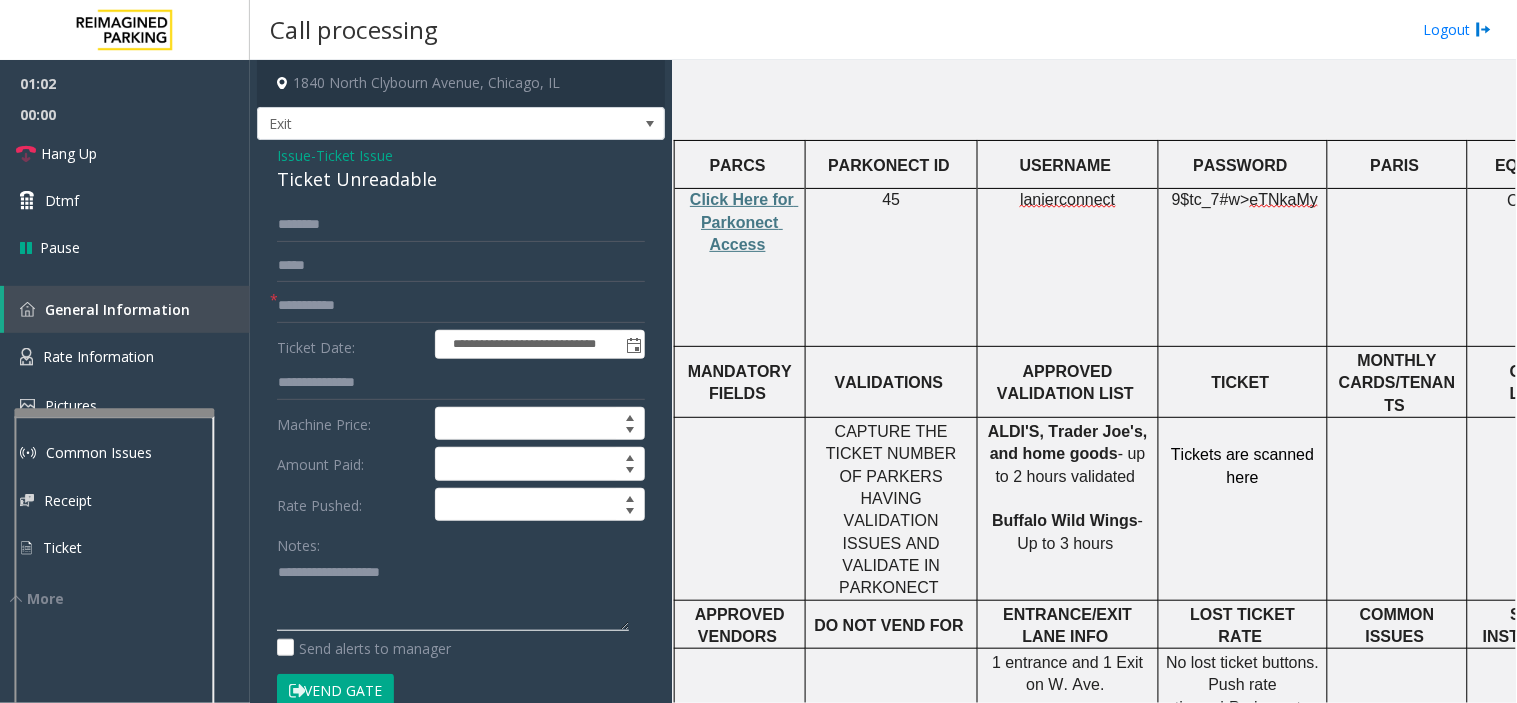 click 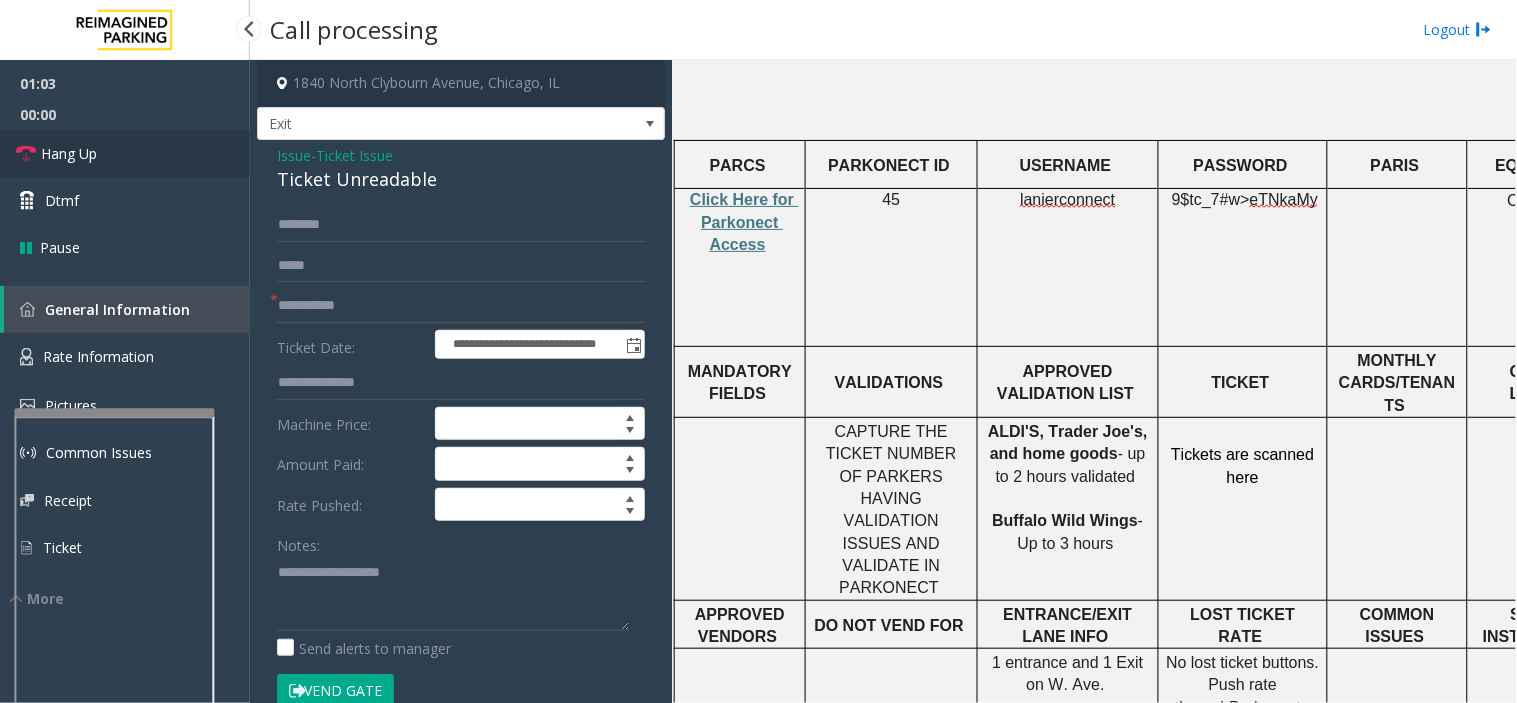 drag, startPoint x: 184, startPoint y: 168, endPoint x: 200, endPoint y: 153, distance: 21.931713 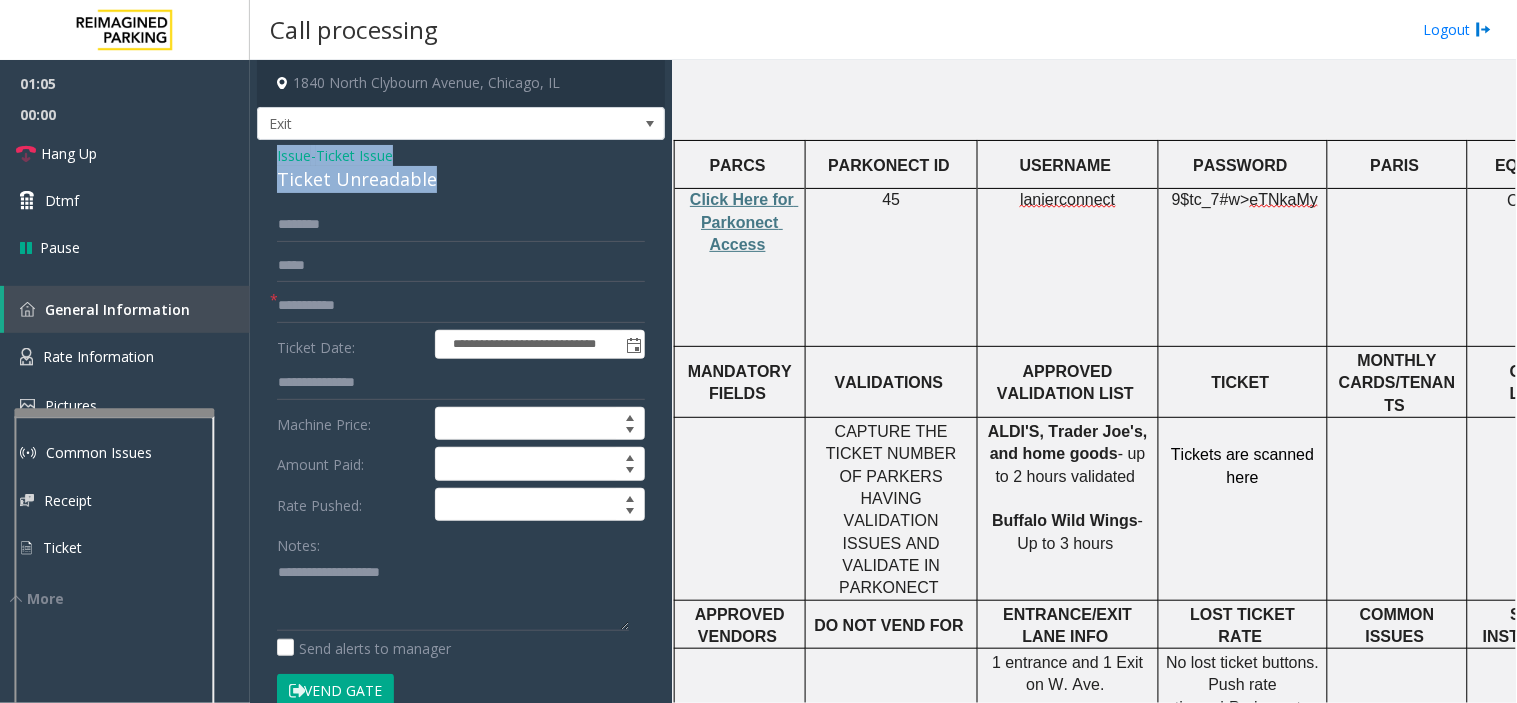 drag, startPoint x: 265, startPoint y: 155, endPoint x: 426, endPoint y: 188, distance: 164.3472 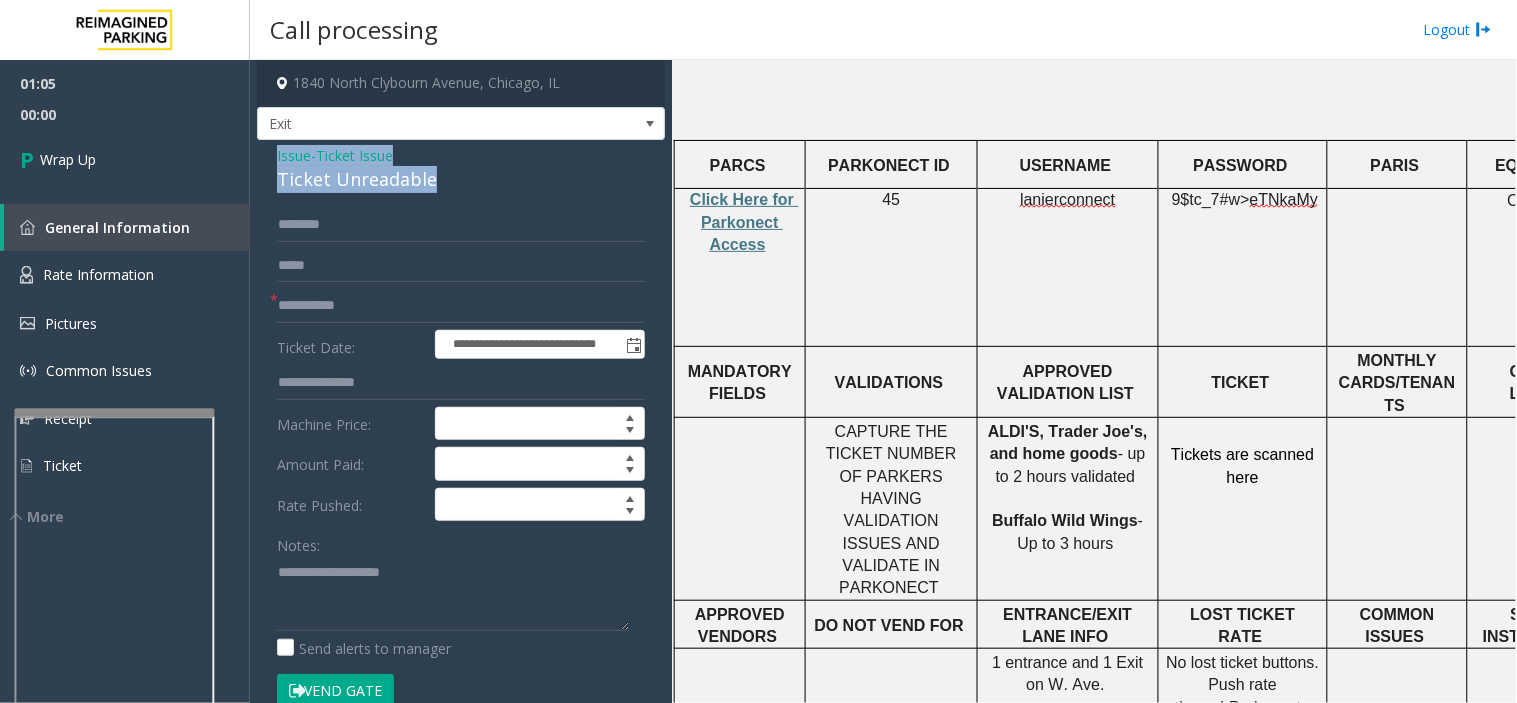 copy on "Issue  -  Ticket Issue Ticket Unreadable" 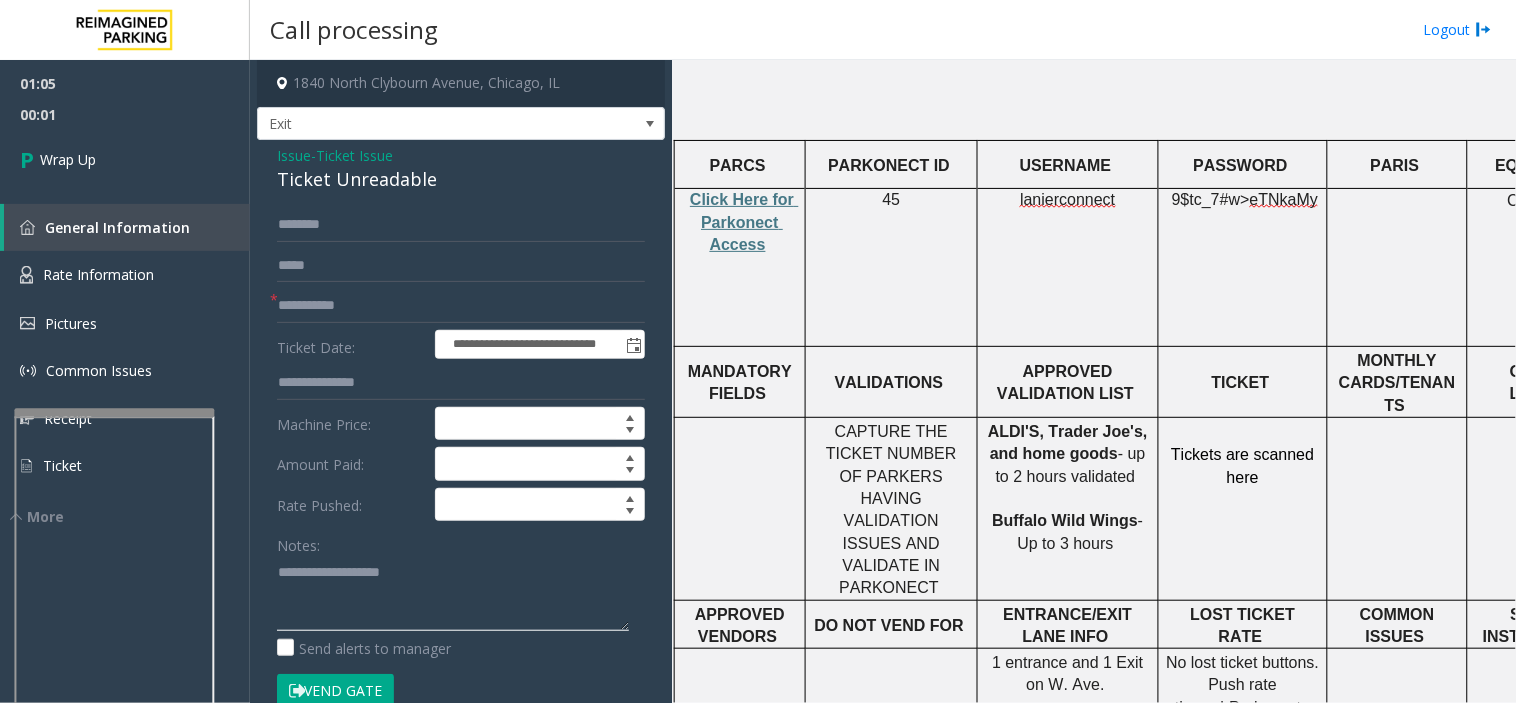 click 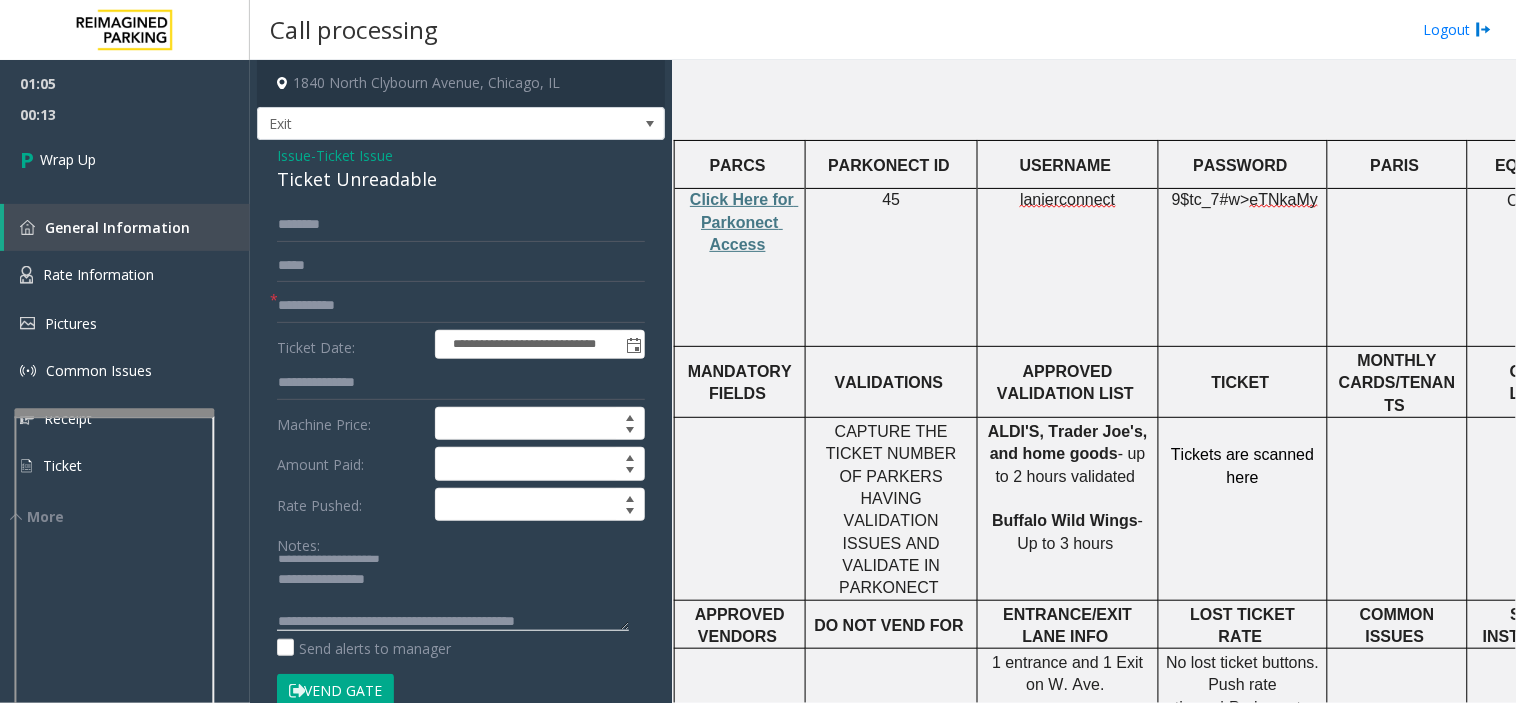 scroll, scrollTop: 34, scrollLeft: 0, axis: vertical 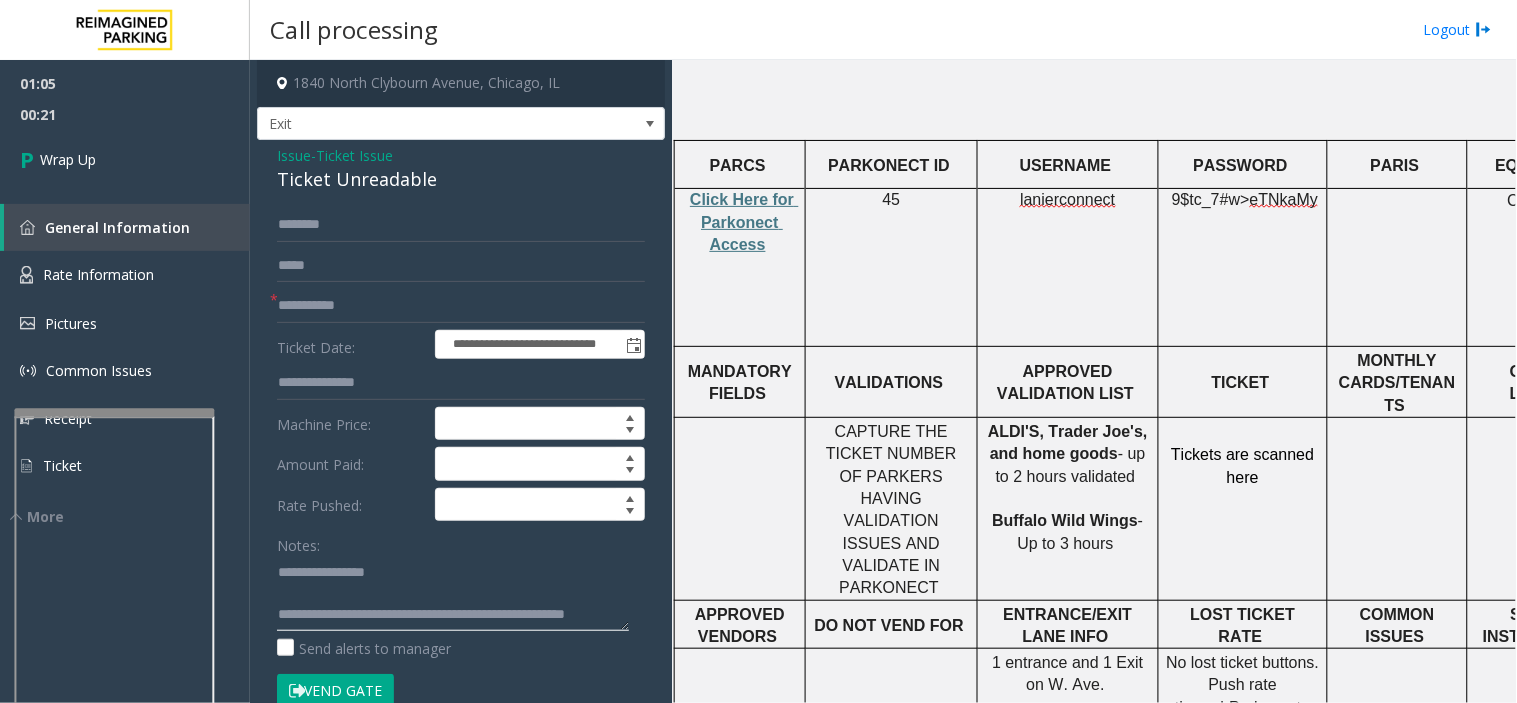 click 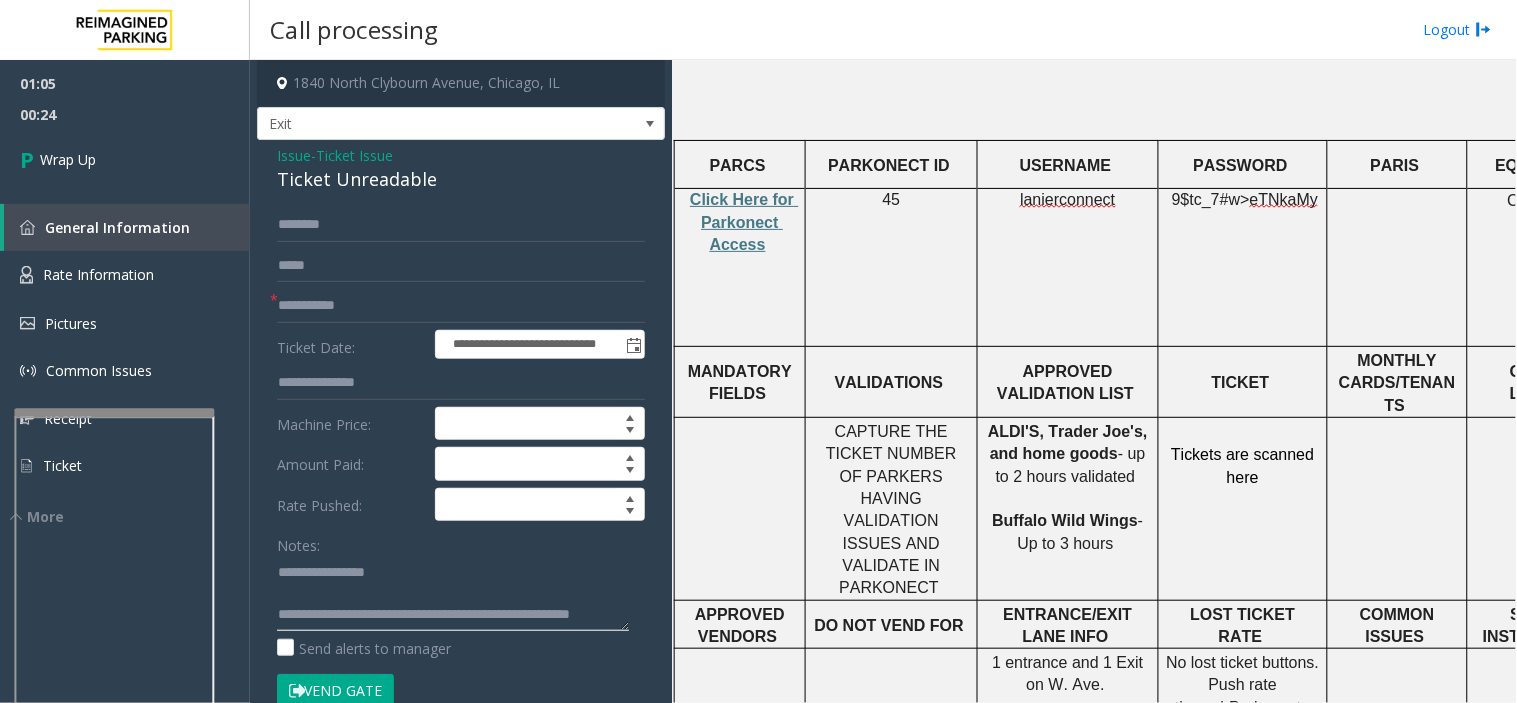 scroll, scrollTop: 0, scrollLeft: 0, axis: both 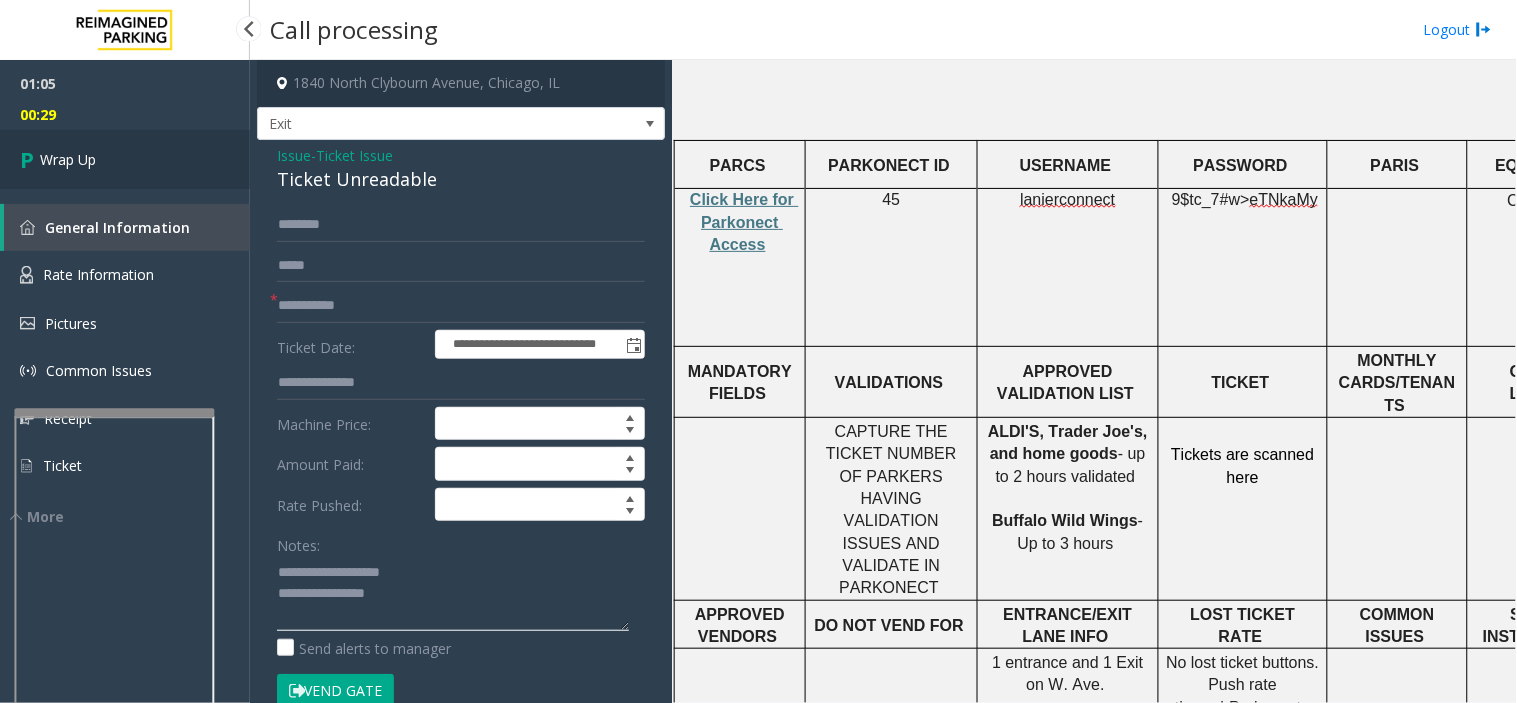 type on "**********" 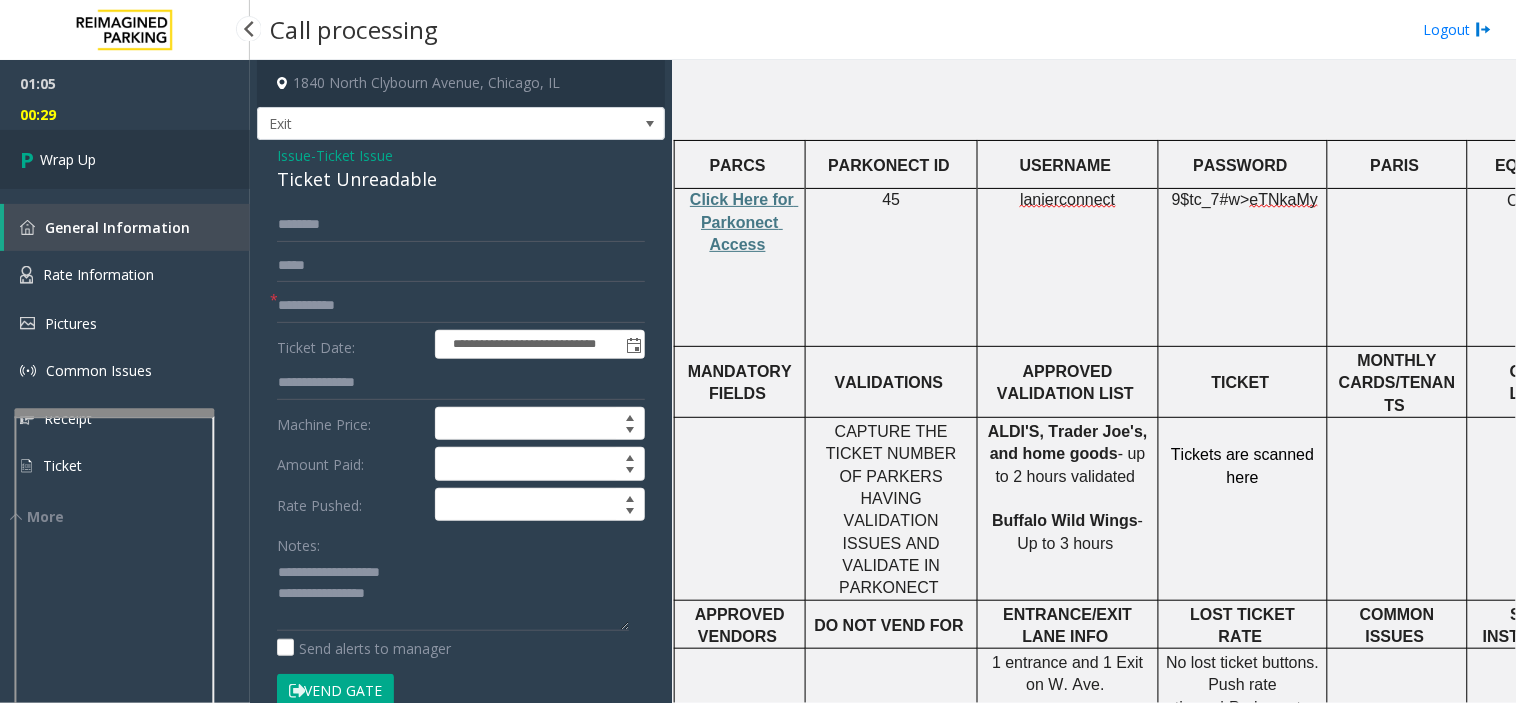 click on "Wrap Up" at bounding box center [125, 159] 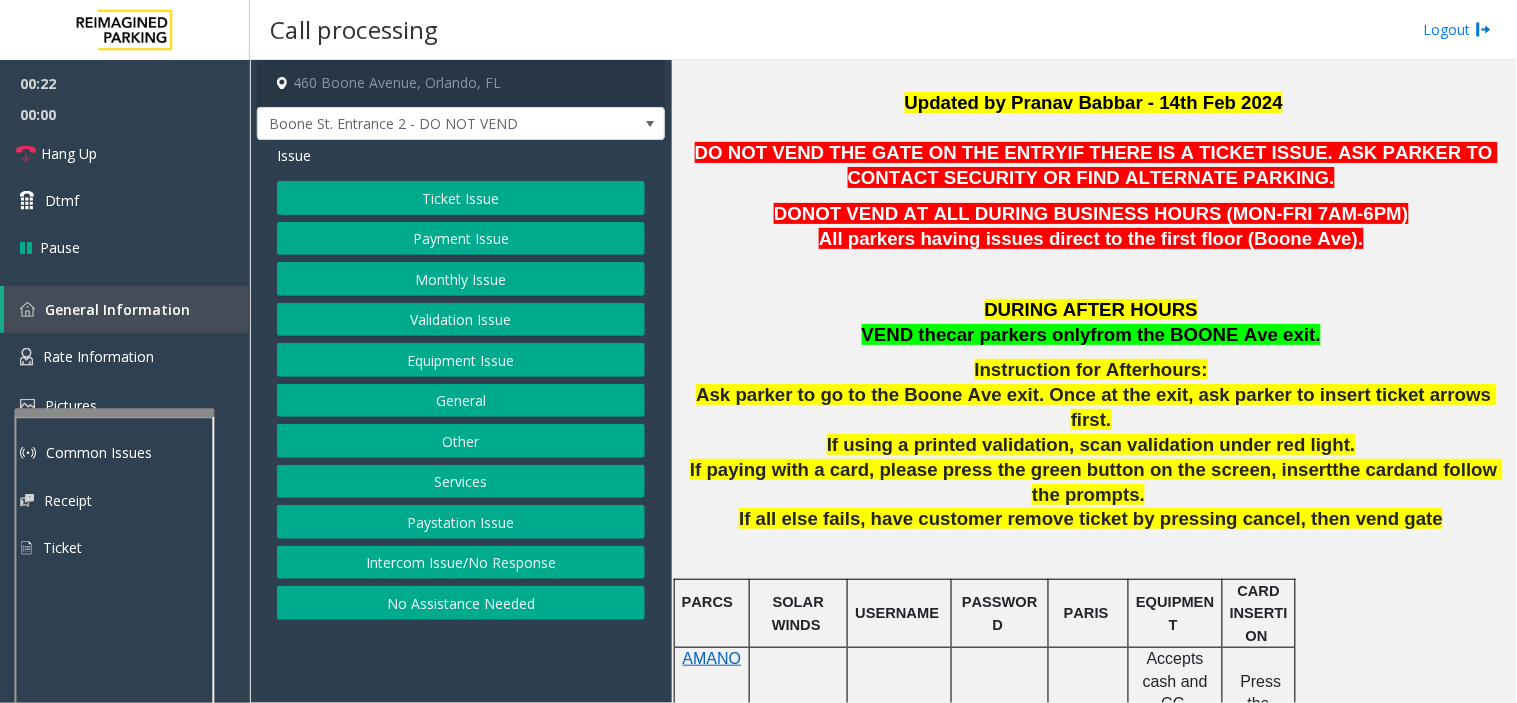 scroll, scrollTop: 444, scrollLeft: 0, axis: vertical 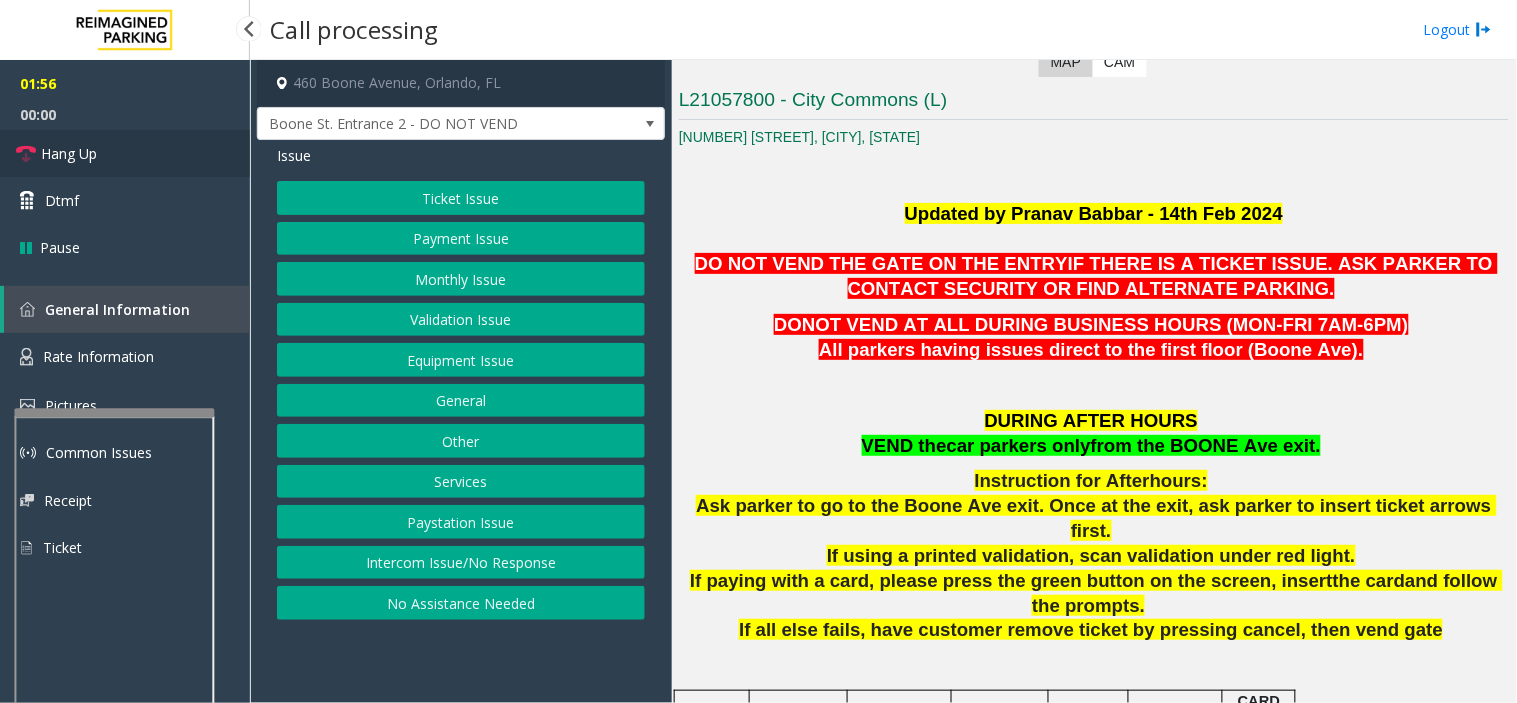 click on "Hang Up" at bounding box center (125, 153) 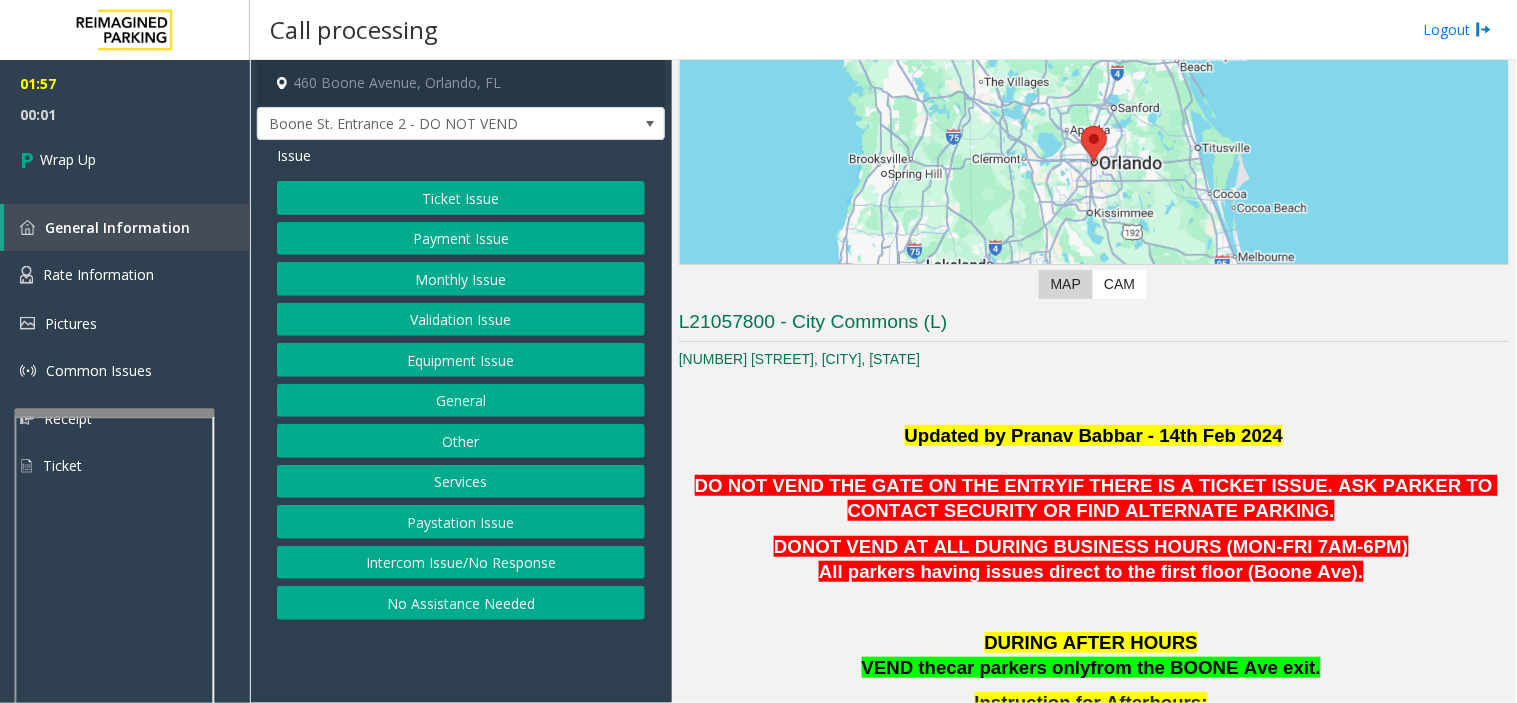 scroll, scrollTop: 333, scrollLeft: 0, axis: vertical 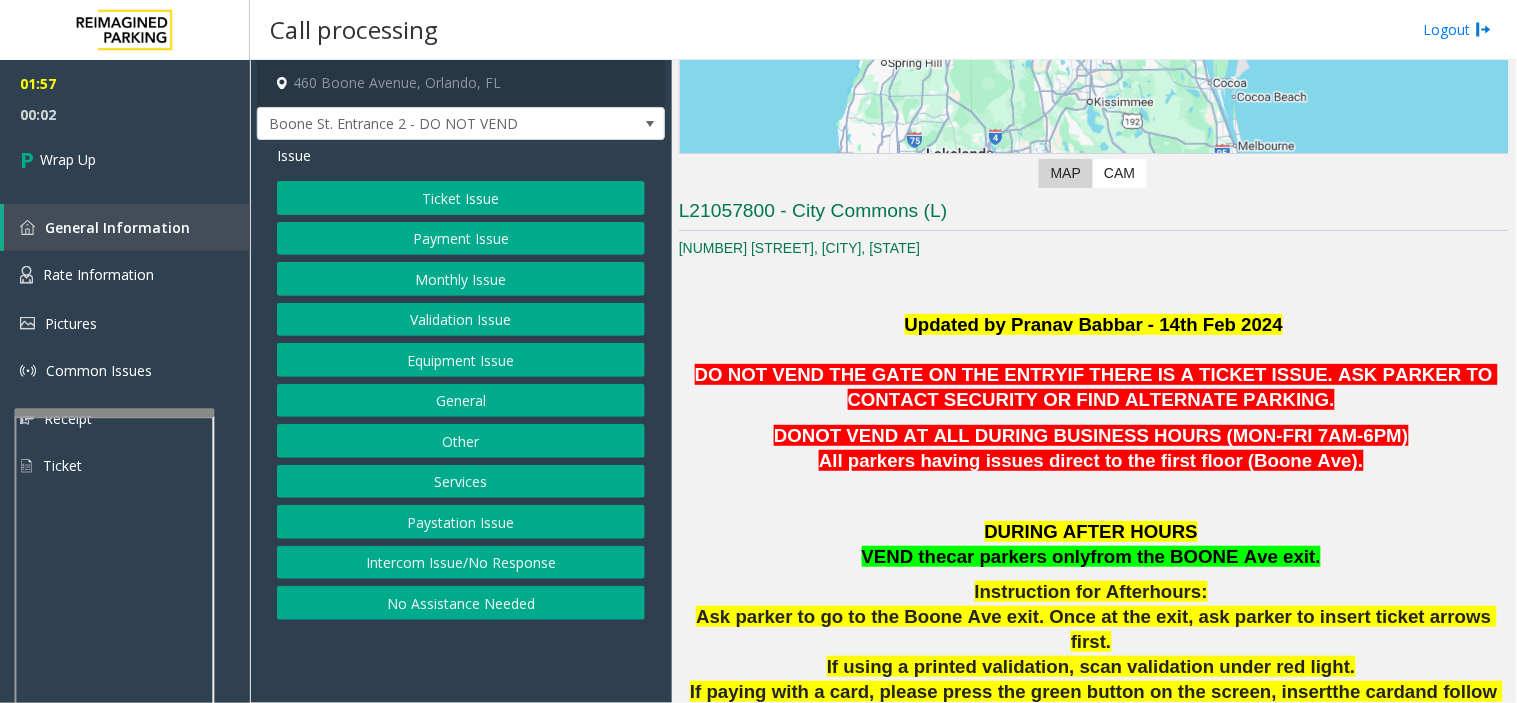 click on "Intercom Issue/No Response" 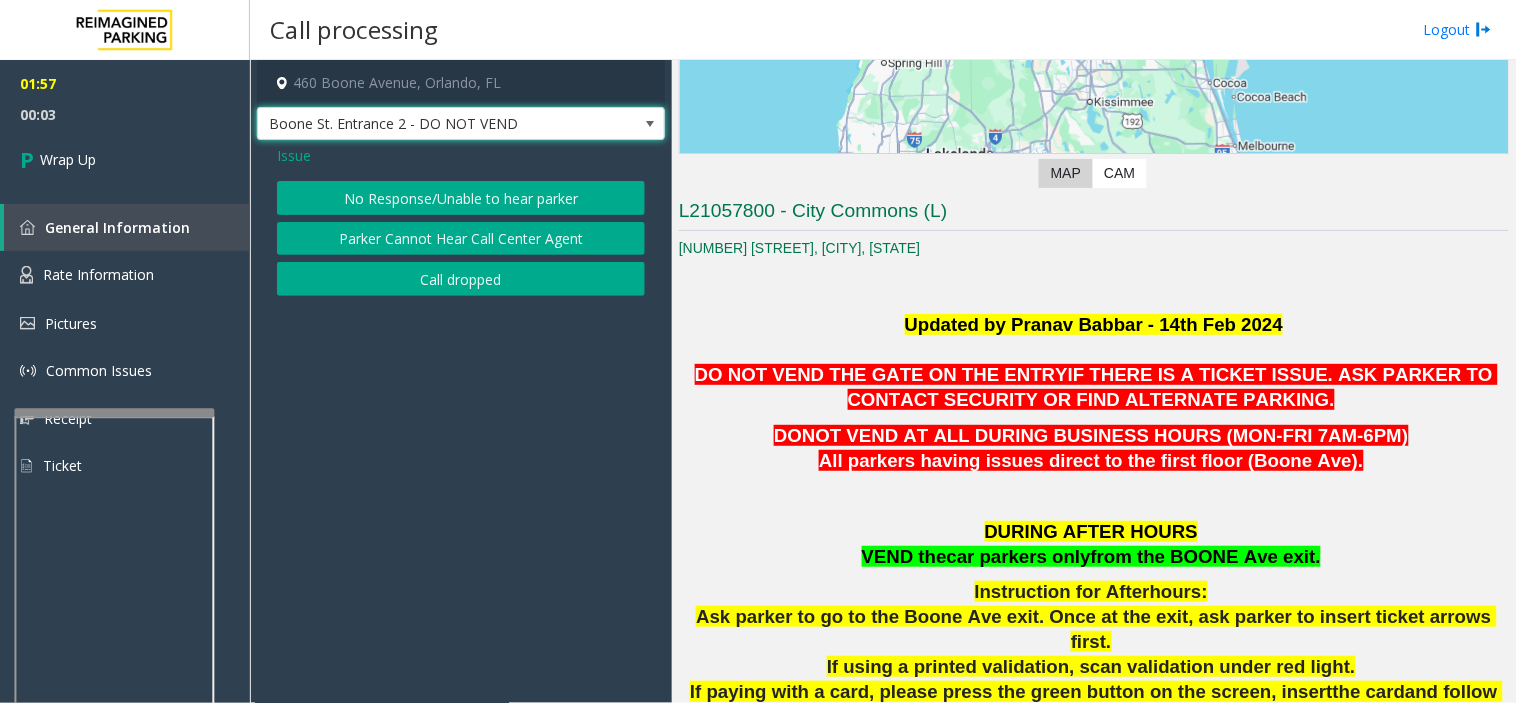 click on "Boone St. Entrance 2 - DO NOT VEND" at bounding box center [461, 124] 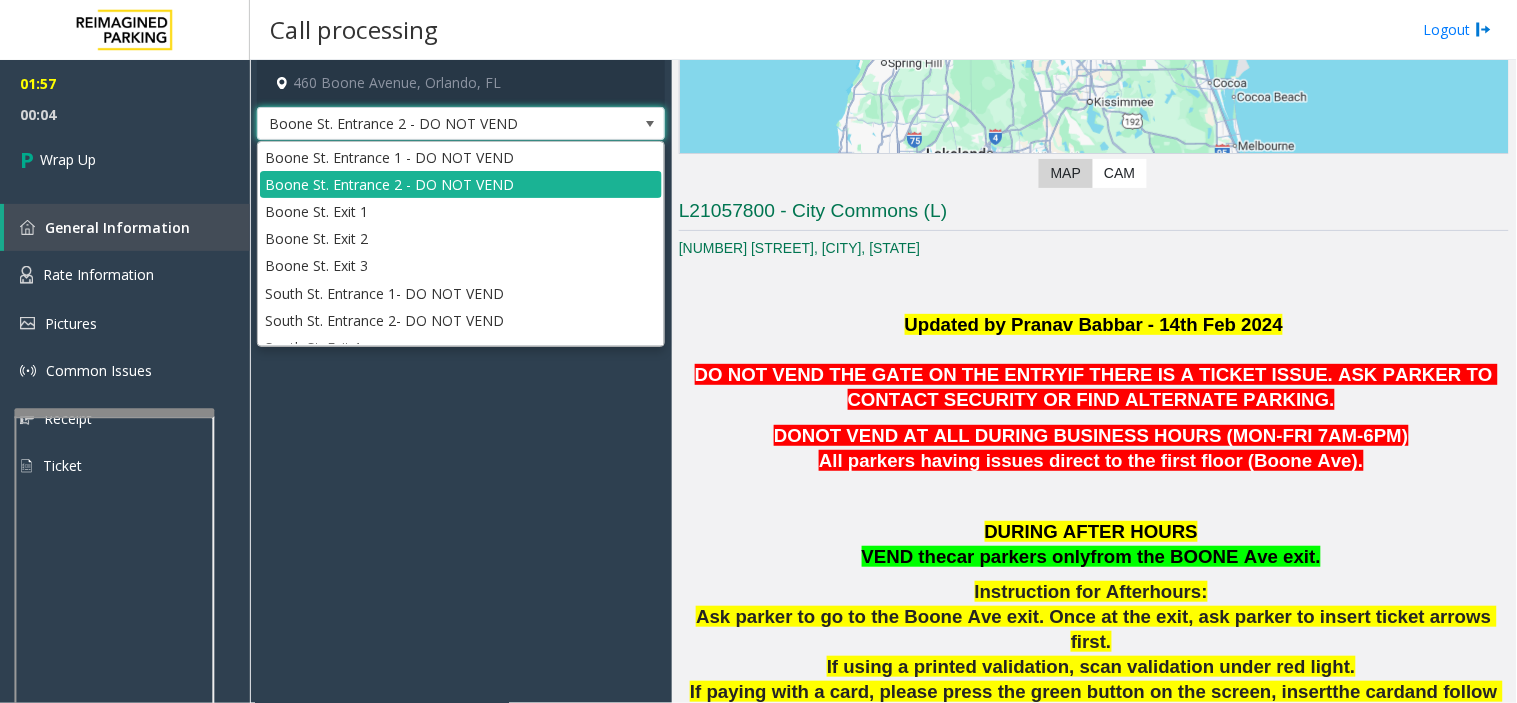 click on "Boone St. Entrance 2 - DO NOT VEND" at bounding box center [420, 124] 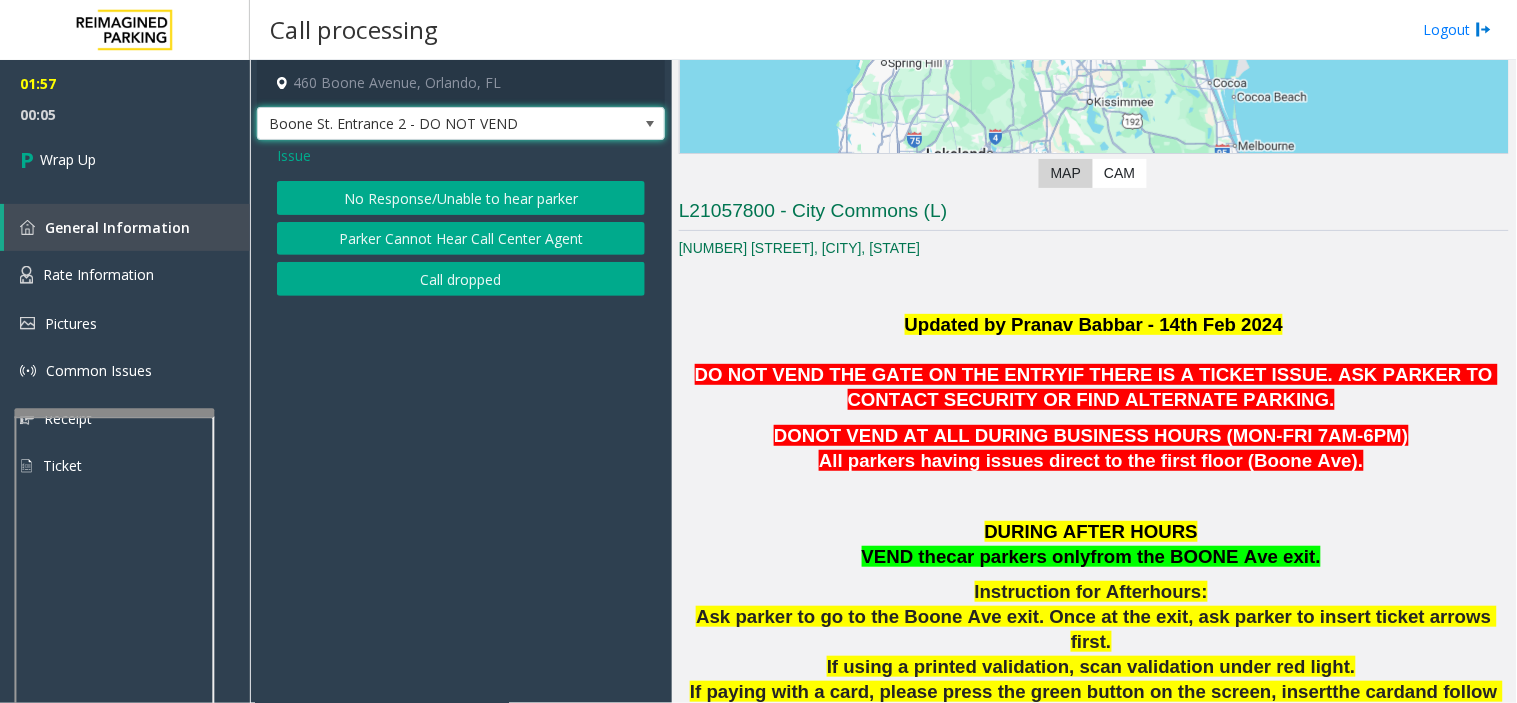 click on "Issue" 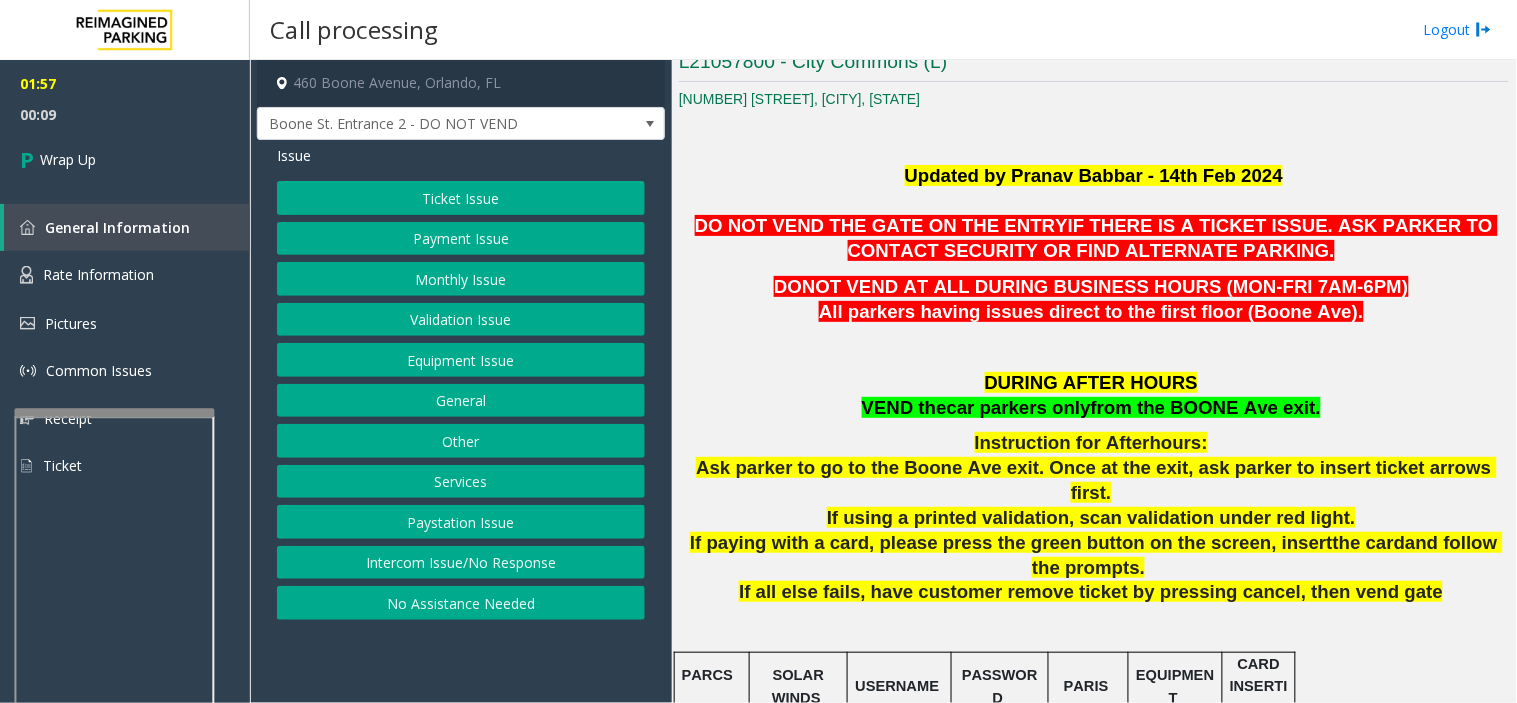 scroll, scrollTop: 333, scrollLeft: 0, axis: vertical 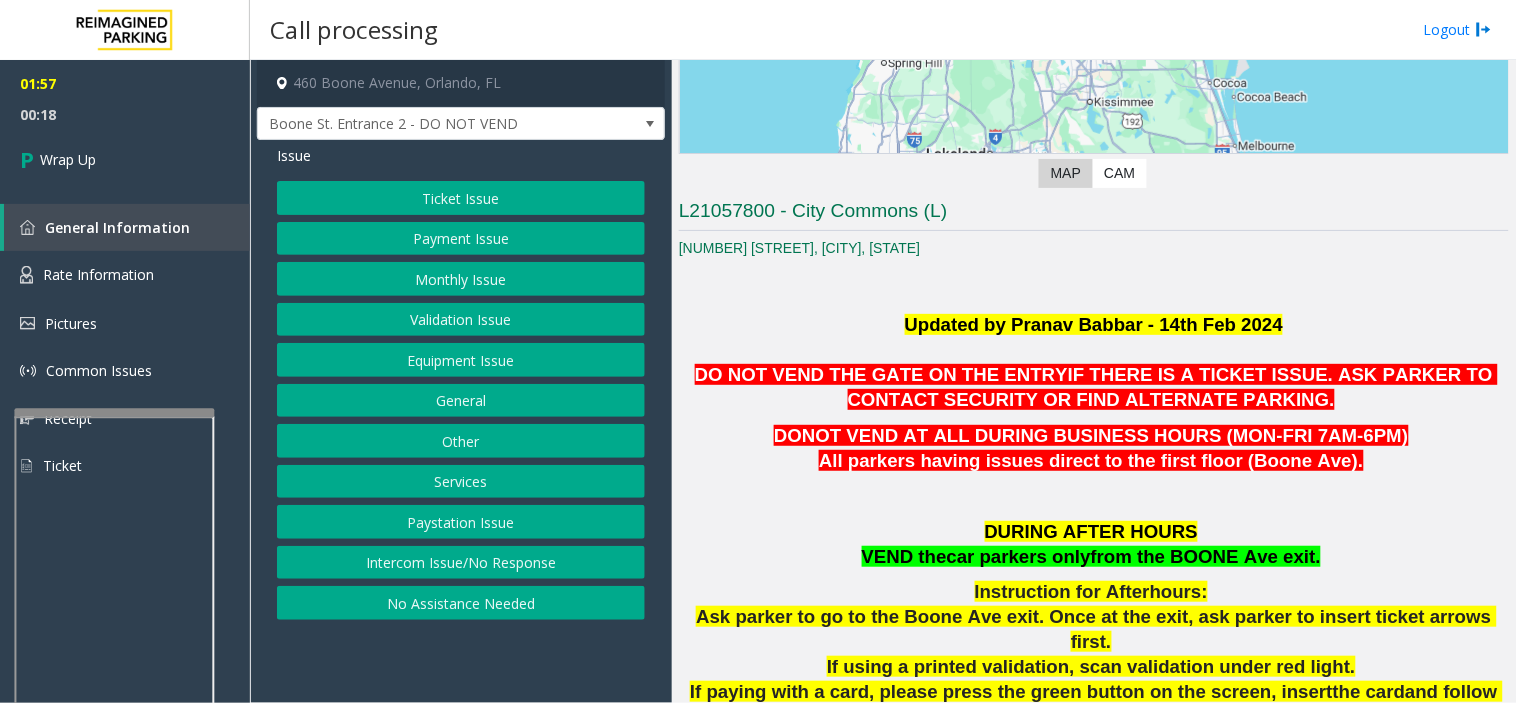 click on "Equipment Issue" 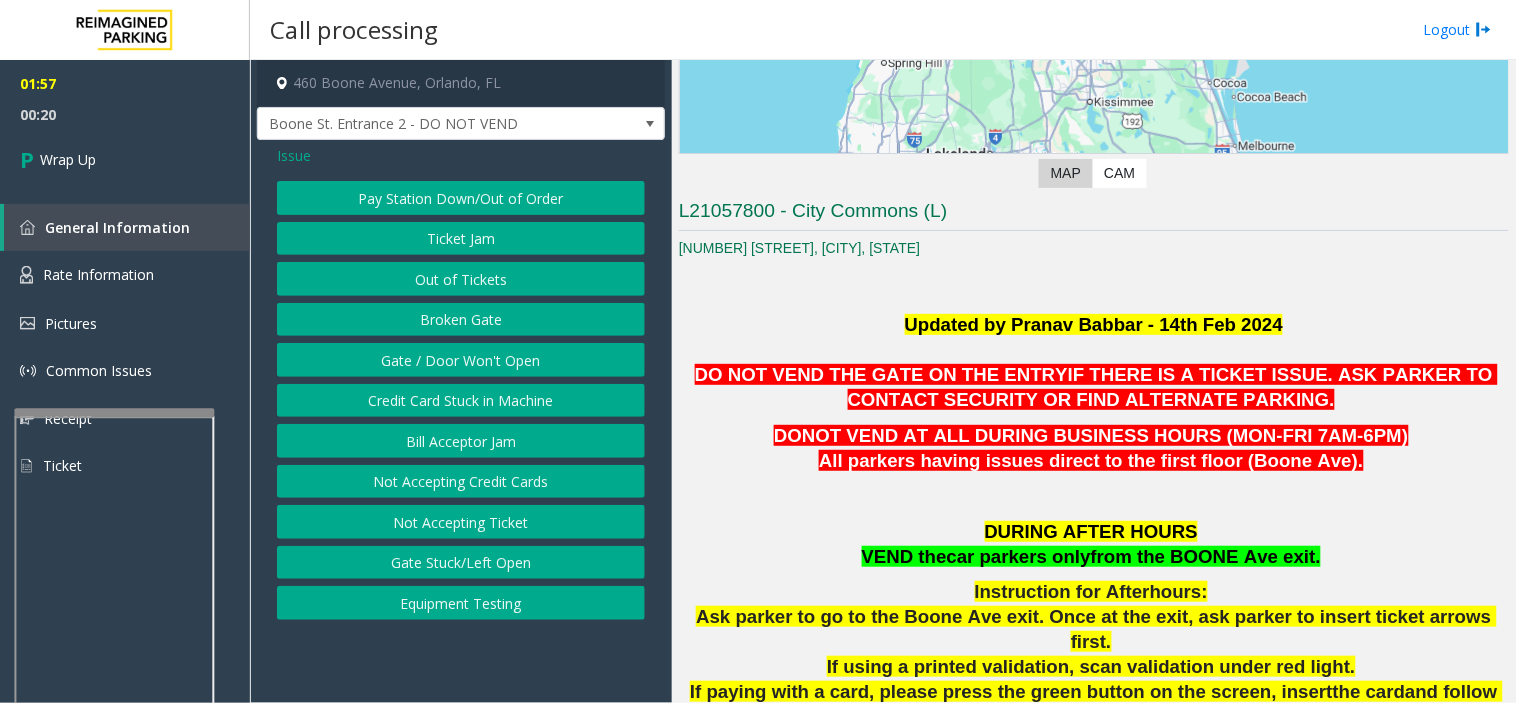 click on "Gate / Door Won't Open" 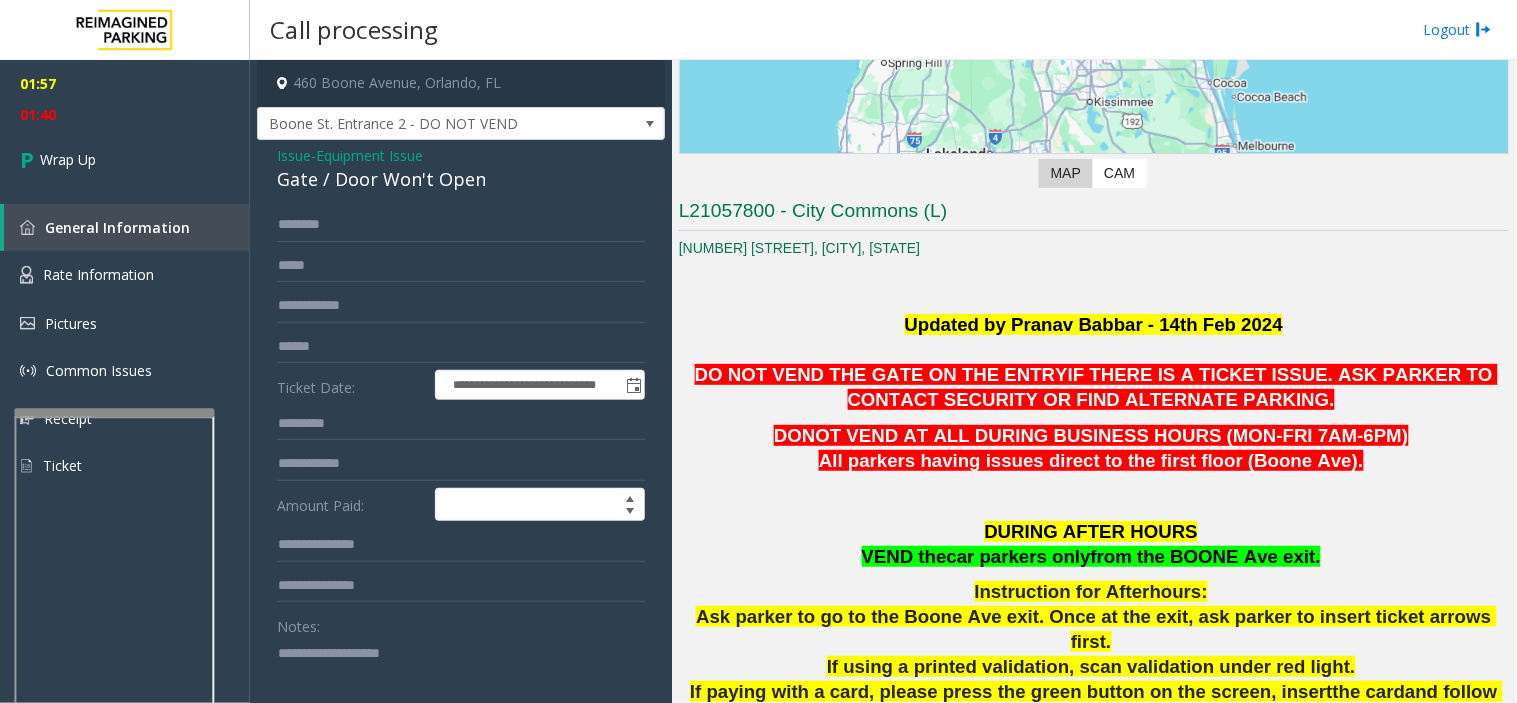 click 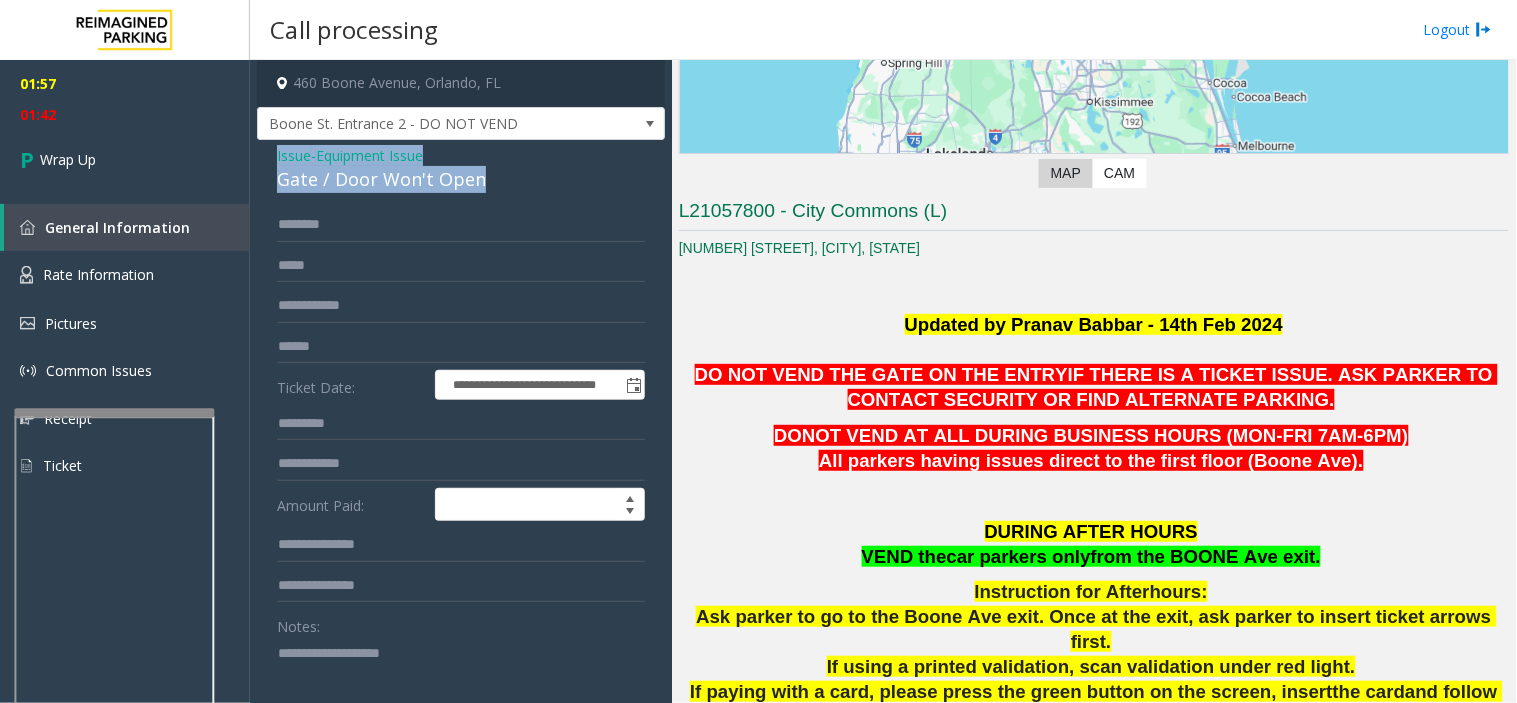 drag, startPoint x: 263, startPoint y: 156, endPoint x: 500, endPoint y: 166, distance: 237.21088 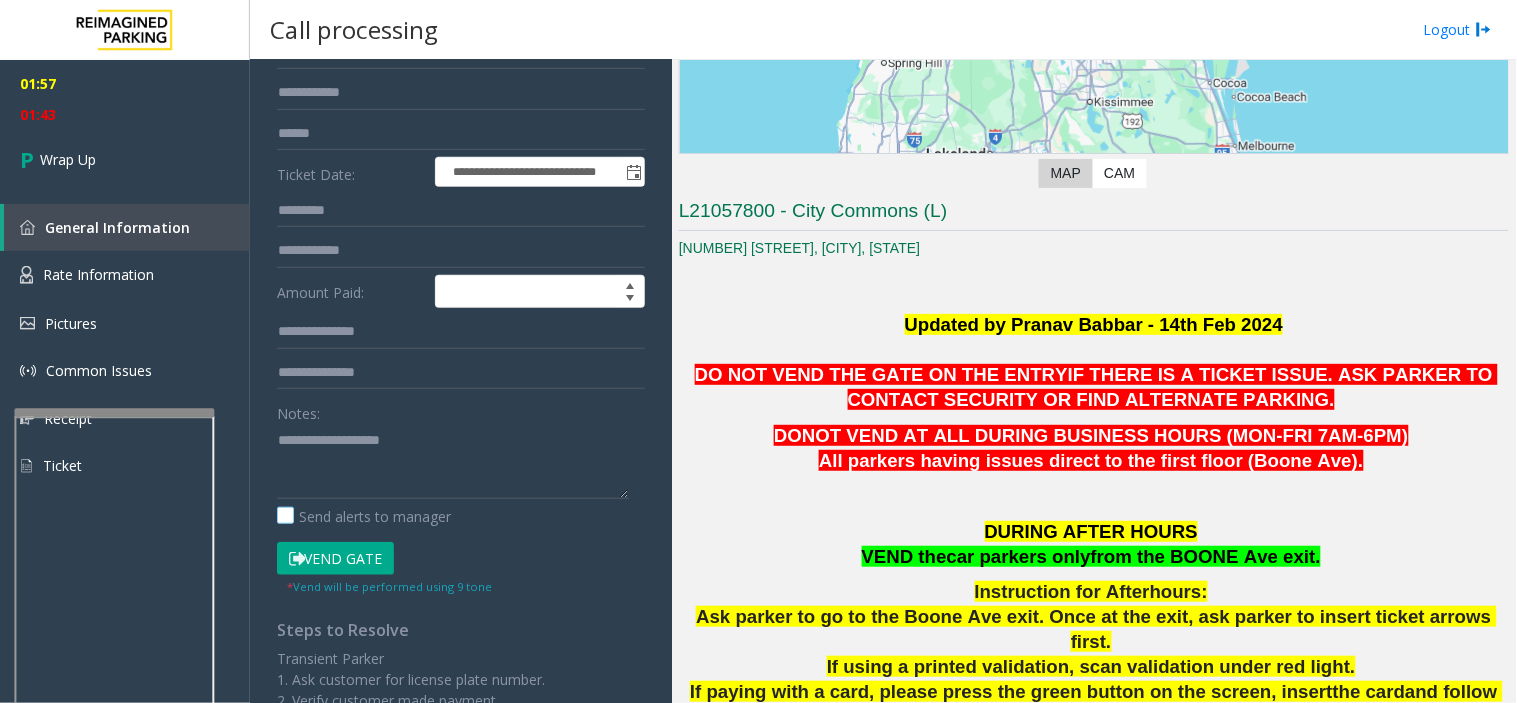 scroll, scrollTop: 222, scrollLeft: 0, axis: vertical 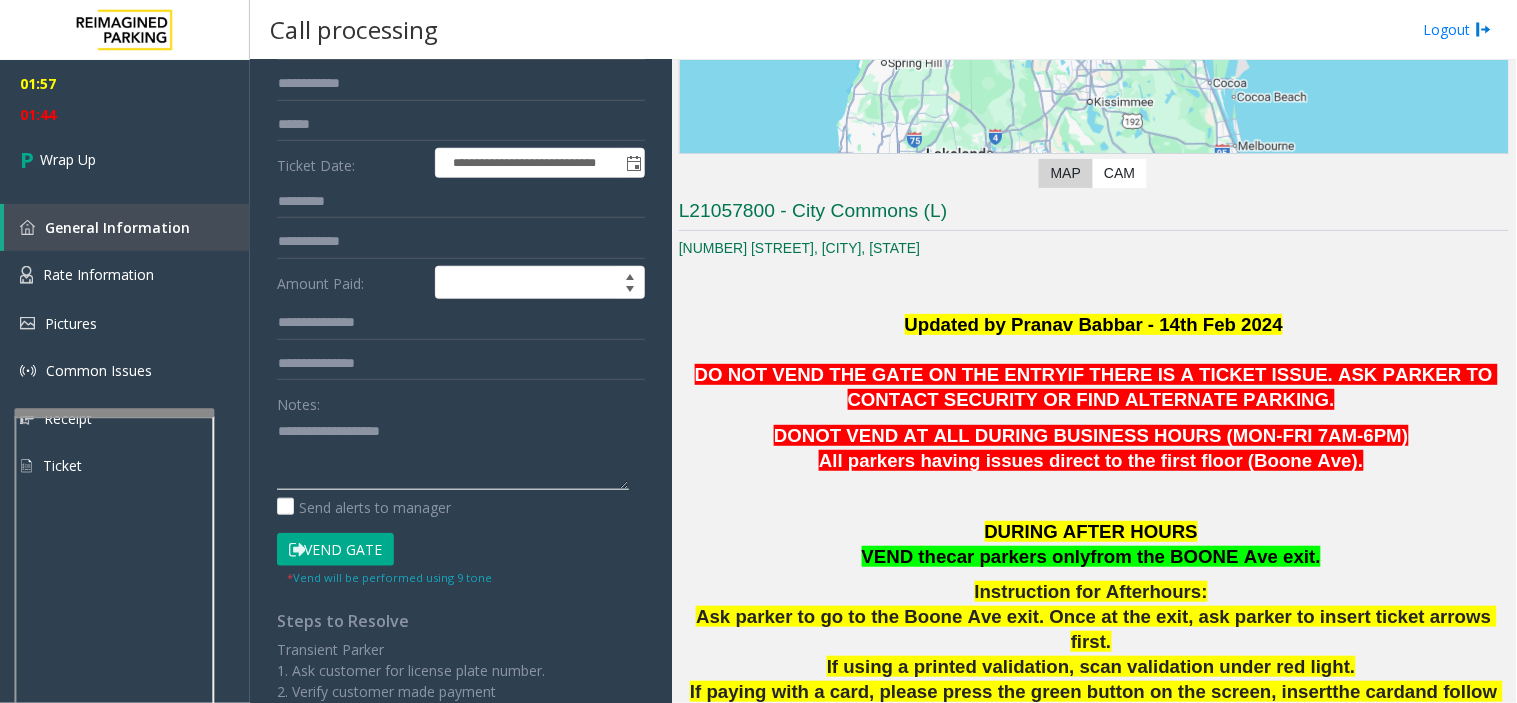 click 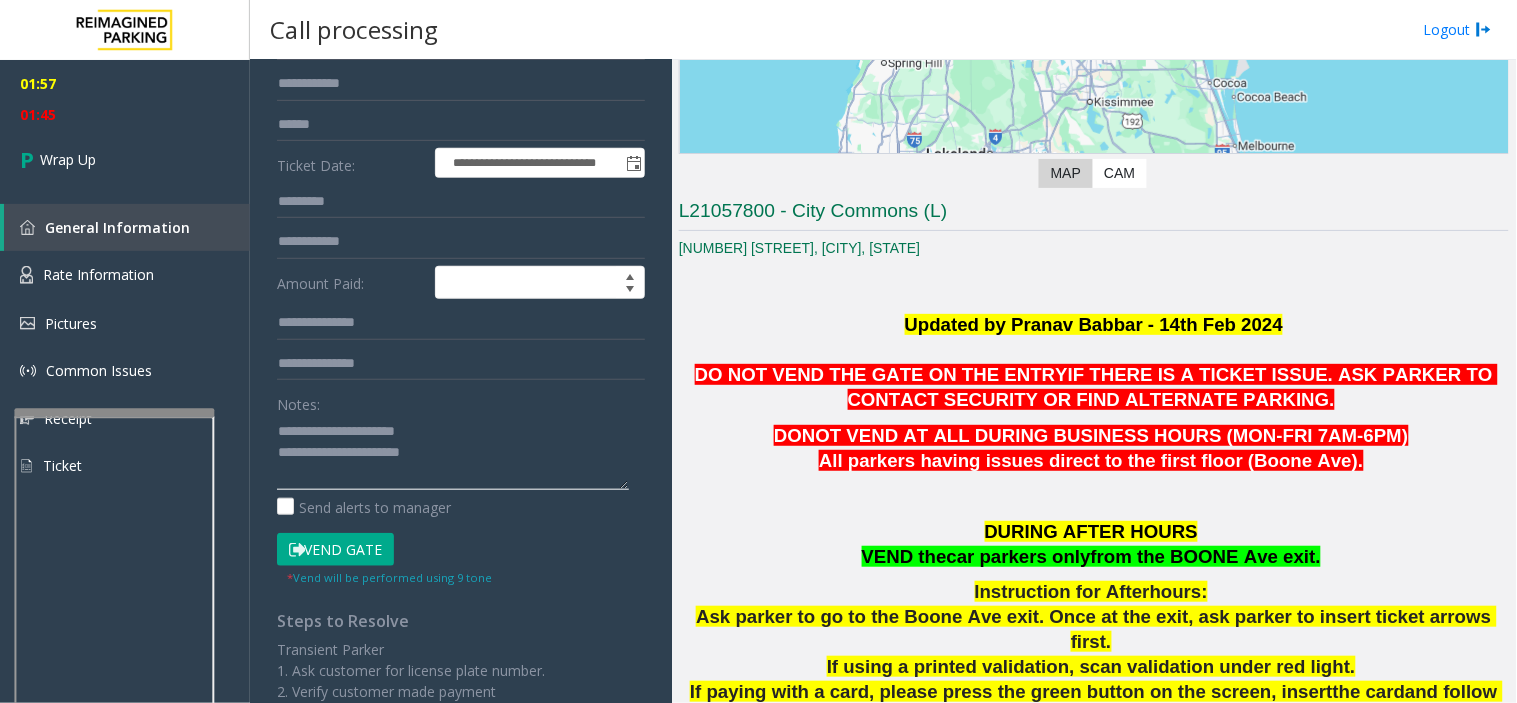 scroll, scrollTop: 14, scrollLeft: 0, axis: vertical 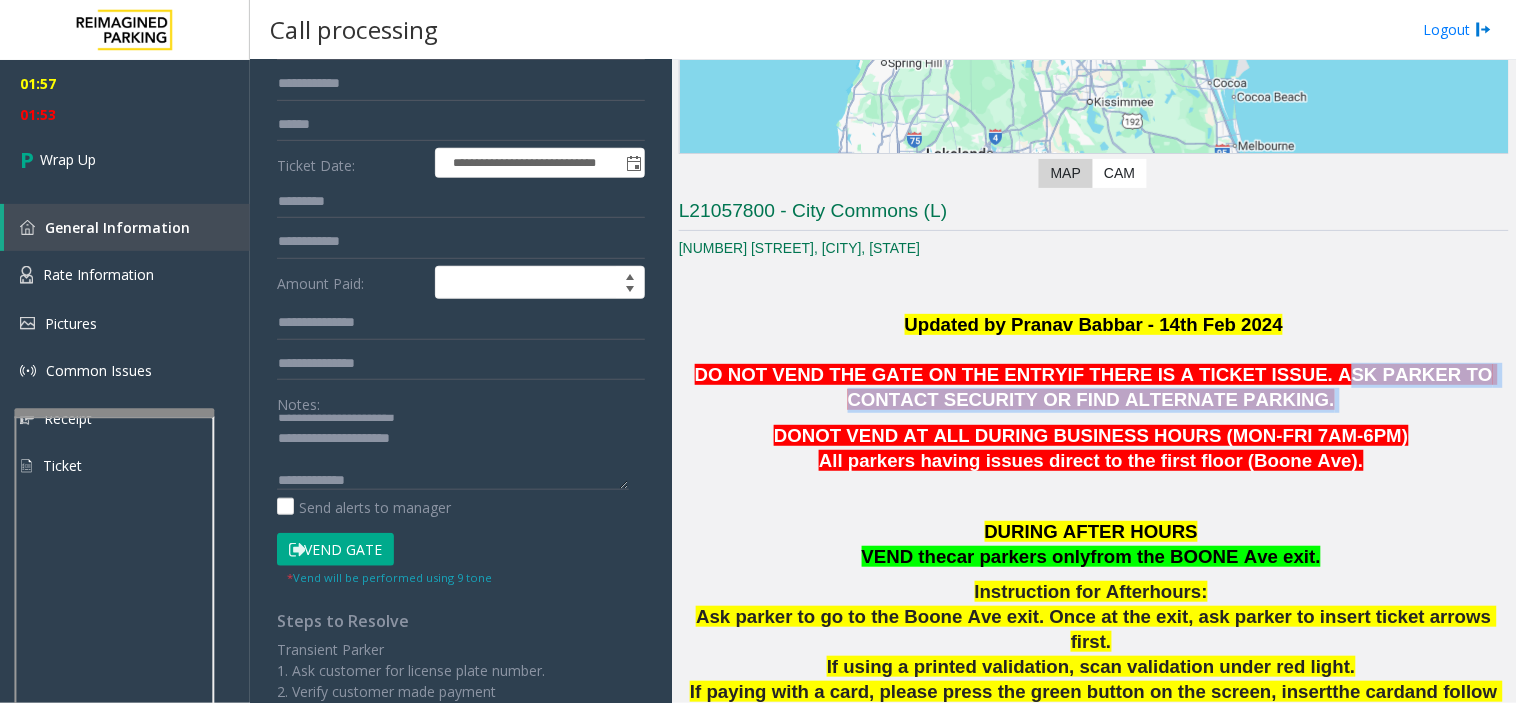 drag, startPoint x: 1212, startPoint y: 371, endPoint x: 1212, endPoint y: 397, distance: 26 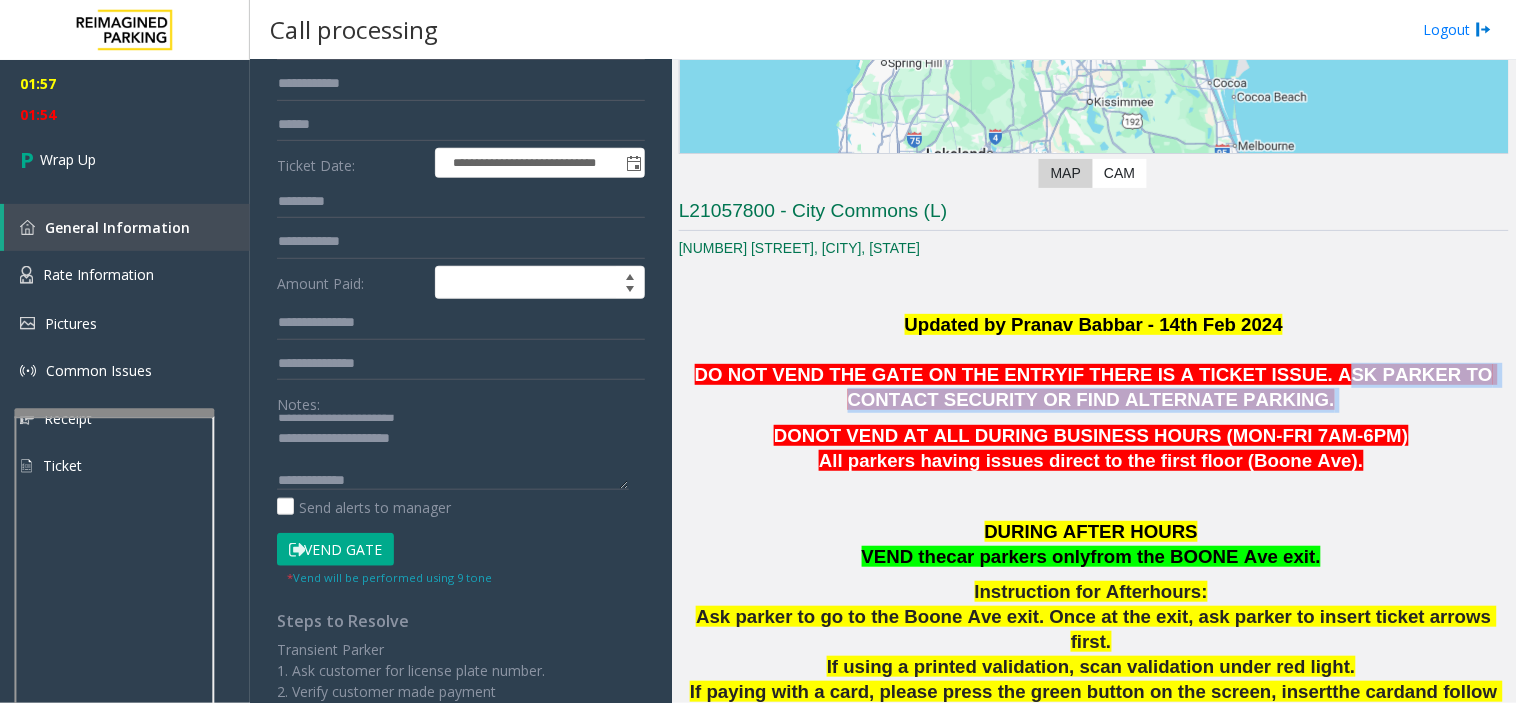 copy on "ASK PARKER TO CONTACT SECURITY OR FIND ALTERNATE PARKING." 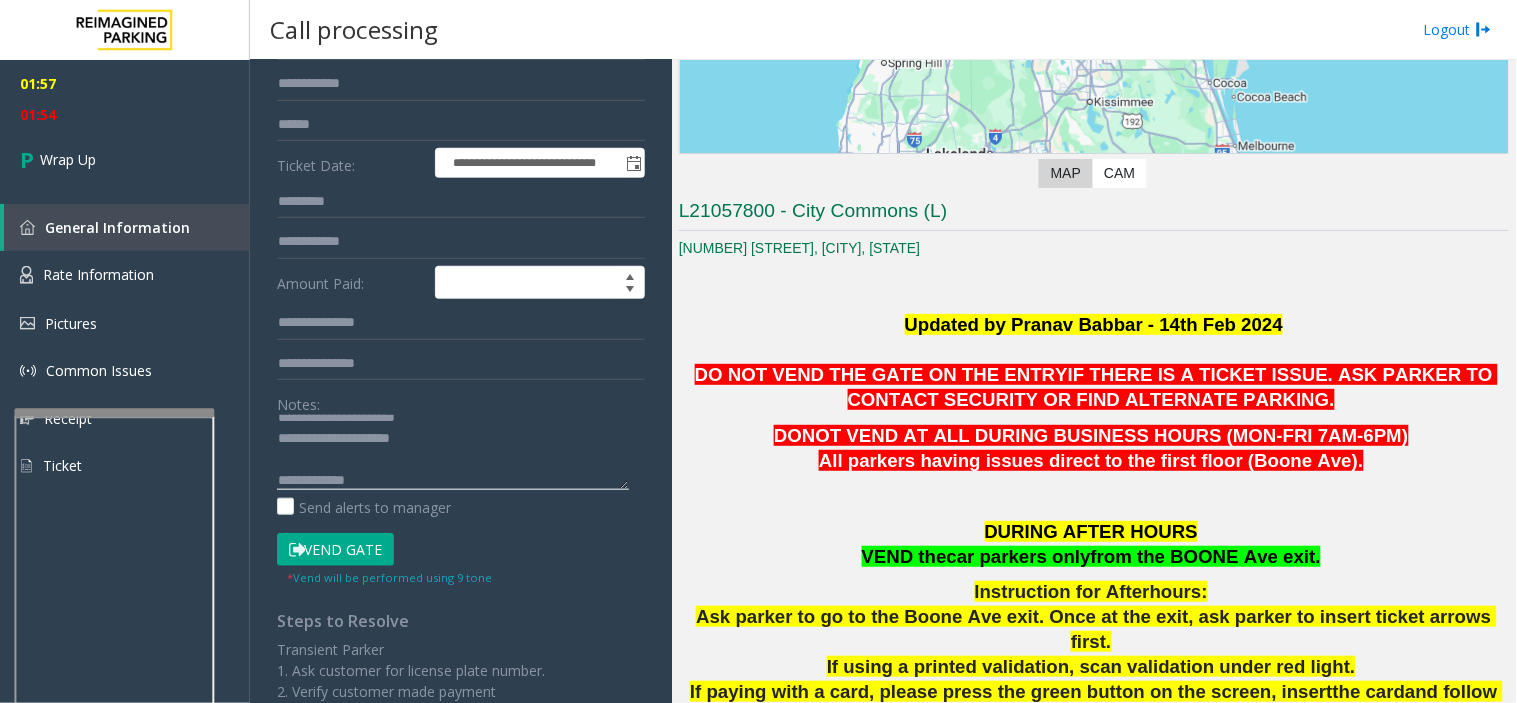click 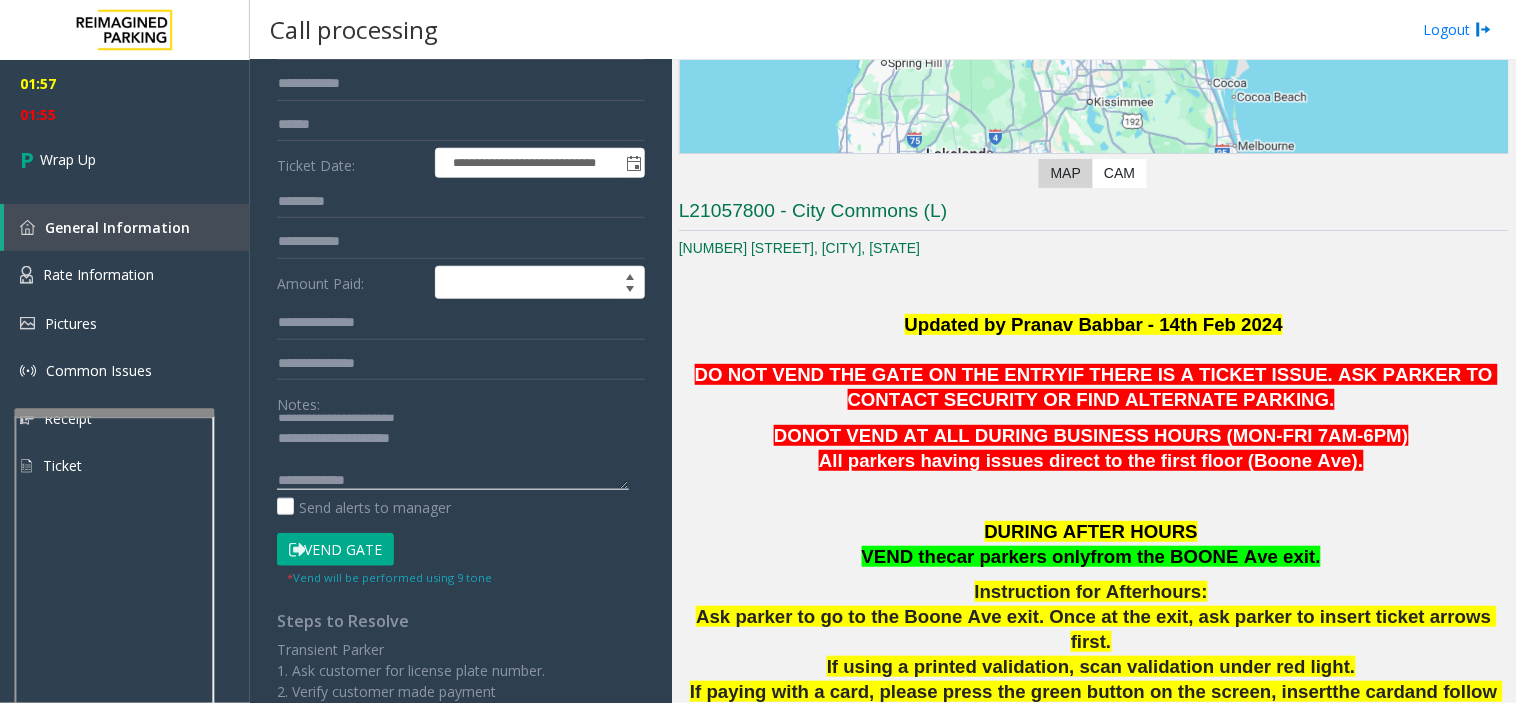 paste on "**********" 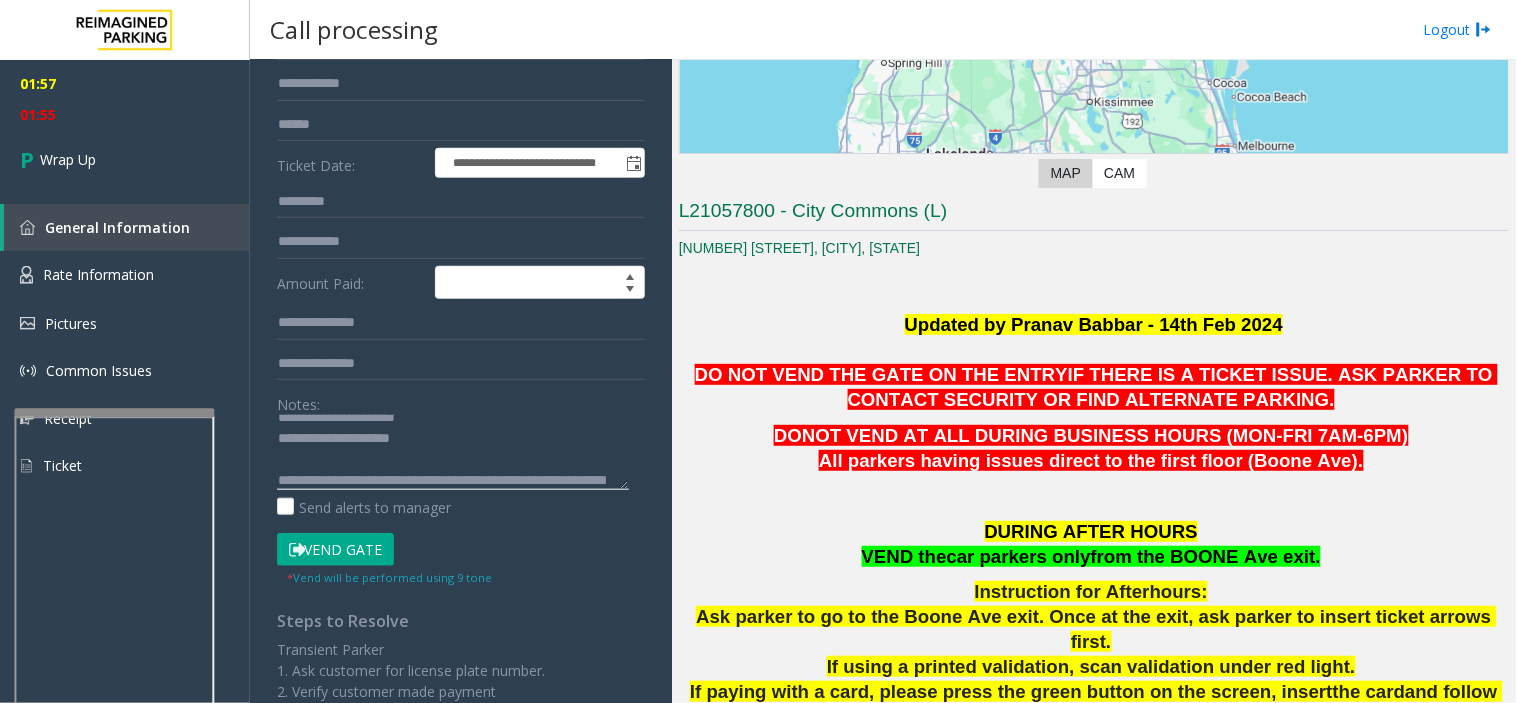 scroll, scrollTop: 35, scrollLeft: 0, axis: vertical 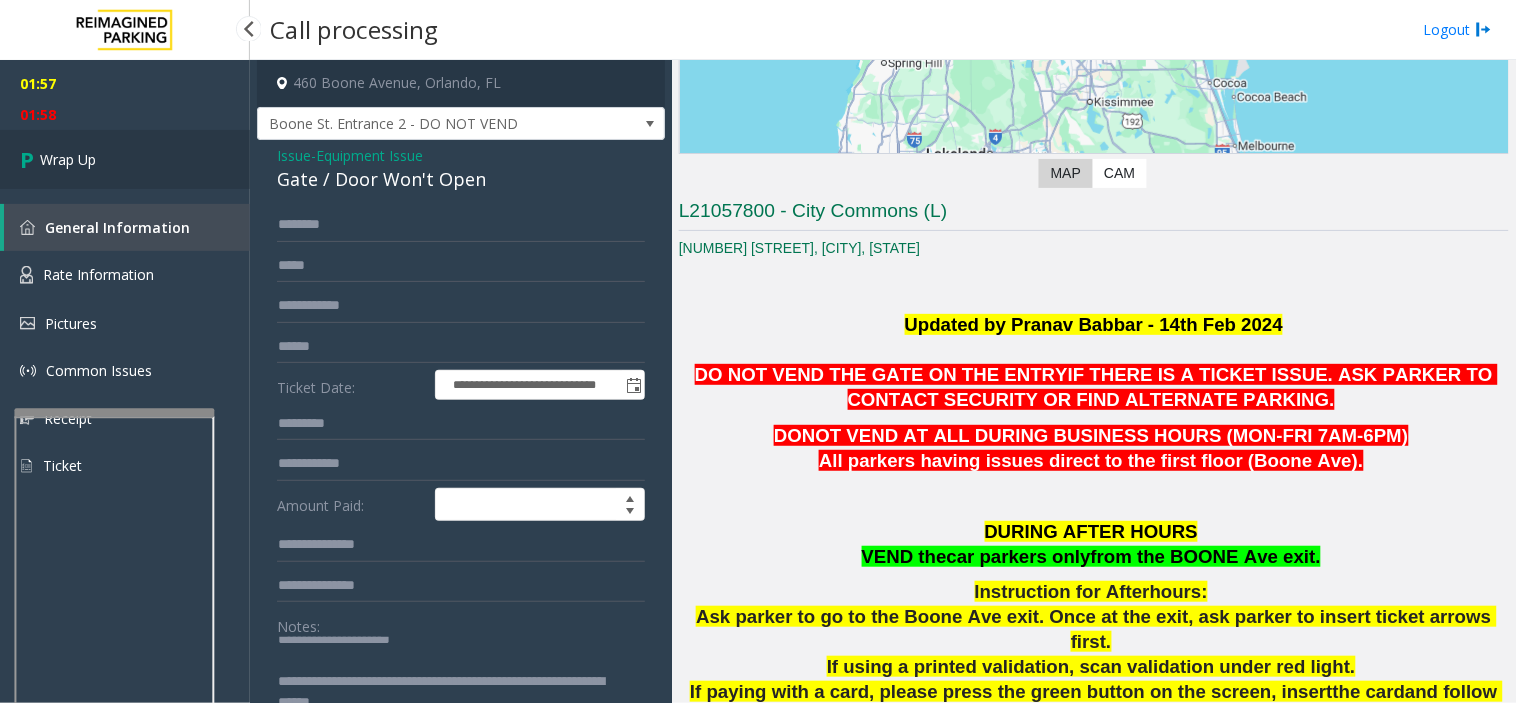 type on "**********" 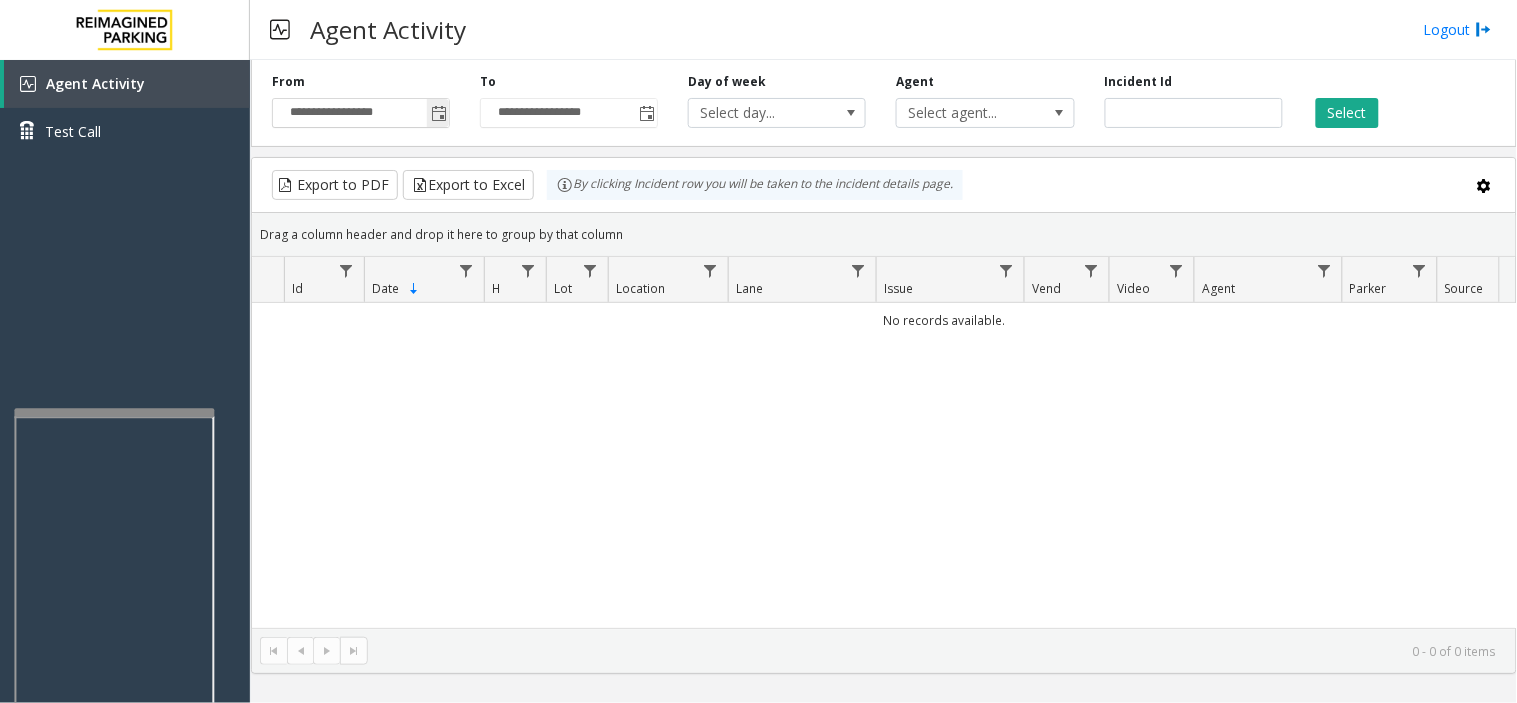 click 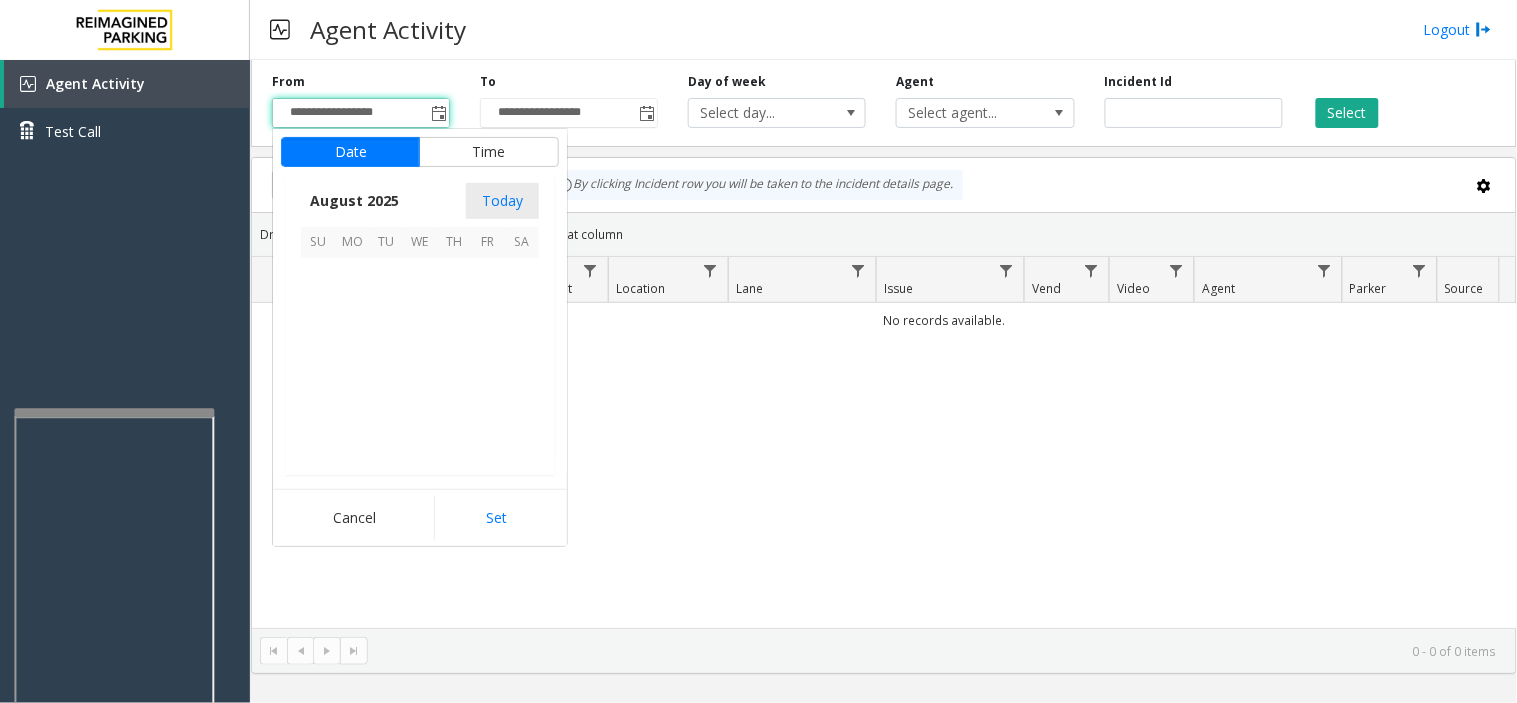 scroll, scrollTop: 358592, scrollLeft: 0, axis: vertical 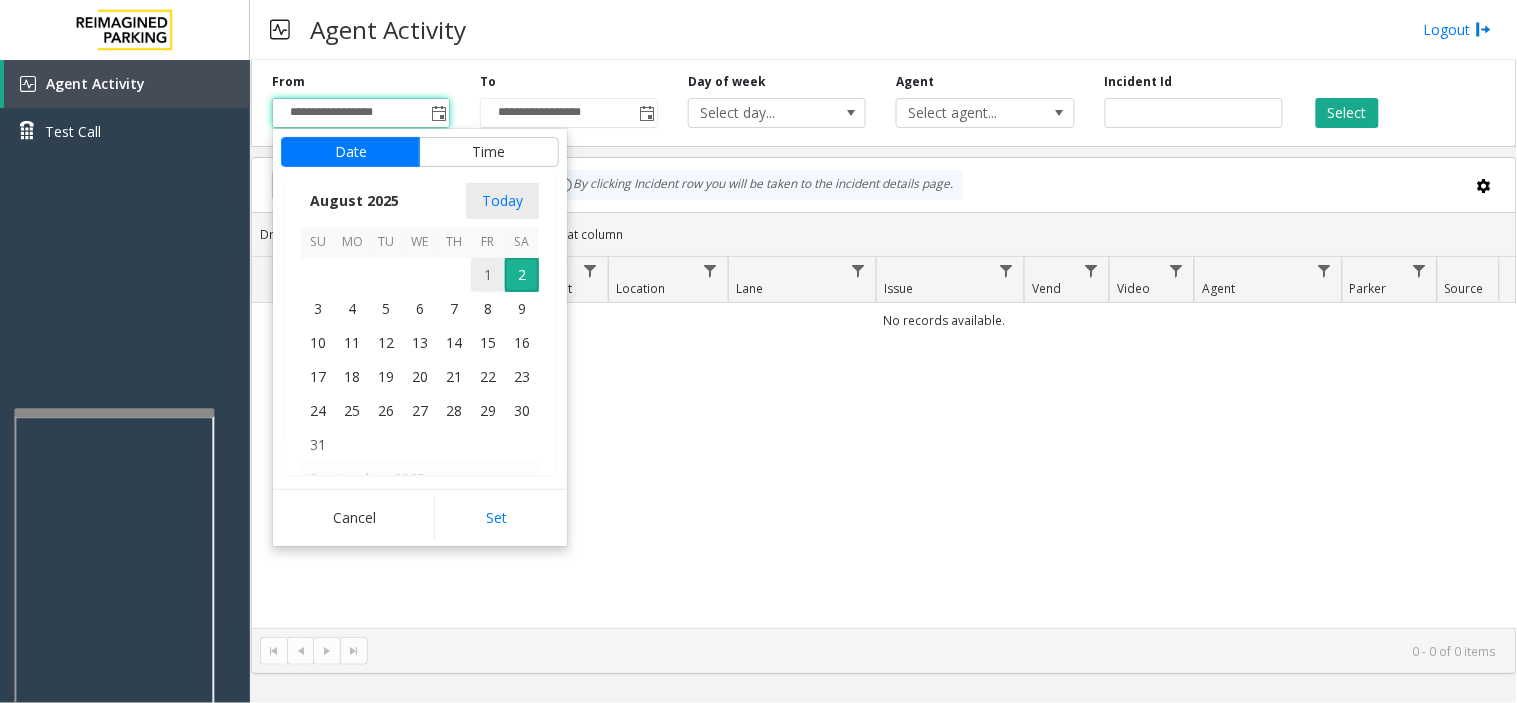 click on "1" at bounding box center [488, 275] 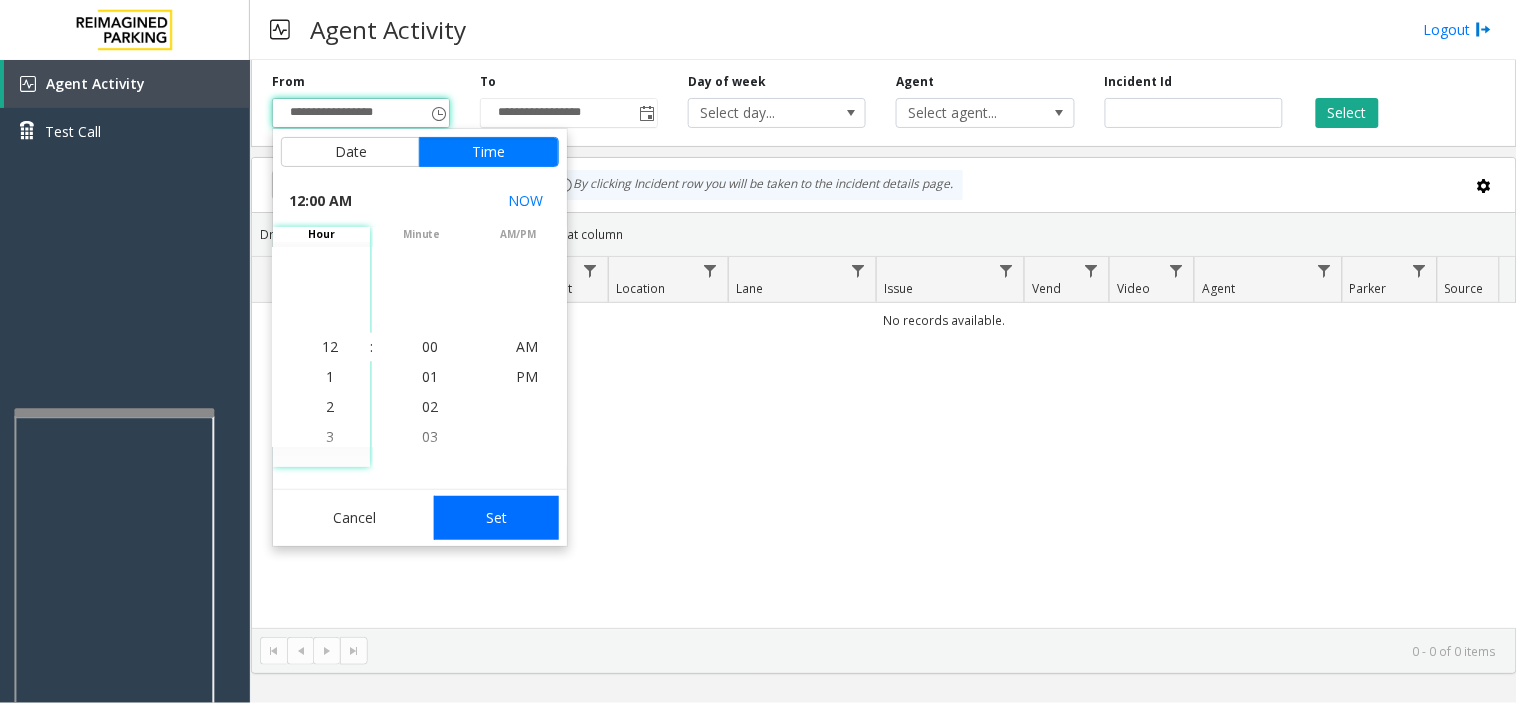 click on "Set" 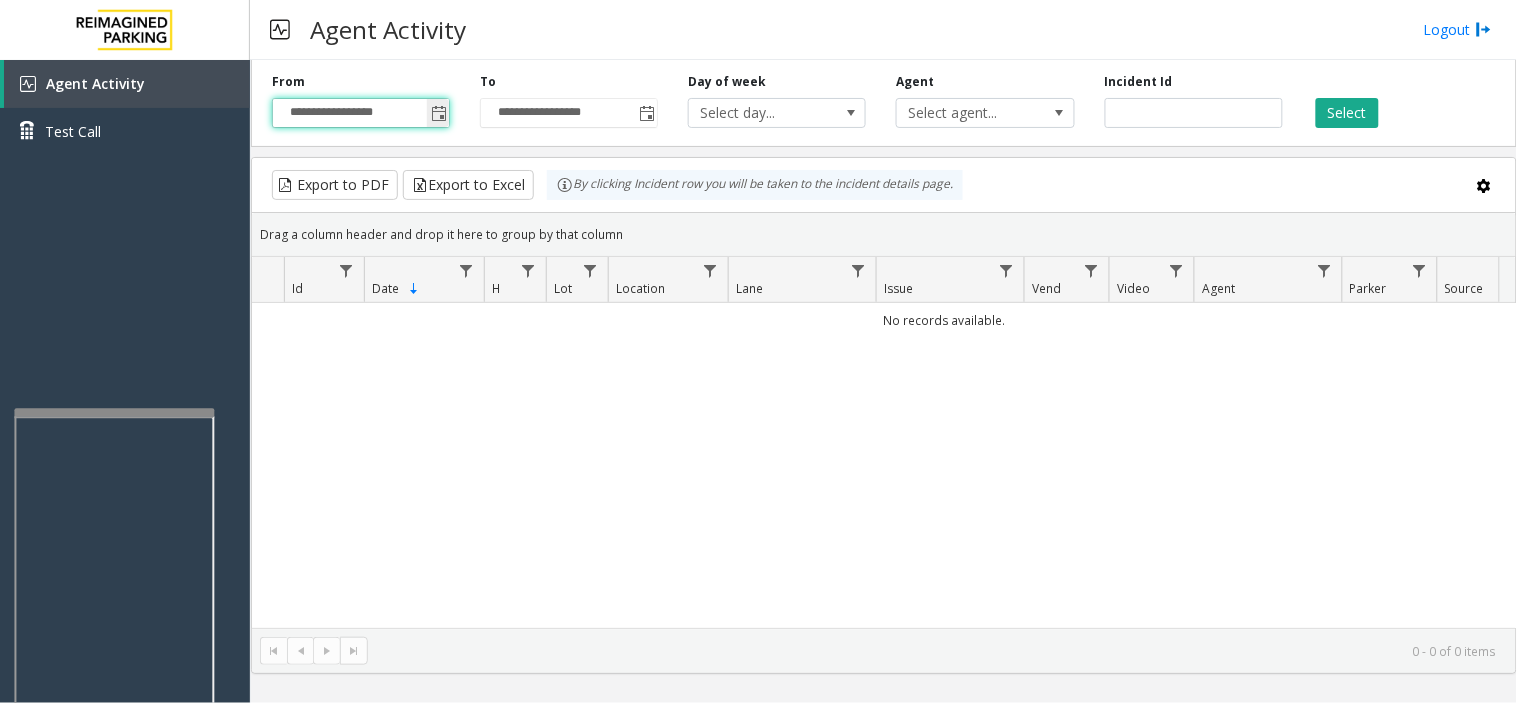 click 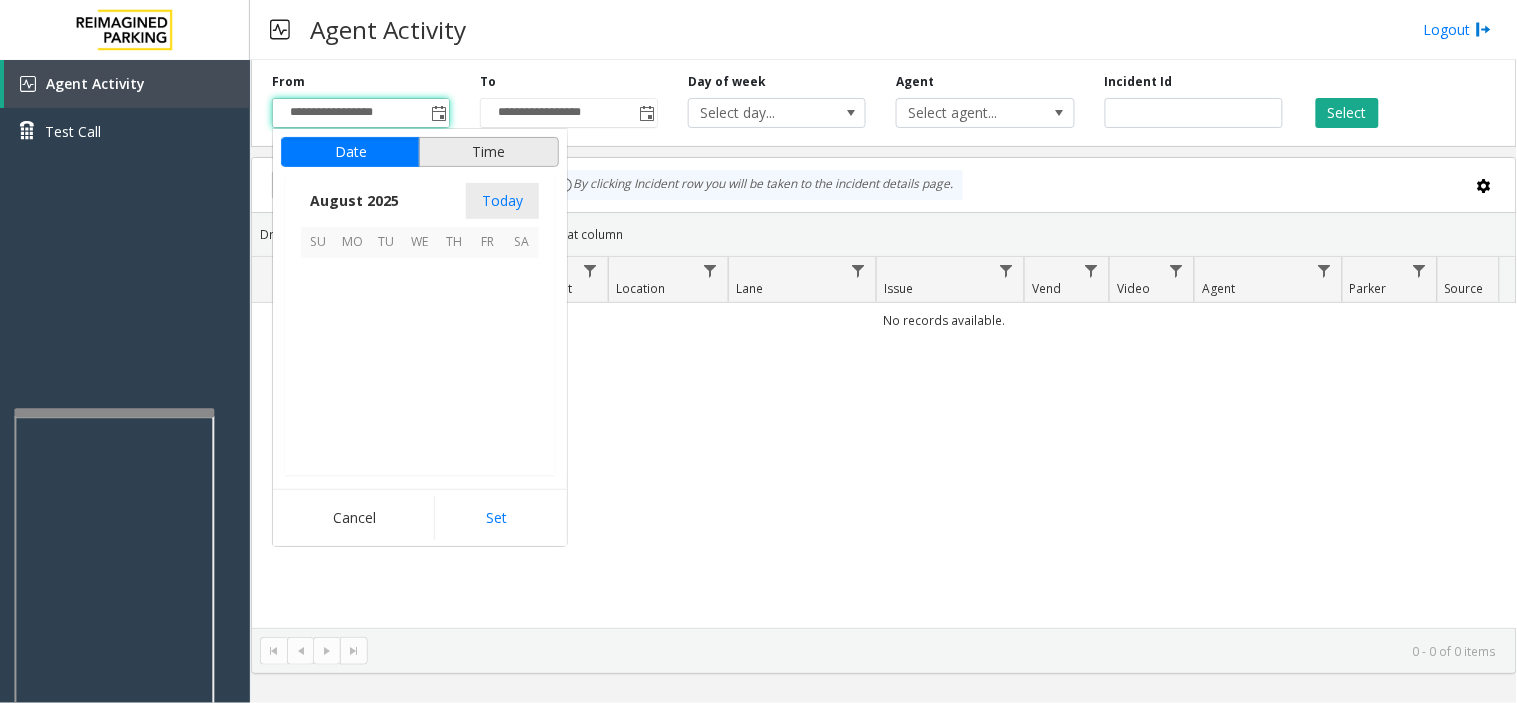 scroll, scrollTop: 358592, scrollLeft: 0, axis: vertical 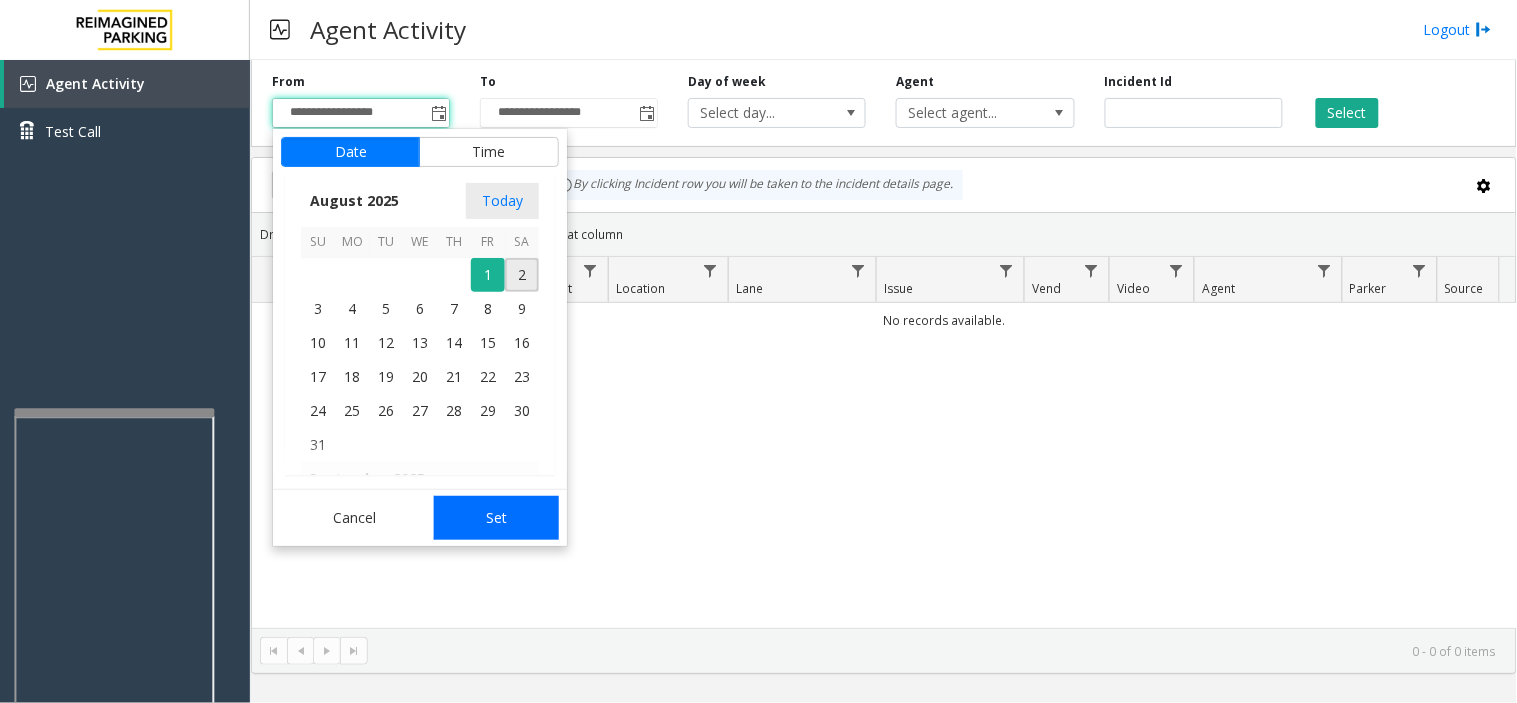 click on "Set" 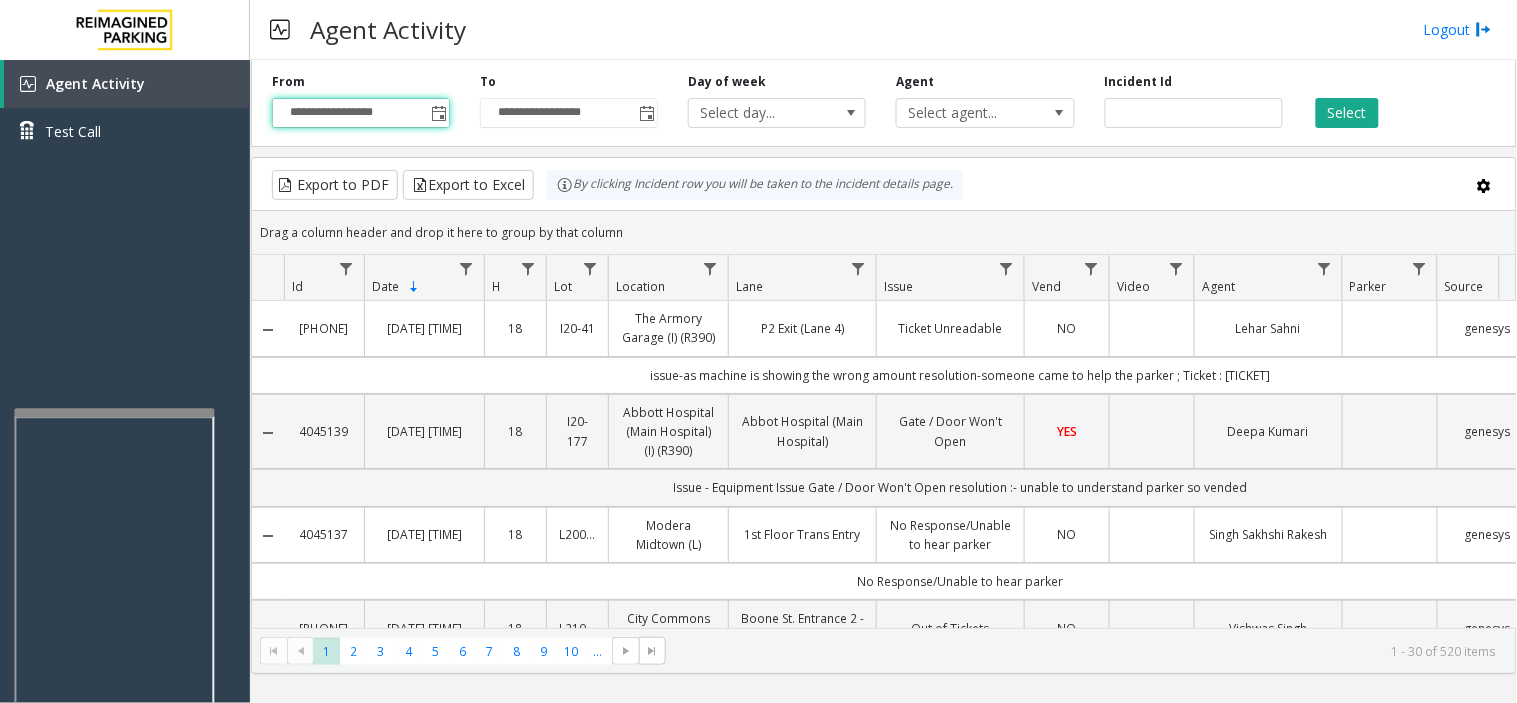 click on "**********" 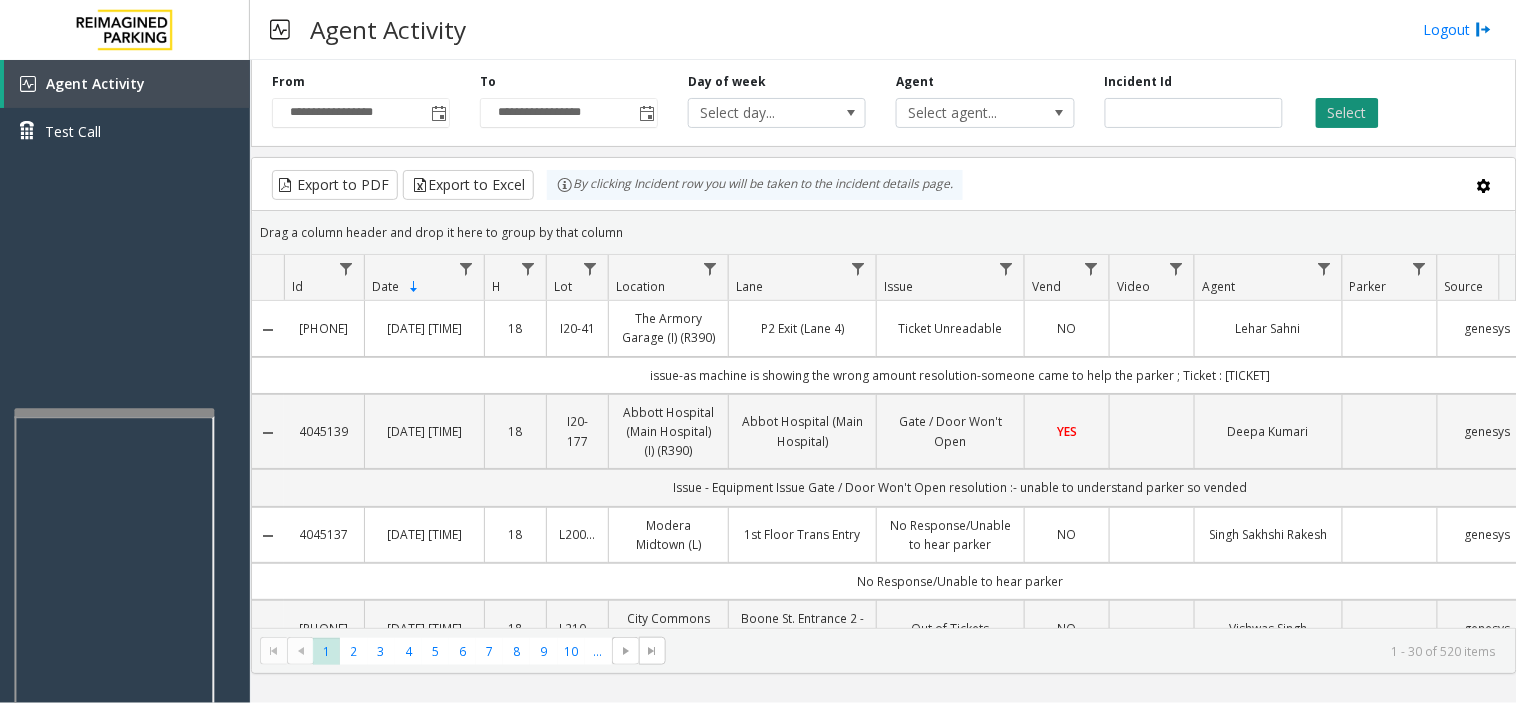 click on "Select" 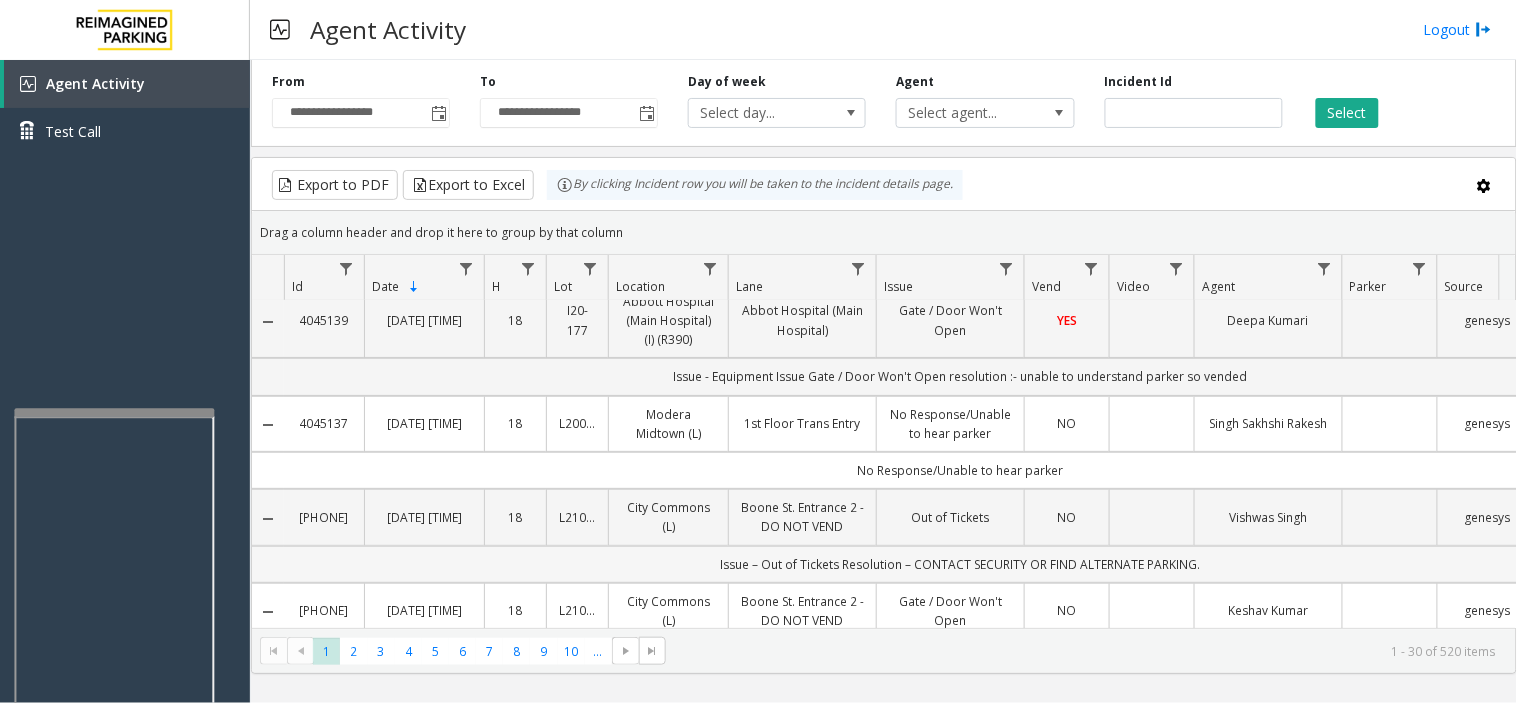 scroll, scrollTop: 222, scrollLeft: 0, axis: vertical 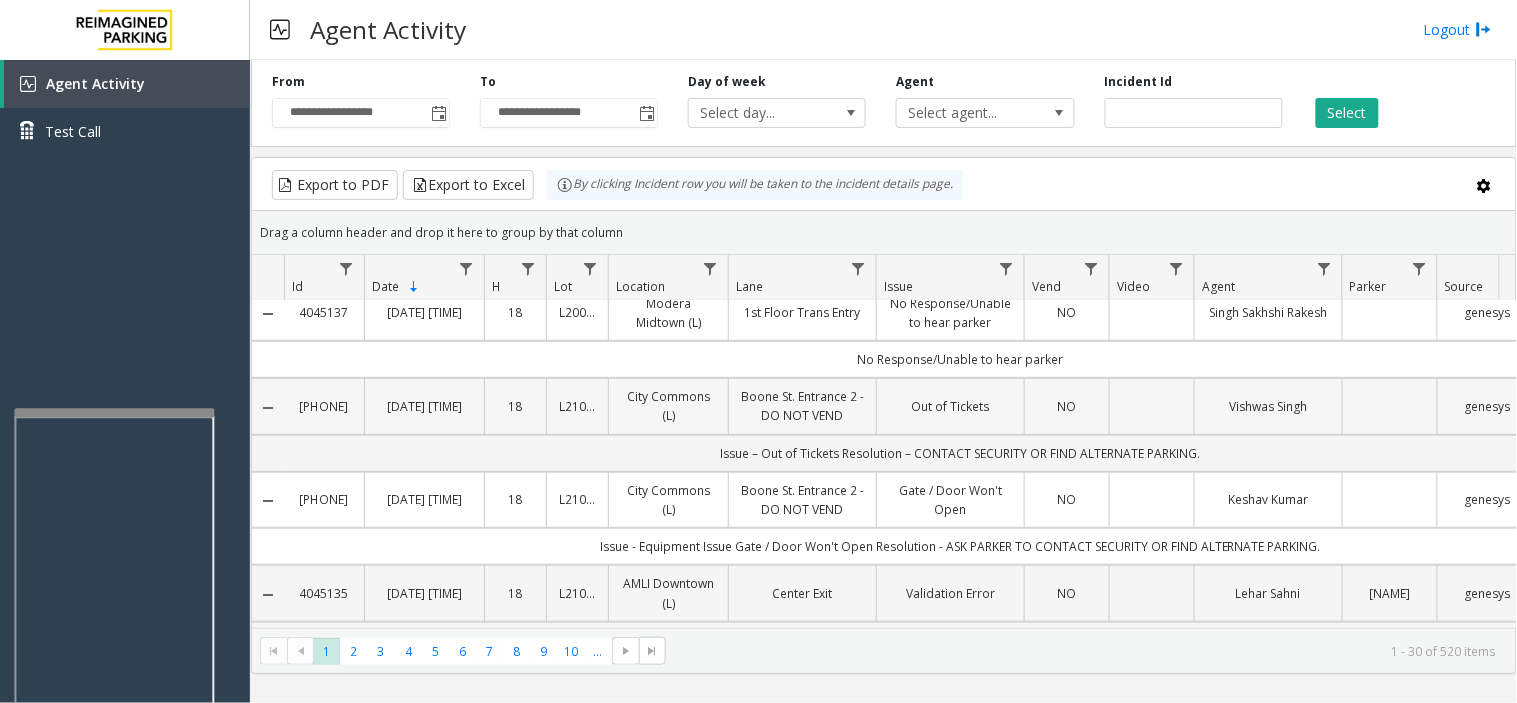 drag, startPoint x: 352, startPoint y: 407, endPoint x: 292, endPoint y: 406, distance: 60.00833 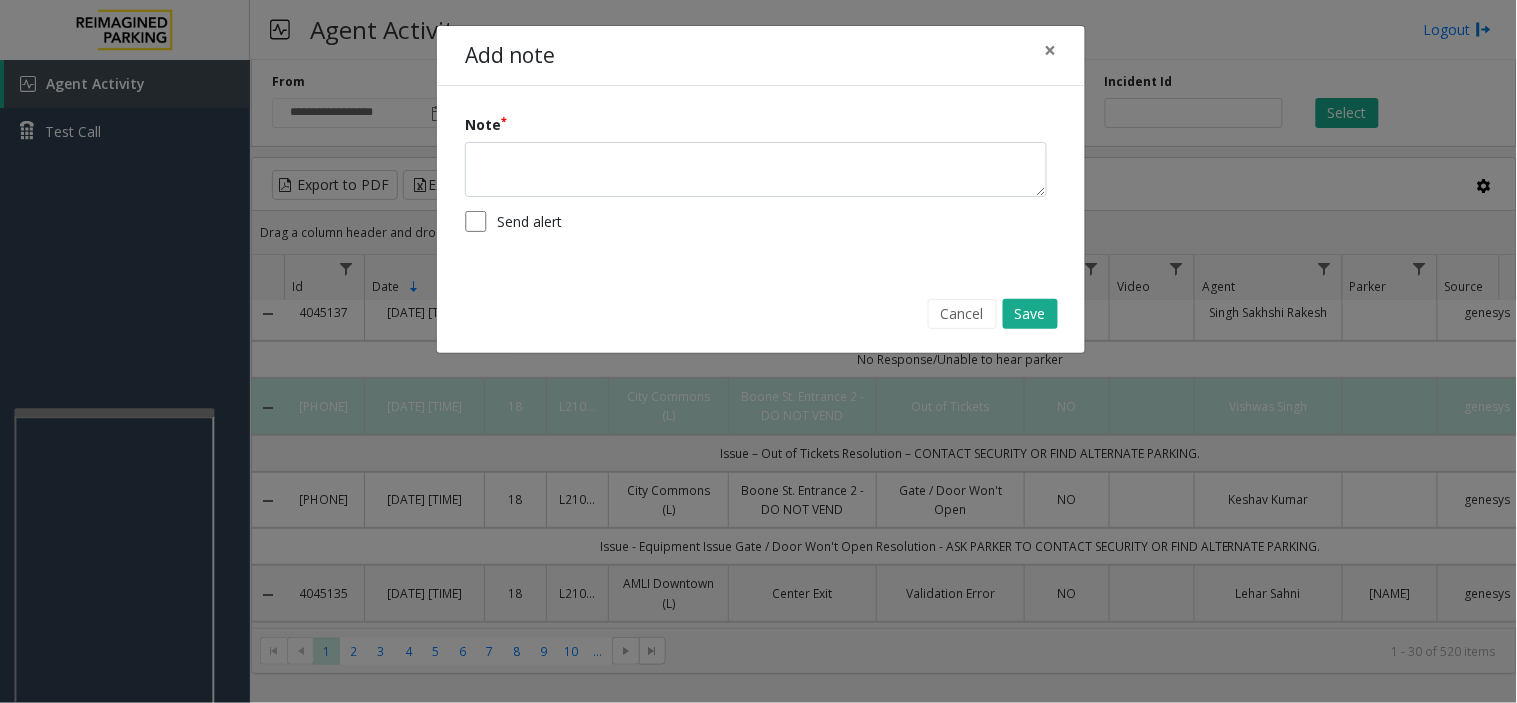 copy on "[PHONE]" 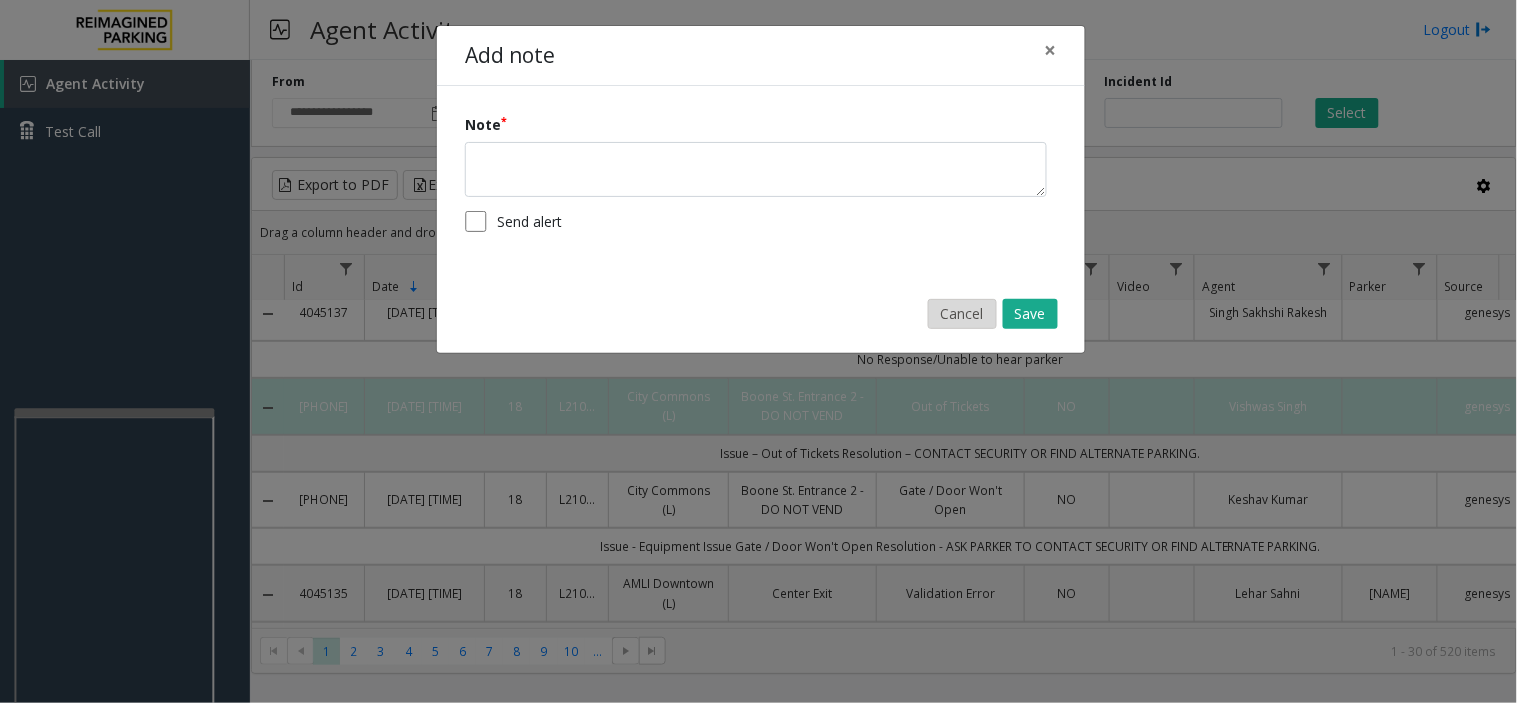 click on "Cancel" 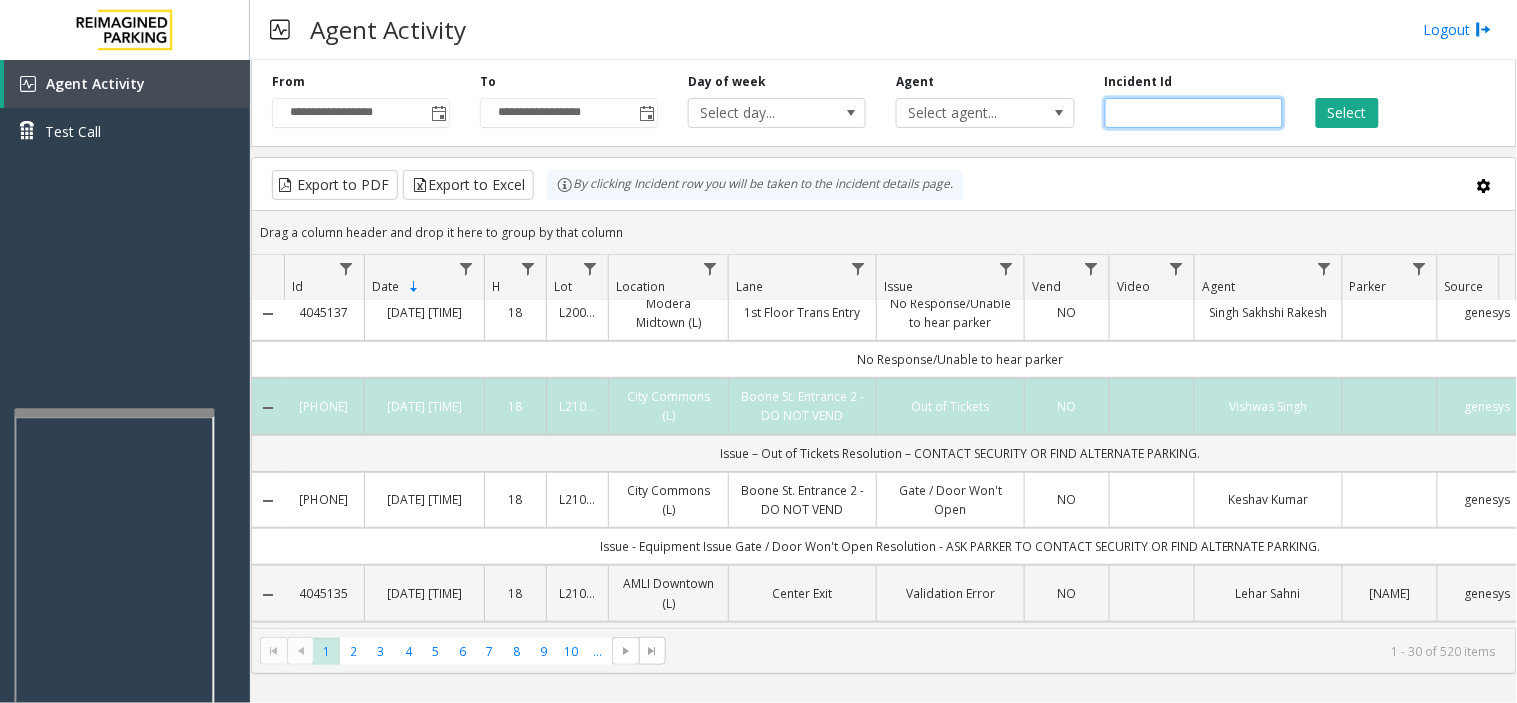 click 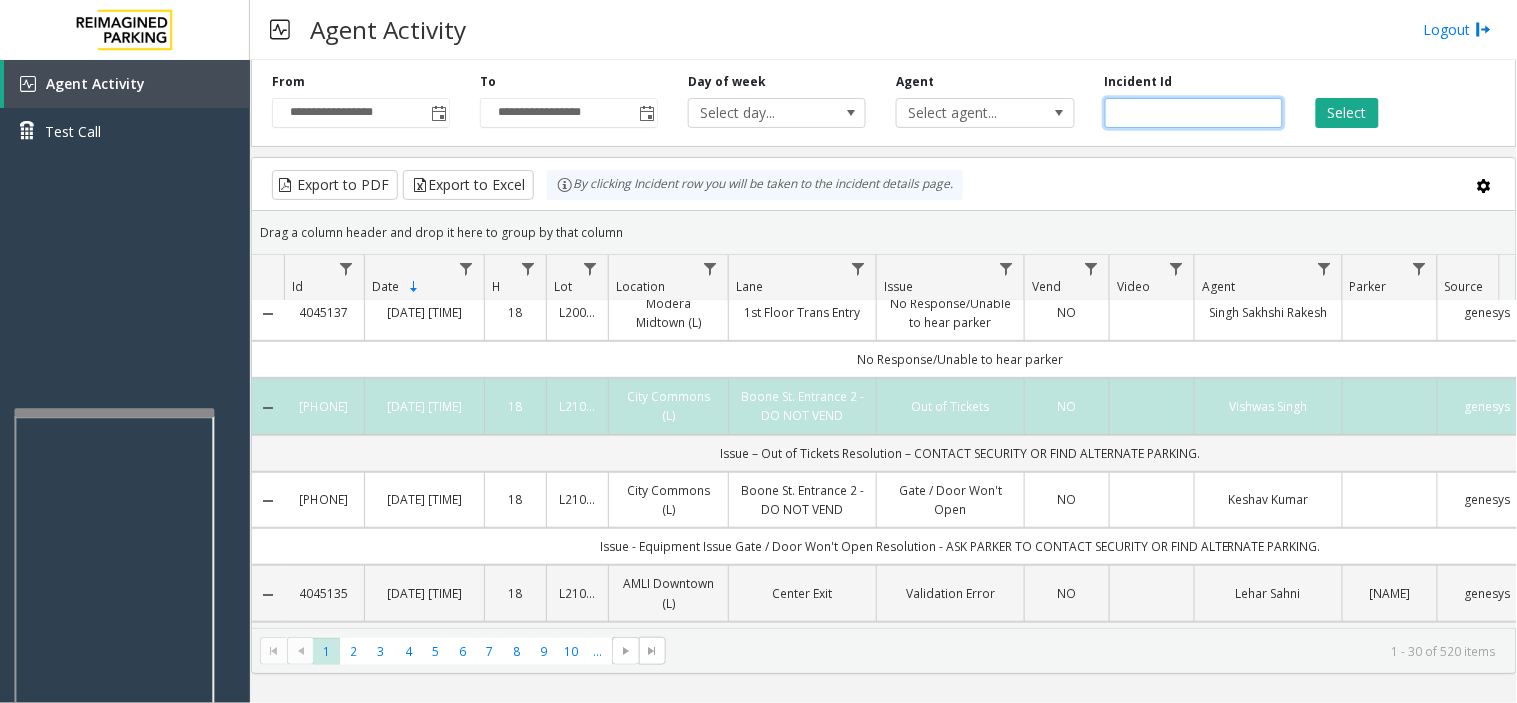 click on "*******" 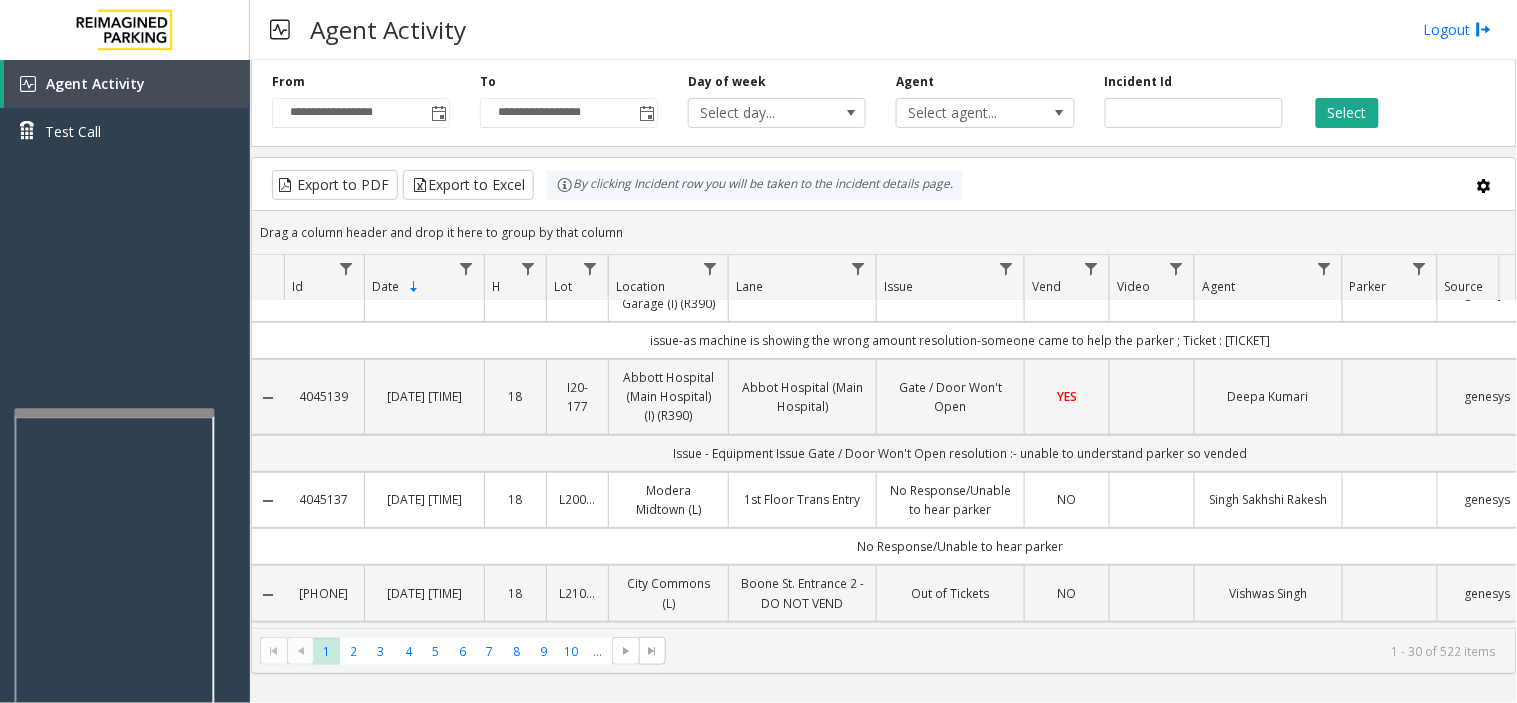 click on "Export to PDF  Export to Excel By clicking Incident row you will be taken to the incident details page." 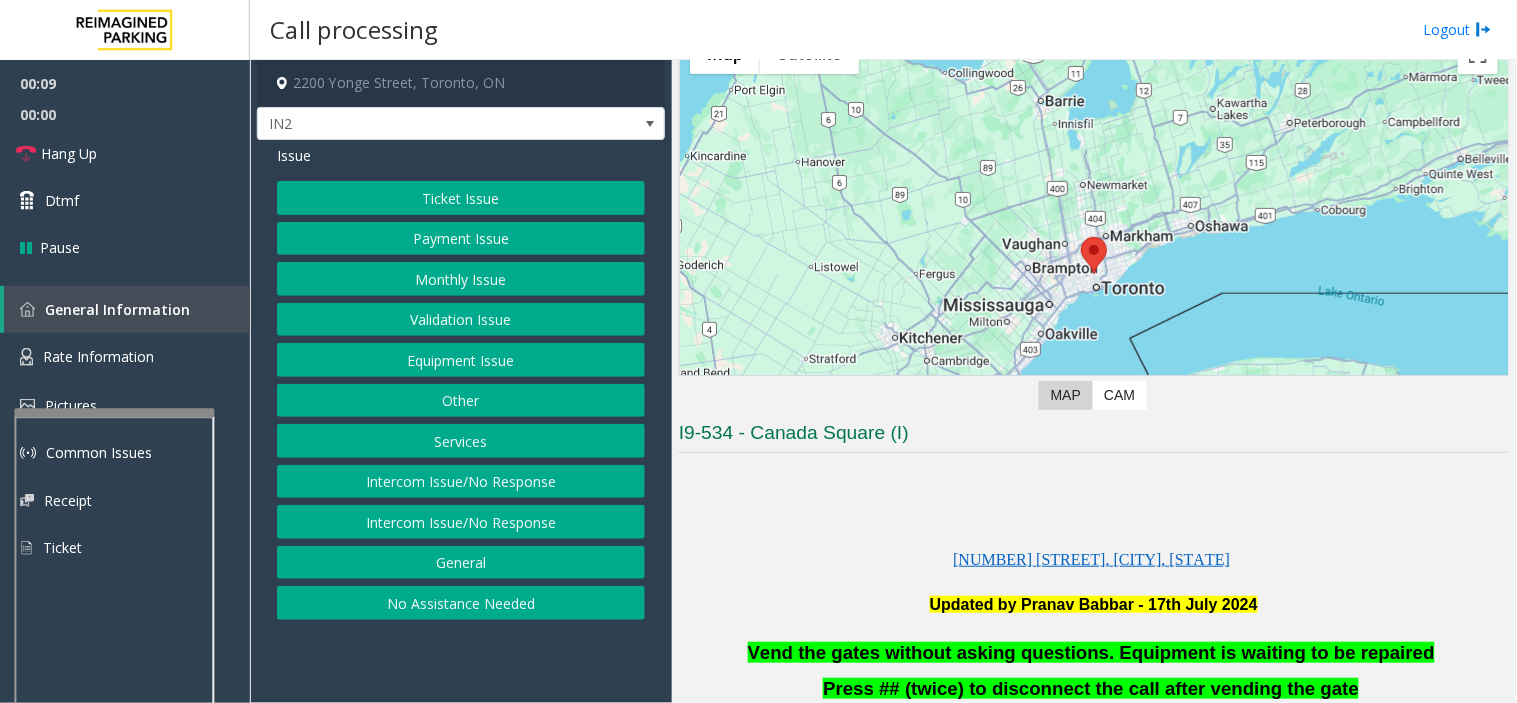 scroll, scrollTop: 333, scrollLeft: 0, axis: vertical 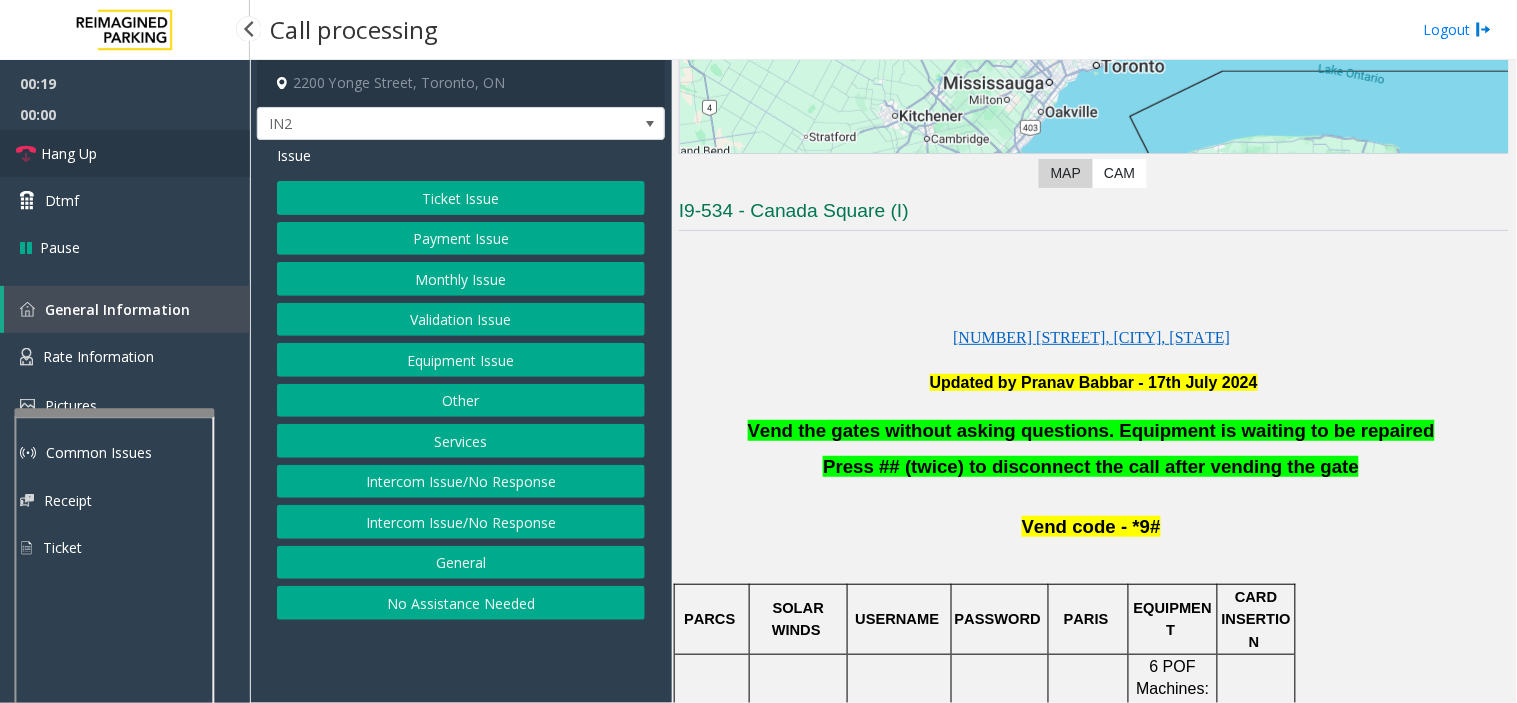 click on "Hang Up" at bounding box center [125, 153] 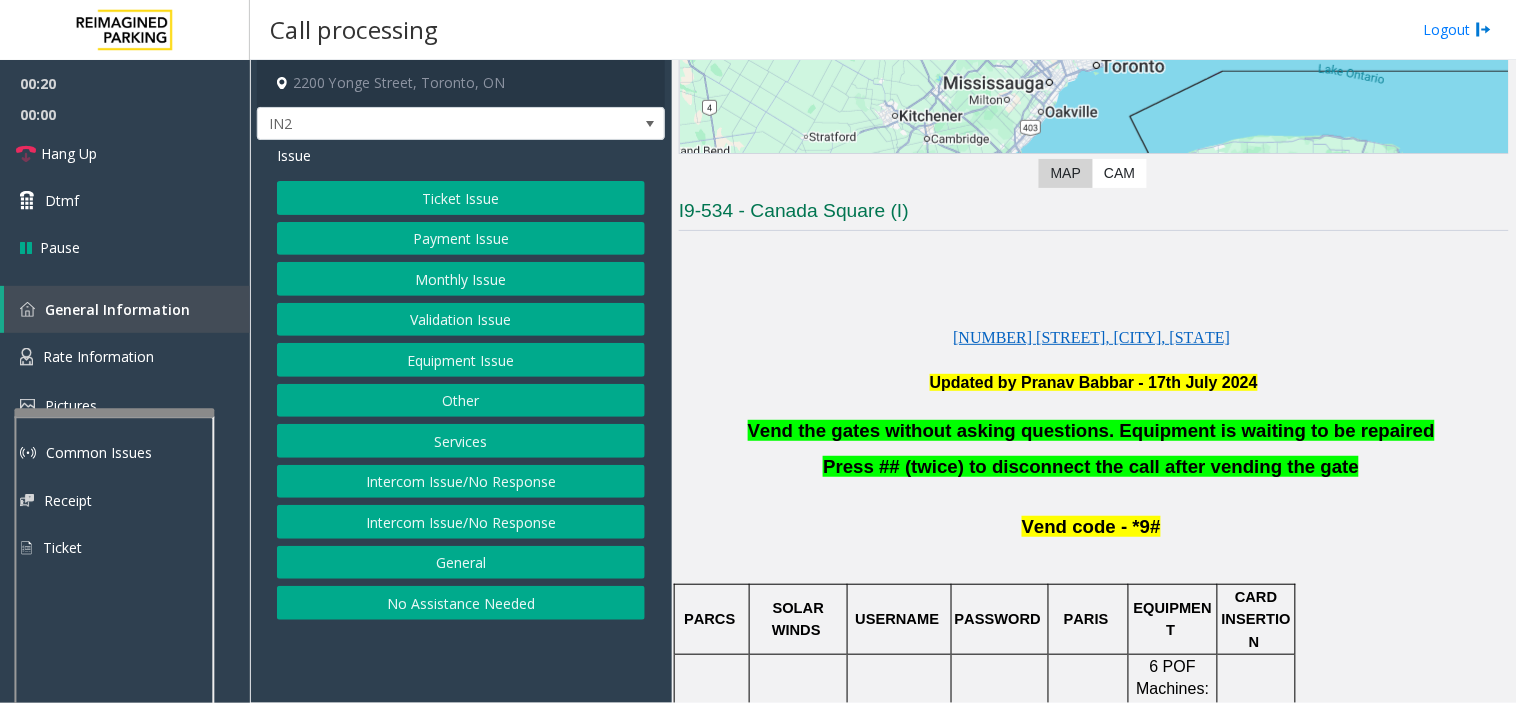 click on "Intercom Issue/No Response" 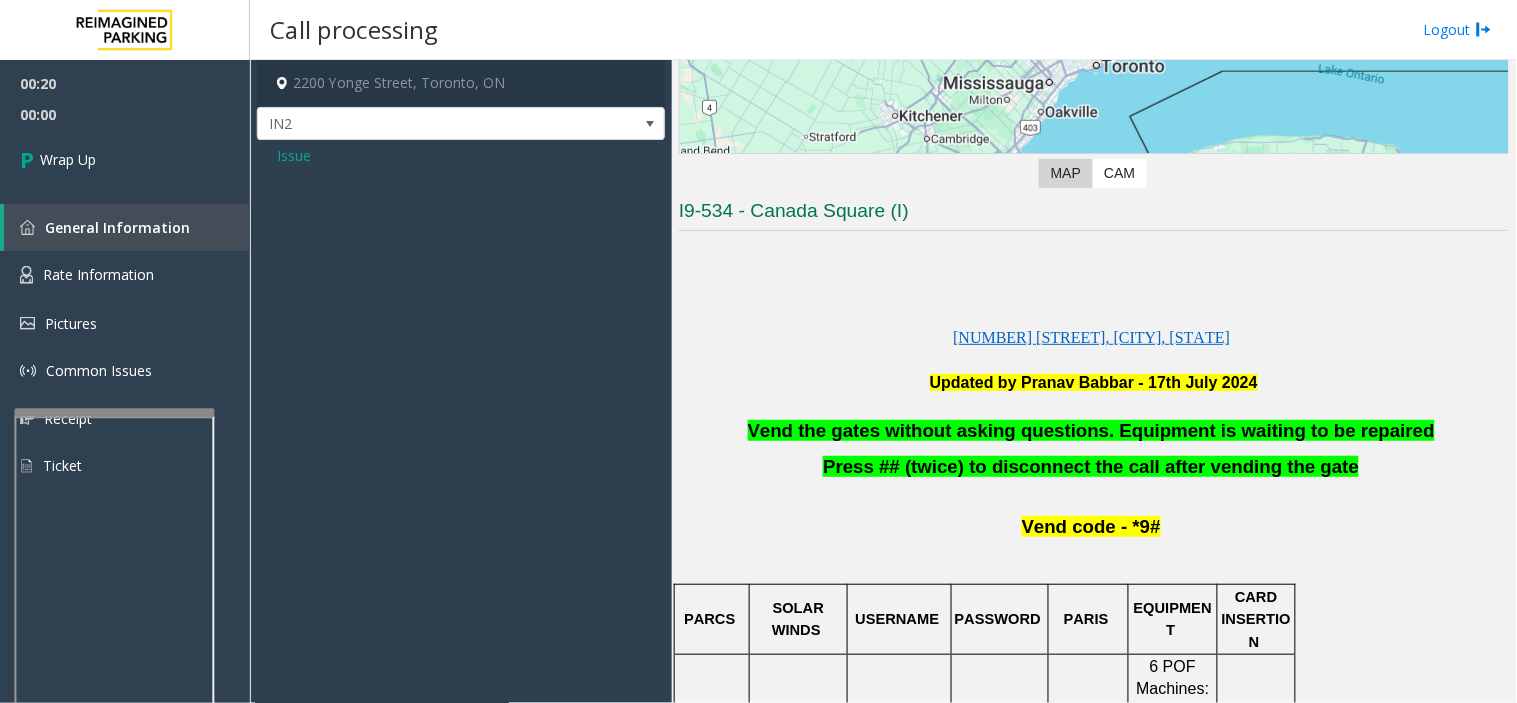 click on "Issue" 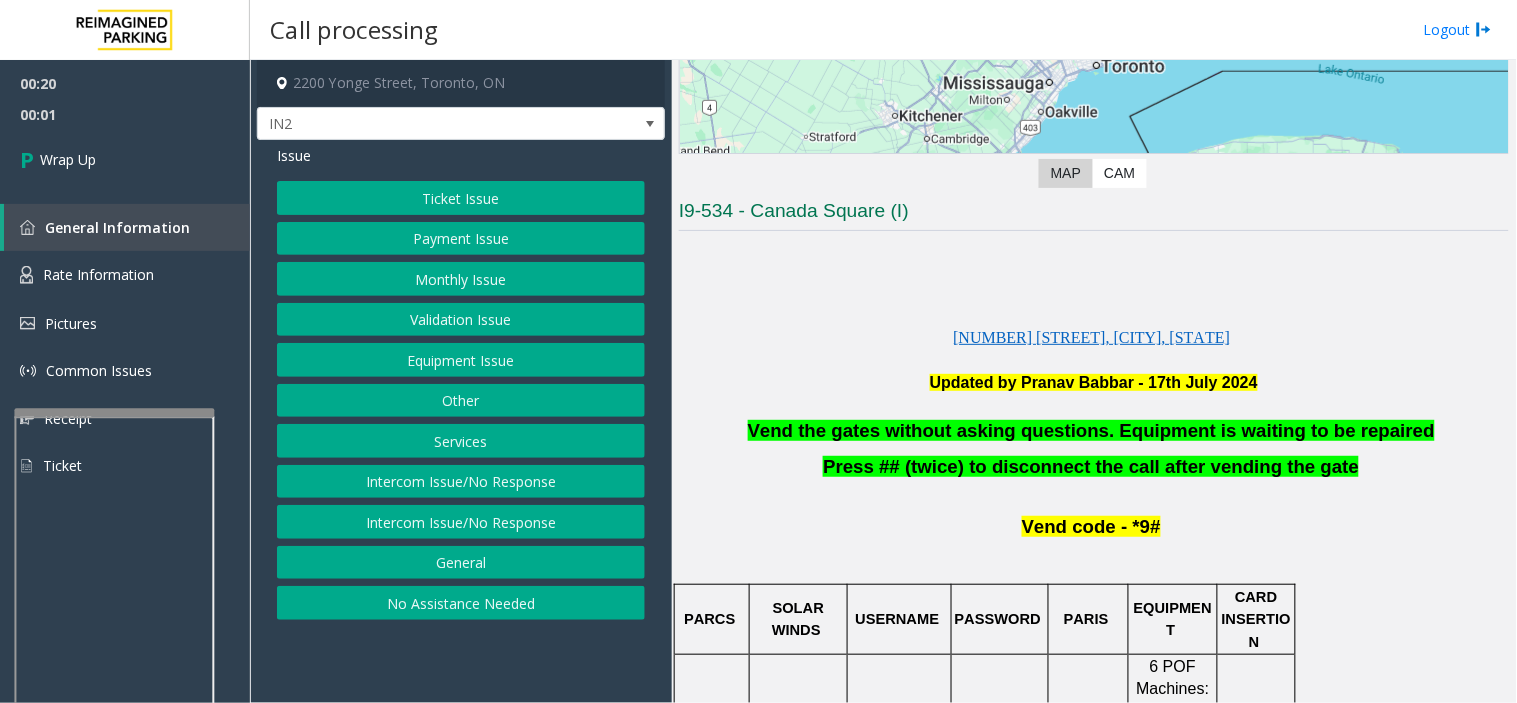 click on "Intercom Issue/No Response" 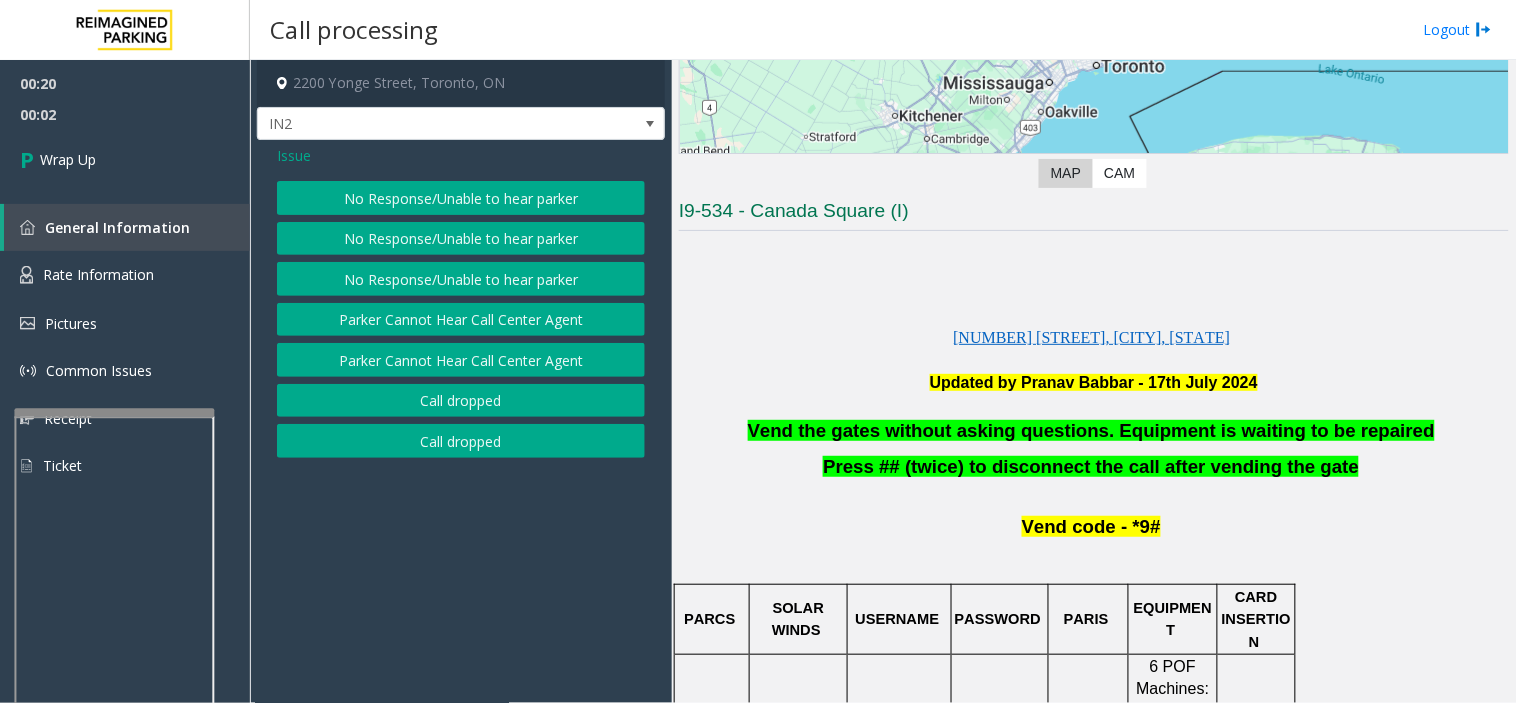 click on "No Response/Unable to hear parker" 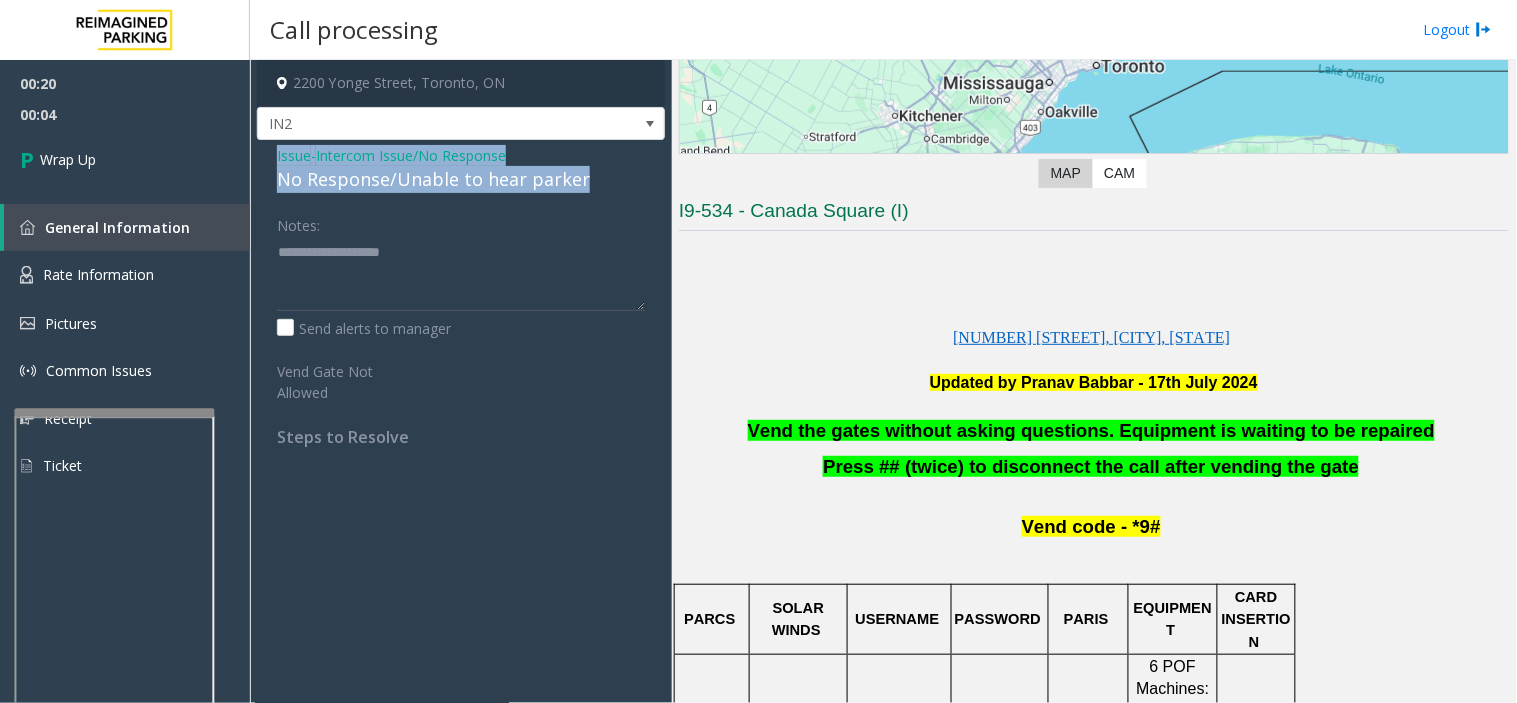 drag, startPoint x: 271, startPoint y: 147, endPoint x: 632, endPoint y: 174, distance: 362.0083 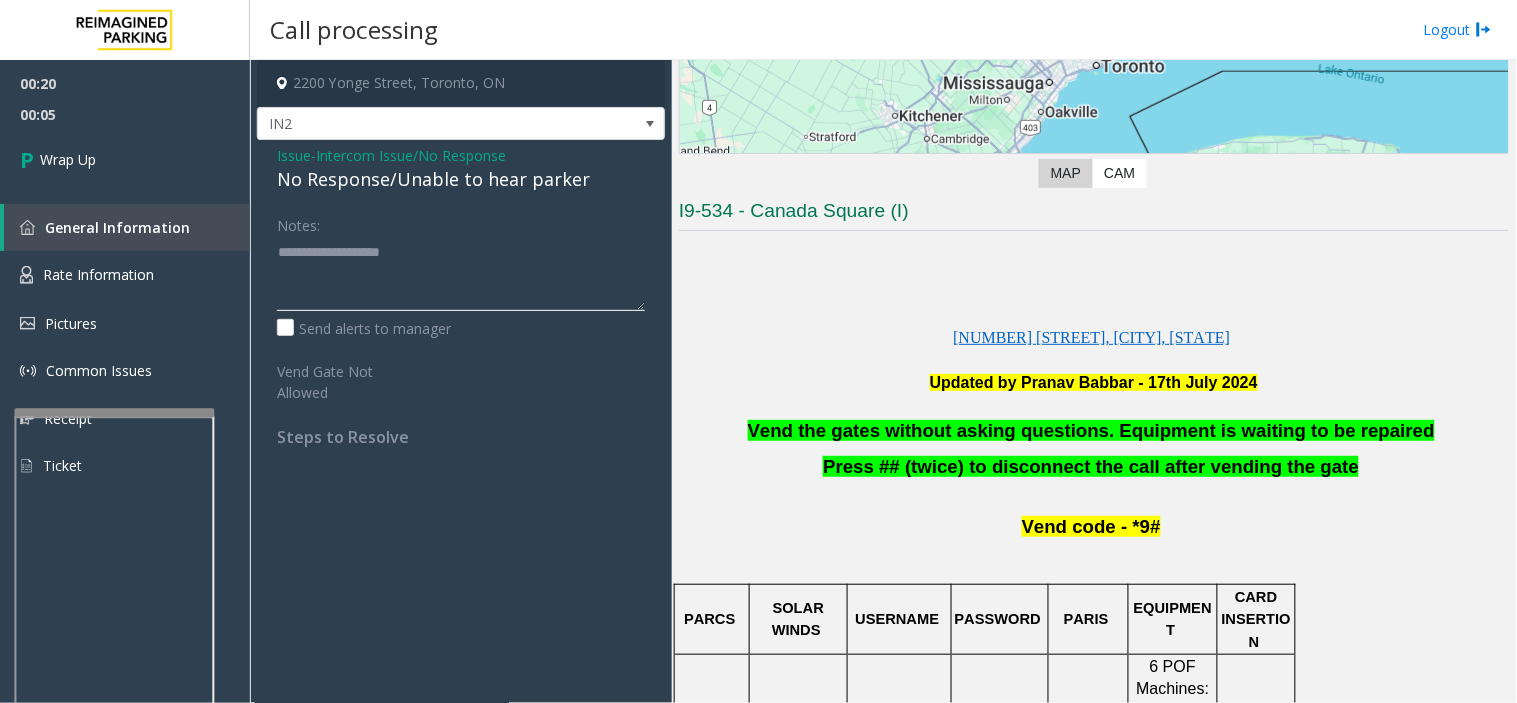click 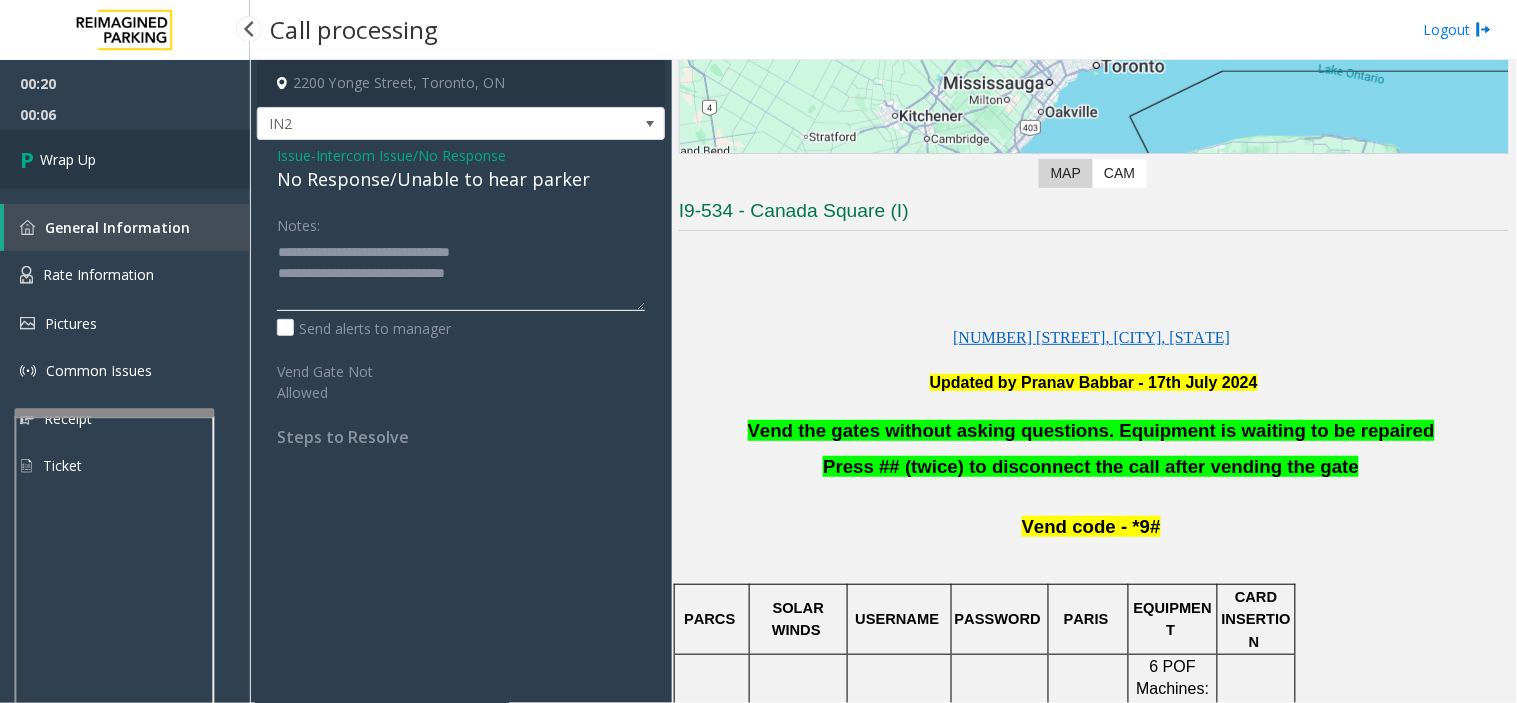 type on "**********" 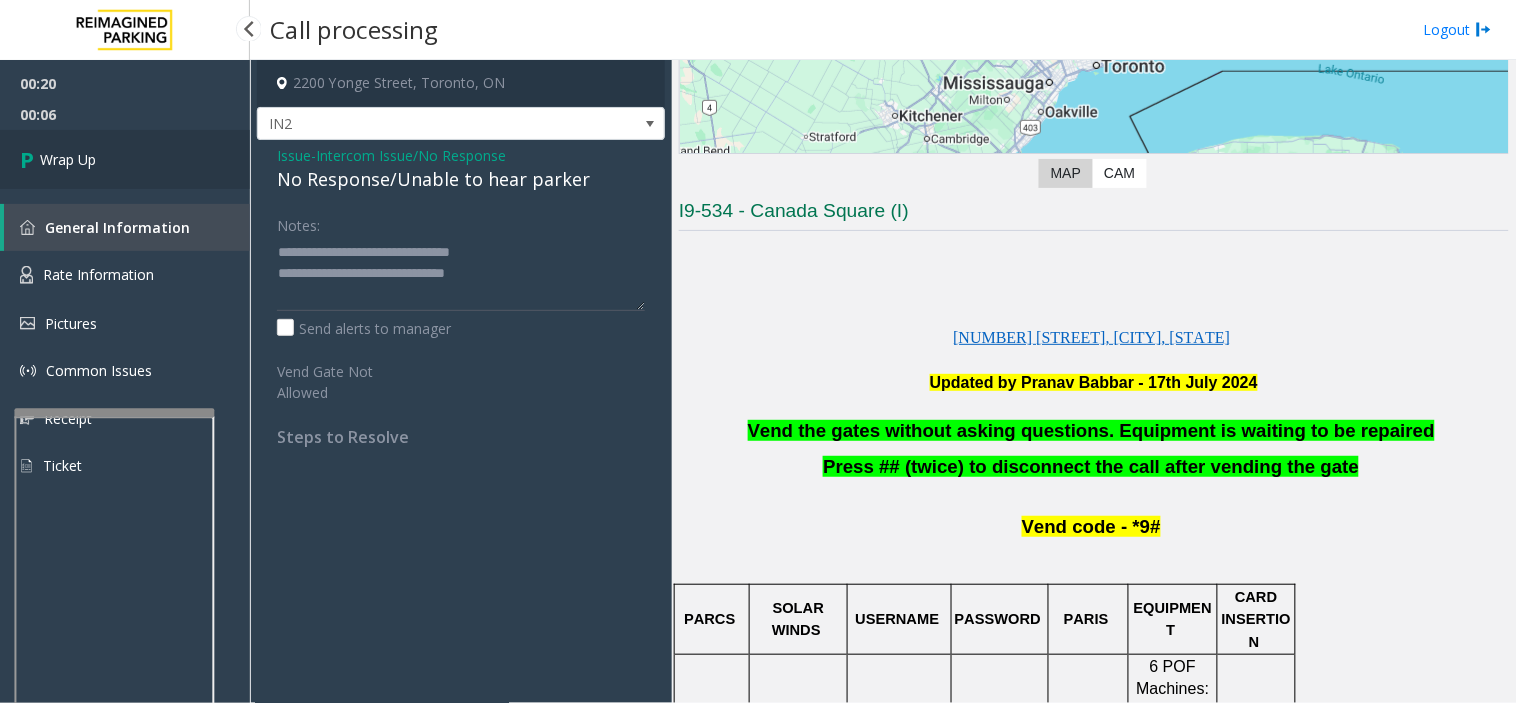 click on "Wrap Up" at bounding box center [125, 159] 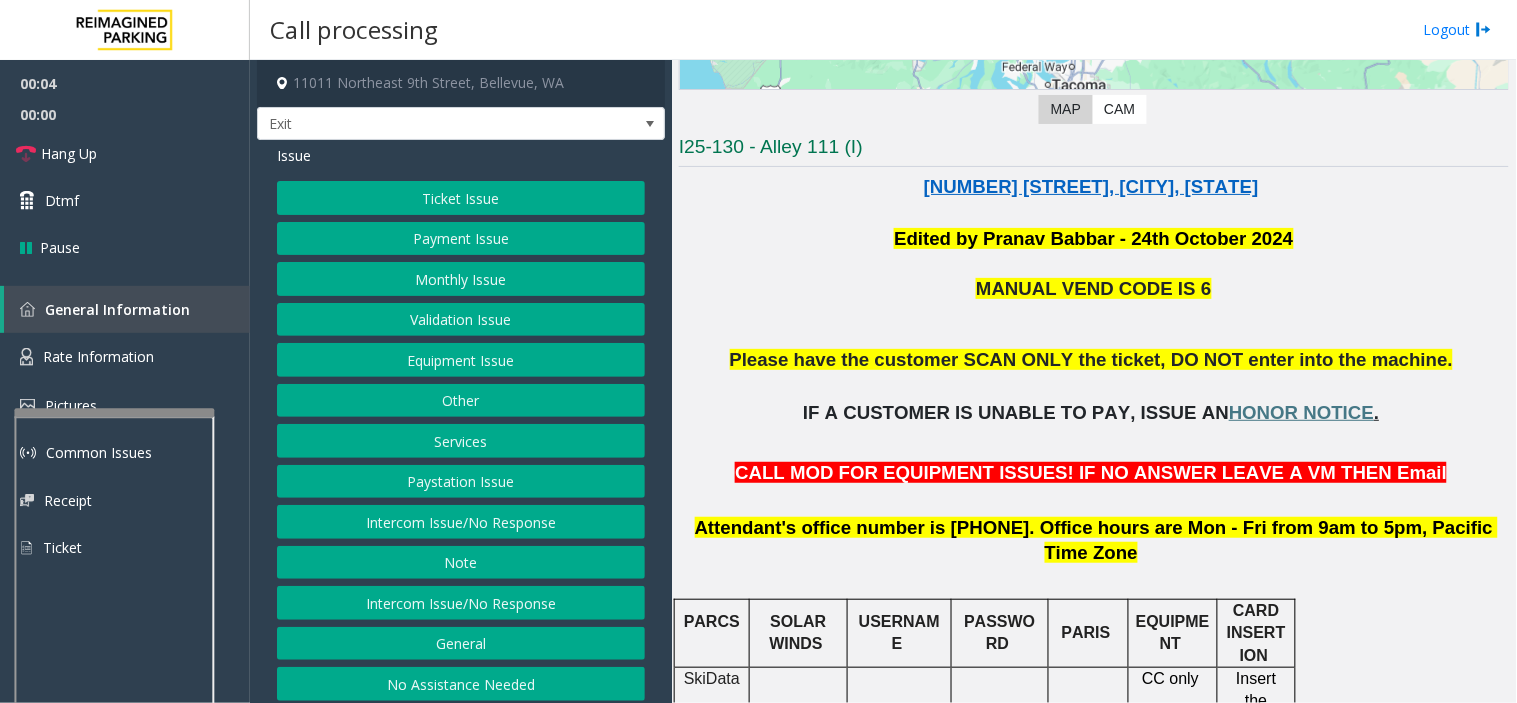 scroll, scrollTop: 333, scrollLeft: 0, axis: vertical 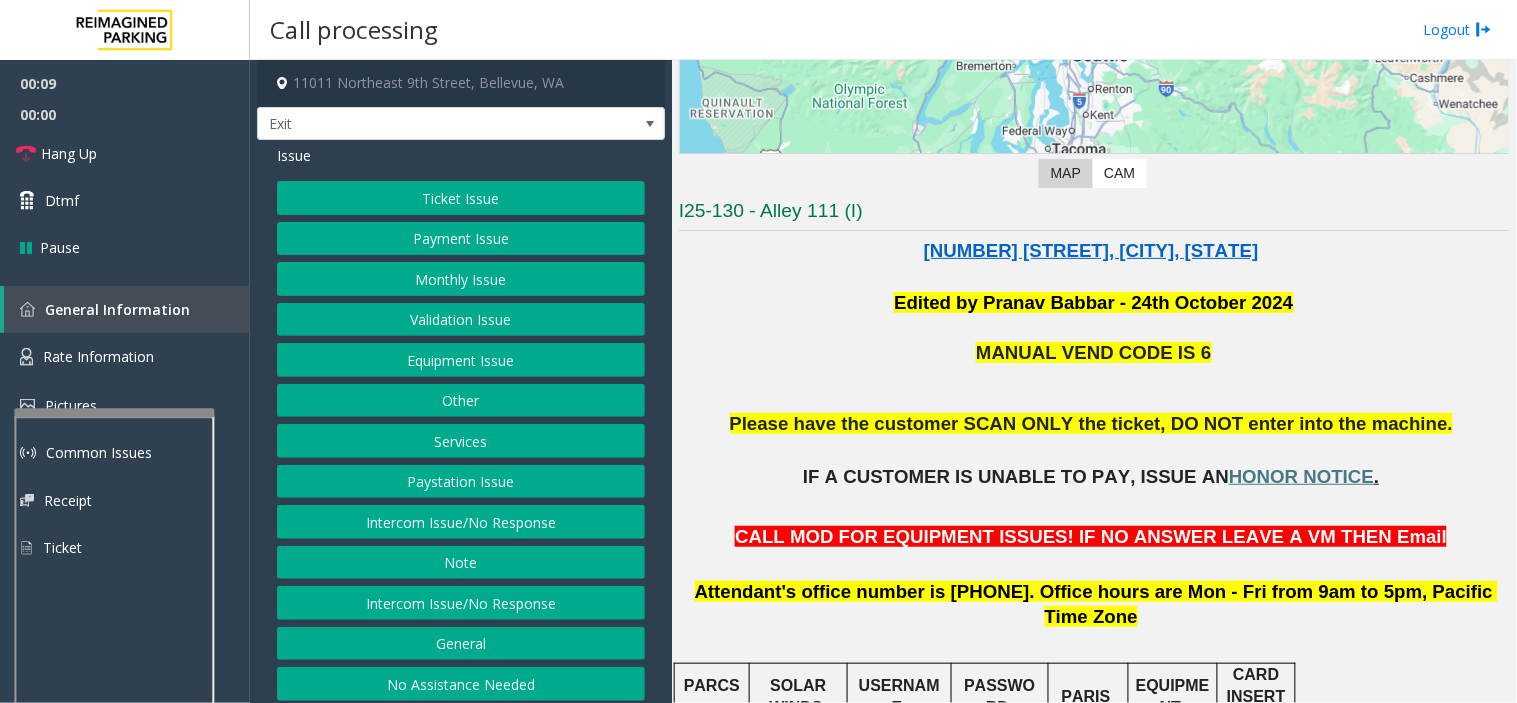 click on "Monthly Issue" 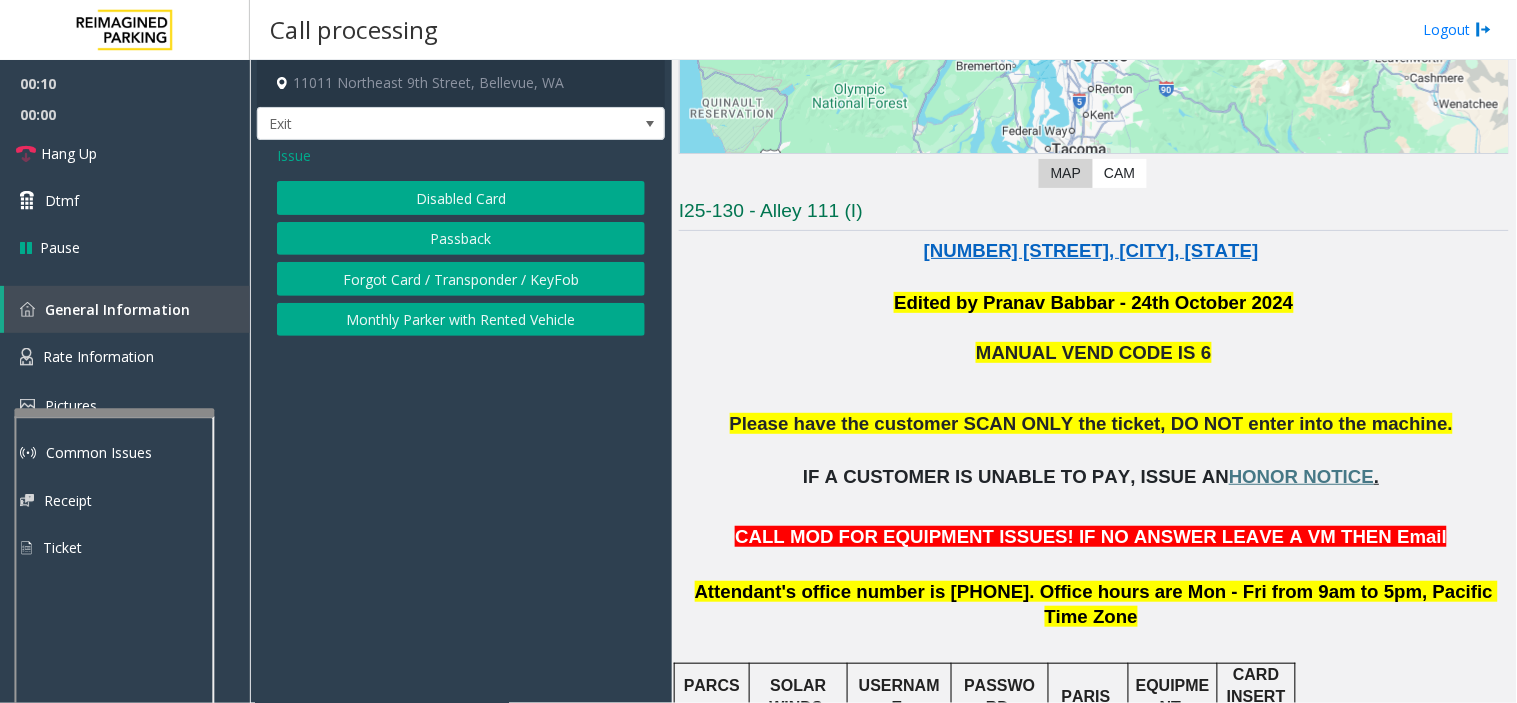 click on "Forgot Card / Transponder / KeyFob" 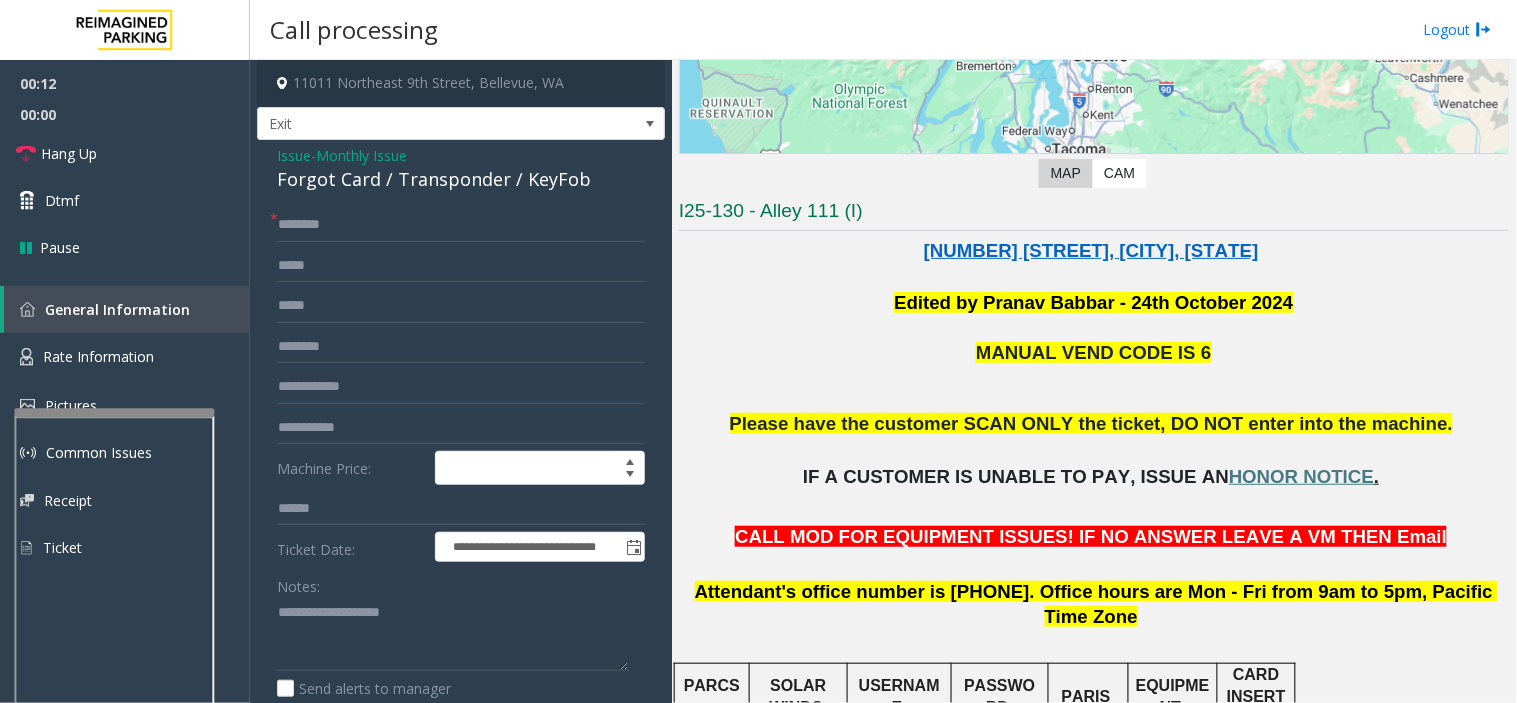 click on "Issue" 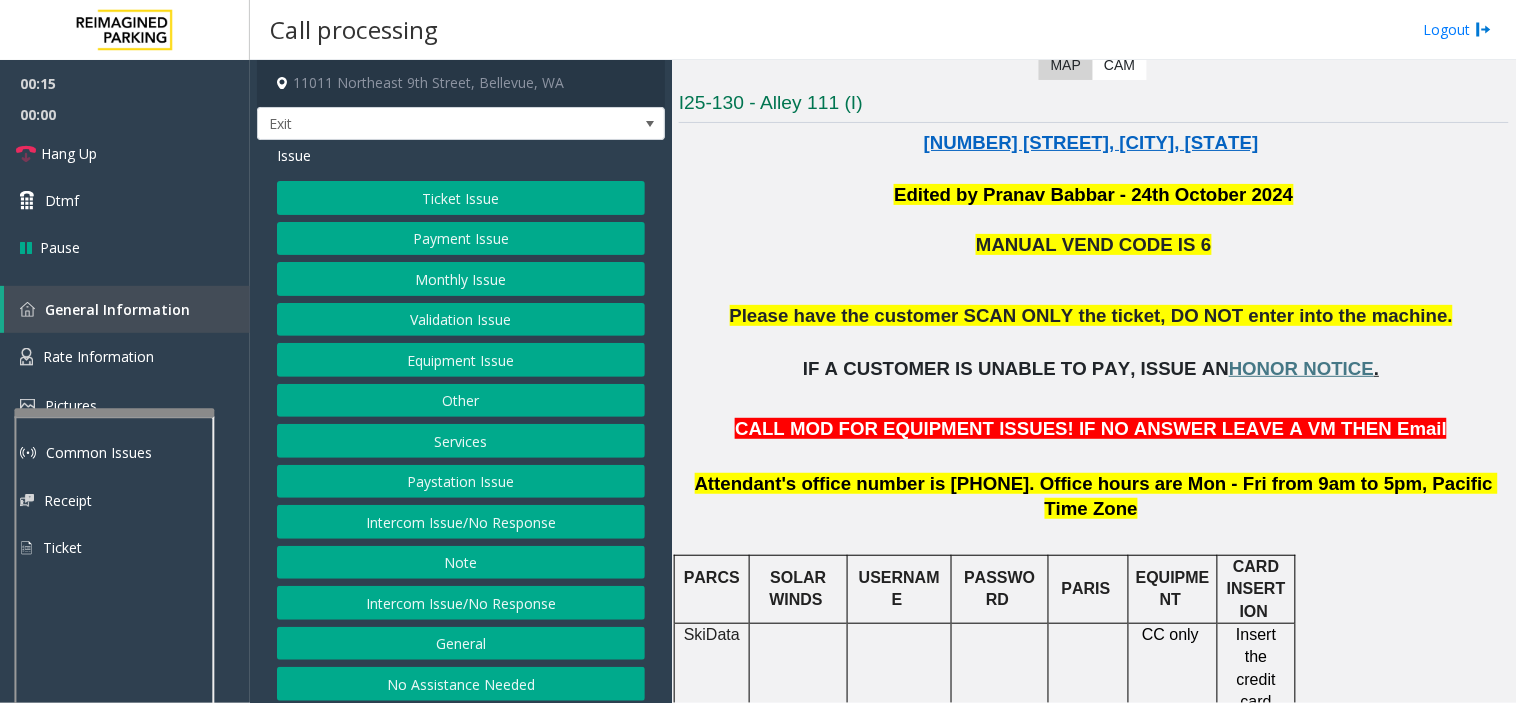 scroll, scrollTop: 444, scrollLeft: 0, axis: vertical 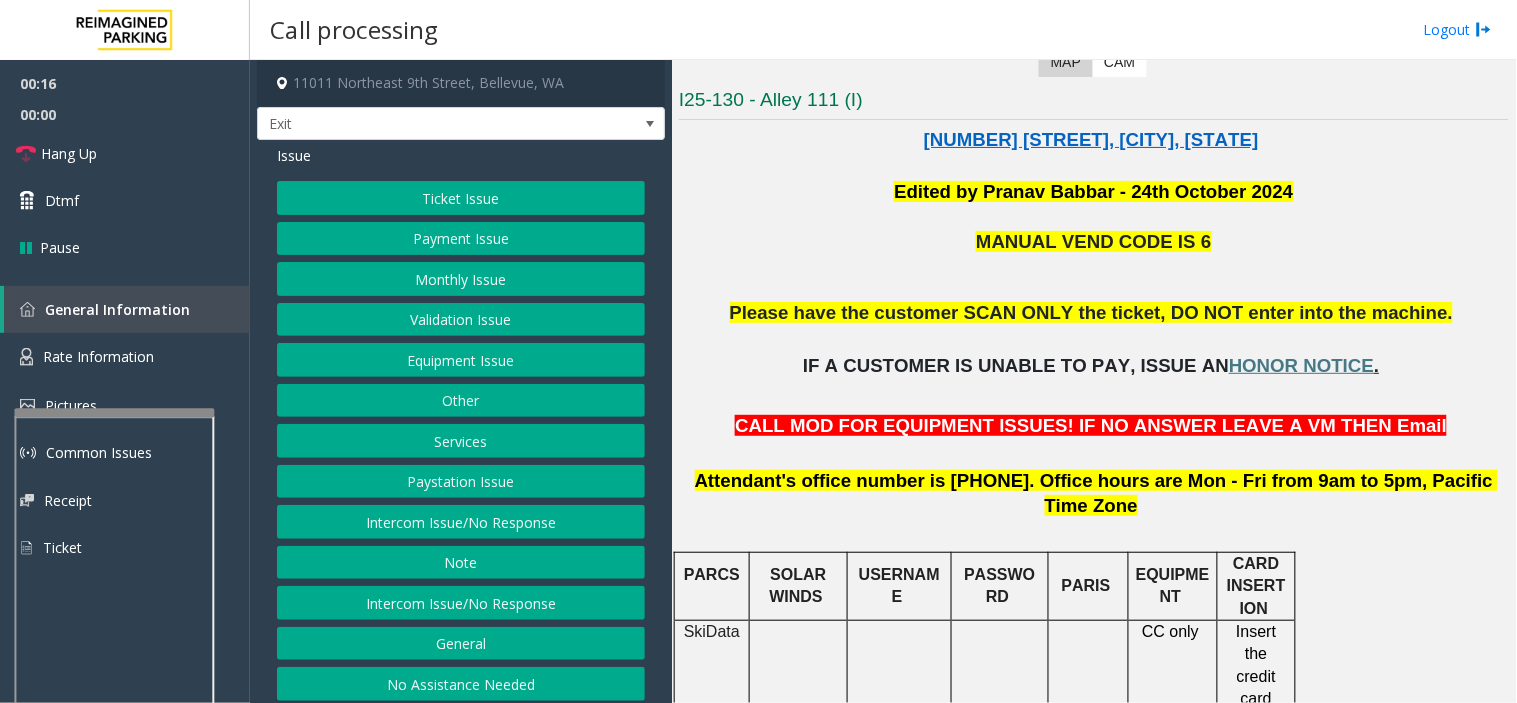 click on "Monthly Issue" 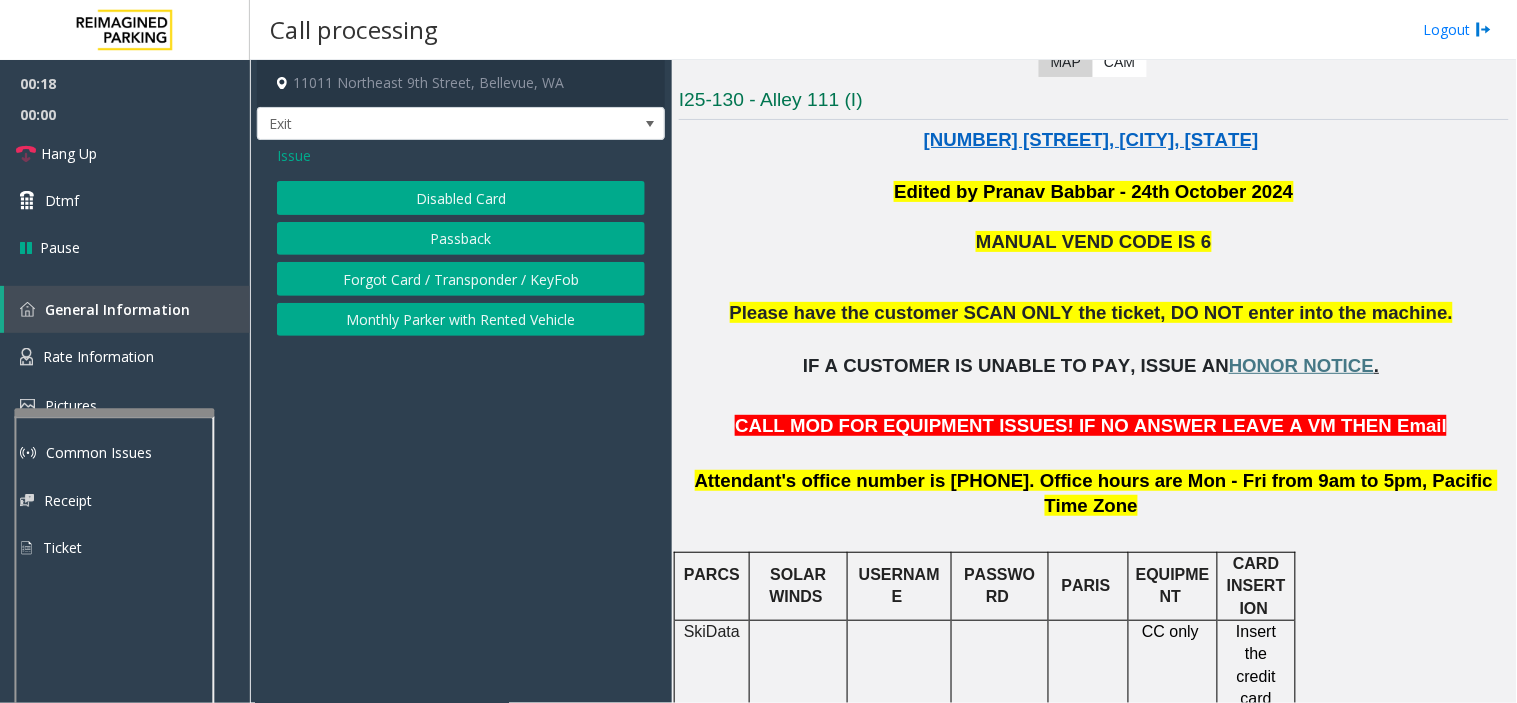 click on "Disabled Card" 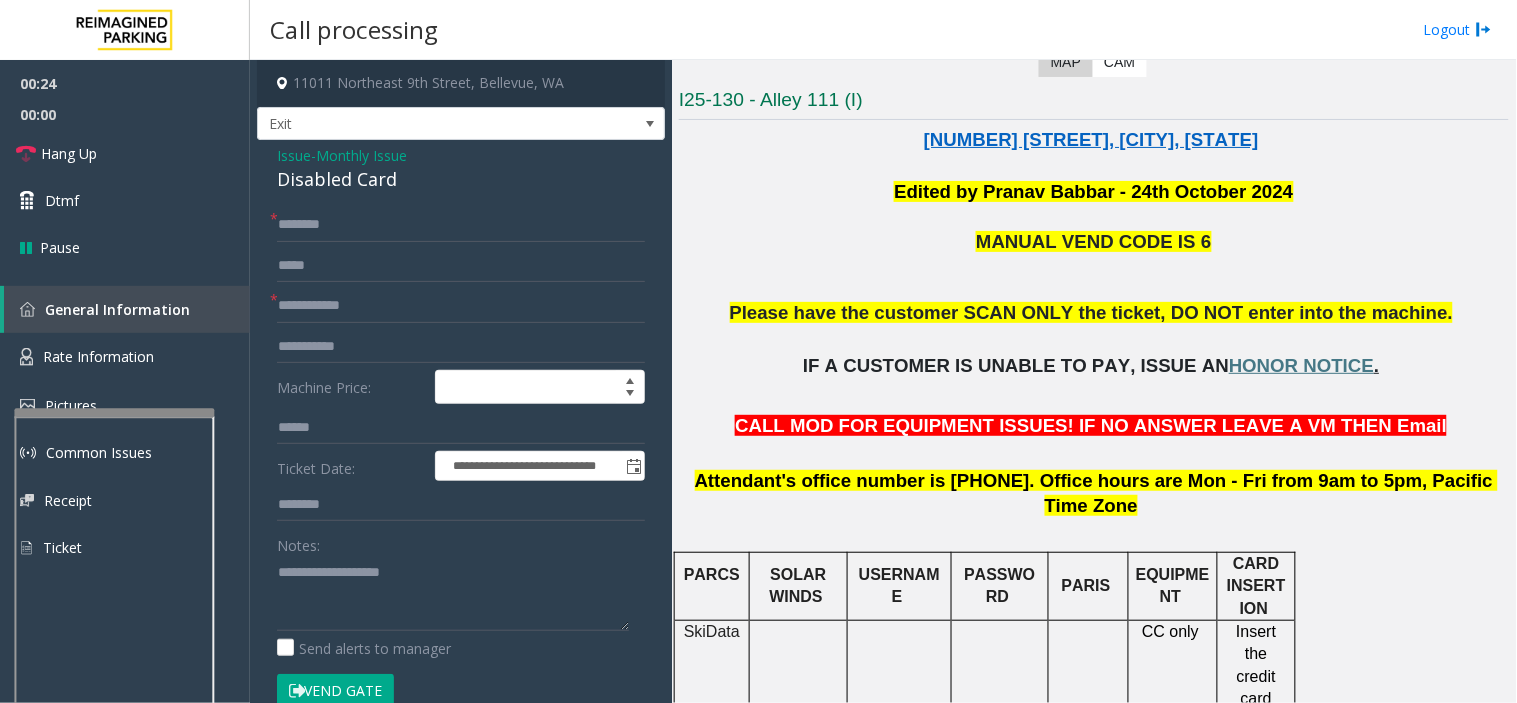 click on "**********" 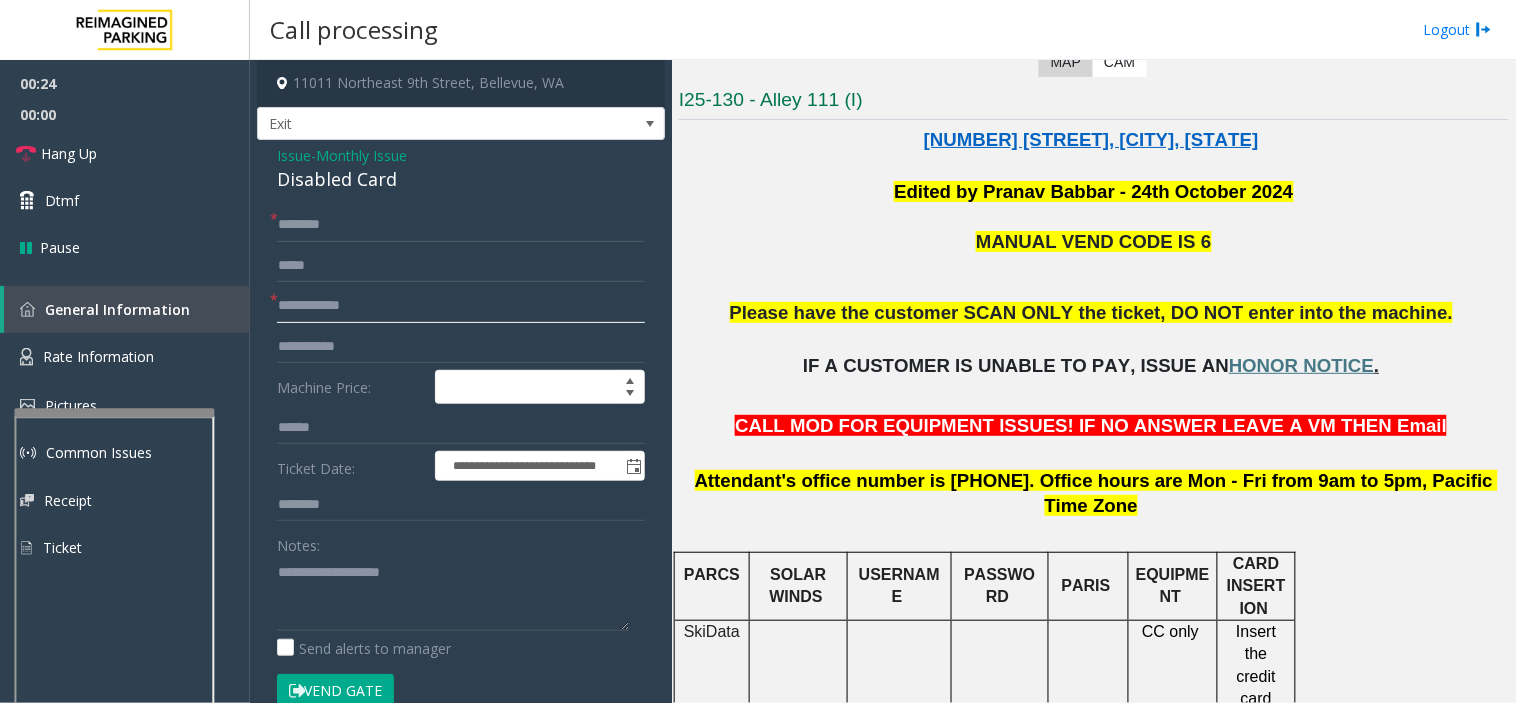 click 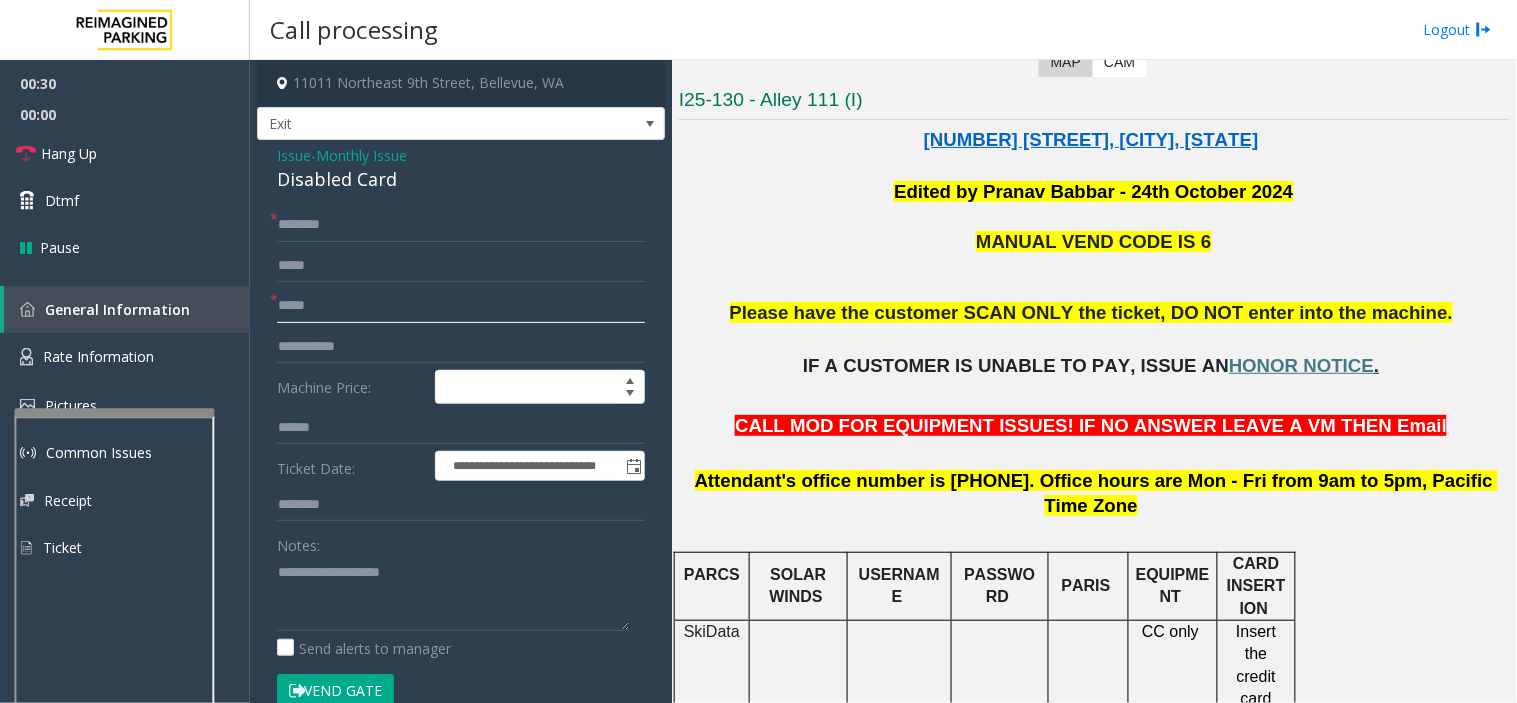 type on "*****" 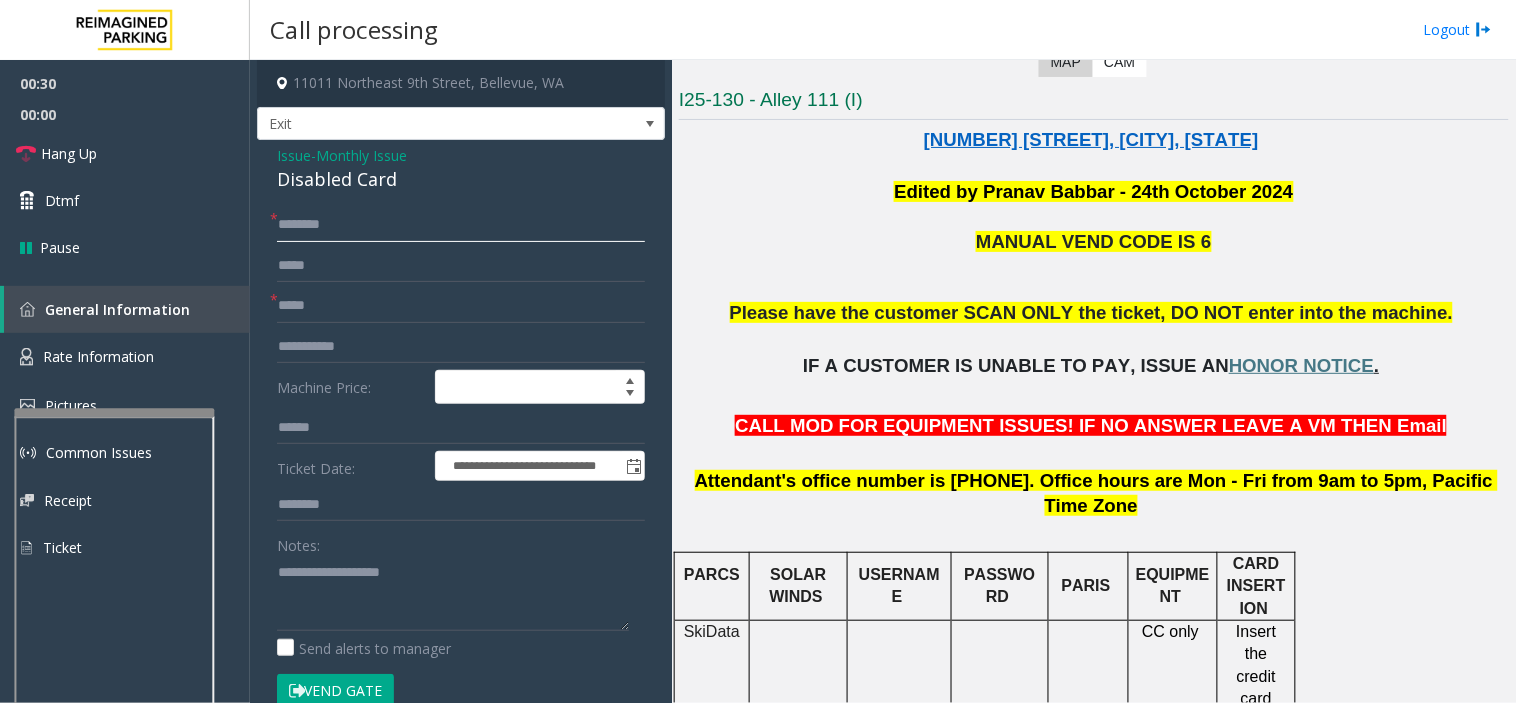 click 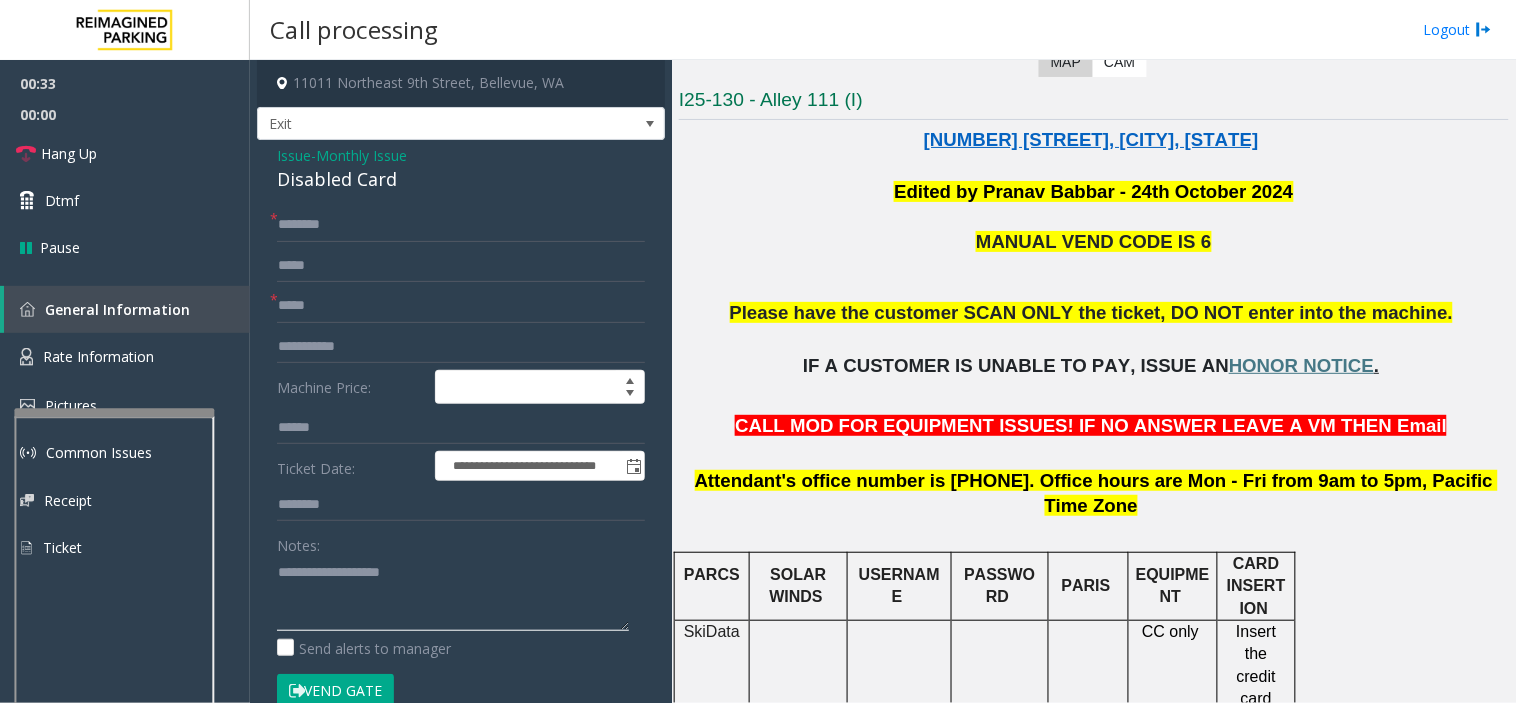 click 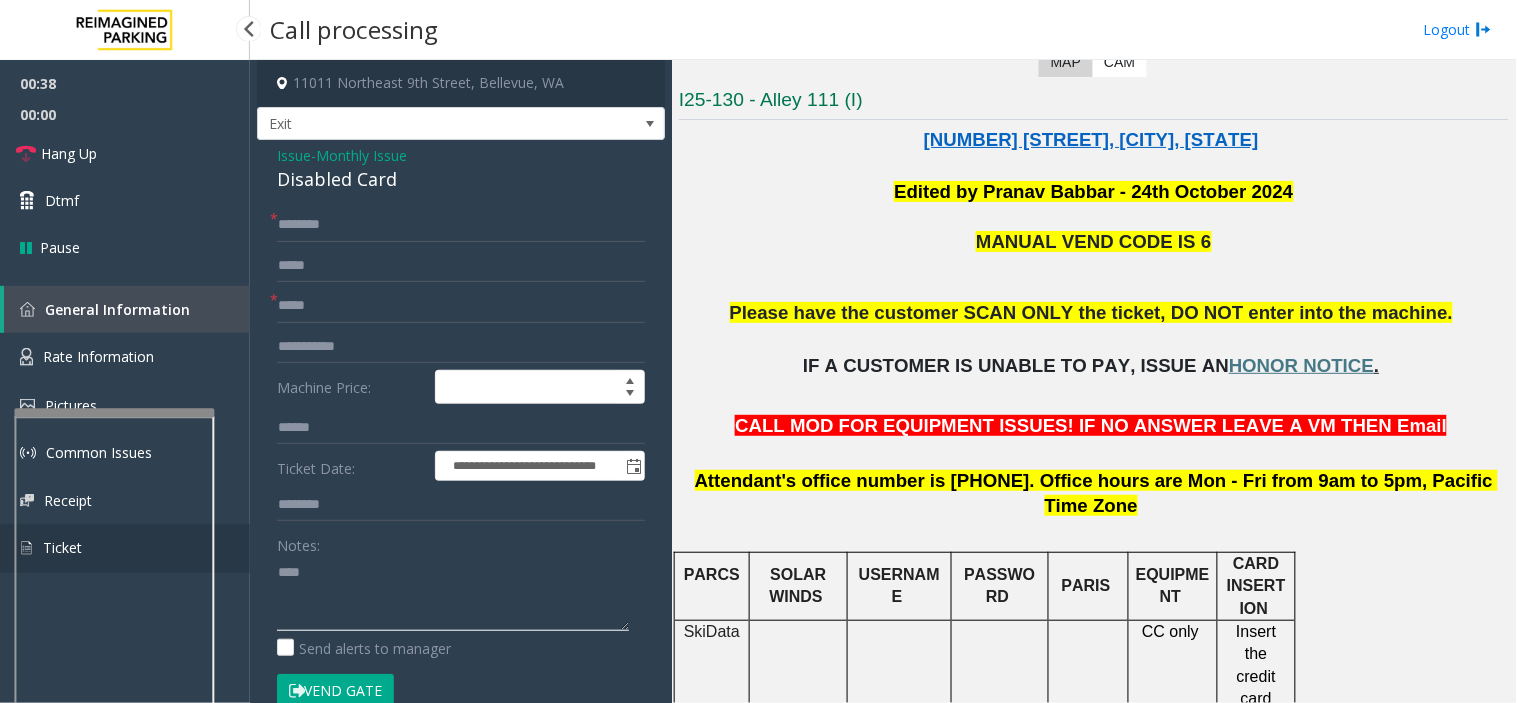 drag, startPoint x: 328, startPoint y: 583, endPoint x: 214, endPoint y: 551, distance: 118.40608 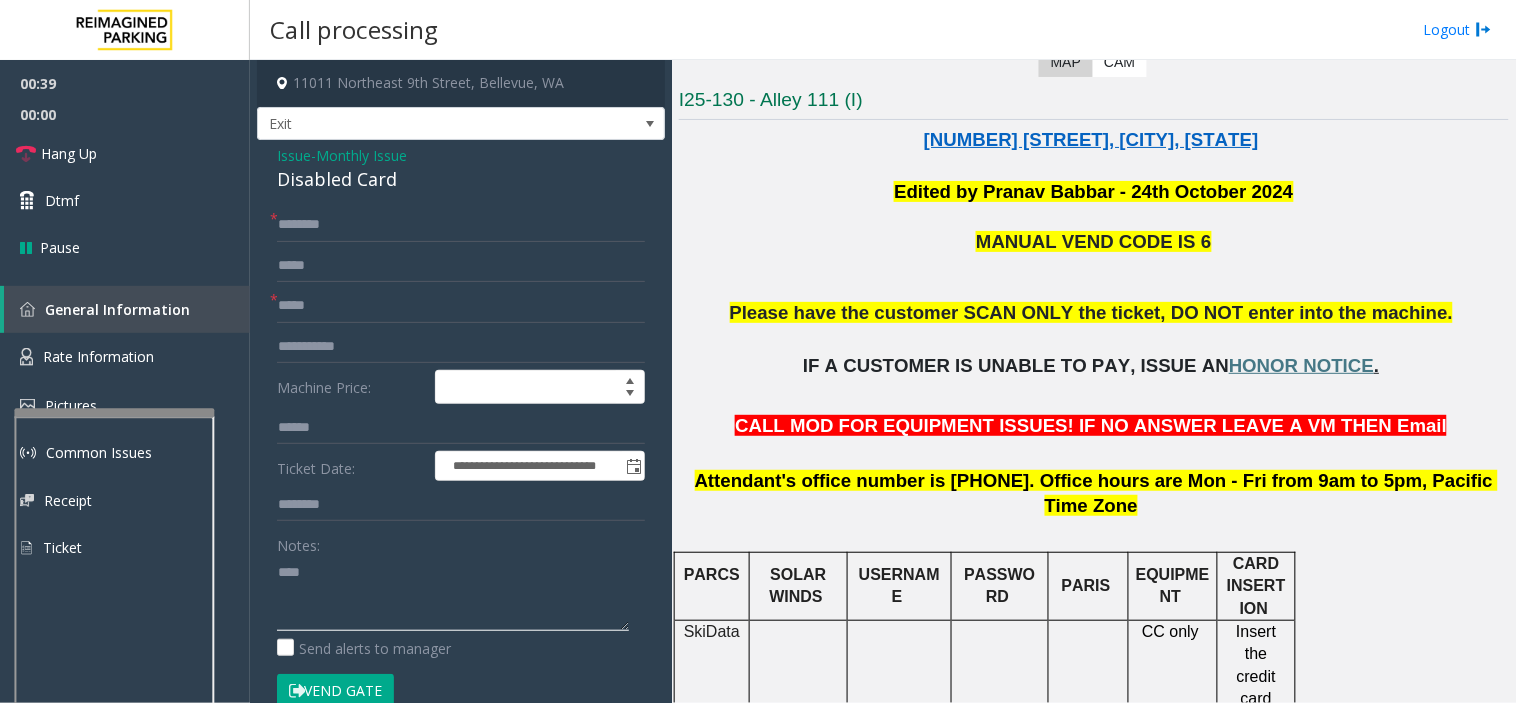 type on "****" 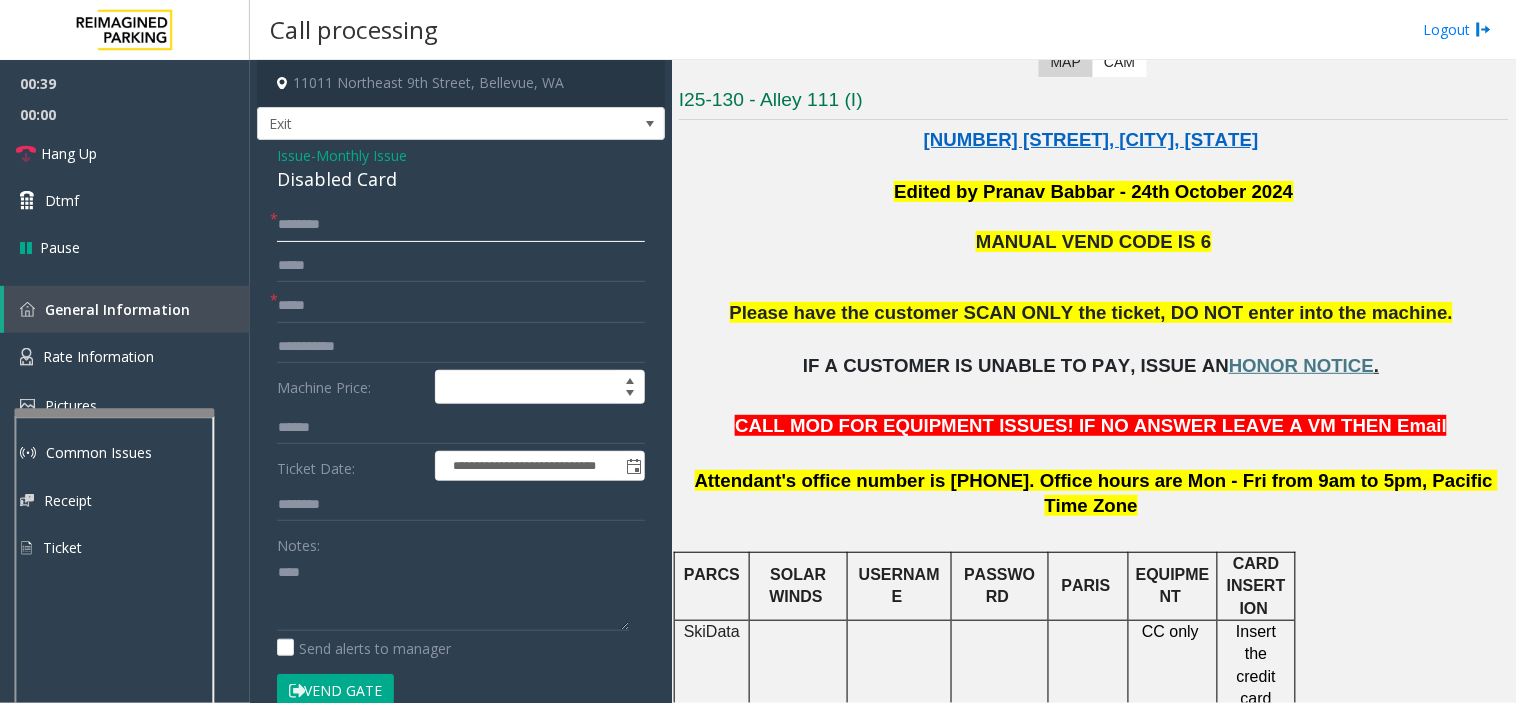 click 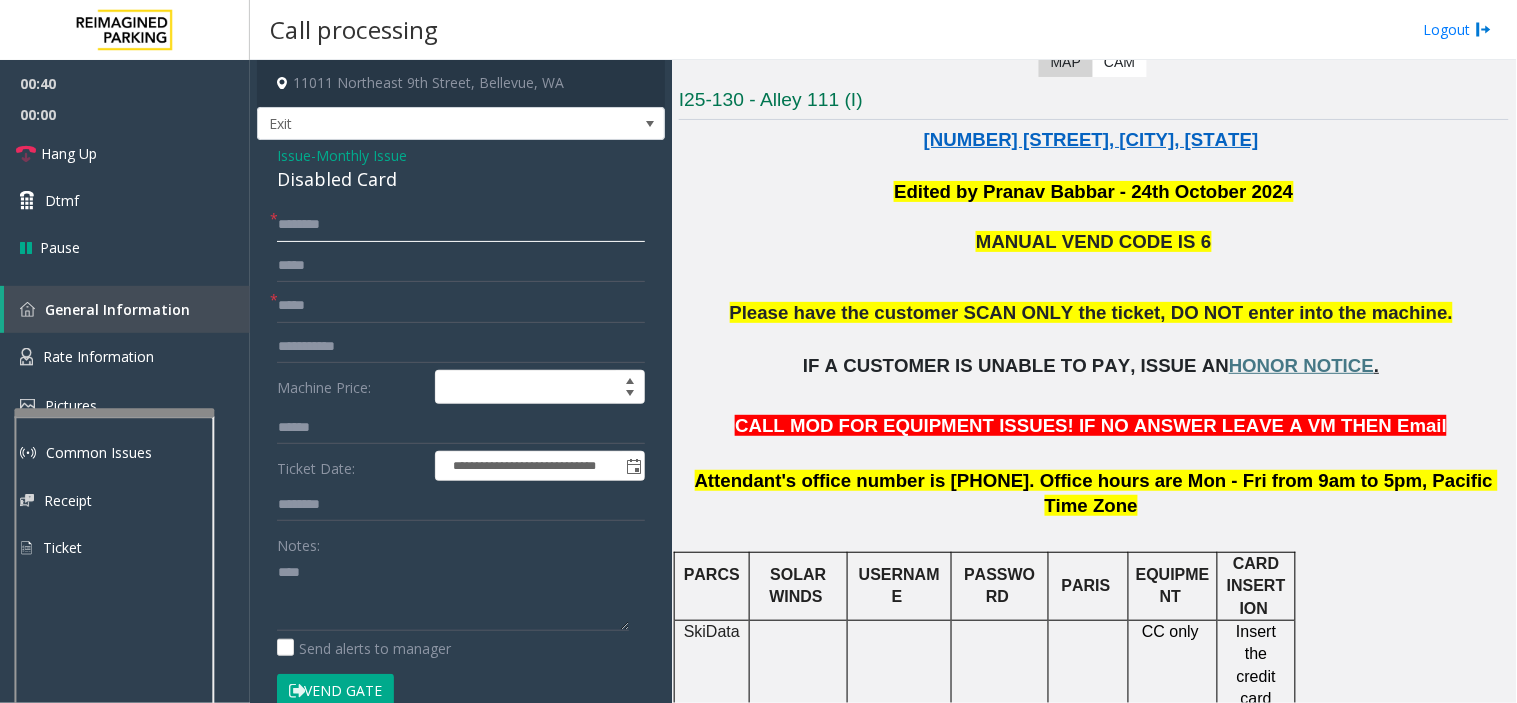 paste on "****" 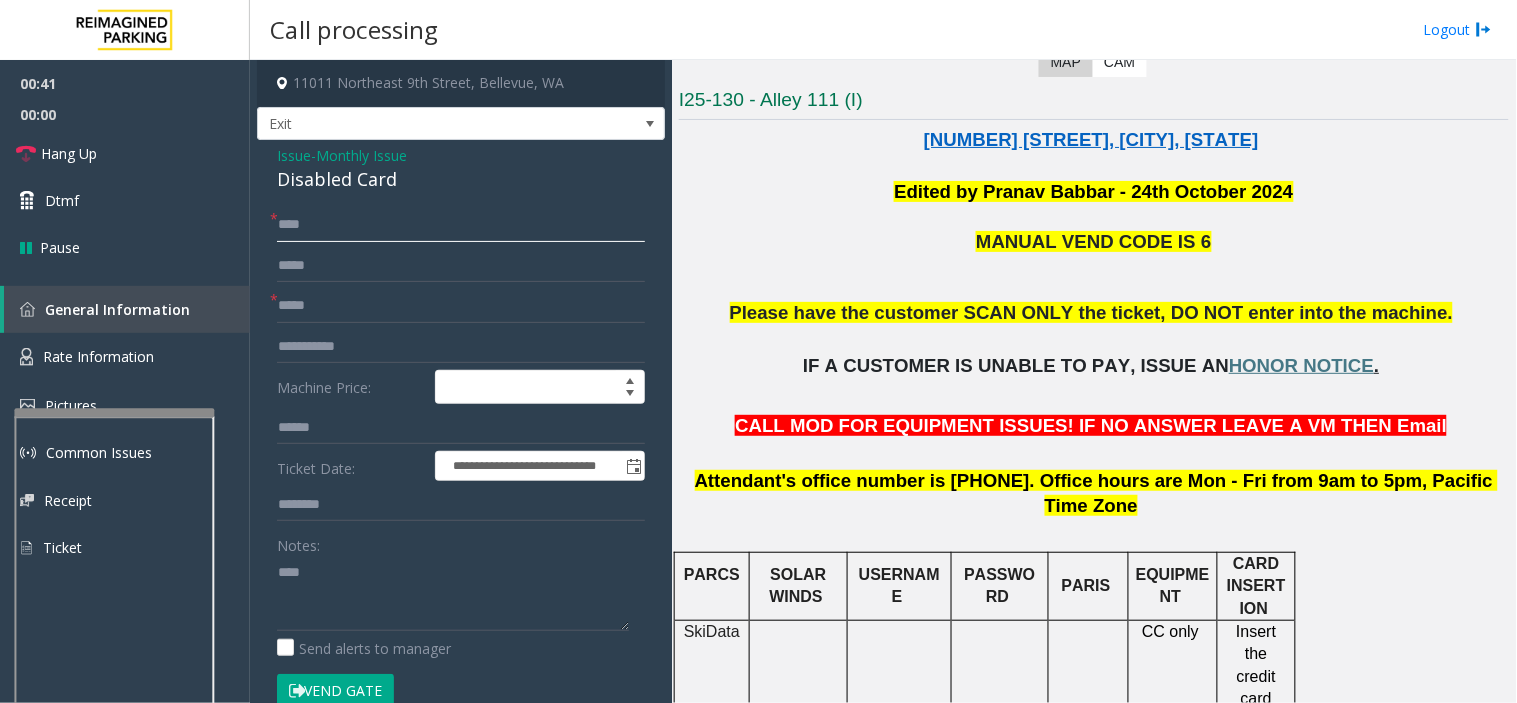 type on "****" 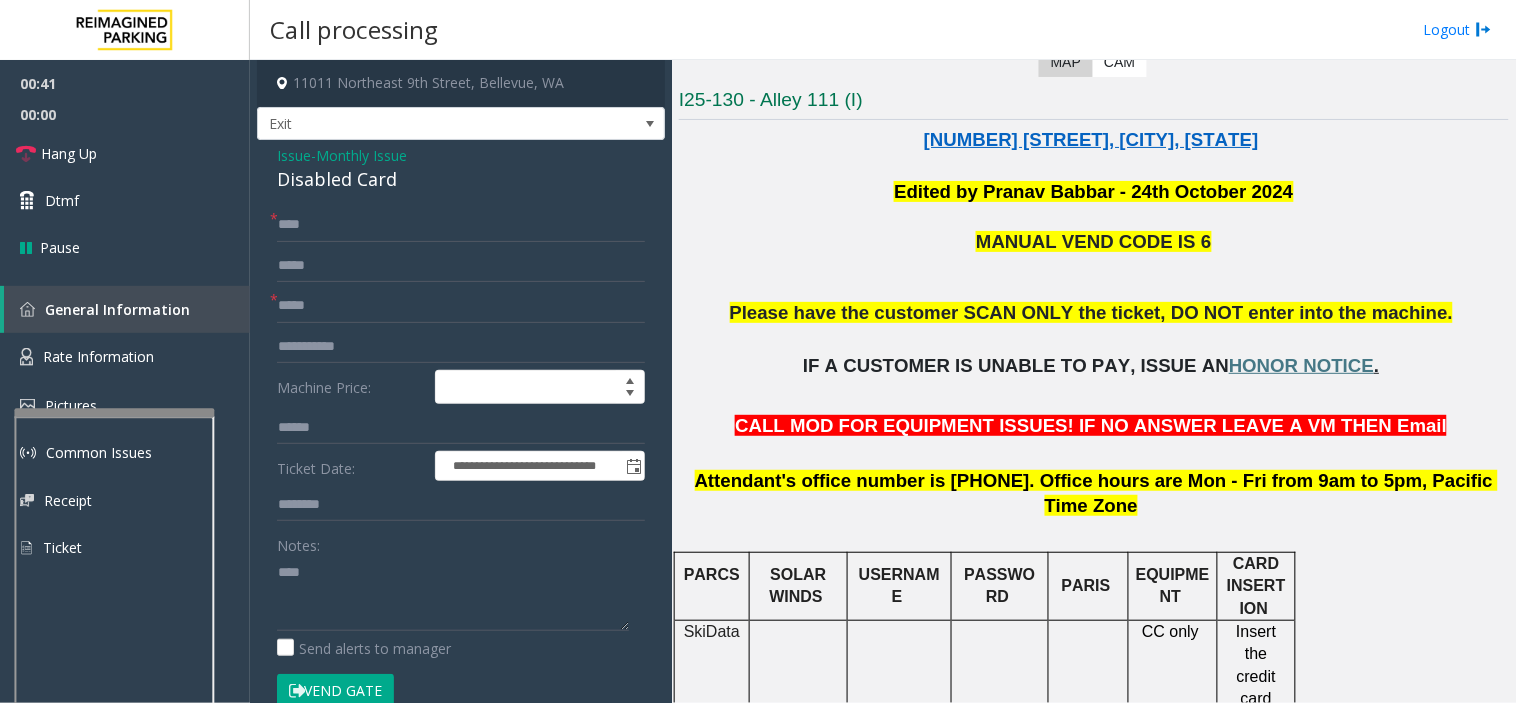 click on "**********" 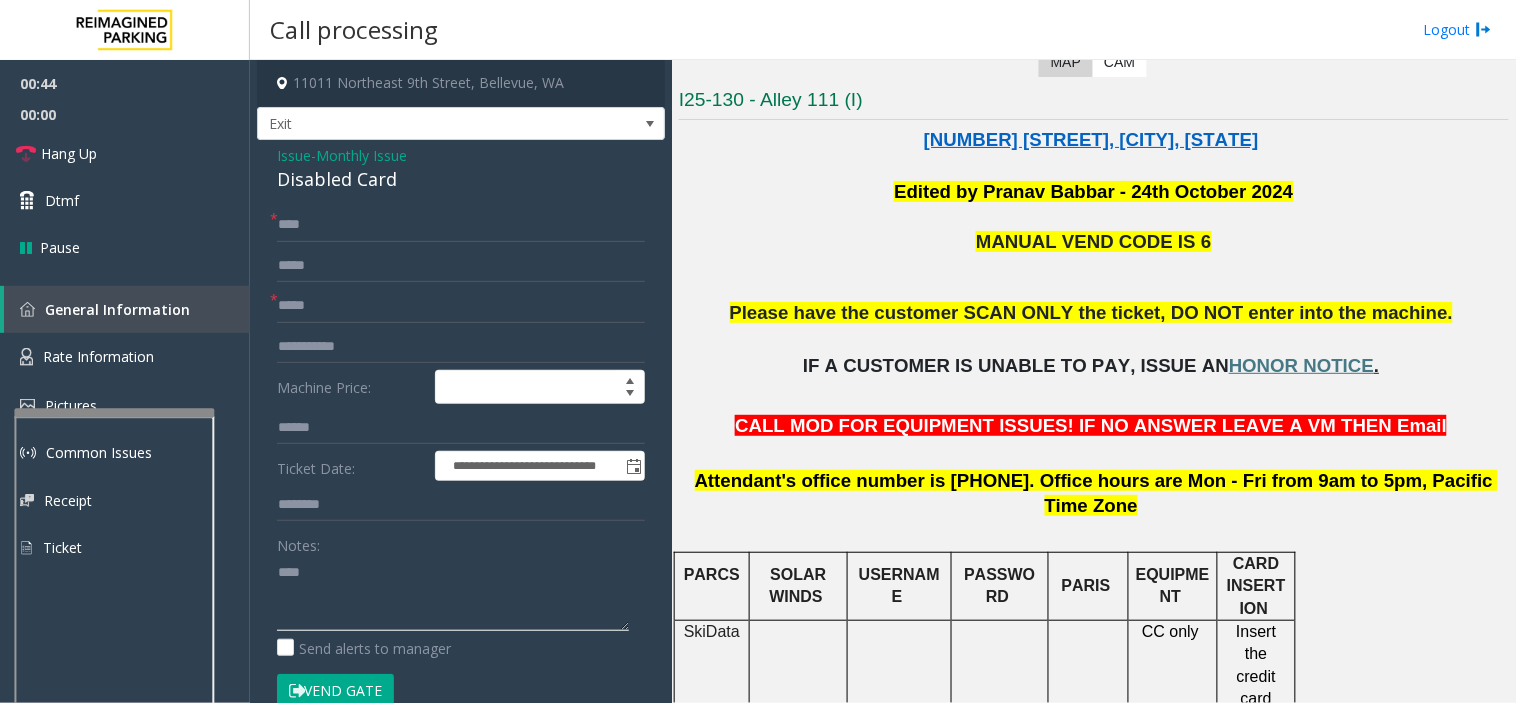 click 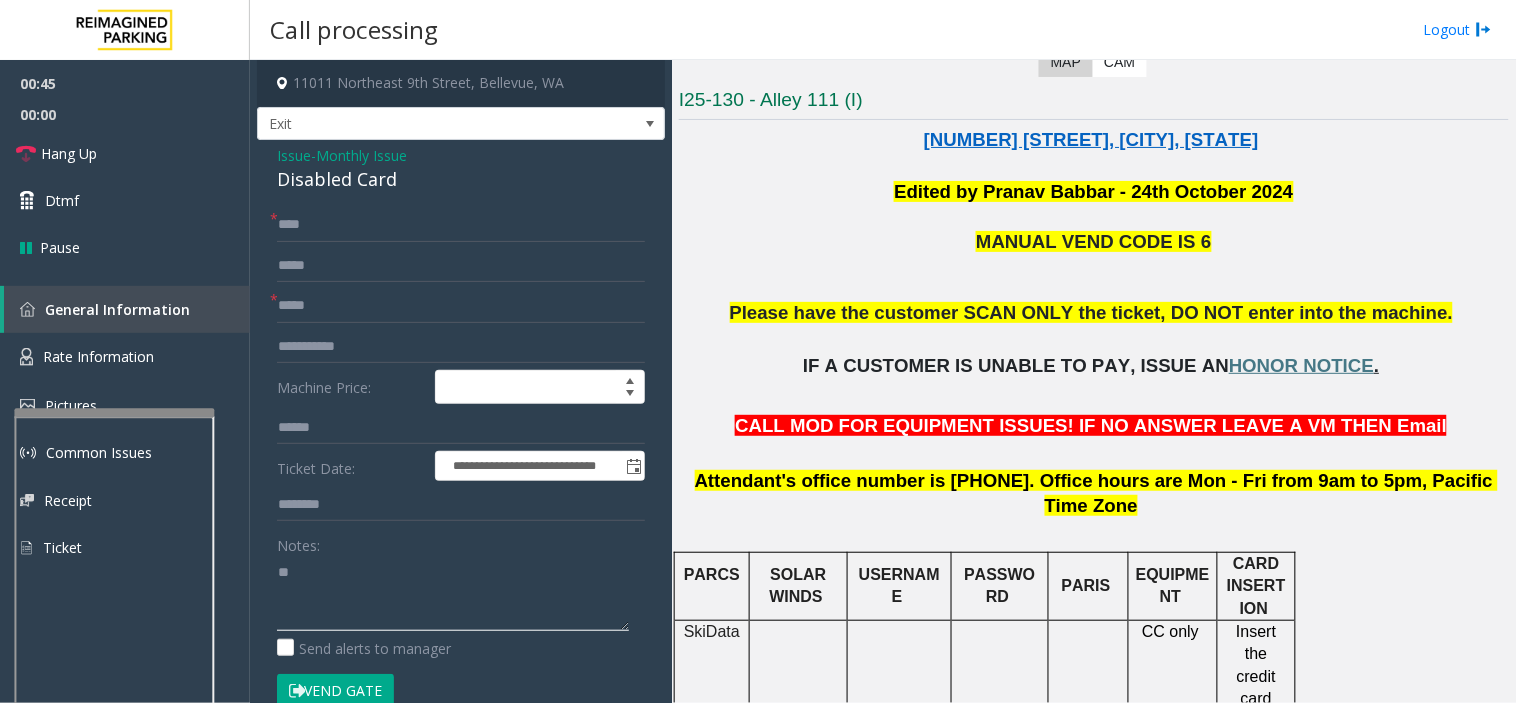 type on "*" 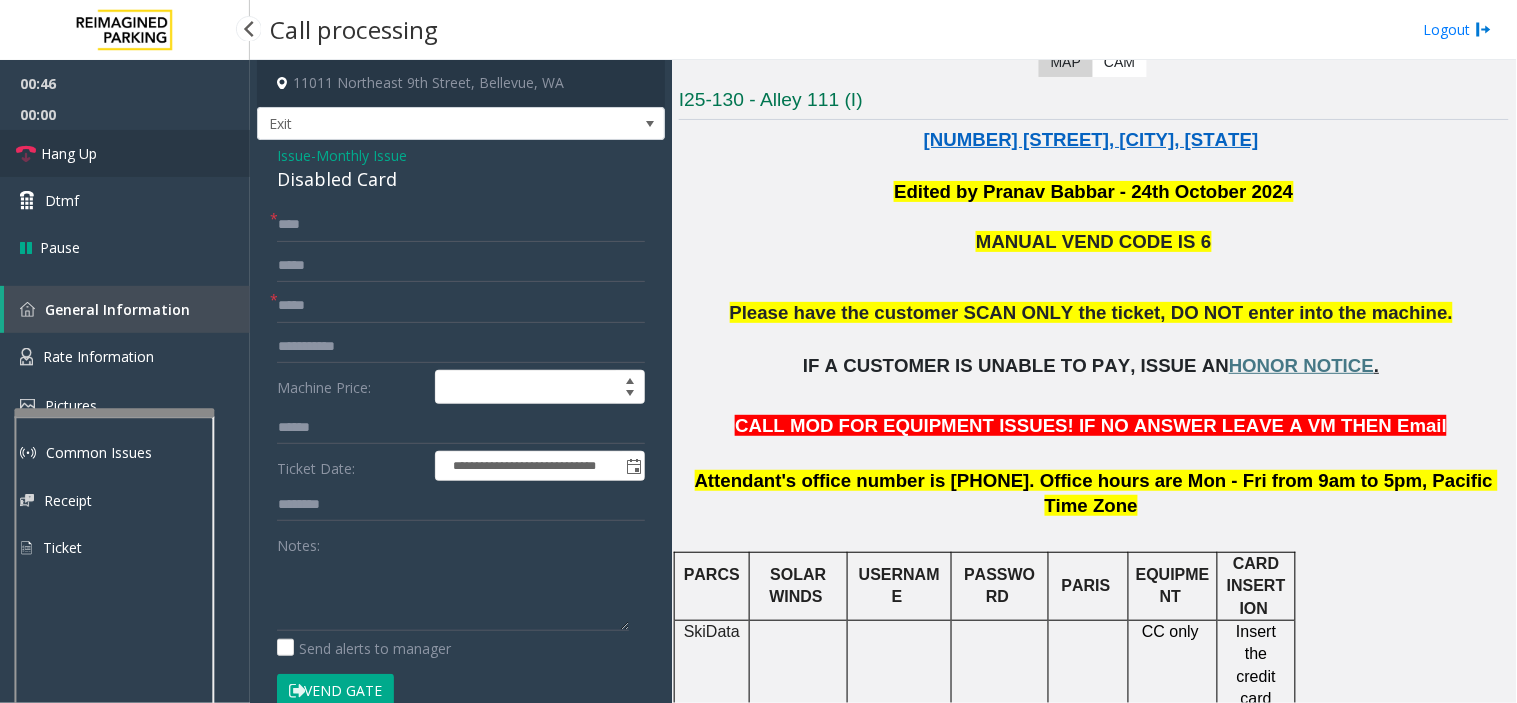 click on "Hang Up" at bounding box center (125, 153) 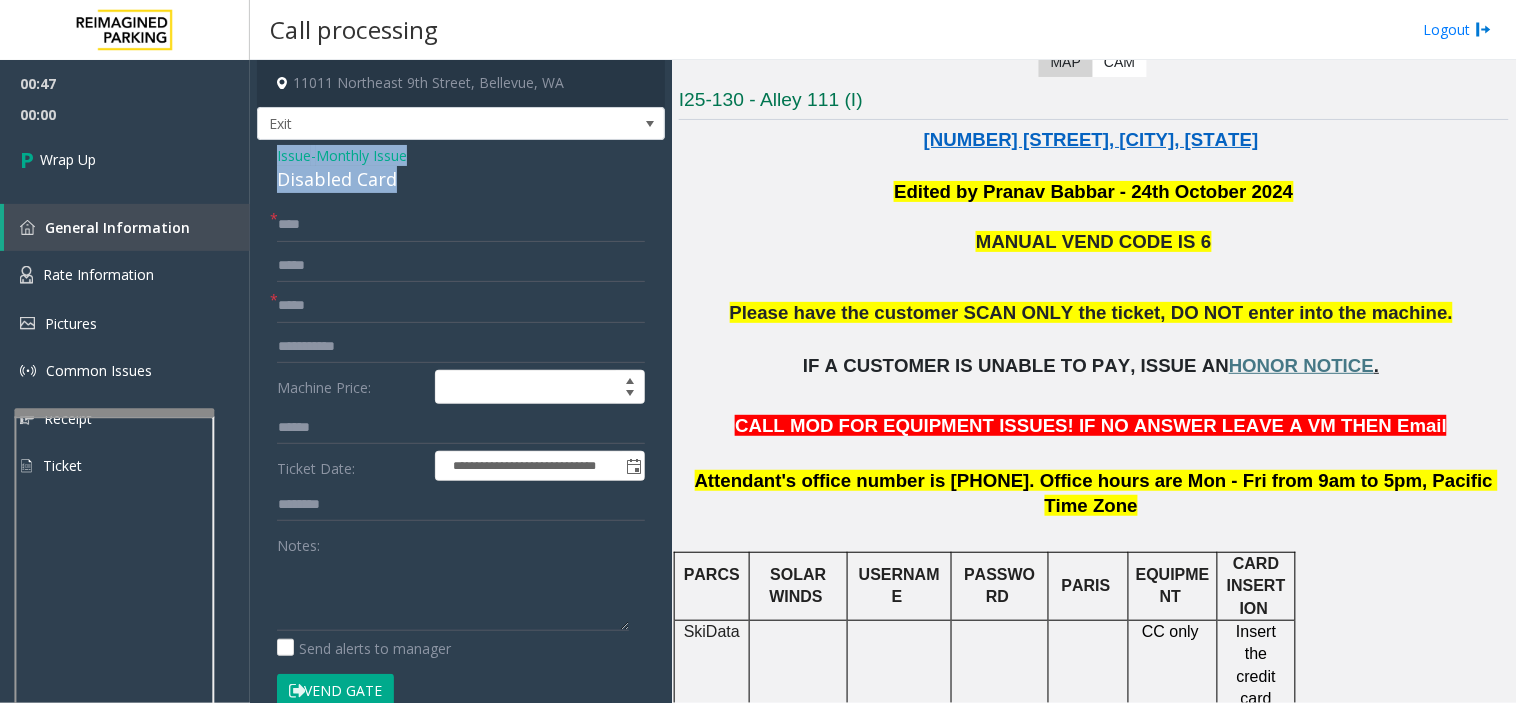 drag, startPoint x: 278, startPoint y: 157, endPoint x: 455, endPoint y: 171, distance: 177.55281 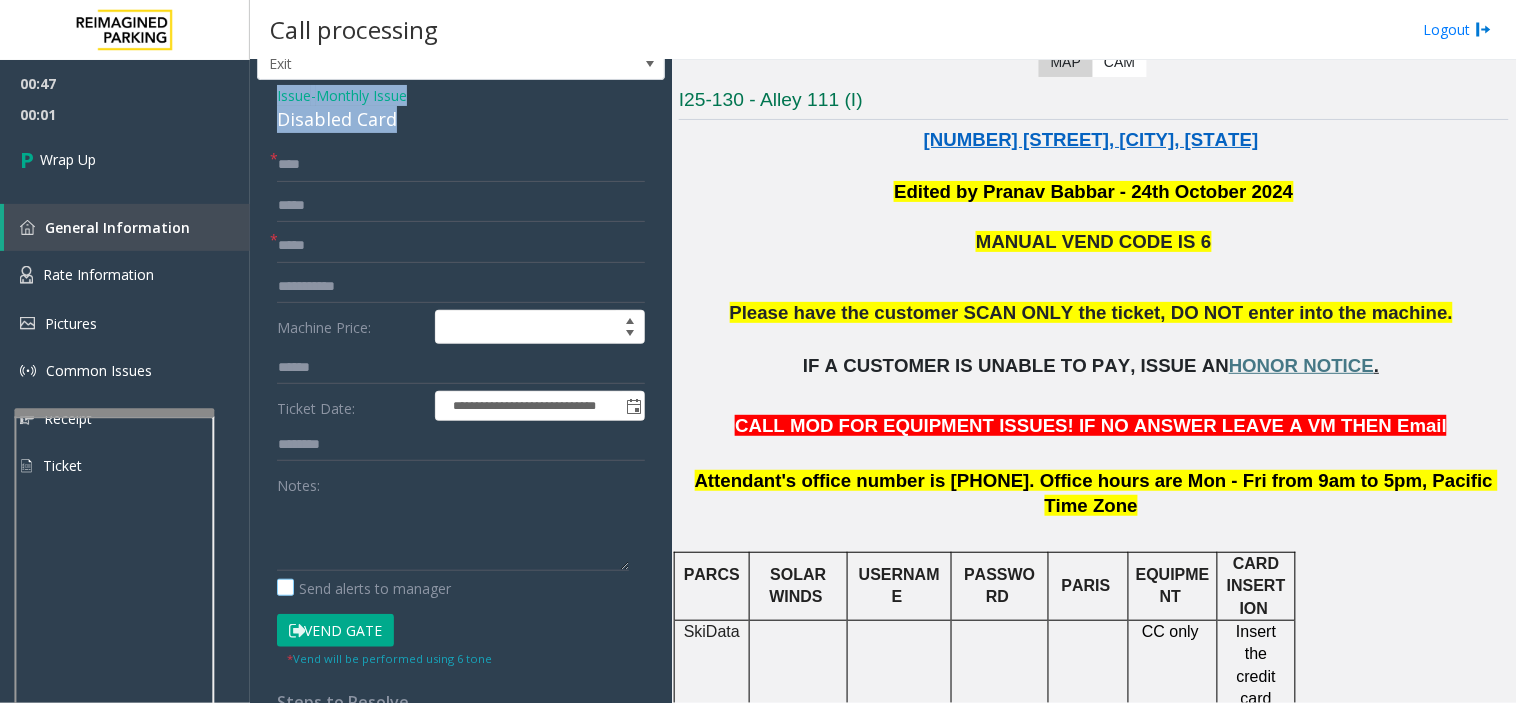 scroll, scrollTop: 111, scrollLeft: 0, axis: vertical 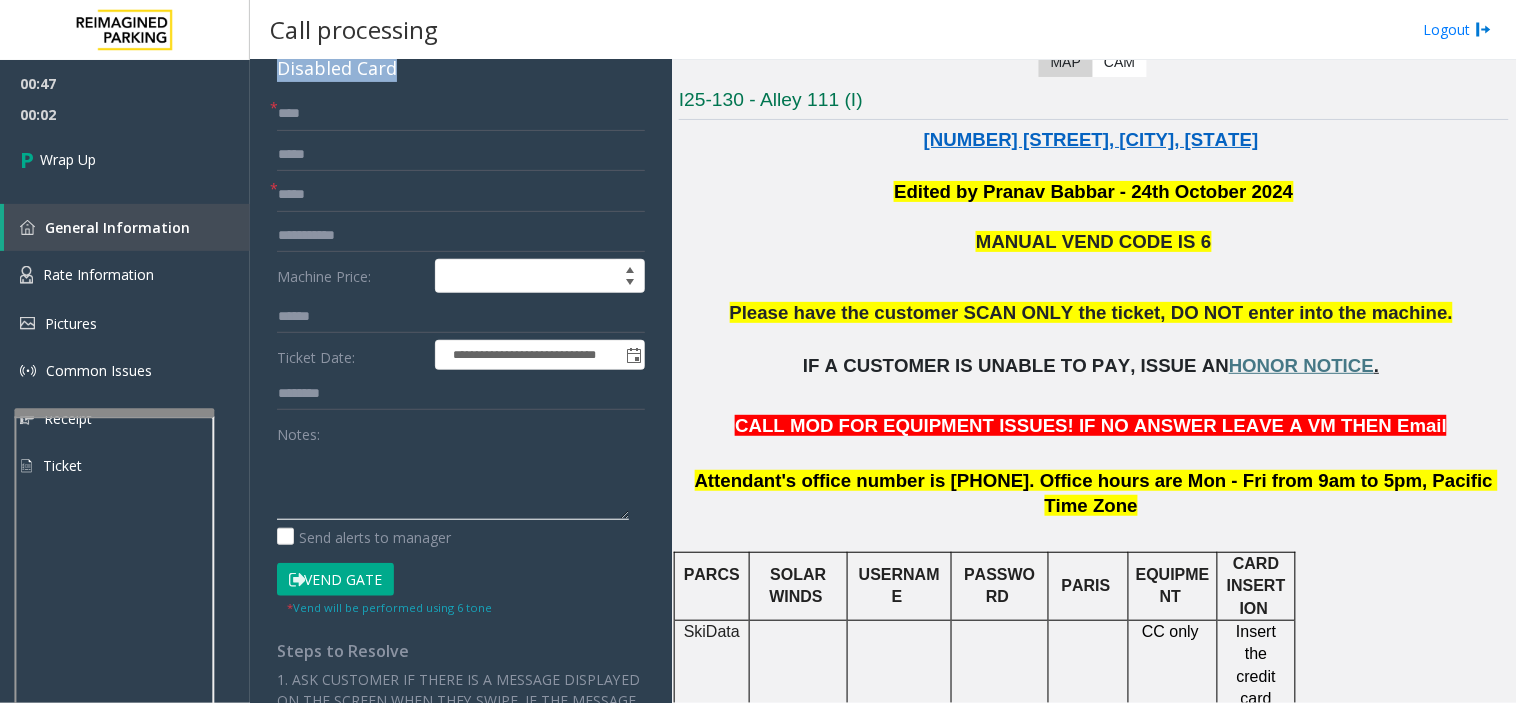 click 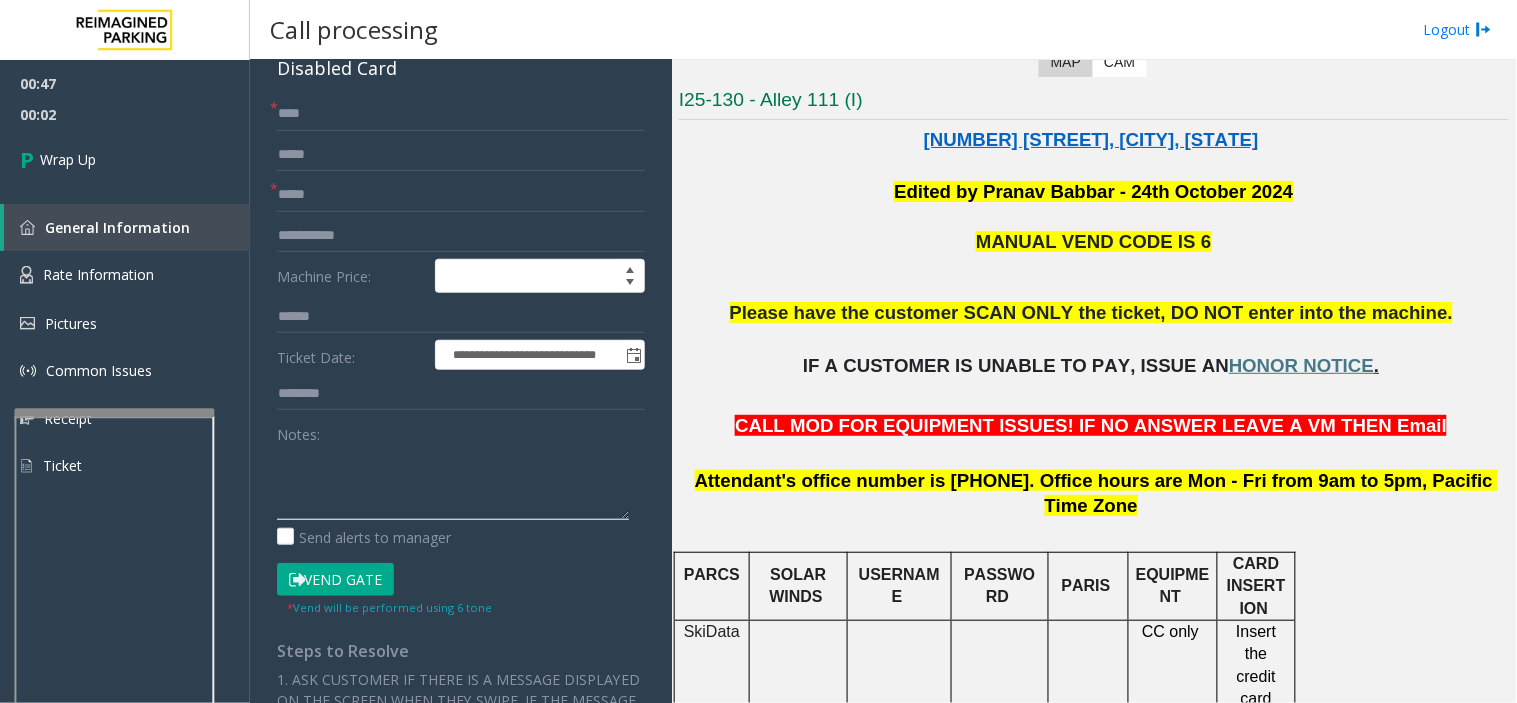 paste on "**********" 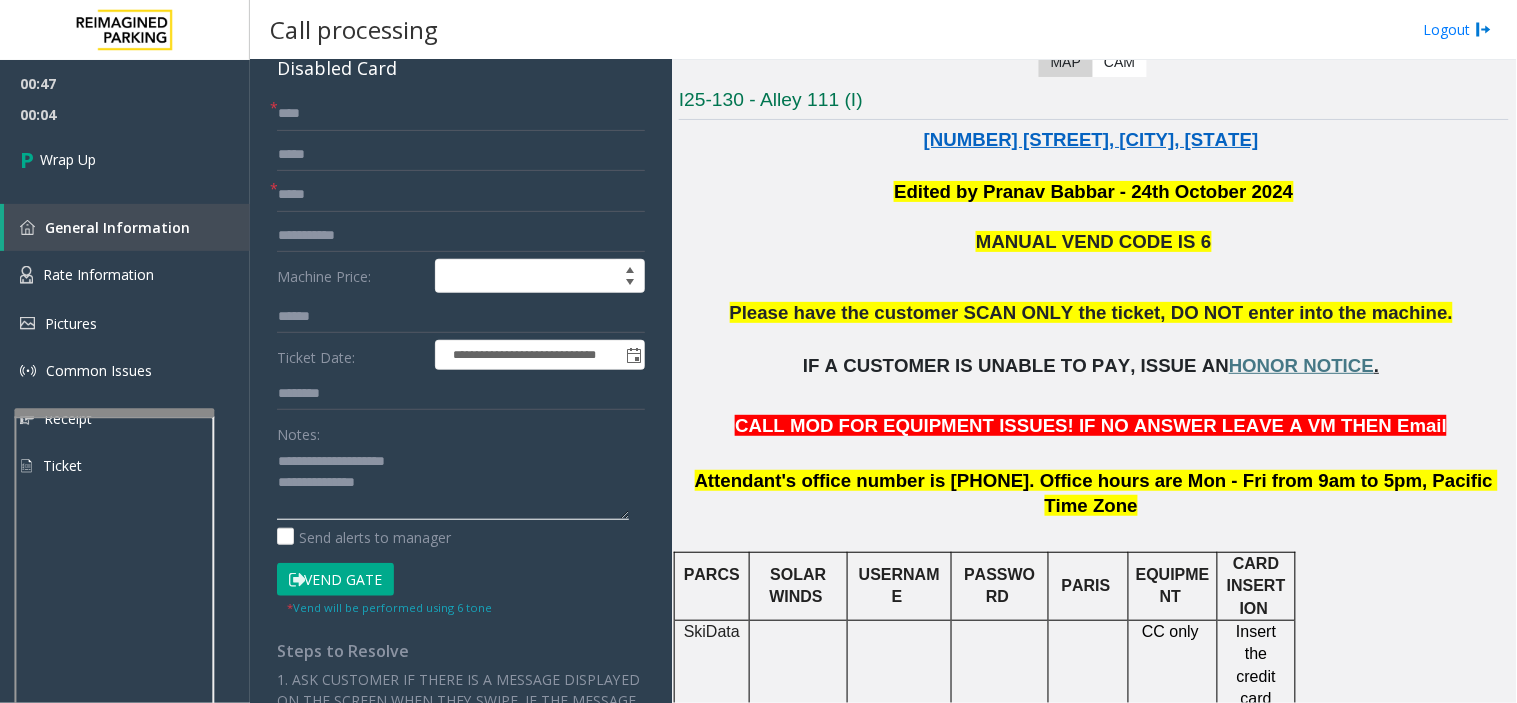 scroll, scrollTop: 14, scrollLeft: 0, axis: vertical 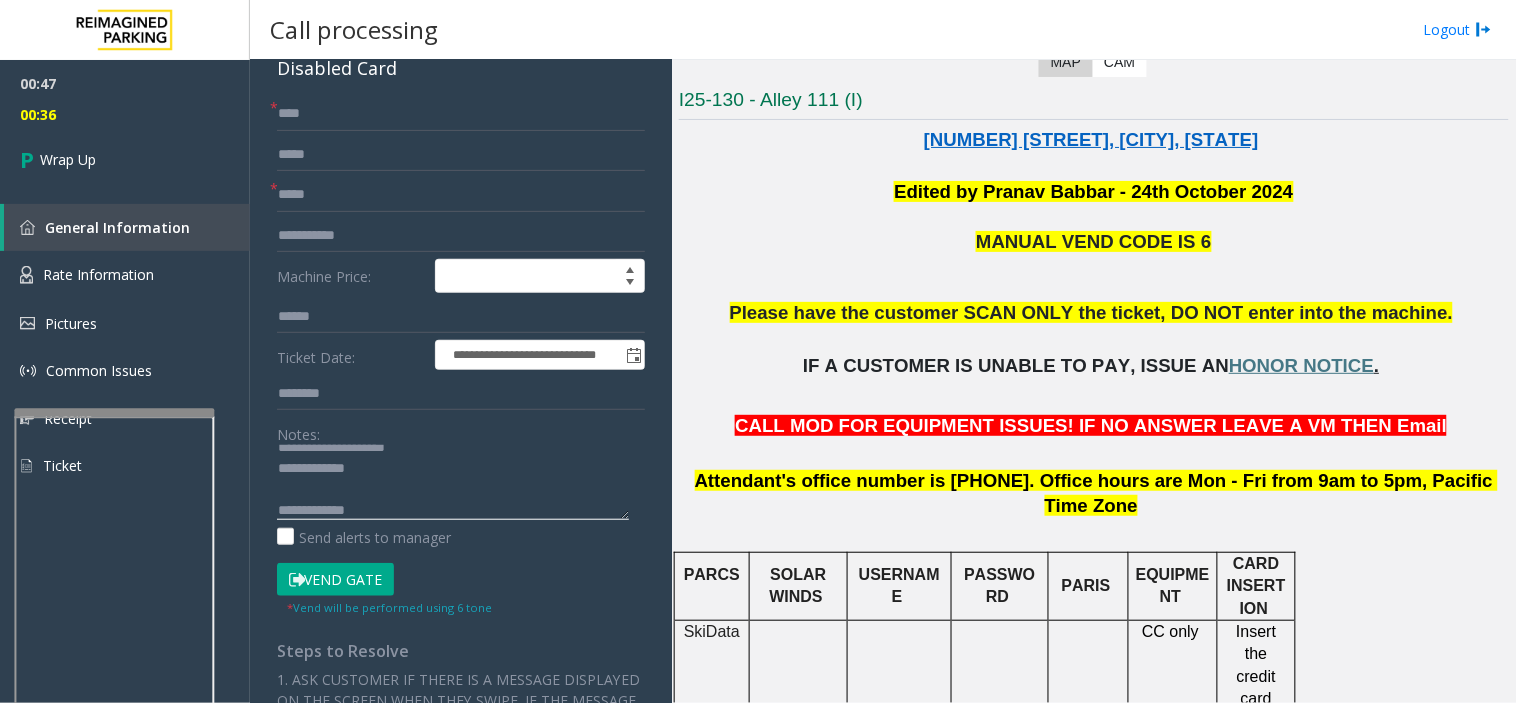 paste on "**********" 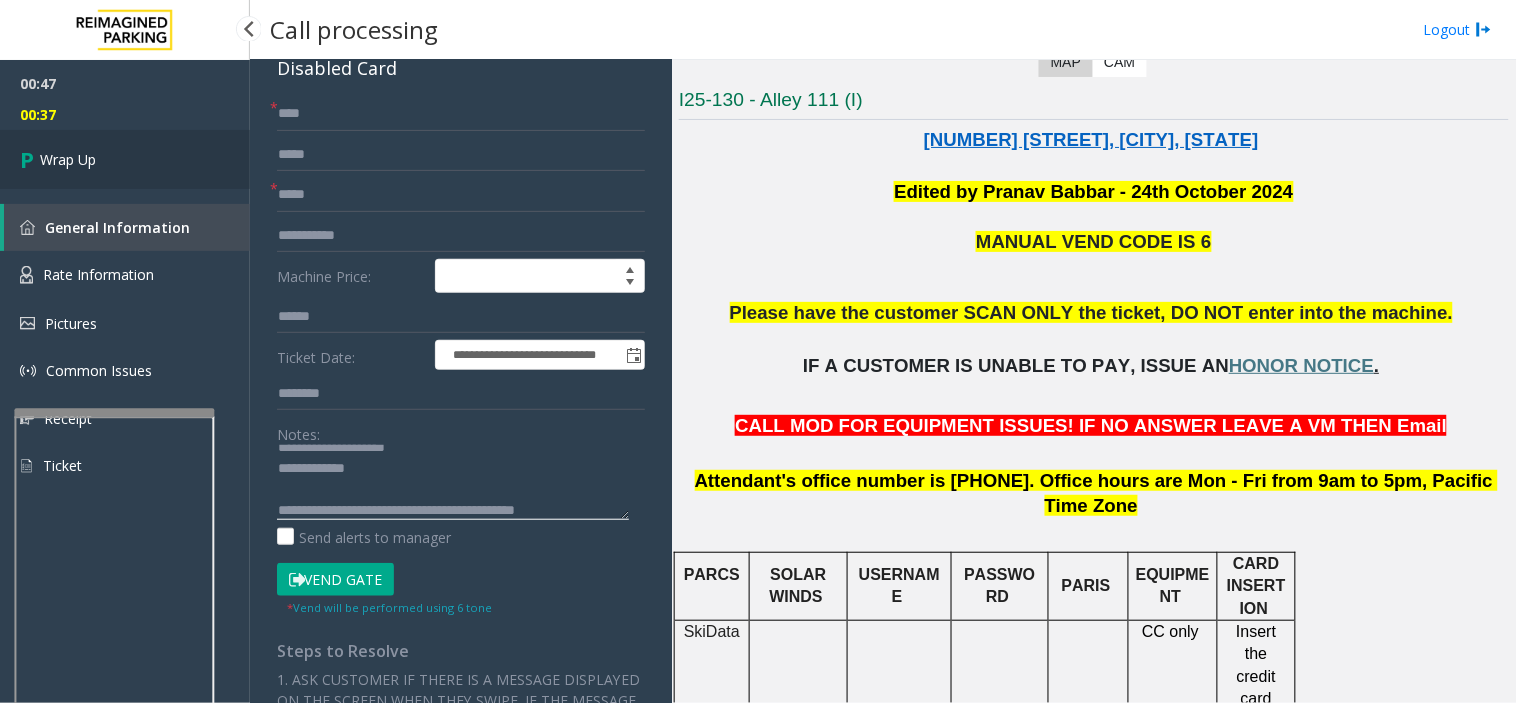 type on "**********" 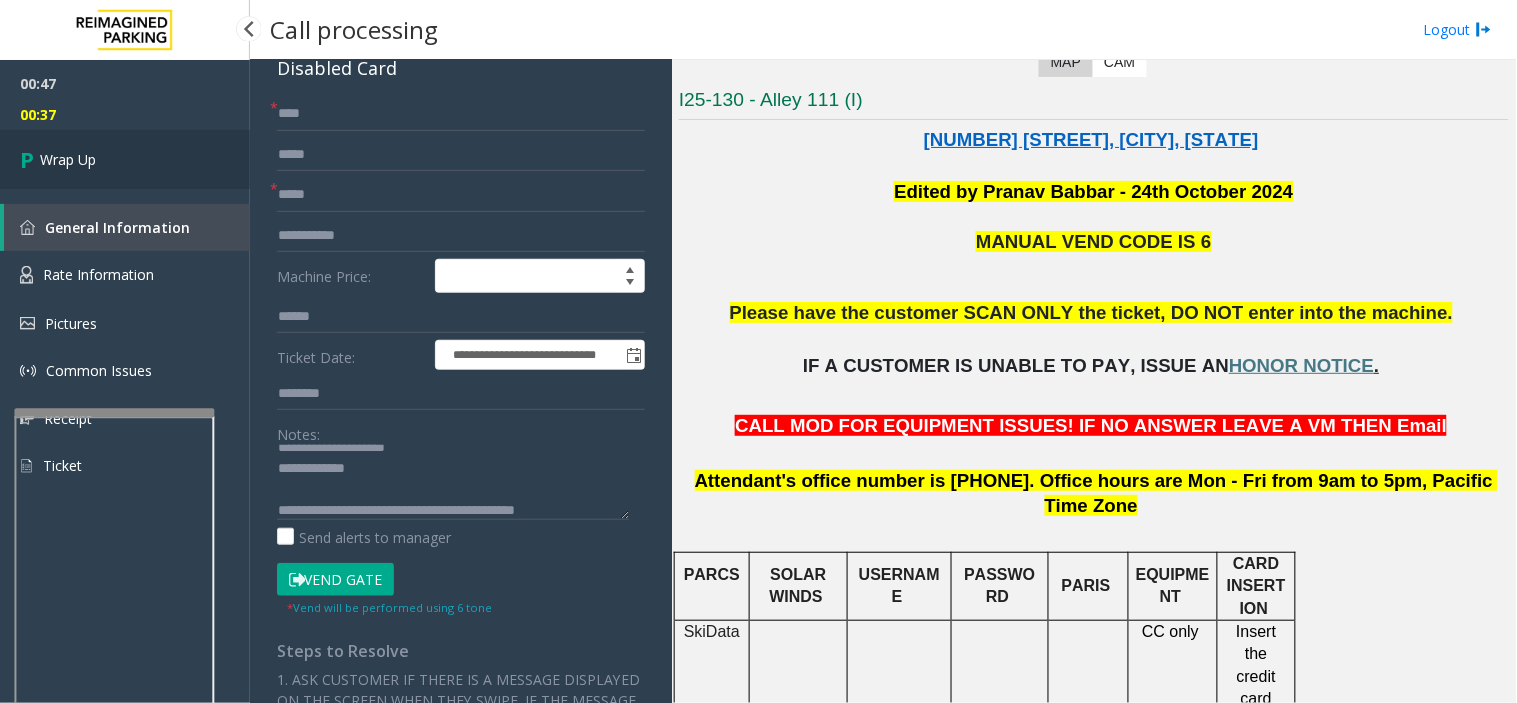 click on "Wrap Up" at bounding box center [125, 159] 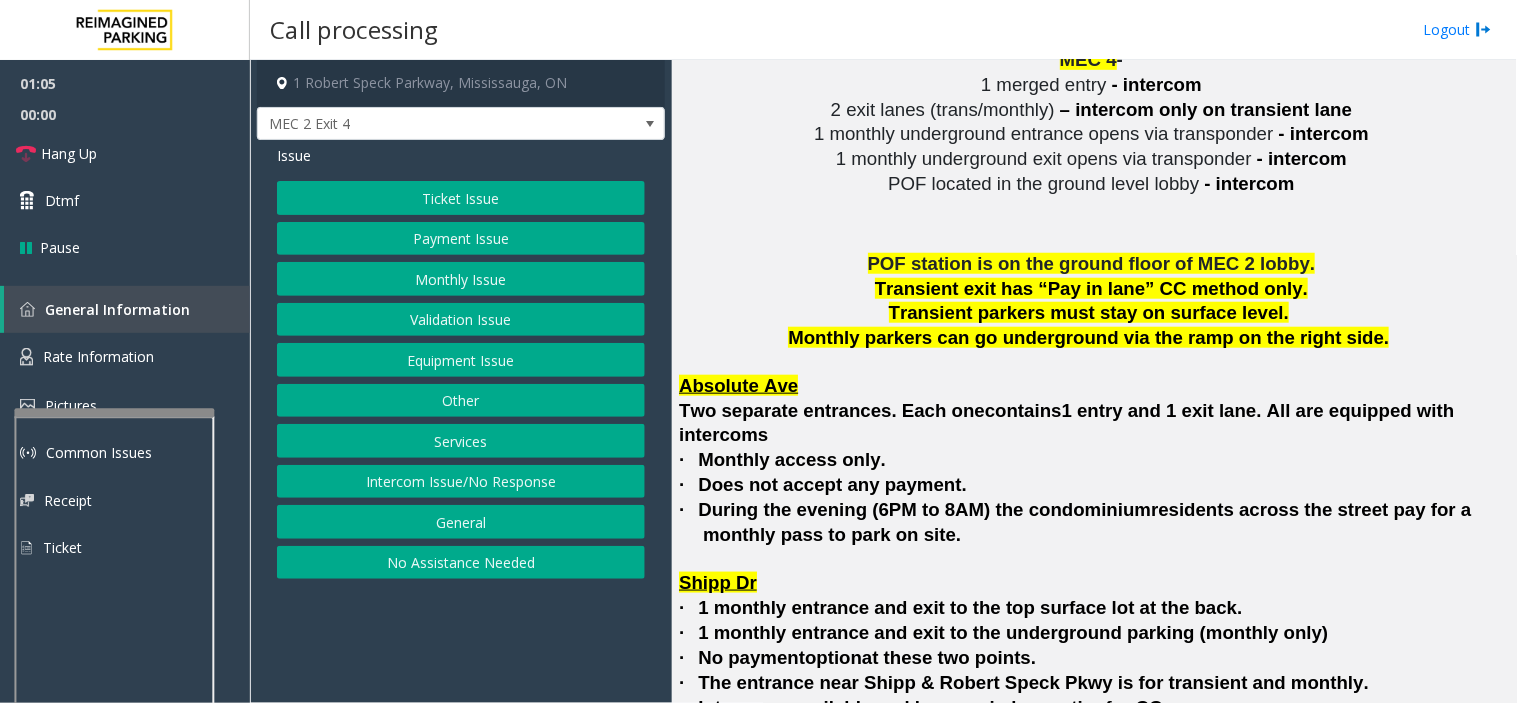 scroll, scrollTop: 4666, scrollLeft: 0, axis: vertical 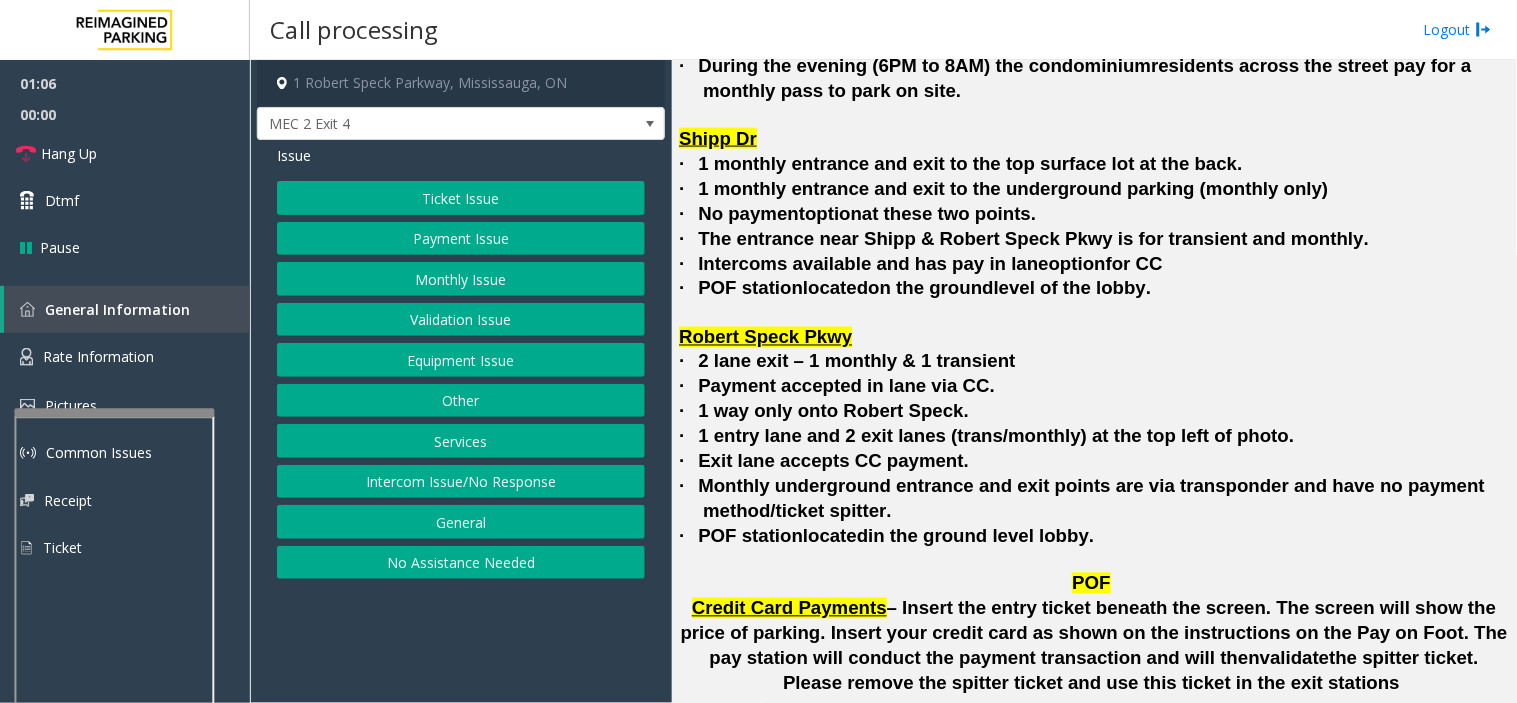 click on "Validation Issue" 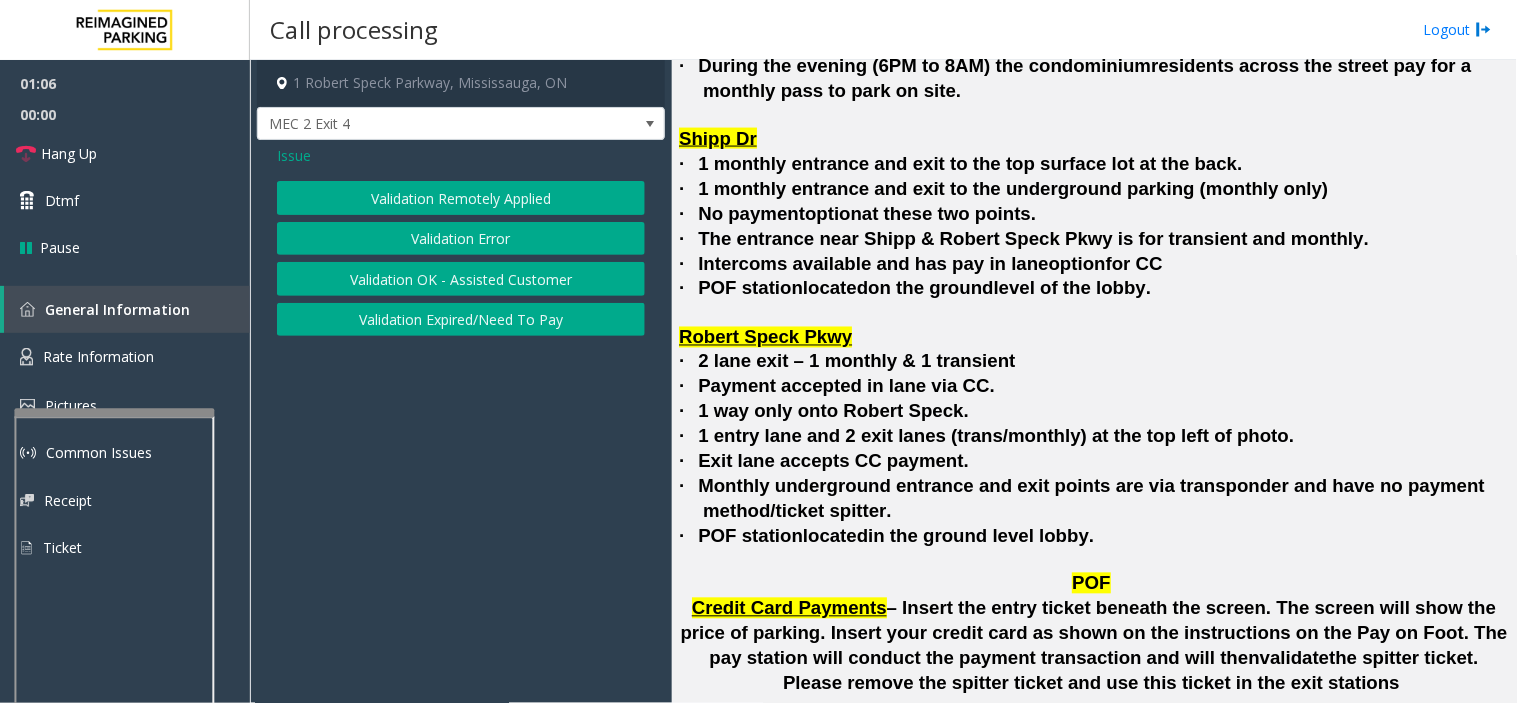 click on "Validation Error" 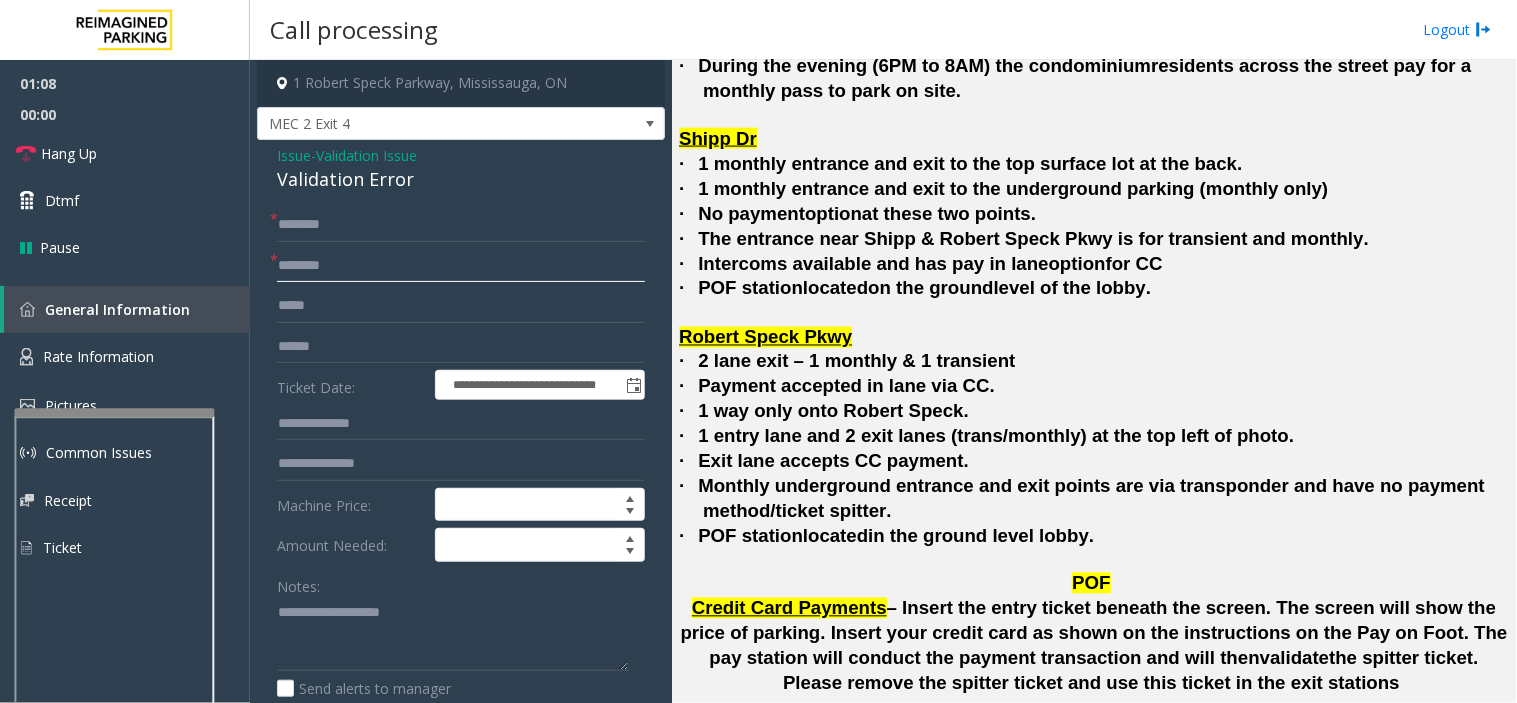 click 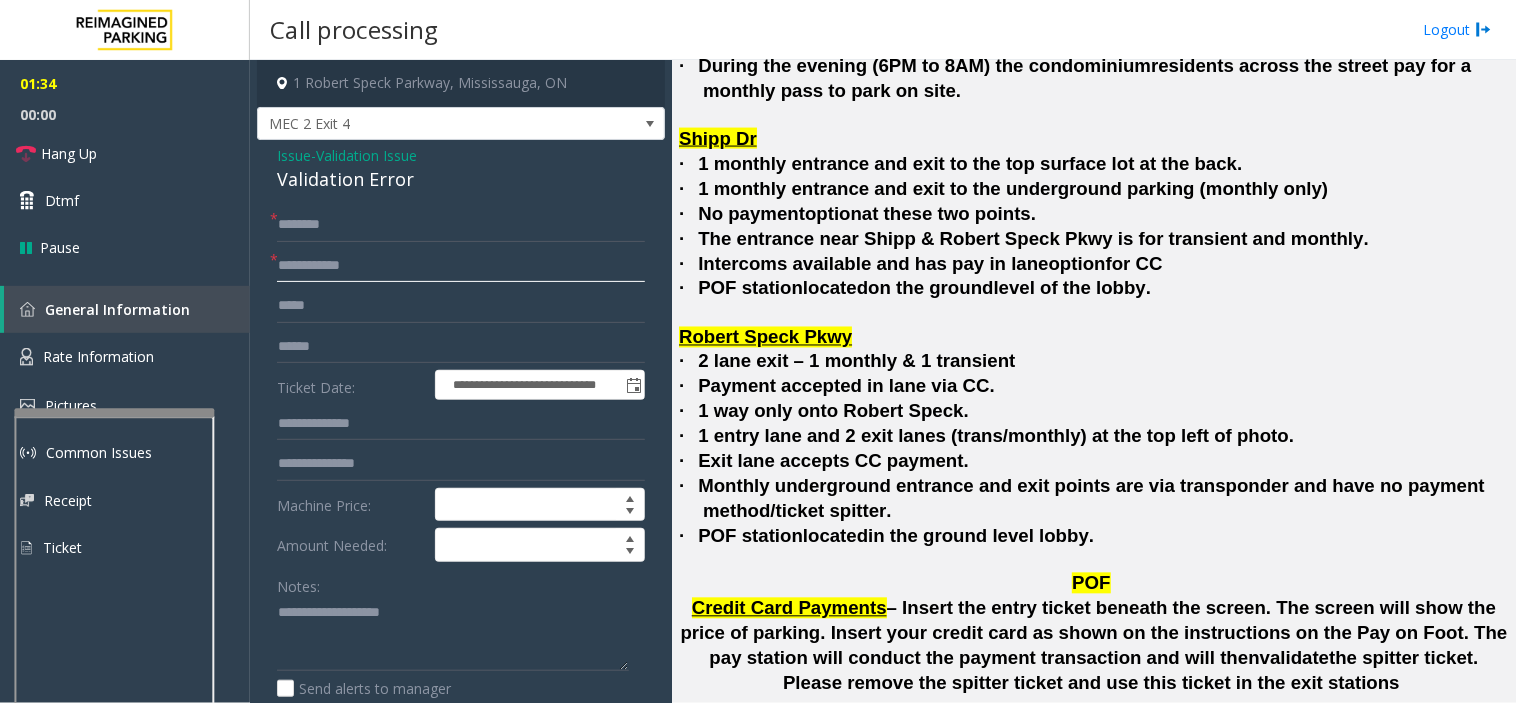 type on "**********" 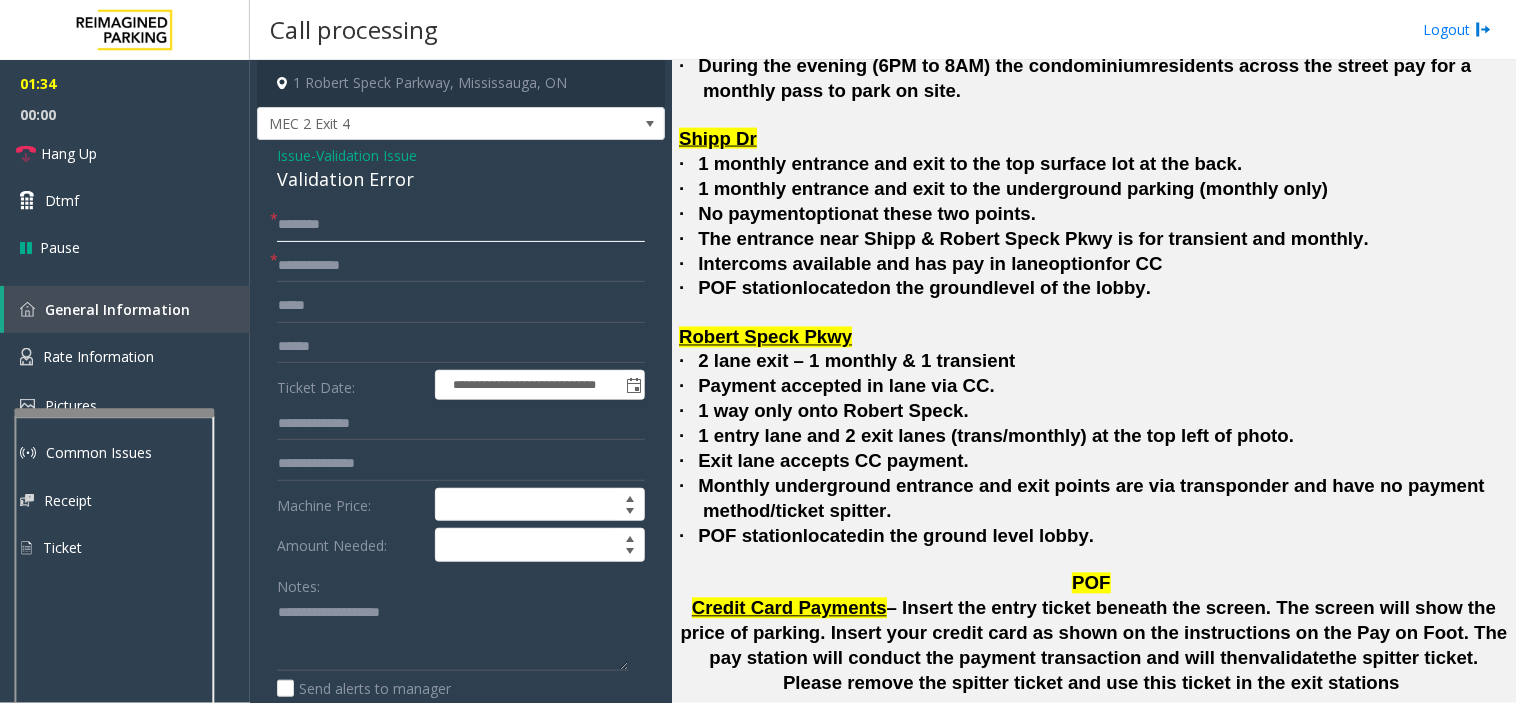 click 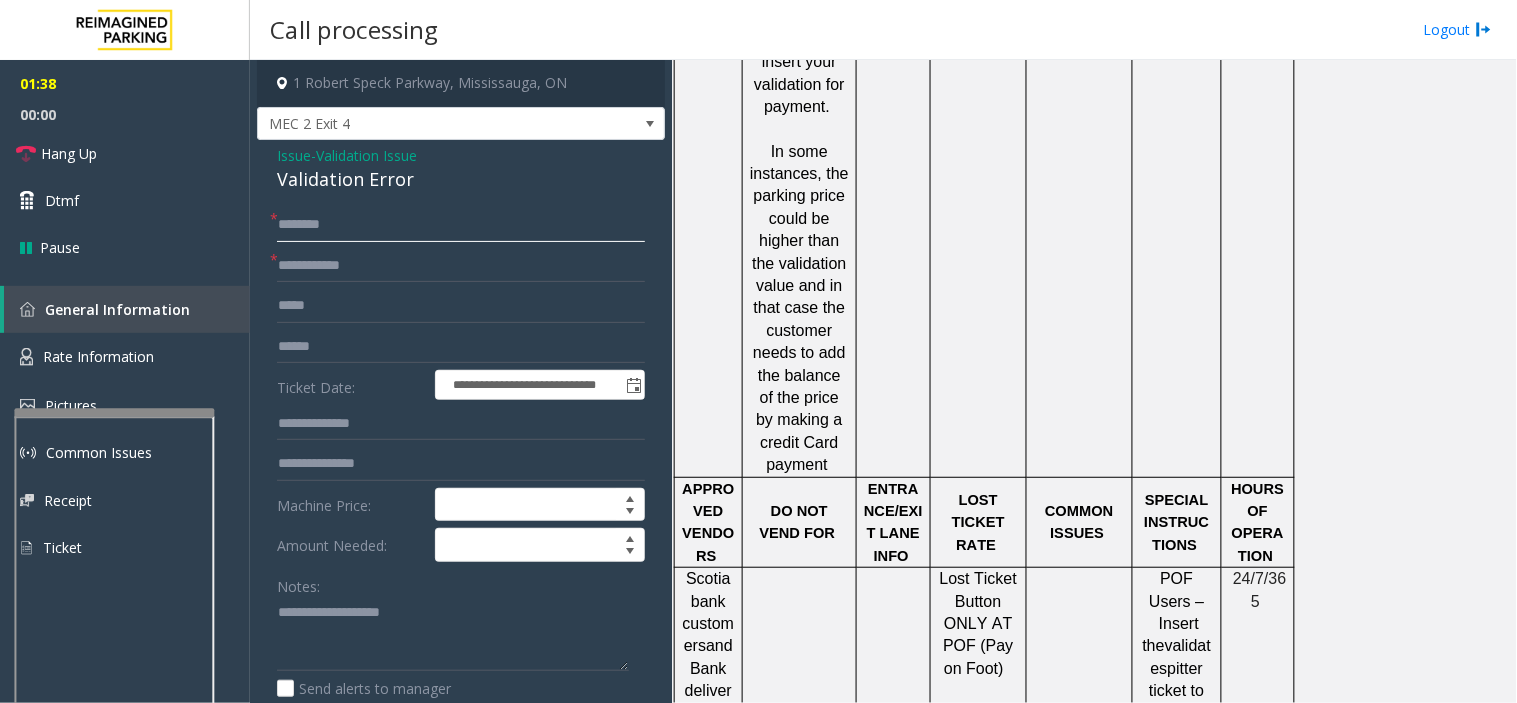 scroll, scrollTop: 1777, scrollLeft: 0, axis: vertical 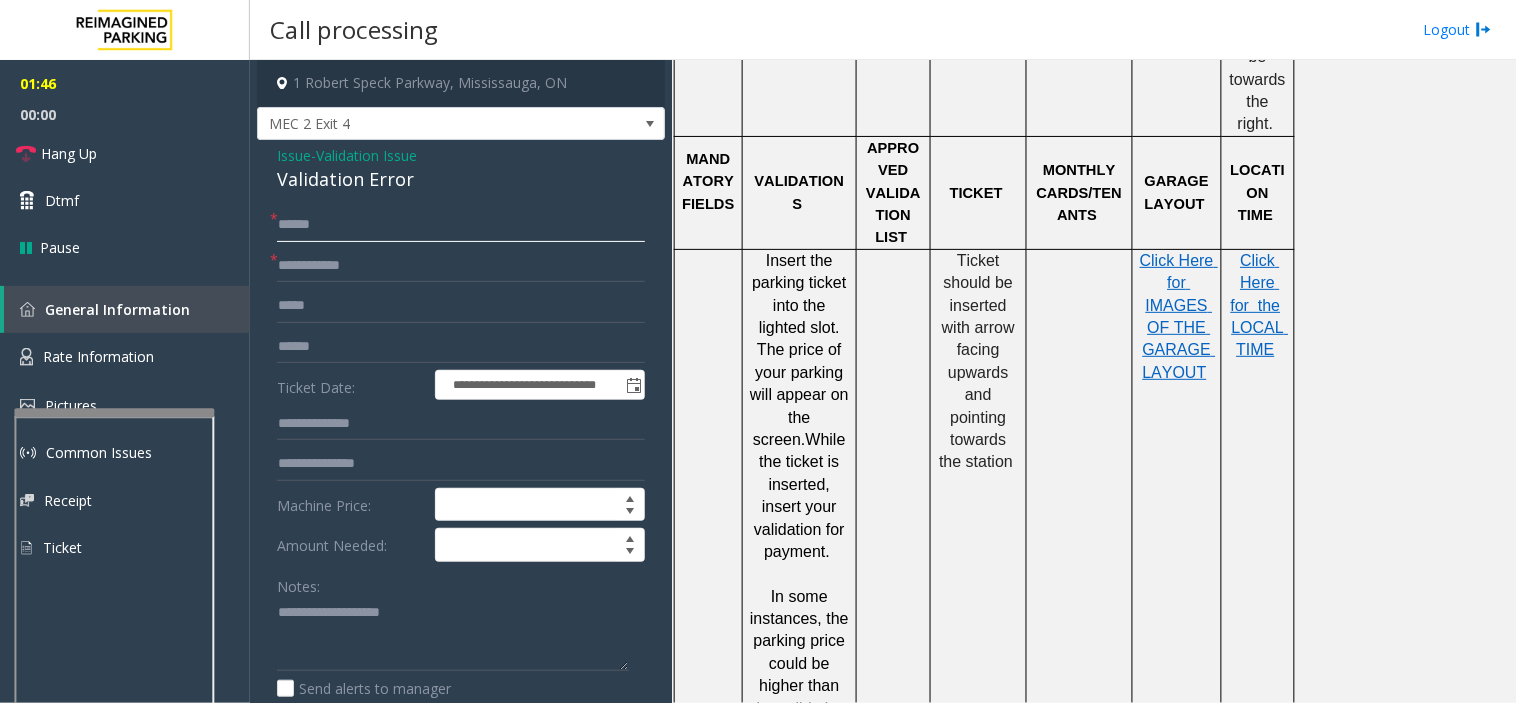 click on "*****" 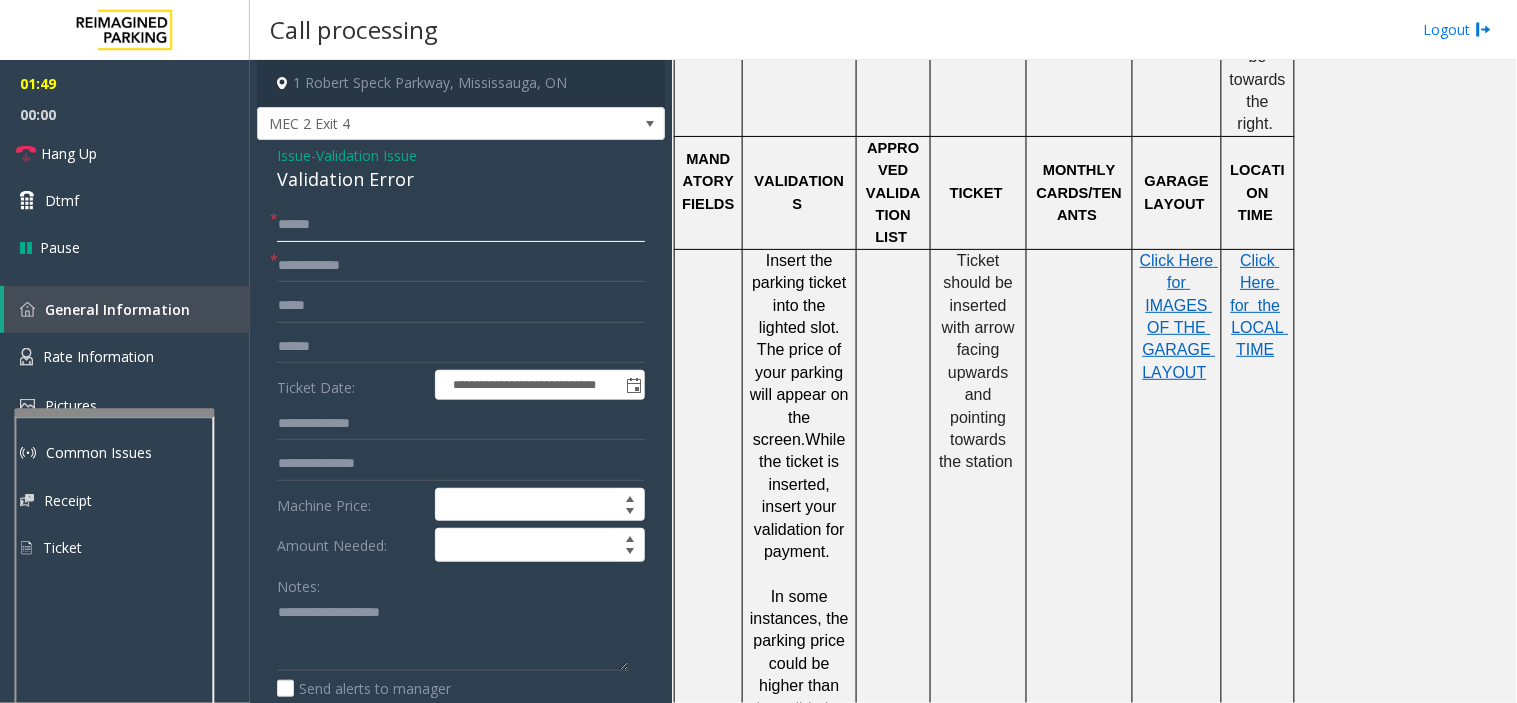 type on "*****" 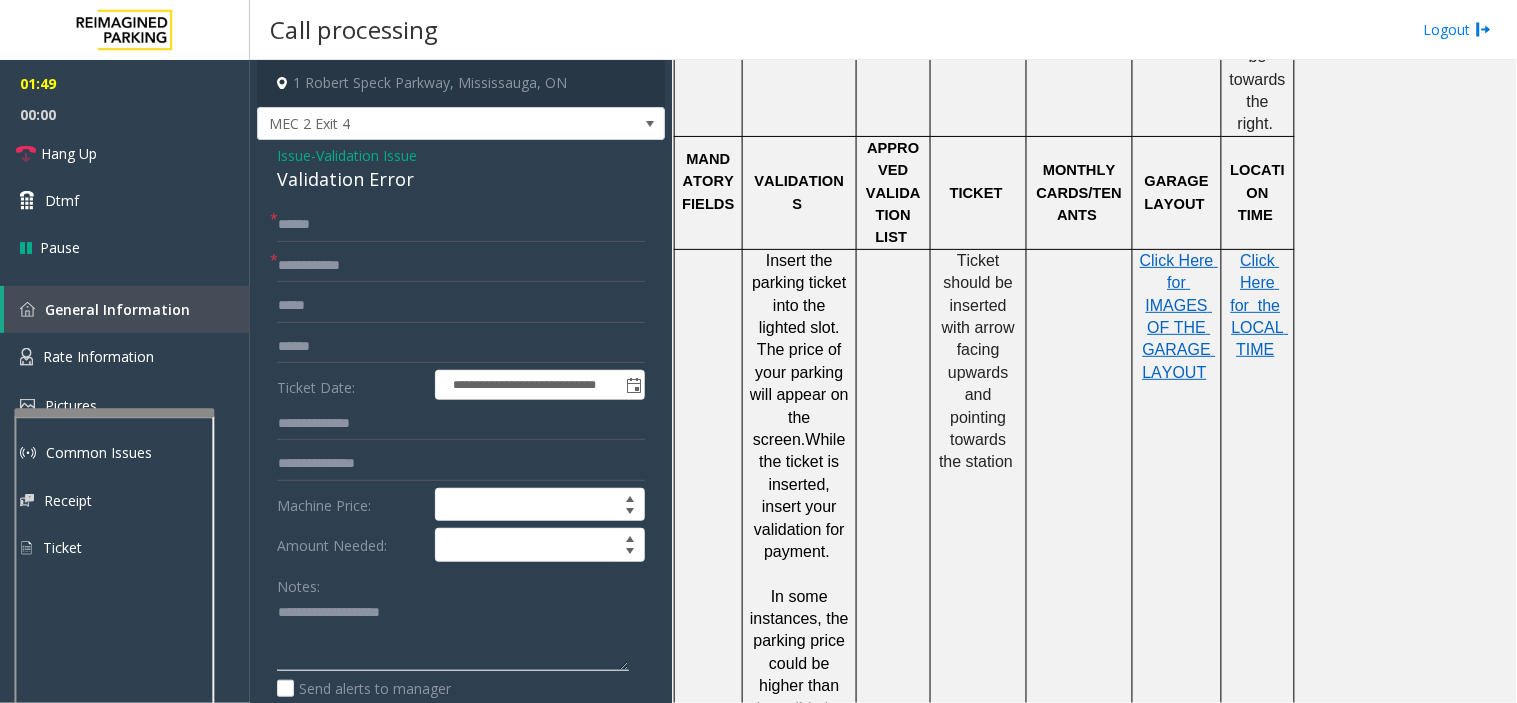 click 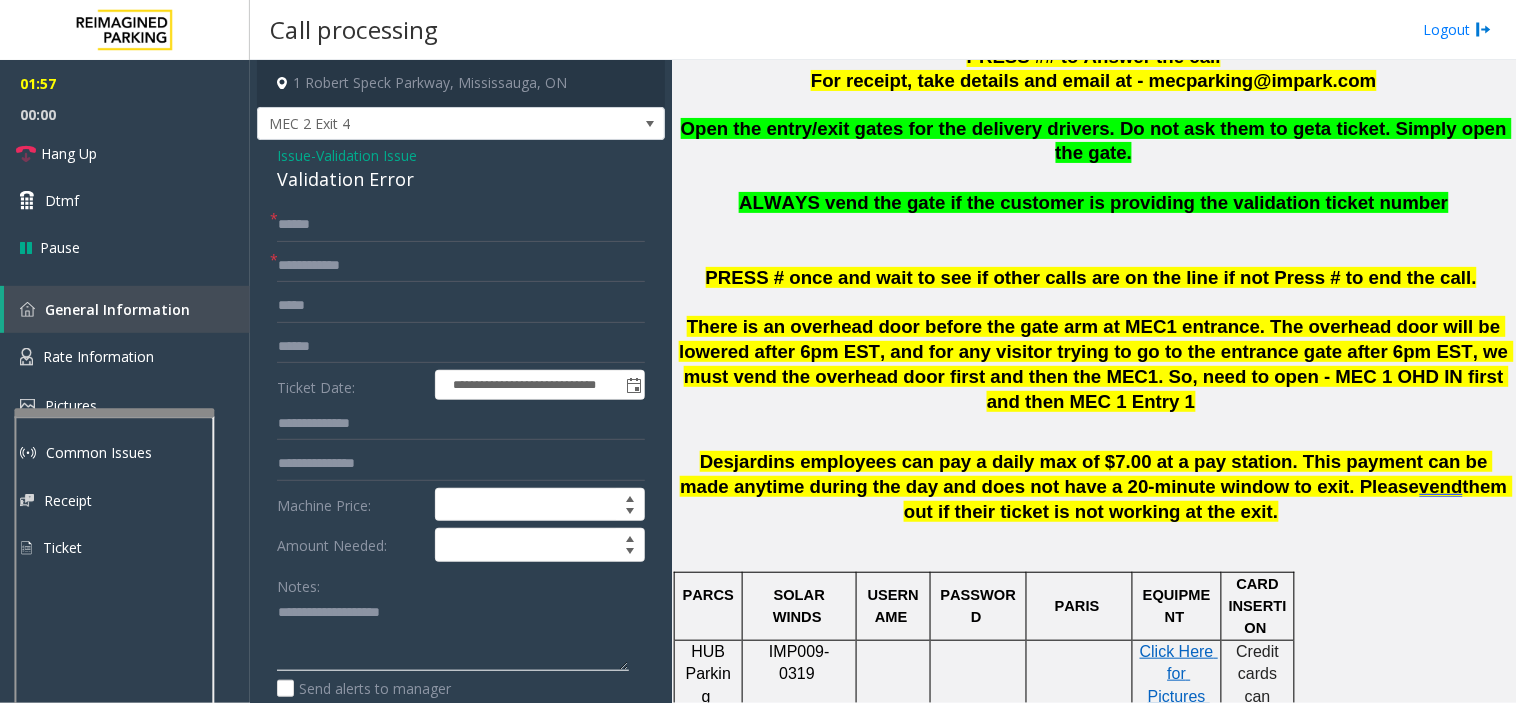 scroll, scrollTop: 666, scrollLeft: 0, axis: vertical 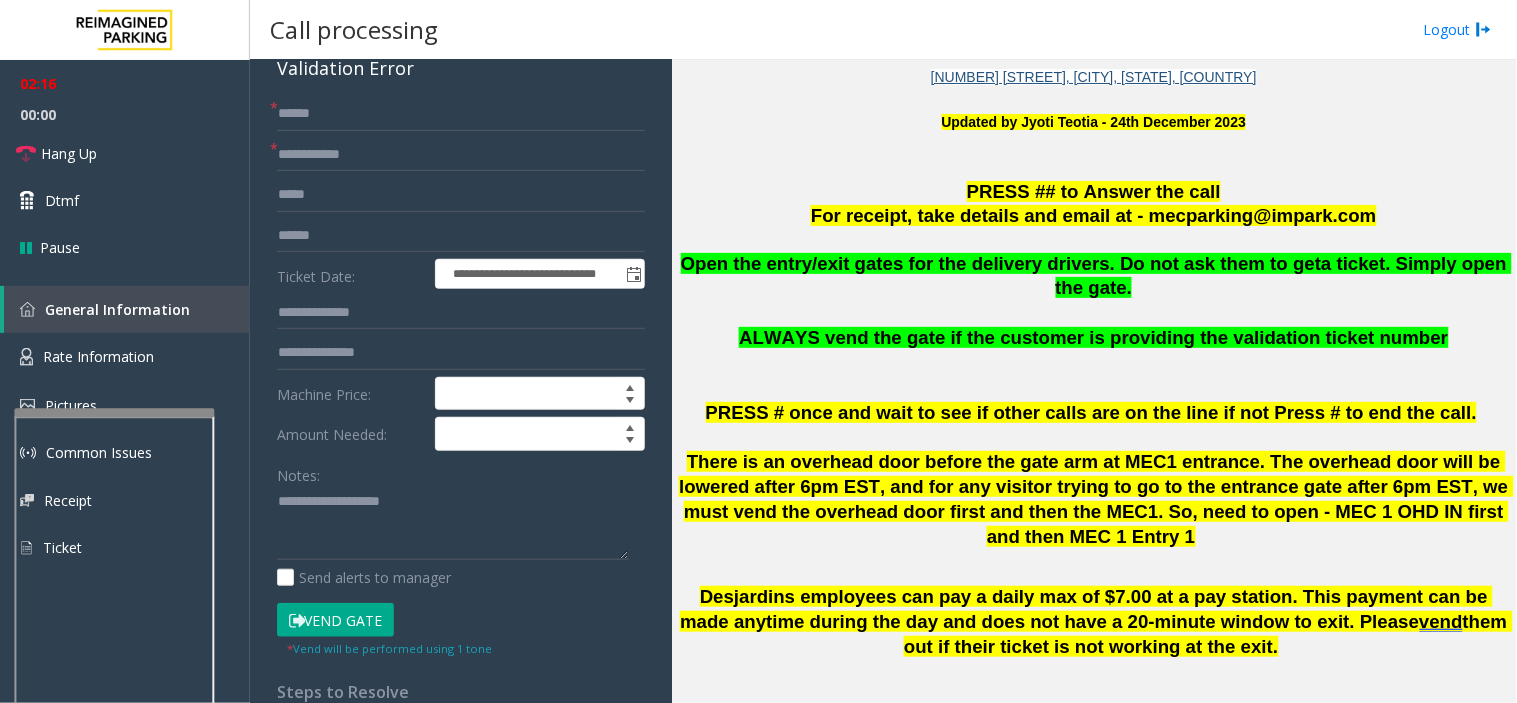 click on "Vend Gate" 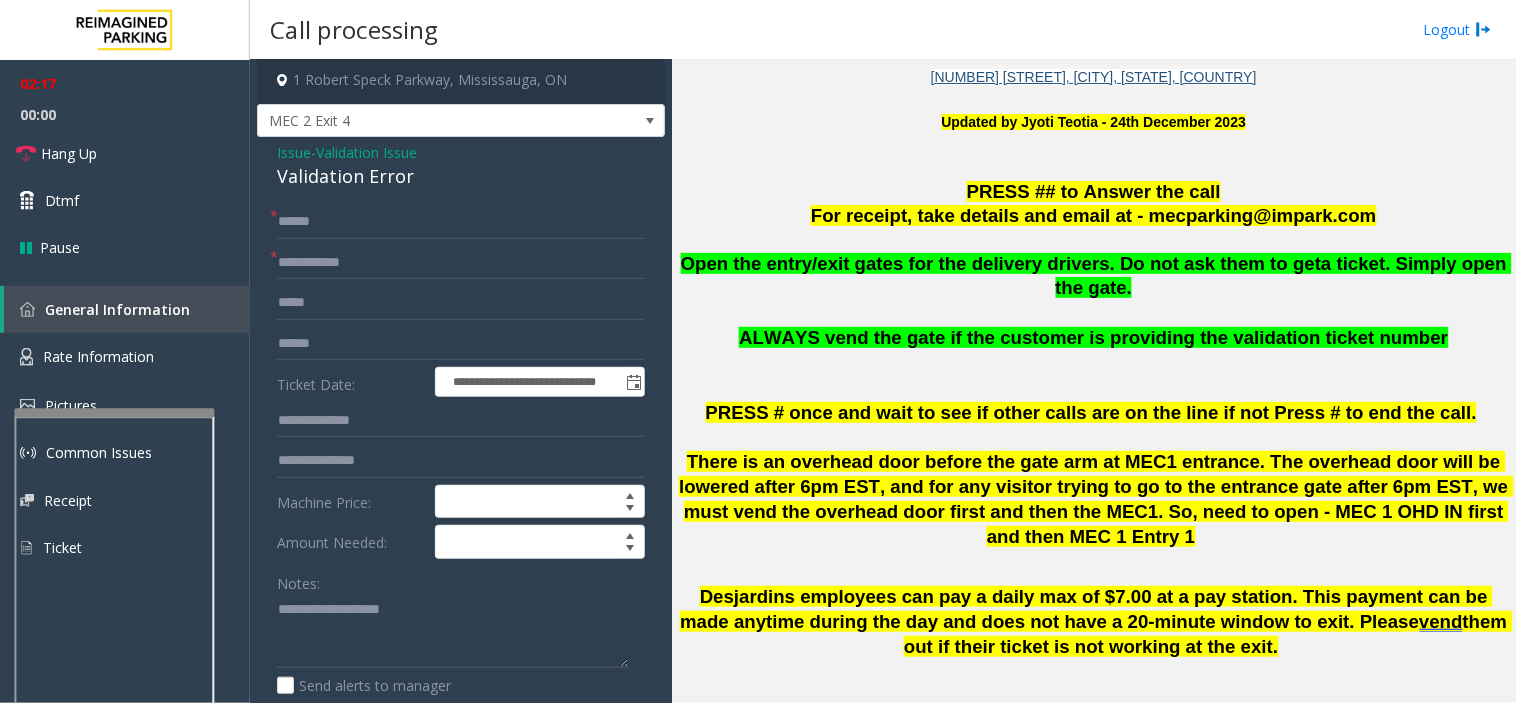 scroll, scrollTop: 0, scrollLeft: 0, axis: both 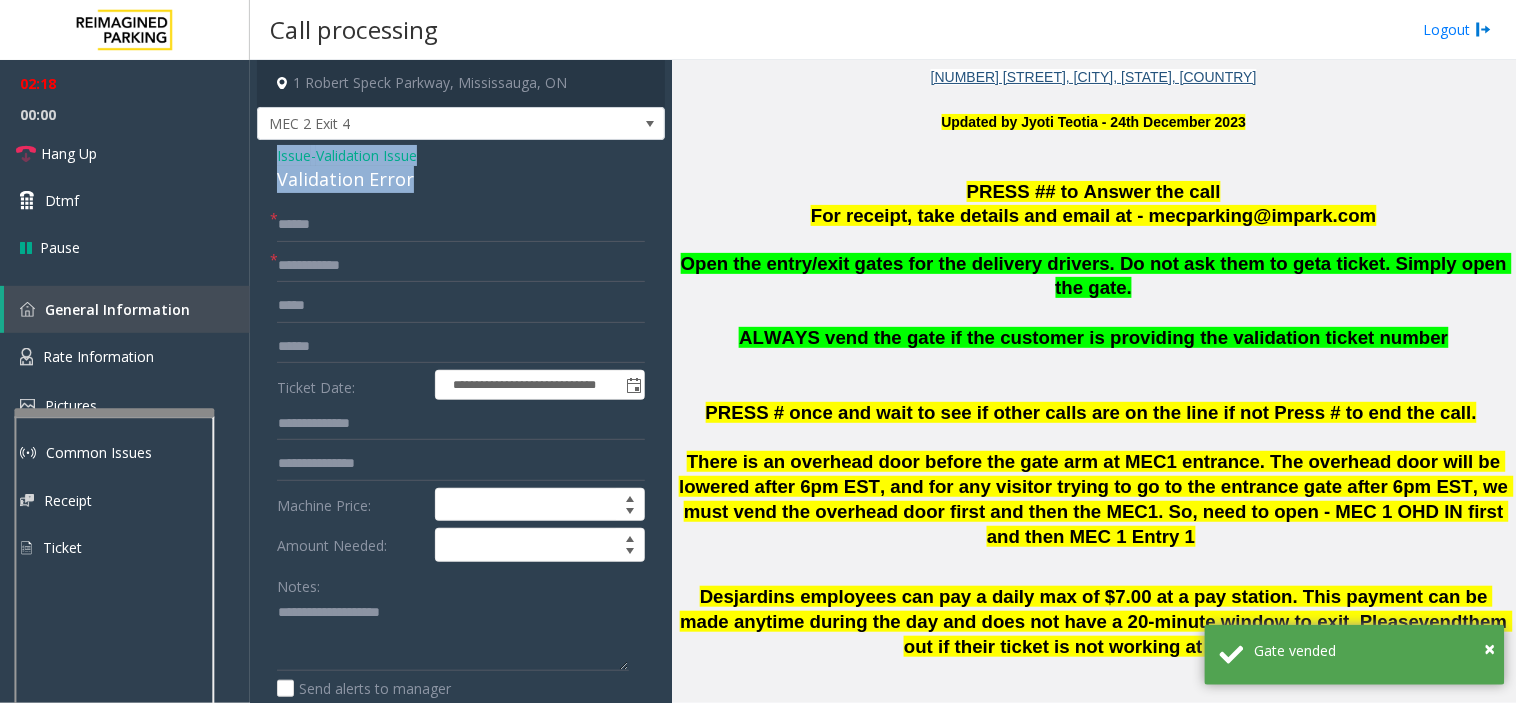 drag, startPoint x: 267, startPoint y: 153, endPoint x: 407, endPoint y: 177, distance: 142.04225 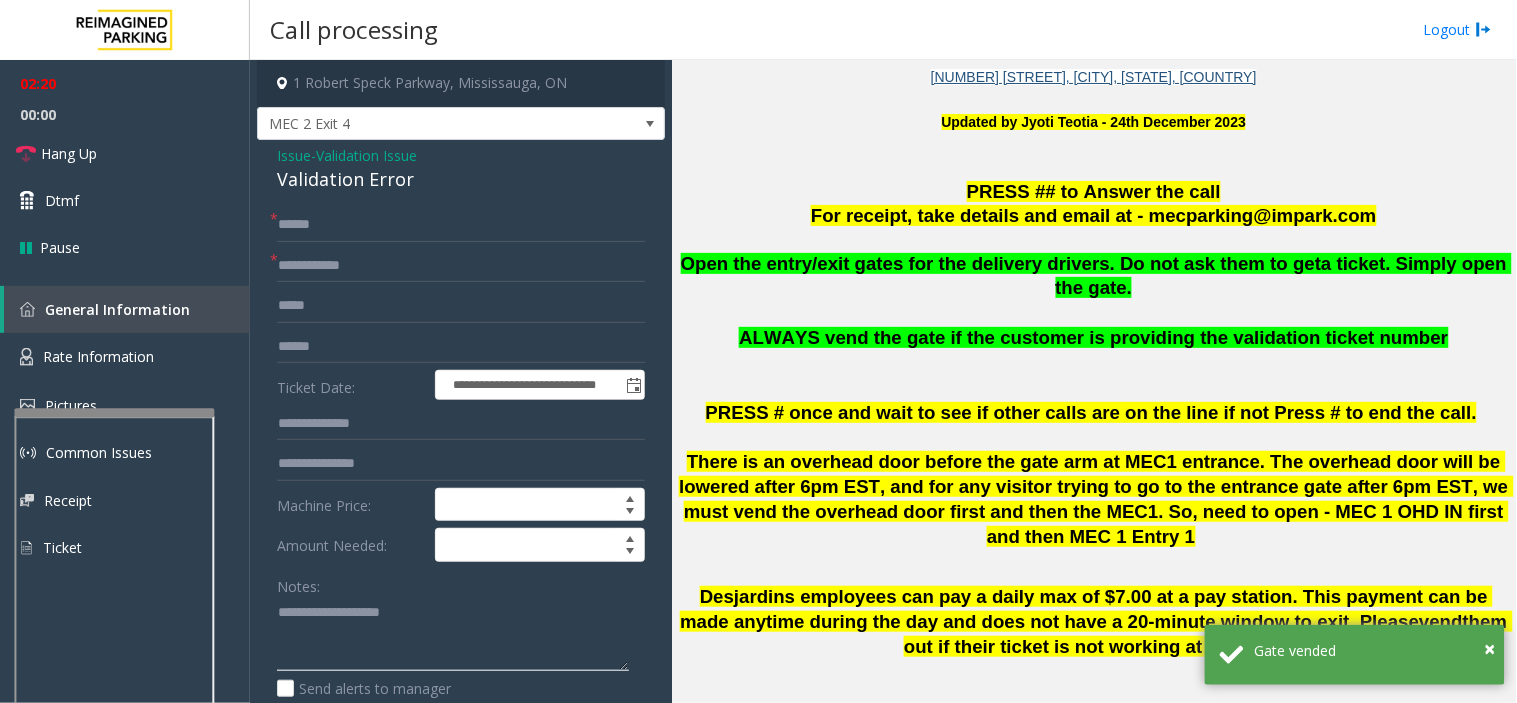 click 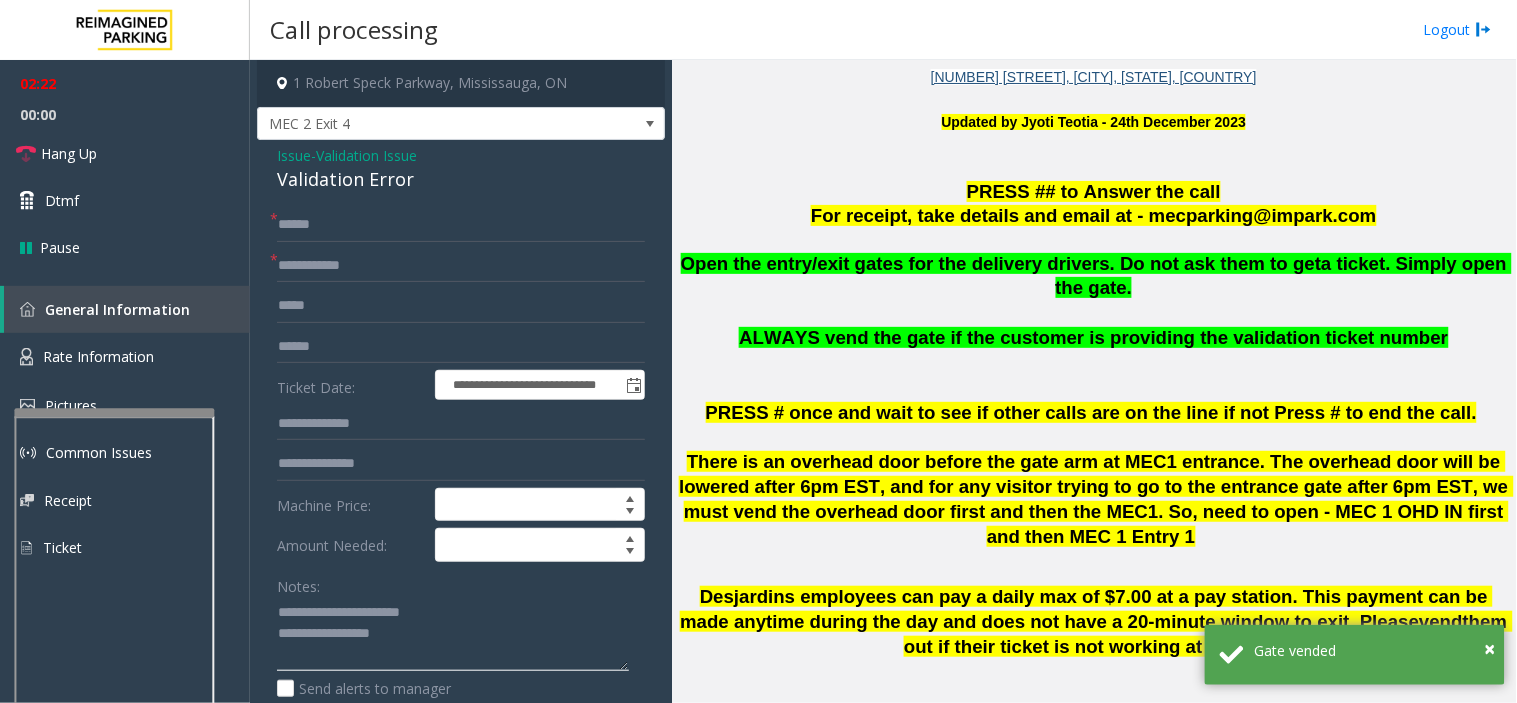 scroll, scrollTop: 14, scrollLeft: 0, axis: vertical 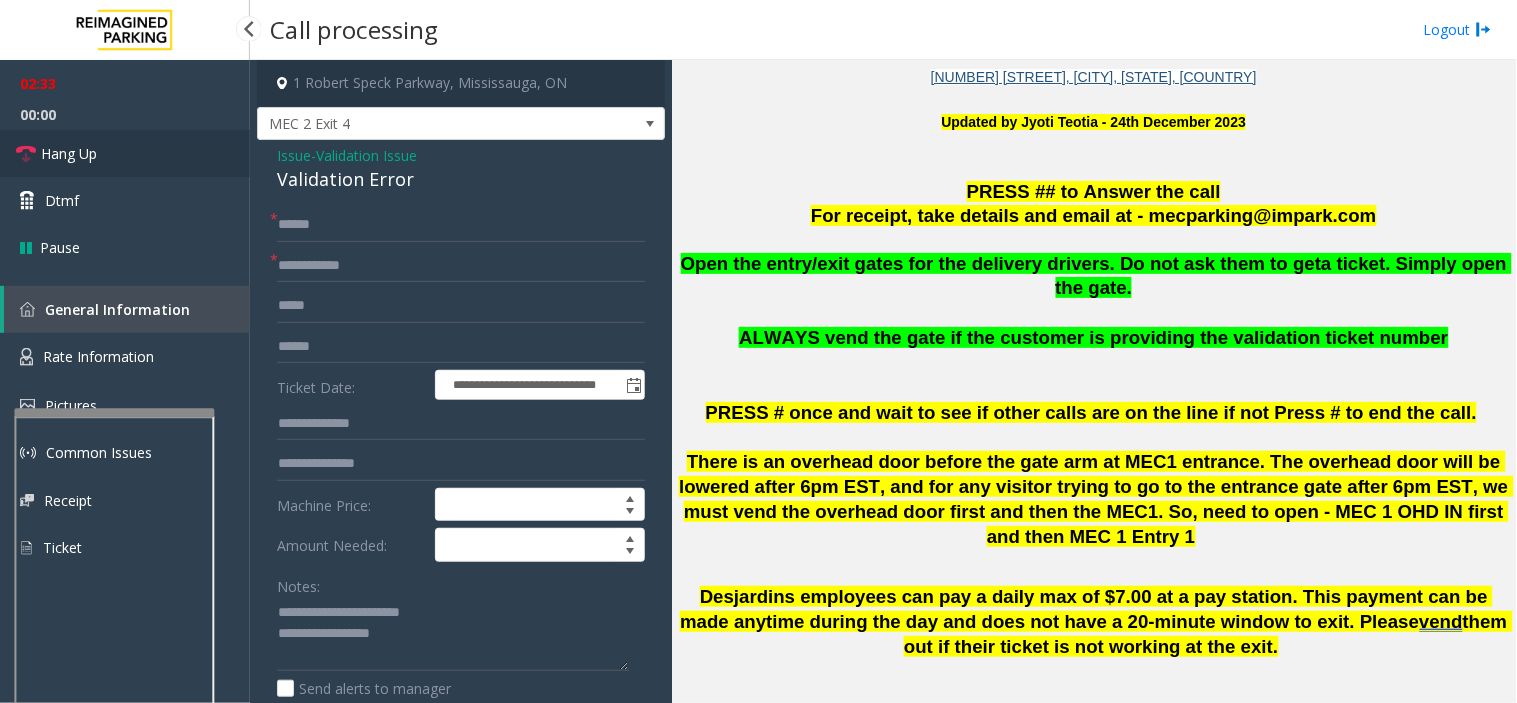 click on "Hang Up" at bounding box center (125, 153) 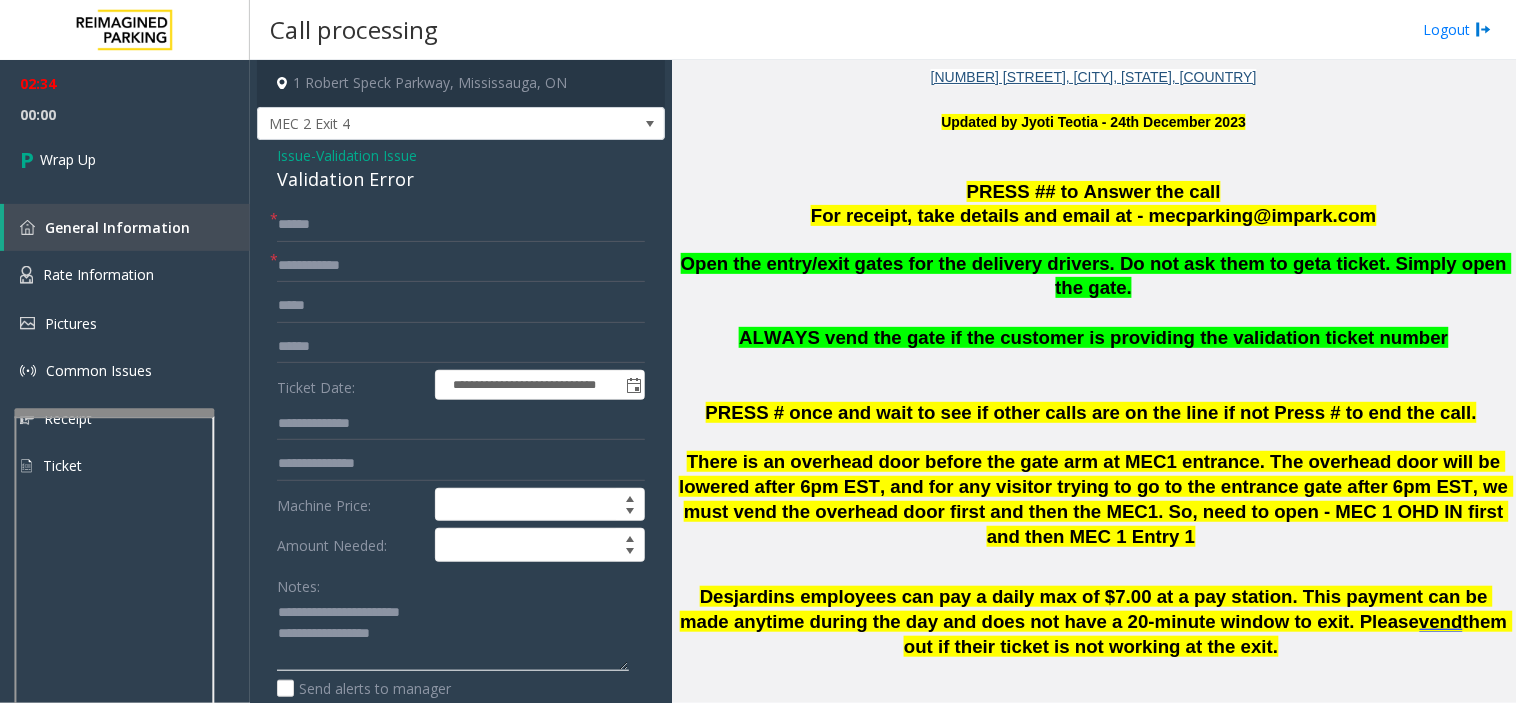 click 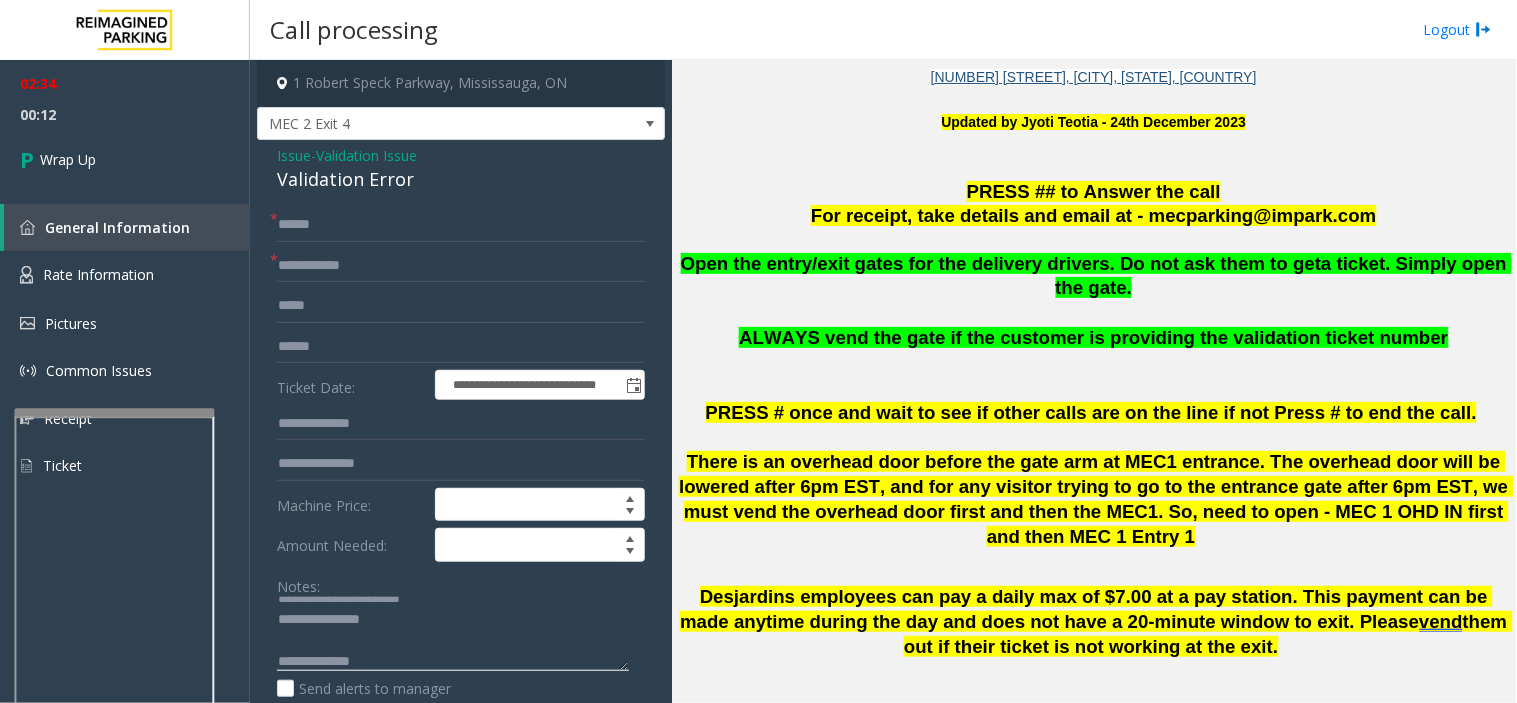click 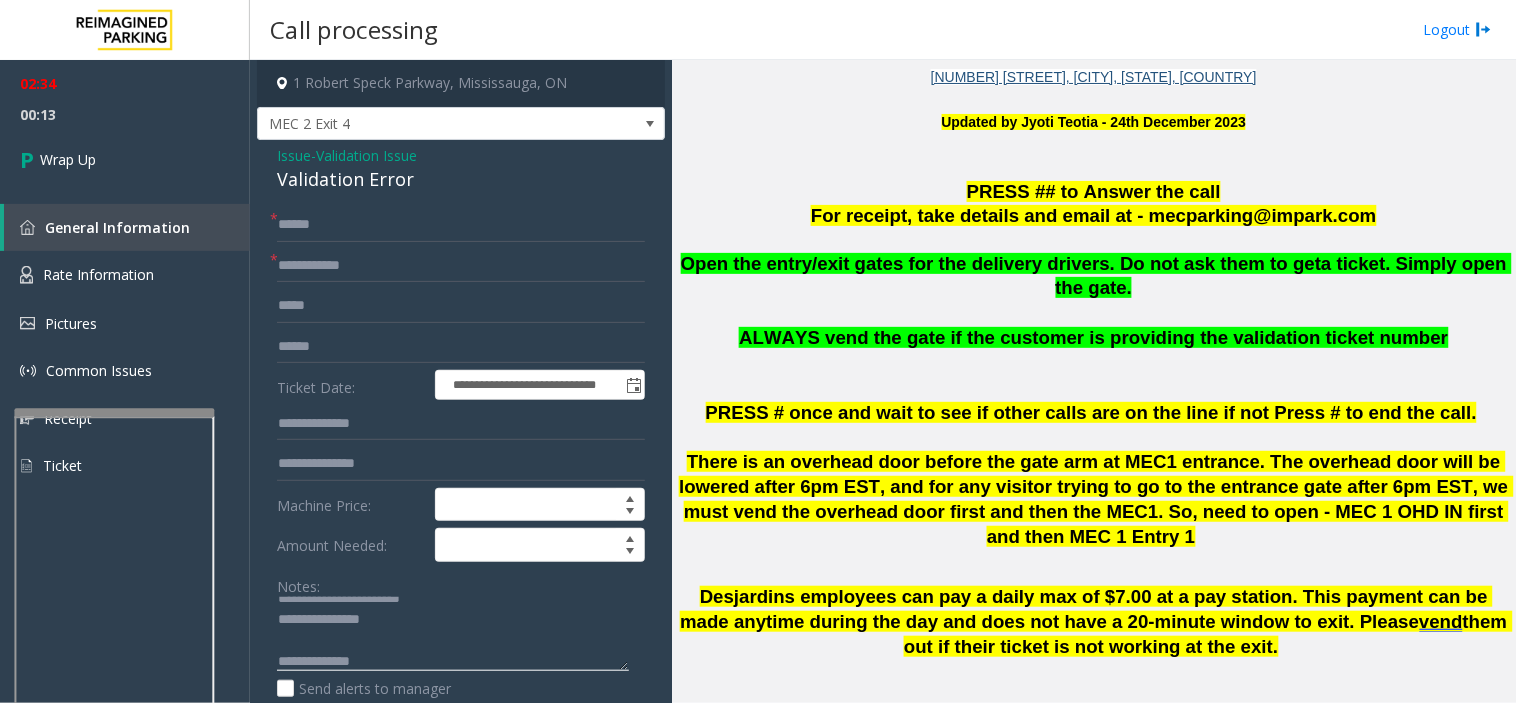 paste on "**********" 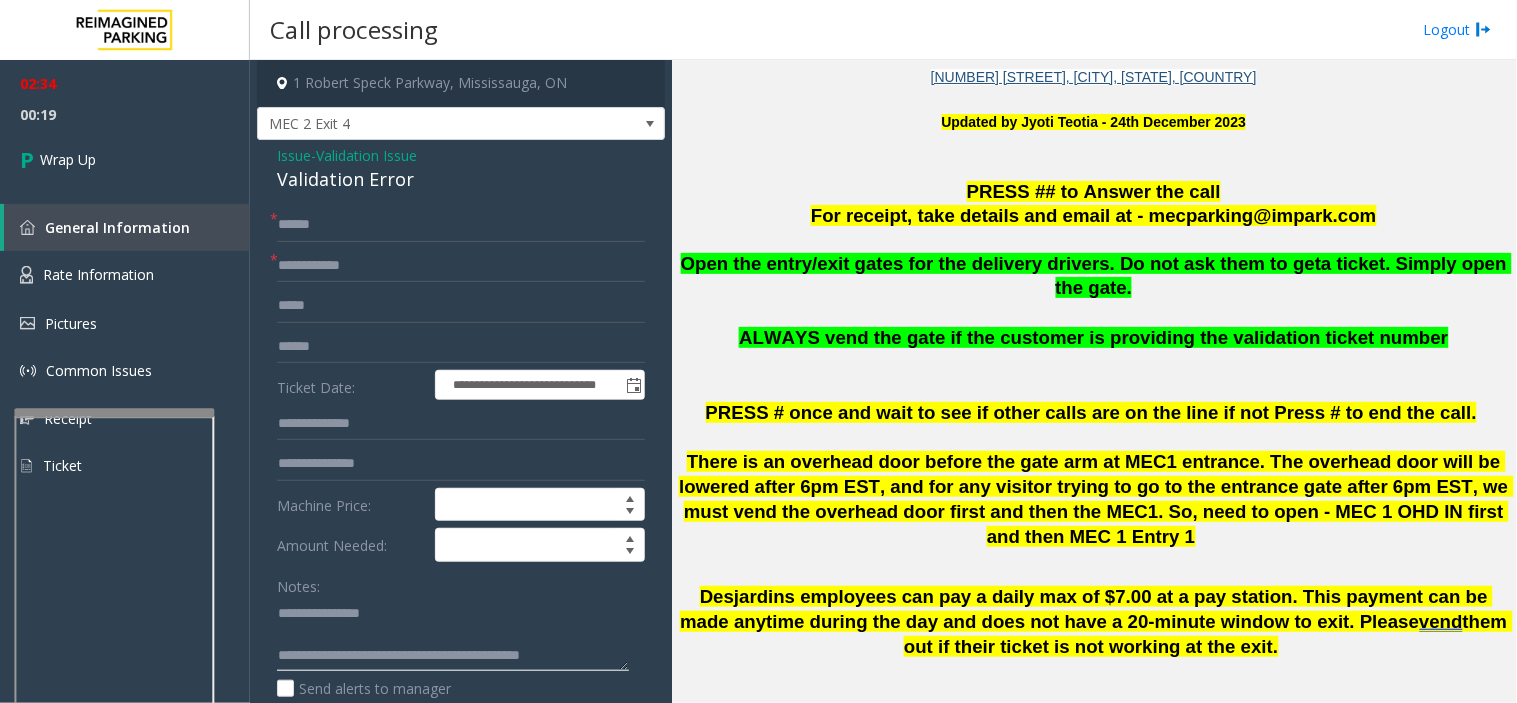 scroll, scrollTop: 0, scrollLeft: 0, axis: both 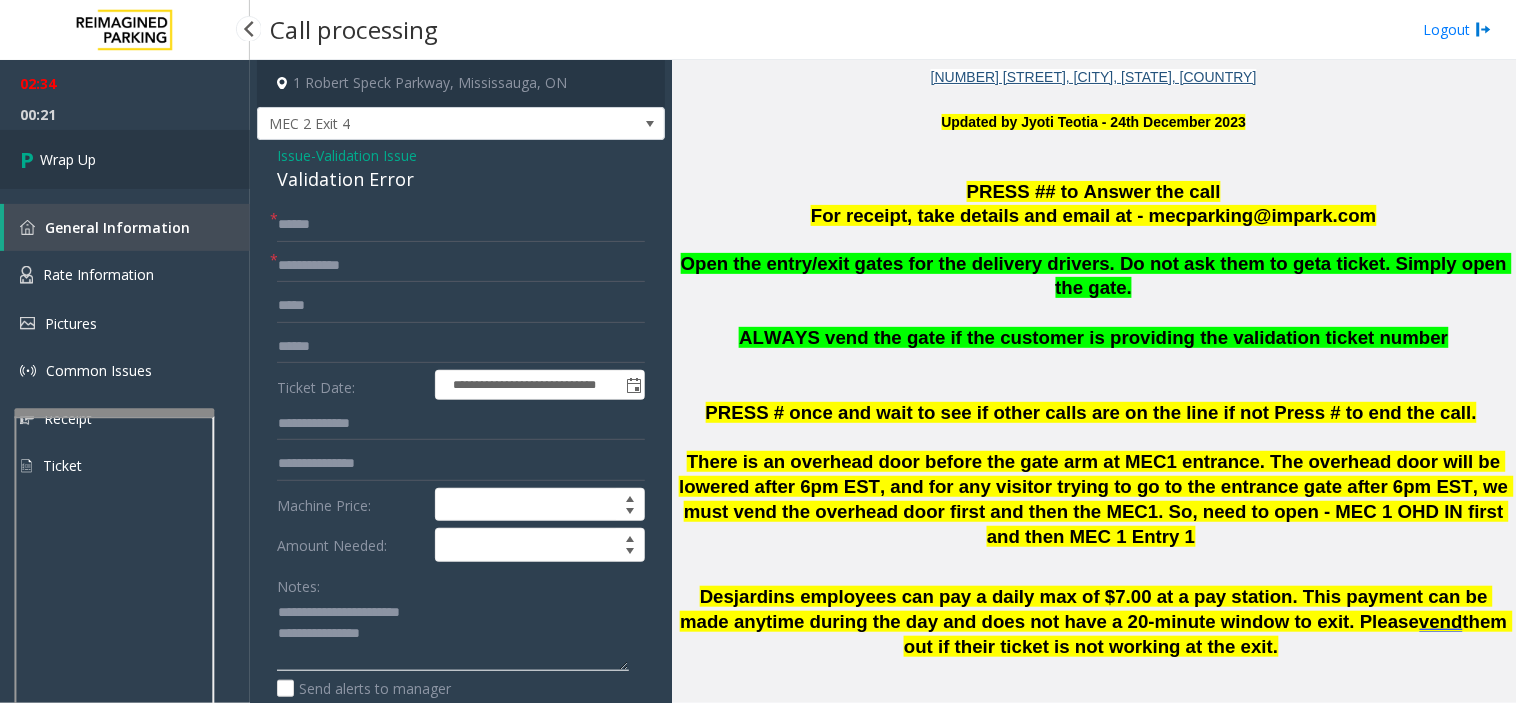 type on "**********" 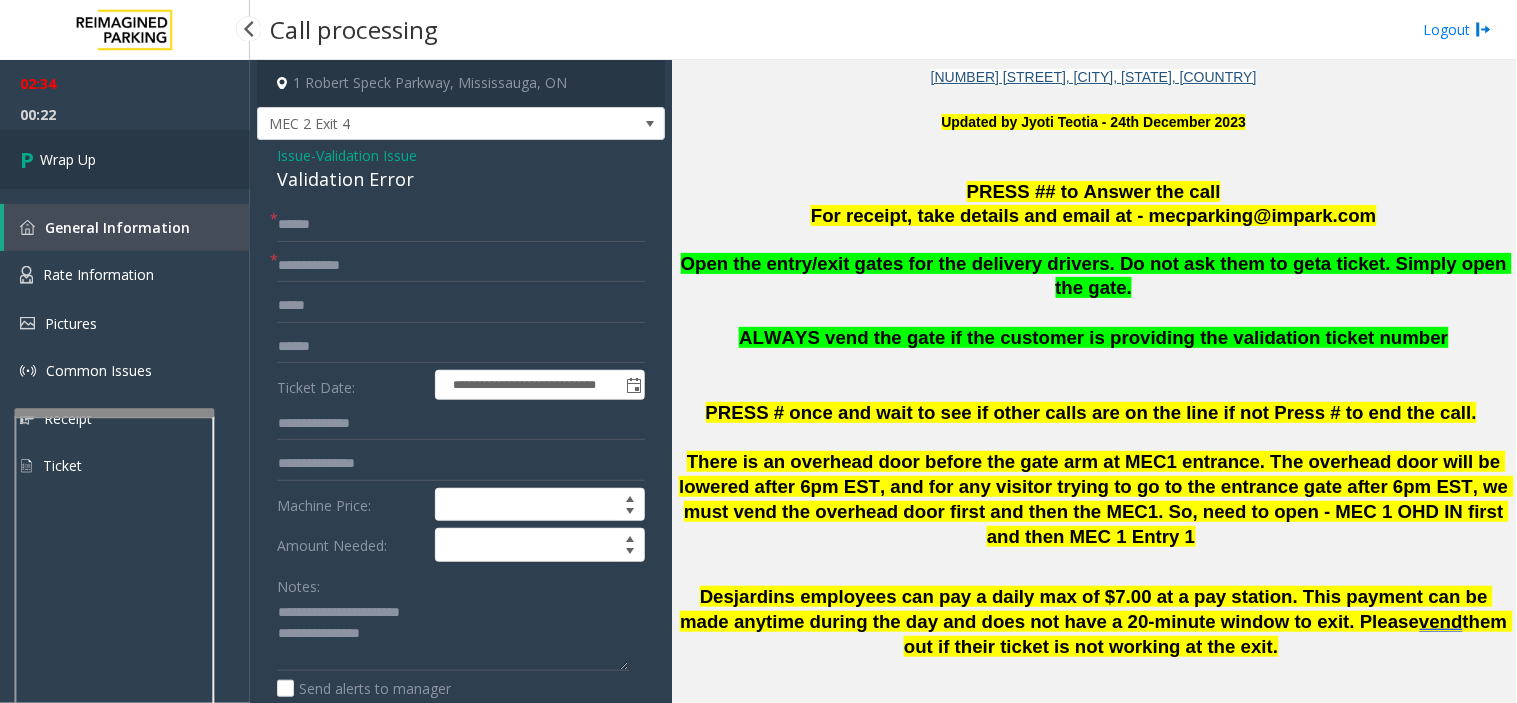 click on "Wrap Up" at bounding box center (125, 159) 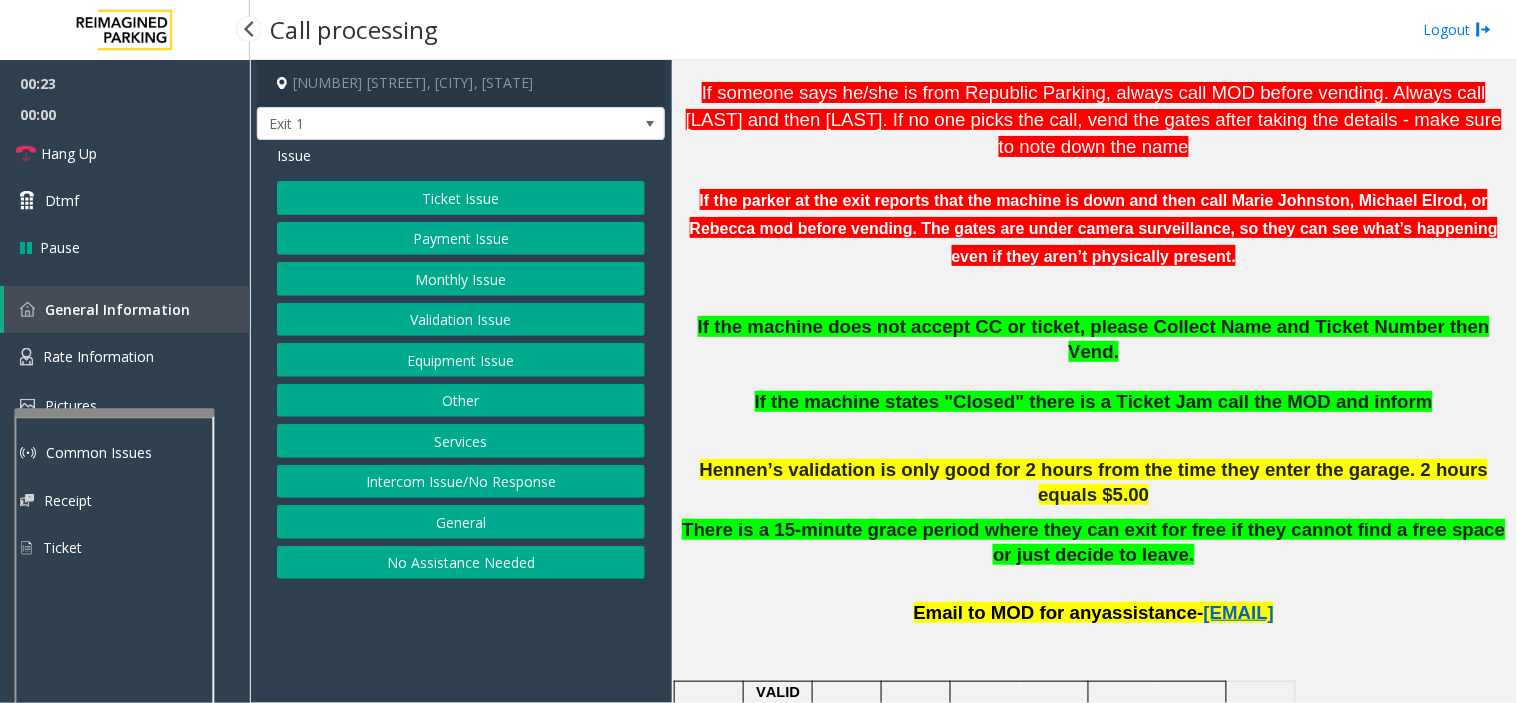 scroll, scrollTop: 666, scrollLeft: 0, axis: vertical 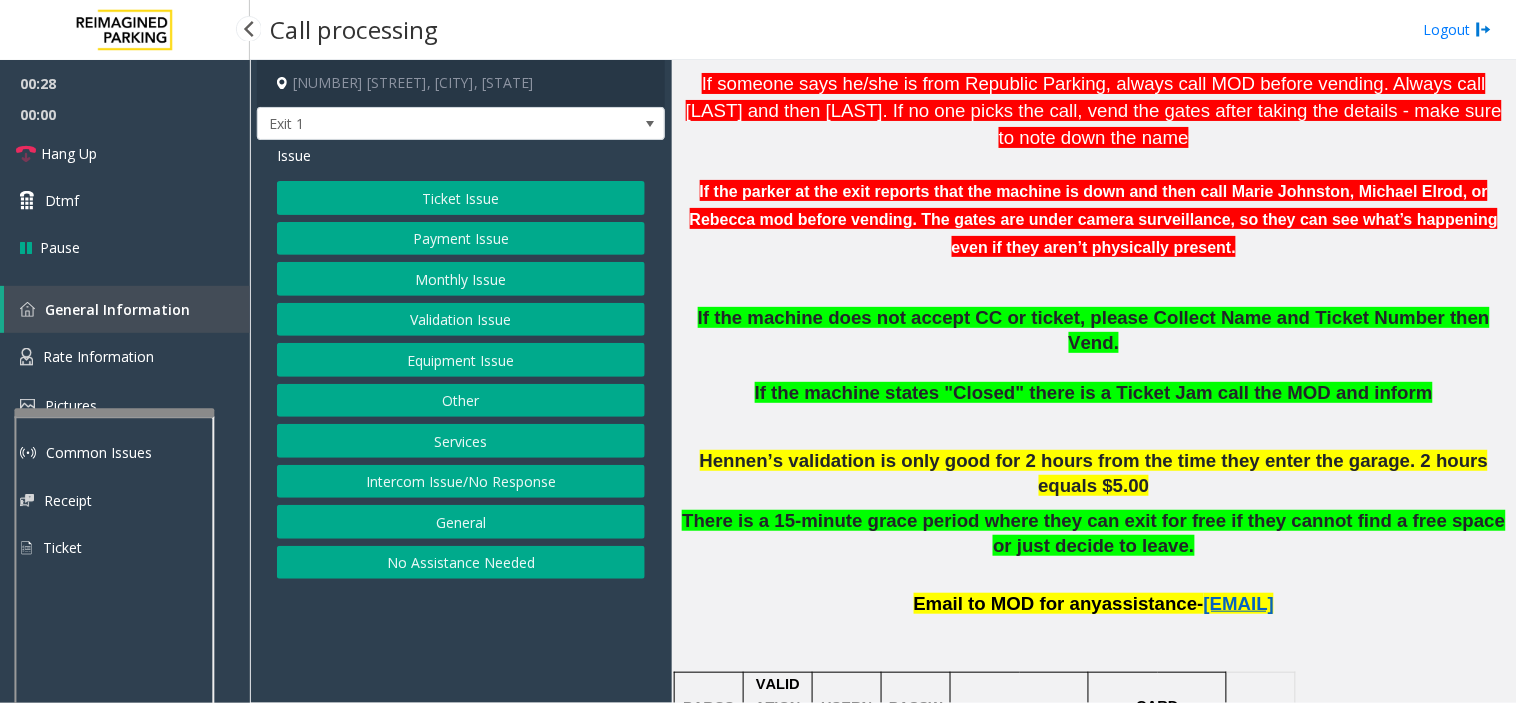 click on "Payment Issue" 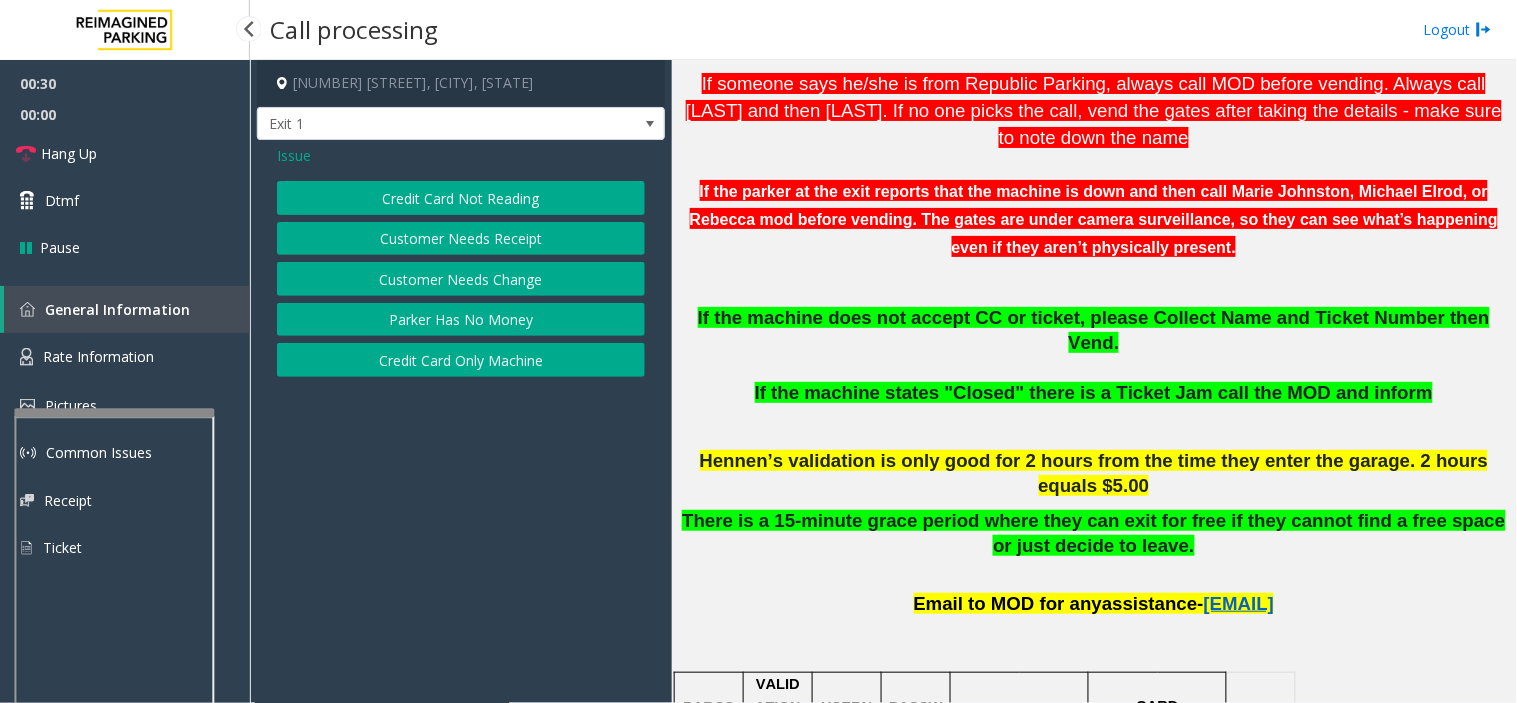 click on "Credit Card Not Reading" 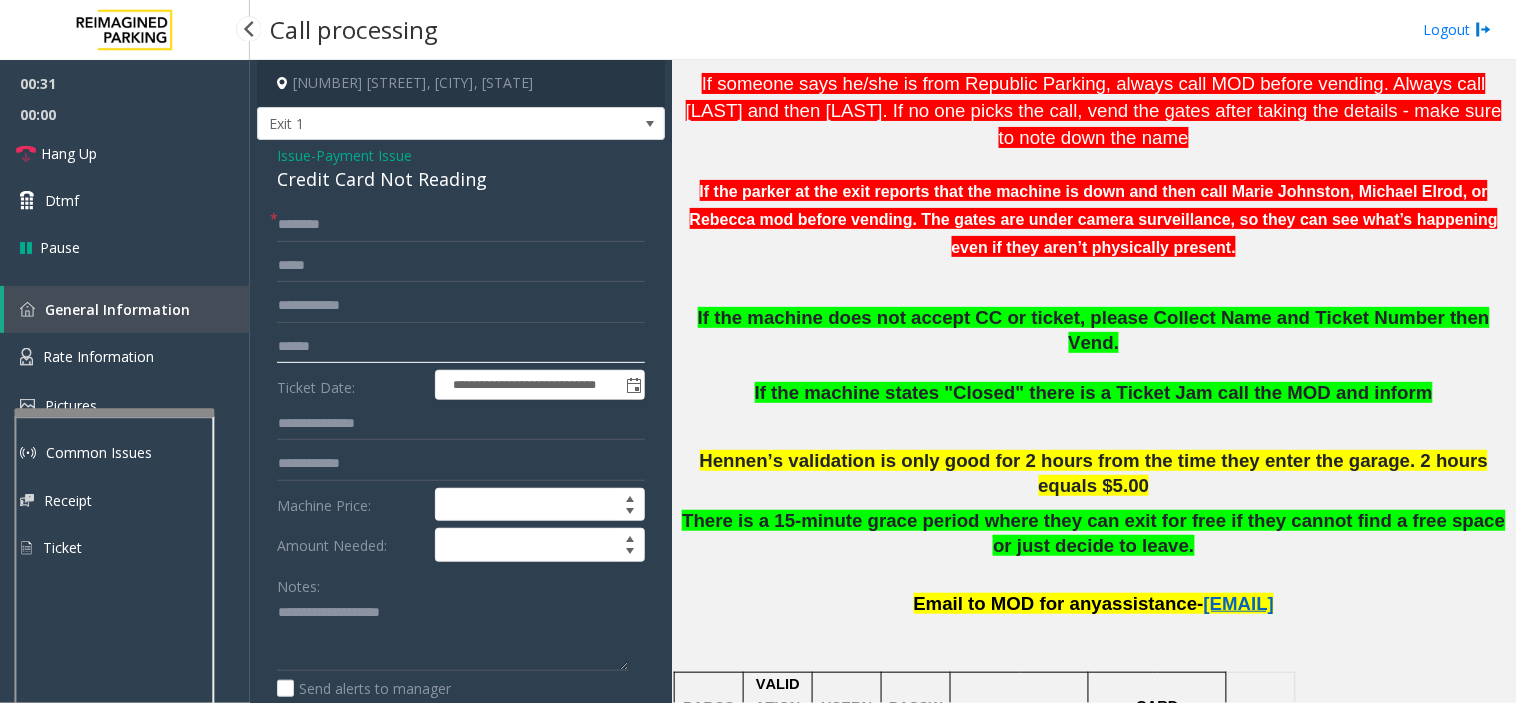 click 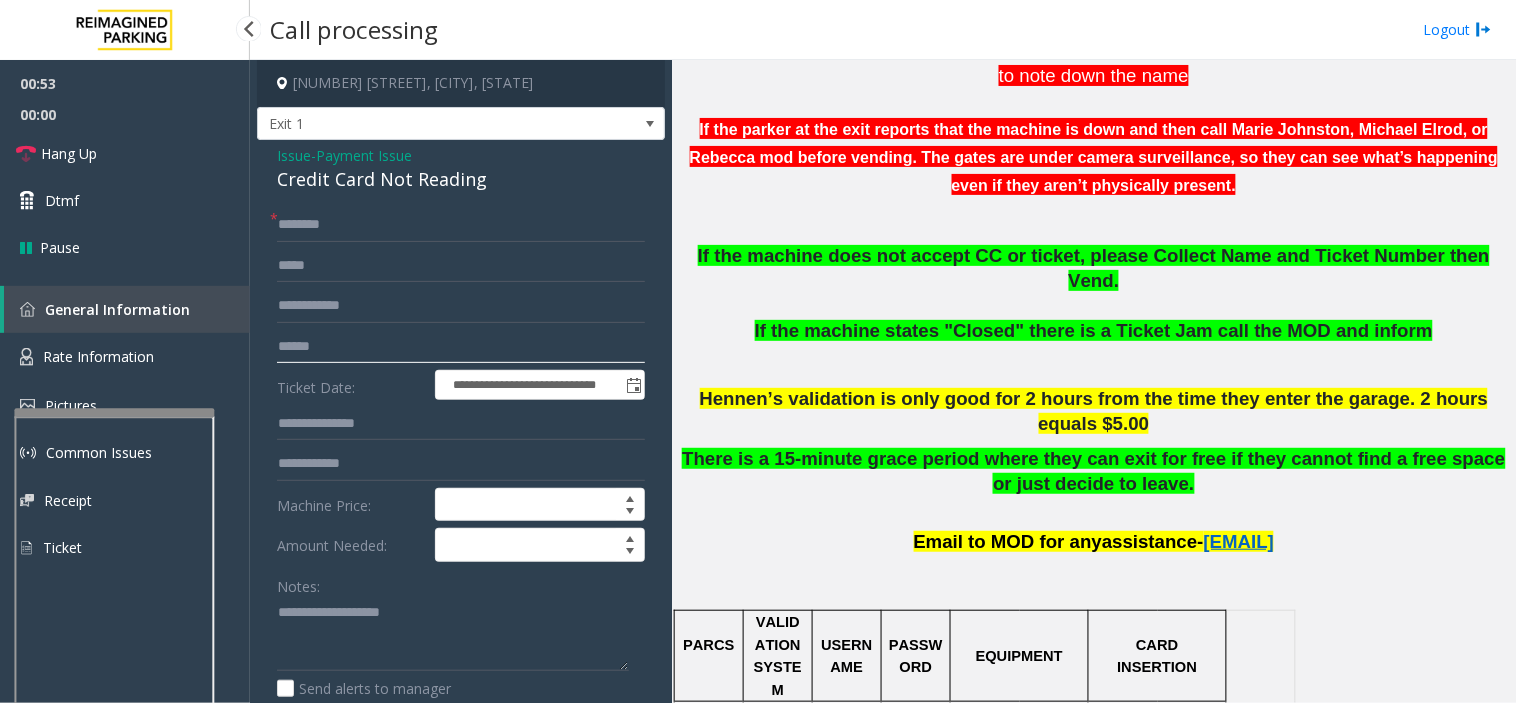 scroll, scrollTop: 777, scrollLeft: 0, axis: vertical 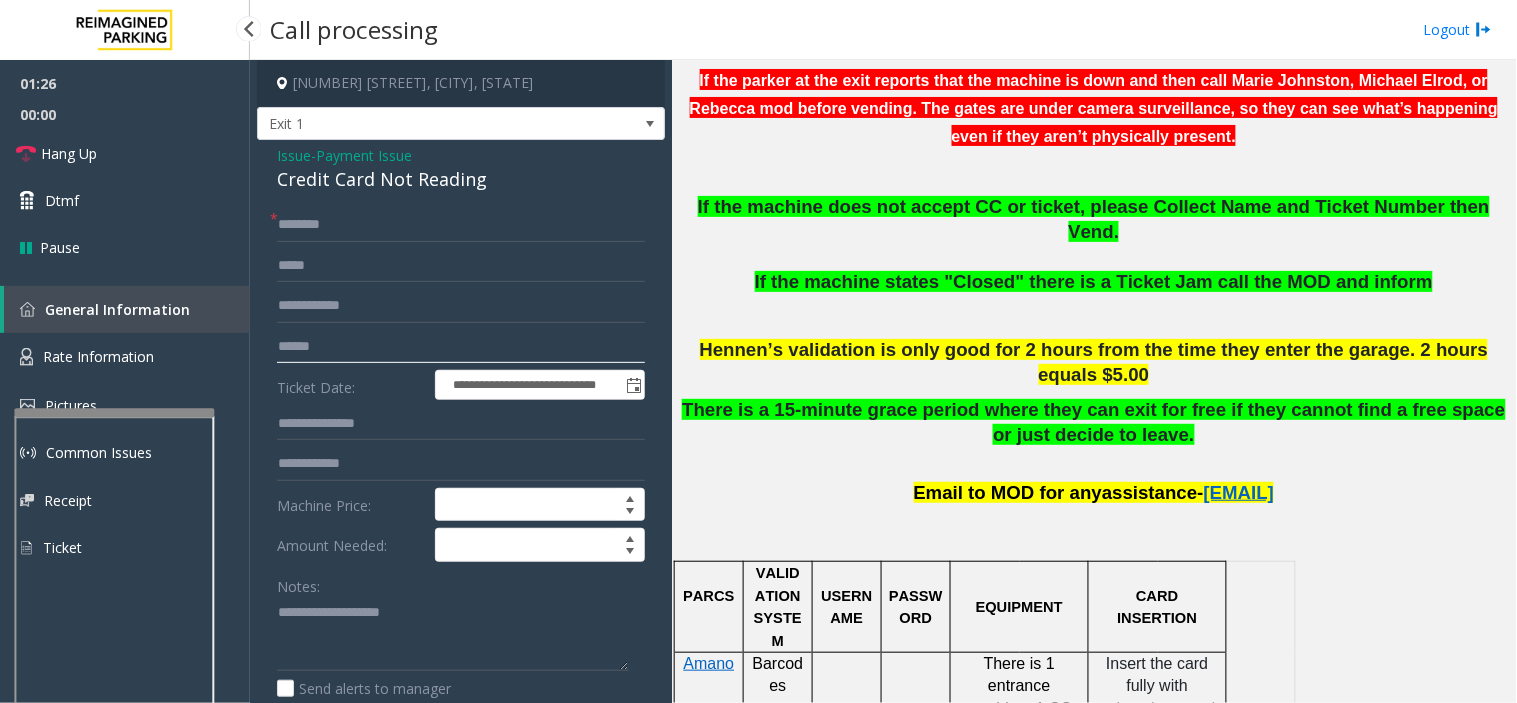 type on "******" 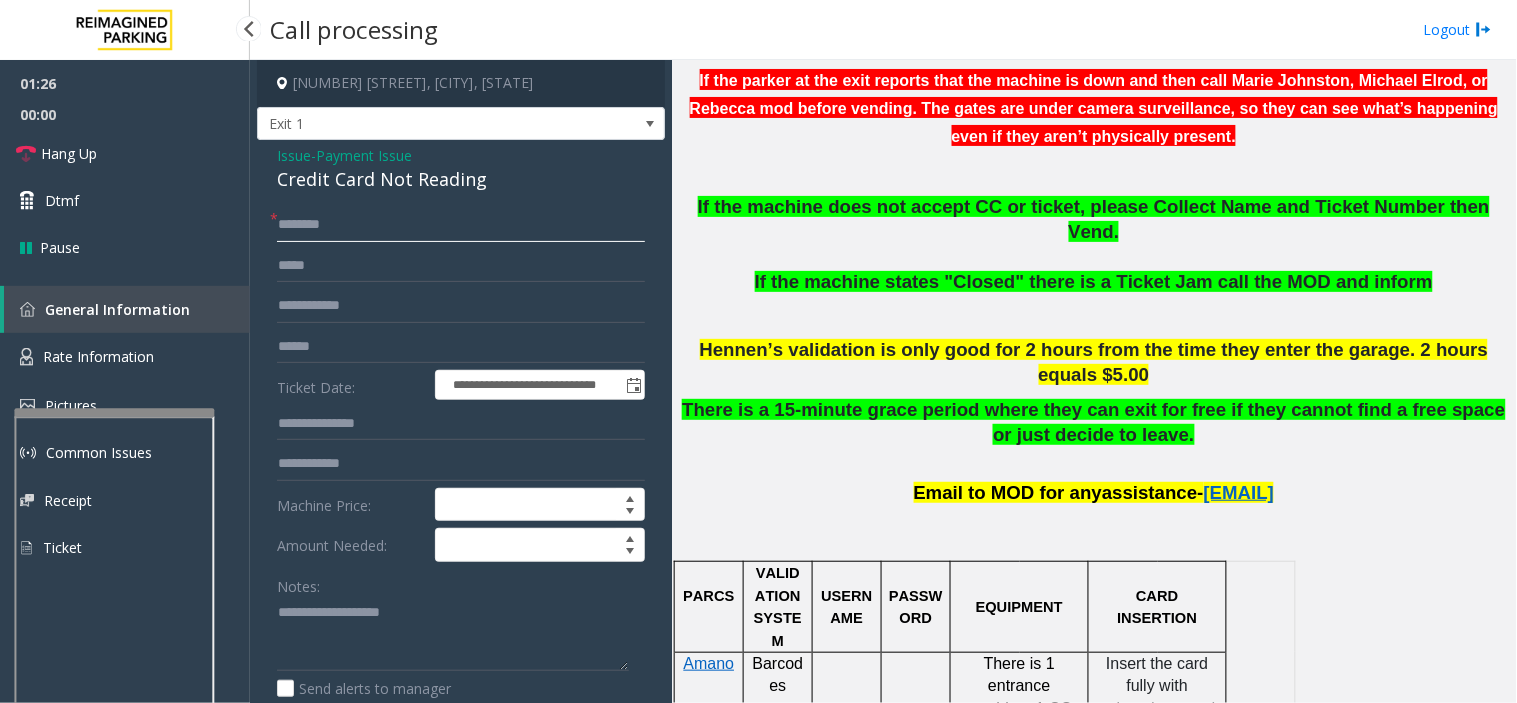 click 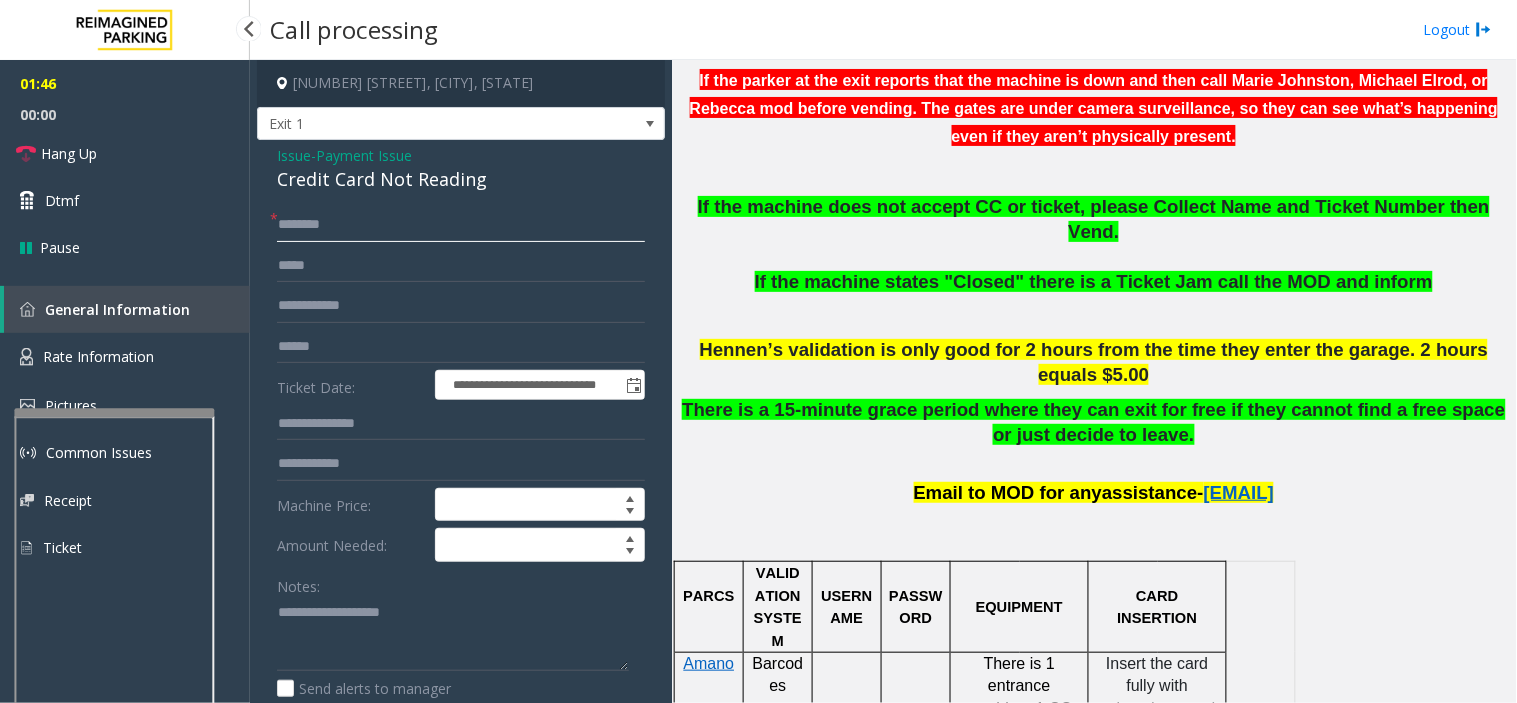 type on "*******" 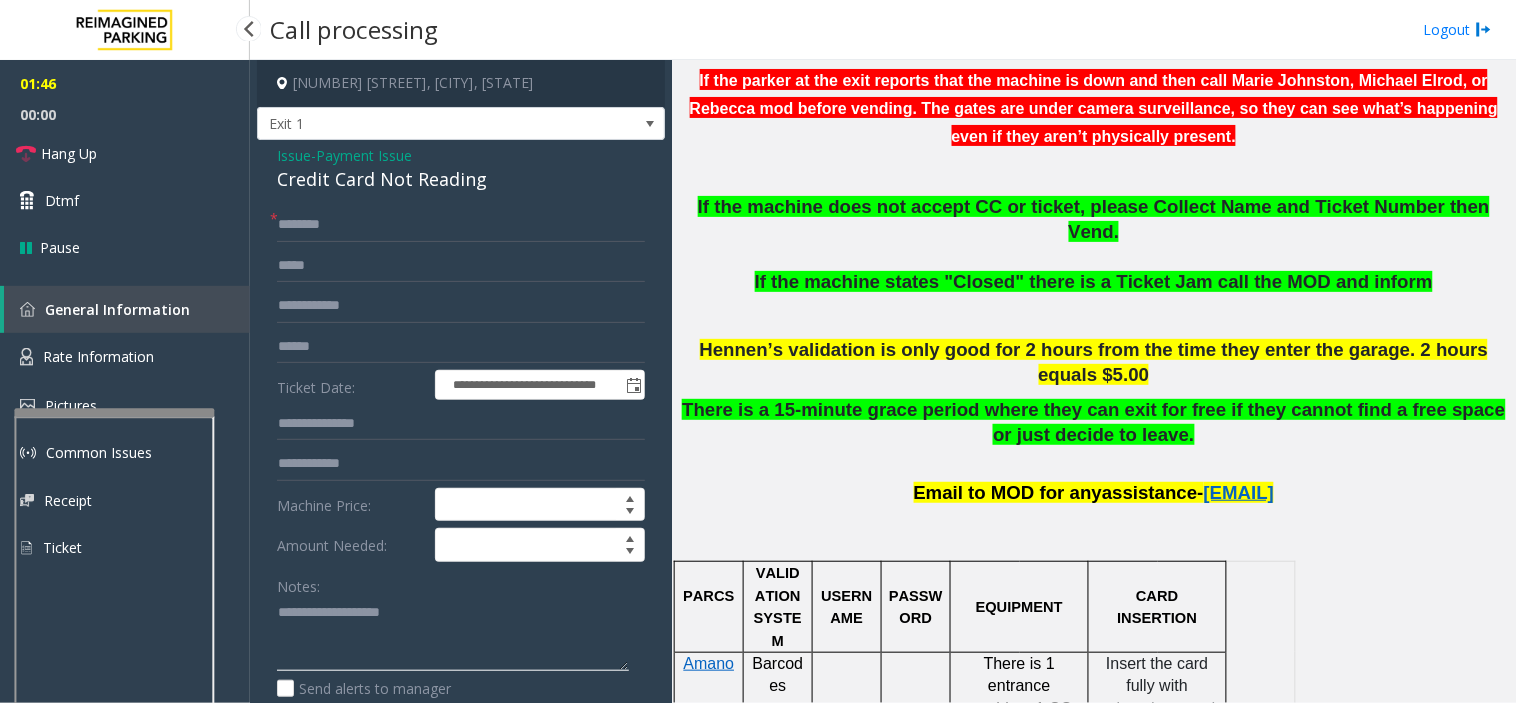 click 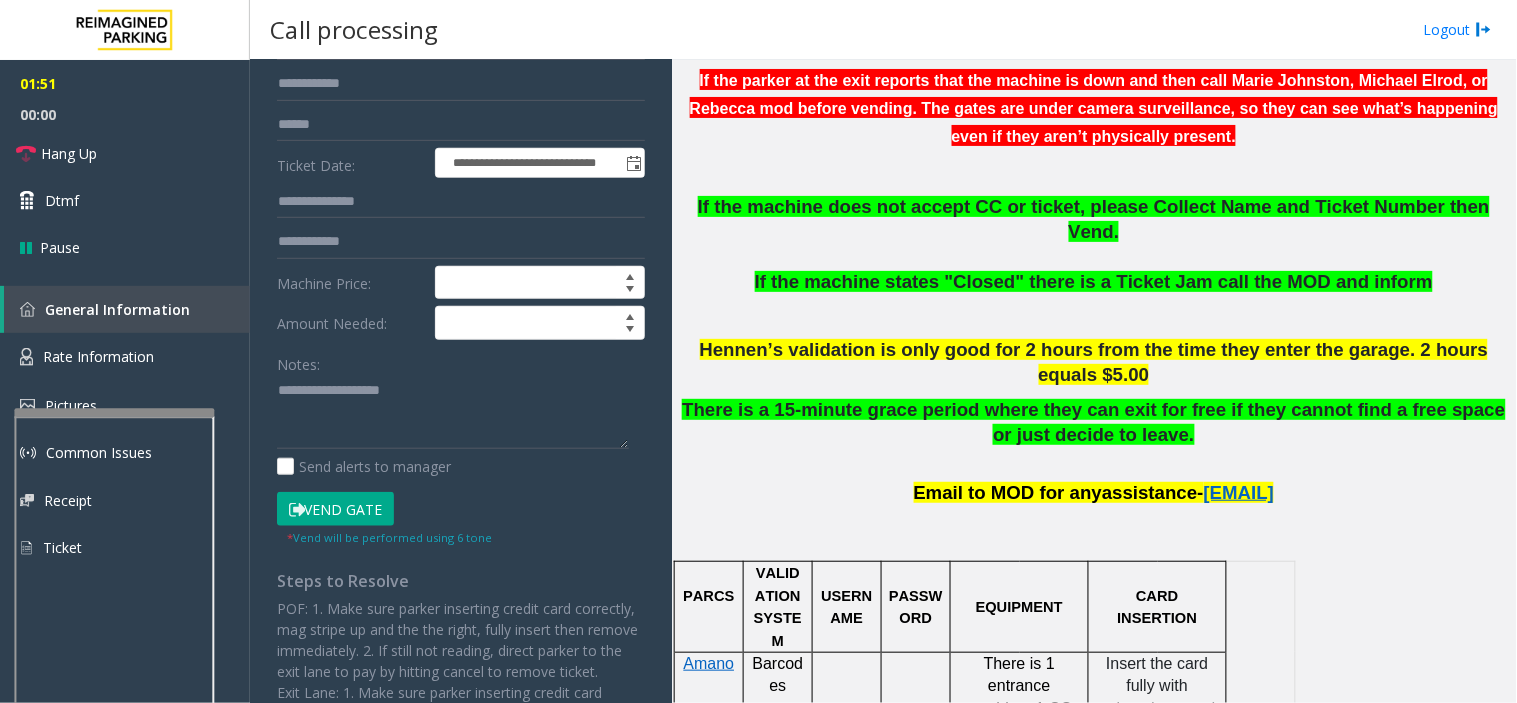 click on "Vend Gate" 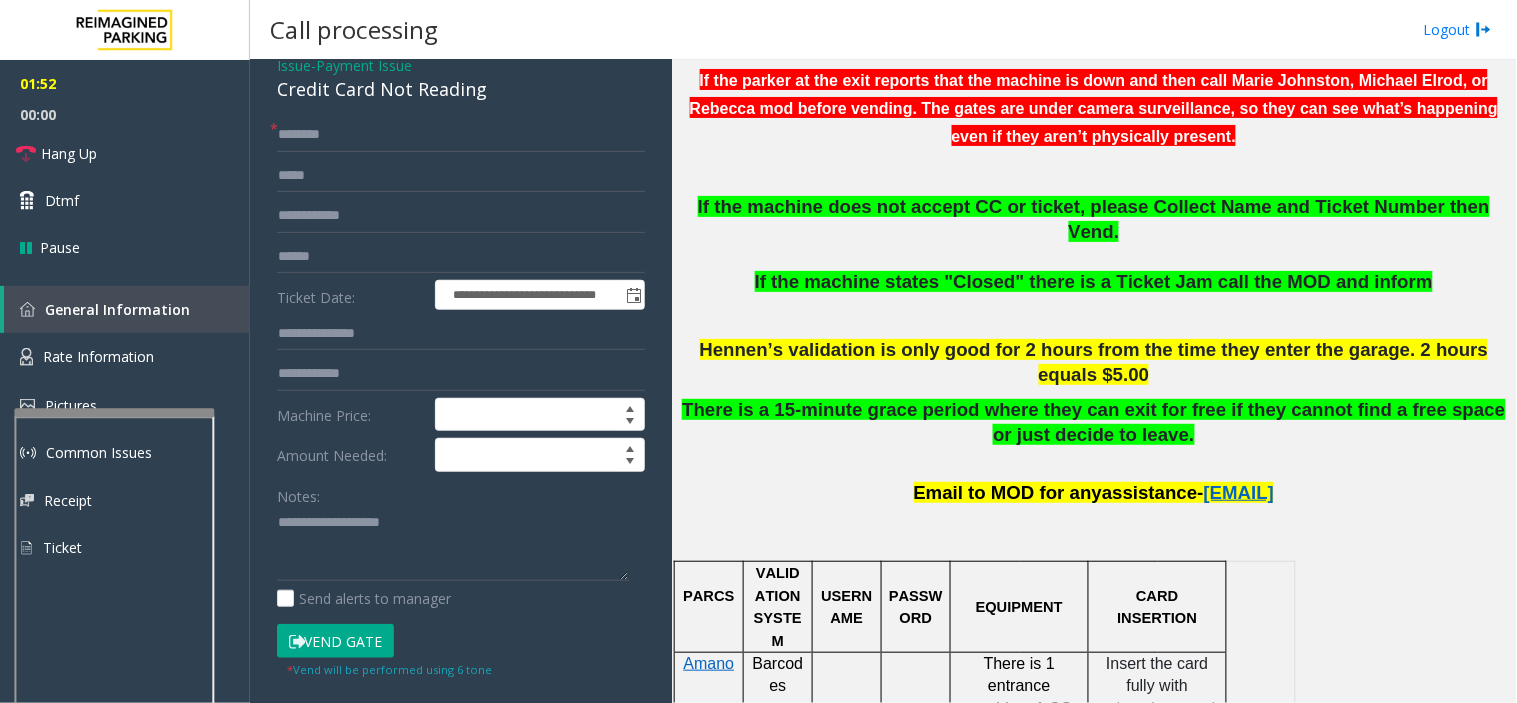 scroll, scrollTop: 0, scrollLeft: 0, axis: both 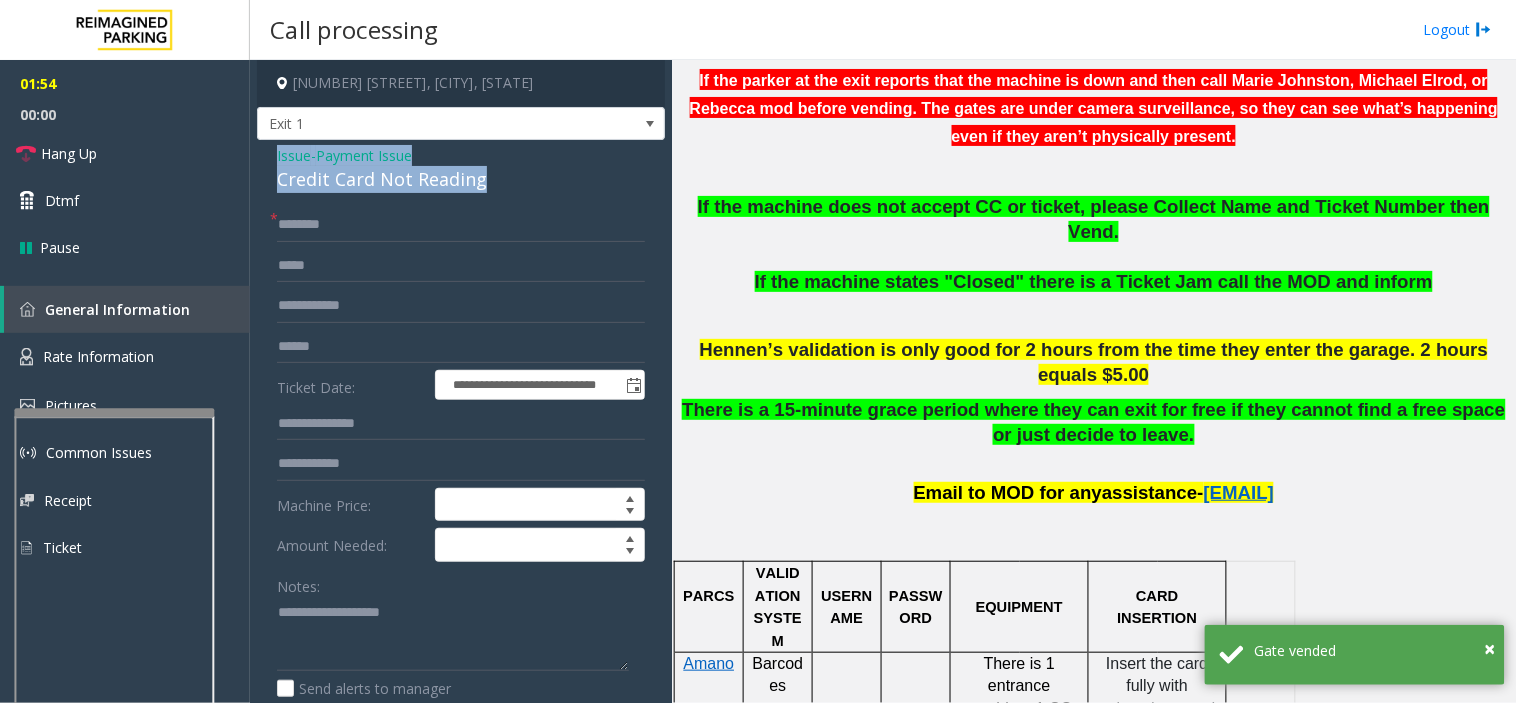 drag, startPoint x: 272, startPoint y: 153, endPoint x: 498, endPoint y: 178, distance: 227.37854 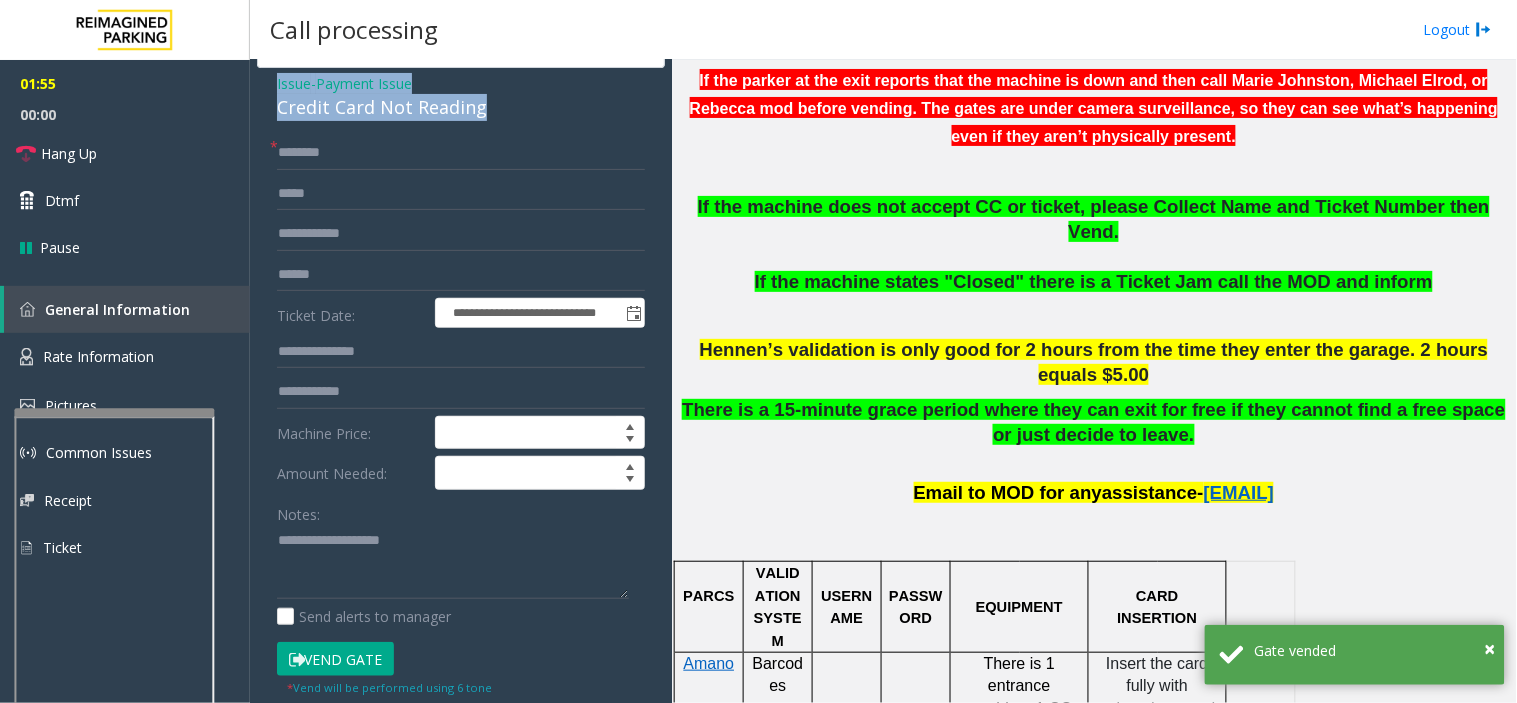 scroll, scrollTop: 111, scrollLeft: 0, axis: vertical 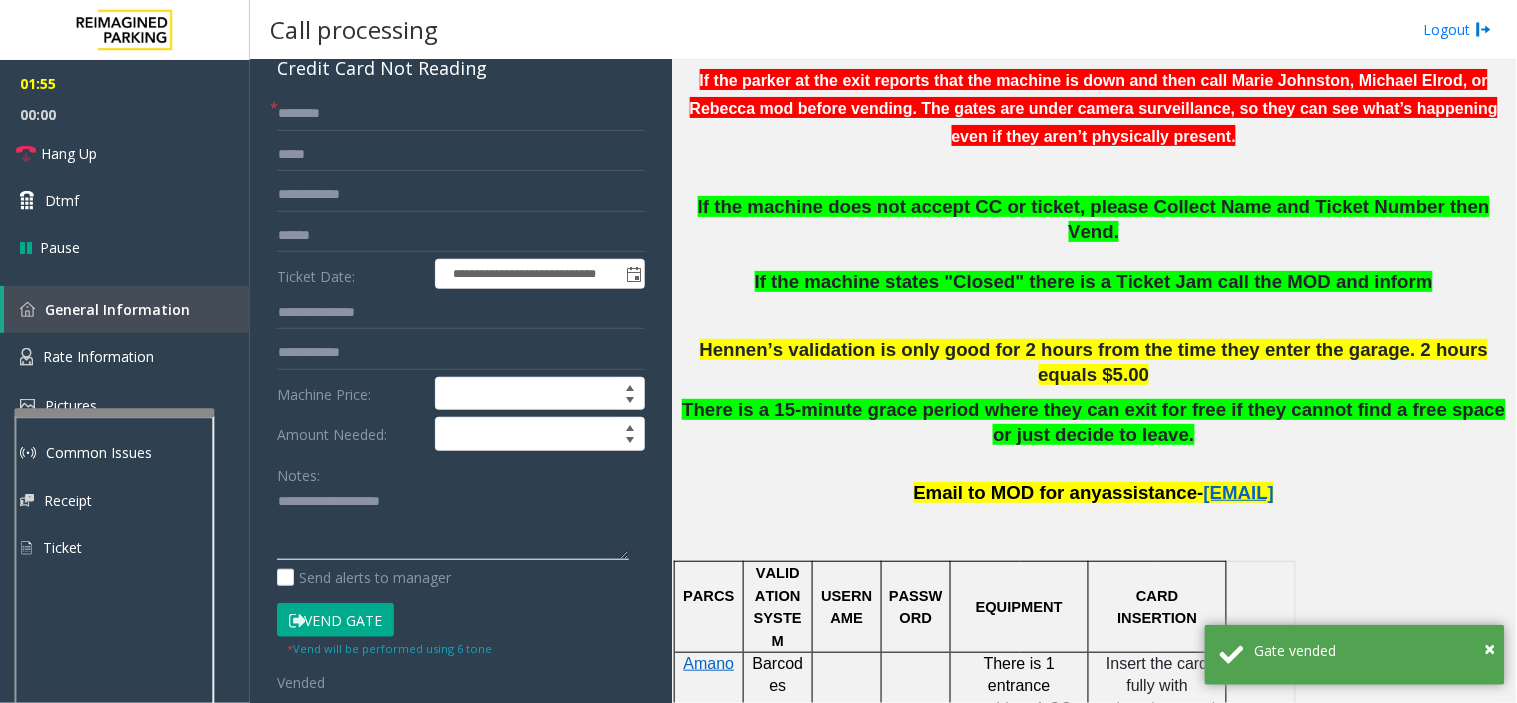 click 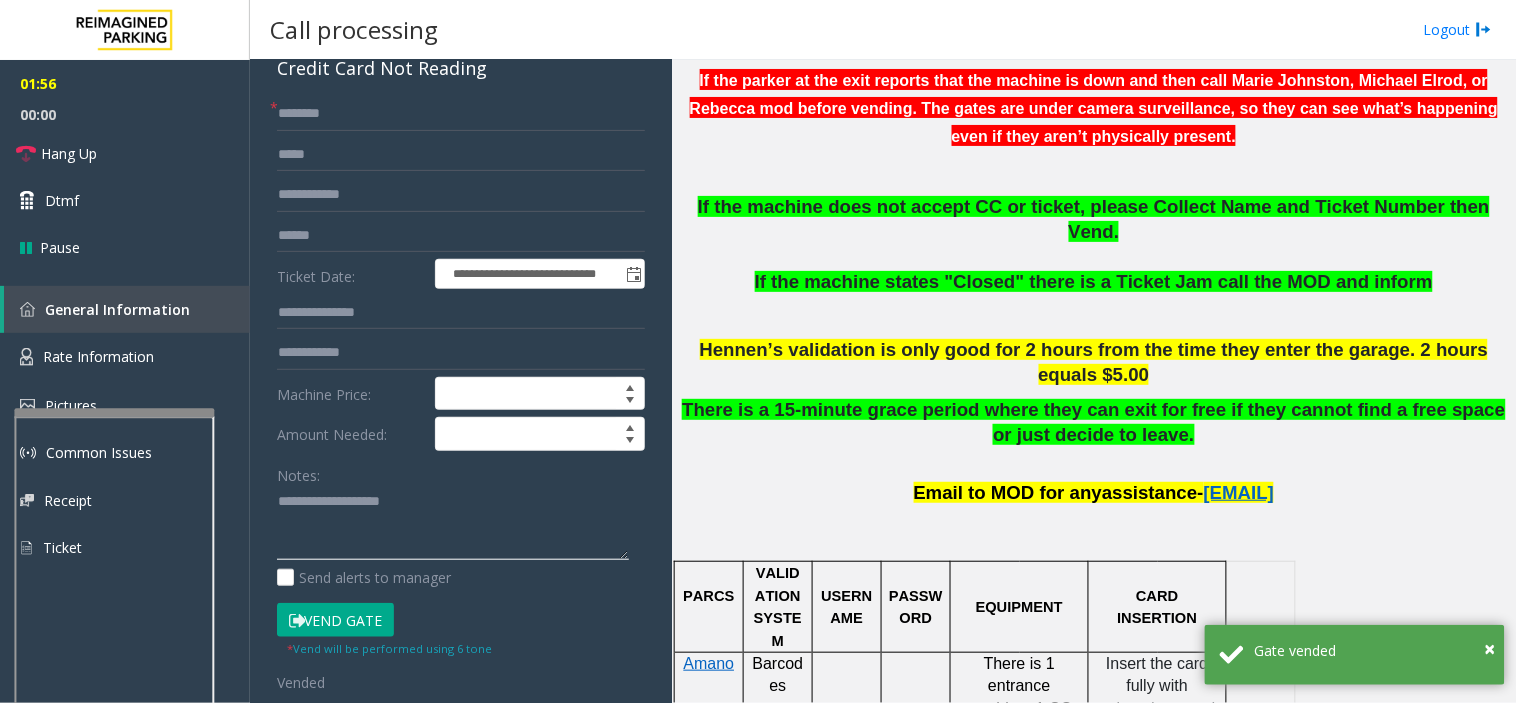 paste on "**********" 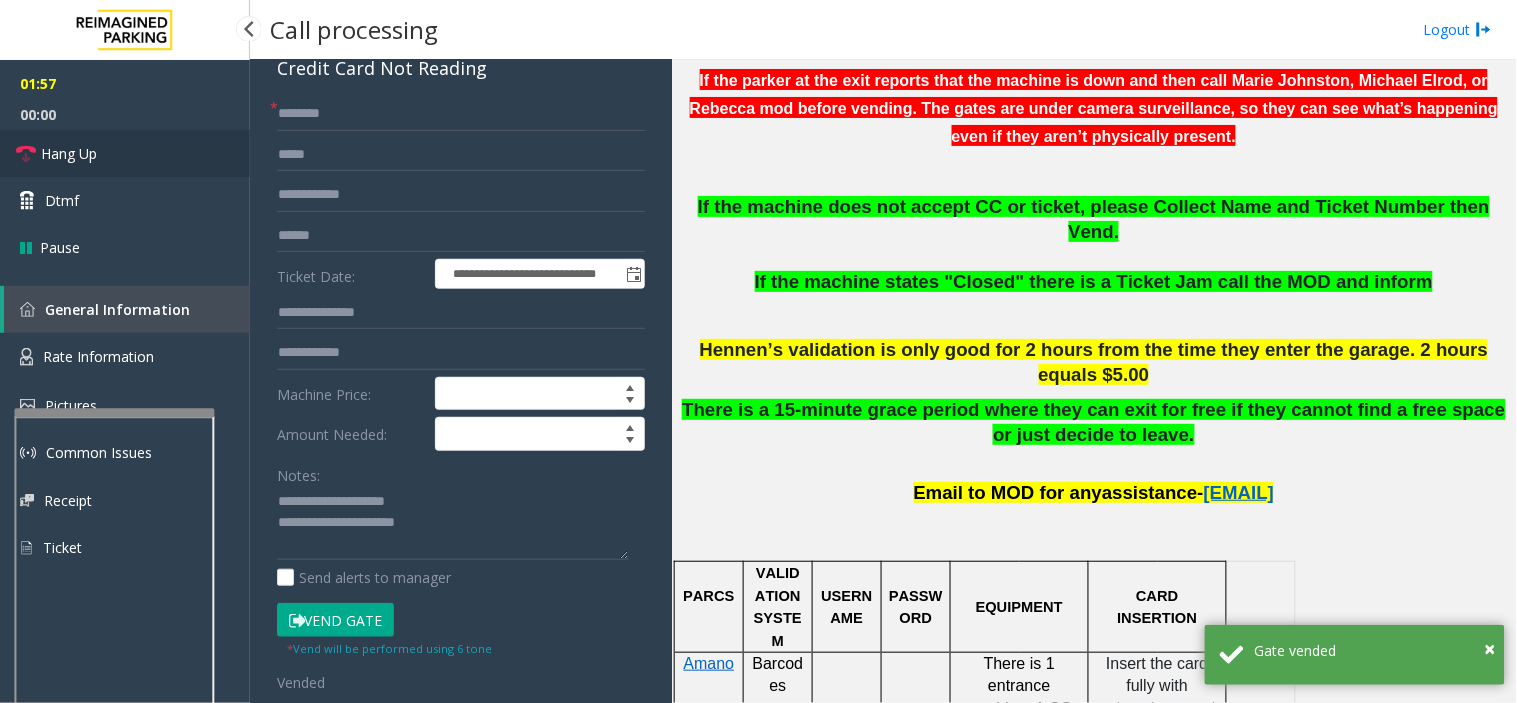 click on "Hang Up" at bounding box center [125, 153] 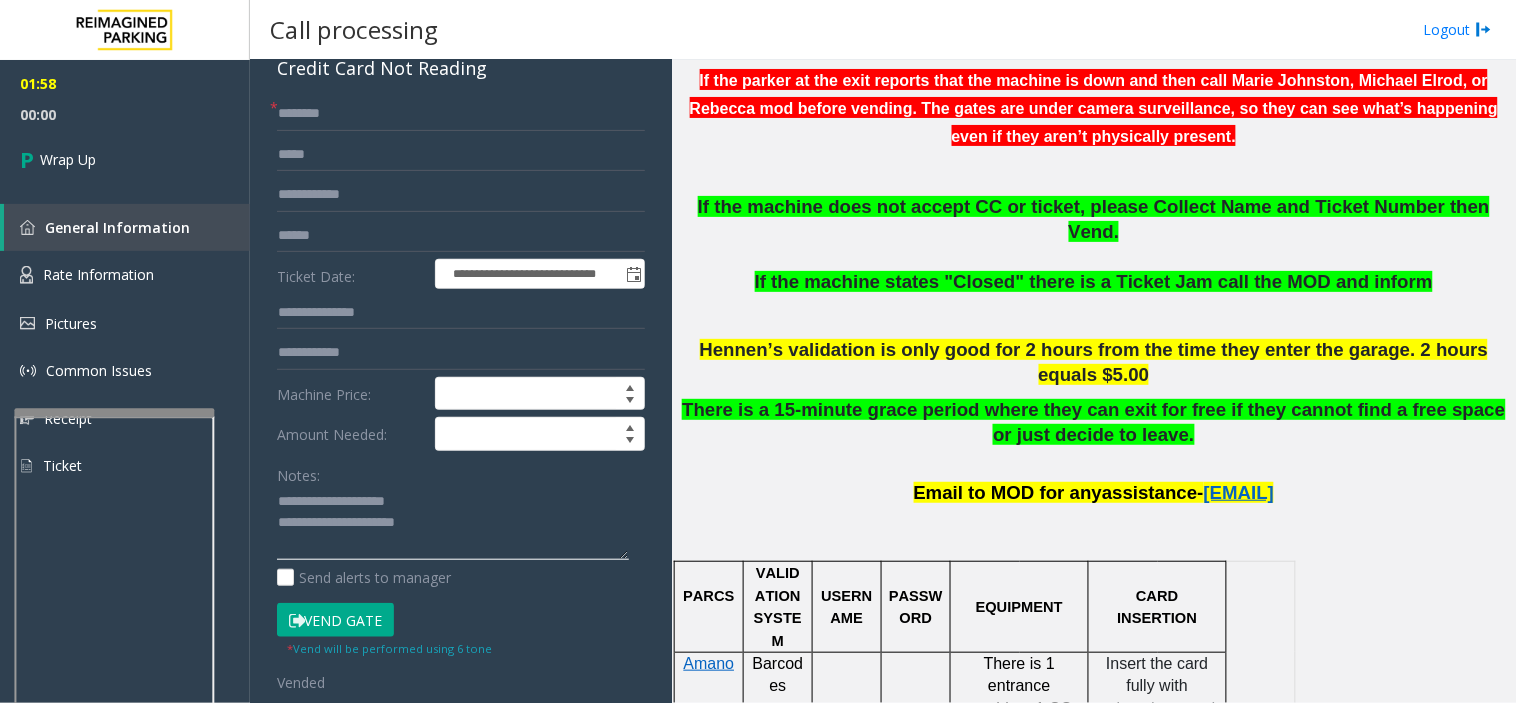 click 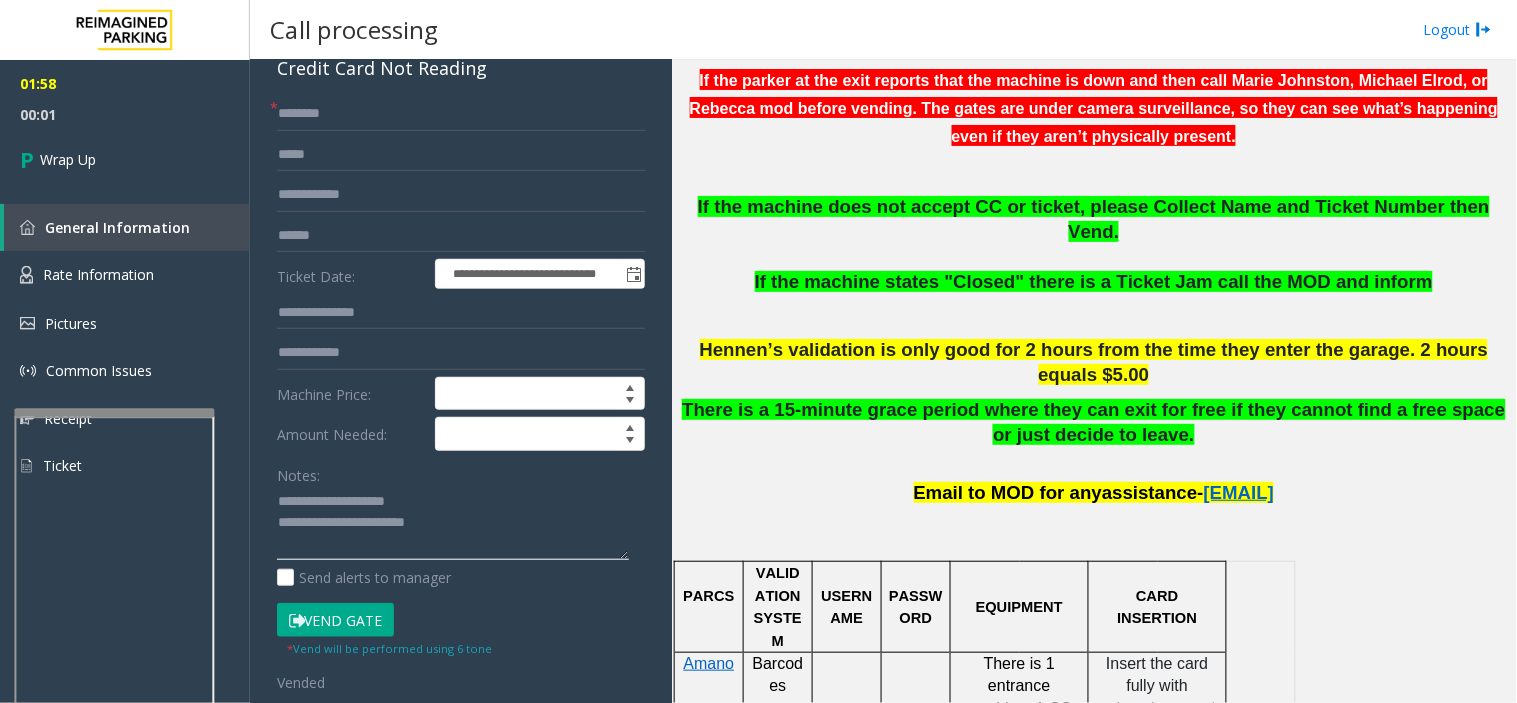 scroll, scrollTop: 14, scrollLeft: 0, axis: vertical 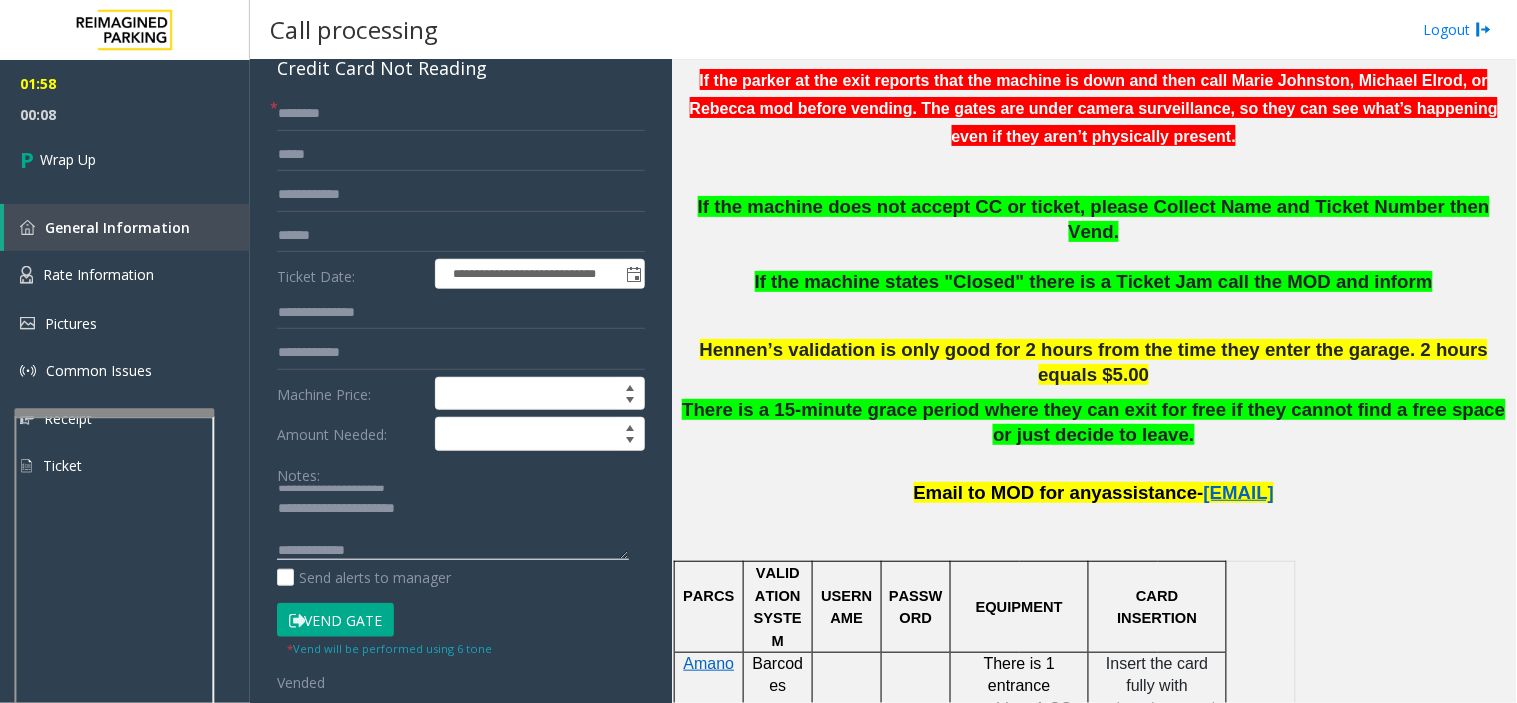 click 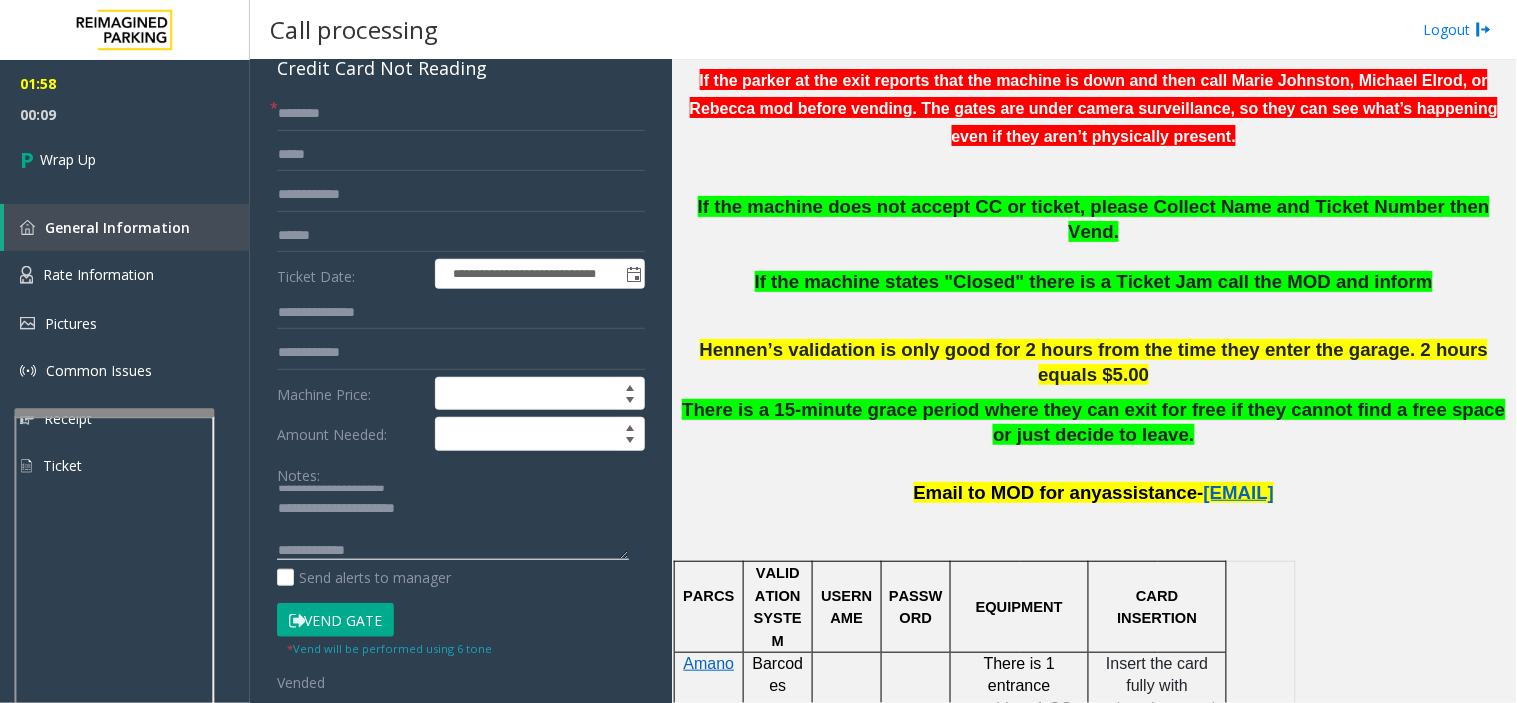 paste on "**********" 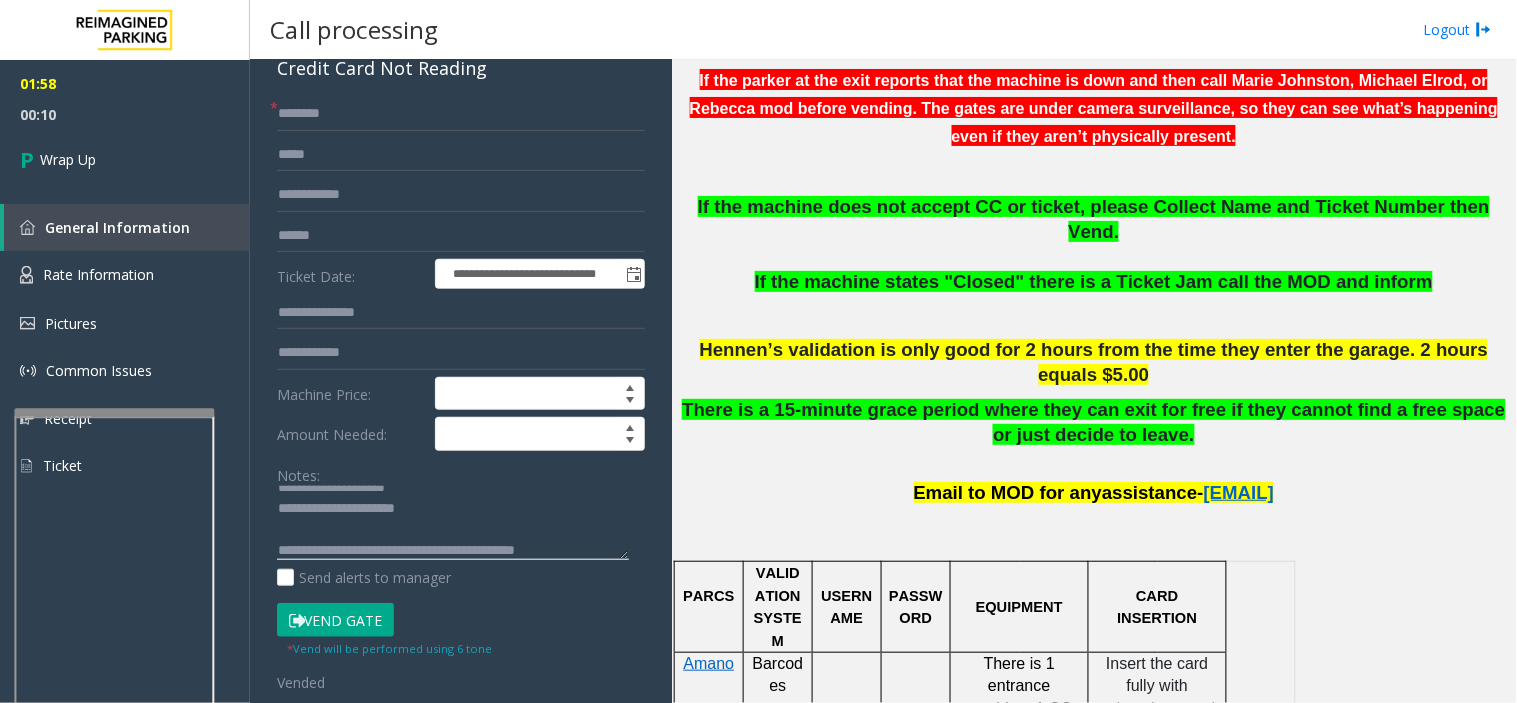 scroll, scrollTop: 0, scrollLeft: 0, axis: both 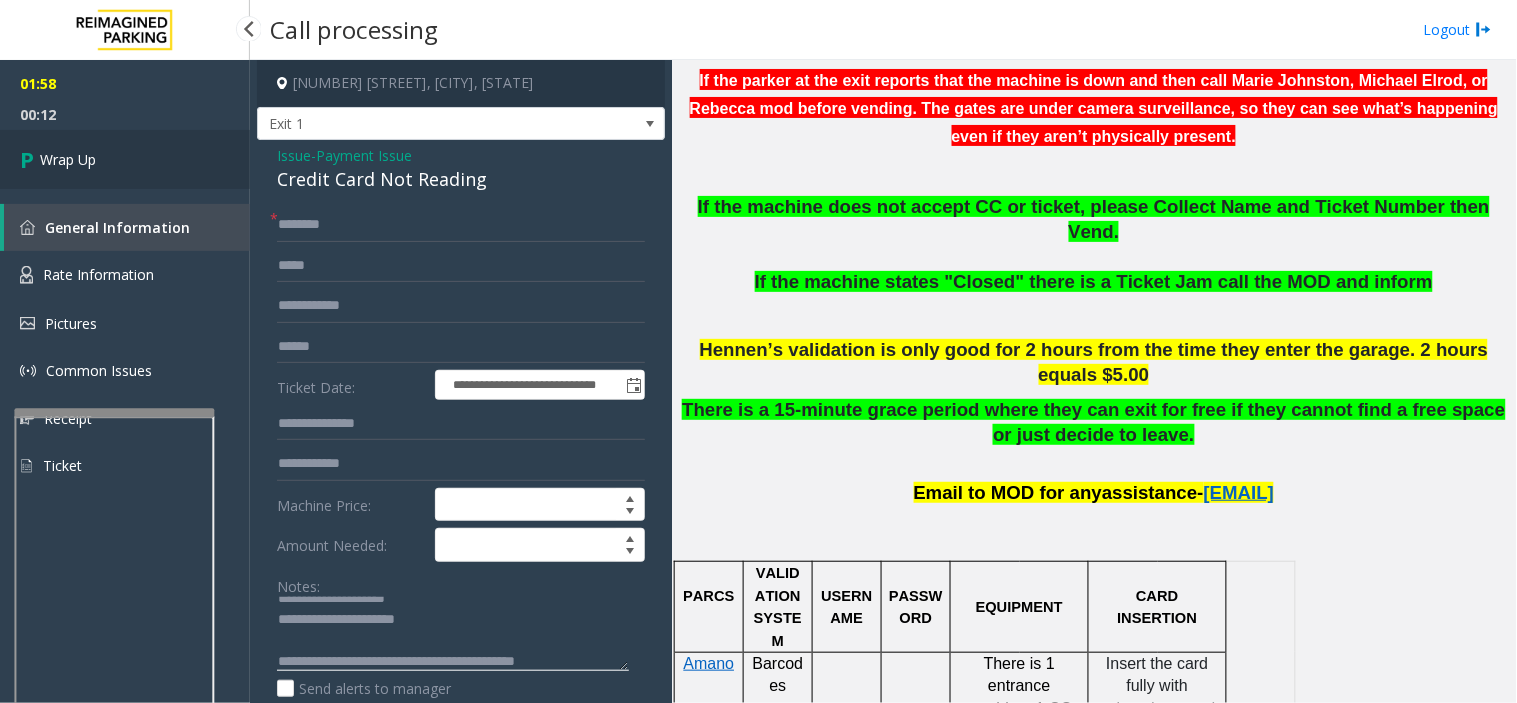 type on "**********" 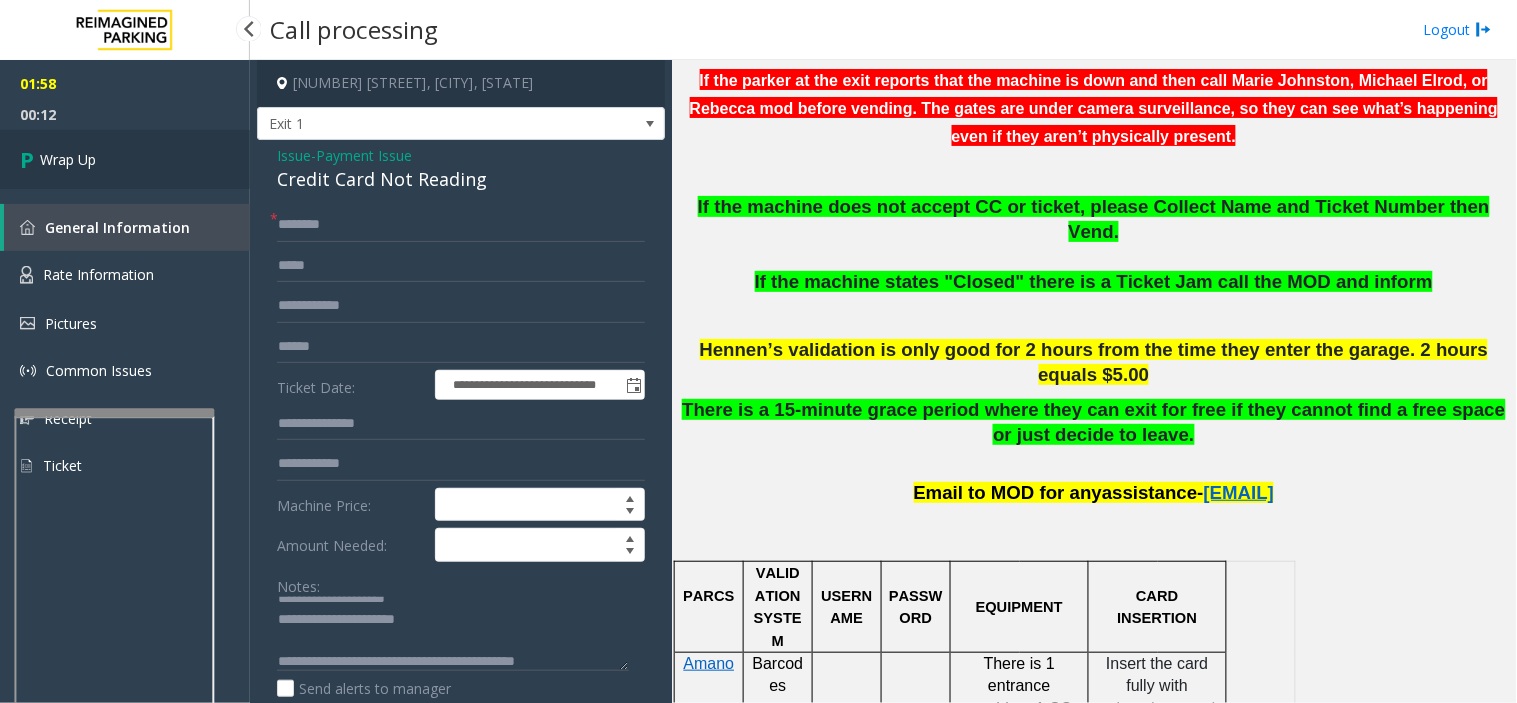 click on "Wrap Up" at bounding box center (125, 159) 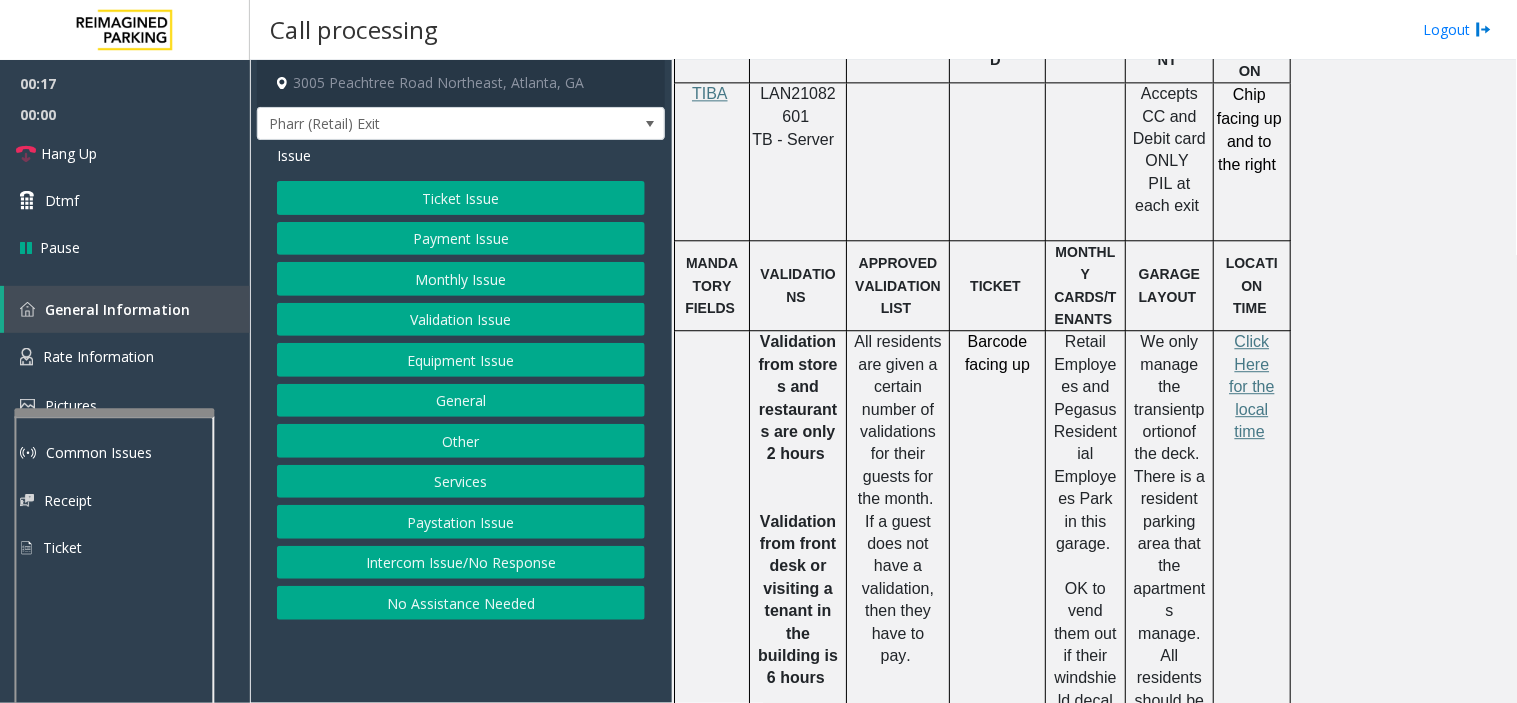 scroll, scrollTop: 1222, scrollLeft: 0, axis: vertical 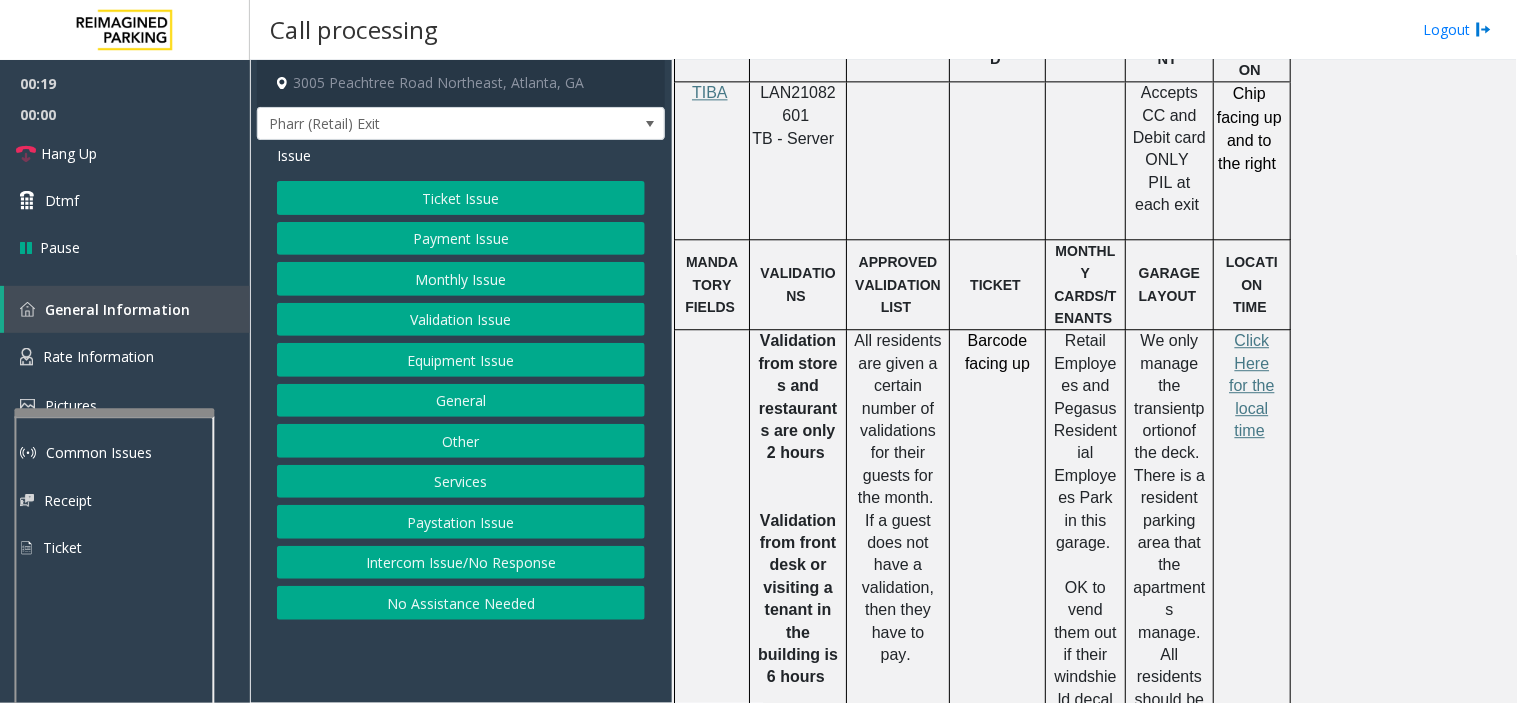 click on "Ticket Issue" 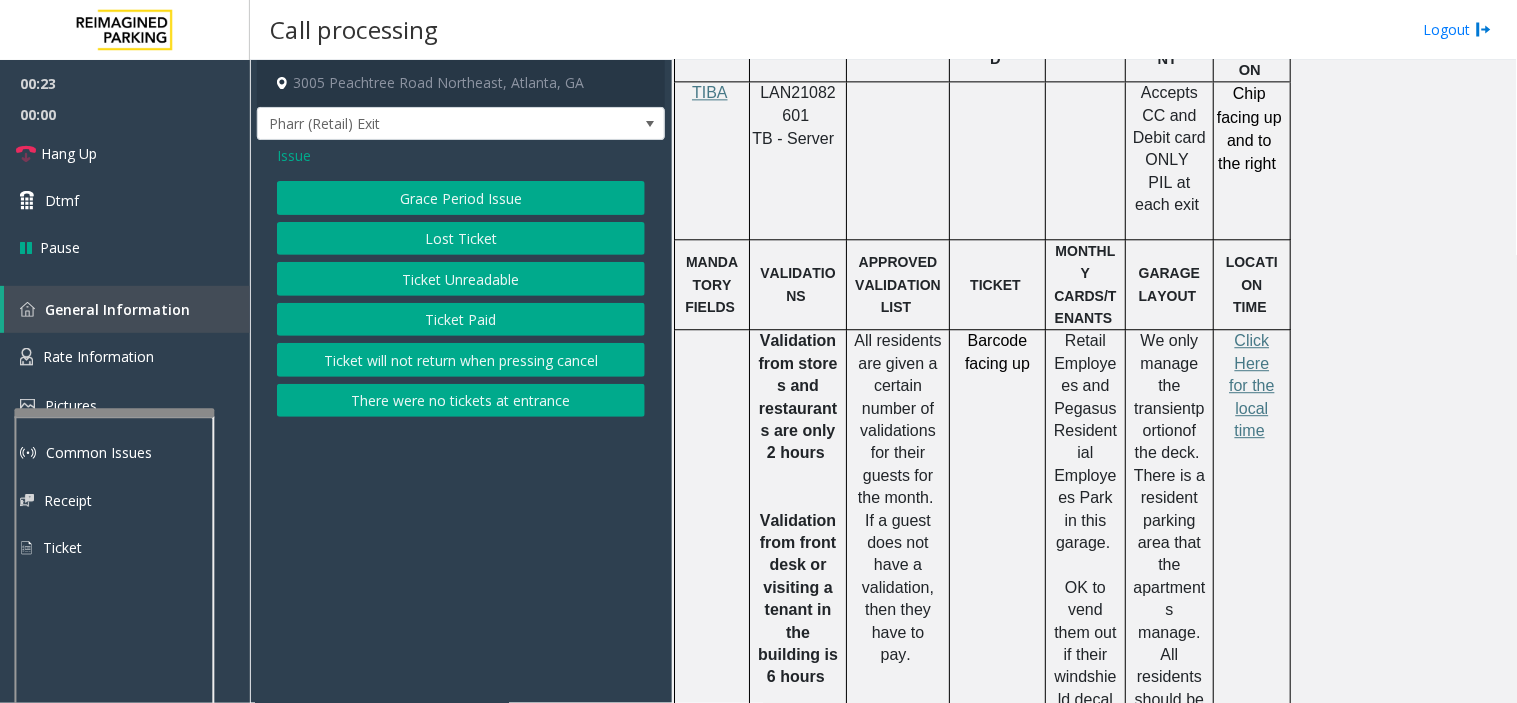 click on "Ticket Unreadable" 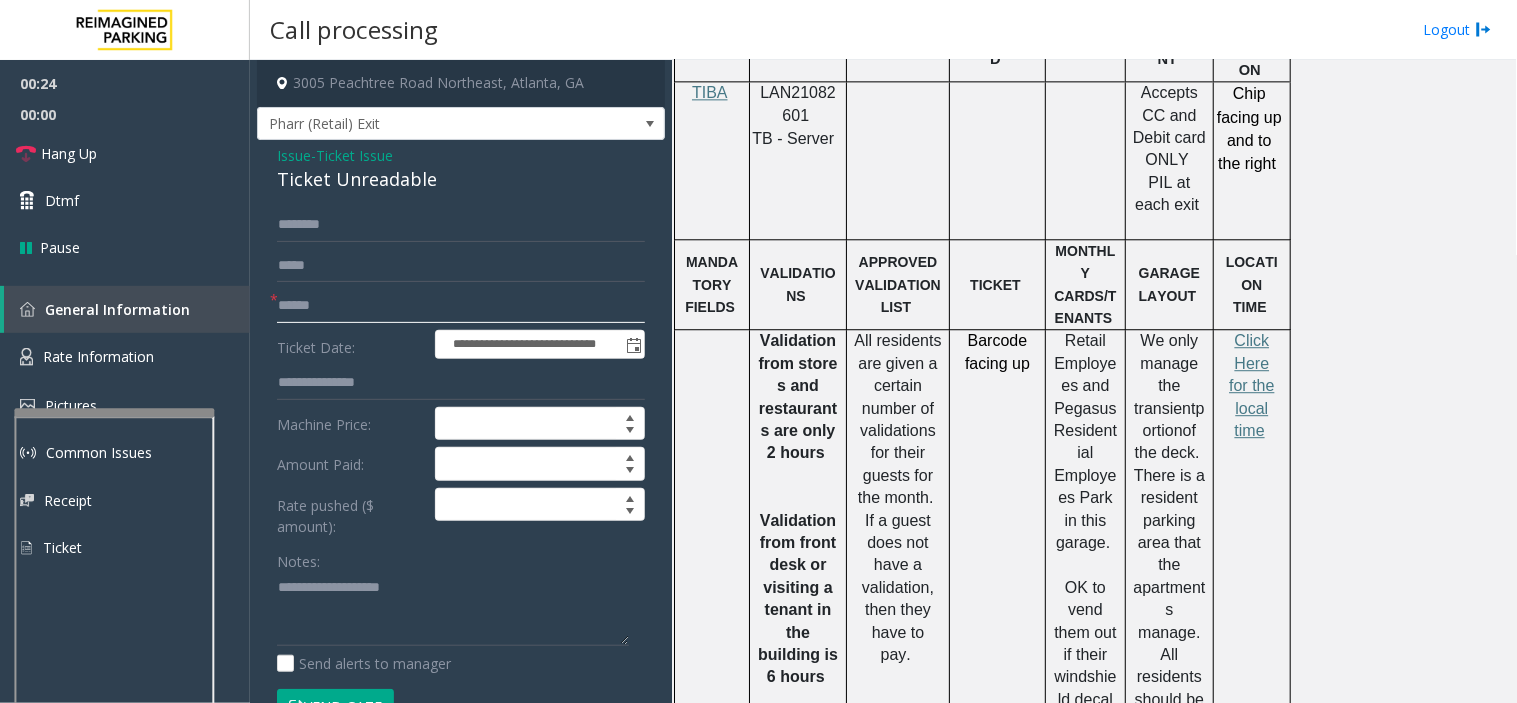 click 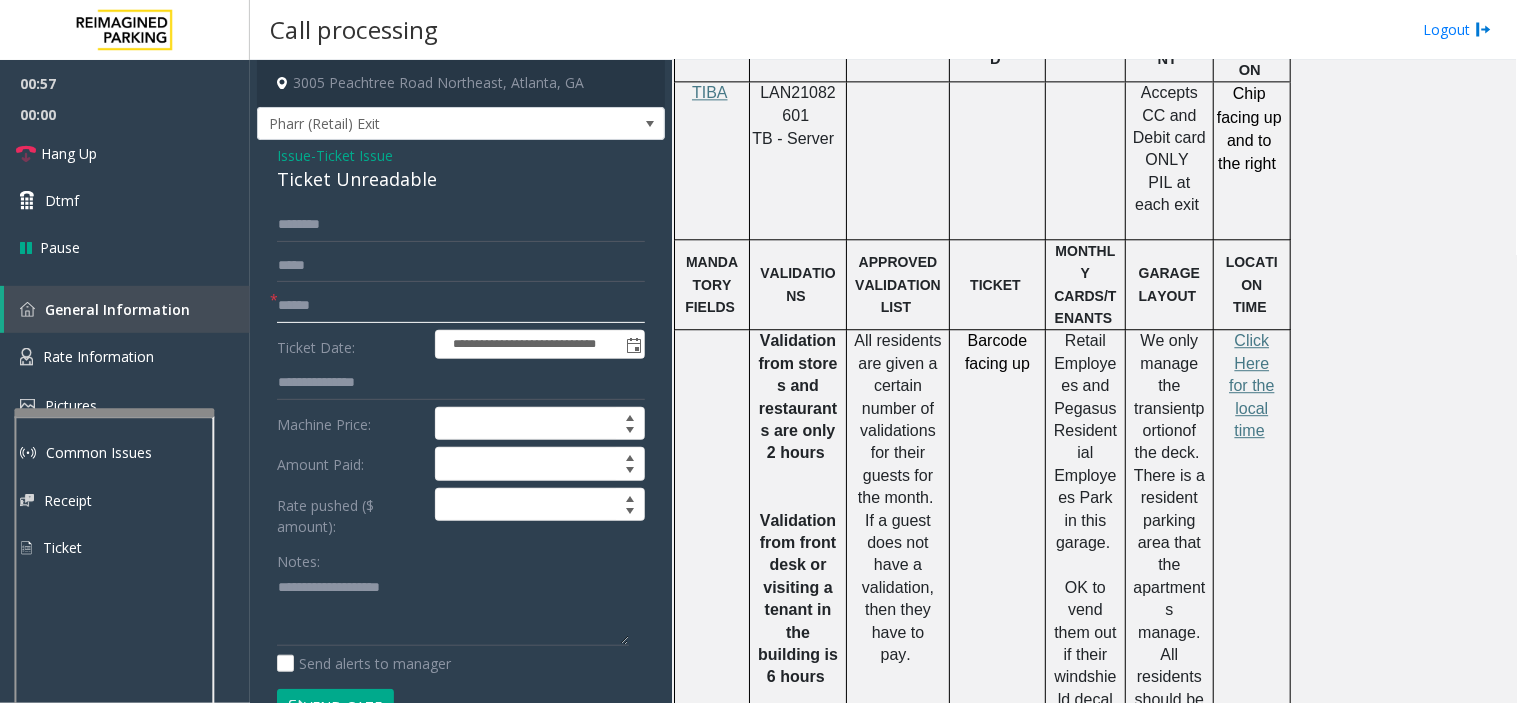 scroll, scrollTop: 1111, scrollLeft: 0, axis: vertical 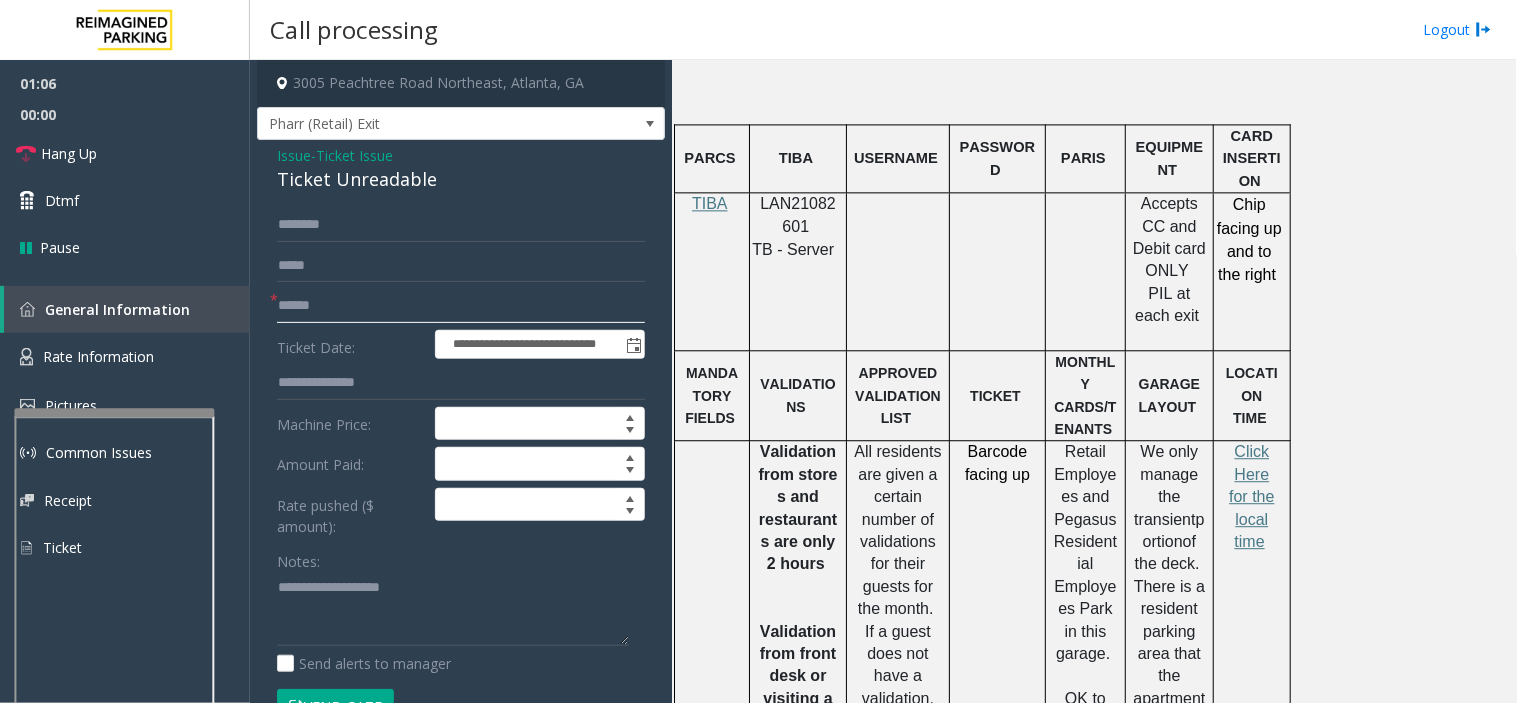 click 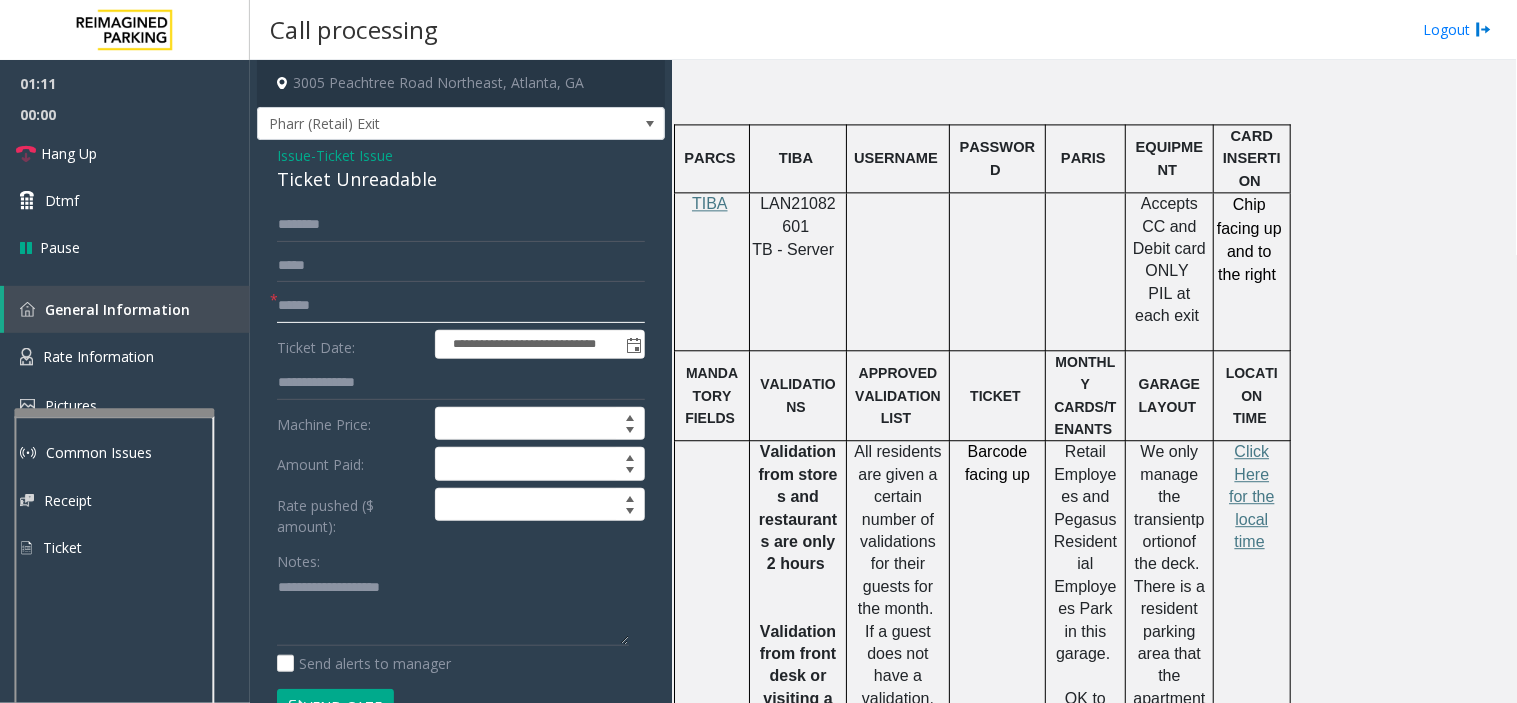 click 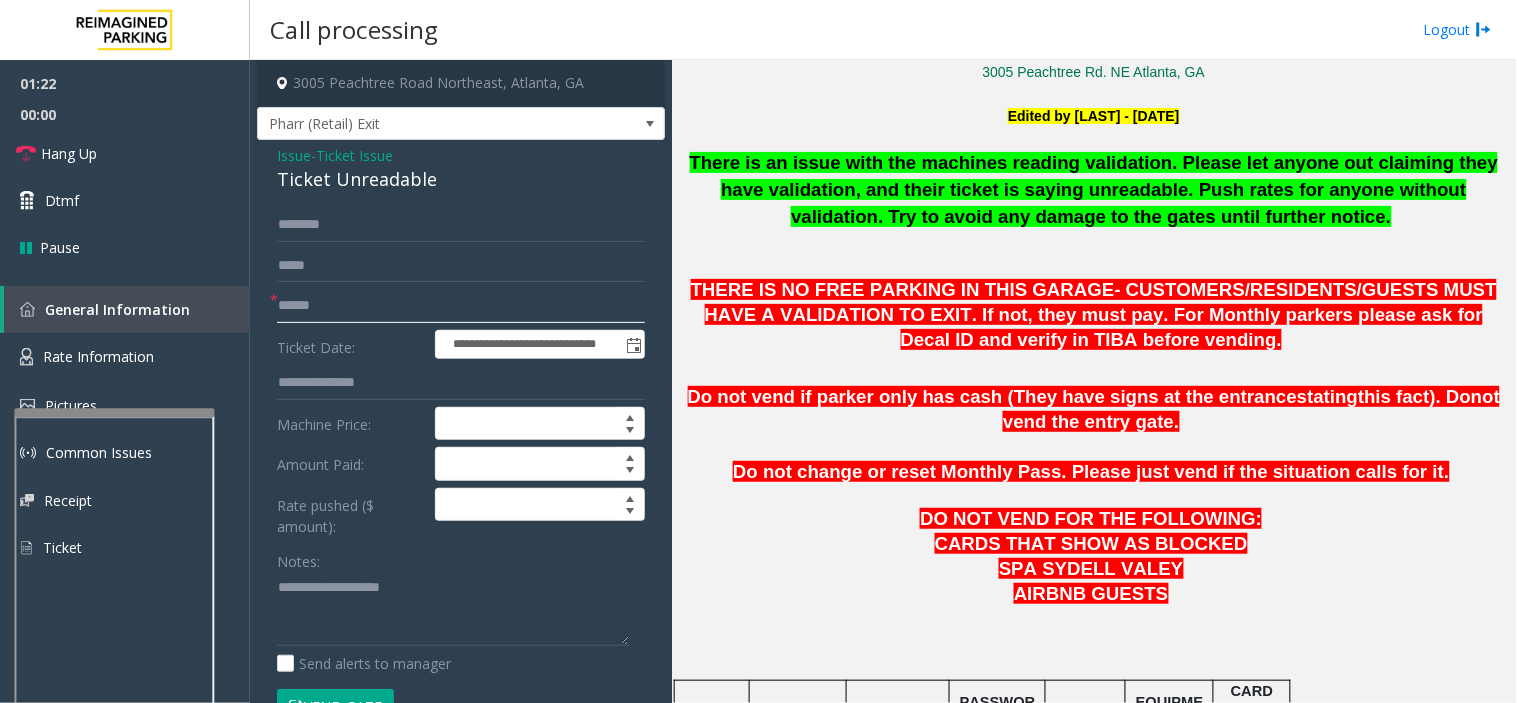 scroll, scrollTop: 666, scrollLeft: 0, axis: vertical 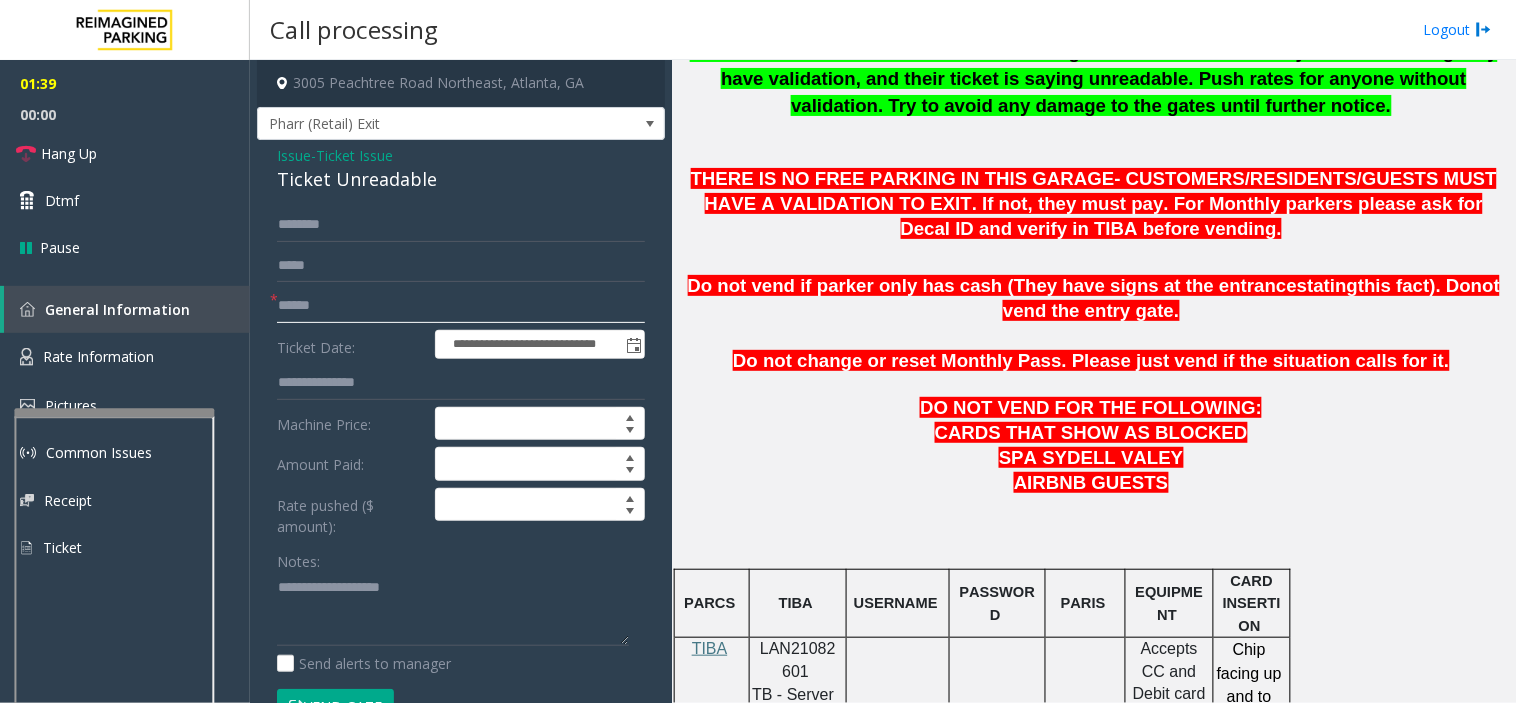 click 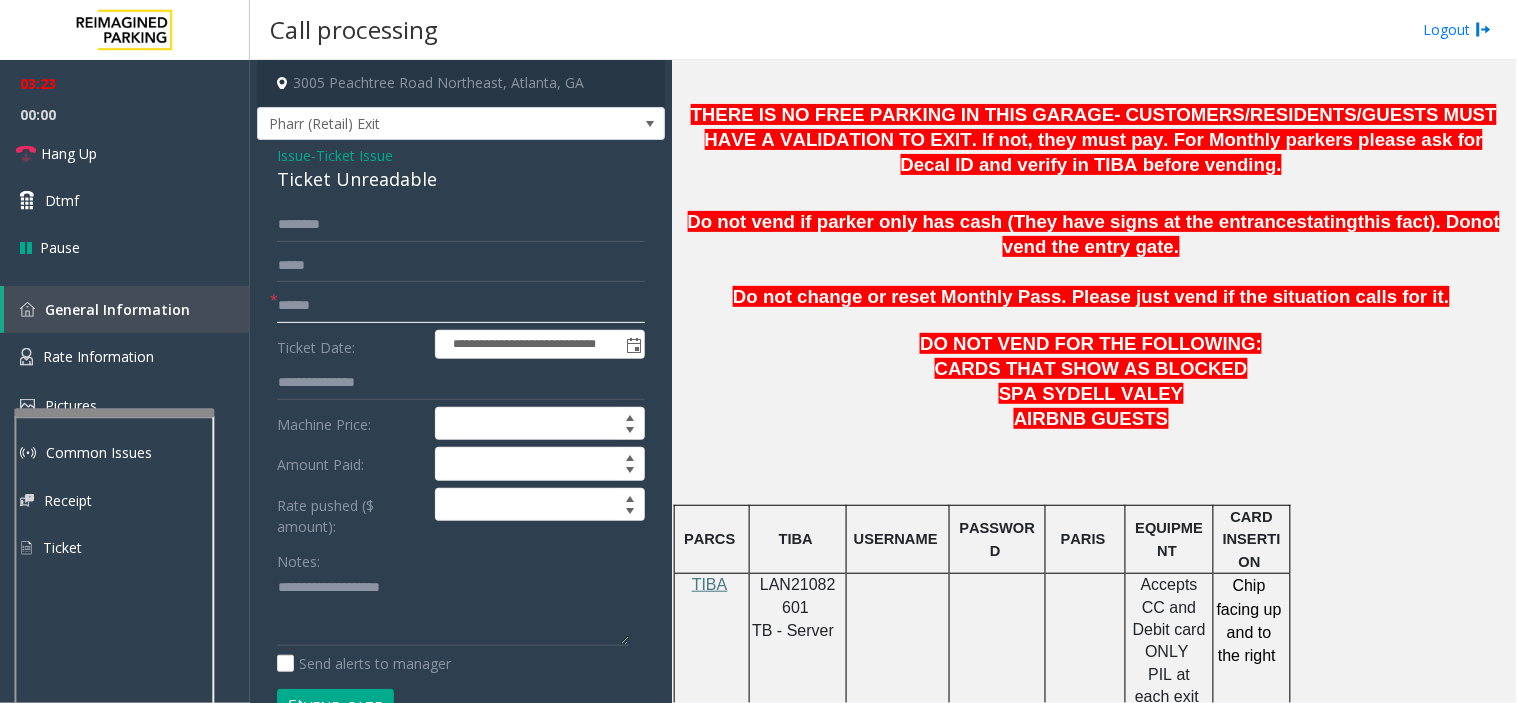 scroll, scrollTop: 777, scrollLeft: 0, axis: vertical 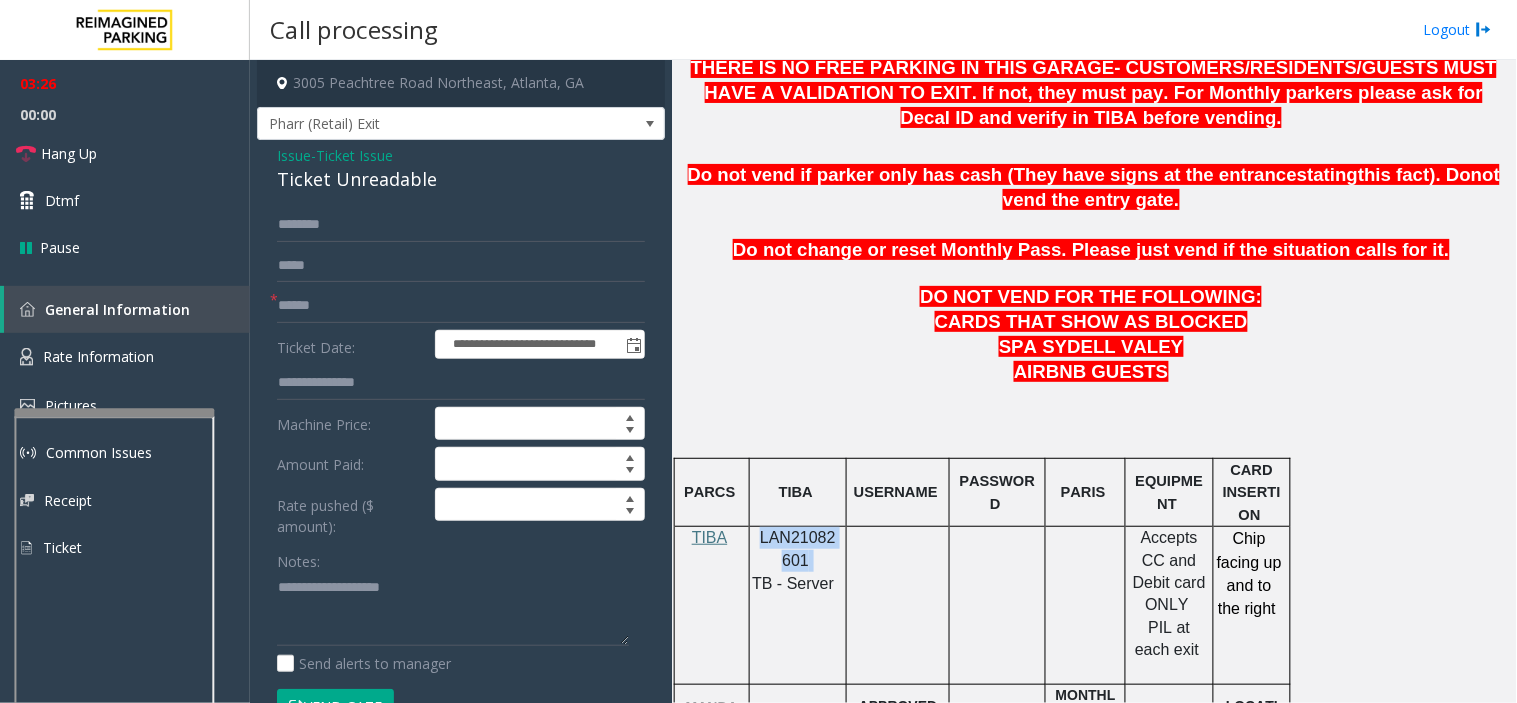 drag, startPoint x: 828, startPoint y: 558, endPoint x: 760, endPoint y: 545, distance: 69.2315 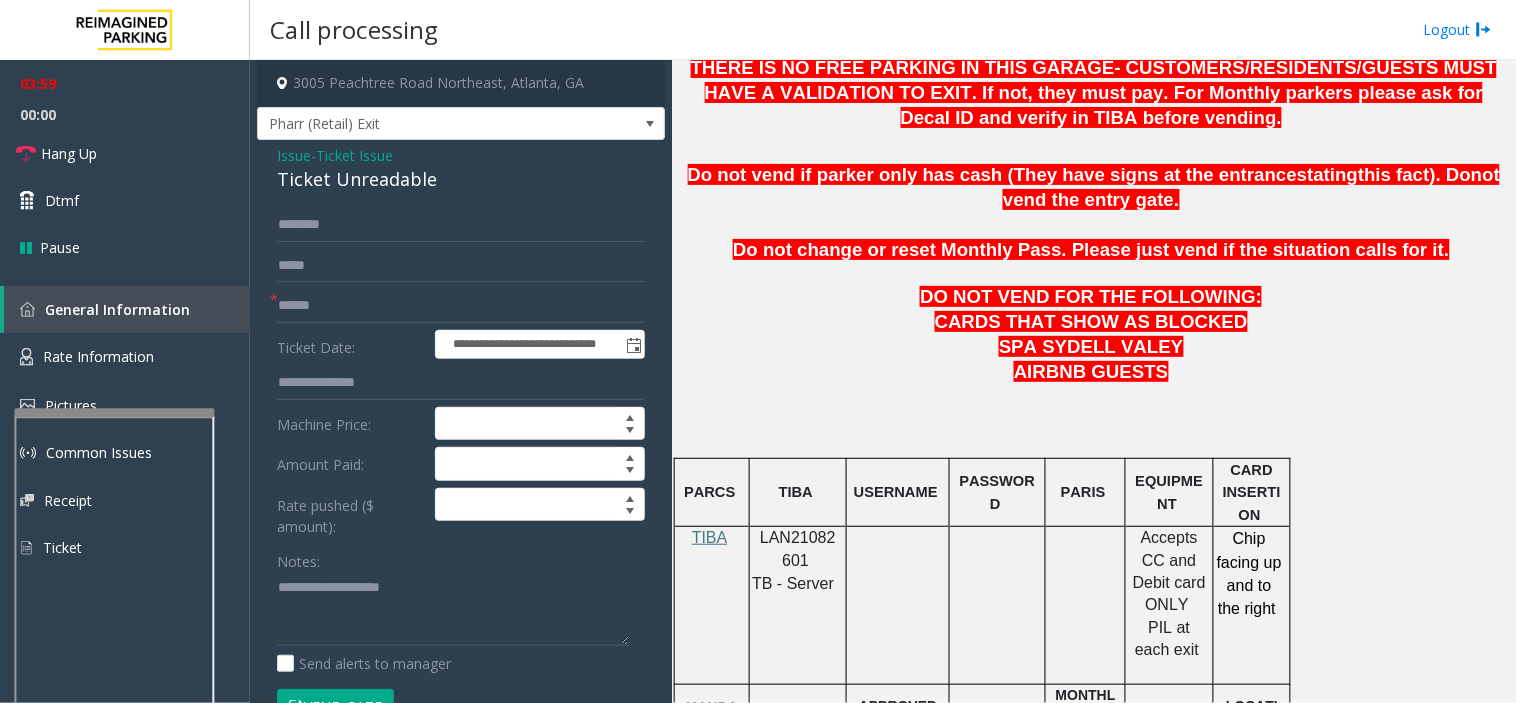 click 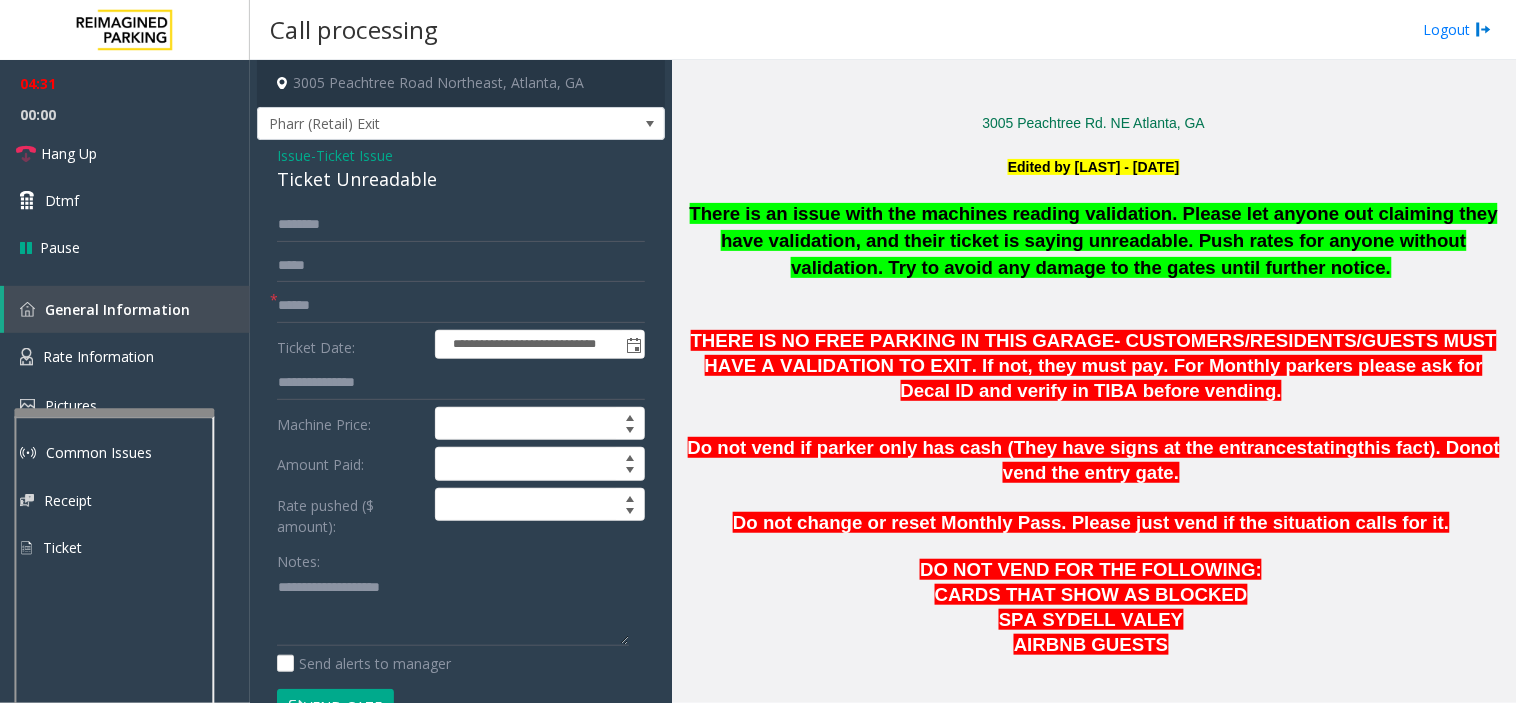 scroll, scrollTop: 555, scrollLeft: 0, axis: vertical 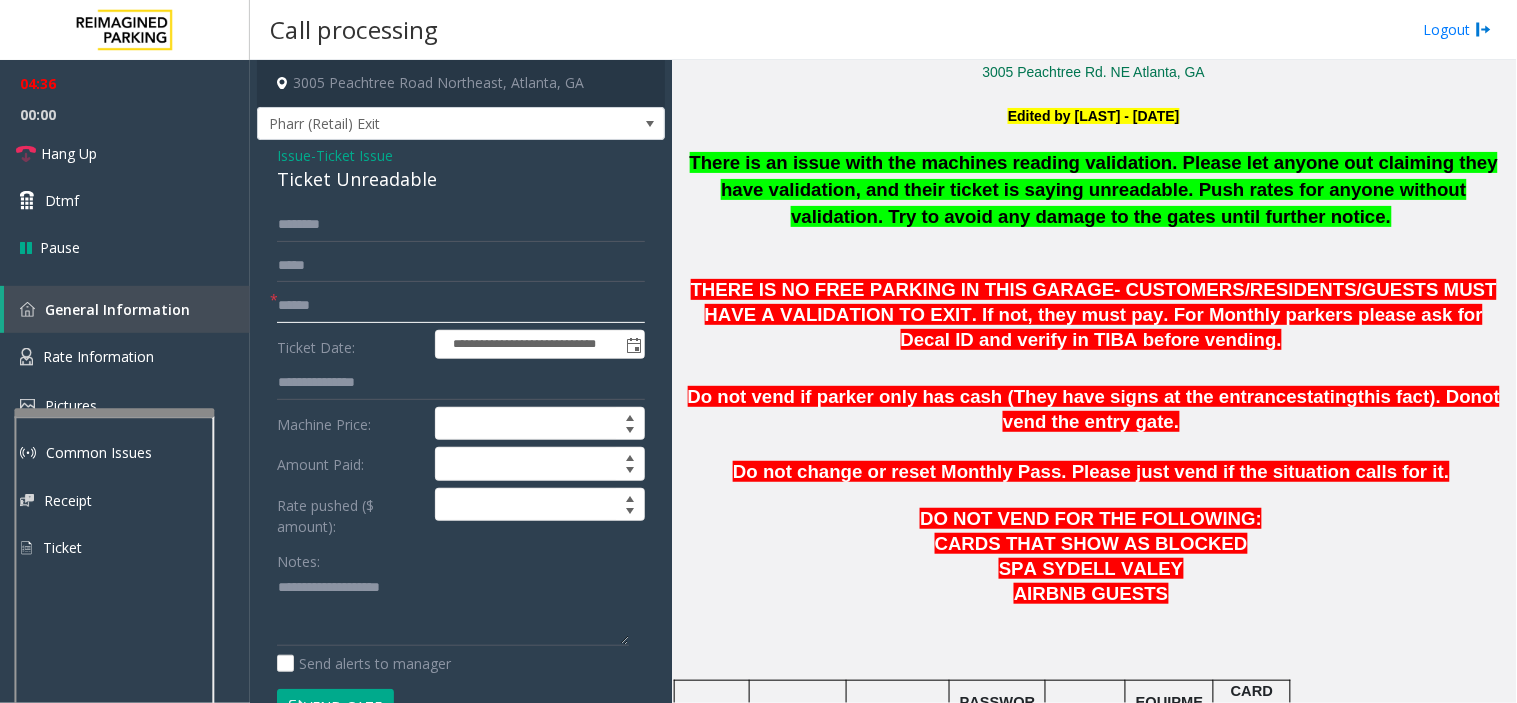 click 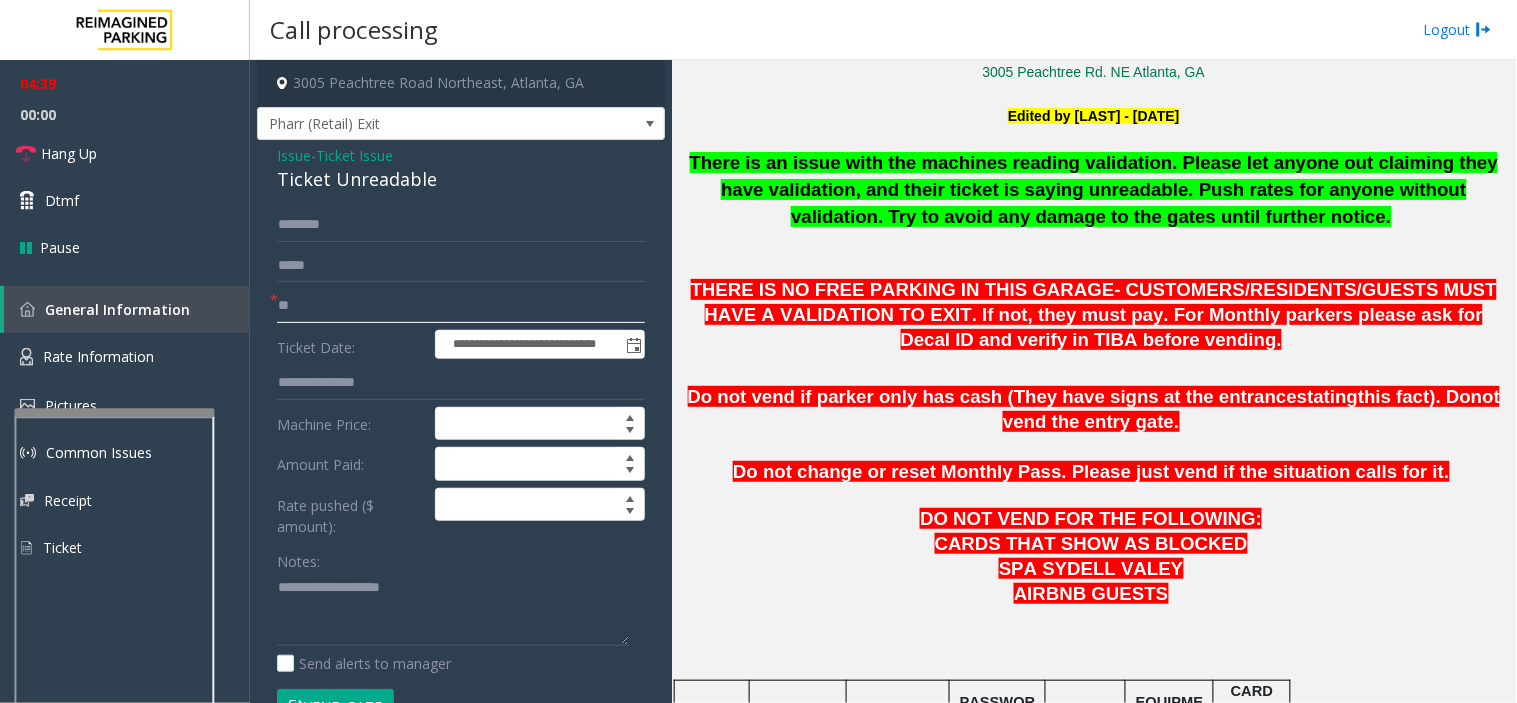 scroll, scrollTop: 444, scrollLeft: 0, axis: vertical 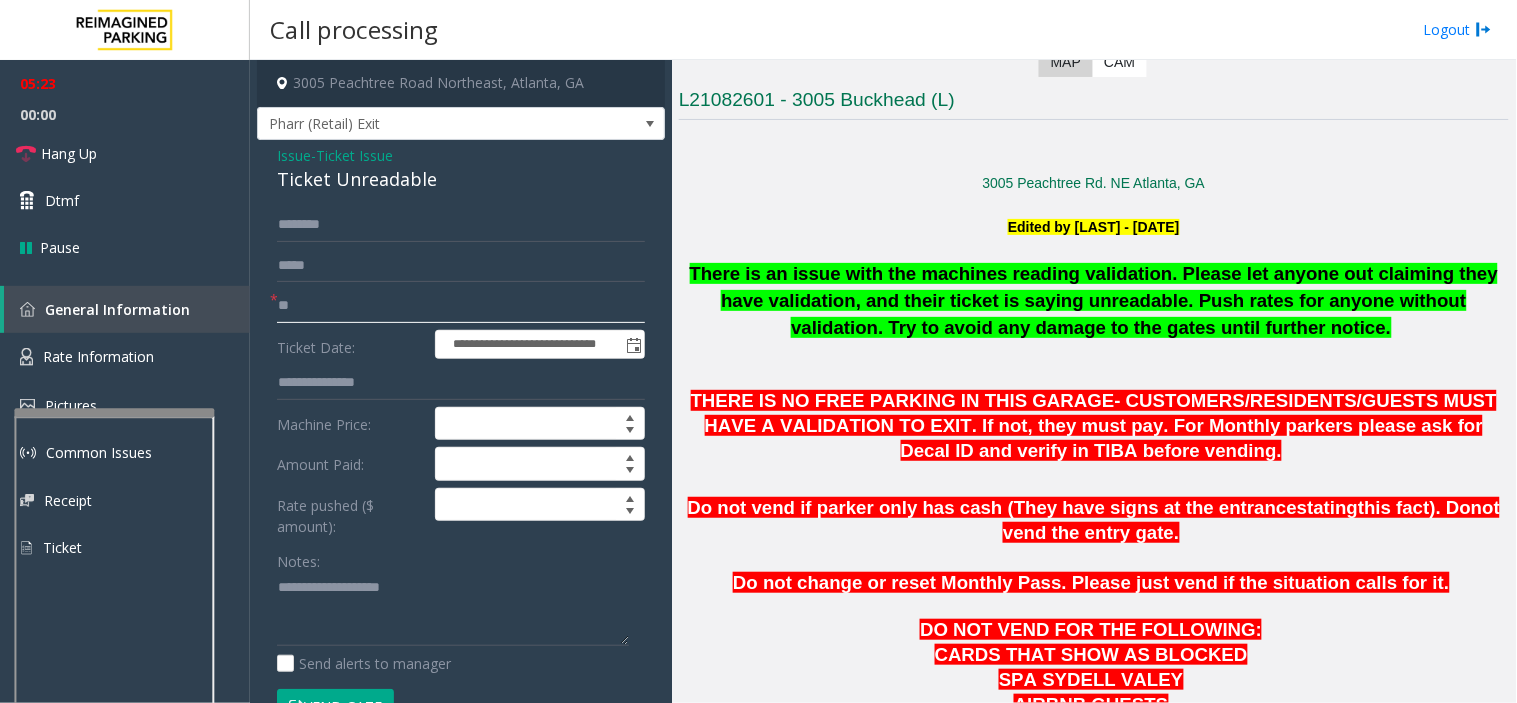 drag, startPoint x: 364, startPoint y: 298, endPoint x: 354, endPoint y: 303, distance: 11.18034 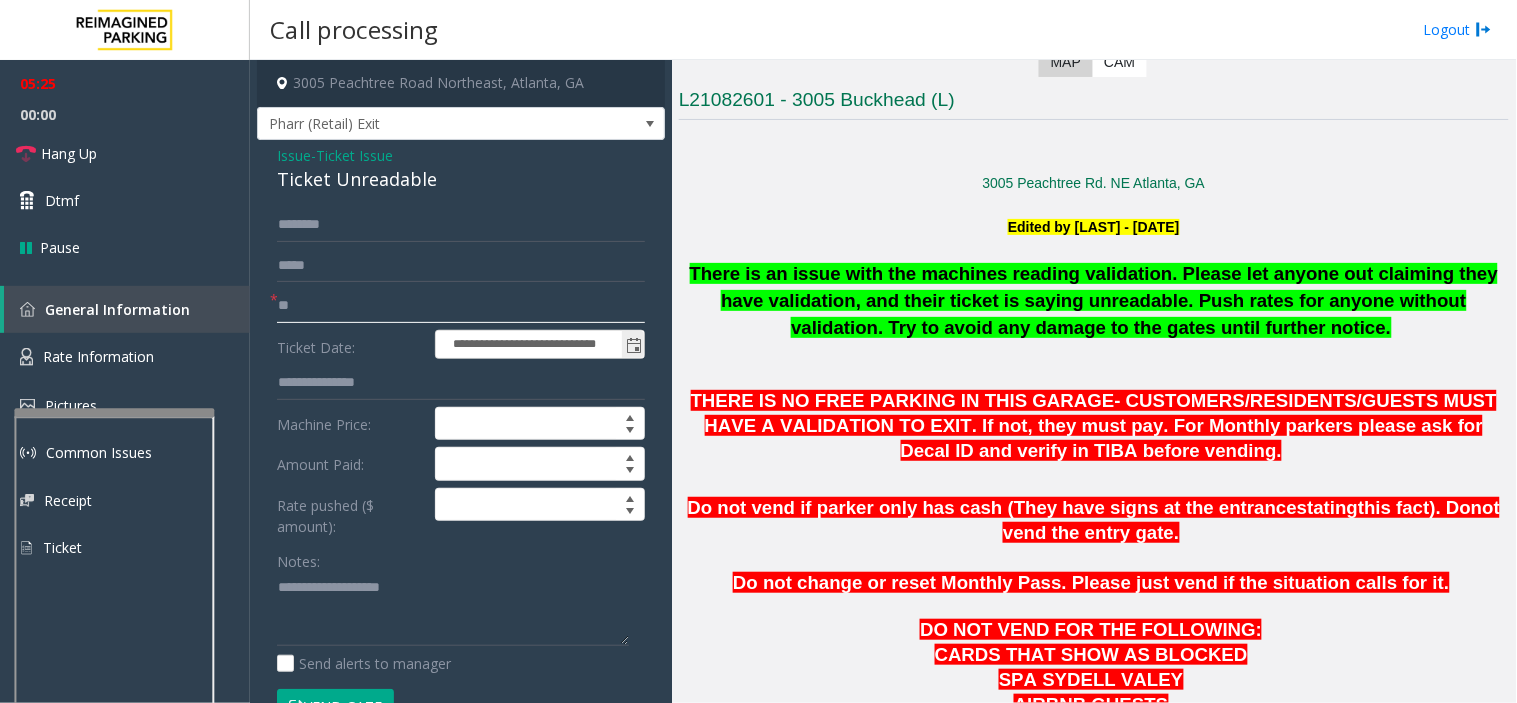 type on "*" 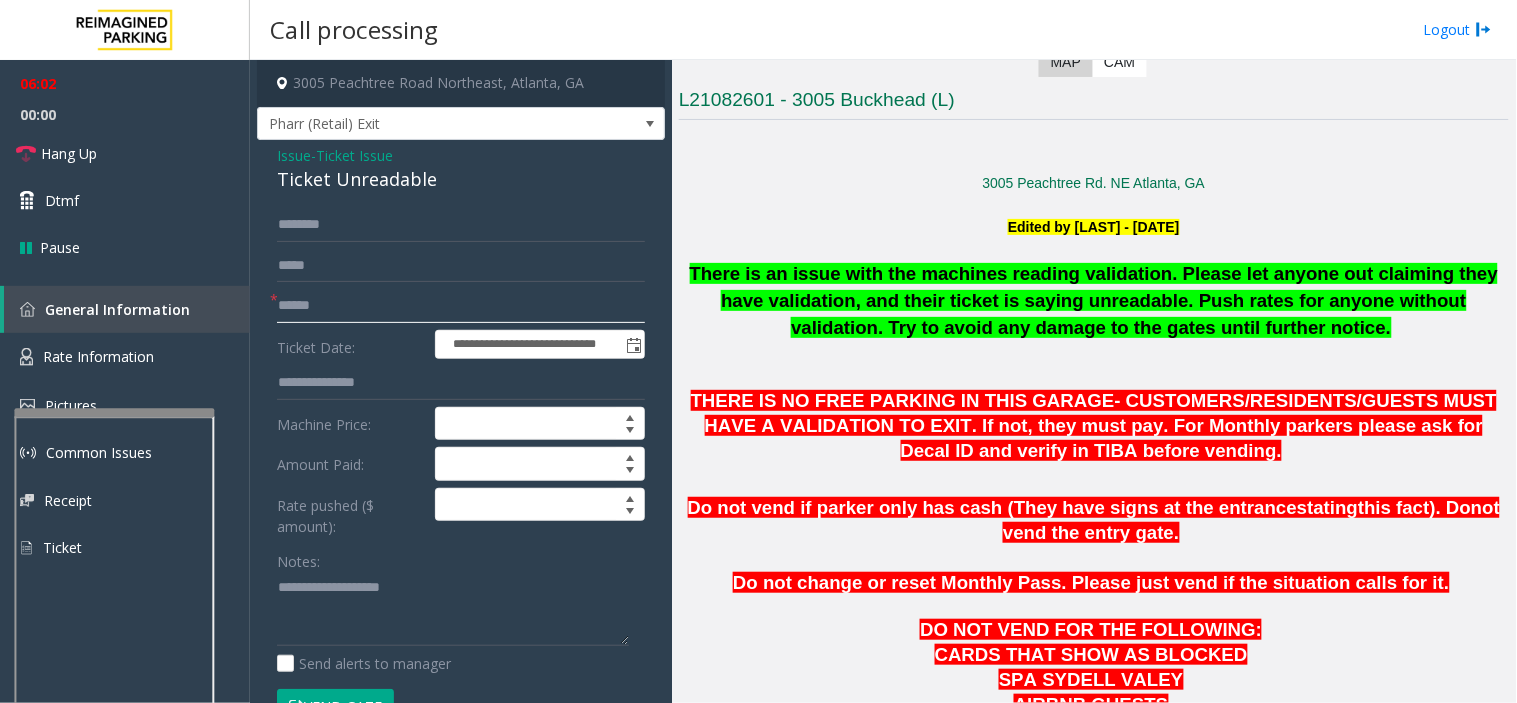 click 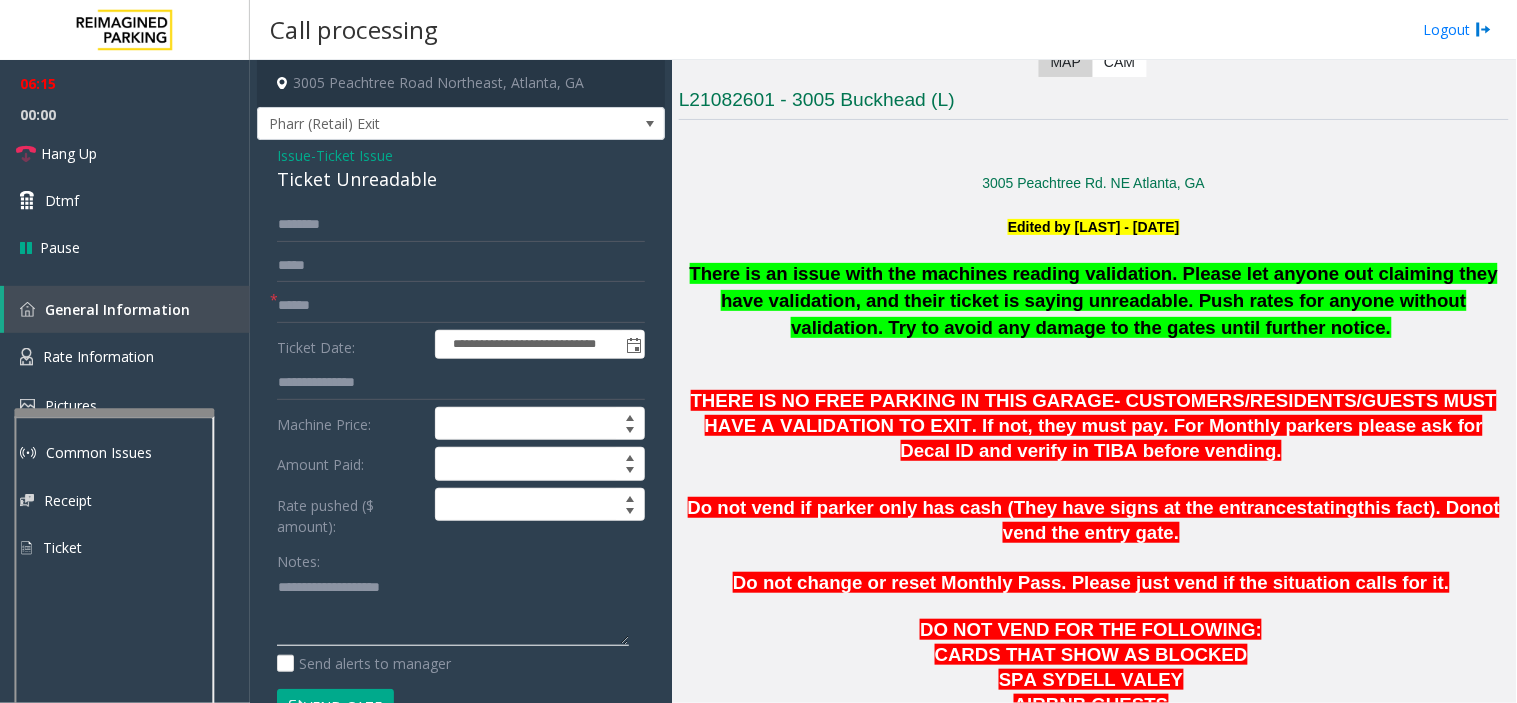 click 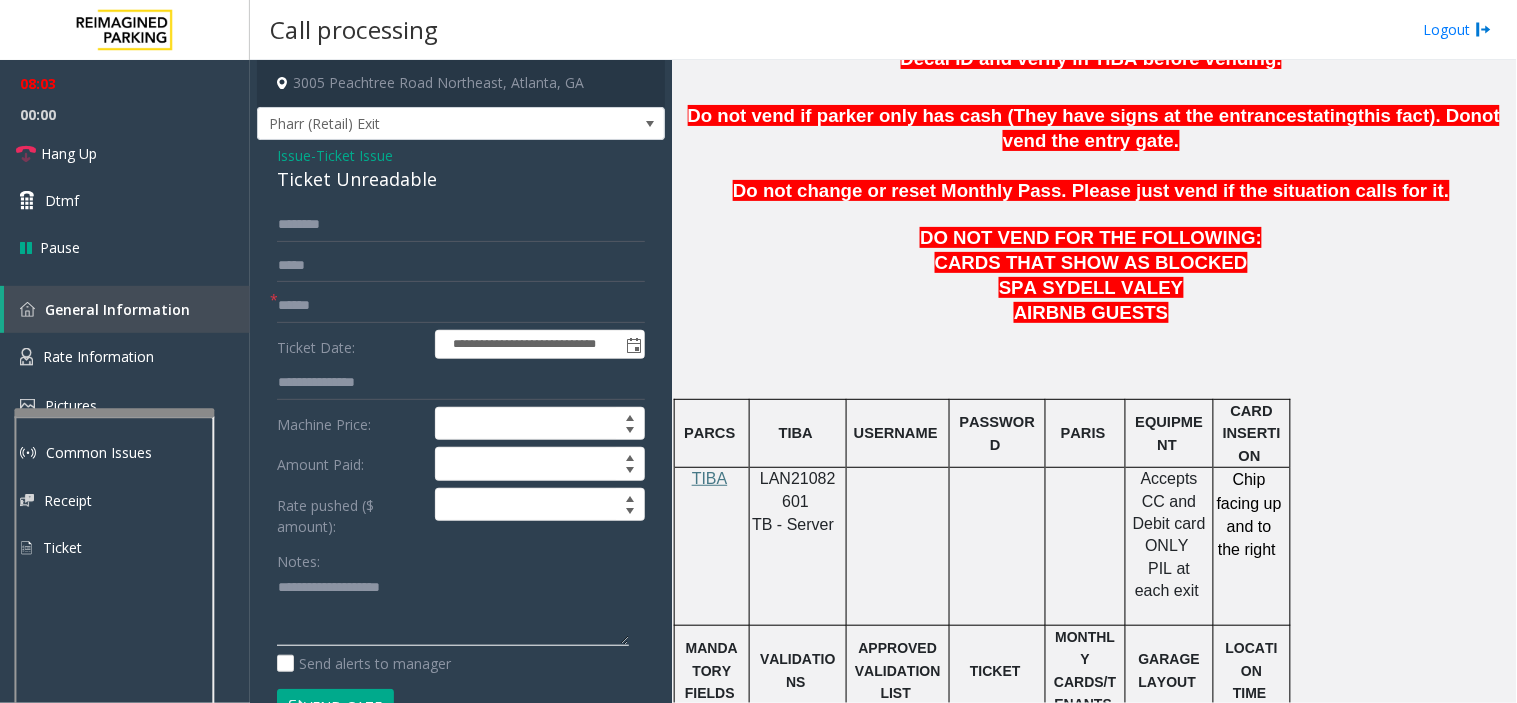 scroll, scrollTop: 888, scrollLeft: 0, axis: vertical 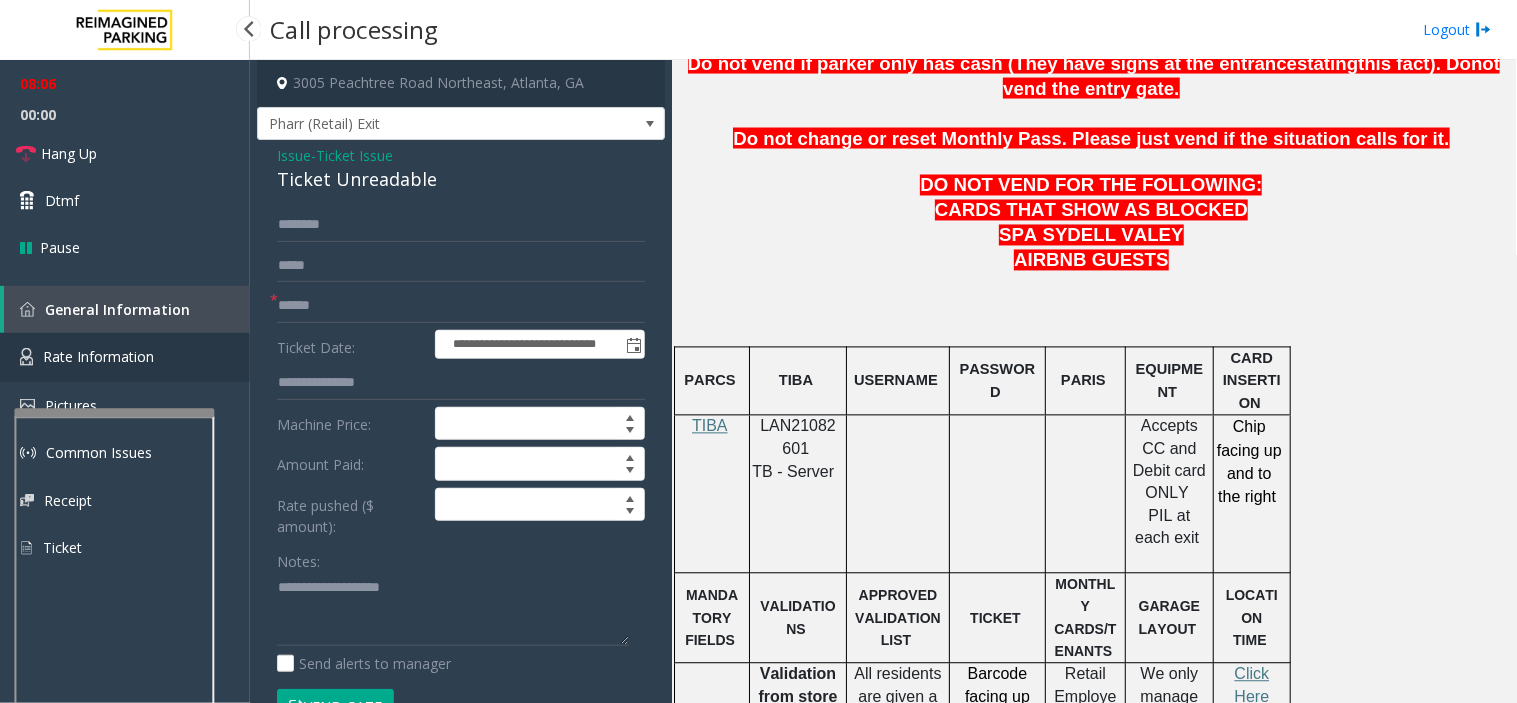 click on "Rate Information" at bounding box center [125, 357] 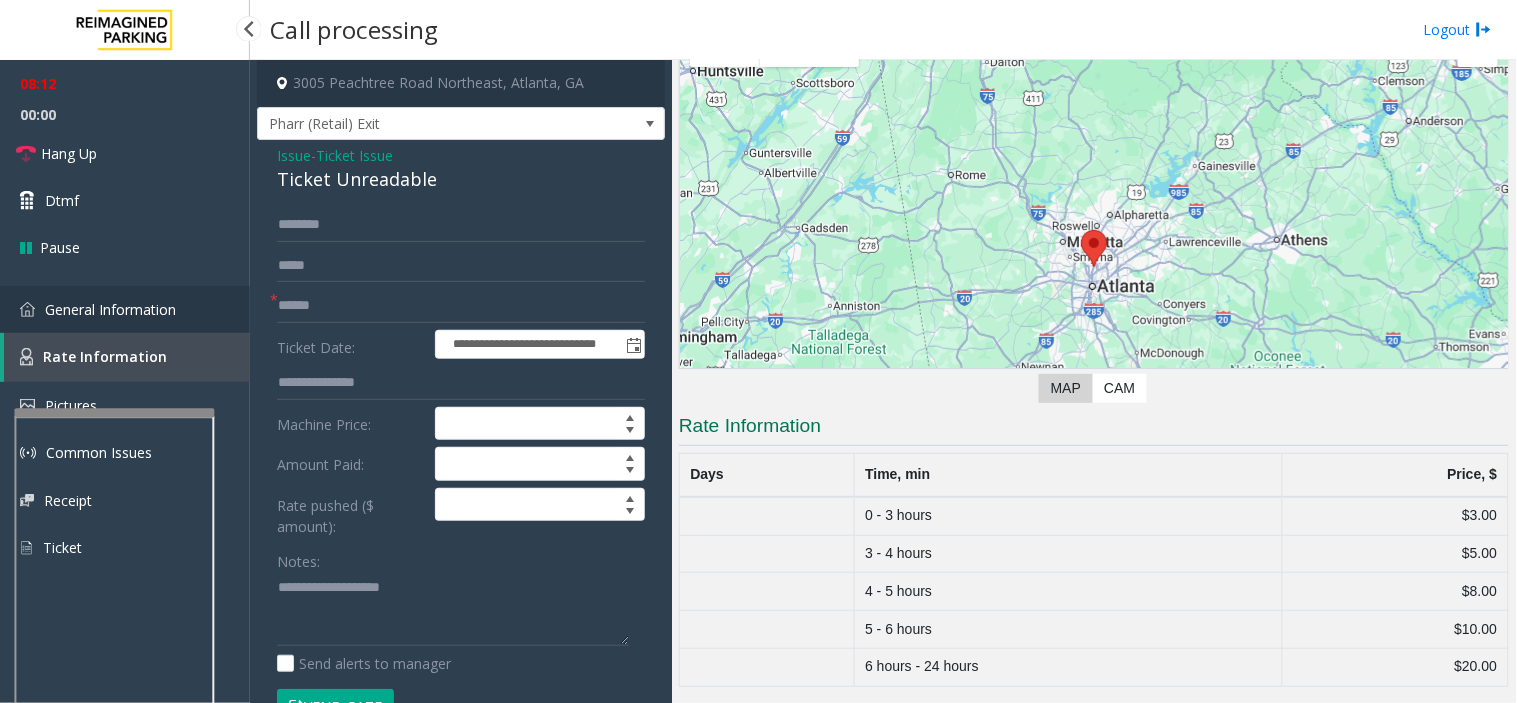 click on "General Information" at bounding box center [110, 309] 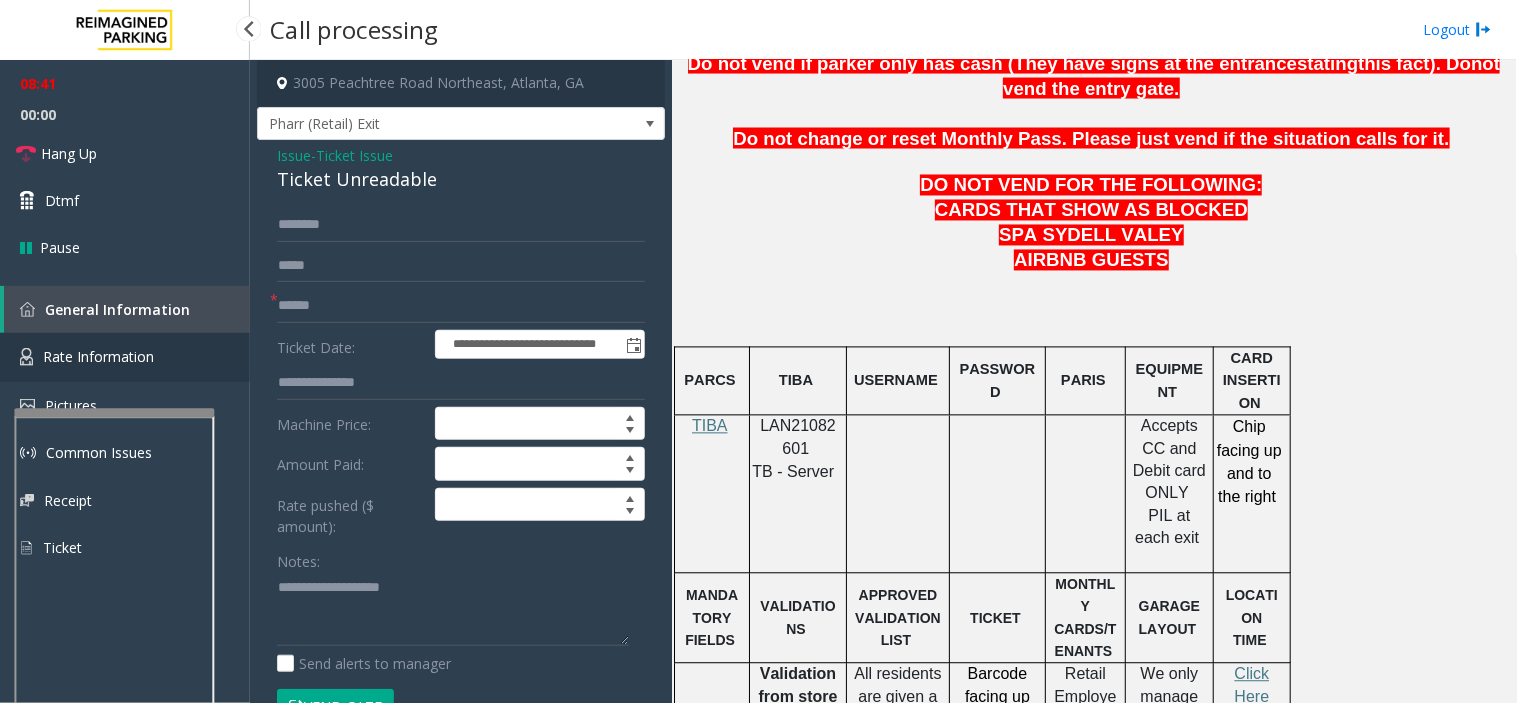click on "Rate Information" at bounding box center [98, 356] 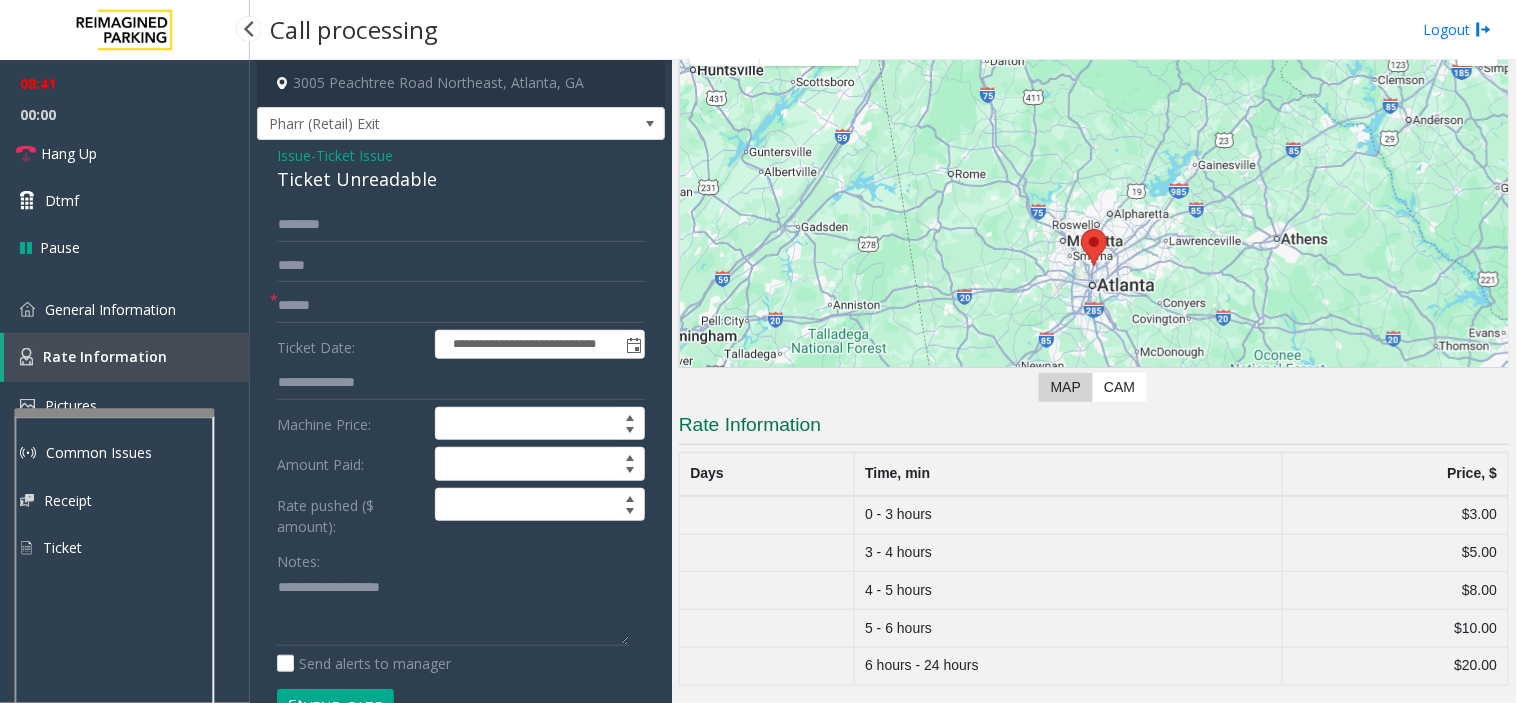 scroll, scrollTop: 118, scrollLeft: 0, axis: vertical 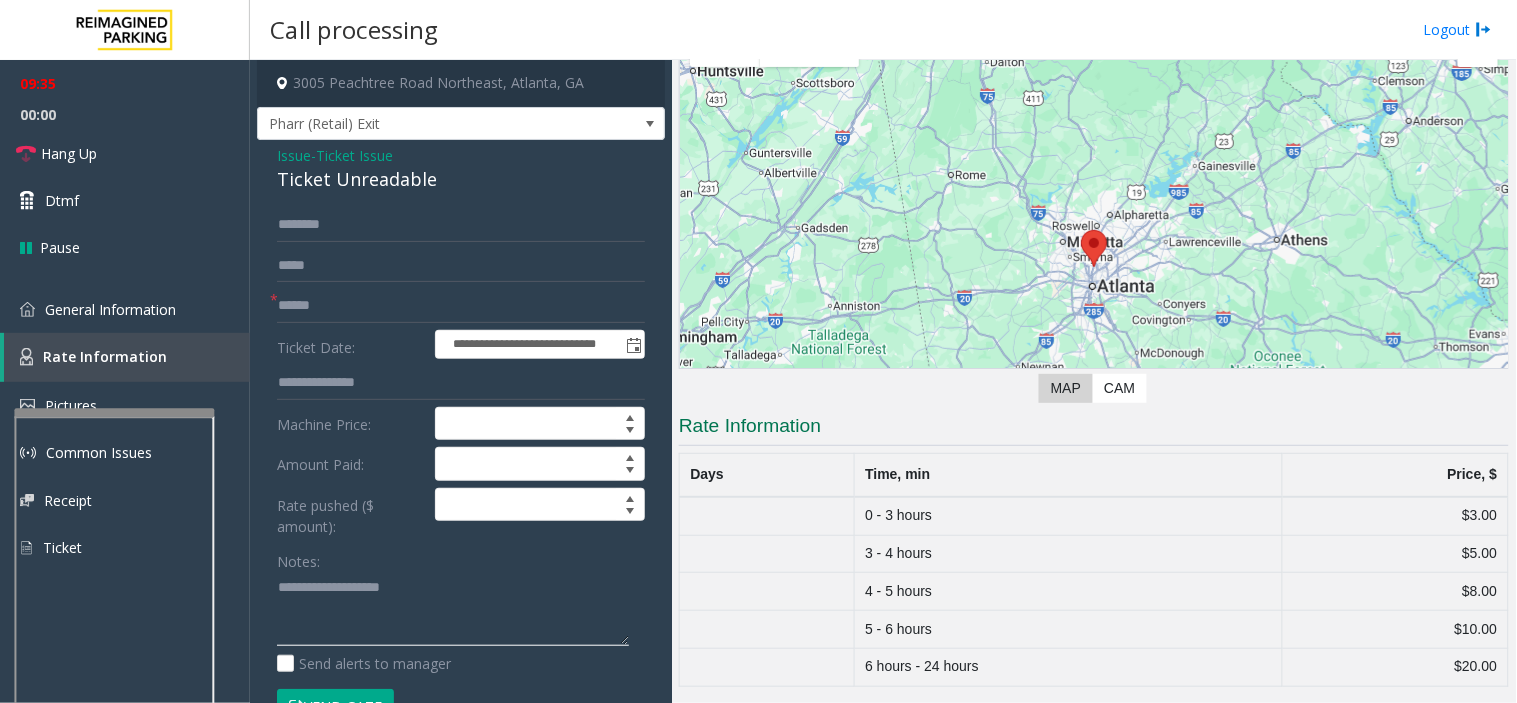 click 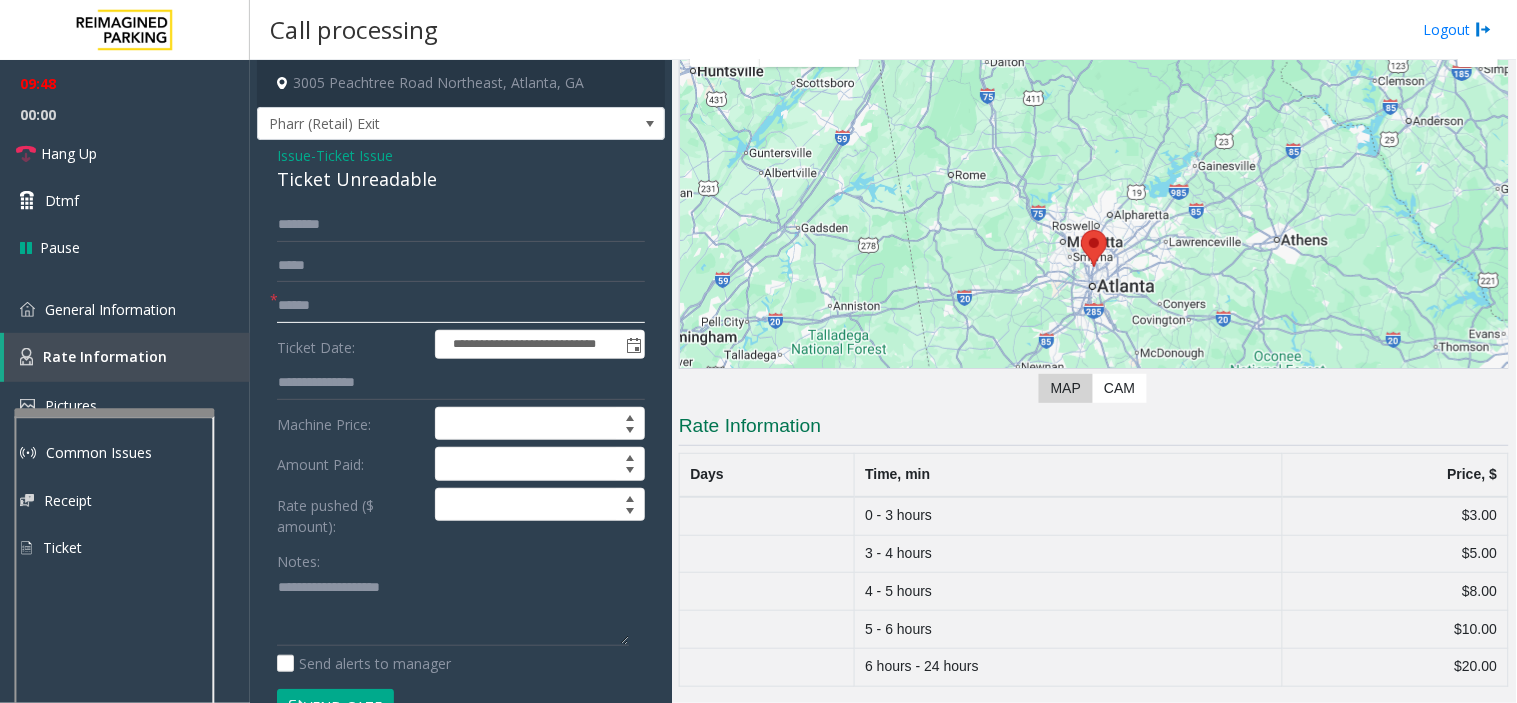 click 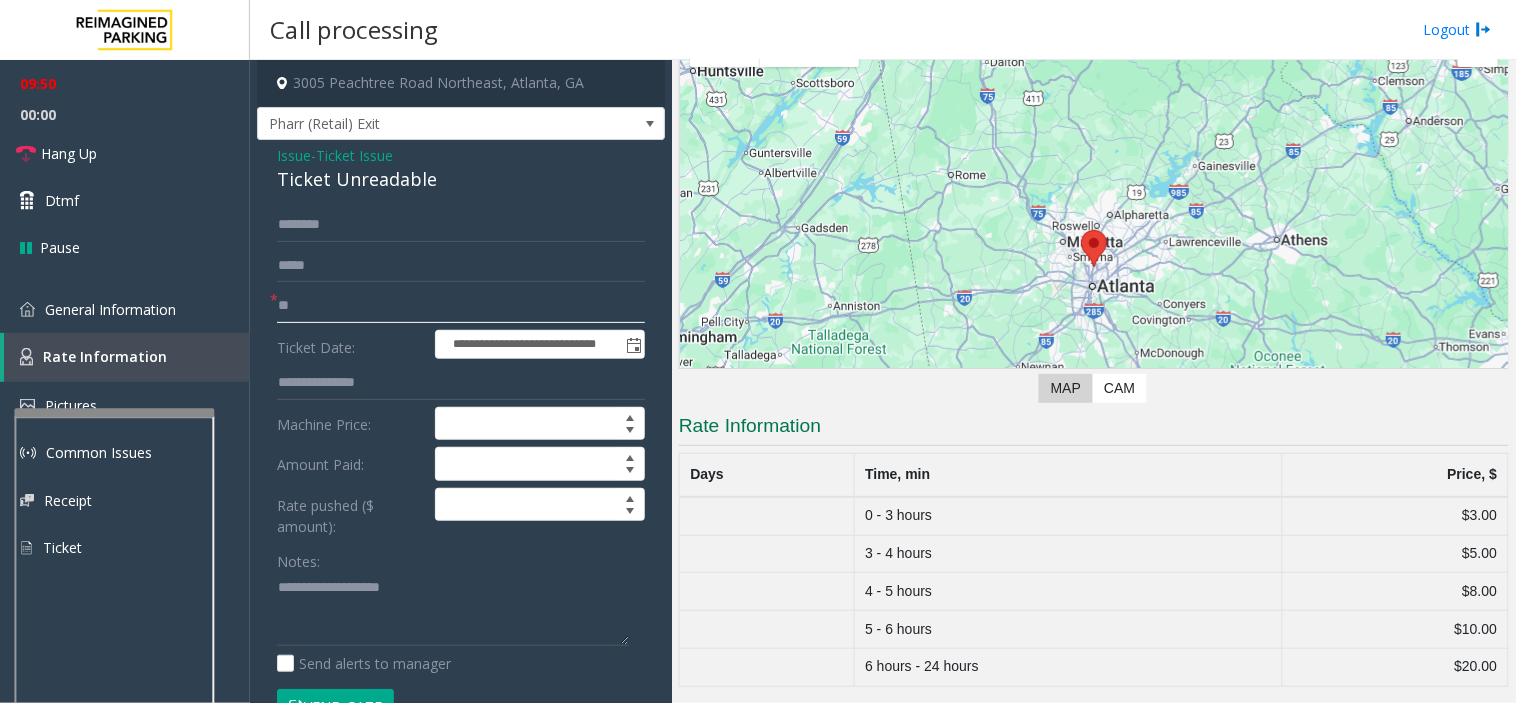 type on "**" 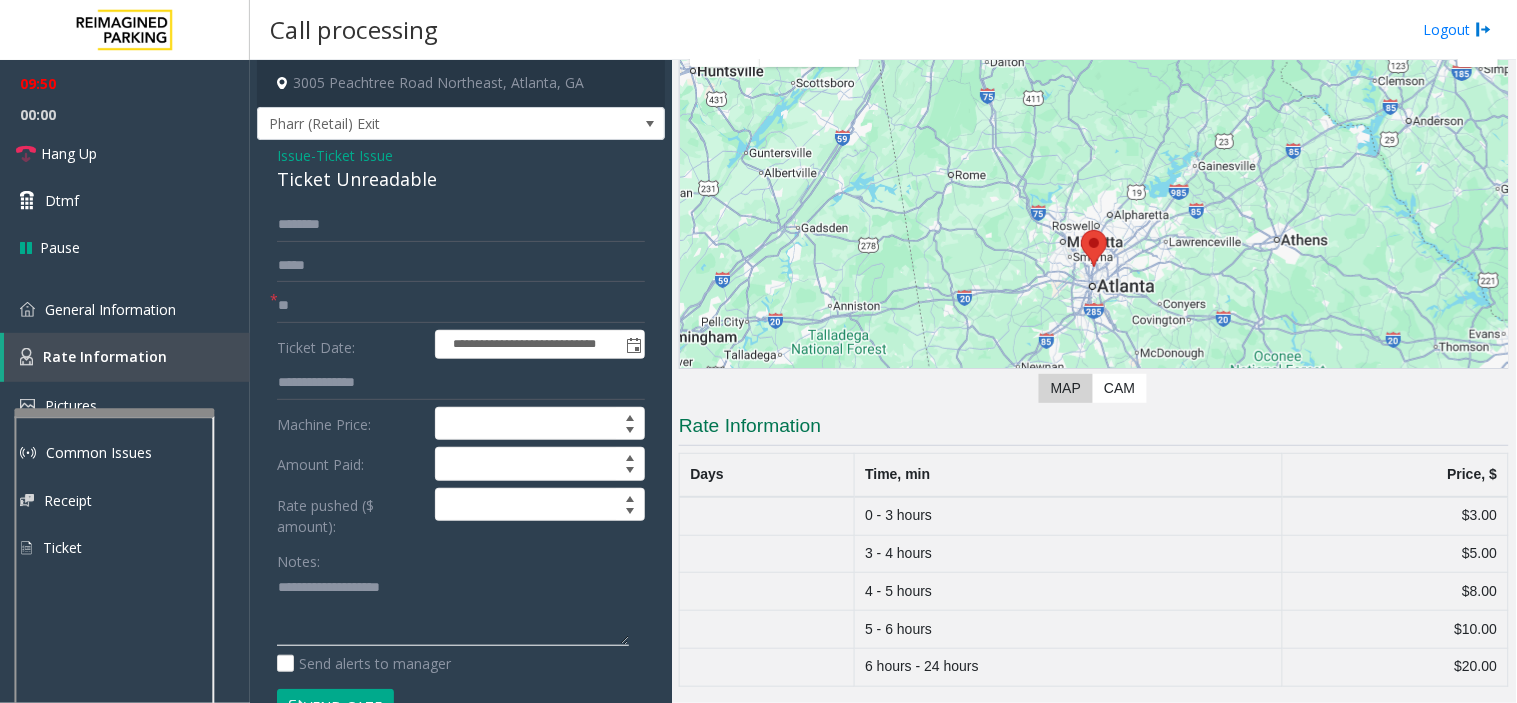click 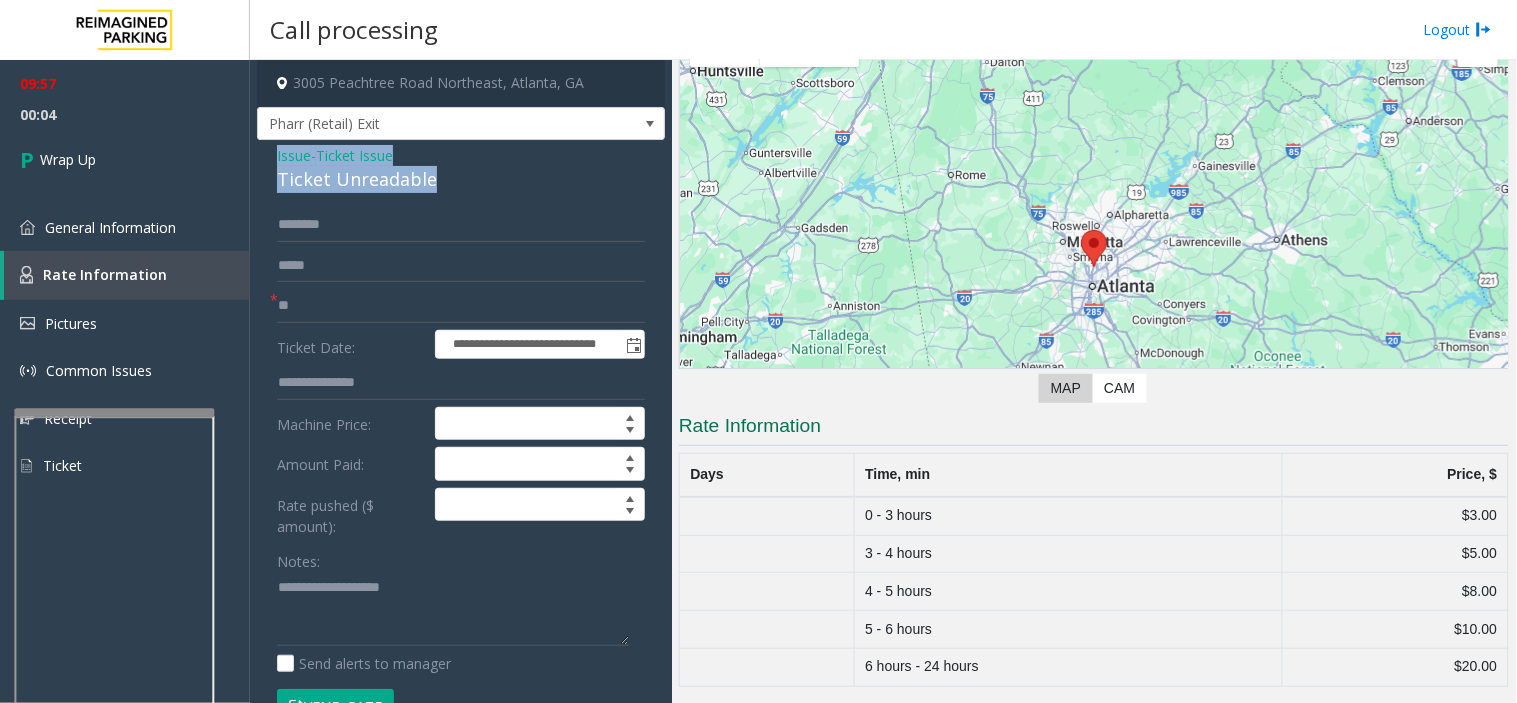 drag, startPoint x: 264, startPoint y: 155, endPoint x: 447, endPoint y: 186, distance: 185.60712 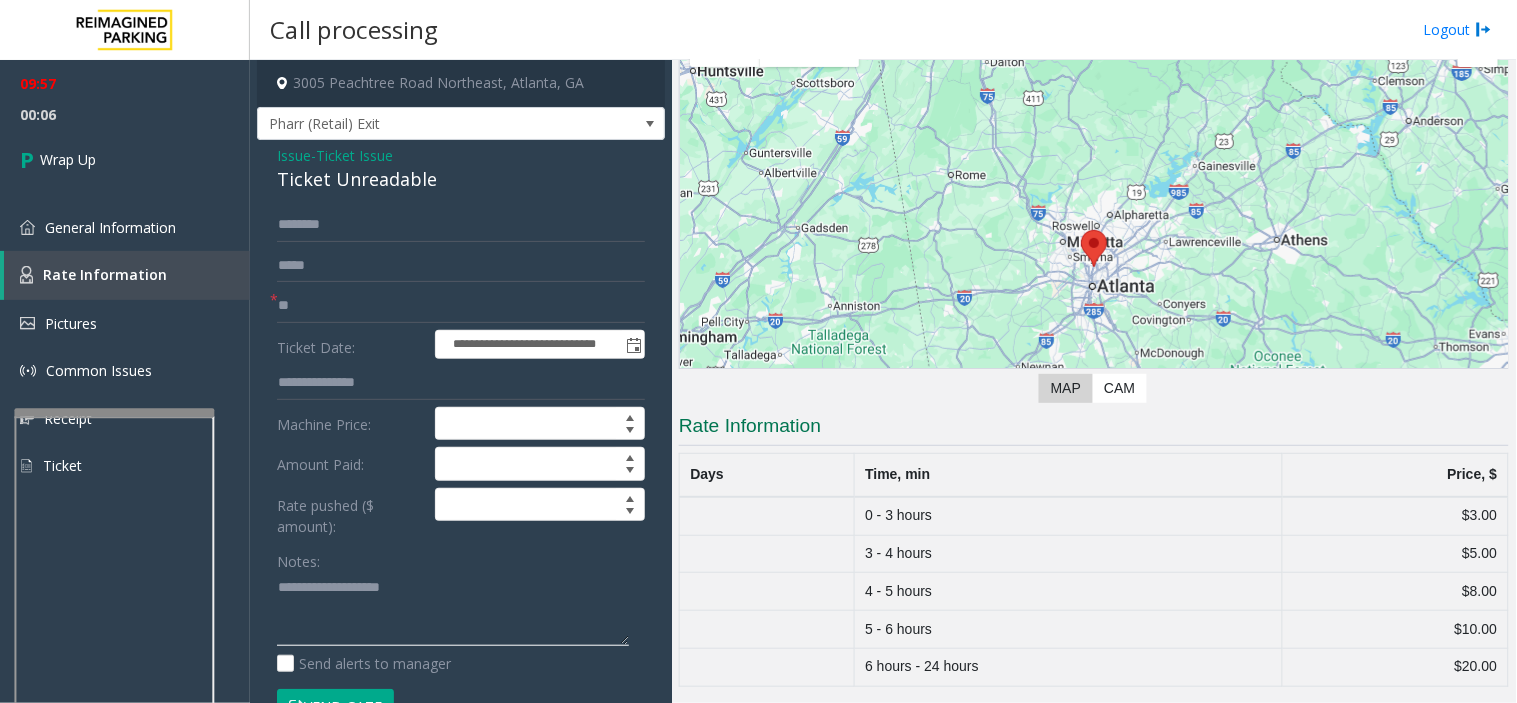 click 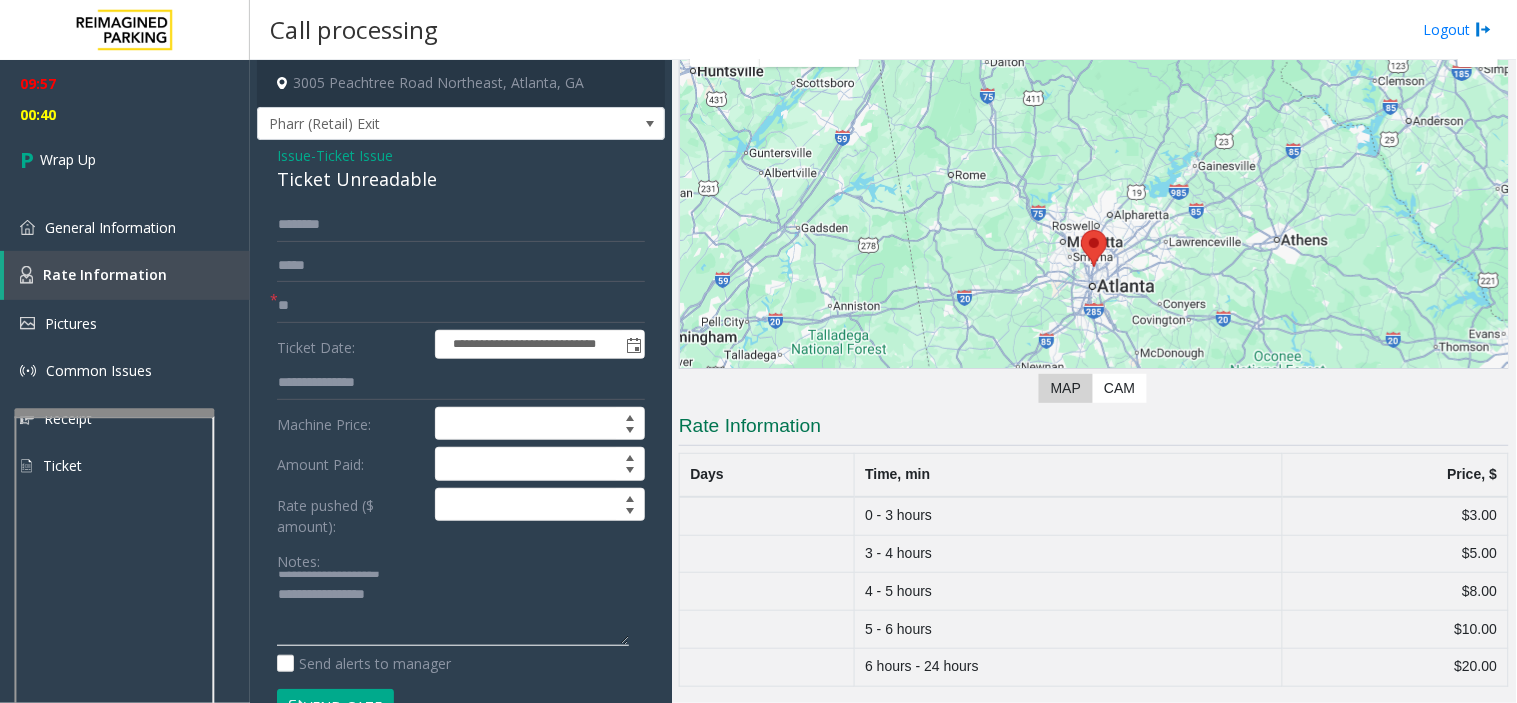scroll, scrollTop: 0, scrollLeft: 0, axis: both 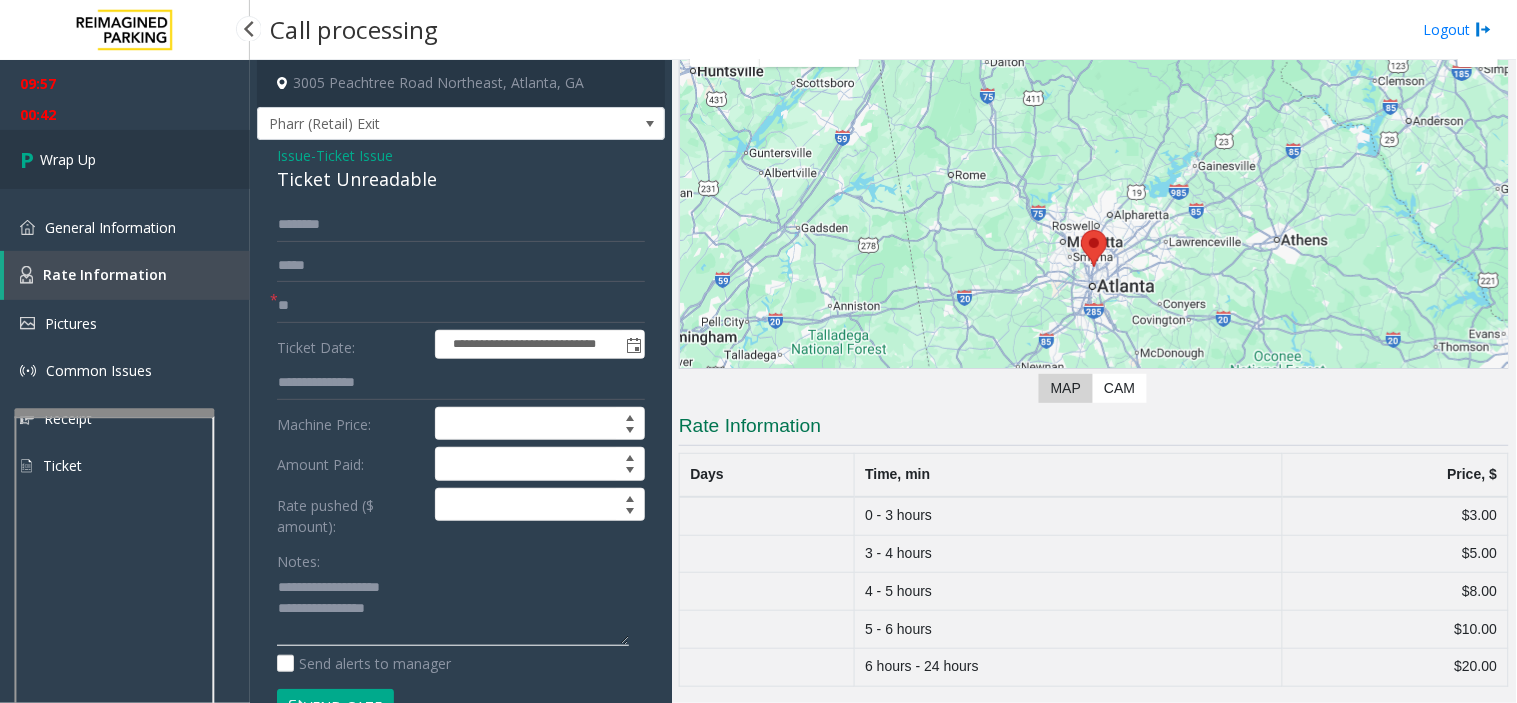 type on "**********" 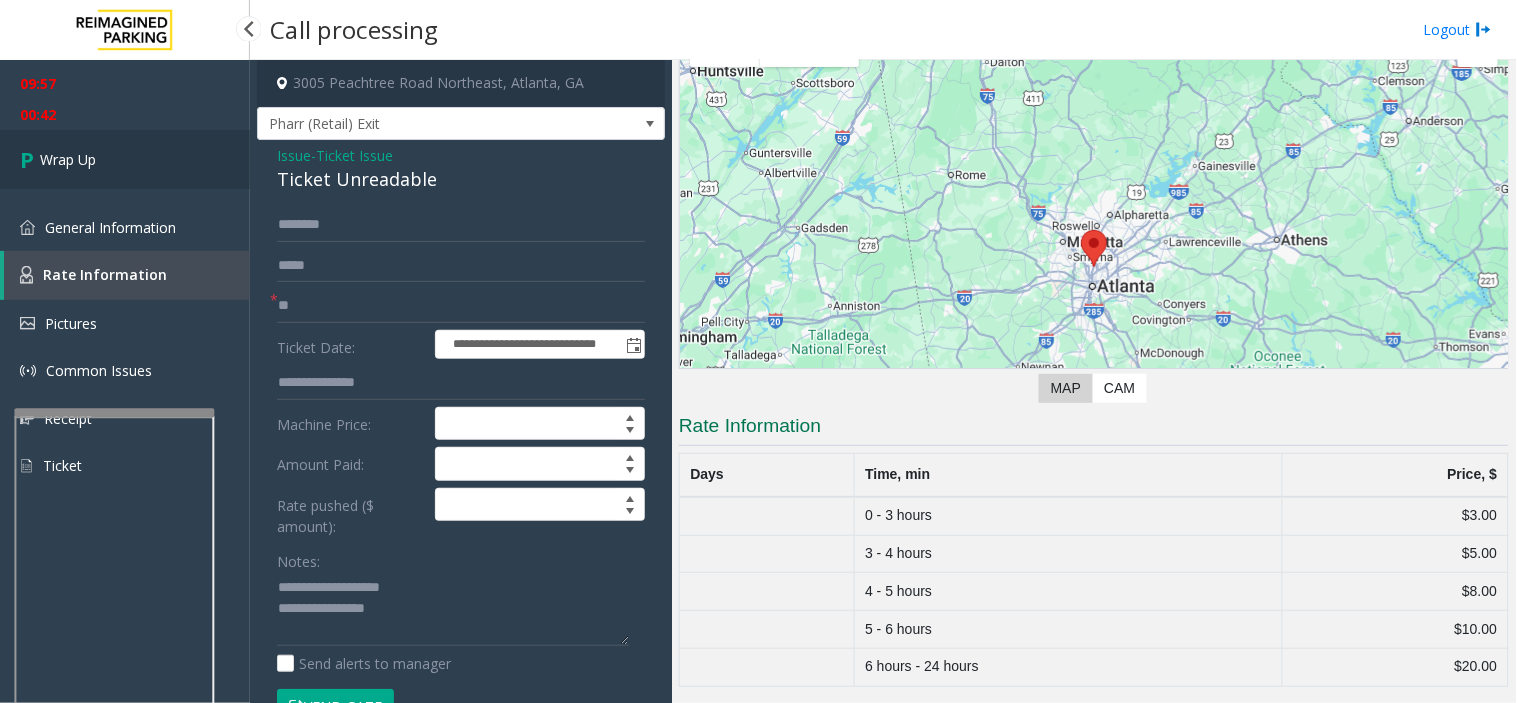 click on "Wrap Up" at bounding box center (125, 159) 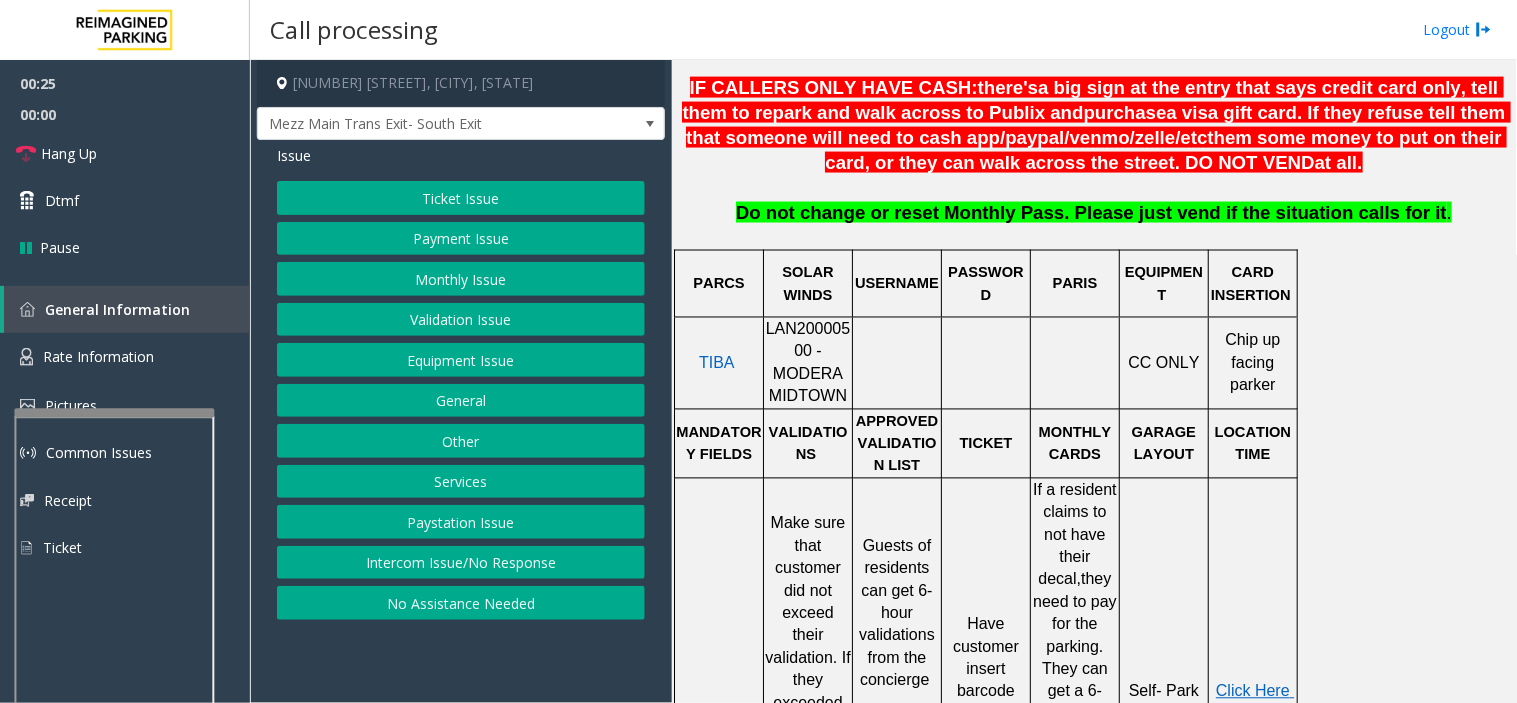 scroll, scrollTop: 777, scrollLeft: 0, axis: vertical 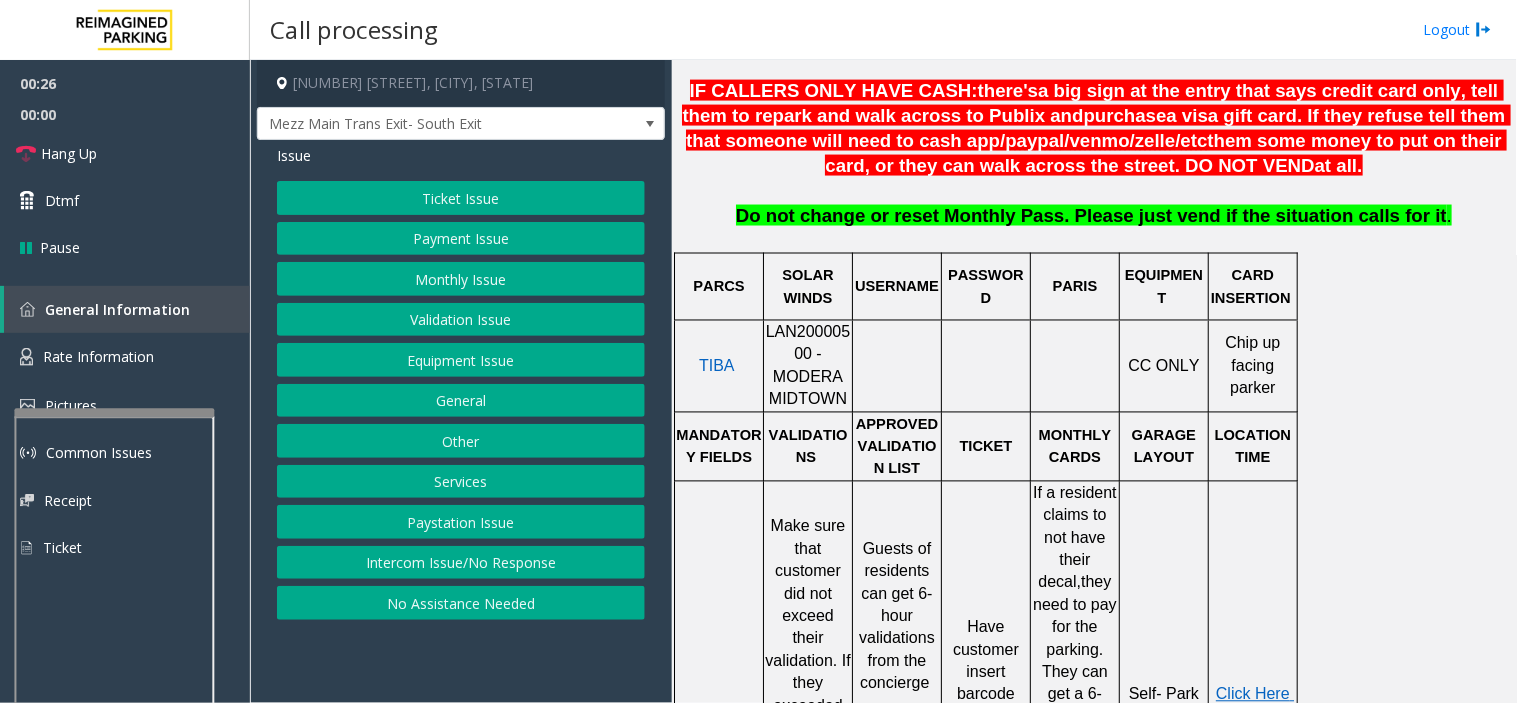 click on "Ticket Issue" 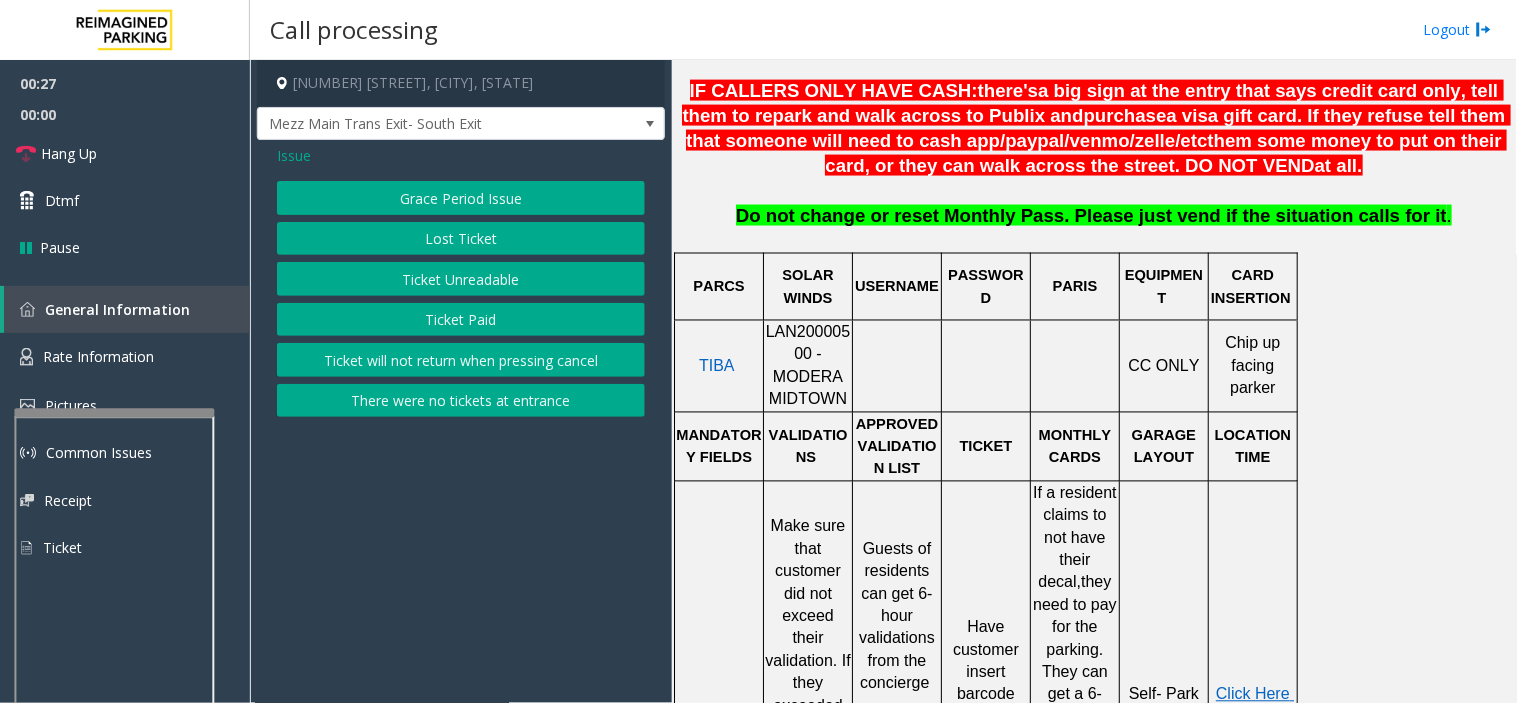 click on "Ticket Unreadable" 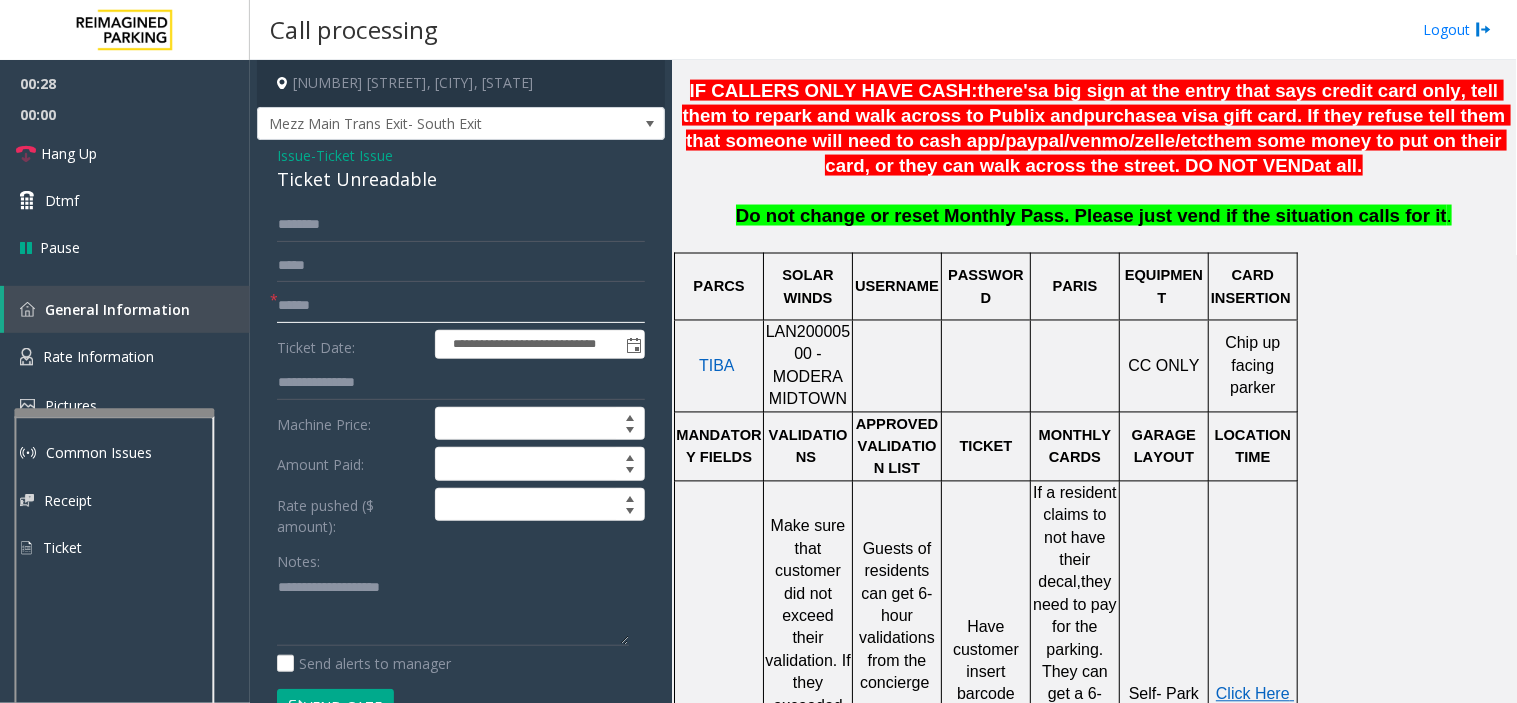 click 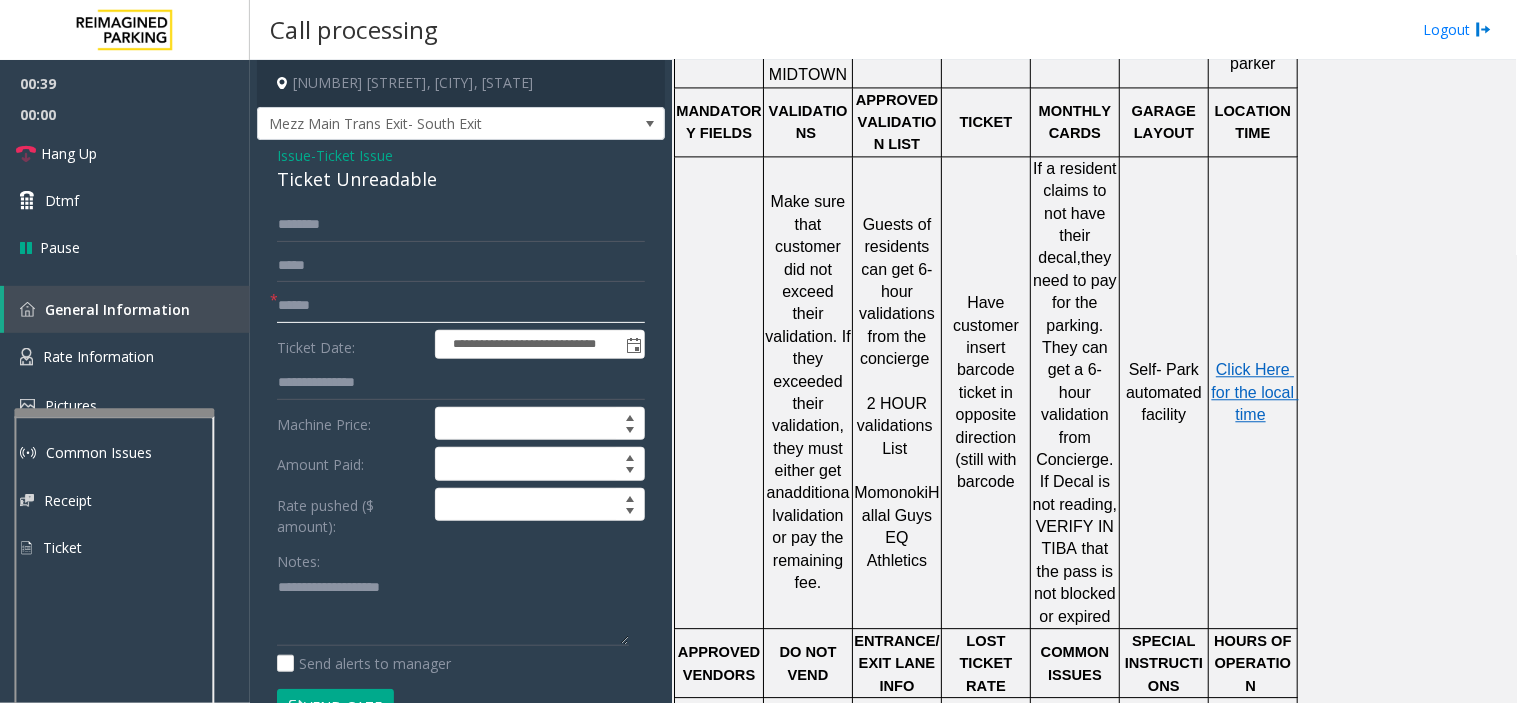 scroll, scrollTop: 1111, scrollLeft: 0, axis: vertical 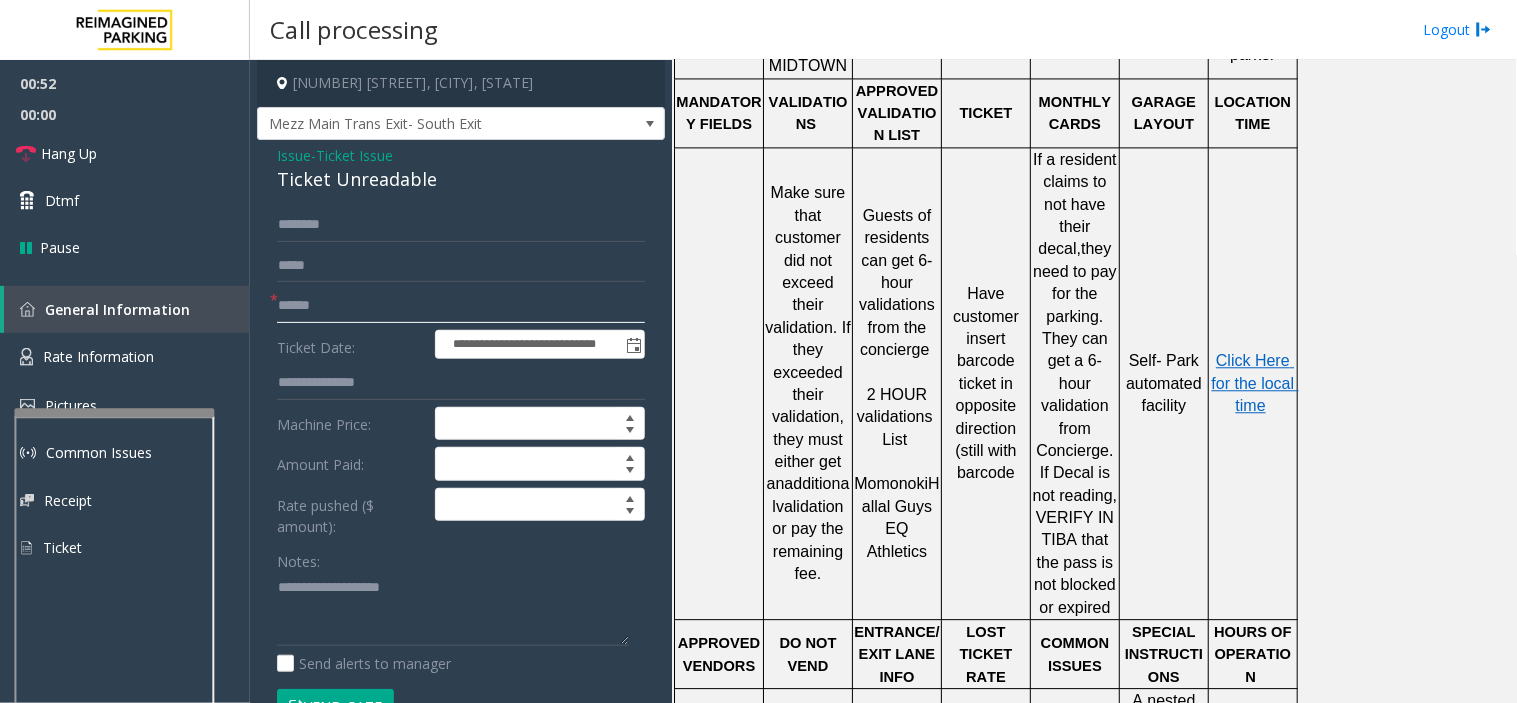 type on "******" 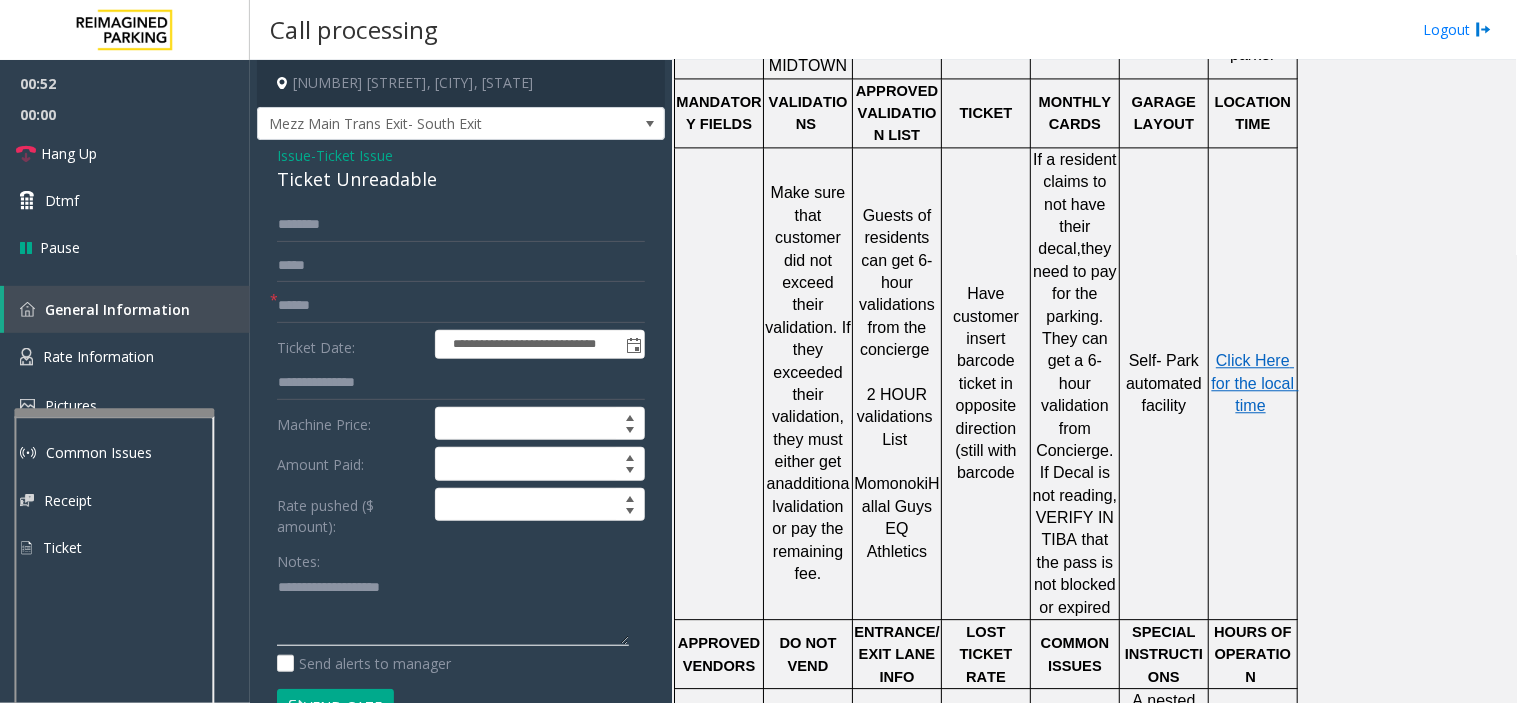 click 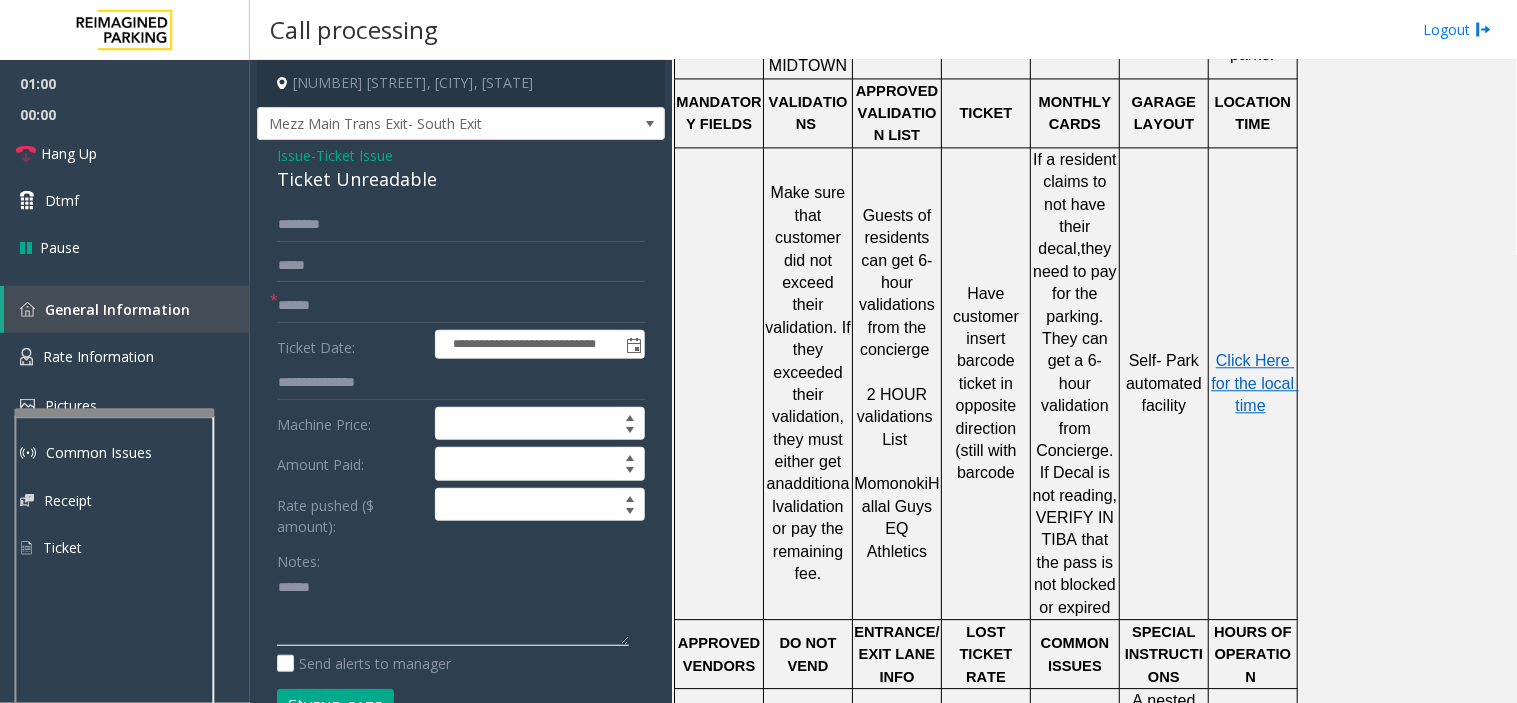 type on "******" 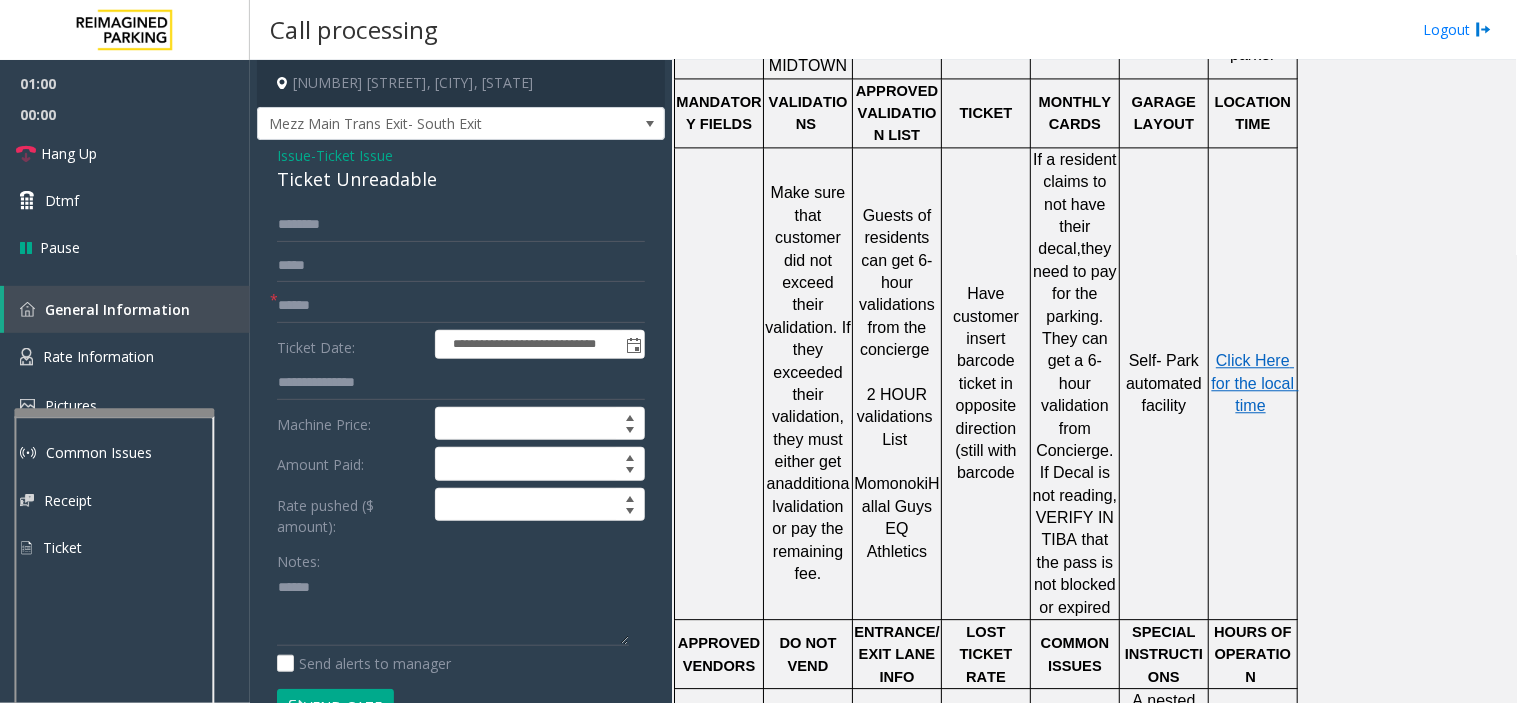 click on "-  Ticket Issue" 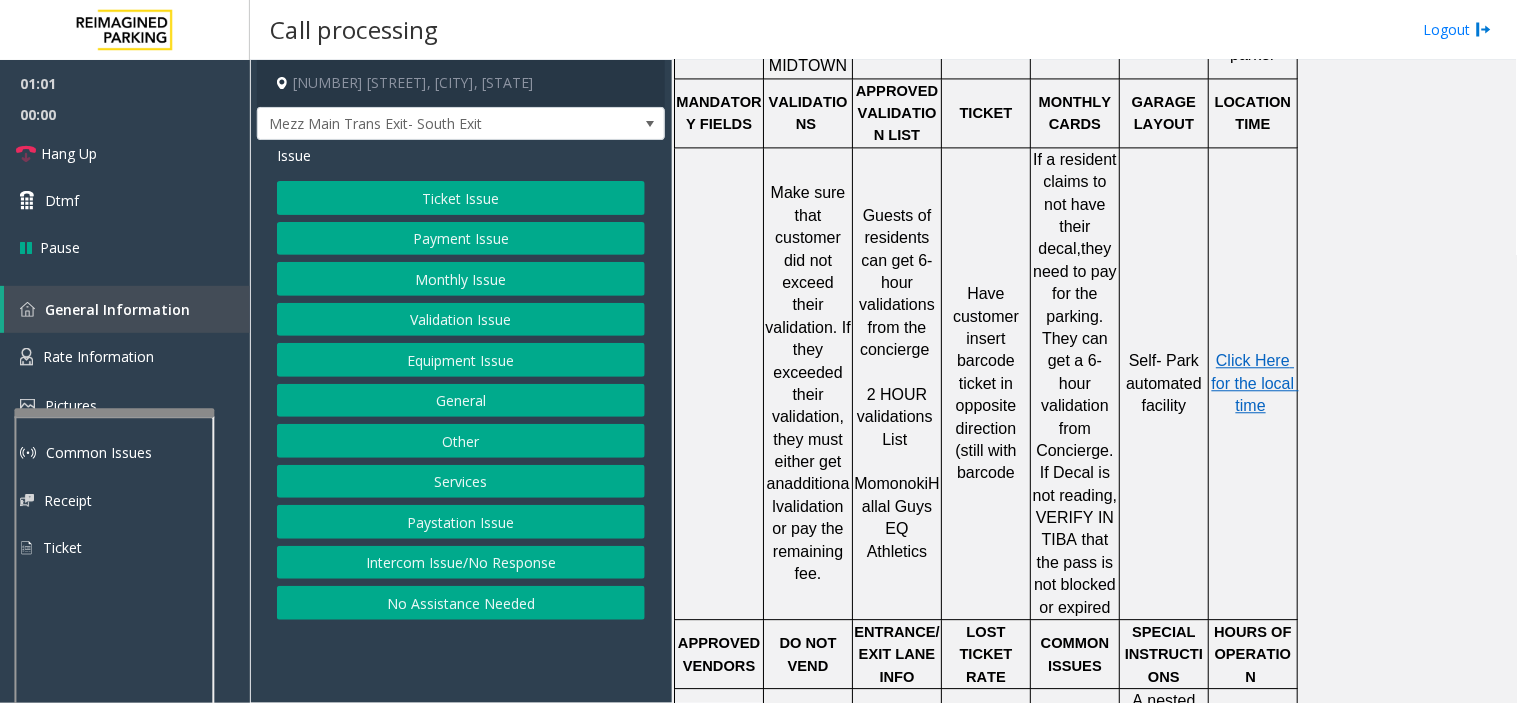 click on "Validation Issue" 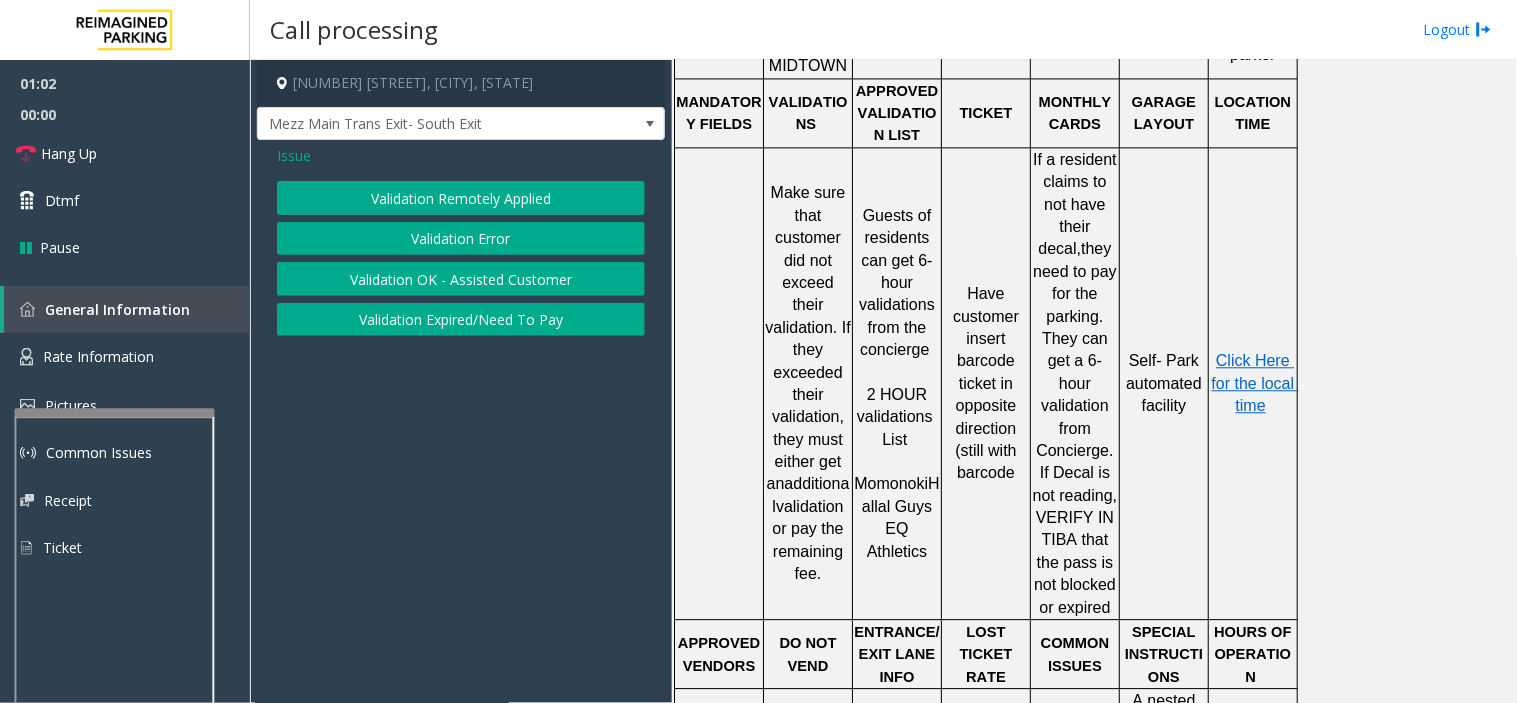 click on "Validation Error" 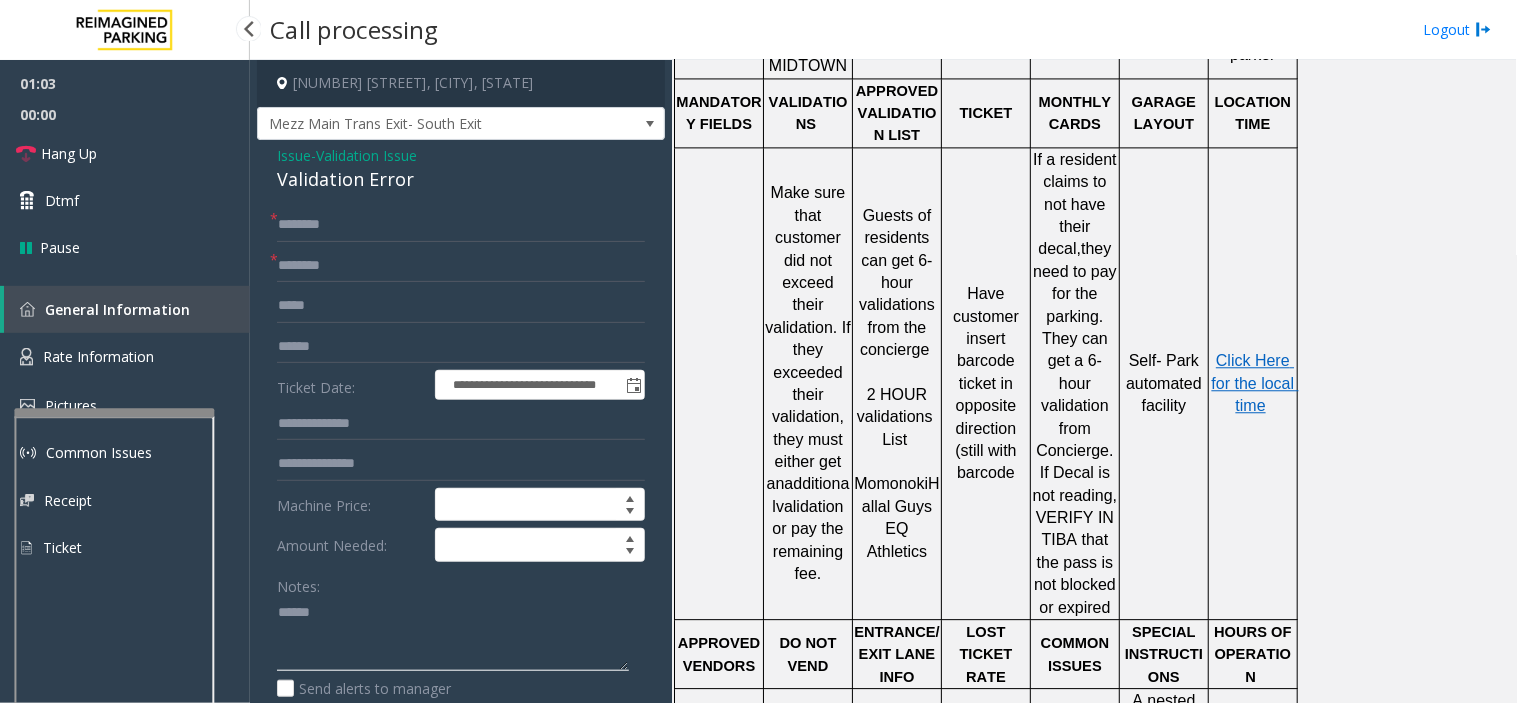 drag, startPoint x: 361, startPoint y: 616, endPoint x: 245, endPoint y: 594, distance: 118.06778 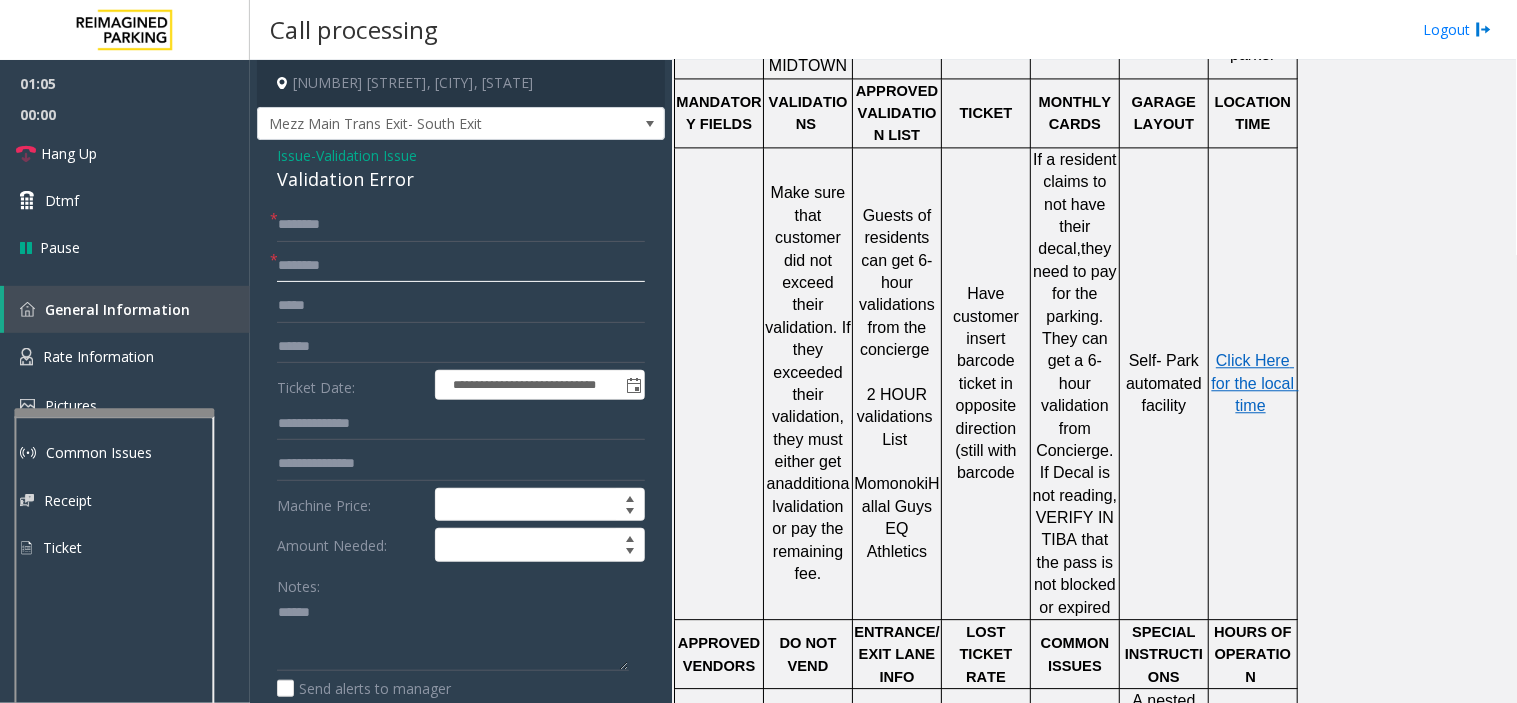 click 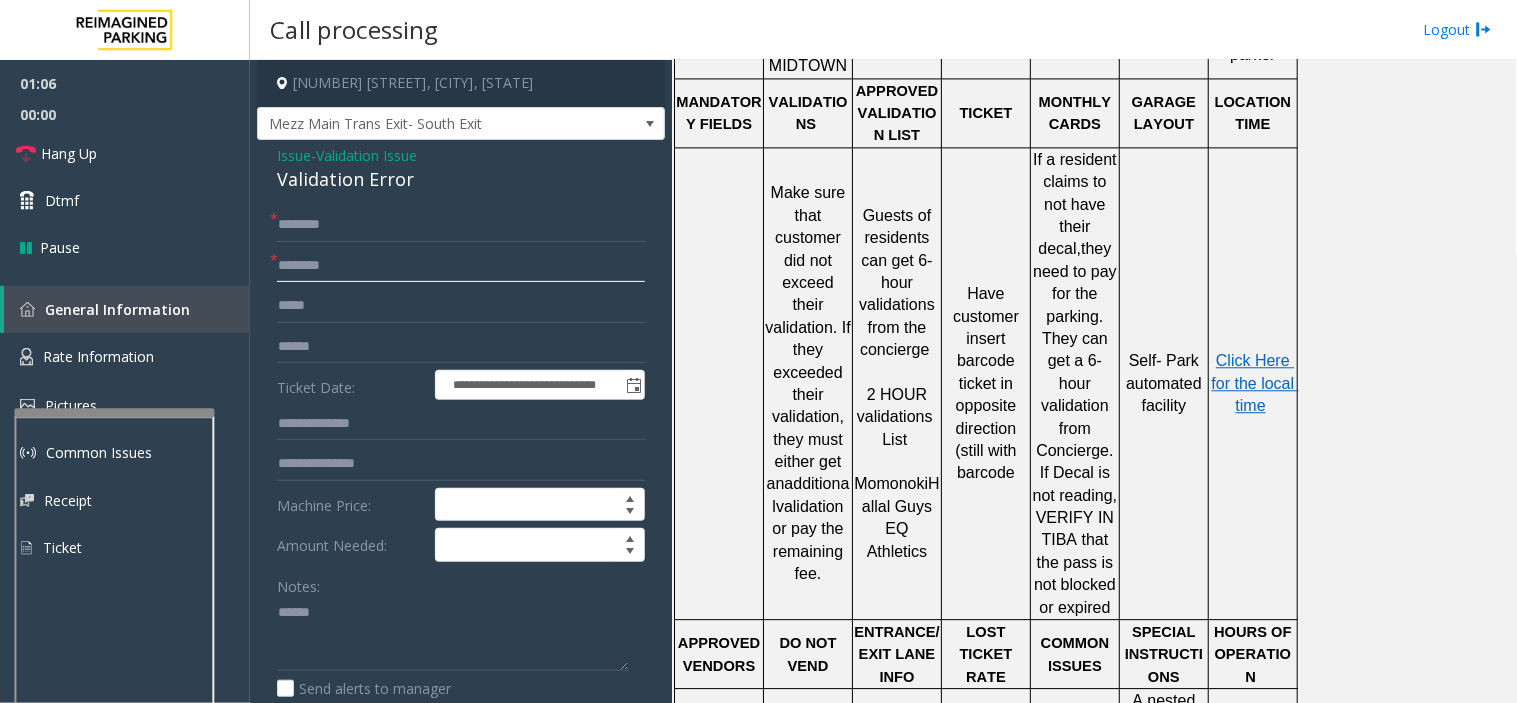 paste on "******" 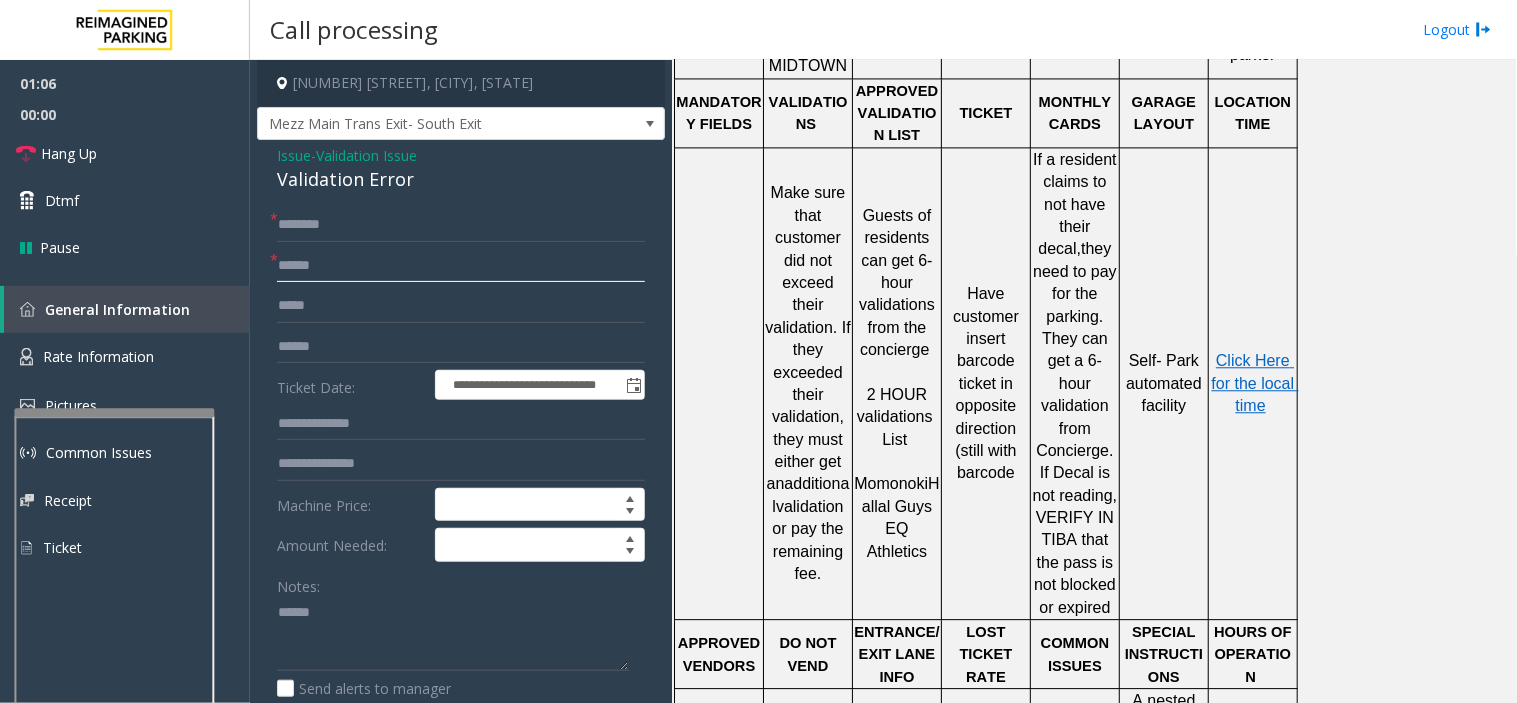 type on "******" 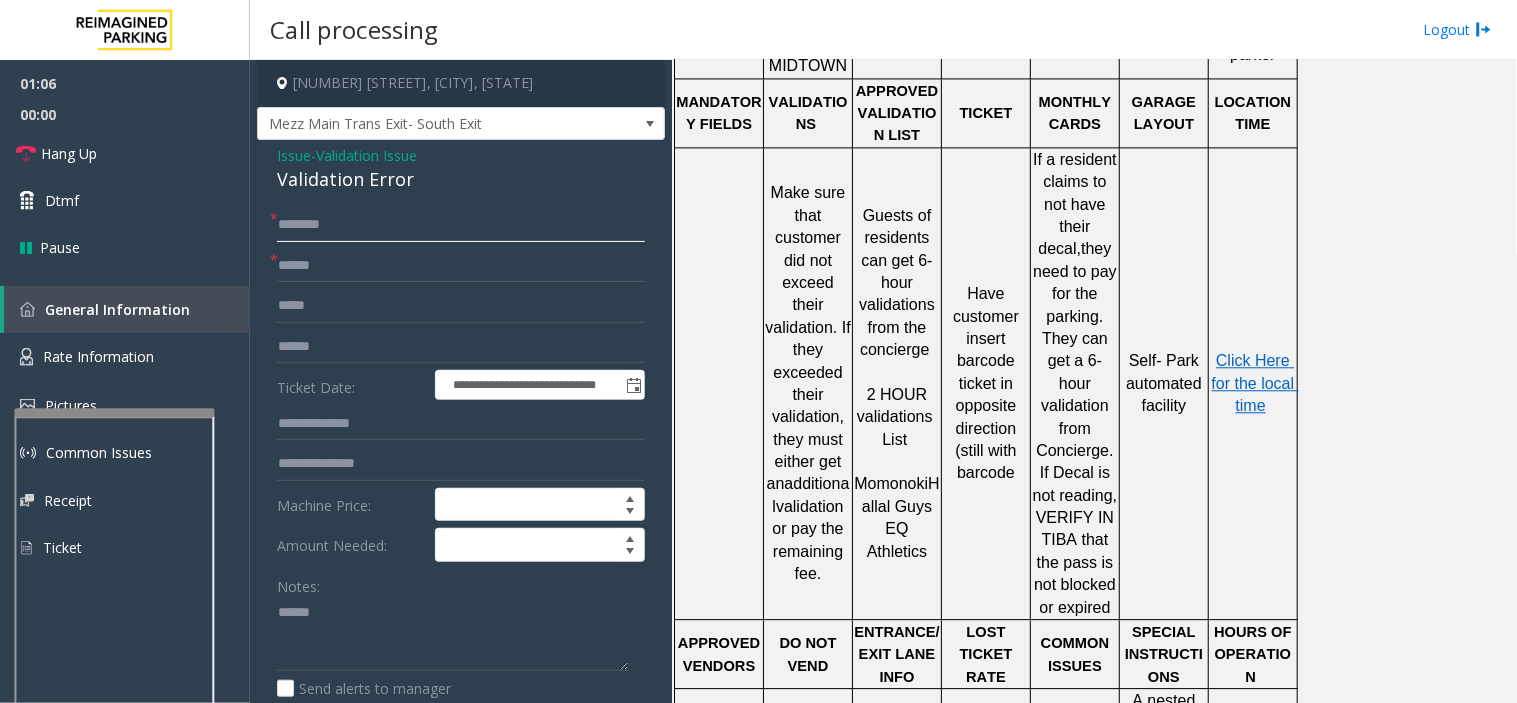click 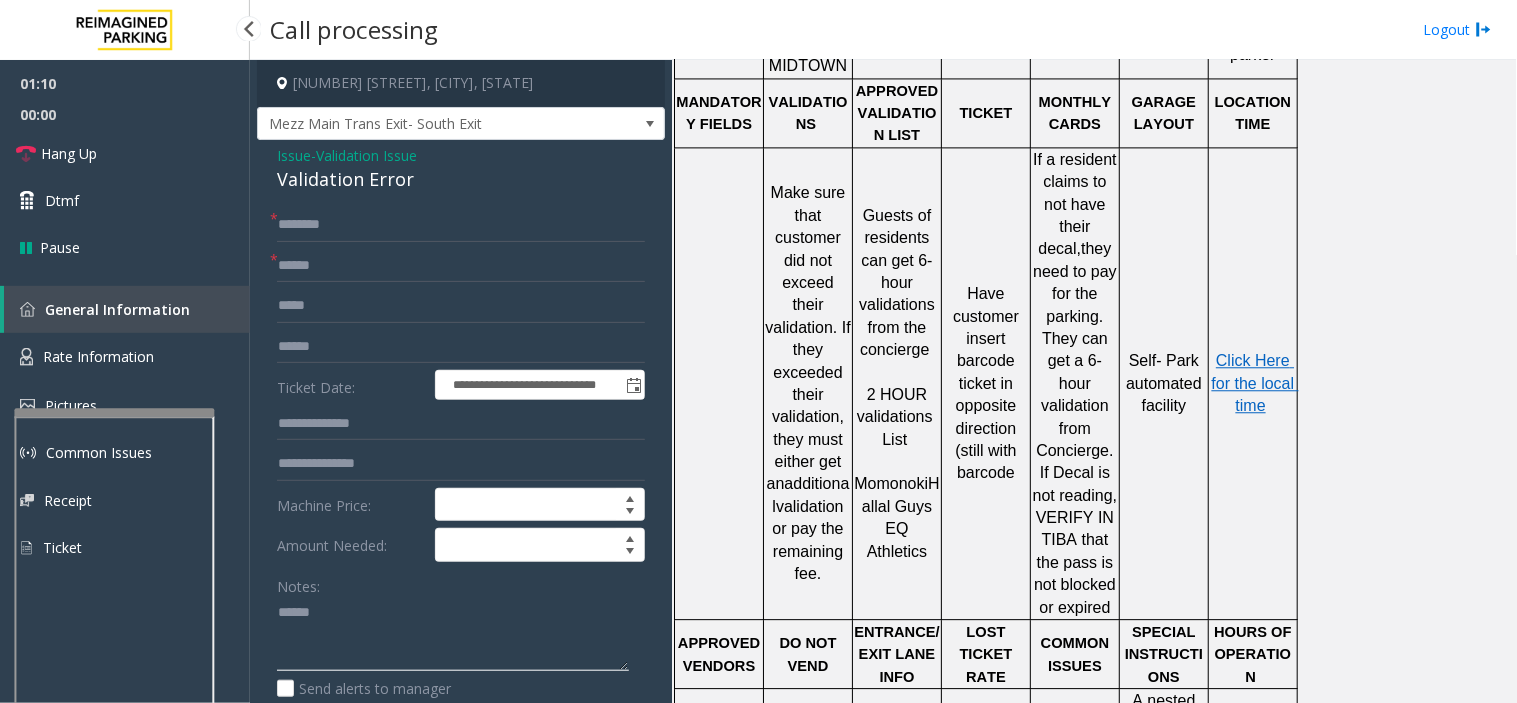drag, startPoint x: 345, startPoint y: 627, endPoint x: 242, endPoint y: 616, distance: 103.58572 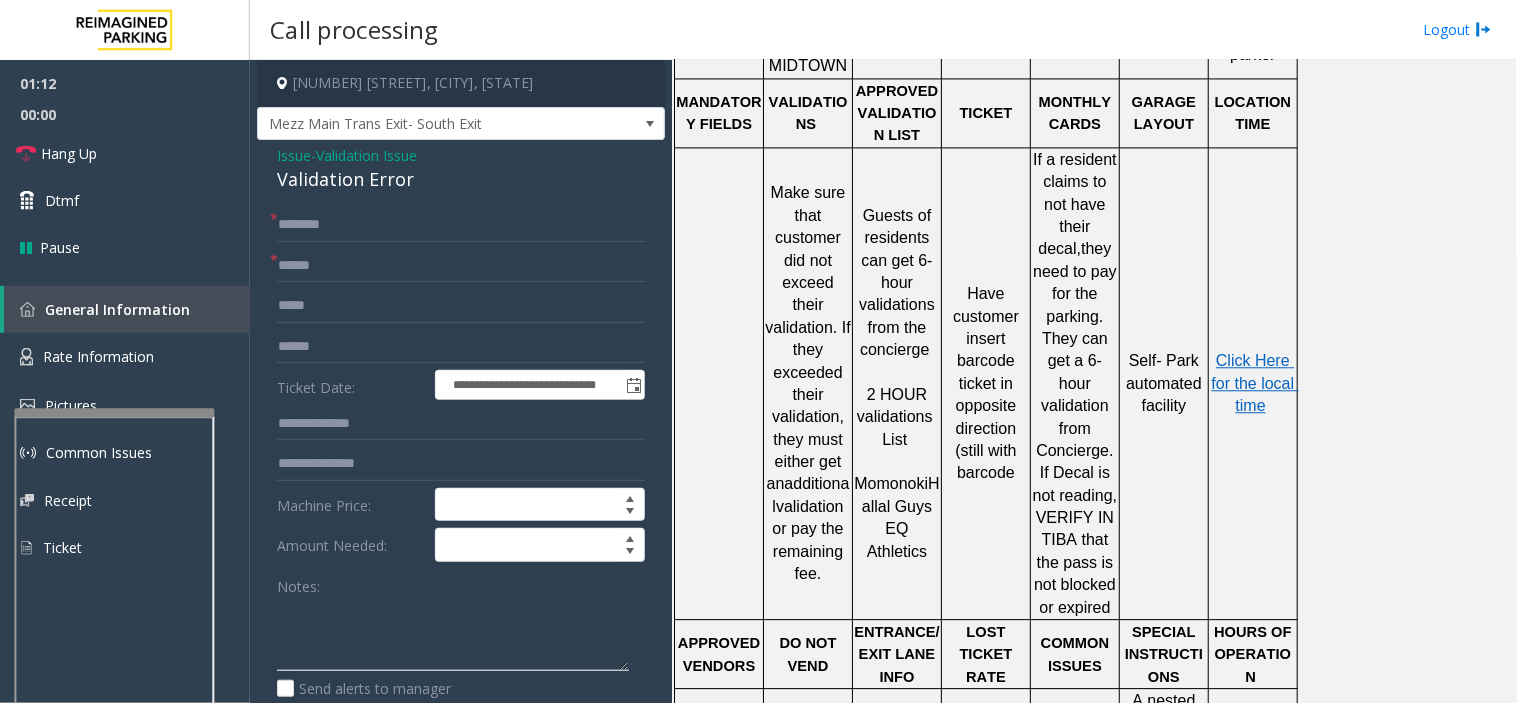 type 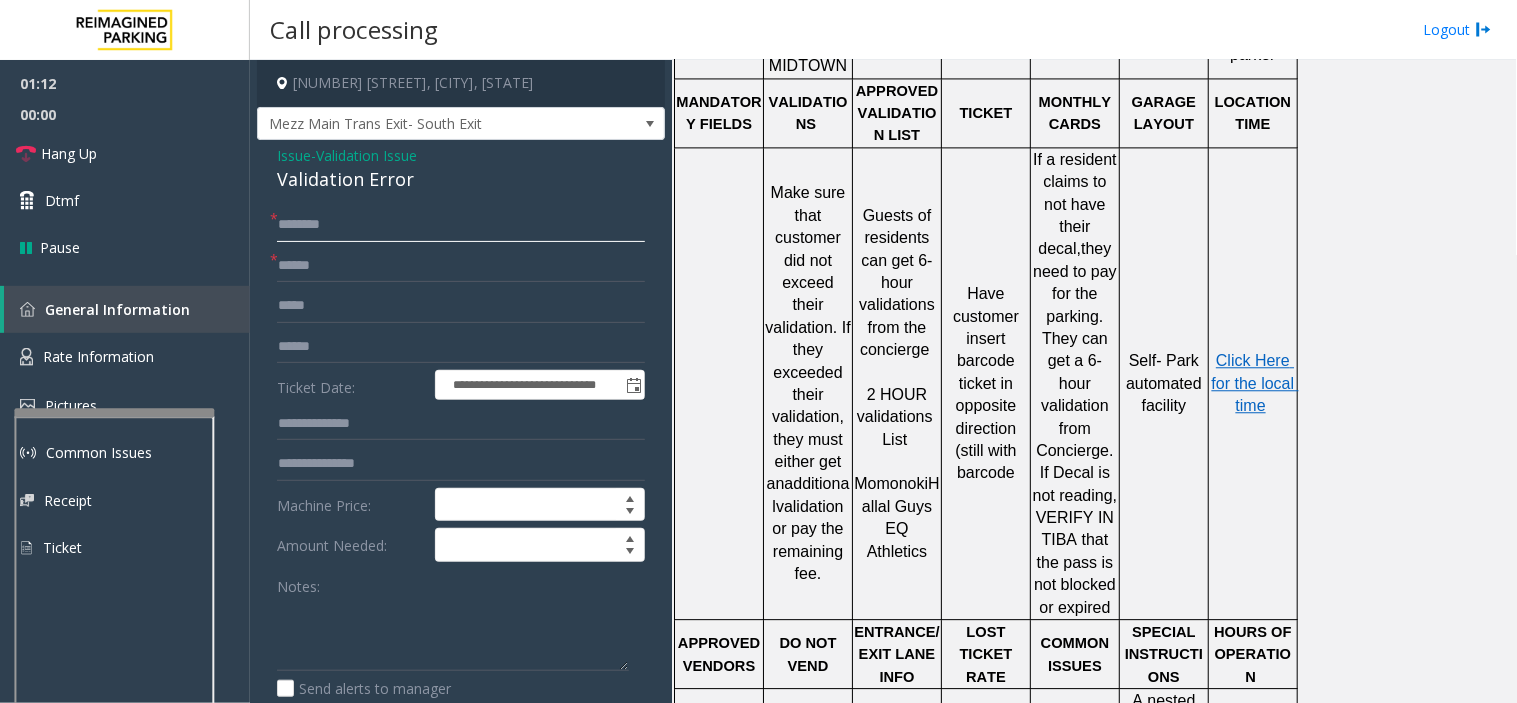 click 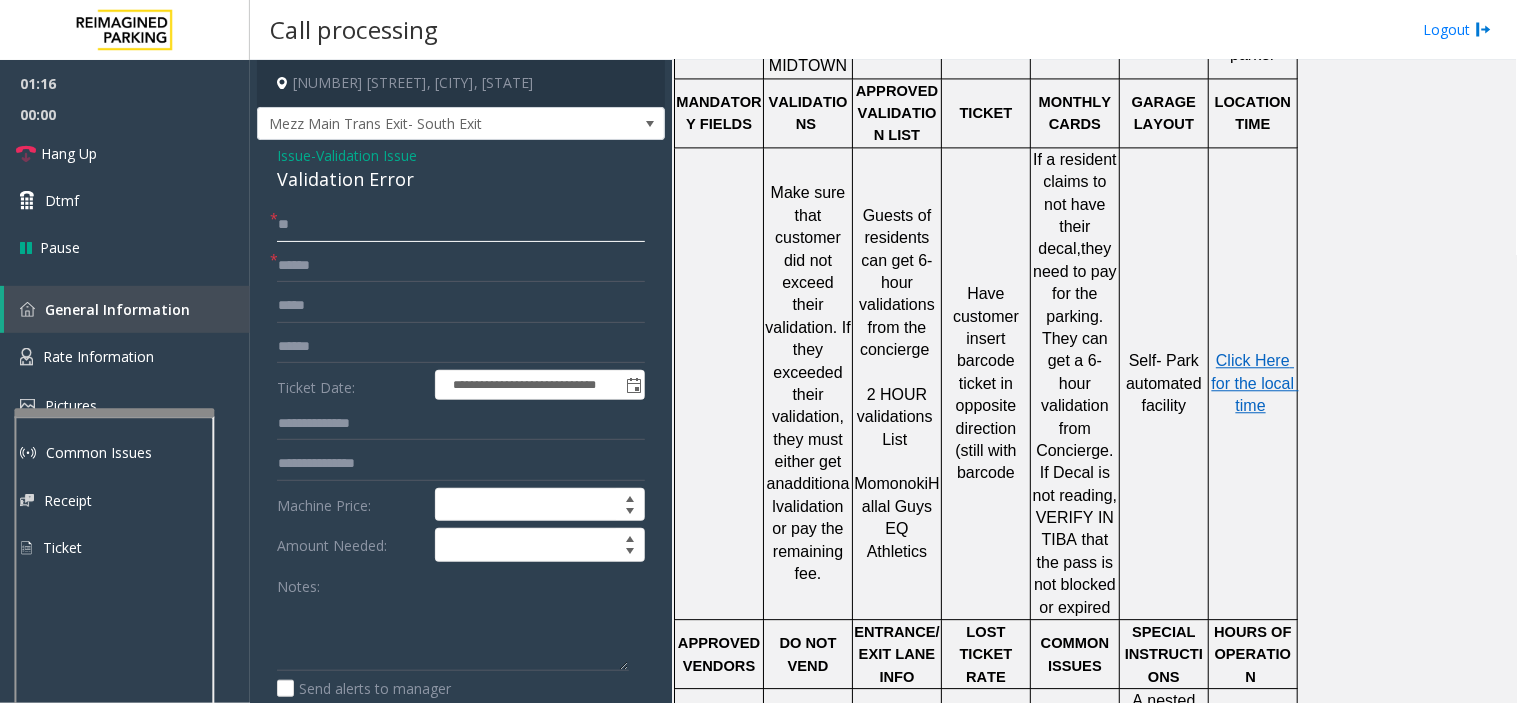 type on "*" 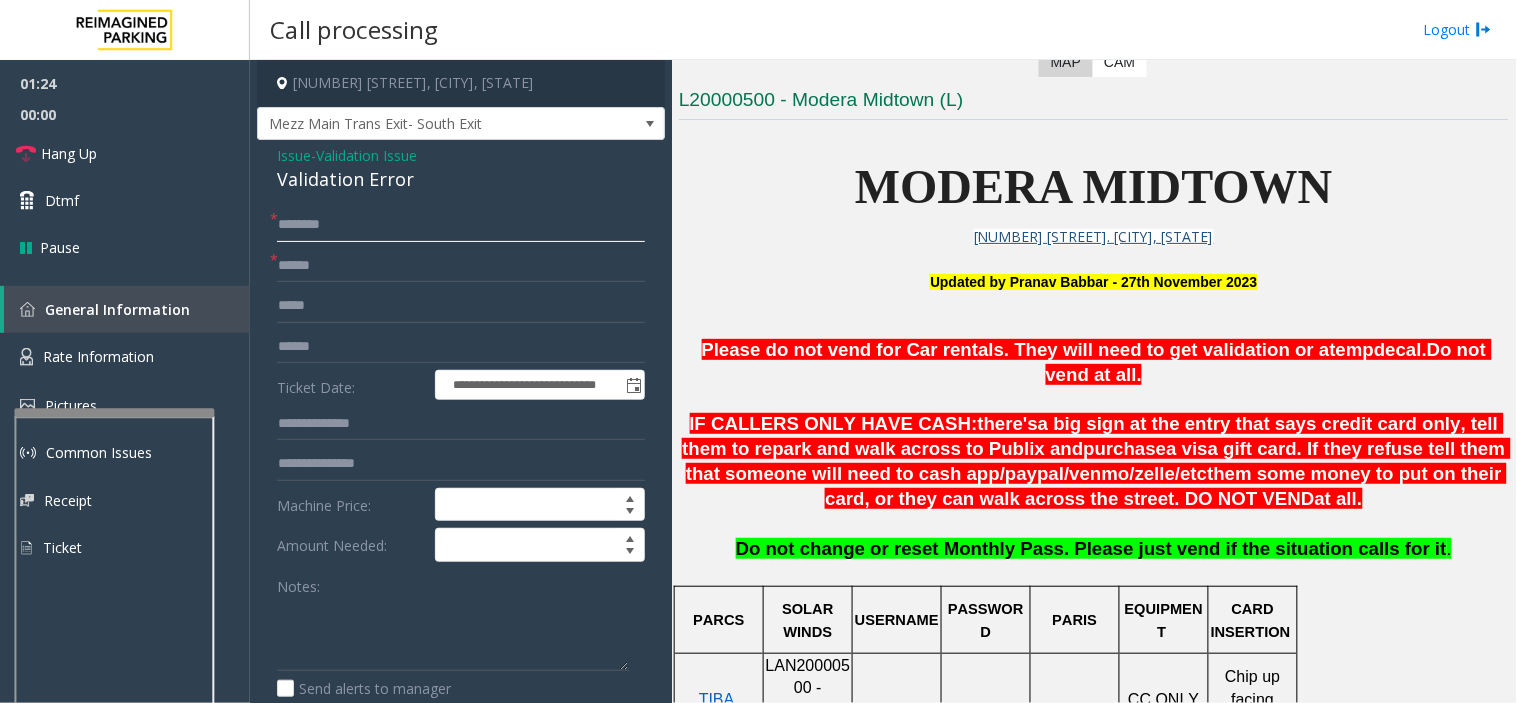 scroll, scrollTop: 555, scrollLeft: 0, axis: vertical 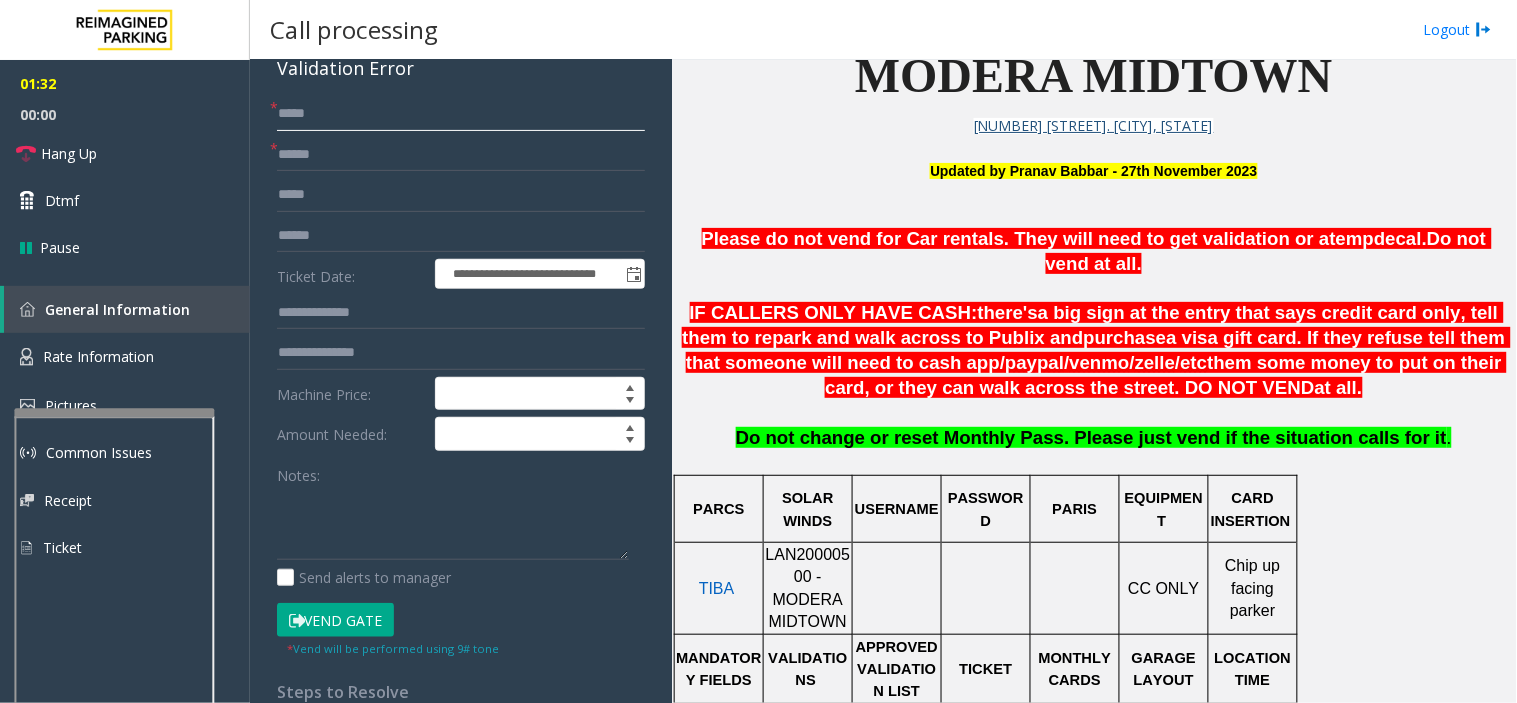 type on "*****" 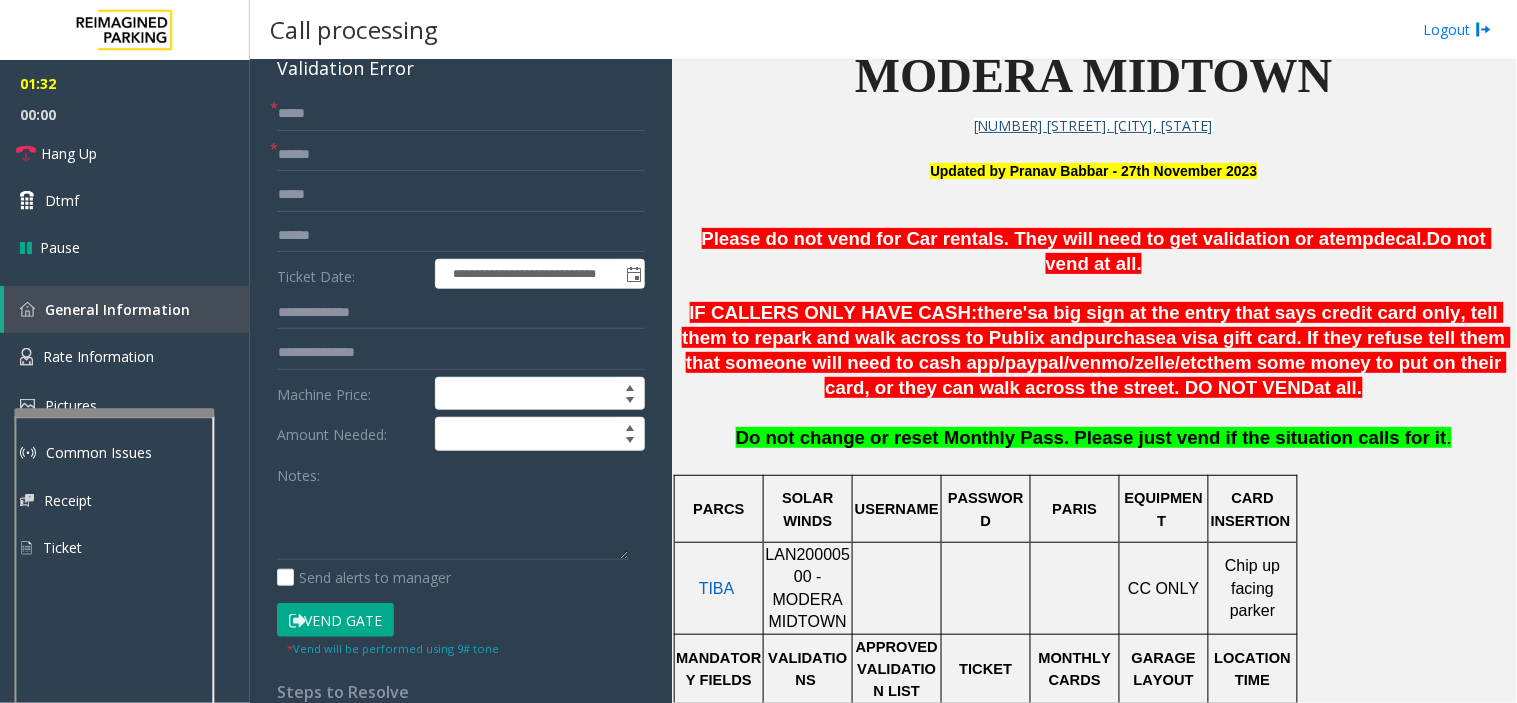 click on "Vend Gate" 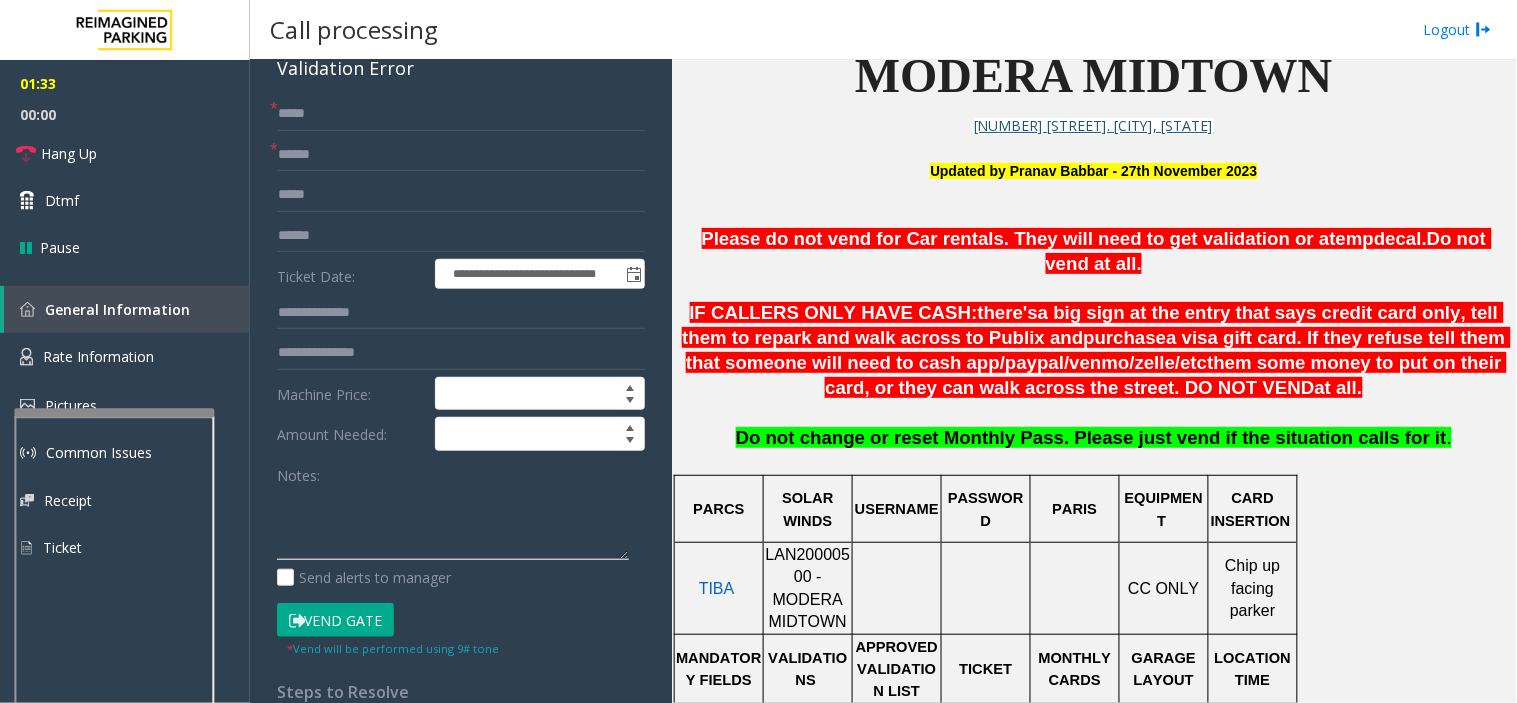 click 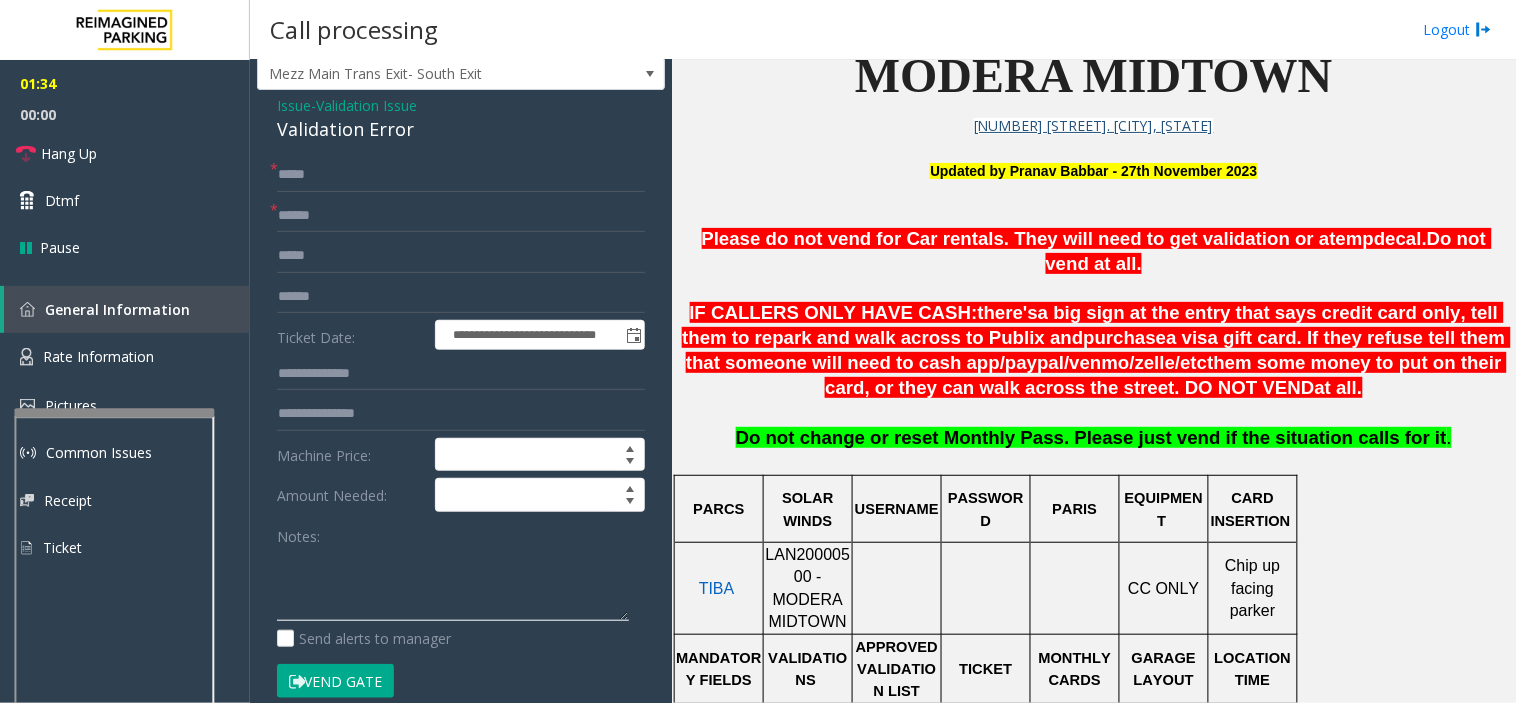 scroll, scrollTop: 0, scrollLeft: 0, axis: both 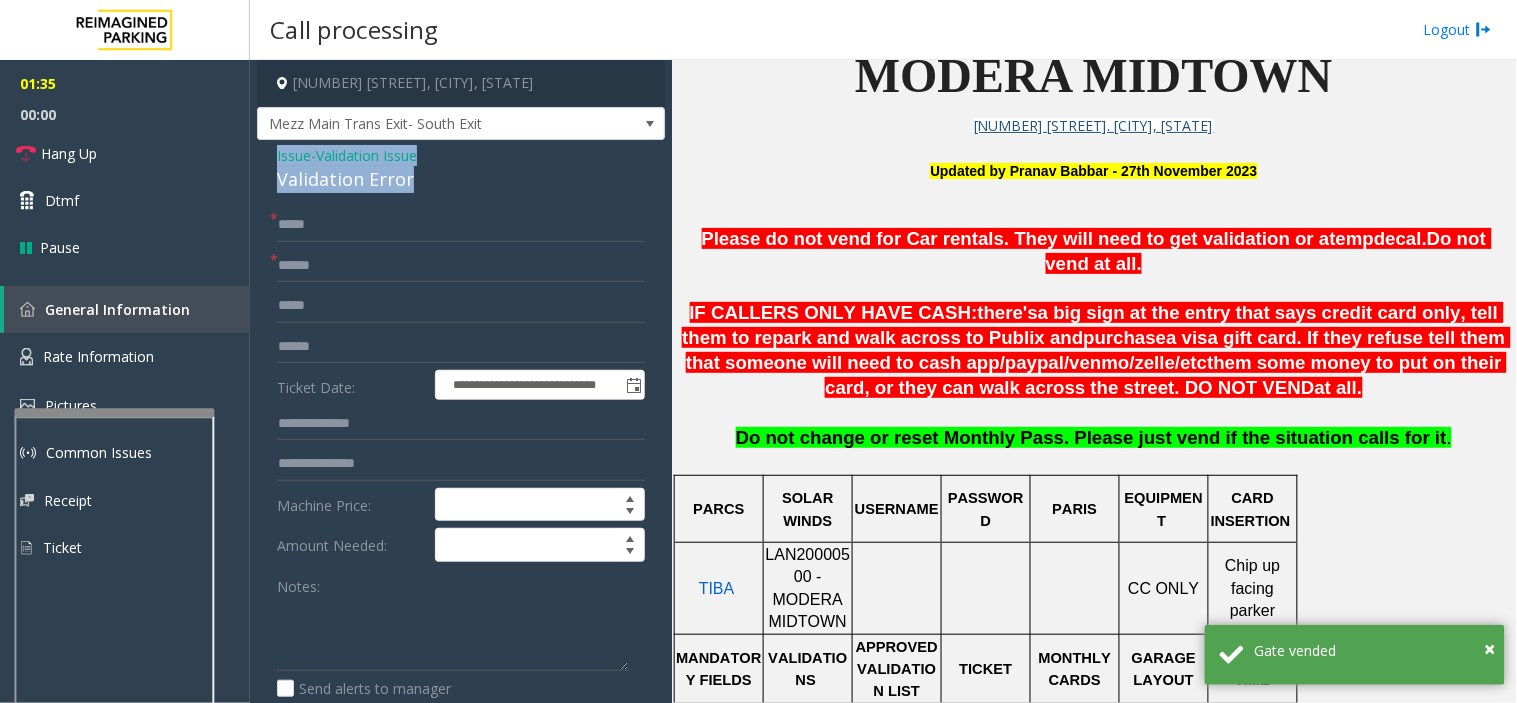 drag, startPoint x: 263, startPoint y: 158, endPoint x: 413, endPoint y: 176, distance: 151.07614 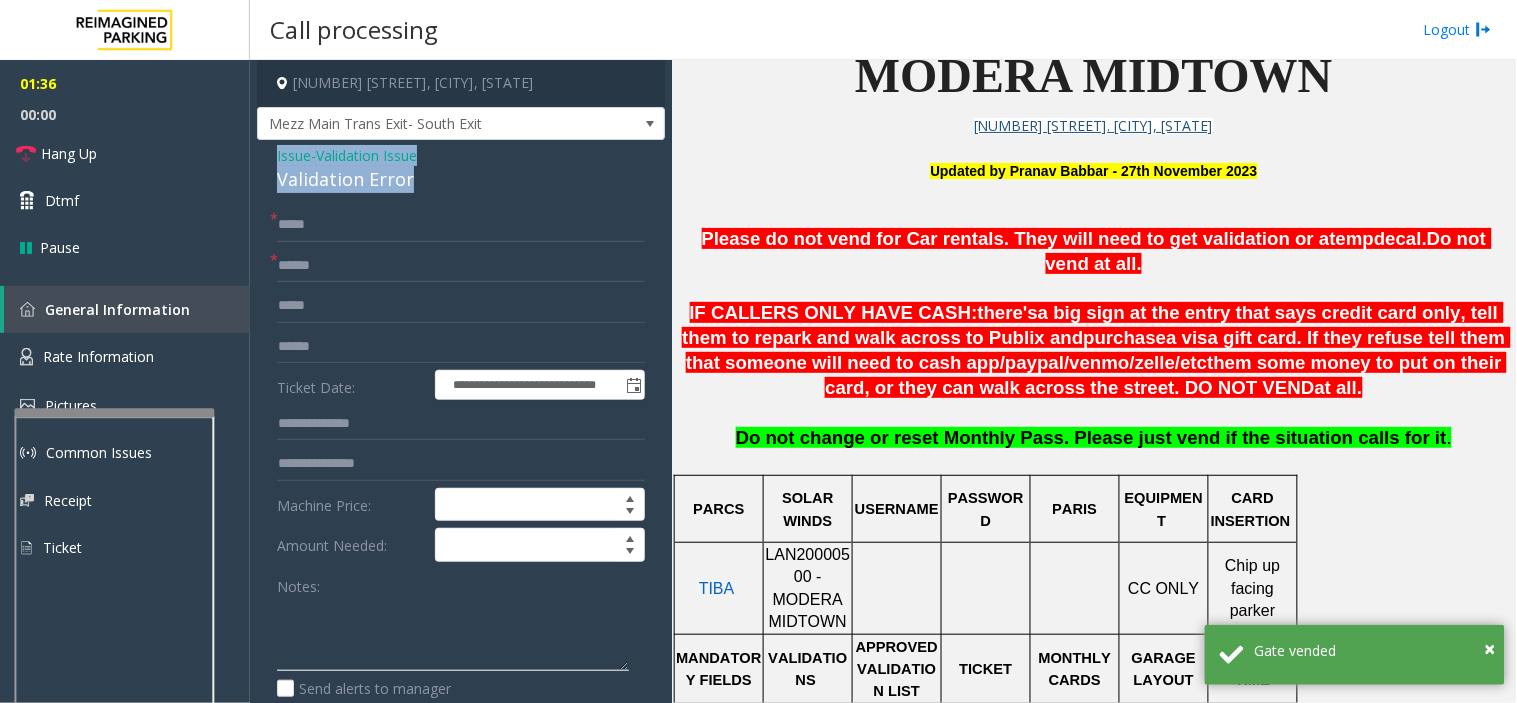 click 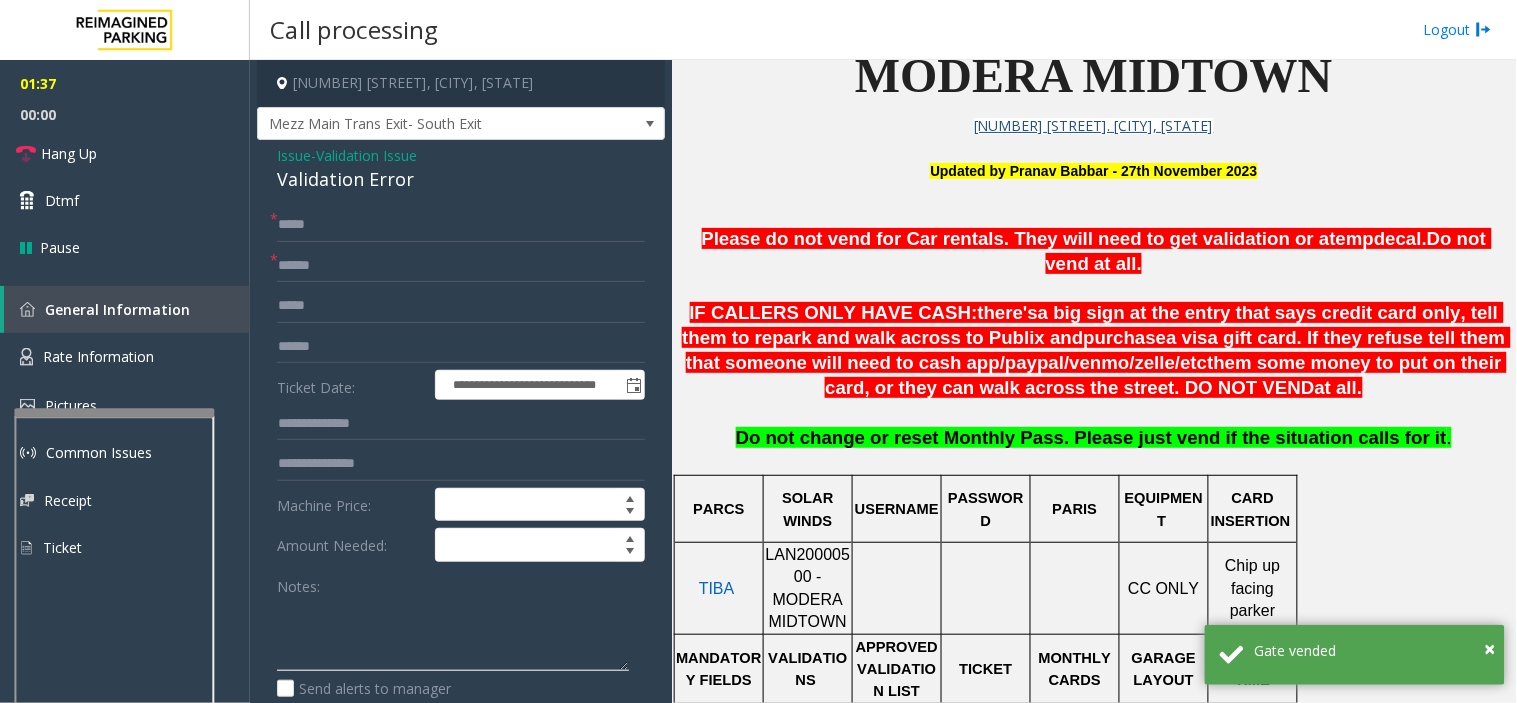 paste on "**********" 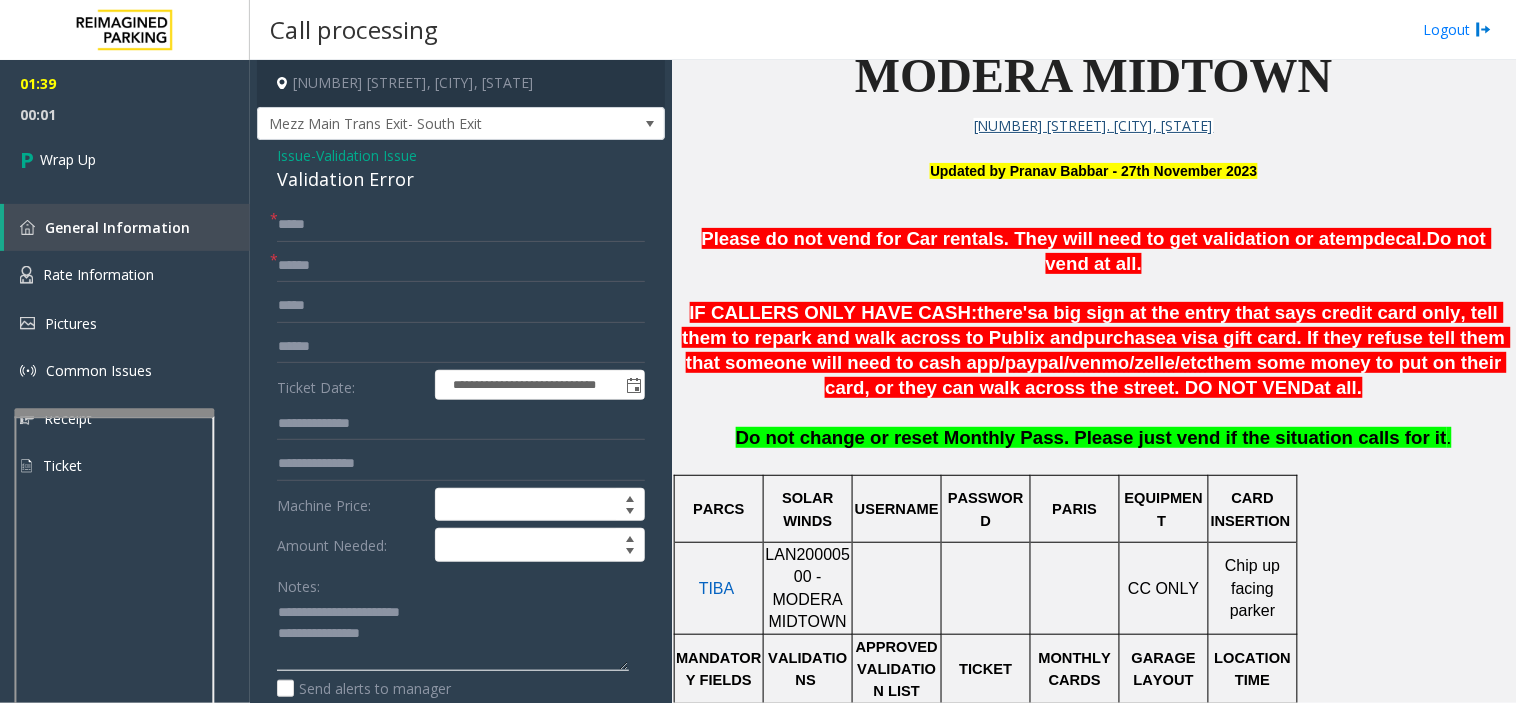 click 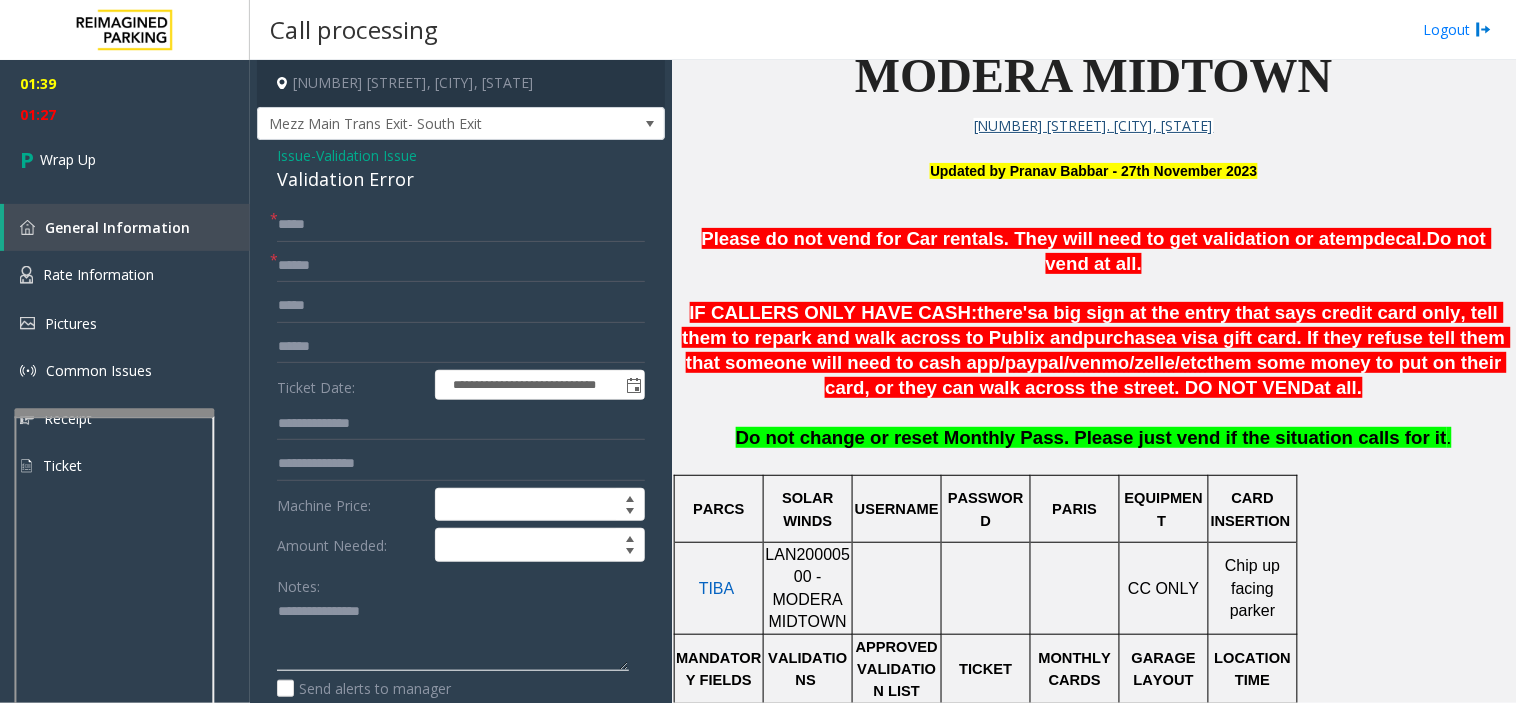 scroll, scrollTop: 42, scrollLeft: 0, axis: vertical 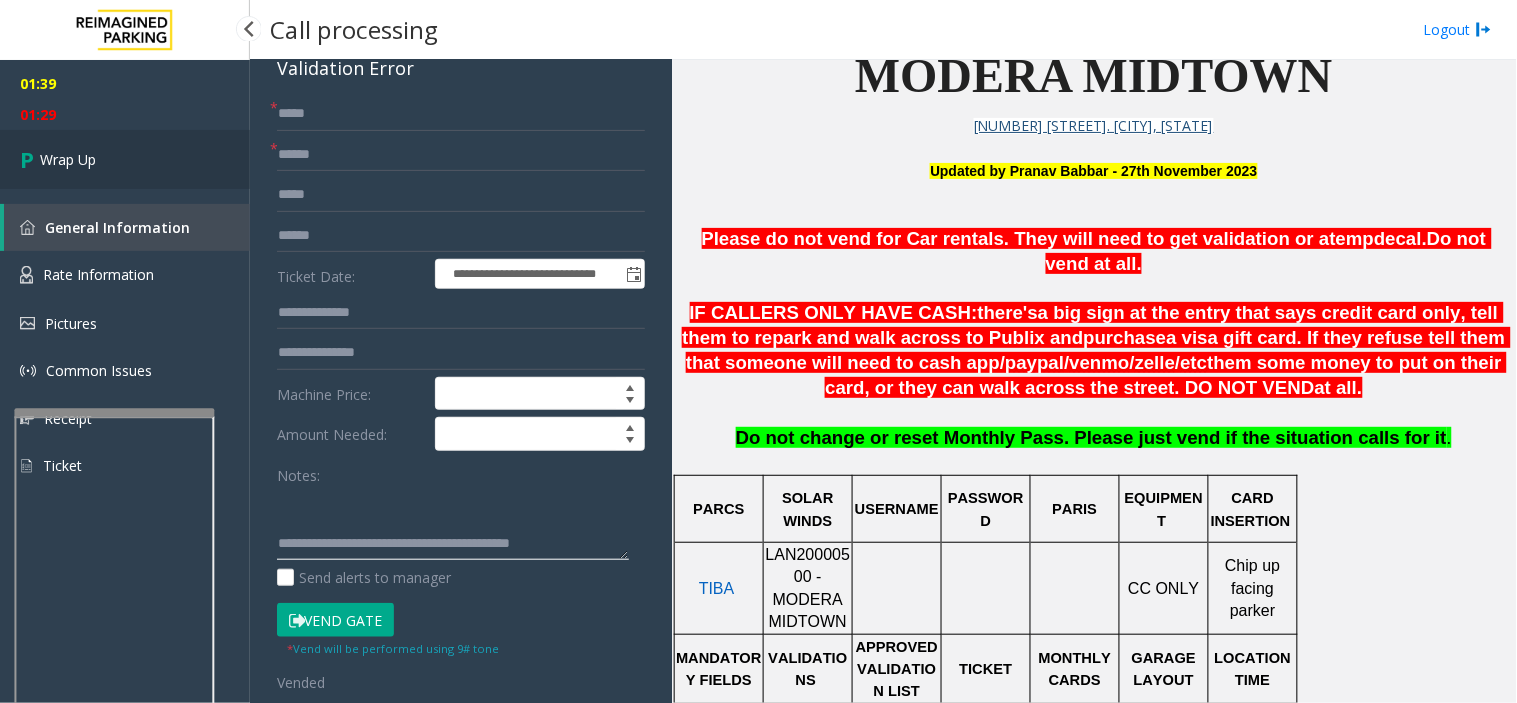 type on "**********" 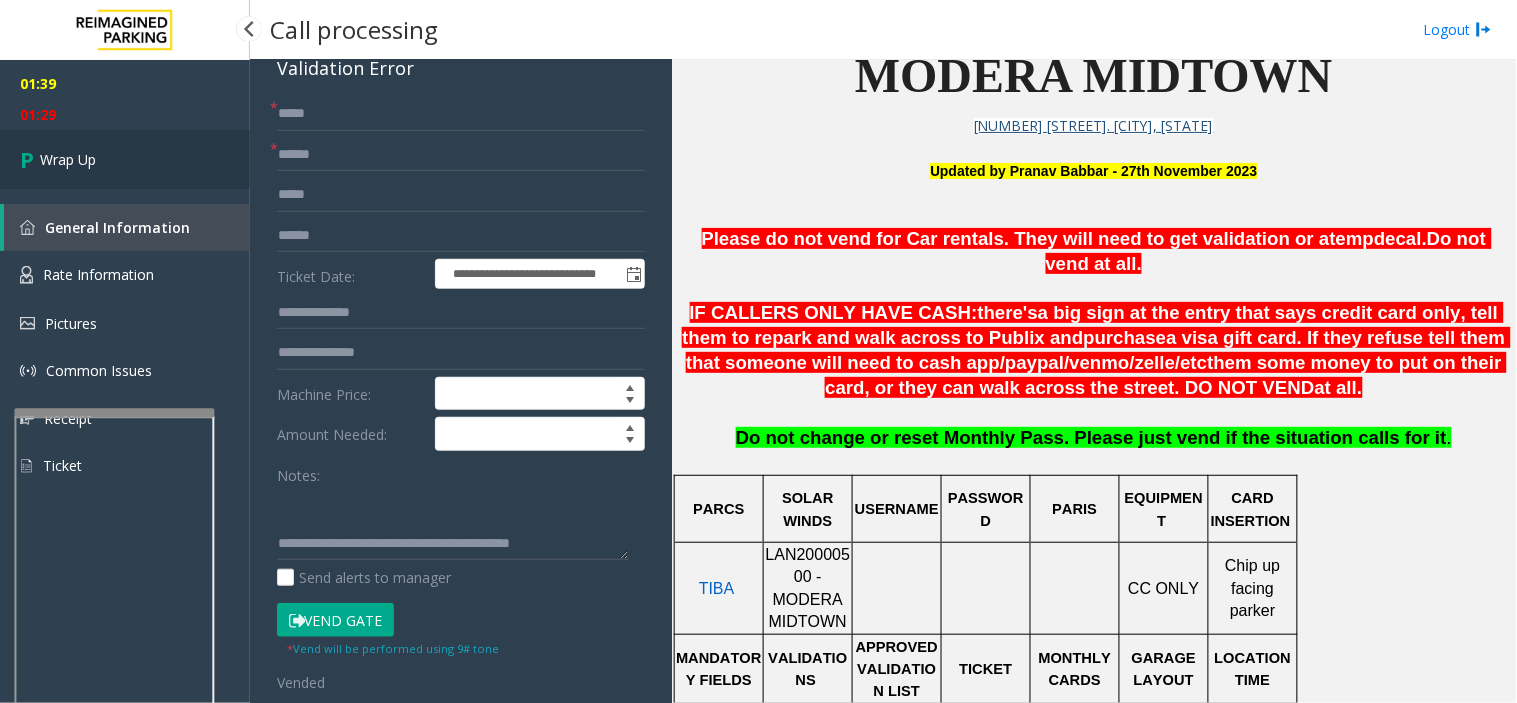 click on "Wrap Up" at bounding box center (125, 159) 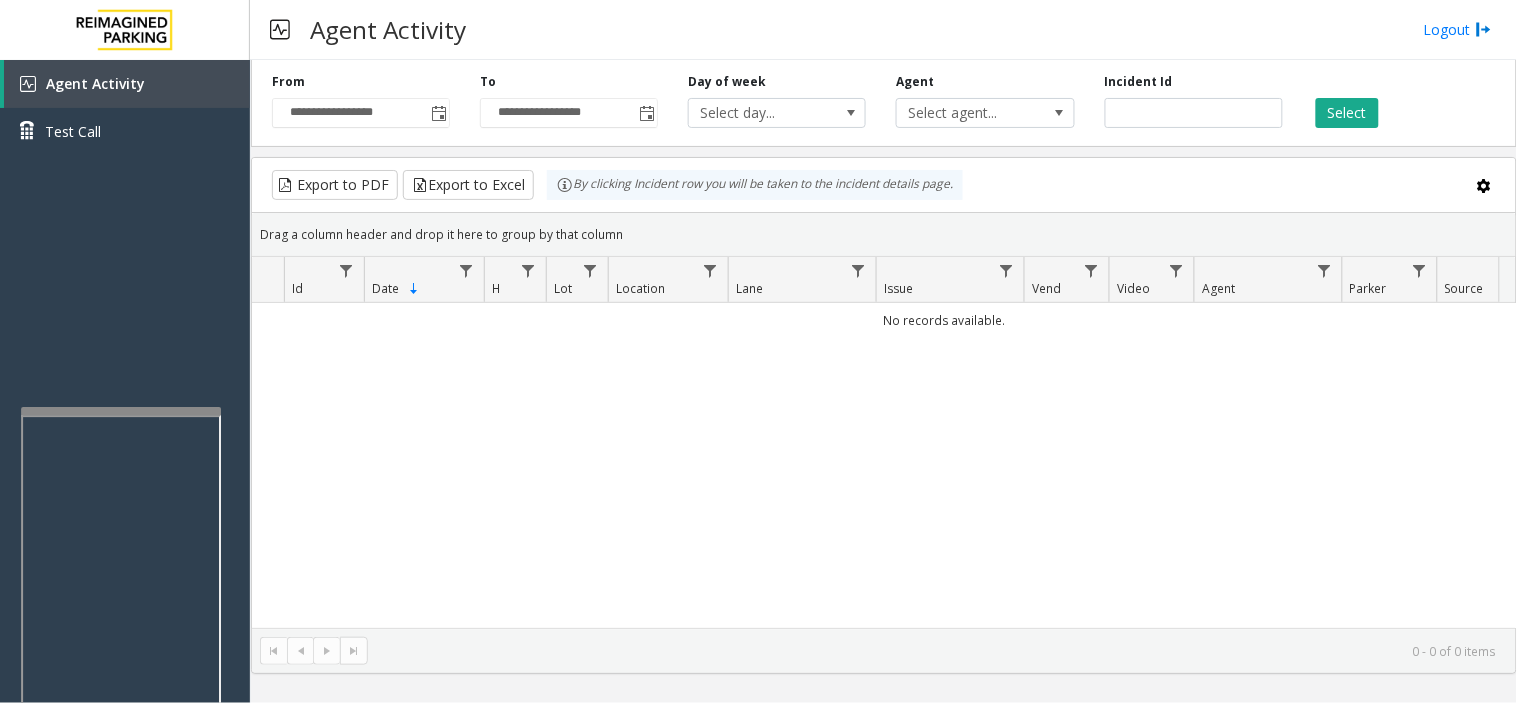 click at bounding box center [121, 411] 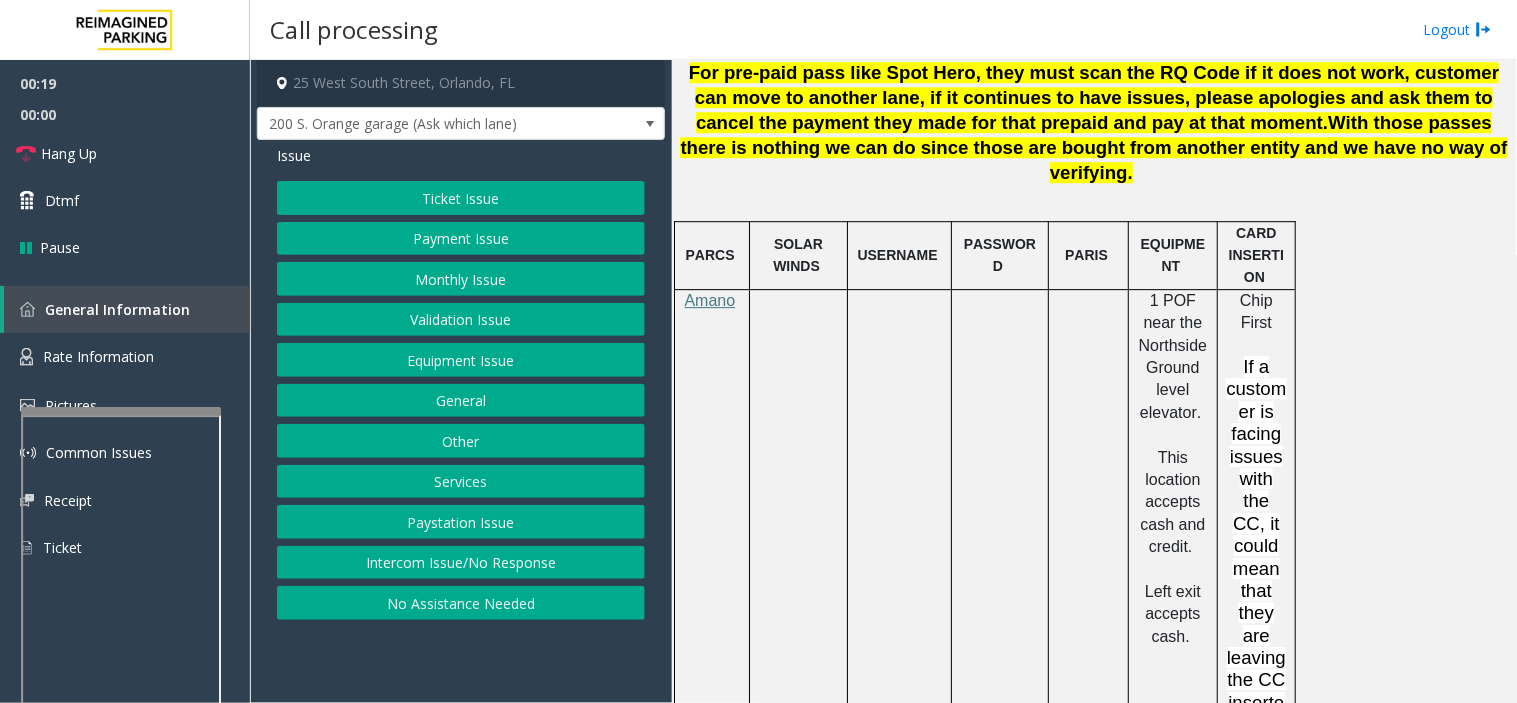 scroll, scrollTop: 1555, scrollLeft: 0, axis: vertical 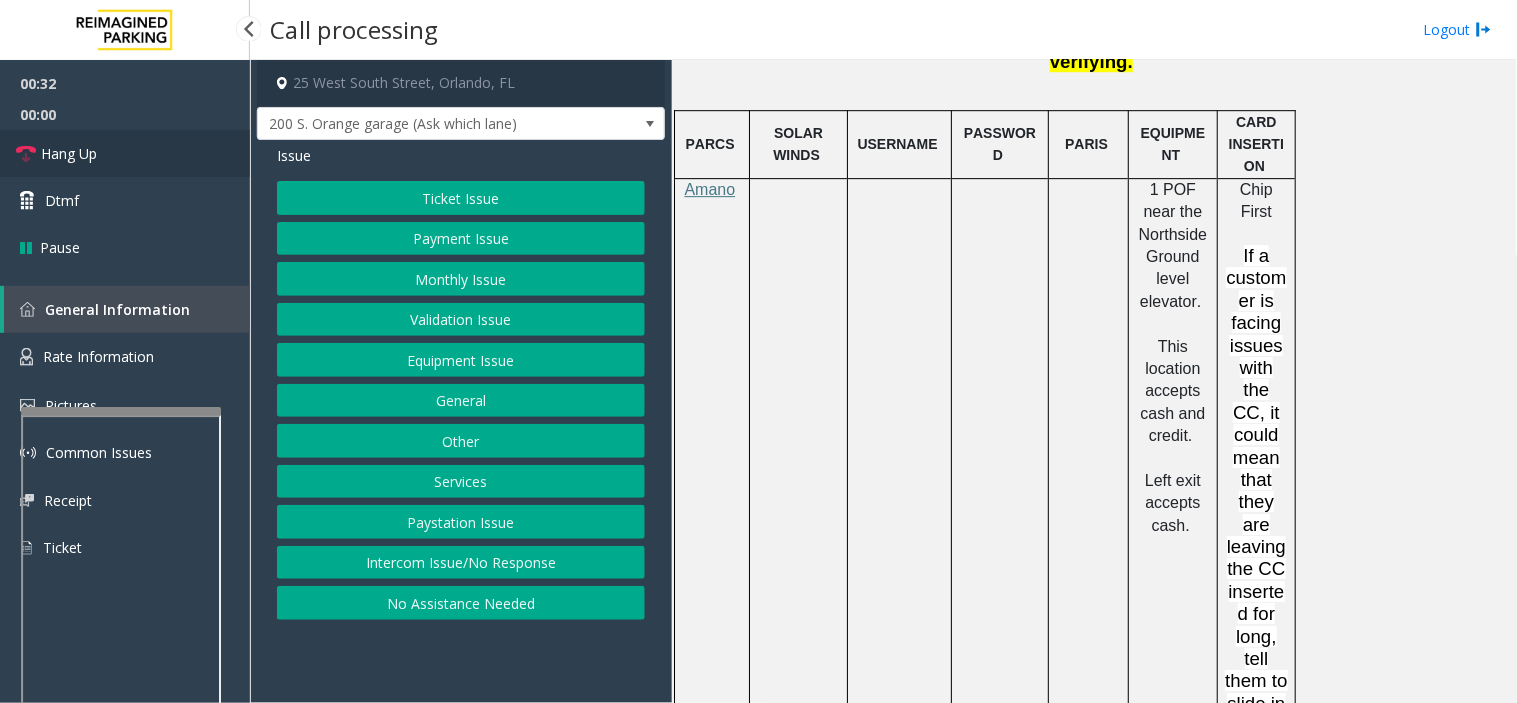 click on "Hang Up" at bounding box center [125, 153] 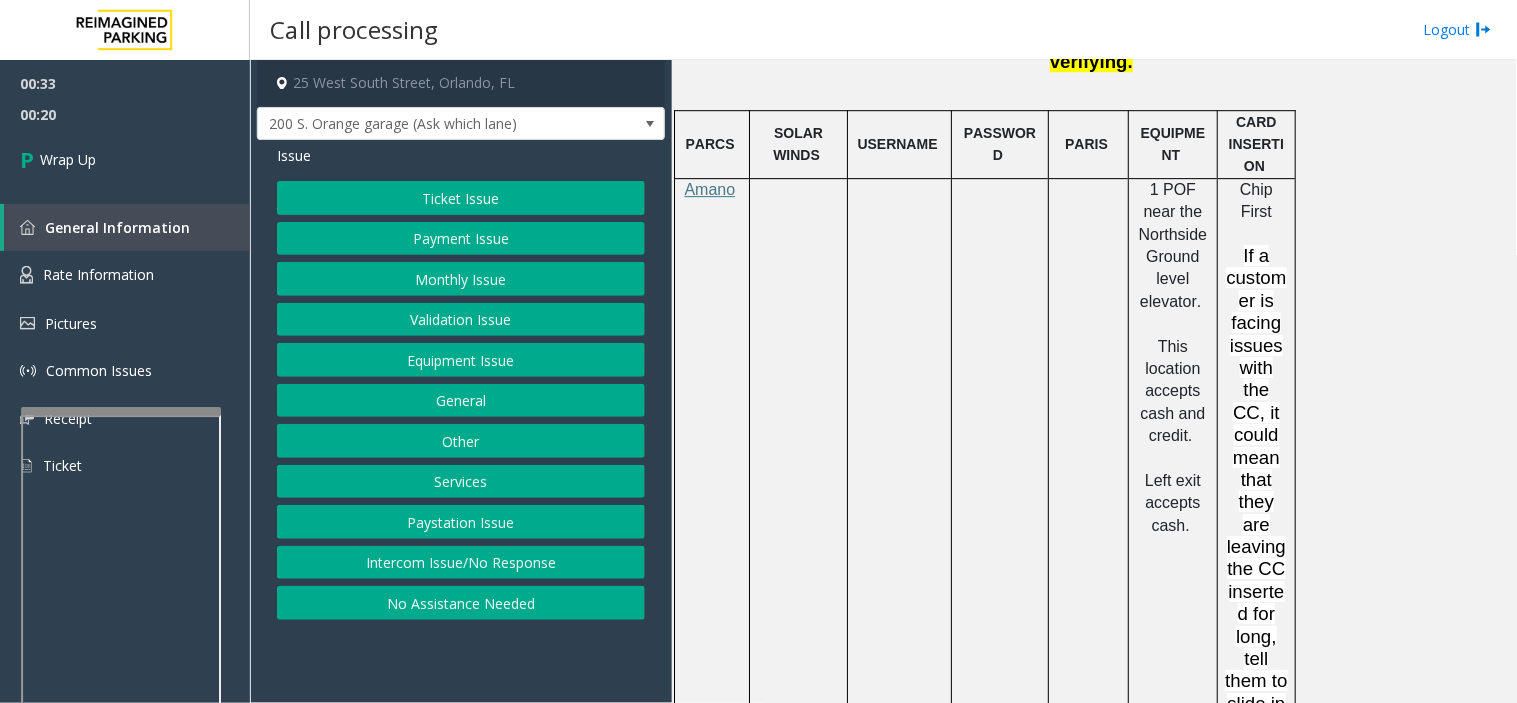 click on "Payment Issue" 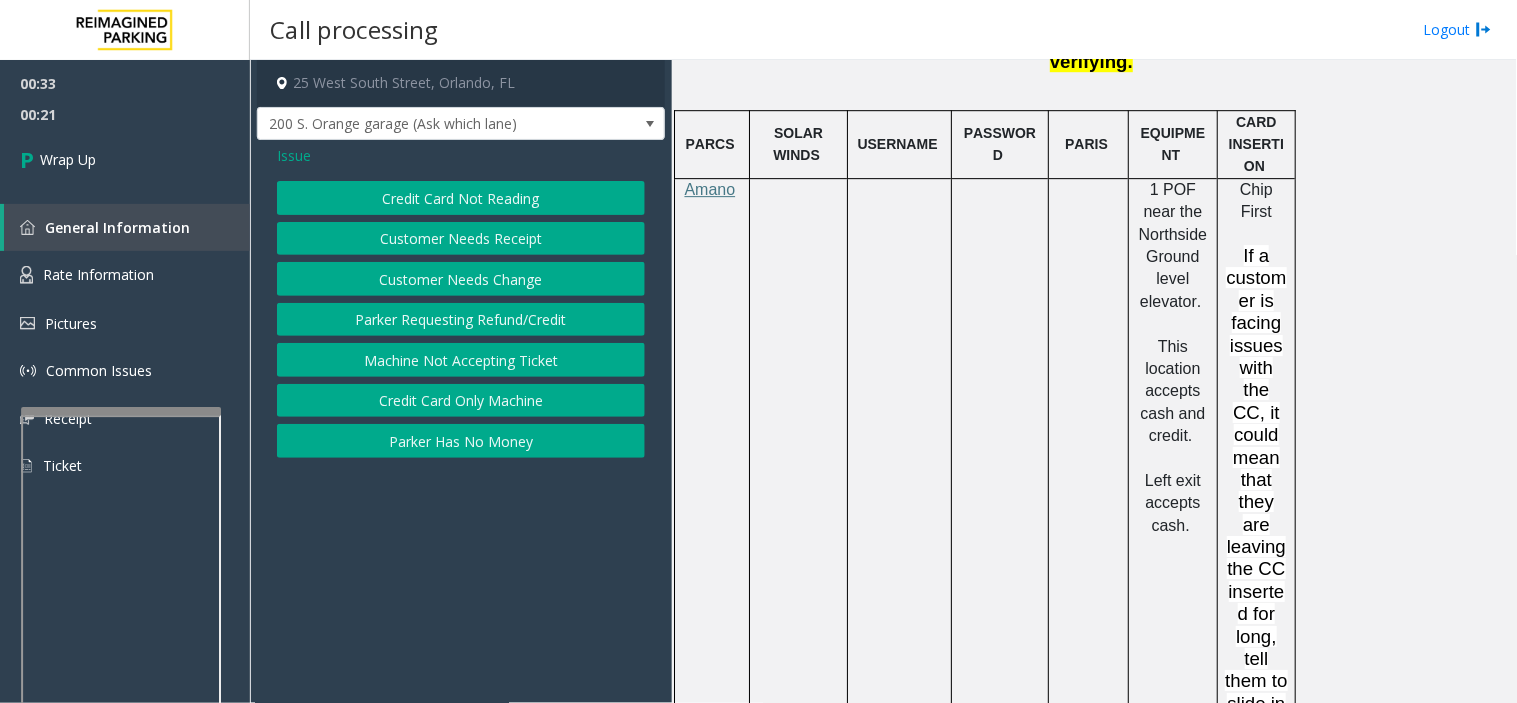 click on "Credit Card Not Reading" 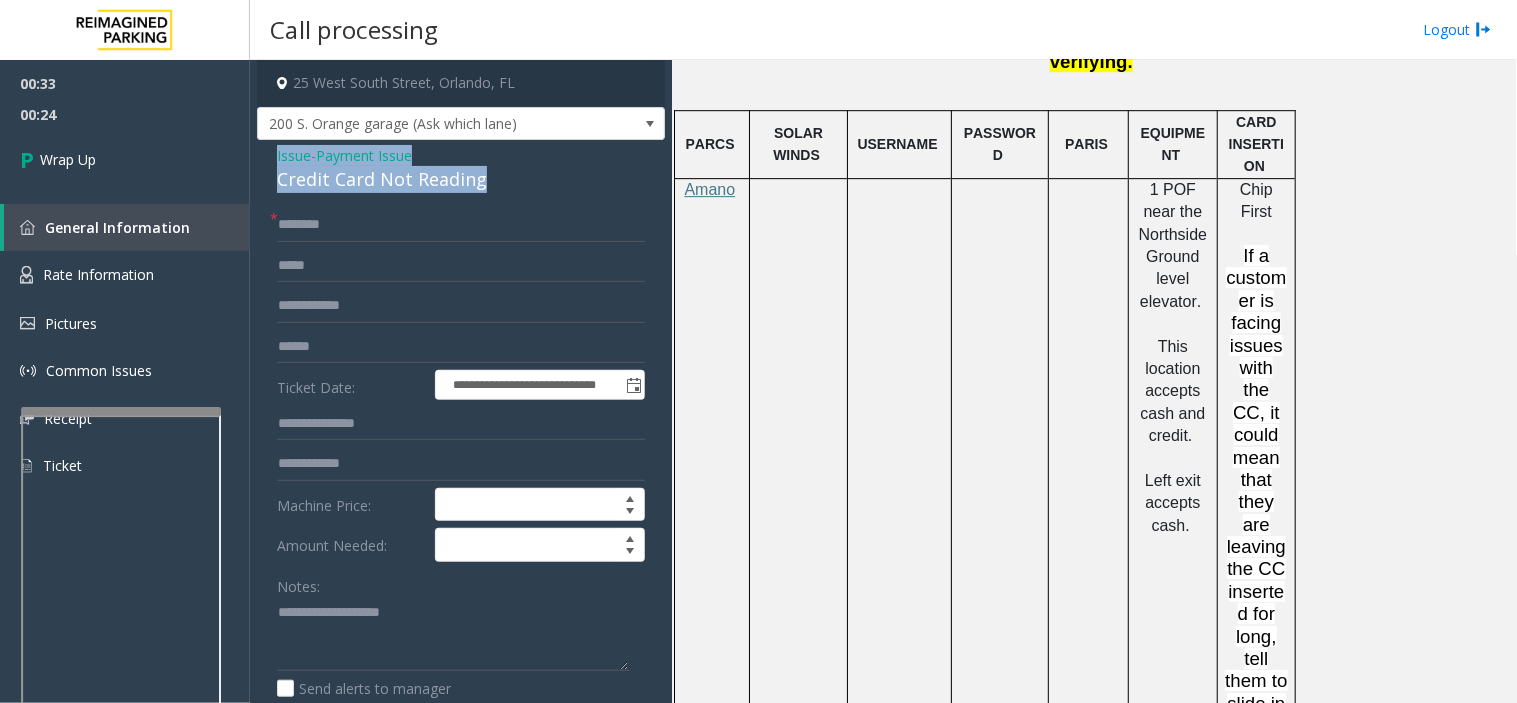 drag, startPoint x: 274, startPoint y: 146, endPoint x: 490, endPoint y: 176, distance: 218.07338 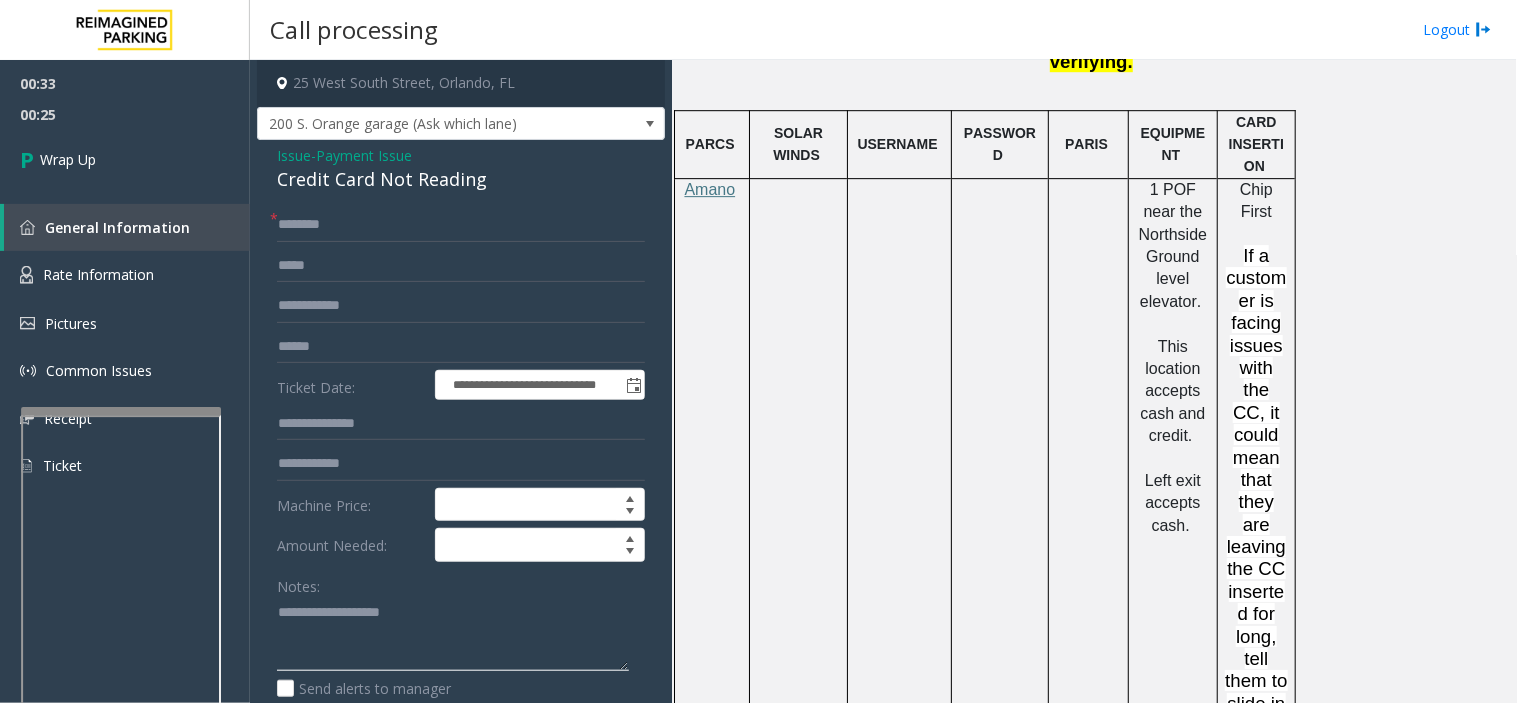 click 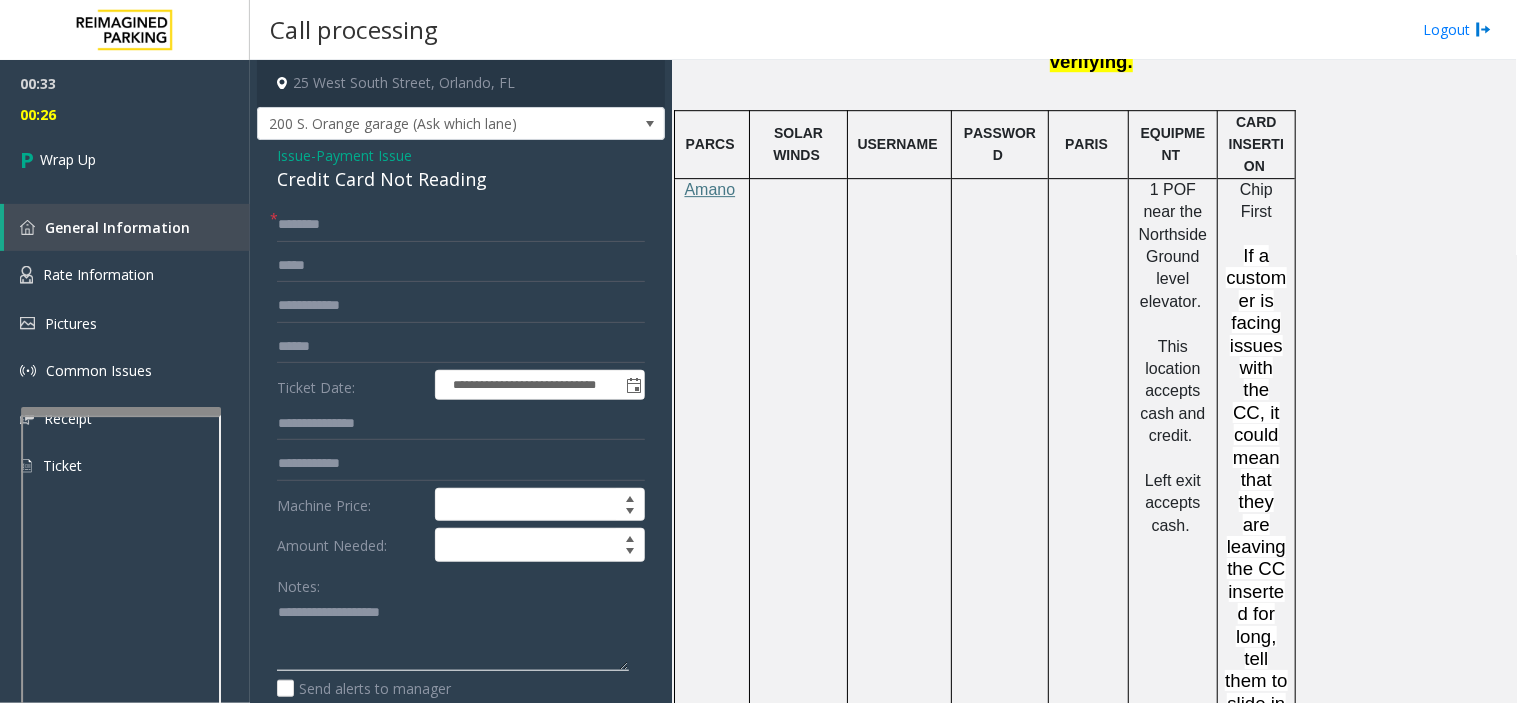 paste on "**********" 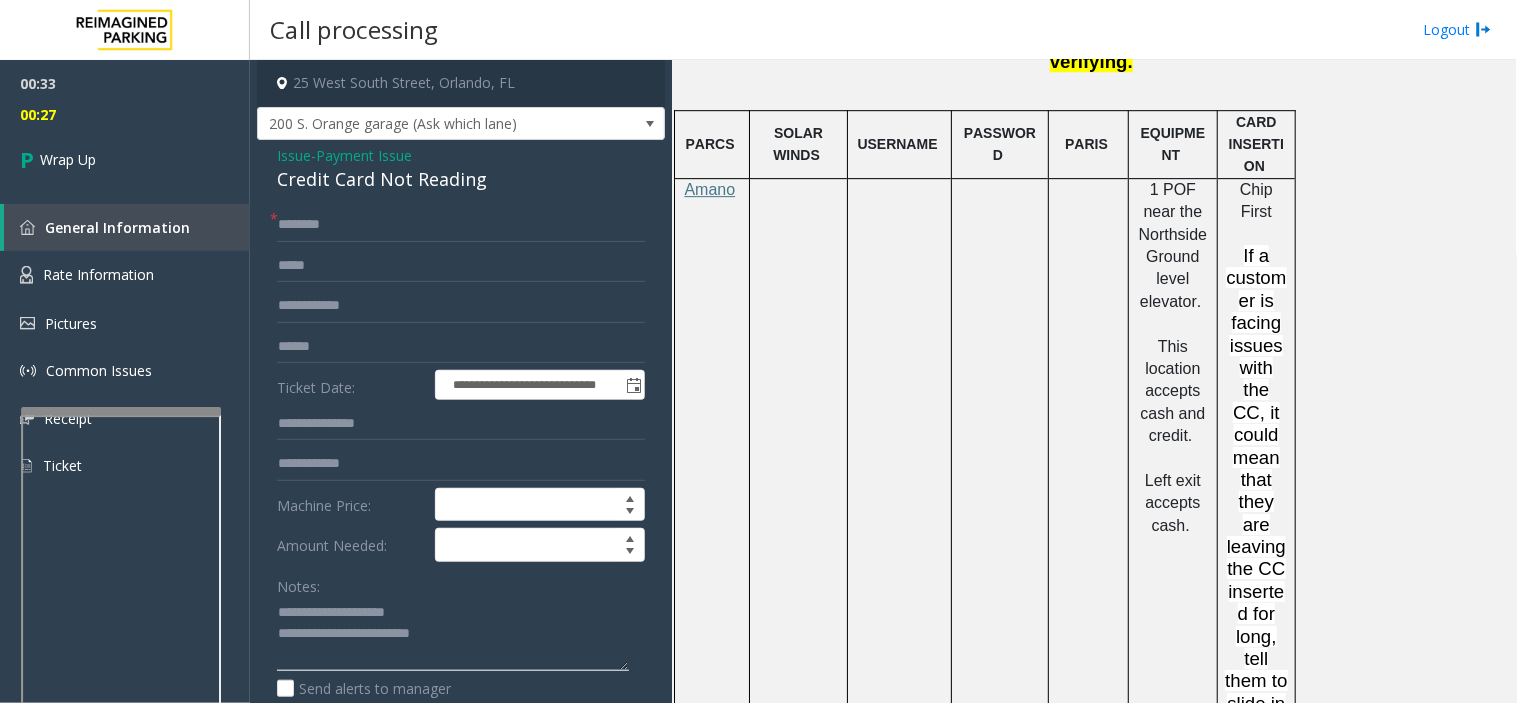 scroll, scrollTop: 35, scrollLeft: 0, axis: vertical 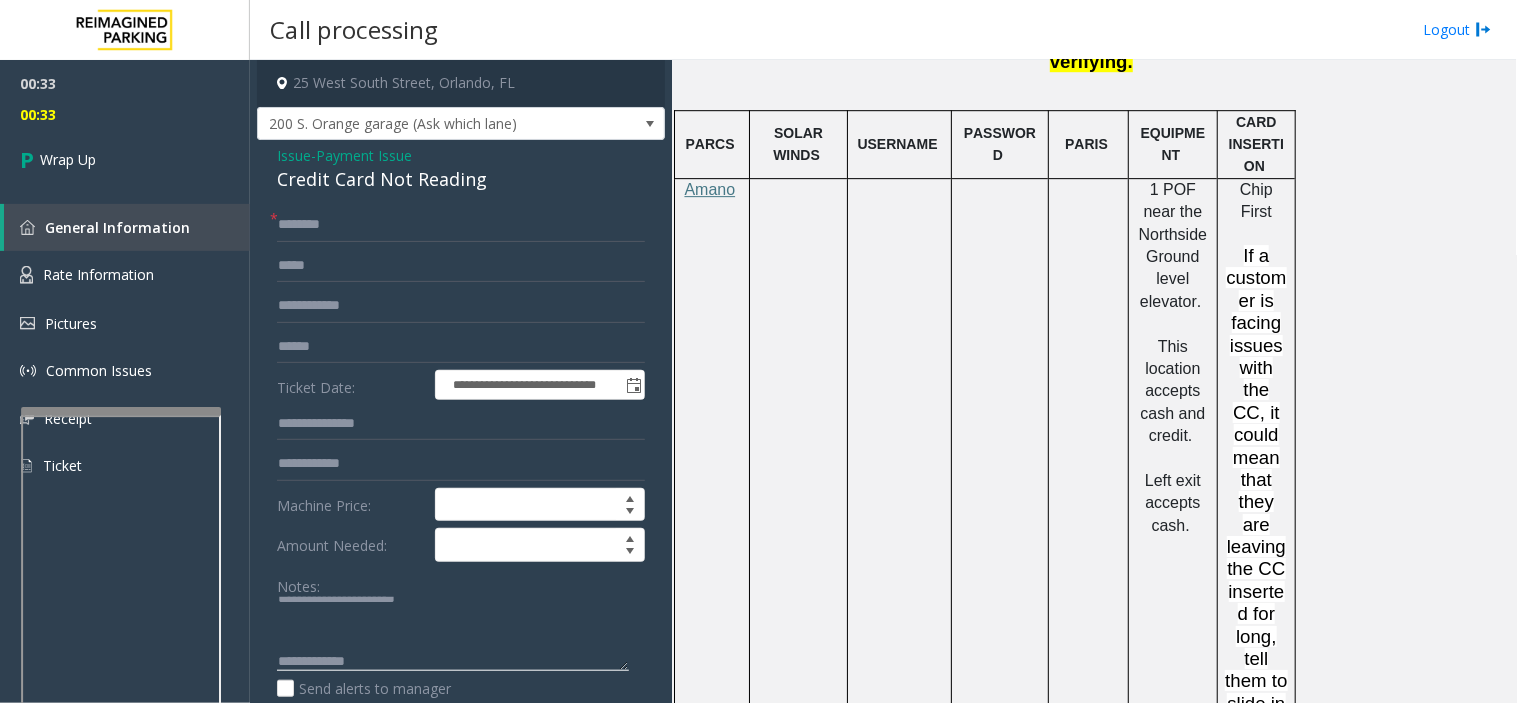 type on "**********" 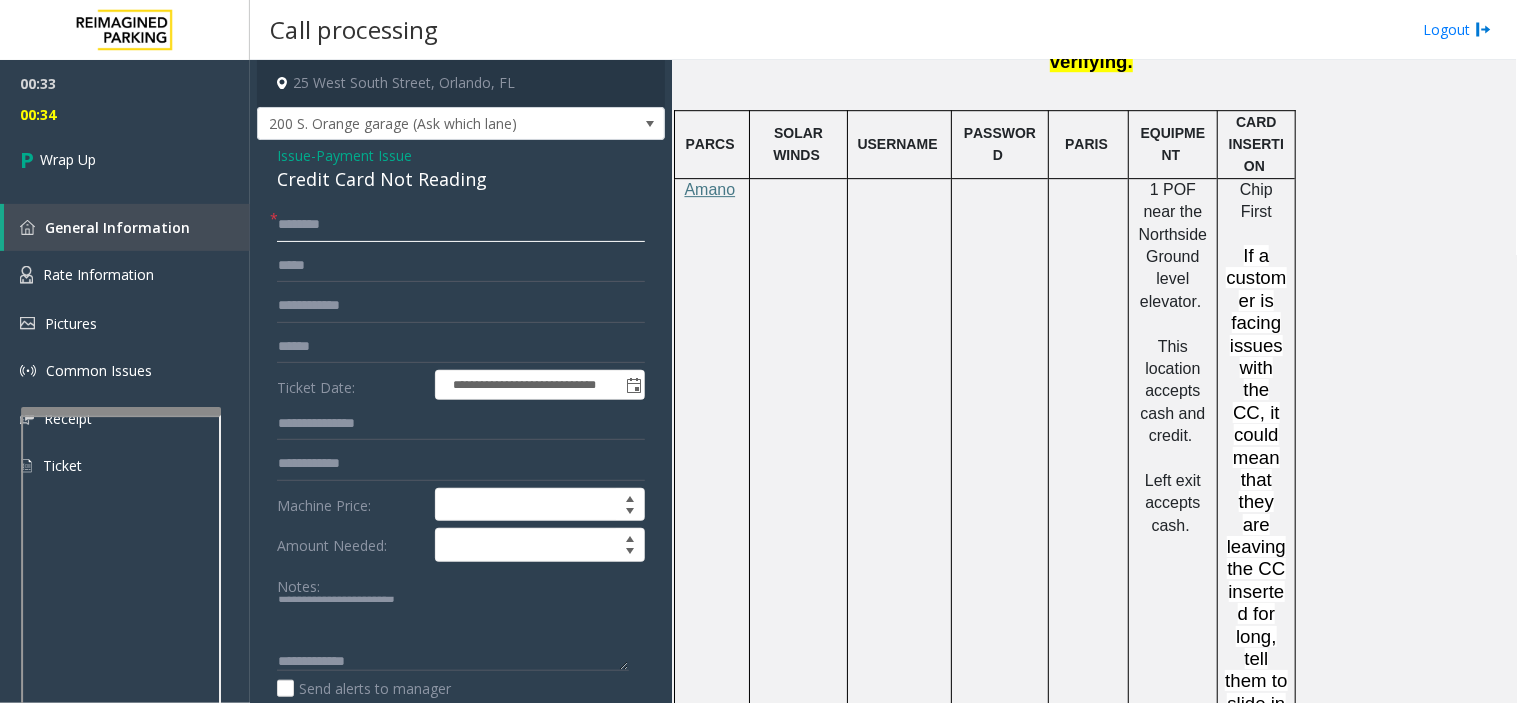 click 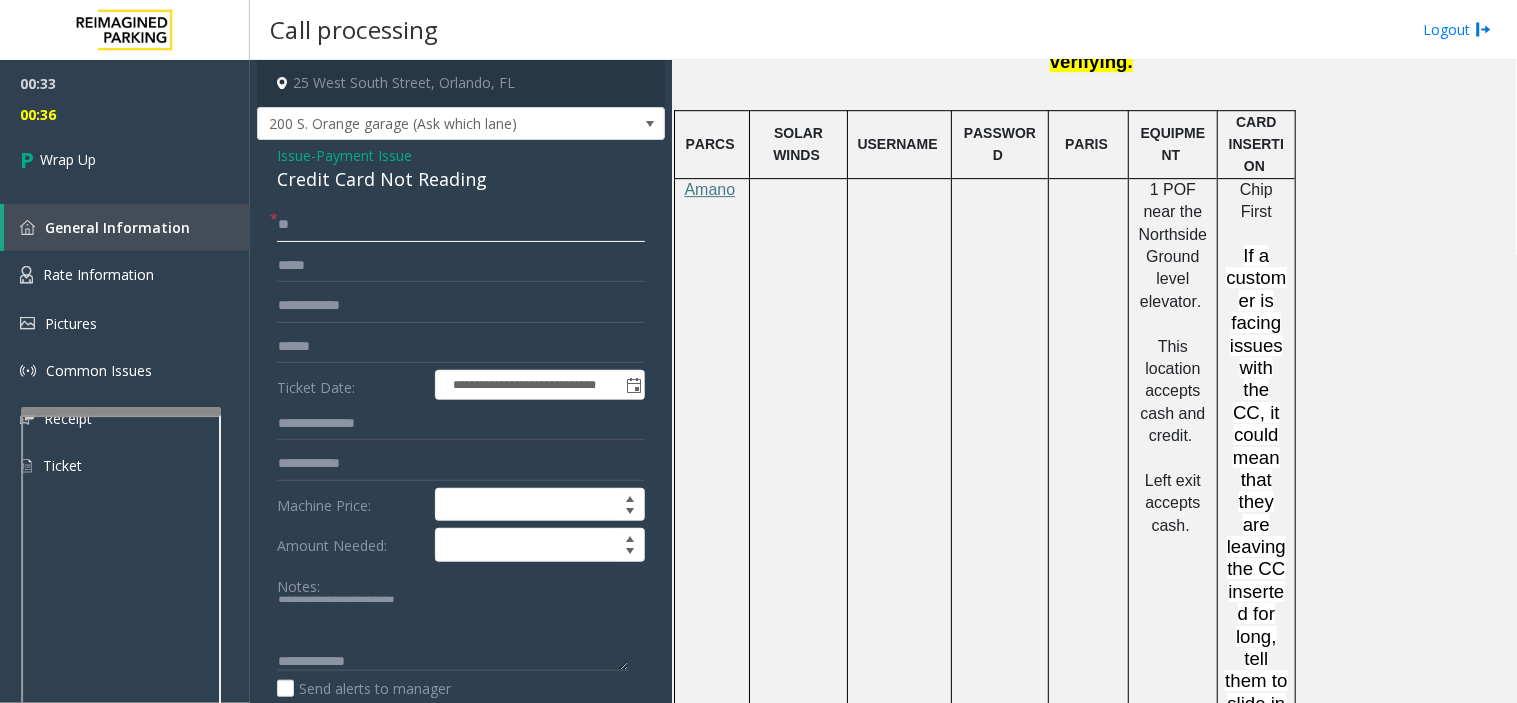 type on "**" 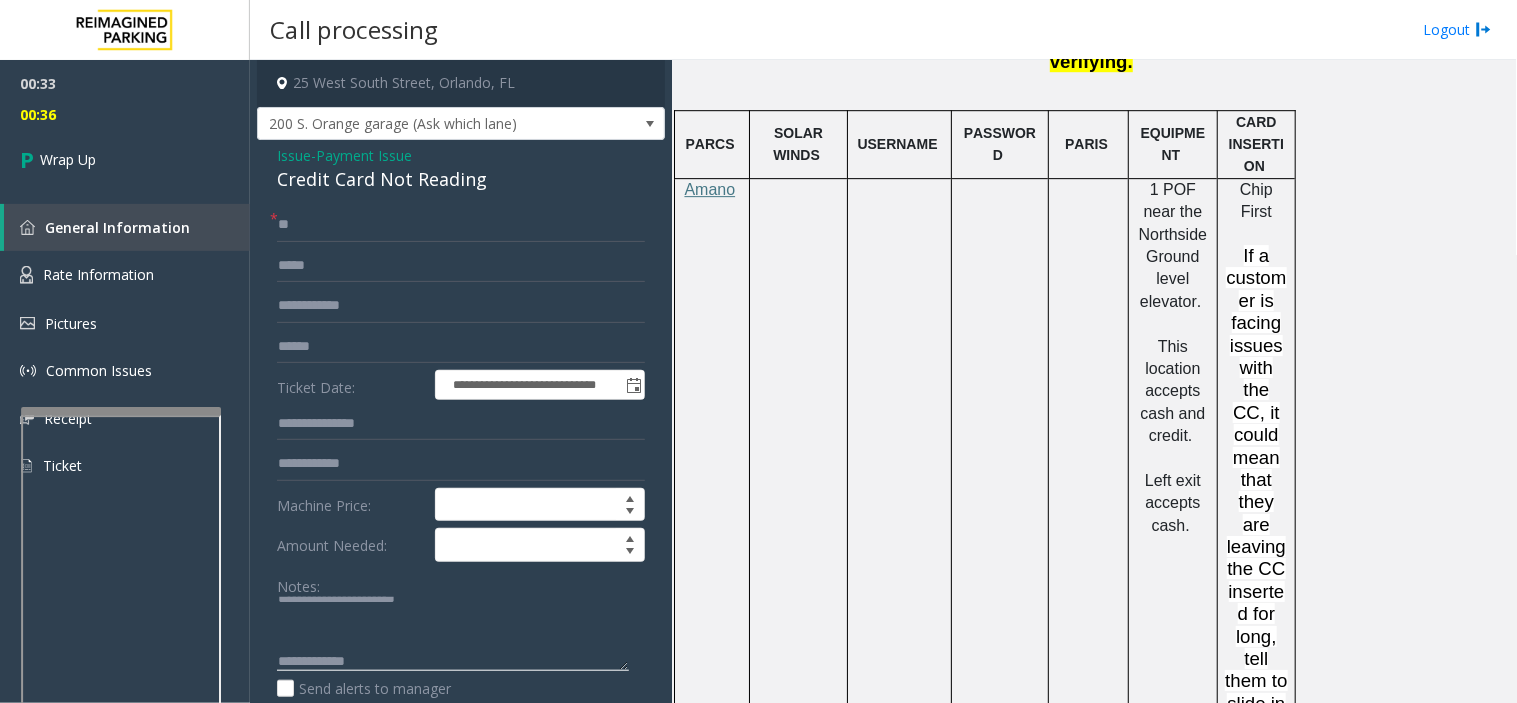 click 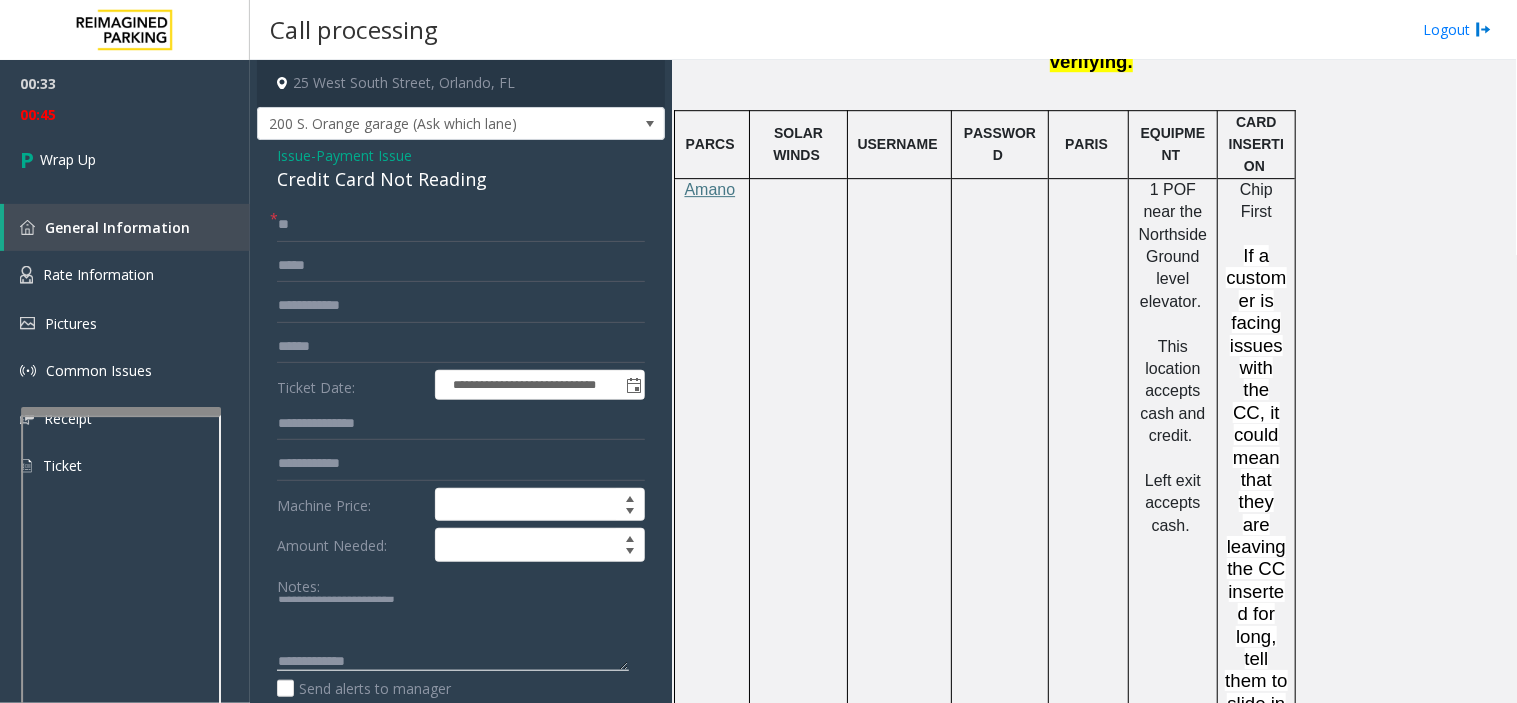 click 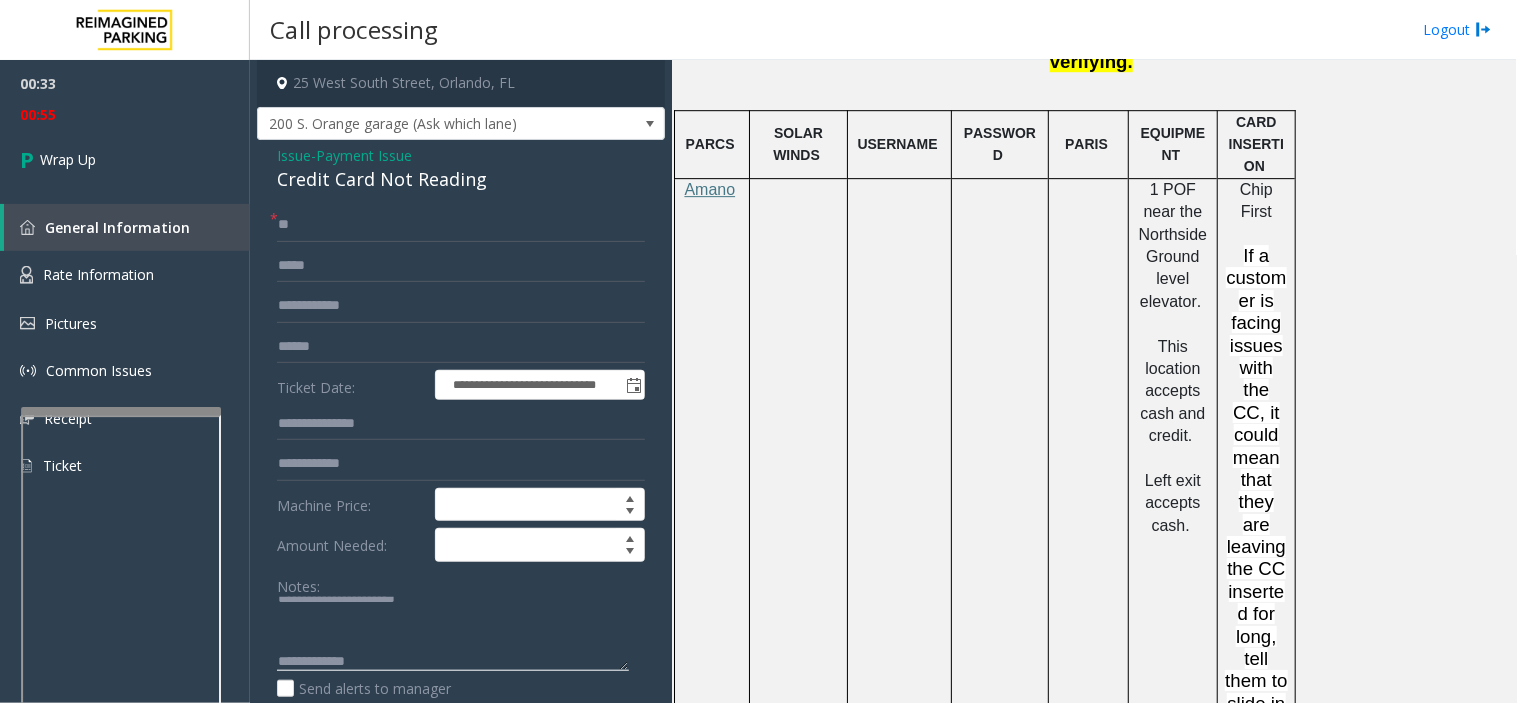 click 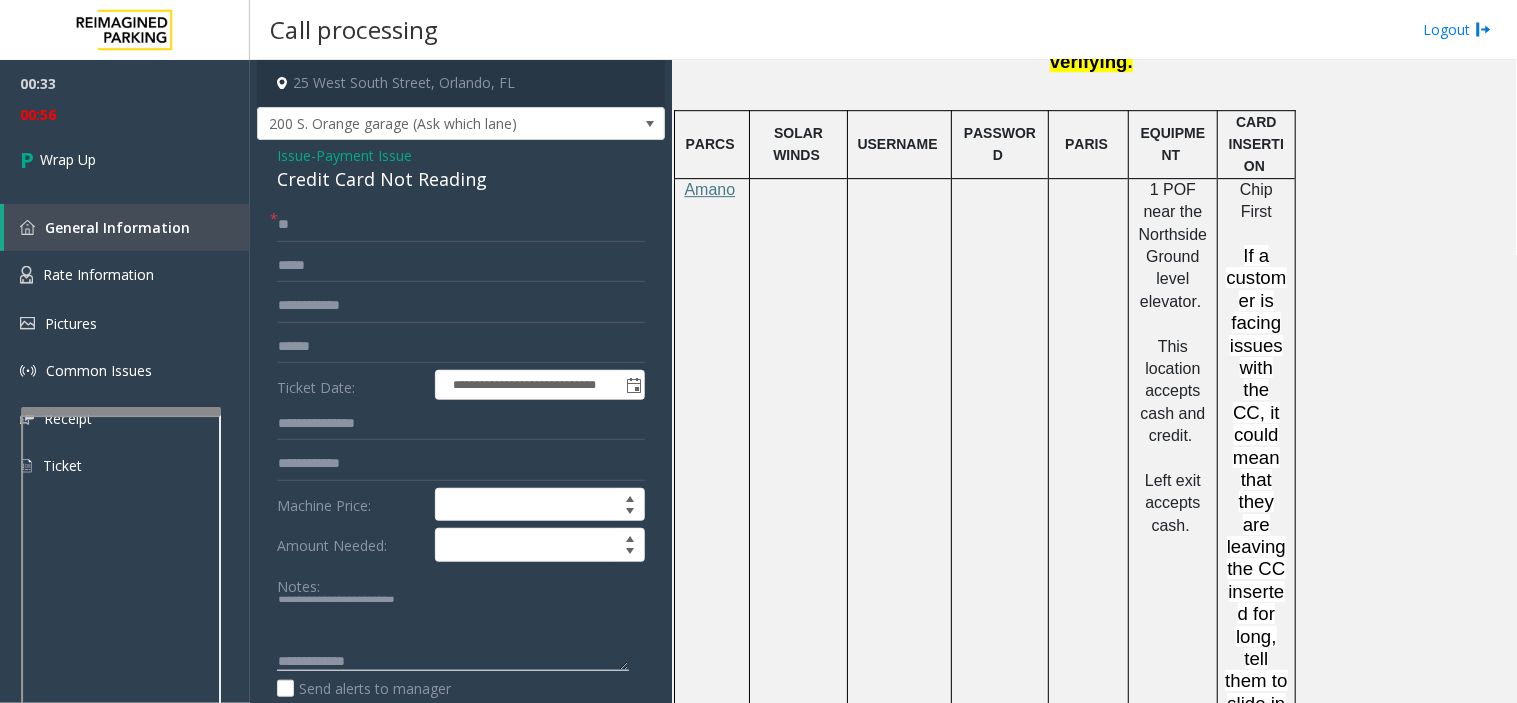 click 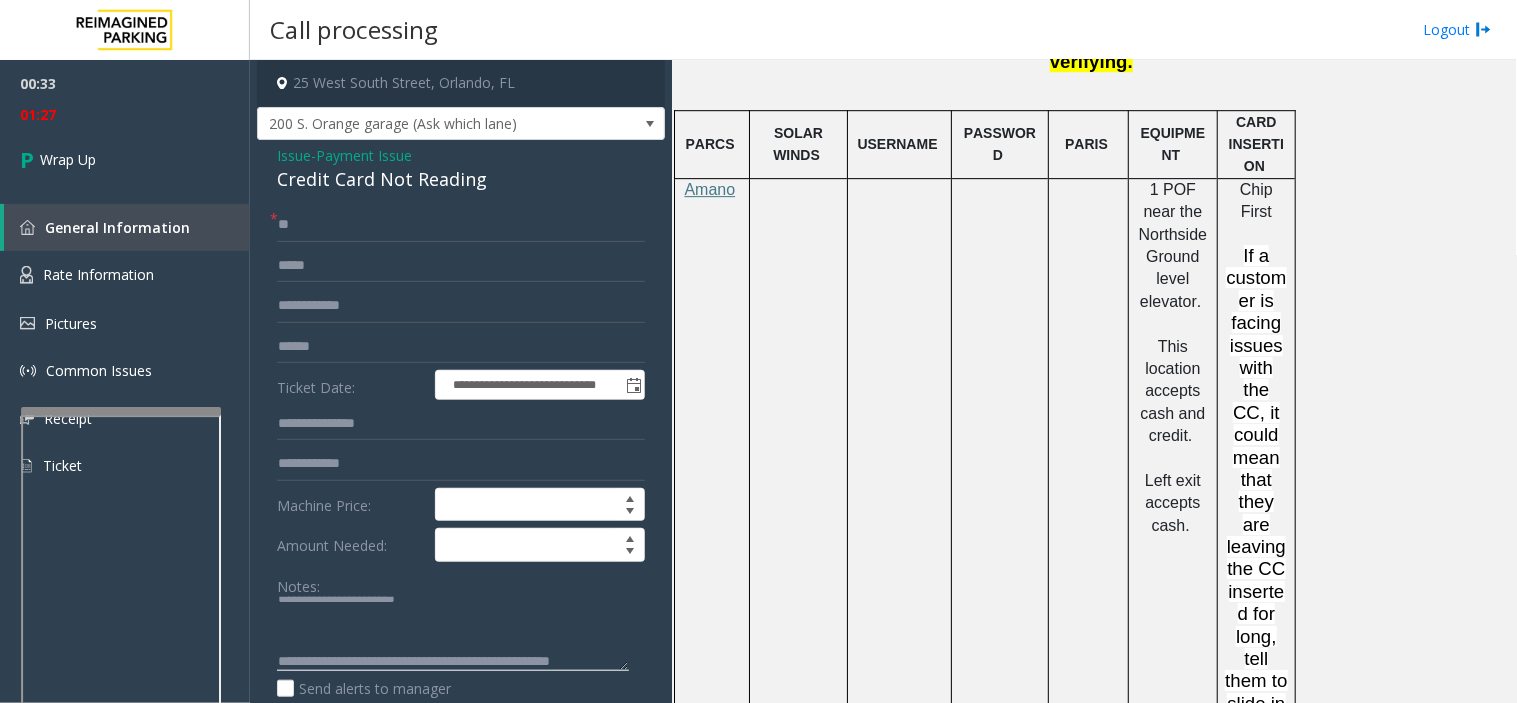 scroll, scrollTop: 56, scrollLeft: 0, axis: vertical 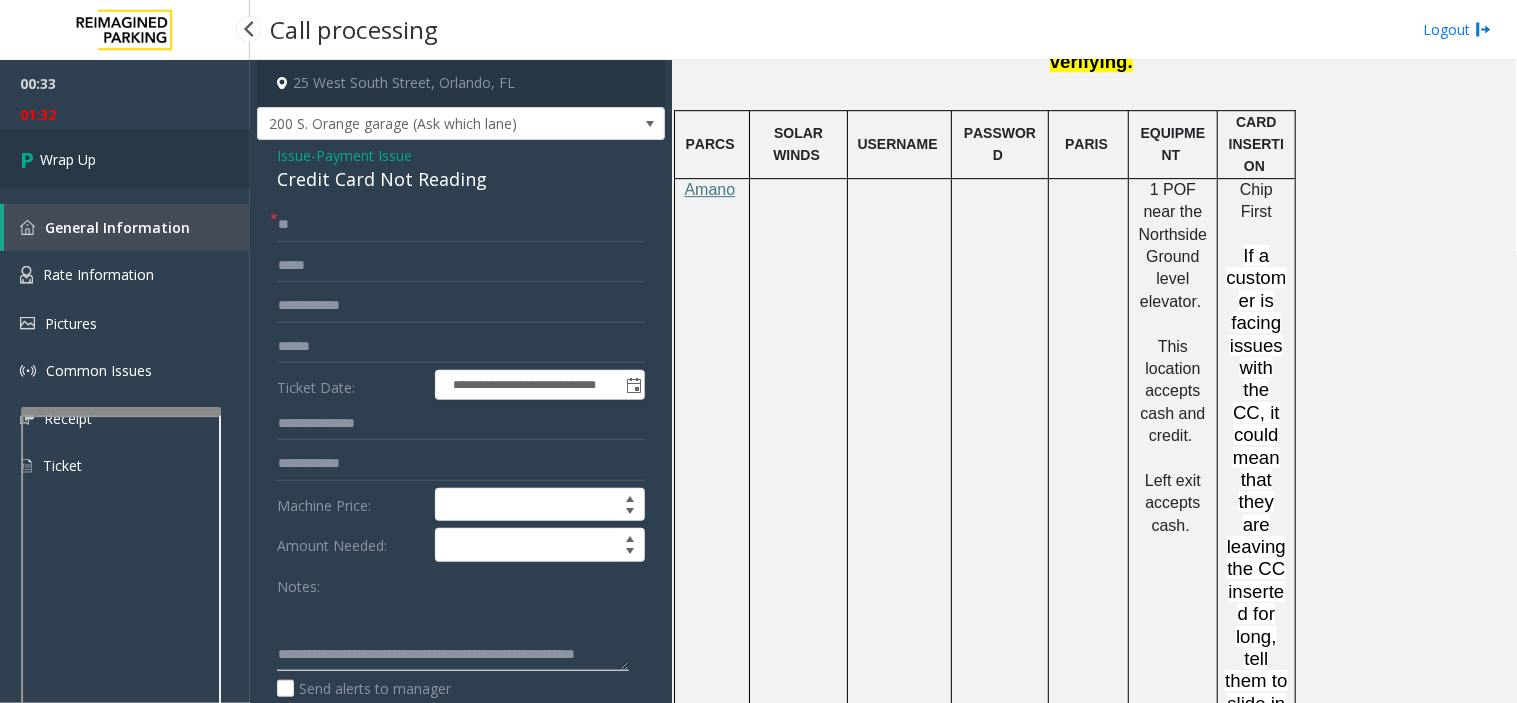 type on "**********" 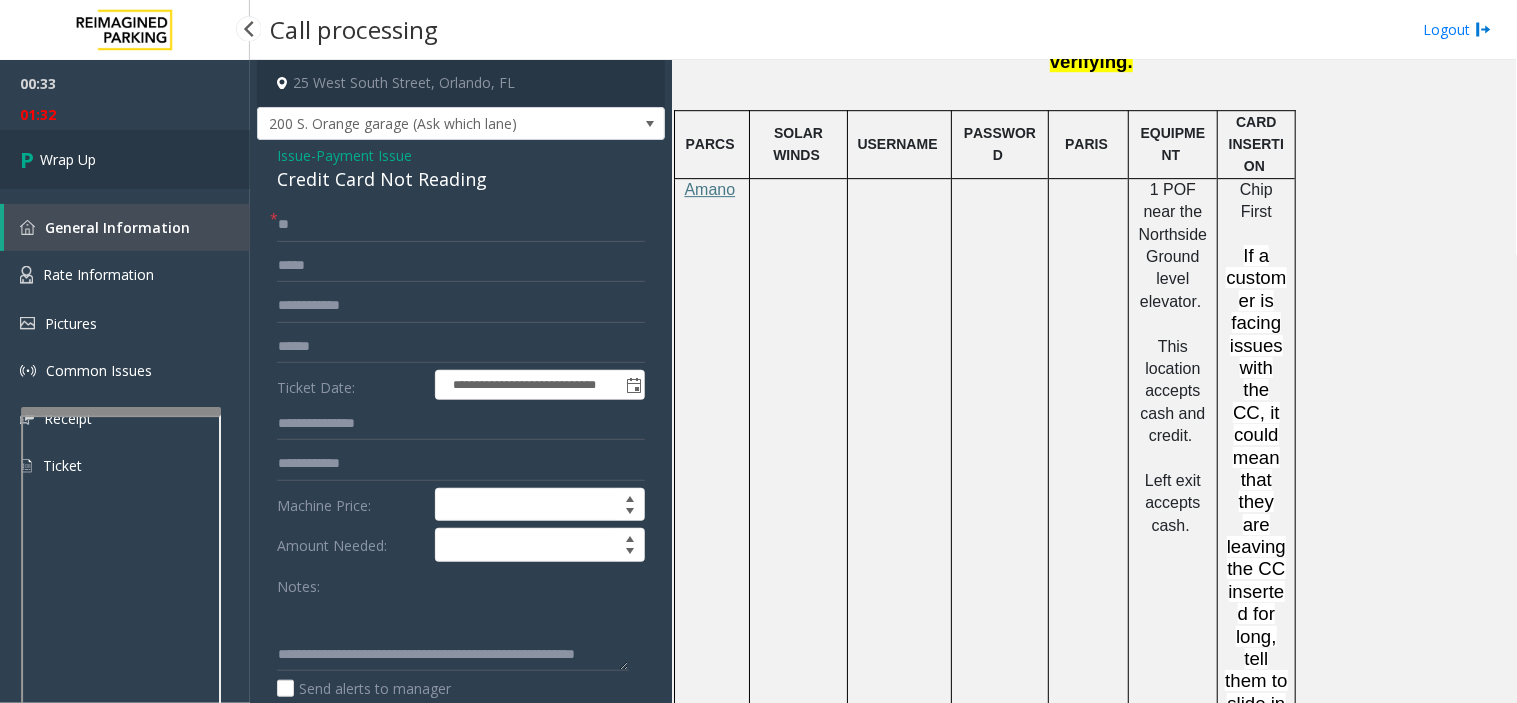 click on "Wrap Up" at bounding box center [125, 159] 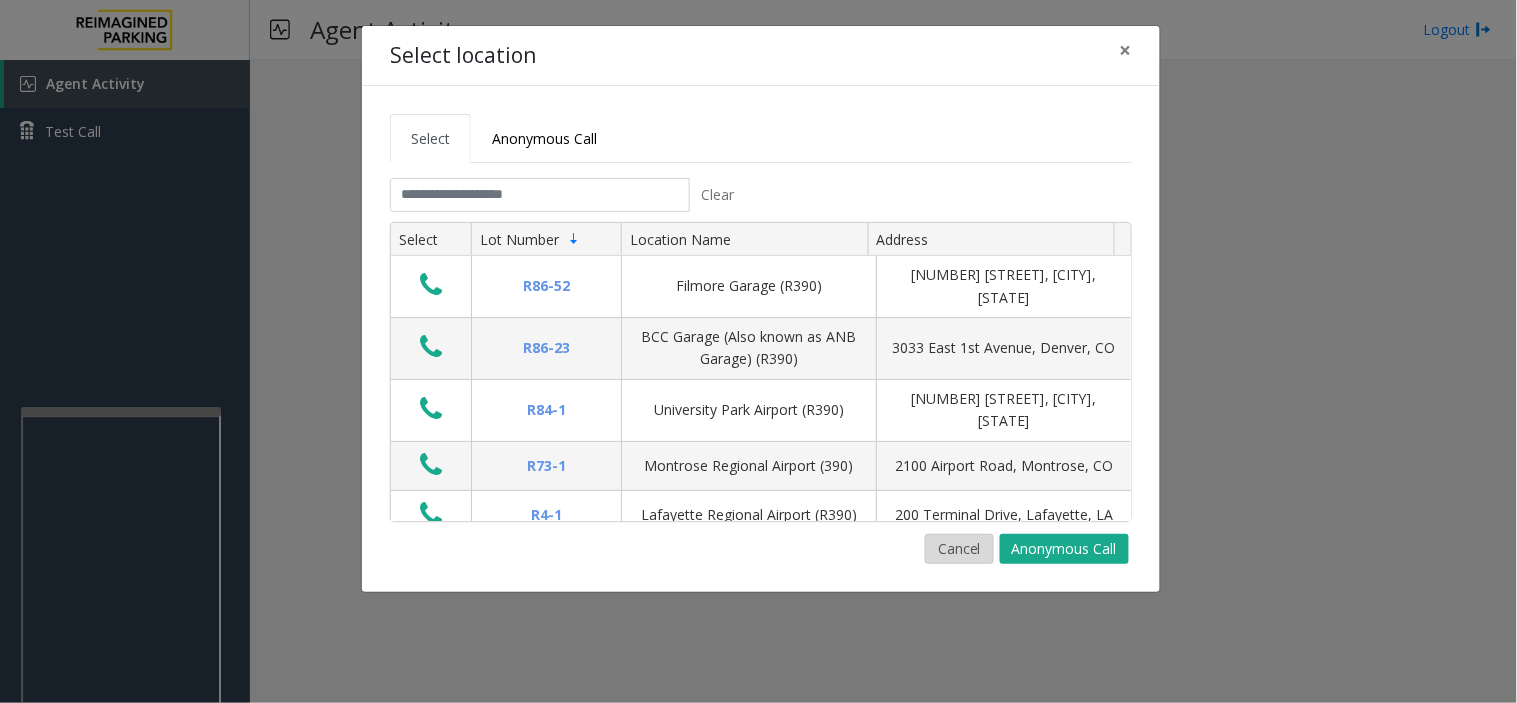click on "Cancel" 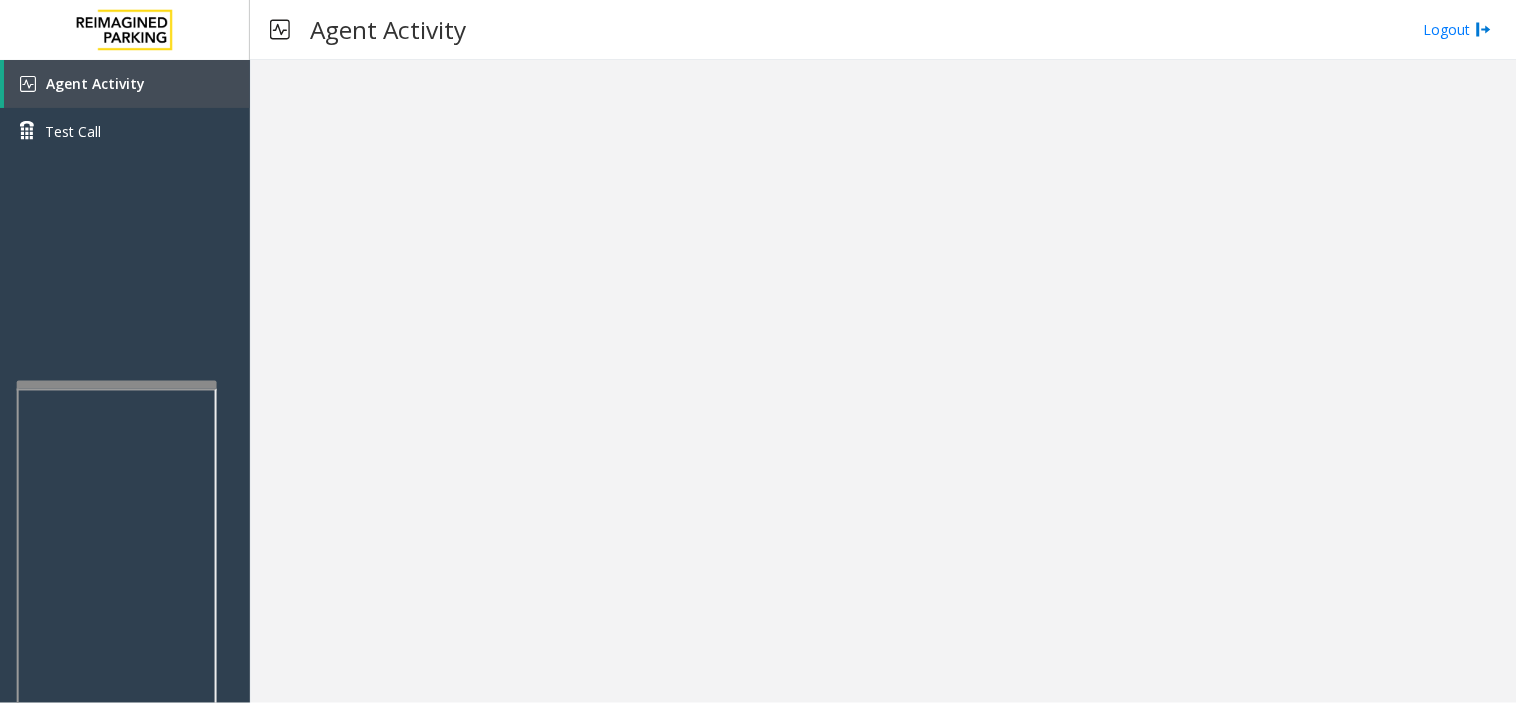 click at bounding box center [117, 385] 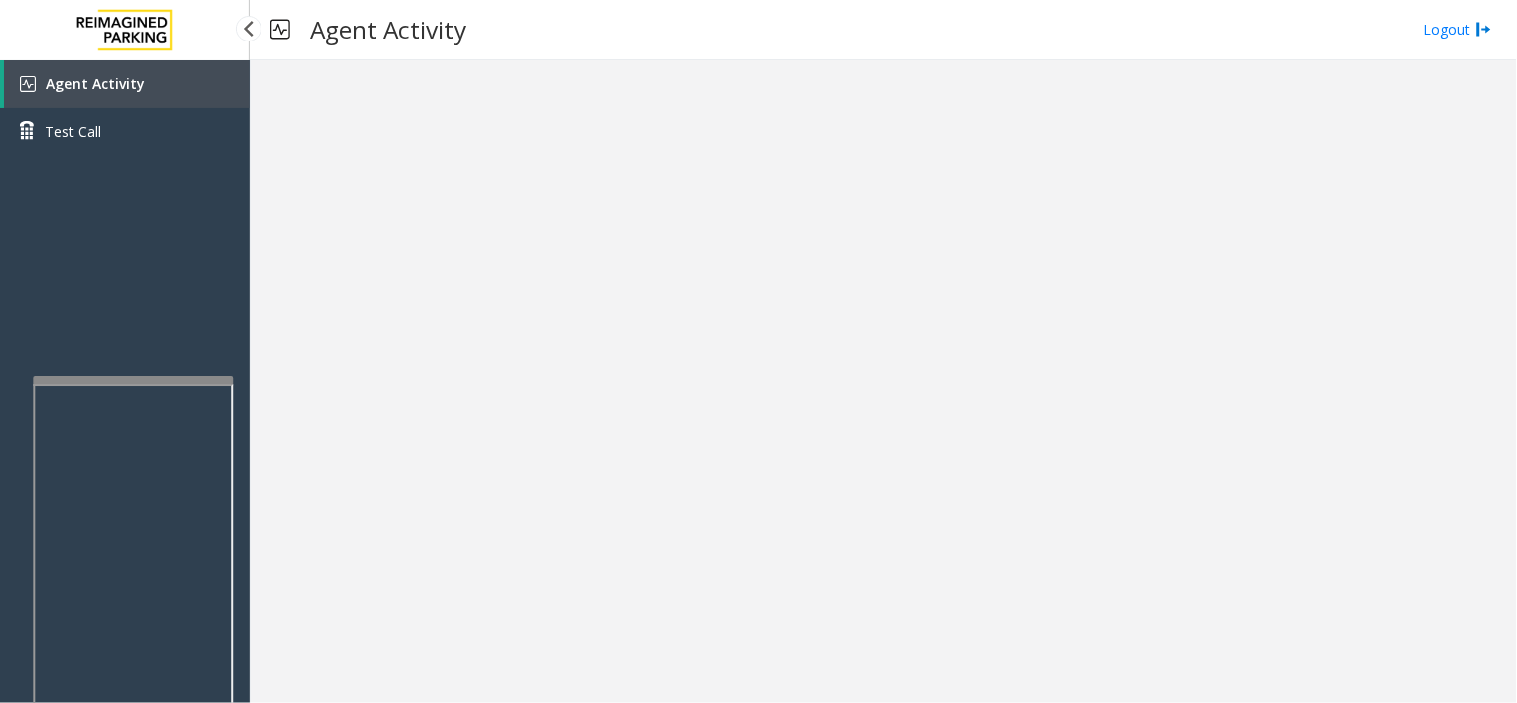 click at bounding box center (133, 380) 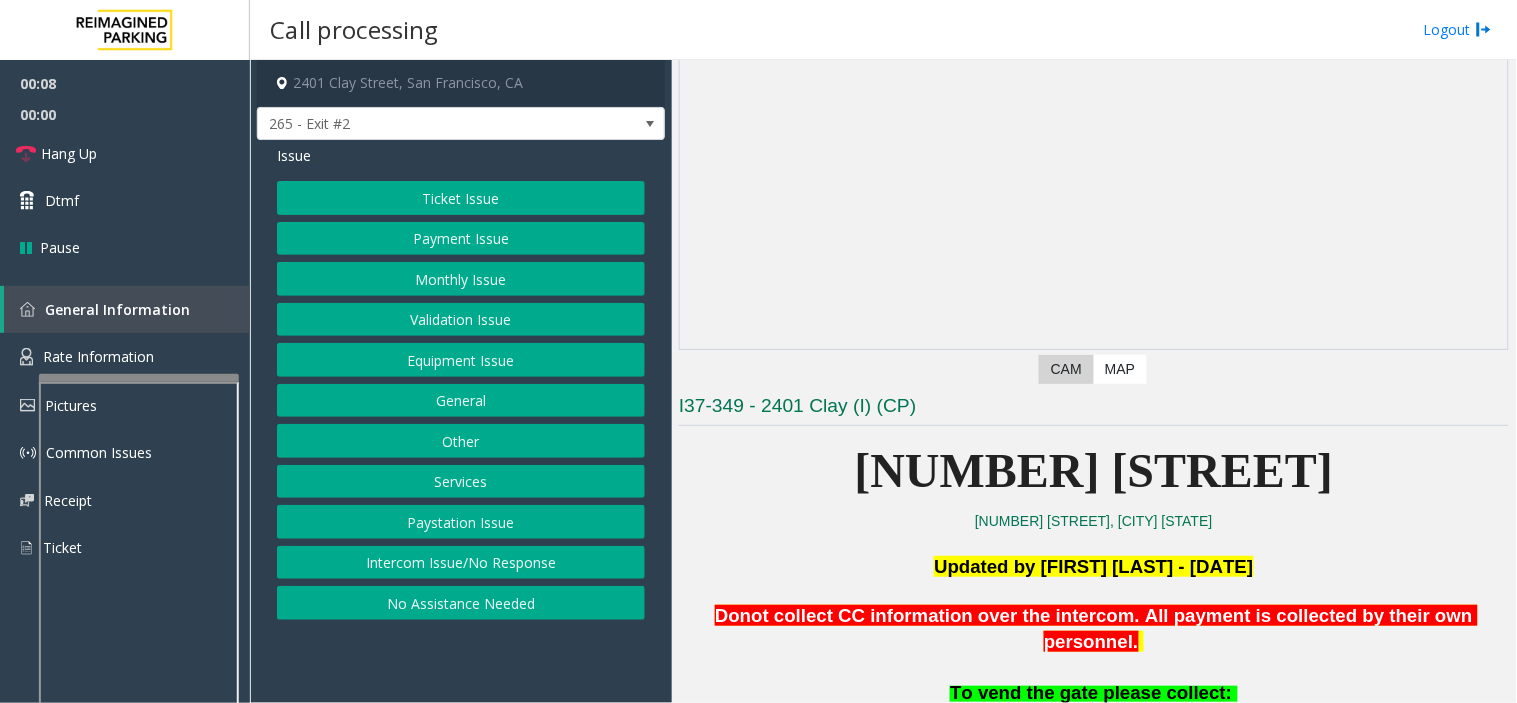 scroll, scrollTop: 333, scrollLeft: 0, axis: vertical 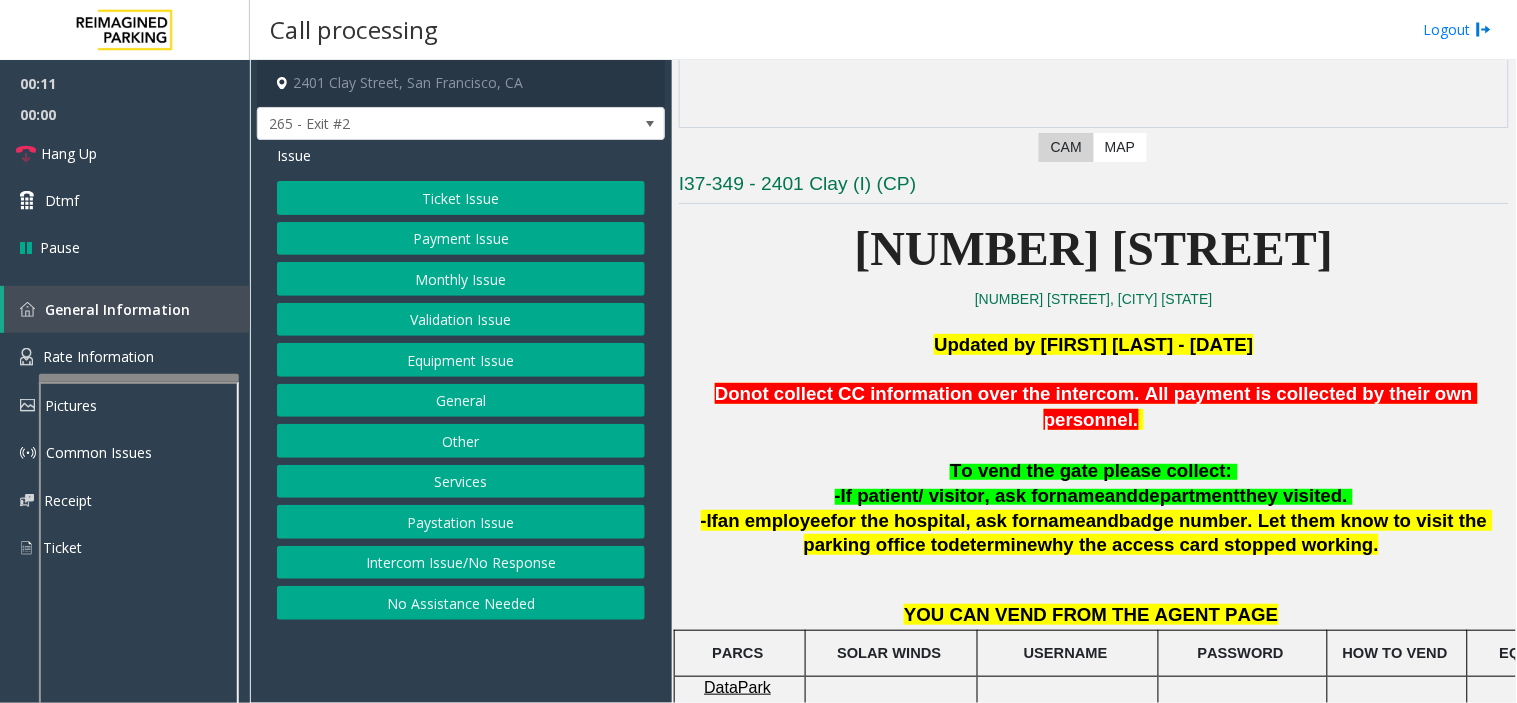 click on "Services" 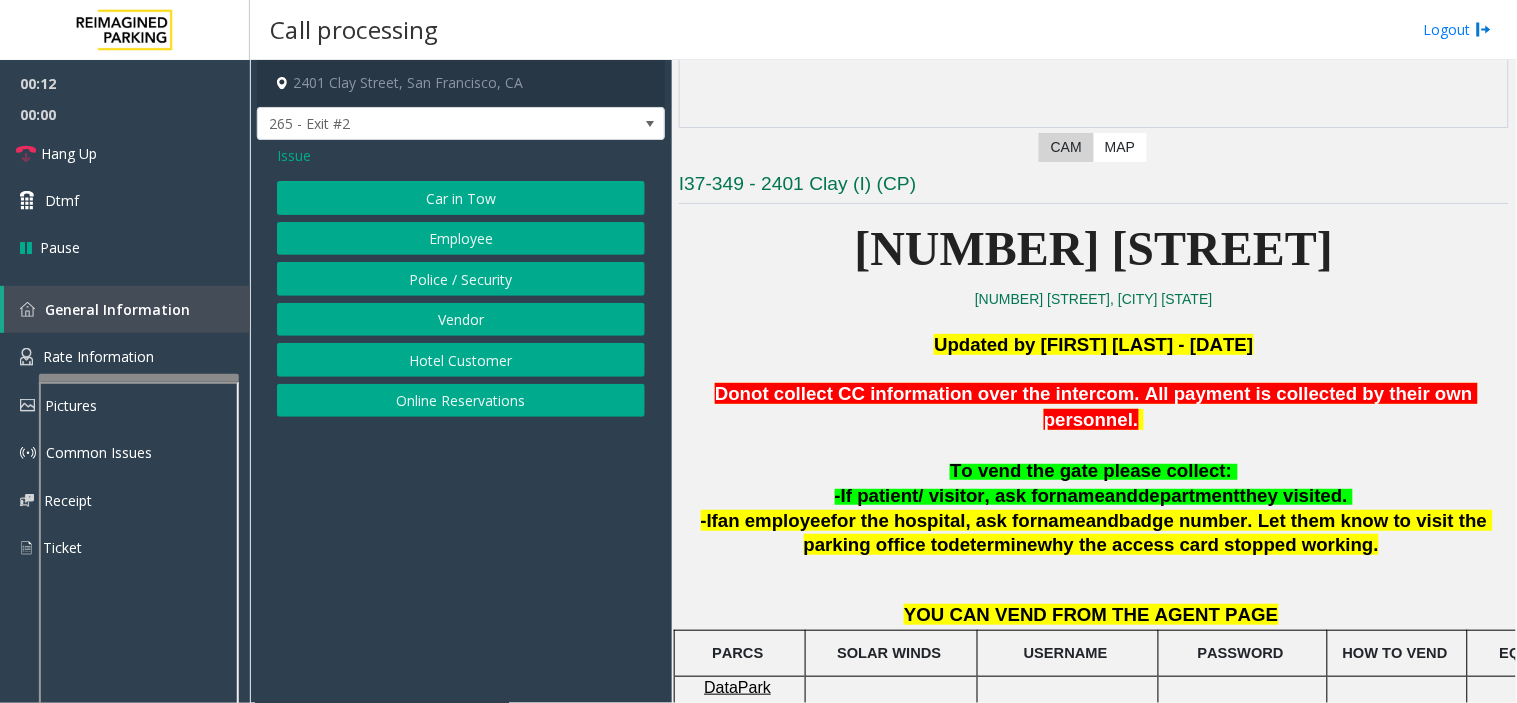 click on "Employee" 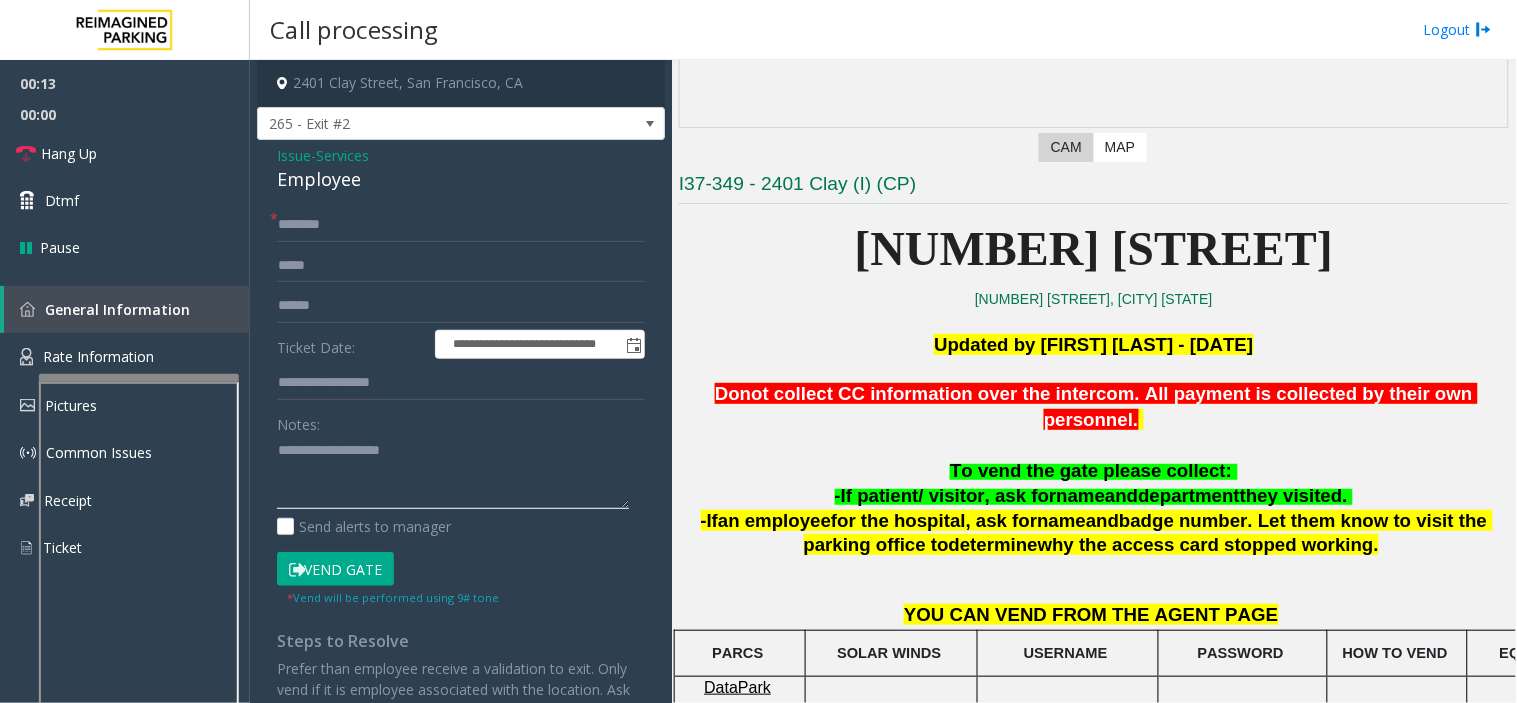 click 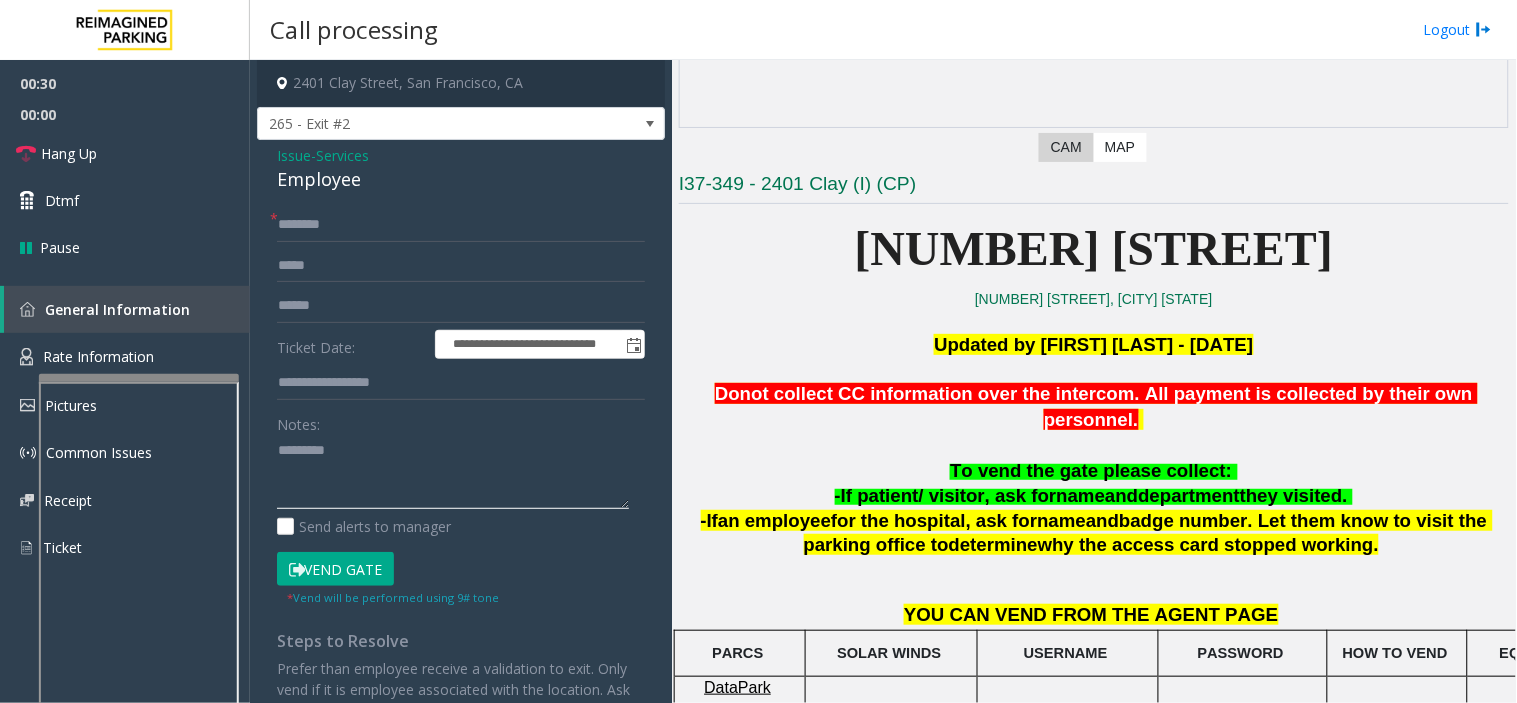type on "*********" 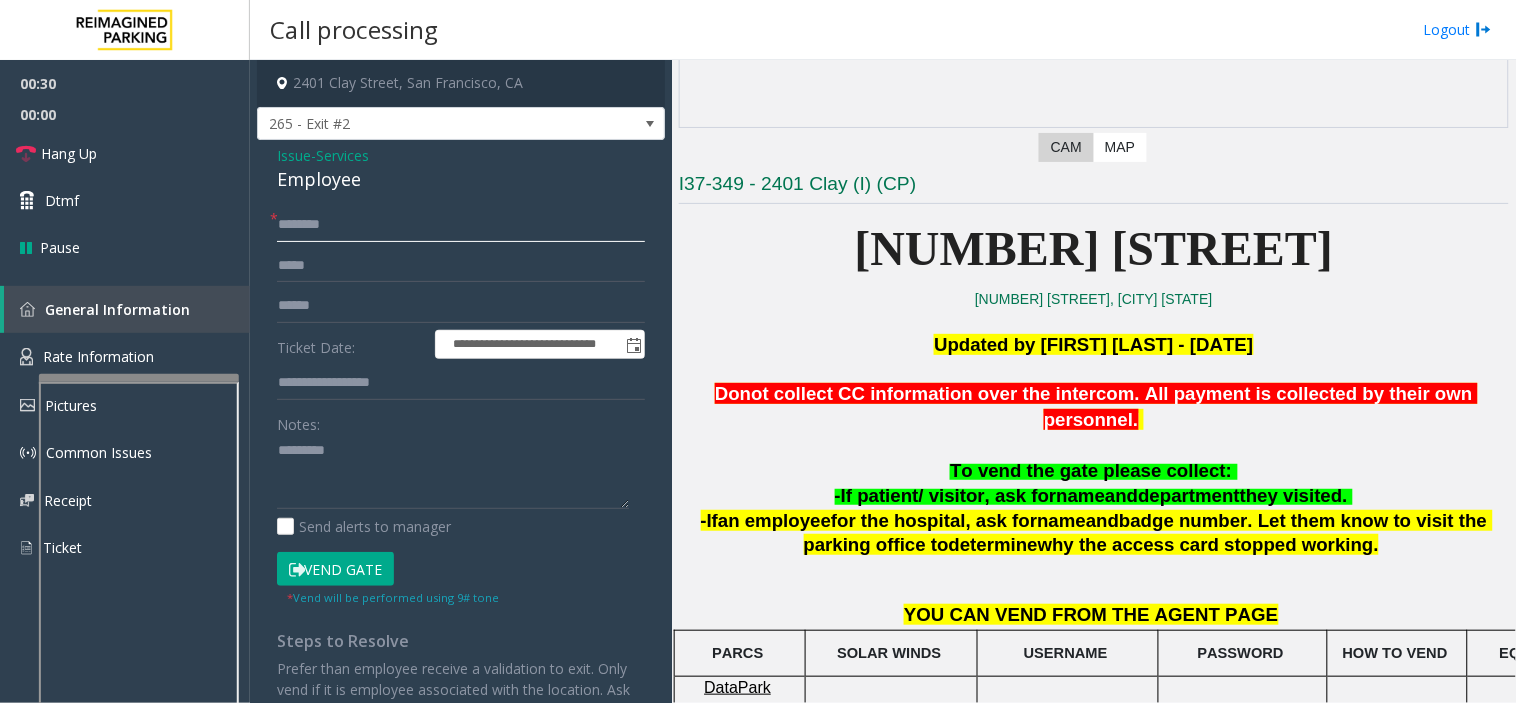 click 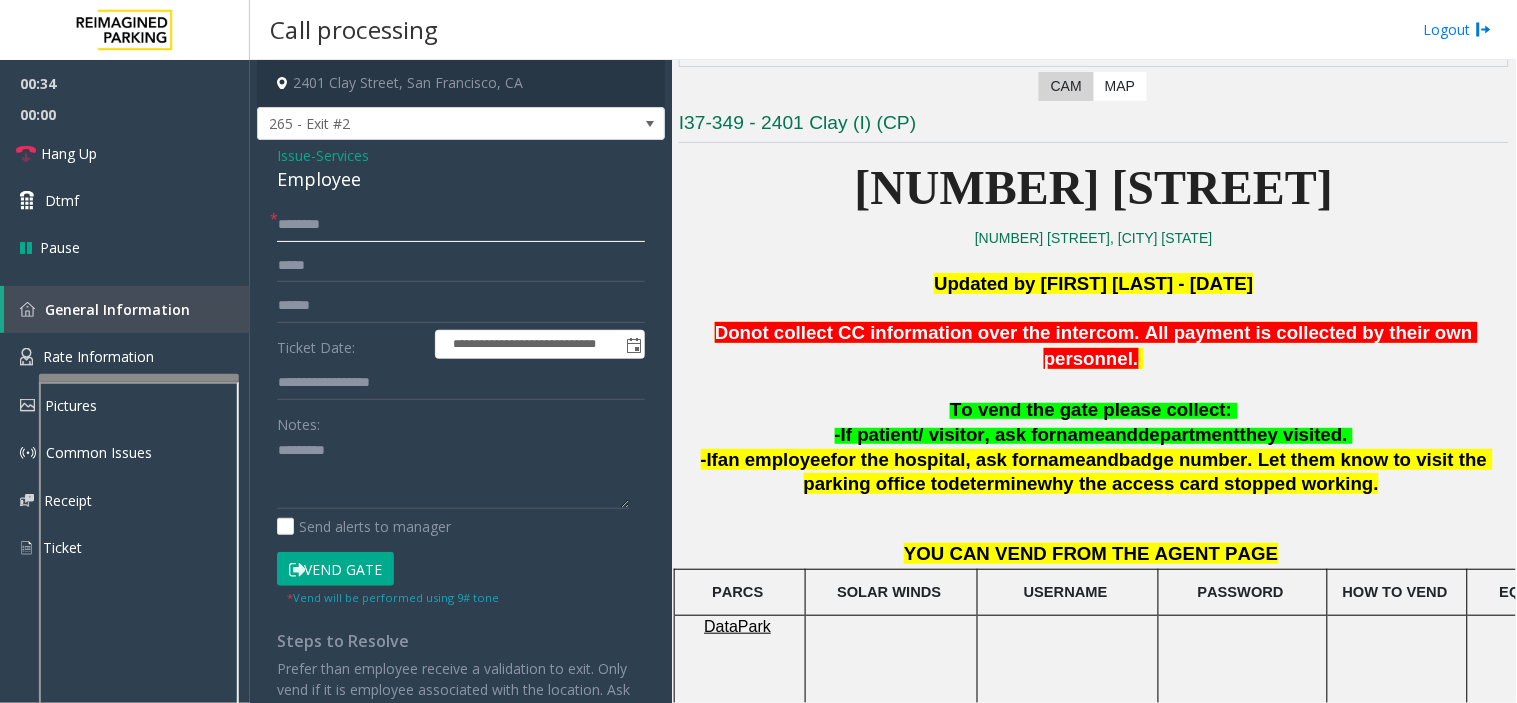 scroll, scrollTop: 444, scrollLeft: 0, axis: vertical 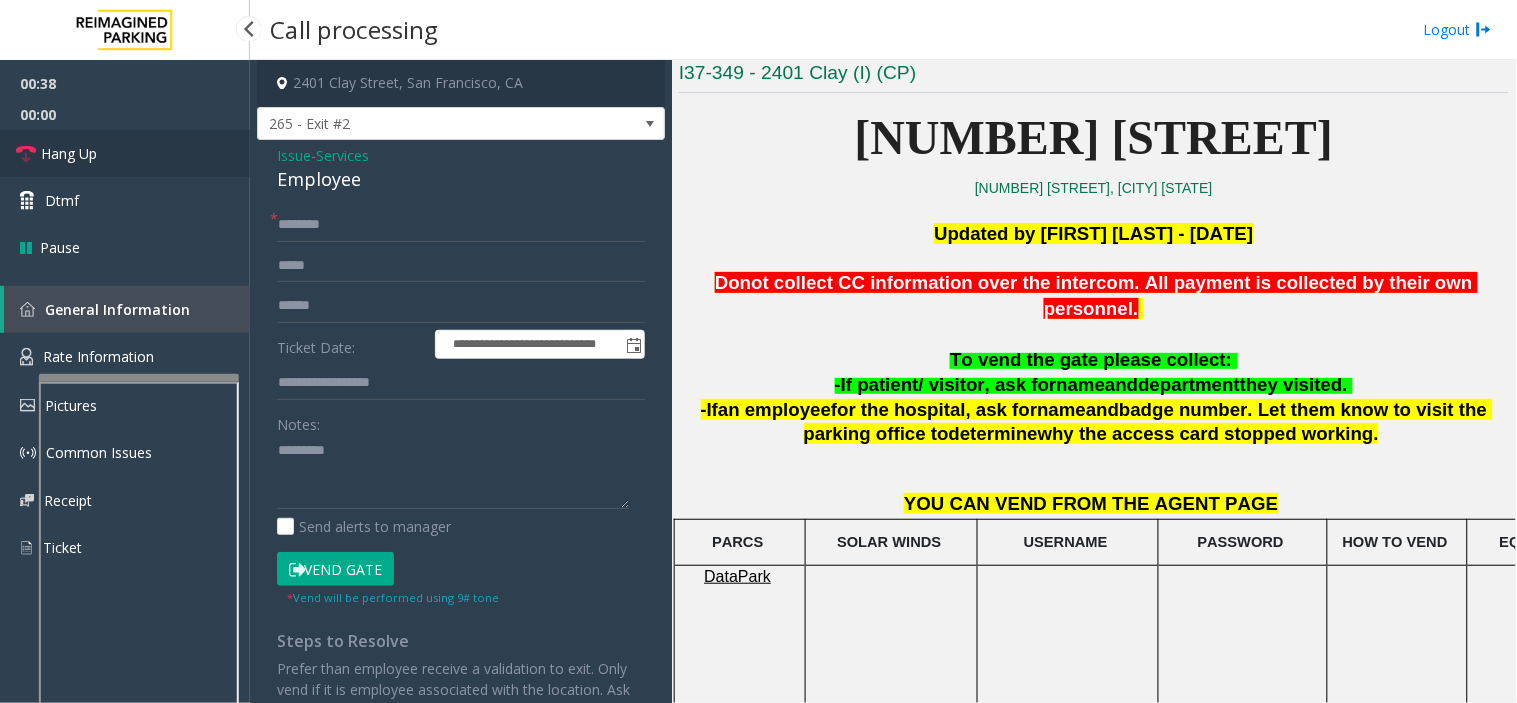 click on "Hang Up" at bounding box center [125, 153] 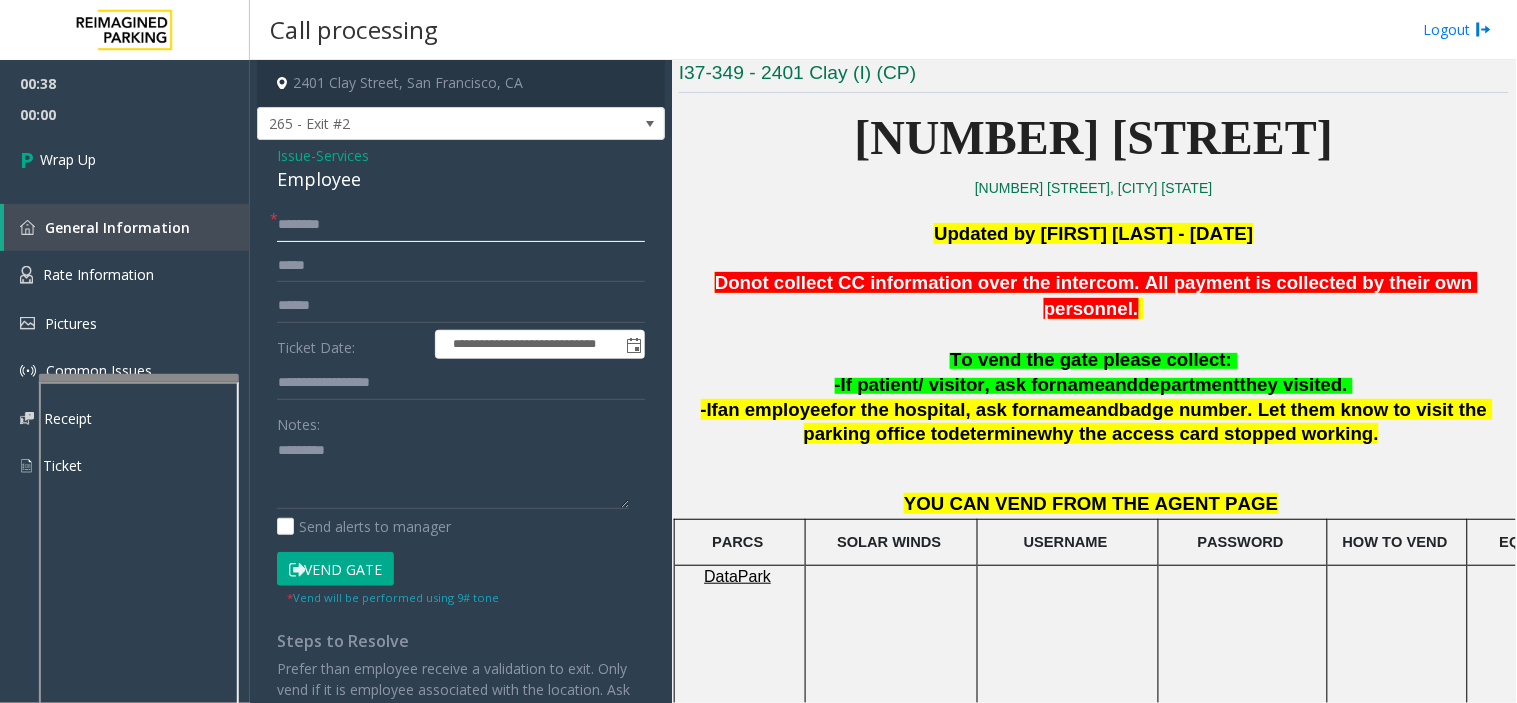 click 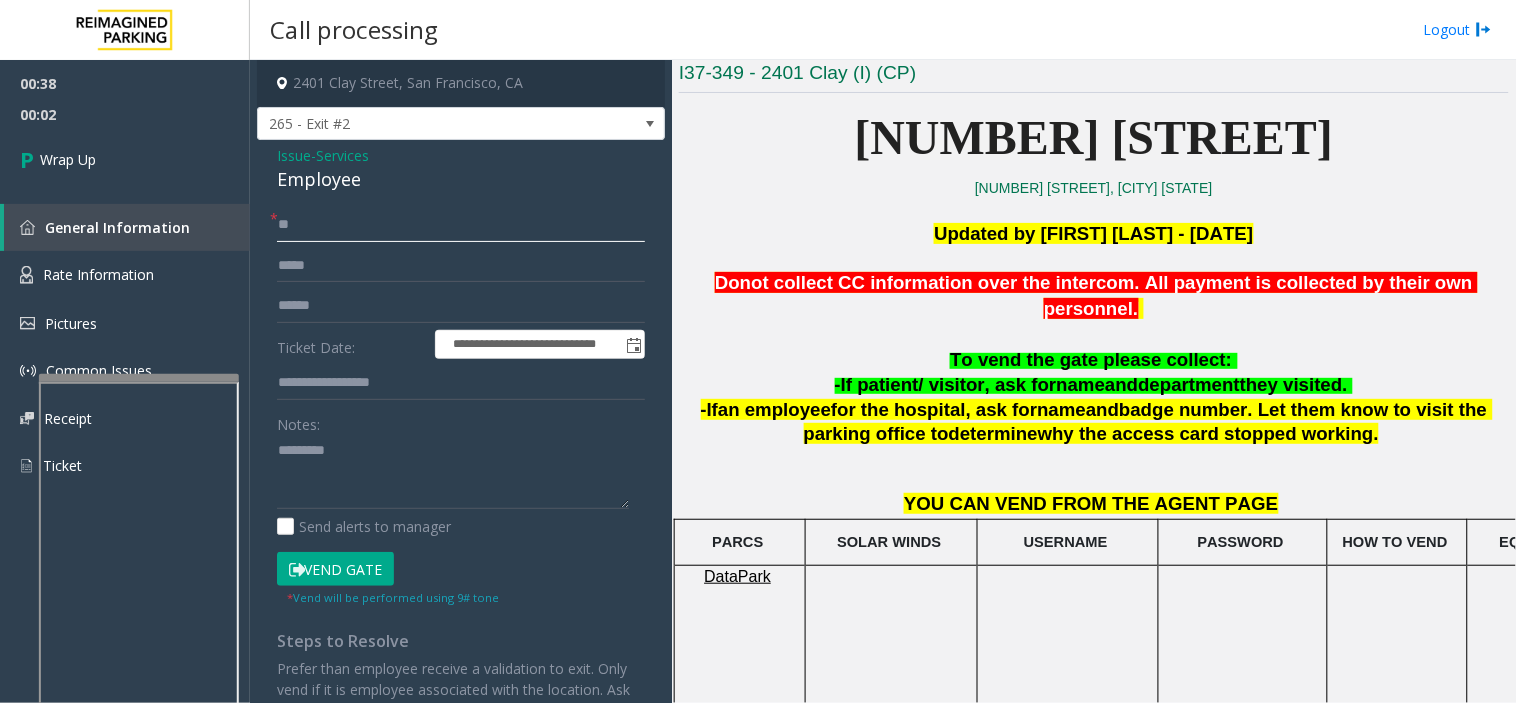 type on "**" 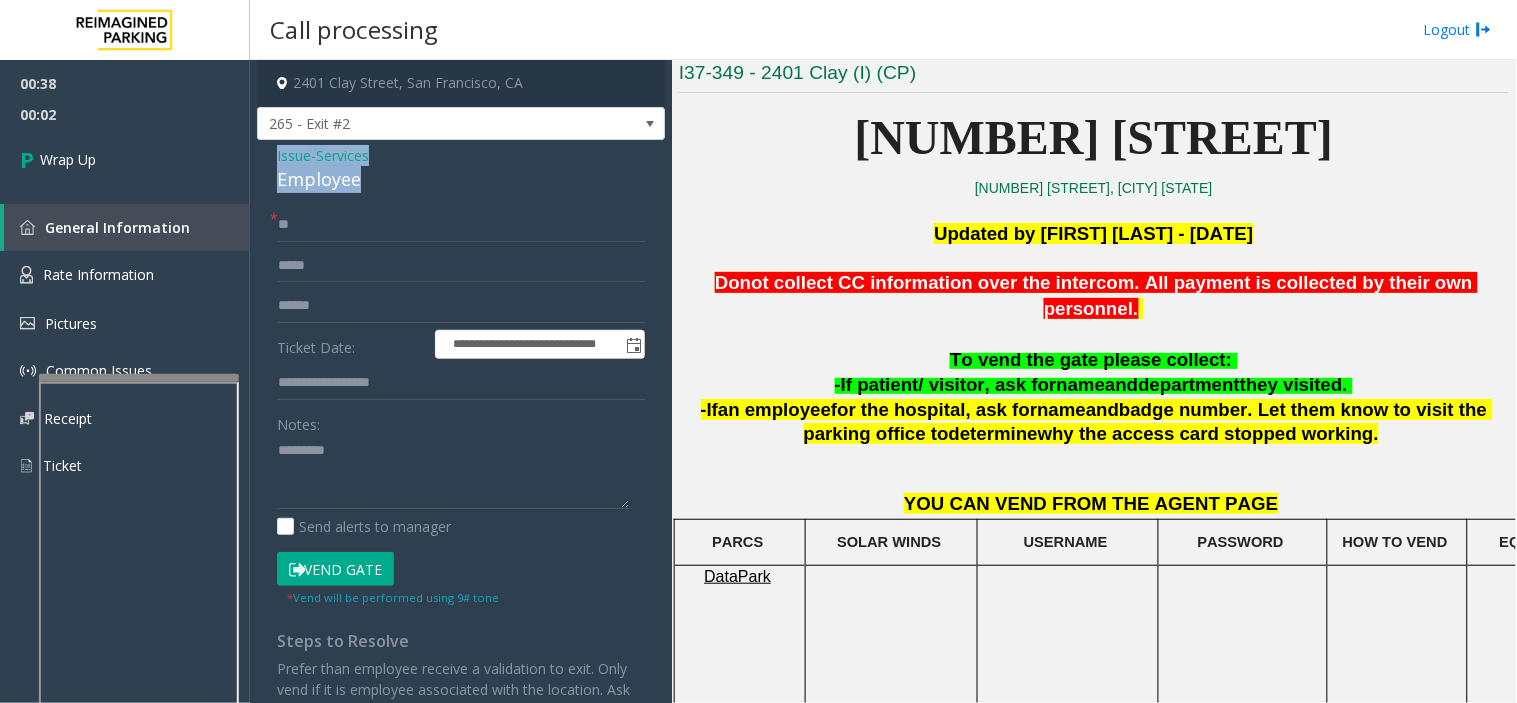 drag, startPoint x: 265, startPoint y: 144, endPoint x: 393, endPoint y: 191, distance: 136.35616 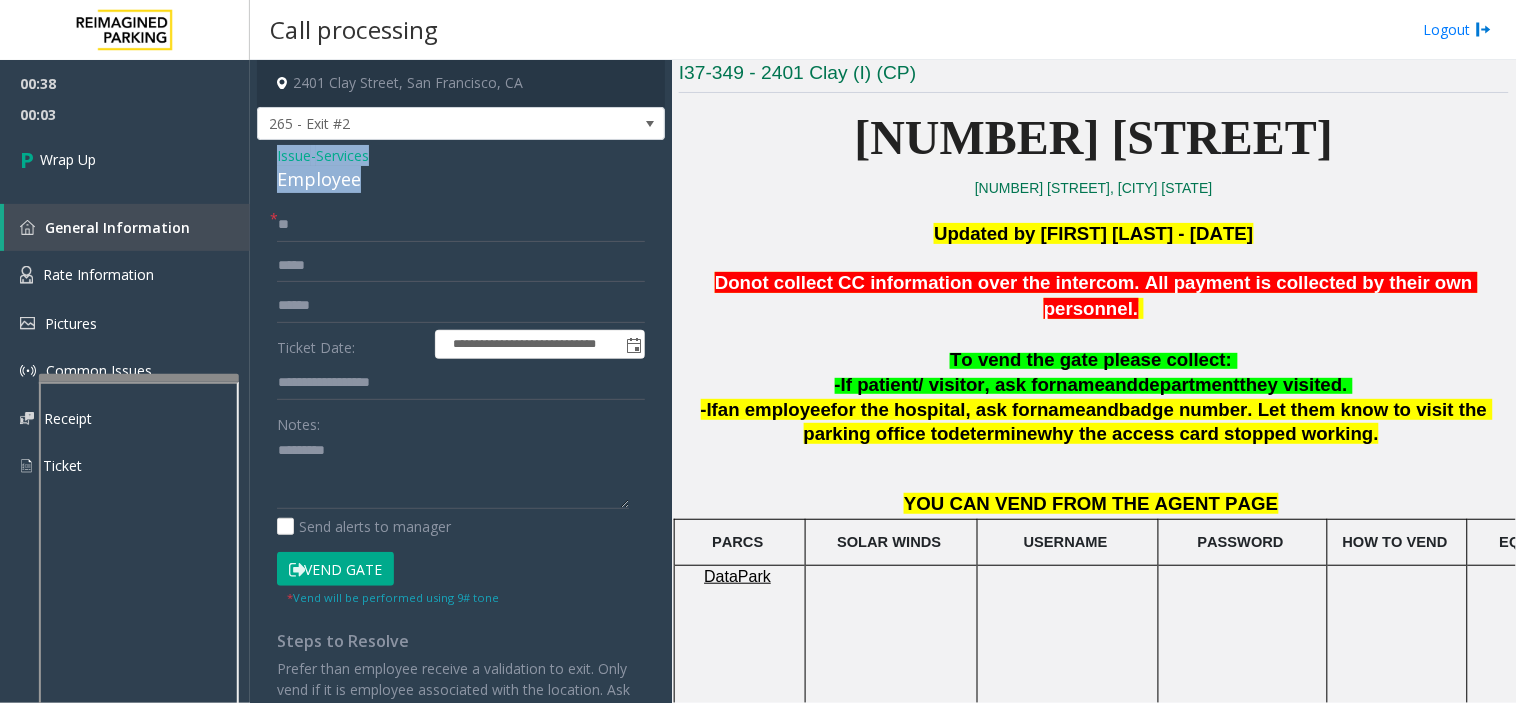 scroll, scrollTop: 122, scrollLeft: 0, axis: vertical 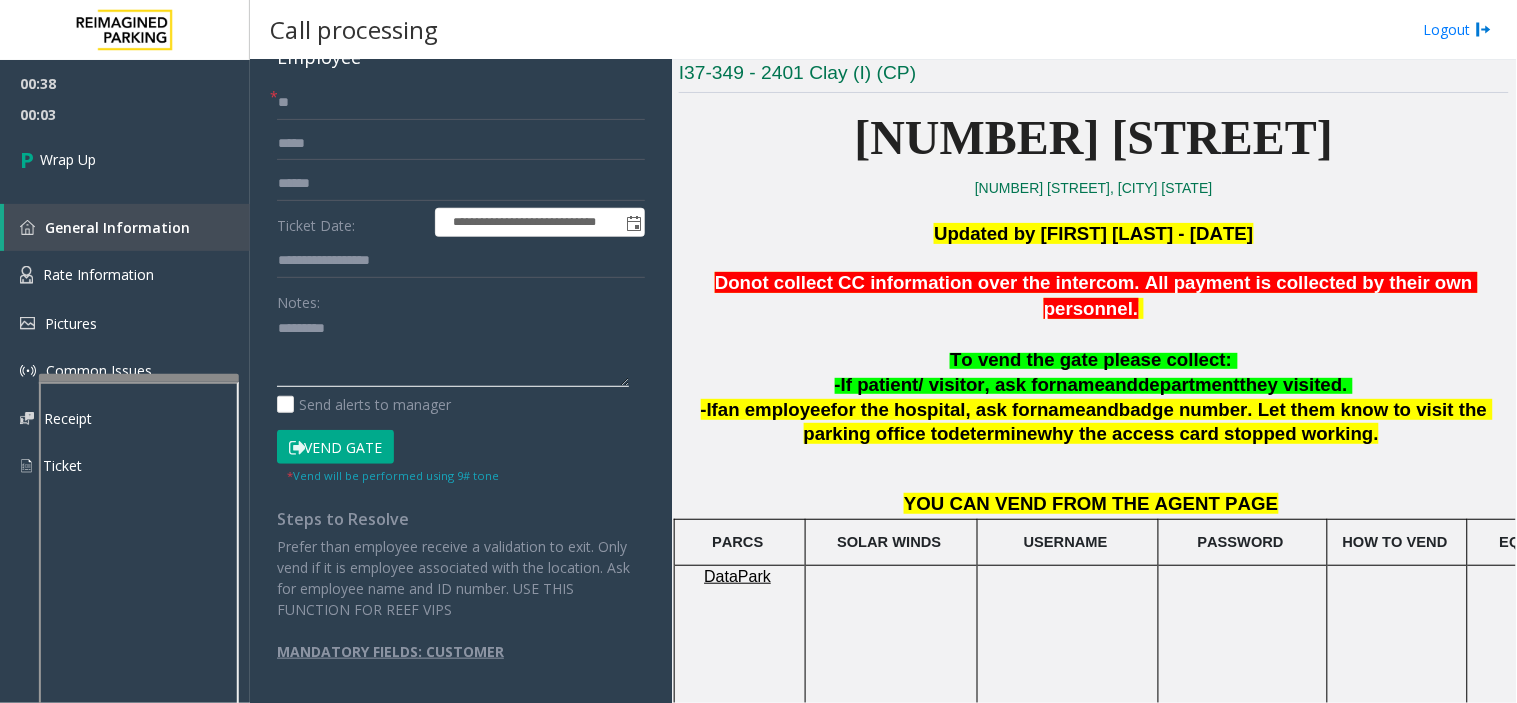 click 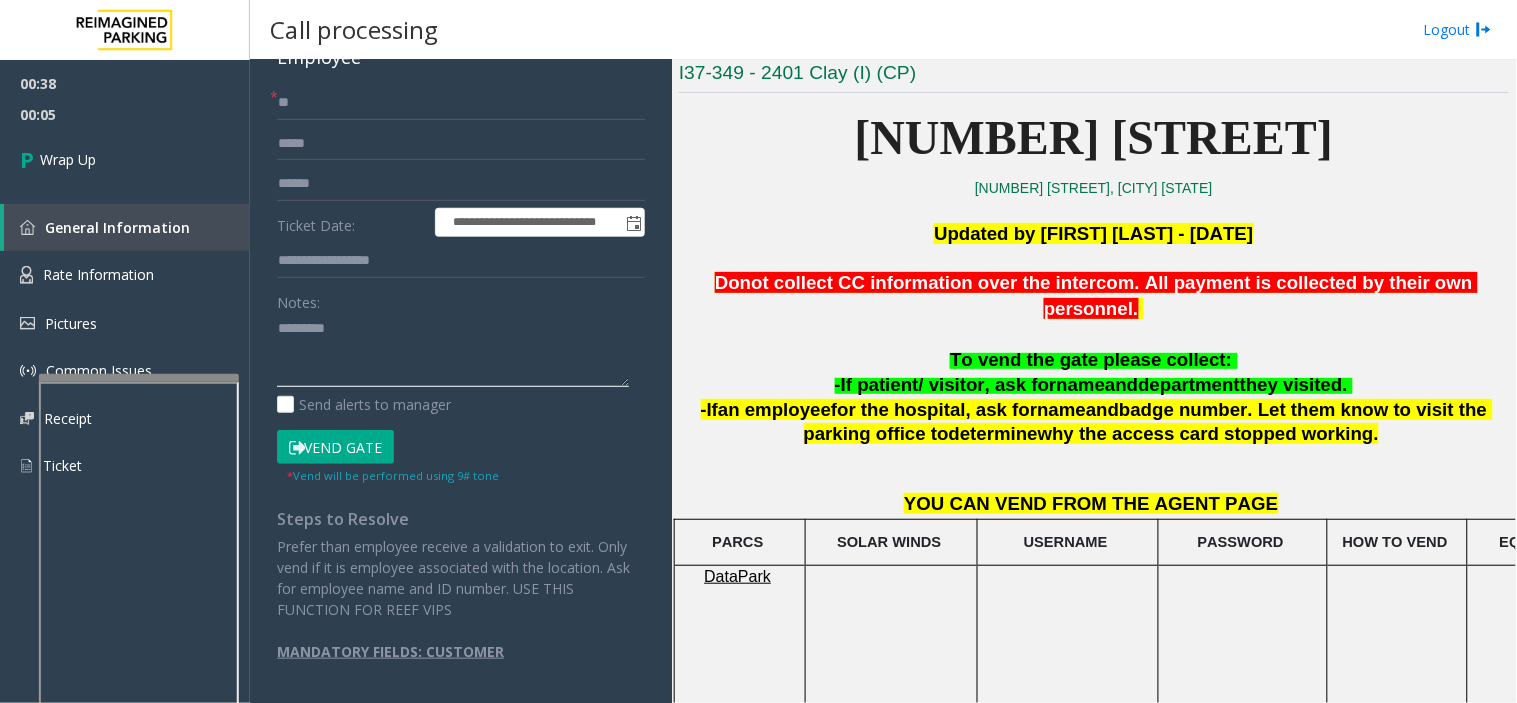 click 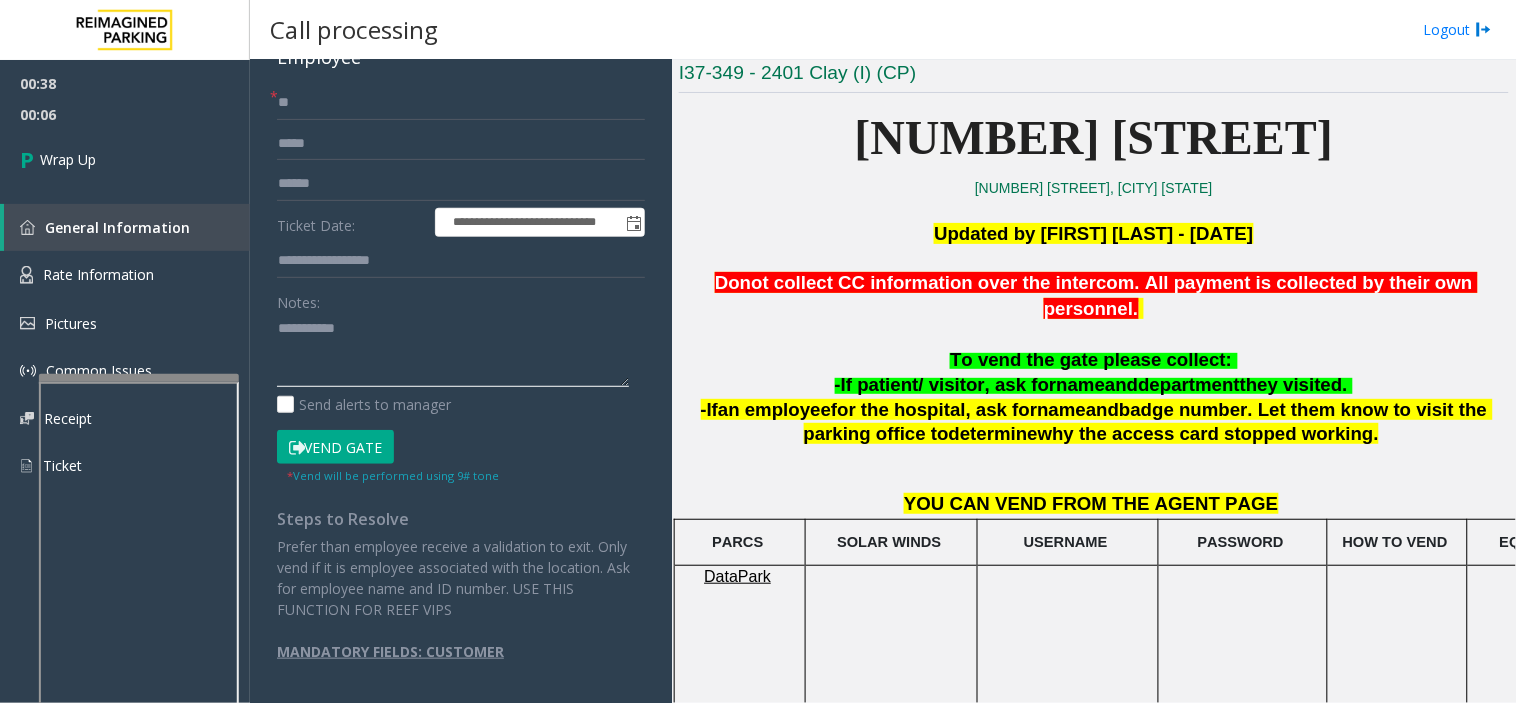 paste on "**********" 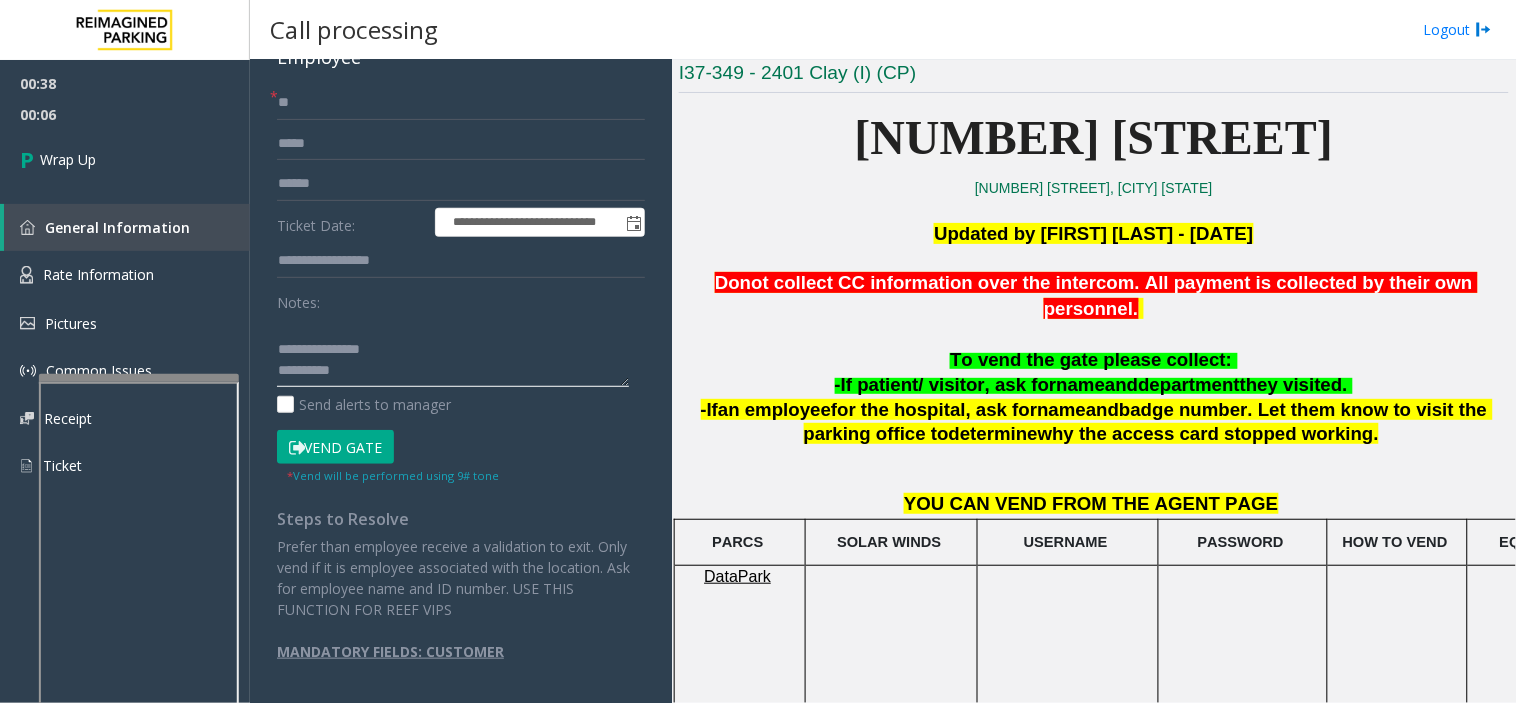 scroll, scrollTop: 55, scrollLeft: 0, axis: vertical 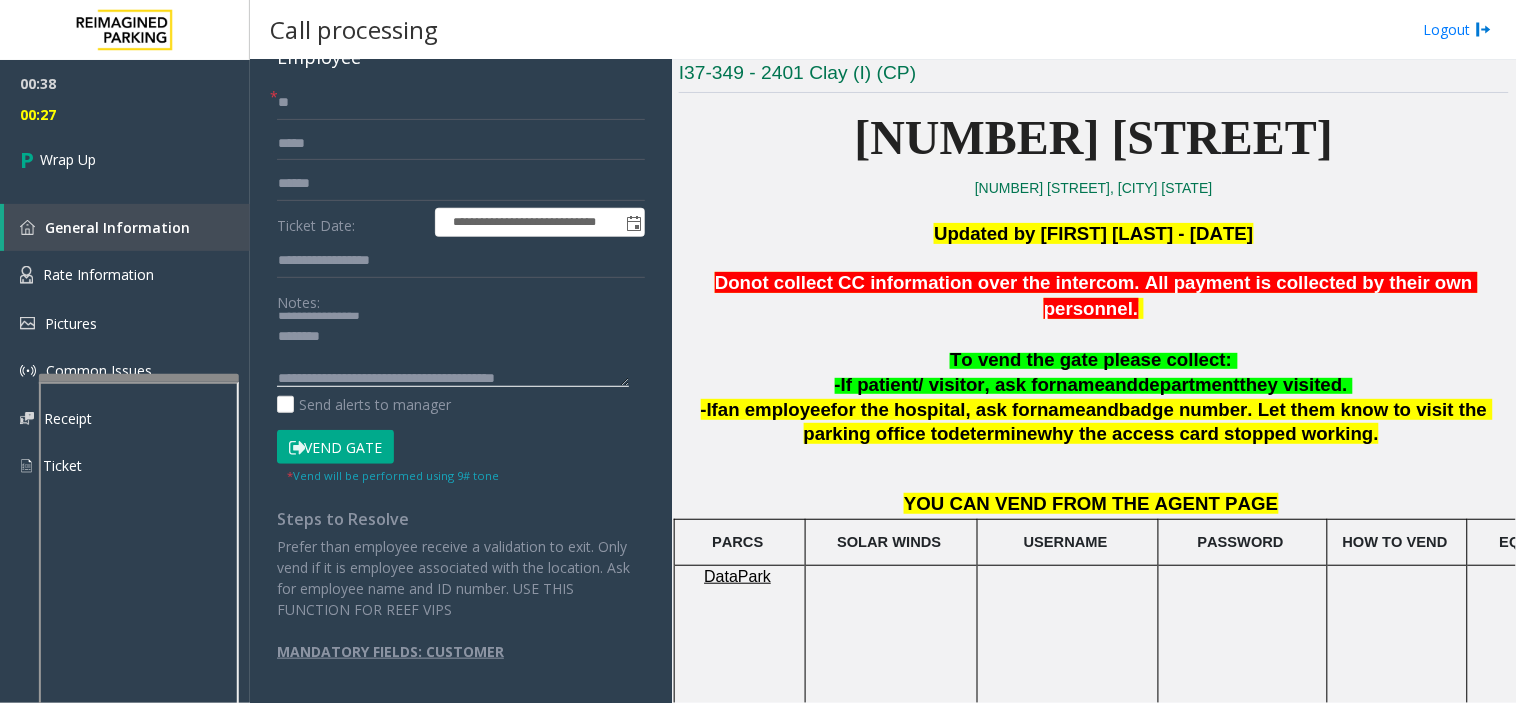 click 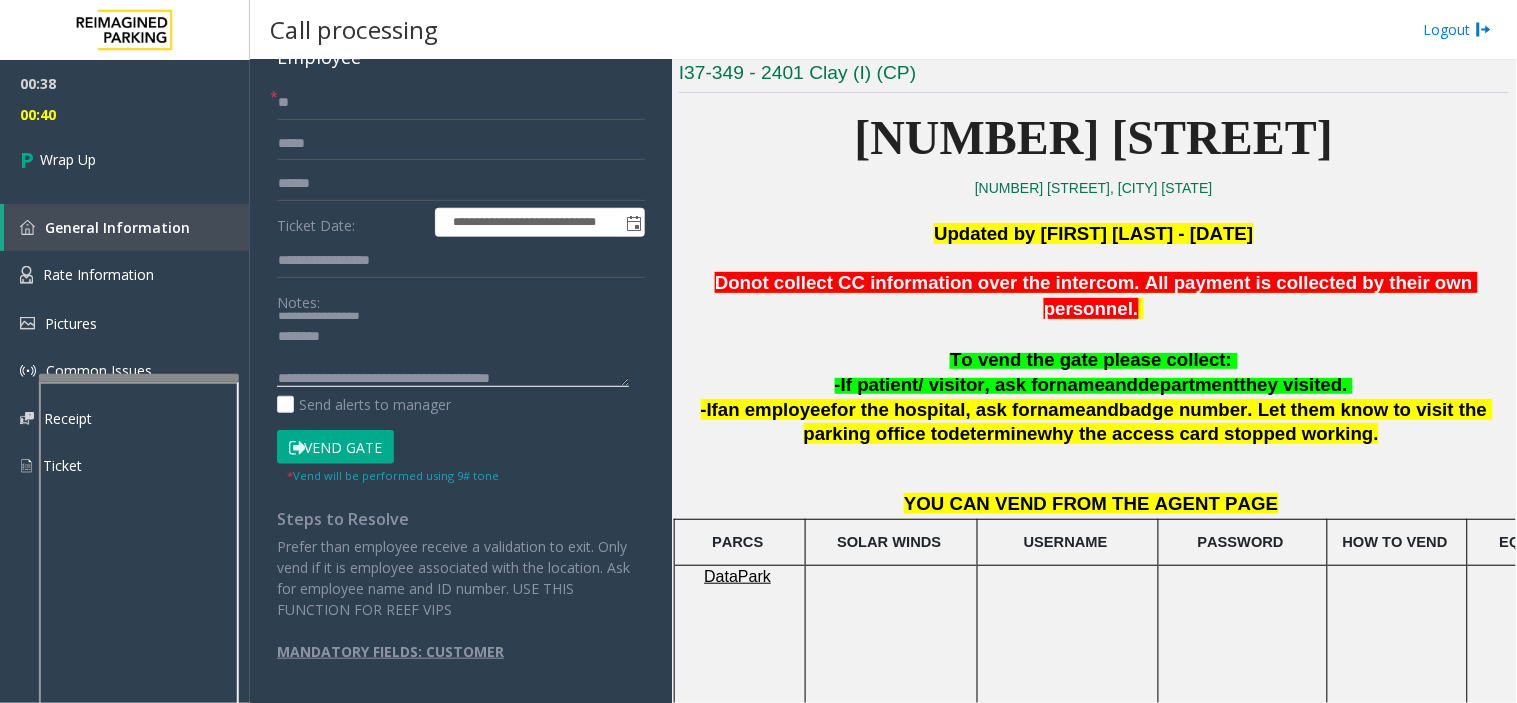 click 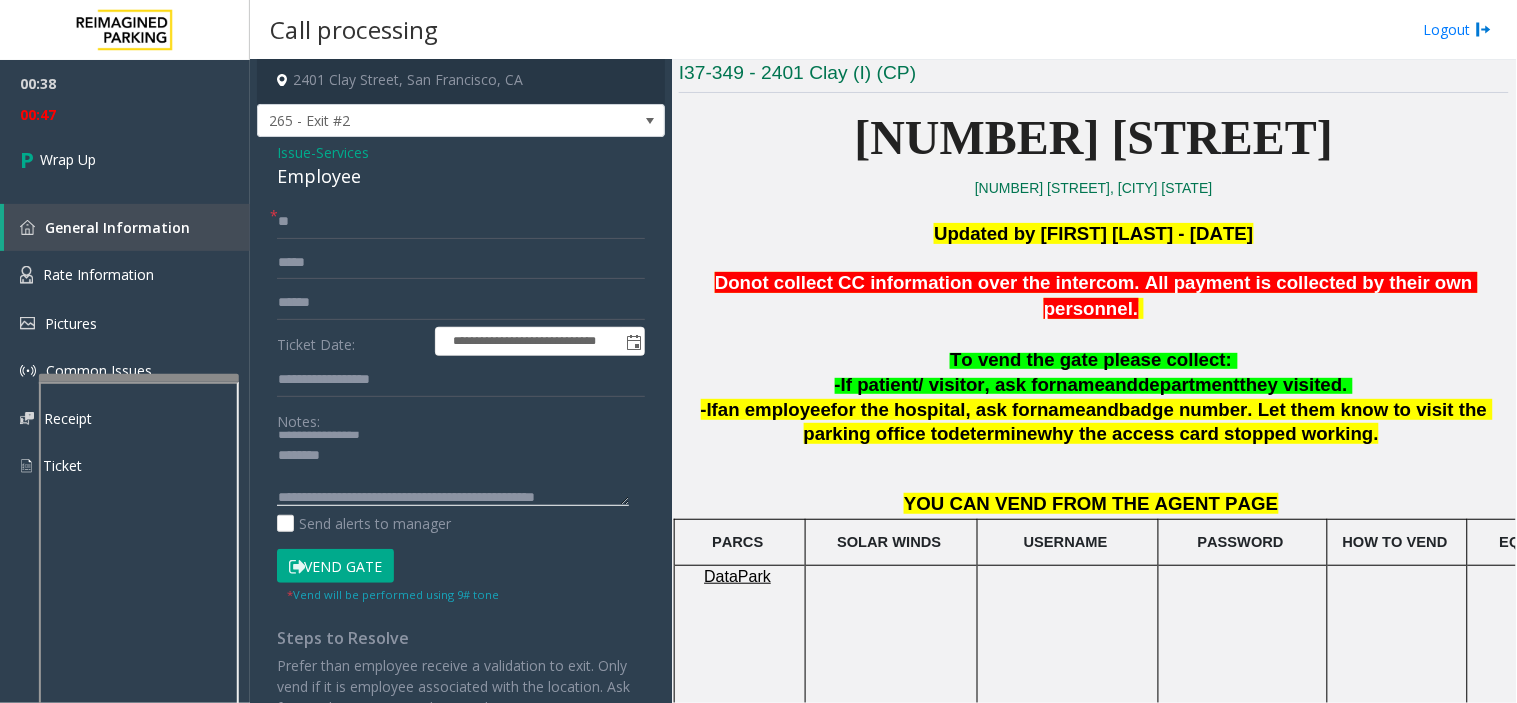 scroll, scrollTop: 0, scrollLeft: 0, axis: both 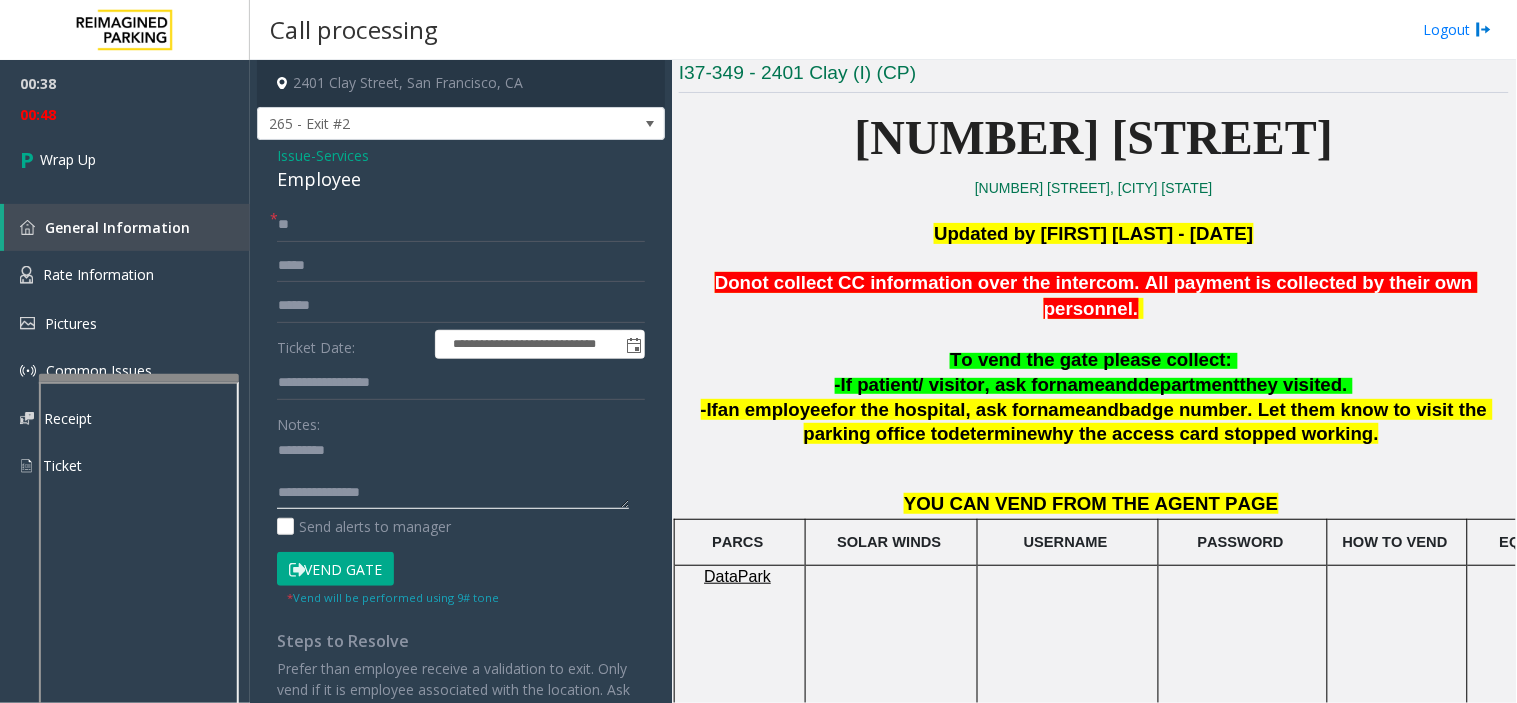 click 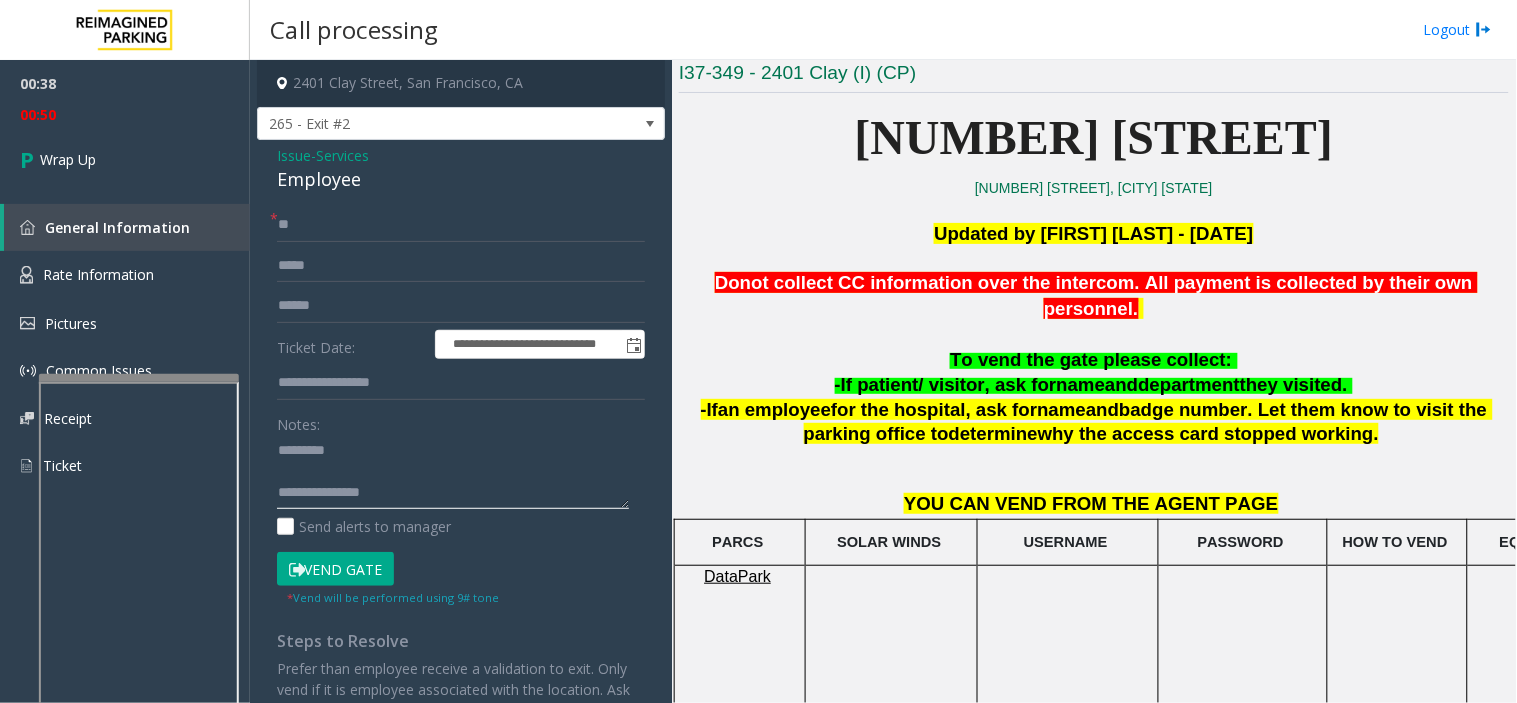 click 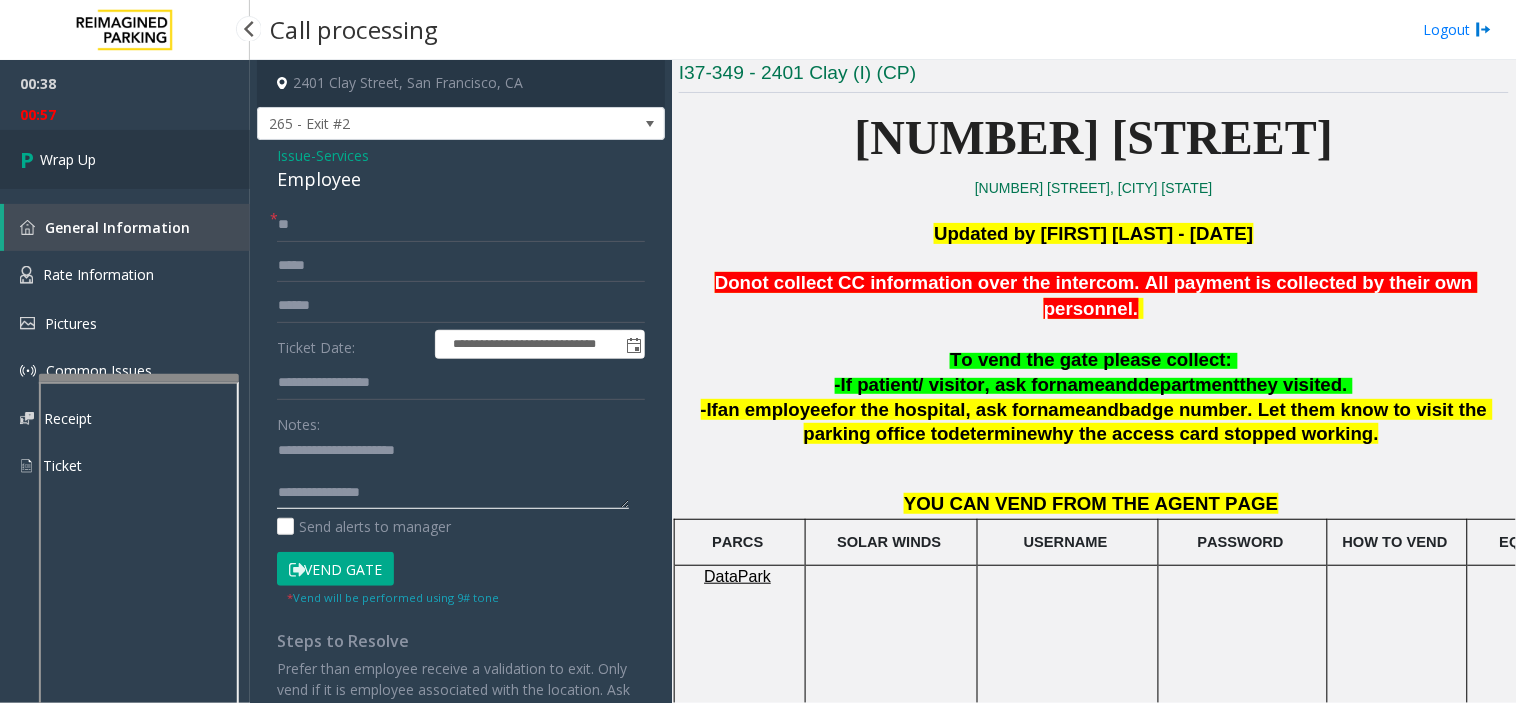 type on "**********" 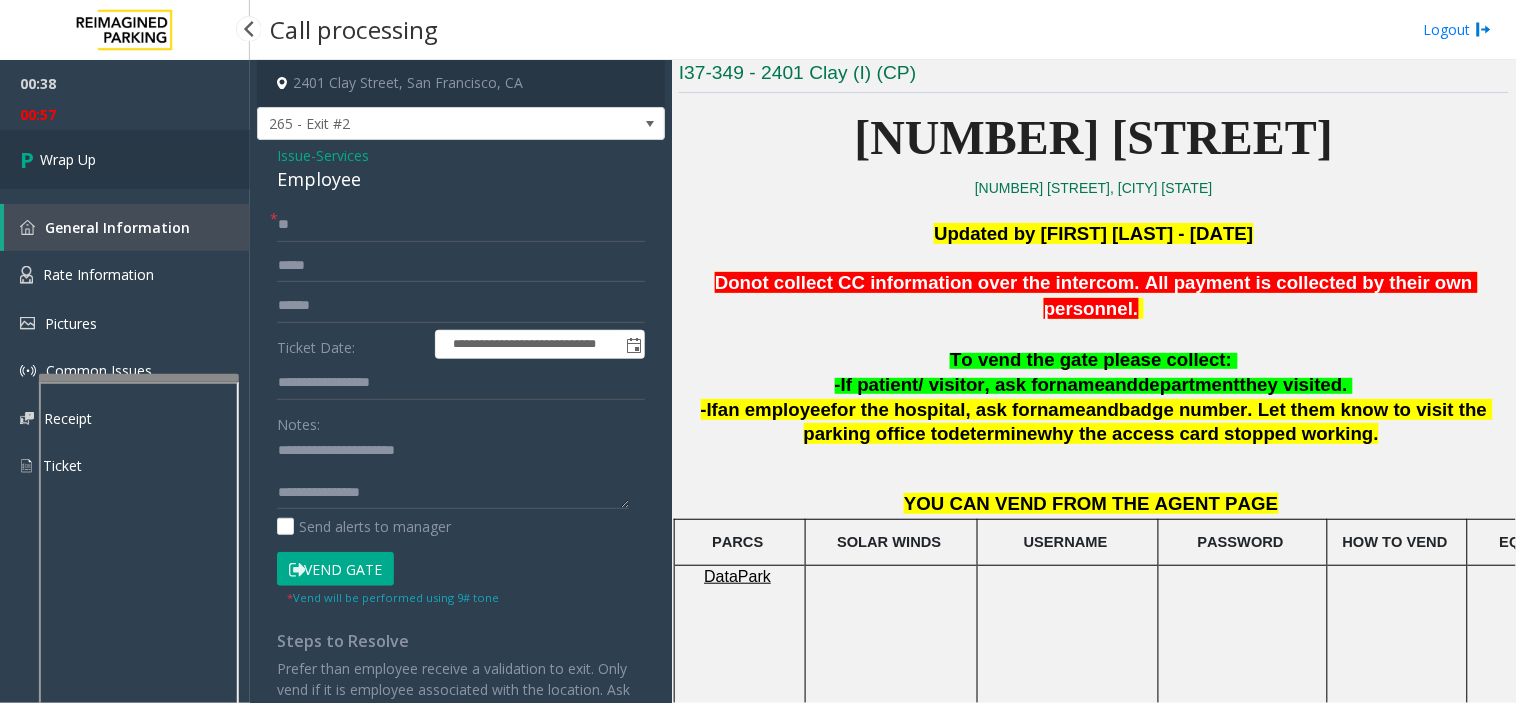 click on "Wrap Up" at bounding box center (125, 159) 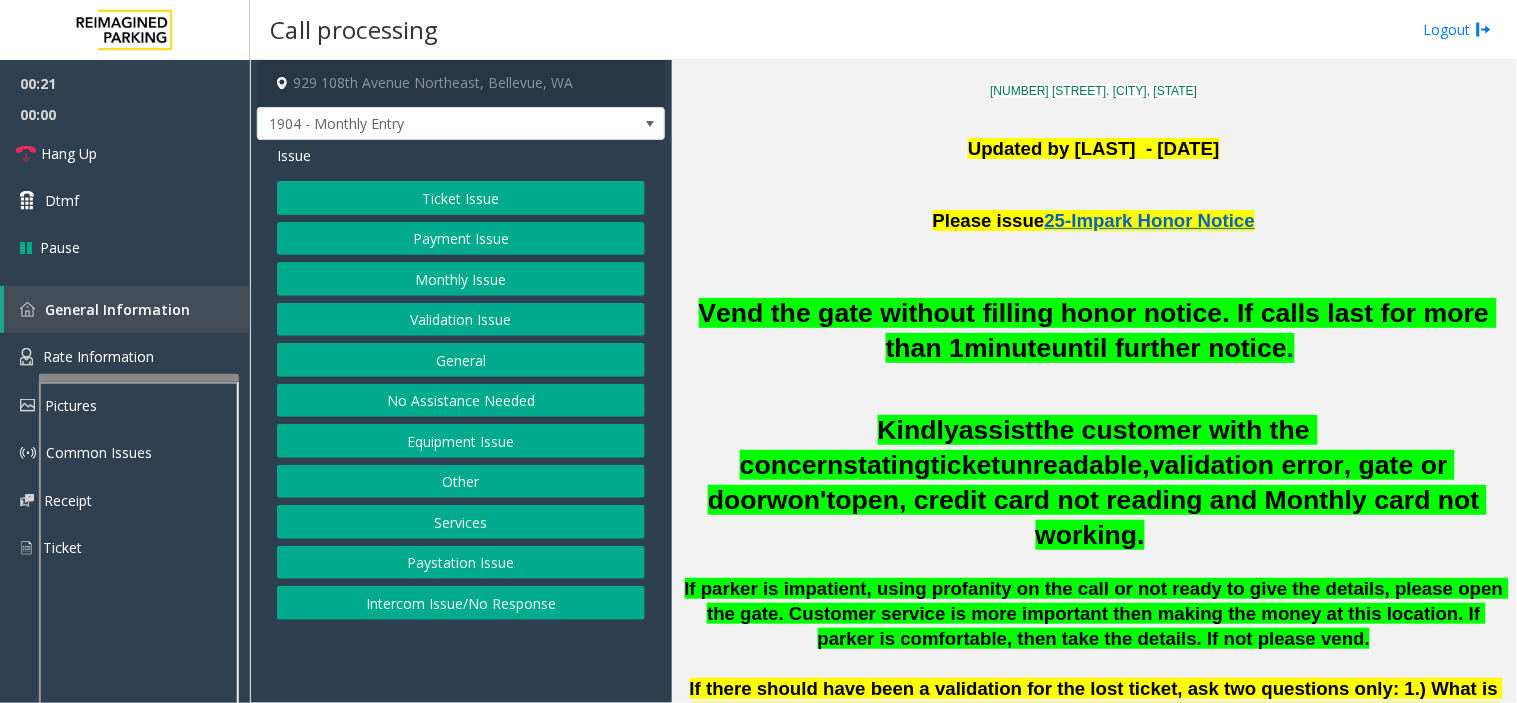 scroll, scrollTop: 333, scrollLeft: 0, axis: vertical 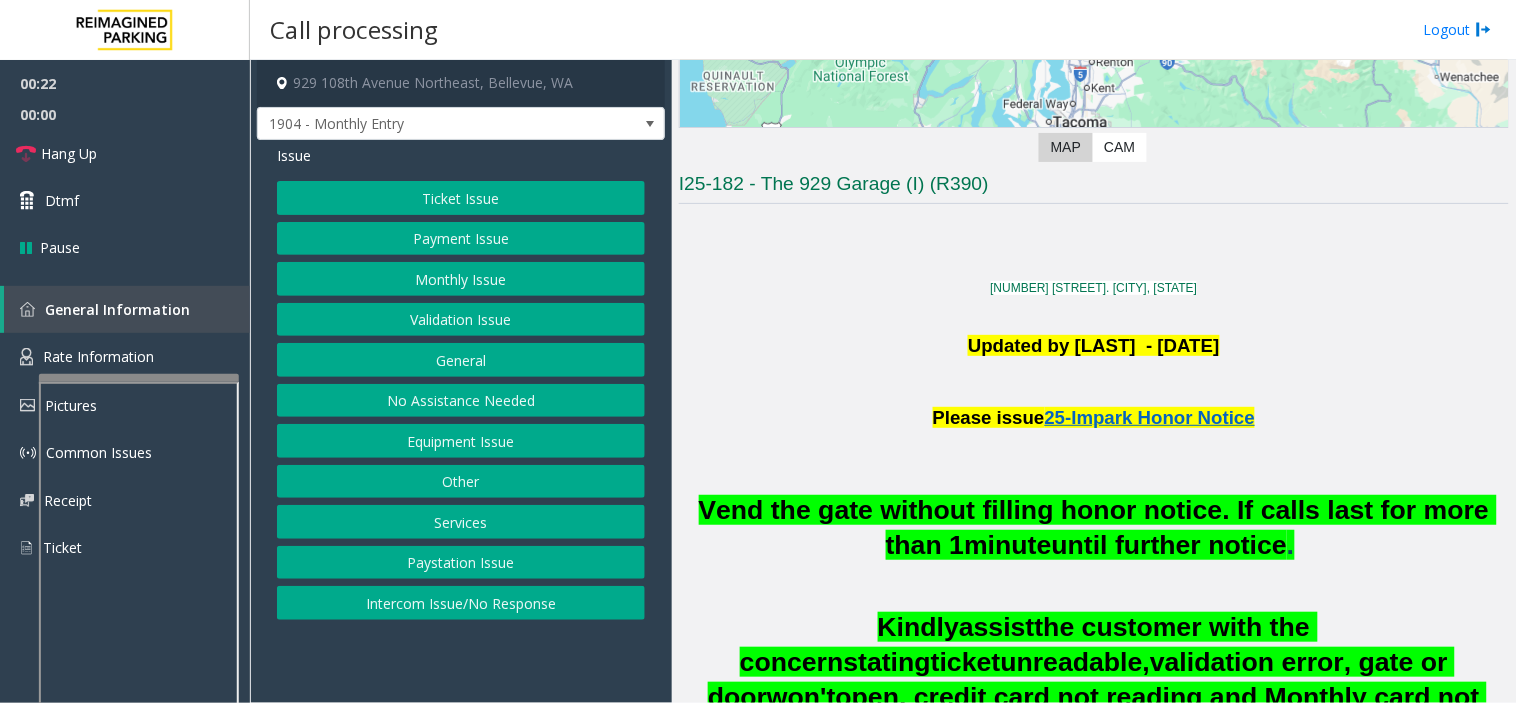 click 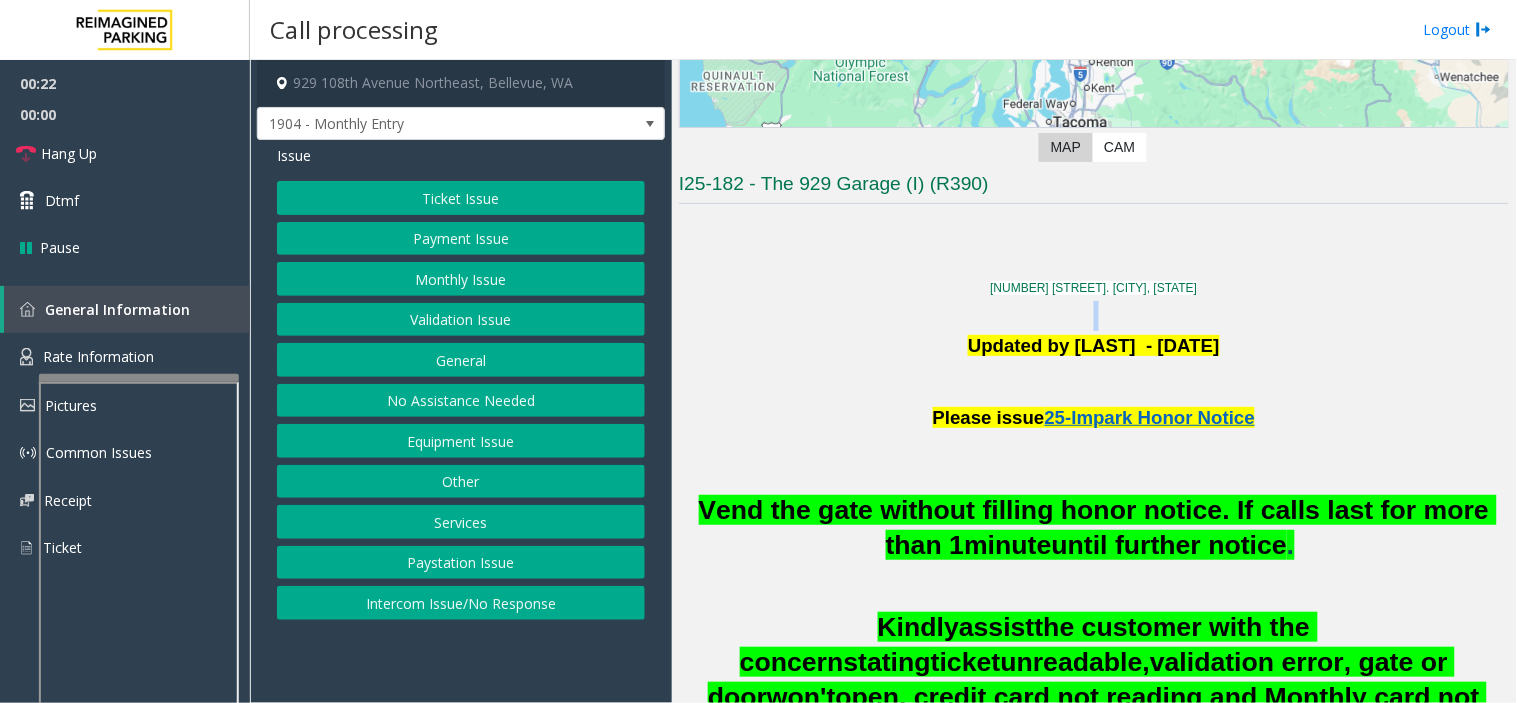 click 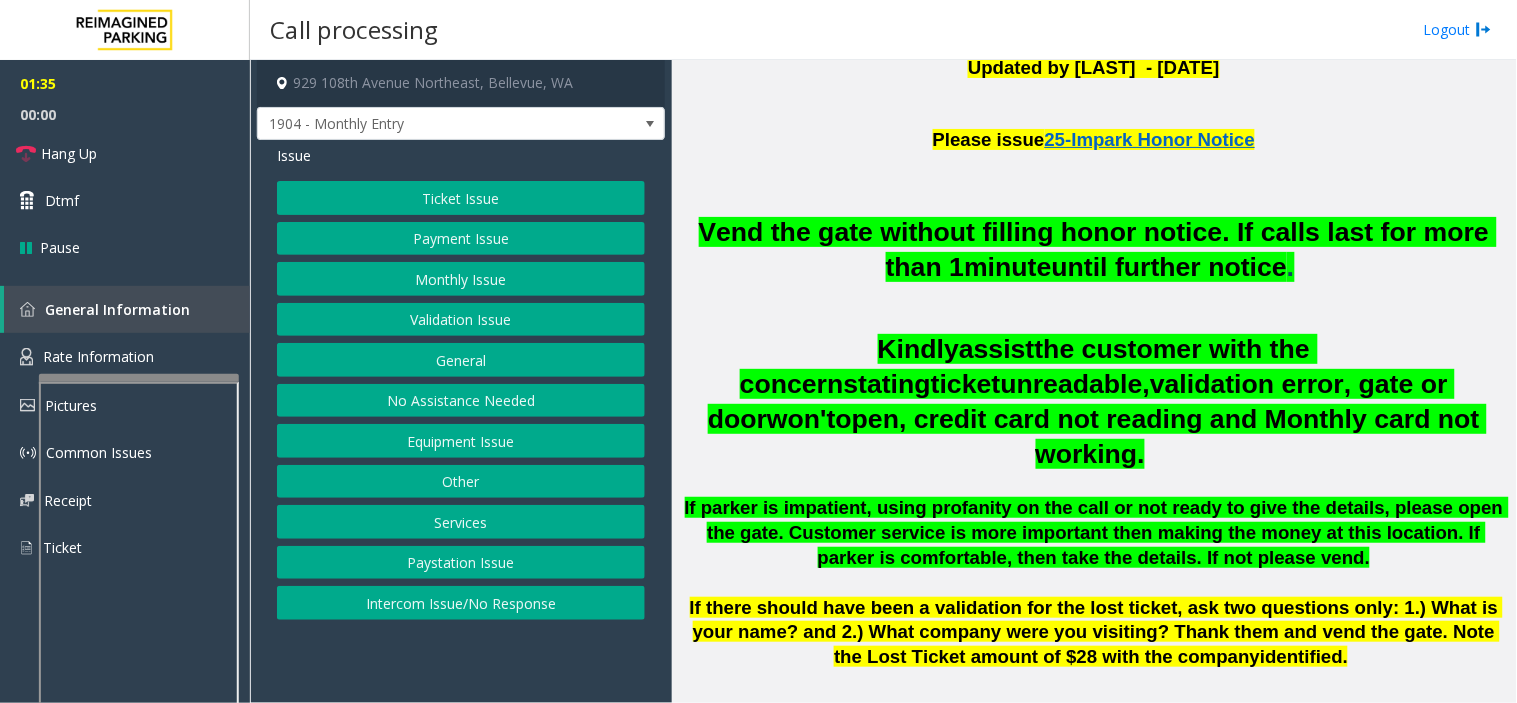 scroll, scrollTop: 722, scrollLeft: 0, axis: vertical 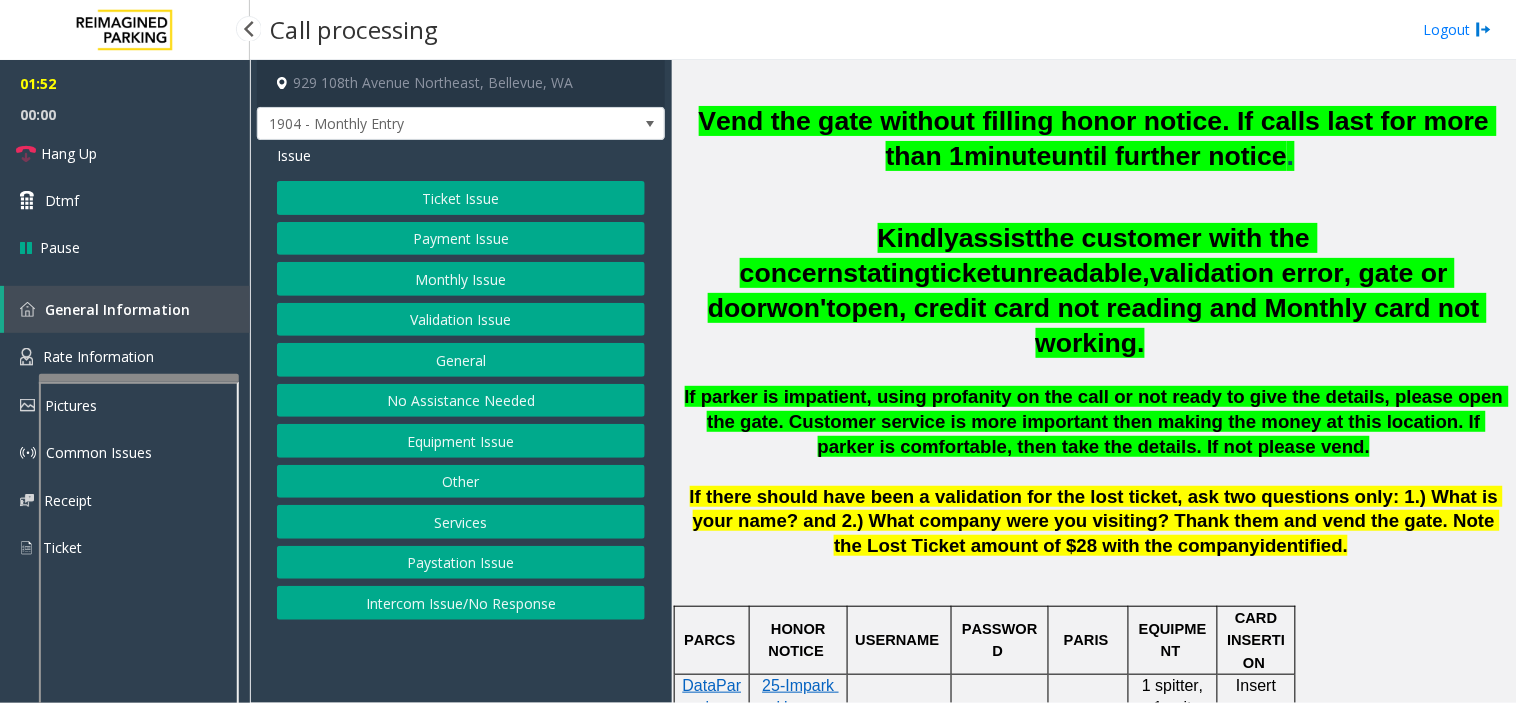 click on "00:00" at bounding box center (125, 114) 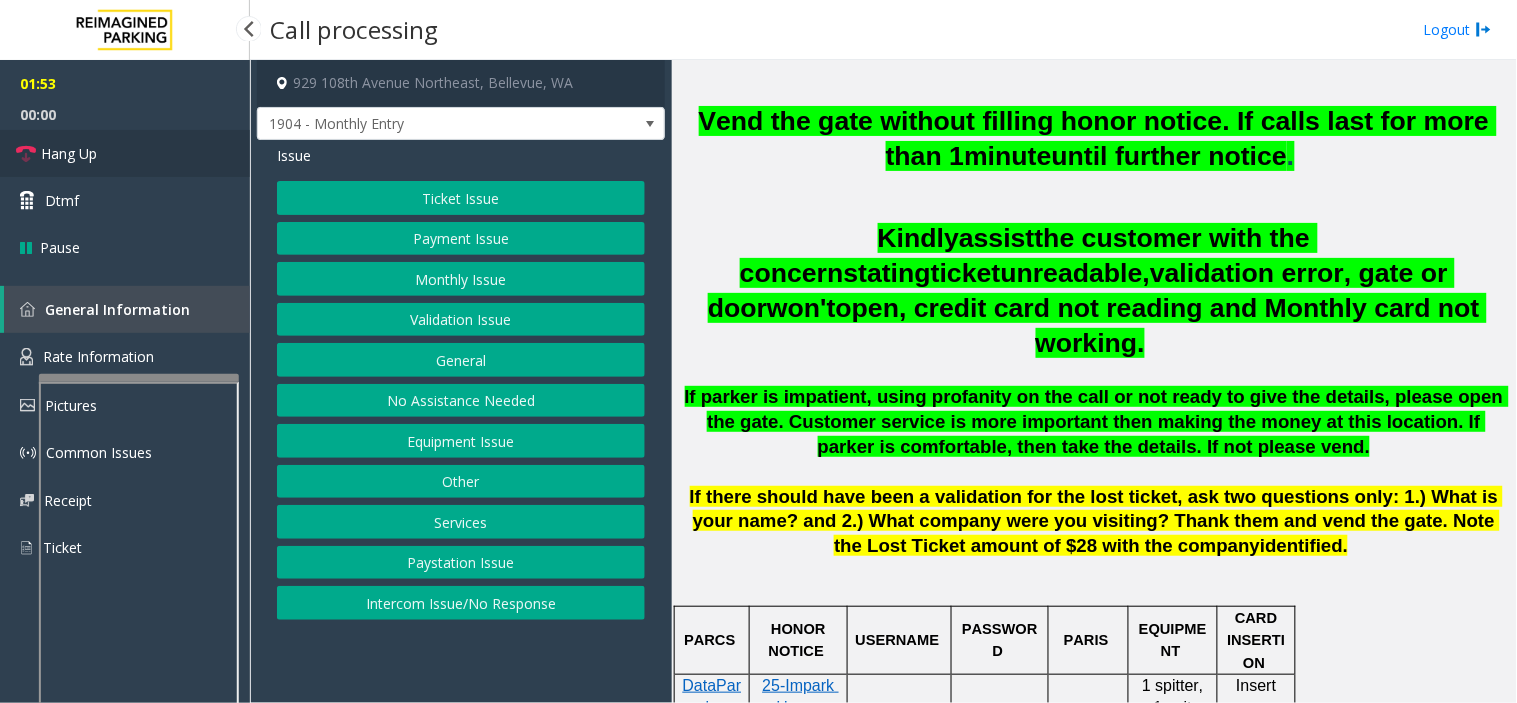click on "Hang Up" at bounding box center [125, 153] 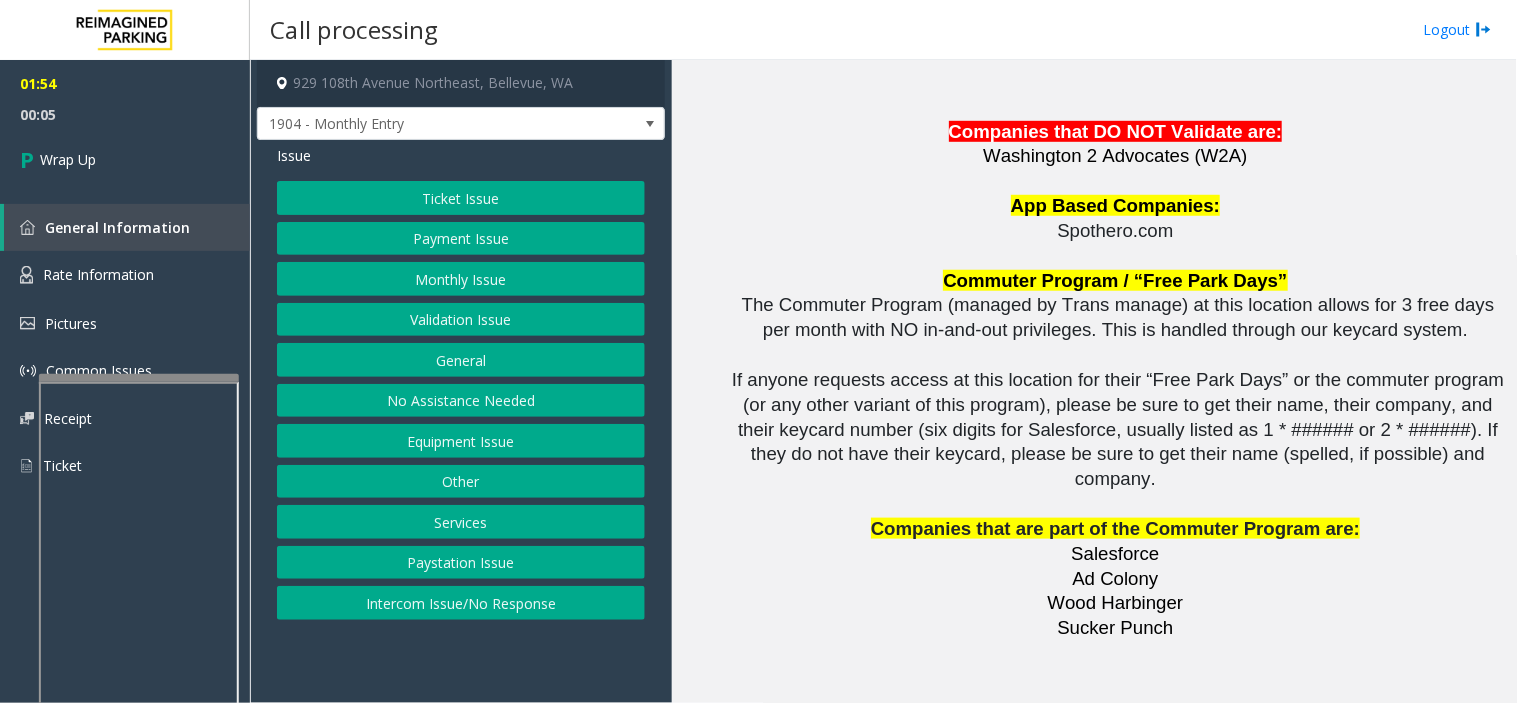 scroll, scrollTop: 4397, scrollLeft: 0, axis: vertical 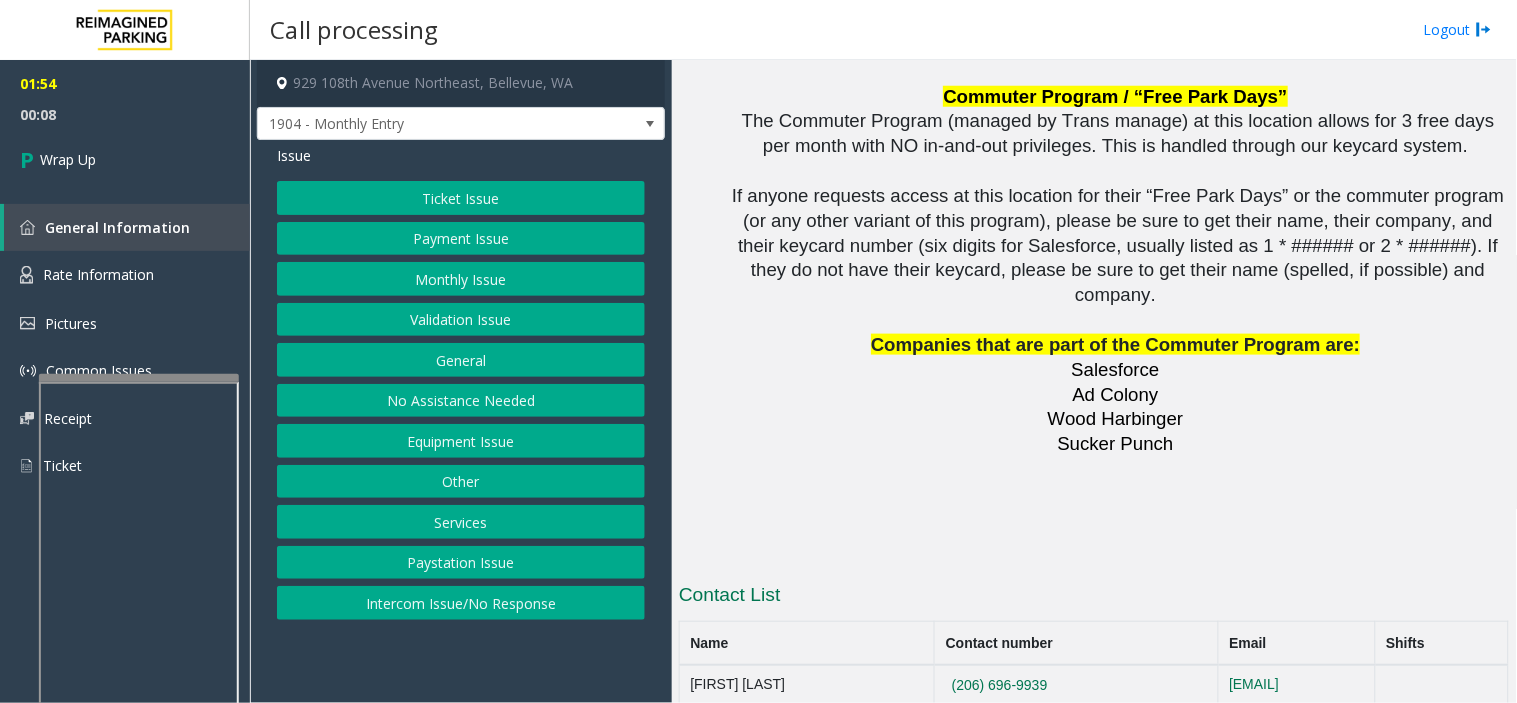 click on "Paystation Issue" 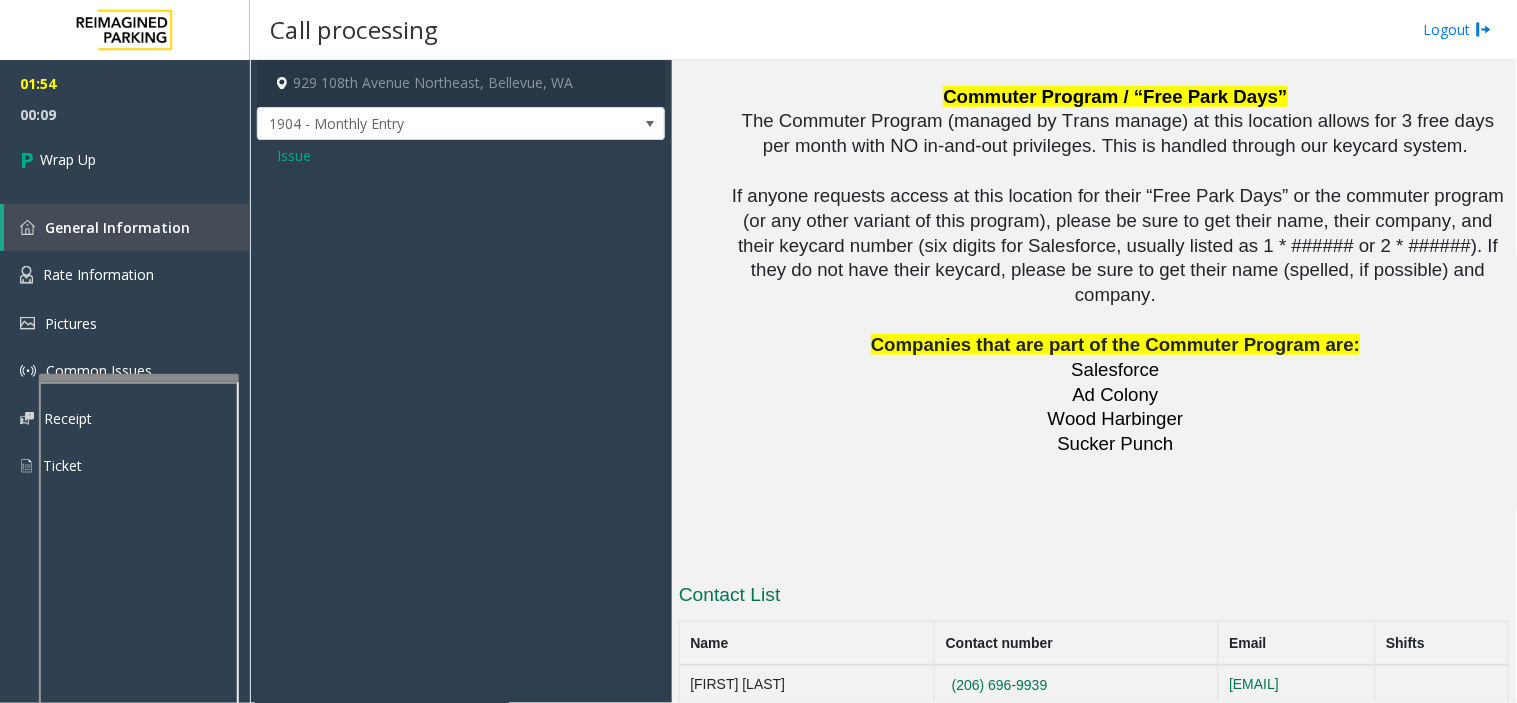 click on "Issue" 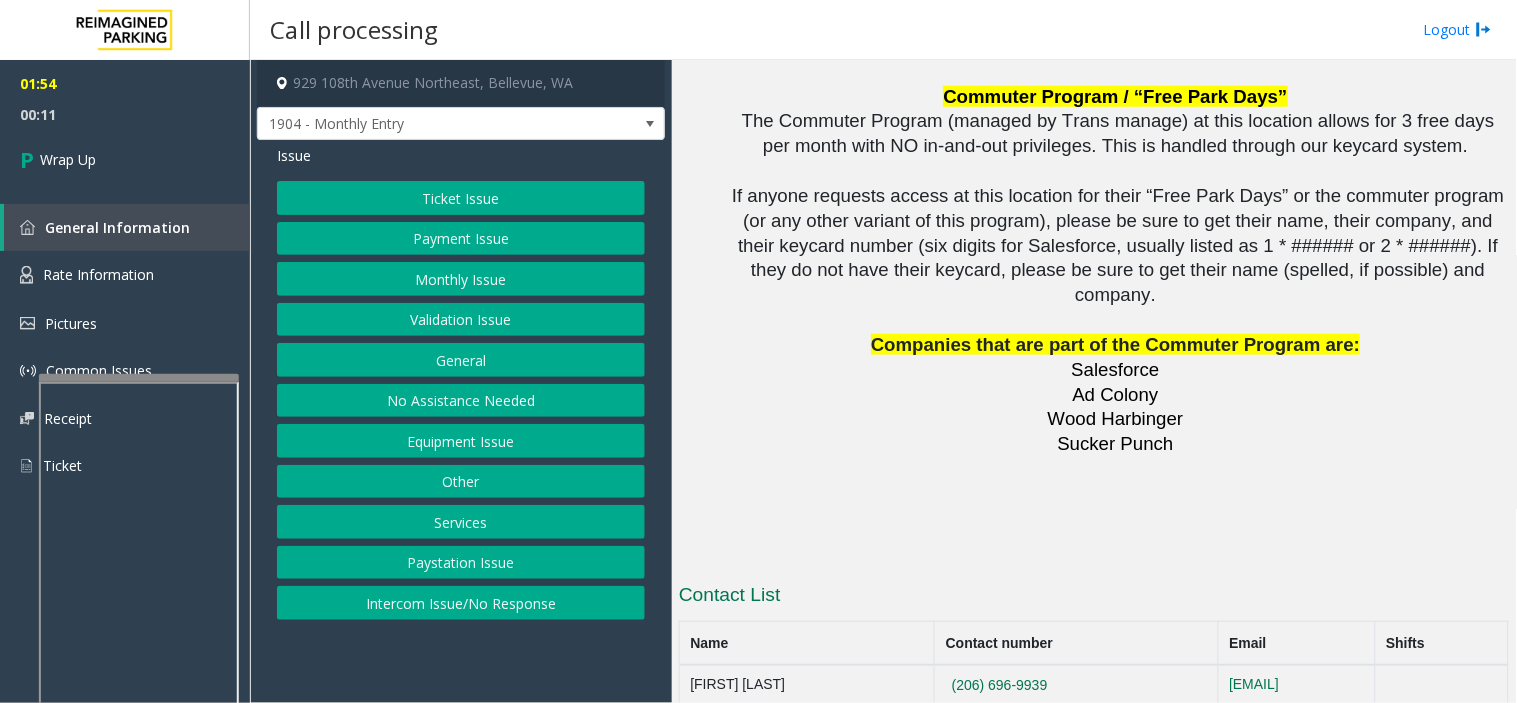 click on "Paystation Issue" 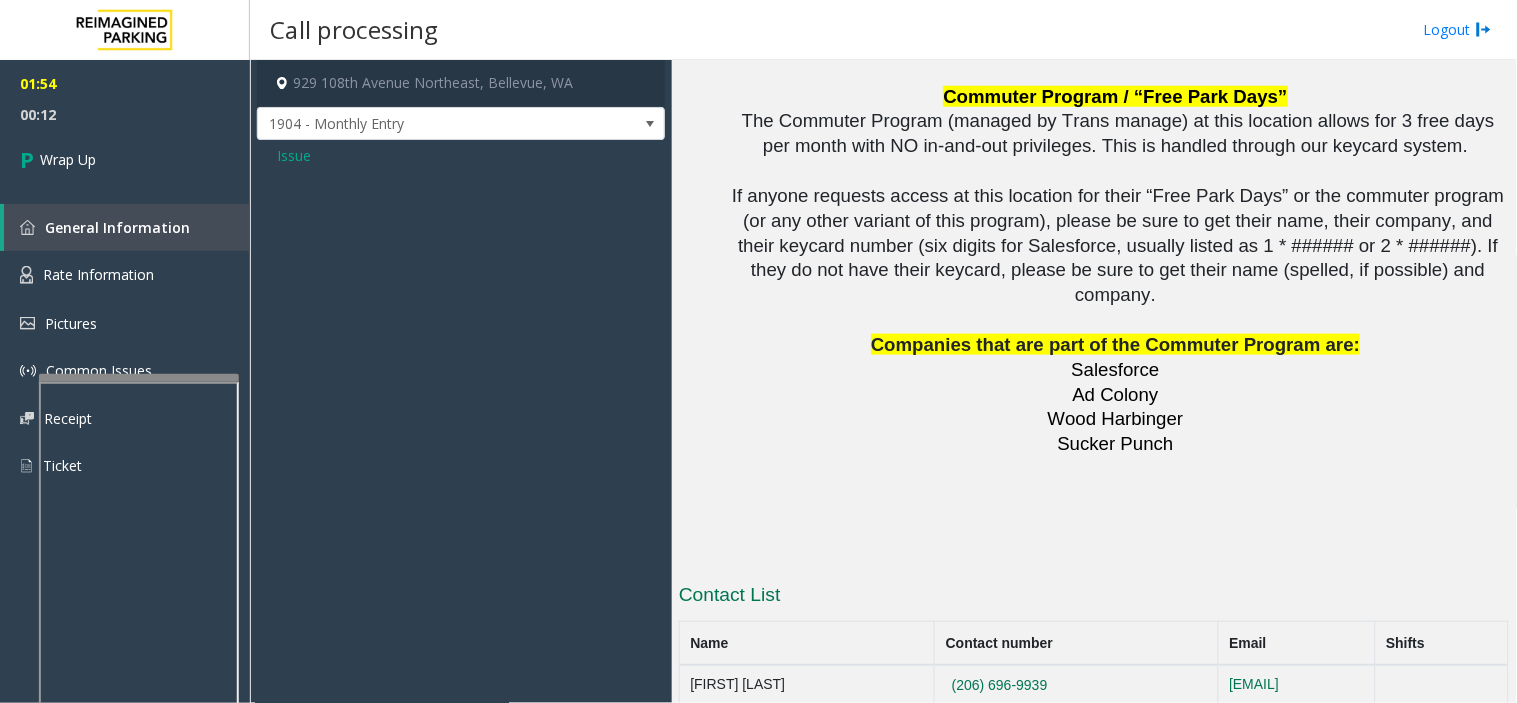 click on "Issue" 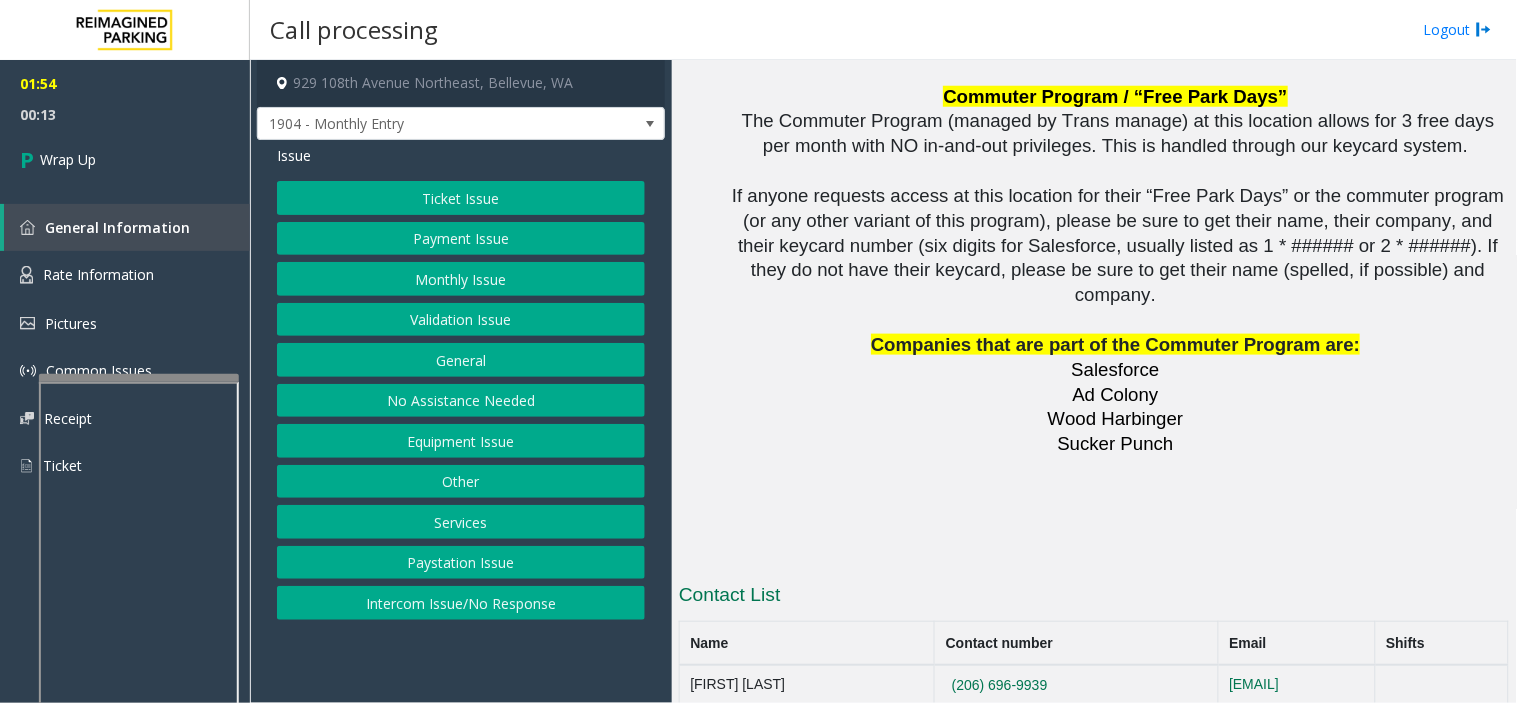 click on "Paystation Issue" 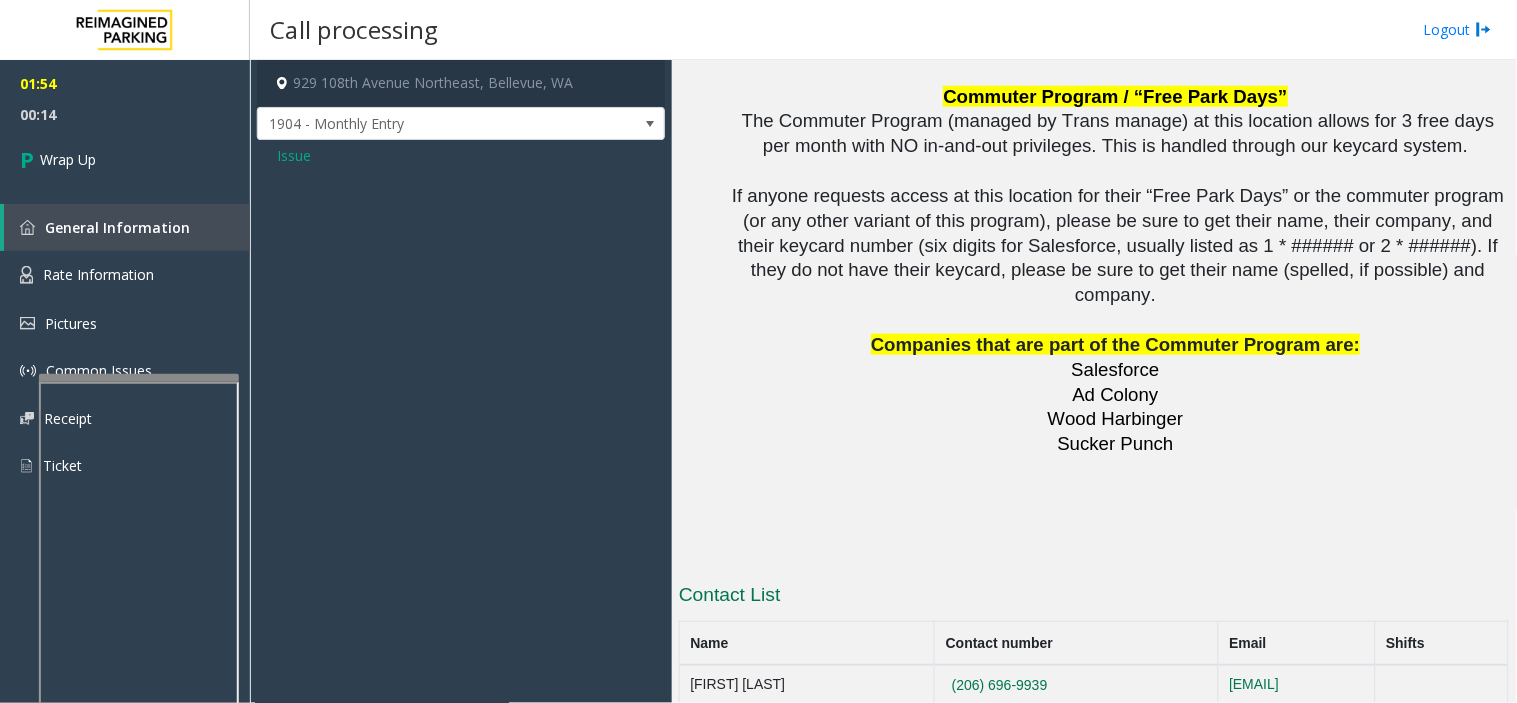 click on "Issue" 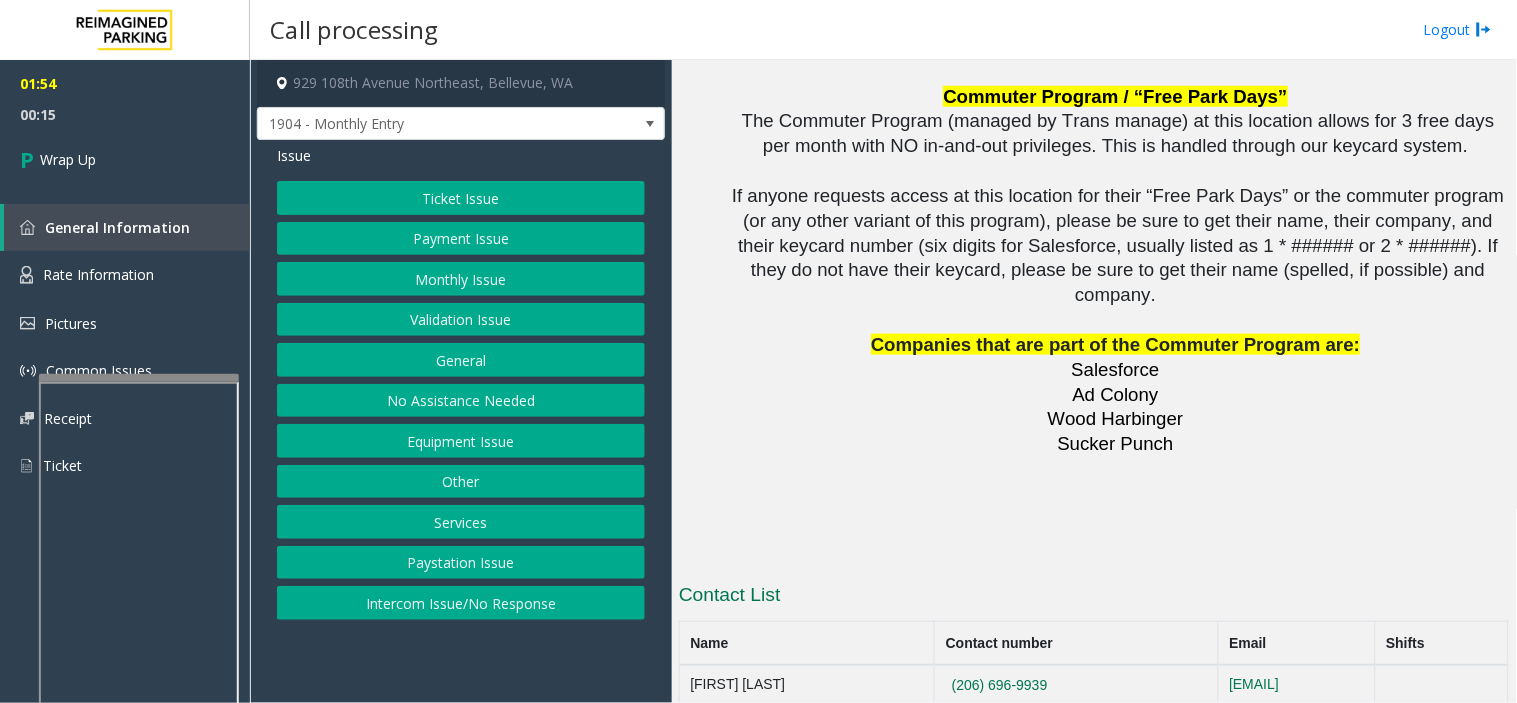 click on "Paystation Issue" 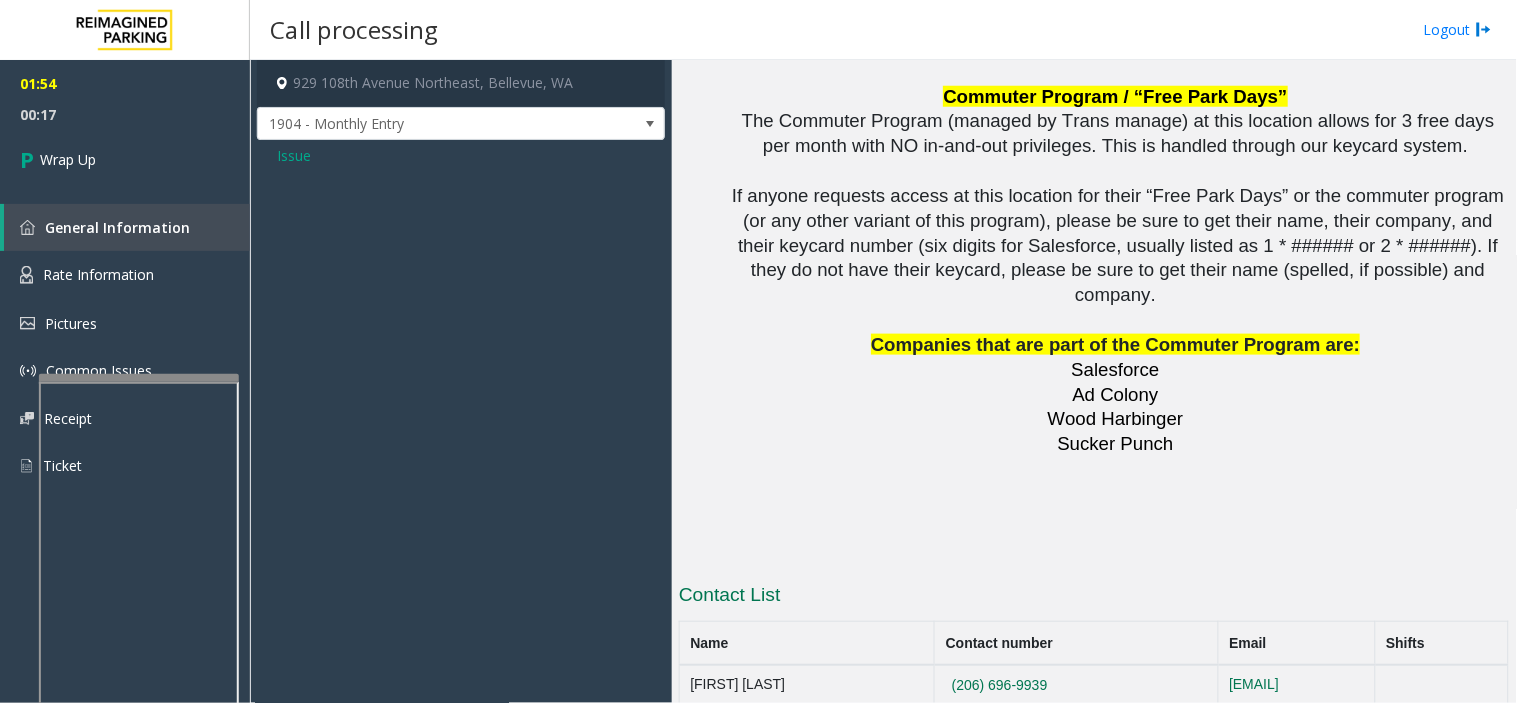 click on "Issue" 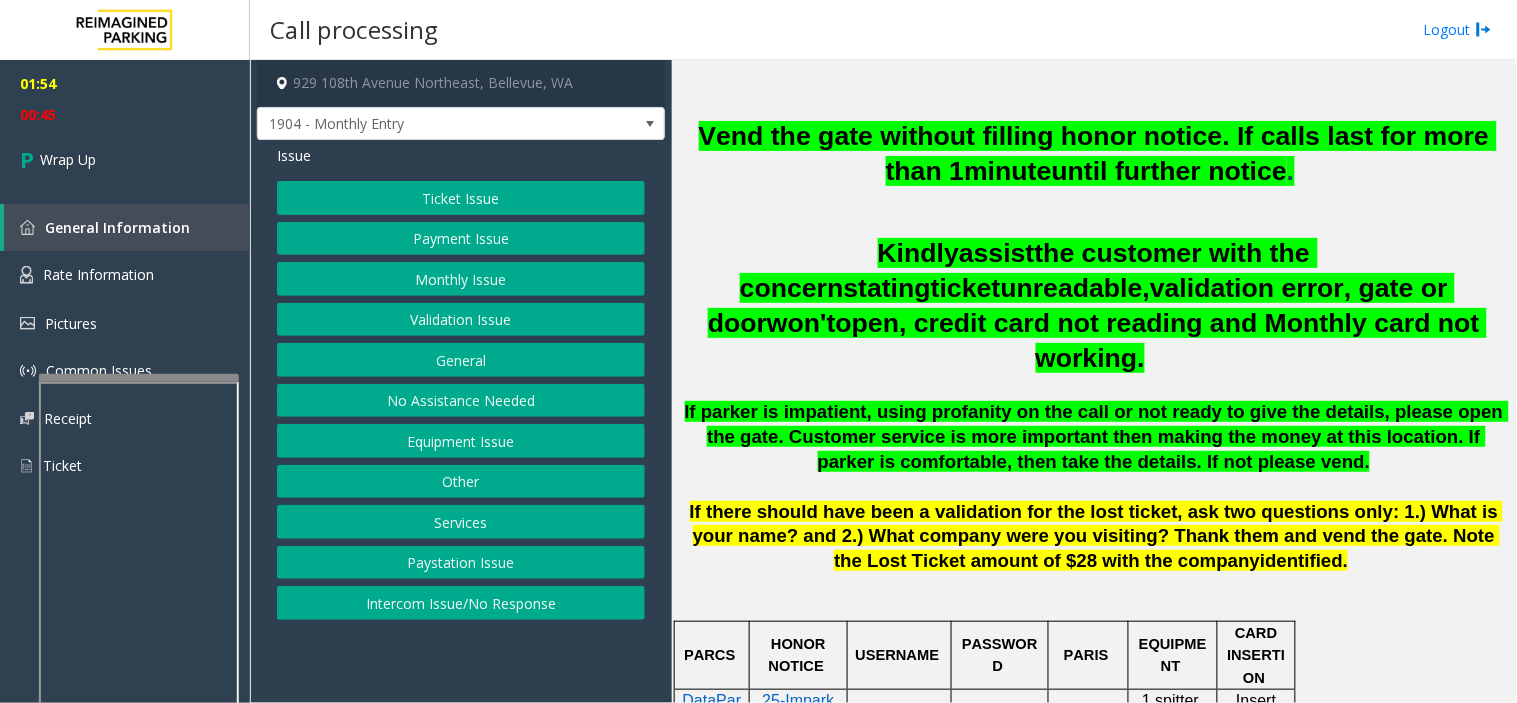 scroll, scrollTop: 731, scrollLeft: 0, axis: vertical 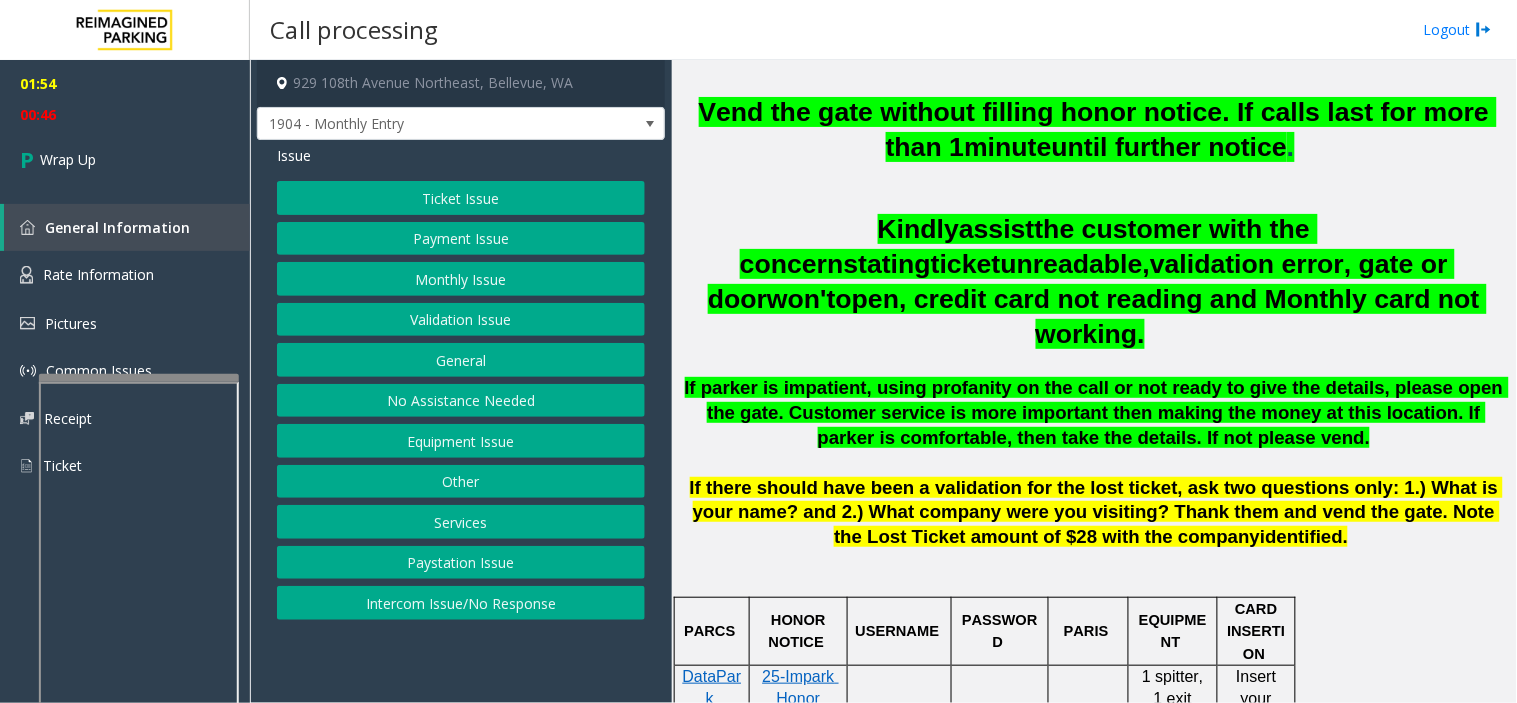 click on "Other" 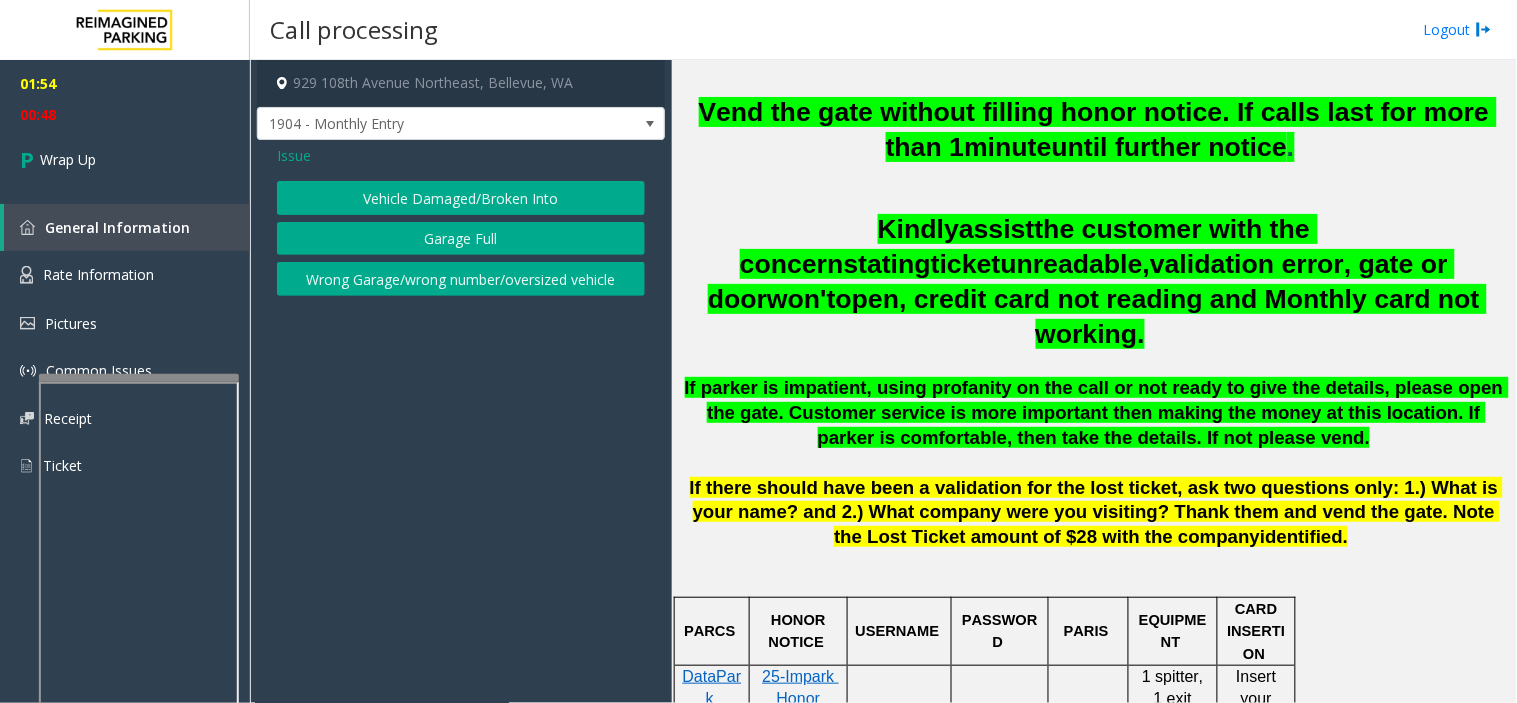 click on "Issue" 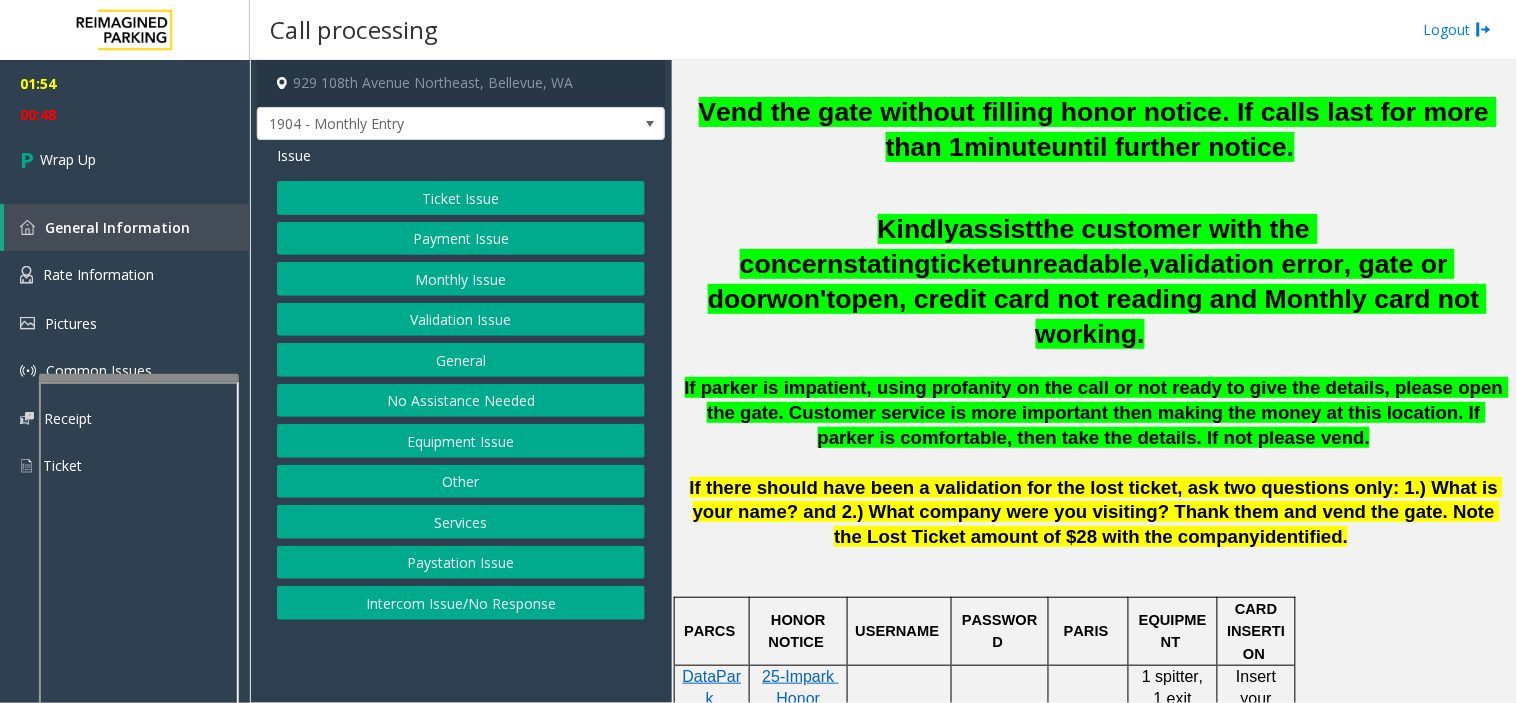 click on "Services" 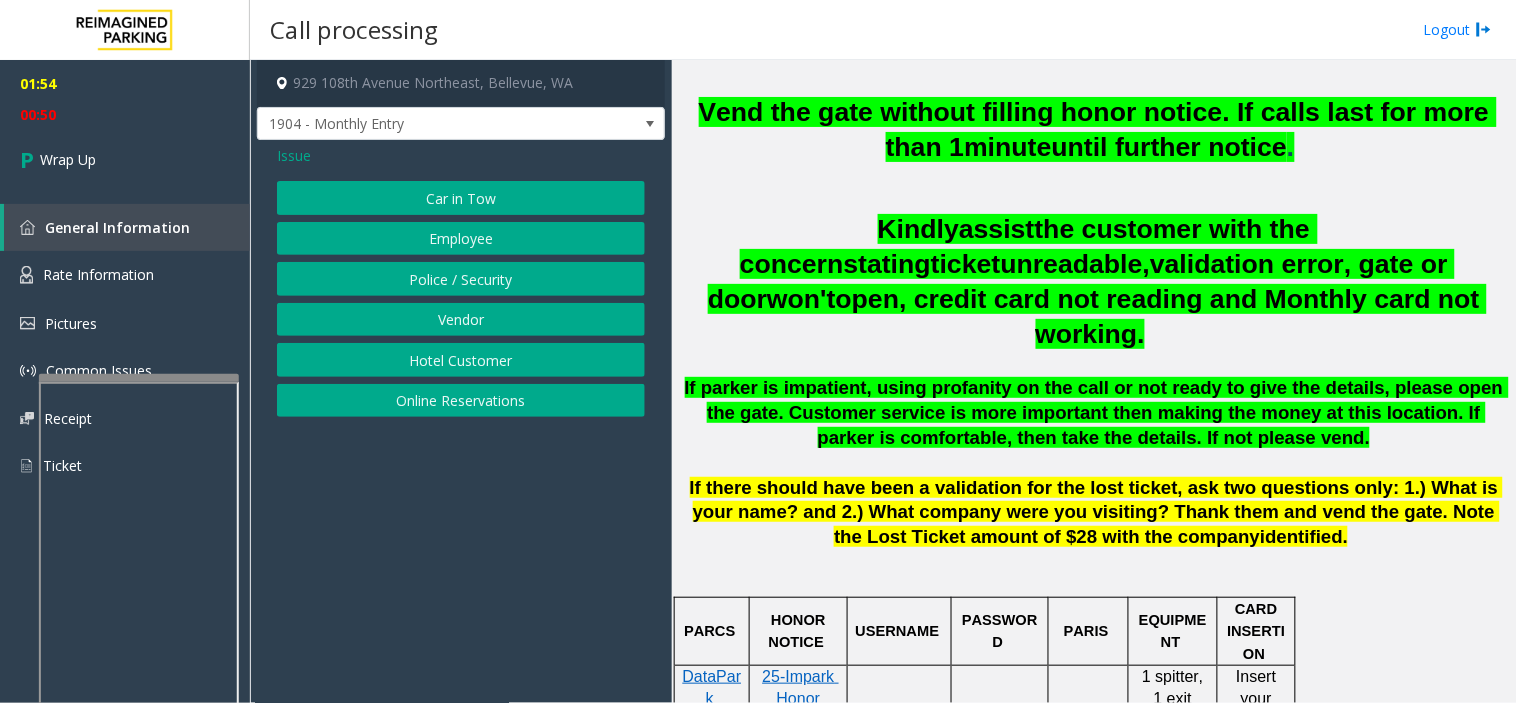 click on "Issue" 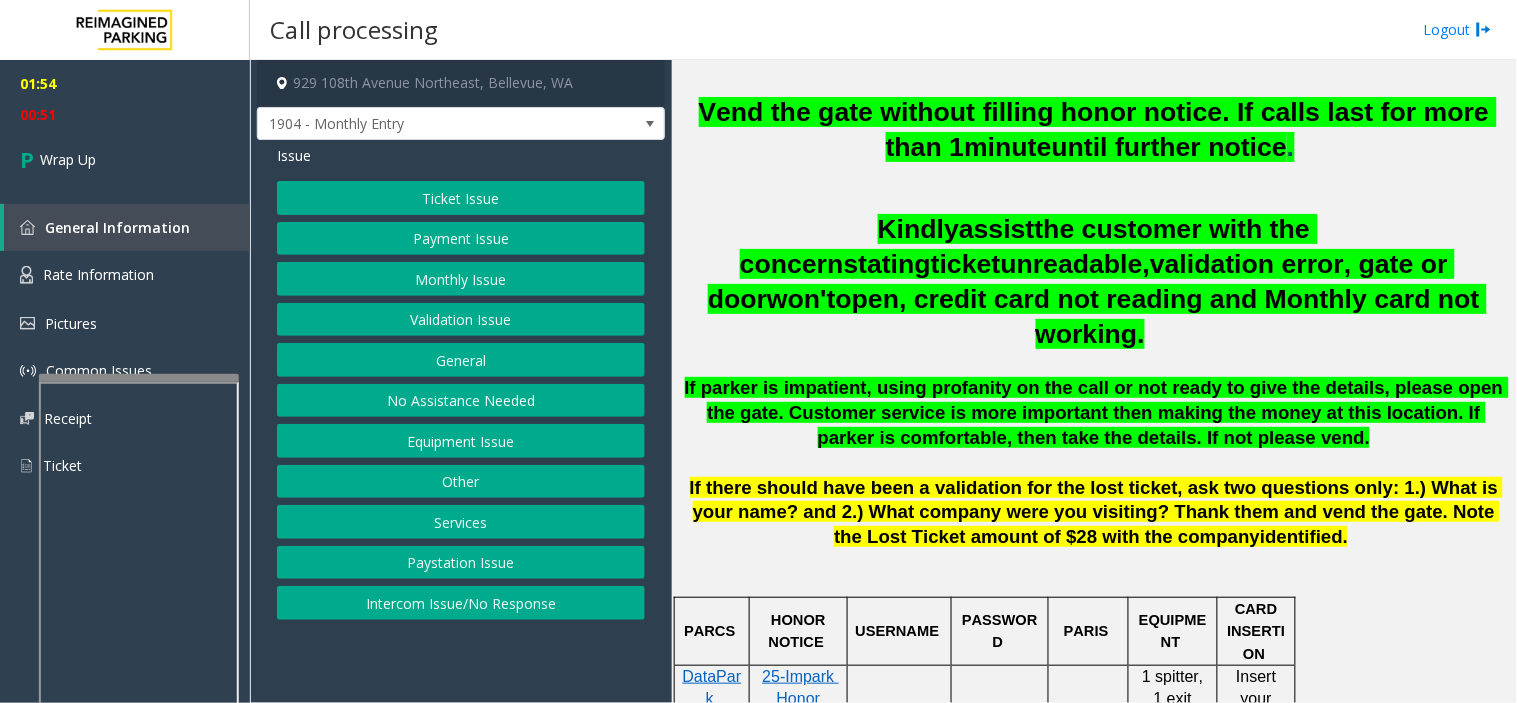click on "Equipment Issue" 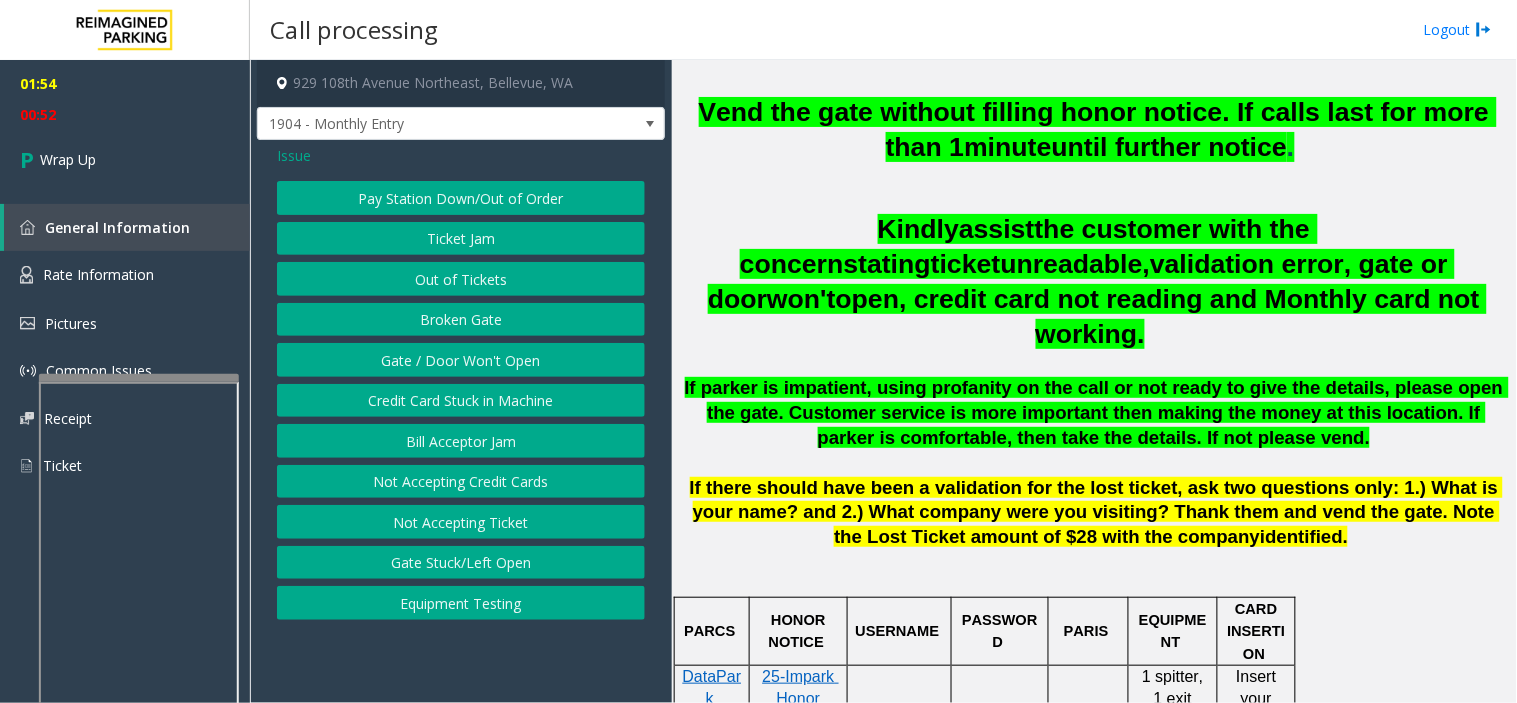 click on "Issue" 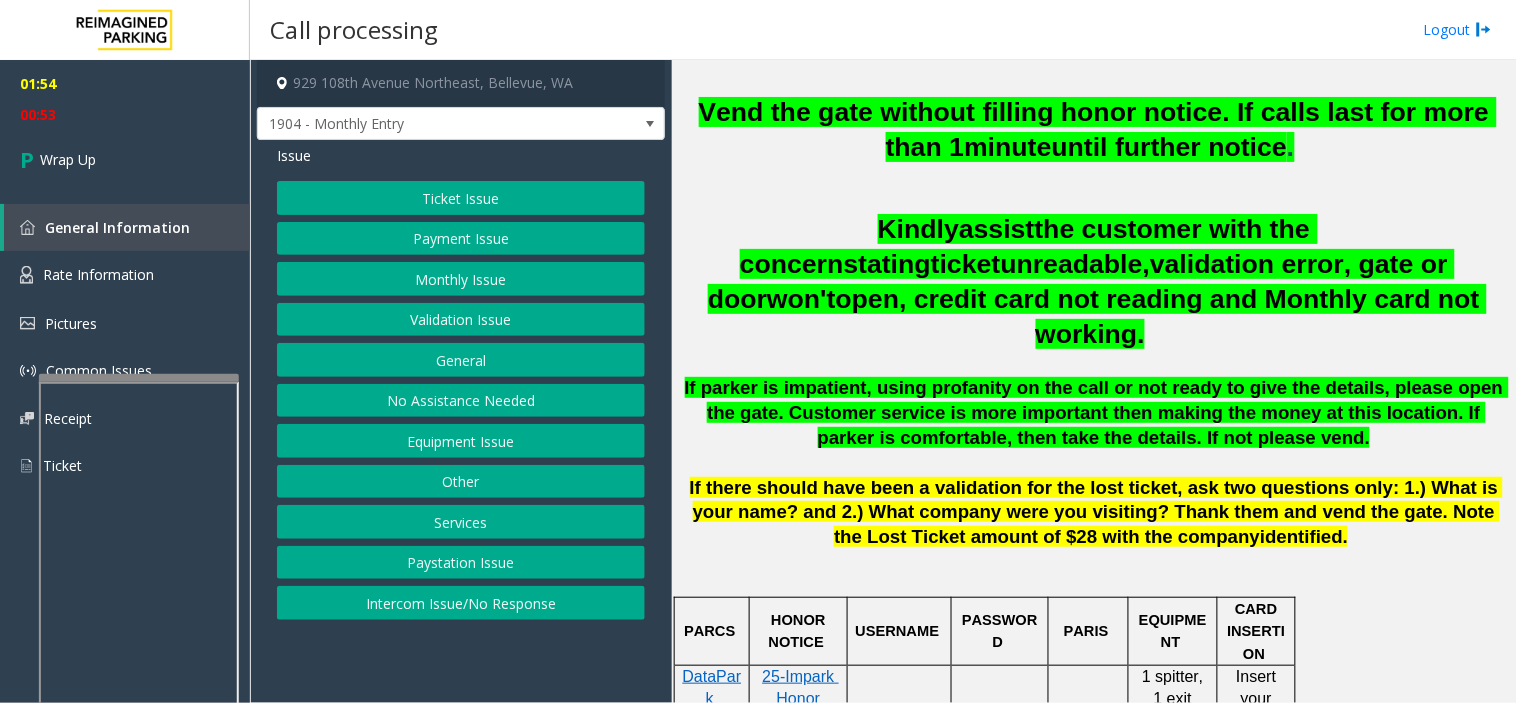 click on "No Assistance Needed" 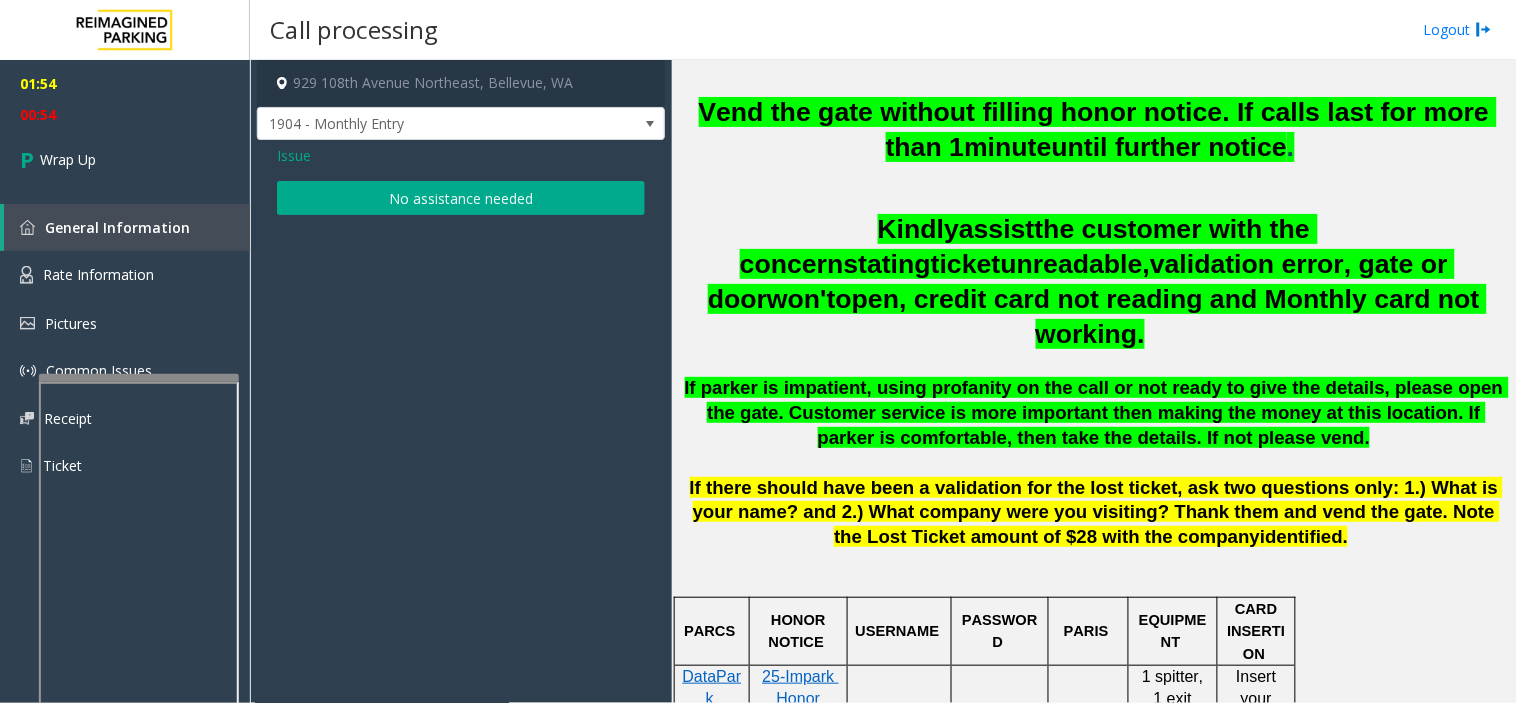 click on "Issue  No assistance needed" 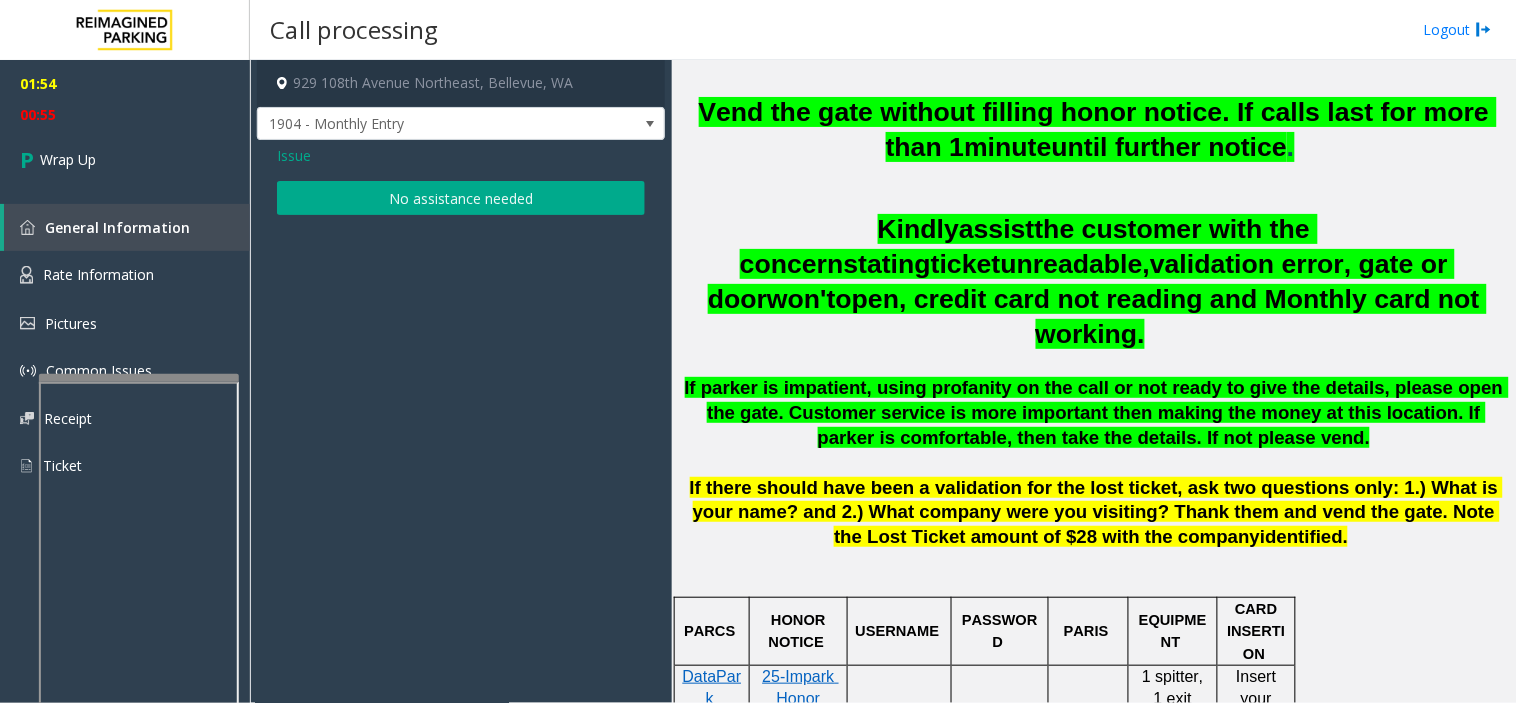 click on "Issue" 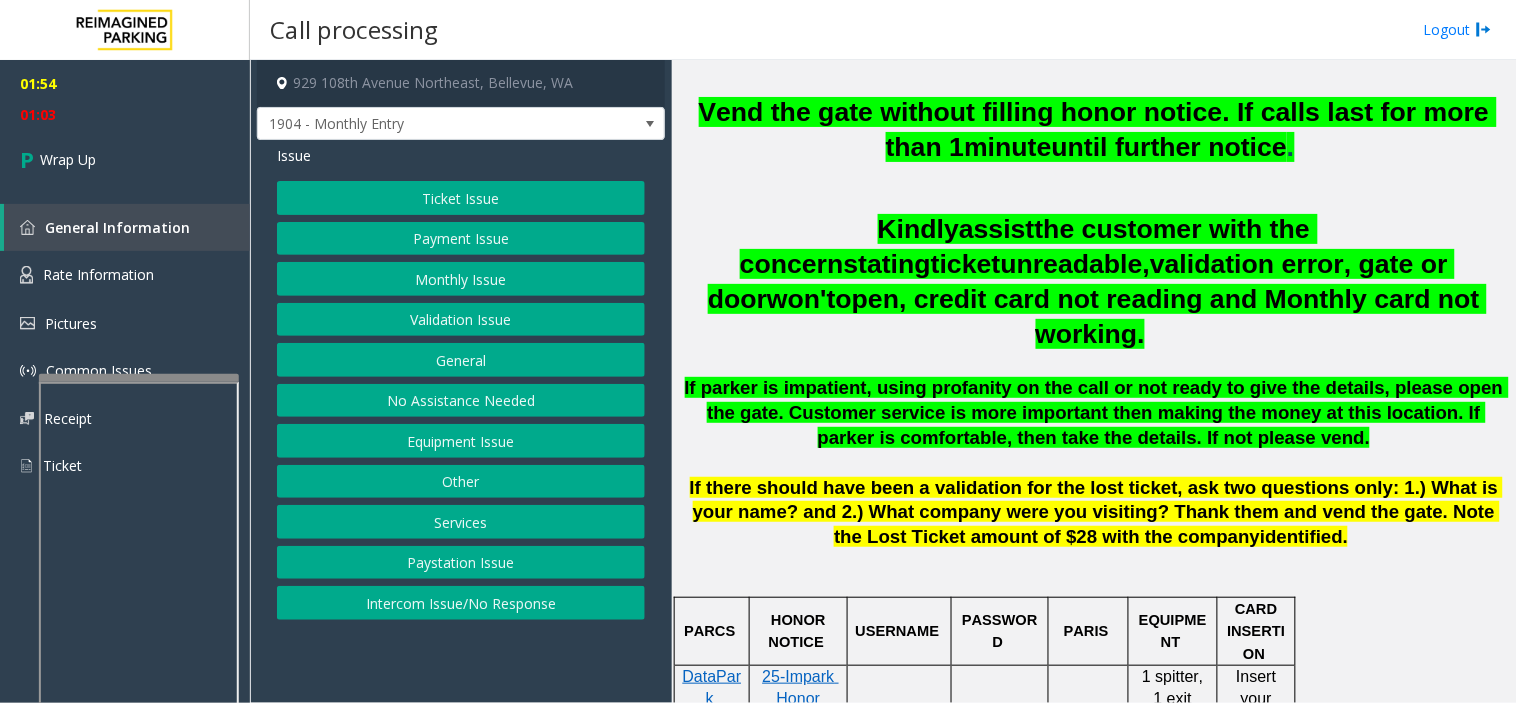 click on "Equipment Issue" 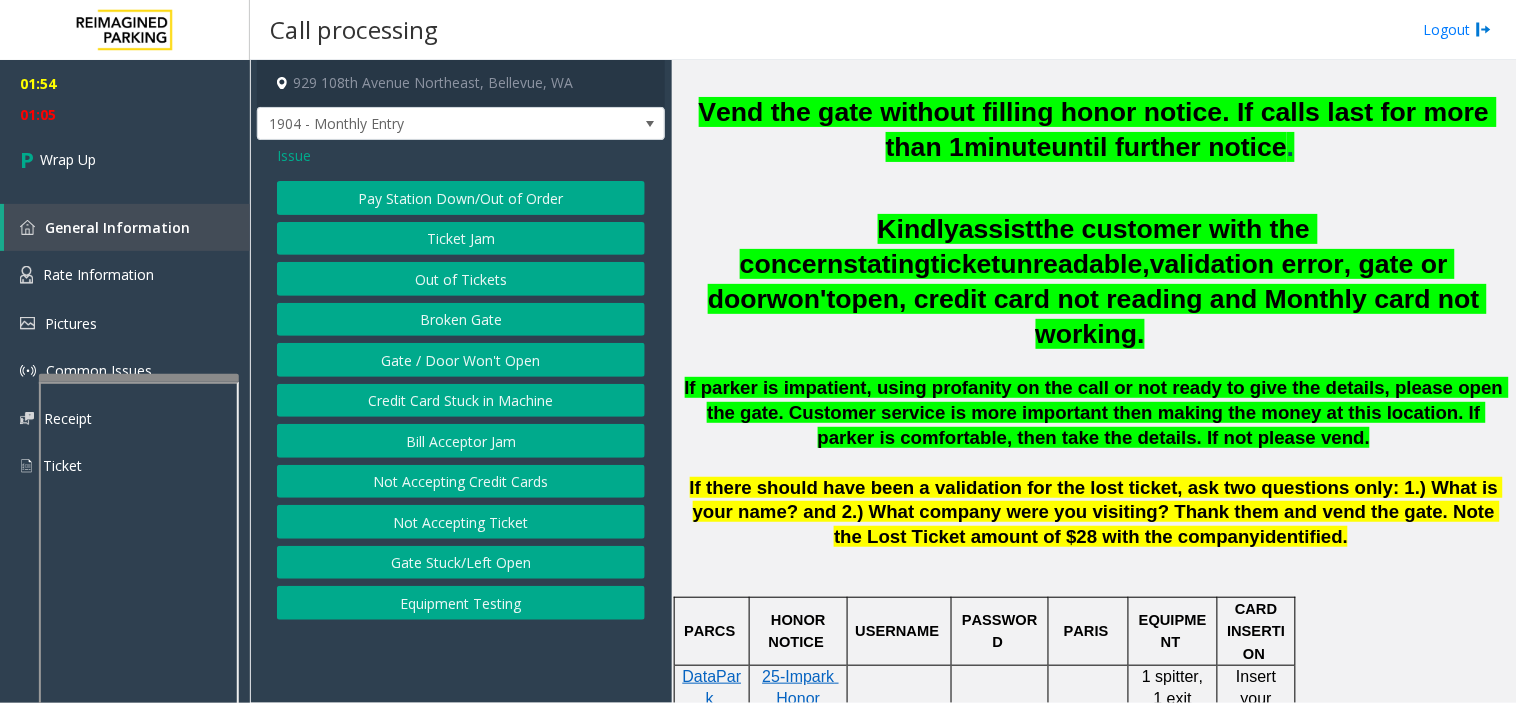 click on "Gate / Door Won't Open" 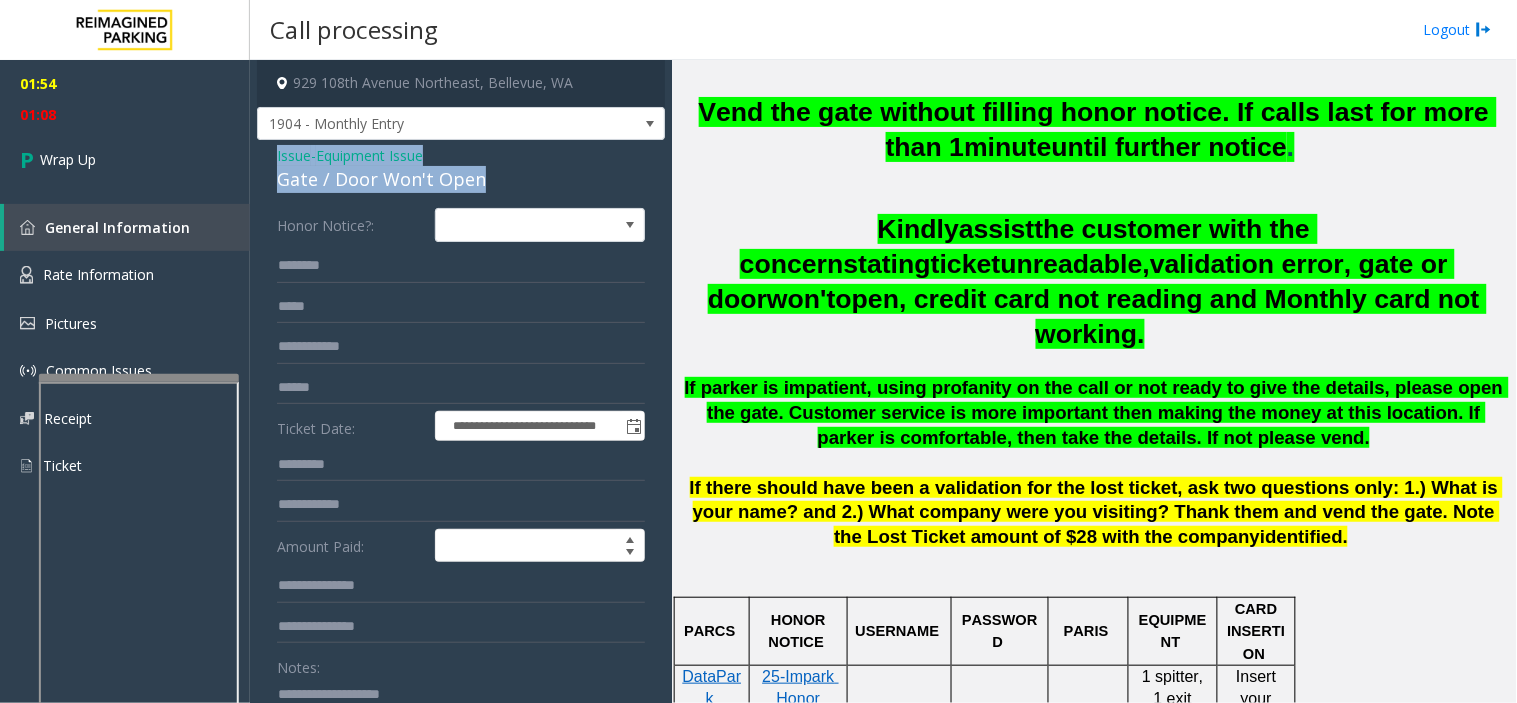 drag, startPoint x: 278, startPoint y: 147, endPoint x: 485, endPoint y: 175, distance: 208.88513 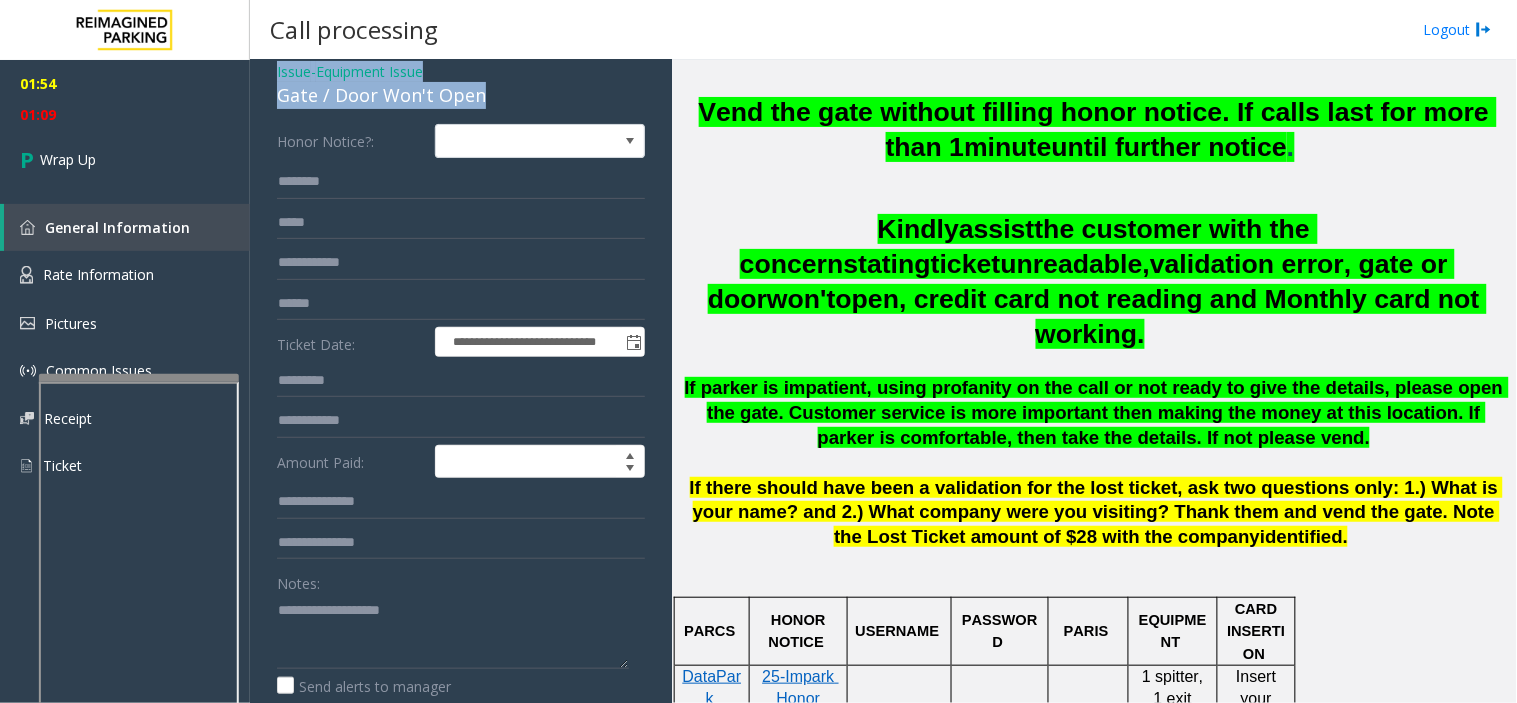 scroll, scrollTop: 222, scrollLeft: 0, axis: vertical 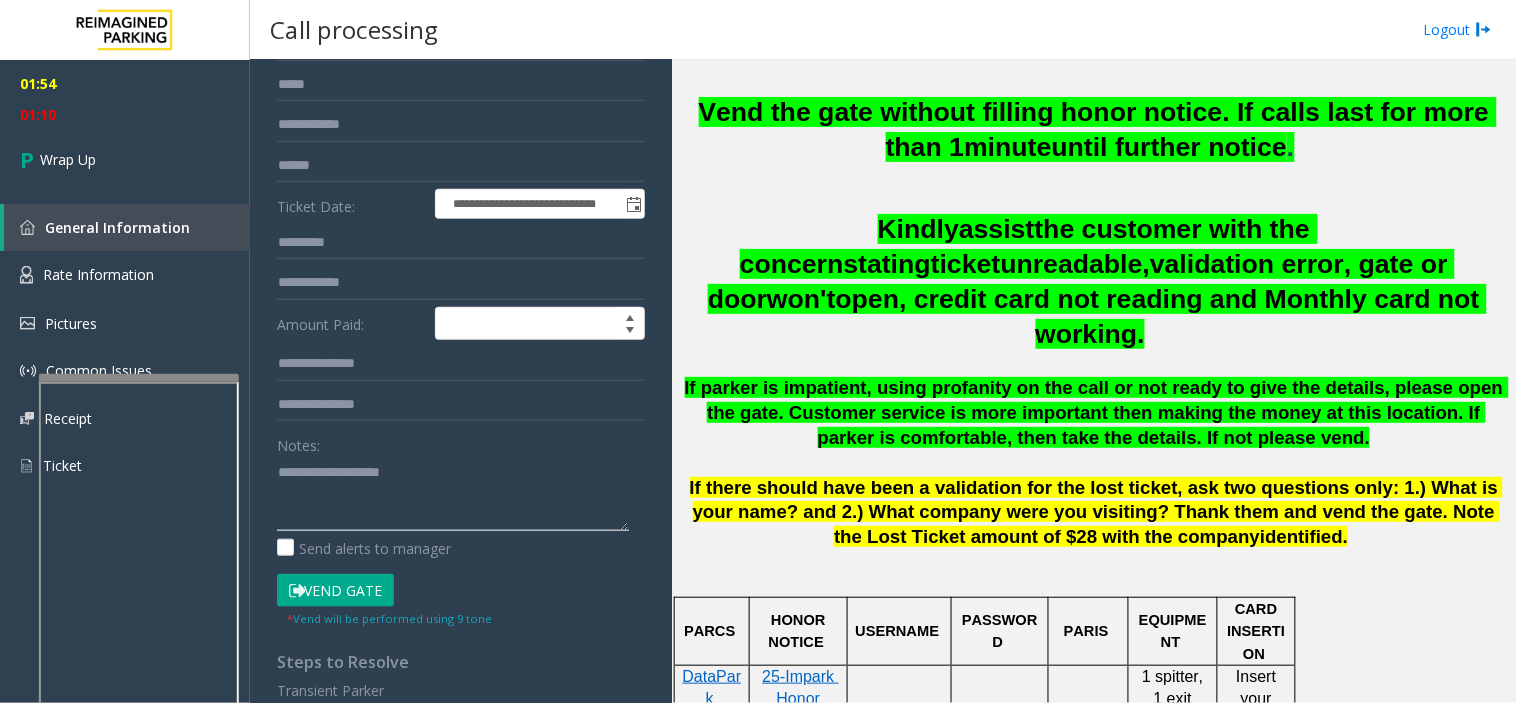 click 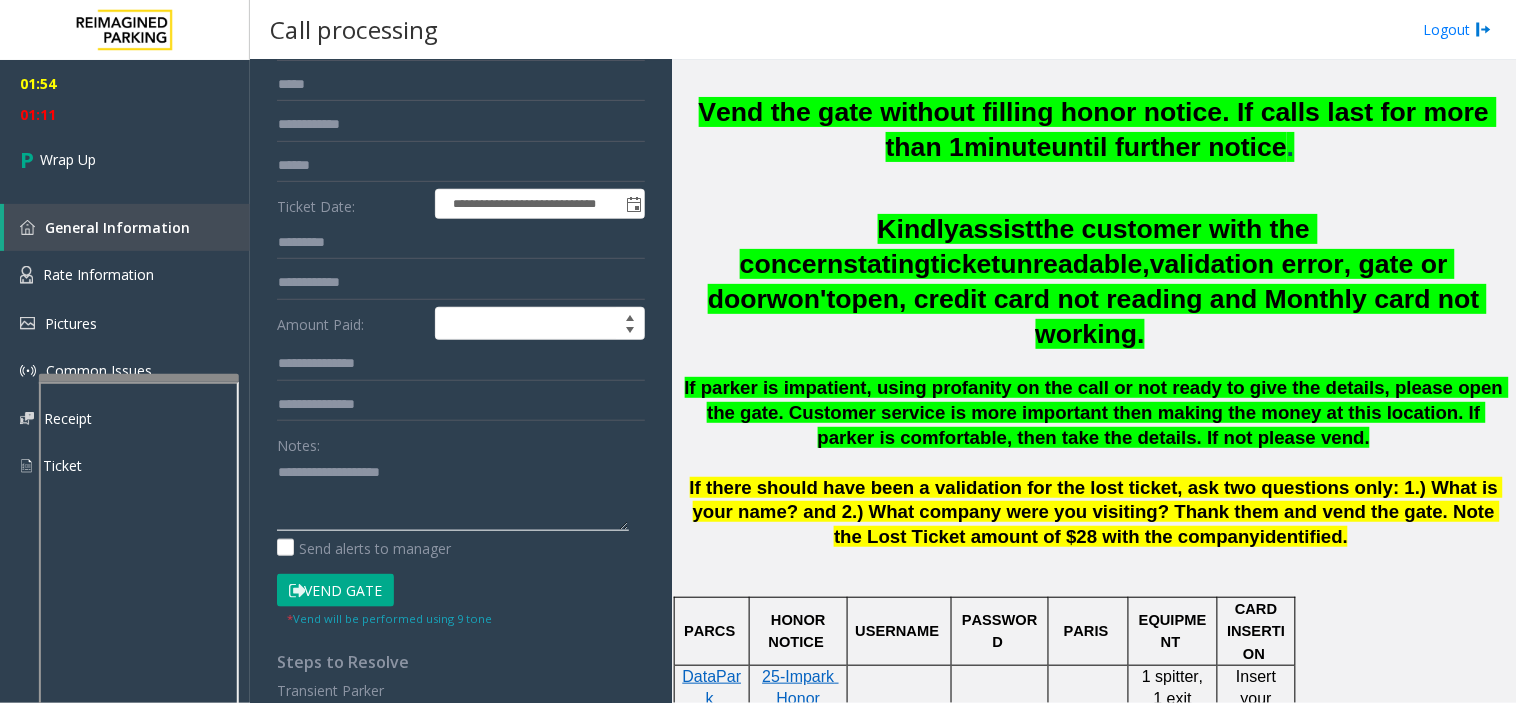 paste on "**********" 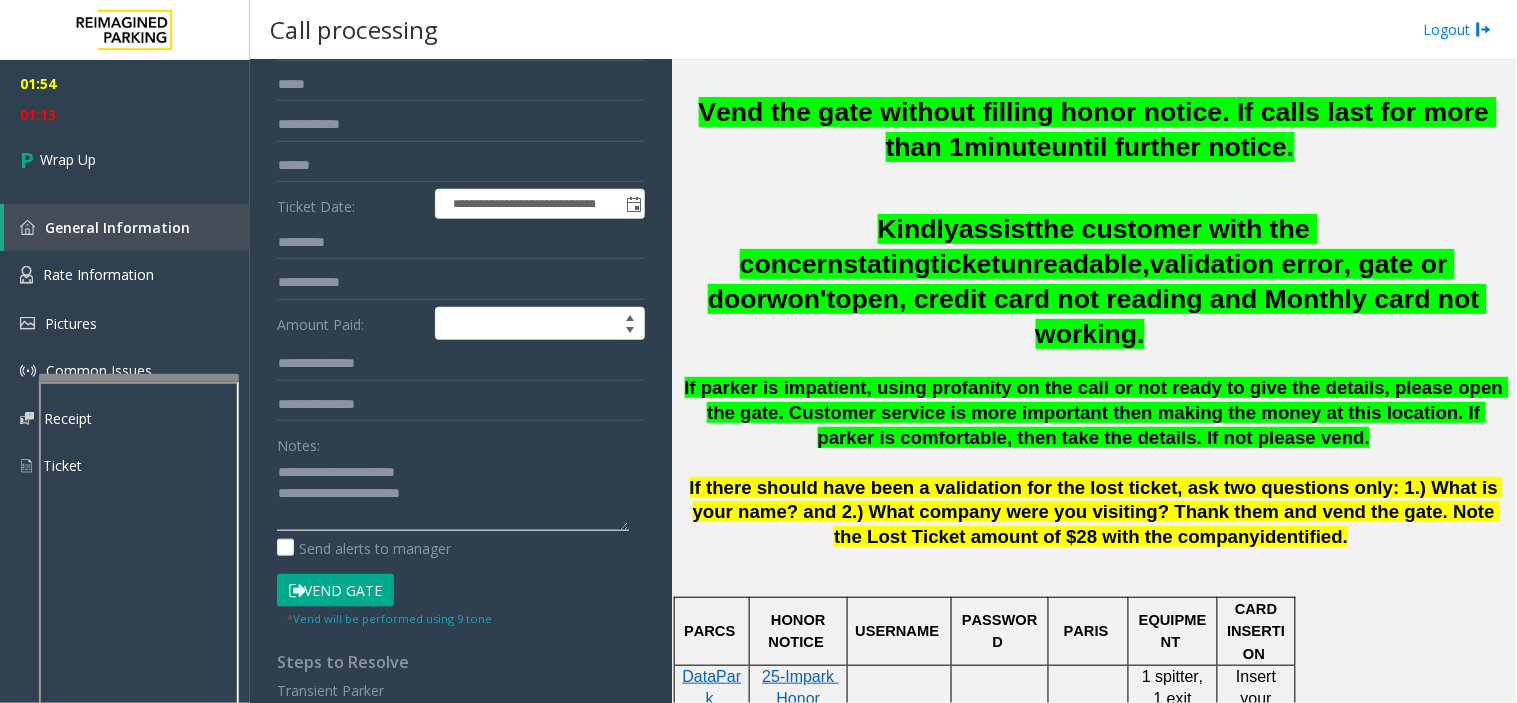 scroll, scrollTop: 14, scrollLeft: 0, axis: vertical 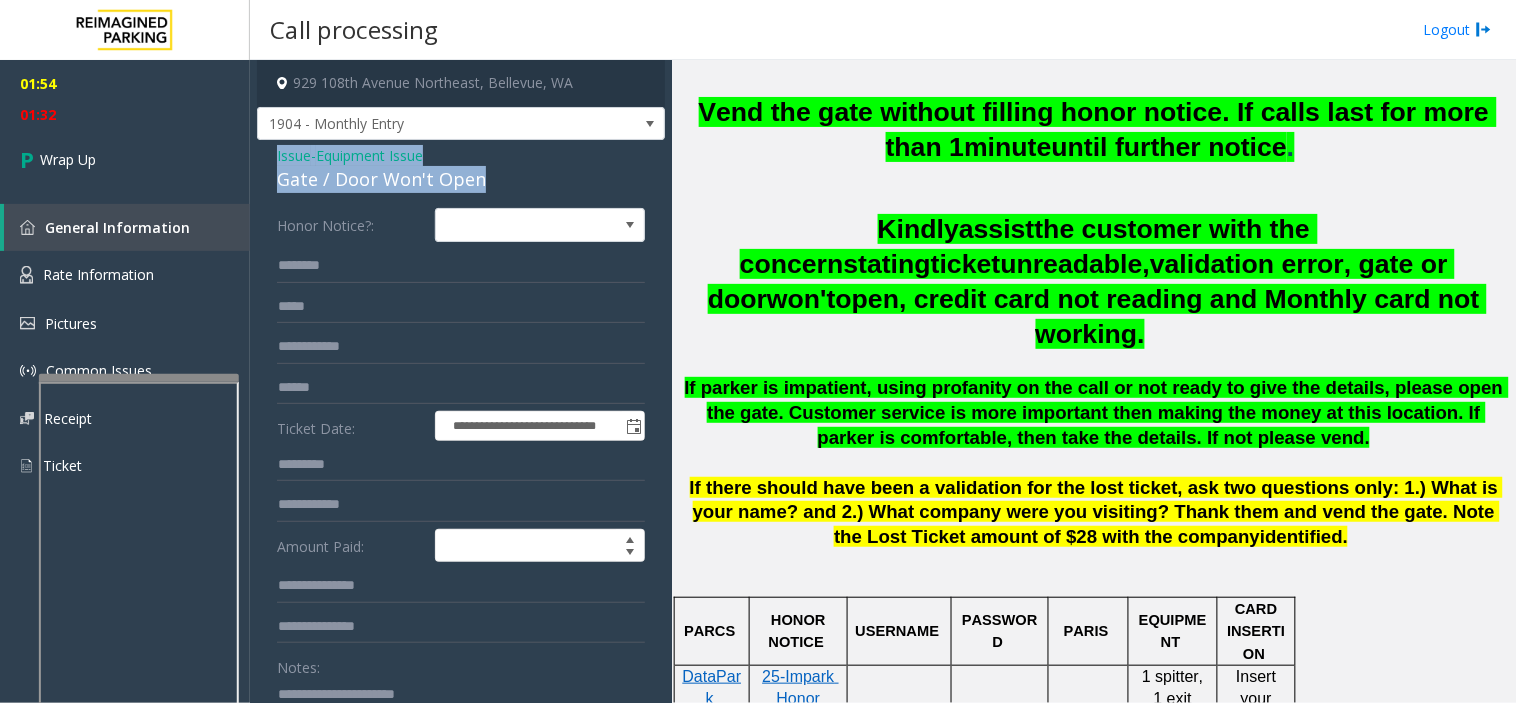 drag, startPoint x: 262, startPoint y: 158, endPoint x: 477, endPoint y: 176, distance: 215.75217 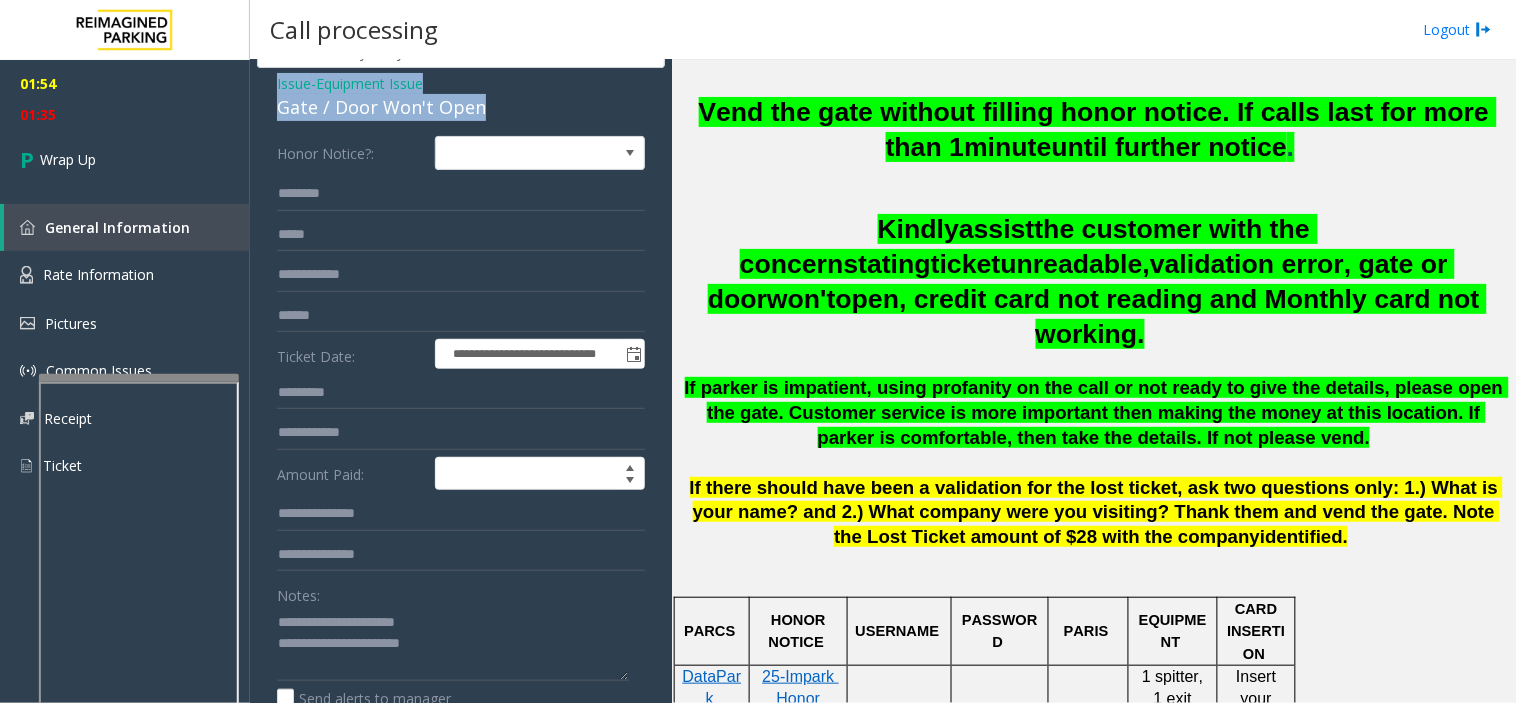 scroll, scrollTop: 111, scrollLeft: 0, axis: vertical 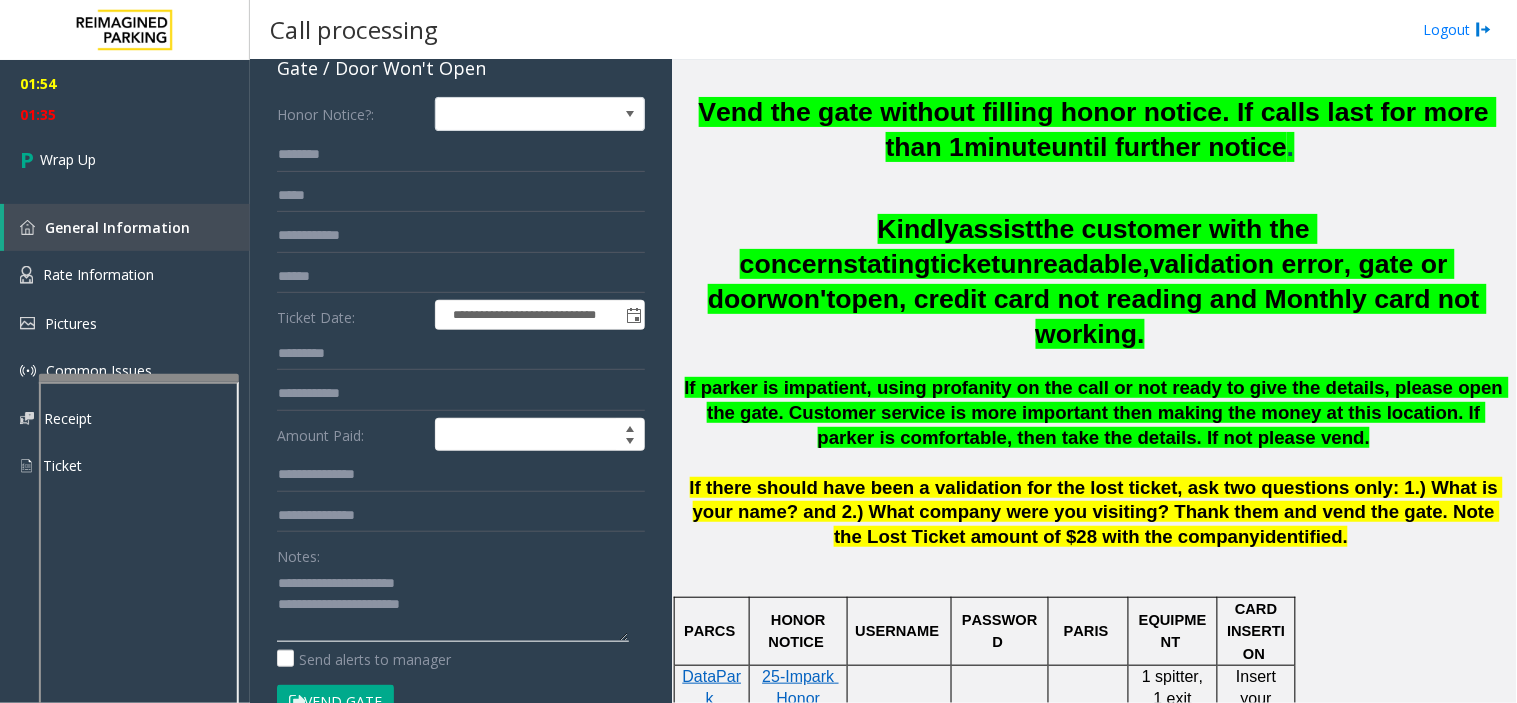 click 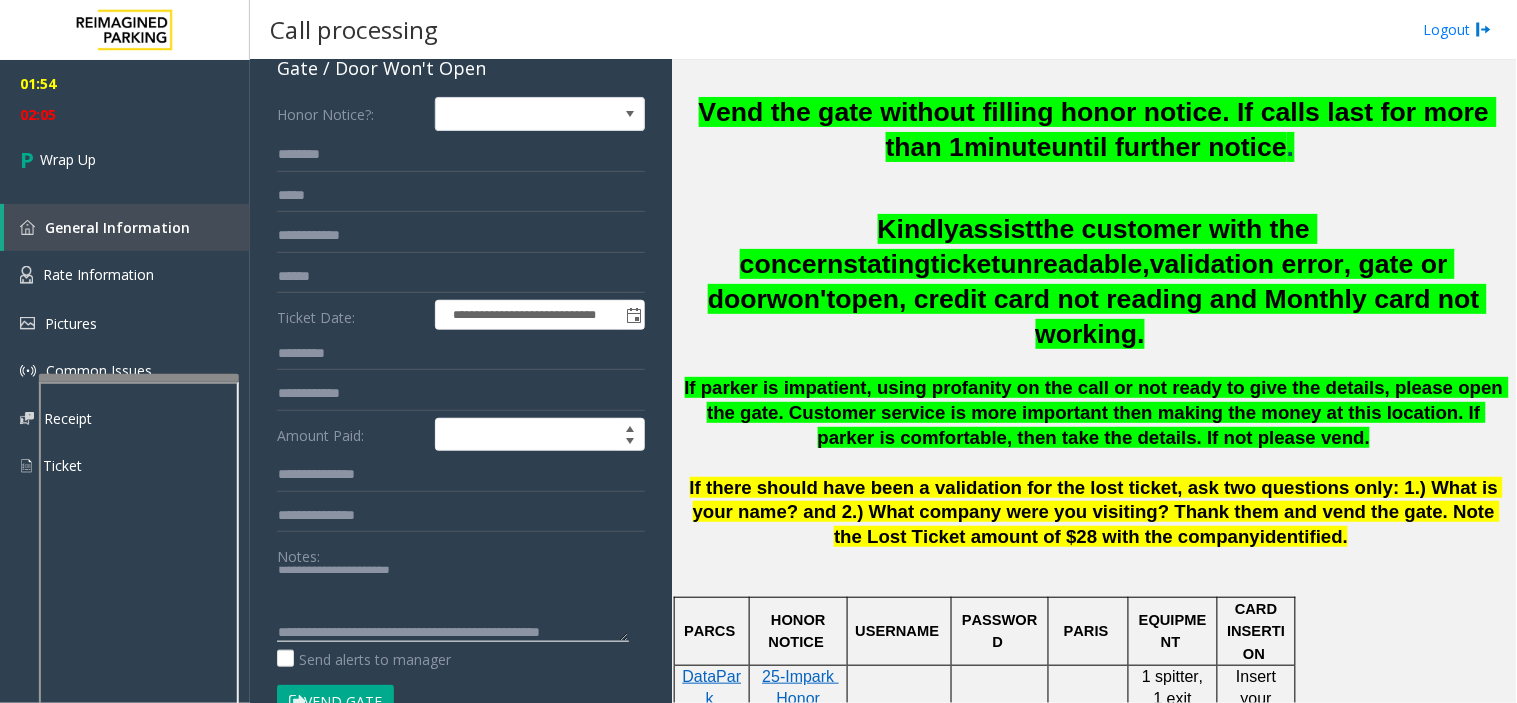 scroll, scrollTop: 56, scrollLeft: 0, axis: vertical 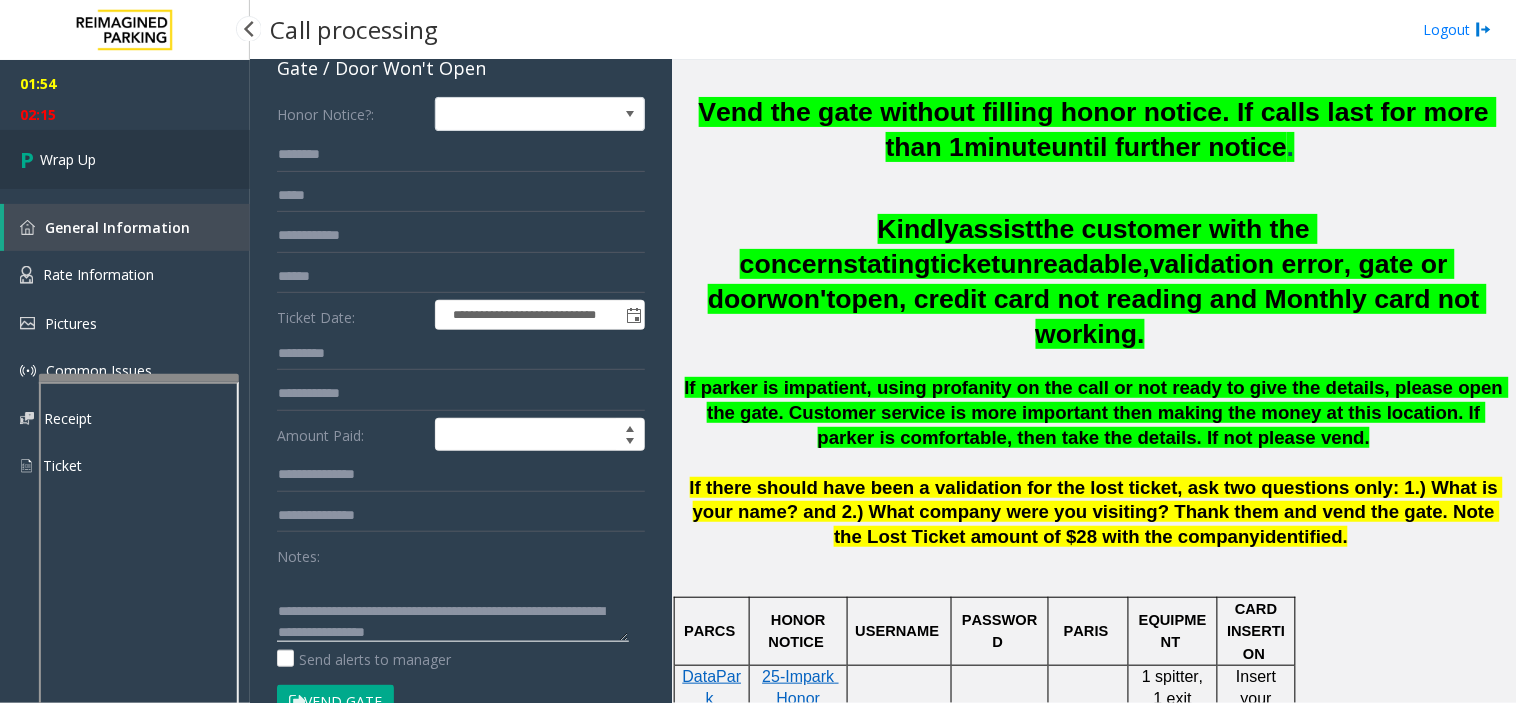 type on "**********" 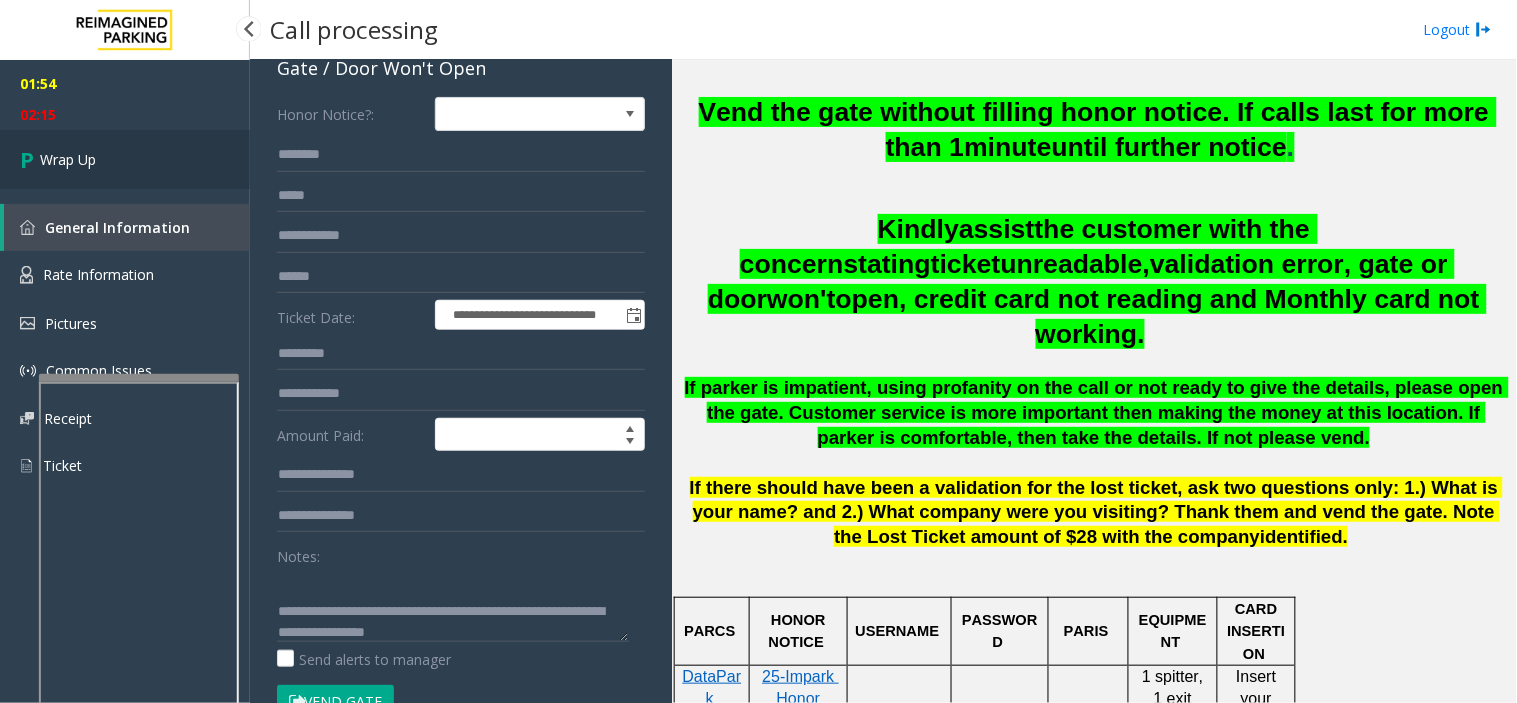 click on "Wrap Up" at bounding box center (125, 159) 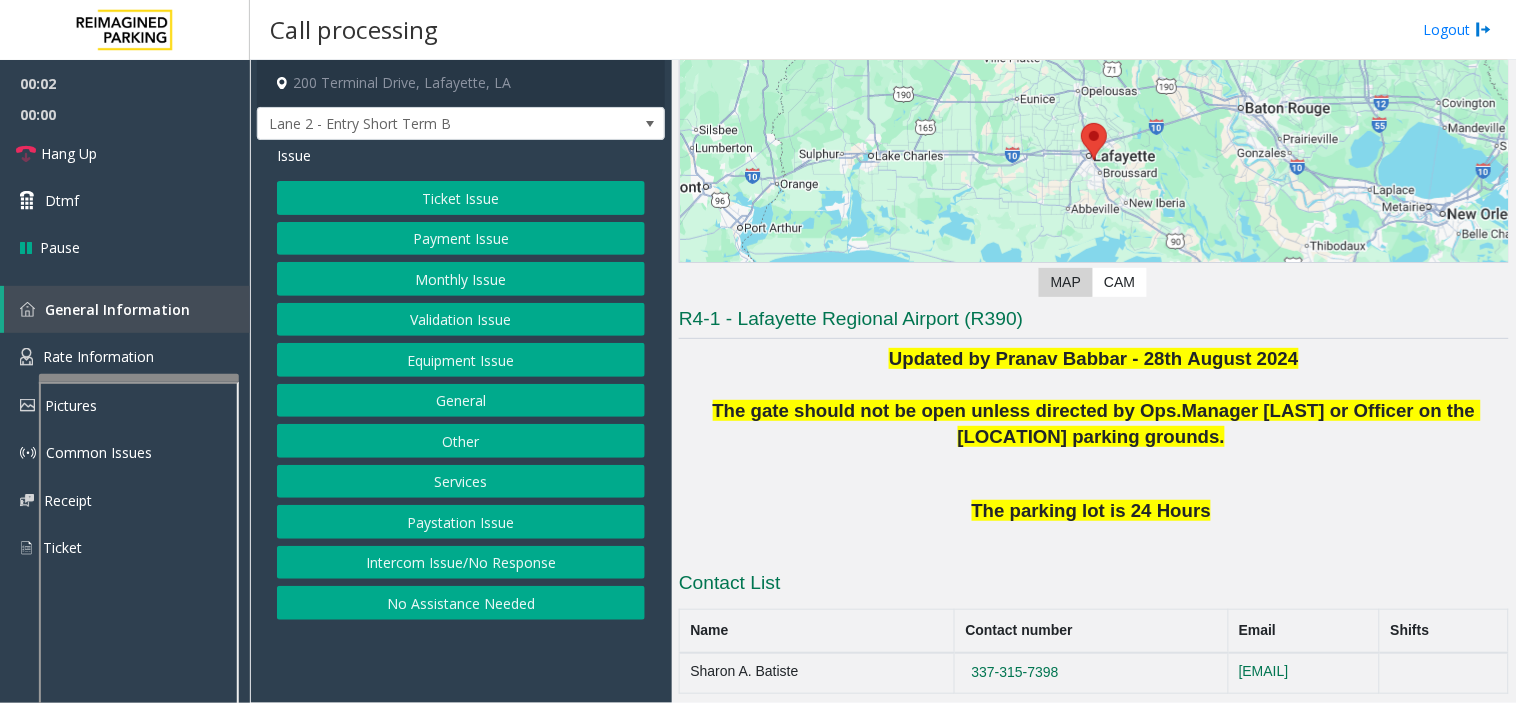 scroll, scrollTop: 222, scrollLeft: 0, axis: vertical 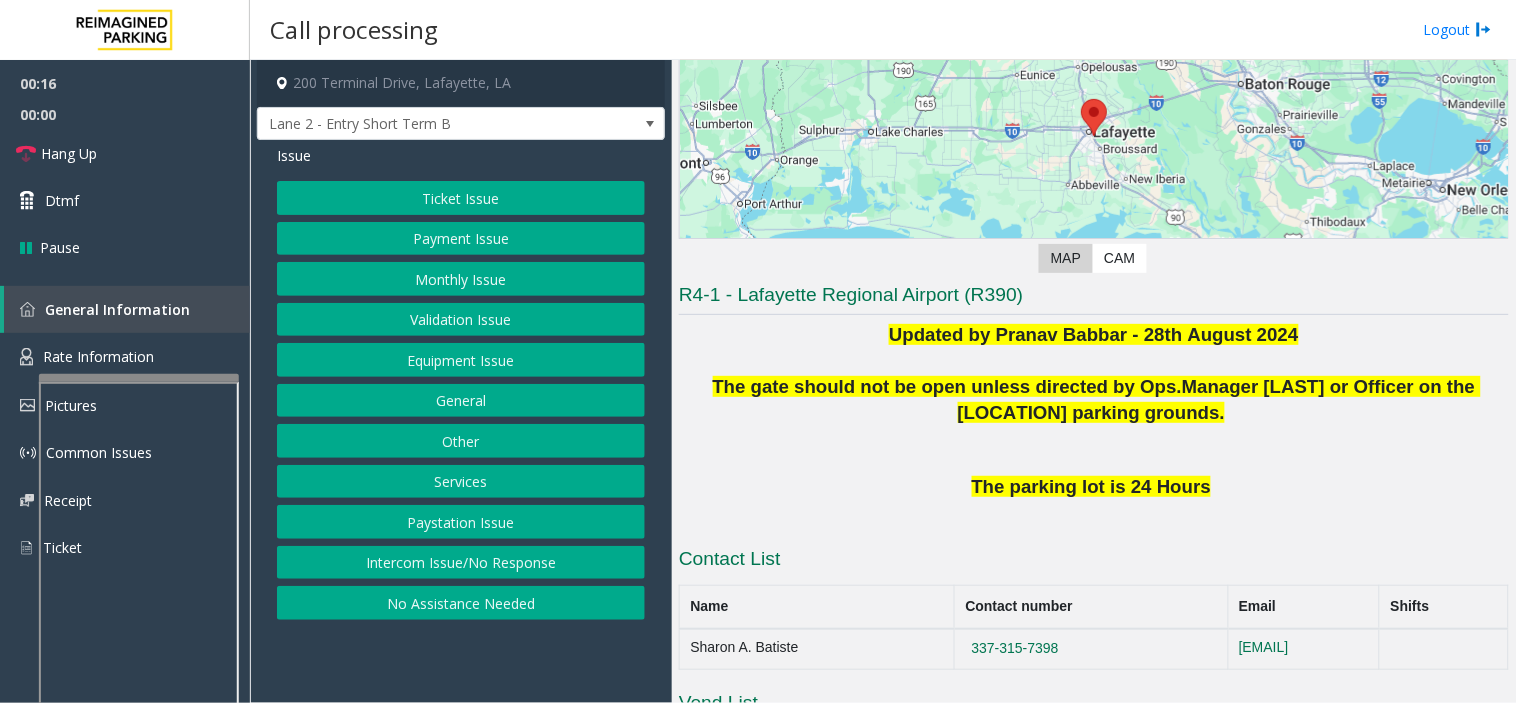 click on "Intercom Issue/No Response" 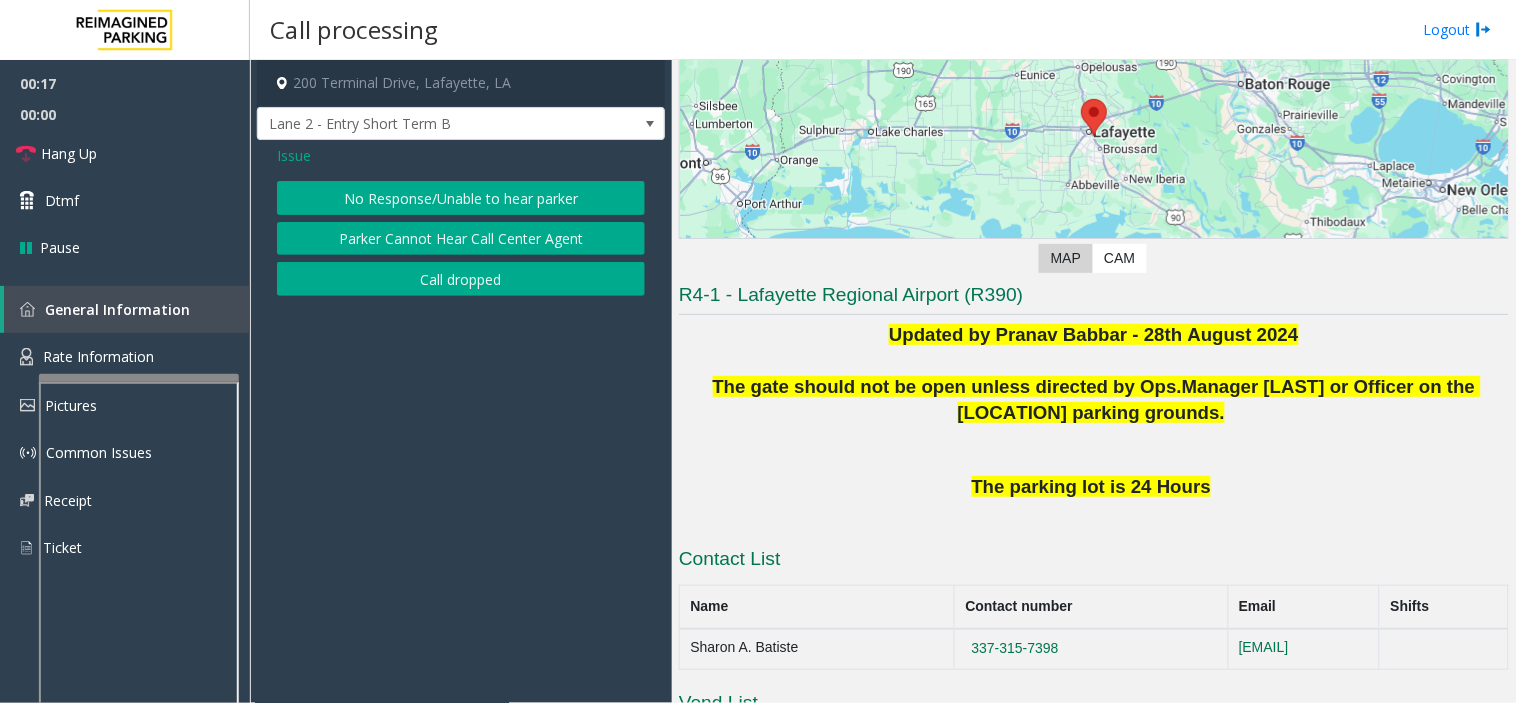 click on "No Response/Unable to hear parker" 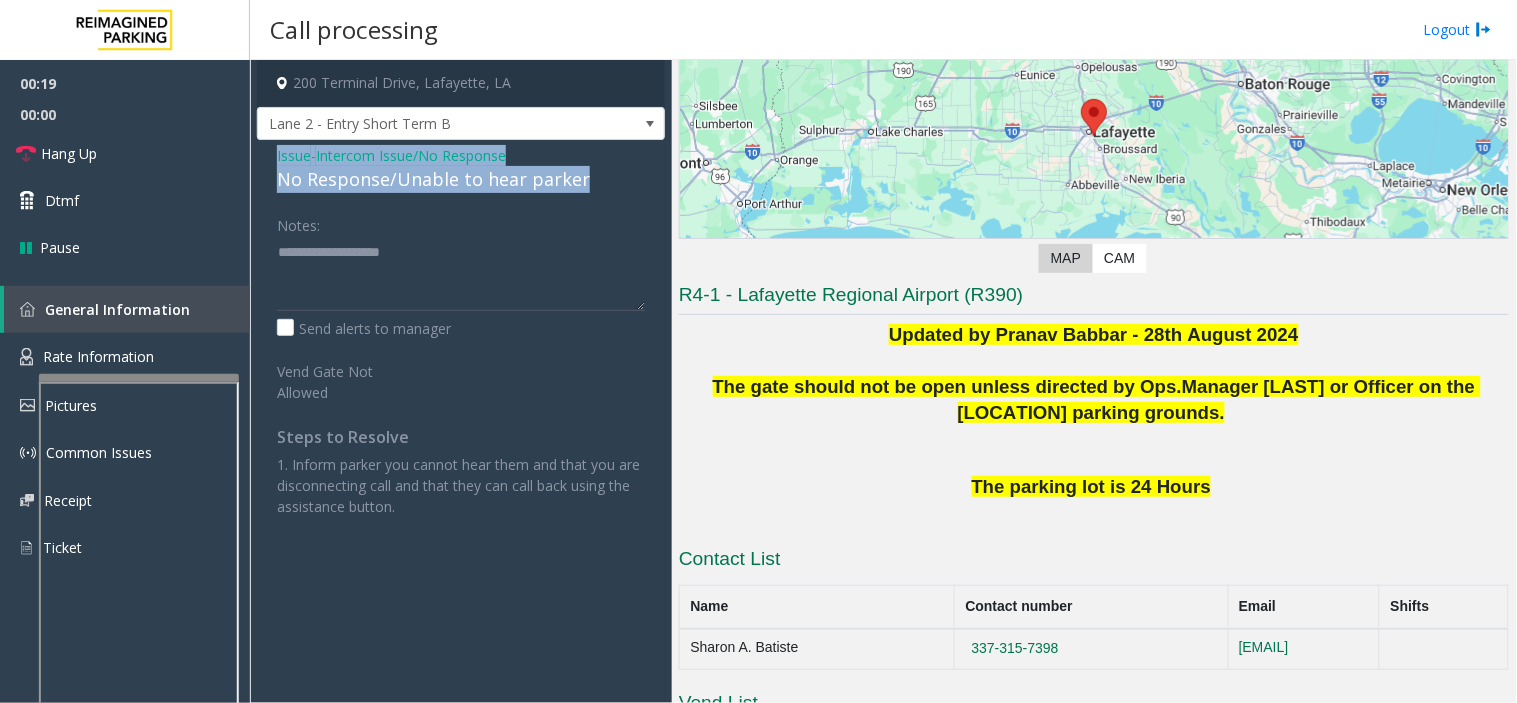 drag, startPoint x: 264, startPoint y: 161, endPoint x: 620, endPoint y: 166, distance: 356.03513 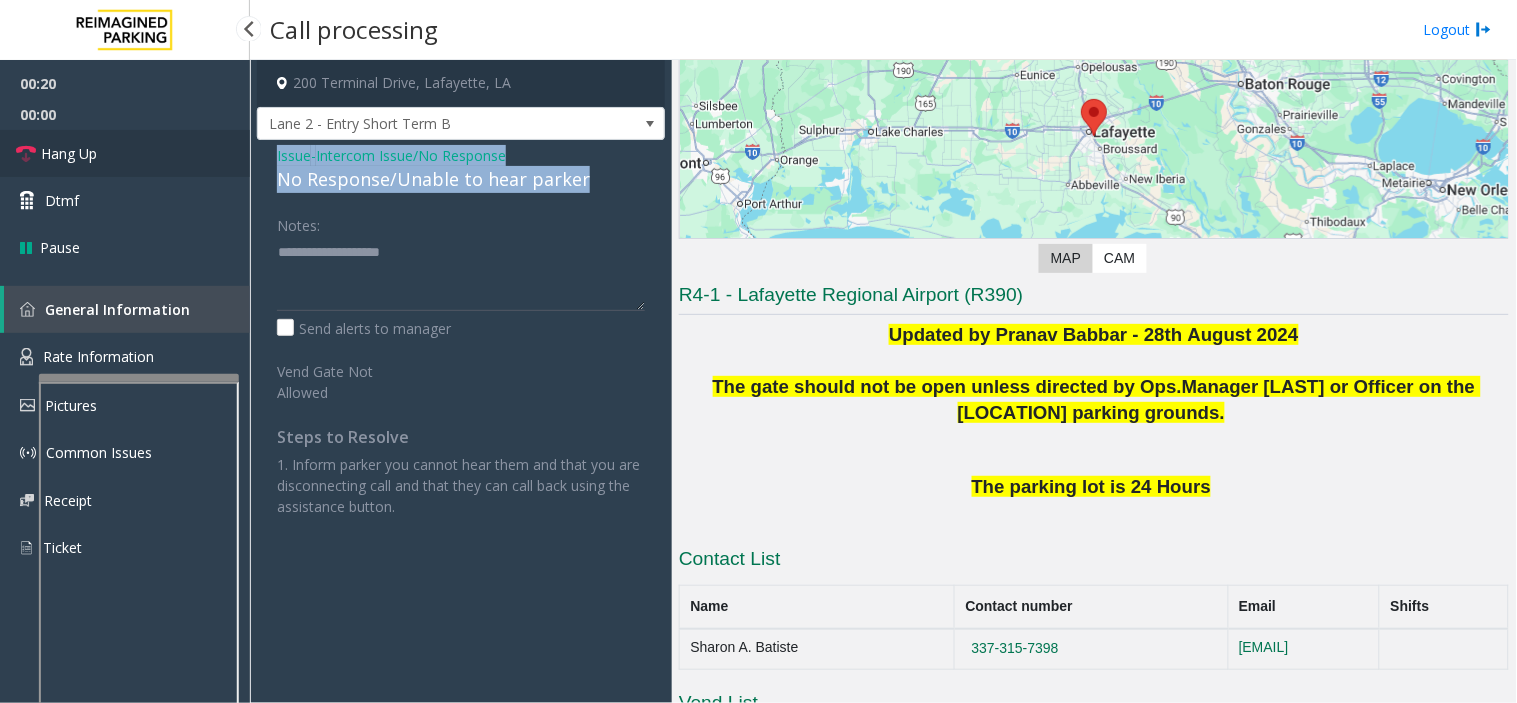 click on "Hang Up" at bounding box center [69, 153] 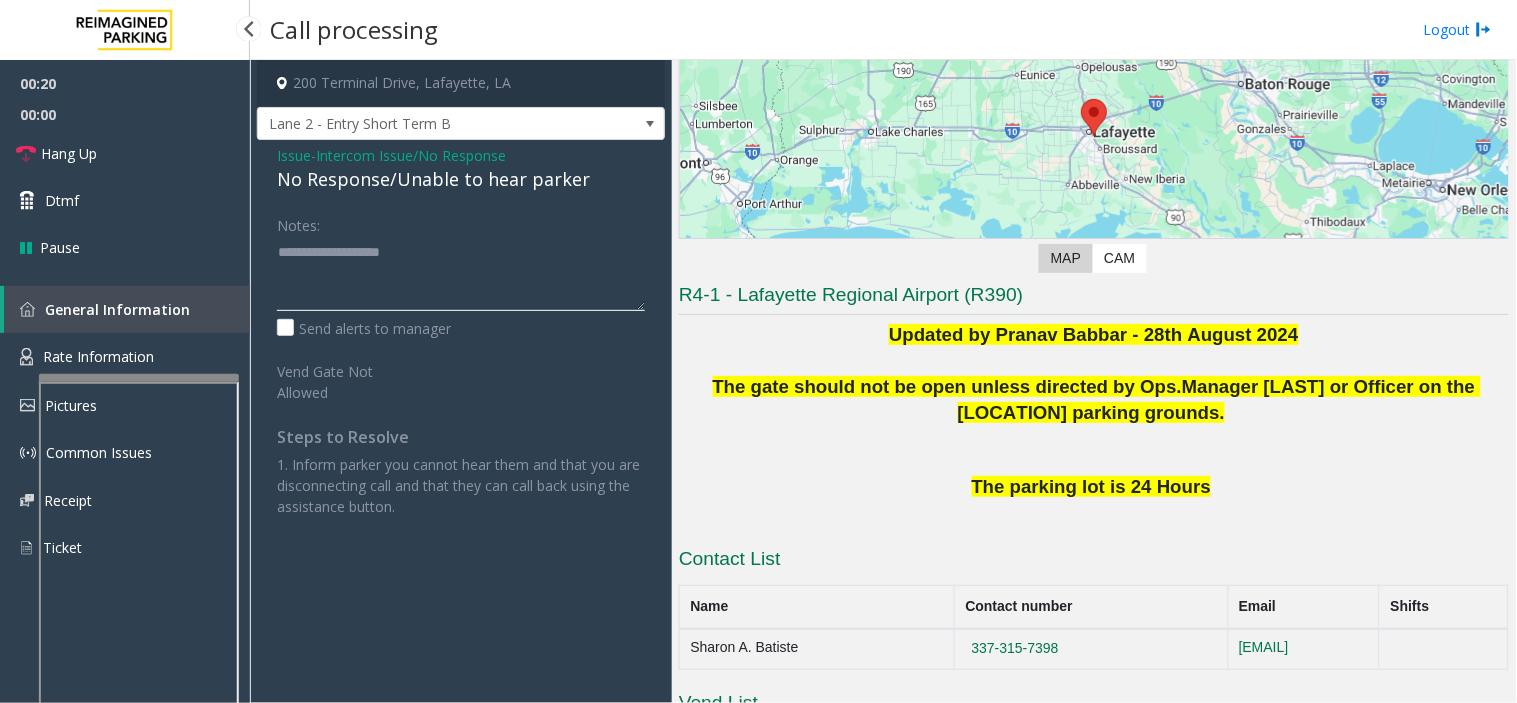 click 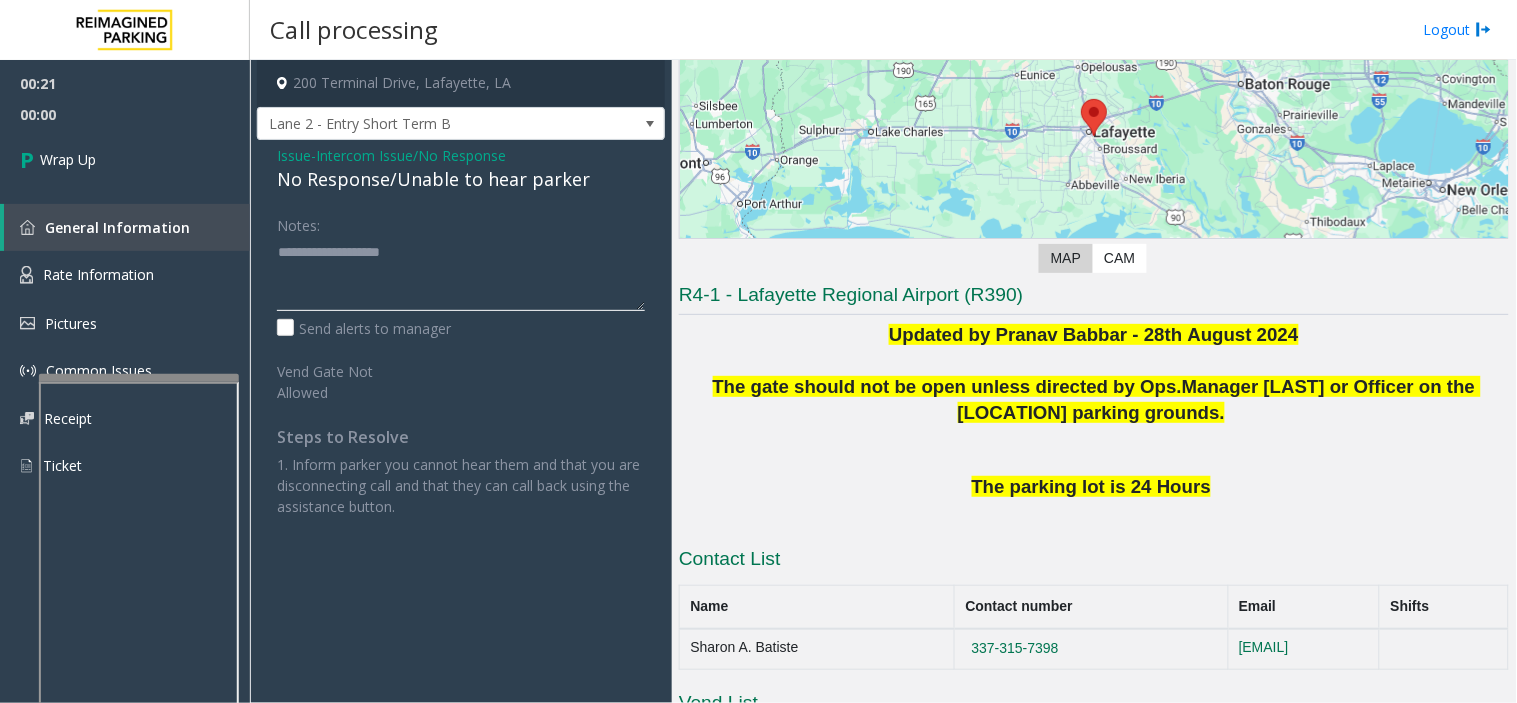 paste on "**********" 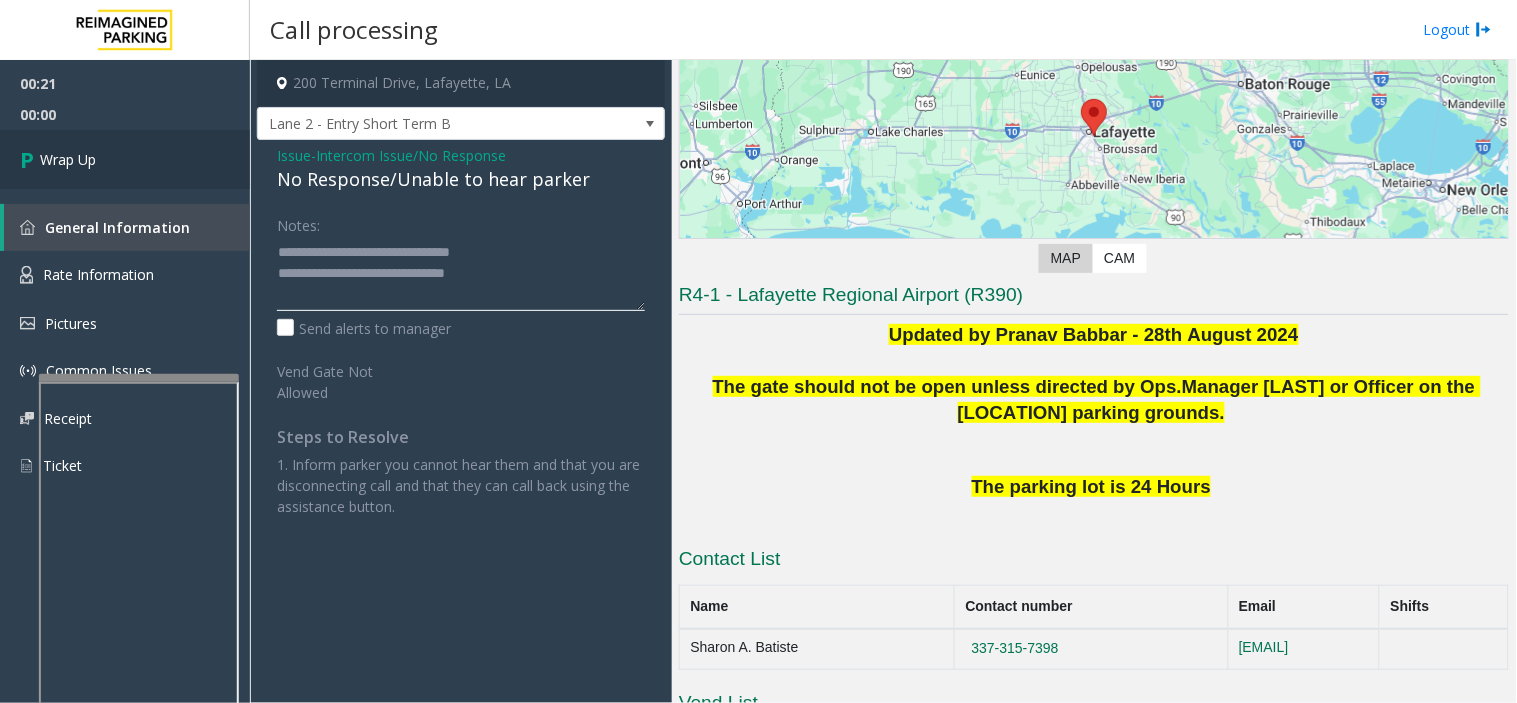 type on "**********" 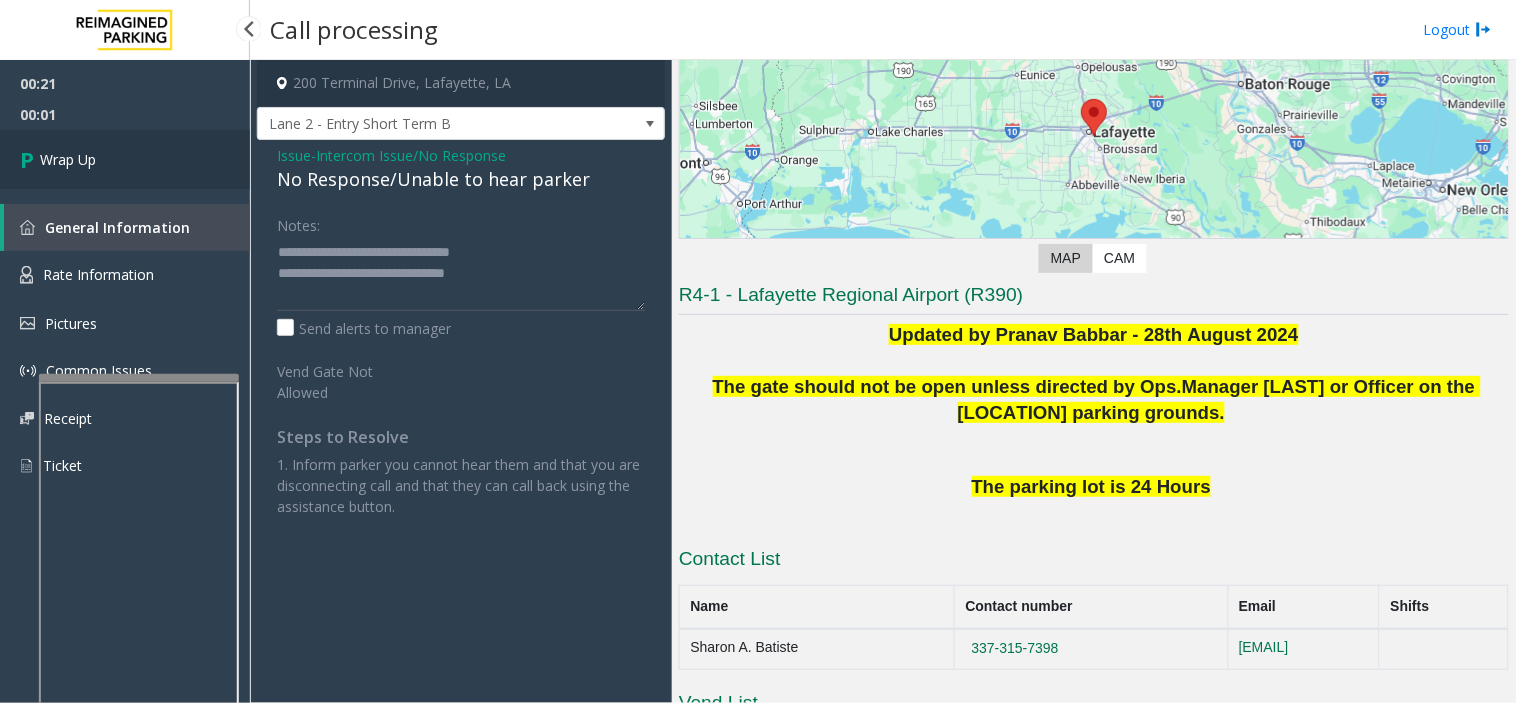 click on "Wrap Up" at bounding box center [125, 159] 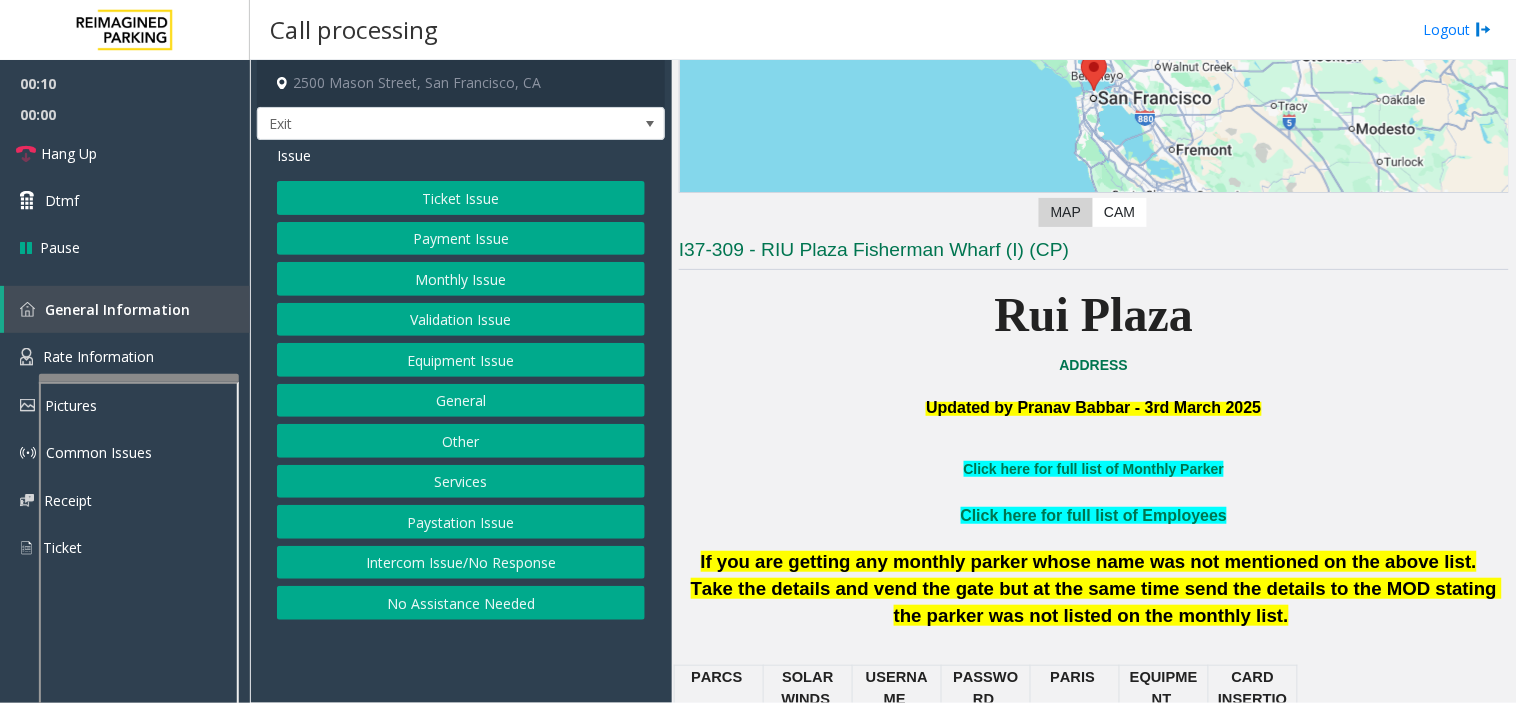 scroll, scrollTop: 333, scrollLeft: 0, axis: vertical 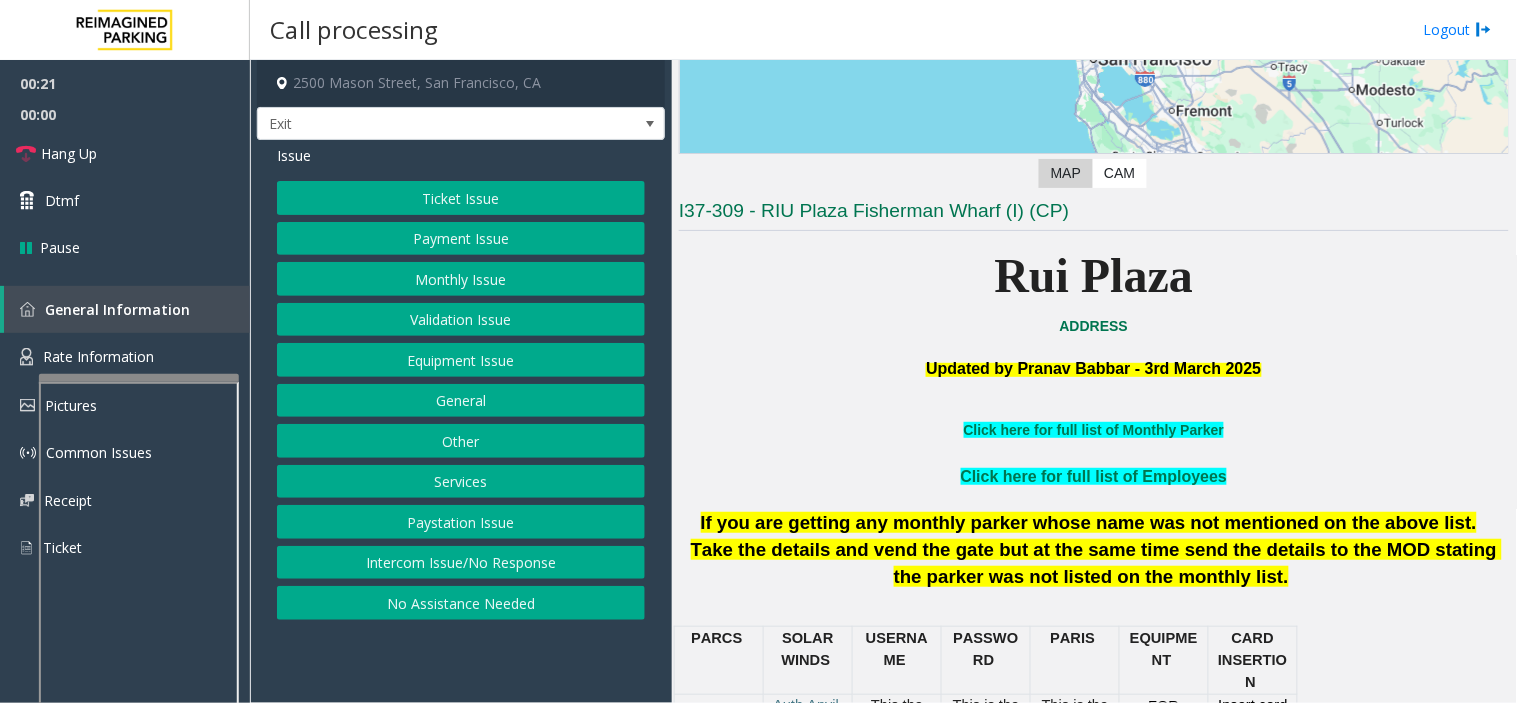 click on "Payment Issue" 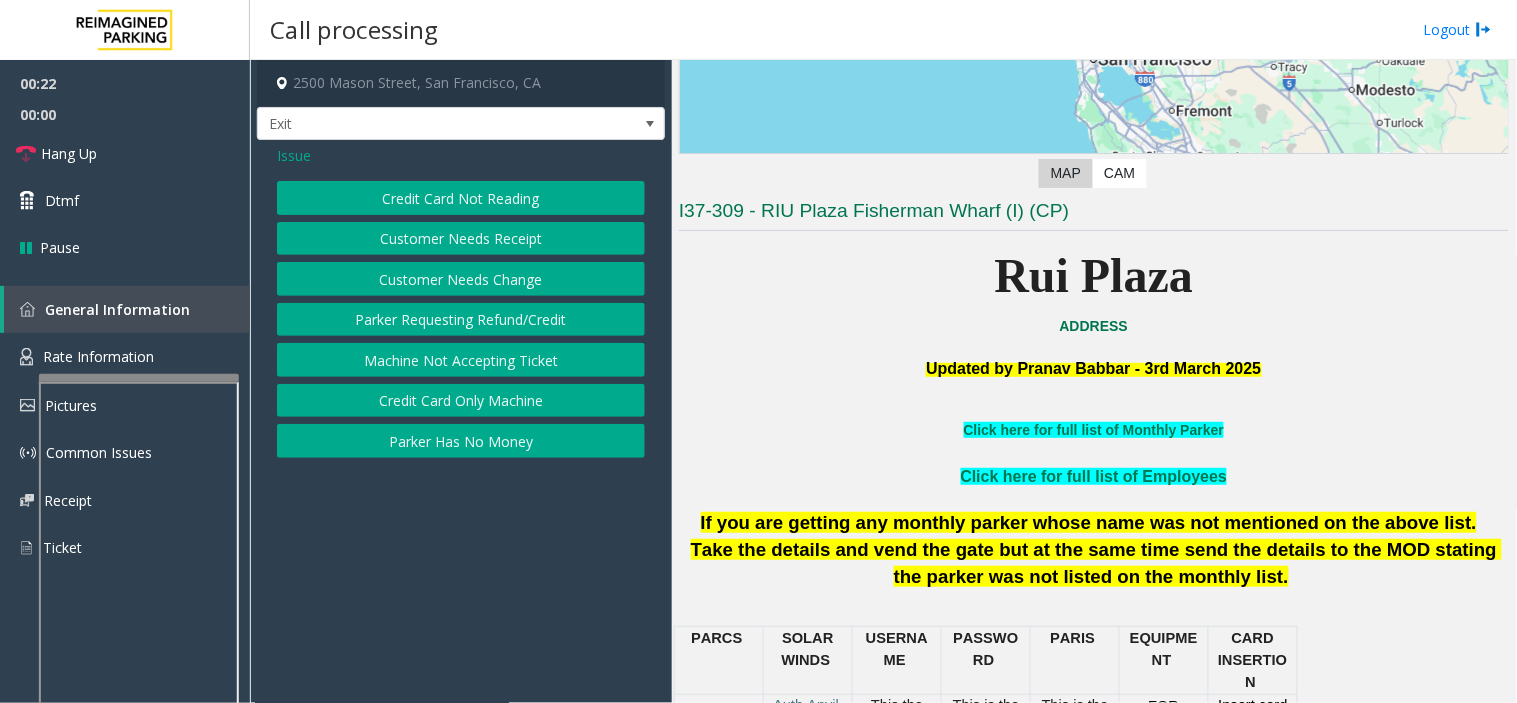 click on "Credit Card Not Reading" 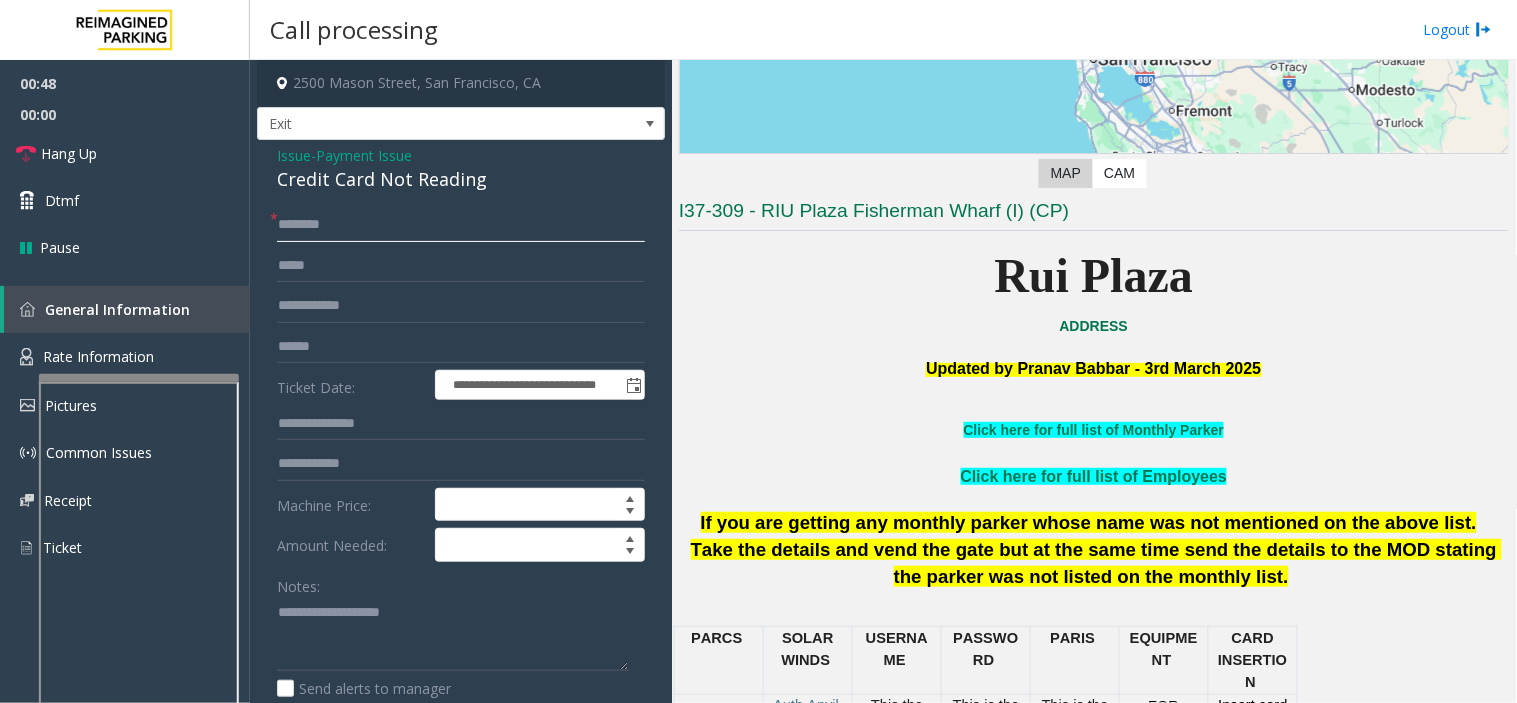 click 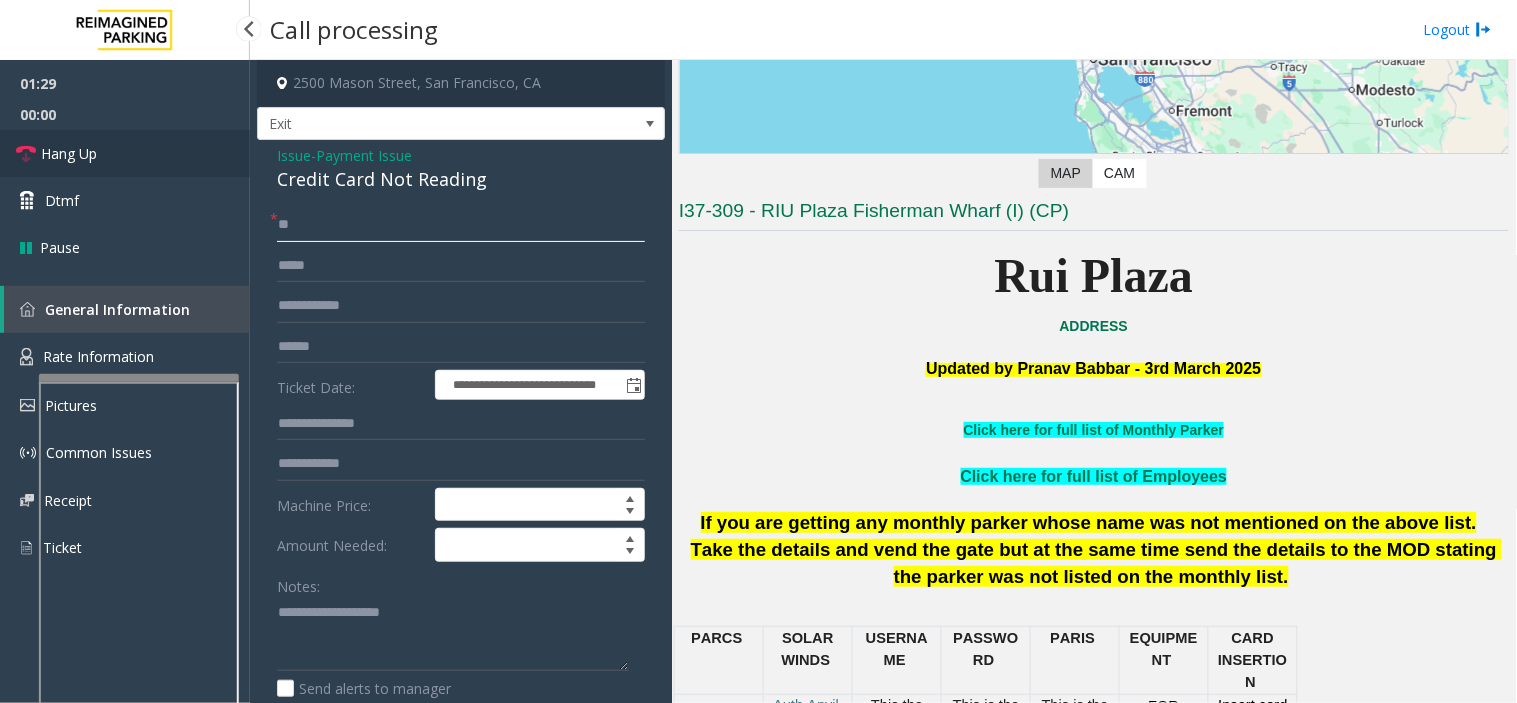 type on "**" 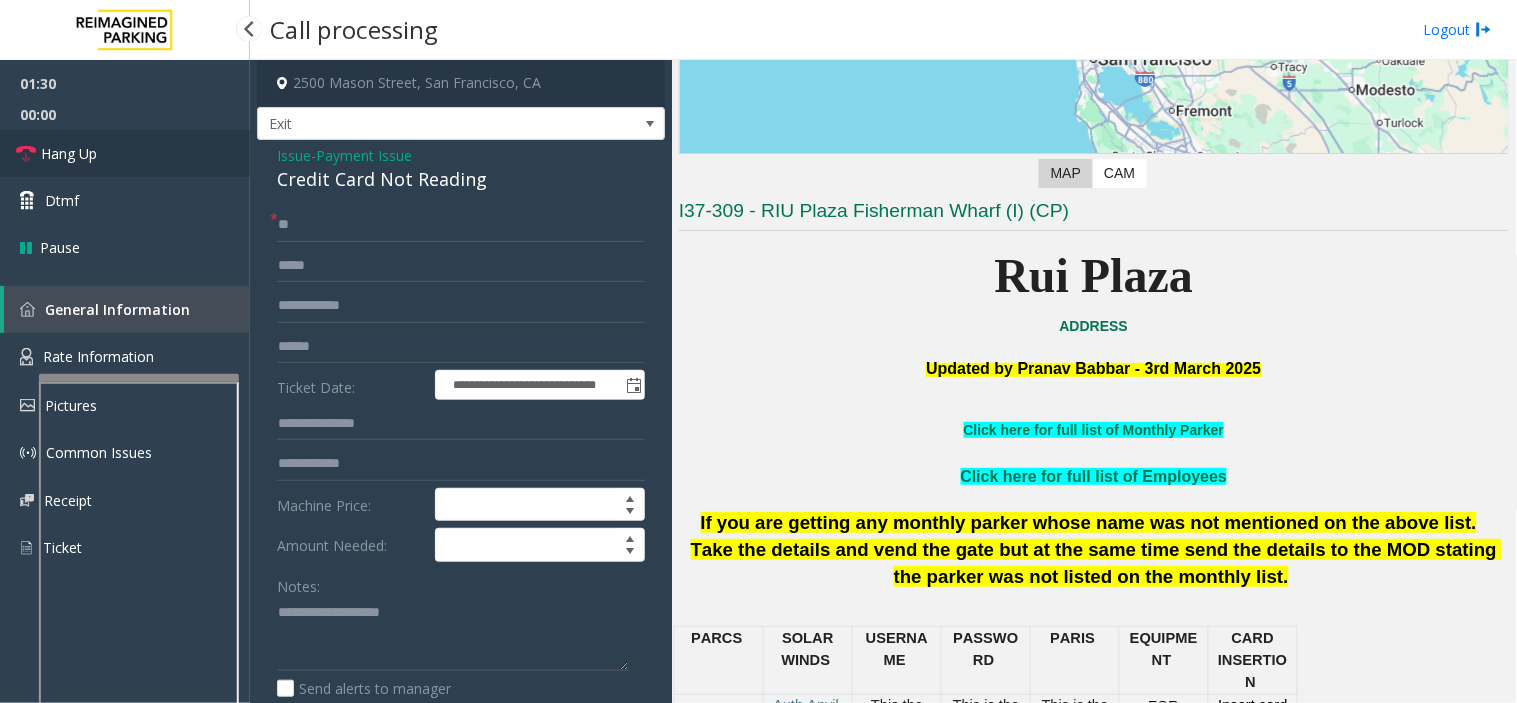 click on "Hang Up" at bounding box center [125, 153] 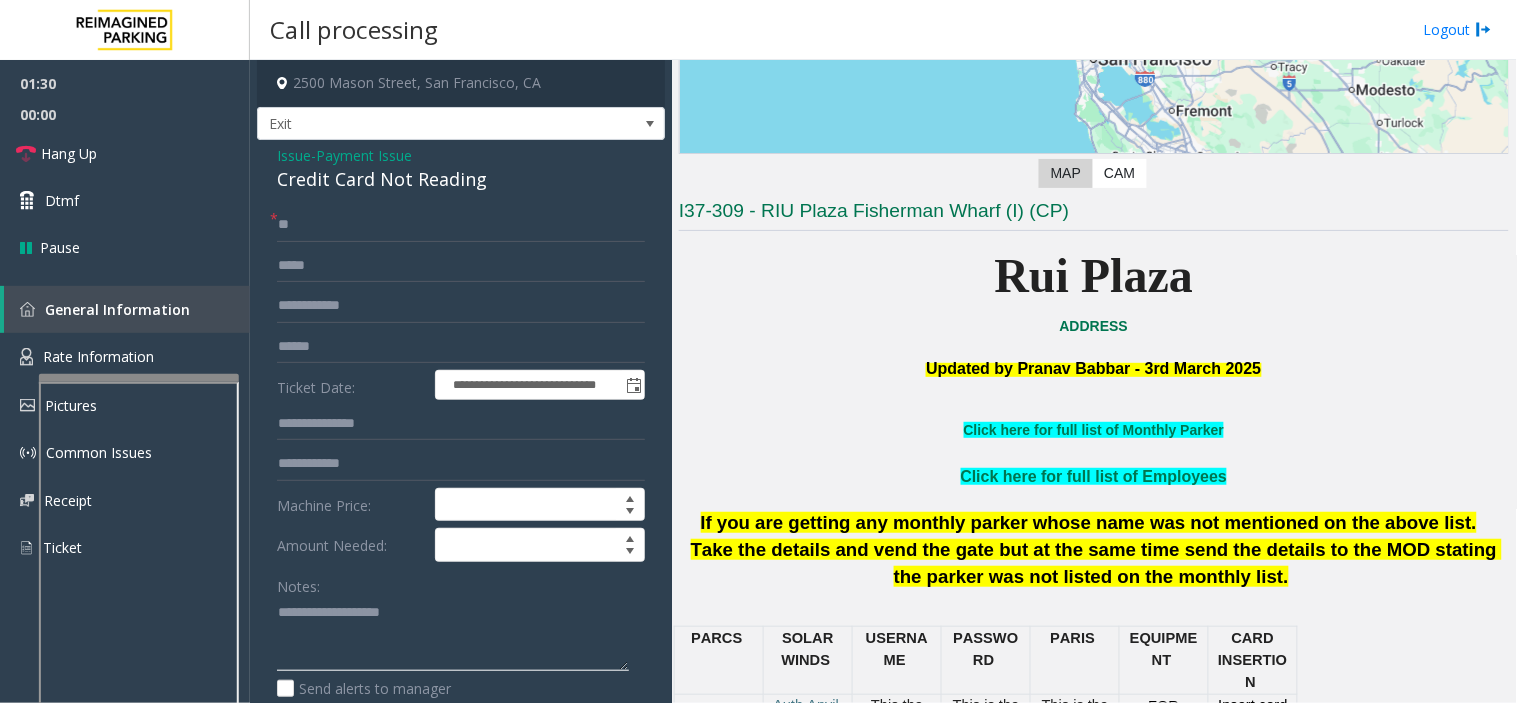 click 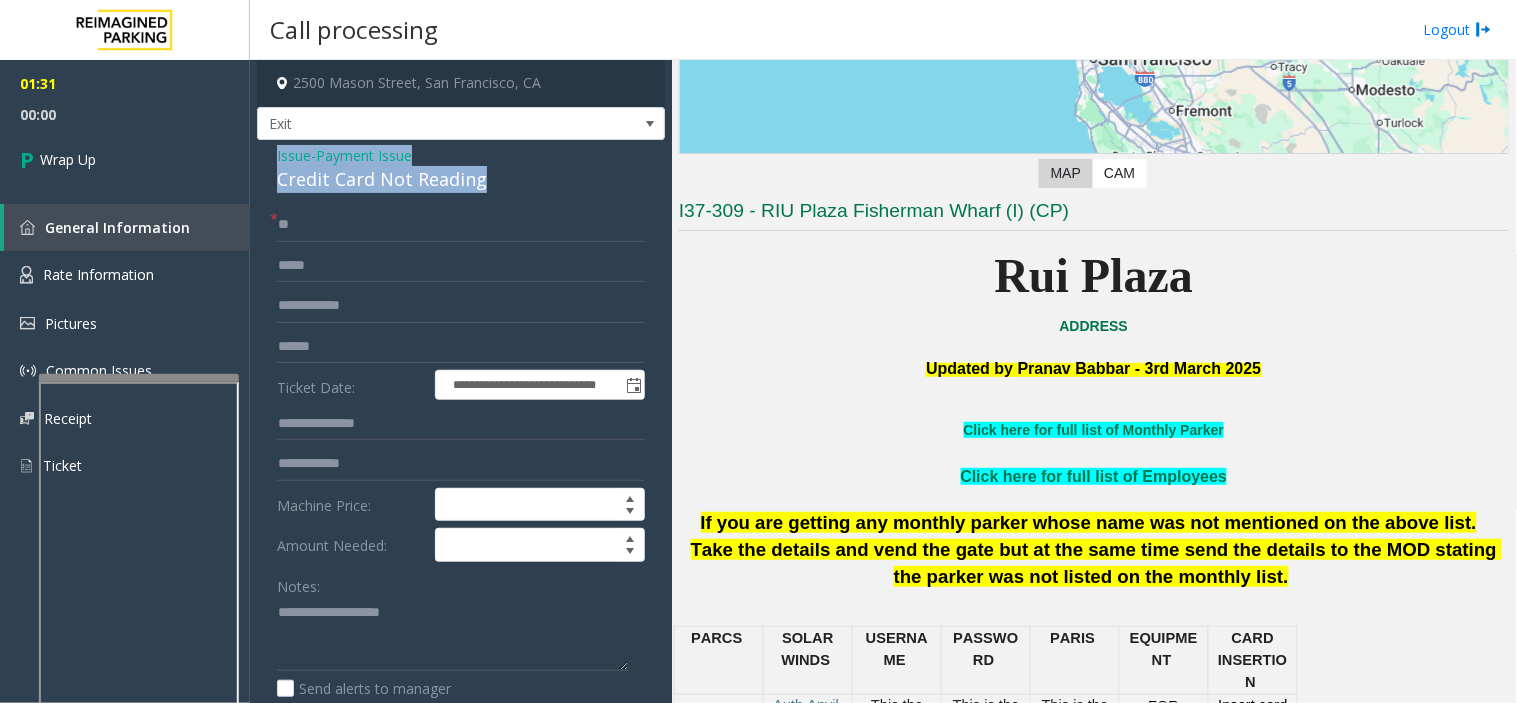 drag, startPoint x: 271, startPoint y: 144, endPoint x: 481, endPoint y: 178, distance: 212.73457 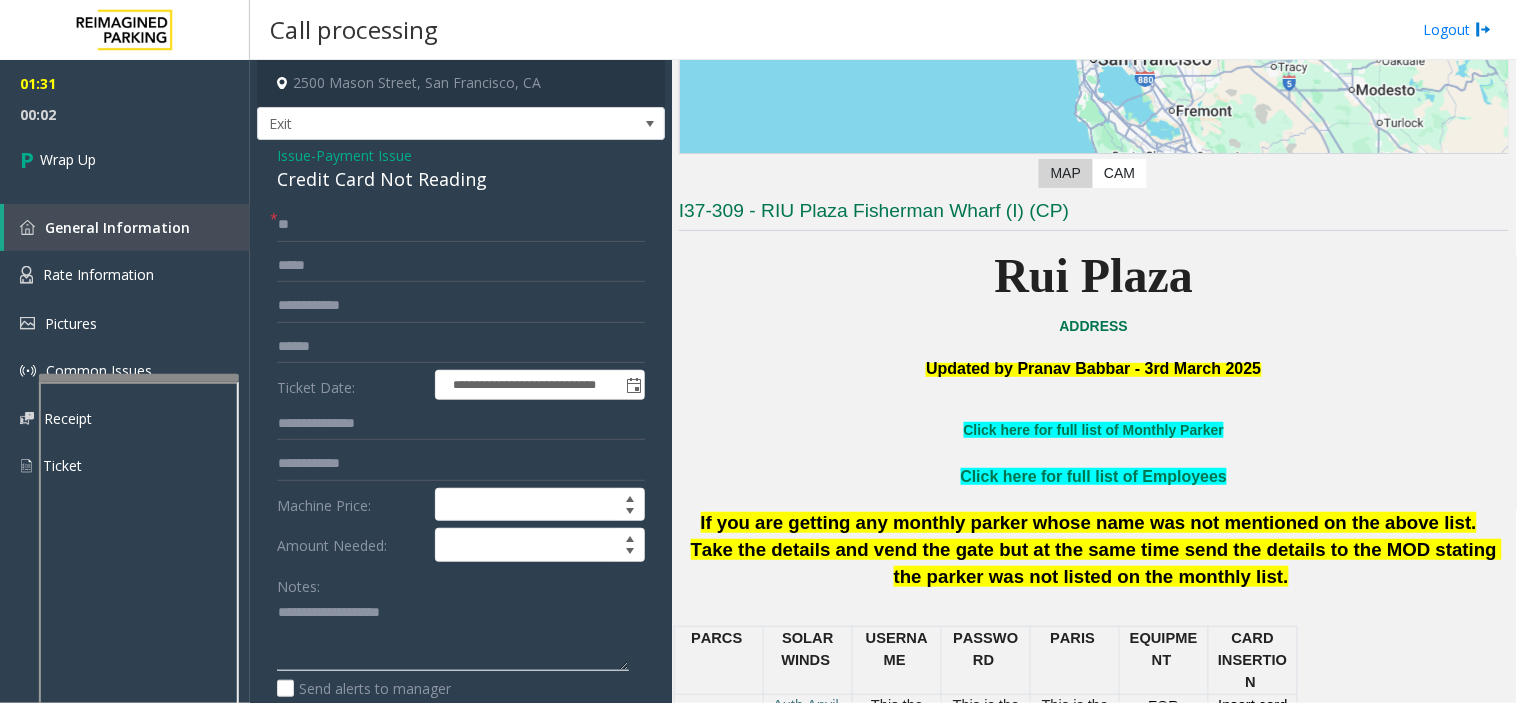 click 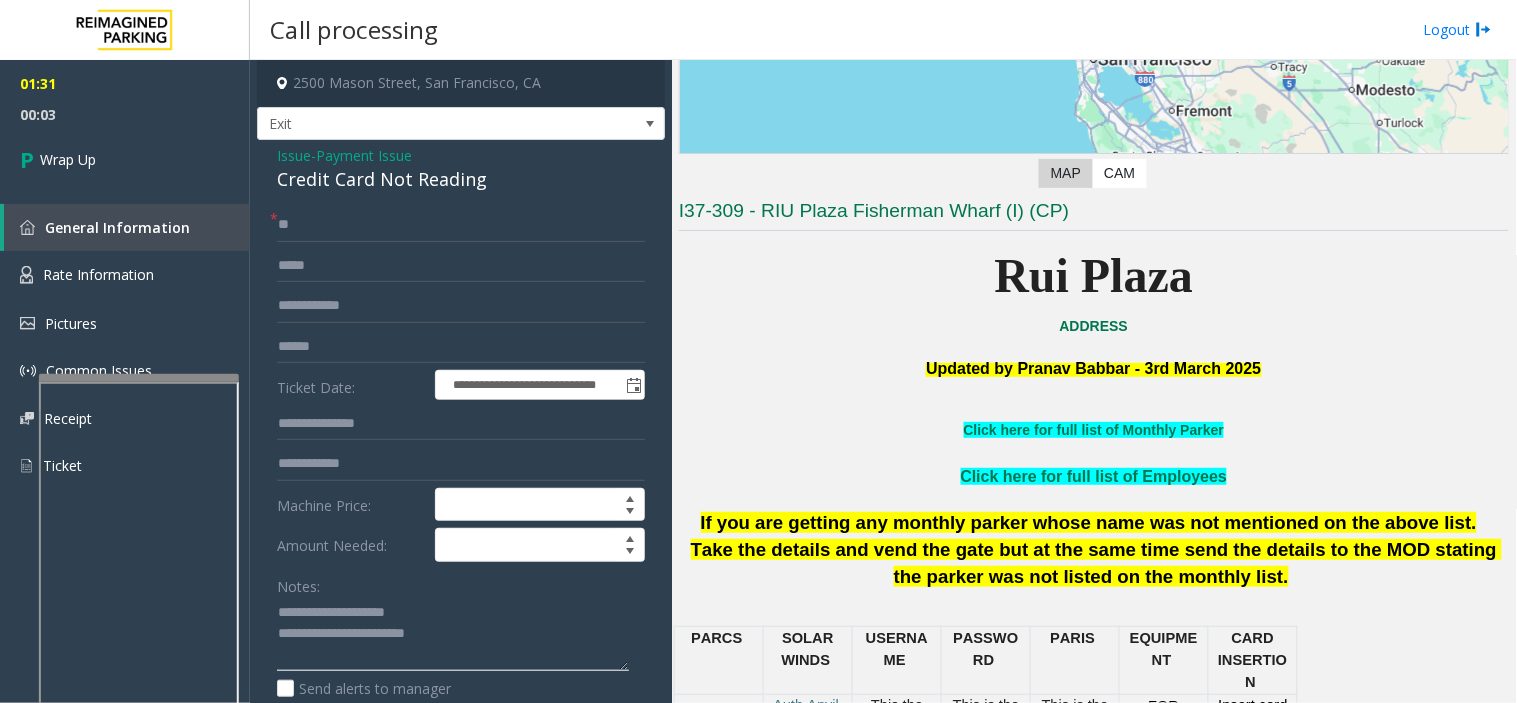 scroll, scrollTop: 35, scrollLeft: 0, axis: vertical 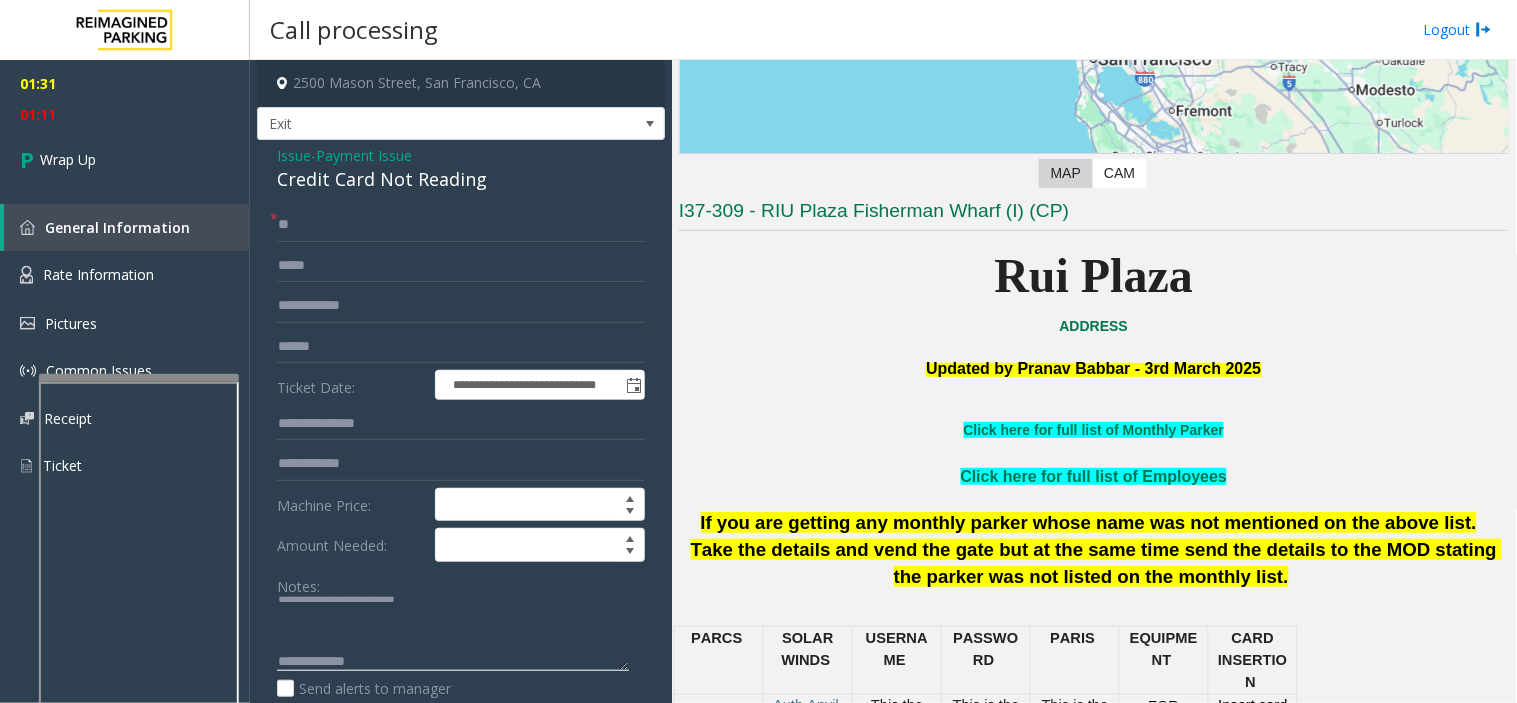 click 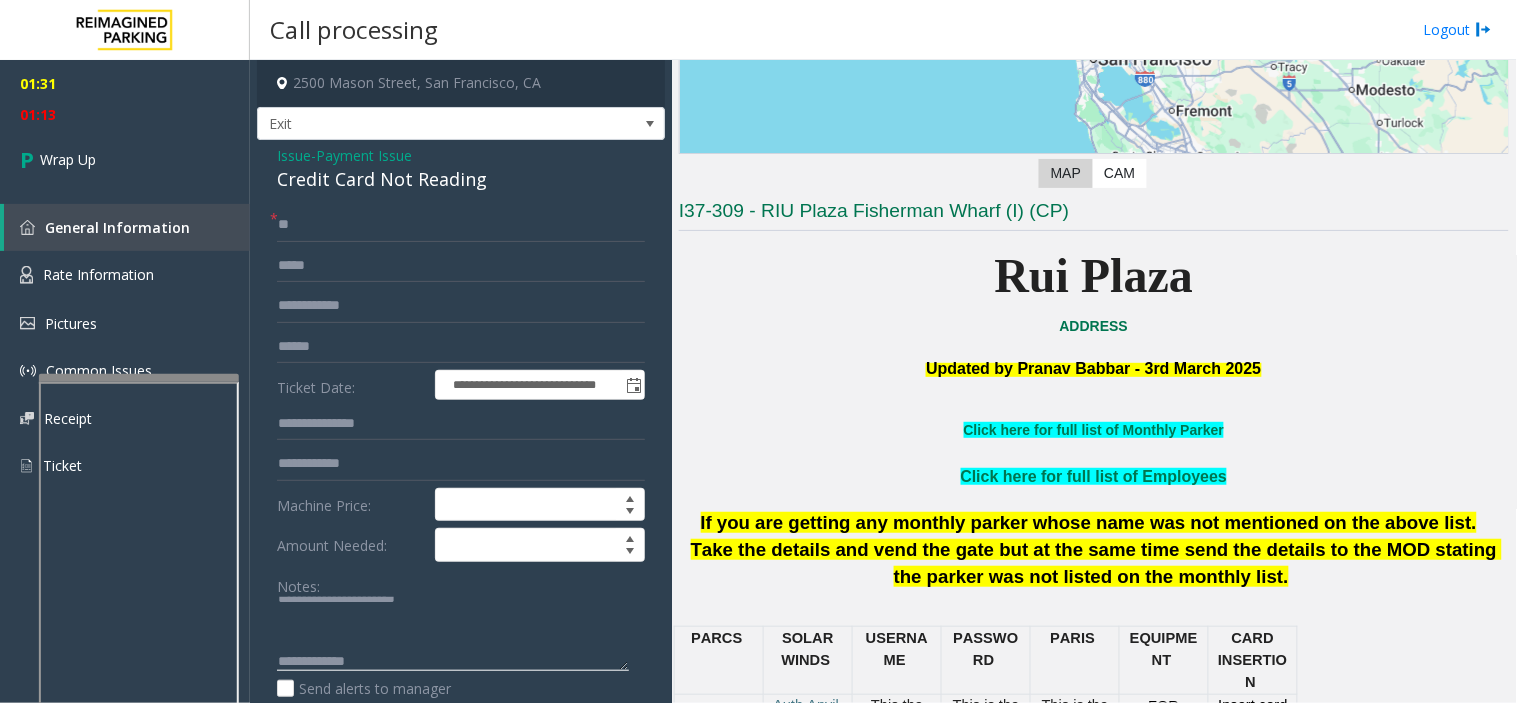 paste on "**********" 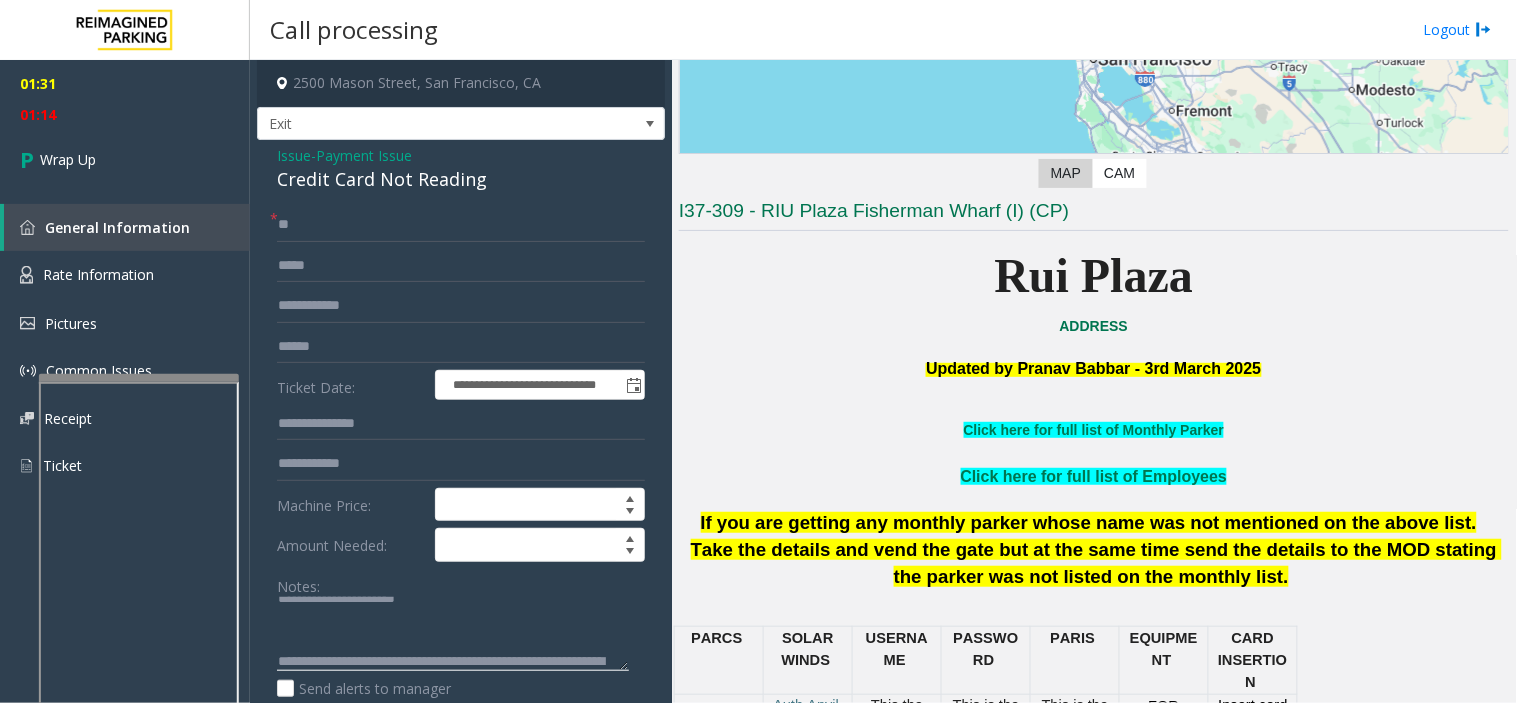 scroll, scrollTop: 56, scrollLeft: 0, axis: vertical 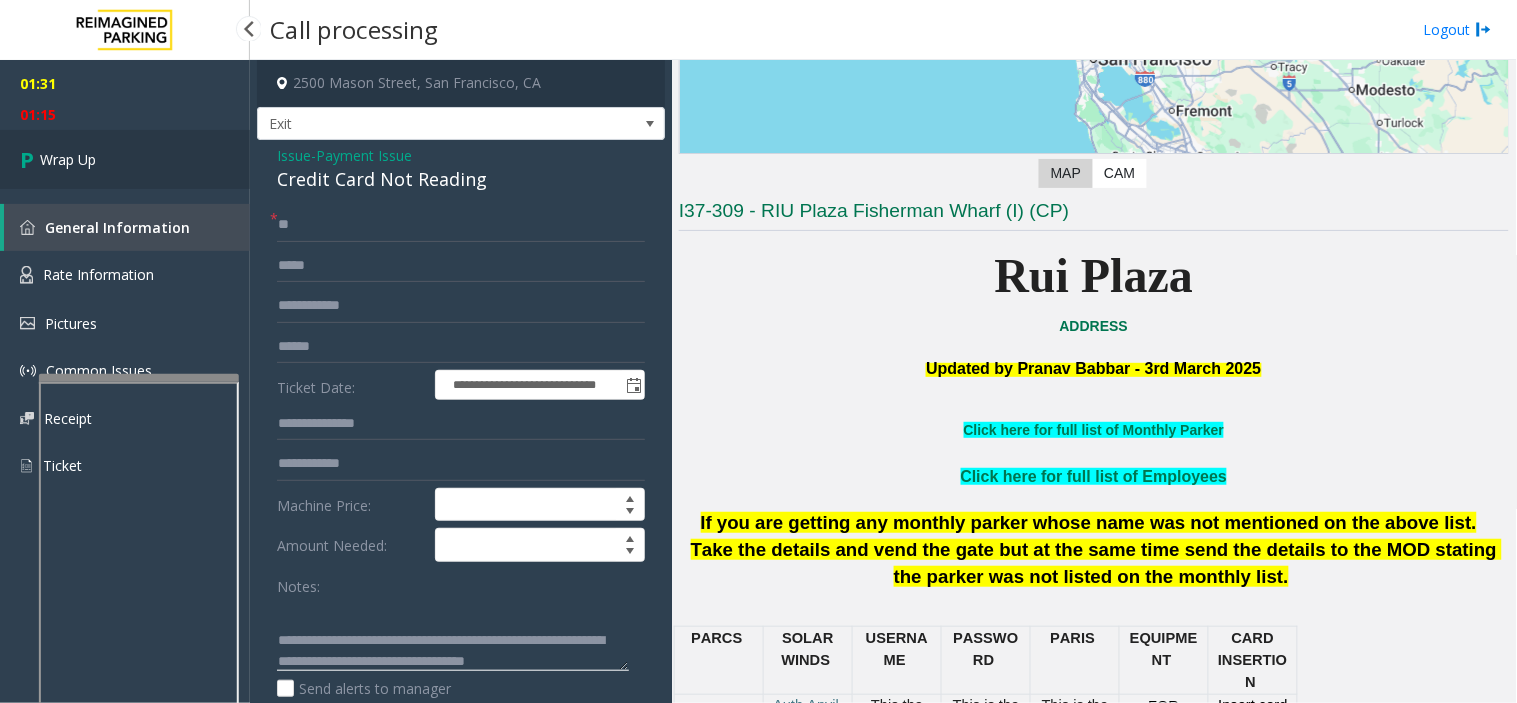 type on "**********" 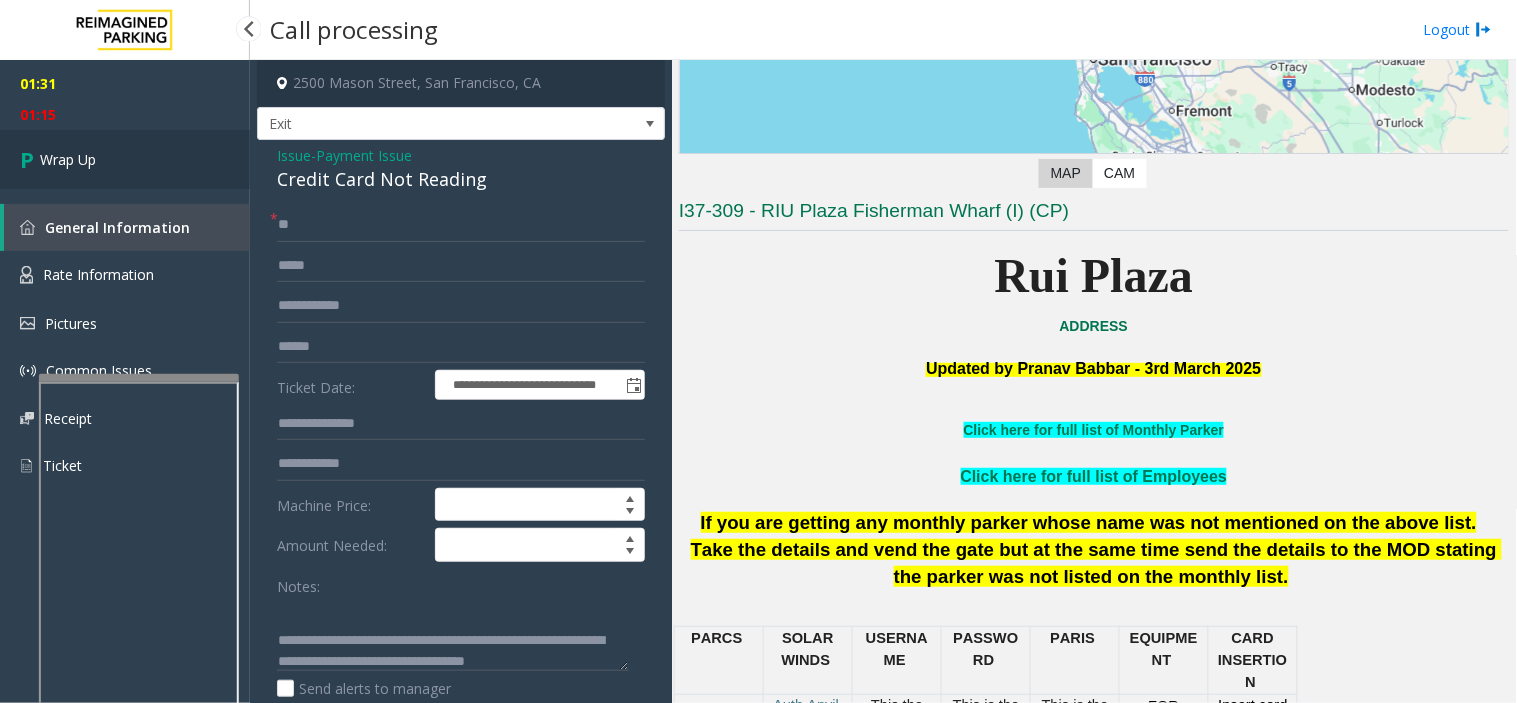 click on "Wrap Up" at bounding box center (125, 159) 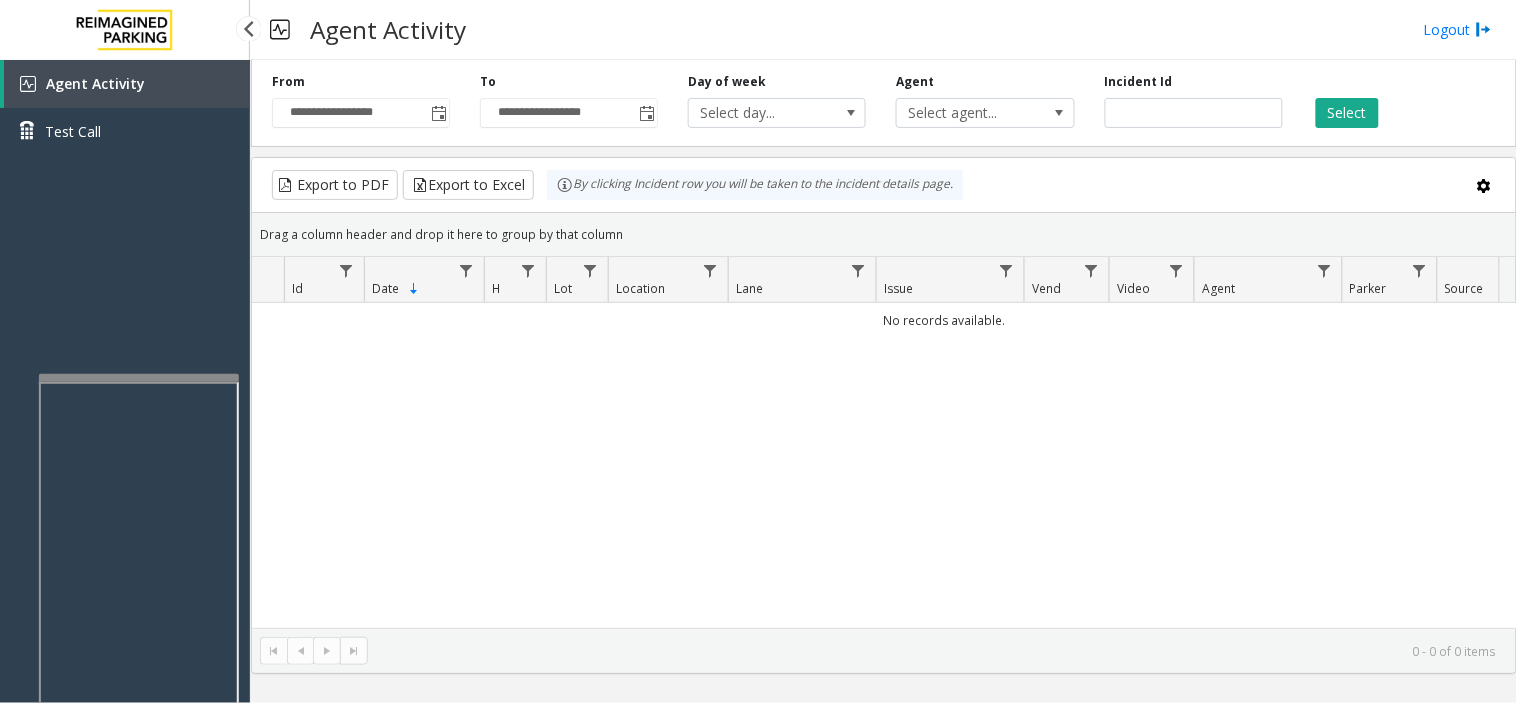 click at bounding box center [139, 378] 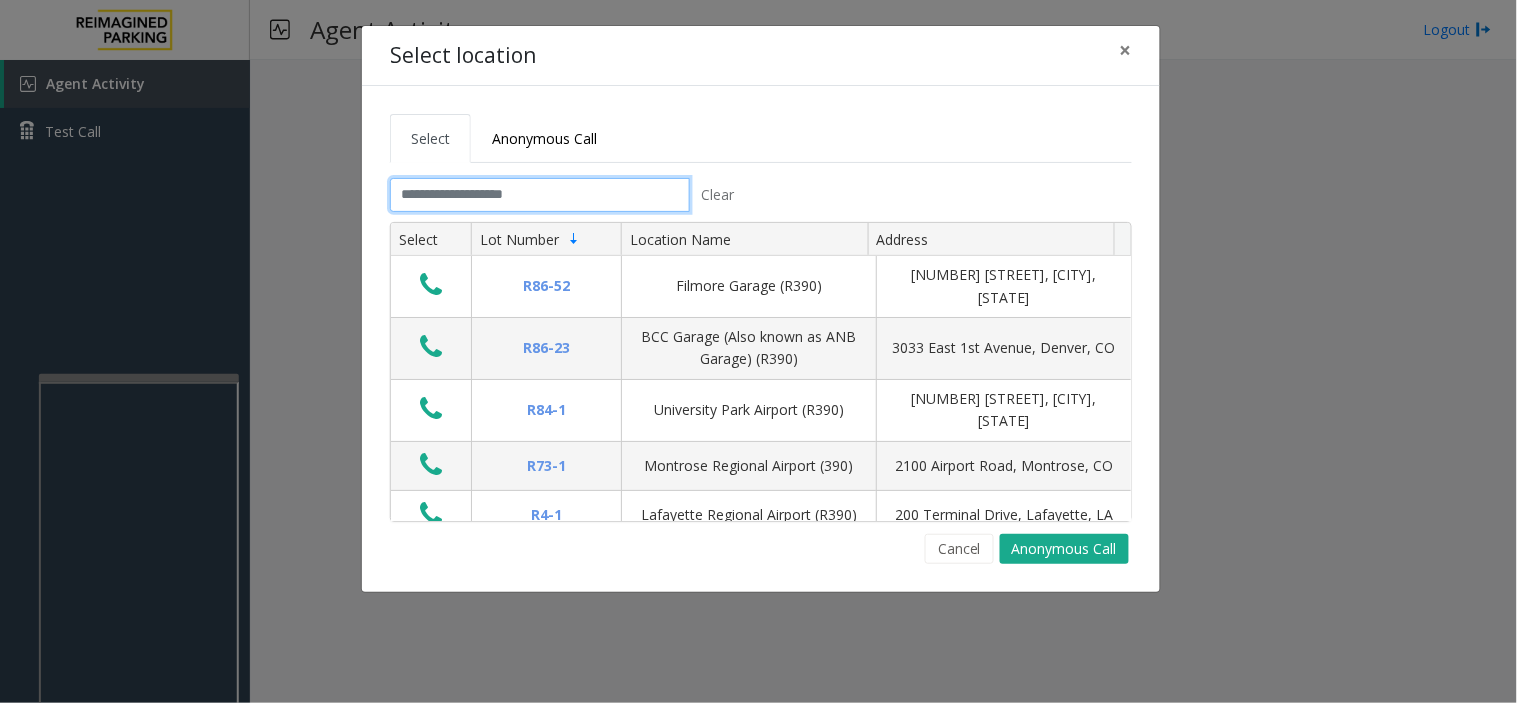 click 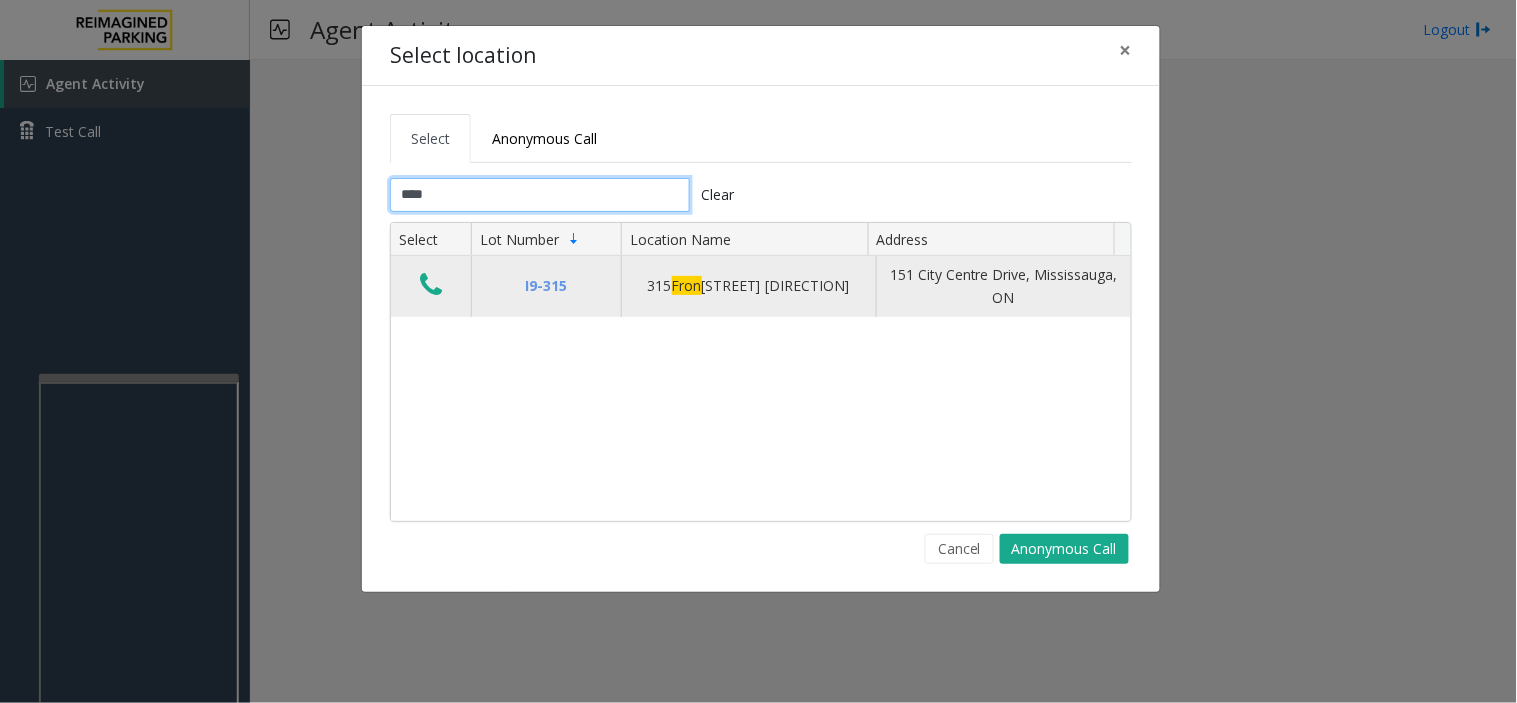 type on "****" 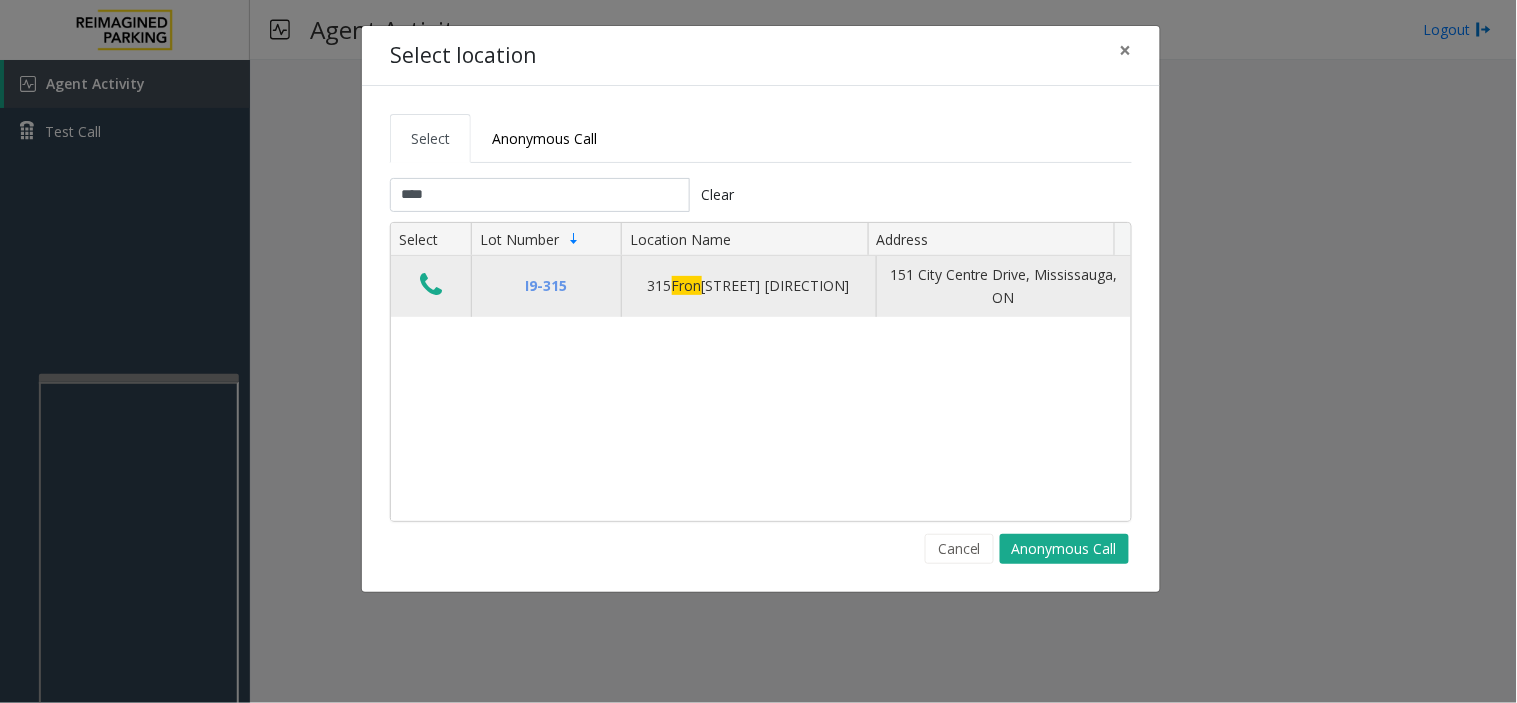 click 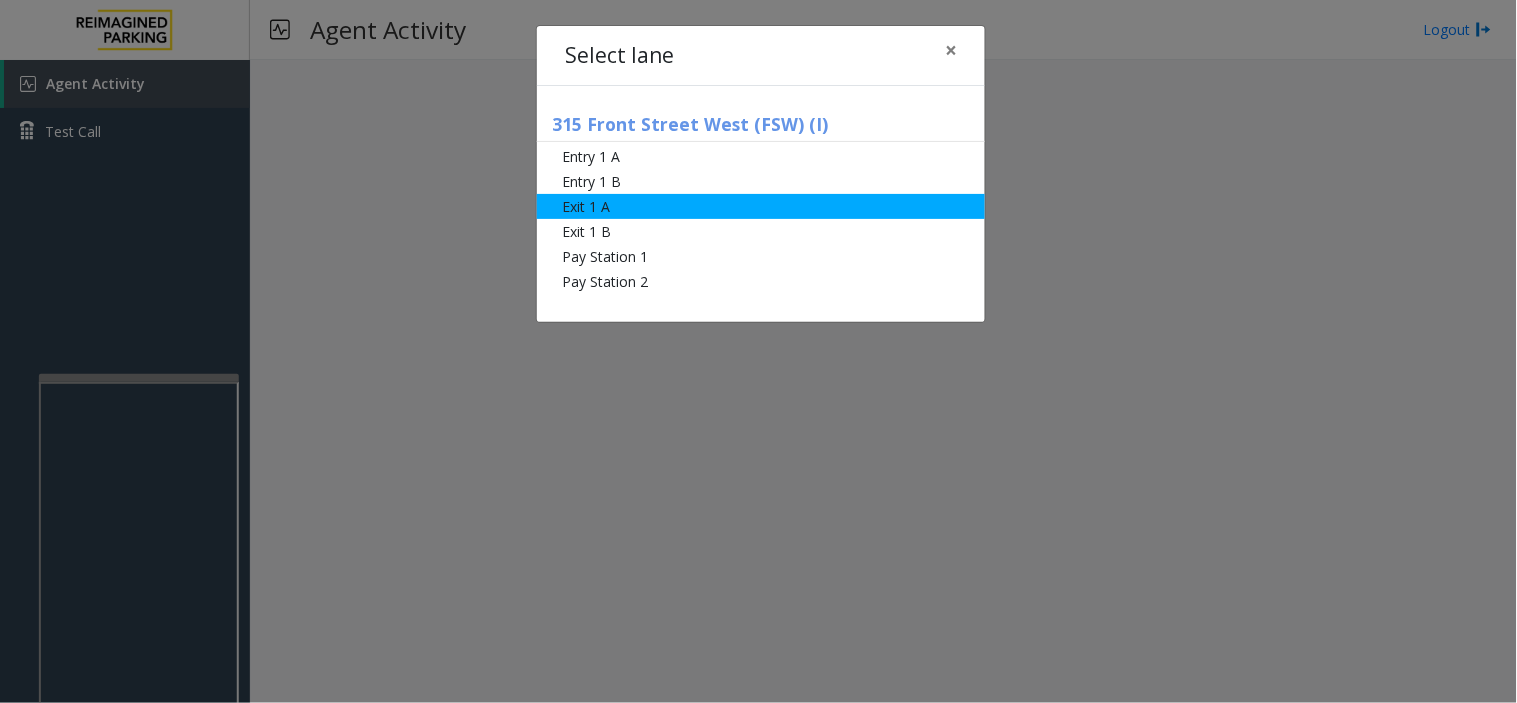 click on "Exit 1 A" 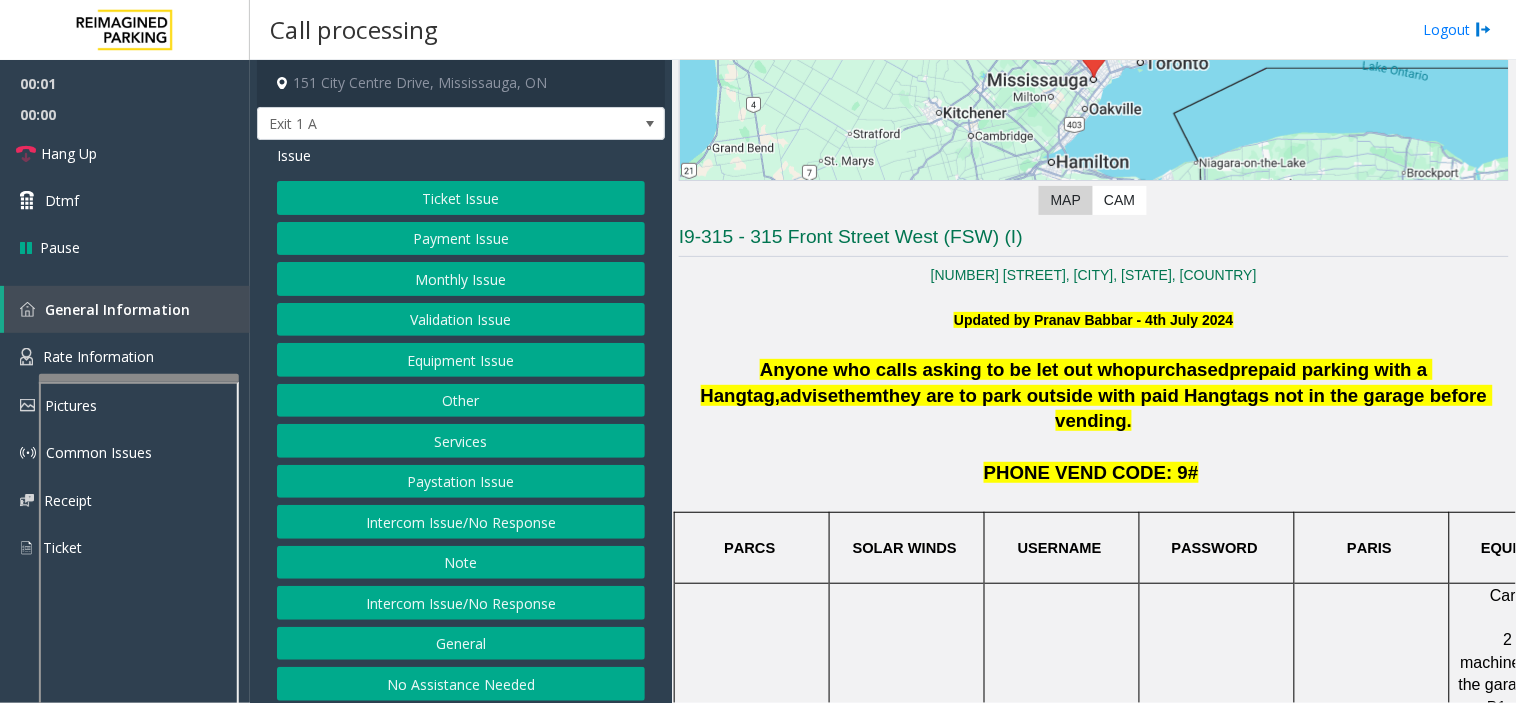 scroll, scrollTop: 333, scrollLeft: 0, axis: vertical 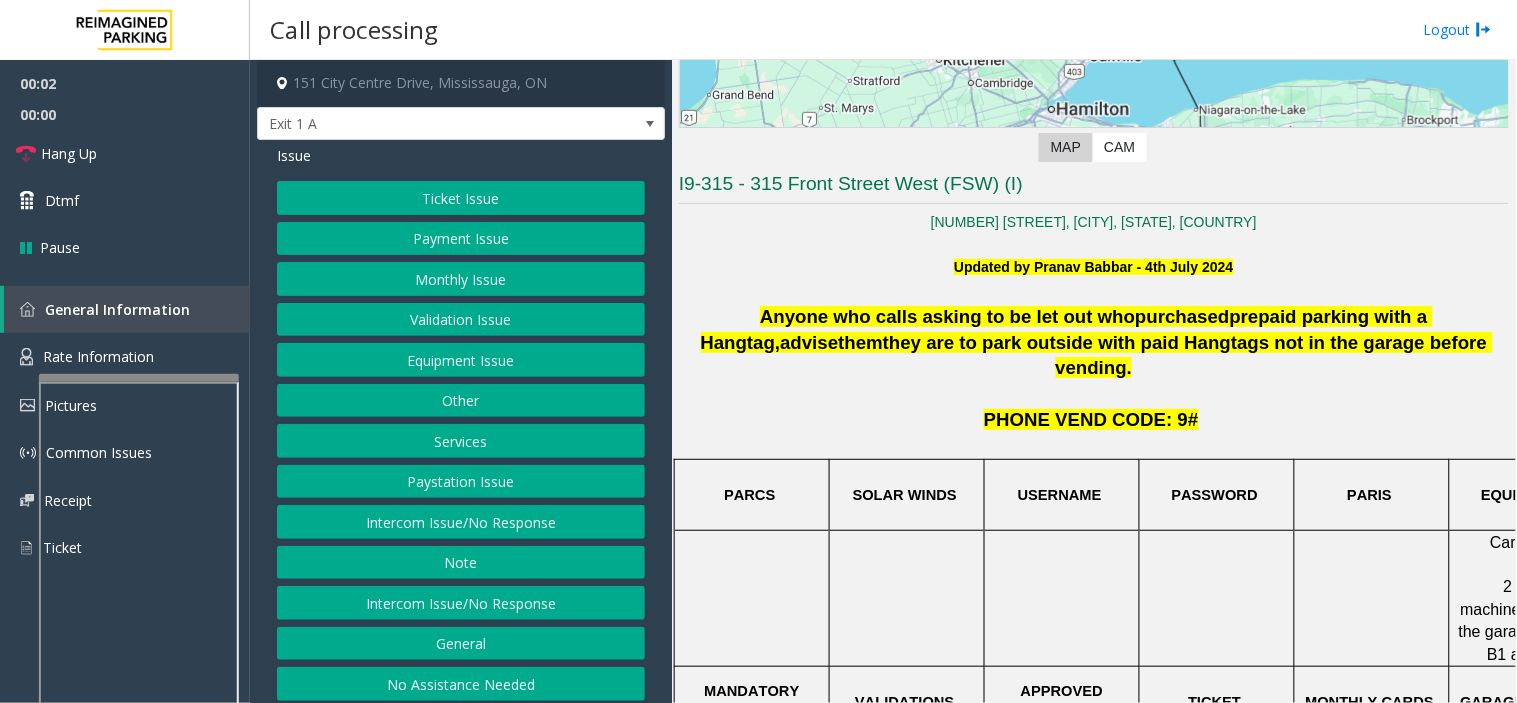 click on "Ticket Issue" 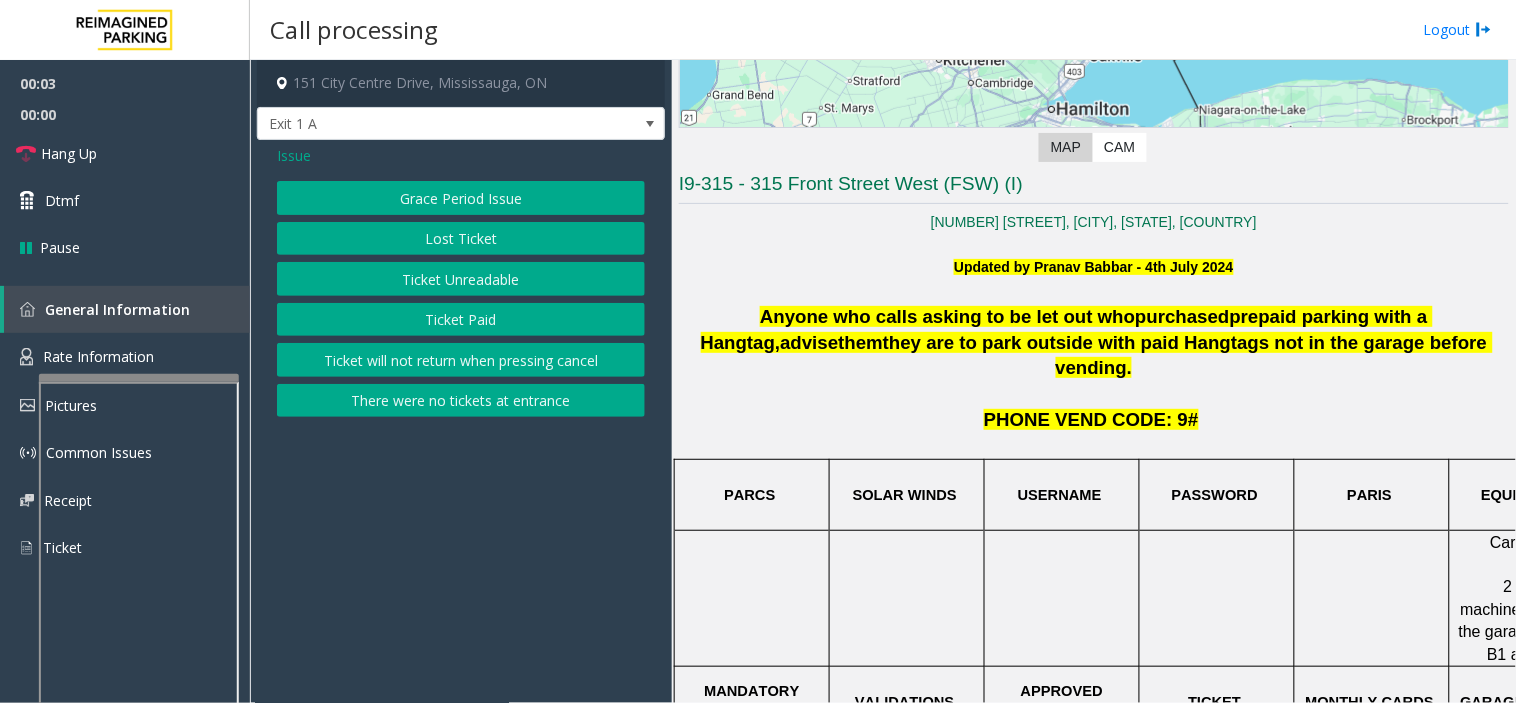 click on "Ticket Paid" 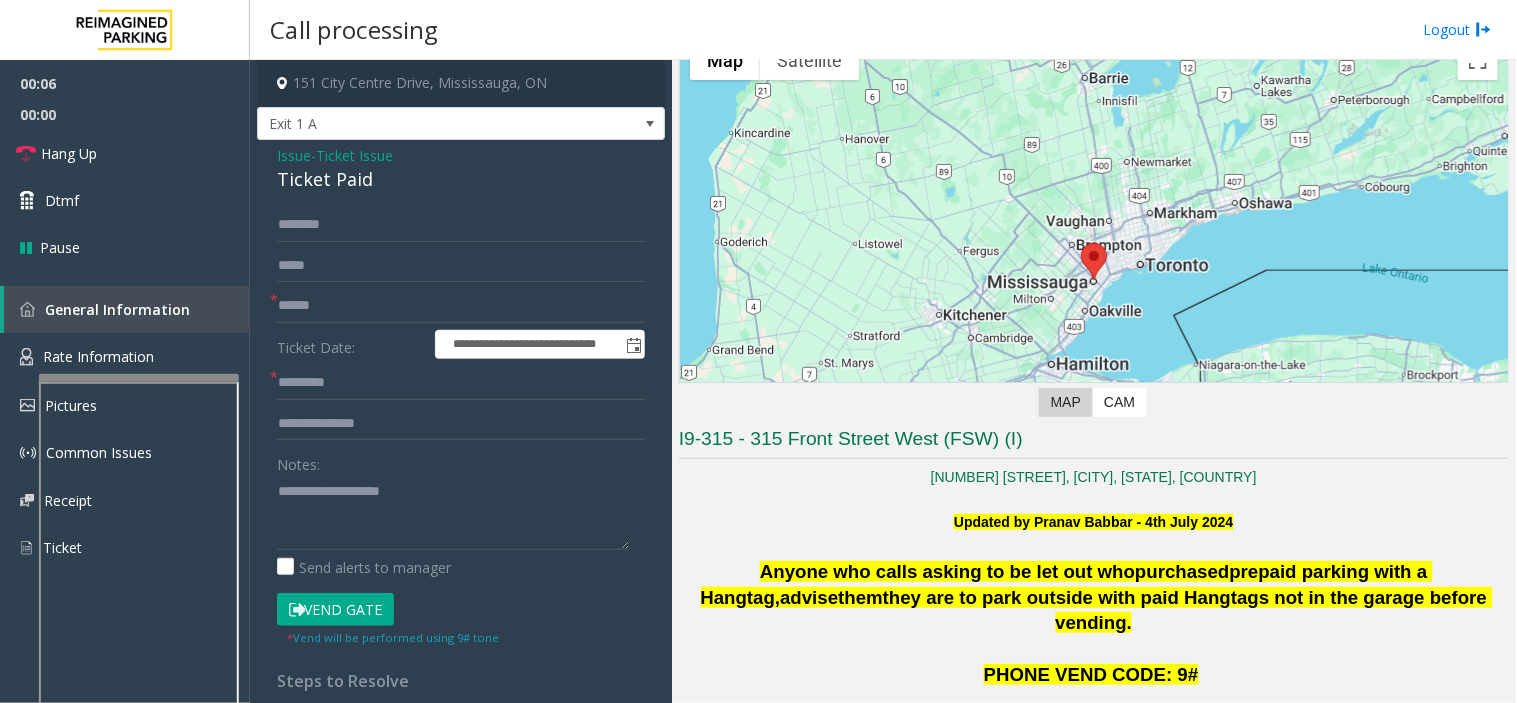 scroll, scrollTop: 0, scrollLeft: 0, axis: both 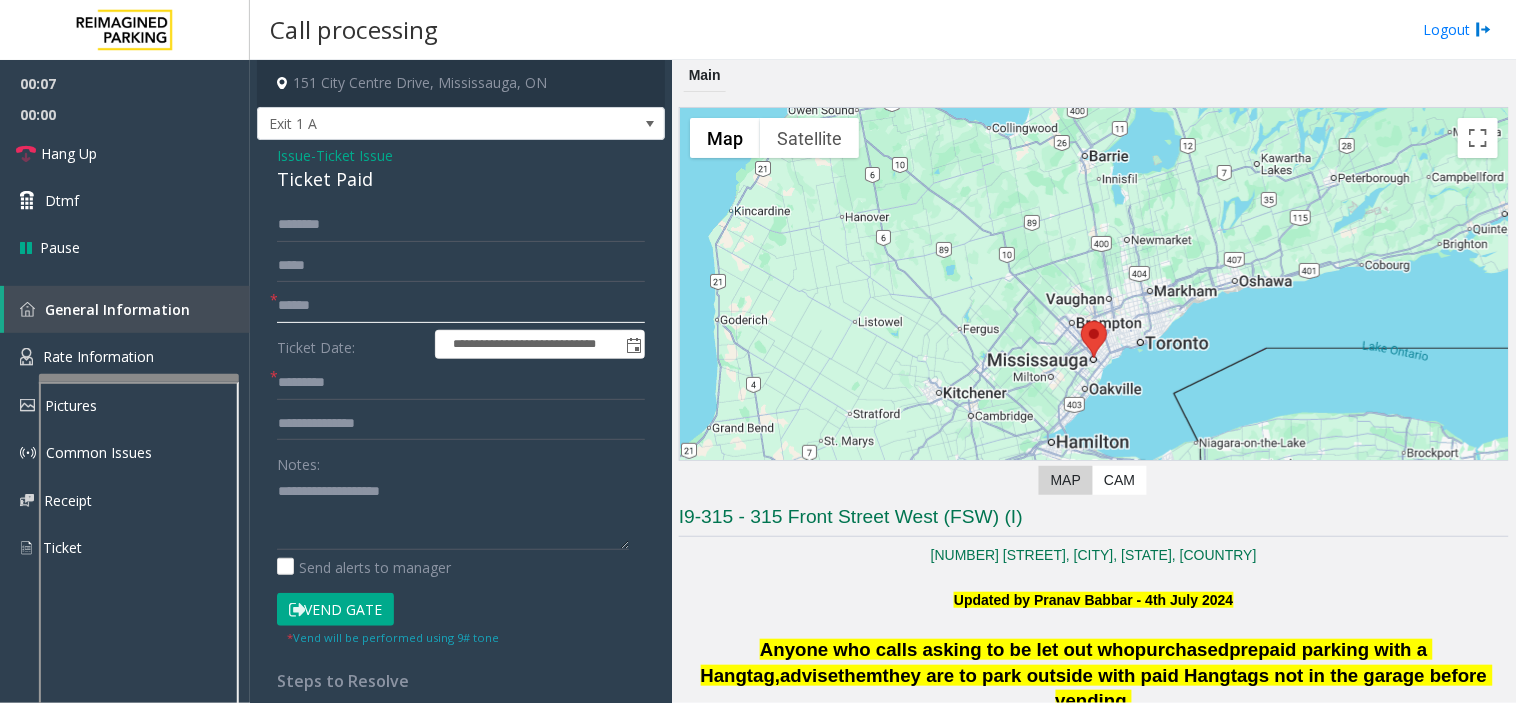 click 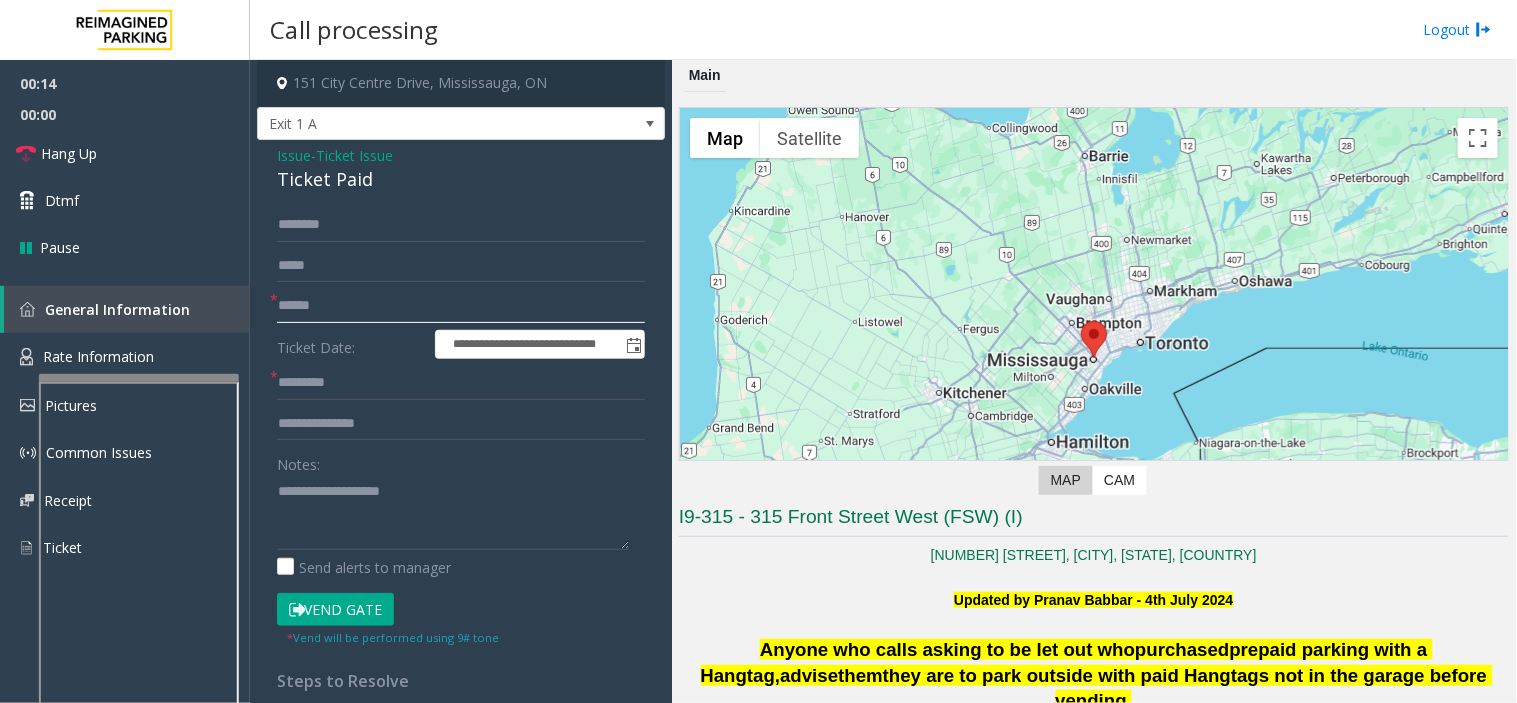 click 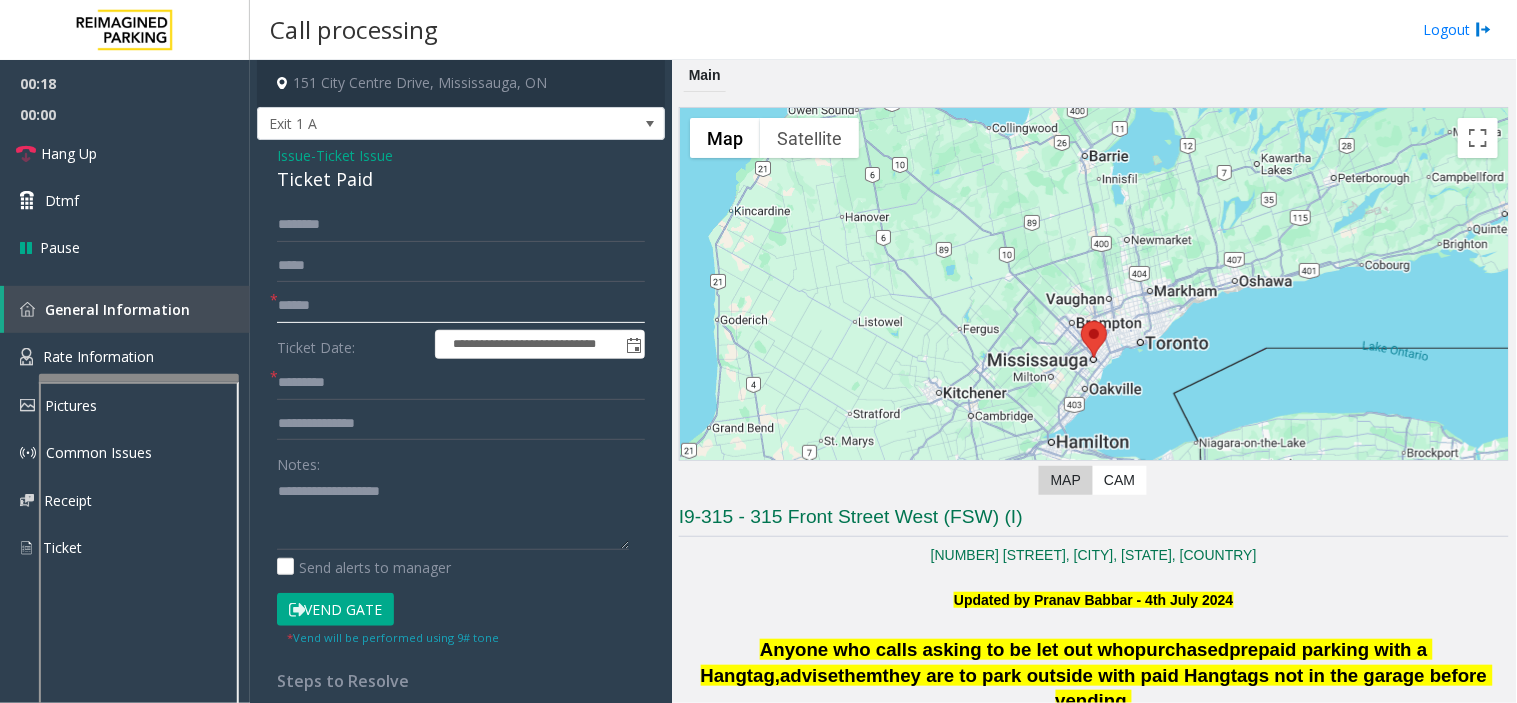 type on "******" 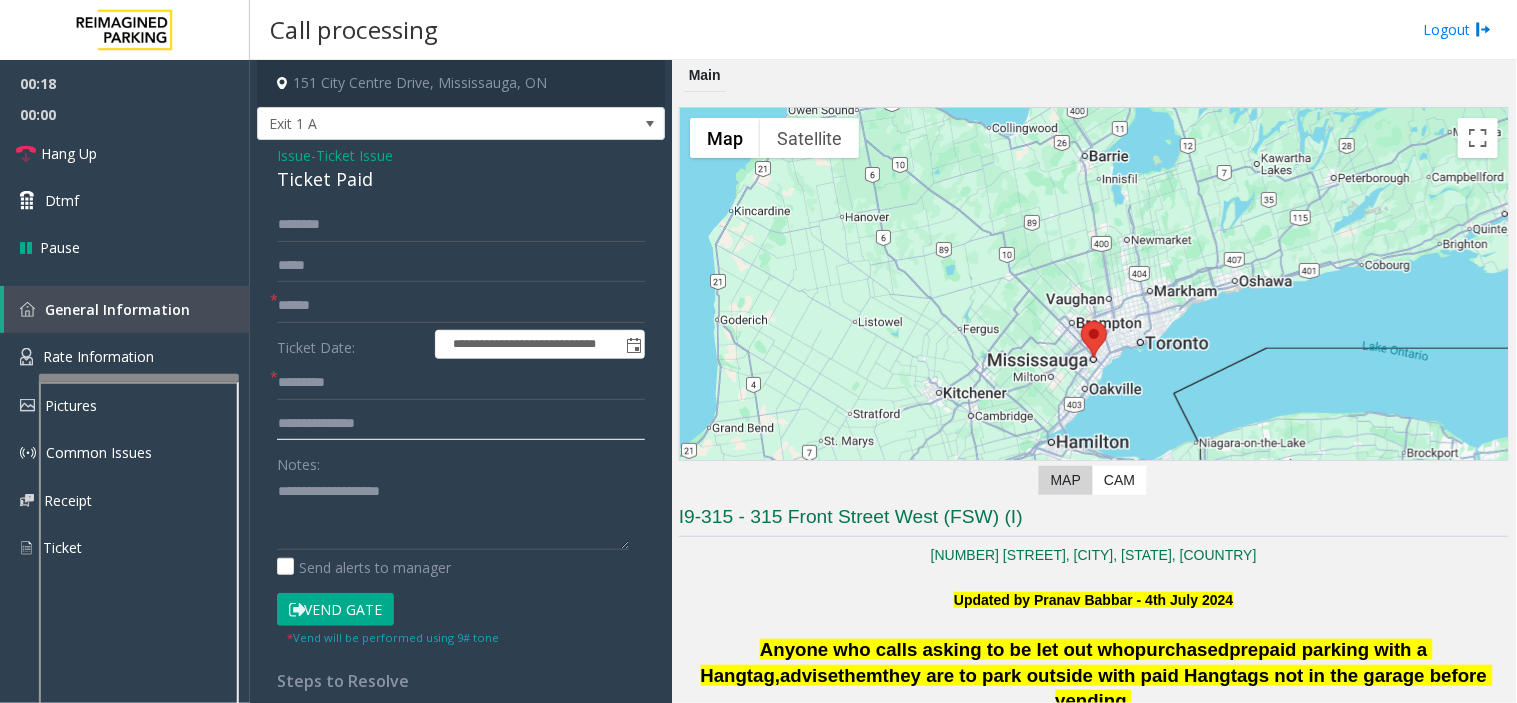 click 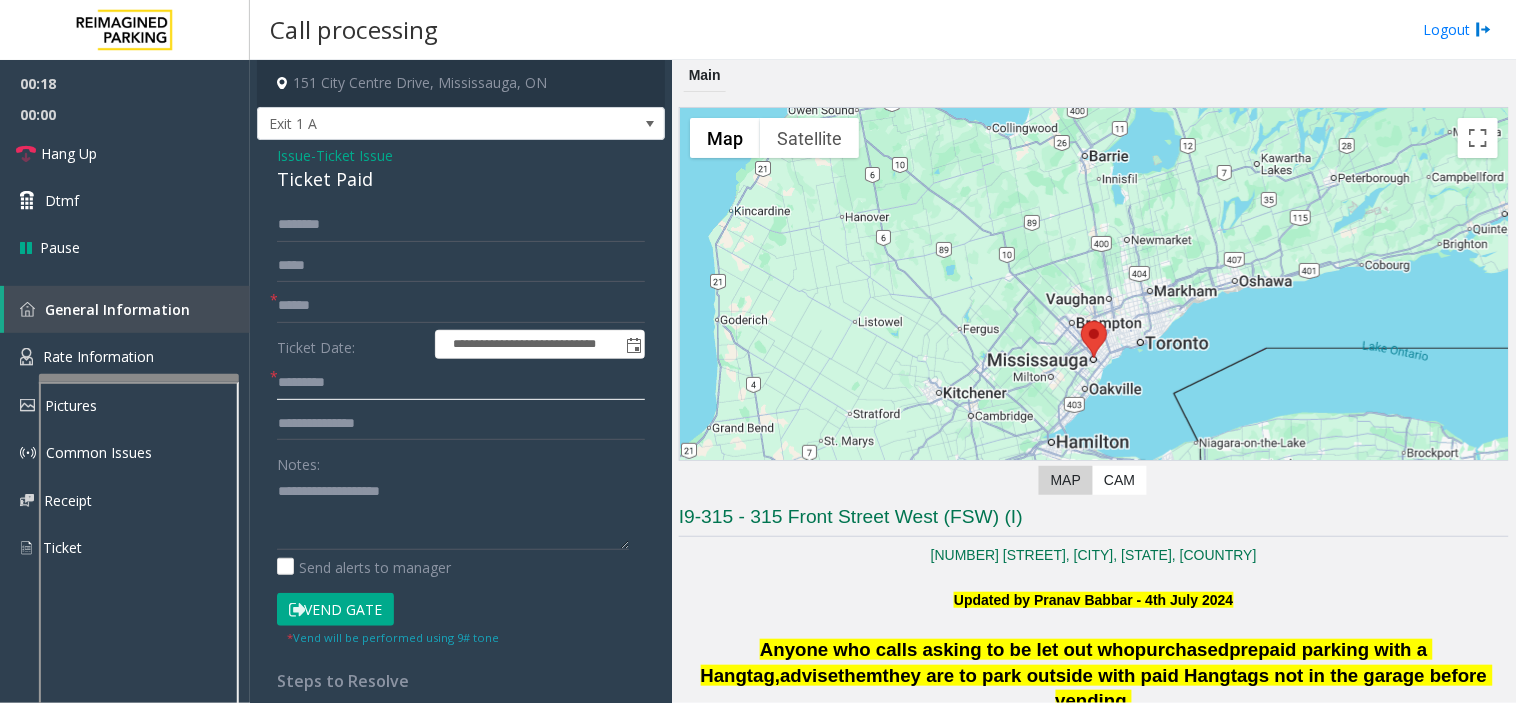 click 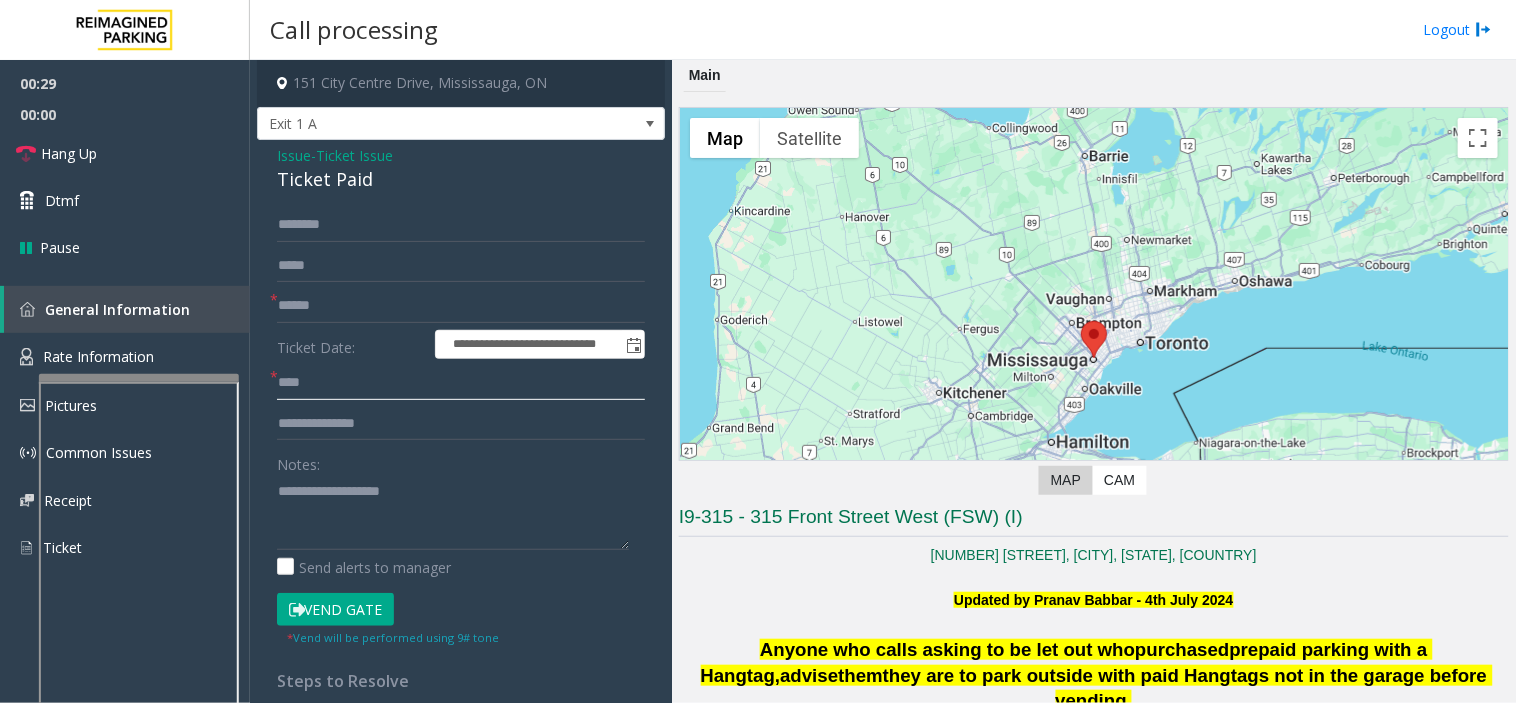 type on "****" 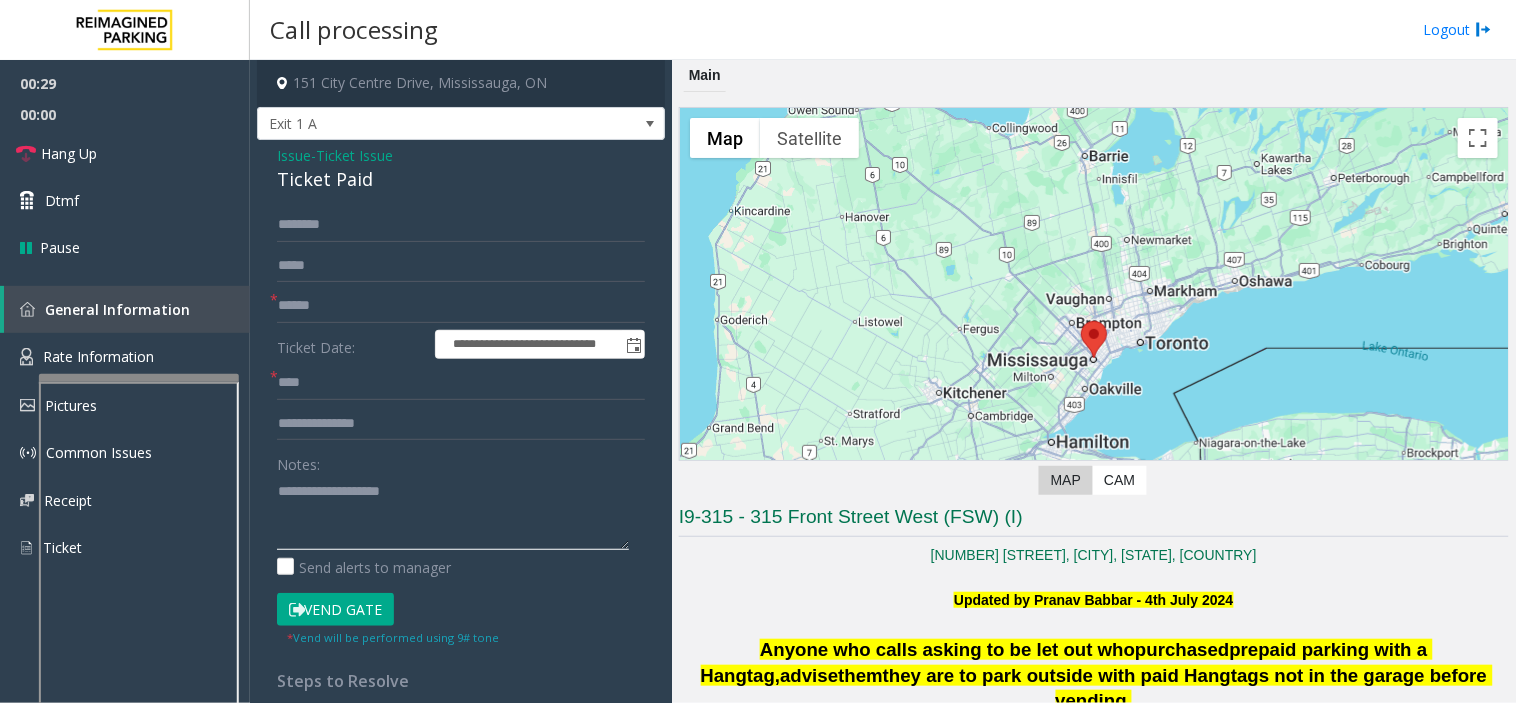 click 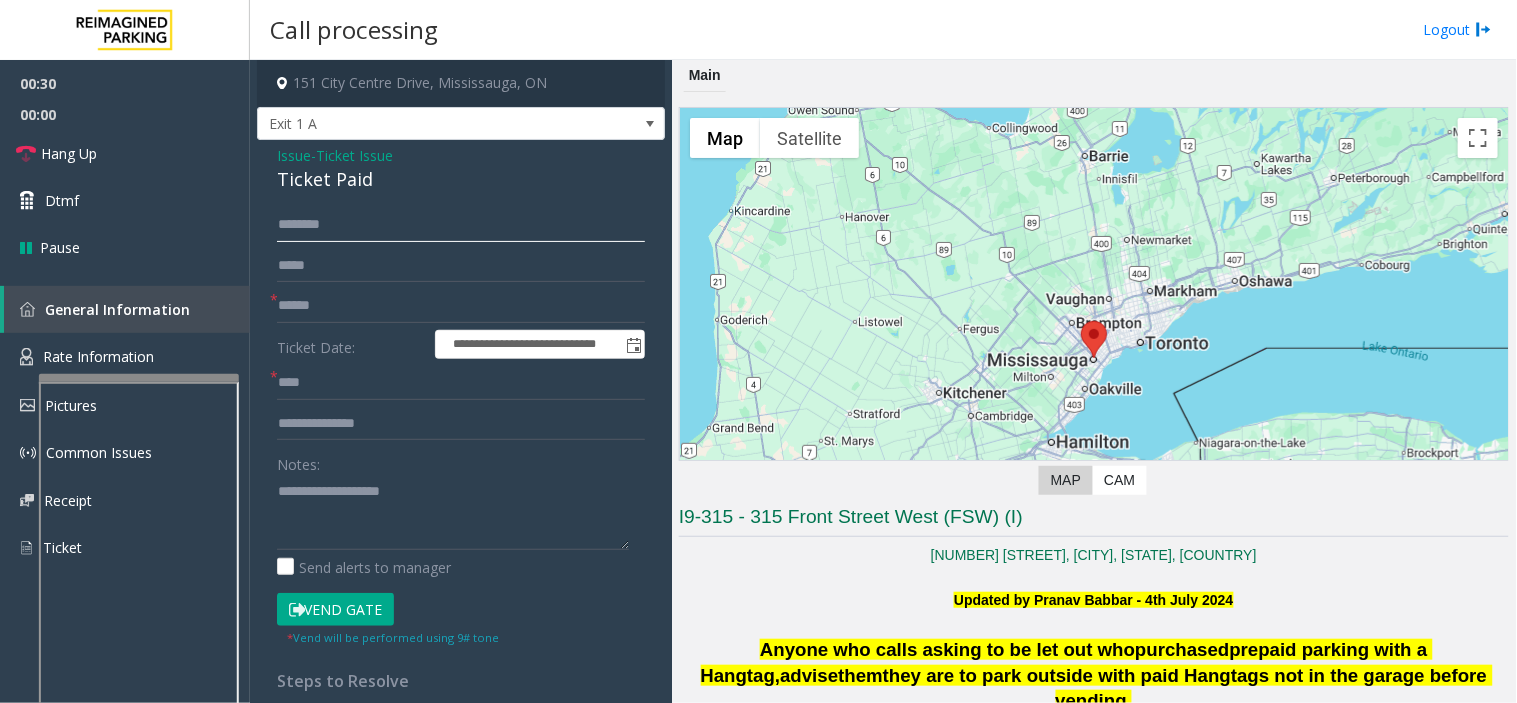 click 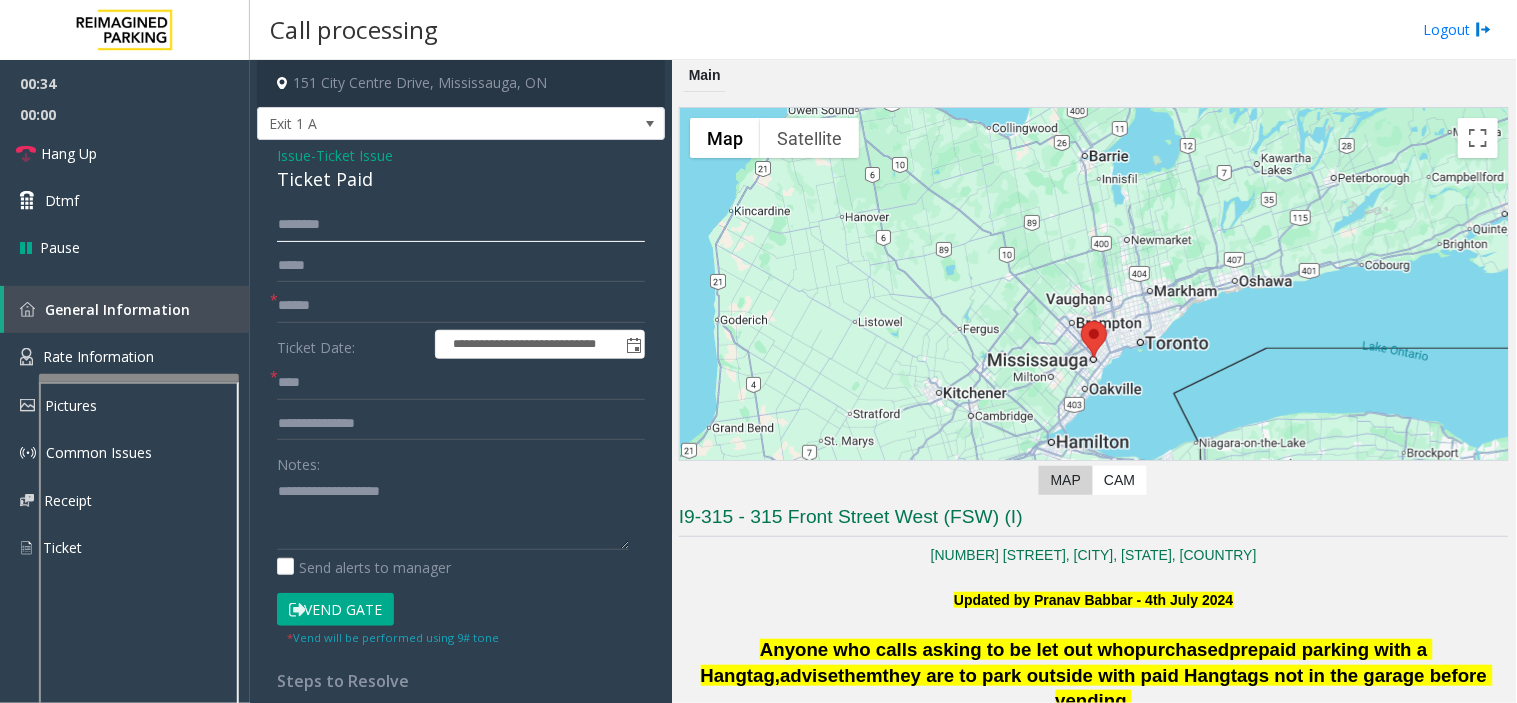 click 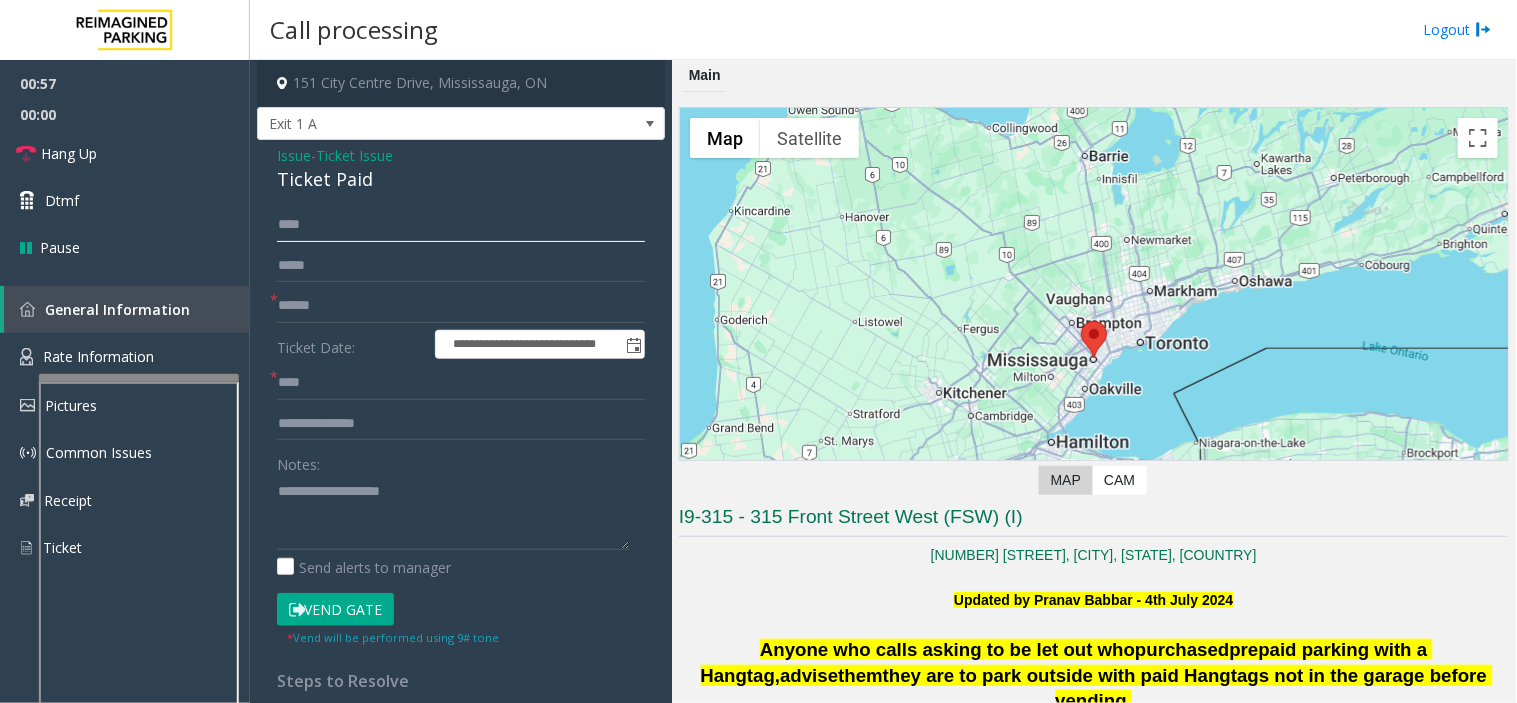 type on "***" 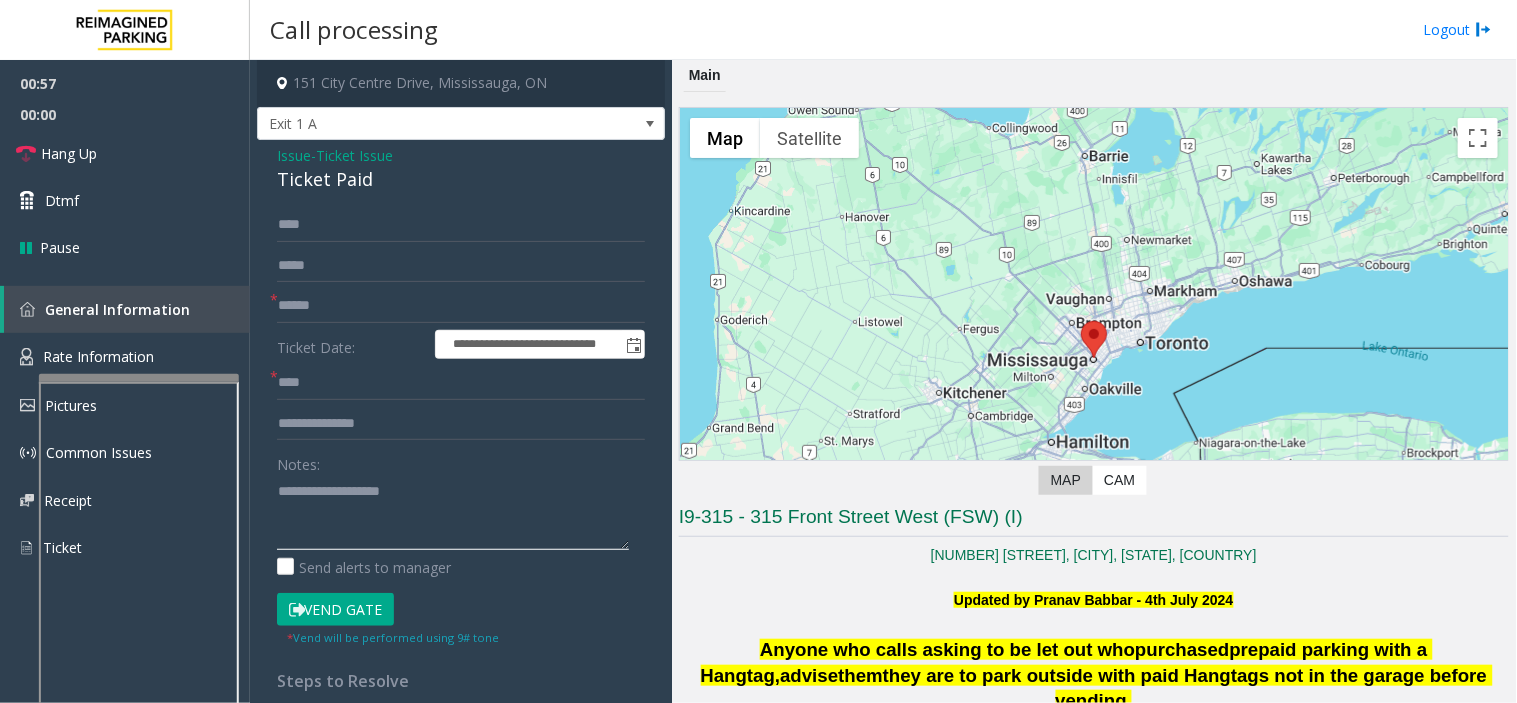click 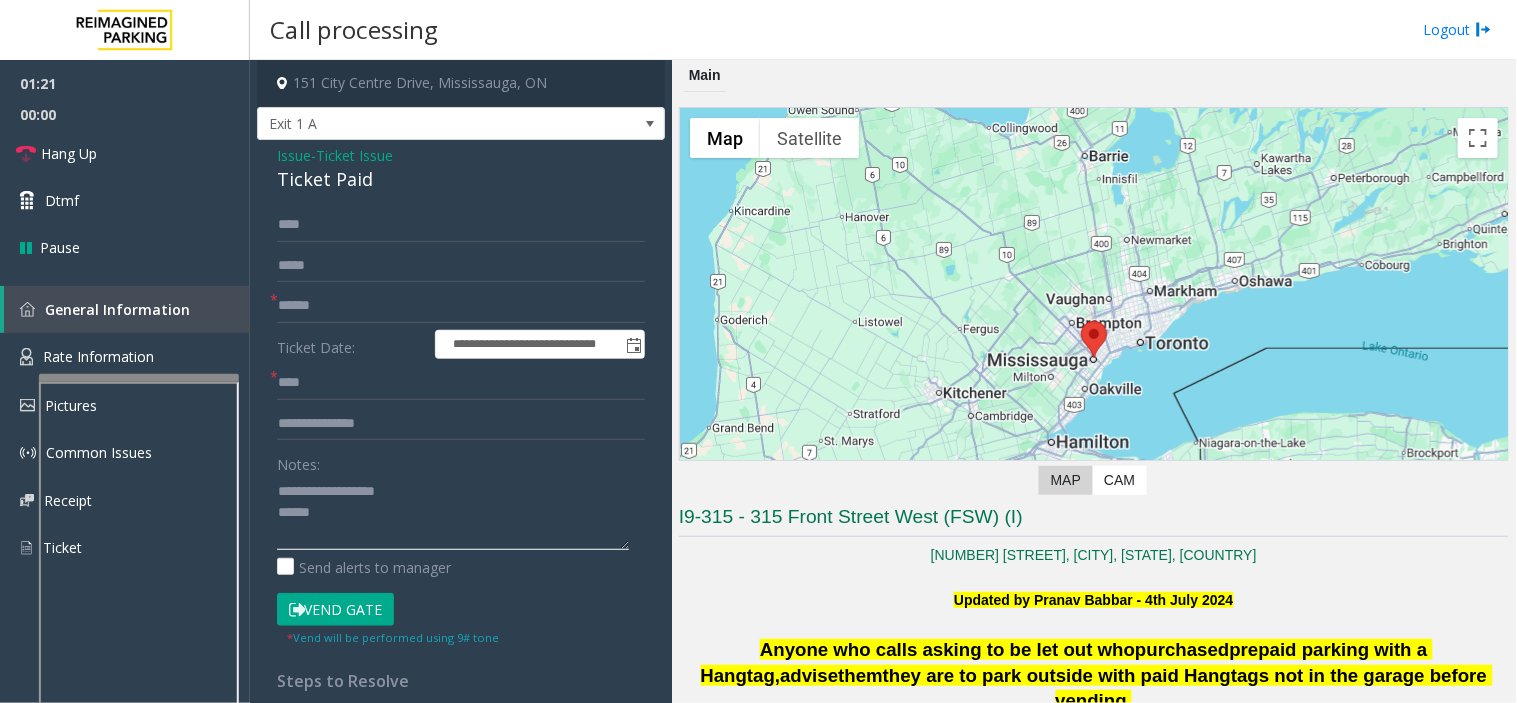 click 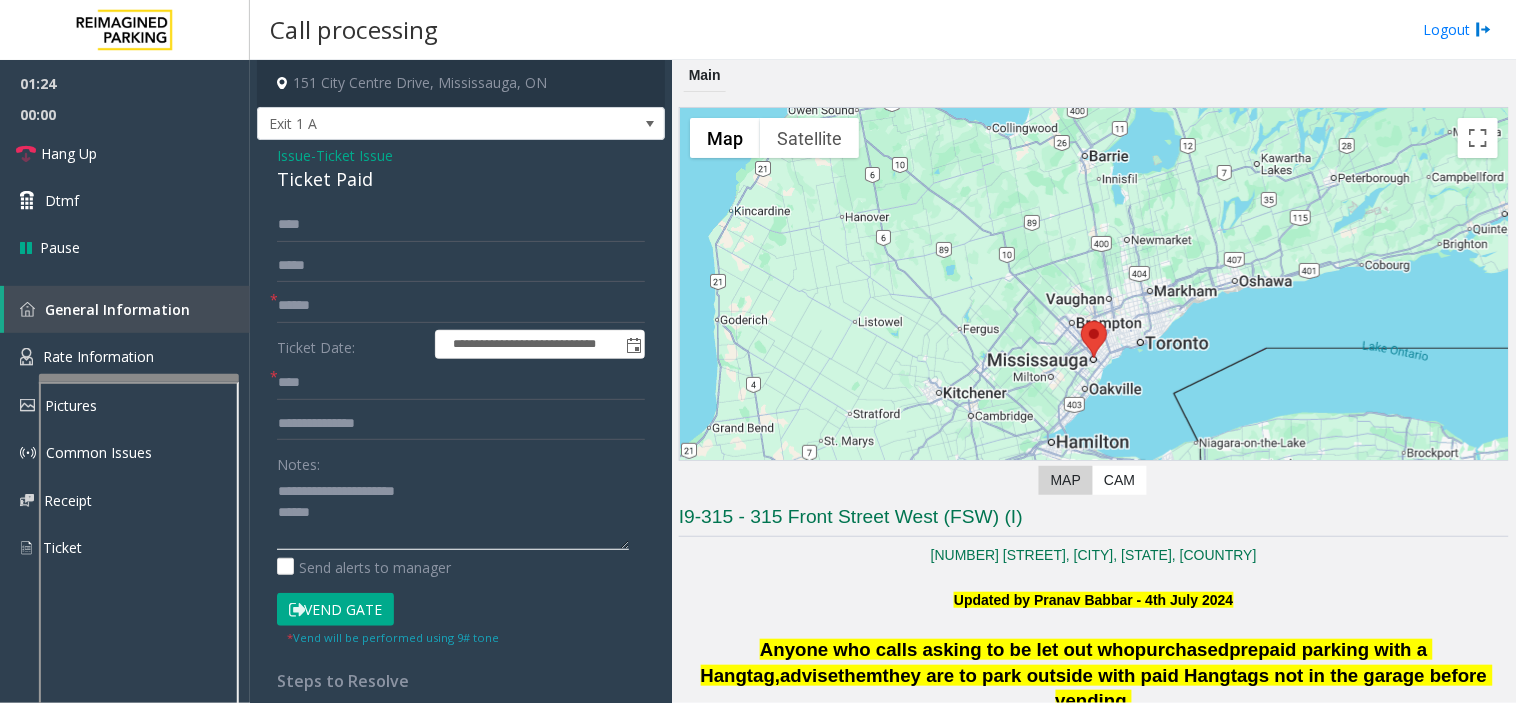 click 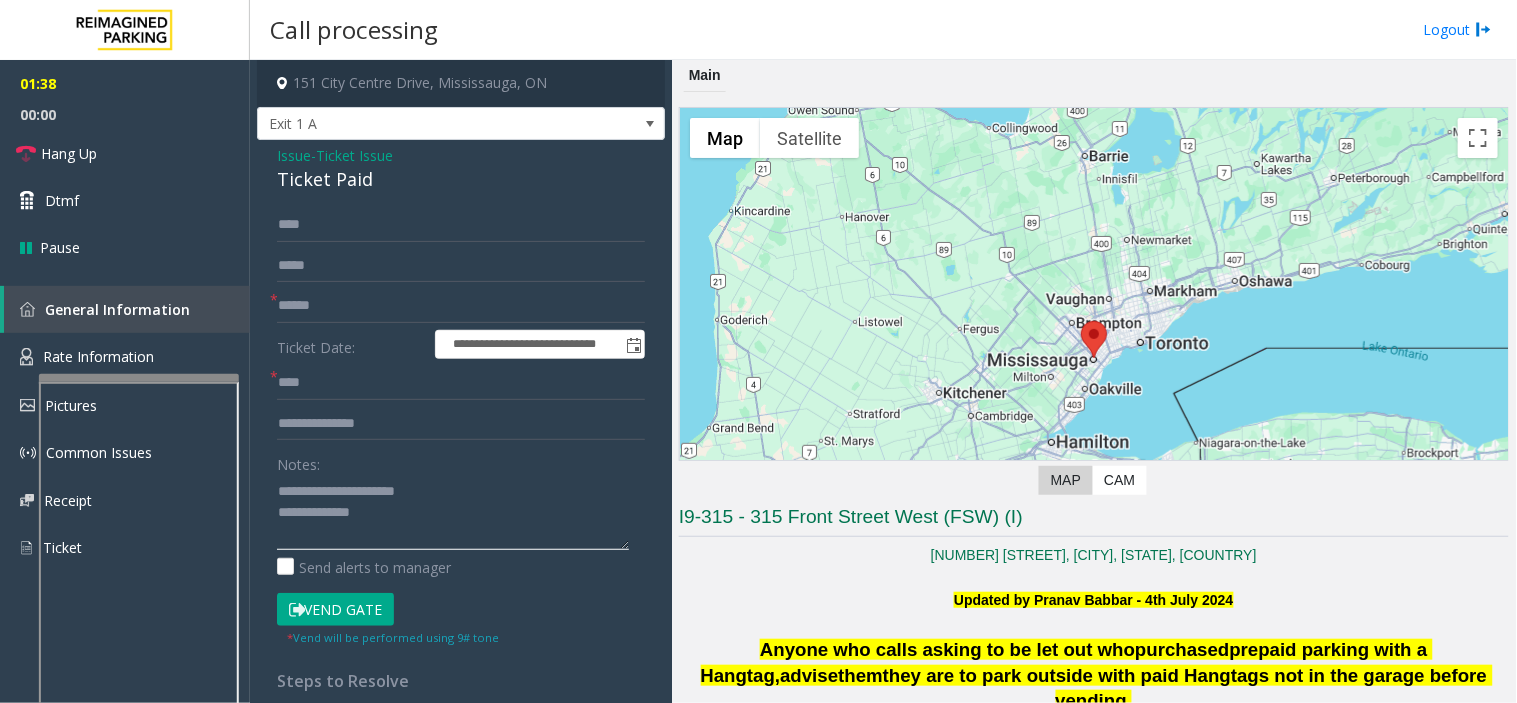 click 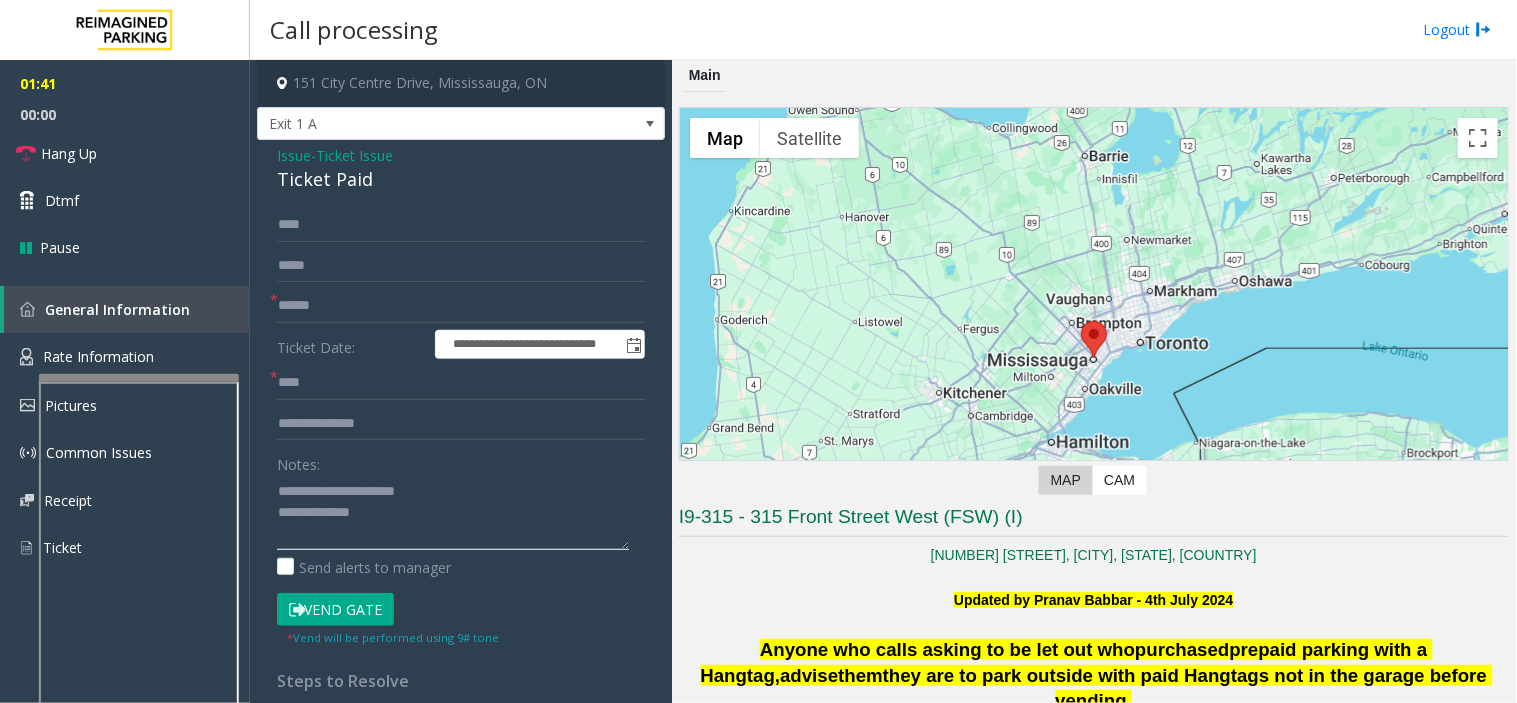 click 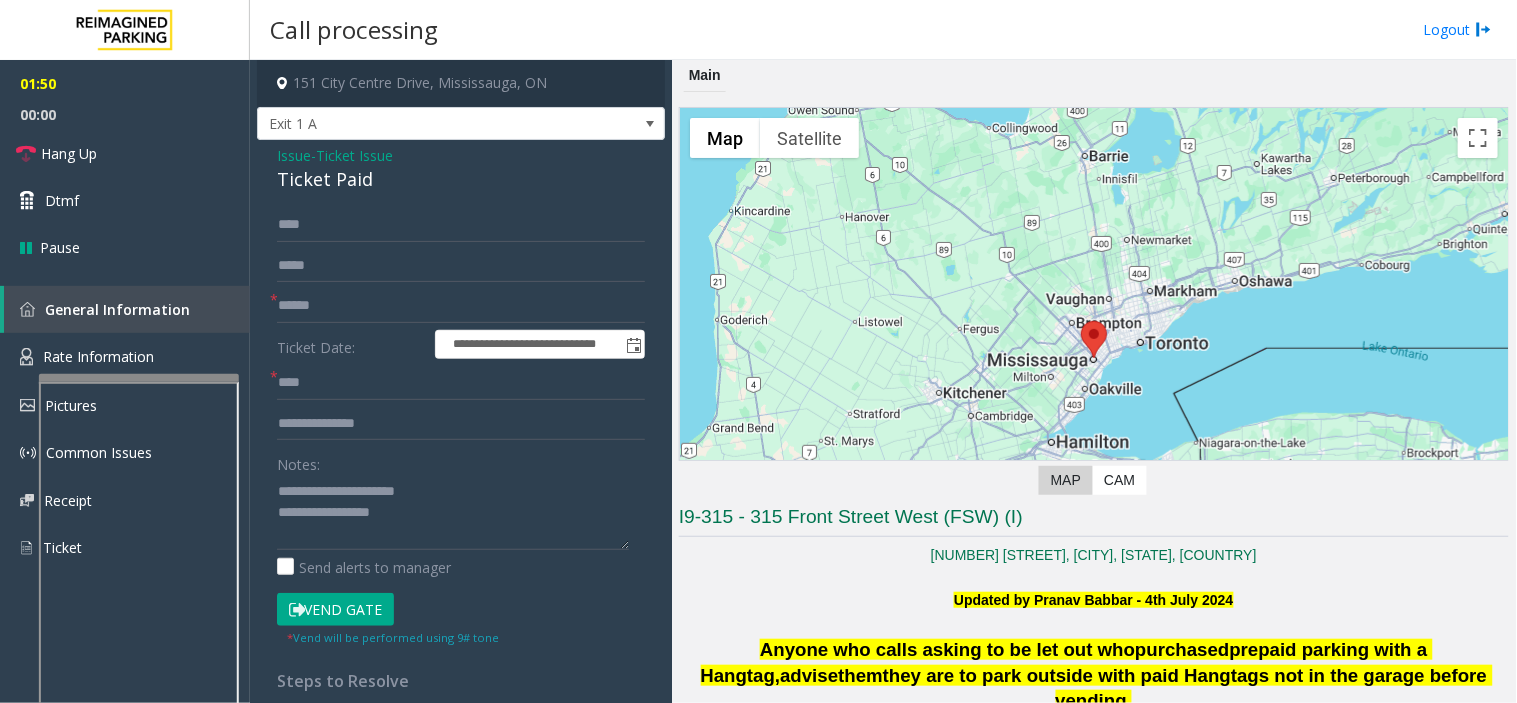 click on "Vend Gate" 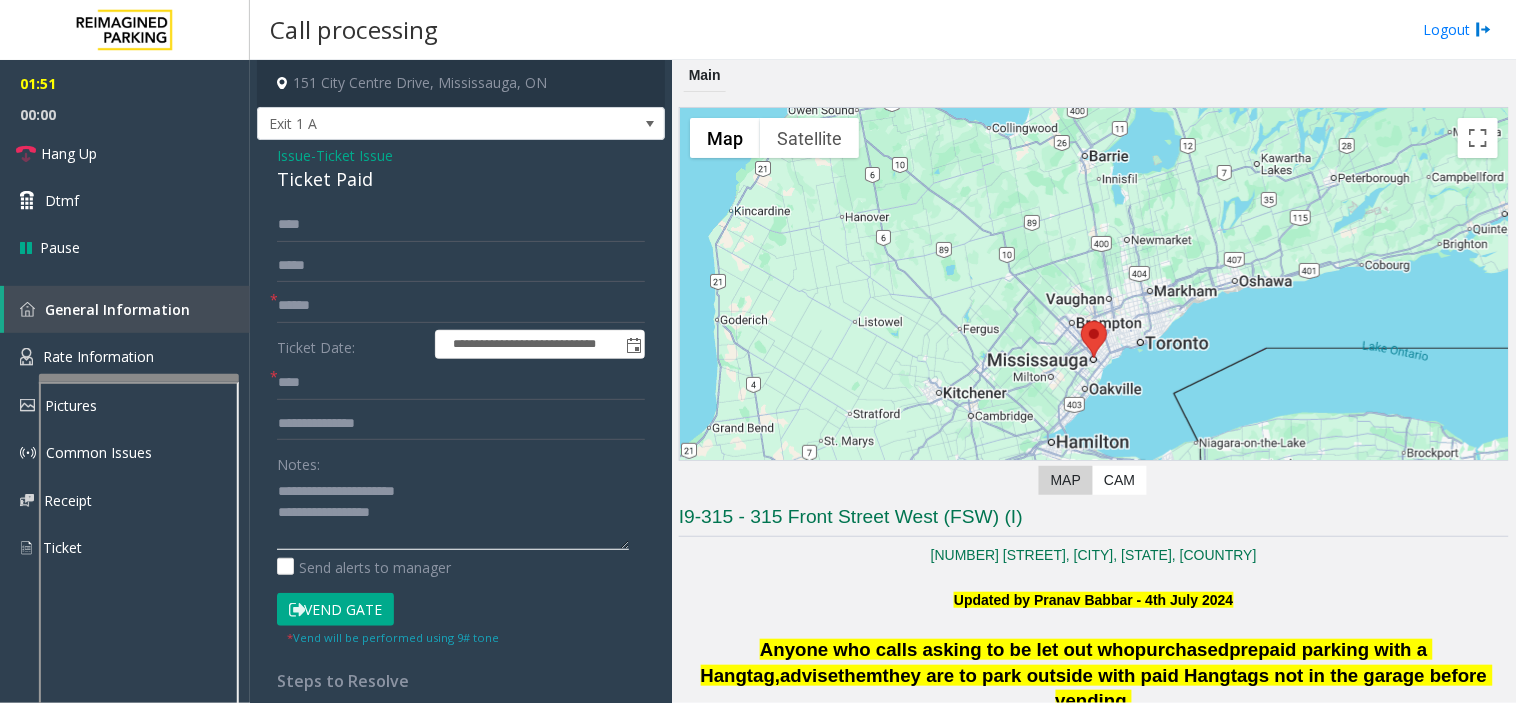 click 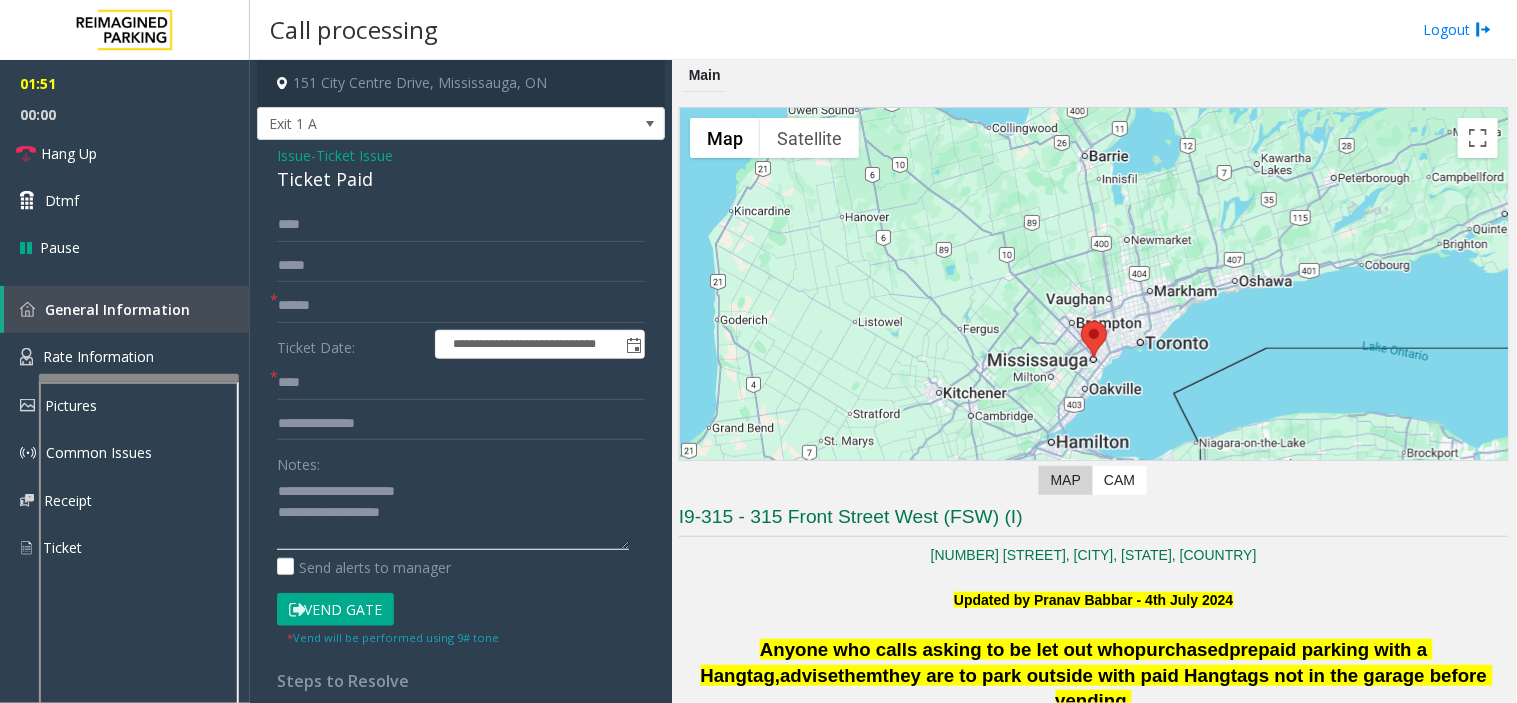 scroll, scrollTop: 14, scrollLeft: 0, axis: vertical 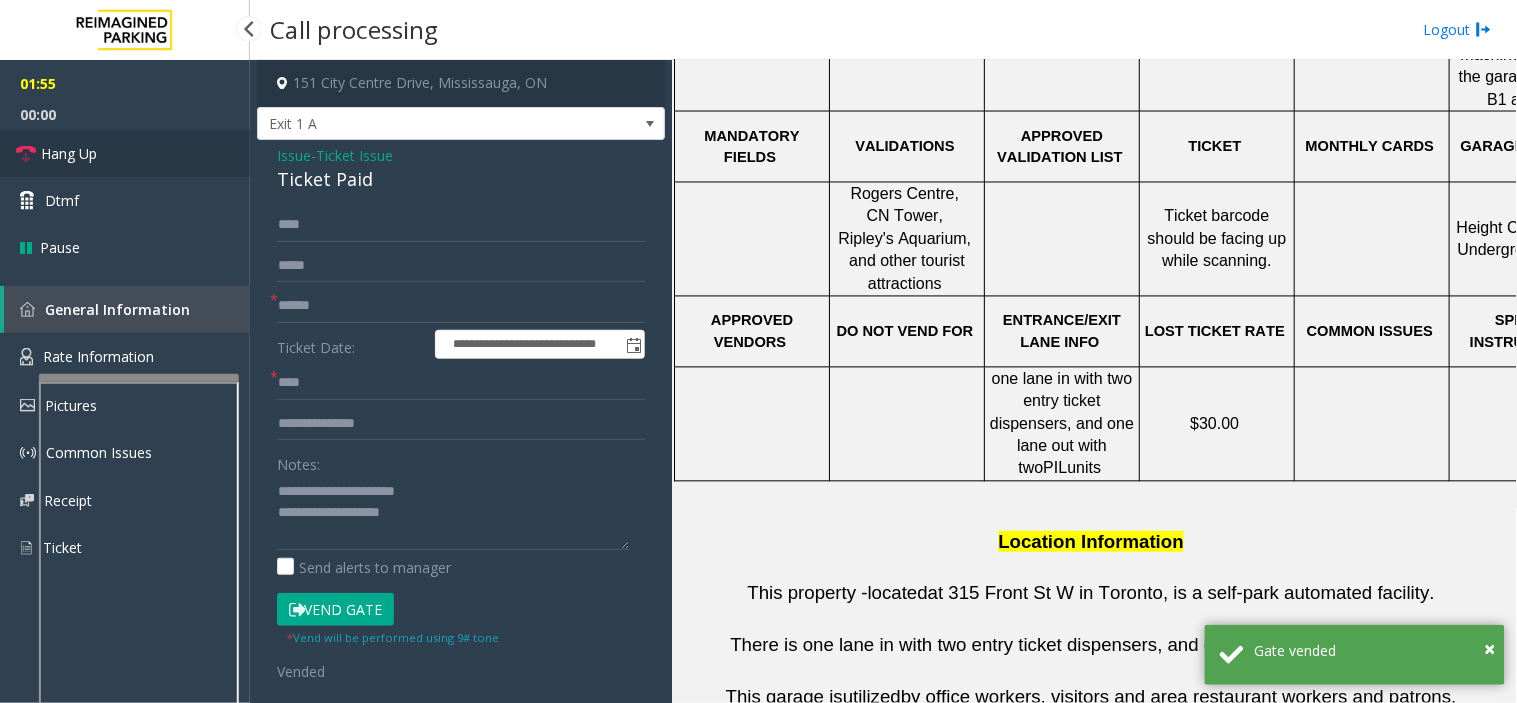 click on "Hang Up" at bounding box center (125, 153) 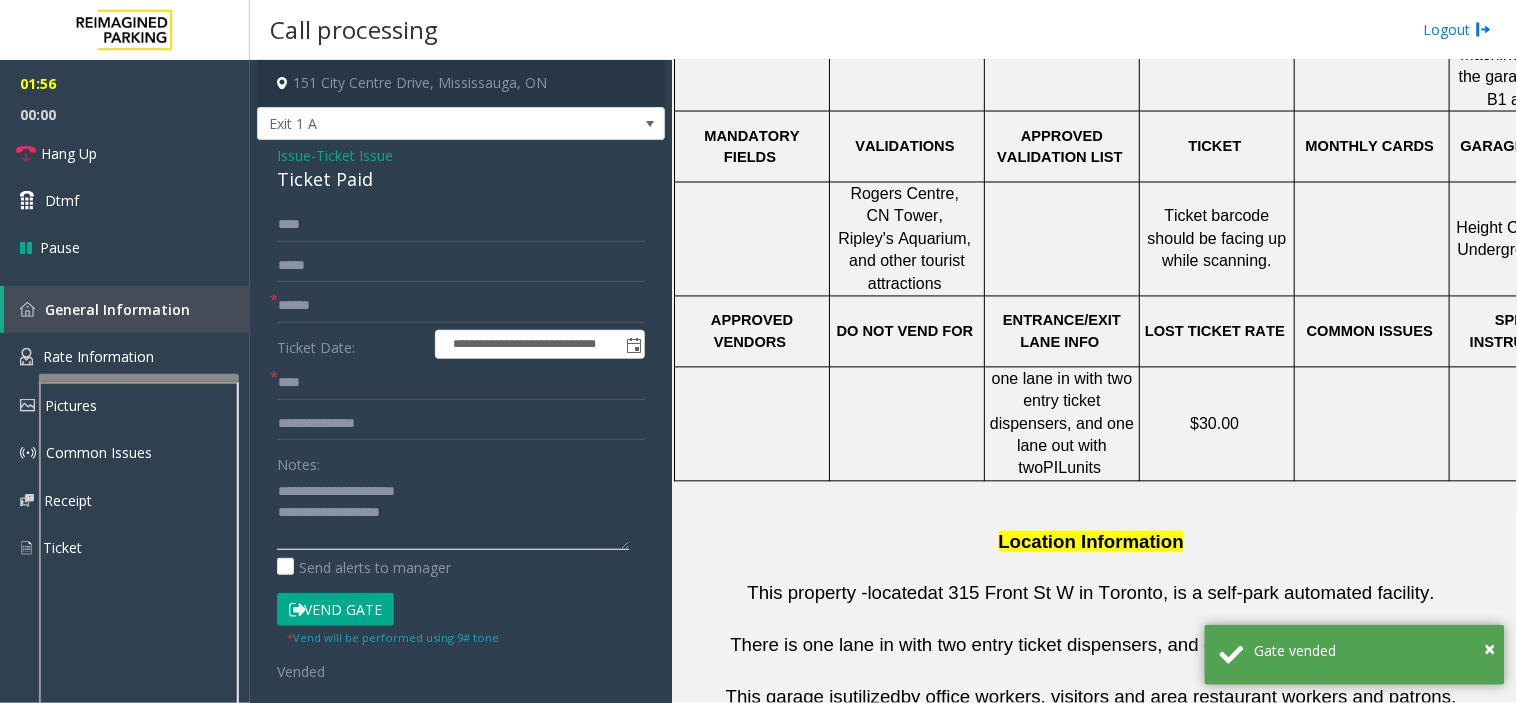 click 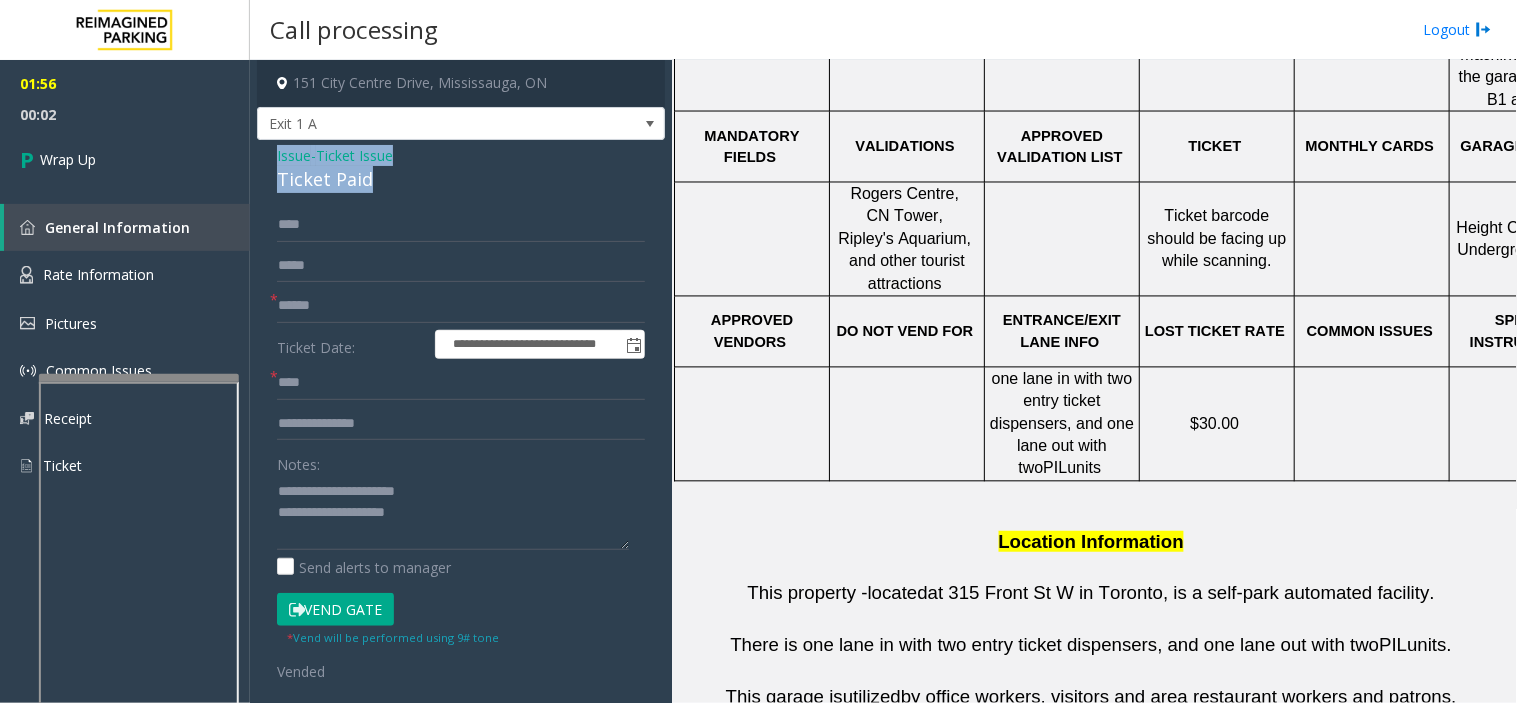 drag, startPoint x: 272, startPoint y: 153, endPoint x: 374, endPoint y: 177, distance: 104.78549 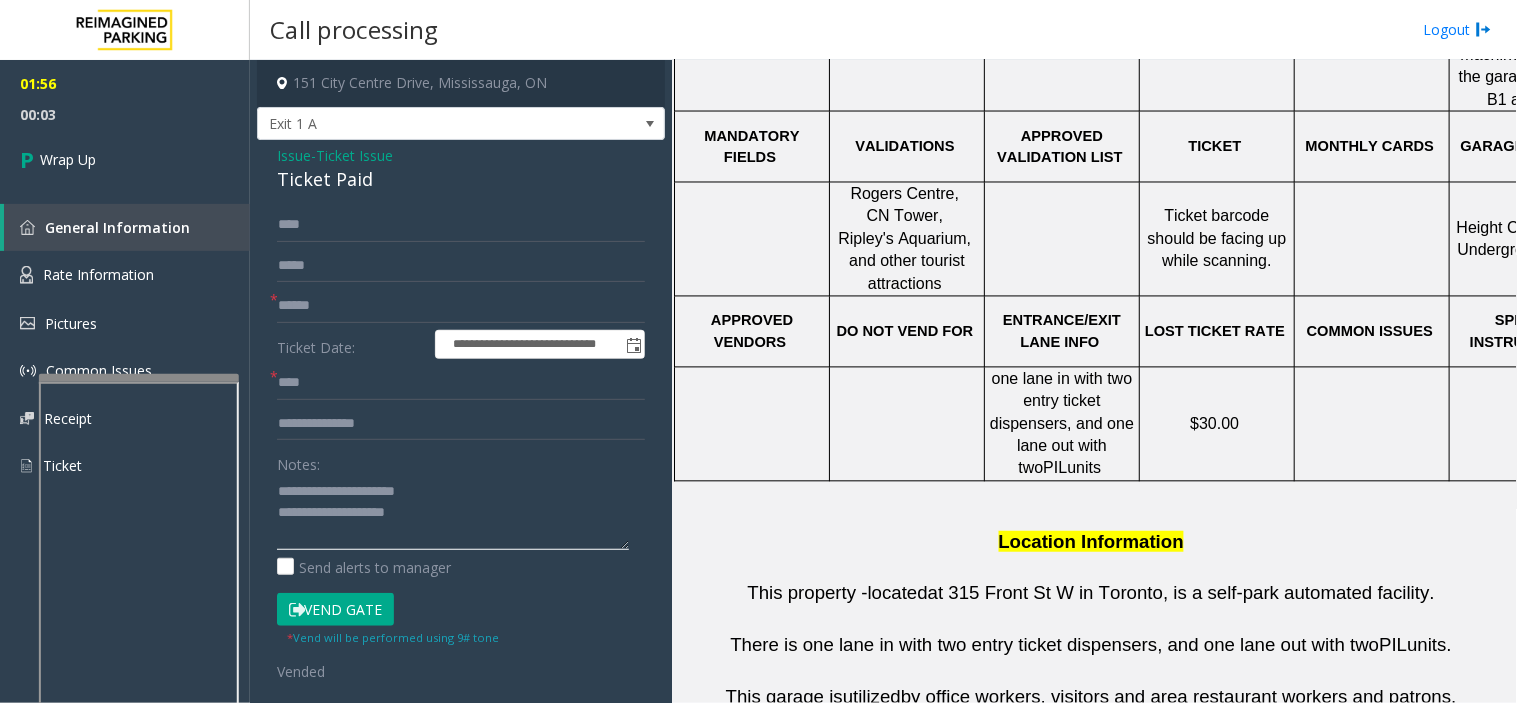 click 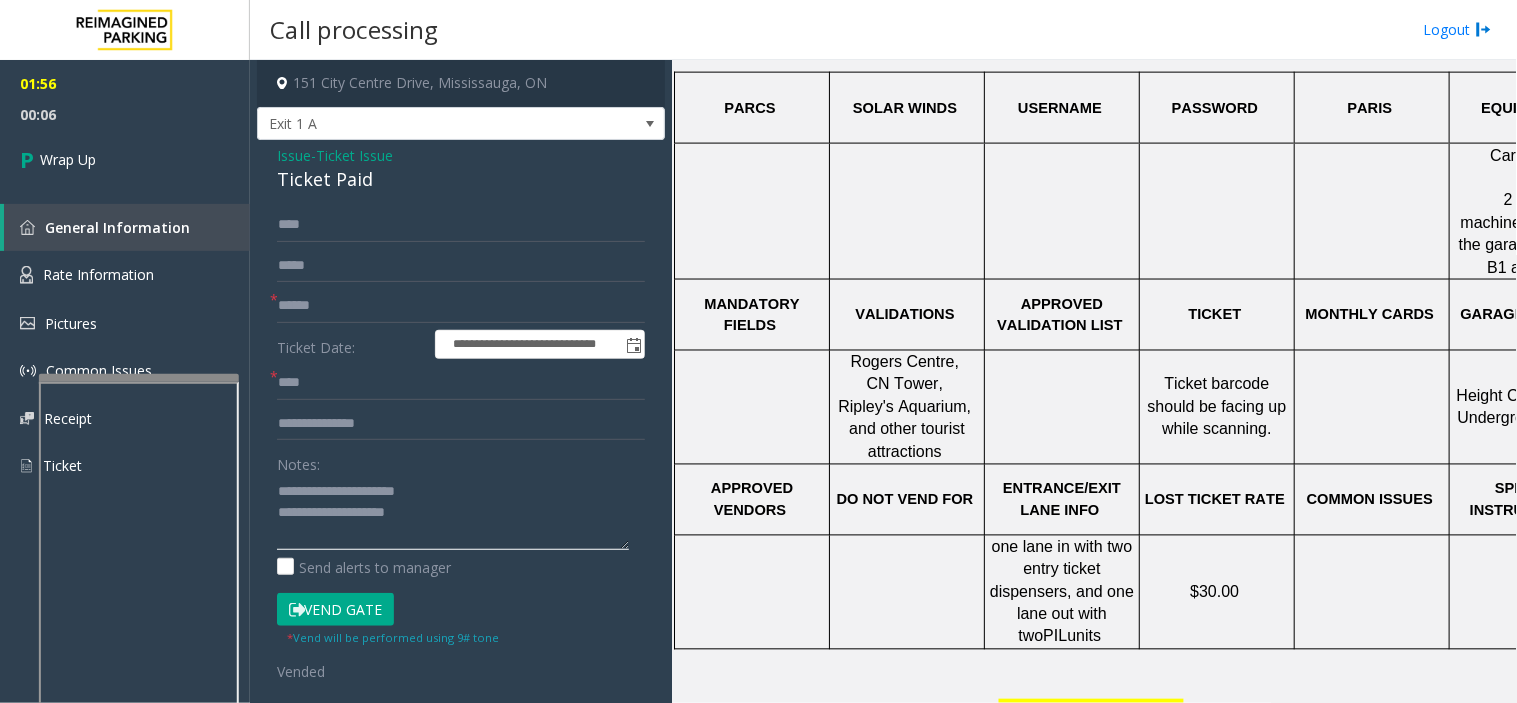 scroll, scrollTop: 555, scrollLeft: 0, axis: vertical 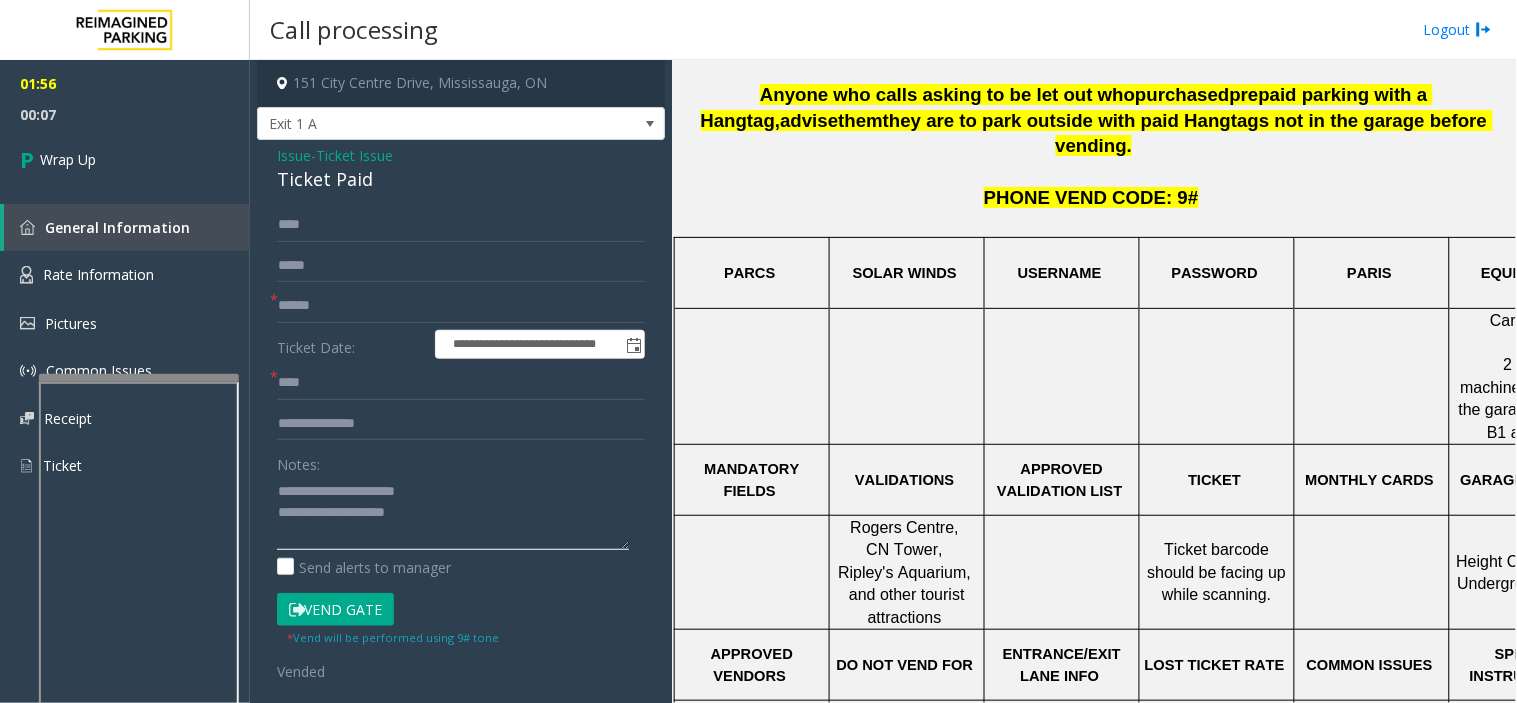 paste on "**********" 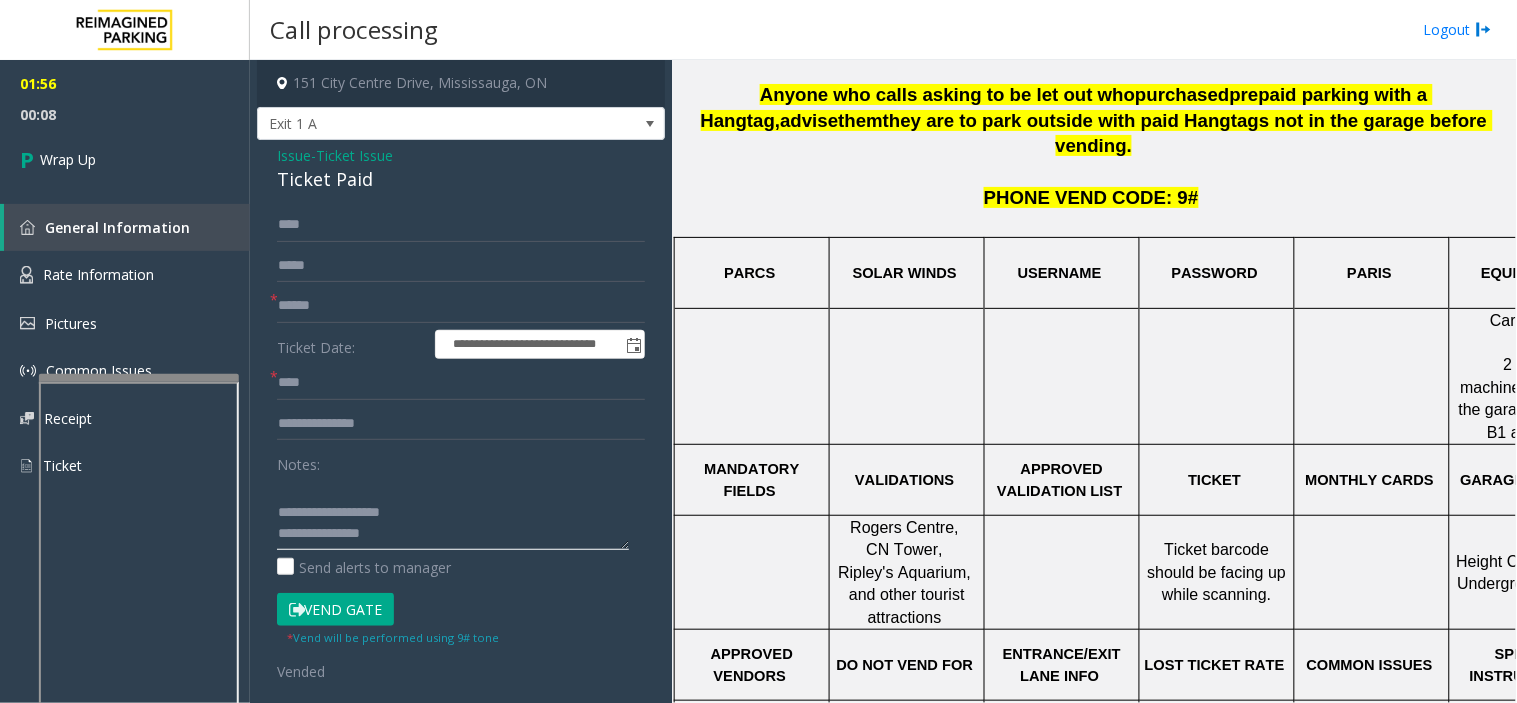 scroll, scrollTop: 98, scrollLeft: 0, axis: vertical 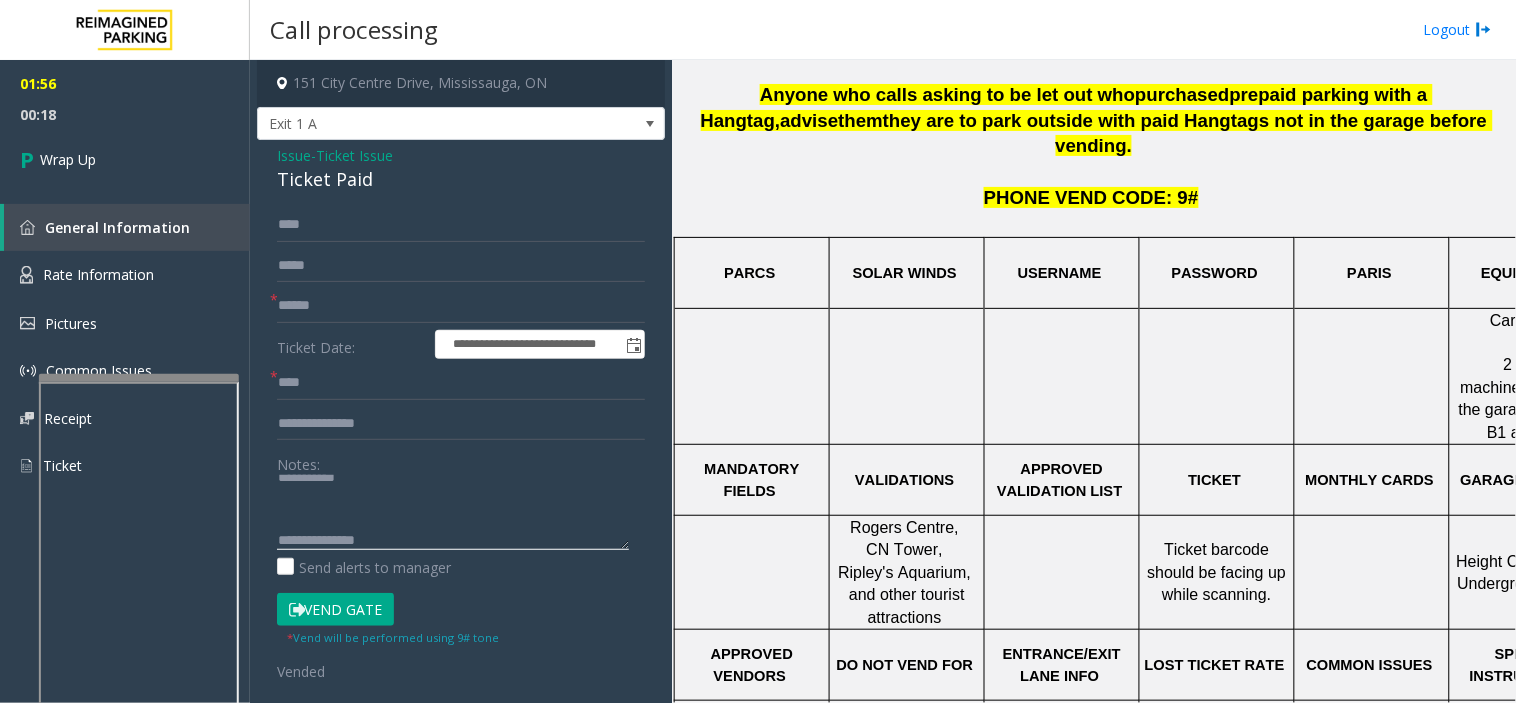 click 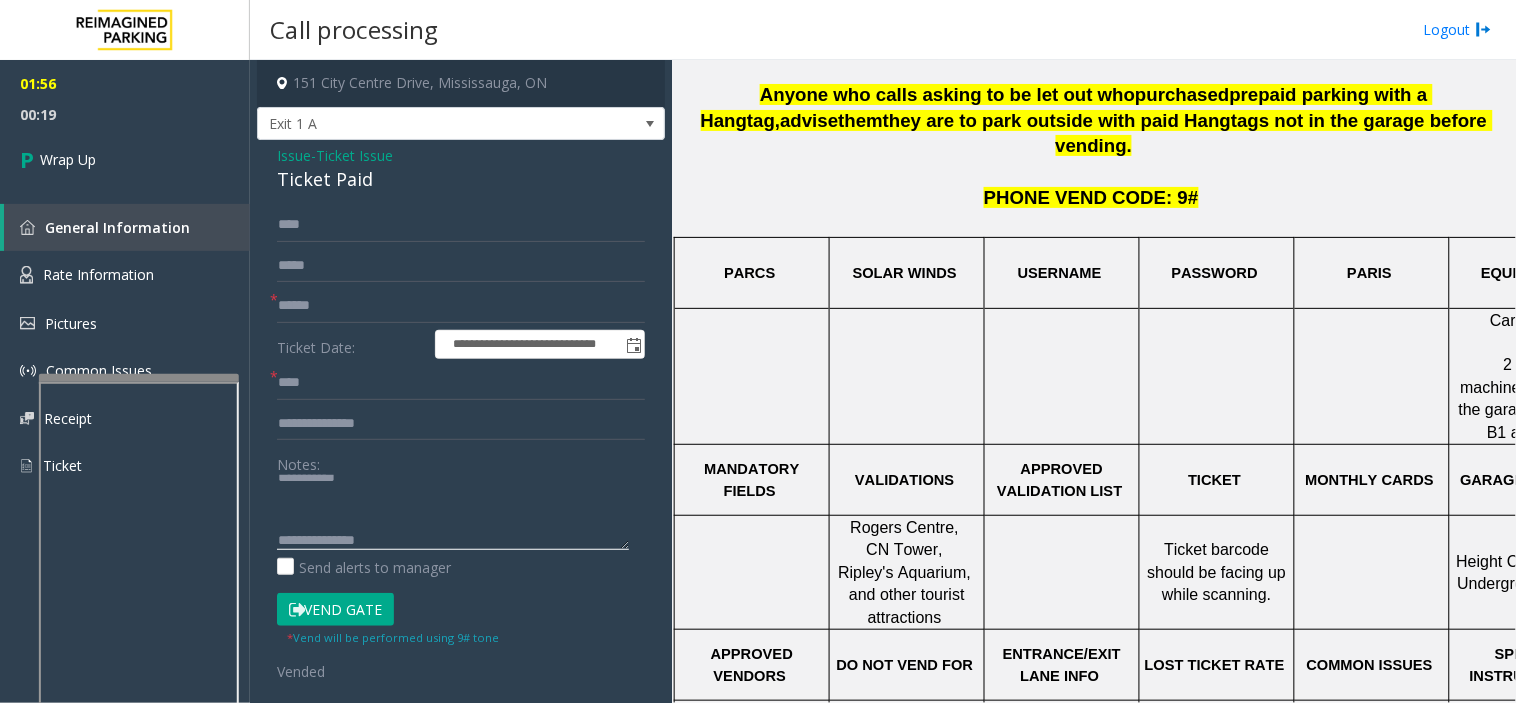 paste on "**********" 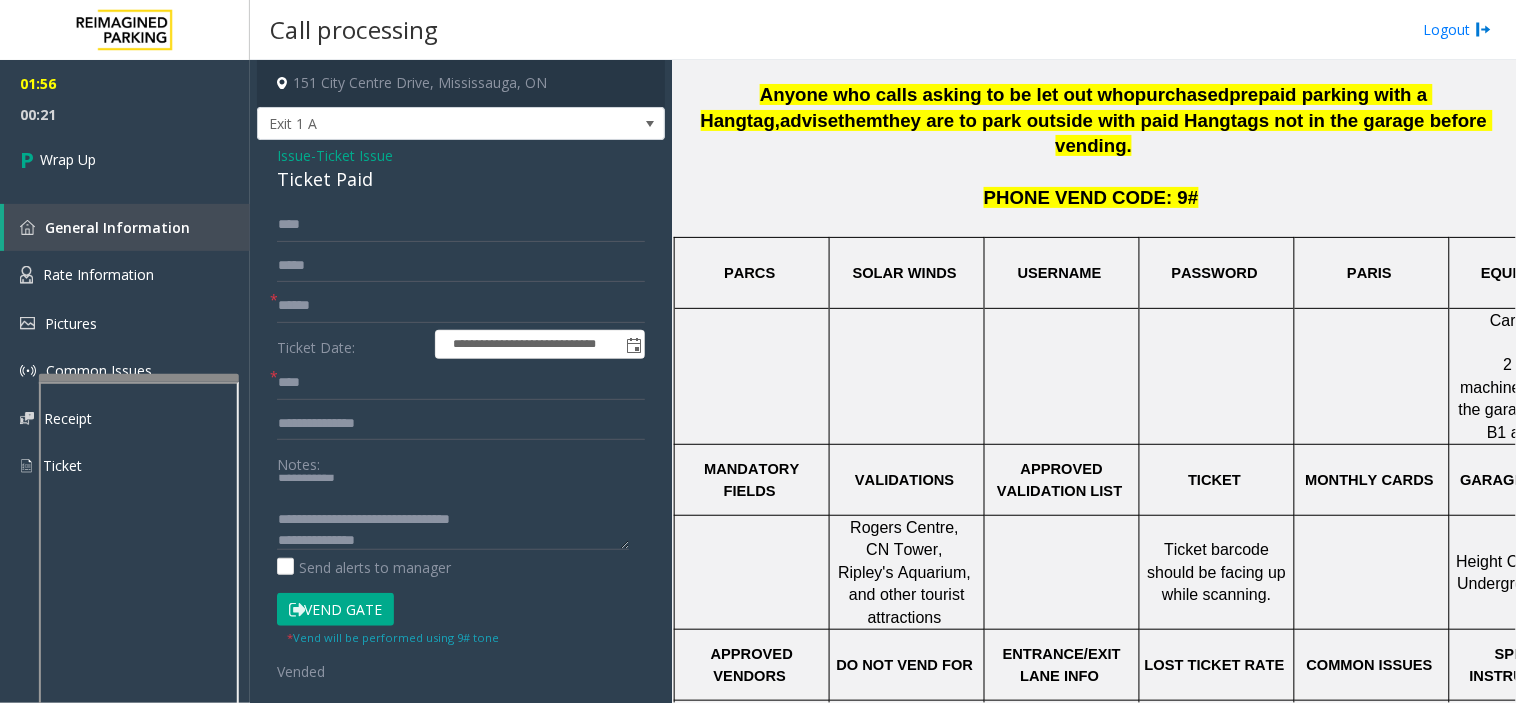 drag, startPoint x: 275, startPoint y: 513, endPoint x: 518, endPoint y: 531, distance: 243.66576 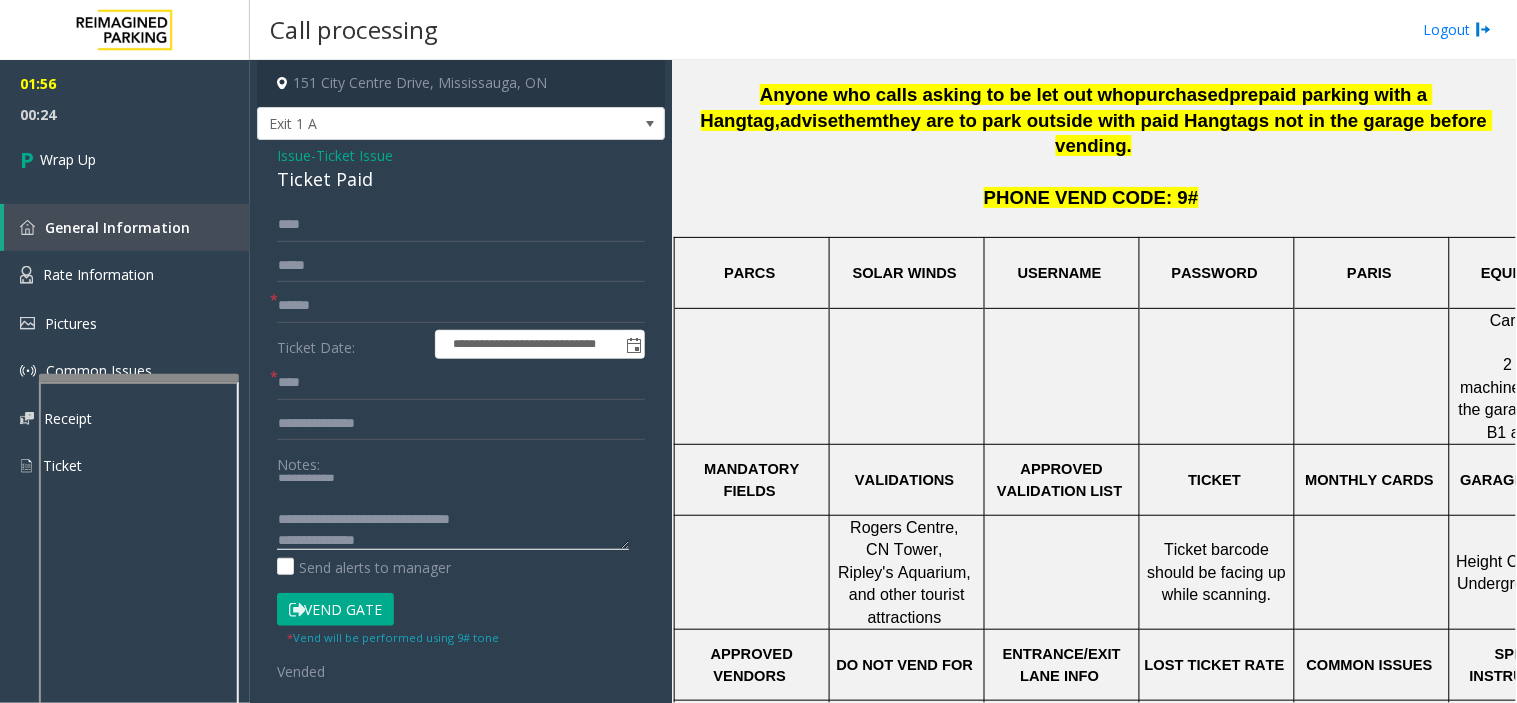 drag, startPoint x: 277, startPoint y: 512, endPoint x: 494, endPoint y: 511, distance: 217.0023 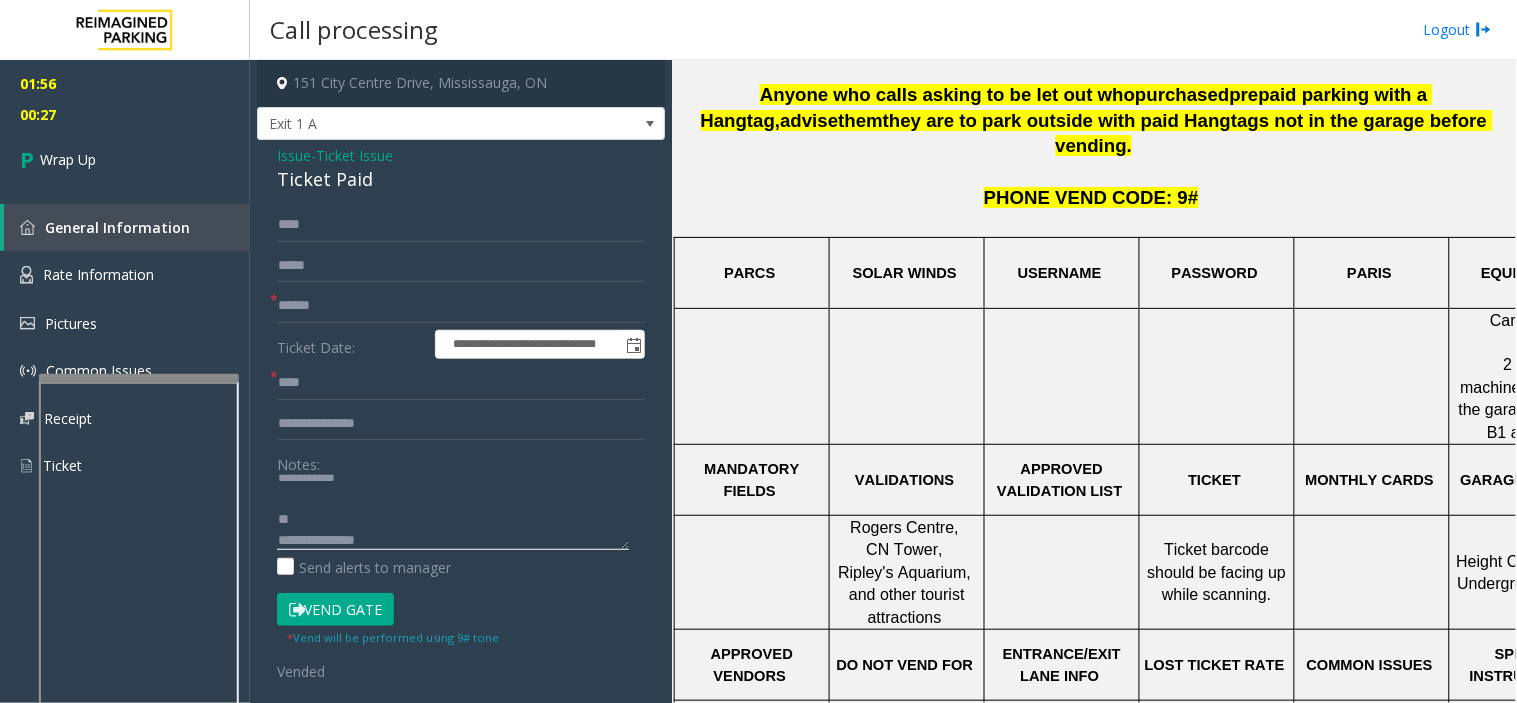 click 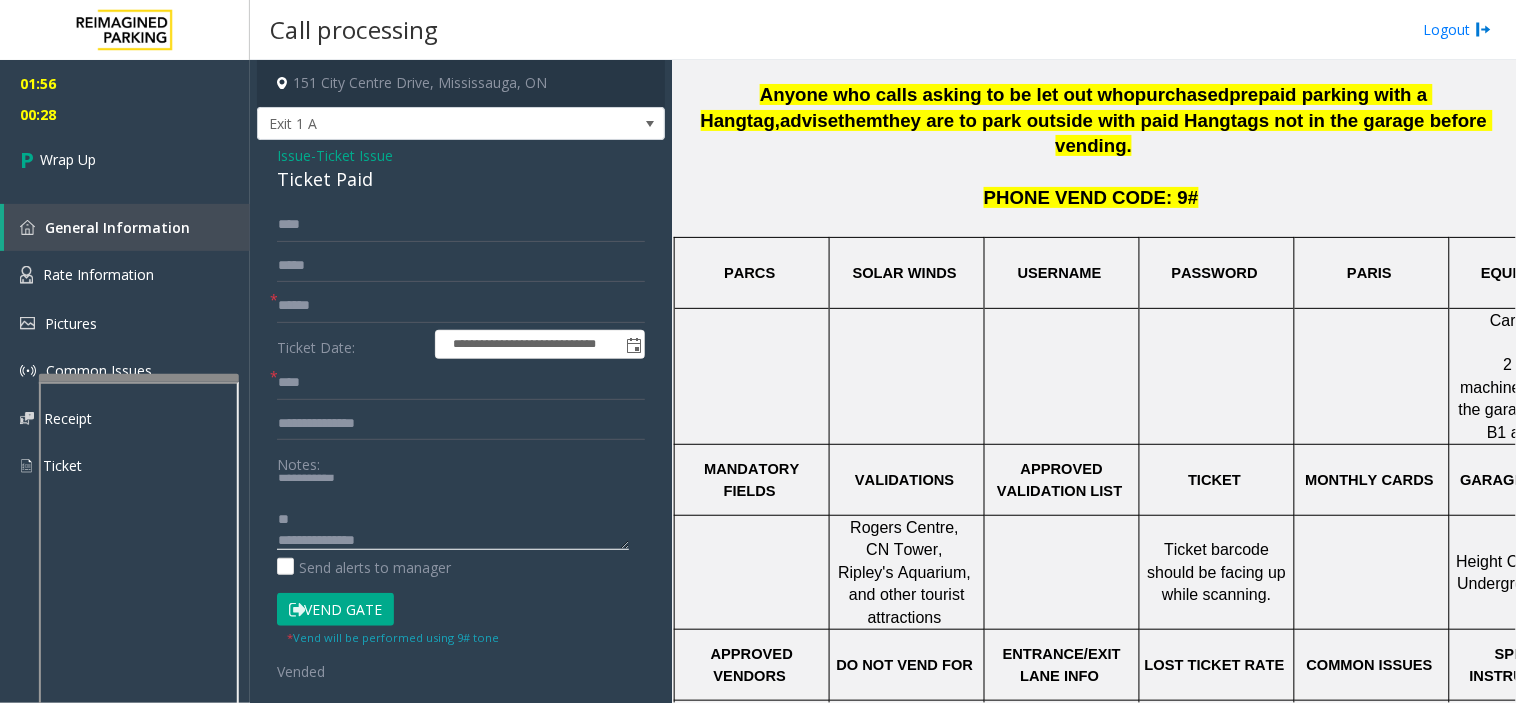 paste on "**********" 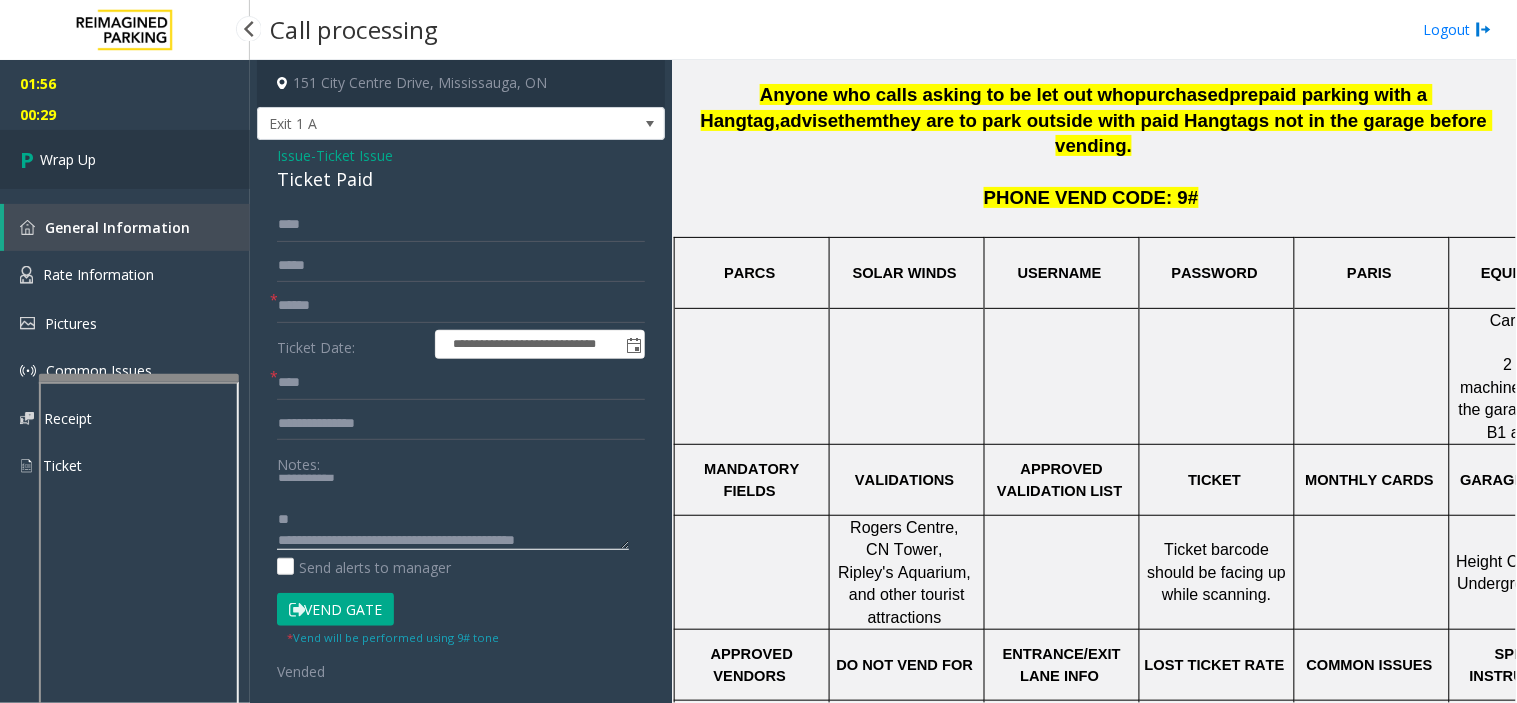 type on "**********" 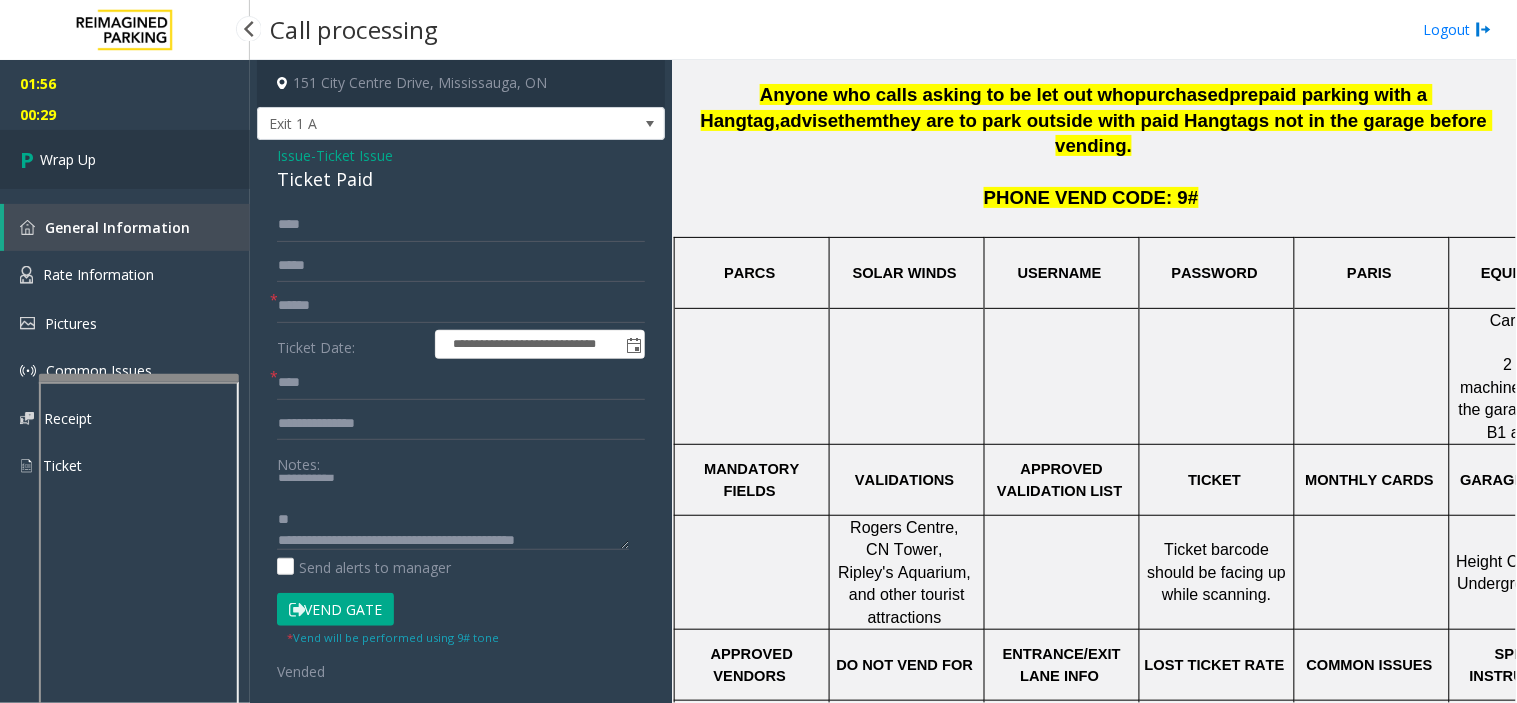 click on "Wrap Up" at bounding box center [125, 159] 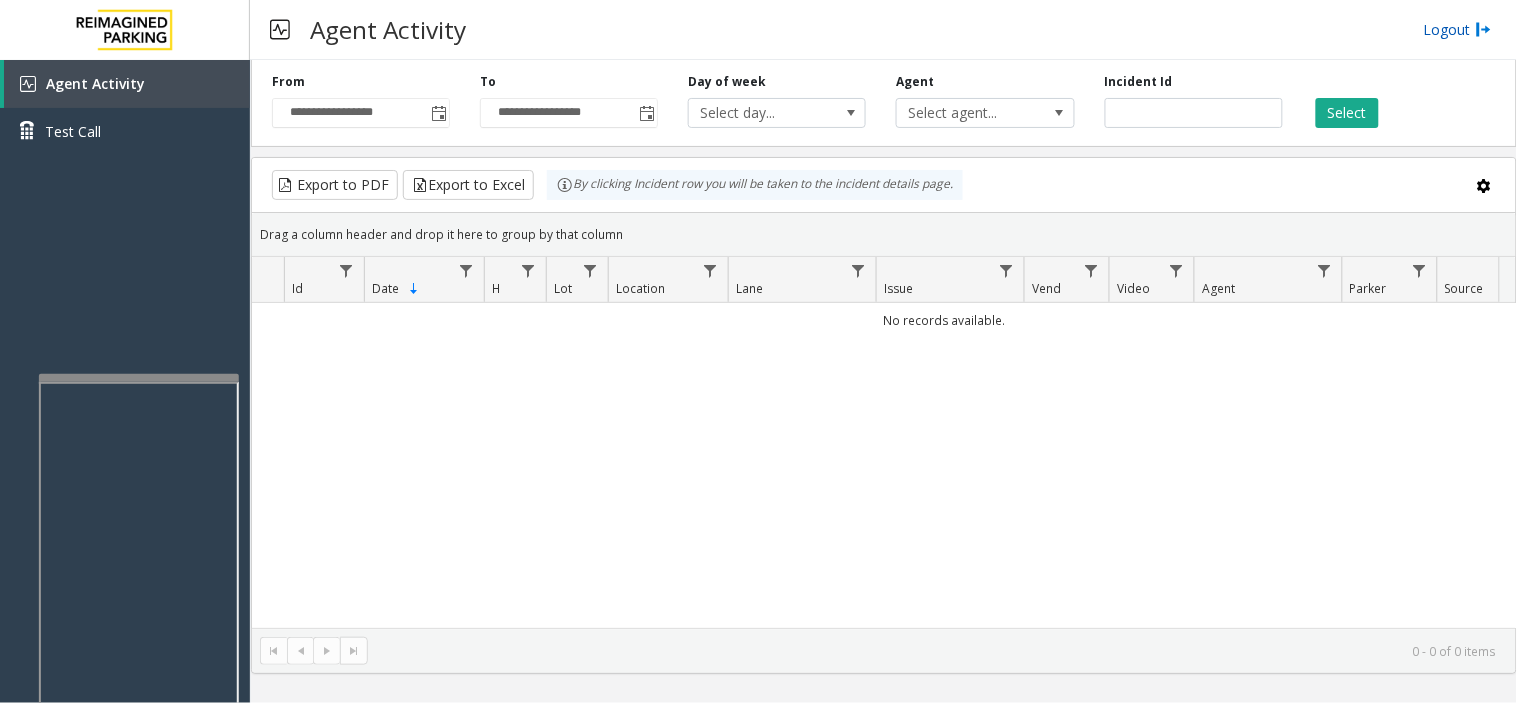 click on "Logout" at bounding box center [1458, 29] 